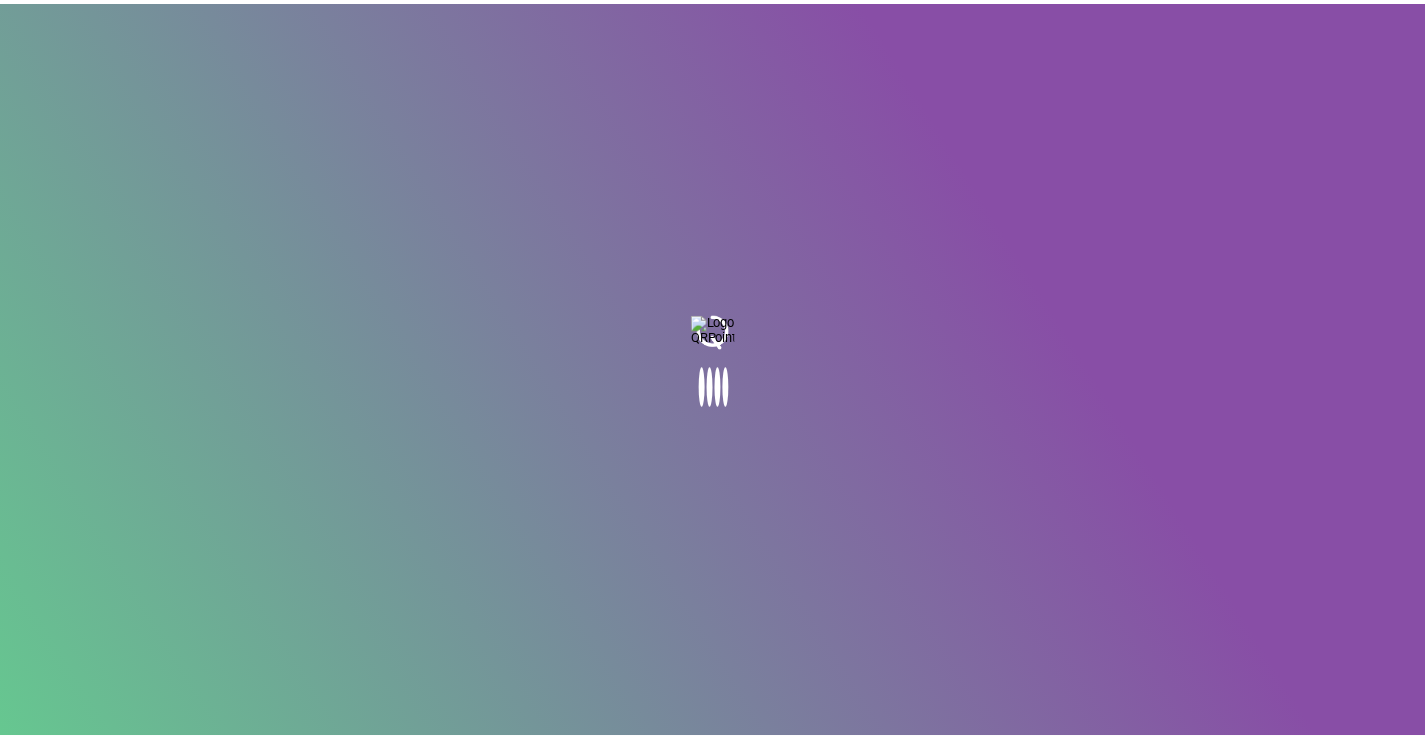 scroll, scrollTop: 0, scrollLeft: 0, axis: both 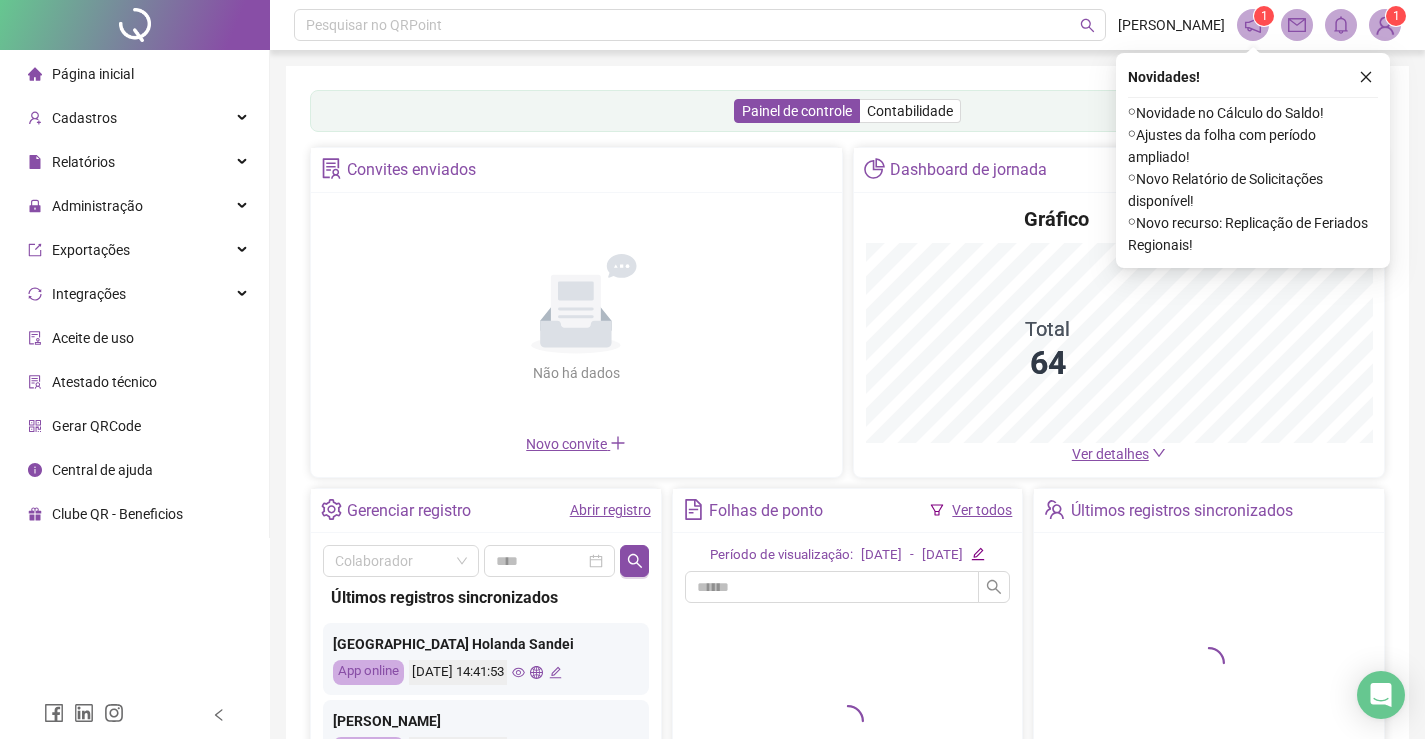 click 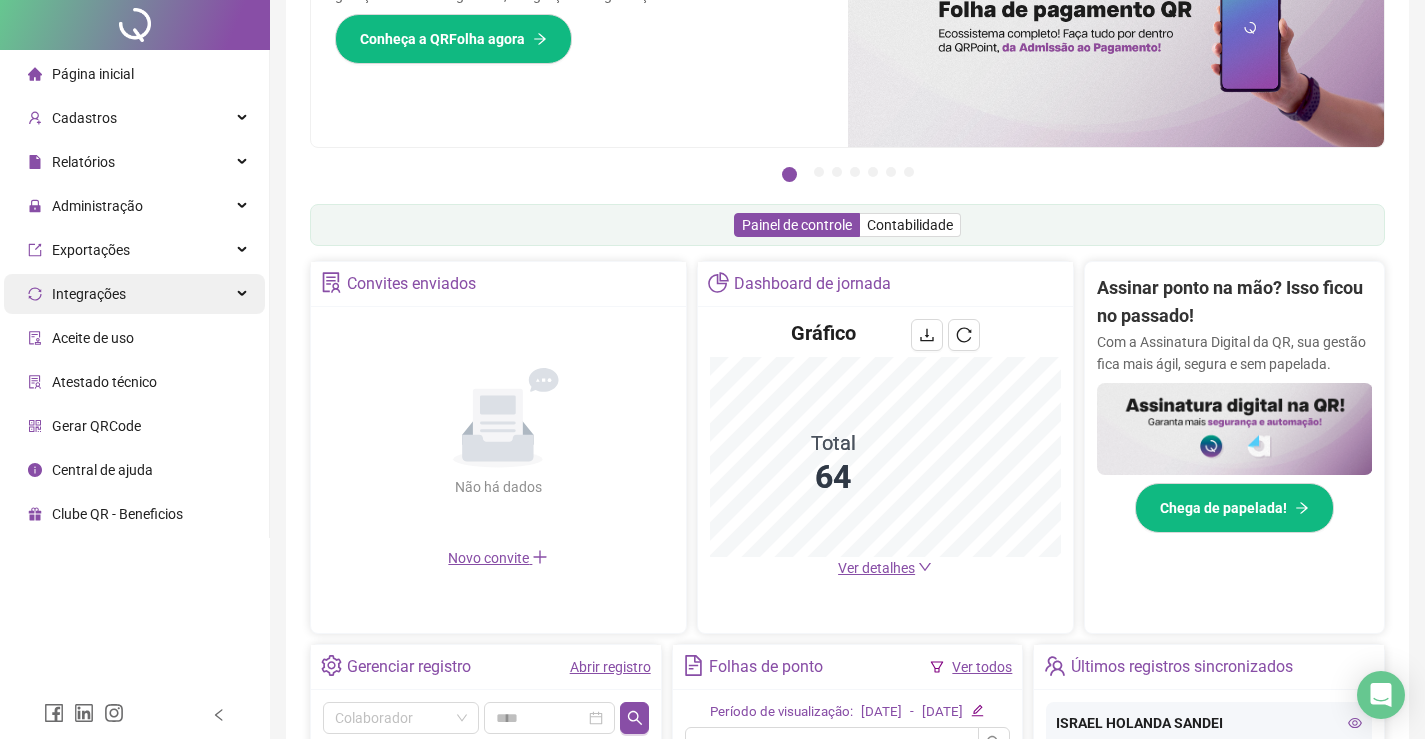 scroll, scrollTop: 0, scrollLeft: 0, axis: both 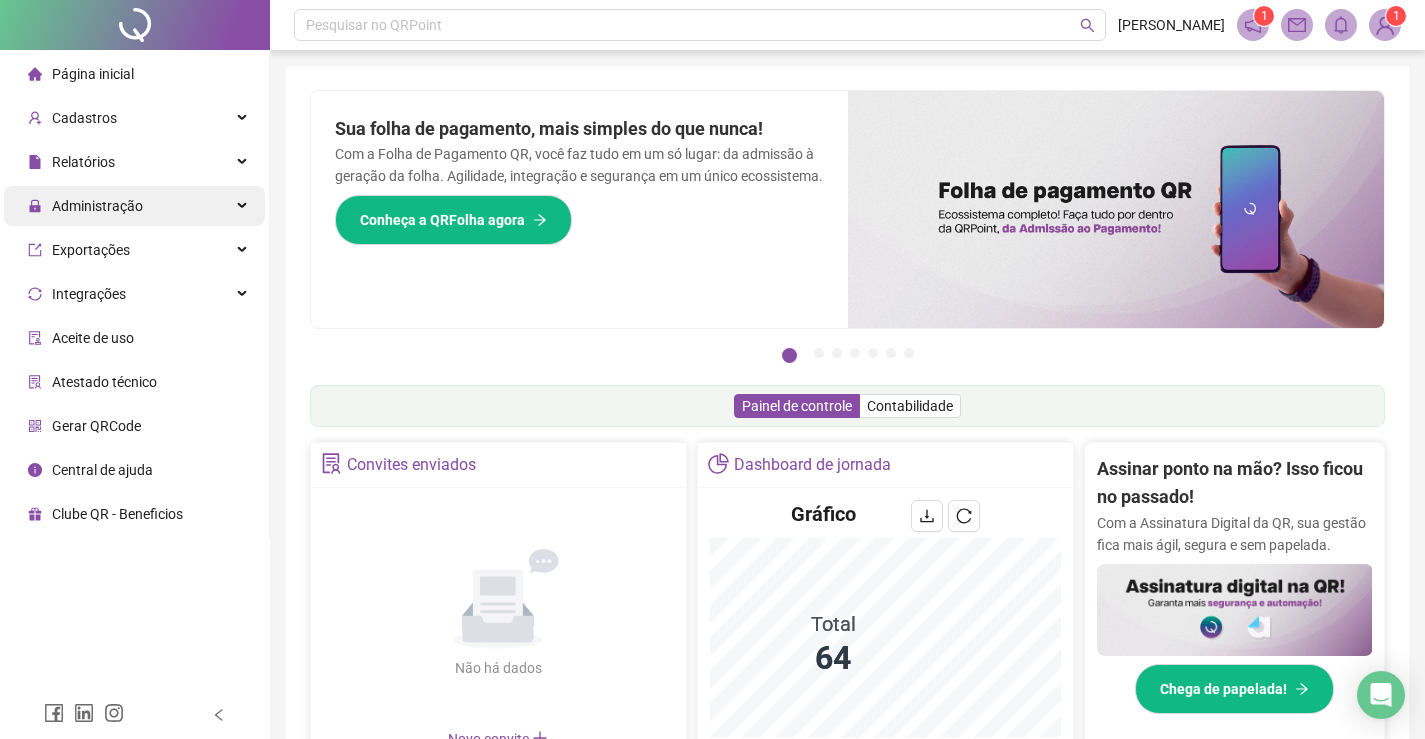 click on "Administração" at bounding box center (97, 206) 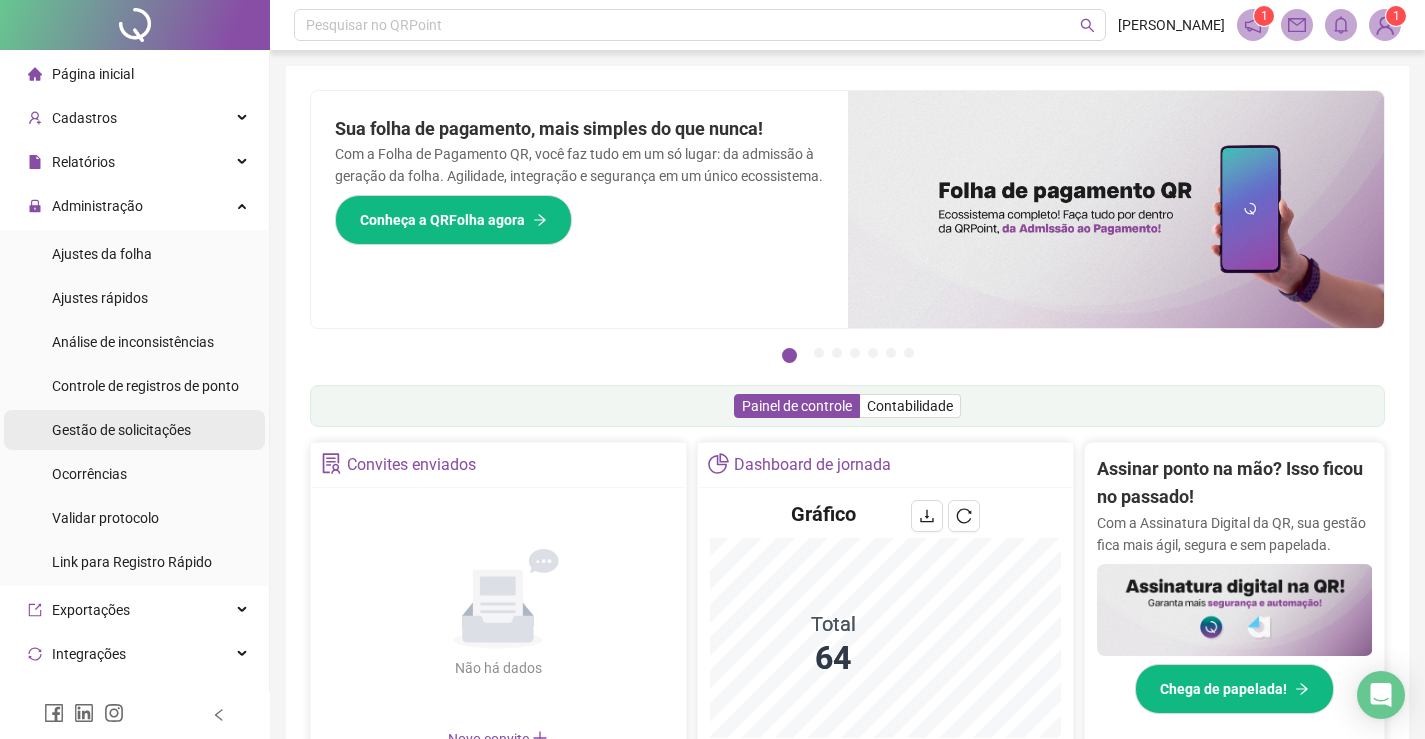 click on "Gestão de solicitações" at bounding box center [121, 430] 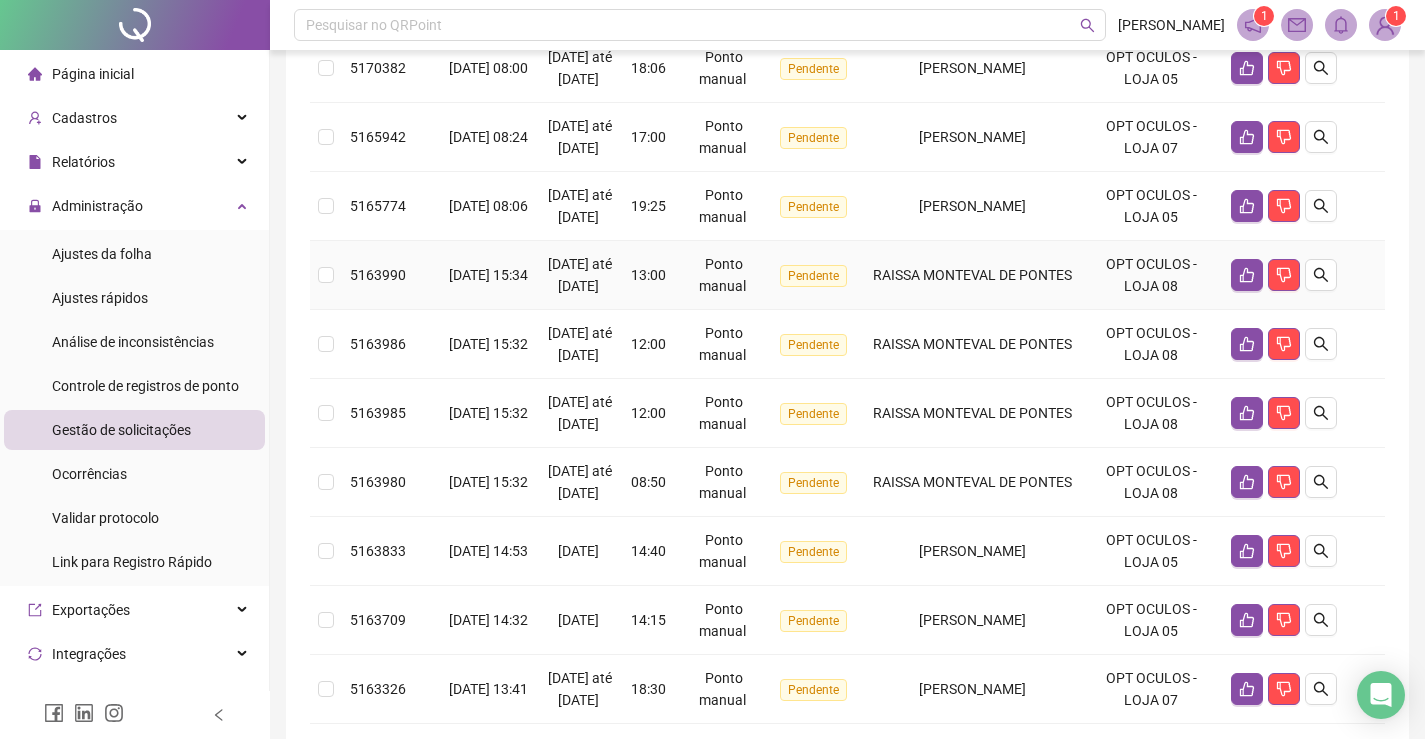 scroll, scrollTop: 818, scrollLeft: 0, axis: vertical 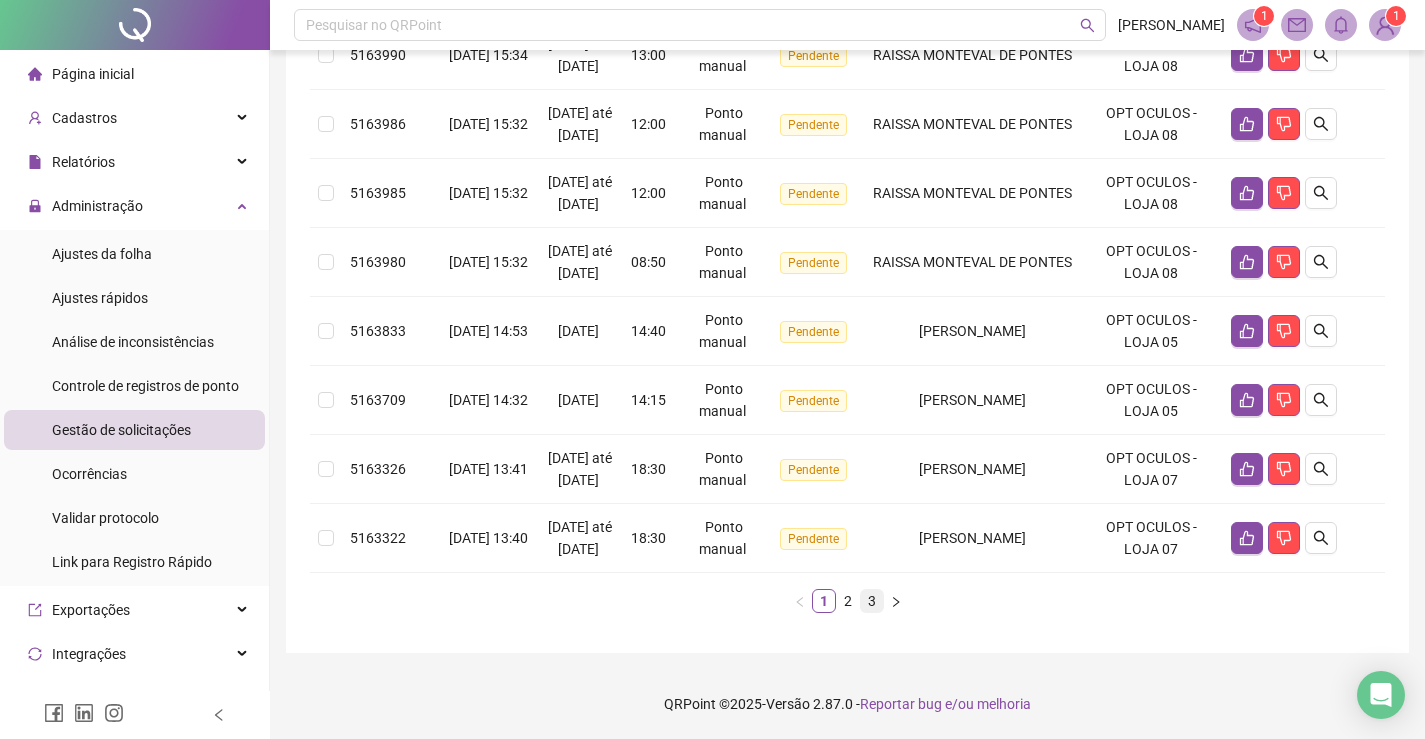 click on "3" at bounding box center (872, 601) 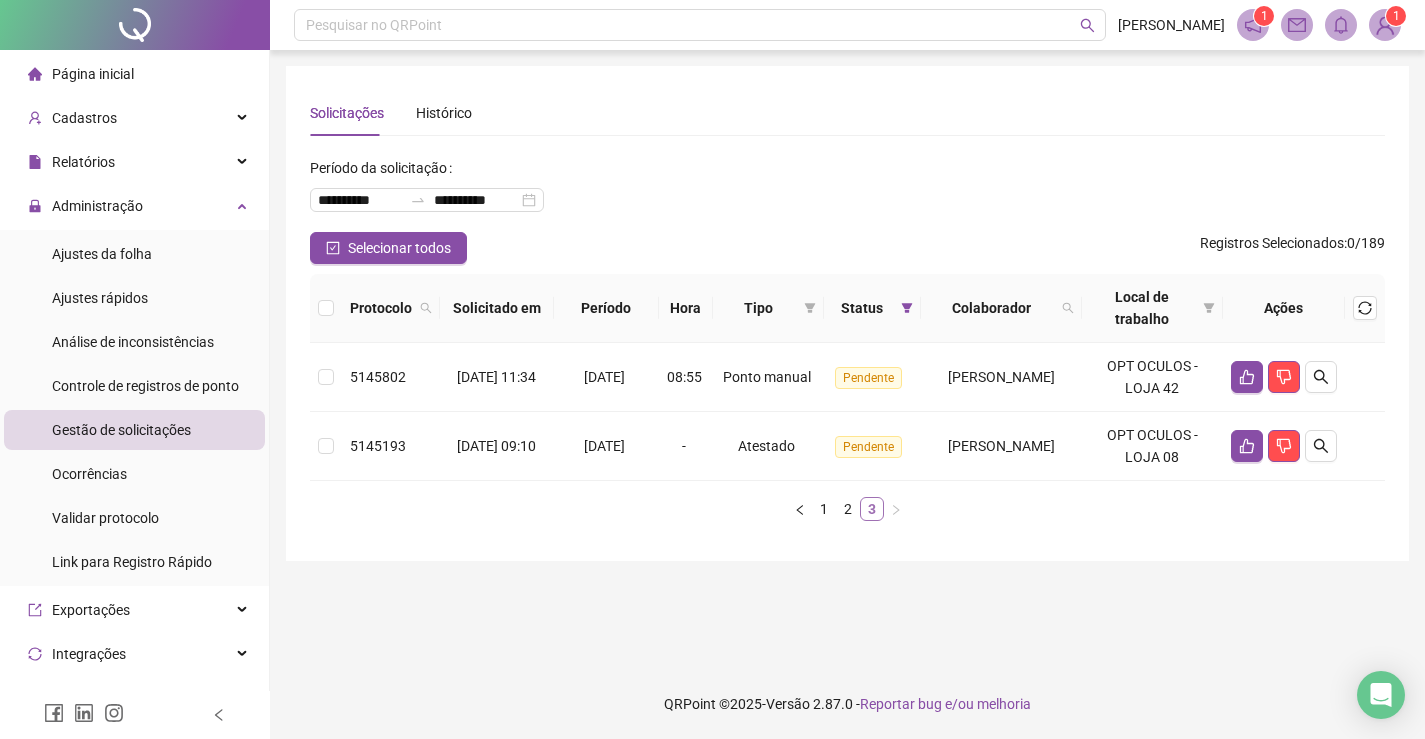 scroll, scrollTop: 0, scrollLeft: 0, axis: both 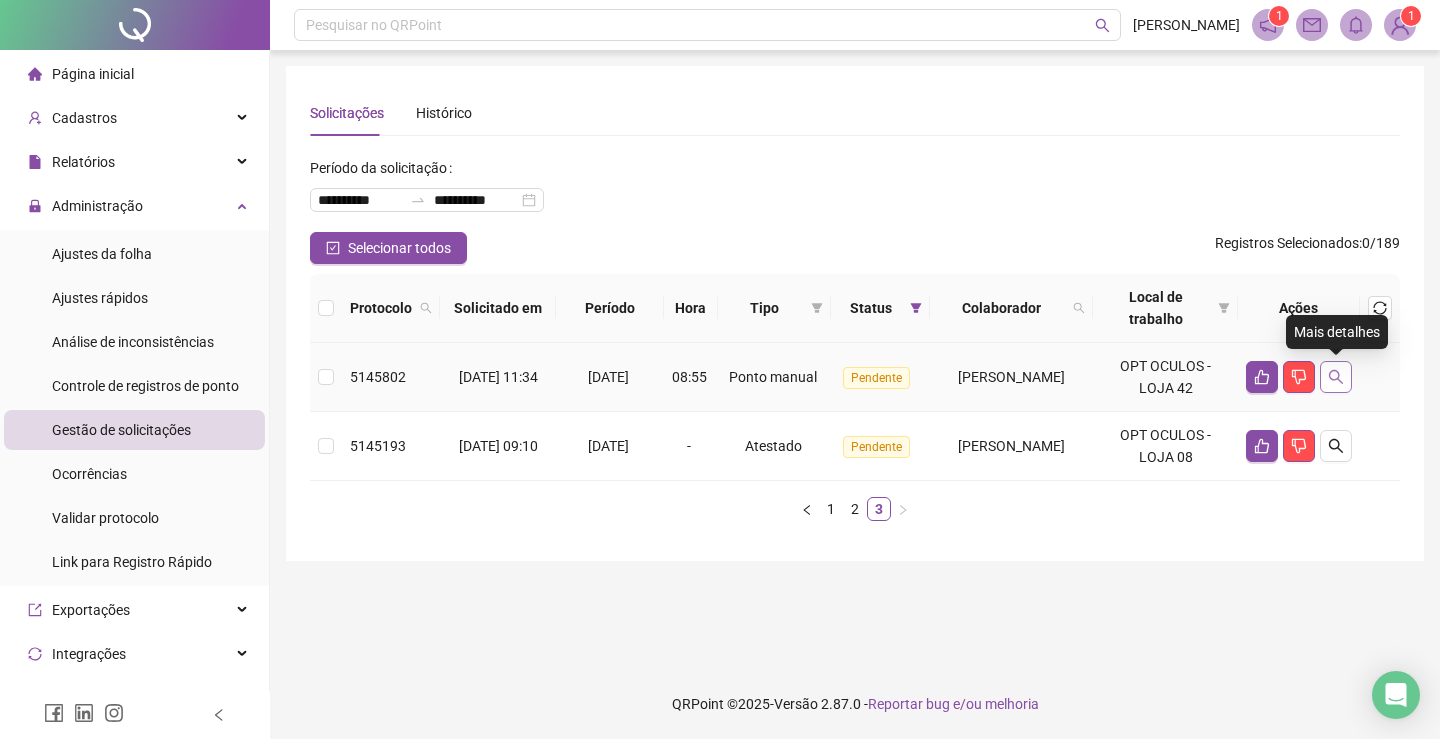 click 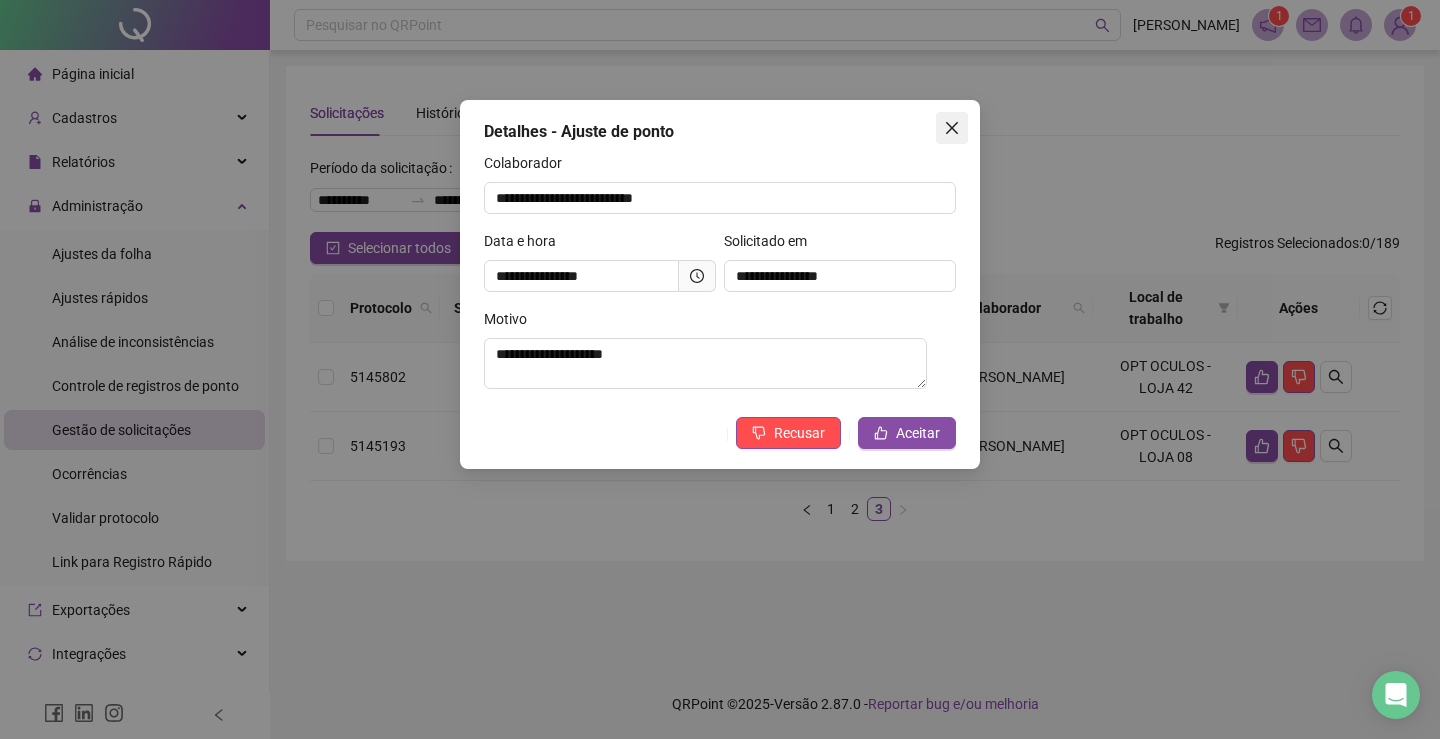 click 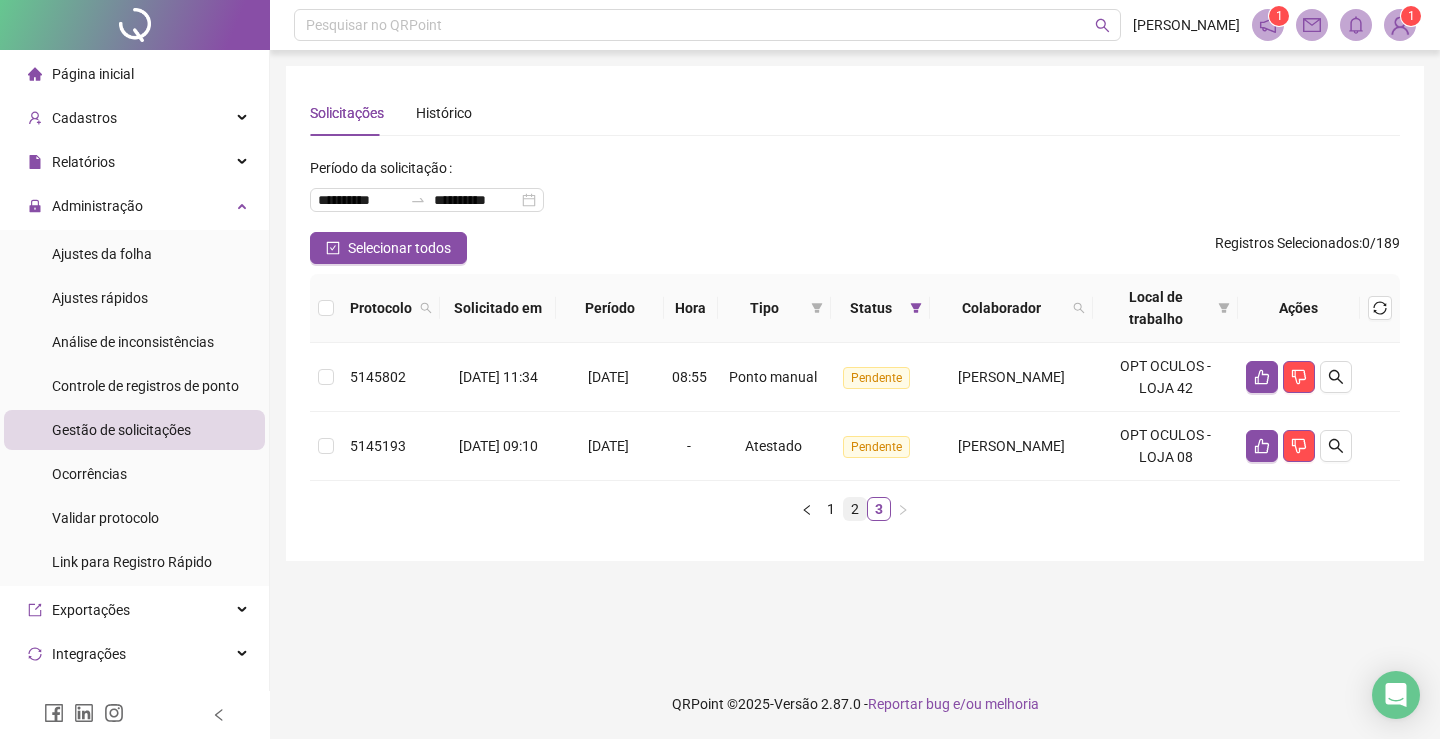 click on "2" at bounding box center (855, 509) 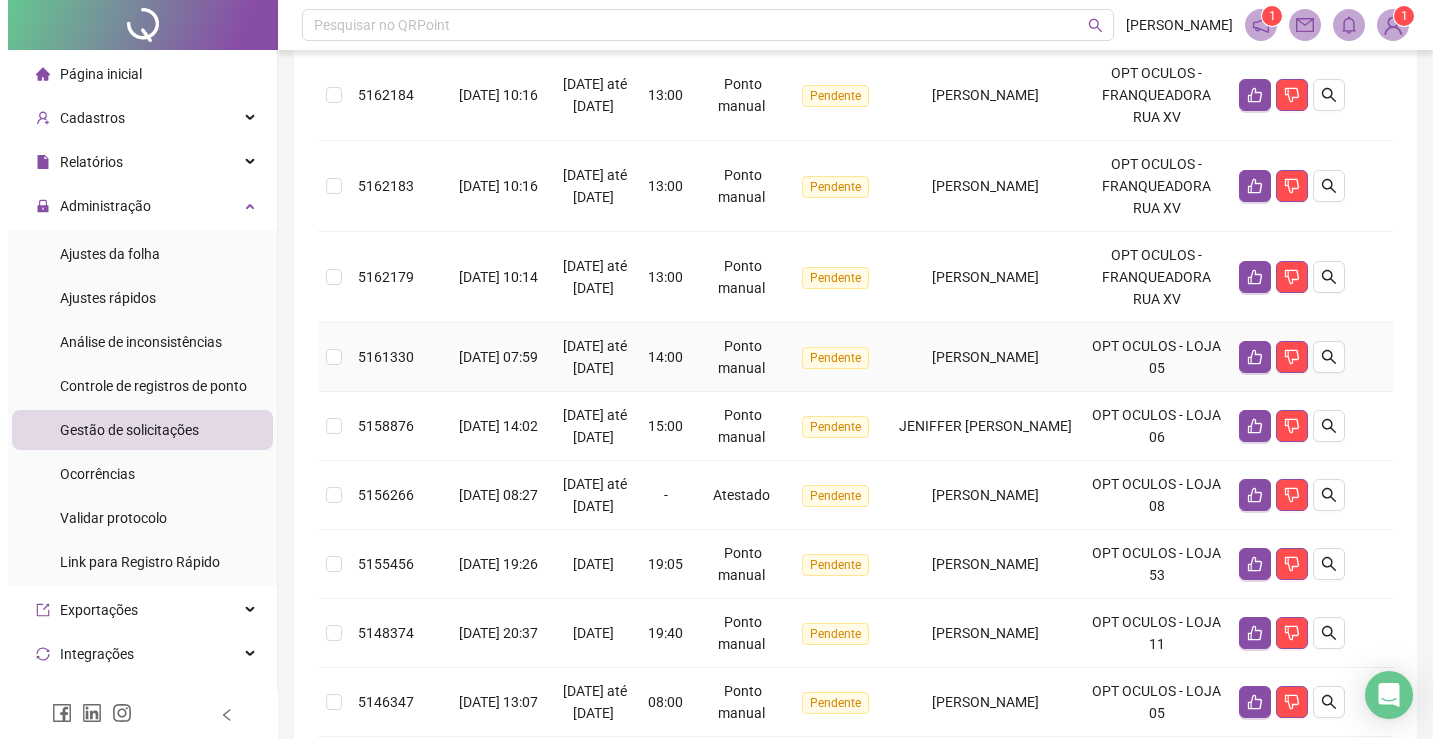 scroll, scrollTop: 818, scrollLeft: 0, axis: vertical 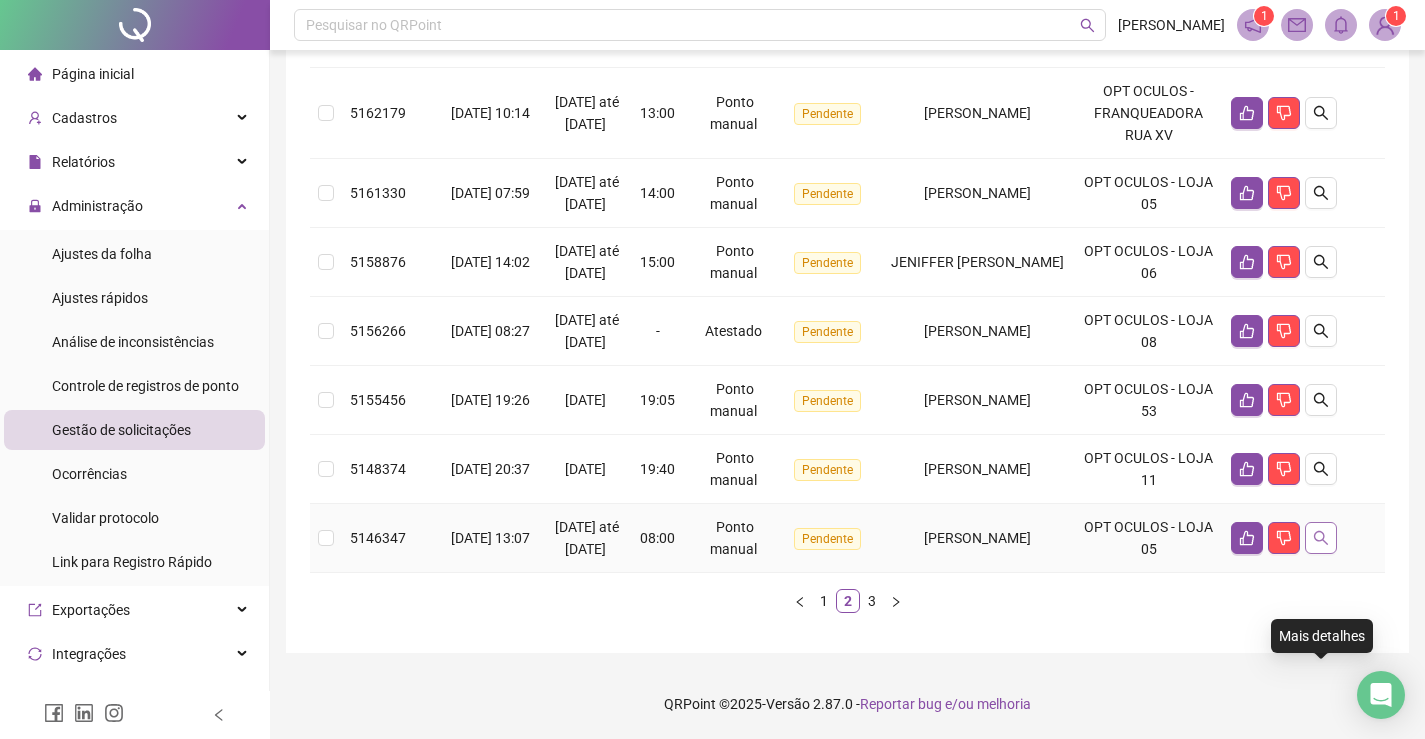 click 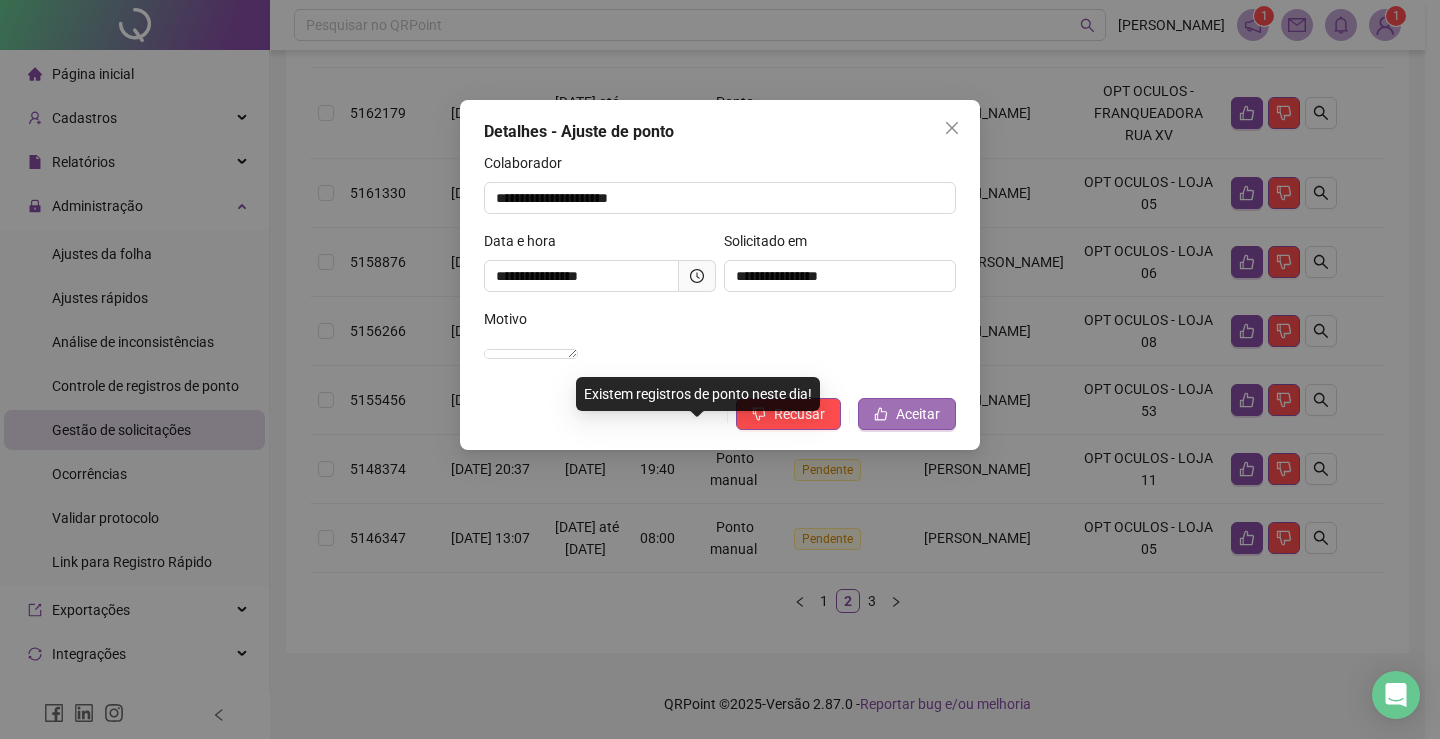 click on "Aceitar" at bounding box center (918, 414) 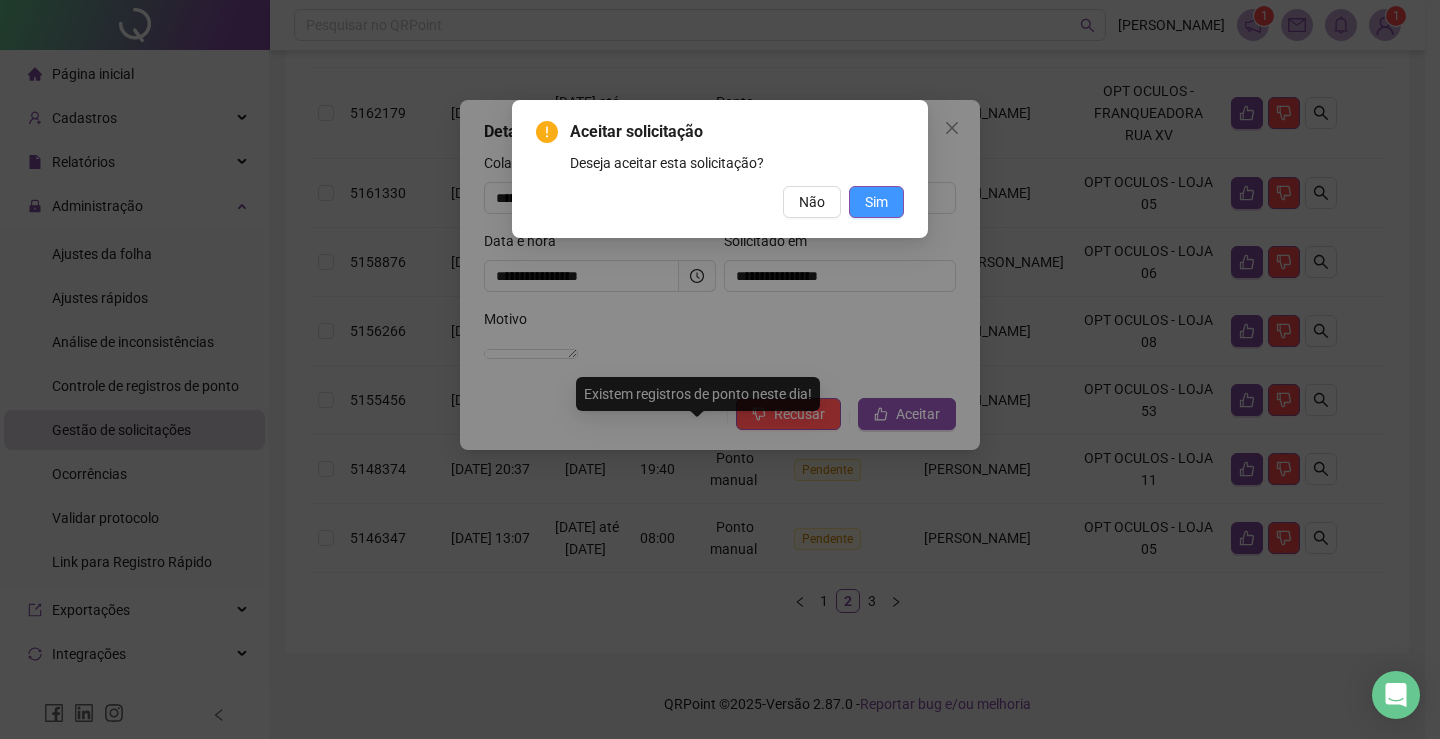 click on "Sim" at bounding box center (876, 202) 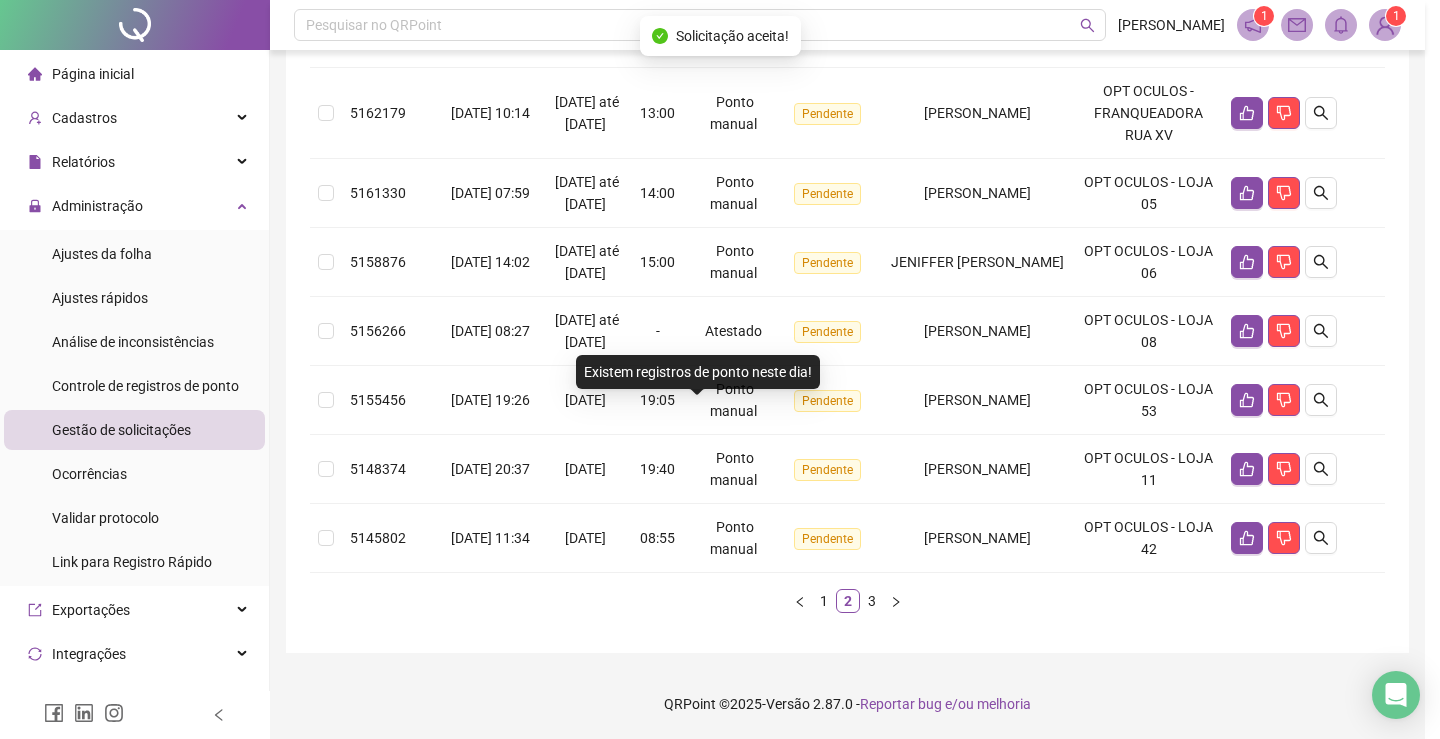 scroll, scrollTop: 796, scrollLeft: 0, axis: vertical 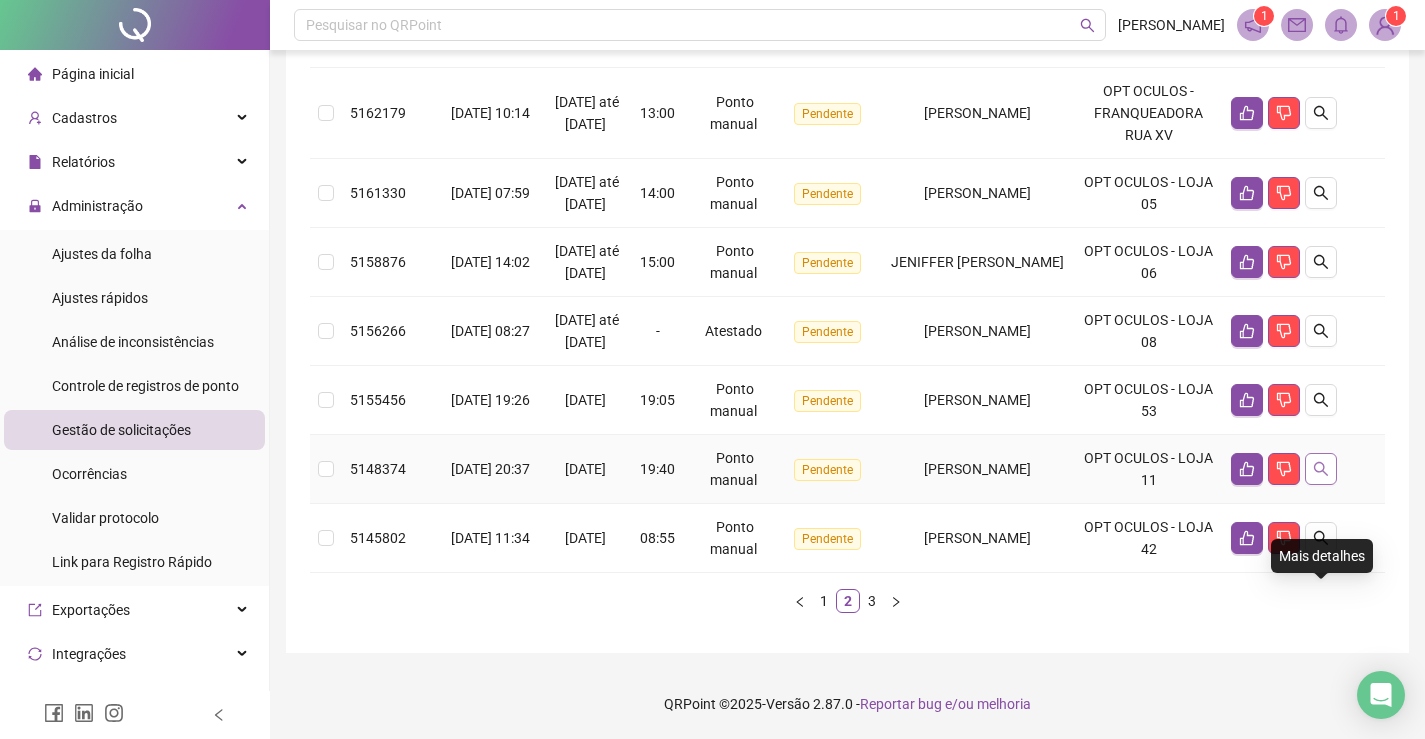 click 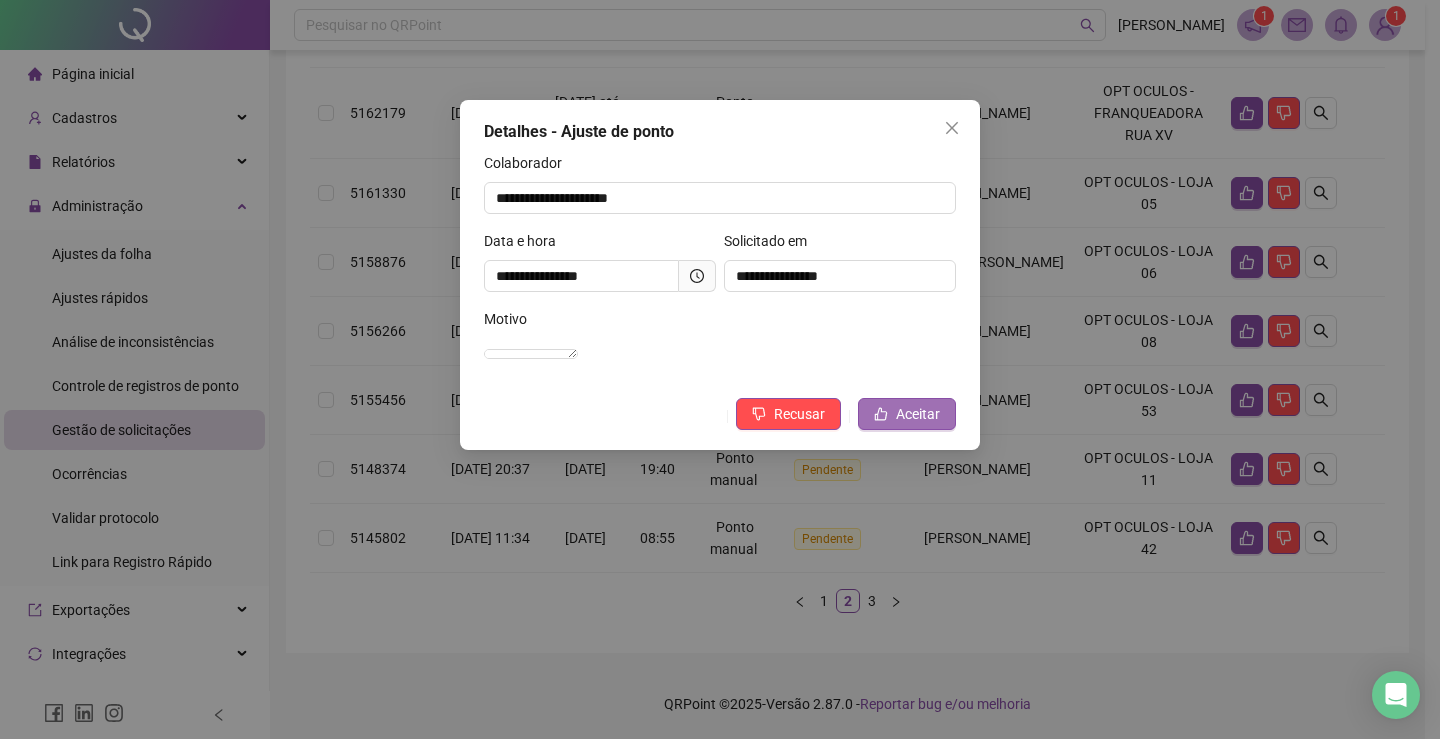 click on "Aceitar" at bounding box center (918, 414) 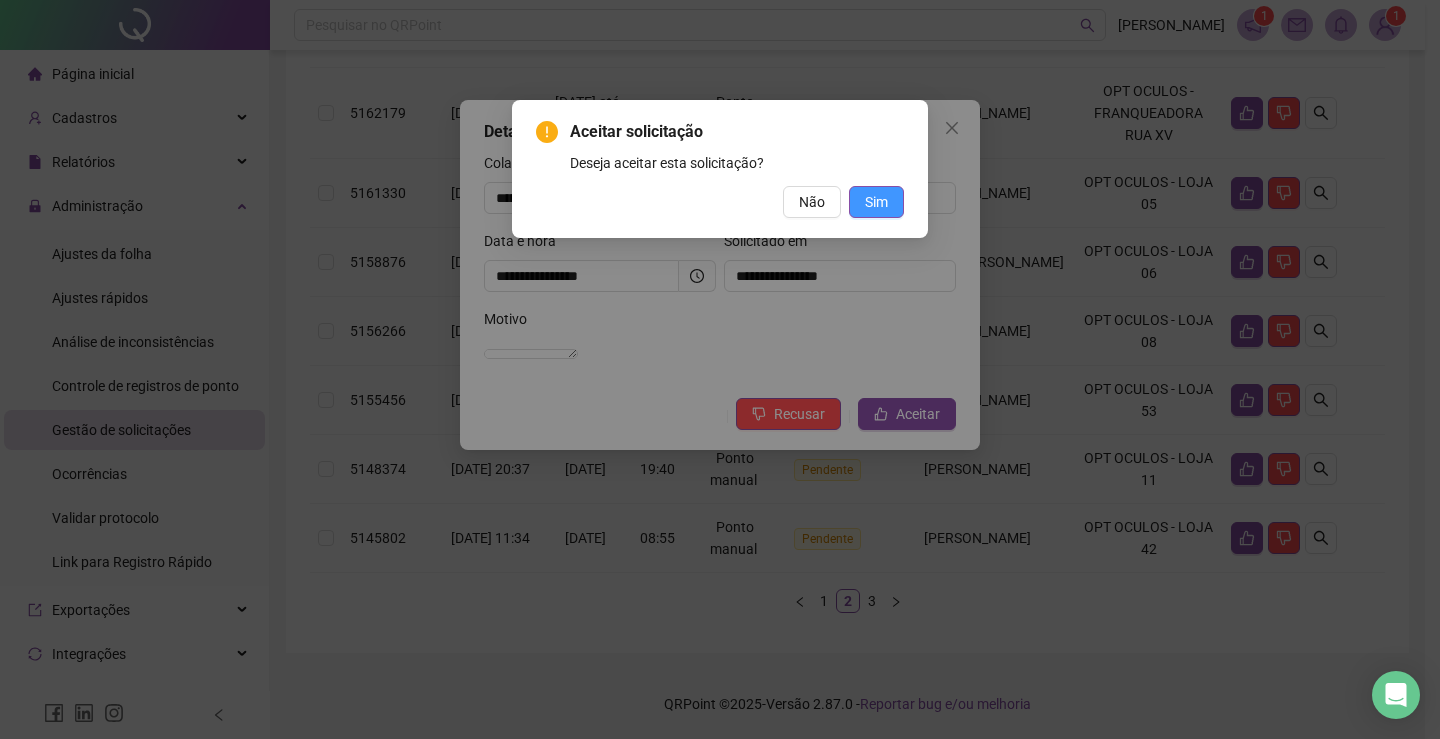 click on "Sim" at bounding box center [876, 202] 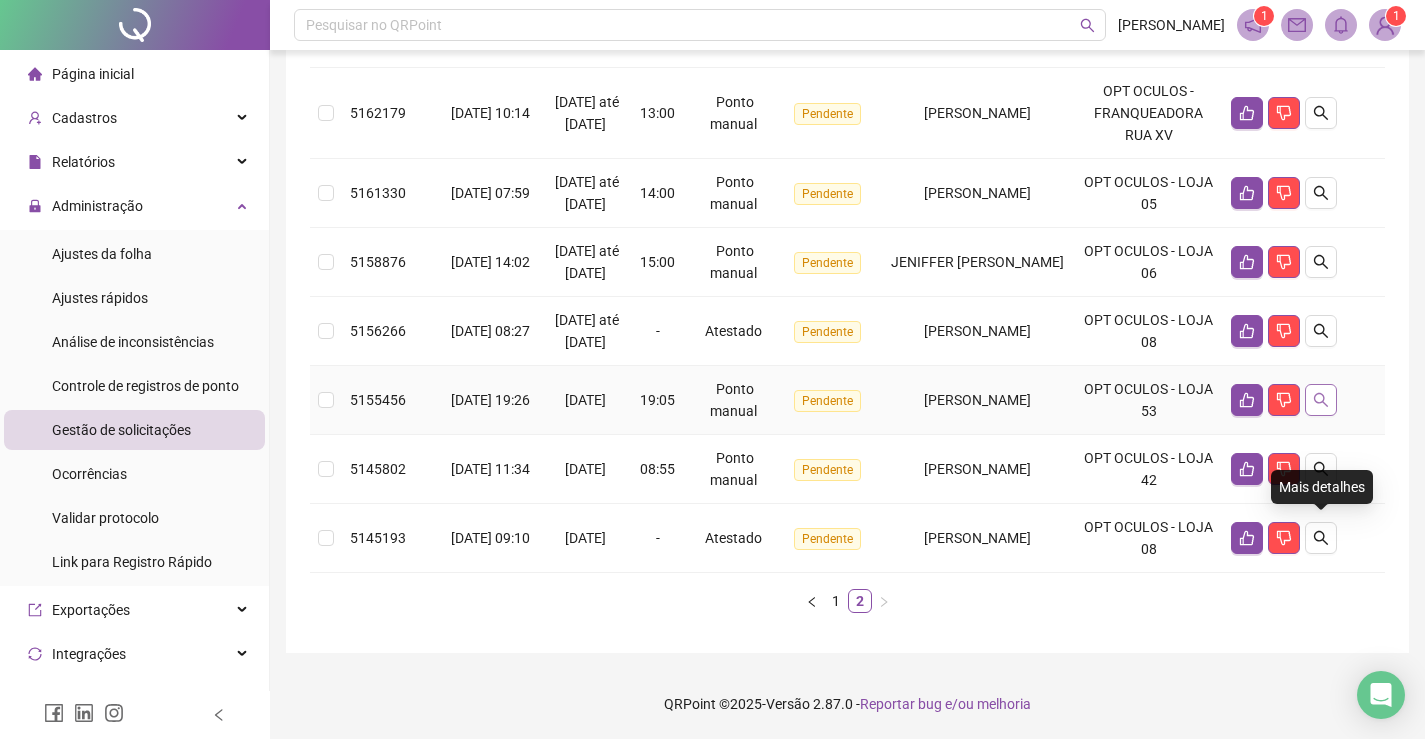 click 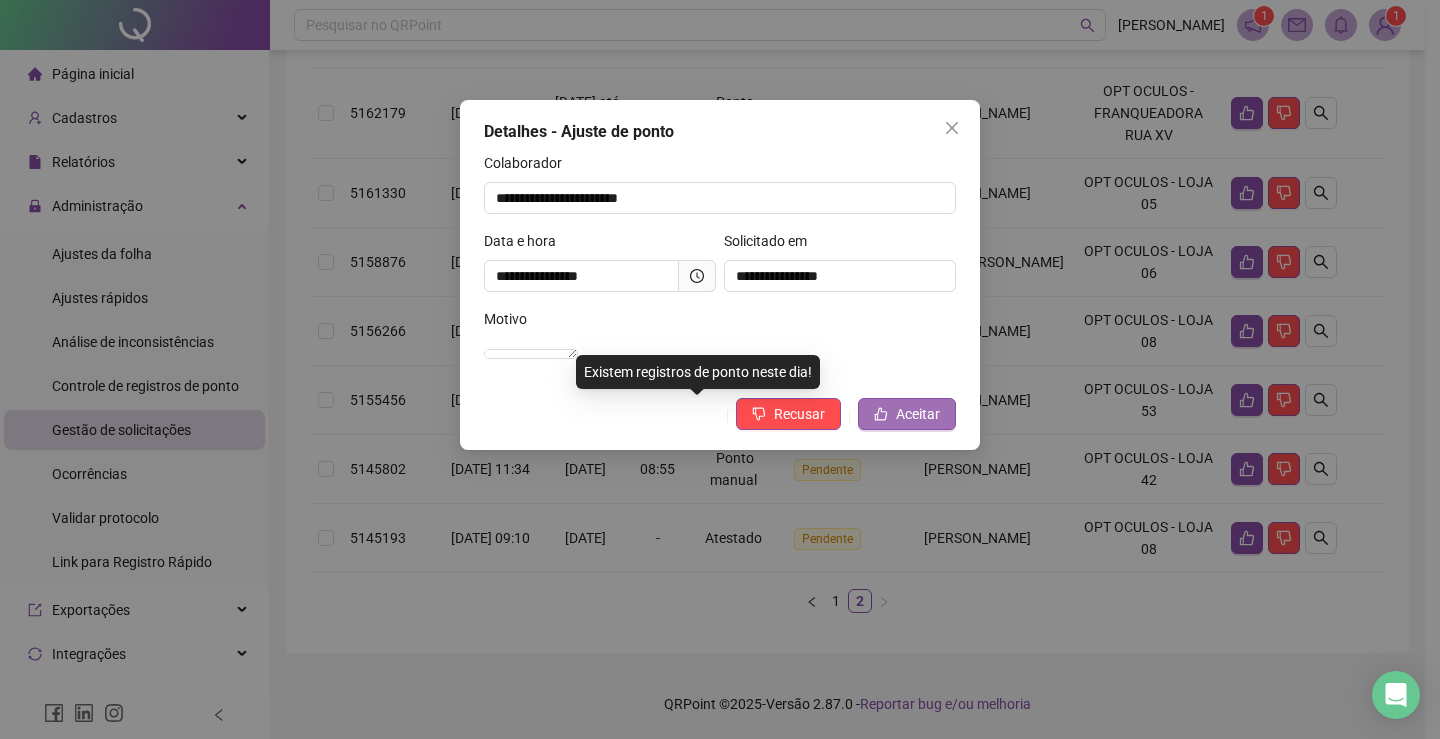 click on "Aceitar" at bounding box center [918, 414] 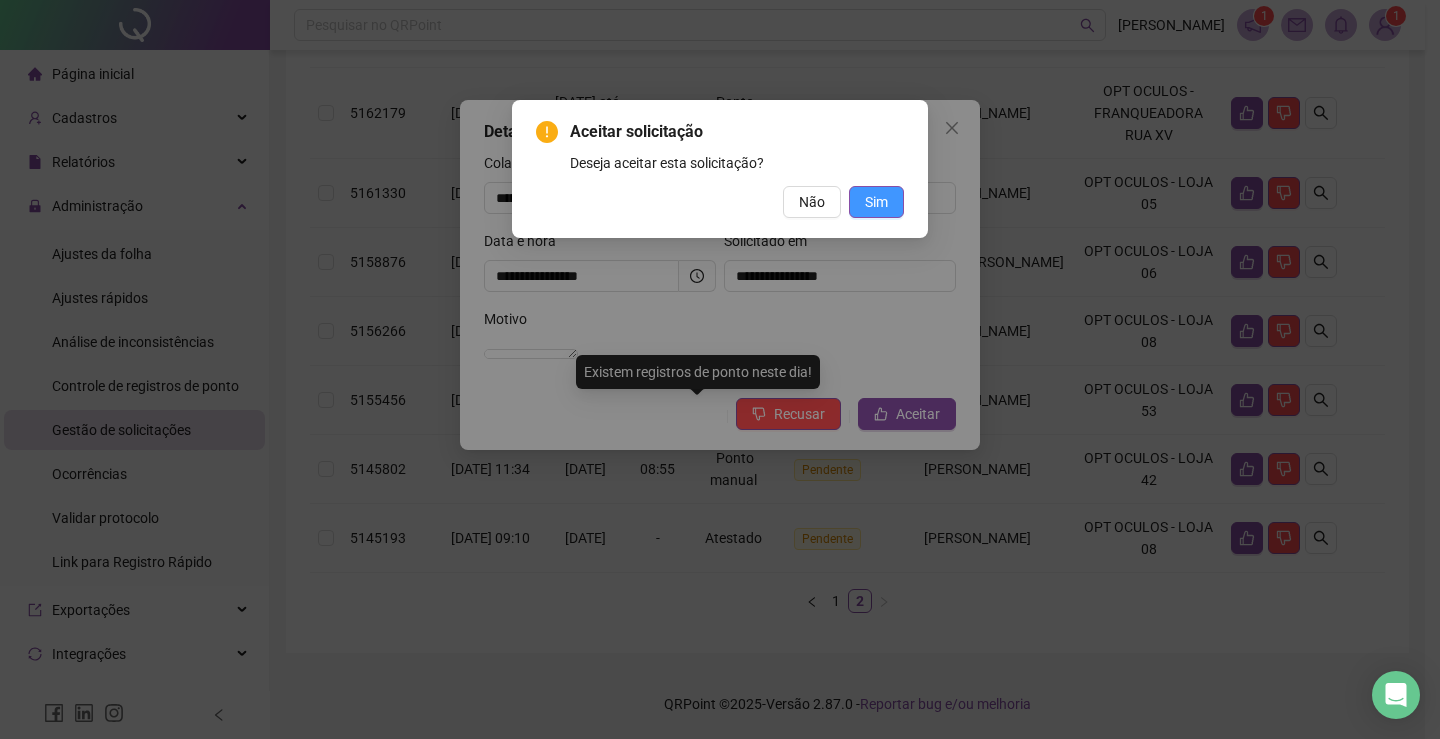 click on "Sim" at bounding box center [876, 202] 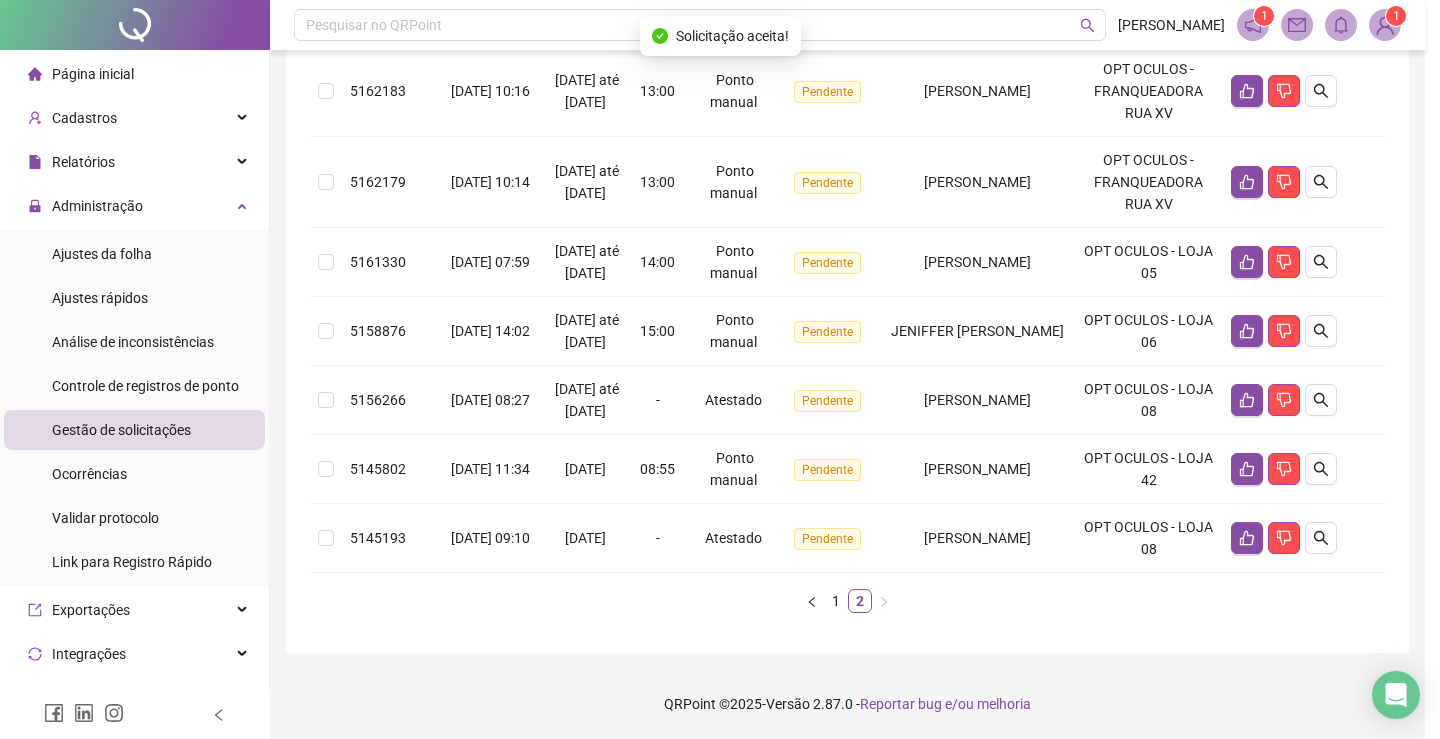 scroll, scrollTop: 727, scrollLeft: 0, axis: vertical 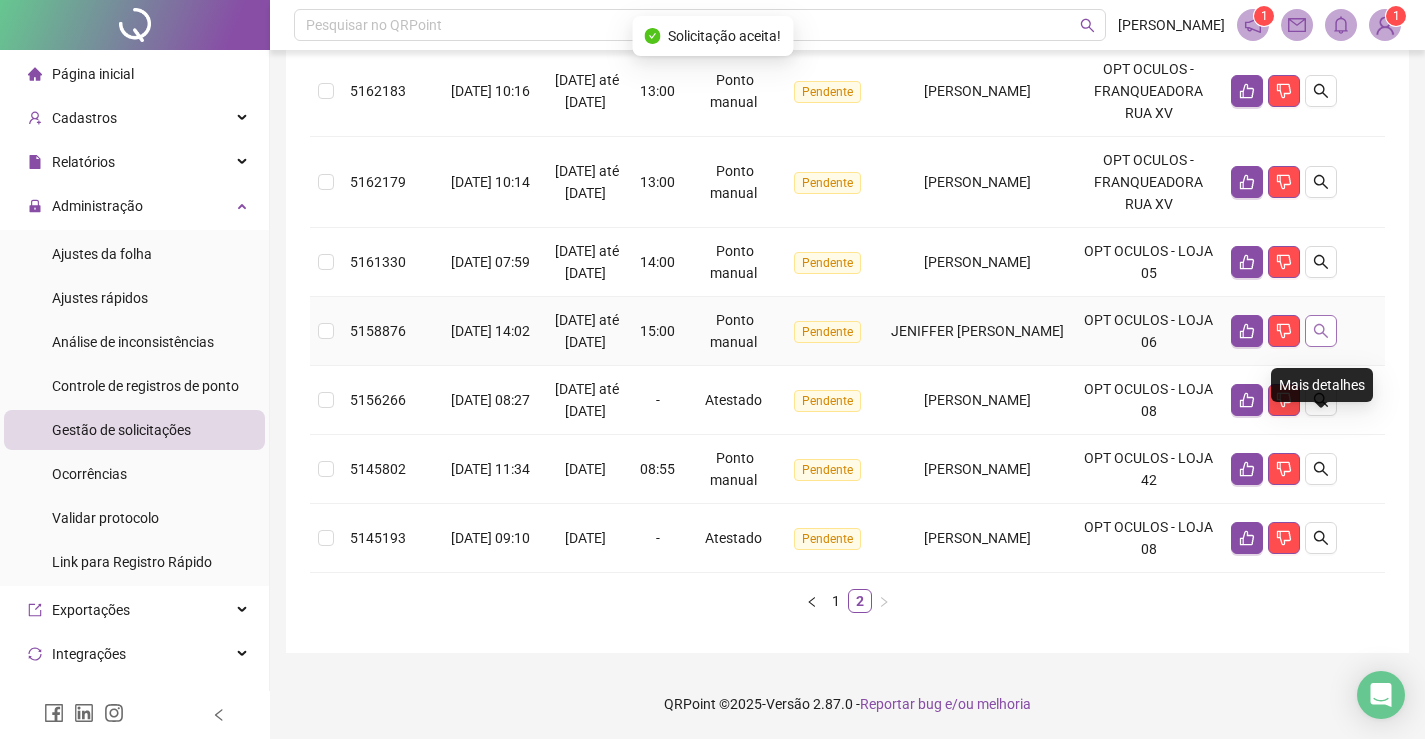 click 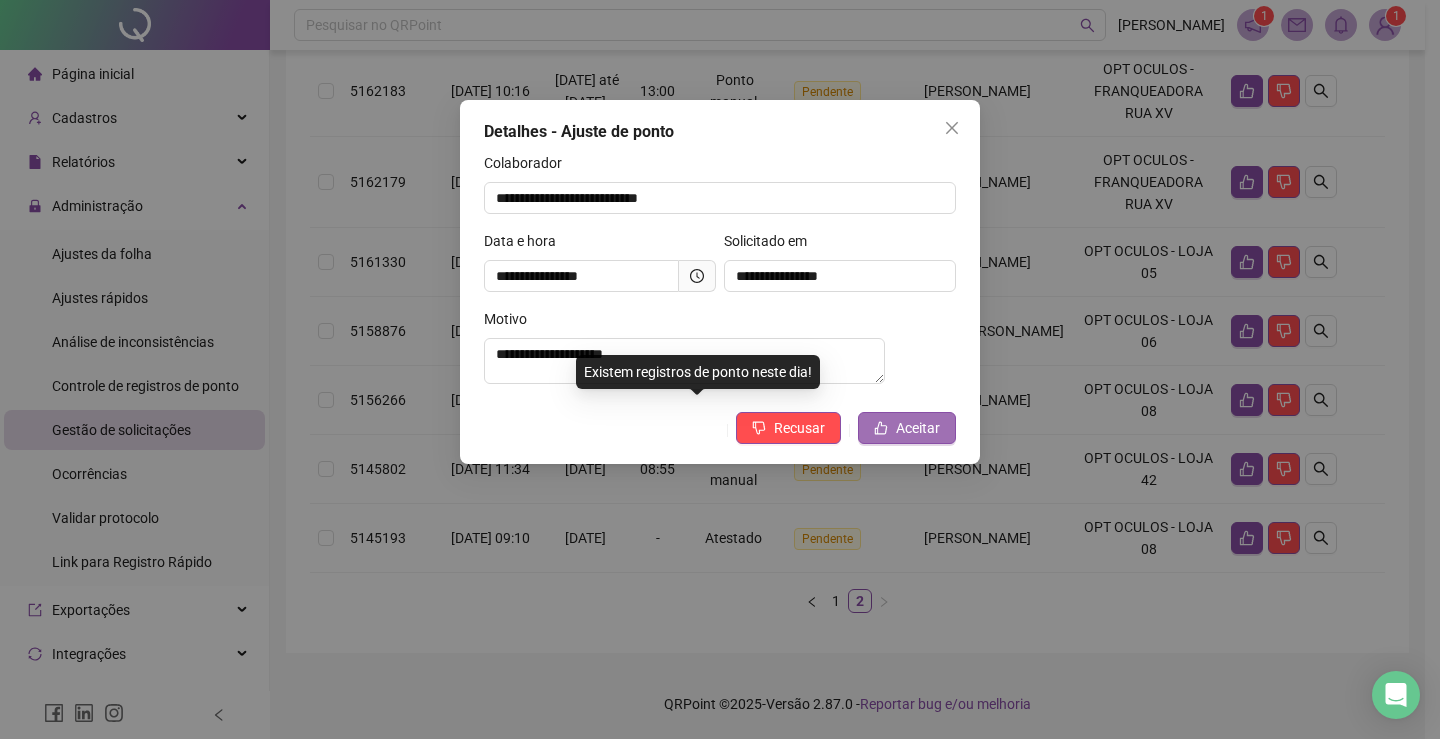 click on "Aceitar" at bounding box center [918, 428] 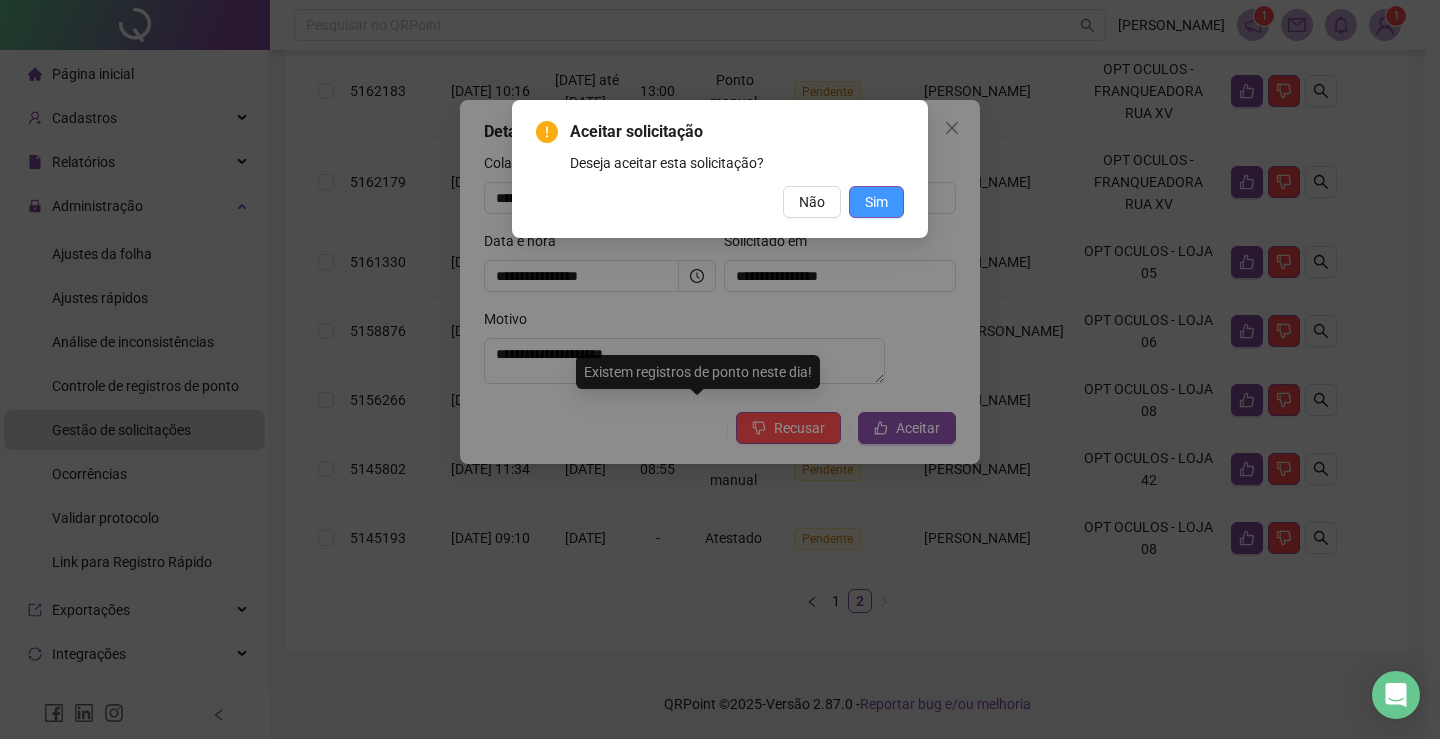 click on "Sim" at bounding box center [876, 202] 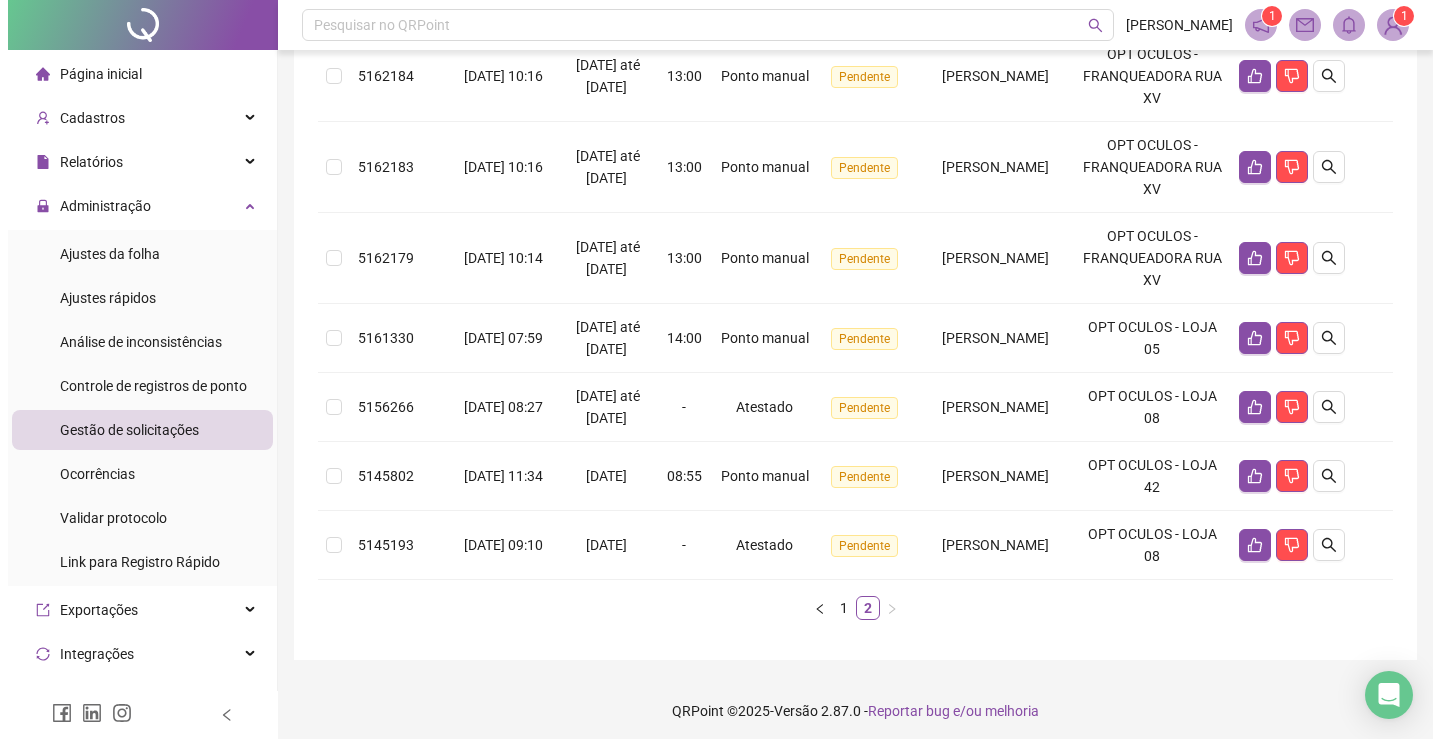 scroll, scrollTop: 636, scrollLeft: 0, axis: vertical 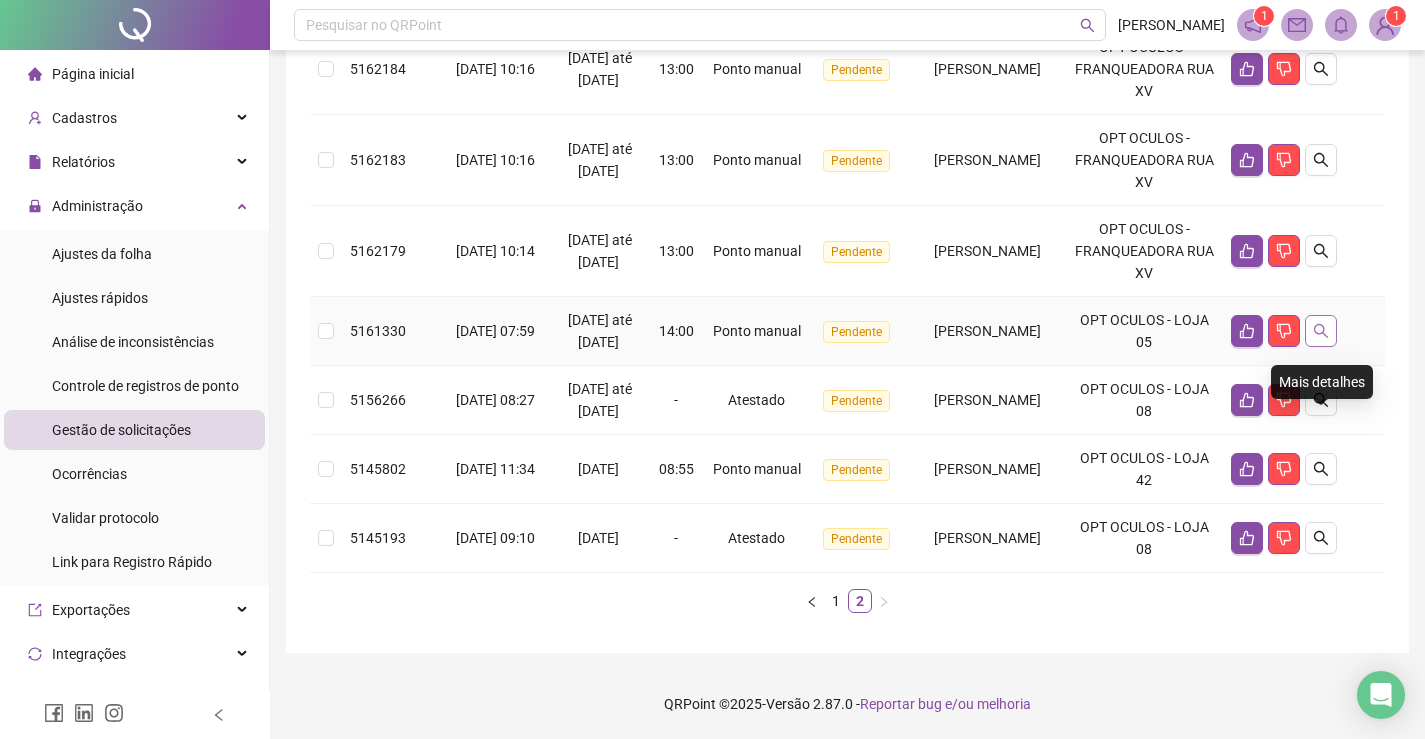 click 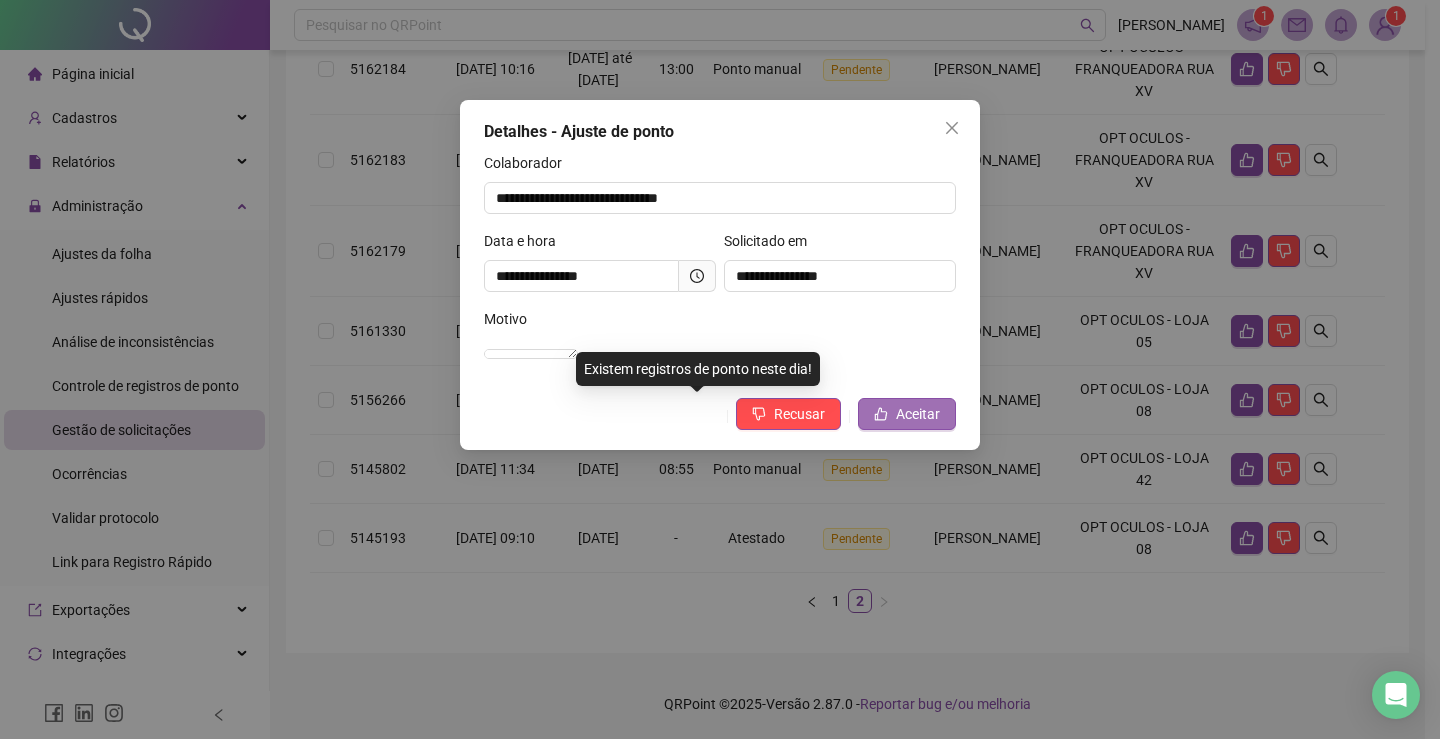 click on "Aceitar" at bounding box center [918, 414] 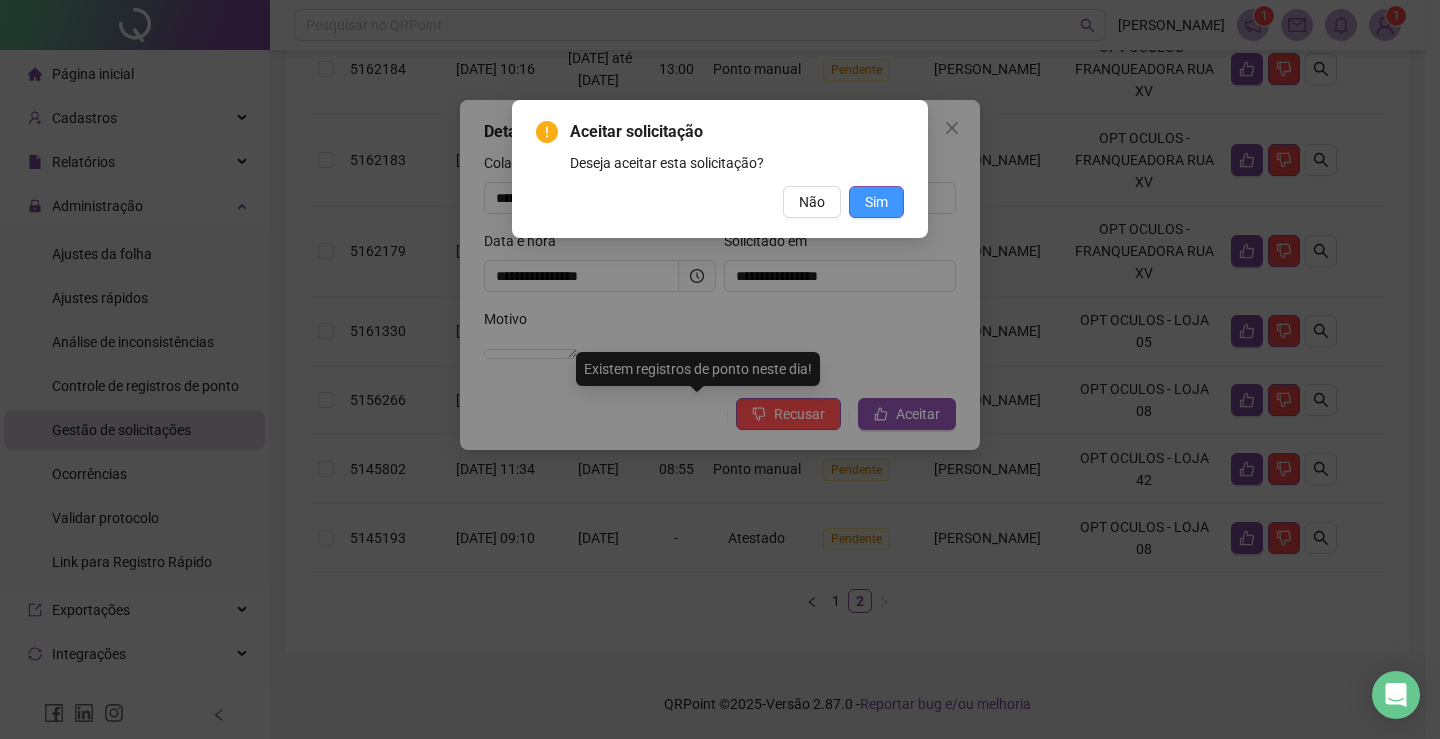 click on "Sim" at bounding box center (876, 202) 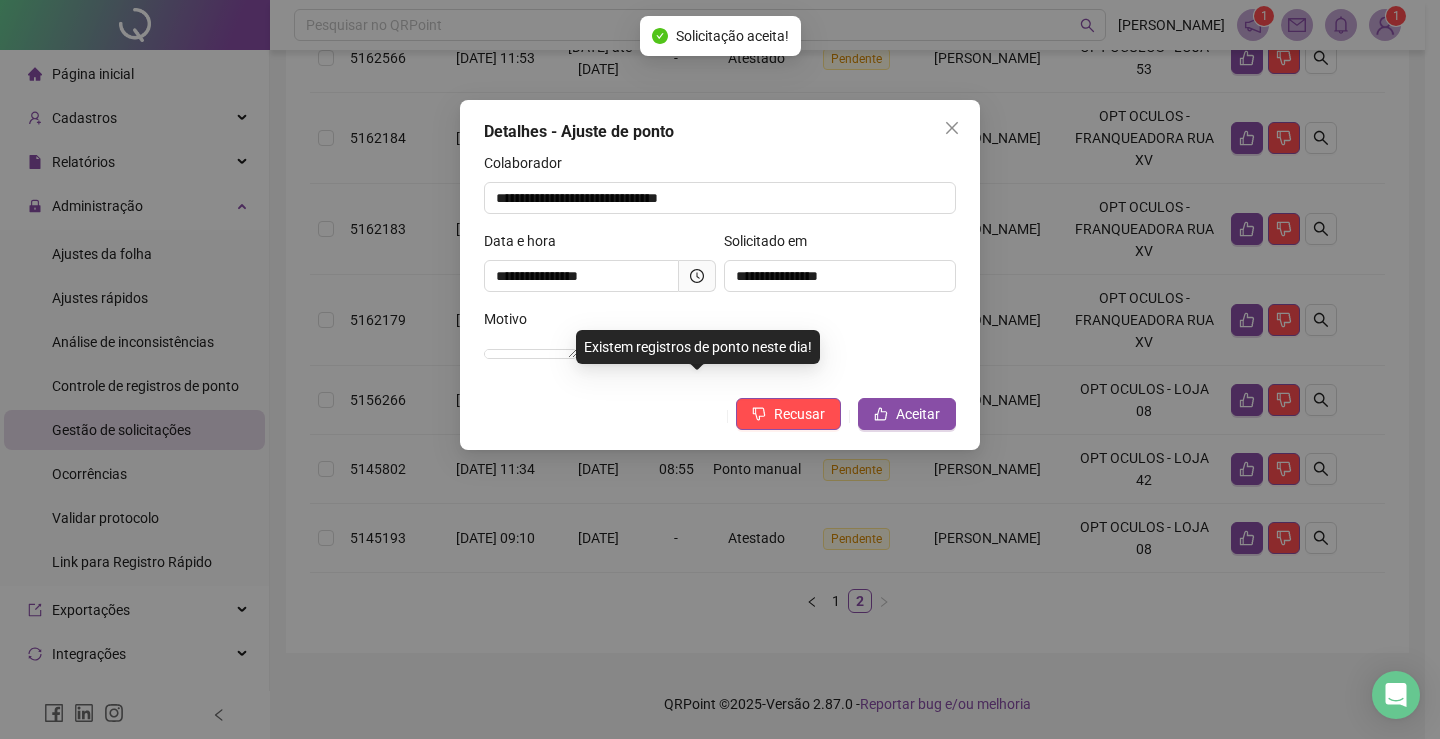 scroll, scrollTop: 545, scrollLeft: 0, axis: vertical 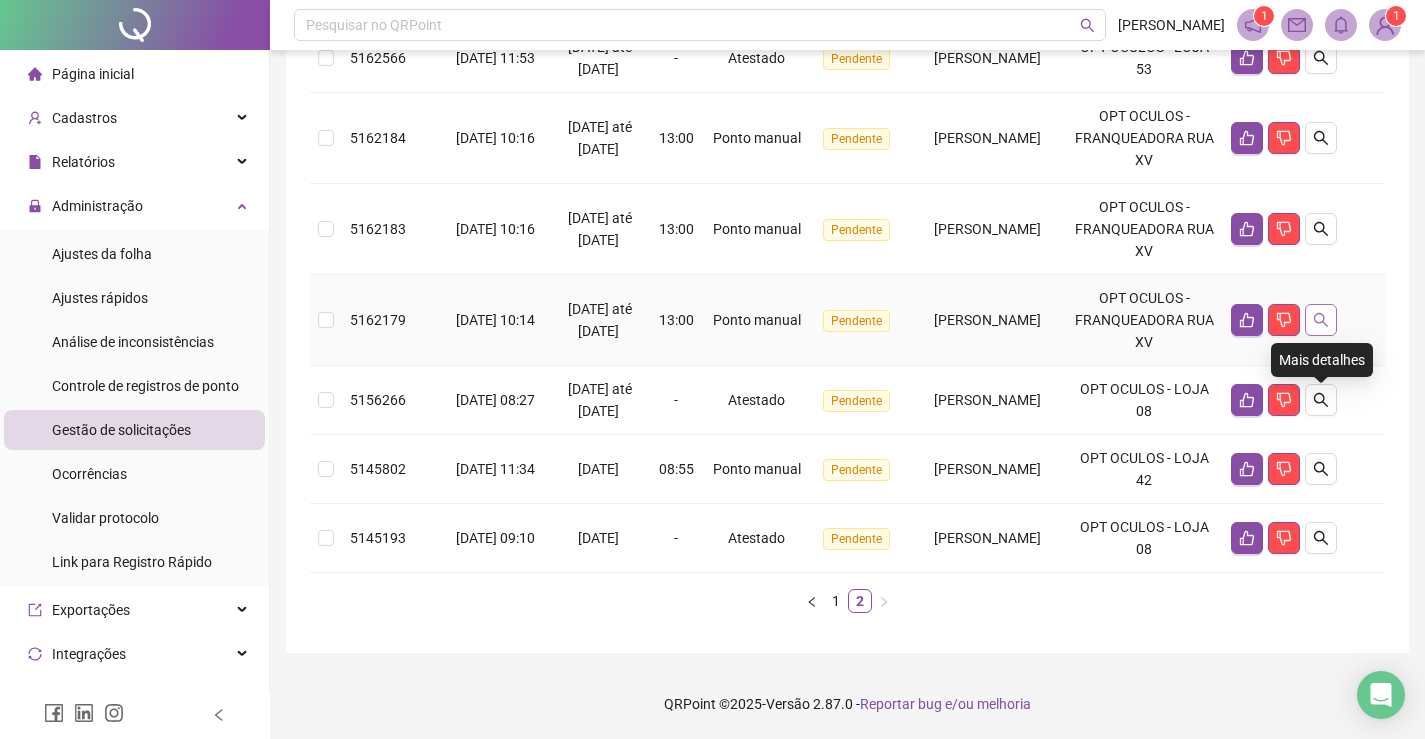 click 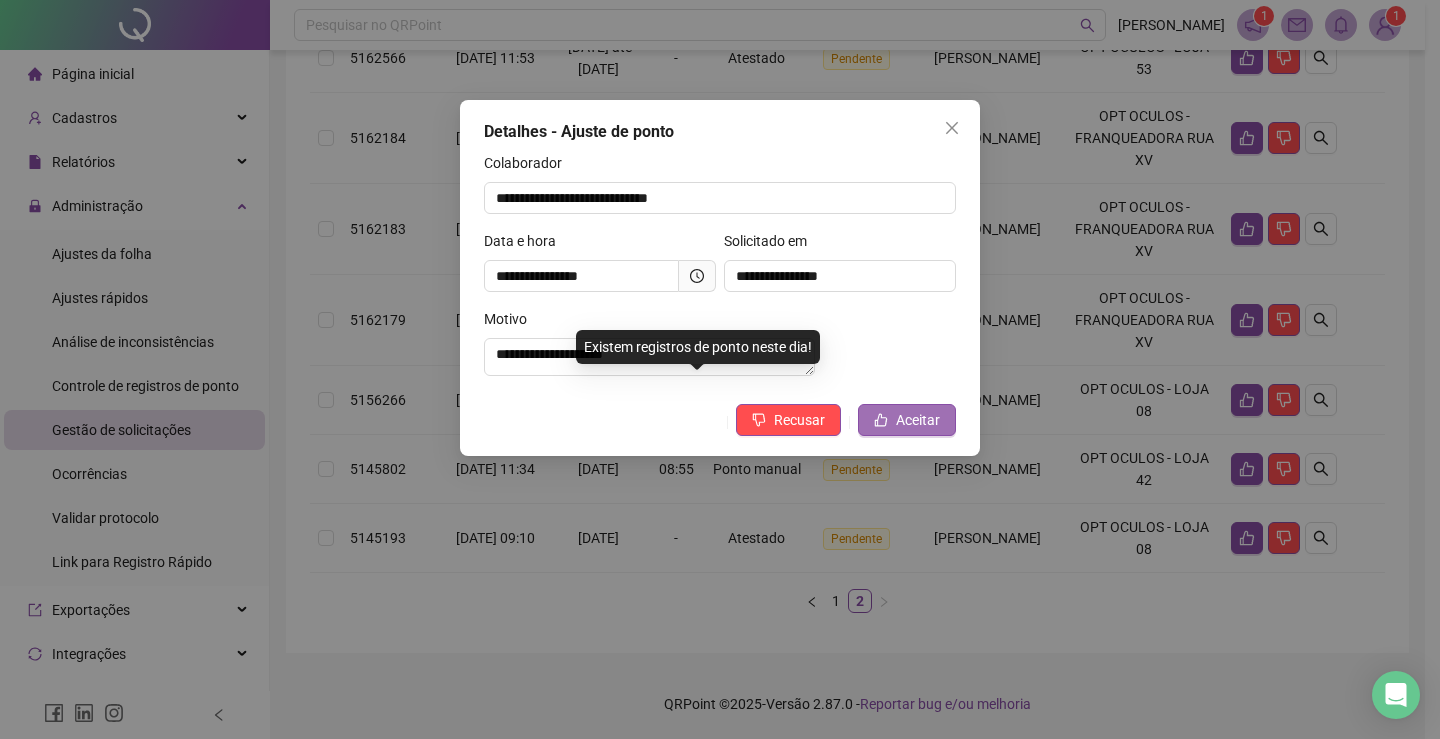 click on "Aceitar" at bounding box center (918, 420) 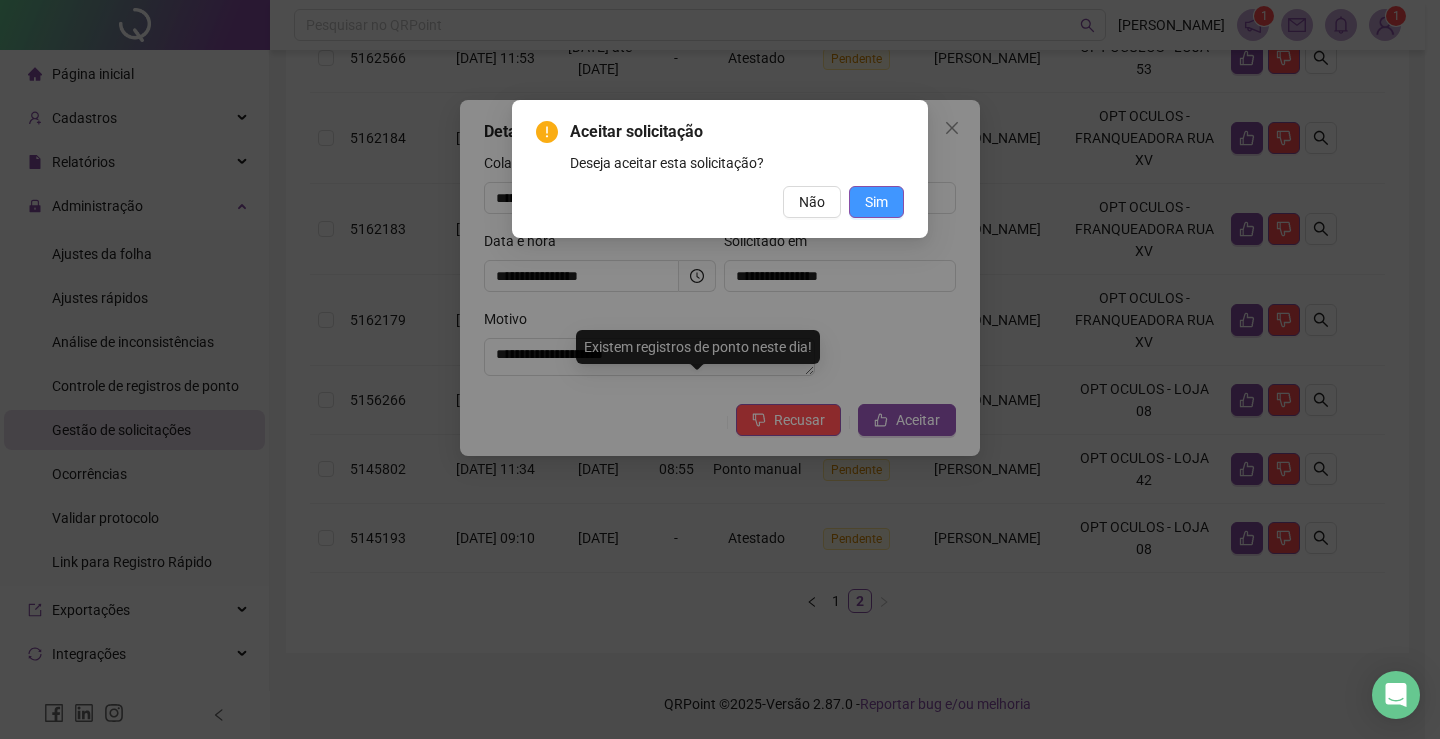 click on "Sim" at bounding box center [876, 202] 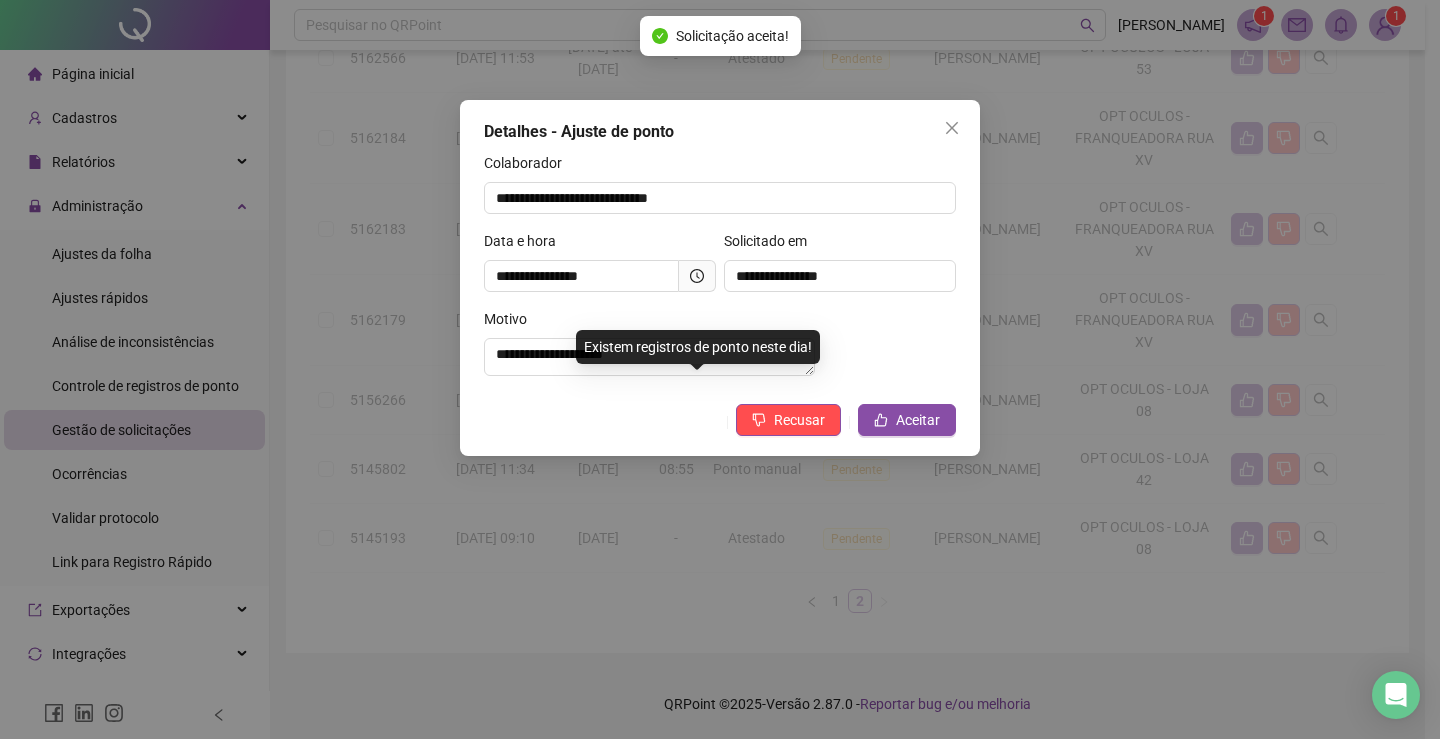 scroll, scrollTop: 454, scrollLeft: 0, axis: vertical 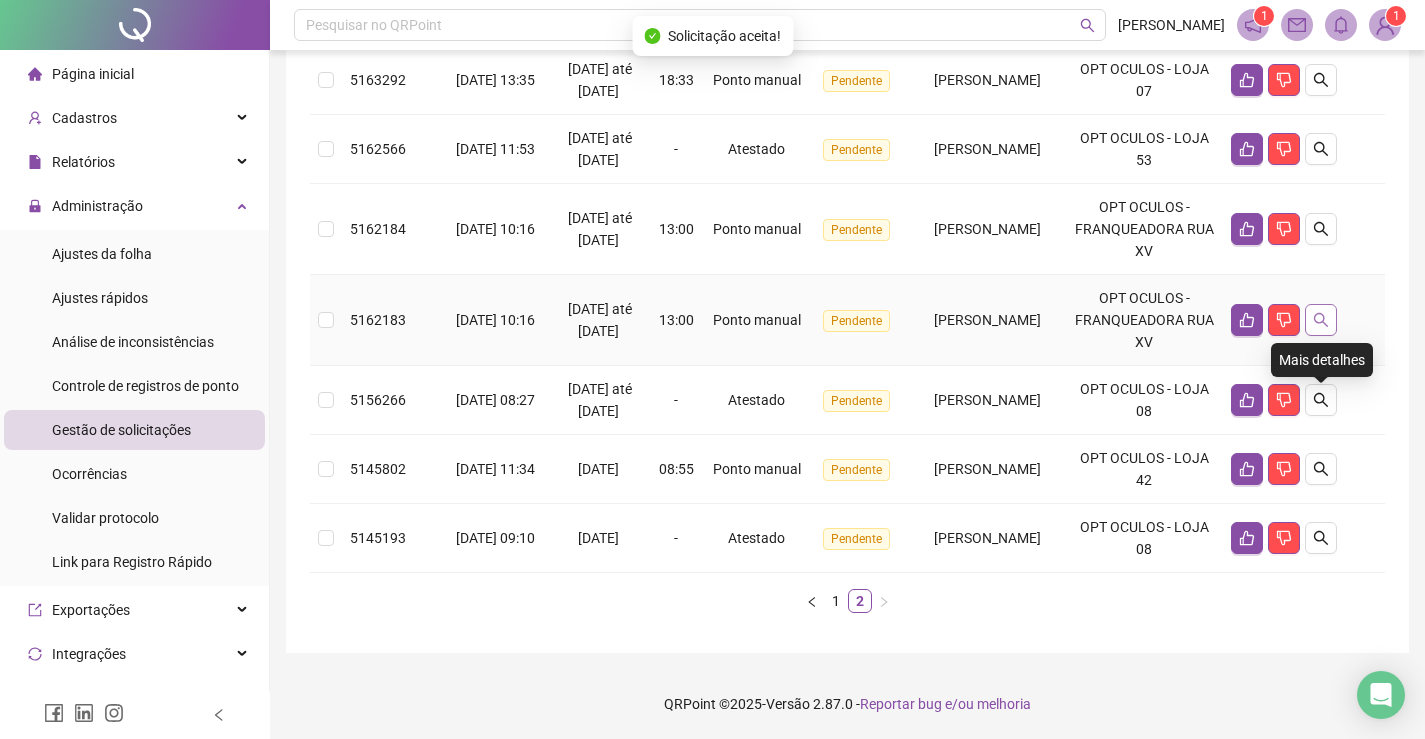 click 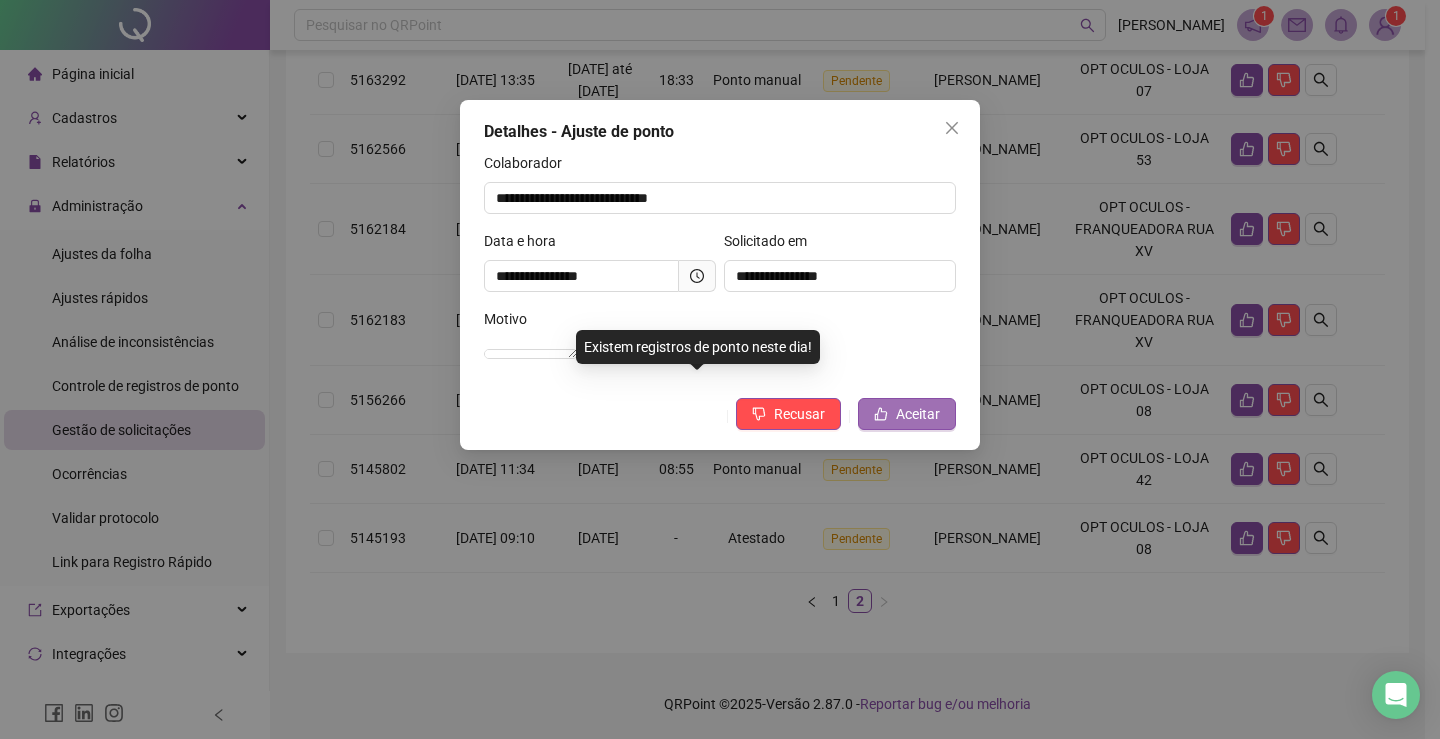 click on "Aceitar" at bounding box center (918, 414) 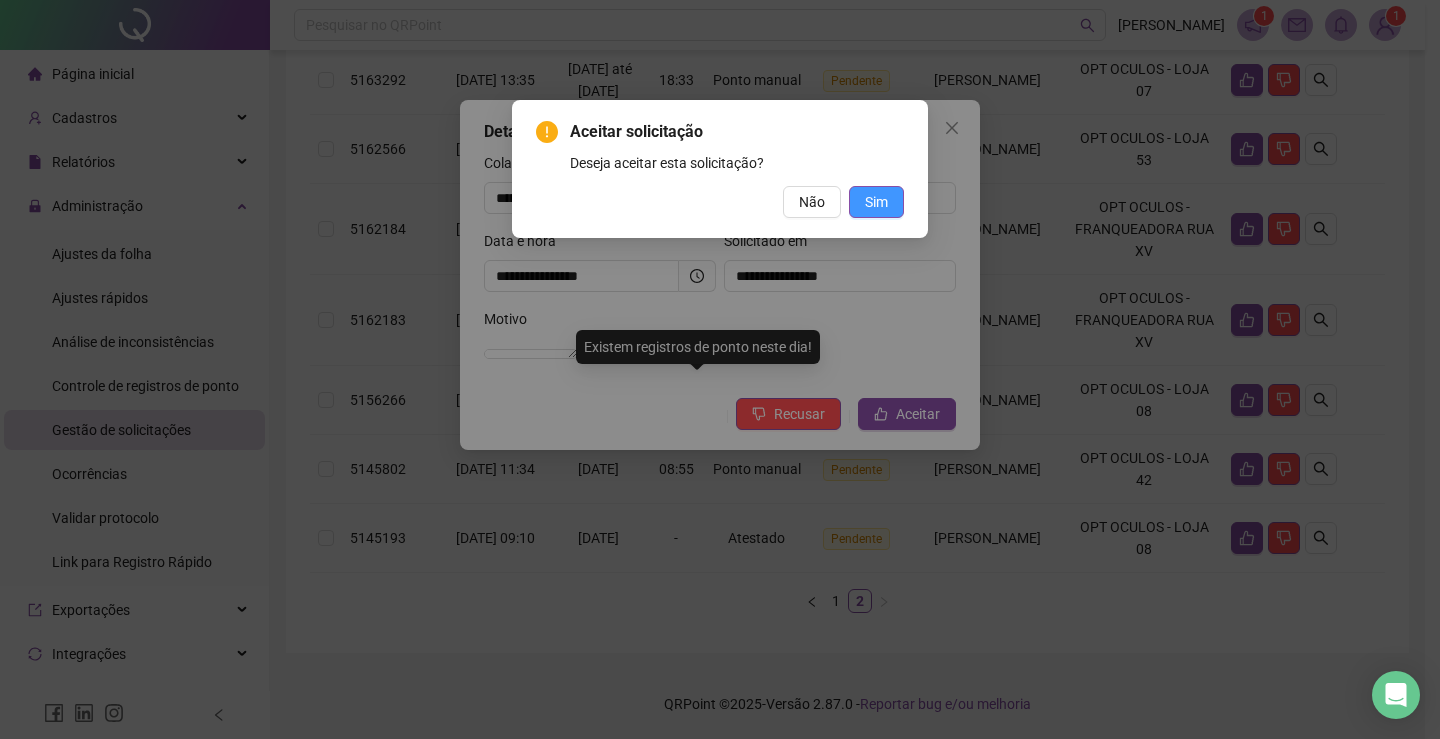 click on "Sim" at bounding box center (876, 202) 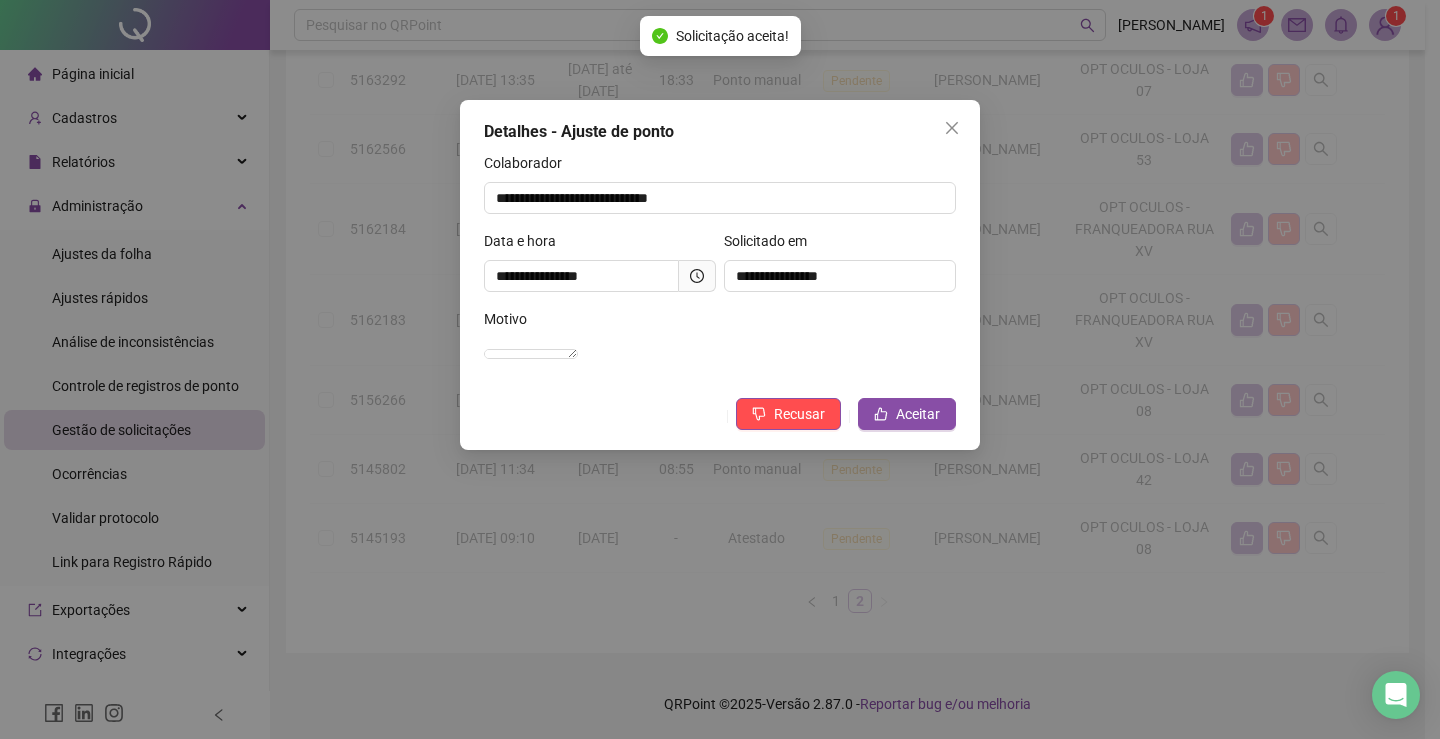 scroll, scrollTop: 363, scrollLeft: 0, axis: vertical 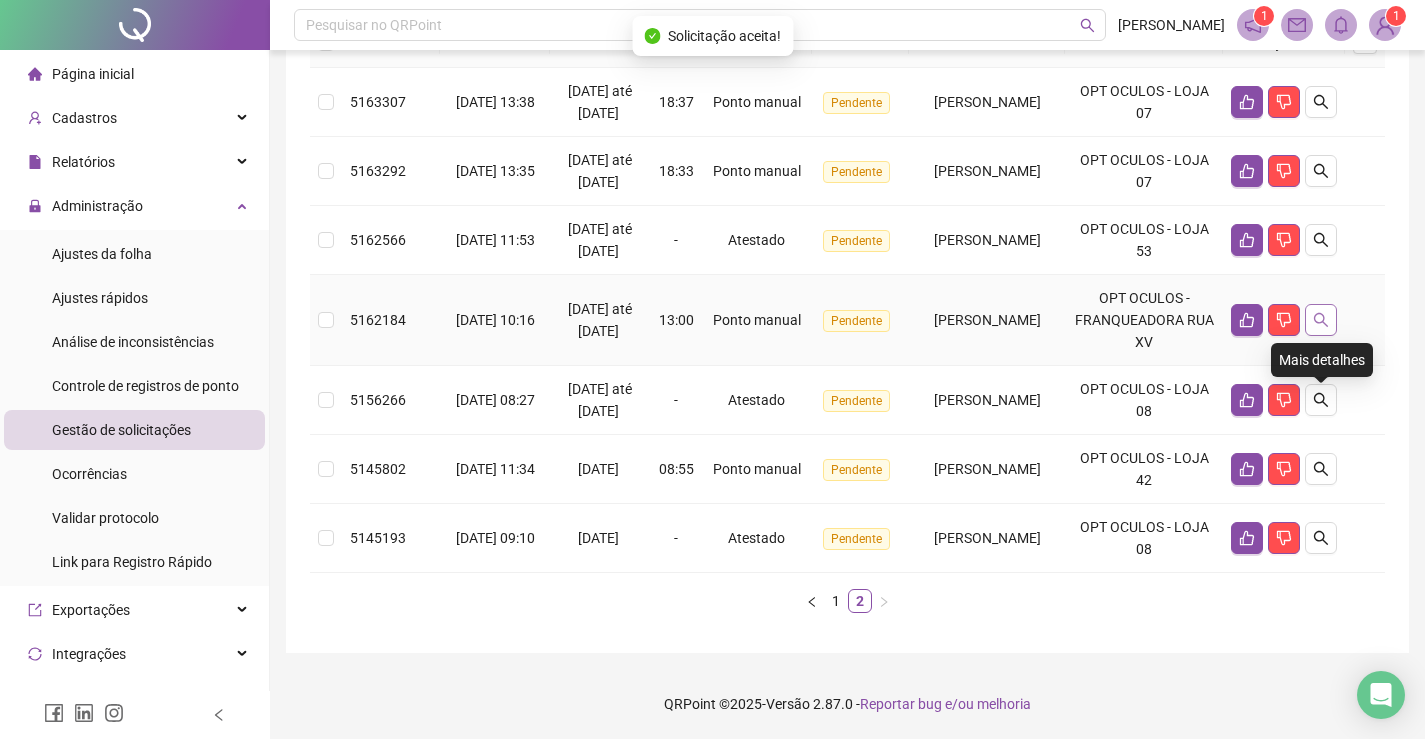 click 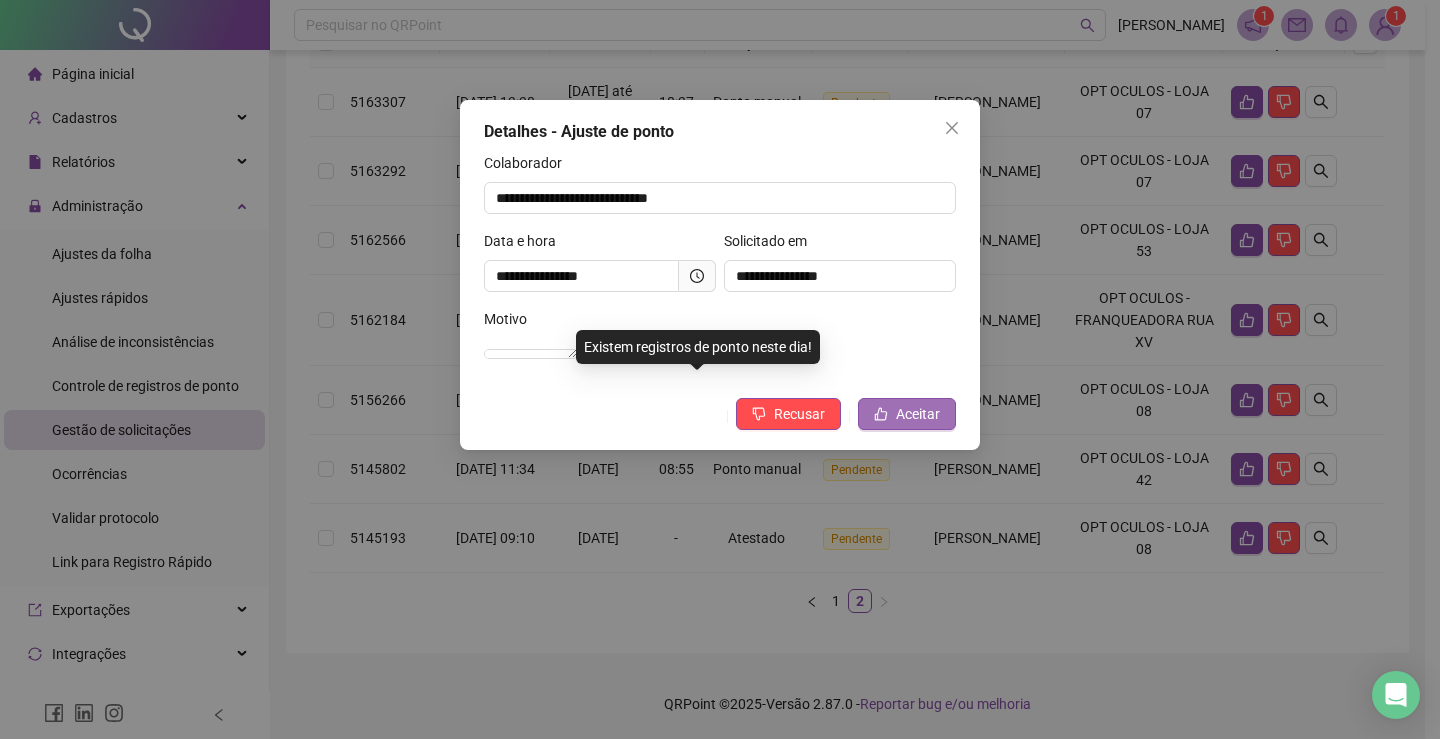 click on "Aceitar" at bounding box center [918, 414] 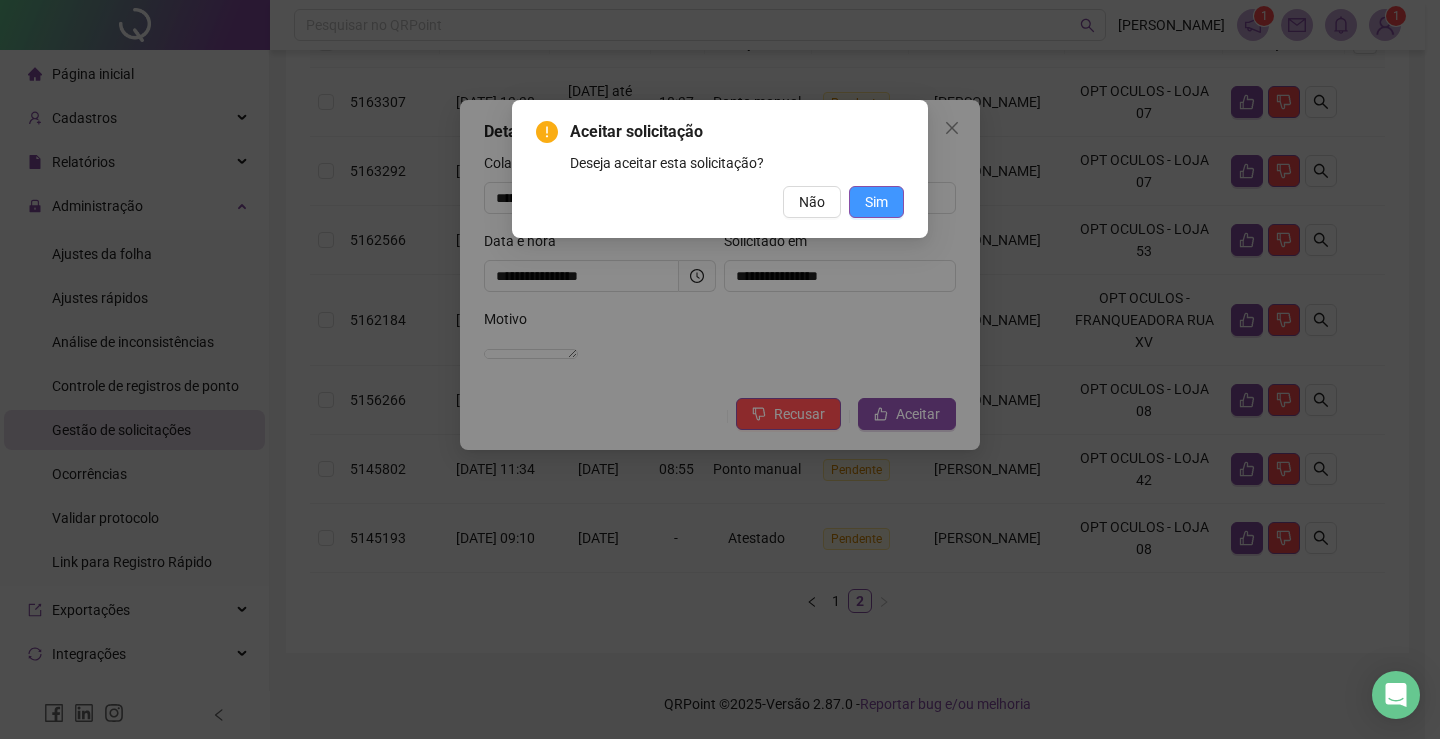 click on "Sim" at bounding box center (876, 202) 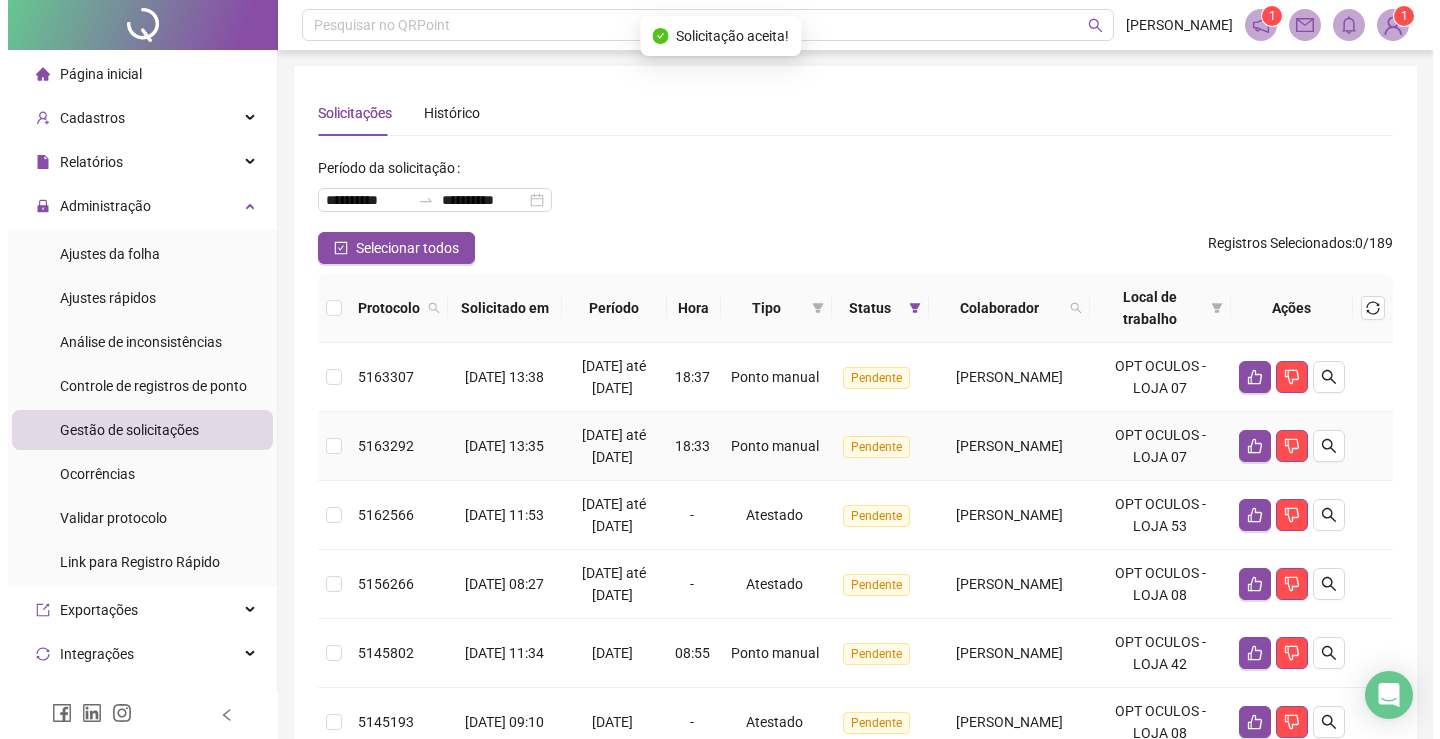scroll, scrollTop: 200, scrollLeft: 0, axis: vertical 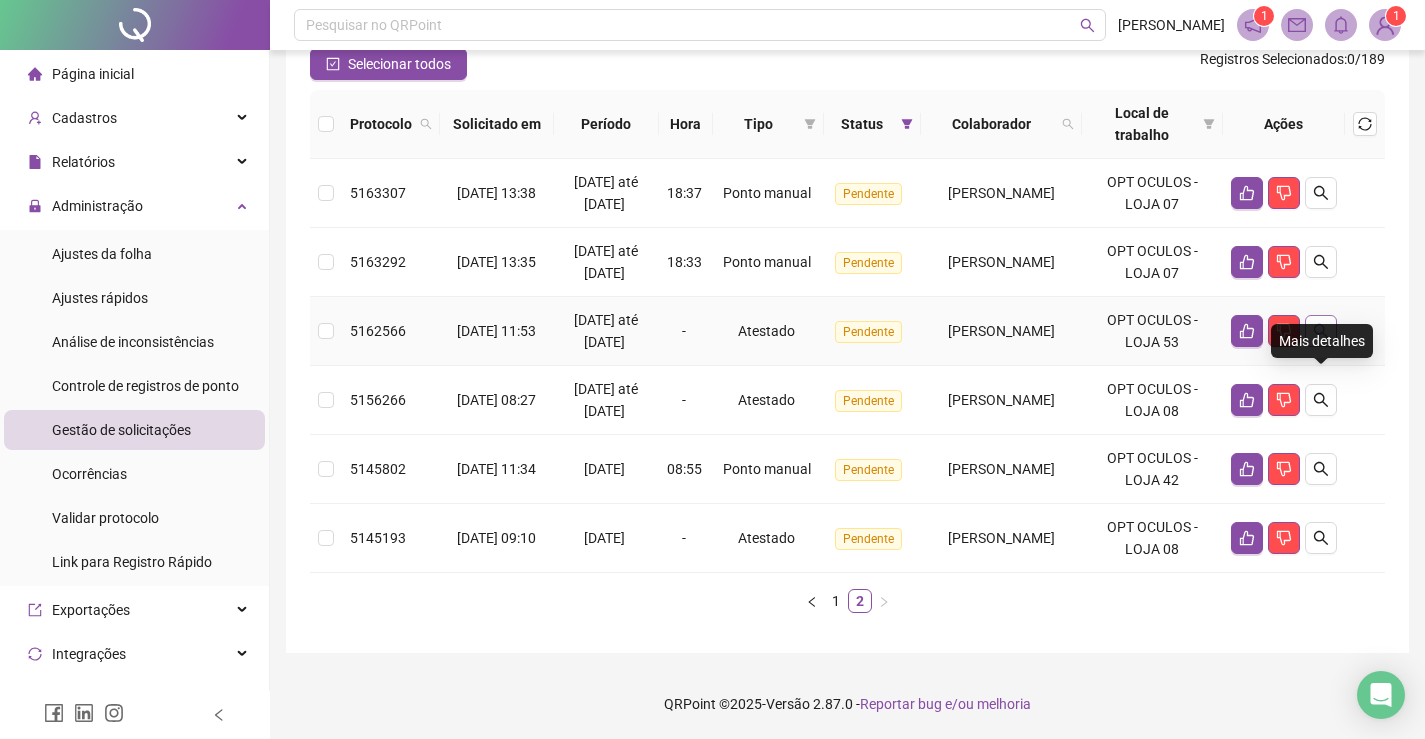 click 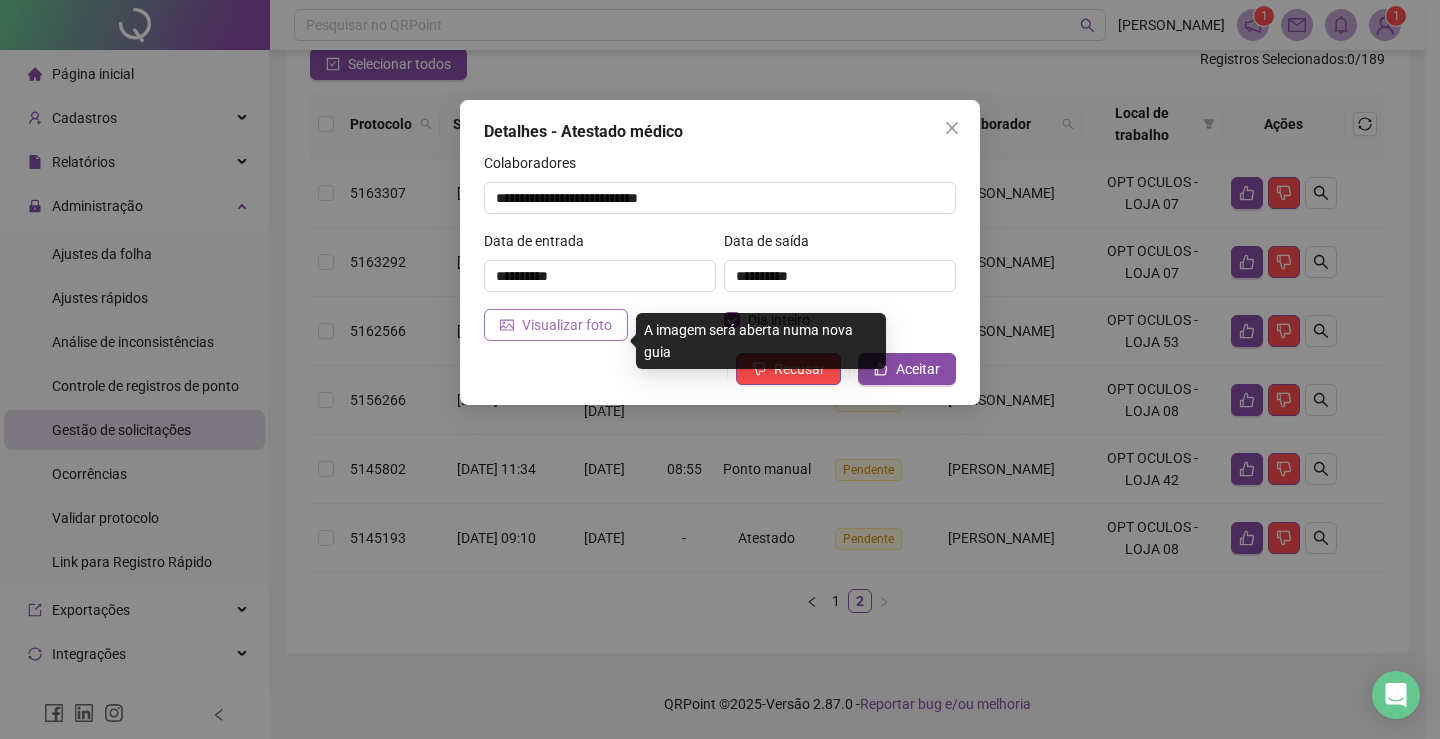 click on "Visualizar foto" at bounding box center [567, 325] 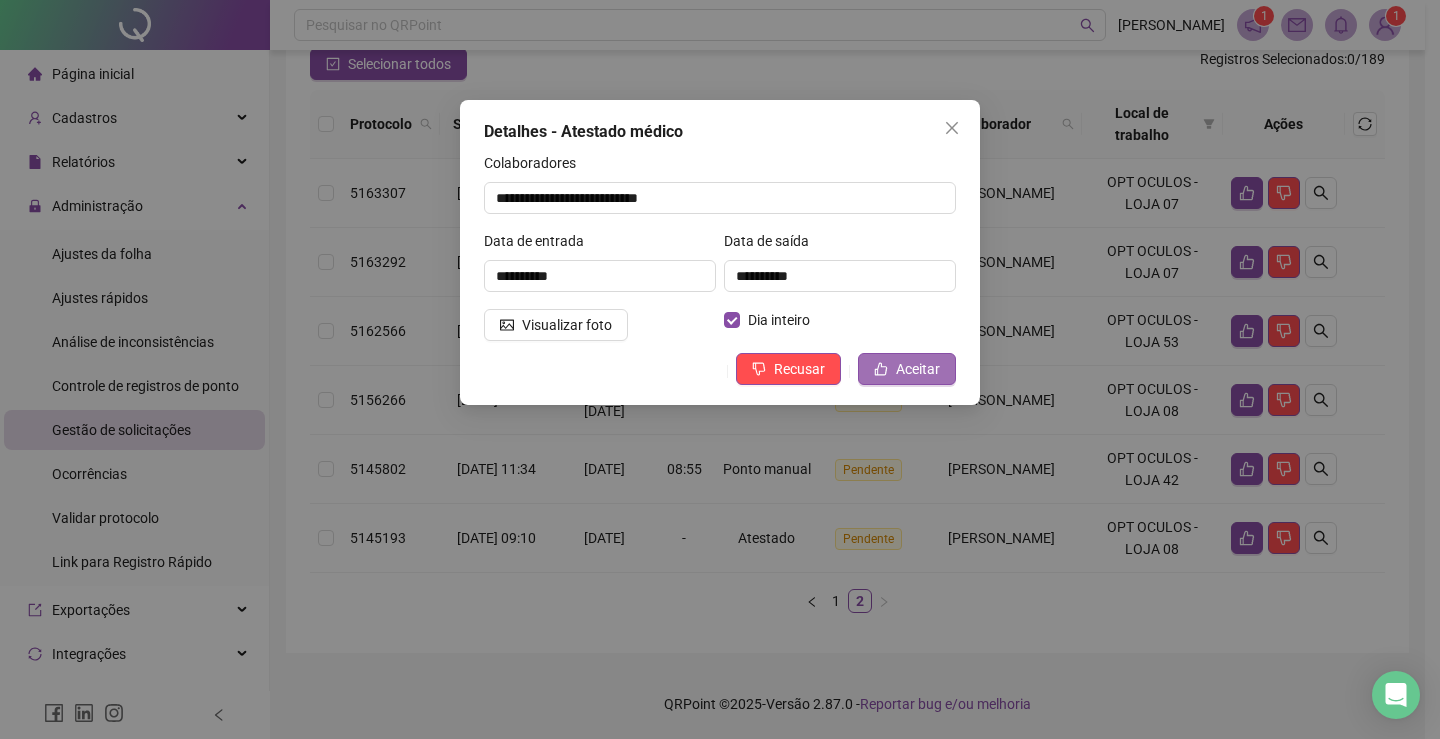 click on "Aceitar" at bounding box center [918, 369] 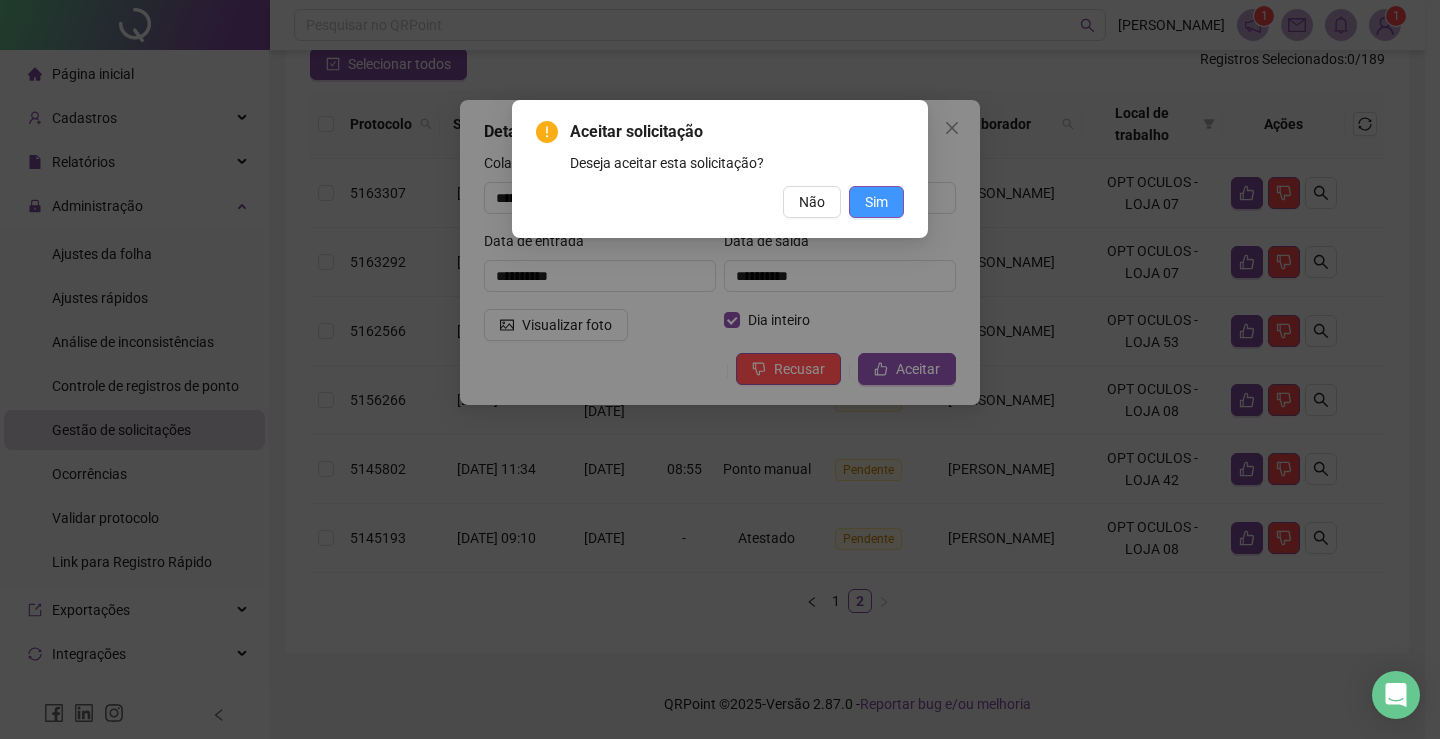 click on "Sim" at bounding box center [876, 202] 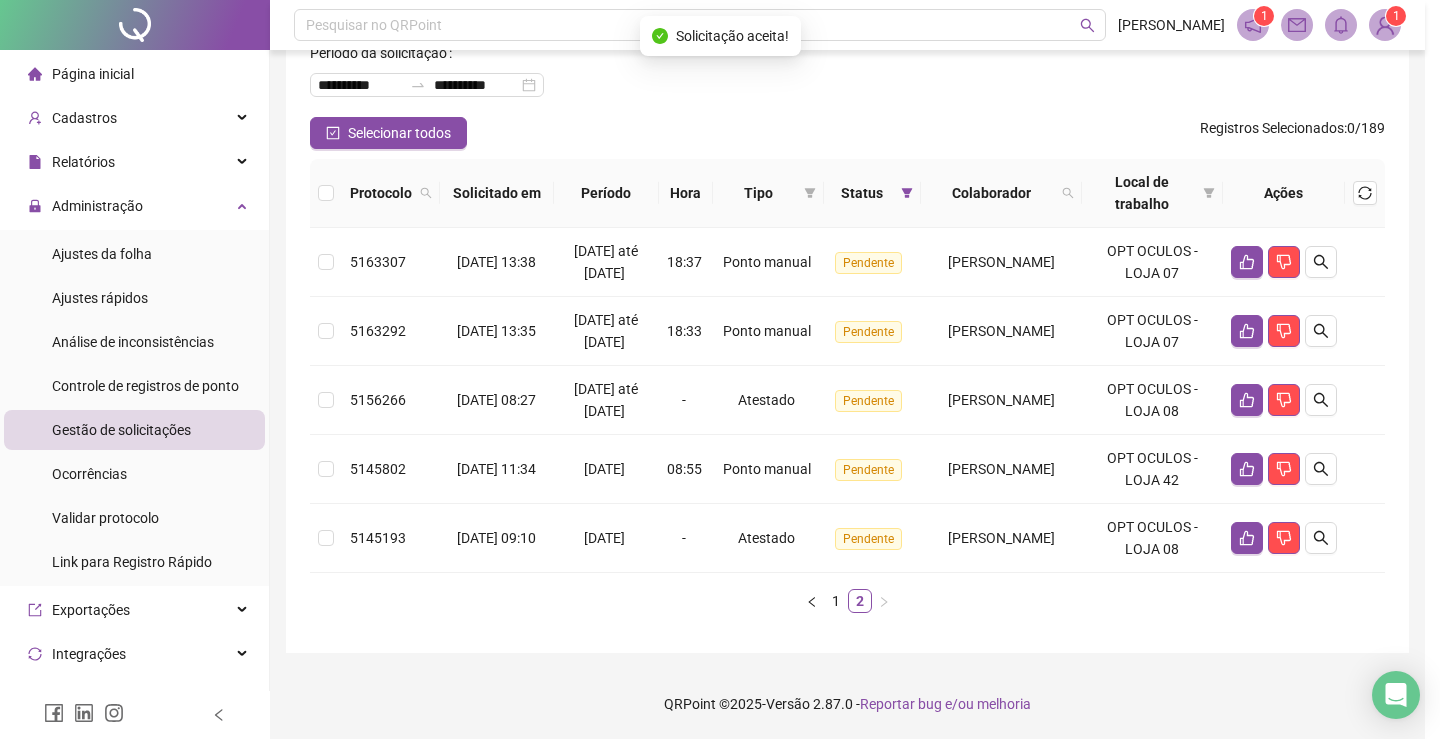 scroll, scrollTop: 181, scrollLeft: 0, axis: vertical 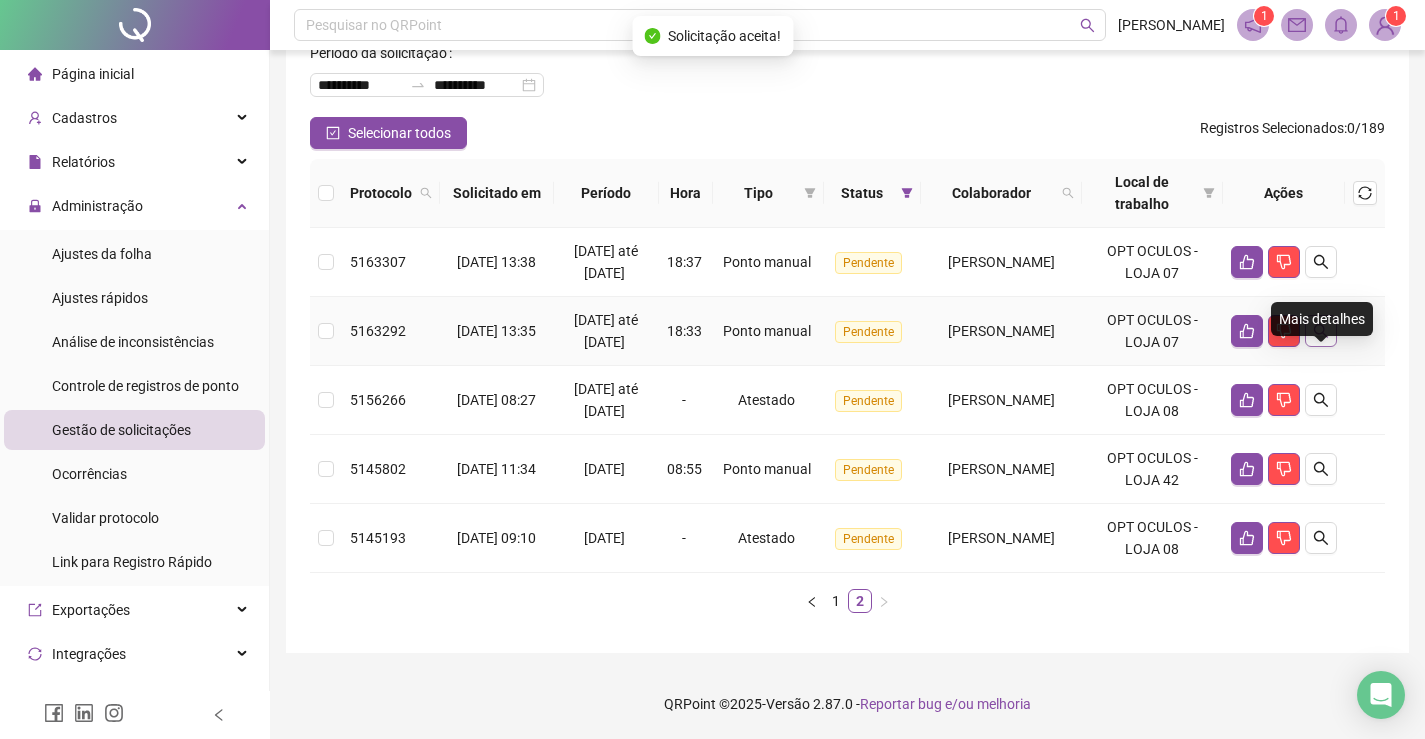 click 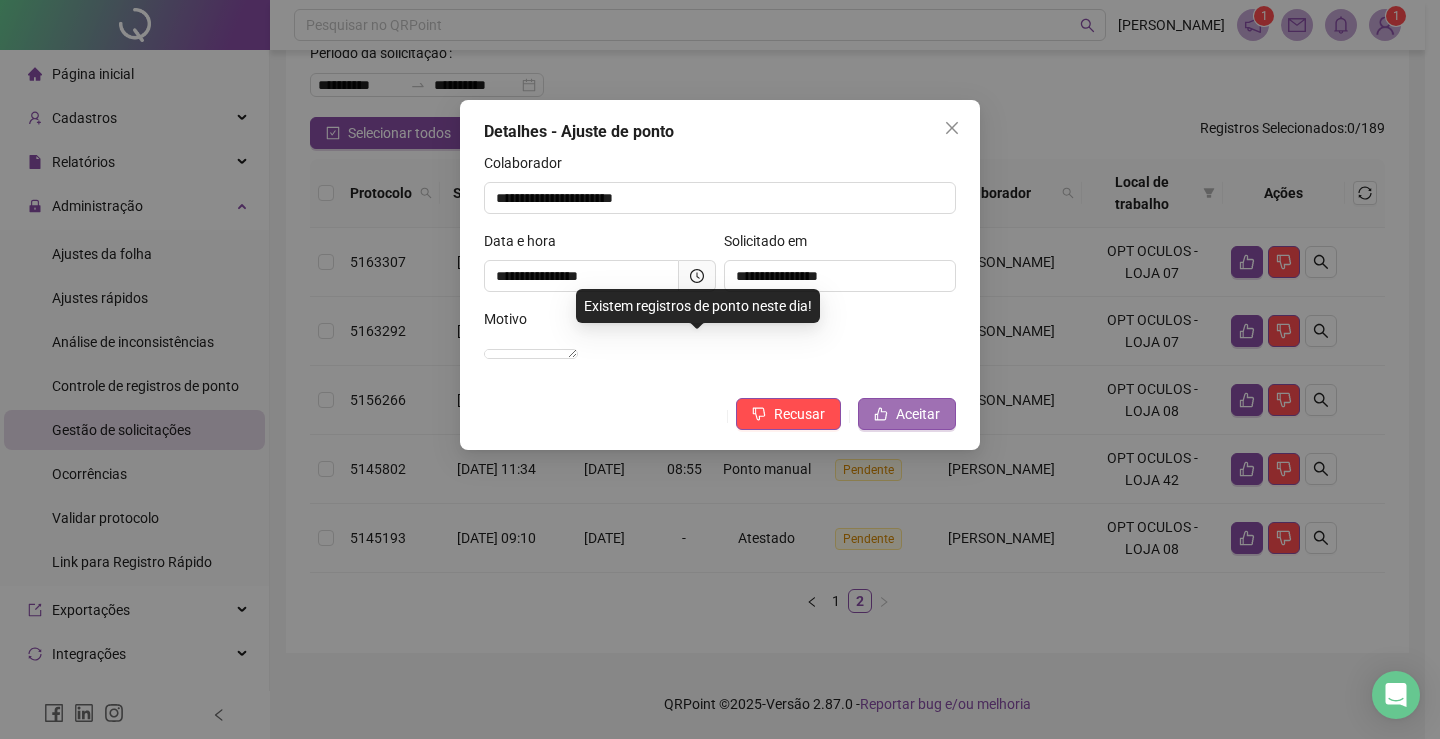 click 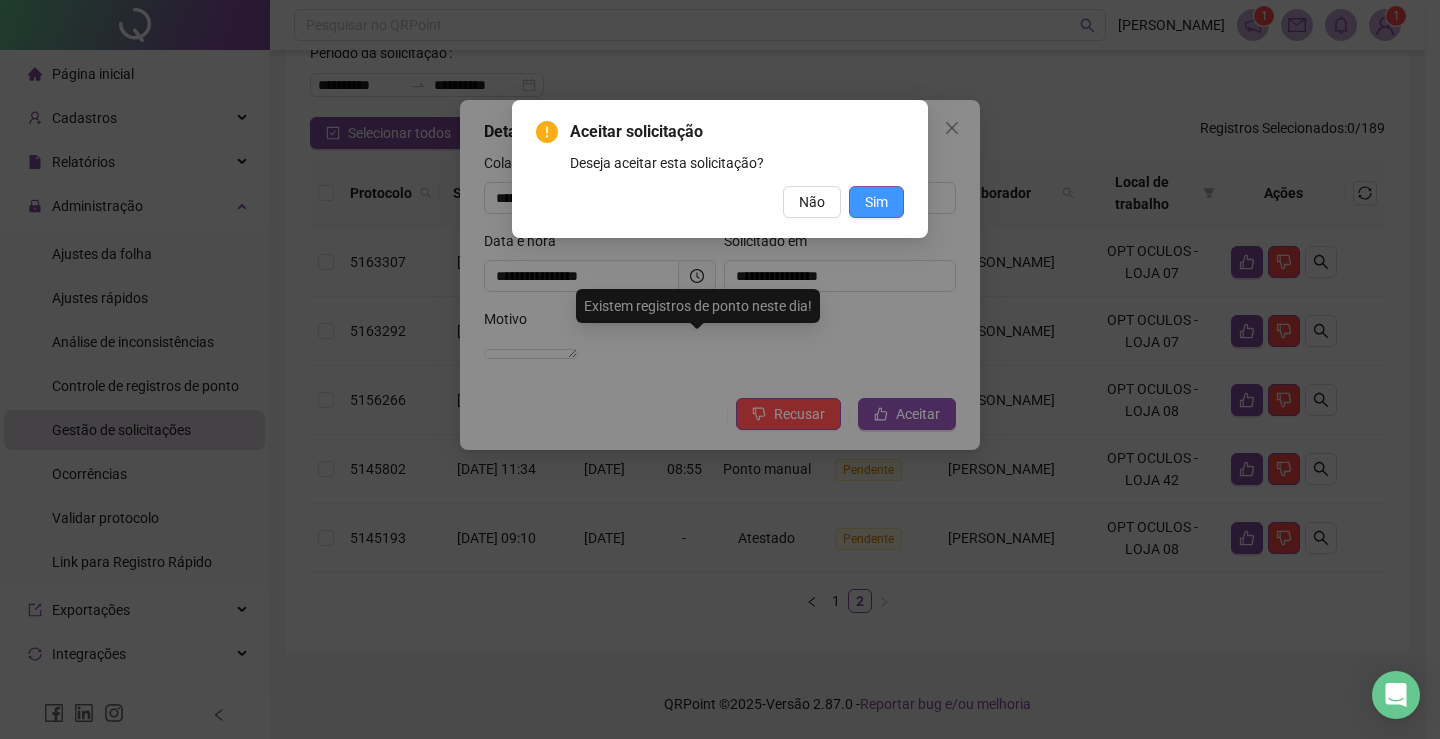 click on "Sim" at bounding box center [876, 202] 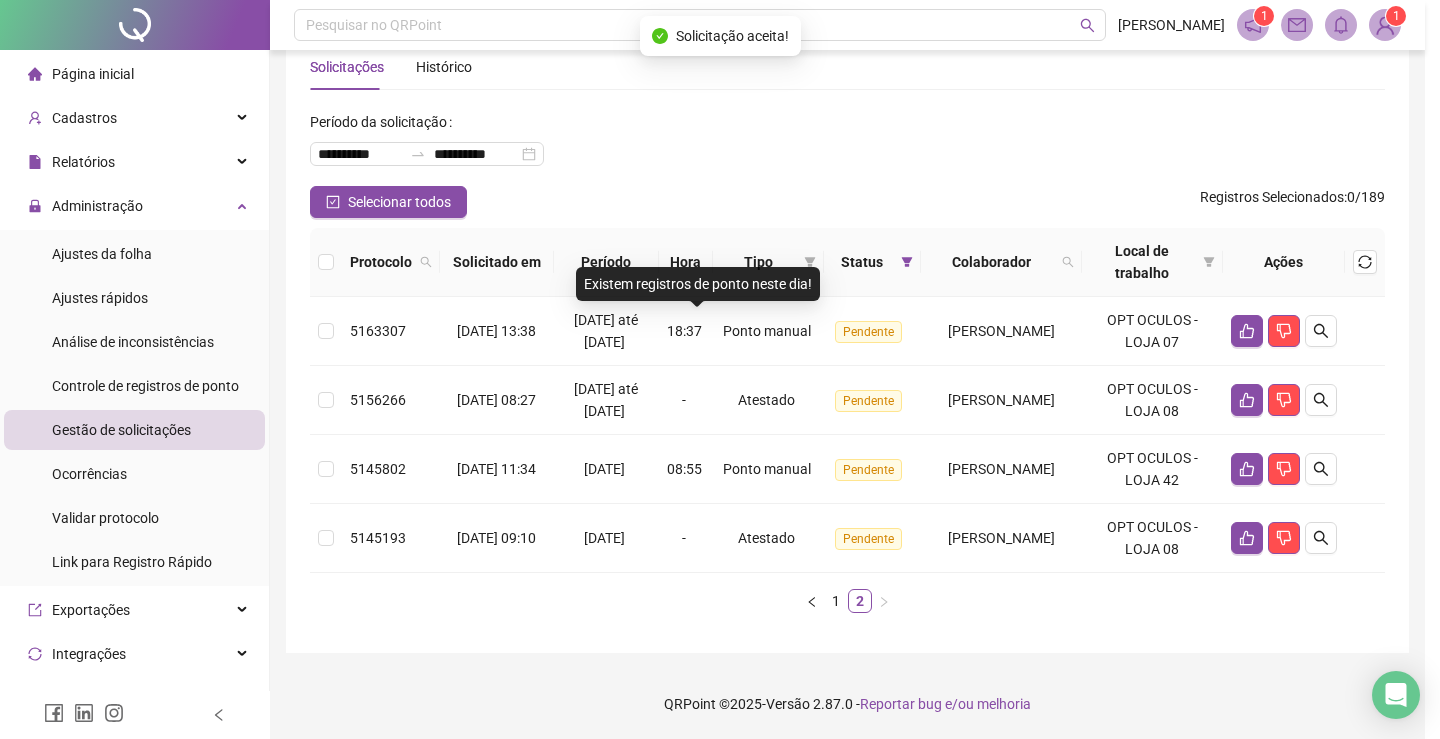 scroll, scrollTop: 90, scrollLeft: 0, axis: vertical 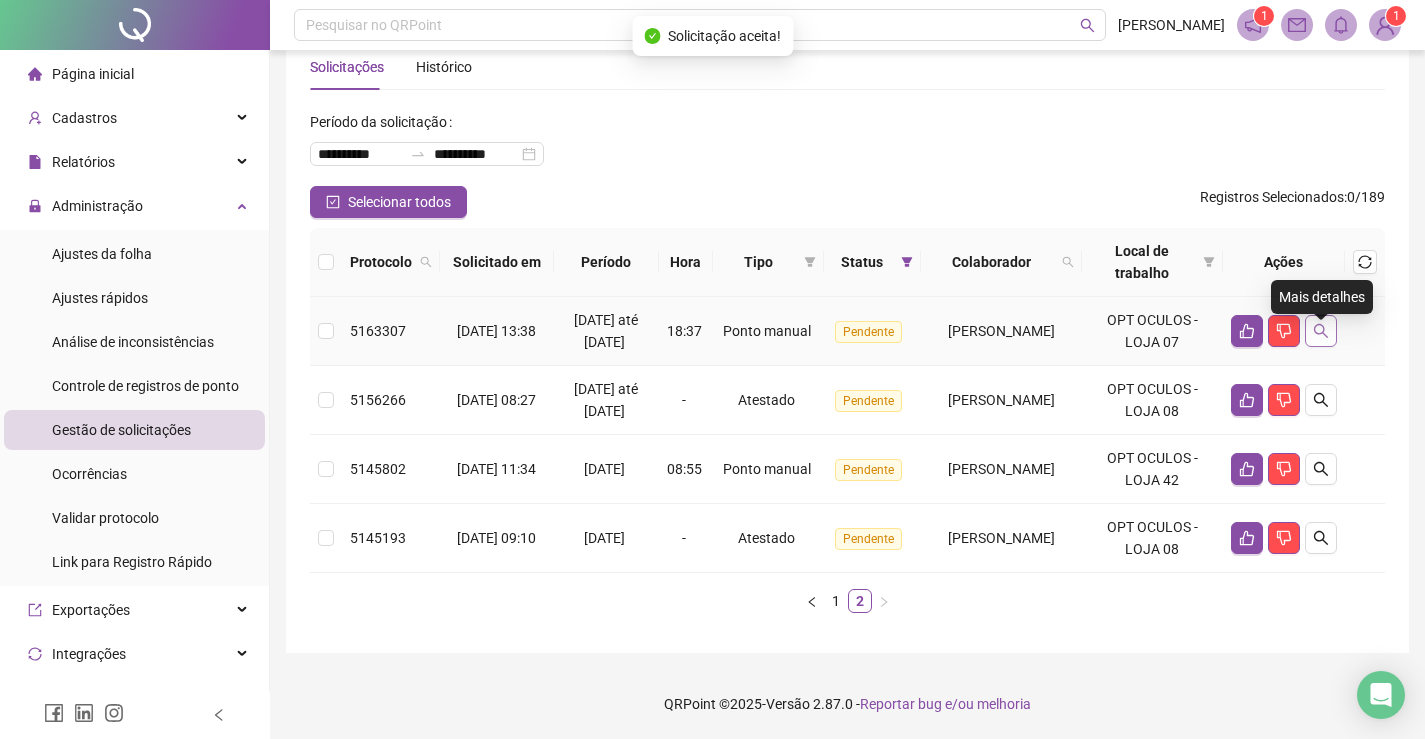 click 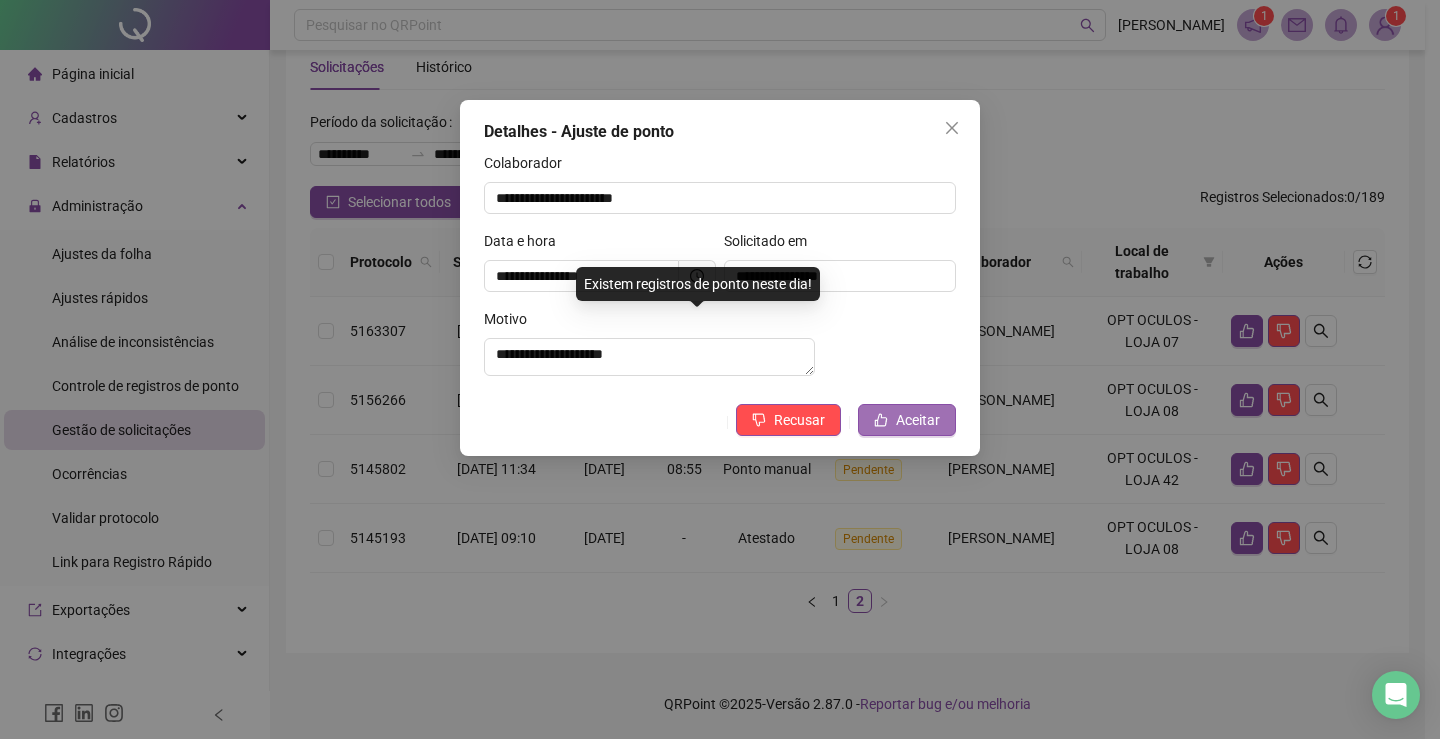 click on "Aceitar" at bounding box center (918, 420) 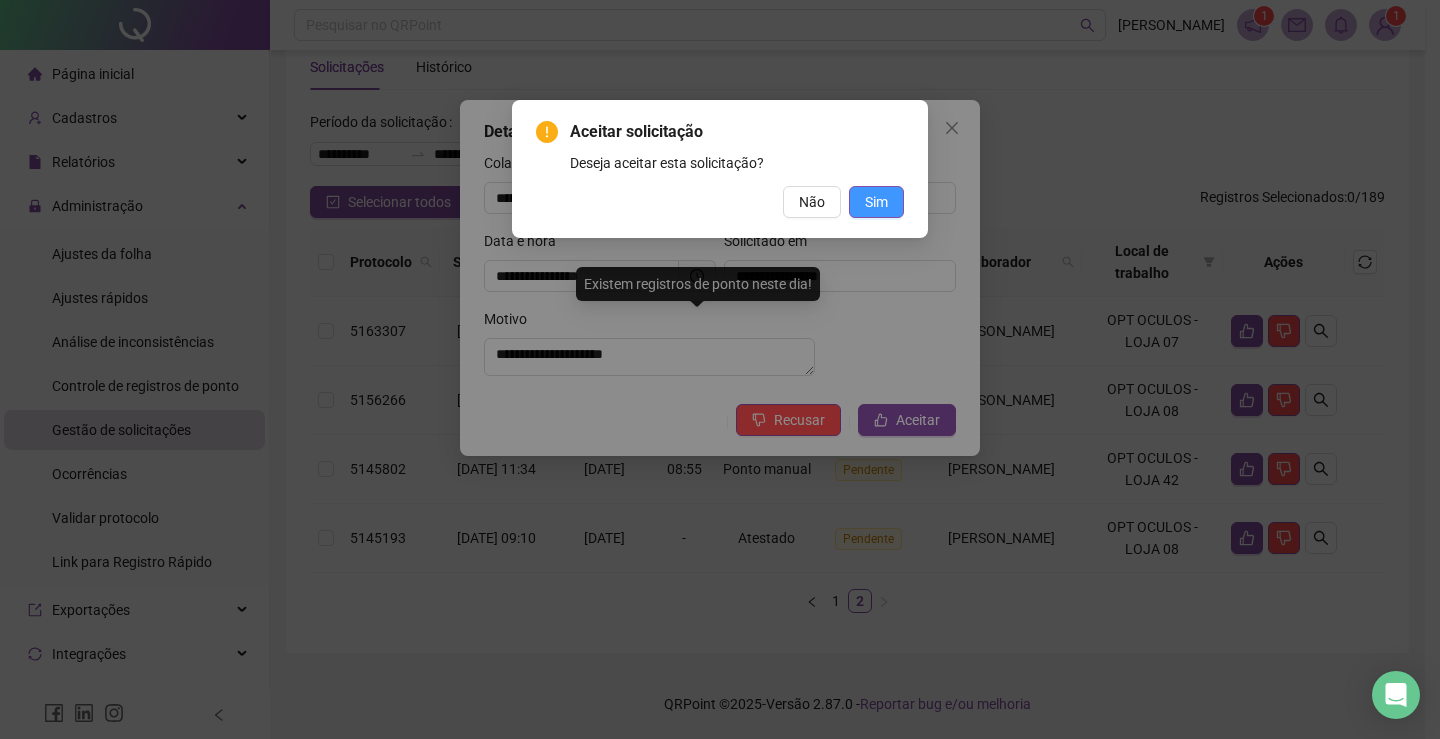 click on "Sim" at bounding box center (876, 202) 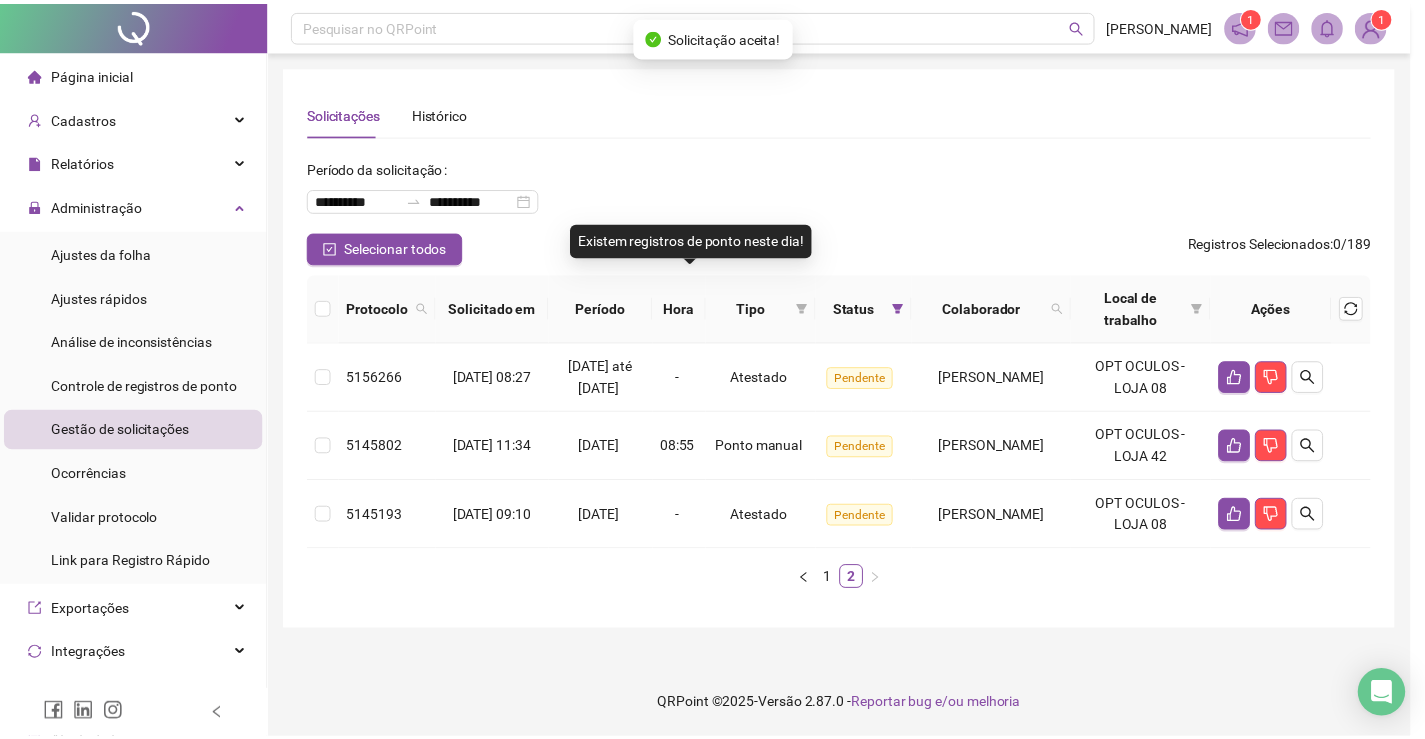 scroll, scrollTop: 0, scrollLeft: 0, axis: both 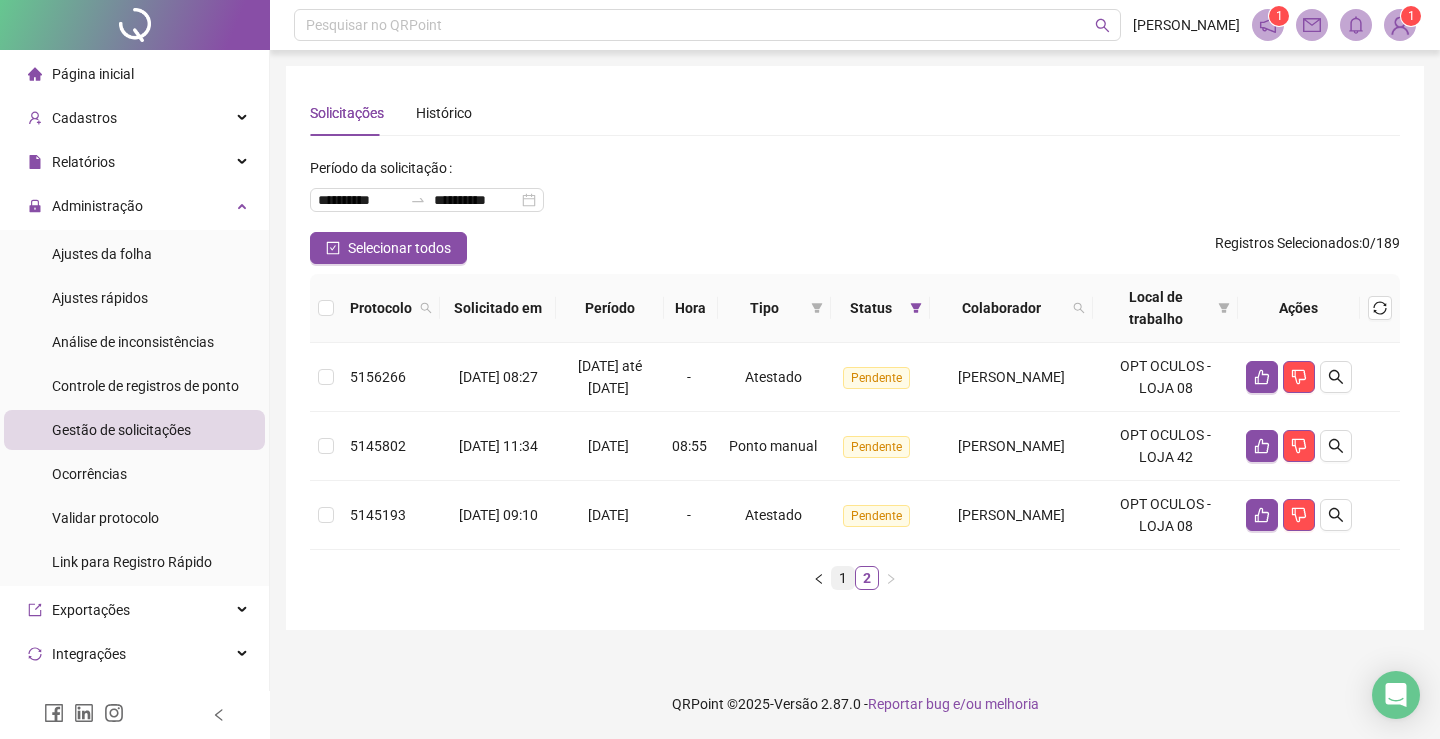 click on "1" at bounding box center [843, 578] 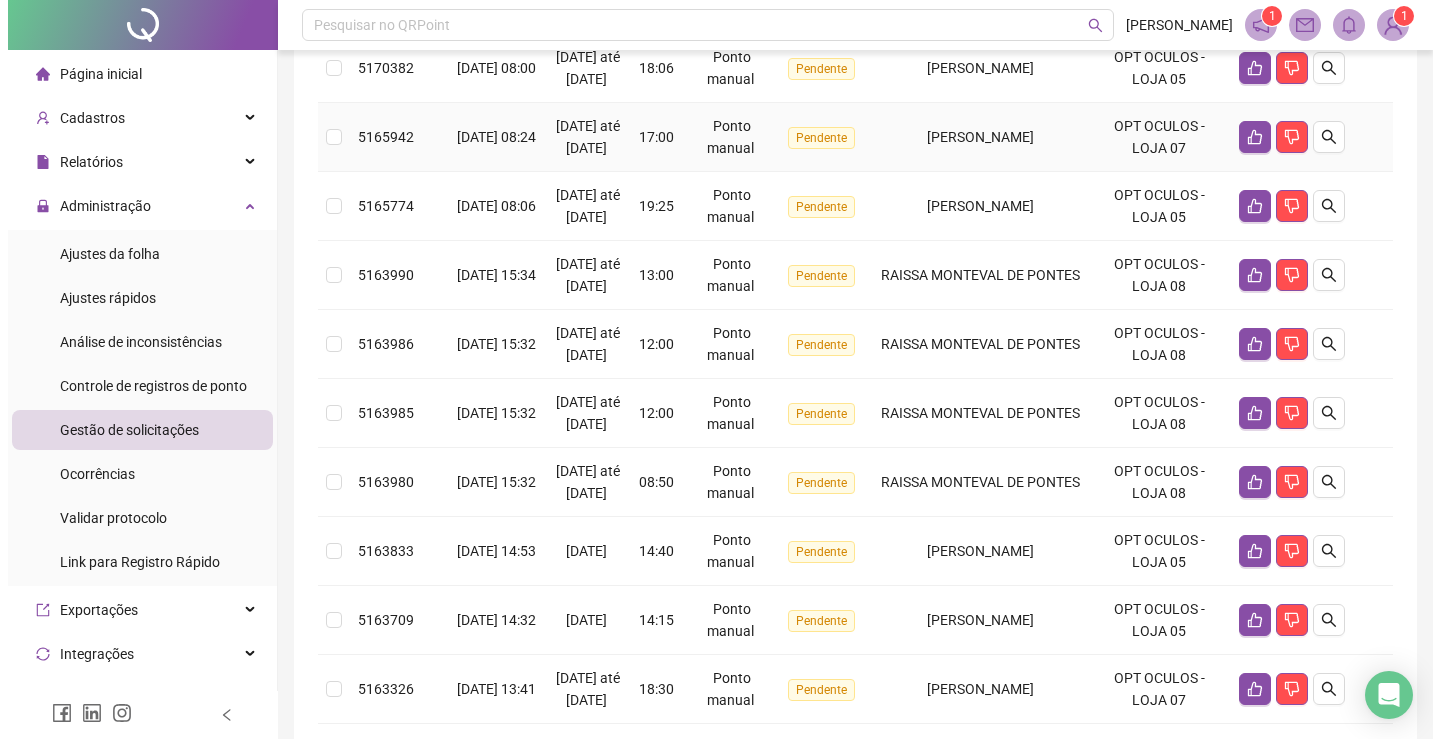 scroll, scrollTop: 818, scrollLeft: 0, axis: vertical 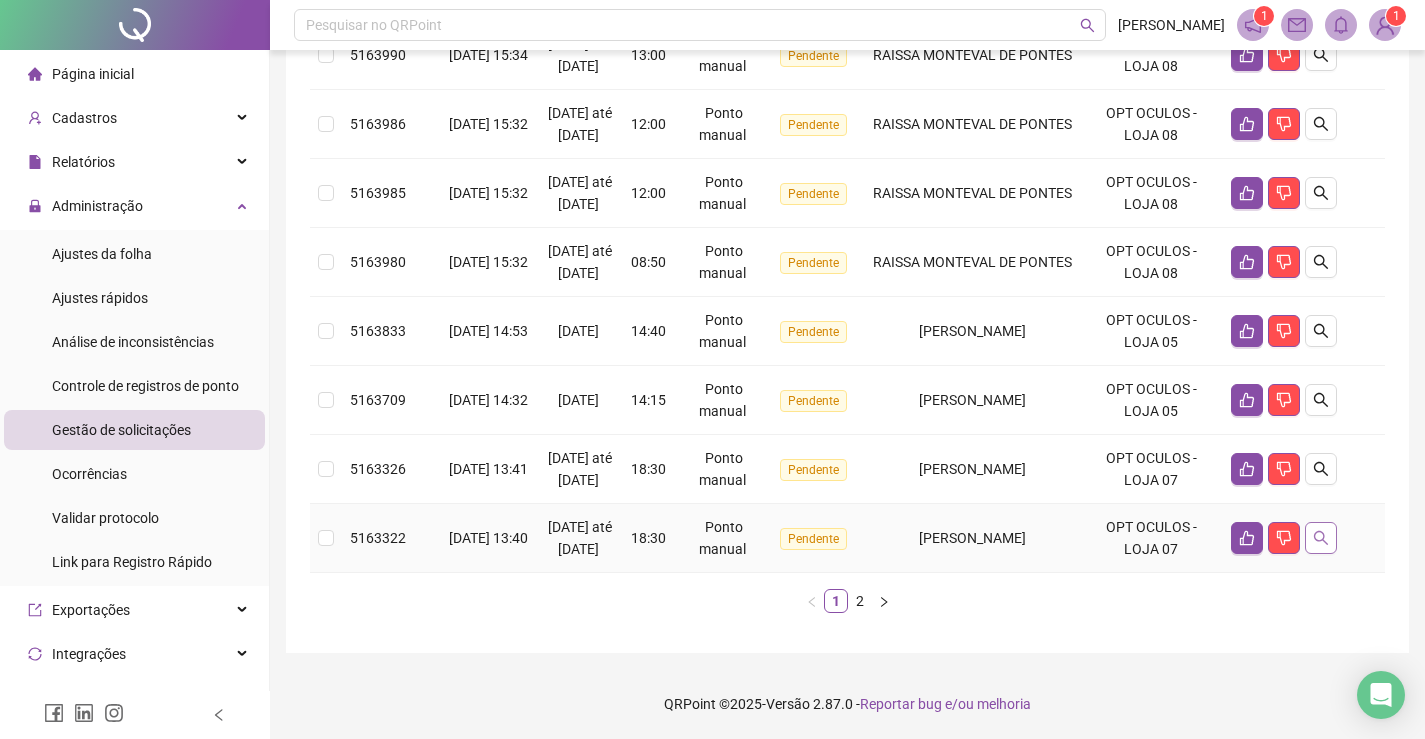 click 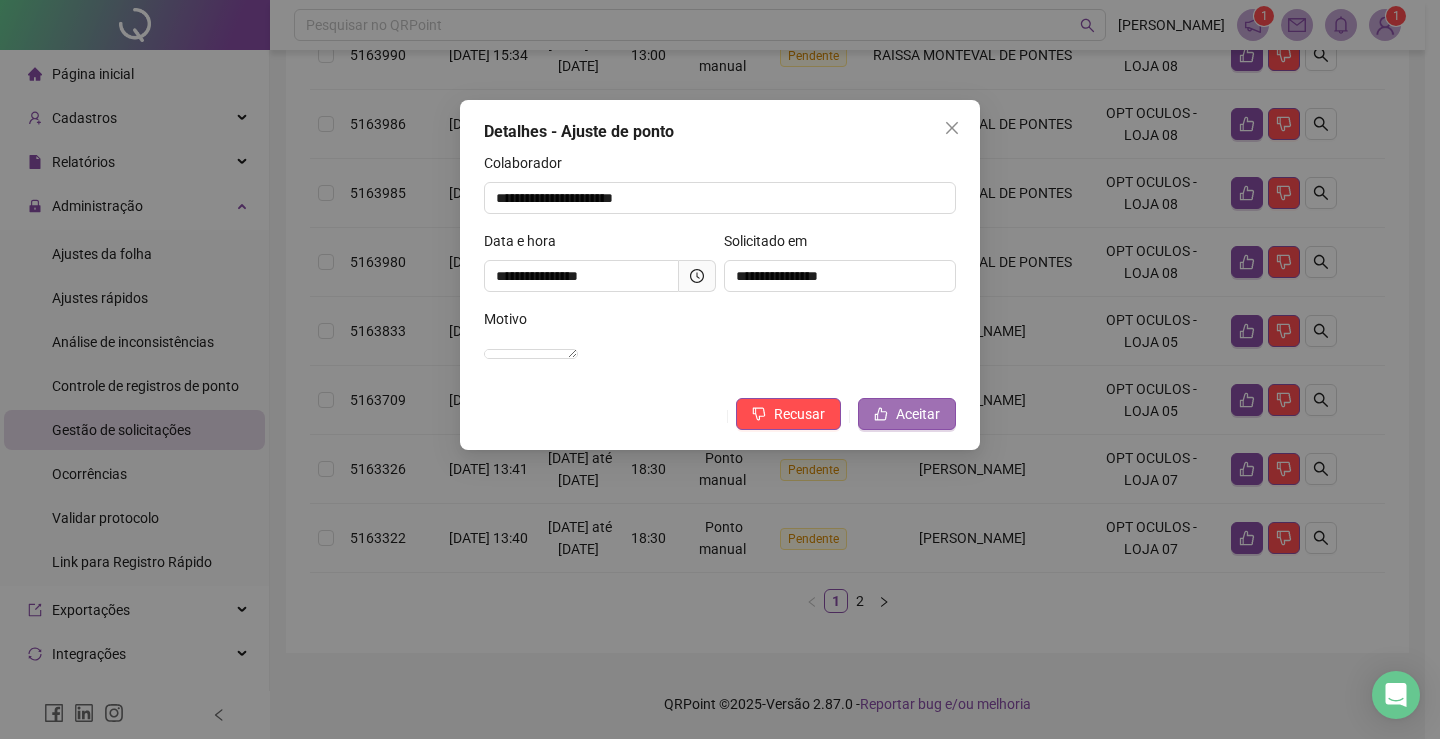 click on "Aceitar" at bounding box center [907, 414] 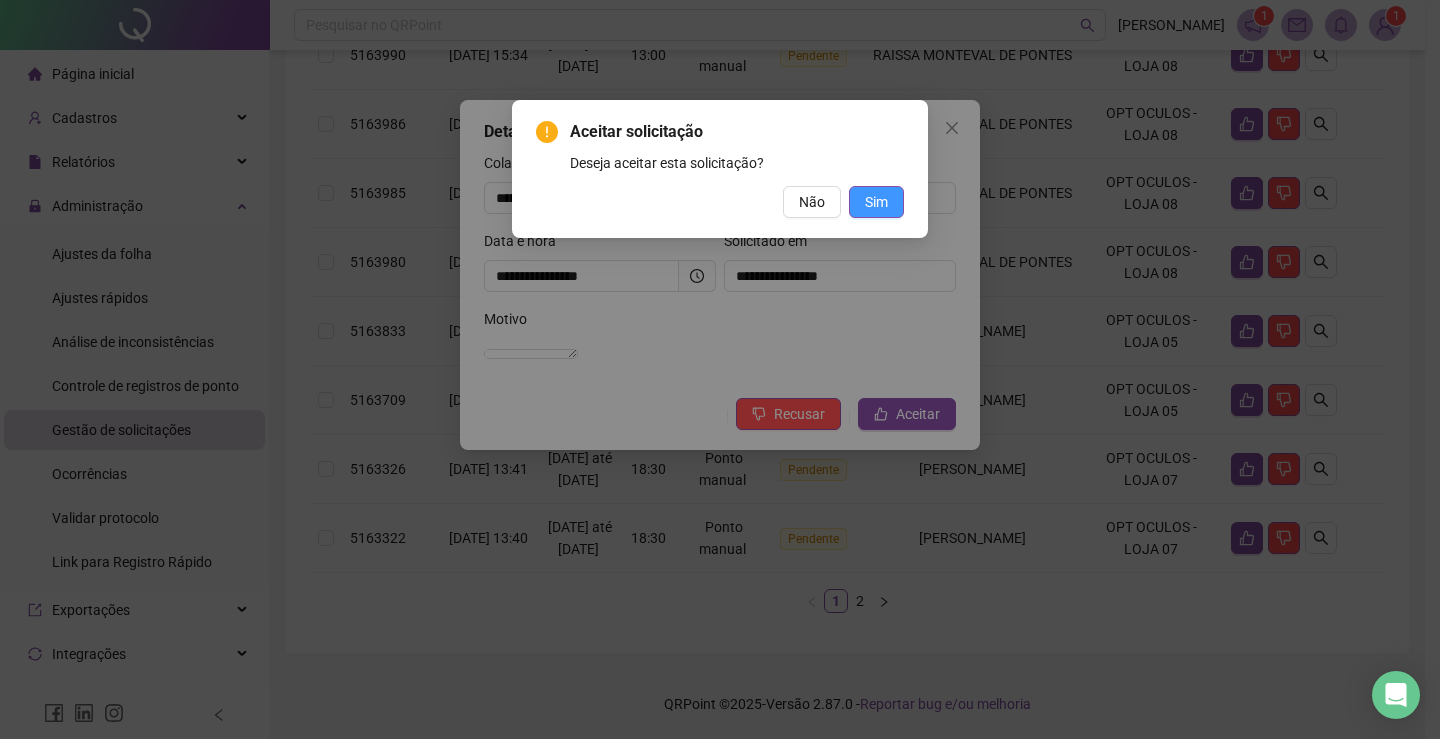 click on "Sim" at bounding box center (876, 202) 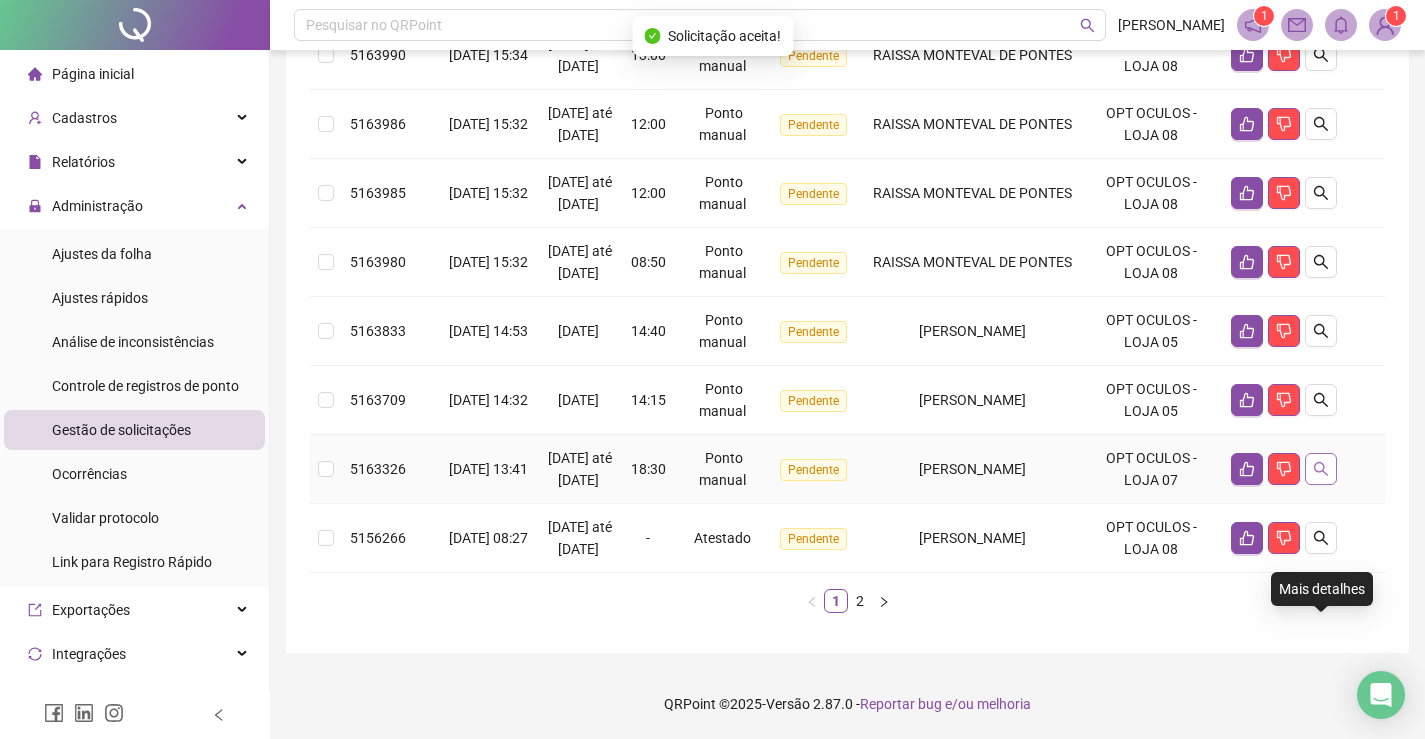 click 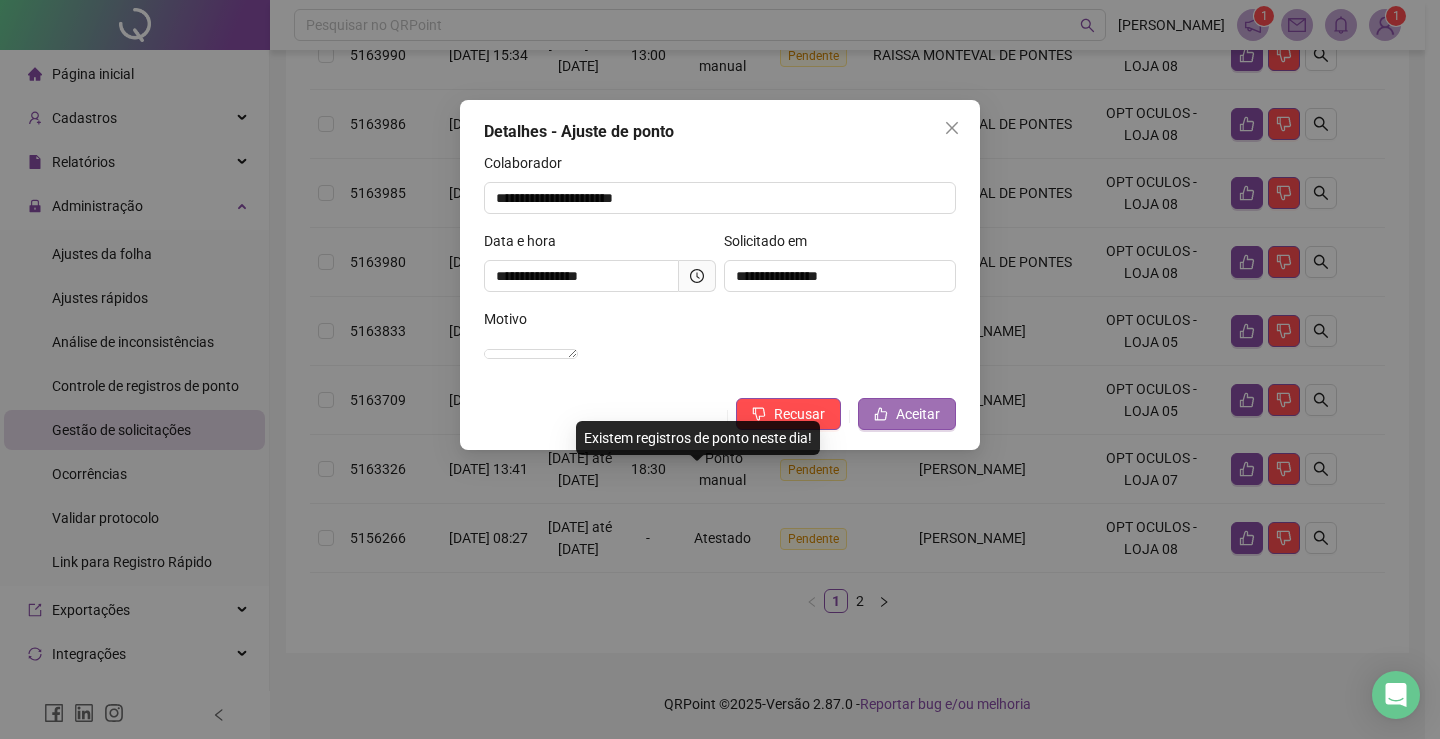 click on "Aceitar" at bounding box center (918, 414) 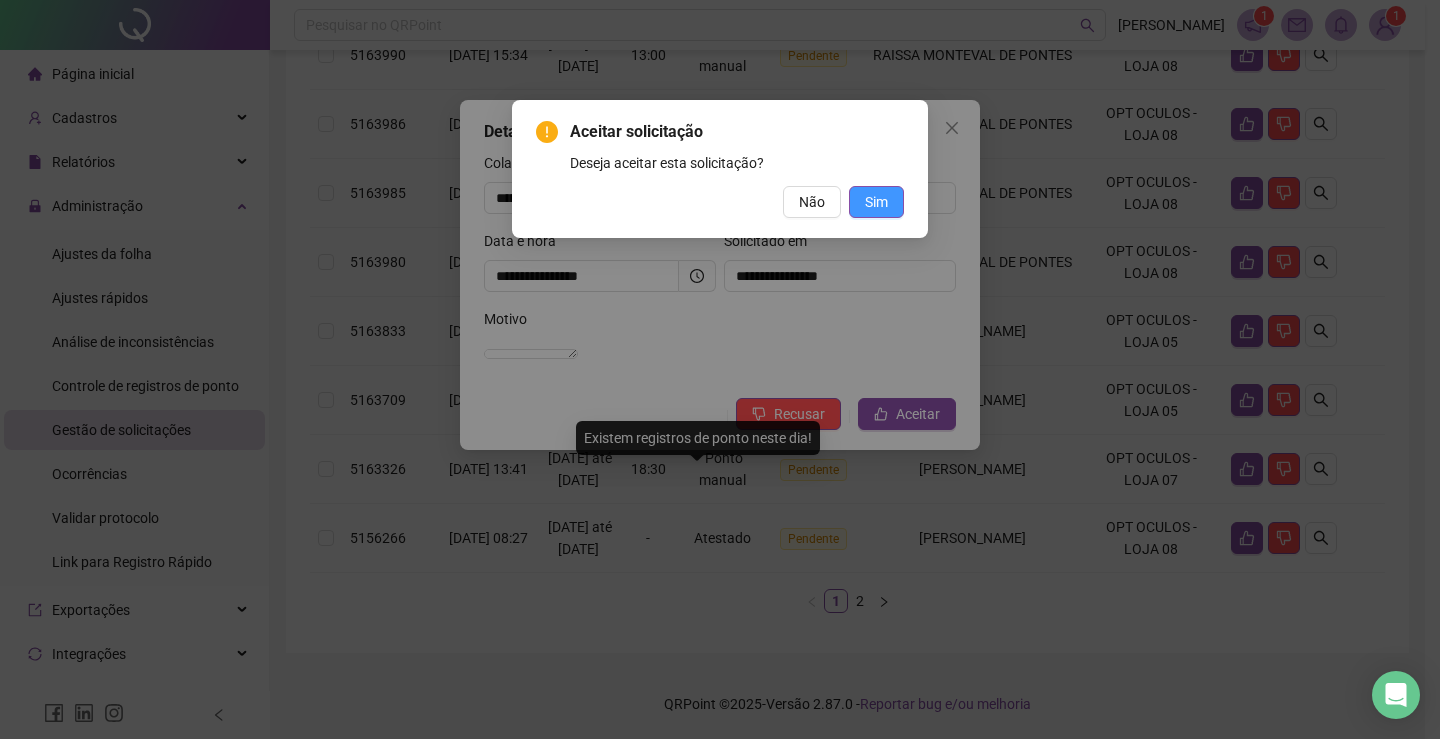 click on "Sim" at bounding box center [876, 202] 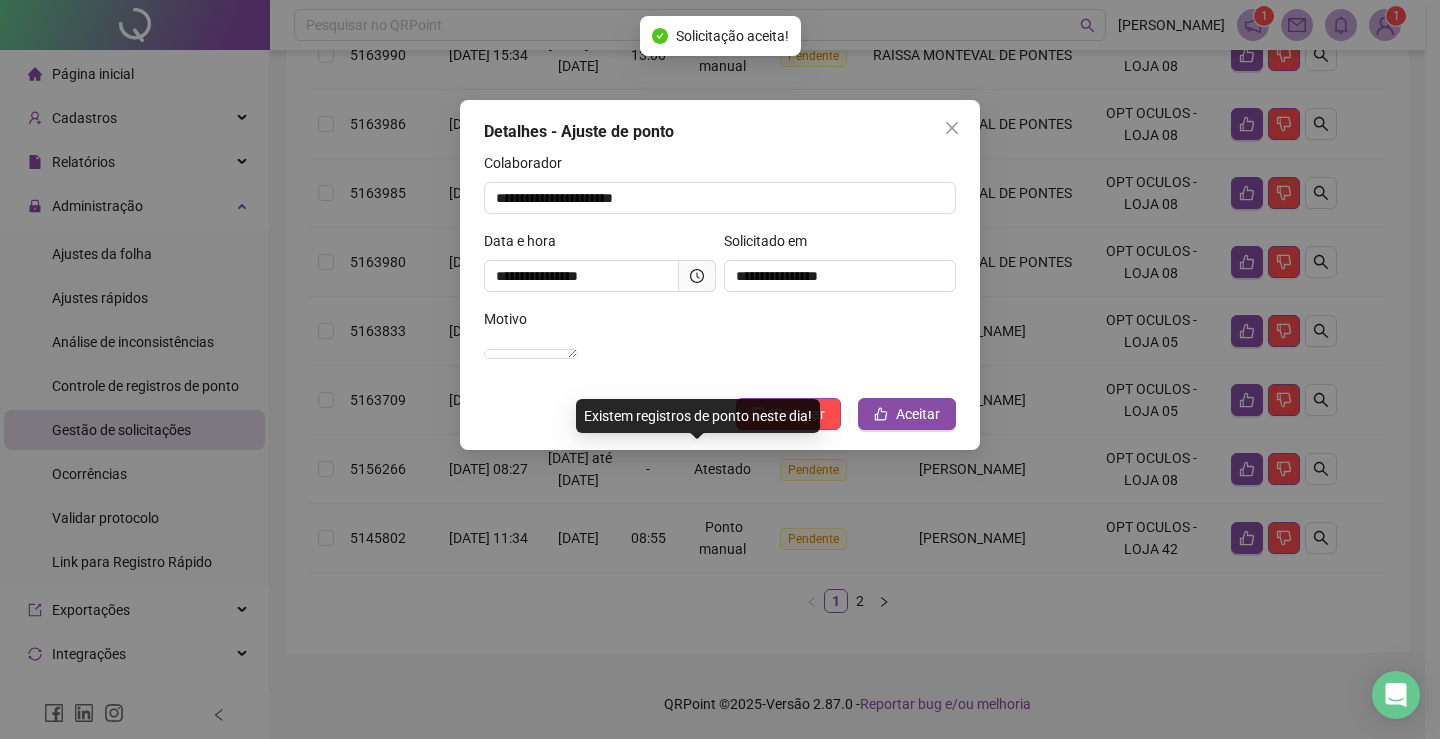 scroll, scrollTop: 796, scrollLeft: 0, axis: vertical 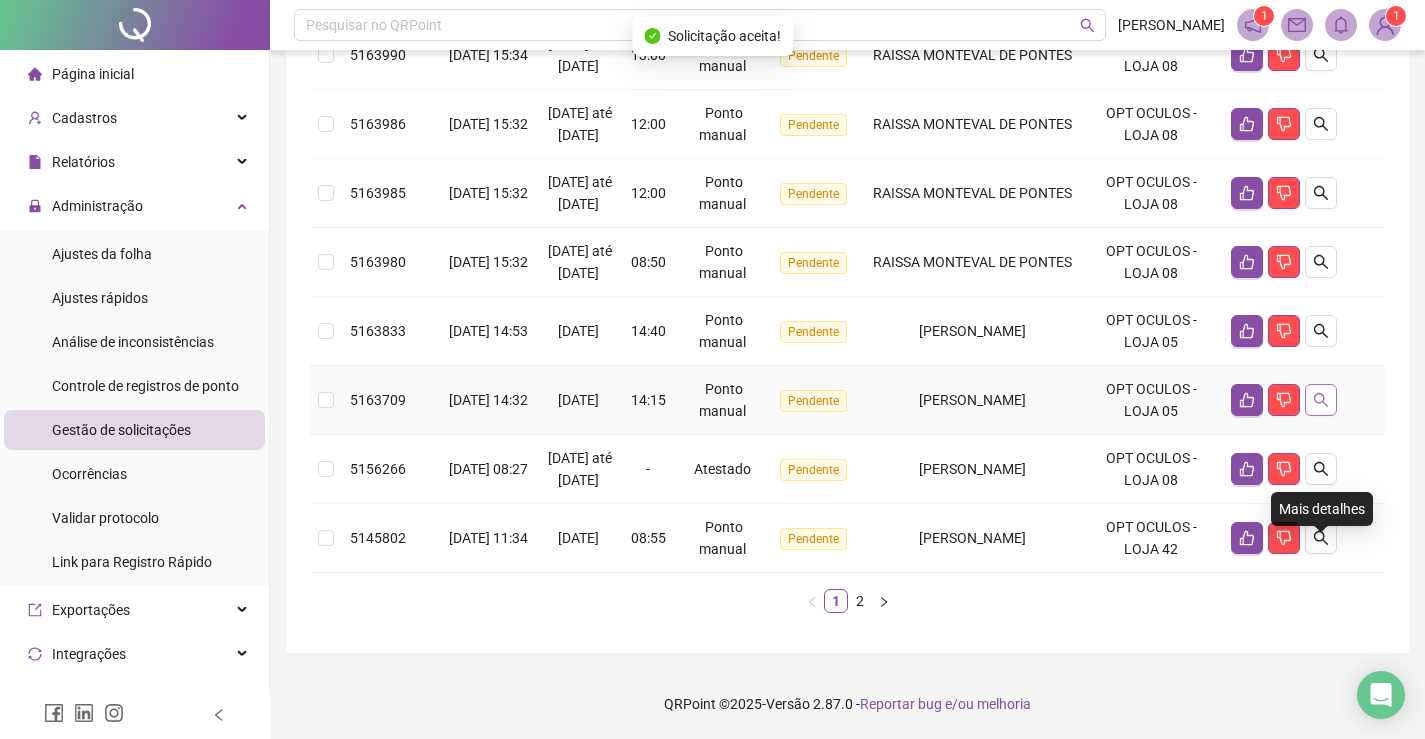 click 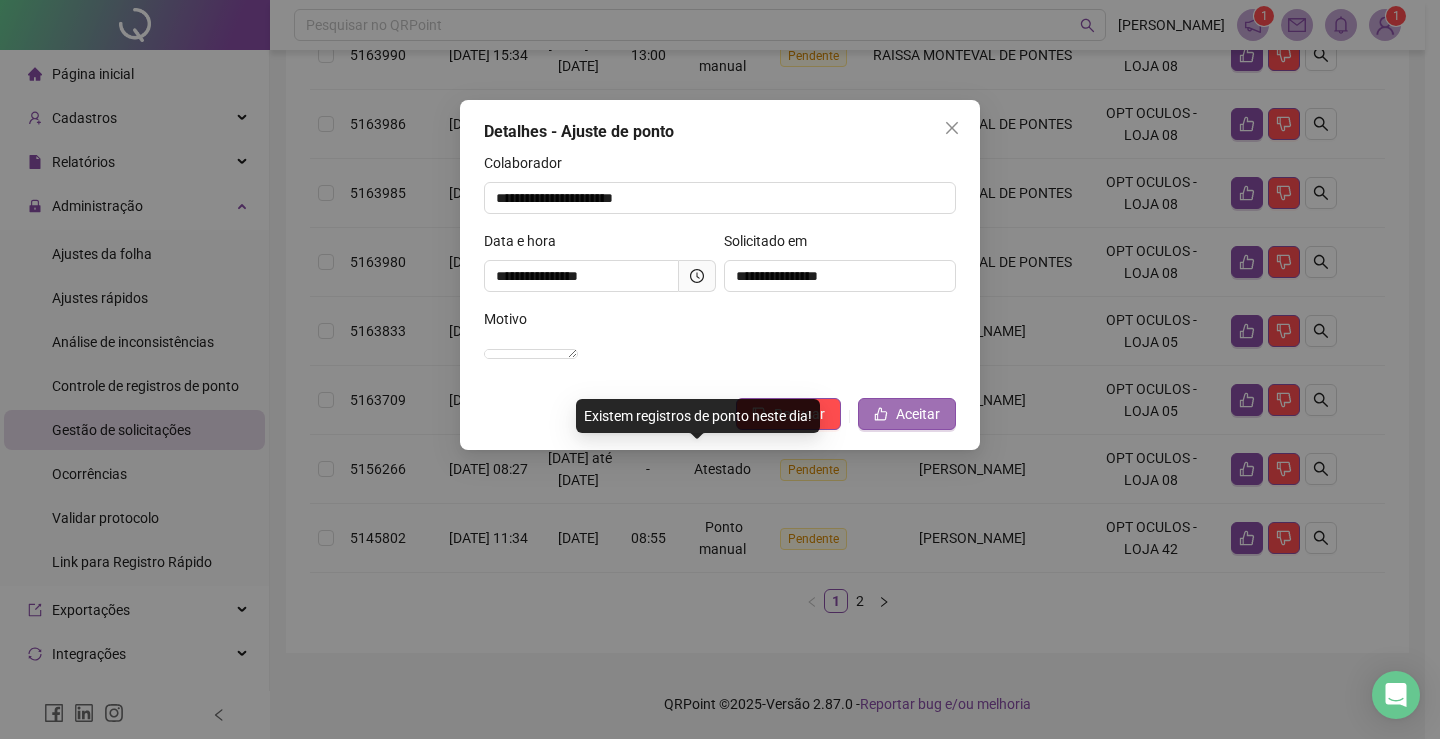 click on "Aceitar" at bounding box center [918, 414] 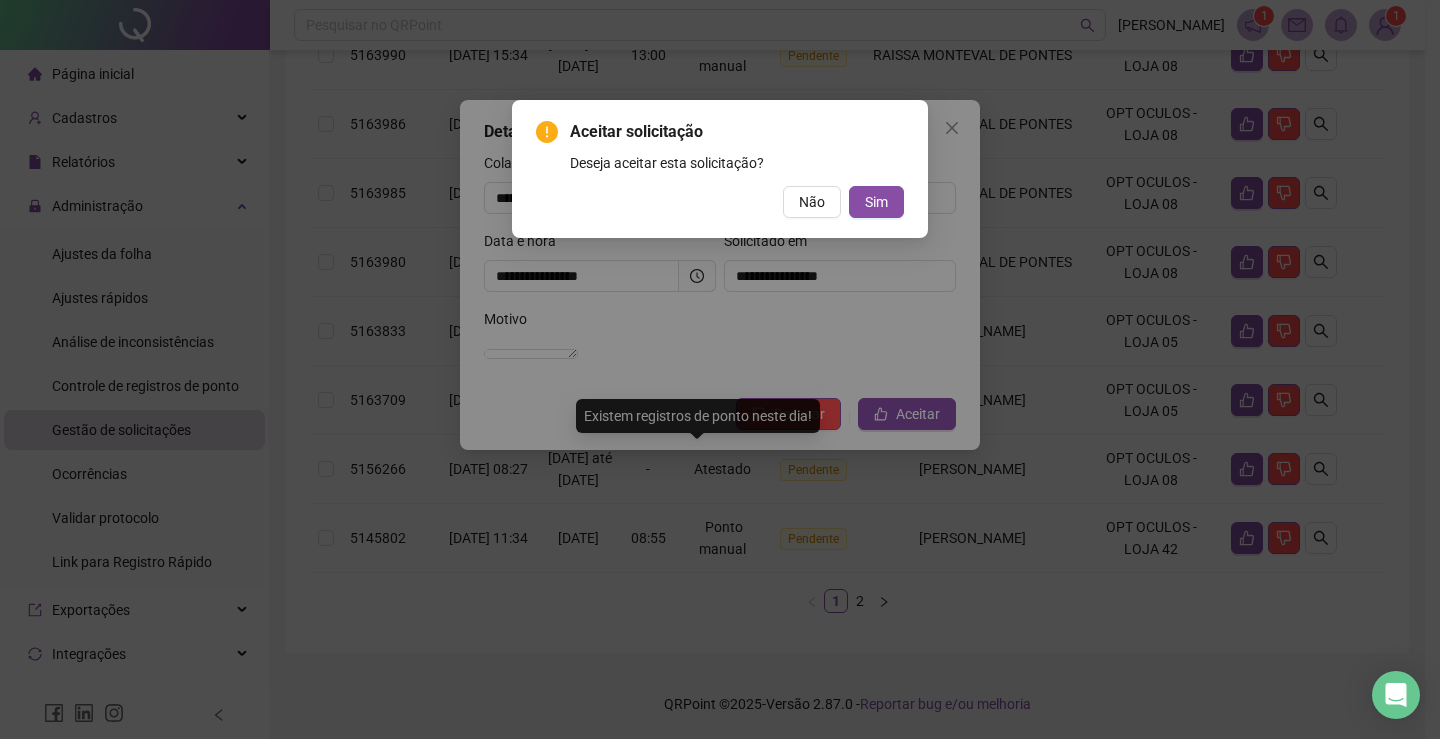 click on "Aceitar solicitação Deseja aceitar esta solicitação? Não Sim" at bounding box center [720, 169] 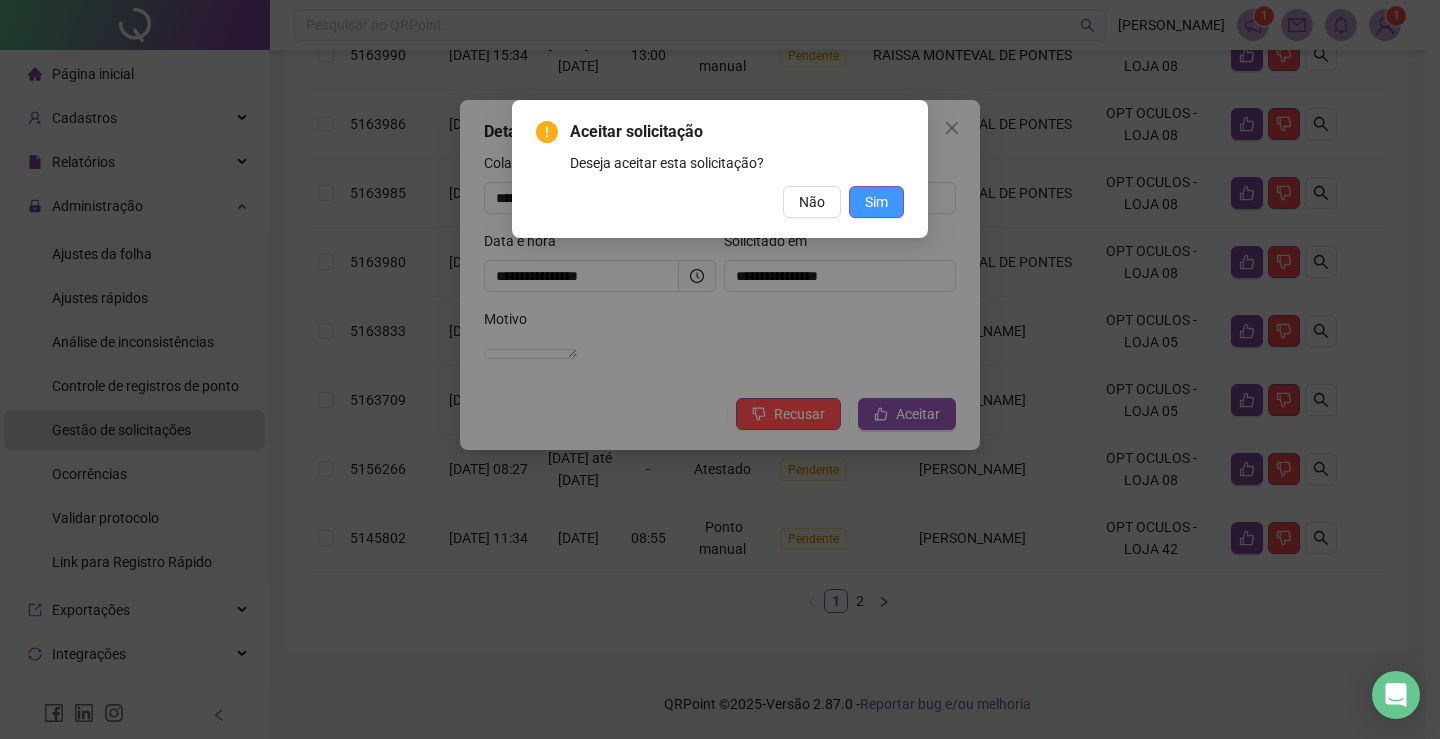 click on "Sim" at bounding box center (876, 202) 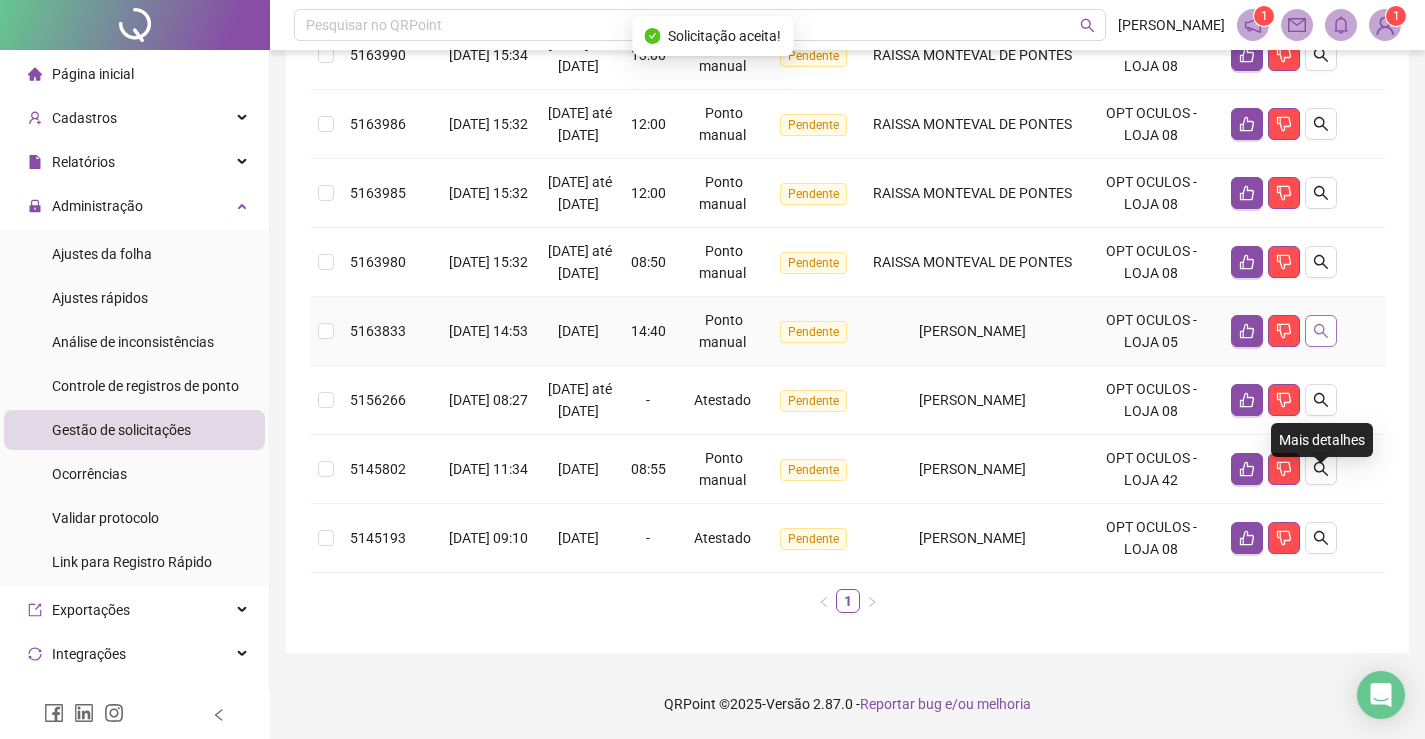 click 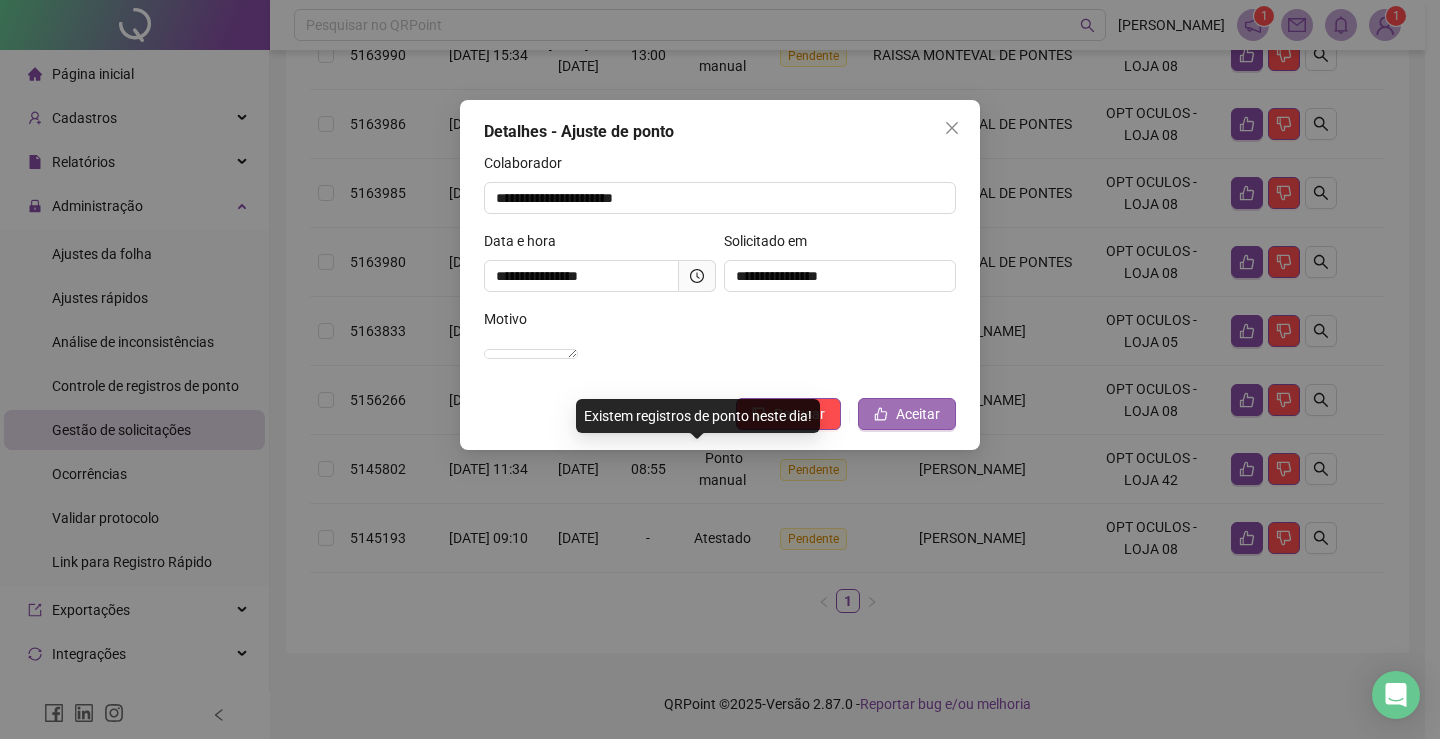 click on "Aceitar" at bounding box center (907, 414) 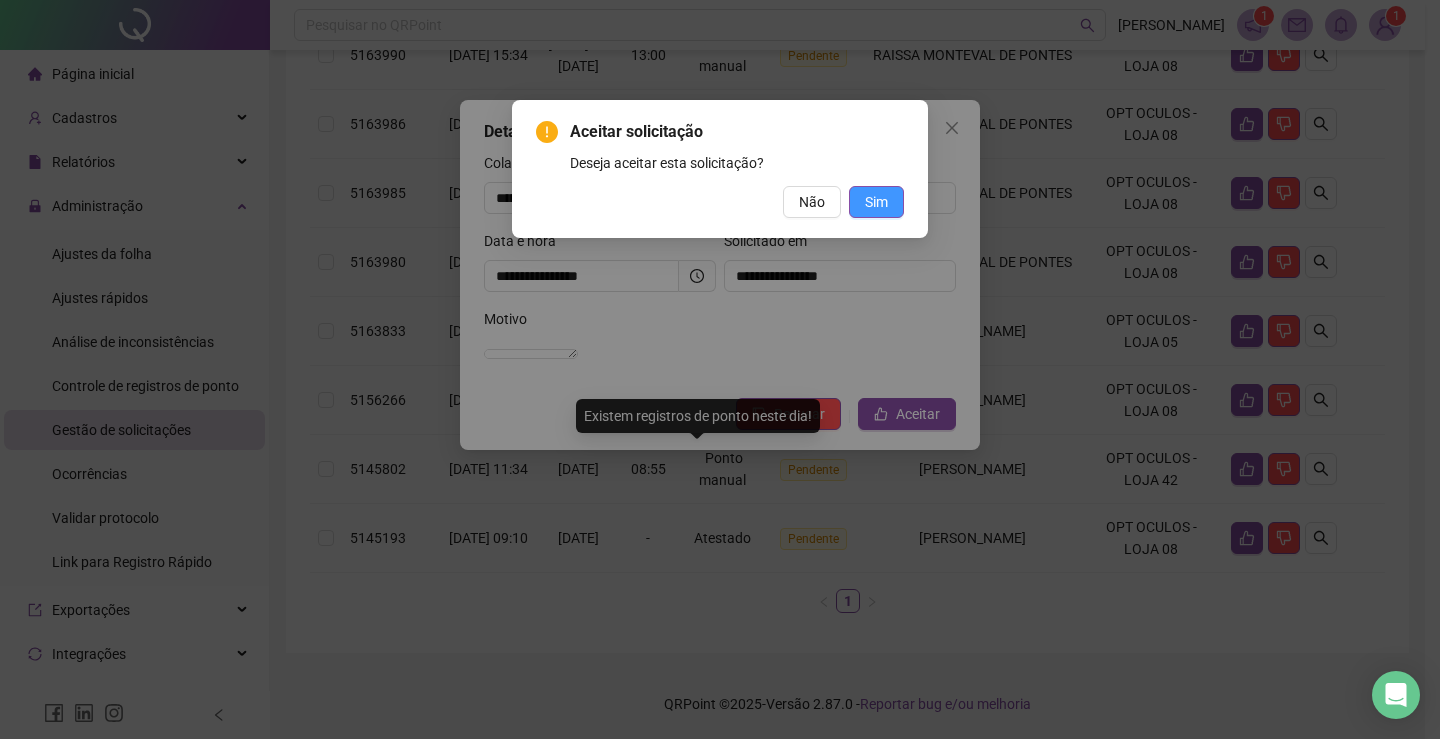 click on "Sim" at bounding box center [876, 202] 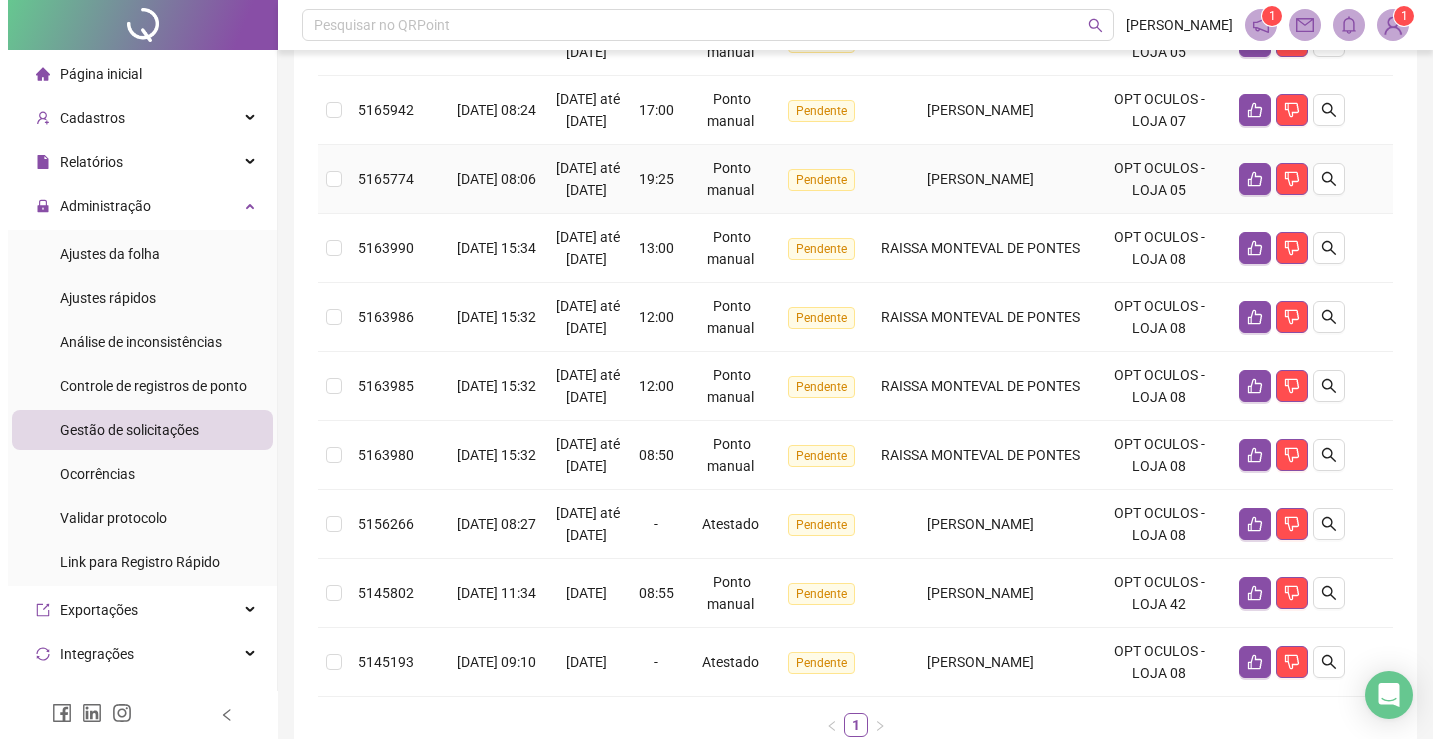 scroll, scrollTop: 627, scrollLeft: 0, axis: vertical 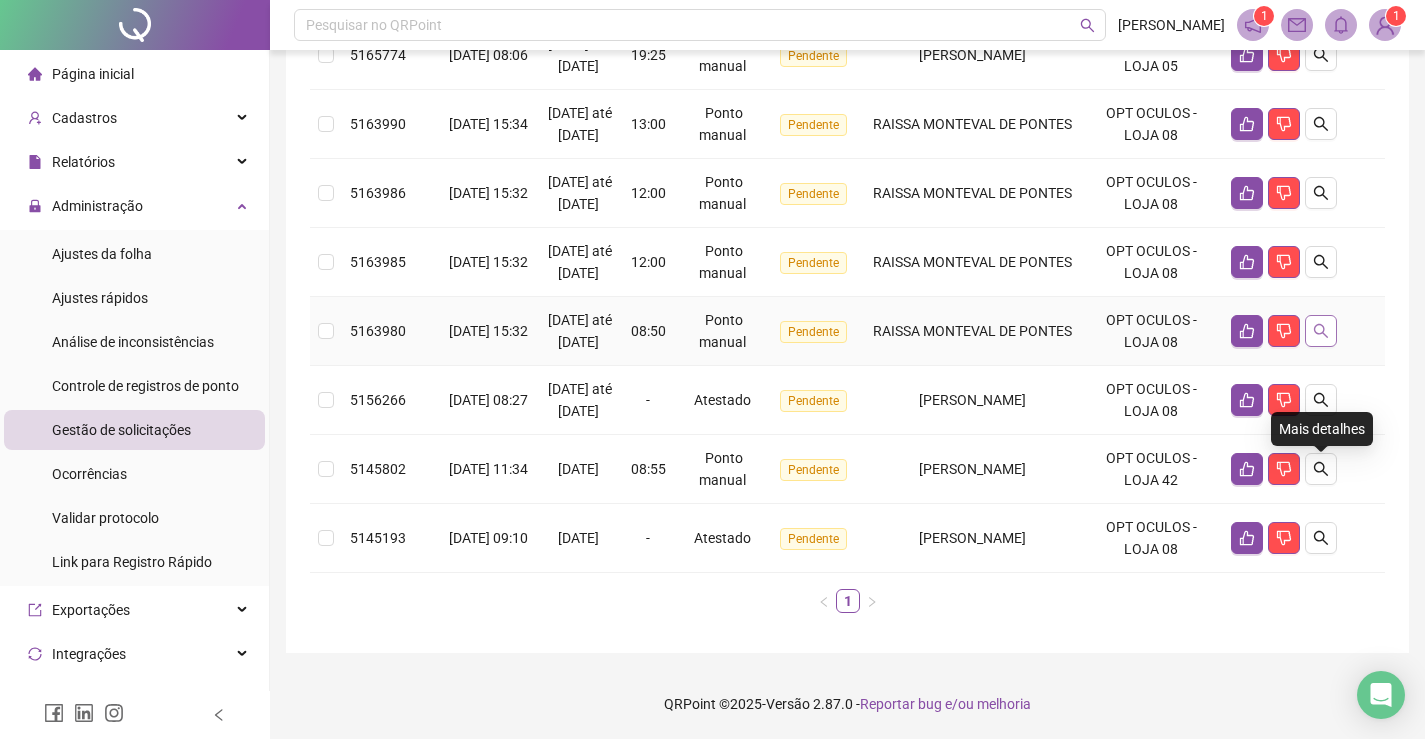 click 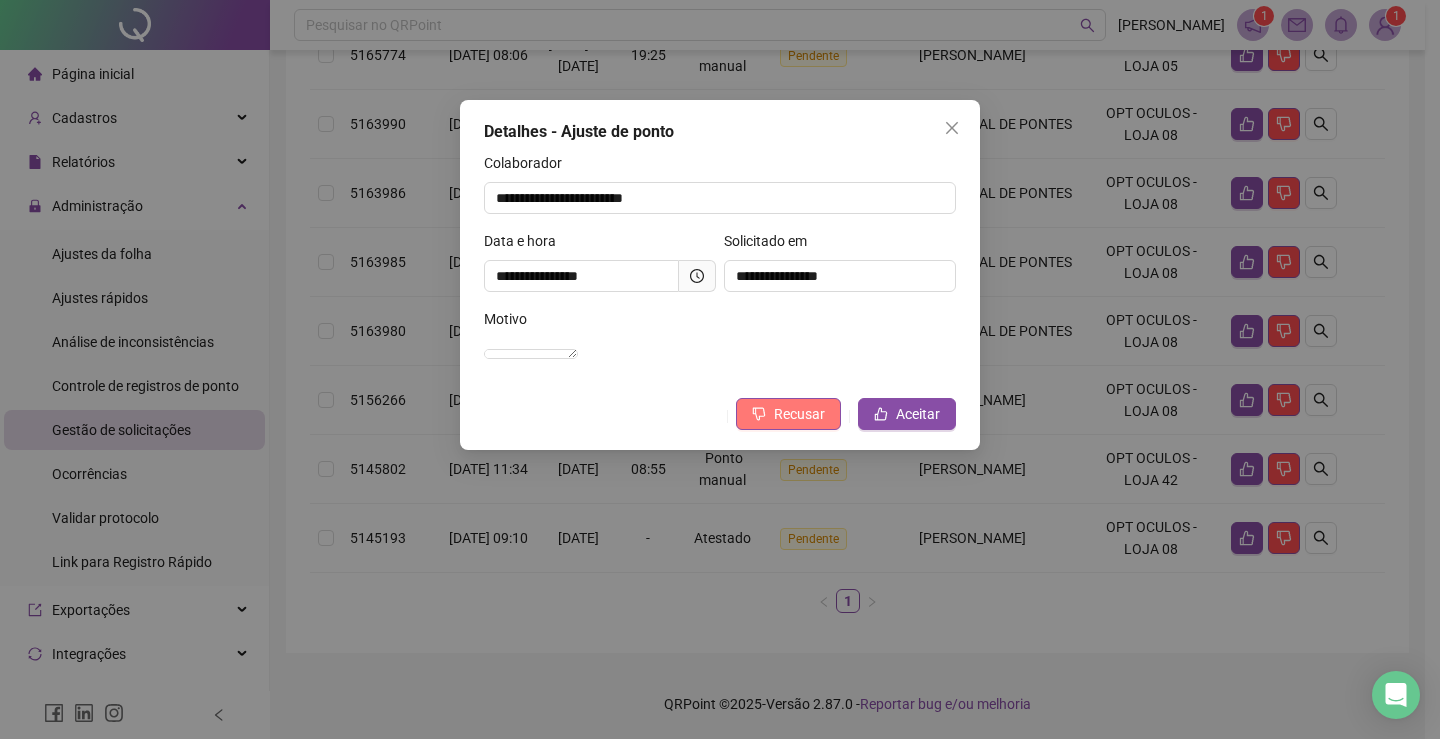 click on "Recusar" at bounding box center [799, 414] 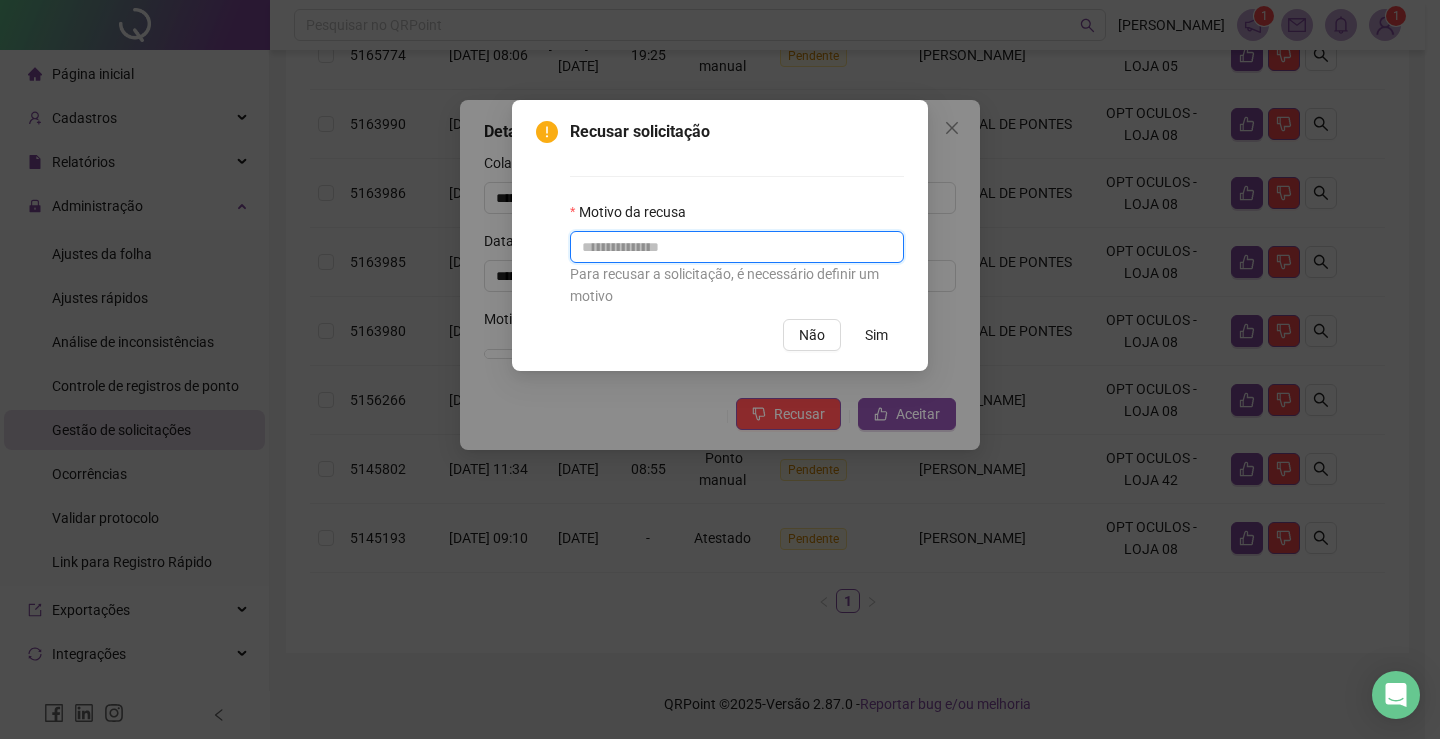 click at bounding box center (737, 247) 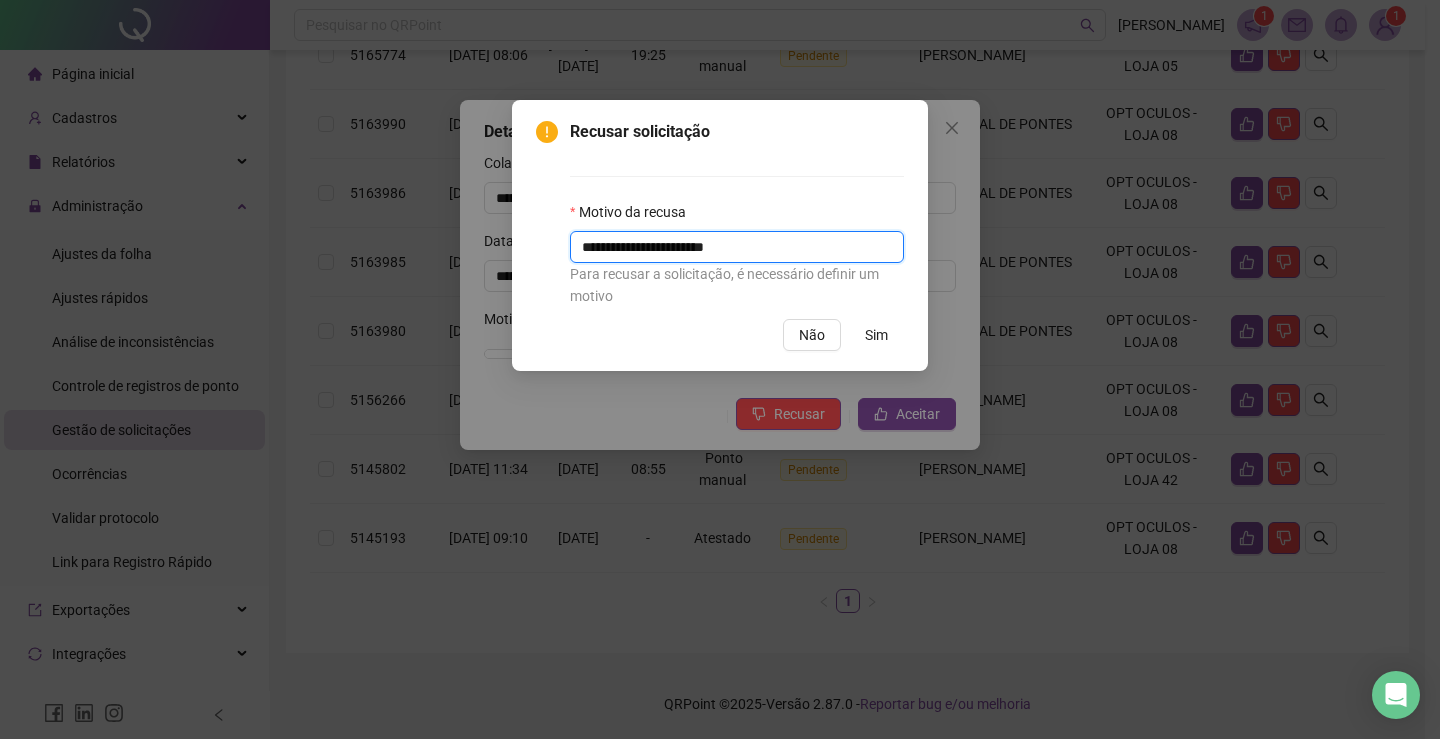 type on "**********" 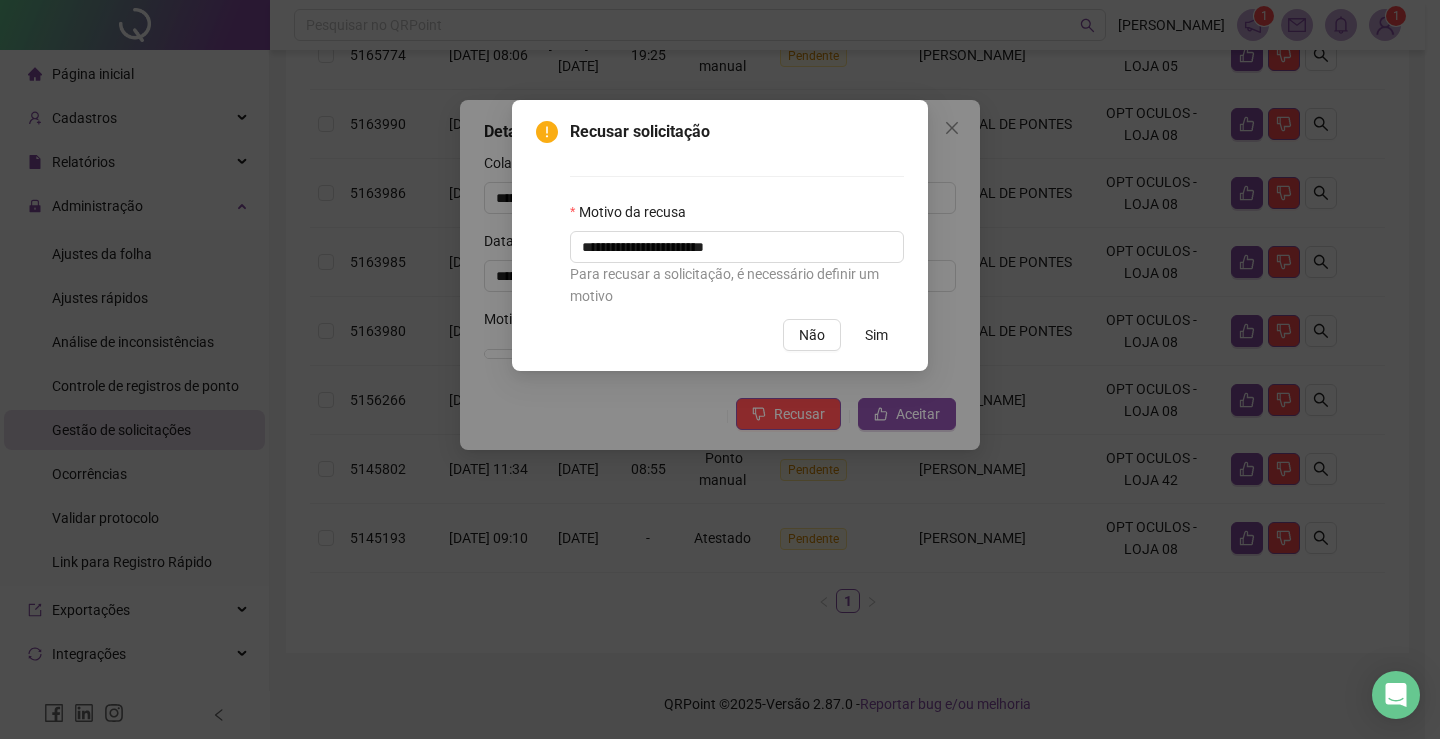 click on "Sim" at bounding box center (876, 335) 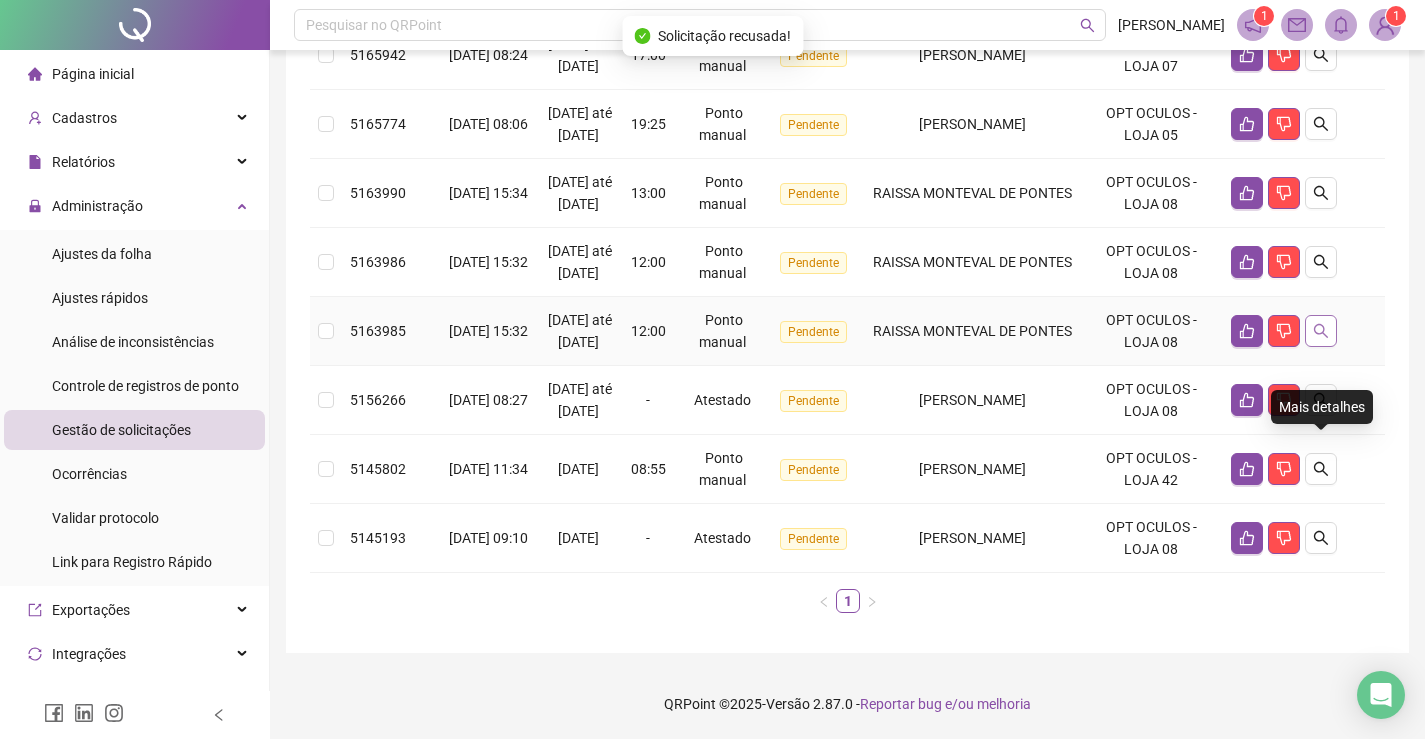 click at bounding box center (1321, 331) 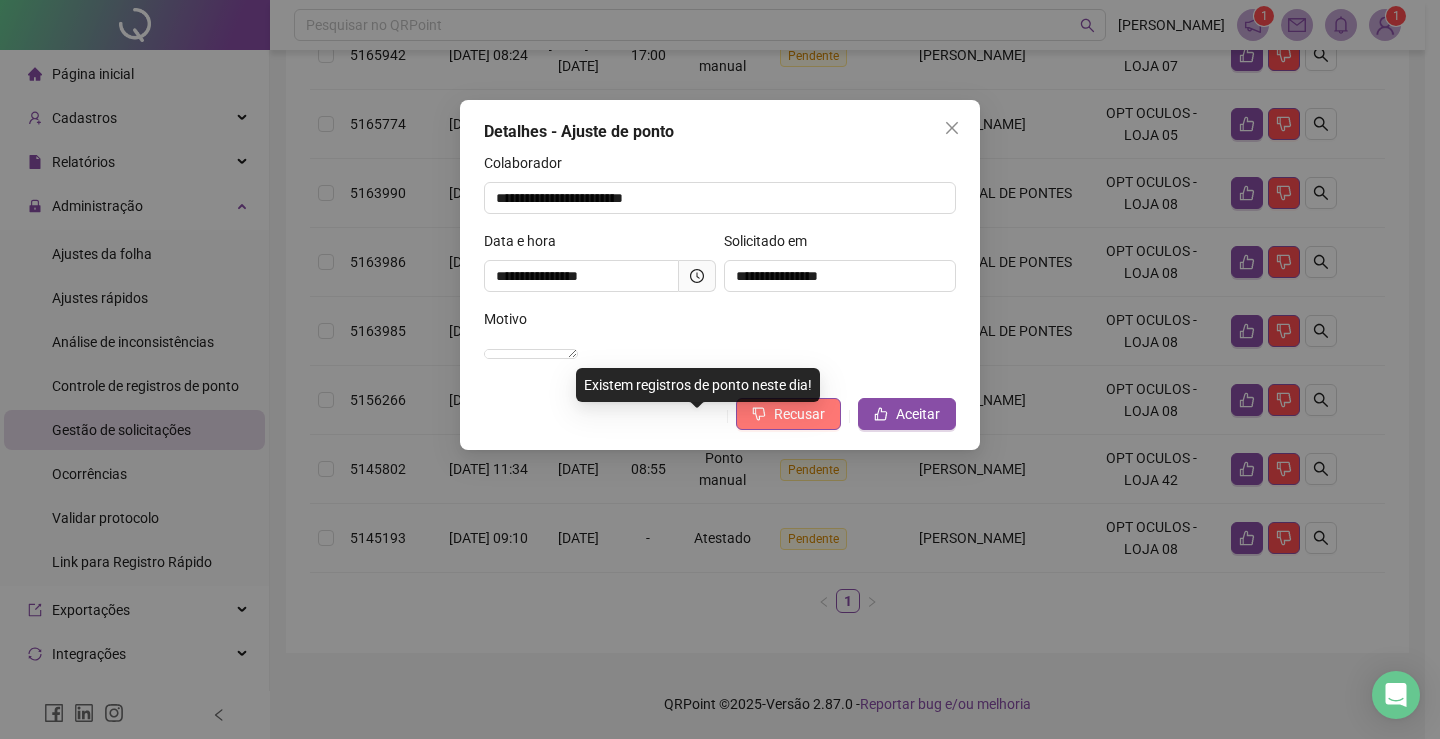 click on "Recusar" at bounding box center [799, 414] 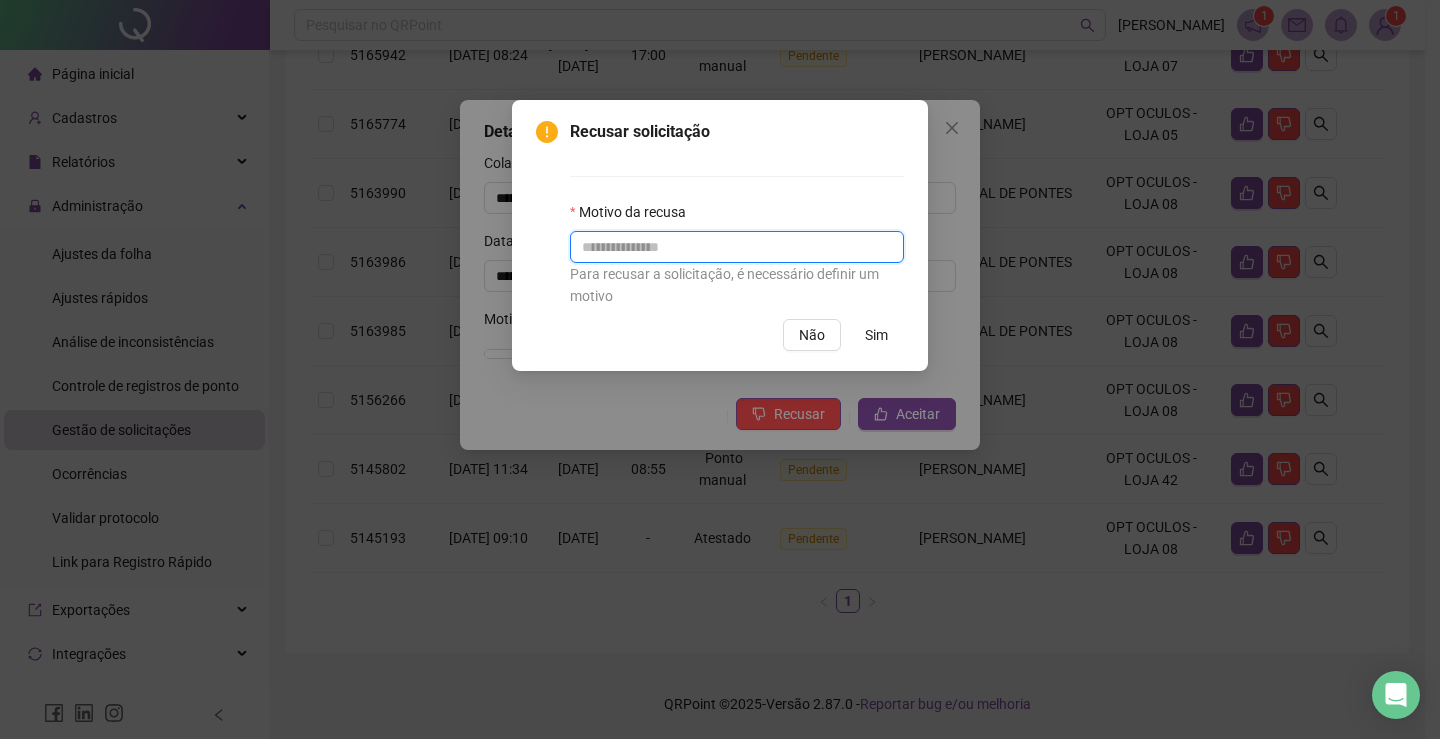 click at bounding box center [737, 247] 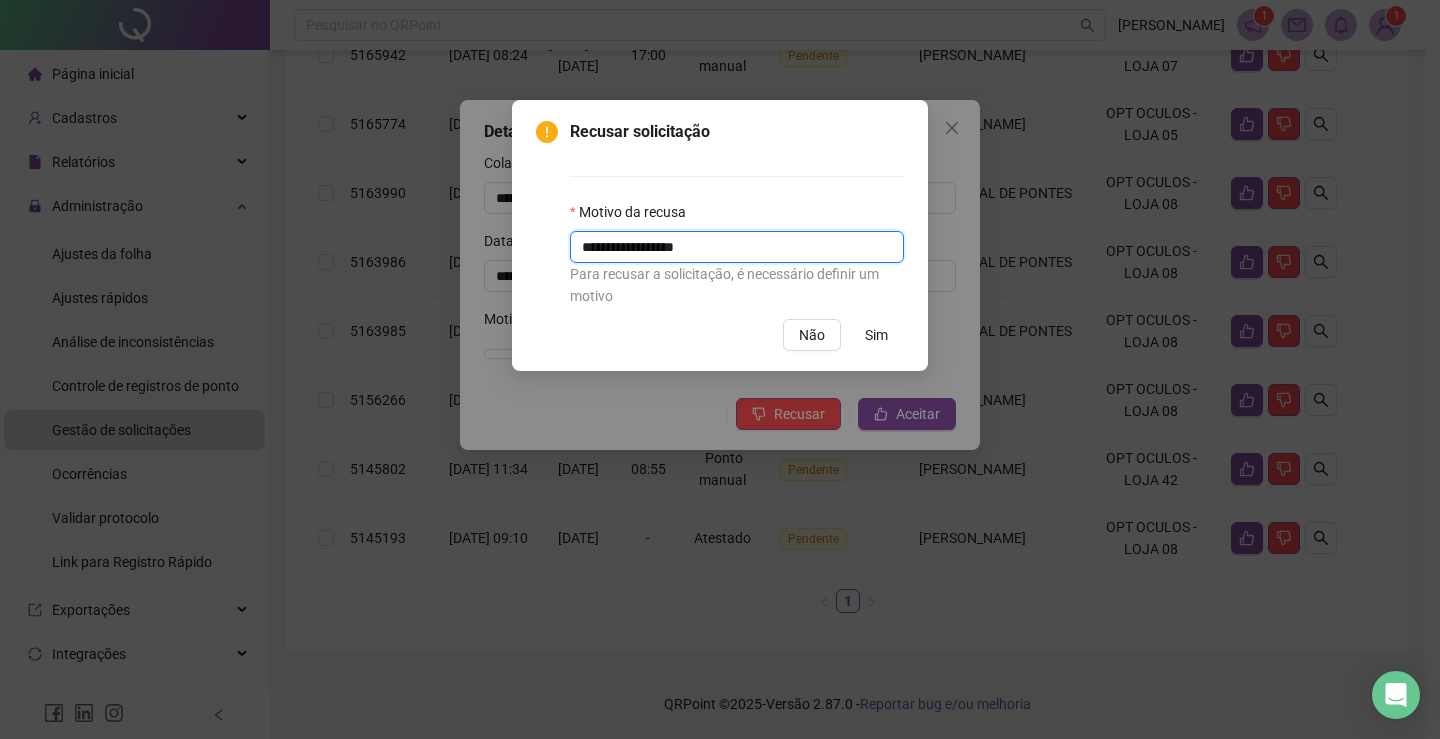 click on "**********" at bounding box center (737, 247) 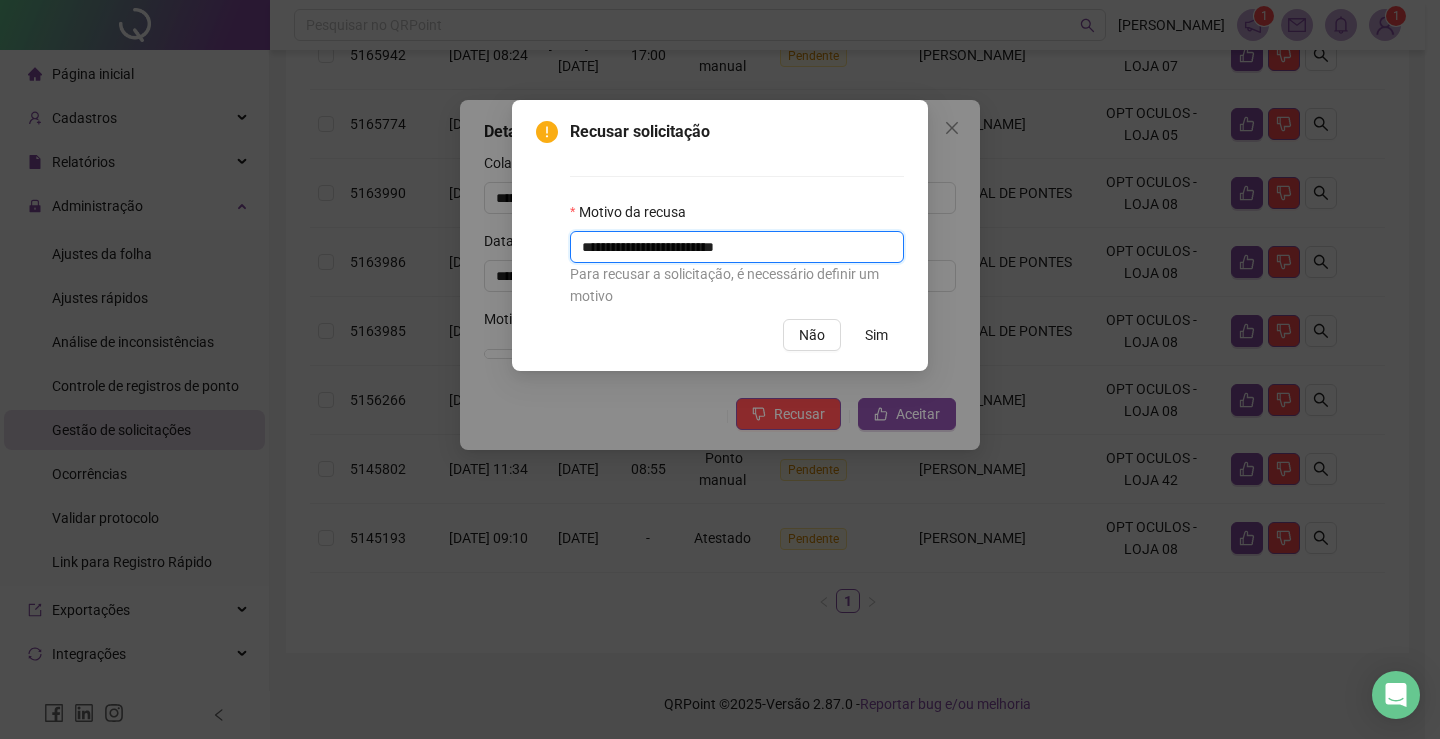 type on "**********" 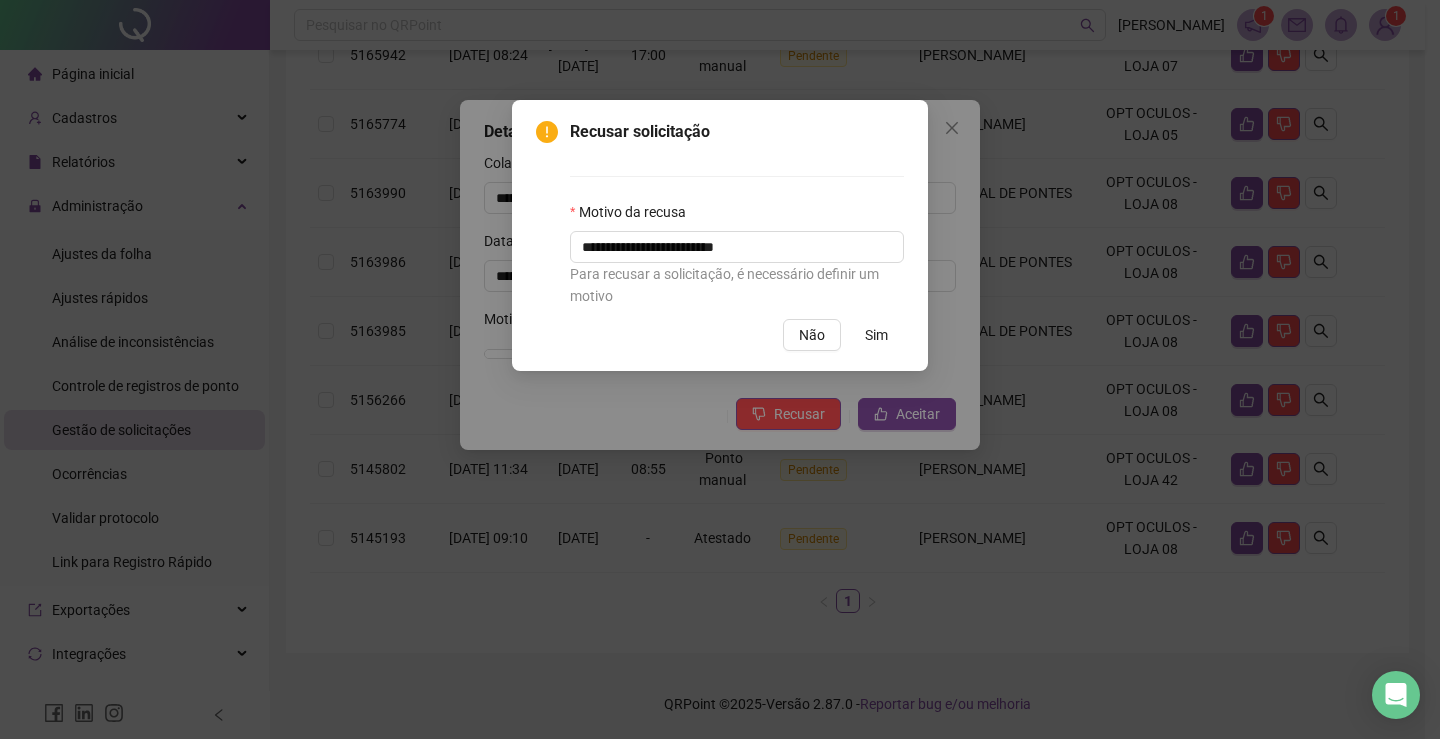 click on "Sim" at bounding box center [876, 335] 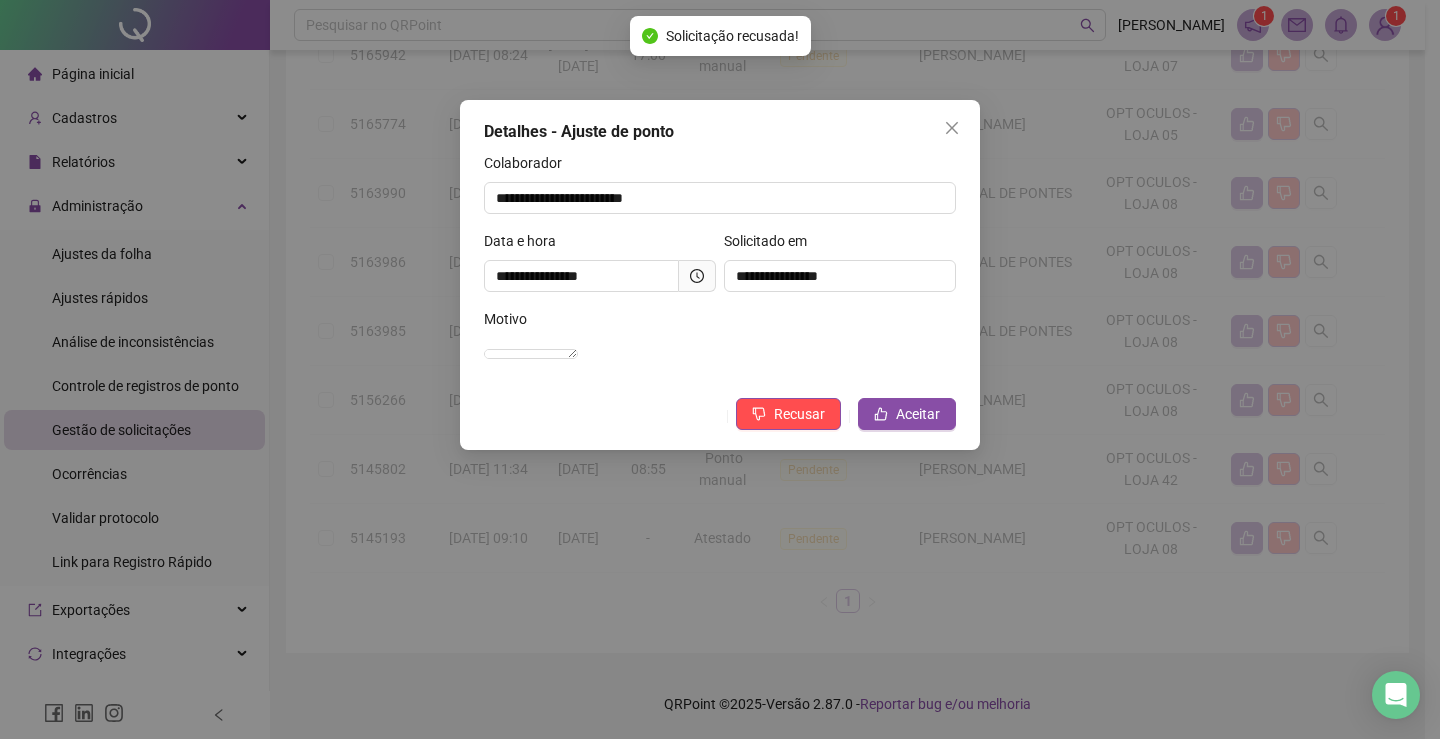 scroll, scrollTop: 545, scrollLeft: 0, axis: vertical 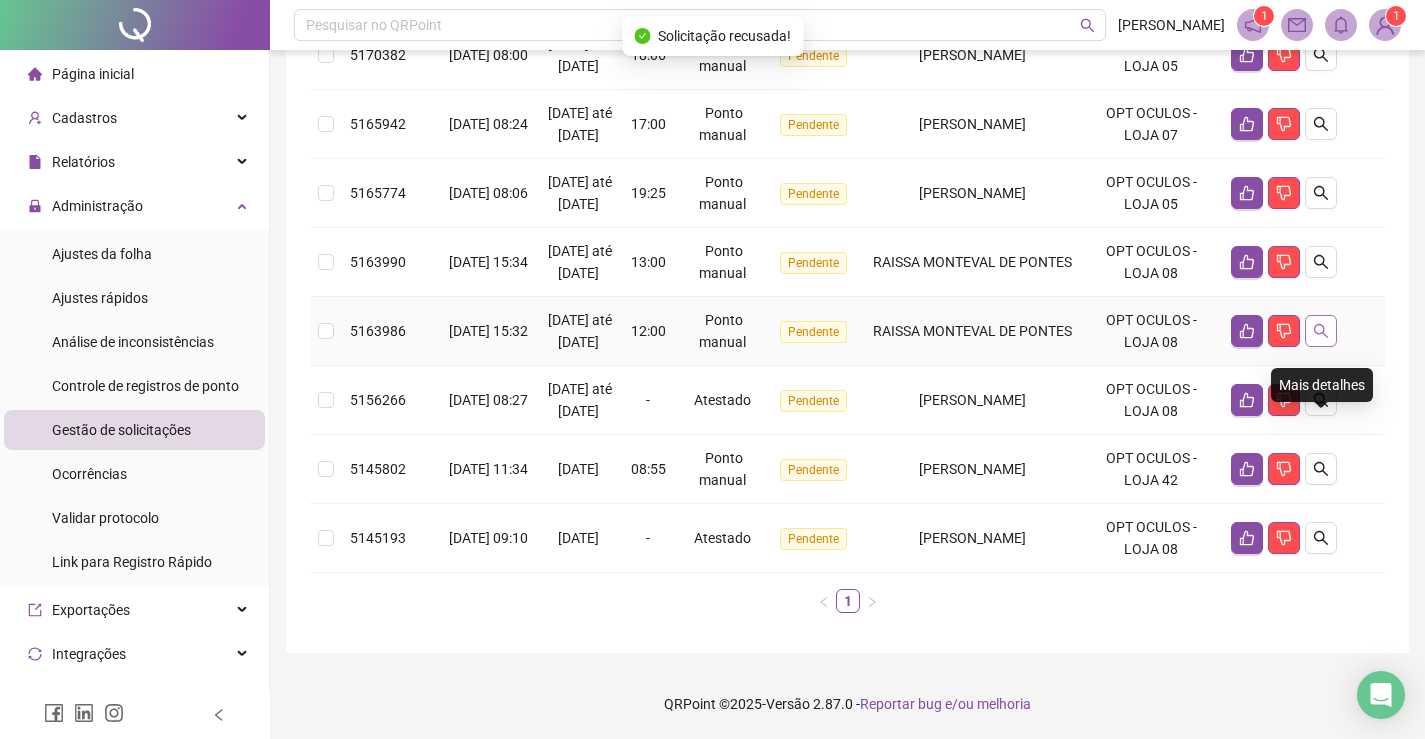 click 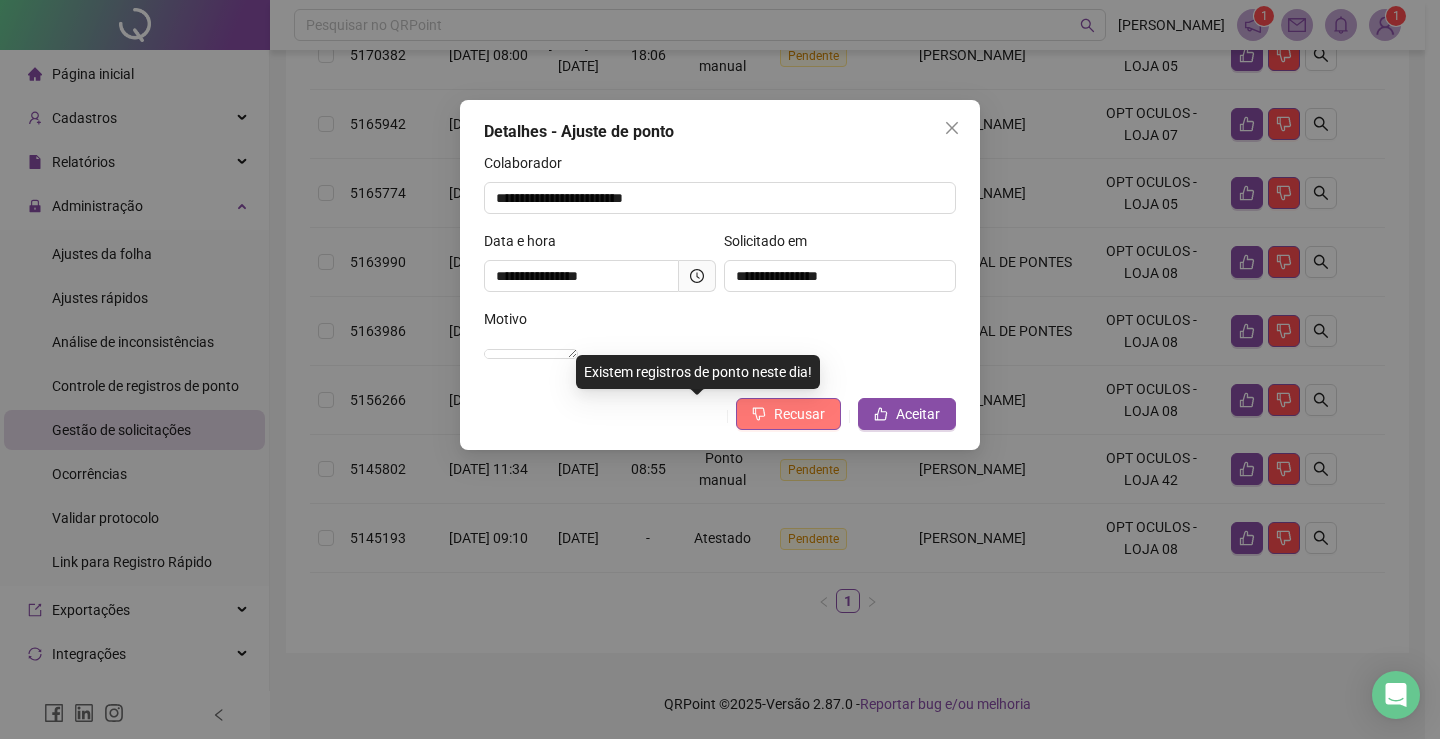 click on "Recusar" at bounding box center [799, 414] 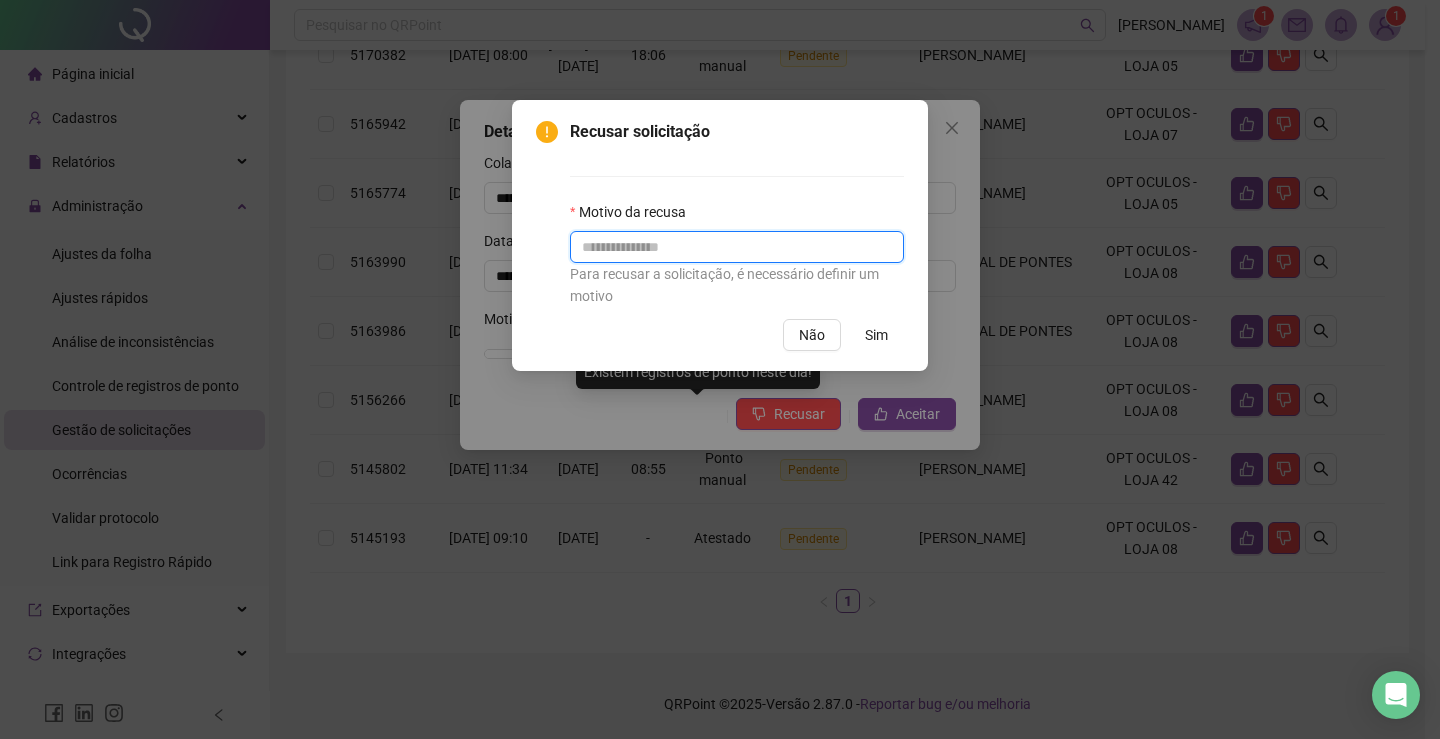click at bounding box center [737, 247] 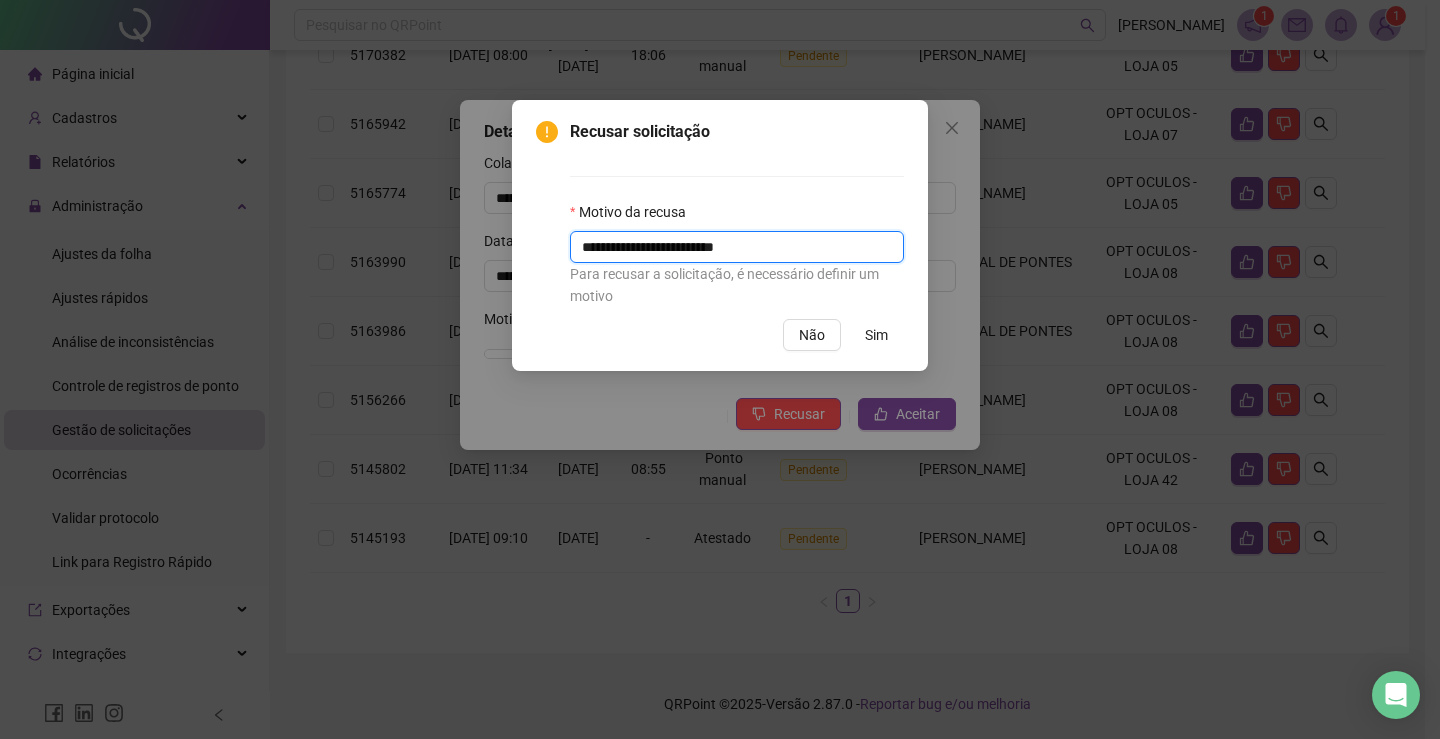 type on "**********" 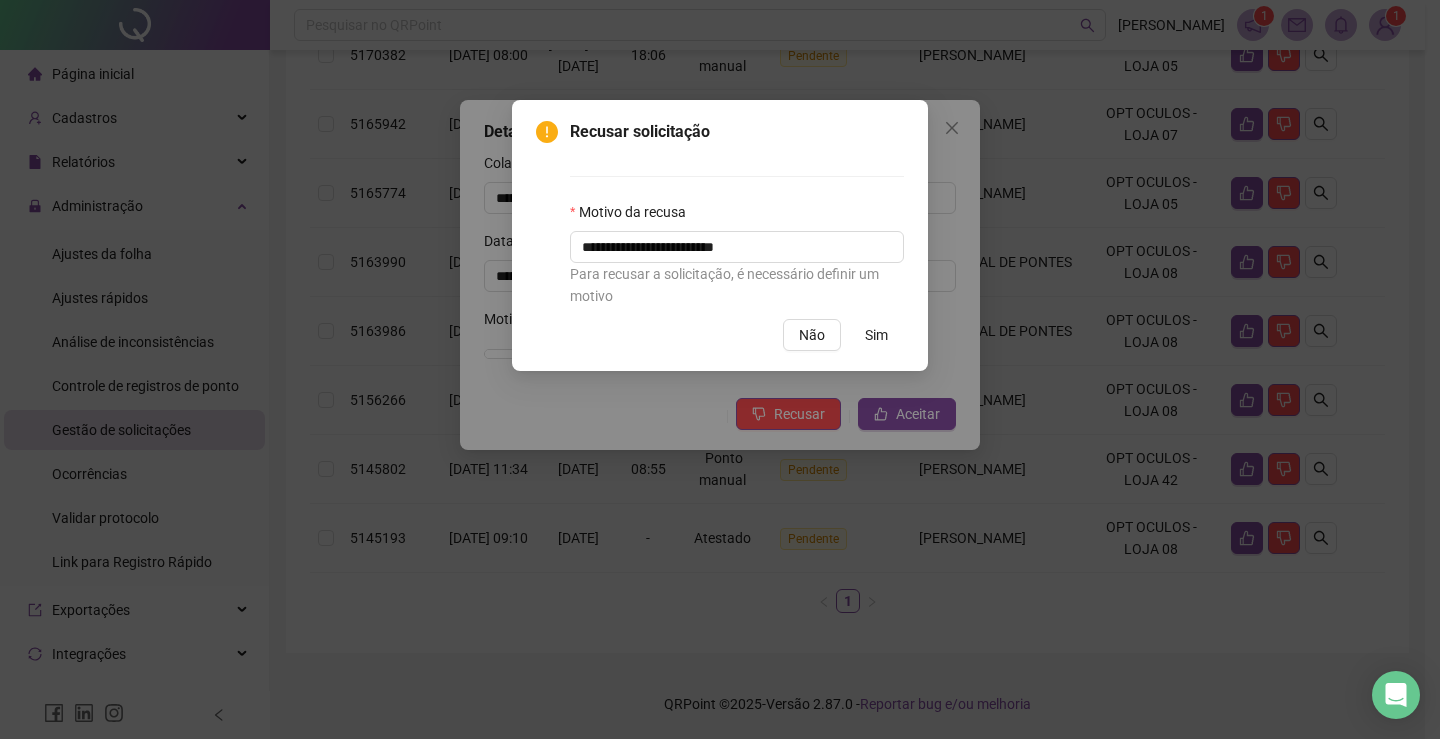 click on "Sim" at bounding box center (876, 335) 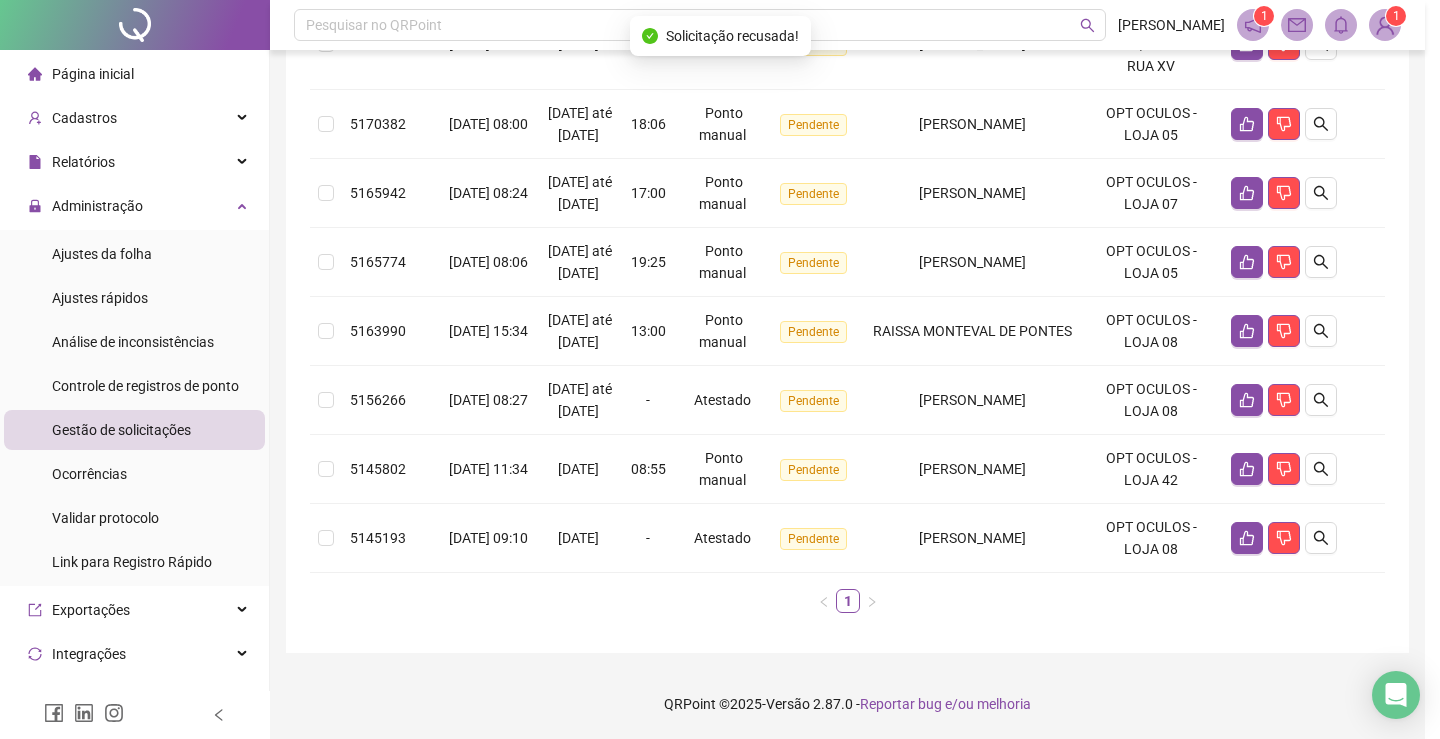 scroll, scrollTop: 454, scrollLeft: 0, axis: vertical 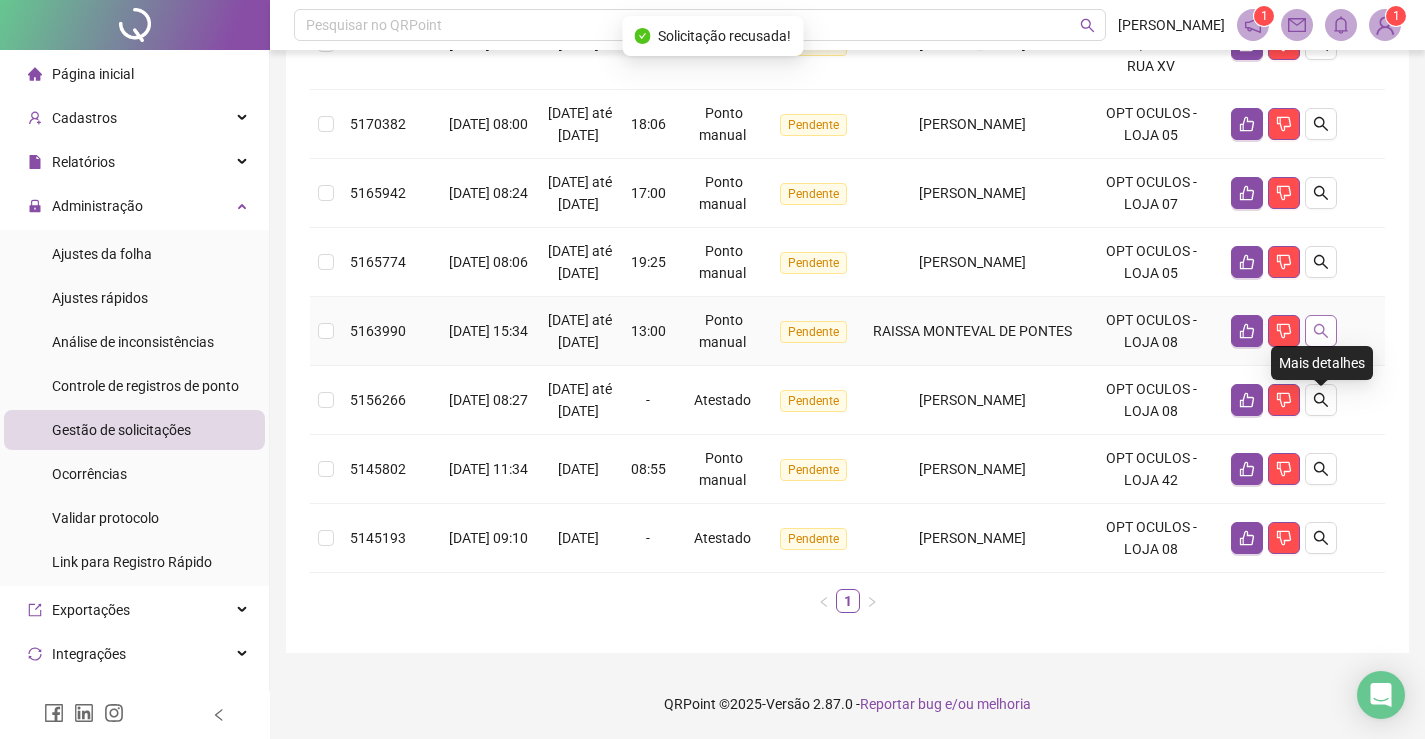 click 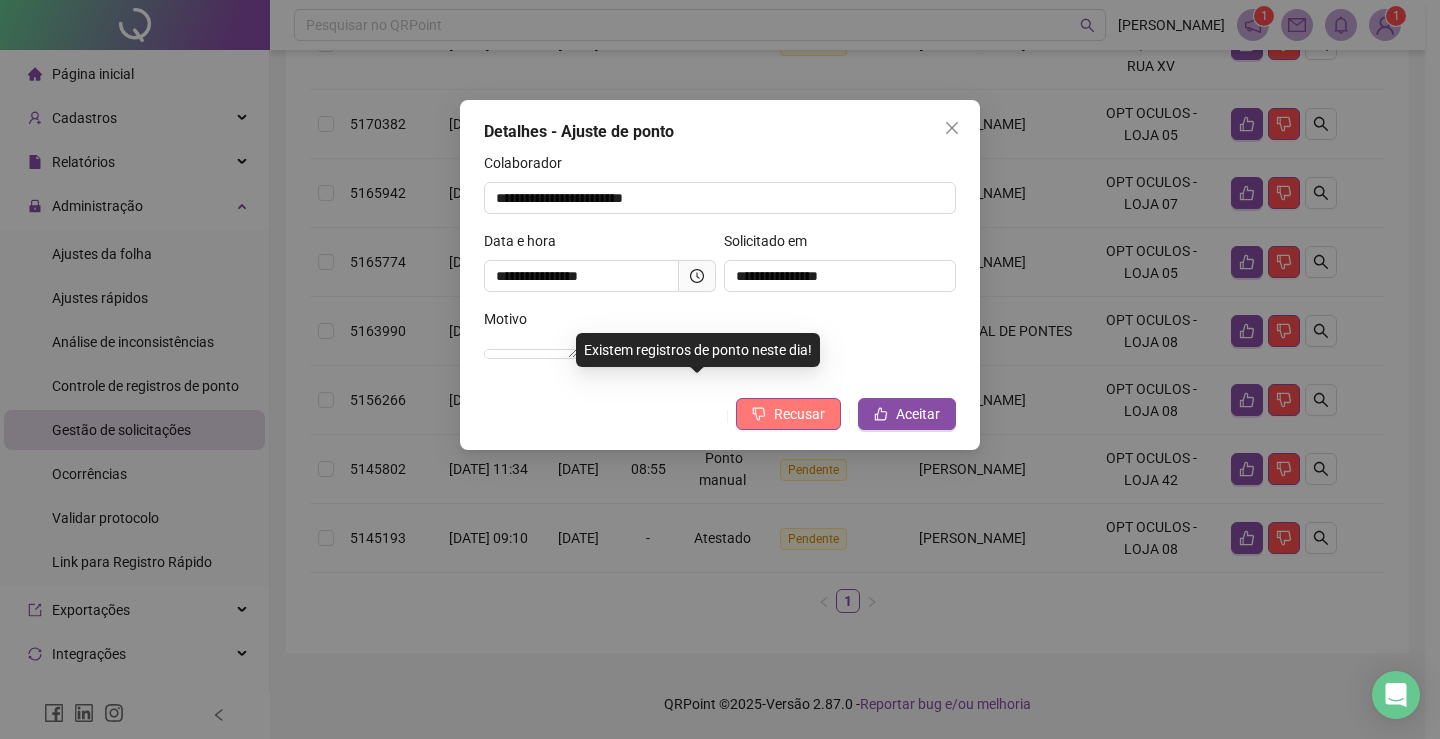 click on "Recusar" at bounding box center [799, 414] 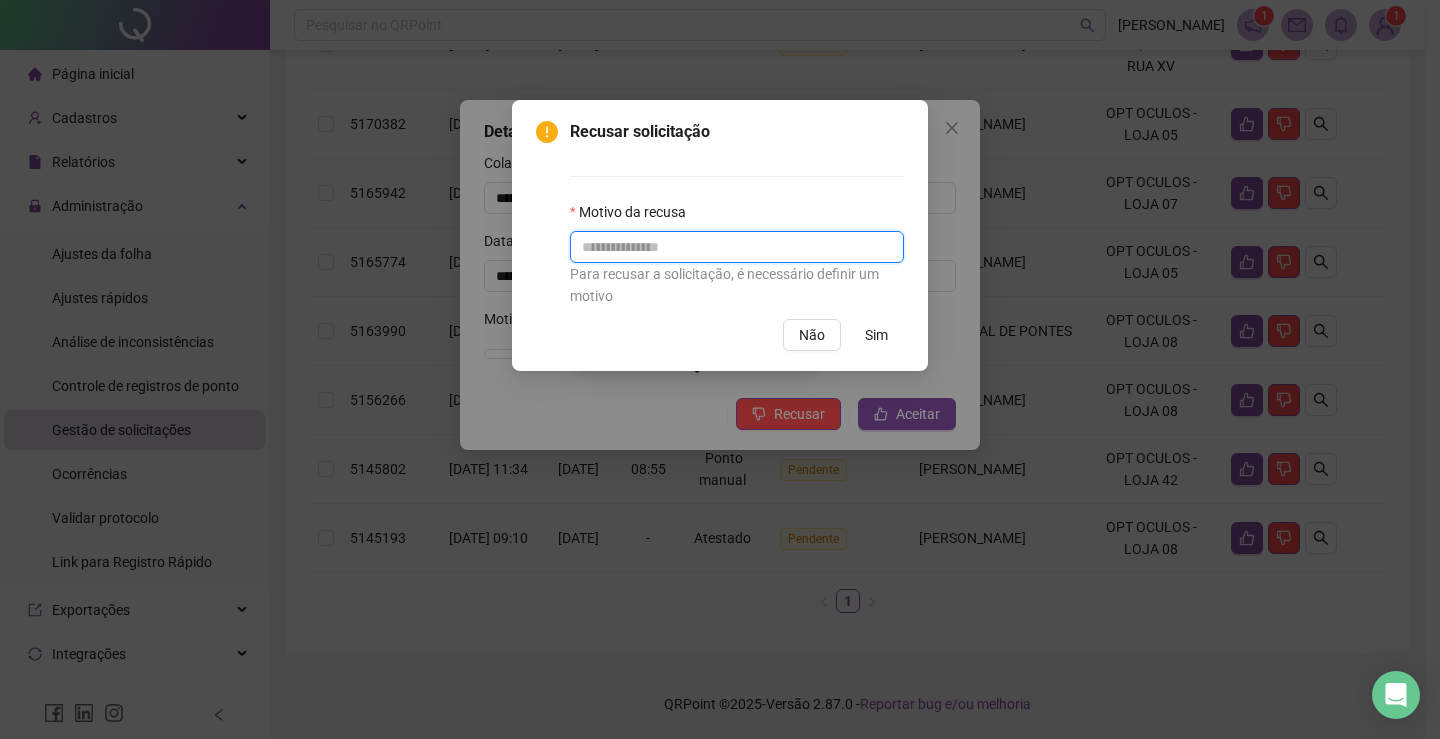 click at bounding box center (737, 247) 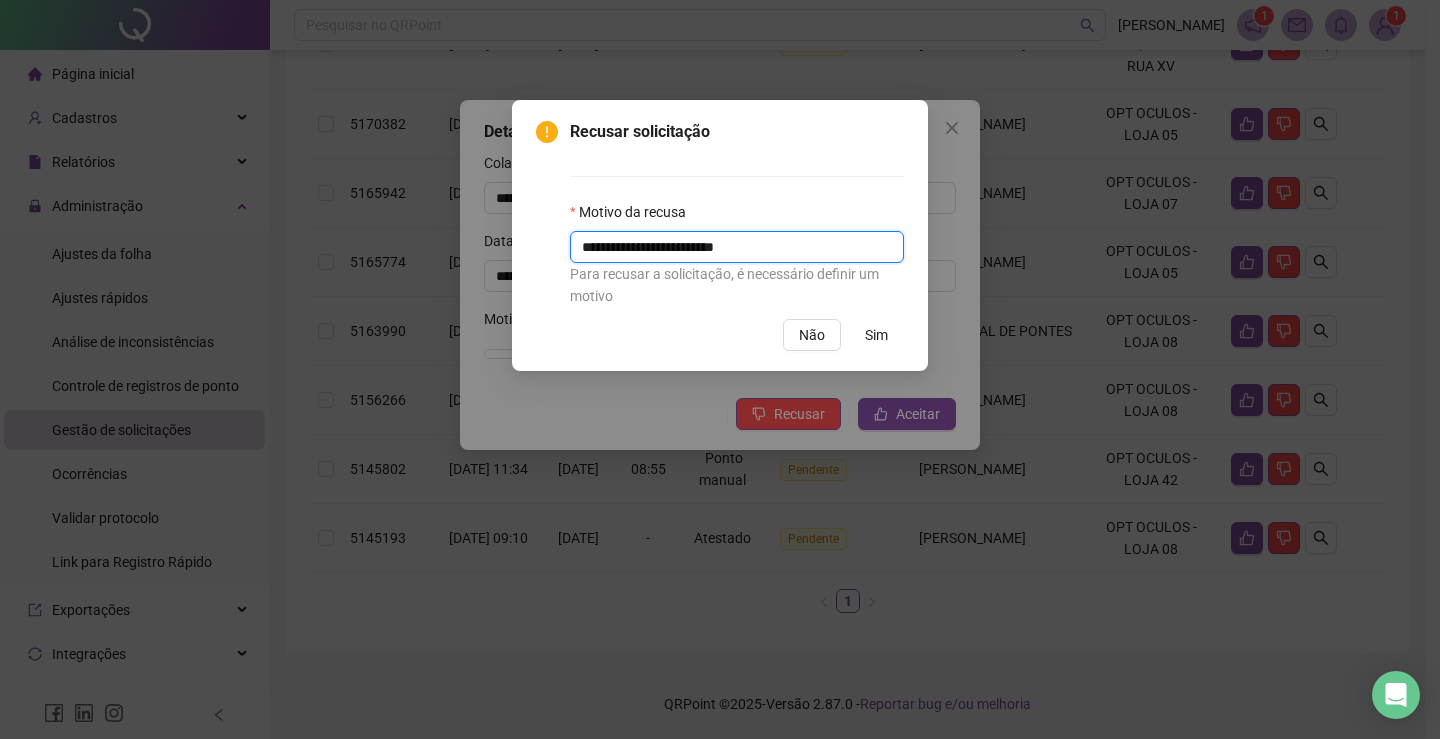 type on "**********" 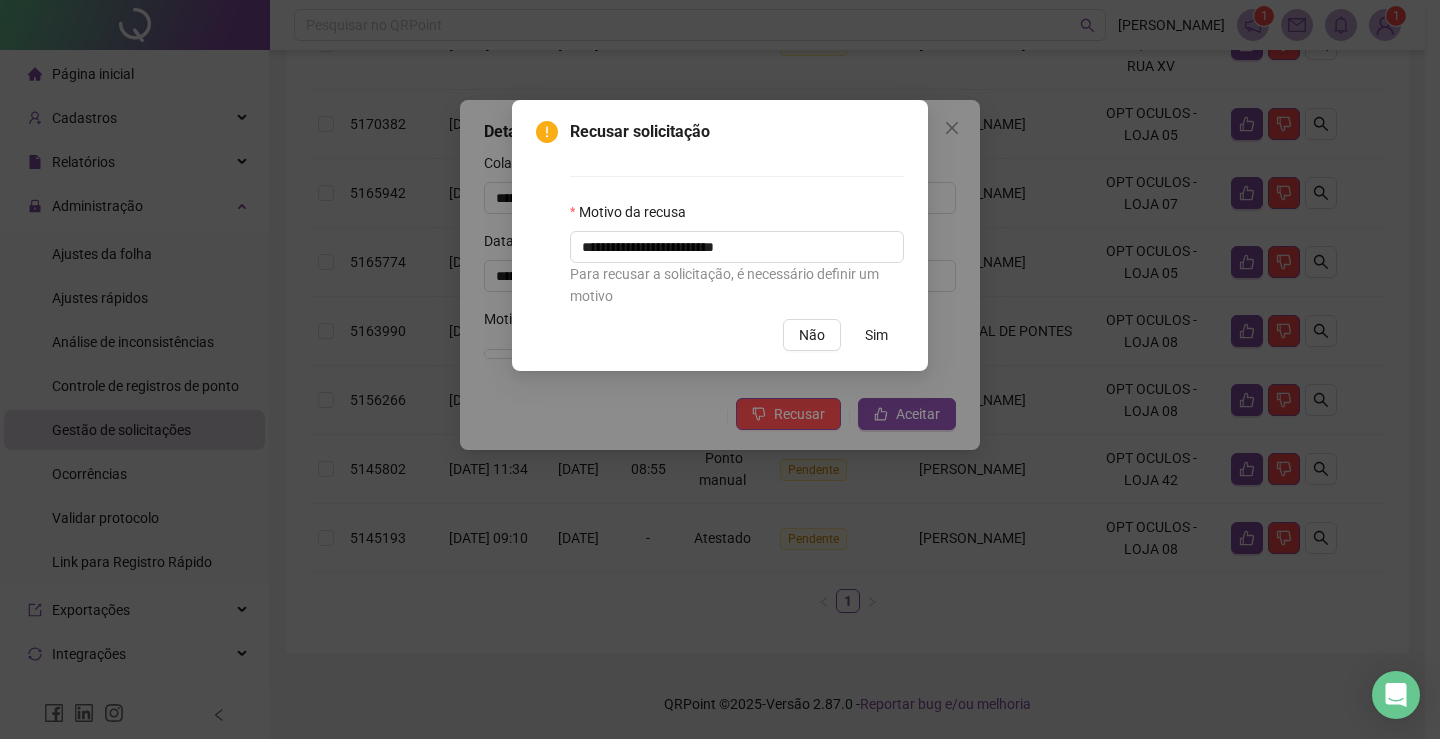 click on "Sim" at bounding box center [876, 335] 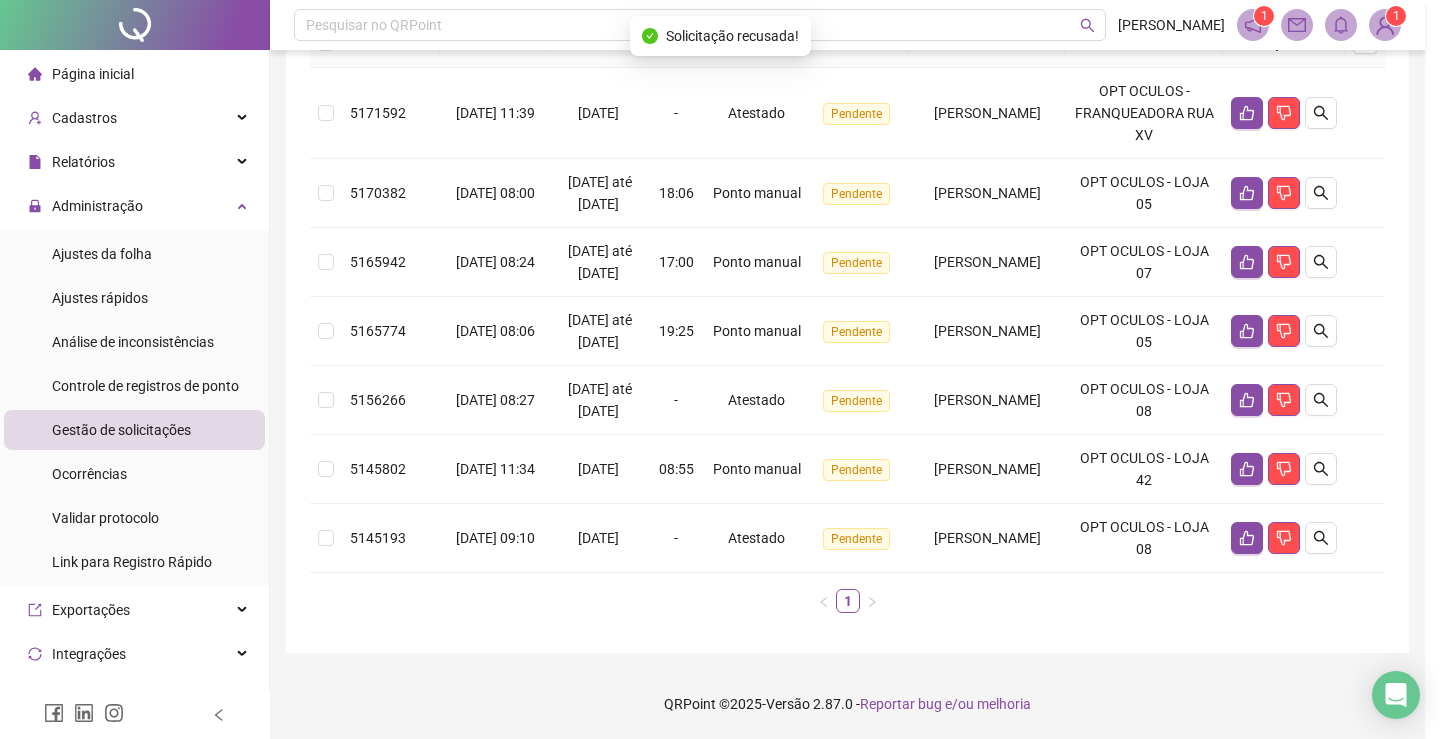 scroll, scrollTop: 363, scrollLeft: 0, axis: vertical 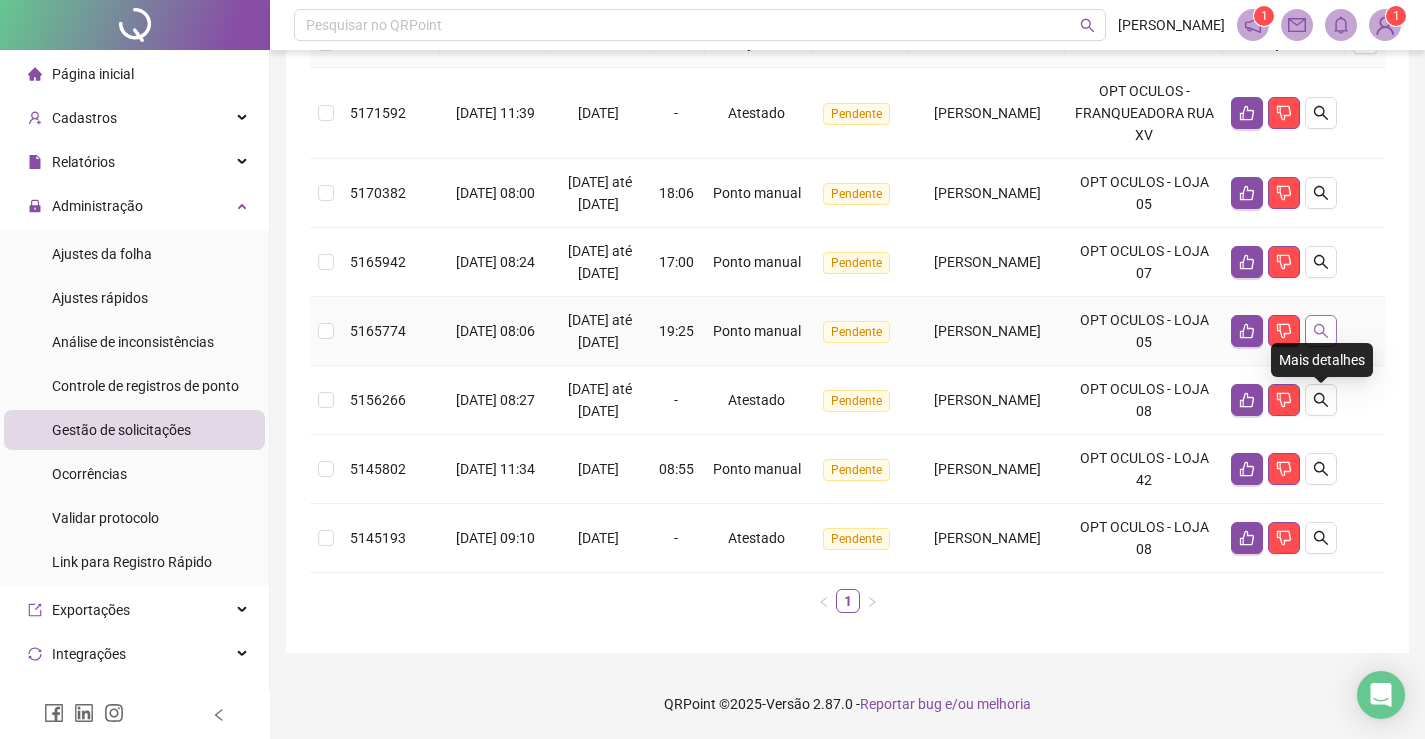 click 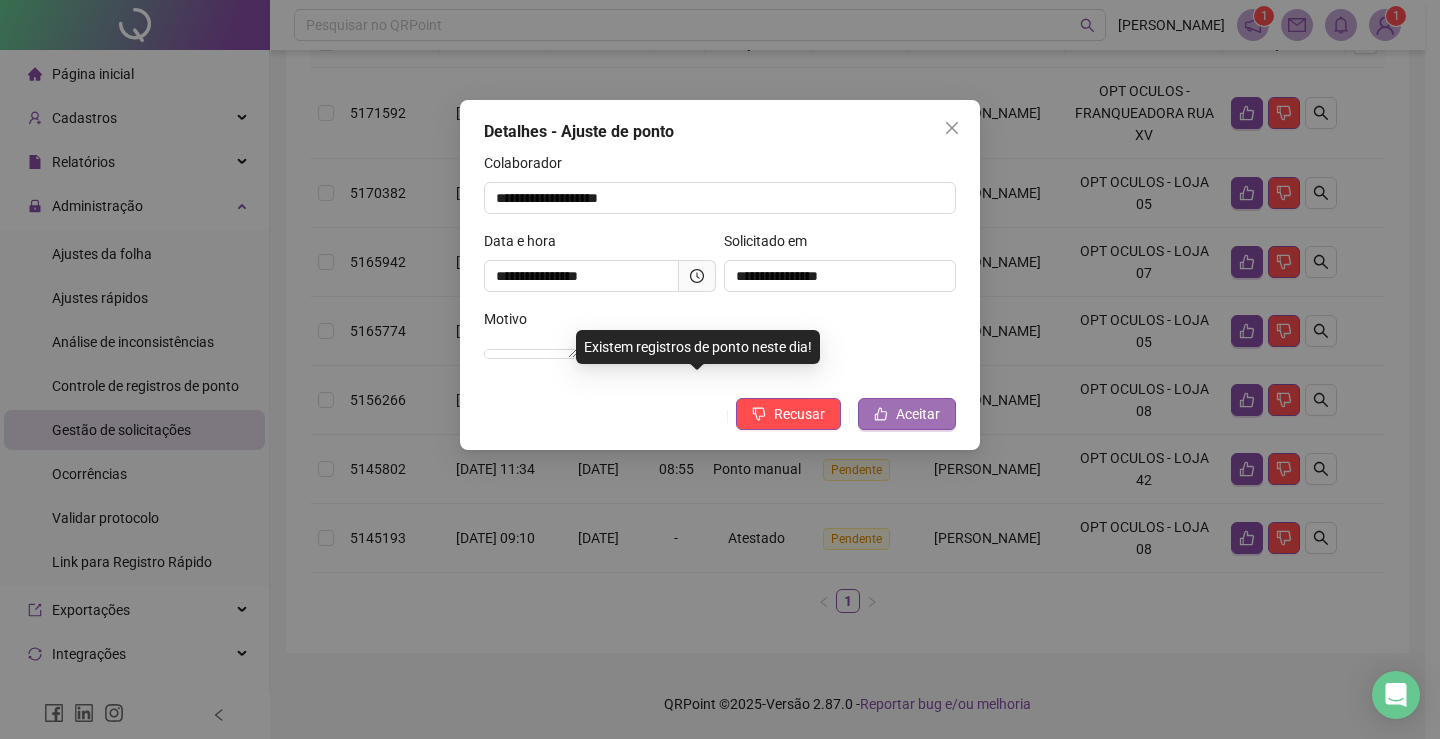 click on "Aceitar" at bounding box center [918, 414] 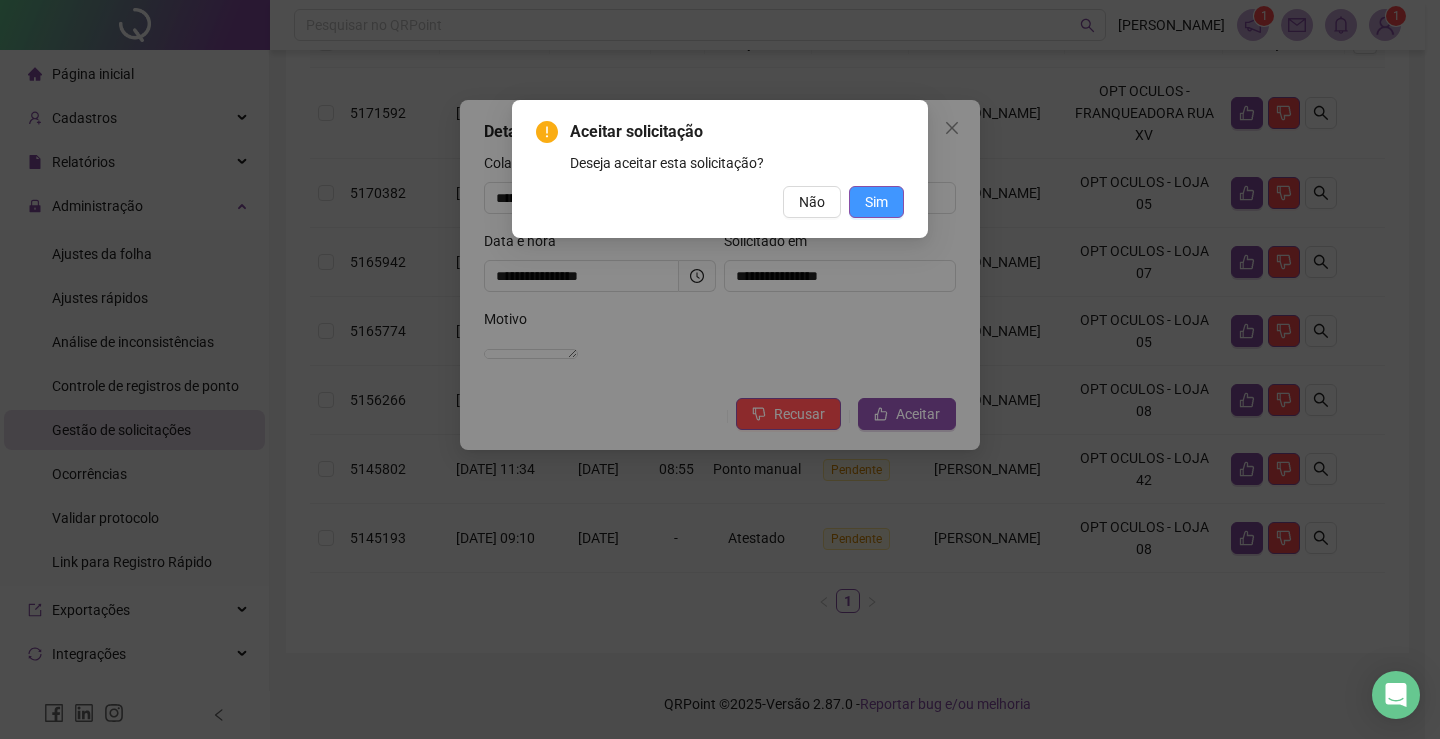 click on "Sim" at bounding box center [876, 202] 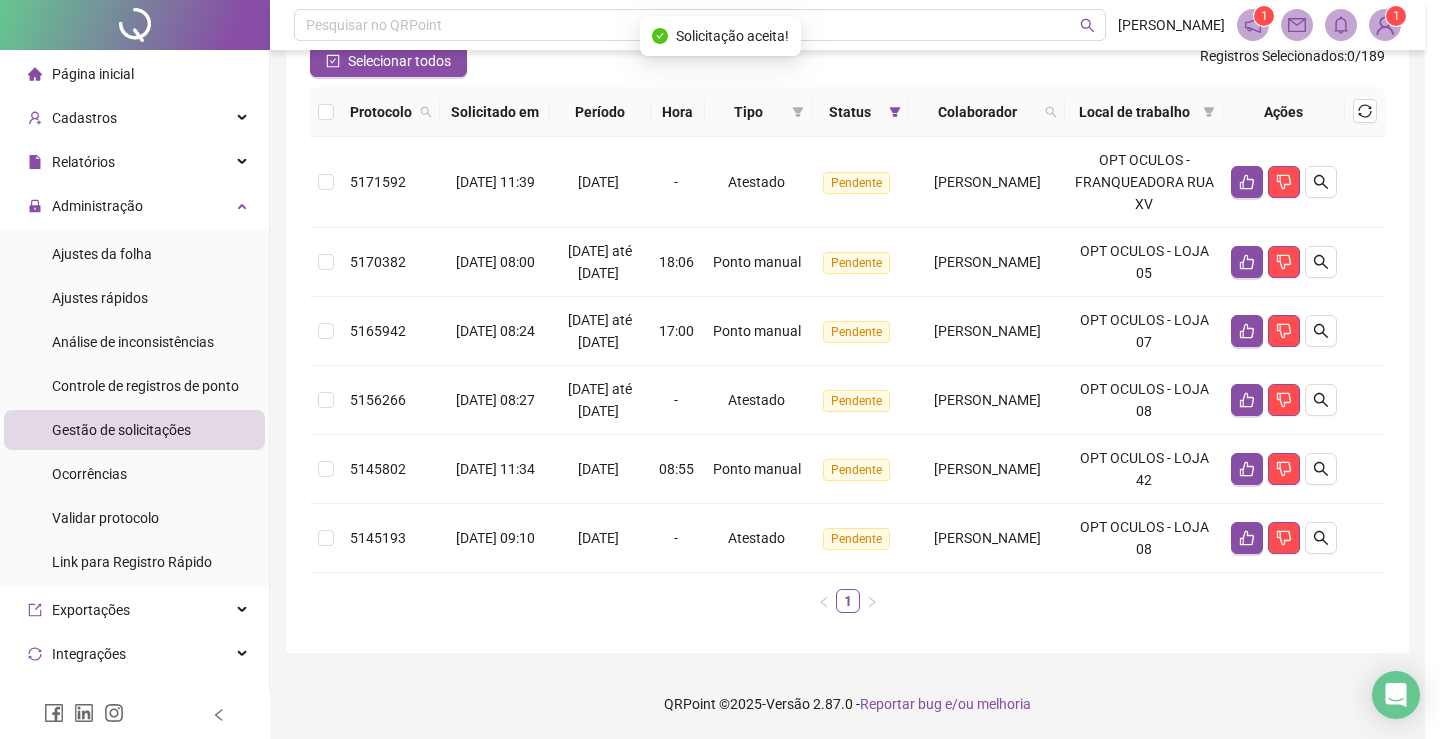 scroll, scrollTop: 272, scrollLeft: 0, axis: vertical 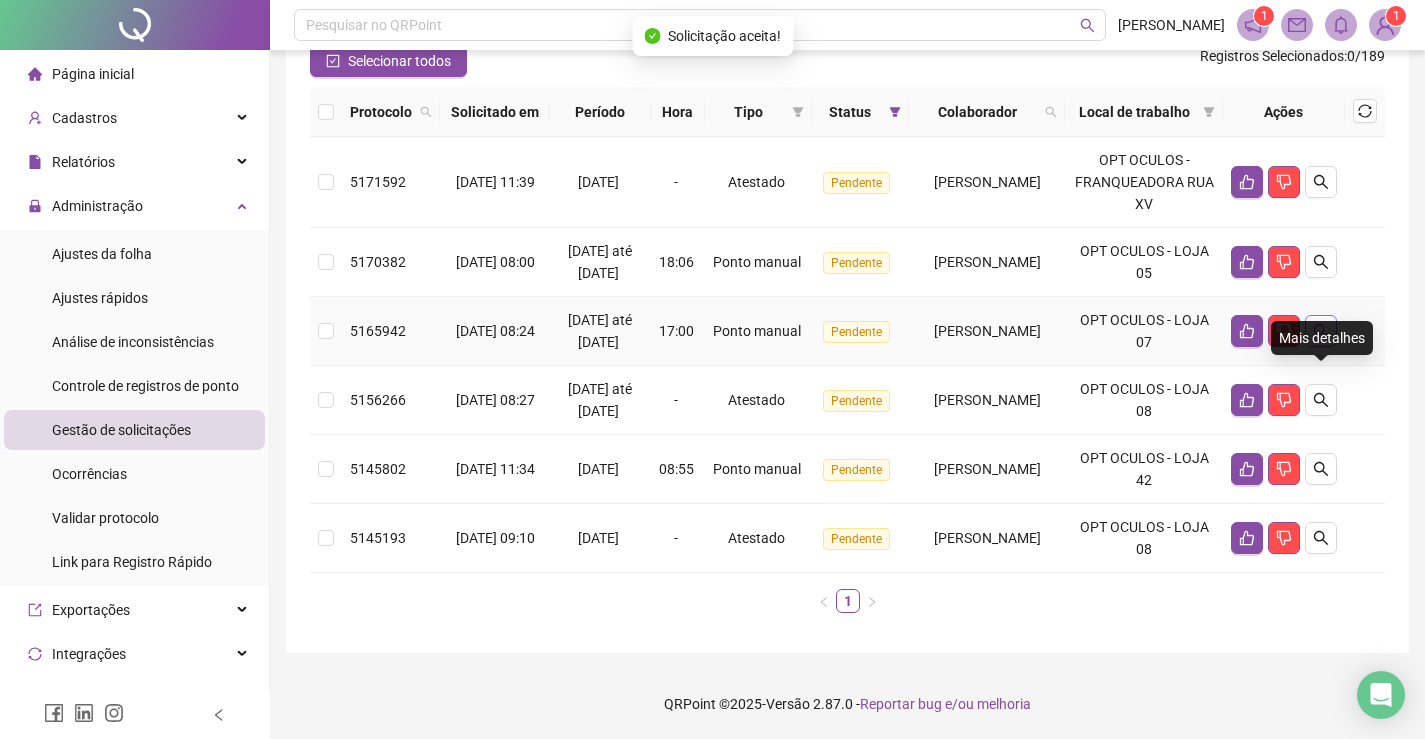 click 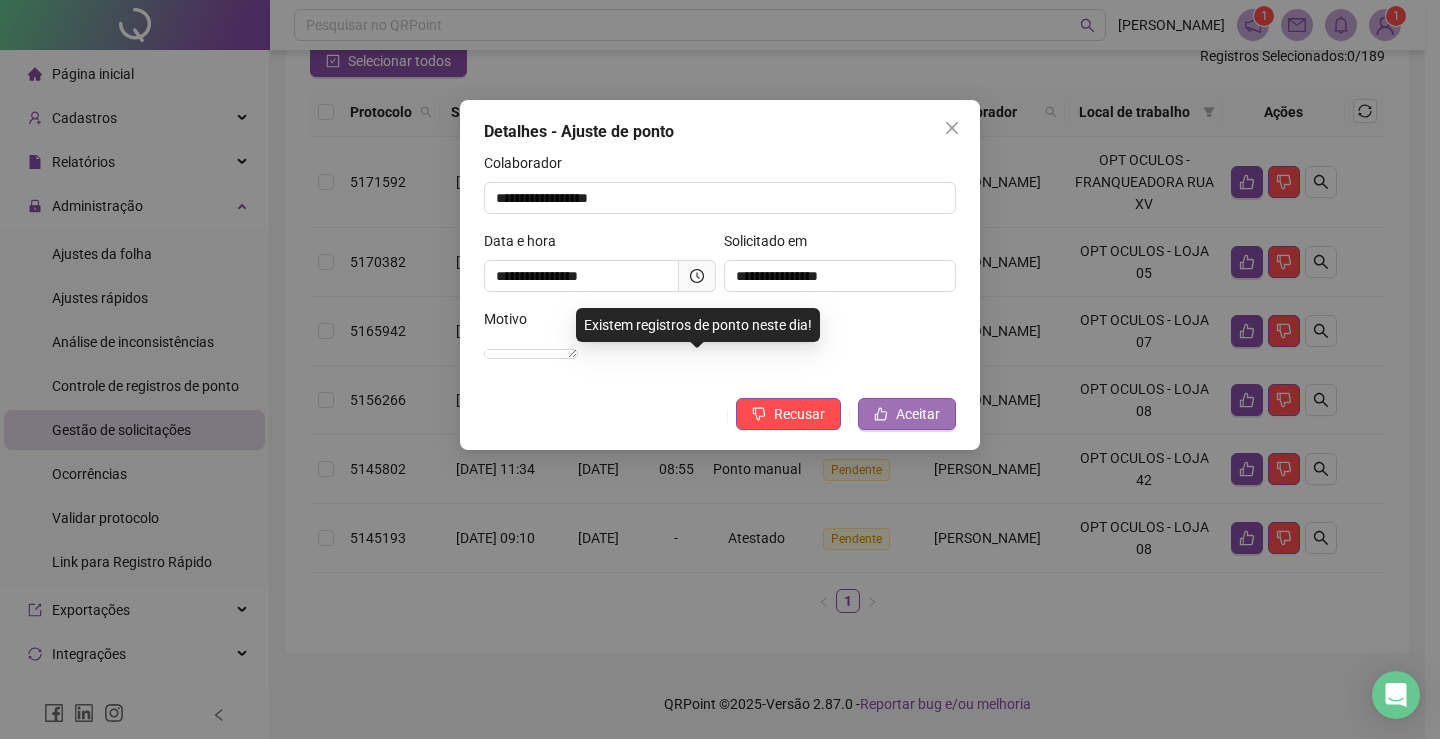 click on "Aceitar" at bounding box center [918, 414] 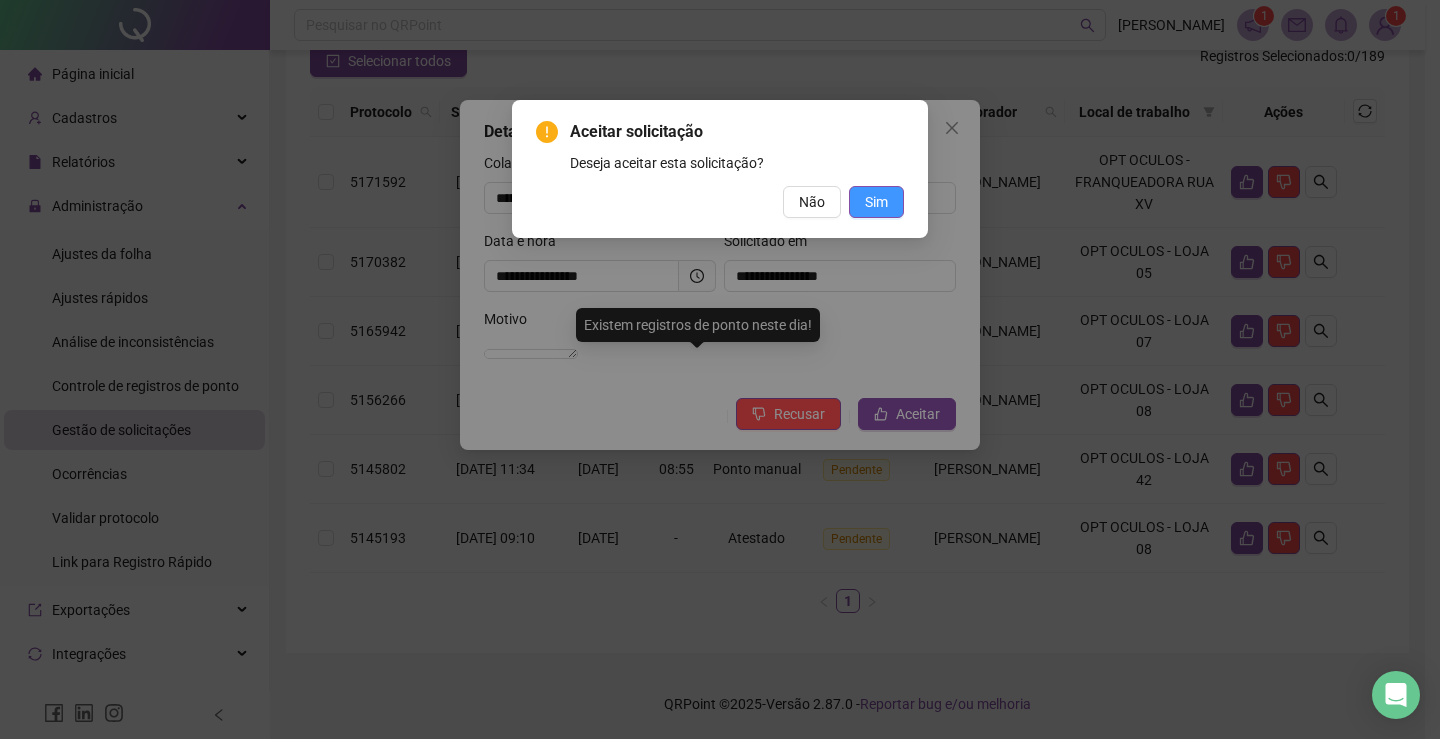 click on "Sim" at bounding box center (876, 202) 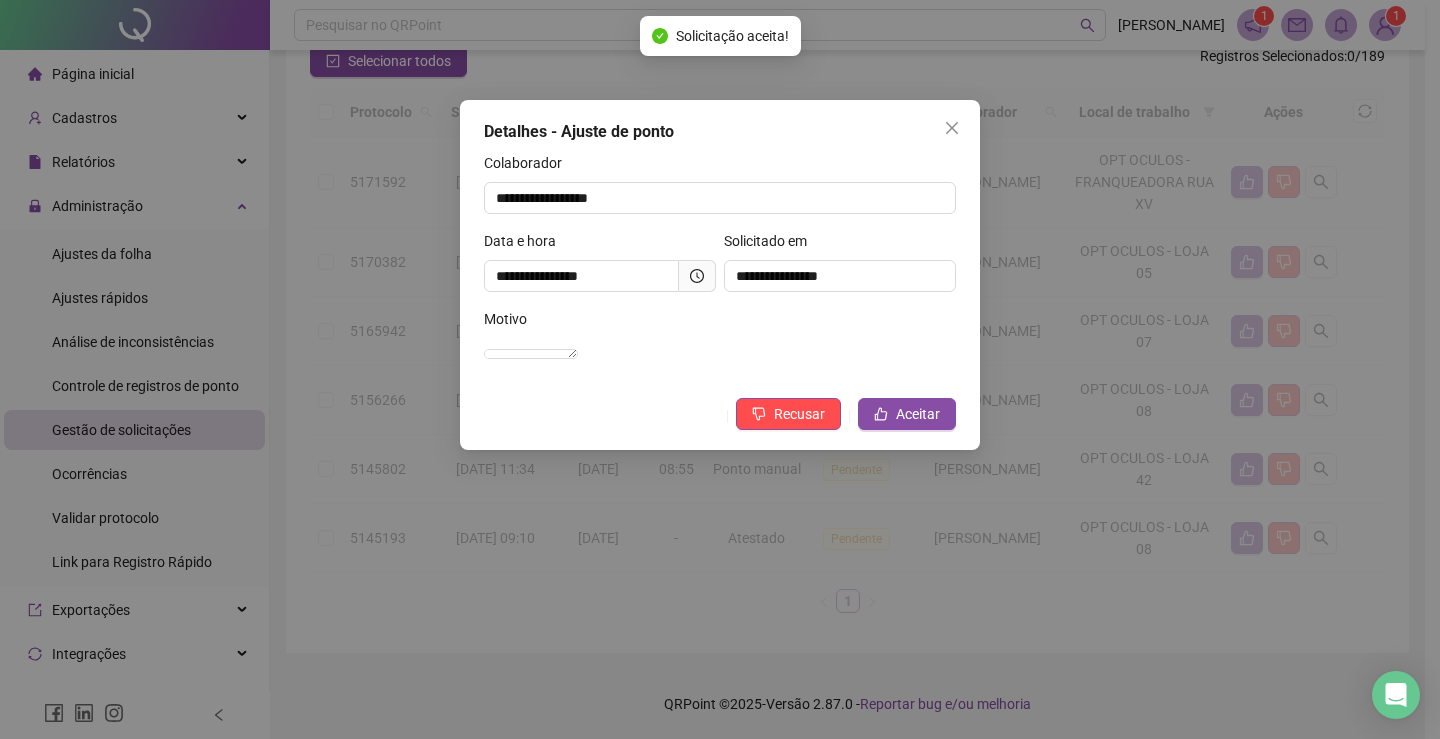 scroll, scrollTop: 181, scrollLeft: 0, axis: vertical 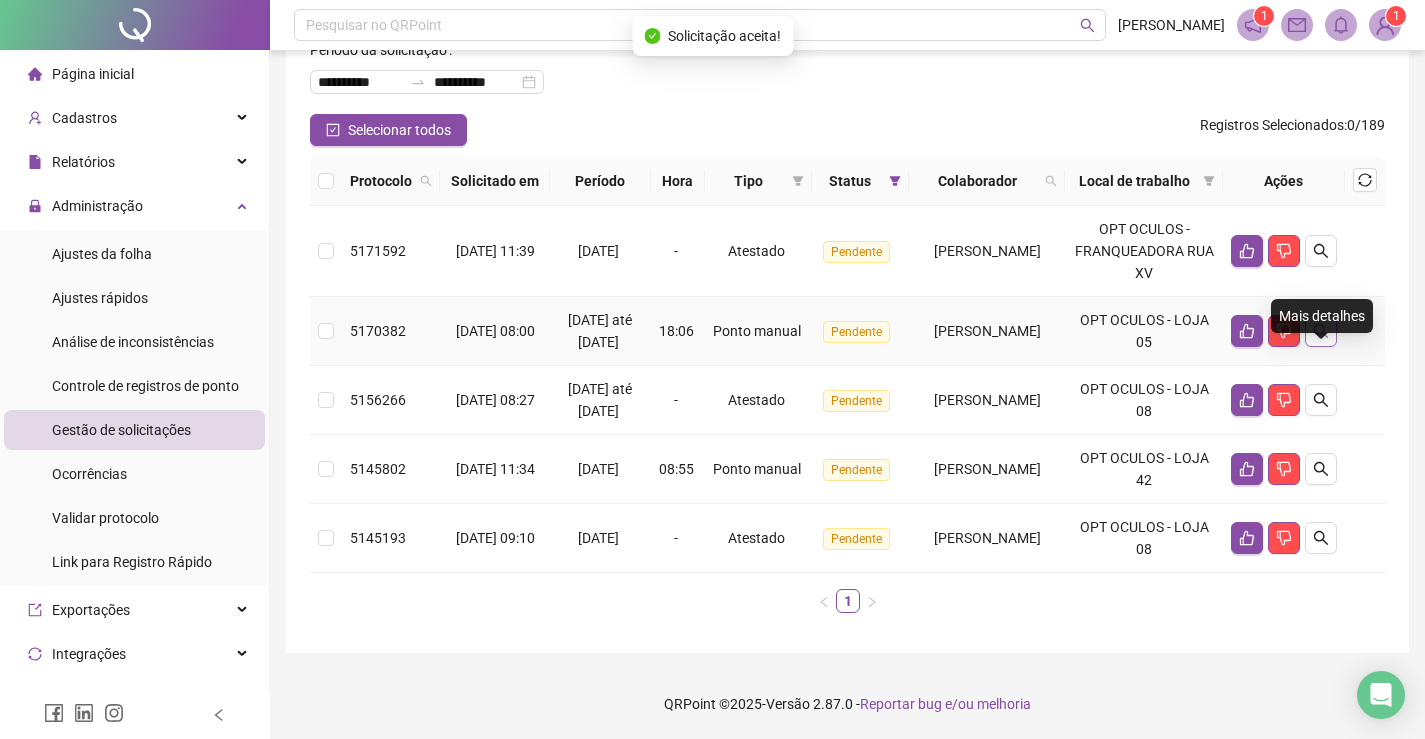 click 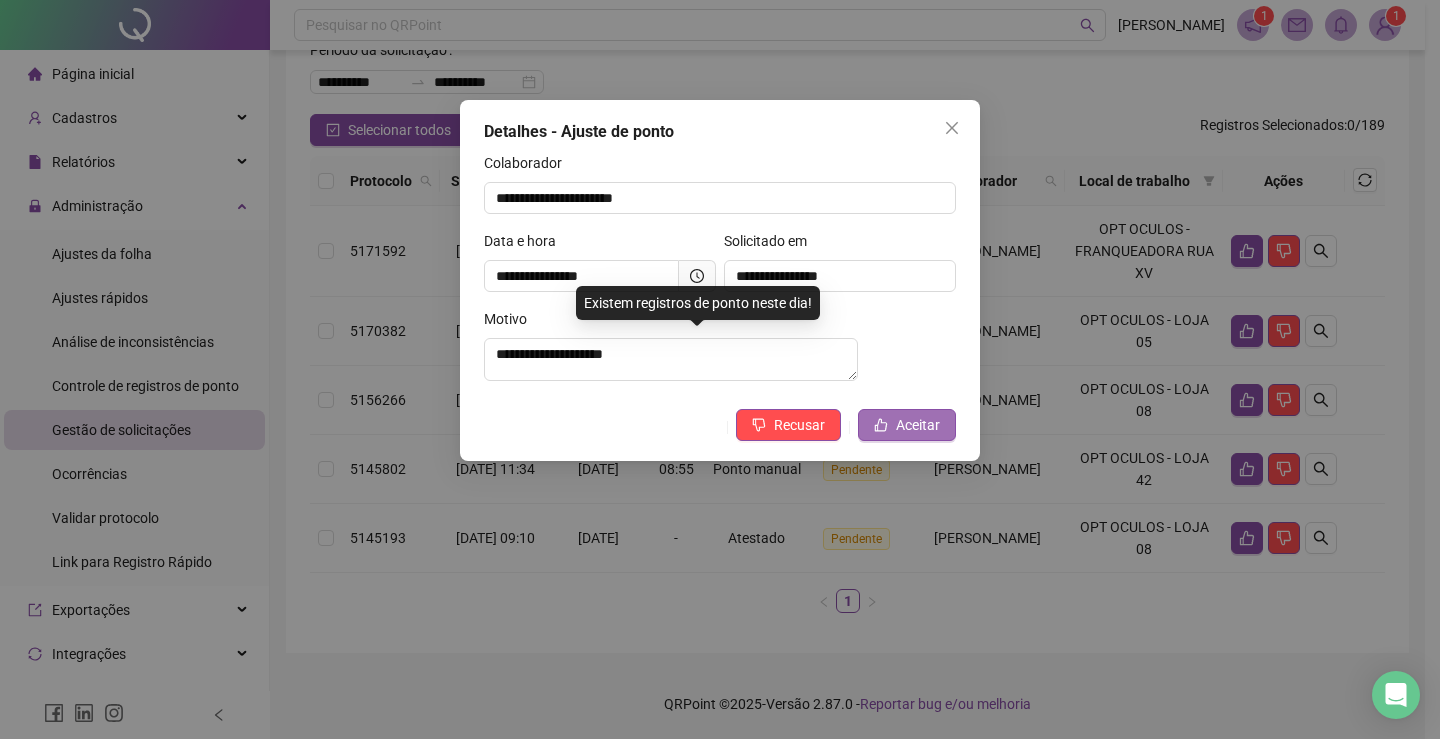 click on "Aceitar" at bounding box center (918, 425) 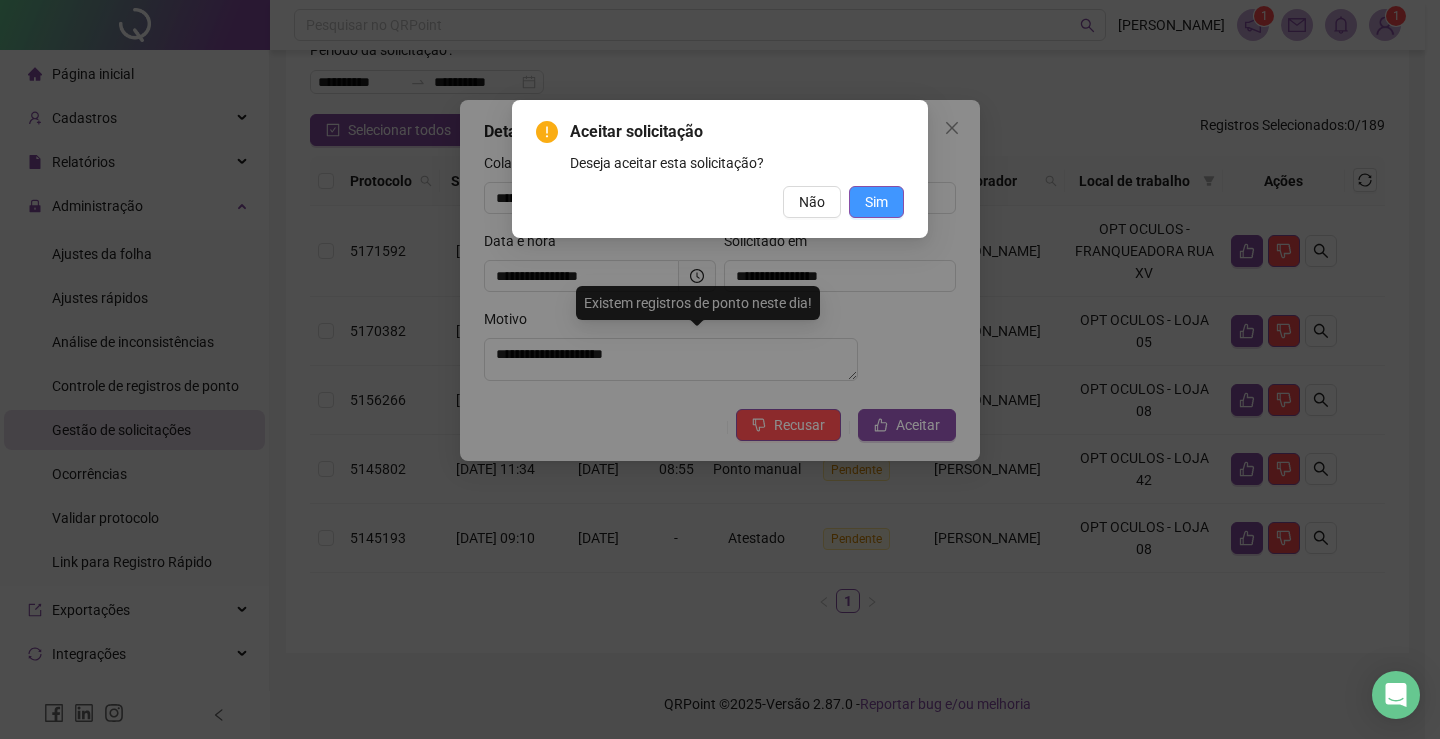 click on "Sim" at bounding box center [876, 202] 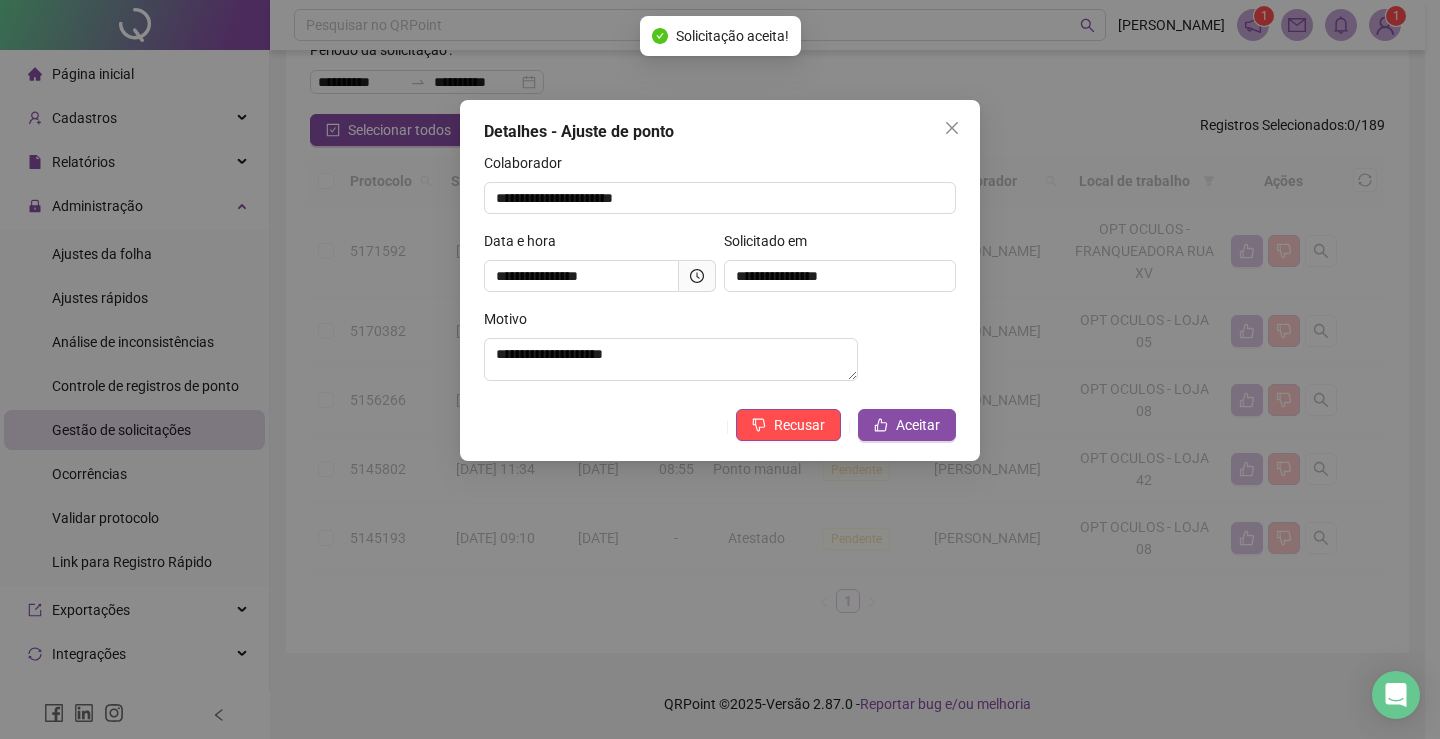 scroll, scrollTop: 90, scrollLeft: 0, axis: vertical 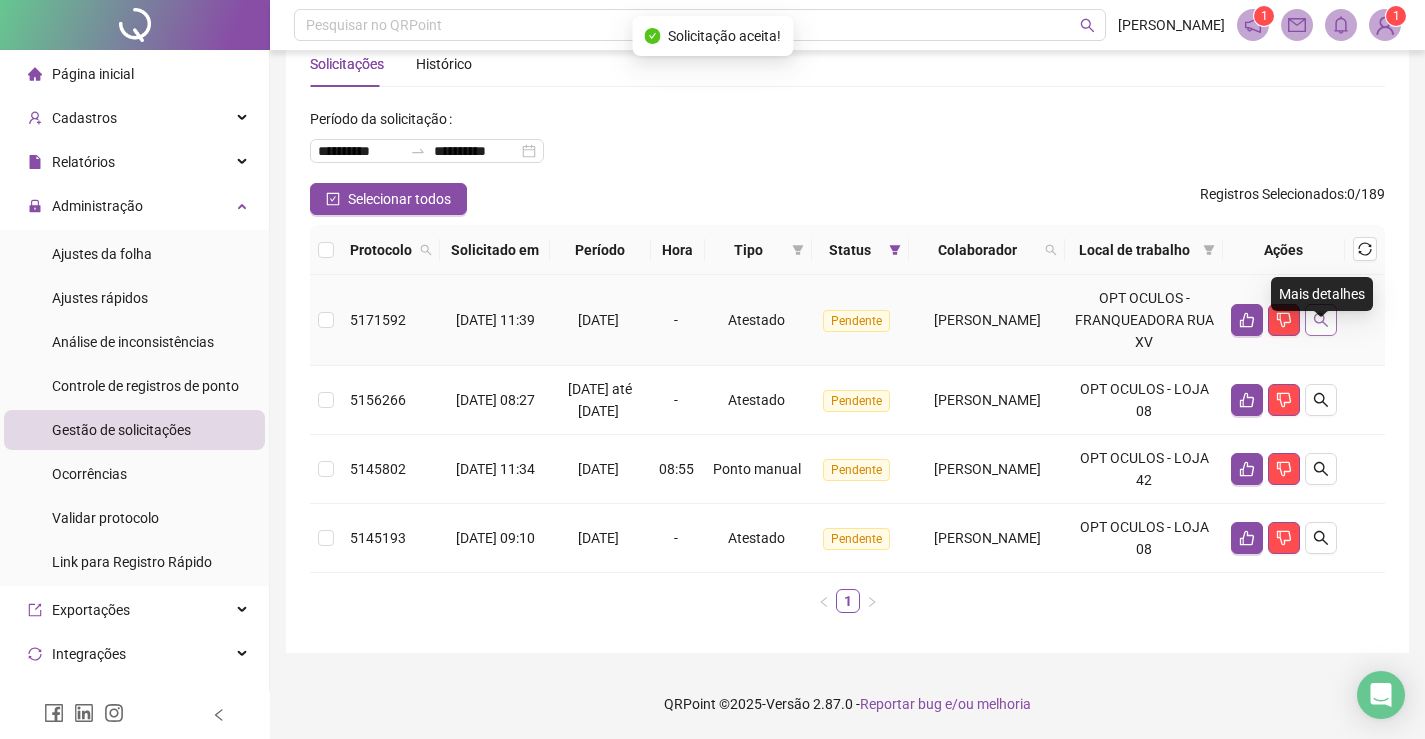 click 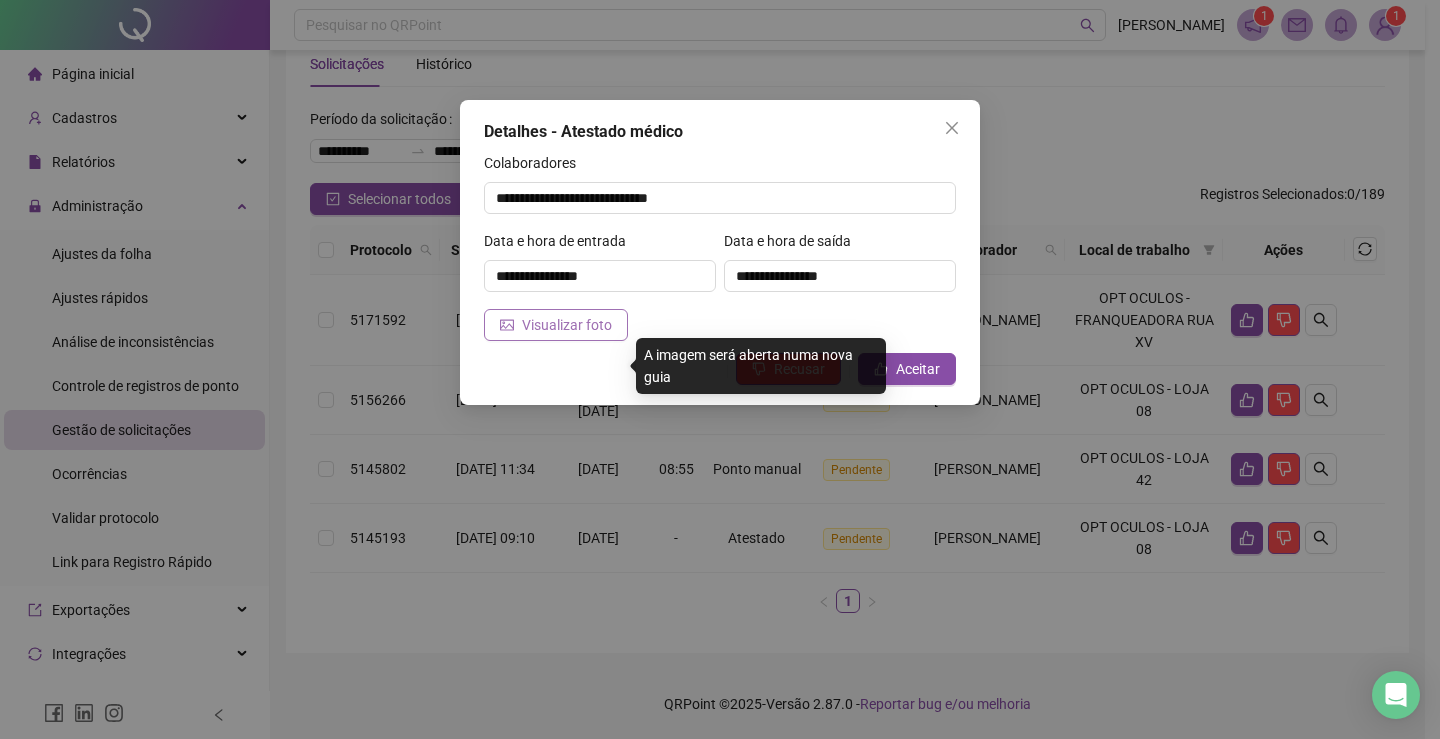 click on "Visualizar foto" at bounding box center [567, 325] 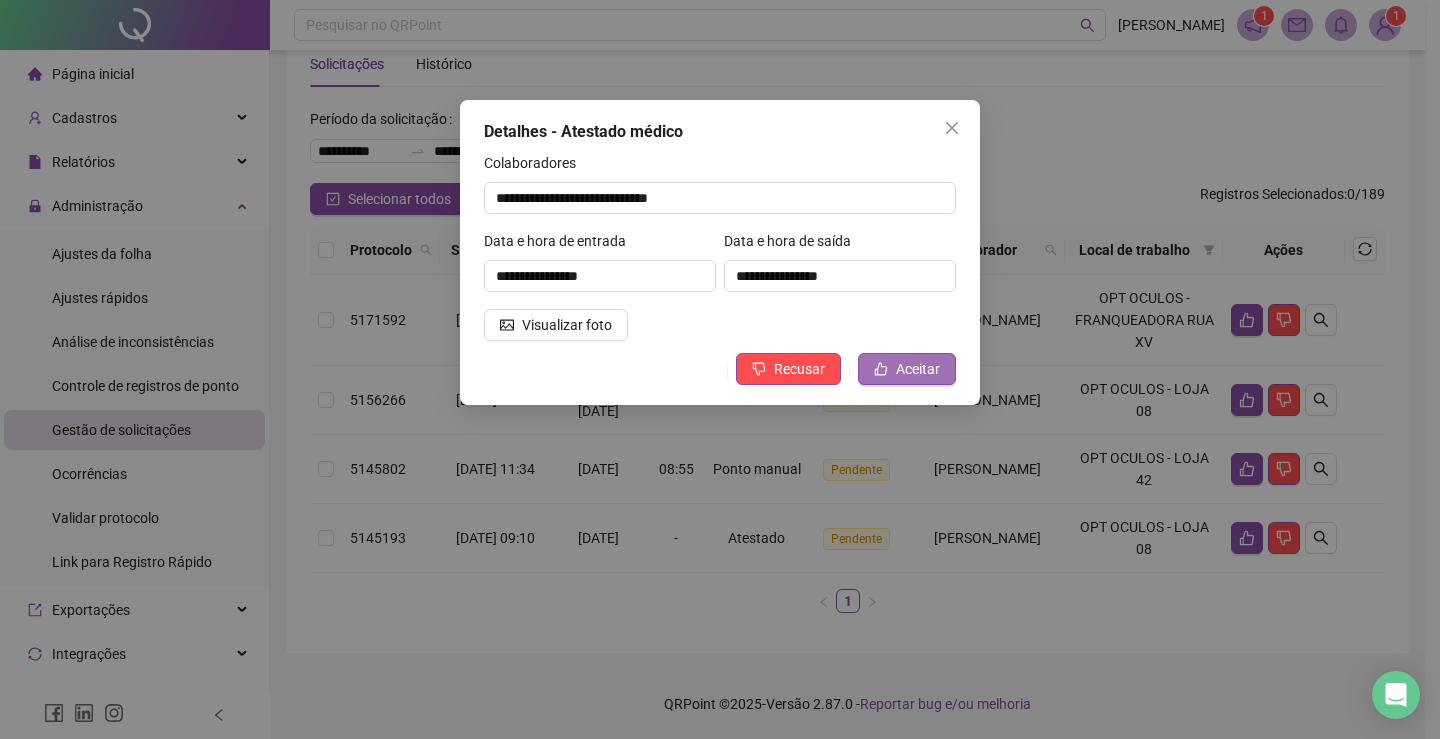 click on "Aceitar" at bounding box center (918, 369) 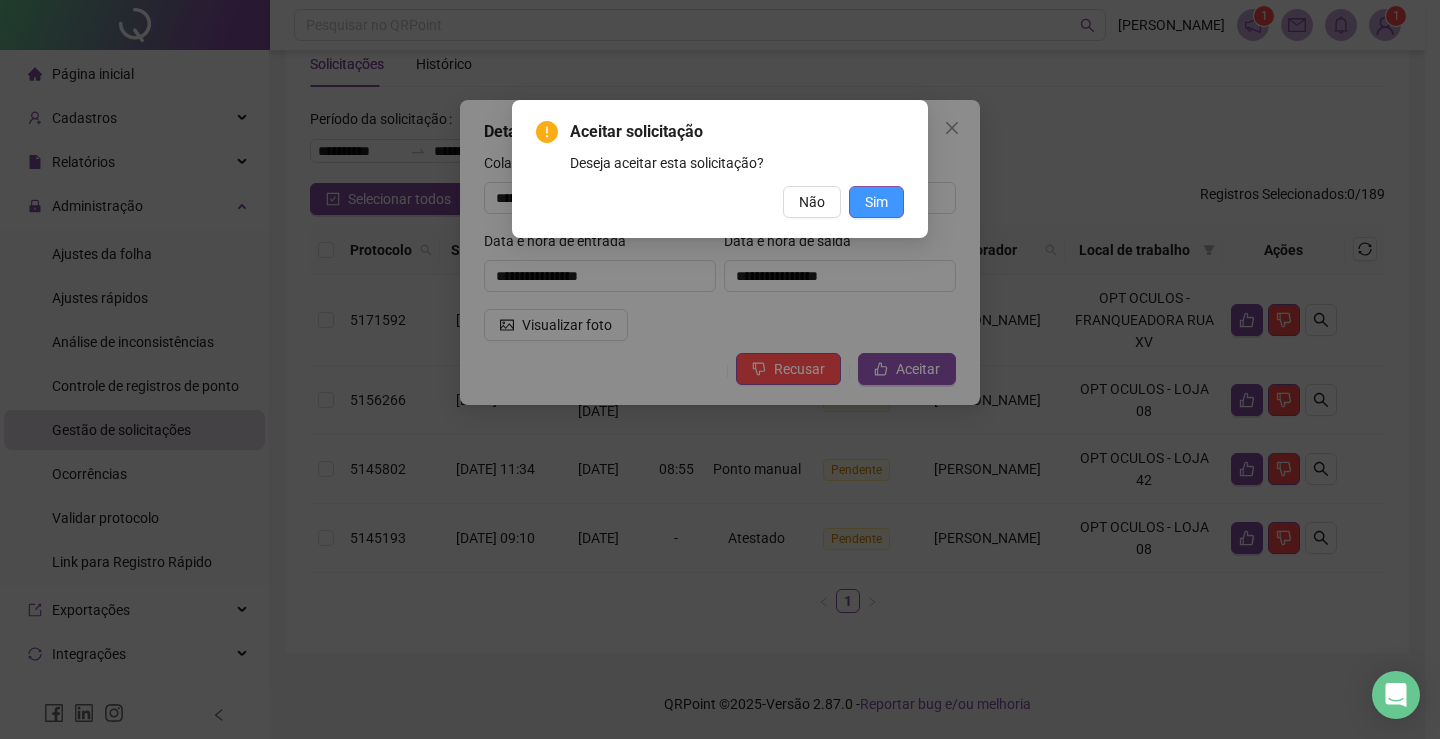 click on "Sim" at bounding box center [876, 202] 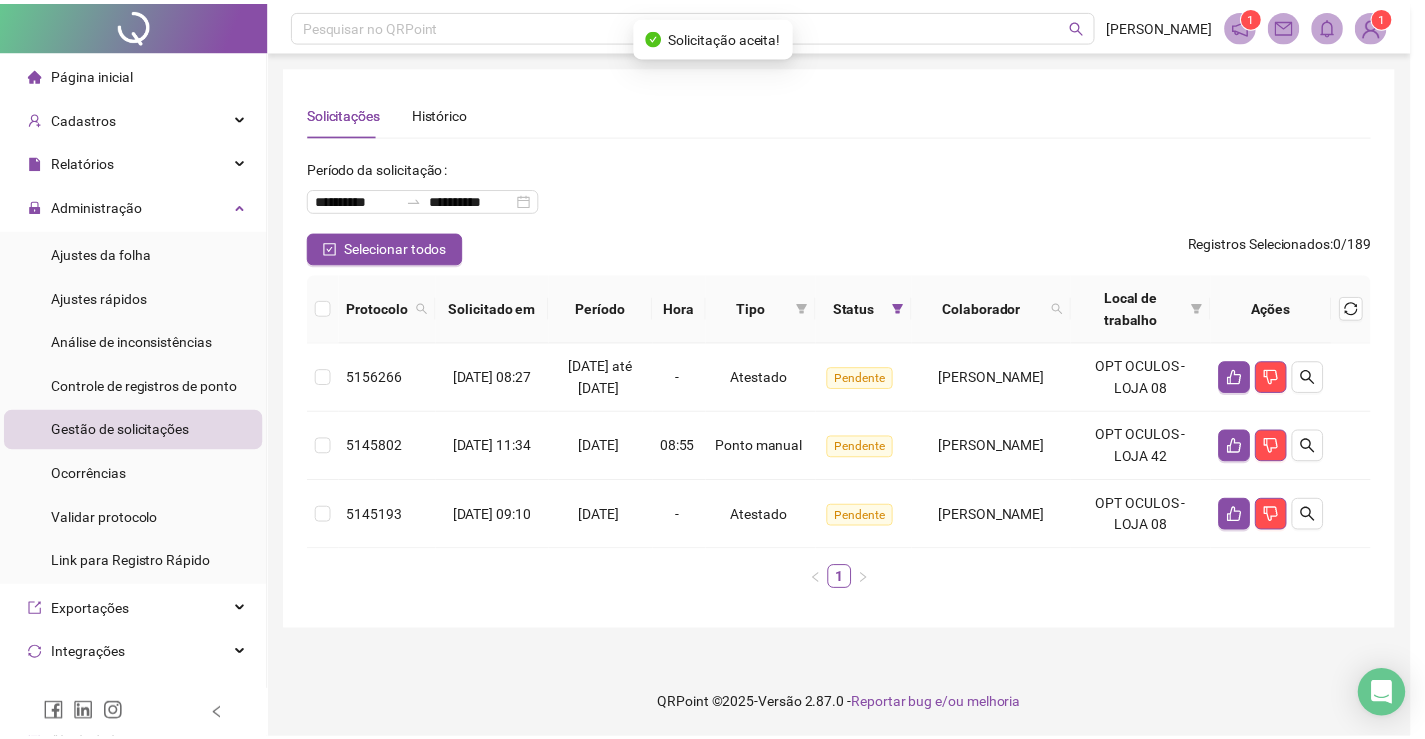 scroll, scrollTop: 0, scrollLeft: 0, axis: both 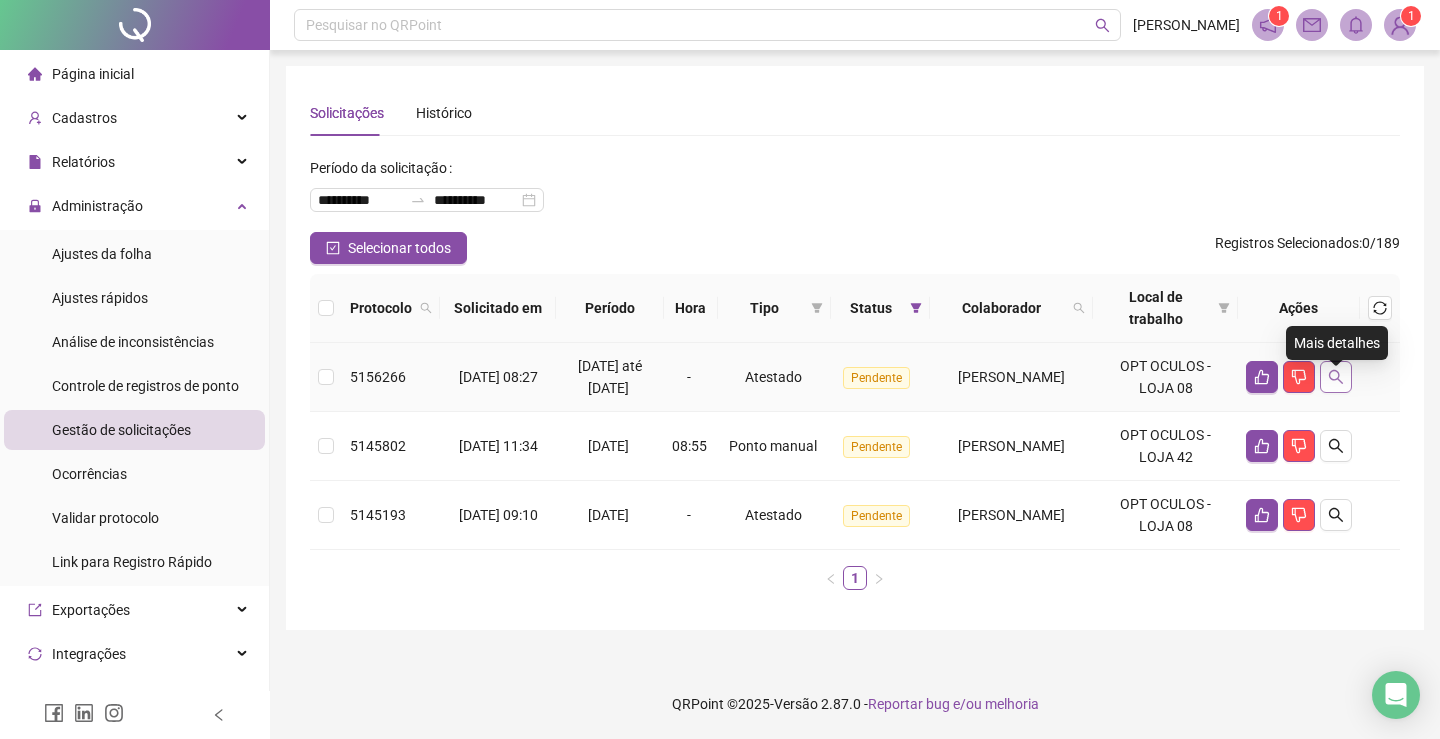 click 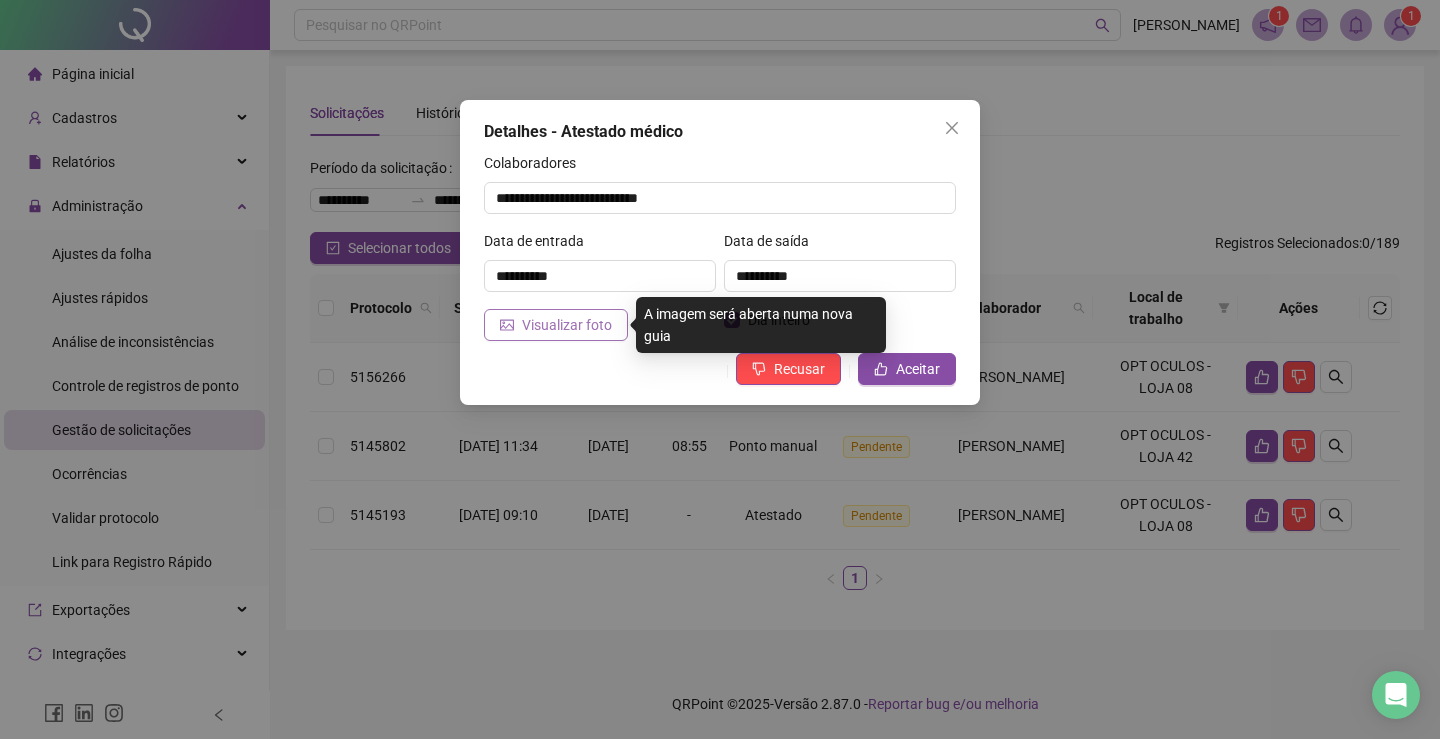 click on "Visualizar foto" at bounding box center [567, 325] 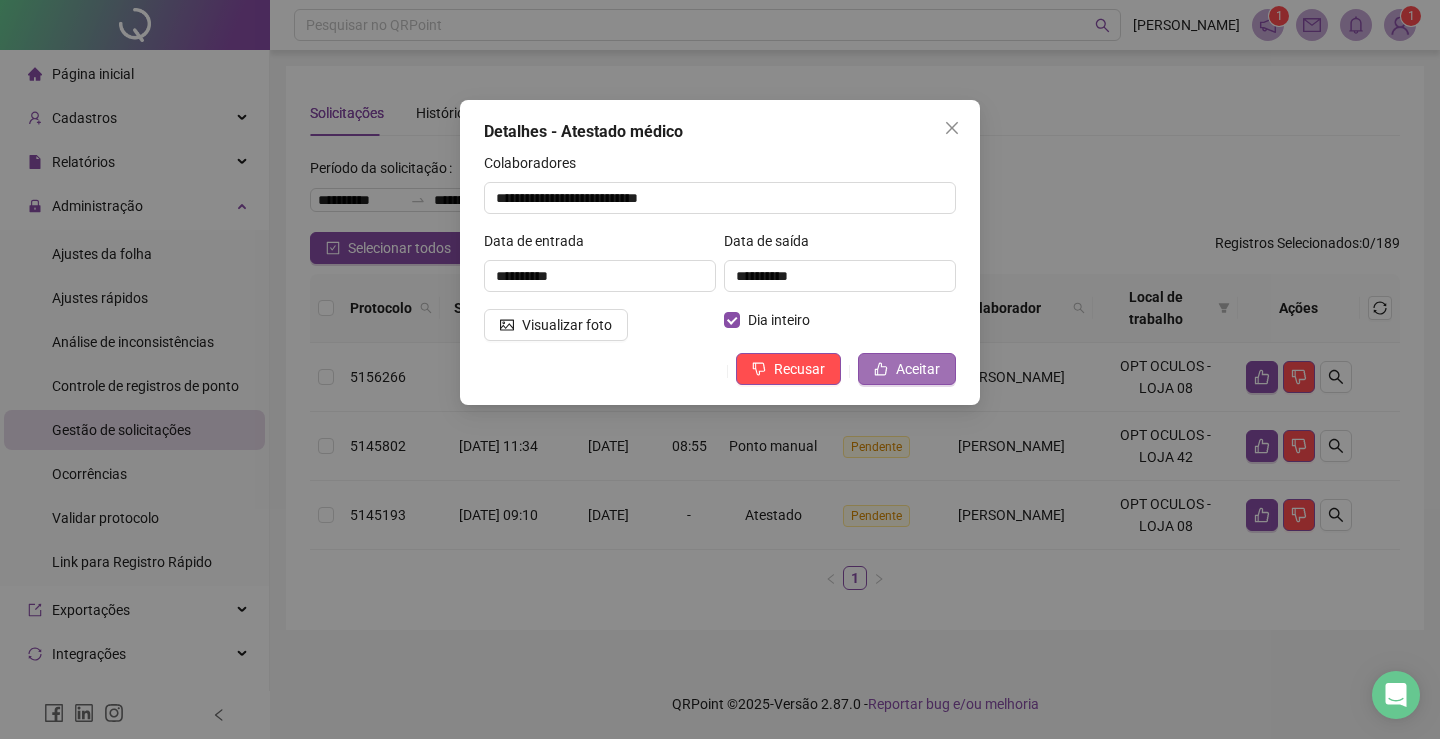 click on "Aceitar" at bounding box center (918, 369) 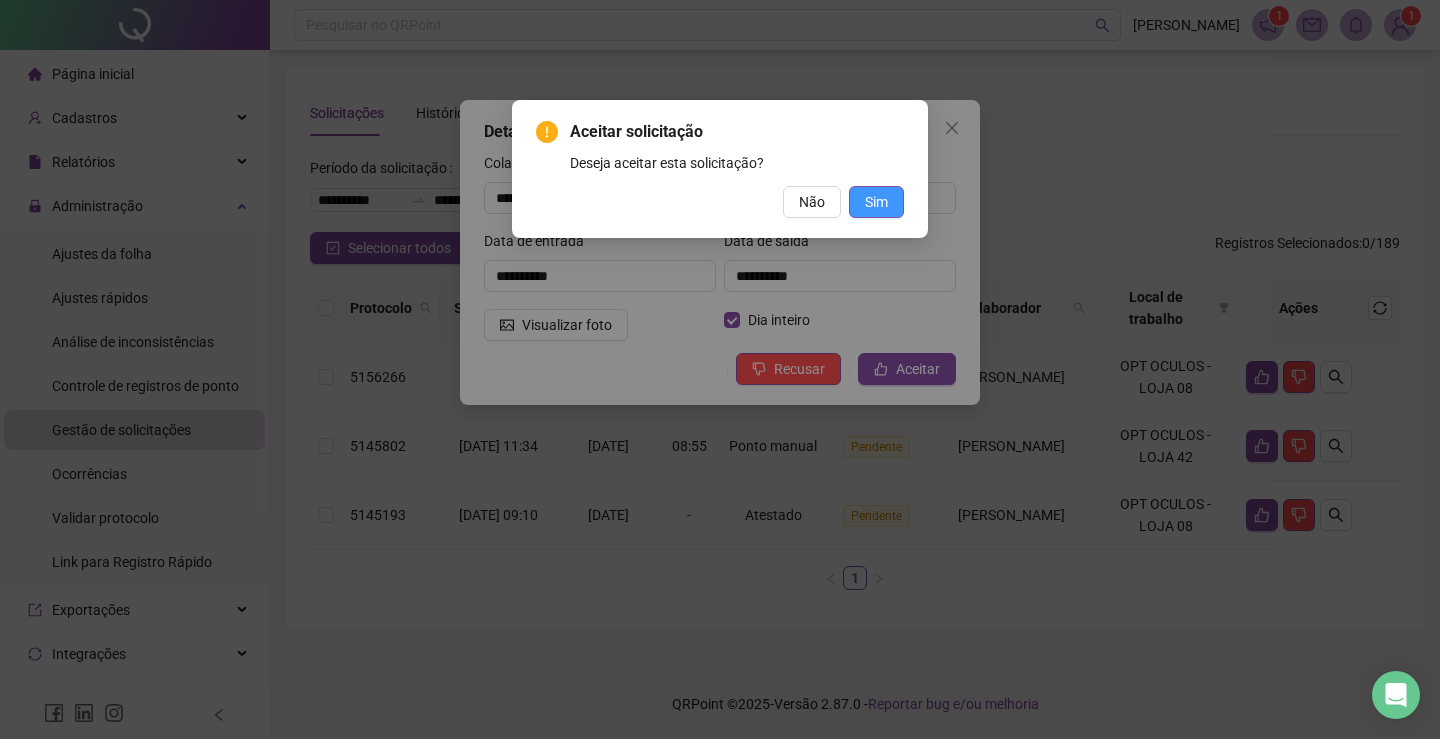 click on "Sim" at bounding box center (876, 202) 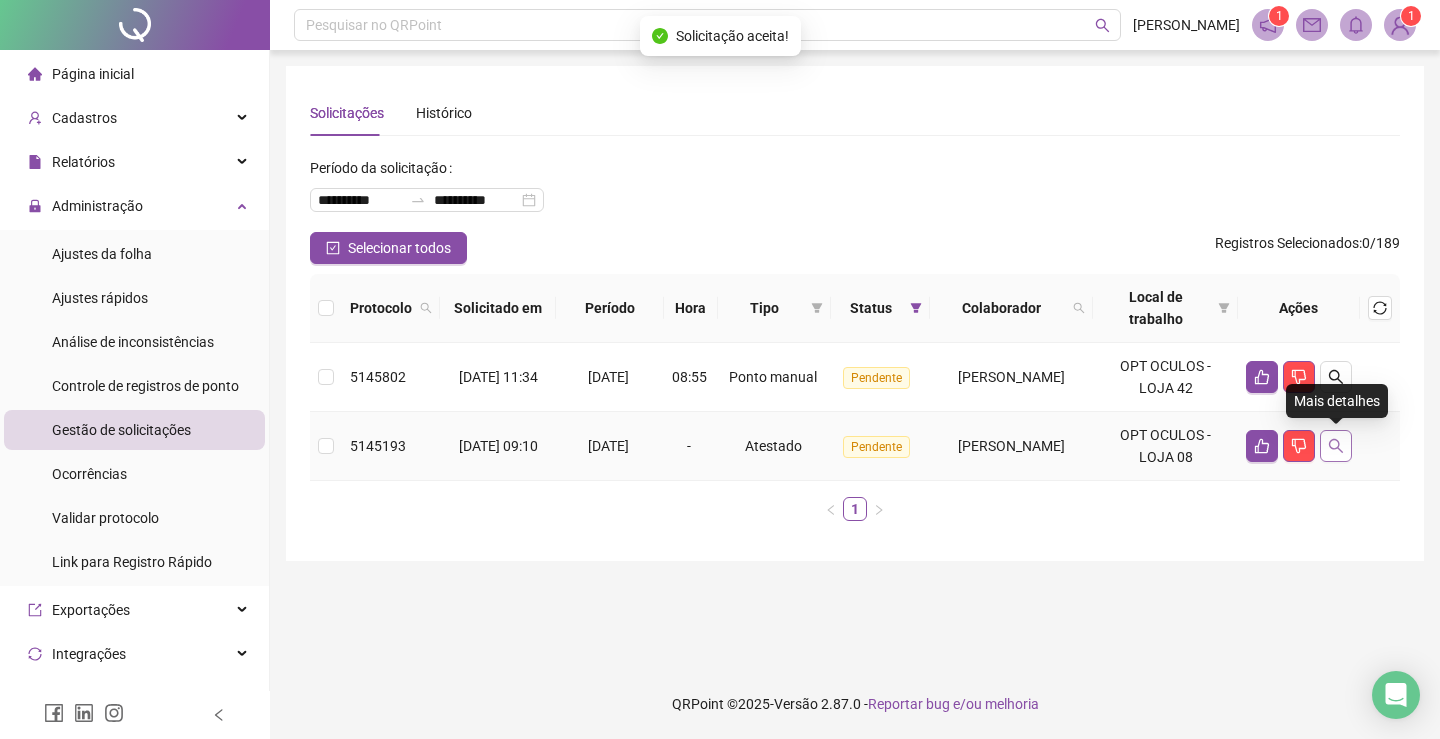 click 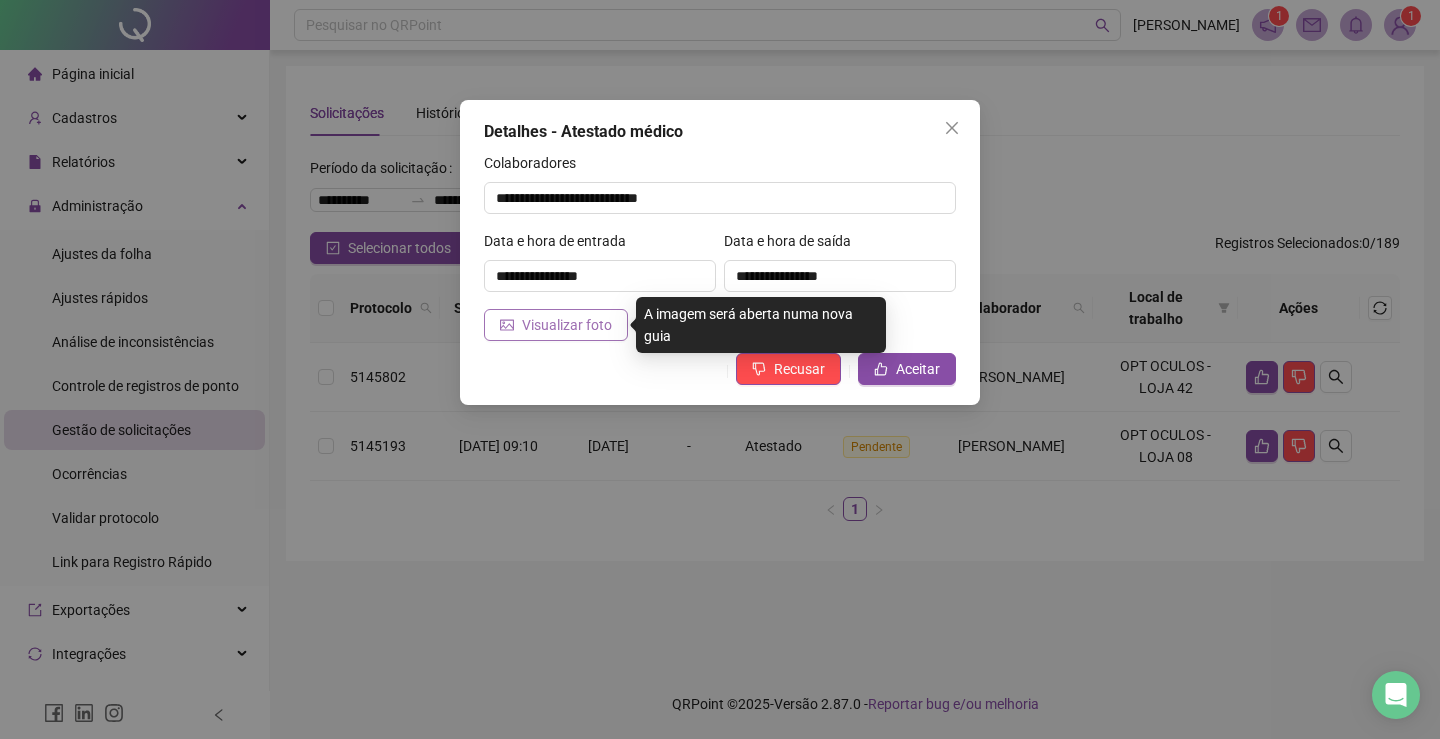 click on "Visualizar foto" at bounding box center (567, 325) 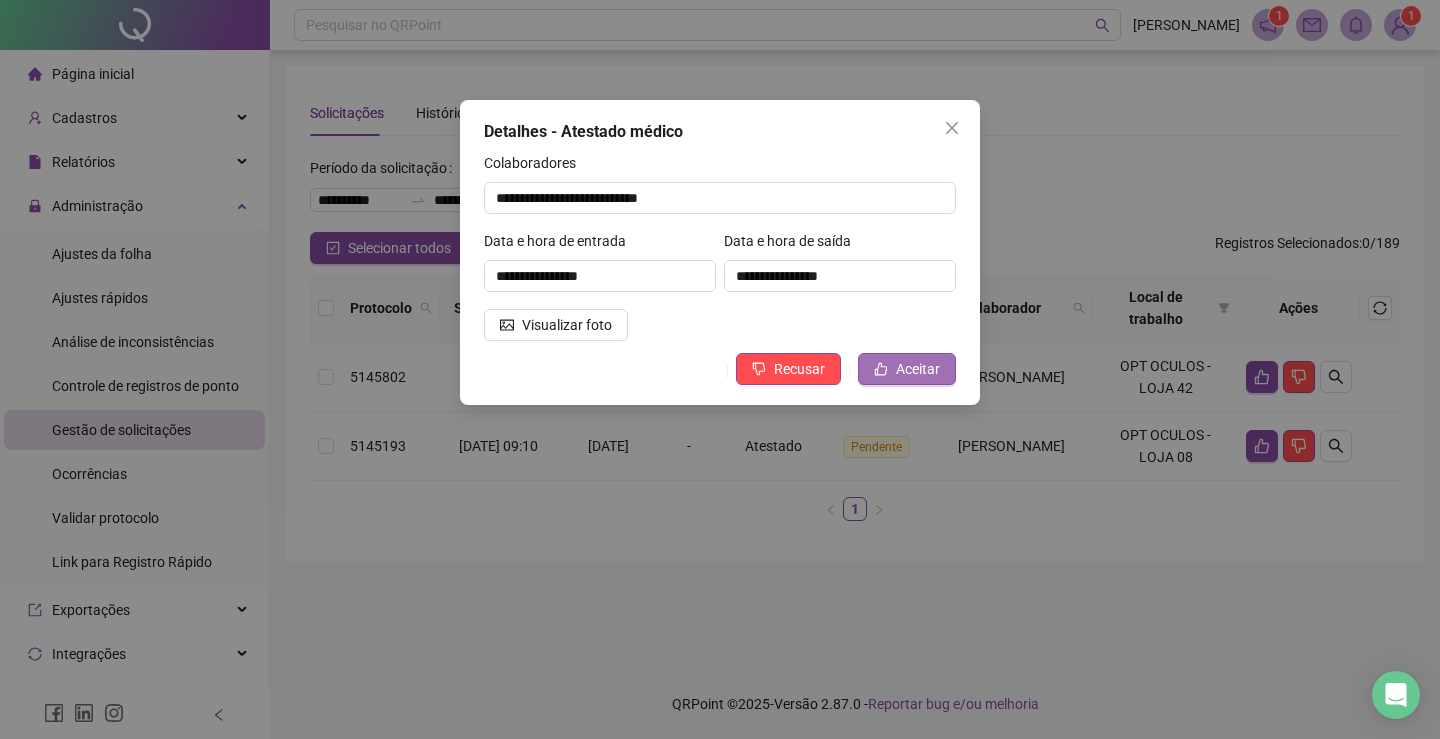 click on "Aceitar" at bounding box center [918, 369] 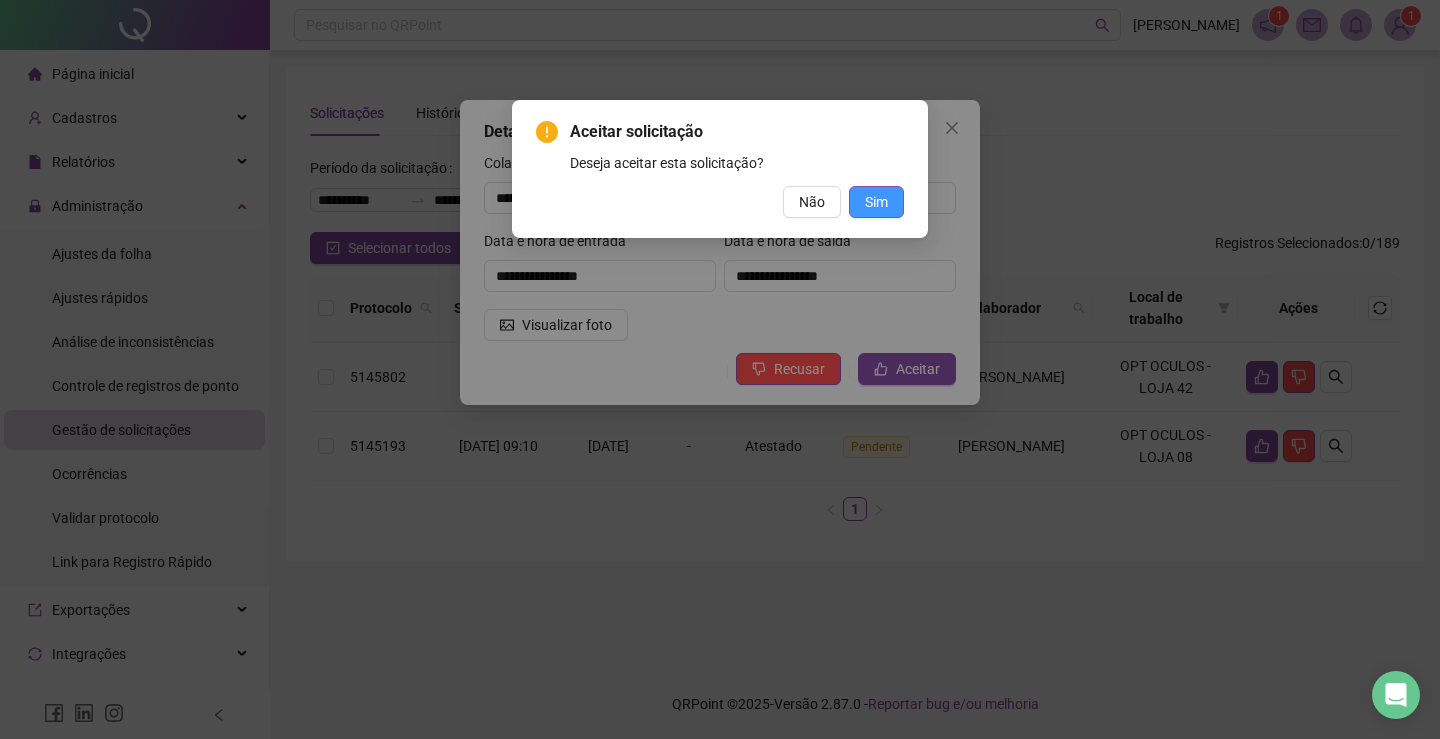 click on "Sim" at bounding box center [876, 202] 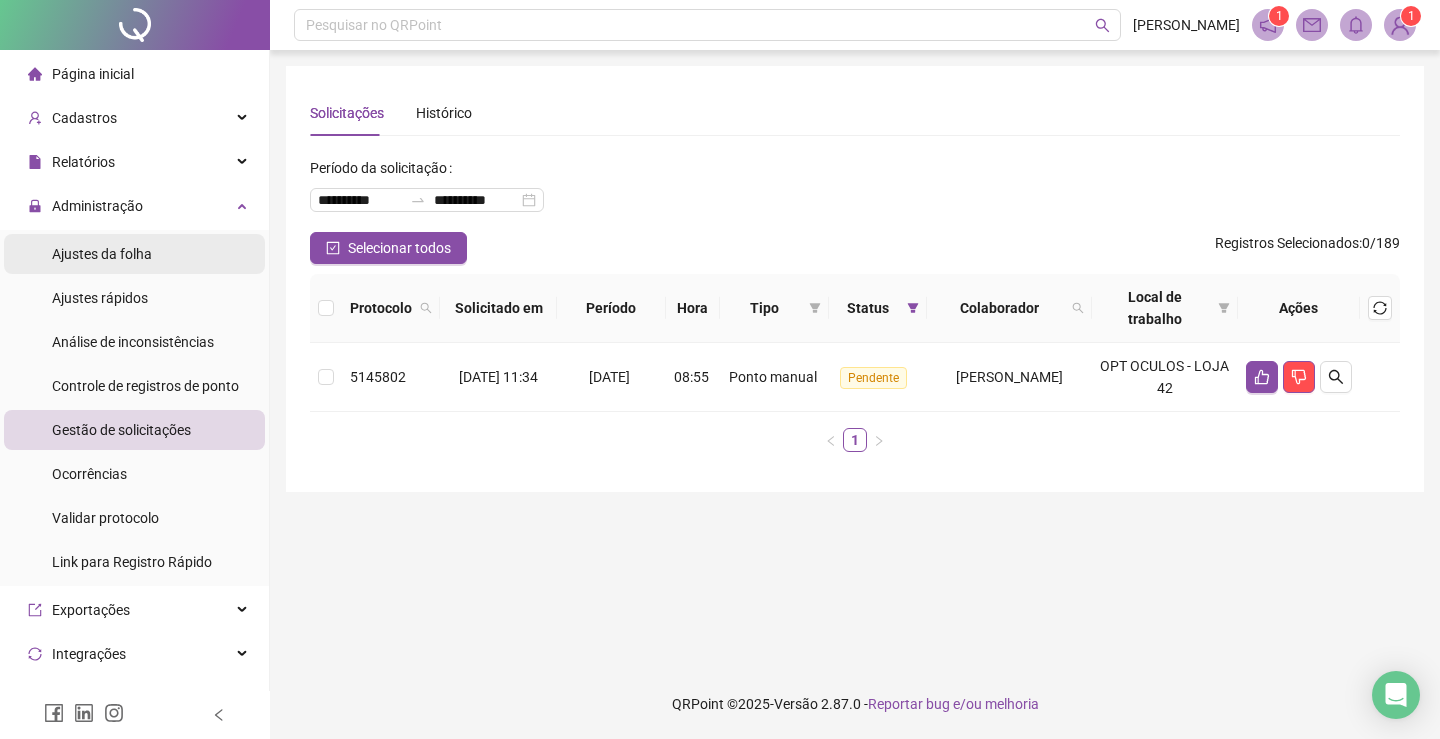 click on "Ajustes da folha" at bounding box center [102, 254] 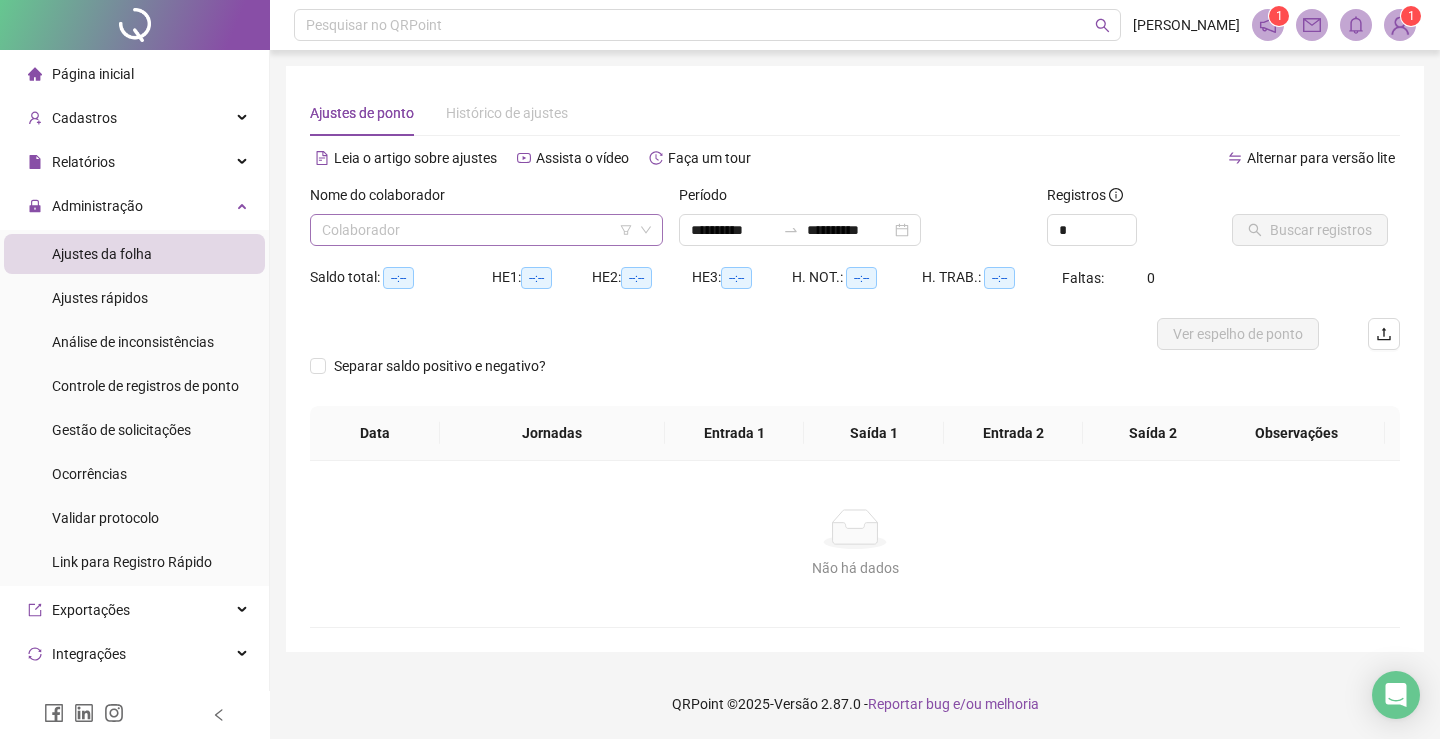 click at bounding box center [480, 230] 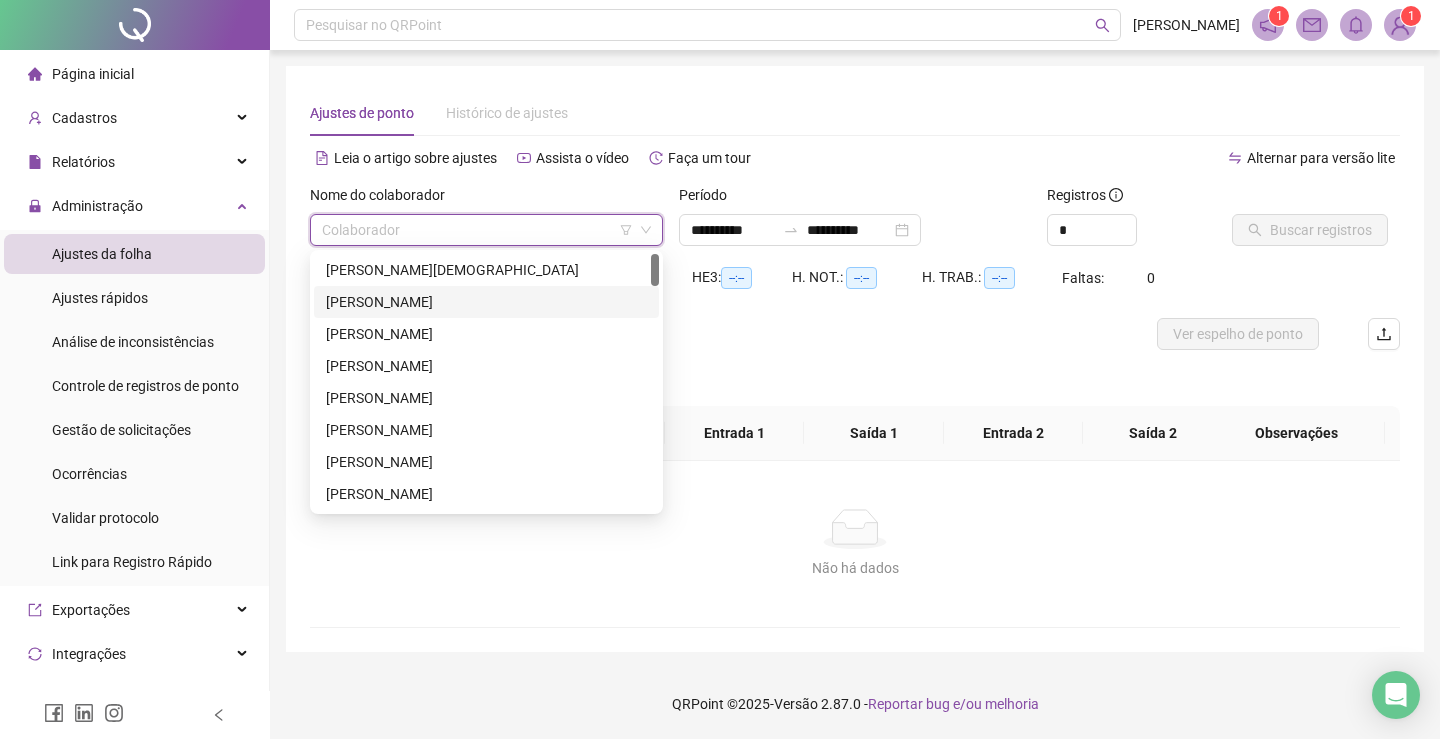 click on "[PERSON_NAME]" at bounding box center (486, 302) 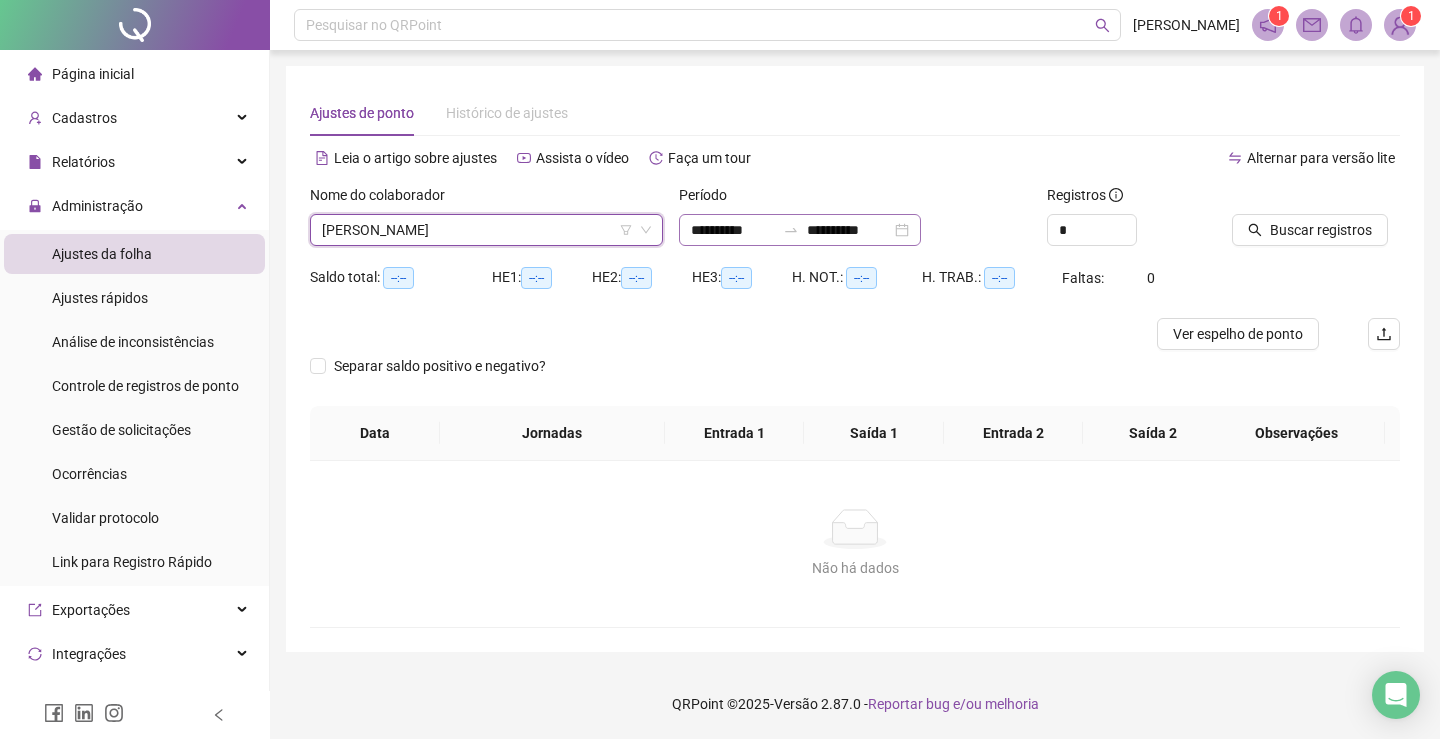 click on "**********" at bounding box center (800, 230) 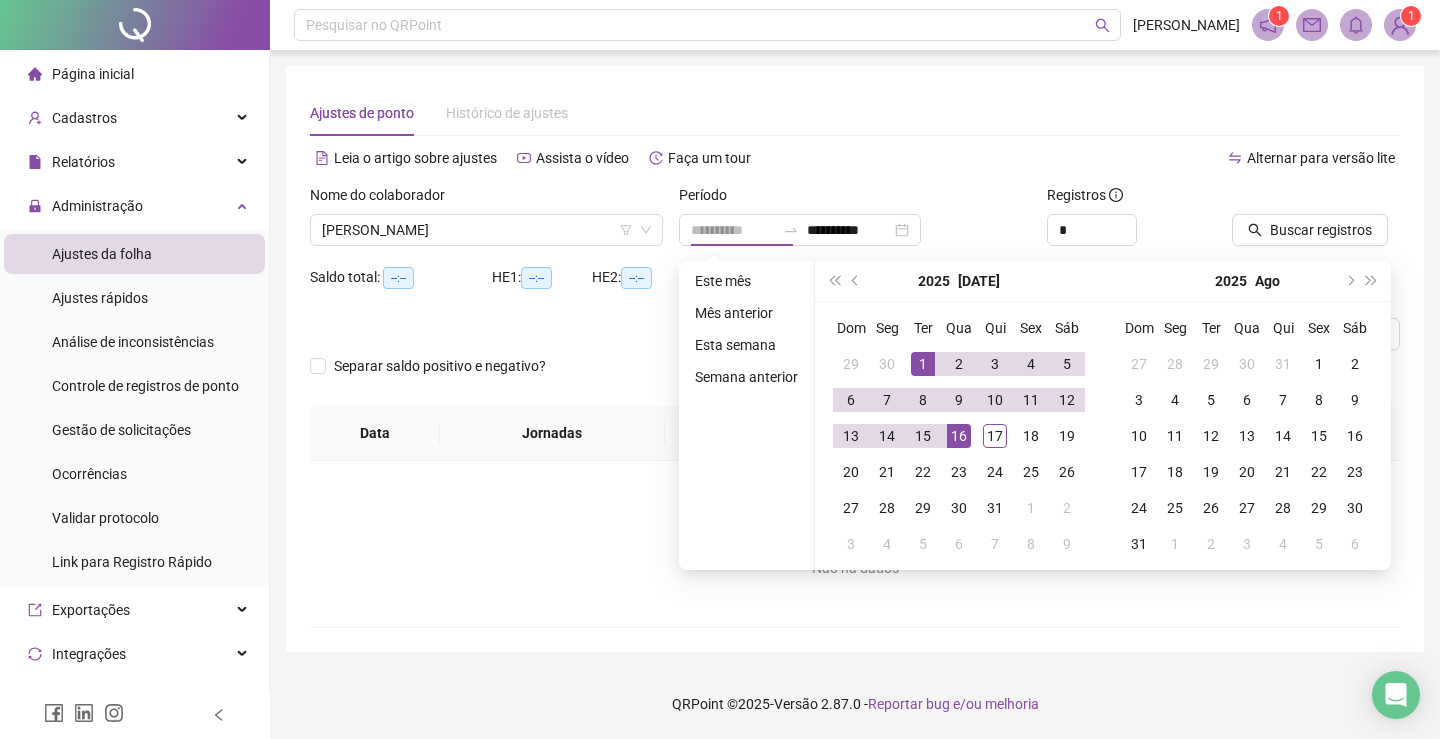 click on "1" at bounding box center (923, 364) 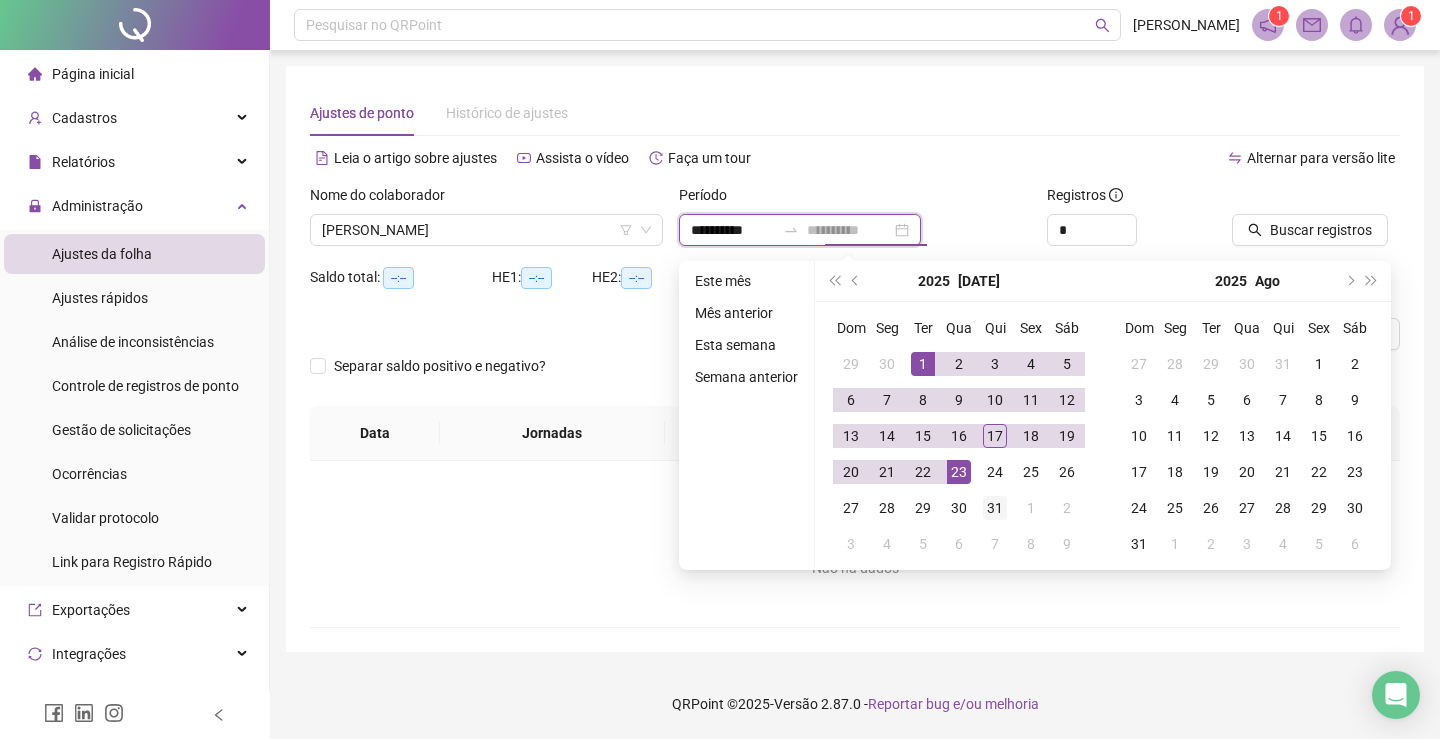 type on "**********" 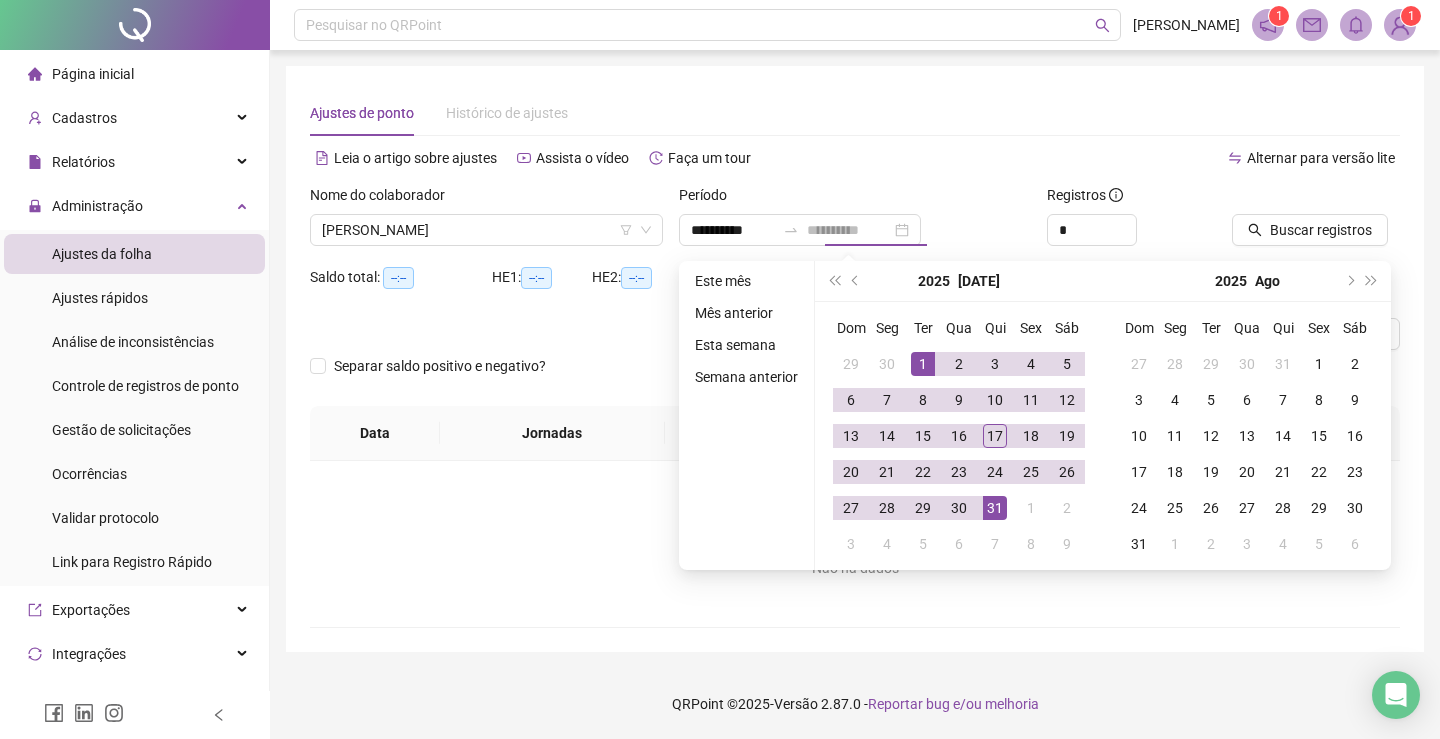 click on "31" at bounding box center (995, 508) 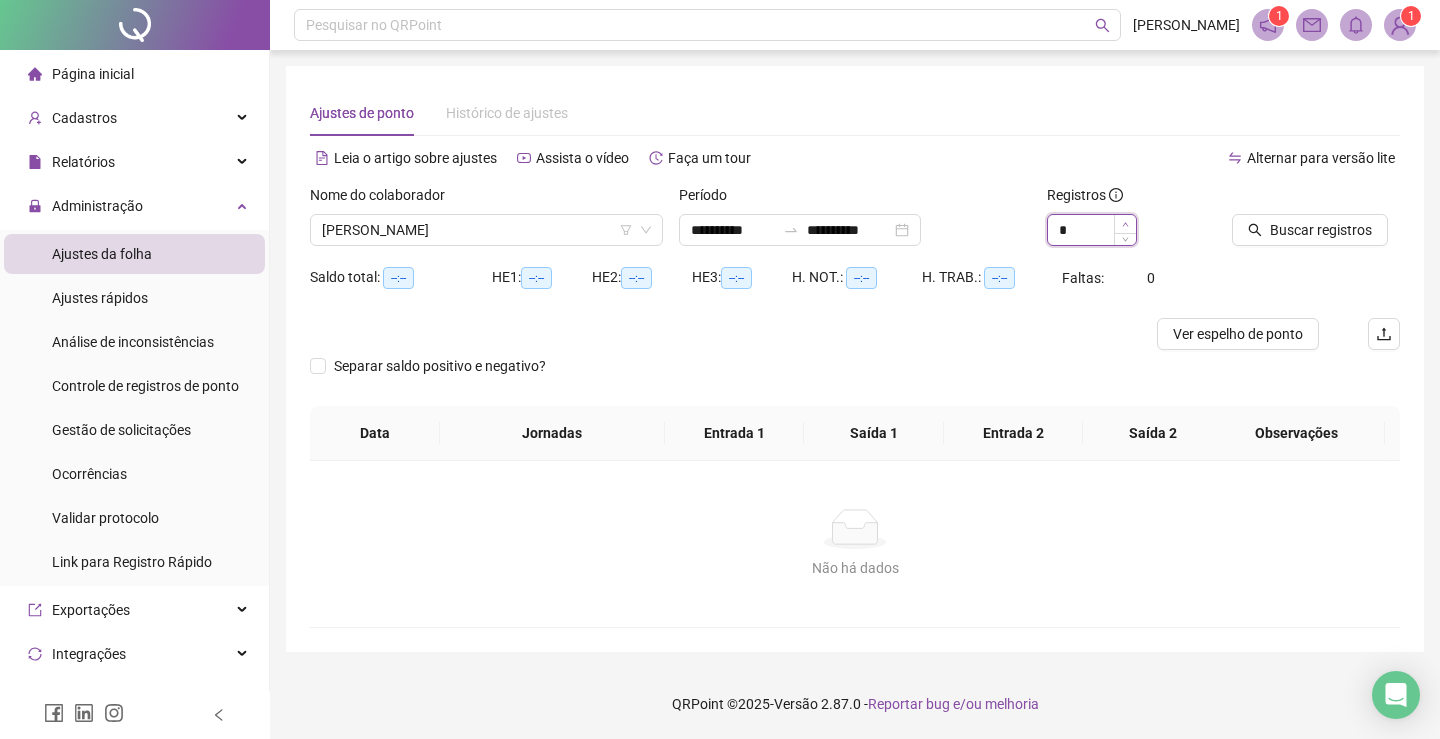 type on "*" 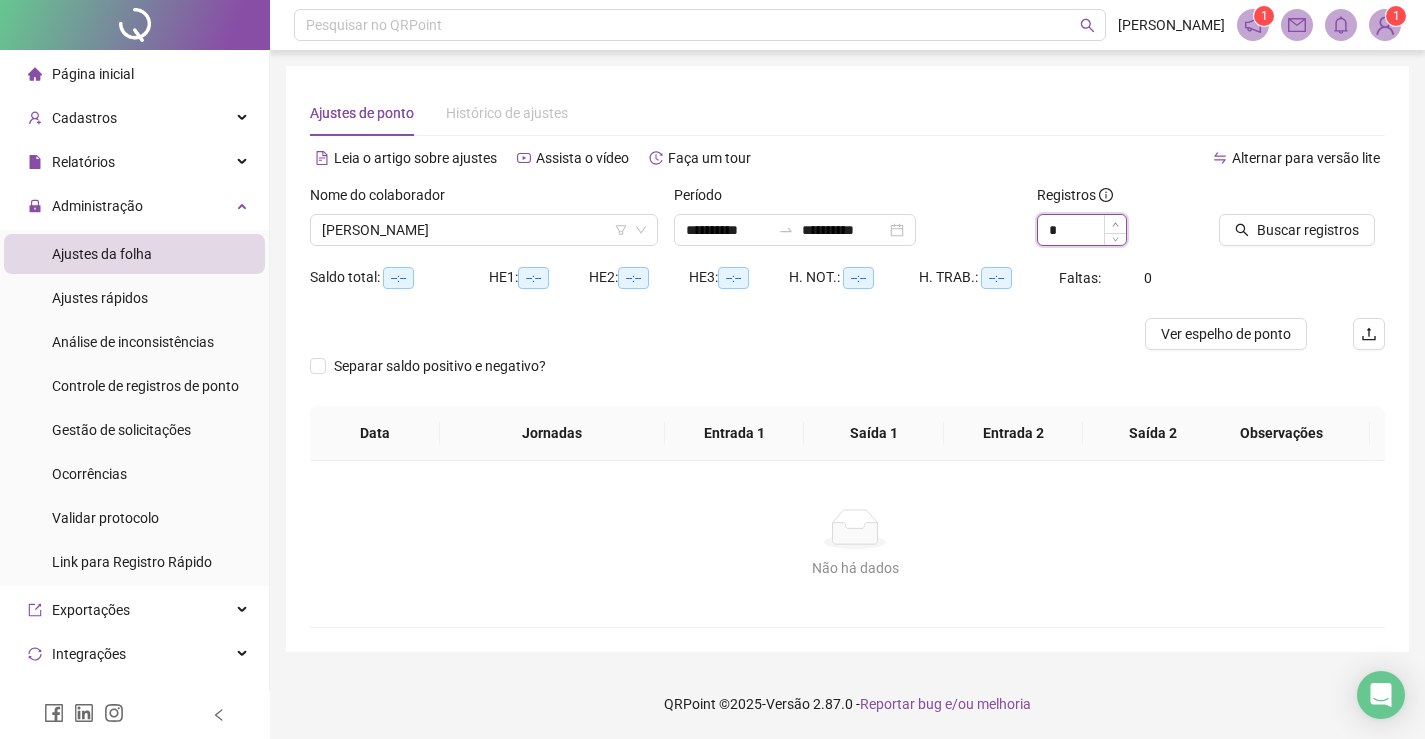 click at bounding box center [1115, 224] 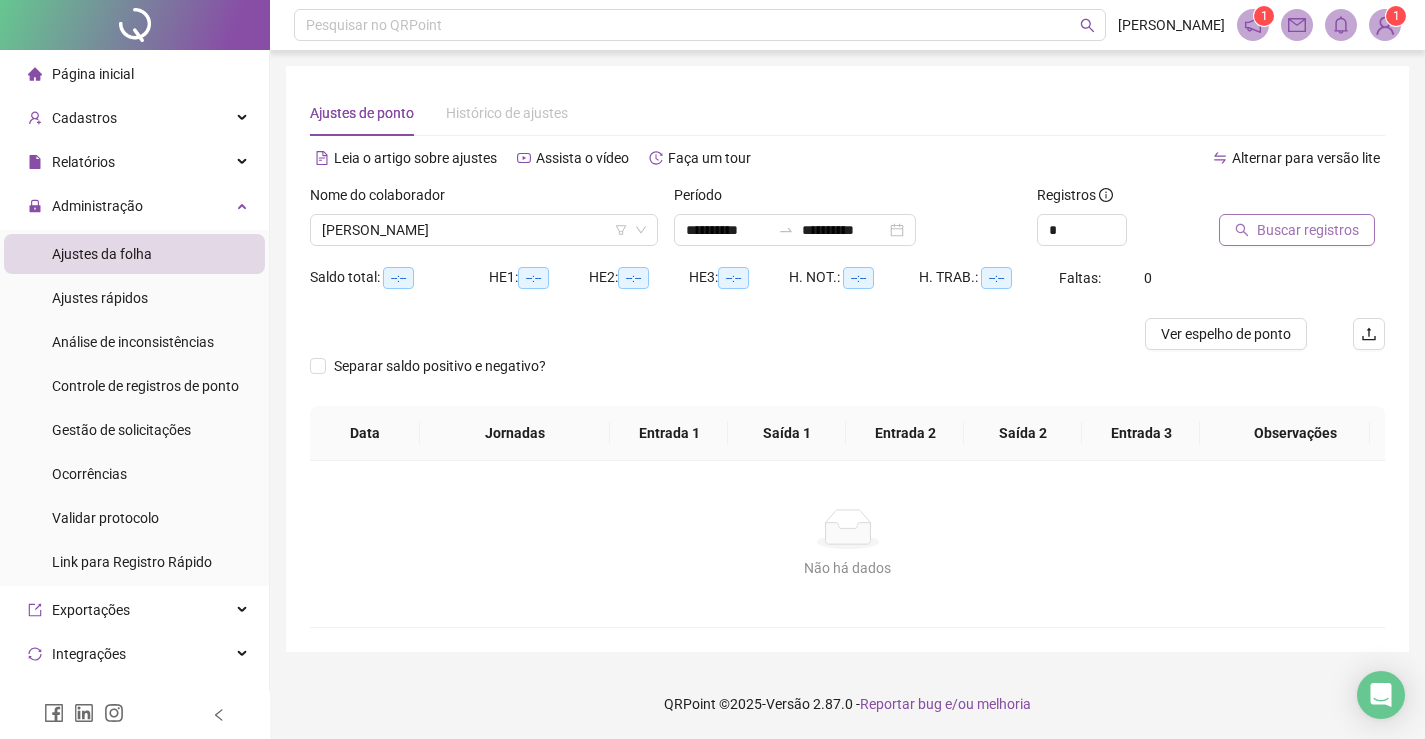 click on "Buscar registros" at bounding box center [1308, 230] 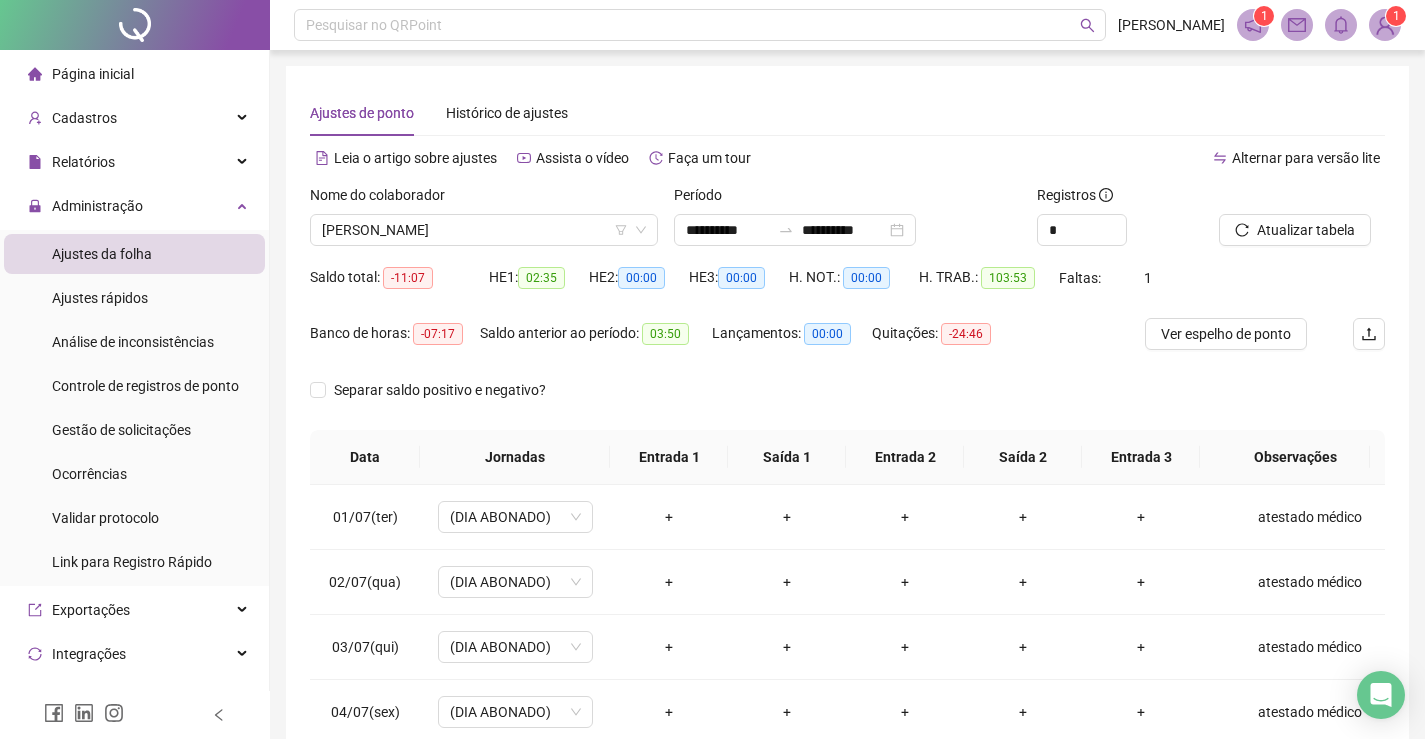 scroll, scrollTop: 100, scrollLeft: 0, axis: vertical 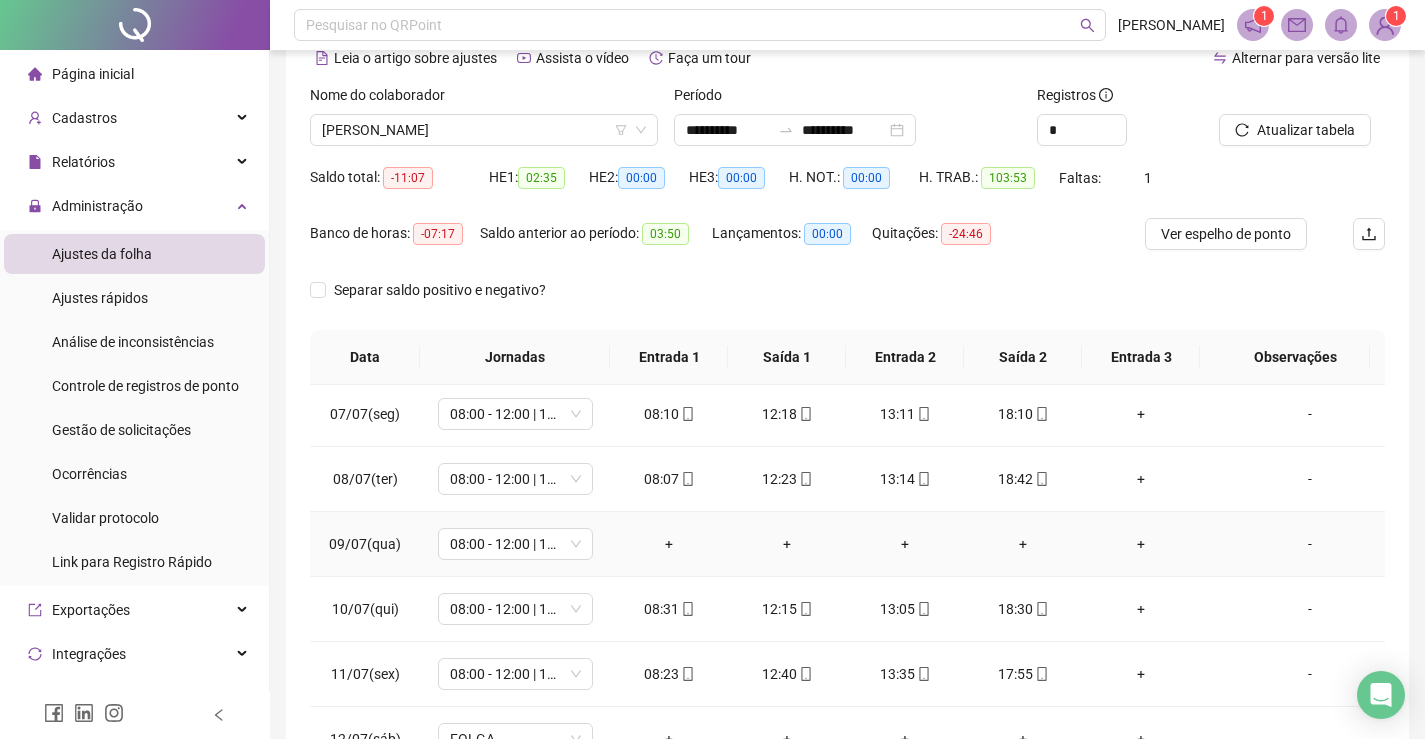 click on "-" at bounding box center (1310, 544) 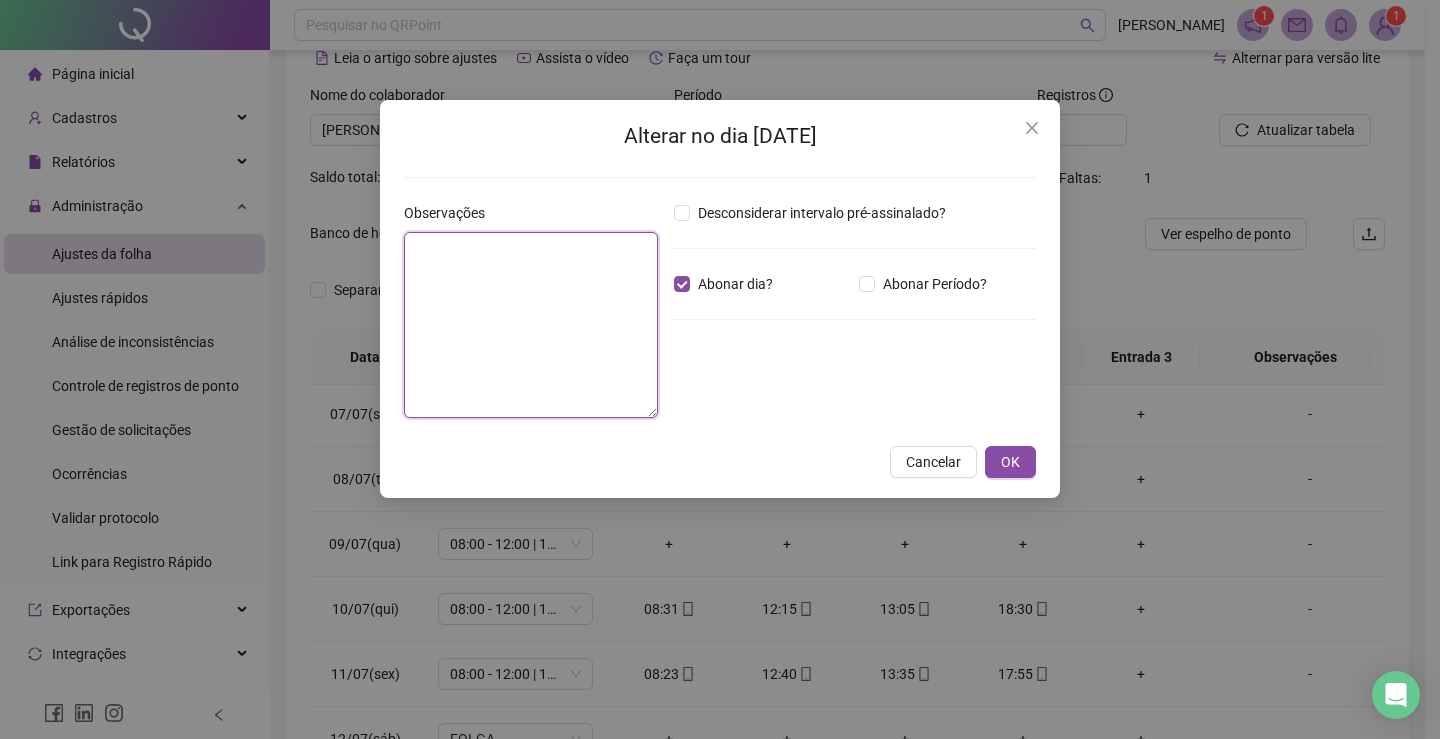 click at bounding box center (531, 325) 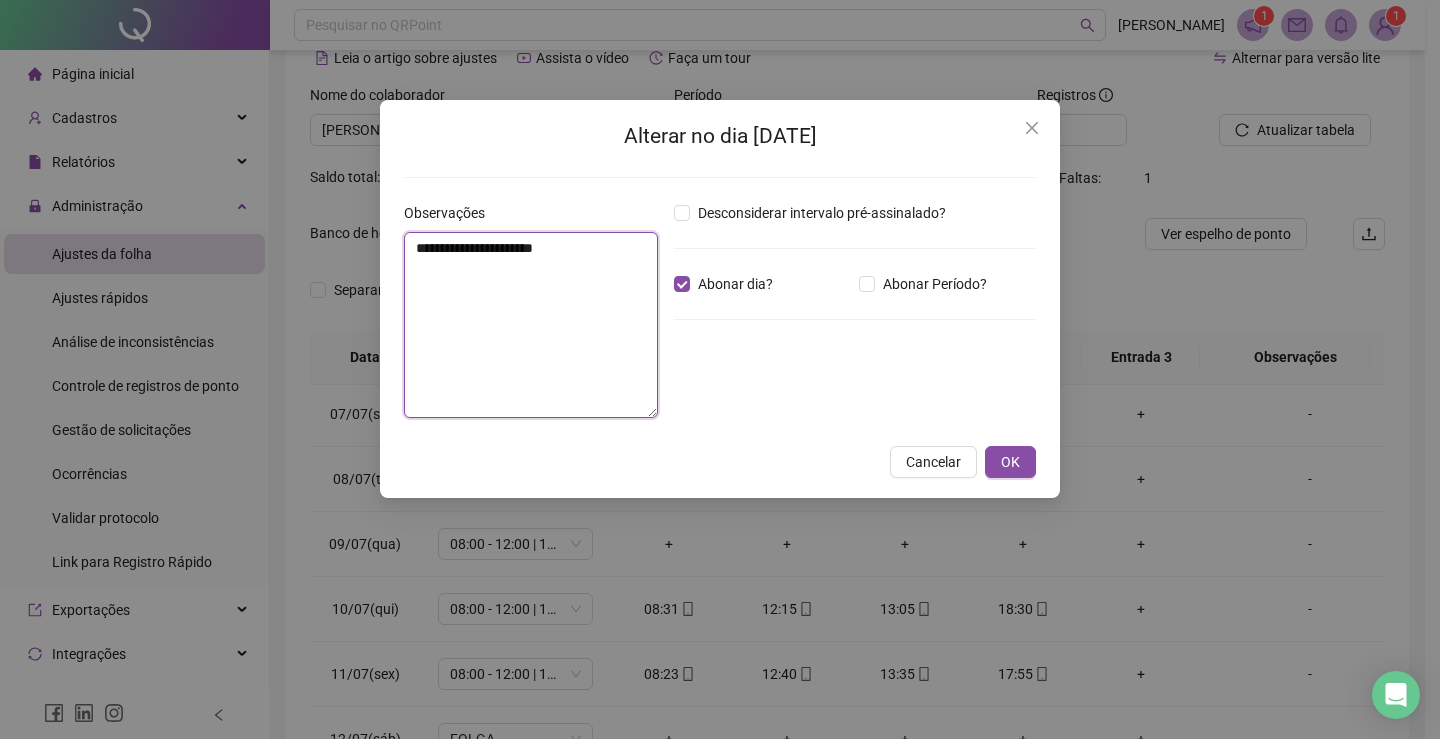 type on "**********" 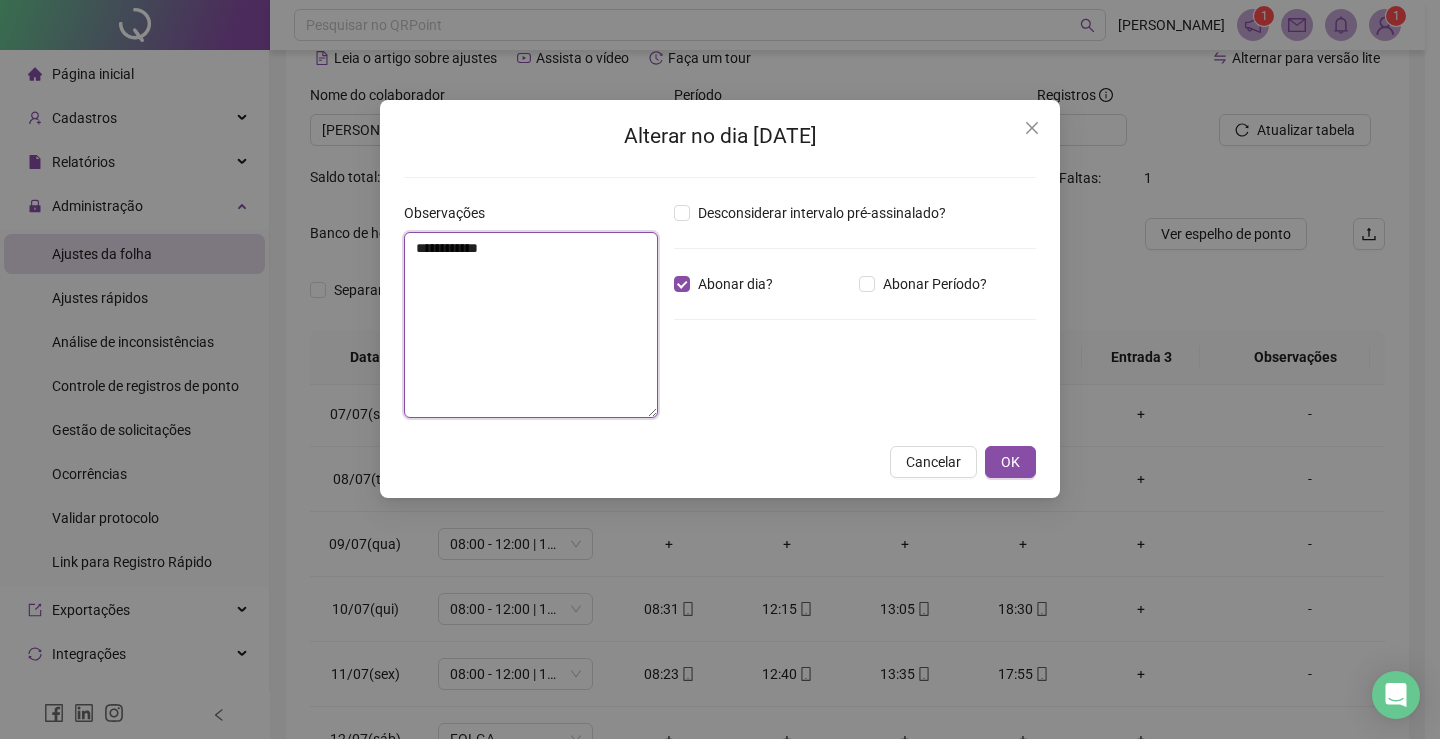 click on "**********" at bounding box center (531, 325) 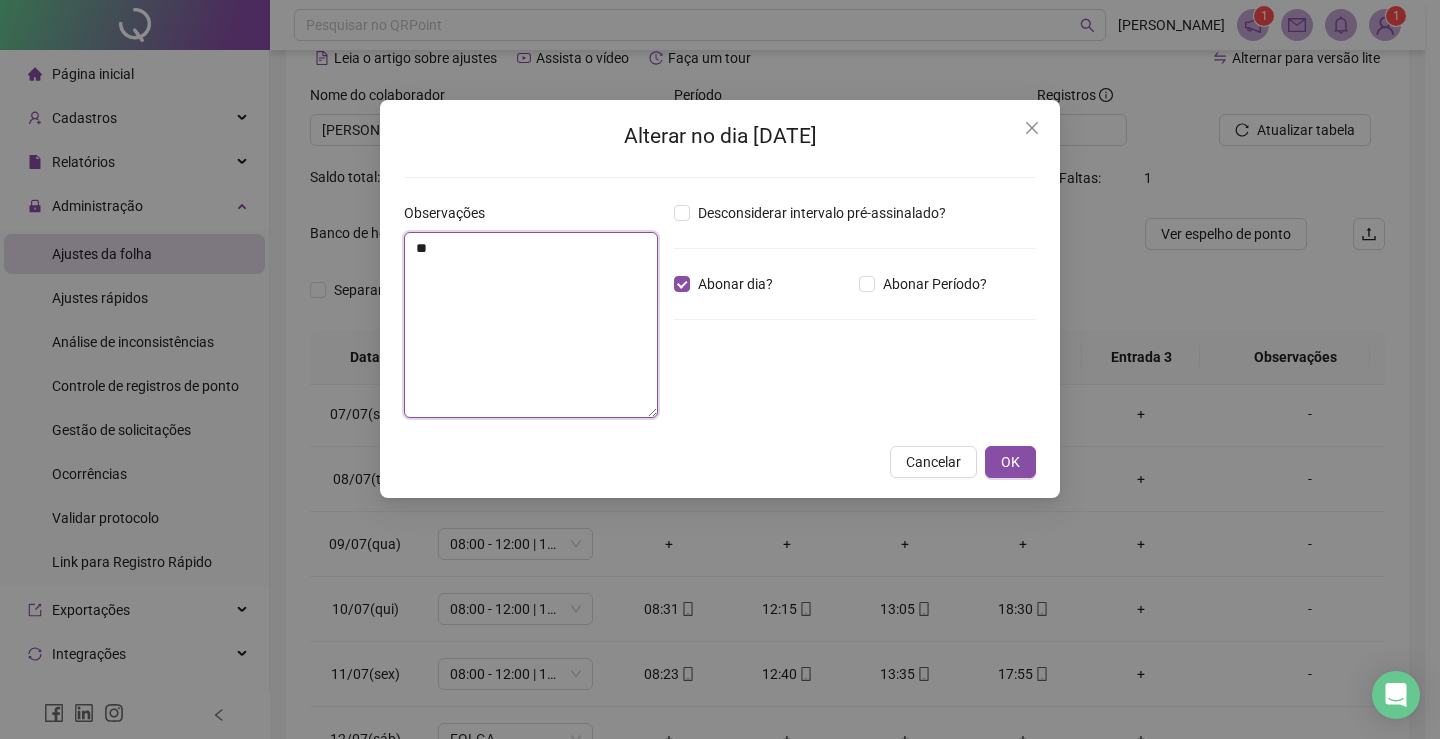 type on "*" 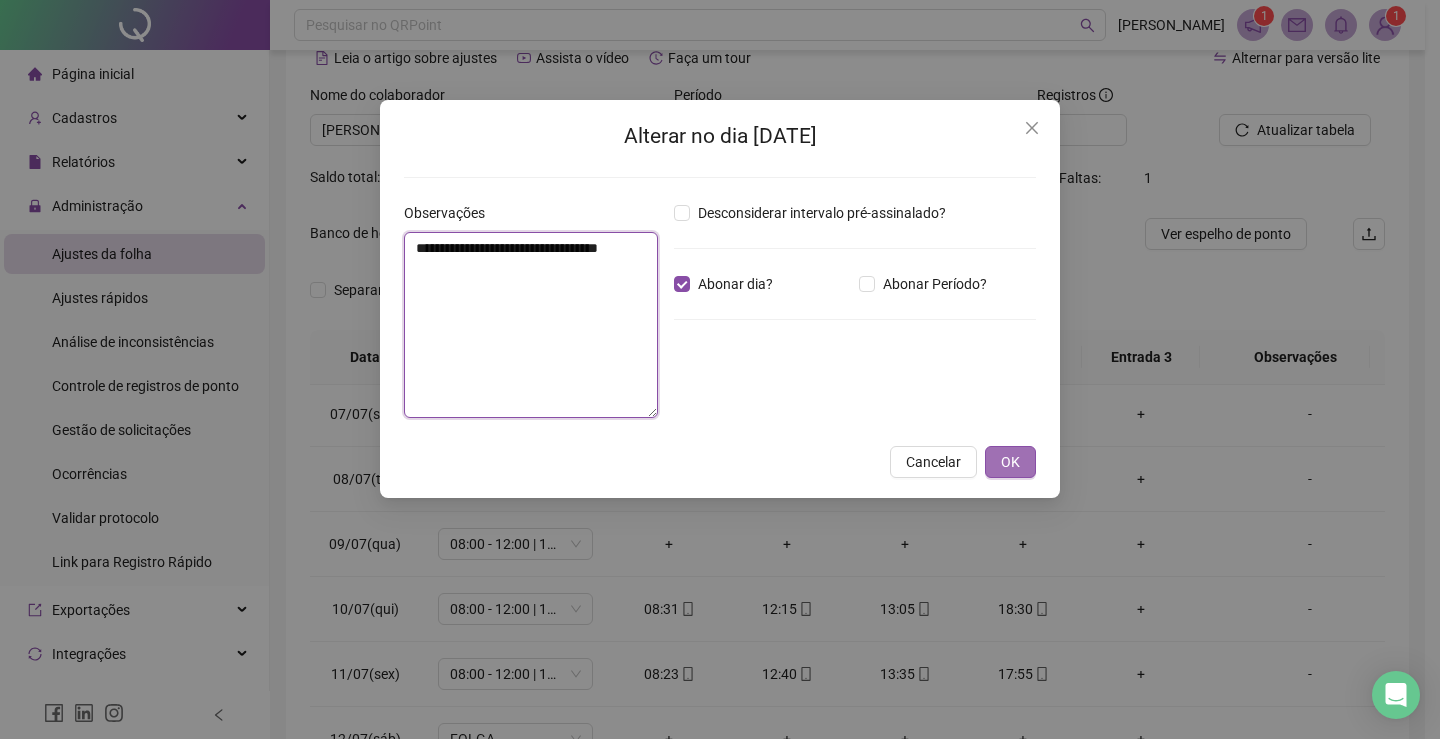 type on "**********" 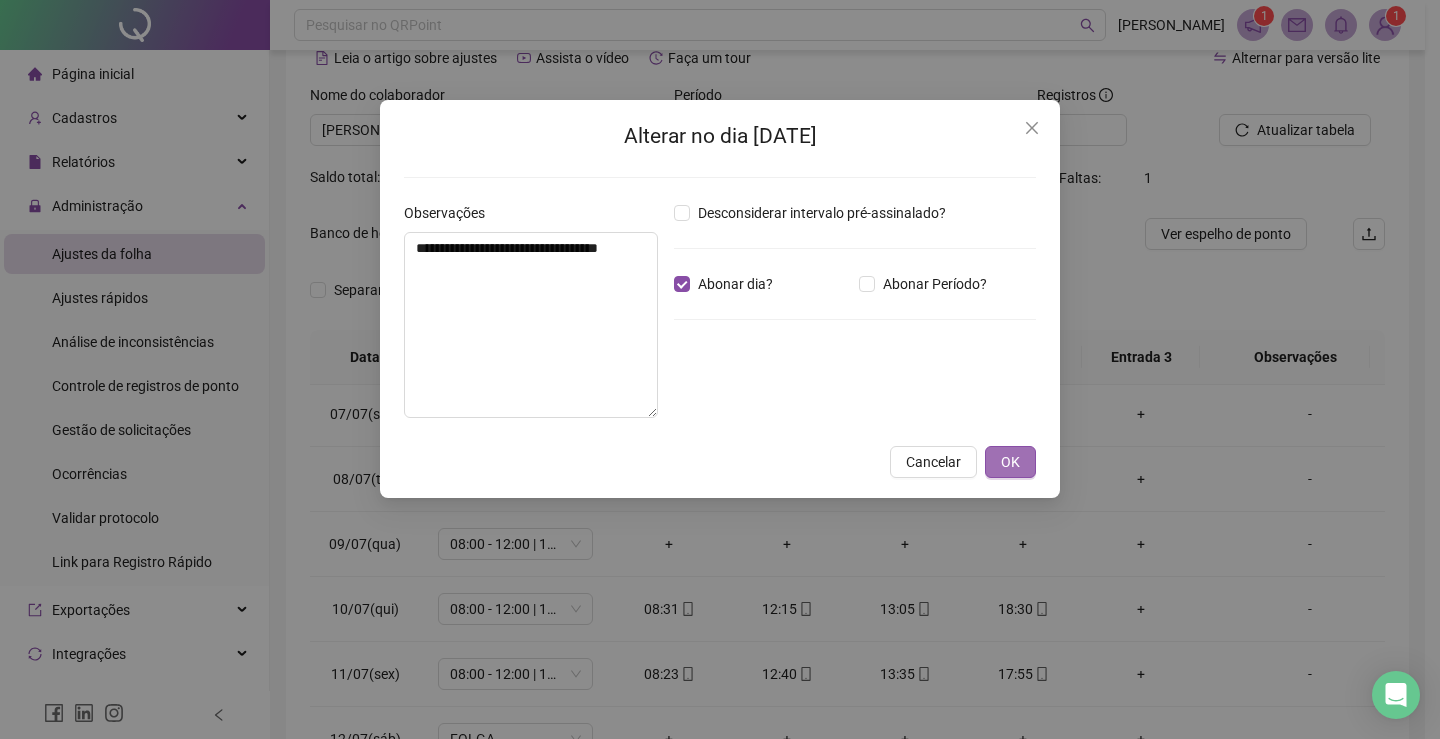 click on "OK" at bounding box center [1010, 462] 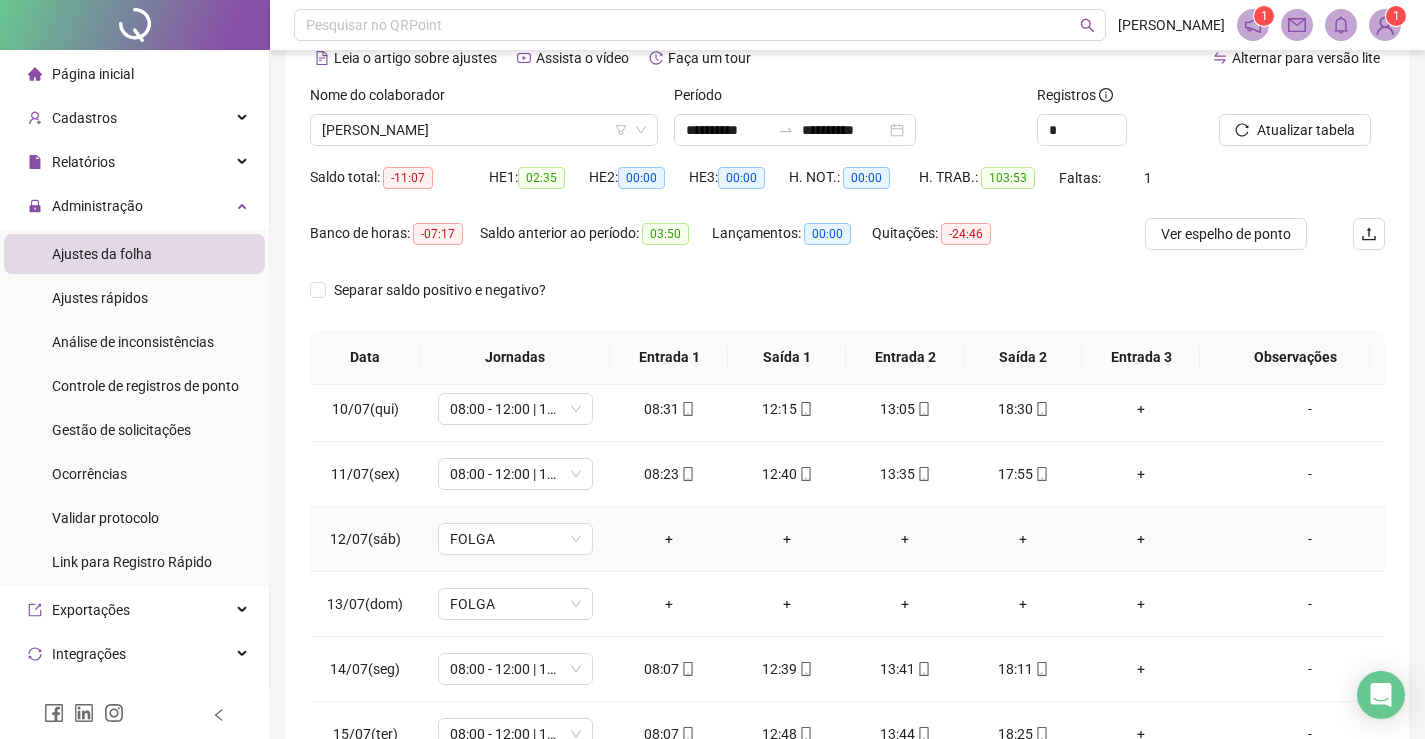 scroll, scrollTop: 693, scrollLeft: 0, axis: vertical 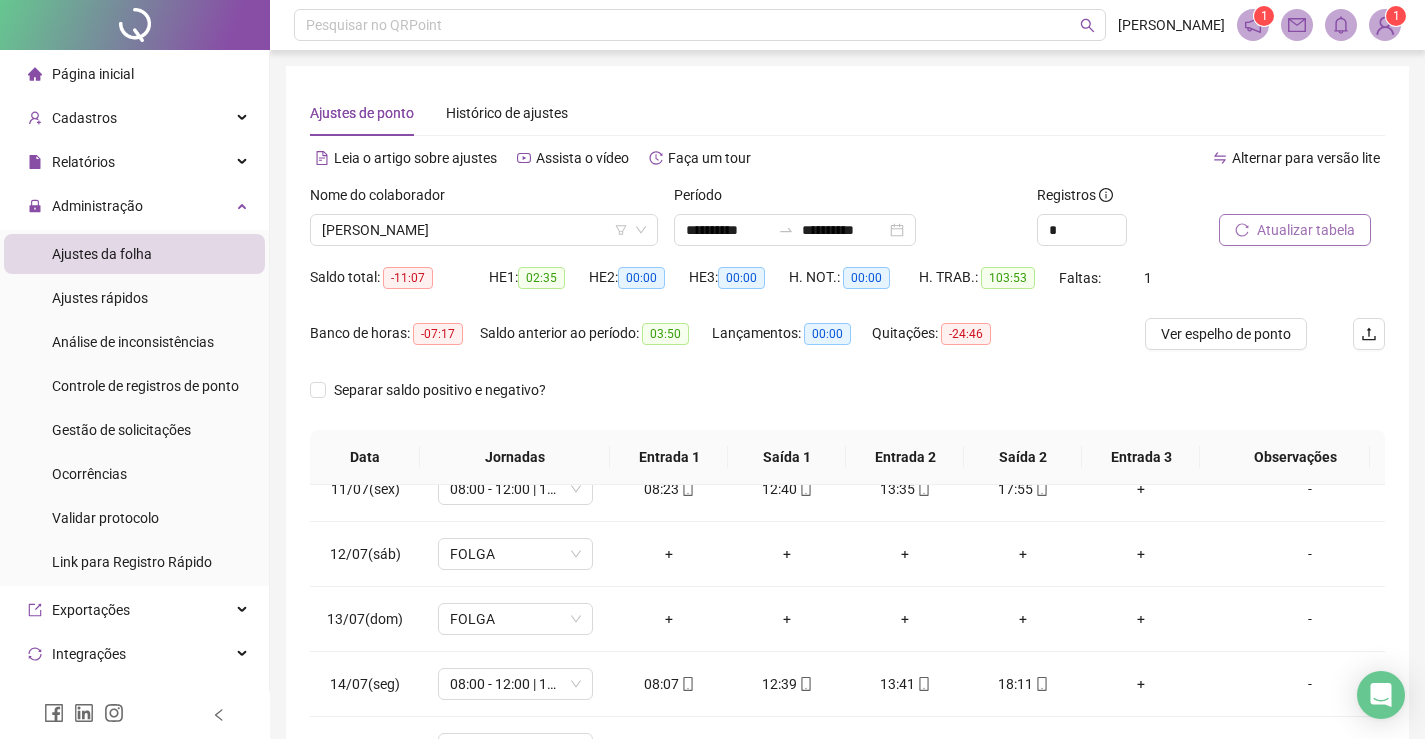 click on "Atualizar tabela" at bounding box center [1306, 230] 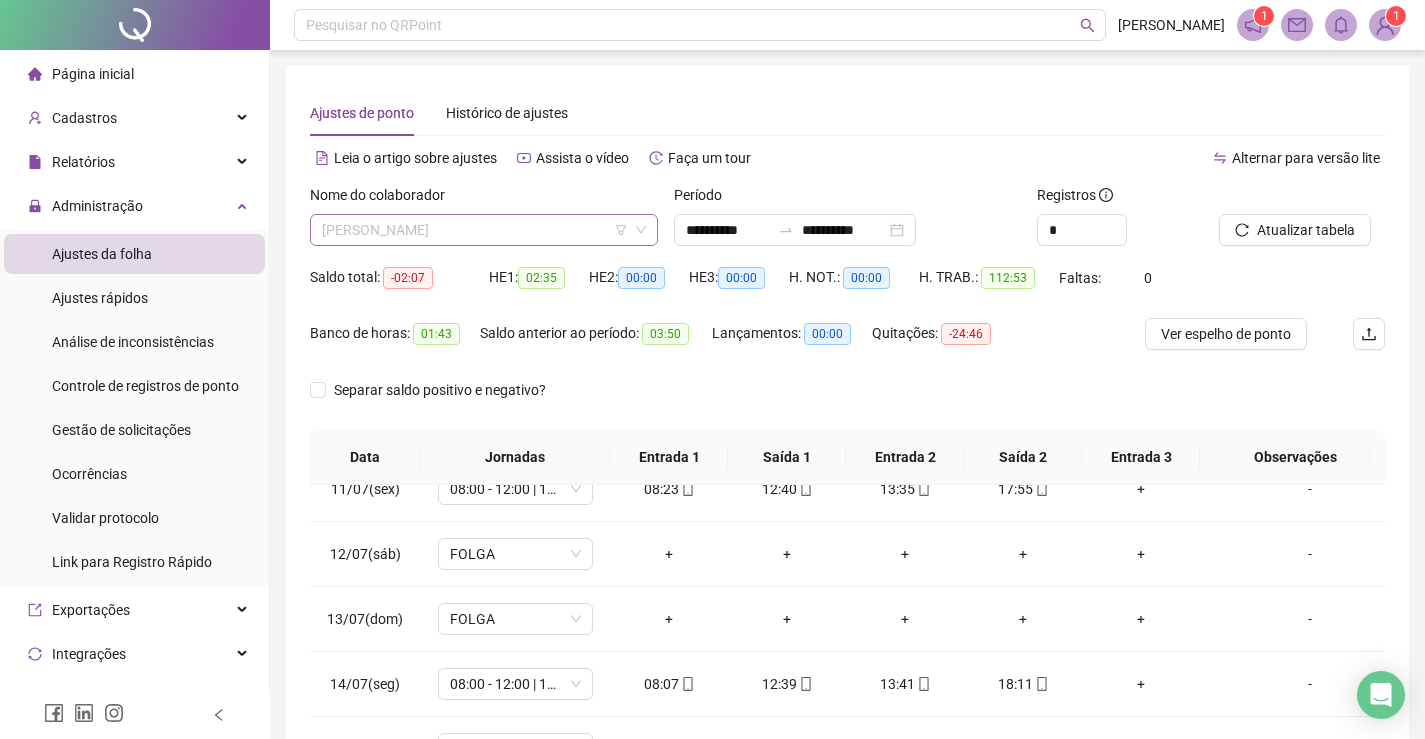 click on "[PERSON_NAME]" at bounding box center (484, 230) 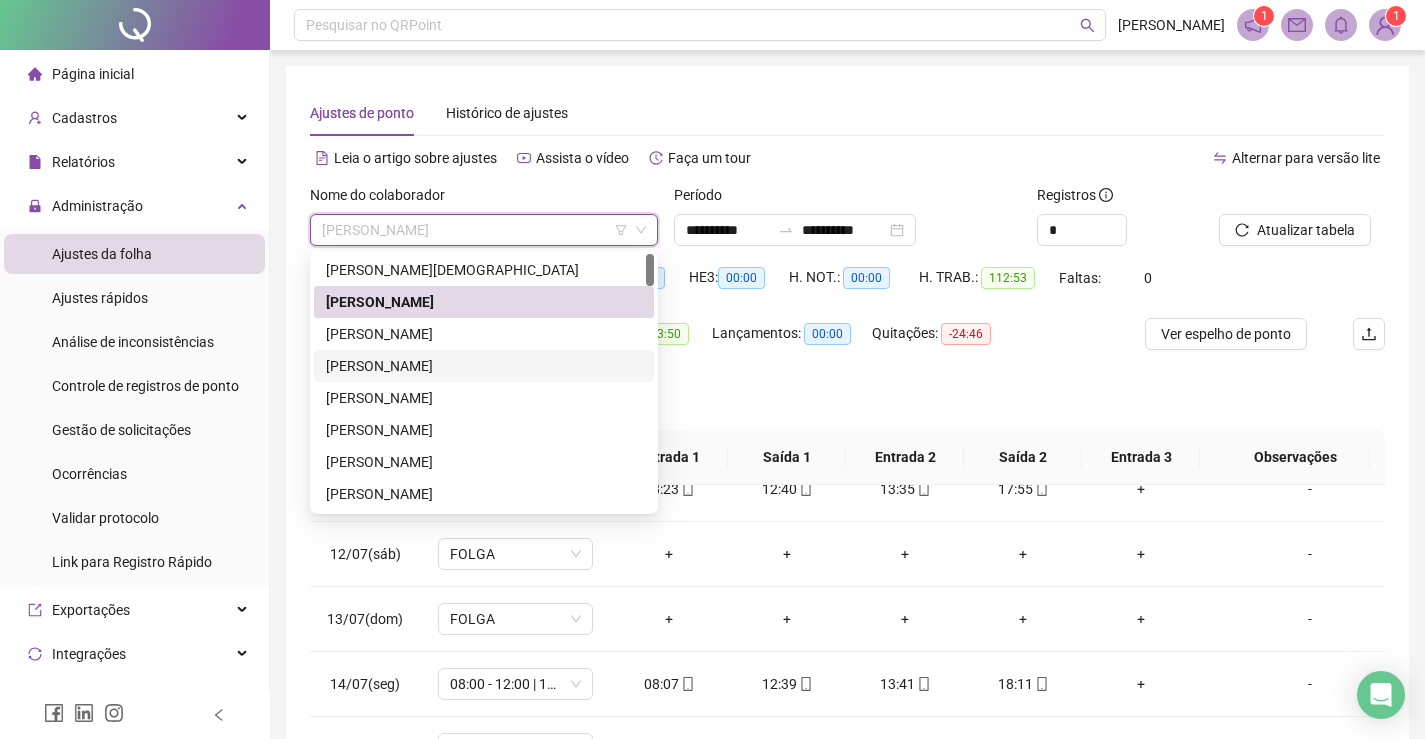 click on "[PERSON_NAME]" at bounding box center [484, 366] 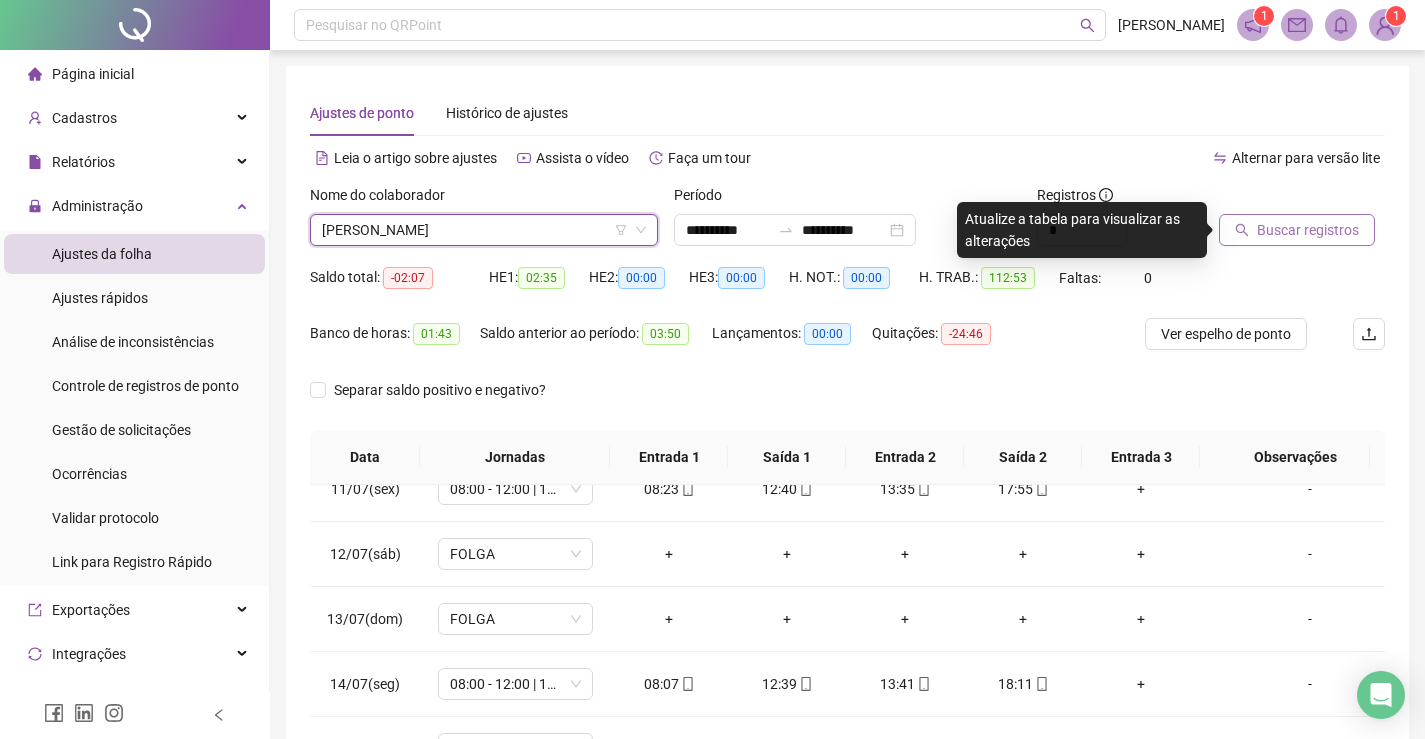 click on "Buscar registros" at bounding box center (1308, 230) 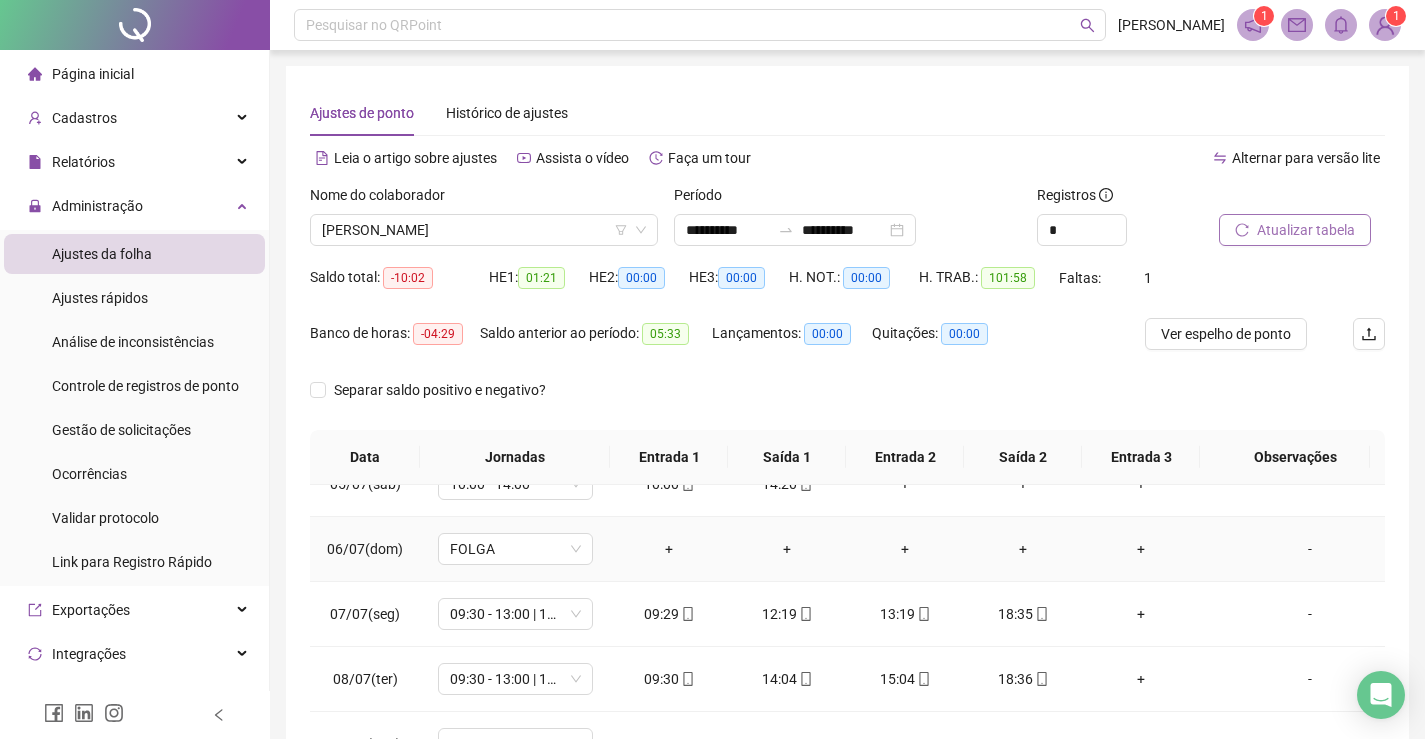 scroll, scrollTop: 0, scrollLeft: 0, axis: both 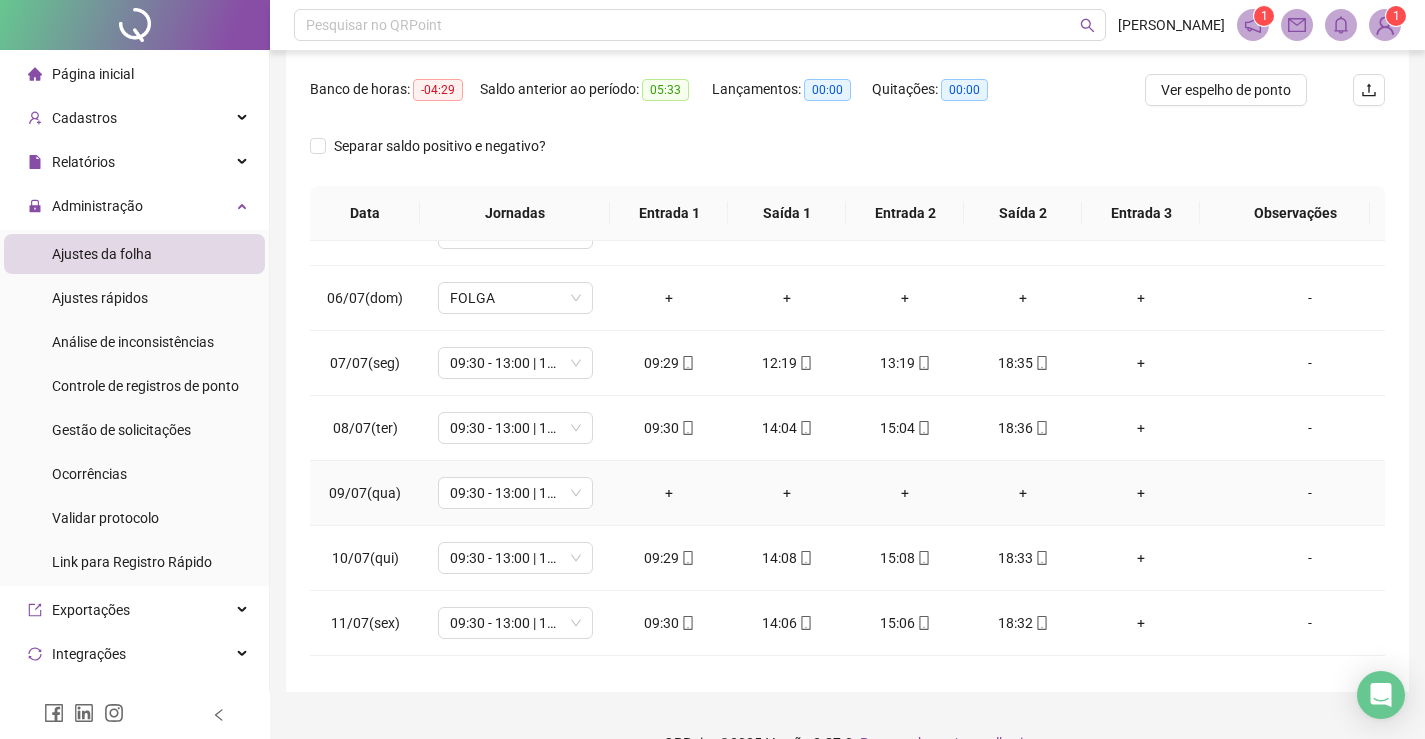 click on "-" at bounding box center (1310, 493) 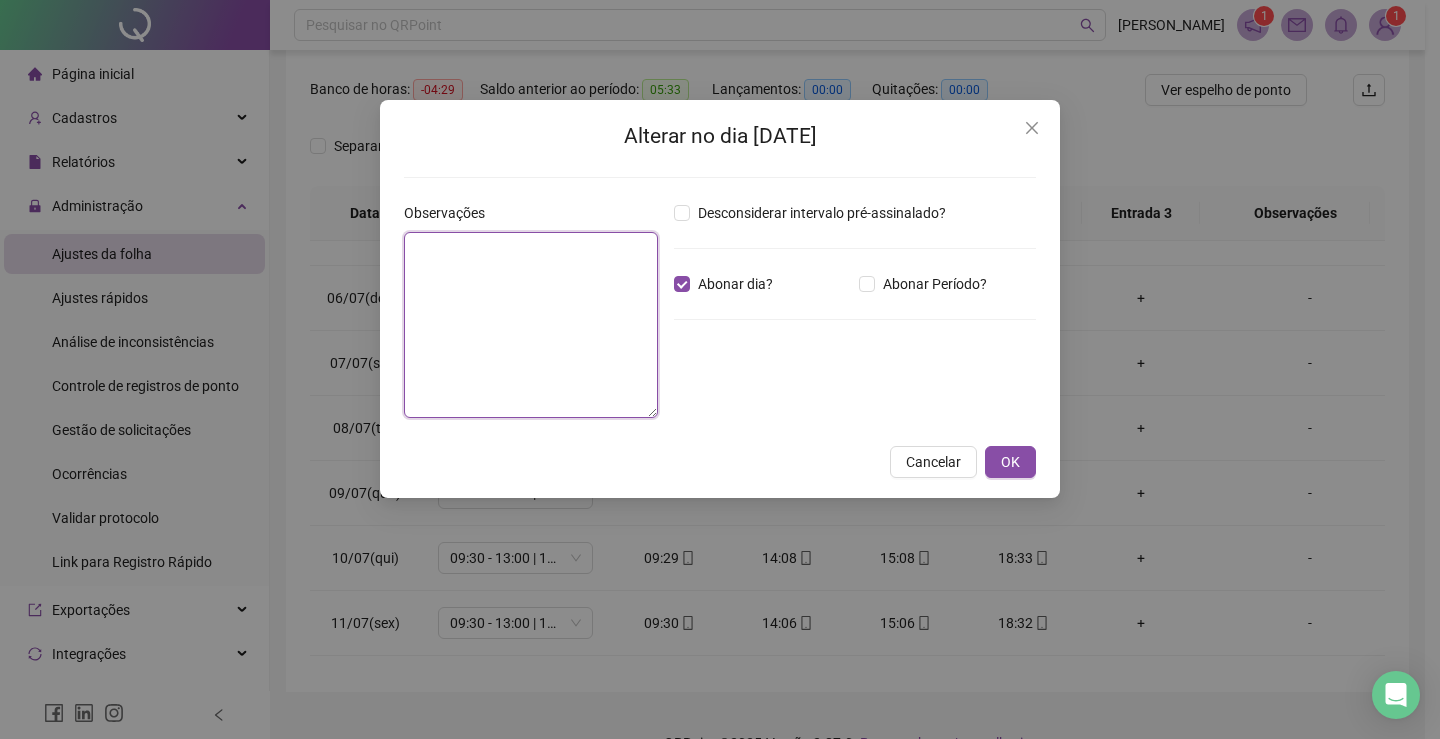 click at bounding box center (531, 325) 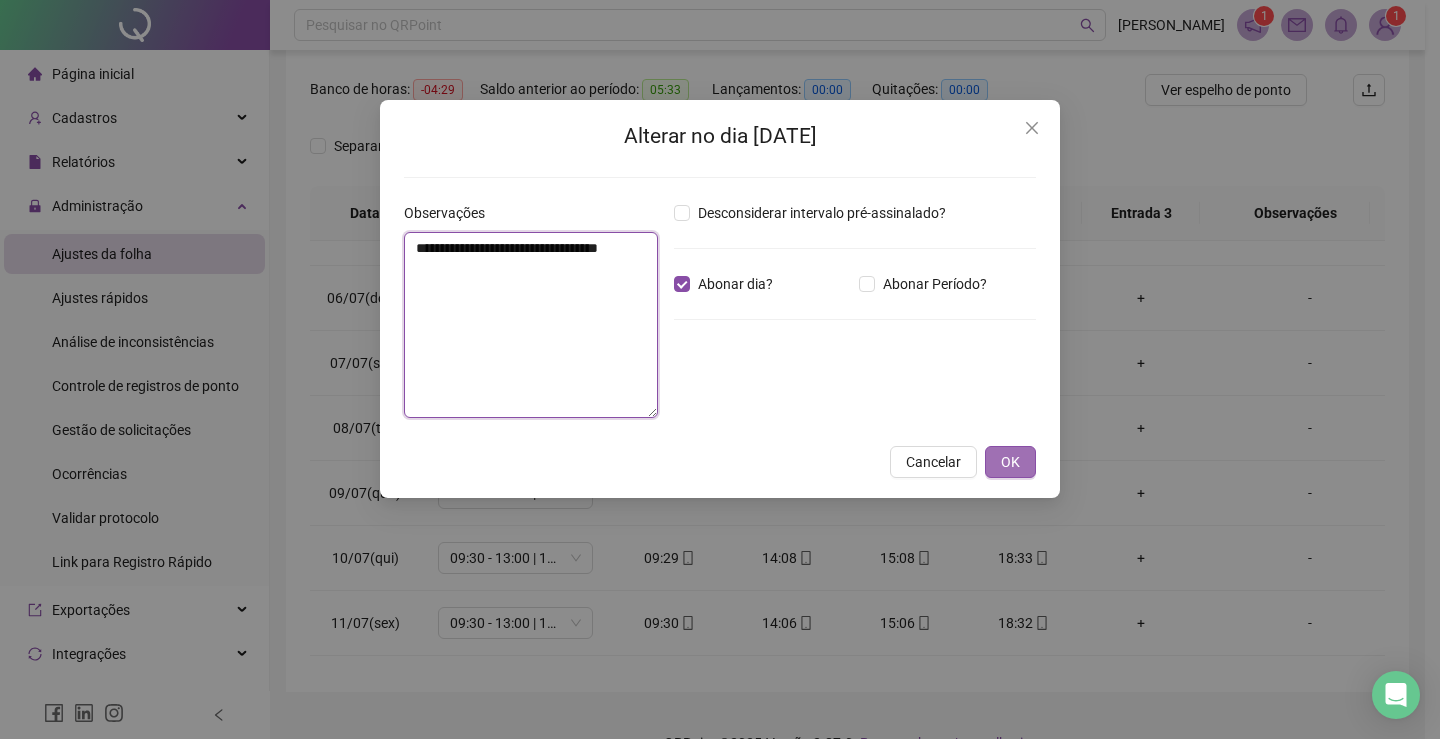 type on "**********" 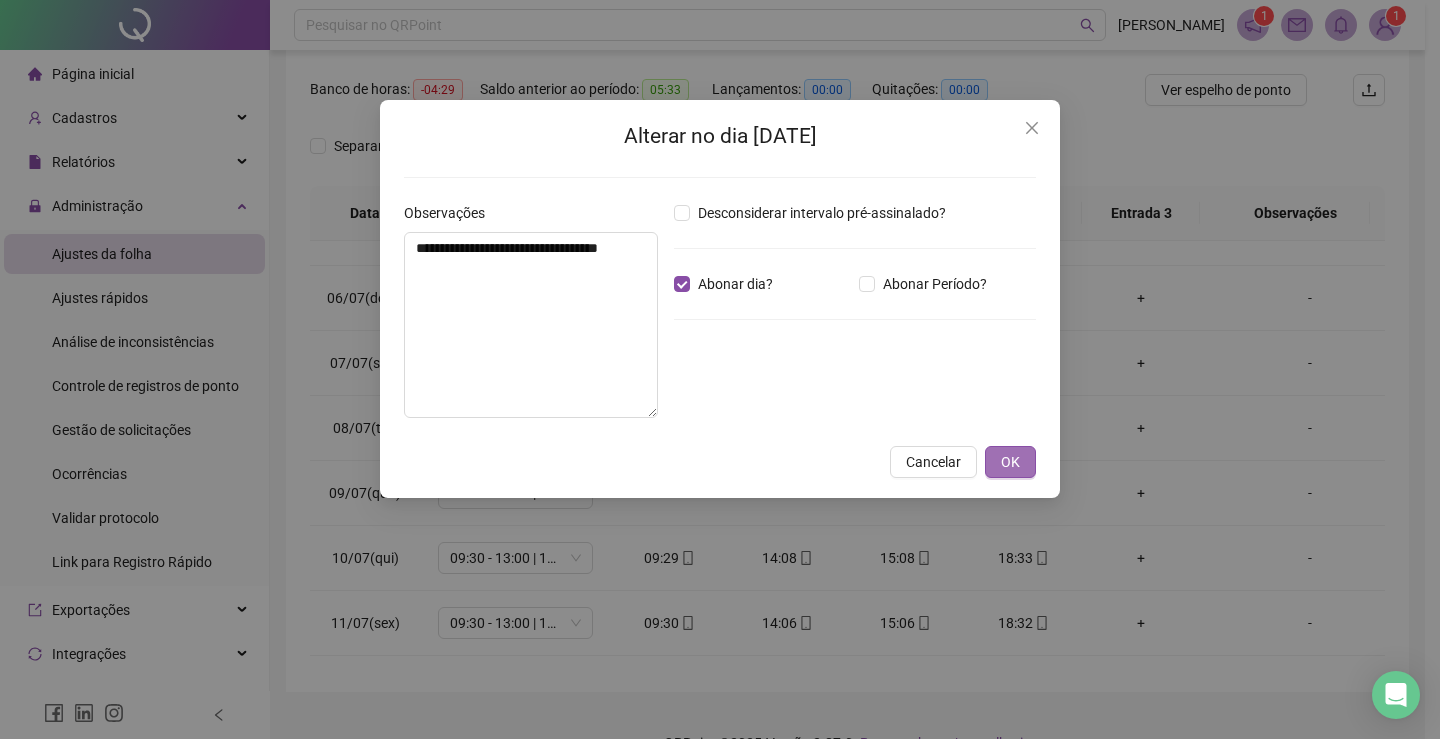 click on "OK" at bounding box center [1010, 462] 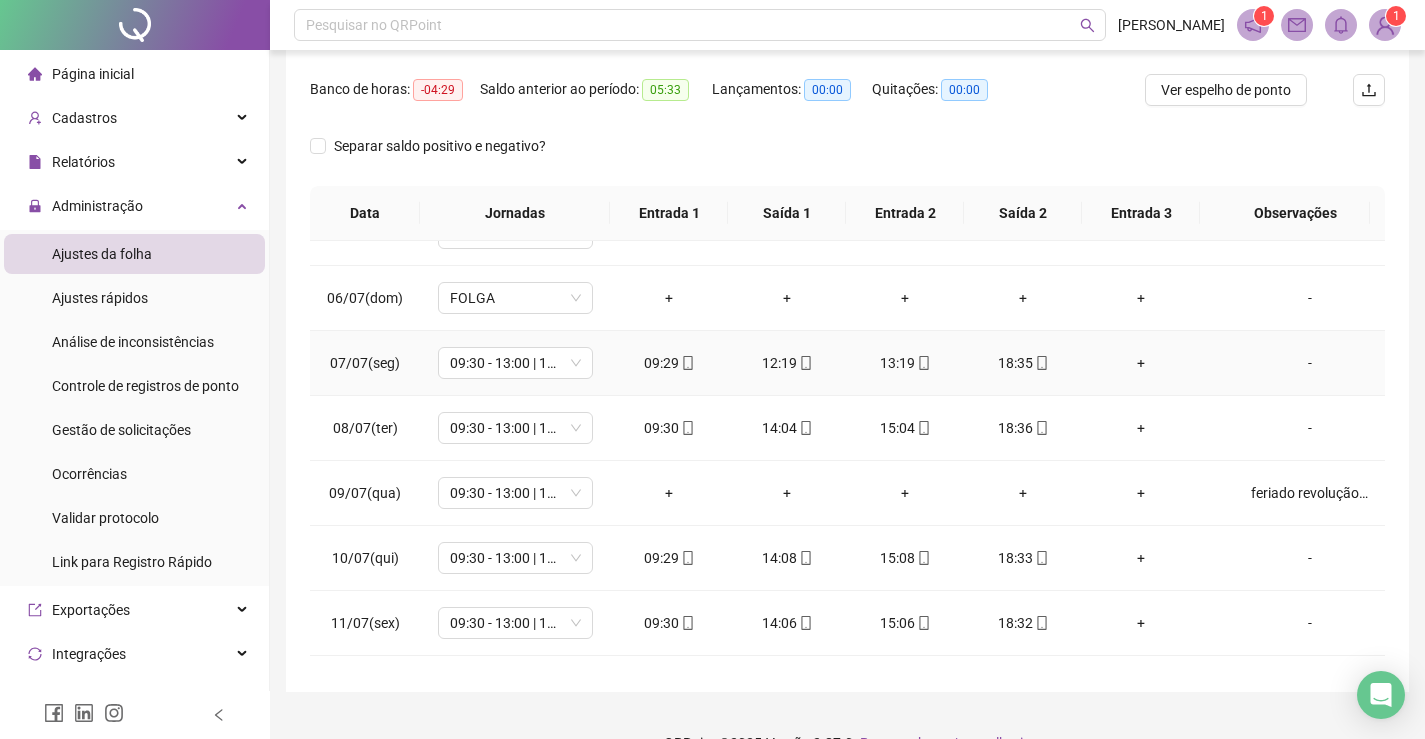 scroll, scrollTop: 0, scrollLeft: 0, axis: both 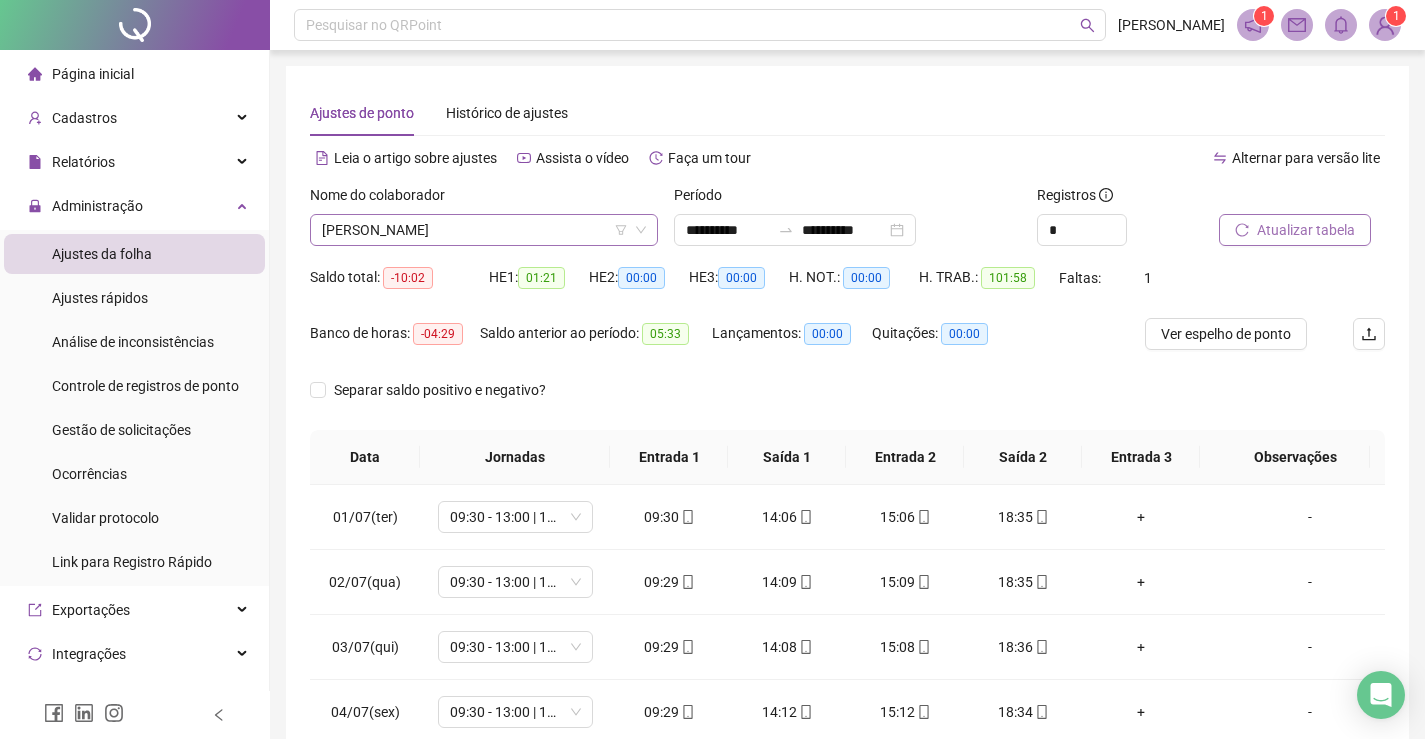 click on "[PERSON_NAME]" at bounding box center (484, 230) 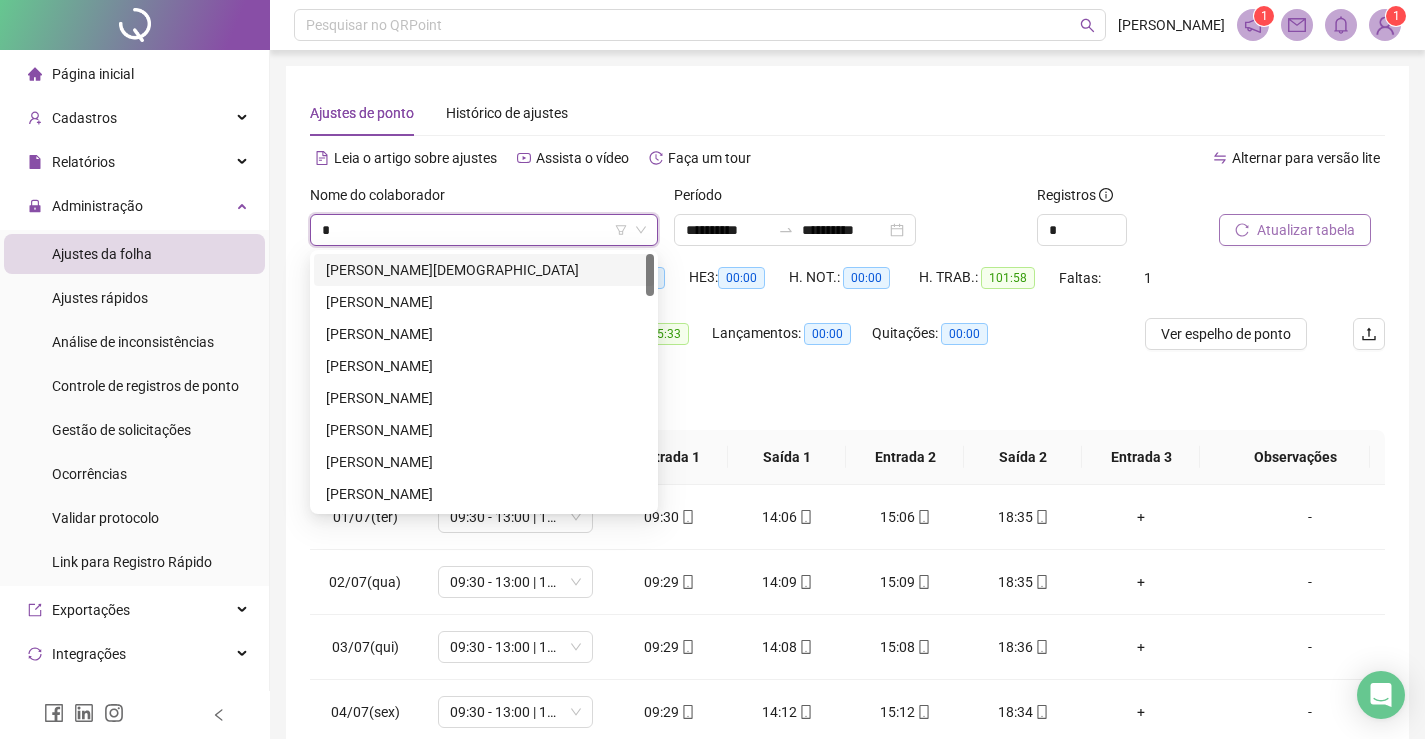 type on "**" 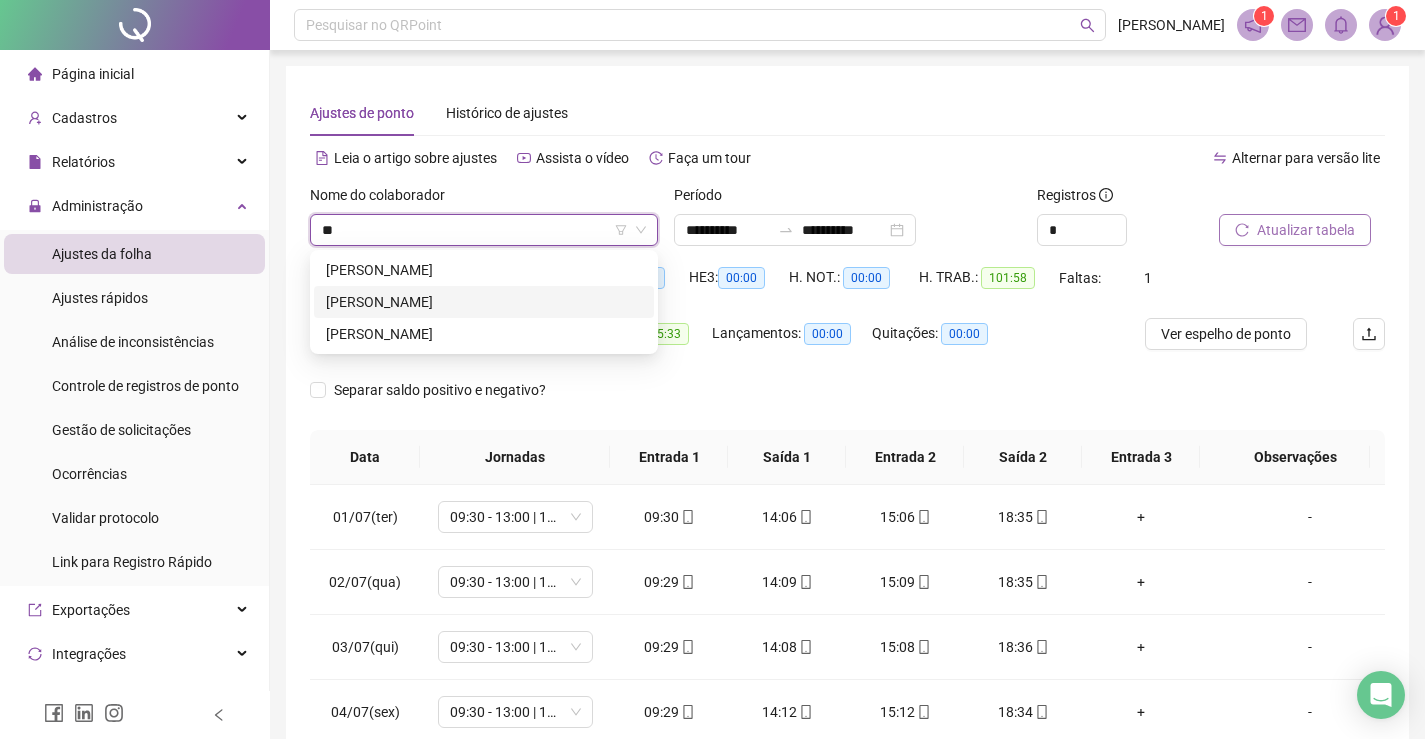 click on "[PERSON_NAME]" at bounding box center (484, 302) 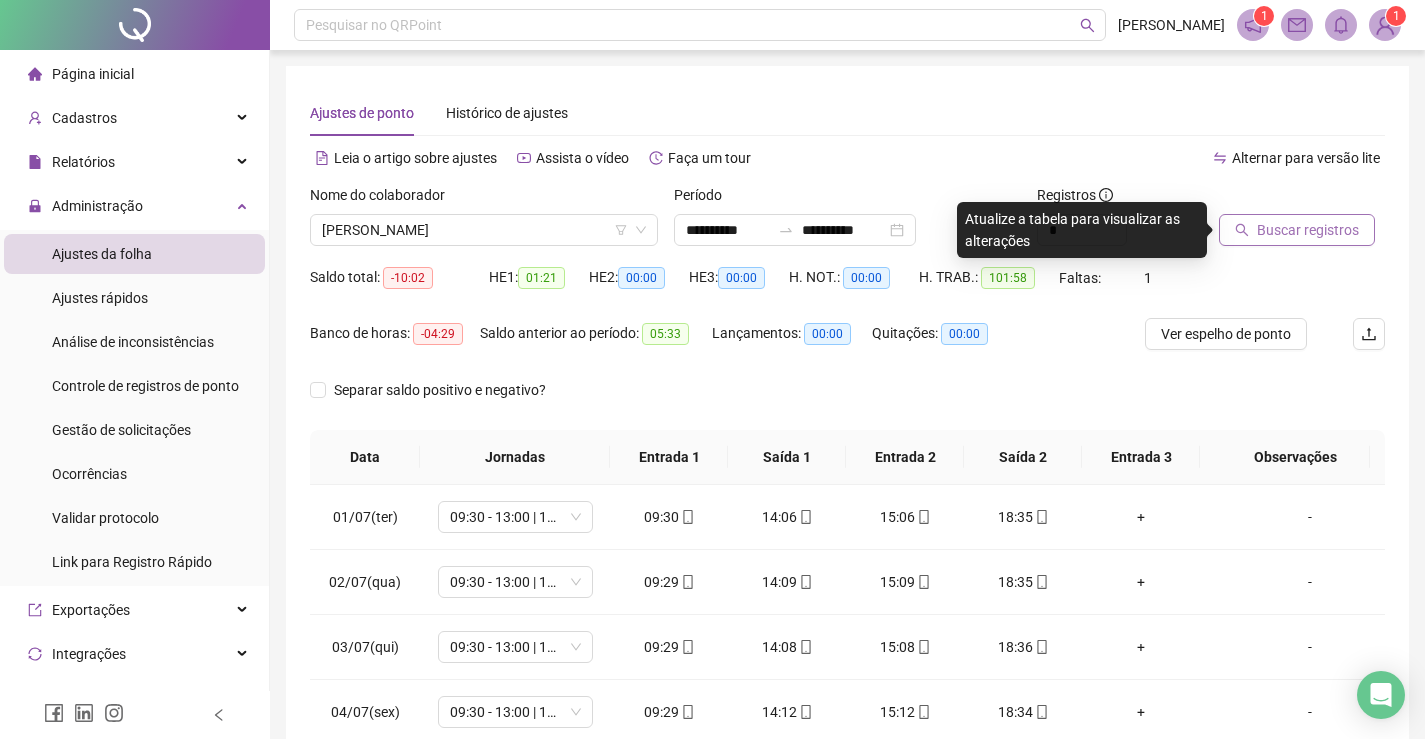 click on "Buscar registros" at bounding box center [1308, 230] 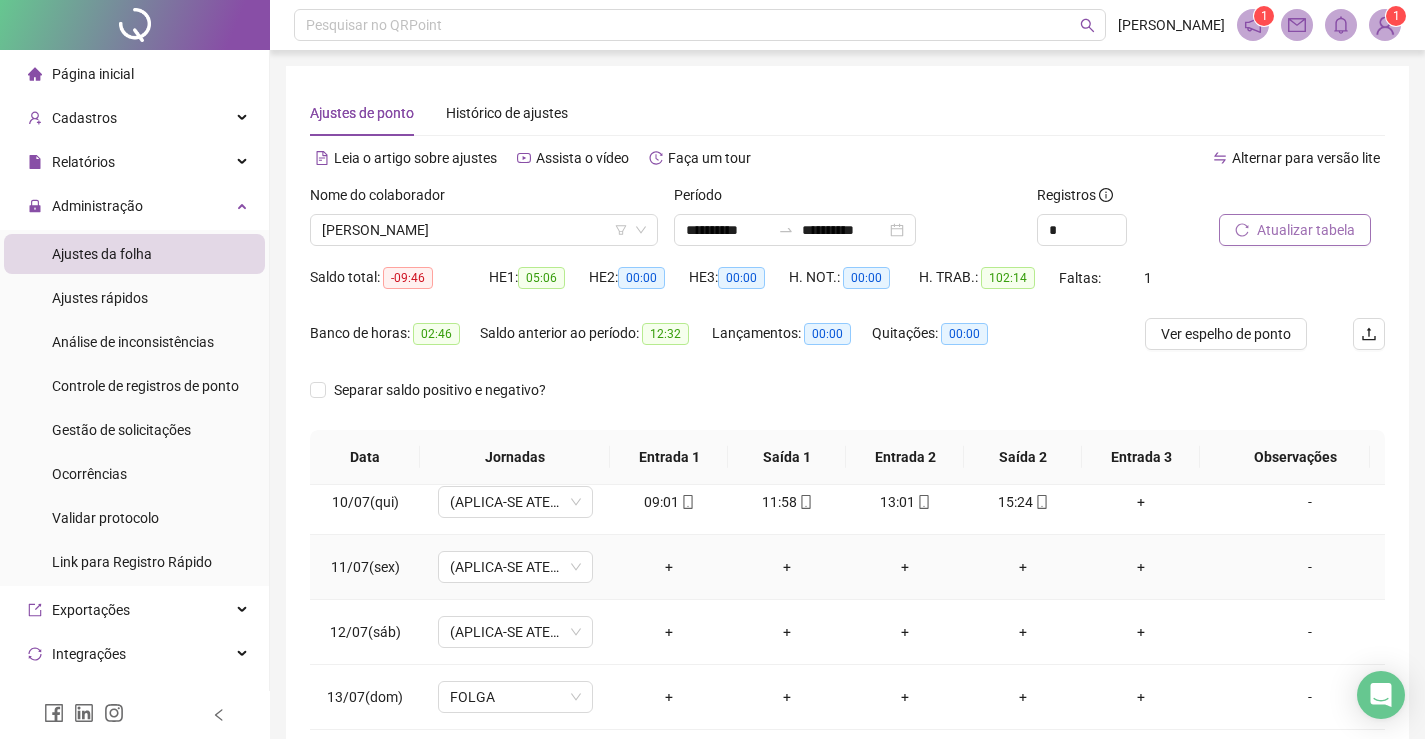 scroll, scrollTop: 693, scrollLeft: 0, axis: vertical 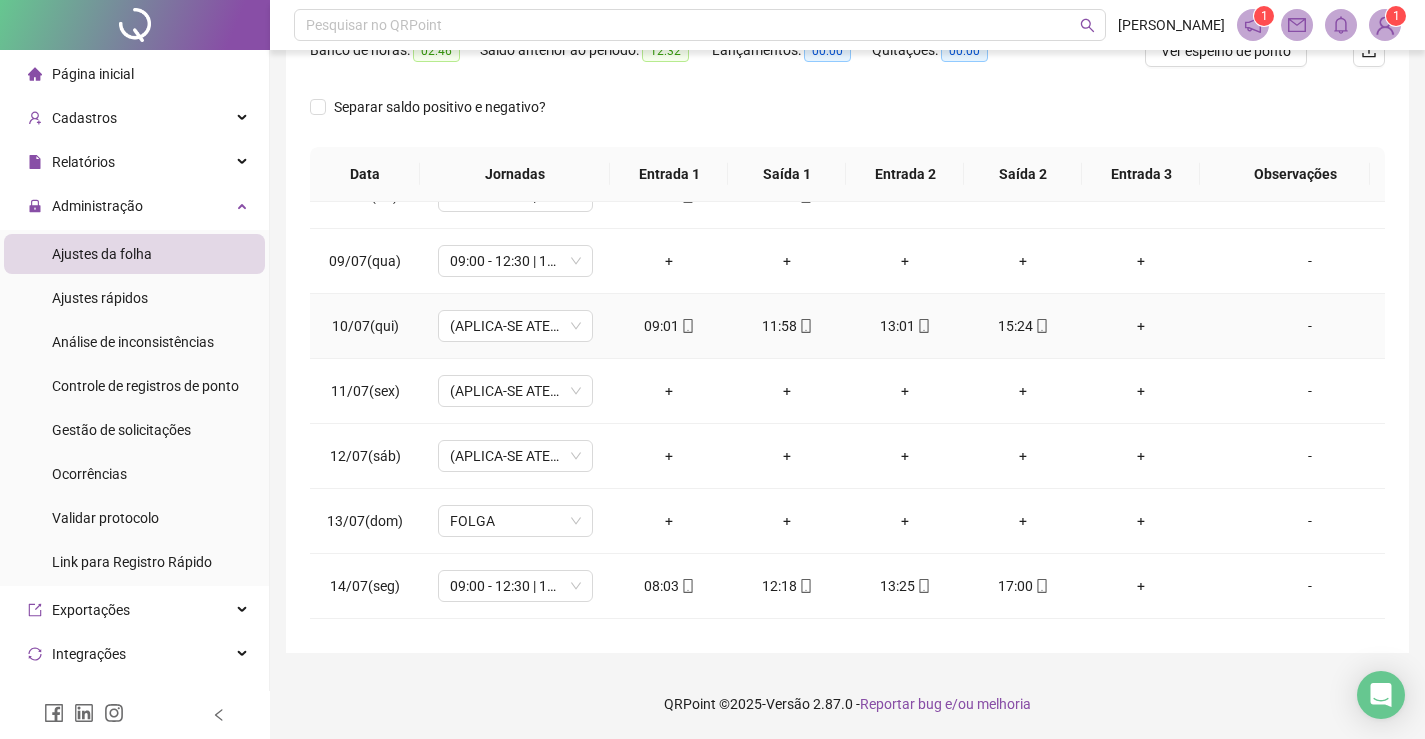 click on "-" at bounding box center (1310, 326) 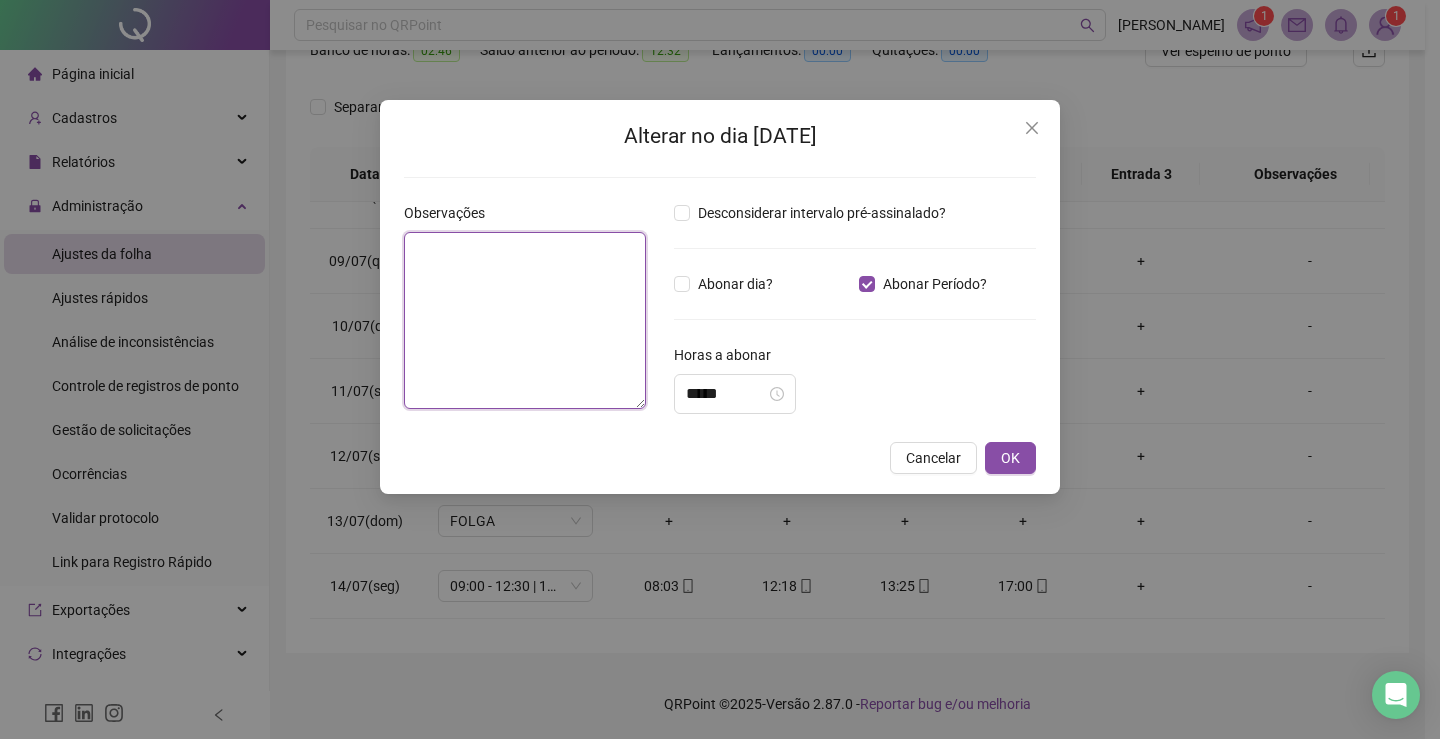 click at bounding box center [525, 320] 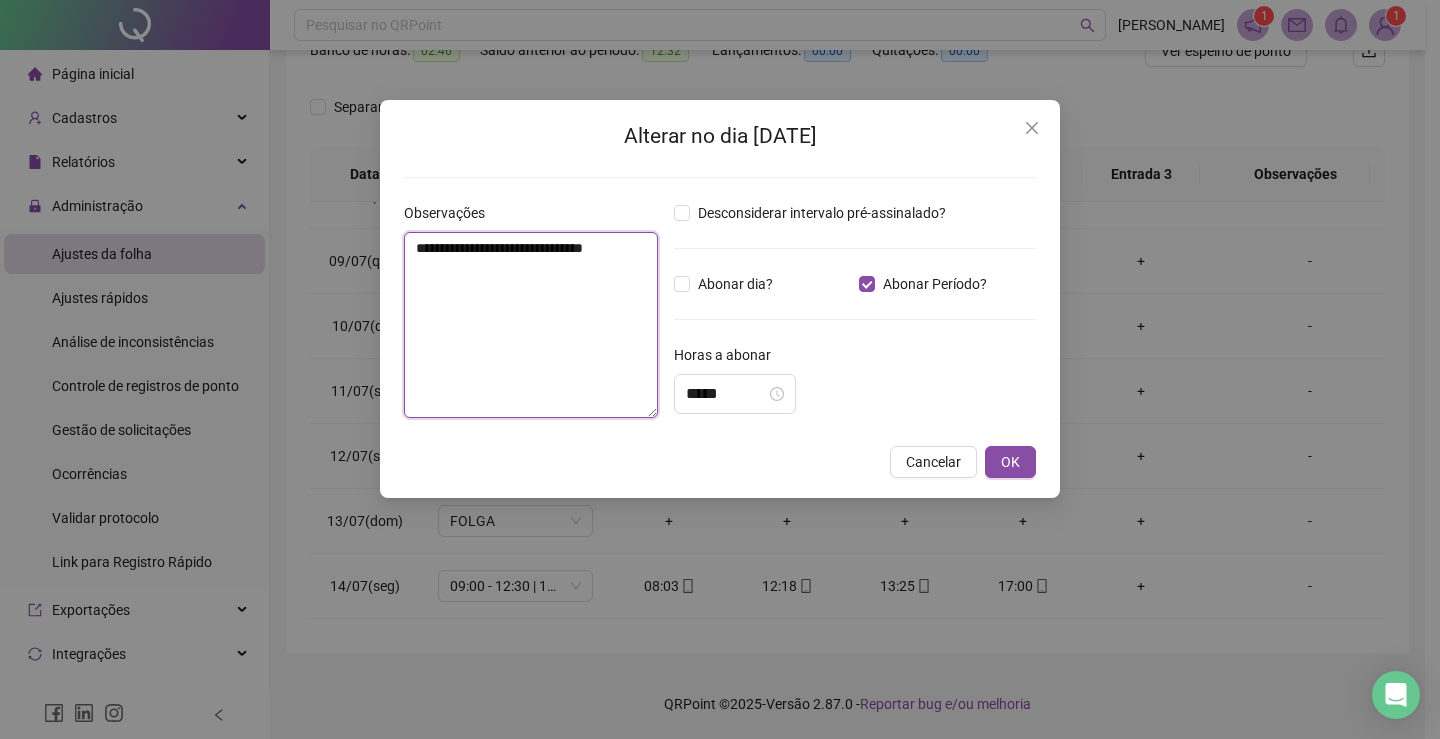 type on "**********" 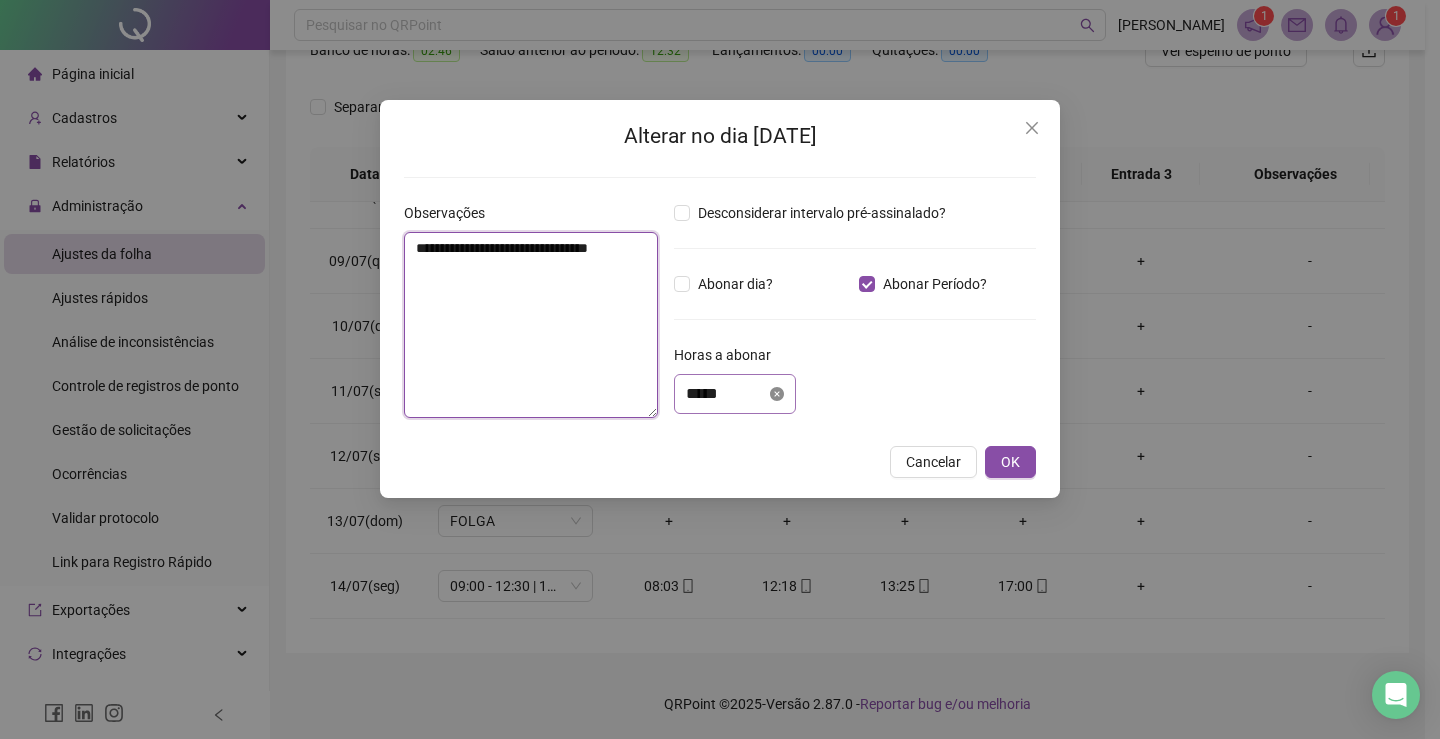 click 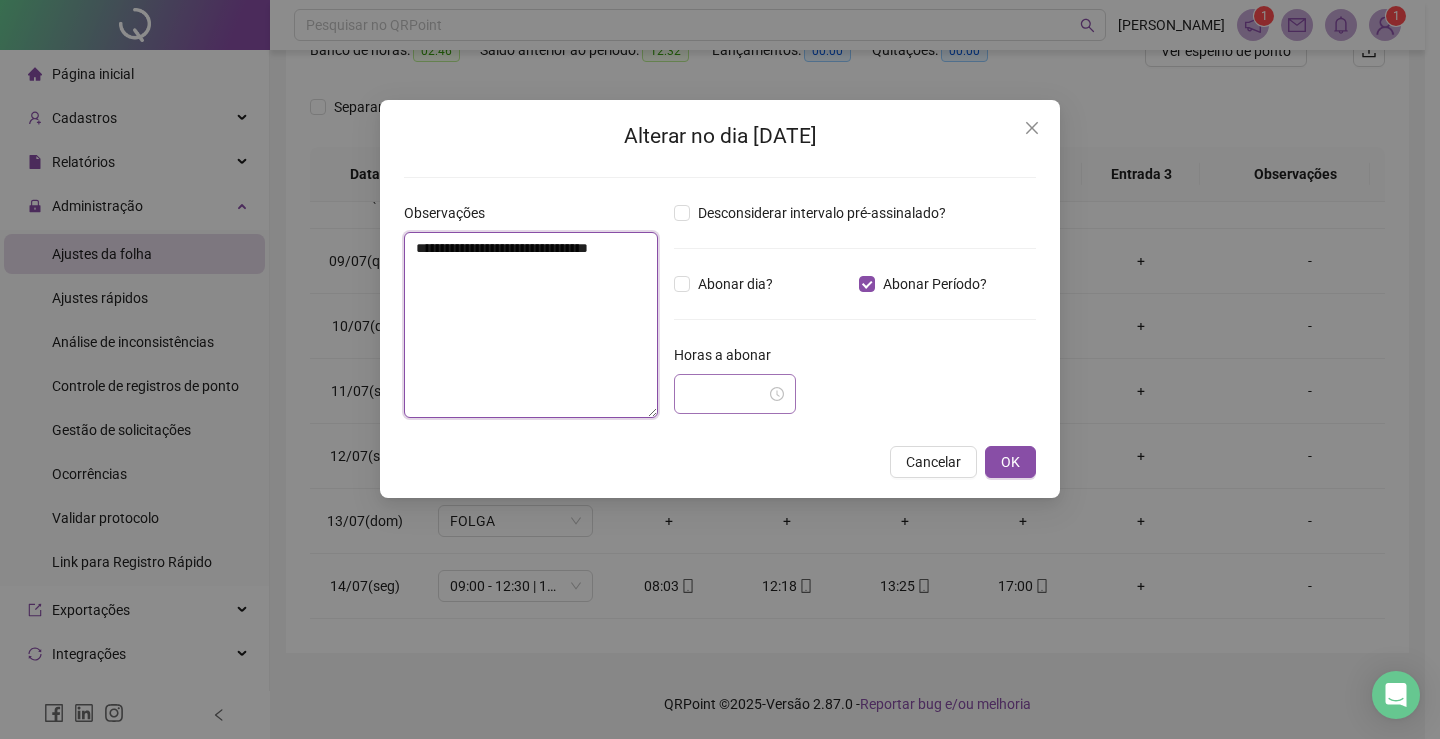 type on "**********" 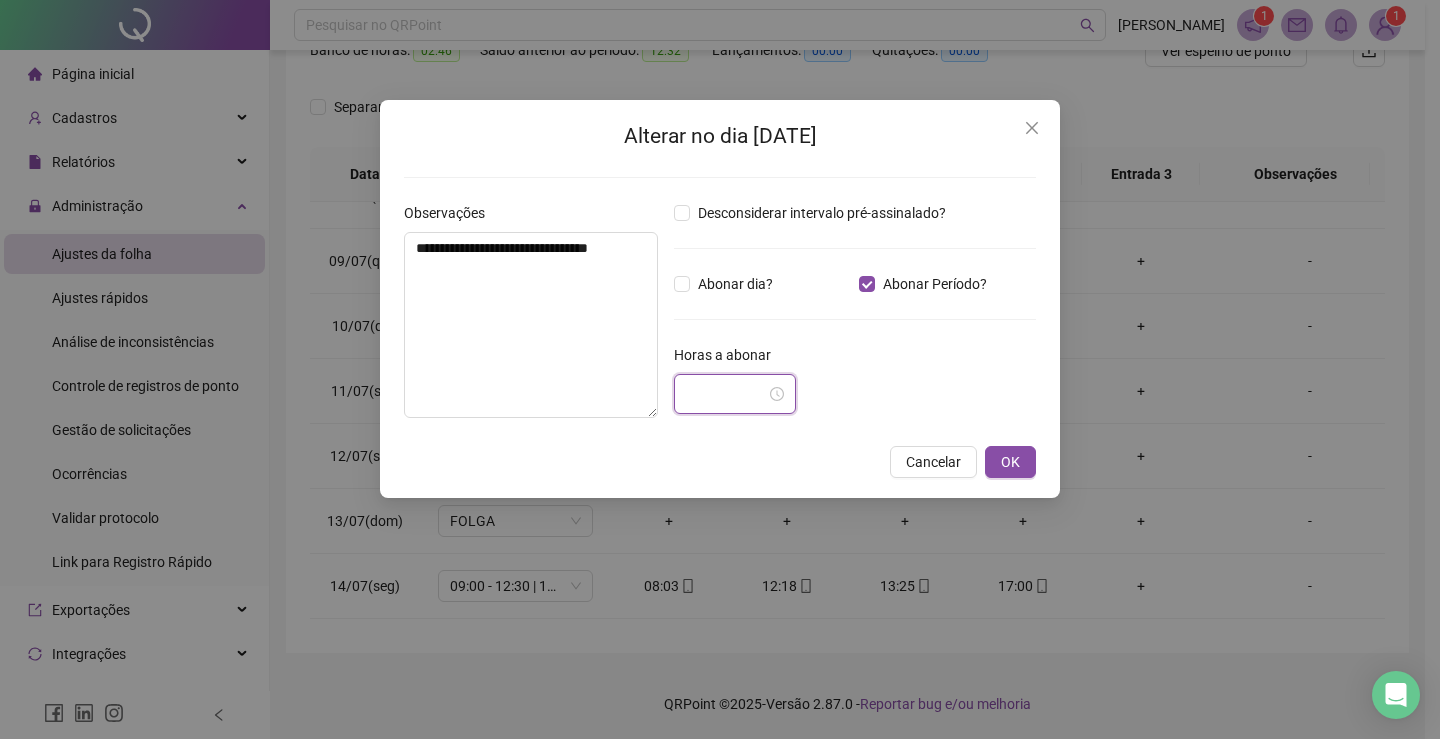 click at bounding box center [726, 394] 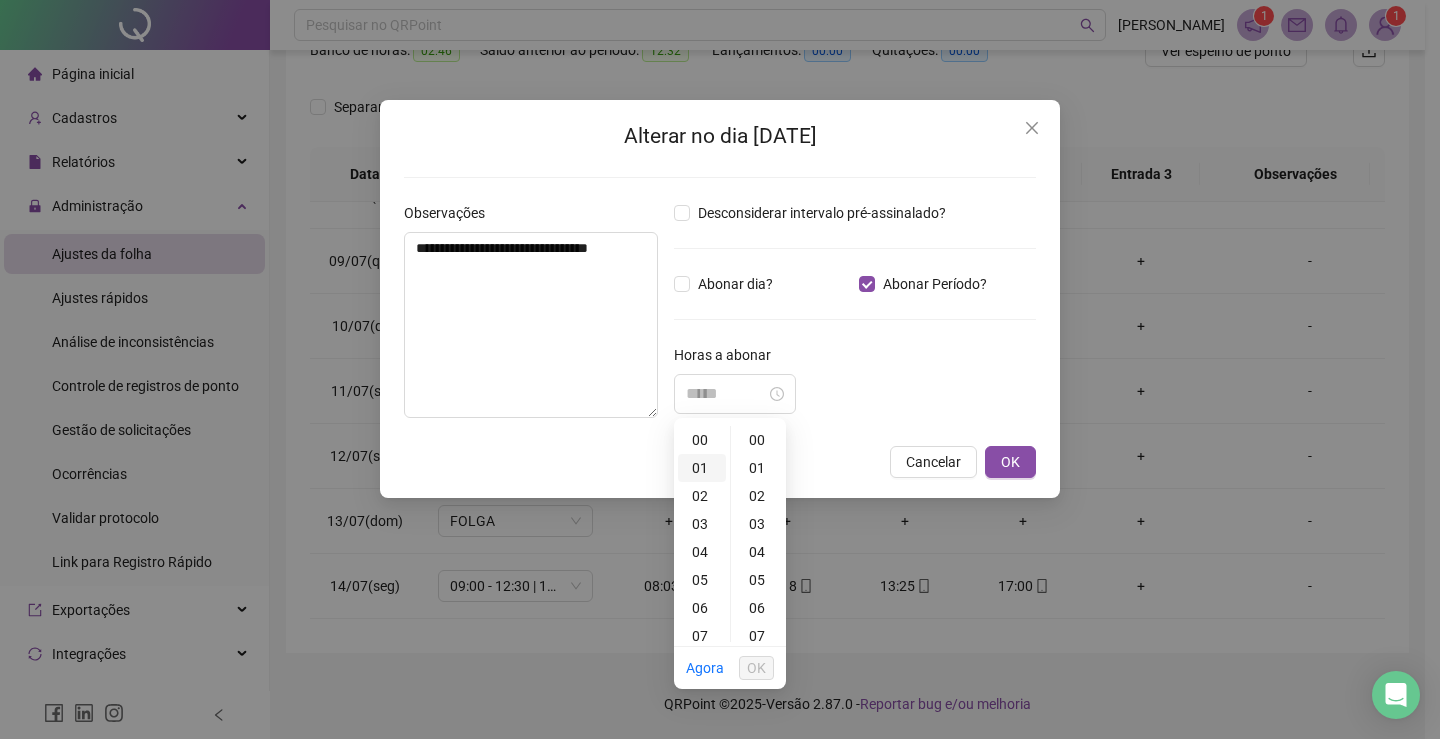 click on "01" at bounding box center (702, 468) 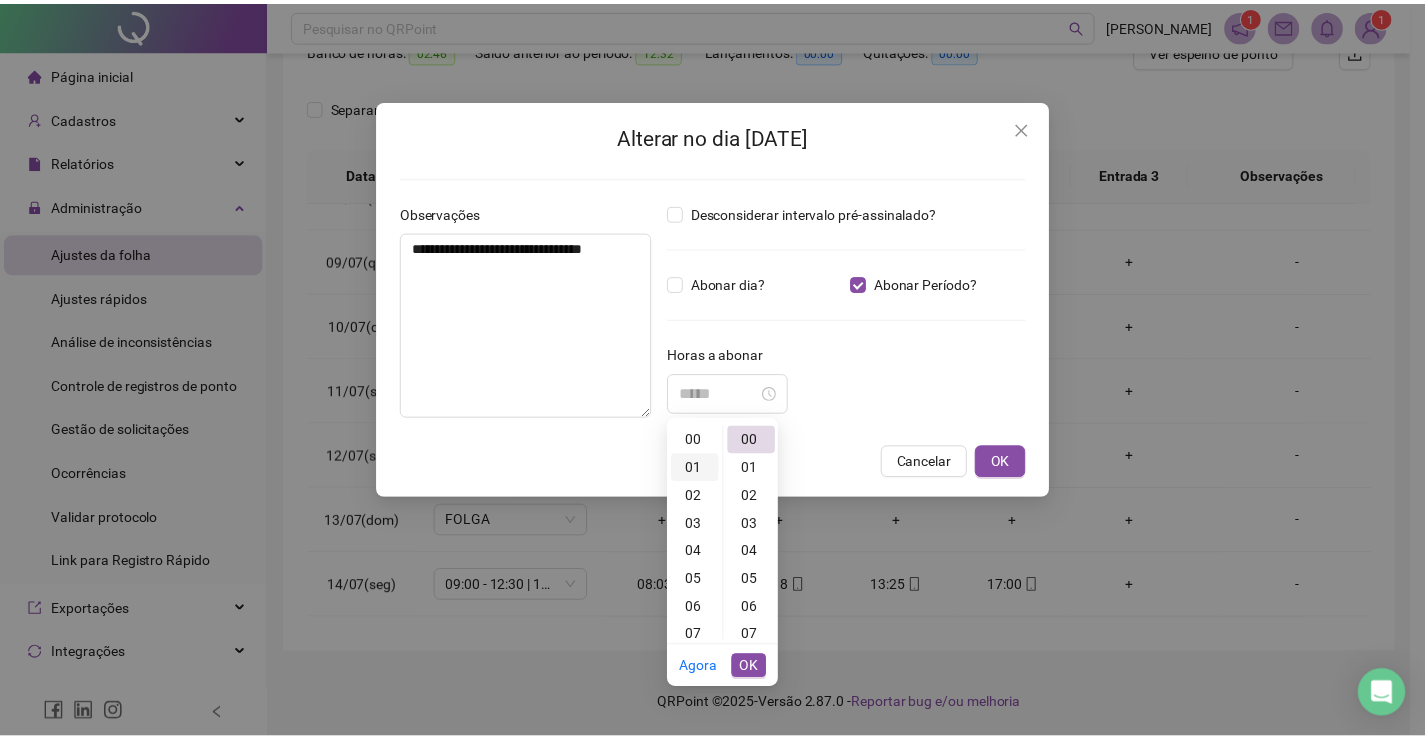 scroll, scrollTop: 28, scrollLeft: 0, axis: vertical 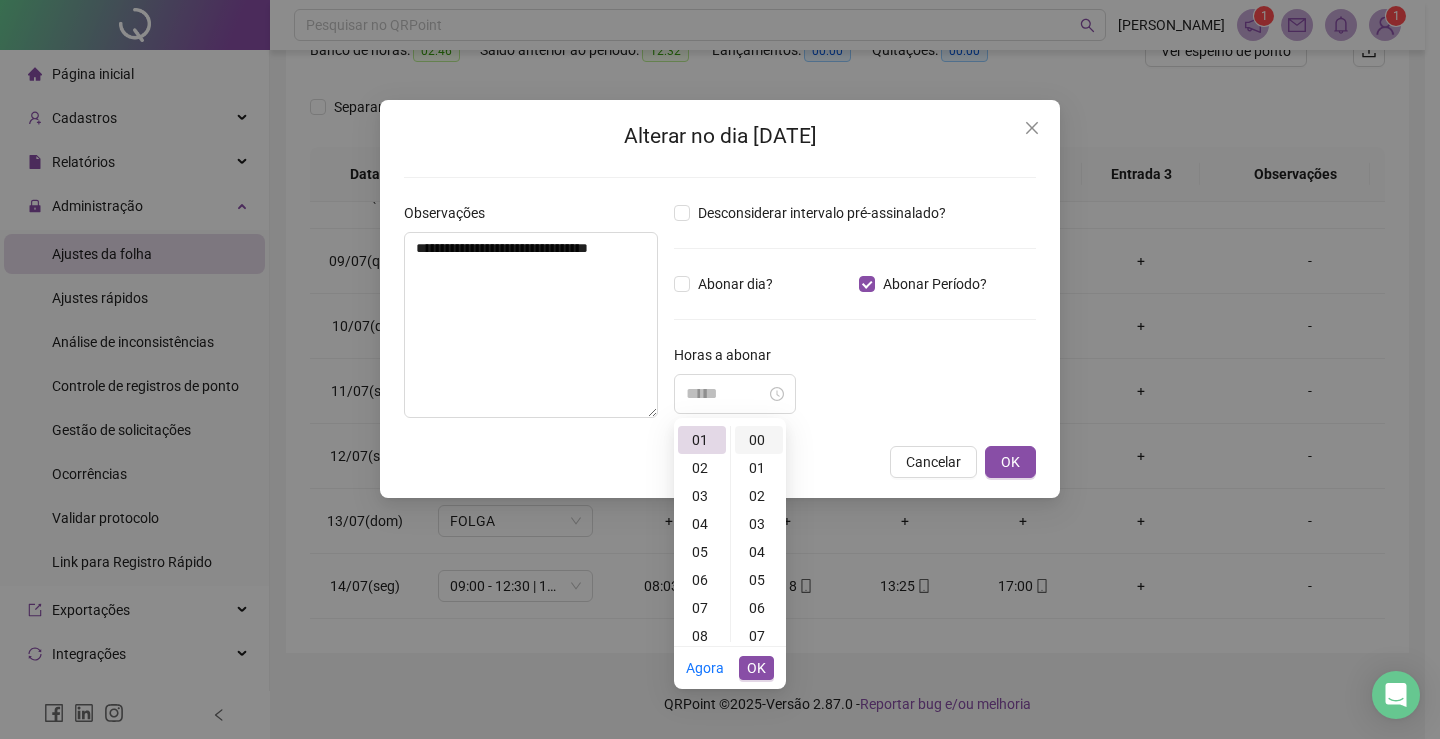 click on "00" at bounding box center (759, 440) 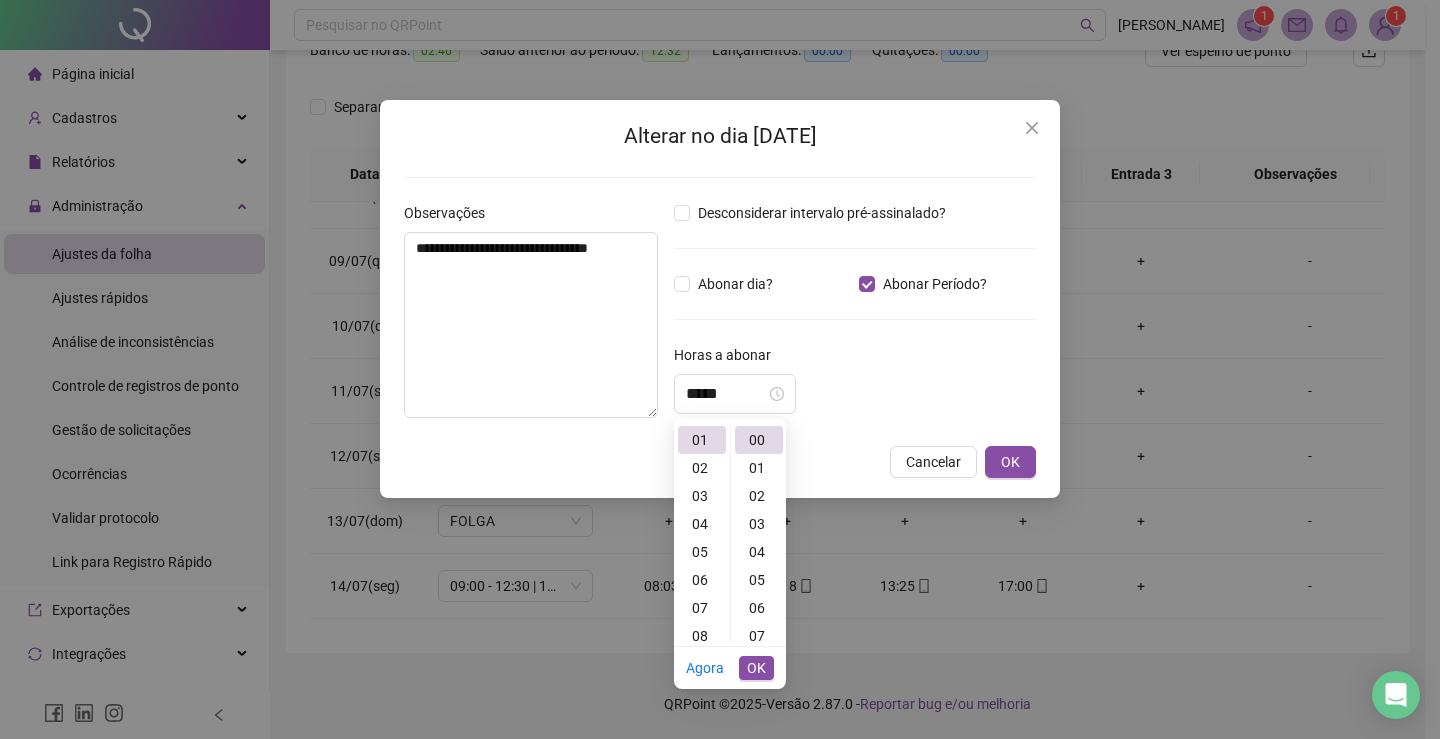 type on "*****" 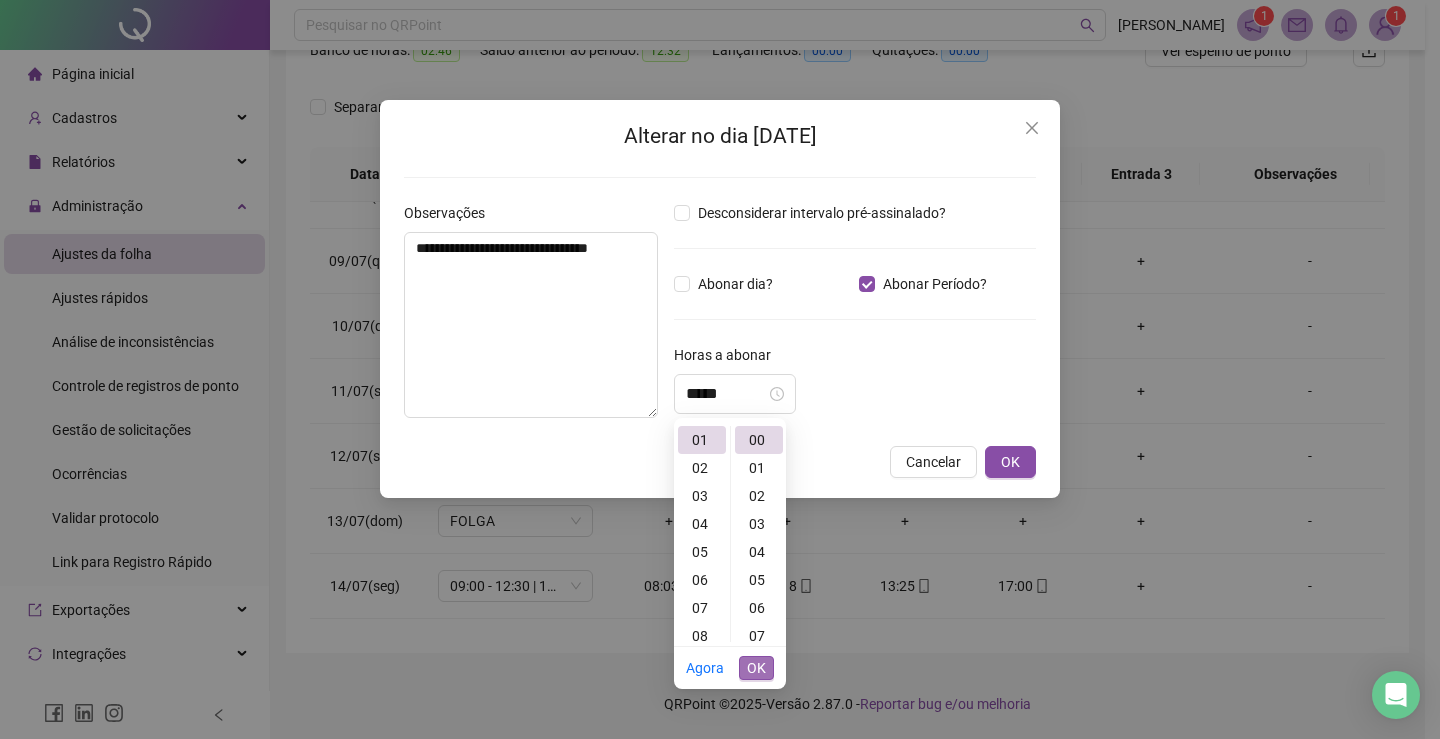 click on "OK" at bounding box center (756, 668) 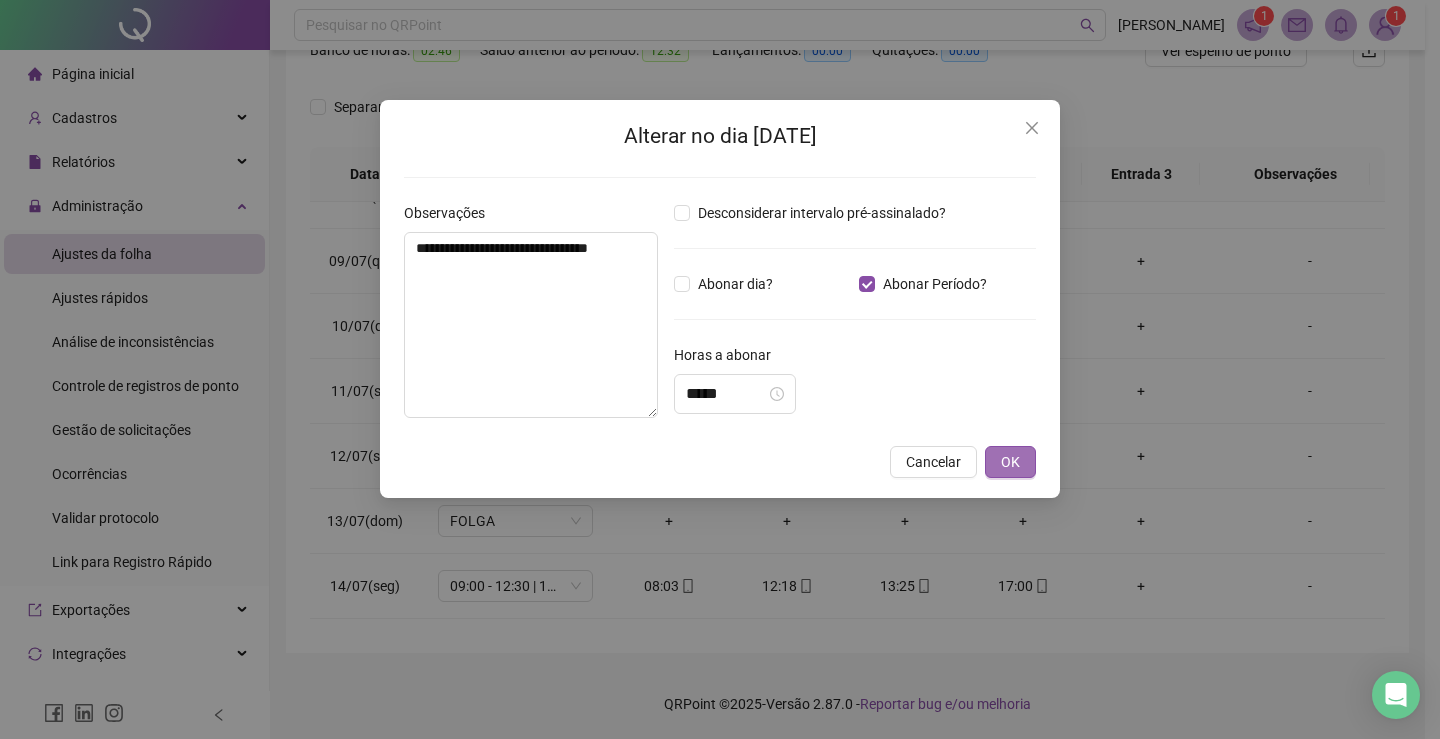 click on "OK" at bounding box center [1010, 462] 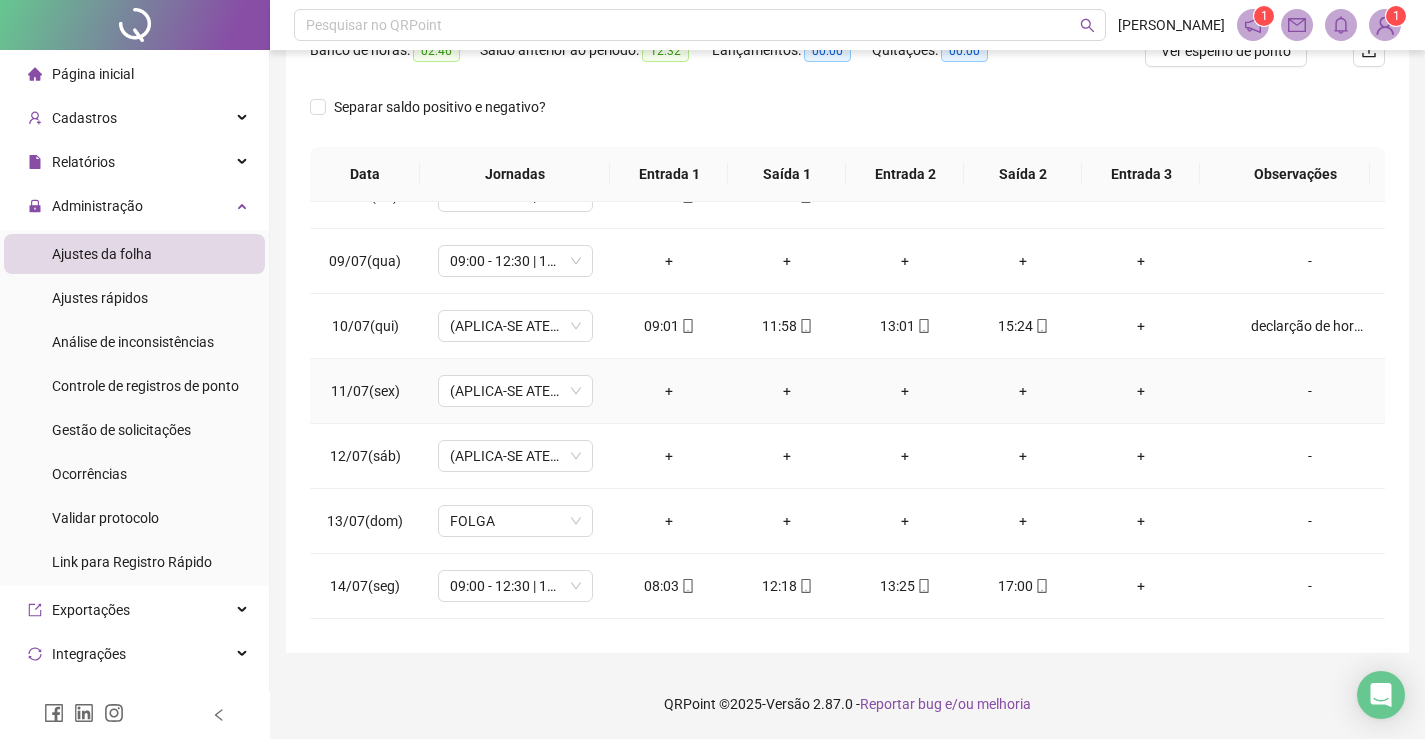 scroll, scrollTop: 593, scrollLeft: 0, axis: vertical 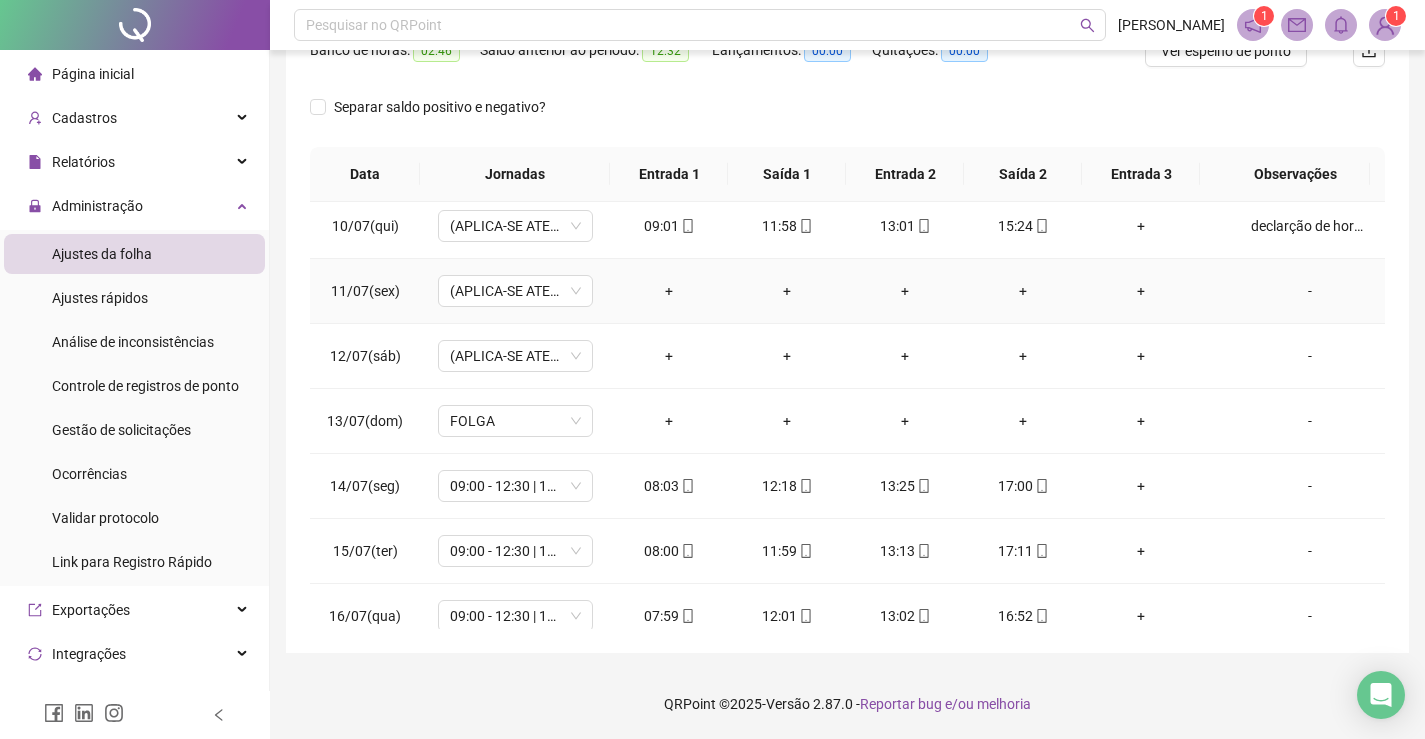 click on "-" at bounding box center (1310, 291) 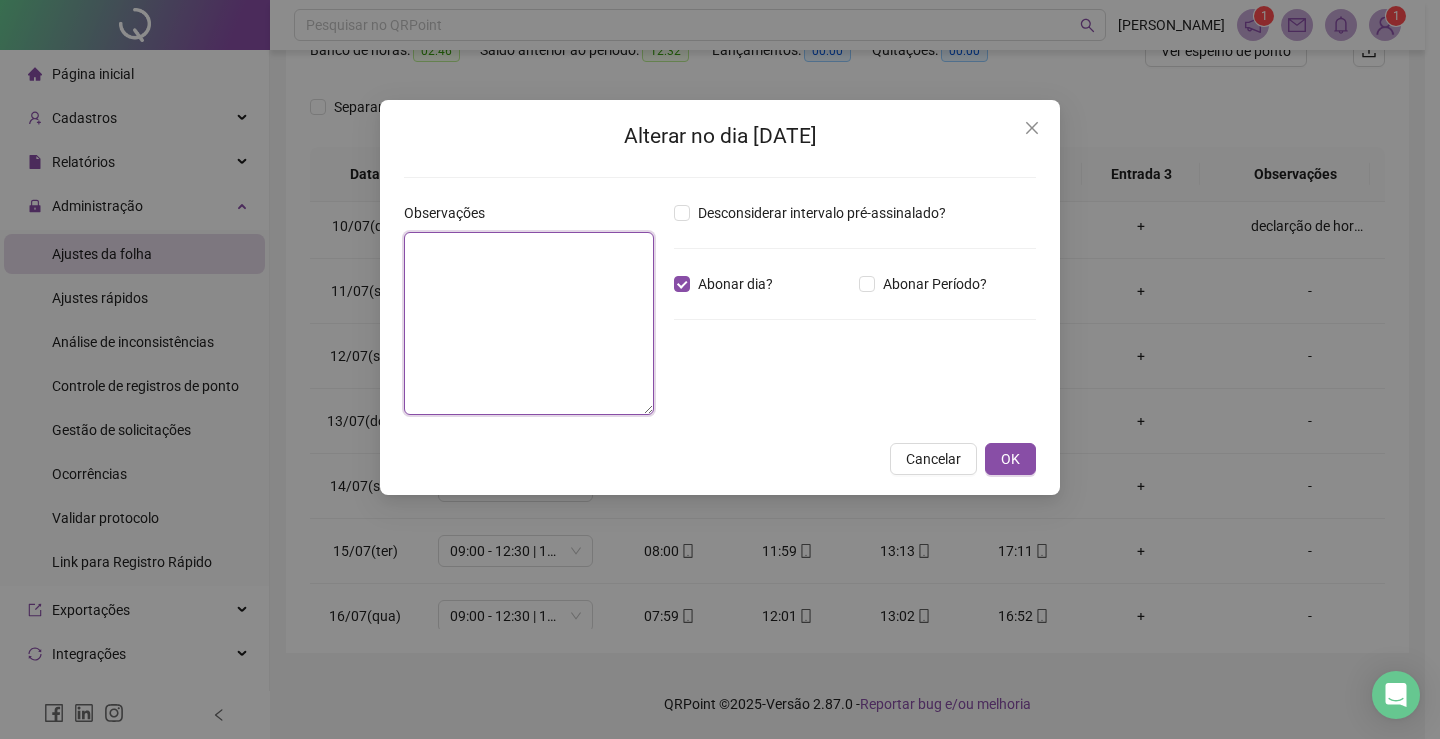 click at bounding box center [529, 323] 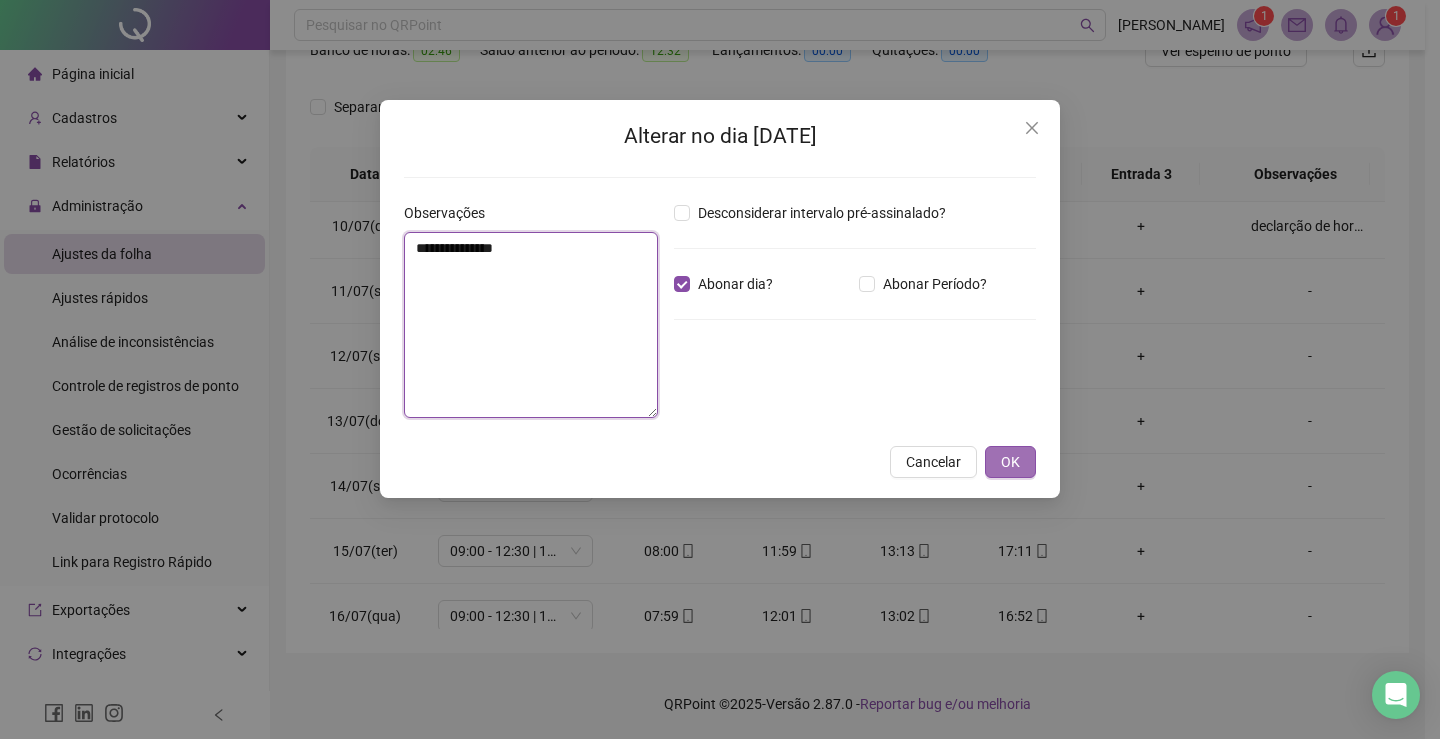 type on "**********" 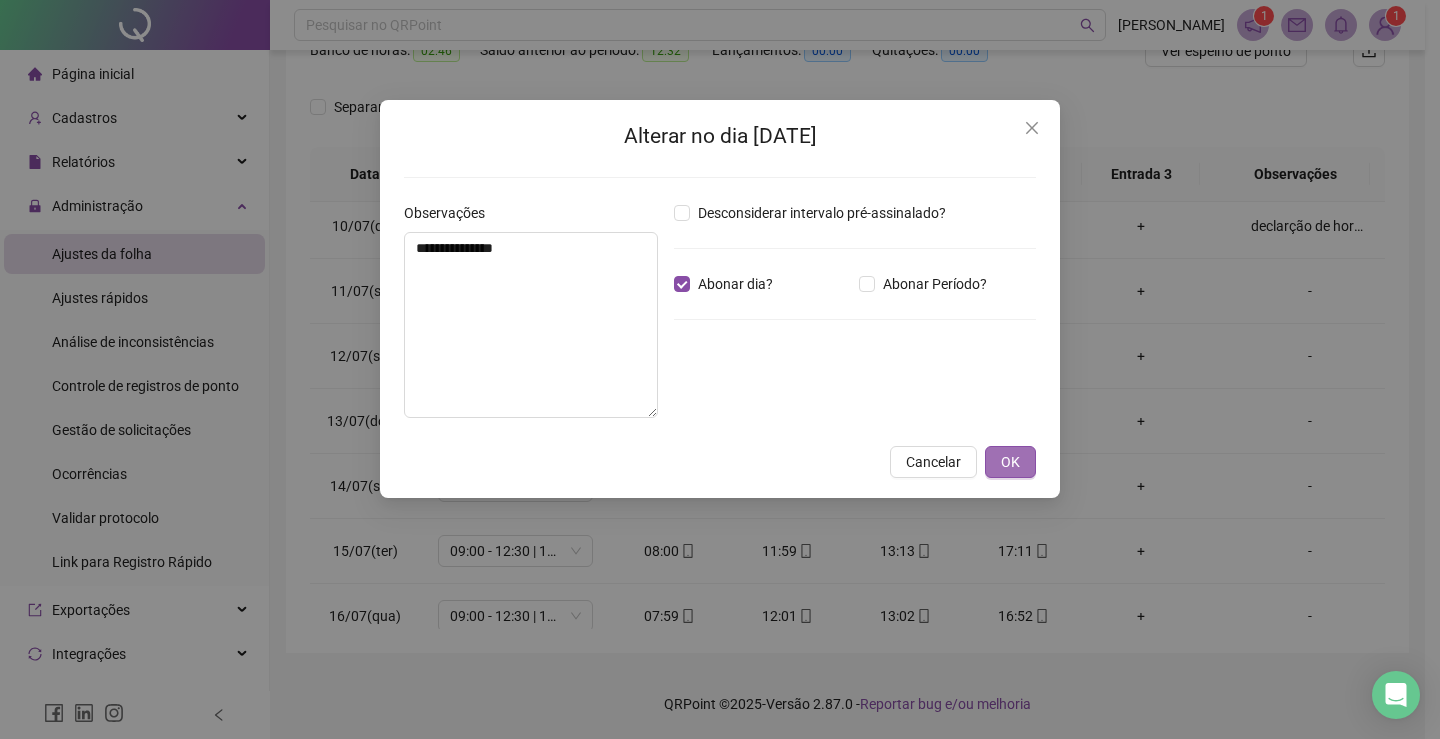 click on "OK" at bounding box center [1010, 462] 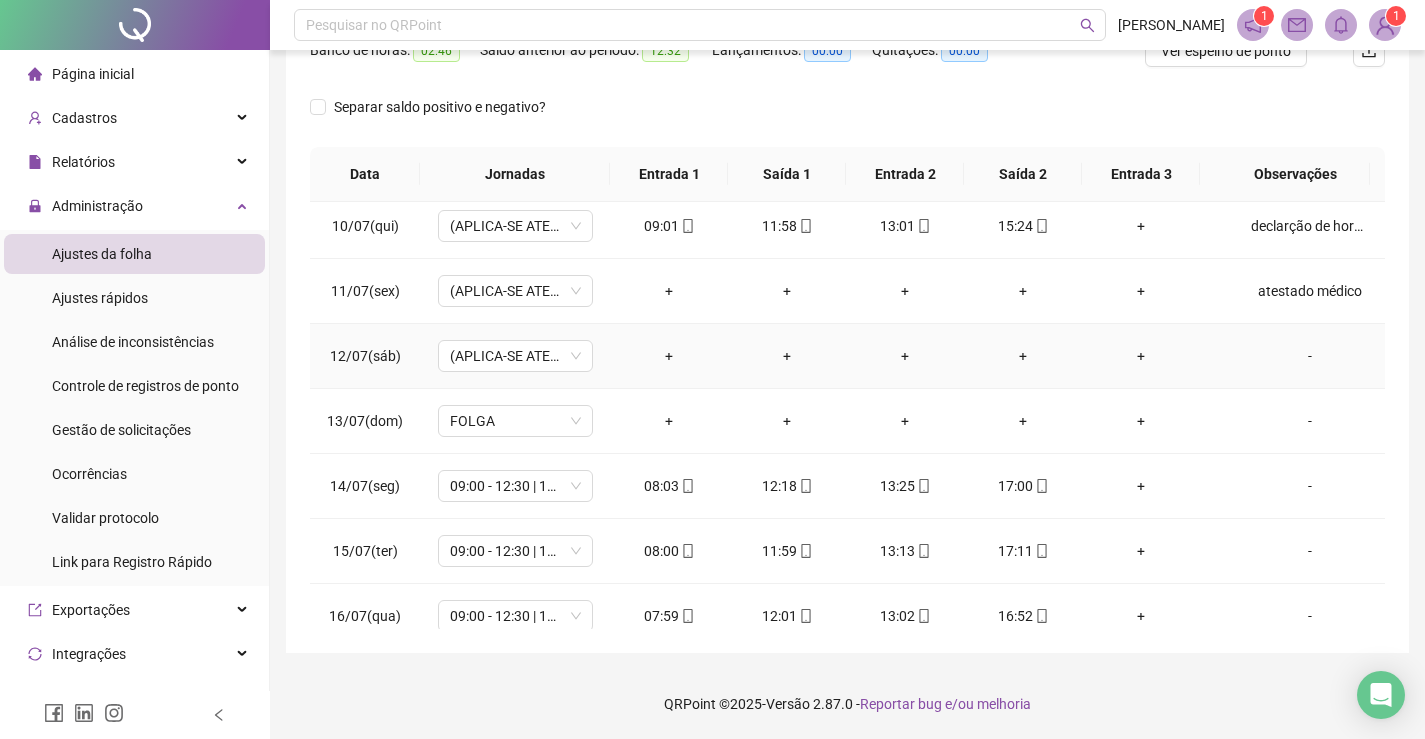 click on "-" at bounding box center [1310, 356] 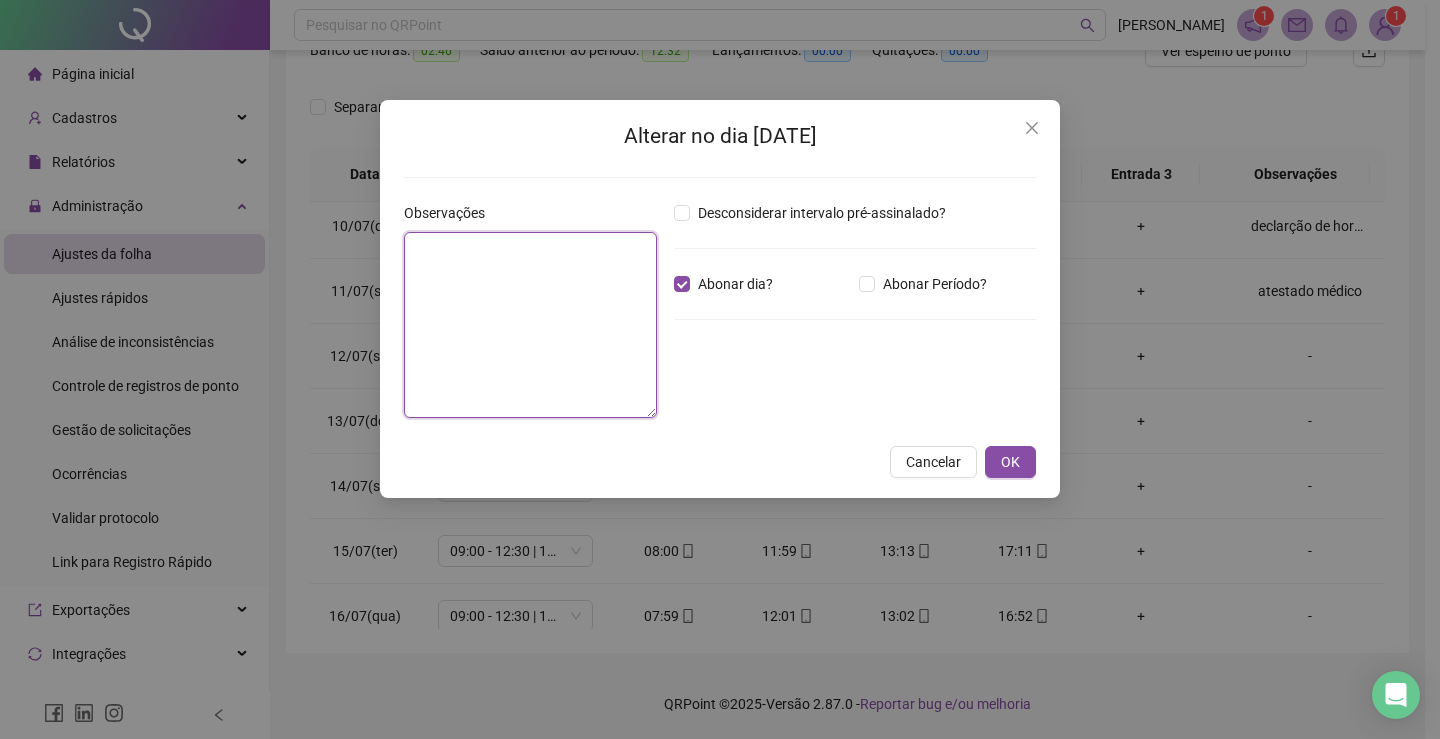 click at bounding box center (530, 325) 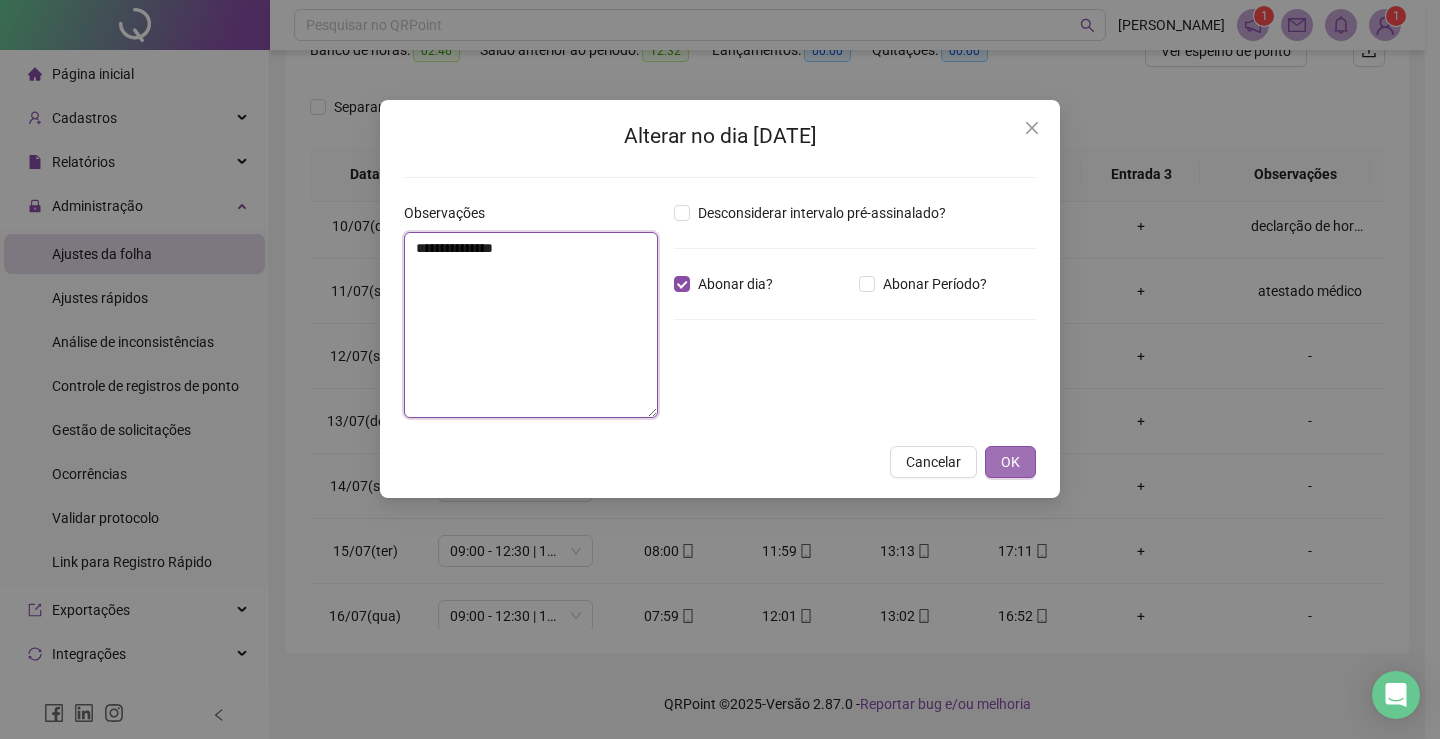 type on "**********" 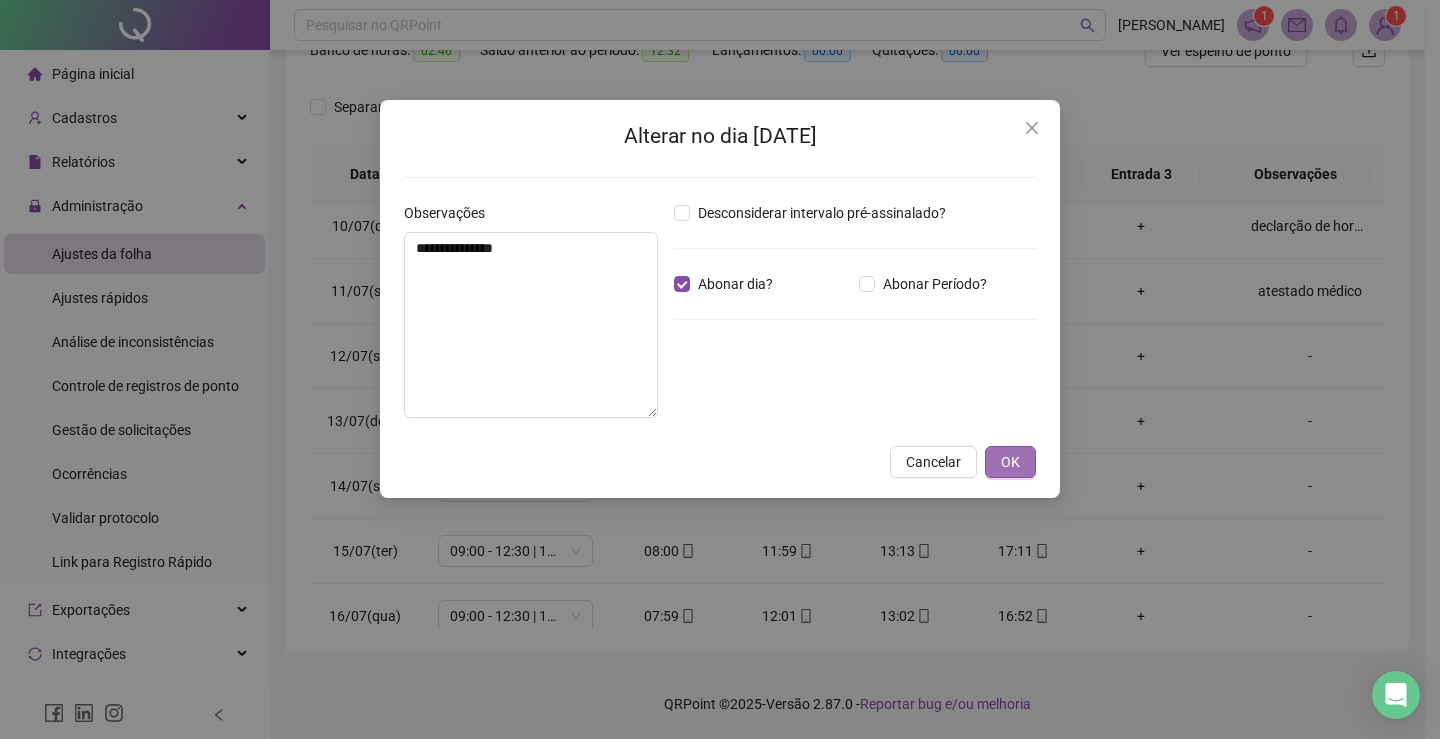 click on "OK" at bounding box center (1010, 462) 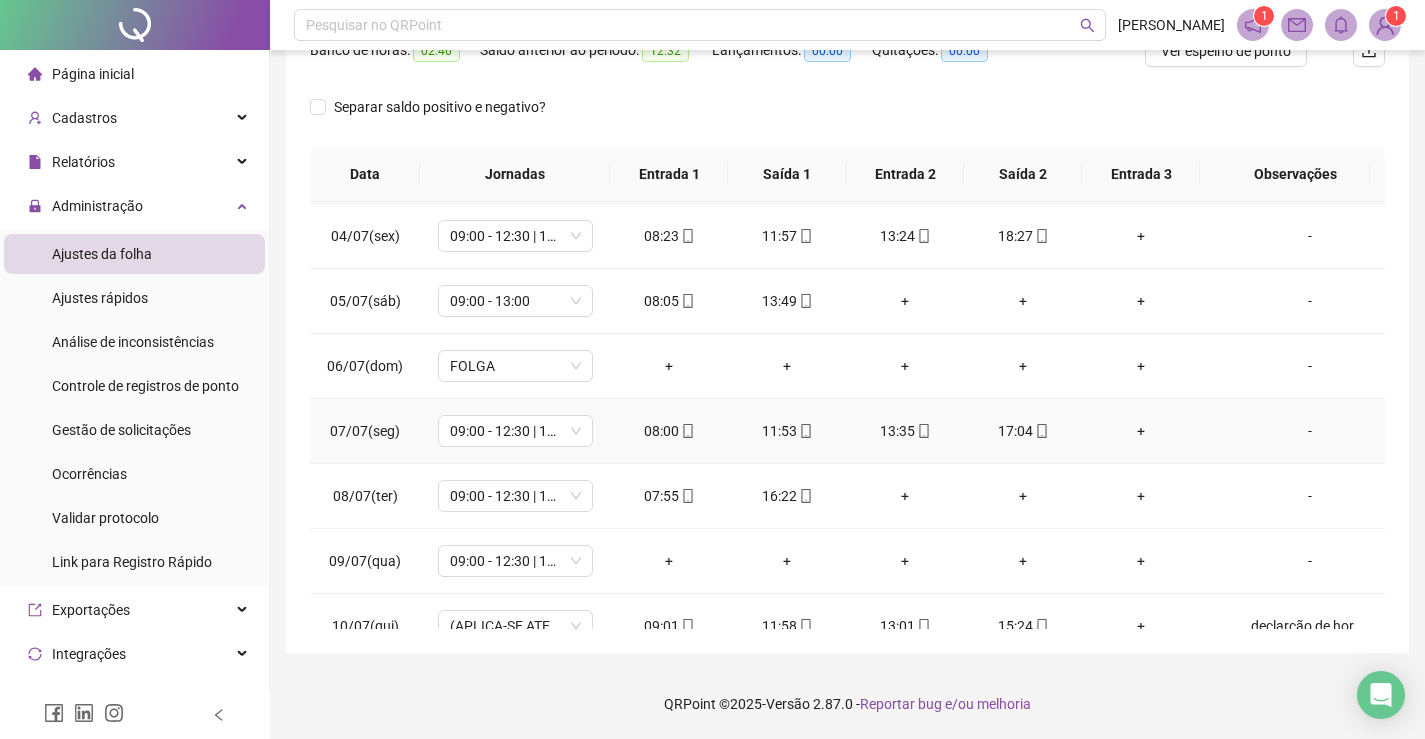 scroll, scrollTop: 293, scrollLeft: 0, axis: vertical 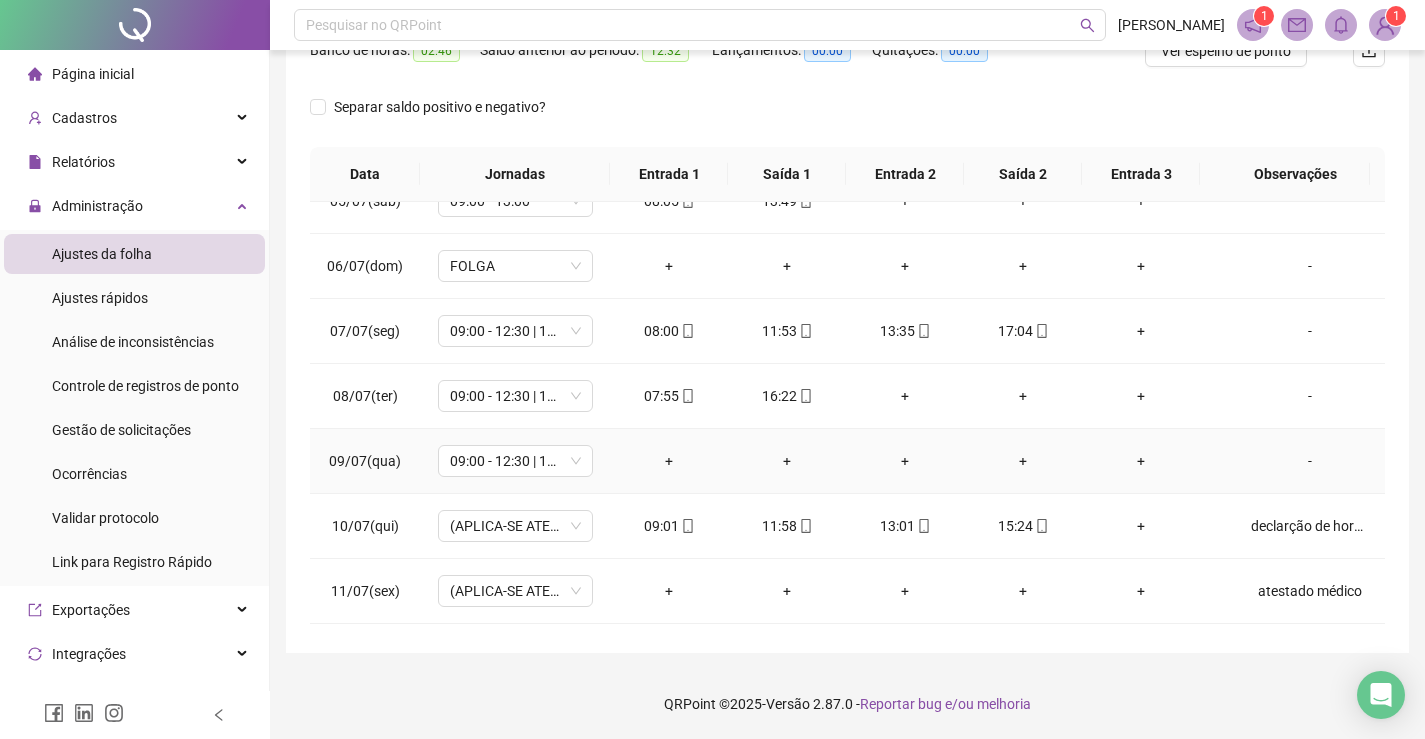 click on "-" at bounding box center [1310, 461] 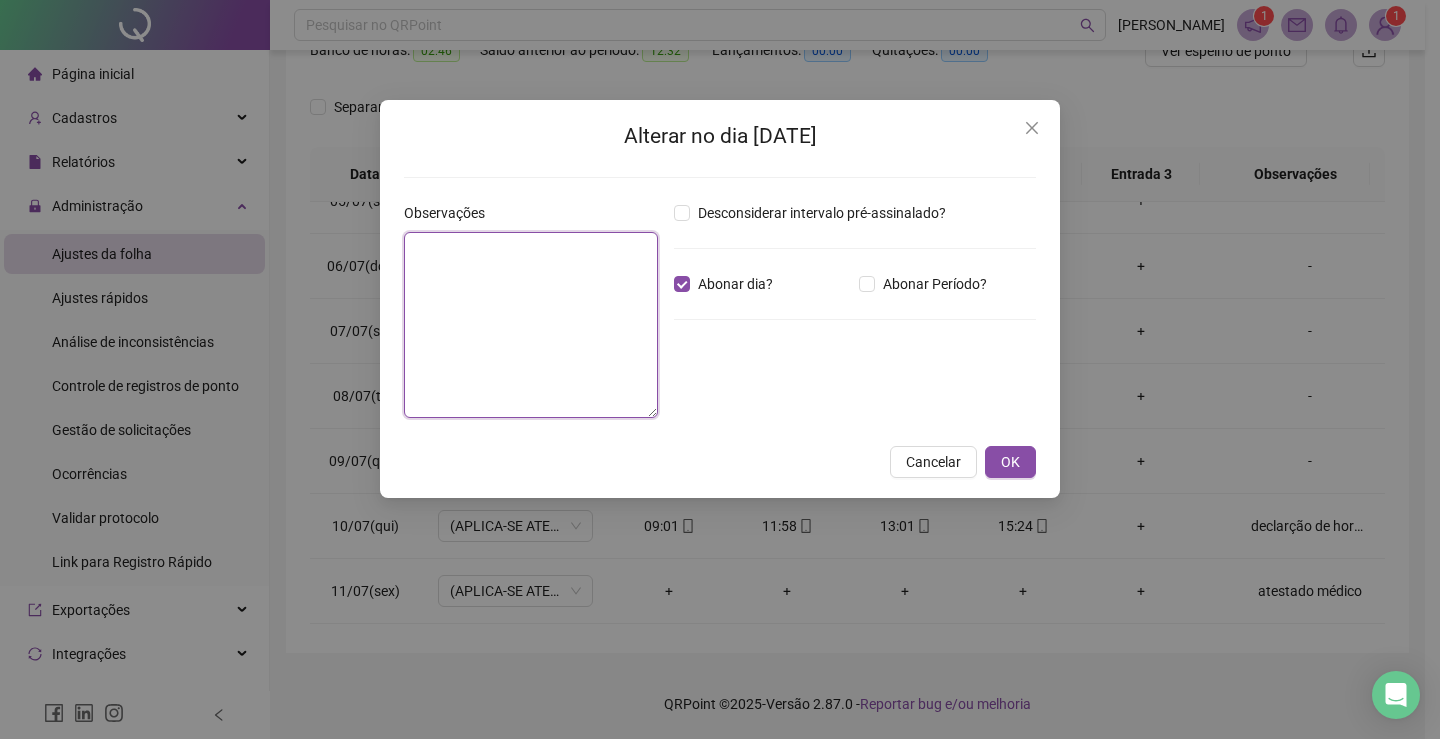 click at bounding box center [531, 325] 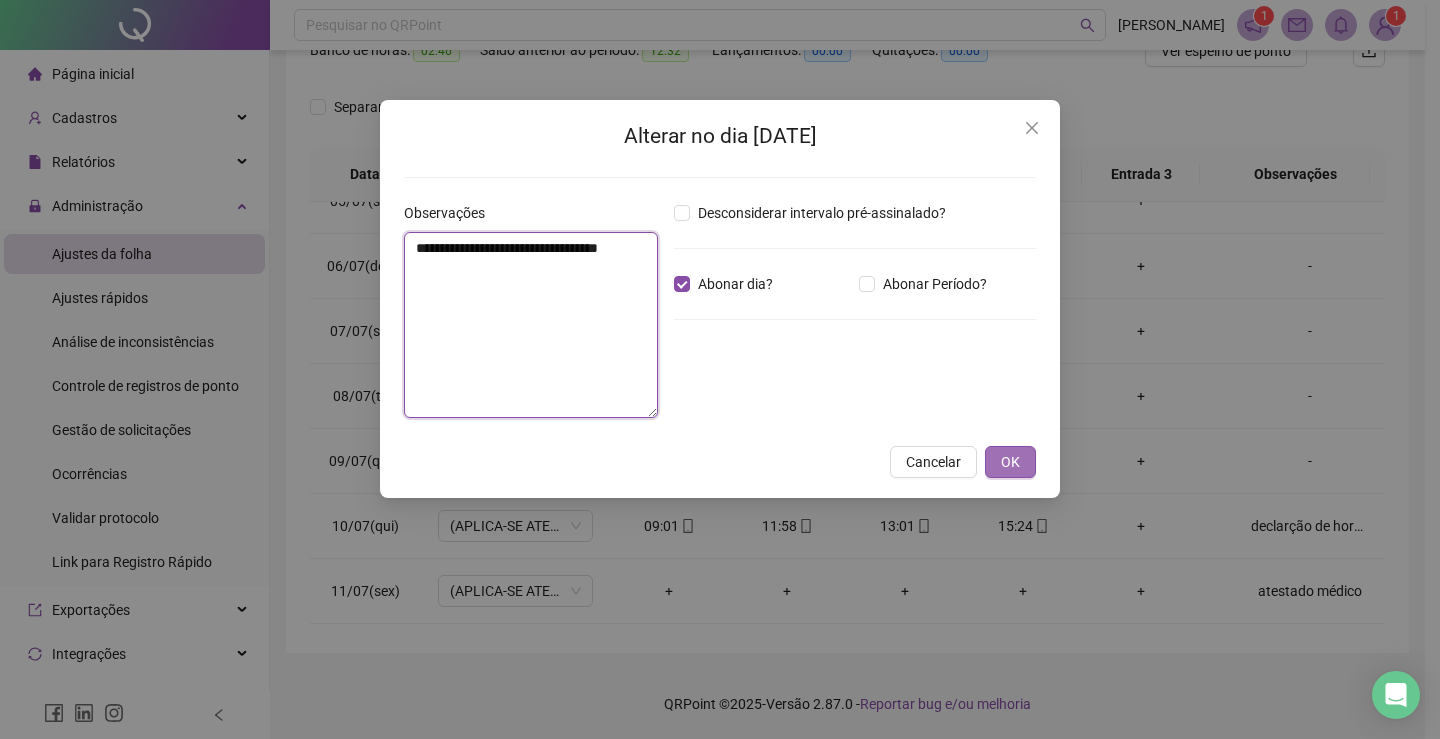 type on "**********" 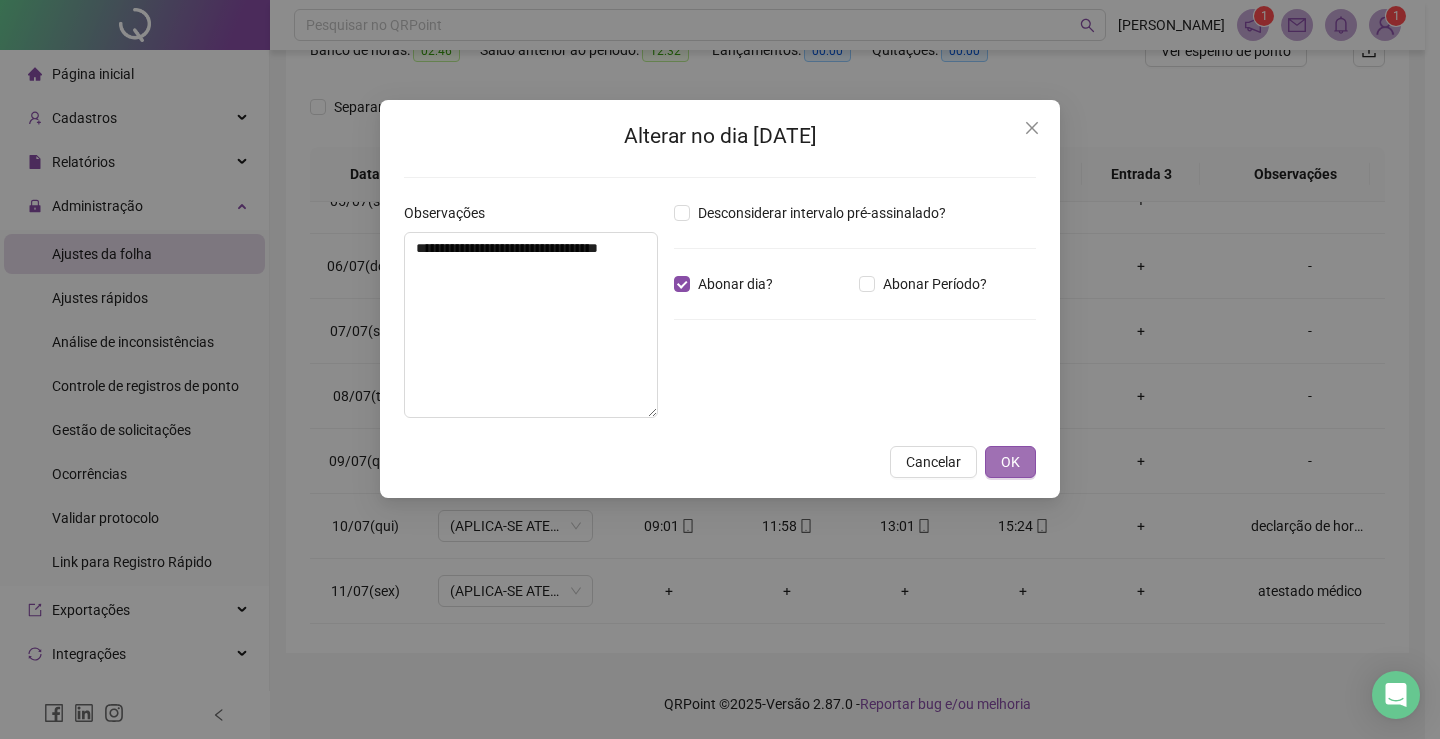click on "OK" at bounding box center [1010, 462] 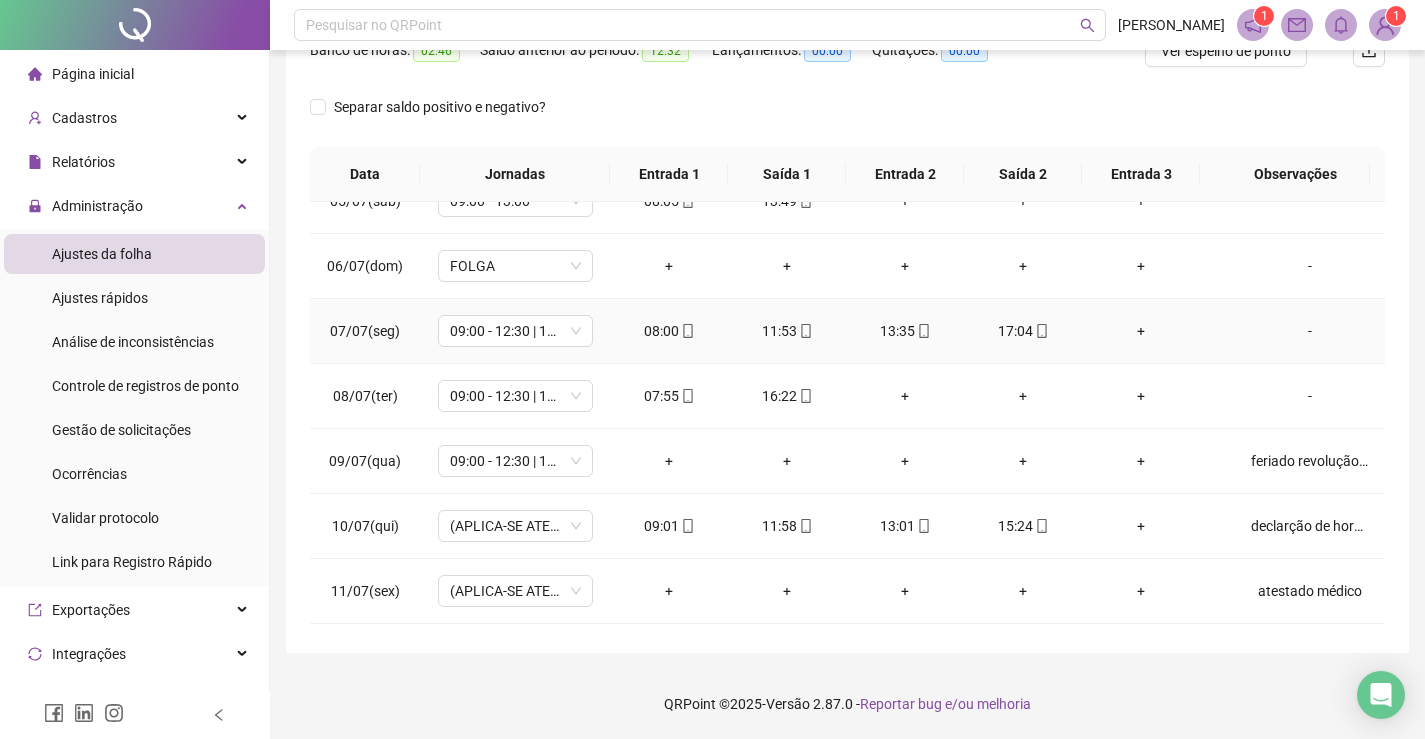 scroll, scrollTop: 0, scrollLeft: 0, axis: both 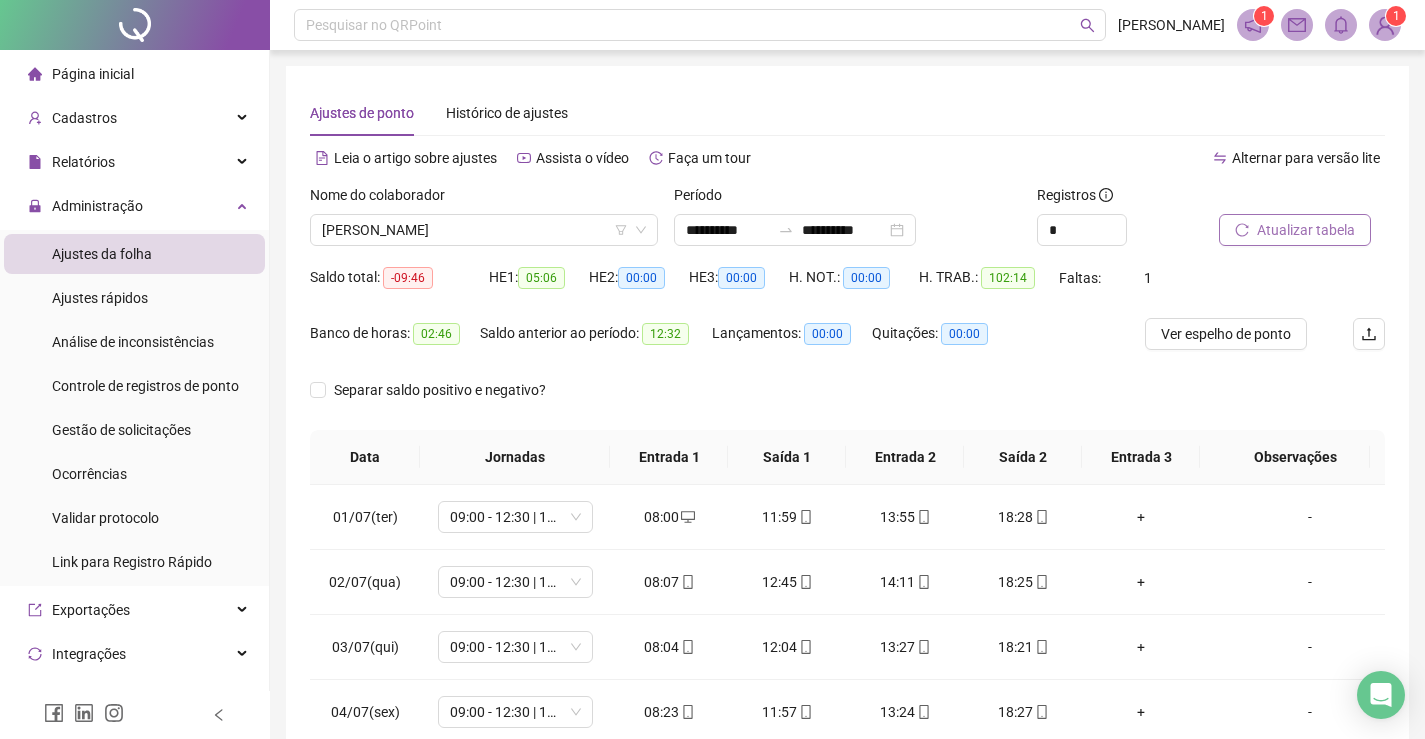 click on "Atualizar tabela" at bounding box center [1306, 230] 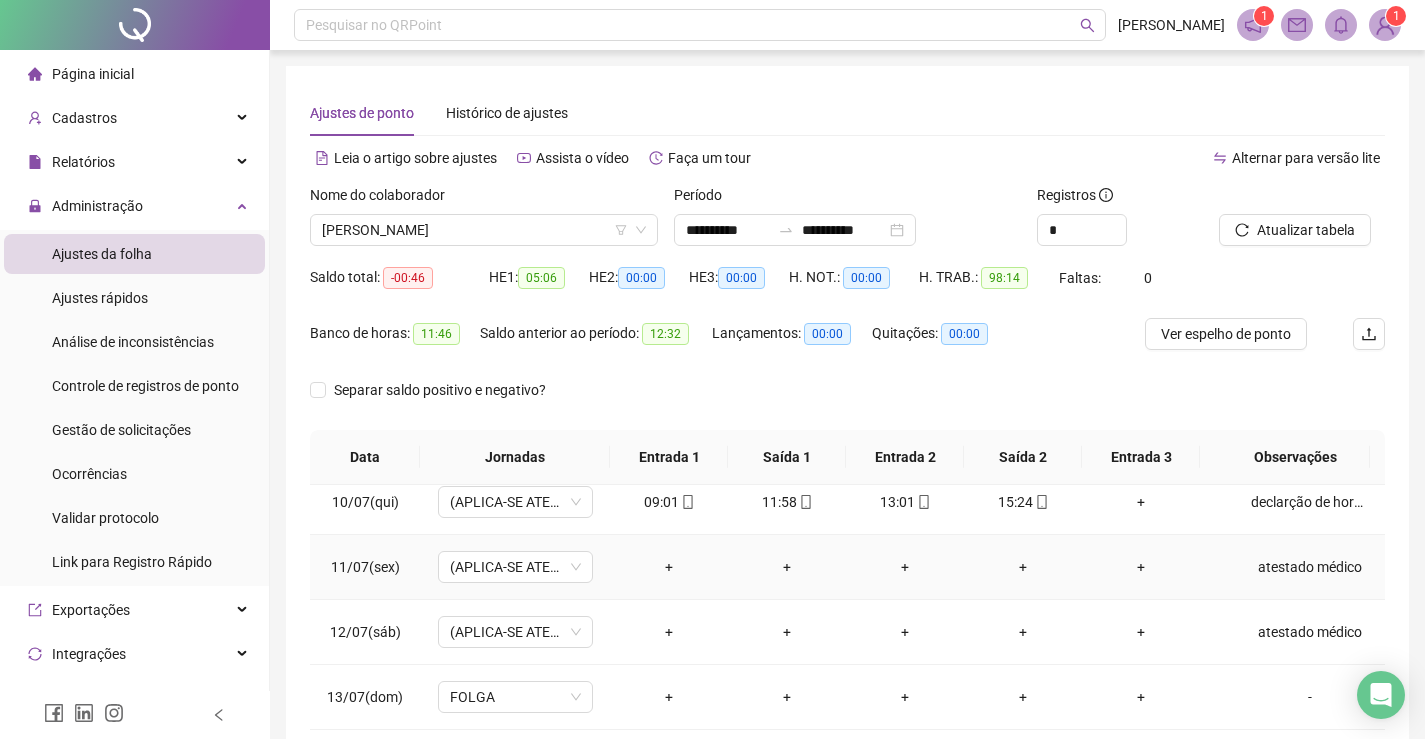 scroll, scrollTop: 693, scrollLeft: 0, axis: vertical 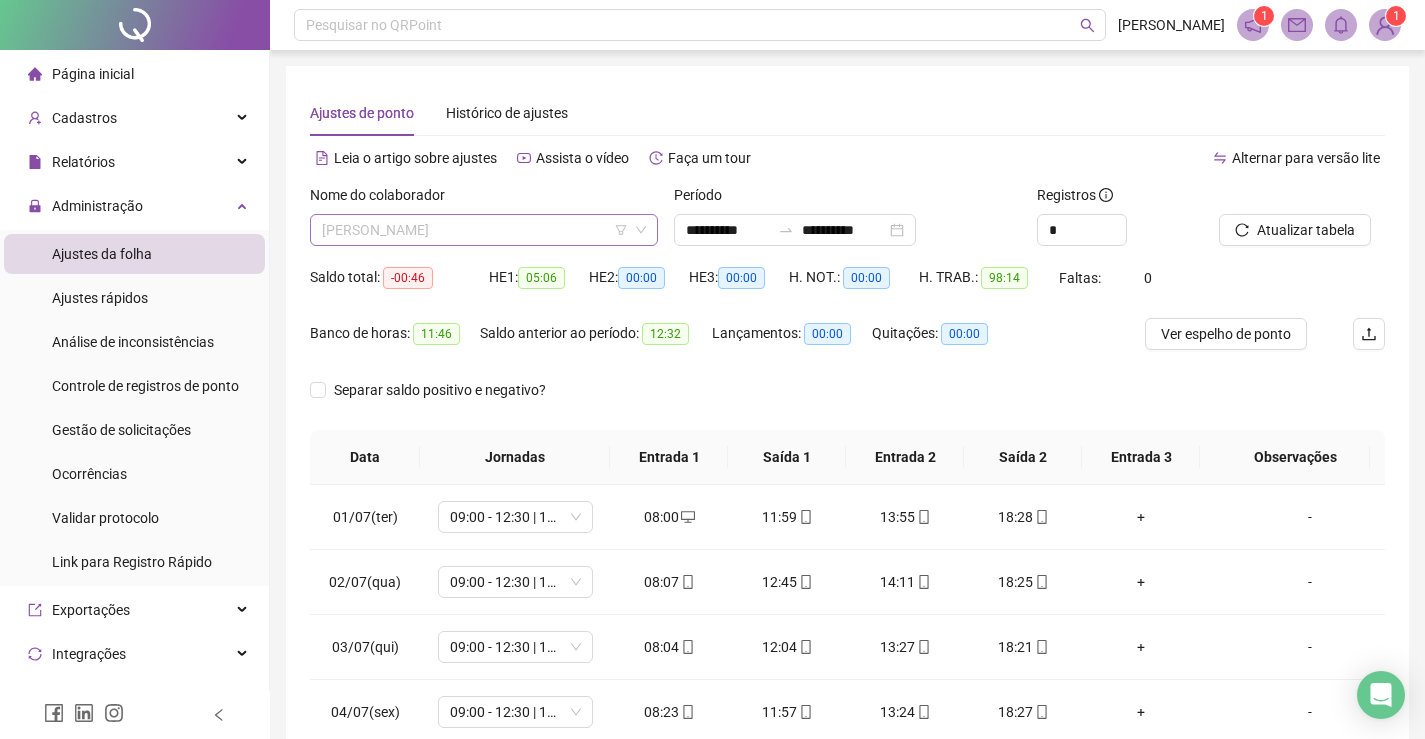 click on "[PERSON_NAME]" at bounding box center (484, 230) 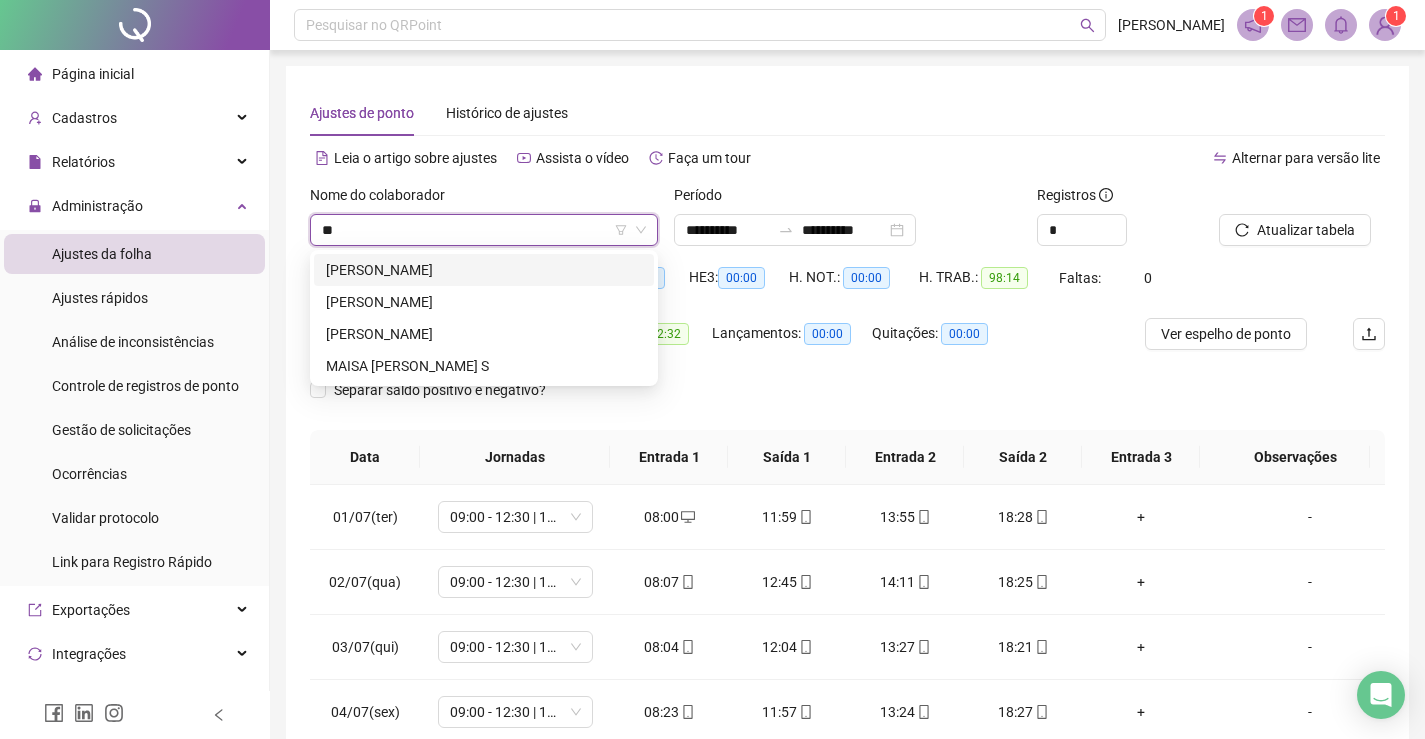 scroll, scrollTop: 0, scrollLeft: 0, axis: both 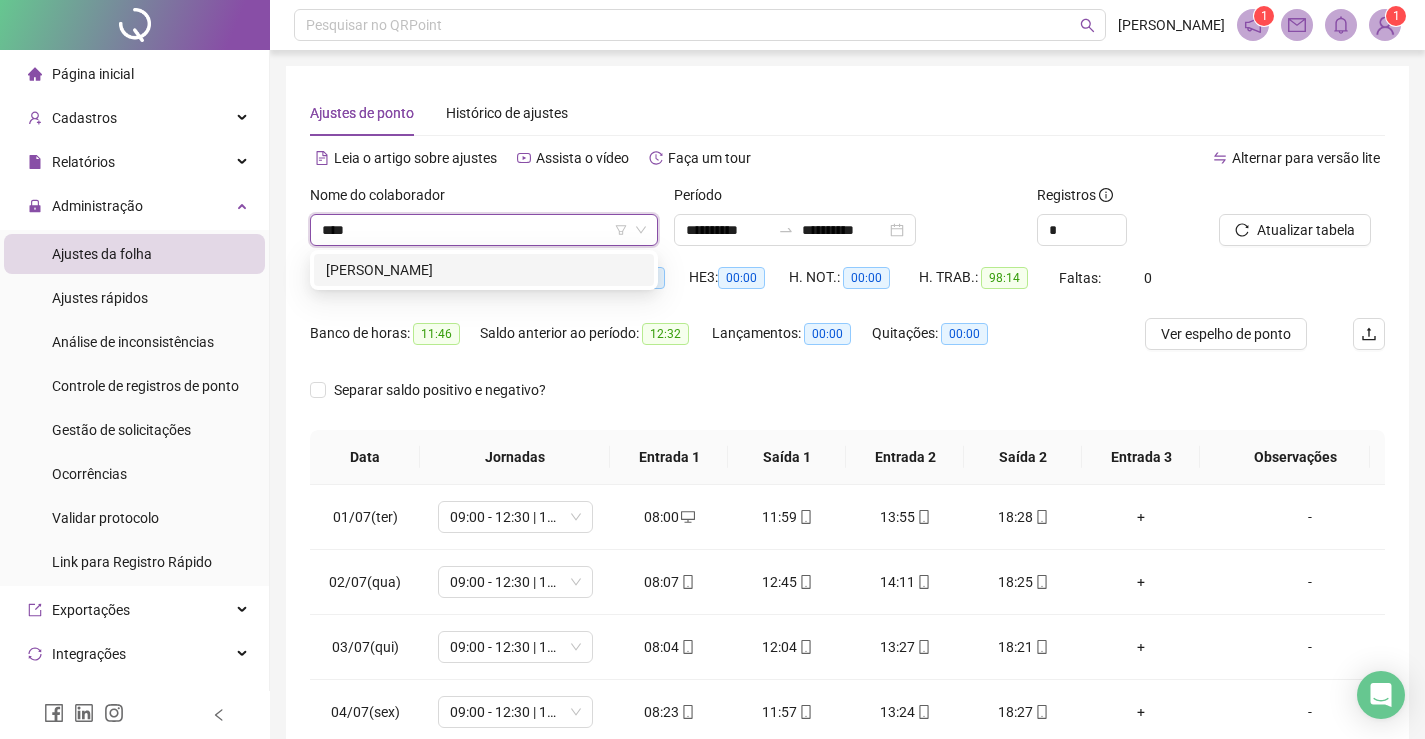 type on "*****" 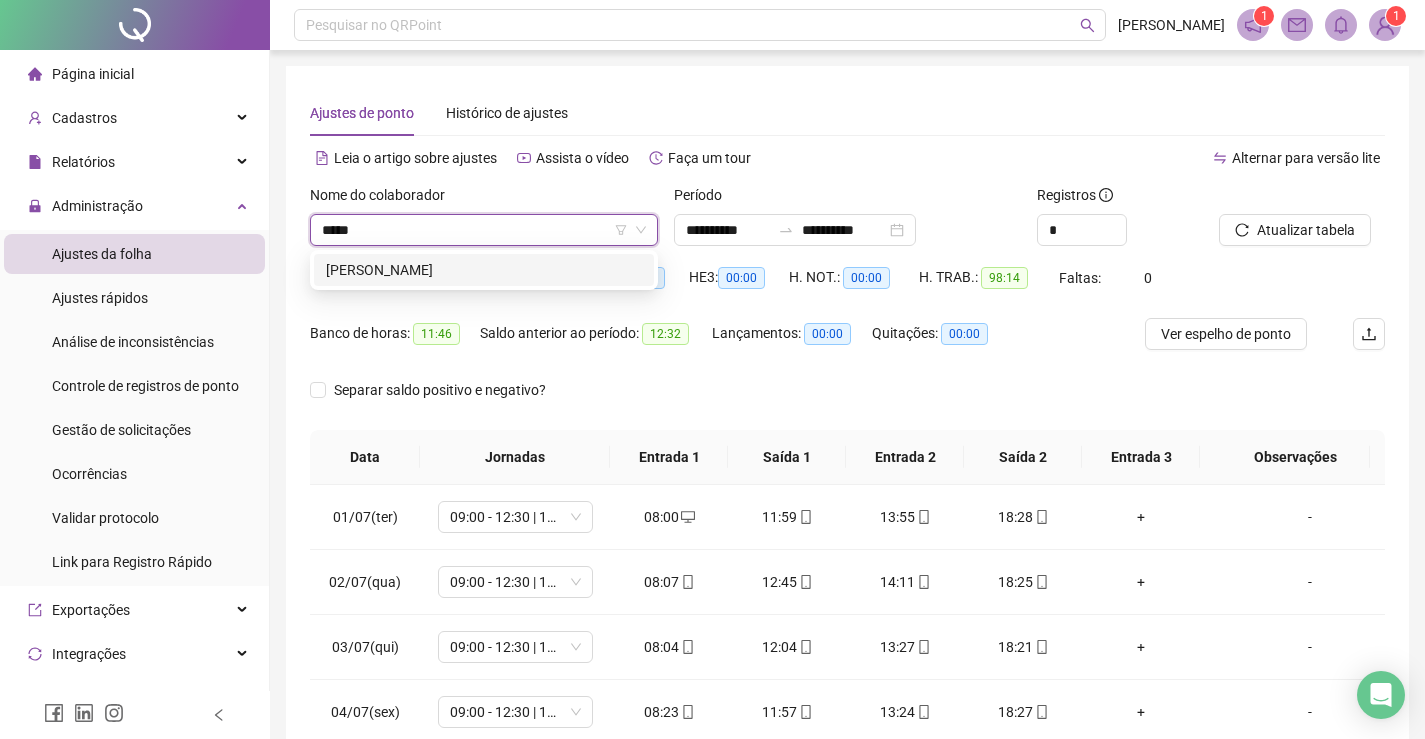 click on "[PERSON_NAME]" at bounding box center (484, 270) 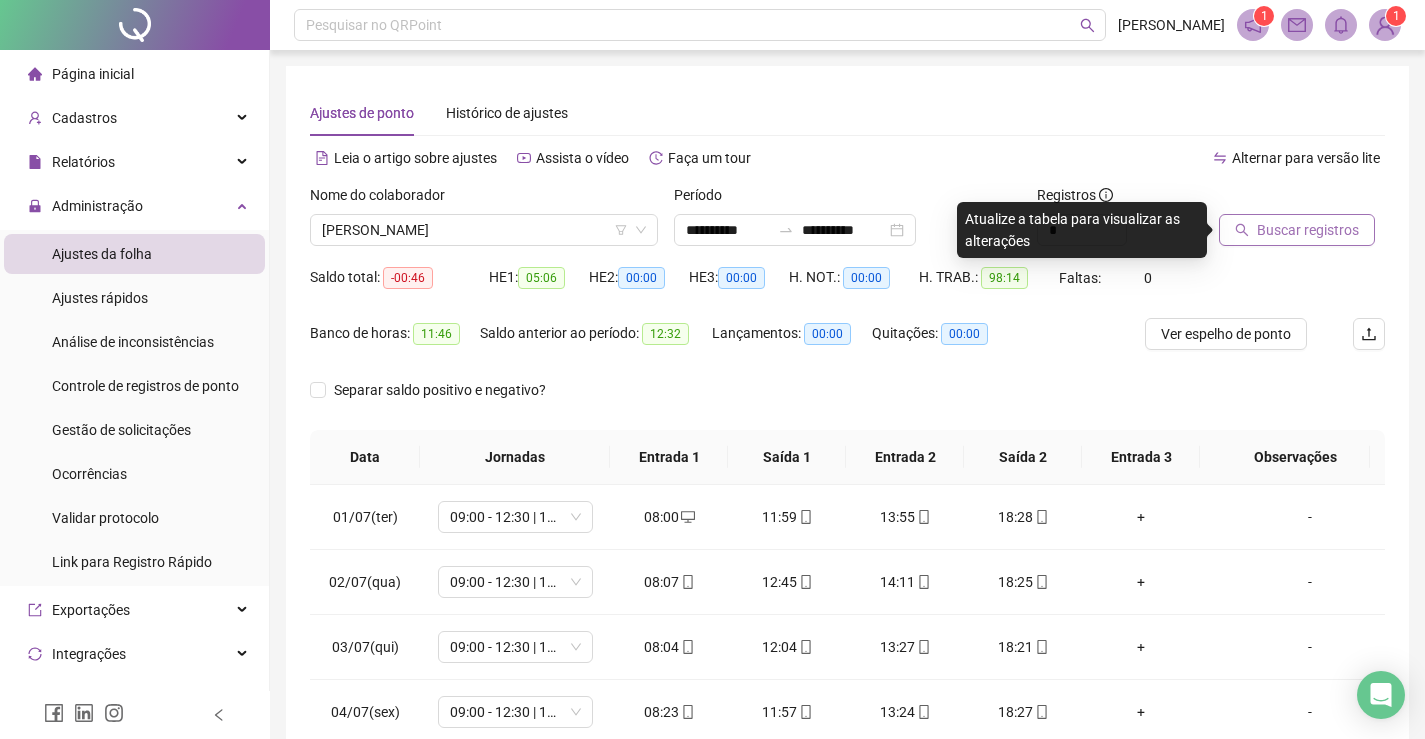 click on "Buscar registros" at bounding box center (1308, 230) 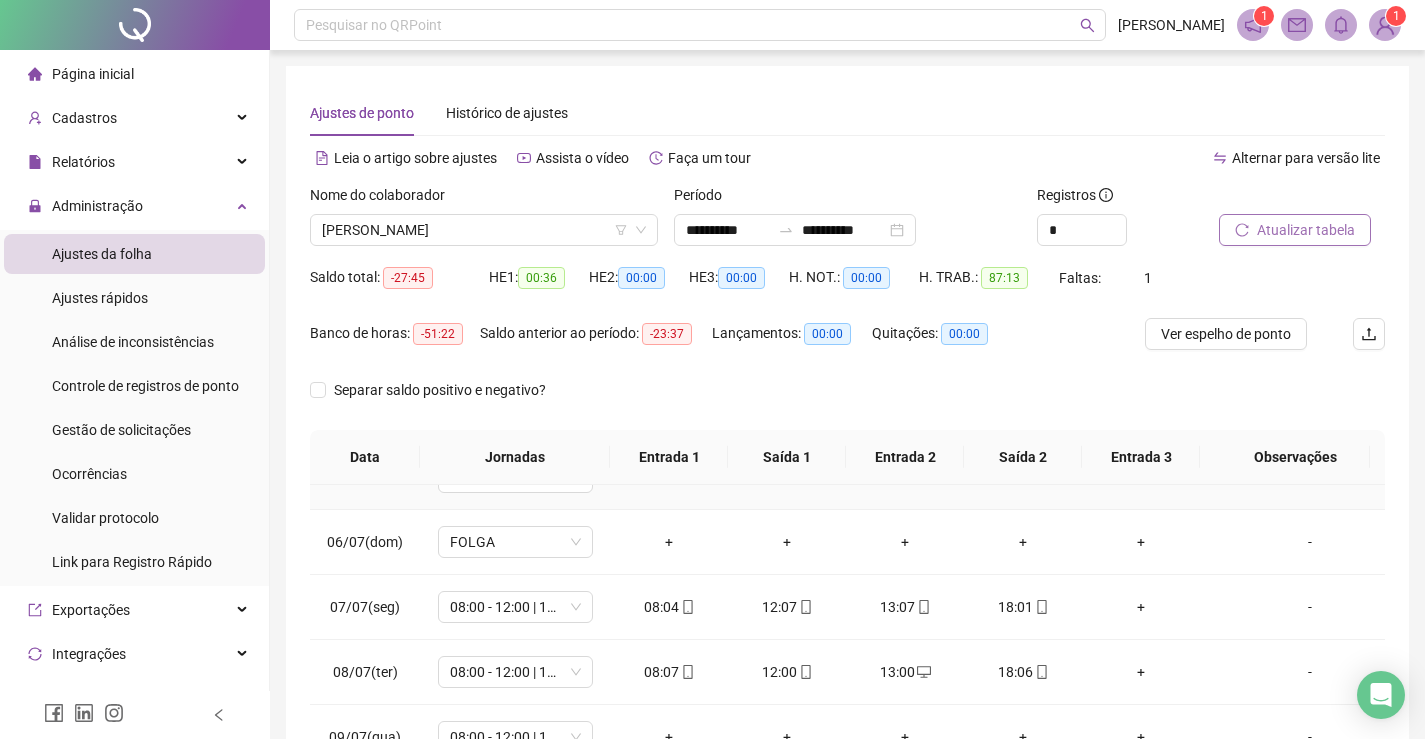 scroll, scrollTop: 400, scrollLeft: 0, axis: vertical 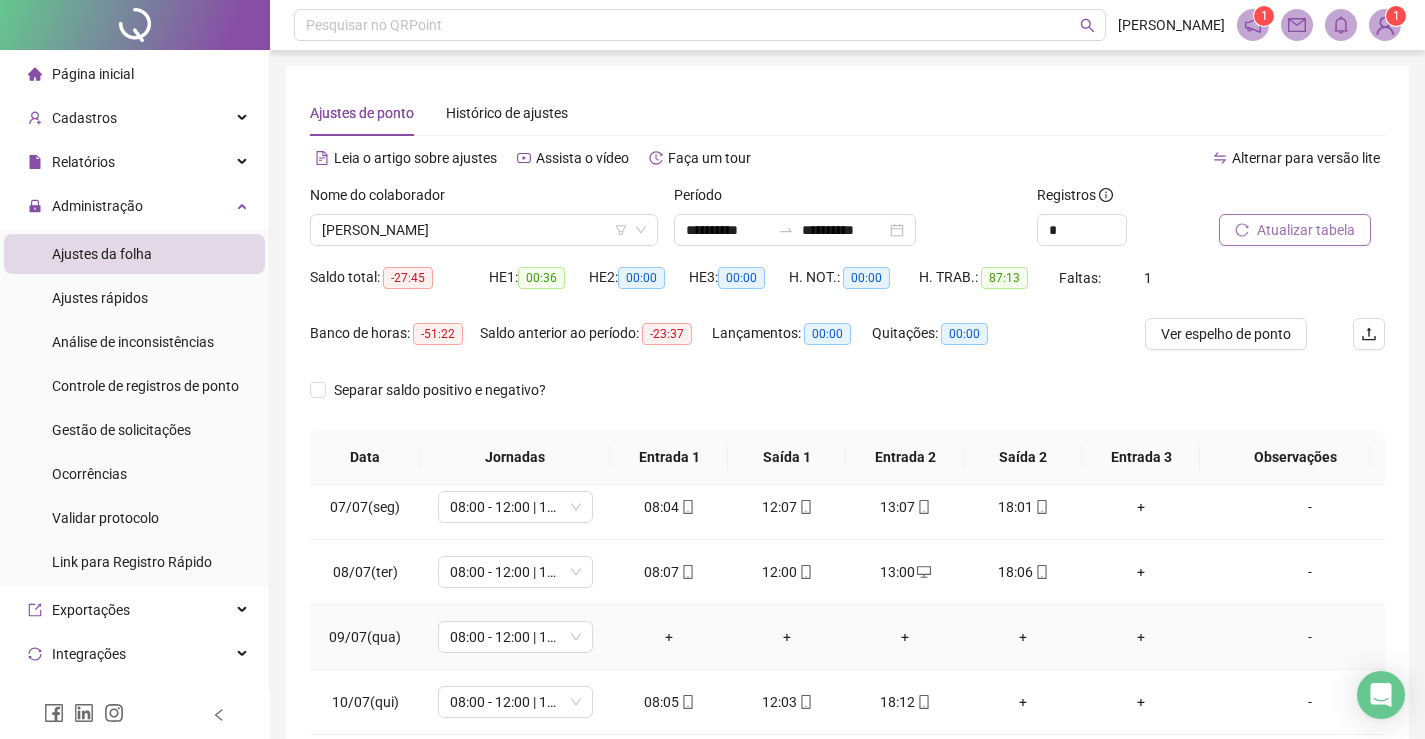 click on "-" at bounding box center [1310, 637] 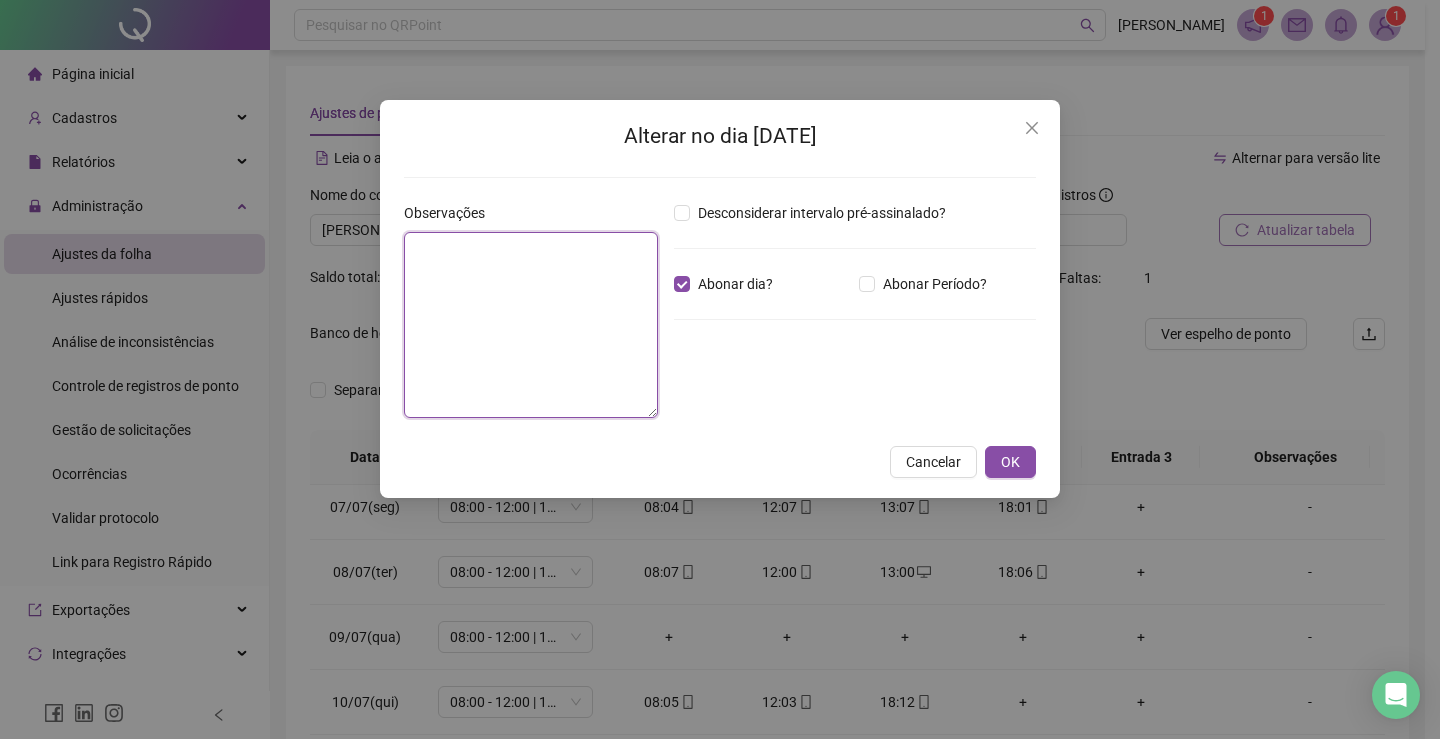 click at bounding box center [531, 325] 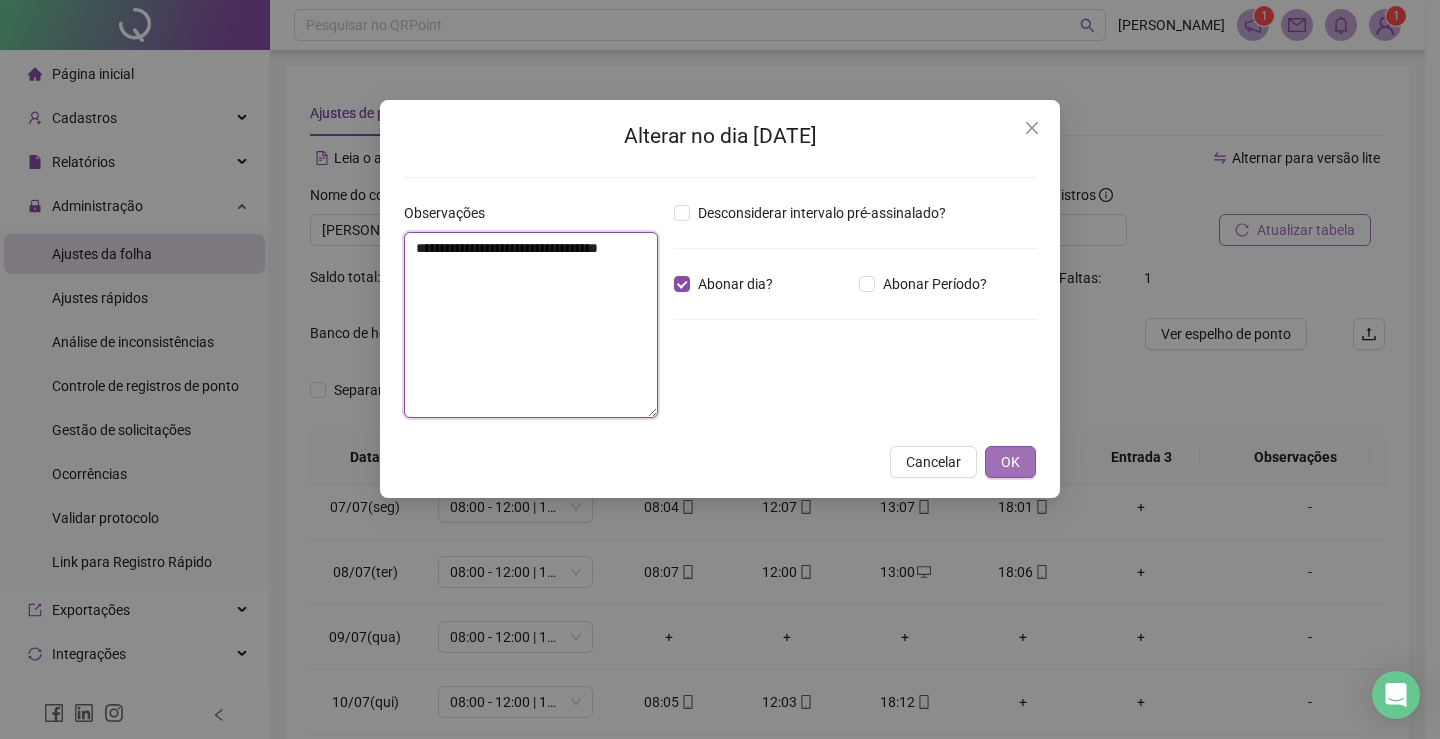 type on "**********" 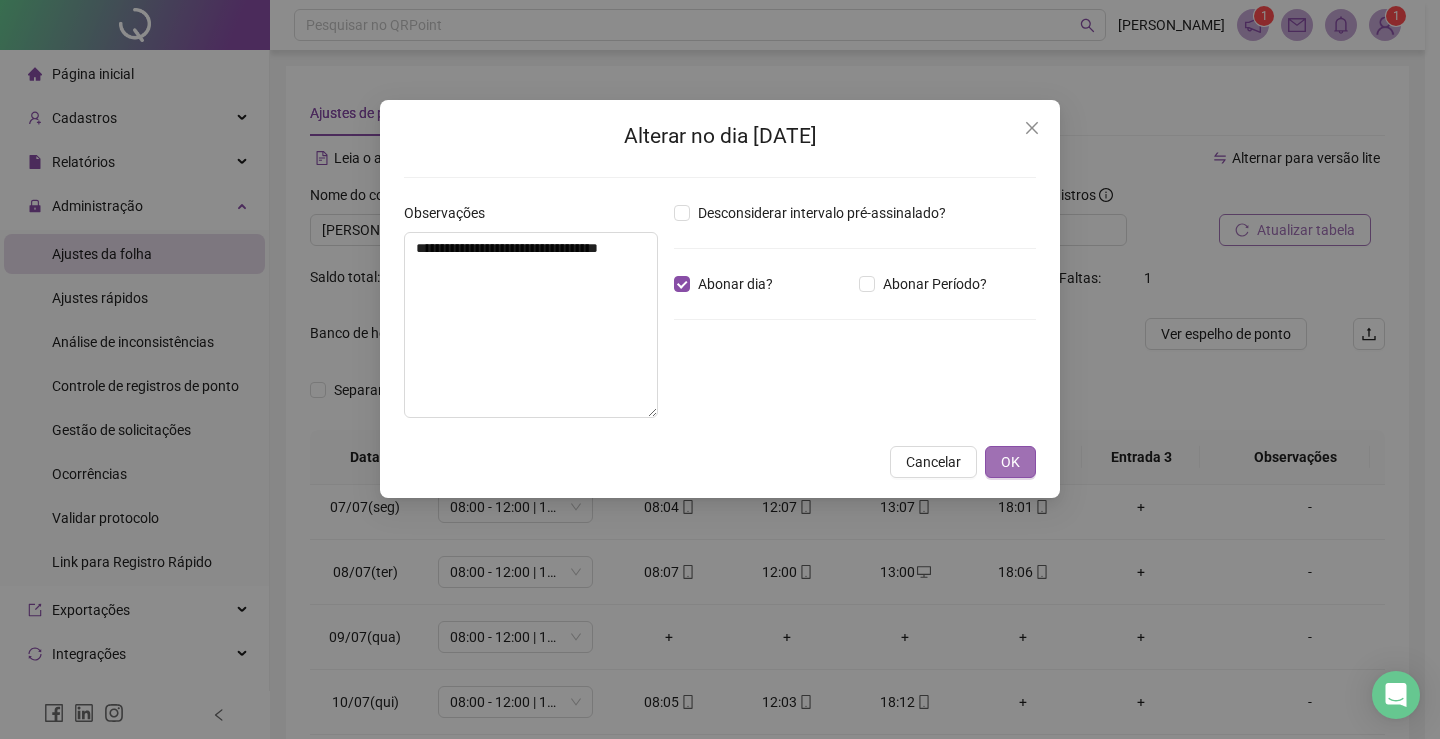 click on "OK" at bounding box center (1010, 462) 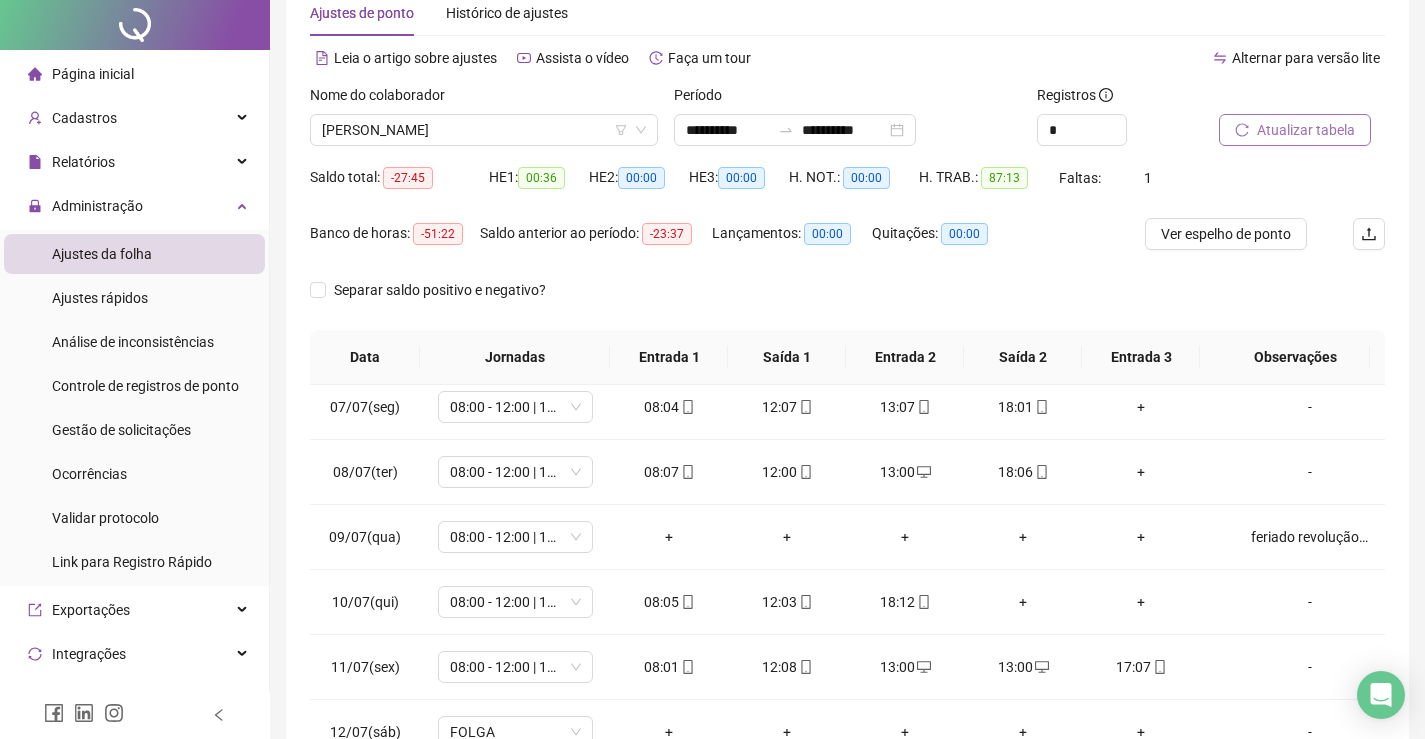 scroll, scrollTop: 200, scrollLeft: 0, axis: vertical 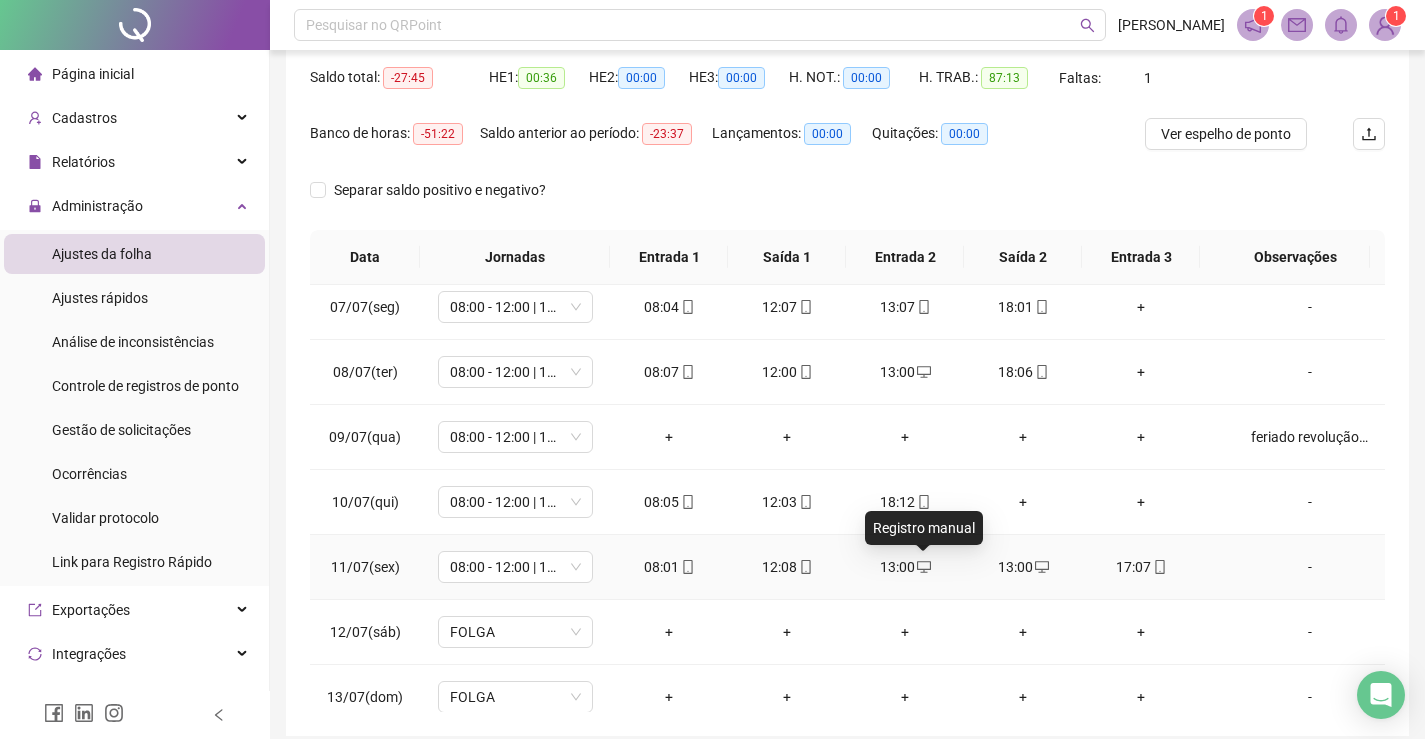click 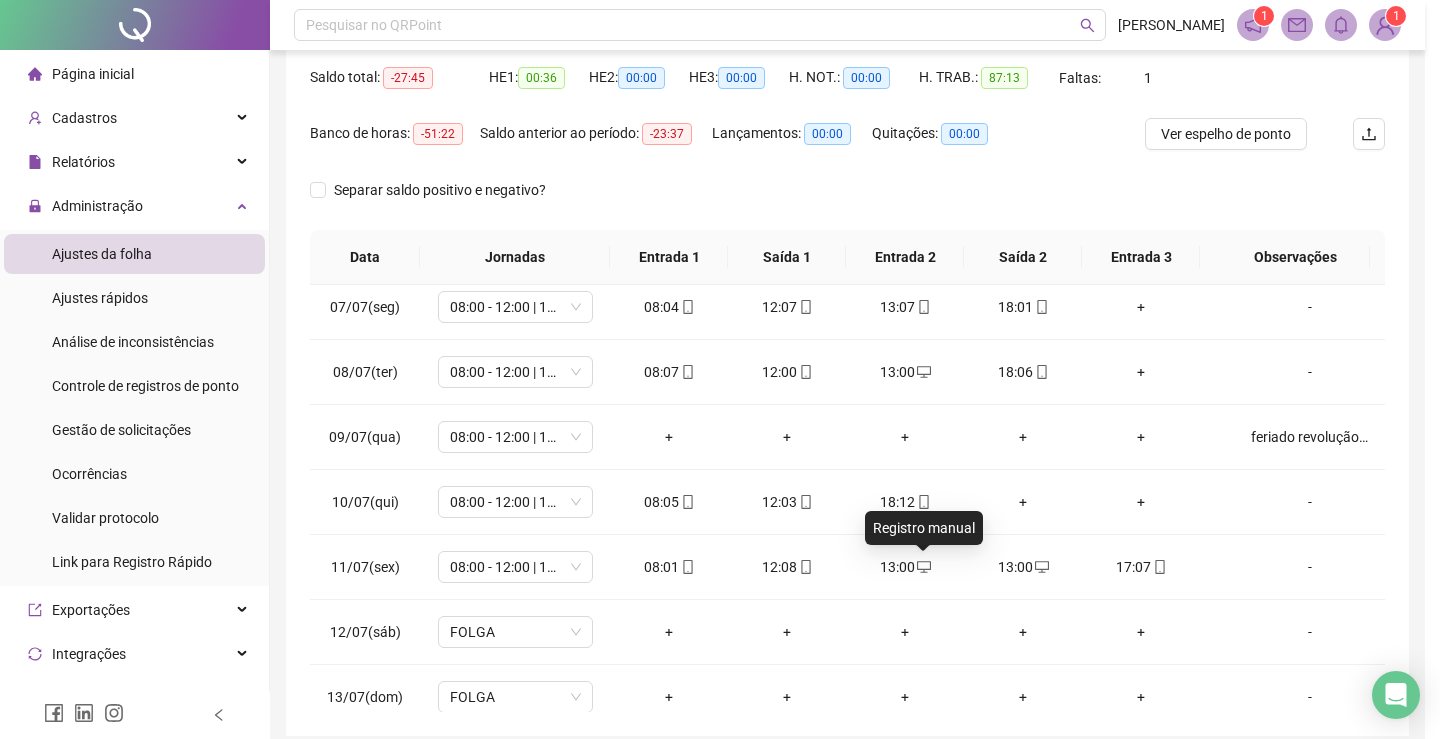 type on "**********" 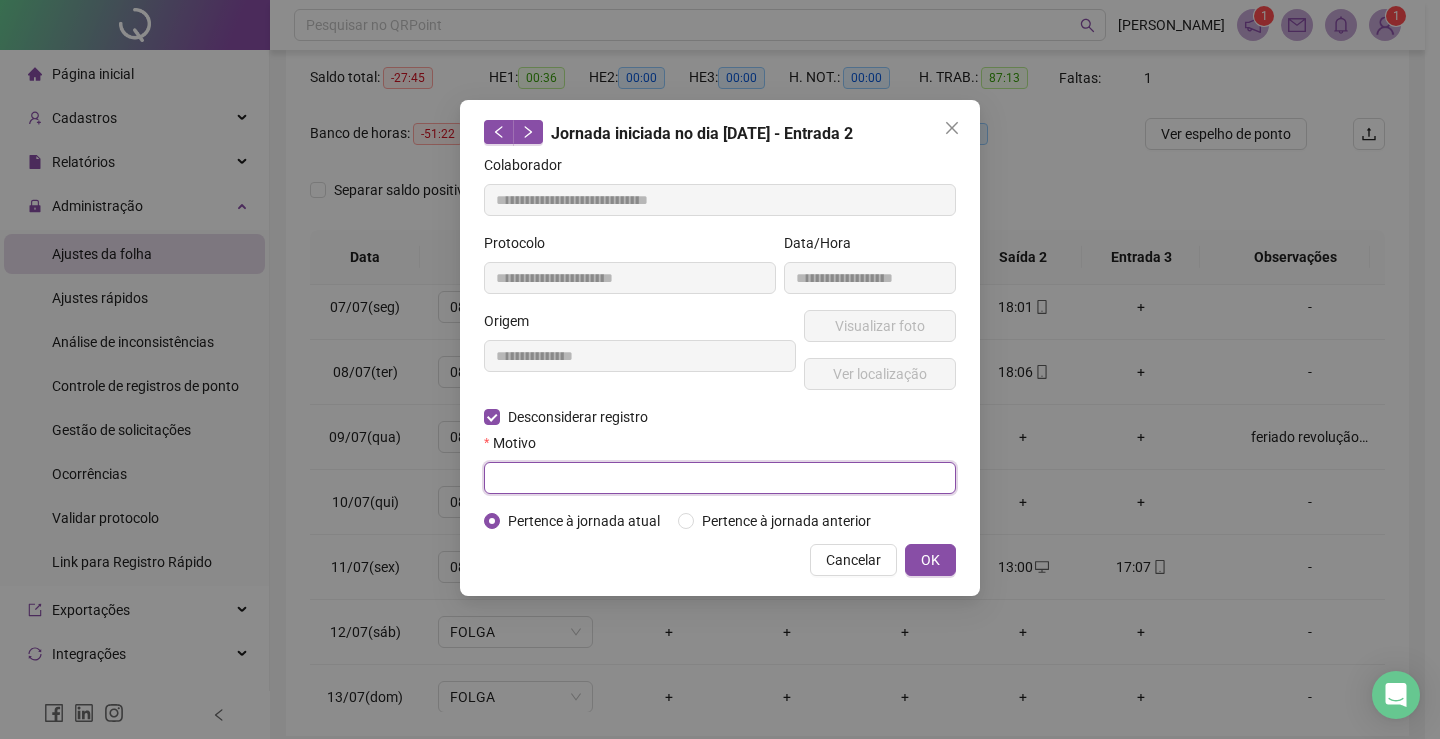 click at bounding box center (720, 478) 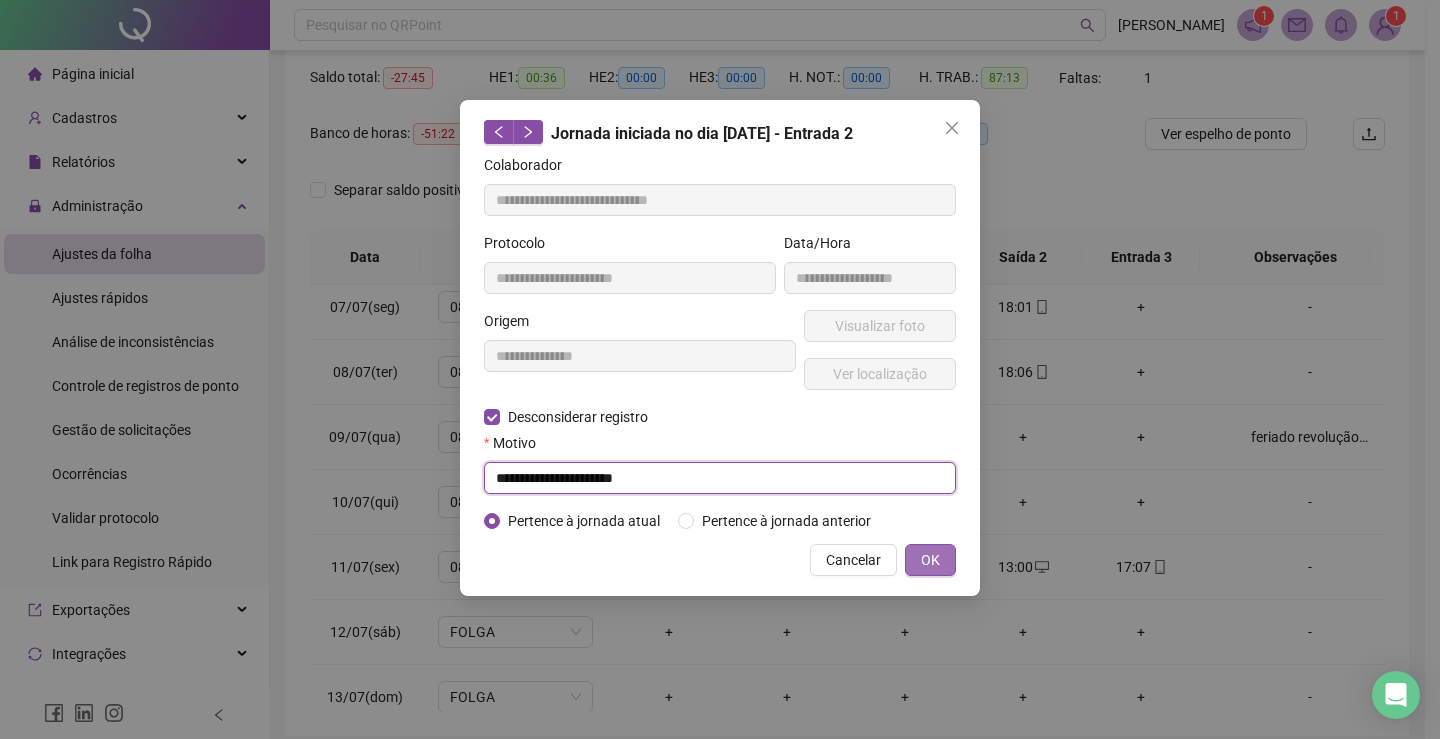 type on "**********" 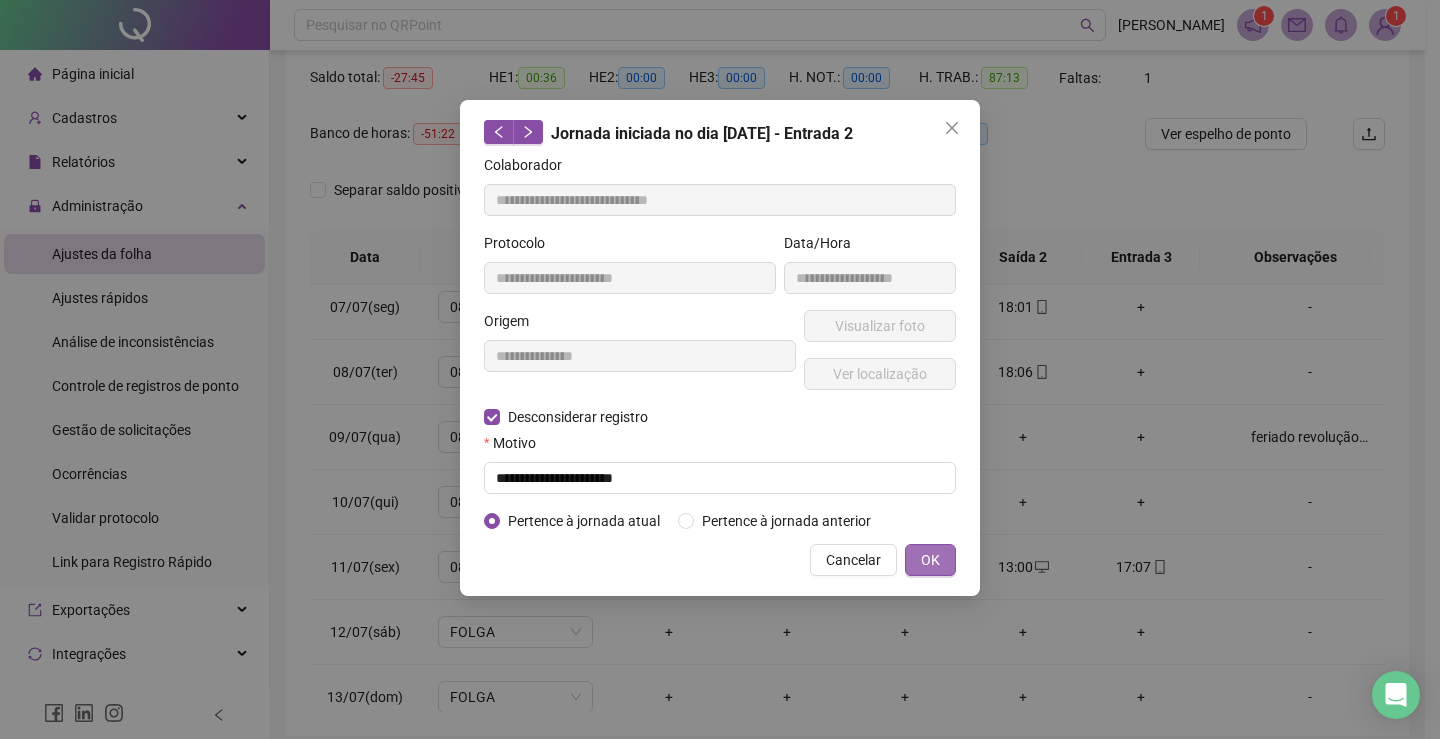 click on "OK" at bounding box center (930, 560) 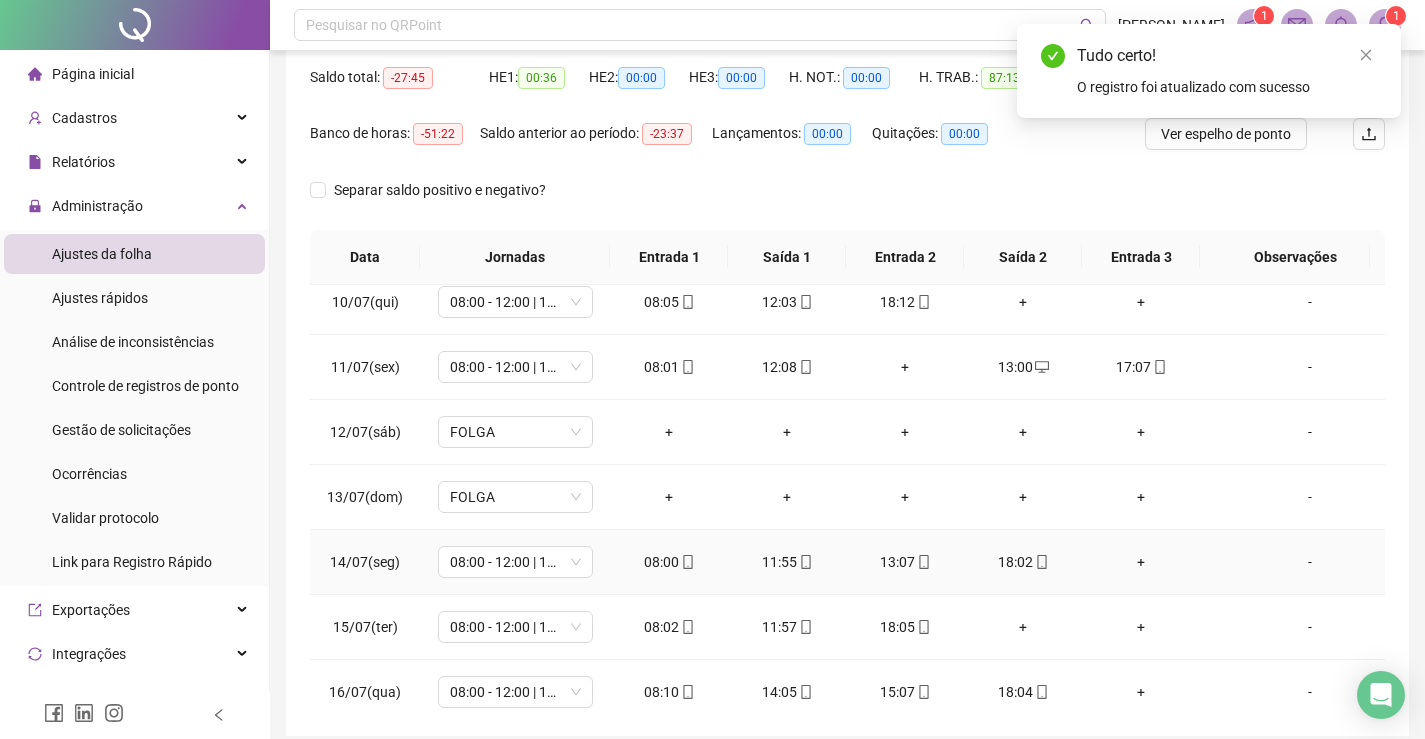scroll, scrollTop: 693, scrollLeft: 0, axis: vertical 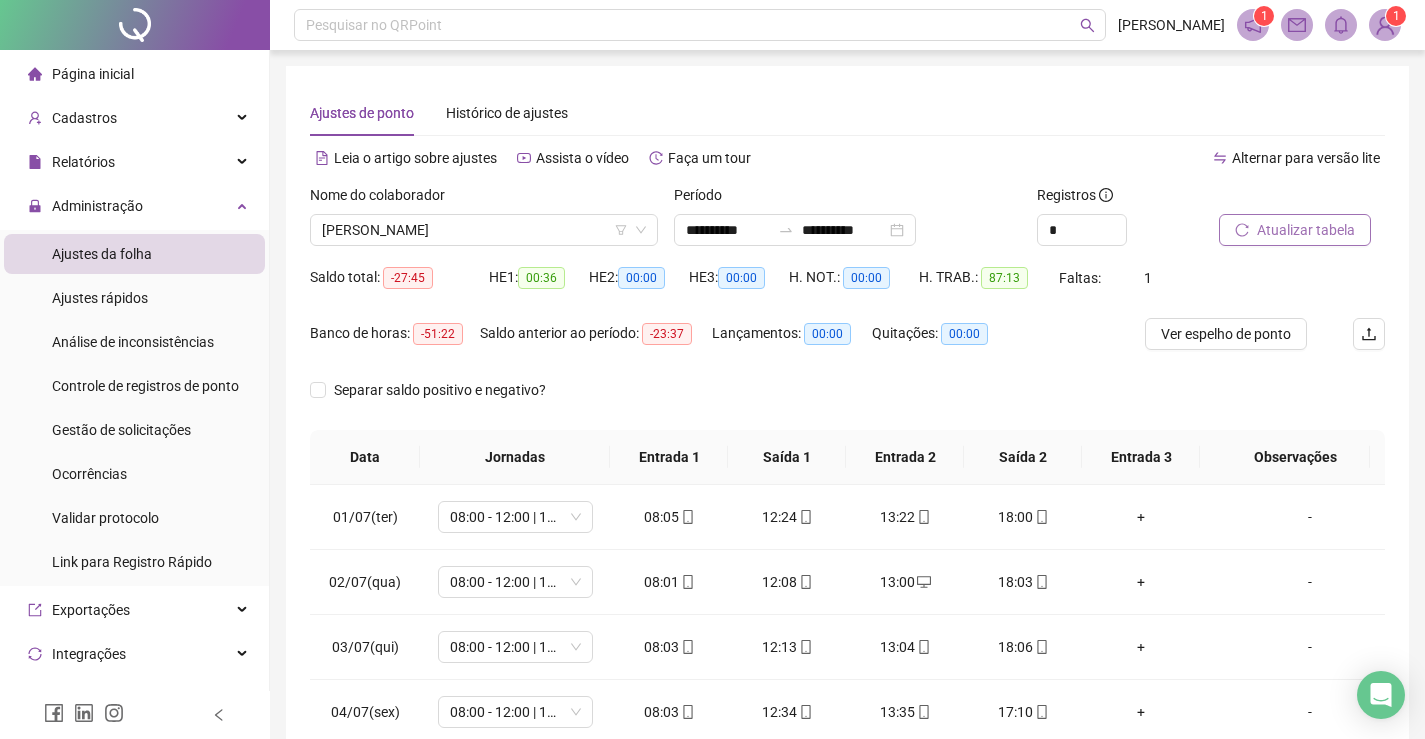 click on "Atualizar tabela" at bounding box center [1306, 230] 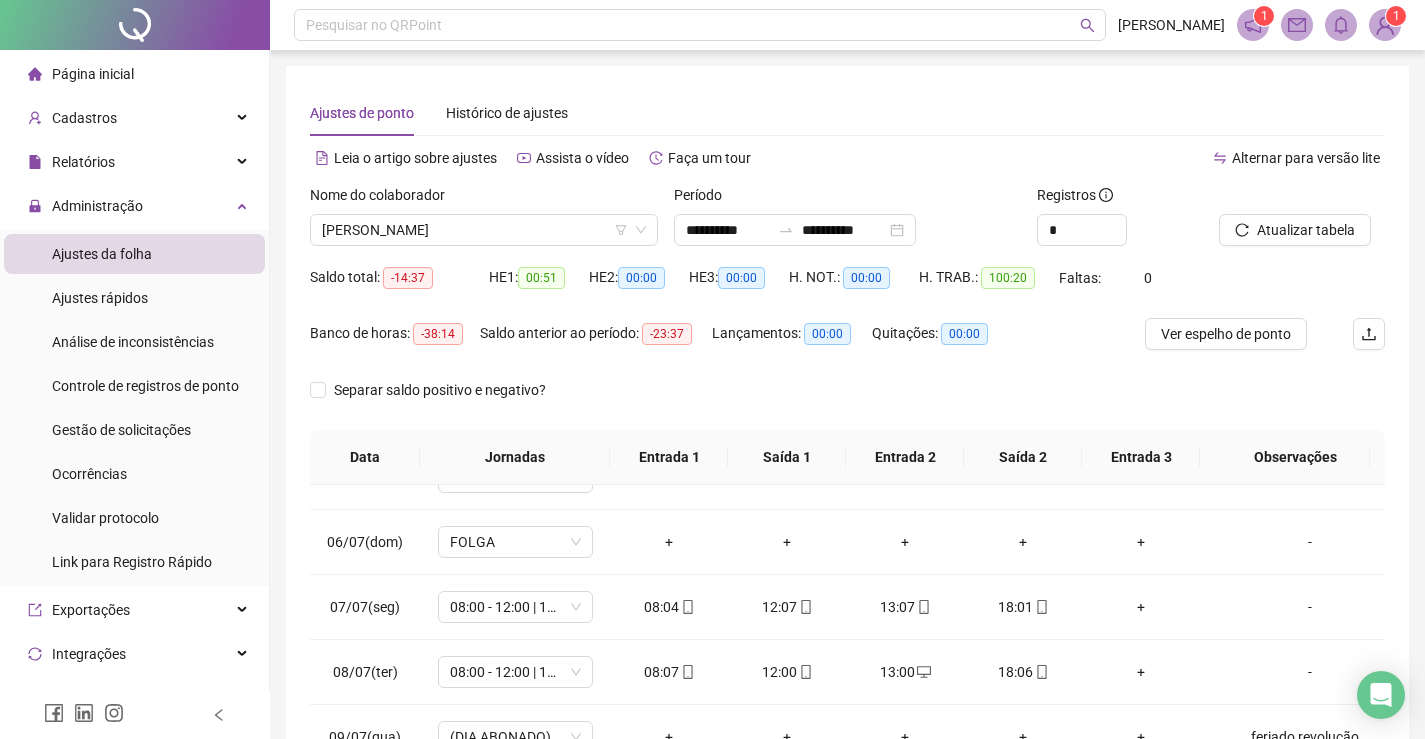 scroll, scrollTop: 693, scrollLeft: 0, axis: vertical 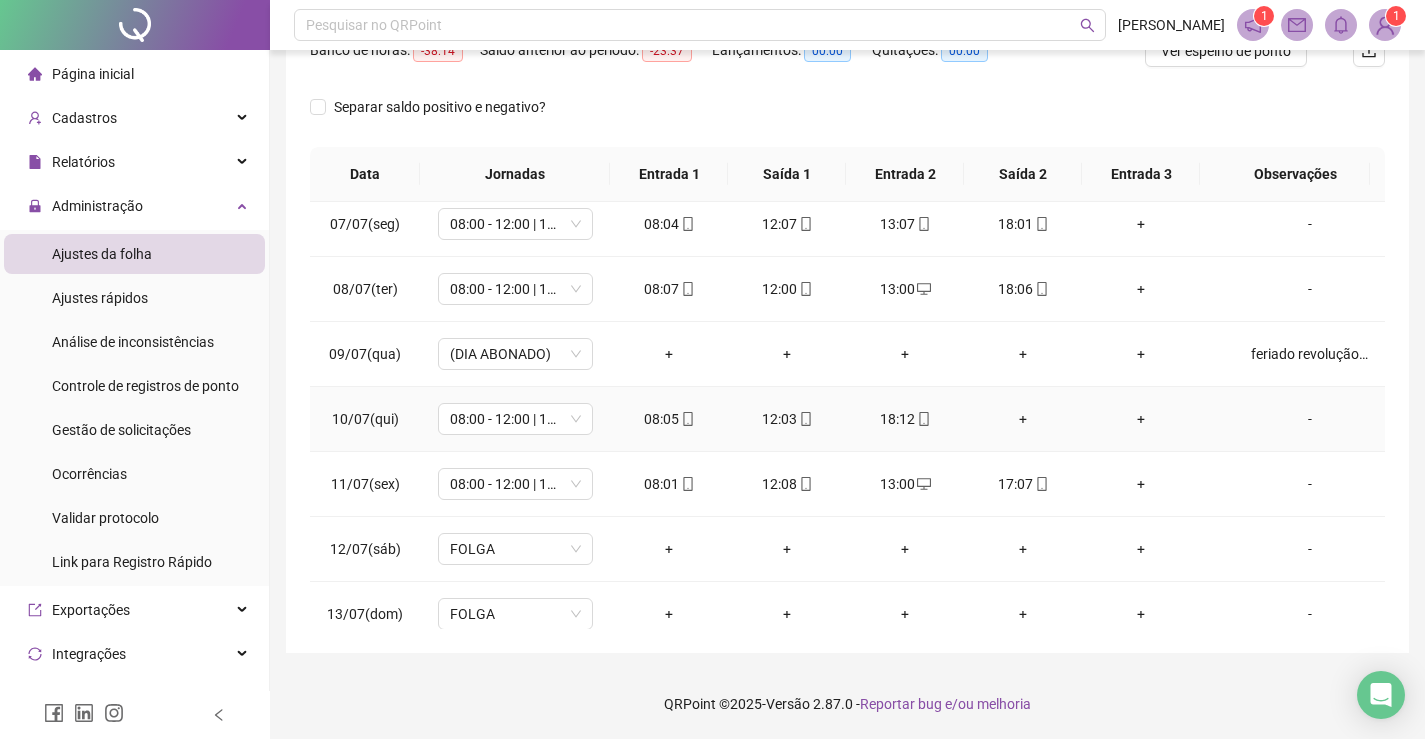 click on "+" at bounding box center [1023, 419] 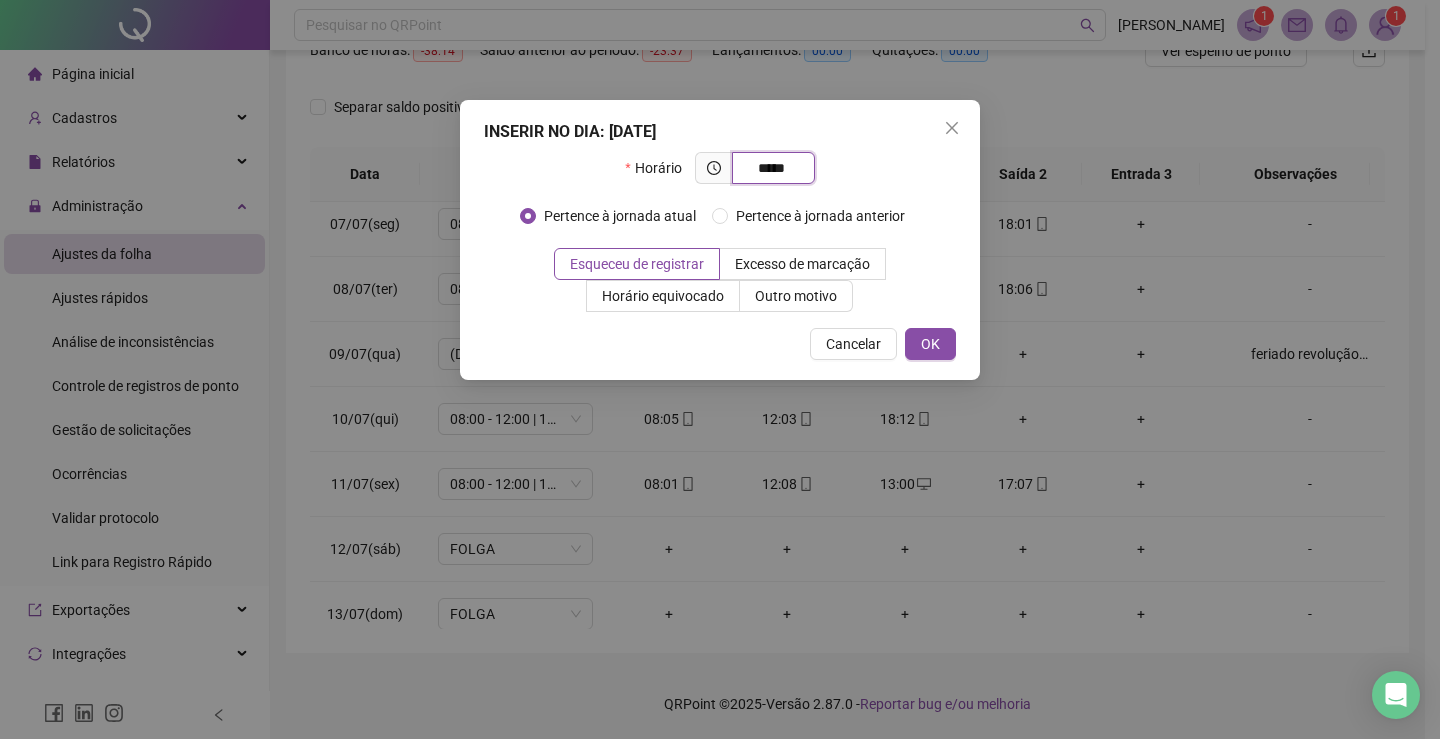 type on "*****" 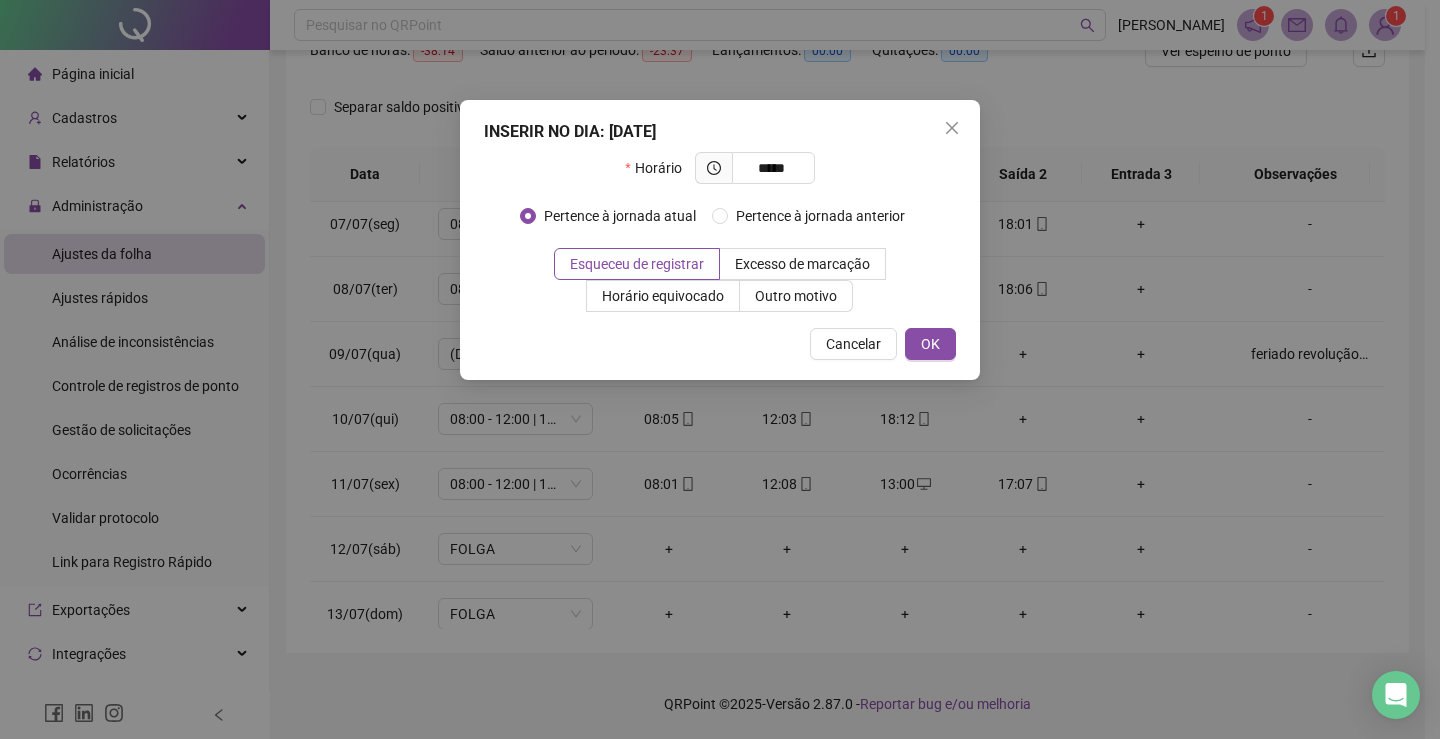 click on "INSERIR NO DIA :   10/07/2025 Horário ***** Pertence à jornada atual Pertence à jornada anterior Esqueceu de registrar Excesso de marcação Horário equivocado Outro motivo Motivo Cancelar OK" at bounding box center [720, 240] 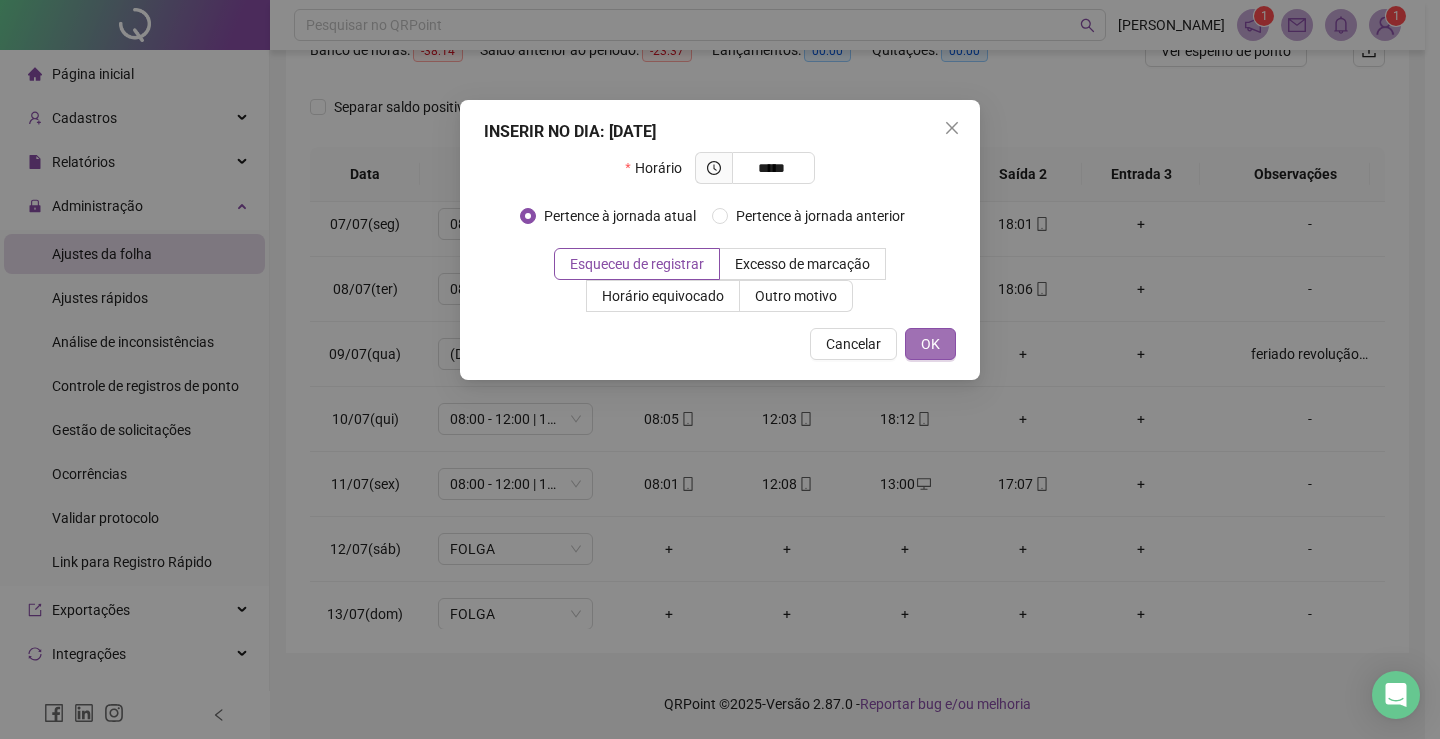 click on "OK" at bounding box center [930, 344] 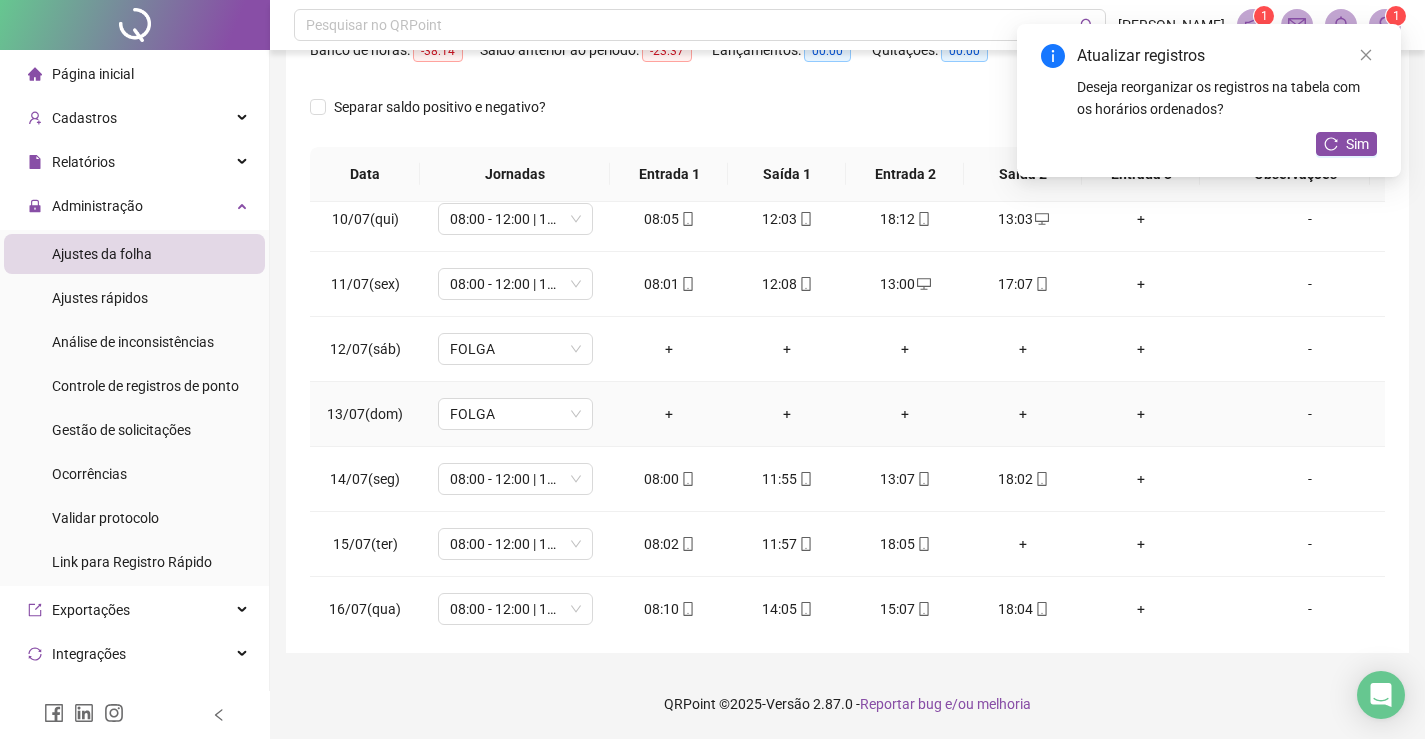 scroll, scrollTop: 693, scrollLeft: 0, axis: vertical 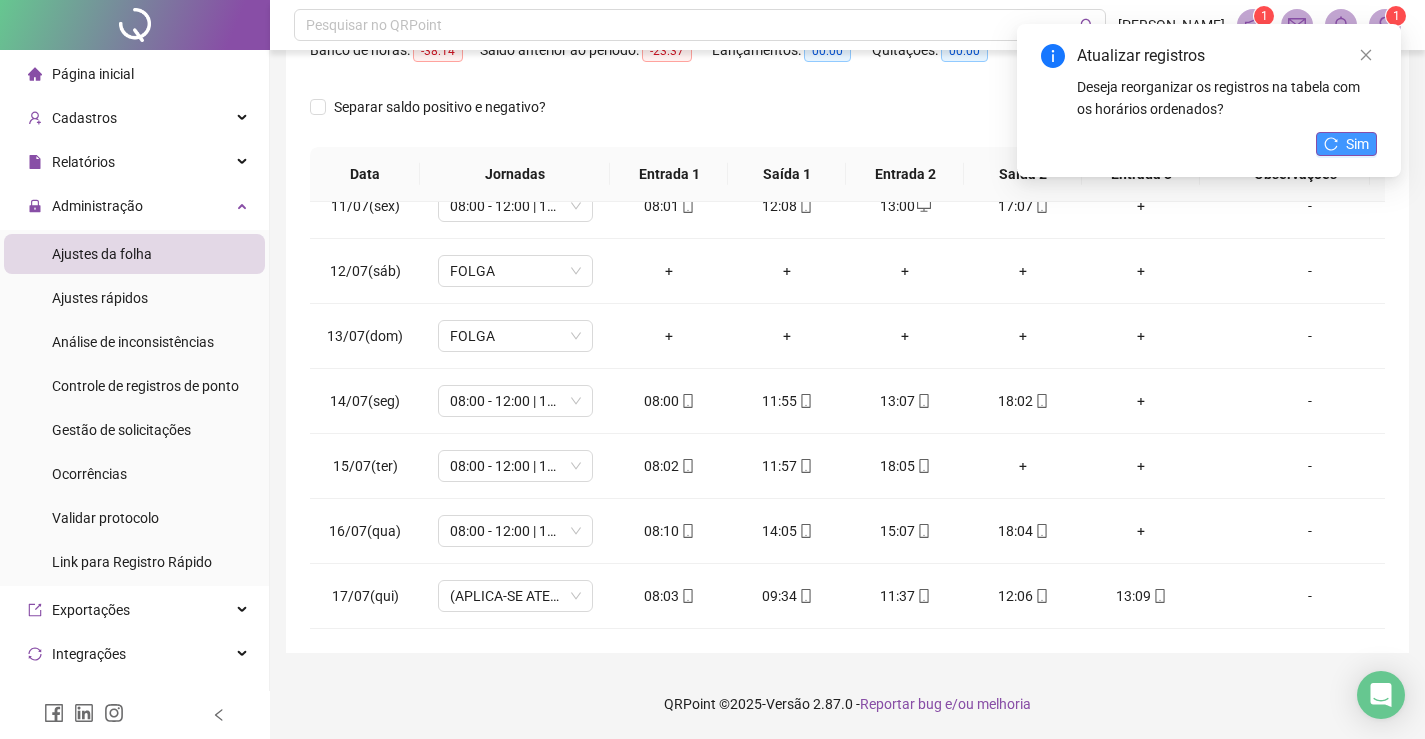 click on "Sim" at bounding box center [1357, 144] 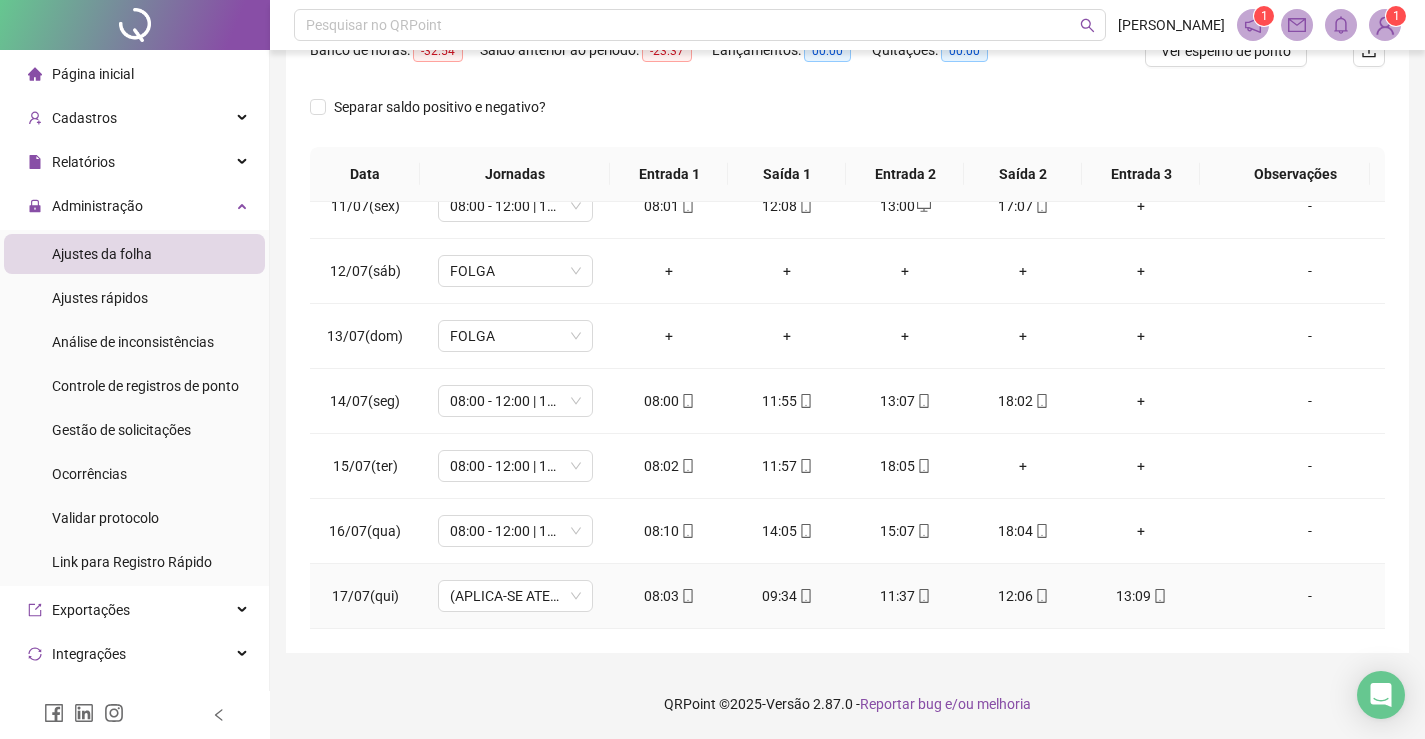 click on "-" at bounding box center (1310, 596) 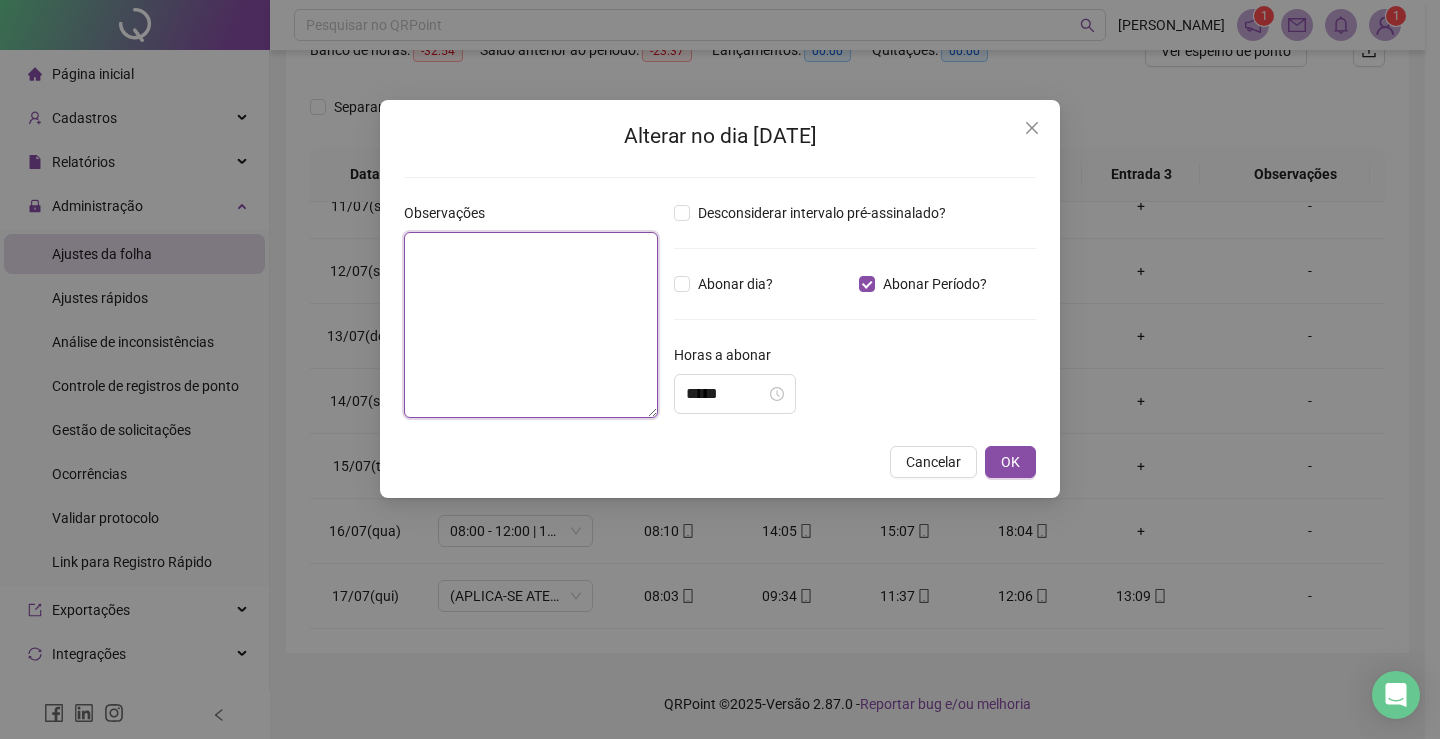 click at bounding box center [531, 325] 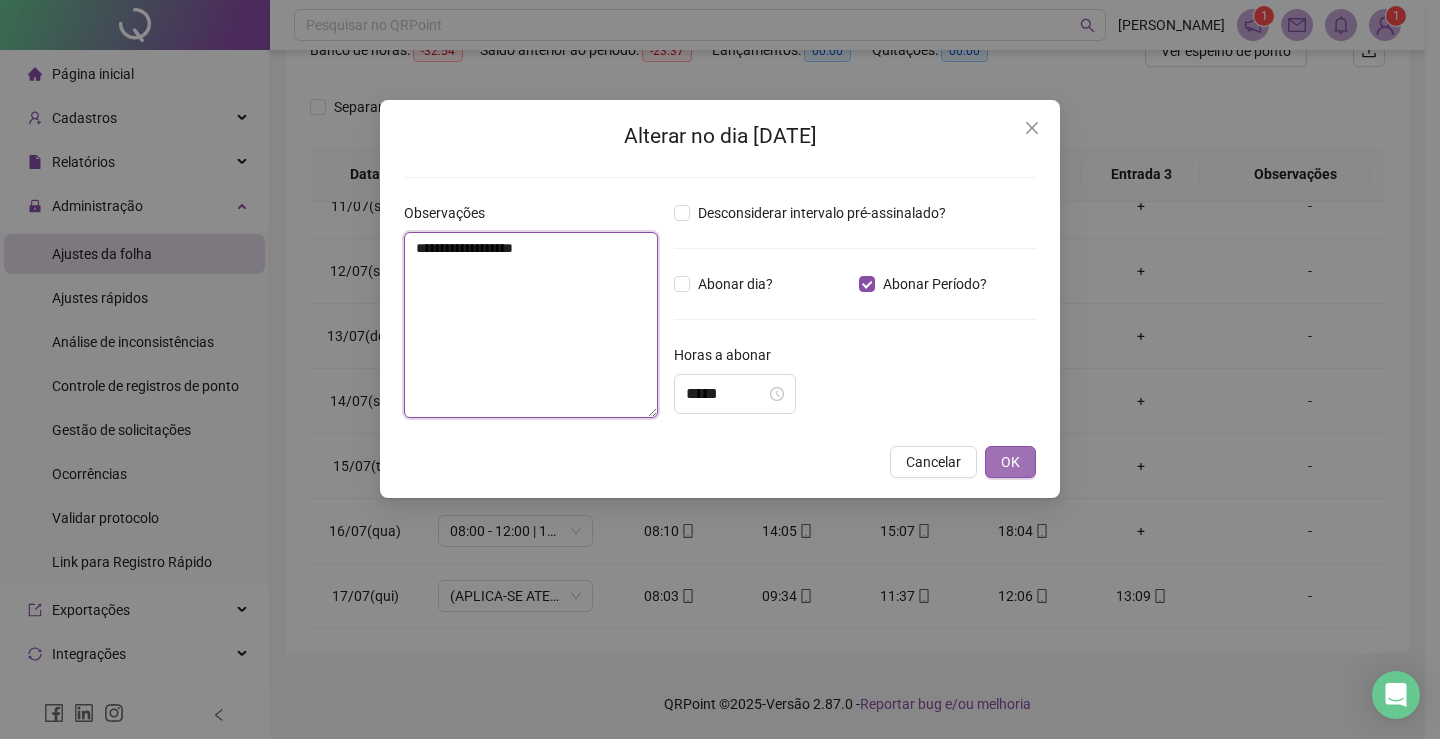 type on "**********" 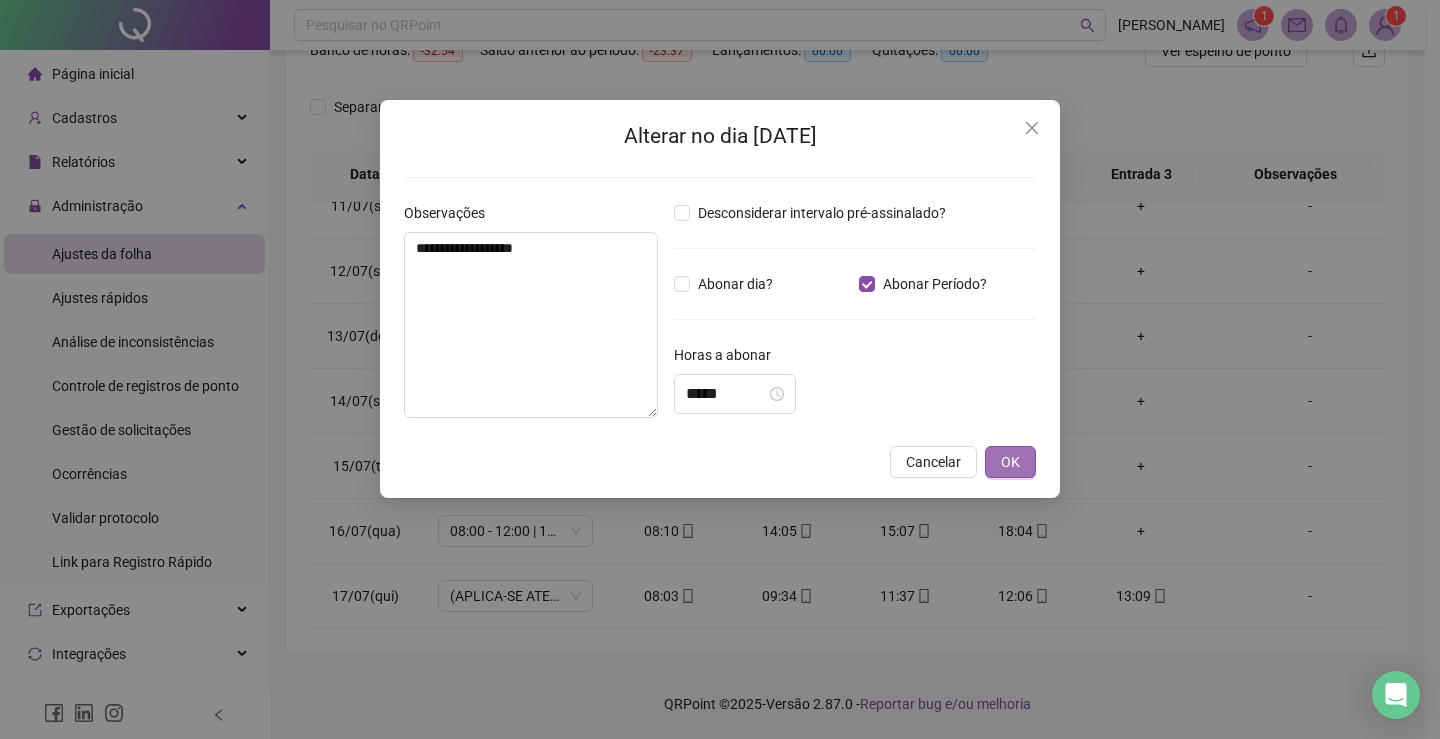 click on "OK" at bounding box center (1010, 462) 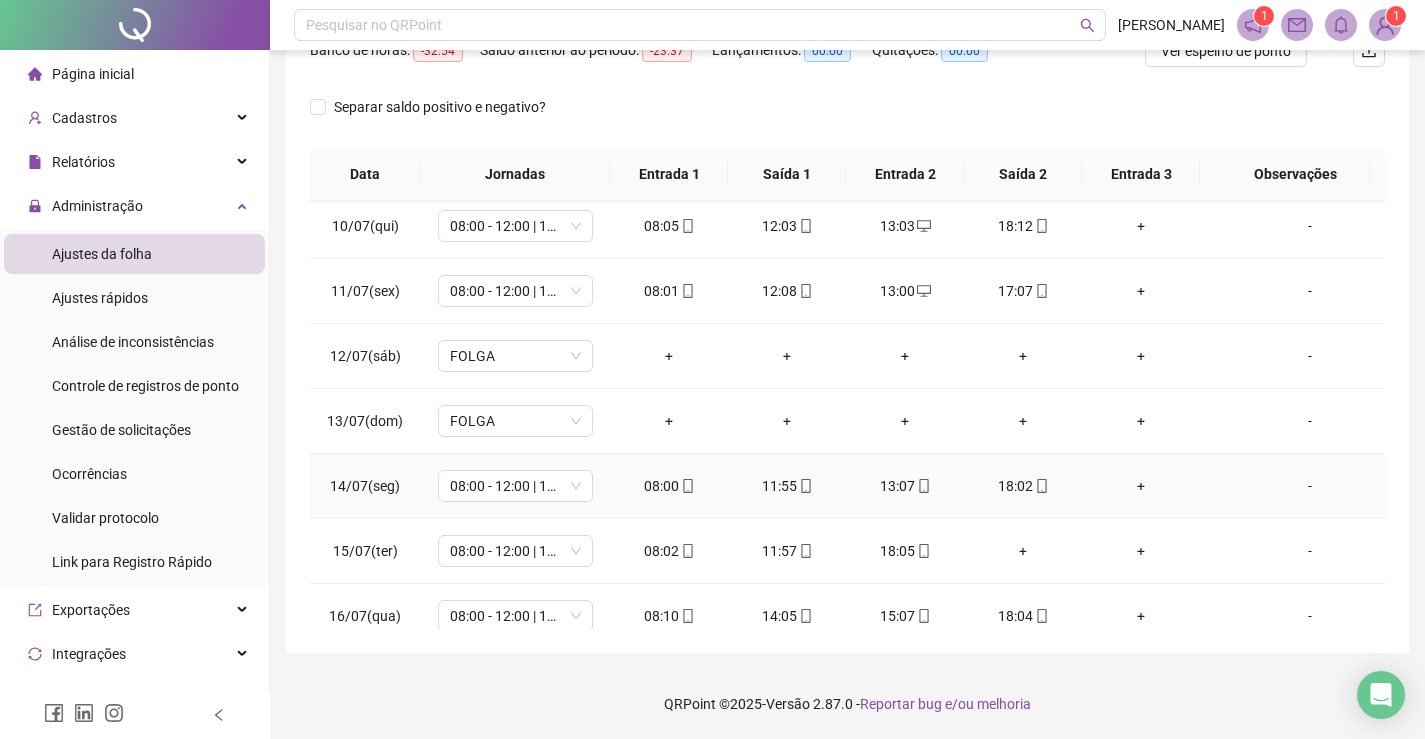 scroll, scrollTop: 693, scrollLeft: 0, axis: vertical 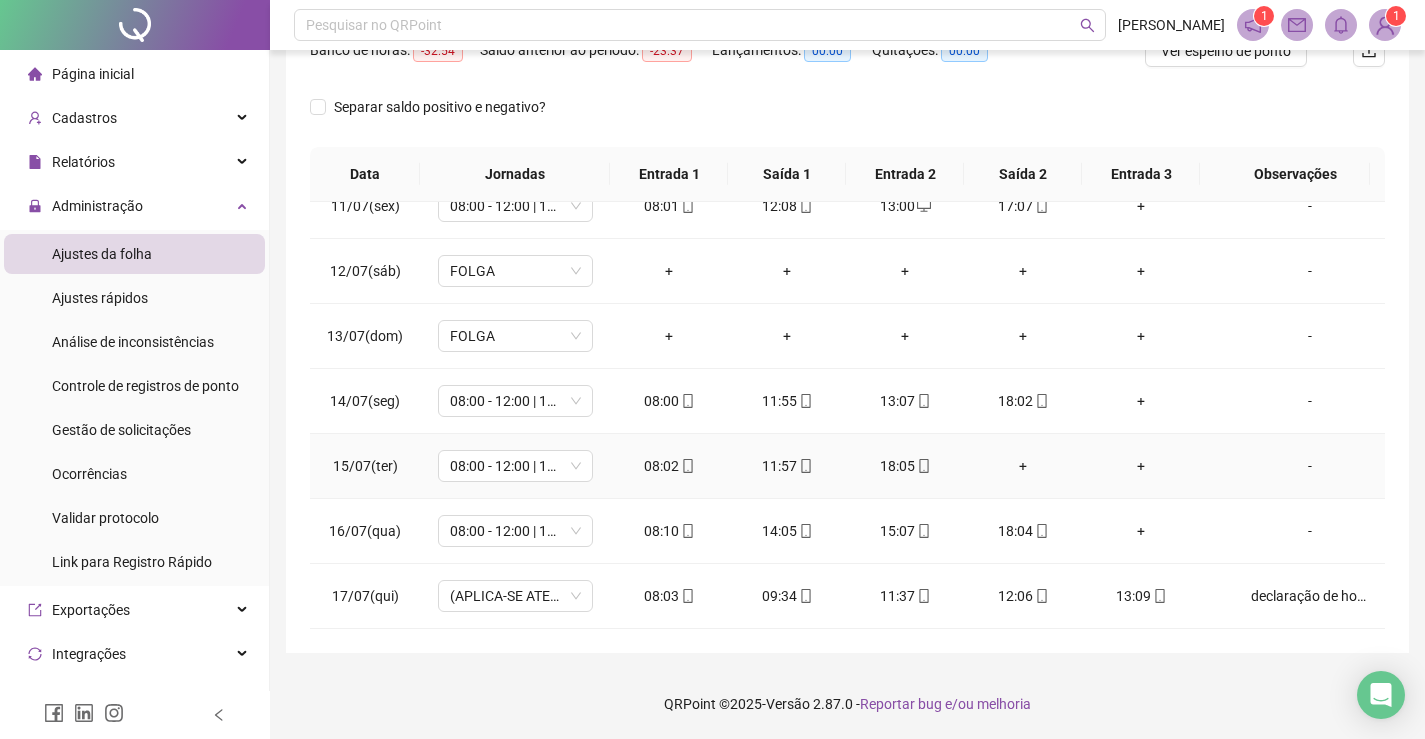 click on "+" at bounding box center [1023, 466] 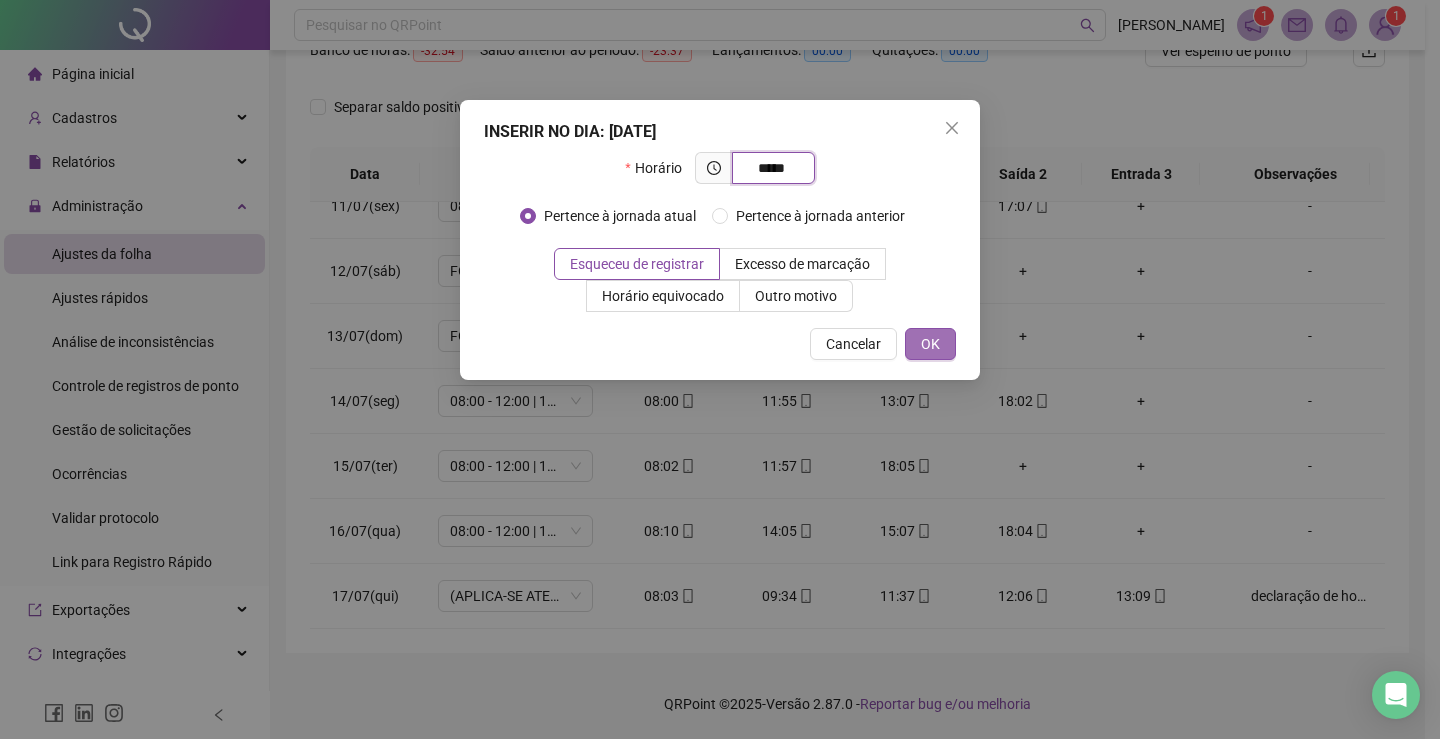 type on "*****" 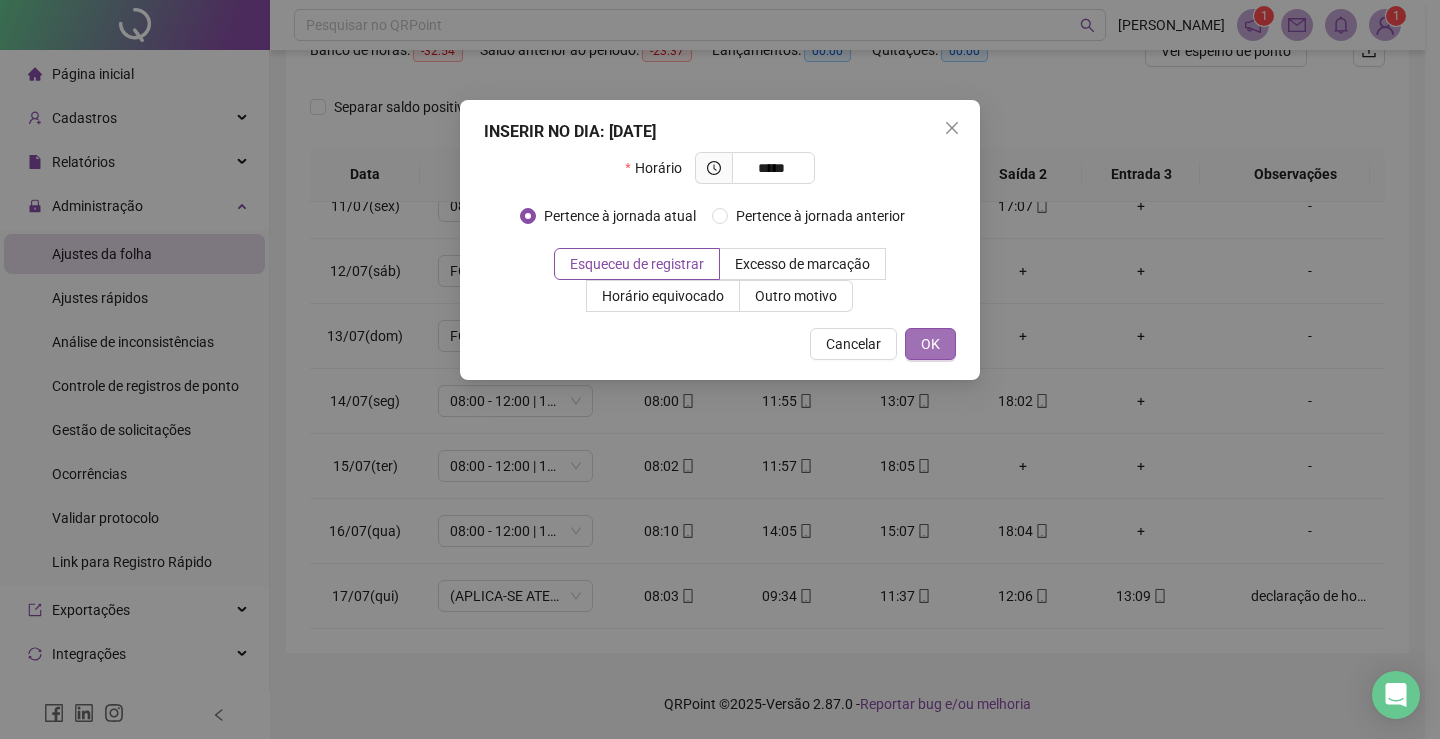 click on "OK" at bounding box center (930, 344) 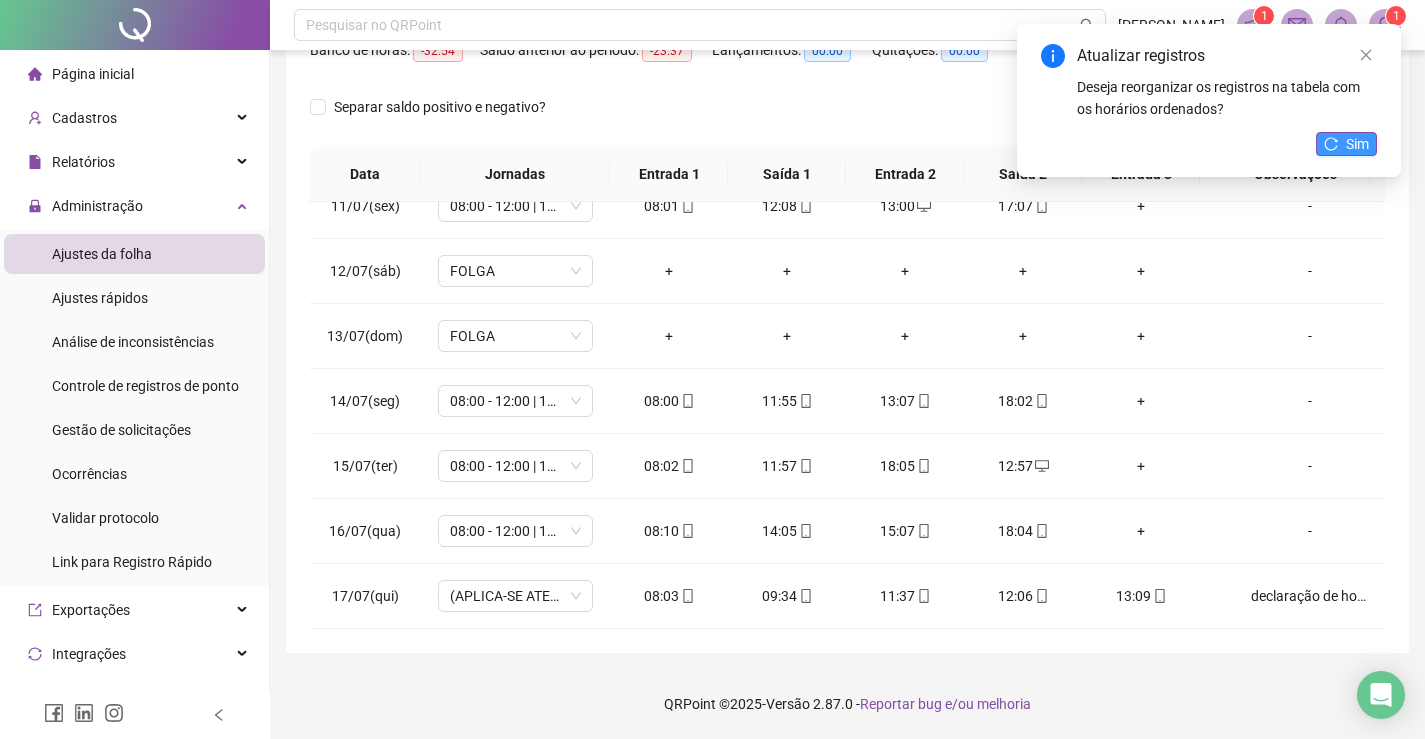 click on "Sim" at bounding box center [1357, 144] 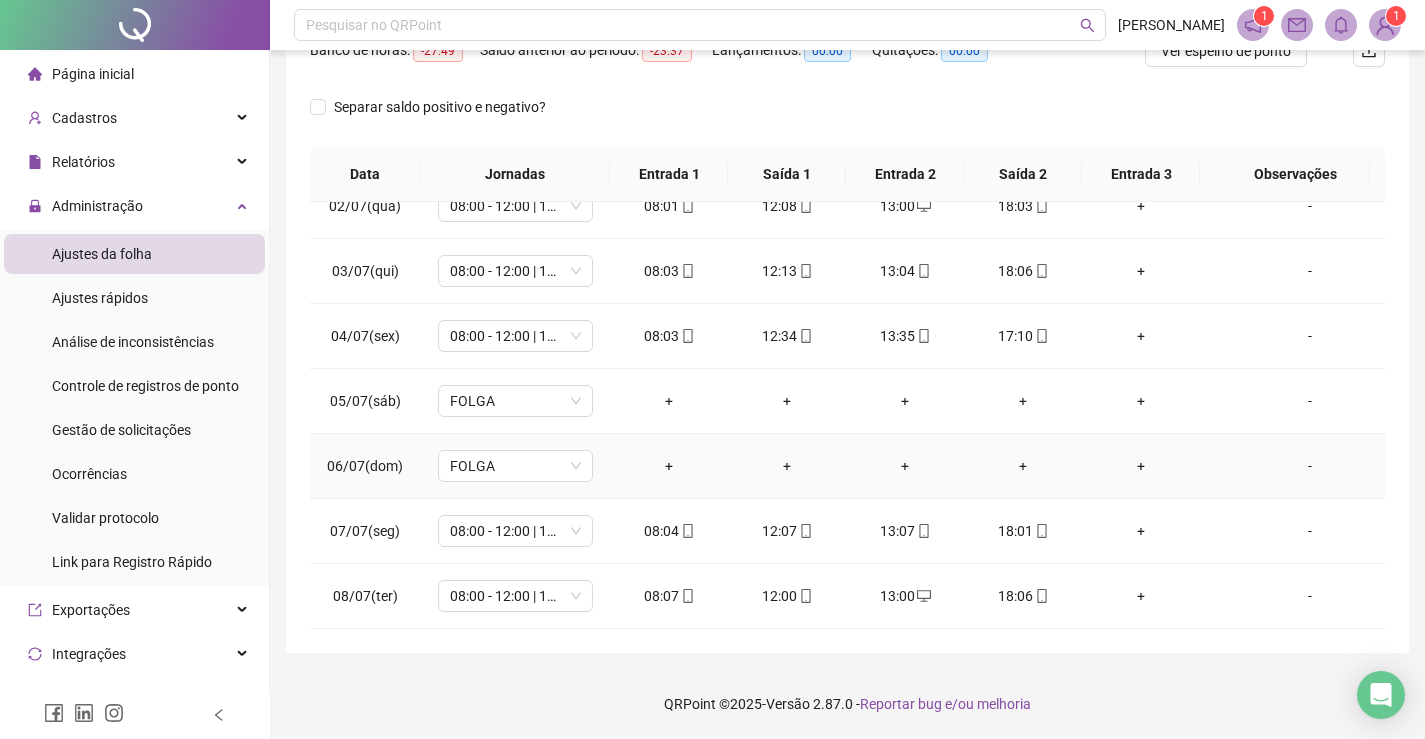 scroll, scrollTop: 0, scrollLeft: 0, axis: both 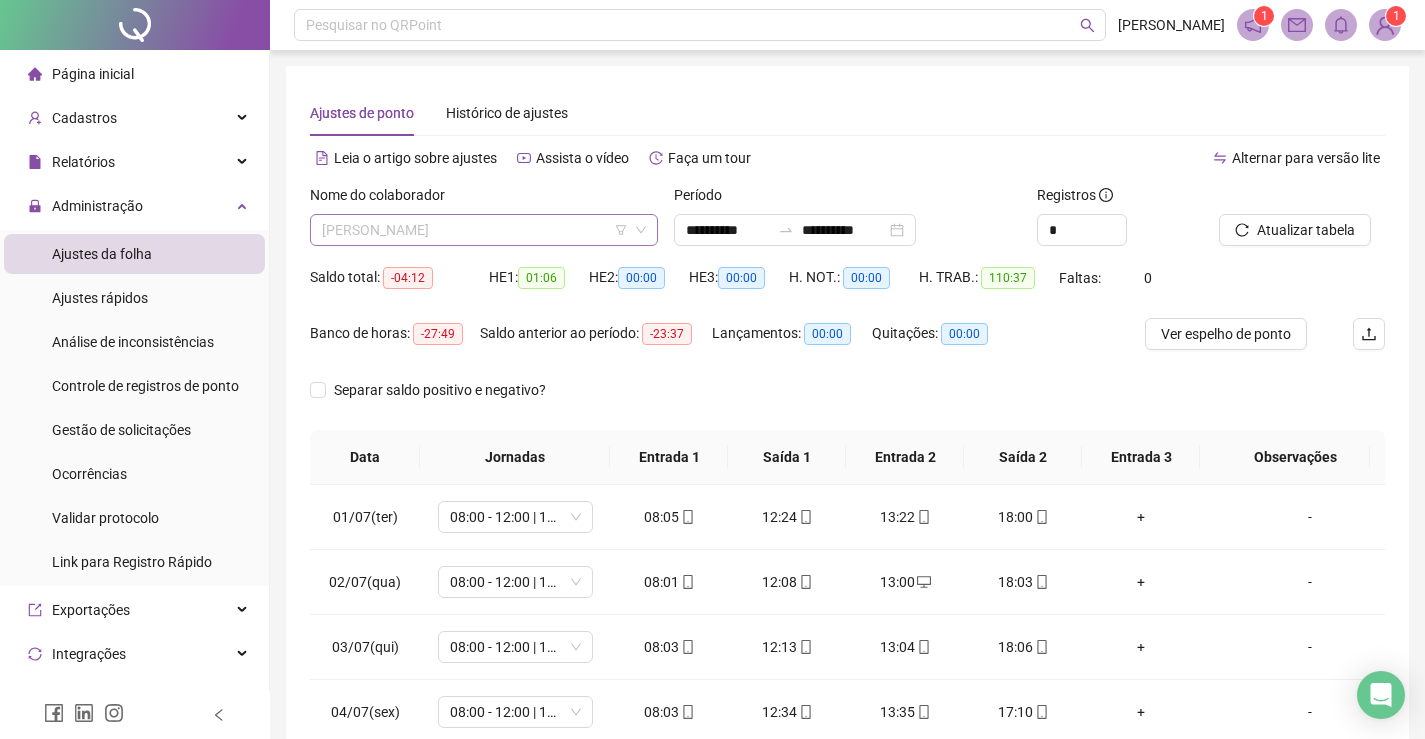 click on "[PERSON_NAME]" at bounding box center (484, 230) 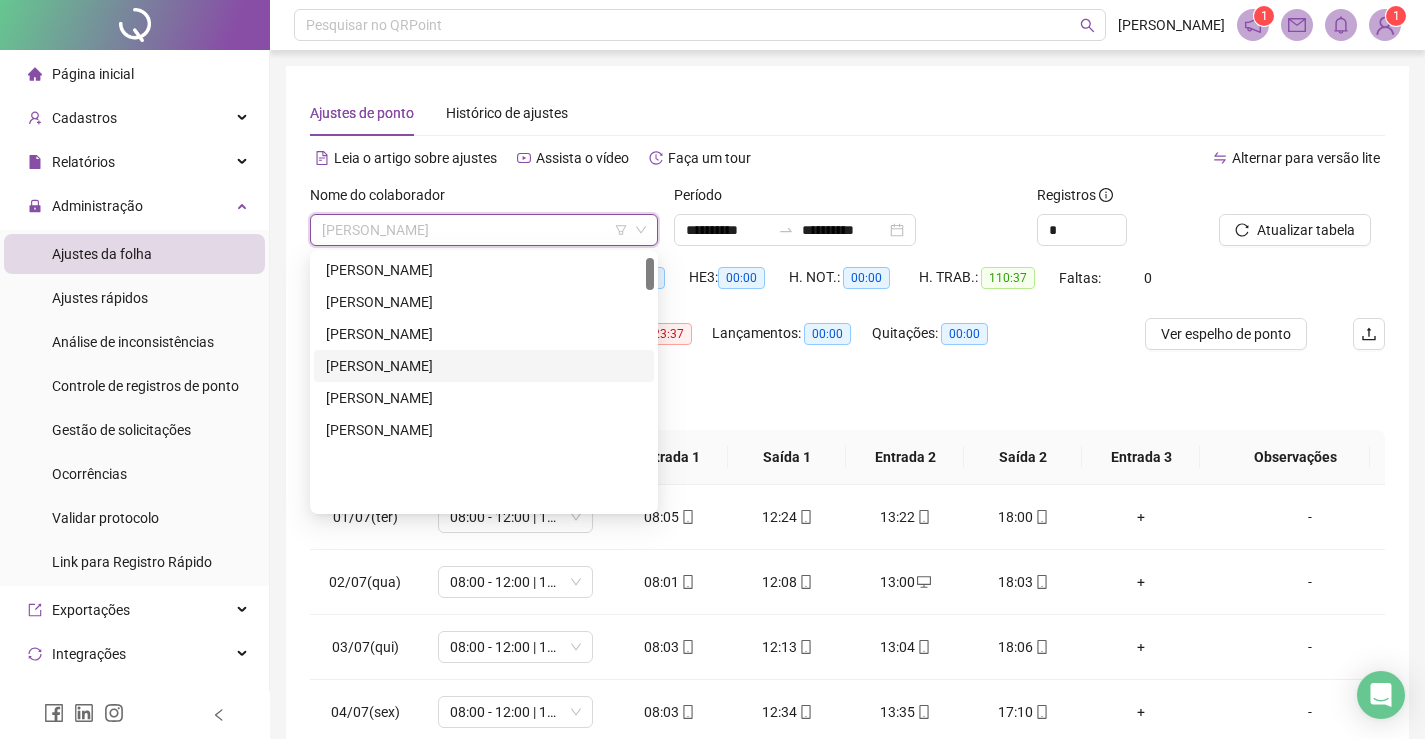 scroll, scrollTop: 0, scrollLeft: 0, axis: both 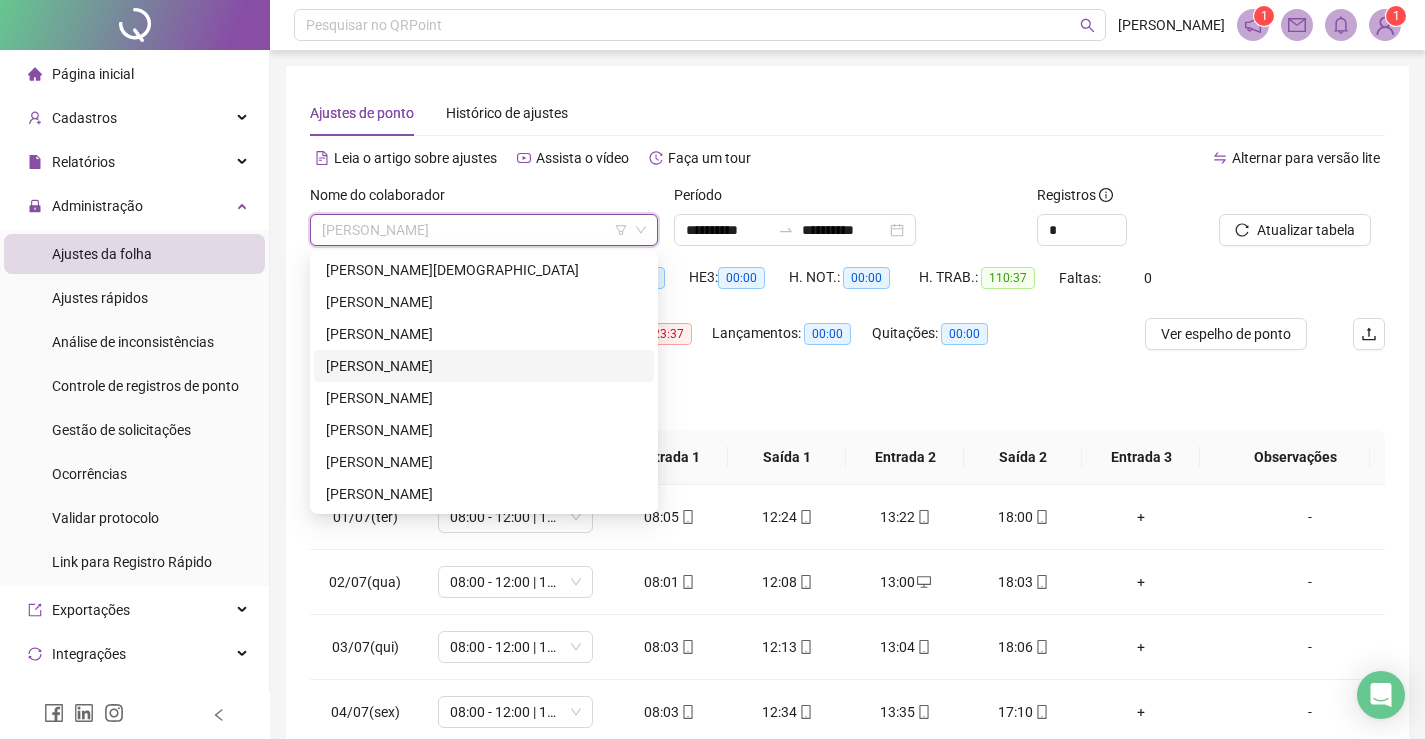 click on "[PERSON_NAME]" at bounding box center [484, 366] 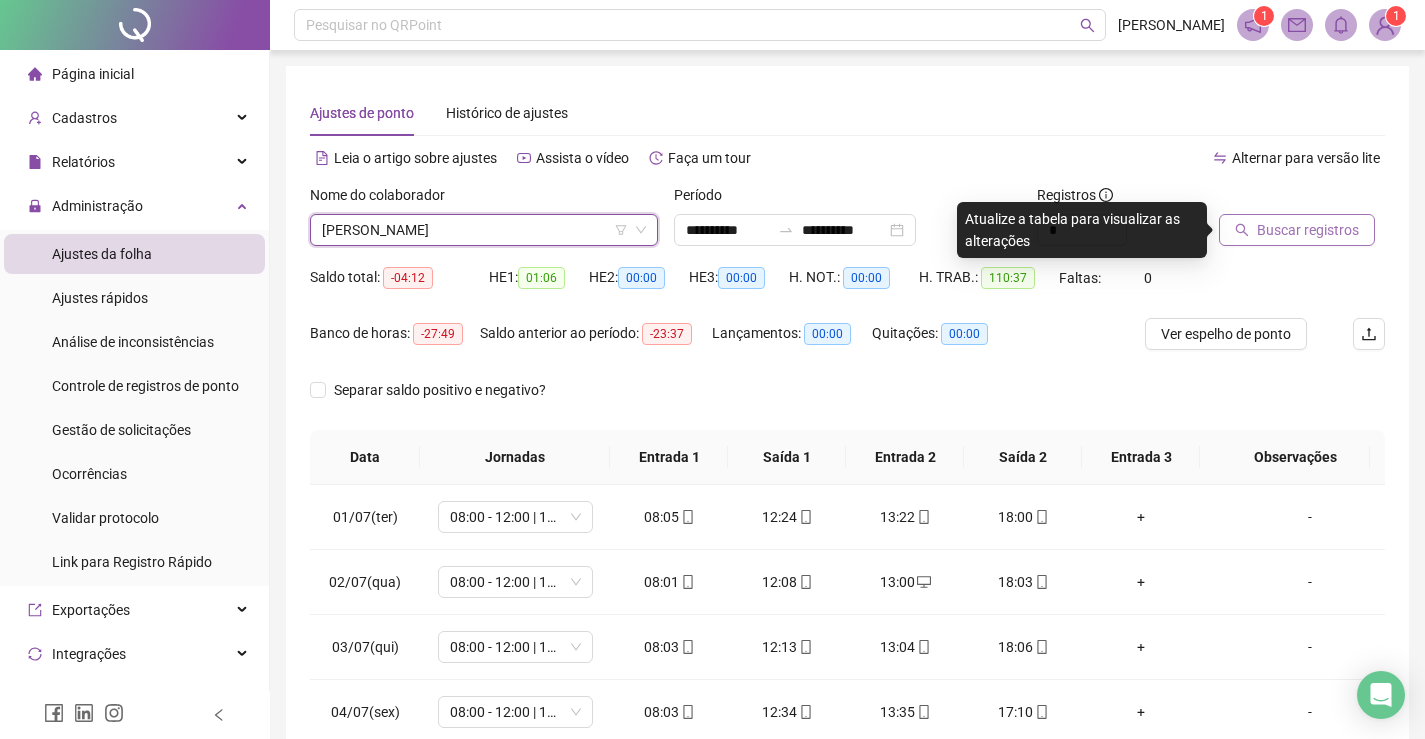 click on "Buscar registros" at bounding box center (1308, 230) 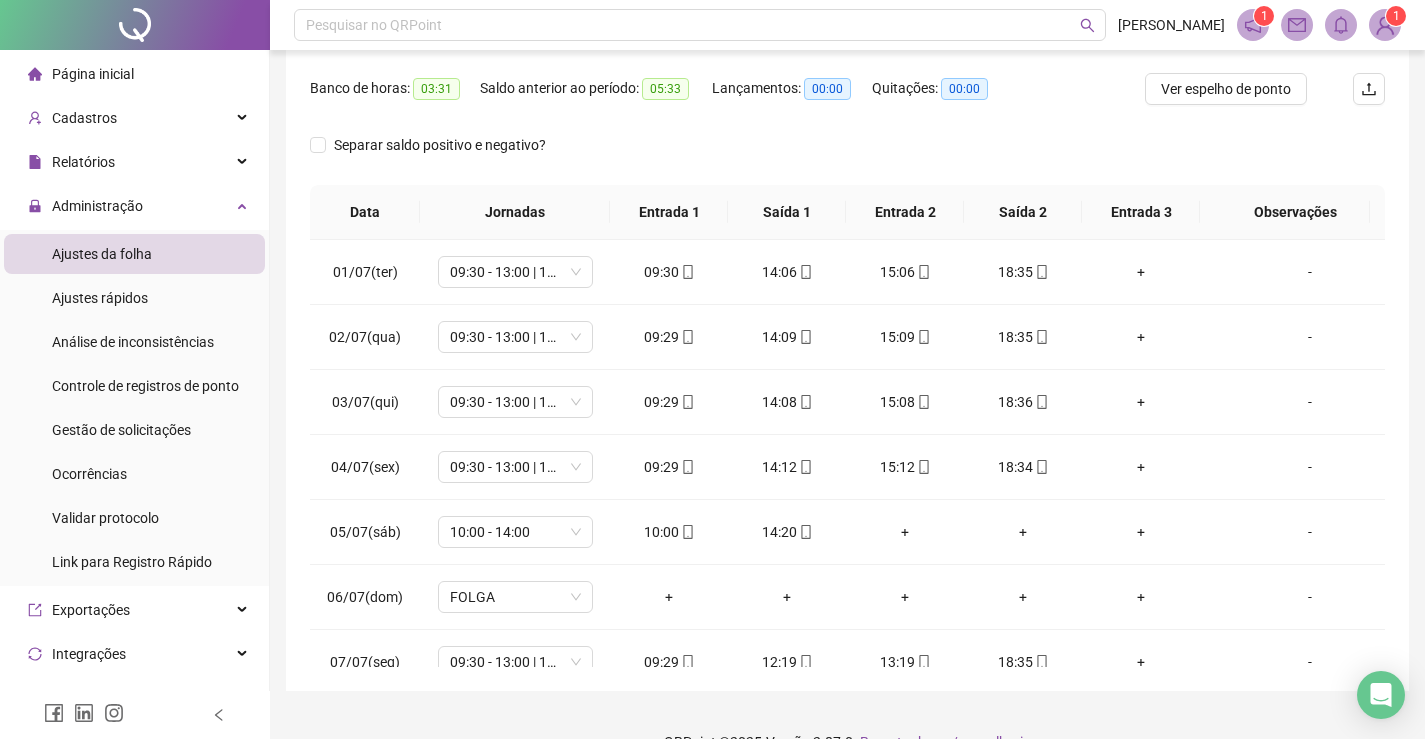 scroll, scrollTop: 283, scrollLeft: 0, axis: vertical 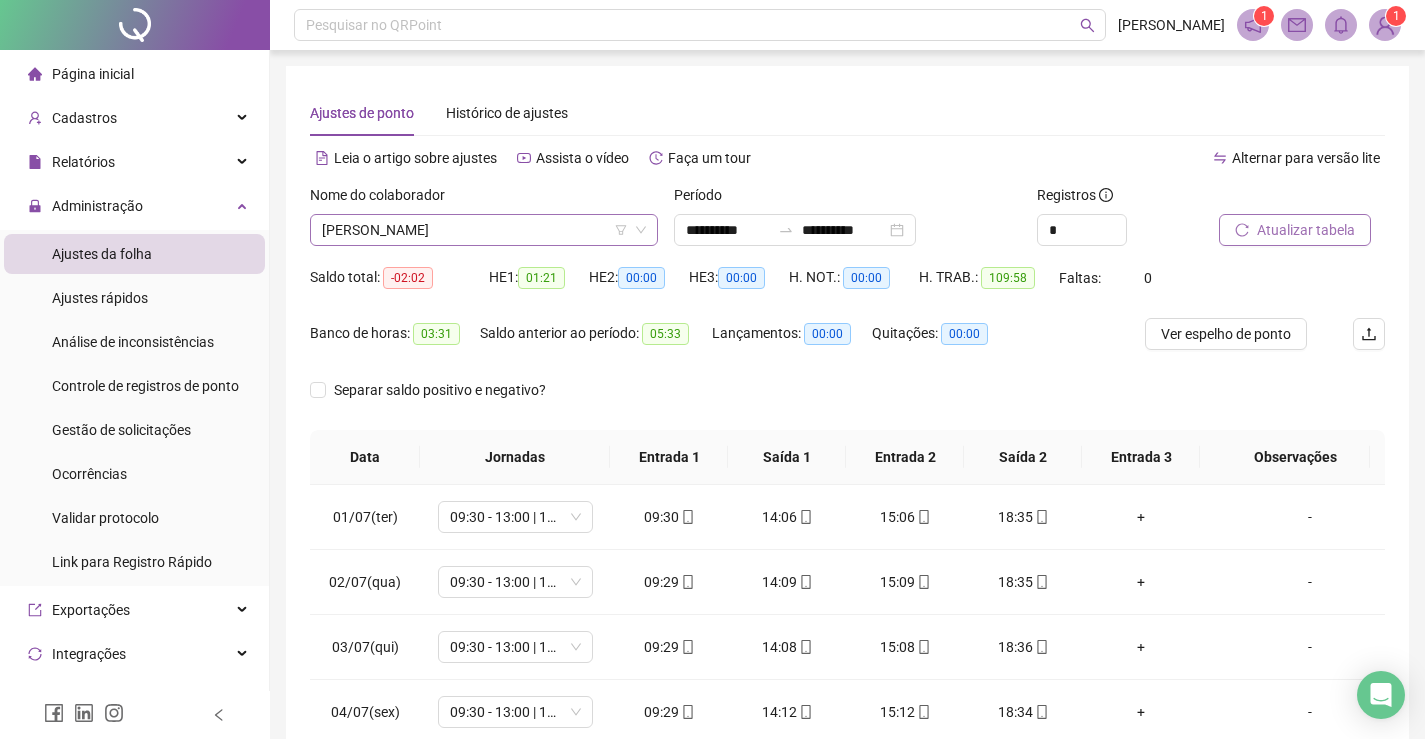 click on "[PERSON_NAME]" at bounding box center [484, 230] 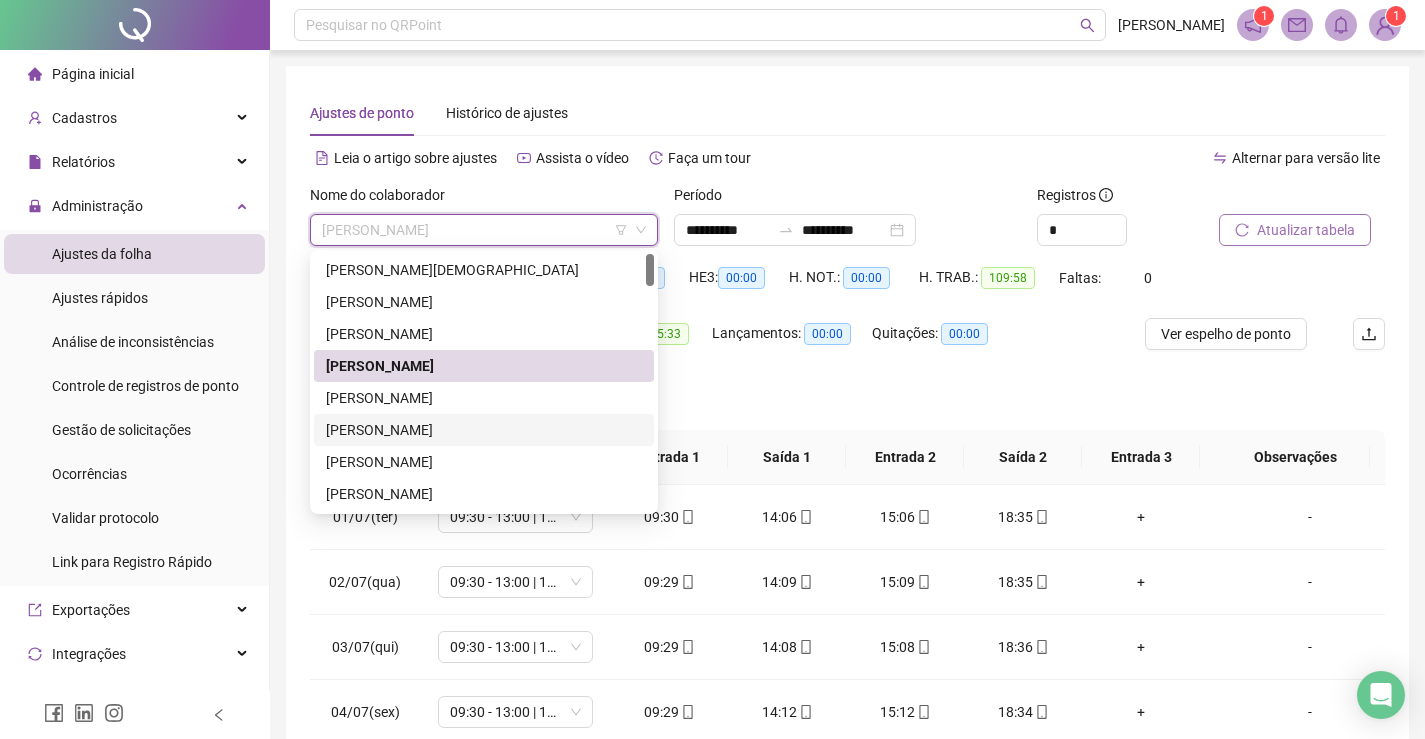 click on "[PERSON_NAME]" at bounding box center [484, 430] 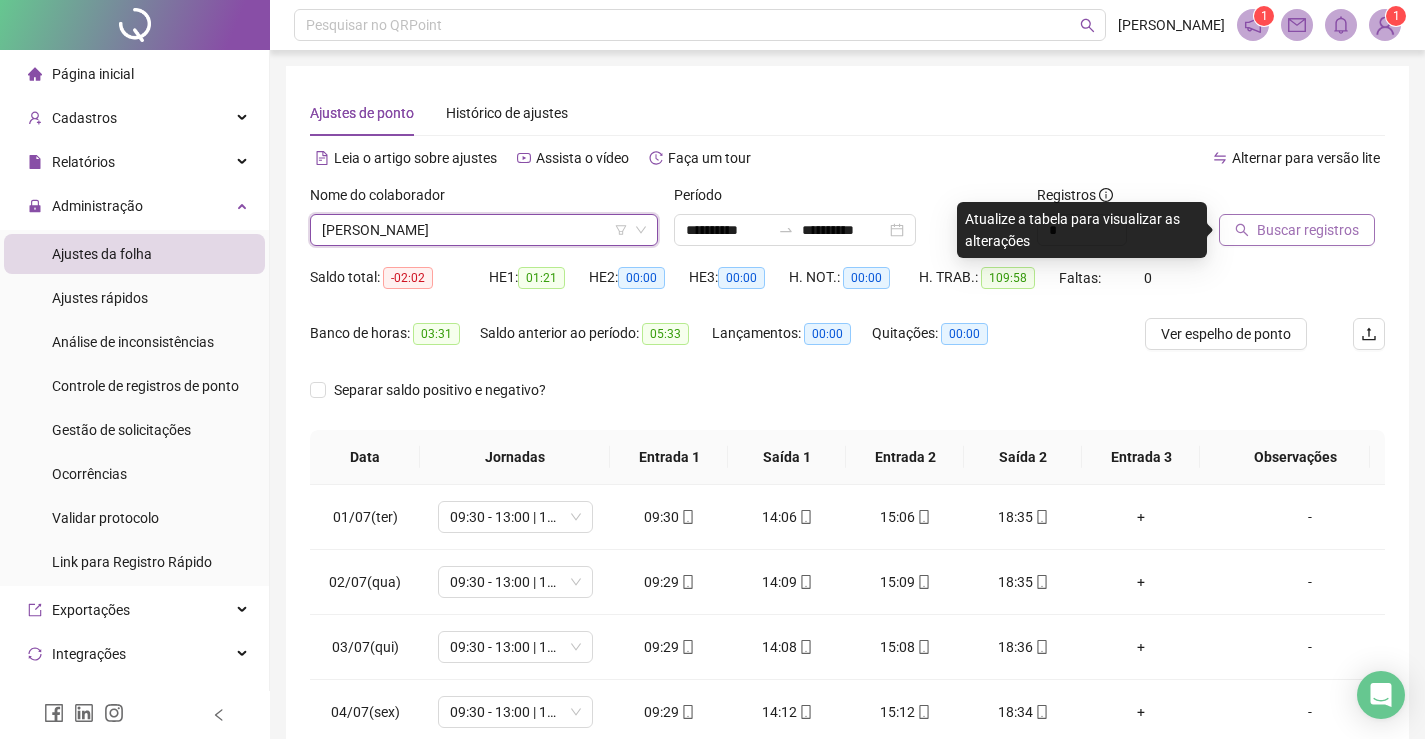 click on "Buscar registros" at bounding box center (1308, 230) 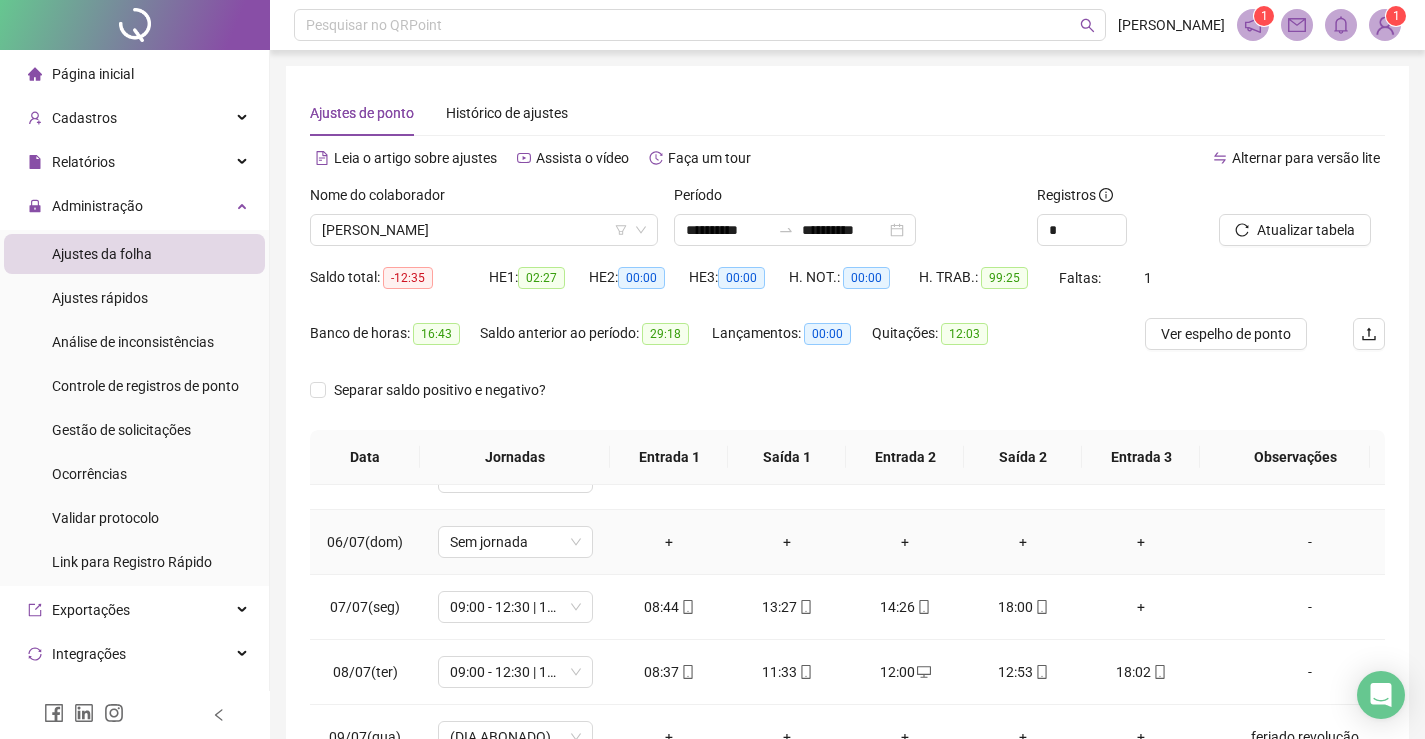 scroll, scrollTop: 400, scrollLeft: 0, axis: vertical 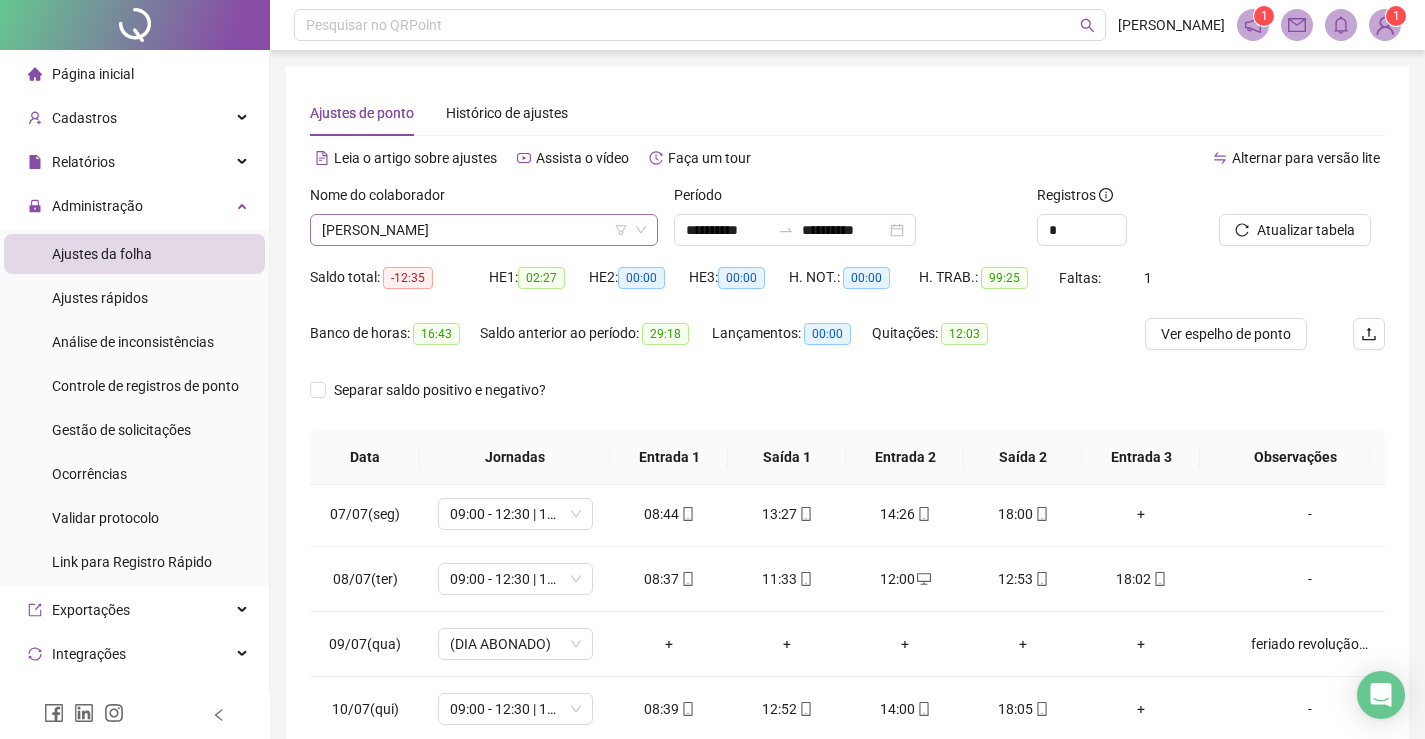 click on "[PERSON_NAME]" at bounding box center (484, 230) 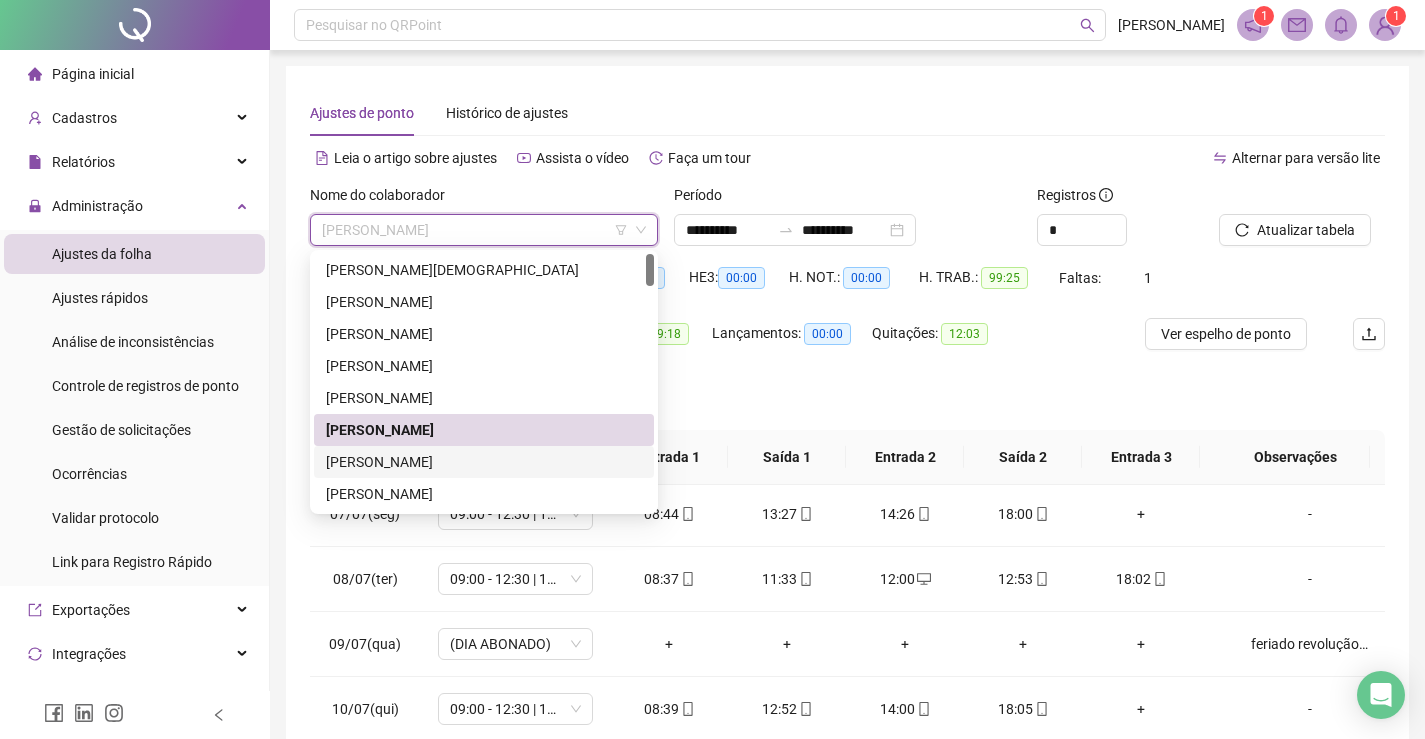click on "[PERSON_NAME]" at bounding box center [484, 462] 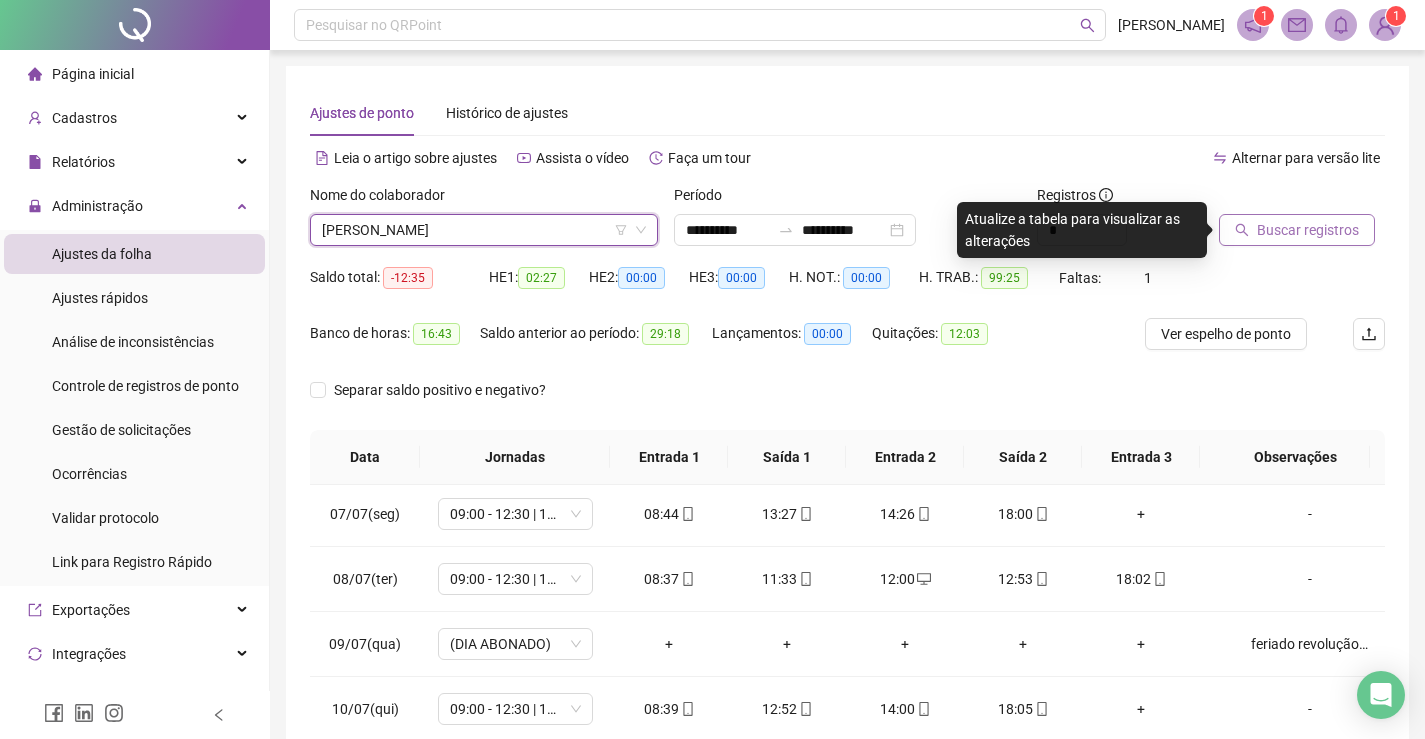 click on "Buscar registros" at bounding box center [1308, 230] 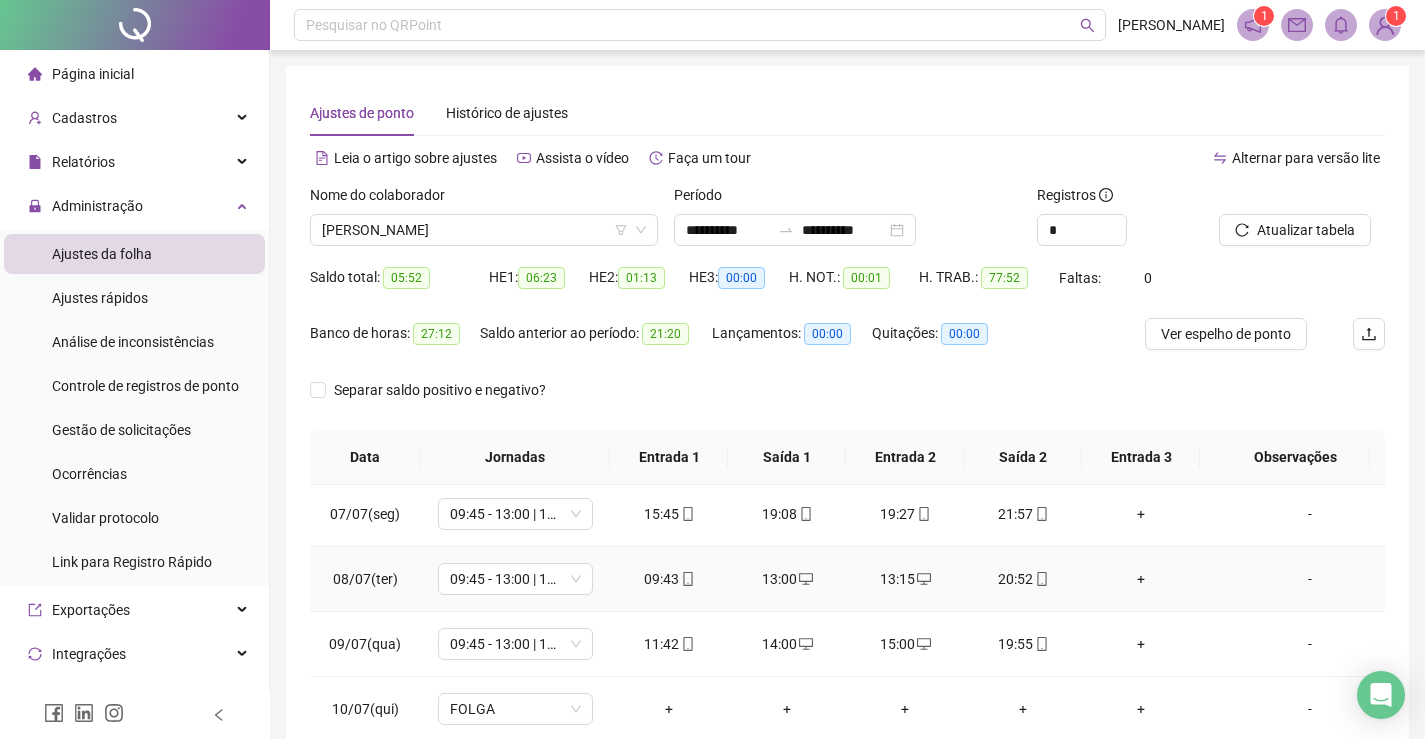 scroll, scrollTop: 100, scrollLeft: 0, axis: vertical 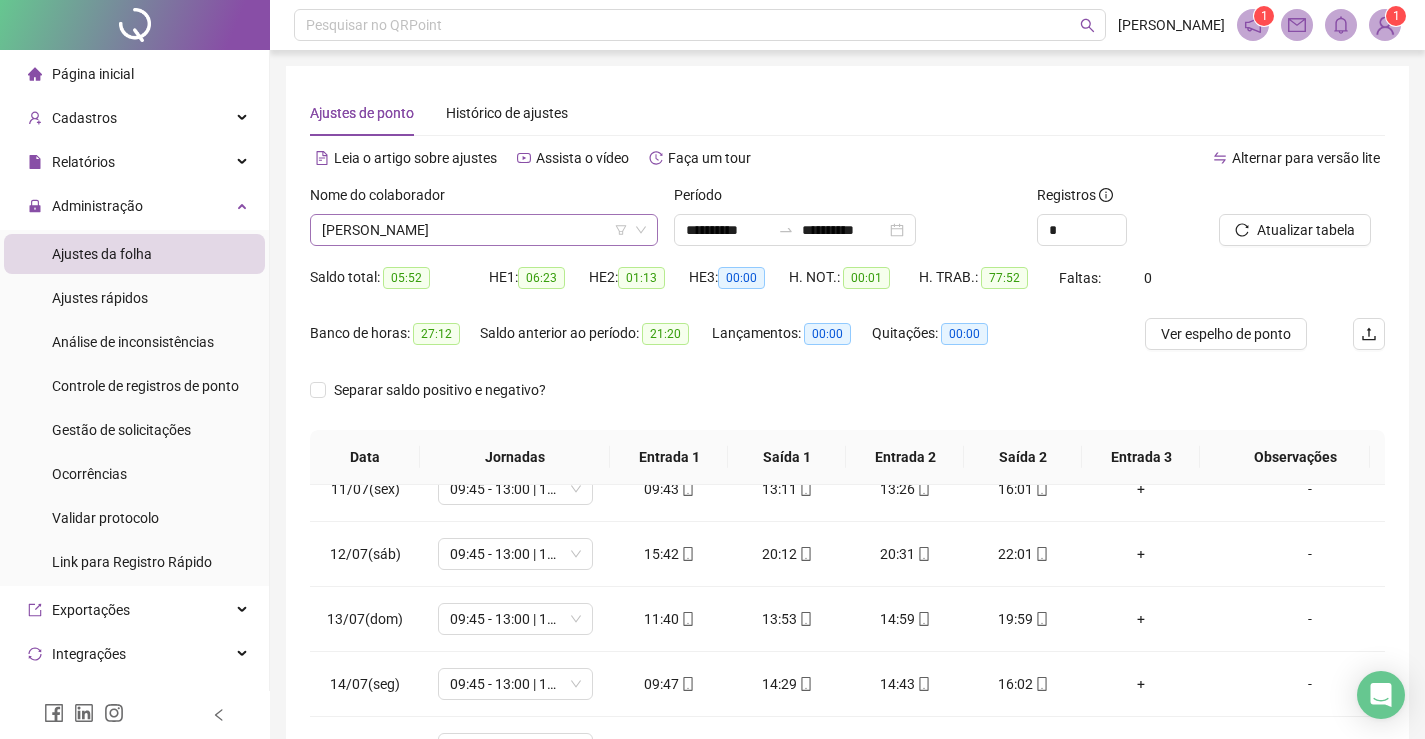 click on "[PERSON_NAME]" at bounding box center [484, 230] 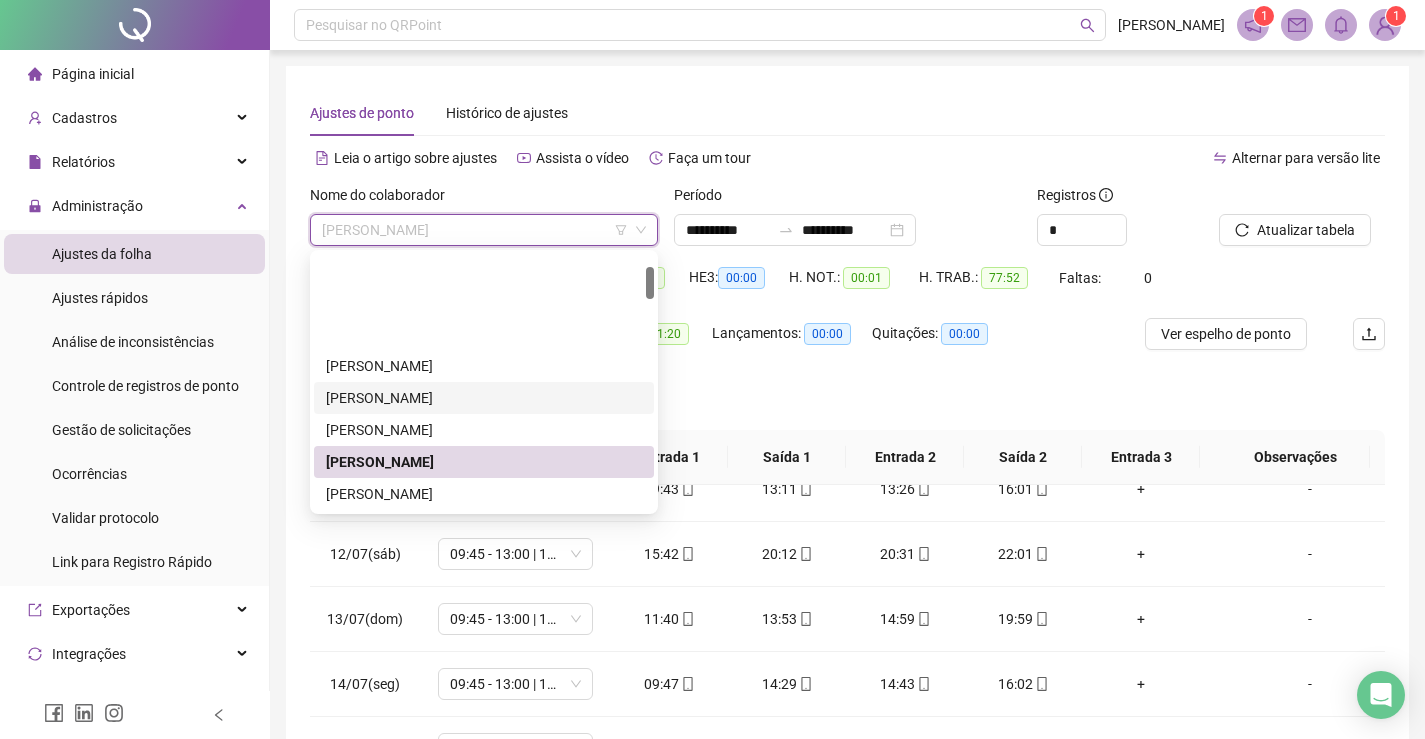 scroll, scrollTop: 100, scrollLeft: 0, axis: vertical 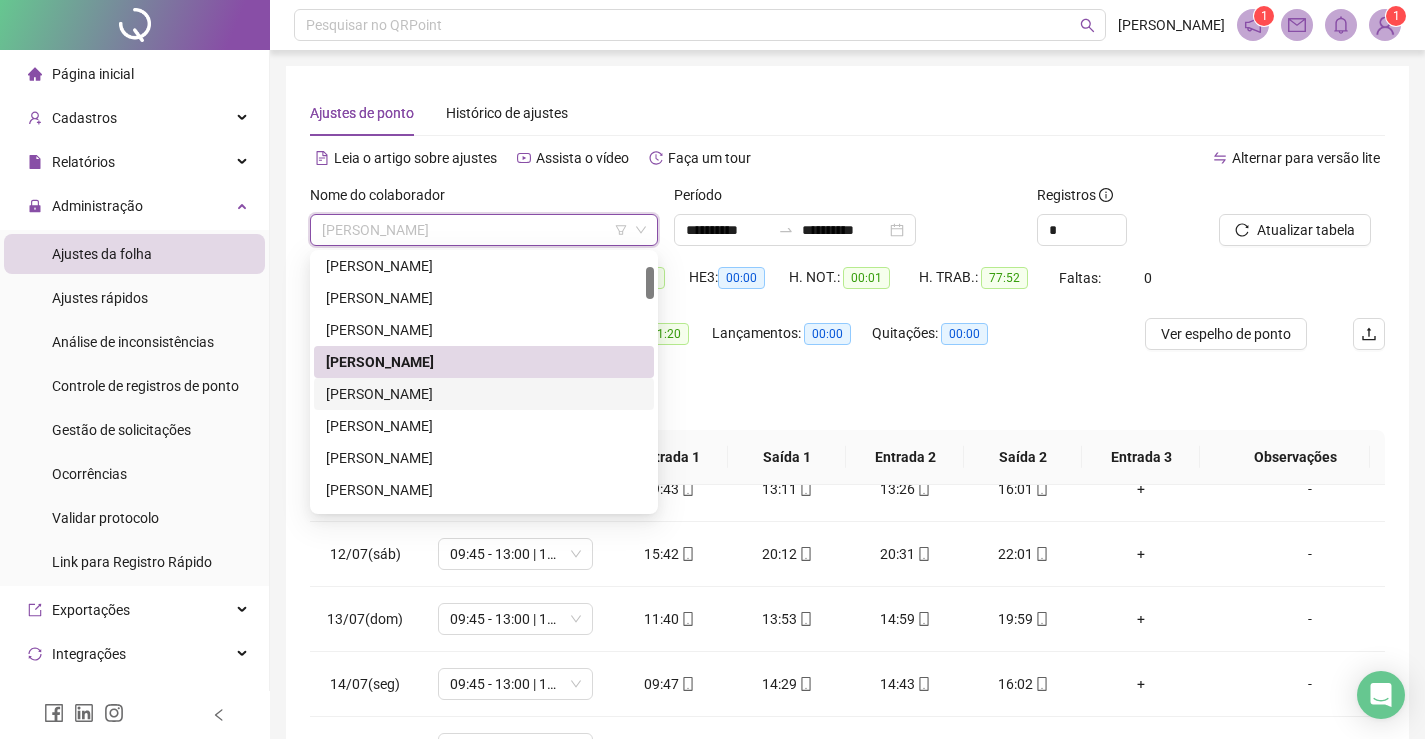 click on "[PERSON_NAME]" at bounding box center (484, 394) 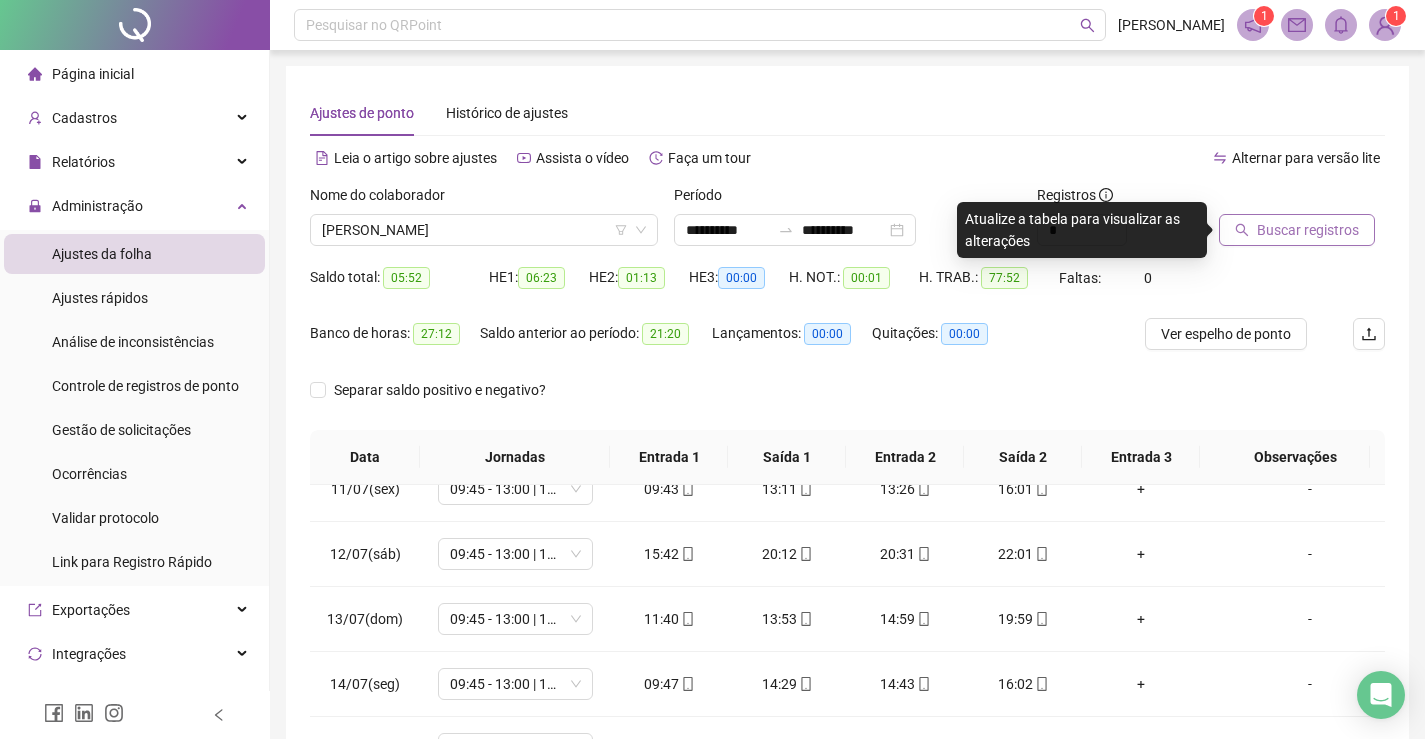 click on "Buscar registros" at bounding box center [1308, 230] 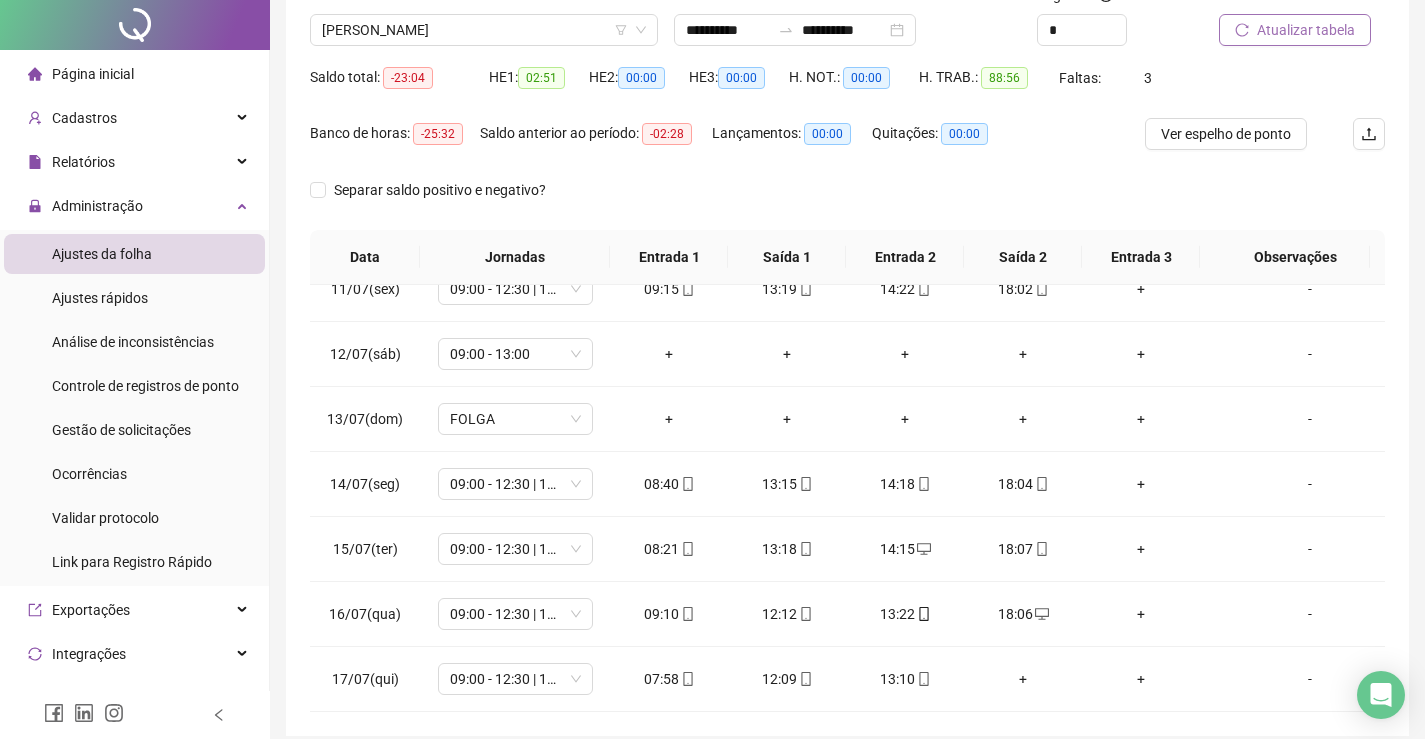 scroll, scrollTop: 283, scrollLeft: 0, axis: vertical 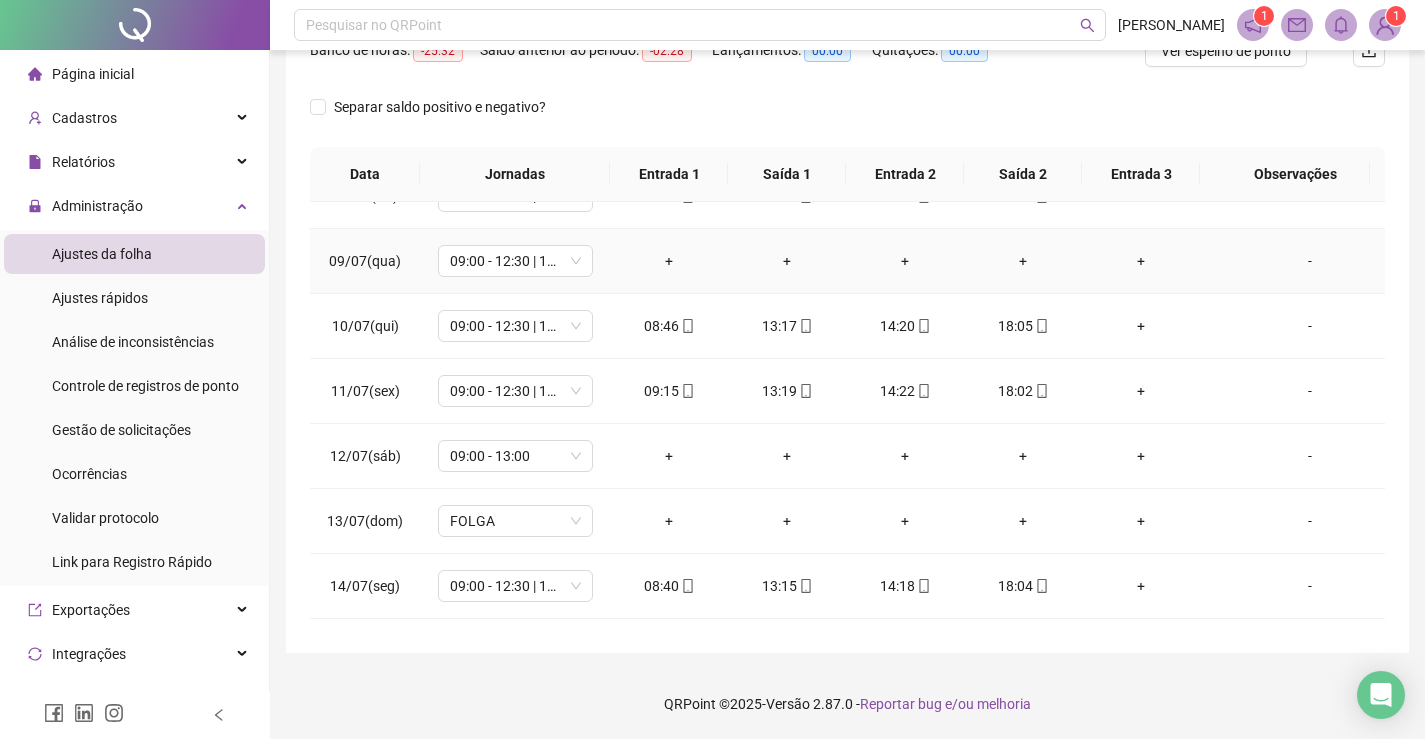 click on "-" at bounding box center [1310, 261] 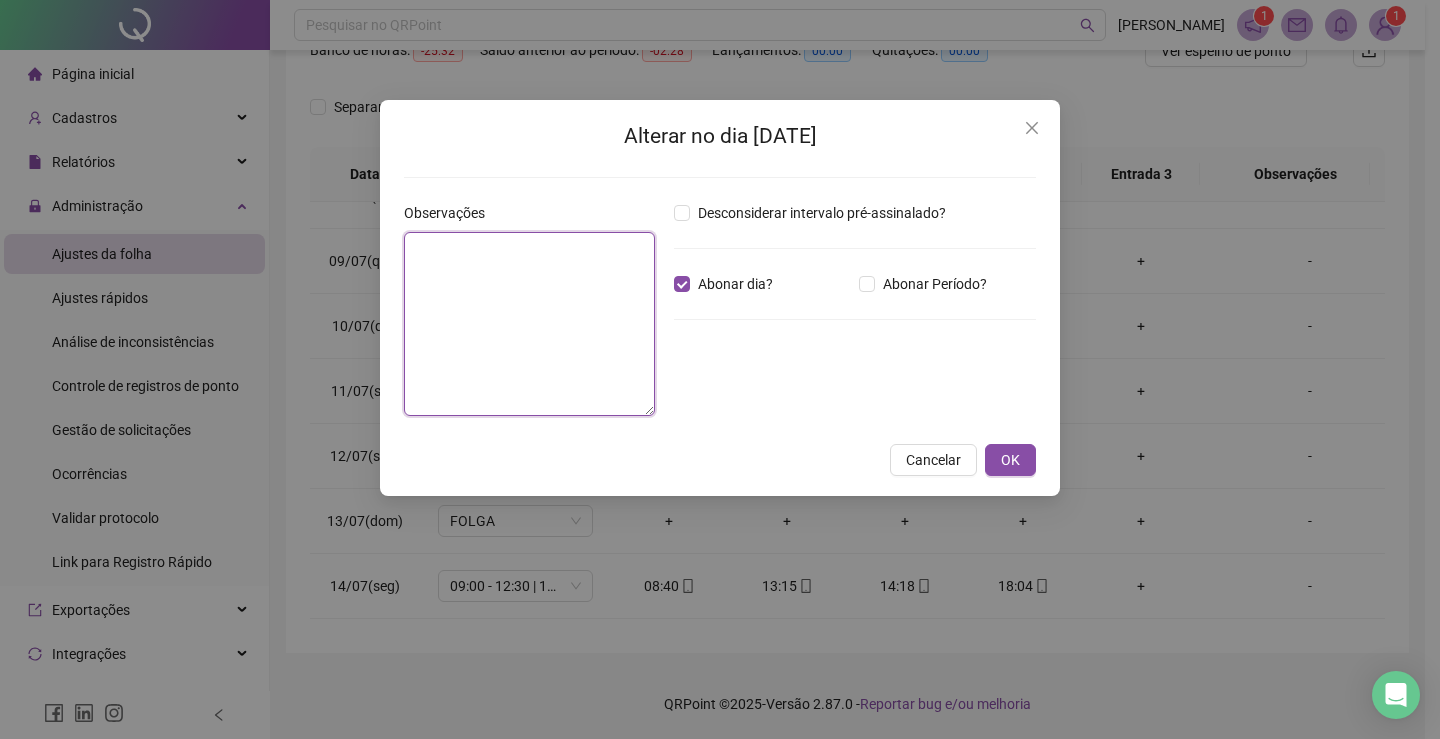 click at bounding box center (529, 324) 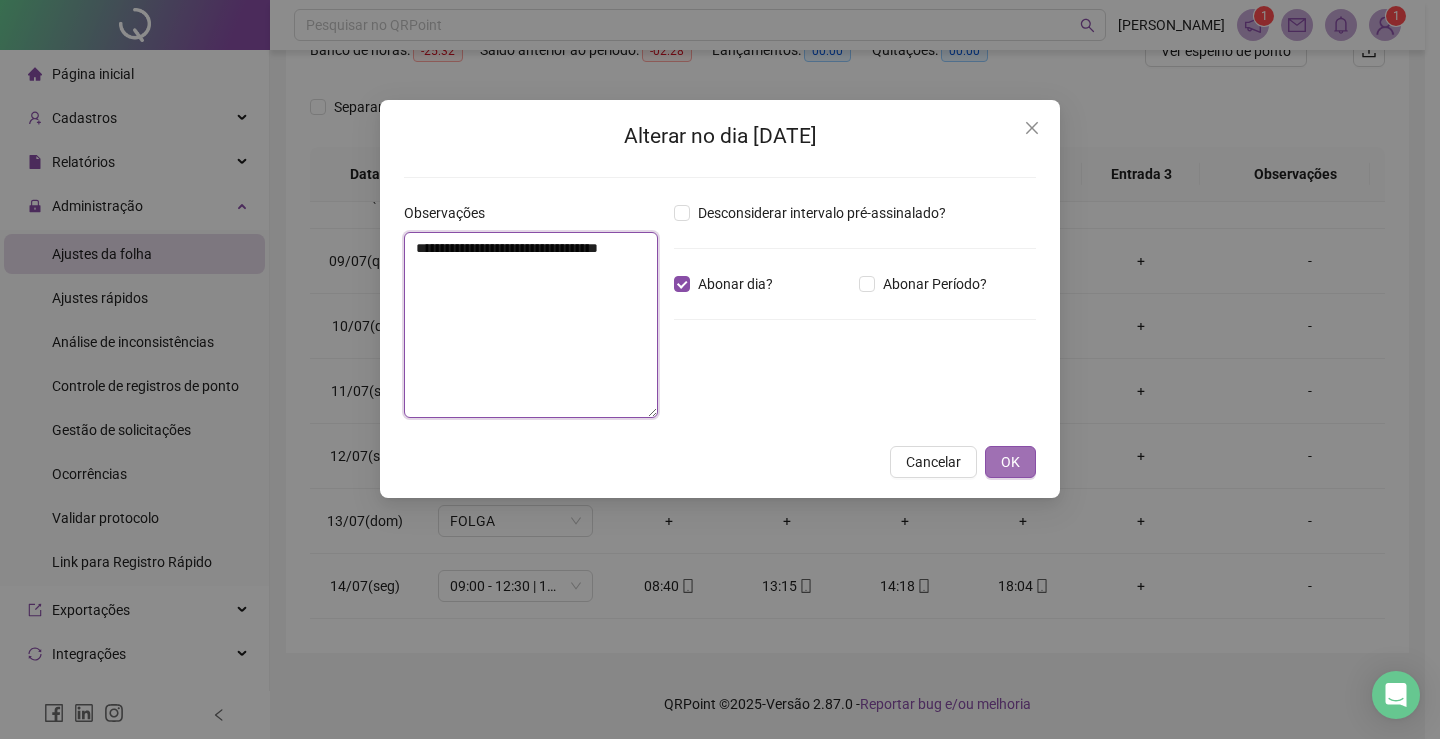 type on "**********" 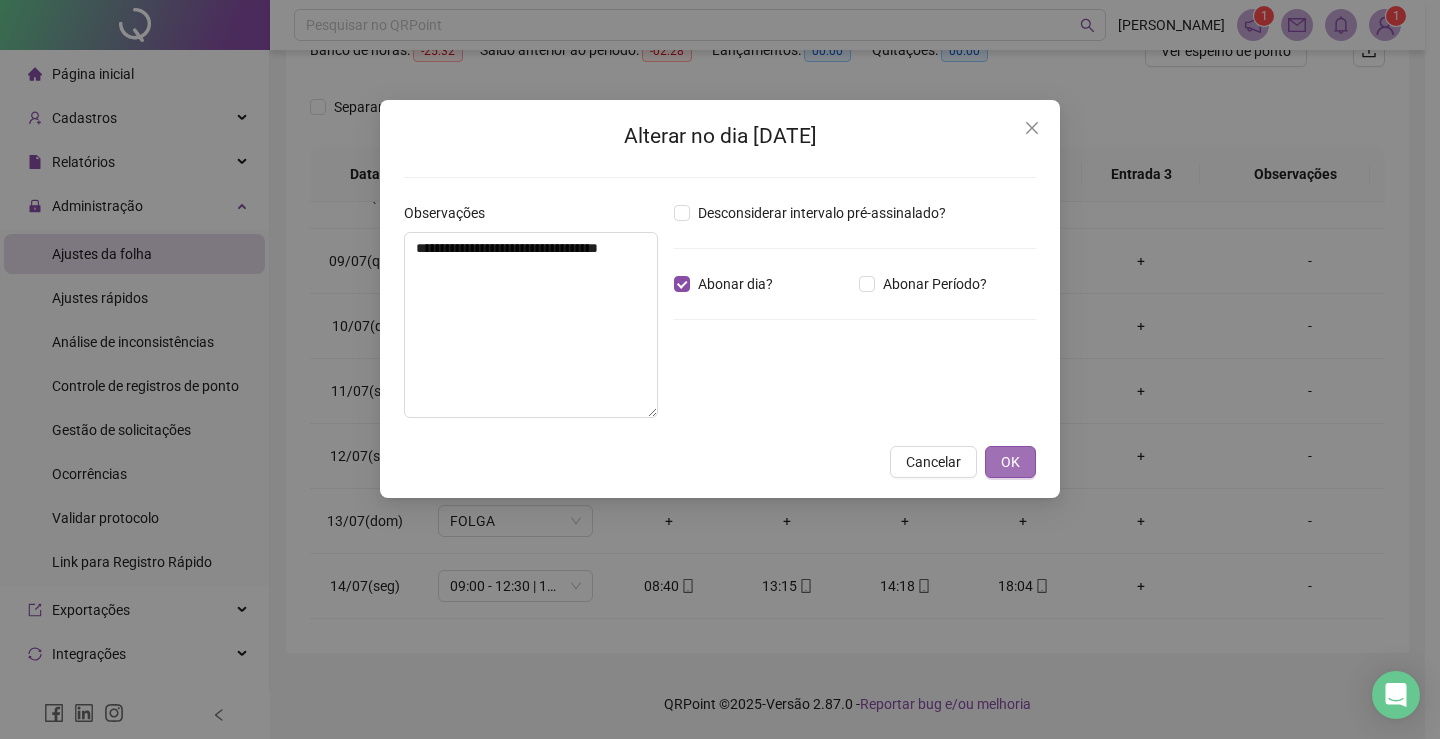 click on "OK" at bounding box center (1010, 462) 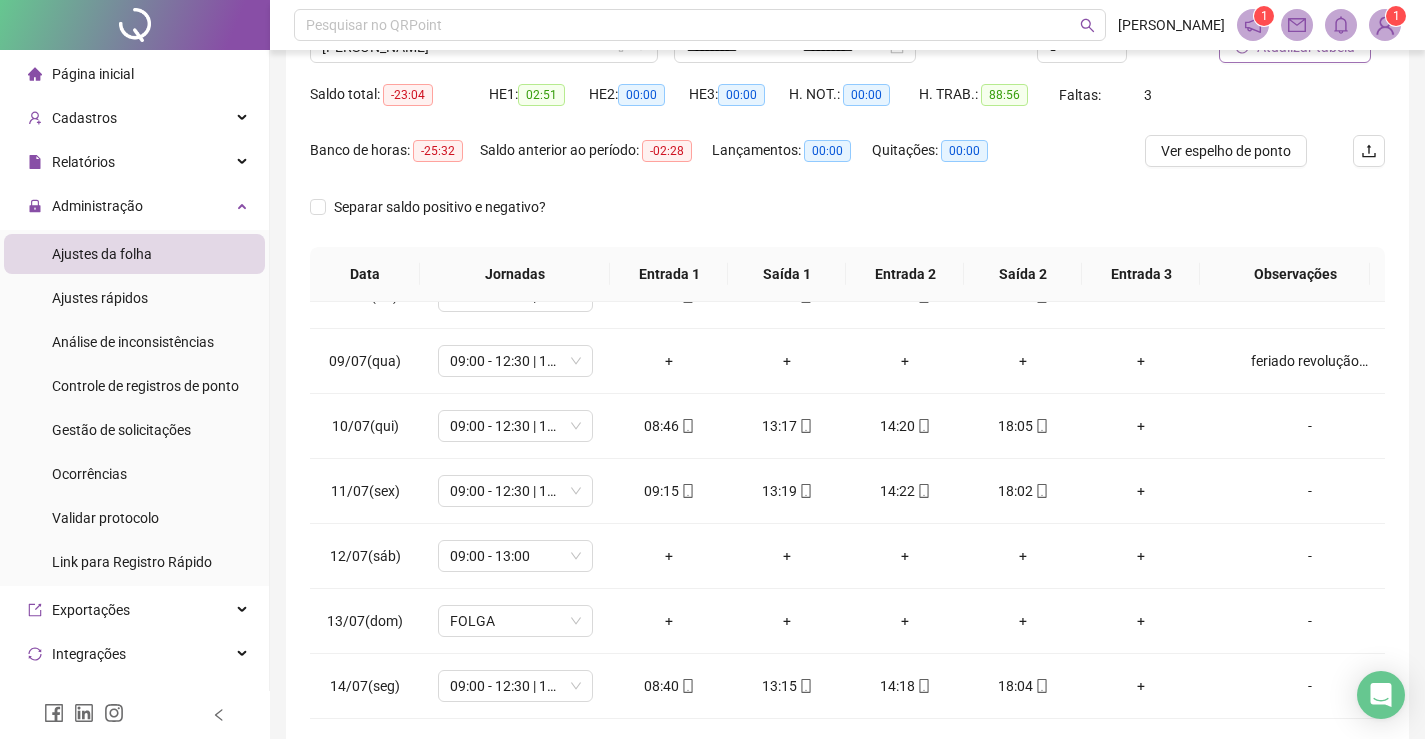 scroll, scrollTop: 283, scrollLeft: 0, axis: vertical 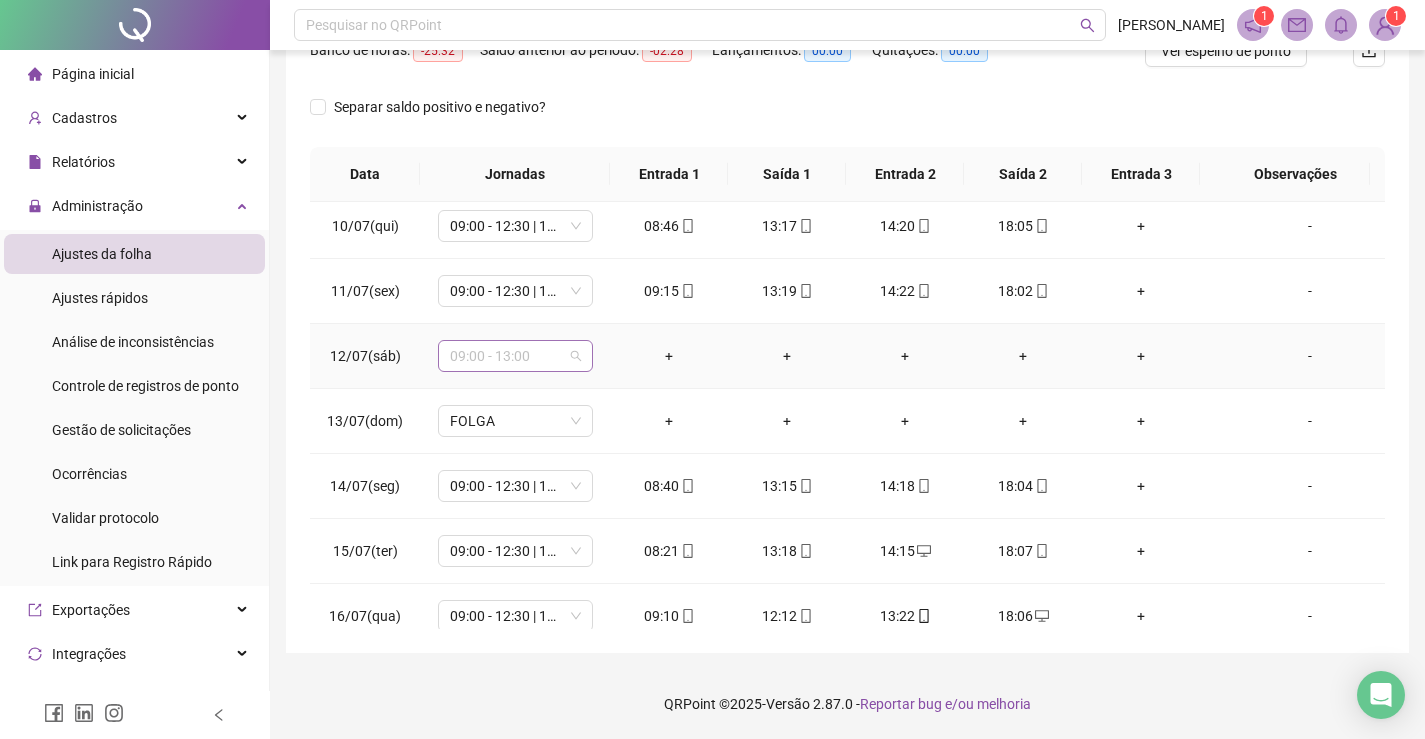 click on "09:00 - 13:00" at bounding box center (515, 356) 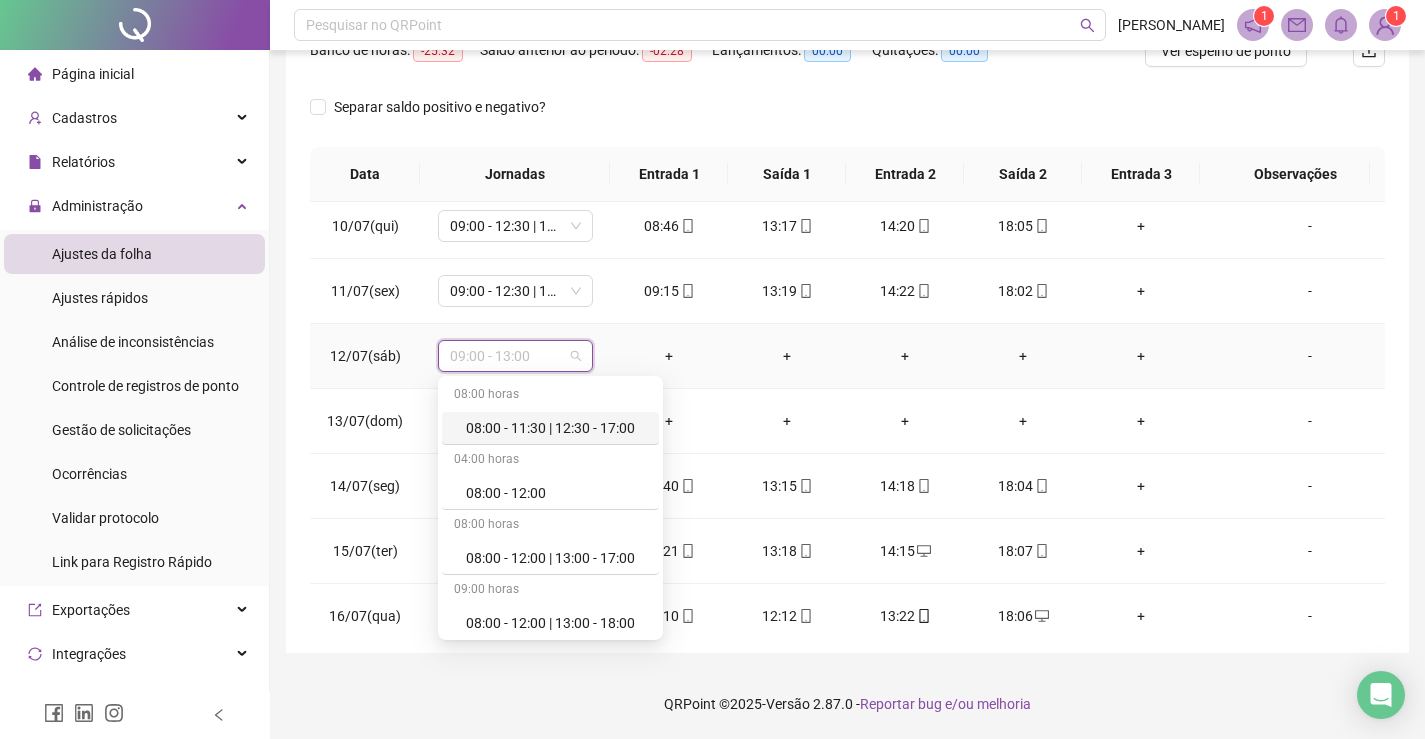type on "*" 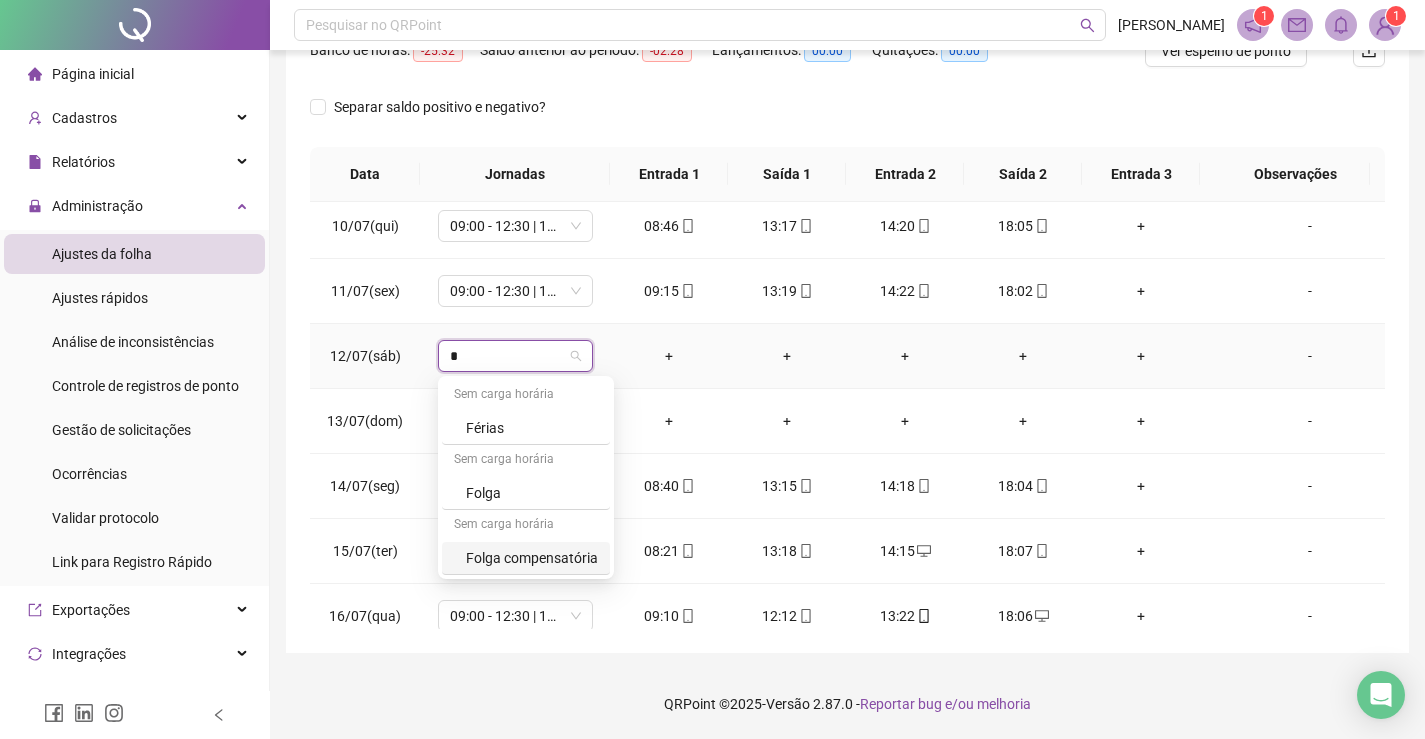 click on "Folga compensatória" at bounding box center (526, 558) 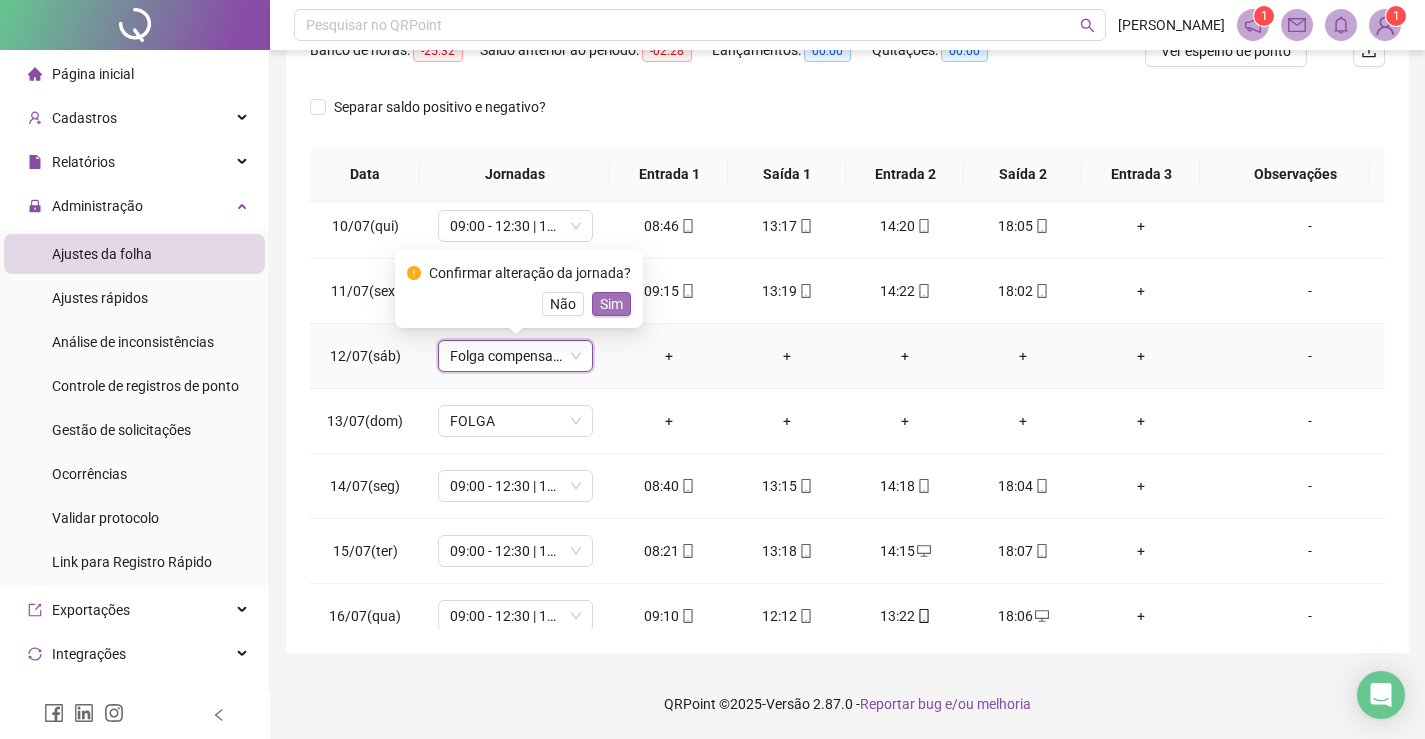 click on "Sim" at bounding box center [611, 304] 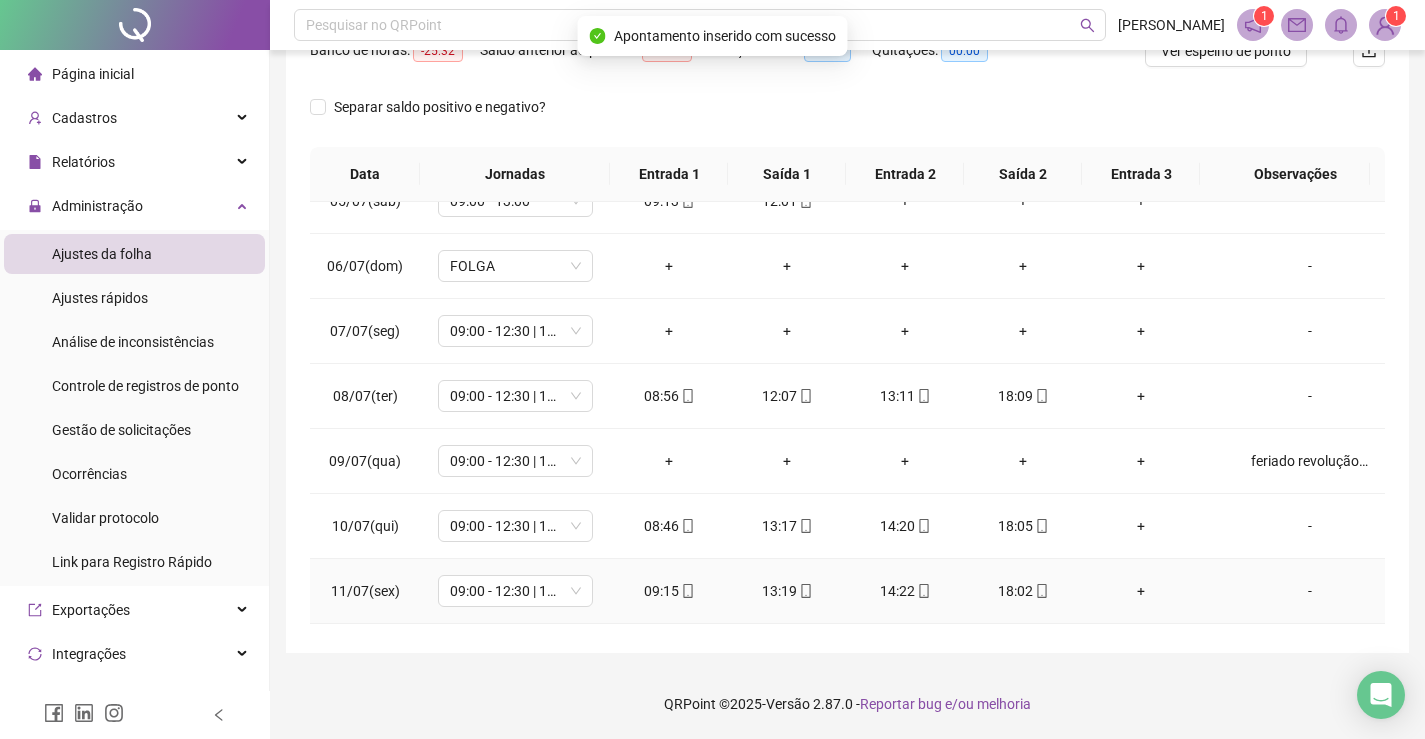 scroll, scrollTop: 193, scrollLeft: 0, axis: vertical 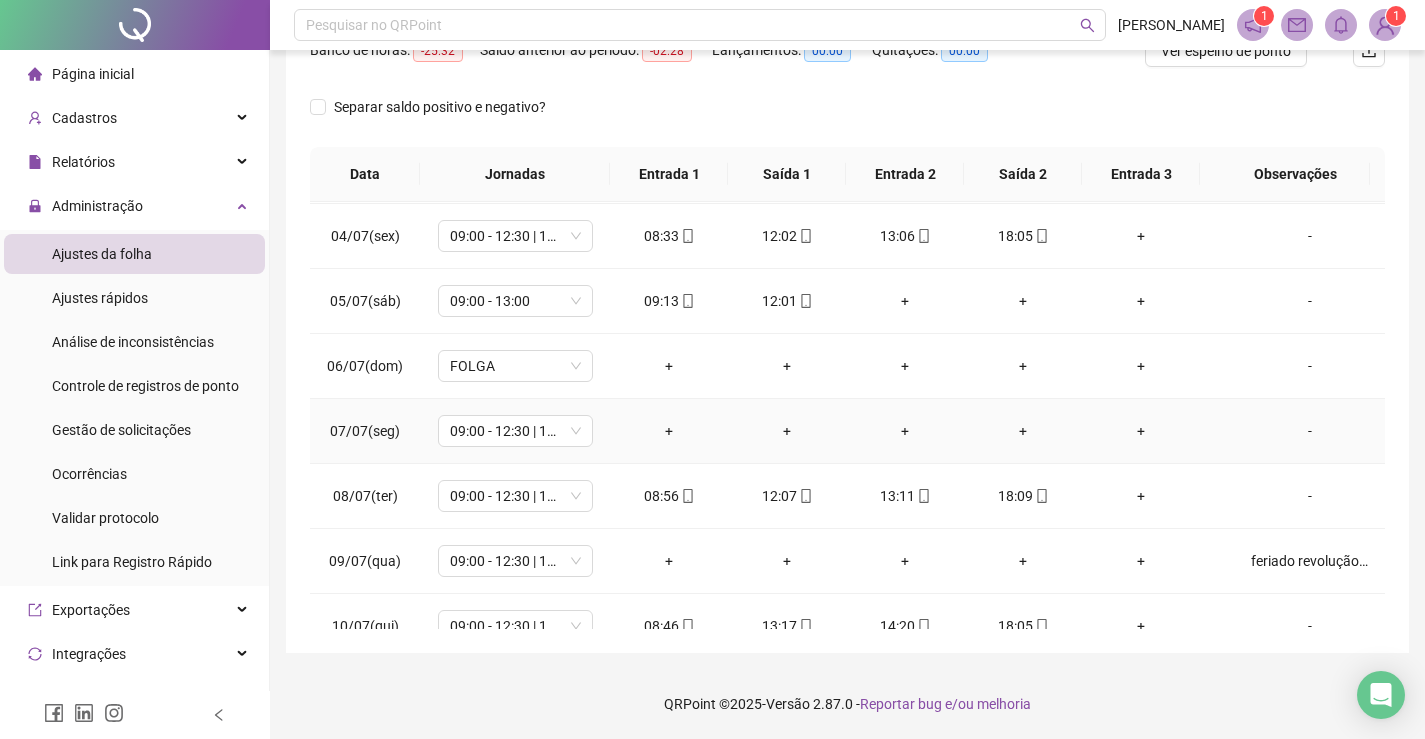 click on "-" at bounding box center (1310, 431) 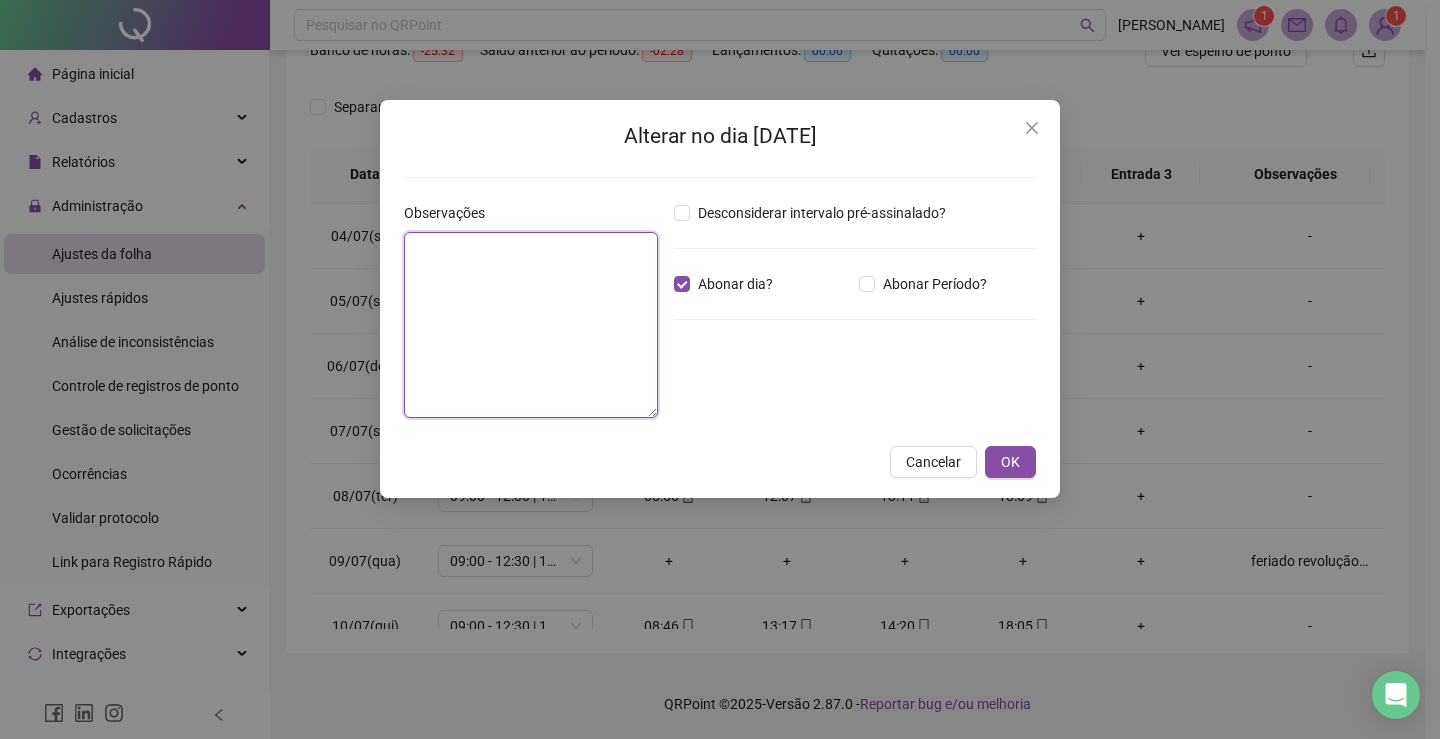 click at bounding box center (531, 325) 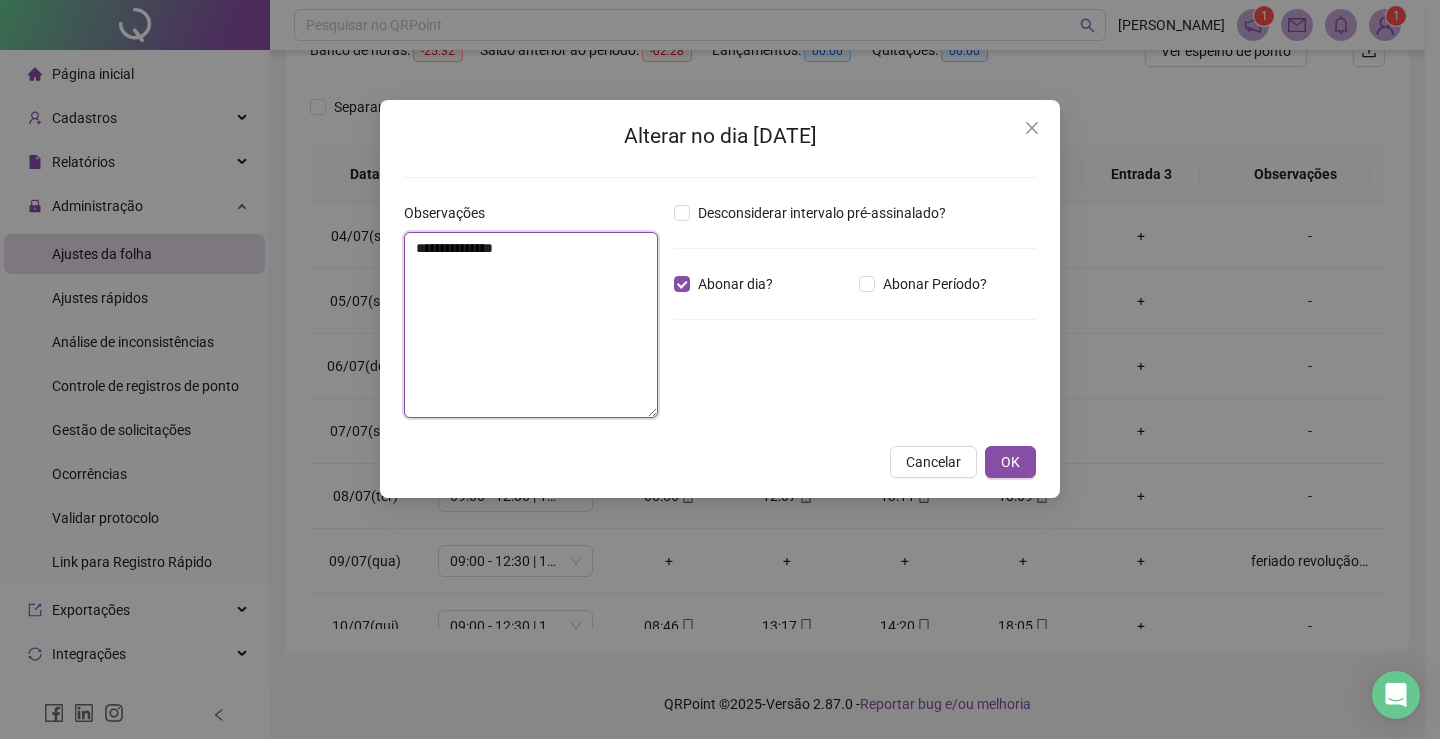 click on "**********" at bounding box center (531, 325) 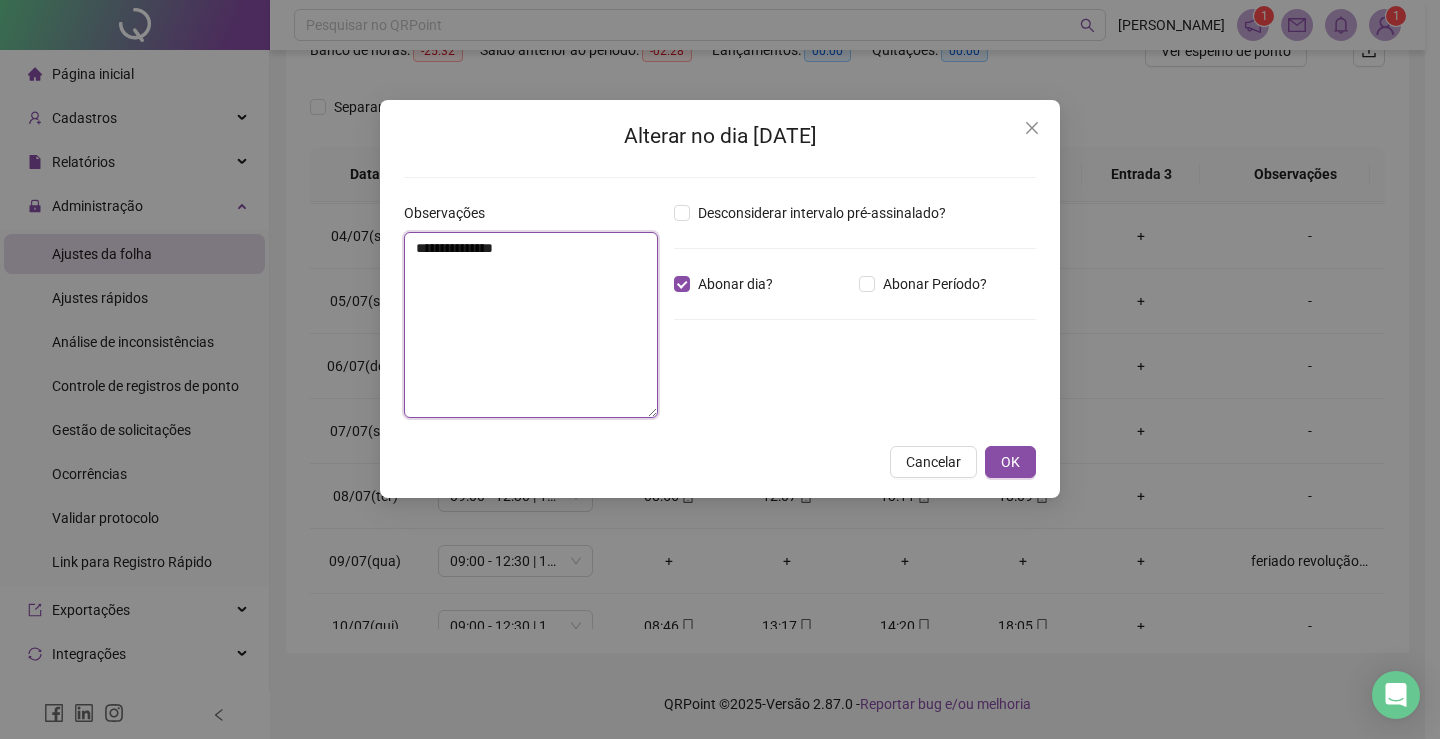 click on "**********" at bounding box center [531, 325] 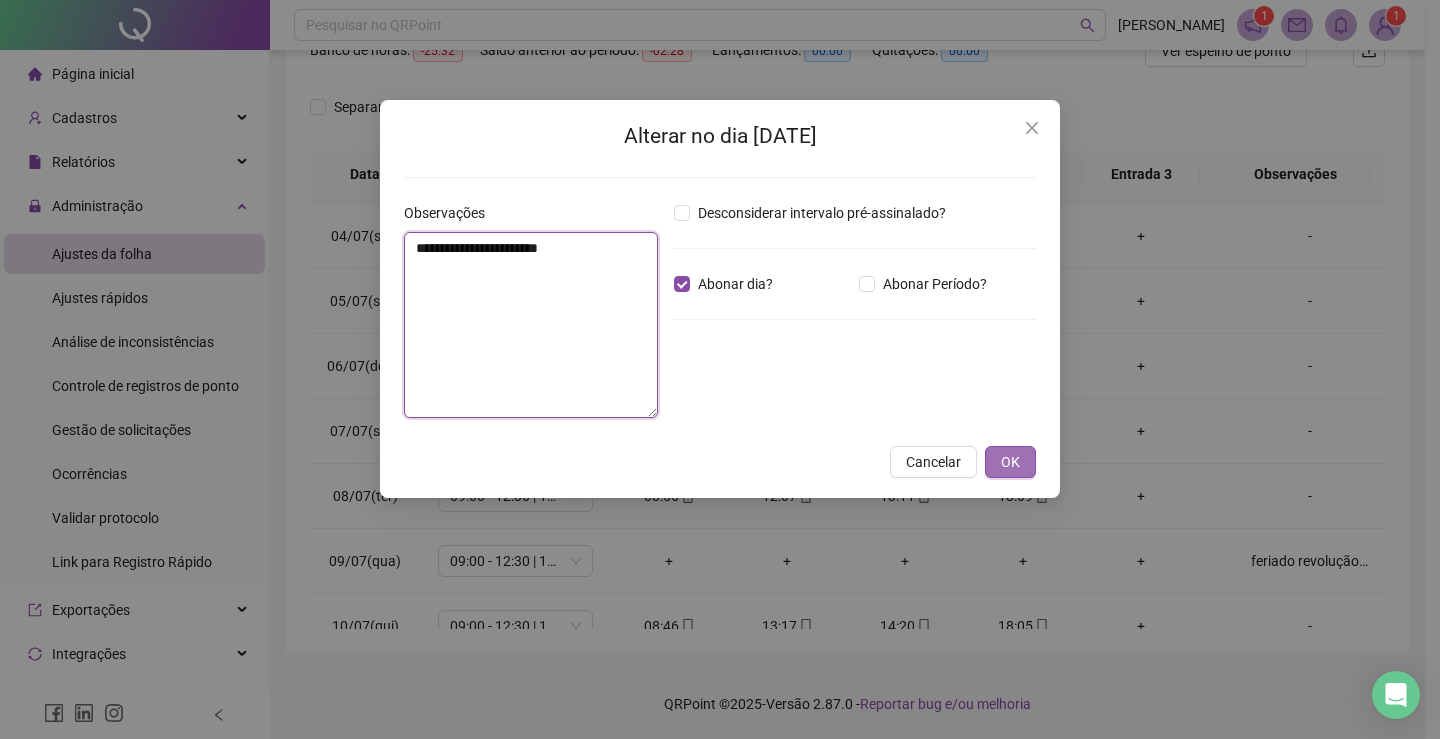 type on "**********" 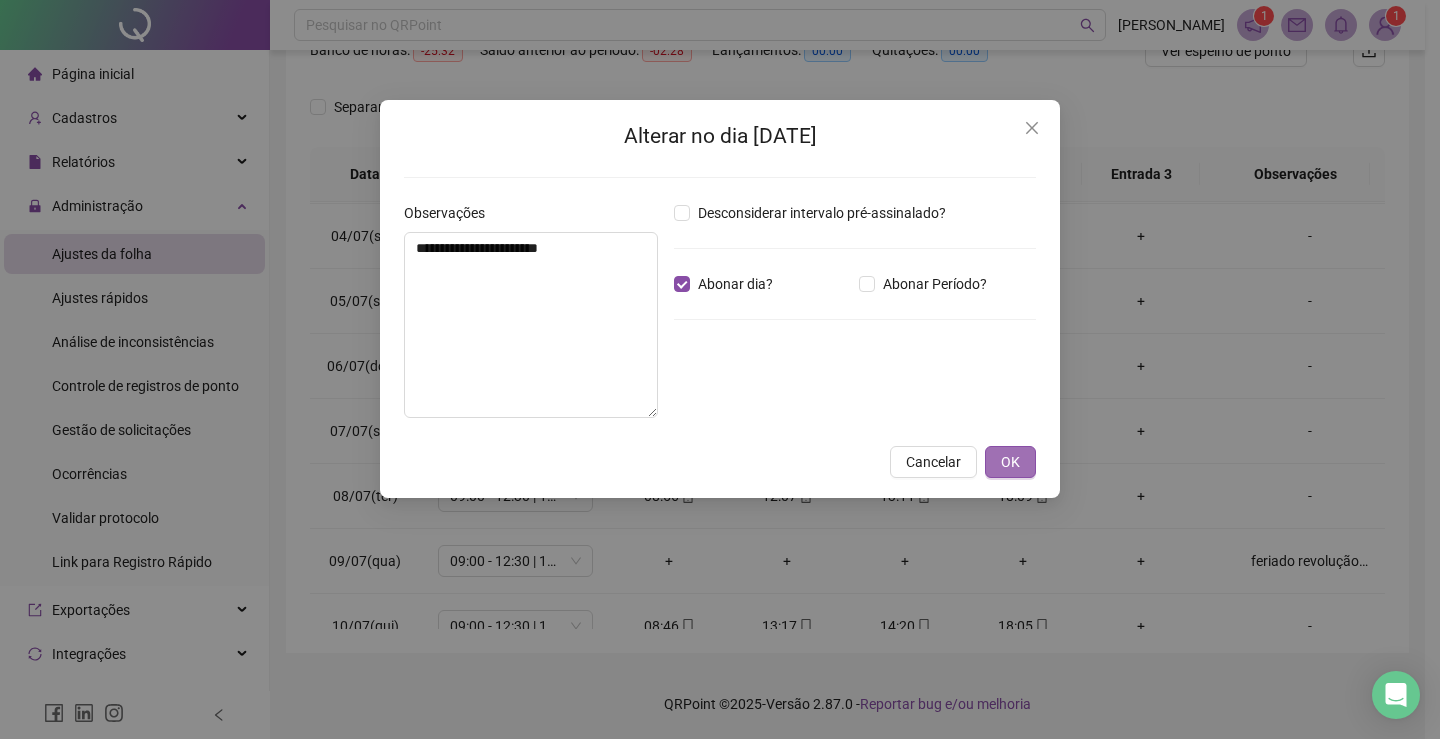 click on "OK" at bounding box center (1010, 462) 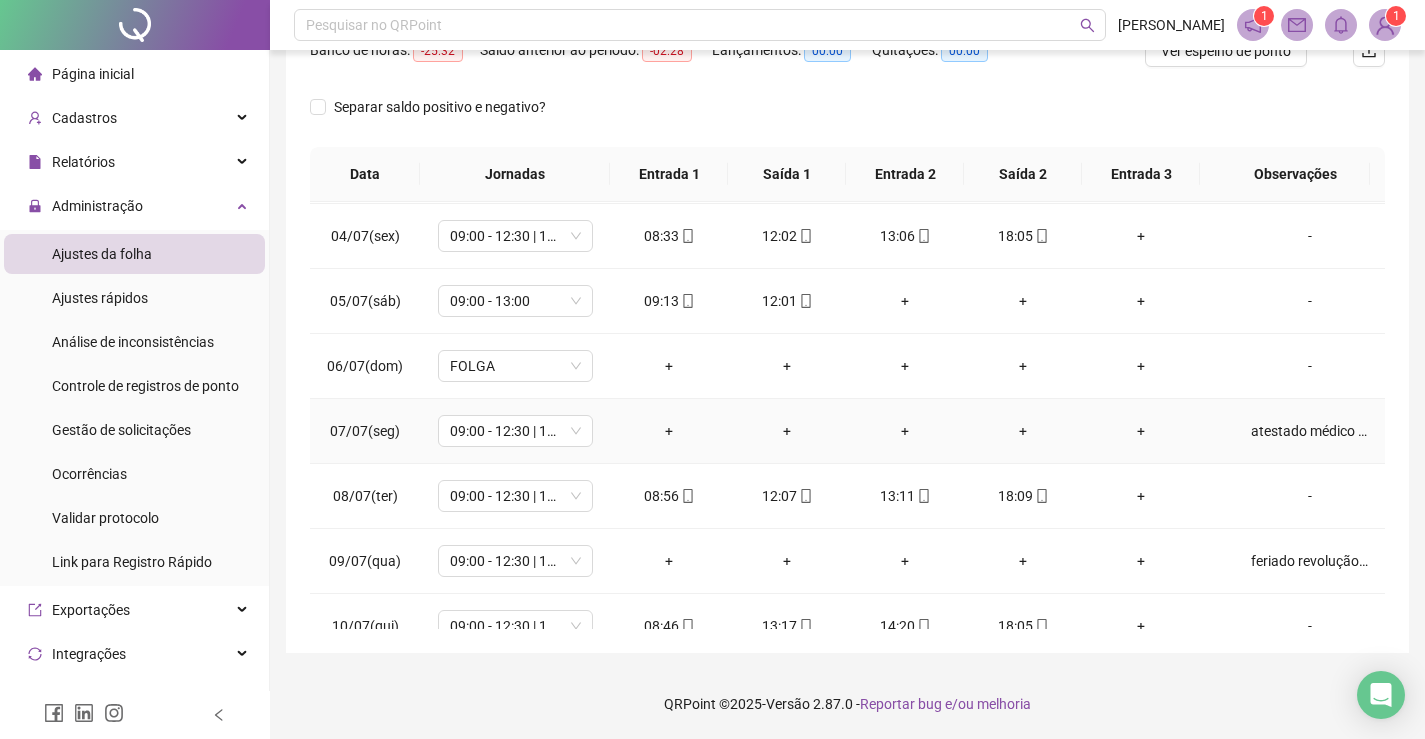 scroll, scrollTop: 0, scrollLeft: 0, axis: both 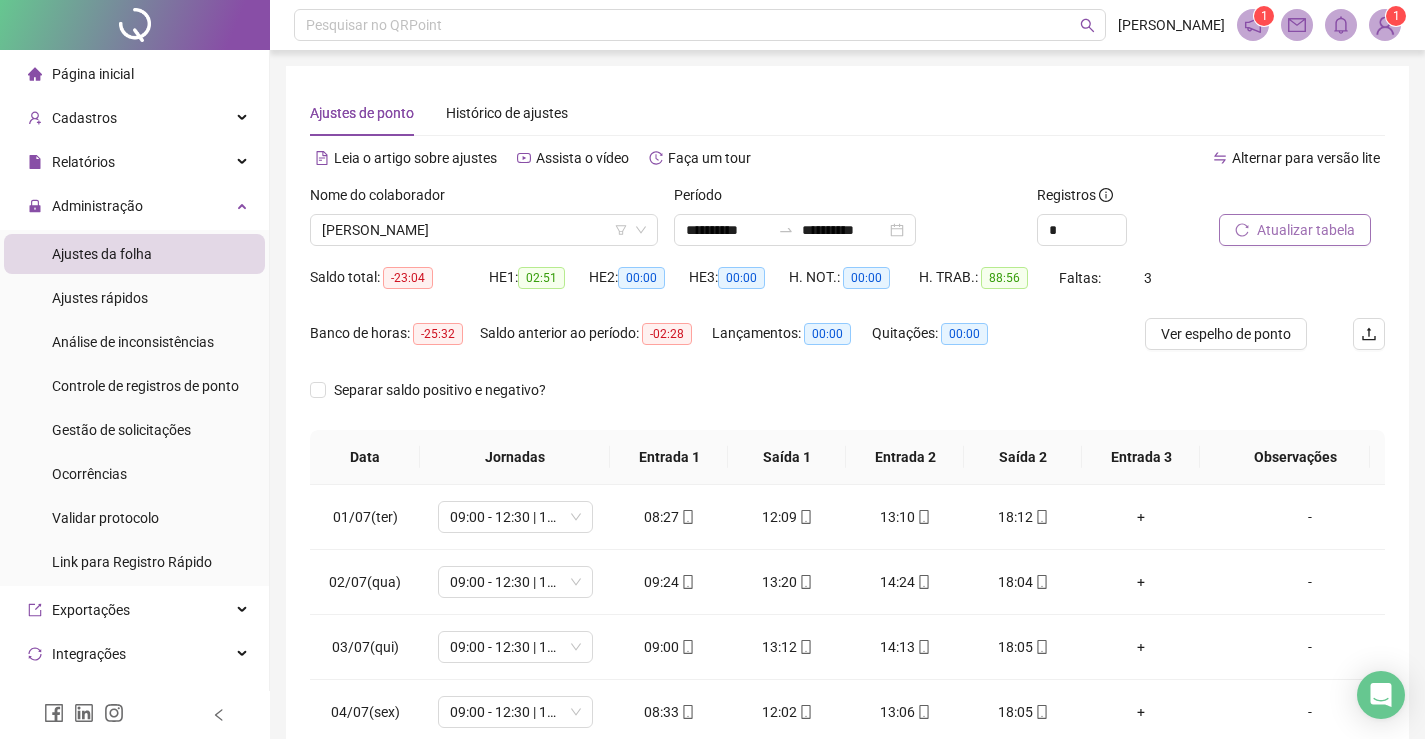 click on "Atualizar tabela" at bounding box center (1306, 230) 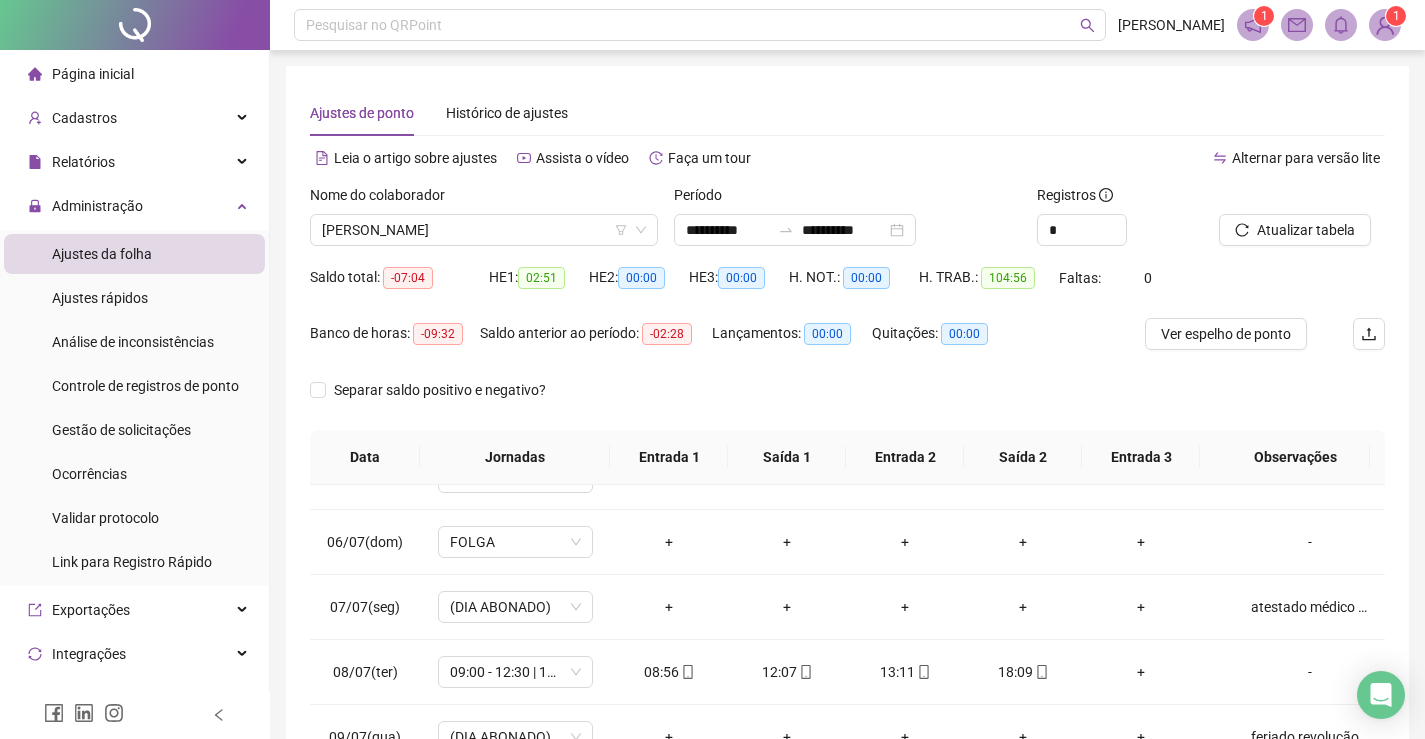 scroll, scrollTop: 693, scrollLeft: 0, axis: vertical 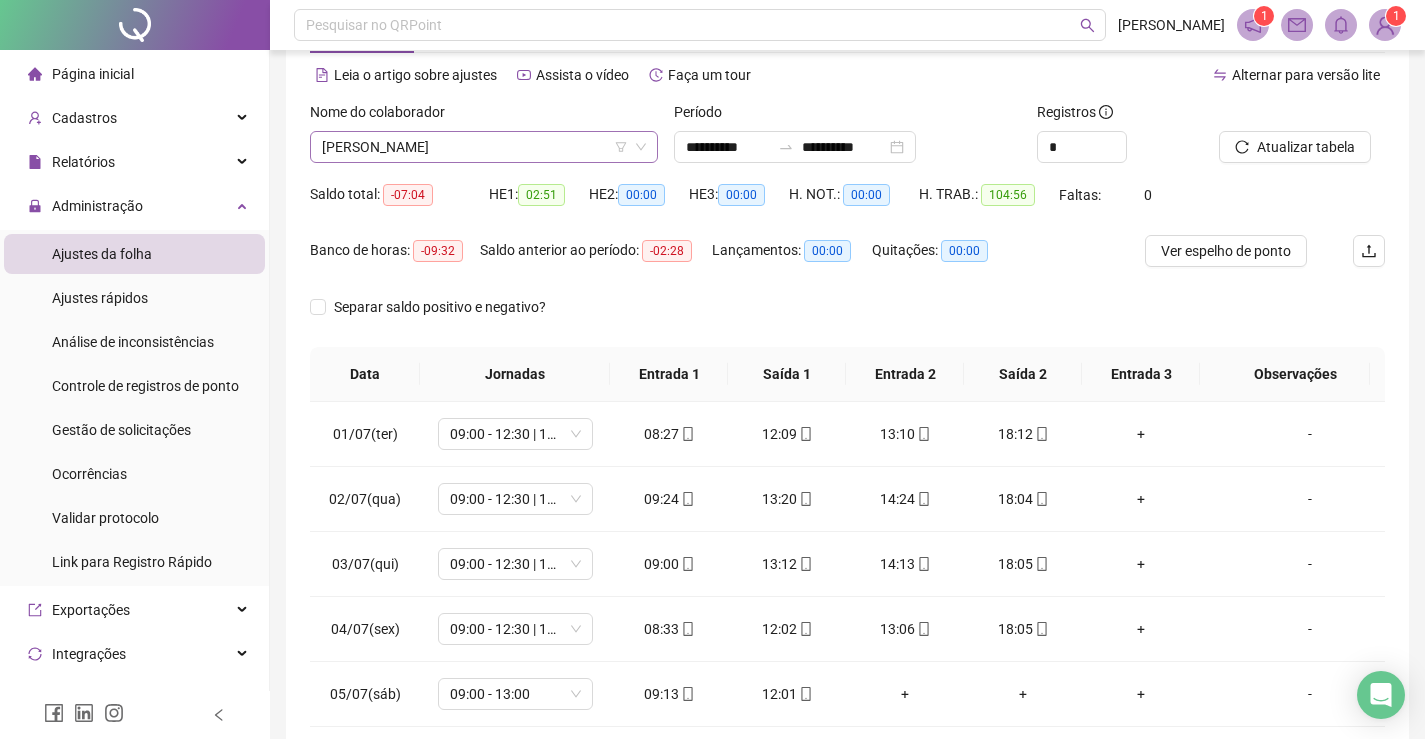 click on "[PERSON_NAME]" at bounding box center [484, 147] 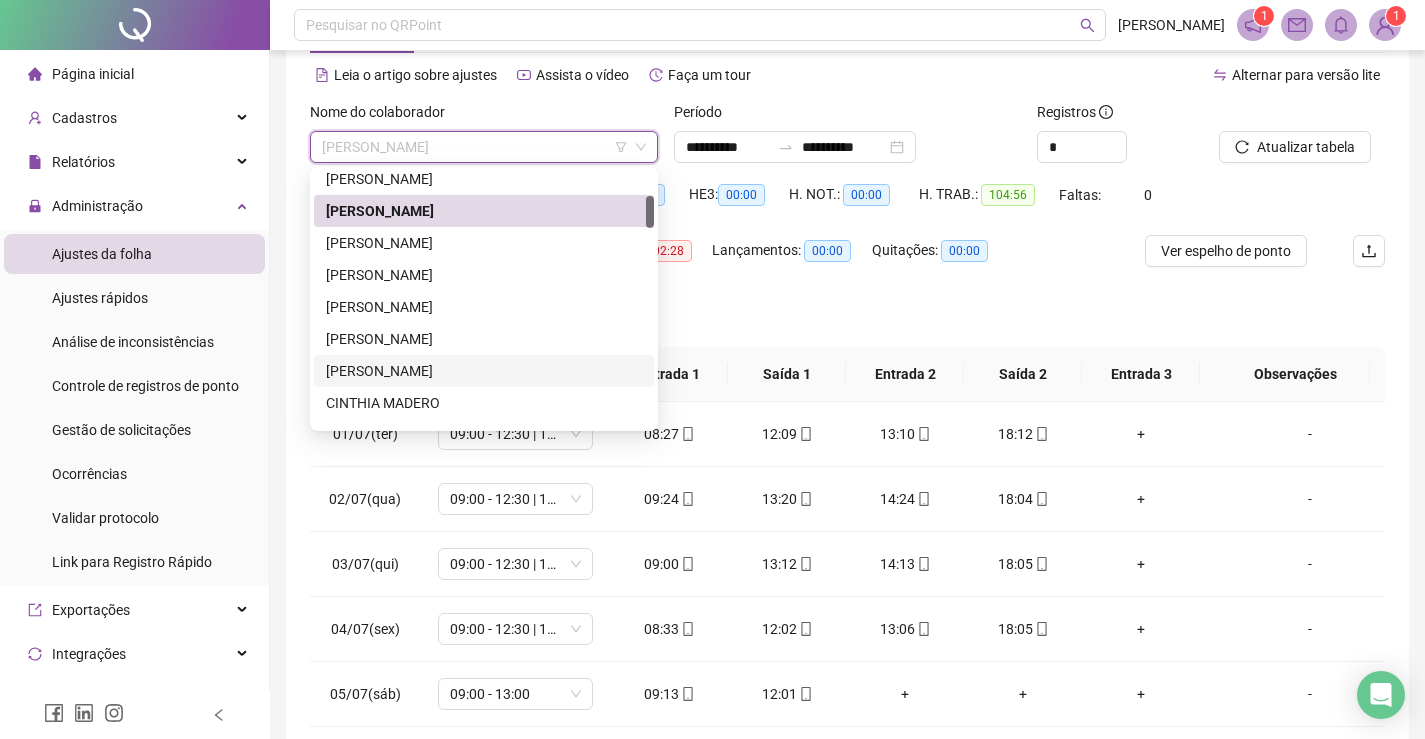scroll, scrollTop: 0, scrollLeft: 0, axis: both 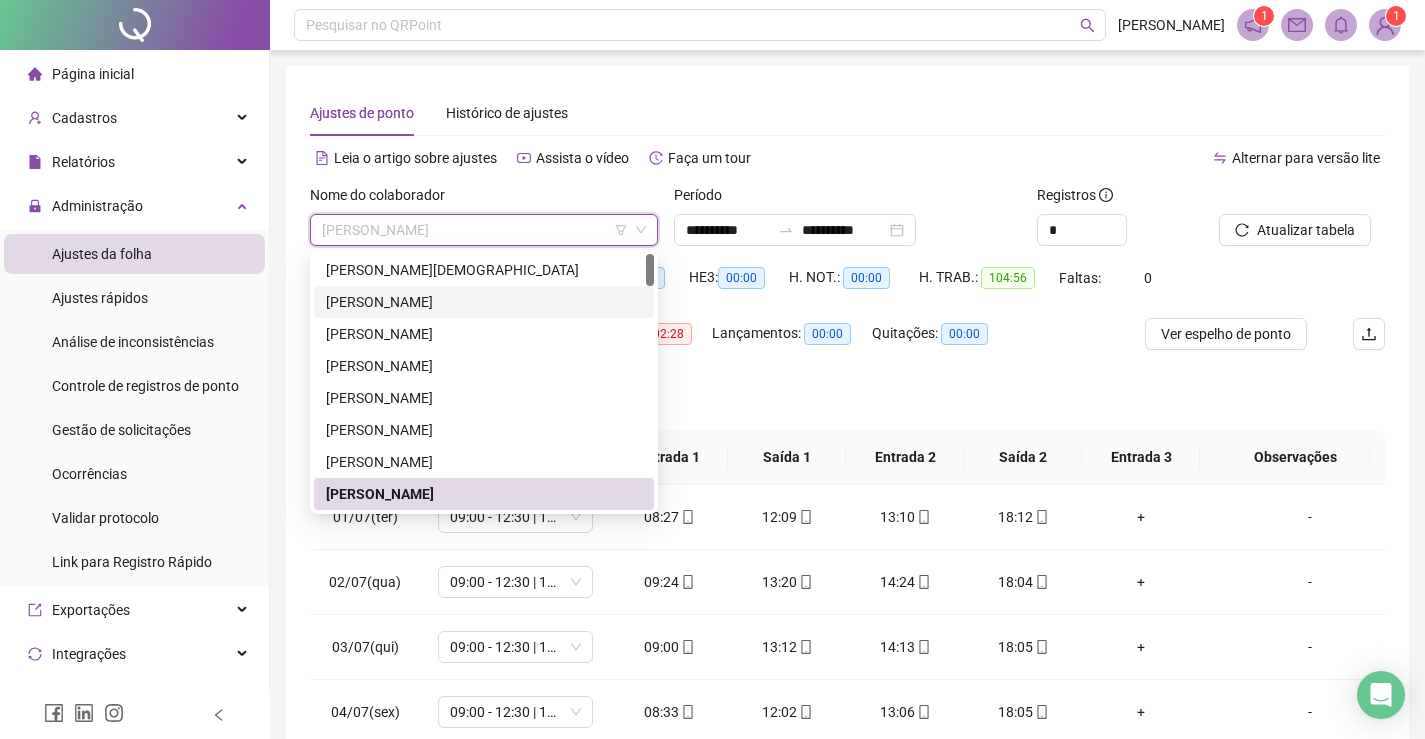click on "[PERSON_NAME]" at bounding box center (484, 302) 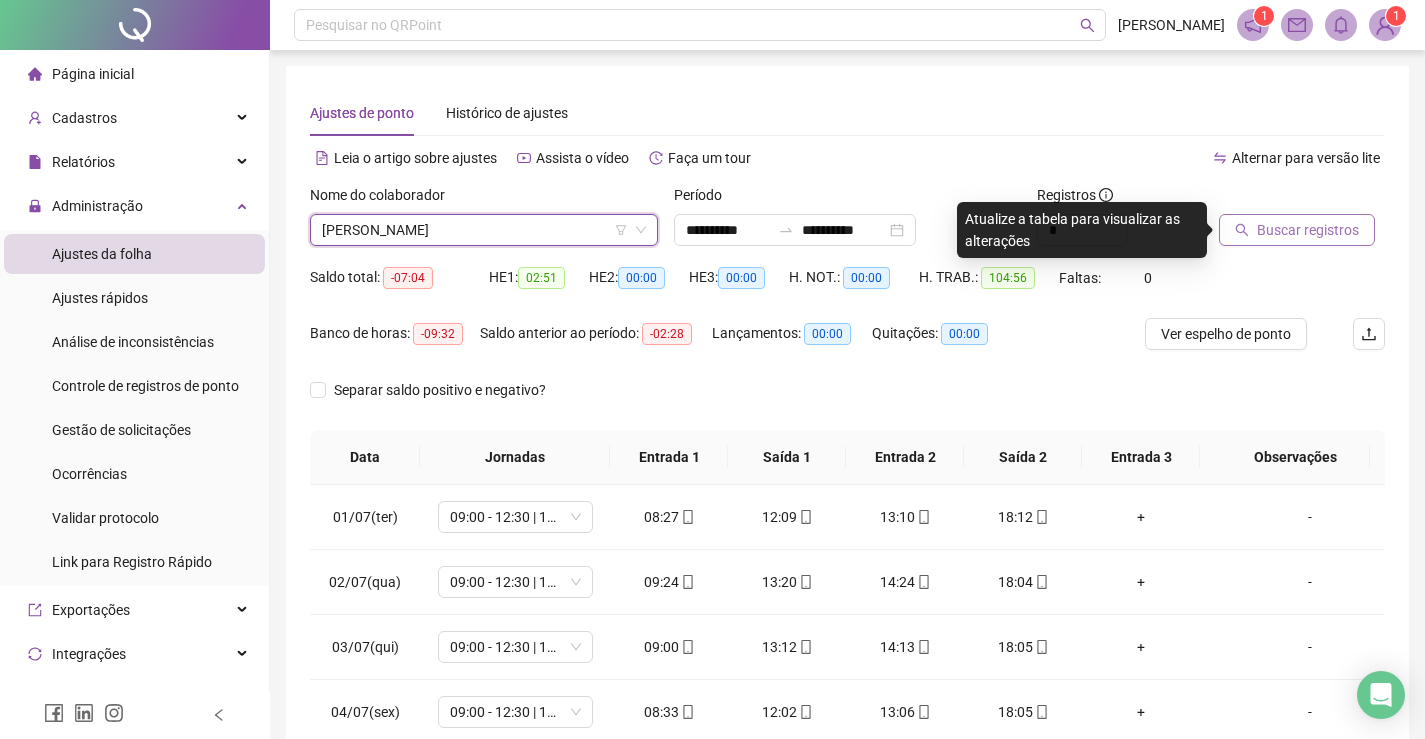 click on "Buscar registros" at bounding box center (1308, 230) 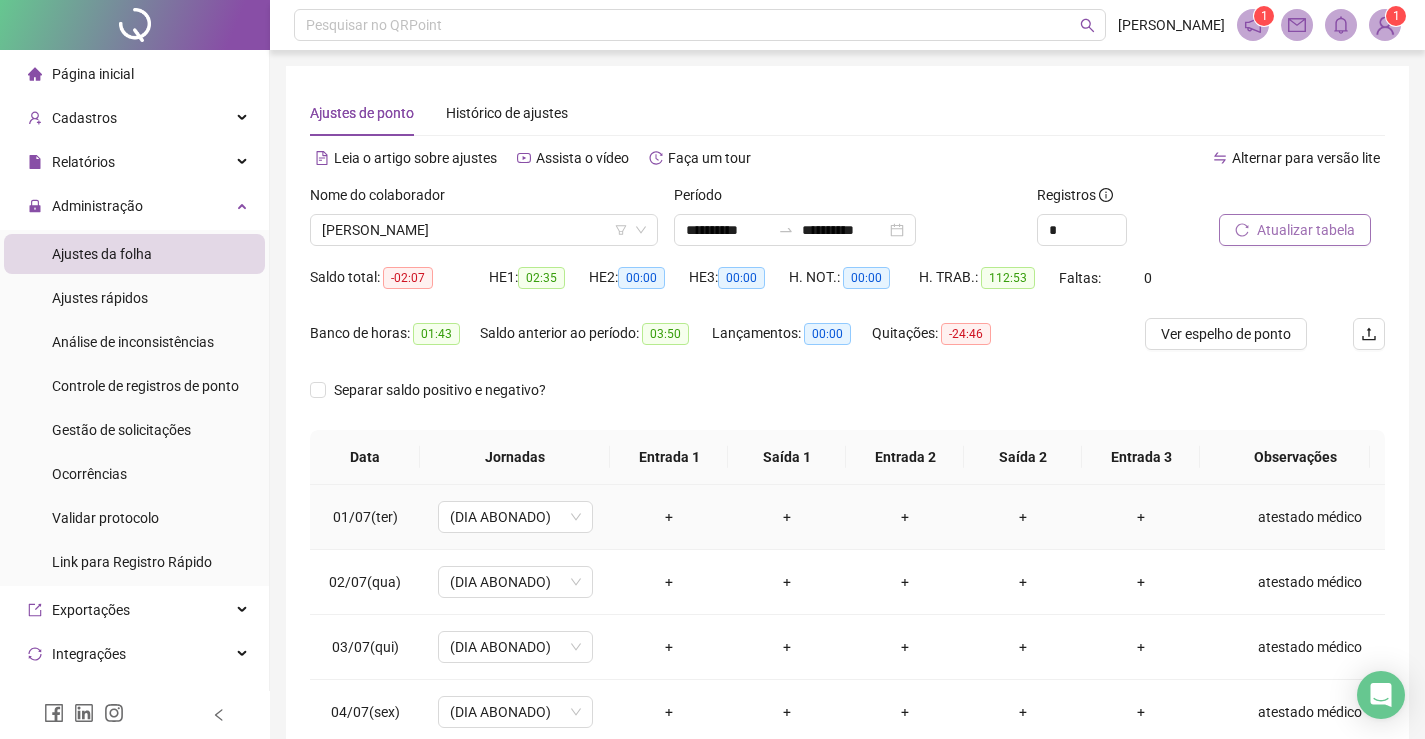scroll, scrollTop: 100, scrollLeft: 0, axis: vertical 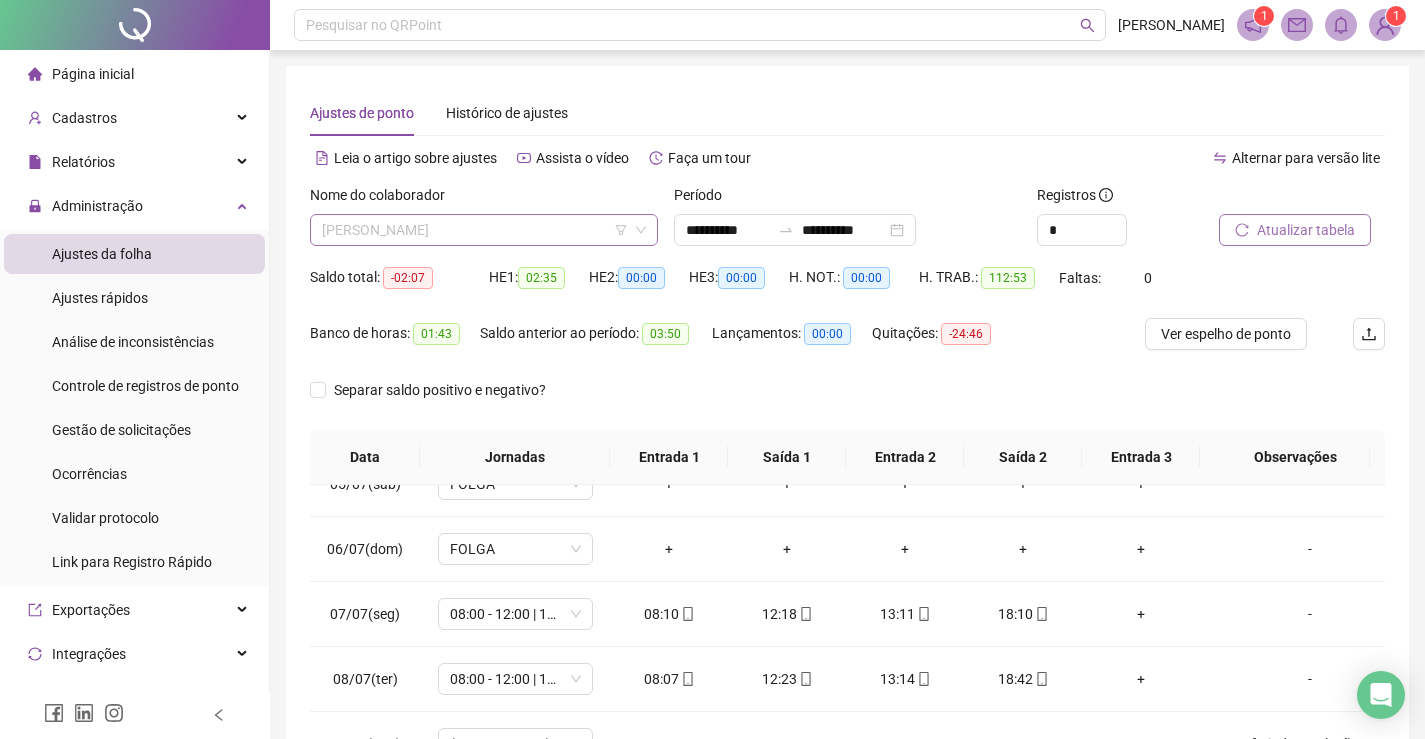 click on "[PERSON_NAME]" at bounding box center (484, 230) 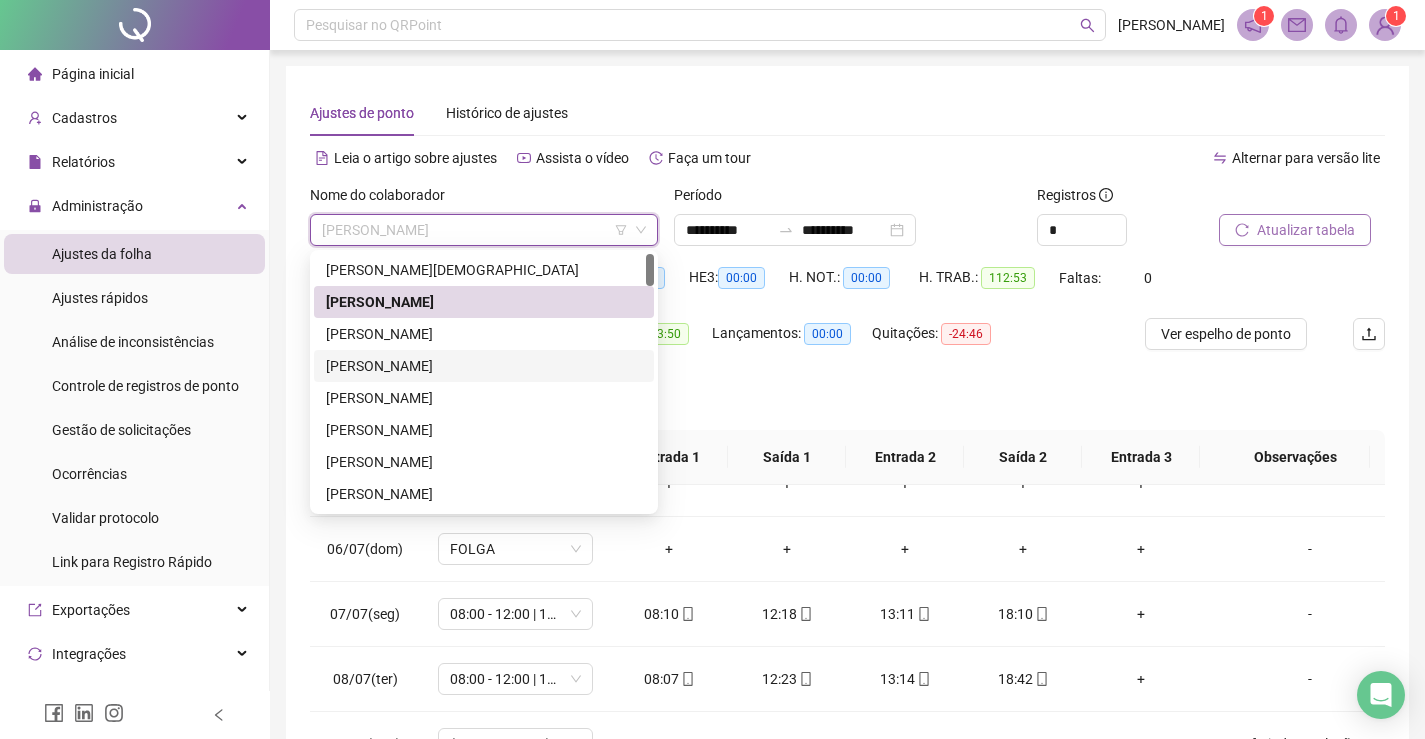 click on "[PERSON_NAME]" at bounding box center [484, 366] 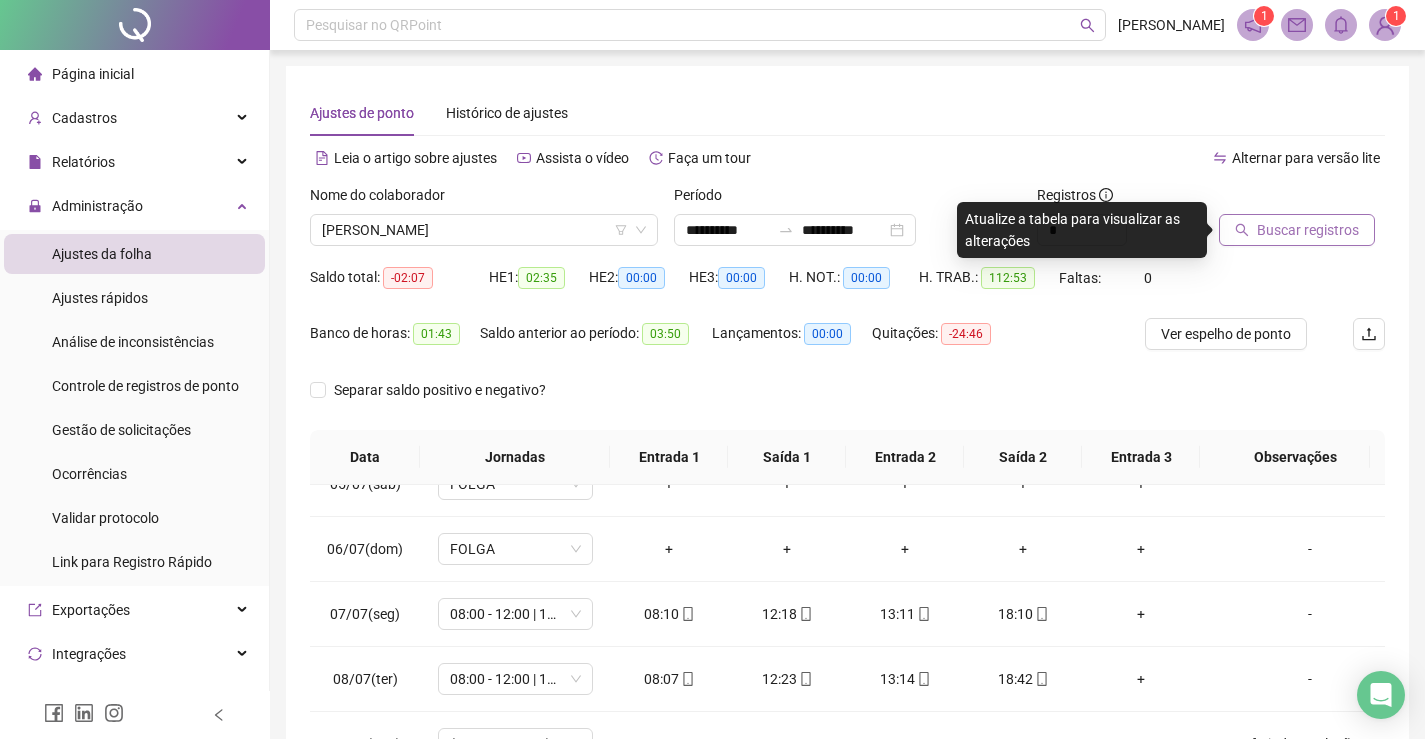 click on "Buscar registros" at bounding box center [1308, 230] 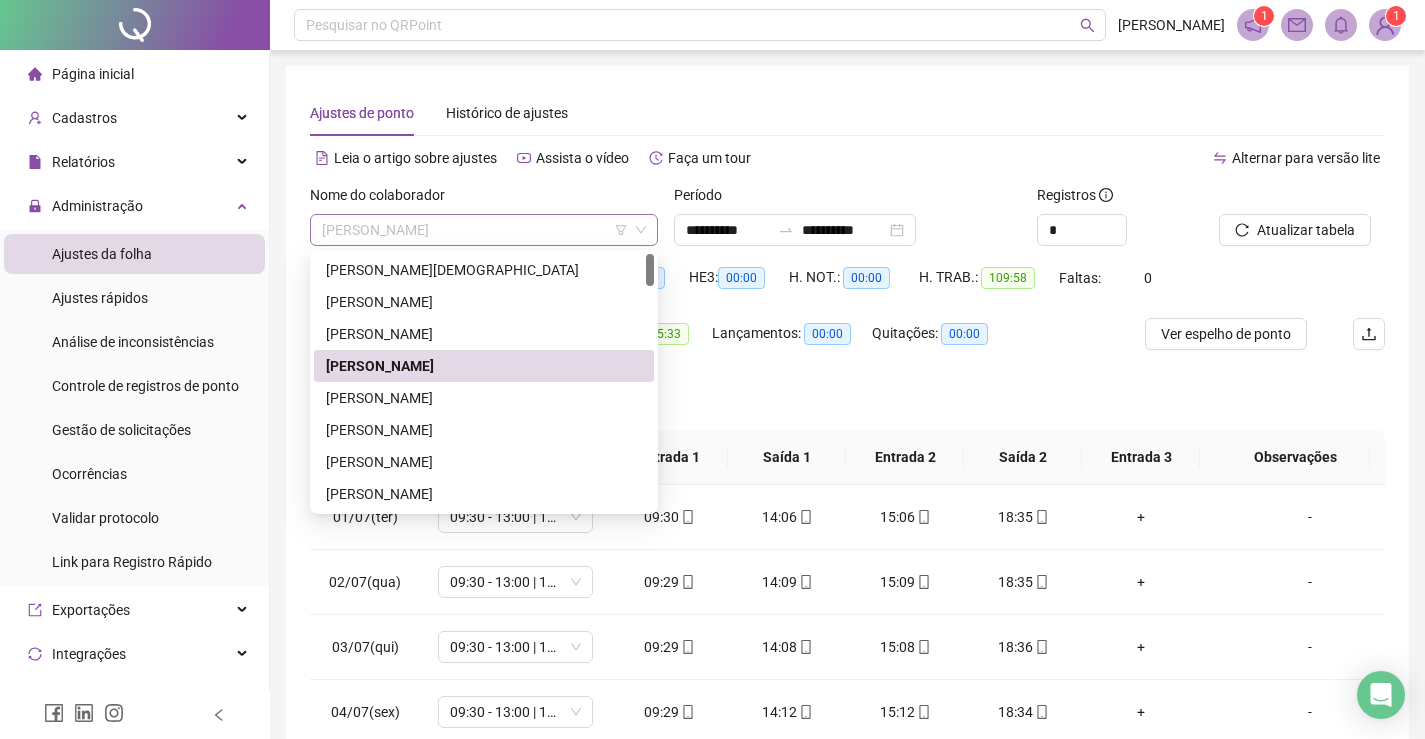 click on "[PERSON_NAME]" at bounding box center (484, 230) 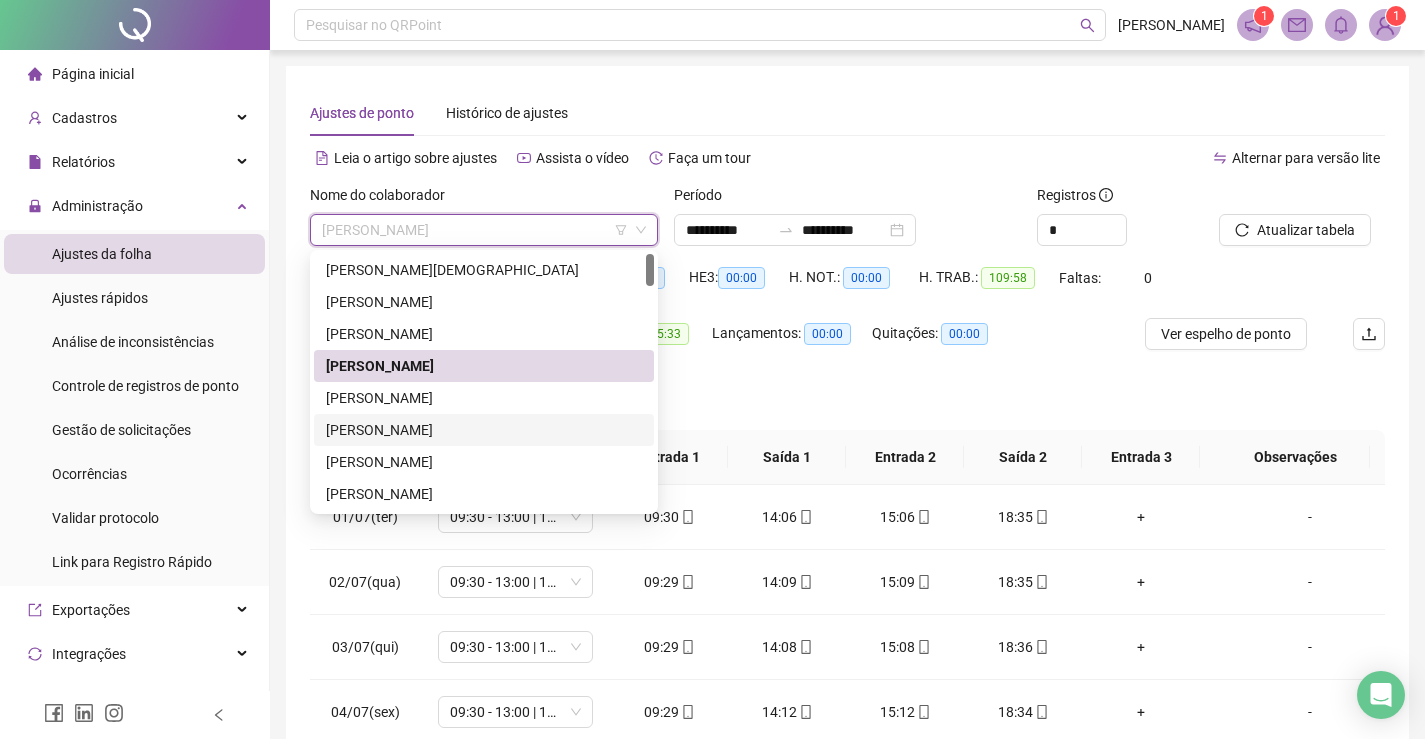 click on "[PERSON_NAME]" at bounding box center (484, 430) 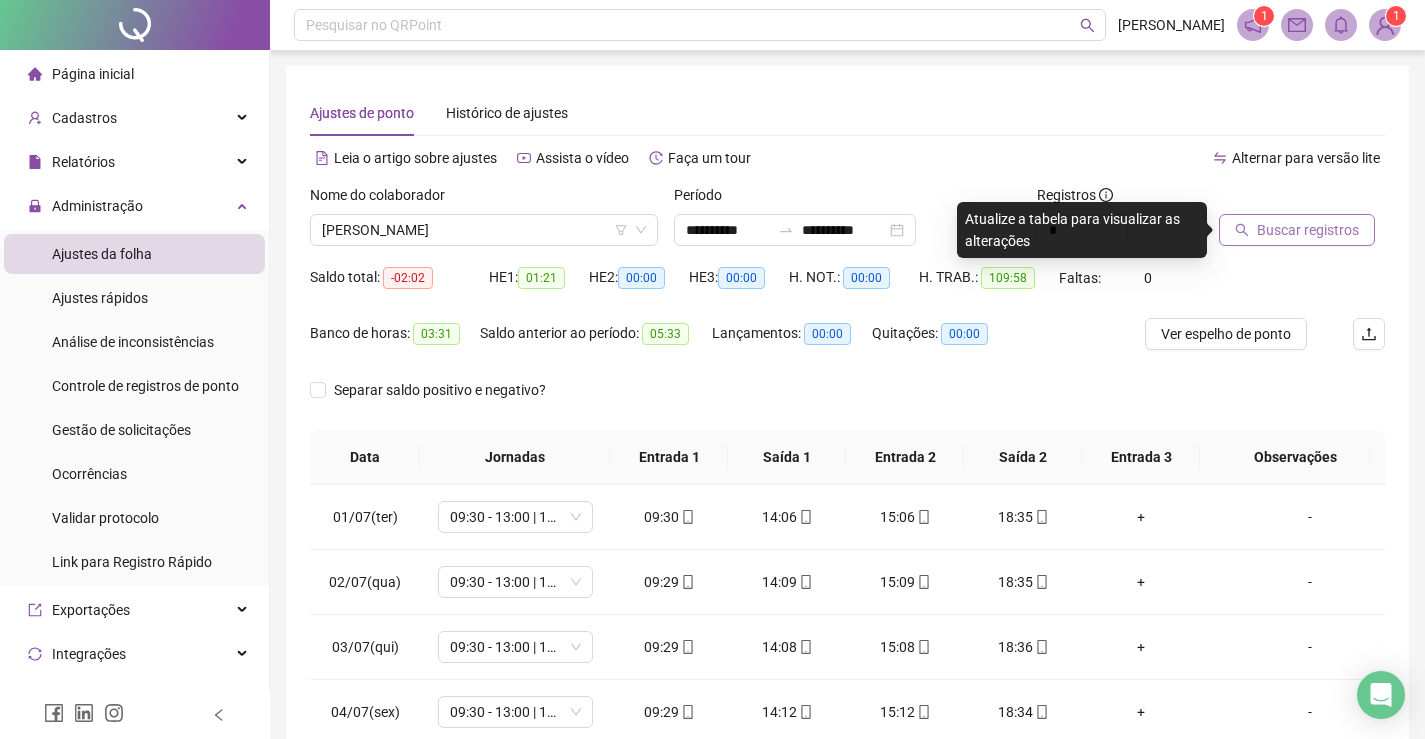 click on "Buscar registros" at bounding box center (1308, 230) 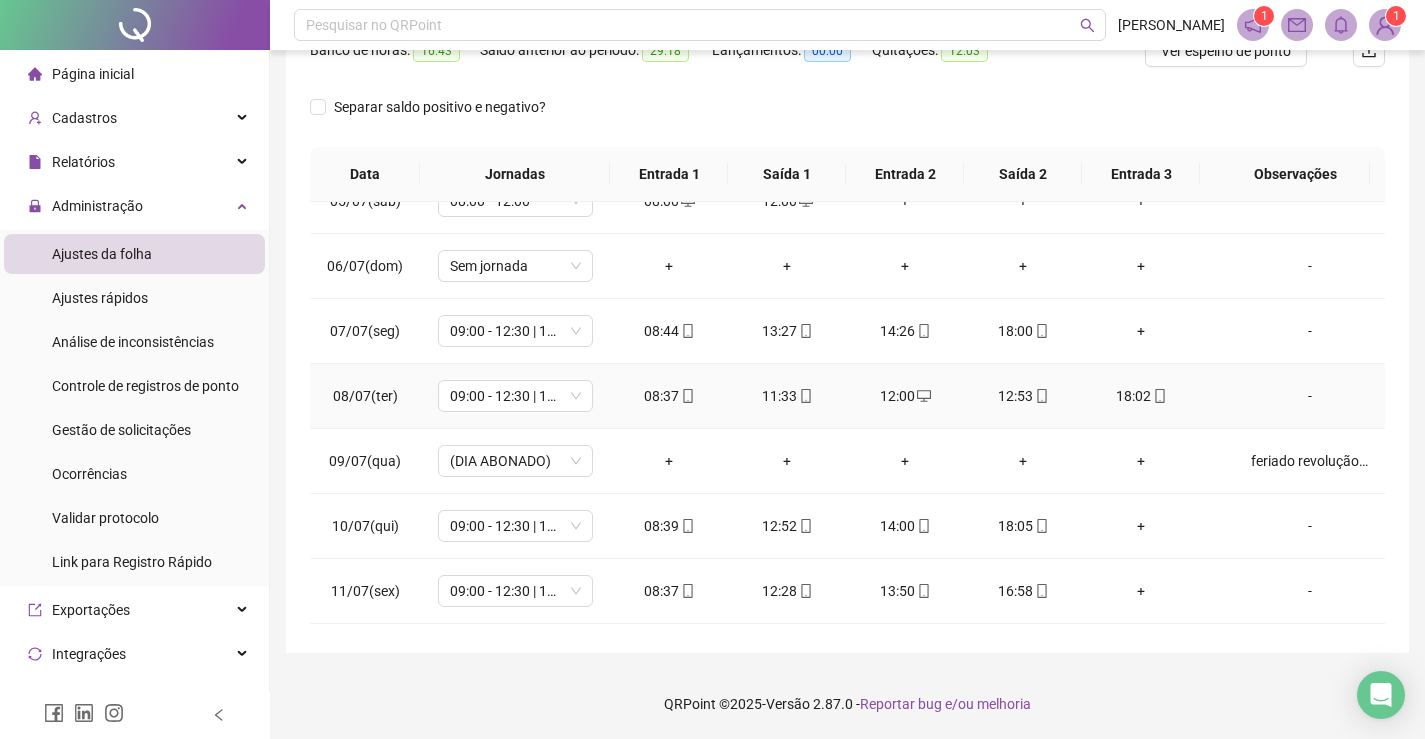 scroll, scrollTop: 193, scrollLeft: 0, axis: vertical 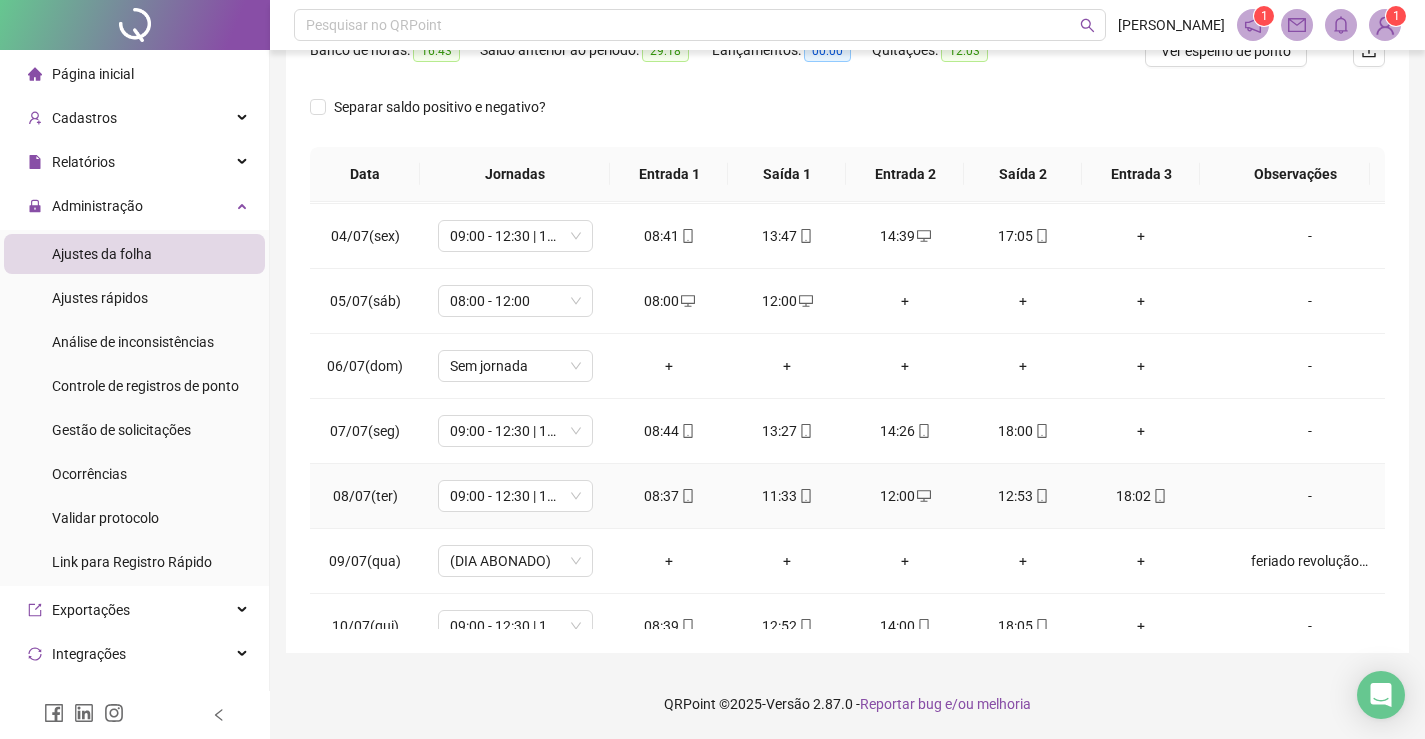 click 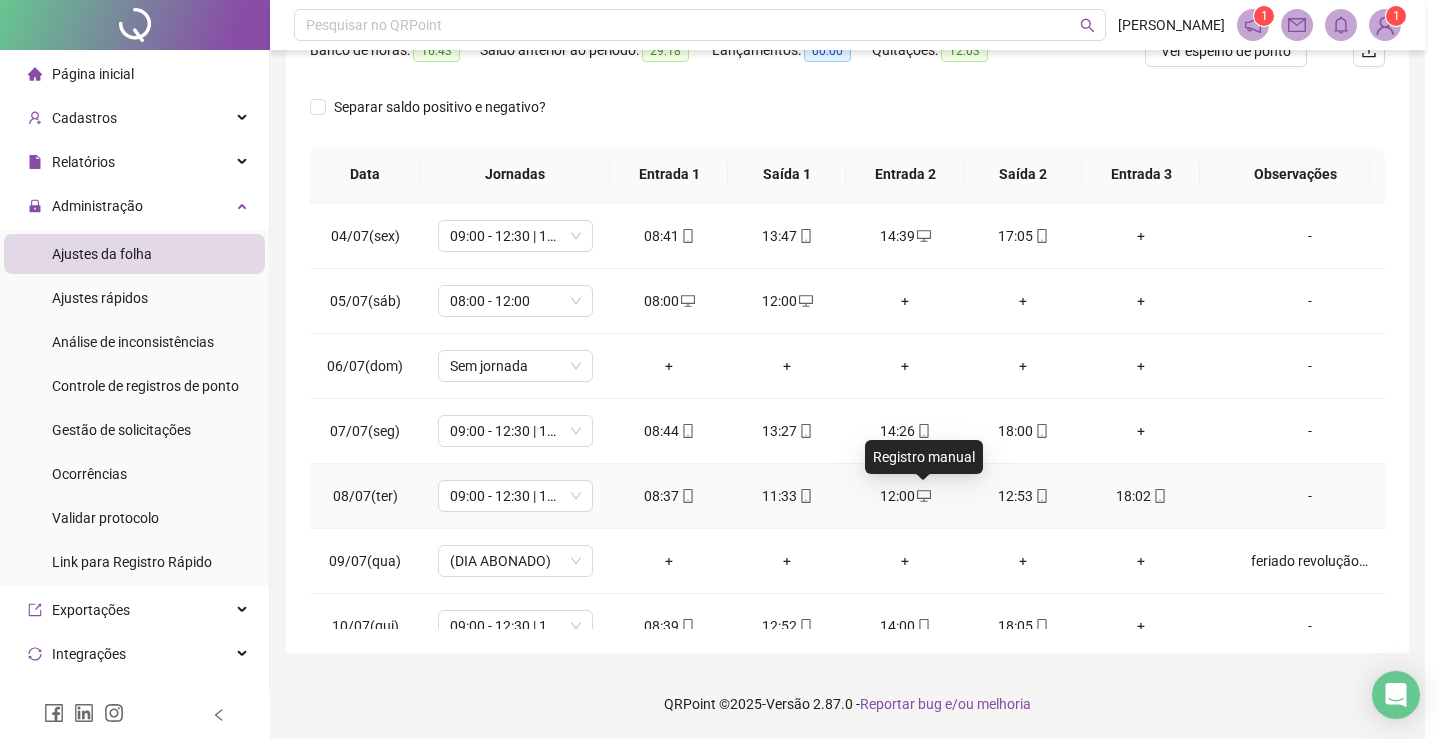 type on "**********" 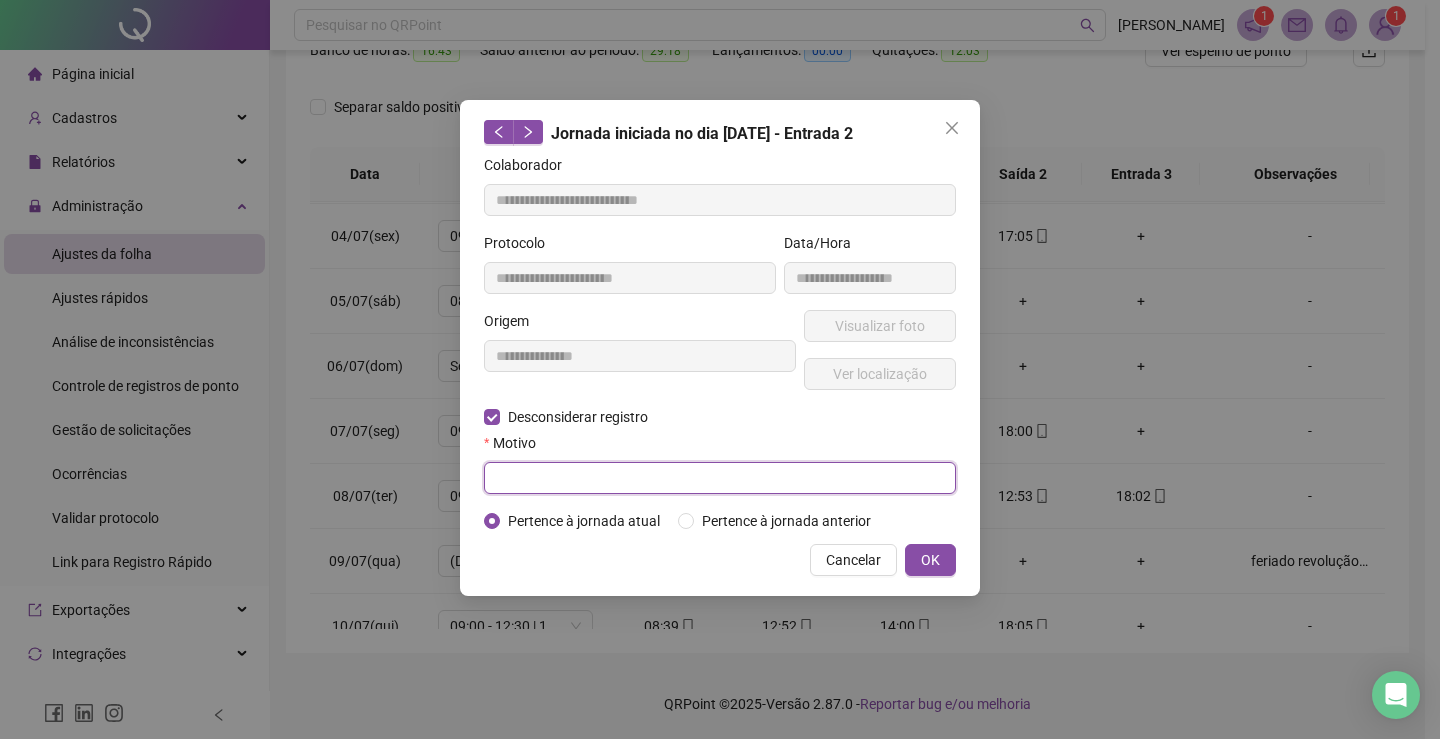 click at bounding box center [720, 478] 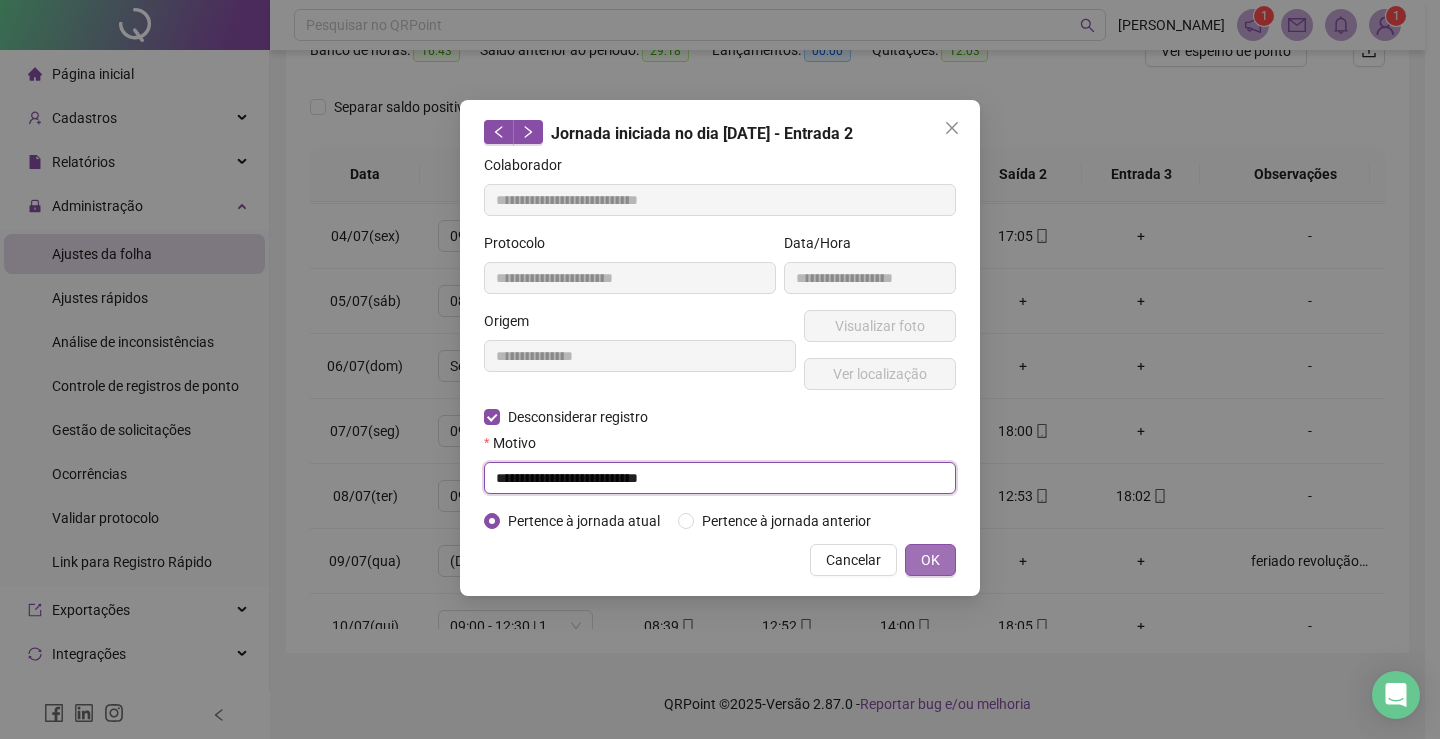 type on "**********" 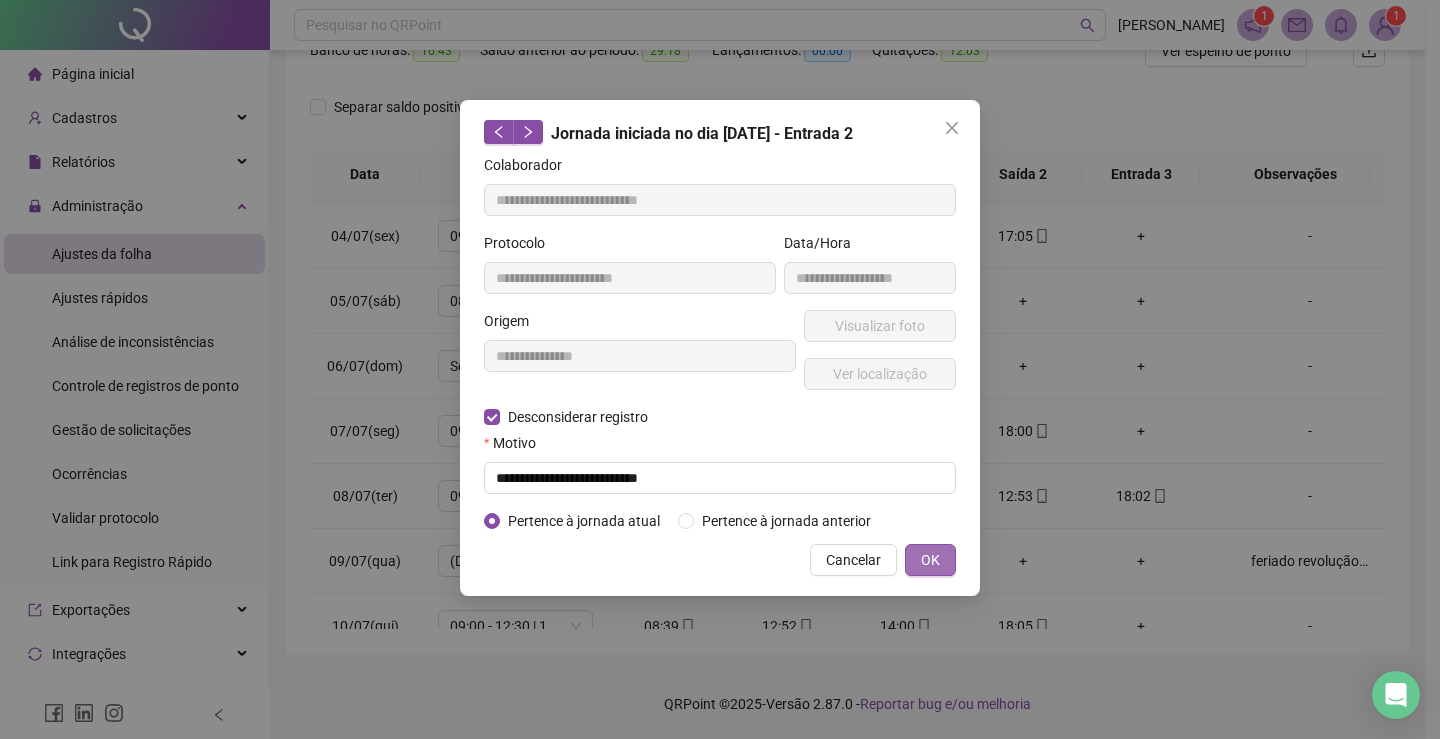 click on "OK" at bounding box center (930, 560) 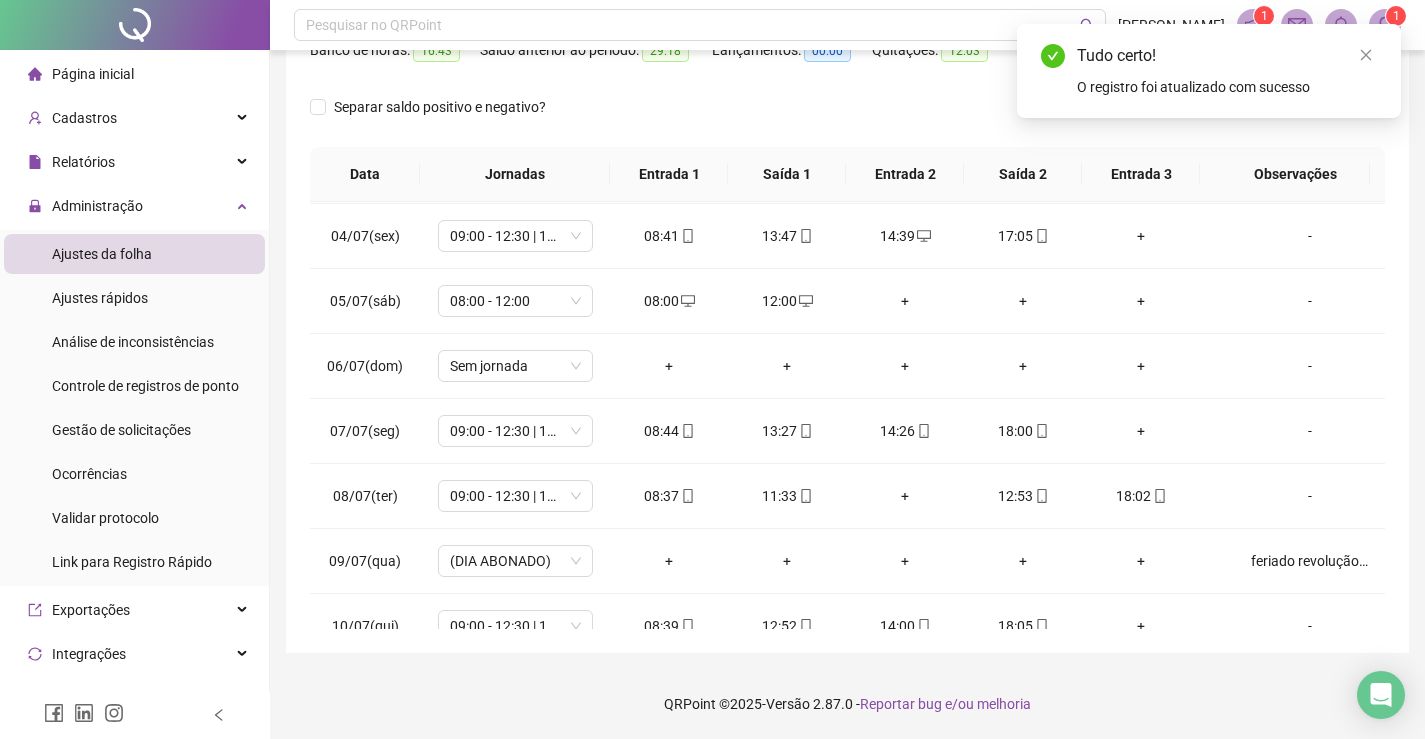 scroll, scrollTop: 0, scrollLeft: 0, axis: both 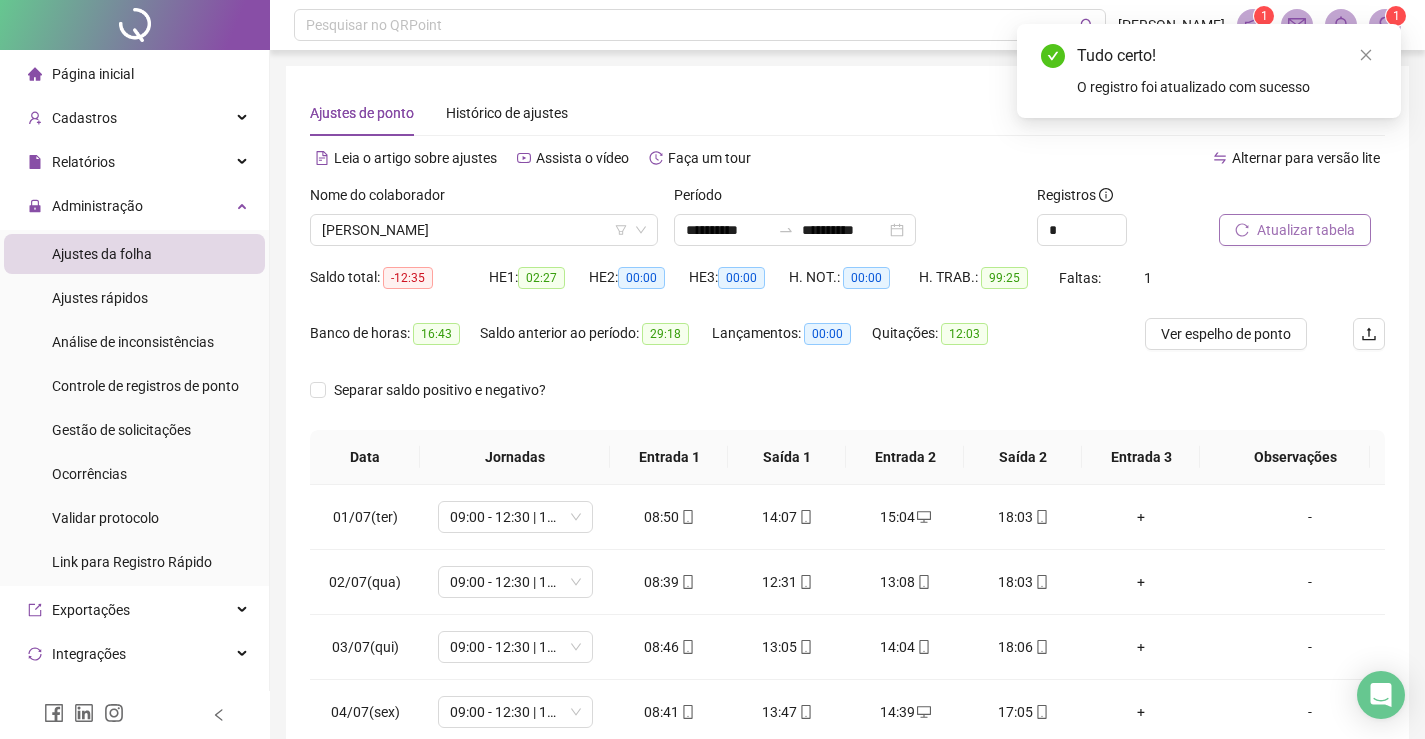 click on "Atualizar tabela" at bounding box center (1306, 230) 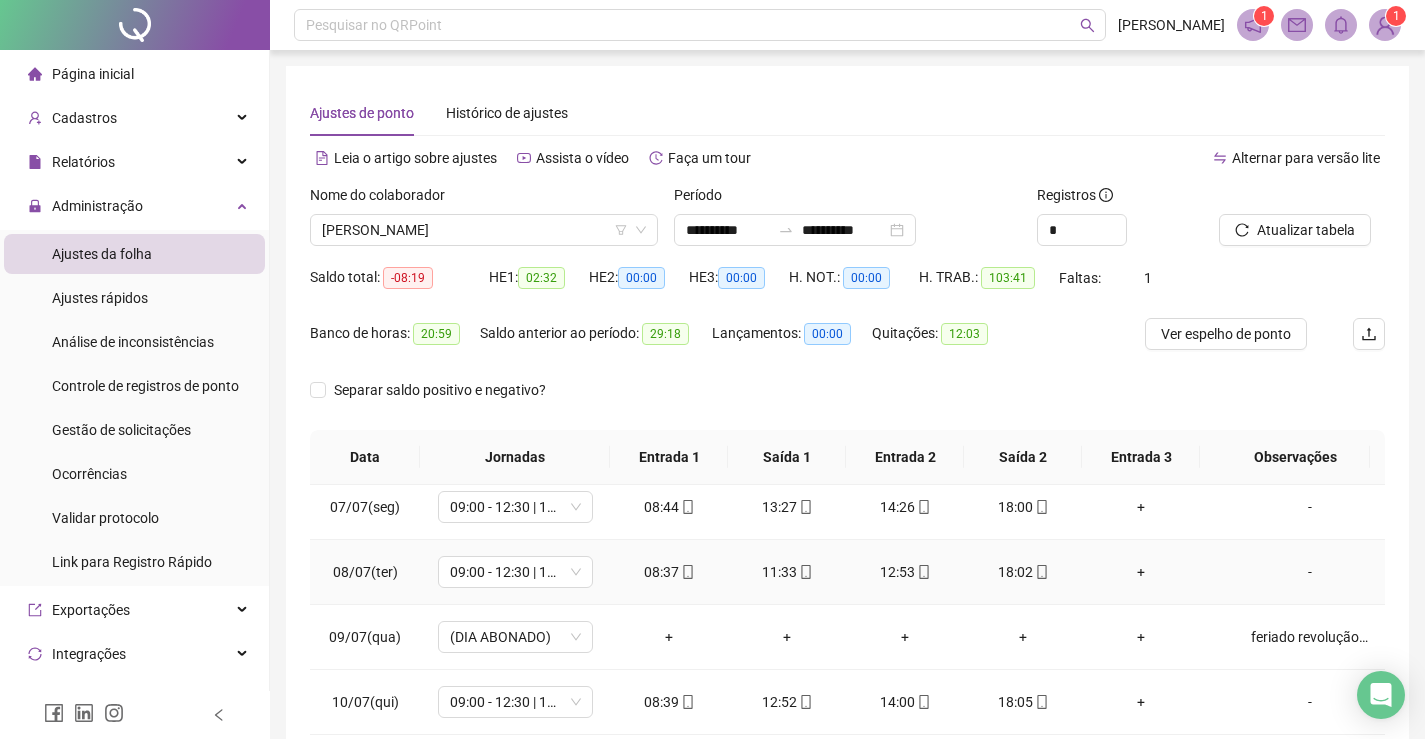 scroll, scrollTop: 693, scrollLeft: 0, axis: vertical 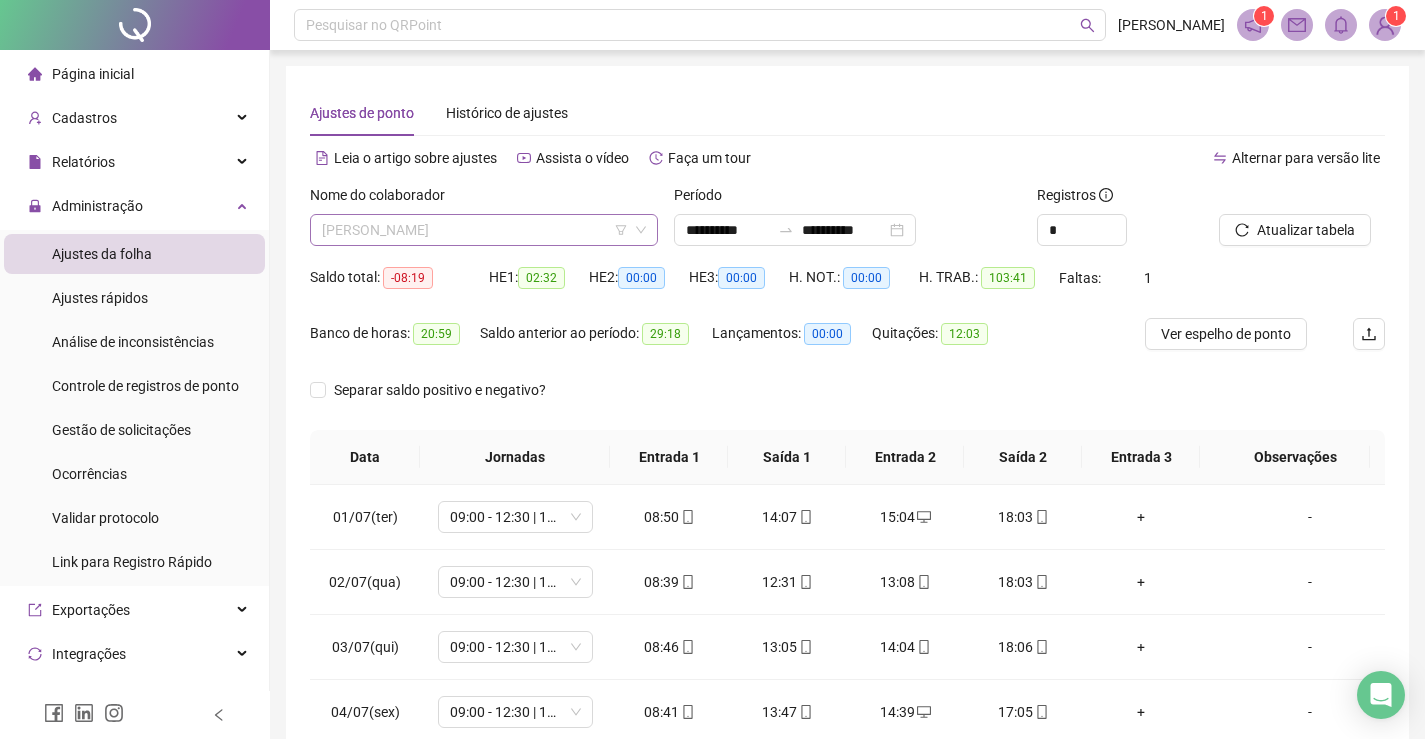 click on "[PERSON_NAME]" at bounding box center [484, 230] 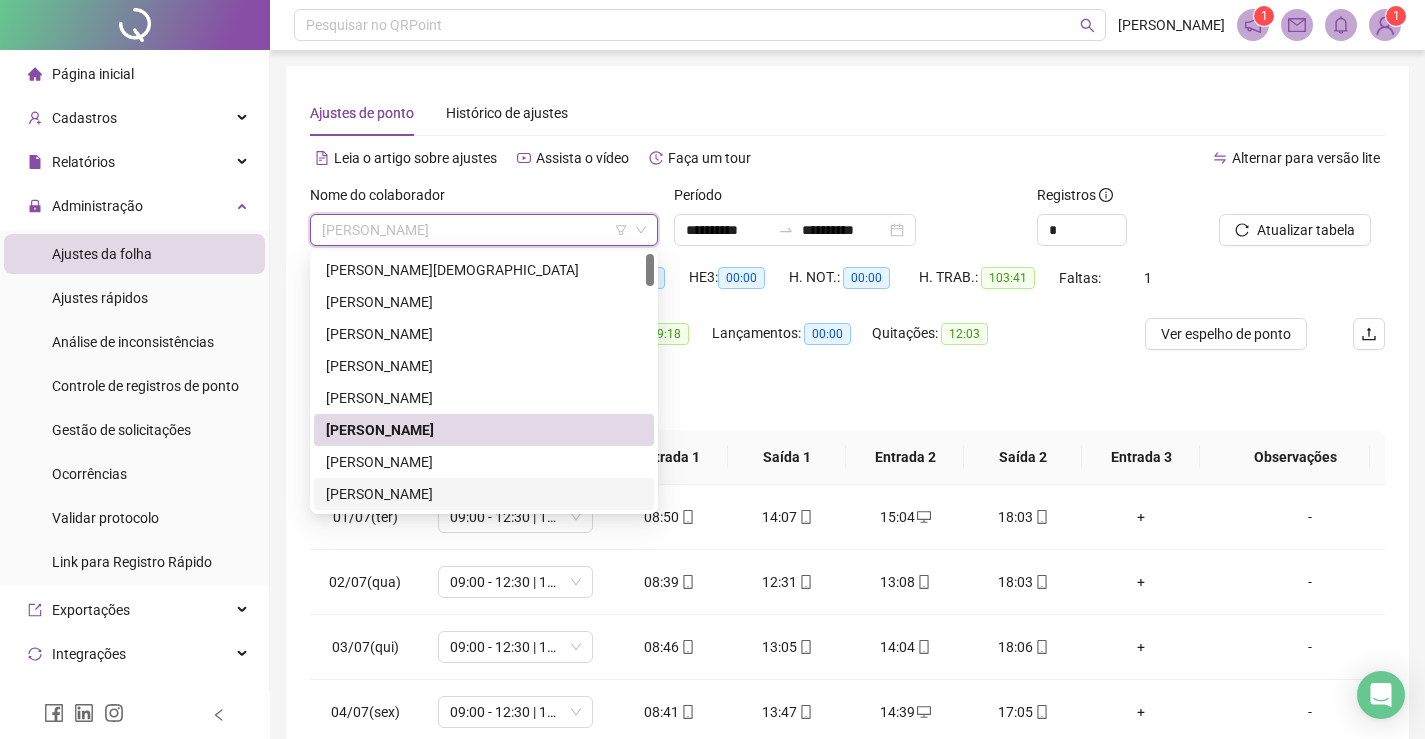 click on "[PERSON_NAME]" at bounding box center [484, 494] 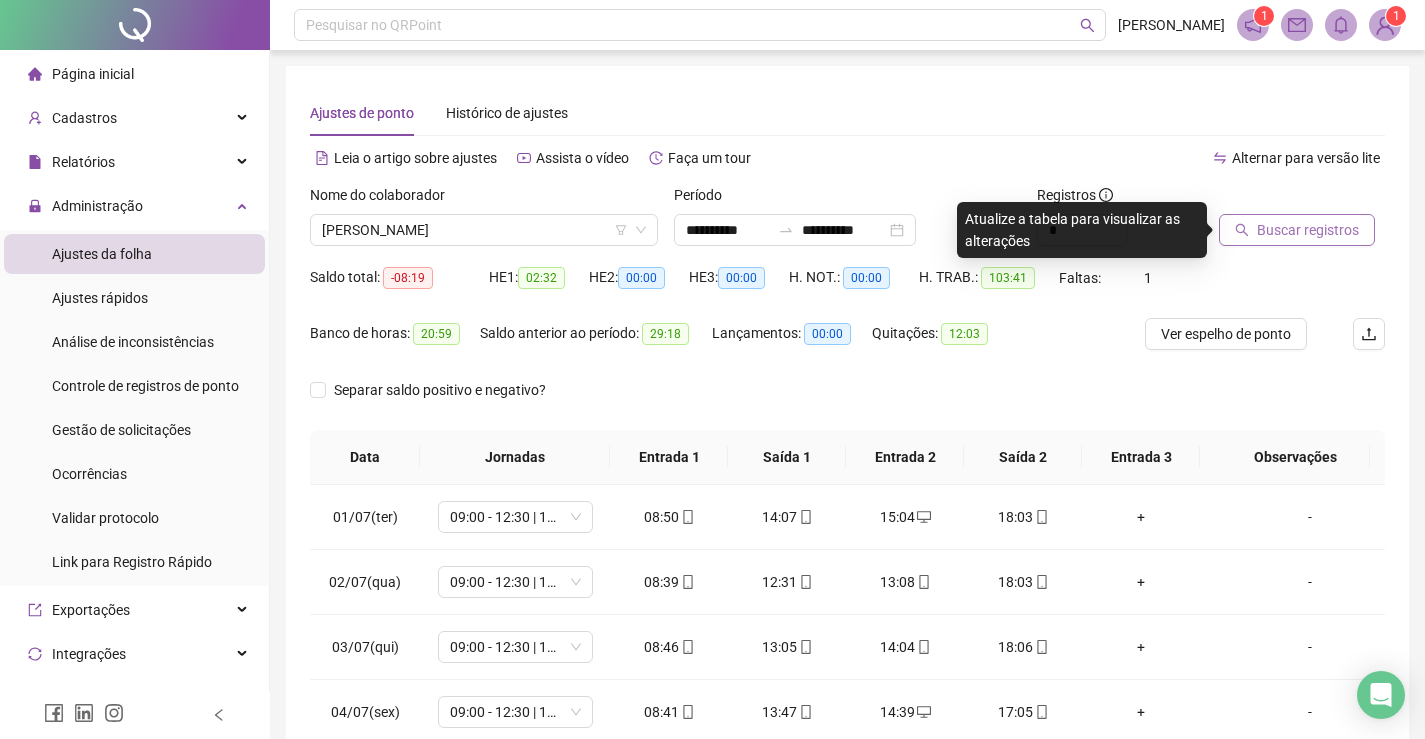 click on "Buscar registros" at bounding box center (1308, 230) 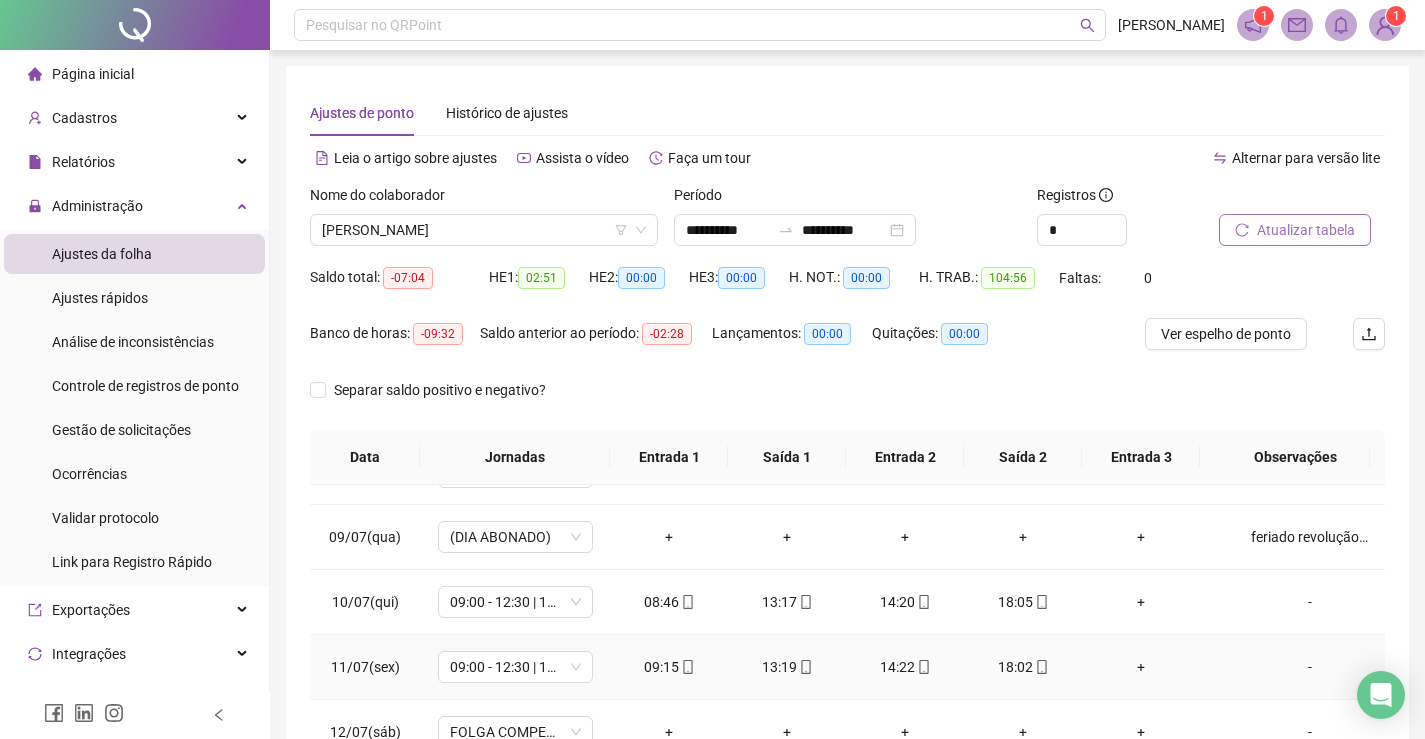scroll, scrollTop: 693, scrollLeft: 0, axis: vertical 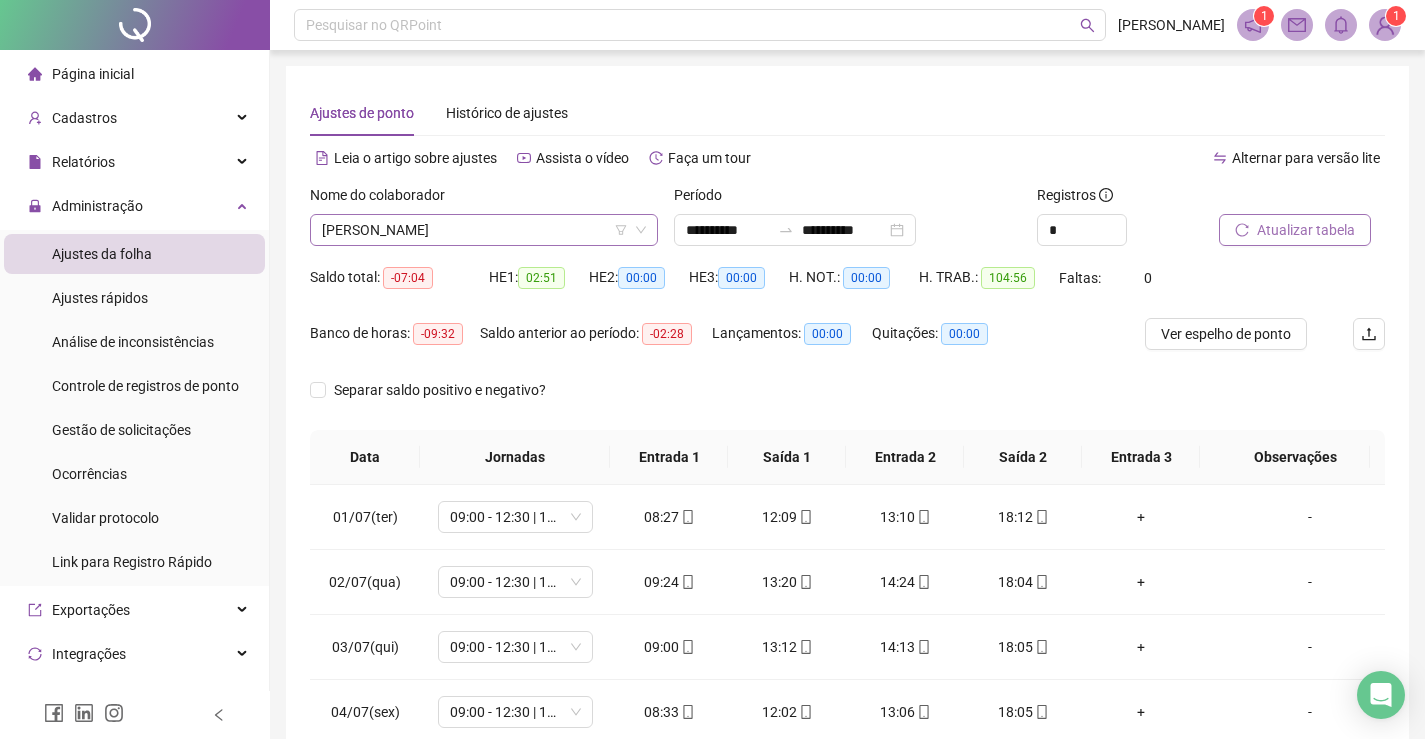 click on "[PERSON_NAME]" at bounding box center [484, 230] 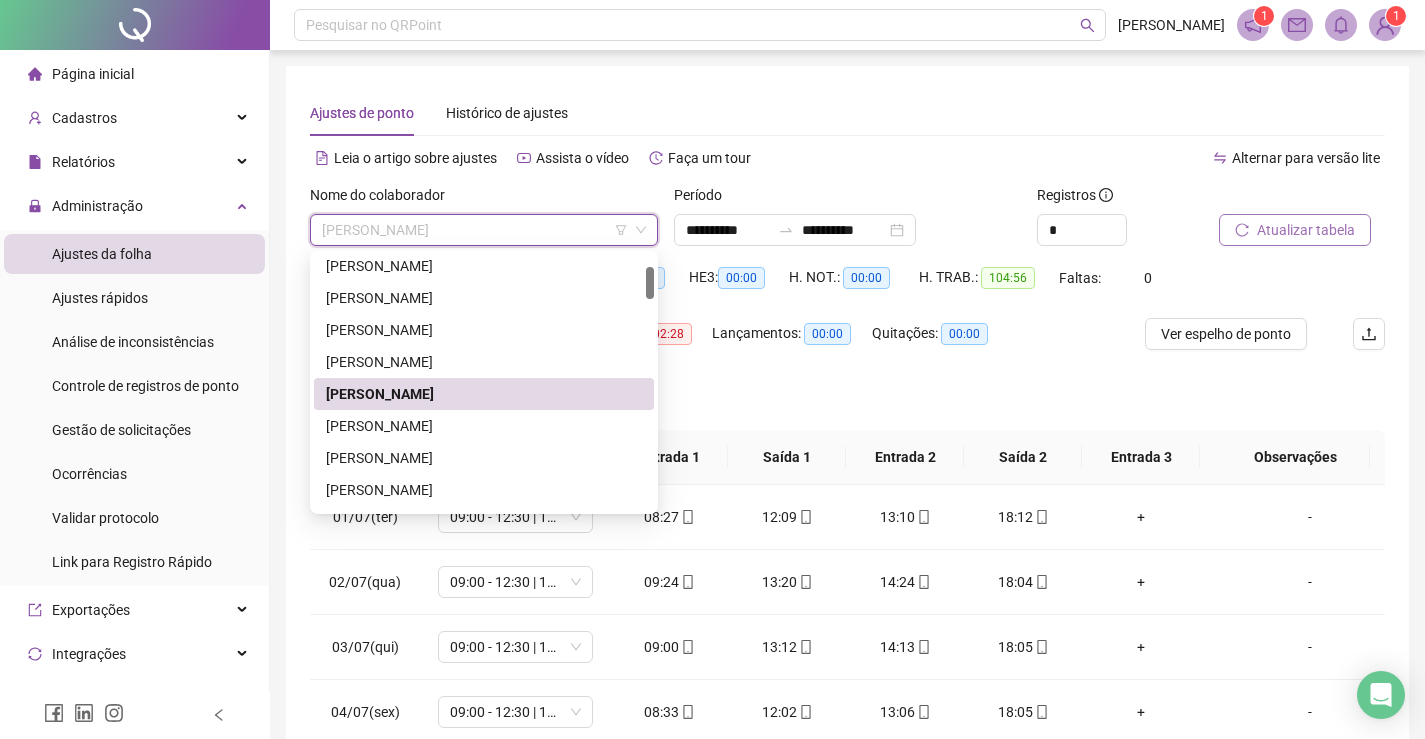 scroll, scrollTop: 200, scrollLeft: 0, axis: vertical 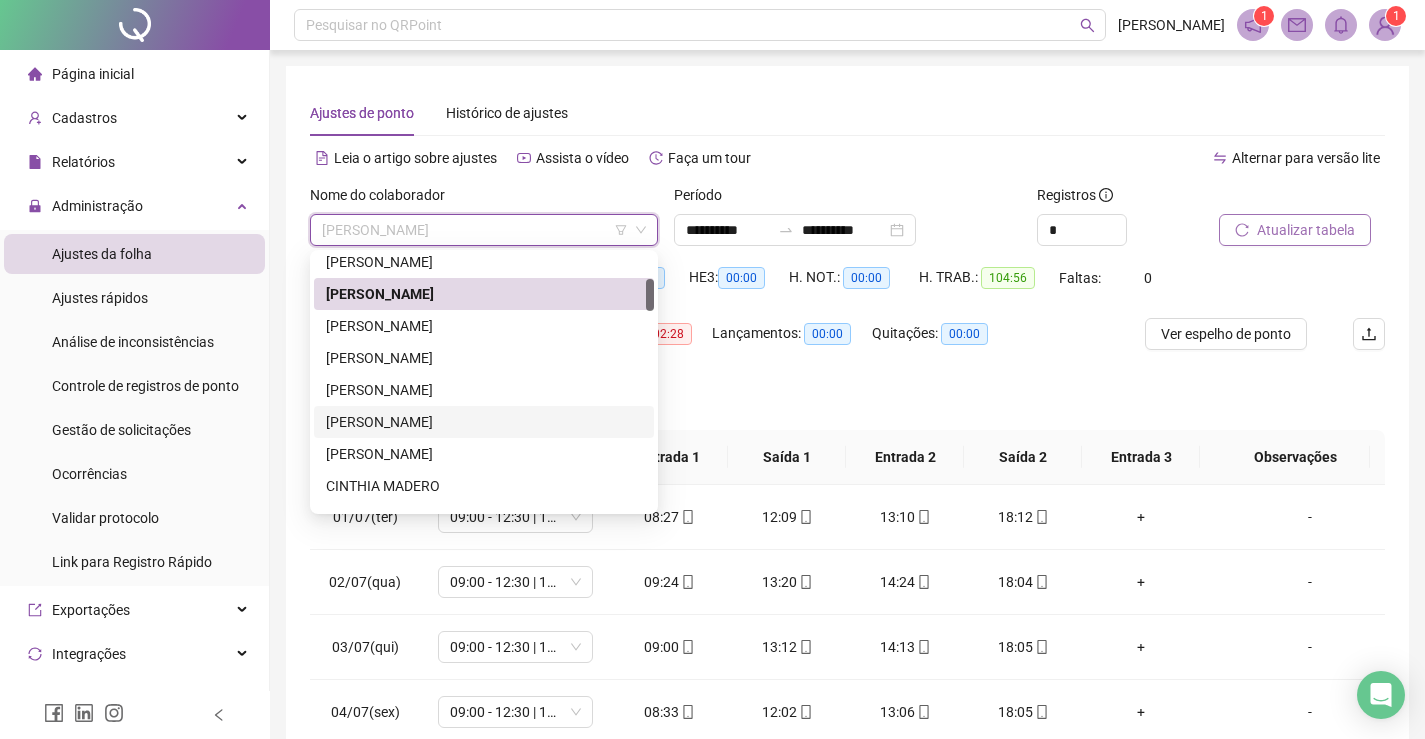 click on "[PERSON_NAME]" at bounding box center [484, 422] 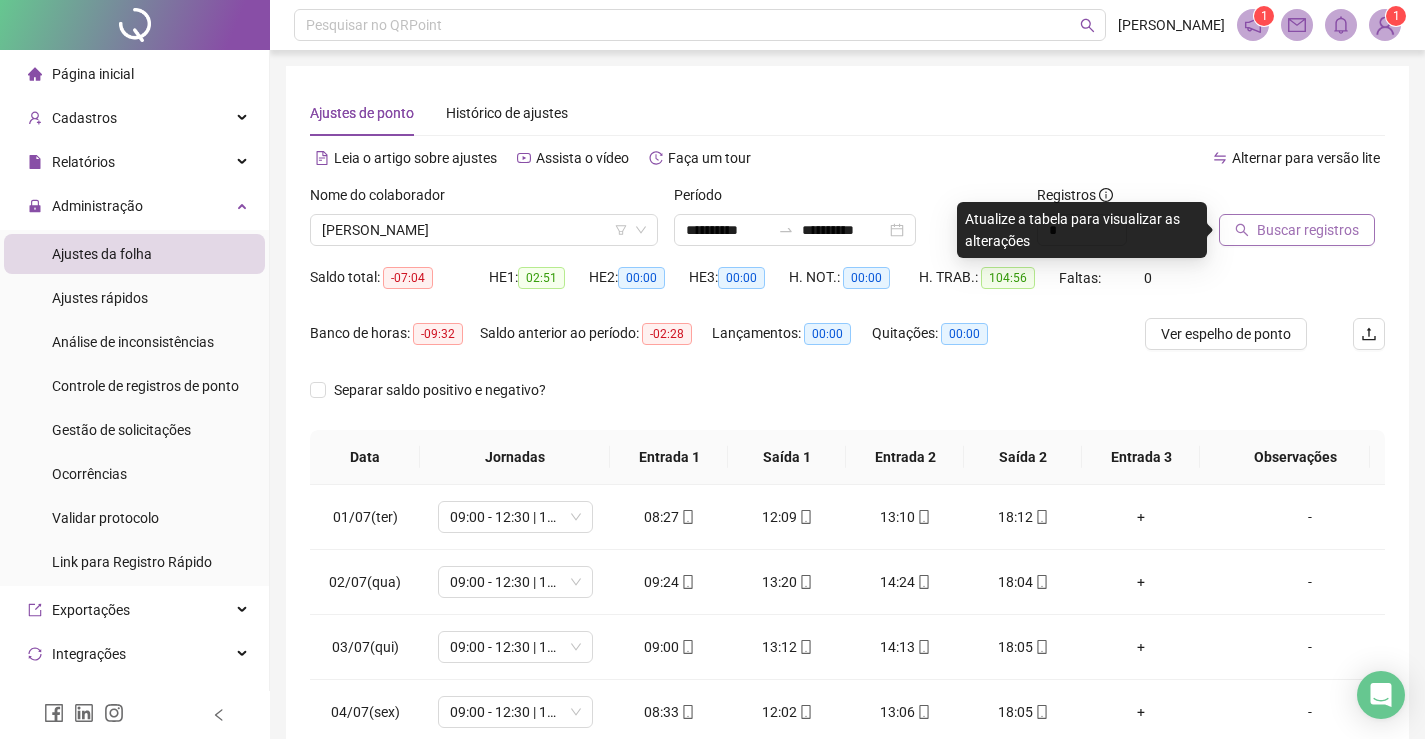 click on "Buscar registros" at bounding box center [1308, 230] 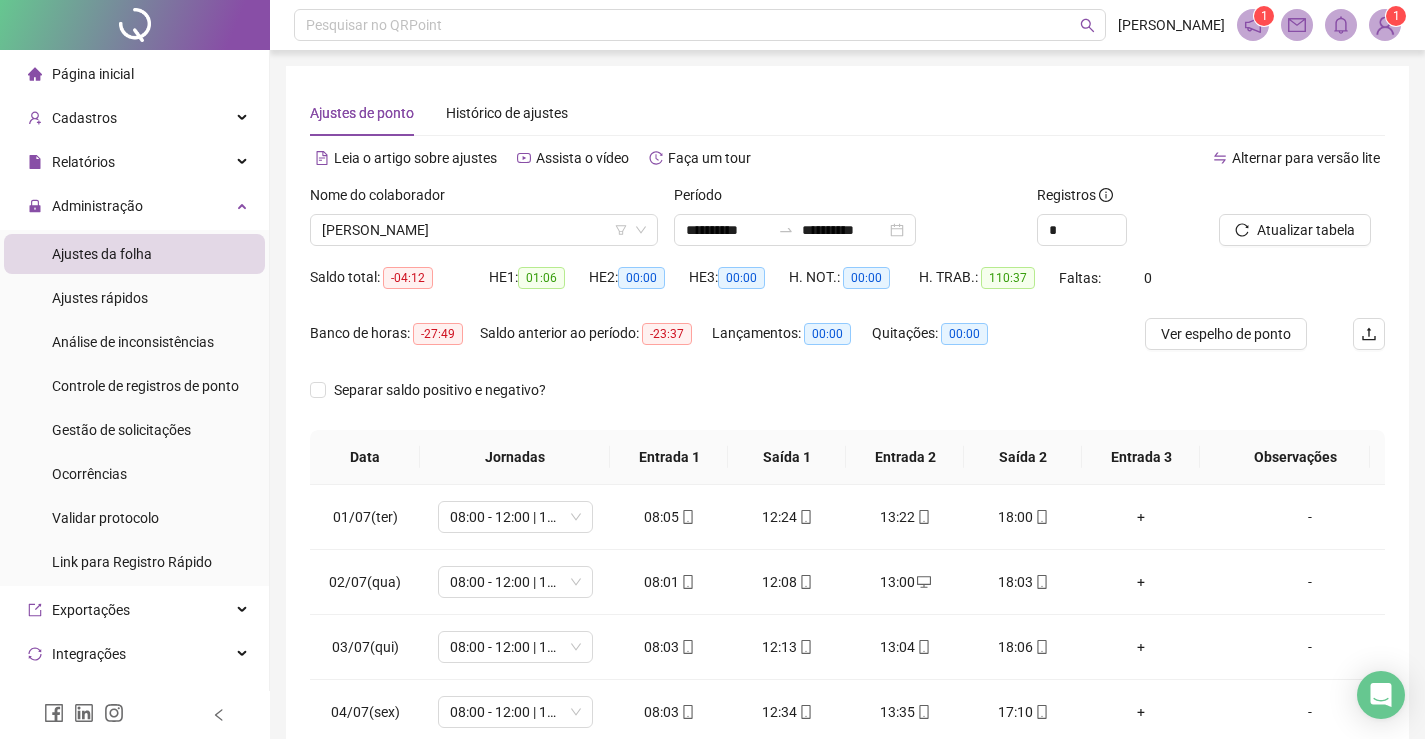 scroll, scrollTop: 400, scrollLeft: 0, axis: vertical 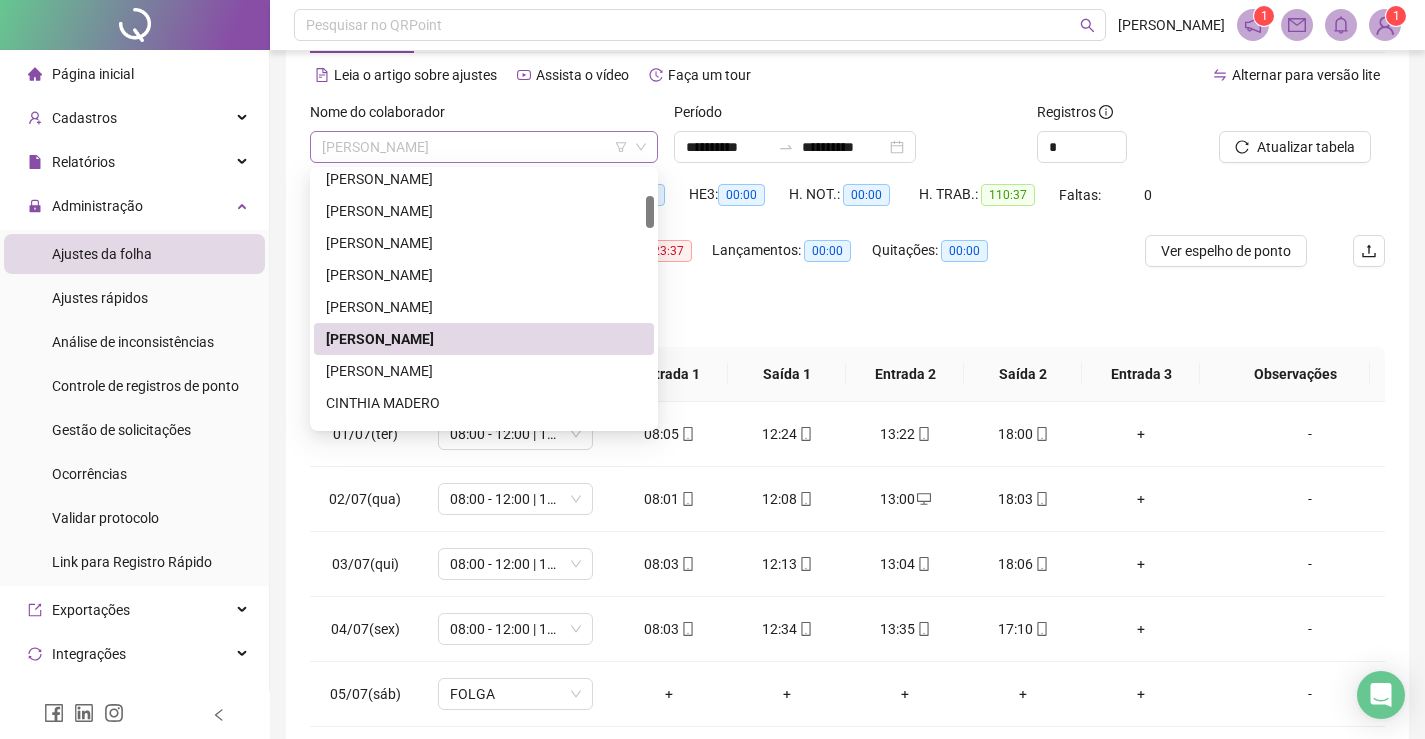 click on "[PERSON_NAME]" at bounding box center [484, 147] 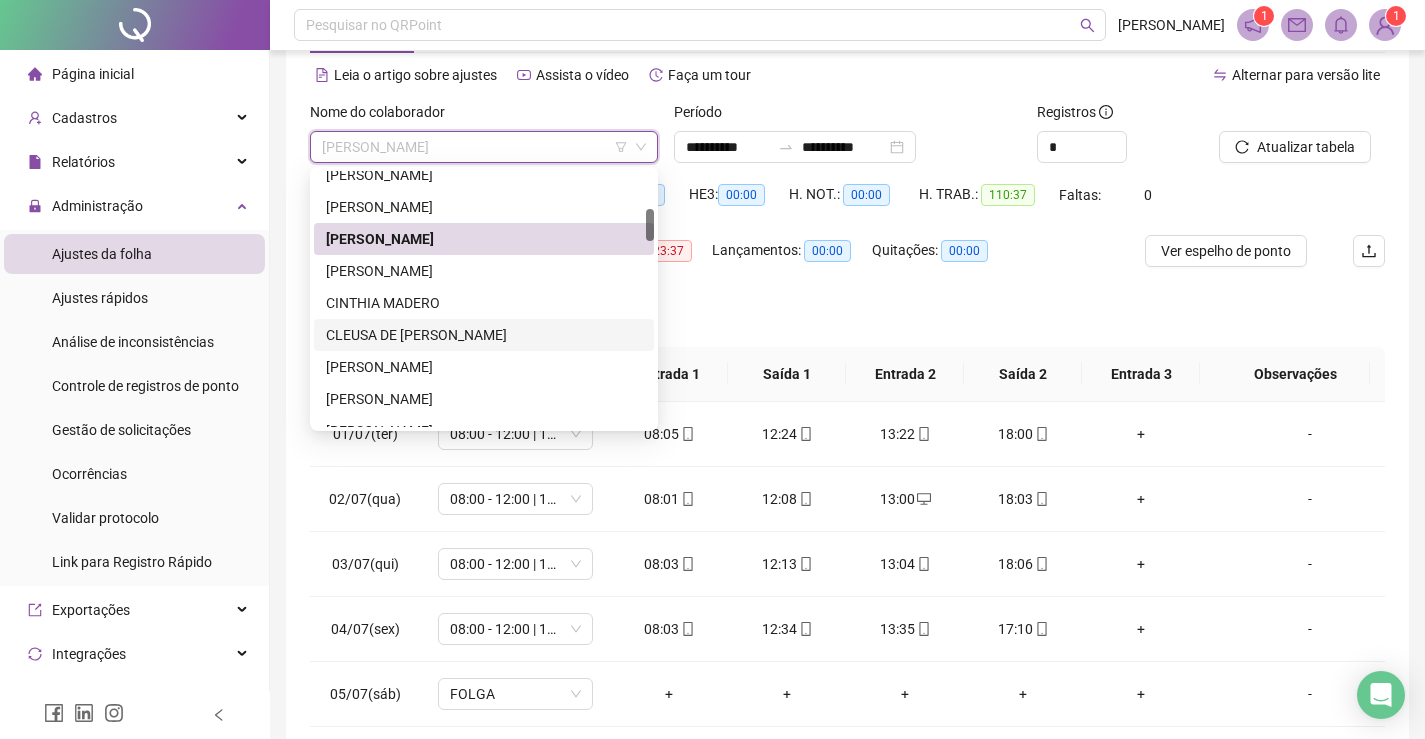click on "CLEUSA DE [PERSON_NAME]" at bounding box center (484, 335) 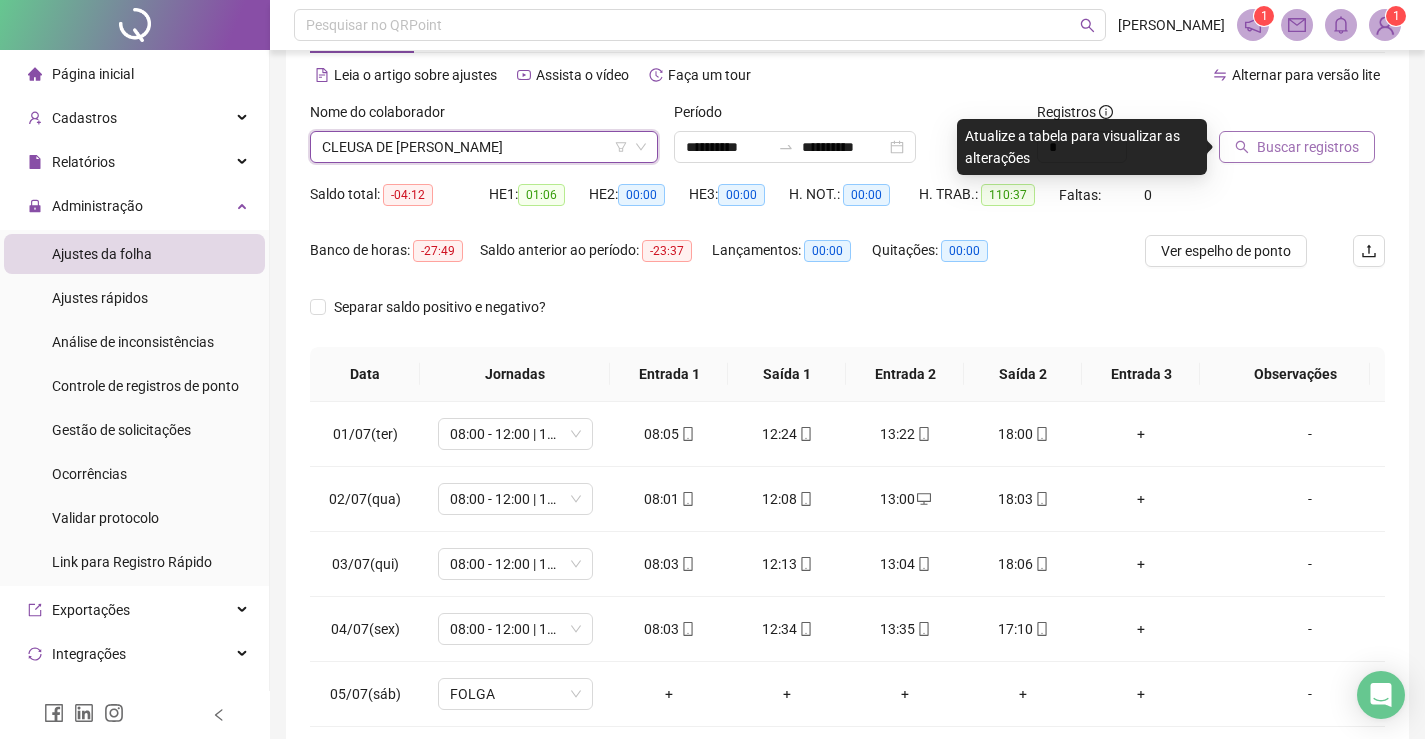 click on "Buscar registros" at bounding box center (1308, 147) 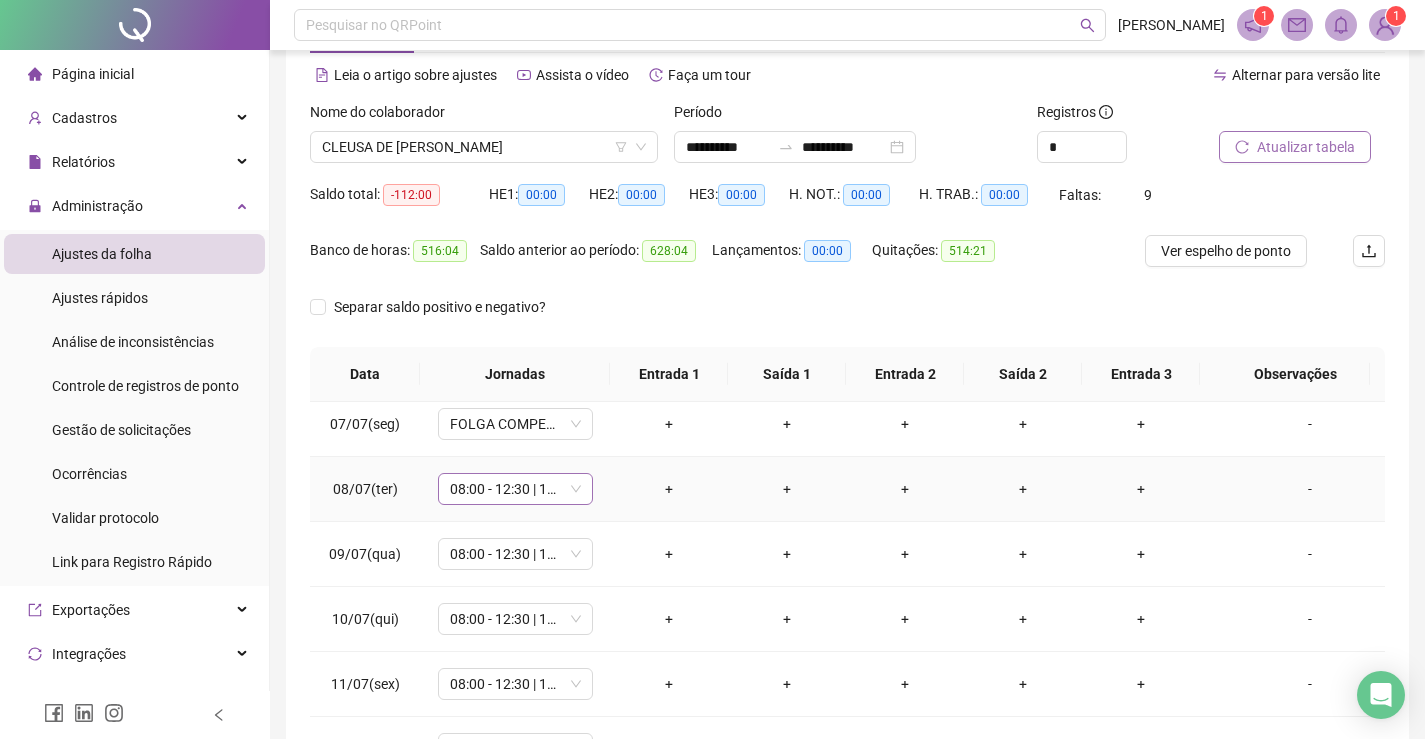 click on "08:00 - 12:30 | 13:30 - 17:00" at bounding box center [515, 489] 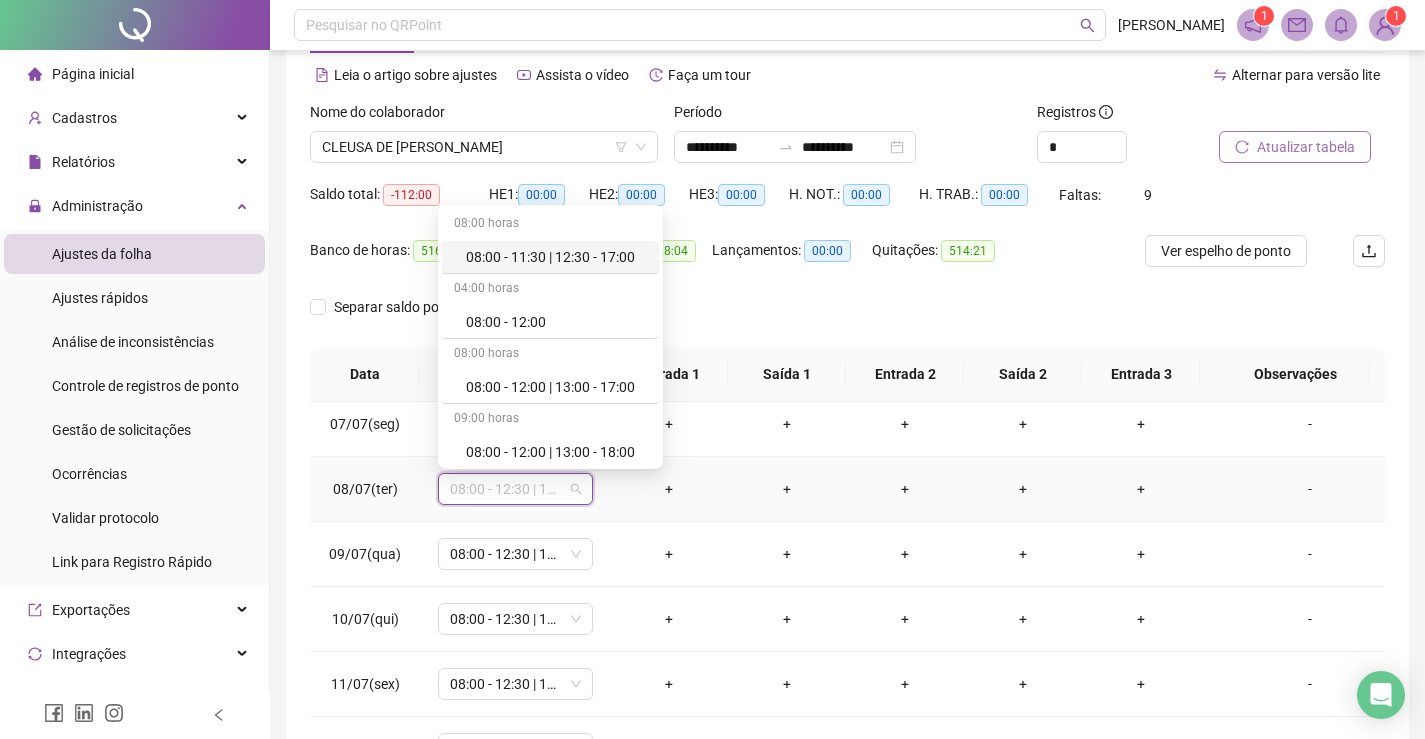 type on "*" 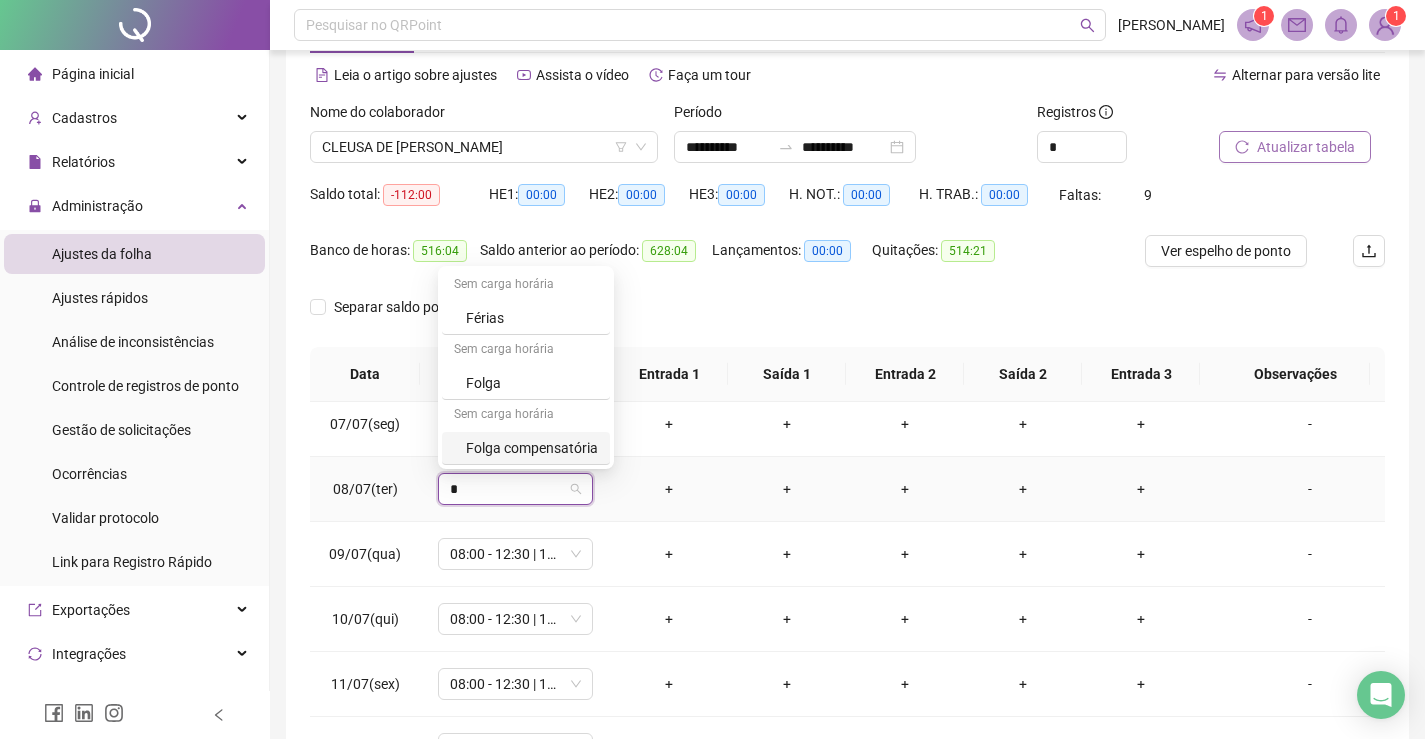 click on "Folga compensatória" at bounding box center [532, 448] 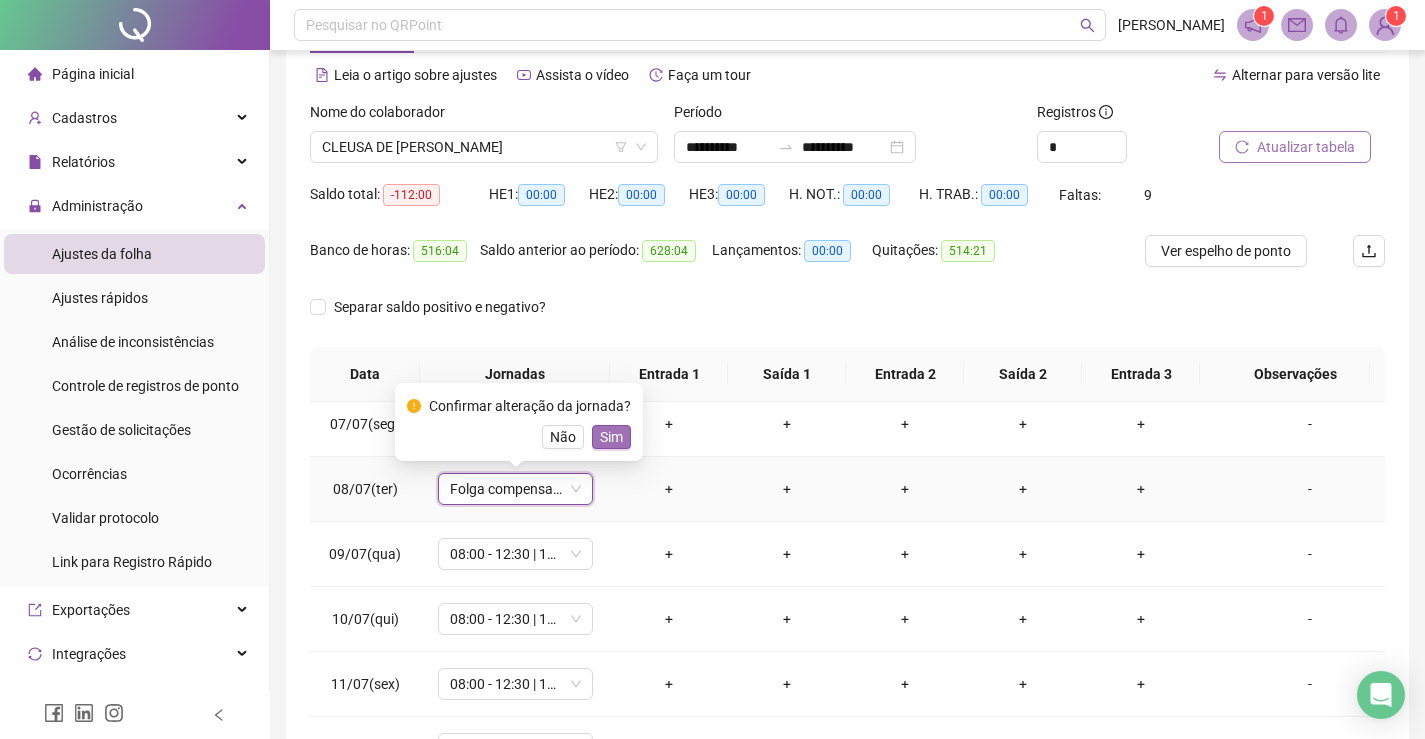 click on "Sim" at bounding box center (611, 437) 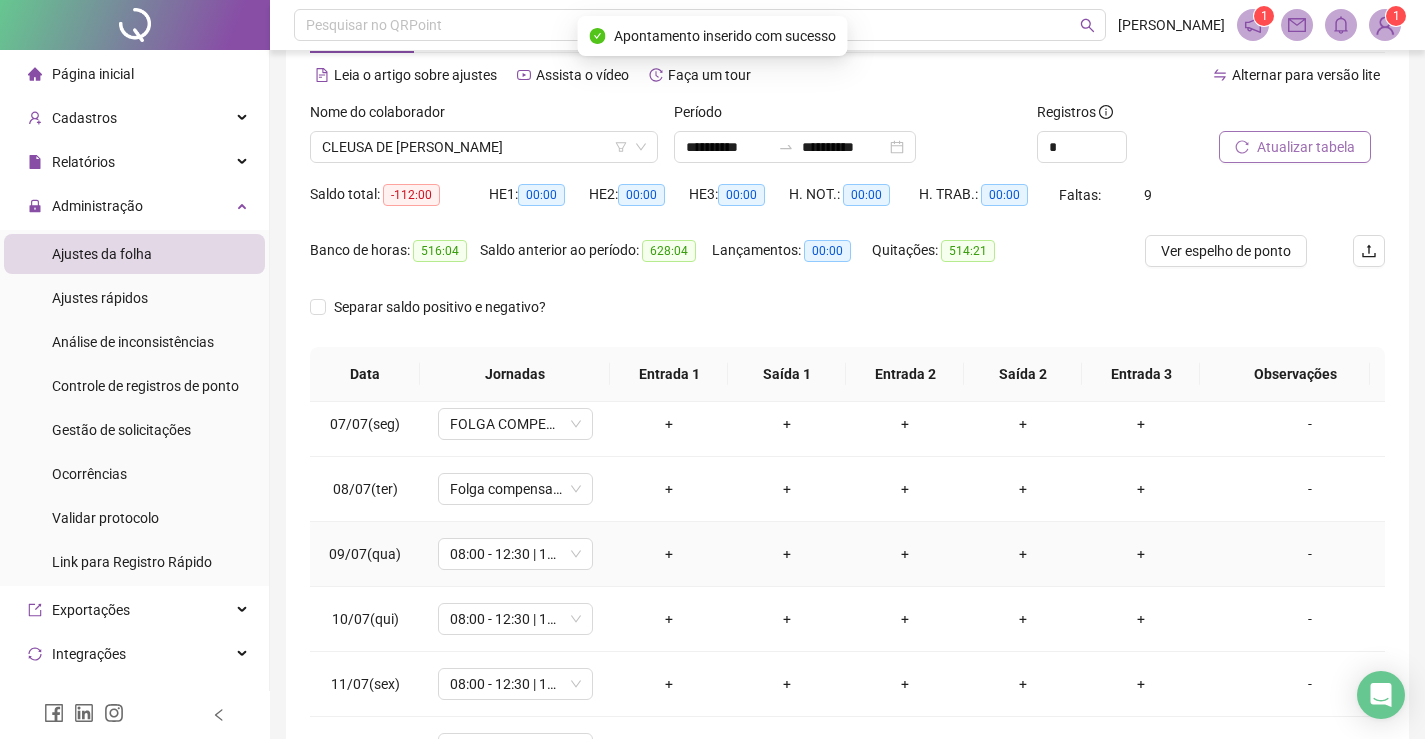 scroll, scrollTop: 500, scrollLeft: 0, axis: vertical 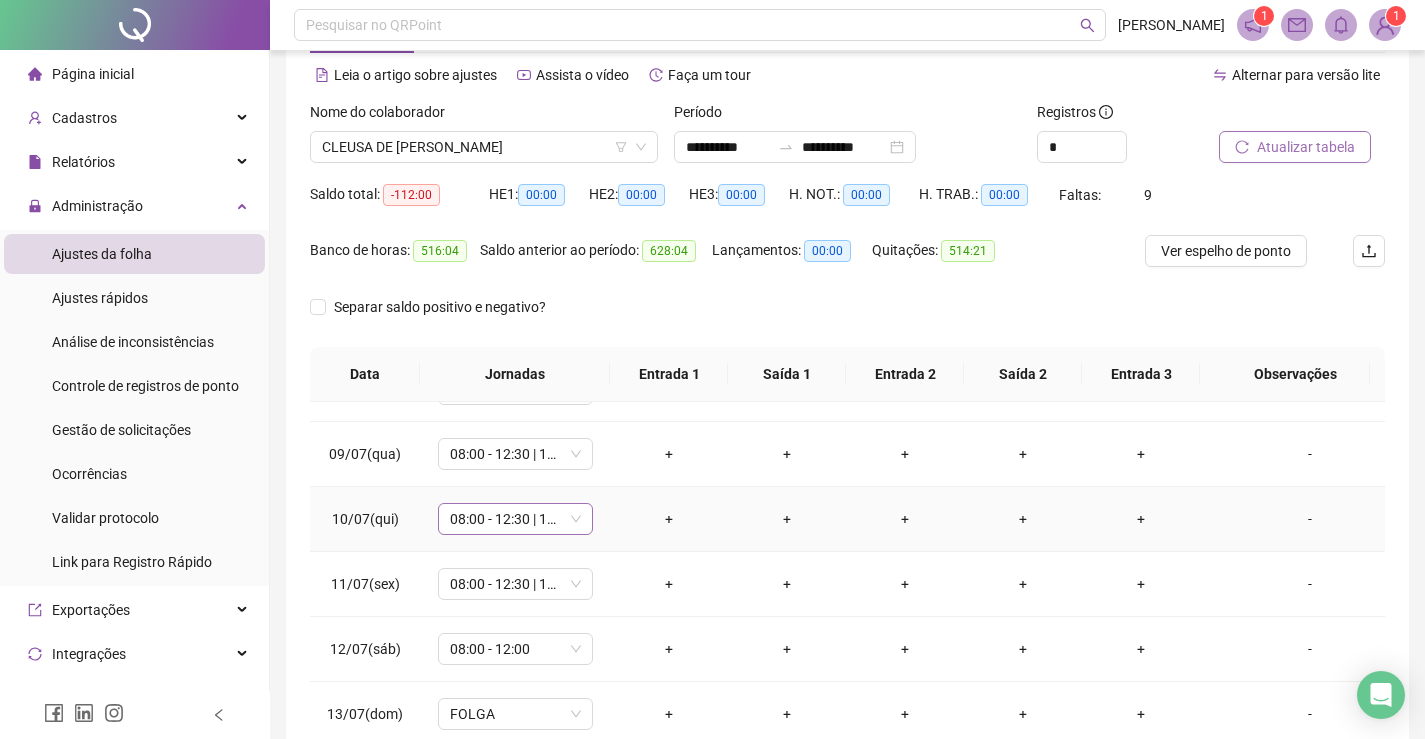 click on "08:00 - 12:30 | 13:30 - 17:00" at bounding box center (515, 519) 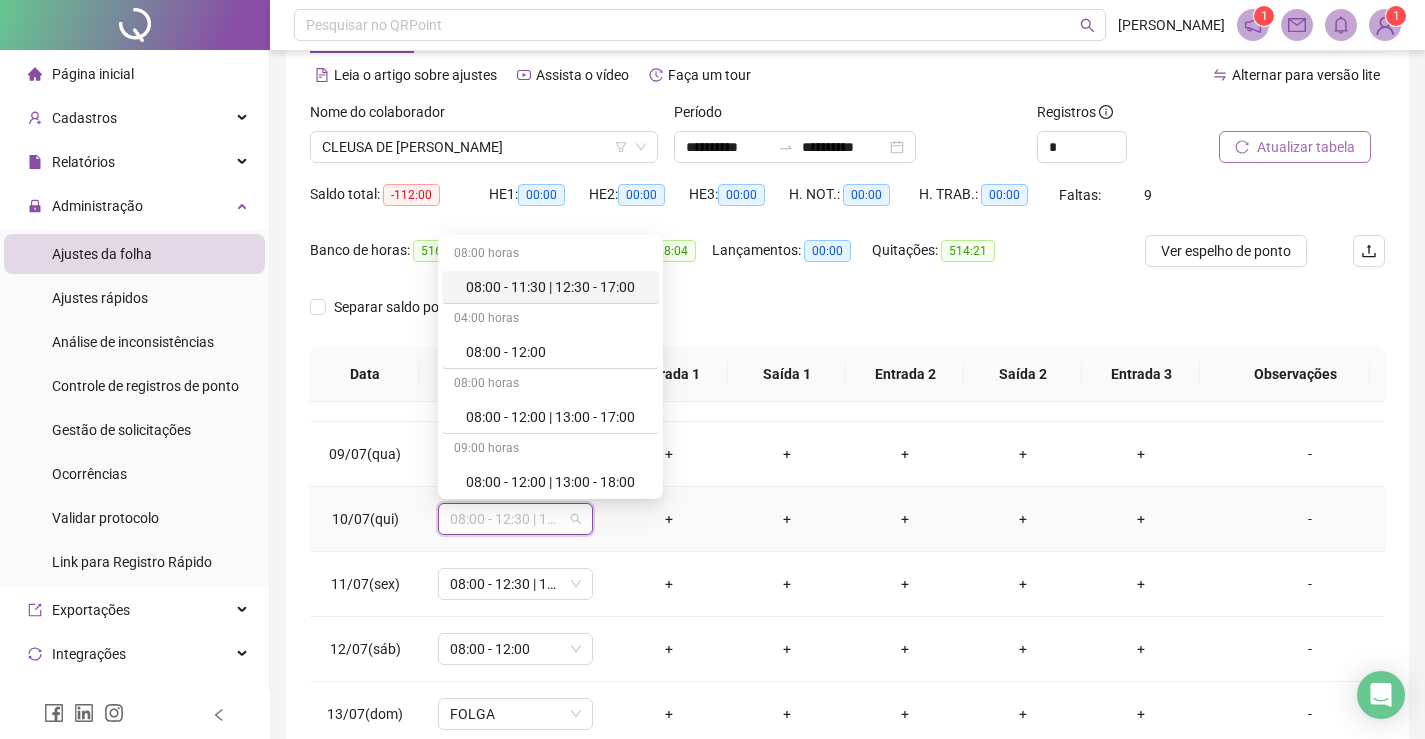 type on "*" 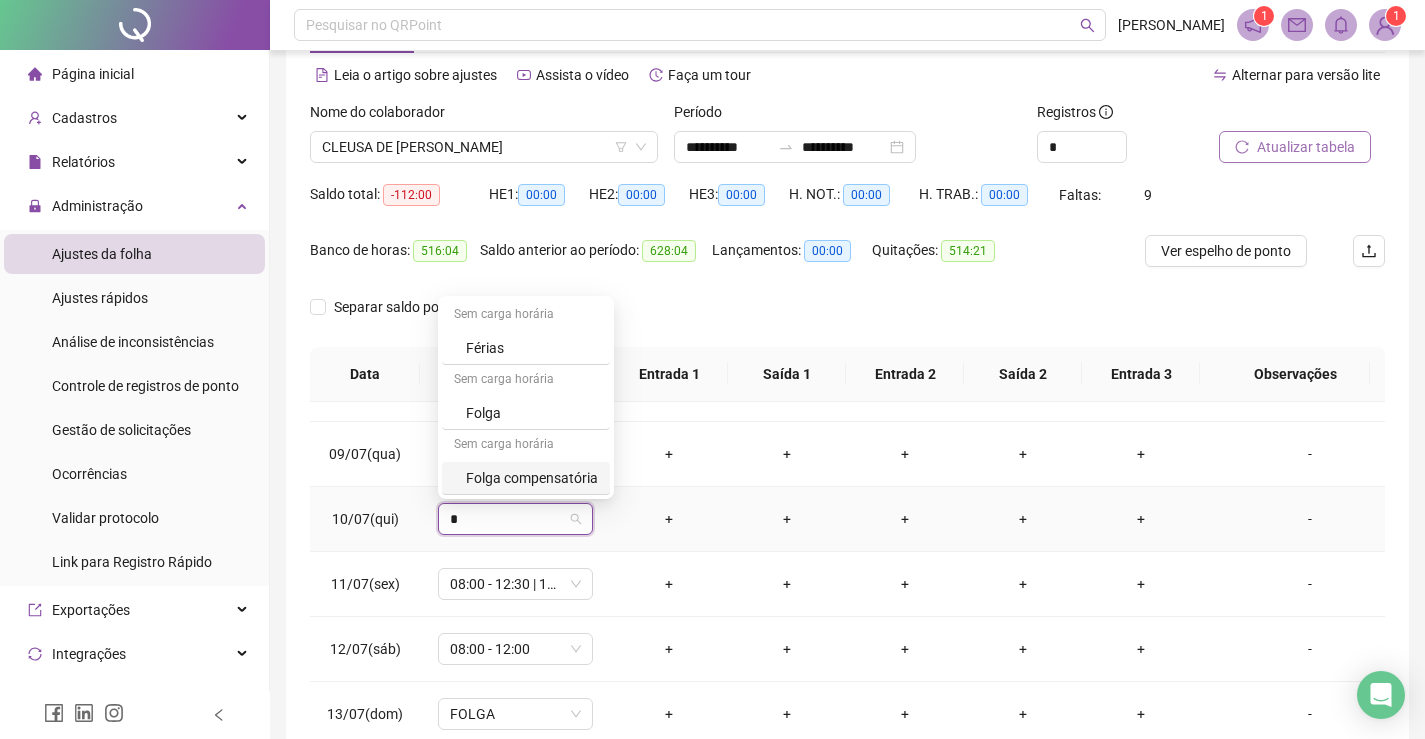 click on "Folga compensatória" at bounding box center [532, 478] 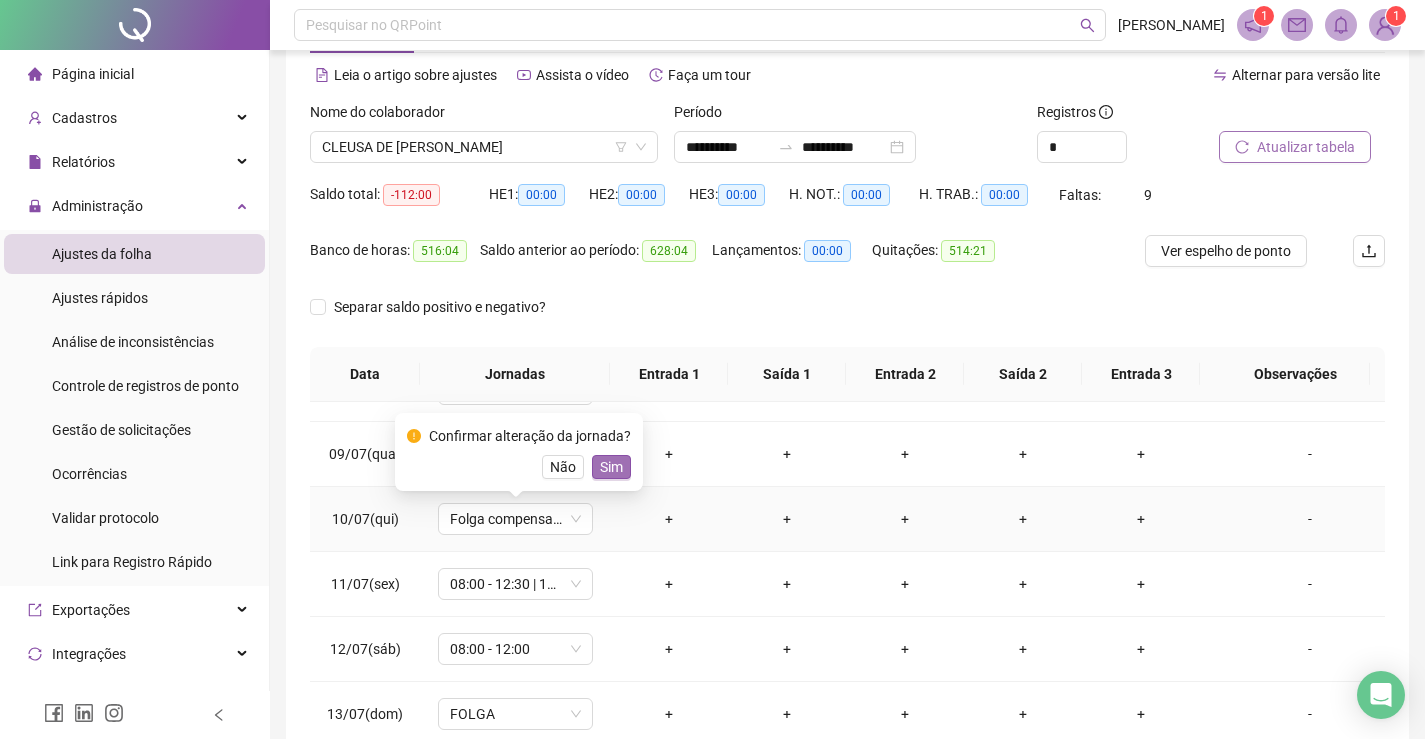 click on "Sim" at bounding box center [611, 467] 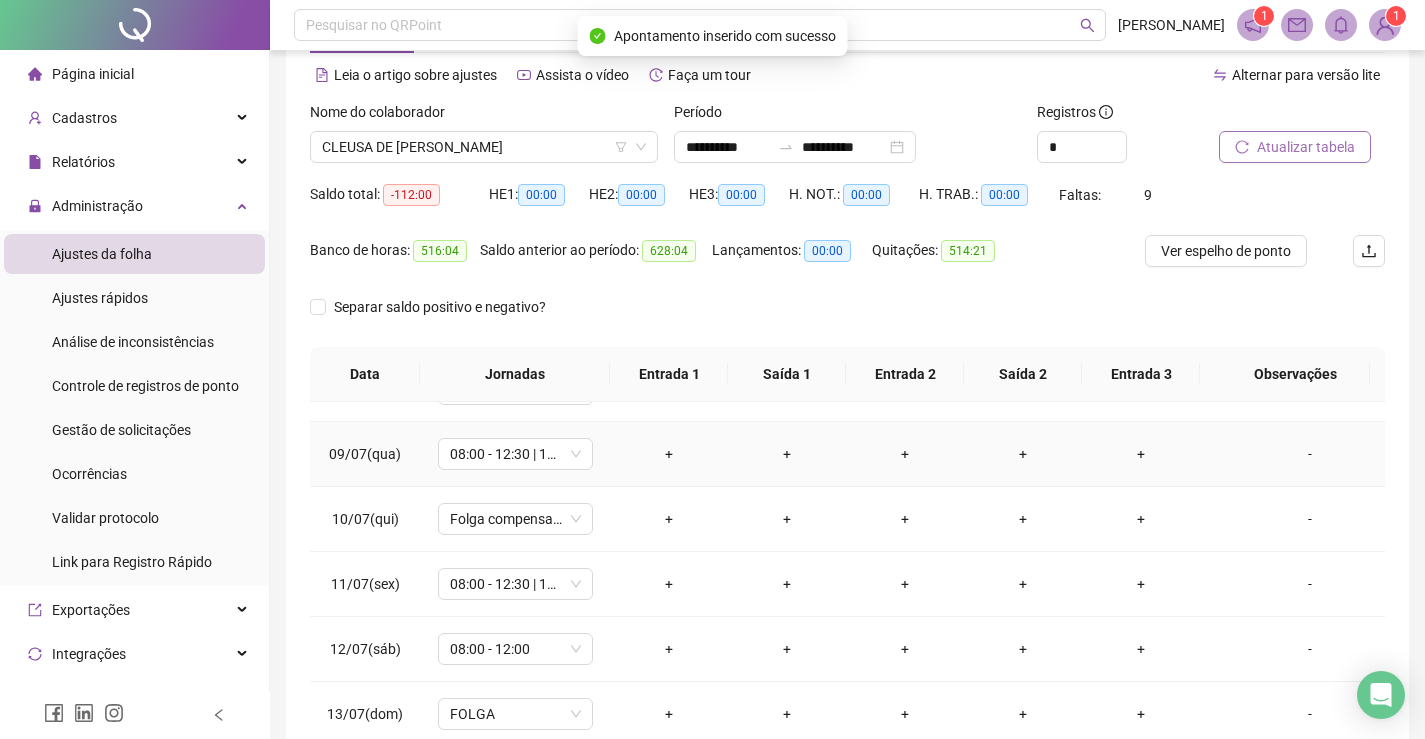 click on "-" at bounding box center (1310, 454) 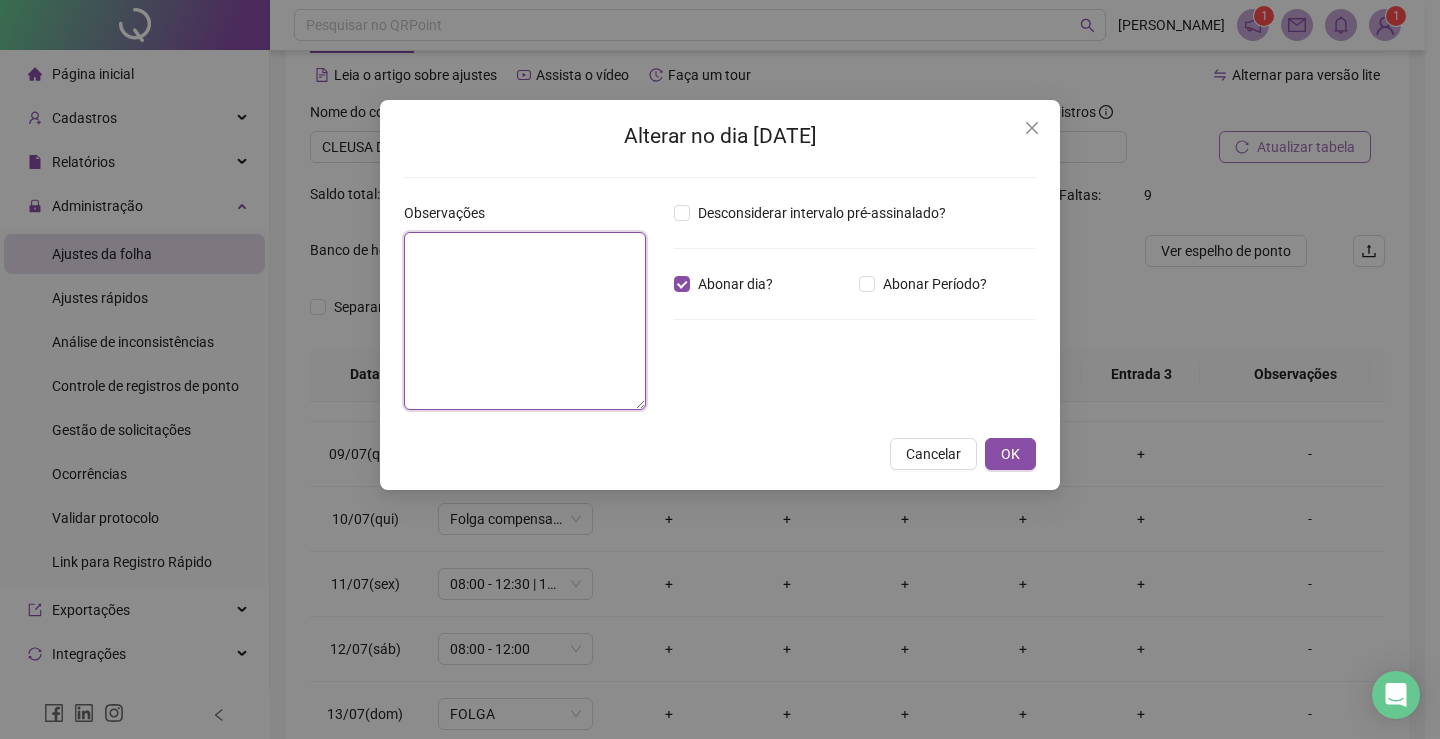 click at bounding box center (525, 321) 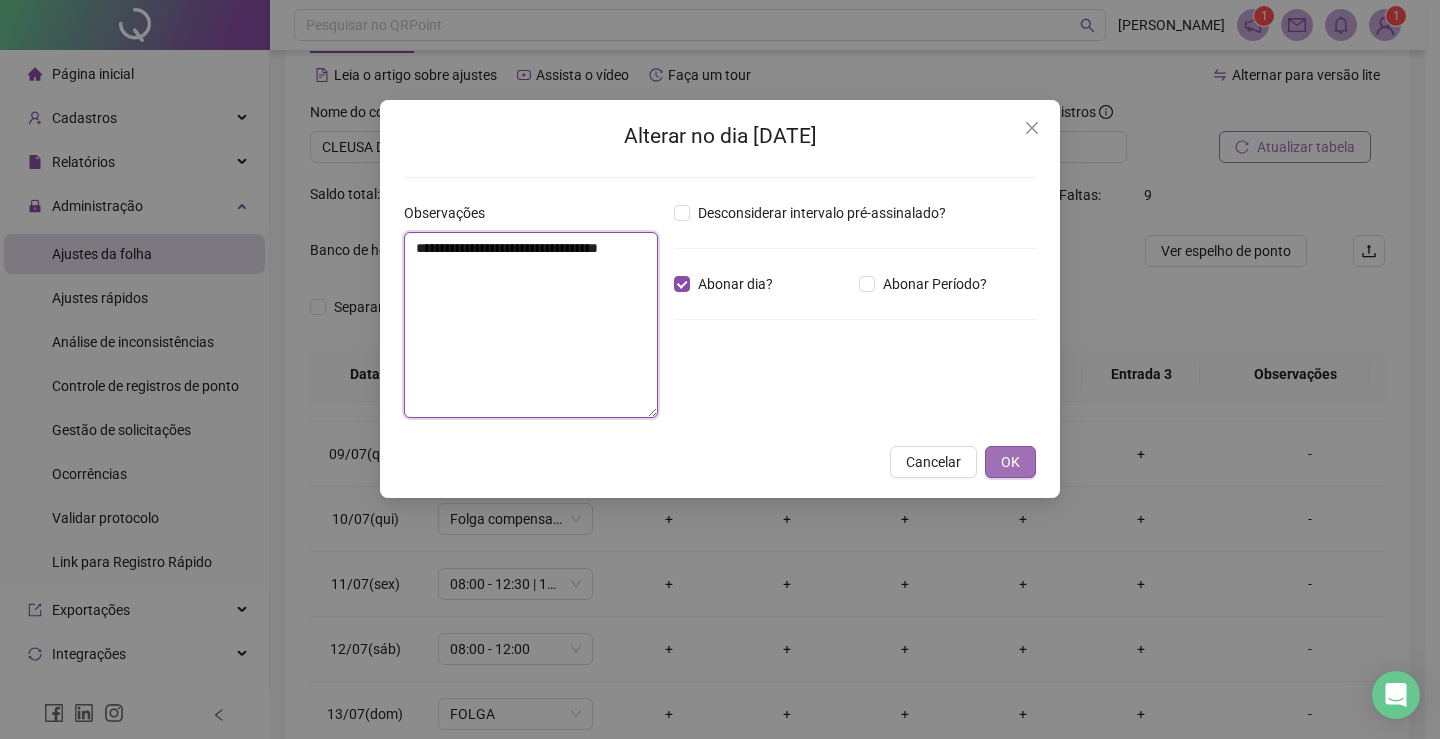 type on "**********" 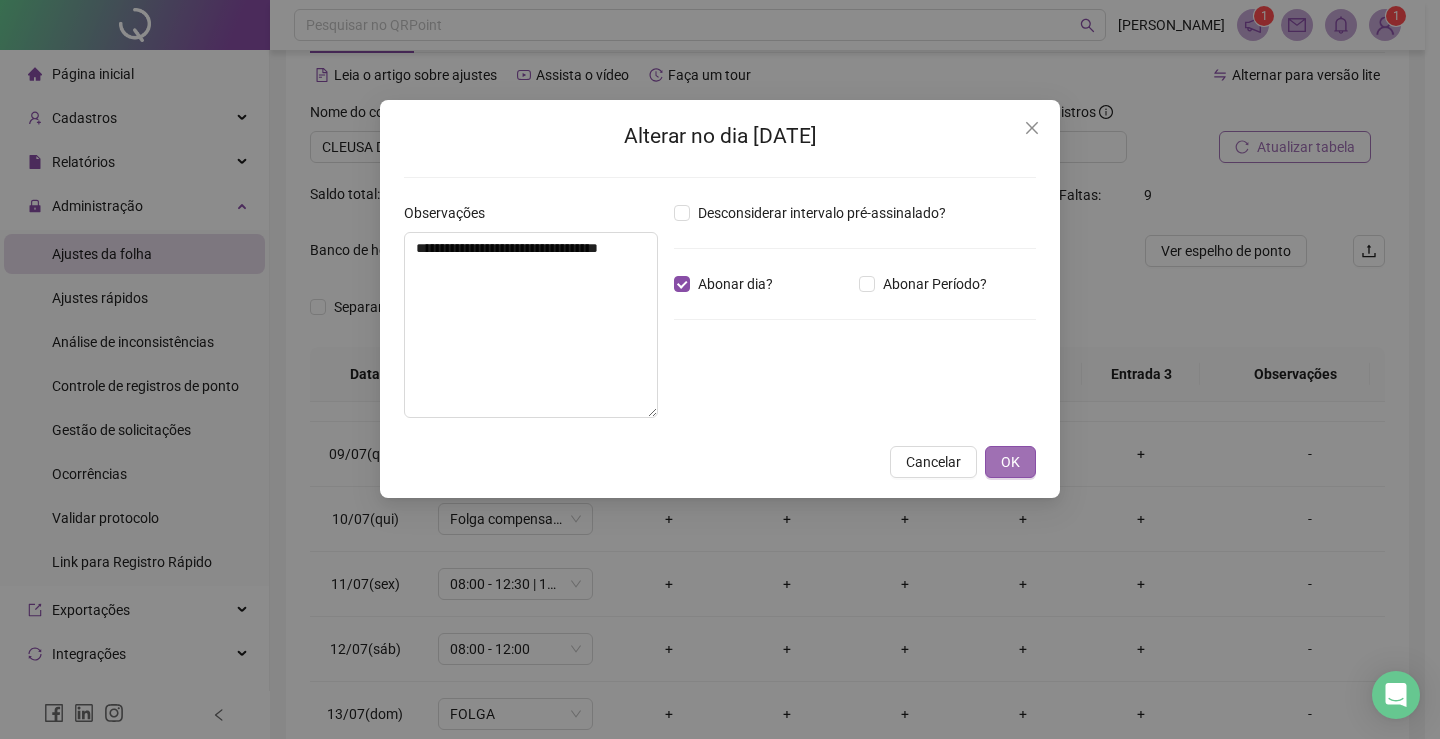 click on "OK" at bounding box center (1010, 462) 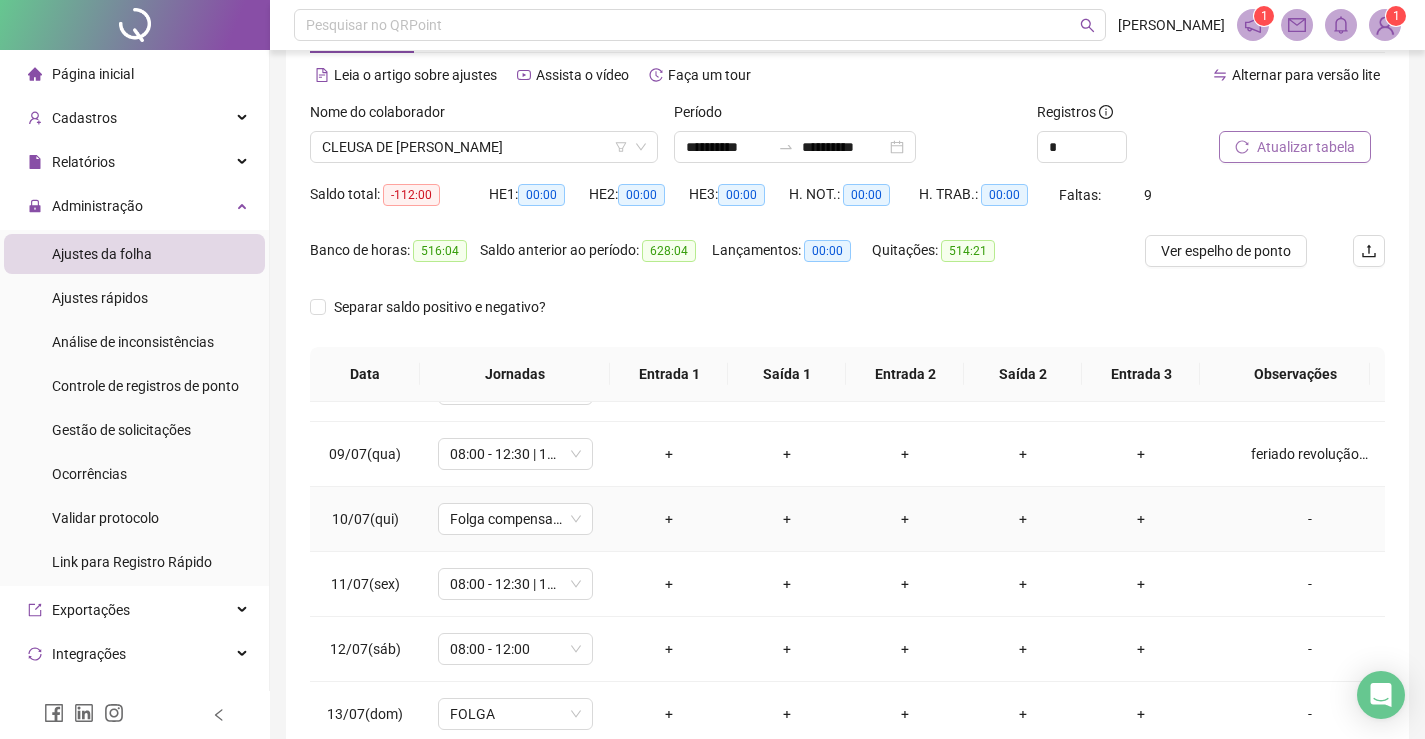 scroll, scrollTop: 600, scrollLeft: 0, axis: vertical 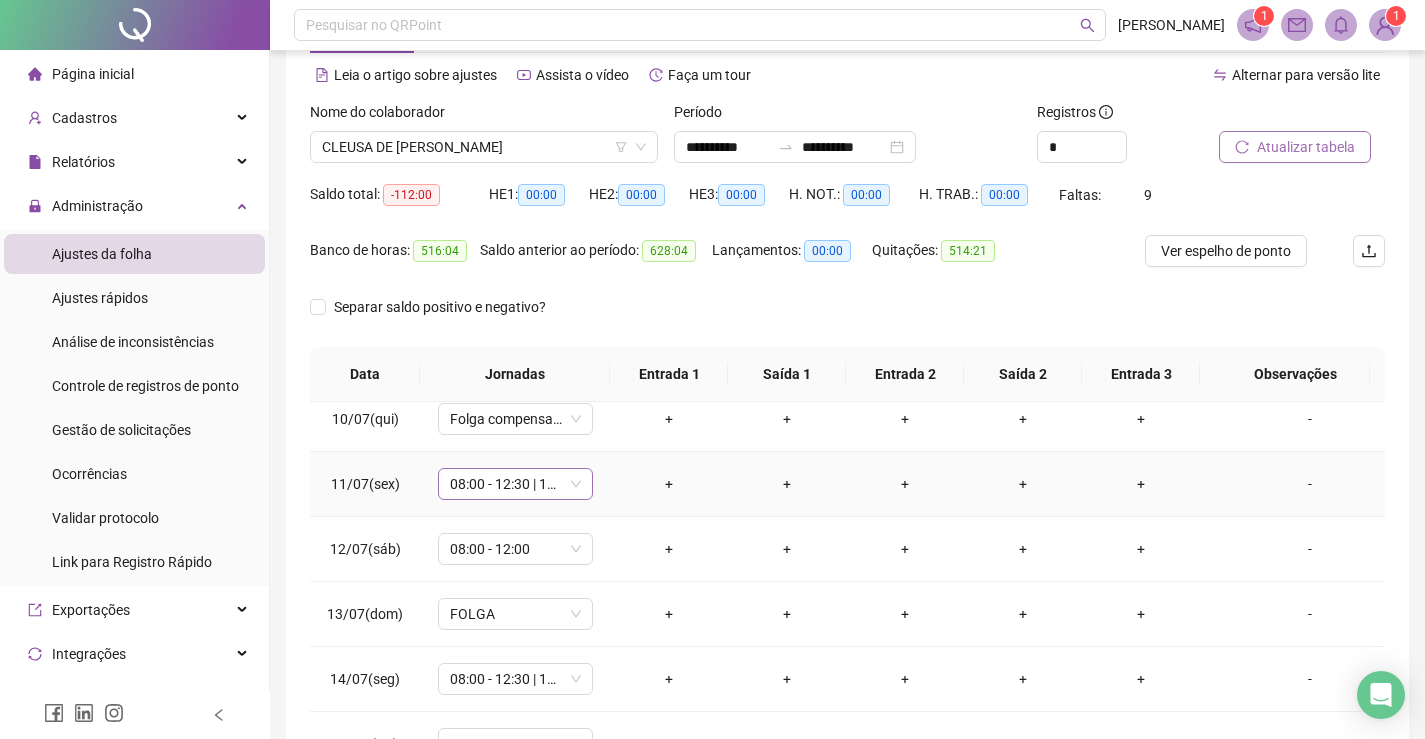 click on "08:00 - 12:30 | 13:30 - 17:00" at bounding box center (515, 484) 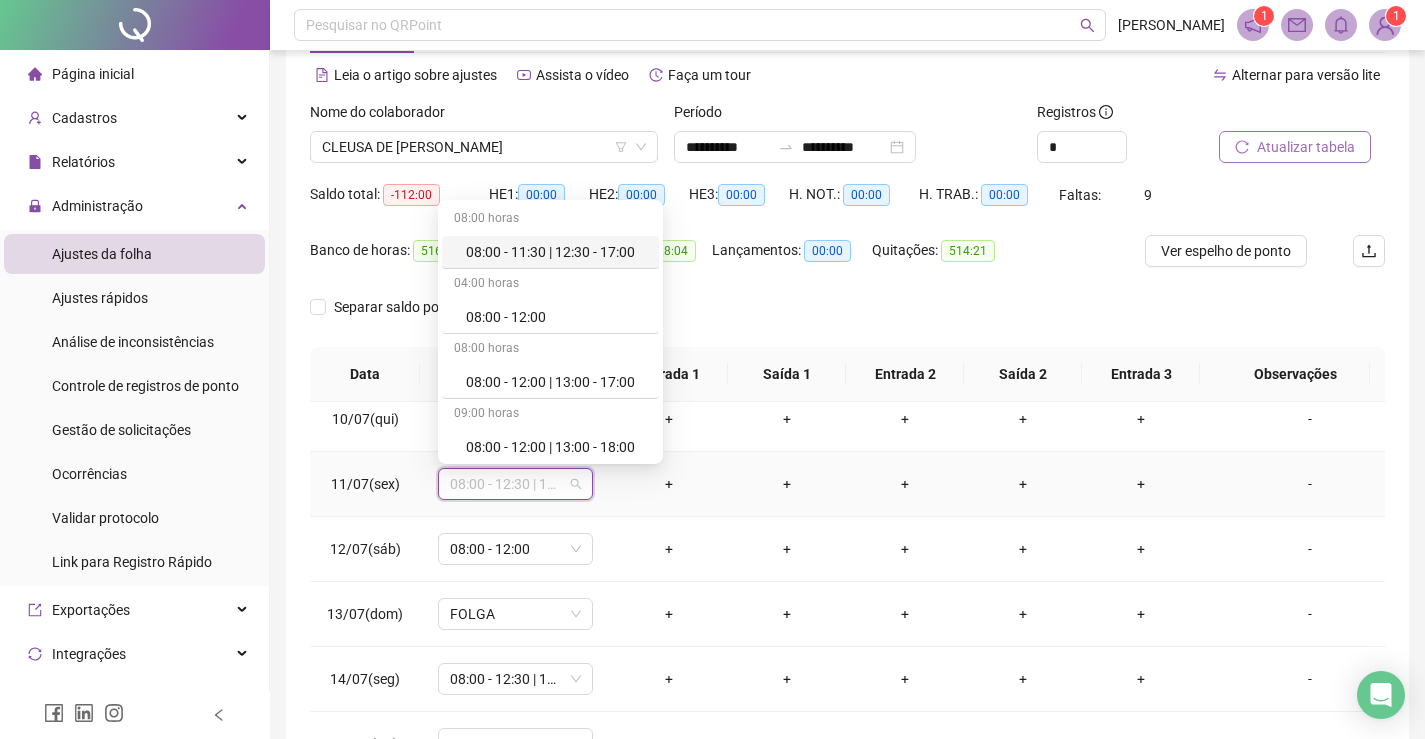 type on "*" 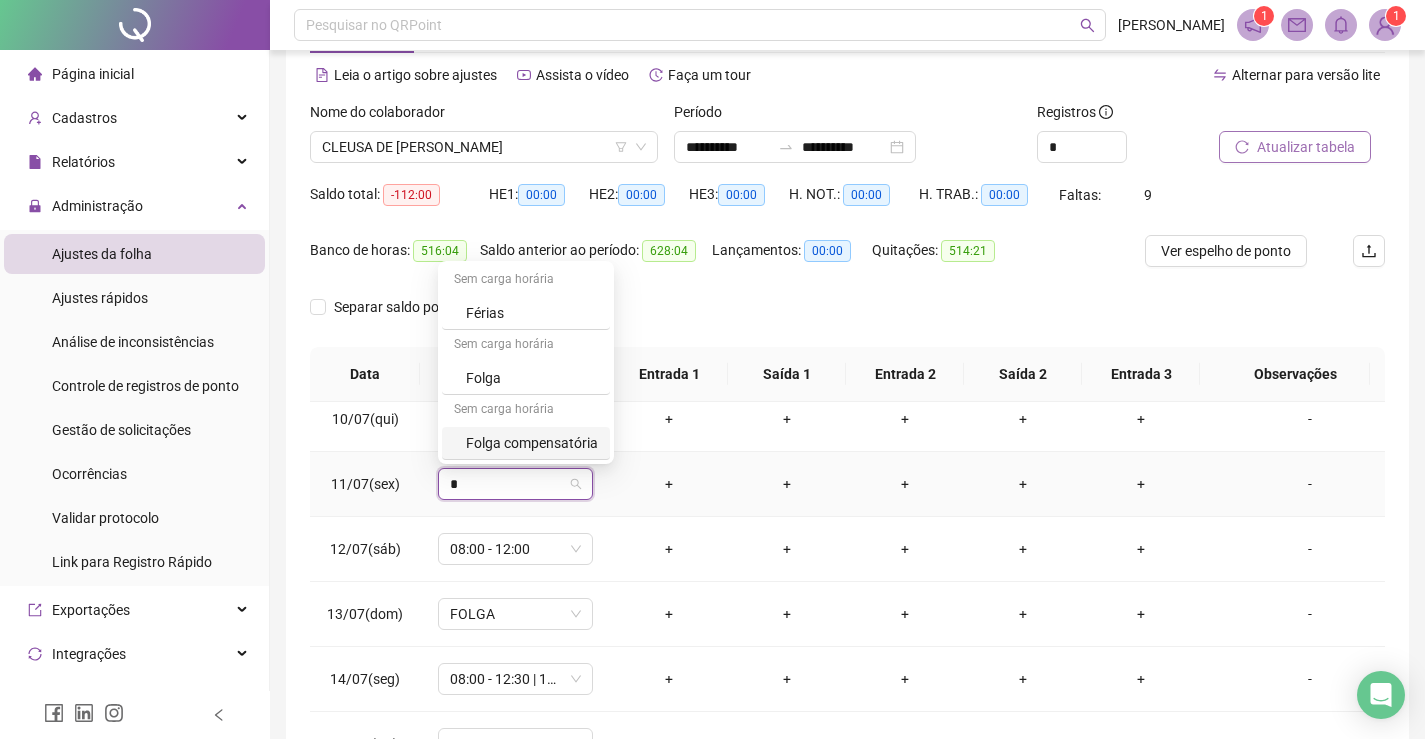 click on "Folga compensatória" at bounding box center (532, 443) 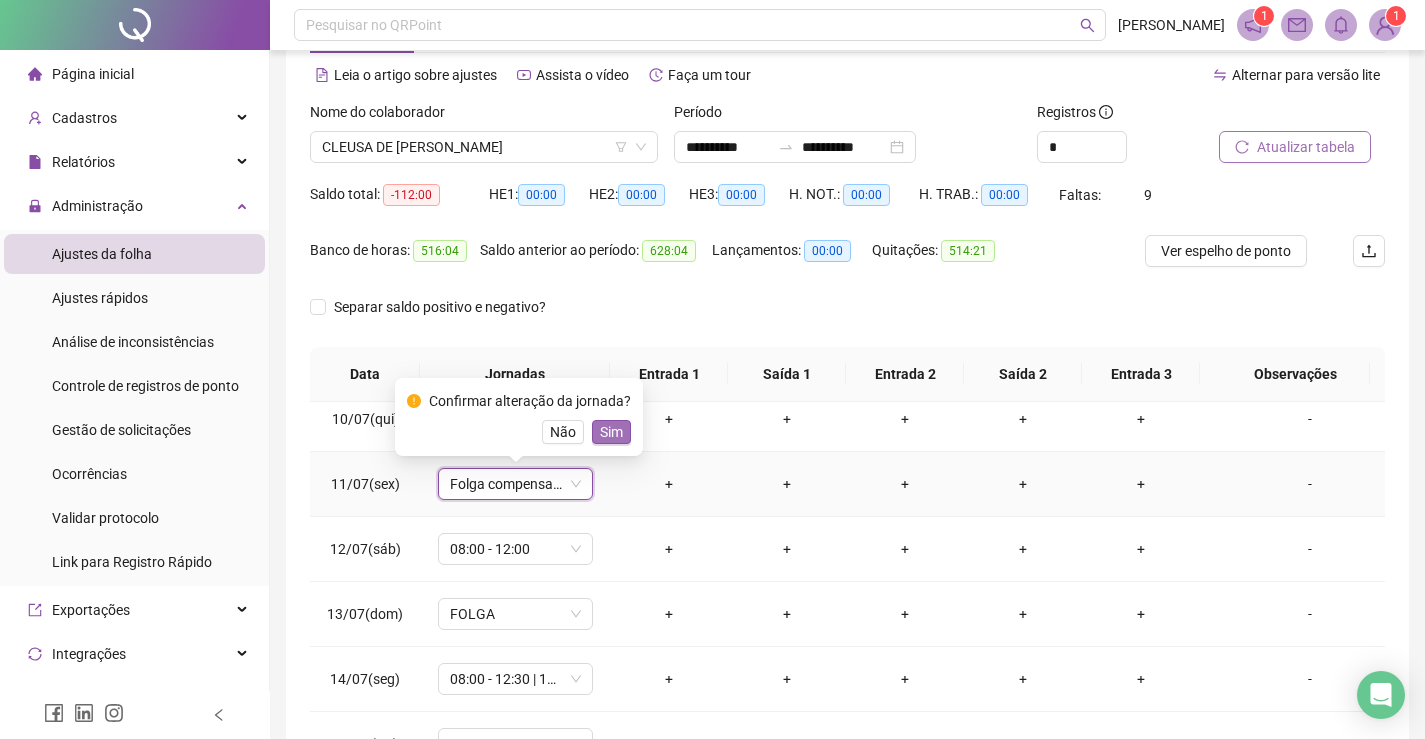 click on "Sim" at bounding box center [611, 432] 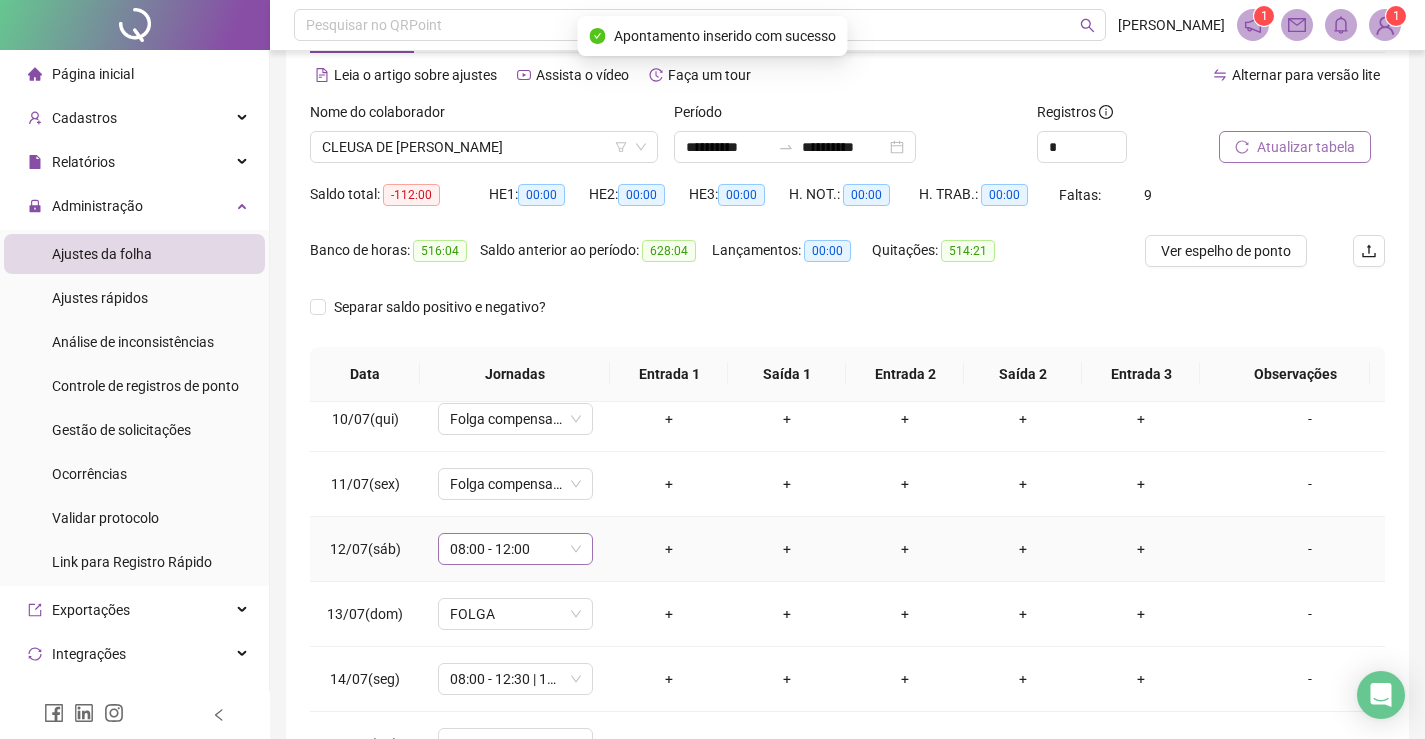 click on "08:00 - 12:00" at bounding box center (515, 549) 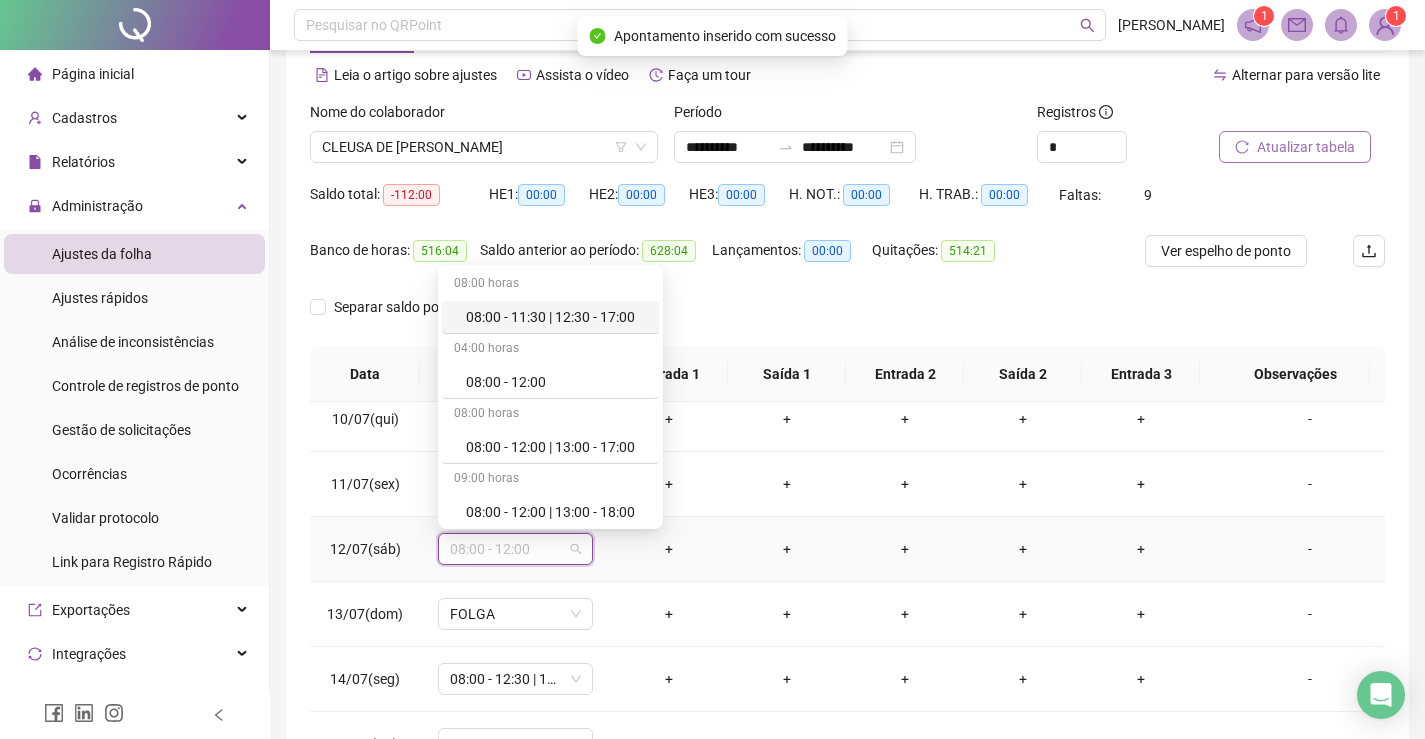 type on "*" 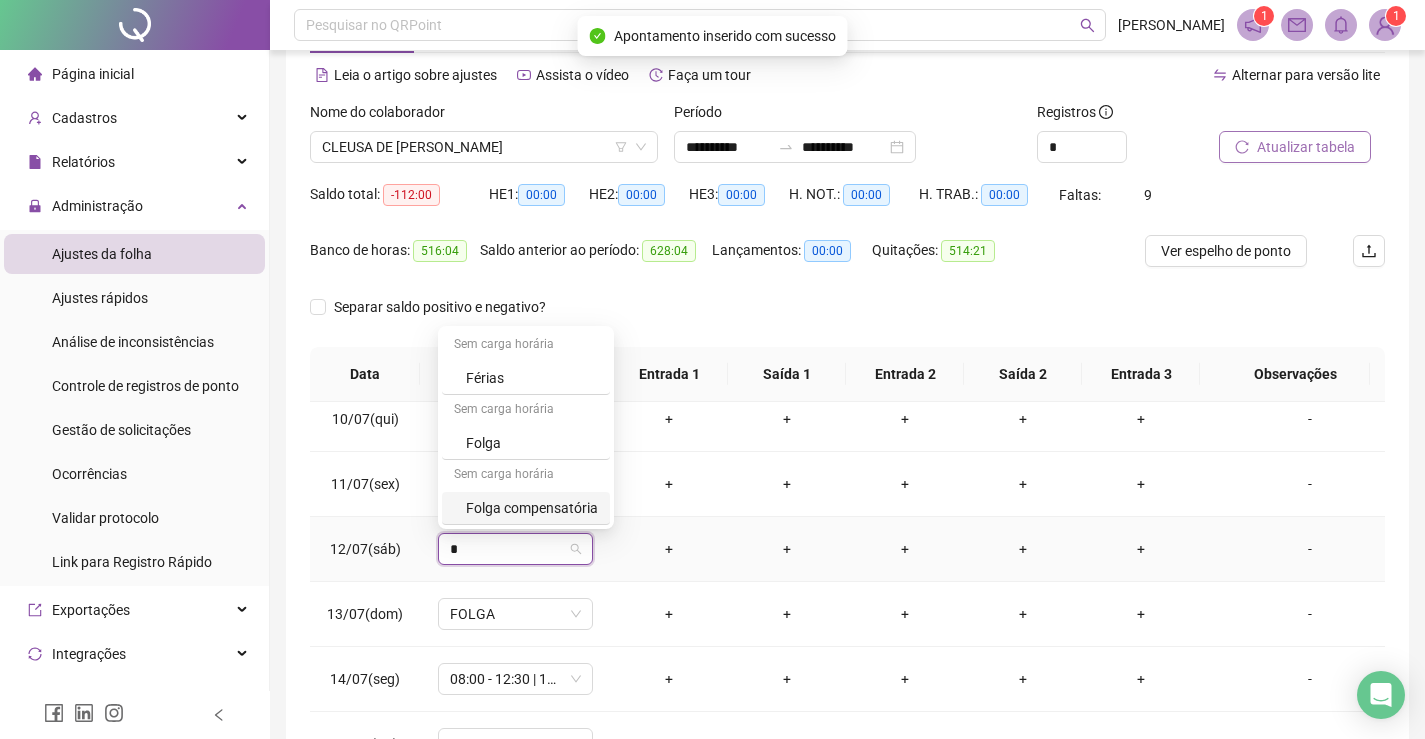 click on "Folga compensatória" at bounding box center [532, 508] 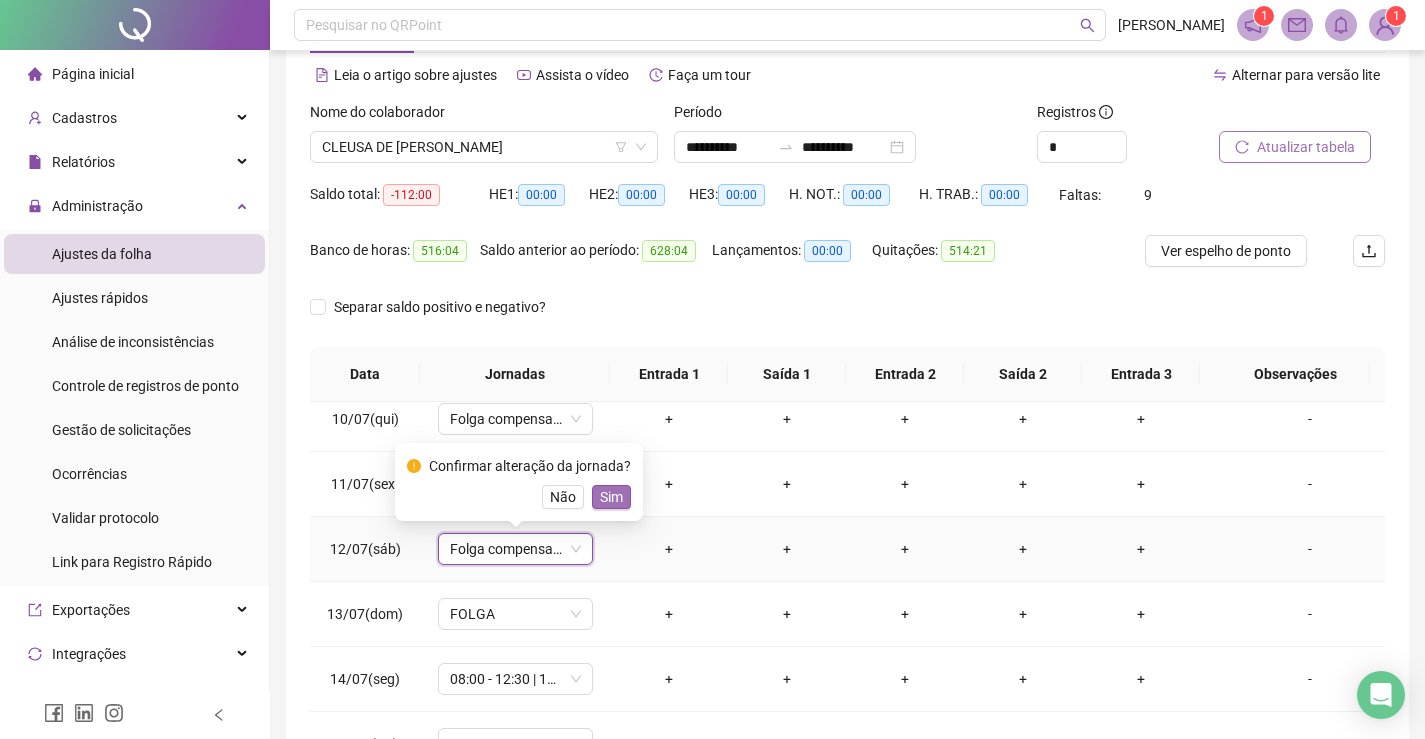 click on "Sim" at bounding box center (611, 497) 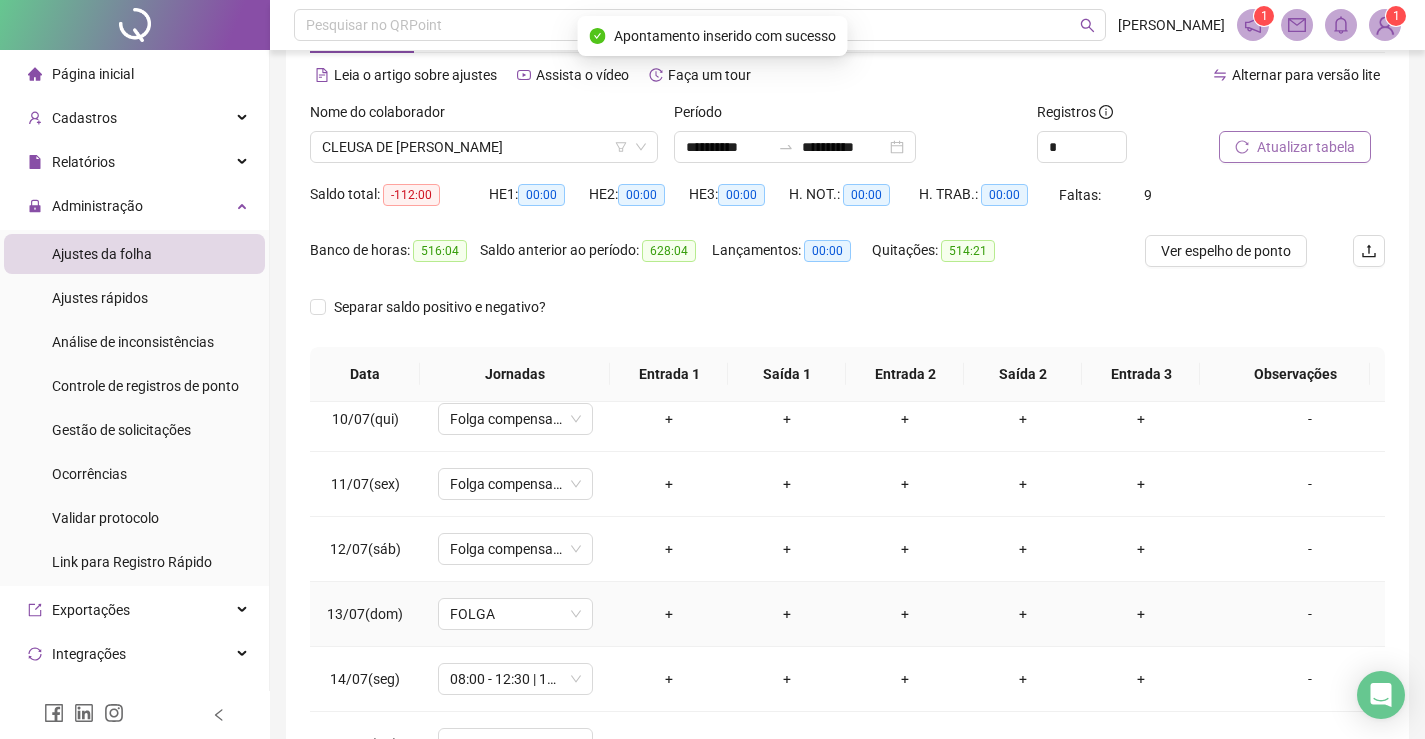 scroll, scrollTop: 693, scrollLeft: 0, axis: vertical 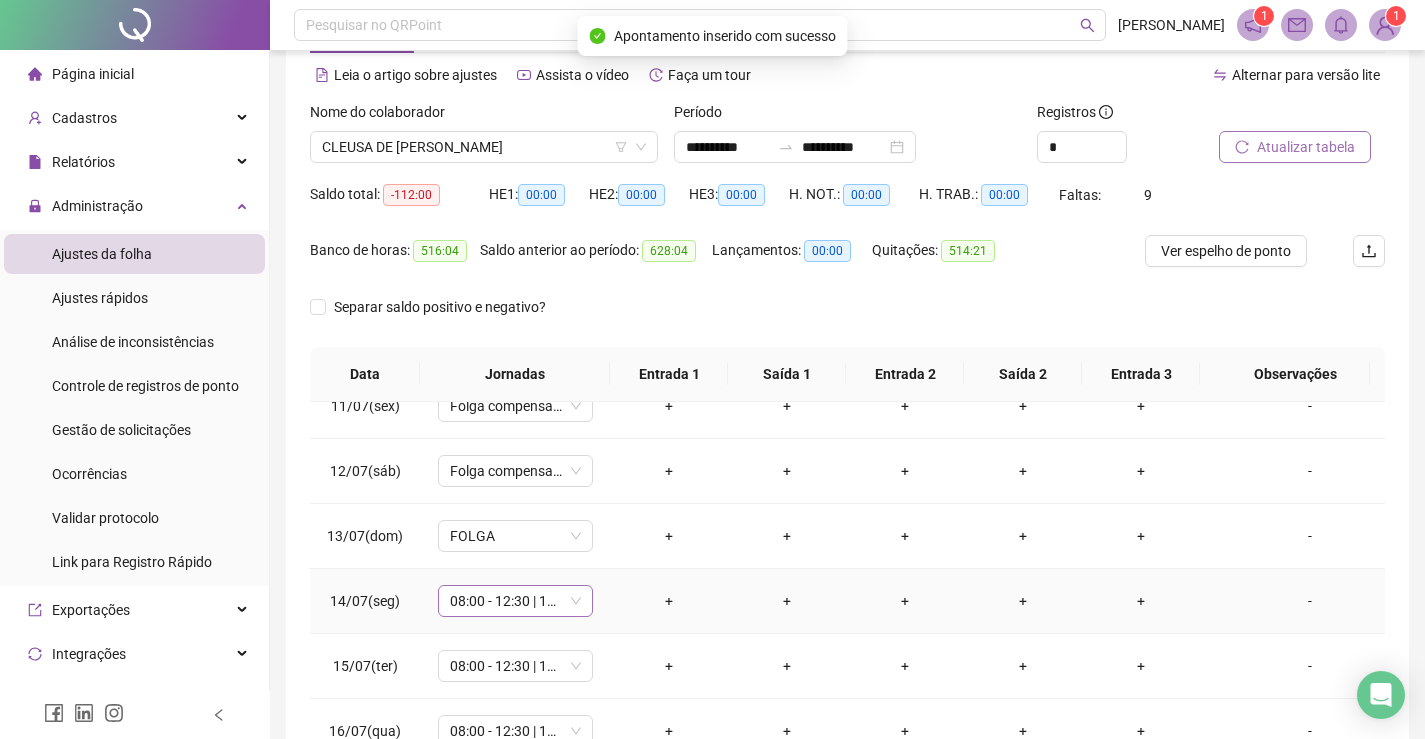 click on "08:00 - 12:30 | 13:30 - 17:00" at bounding box center (515, 601) 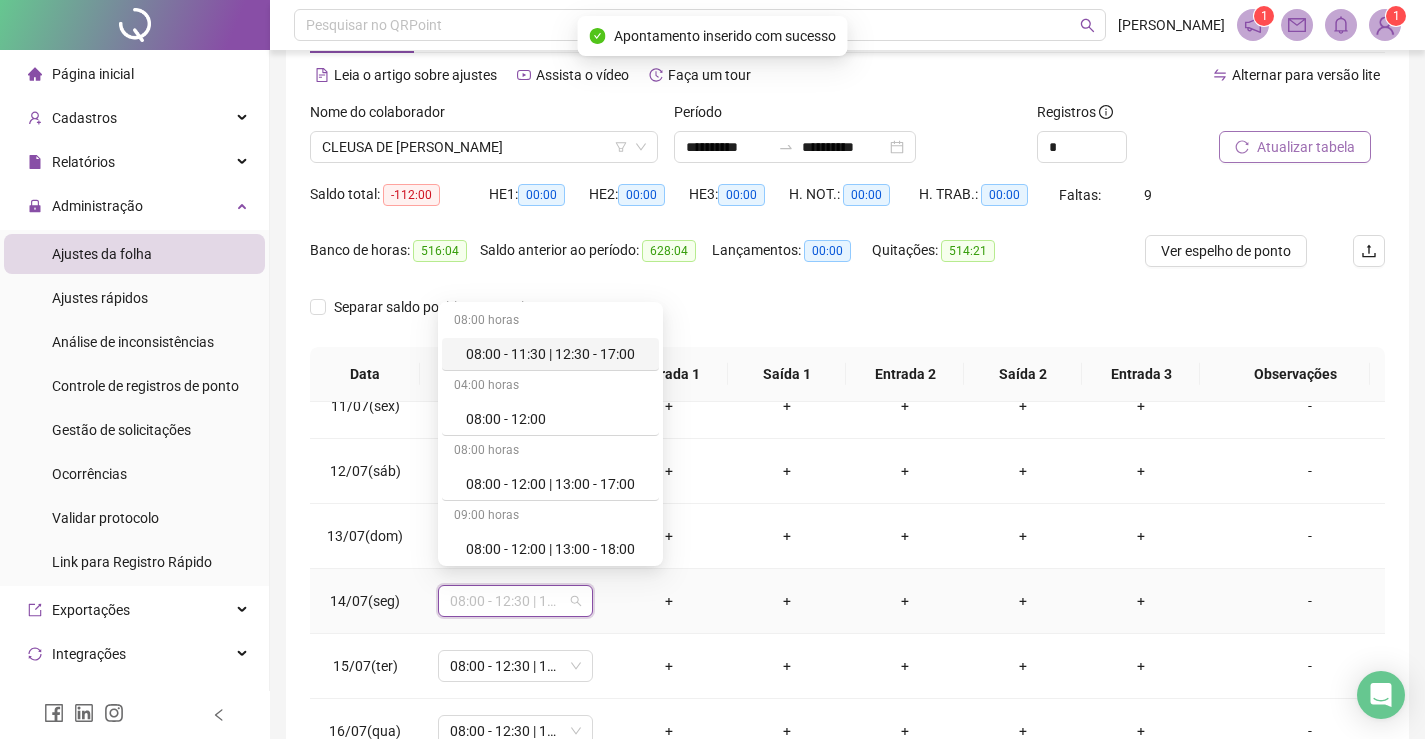 type on "*" 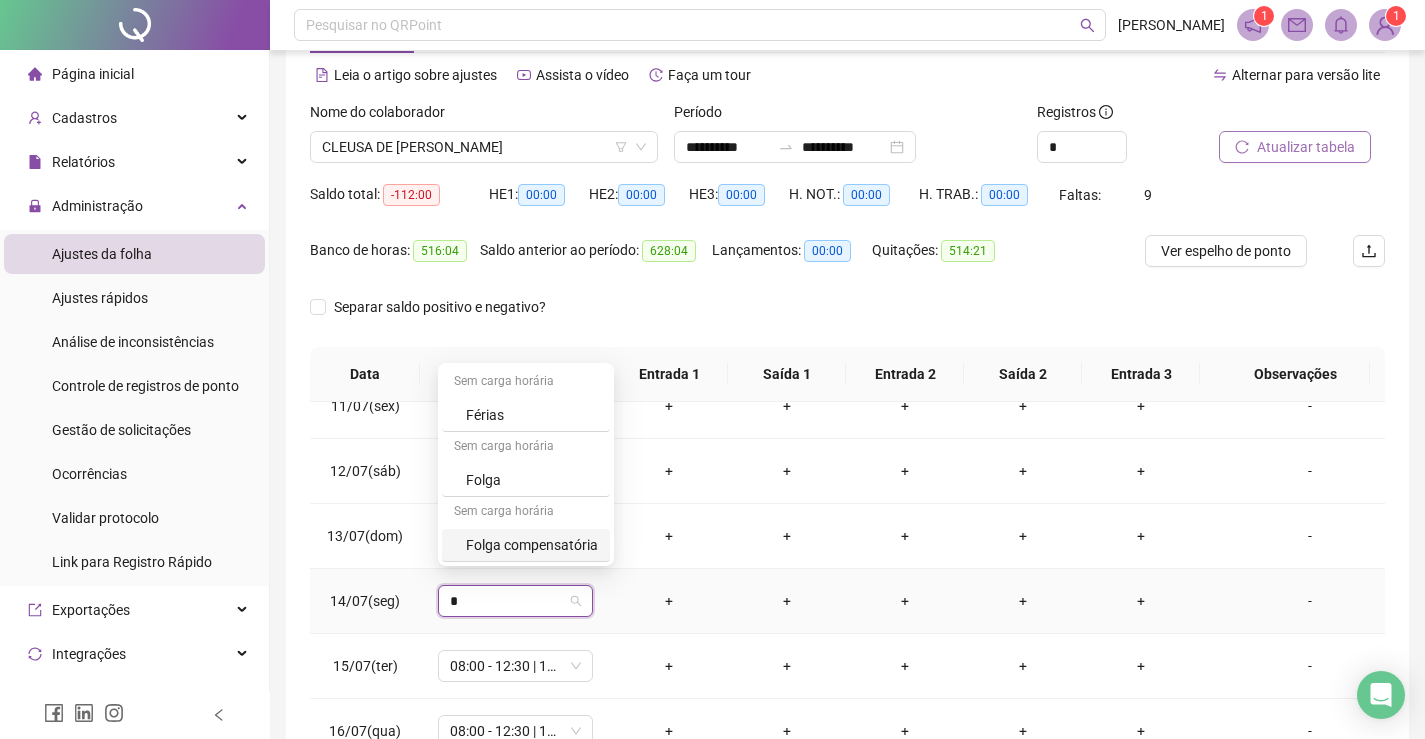 click on "Folga compensatória" at bounding box center [532, 545] 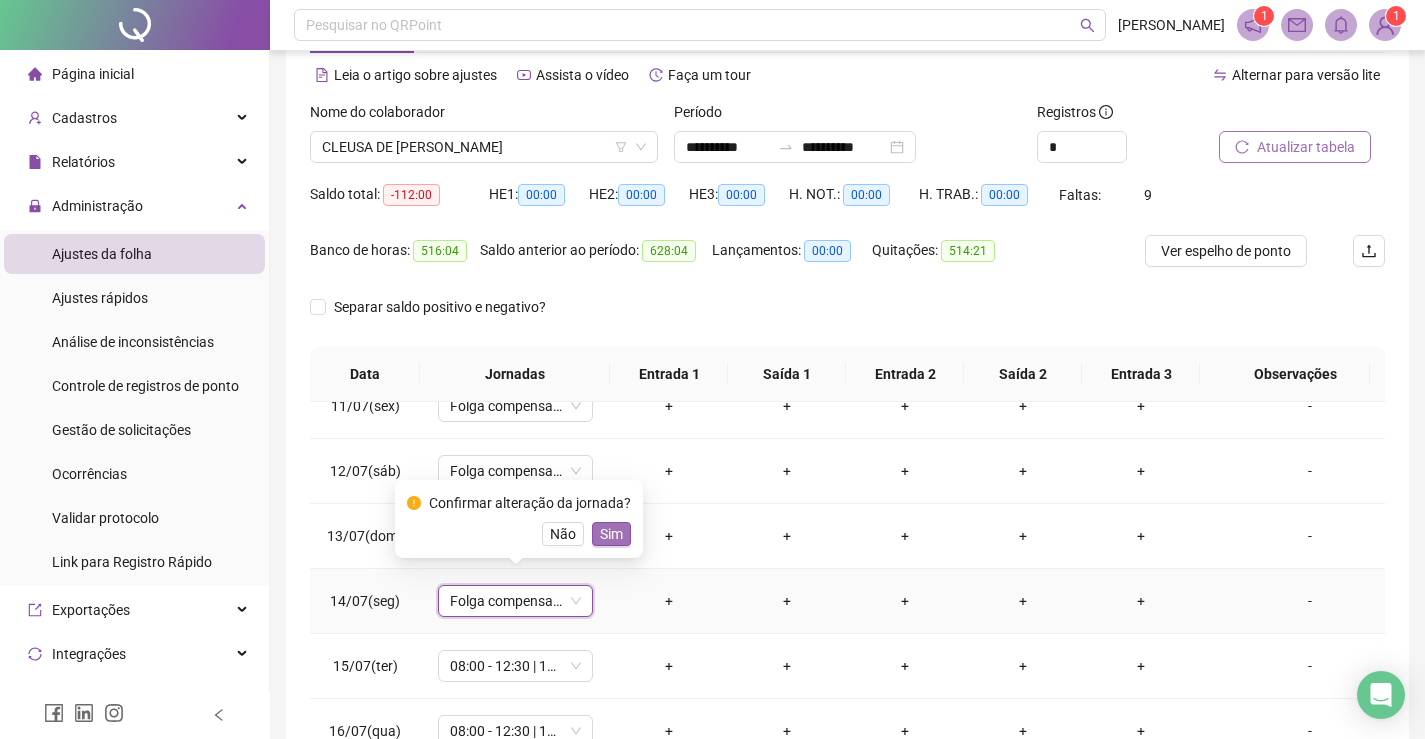 click on "Sim" at bounding box center [611, 534] 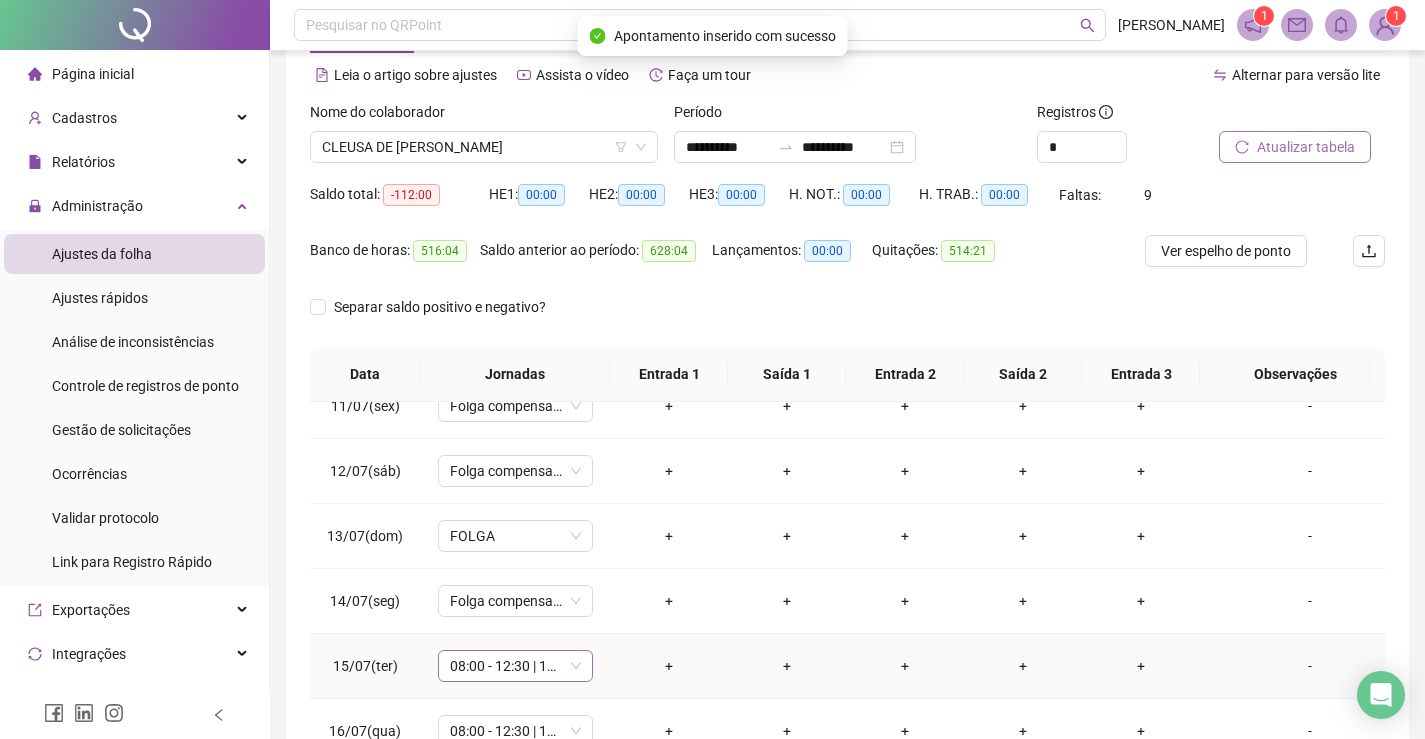 click on "08:00 - 12:30 | 13:30 - 17:00" at bounding box center (515, 666) 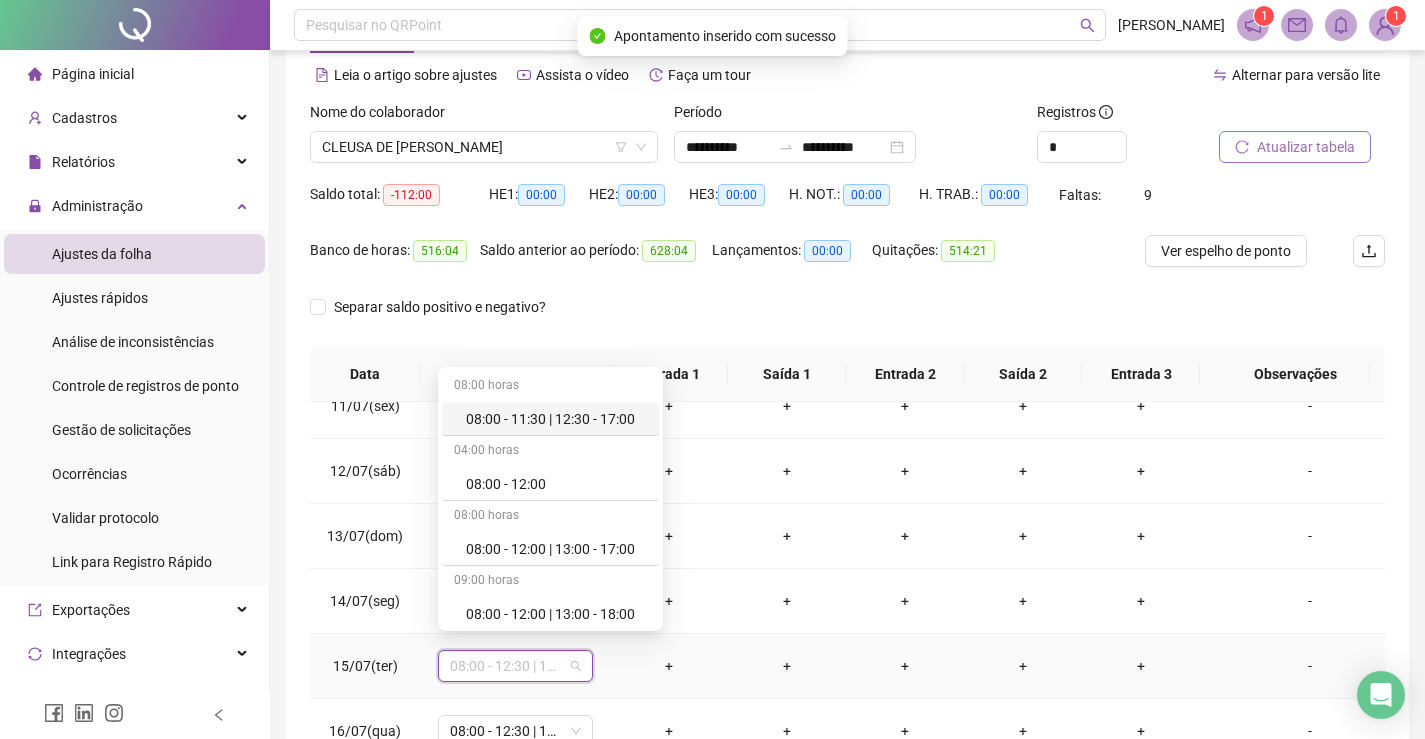 type on "*" 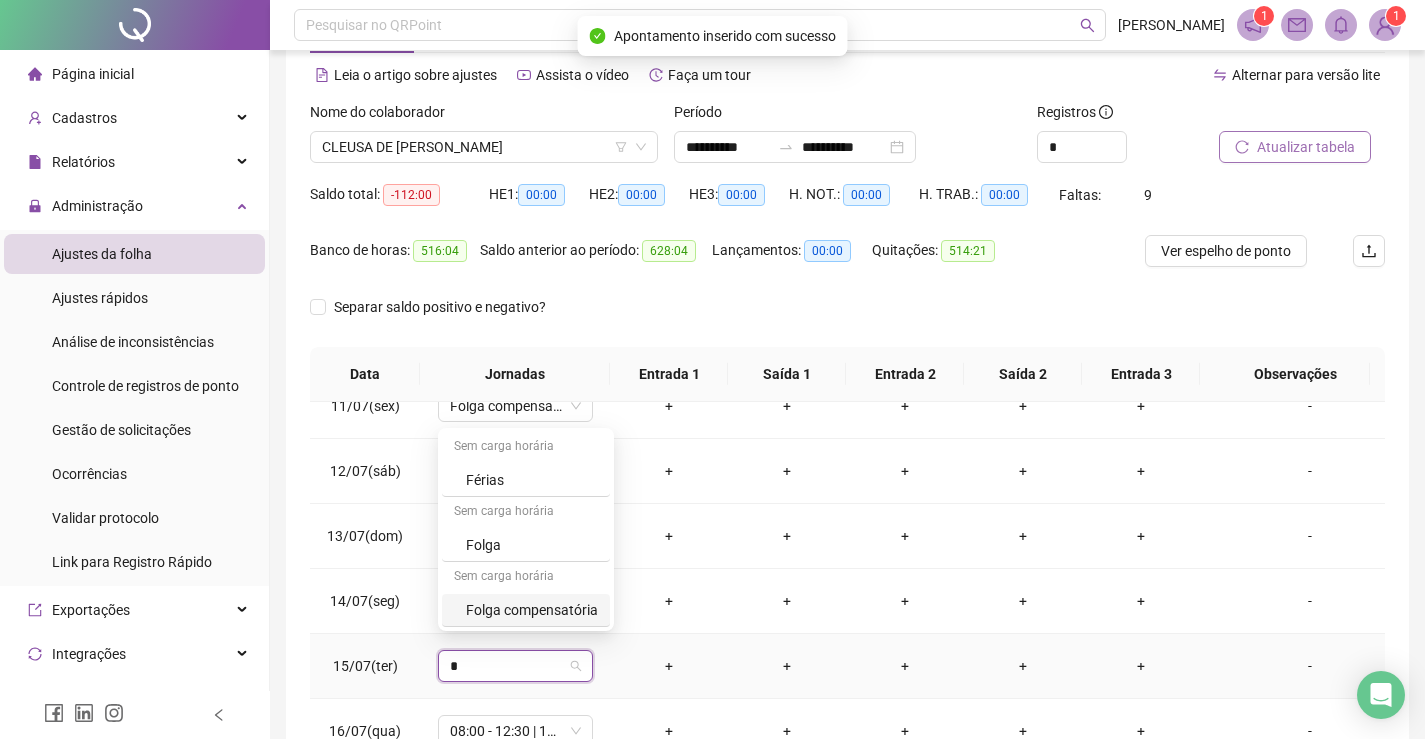 click on "Folga compensatória" at bounding box center (532, 610) 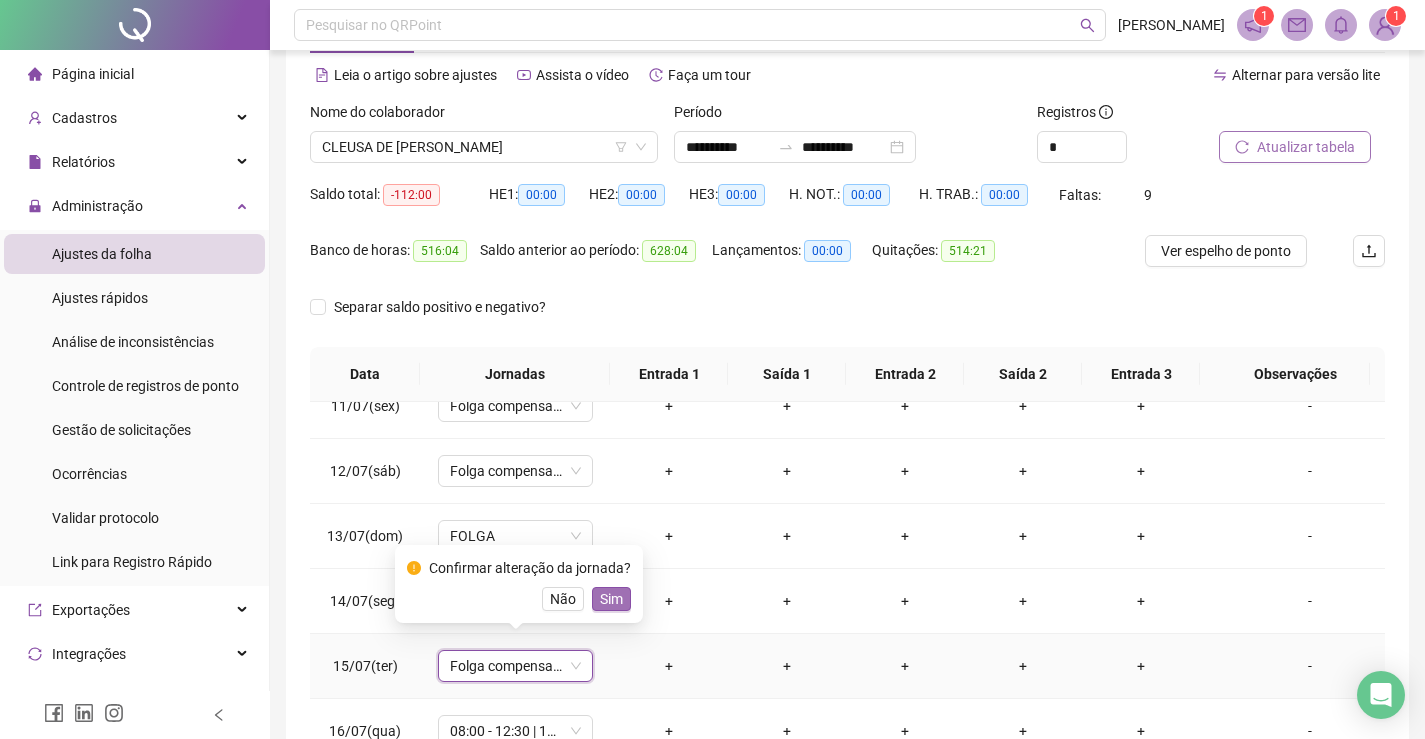 click on "Sim" at bounding box center (611, 599) 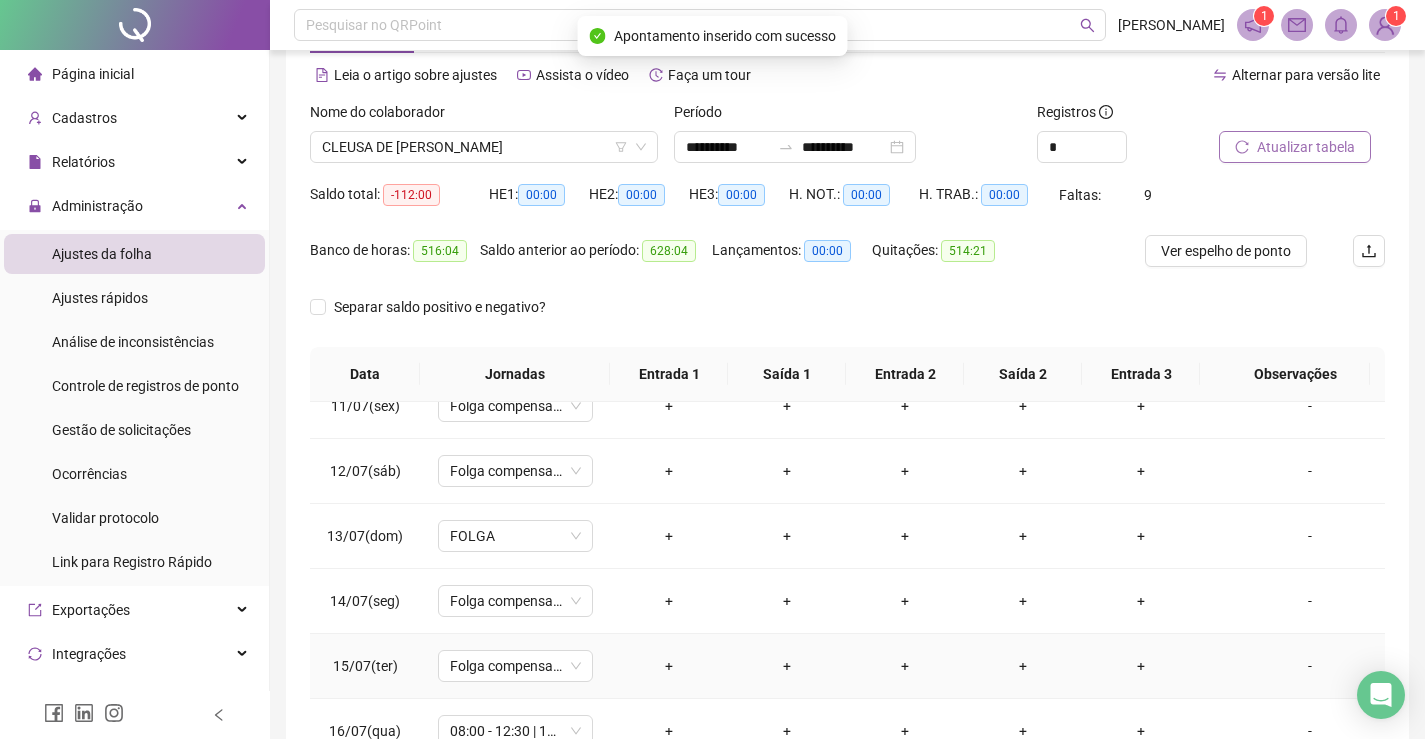 scroll, scrollTop: 283, scrollLeft: 0, axis: vertical 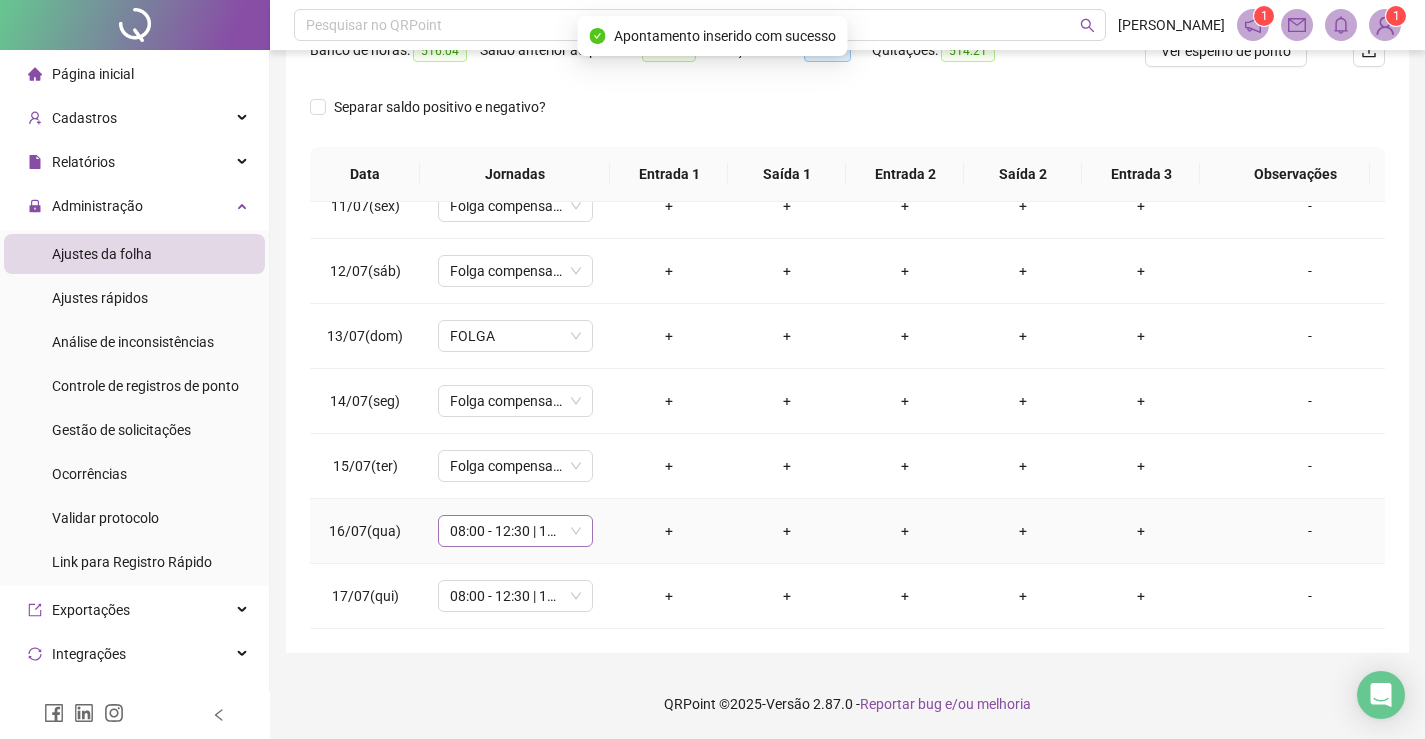 click on "08:00 - 12:30 | 13:30 - 17:00" at bounding box center (515, 531) 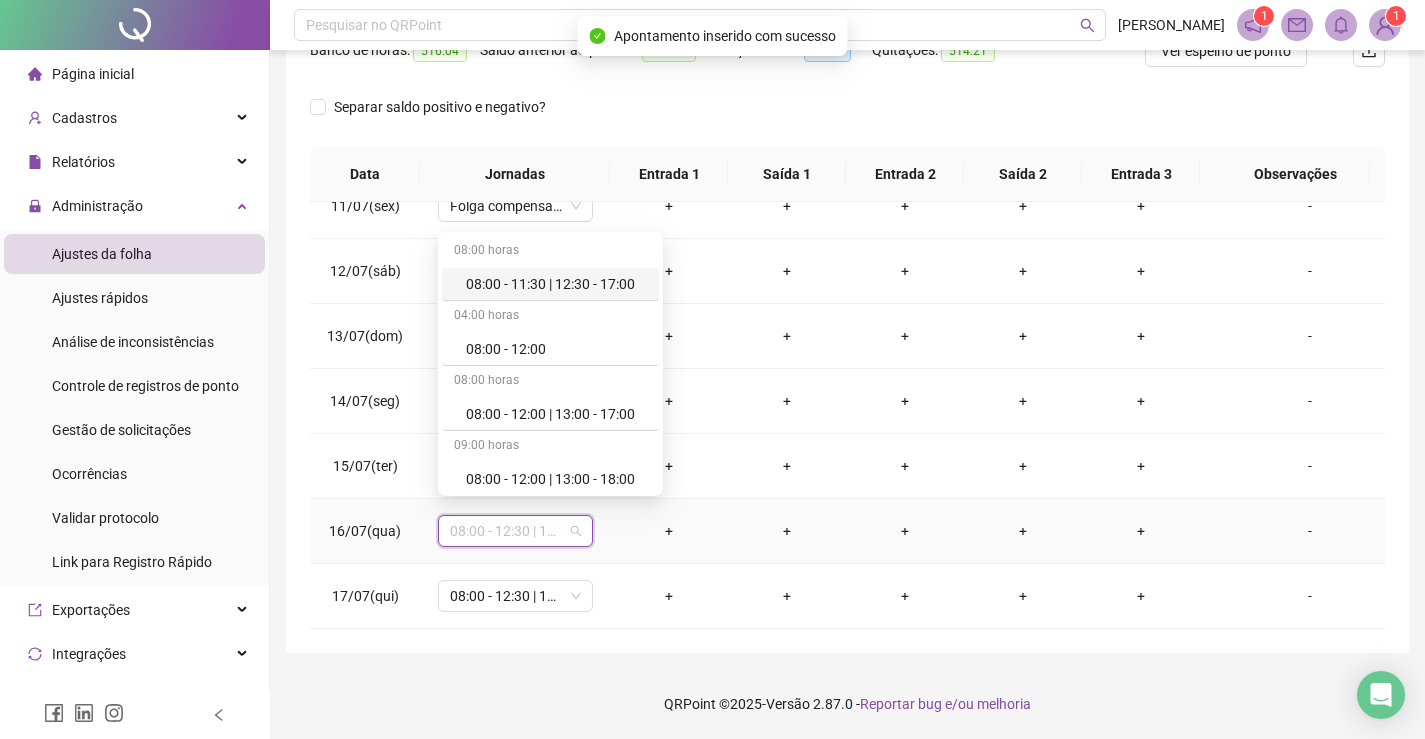 type on "*" 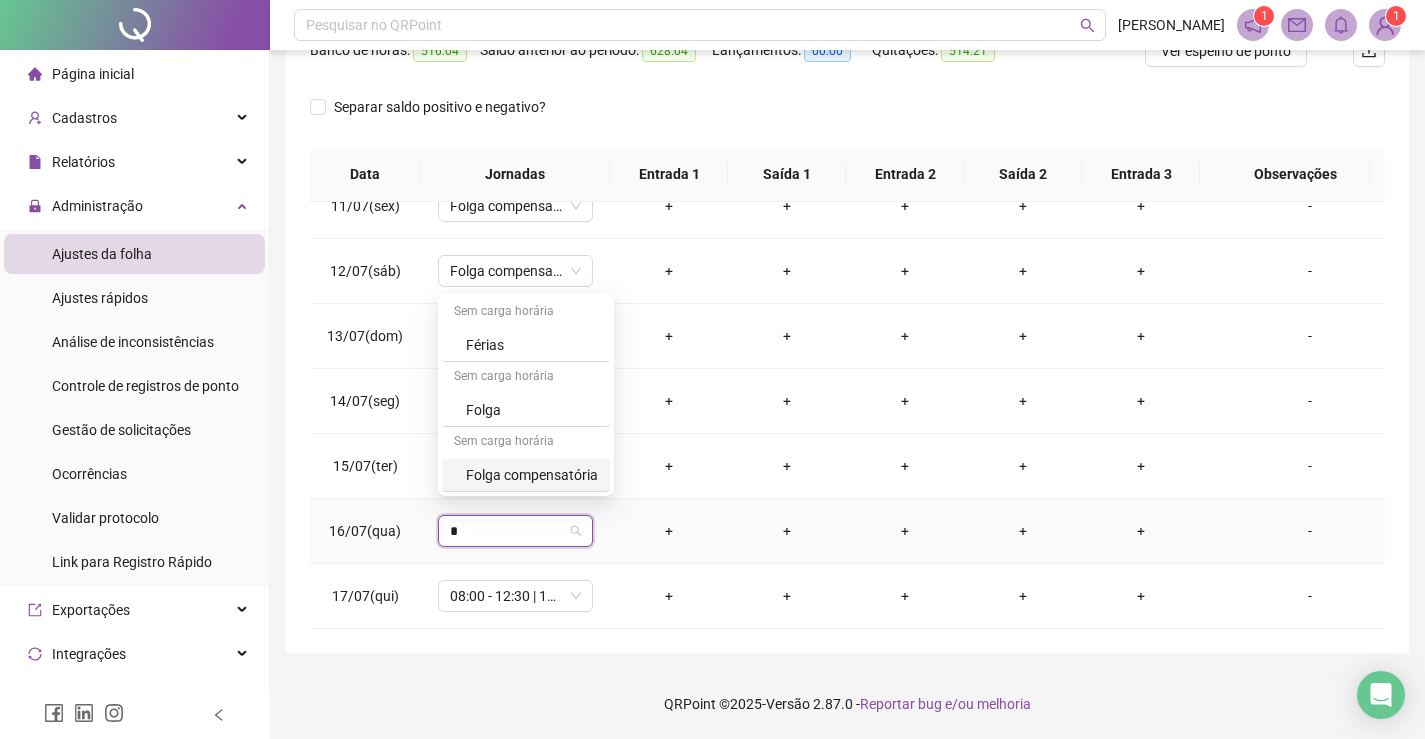 click on "Folga compensatória" at bounding box center (532, 475) 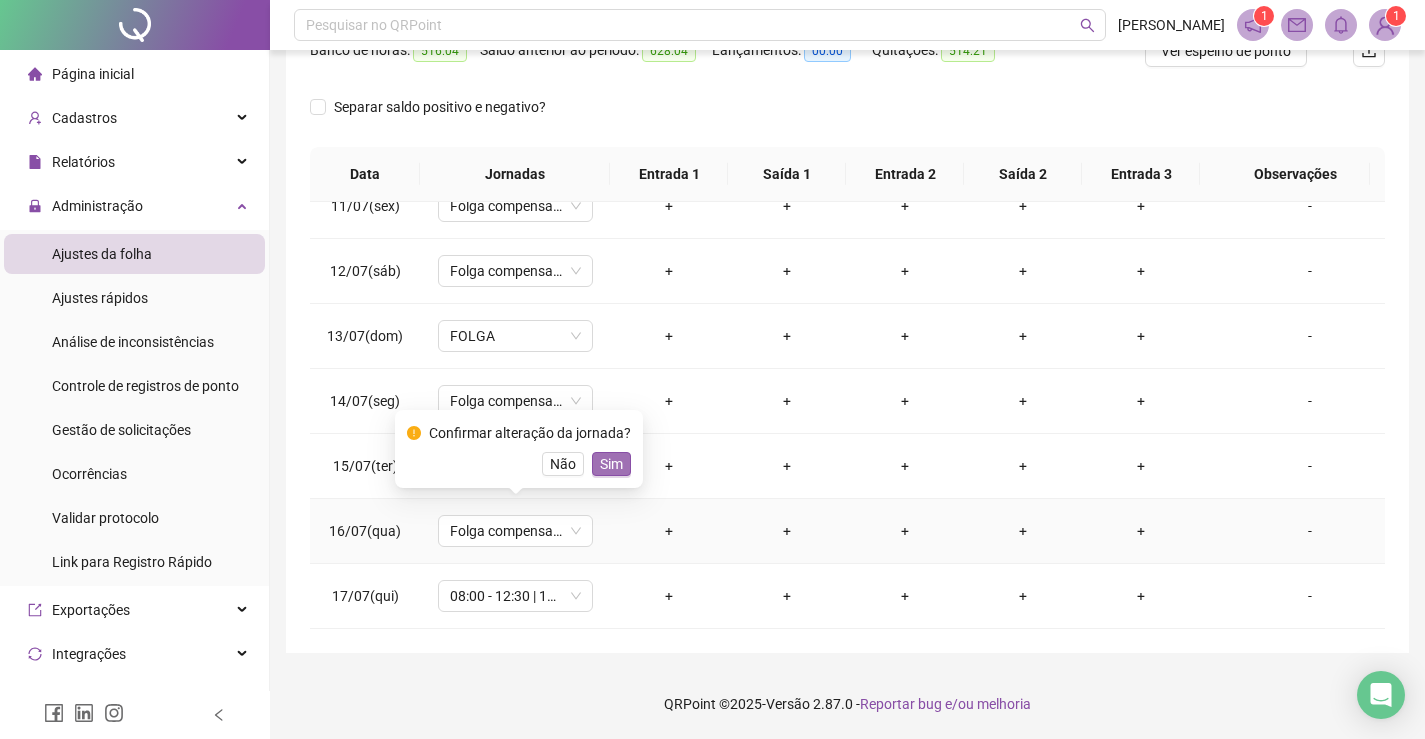 click on "Sim" at bounding box center (611, 464) 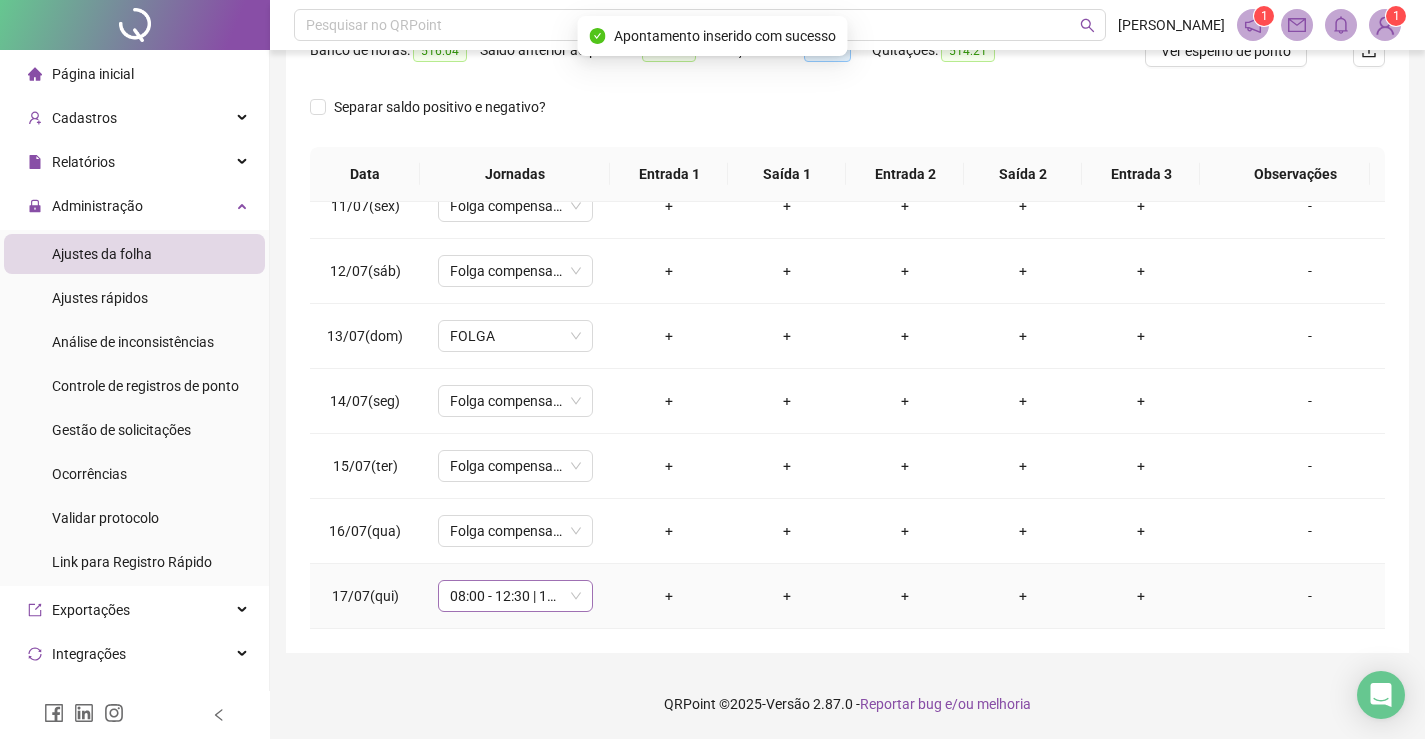 click on "08:00 - 12:30 | 13:30 - 17:00" at bounding box center (515, 596) 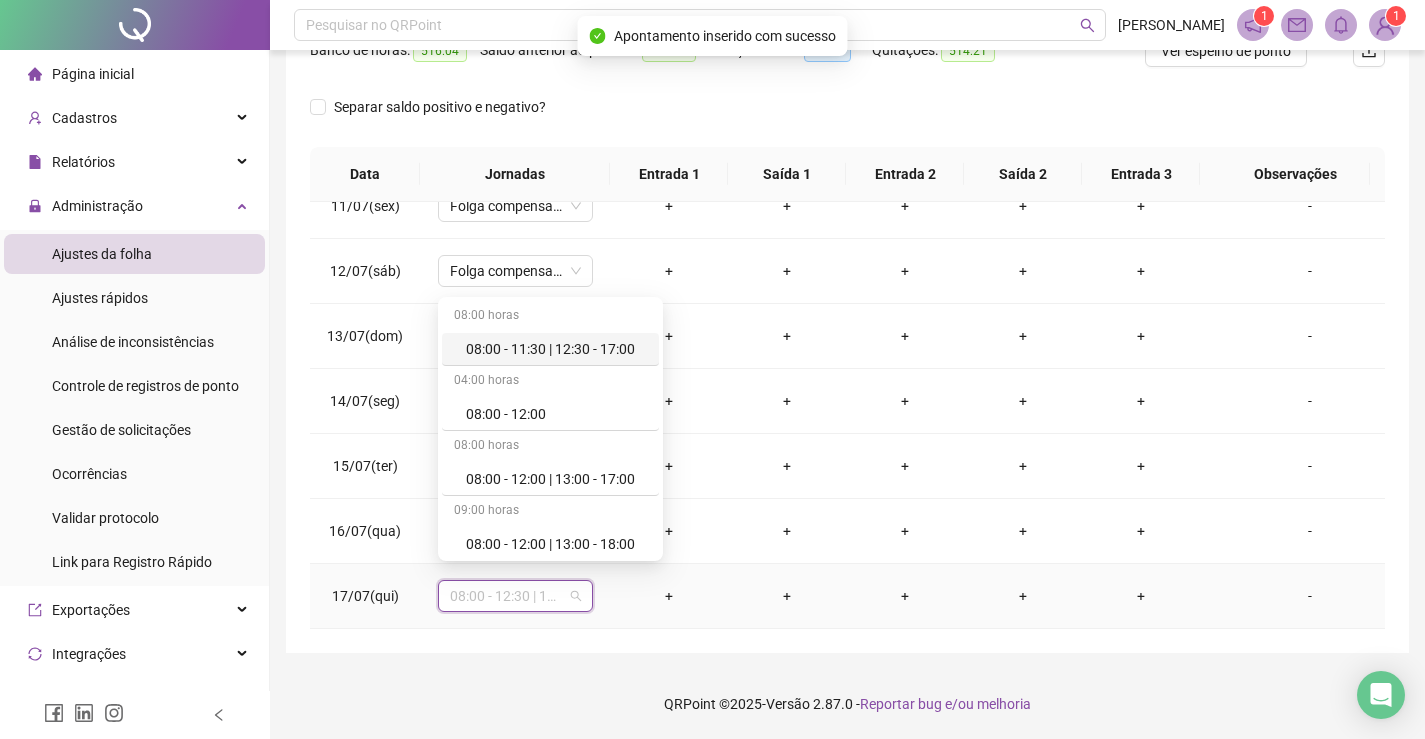 type on "*" 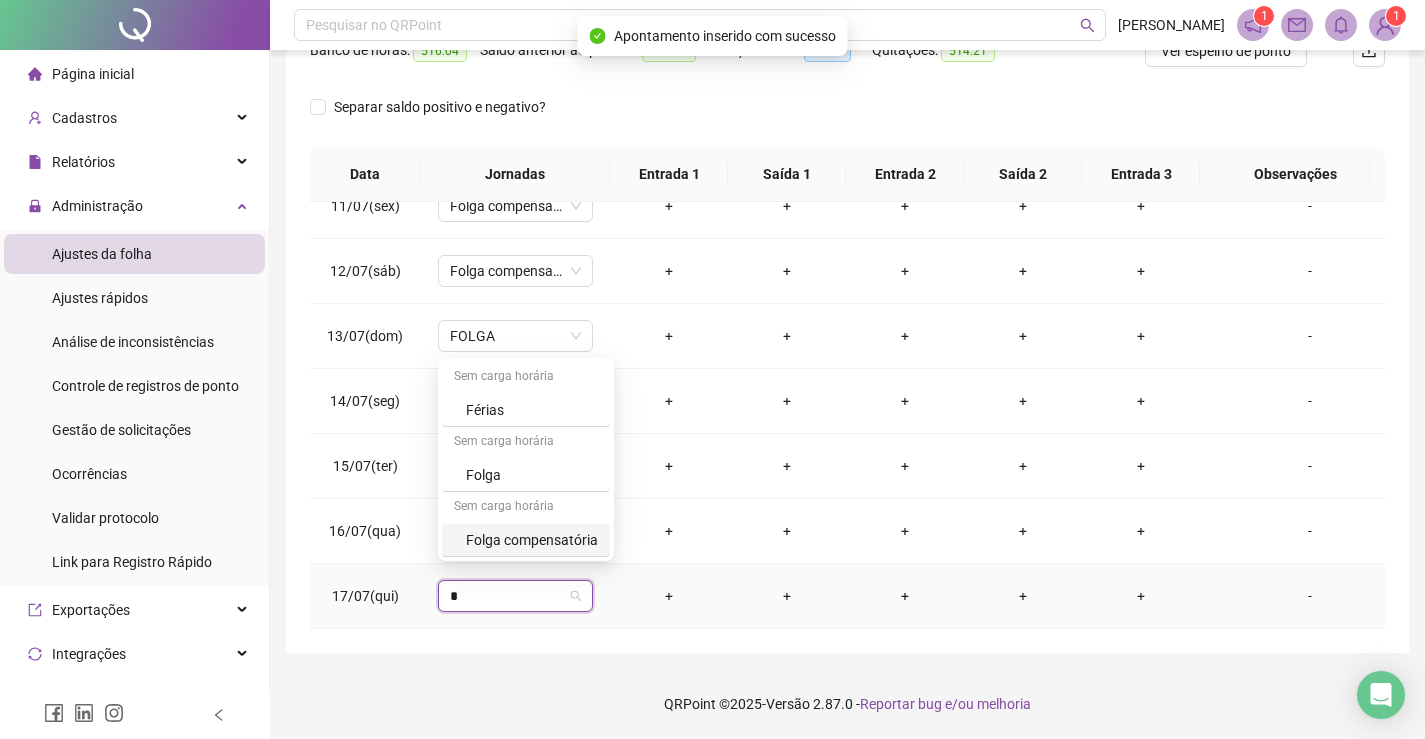 click on "Folga compensatória" at bounding box center [532, 540] 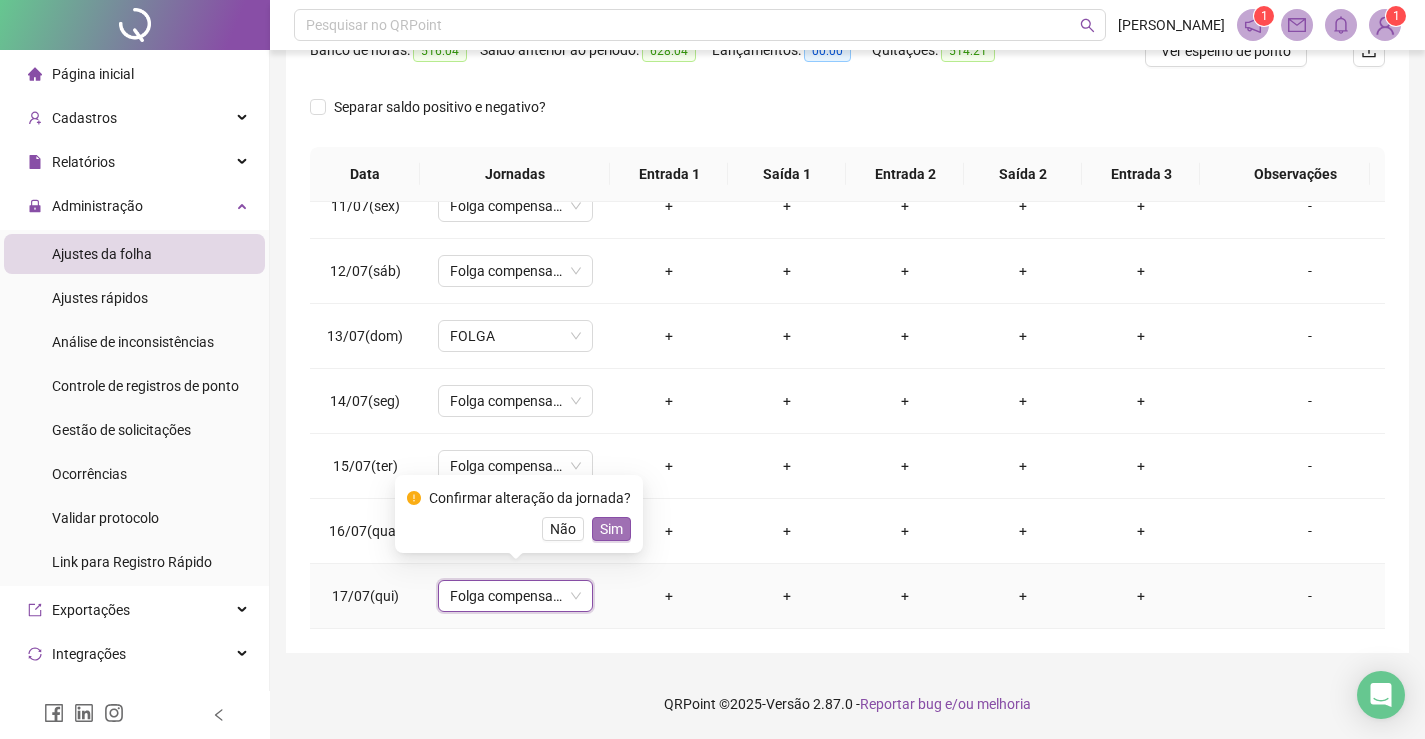 click on "Sim" at bounding box center (611, 529) 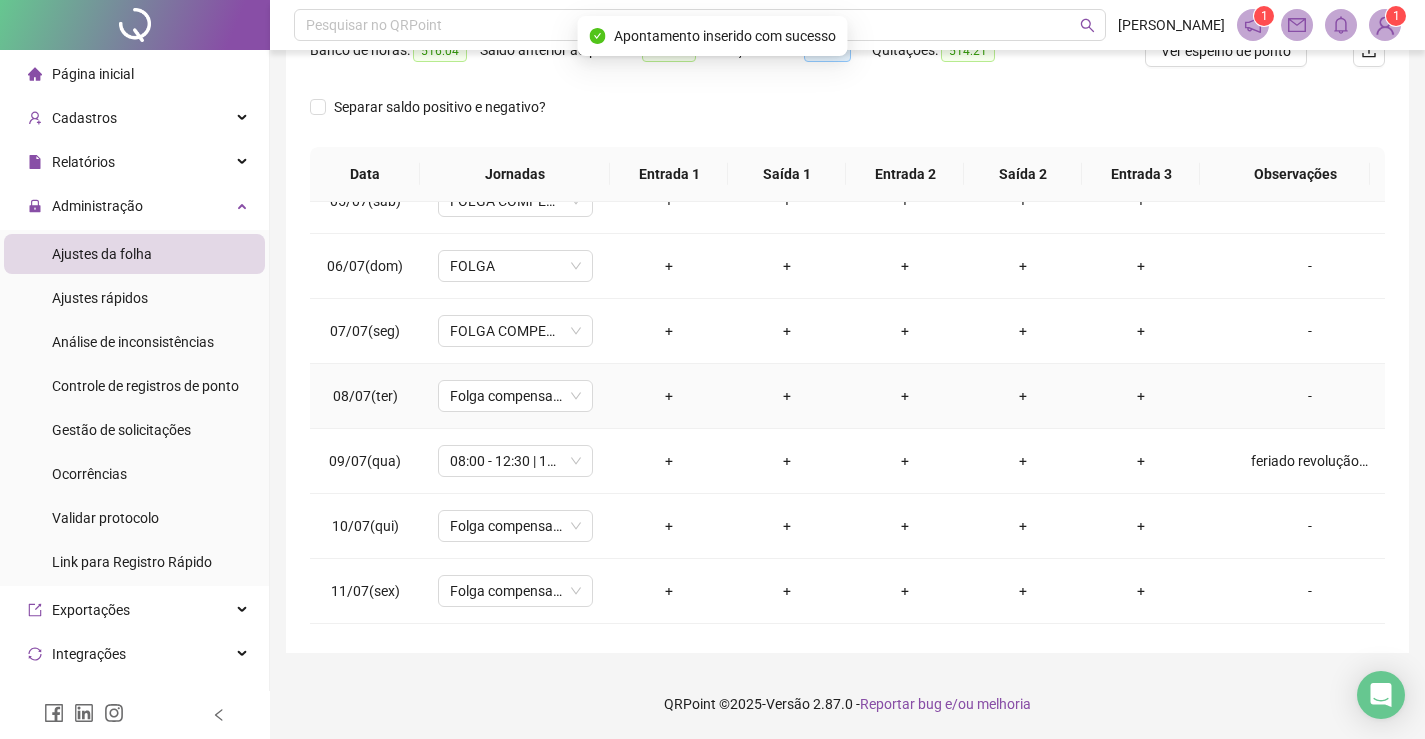 scroll, scrollTop: 0, scrollLeft: 0, axis: both 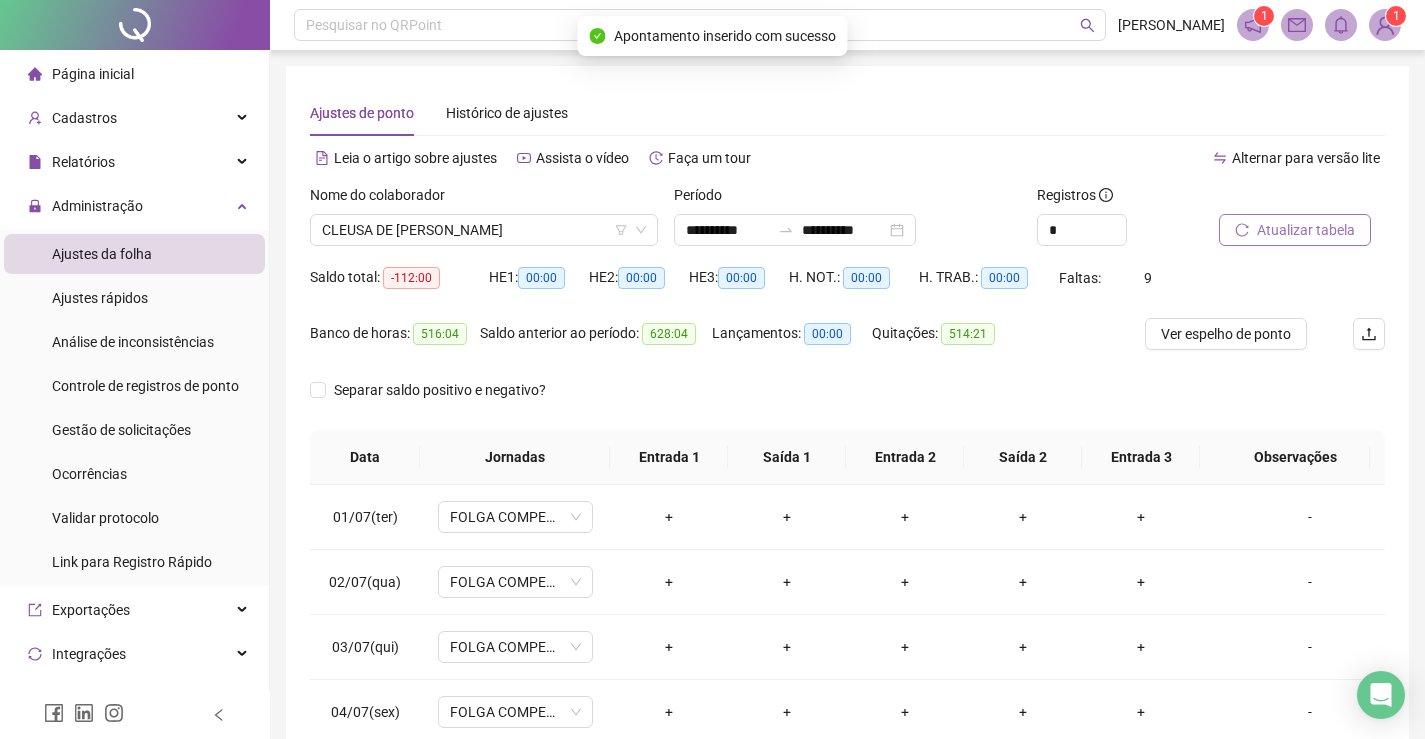 click on "Atualizar tabela" at bounding box center [1306, 230] 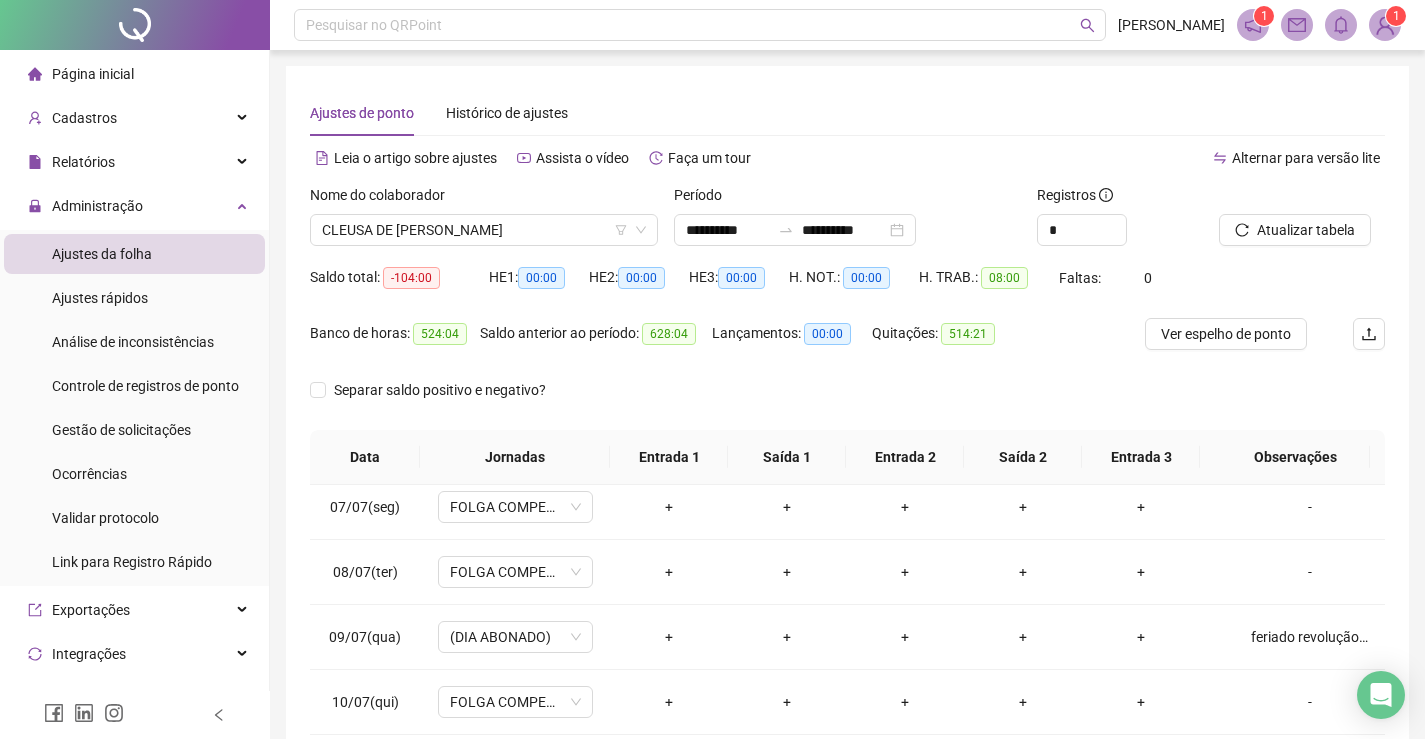 scroll, scrollTop: 693, scrollLeft: 0, axis: vertical 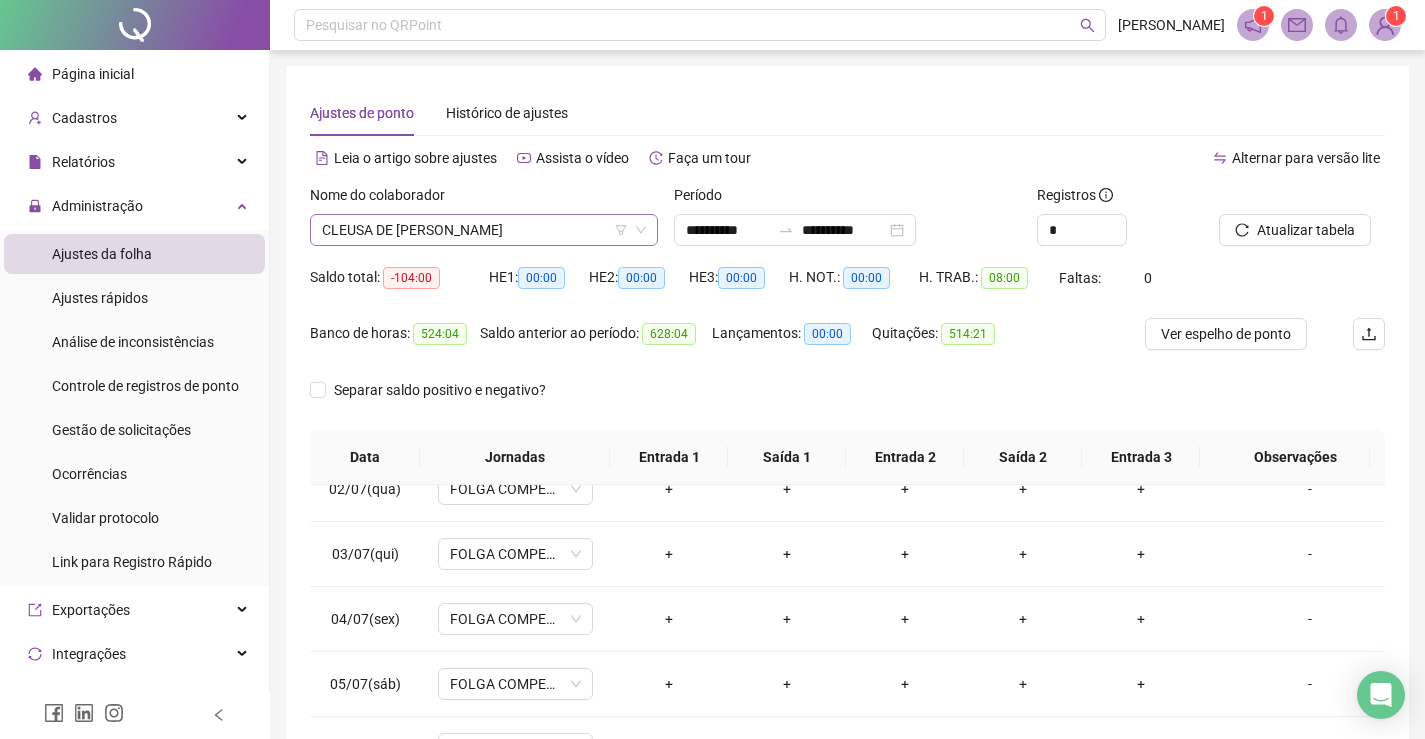 click on "CLEUSA DE [PERSON_NAME]" at bounding box center [484, 230] 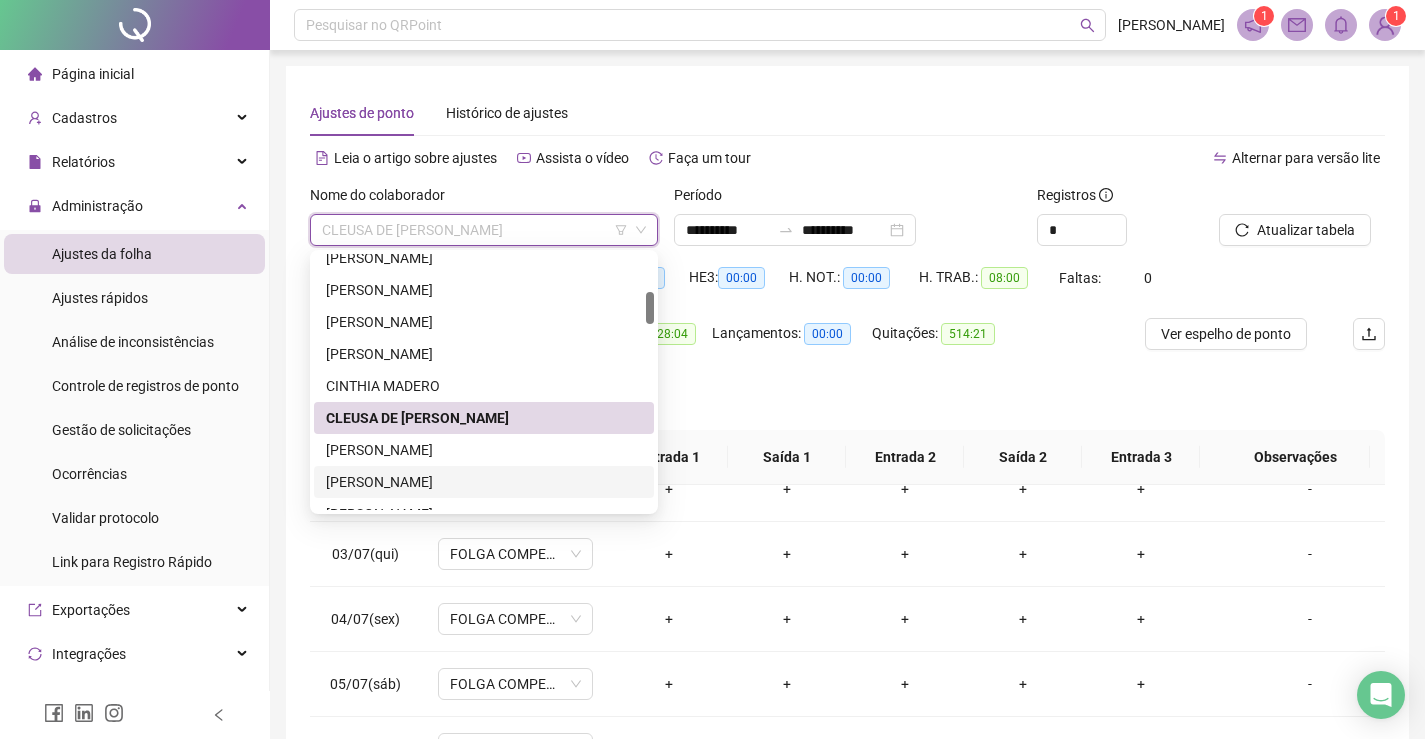 click on "[PERSON_NAME]" at bounding box center [484, 482] 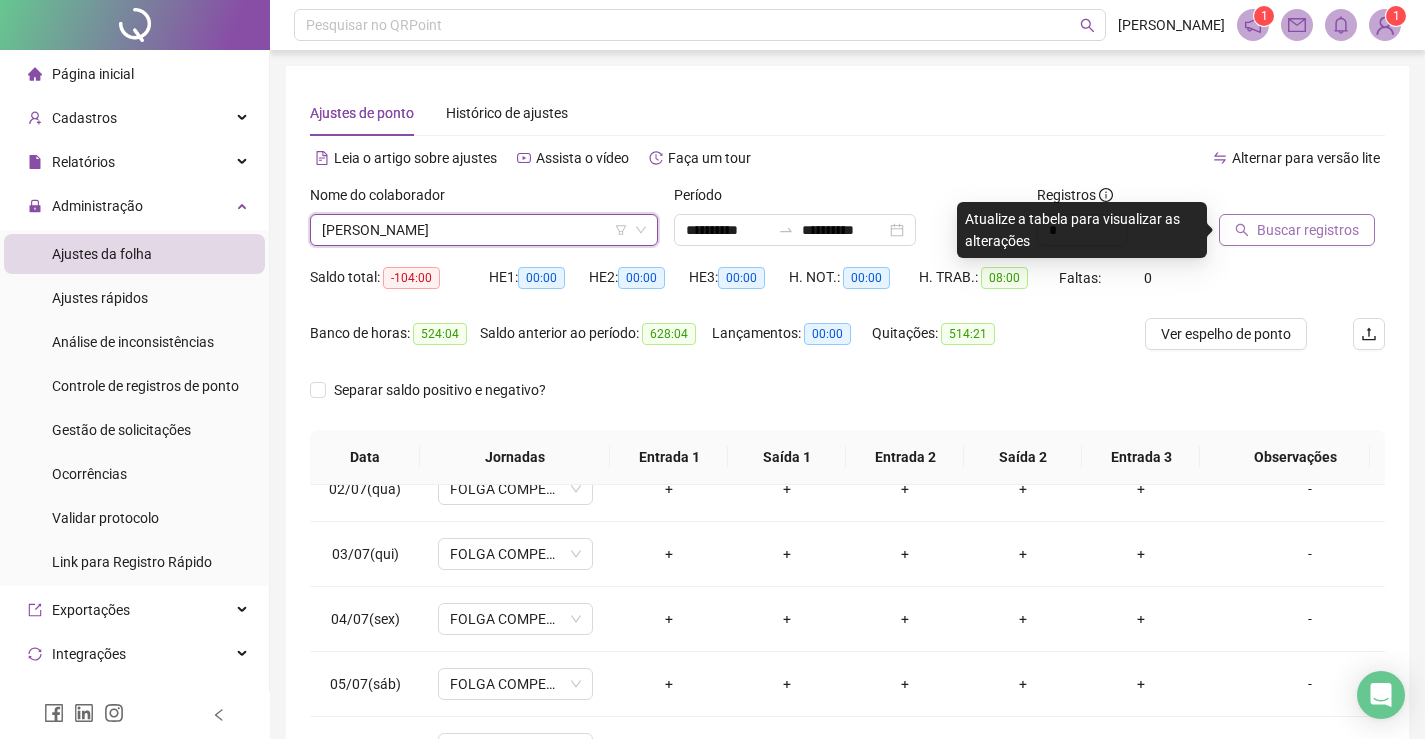 click on "Buscar registros" at bounding box center [1308, 230] 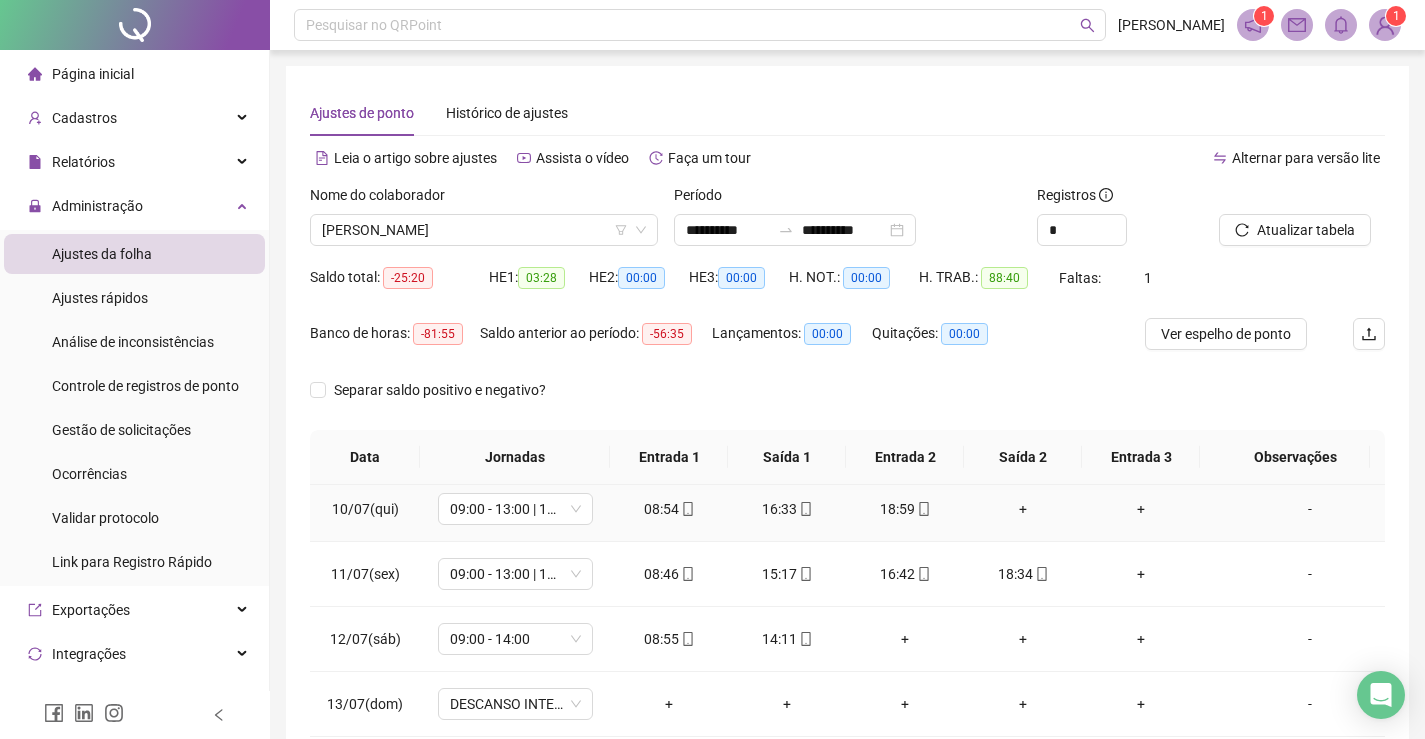 scroll, scrollTop: 693, scrollLeft: 0, axis: vertical 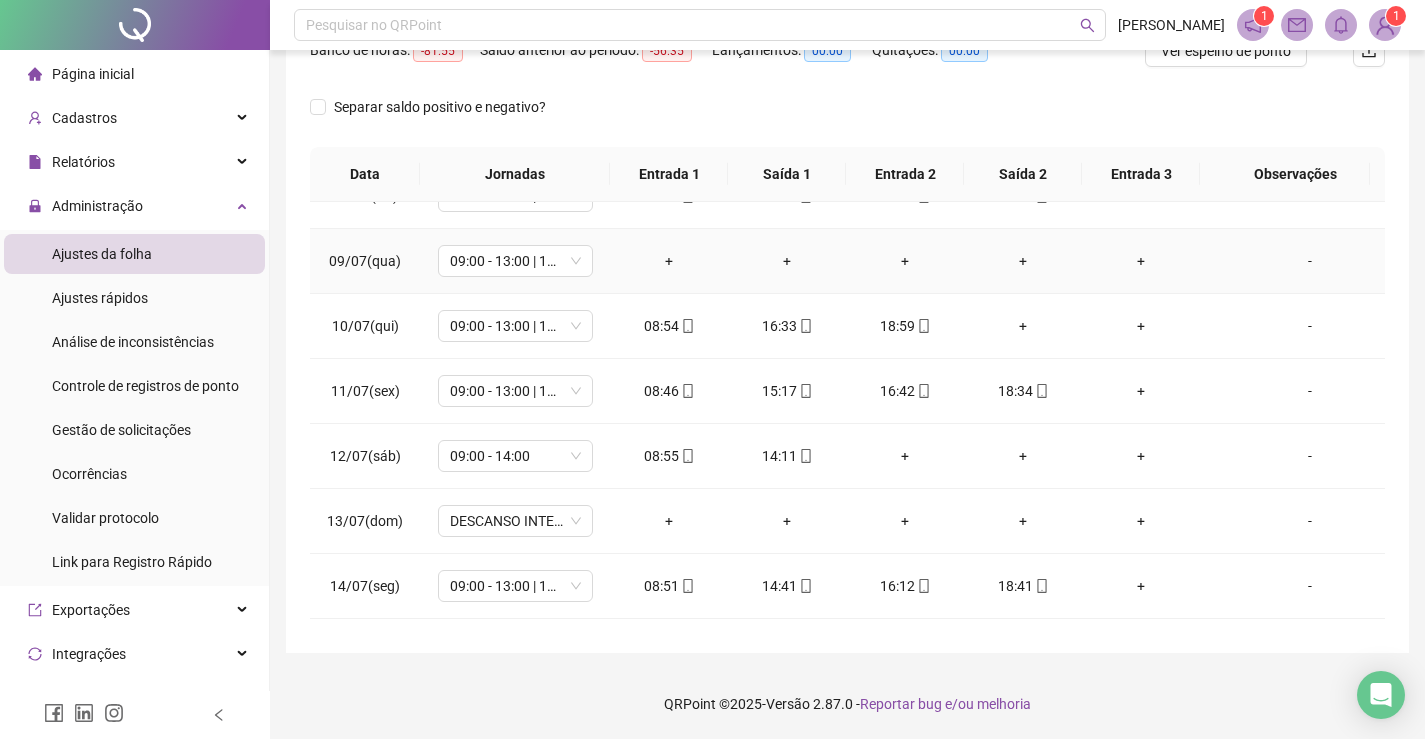 click on "-" at bounding box center (1310, 261) 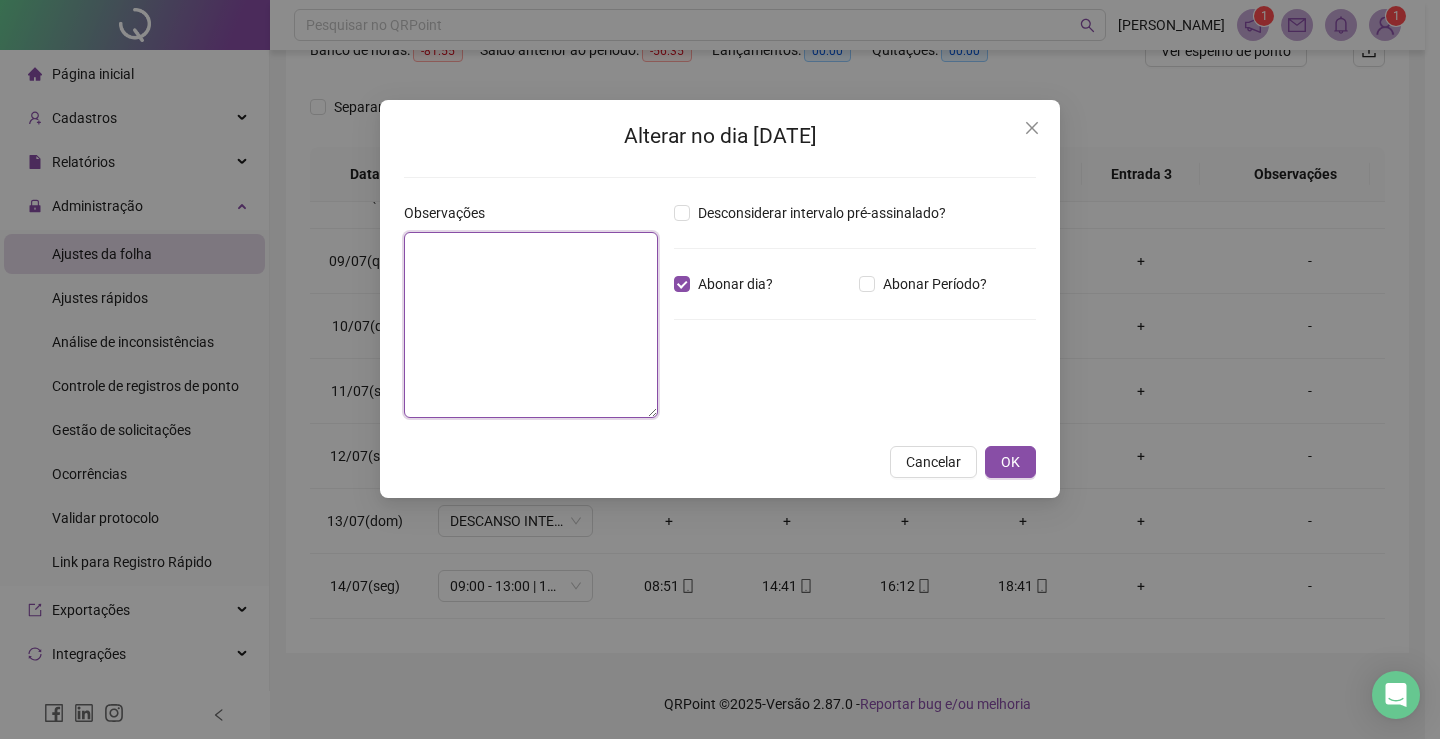 click at bounding box center (531, 325) 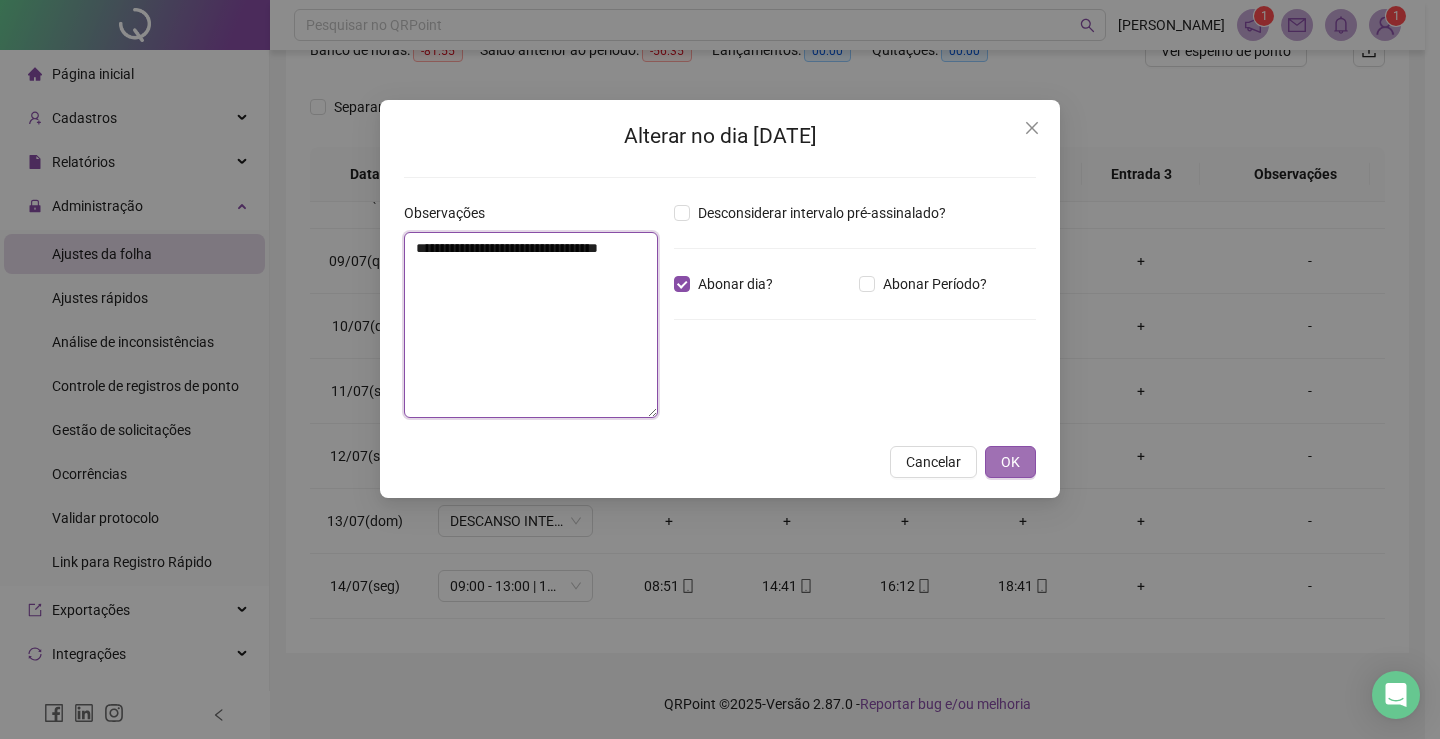 type on "**********" 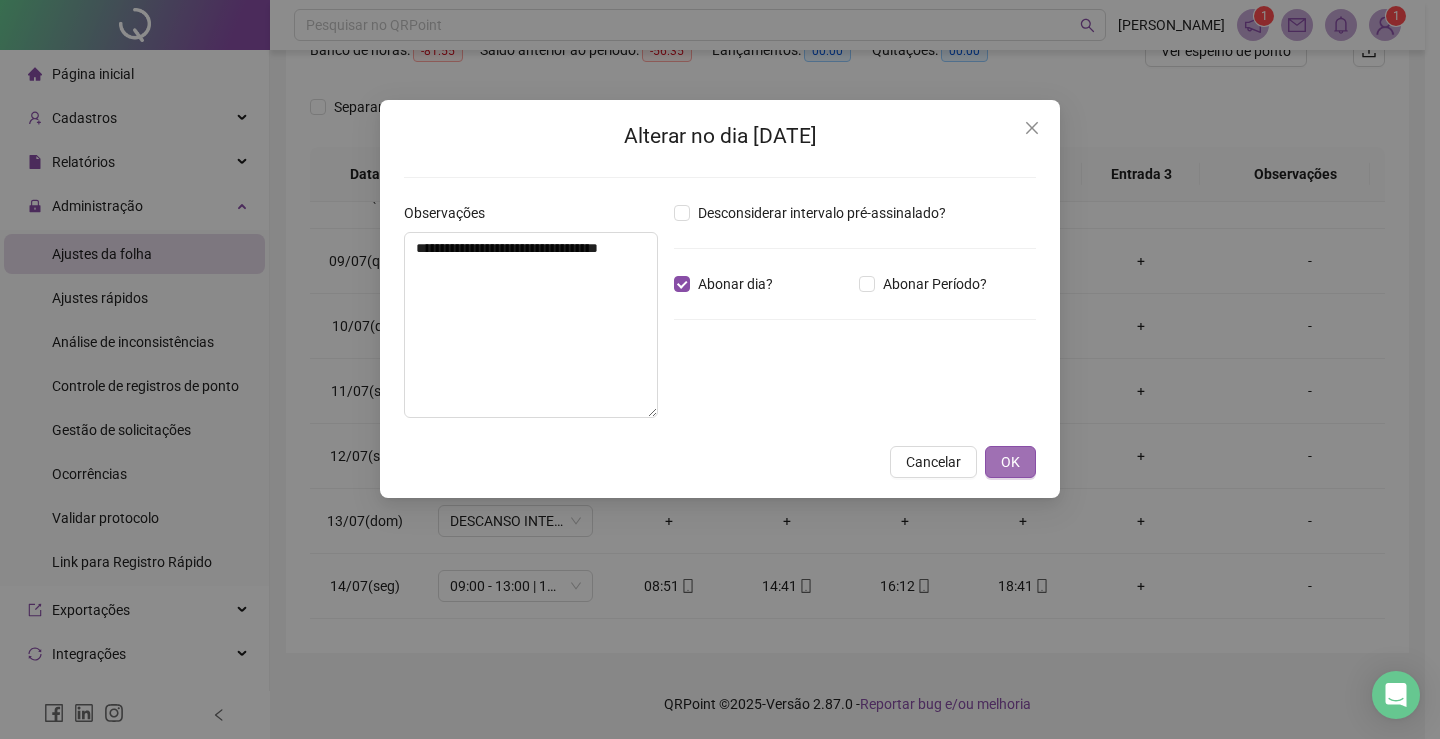 click on "OK" at bounding box center [1010, 462] 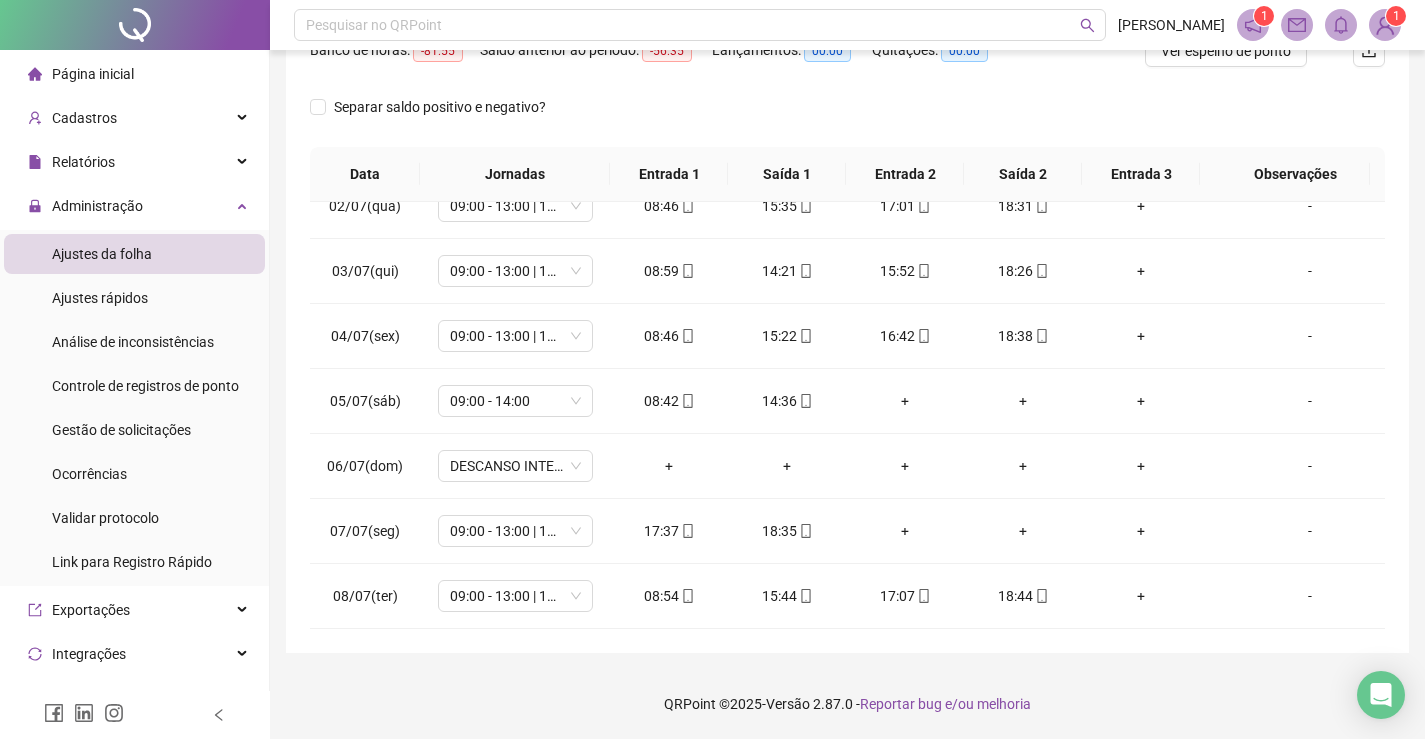scroll, scrollTop: 0, scrollLeft: 0, axis: both 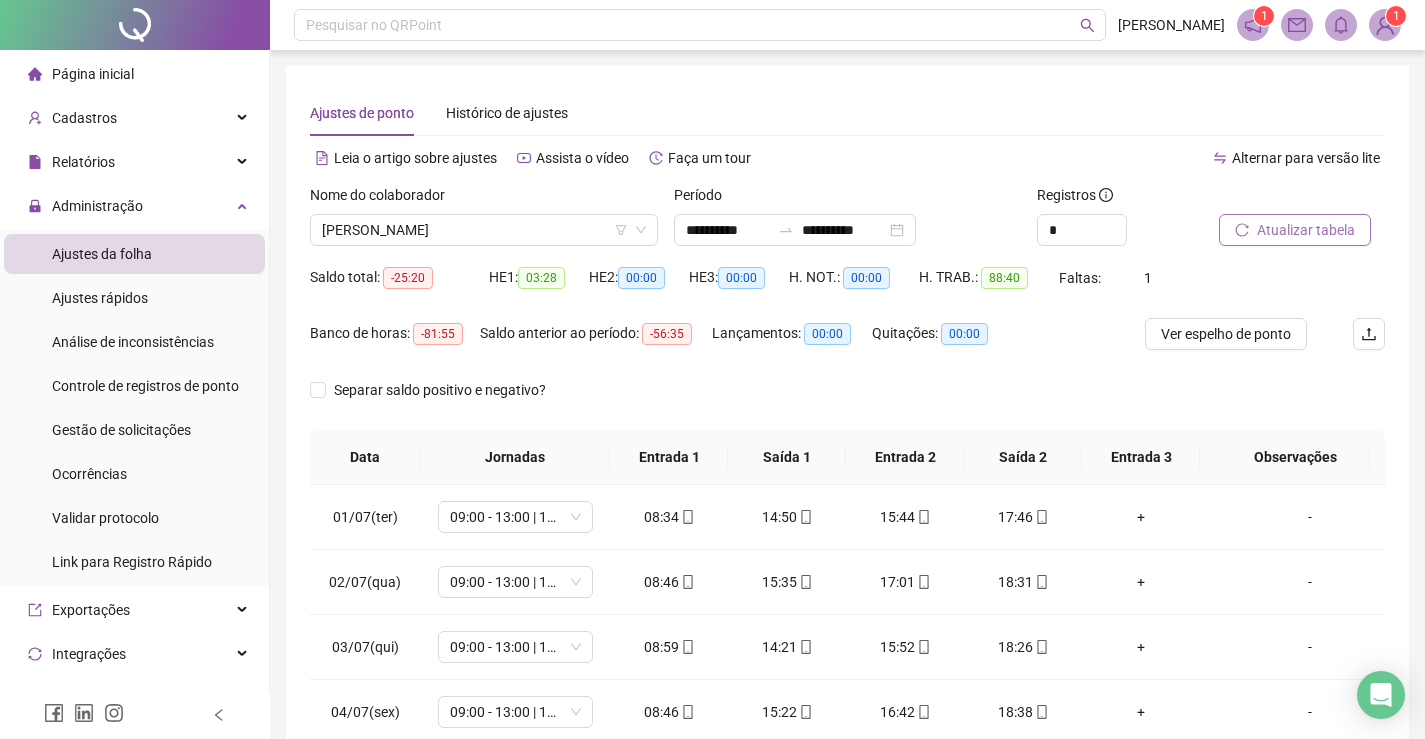 click on "Atualizar tabela" at bounding box center [1306, 230] 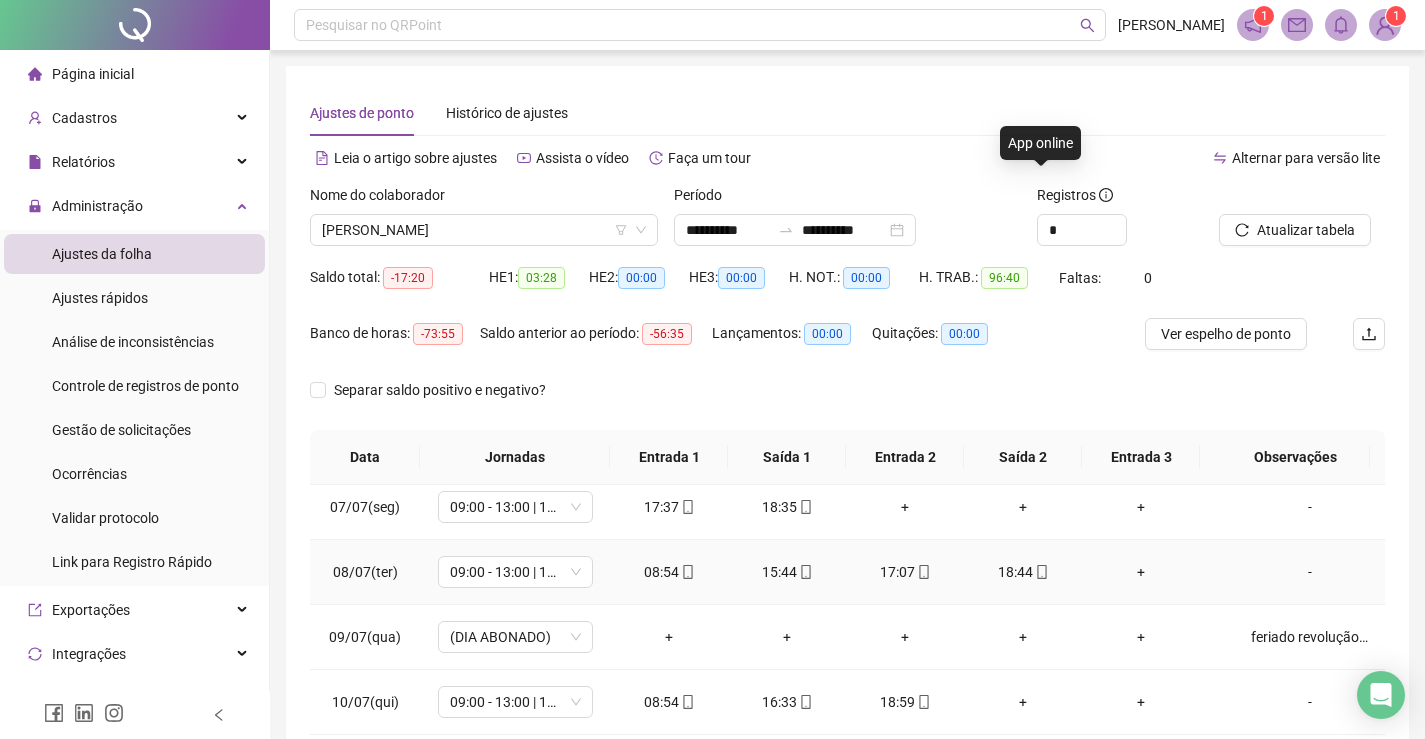 scroll, scrollTop: 693, scrollLeft: 0, axis: vertical 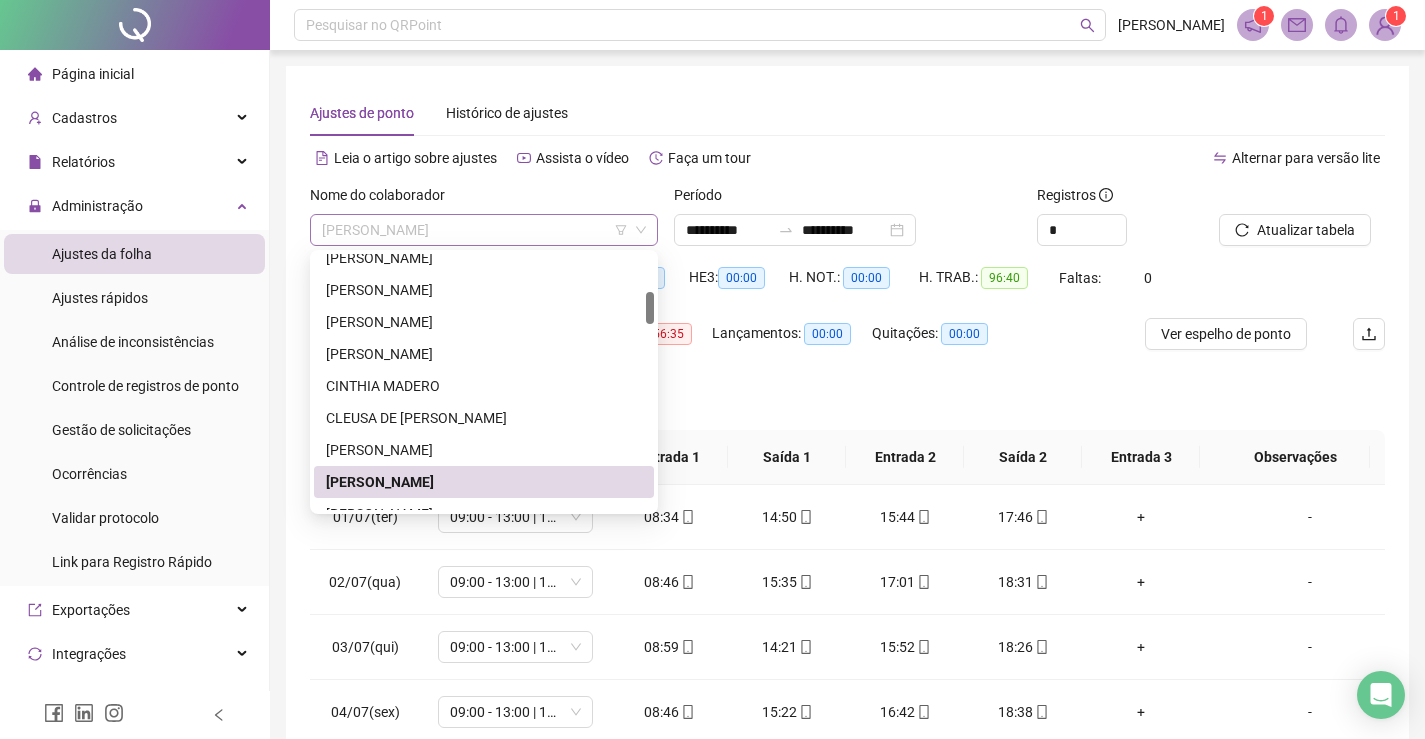 click on "[PERSON_NAME]" at bounding box center (484, 230) 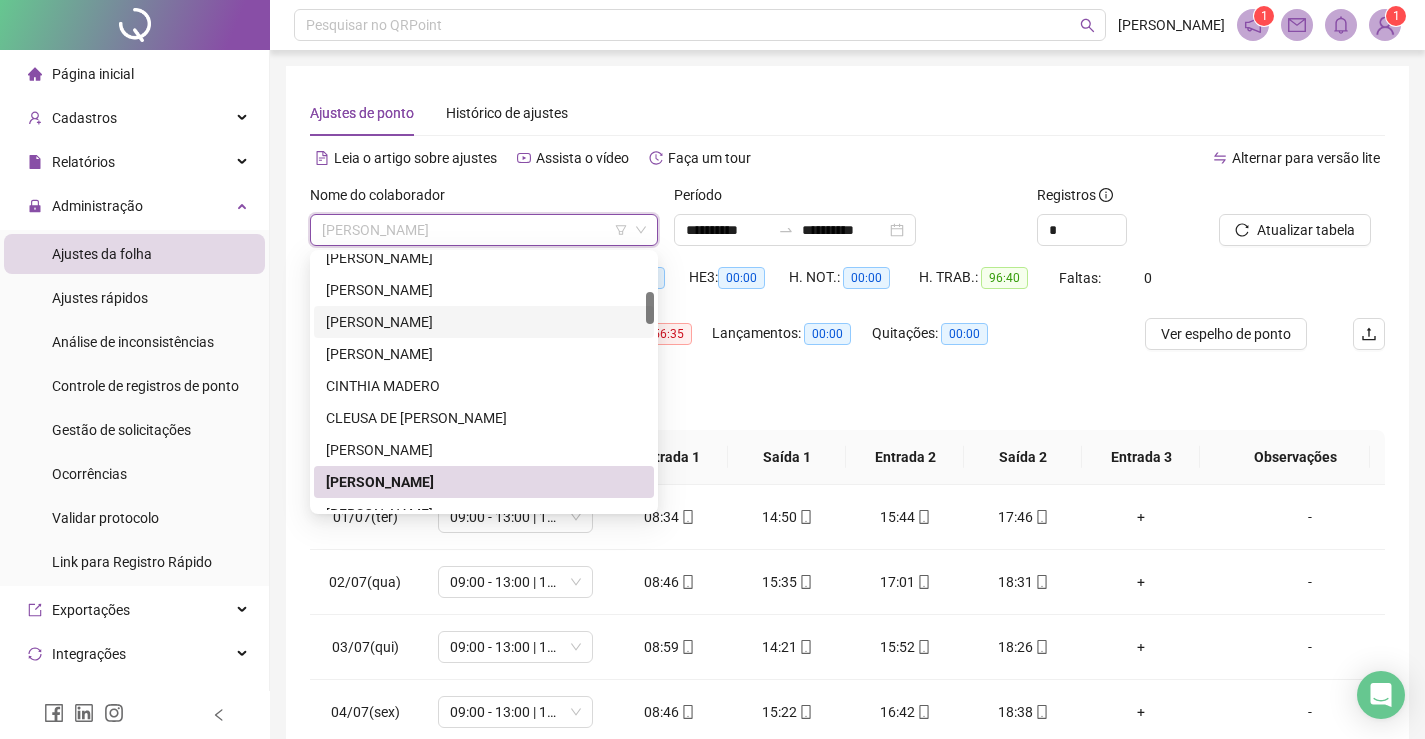 scroll, scrollTop: 400, scrollLeft: 0, axis: vertical 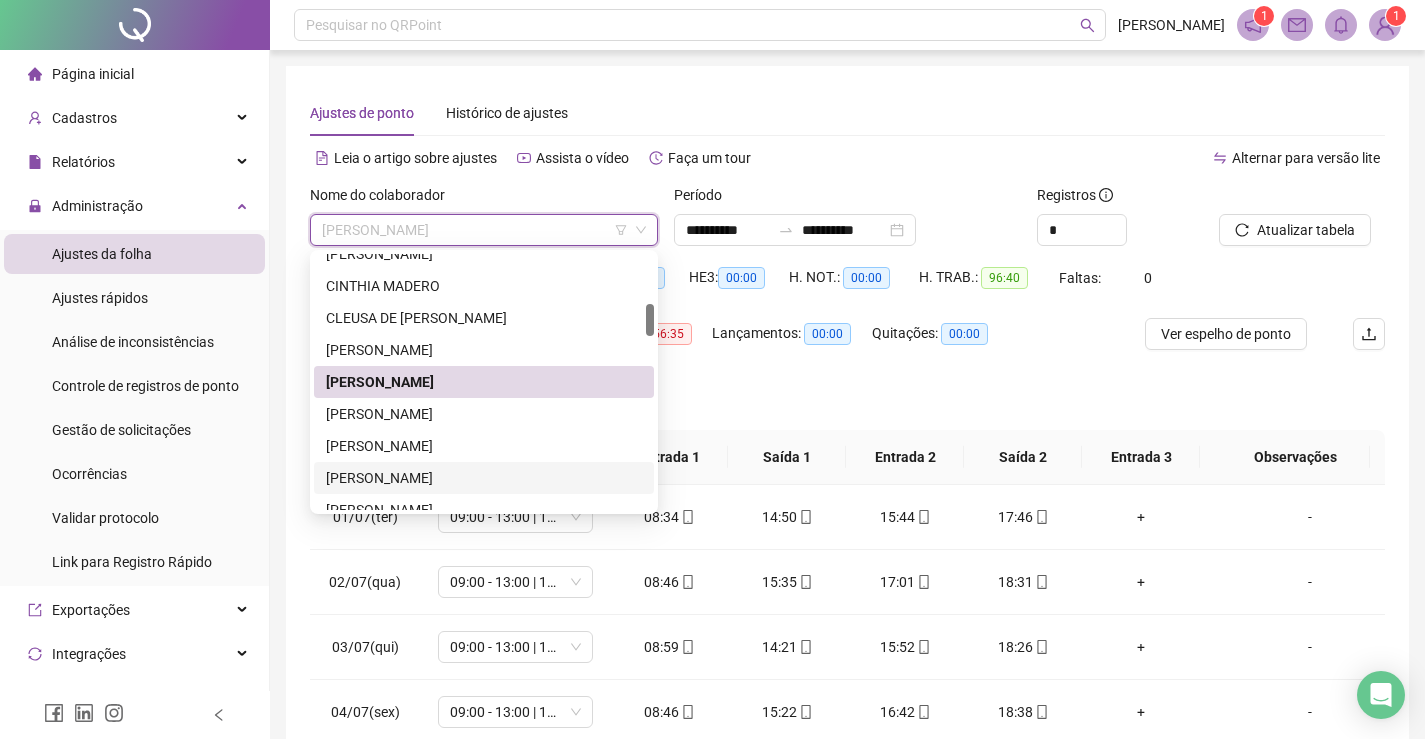 click on "[PERSON_NAME]" at bounding box center [484, 478] 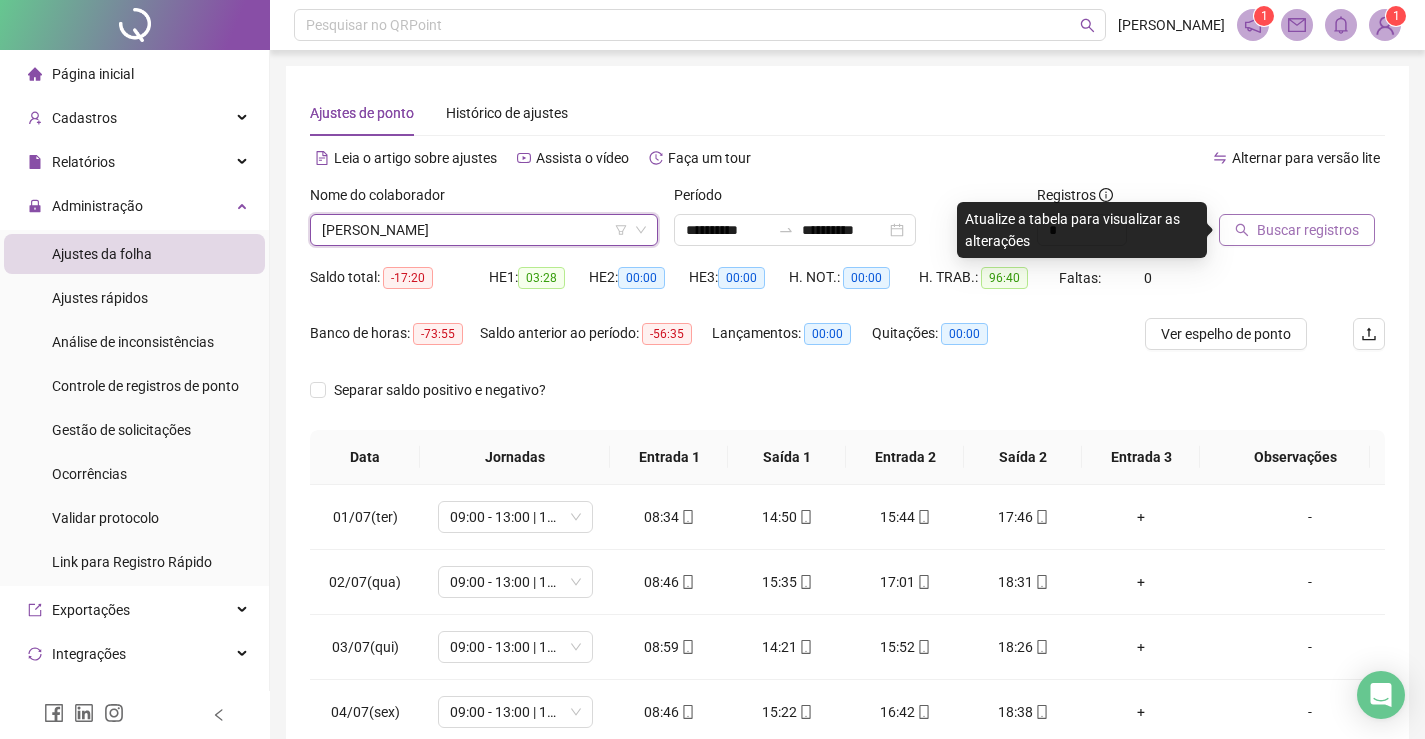 click on "Buscar registros" at bounding box center [1308, 230] 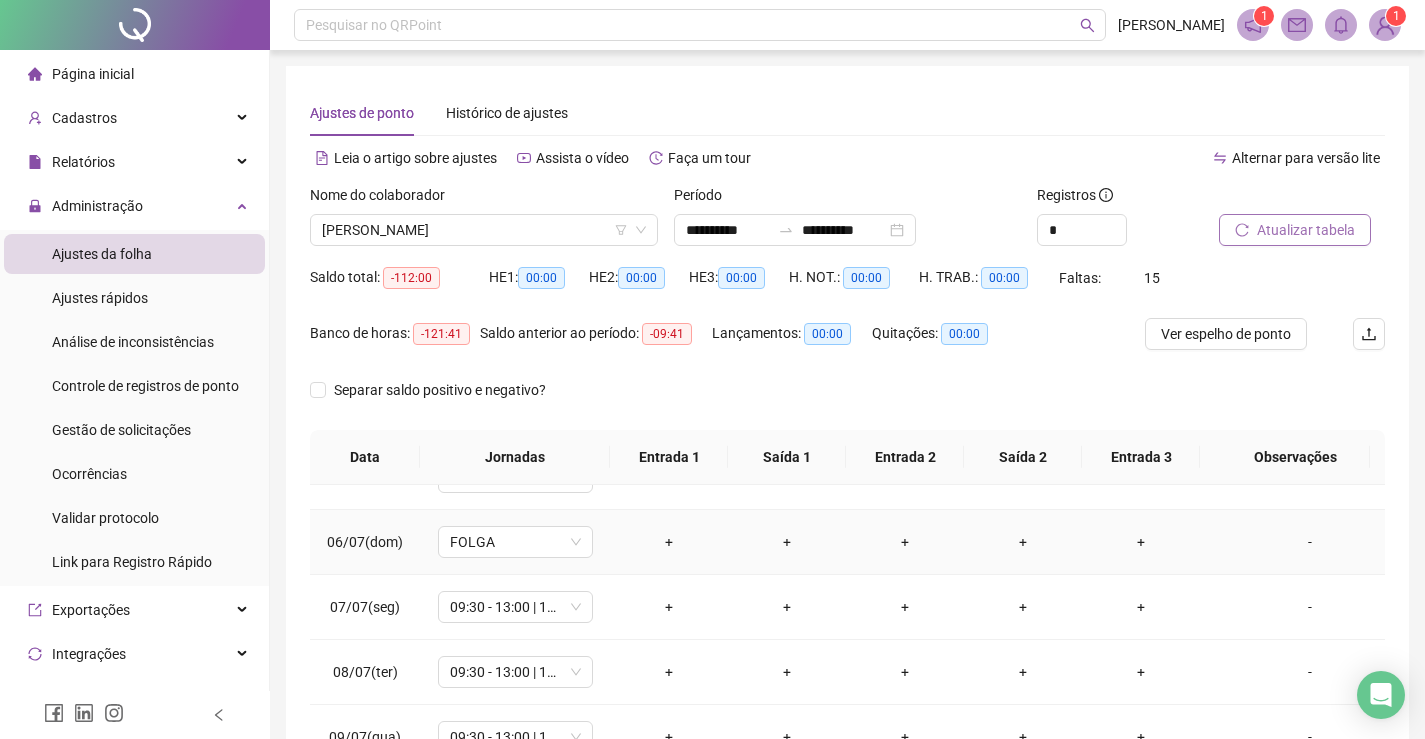 scroll, scrollTop: 400, scrollLeft: 0, axis: vertical 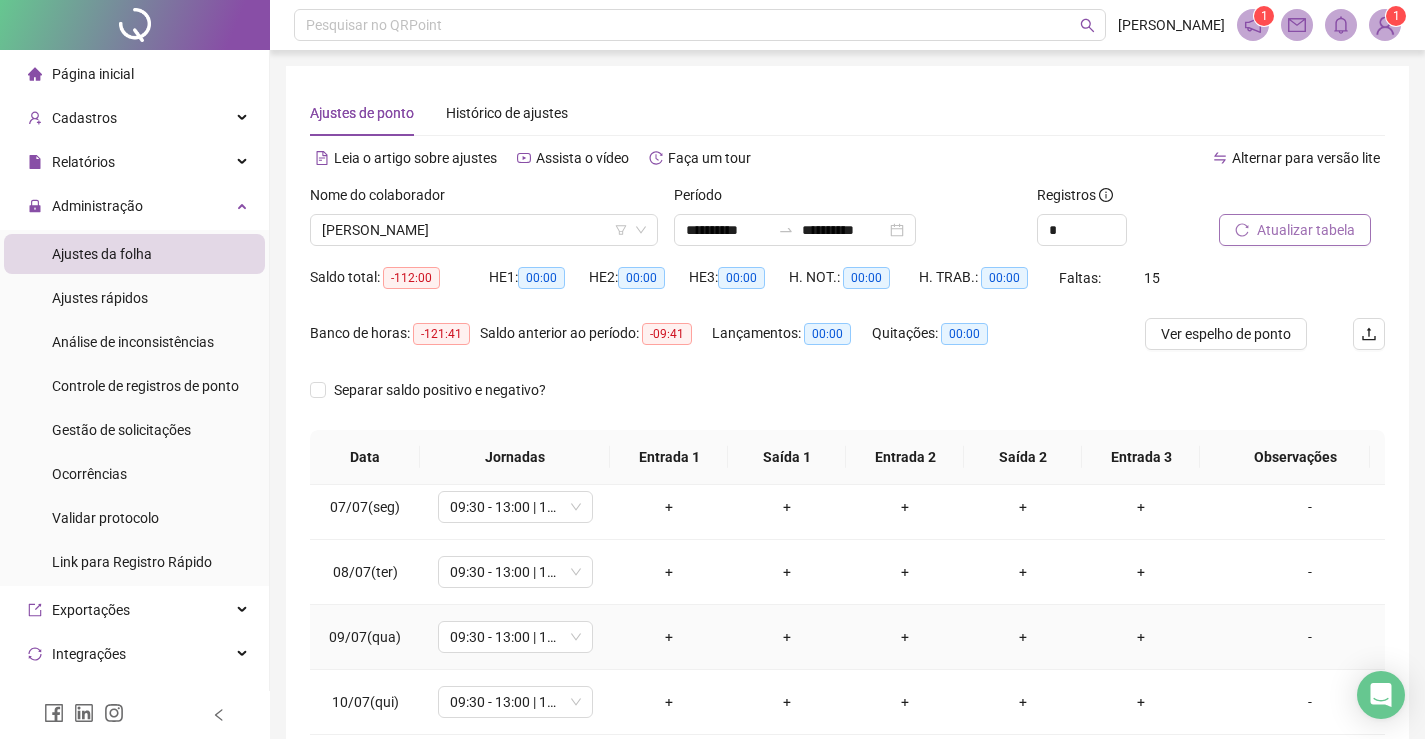 click on "-" at bounding box center [1310, 637] 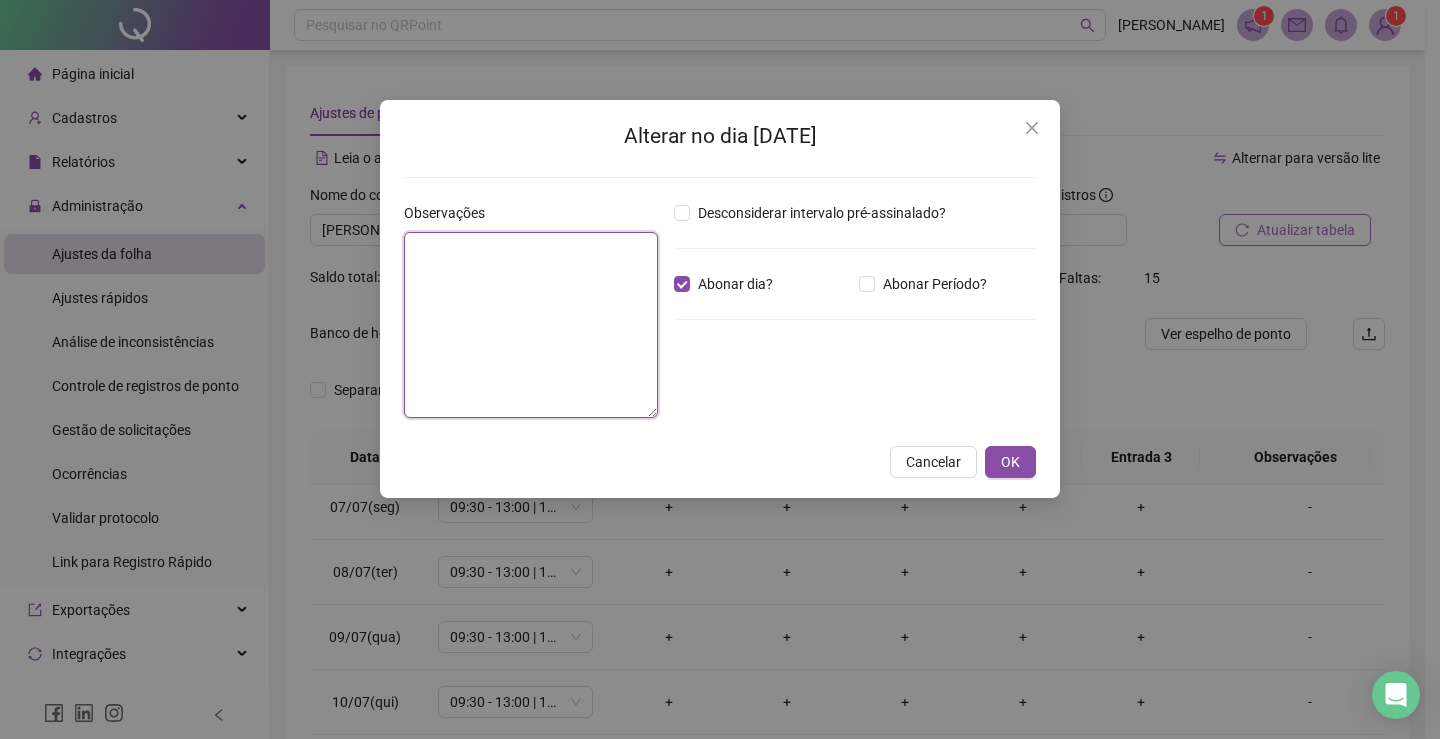 click at bounding box center [531, 325] 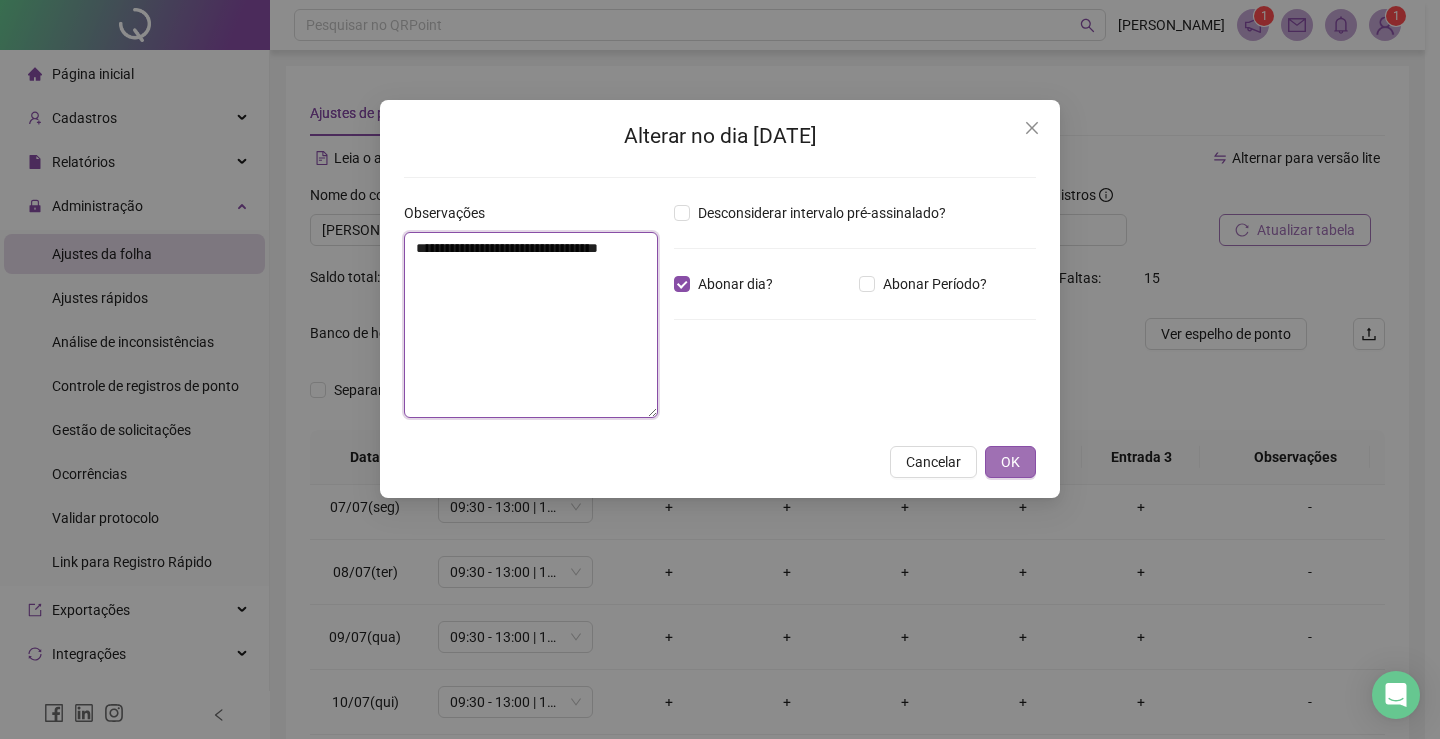 type on "**********" 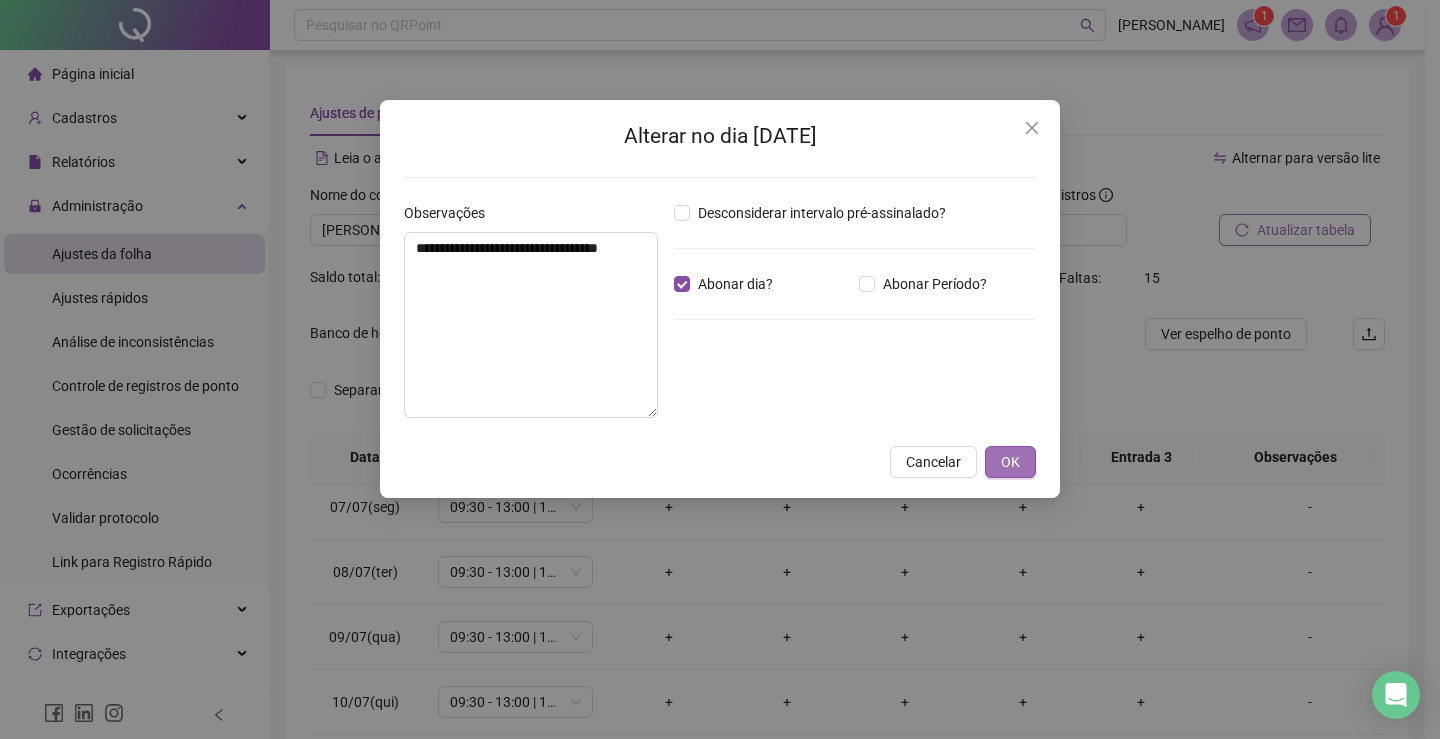 click on "OK" at bounding box center [1010, 462] 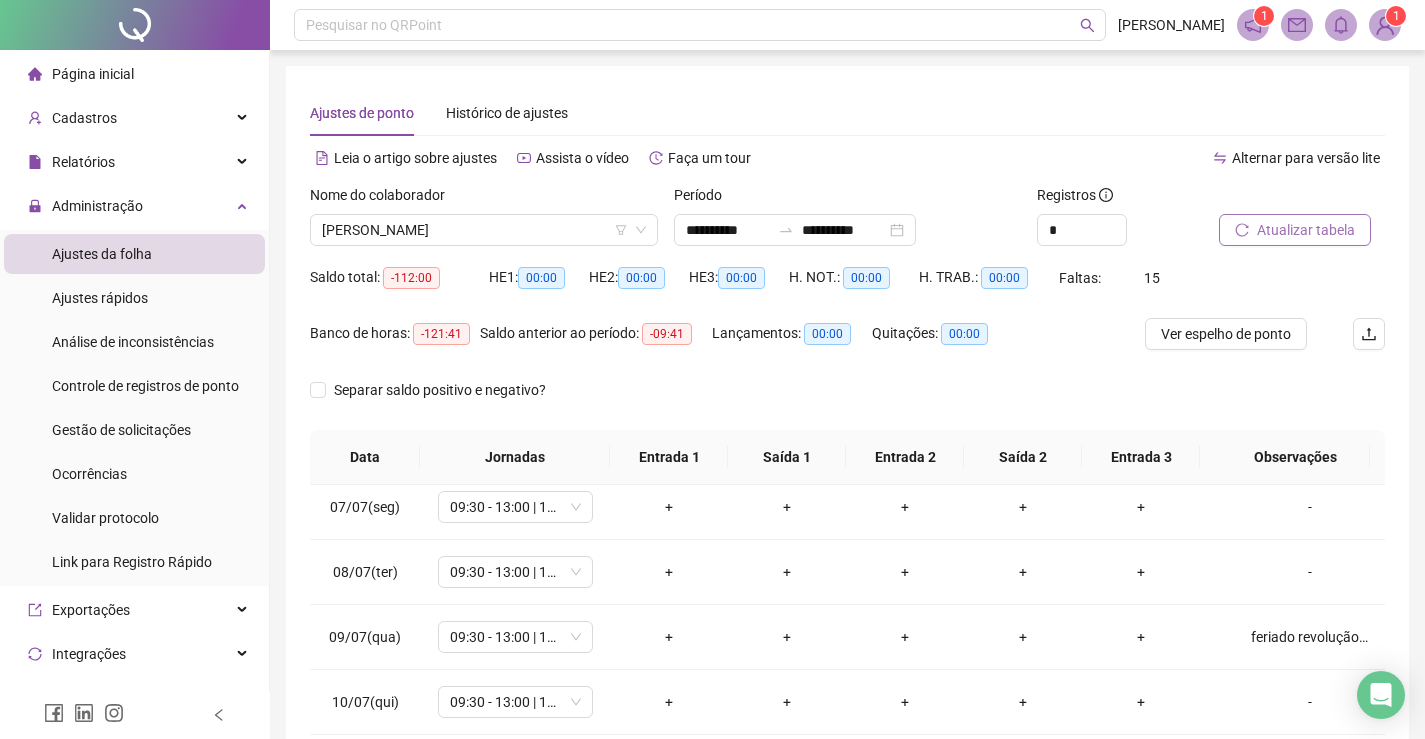 click on "Atualizar tabela" at bounding box center [1306, 230] 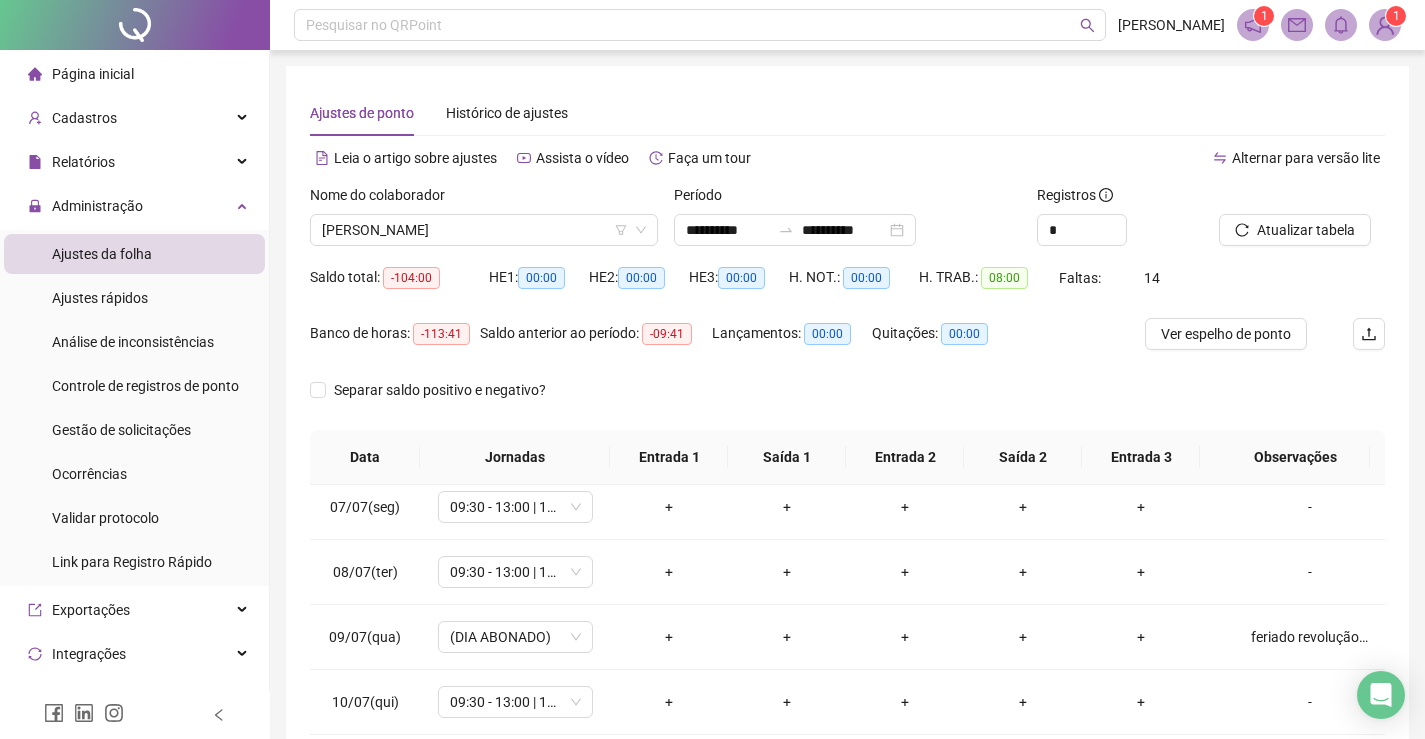 scroll, scrollTop: 693, scrollLeft: 0, axis: vertical 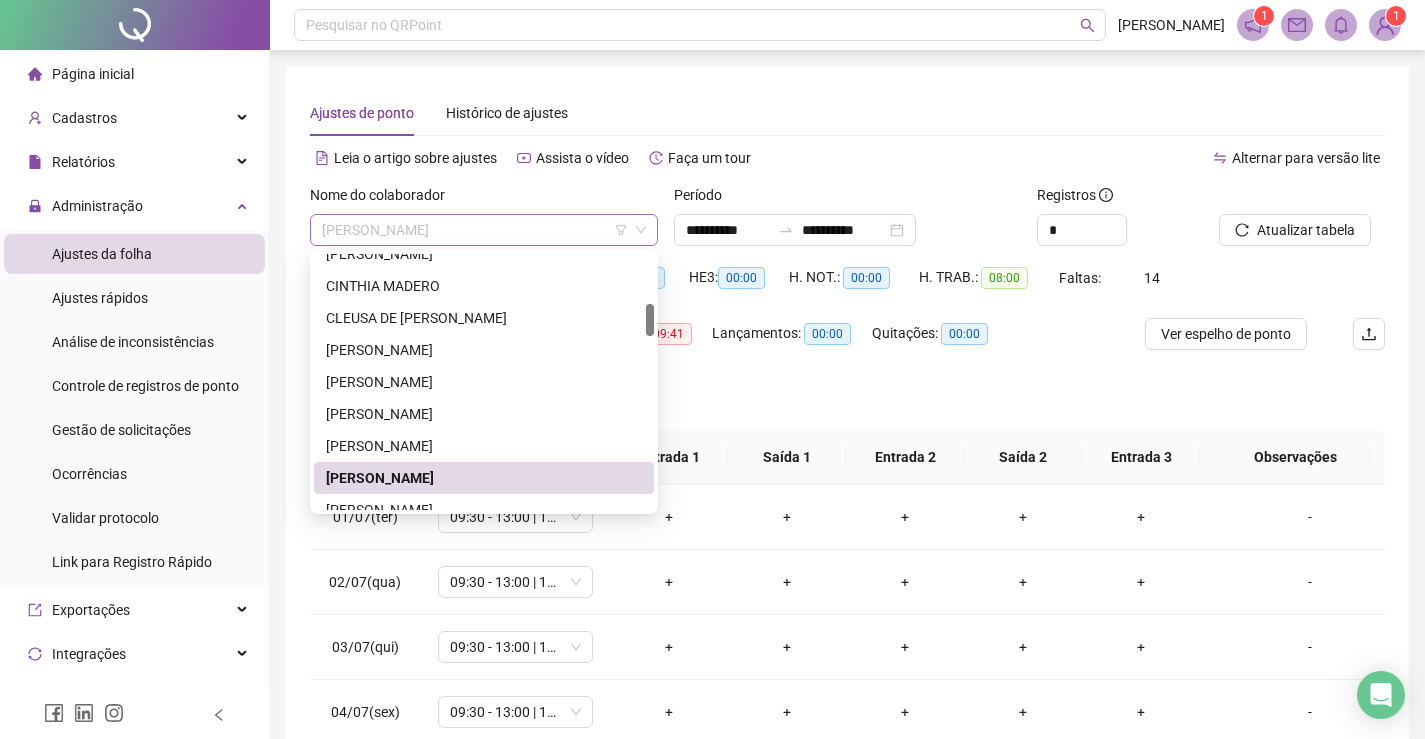 click on "[PERSON_NAME]" at bounding box center (484, 230) 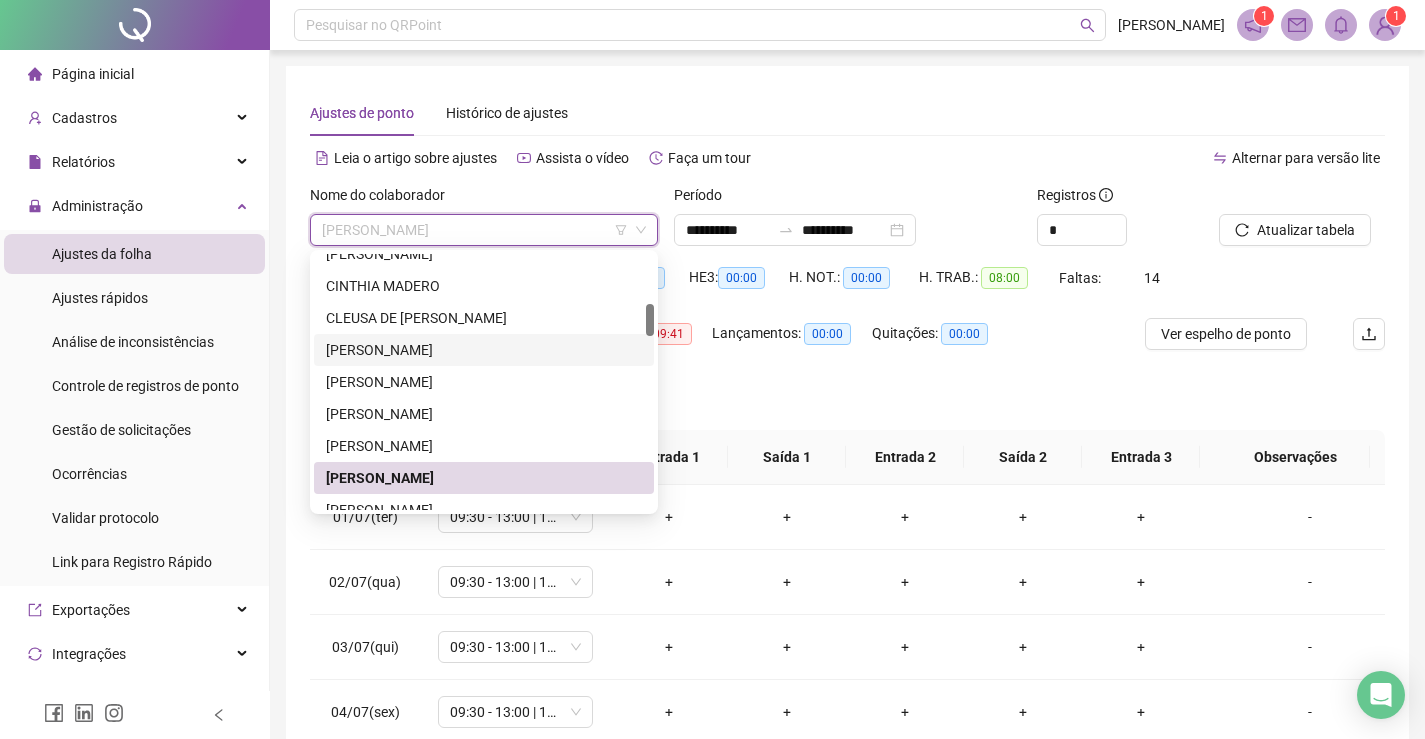 scroll, scrollTop: 600, scrollLeft: 0, axis: vertical 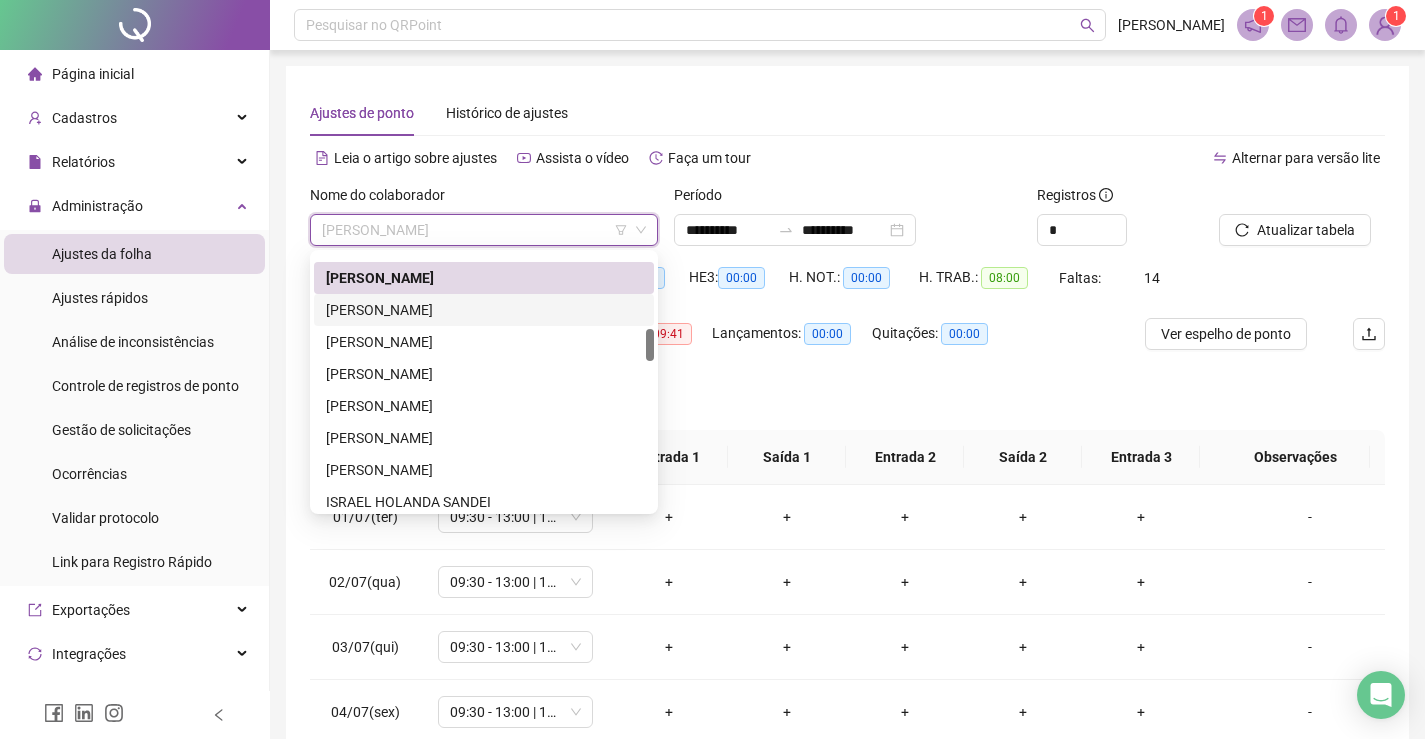 click on "[PERSON_NAME]" at bounding box center [484, 310] 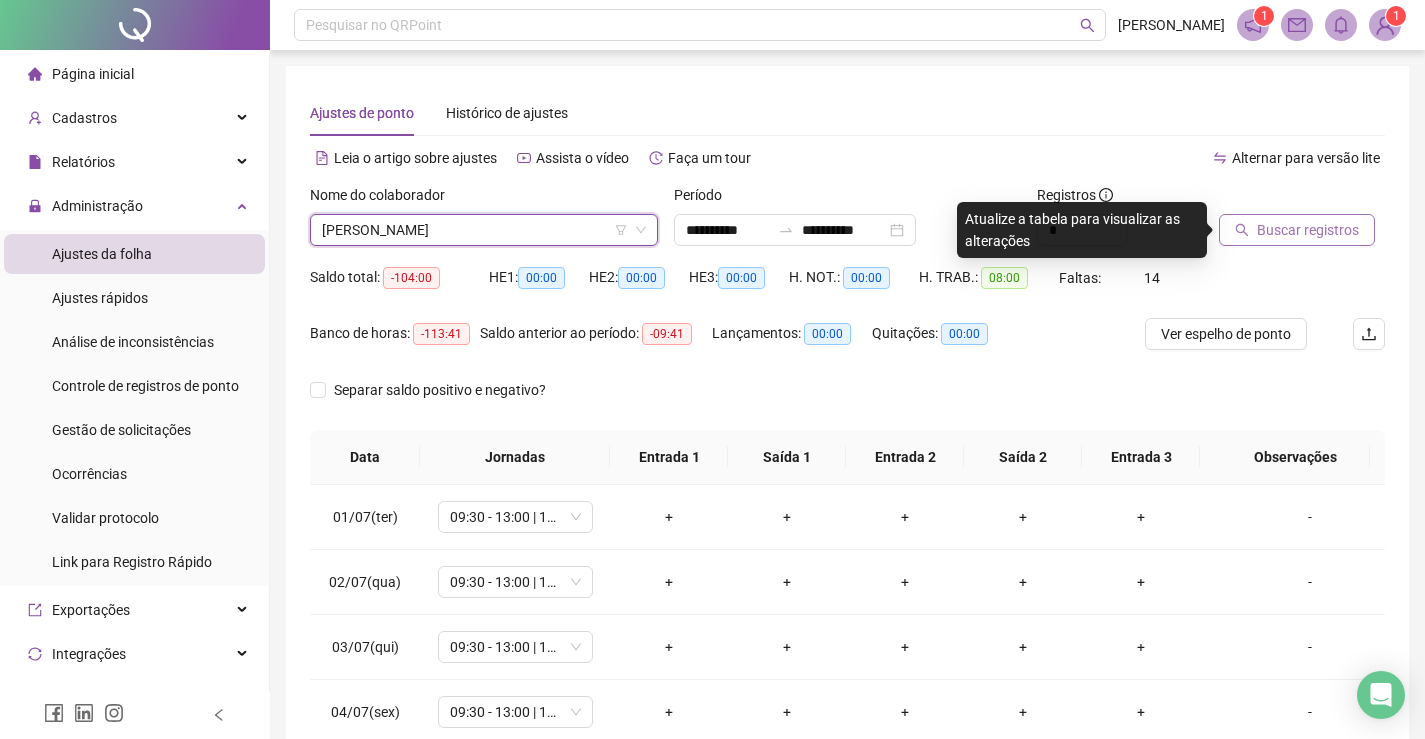 click on "Buscar registros" at bounding box center [1308, 230] 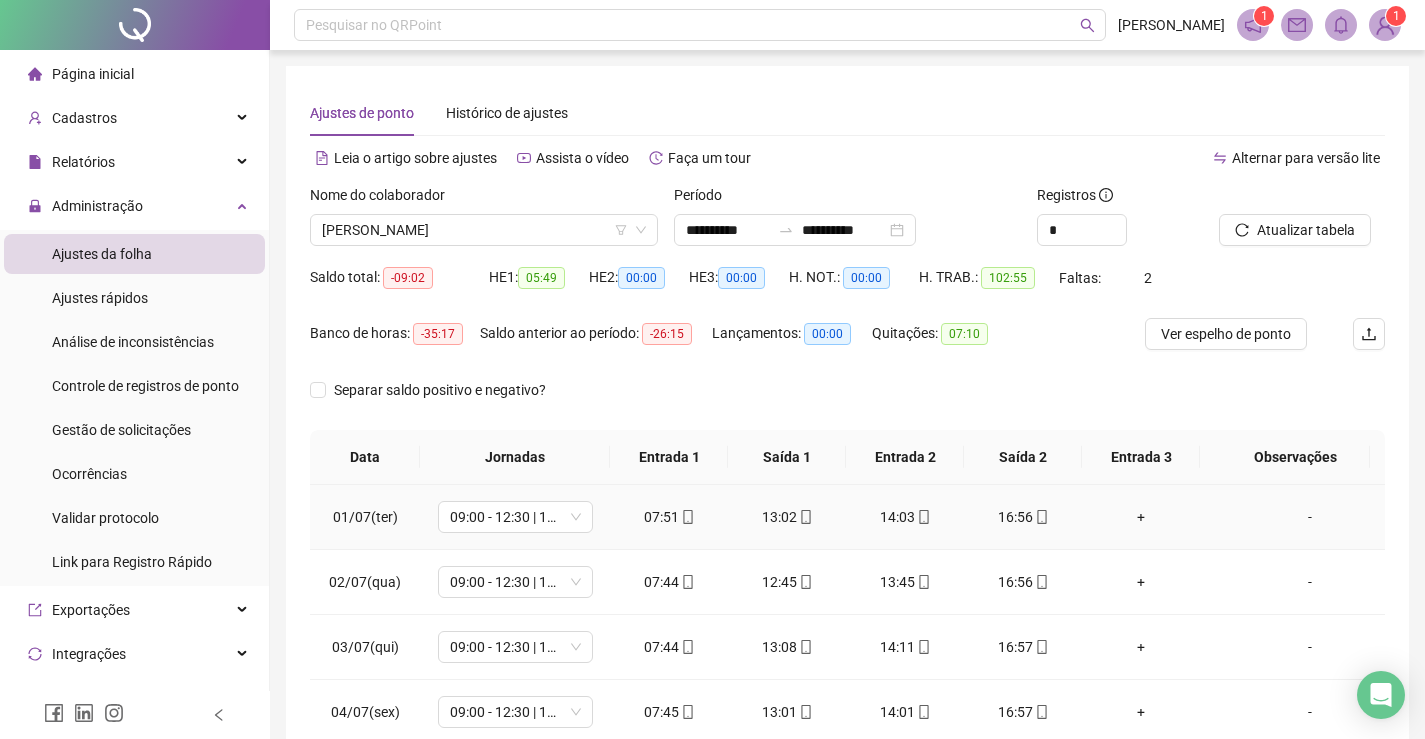 scroll, scrollTop: 283, scrollLeft: 0, axis: vertical 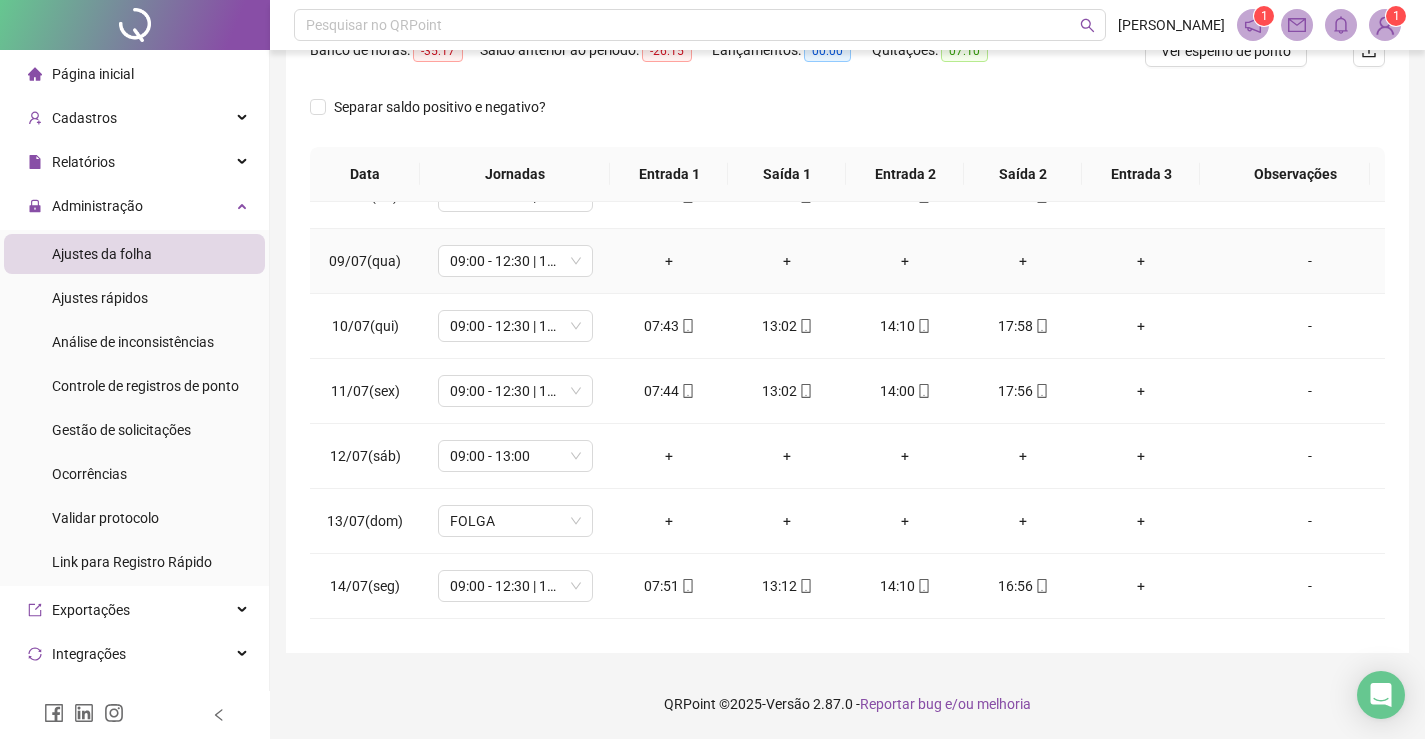 click on "-" at bounding box center [1310, 261] 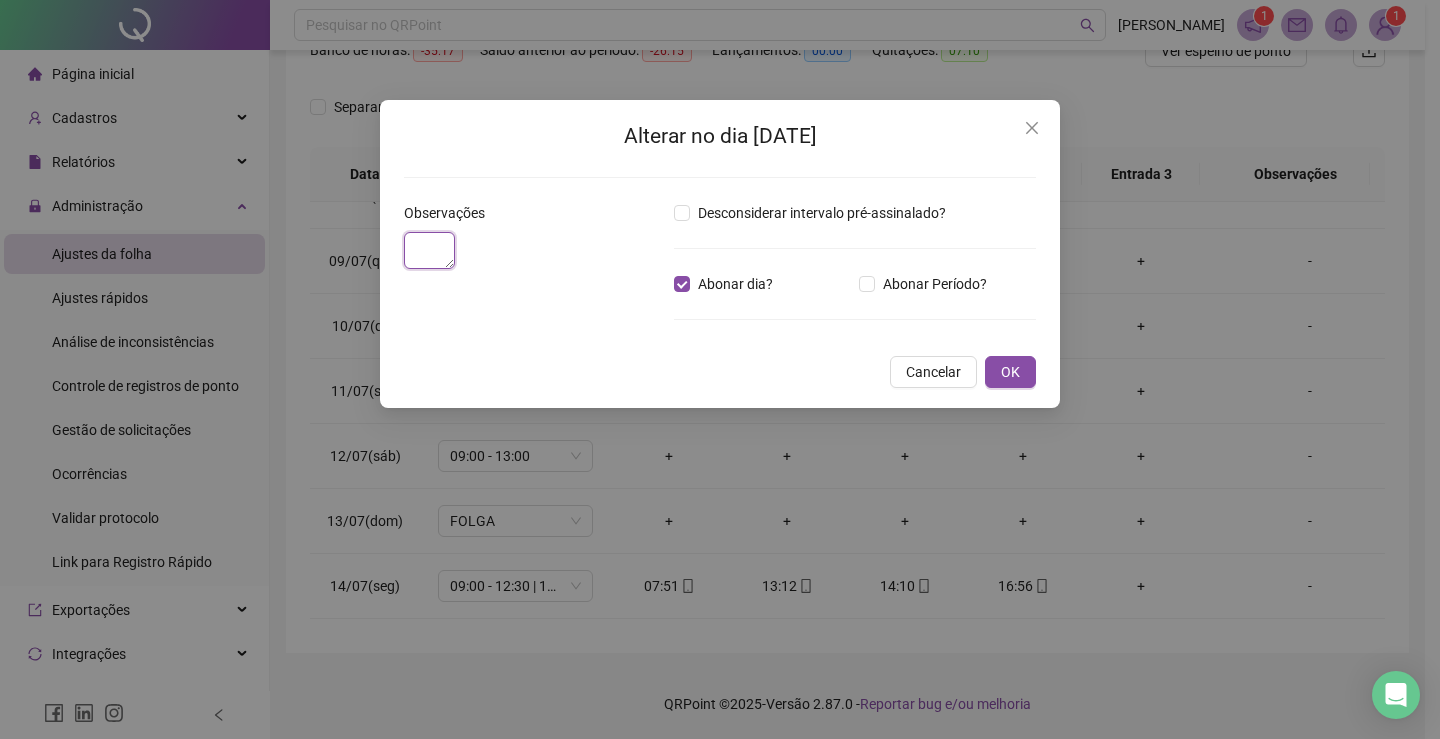 click at bounding box center [429, 250] 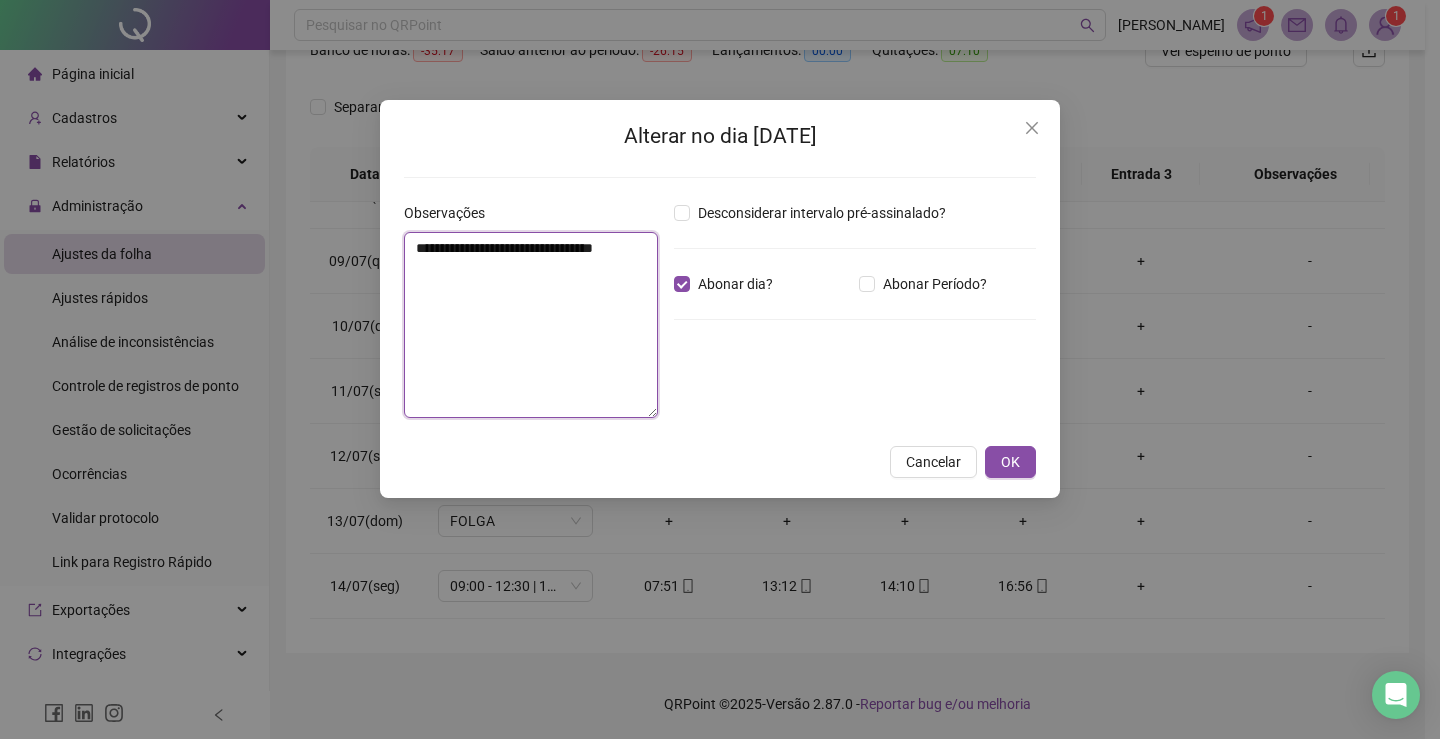 click on "**********" at bounding box center (531, 325) 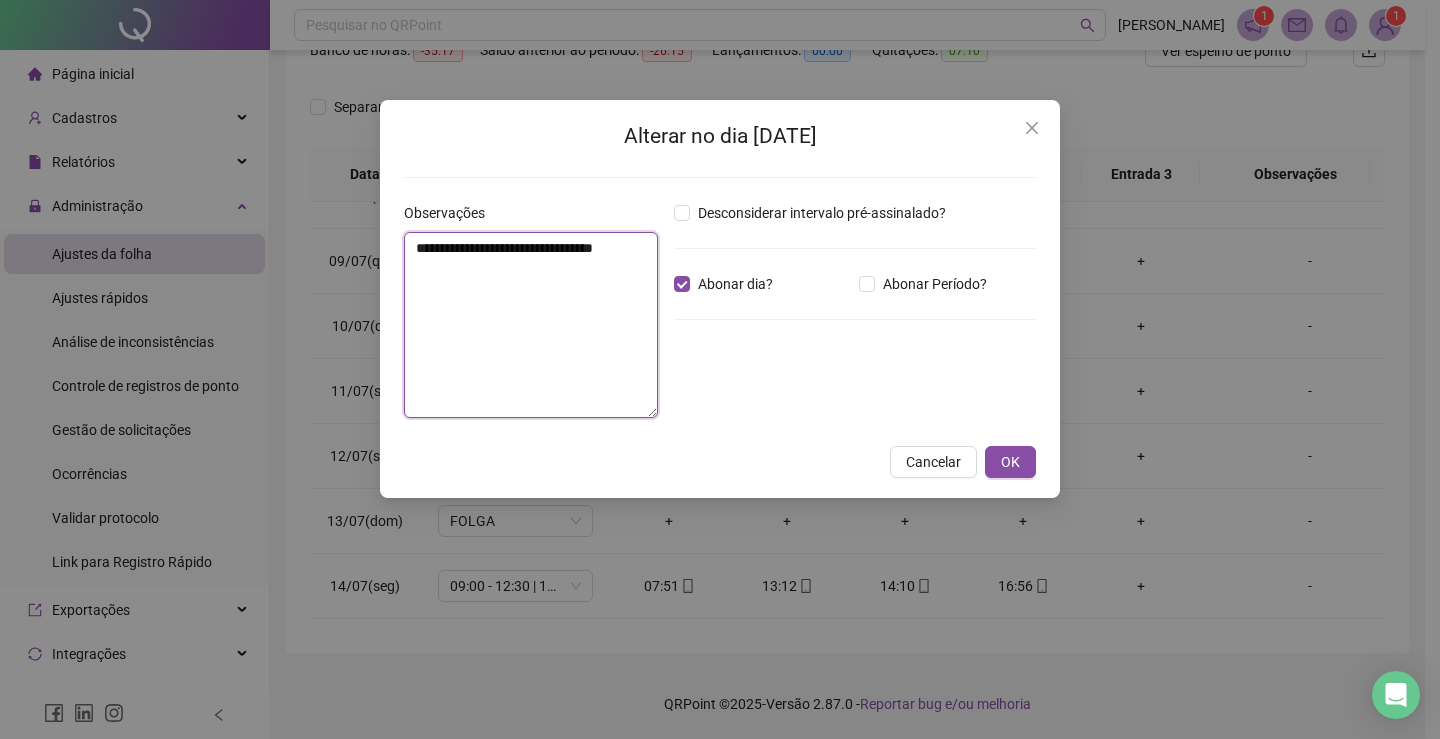 click on "**********" at bounding box center [531, 325] 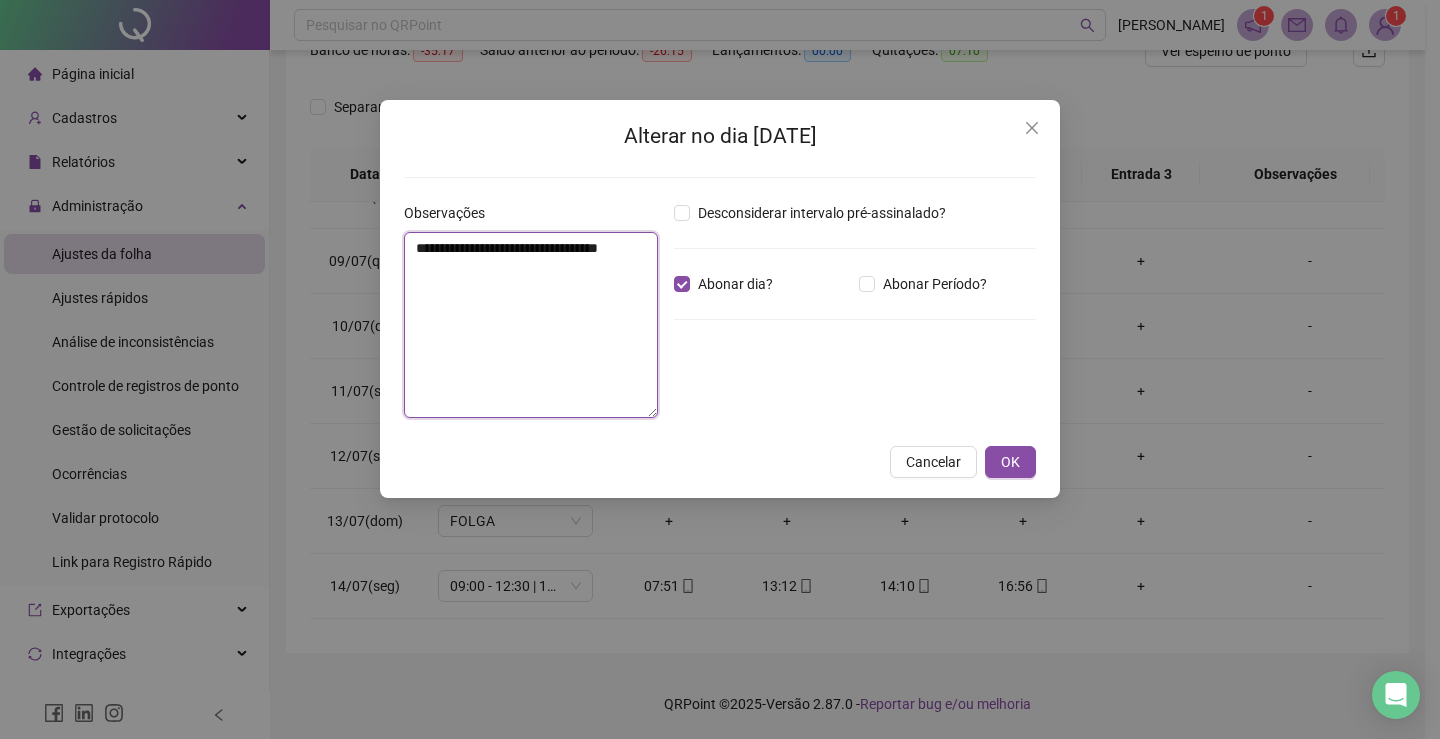 drag, startPoint x: 415, startPoint y: 248, endPoint x: 638, endPoint y: 263, distance: 223.50392 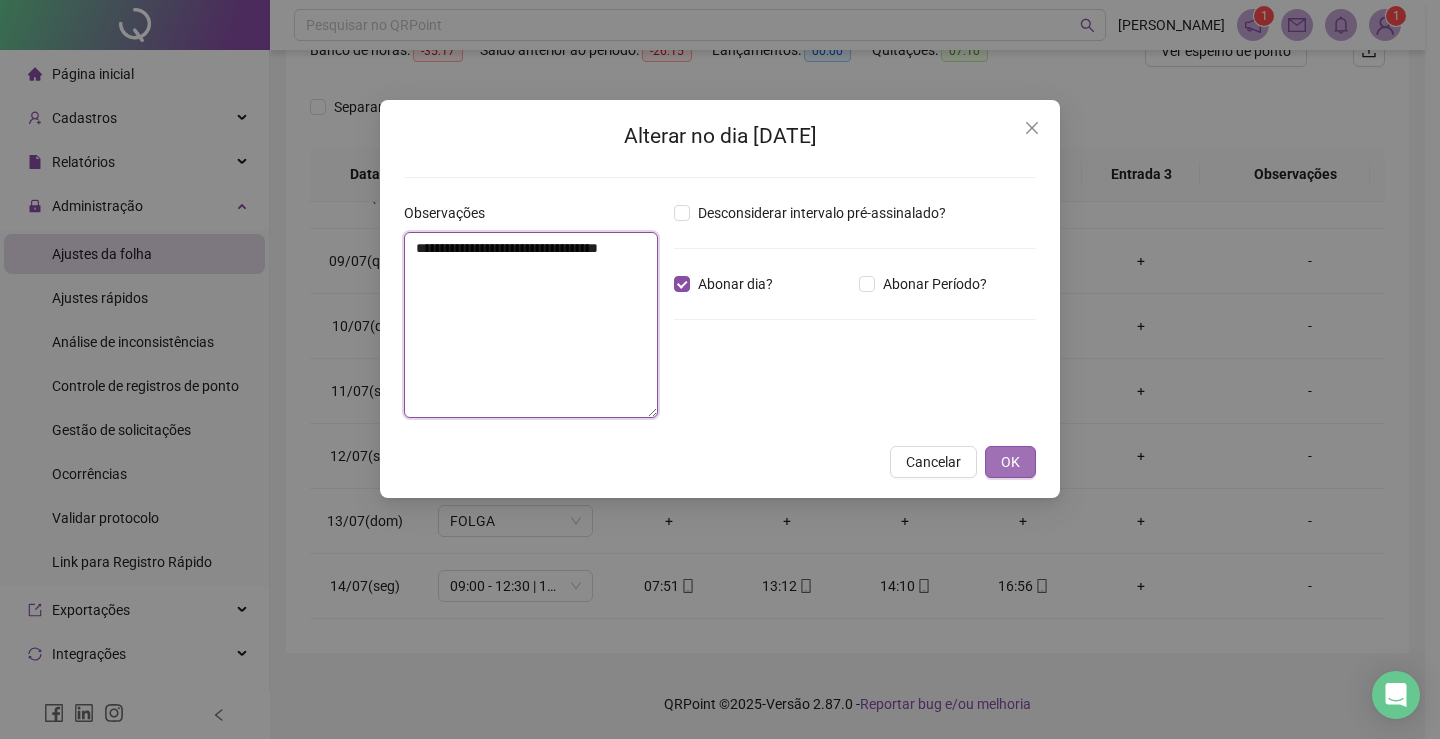 type on "**********" 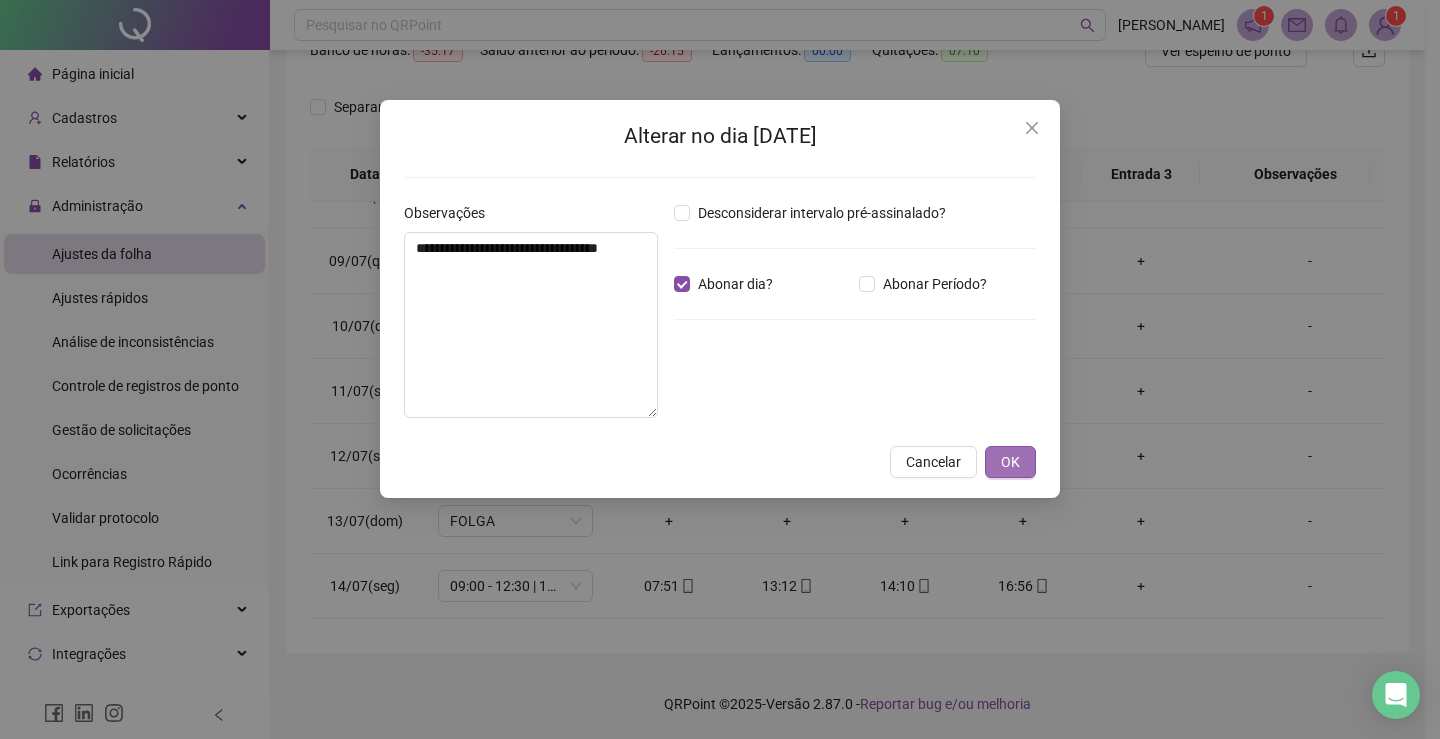 click on "OK" at bounding box center (1010, 462) 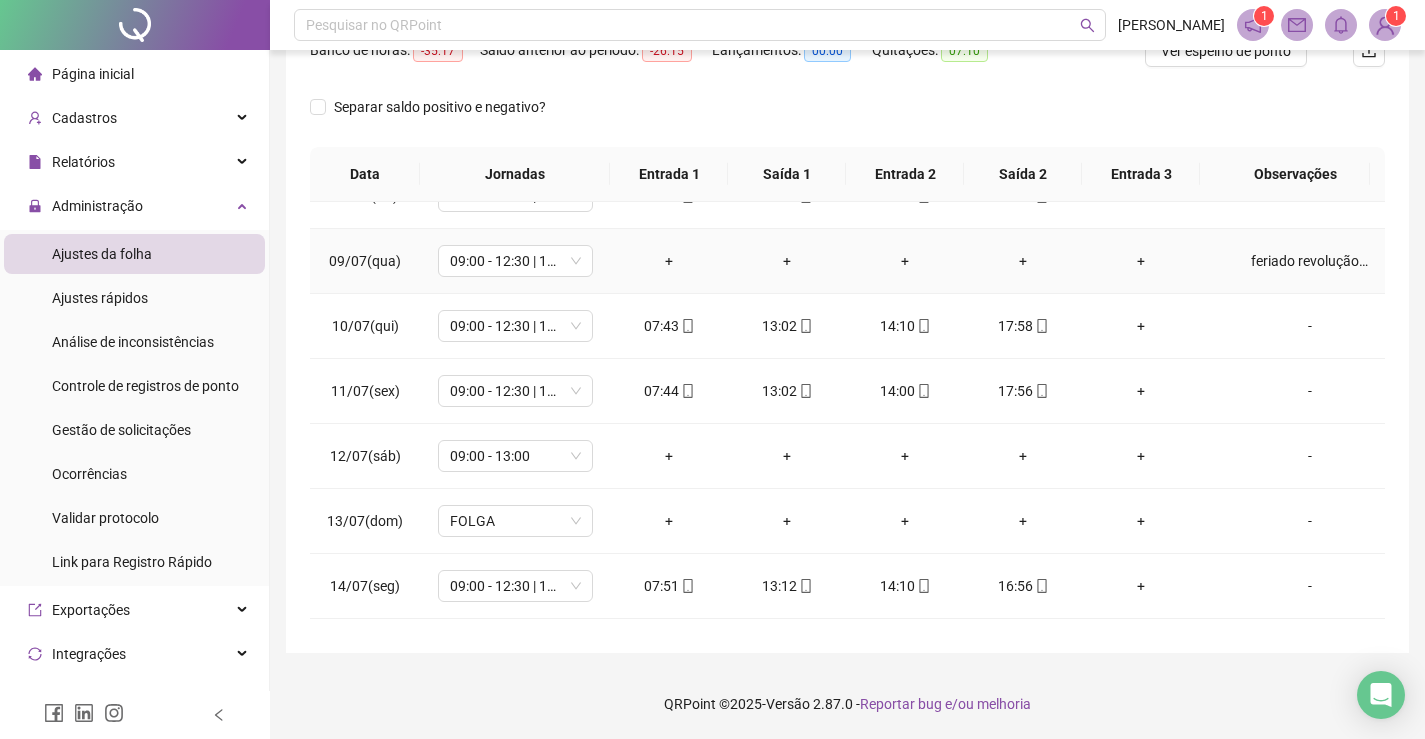 scroll, scrollTop: 593, scrollLeft: 0, axis: vertical 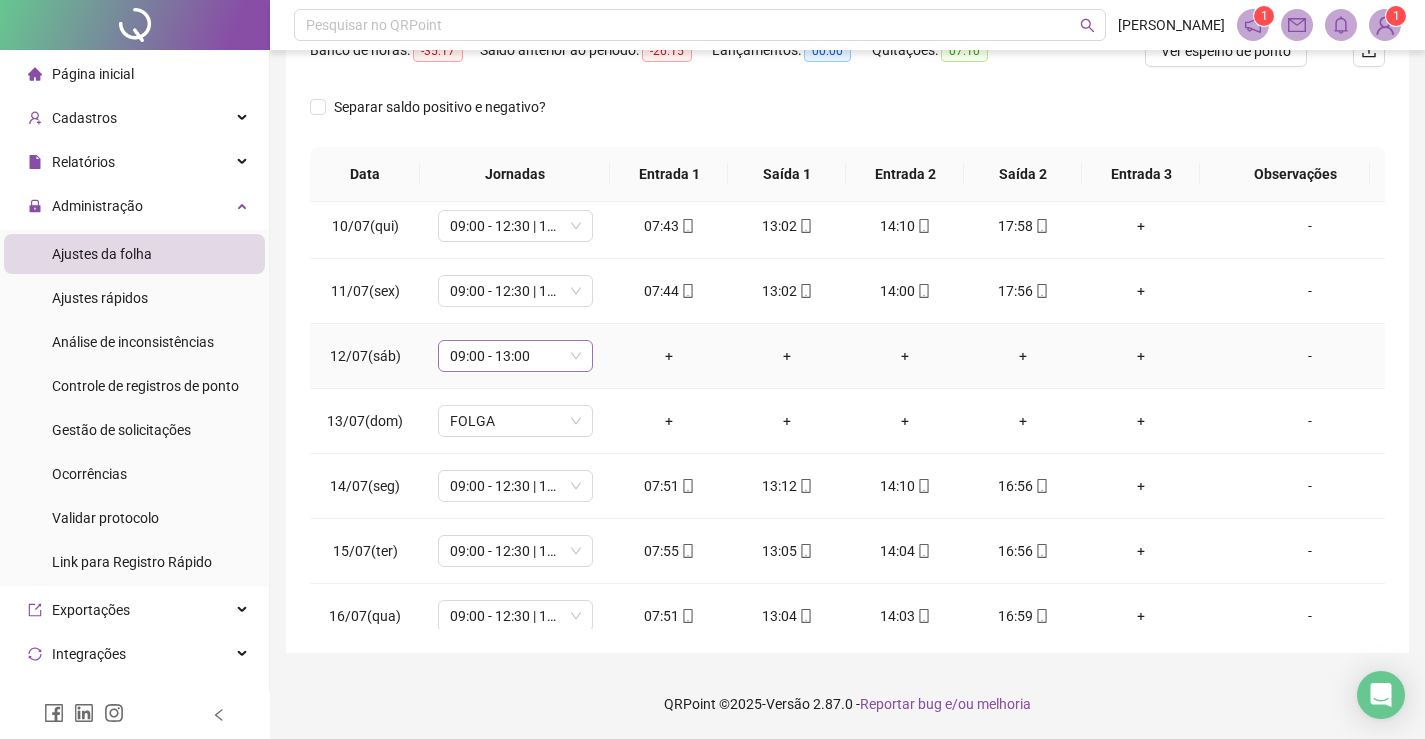 click on "09:00 - 13:00" at bounding box center [515, 356] 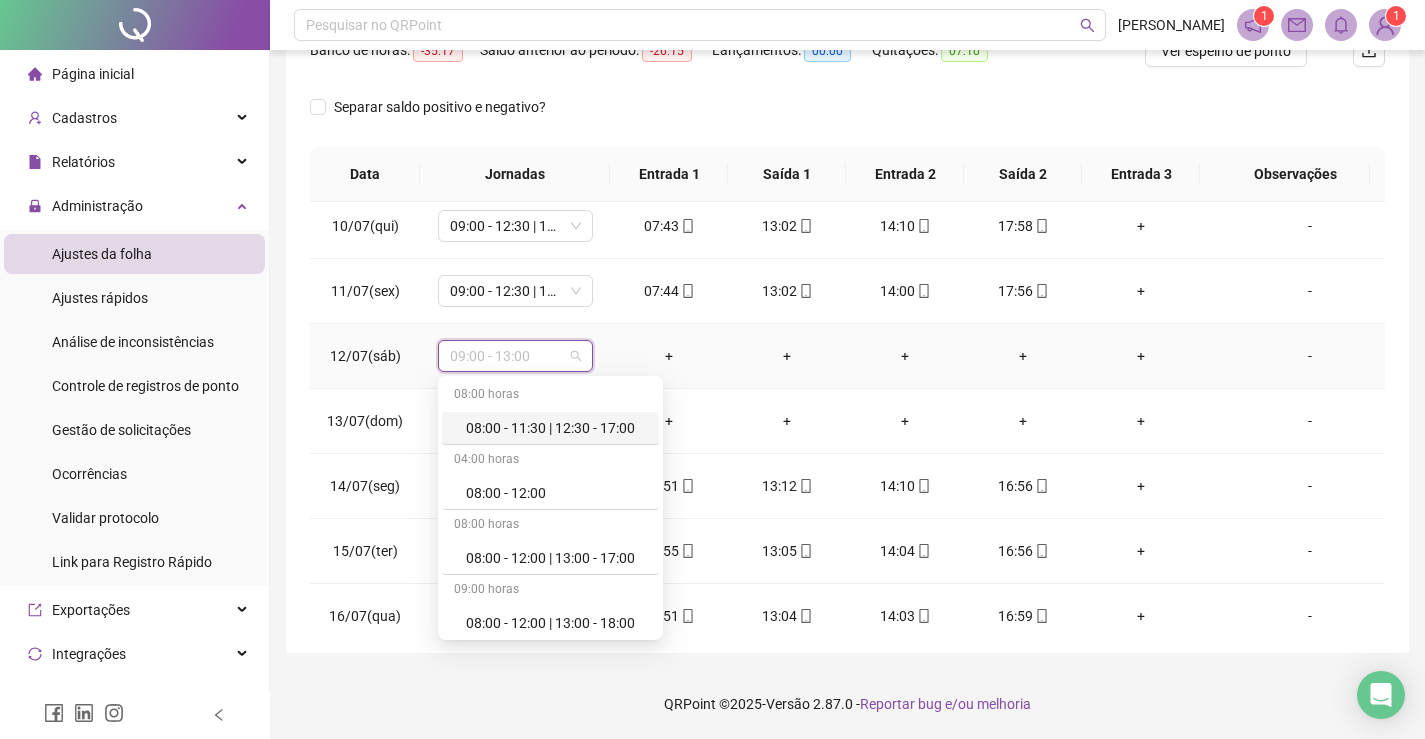 type on "*" 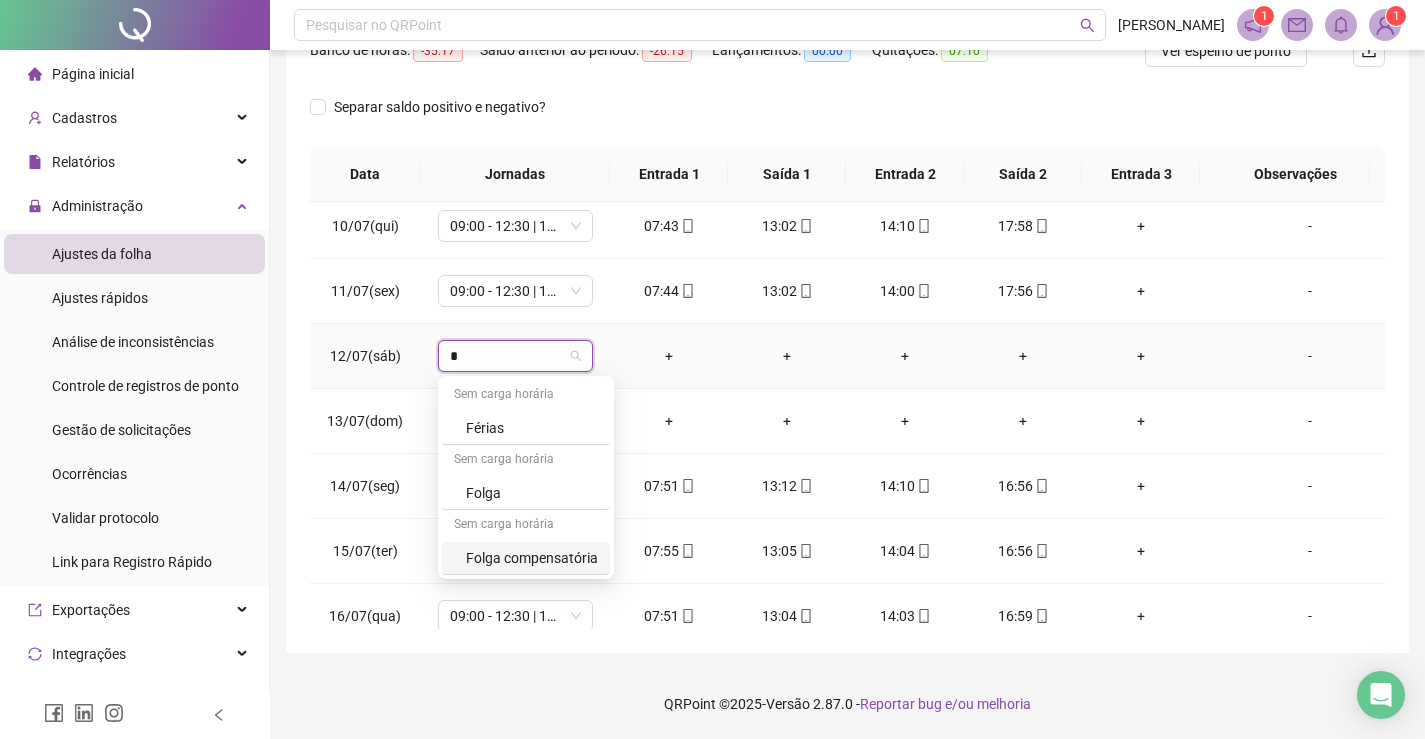 click on "Folga compensatória" at bounding box center [532, 558] 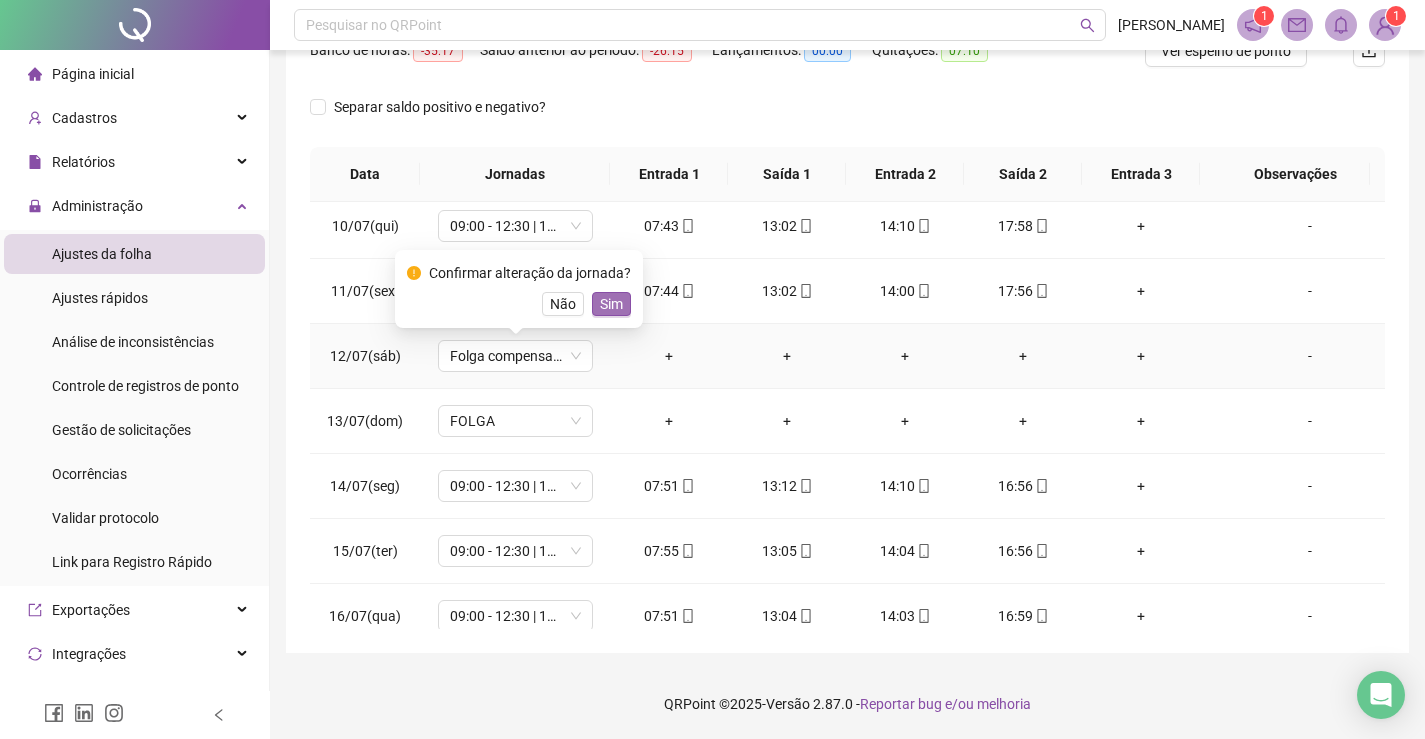 click on "Sim" at bounding box center (611, 304) 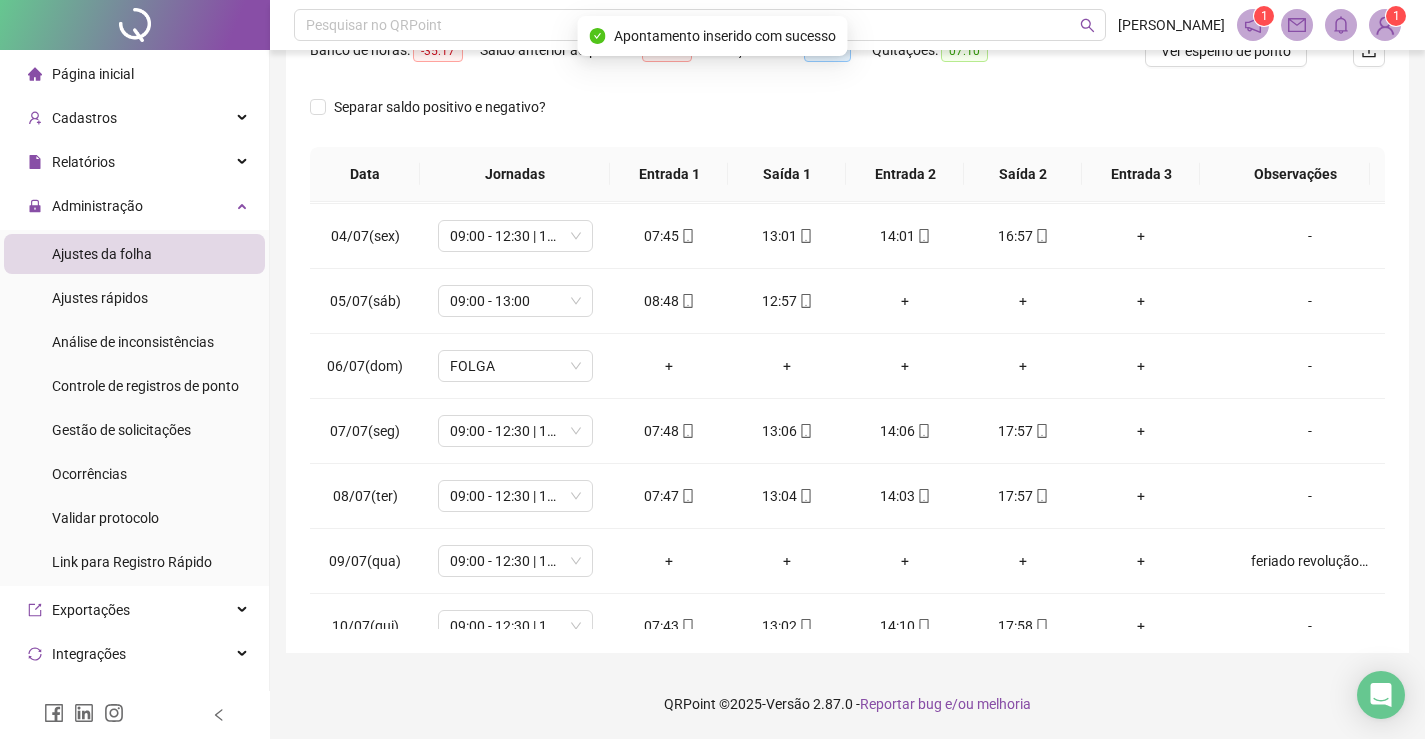 scroll, scrollTop: 0, scrollLeft: 0, axis: both 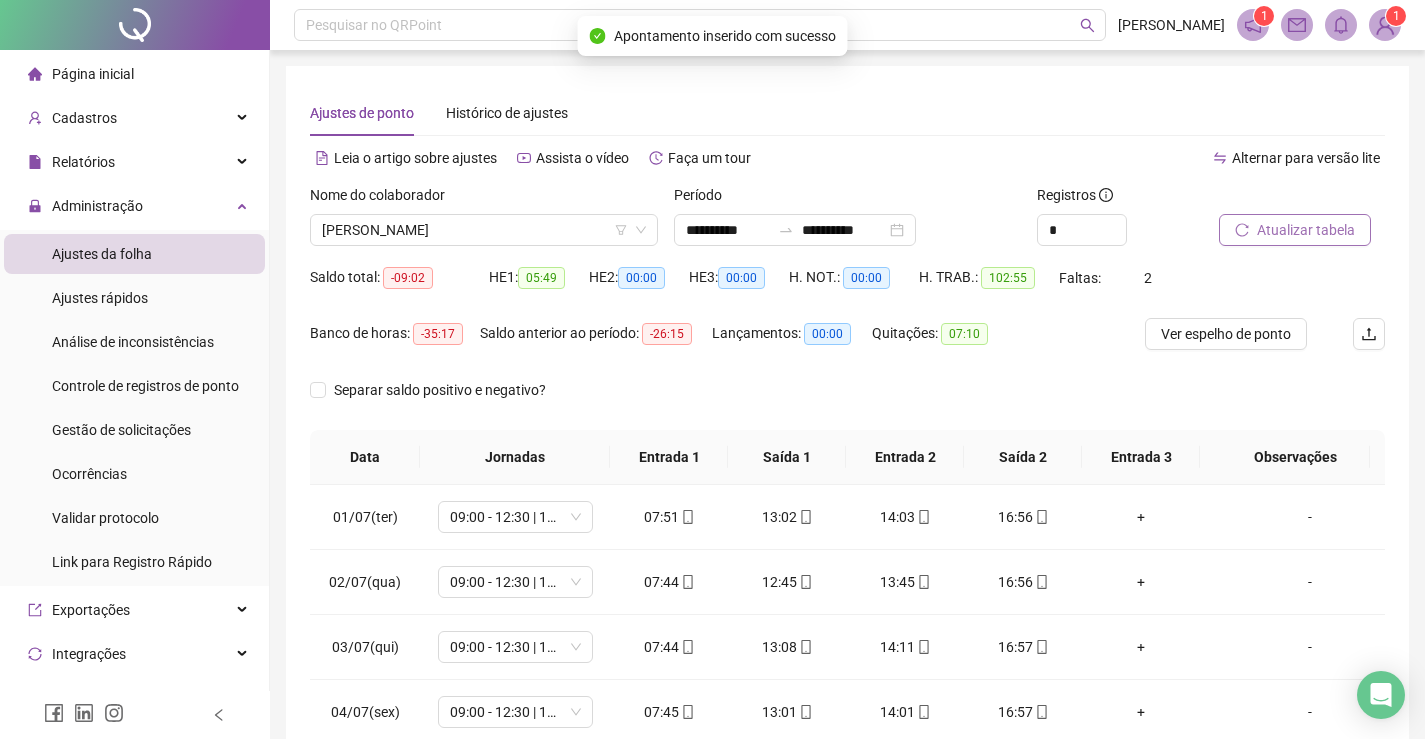 click on "Atualizar tabela" at bounding box center [1306, 230] 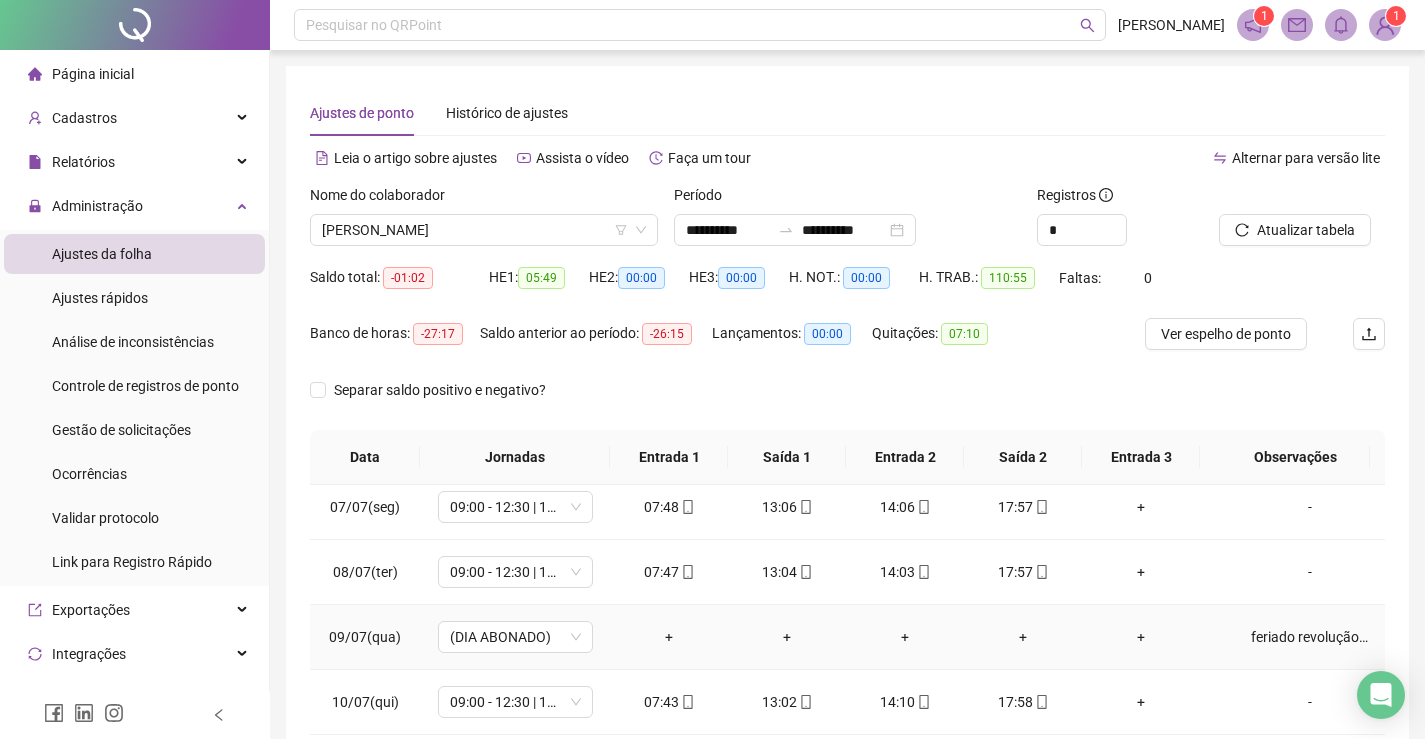 scroll, scrollTop: 693, scrollLeft: 0, axis: vertical 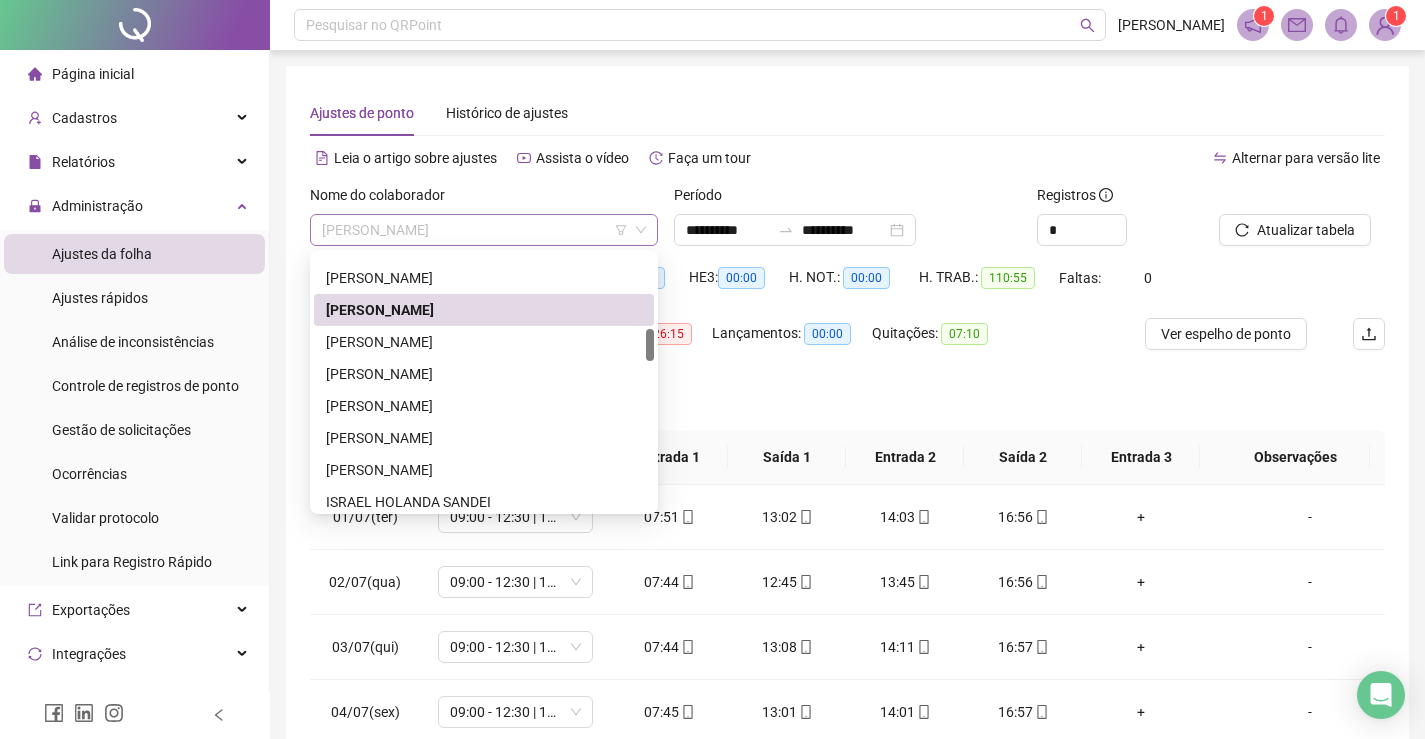 click on "[PERSON_NAME]" at bounding box center (484, 230) 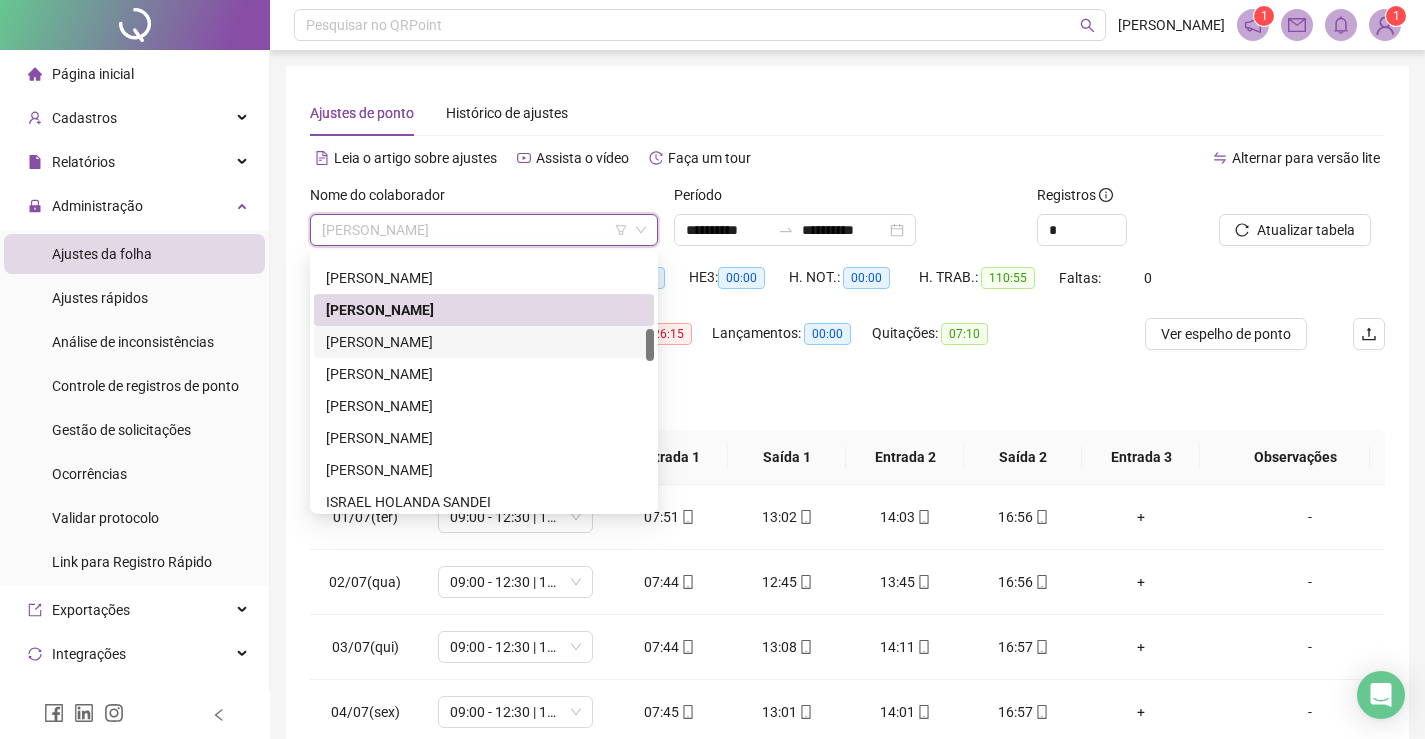 click on "[PERSON_NAME]" at bounding box center [484, 342] 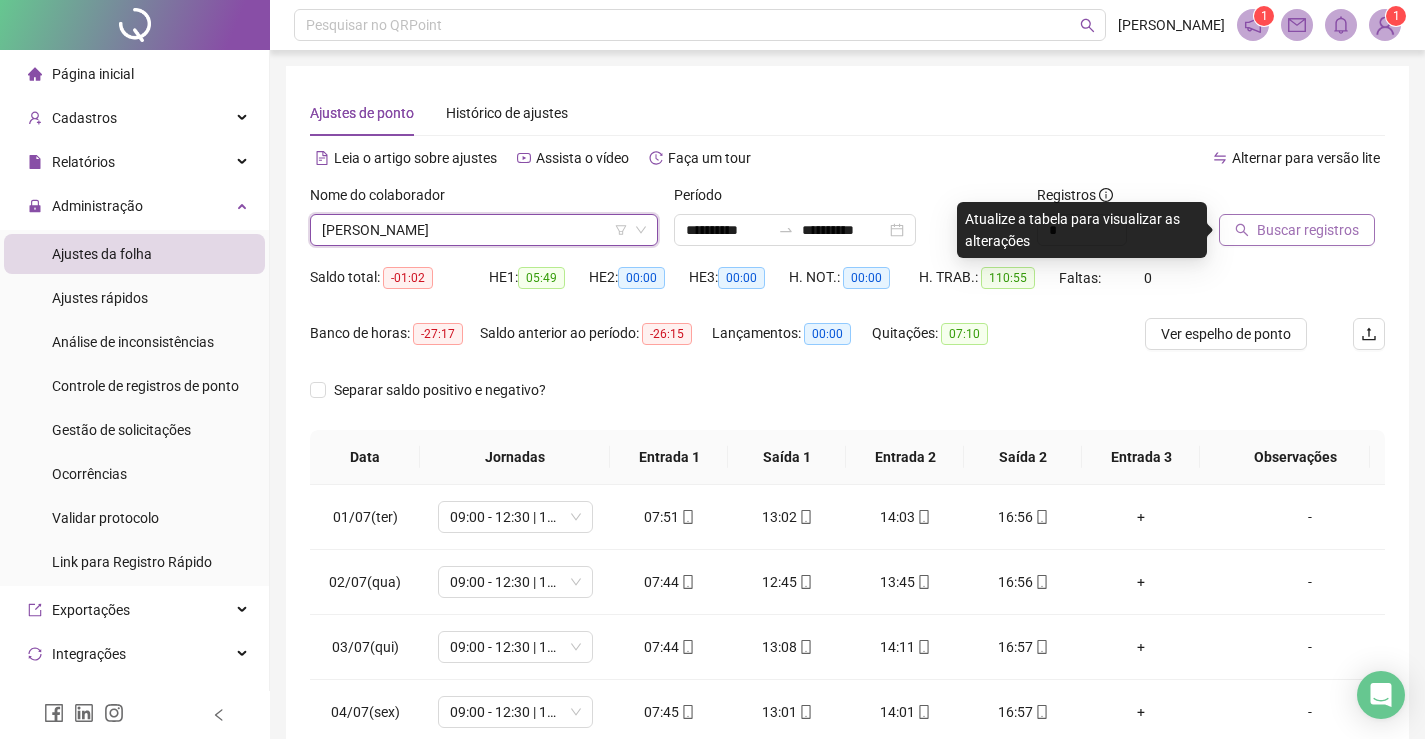 click on "Buscar registros" at bounding box center [1308, 230] 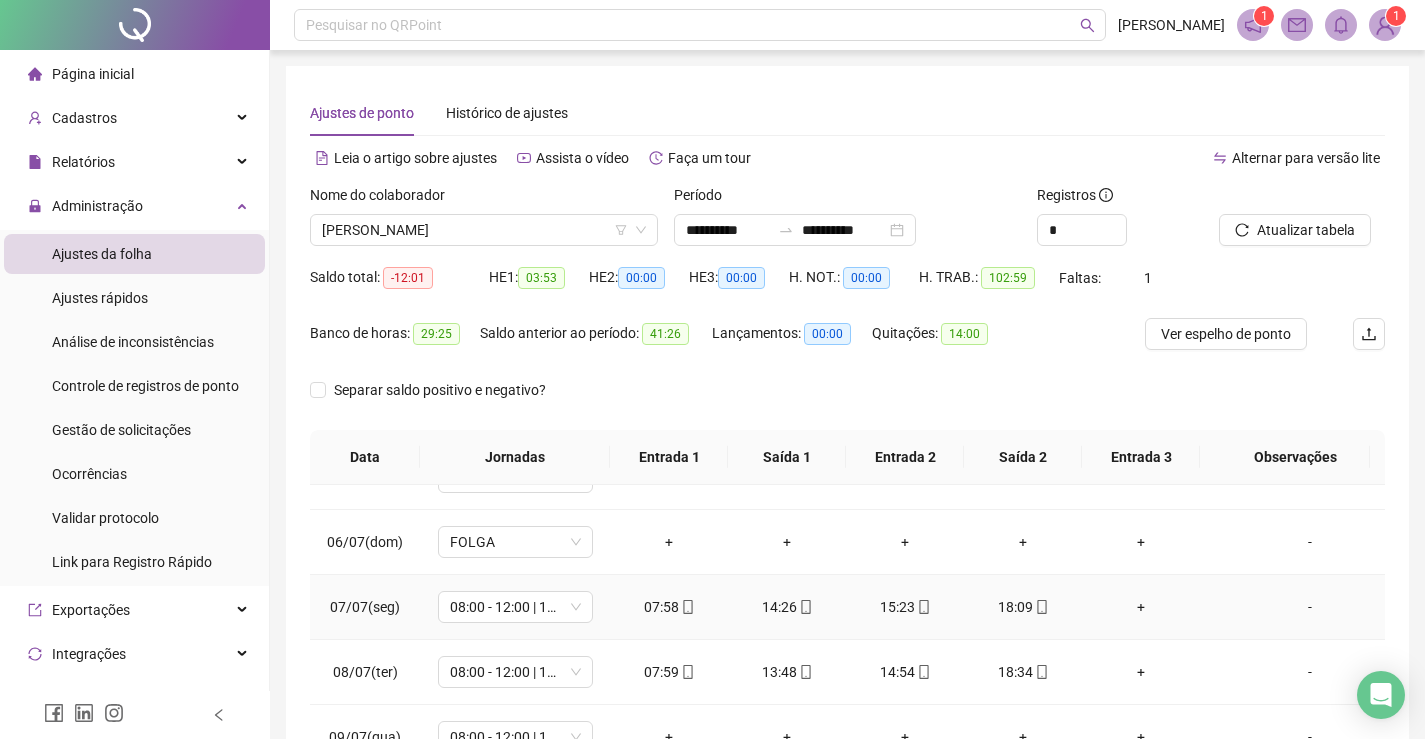 scroll, scrollTop: 693, scrollLeft: 0, axis: vertical 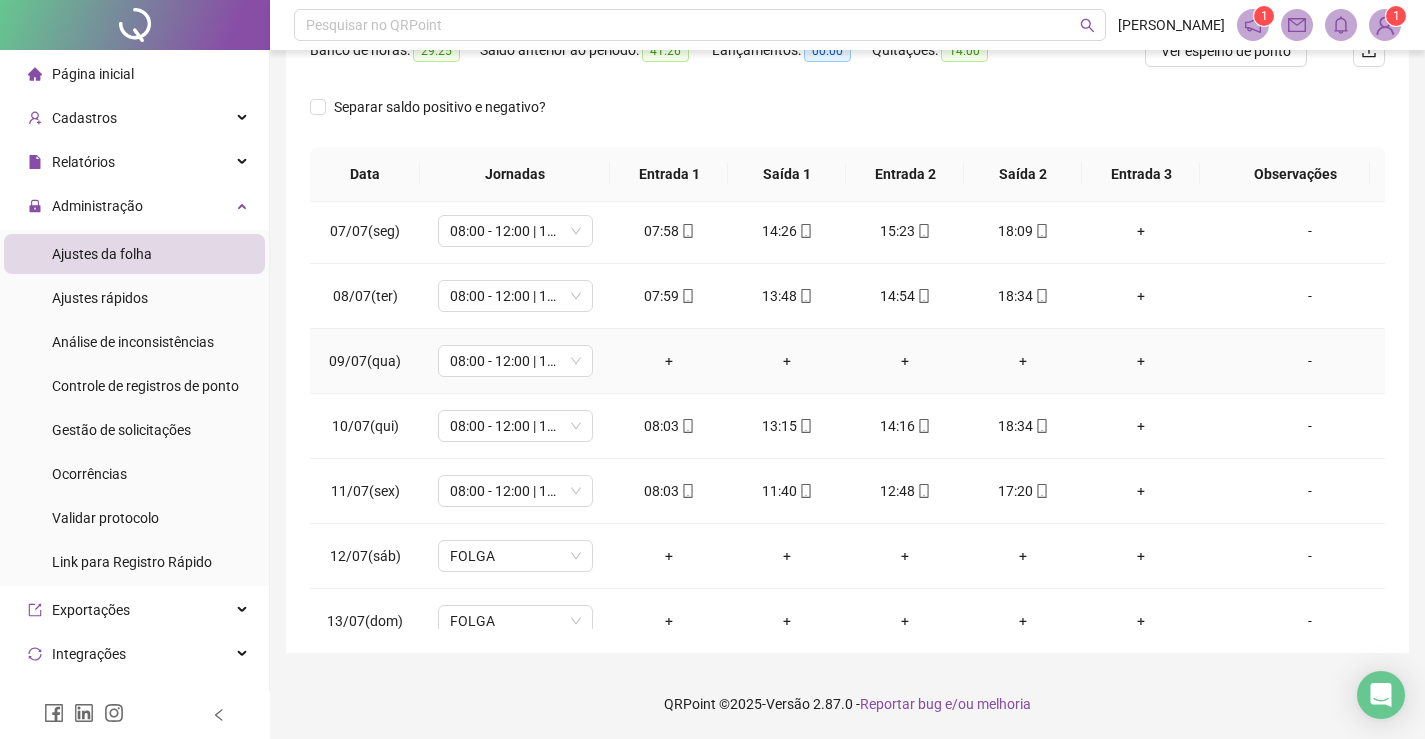 click on "-" at bounding box center (1310, 361) 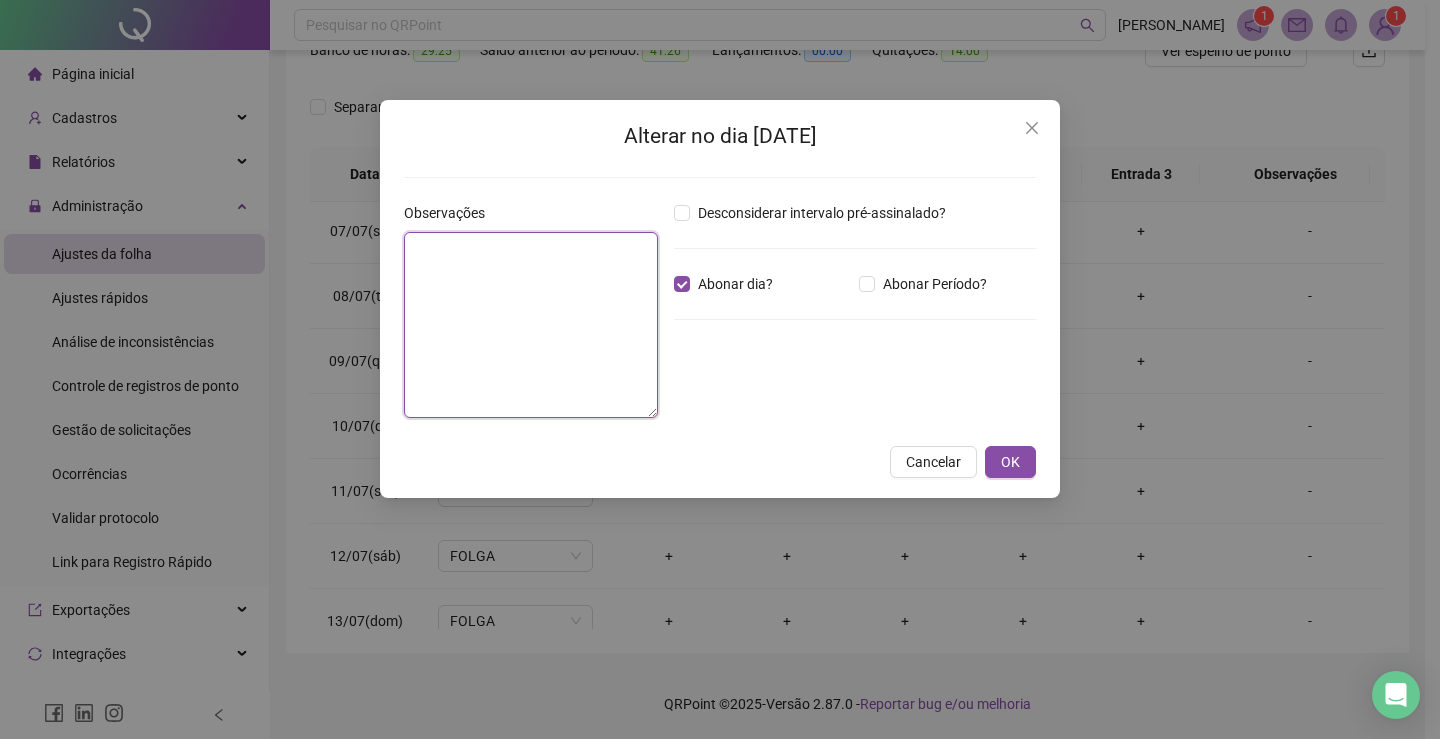 click at bounding box center (531, 325) 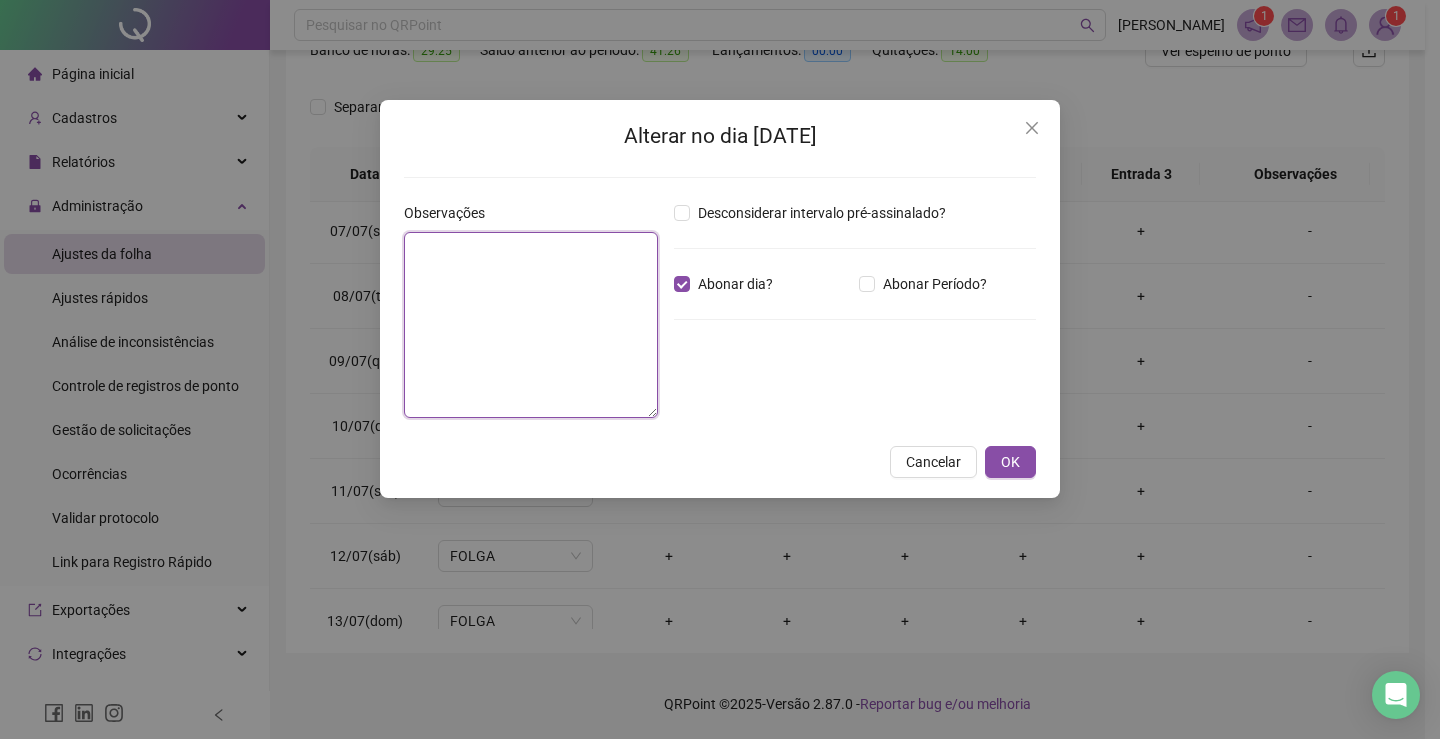 paste on "**********" 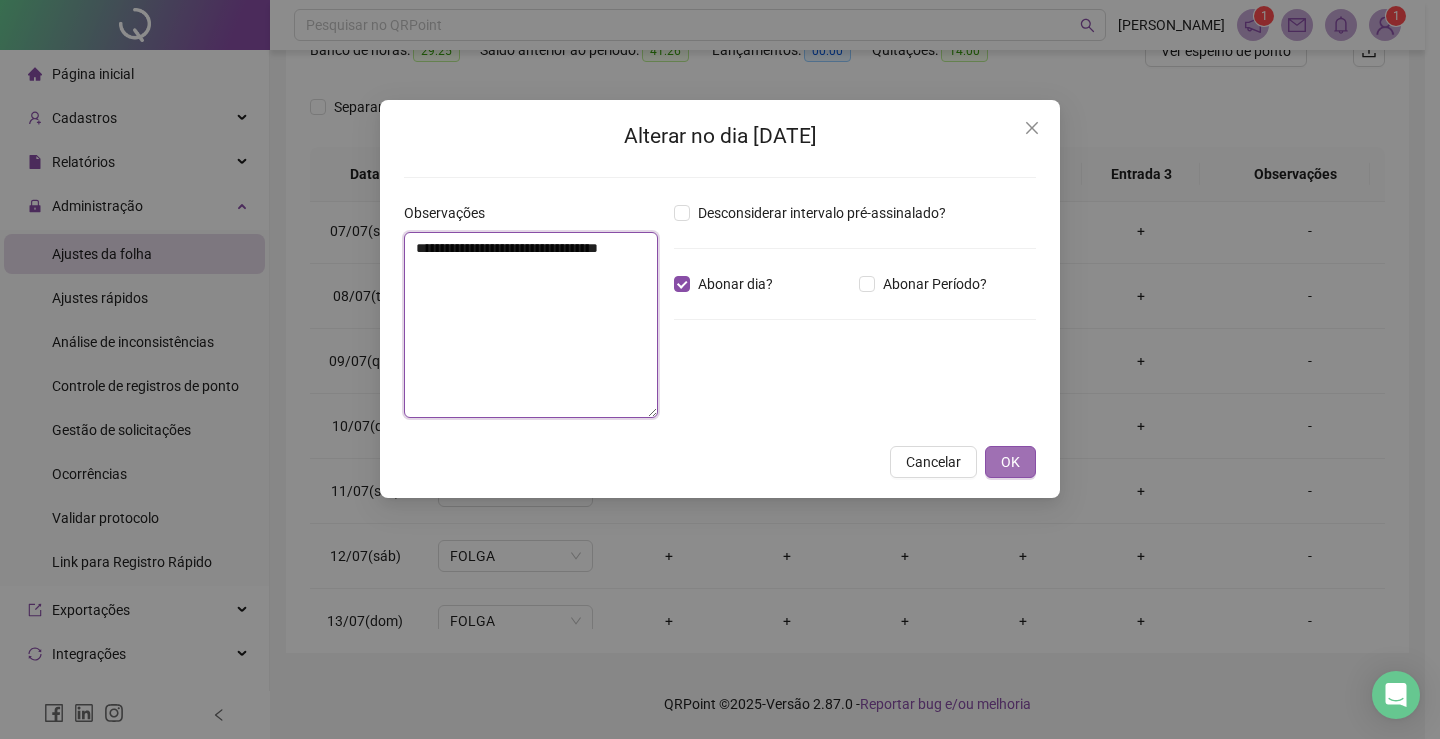 type on "**********" 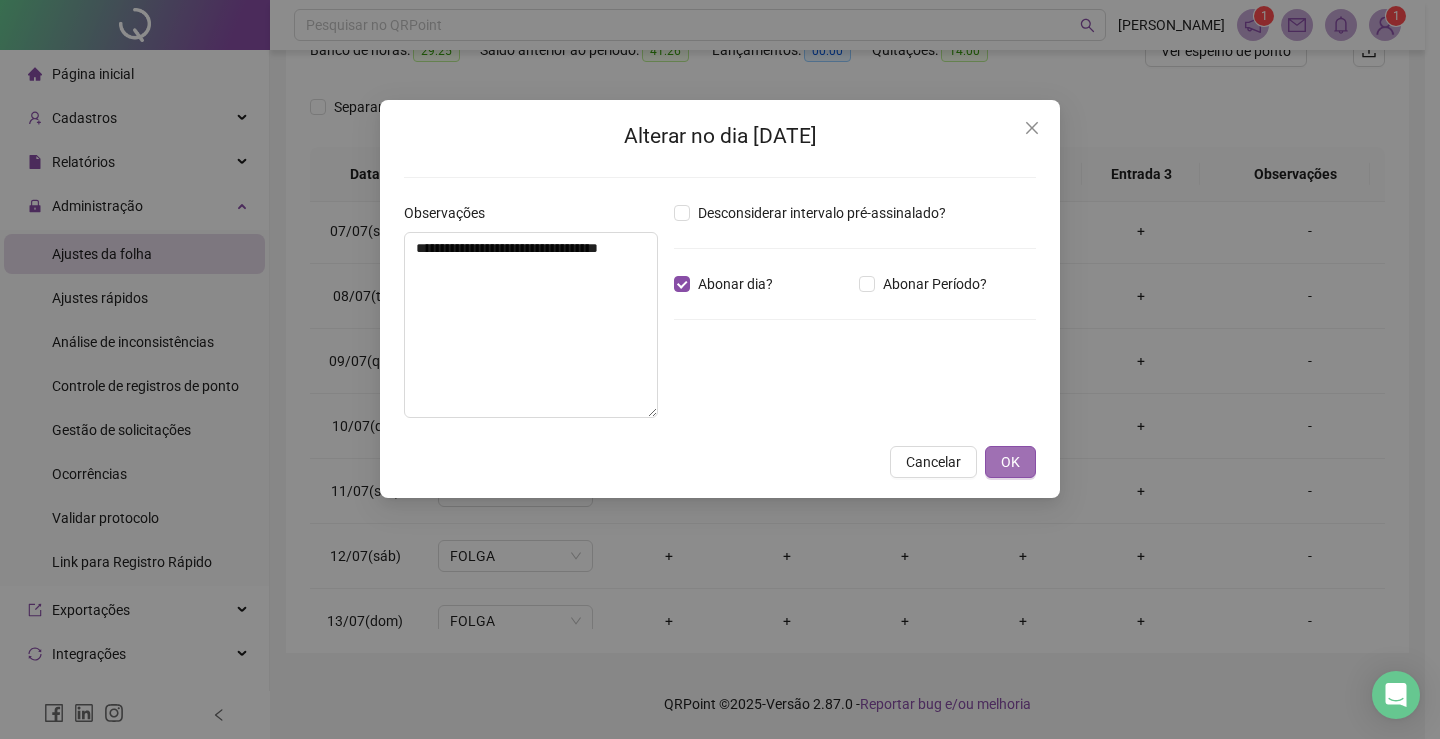 click on "OK" at bounding box center [1010, 462] 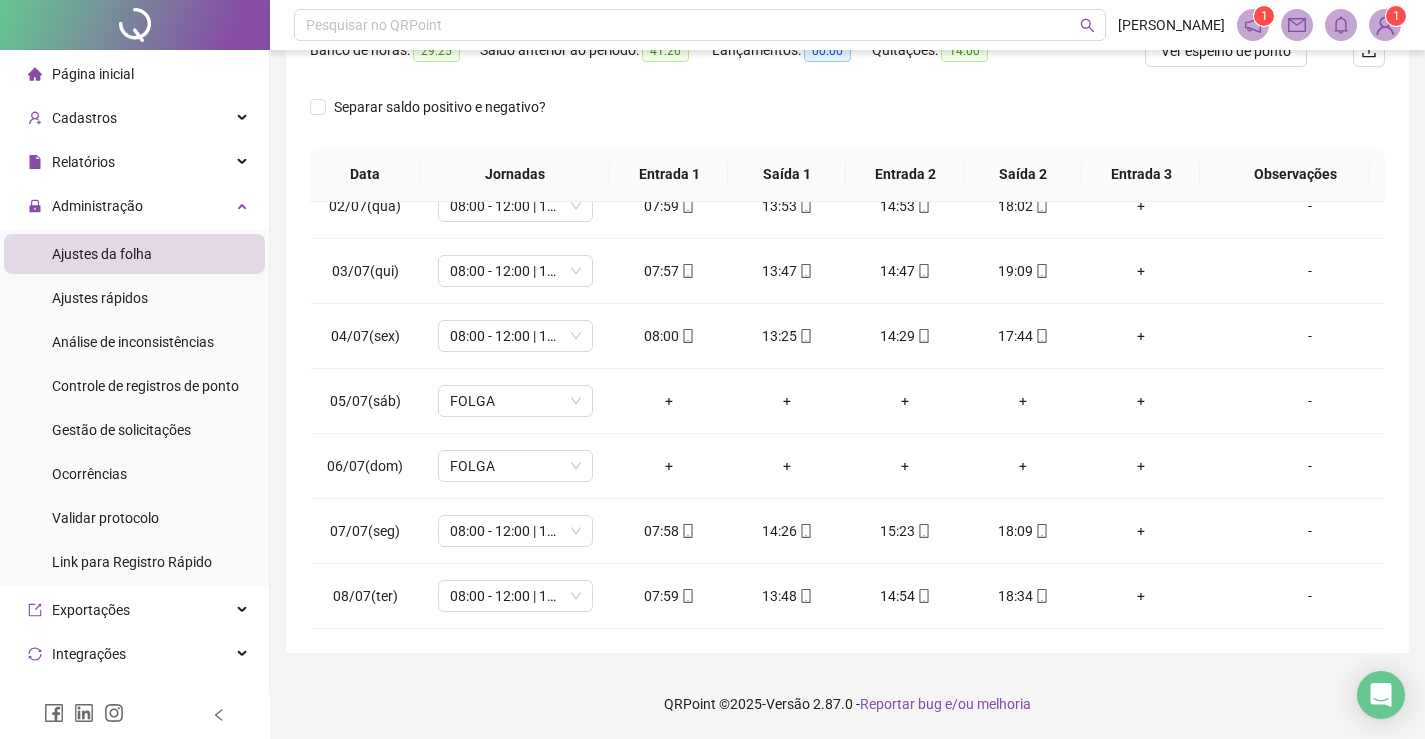 scroll, scrollTop: 0, scrollLeft: 0, axis: both 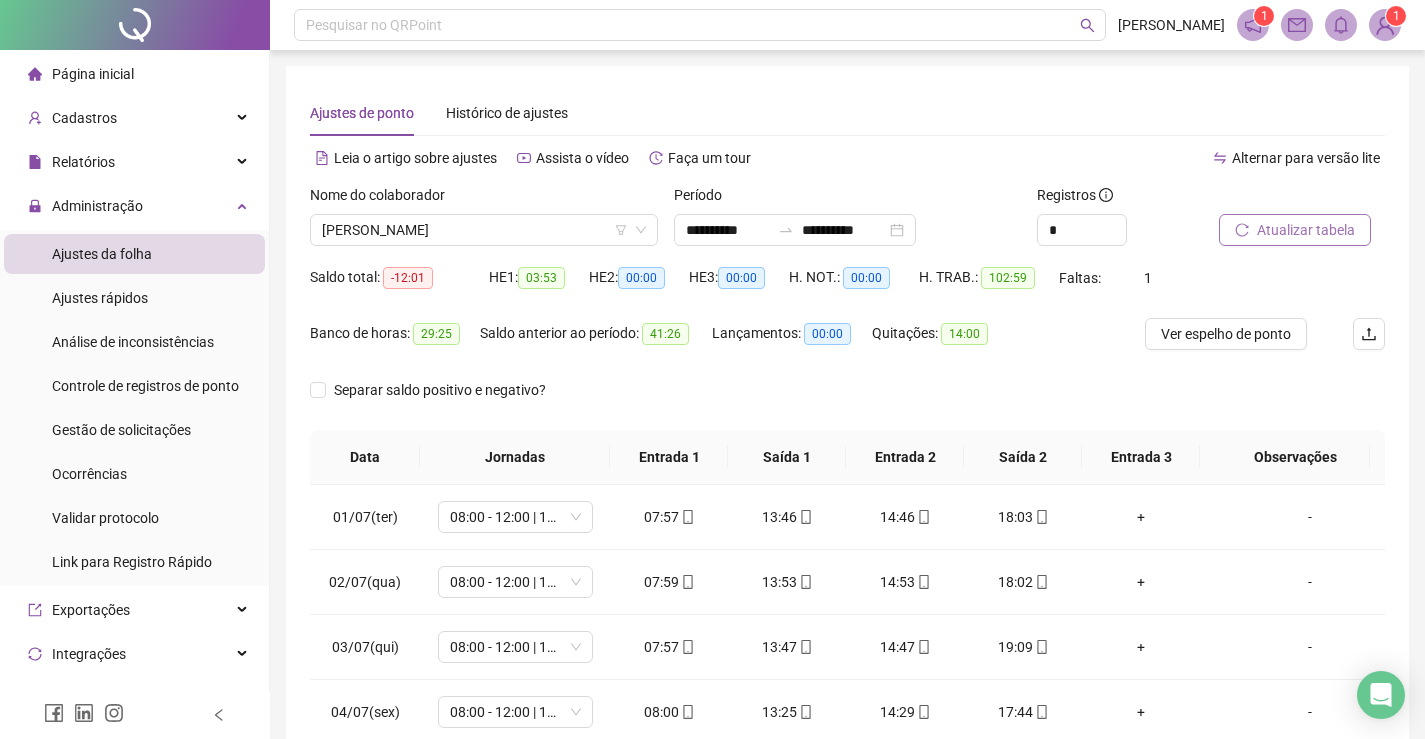 click on "Atualizar tabela" at bounding box center (1306, 230) 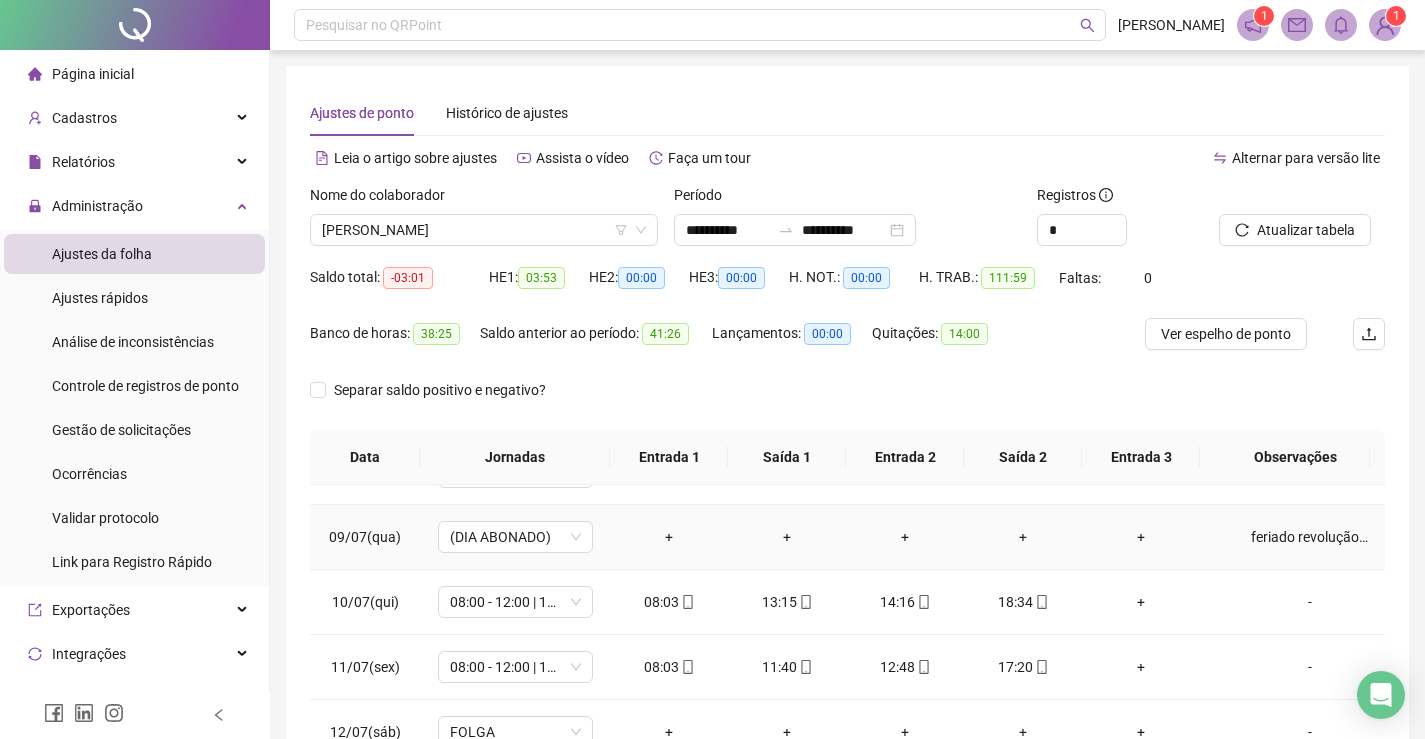scroll, scrollTop: 693, scrollLeft: 0, axis: vertical 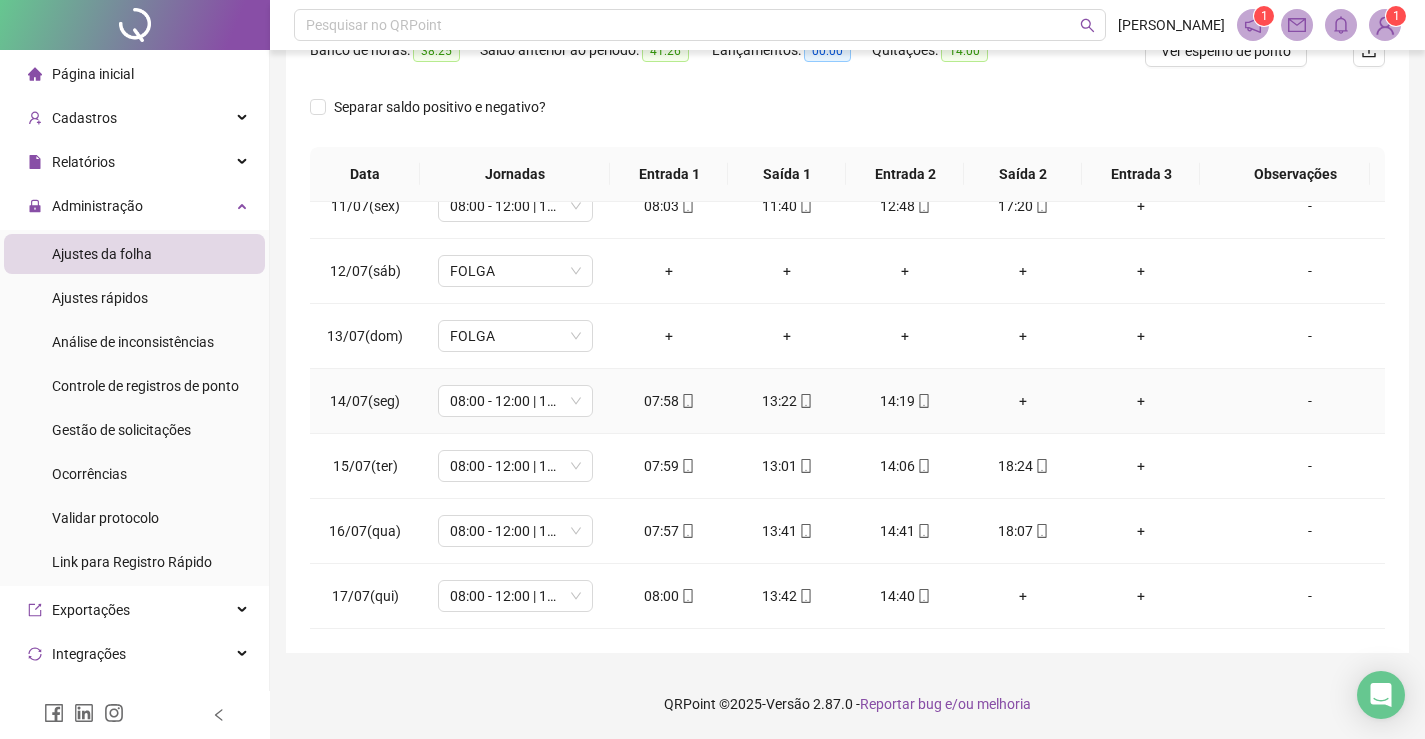 click on "+" at bounding box center (1023, 401) 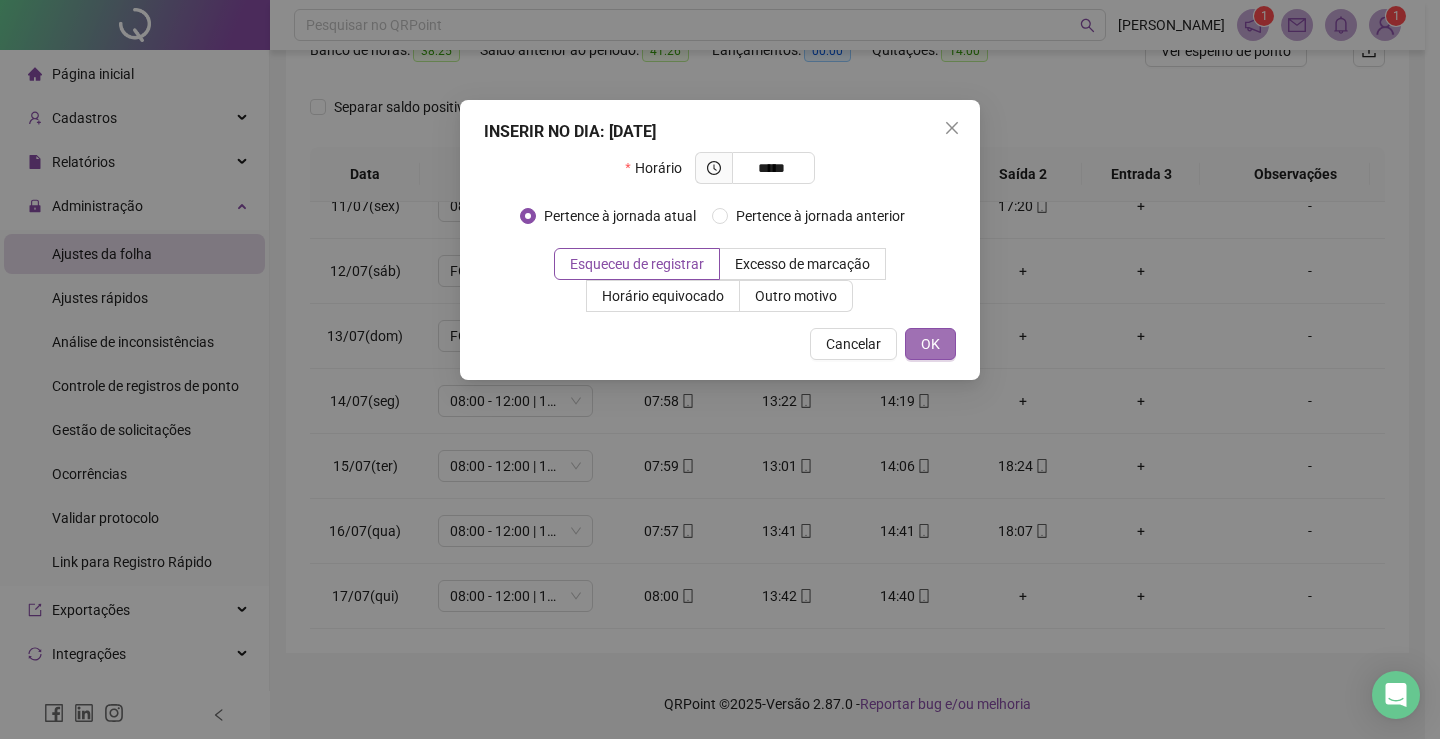type on "*****" 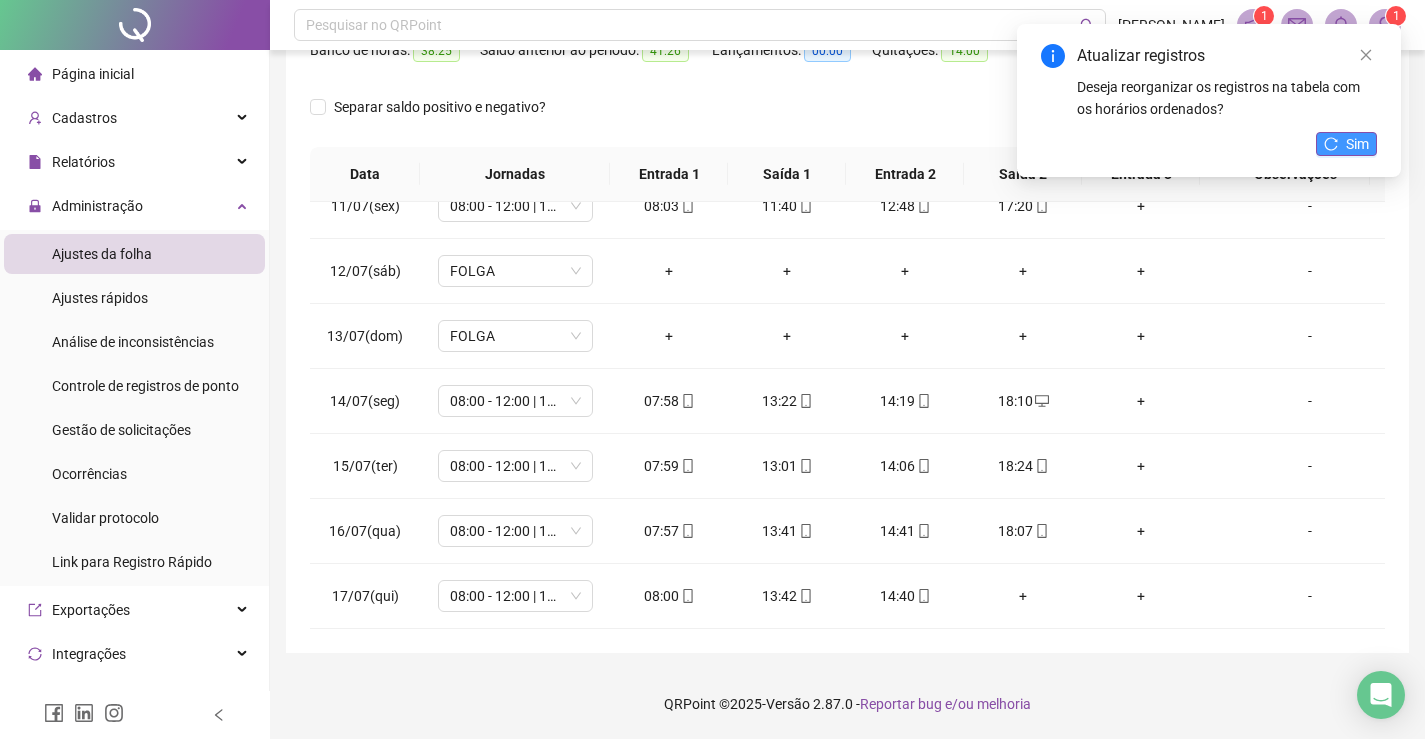 click on "Sim" at bounding box center (1357, 144) 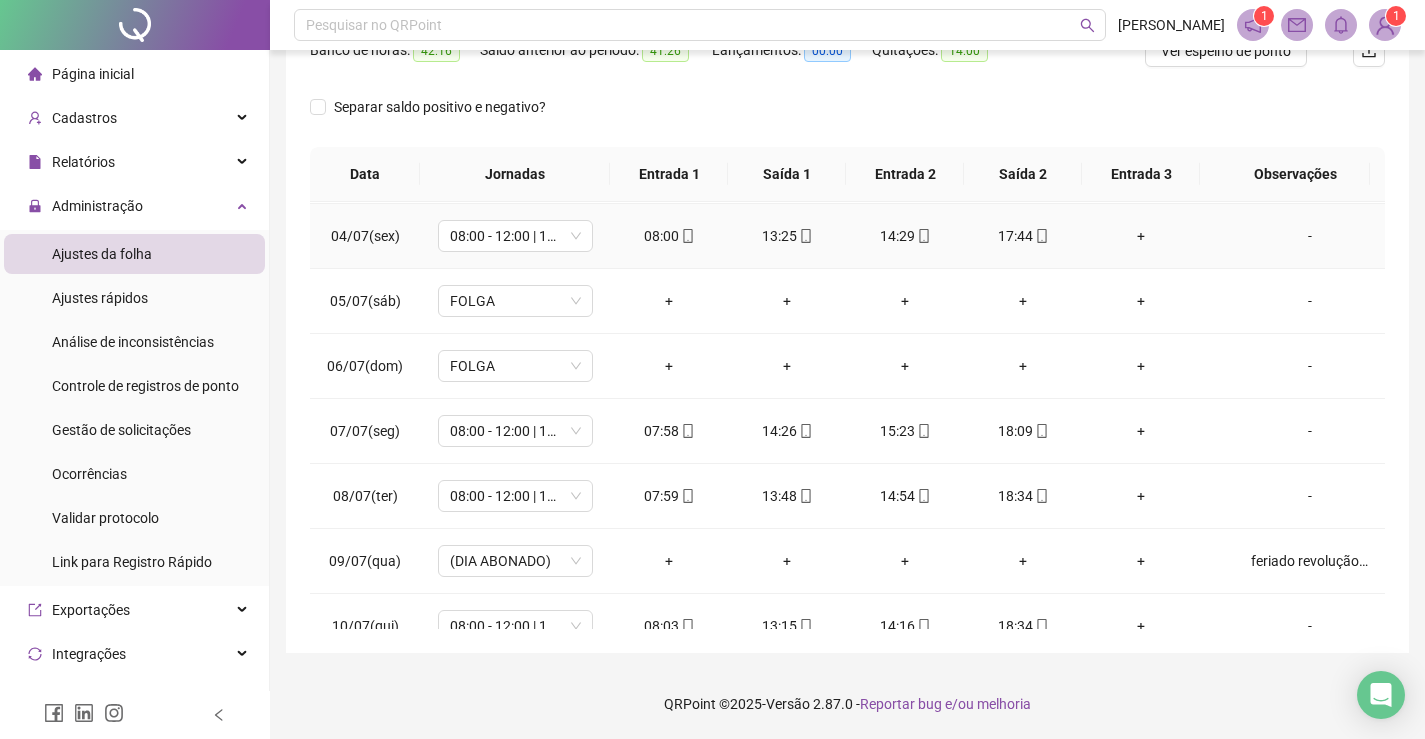 scroll, scrollTop: 0, scrollLeft: 0, axis: both 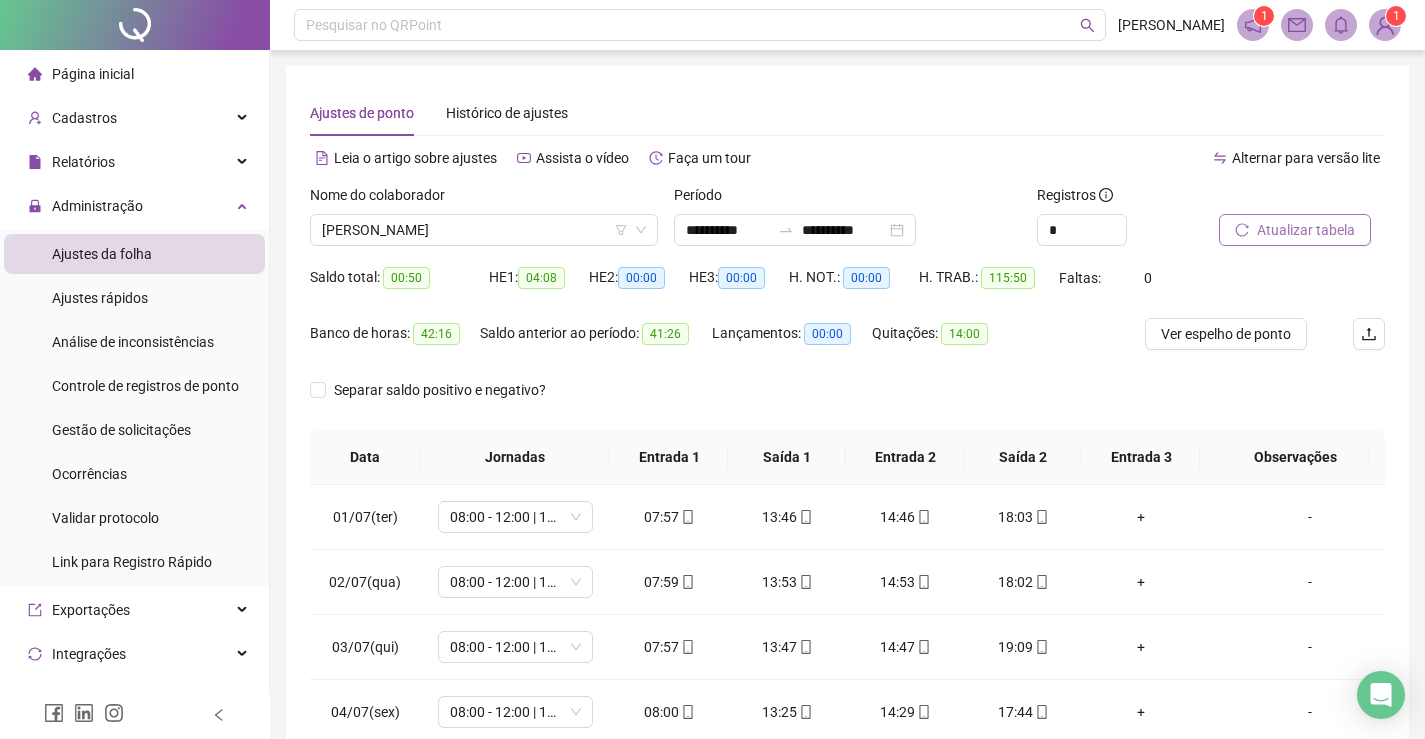 click on "Atualizar tabela" at bounding box center (1306, 230) 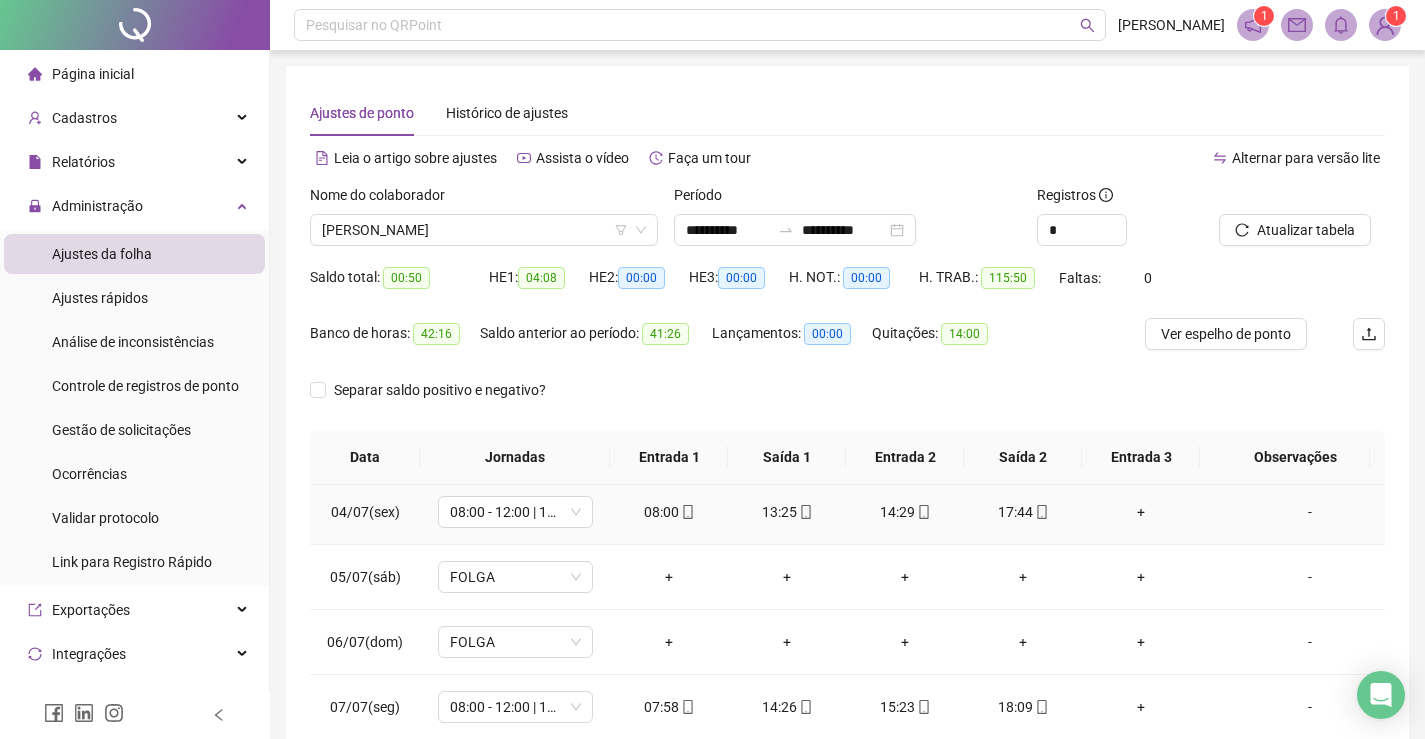 scroll, scrollTop: 300, scrollLeft: 0, axis: vertical 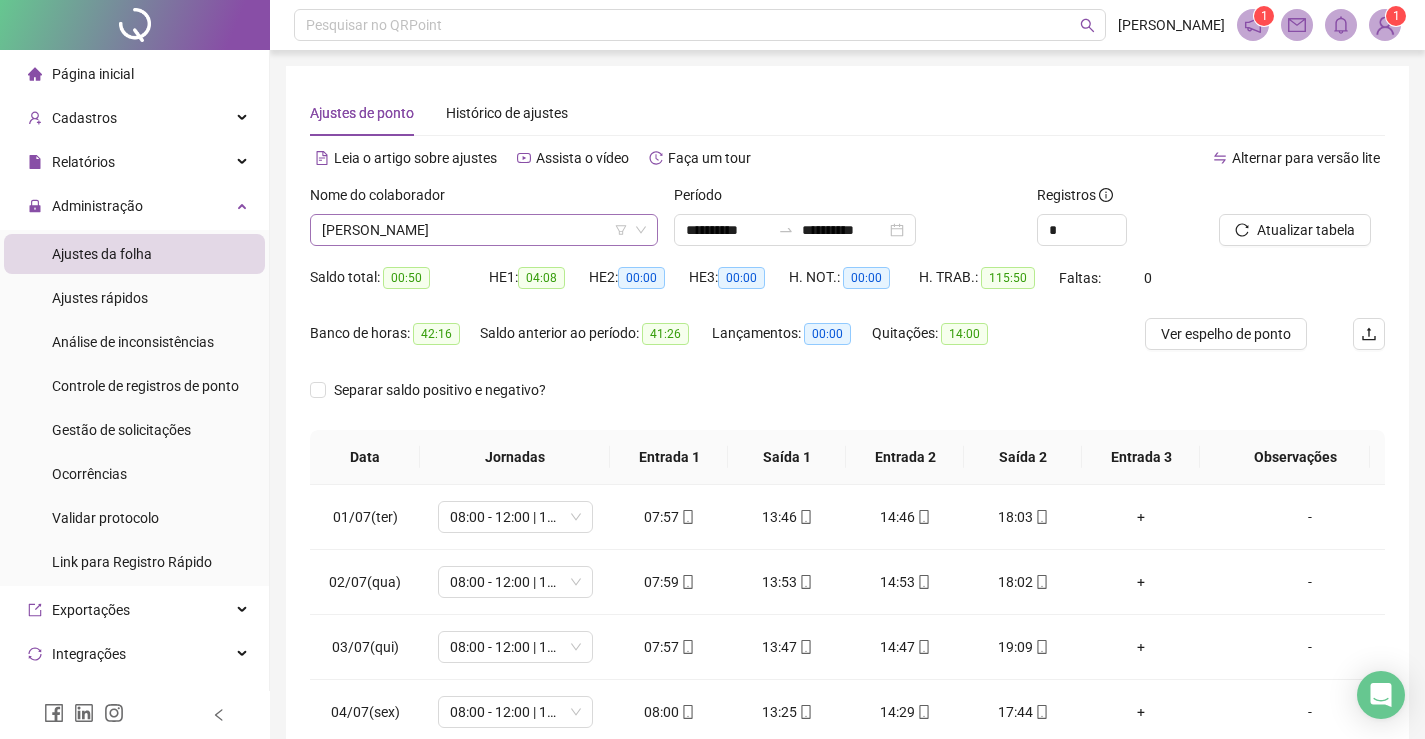 click on "[PERSON_NAME]" at bounding box center [484, 230] 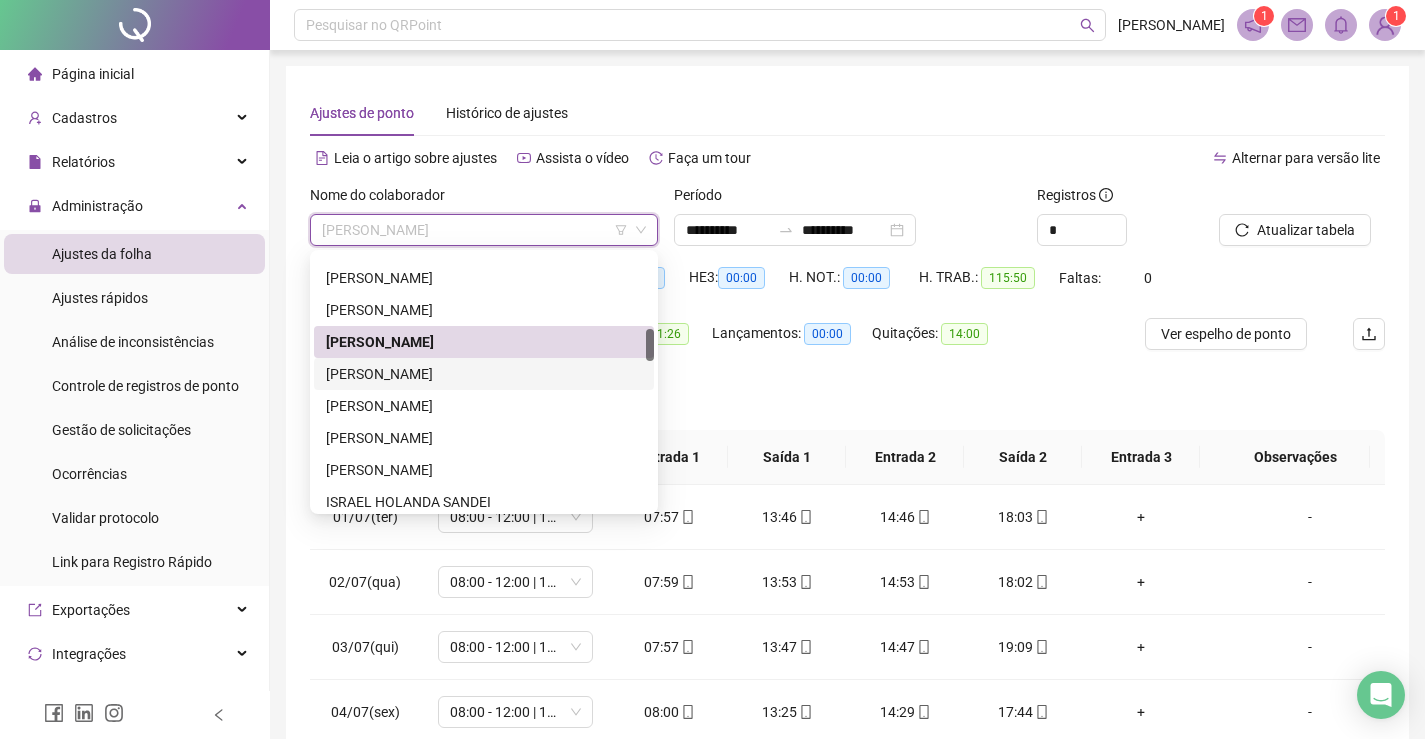 click on "[PERSON_NAME]" at bounding box center (484, 374) 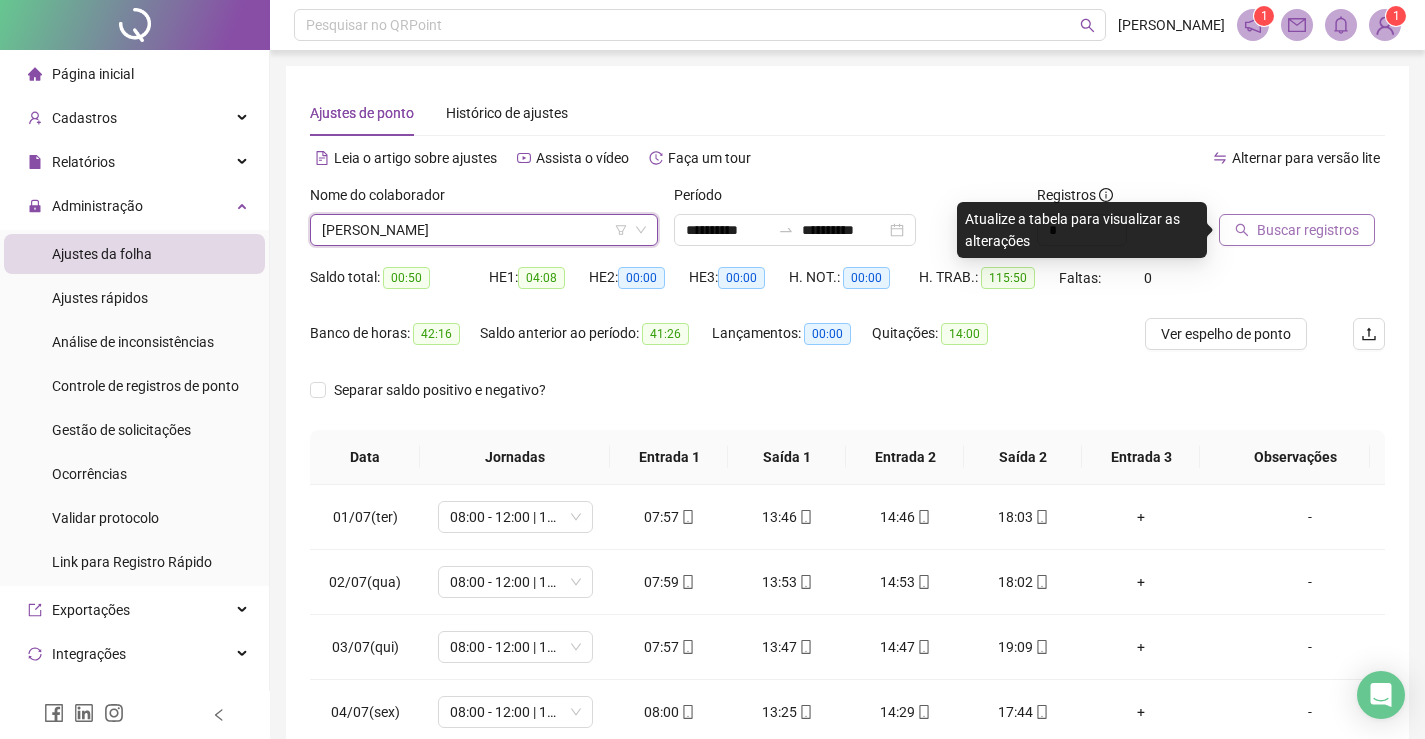 click on "Buscar registros" at bounding box center (1308, 230) 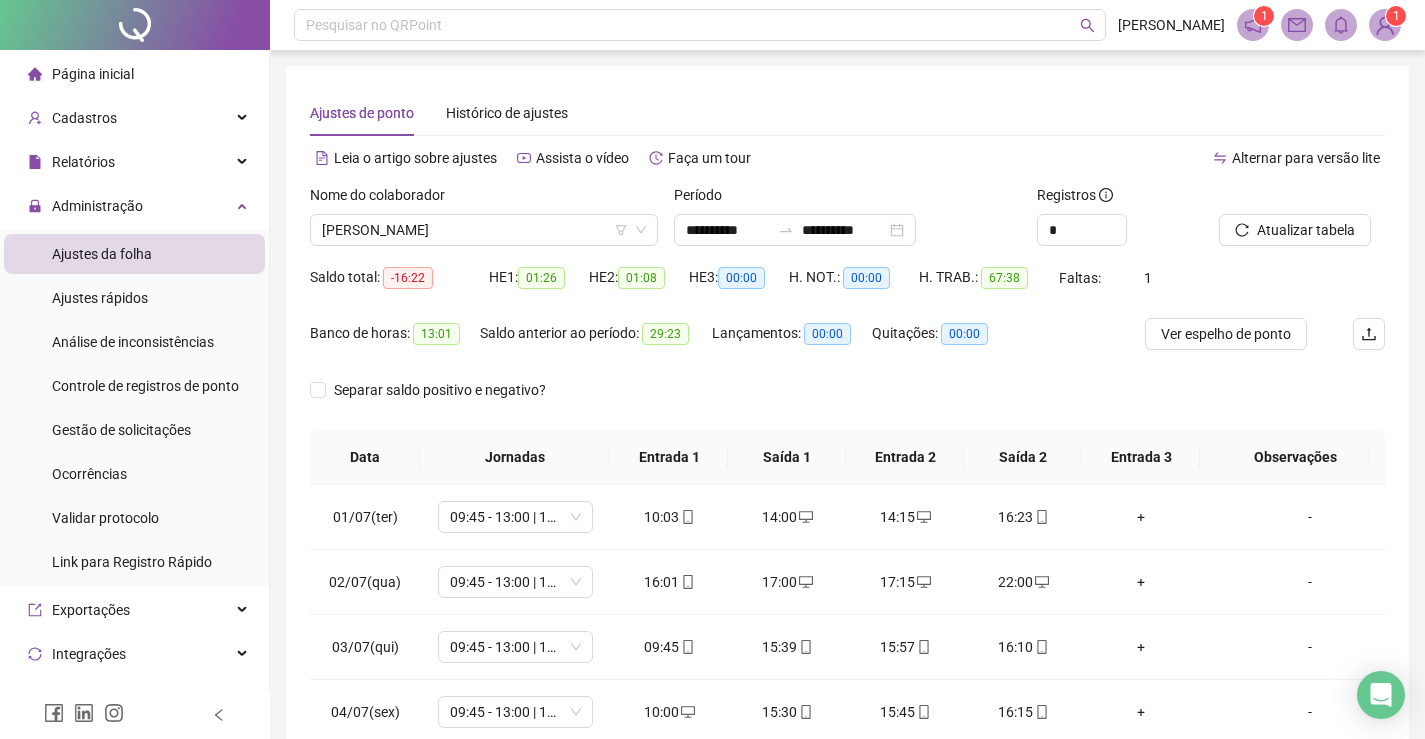 scroll, scrollTop: 283, scrollLeft: 0, axis: vertical 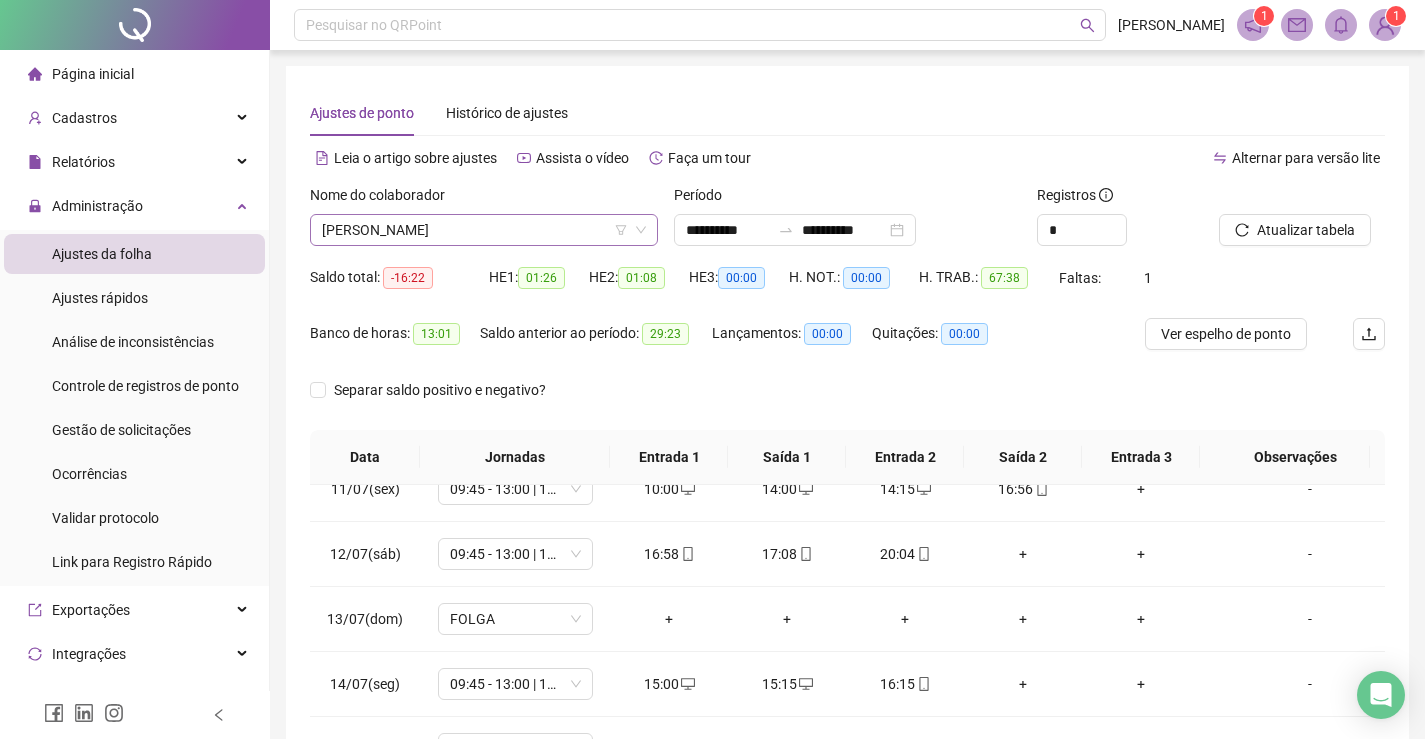click on "[PERSON_NAME]" at bounding box center (484, 230) 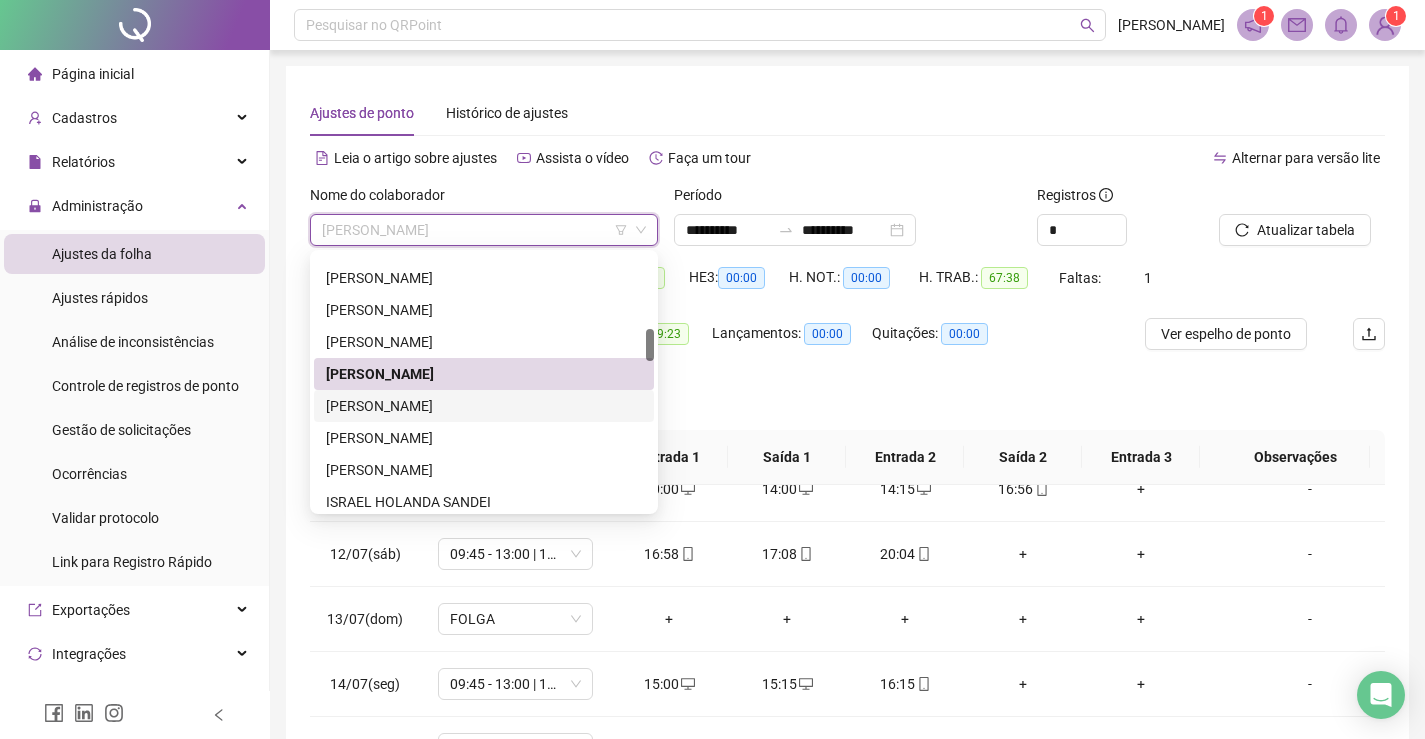 click on "[PERSON_NAME]" at bounding box center (484, 406) 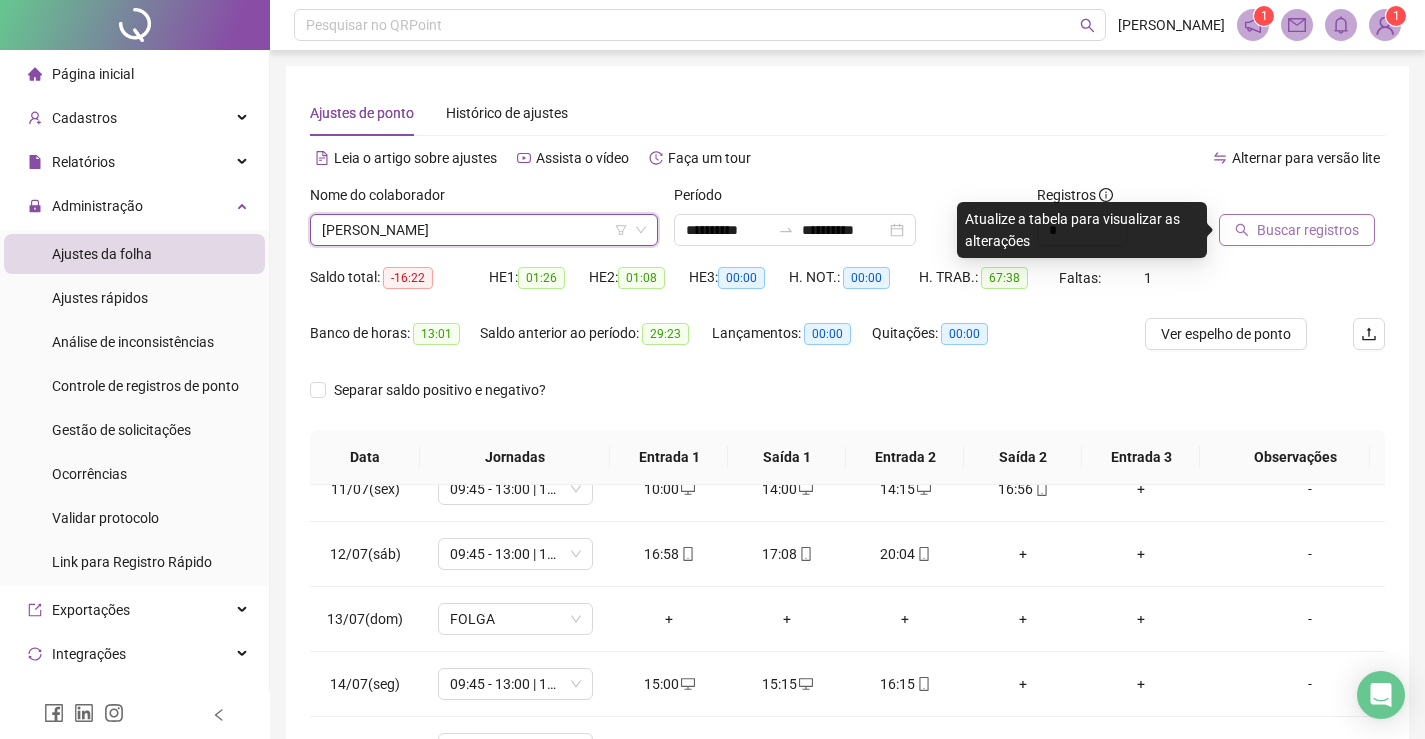 click on "Buscar registros" at bounding box center (1308, 230) 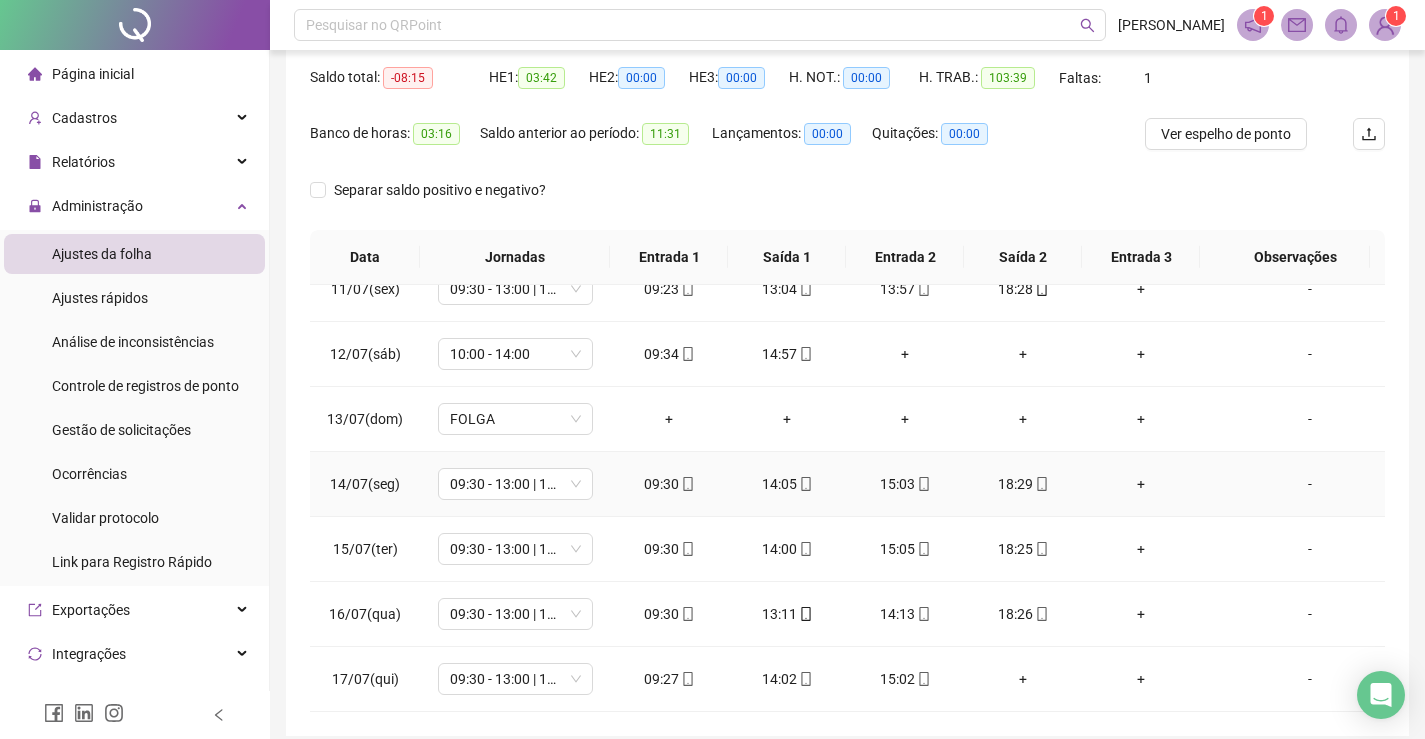 scroll, scrollTop: 283, scrollLeft: 0, axis: vertical 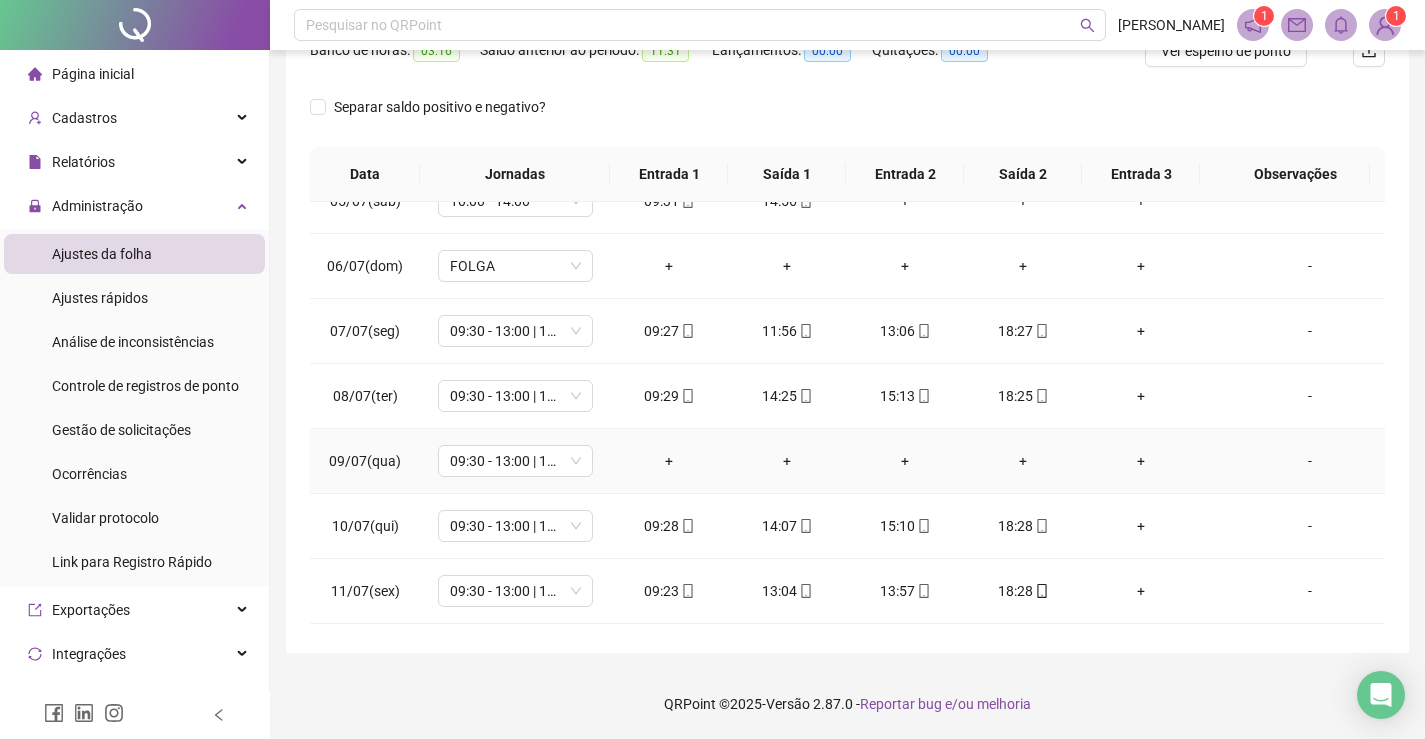click on "-" at bounding box center (1310, 461) 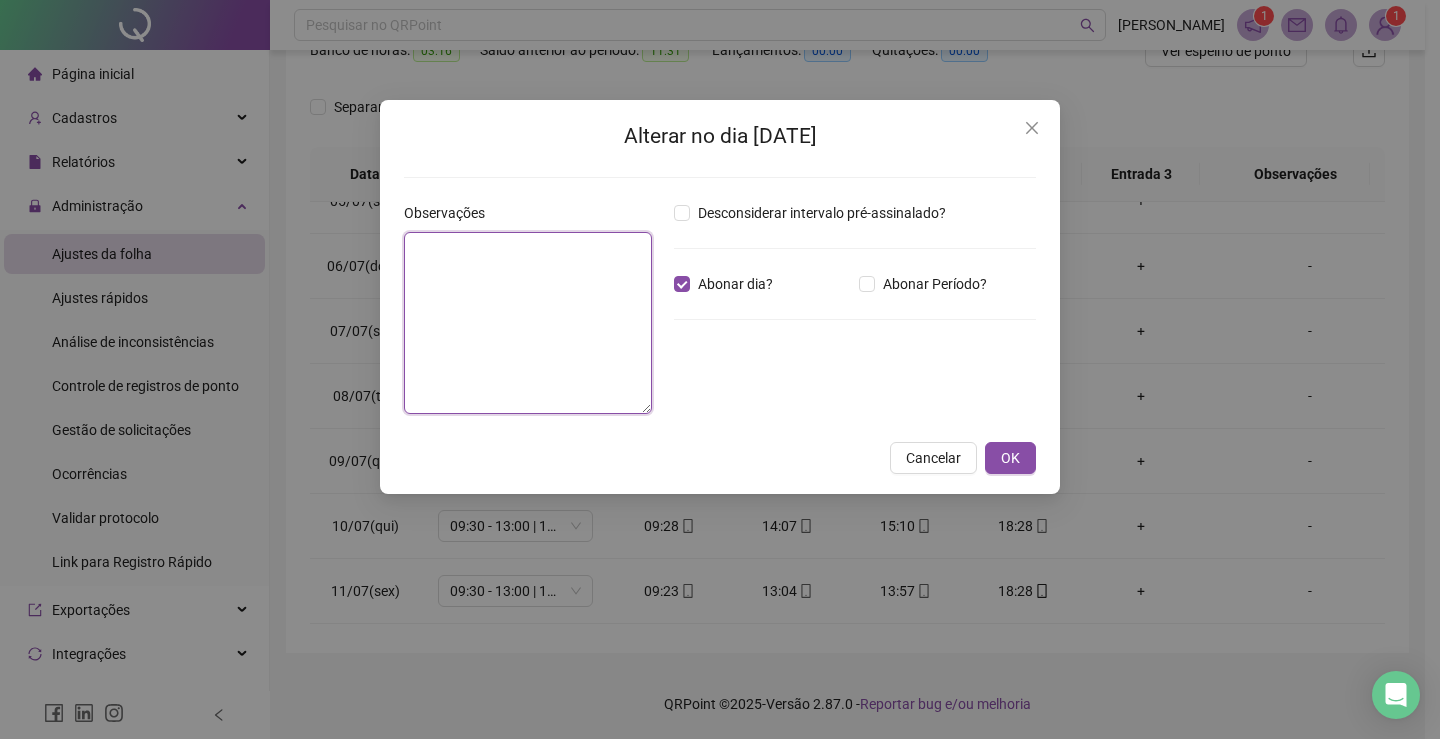 click at bounding box center (528, 323) 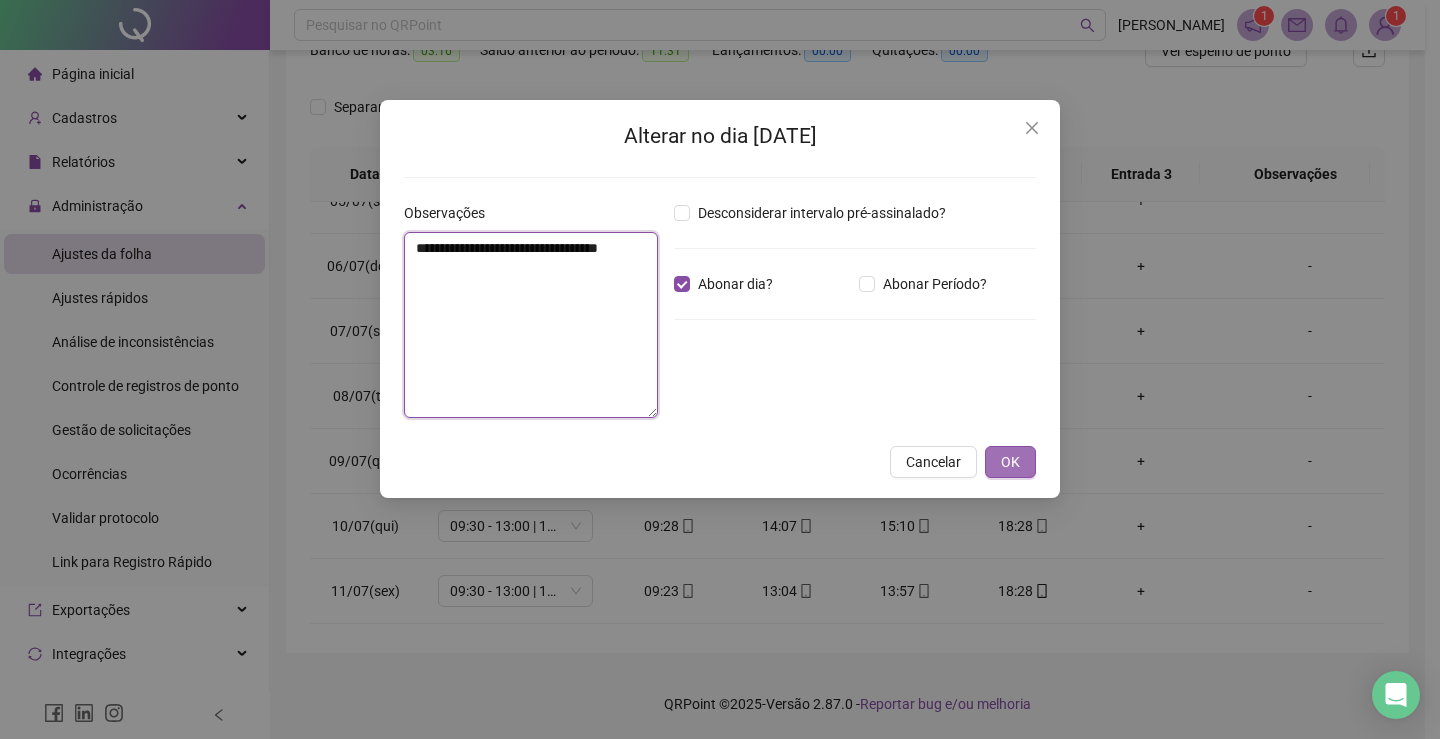 type on "**********" 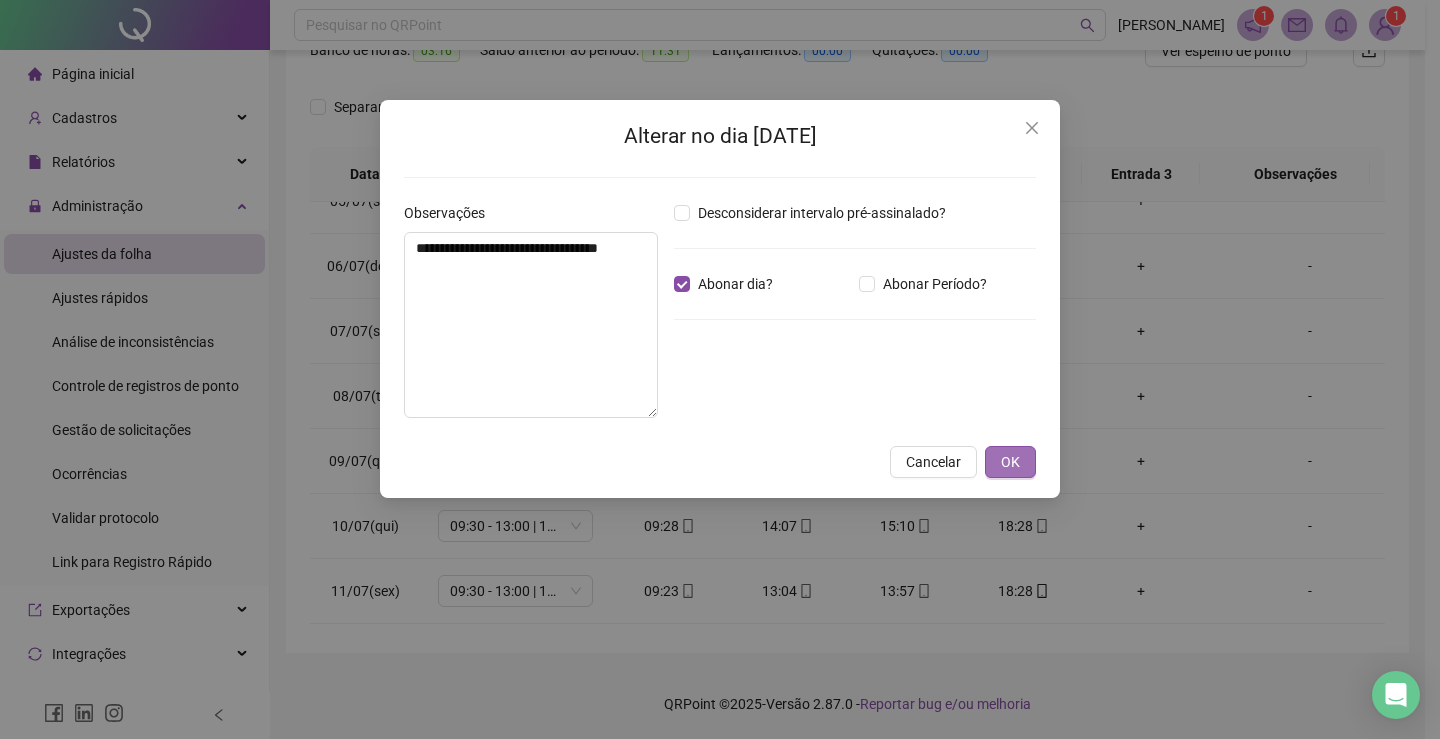 click on "OK" at bounding box center [1010, 462] 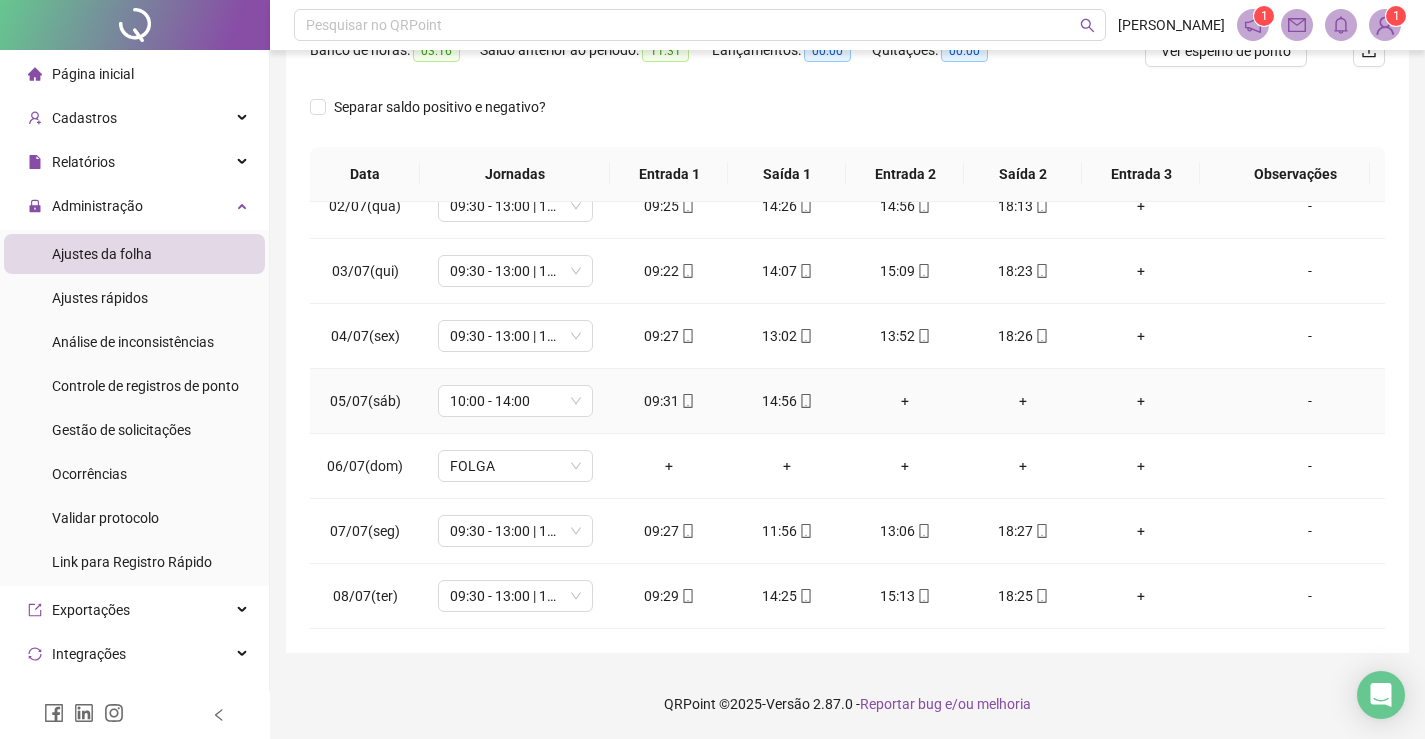 scroll, scrollTop: 0, scrollLeft: 0, axis: both 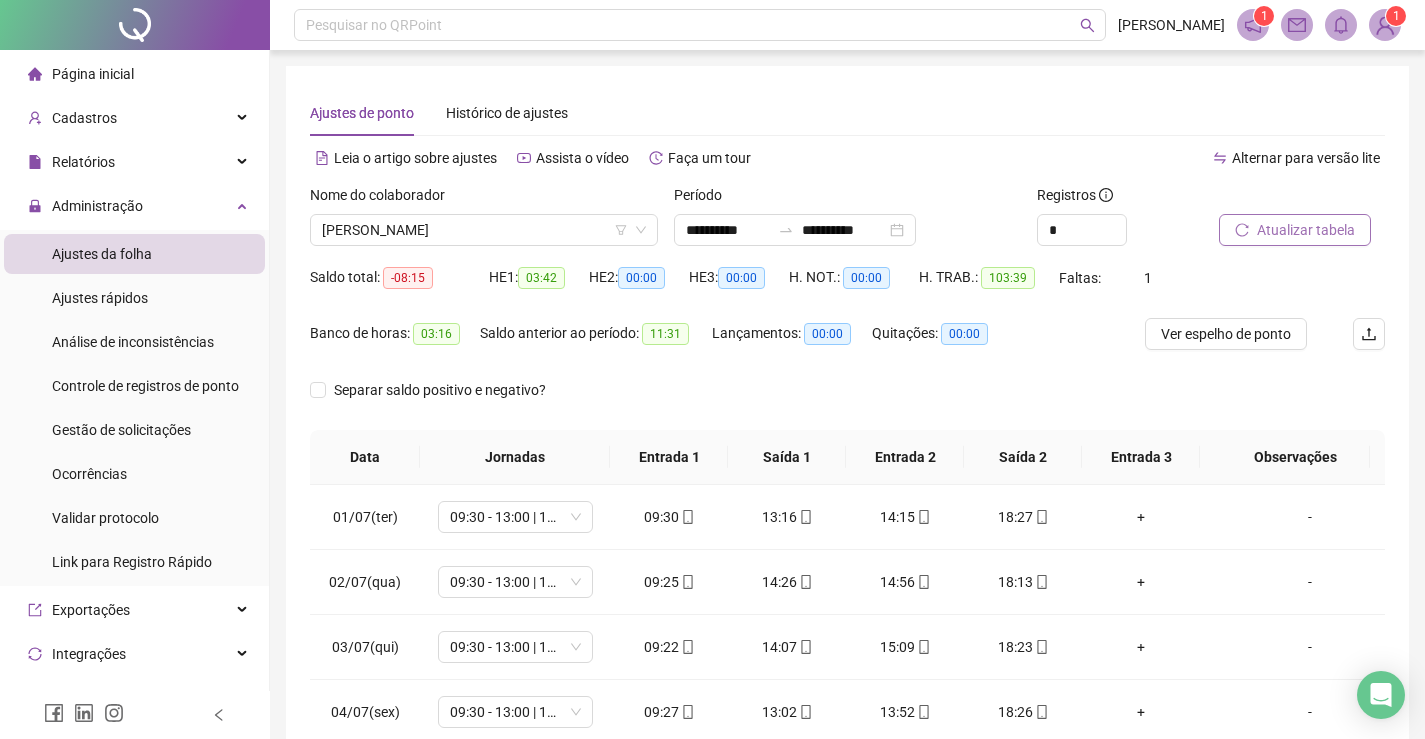 click on "Atualizar tabela" at bounding box center (1306, 230) 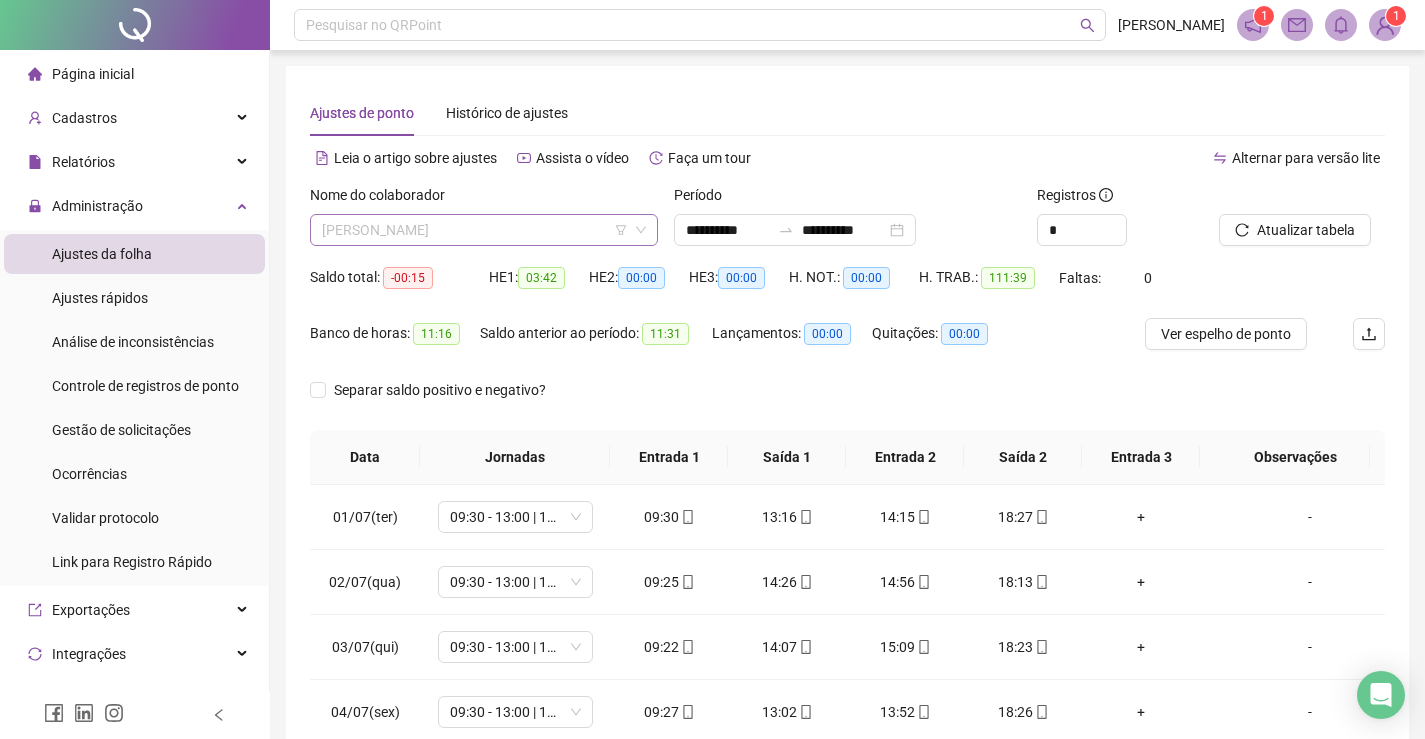 click on "[PERSON_NAME]" at bounding box center (484, 230) 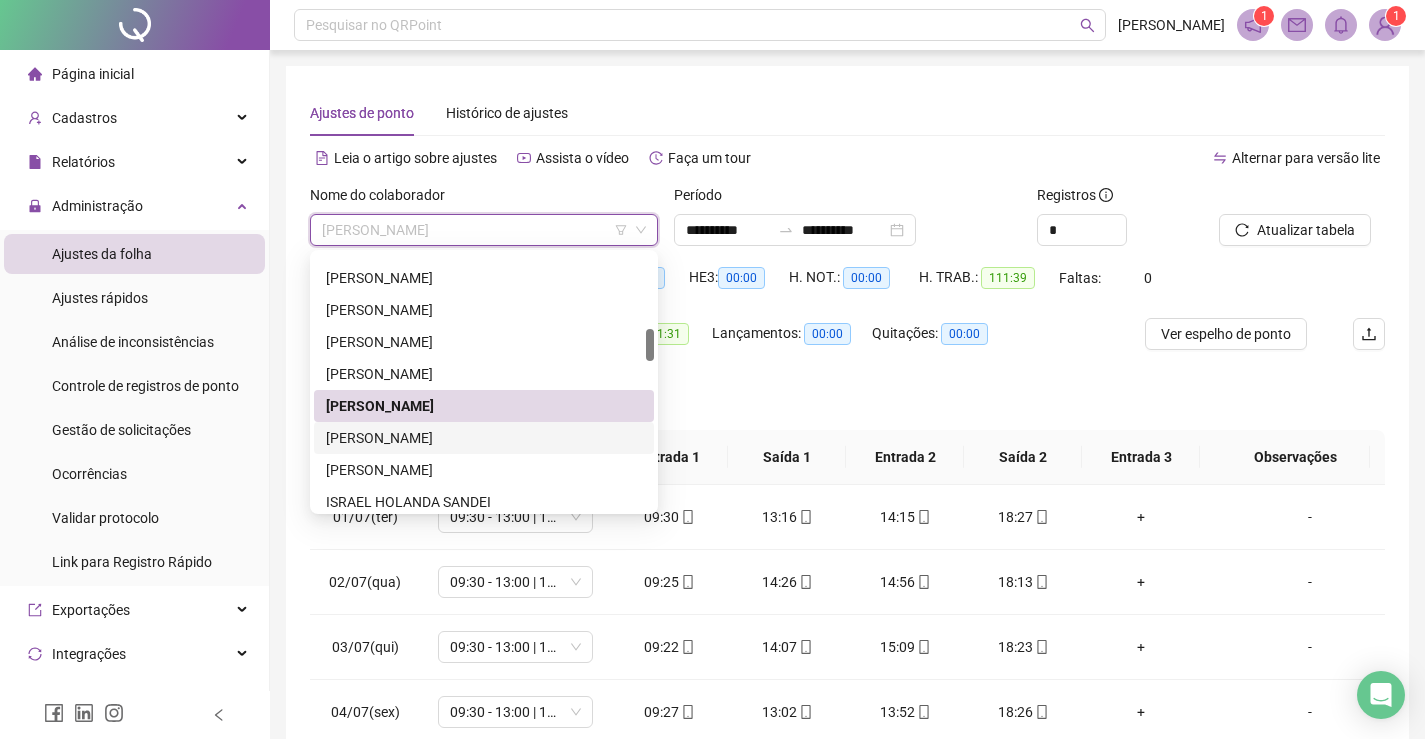 click on "[PERSON_NAME]" at bounding box center (484, 438) 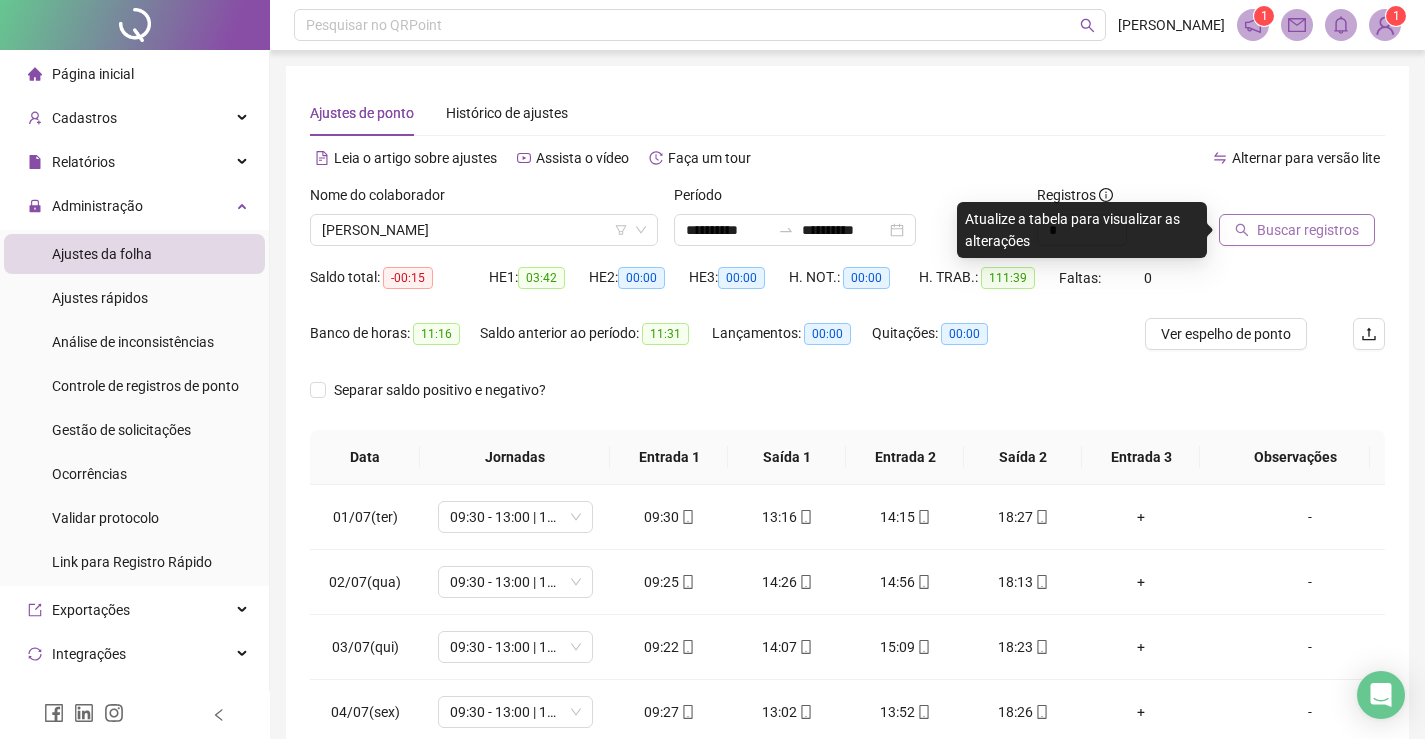 click on "Buscar registros" at bounding box center [1308, 230] 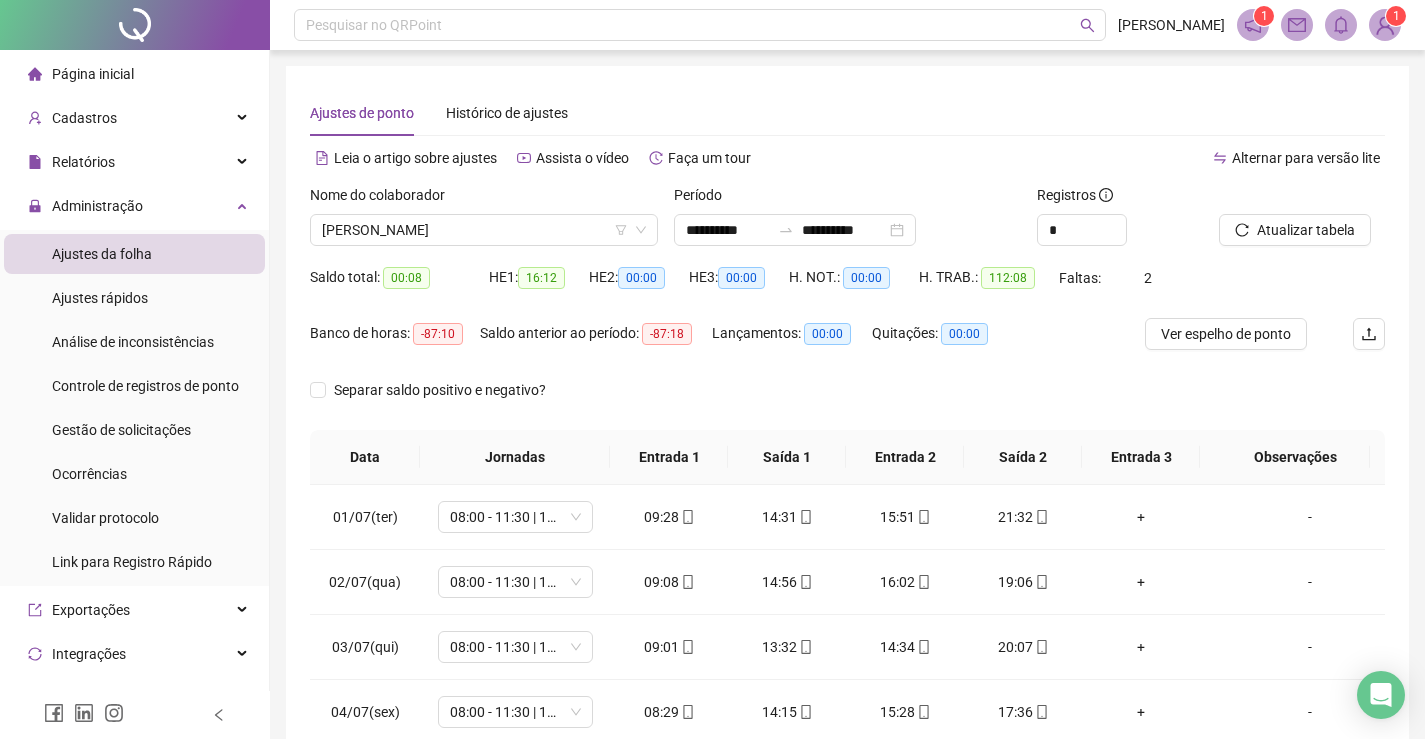 scroll, scrollTop: 100, scrollLeft: 0, axis: vertical 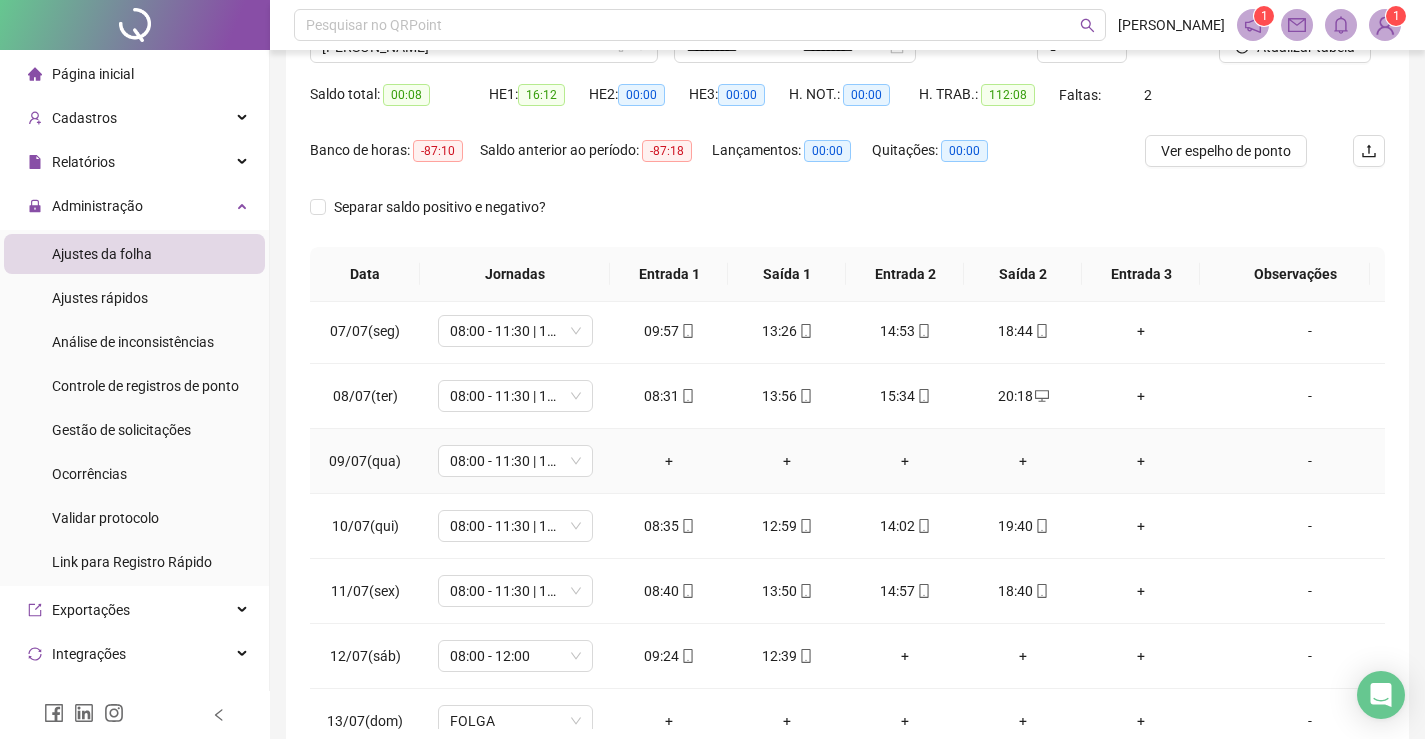 click on "-" at bounding box center (1310, 461) 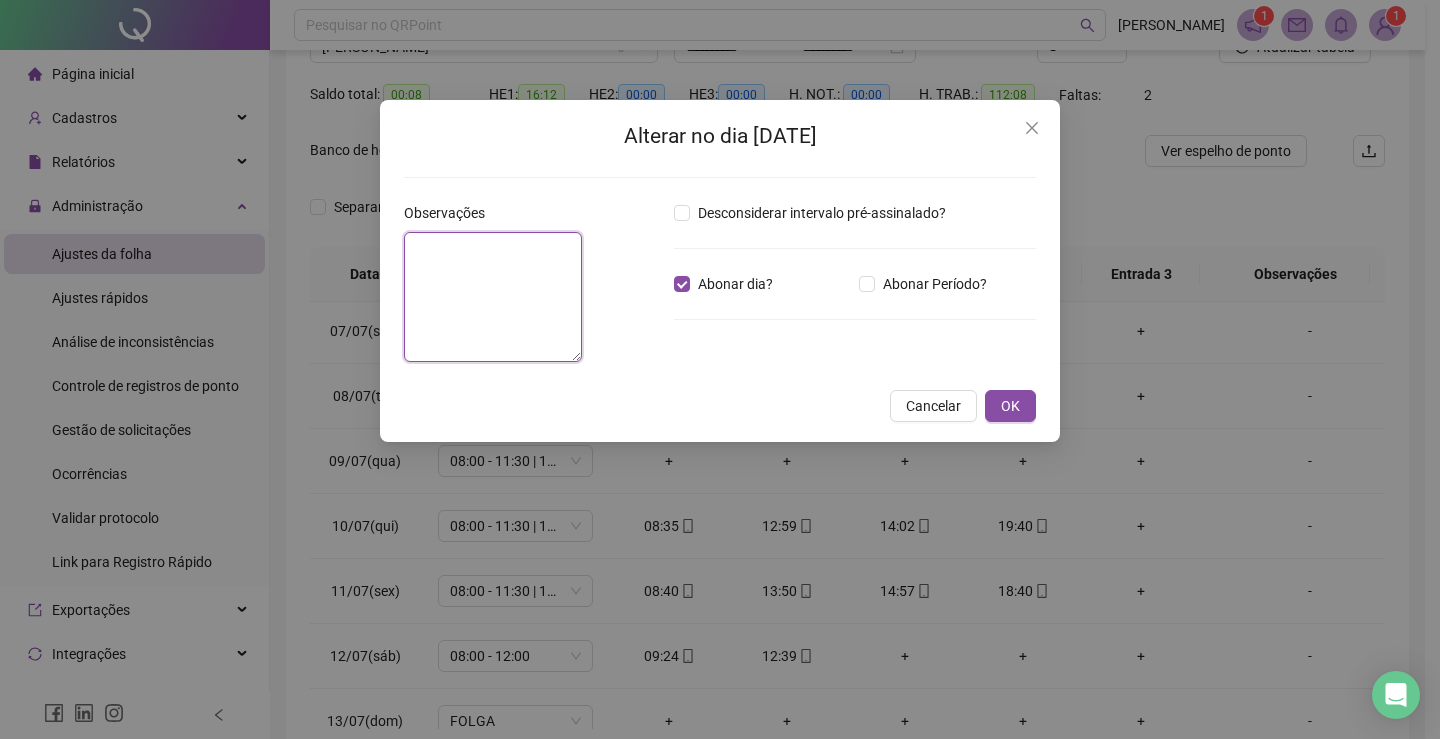 click at bounding box center [493, 297] 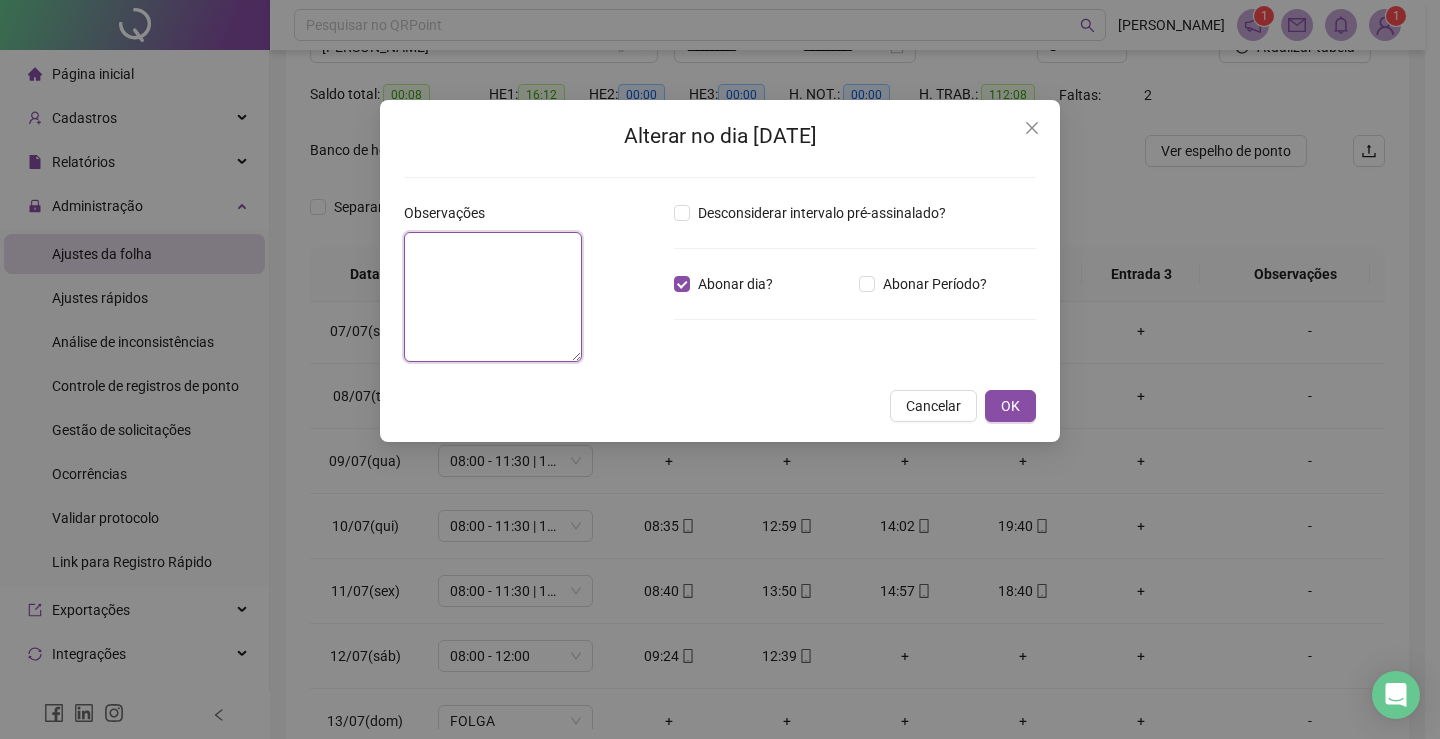 paste on "**********" 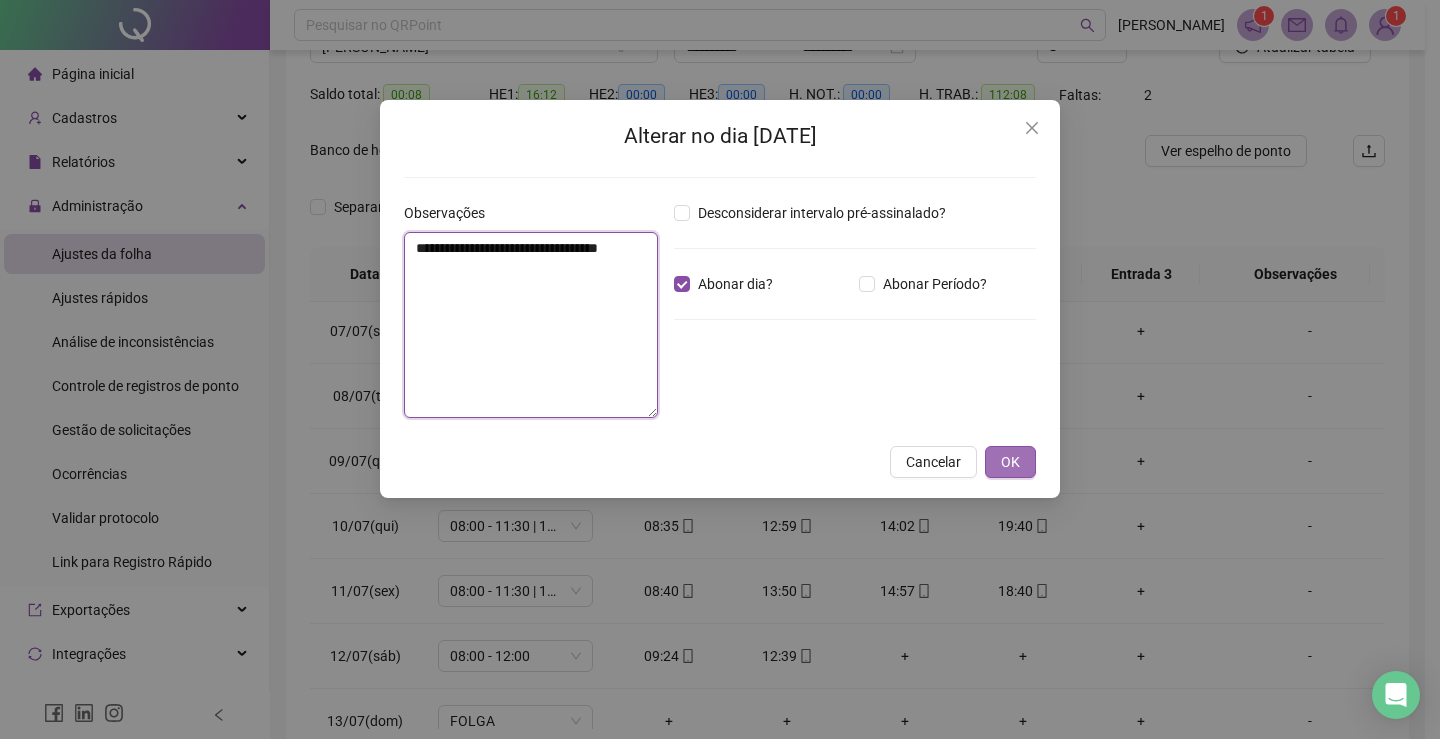 type on "**********" 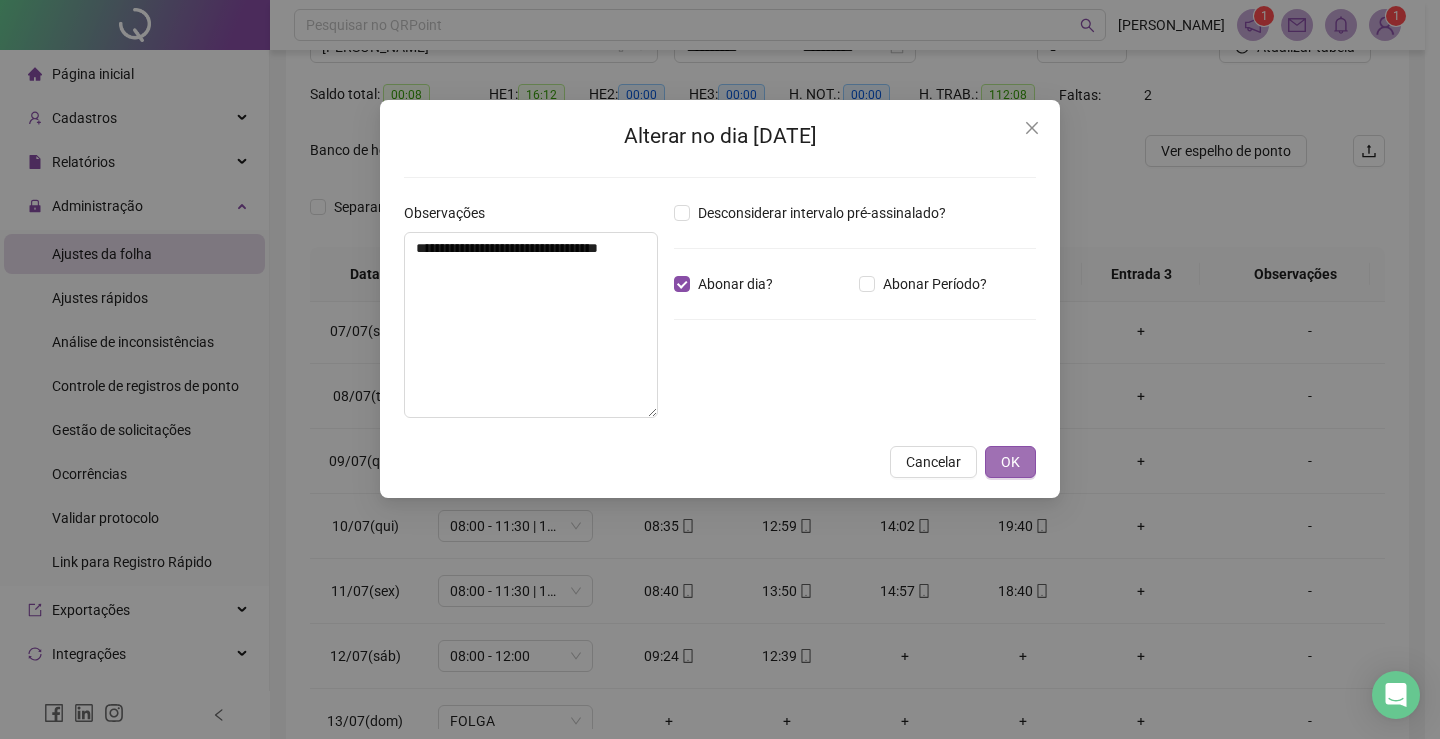 click on "OK" at bounding box center (1010, 462) 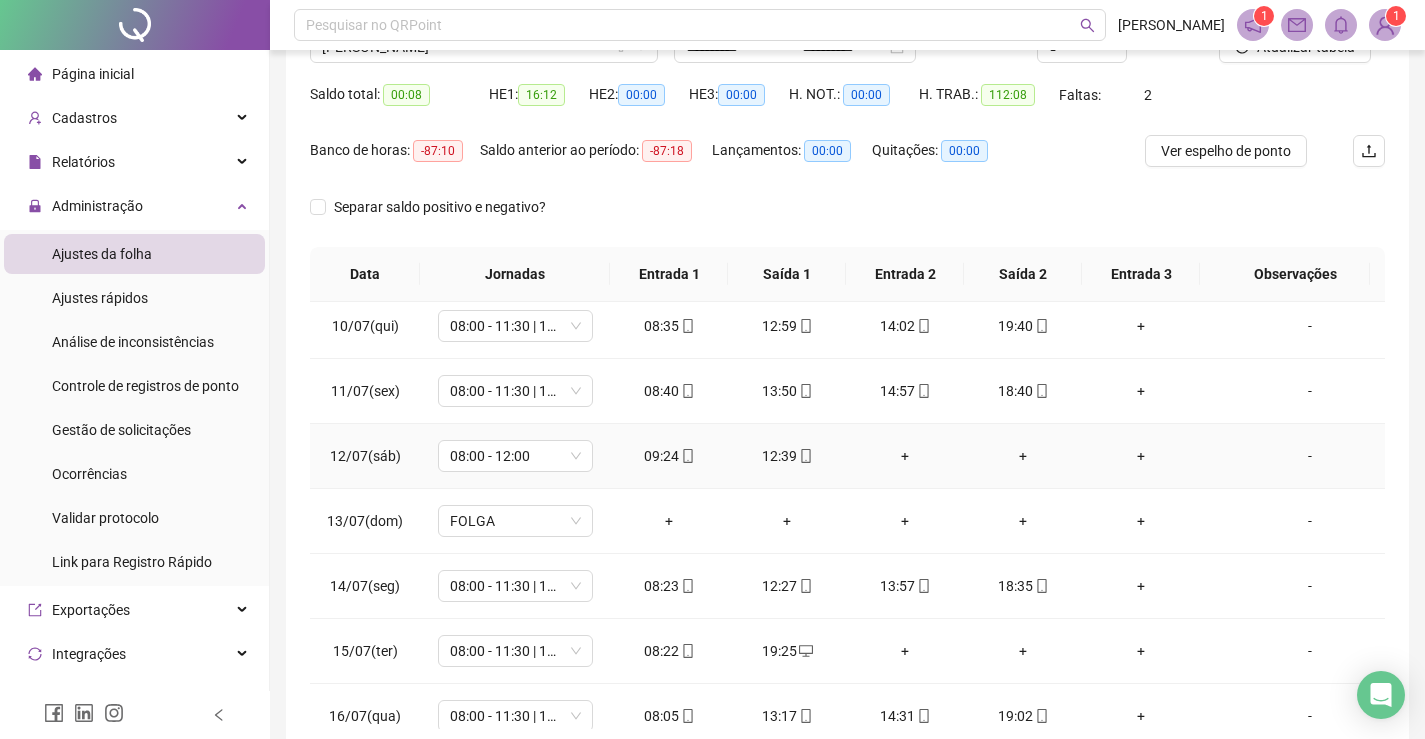 scroll, scrollTop: 693, scrollLeft: 0, axis: vertical 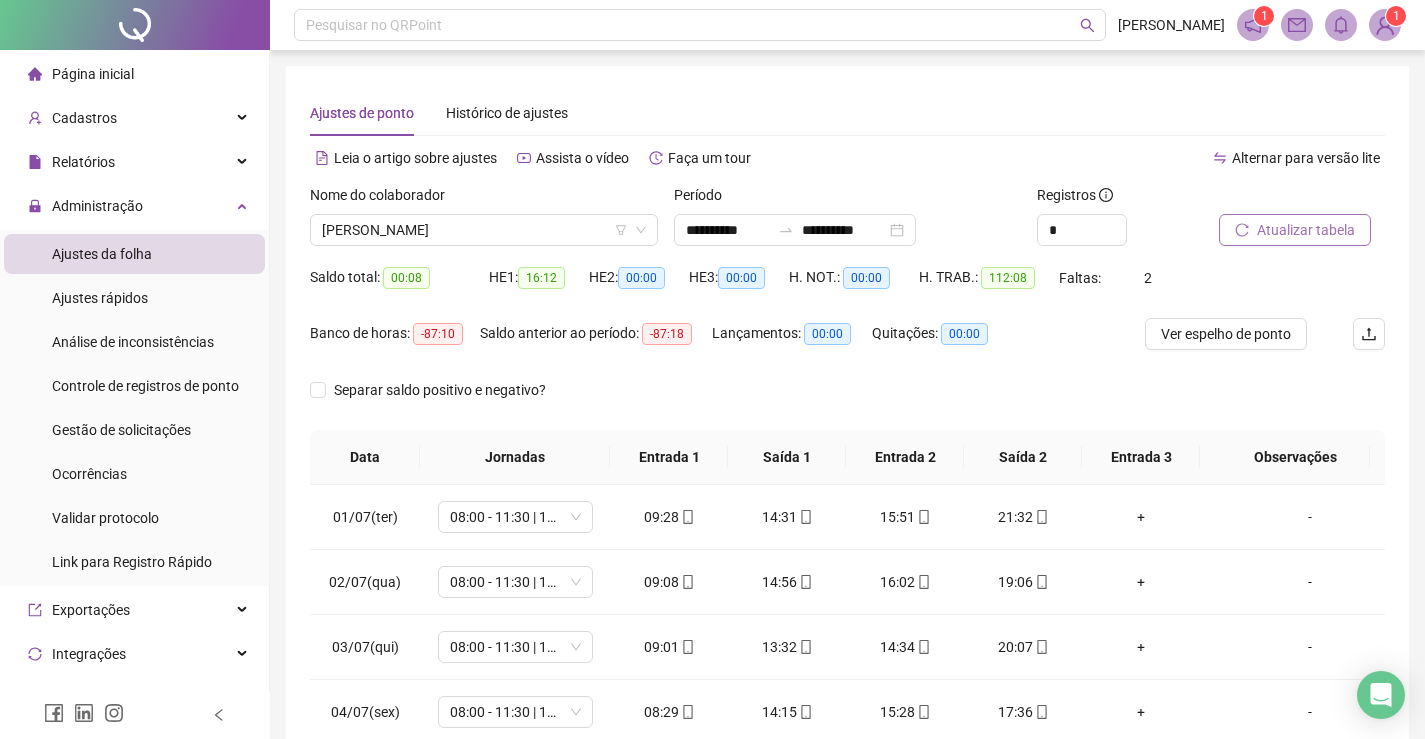 click on "Atualizar tabela" at bounding box center [1306, 230] 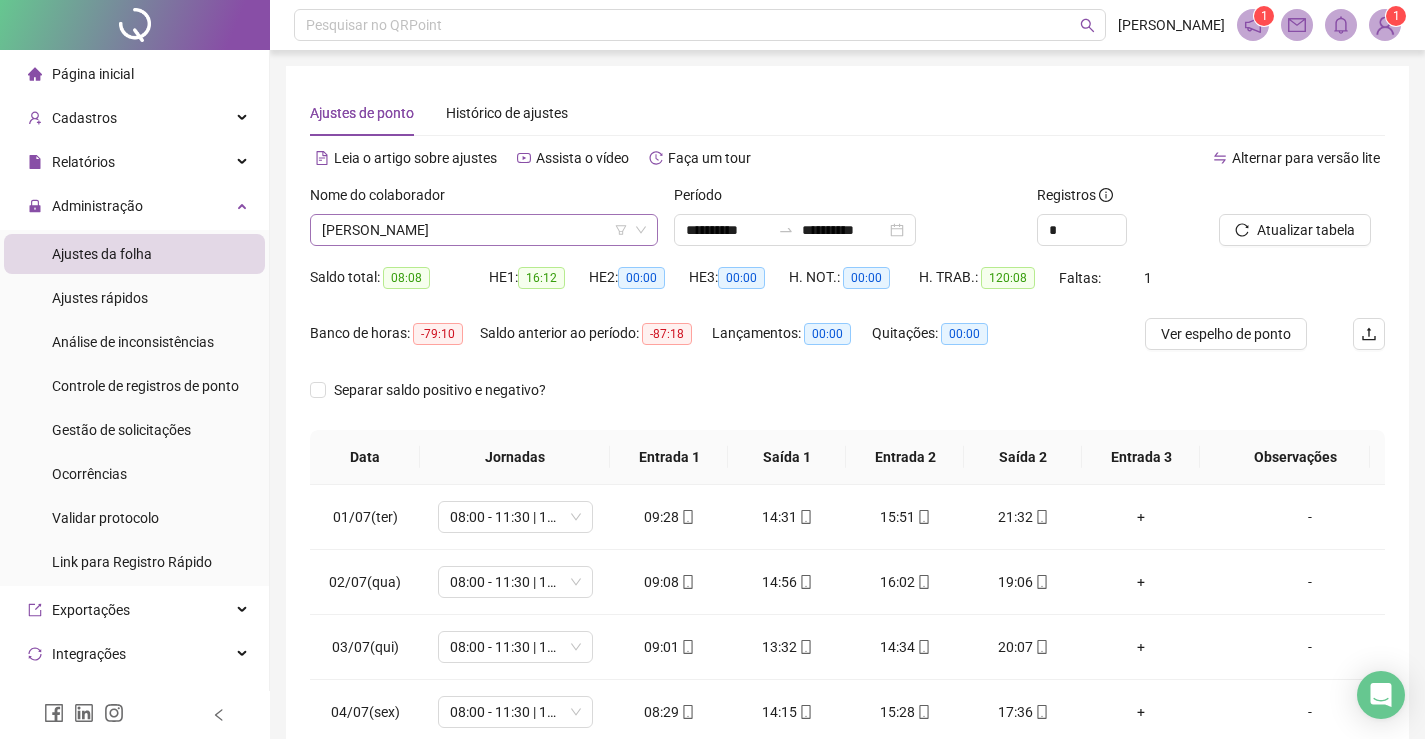 click on "[PERSON_NAME]" at bounding box center (484, 230) 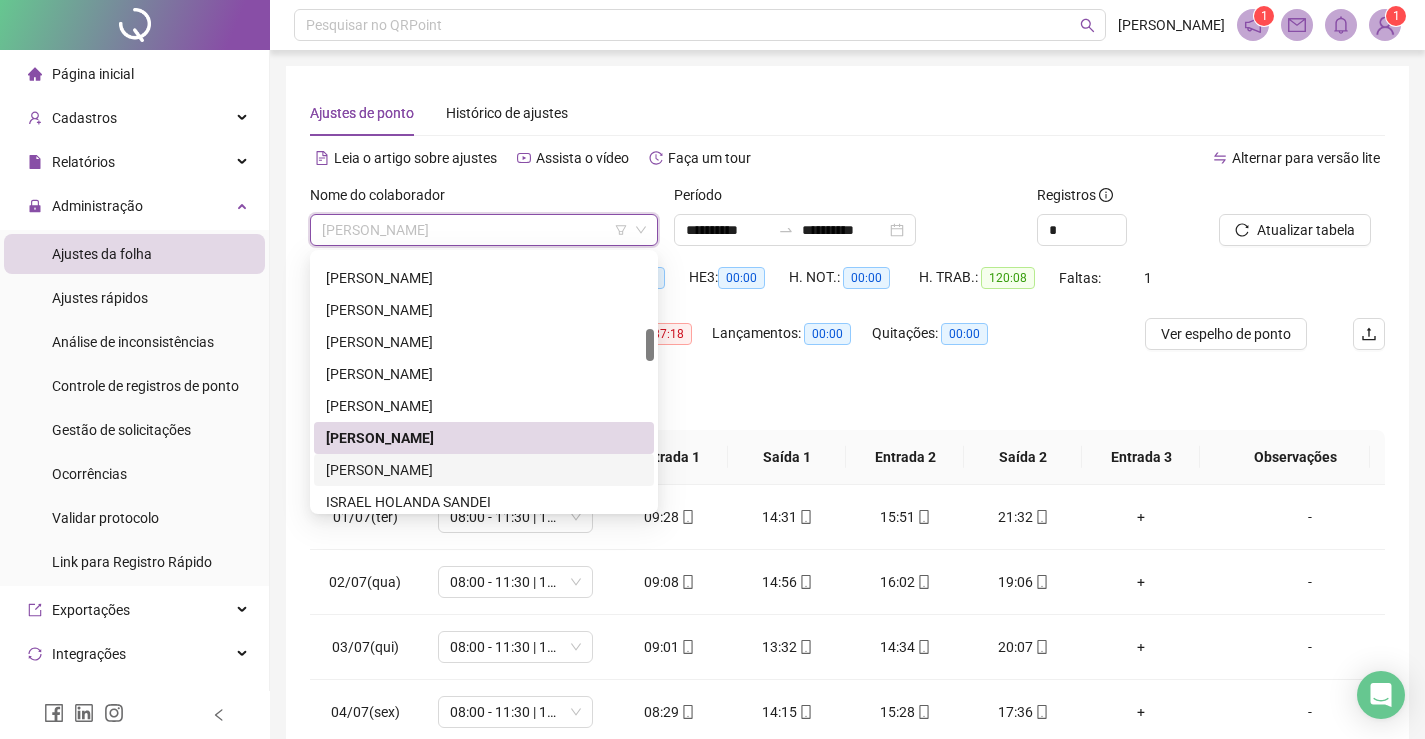 click on "[PERSON_NAME]" at bounding box center [484, 470] 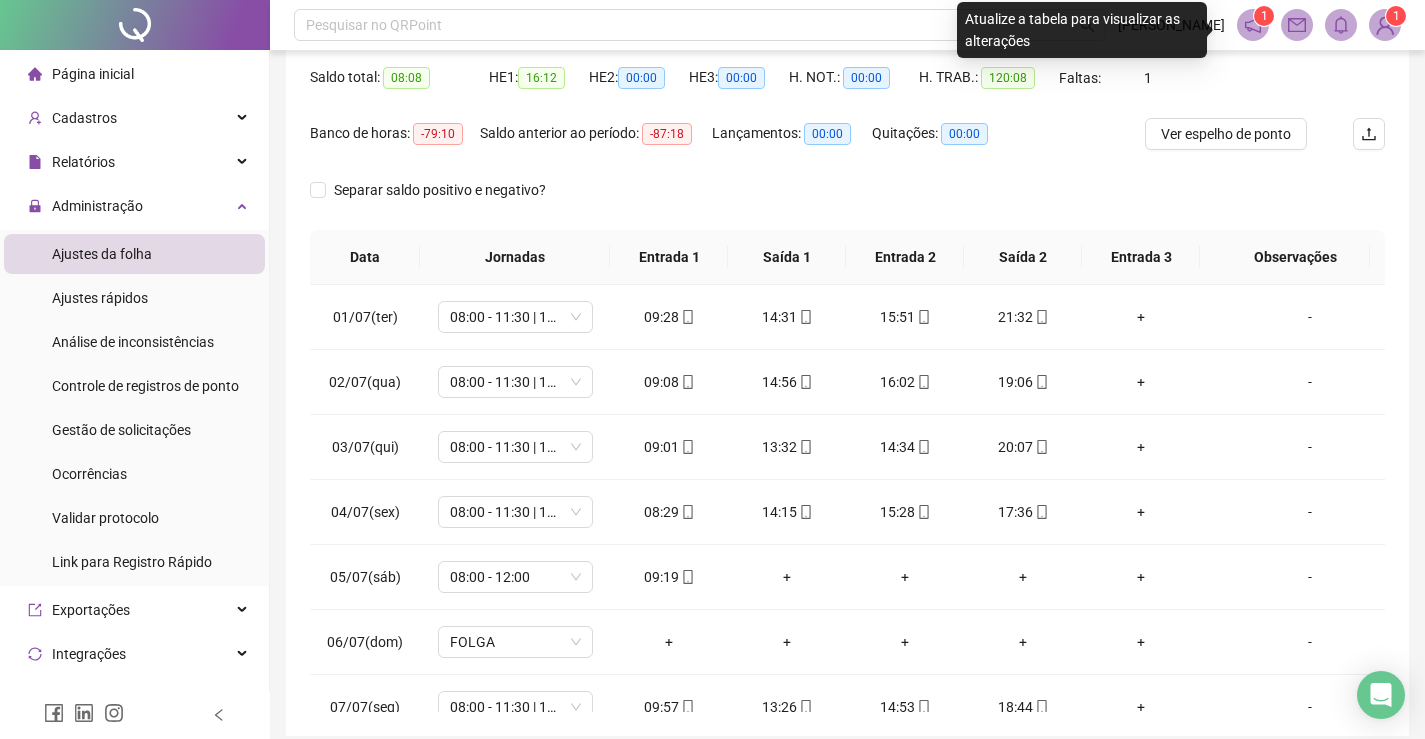scroll, scrollTop: 100, scrollLeft: 0, axis: vertical 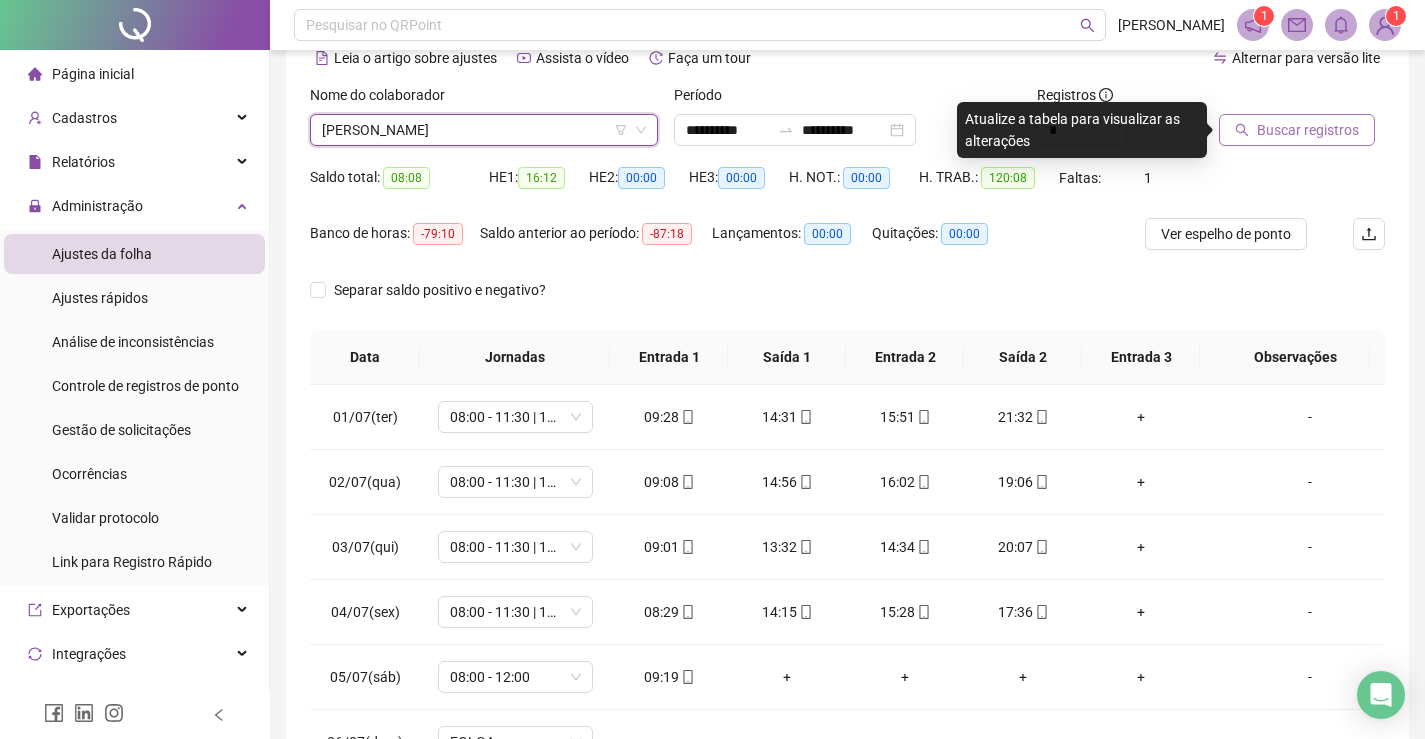 click on "Buscar registros" at bounding box center [1308, 130] 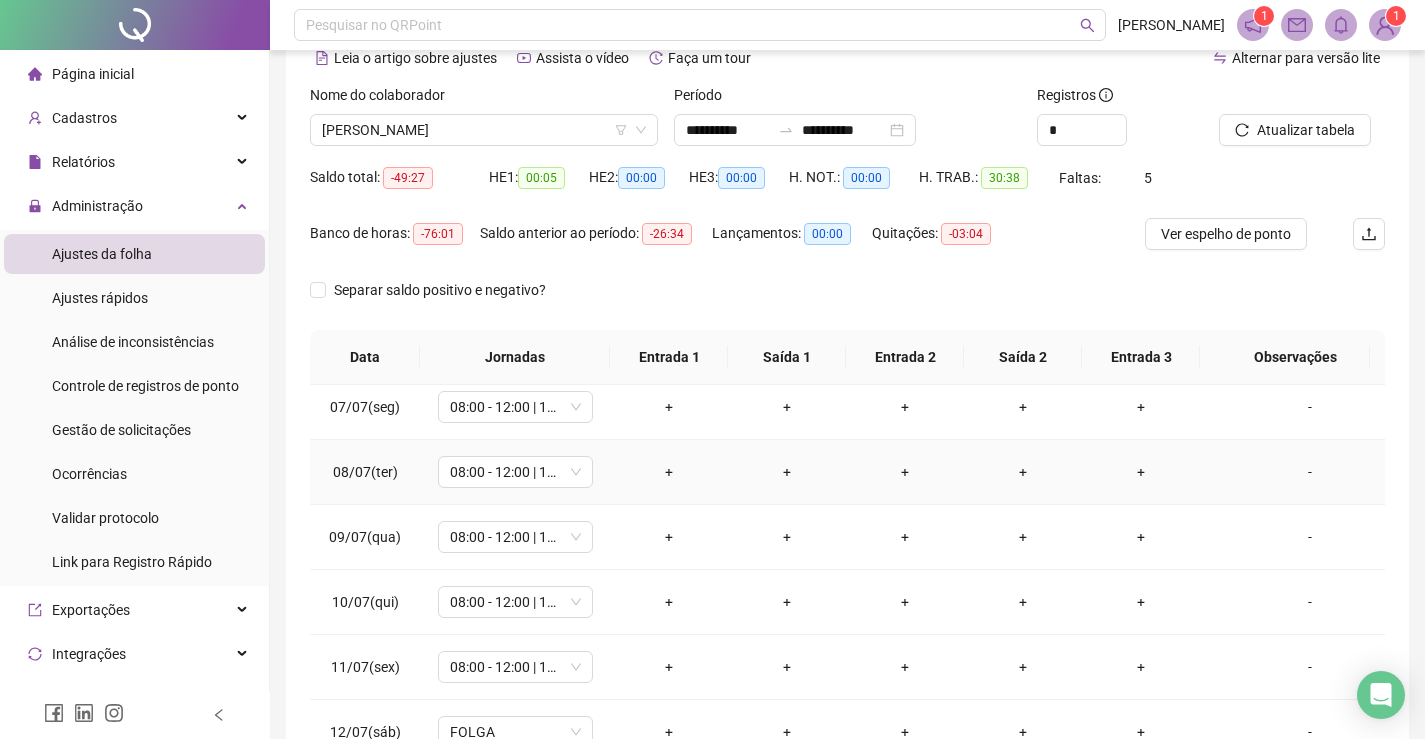 scroll, scrollTop: 693, scrollLeft: 0, axis: vertical 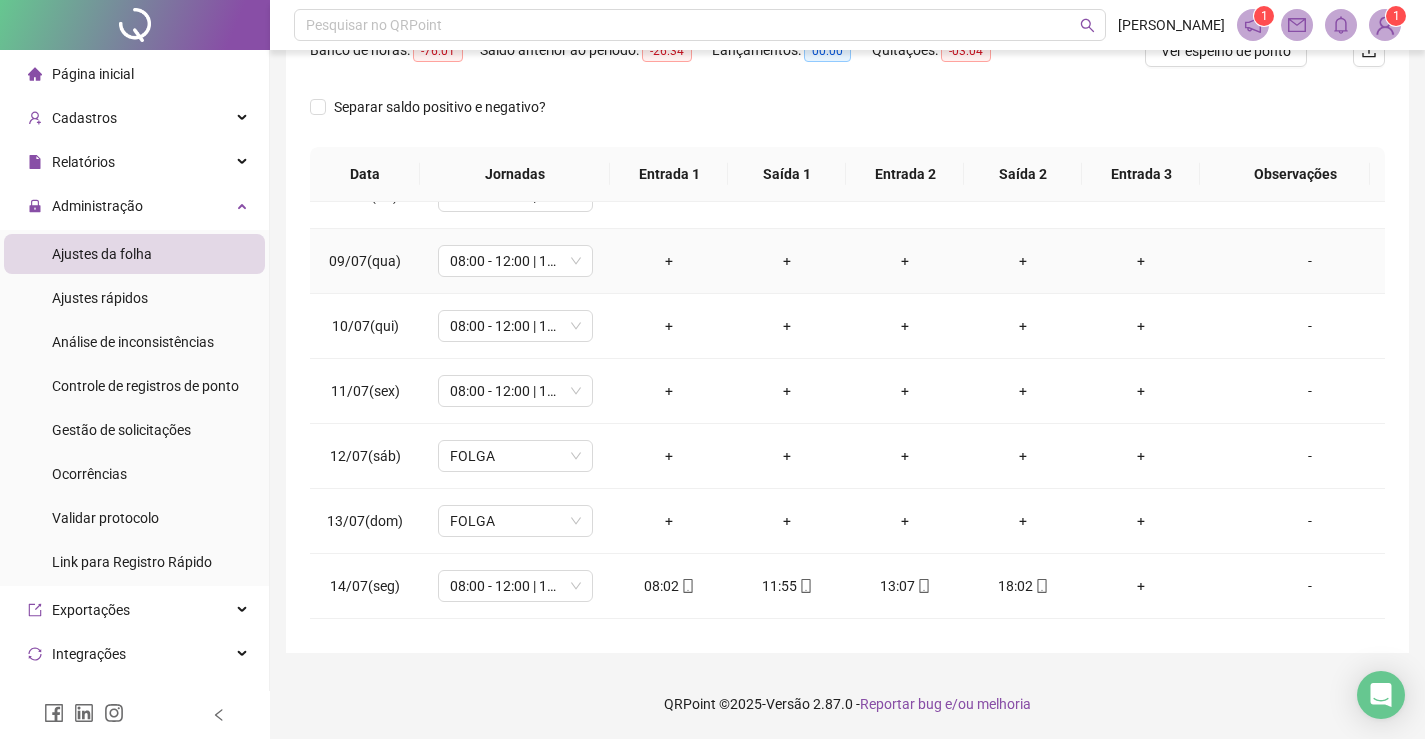 click on "-" at bounding box center [1310, 261] 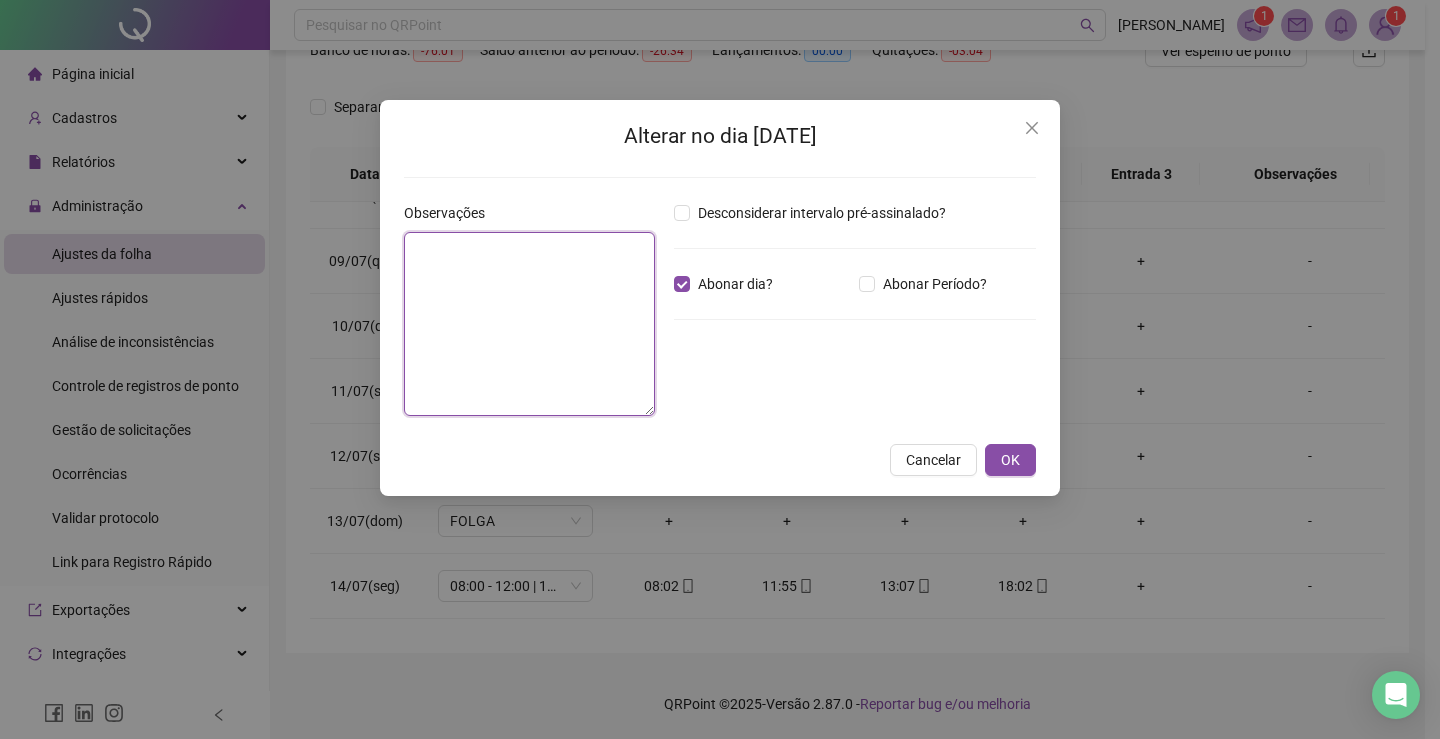 click at bounding box center (529, 324) 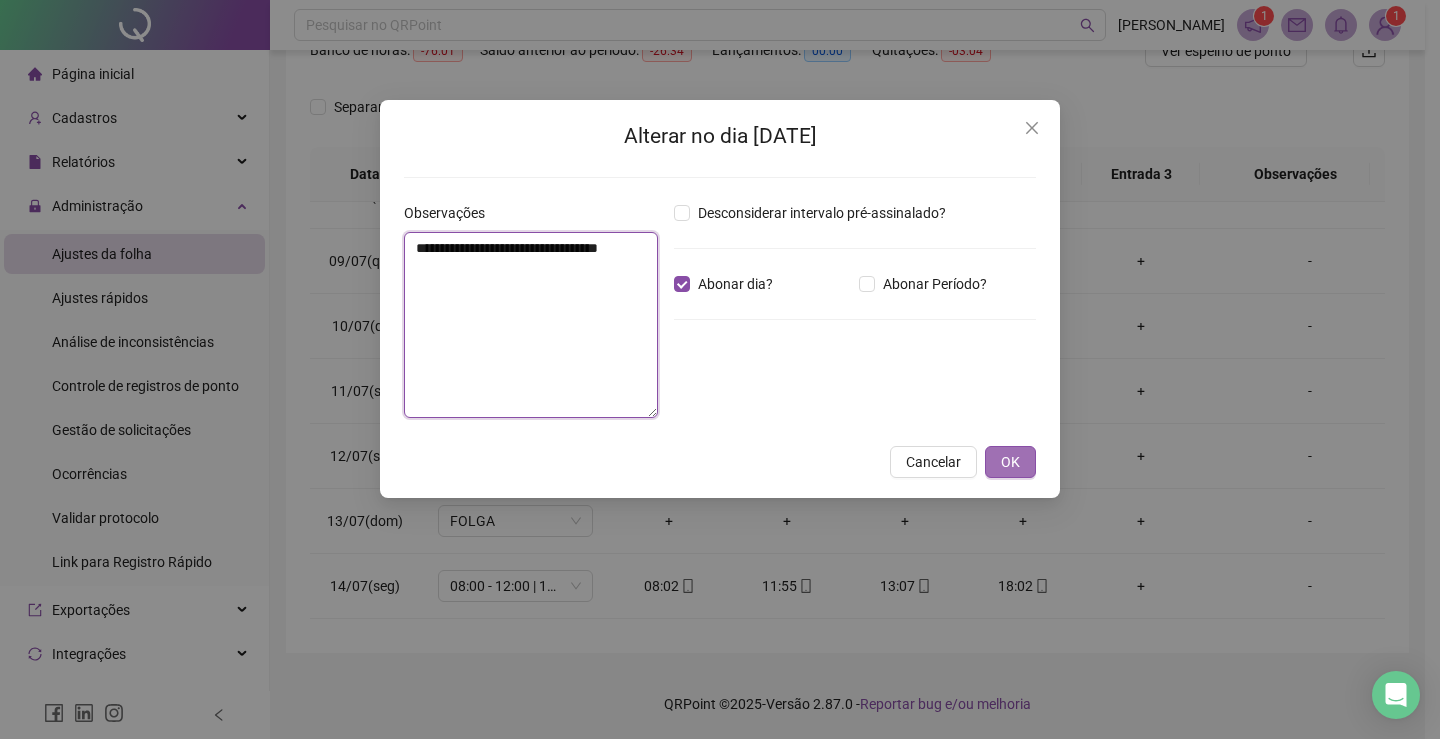 type on "**********" 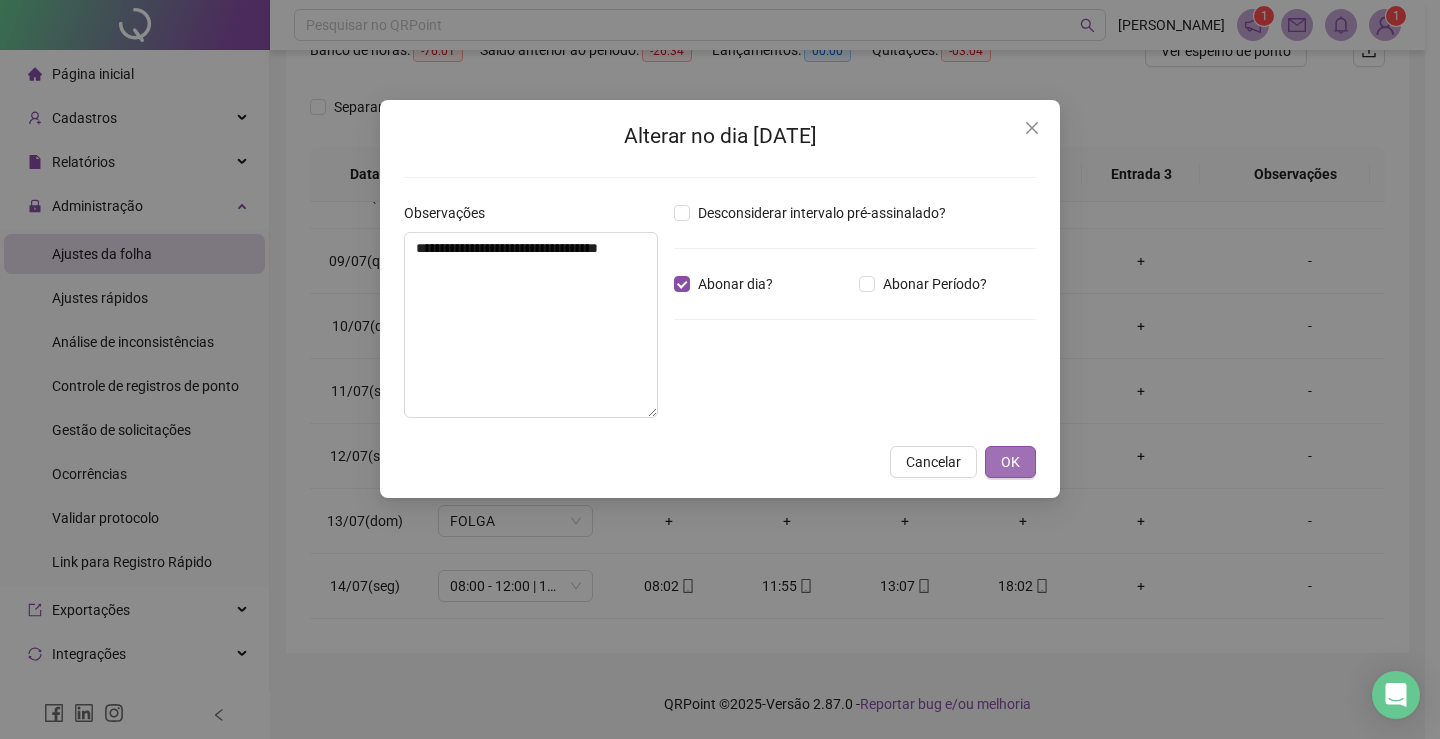 click on "OK" at bounding box center (1010, 462) 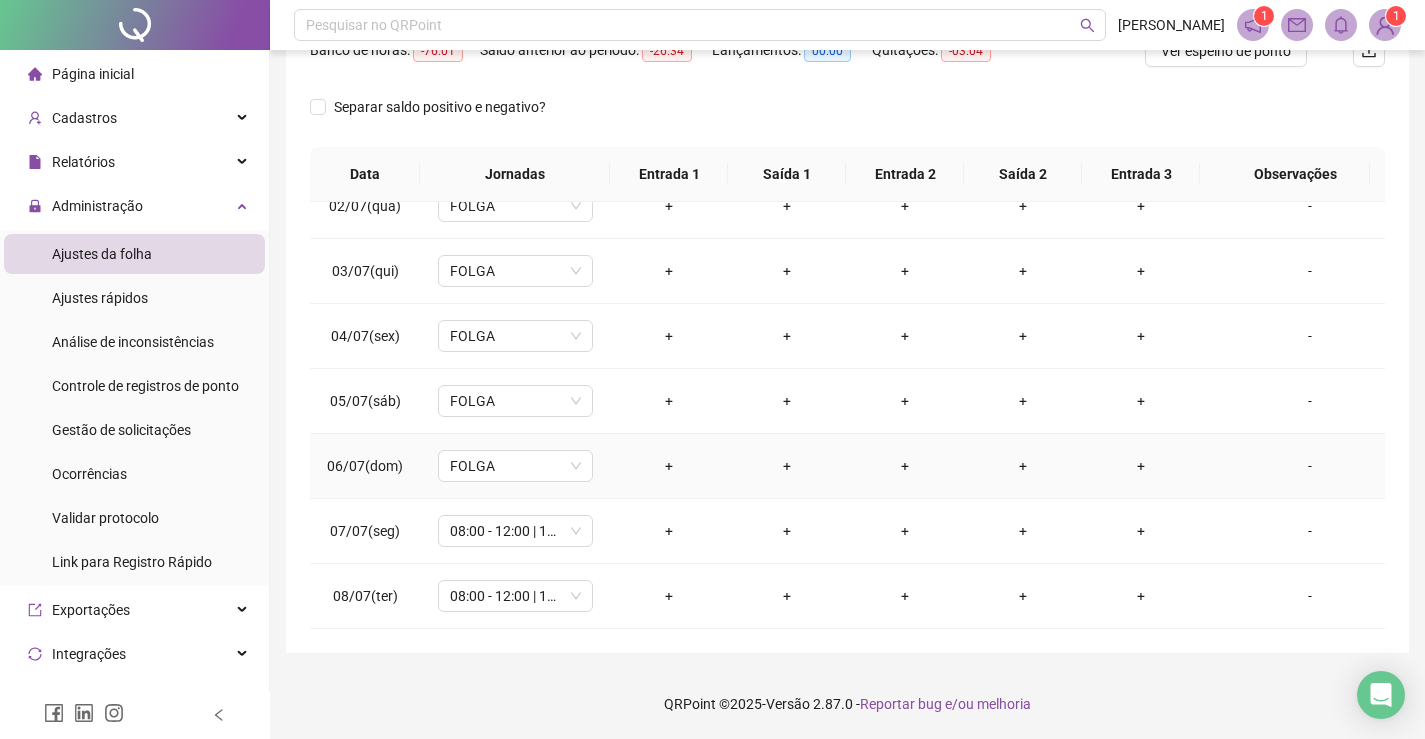 scroll, scrollTop: 0, scrollLeft: 0, axis: both 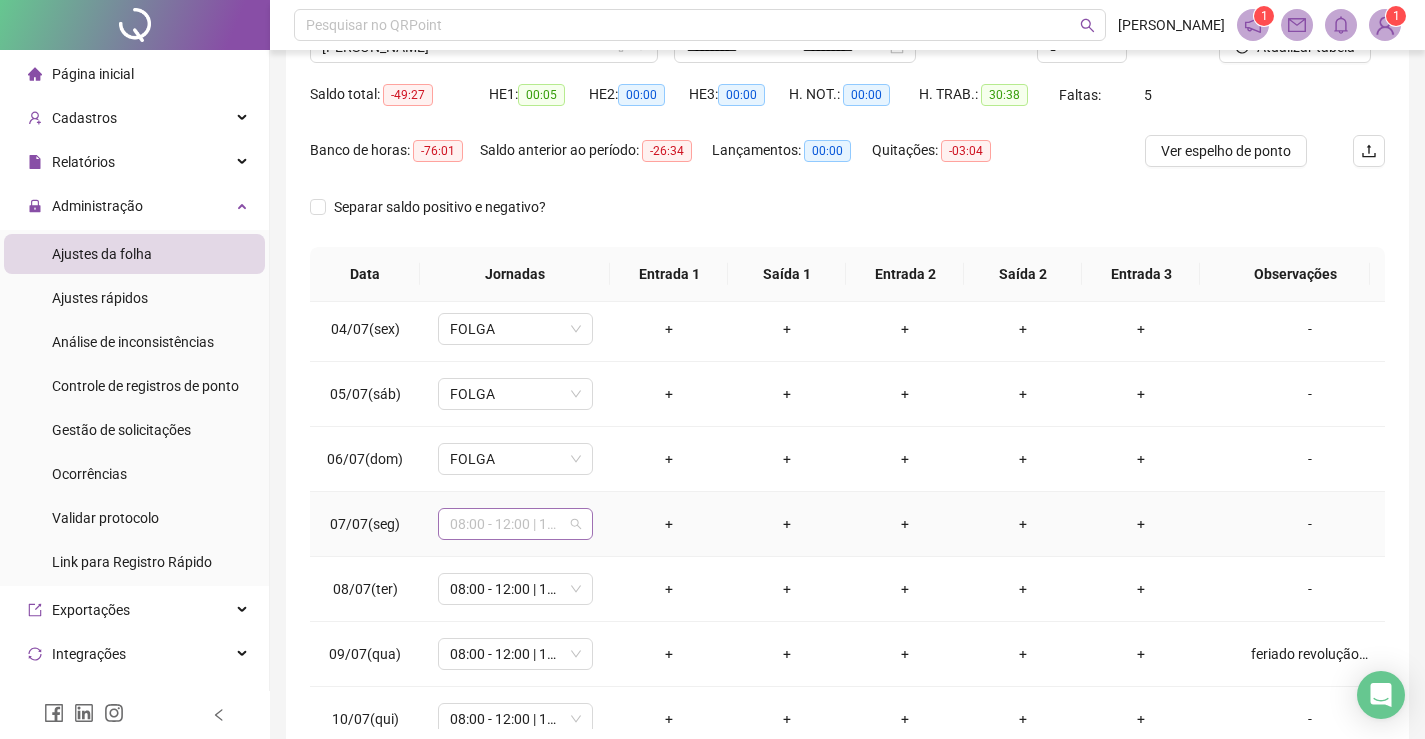 click on "08:00 - 12:00 | 13:00 - 18:00" at bounding box center [515, 524] 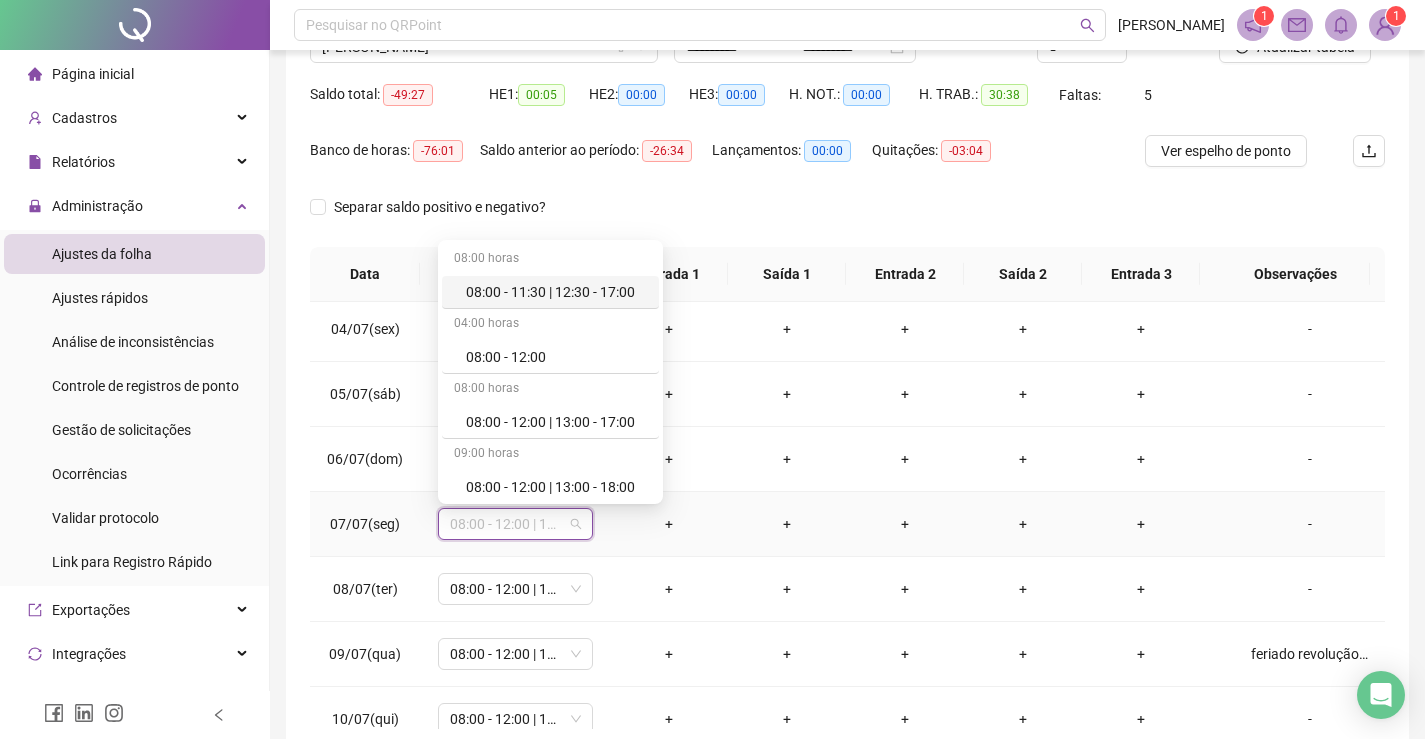 type on "*" 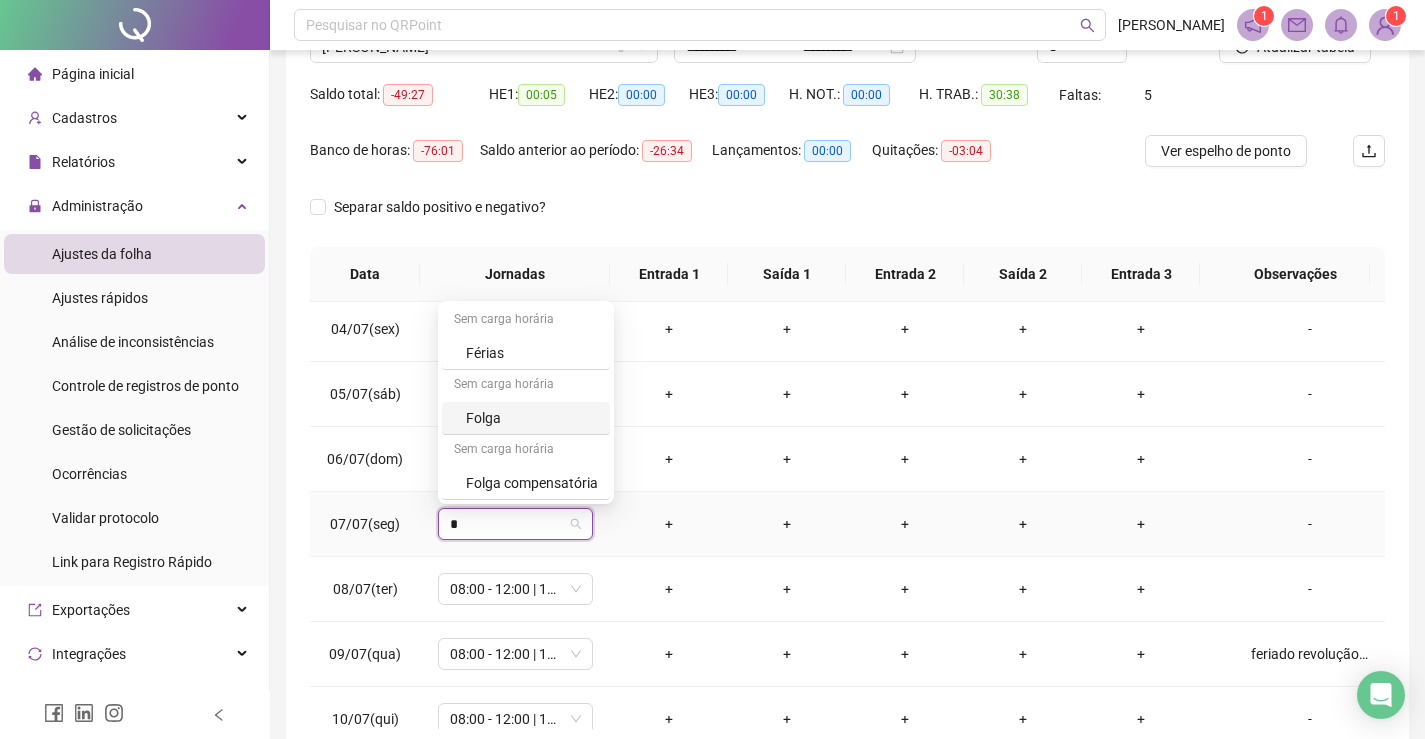 click on "Folga" at bounding box center [532, 418] 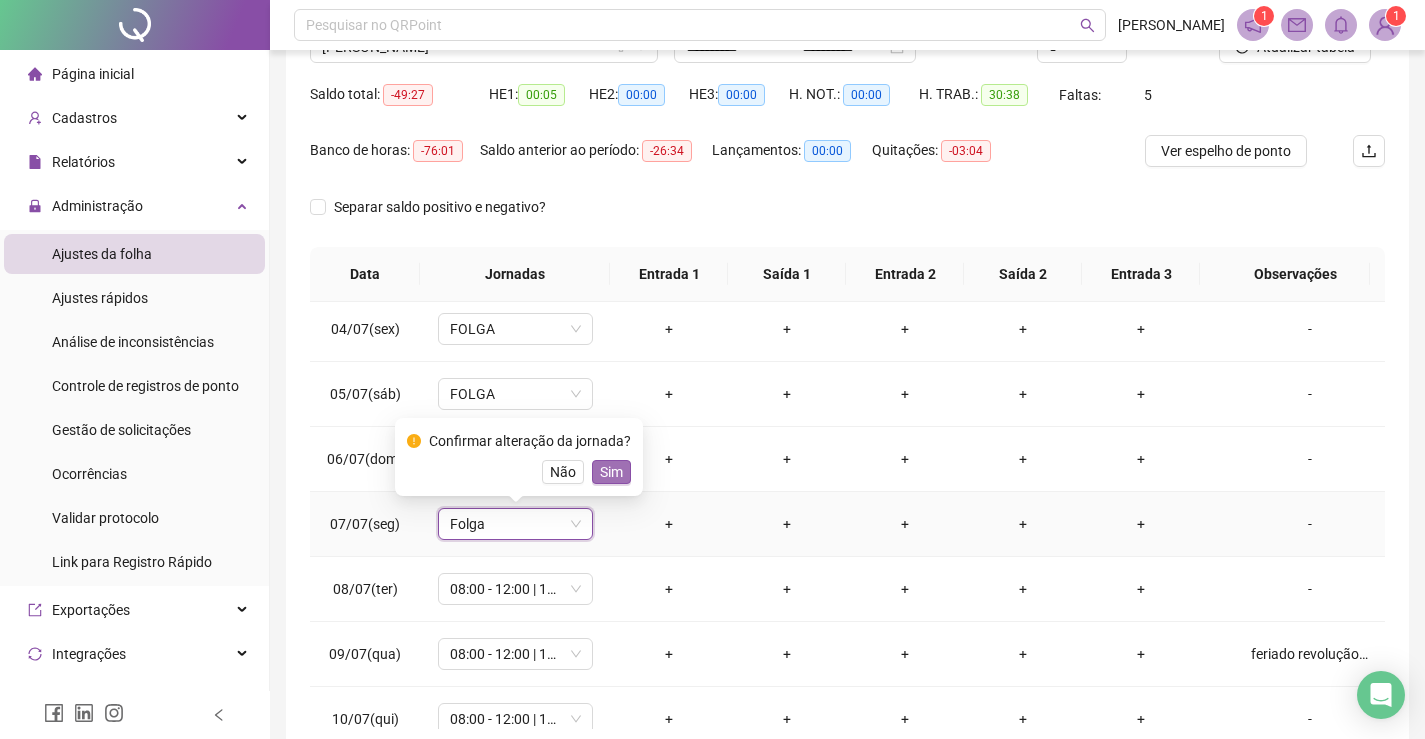 click on "Sim" at bounding box center [611, 472] 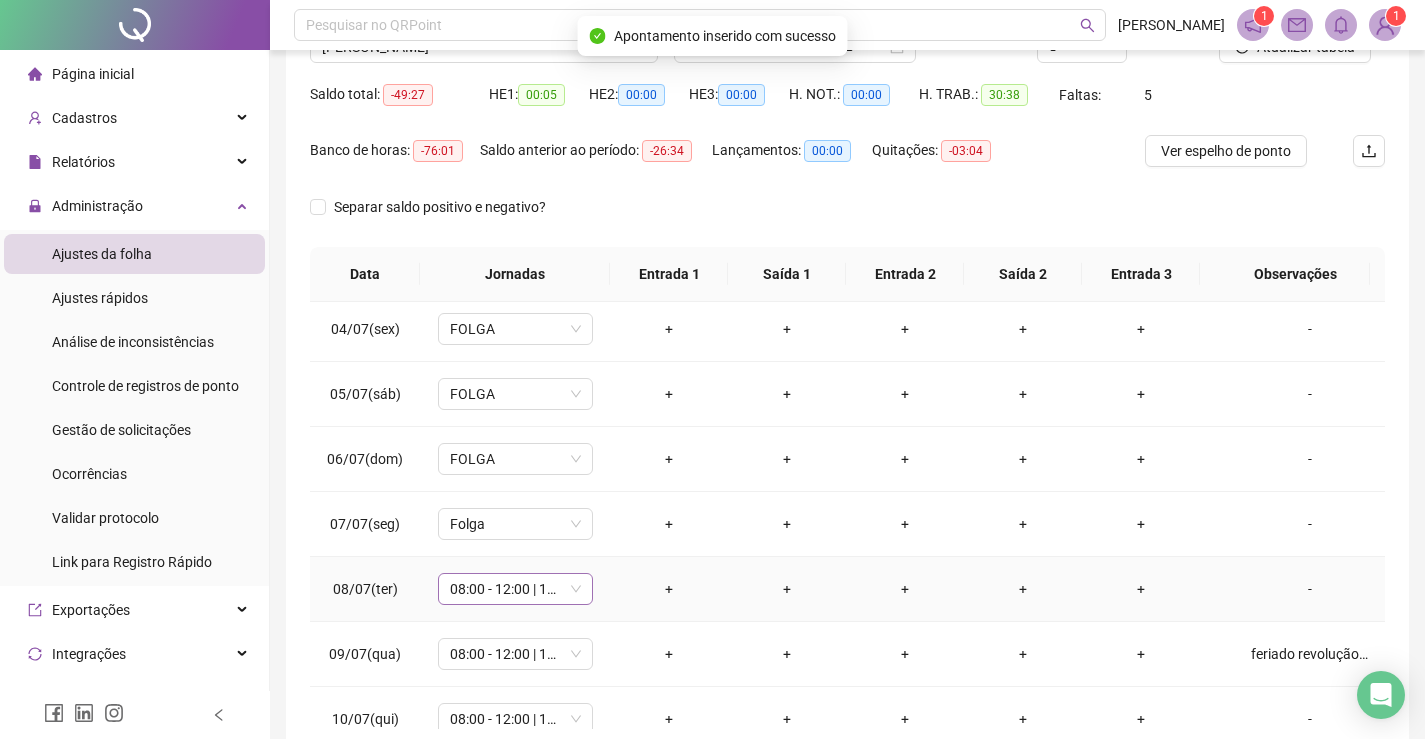 click on "08:00 - 12:00 | 13:00 - 18:00" at bounding box center [515, 589] 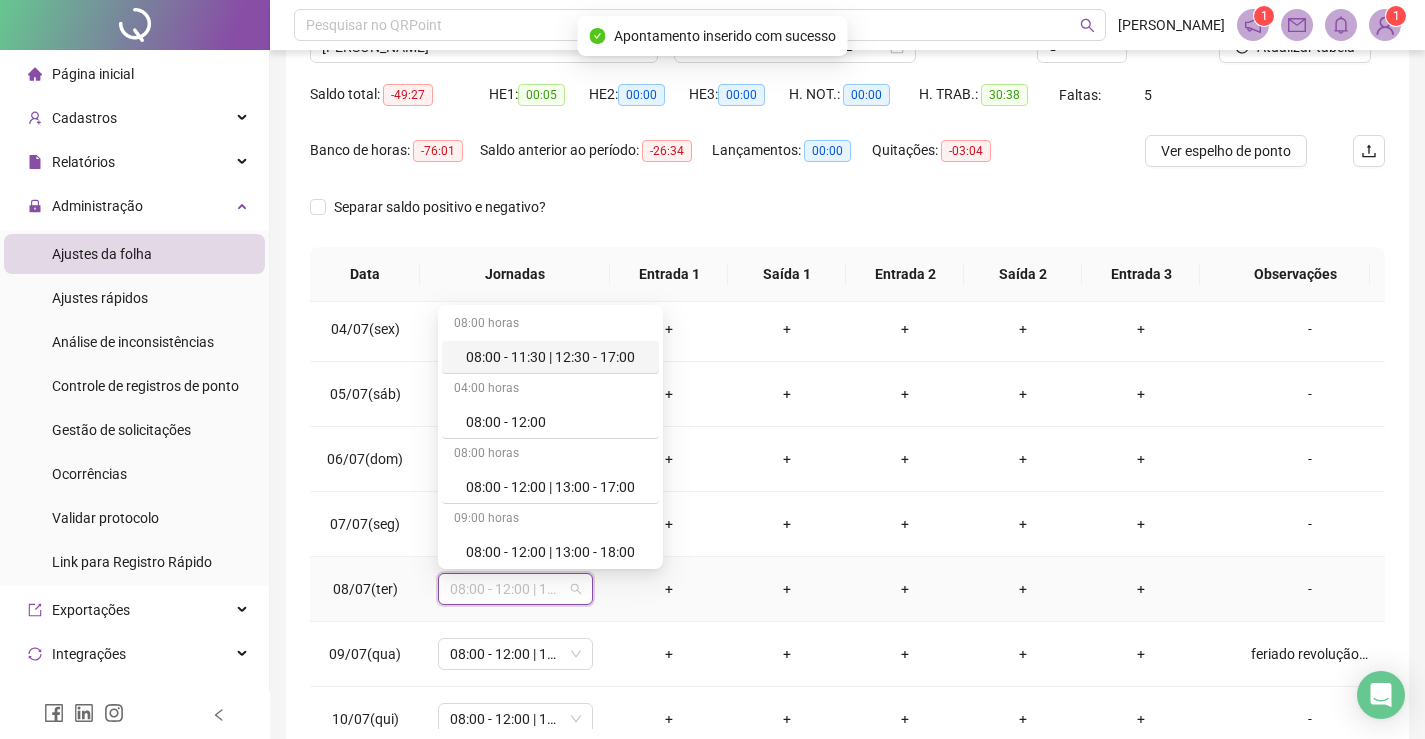 type on "*" 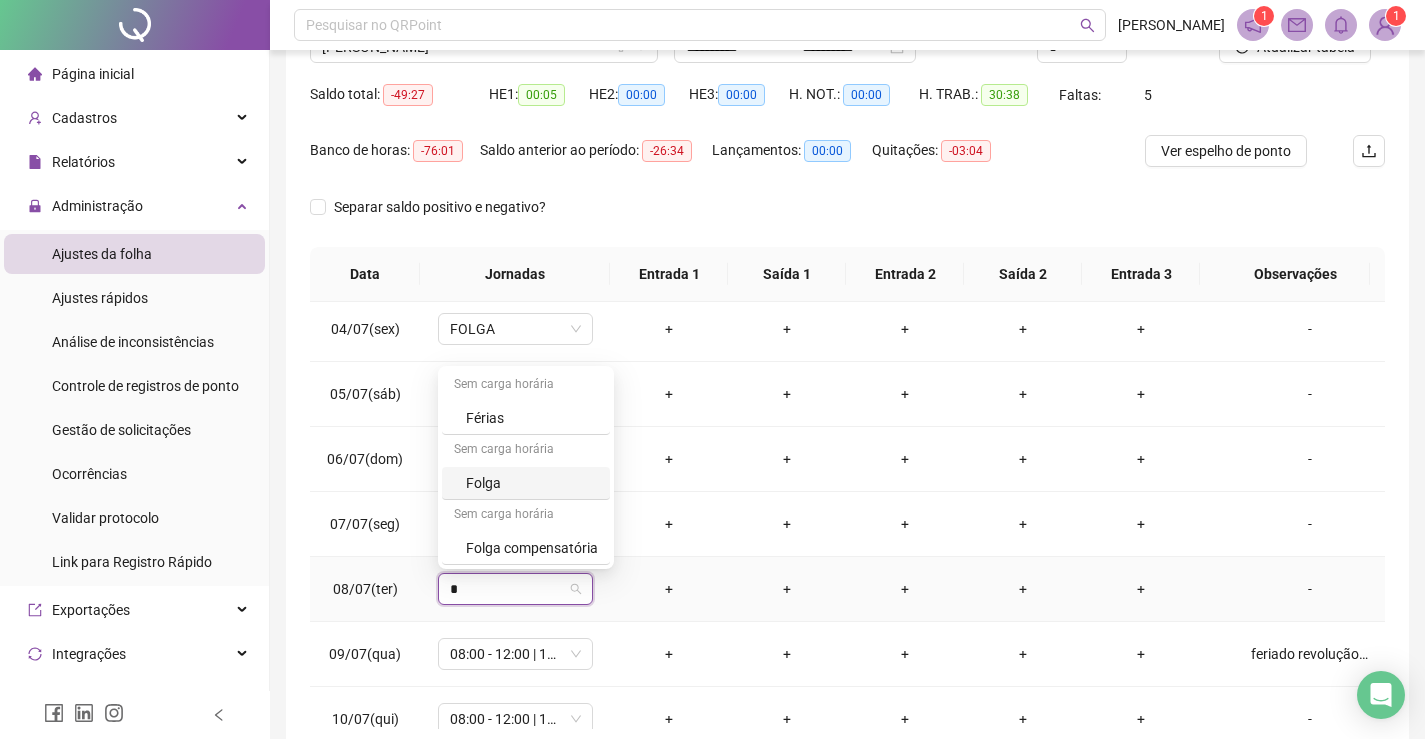 click on "Folga" at bounding box center (532, 483) 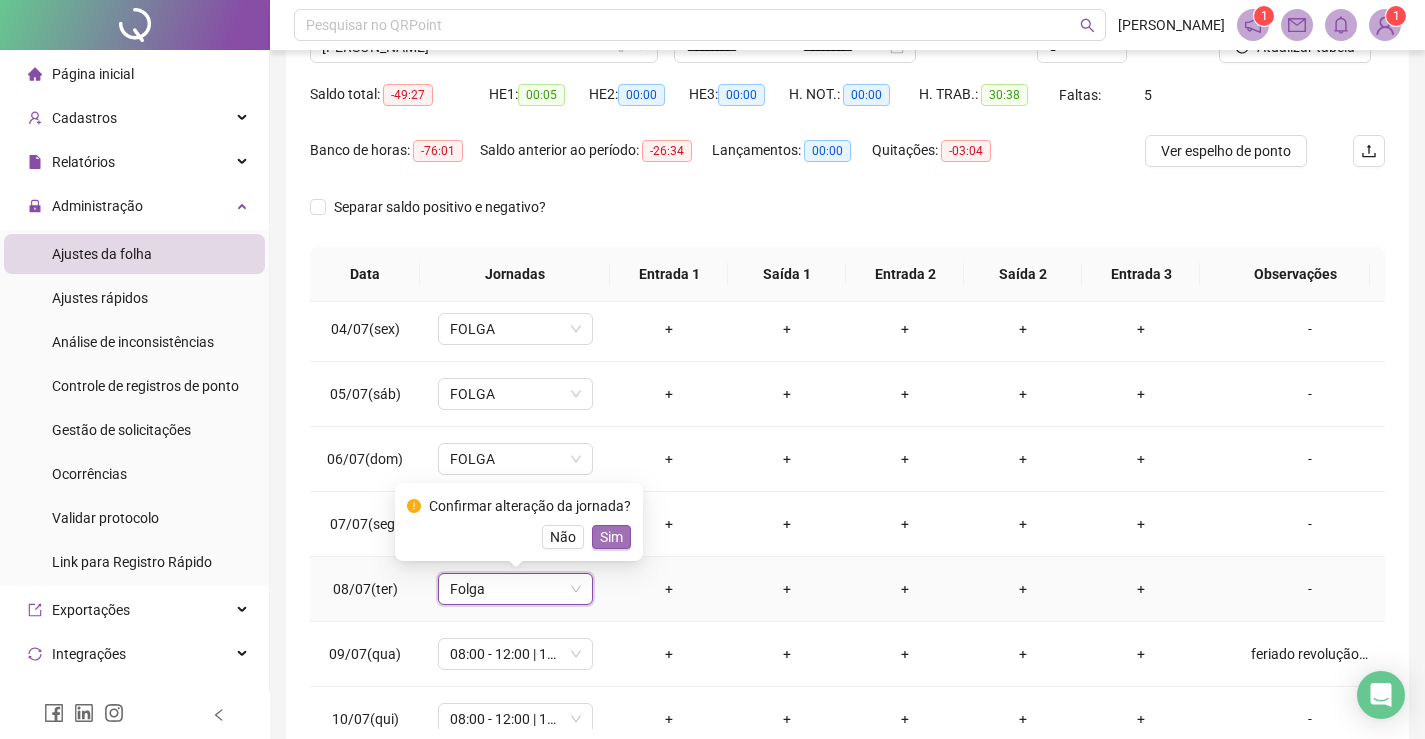 click on "Sim" at bounding box center (611, 537) 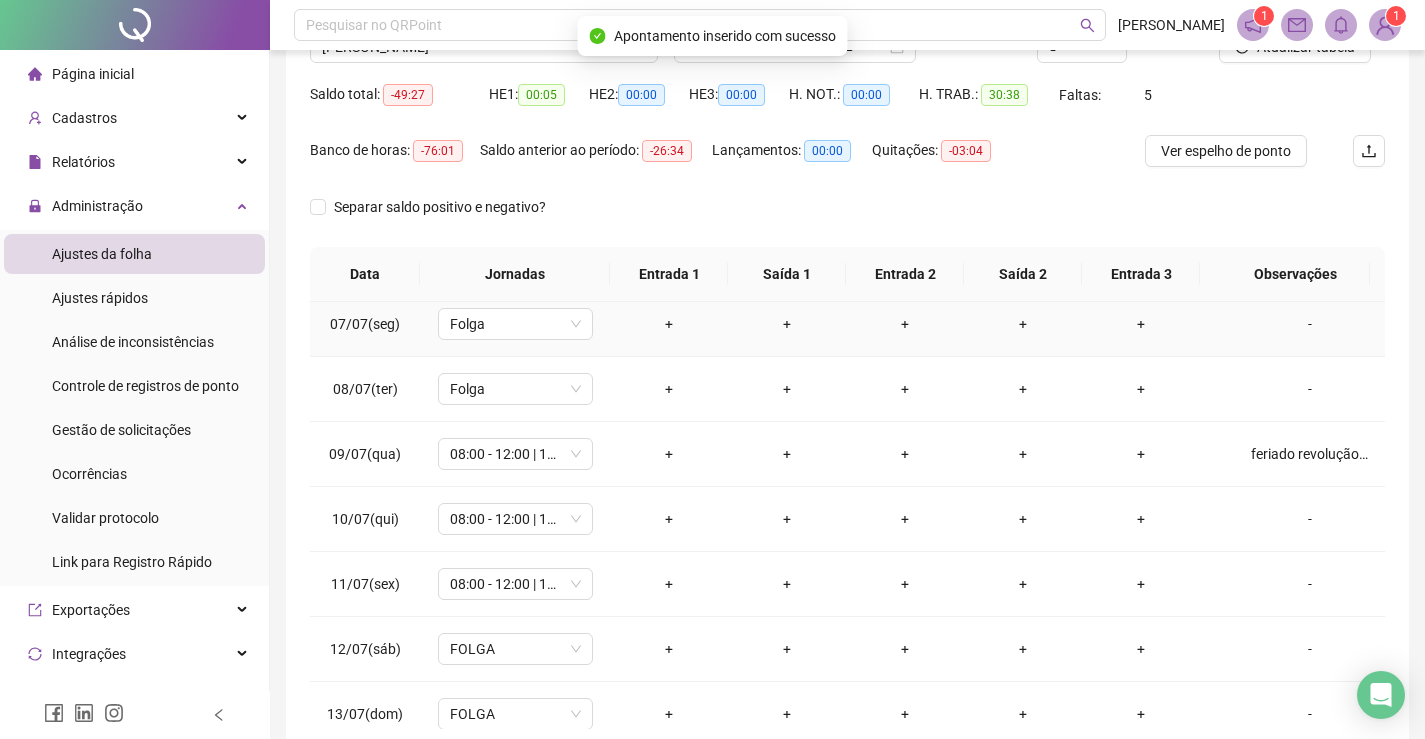 scroll, scrollTop: 500, scrollLeft: 0, axis: vertical 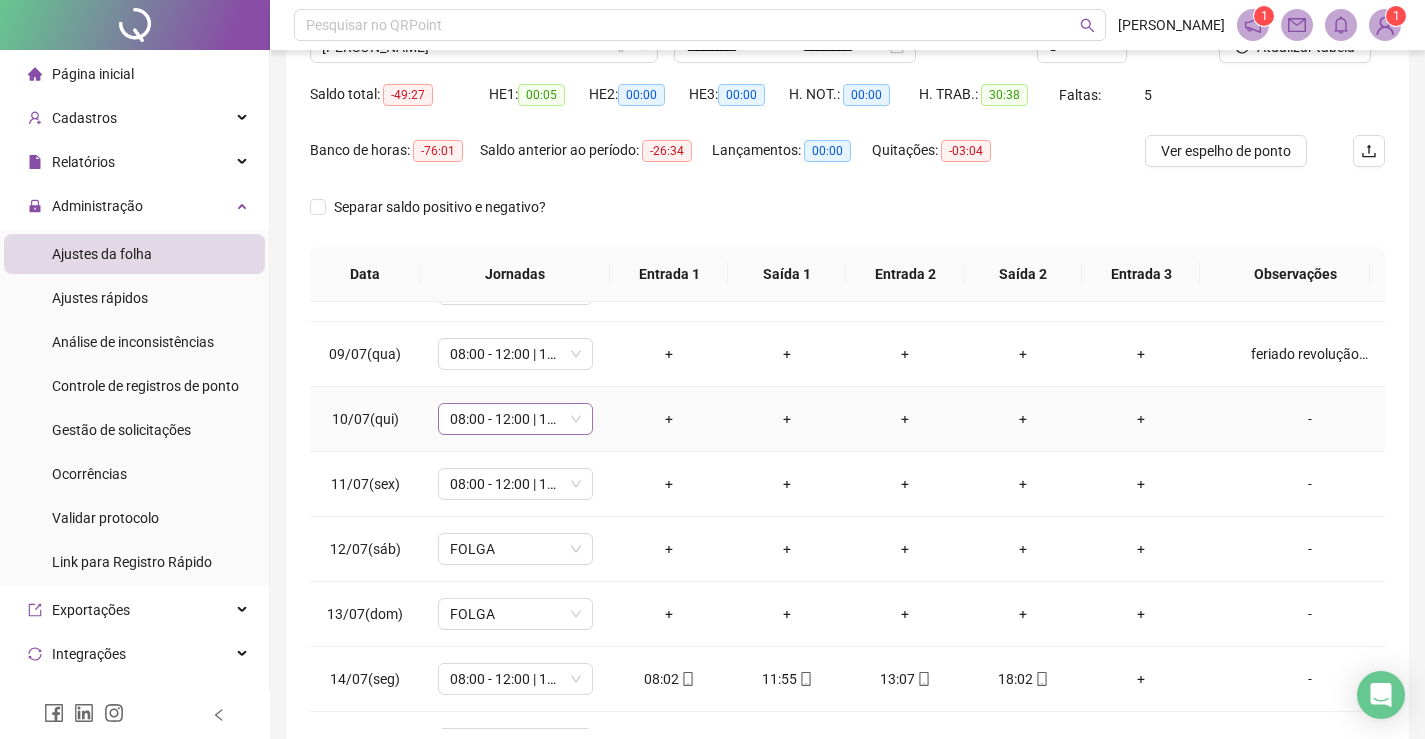 click on "08:00 - 12:00 | 13:00 - 18:00" at bounding box center (515, 419) 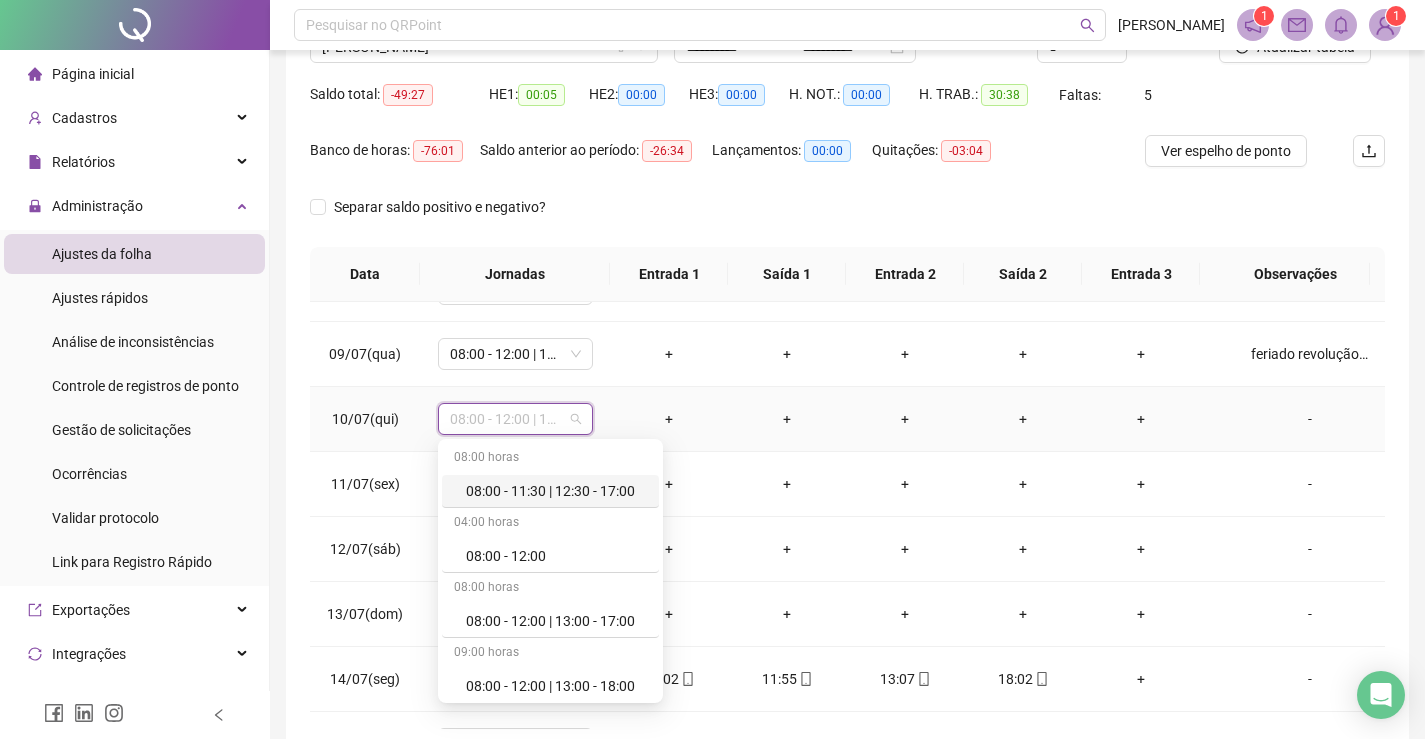 type on "*" 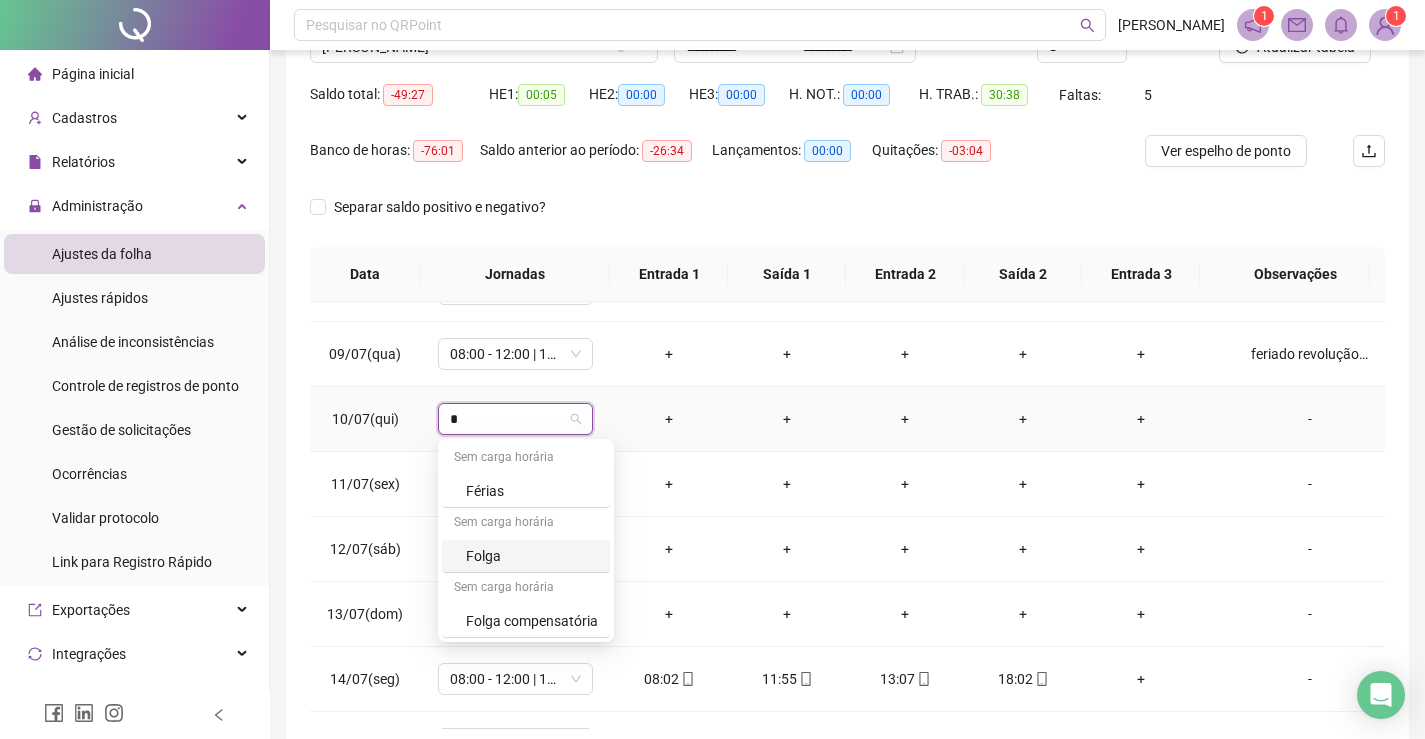 click on "Folga" at bounding box center (532, 556) 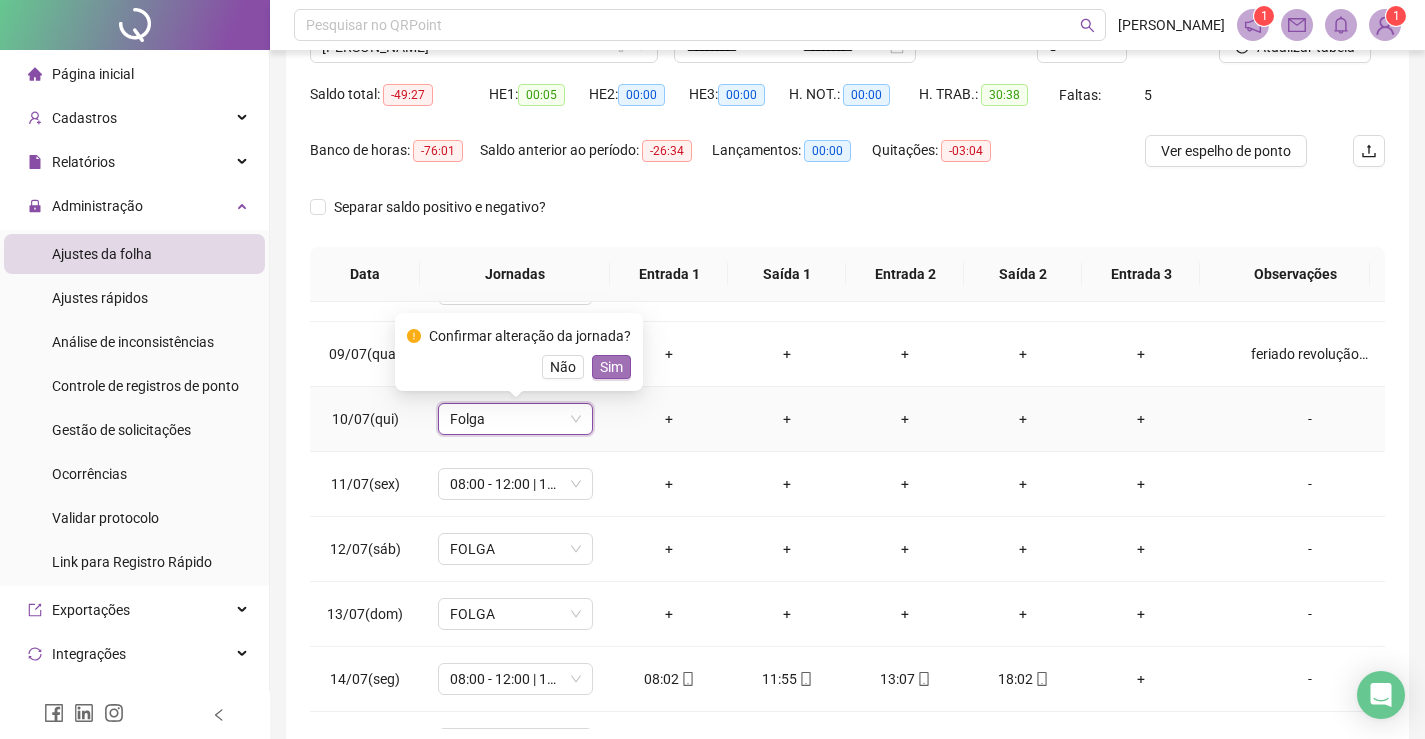click on "Sim" at bounding box center [611, 367] 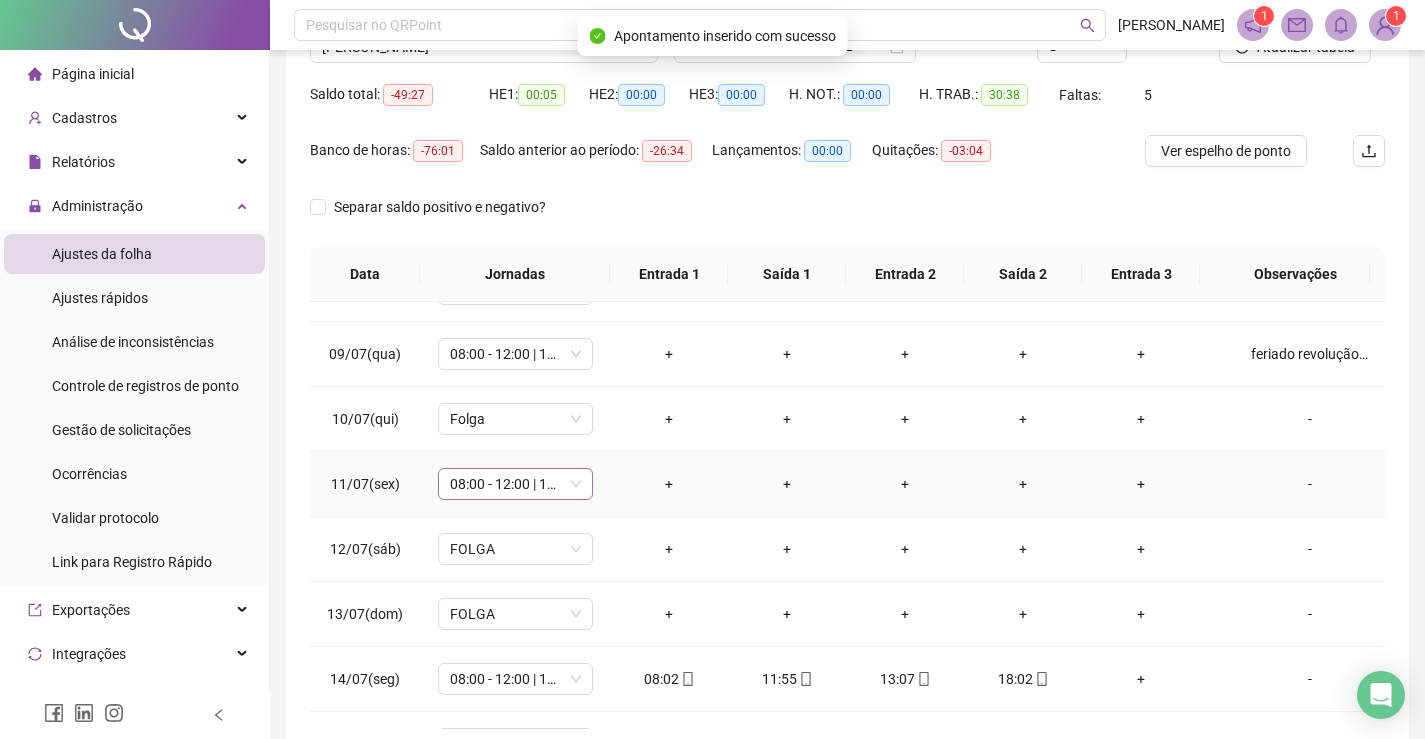 click on "08:00 - 12:00 | 13:00 - 17:00" at bounding box center [515, 484] 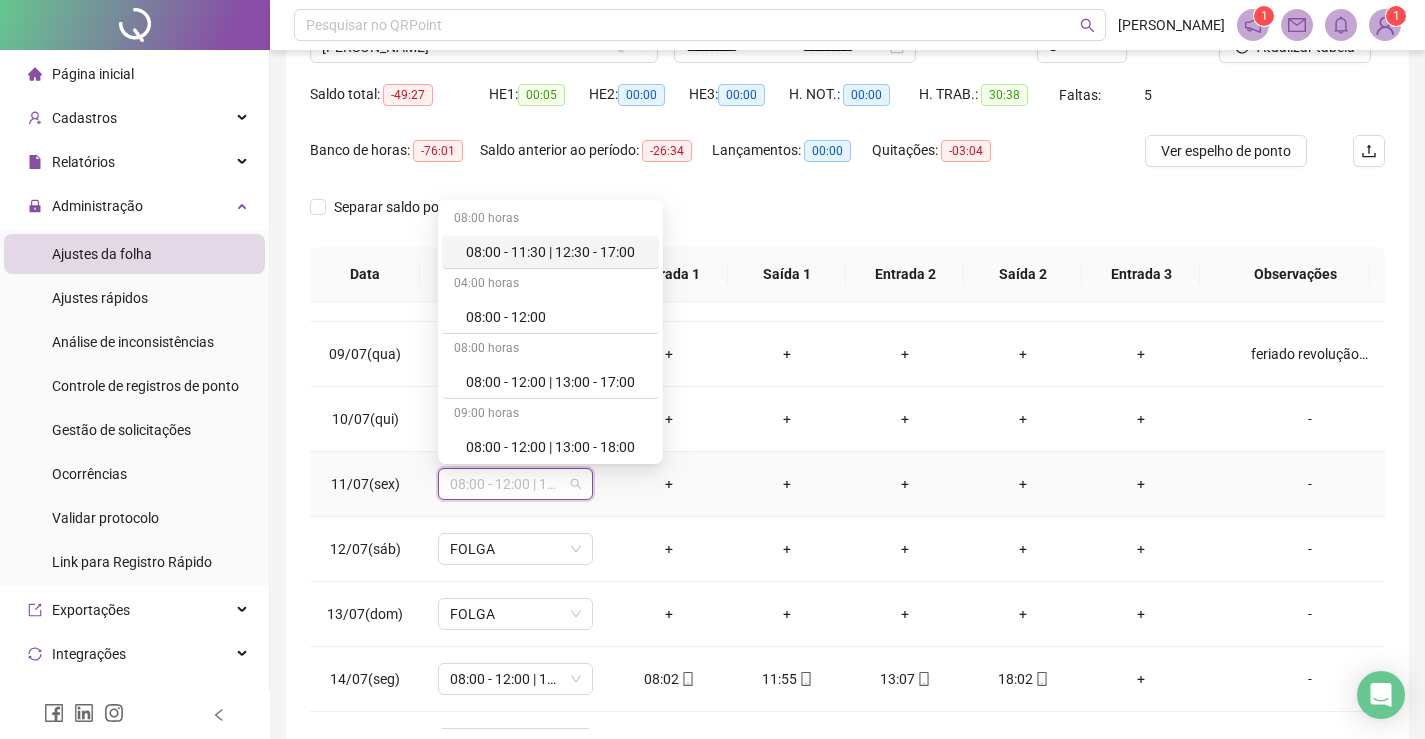 type on "*" 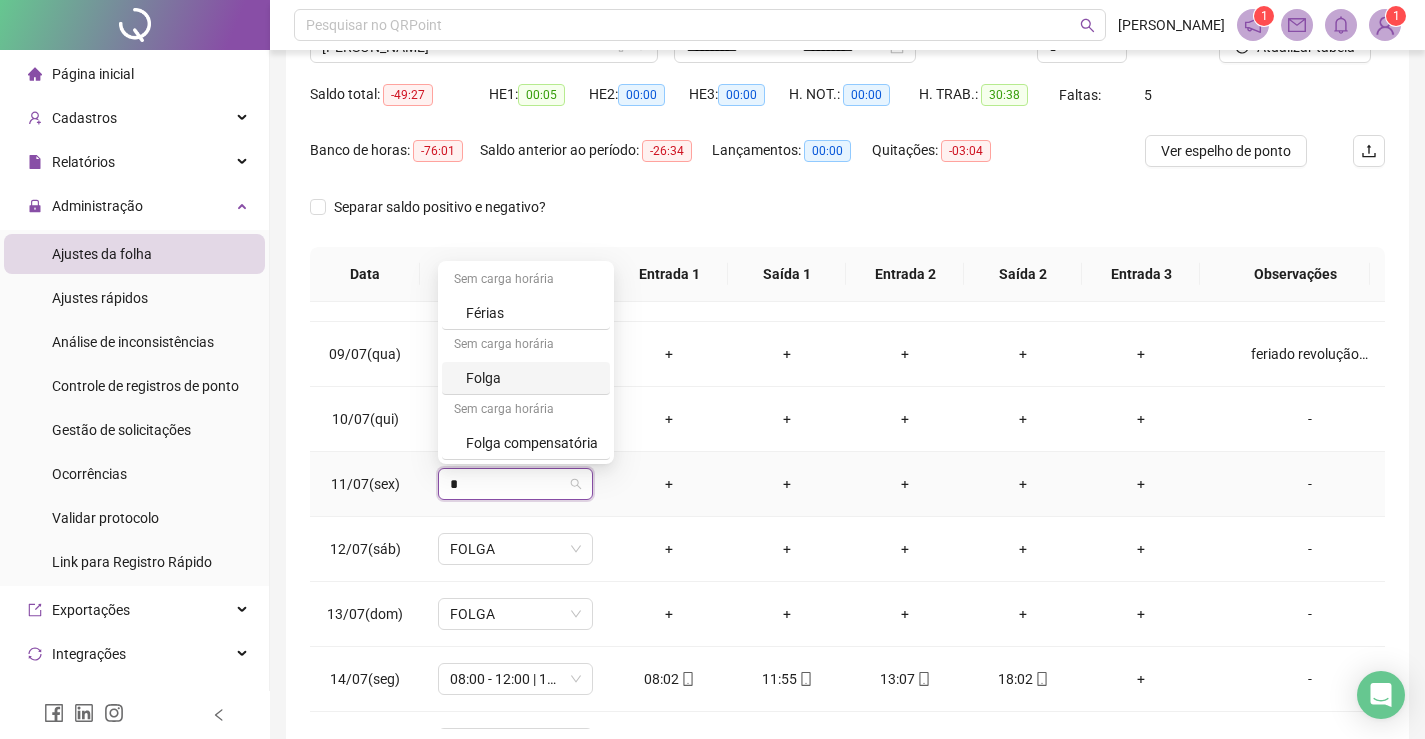 click on "Folga" at bounding box center (532, 378) 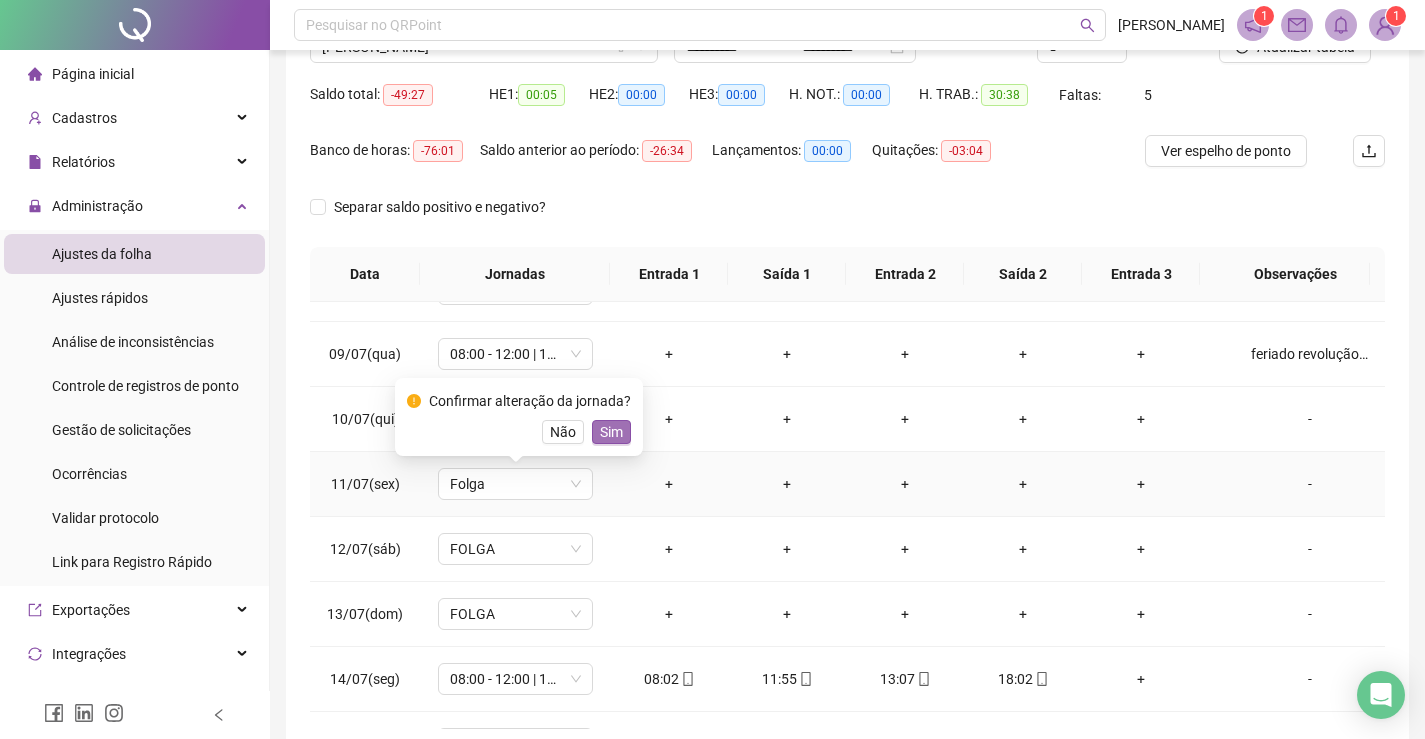 click on "Sim" at bounding box center (611, 432) 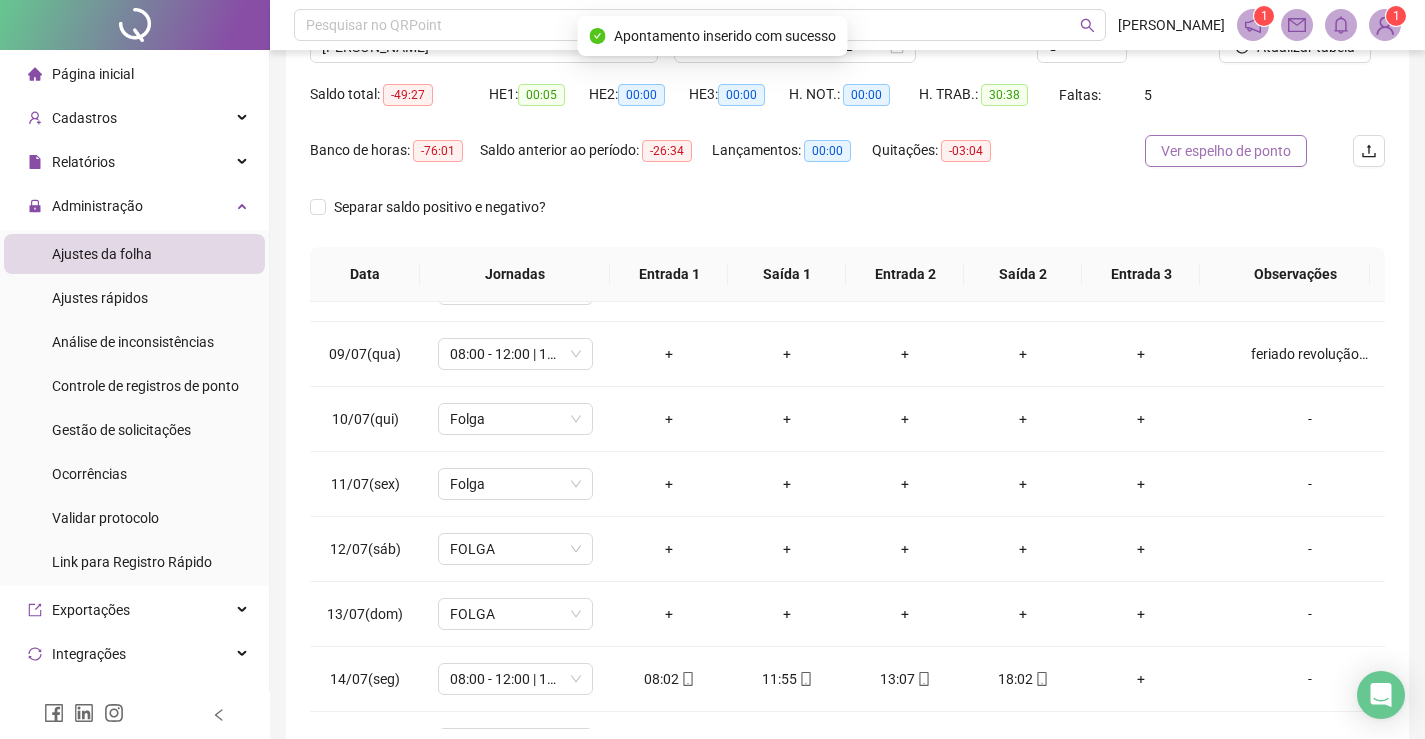 scroll, scrollTop: 0, scrollLeft: 0, axis: both 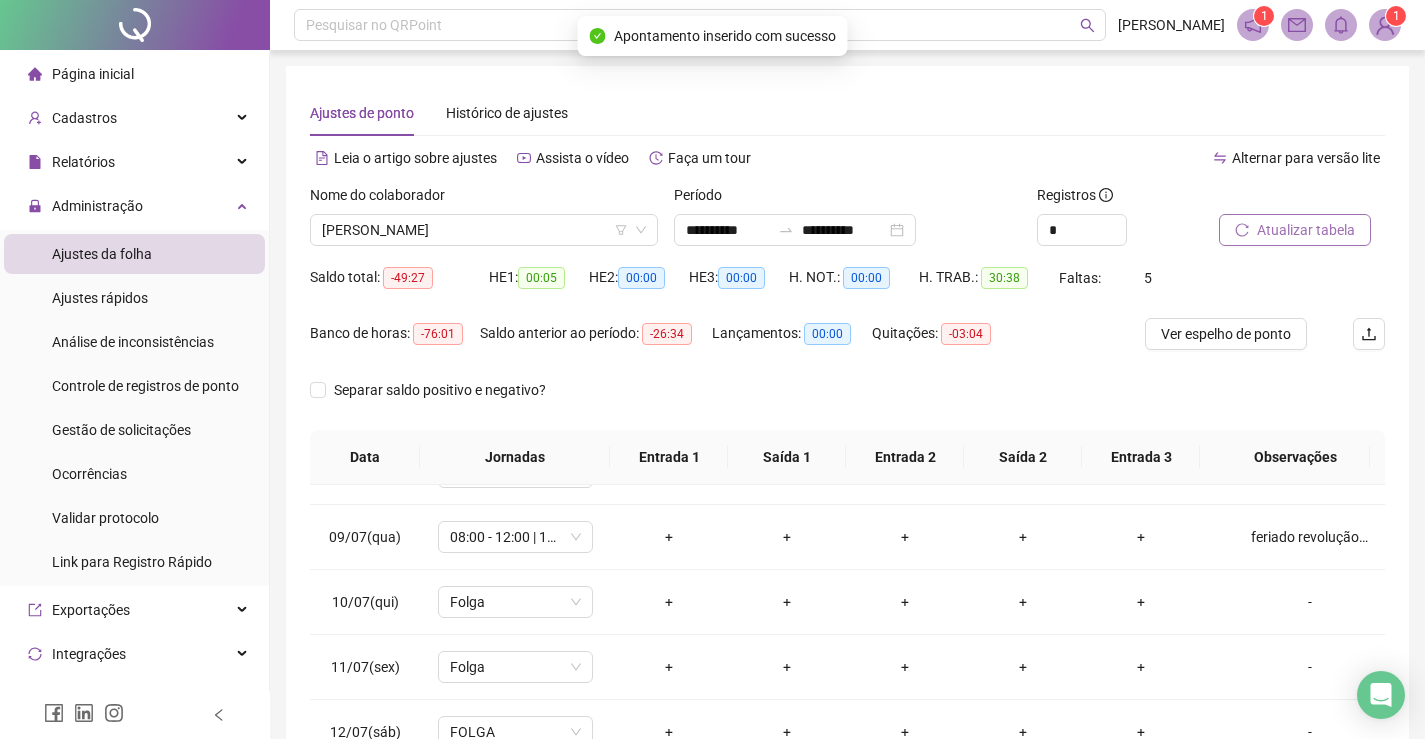 click on "Atualizar tabela" at bounding box center [1306, 230] 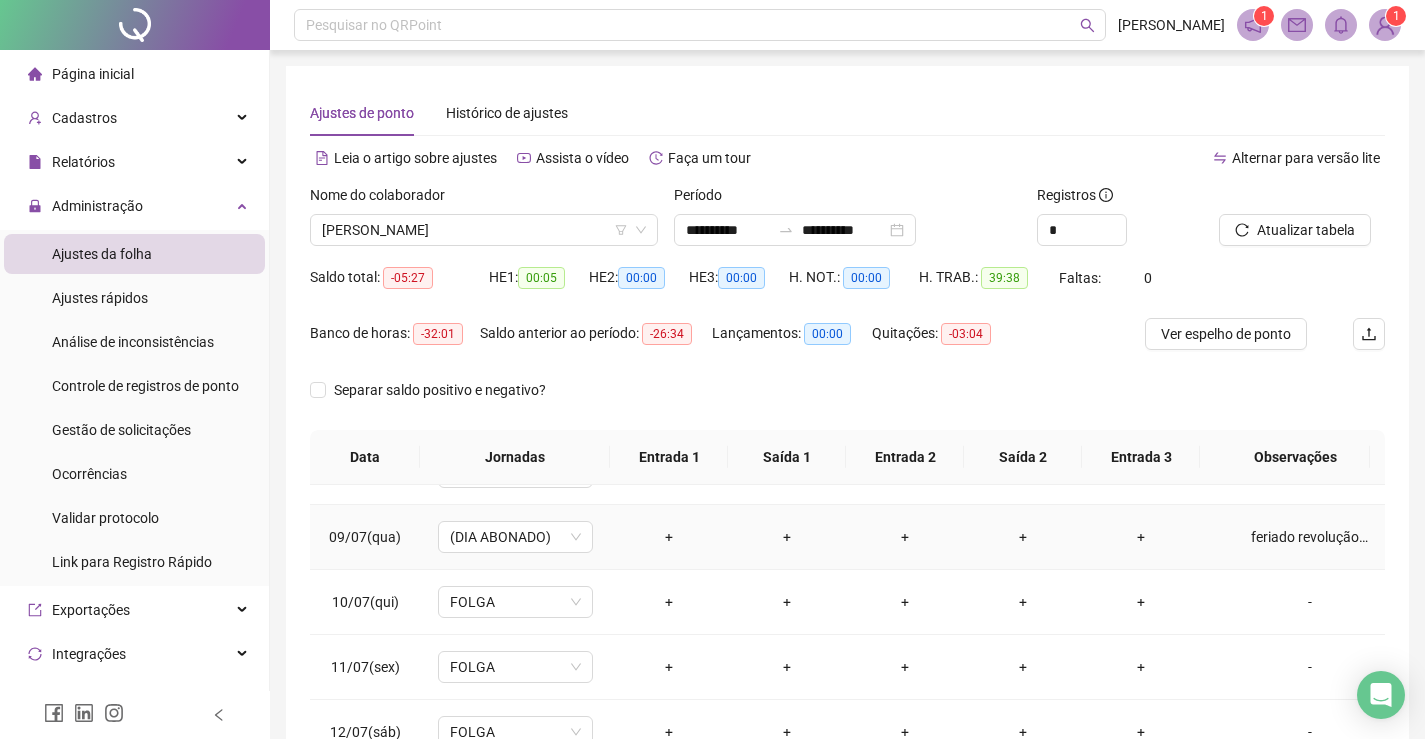 scroll, scrollTop: 693, scrollLeft: 0, axis: vertical 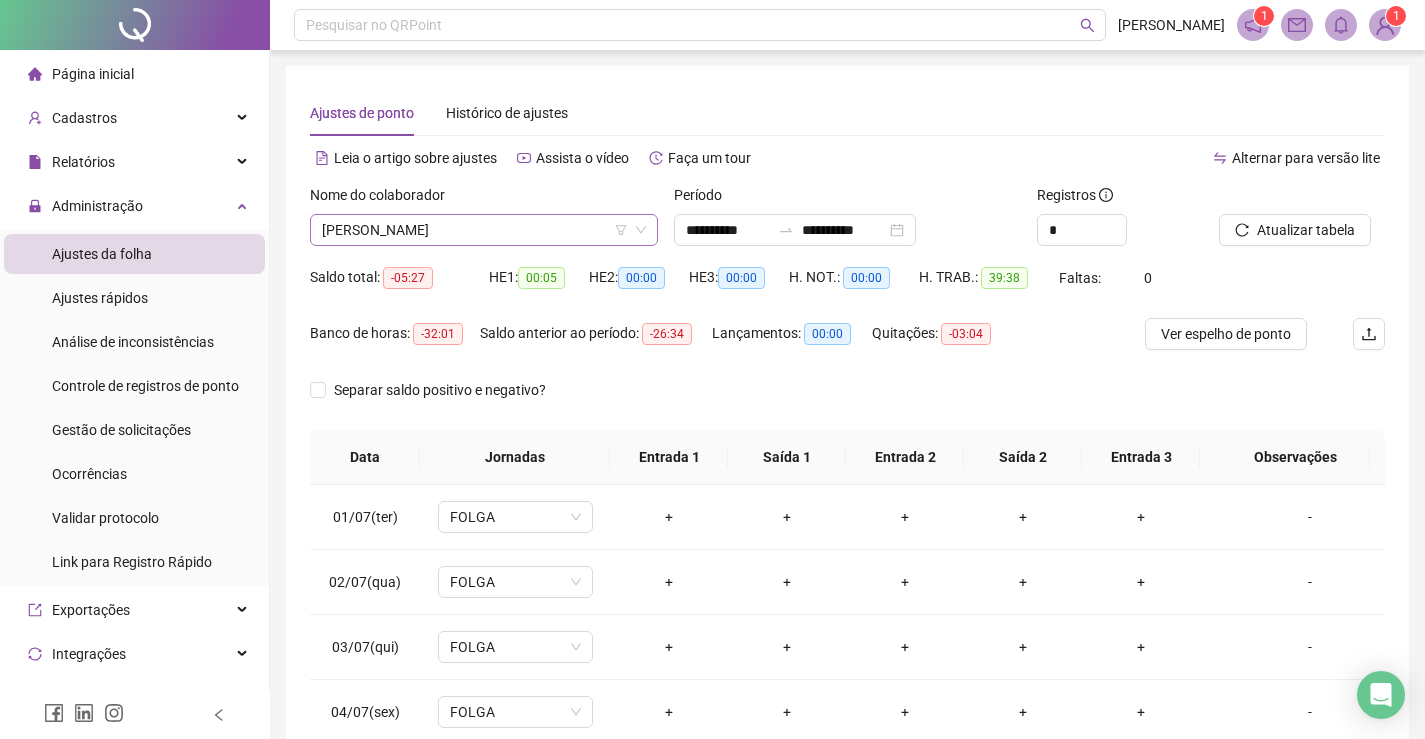 click on "[PERSON_NAME]" at bounding box center [484, 230] 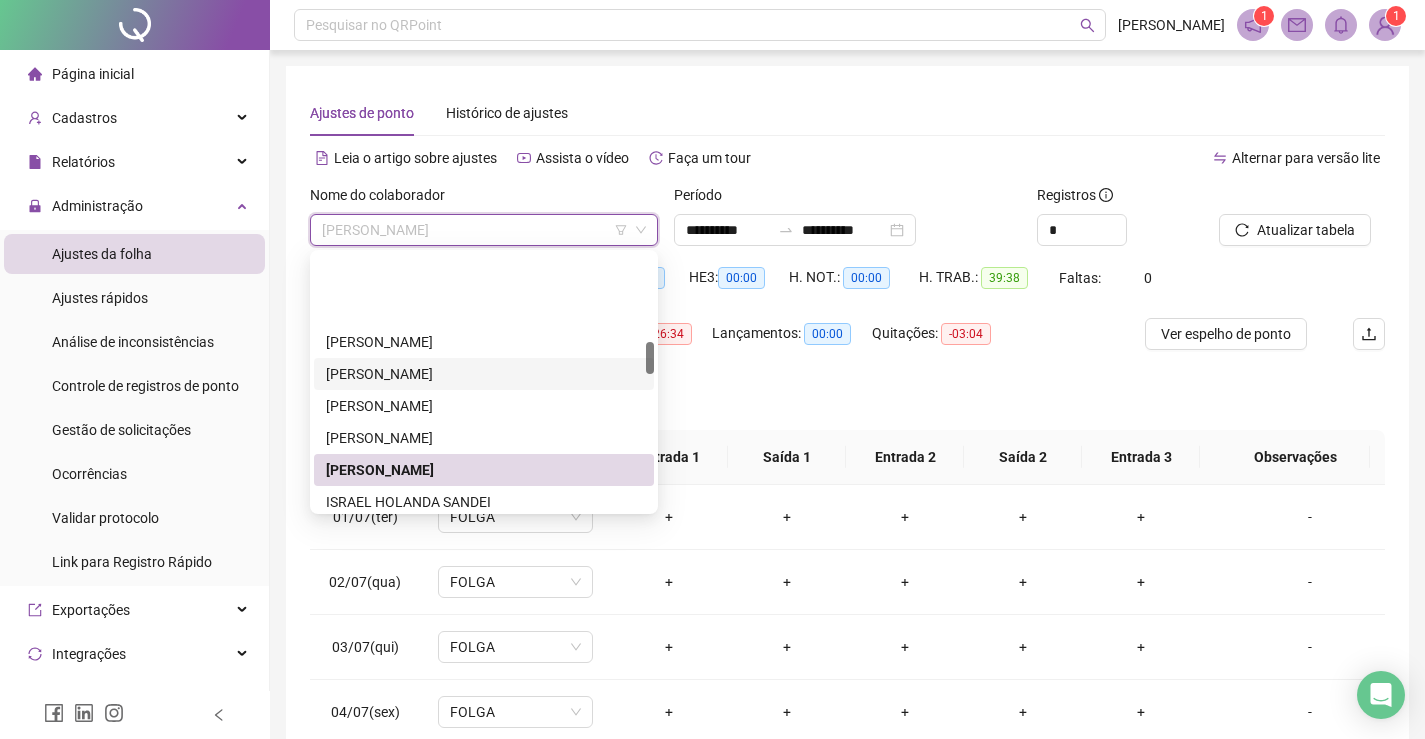 scroll, scrollTop: 700, scrollLeft: 0, axis: vertical 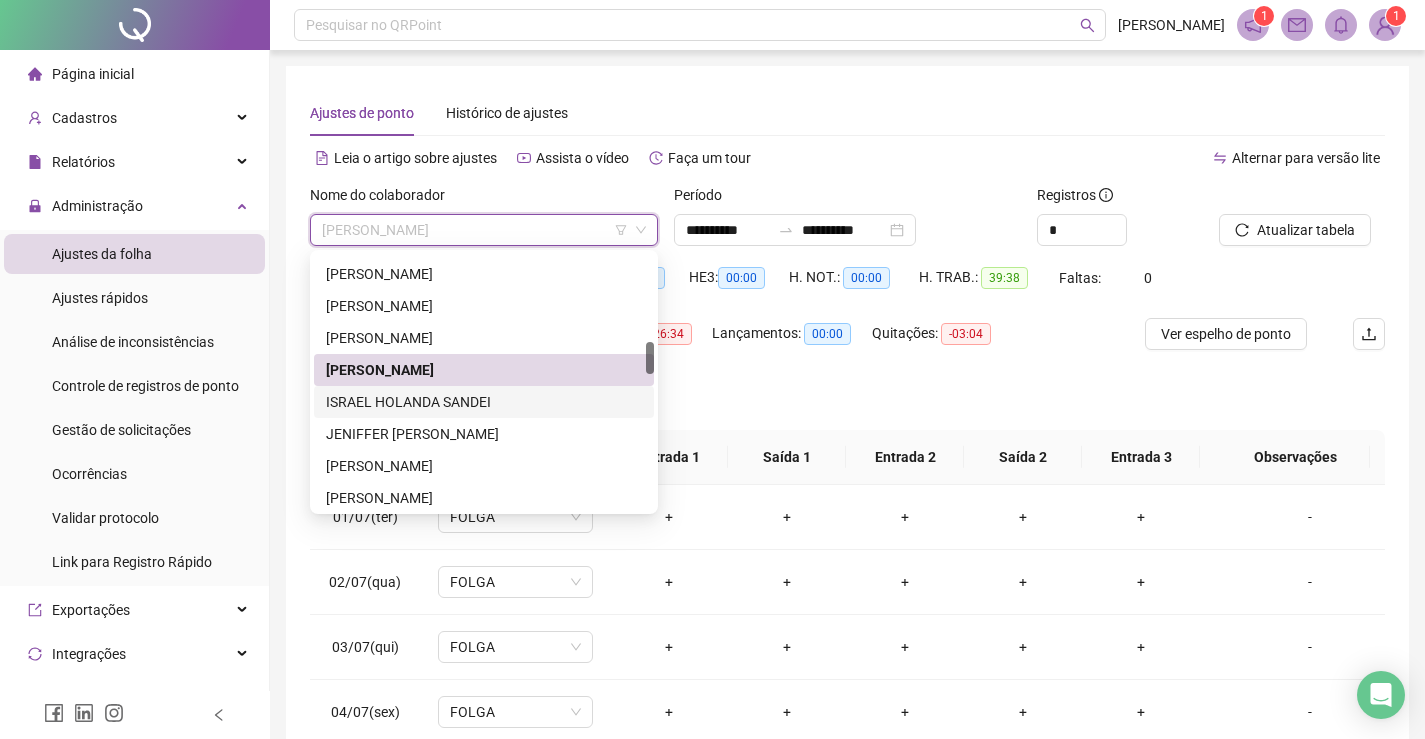click on "ISRAEL HOLANDA SANDEI" at bounding box center [484, 402] 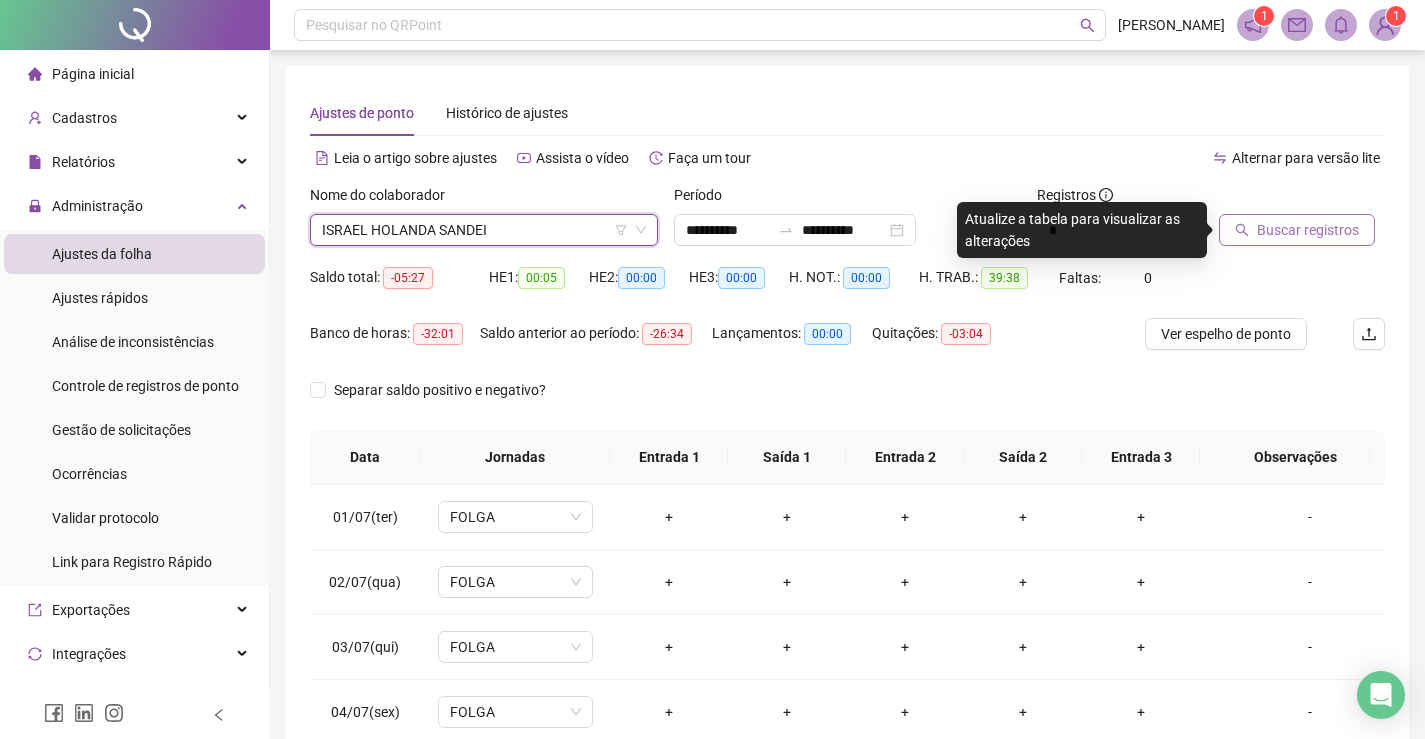 click on "Buscar registros" at bounding box center (1308, 230) 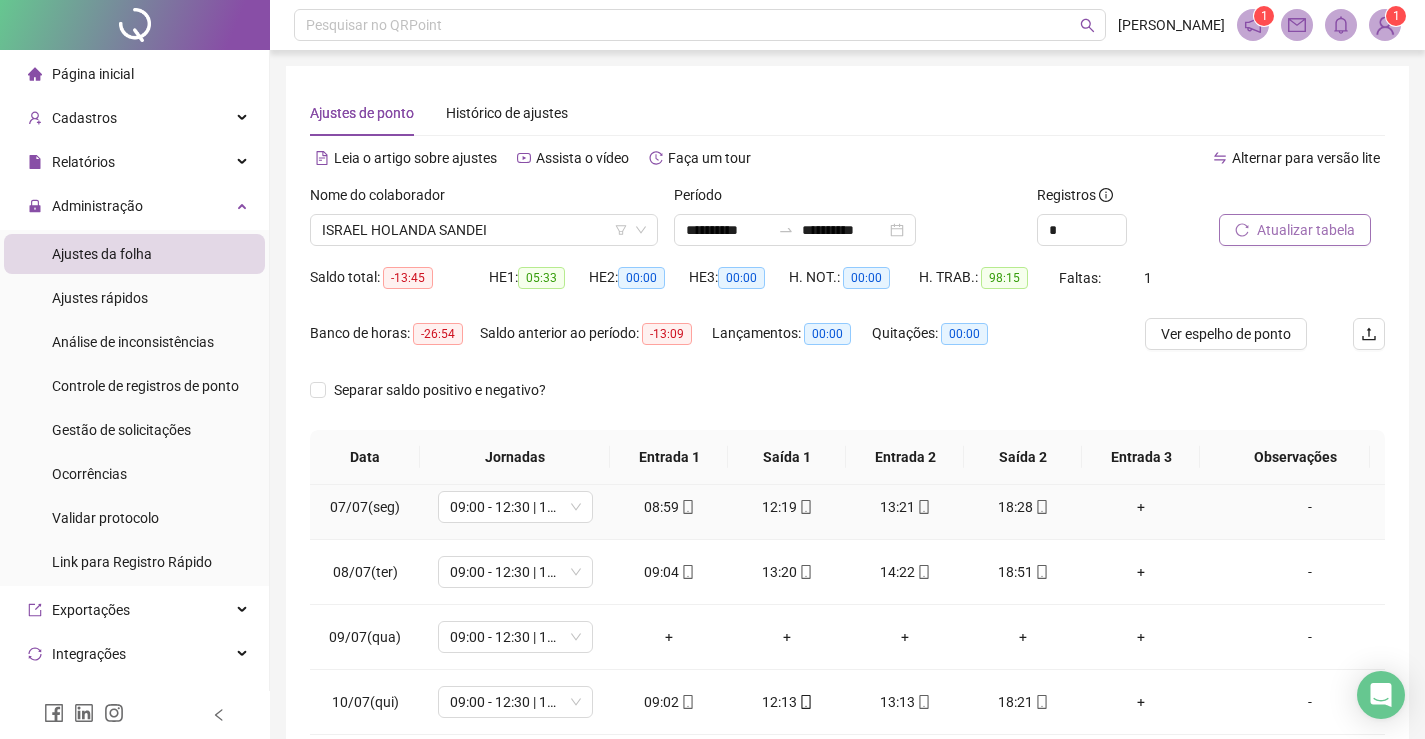 scroll, scrollTop: 693, scrollLeft: 0, axis: vertical 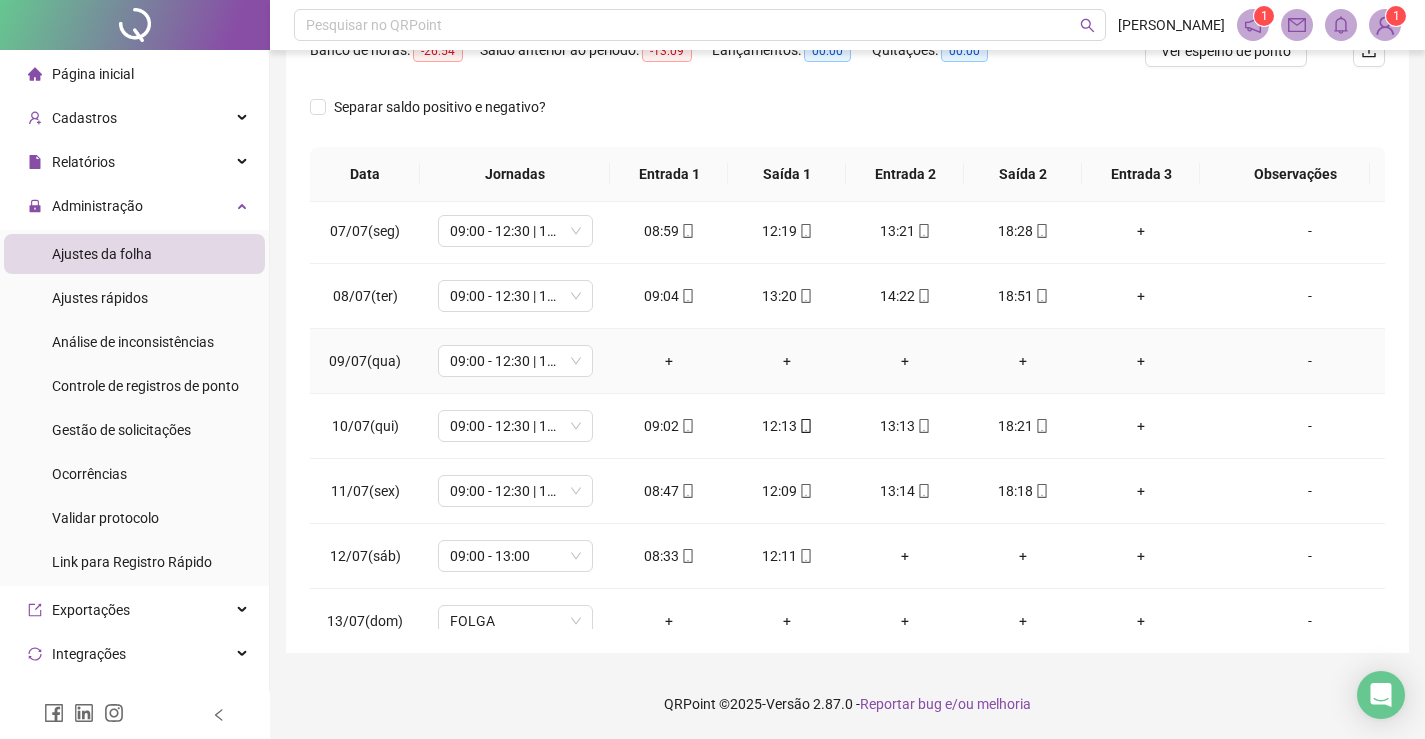 click on "-" at bounding box center [1310, 361] 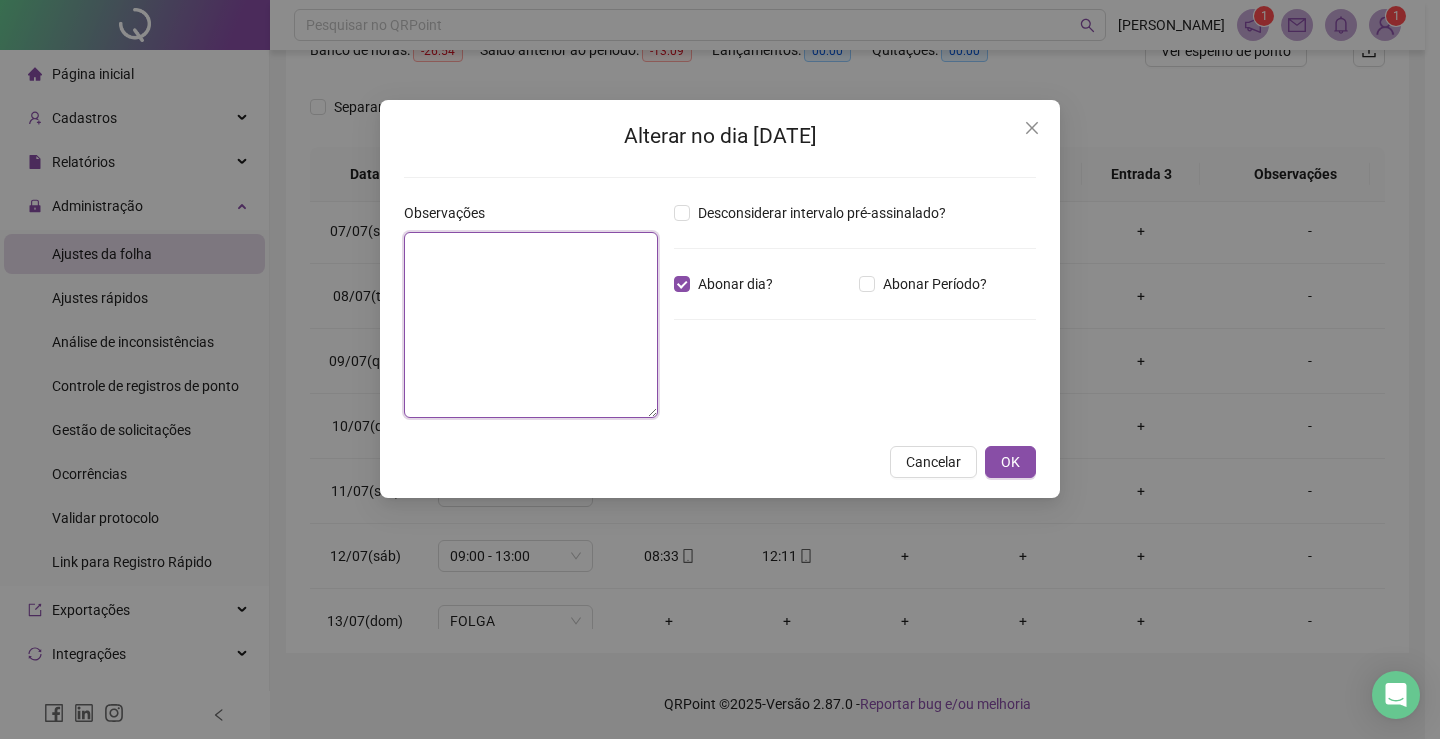 click at bounding box center (531, 325) 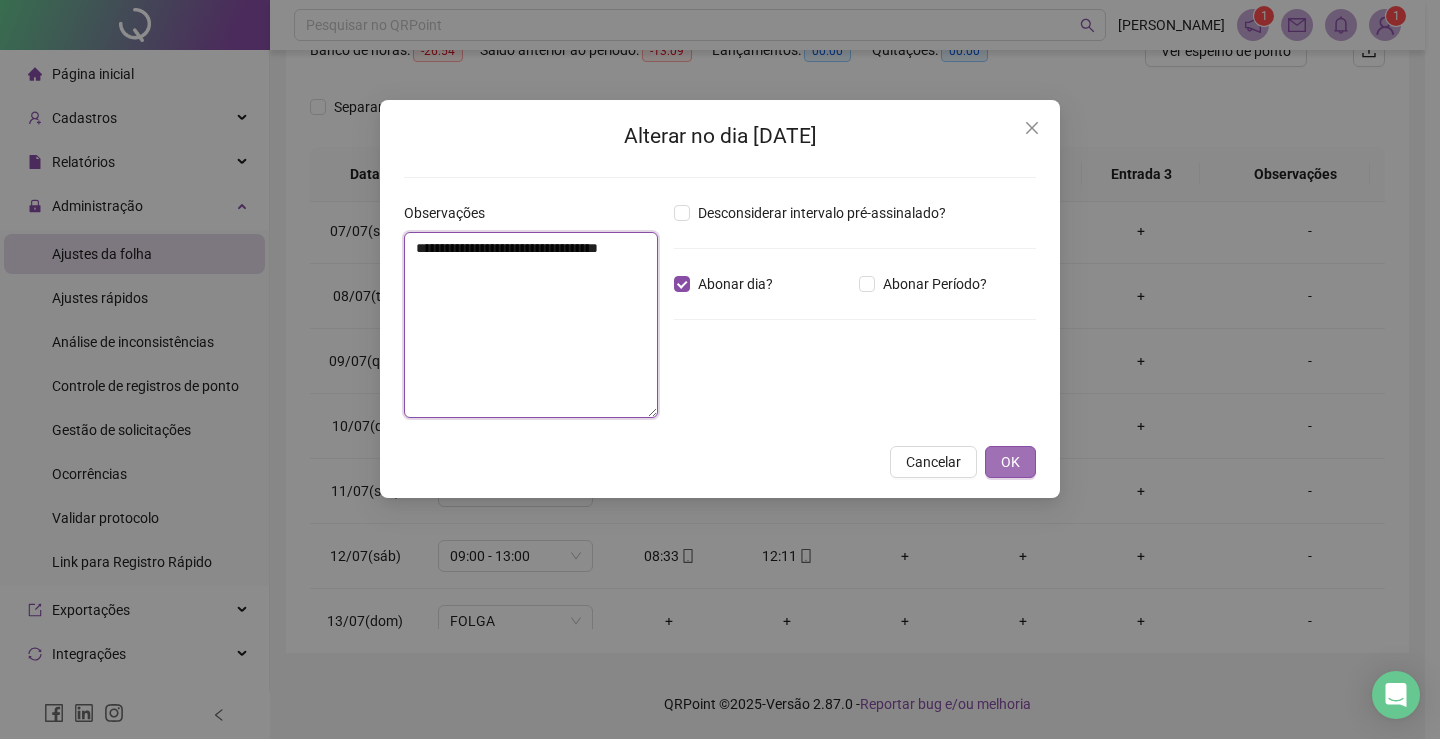 type on "**********" 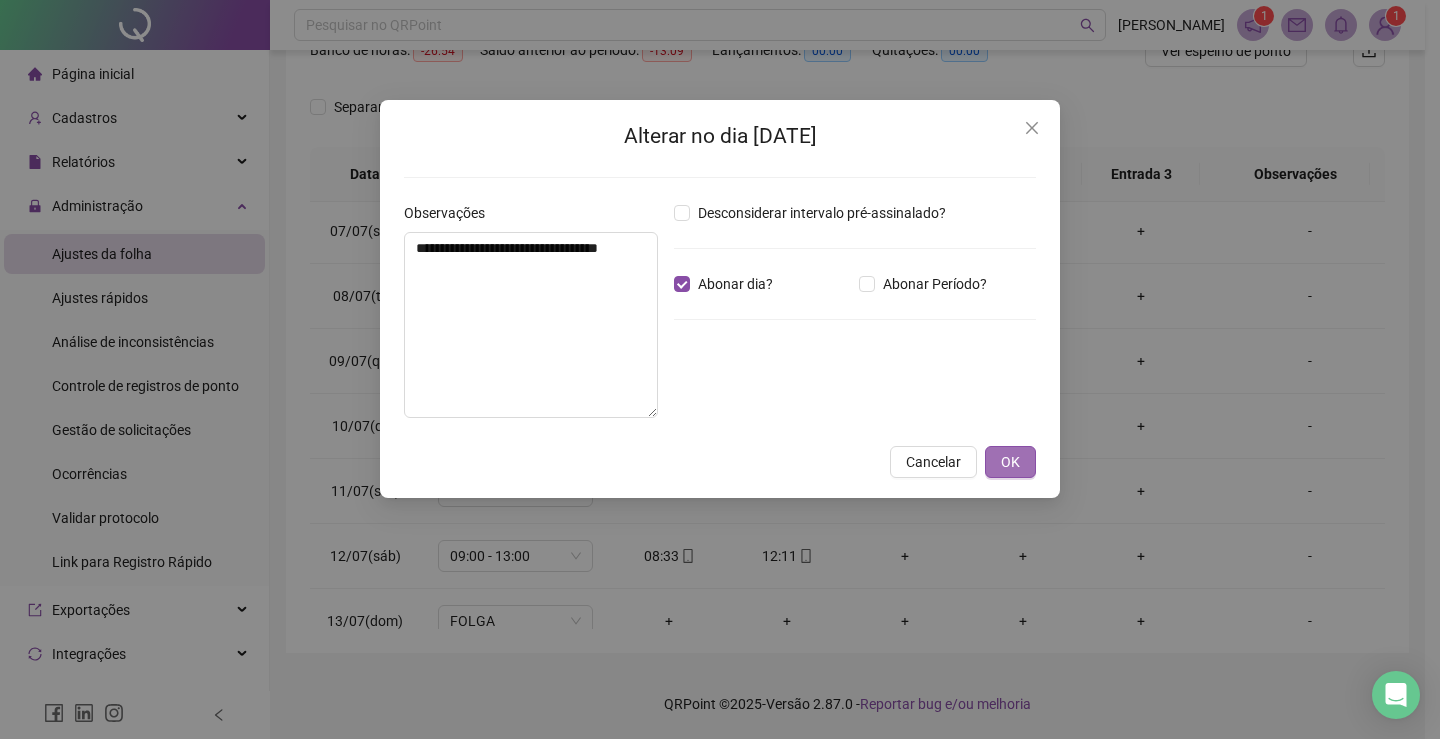 click on "OK" at bounding box center [1010, 462] 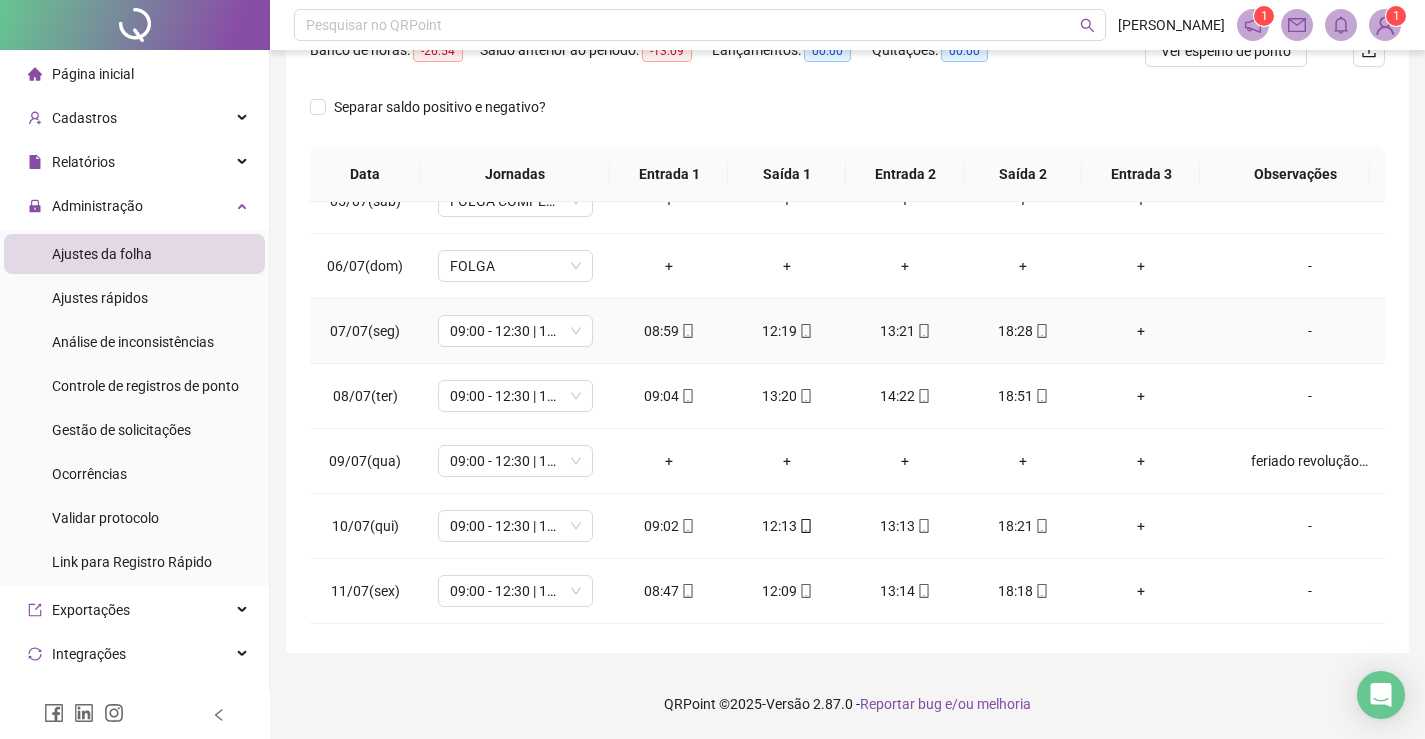 scroll, scrollTop: 93, scrollLeft: 0, axis: vertical 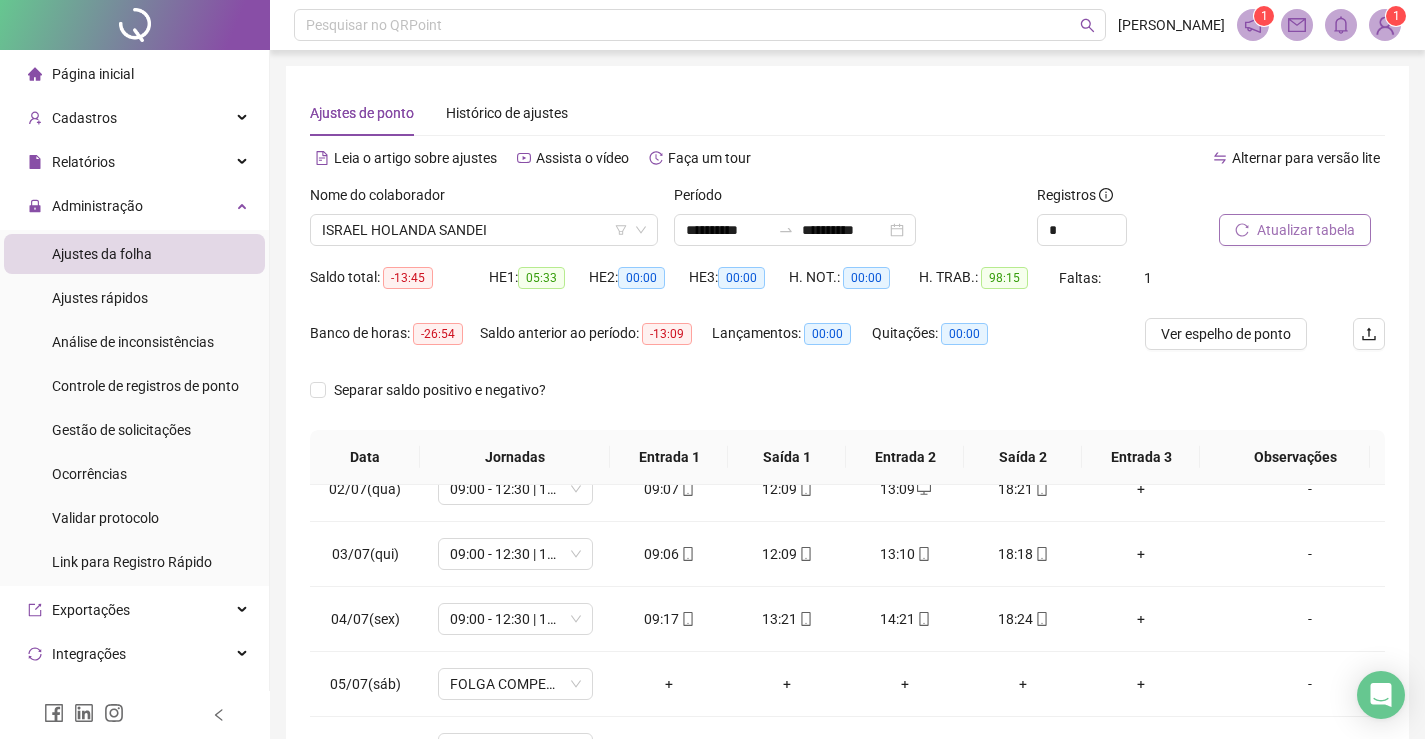 click on "Atualizar tabela" at bounding box center (1306, 230) 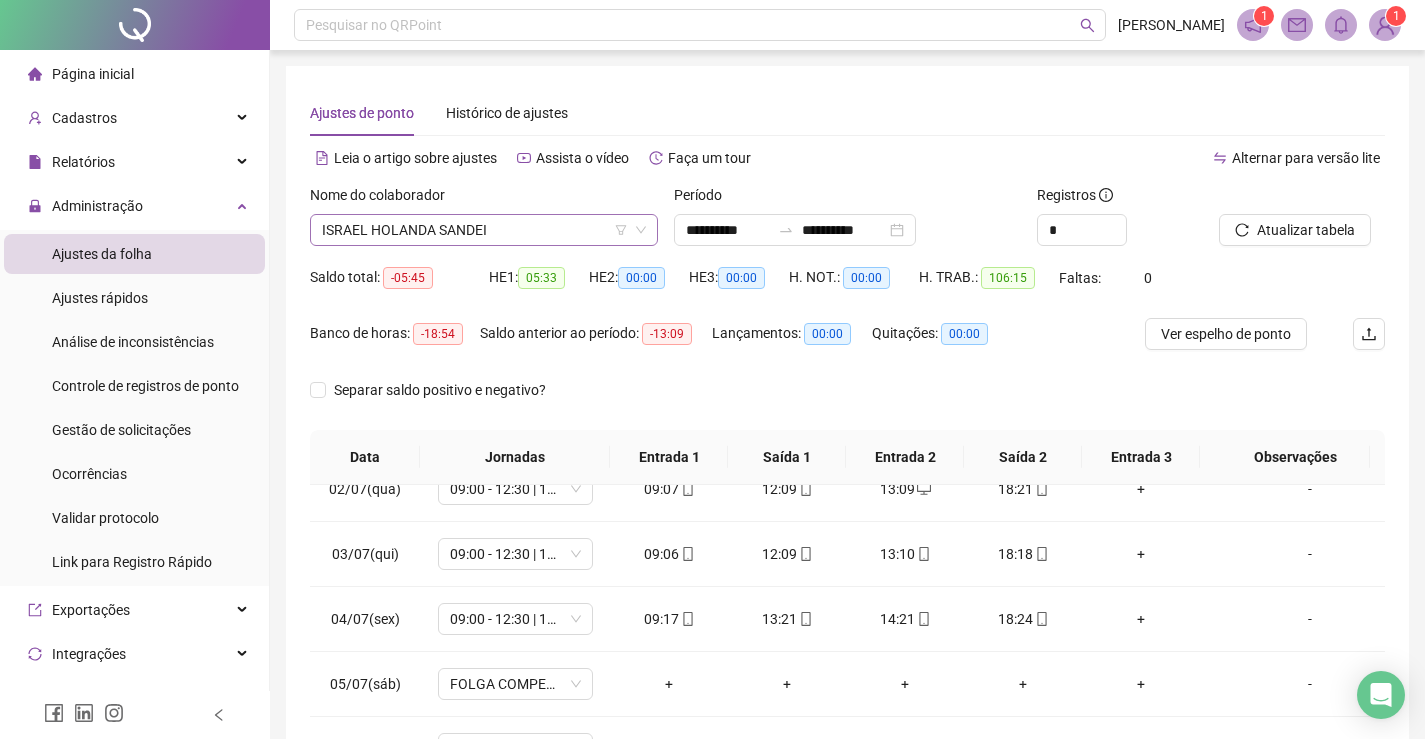 click on "ISRAEL HOLANDA SANDEI" at bounding box center [484, 230] 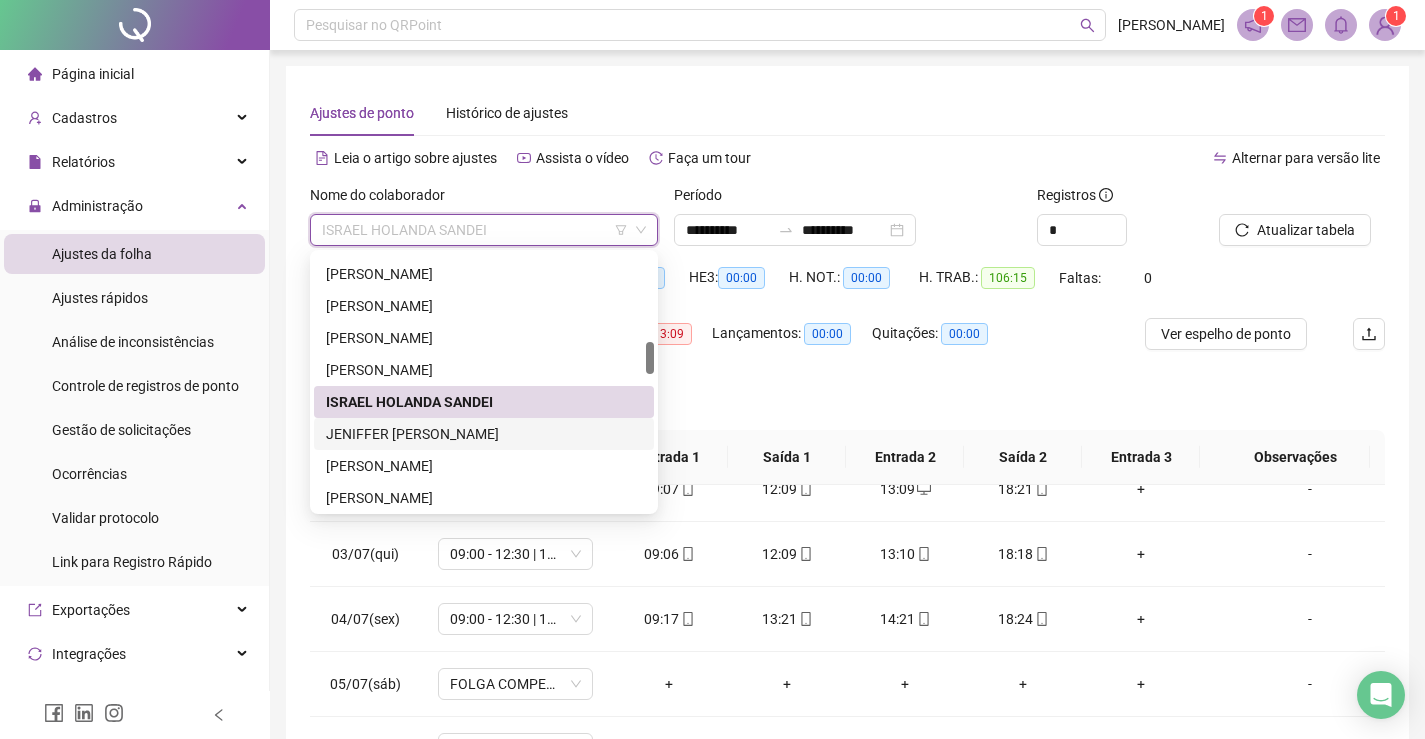 click on "JENIFFER [PERSON_NAME]" at bounding box center (484, 434) 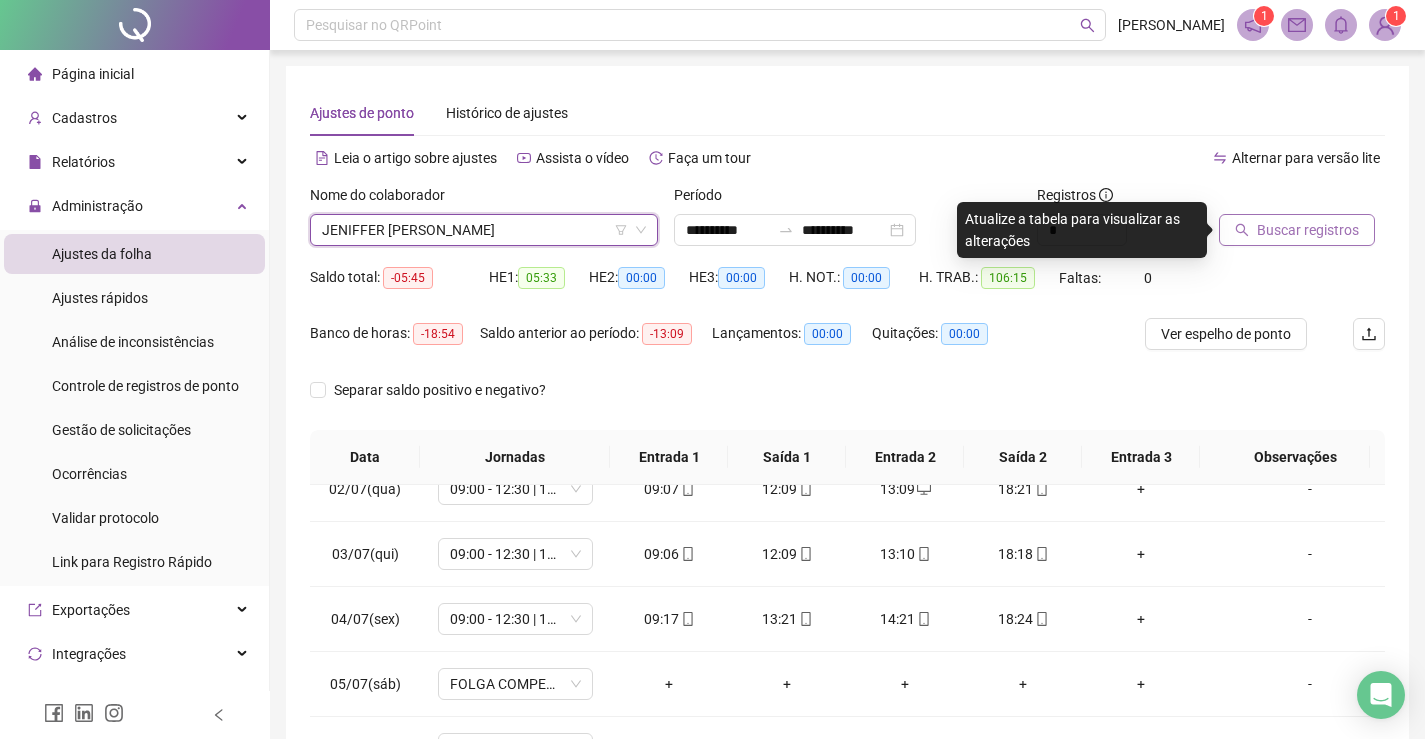 click on "Buscar registros" at bounding box center (1308, 230) 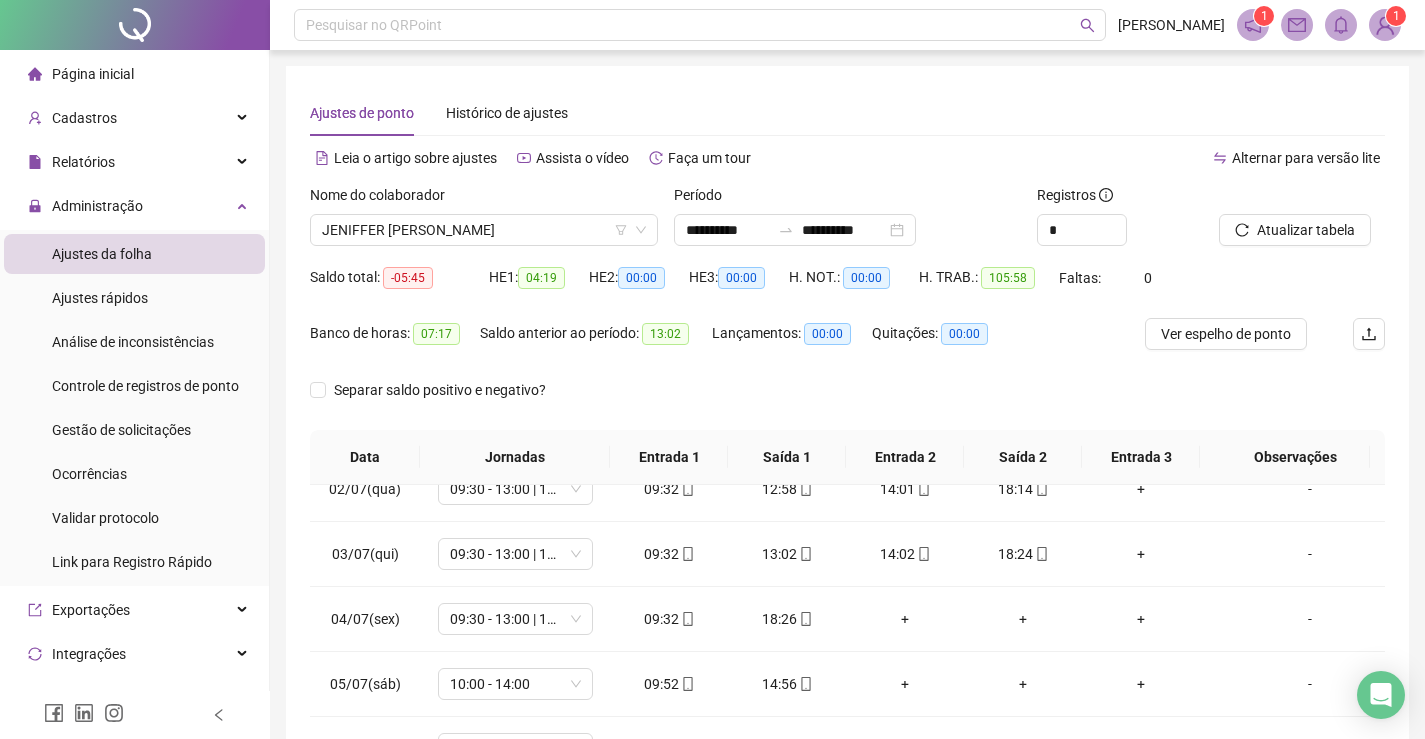 scroll, scrollTop: 200, scrollLeft: 0, axis: vertical 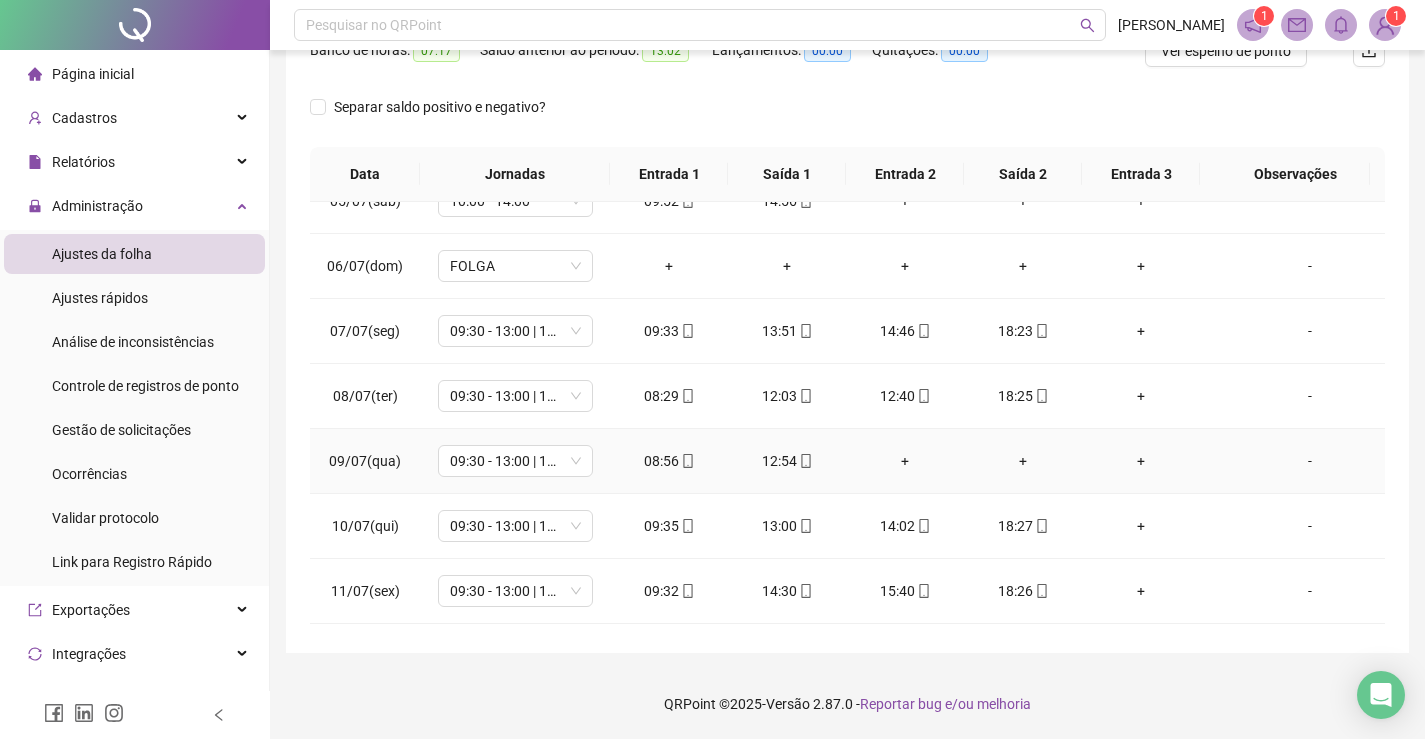 click on "-" at bounding box center [1310, 461] 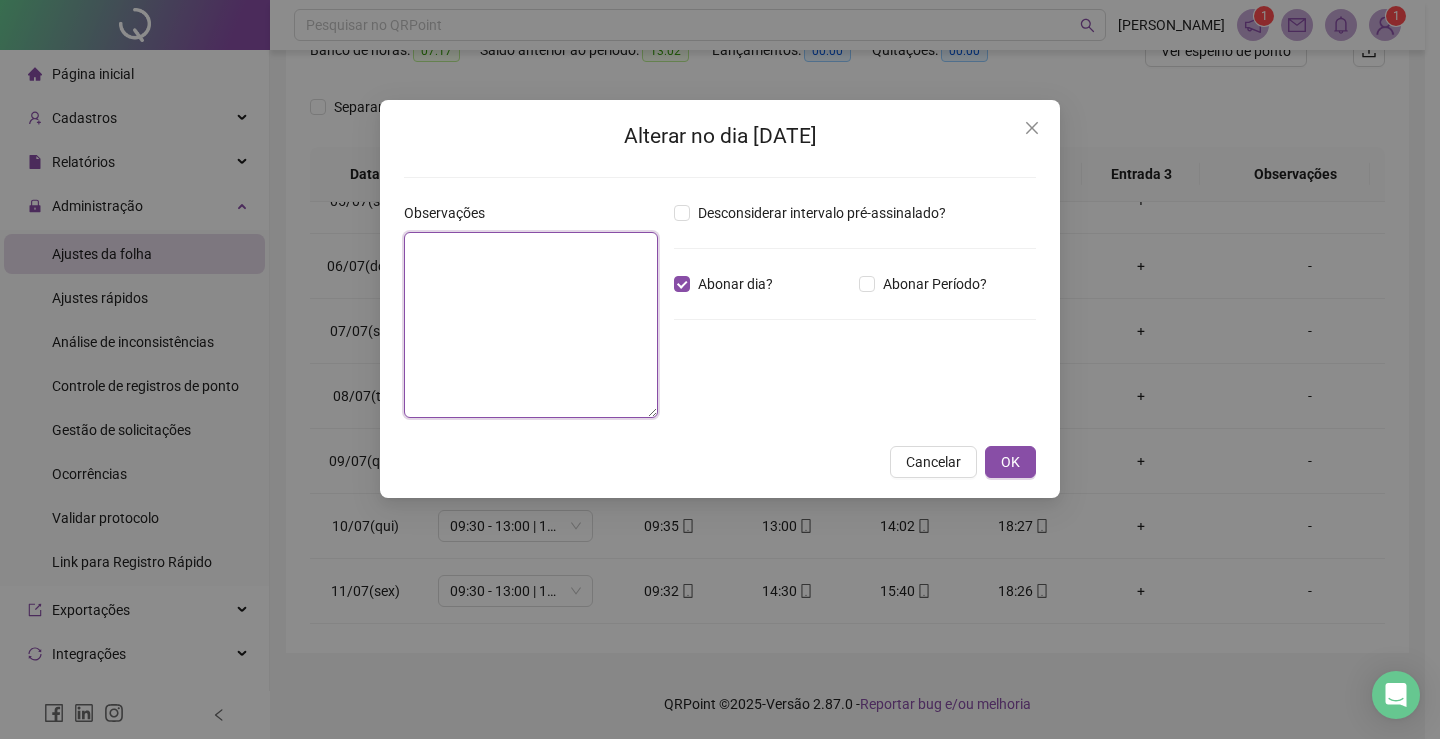 click at bounding box center [531, 325] 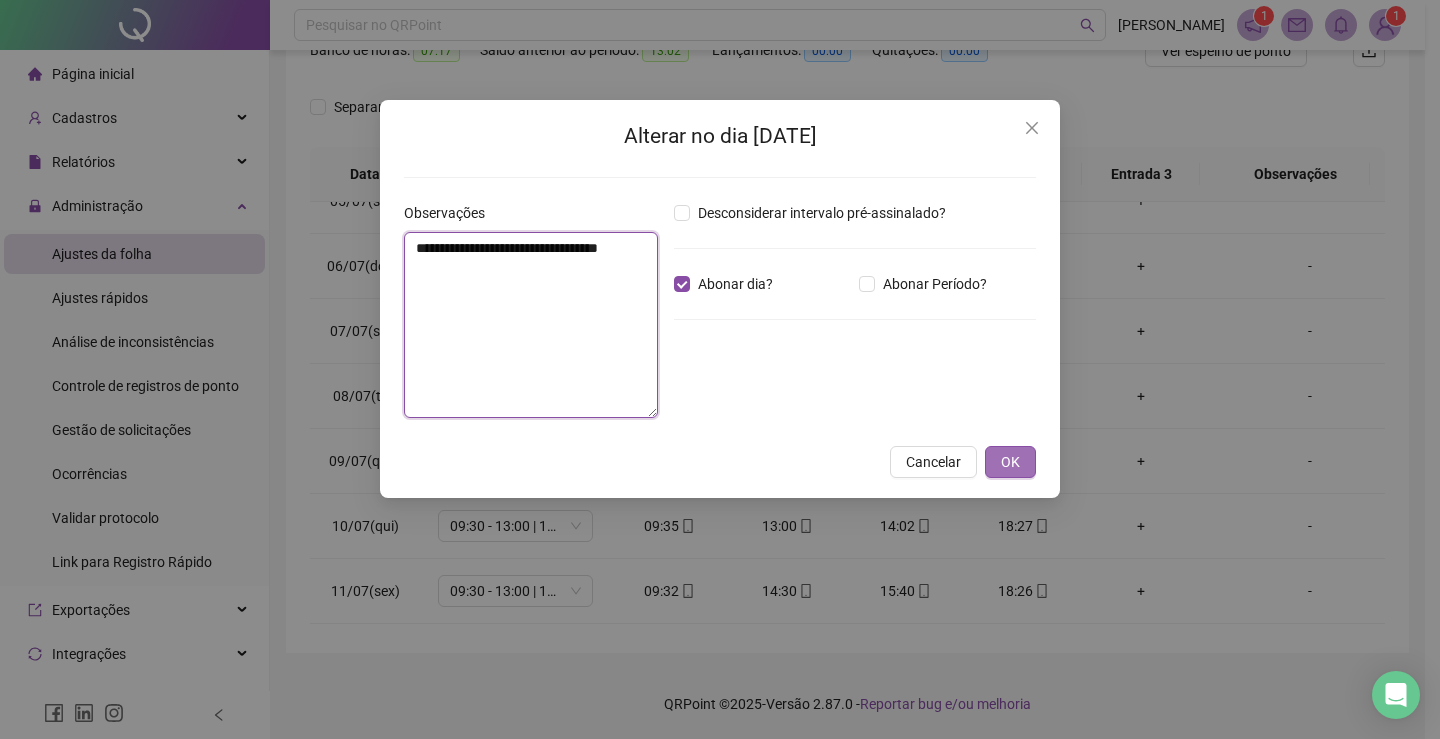 type on "**********" 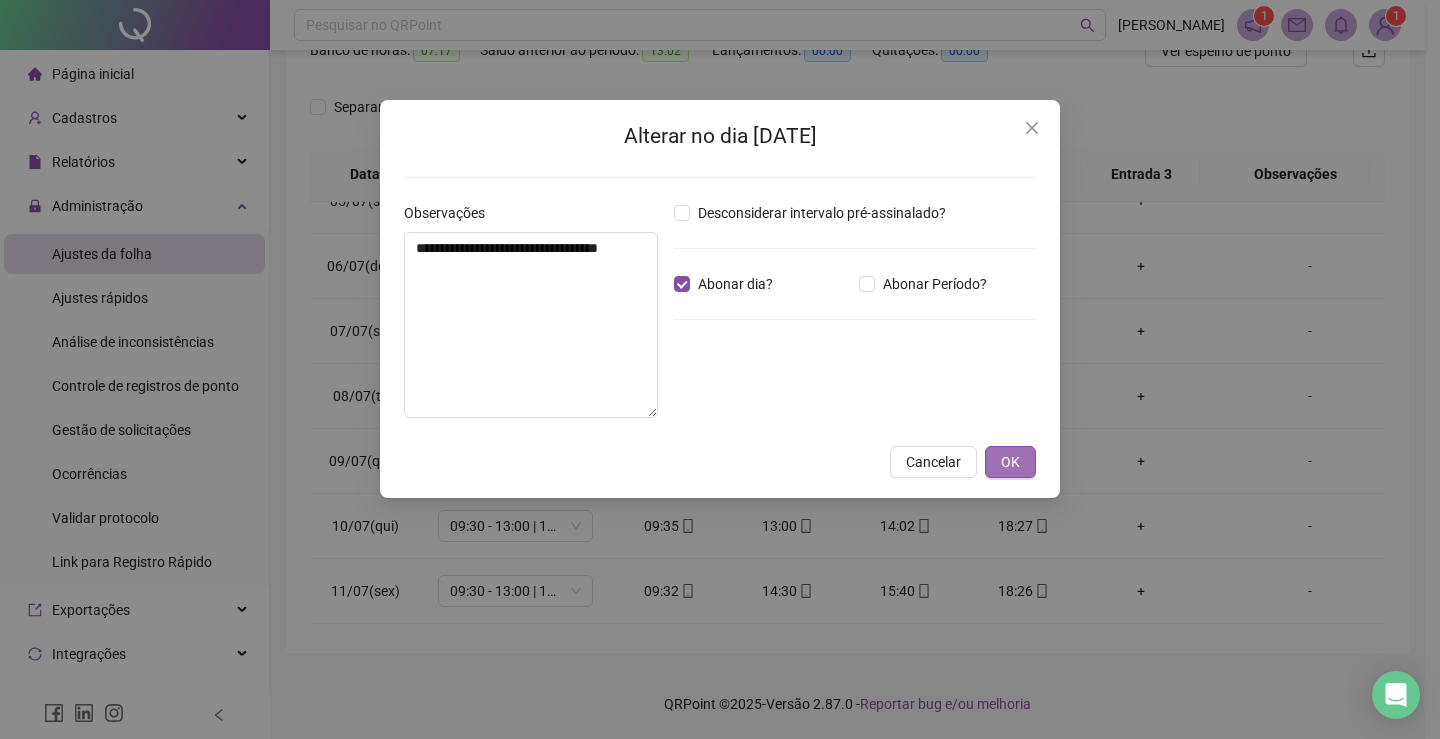 click on "OK" at bounding box center (1010, 462) 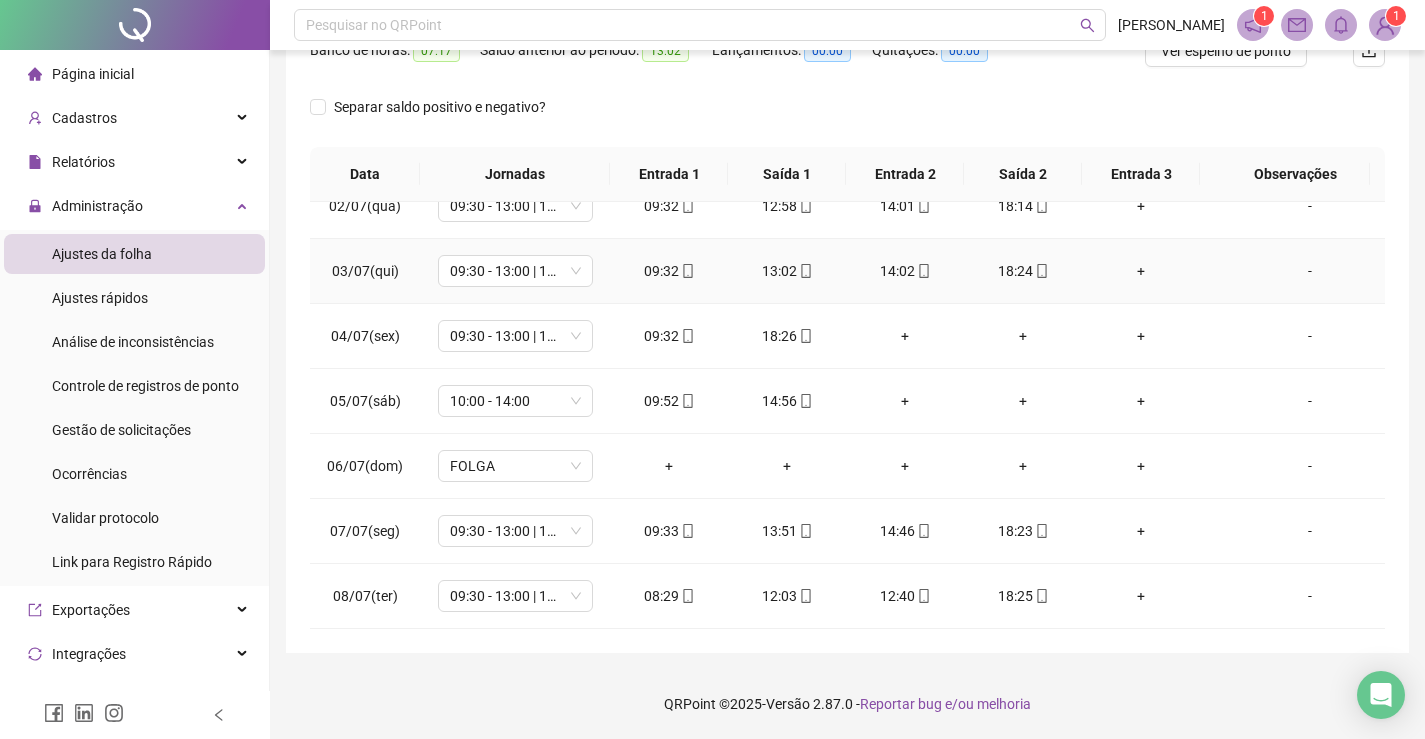 scroll, scrollTop: 0, scrollLeft: 0, axis: both 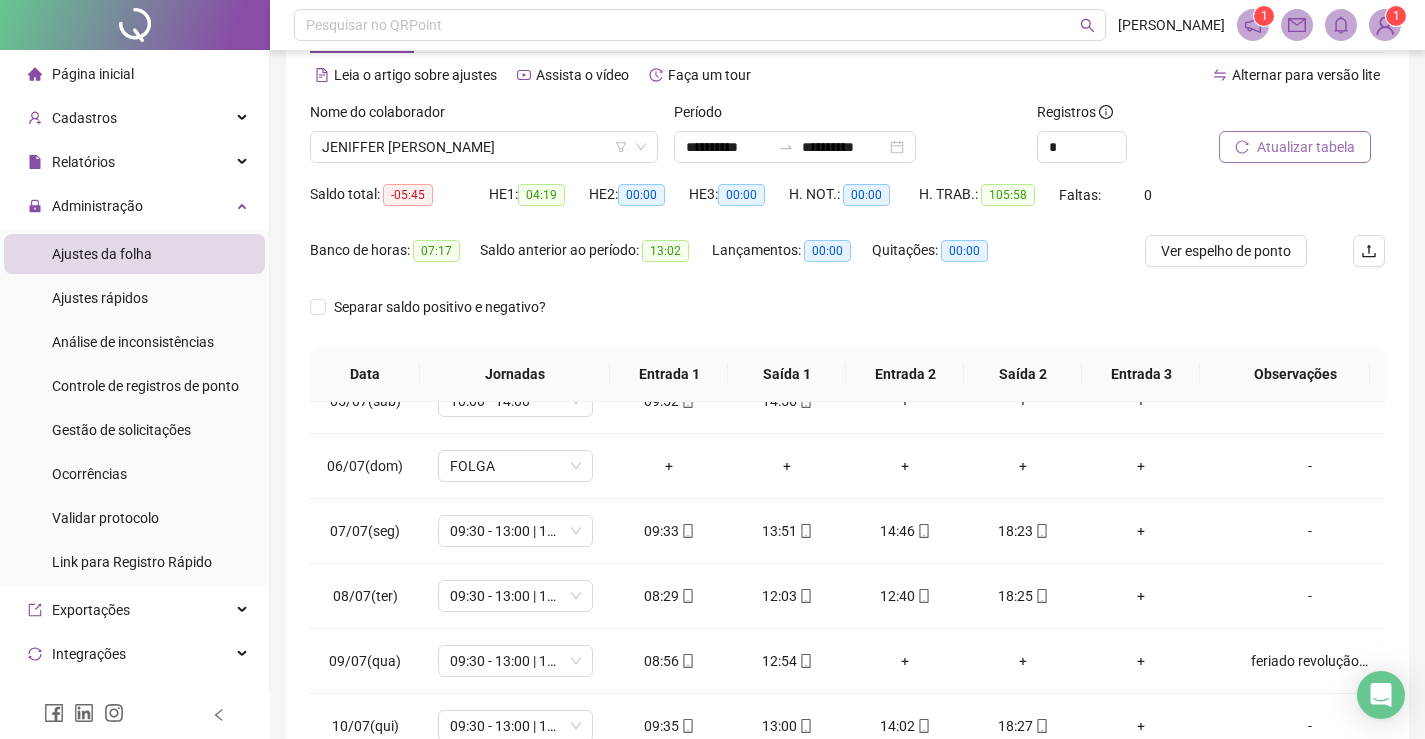 click on "Atualizar tabela" at bounding box center [1306, 147] 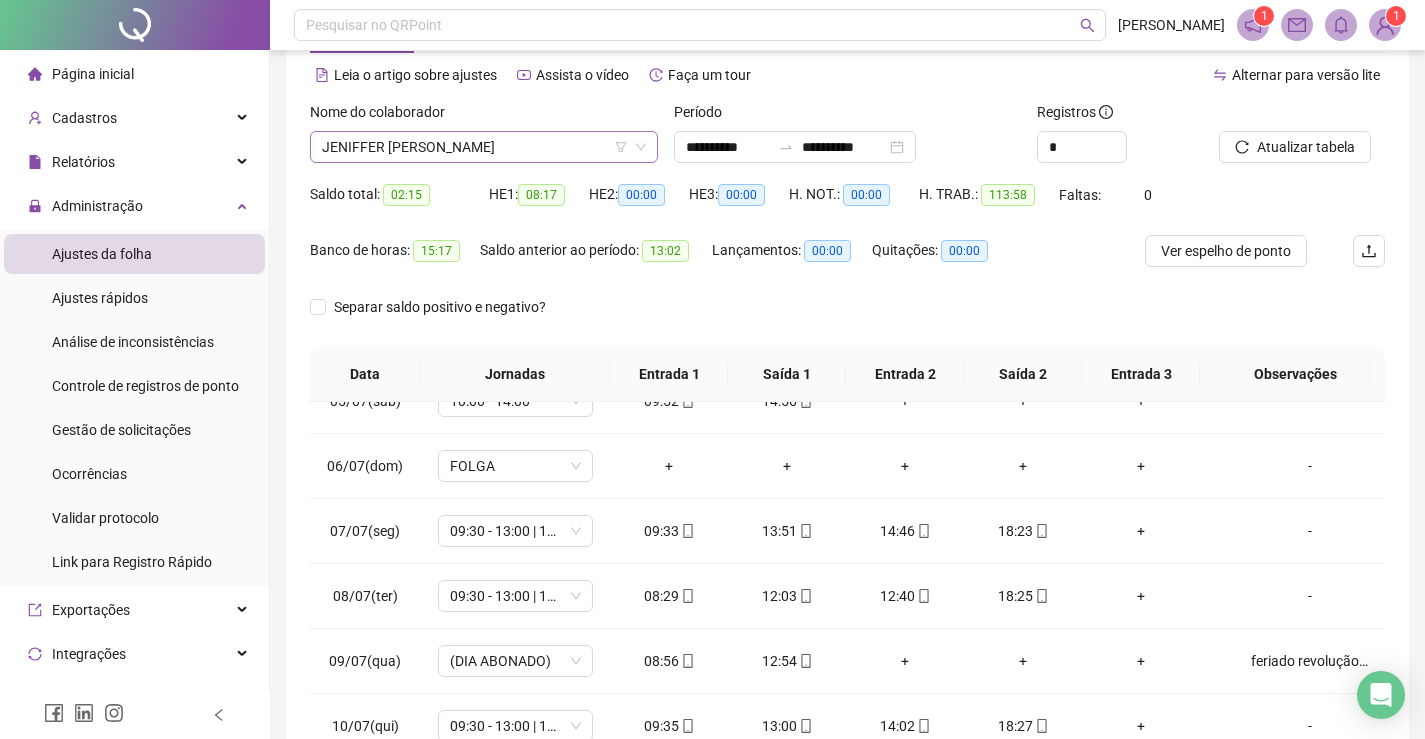 click on "JENIFFER [PERSON_NAME]" at bounding box center [484, 147] 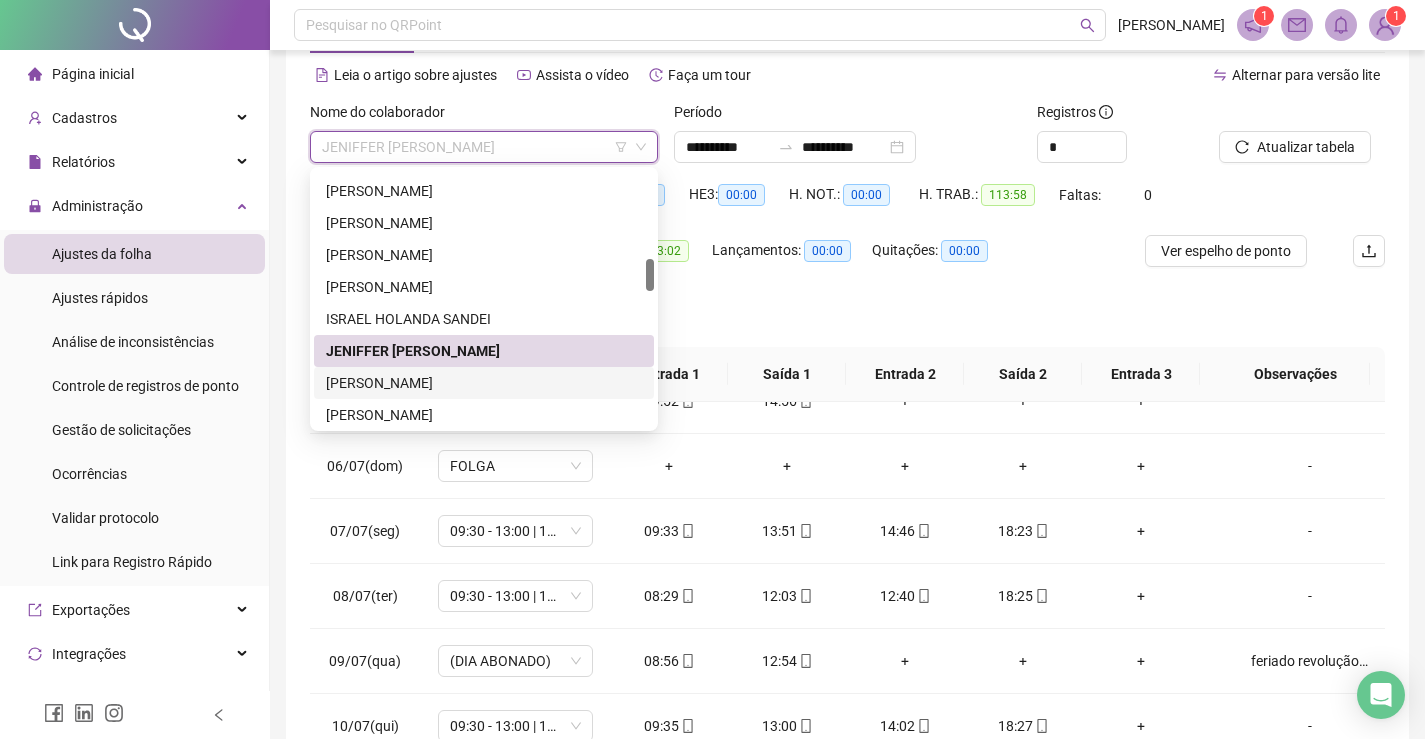 click on "[PERSON_NAME]" at bounding box center (484, 383) 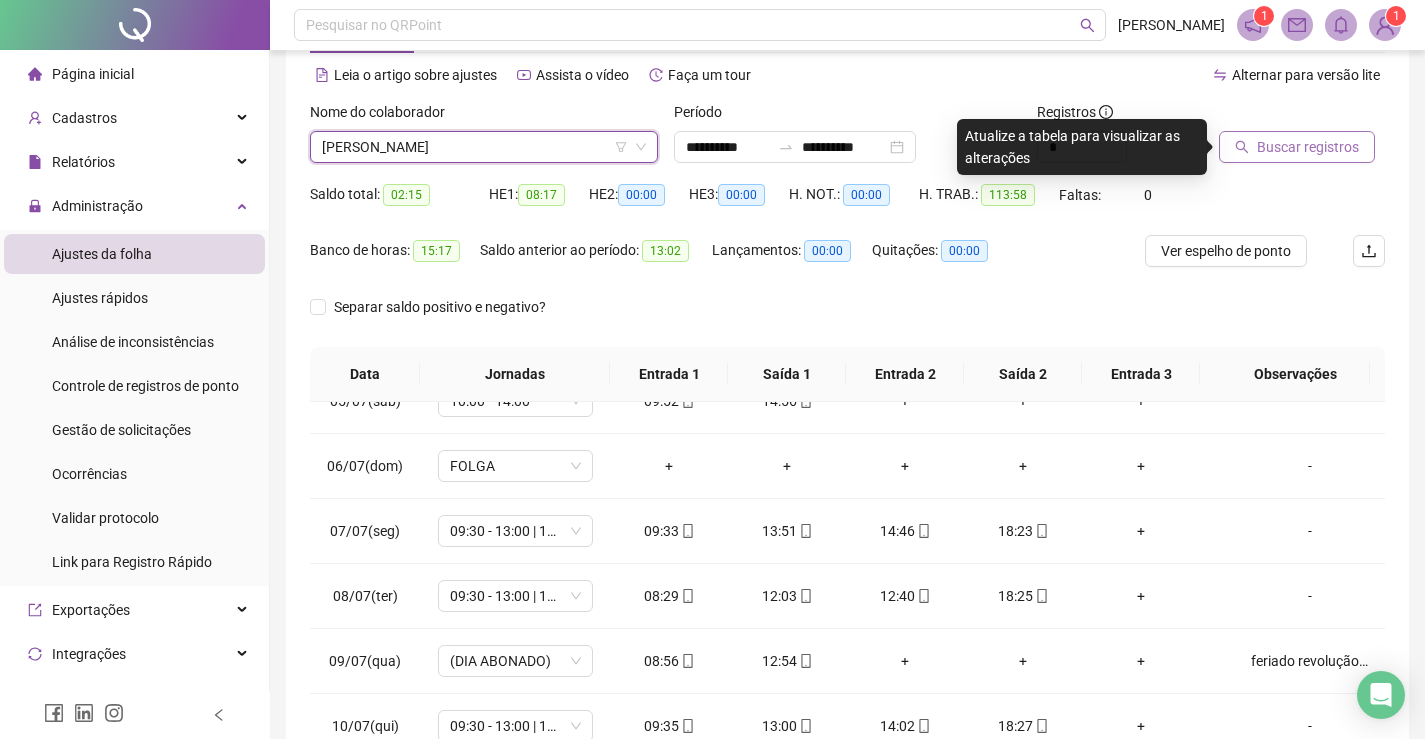 click on "Buscar registros" at bounding box center (1308, 147) 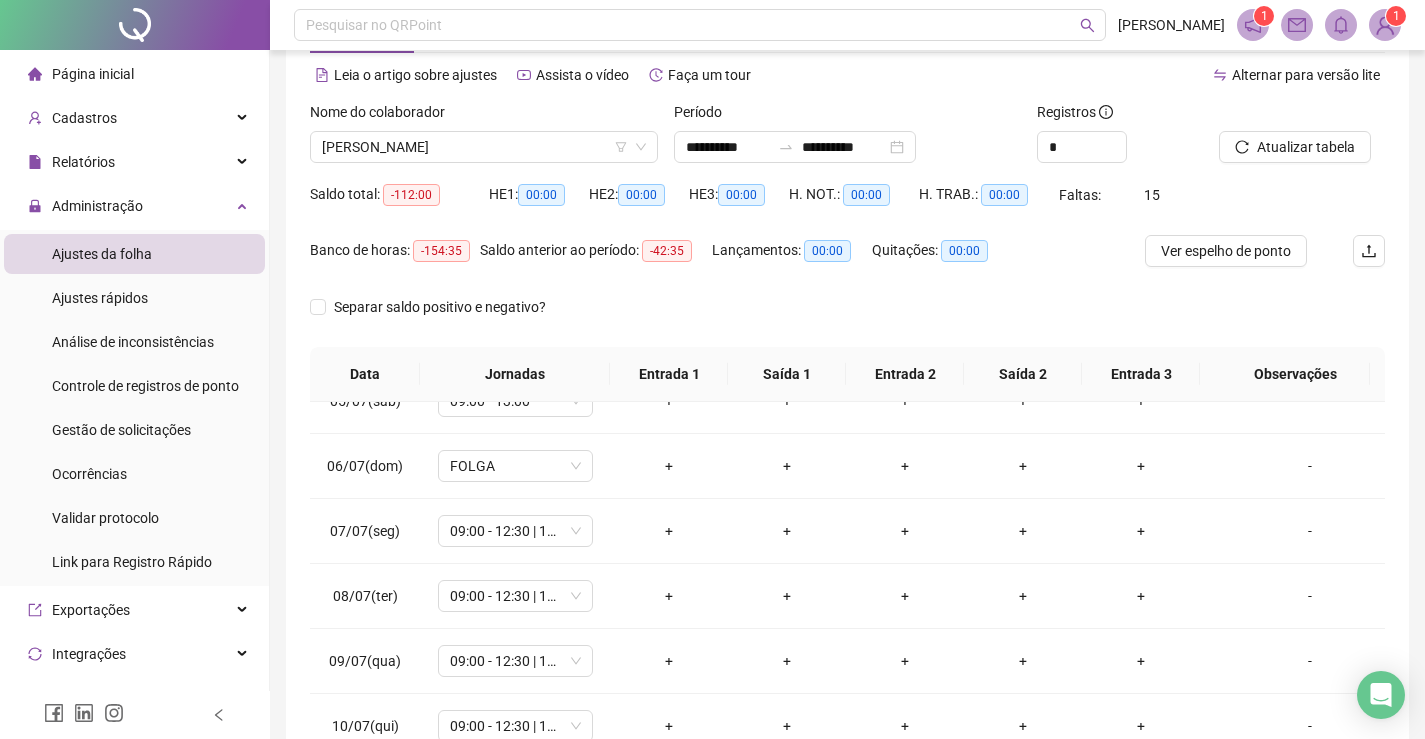 scroll, scrollTop: 0, scrollLeft: 0, axis: both 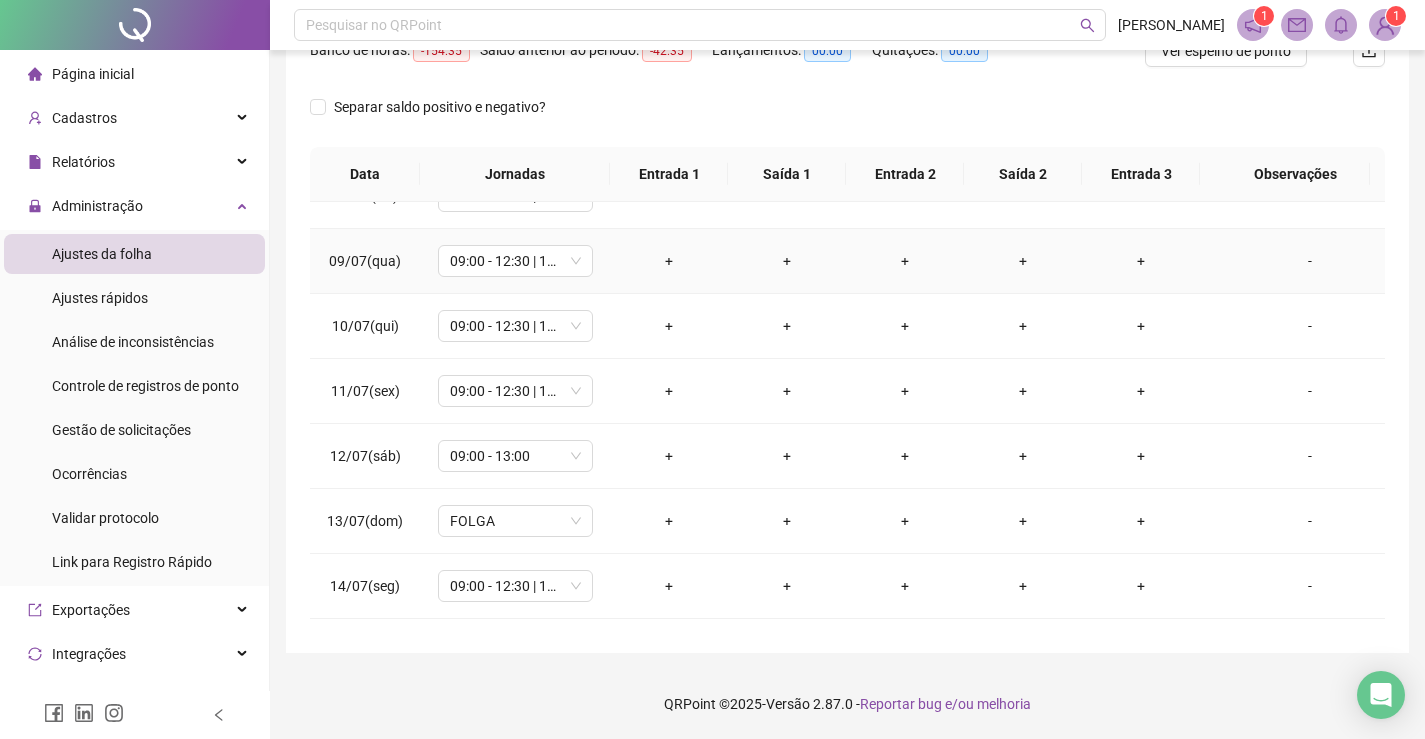 click on "-" at bounding box center [1310, 261] 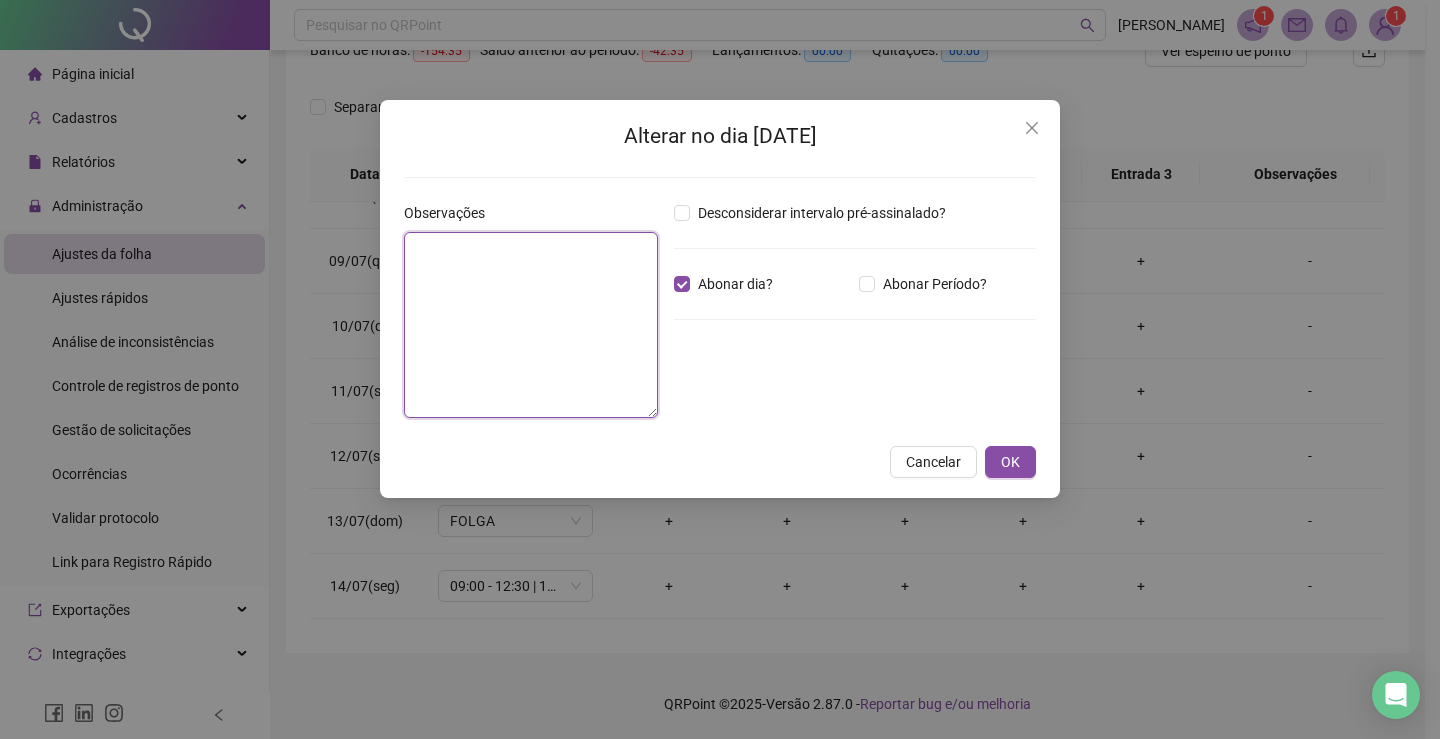 click at bounding box center [531, 325] 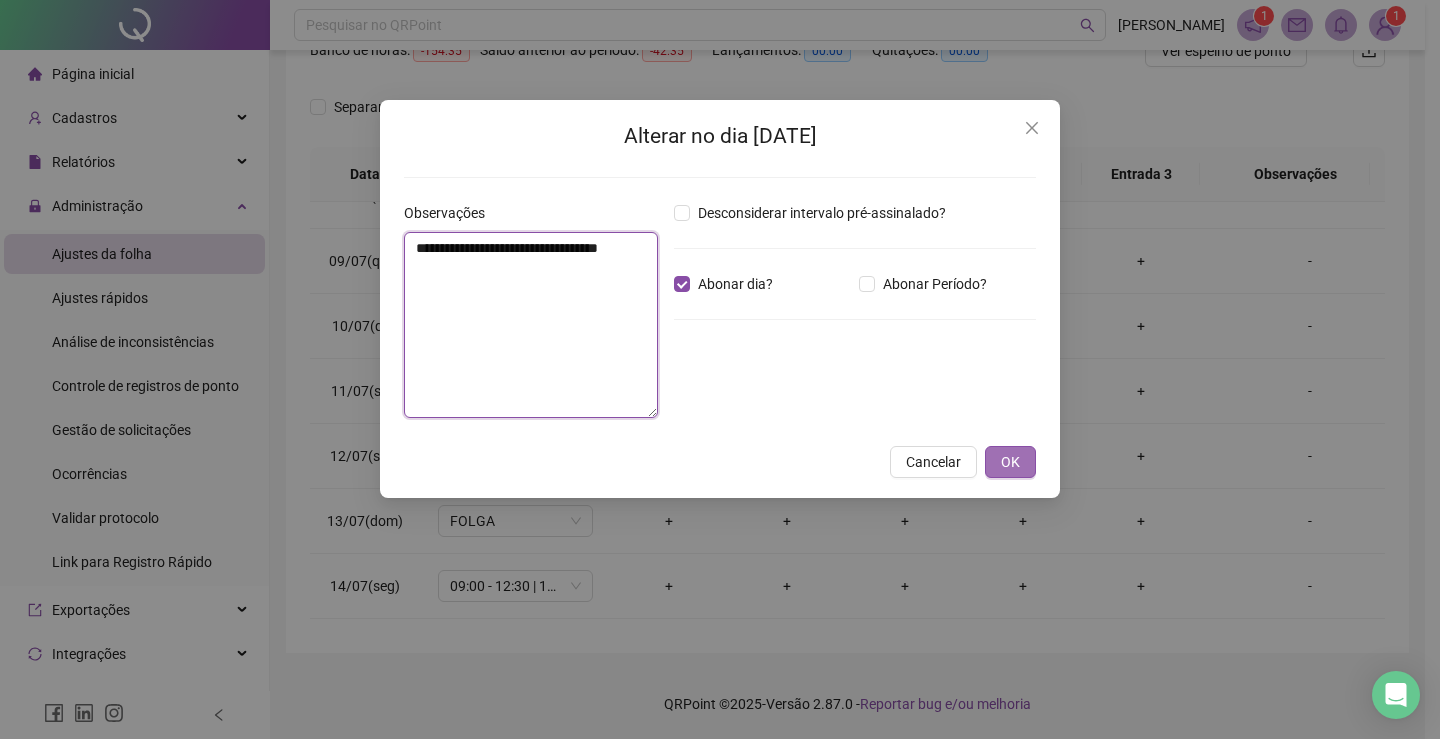 type on "**********" 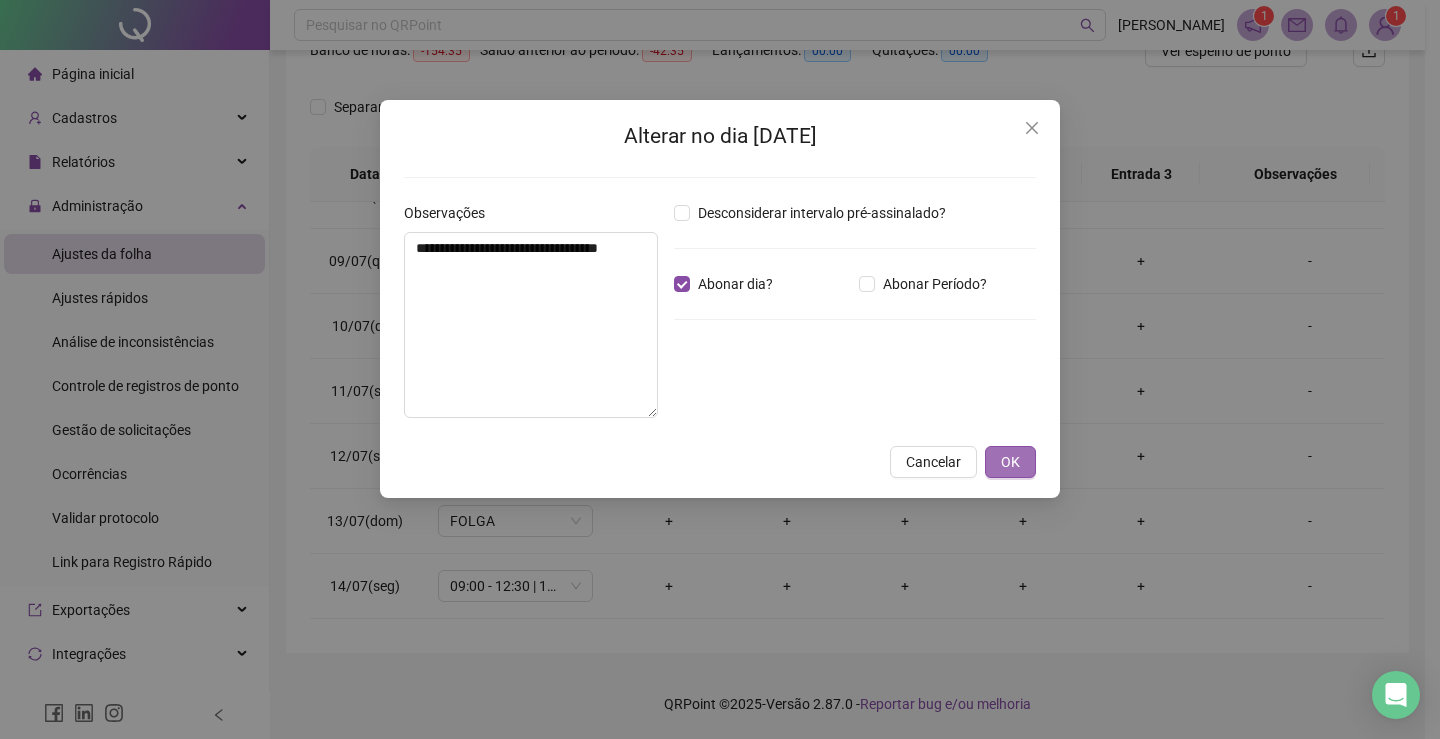 click on "OK" at bounding box center (1010, 462) 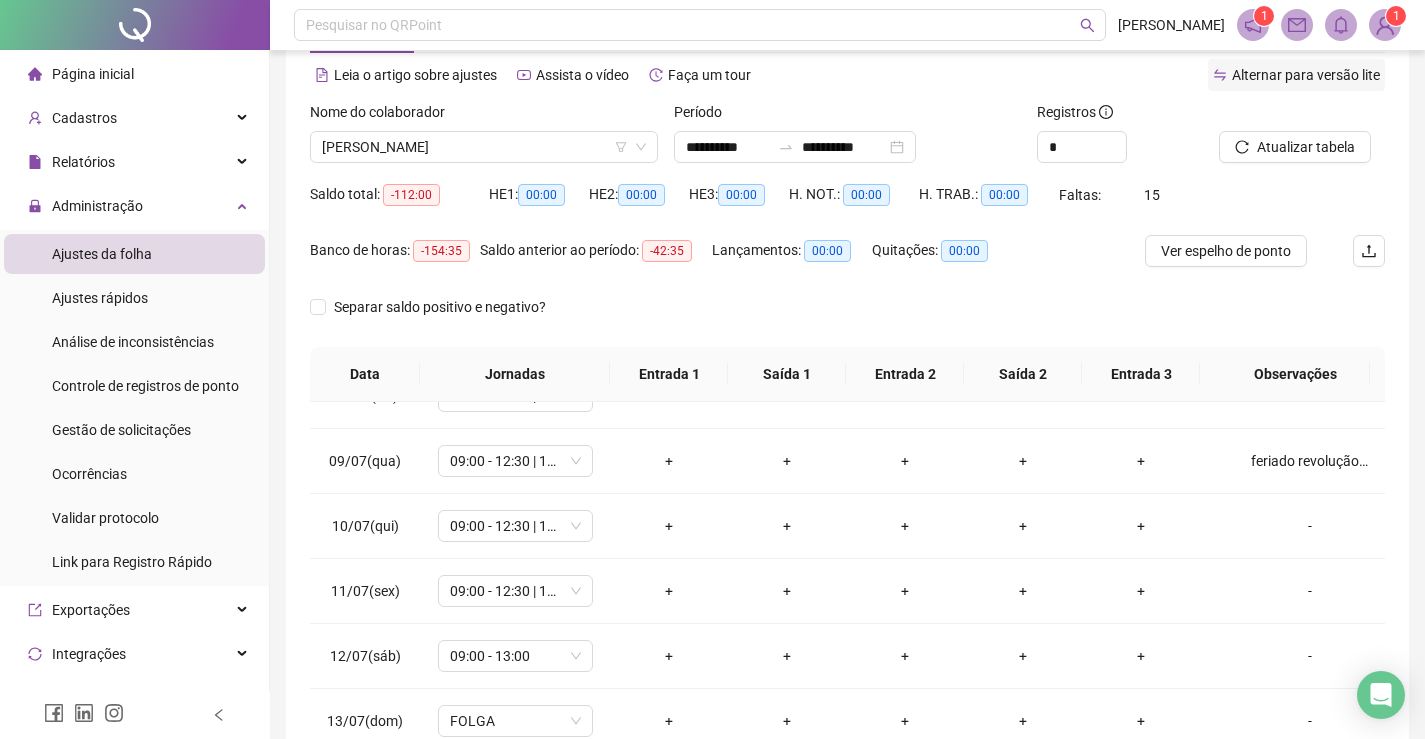 scroll, scrollTop: 0, scrollLeft: 0, axis: both 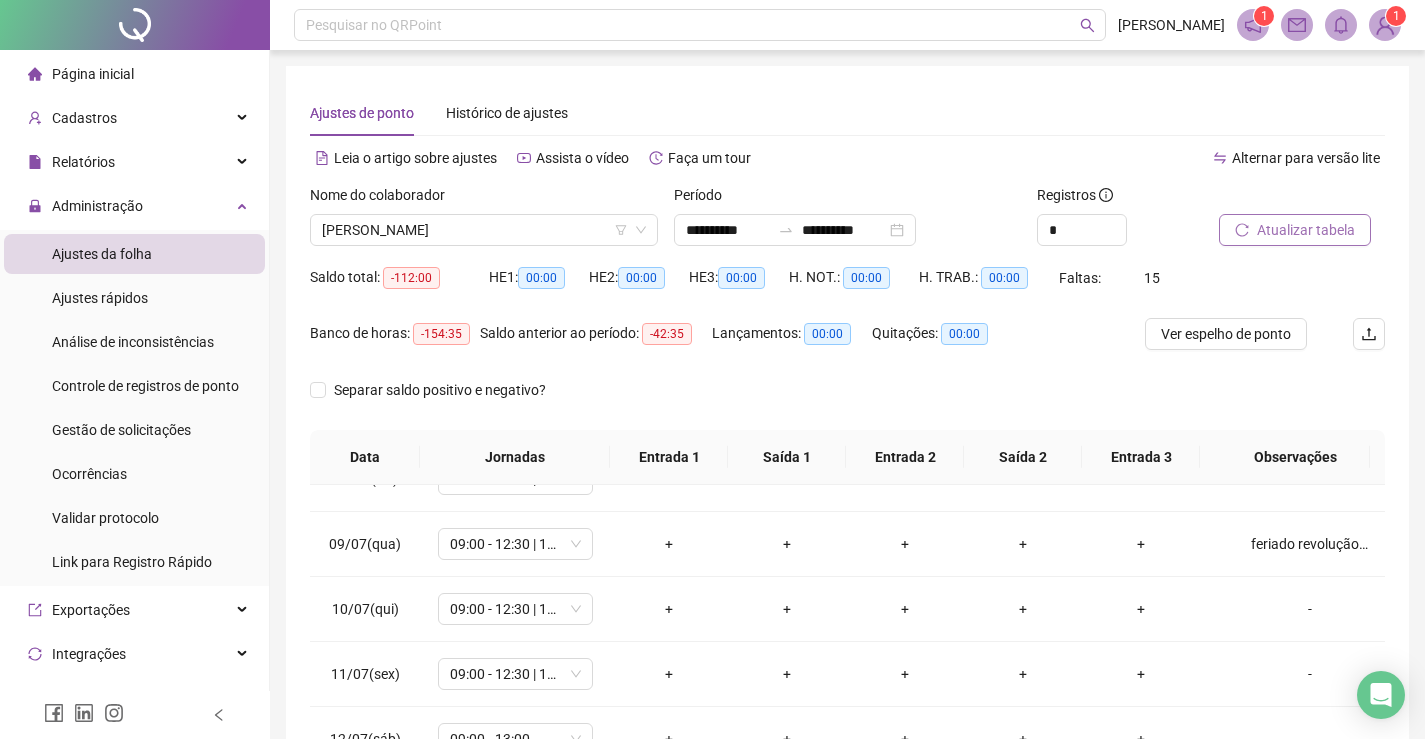 click on "Atualizar tabela" at bounding box center [1306, 230] 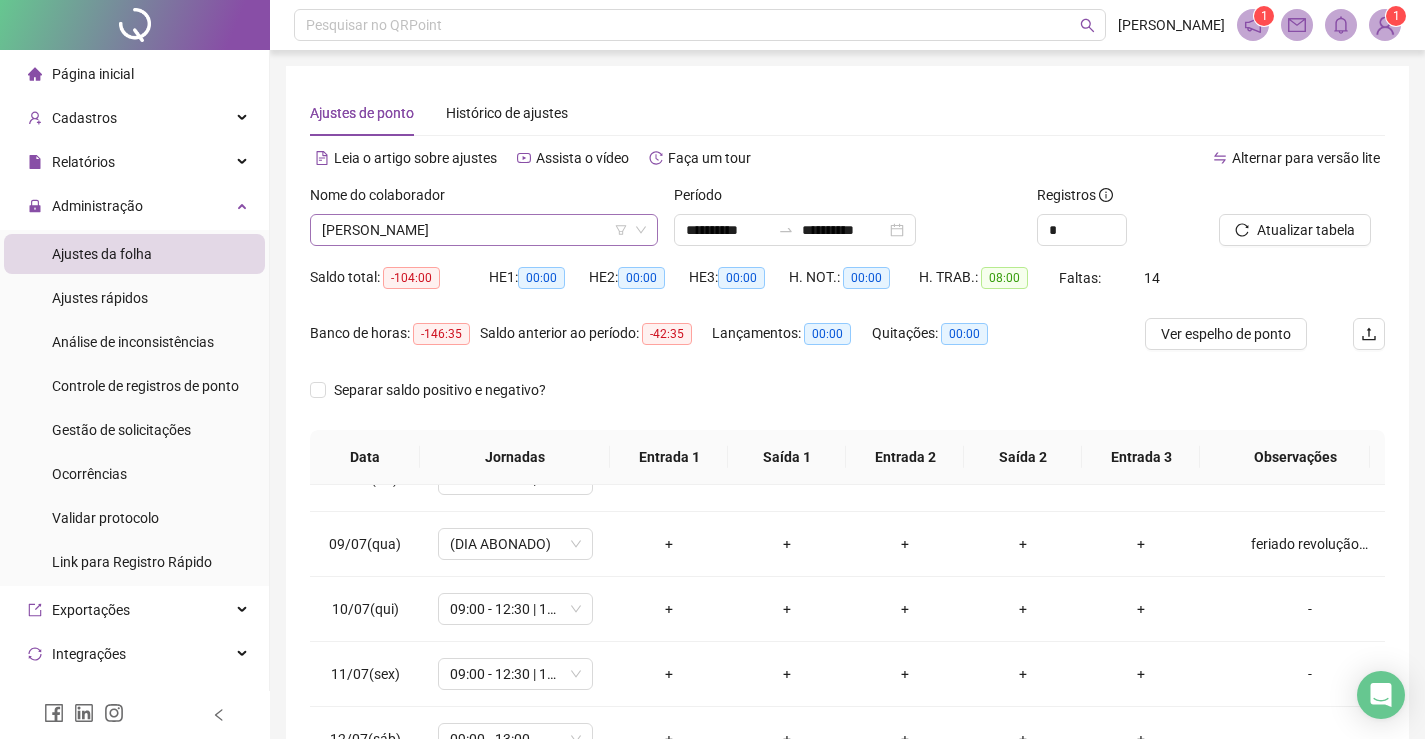 click on "[PERSON_NAME]" at bounding box center [484, 230] 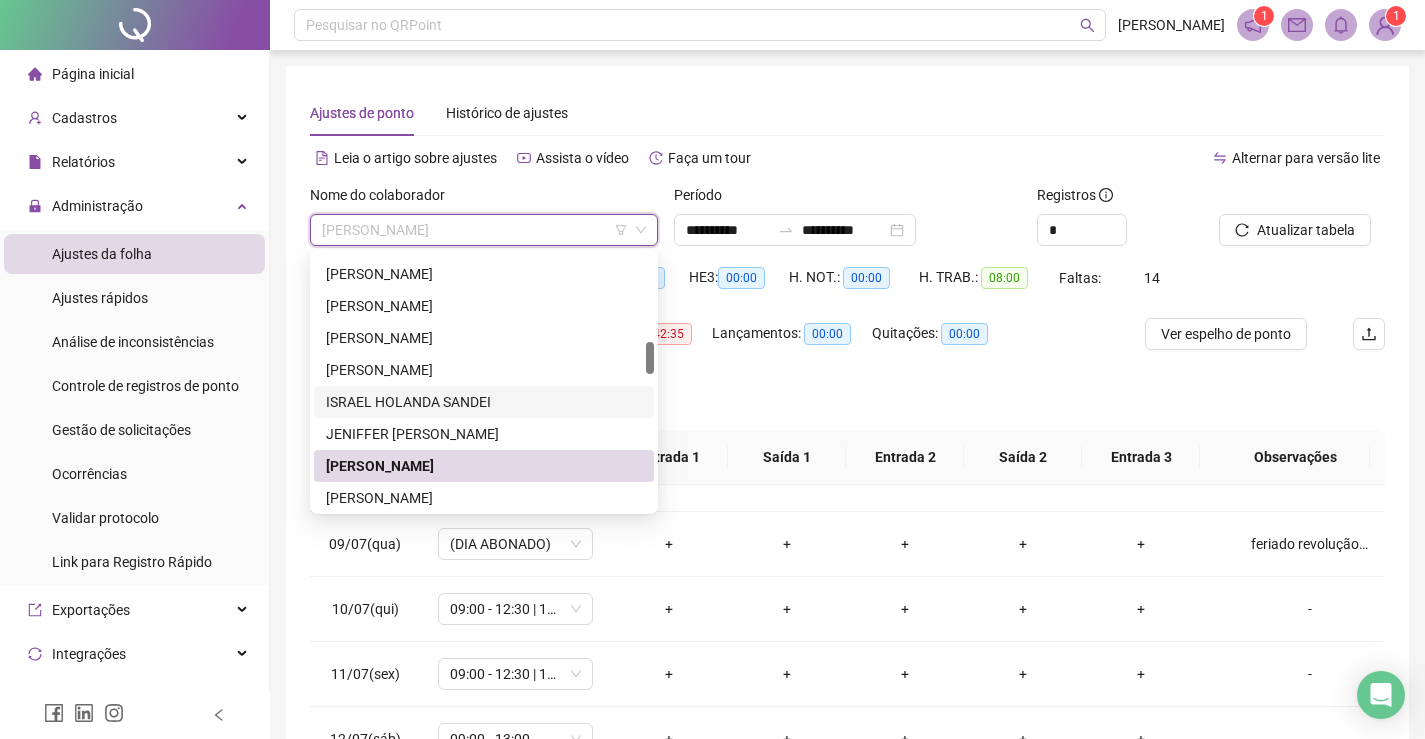 scroll, scrollTop: 800, scrollLeft: 0, axis: vertical 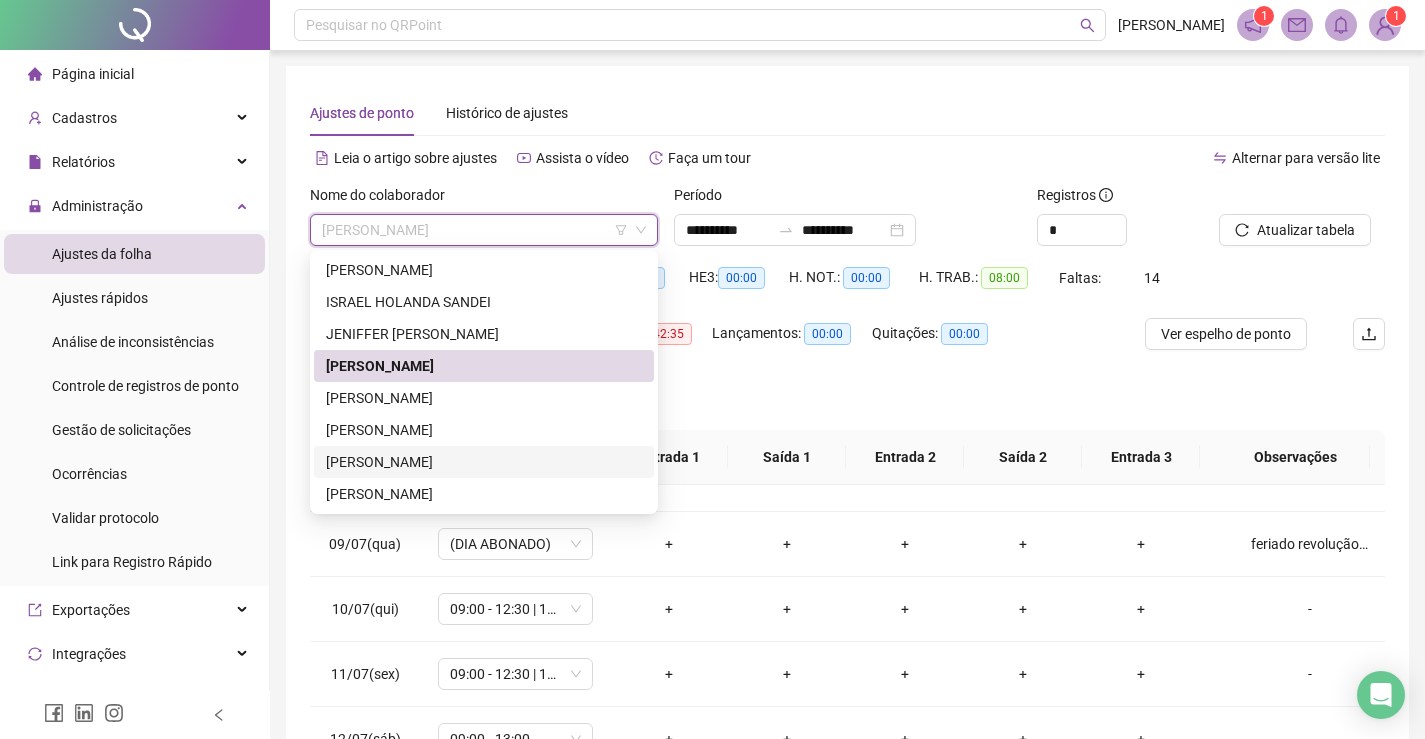 click on "[PERSON_NAME]" at bounding box center [484, 462] 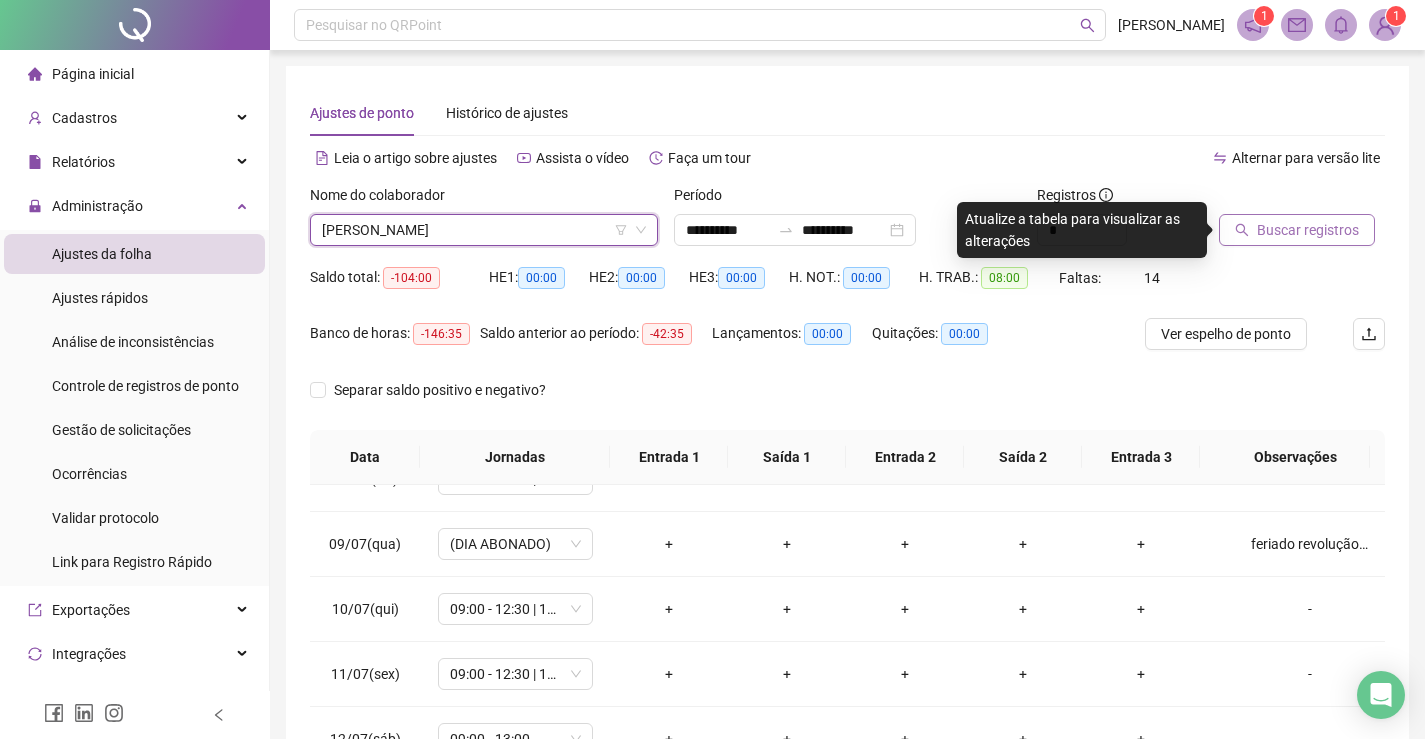 click on "Buscar registros" at bounding box center (1308, 230) 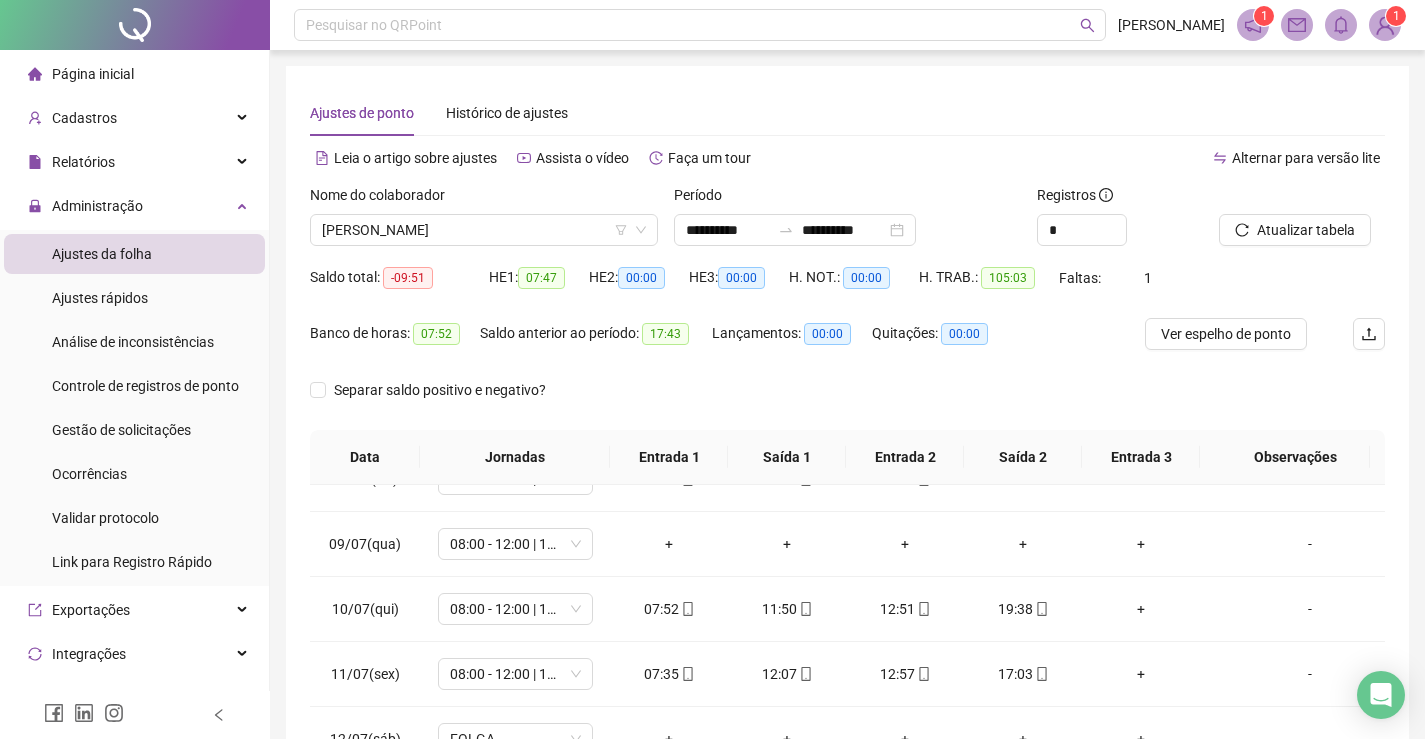 scroll, scrollTop: 200, scrollLeft: 0, axis: vertical 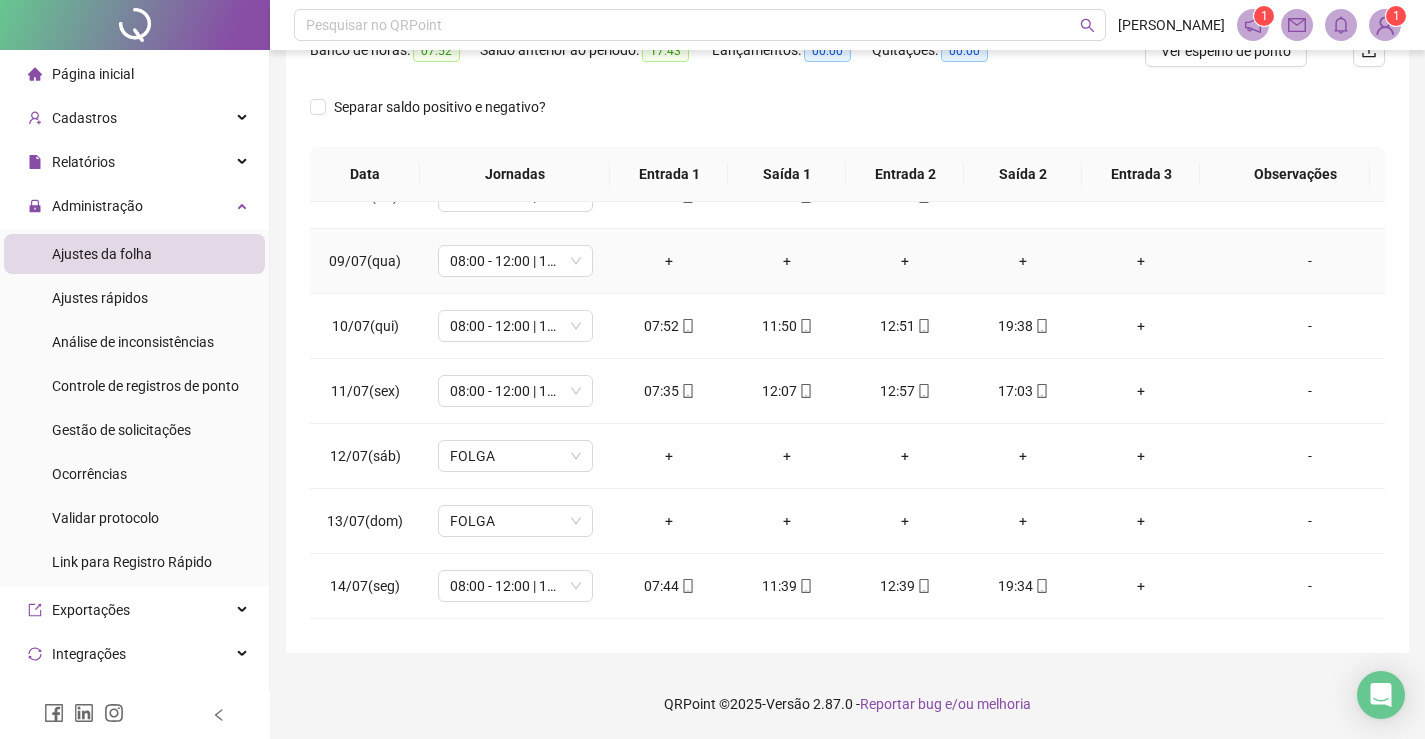 click on "-" at bounding box center (1310, 261) 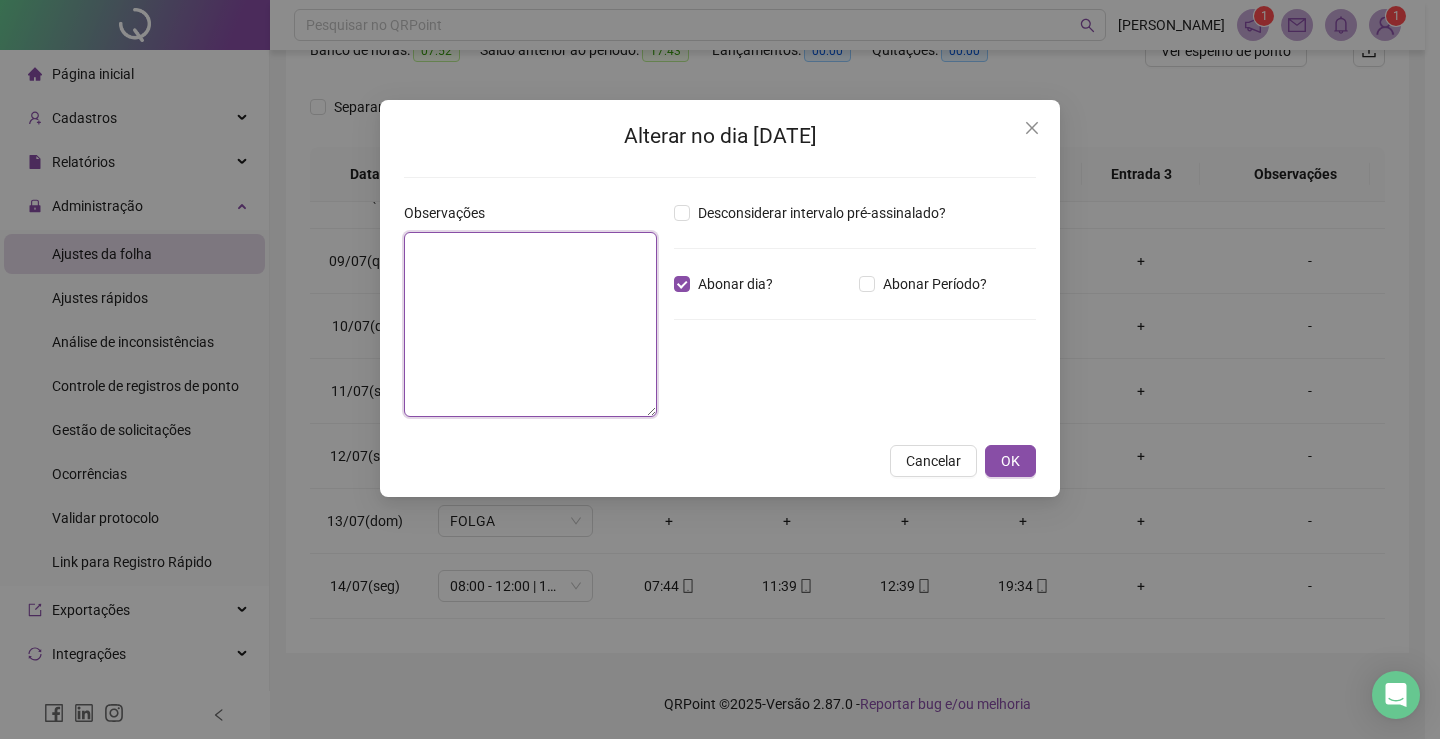 click at bounding box center (530, 324) 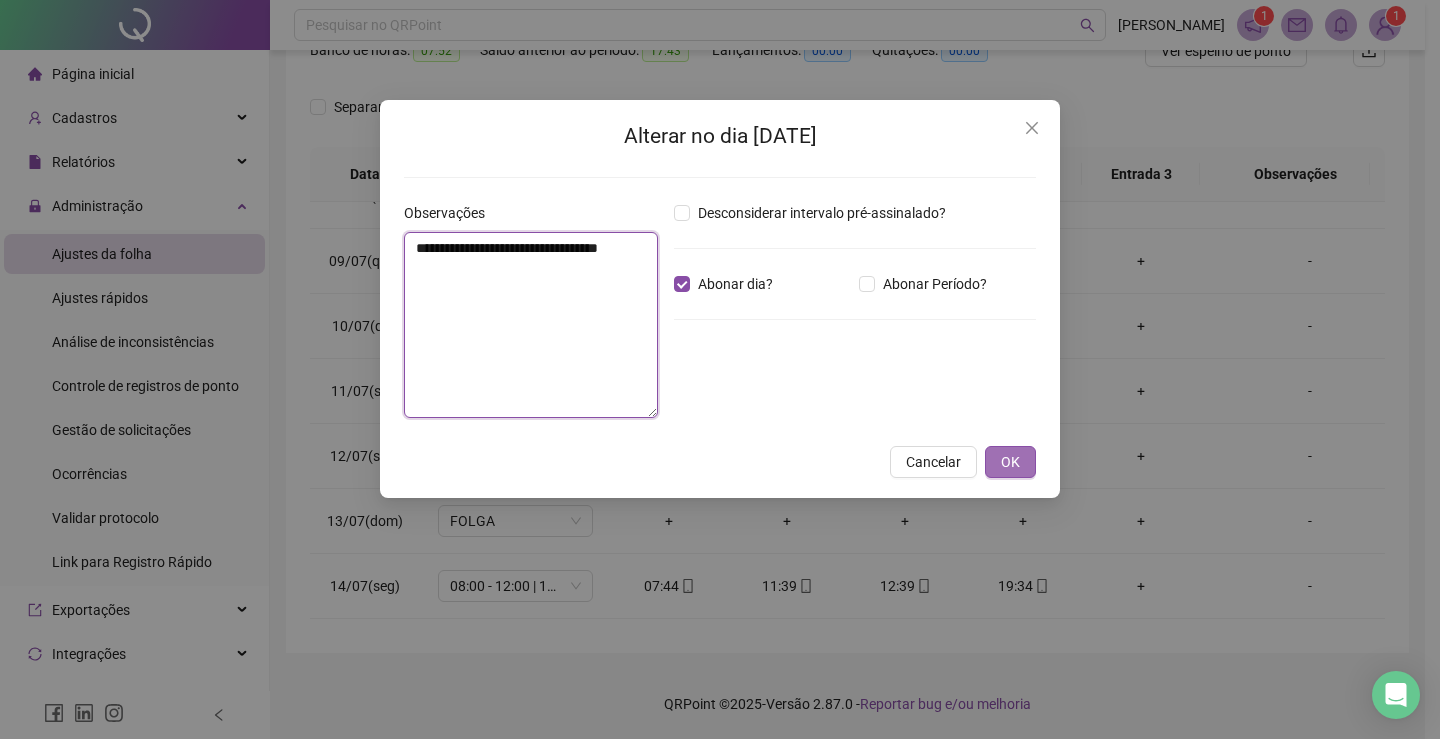 type on "**********" 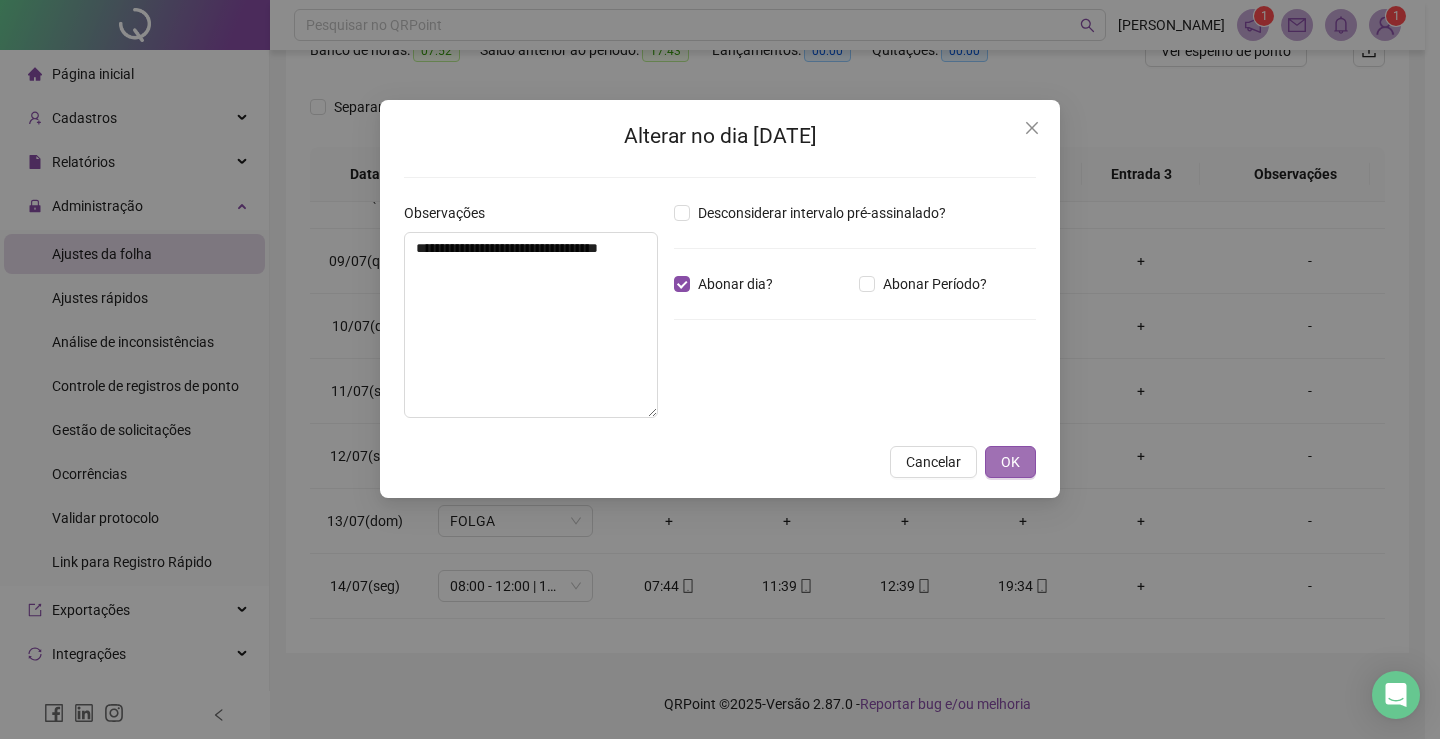click on "OK" at bounding box center (1010, 462) 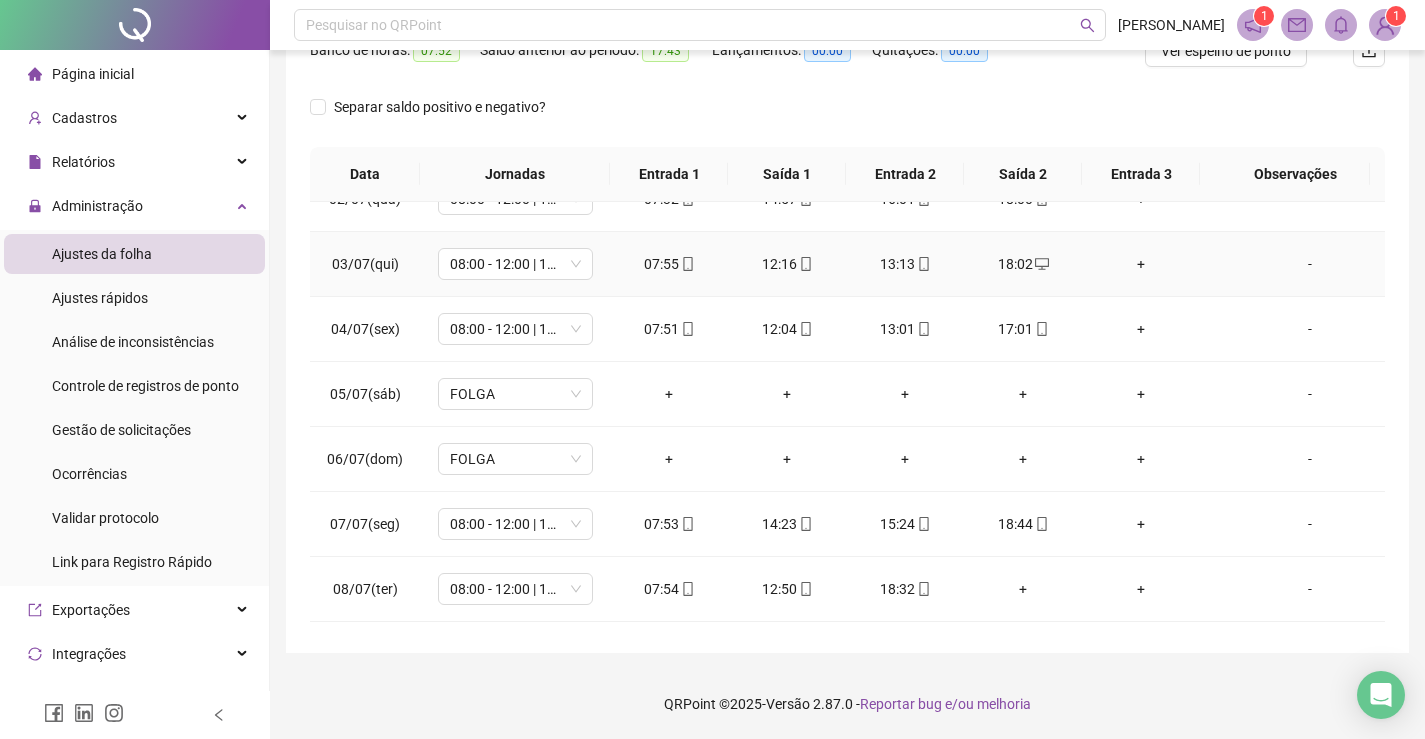 scroll, scrollTop: 0, scrollLeft: 0, axis: both 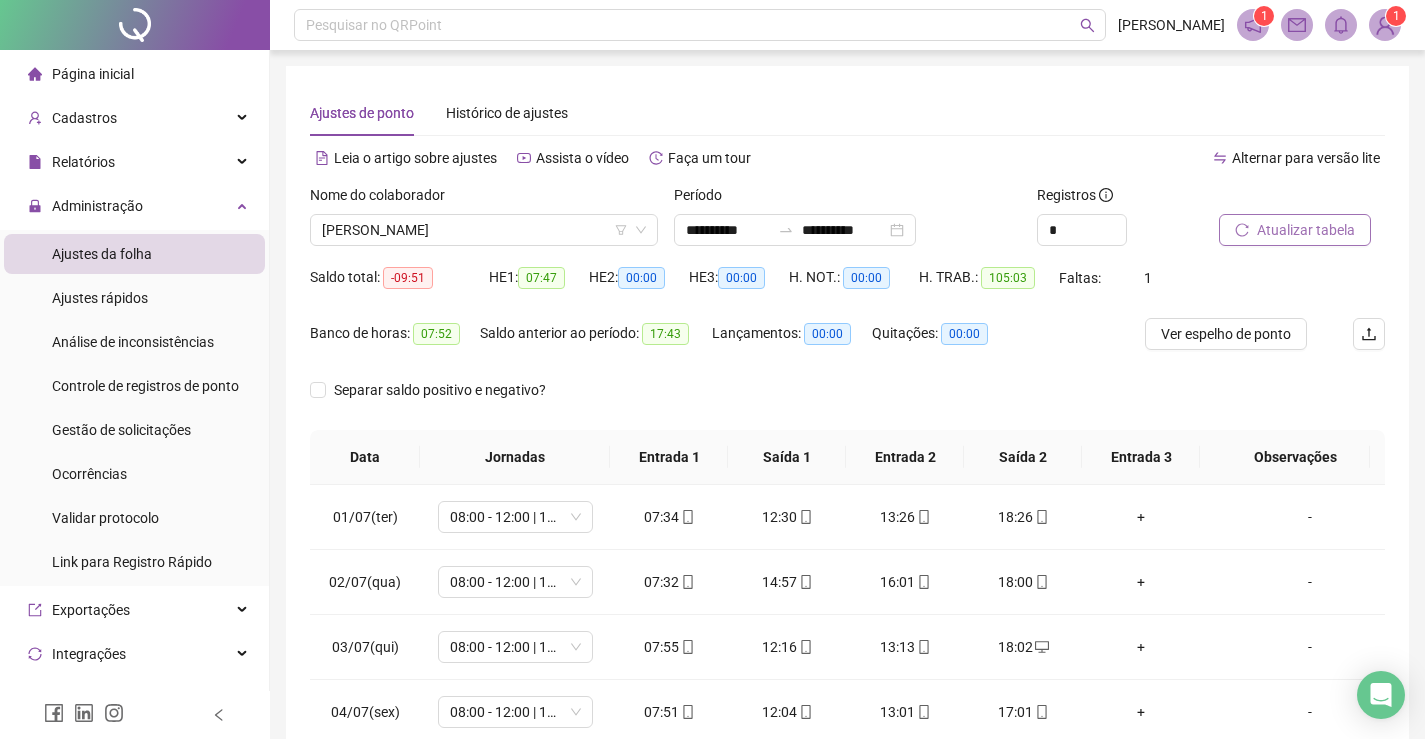 click on "Atualizar tabela" at bounding box center (1306, 230) 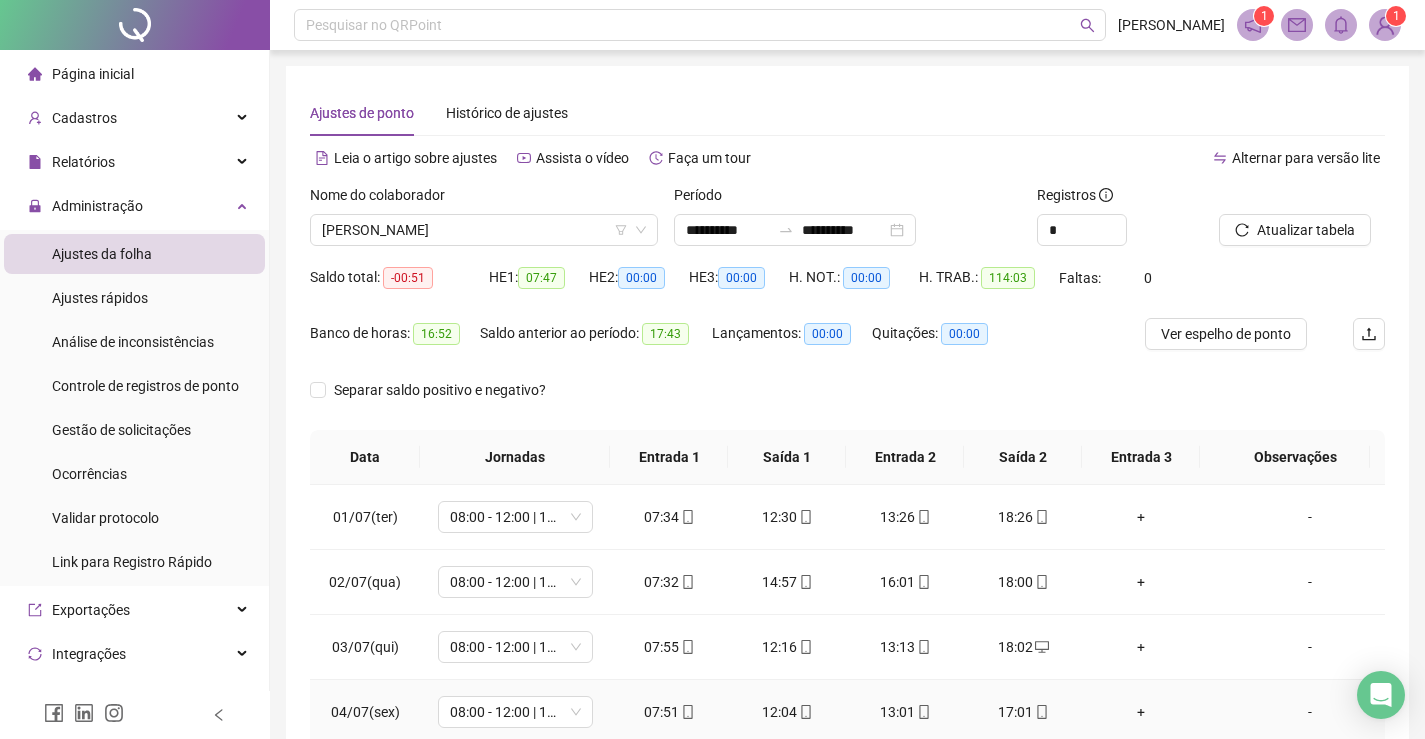 scroll, scrollTop: 400, scrollLeft: 0, axis: vertical 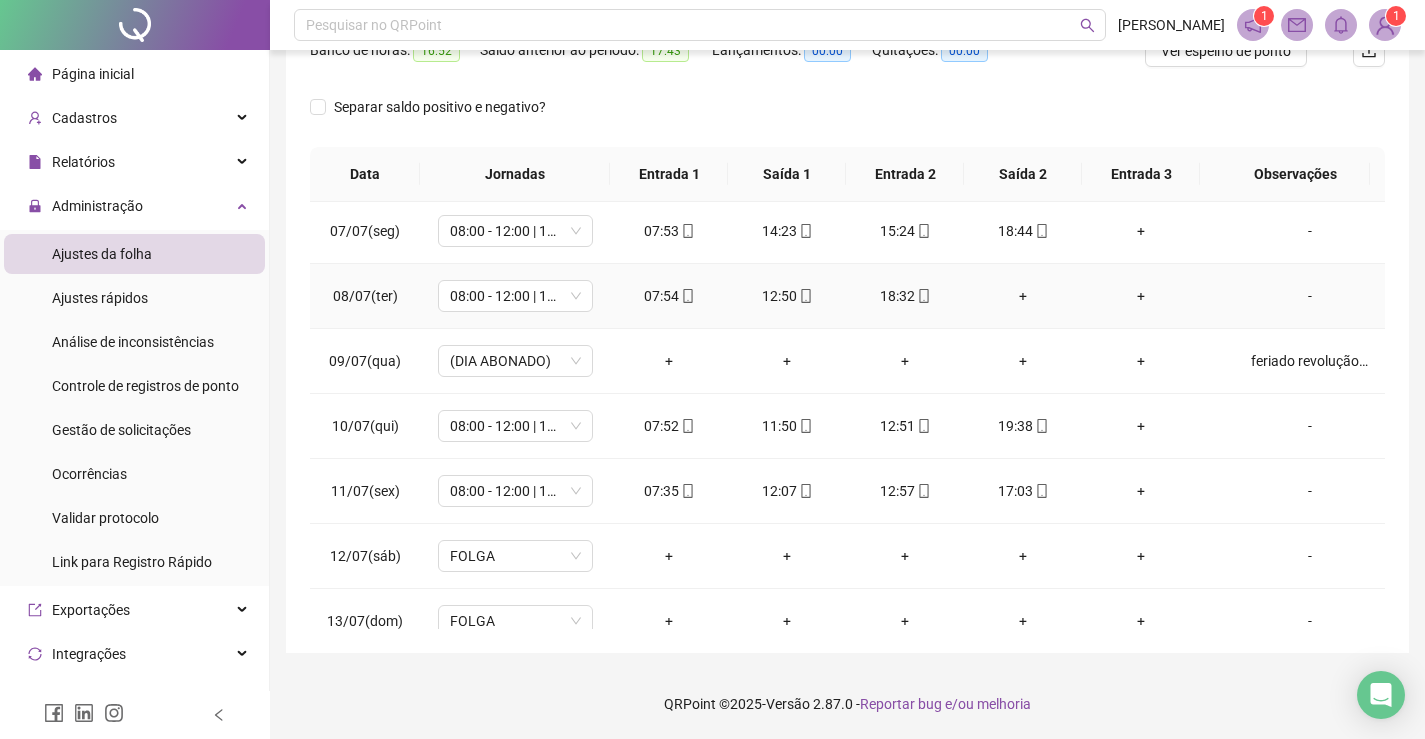 click on "+" at bounding box center (1023, 296) 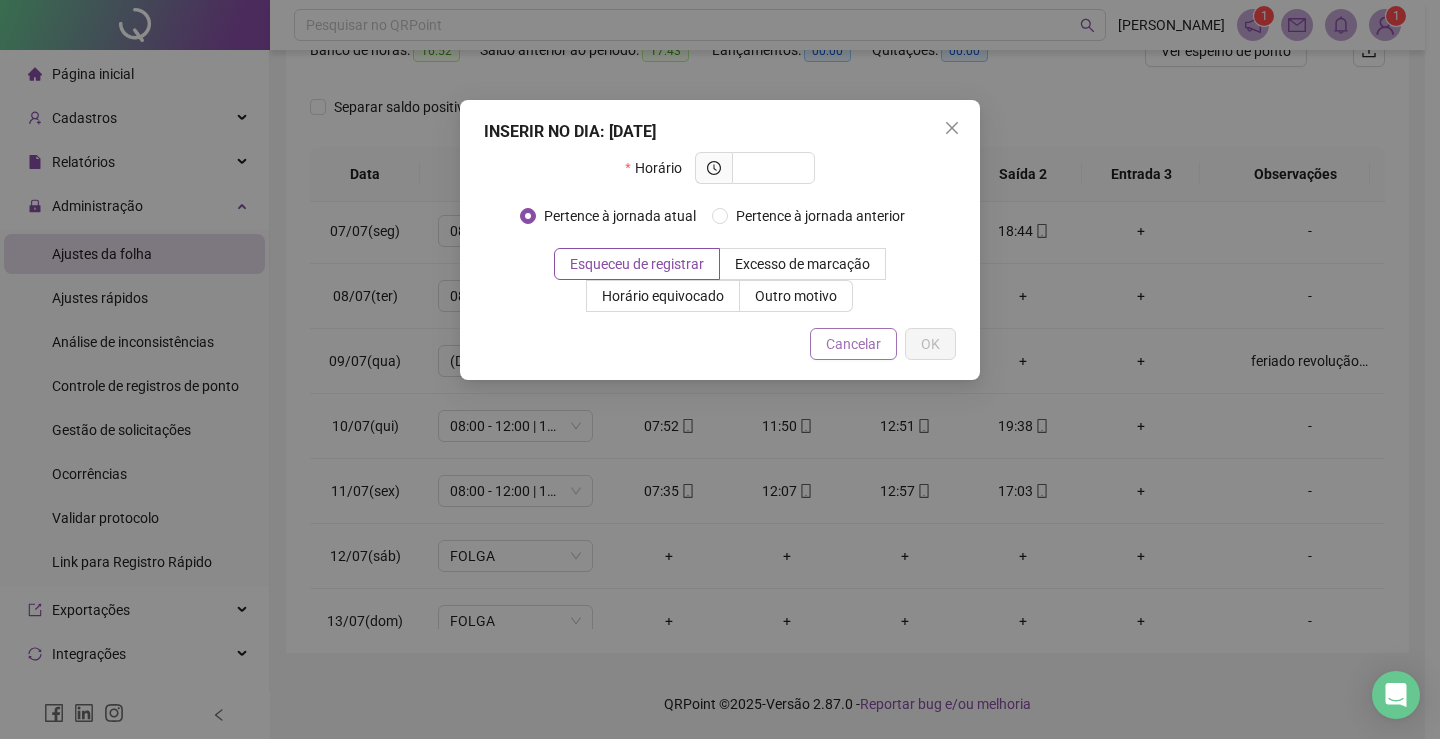 click on "Cancelar" at bounding box center [853, 344] 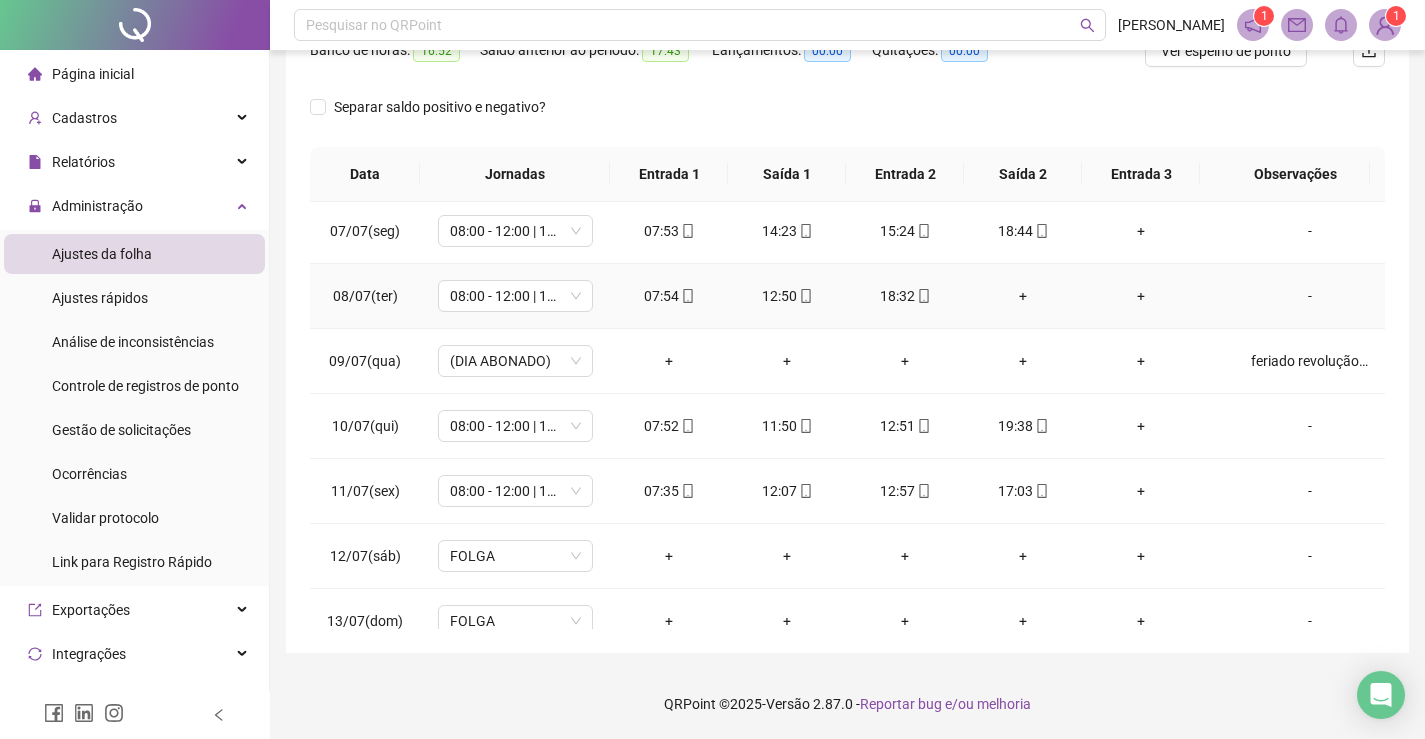 click on "-" at bounding box center (1310, 296) 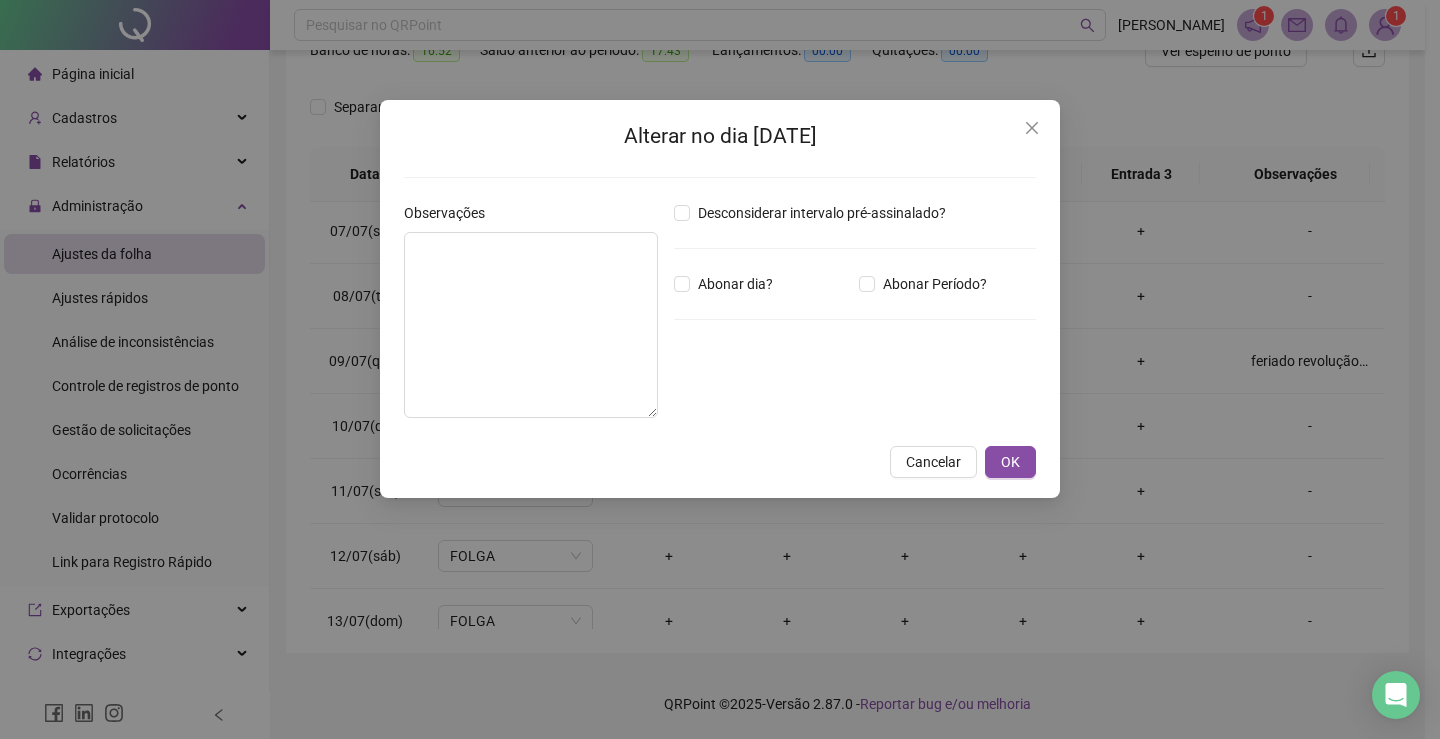 type 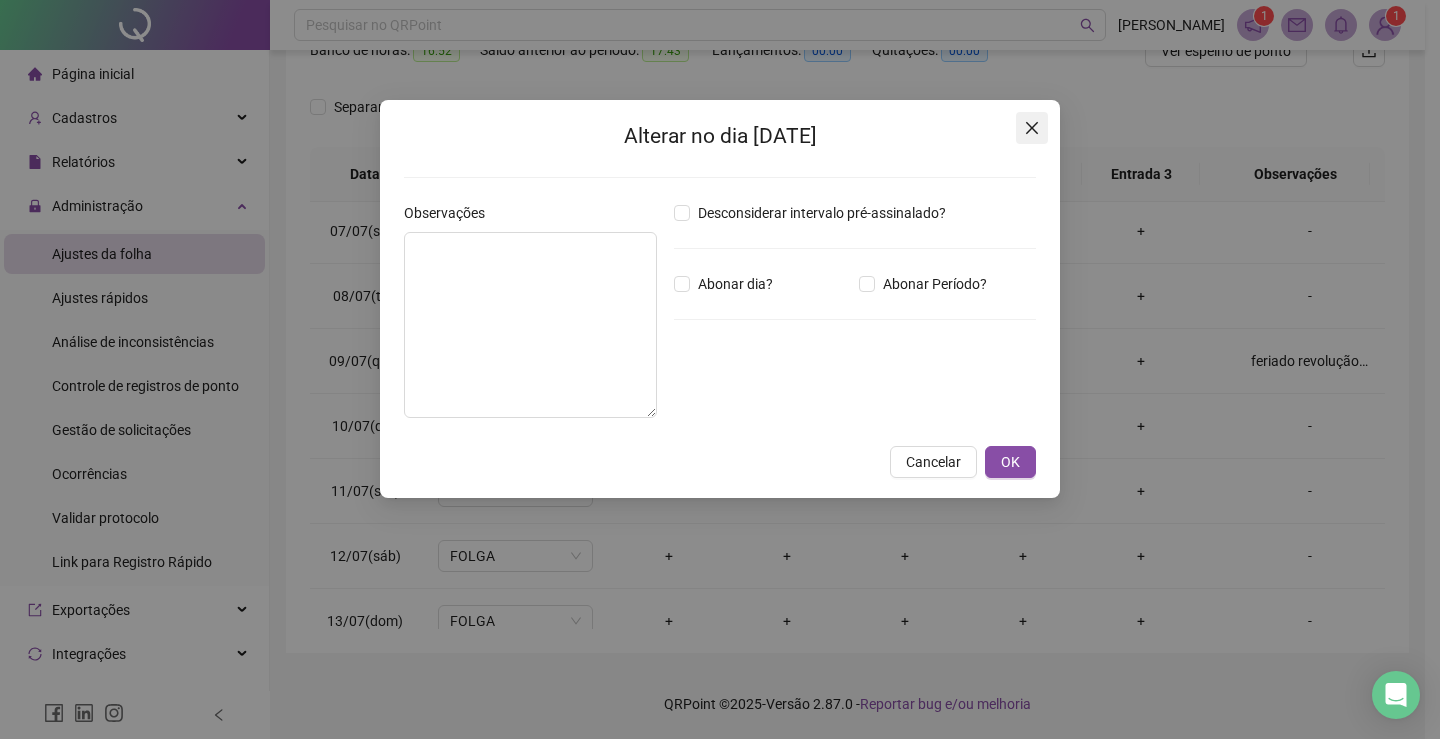 click 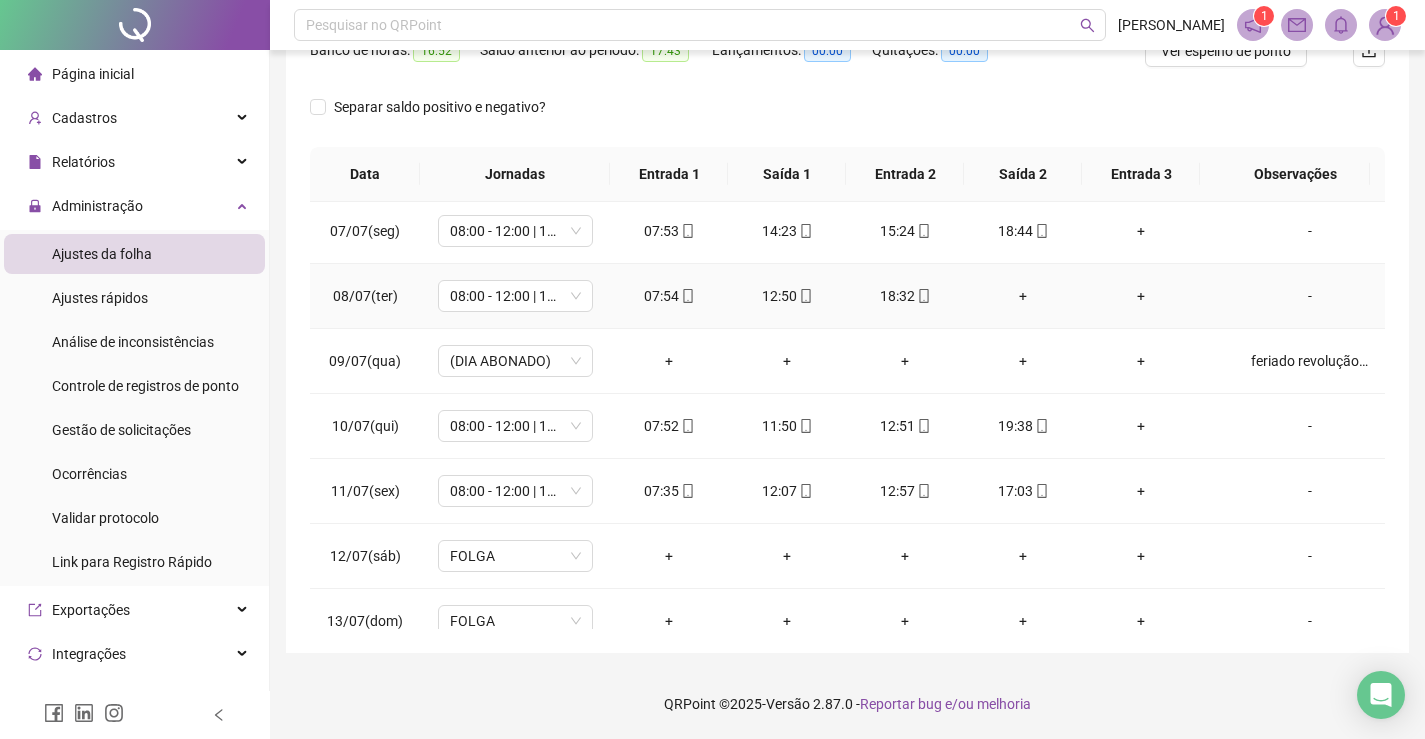 click on "-" at bounding box center [1310, 296] 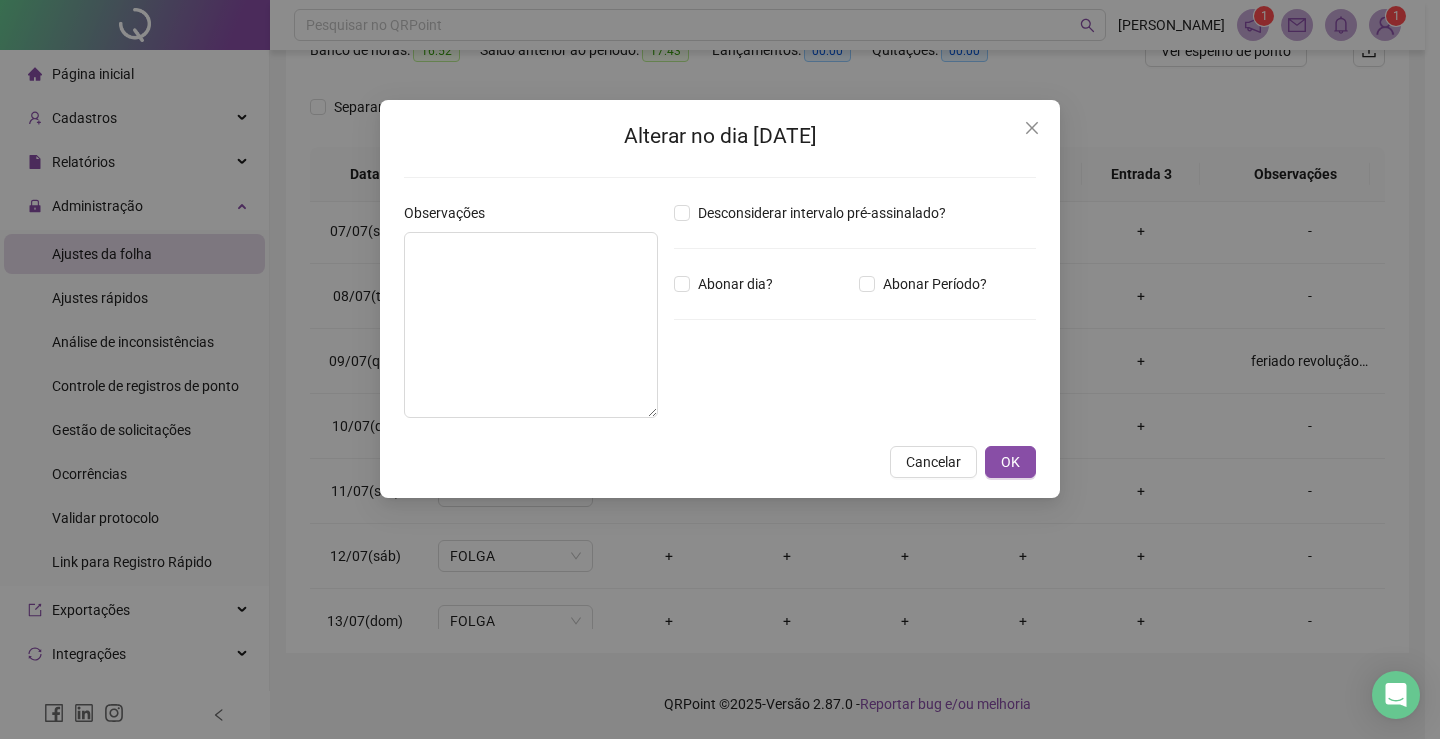 click on "Alterar no dia   08/07/2025 Observações Desconsiderar intervalo pré-assinalado? Abonar dia? Abonar Período? Horas a abonar ***** Aplicar regime de compensação Cancelar OK" at bounding box center [720, 369] 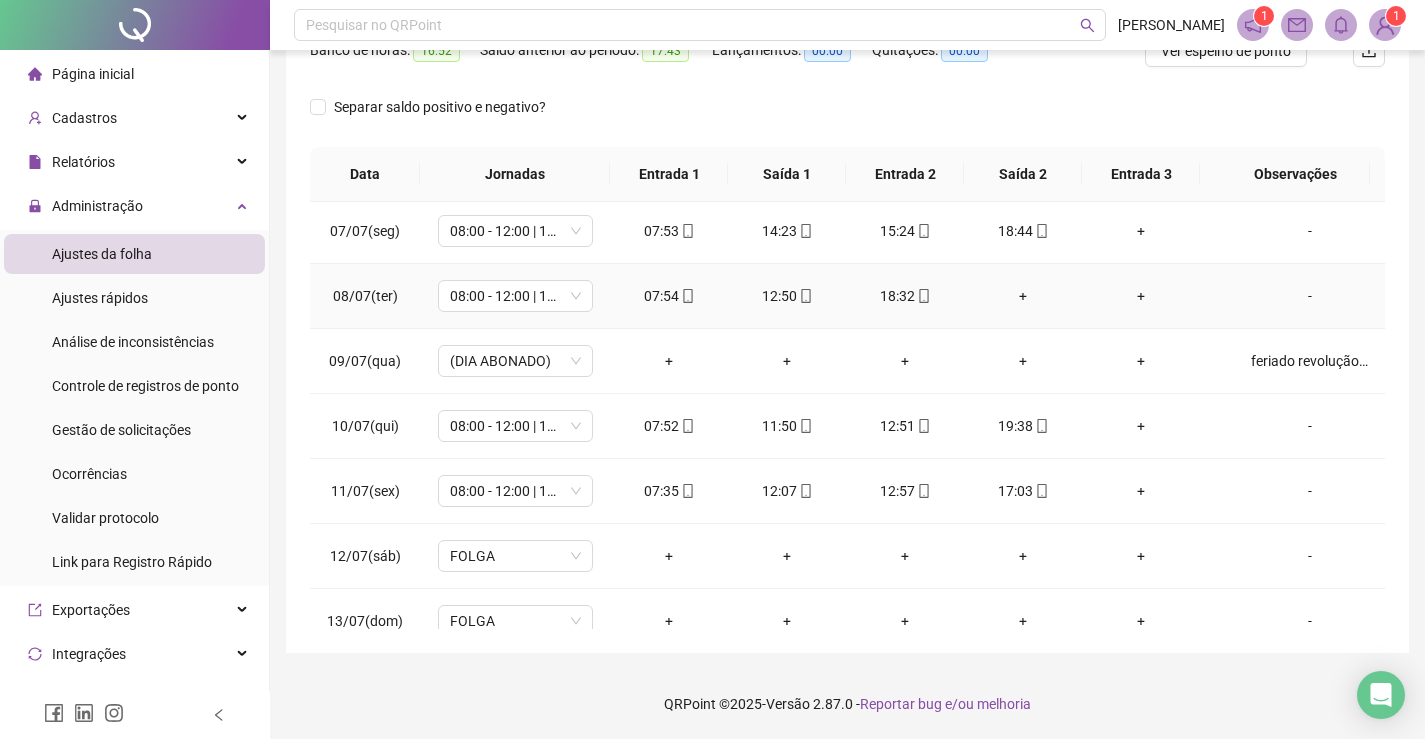click on "+" at bounding box center (1023, 296) 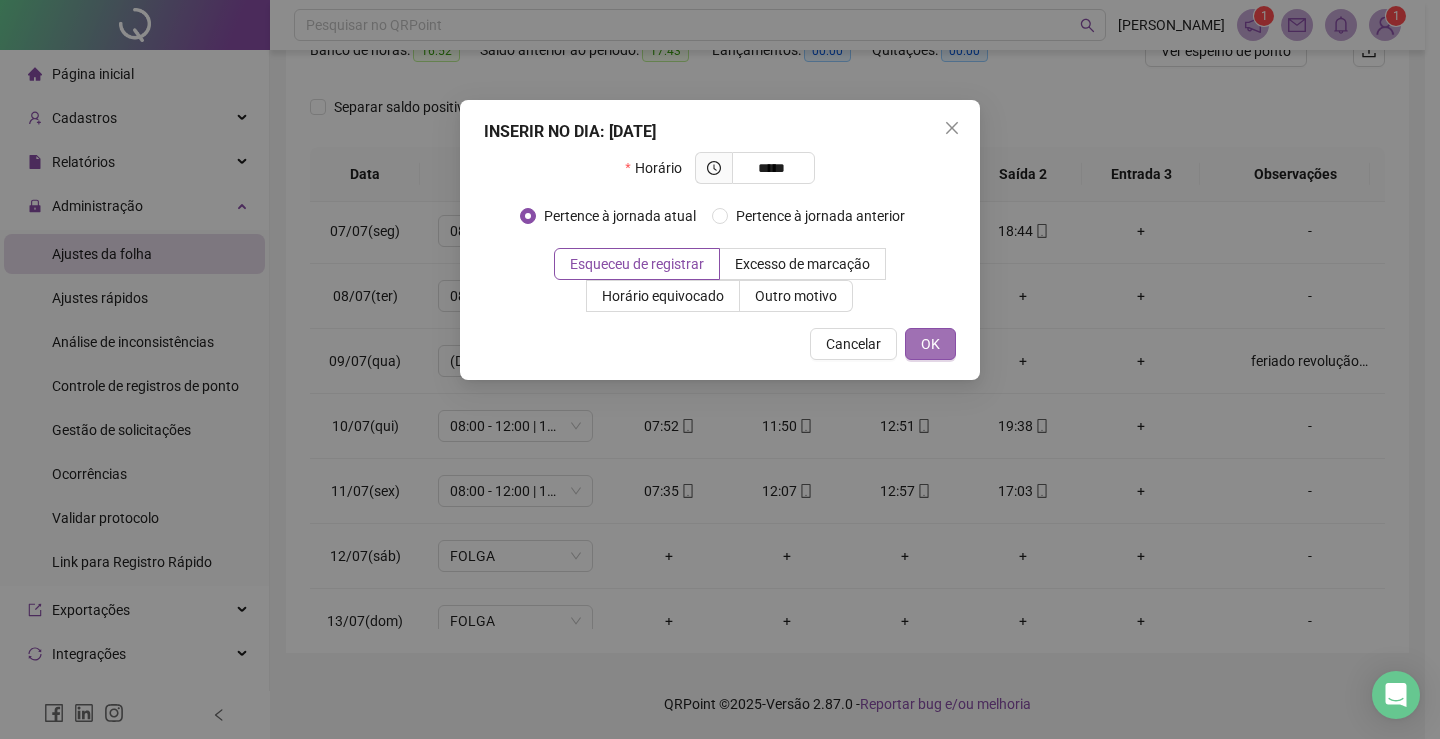 type on "*****" 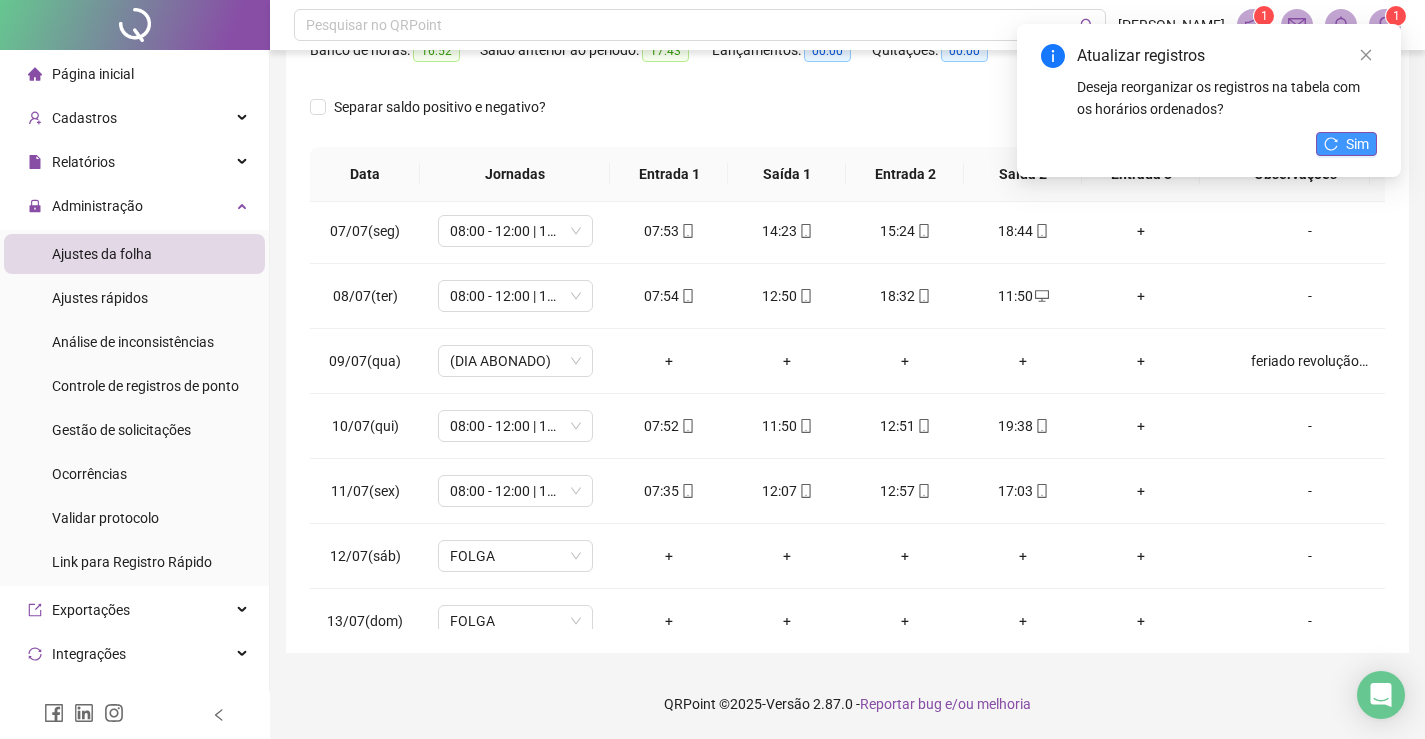 click on "Sim" at bounding box center [1346, 144] 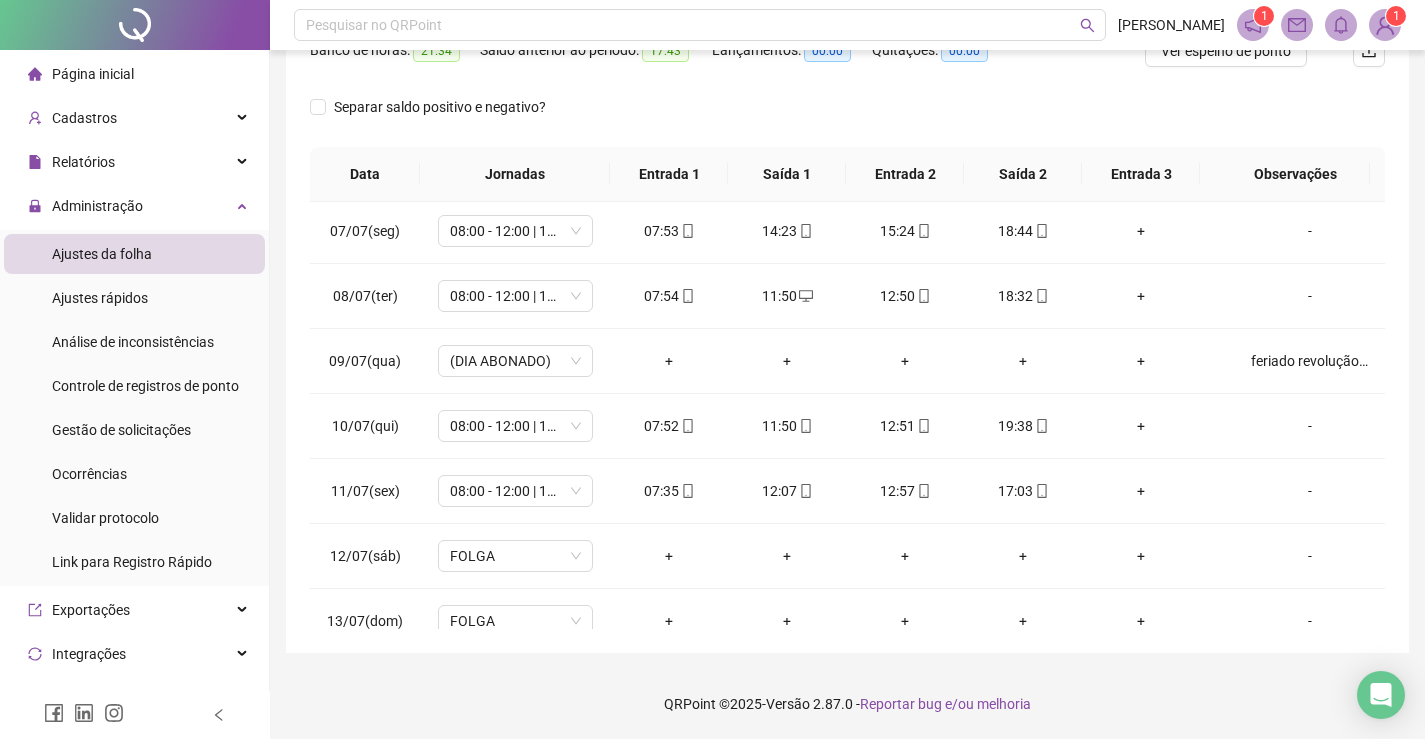 scroll, scrollTop: 0, scrollLeft: 0, axis: both 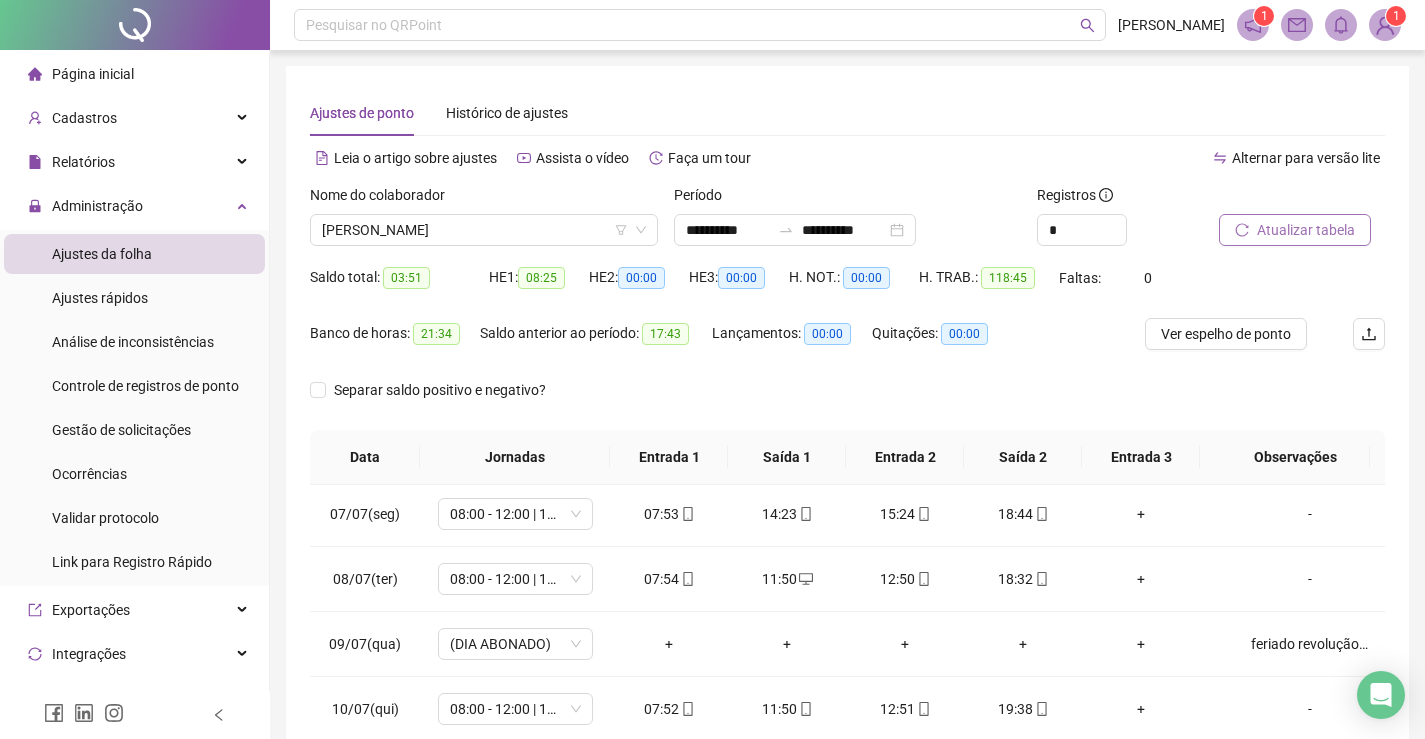 click on "Atualizar tabela" at bounding box center (1306, 230) 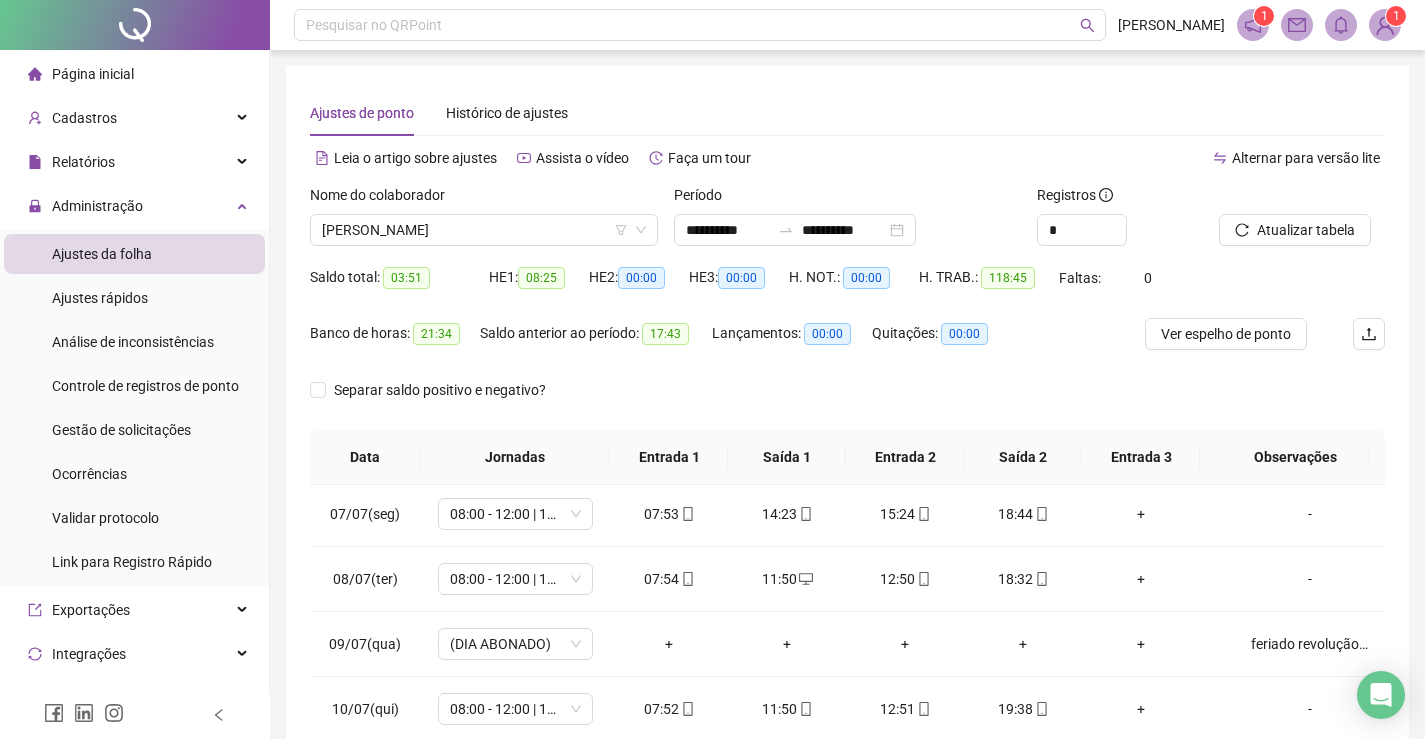 scroll, scrollTop: 200, scrollLeft: 0, axis: vertical 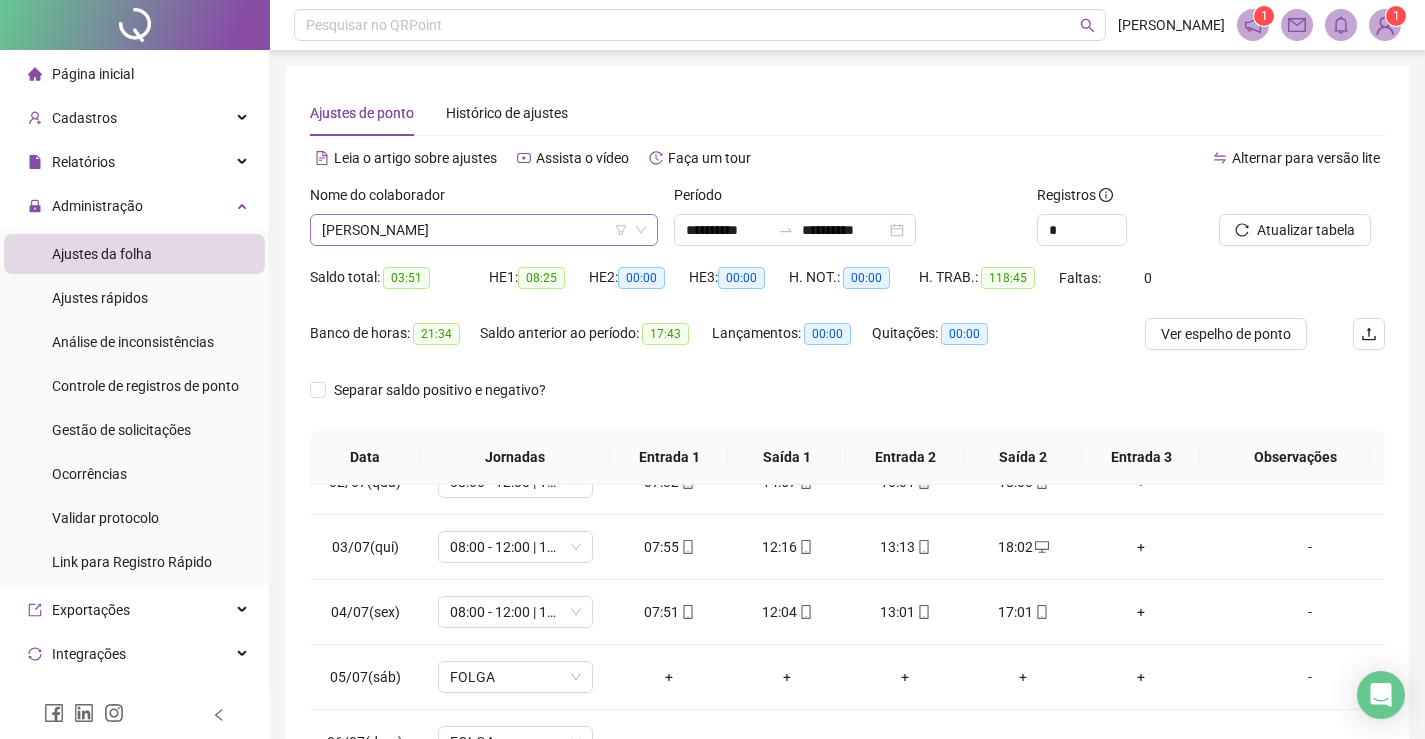 click on "[PERSON_NAME]" at bounding box center [484, 230] 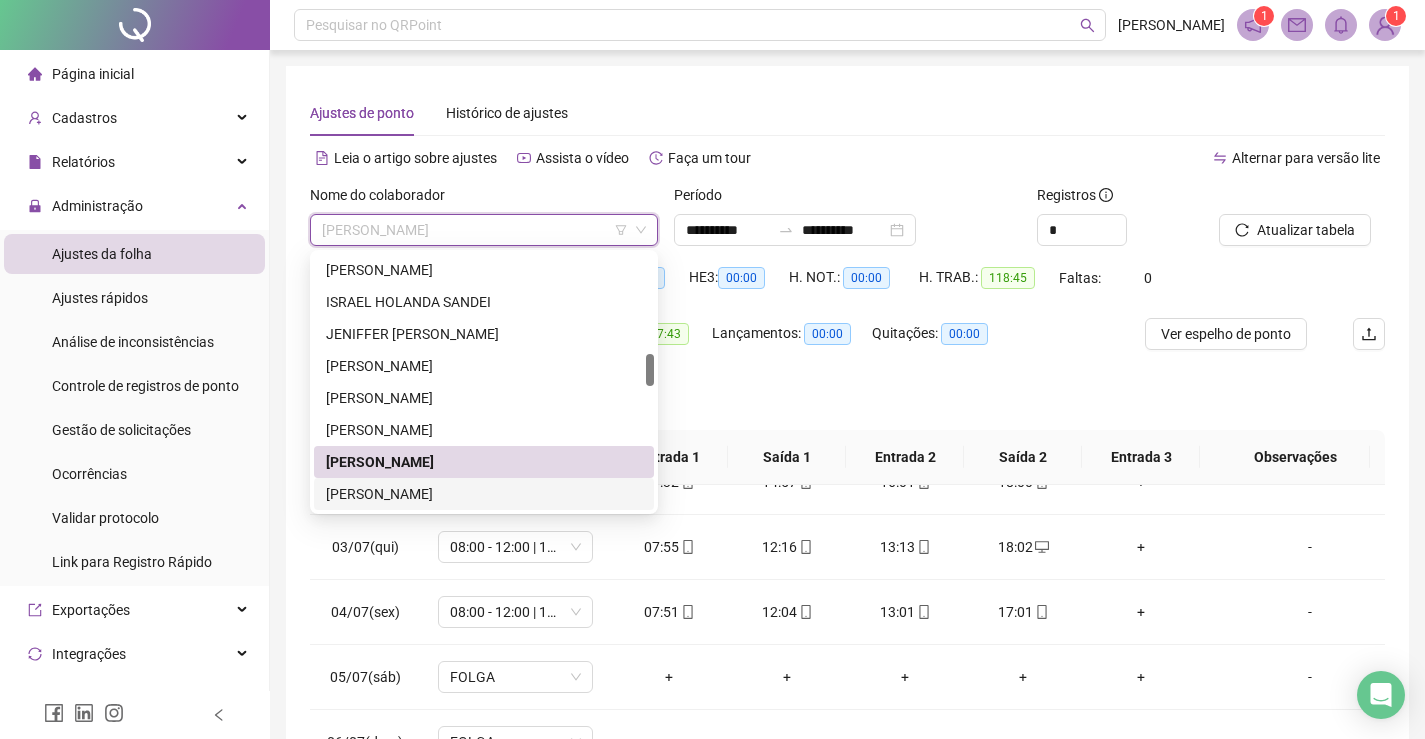 click on "[PERSON_NAME]" at bounding box center (484, 494) 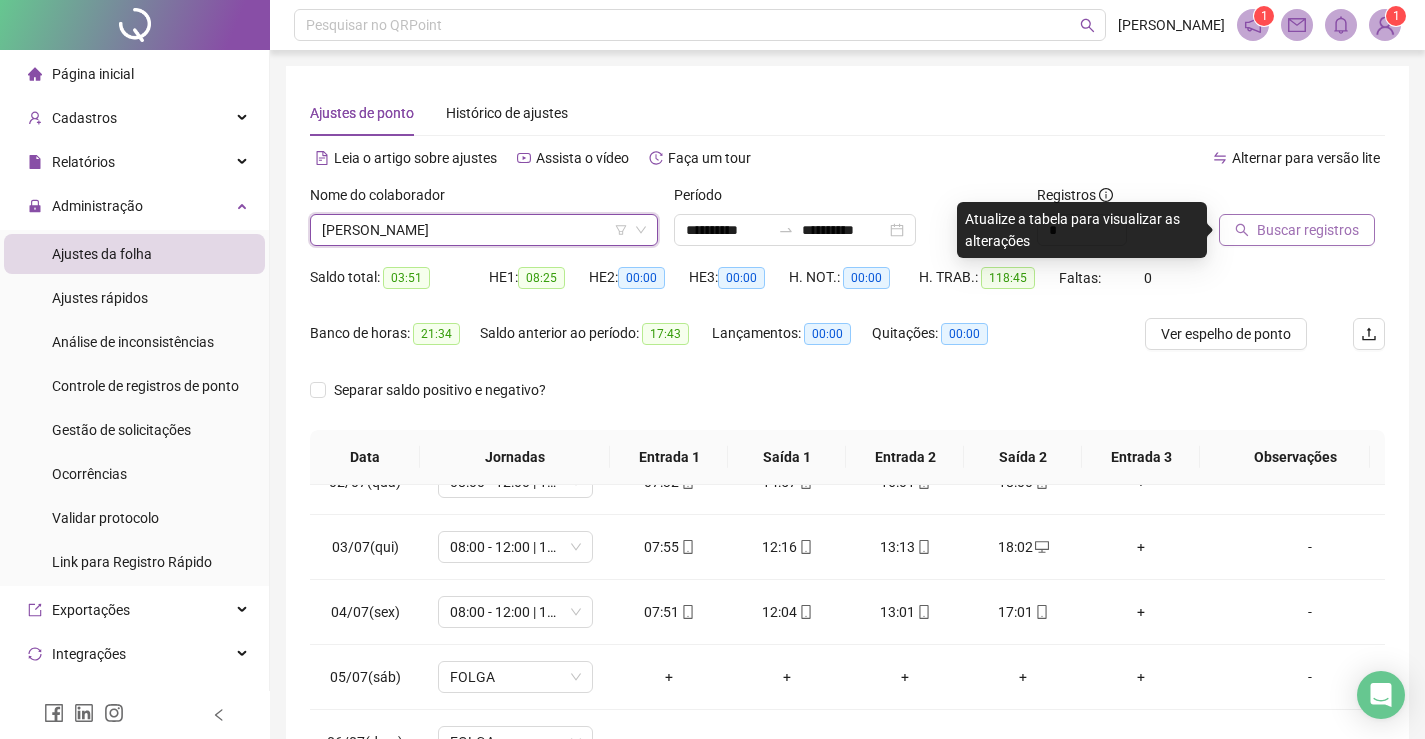 click on "Buscar registros" at bounding box center (1308, 230) 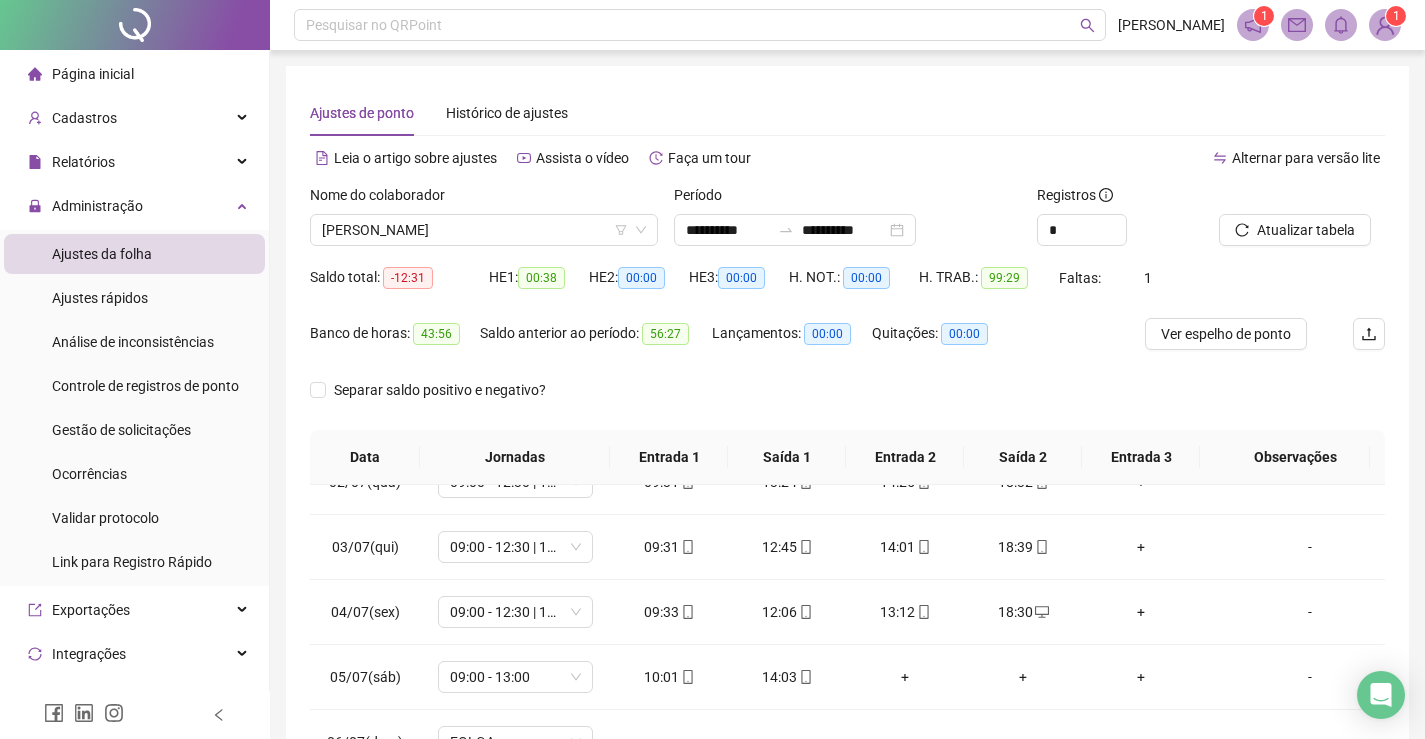 scroll, scrollTop: 100, scrollLeft: 0, axis: vertical 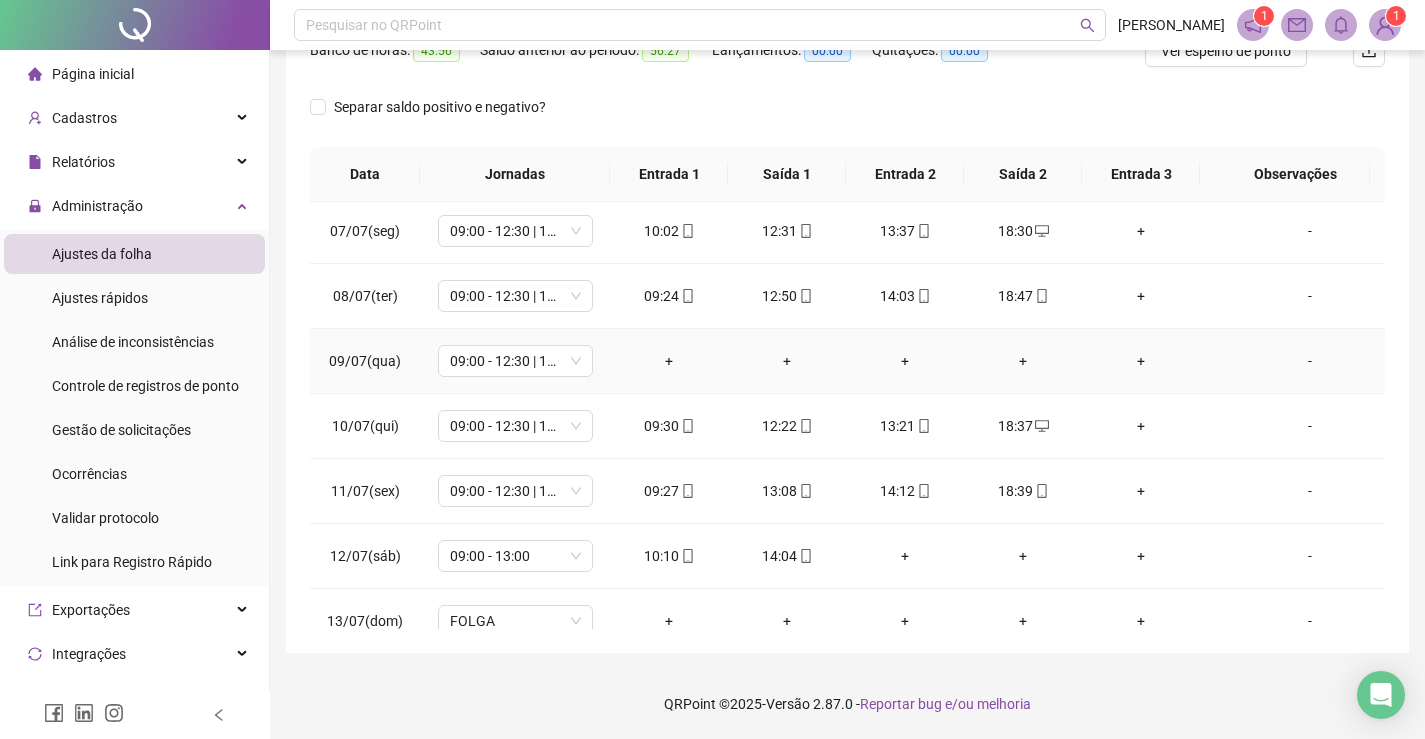 click on "-" at bounding box center (1310, 361) 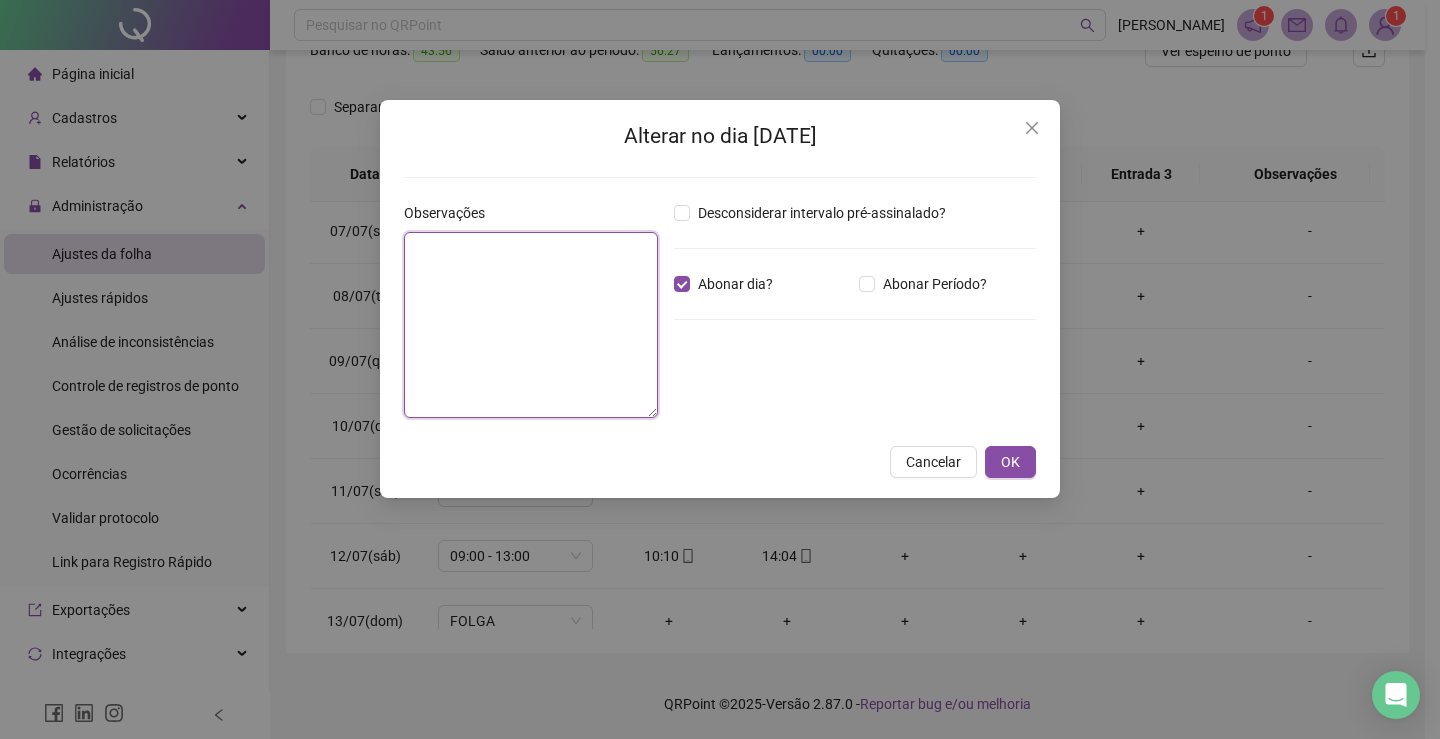click at bounding box center (531, 325) 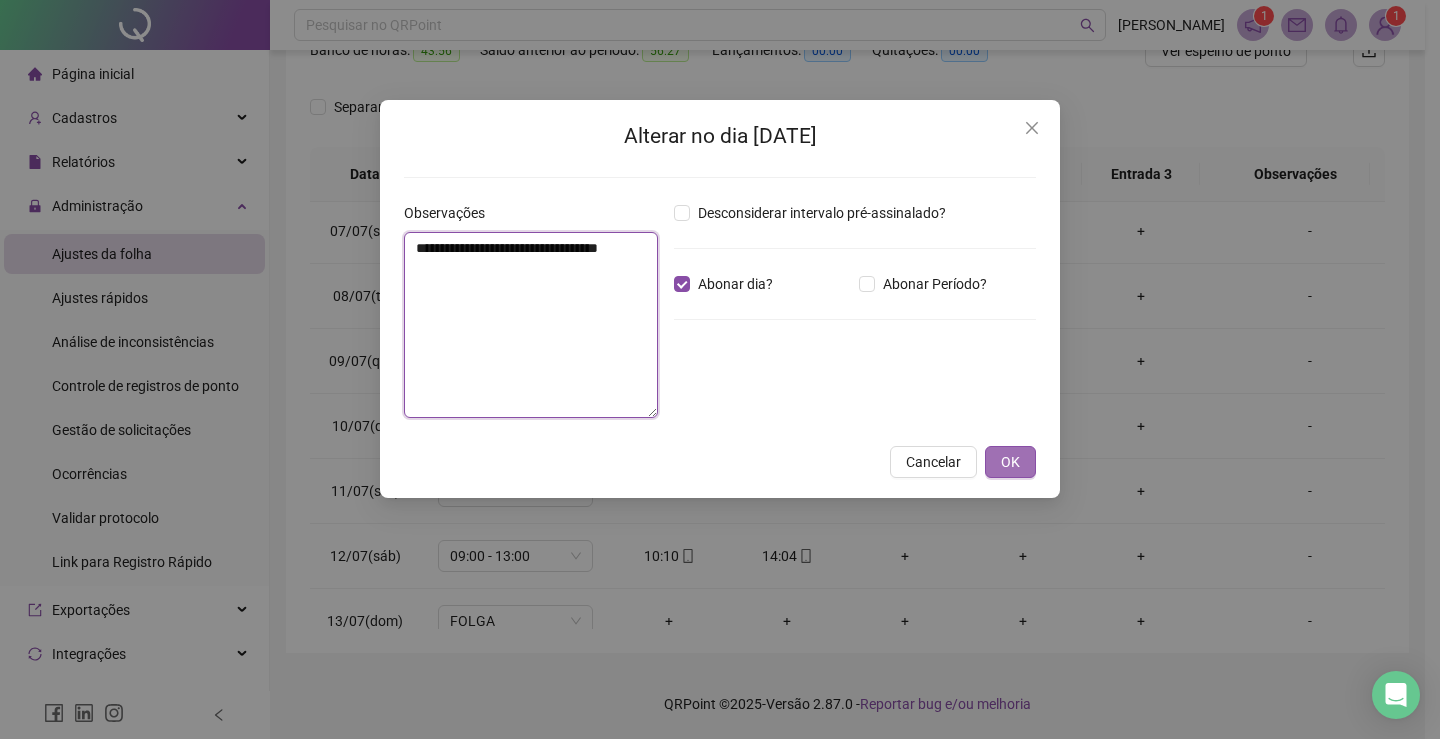 type on "**********" 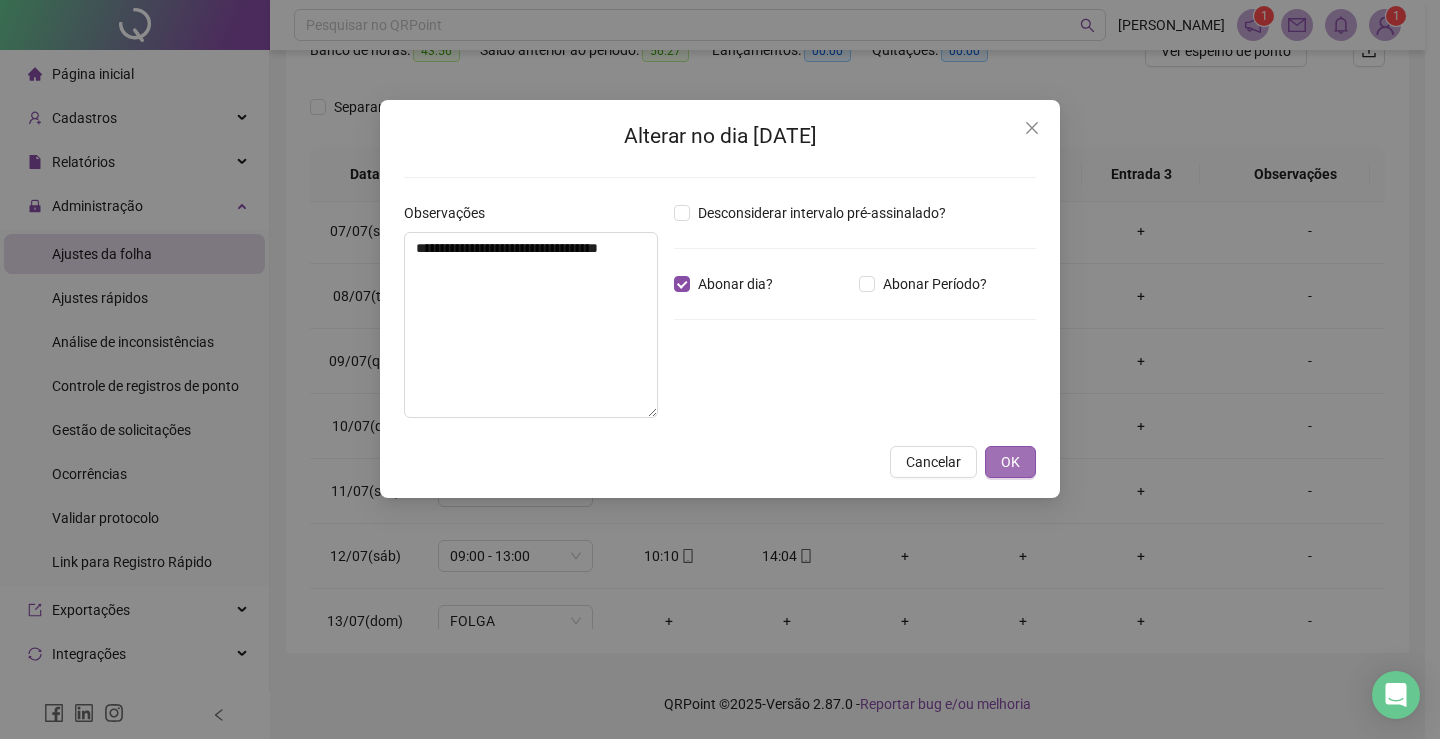 click on "OK" at bounding box center (1010, 462) 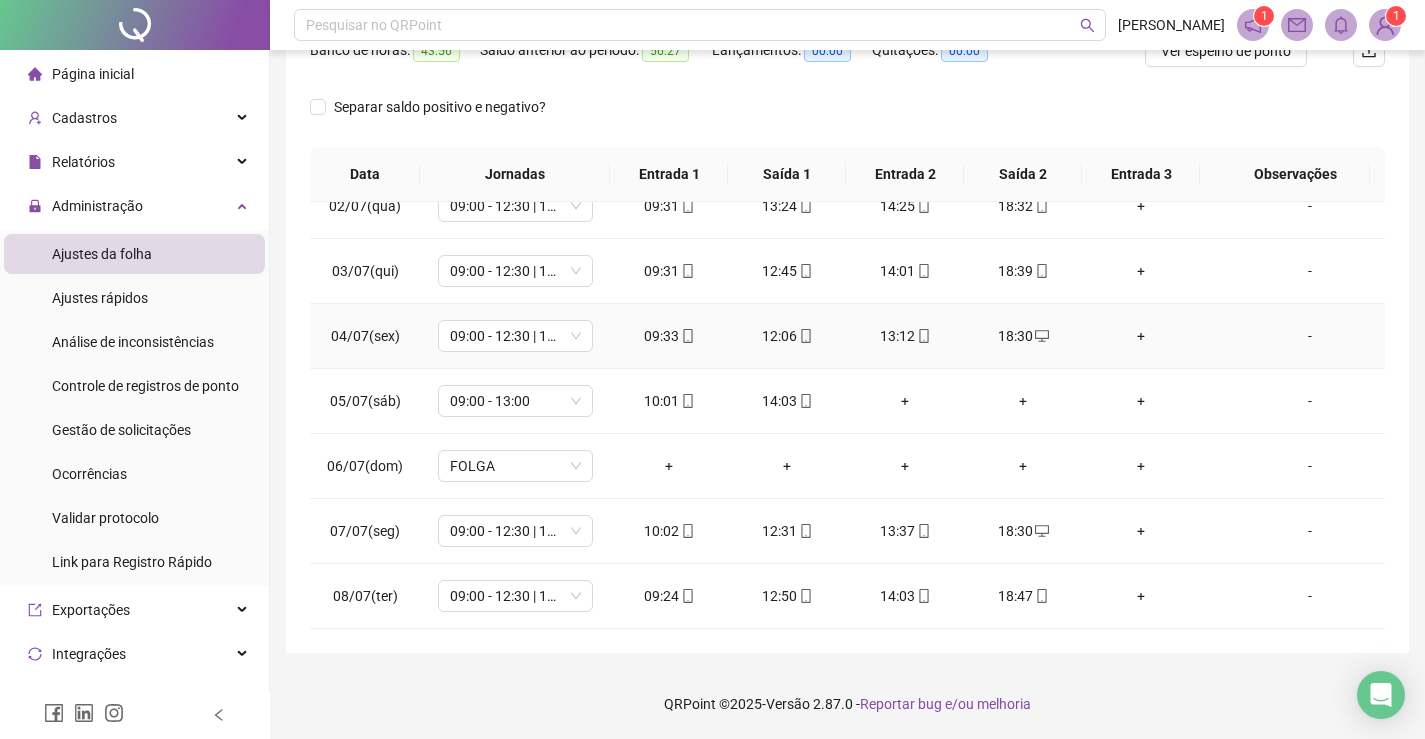 scroll, scrollTop: 0, scrollLeft: 0, axis: both 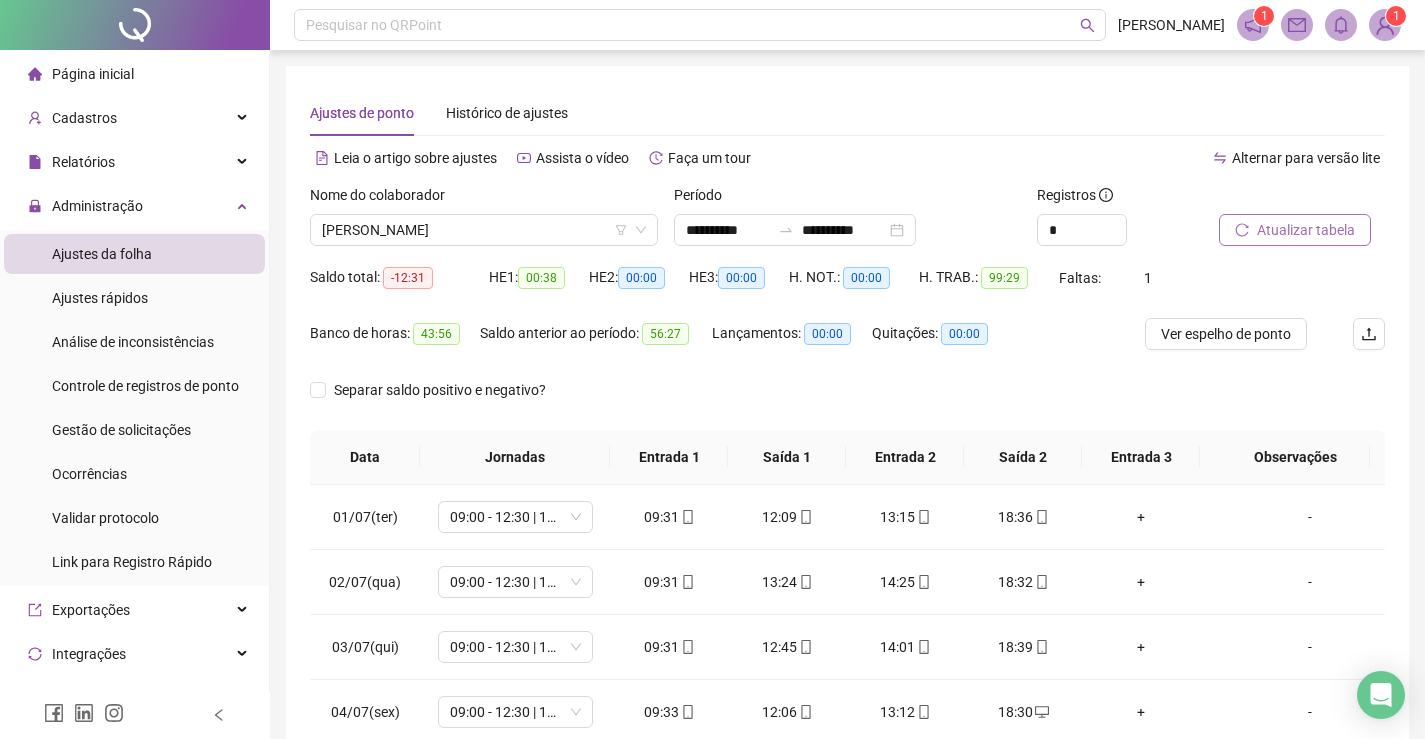 click on "Atualizar tabela" at bounding box center [1306, 230] 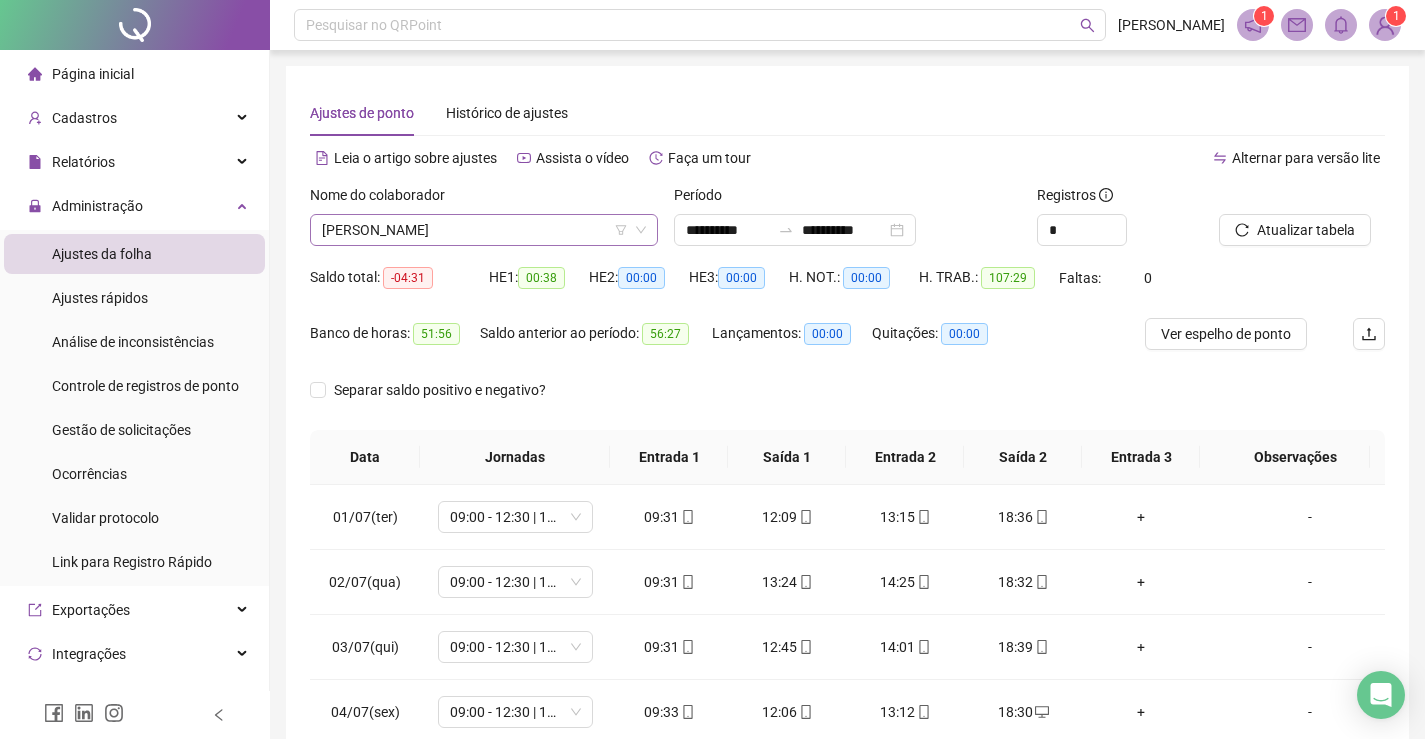 click on "[PERSON_NAME]" at bounding box center (484, 230) 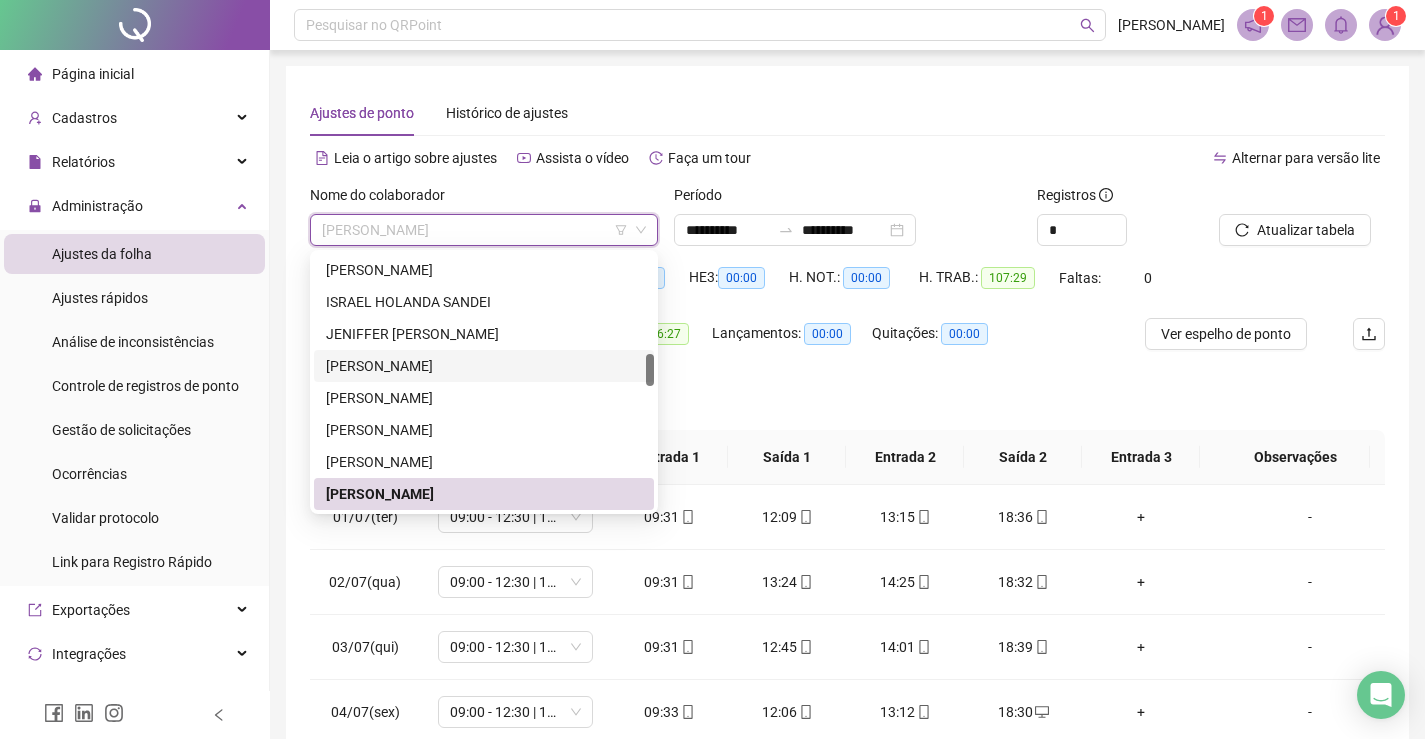 scroll, scrollTop: 900, scrollLeft: 0, axis: vertical 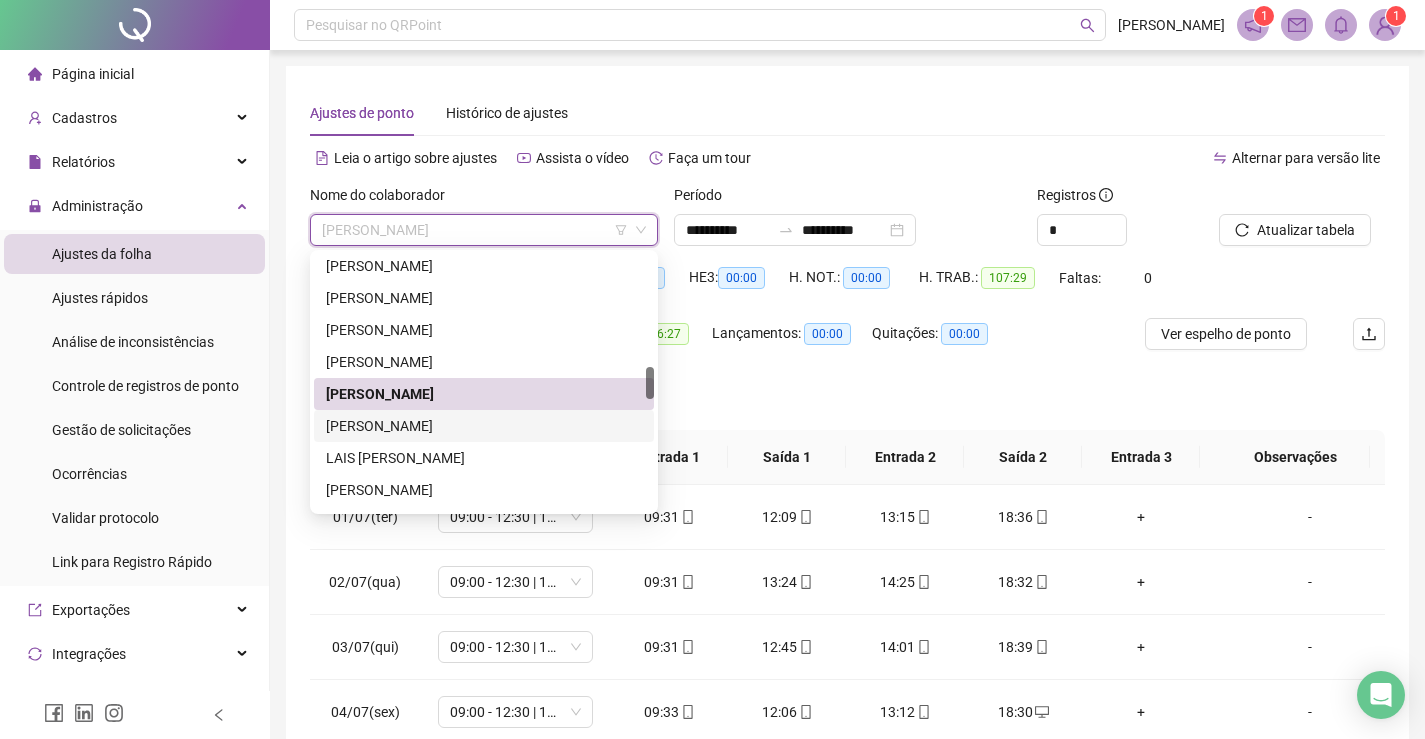 click on "[PERSON_NAME]" at bounding box center [484, 426] 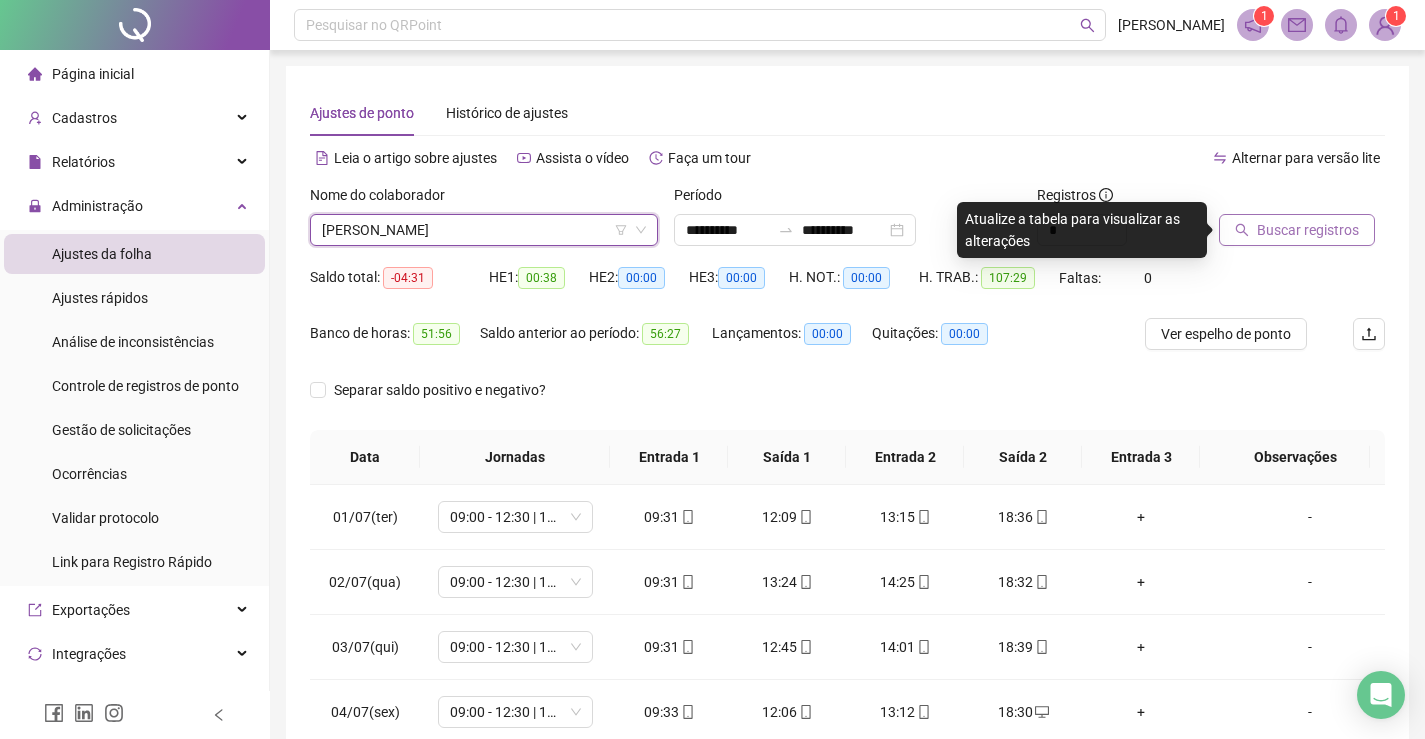 click on "Buscar registros" at bounding box center (1308, 230) 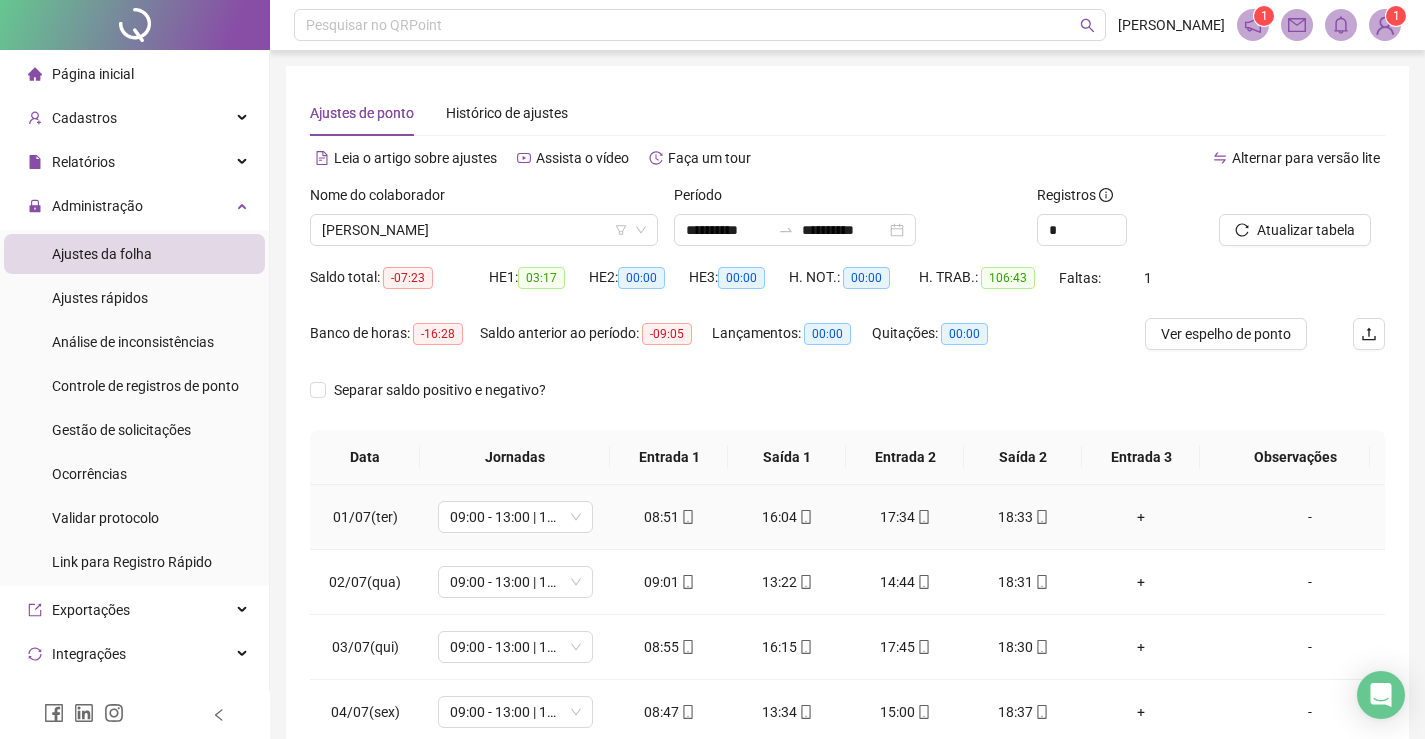 scroll, scrollTop: 300, scrollLeft: 0, axis: vertical 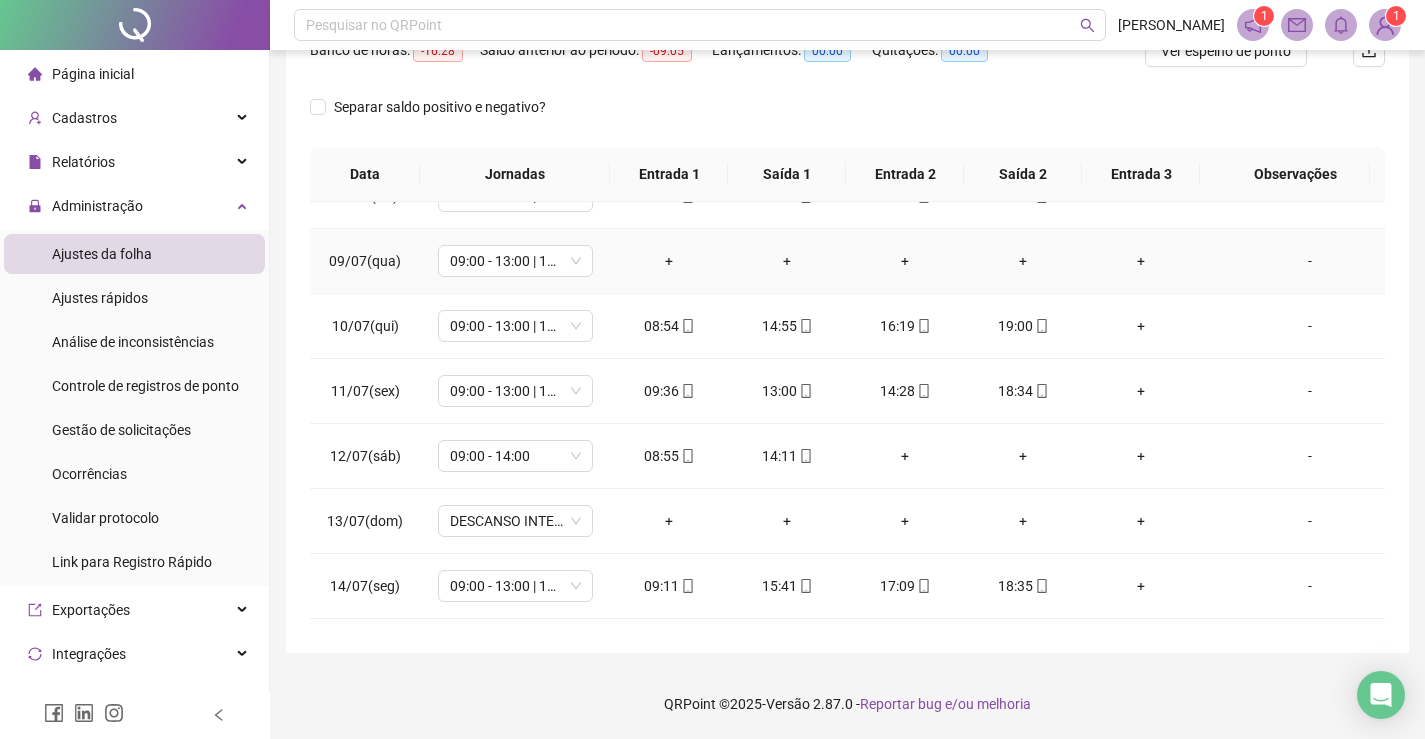 click on "-" at bounding box center (1310, 261) 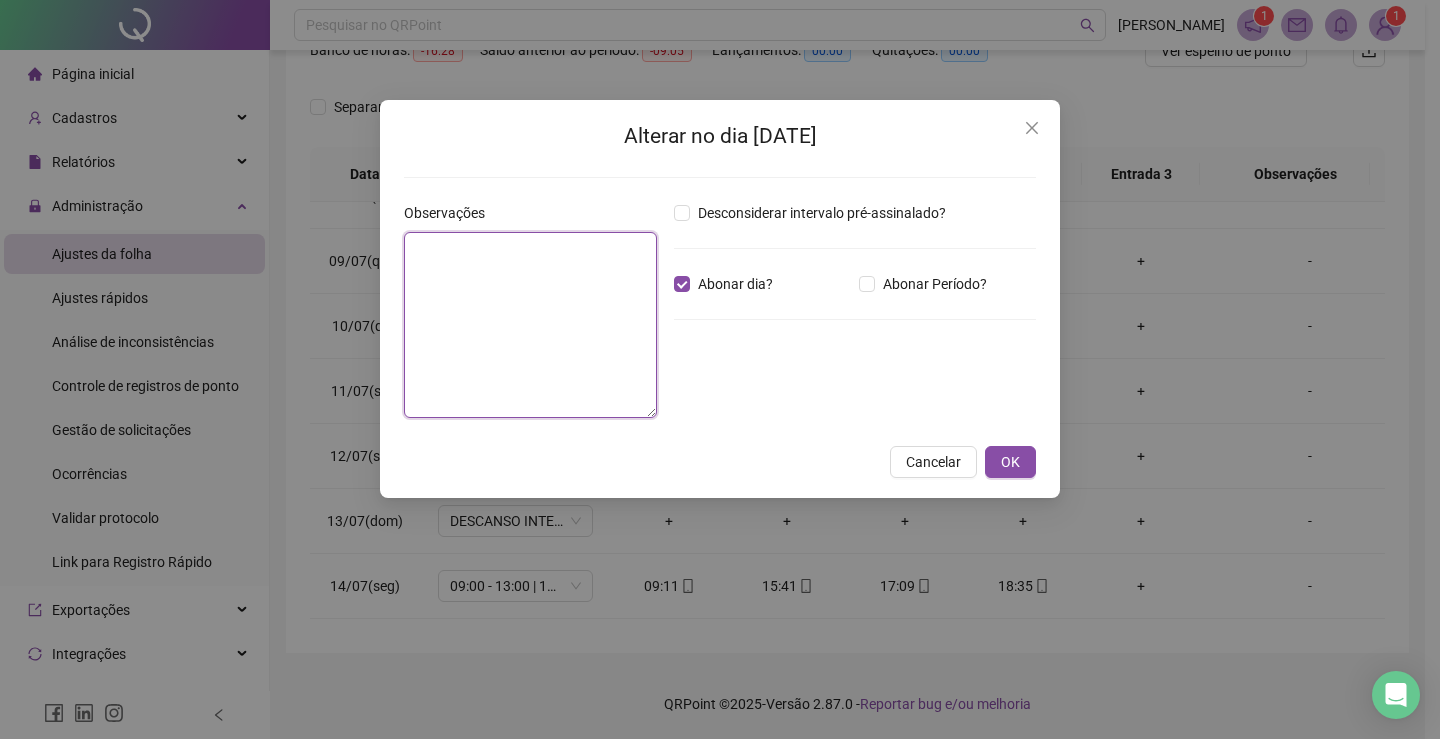 click at bounding box center [530, 325] 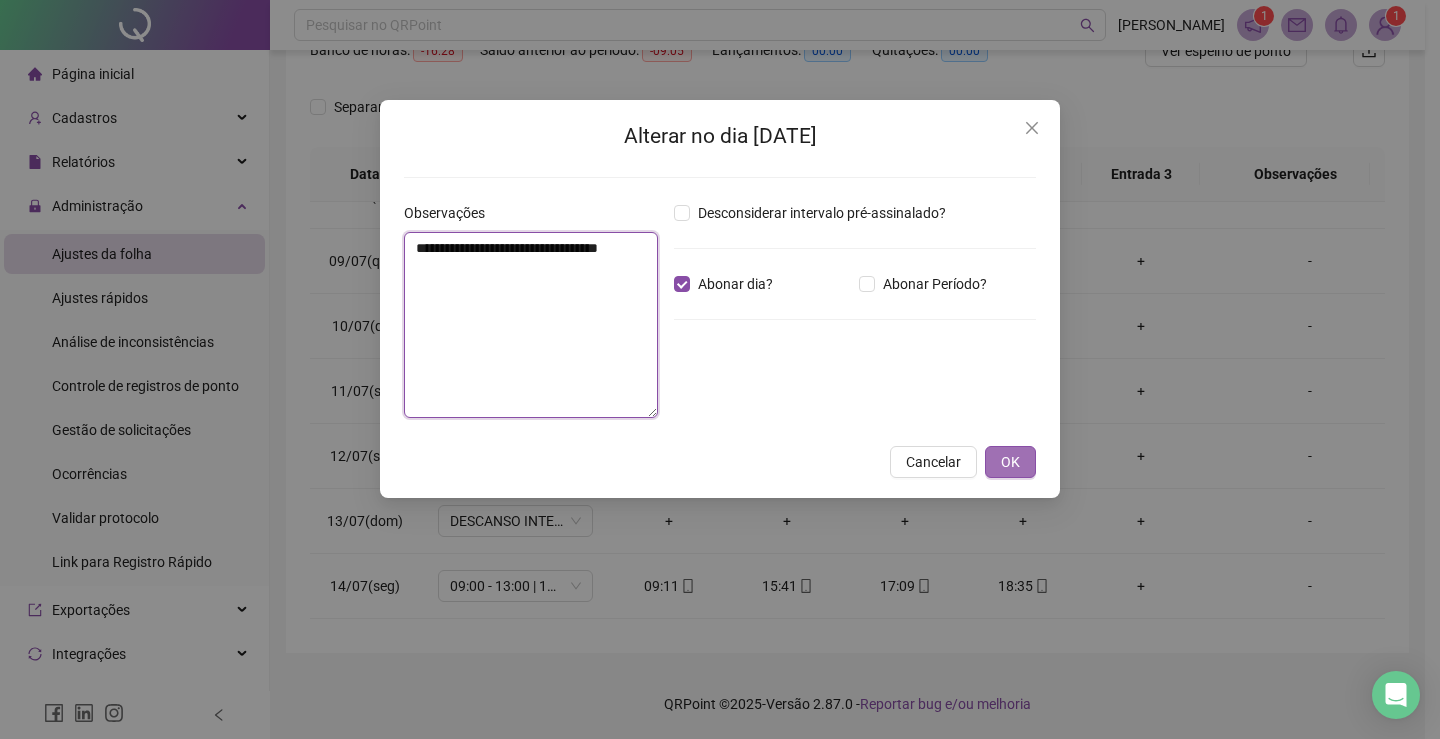 type on "**********" 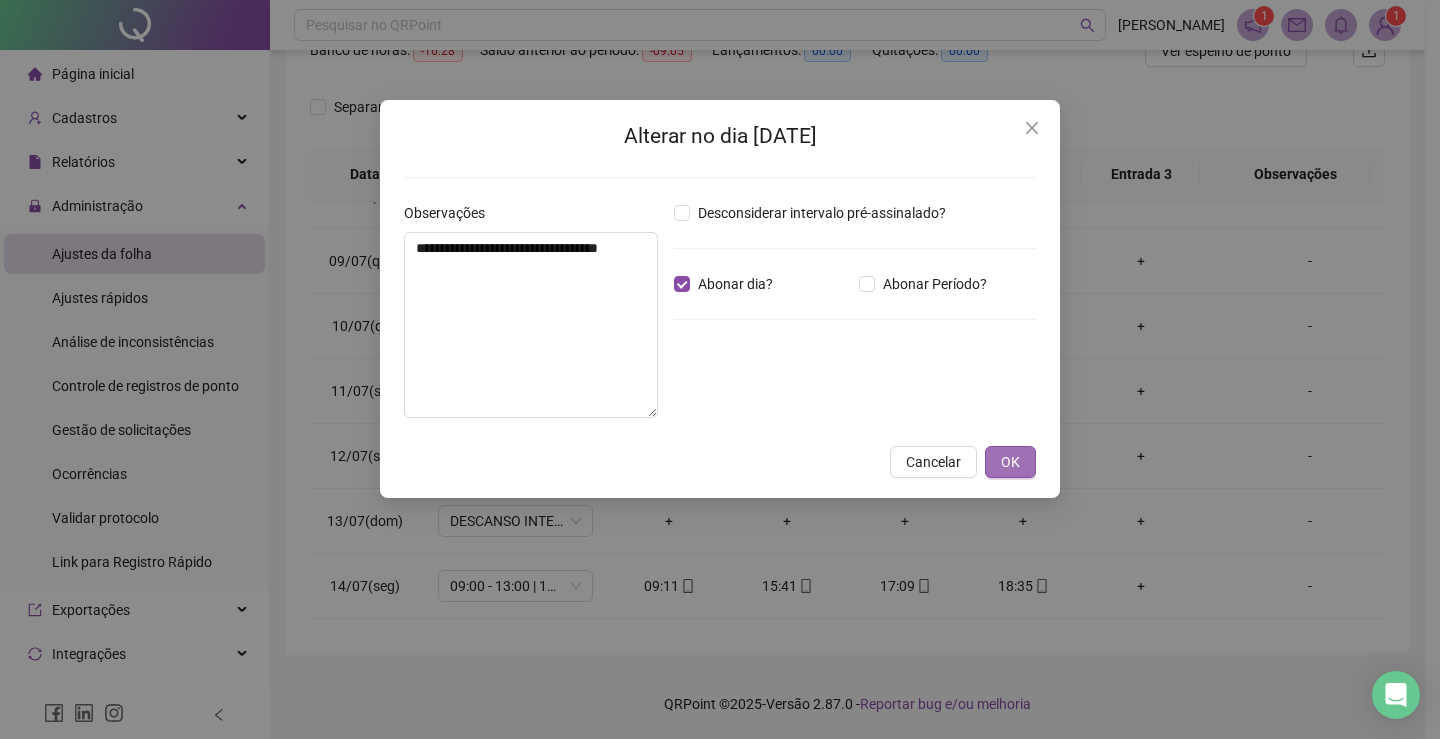 click on "OK" at bounding box center (1010, 462) 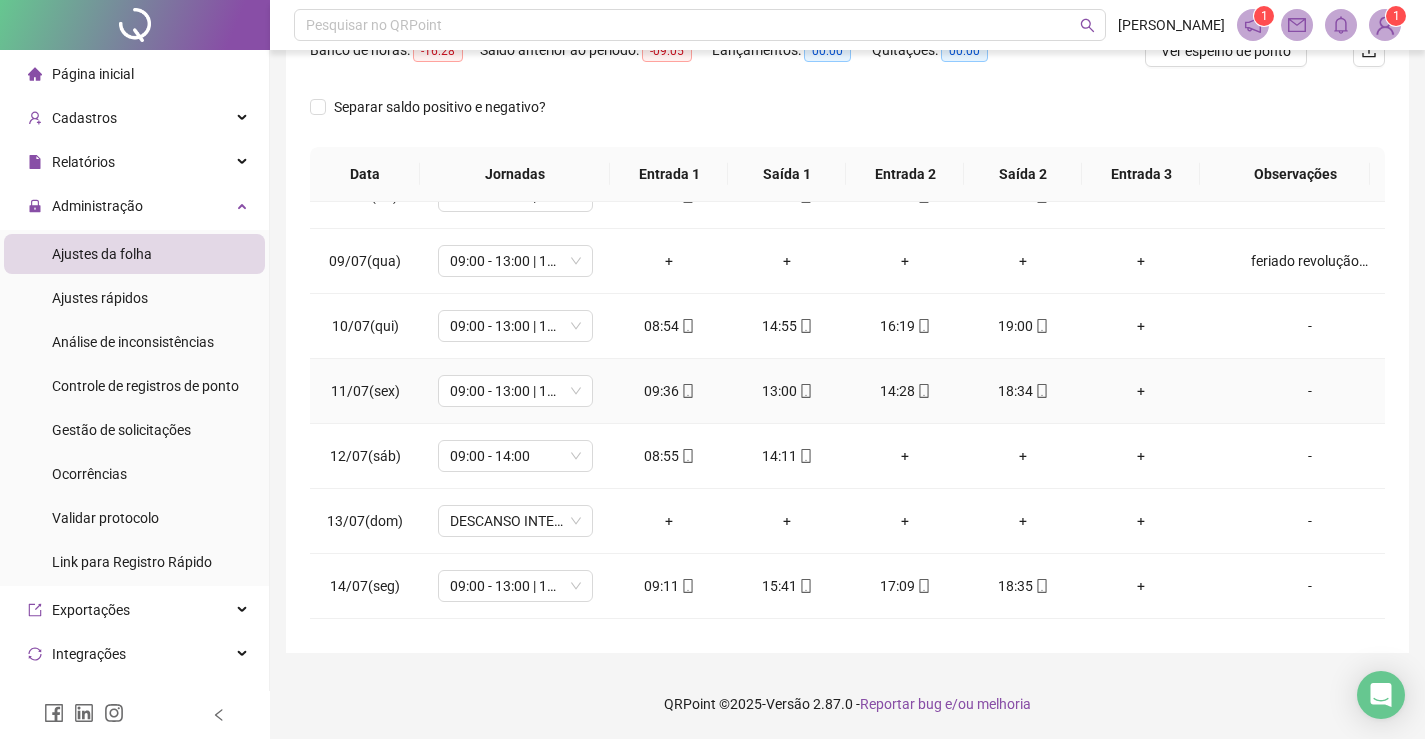 scroll, scrollTop: 693, scrollLeft: 0, axis: vertical 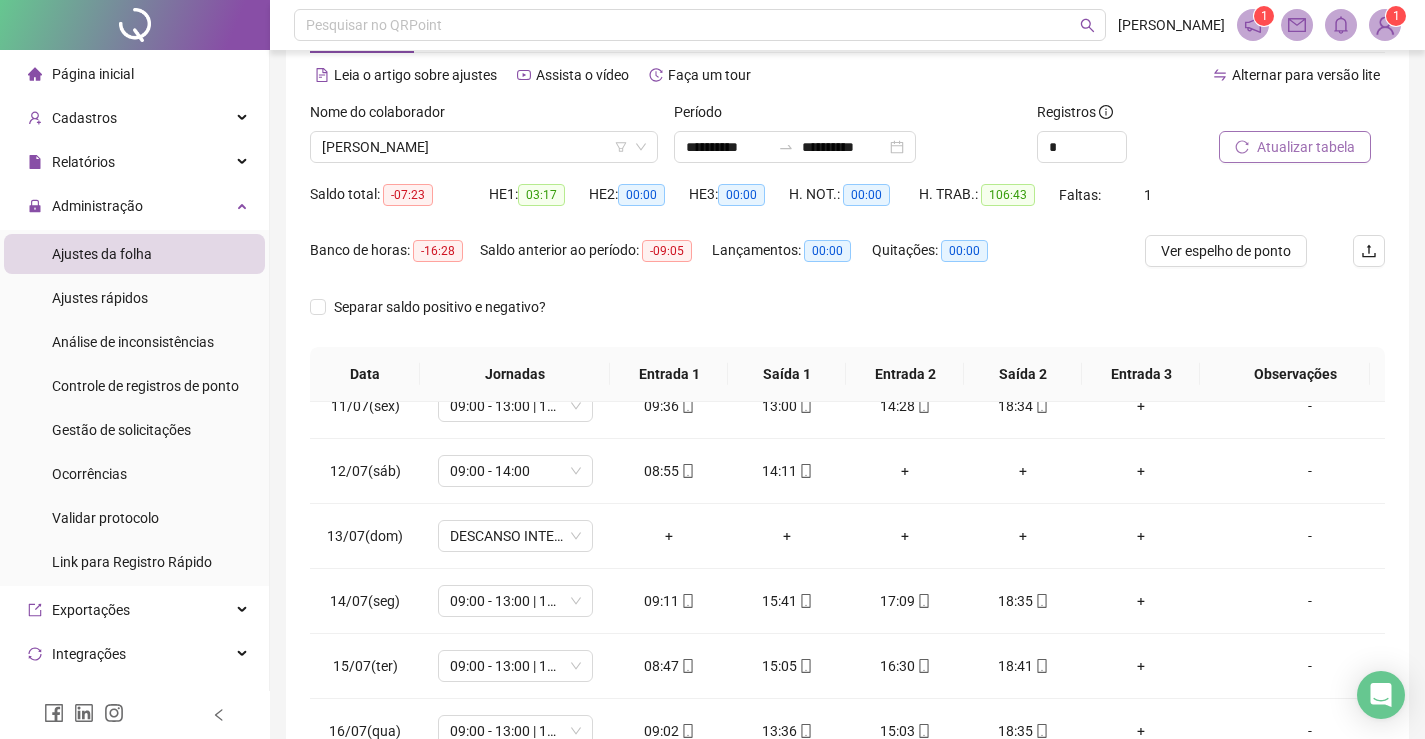 click on "Atualizar tabela" at bounding box center [1306, 147] 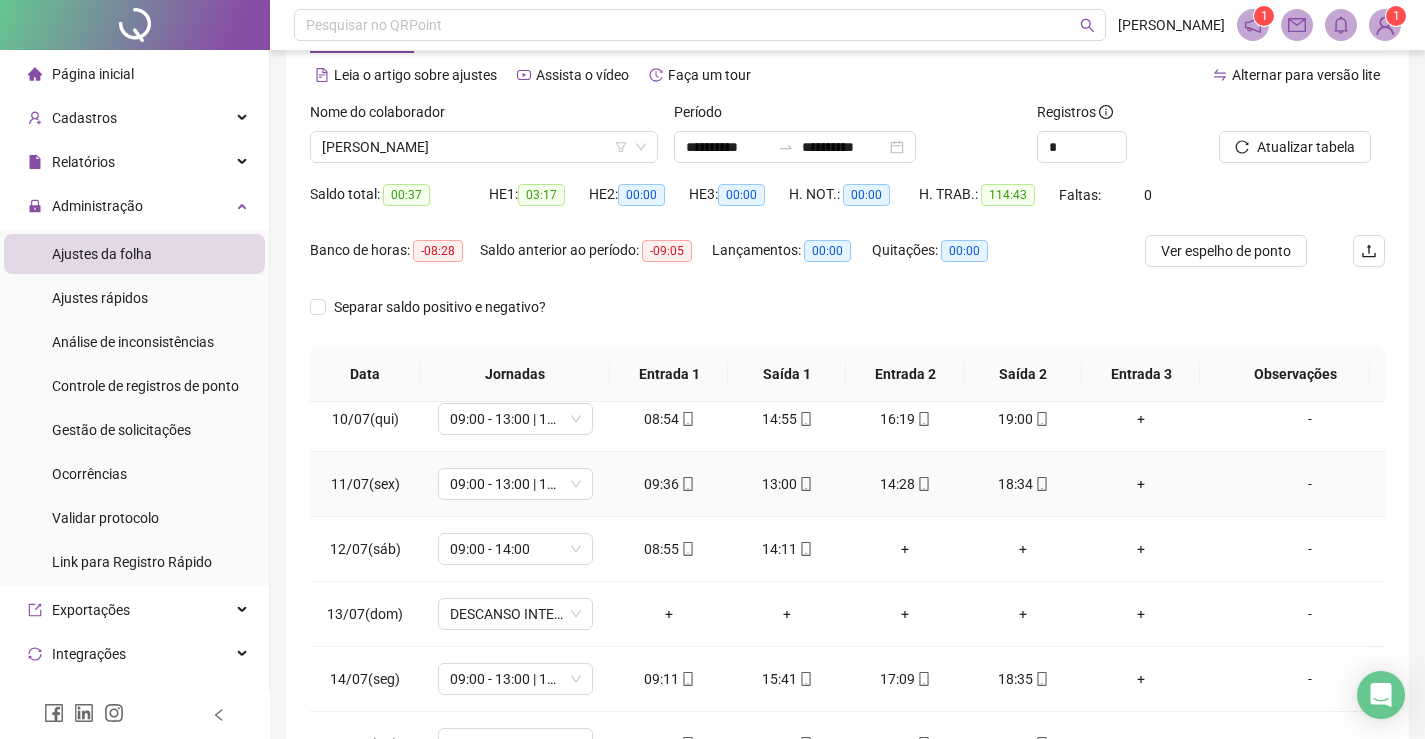 scroll, scrollTop: 693, scrollLeft: 0, axis: vertical 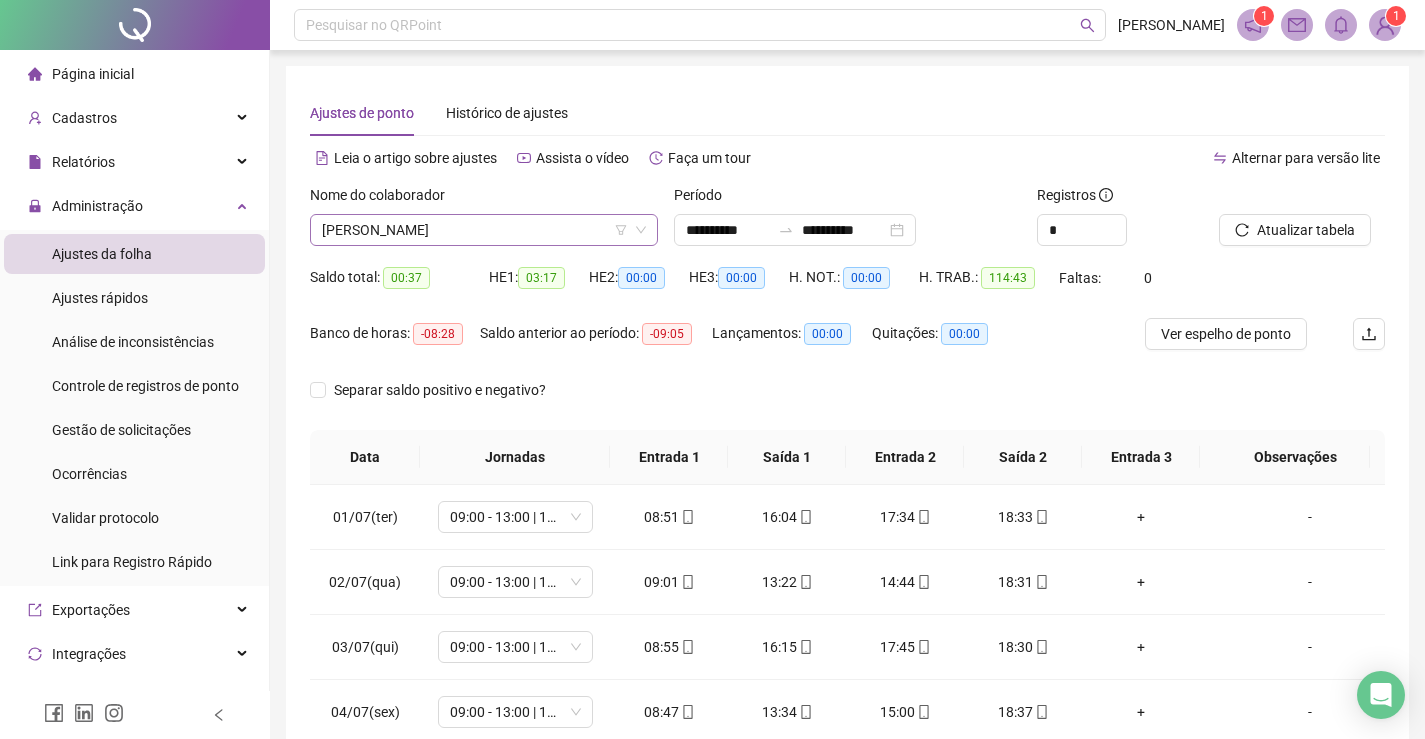 click on "[PERSON_NAME]" at bounding box center (484, 230) 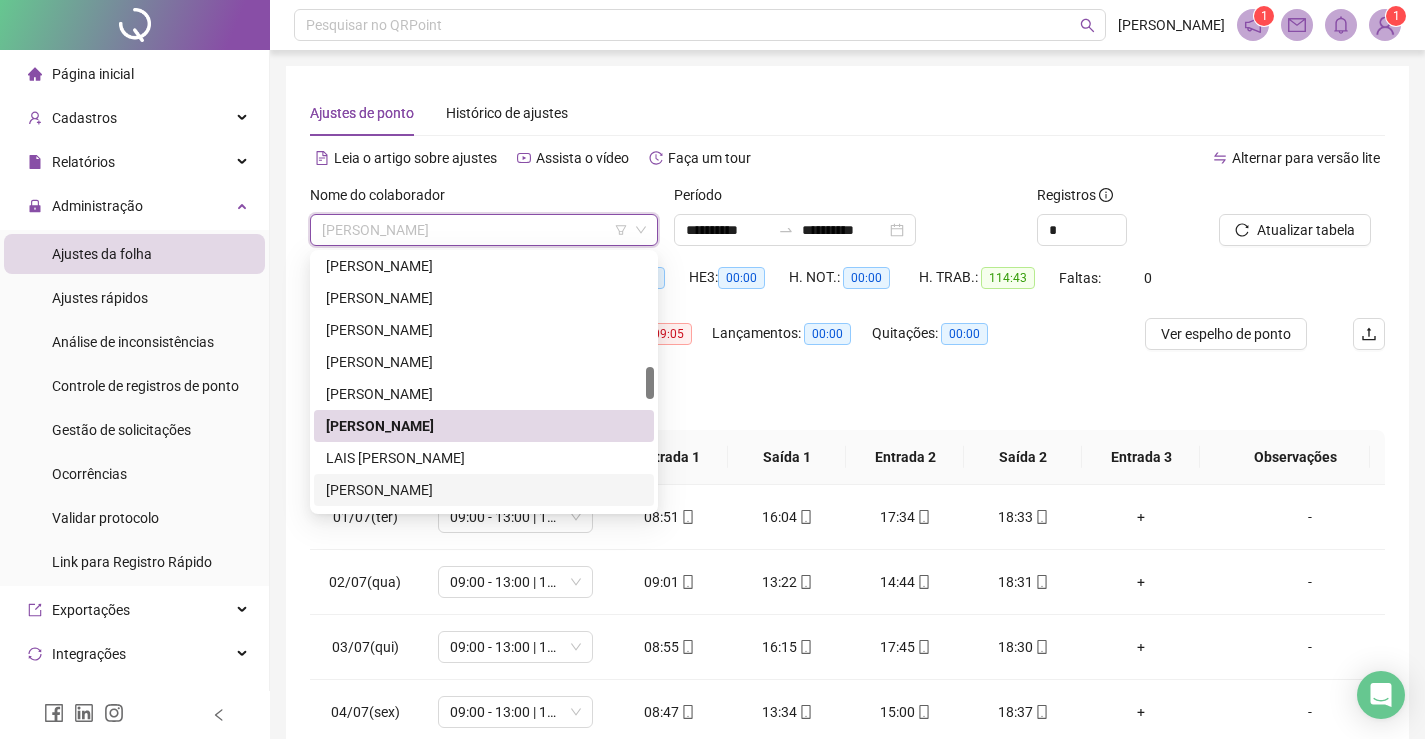 click on "[PERSON_NAME]" at bounding box center [484, 490] 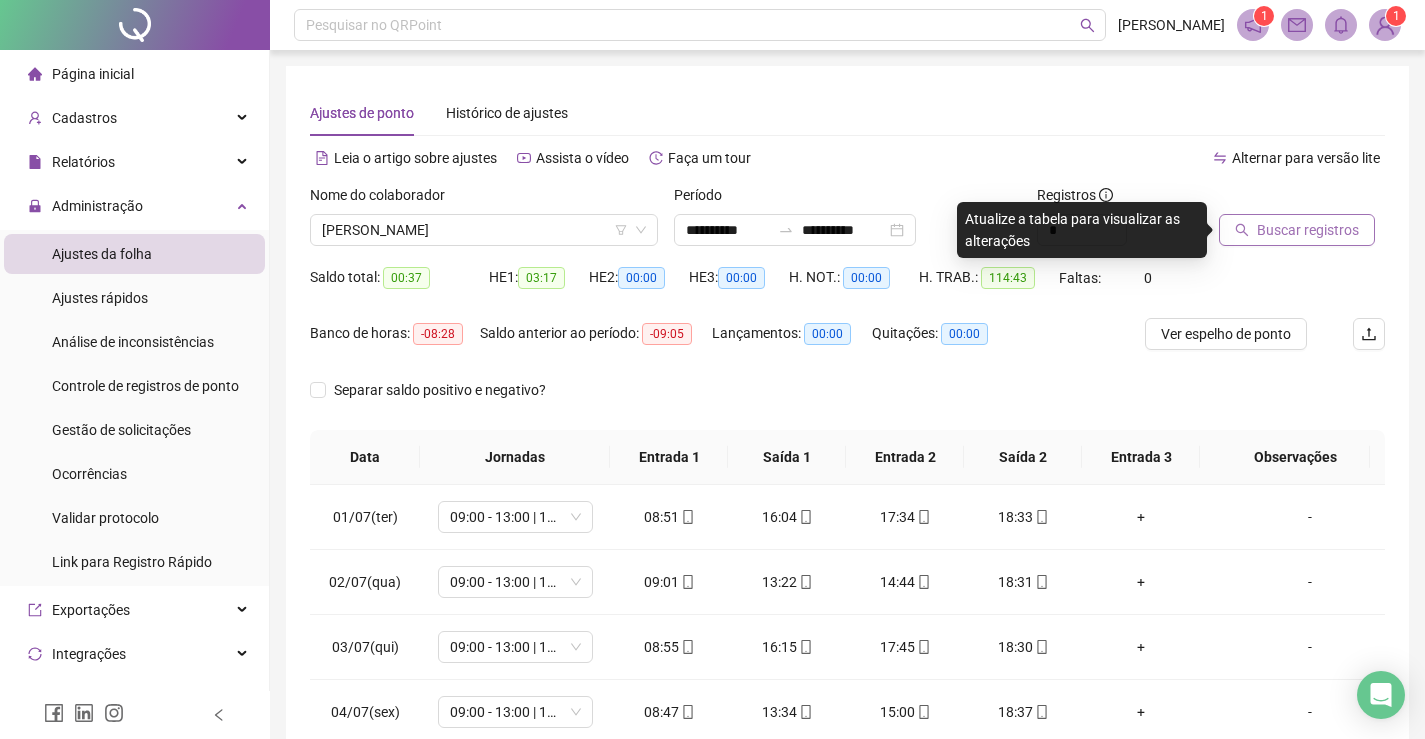 click on "Buscar registros" at bounding box center [1308, 230] 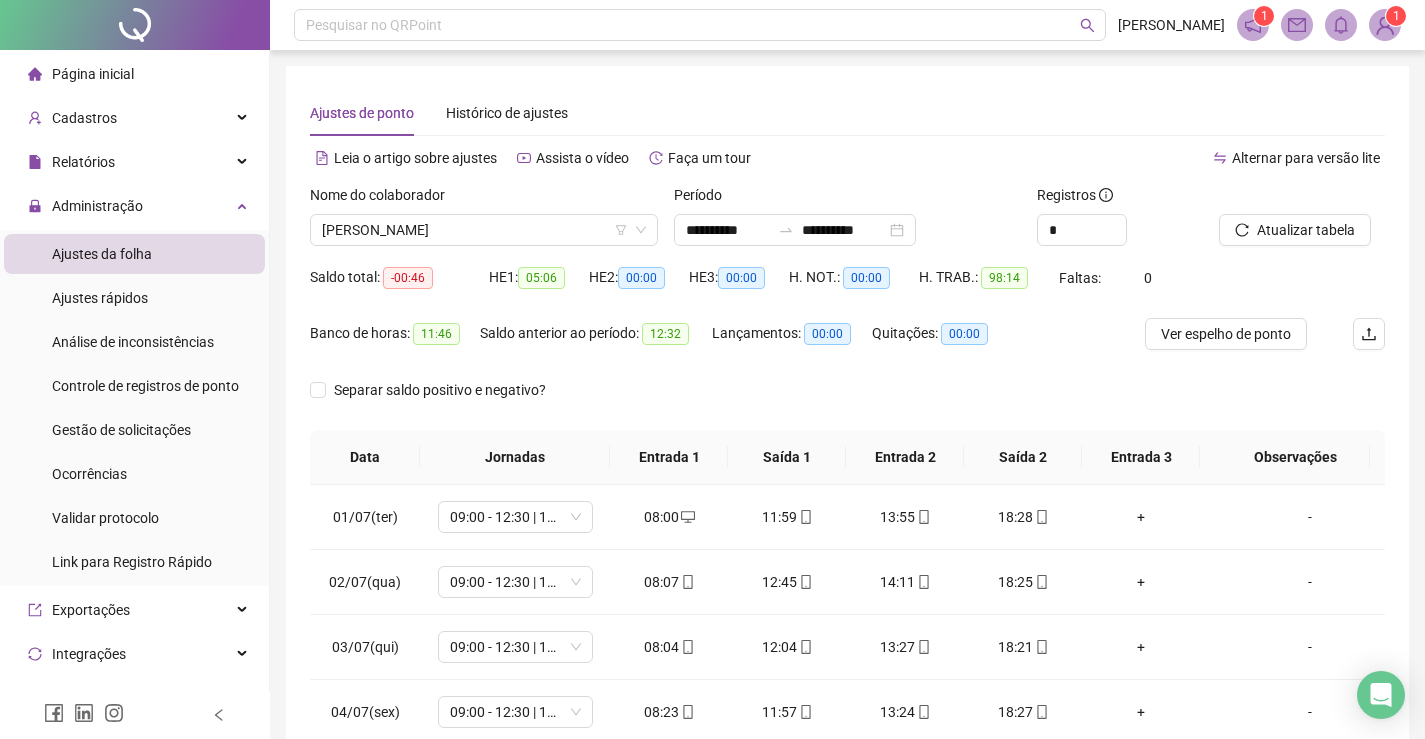 scroll, scrollTop: 100, scrollLeft: 0, axis: vertical 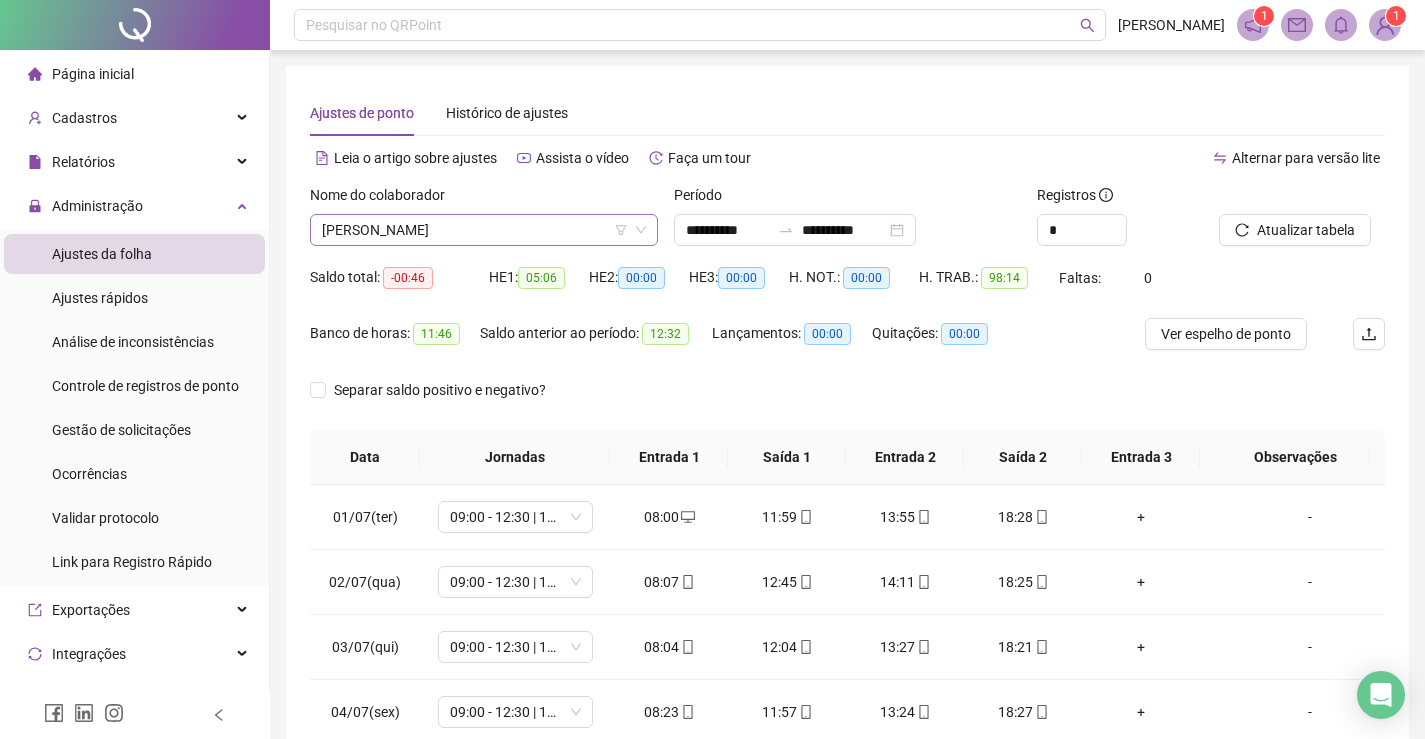 click on "[PERSON_NAME]" at bounding box center [484, 230] 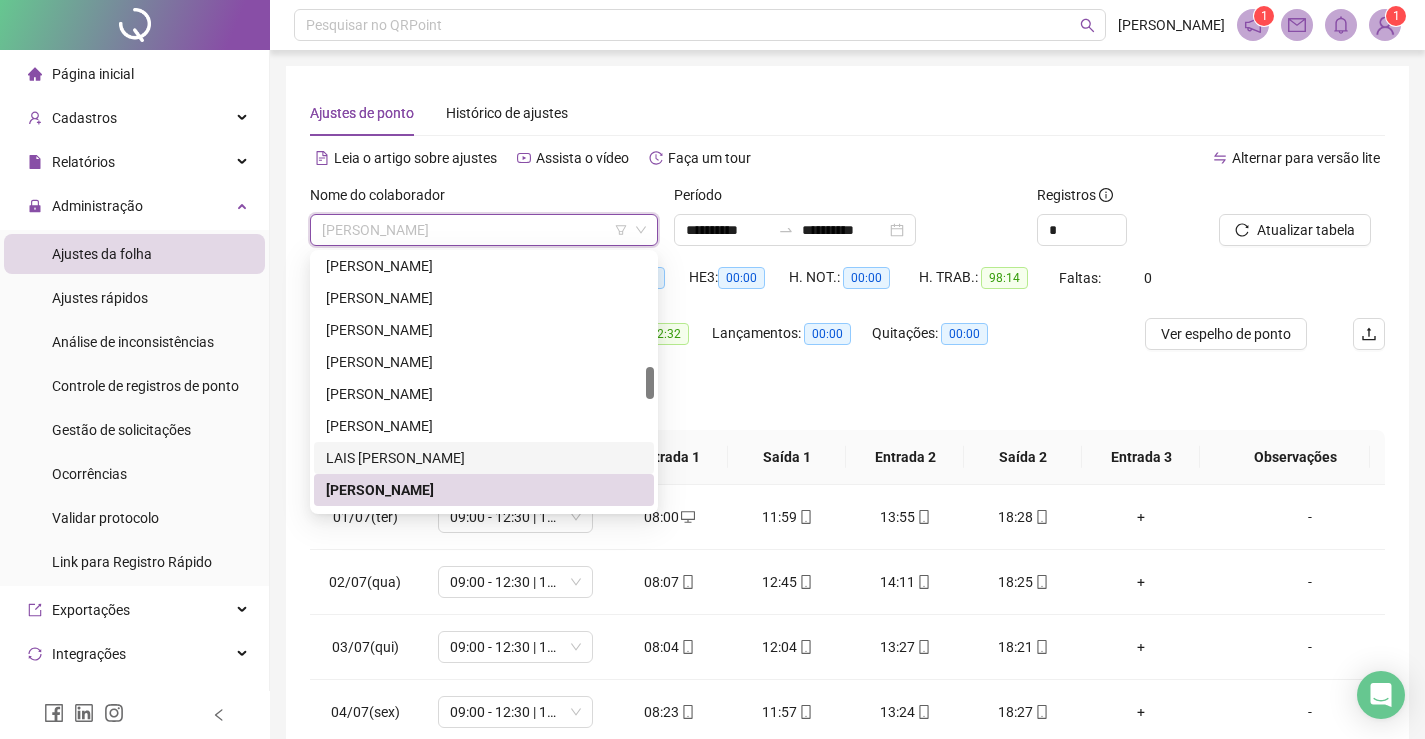 scroll, scrollTop: 1000, scrollLeft: 0, axis: vertical 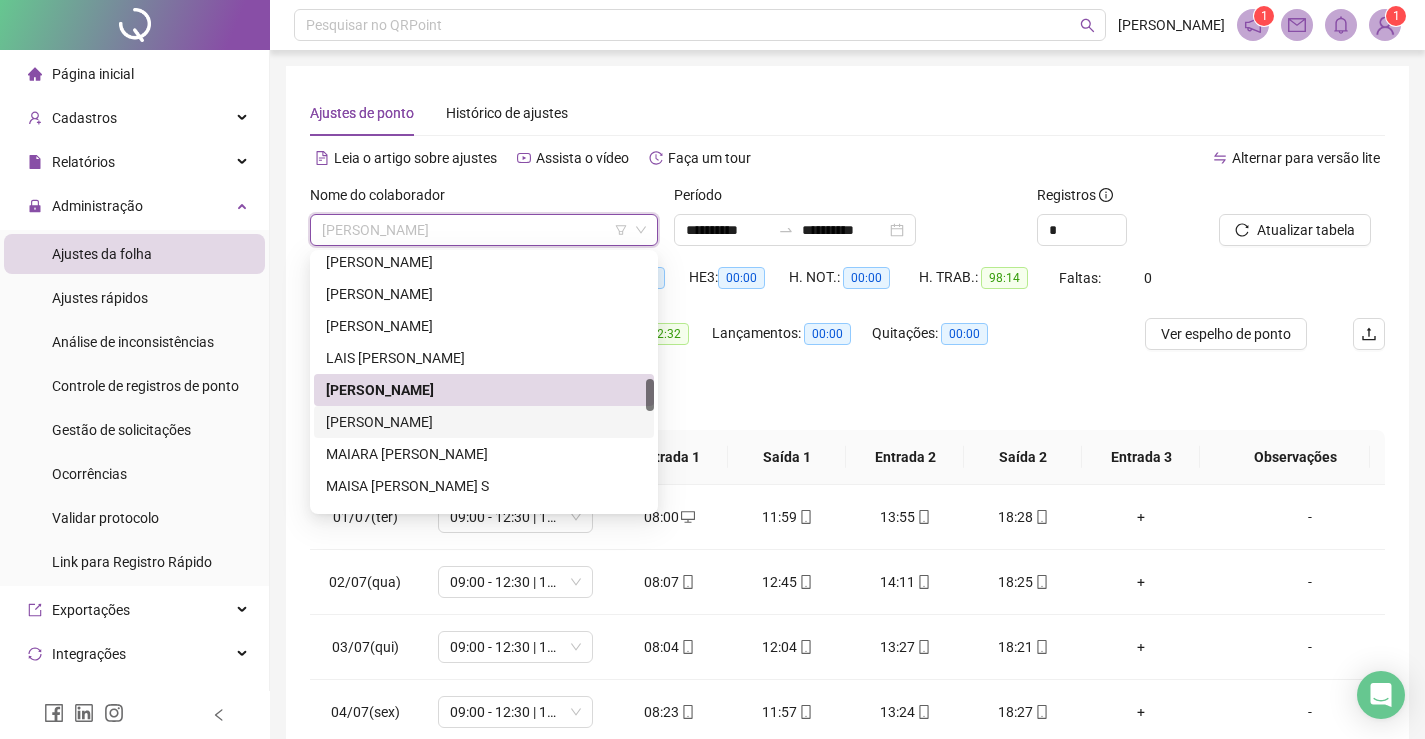 click on "[PERSON_NAME]" at bounding box center [484, 422] 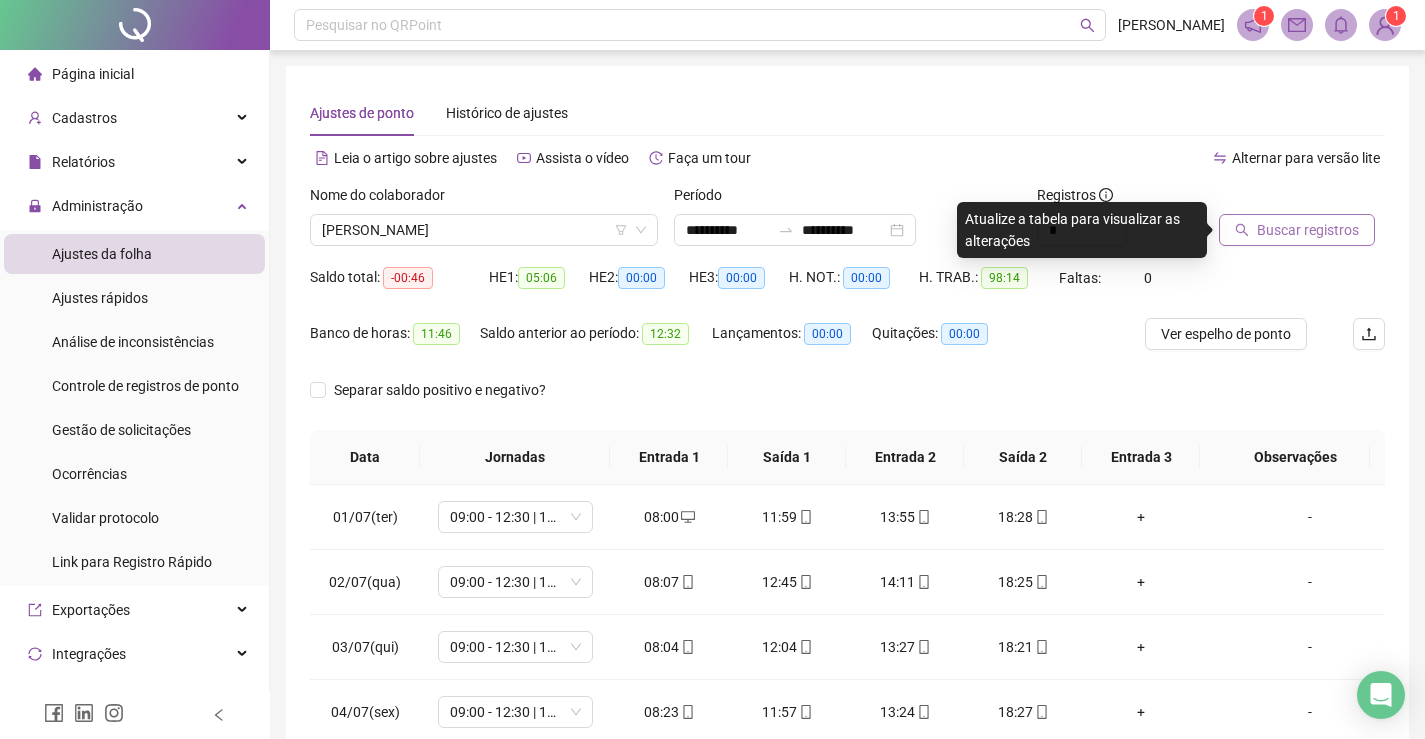 click on "Buscar registros" at bounding box center [1308, 230] 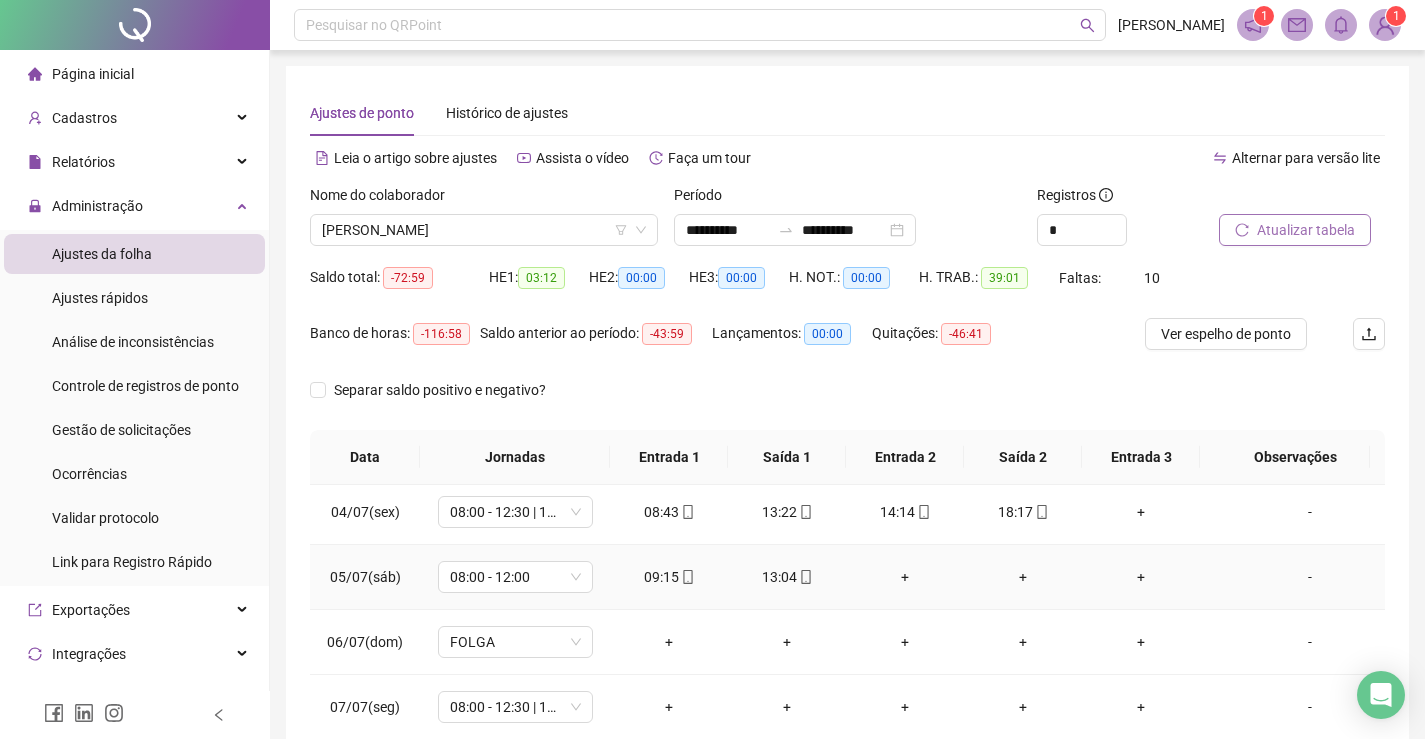 scroll, scrollTop: 300, scrollLeft: 0, axis: vertical 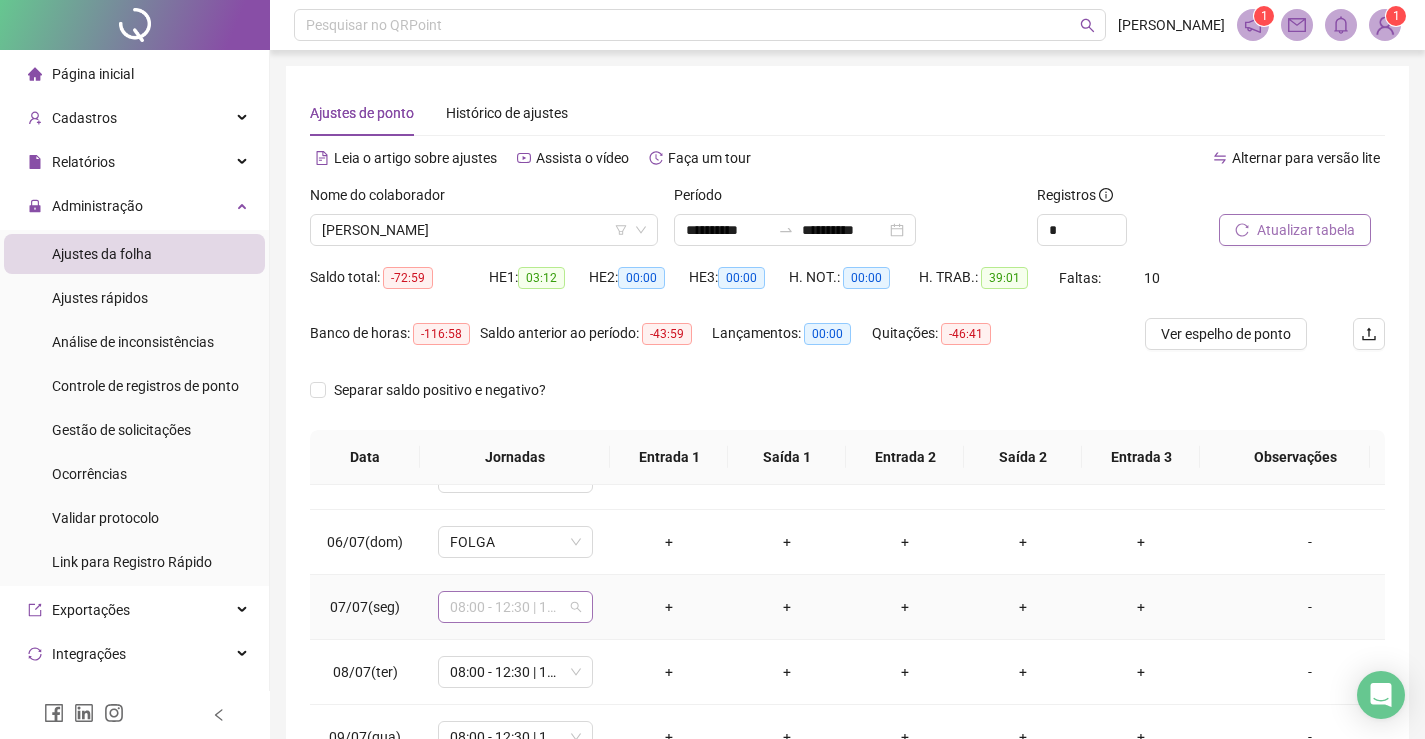 click on "08:00 - 12:30 | 13:30 - 17:00" at bounding box center [515, 607] 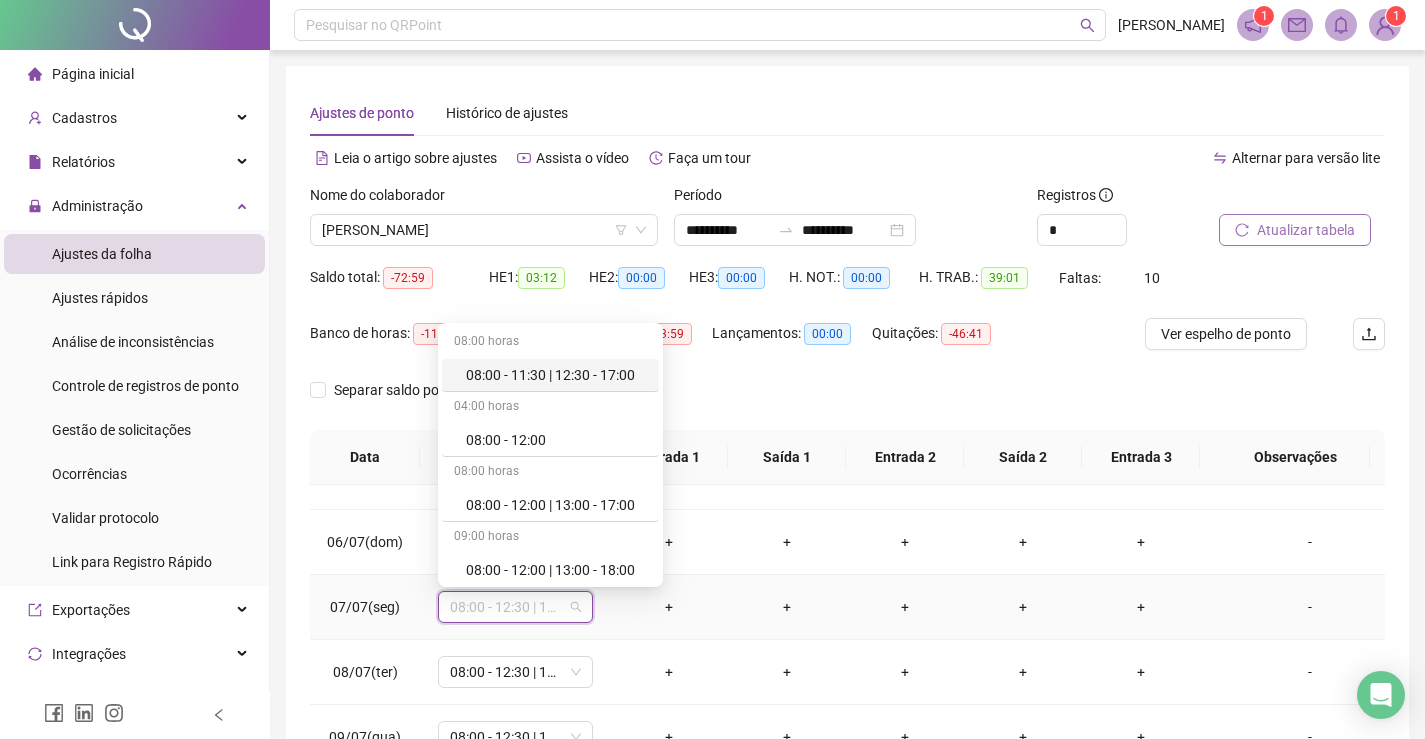 type on "*" 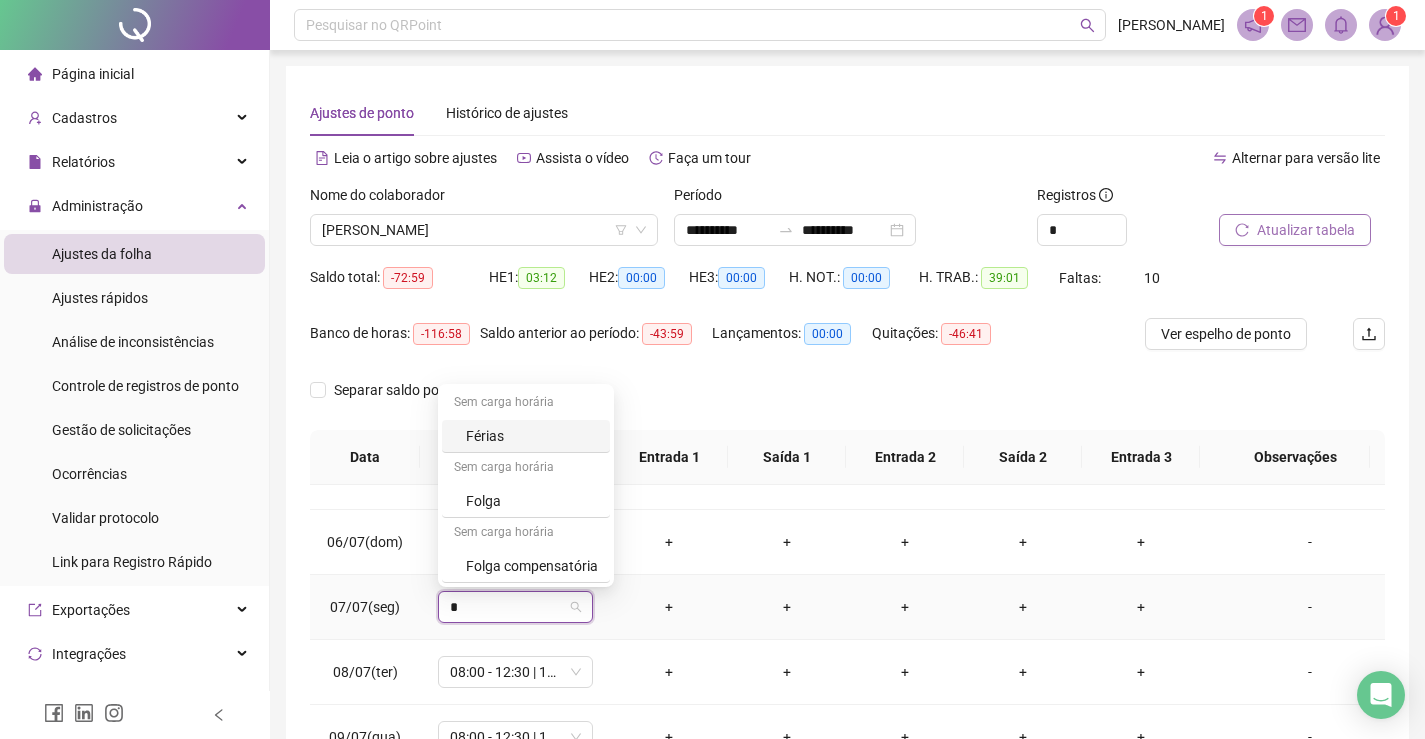 click on "Férias" at bounding box center [532, 436] 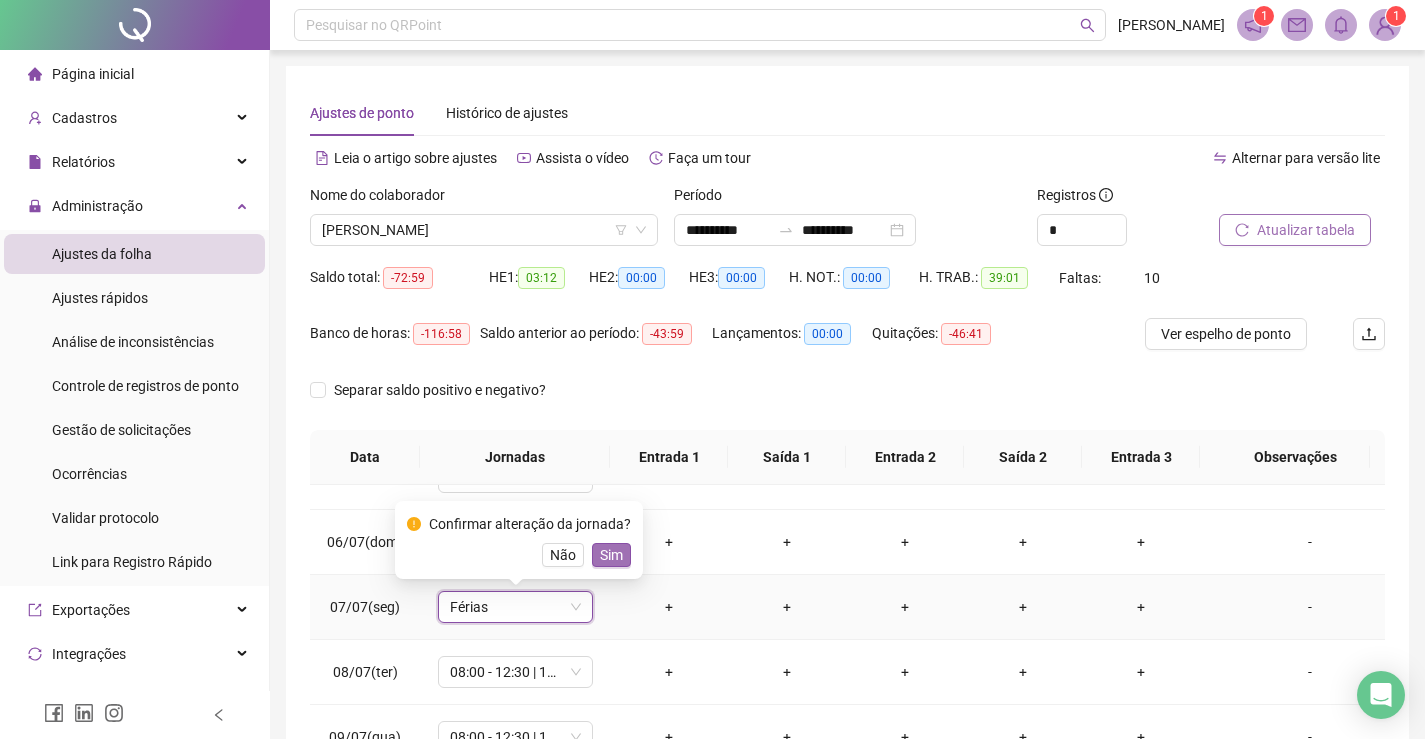 click on "Sim" at bounding box center [611, 555] 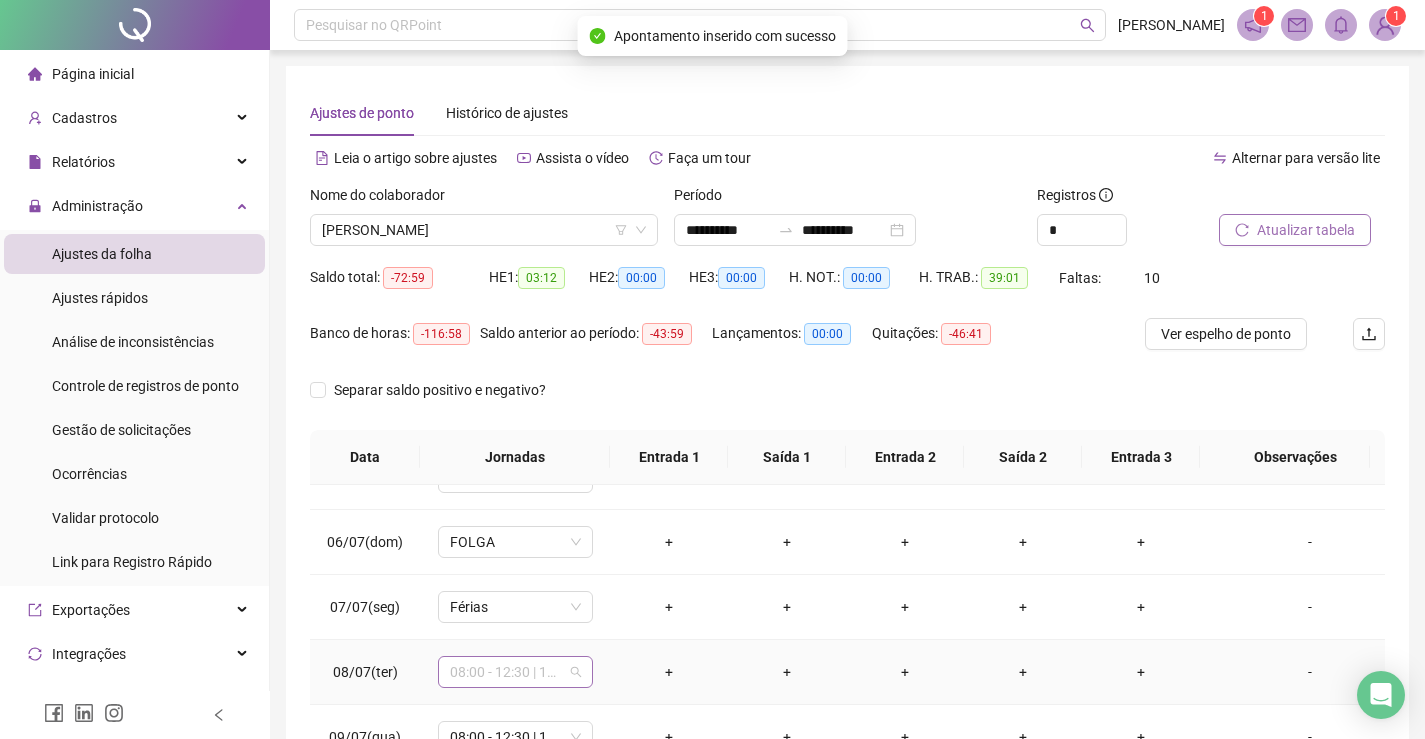 click on "08:00 - 12:30 | 13:30 - 17:00" at bounding box center (515, 672) 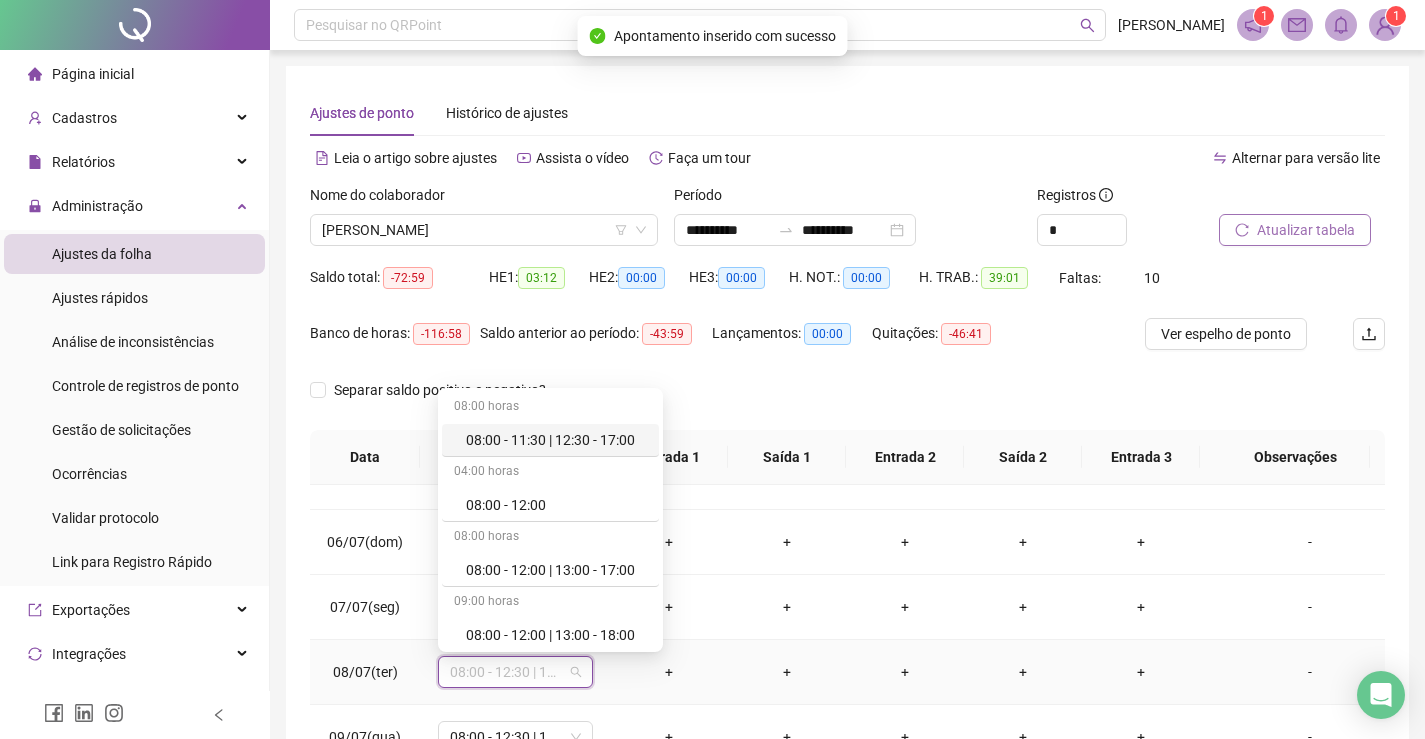 type on "*" 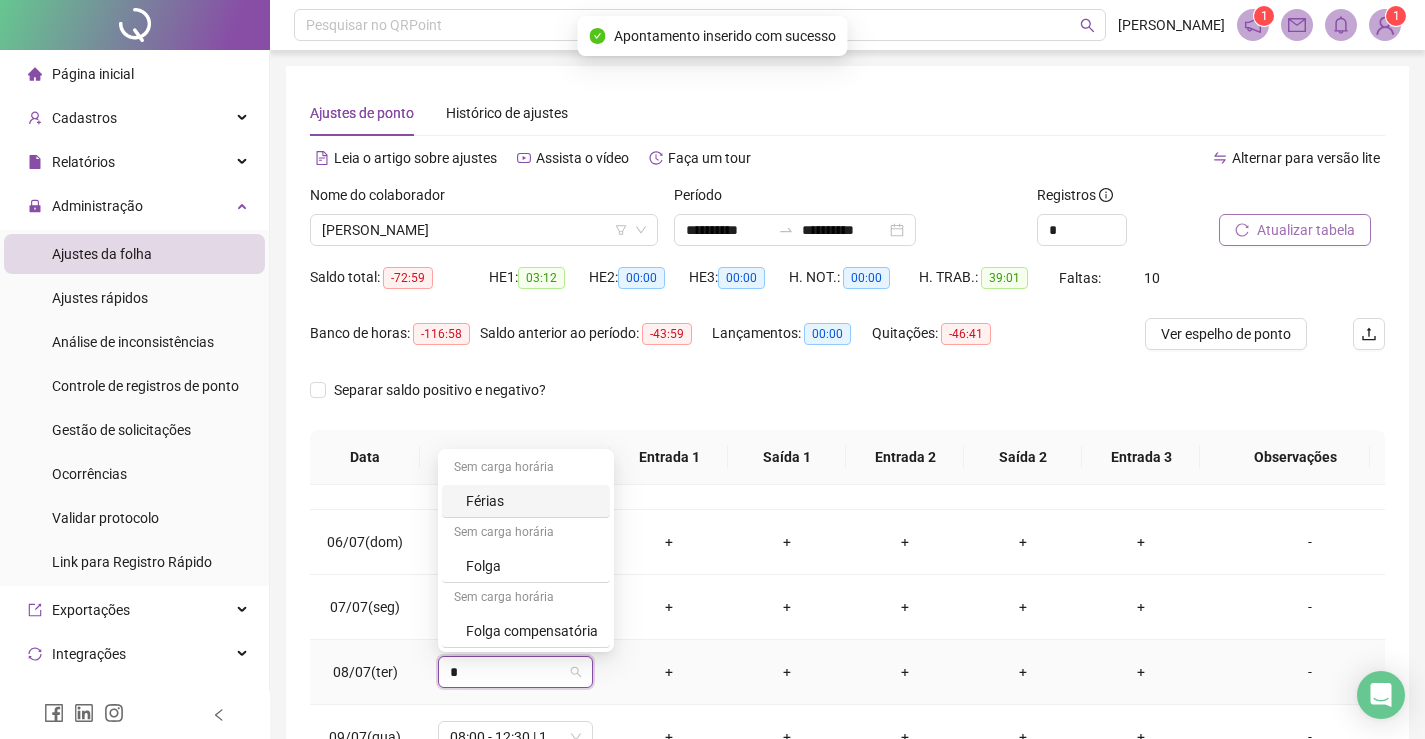 click on "Férias" at bounding box center [532, 501] 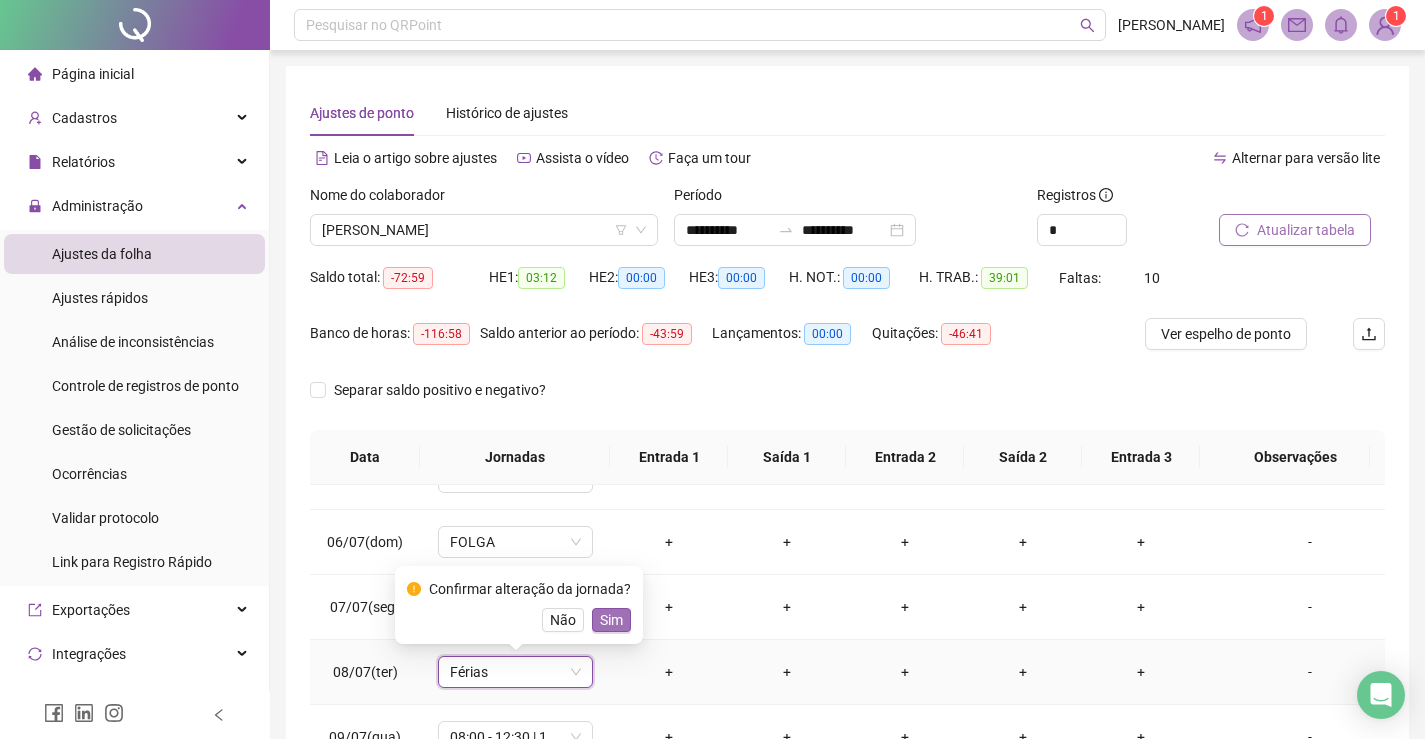 click on "Sim" at bounding box center (611, 620) 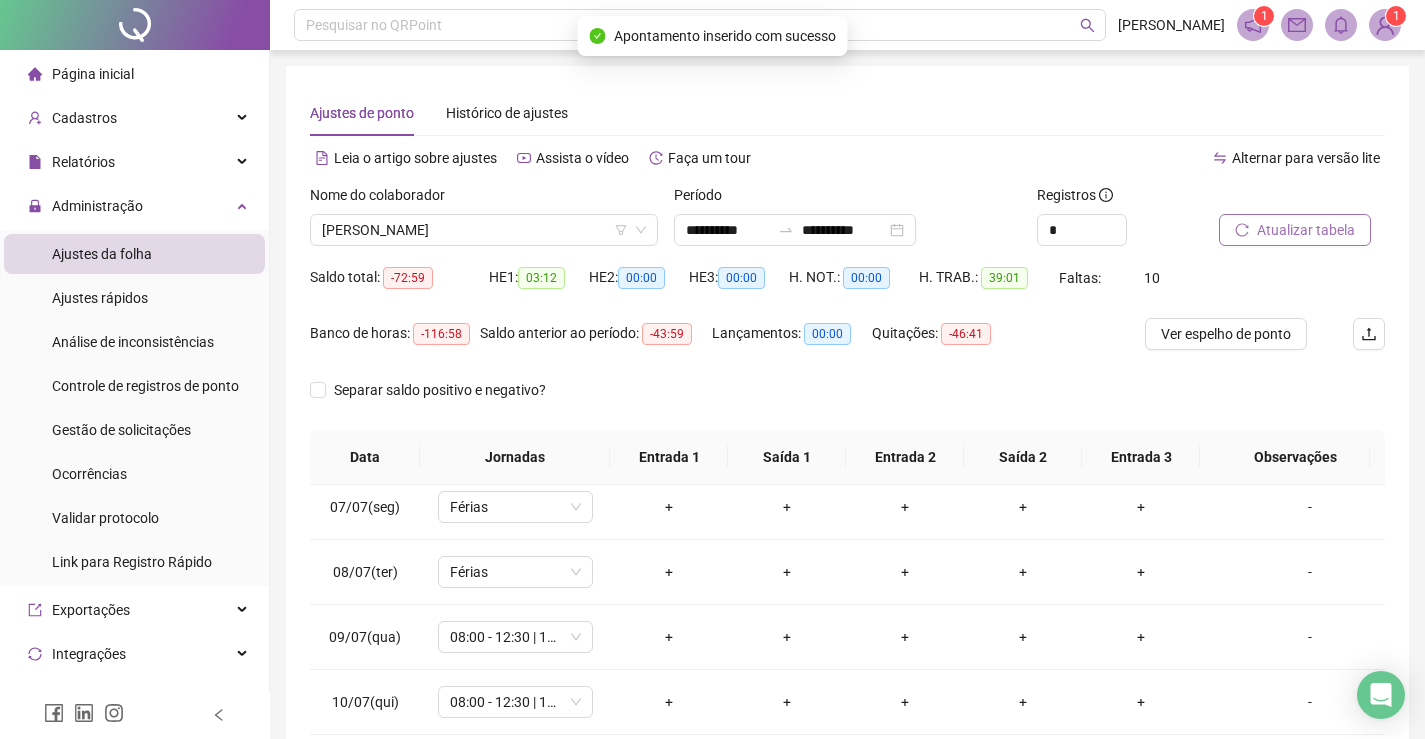 scroll, scrollTop: 500, scrollLeft: 0, axis: vertical 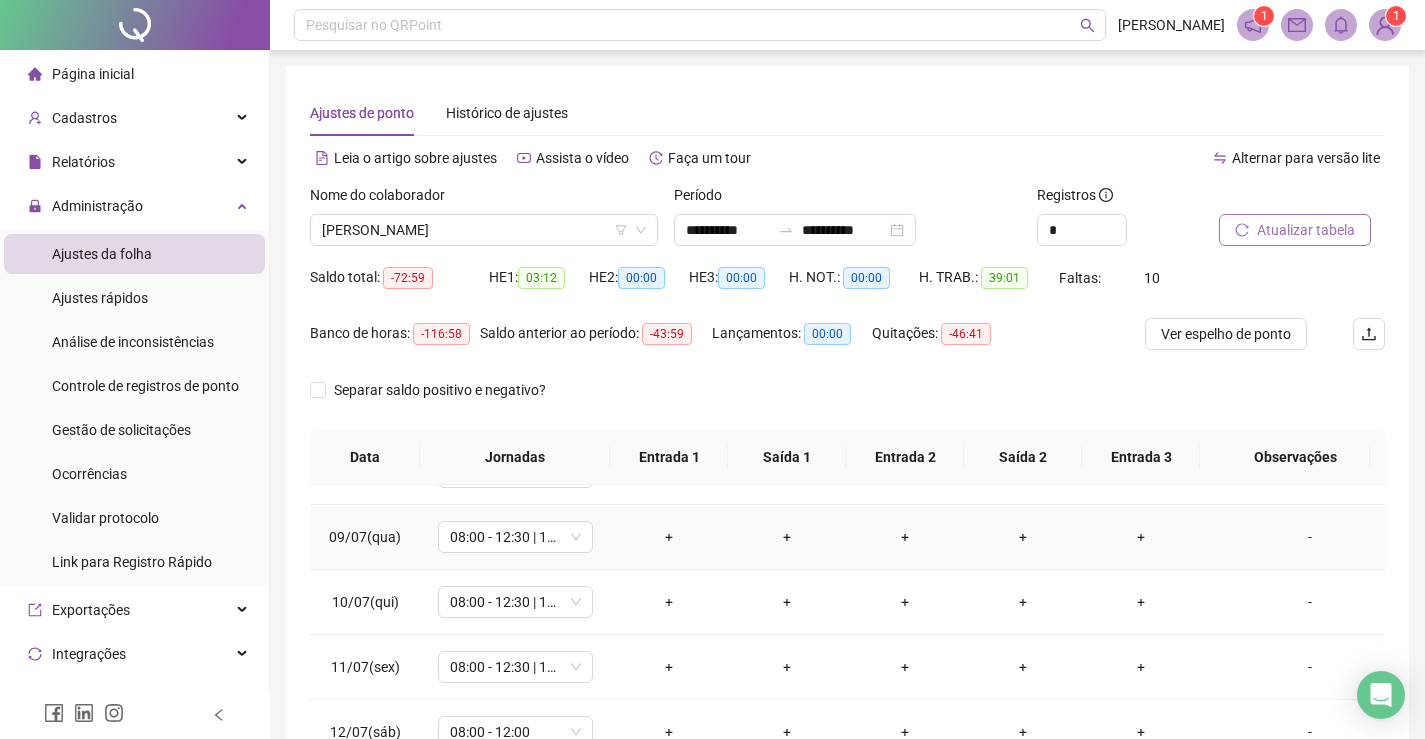 click on "-" at bounding box center [1310, 537] 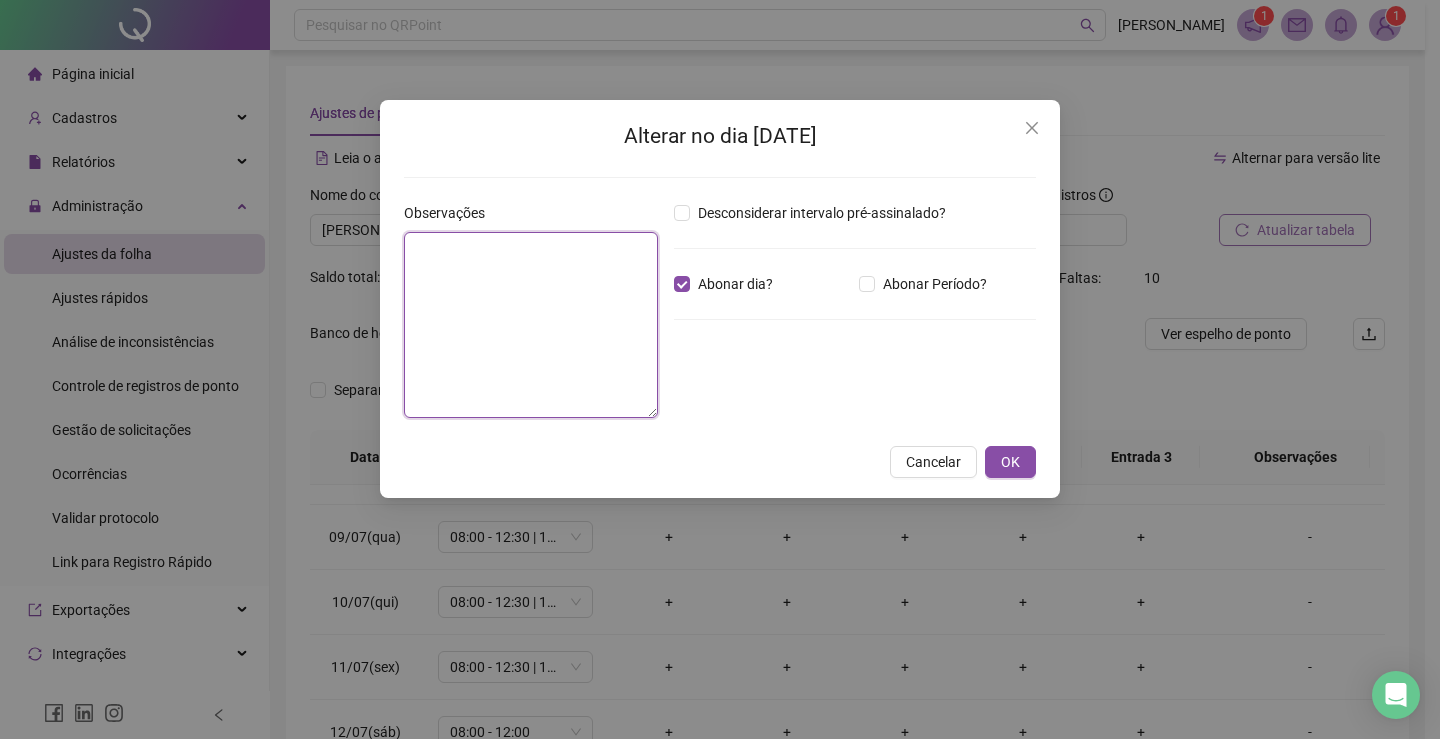 click at bounding box center [531, 325] 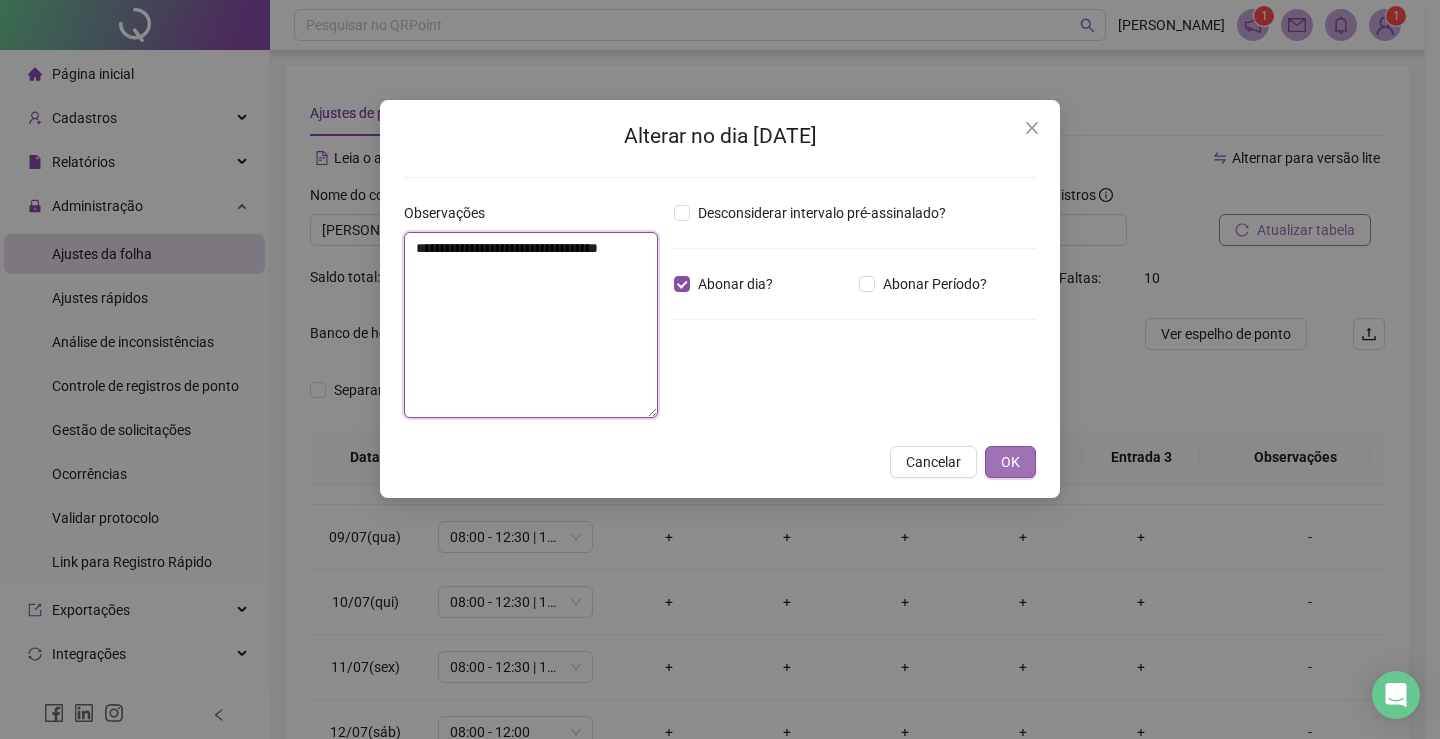 type on "**********" 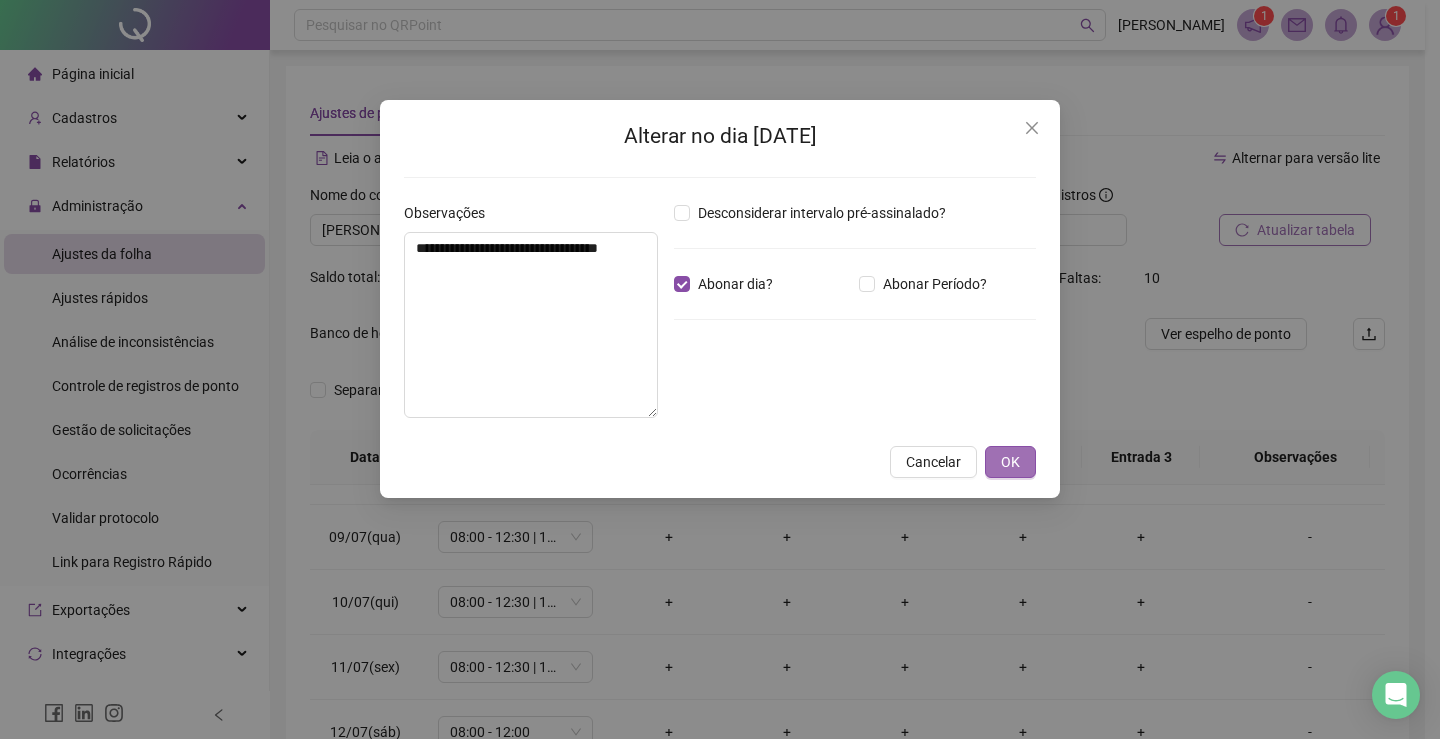 click on "OK" at bounding box center (1010, 462) 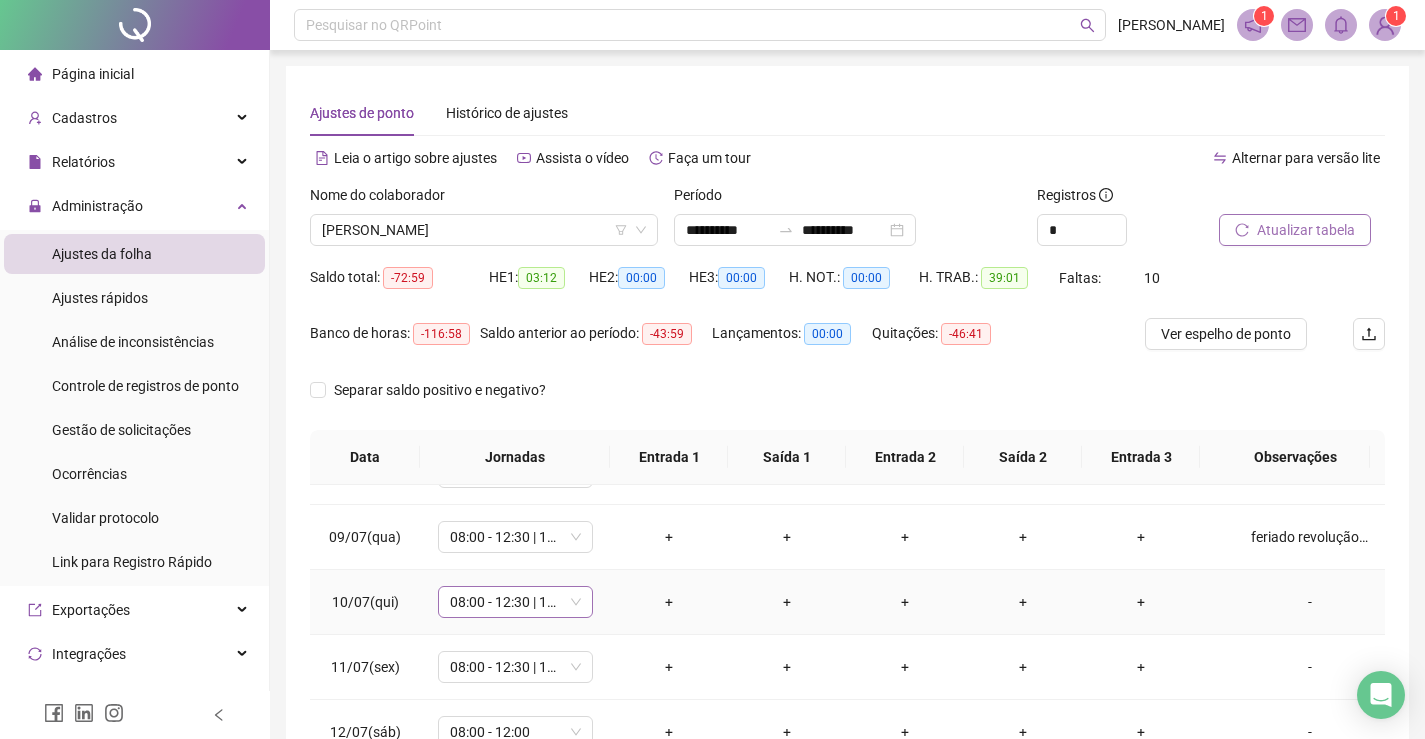 click on "08:00 - 12:30 | 13:30 - 17:00" at bounding box center [515, 602] 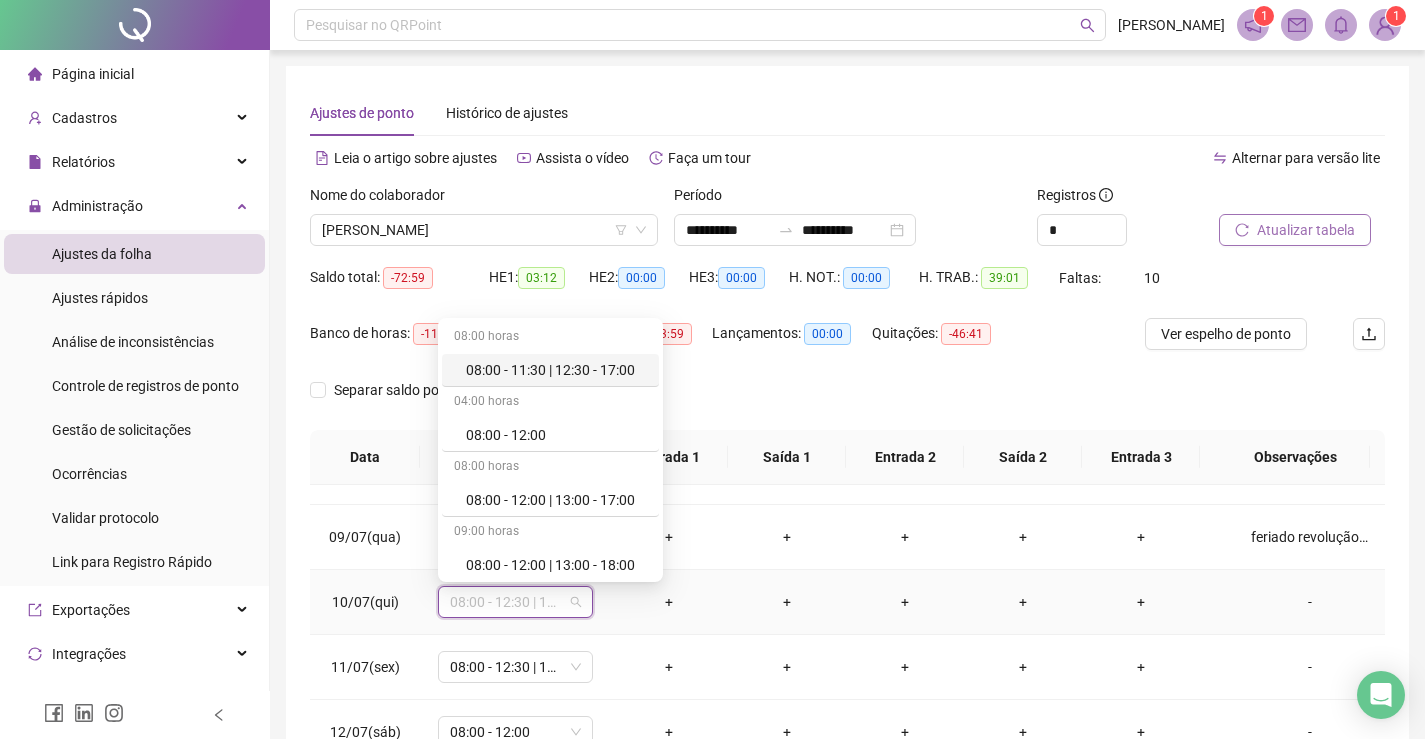 type on "*" 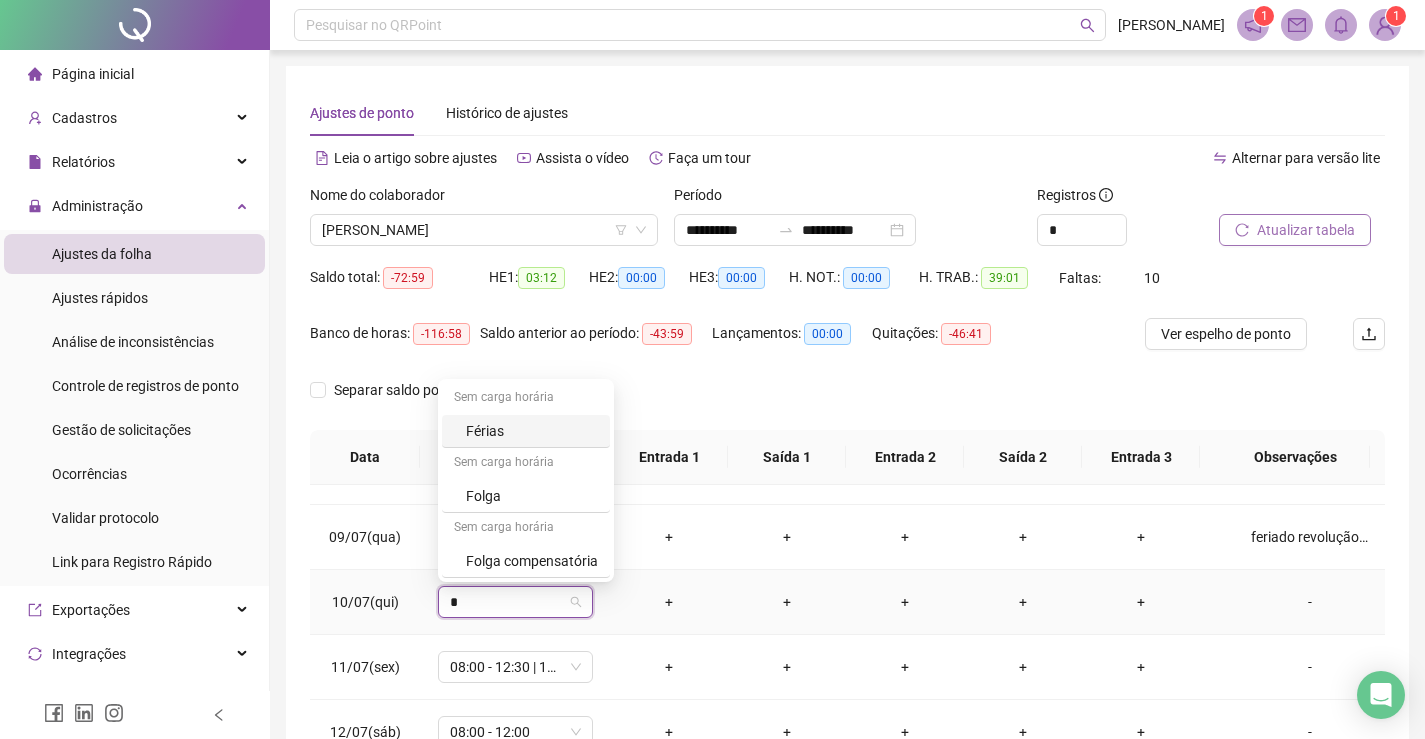 click on "Férias" at bounding box center [532, 431] 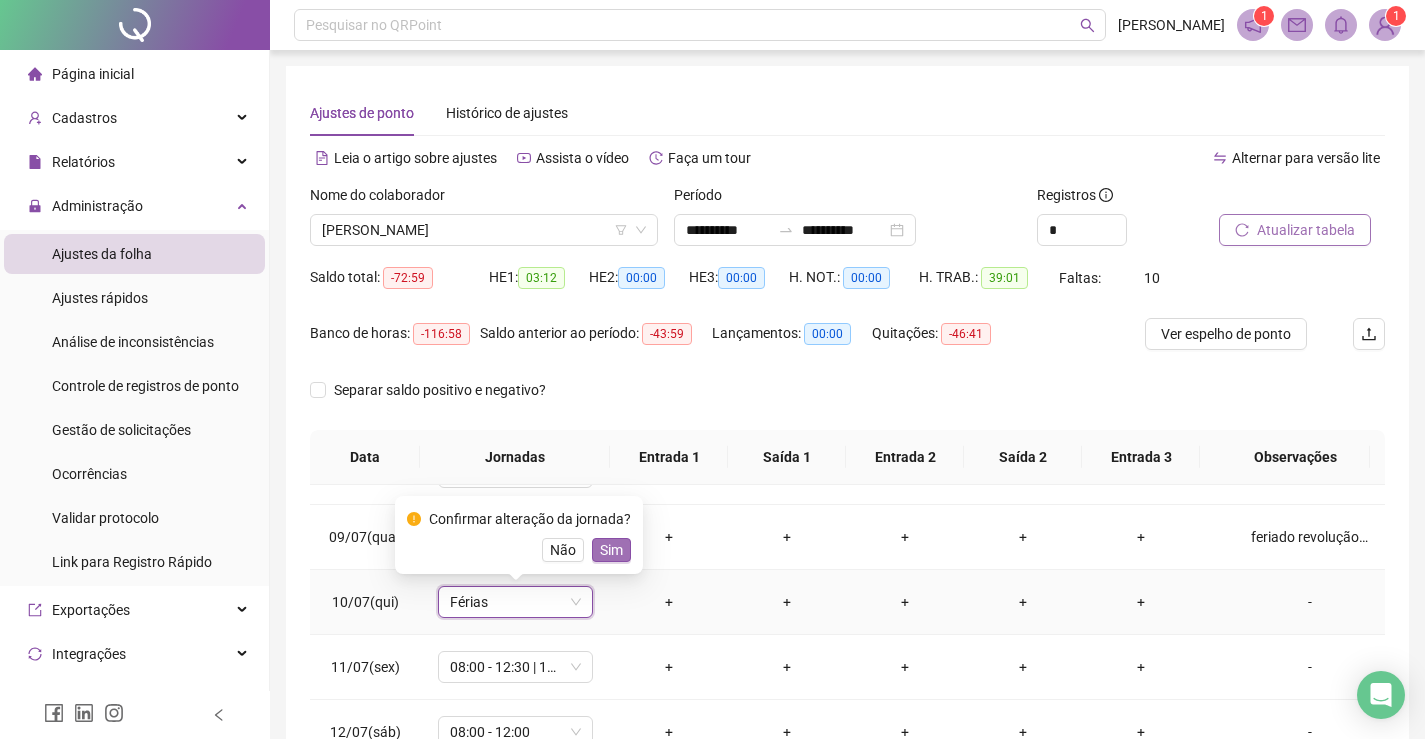 click on "Sim" at bounding box center [611, 550] 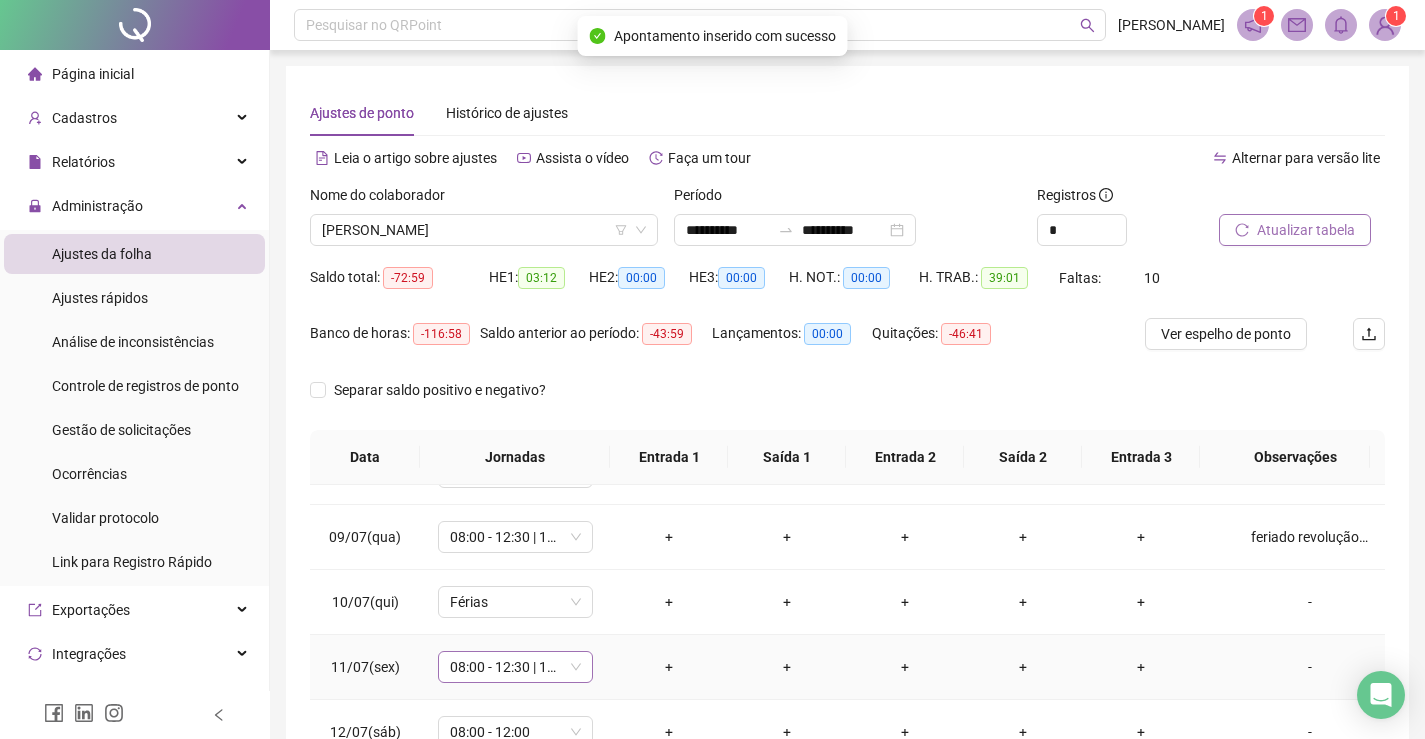 click on "08:00 - 12:30 | 13:30 - 17:00" at bounding box center [515, 667] 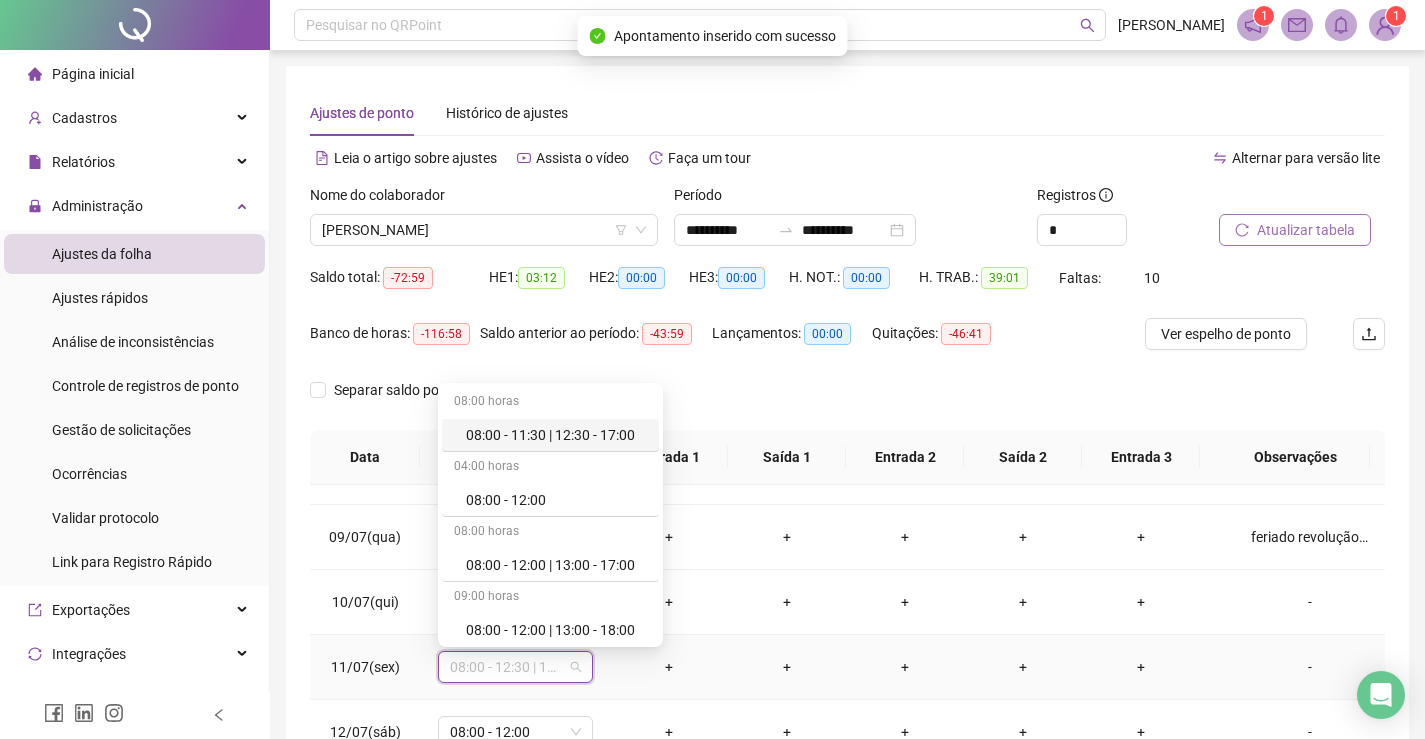 type on "*" 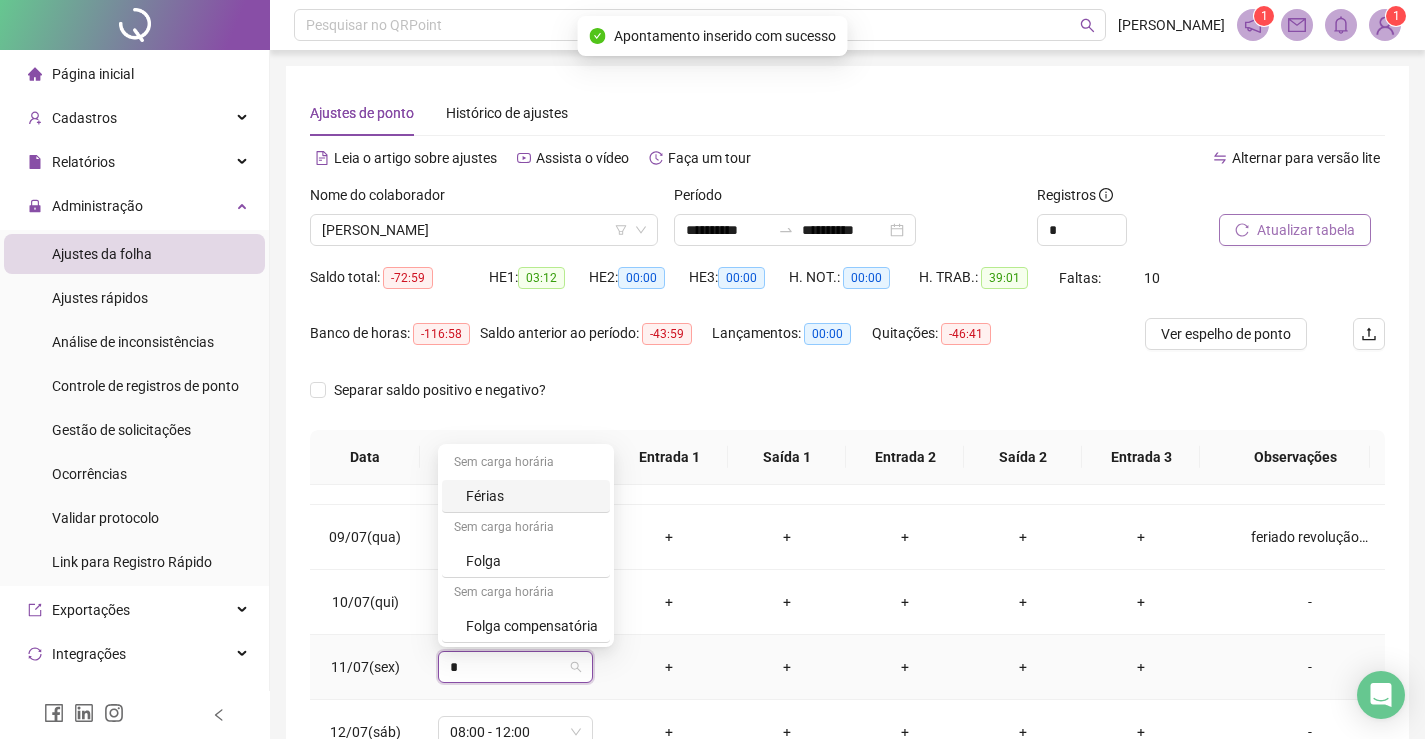 click on "Férias" at bounding box center [532, 496] 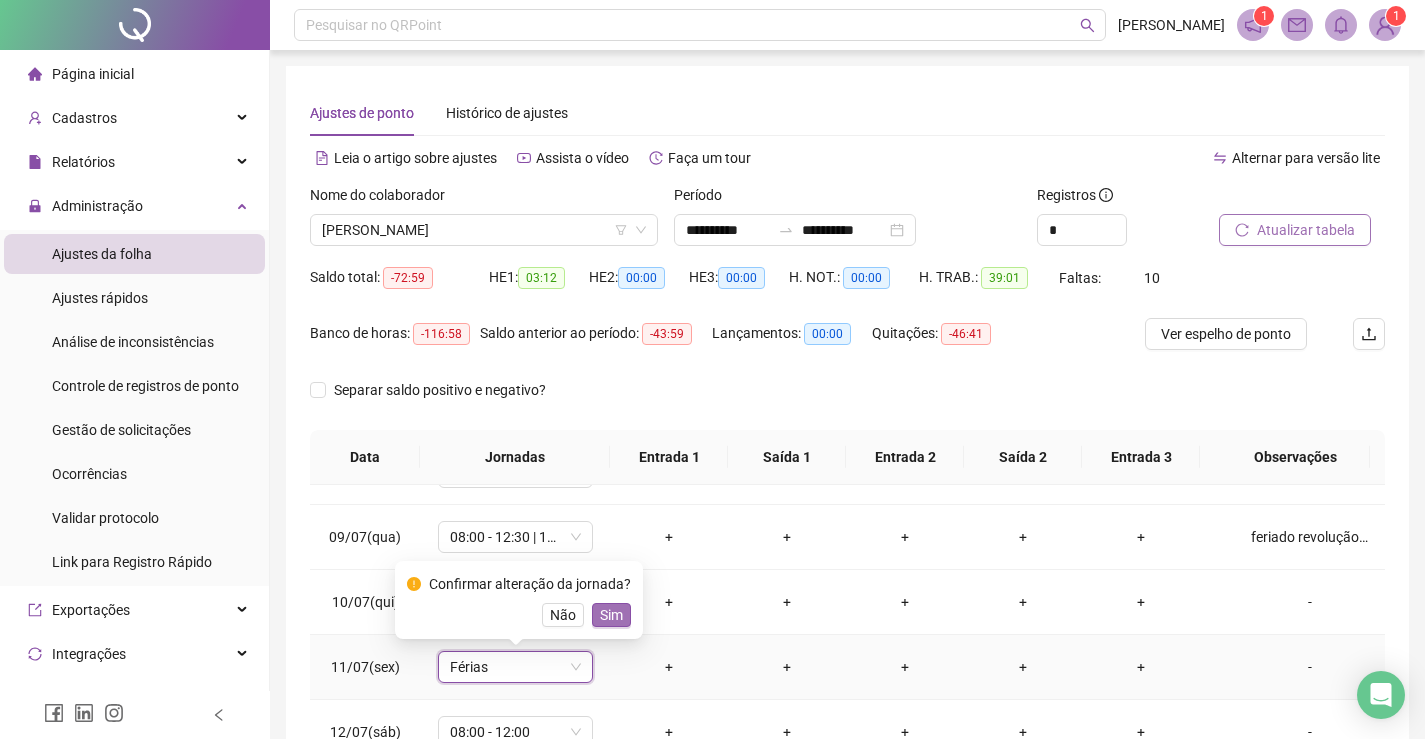 click on "Sim" at bounding box center (611, 615) 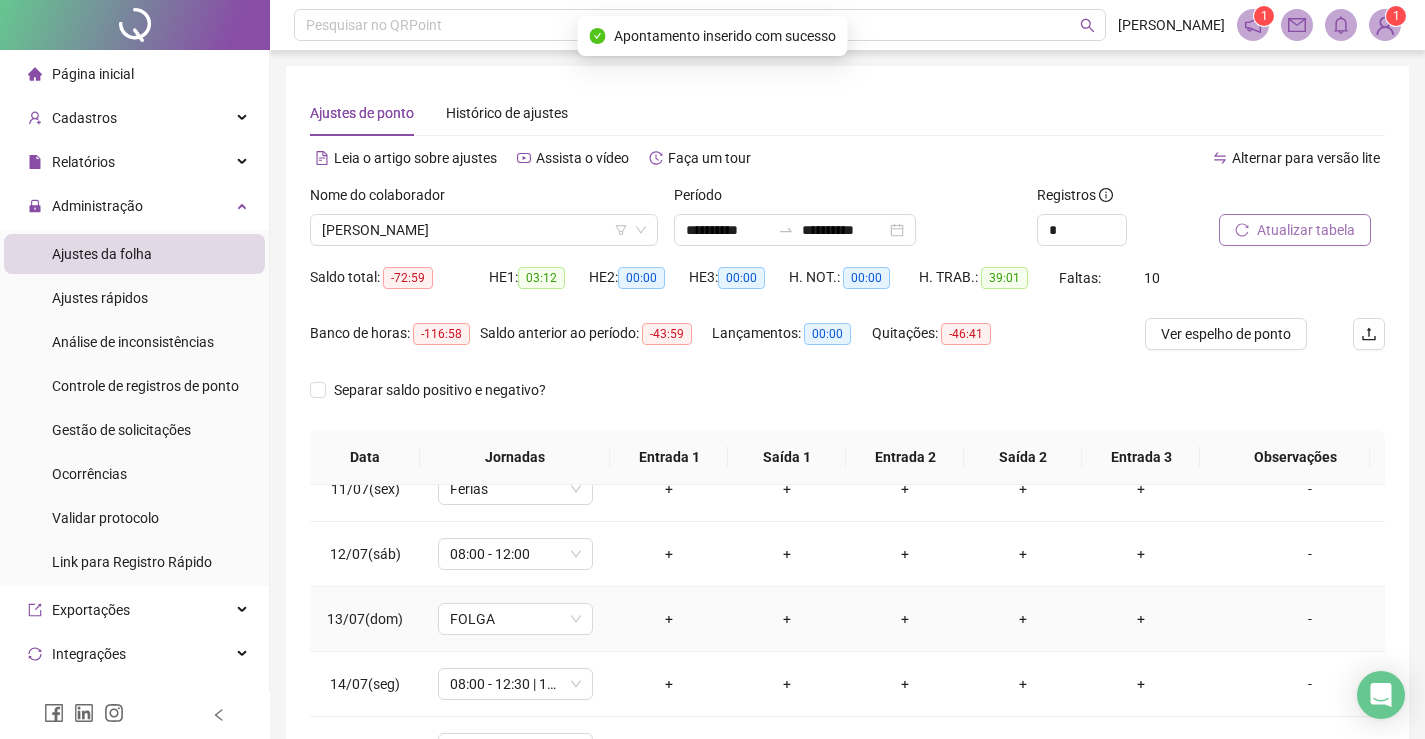 scroll, scrollTop: 593, scrollLeft: 0, axis: vertical 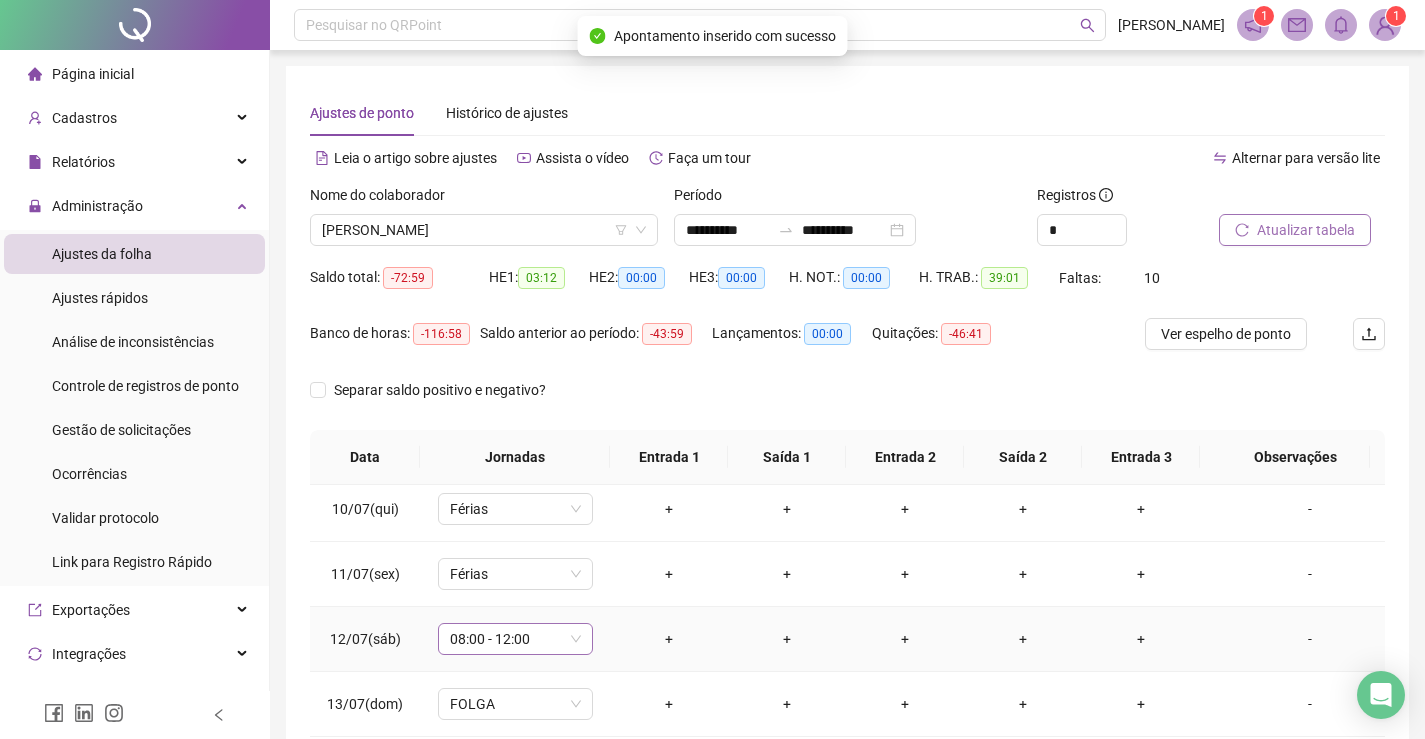 click on "08:00 - 12:00" at bounding box center (515, 639) 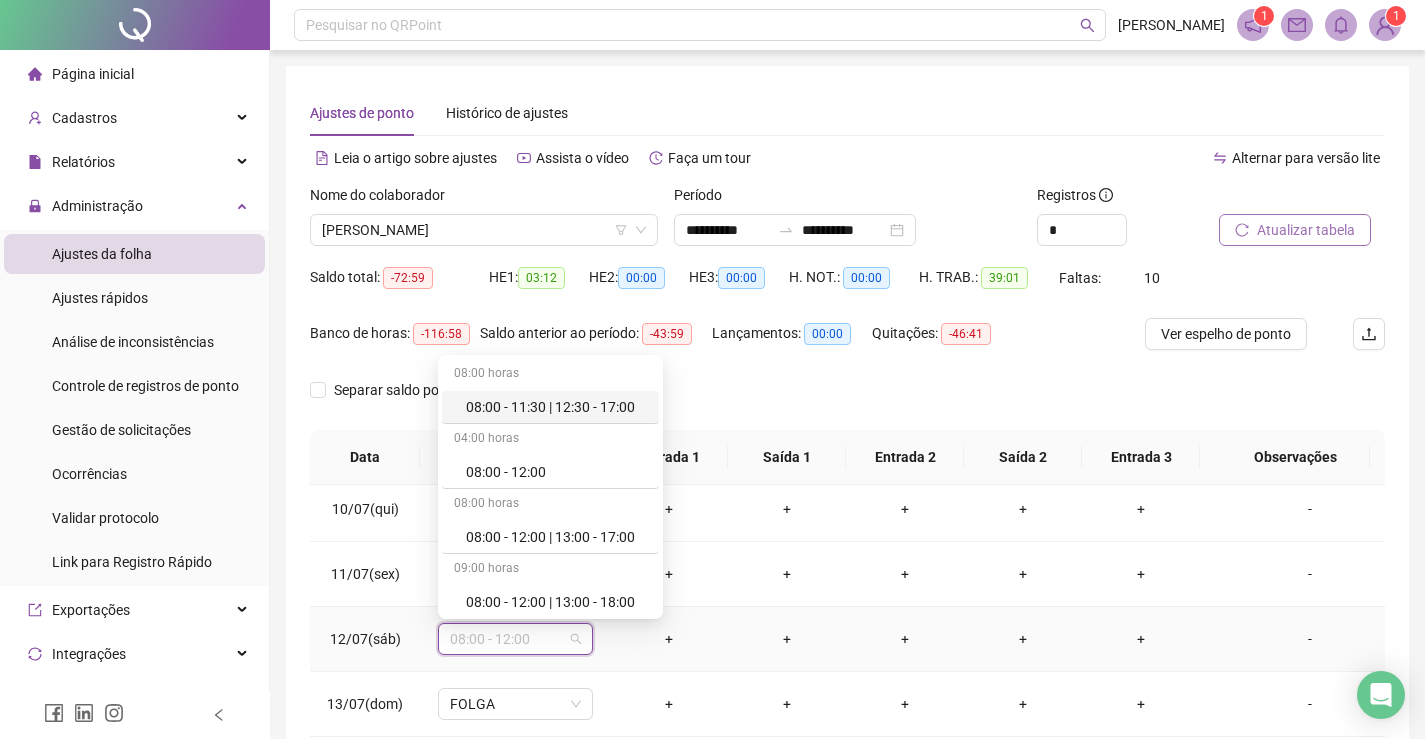 type on "*" 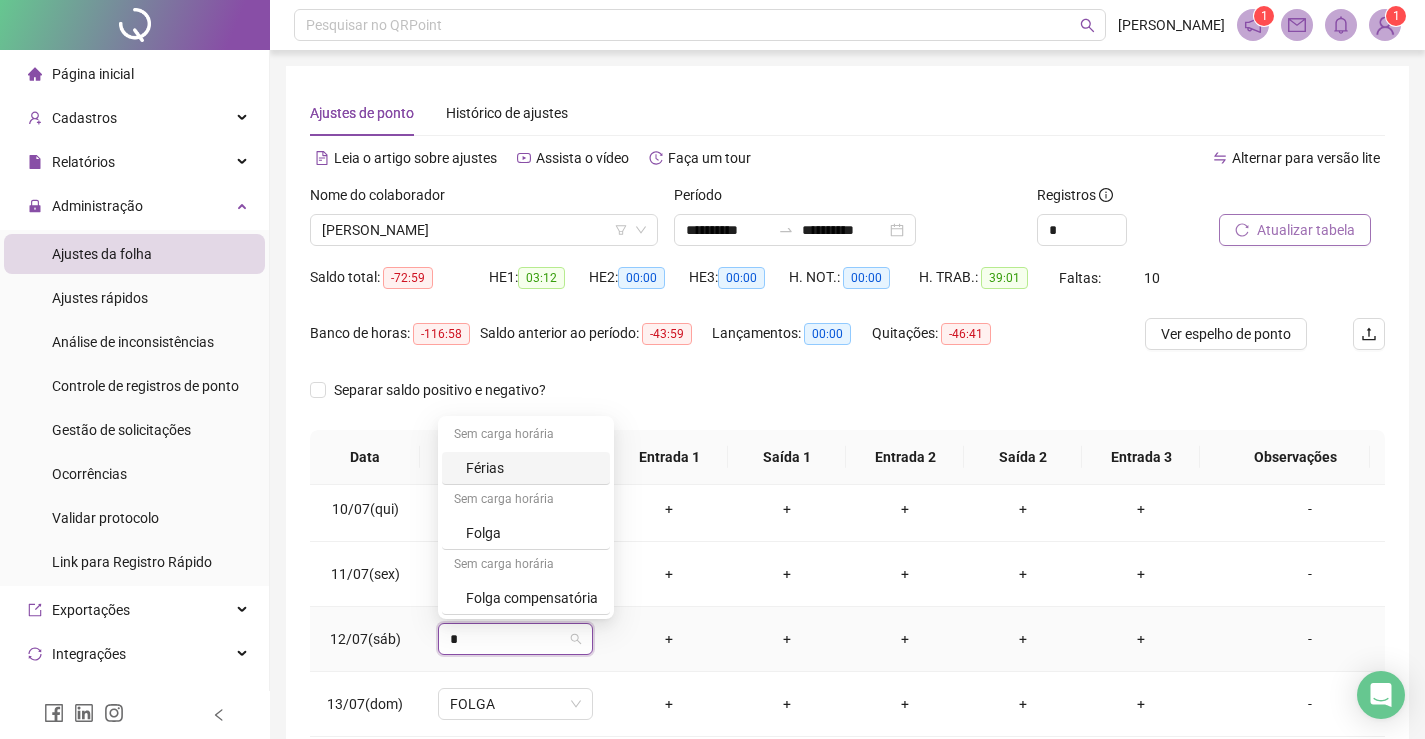 click on "Férias" at bounding box center [532, 468] 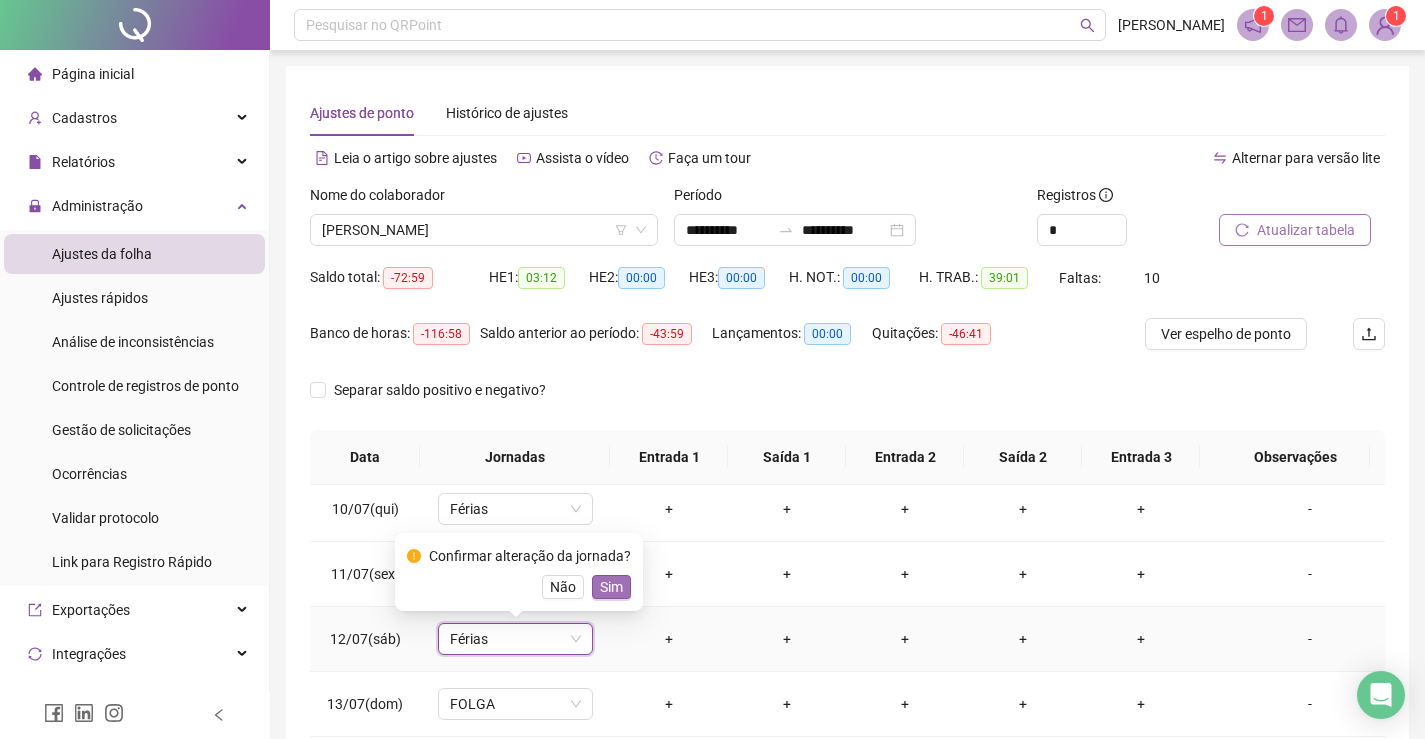 click on "Sim" at bounding box center (611, 587) 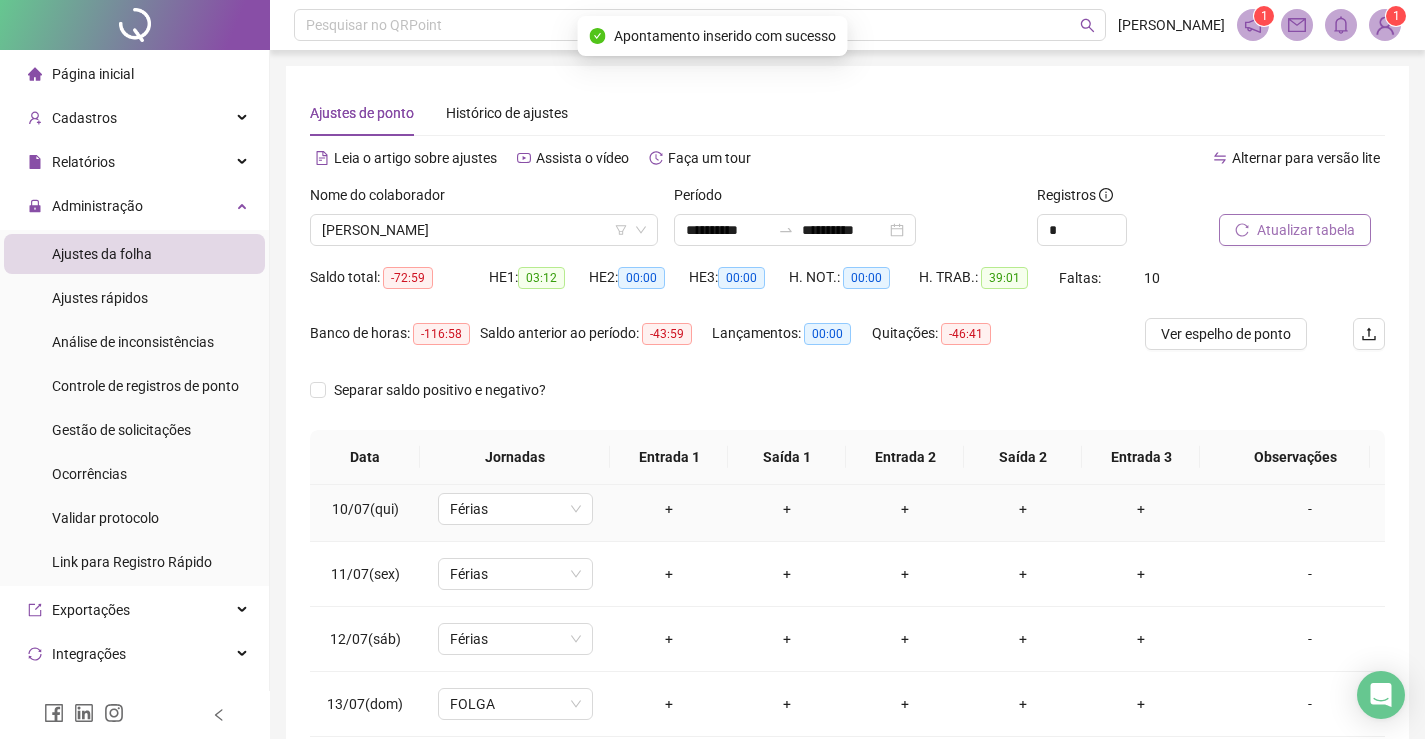 scroll, scrollTop: 693, scrollLeft: 0, axis: vertical 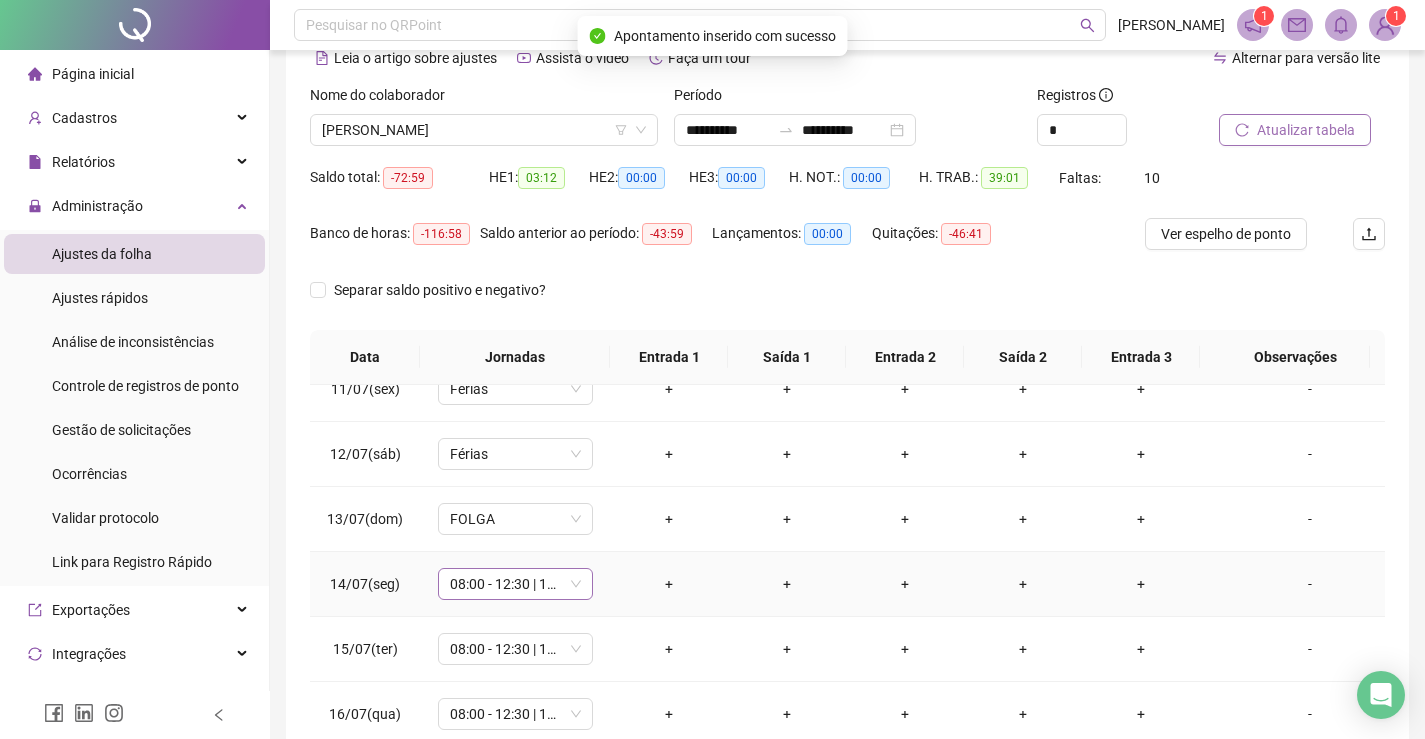 click on "08:00 - 12:30 | 13:30 - 17:00" at bounding box center [515, 584] 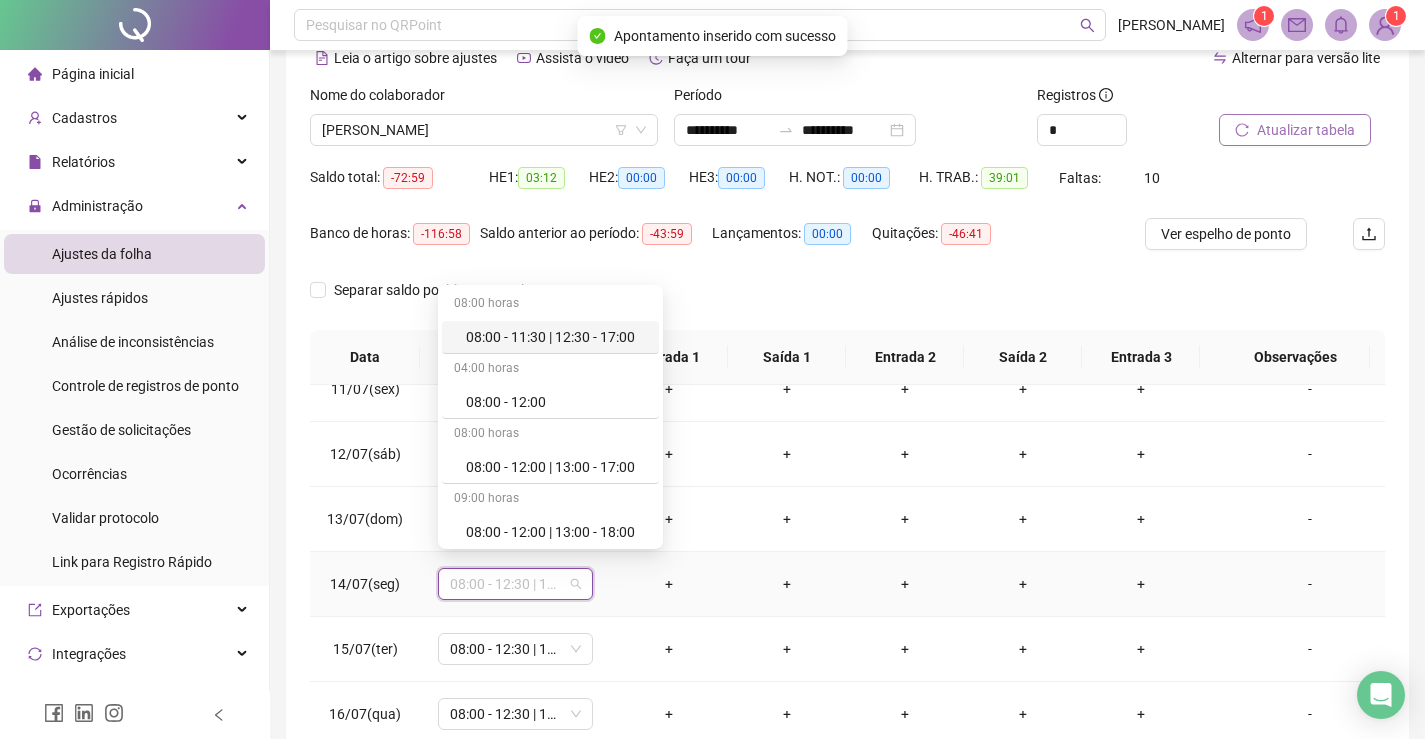 type on "*" 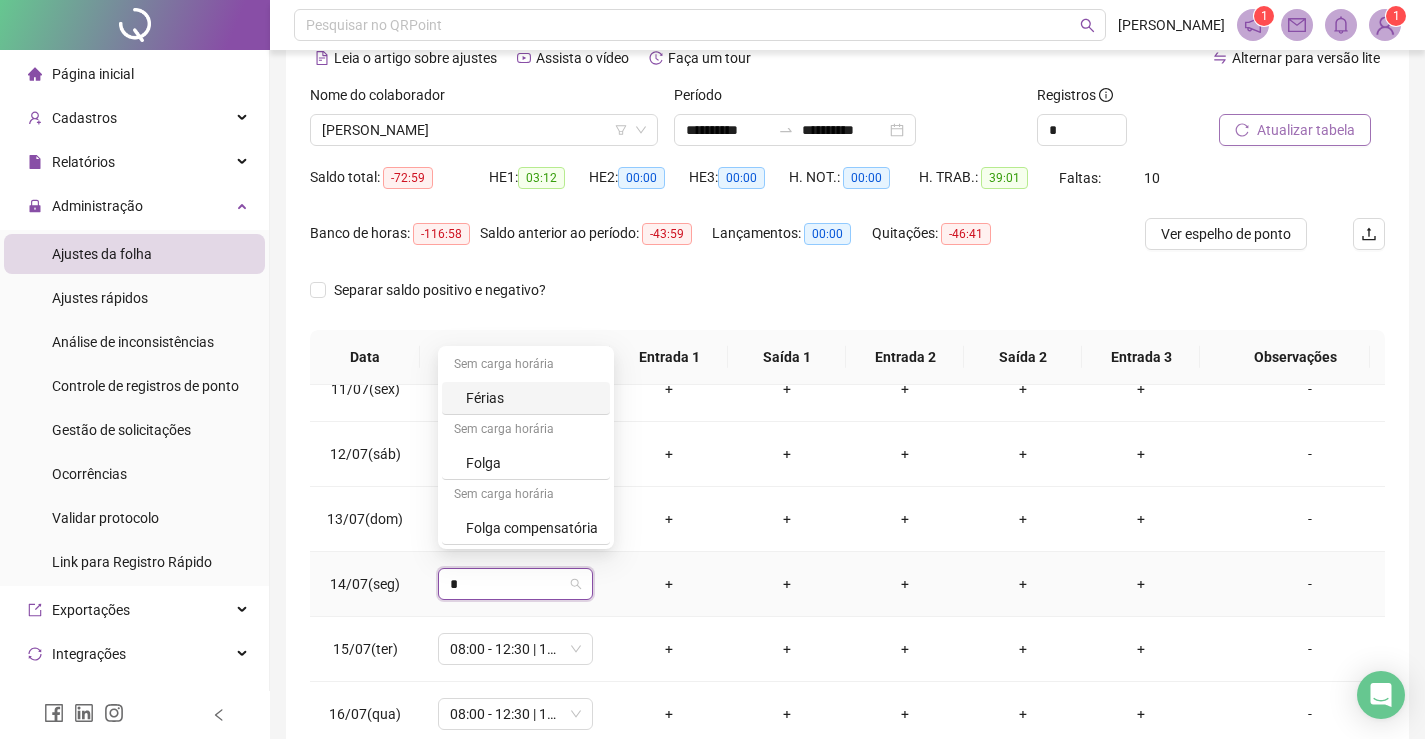 click on "Férias" at bounding box center [532, 398] 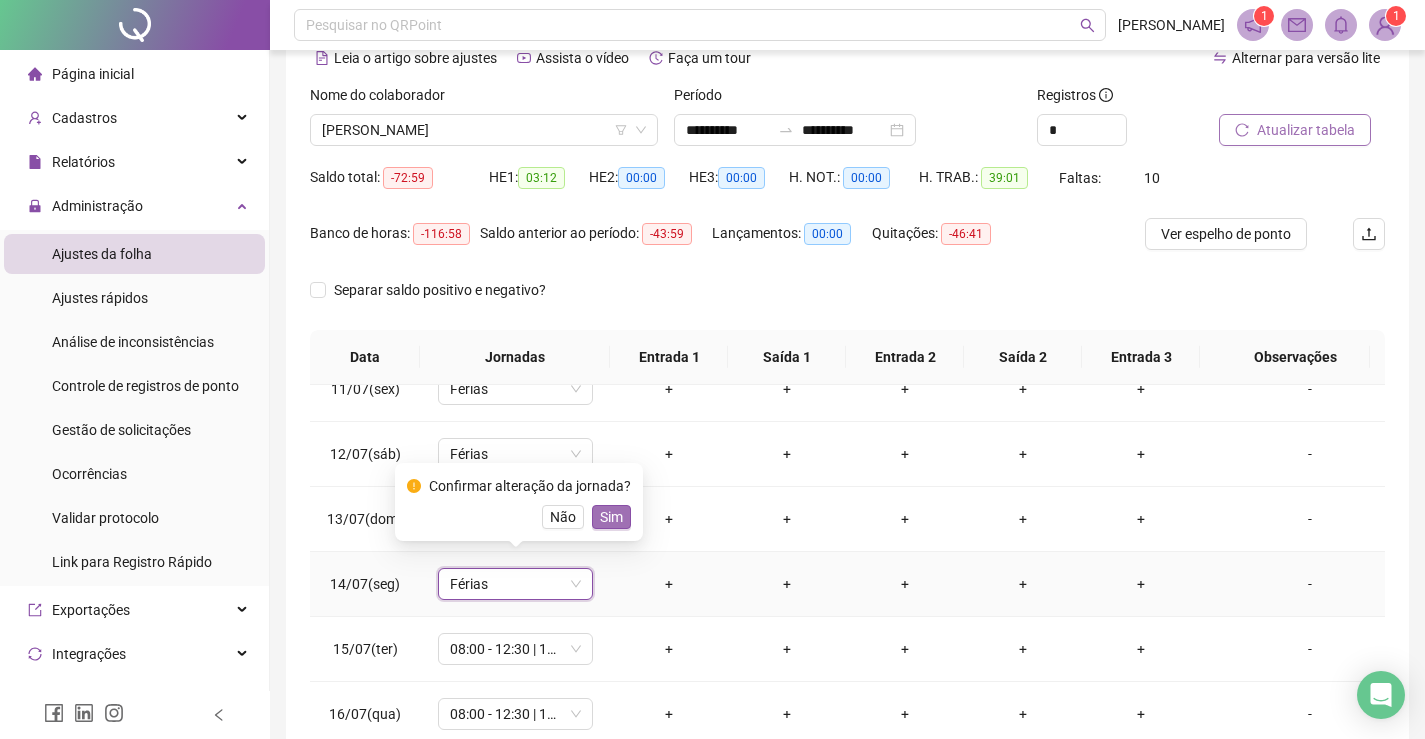 drag, startPoint x: 605, startPoint y: 514, endPoint x: 591, endPoint y: 519, distance: 14.866069 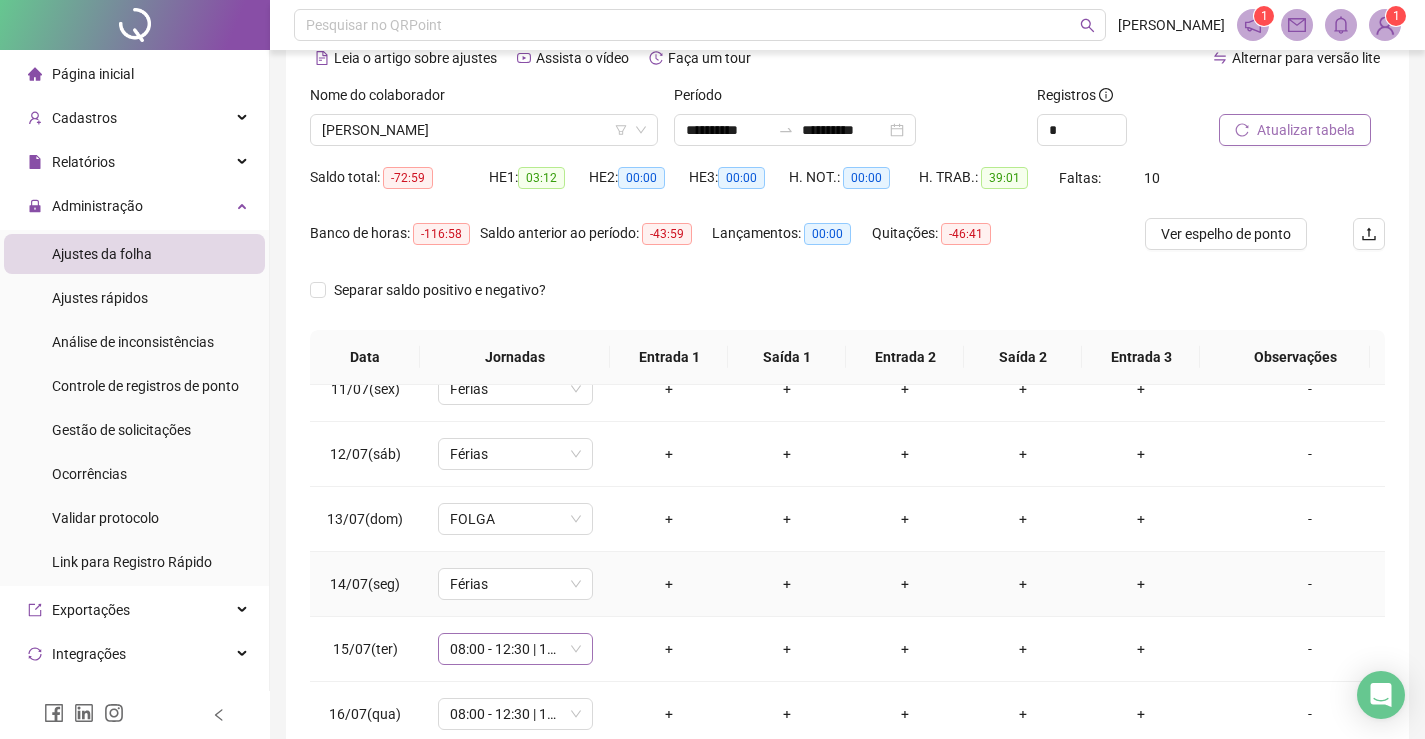 click on "08:00 - 12:30 | 13:30 - 17:00" at bounding box center (515, 649) 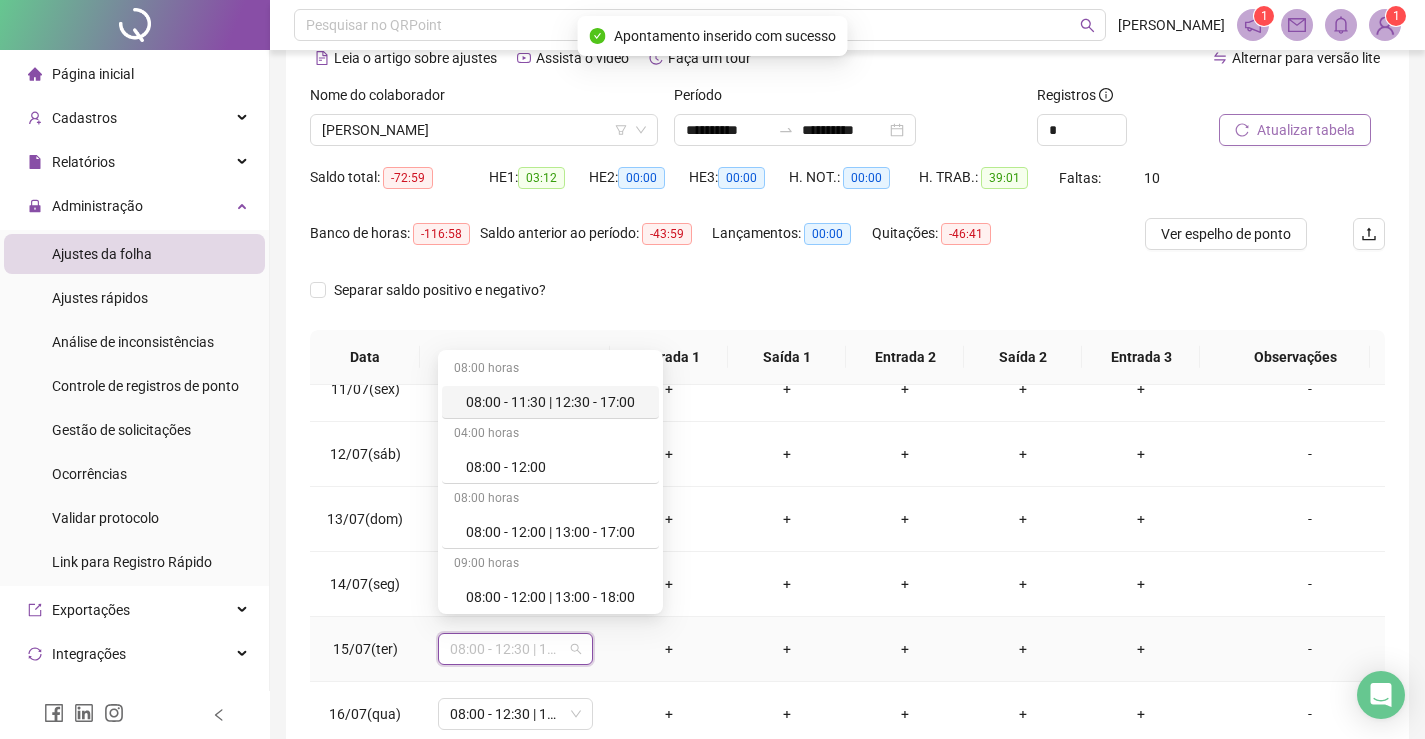 type on "*" 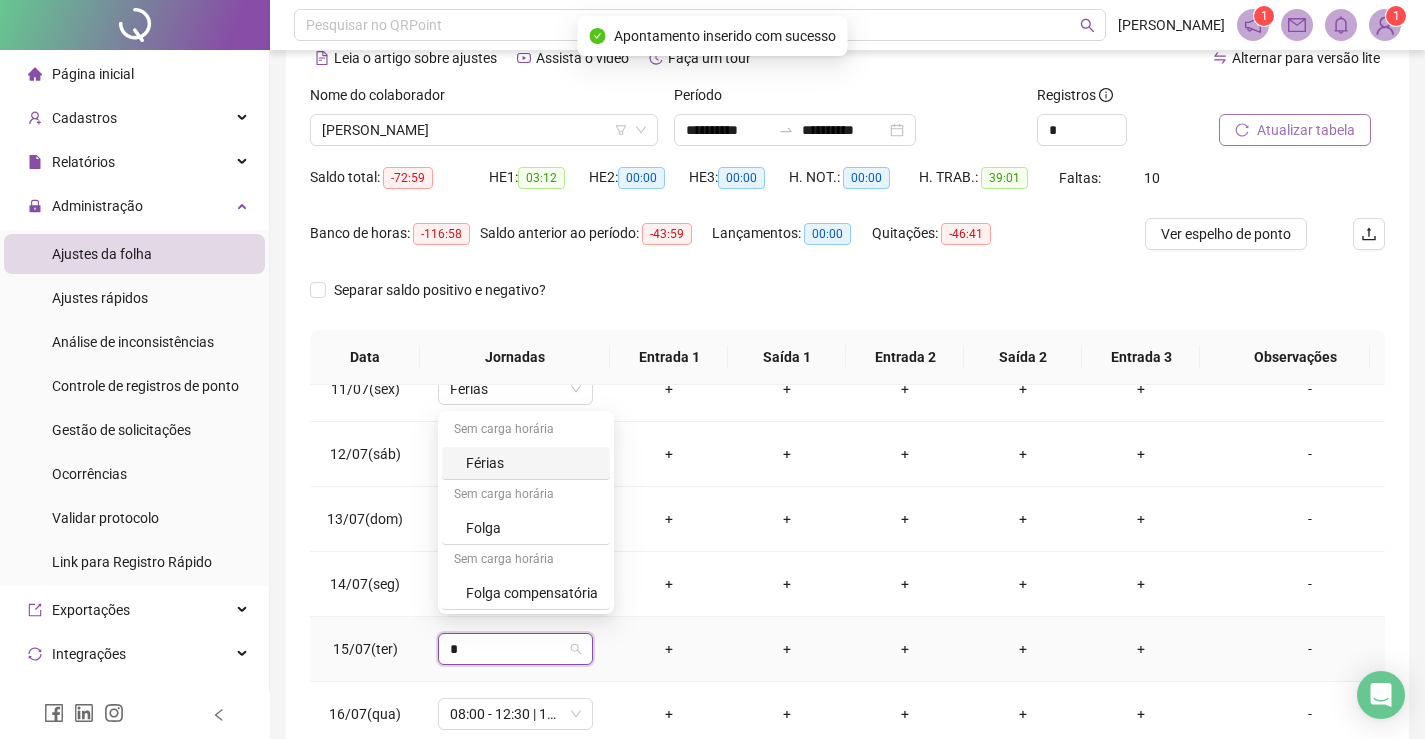 click on "Férias" at bounding box center (532, 463) 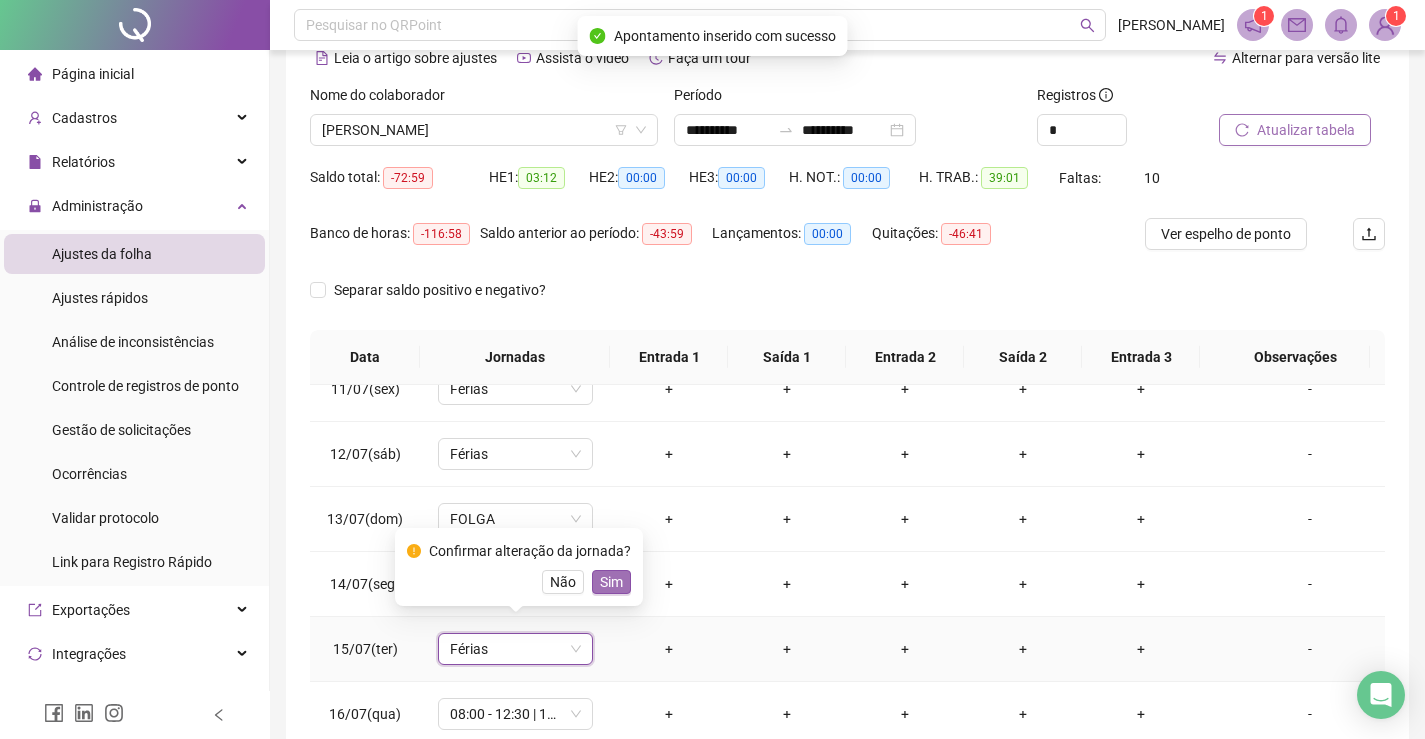 click on "Sim" at bounding box center (611, 582) 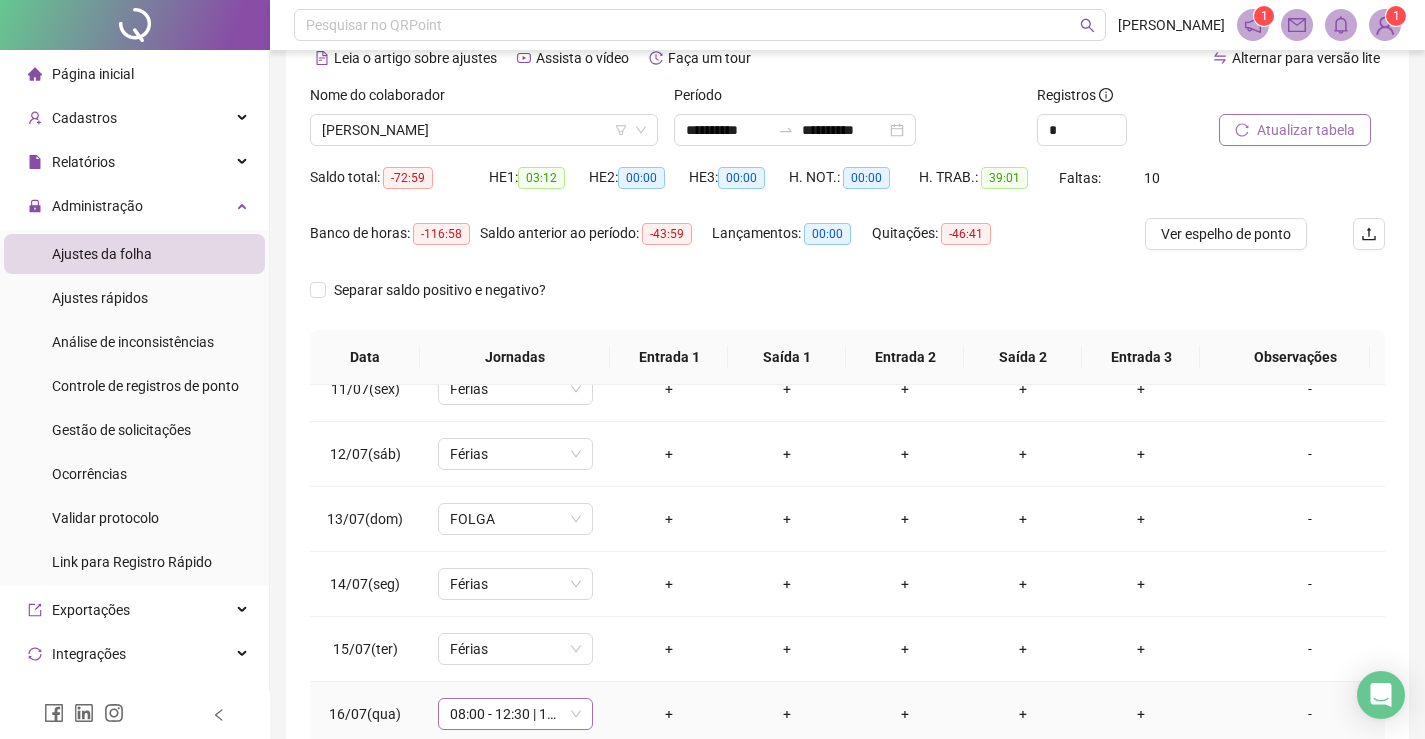 click on "08:00 - 12:30 | 13:30 - 17:00" at bounding box center [515, 714] 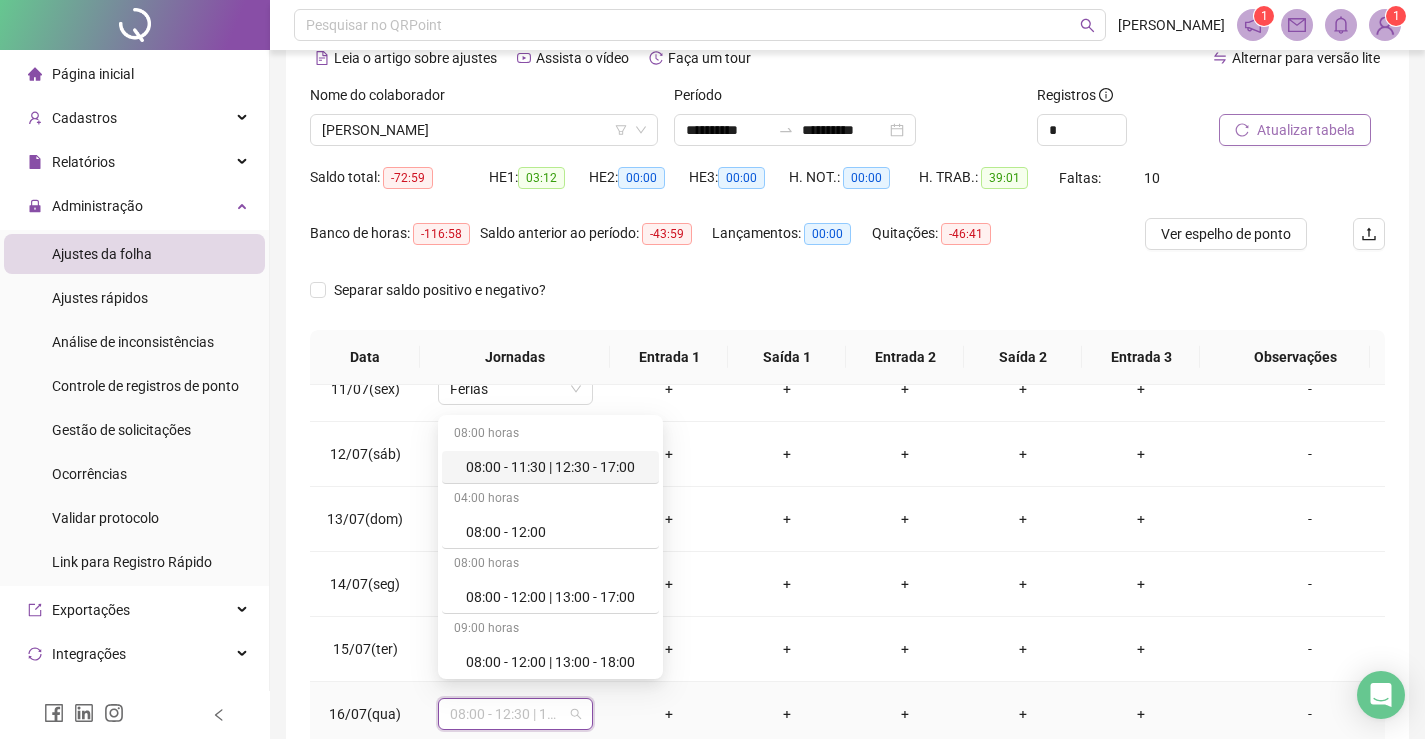 type on "*" 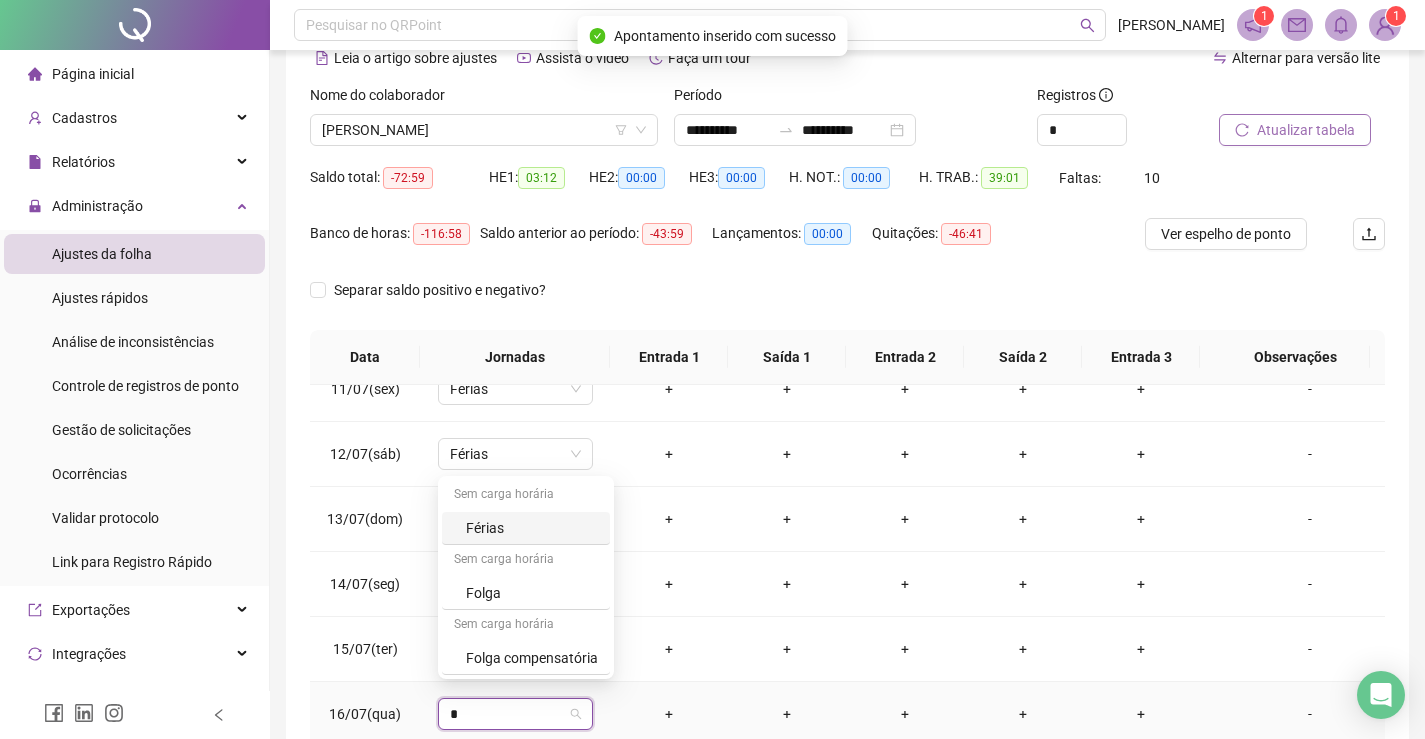 click on "Férias" at bounding box center [532, 528] 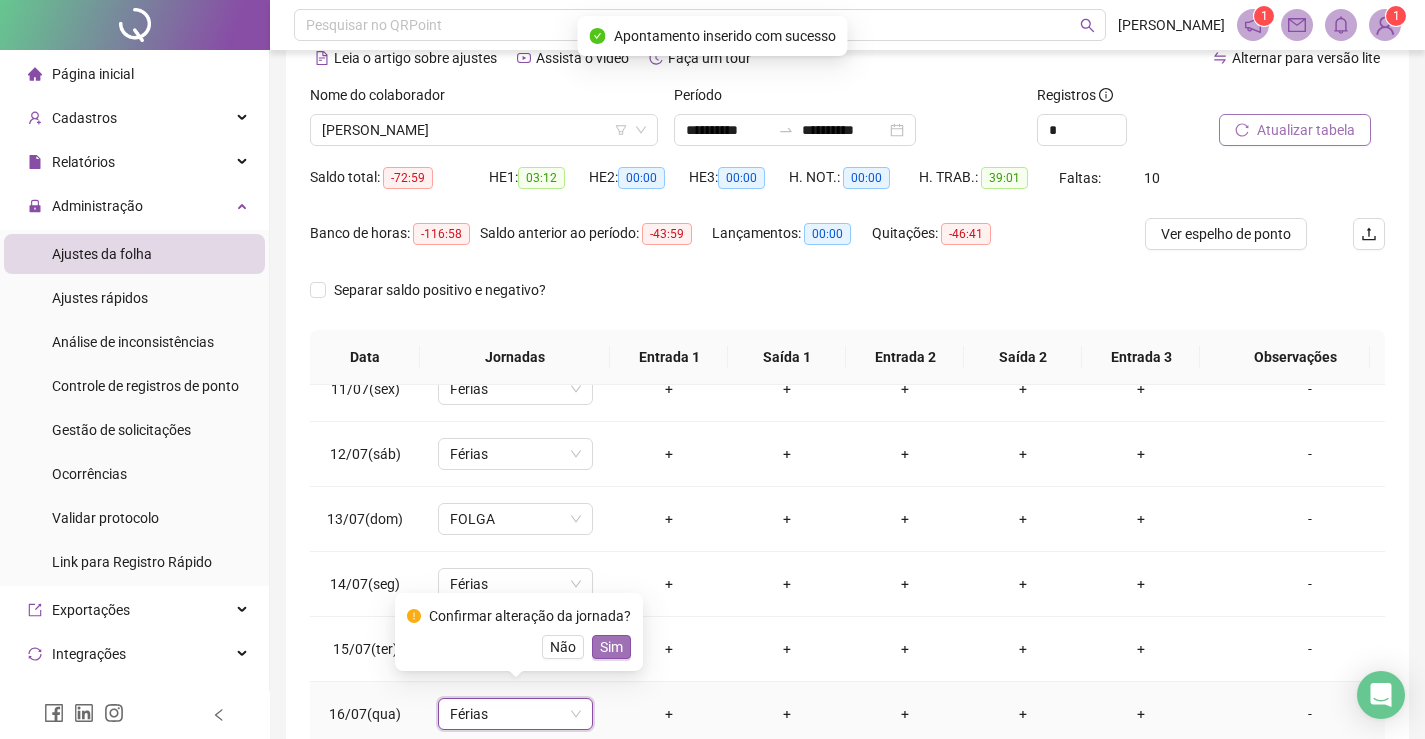 click on "Sim" at bounding box center (611, 647) 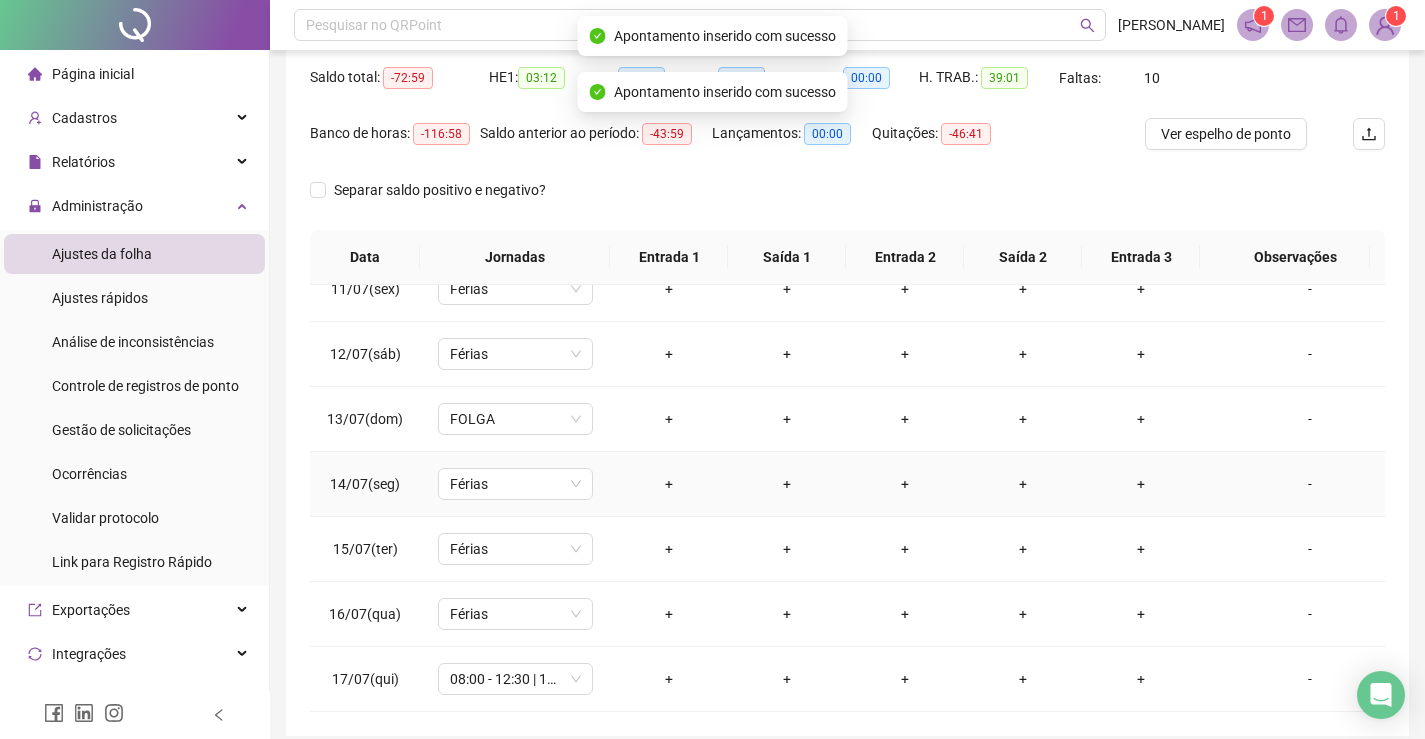 scroll, scrollTop: 283, scrollLeft: 0, axis: vertical 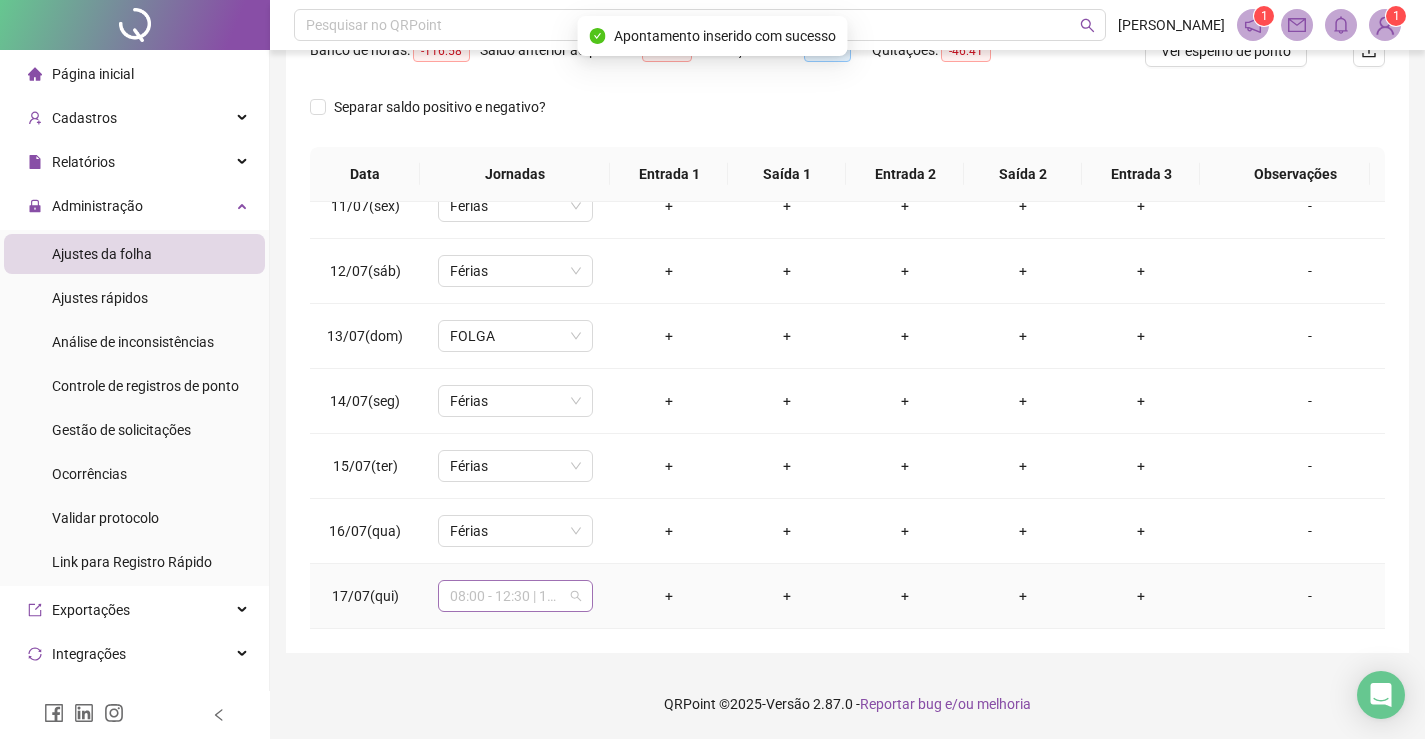 click on "08:00 - 12:30 | 13:30 - 17:00" at bounding box center (515, 596) 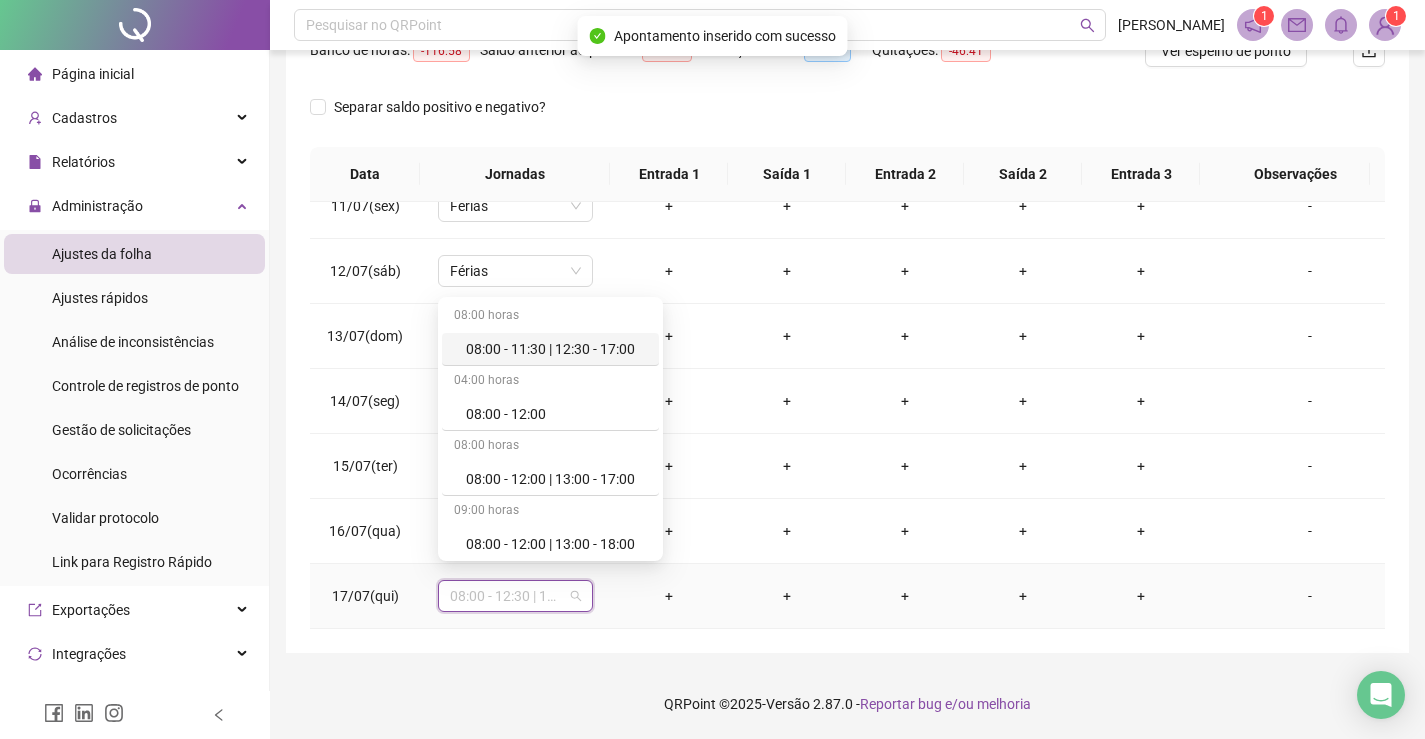 type on "*" 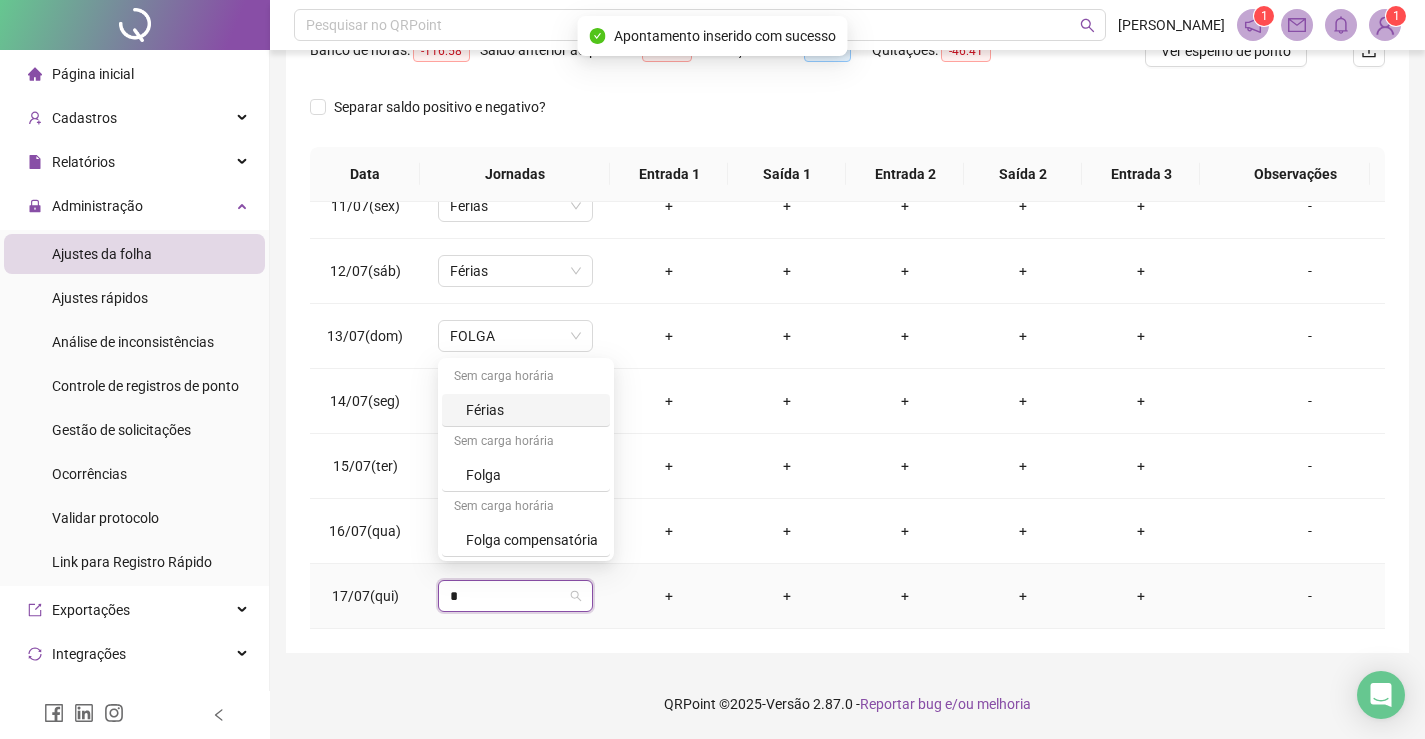 click on "Férias" at bounding box center (532, 410) 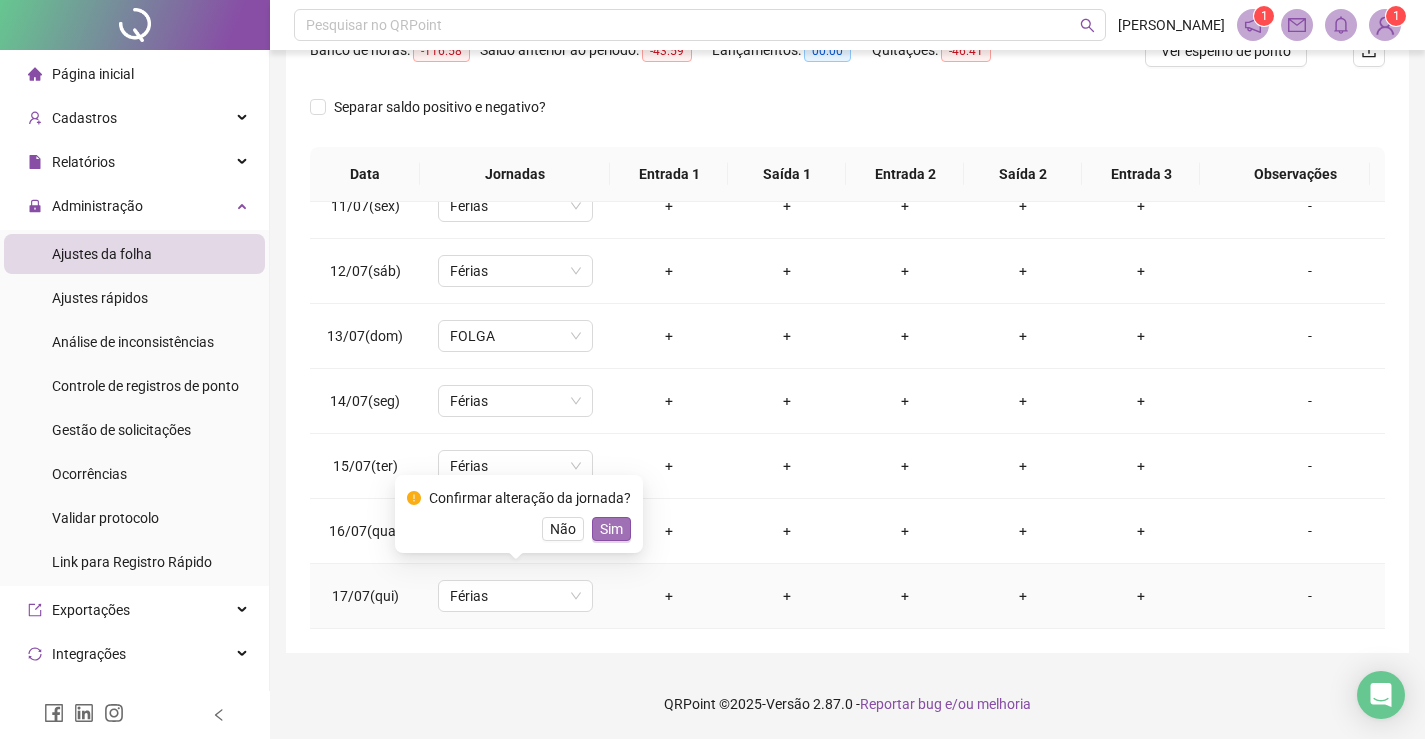 click on "Sim" at bounding box center (611, 529) 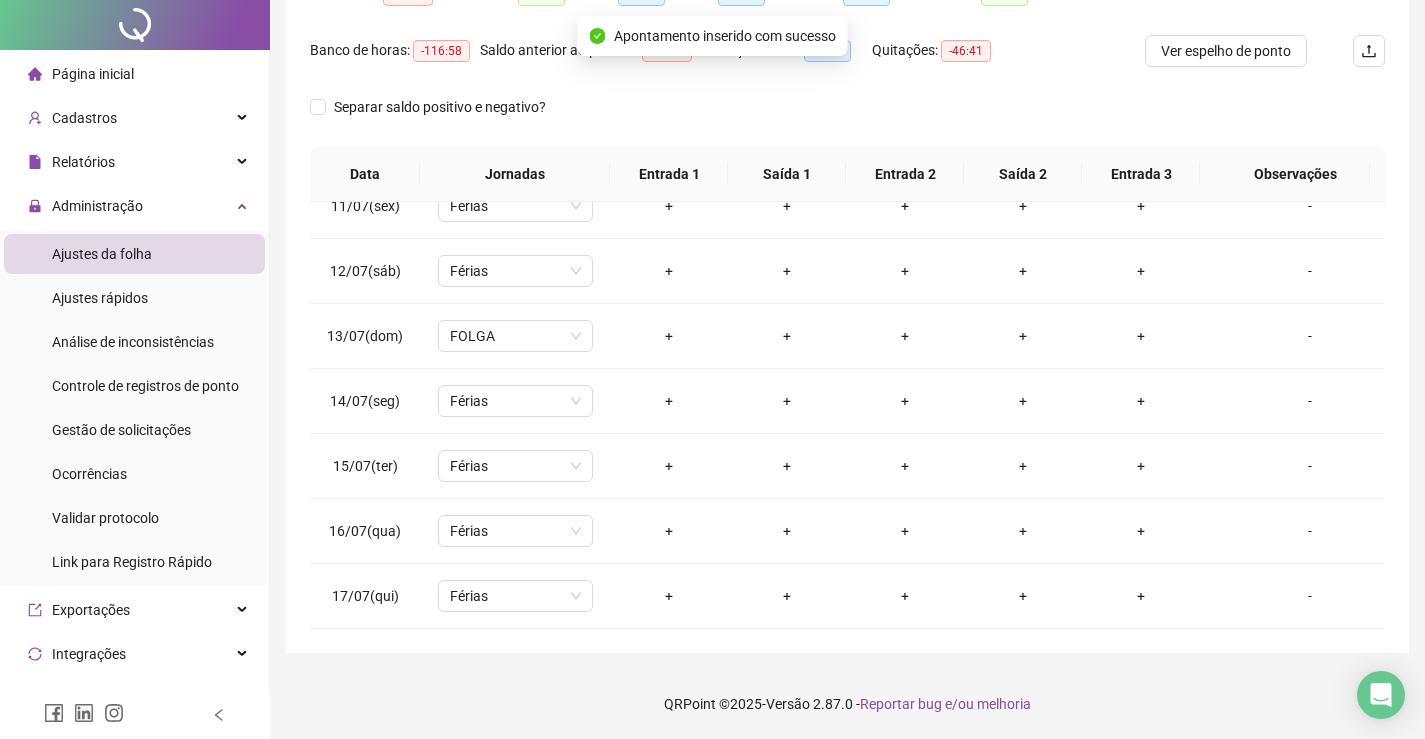 scroll, scrollTop: 0, scrollLeft: 0, axis: both 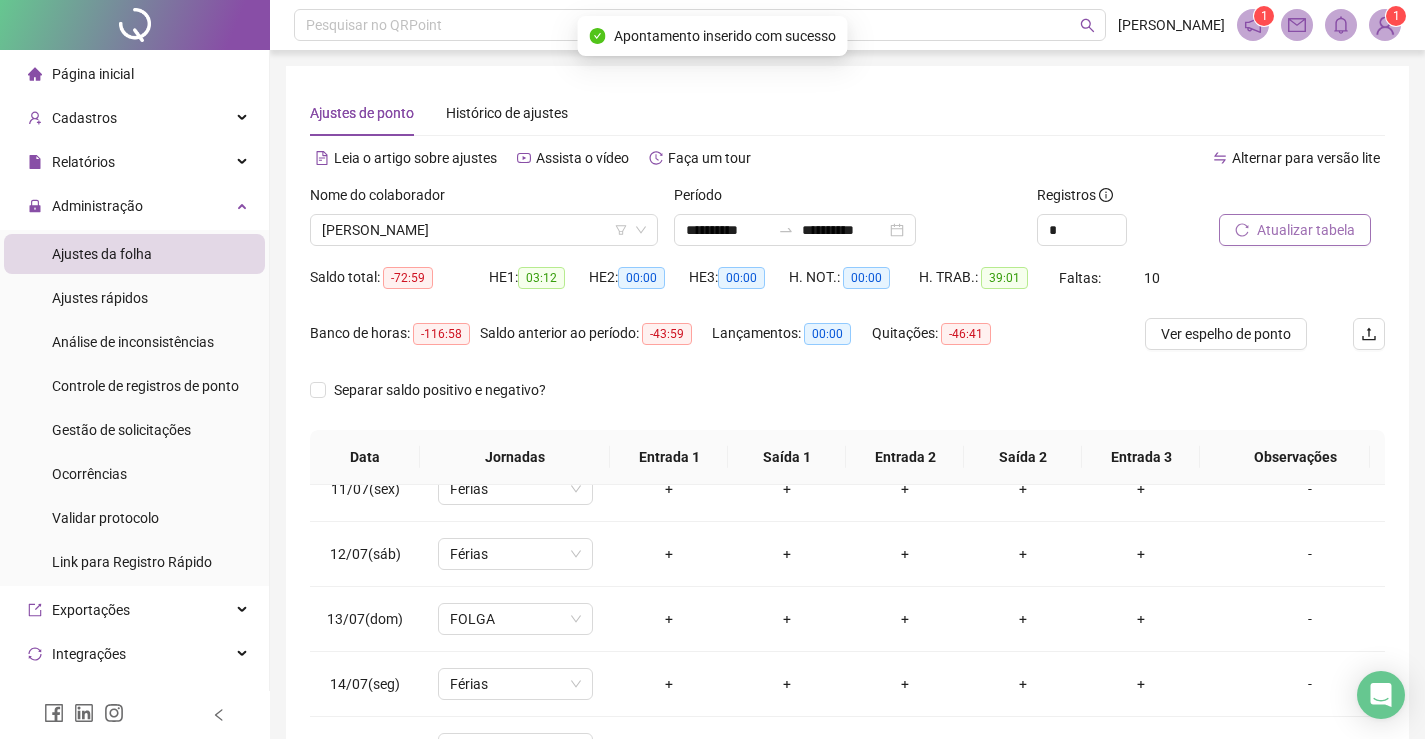 click on "Atualizar tabela" at bounding box center [1306, 230] 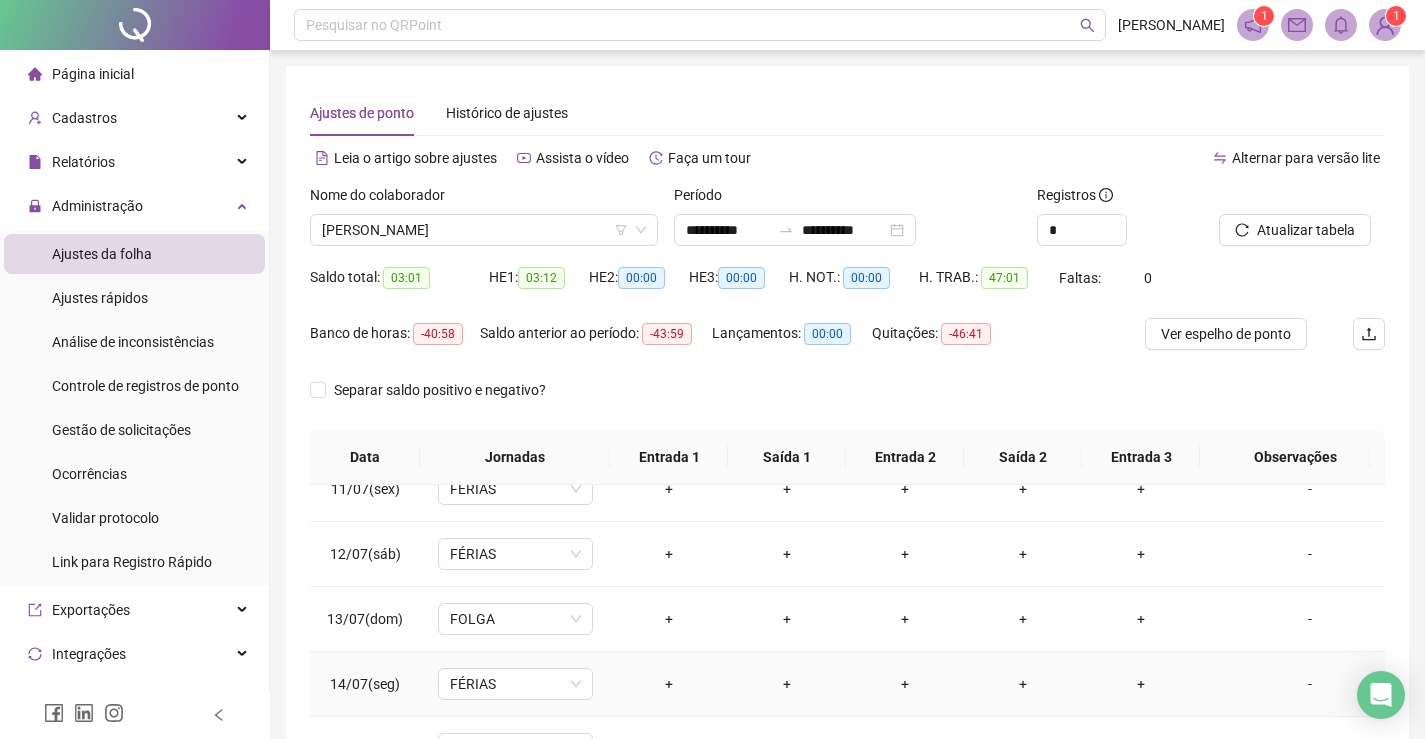 scroll, scrollTop: 283, scrollLeft: 0, axis: vertical 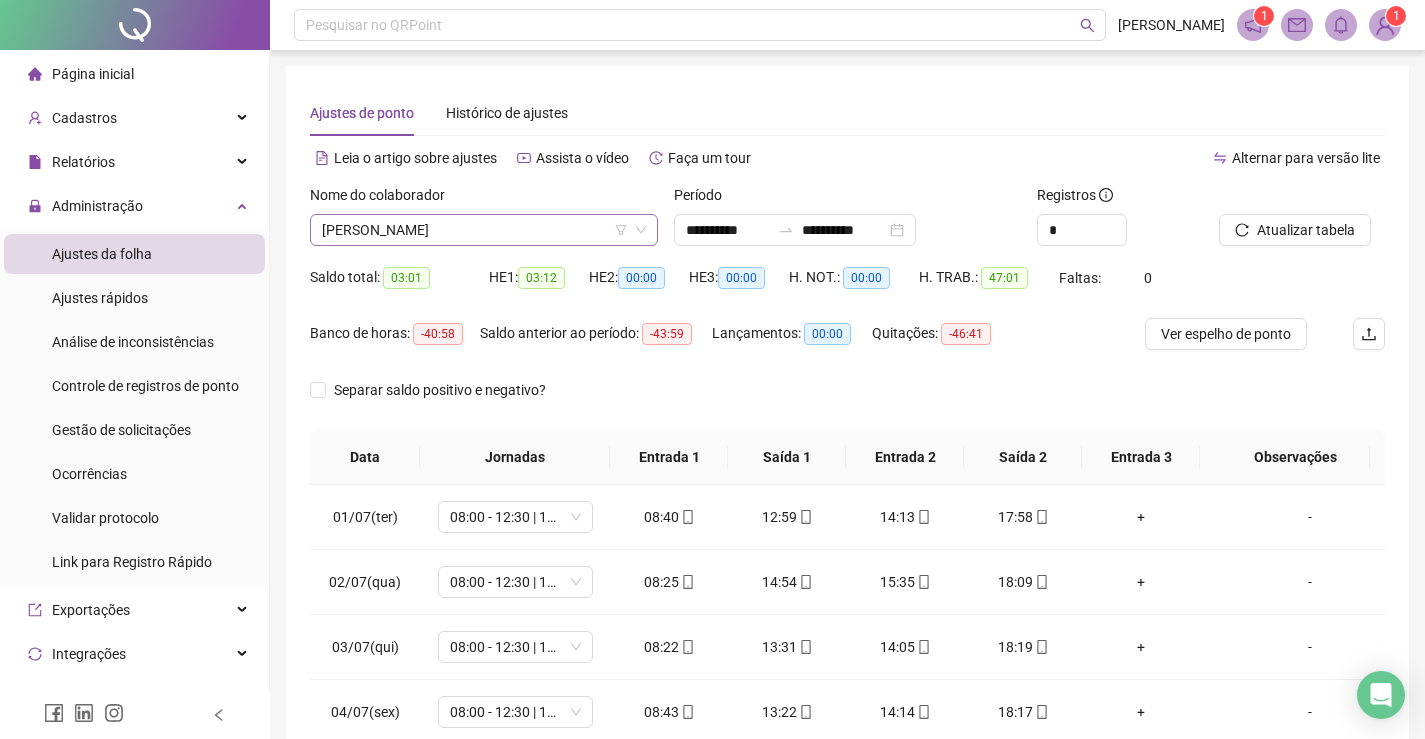 click on "[PERSON_NAME]" at bounding box center (484, 230) 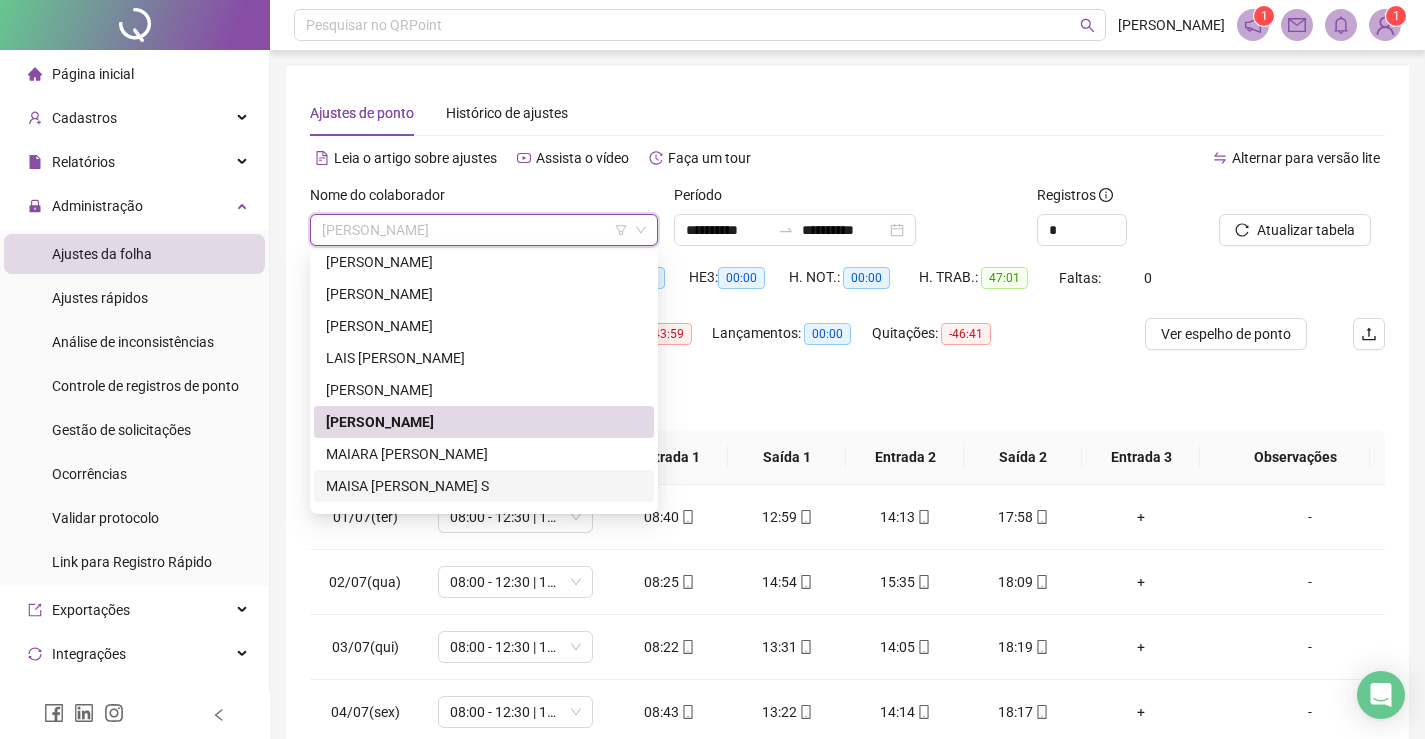 click on "MAISA [PERSON_NAME] S" at bounding box center [484, 486] 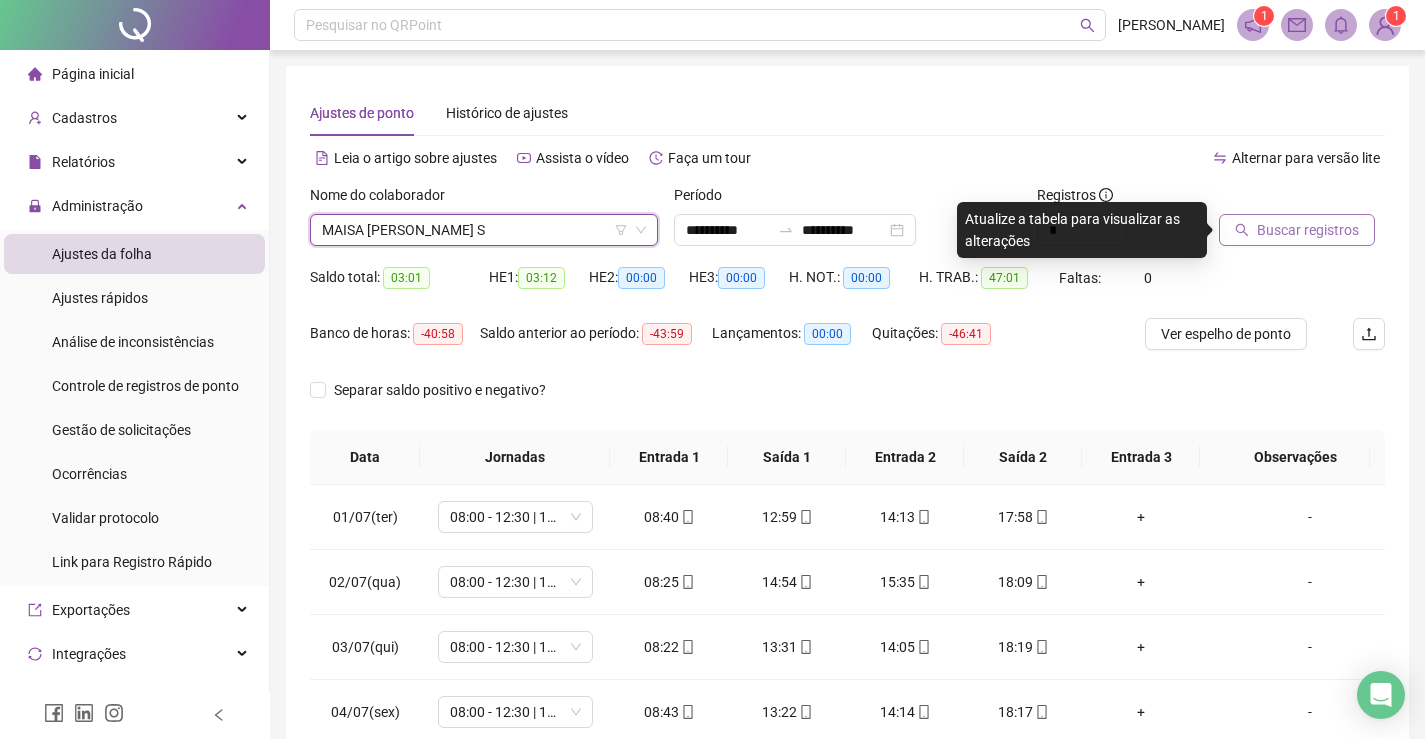 click on "Buscar registros" at bounding box center [1308, 230] 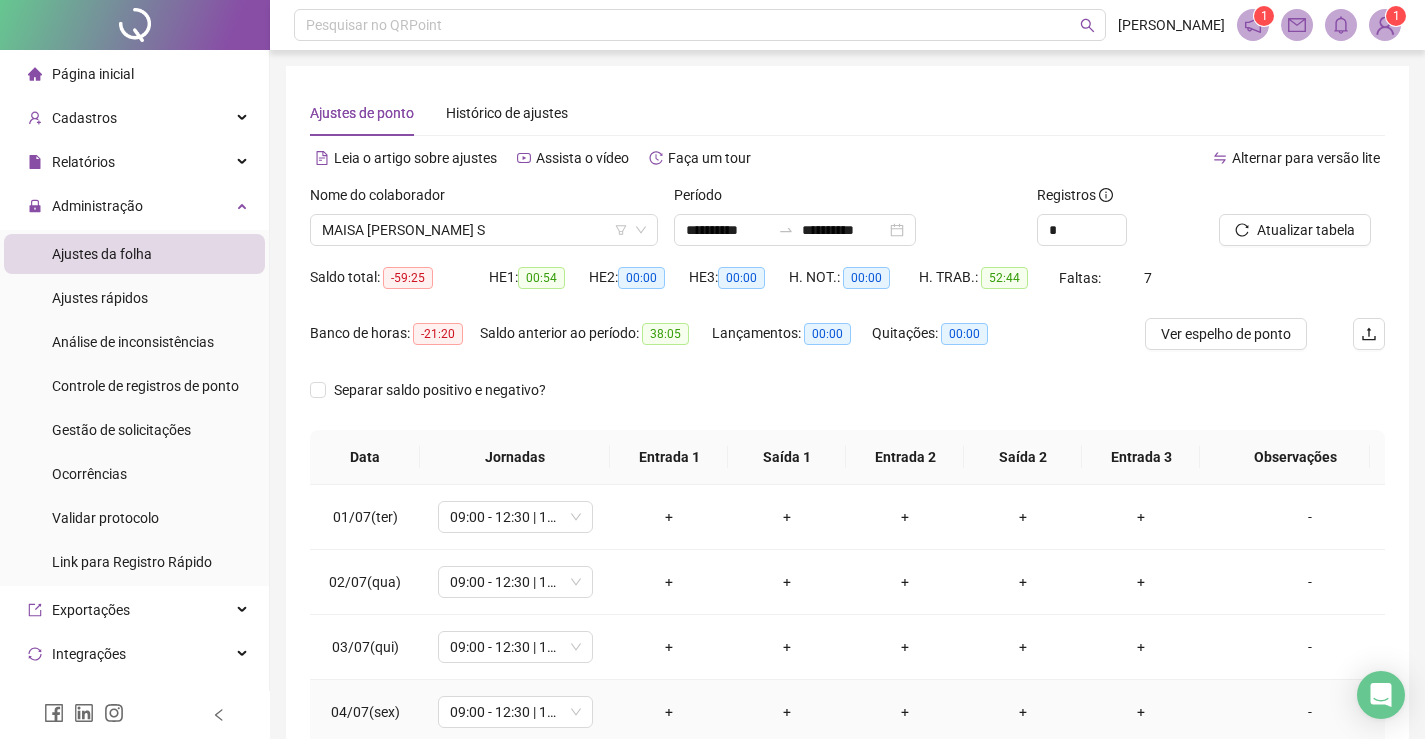 scroll, scrollTop: 283, scrollLeft: 0, axis: vertical 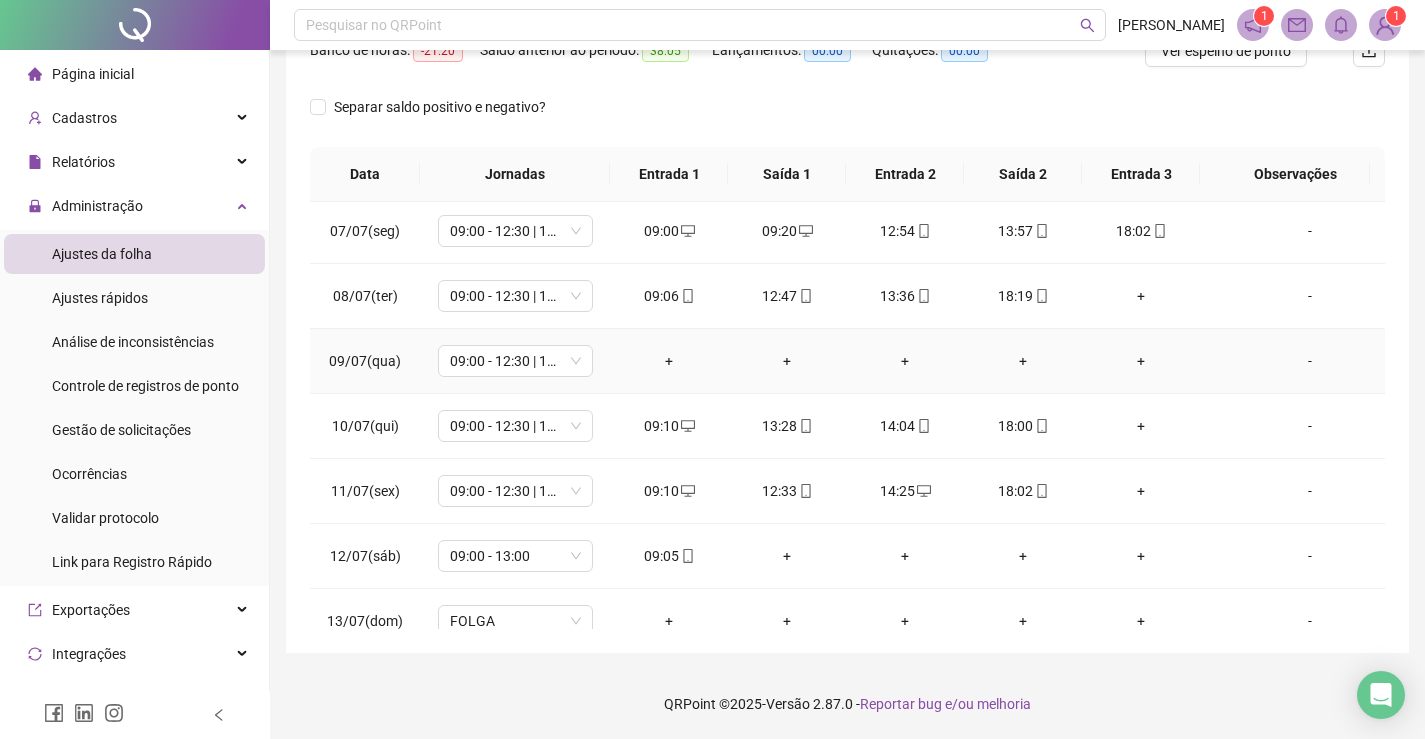 click on "-" at bounding box center [1310, 361] 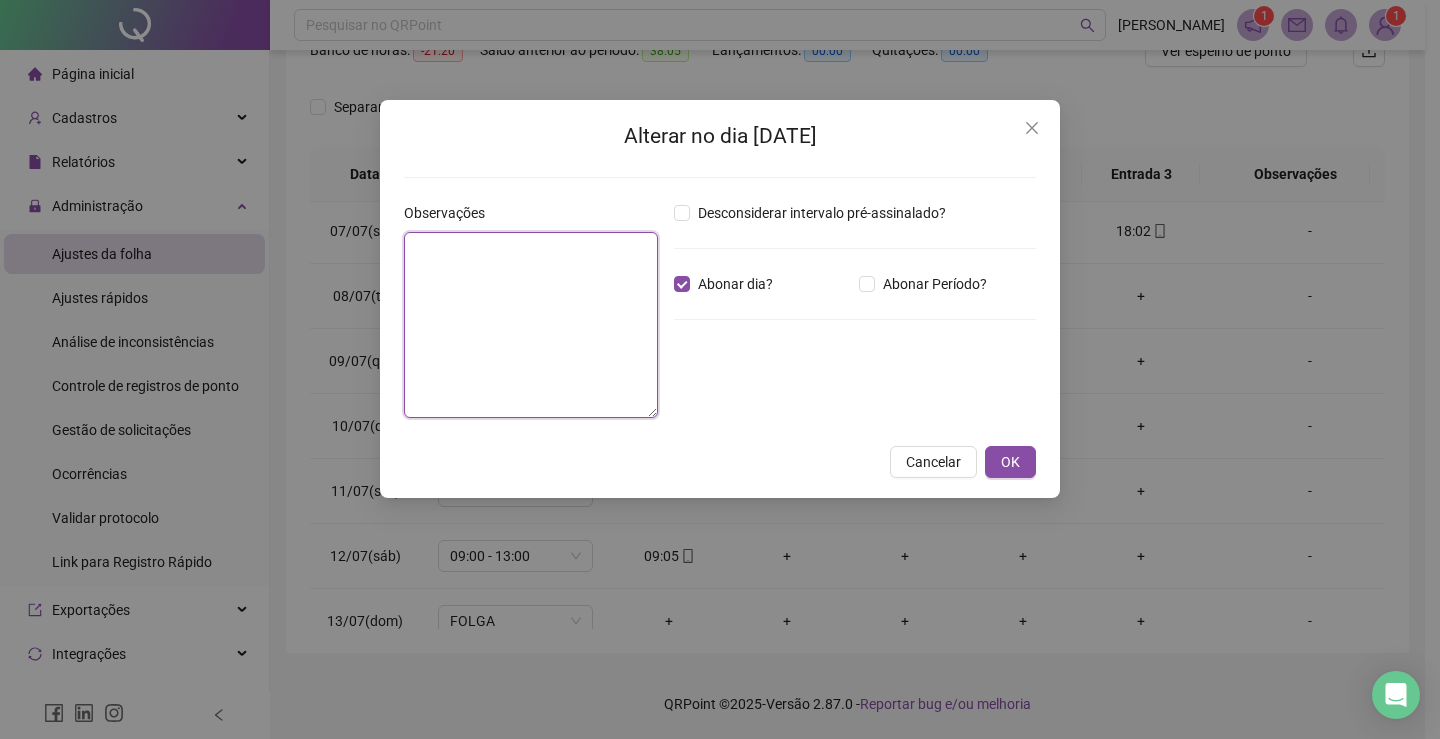 click at bounding box center (531, 325) 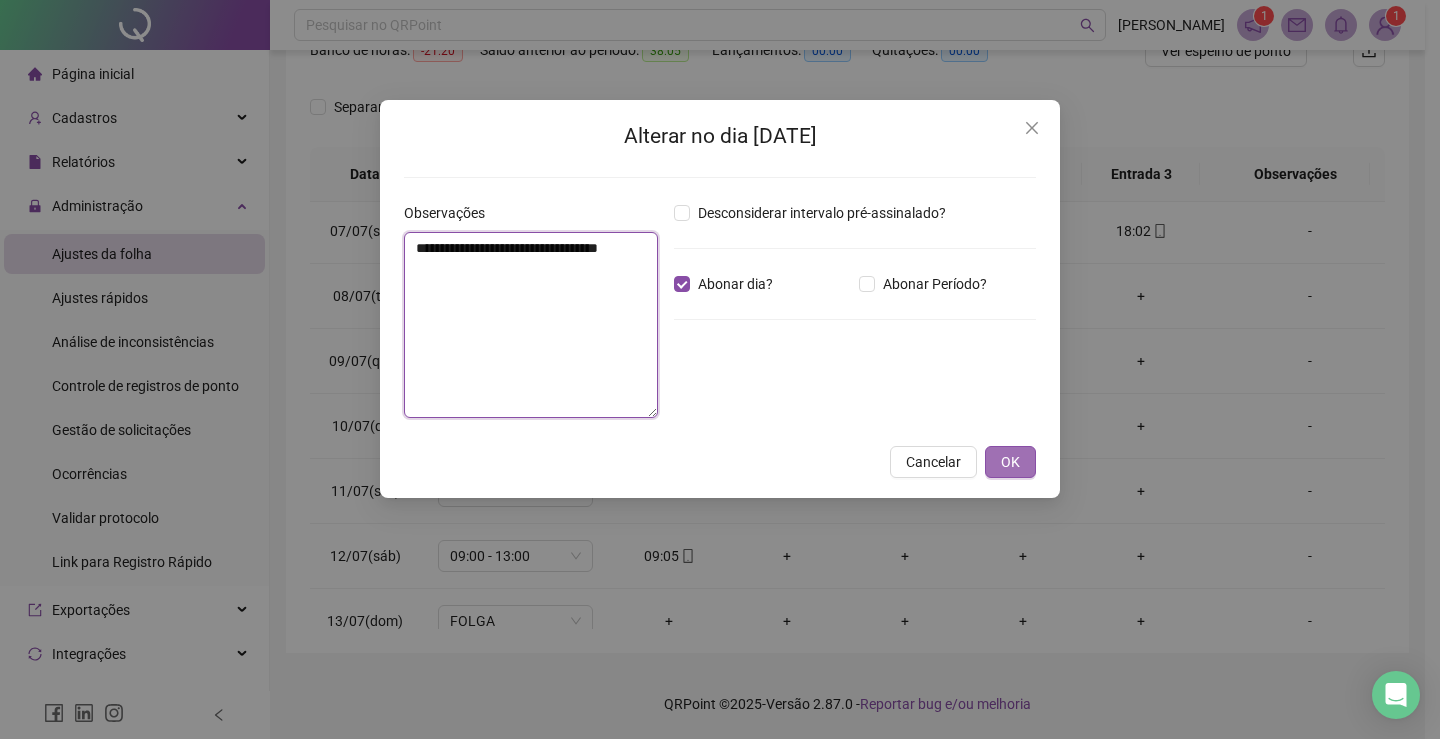 type on "**********" 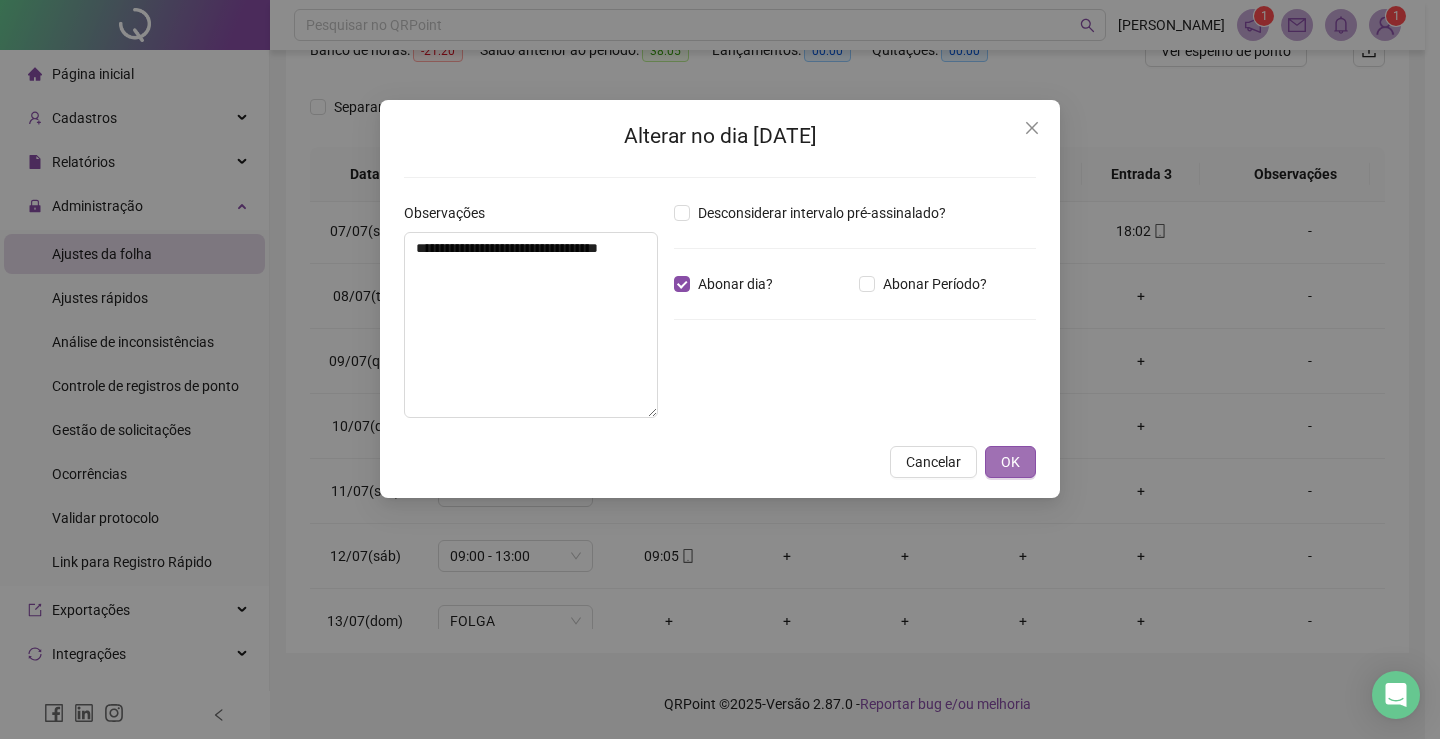 click on "OK" at bounding box center (1010, 462) 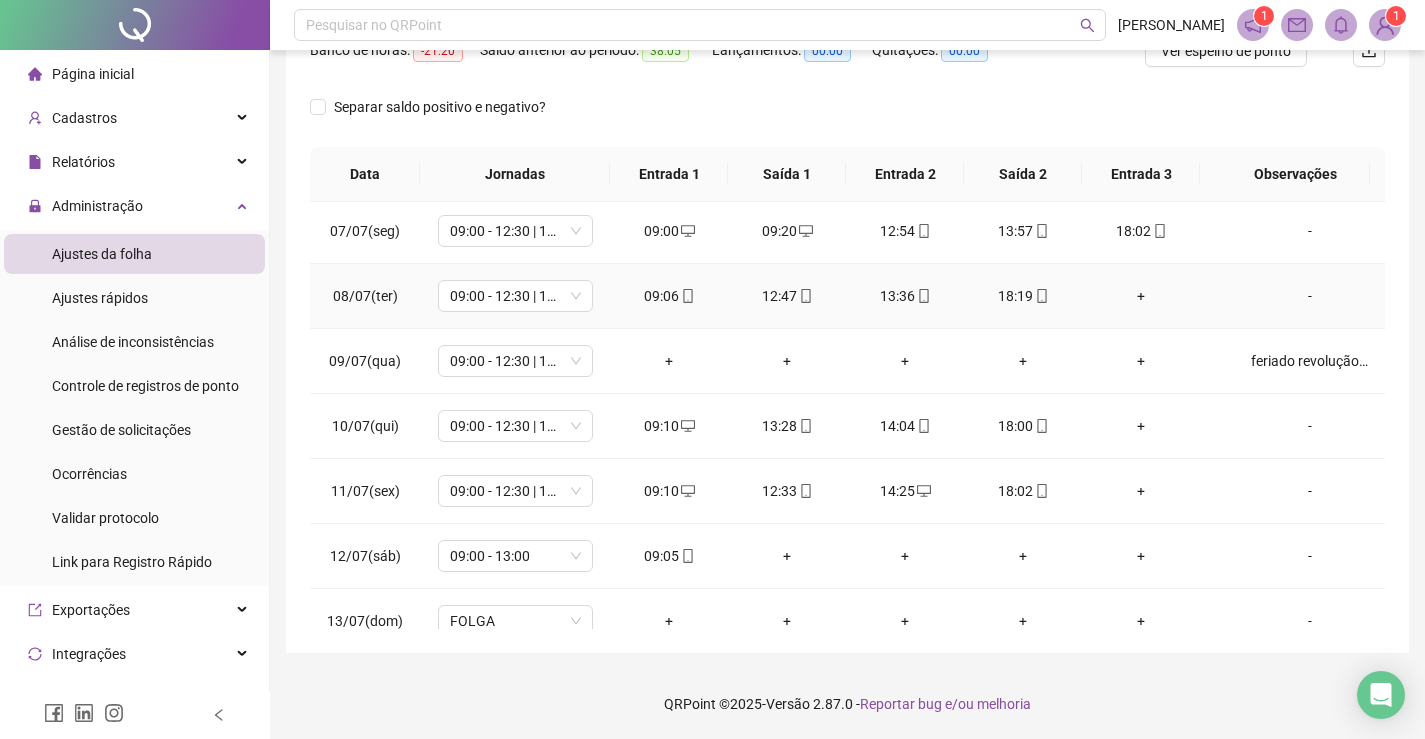 scroll, scrollTop: 293, scrollLeft: 0, axis: vertical 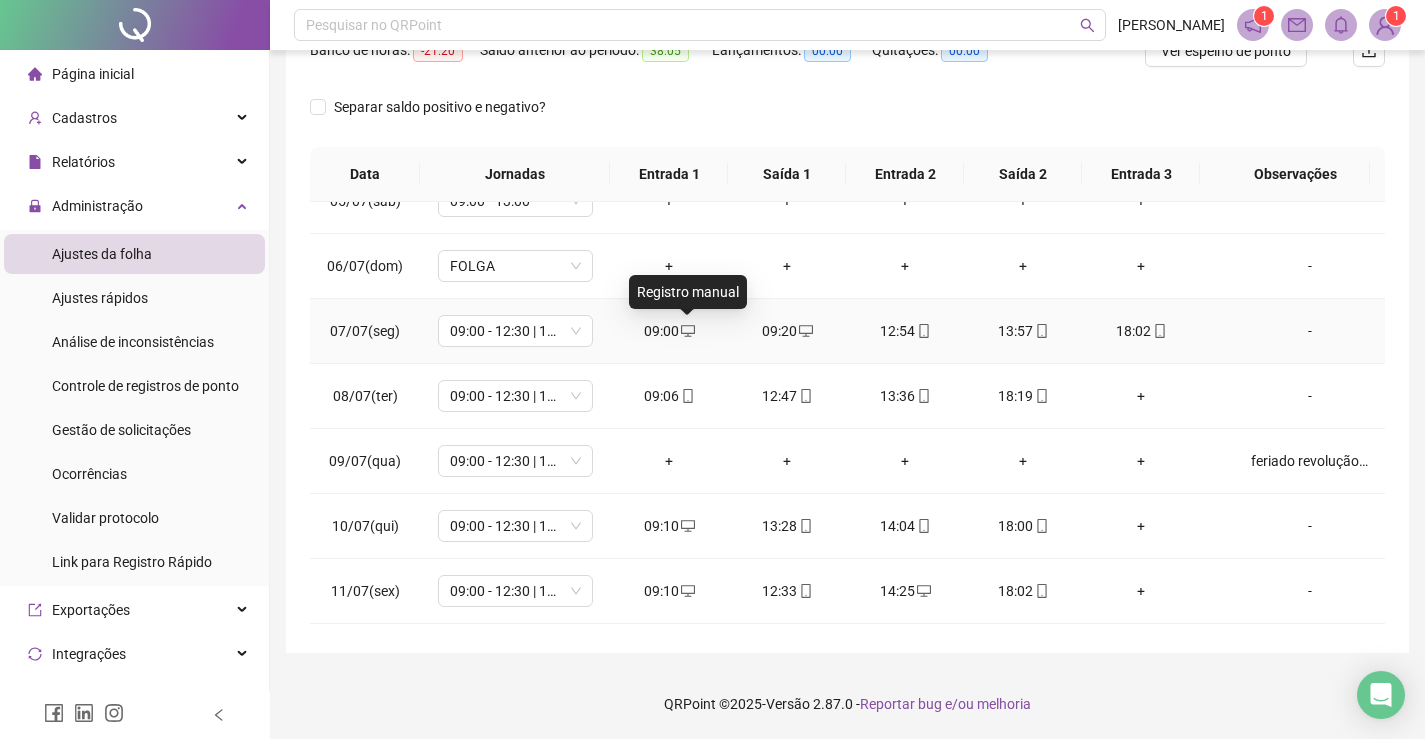 click 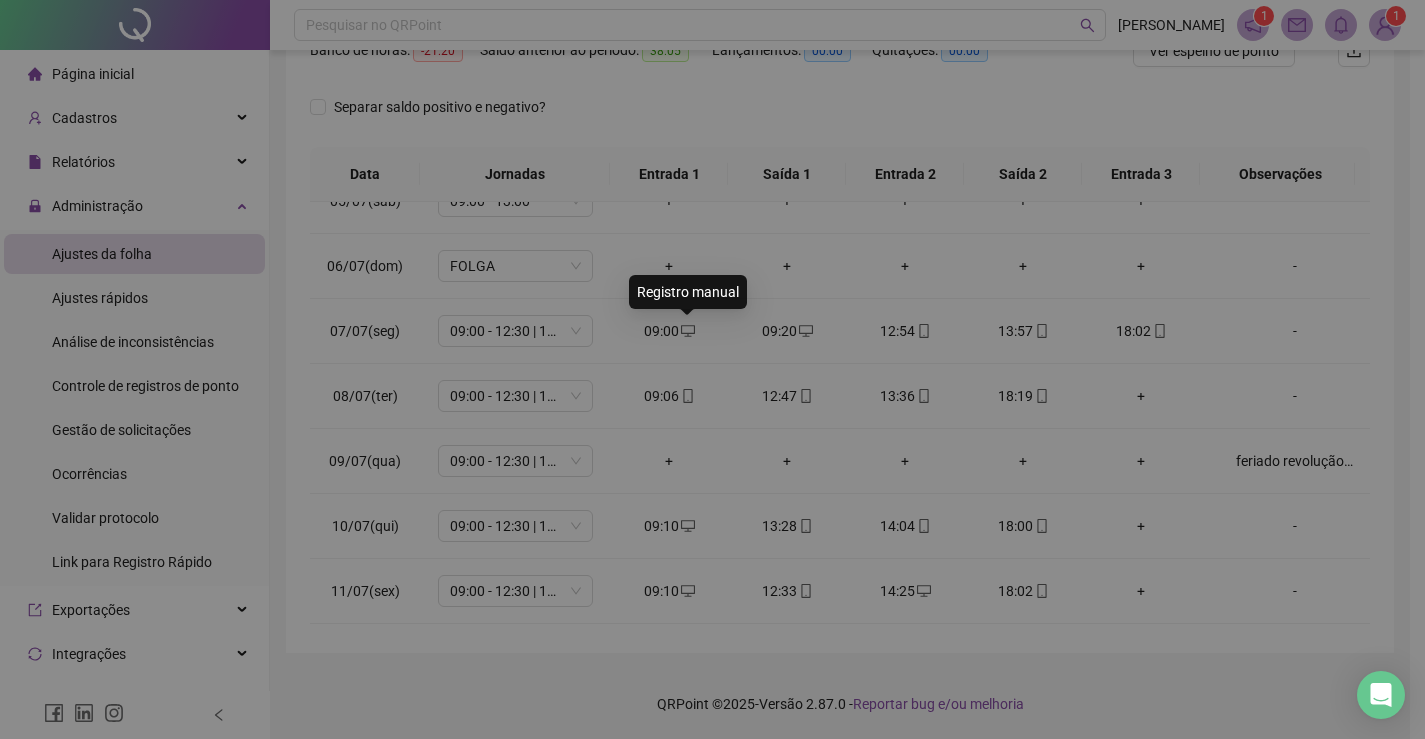 type on "**********" 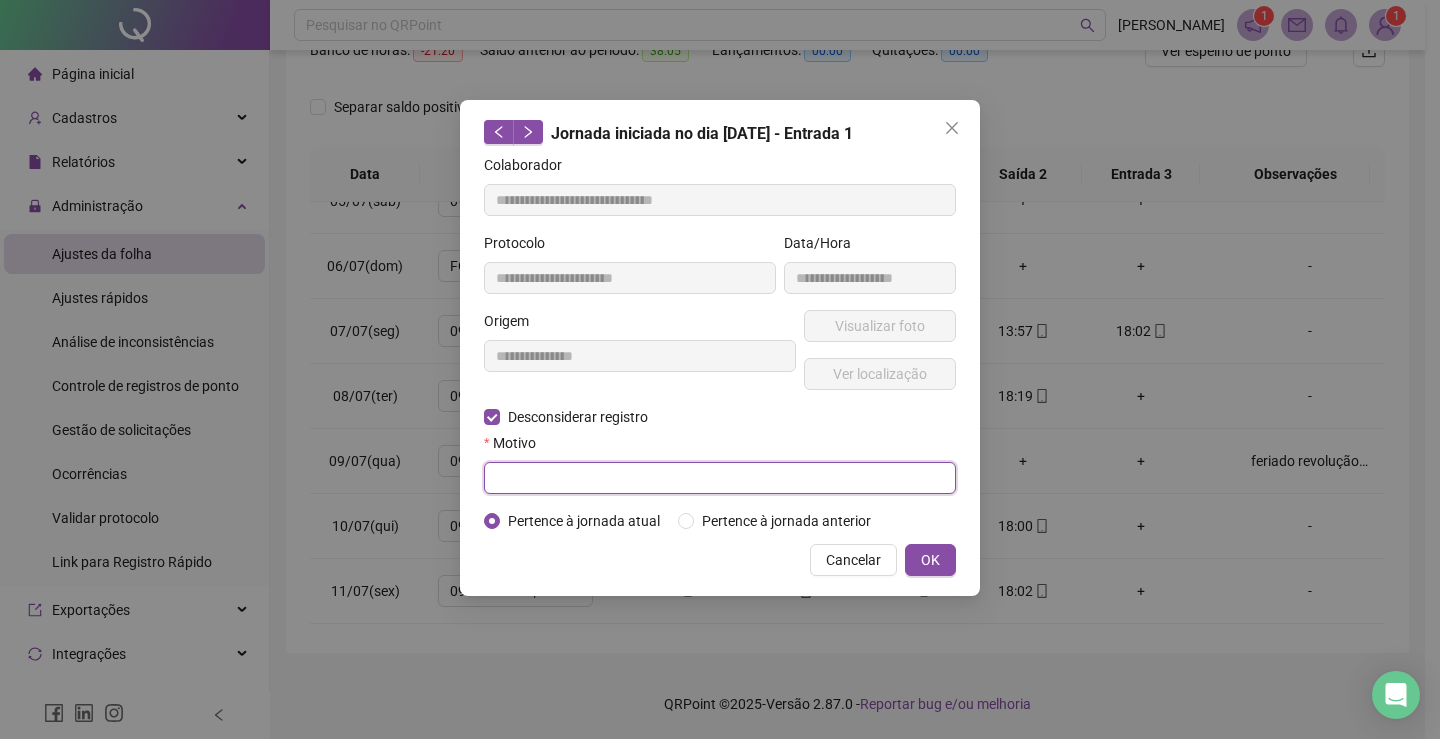 click at bounding box center (720, 478) 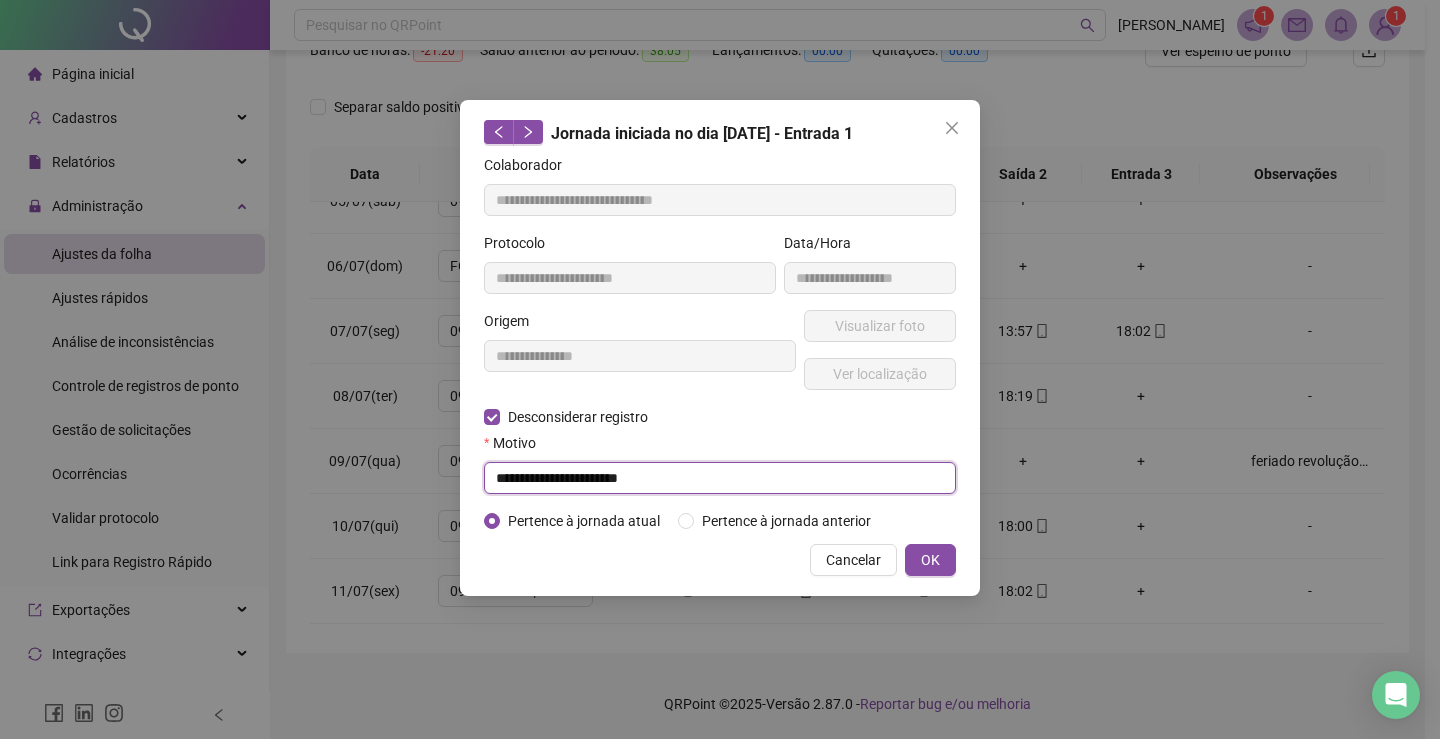 click on "**********" at bounding box center (720, 478) 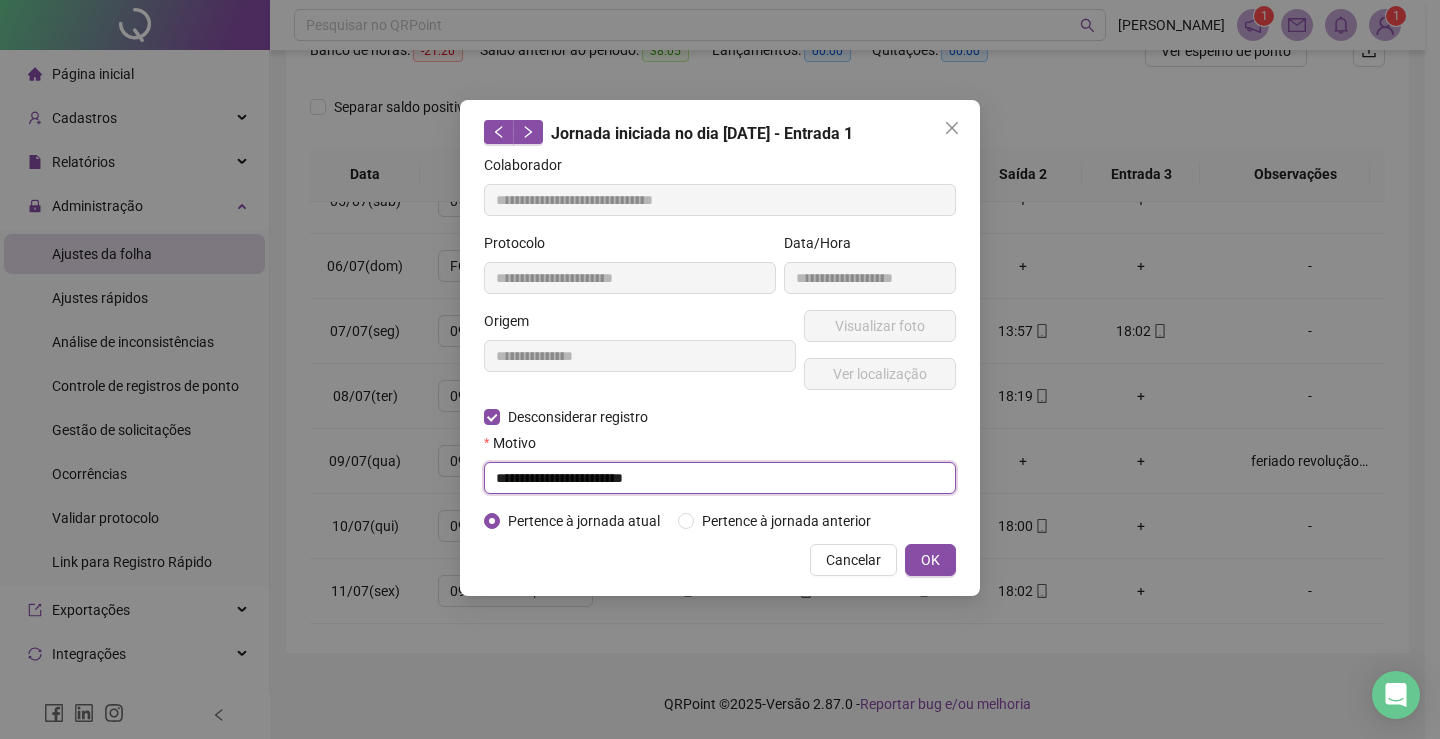 type on "**********" 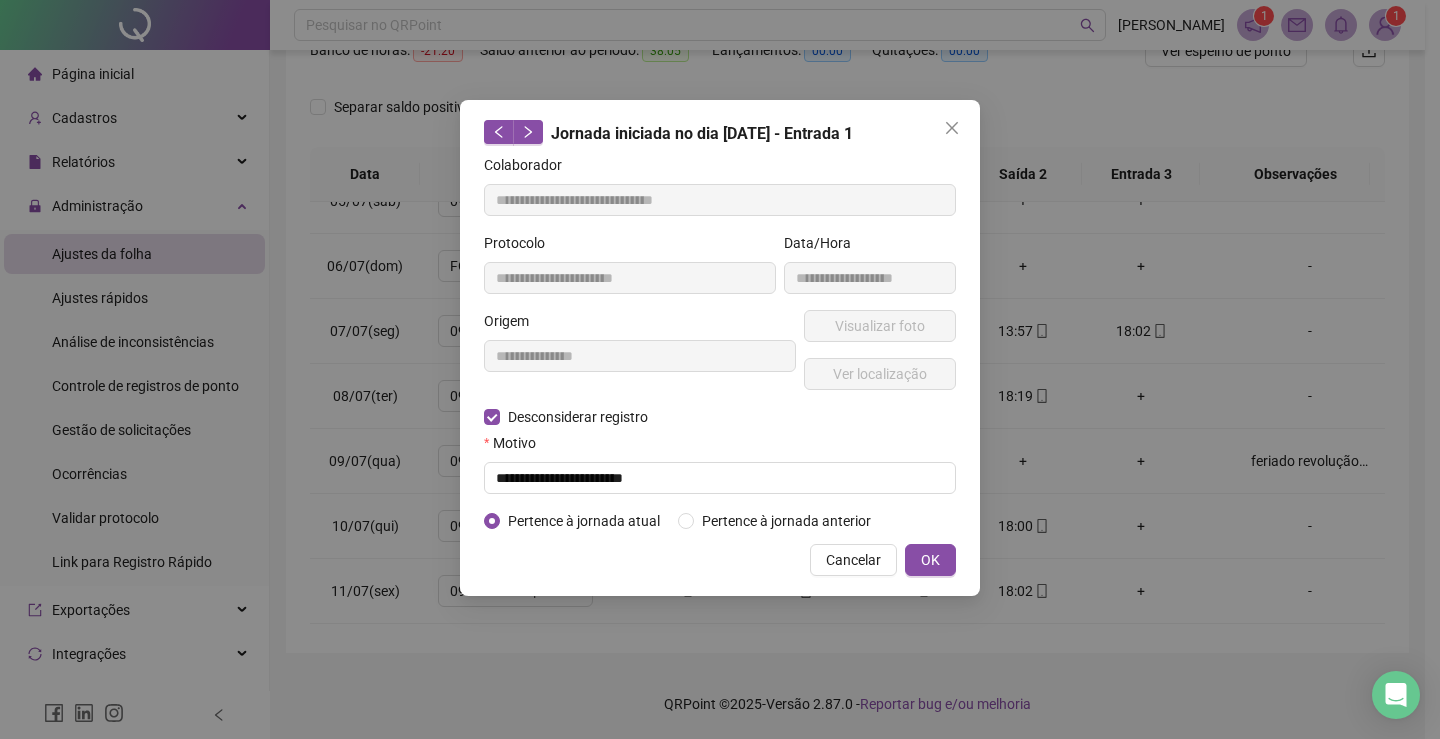 click on "Cancelar OK" at bounding box center (720, 560) 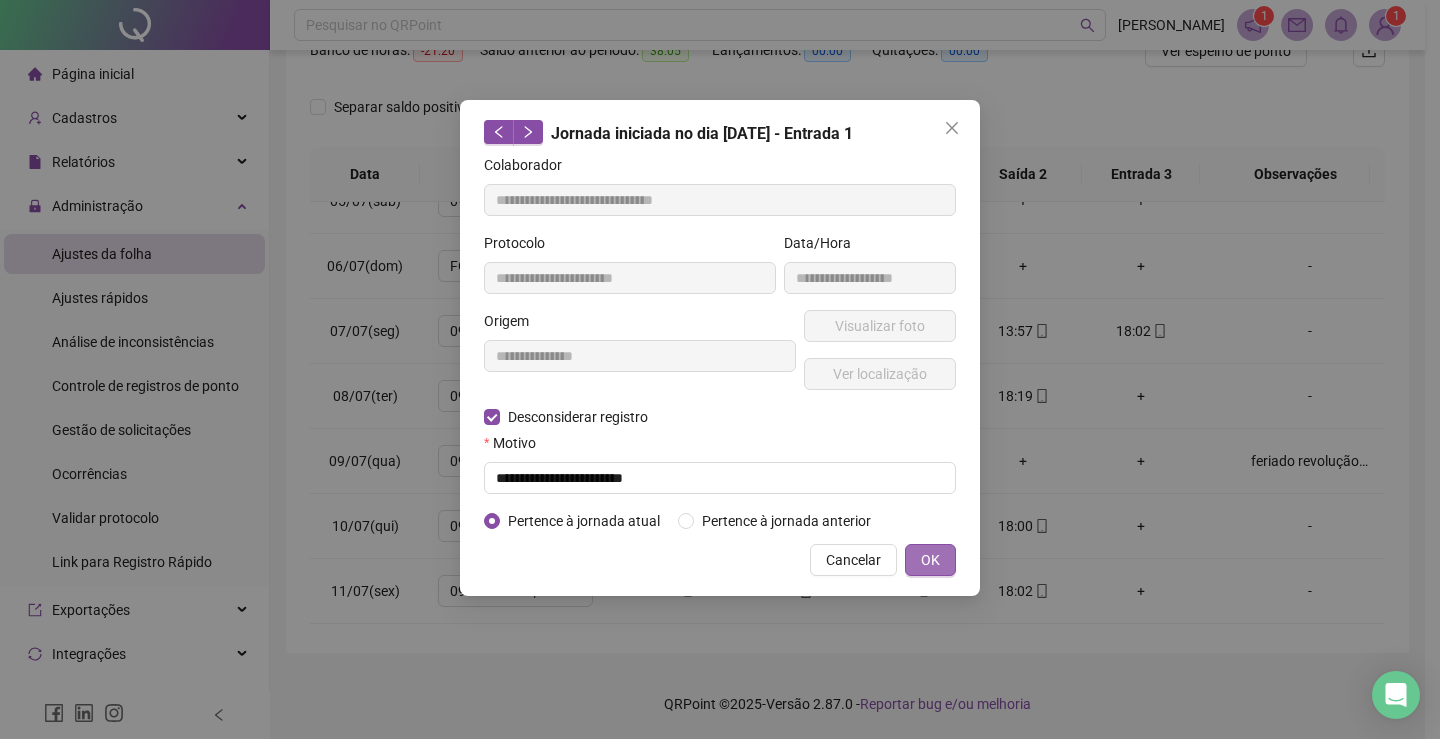 click on "OK" at bounding box center [930, 560] 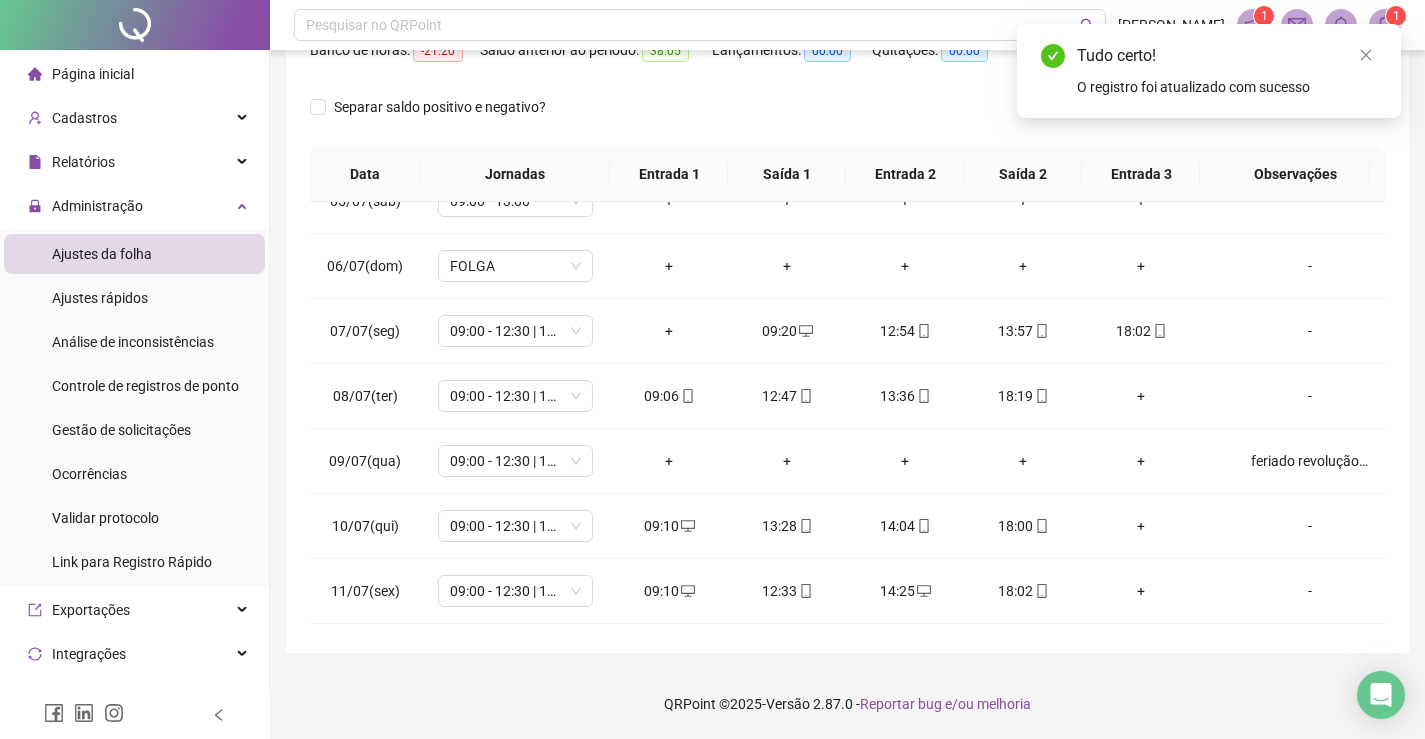 scroll, scrollTop: 0, scrollLeft: 0, axis: both 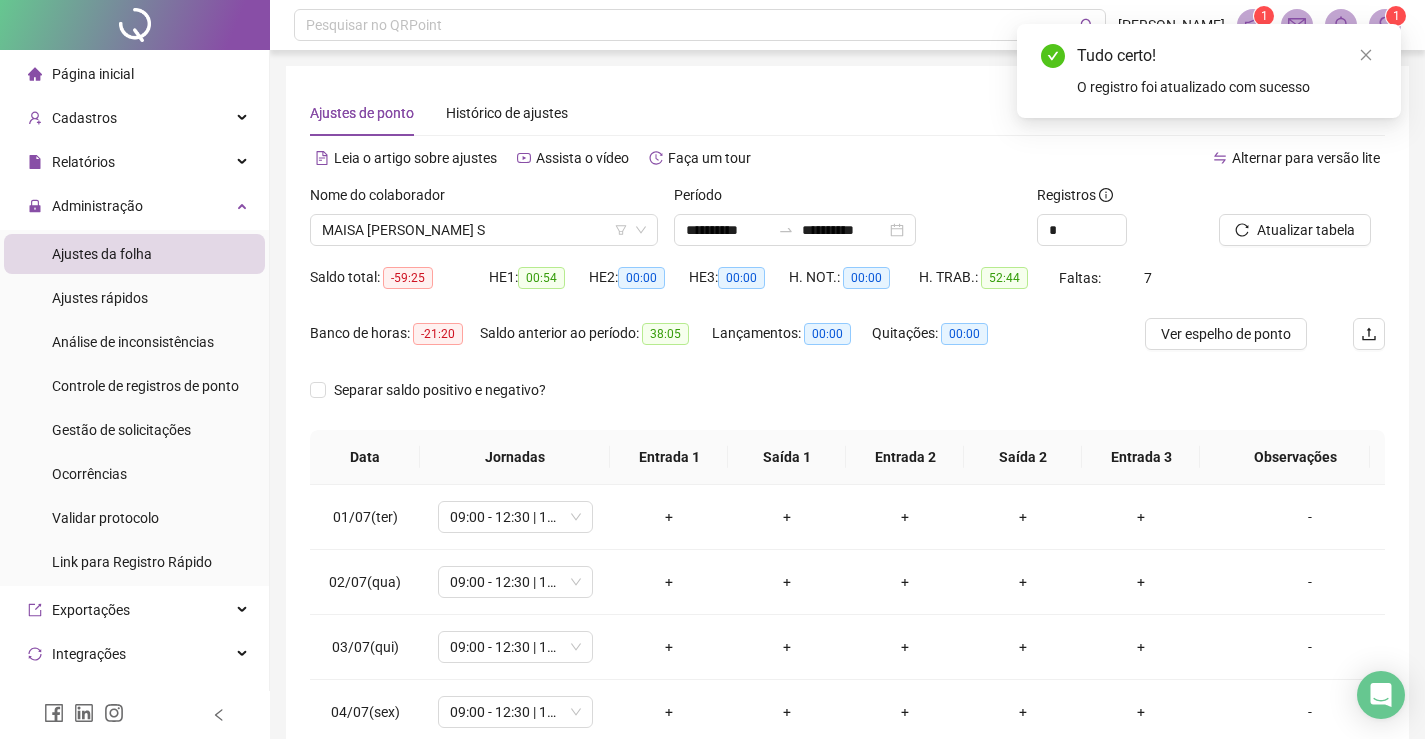 click on "Atualizar tabela" at bounding box center (1306, 230) 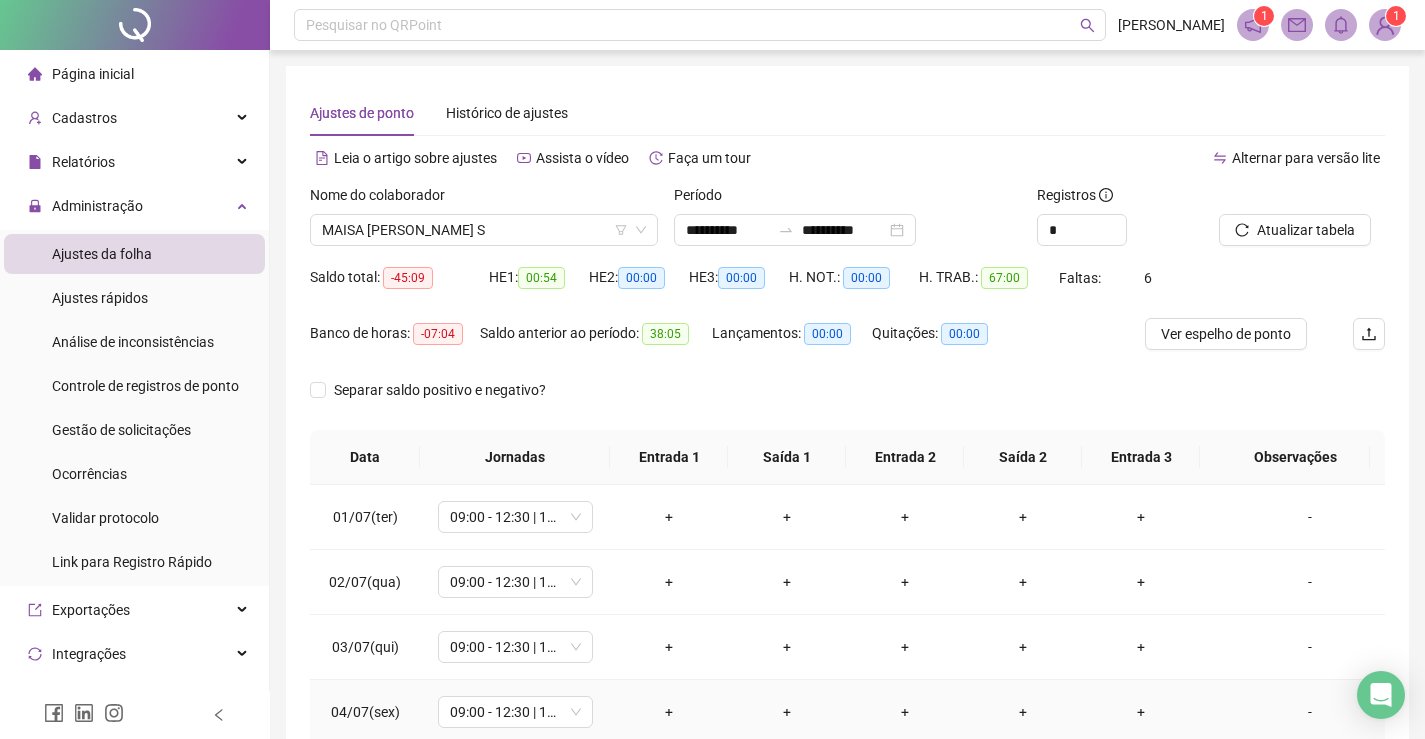 scroll, scrollTop: 283, scrollLeft: 0, axis: vertical 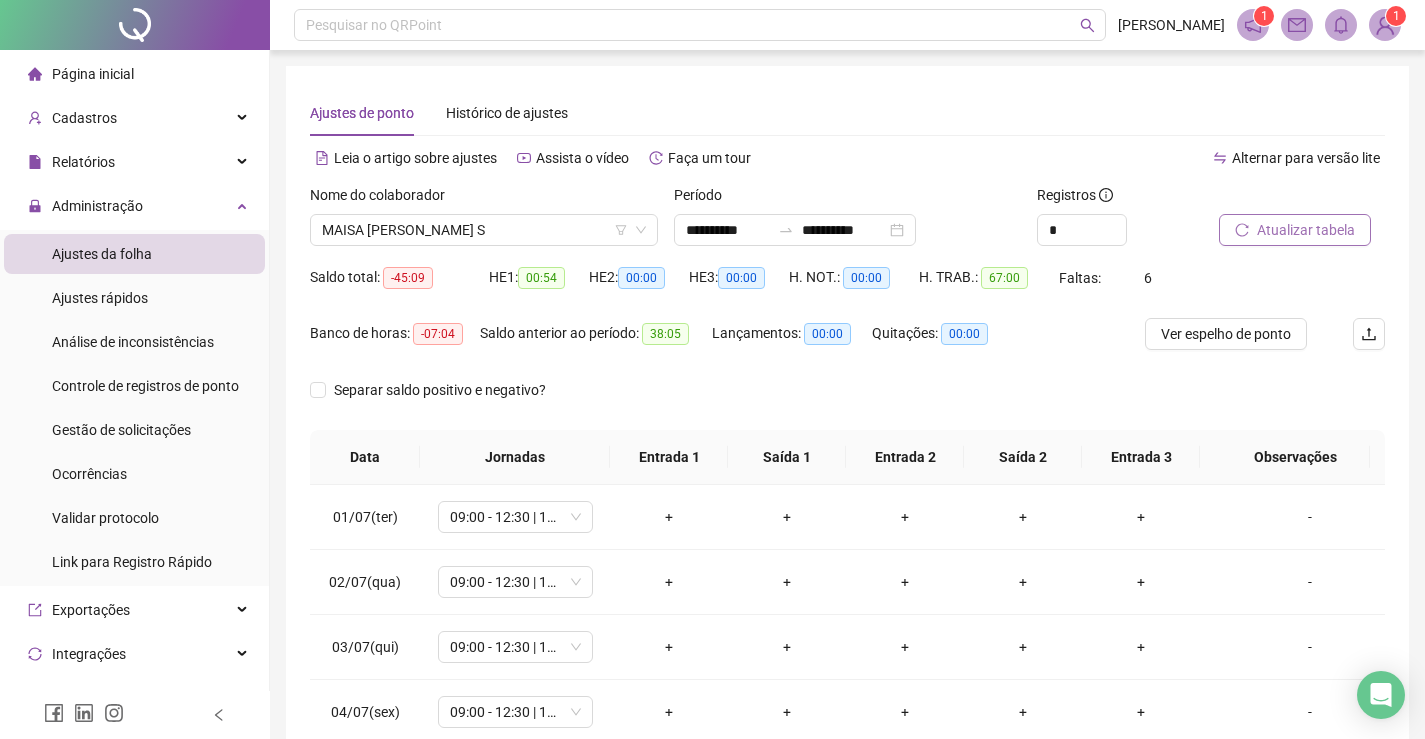 click on "Atualizar tabela" at bounding box center (1295, 230) 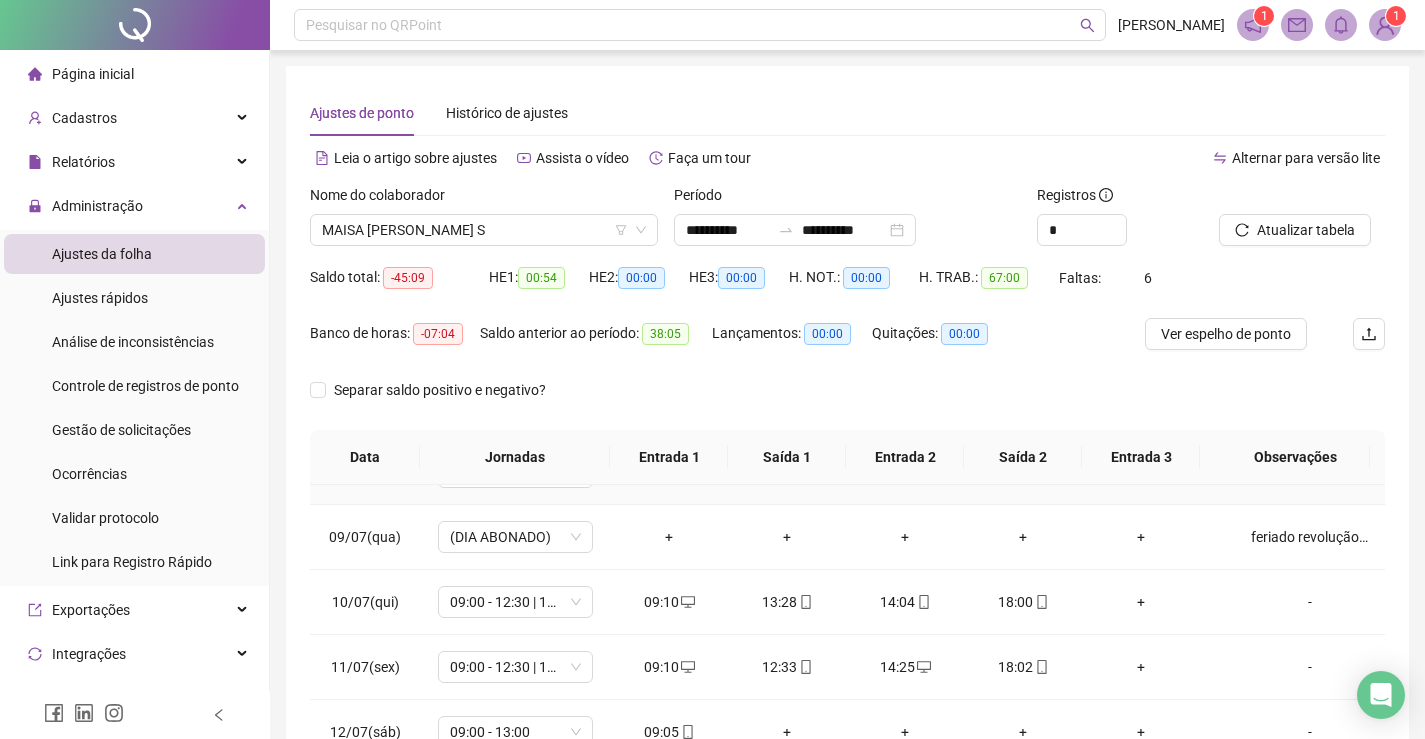 scroll, scrollTop: 693, scrollLeft: 0, axis: vertical 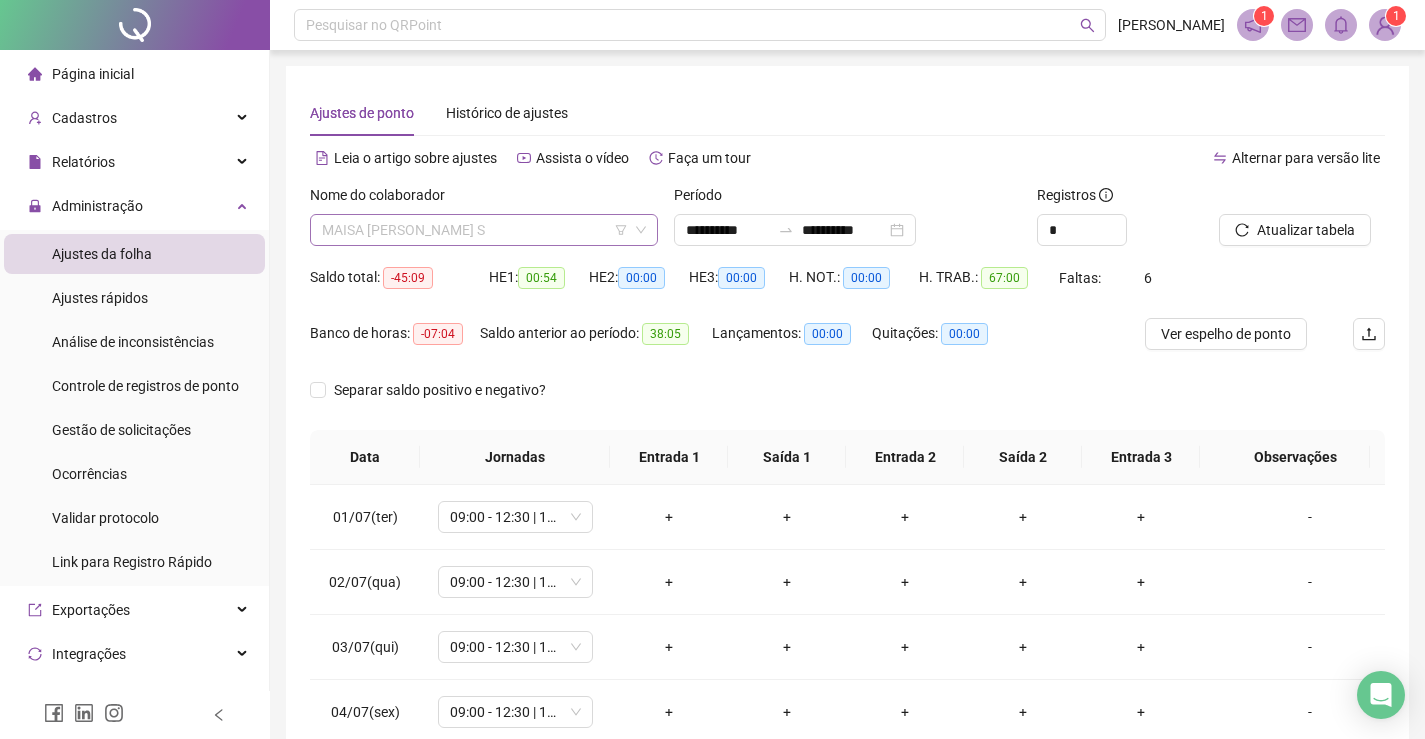 click on "MAISA [PERSON_NAME] S" at bounding box center [484, 230] 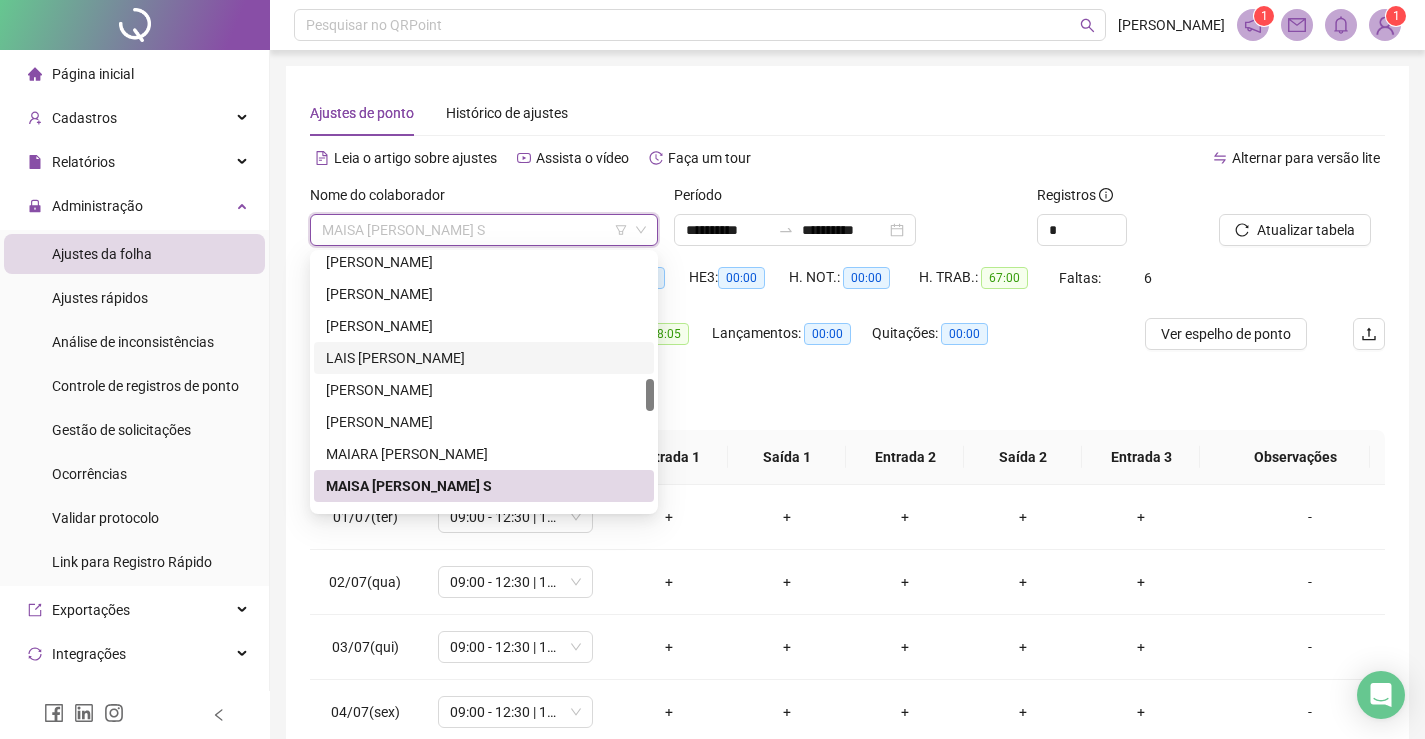 scroll, scrollTop: 1100, scrollLeft: 0, axis: vertical 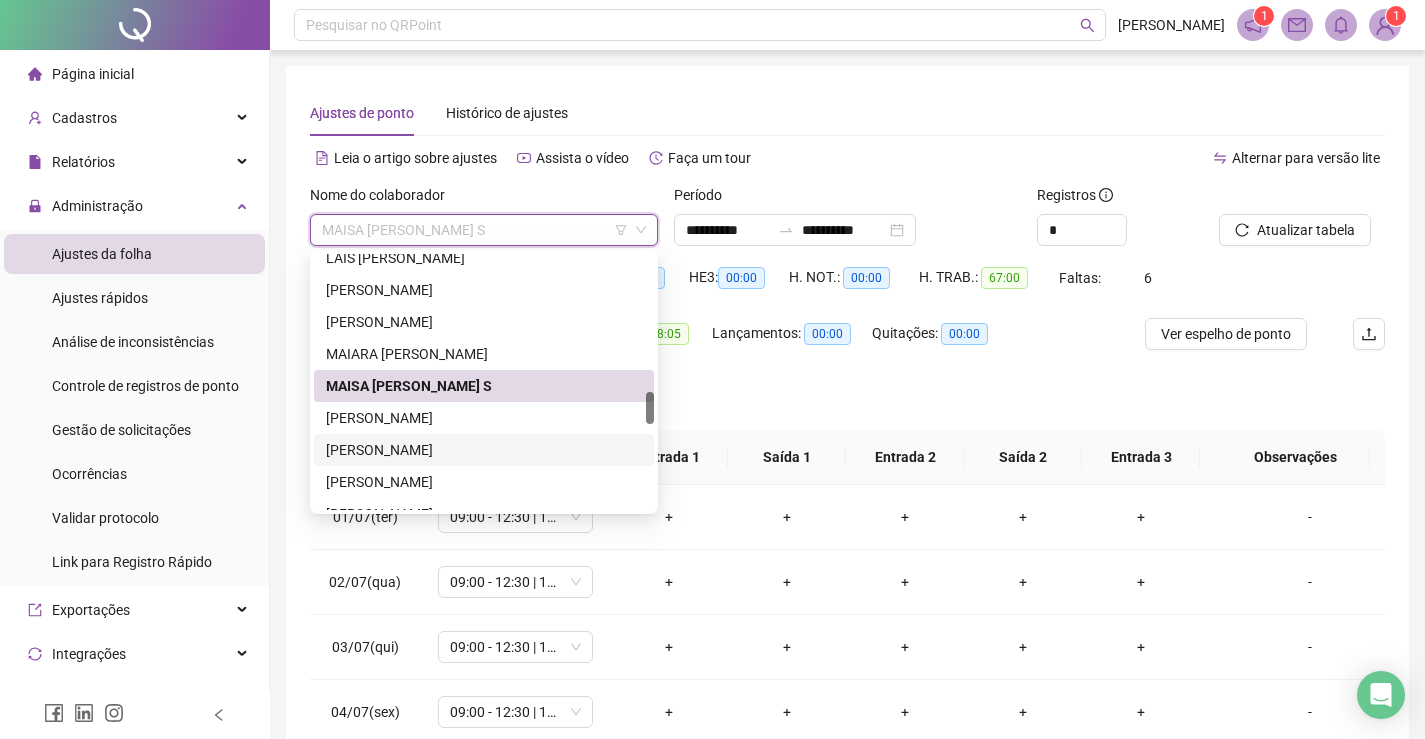 click on "[PERSON_NAME]" at bounding box center [484, 450] 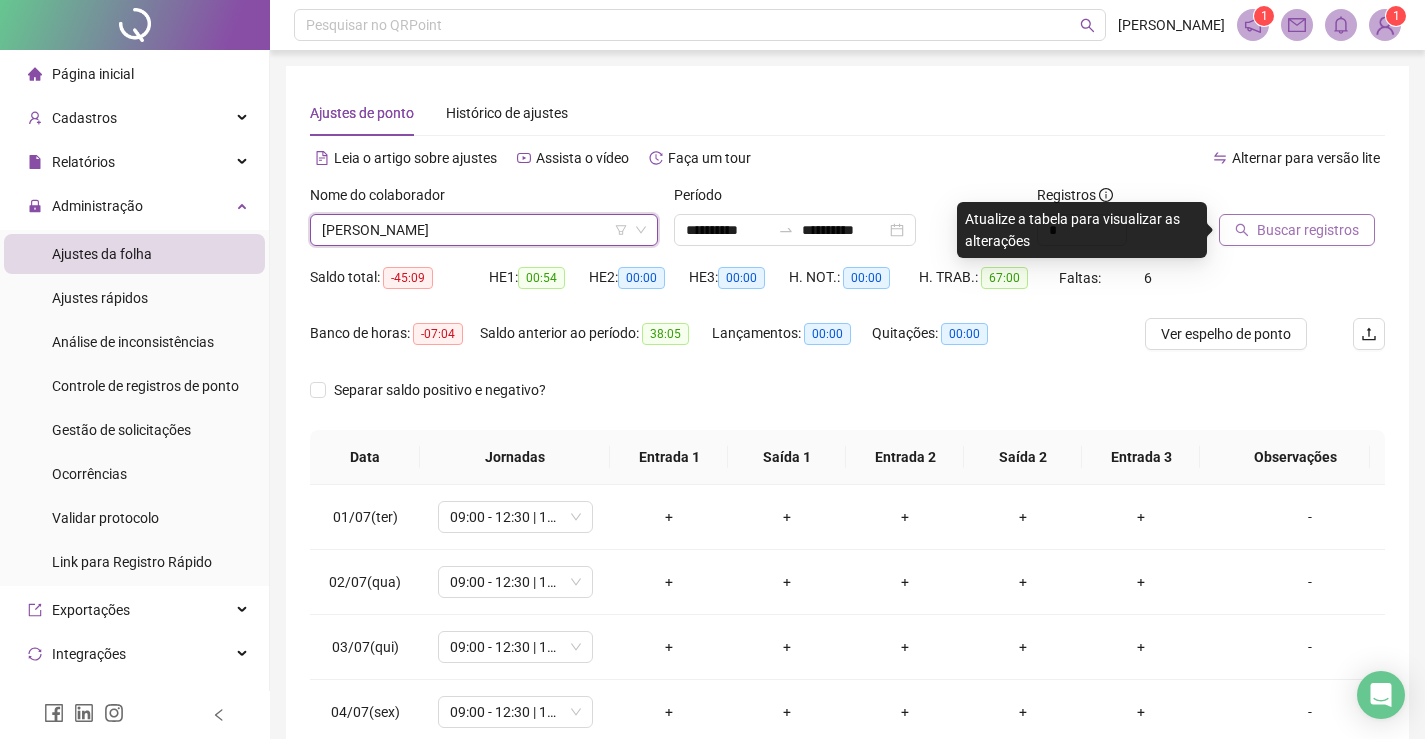 click on "Buscar registros" at bounding box center (1308, 230) 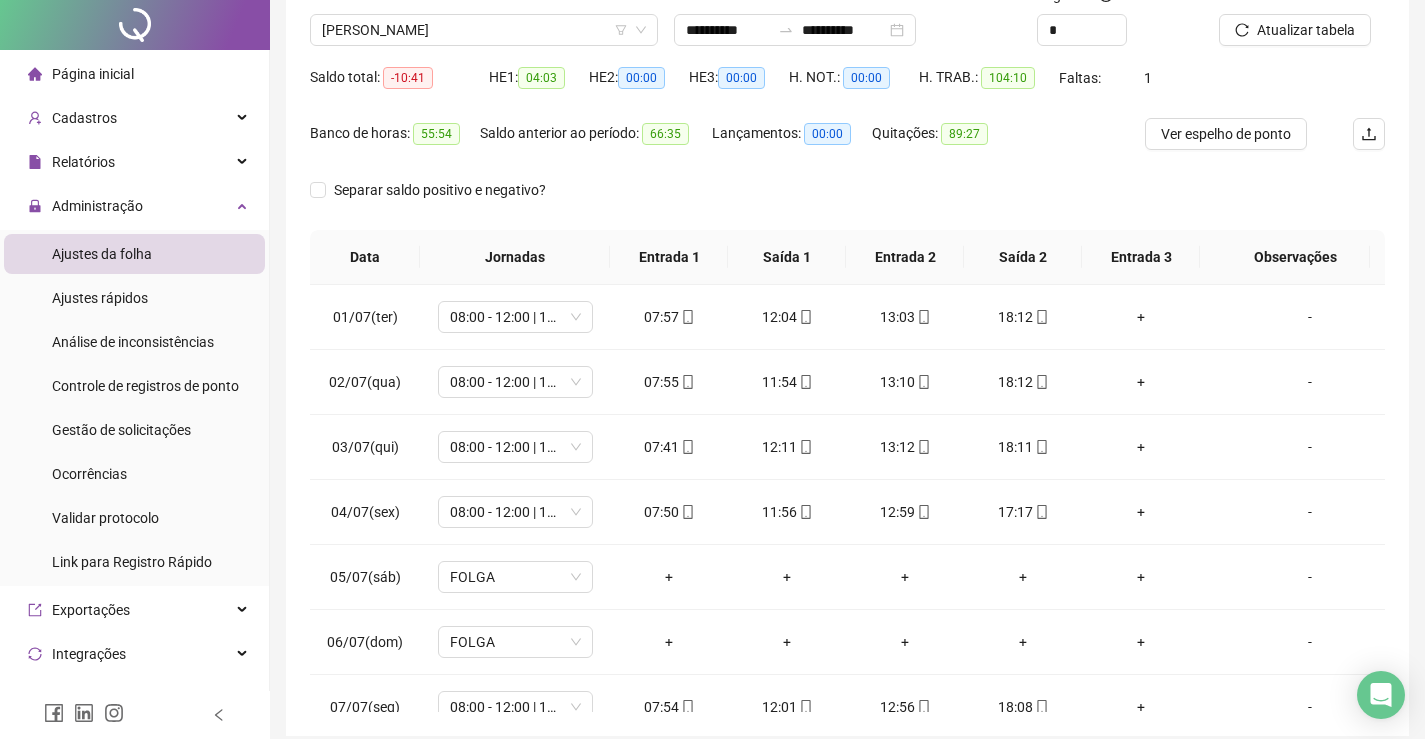 scroll, scrollTop: 283, scrollLeft: 0, axis: vertical 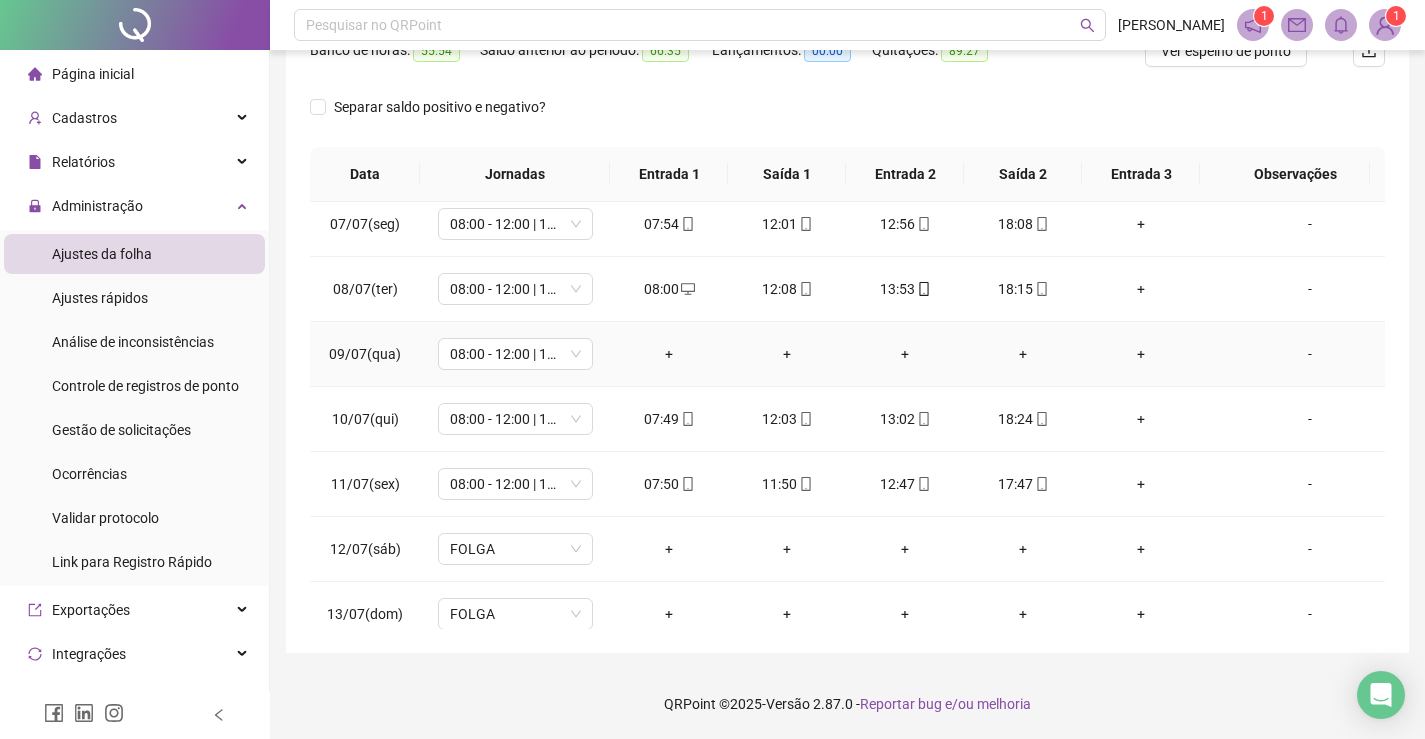 click on "-" at bounding box center (1310, 354) 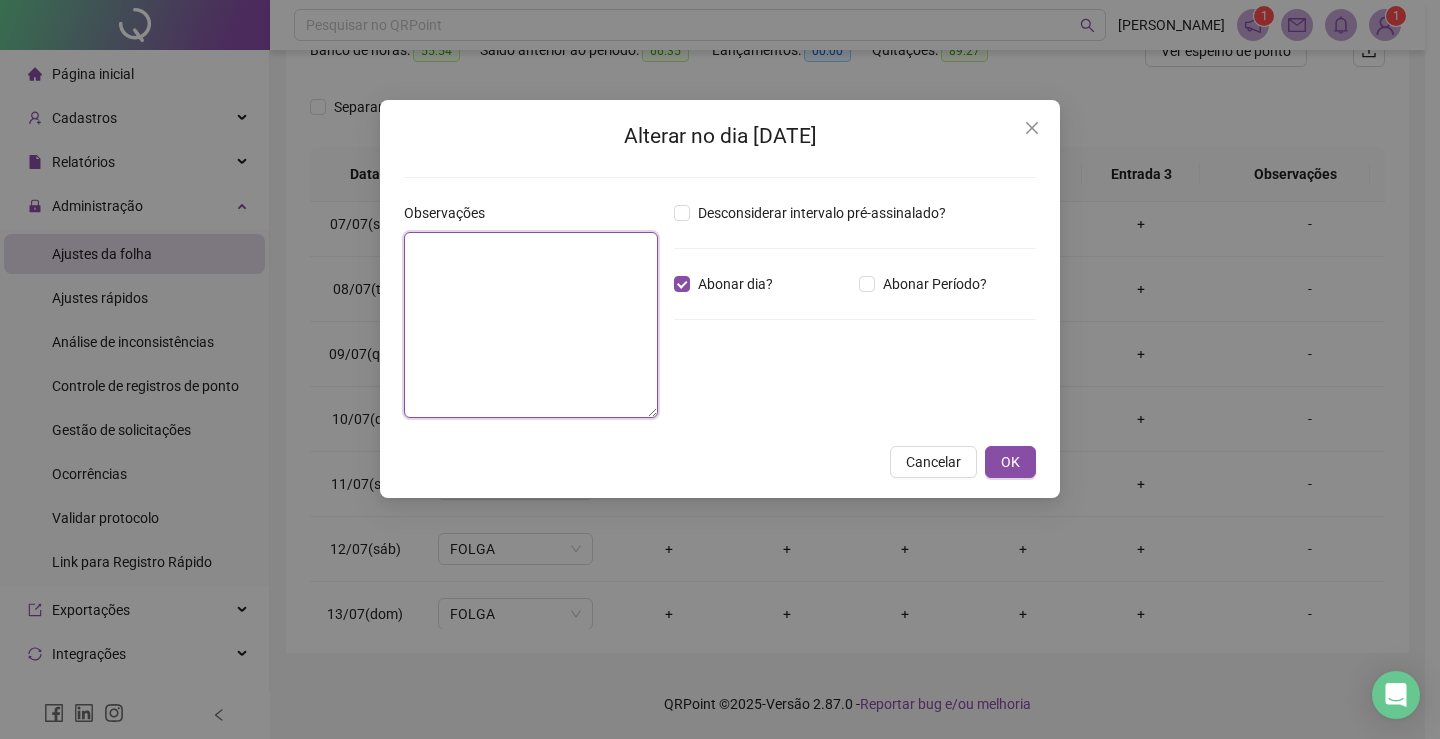 click at bounding box center (531, 325) 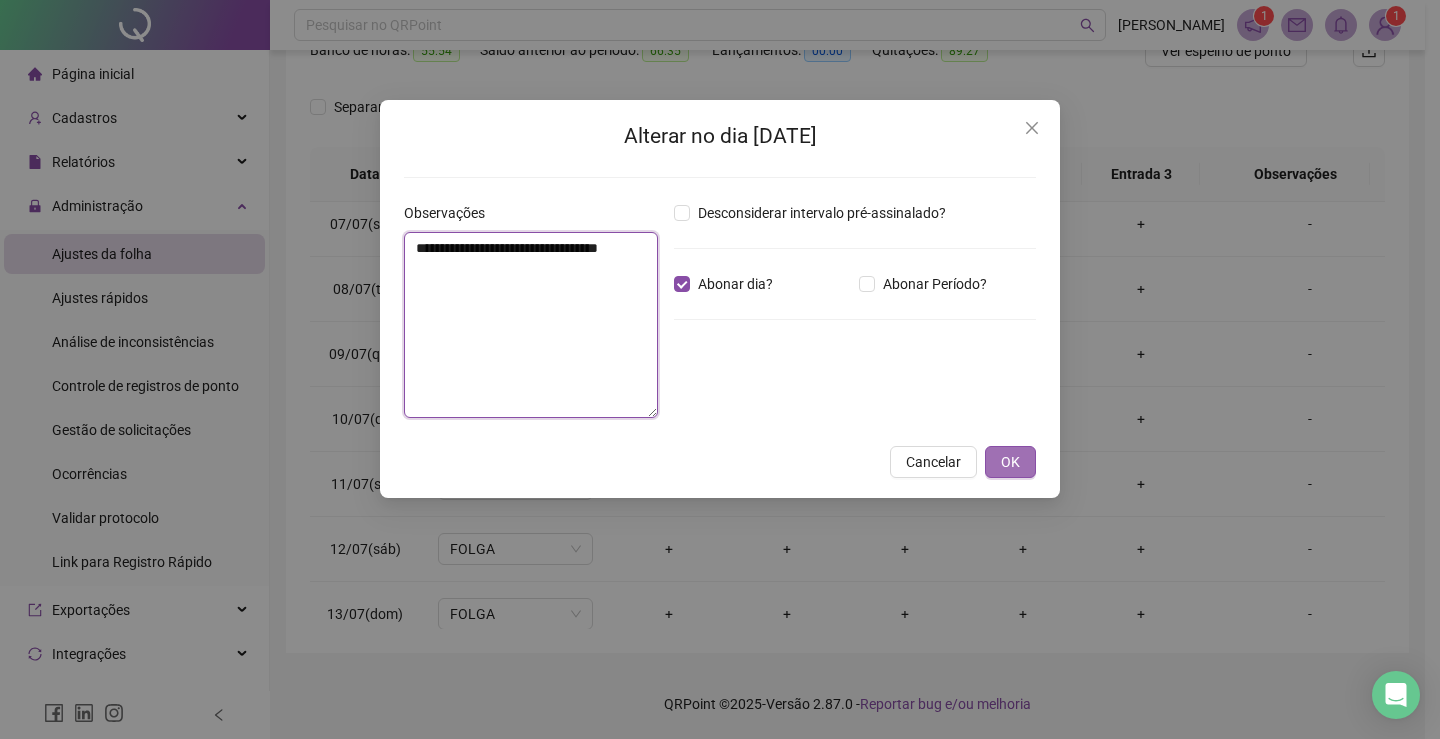type on "**********" 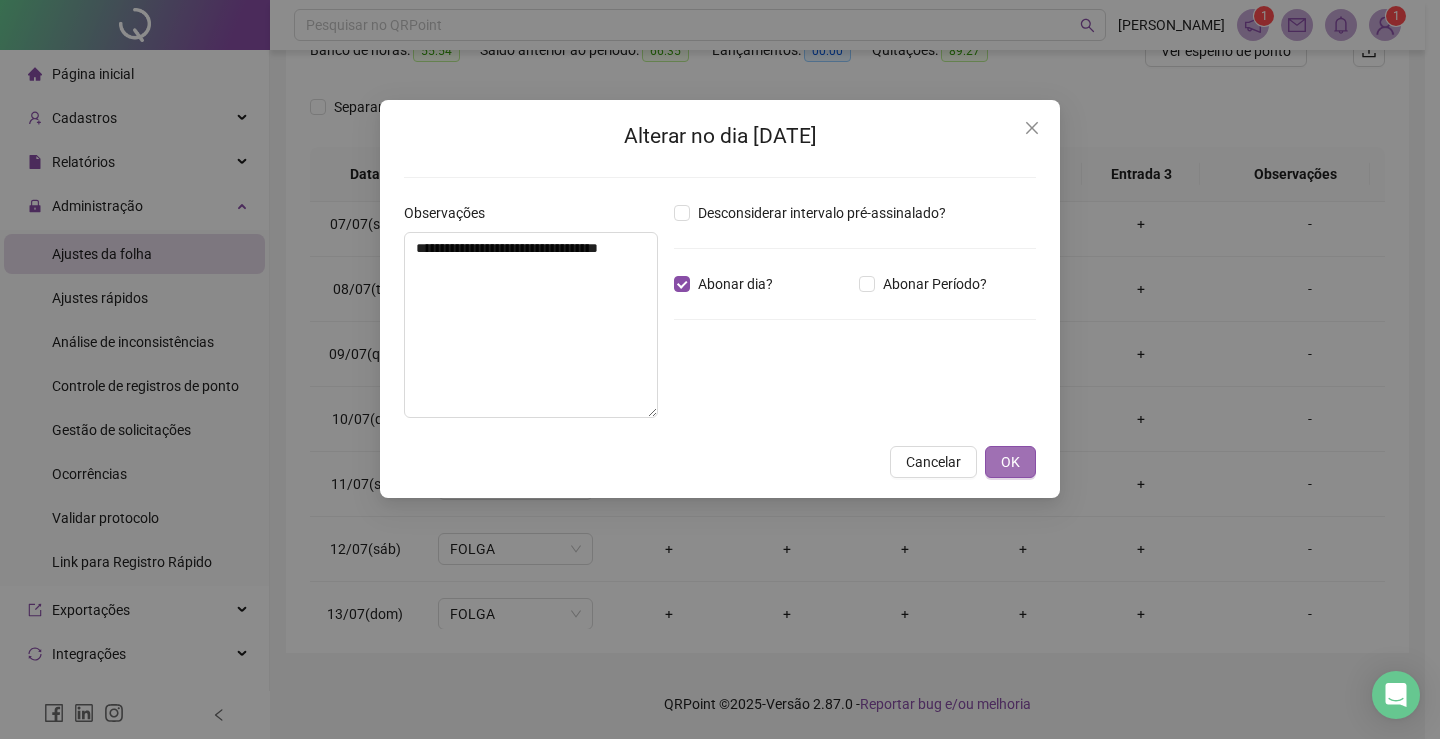 click on "OK" at bounding box center [1010, 462] 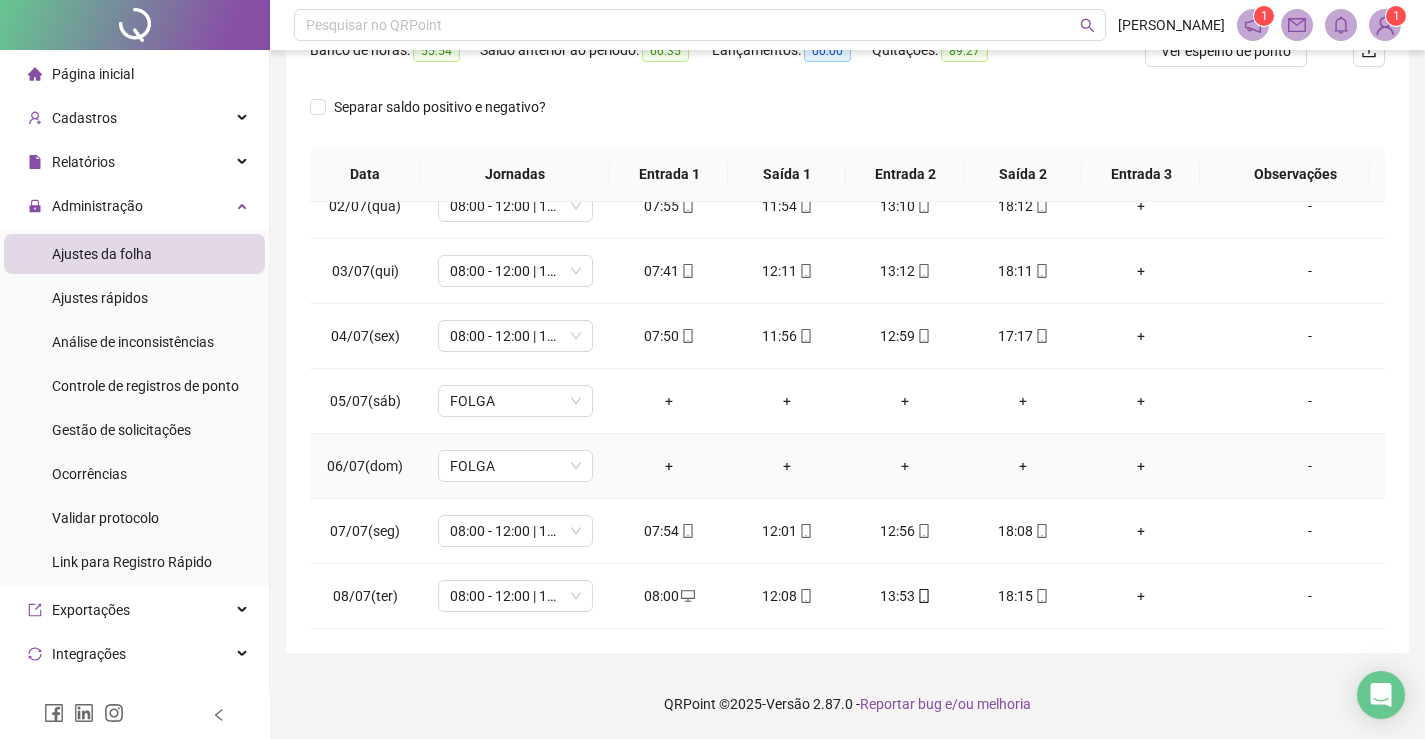 scroll, scrollTop: 0, scrollLeft: 0, axis: both 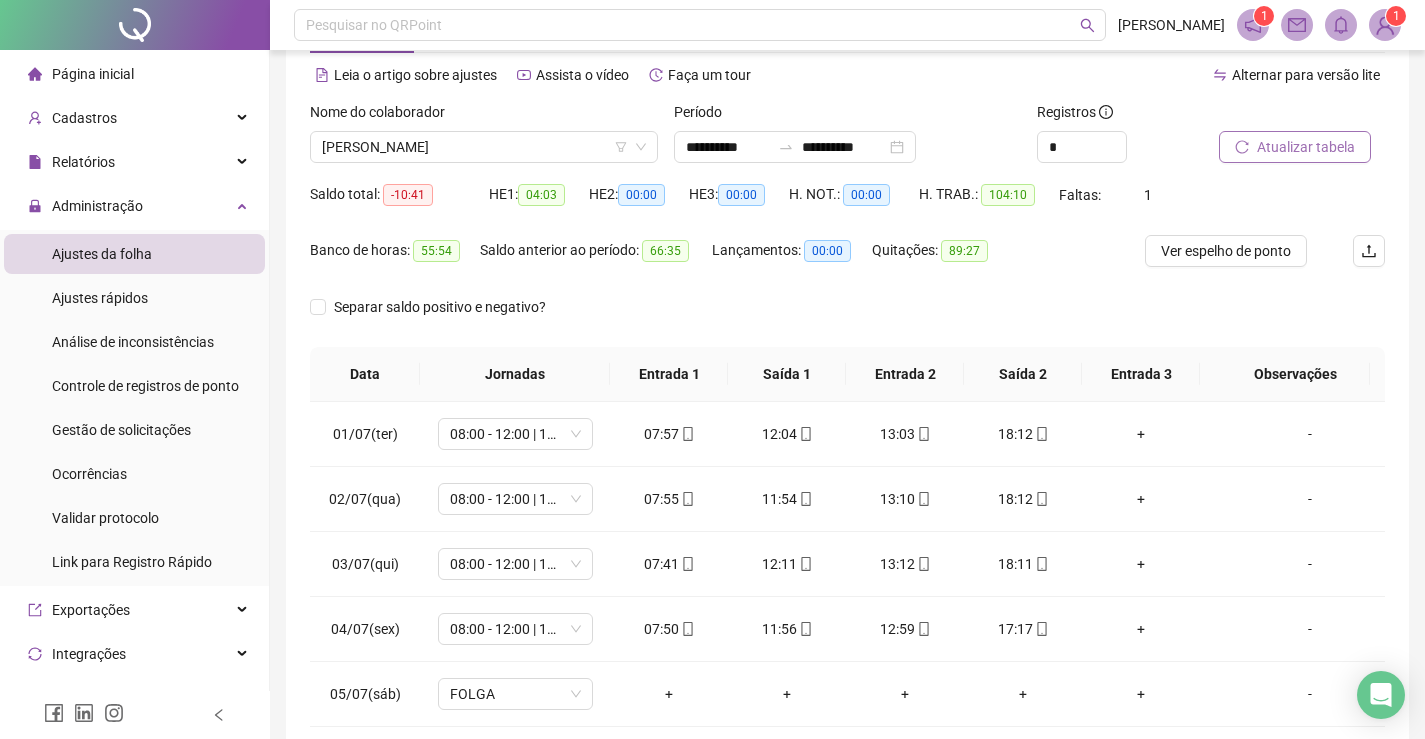 click on "Atualizar tabela" at bounding box center (1306, 147) 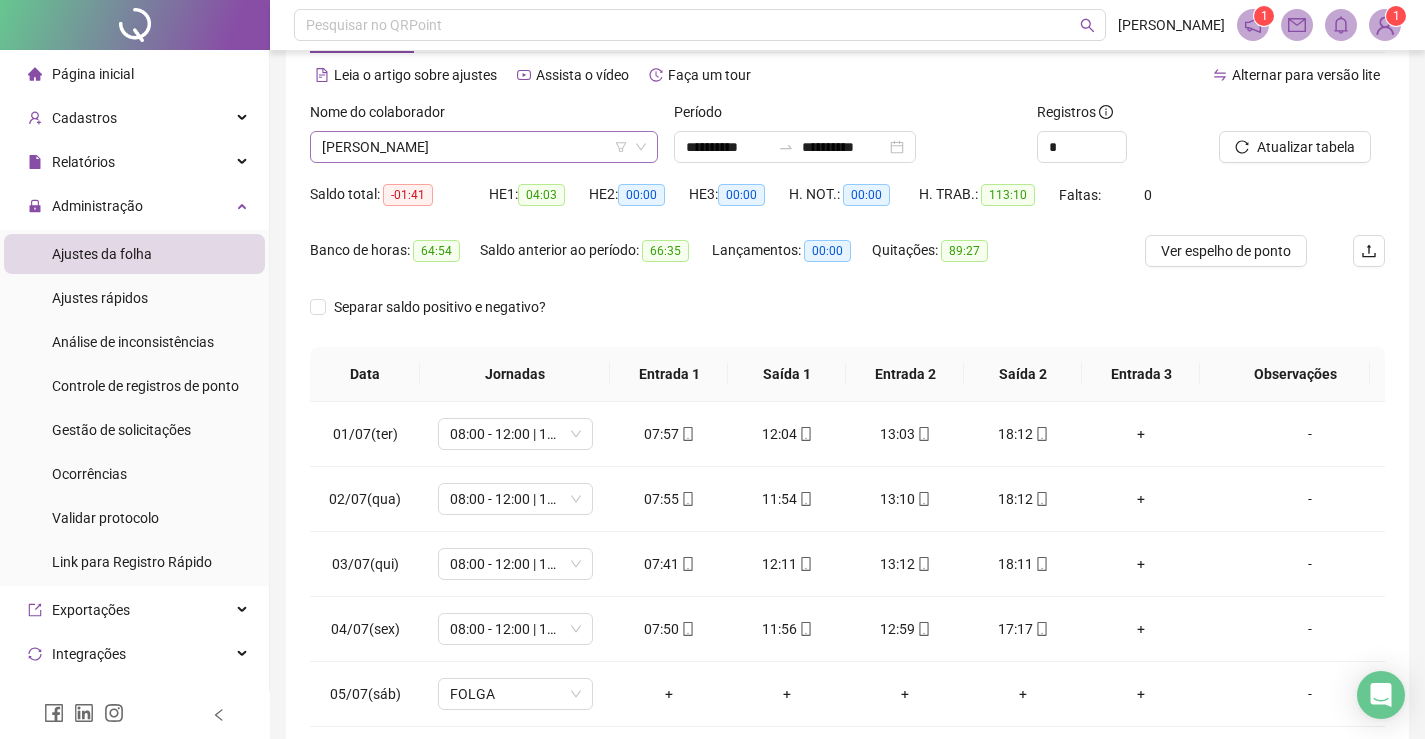 click on "[PERSON_NAME]" at bounding box center [484, 147] 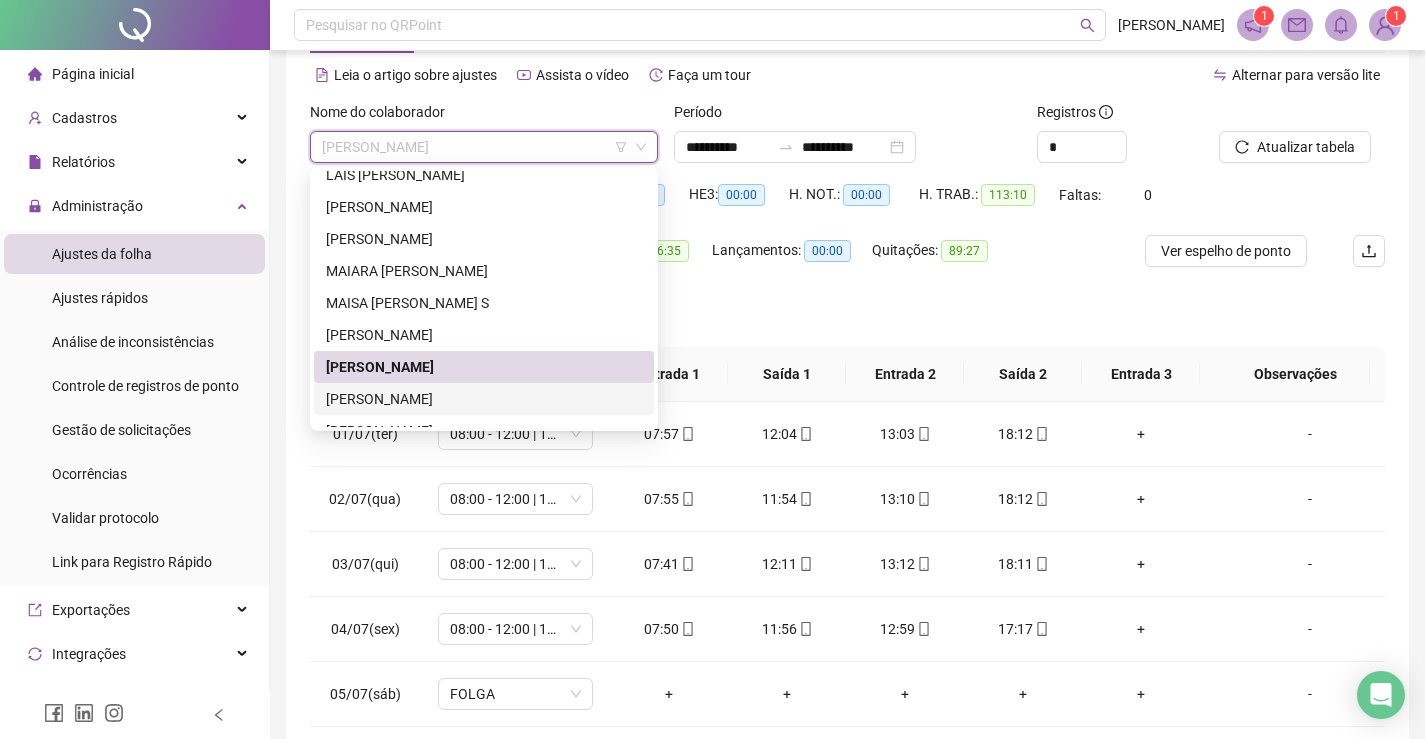 click on "[PERSON_NAME]" at bounding box center [484, 399] 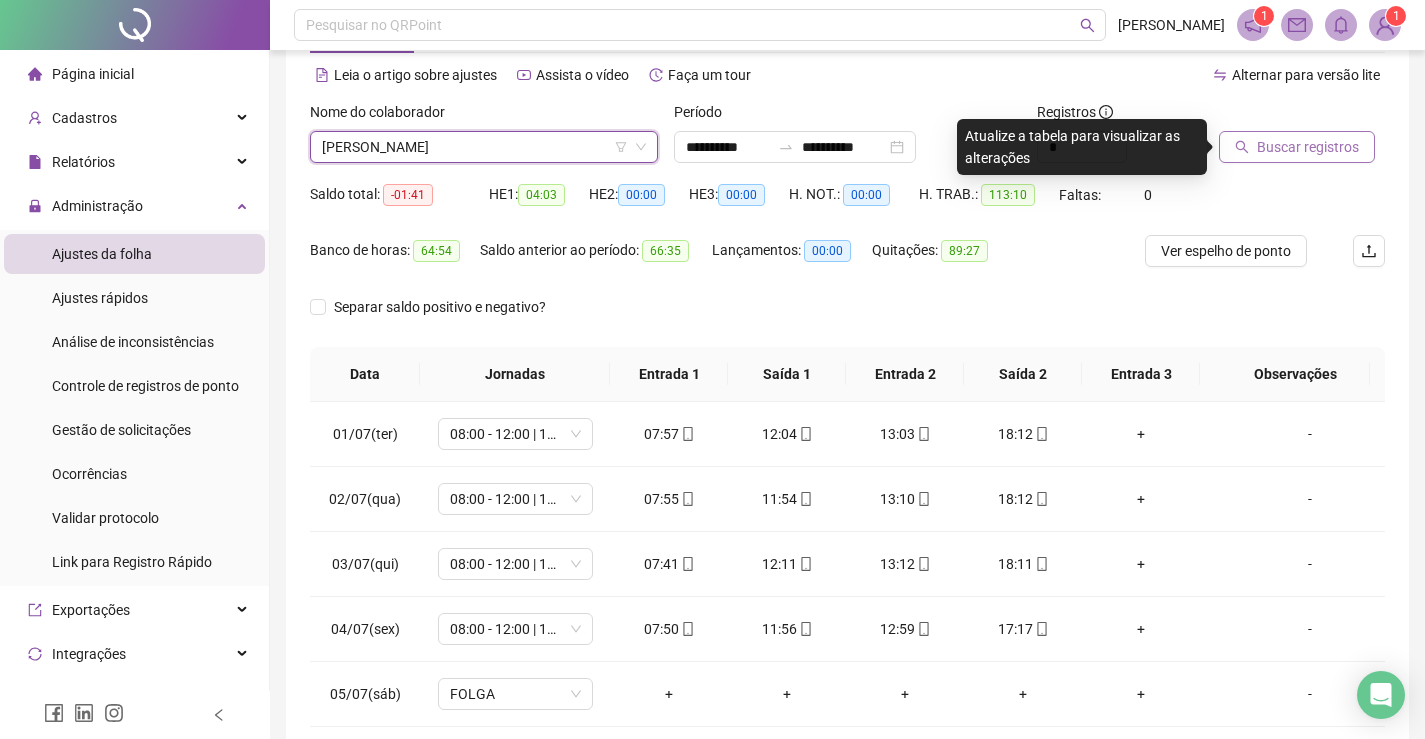 click on "Buscar registros" at bounding box center [1308, 147] 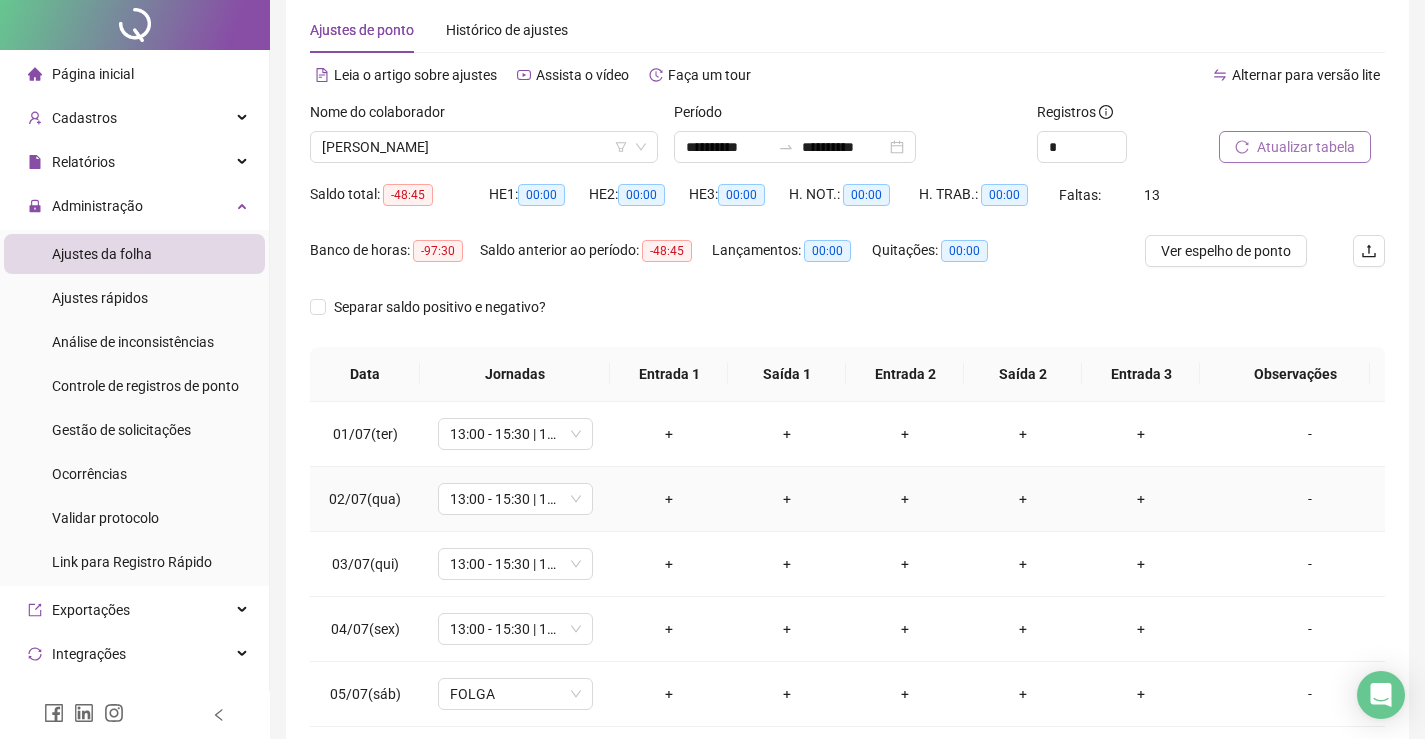 scroll, scrollTop: 0, scrollLeft: 0, axis: both 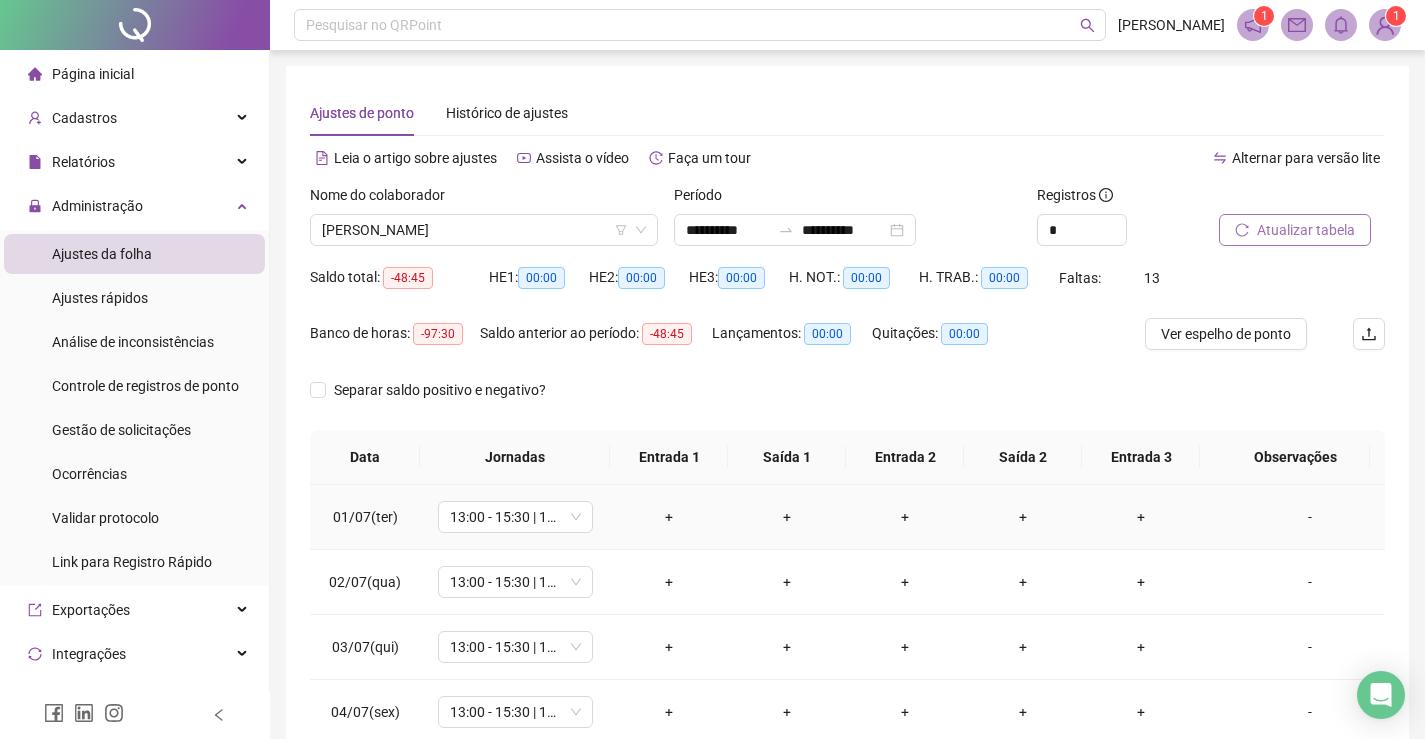 click on "+" at bounding box center (669, 517) 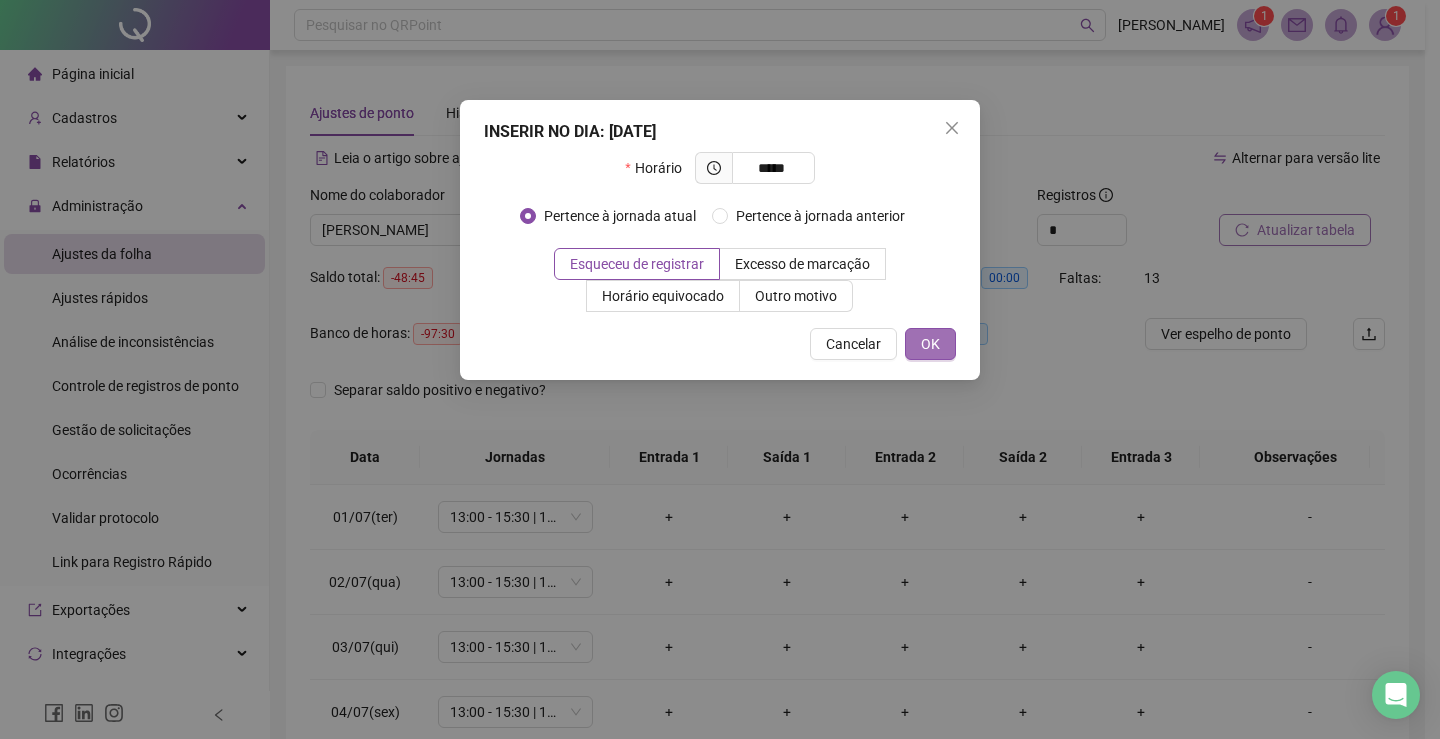 type on "*****" 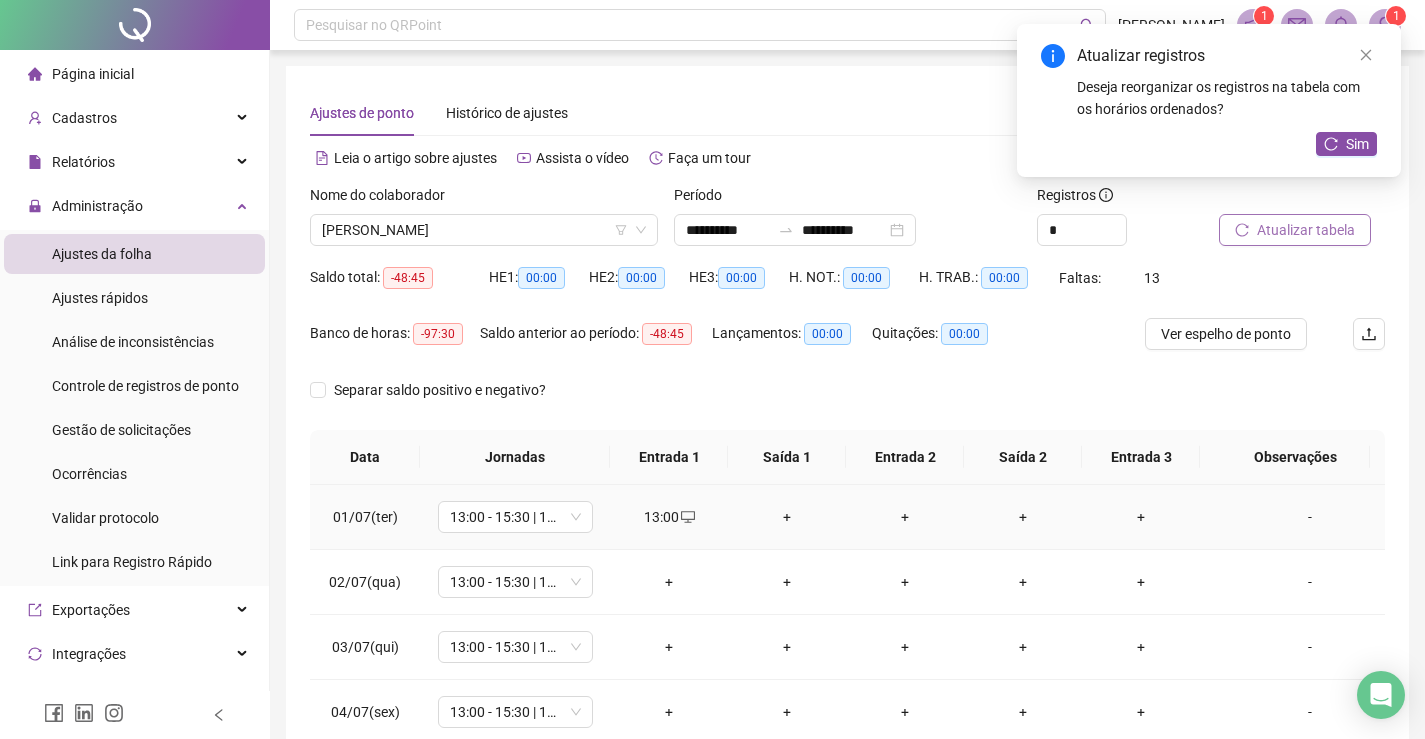 click on "+" at bounding box center (787, 517) 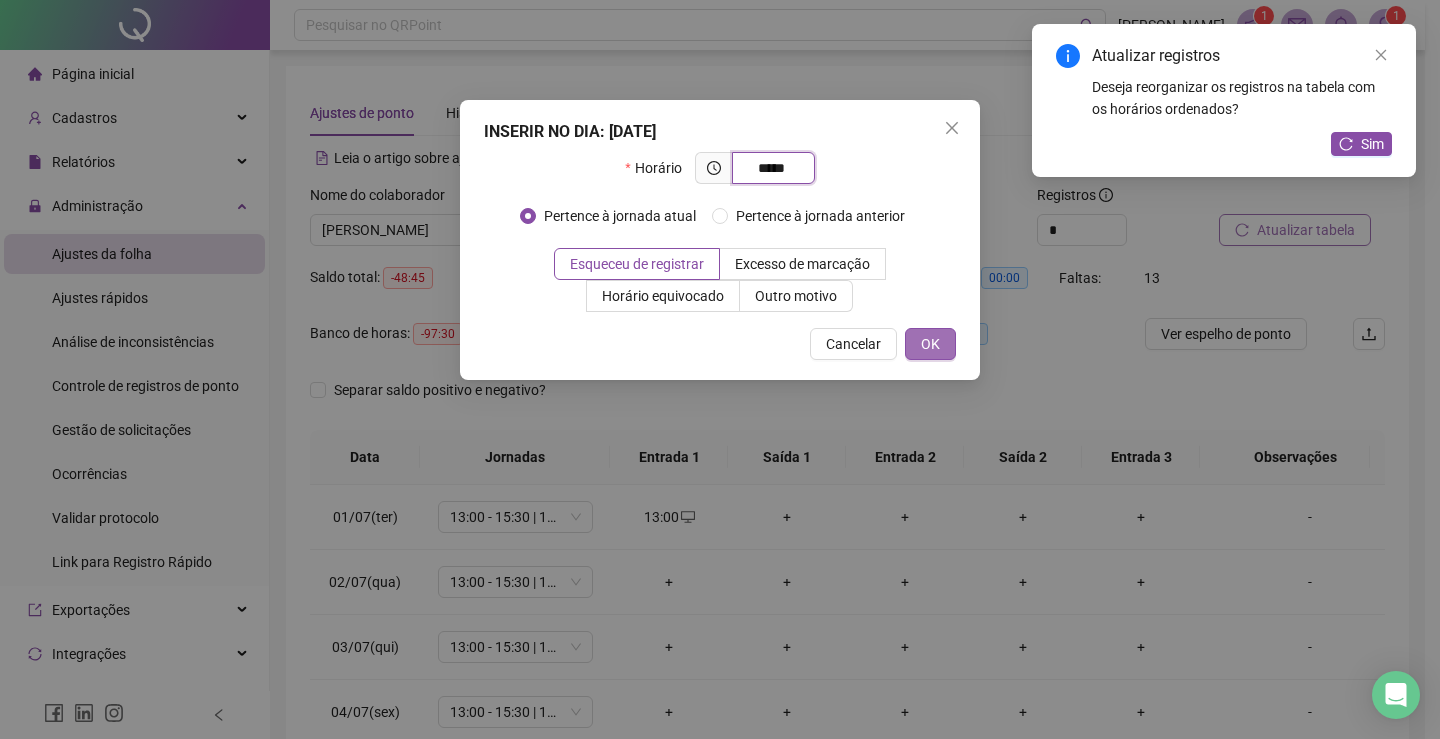 type on "*****" 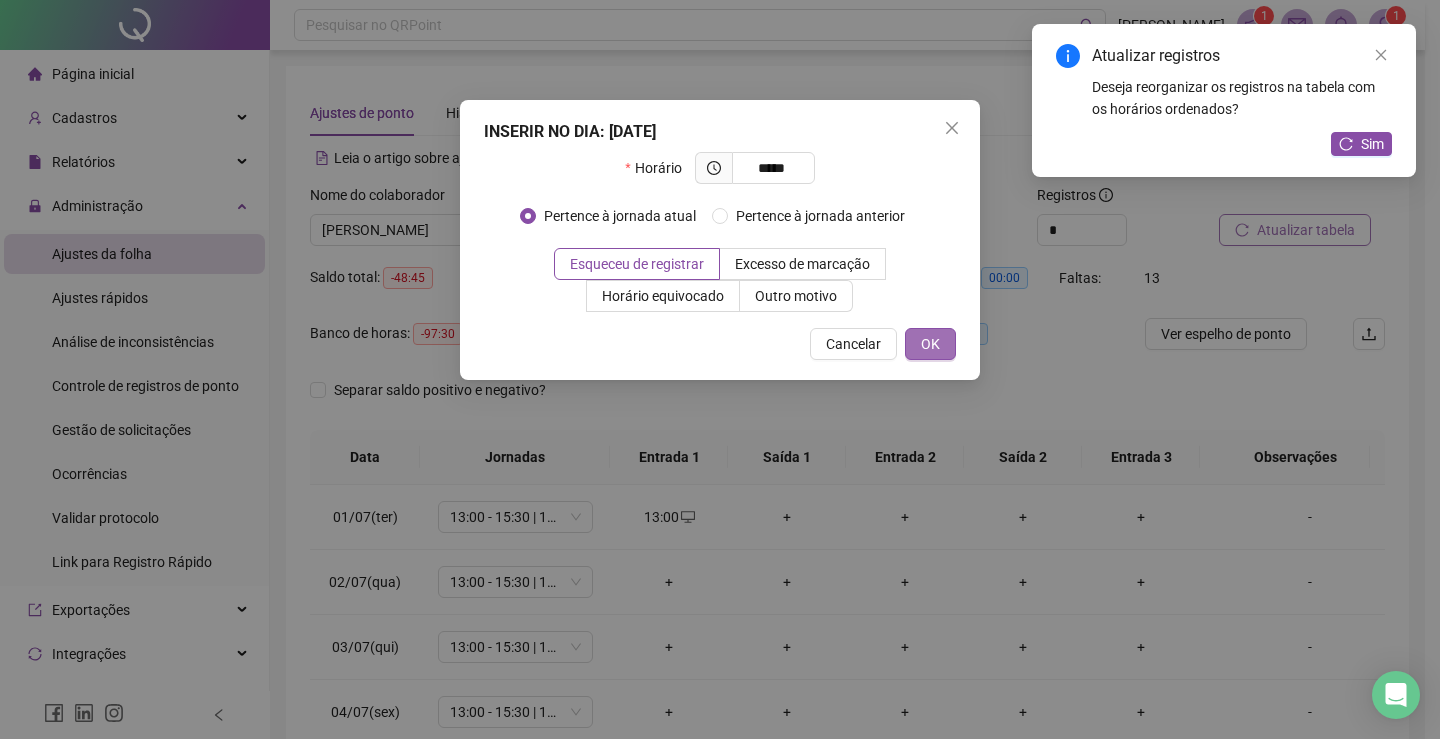 click on "OK" at bounding box center (930, 344) 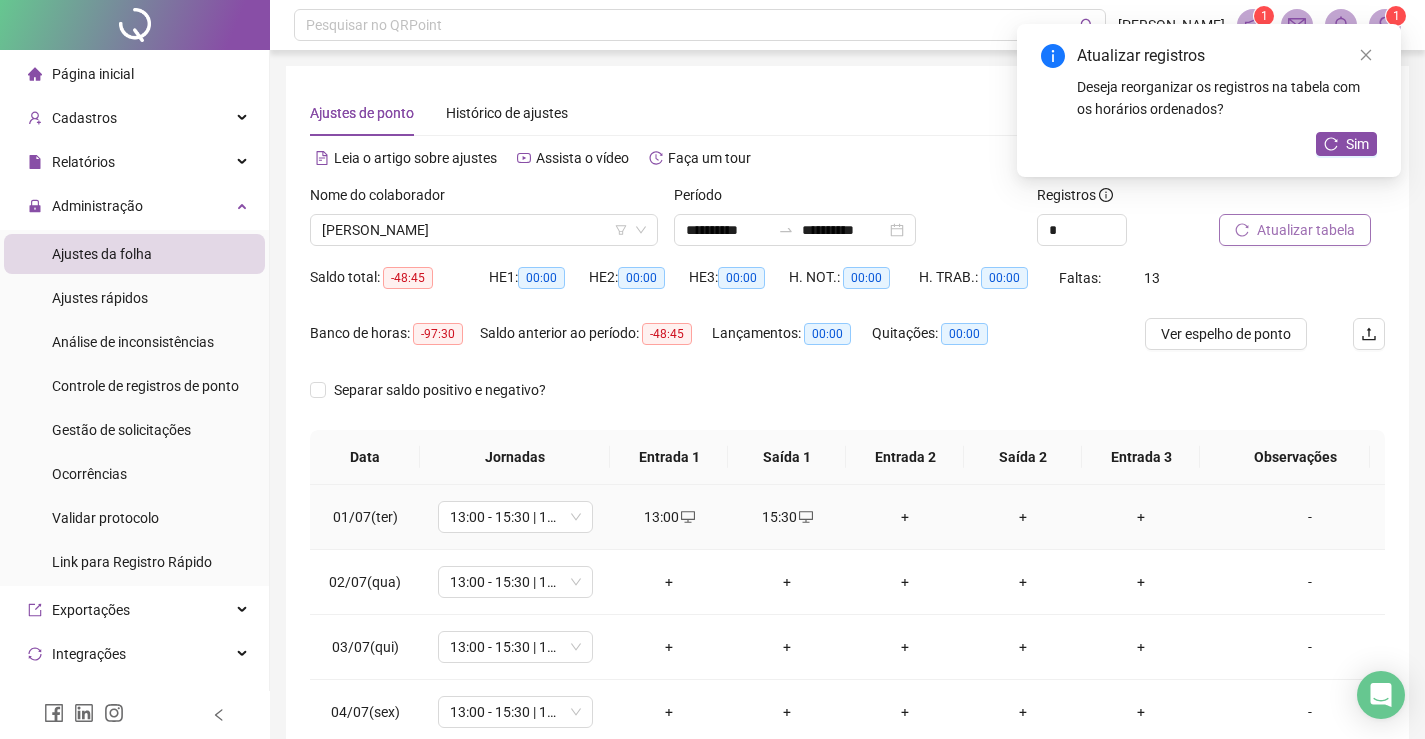 click on "+" at bounding box center (905, 517) 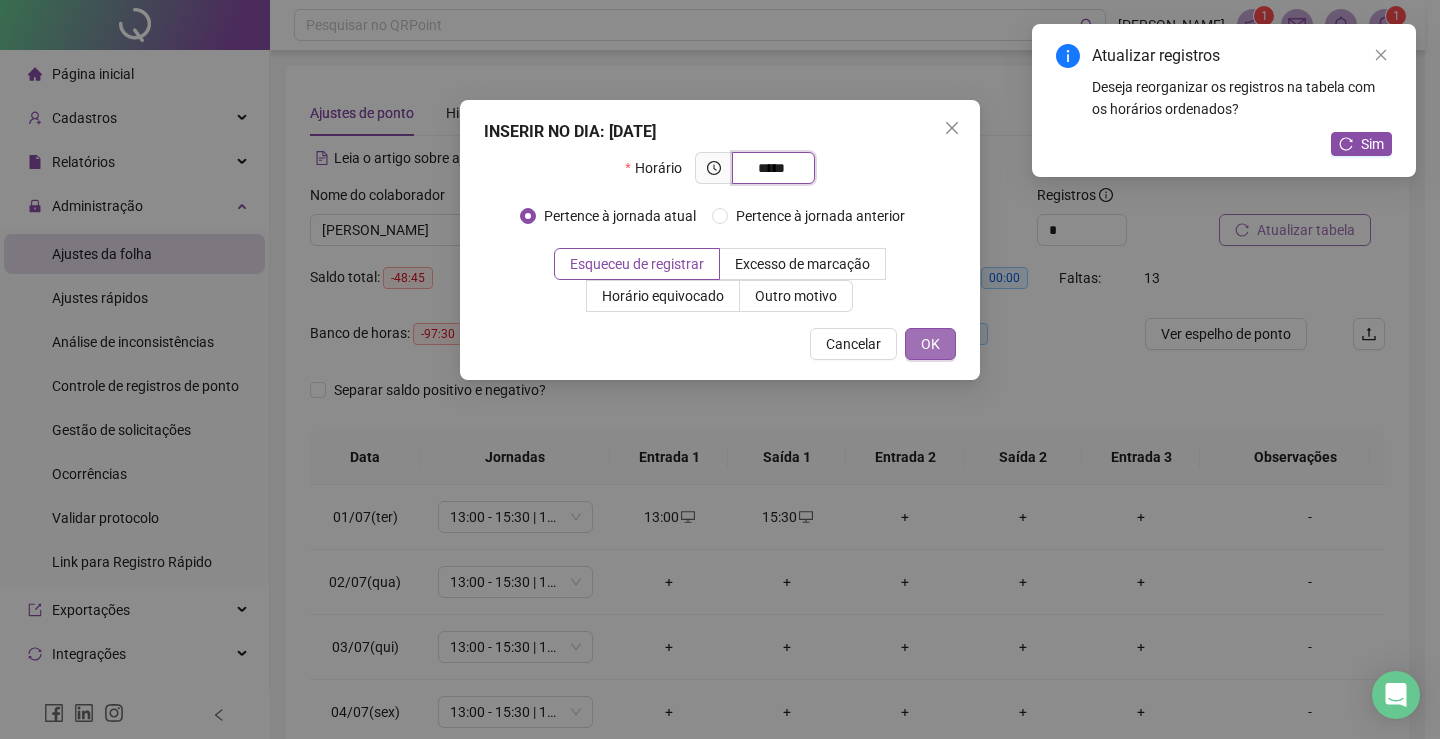 type on "*****" 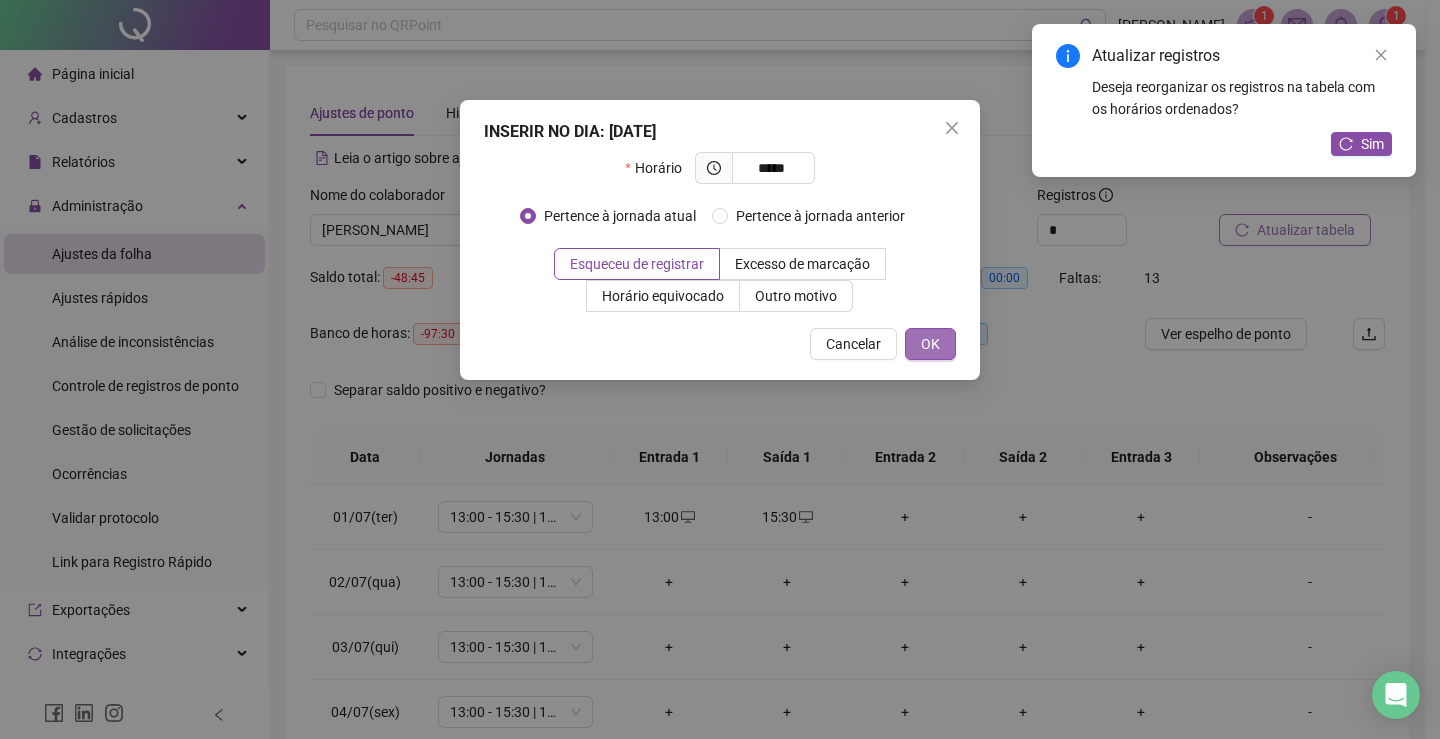 click on "OK" at bounding box center [930, 344] 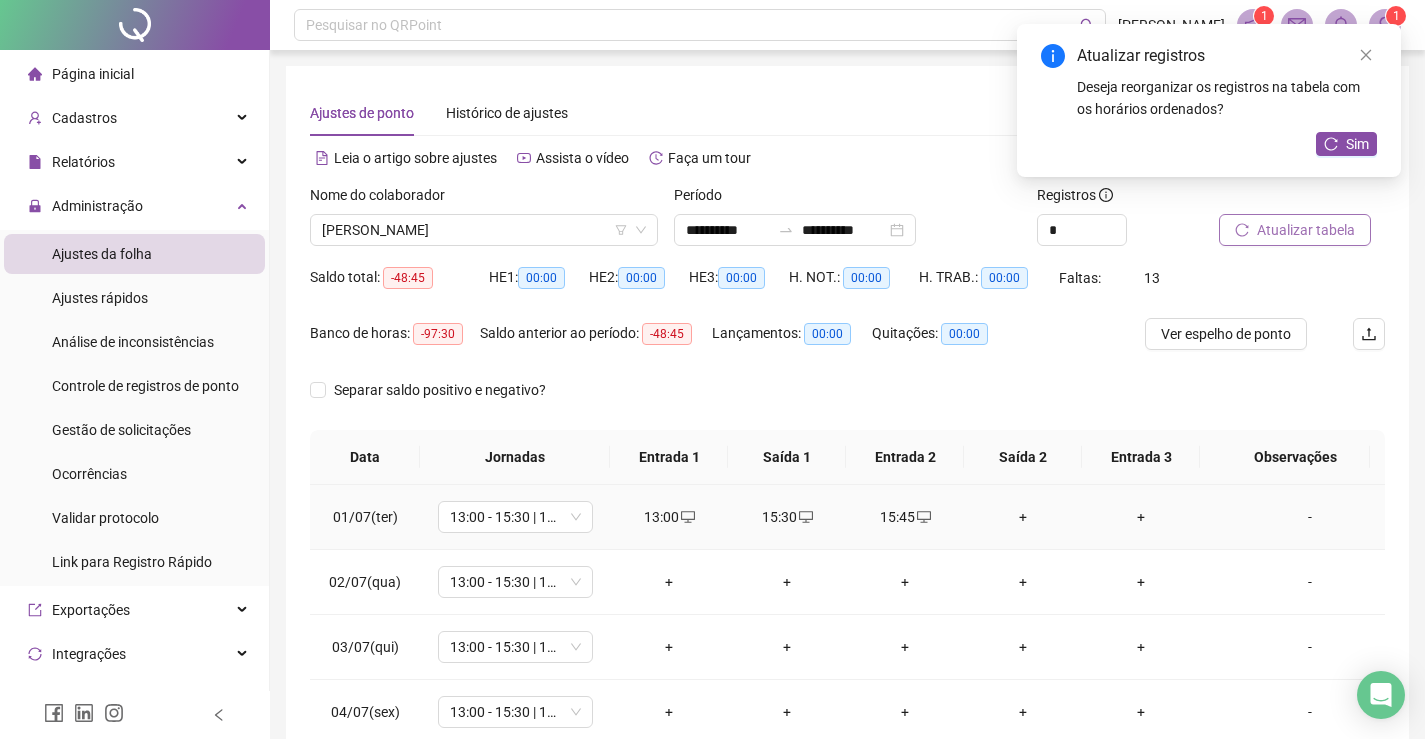 click on "+" at bounding box center [1023, 517] 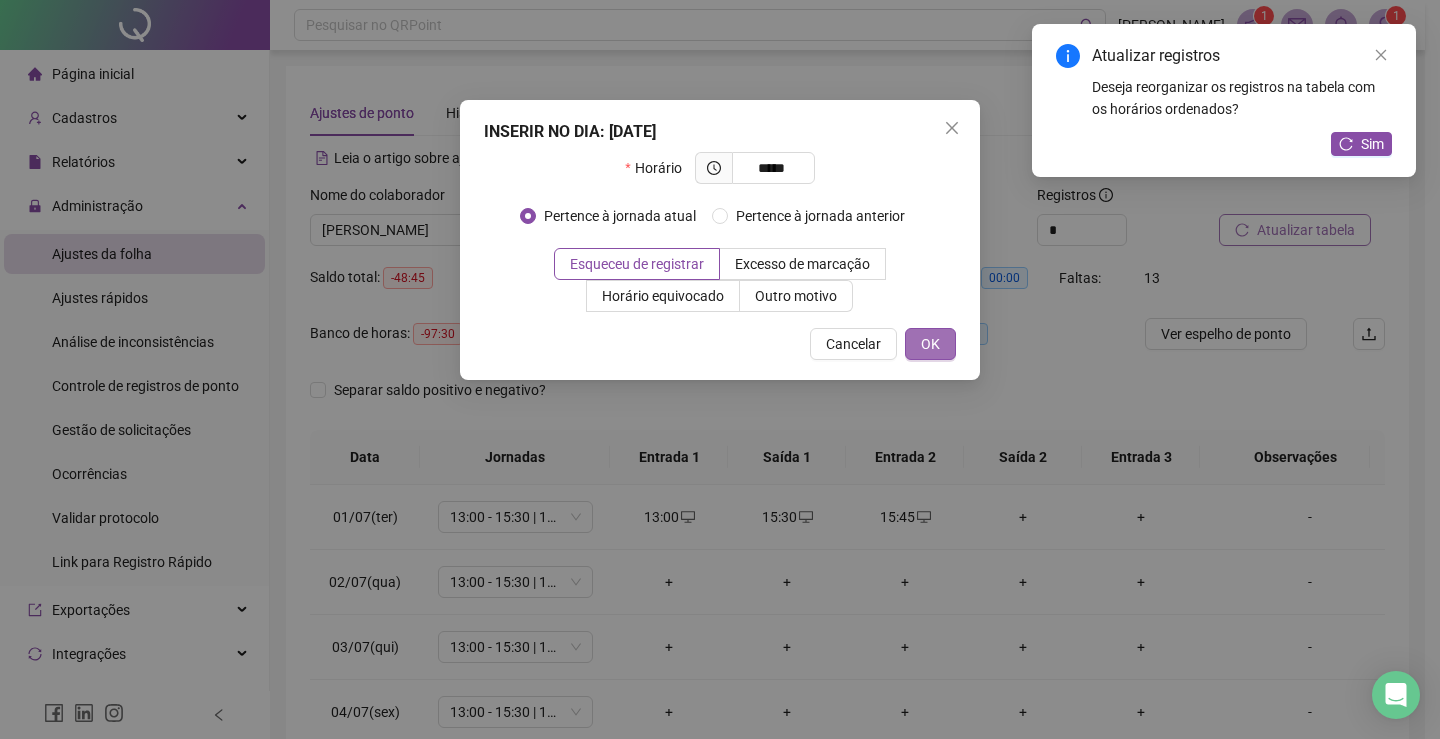type on "*****" 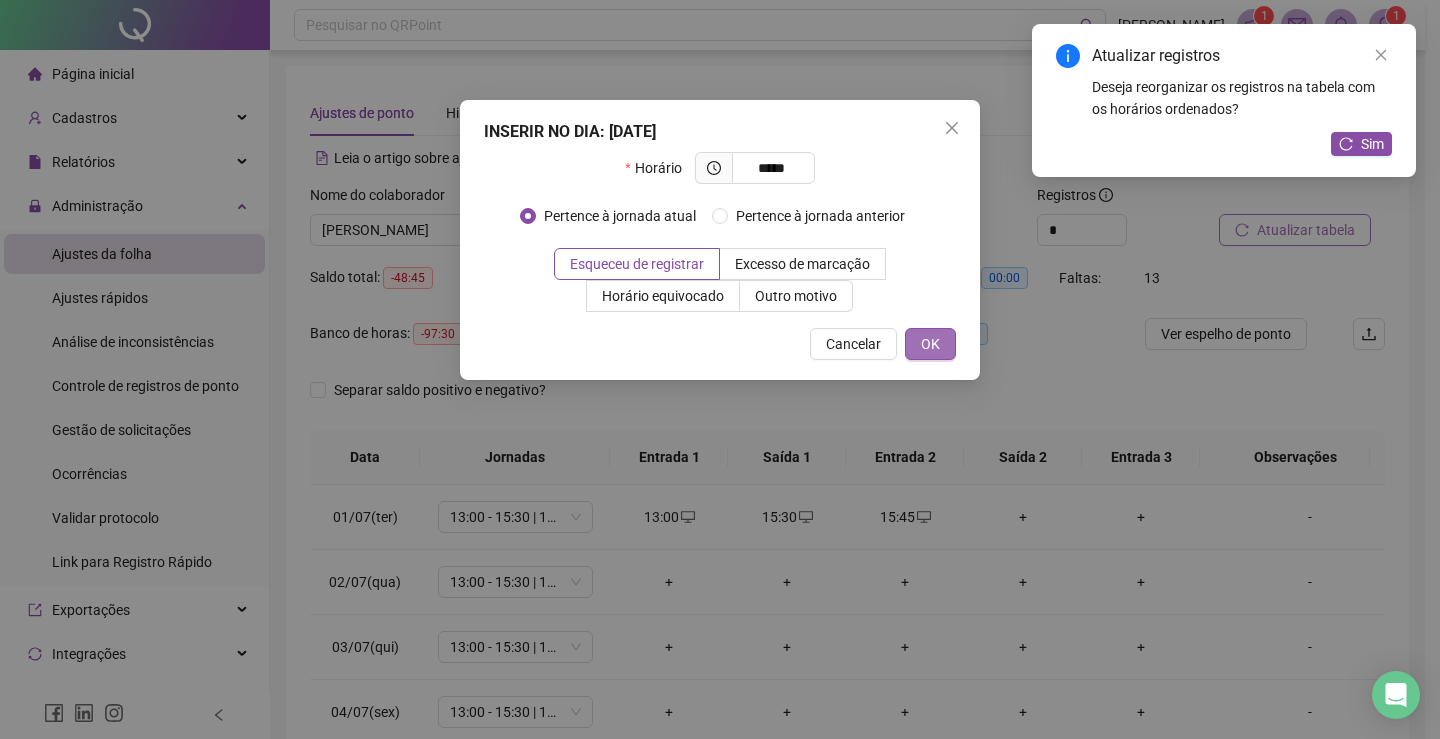 click on "OK" at bounding box center [930, 344] 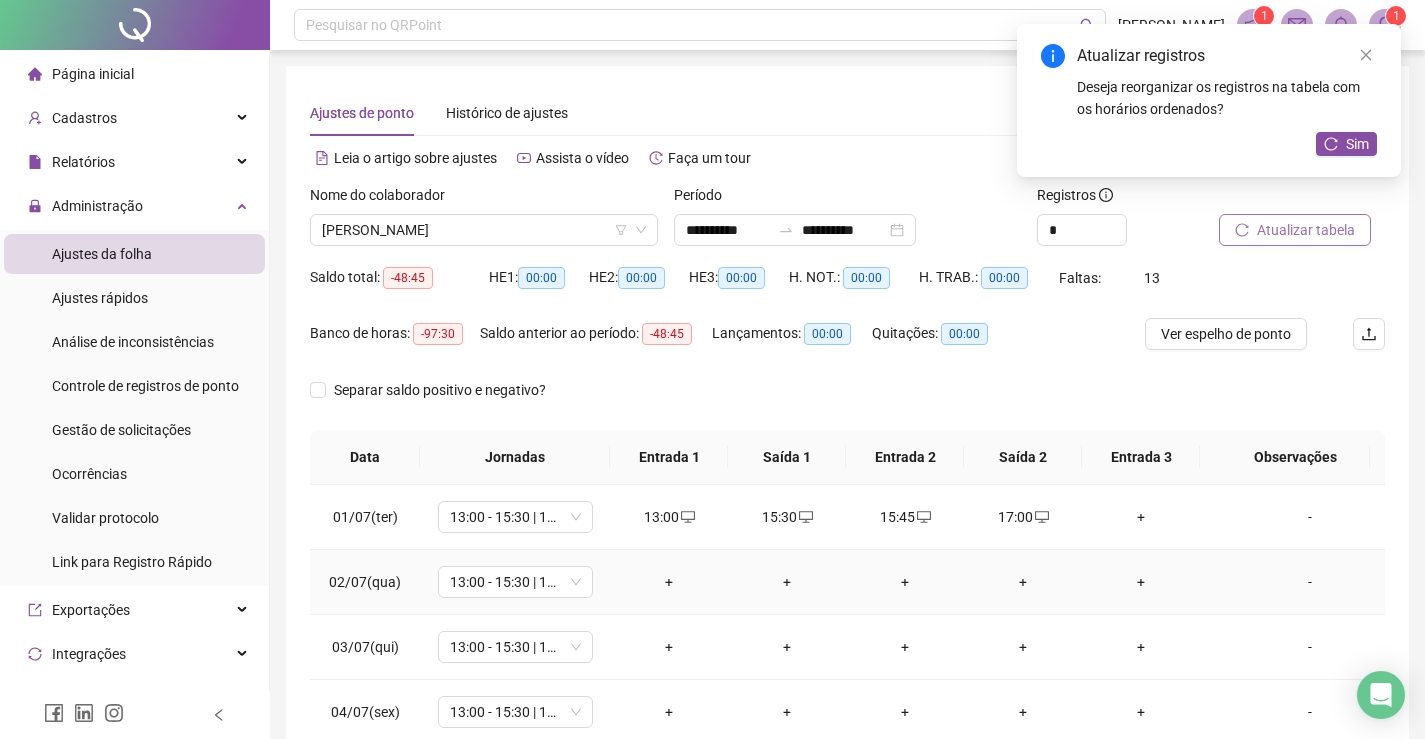click on "+" at bounding box center [669, 582] 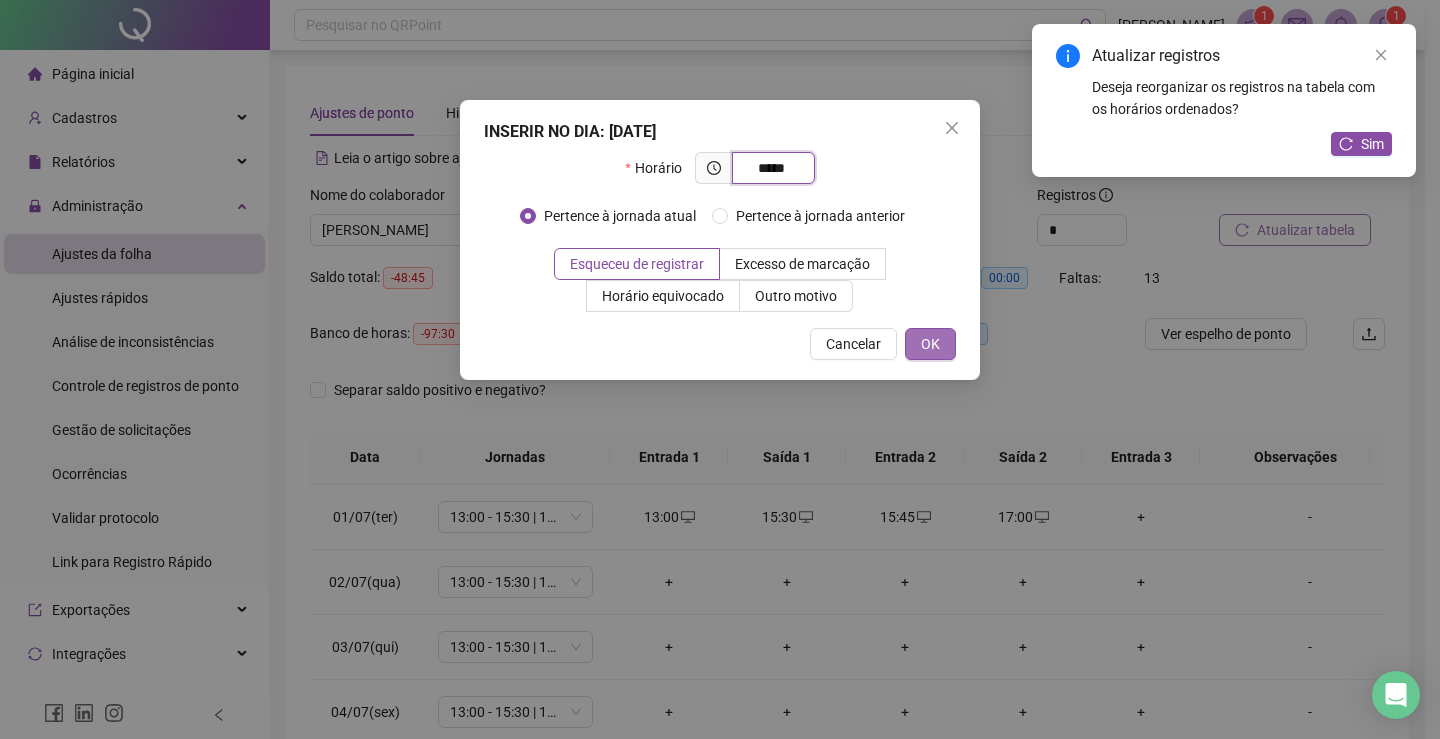 type on "*****" 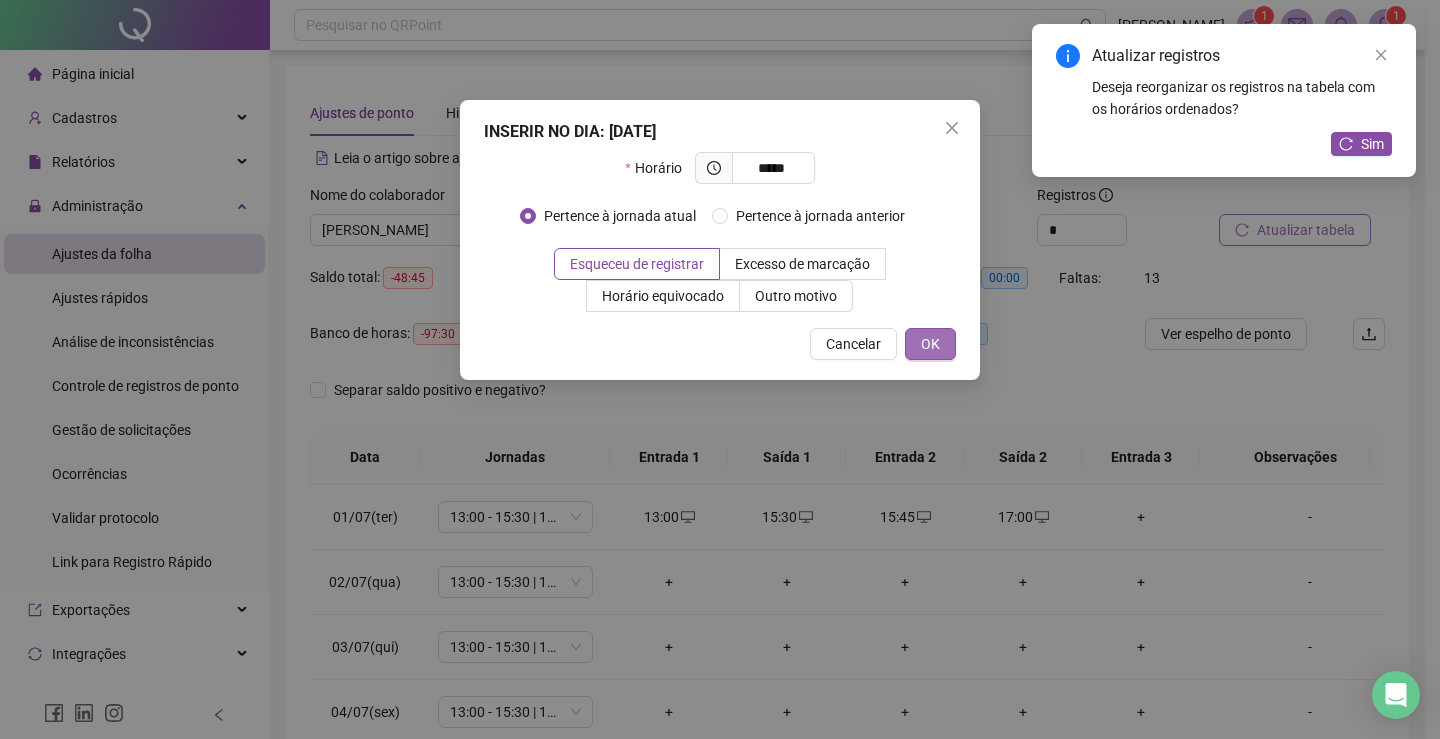 click on "OK" at bounding box center (930, 344) 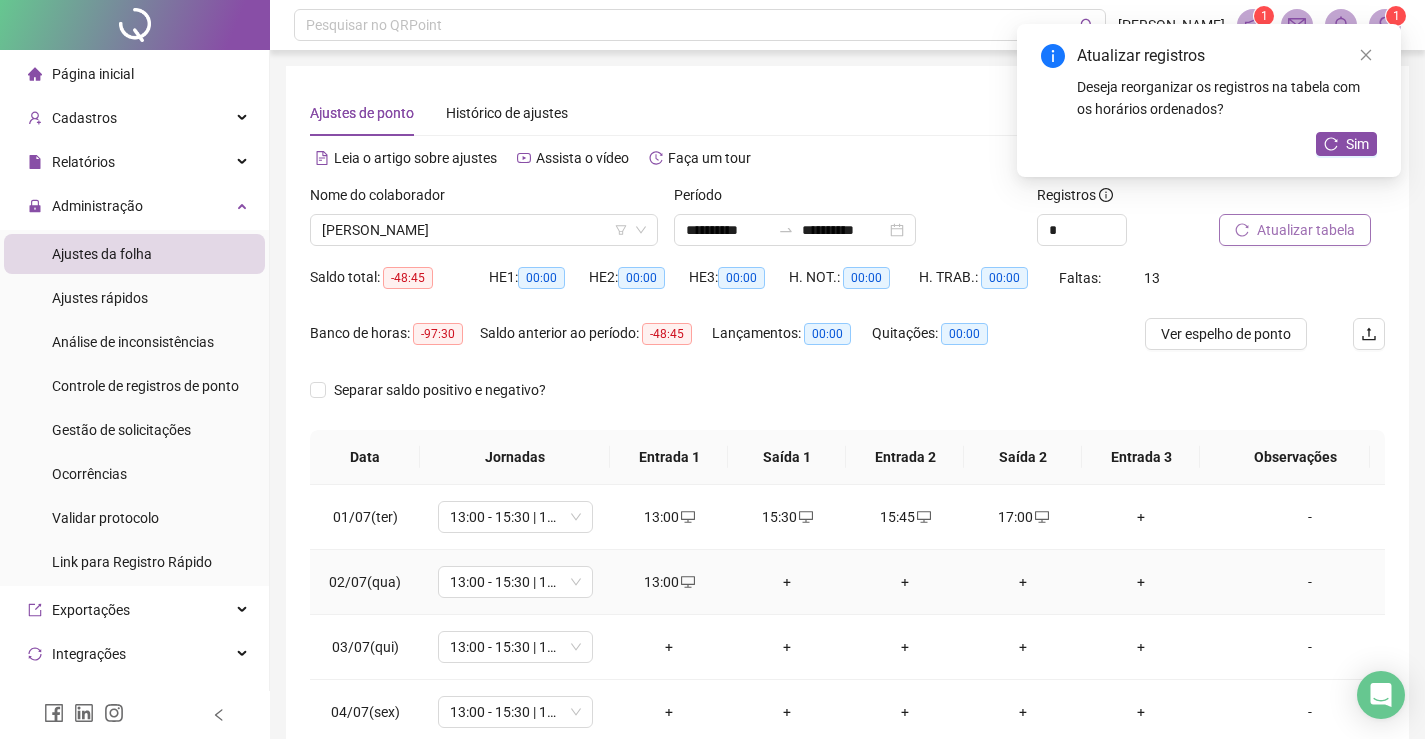click on "+" at bounding box center (787, 582) 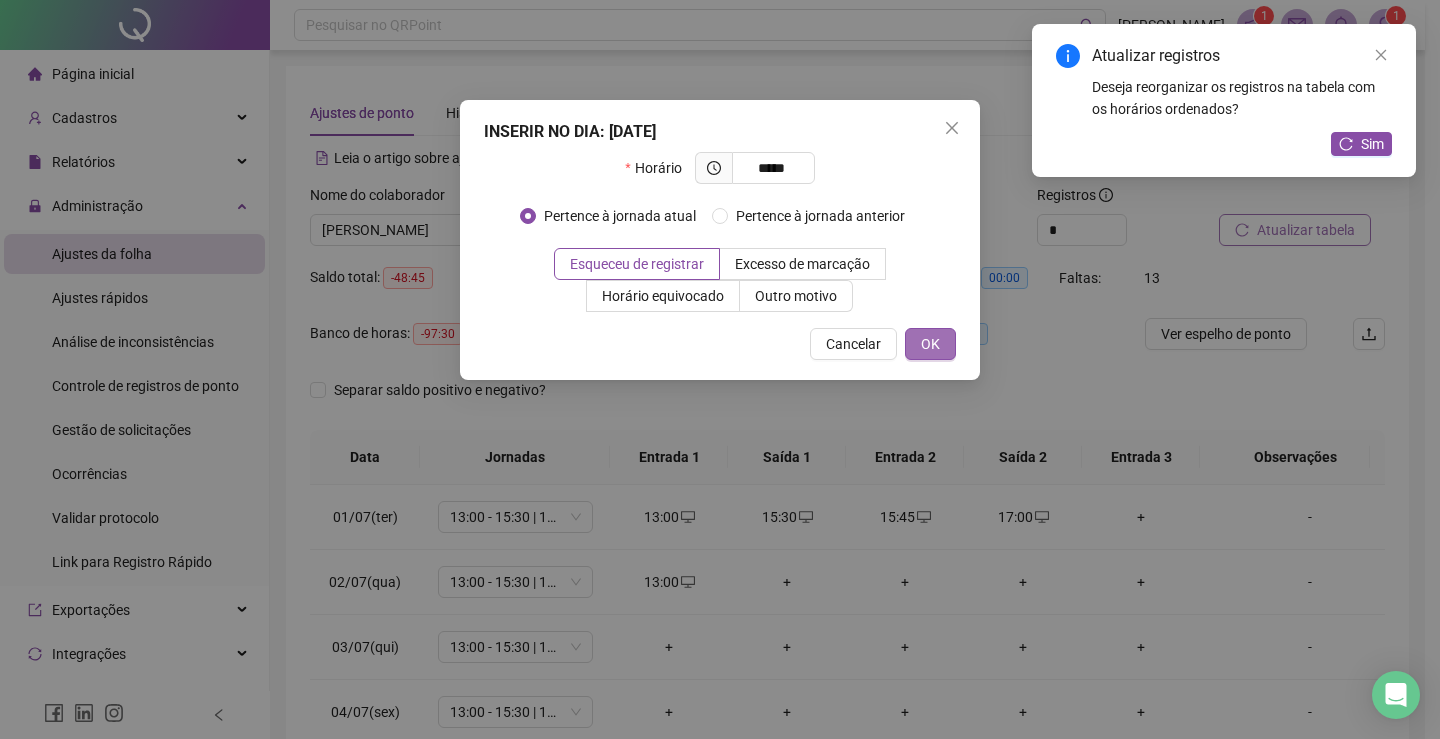 type on "*****" 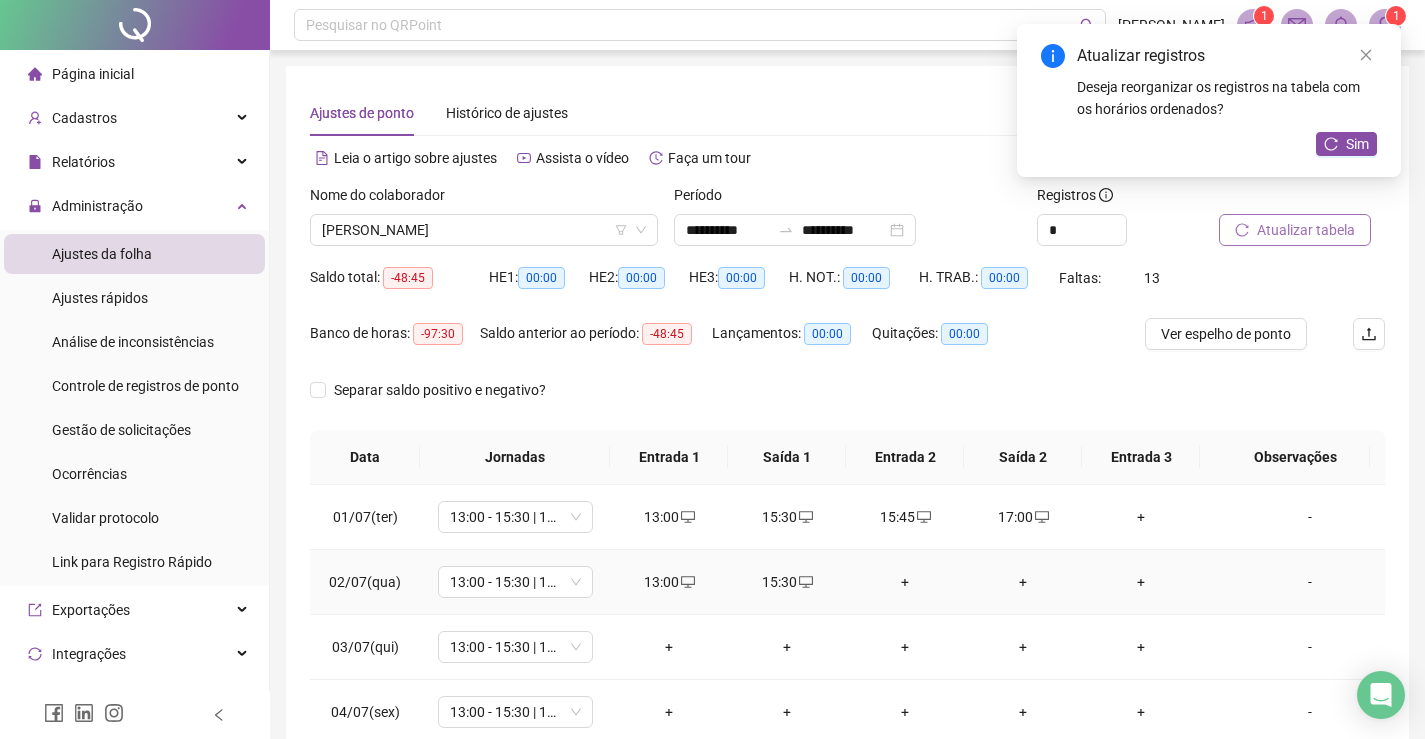 click on "+" at bounding box center [905, 582] 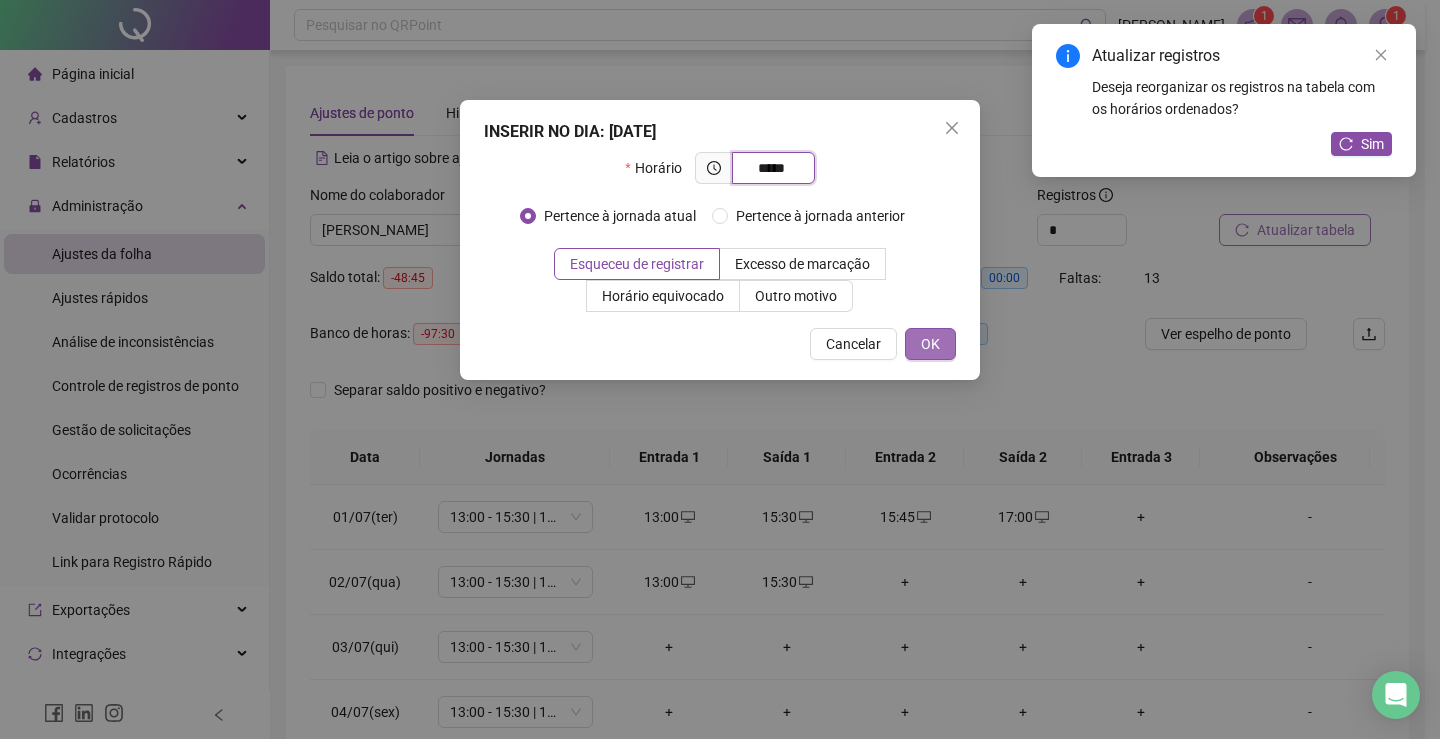 type on "*****" 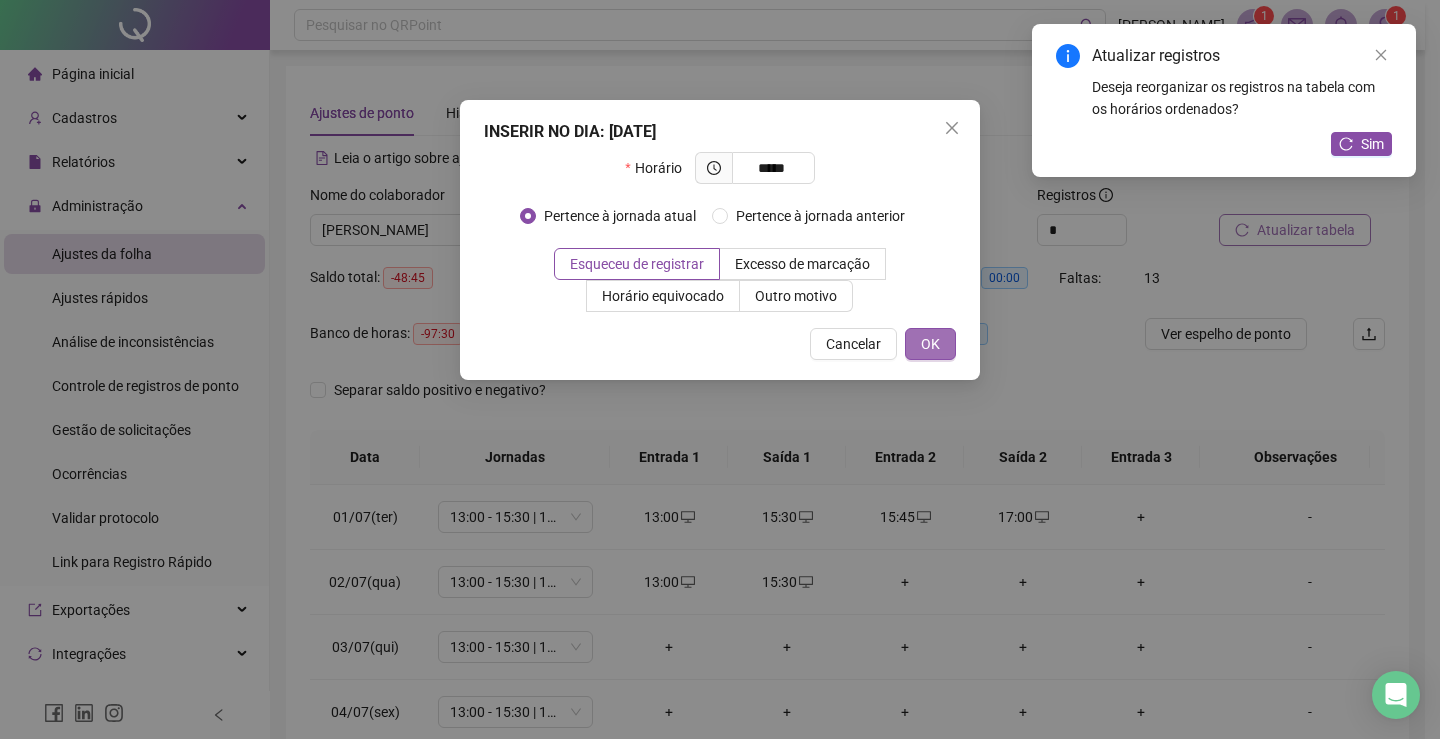 click on "OK" at bounding box center [930, 344] 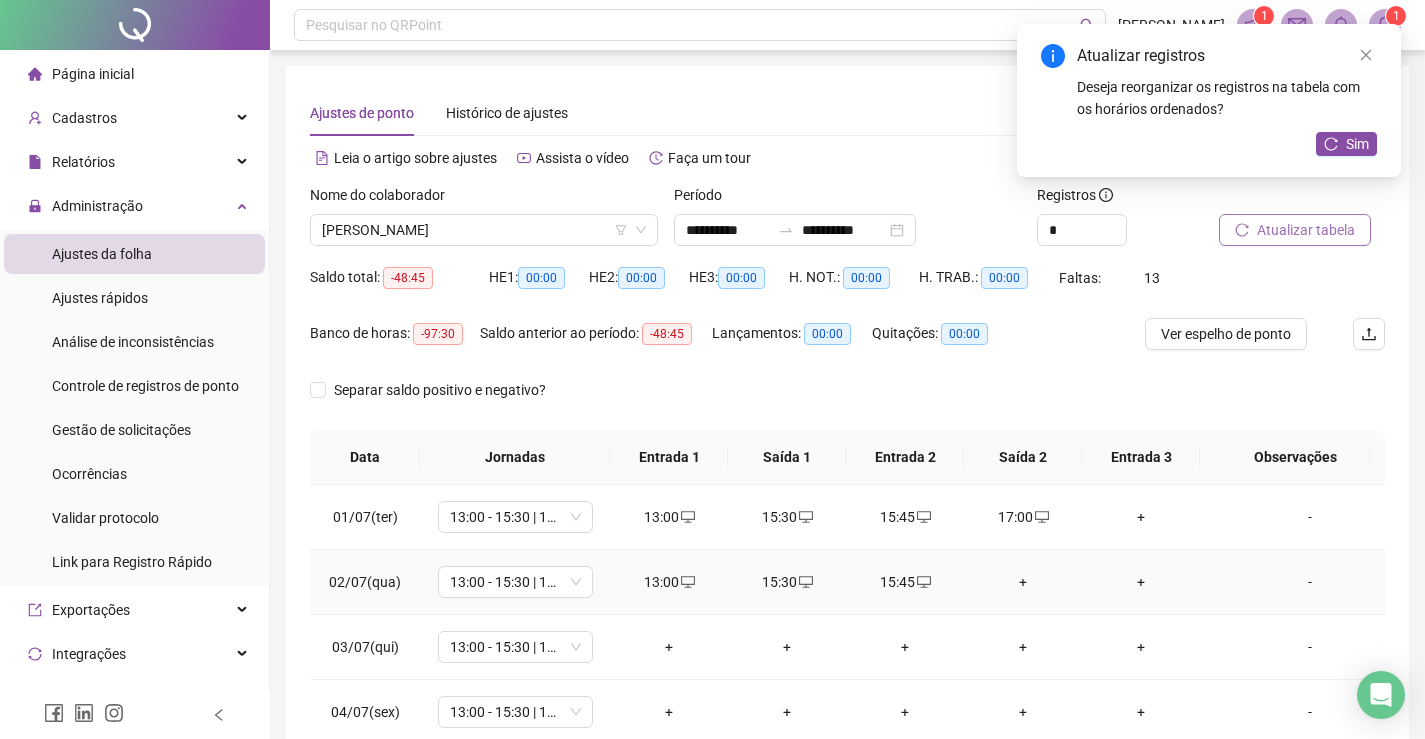 click on "+" at bounding box center [1023, 582] 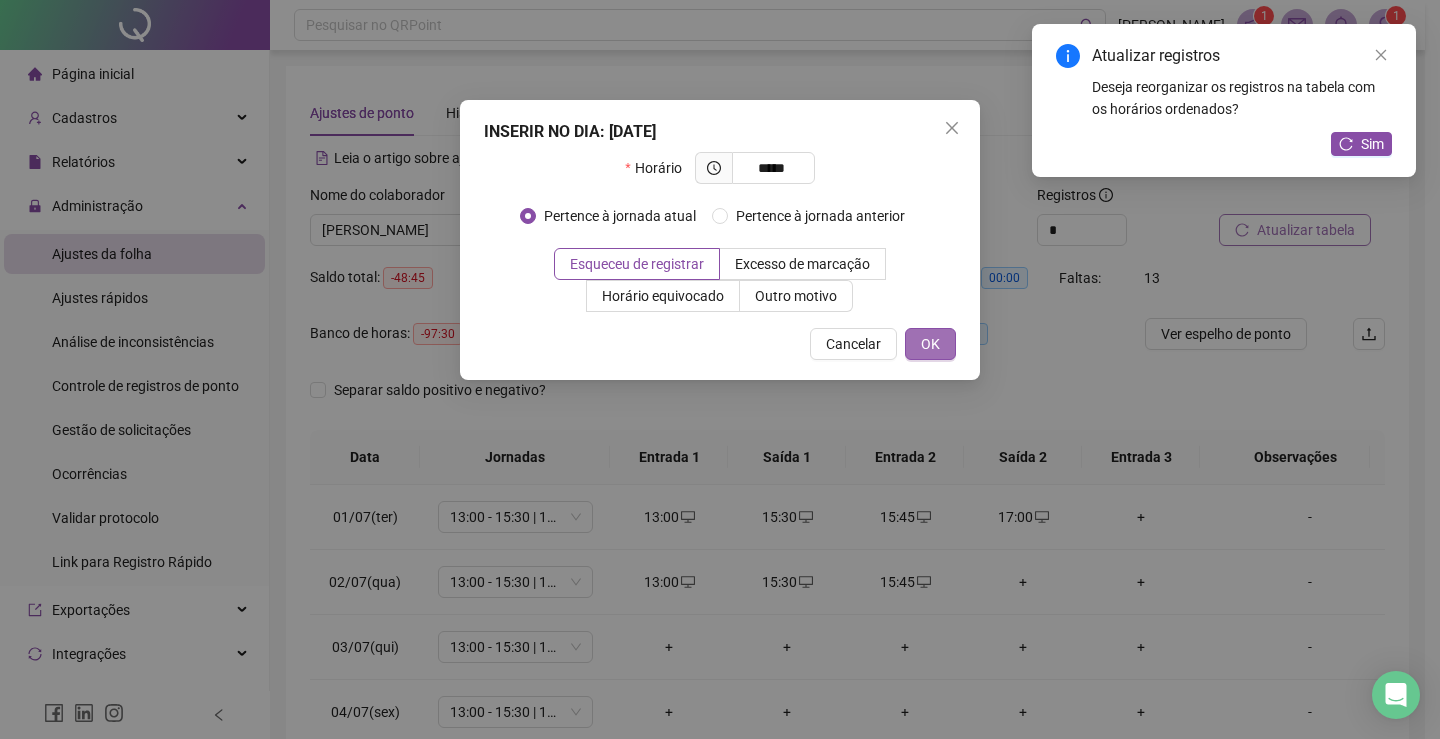 type on "*****" 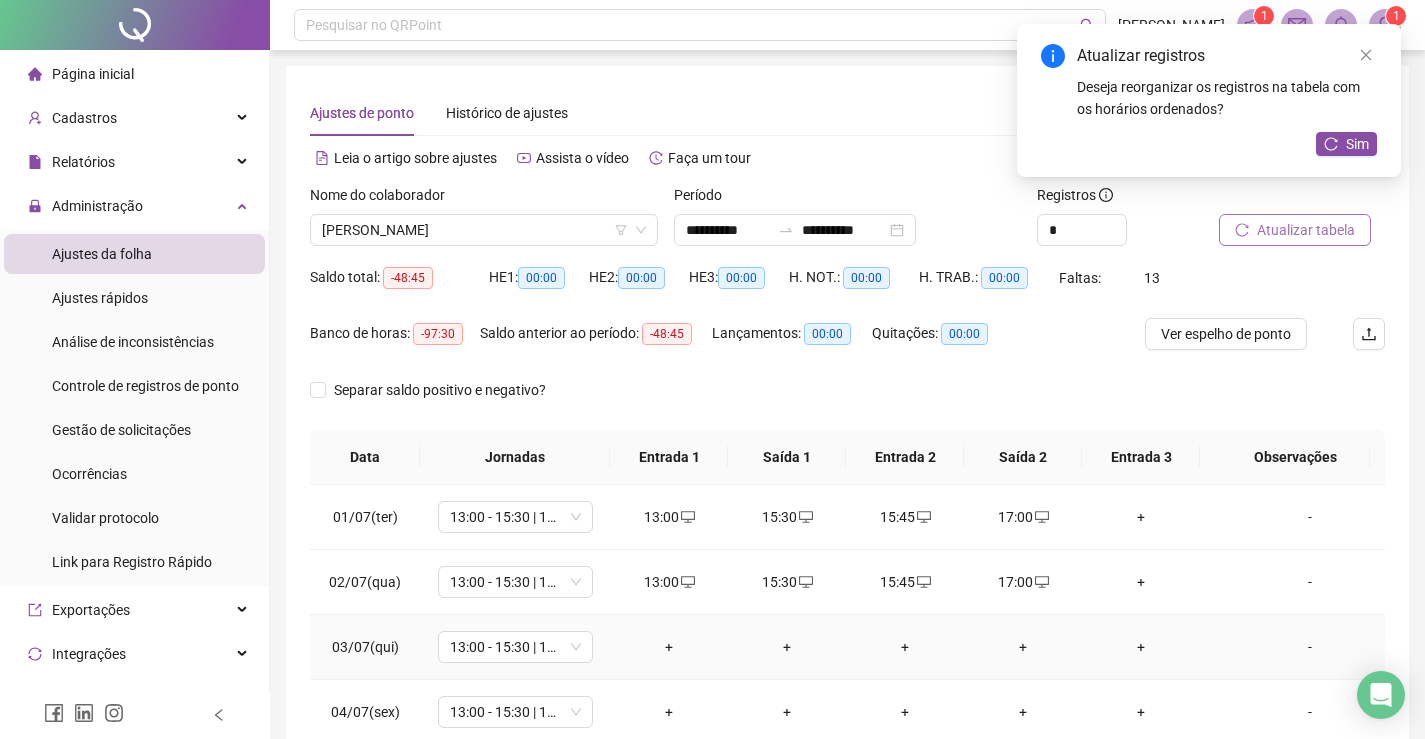 click on "+" at bounding box center (669, 647) 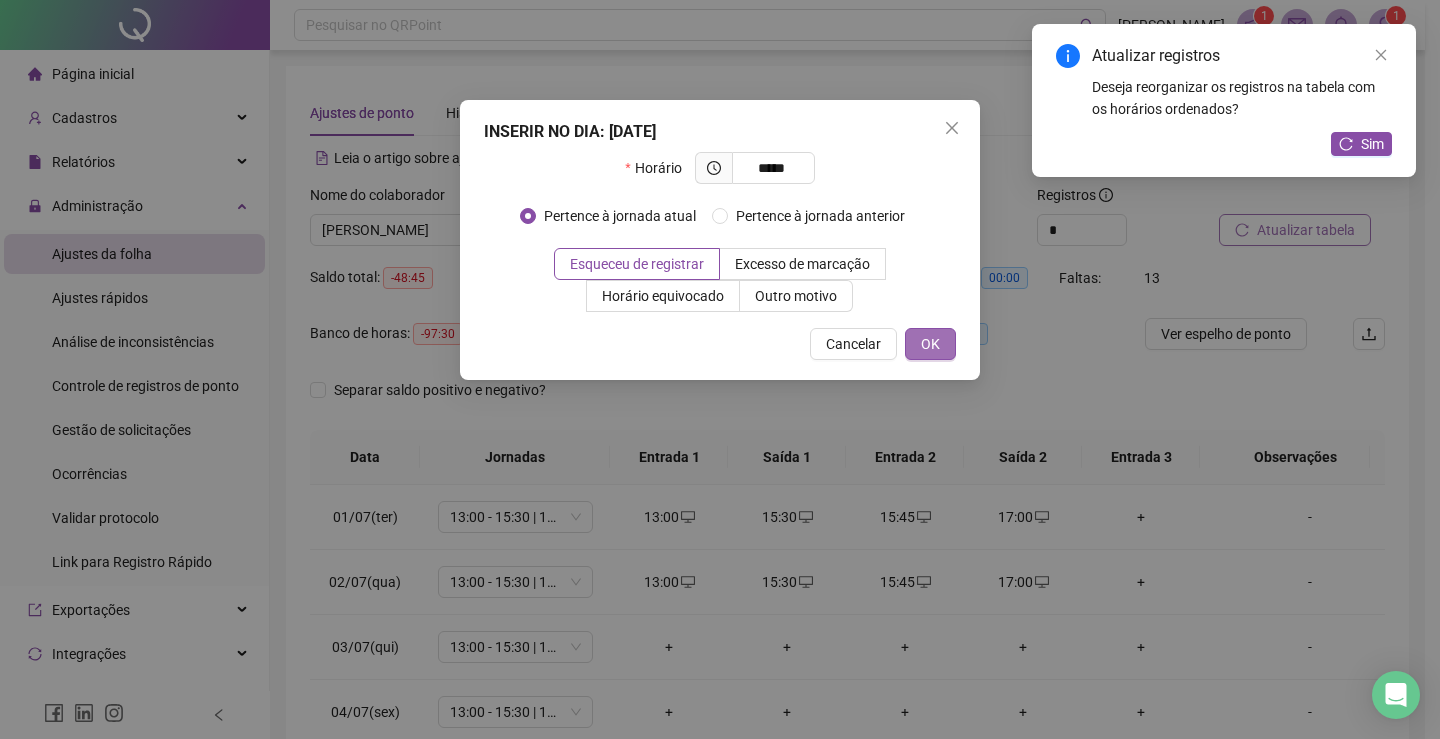 type on "*****" 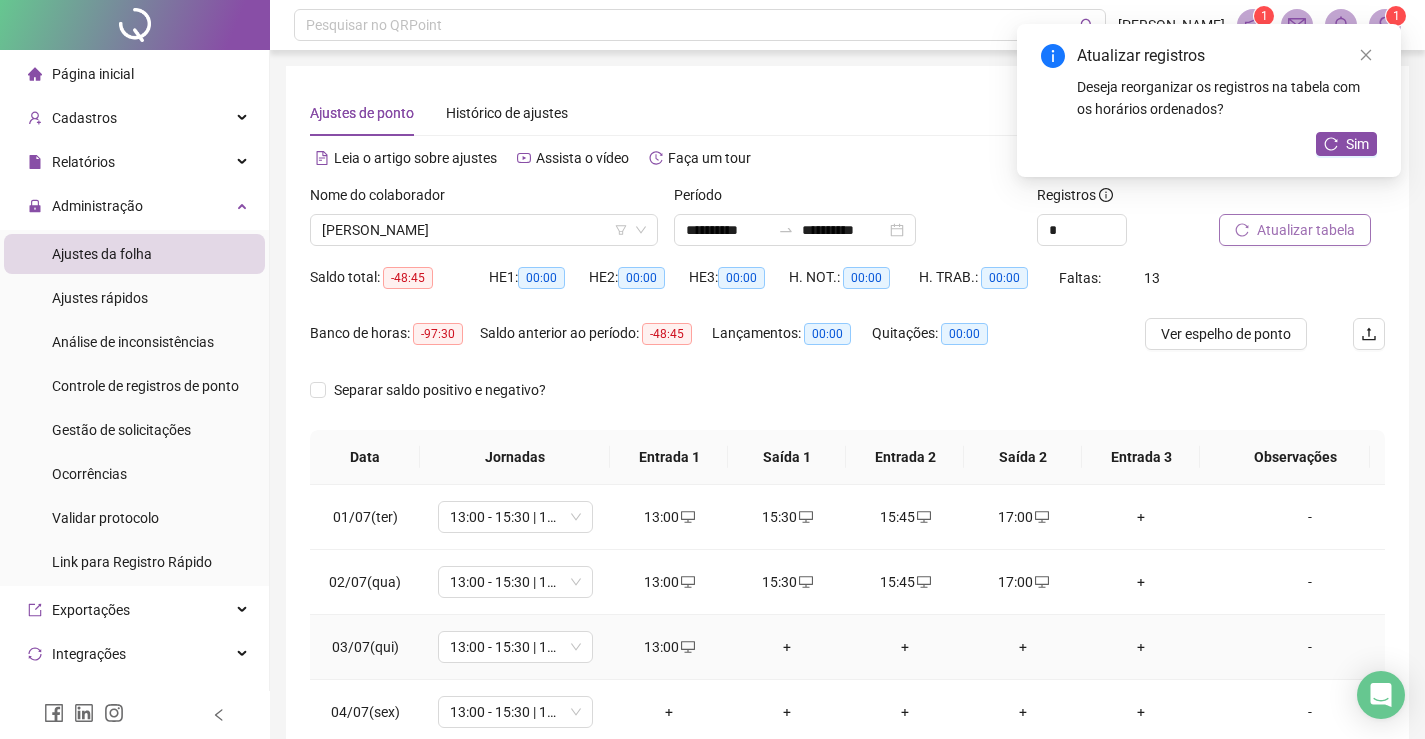 click on "+" at bounding box center [787, 647] 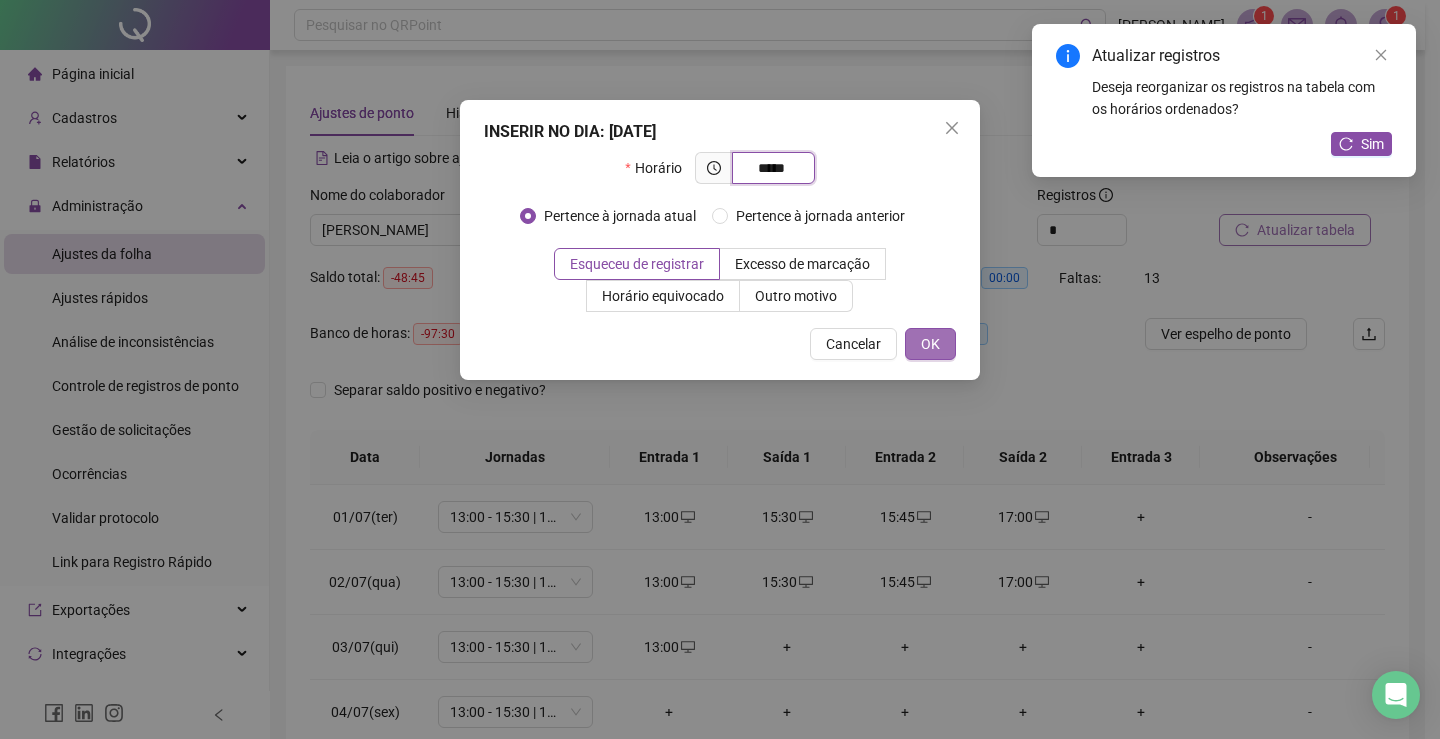 type on "*****" 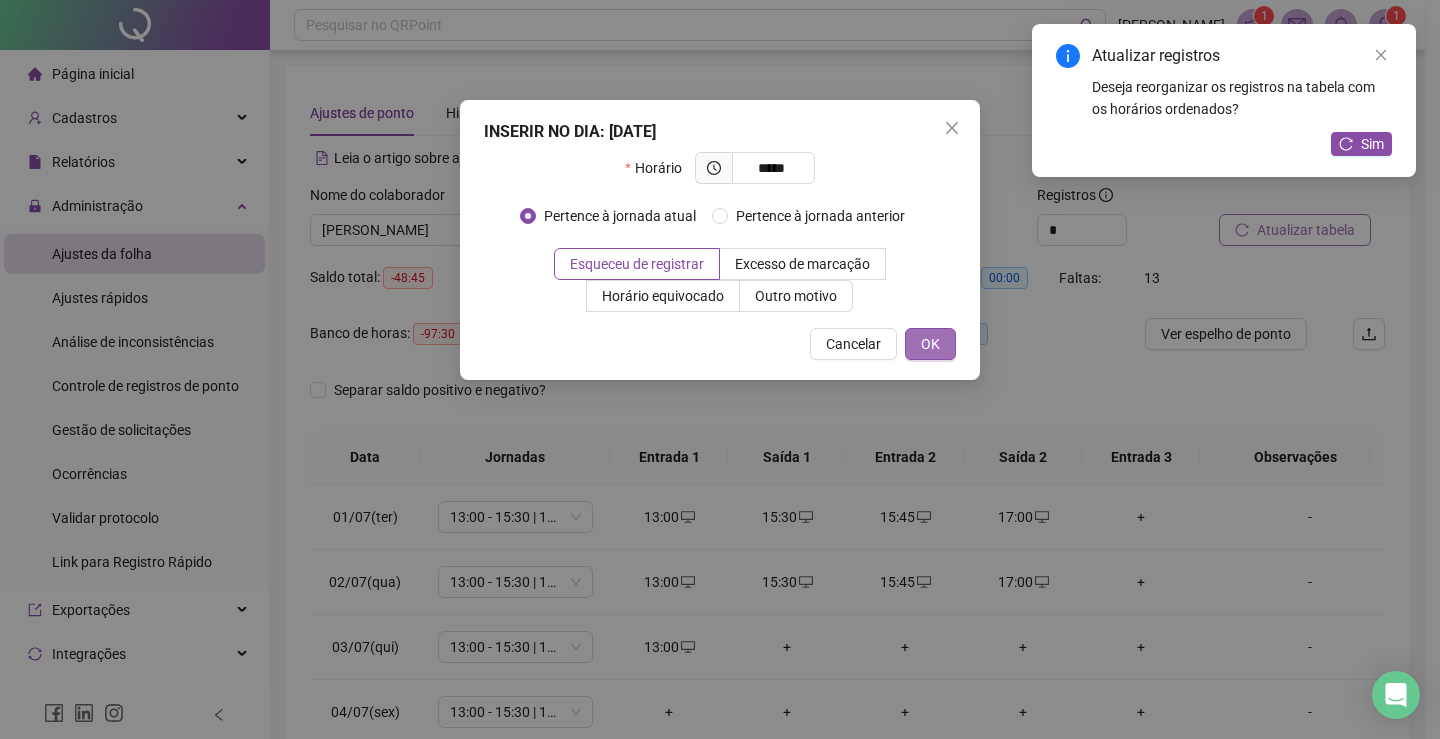 click on "OK" at bounding box center (930, 344) 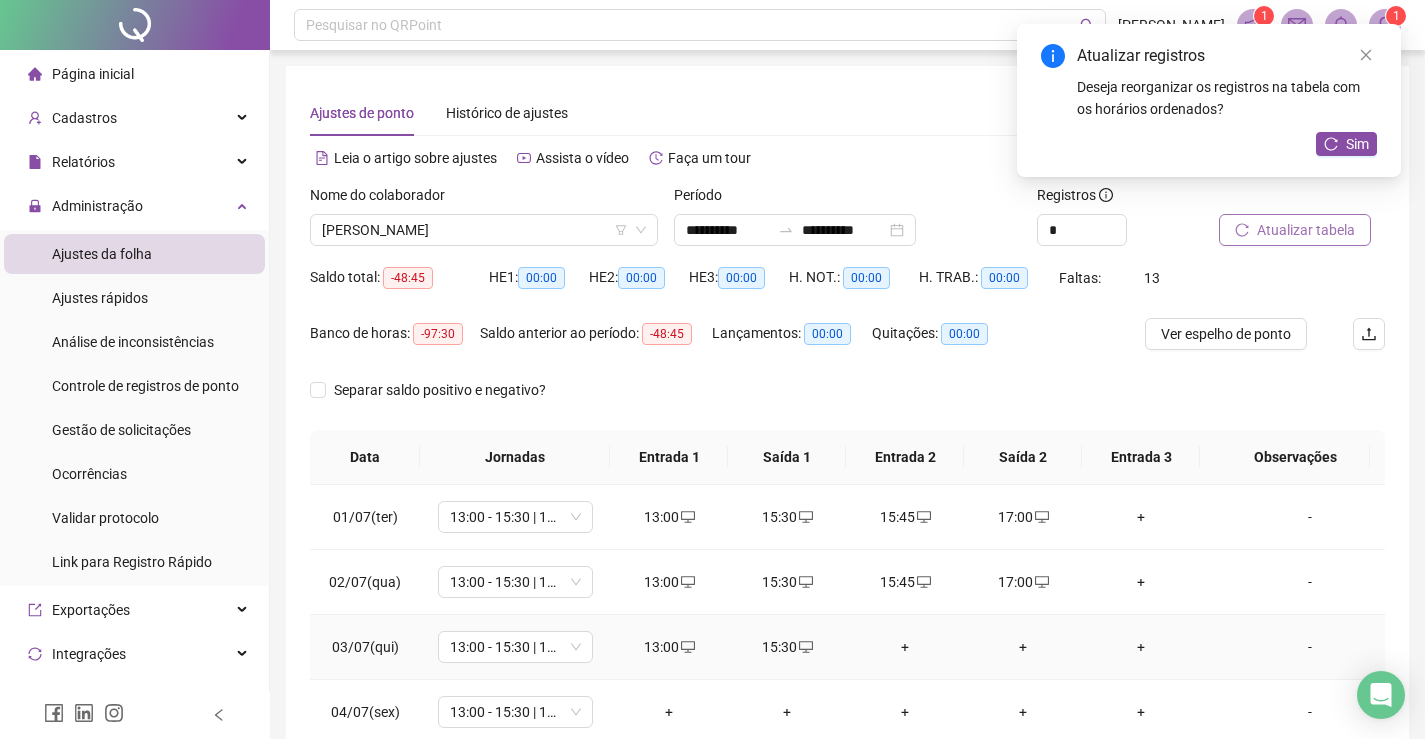 click on "+" at bounding box center (905, 647) 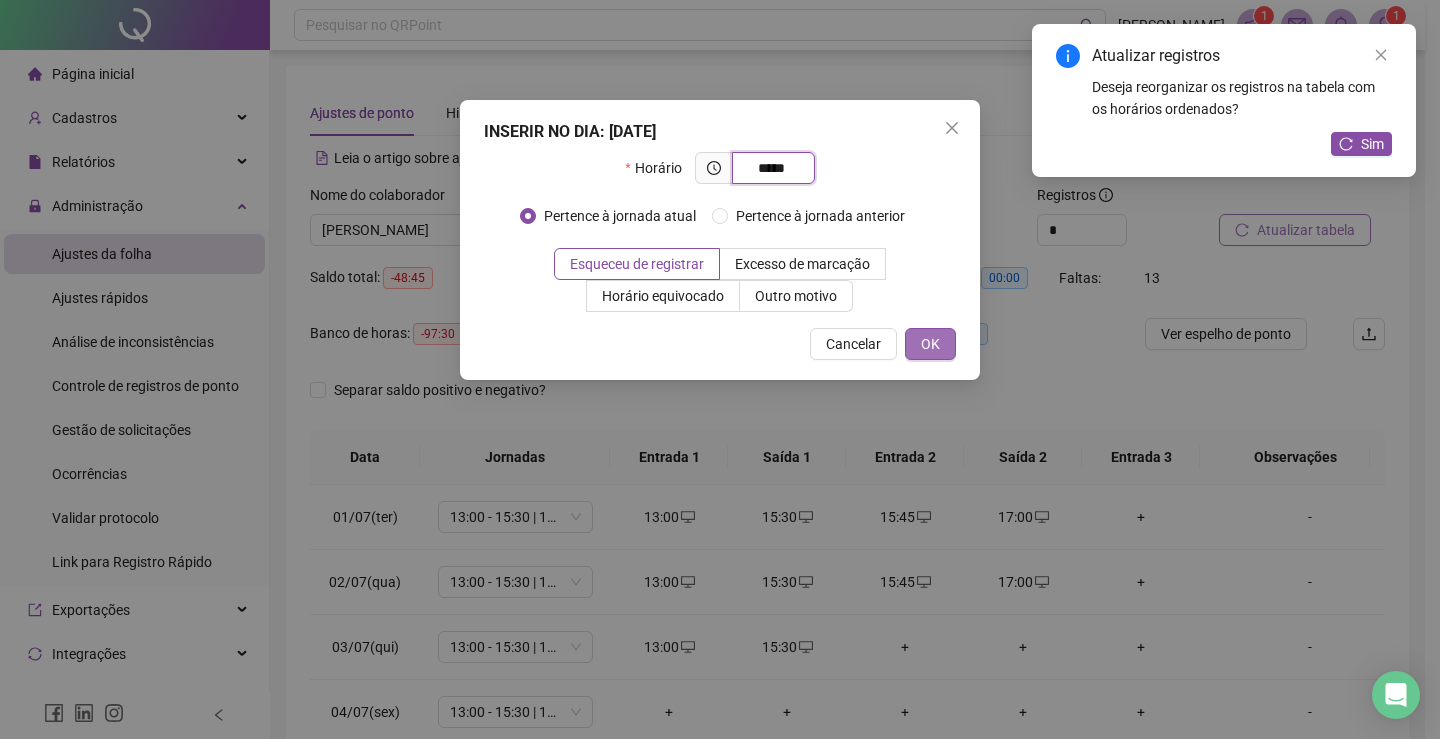 type on "*****" 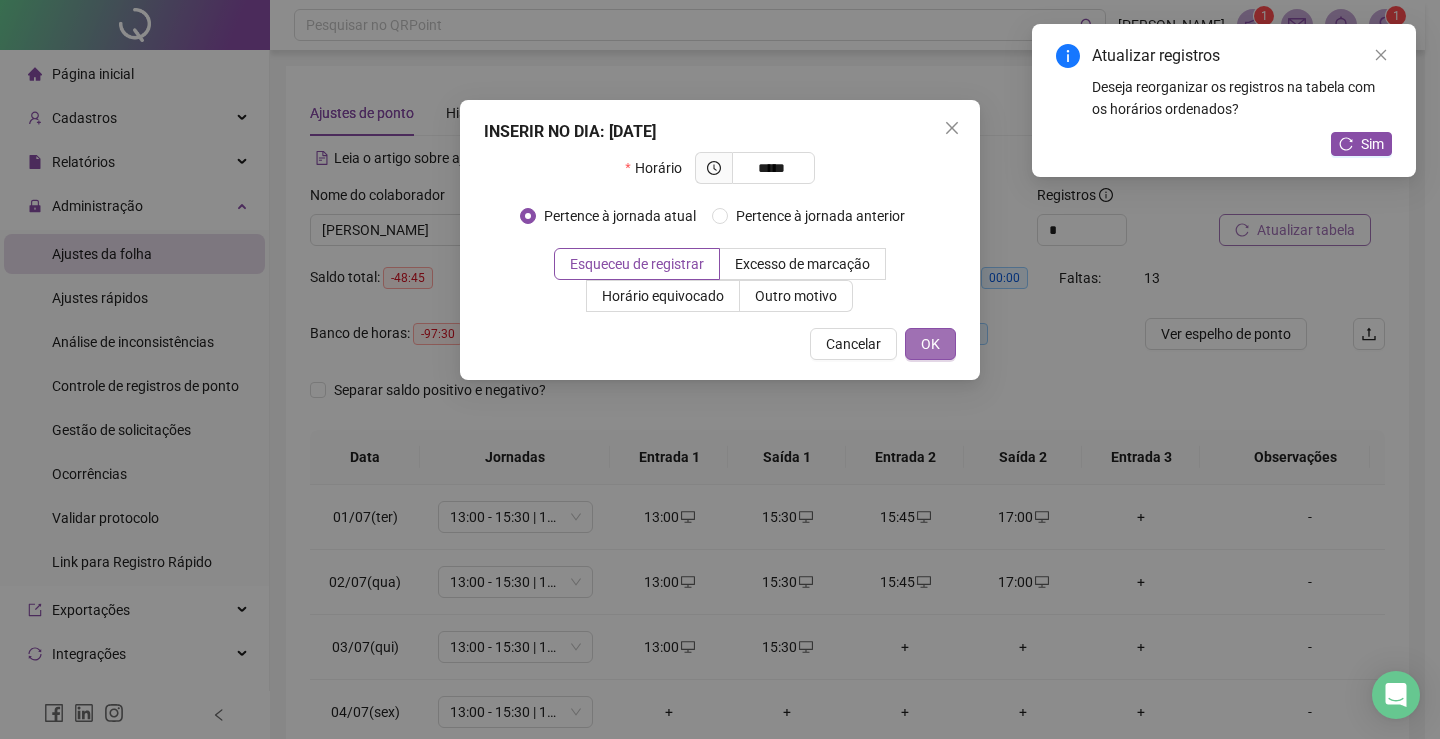 click on "OK" at bounding box center (930, 344) 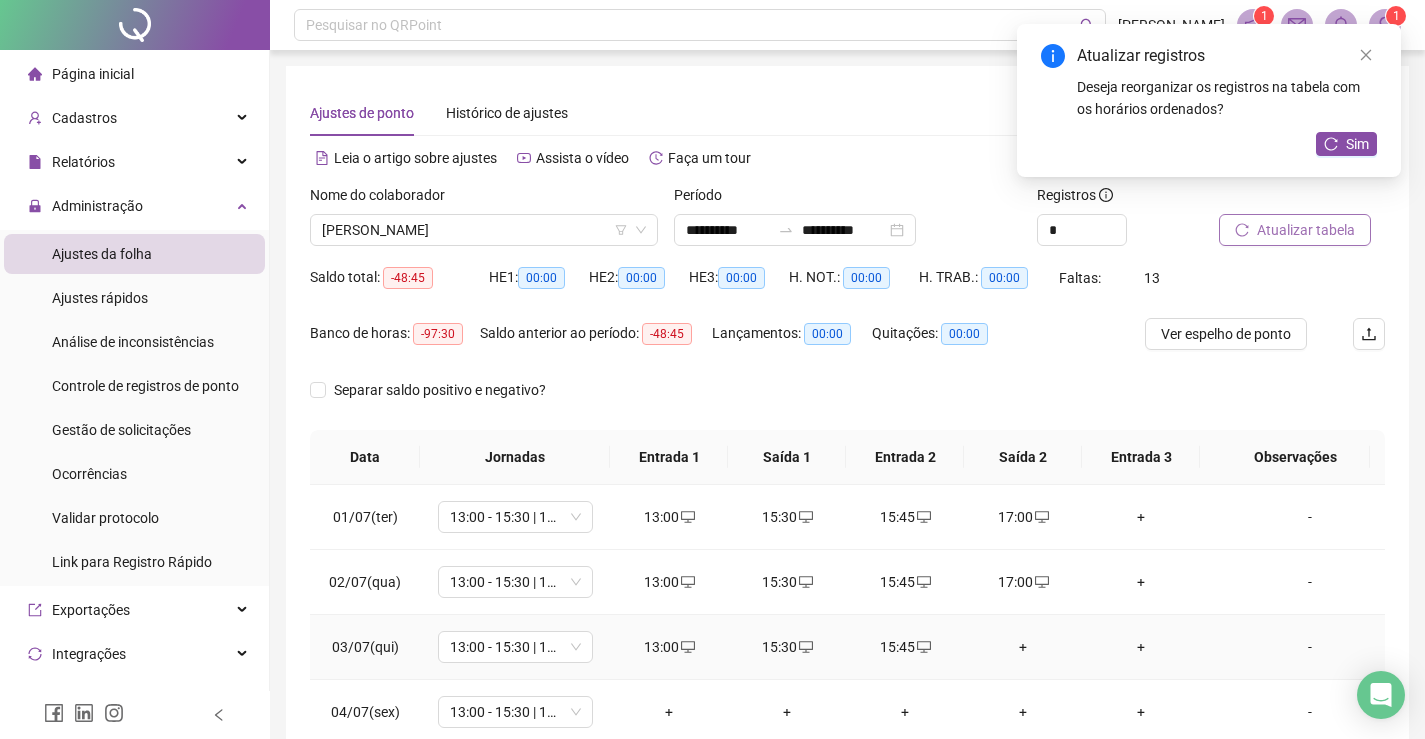 click on "+" at bounding box center [1023, 647] 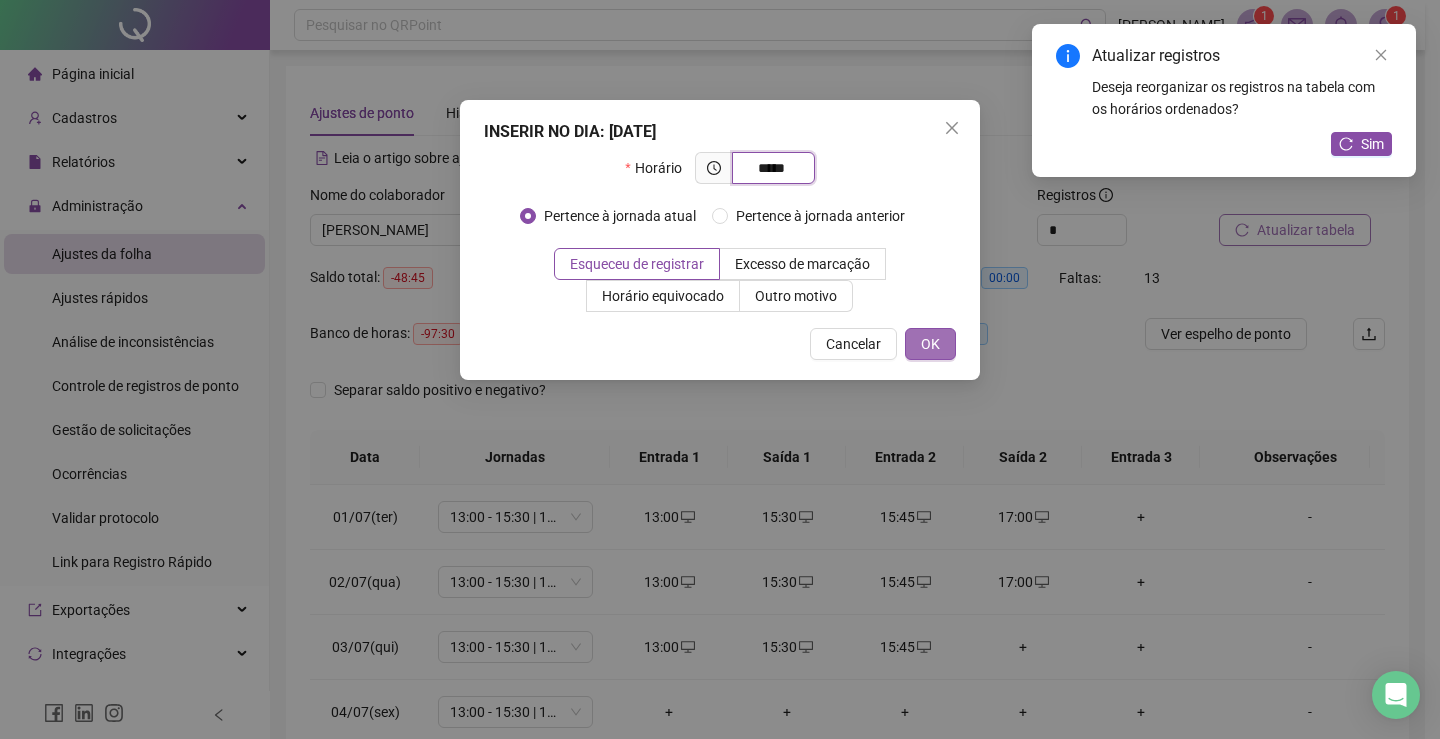 type on "*****" 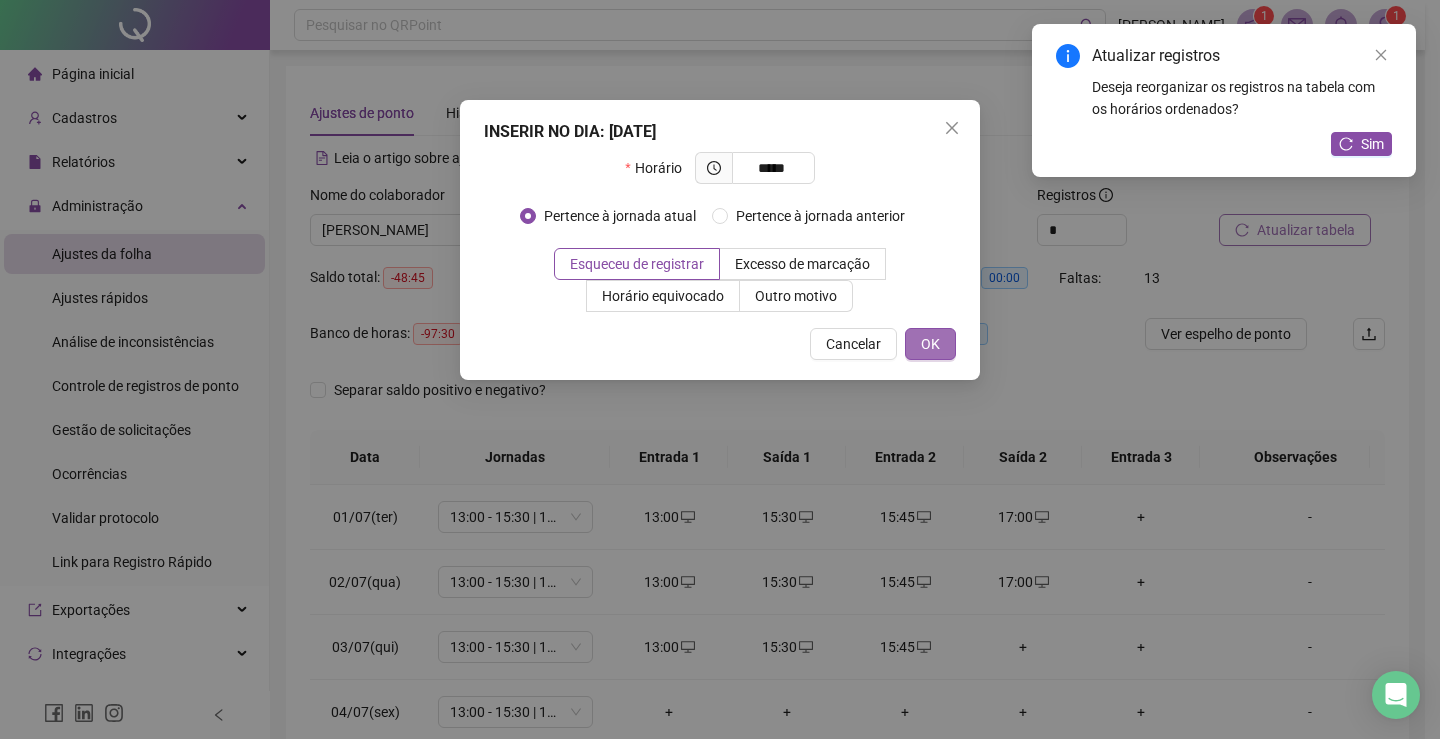 click on "OK" at bounding box center [930, 344] 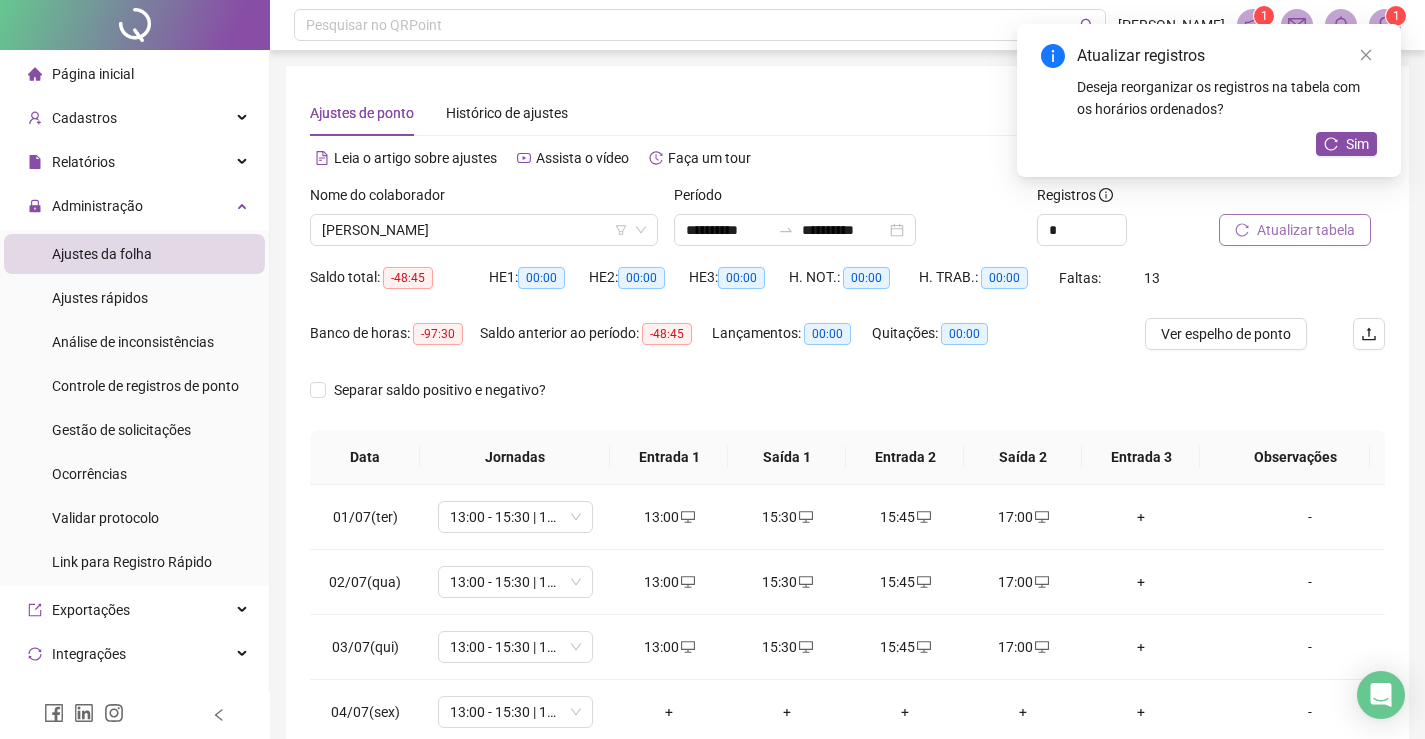 scroll, scrollTop: 100, scrollLeft: 0, axis: vertical 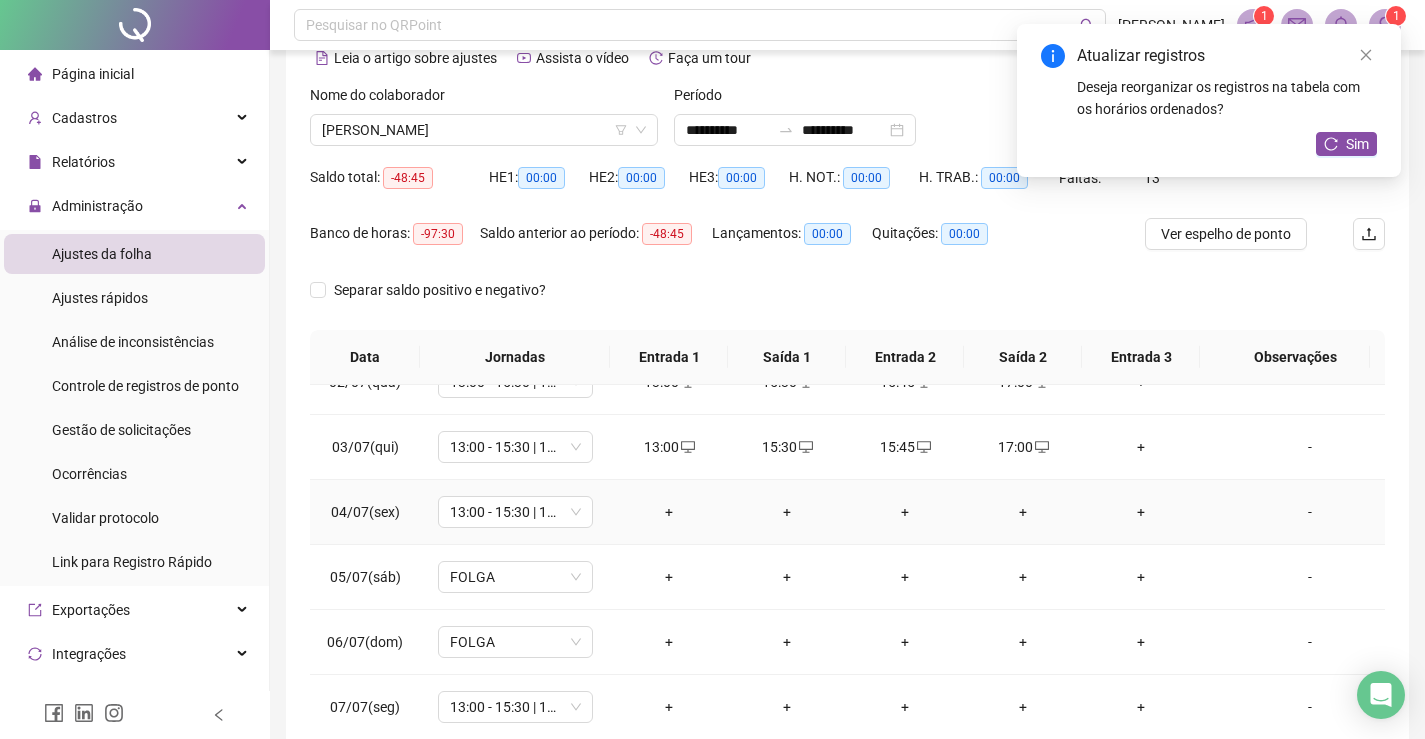 click on "+" at bounding box center [669, 512] 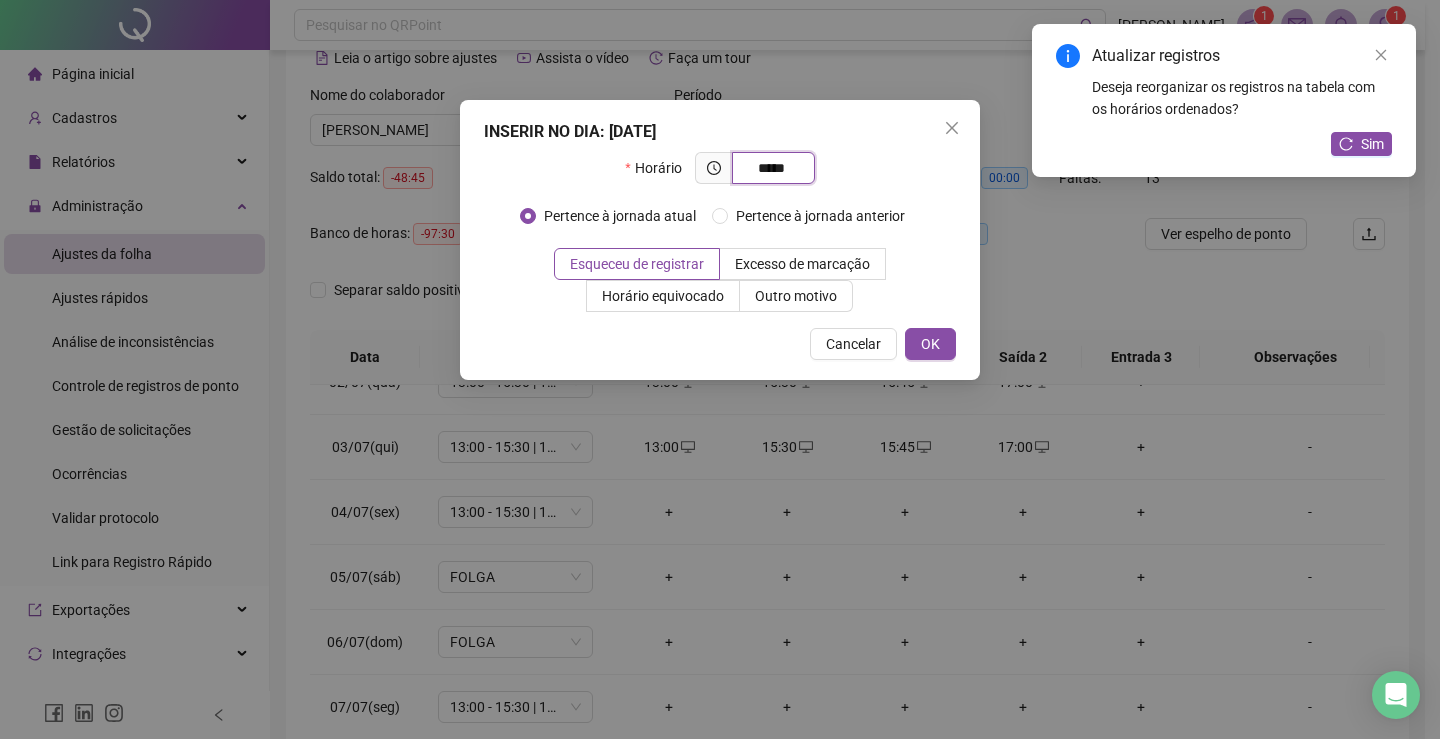 click on "*****" at bounding box center (771, 168) 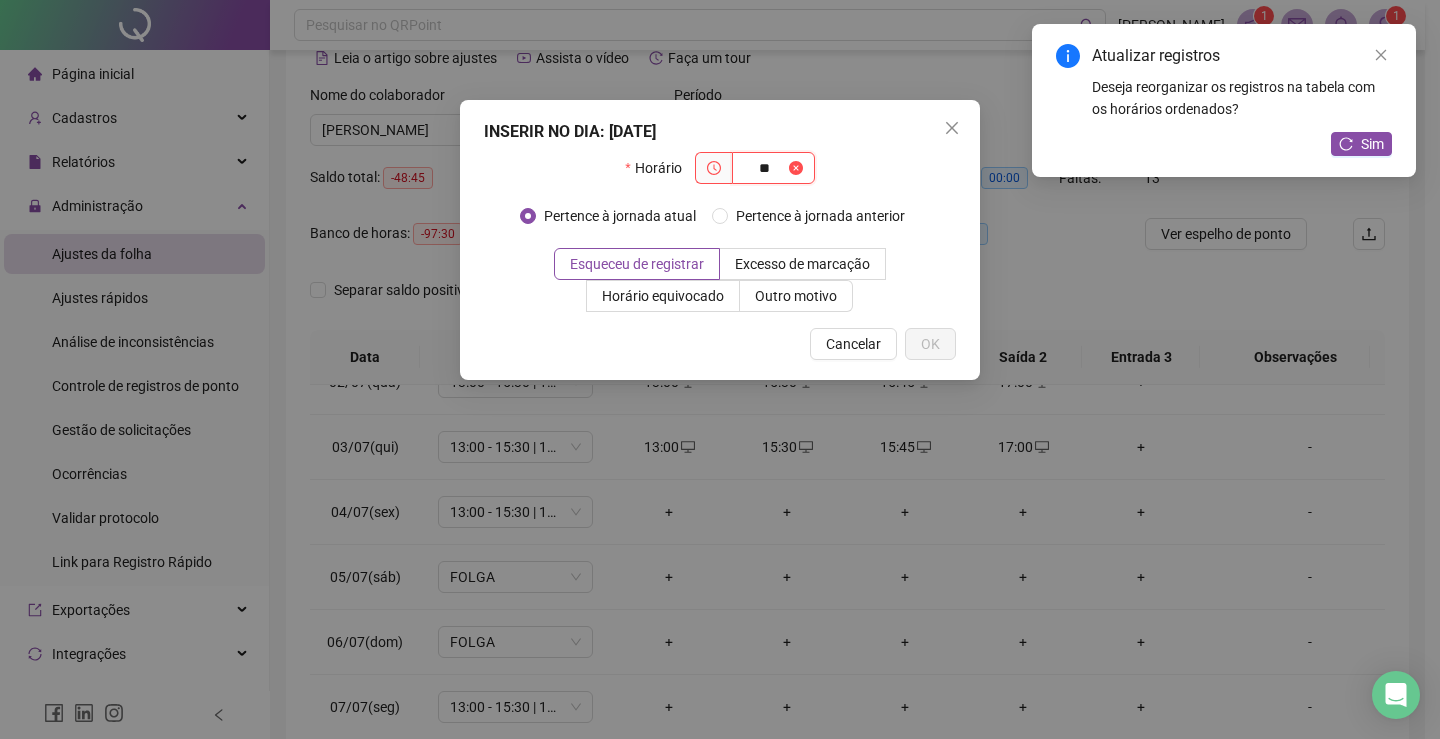 type on "*" 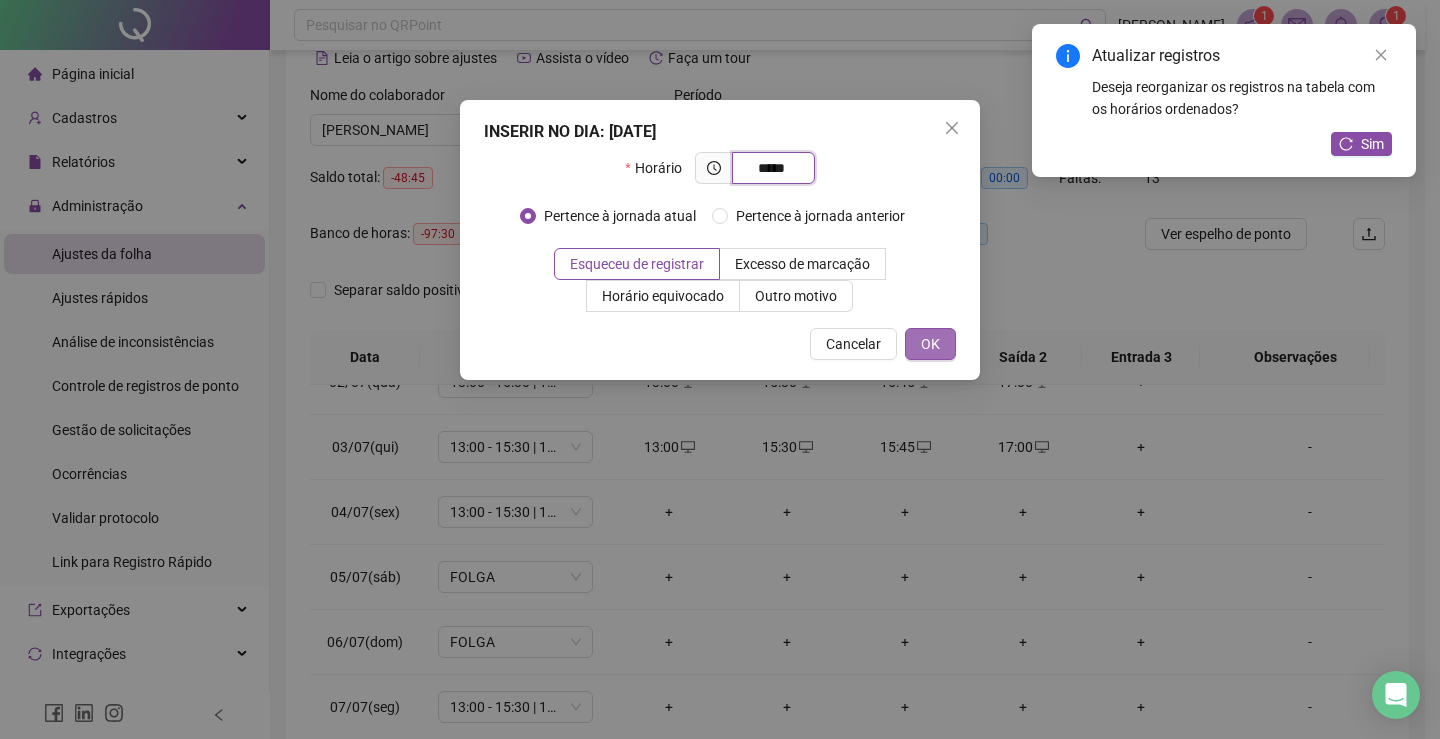 type on "*****" 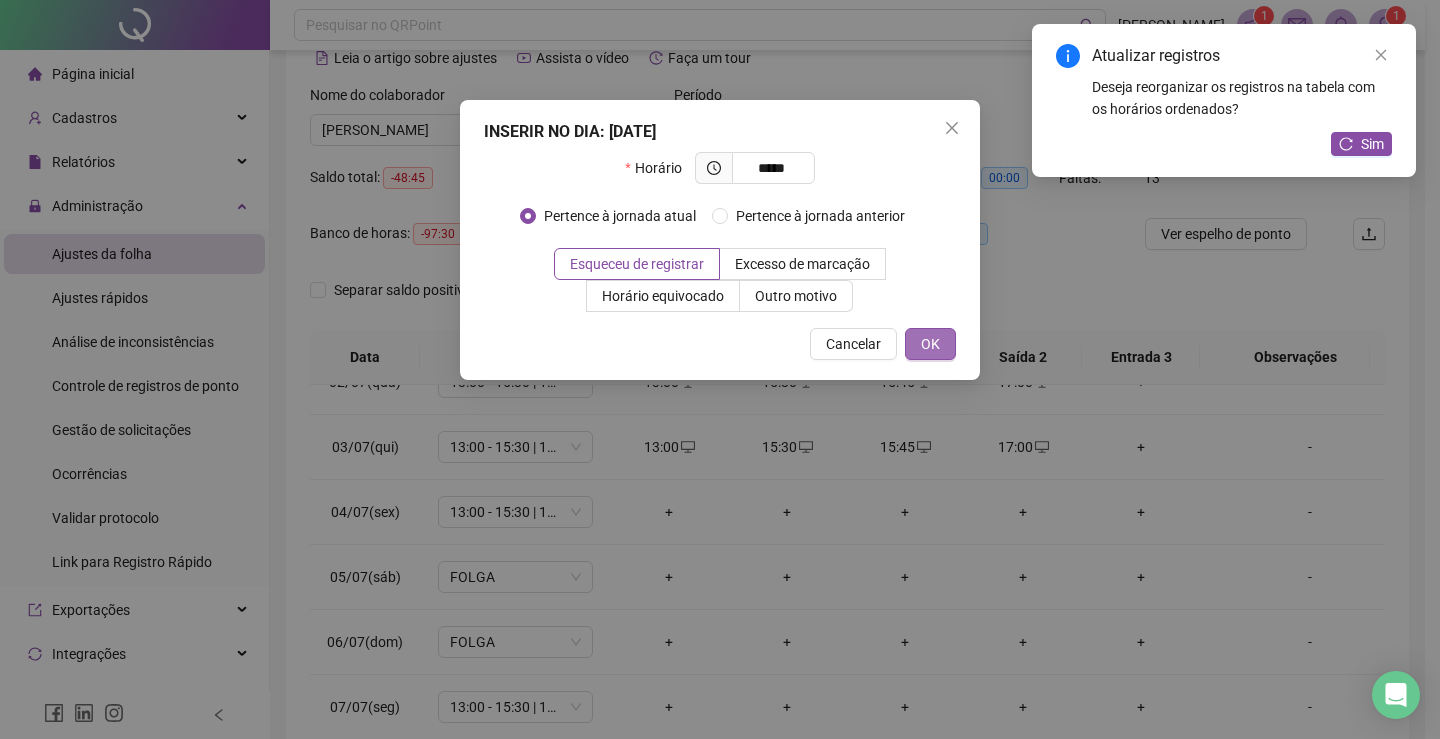 click on "OK" at bounding box center (930, 344) 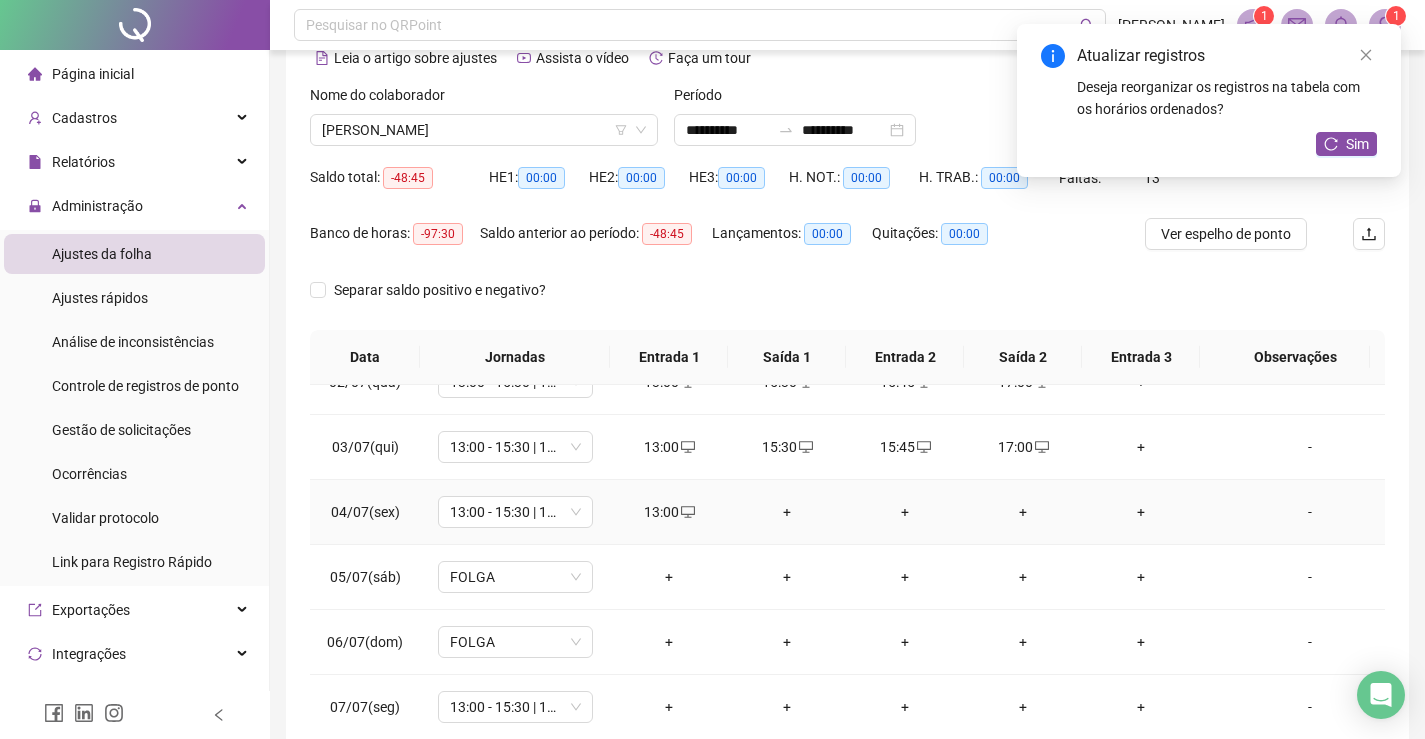 click on "+" at bounding box center (787, 512) 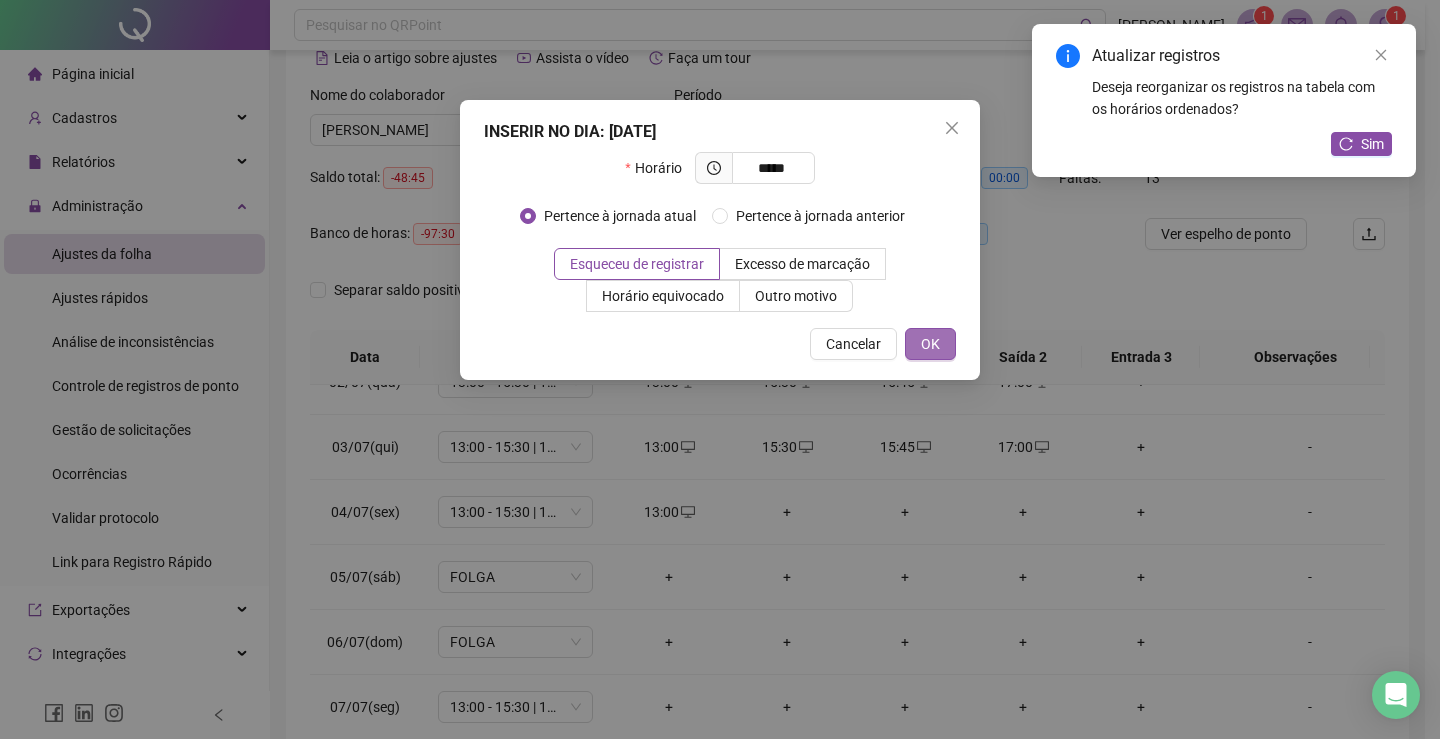 type on "*****" 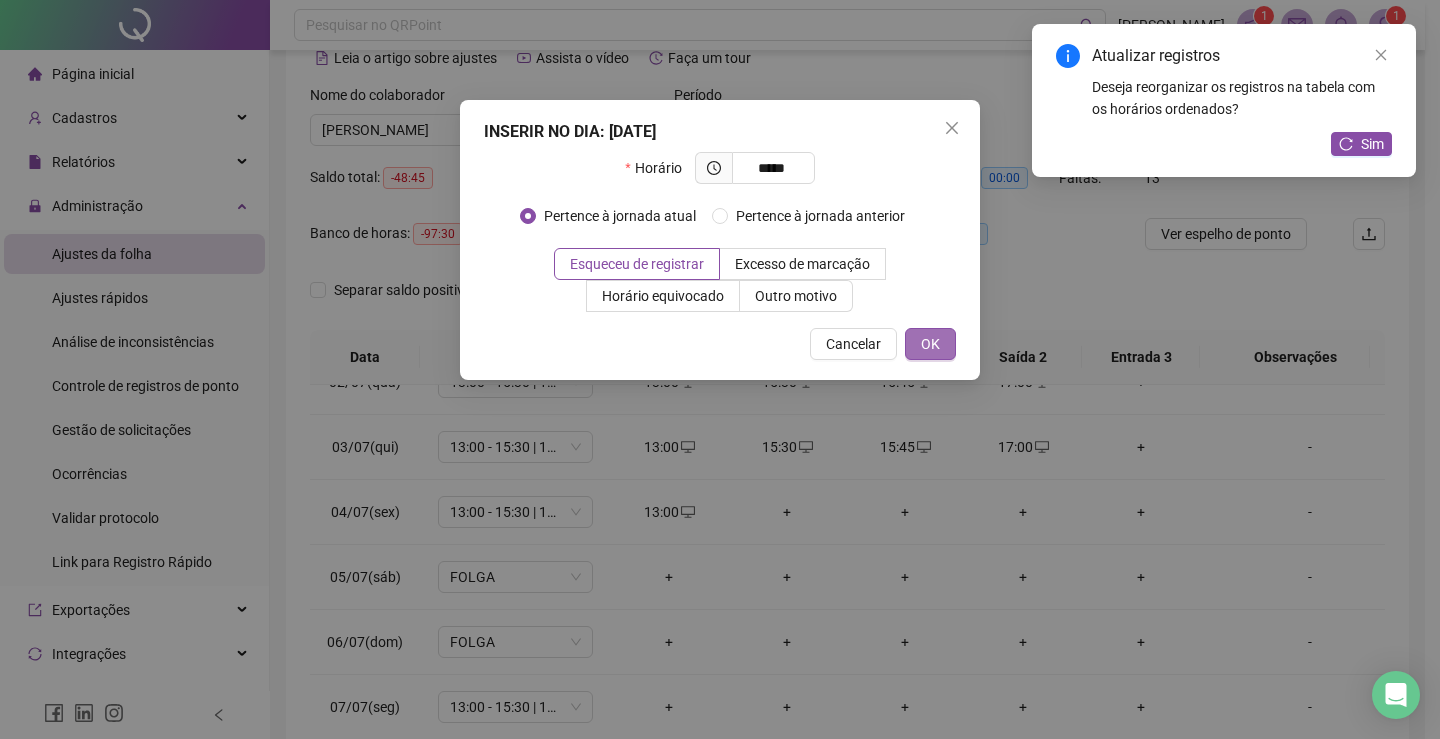 click on "OK" at bounding box center (930, 344) 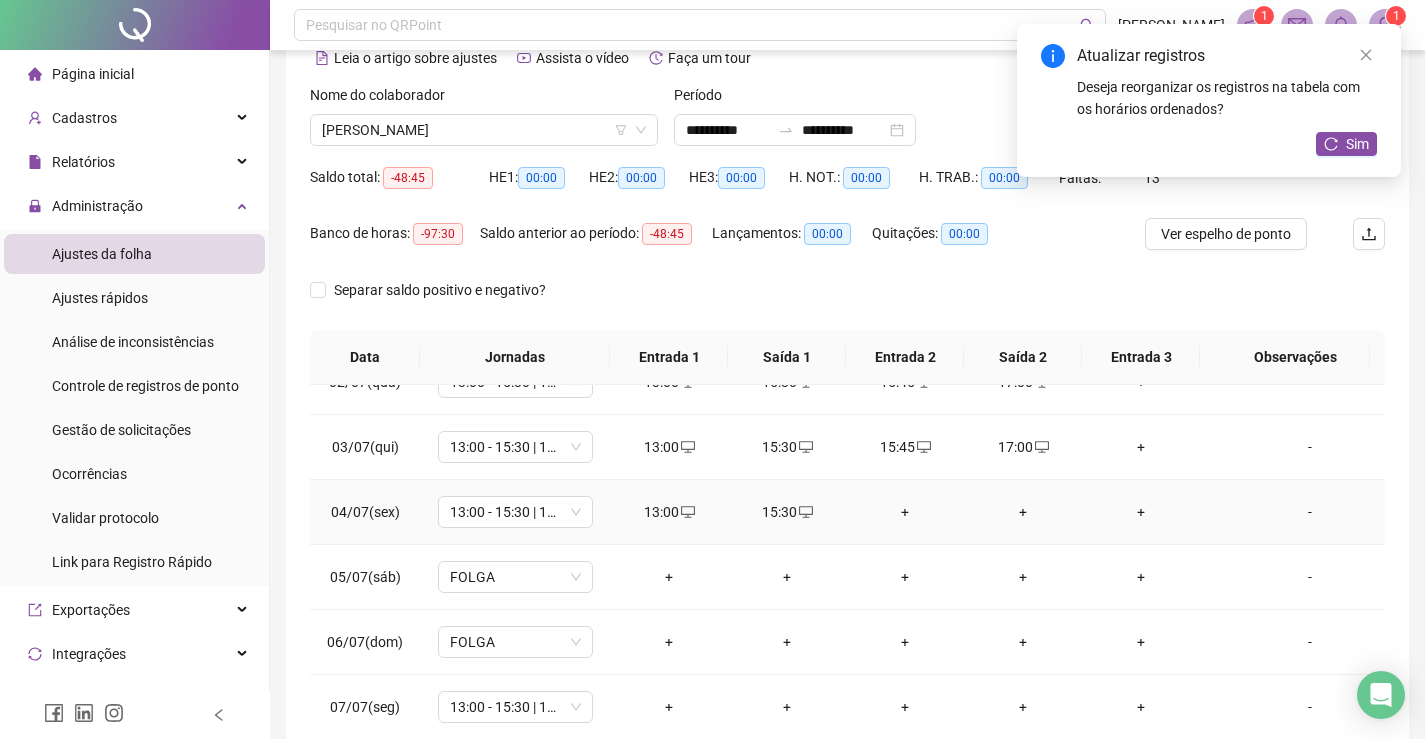 click on "+" at bounding box center (905, 512) 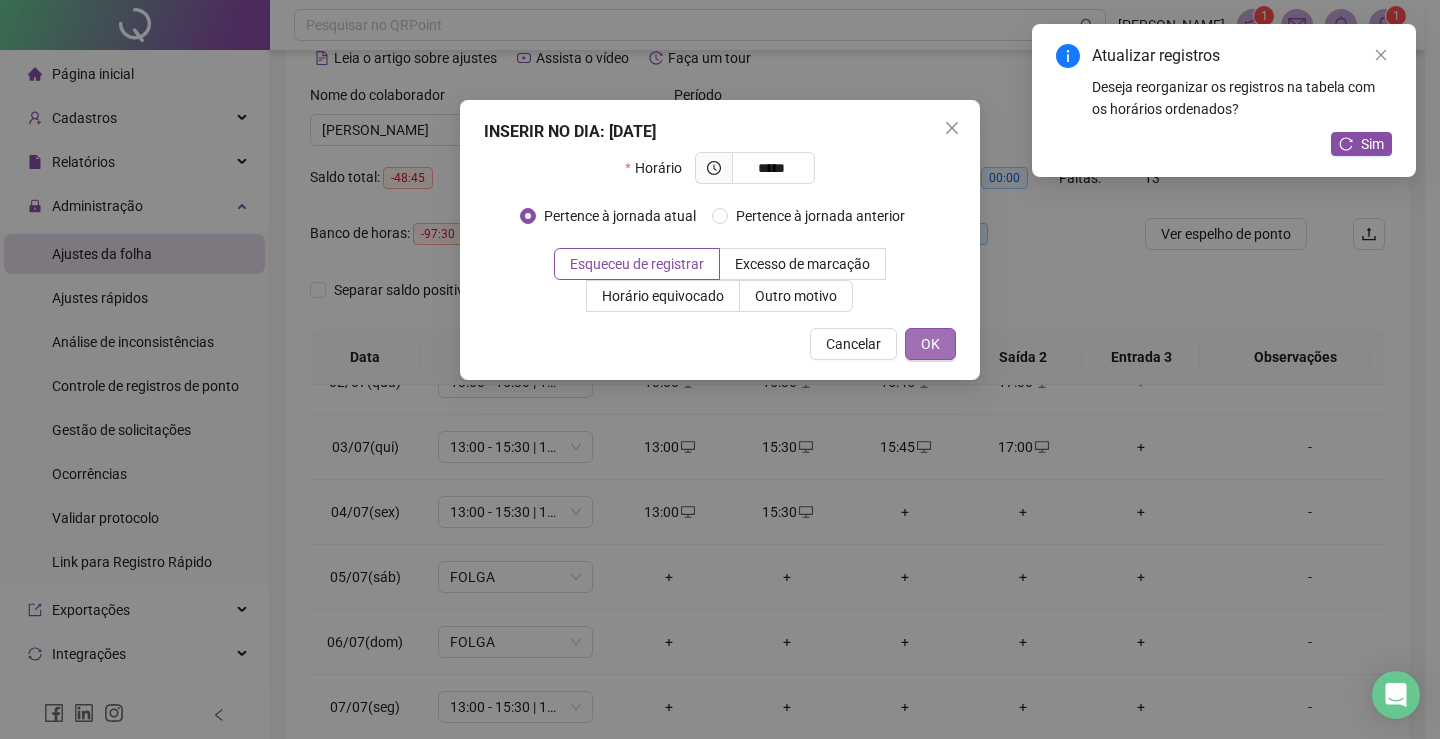 type on "*****" 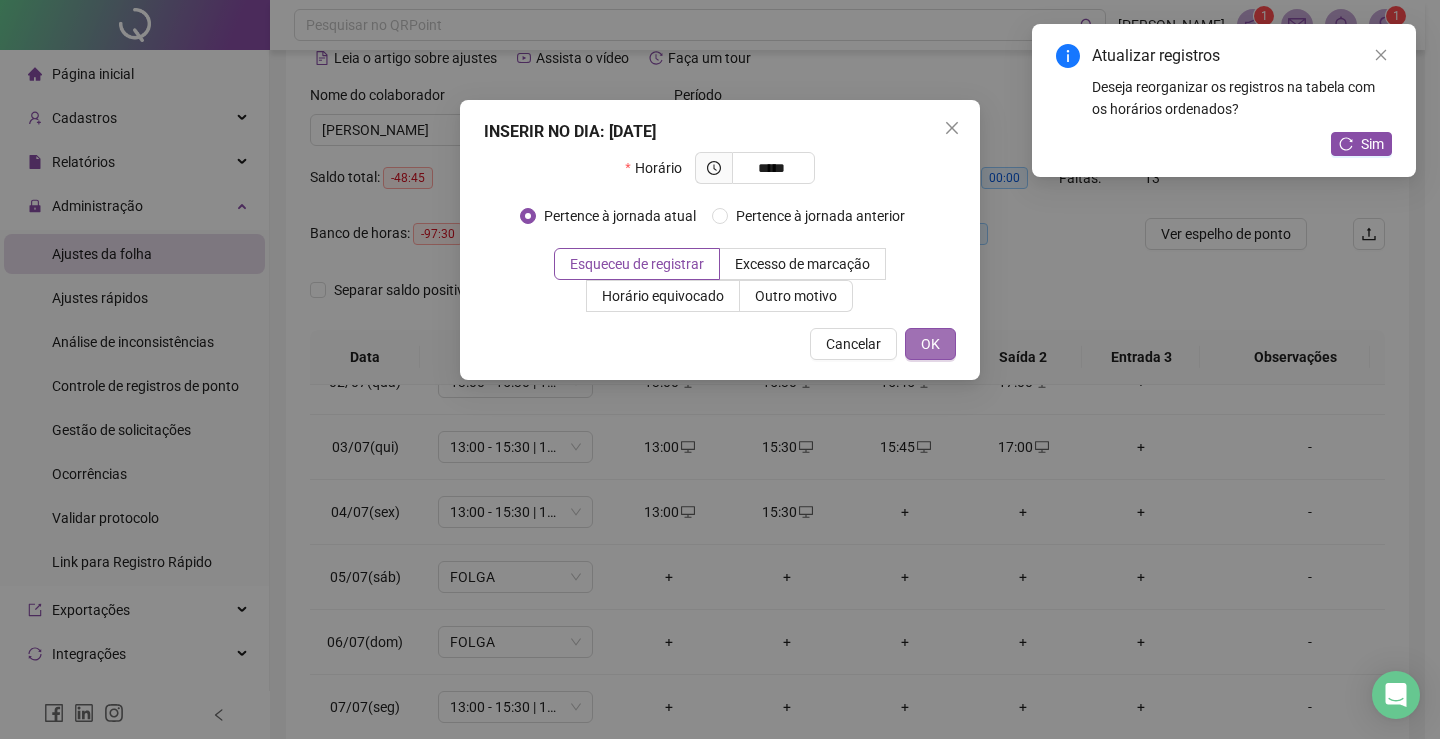 click on "OK" at bounding box center (930, 344) 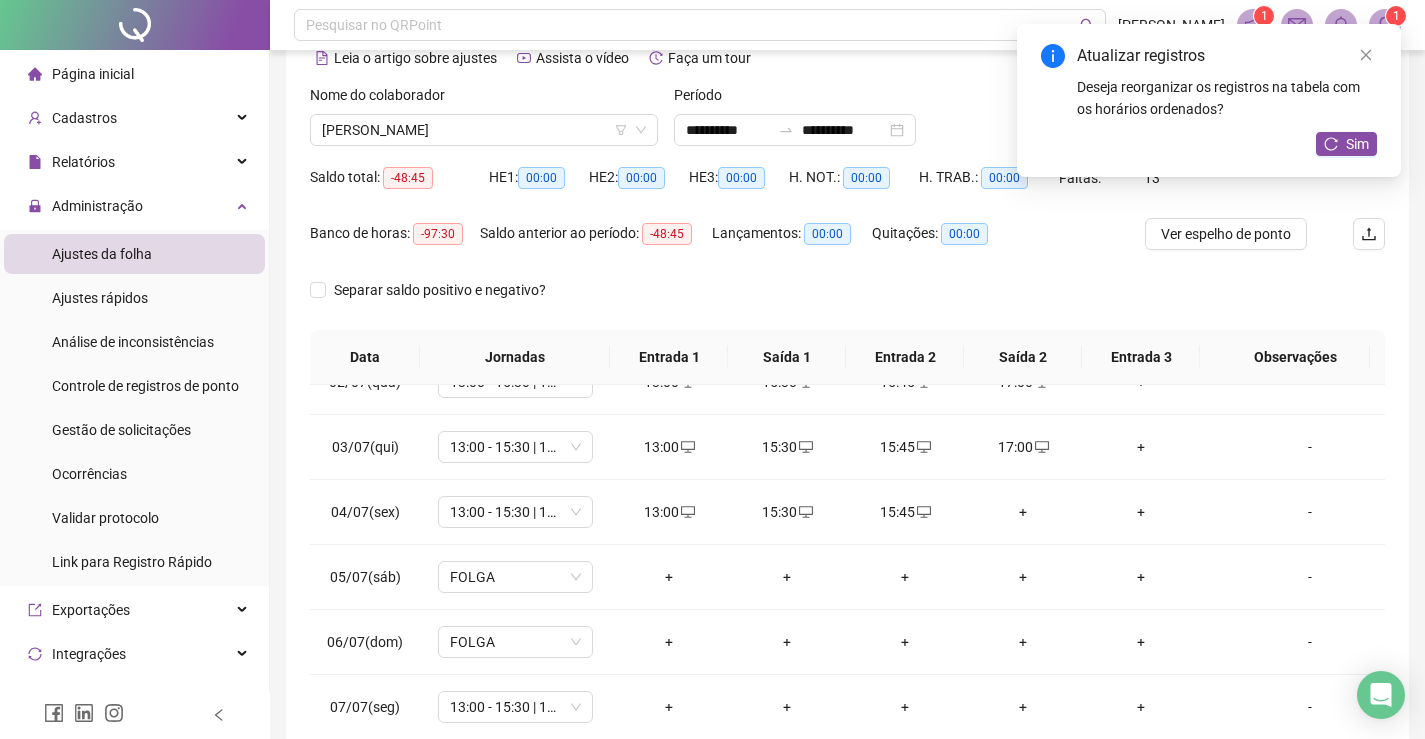 click on "+" at bounding box center (1023, 512) 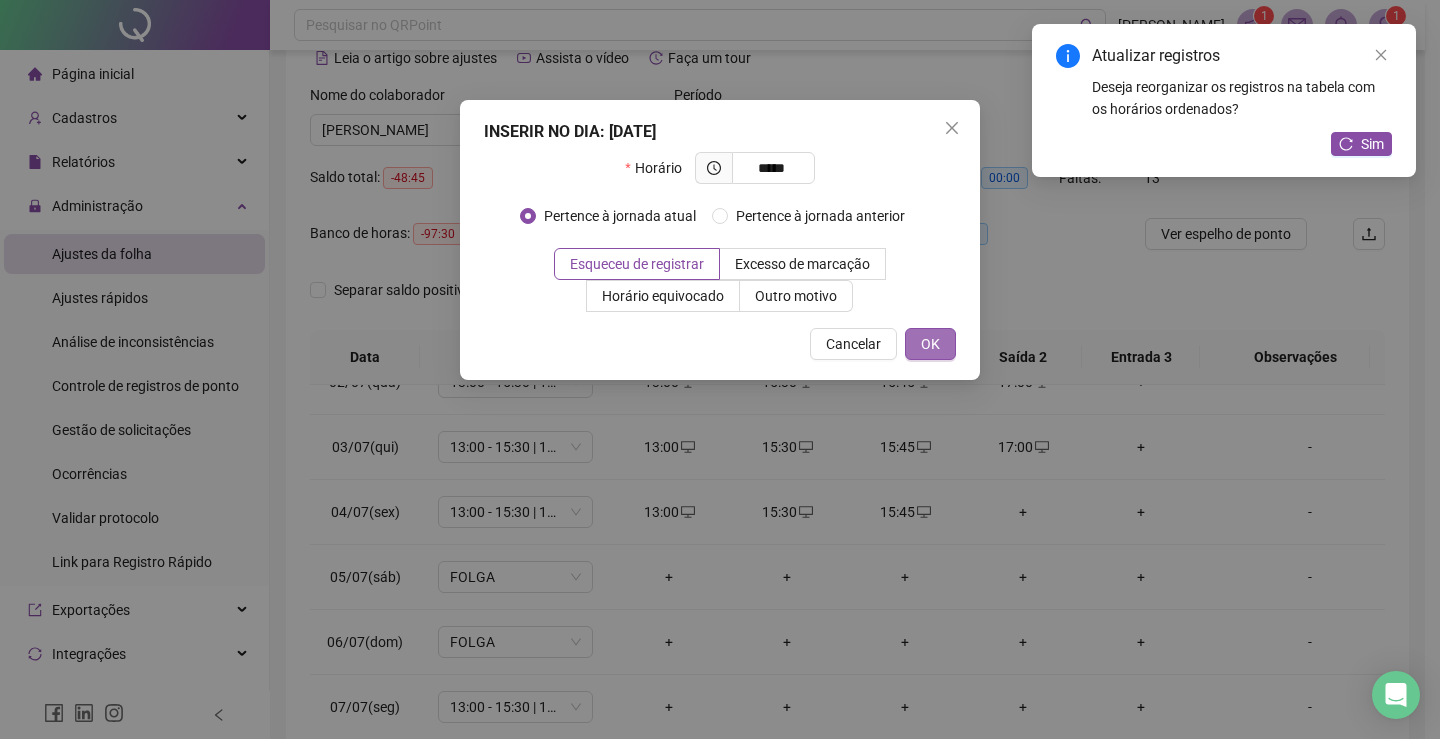 type on "*****" 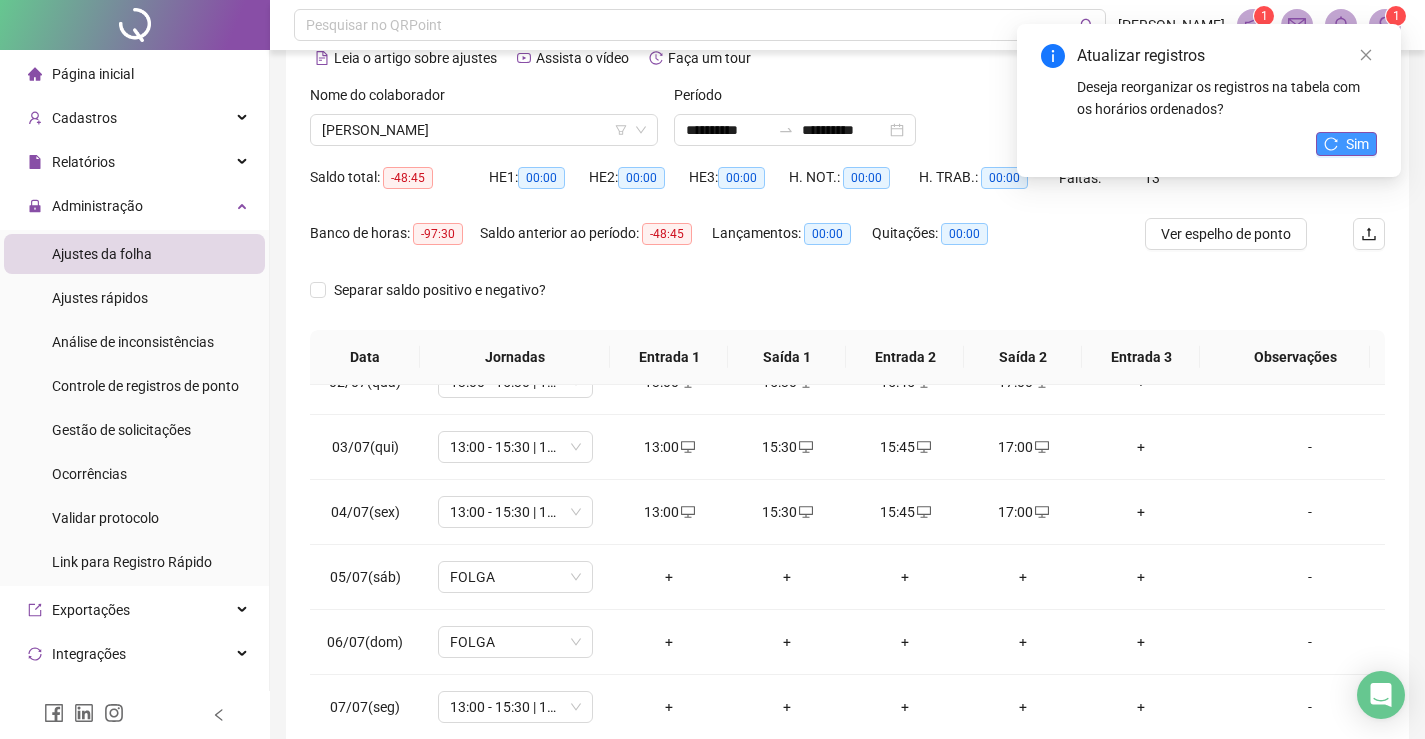 click 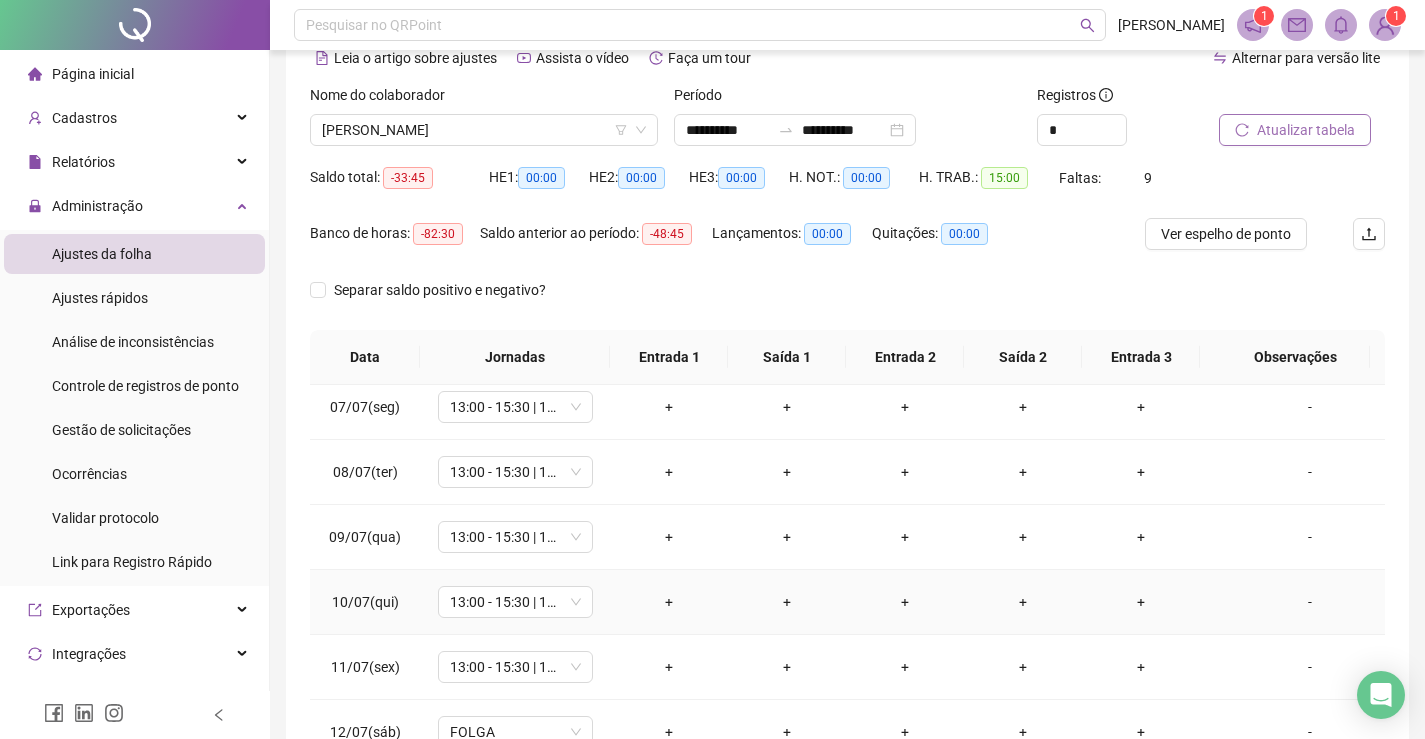 scroll, scrollTop: 693, scrollLeft: 0, axis: vertical 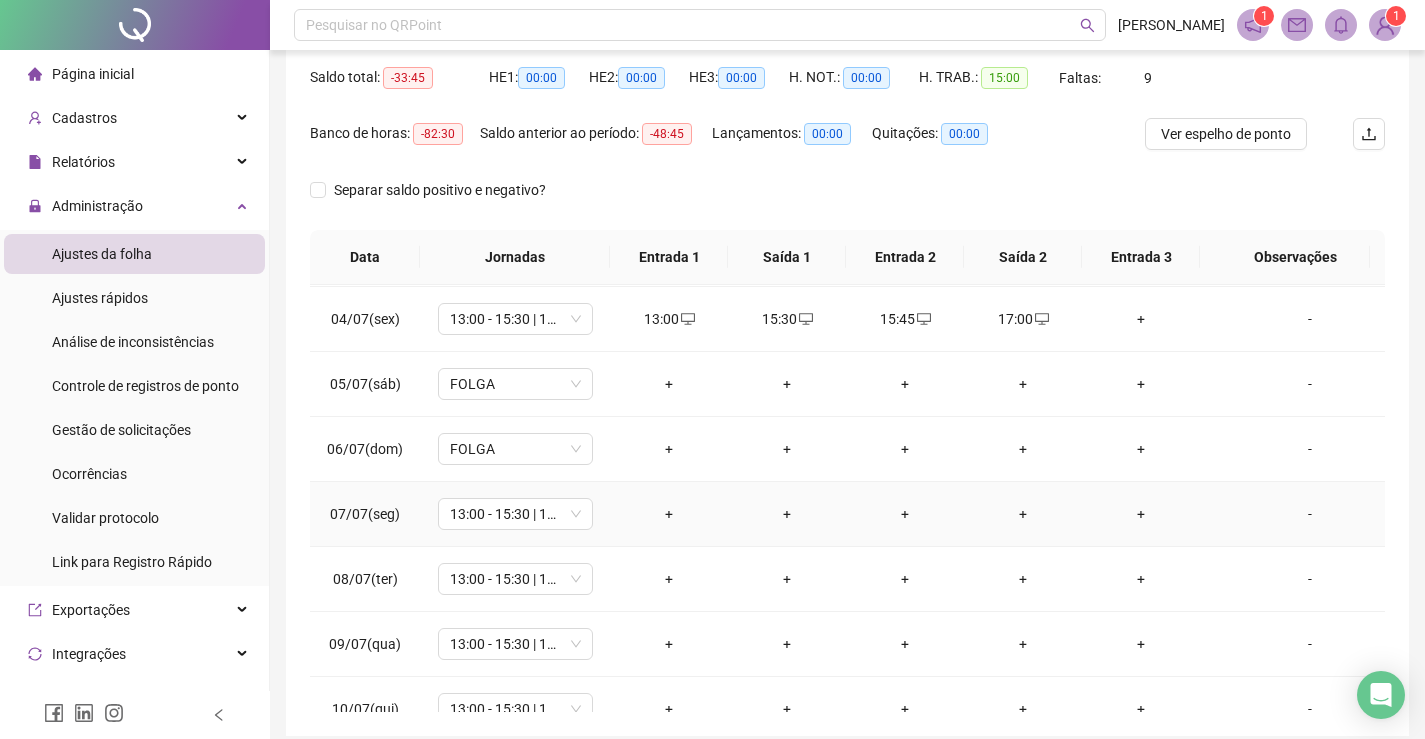 click on "+" at bounding box center [669, 514] 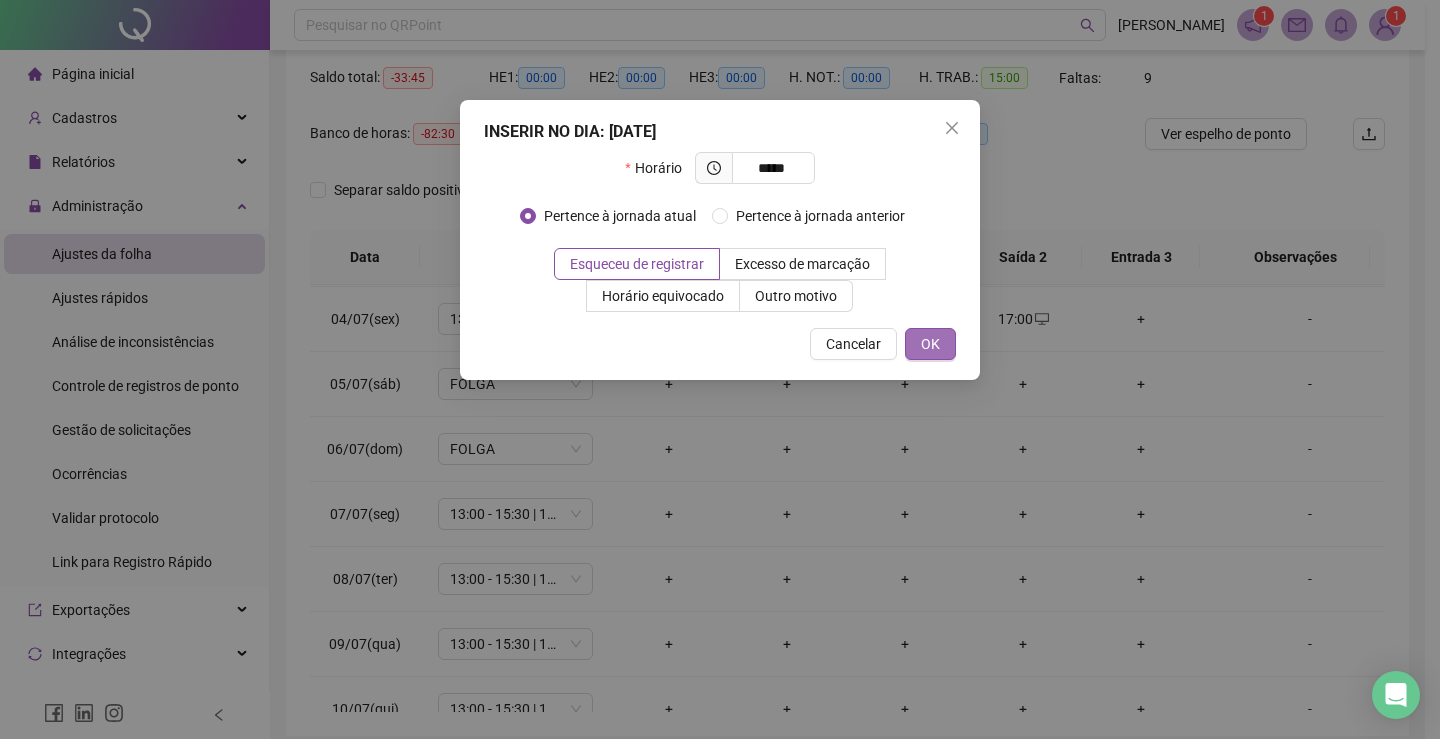 type on "*****" 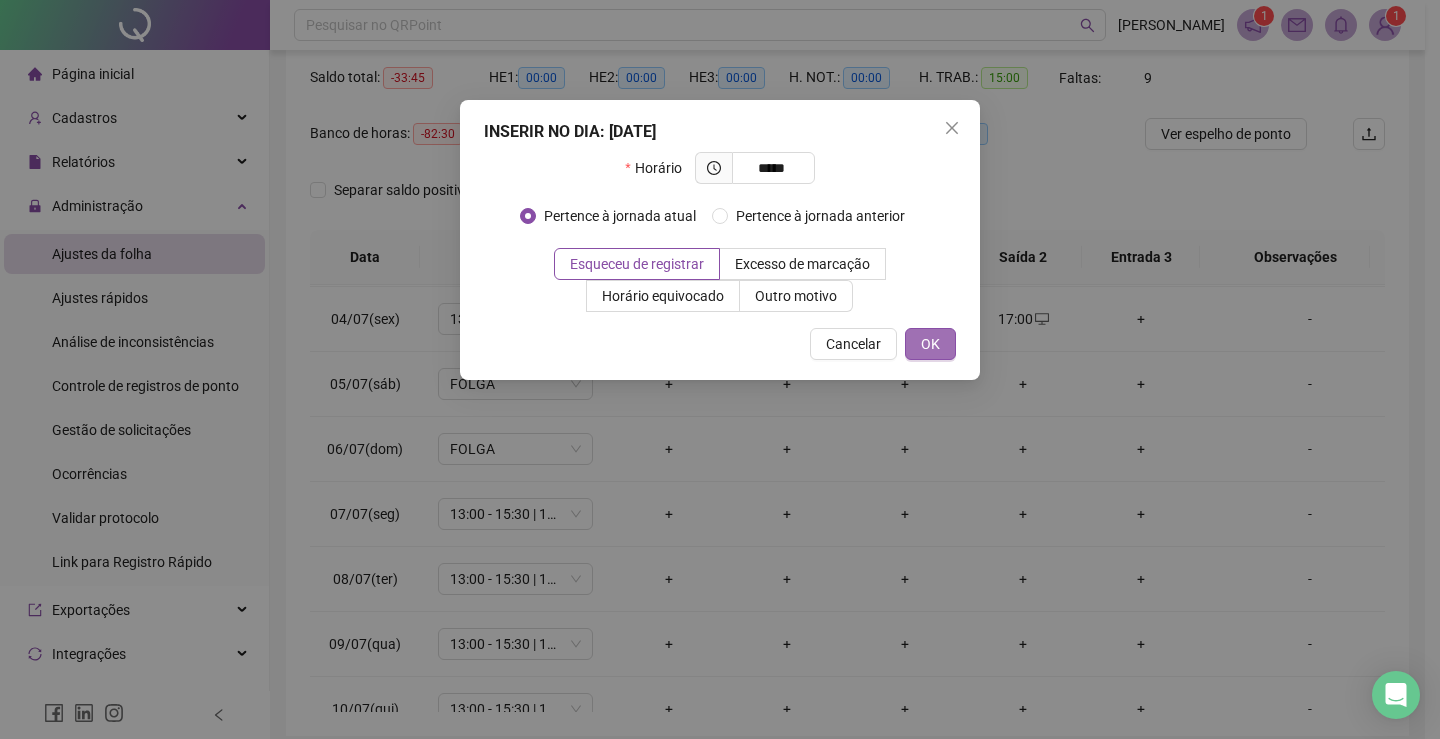 click on "OK" at bounding box center (930, 344) 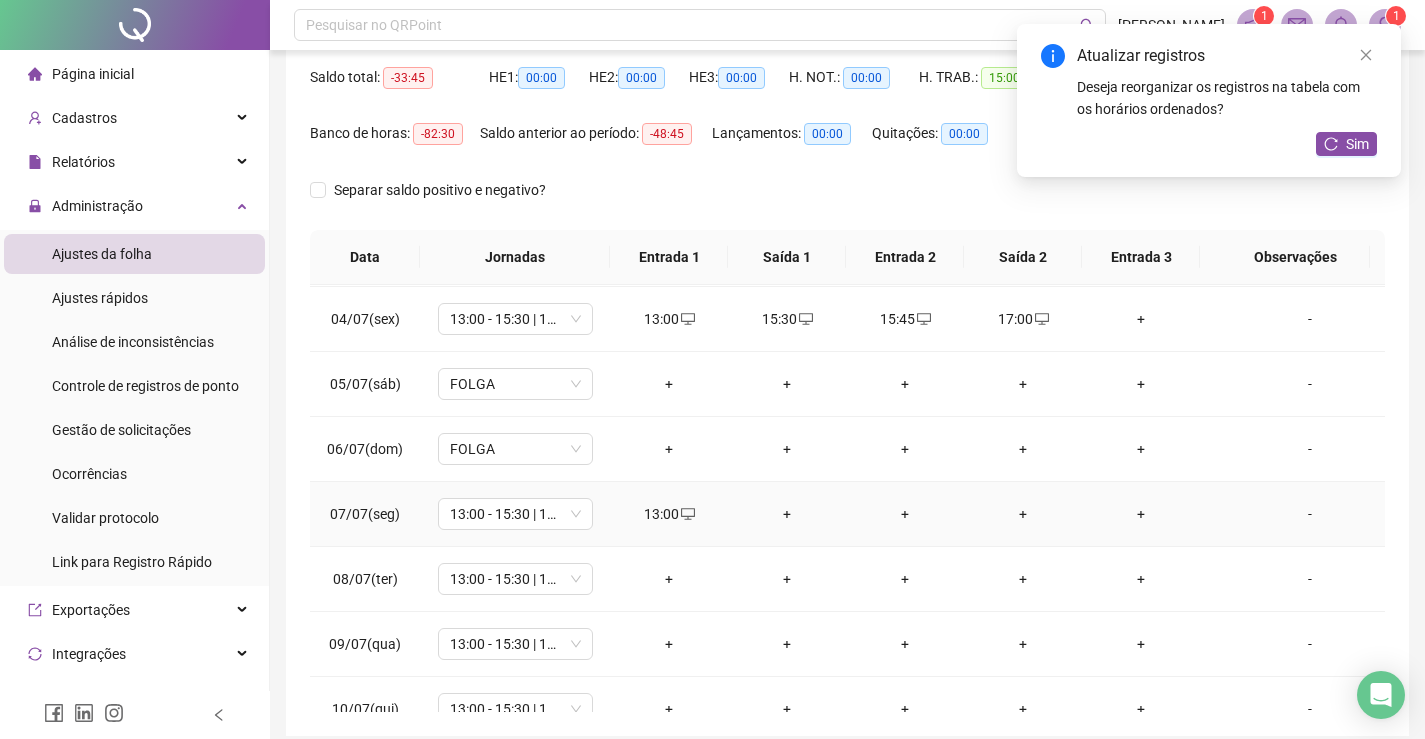 click on "+" at bounding box center [787, 514] 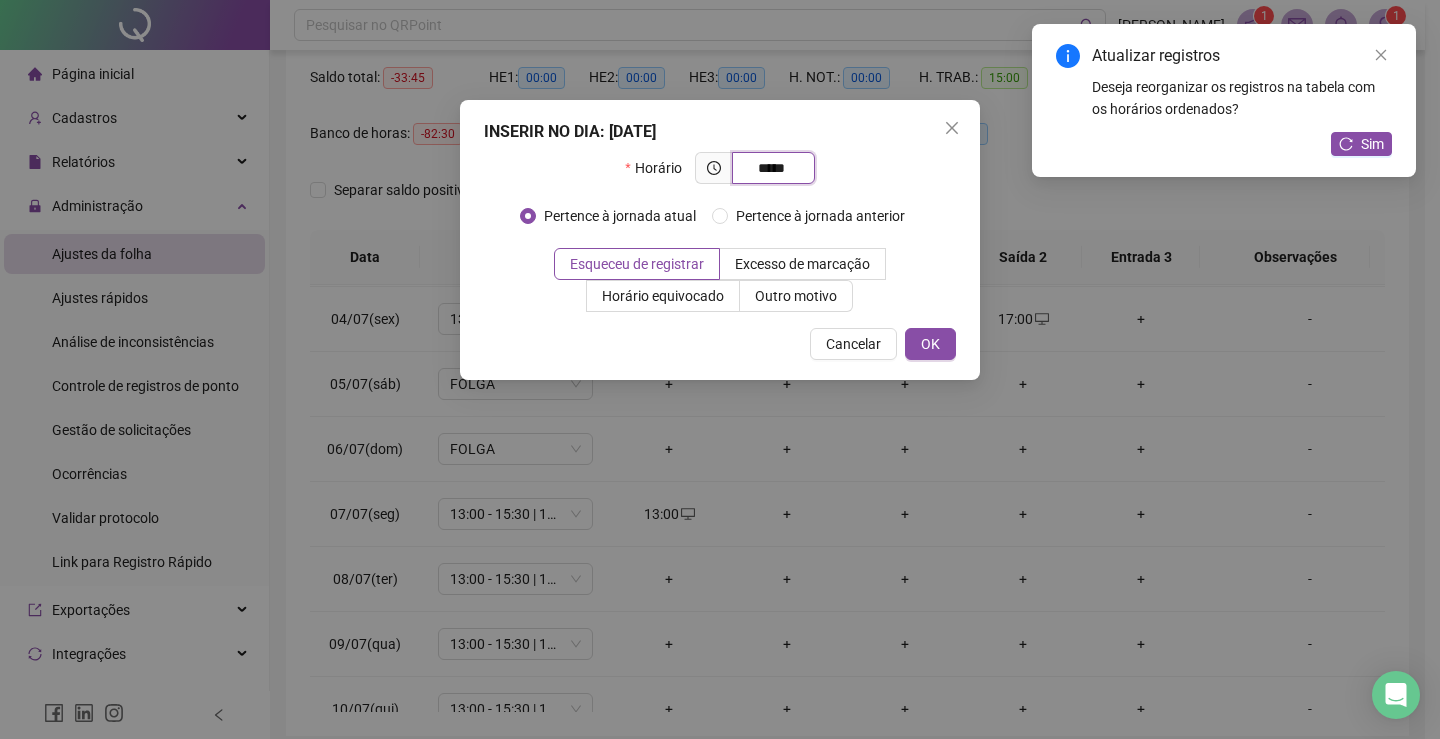 type on "*****" 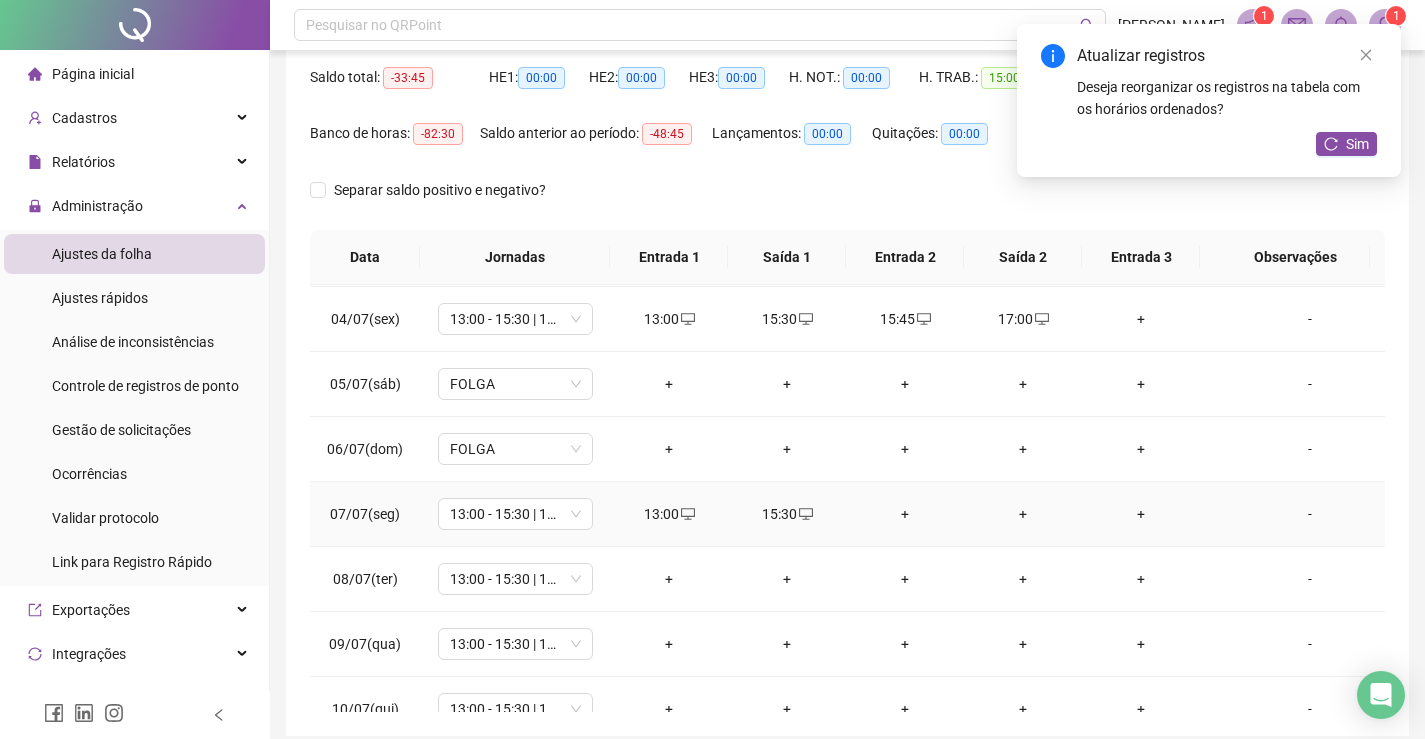 click on "+" at bounding box center (905, 514) 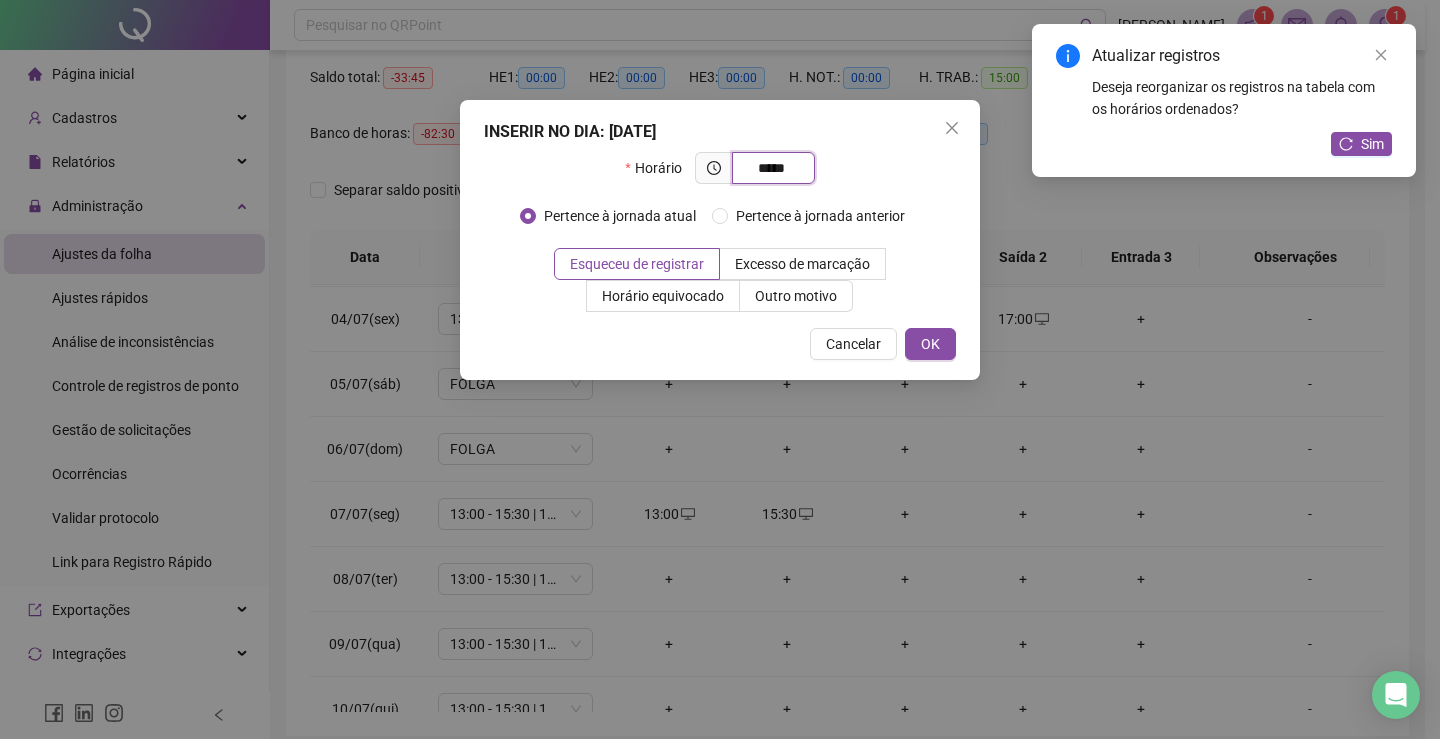 type on "*****" 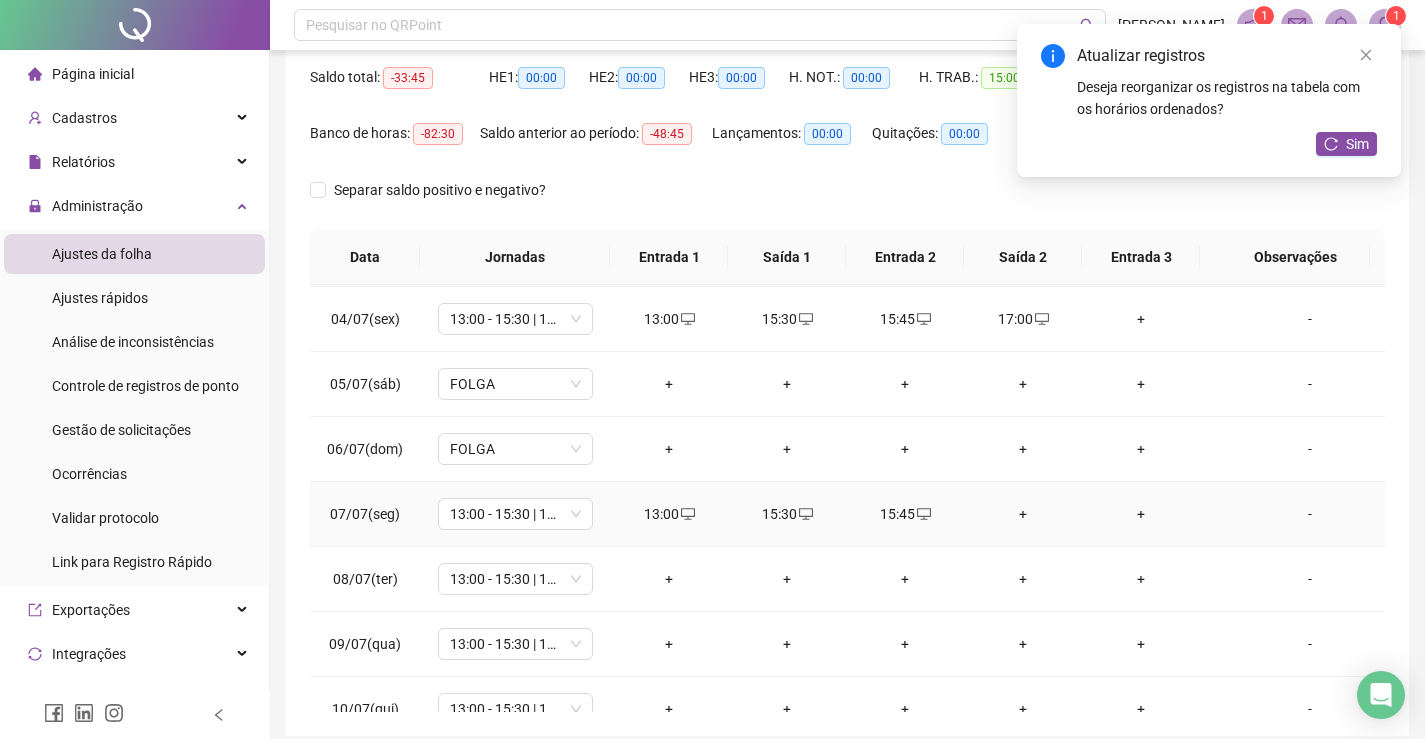 click on "+" at bounding box center [1023, 514] 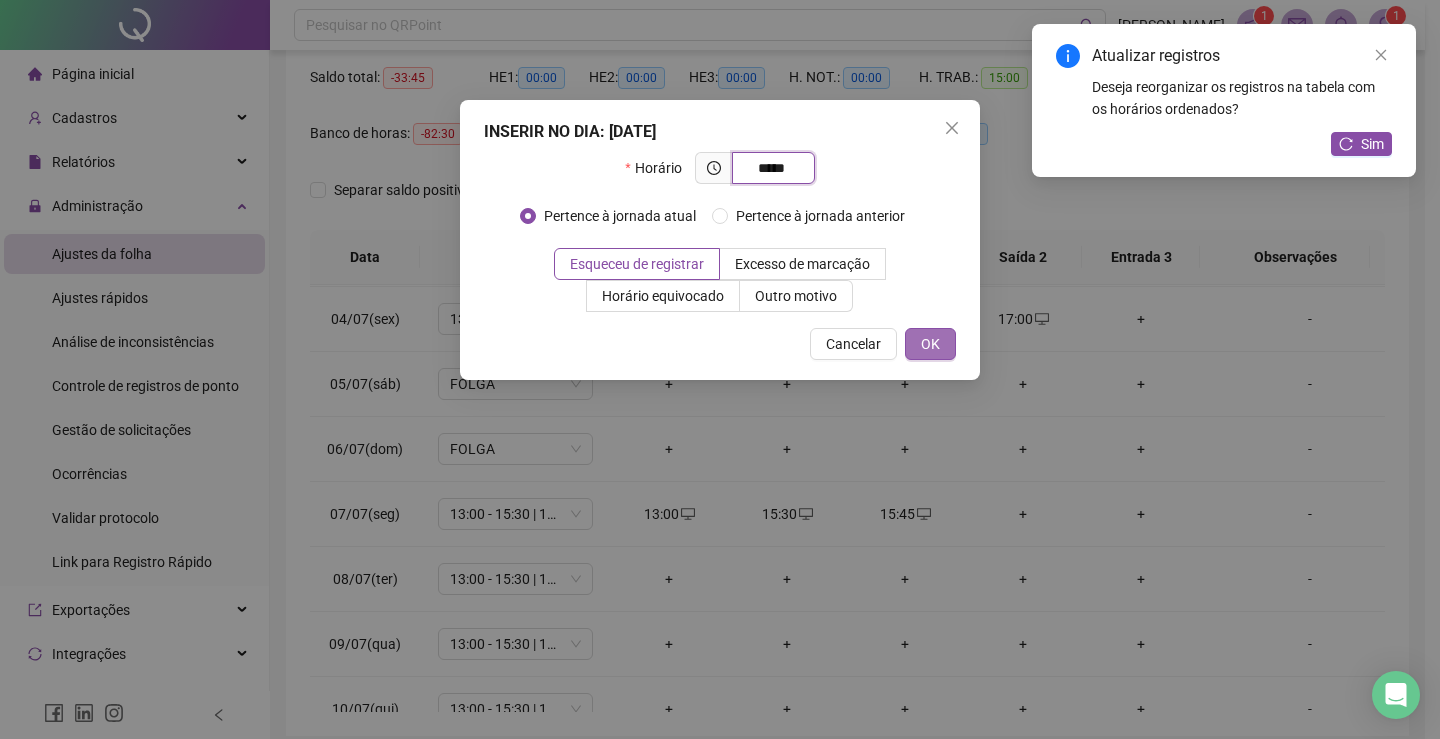 type on "*****" 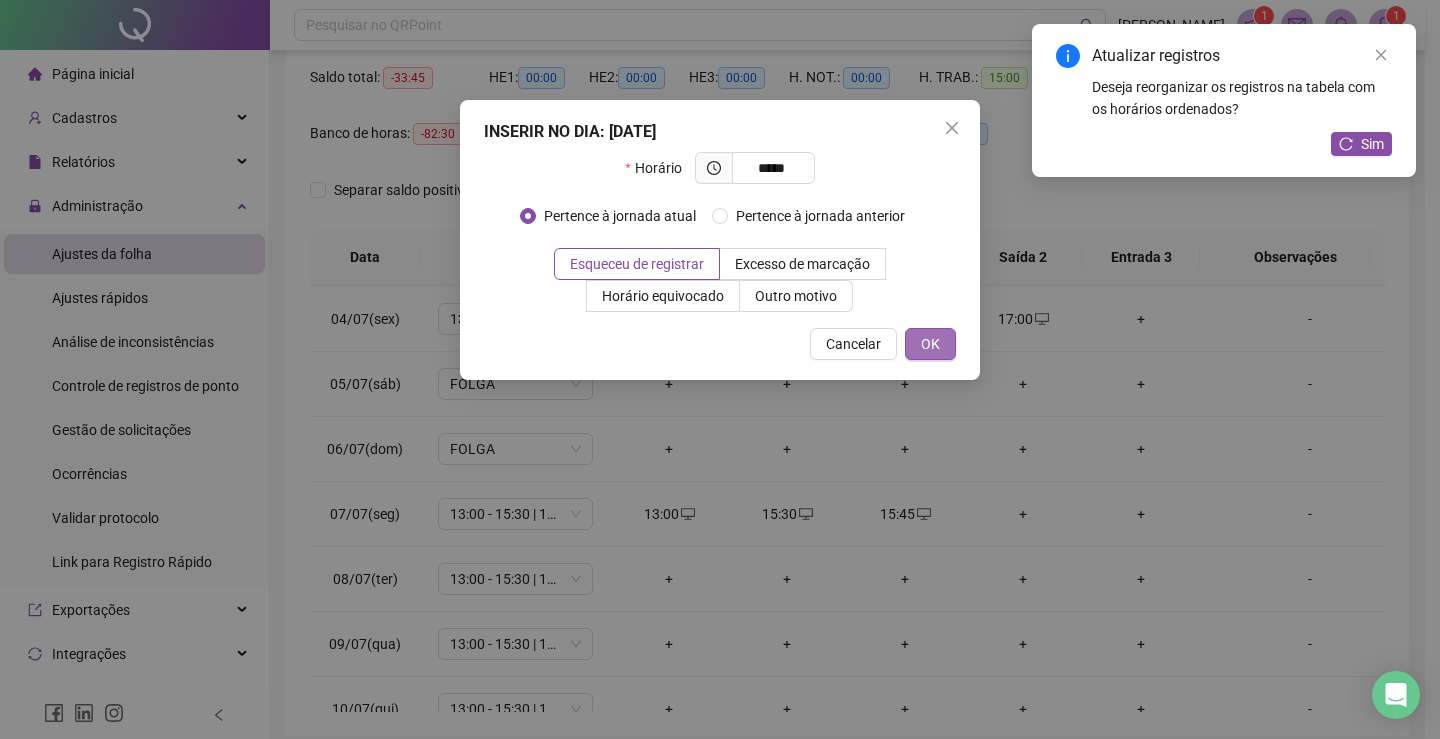 click on "OK" at bounding box center (930, 344) 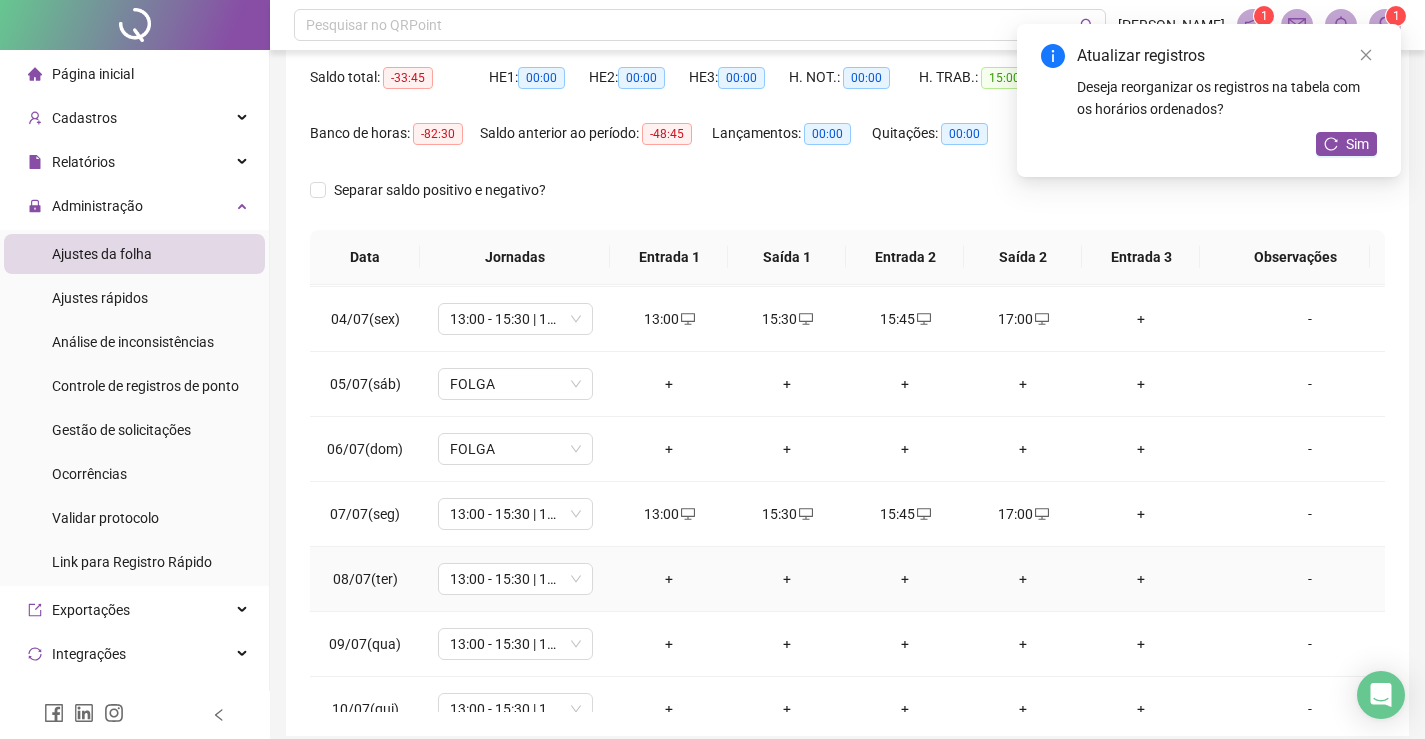 click on "+" at bounding box center (669, 579) 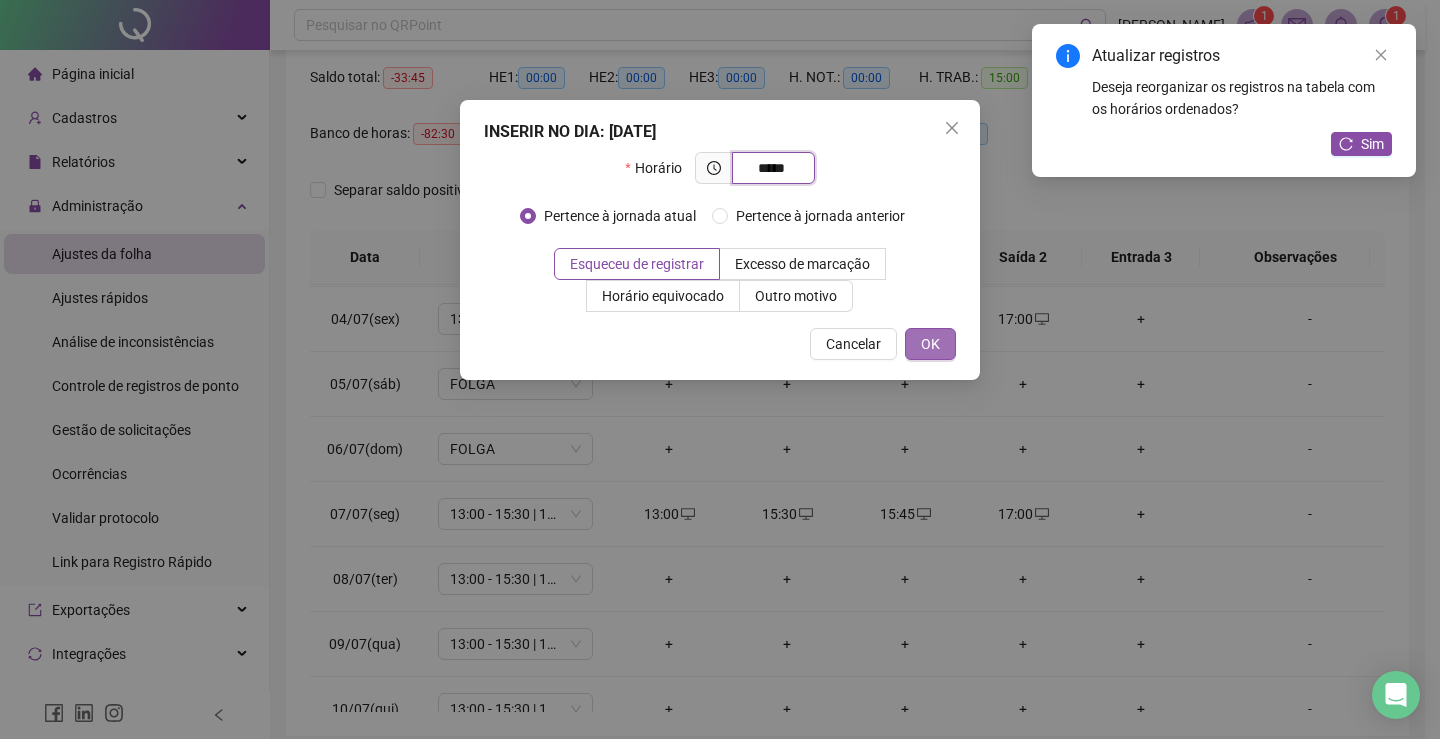 type on "*****" 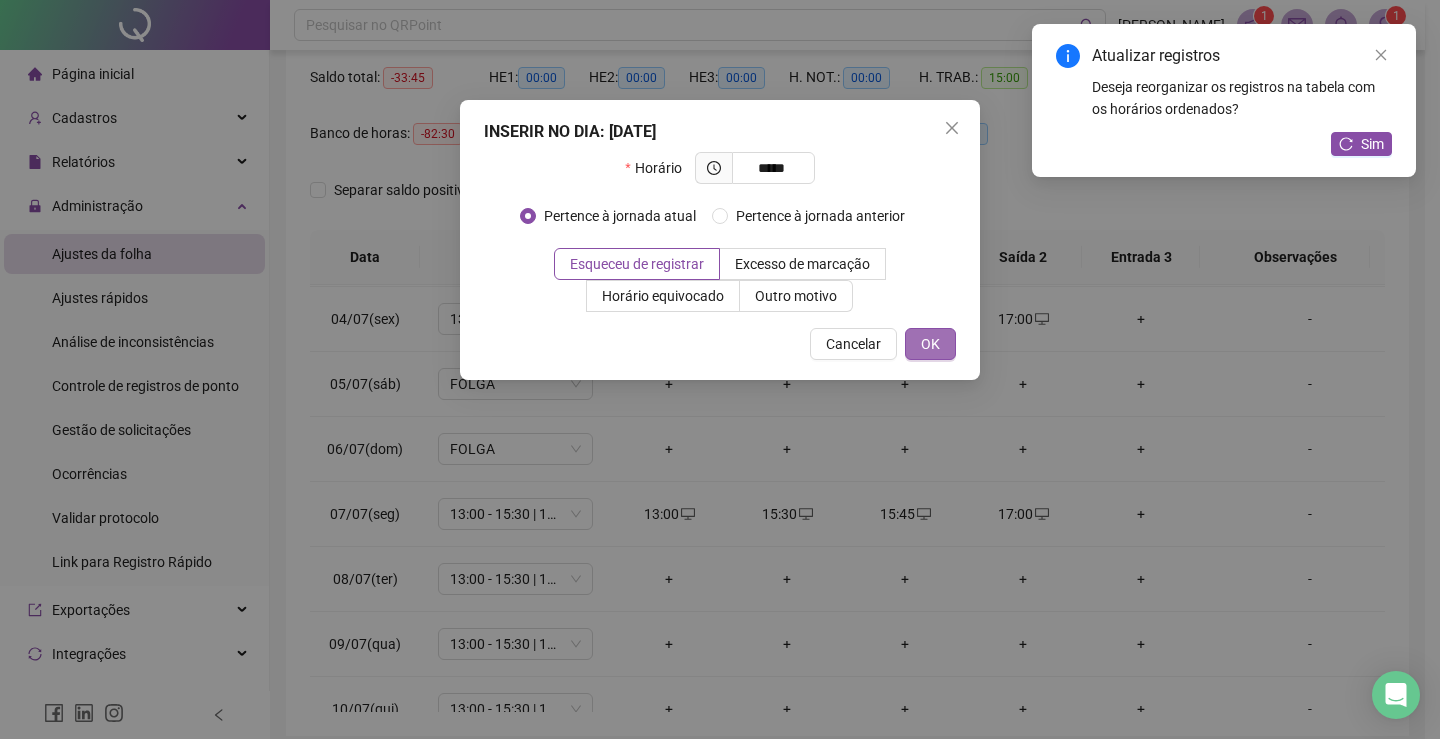click on "OK" at bounding box center (930, 344) 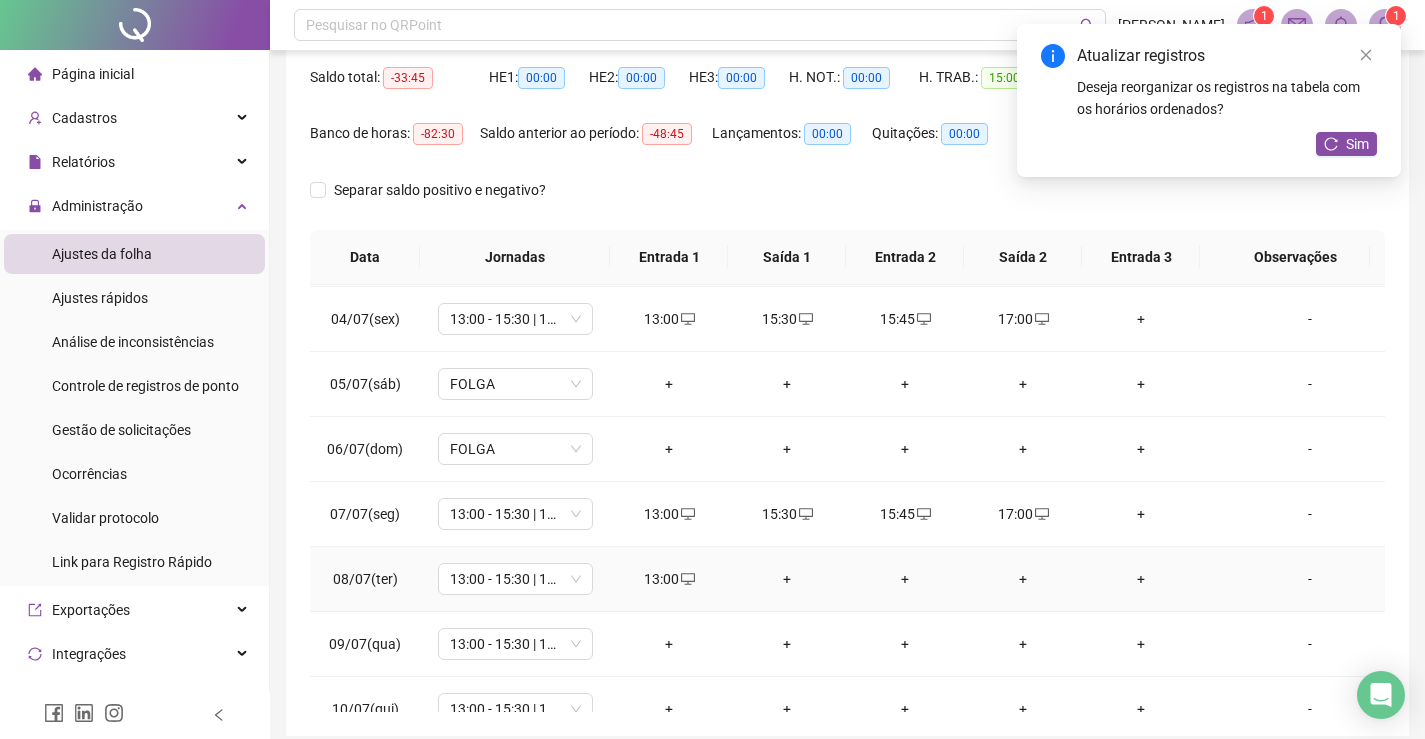 click on "+" at bounding box center (787, 579) 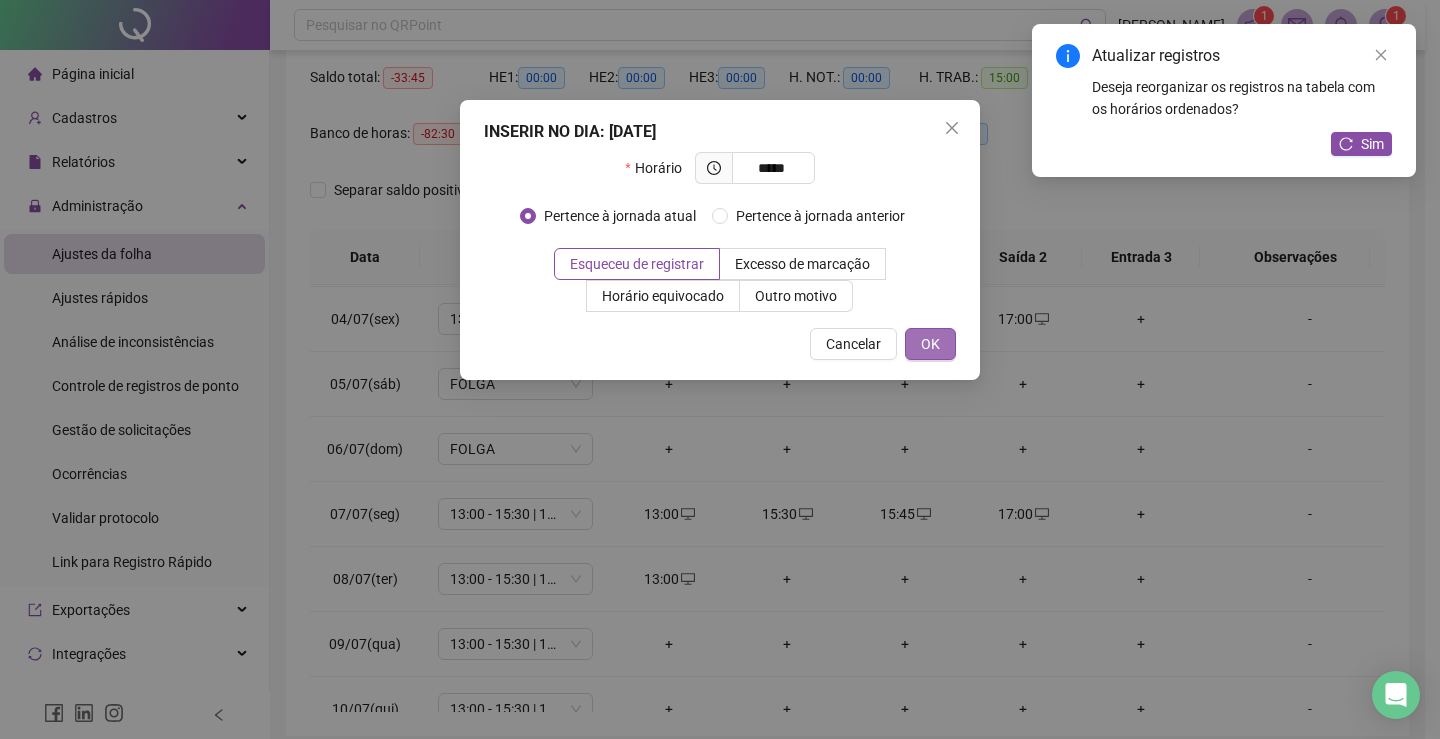 type on "*****" 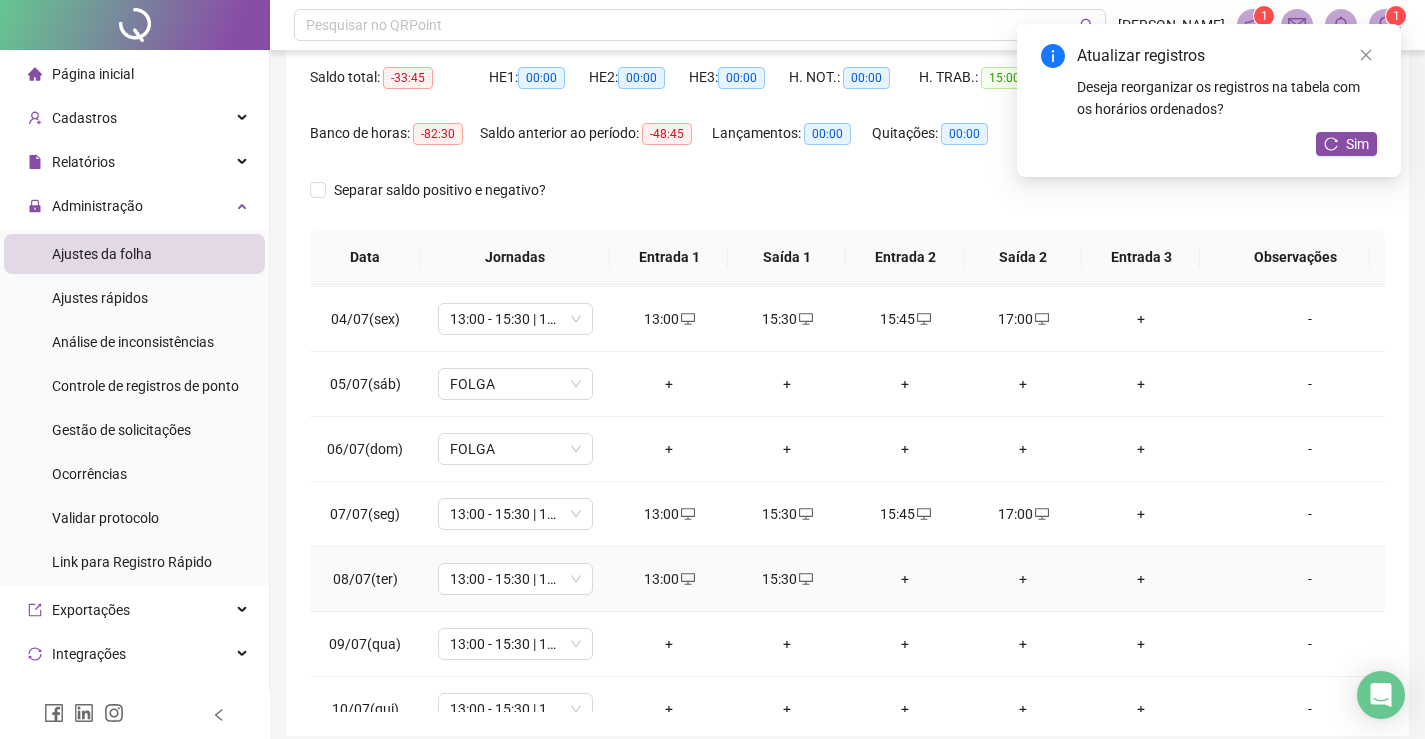 click on "+" at bounding box center (905, 579) 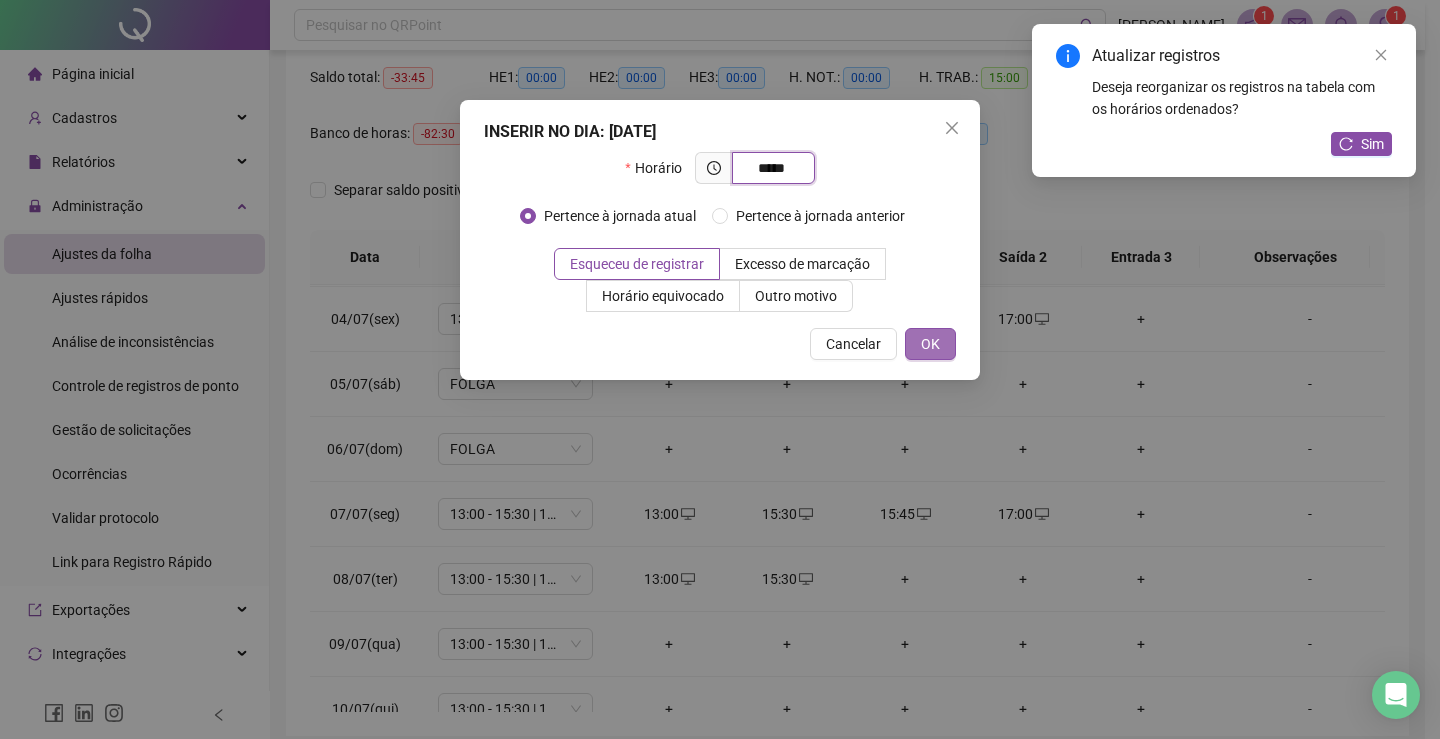 type on "*****" 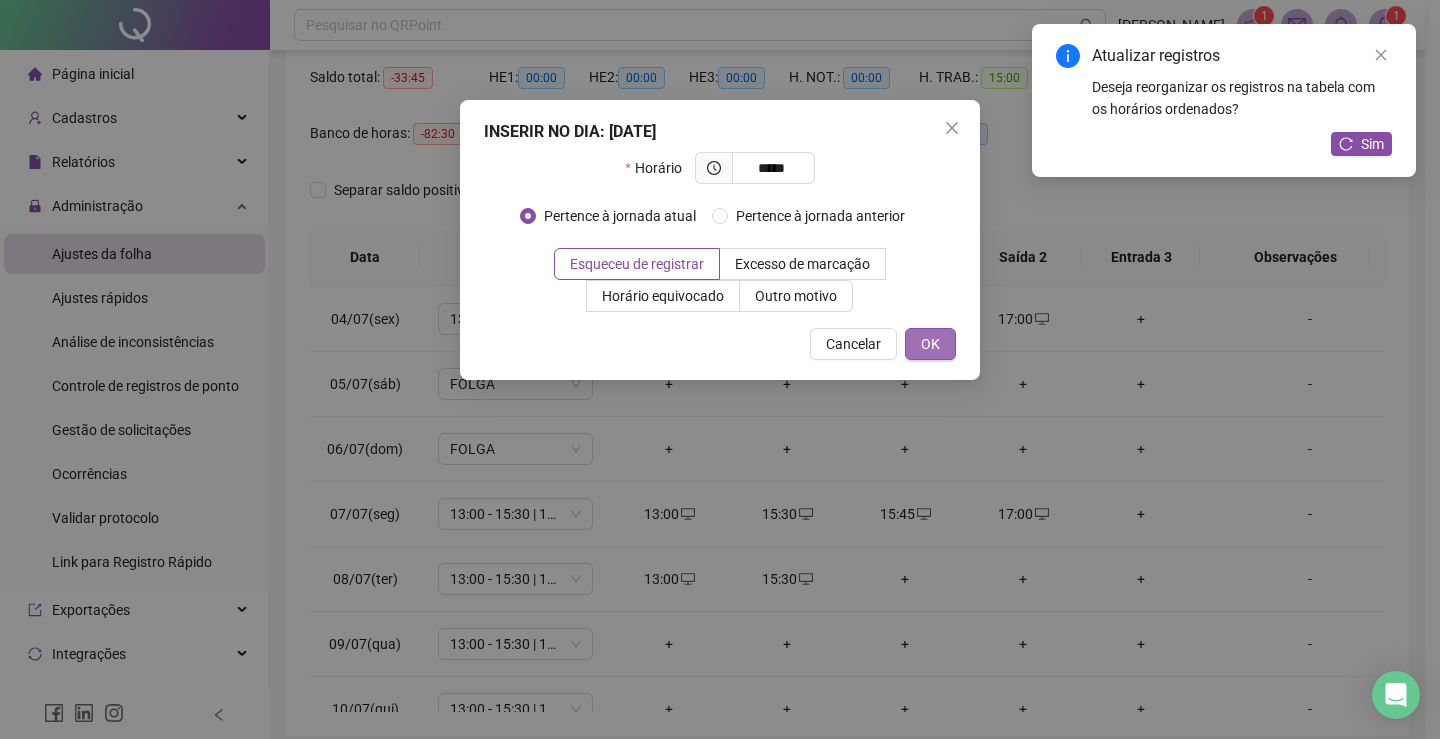 click on "OK" at bounding box center [930, 344] 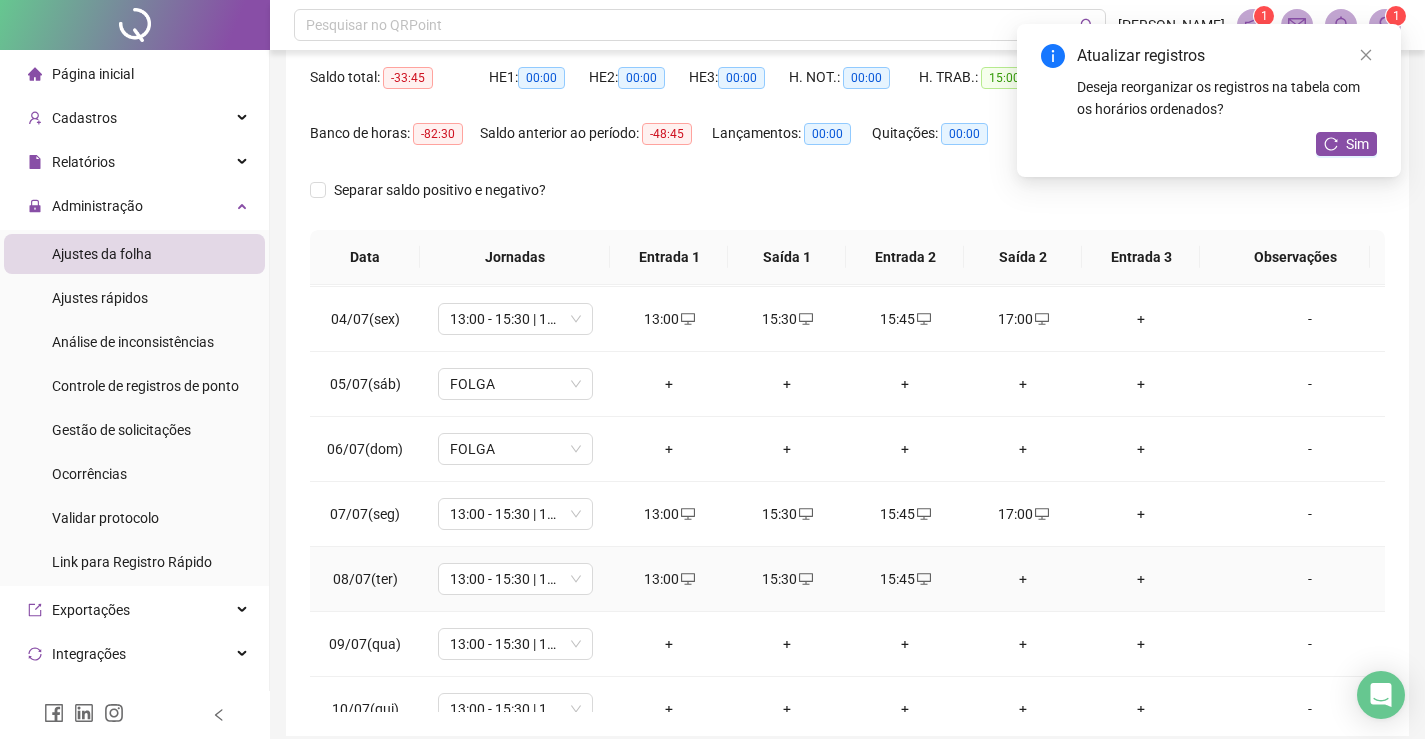 click on "+" at bounding box center (1023, 579) 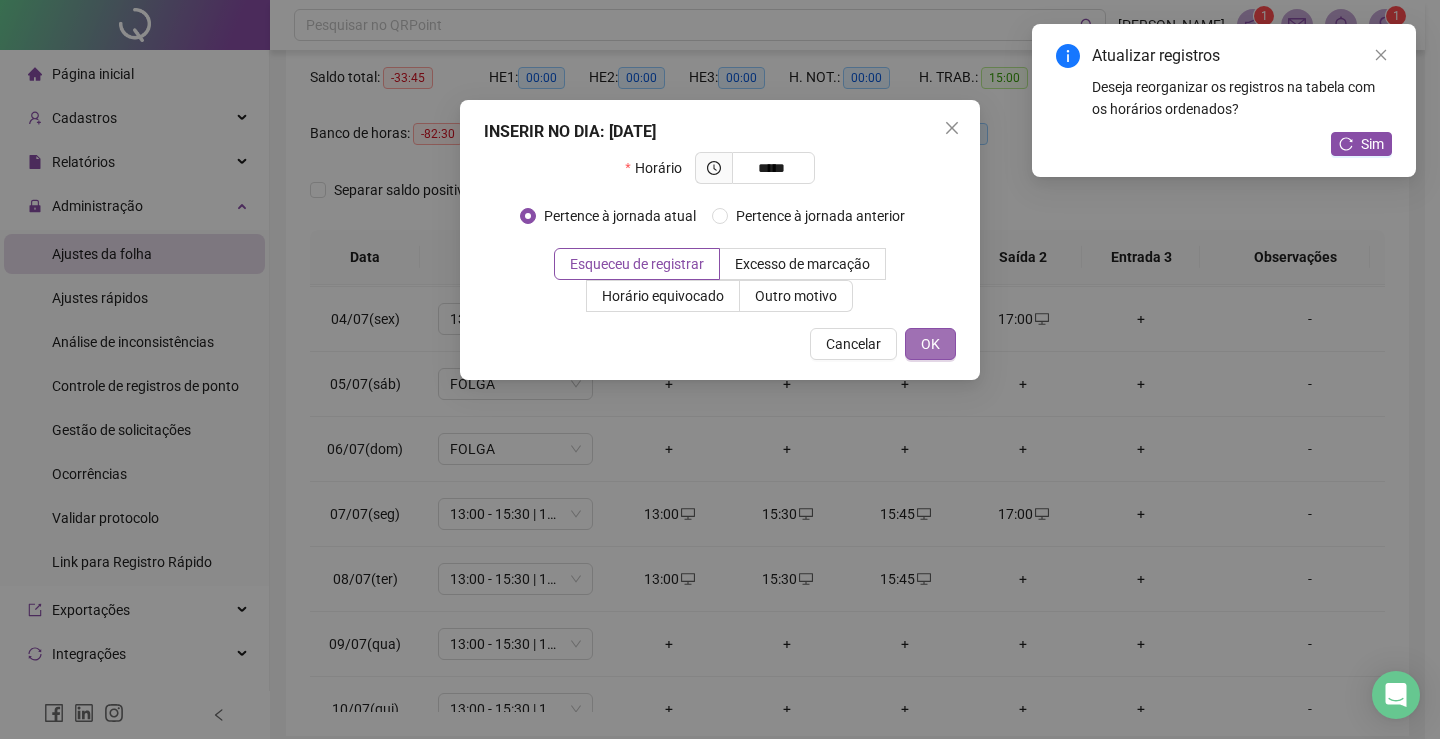 type on "*****" 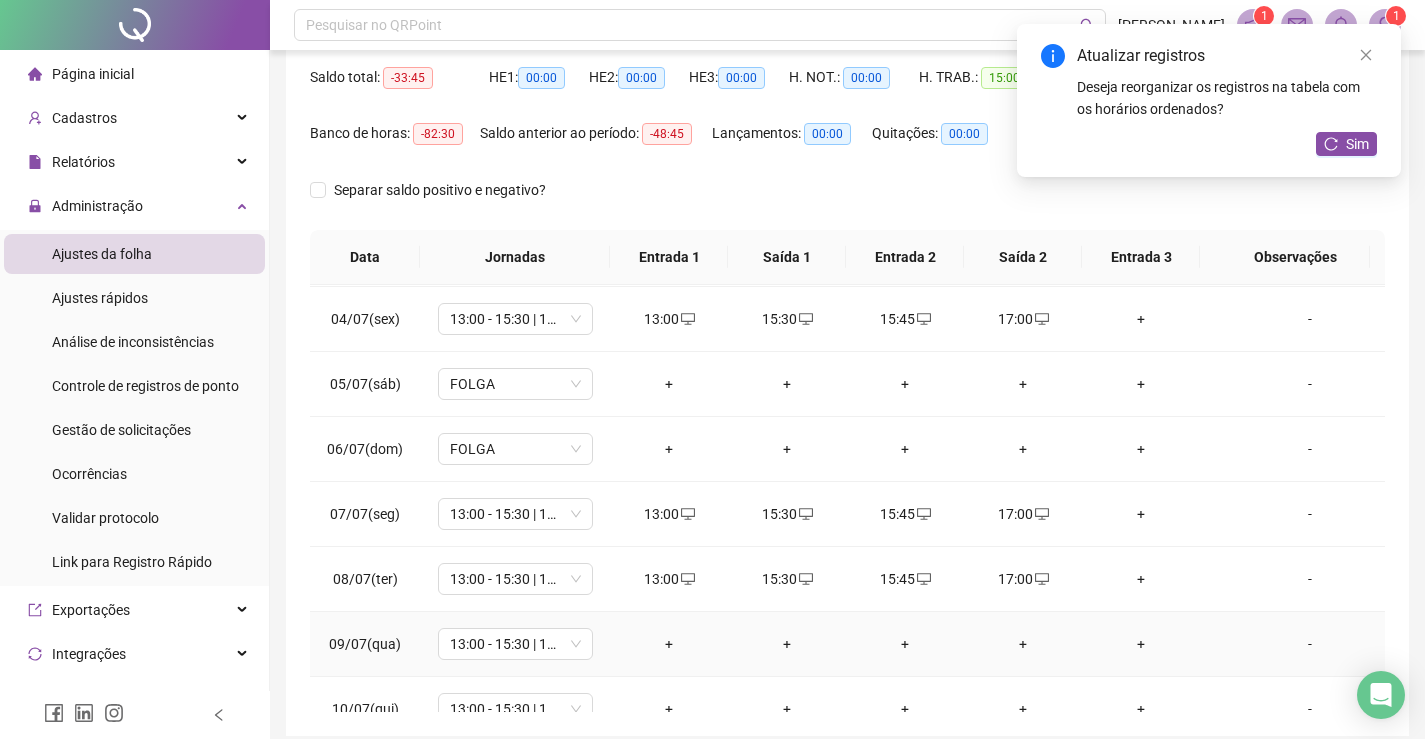 click on "+" at bounding box center (669, 644) 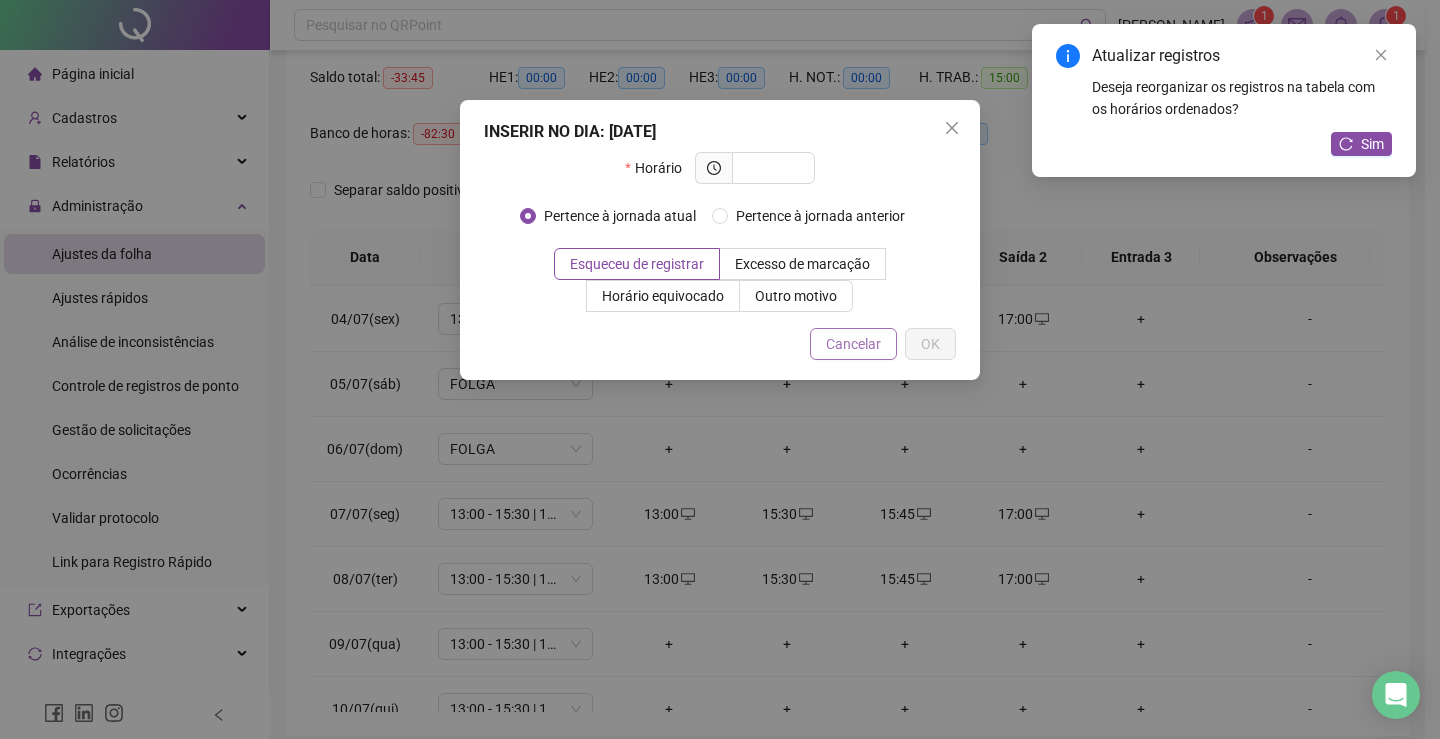 click on "Cancelar" at bounding box center (853, 344) 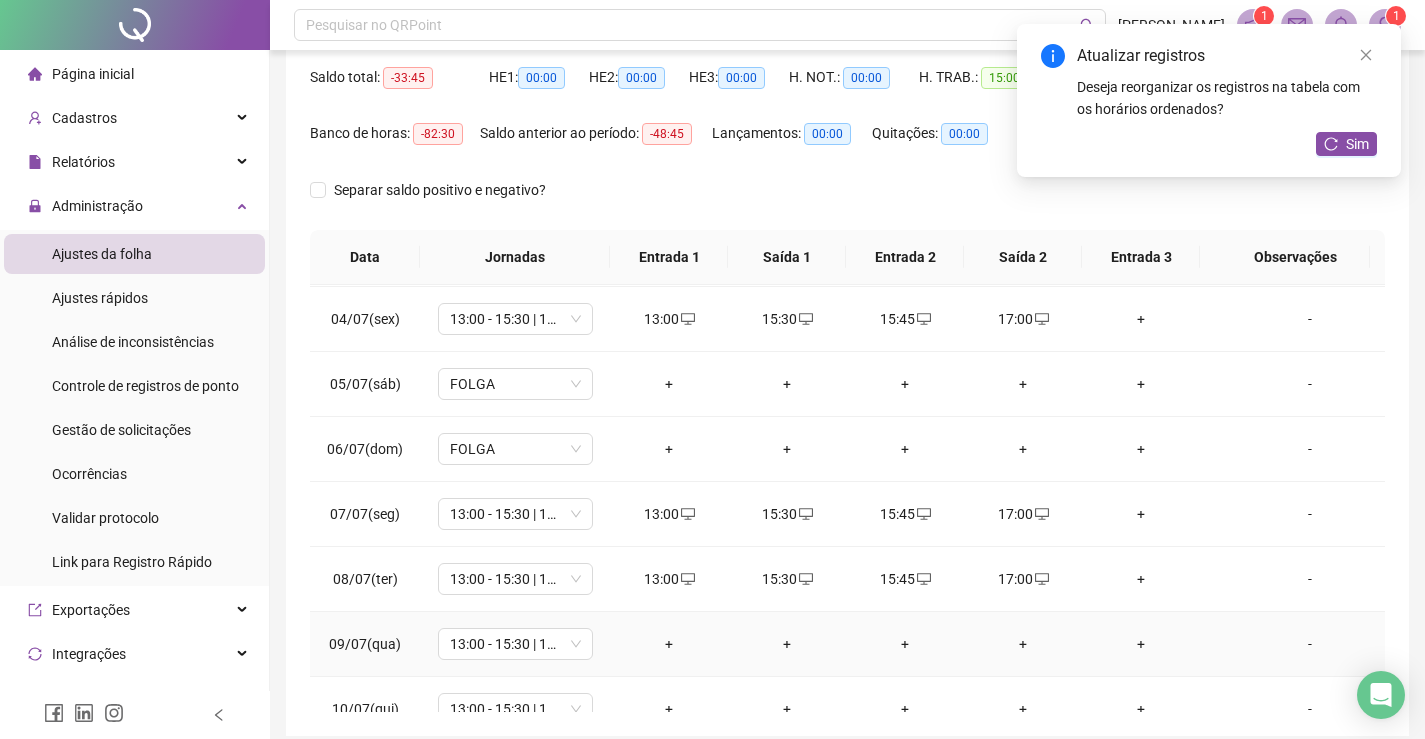 click on "-" at bounding box center [1310, 644] 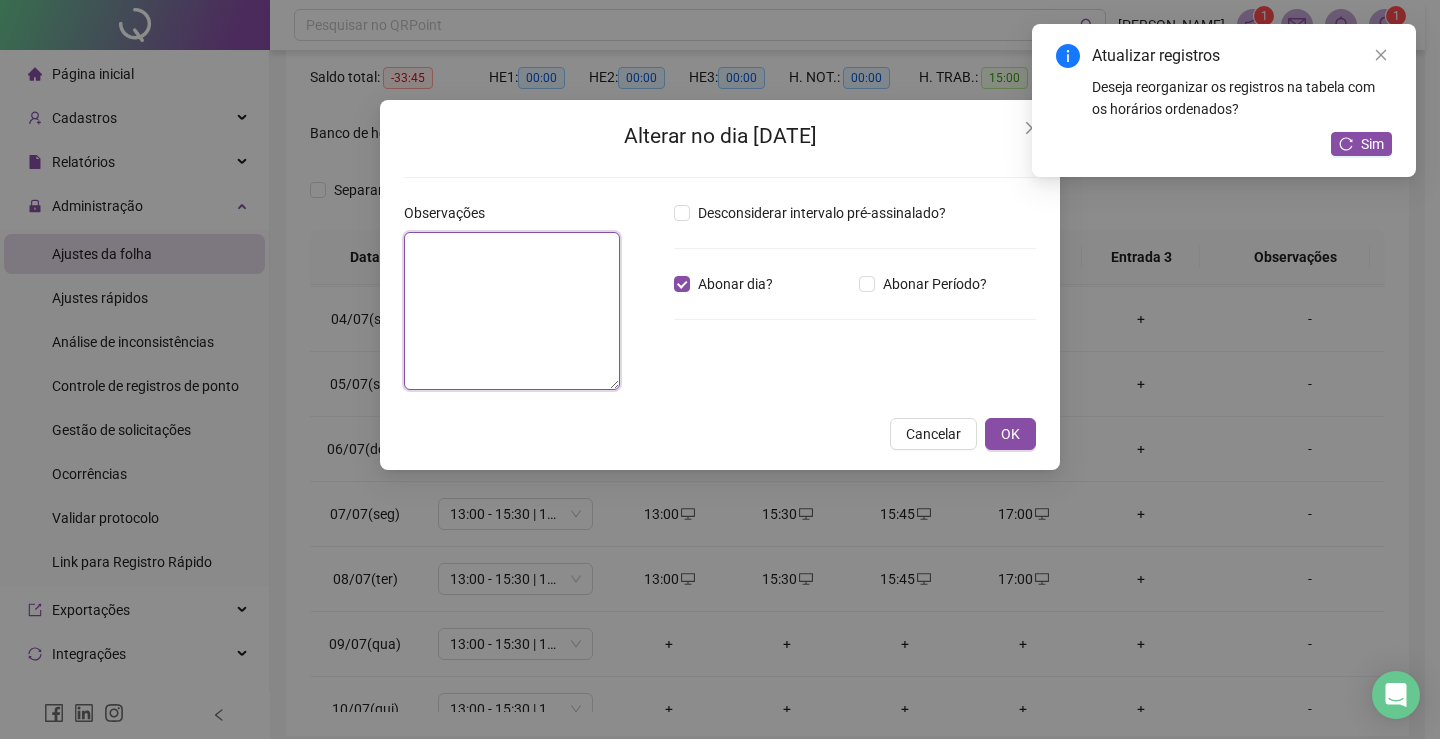 click at bounding box center (512, 311) 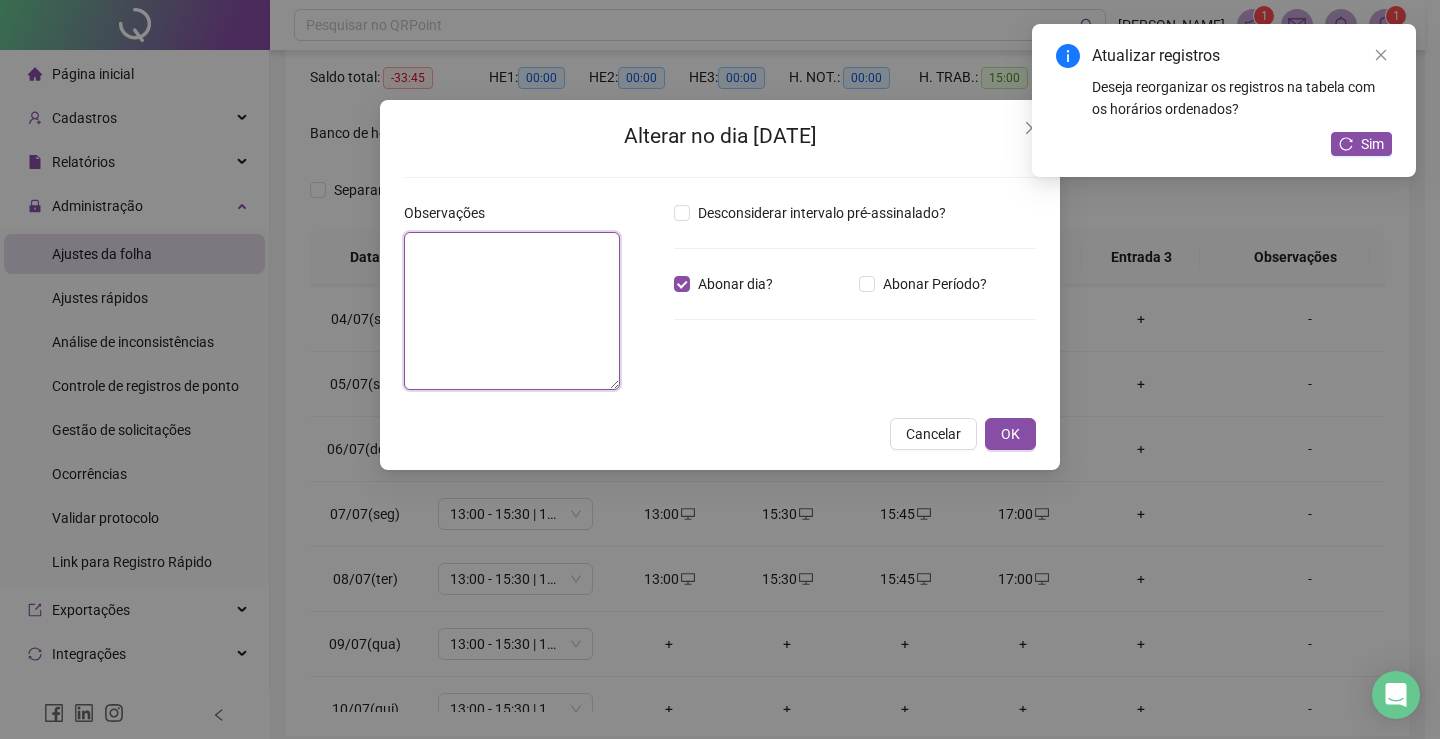 paste on "**********" 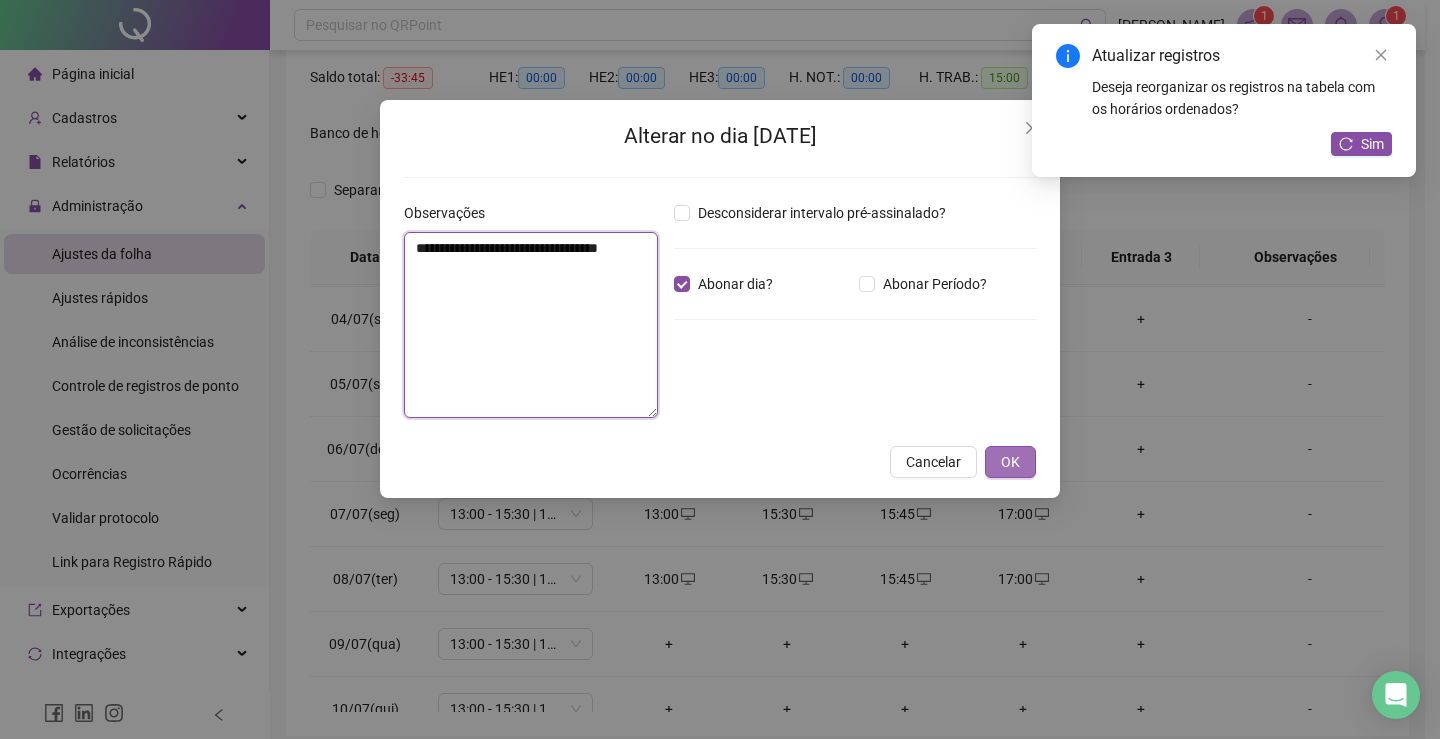 type on "**********" 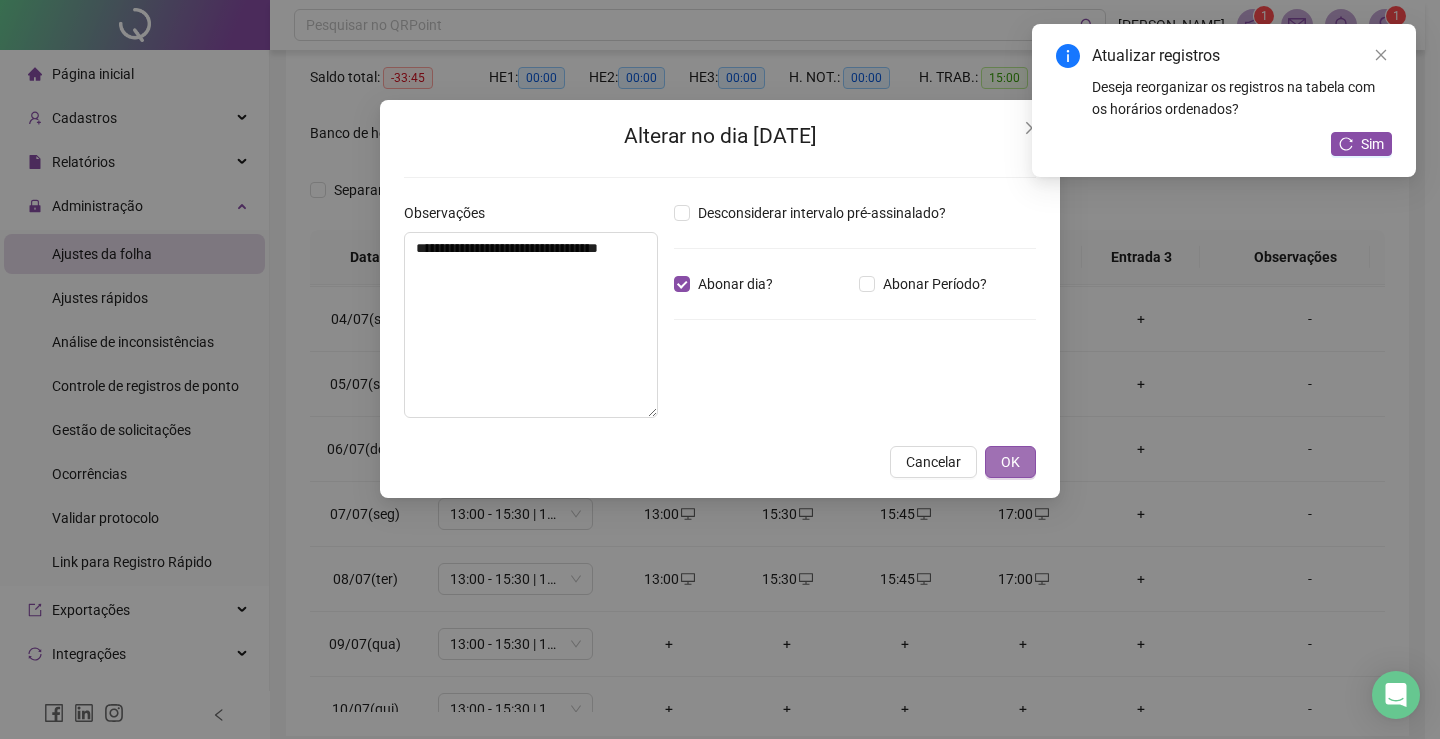 click on "OK" at bounding box center [1010, 462] 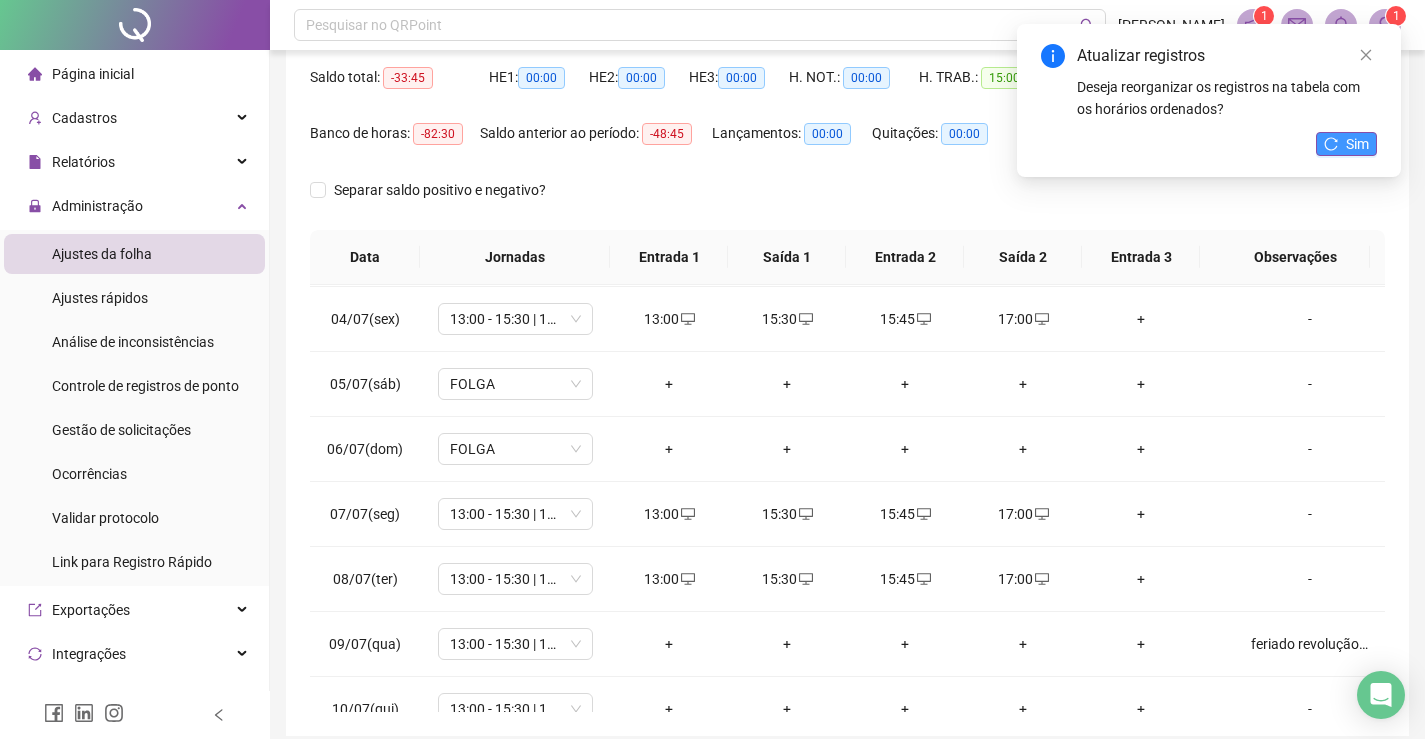 click on "Sim" at bounding box center (1357, 144) 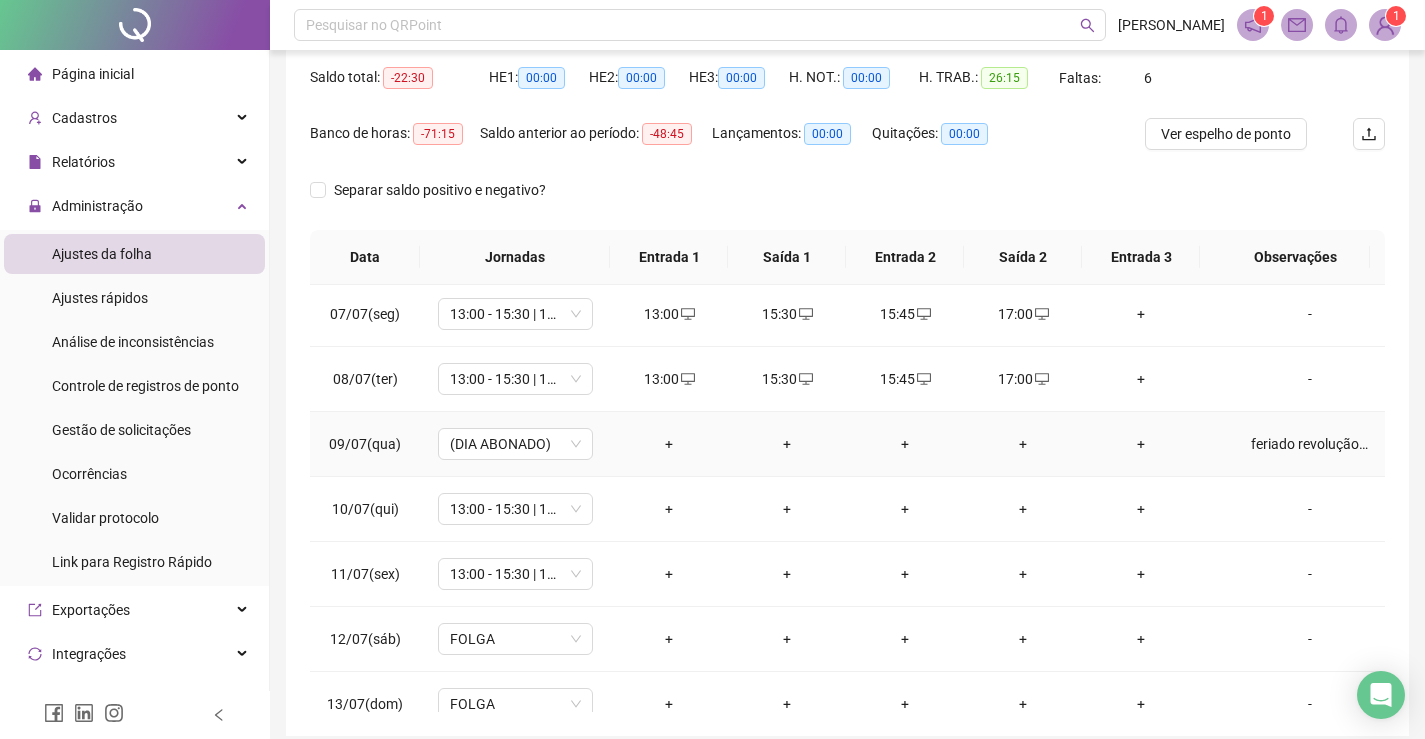 scroll, scrollTop: 493, scrollLeft: 0, axis: vertical 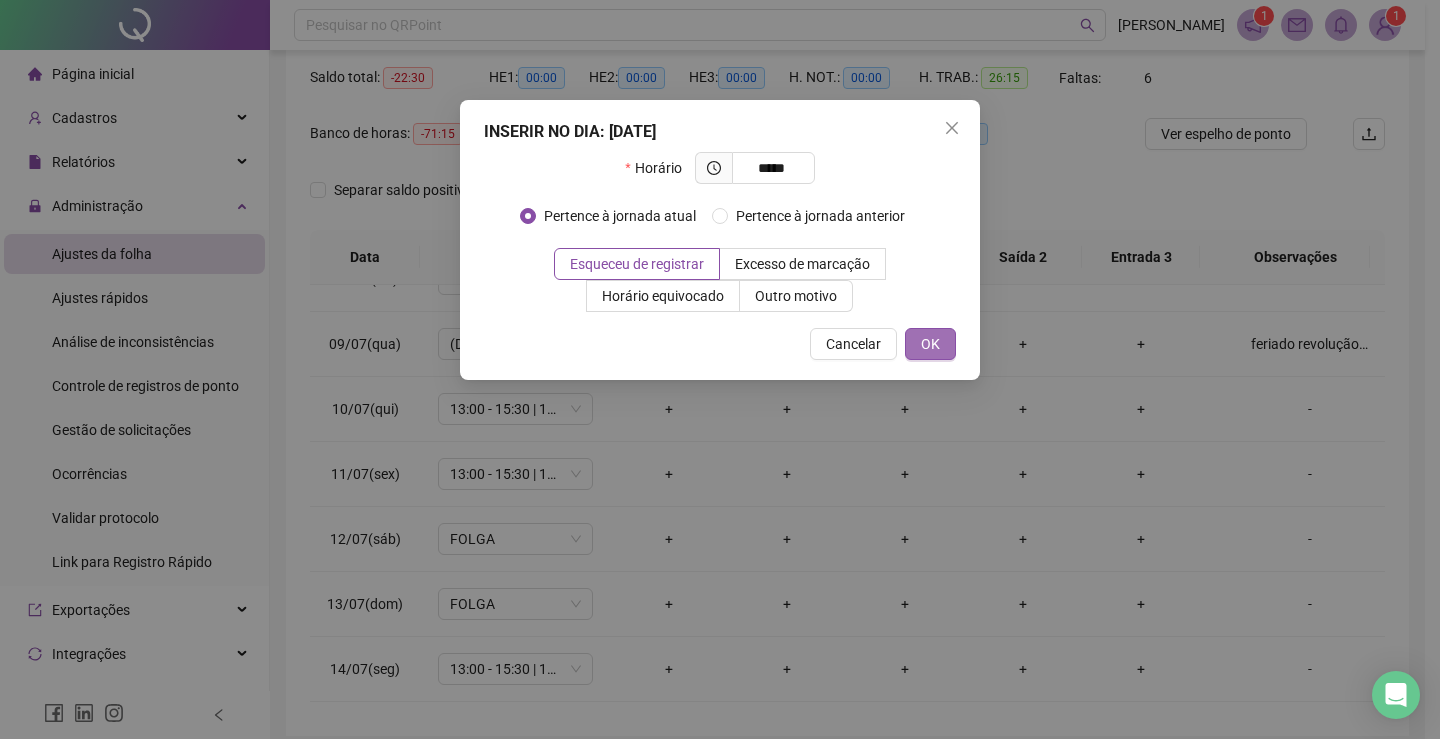 type on "*****" 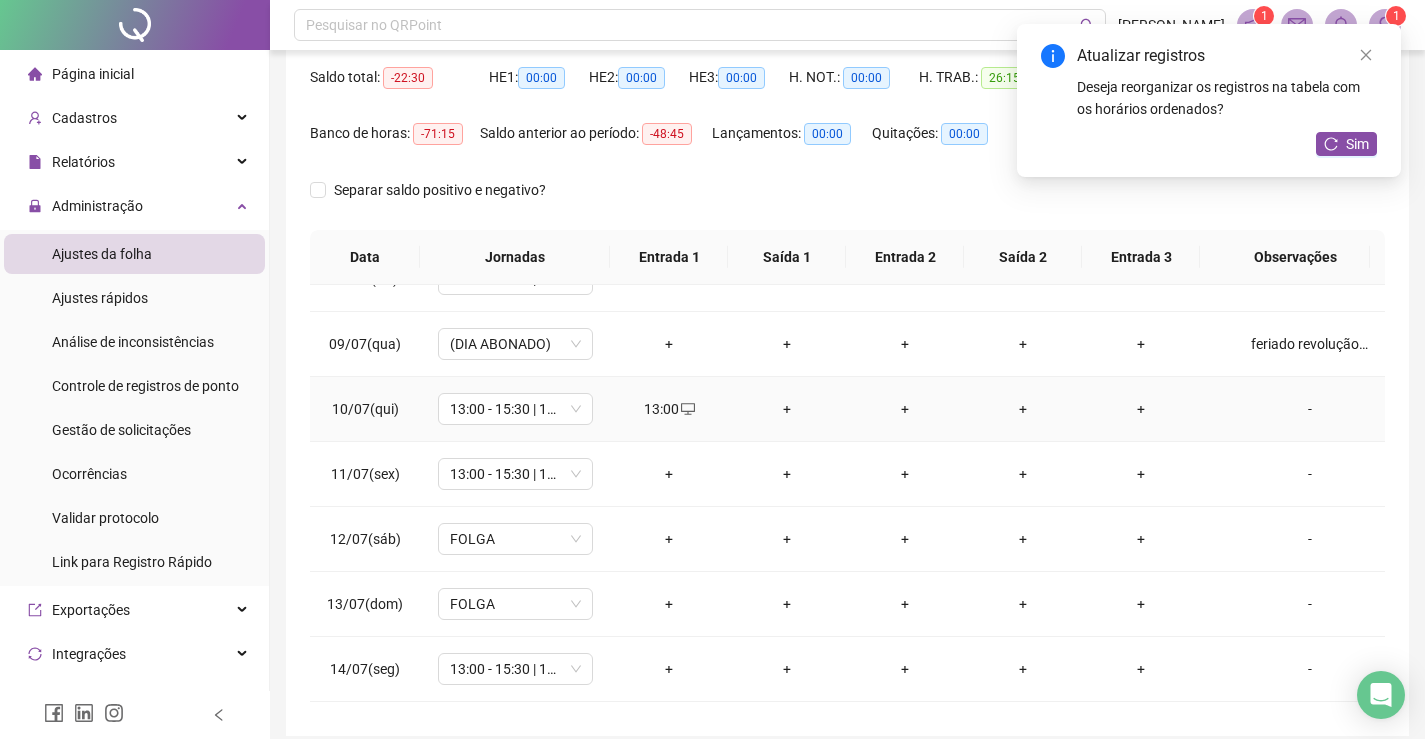 click on "+" at bounding box center (787, 409) 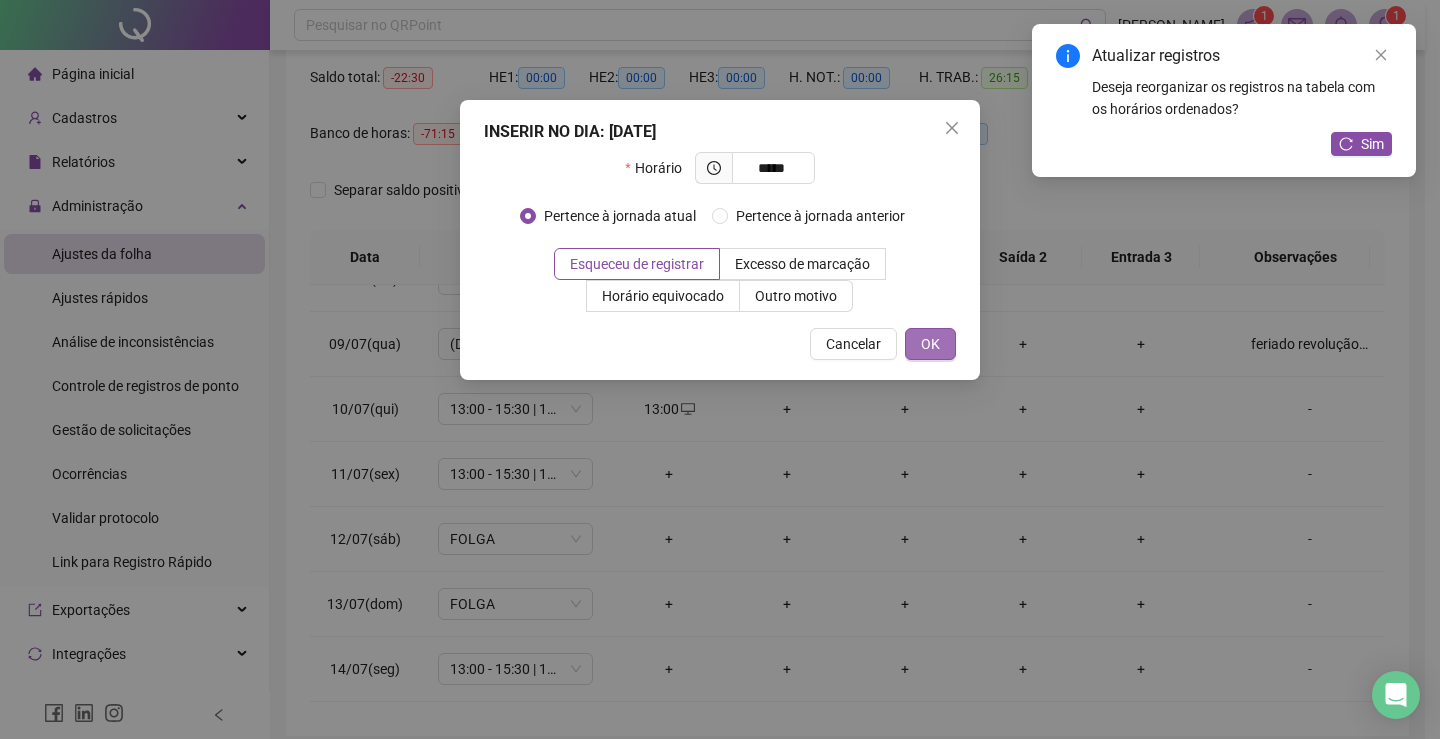 type on "*****" 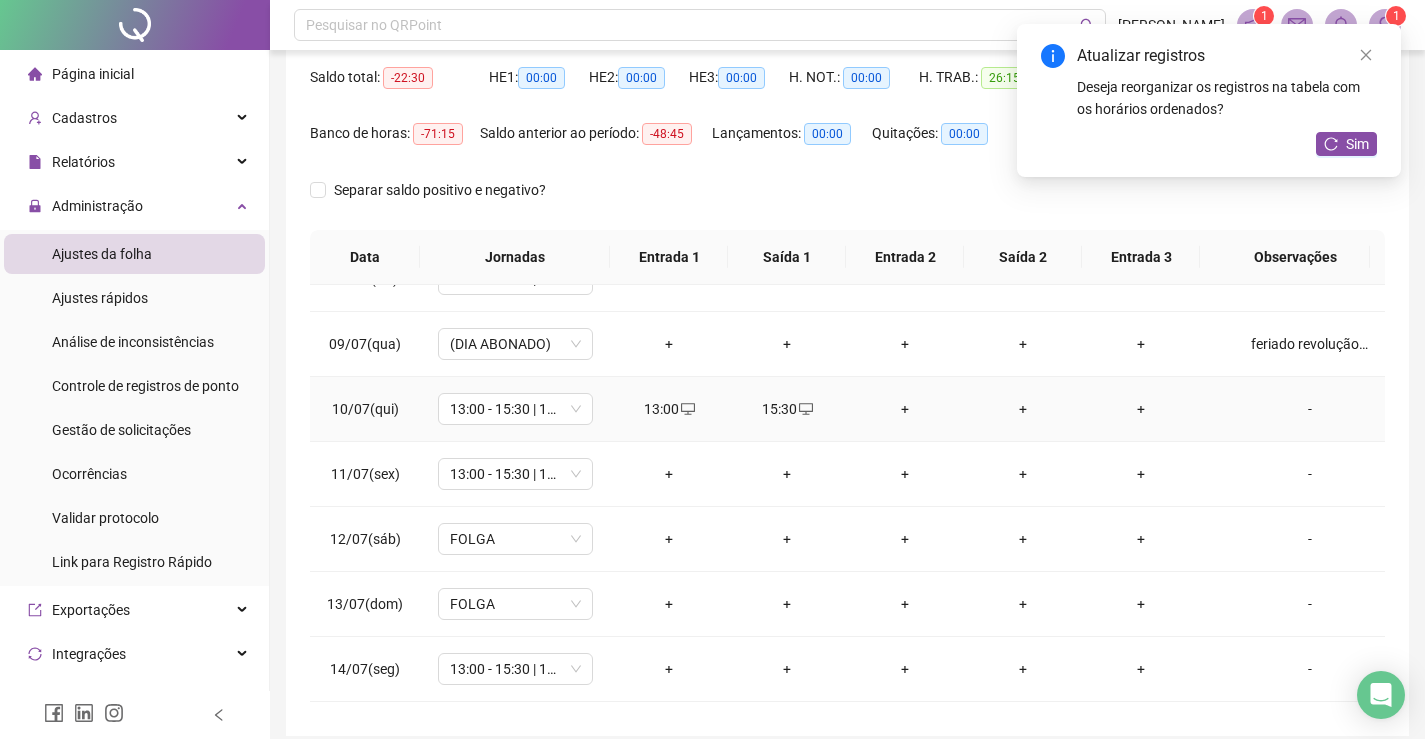 click on "+" at bounding box center (905, 409) 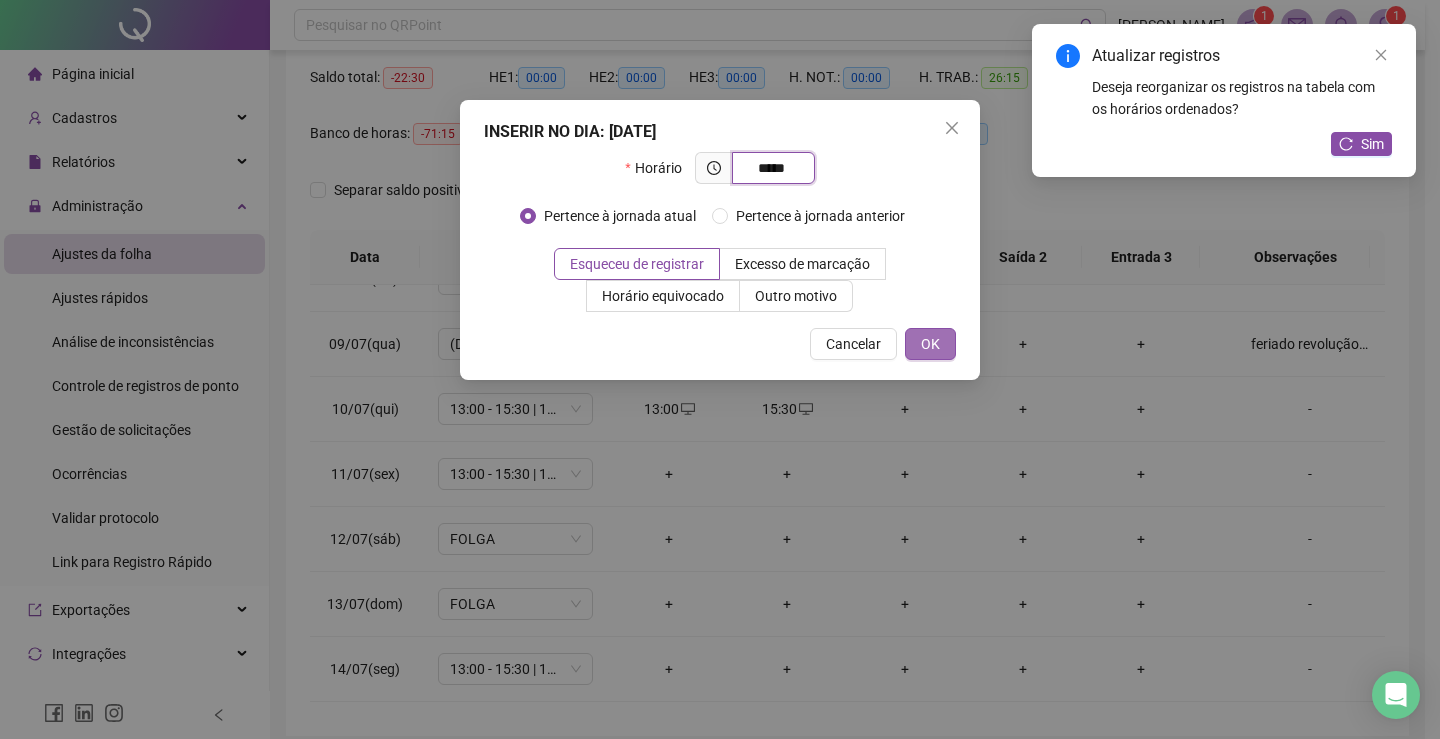 type on "*****" 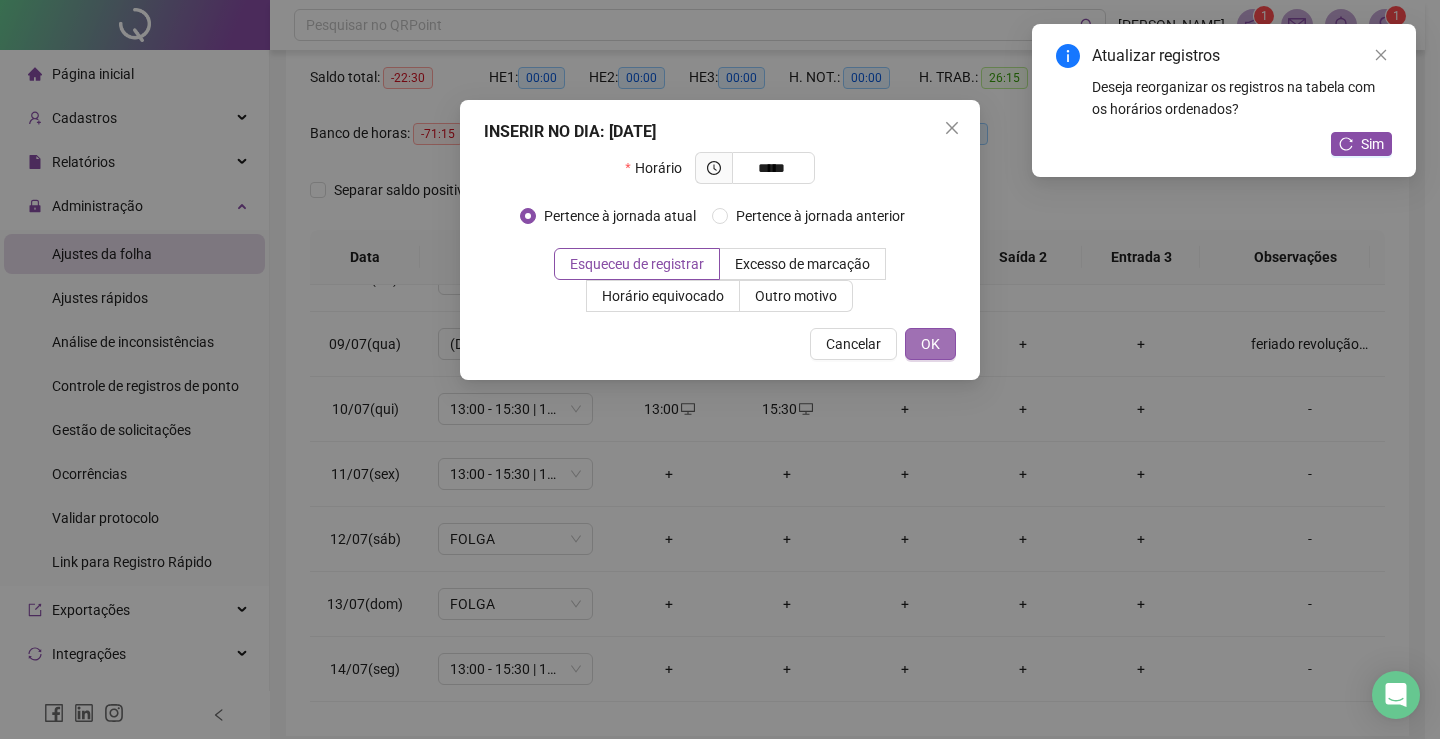 click on "OK" at bounding box center [930, 344] 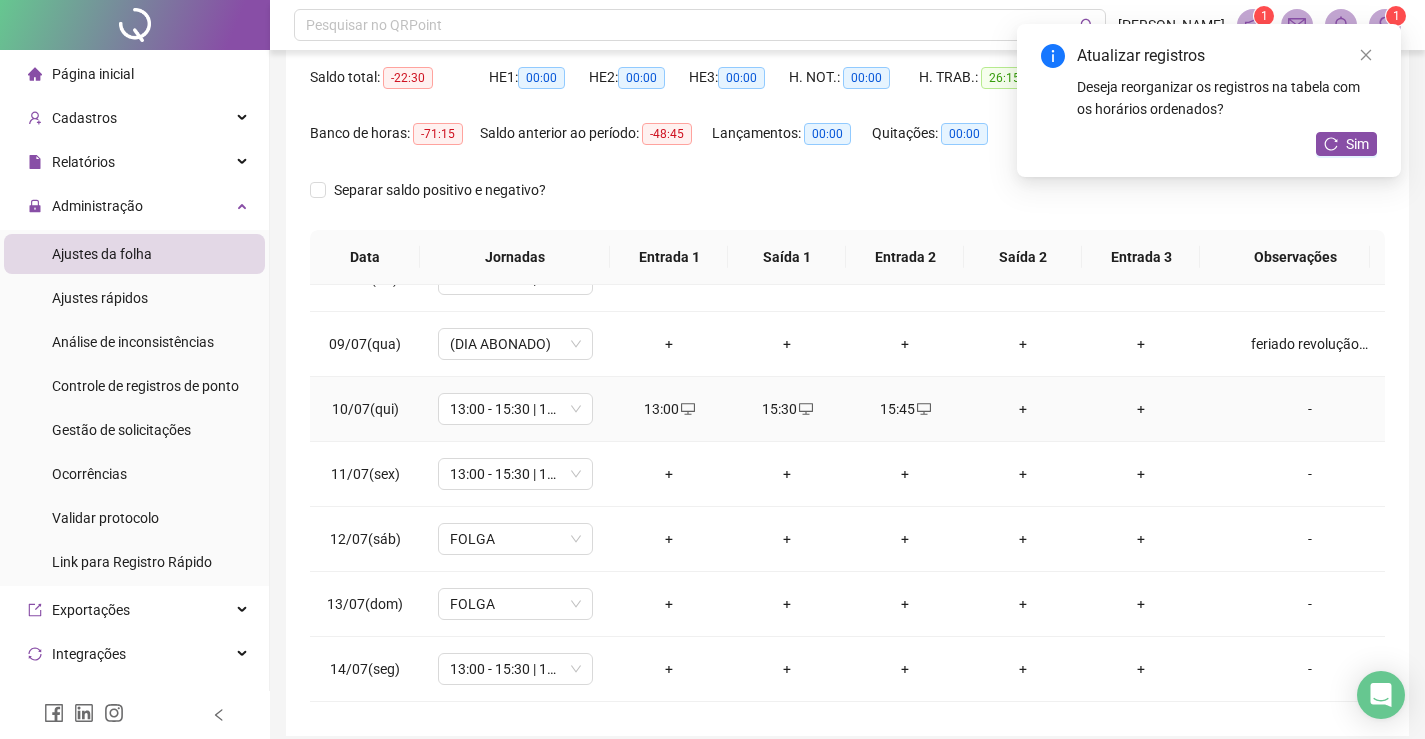 click on "+" at bounding box center (1023, 409) 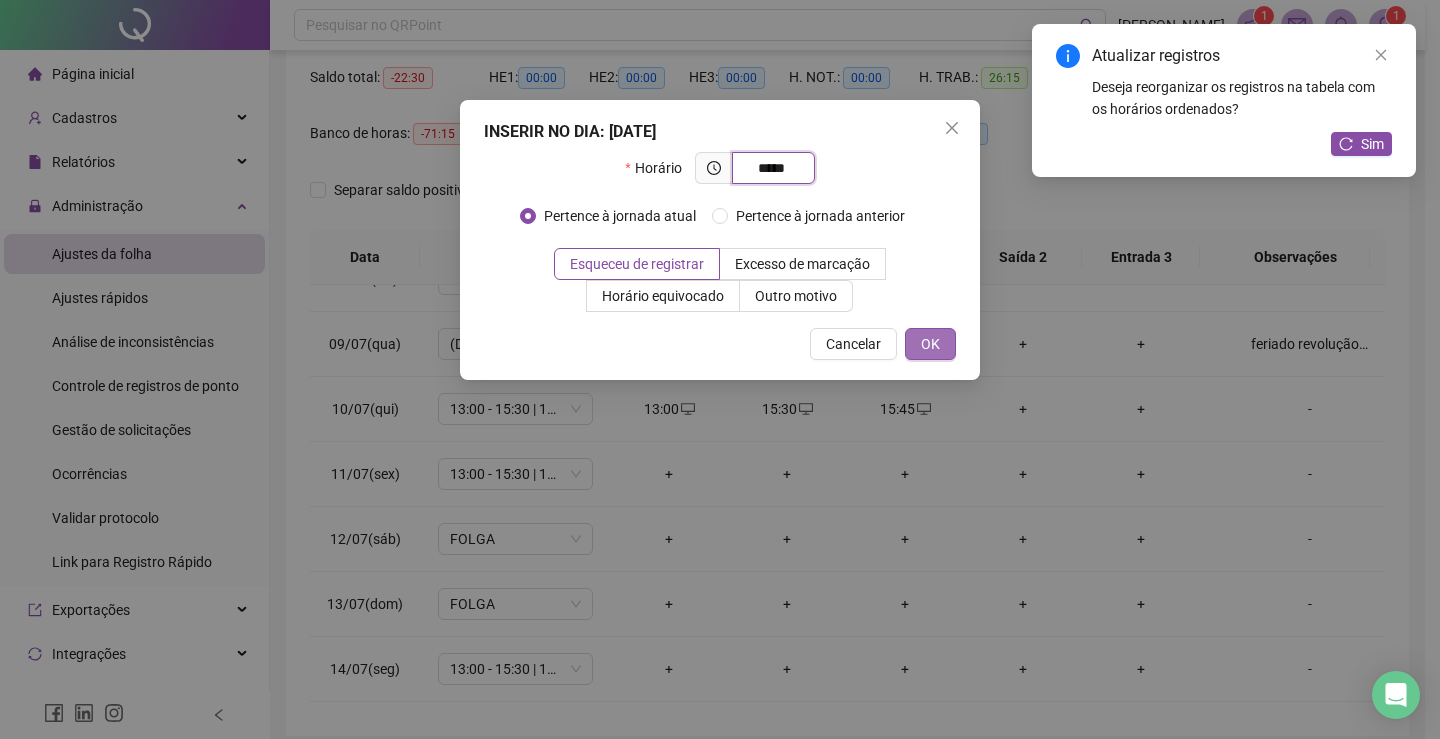 type on "*****" 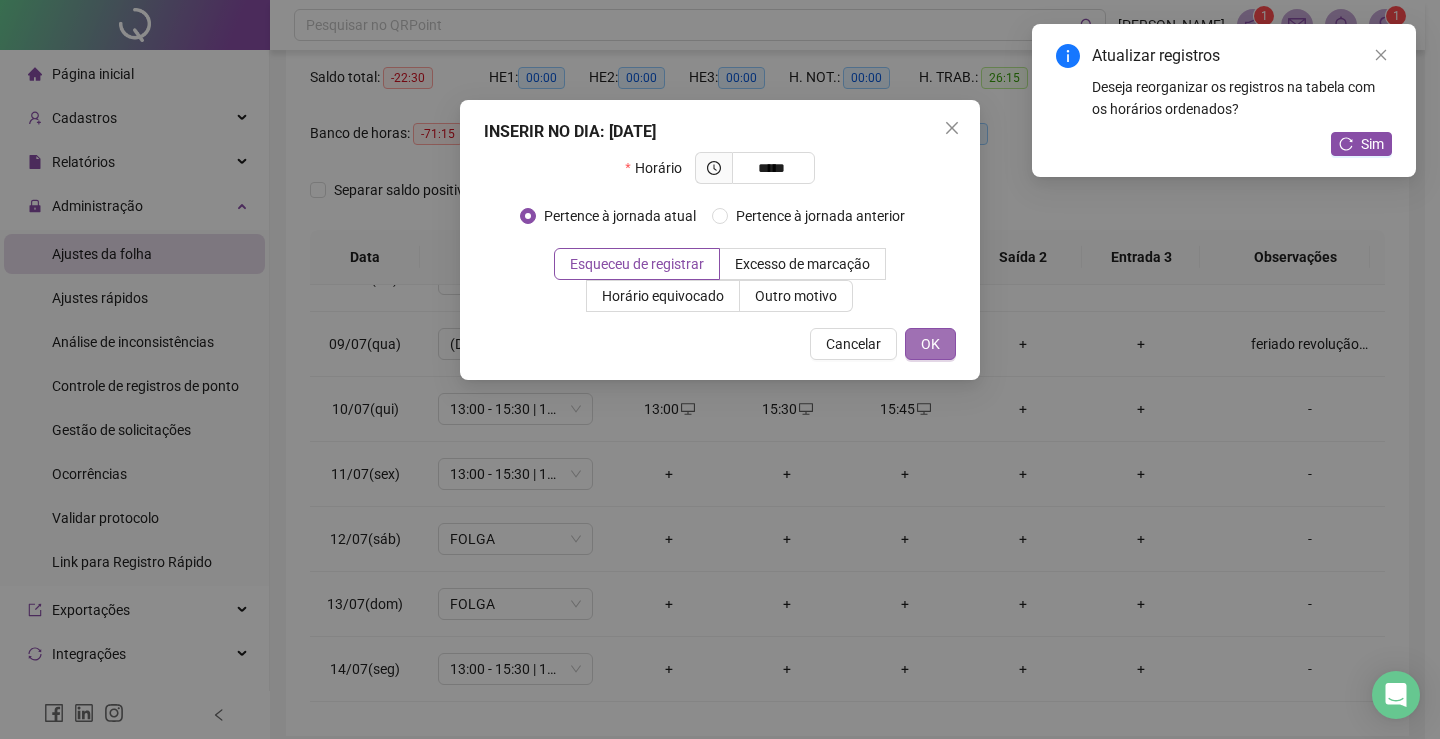 click on "OK" at bounding box center [930, 344] 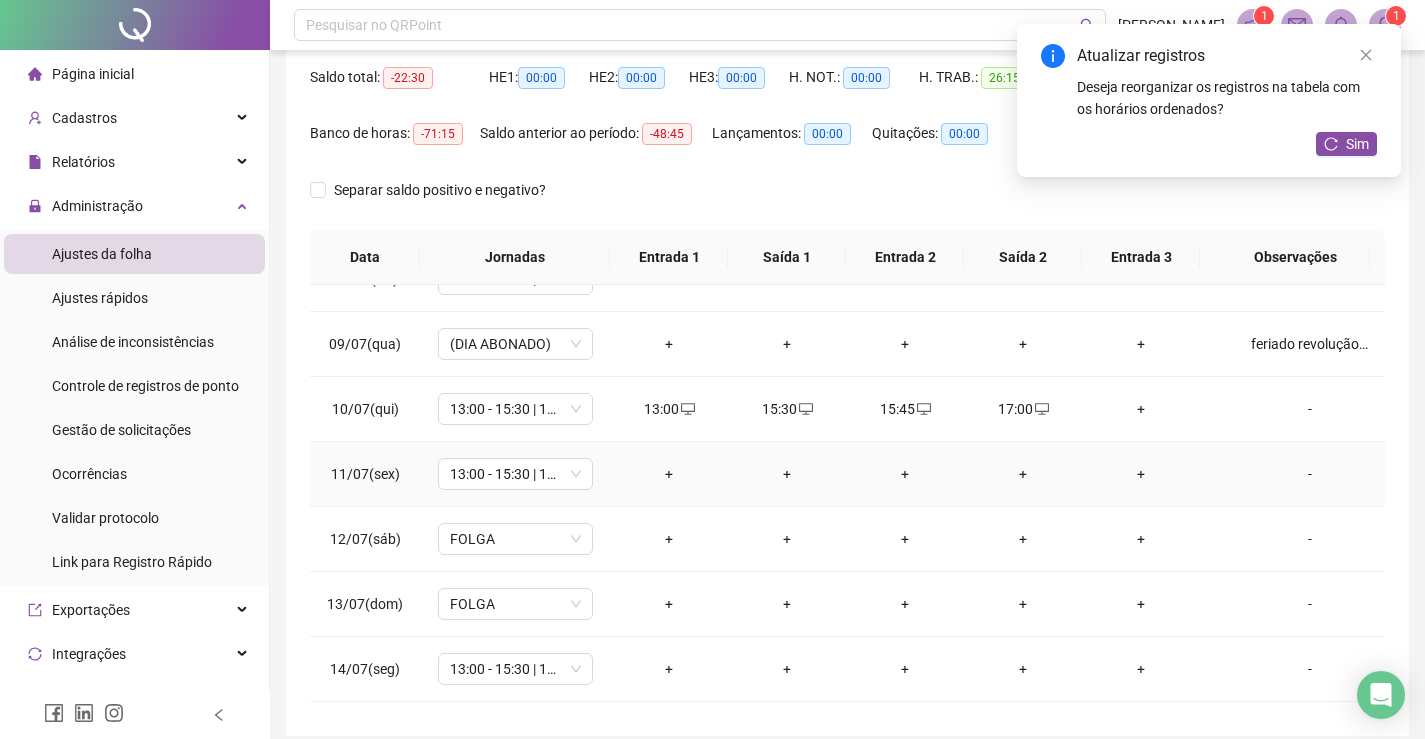 click on "+" at bounding box center (669, 474) 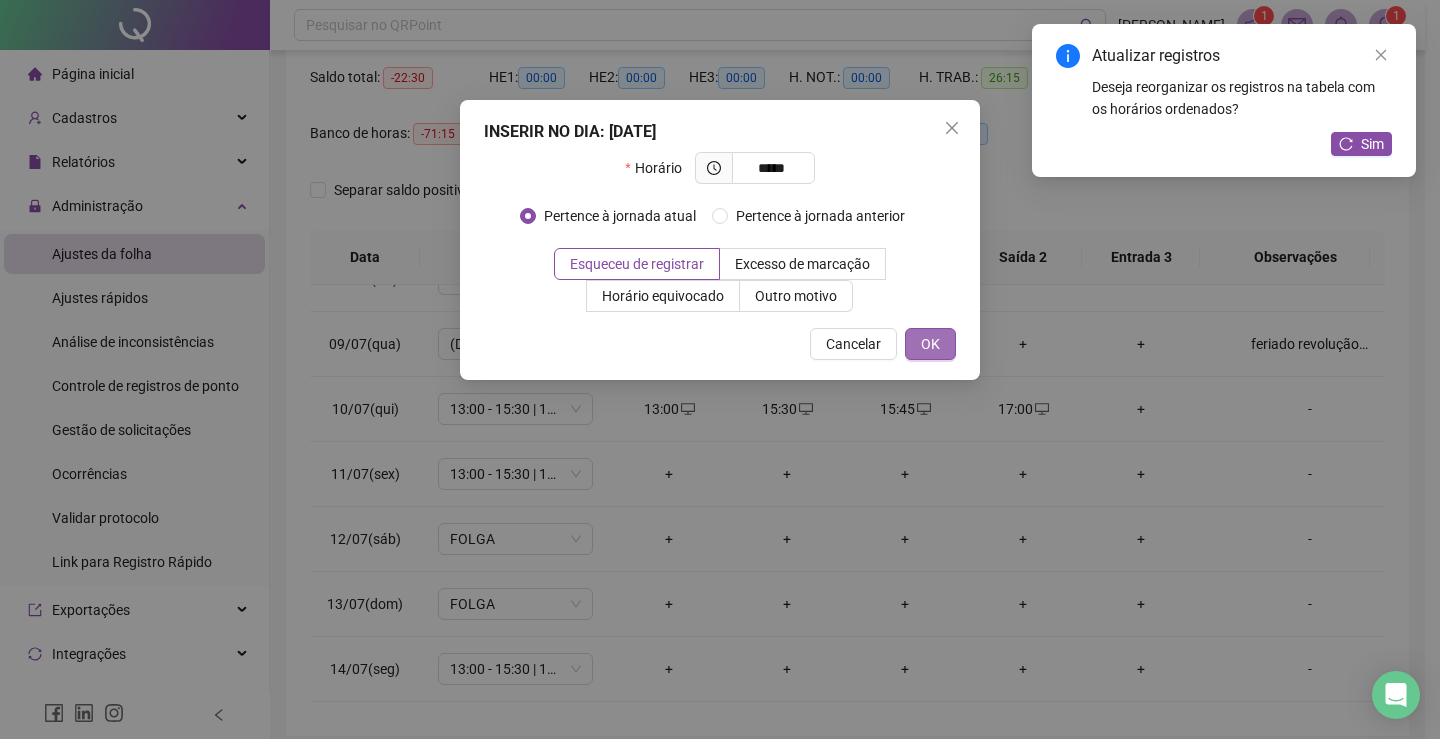 type on "*****" 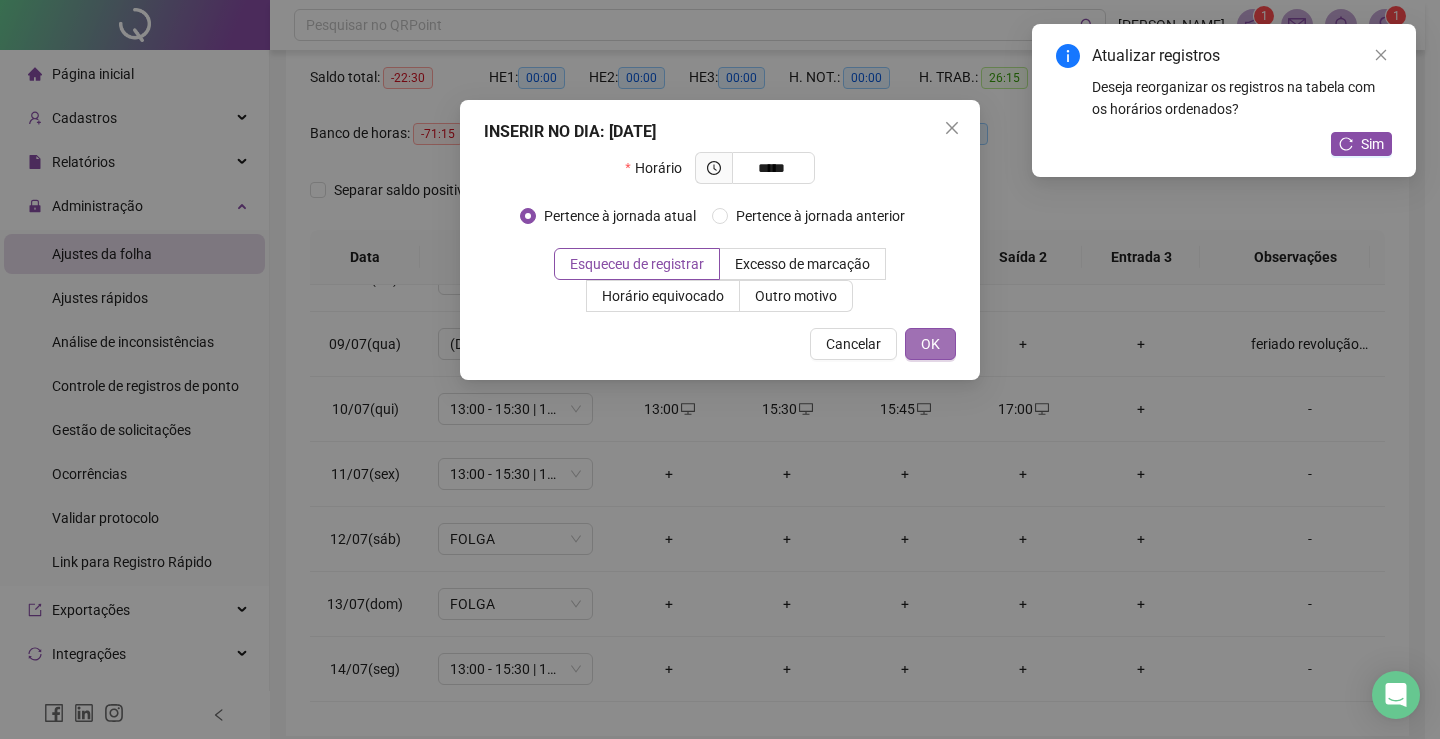 click on "OK" at bounding box center (930, 344) 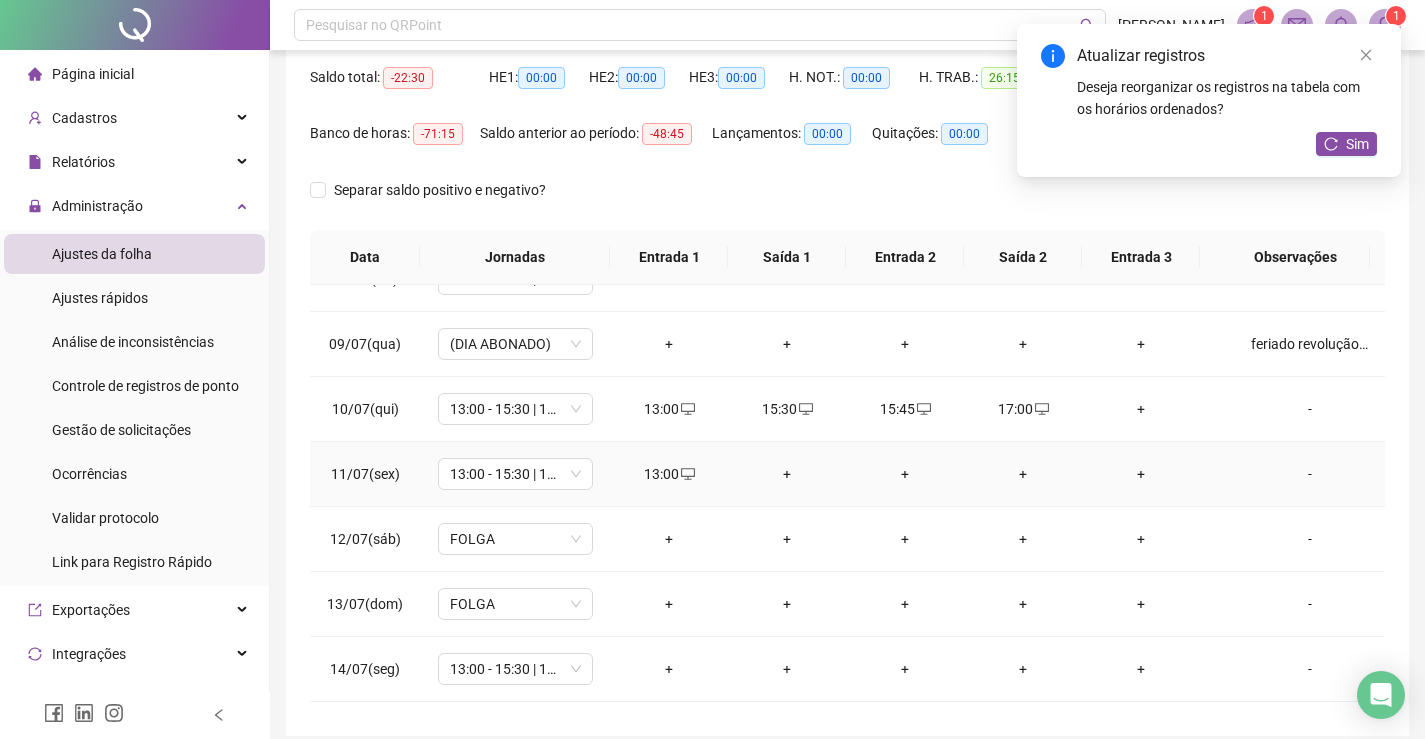 click on "+" at bounding box center [787, 474] 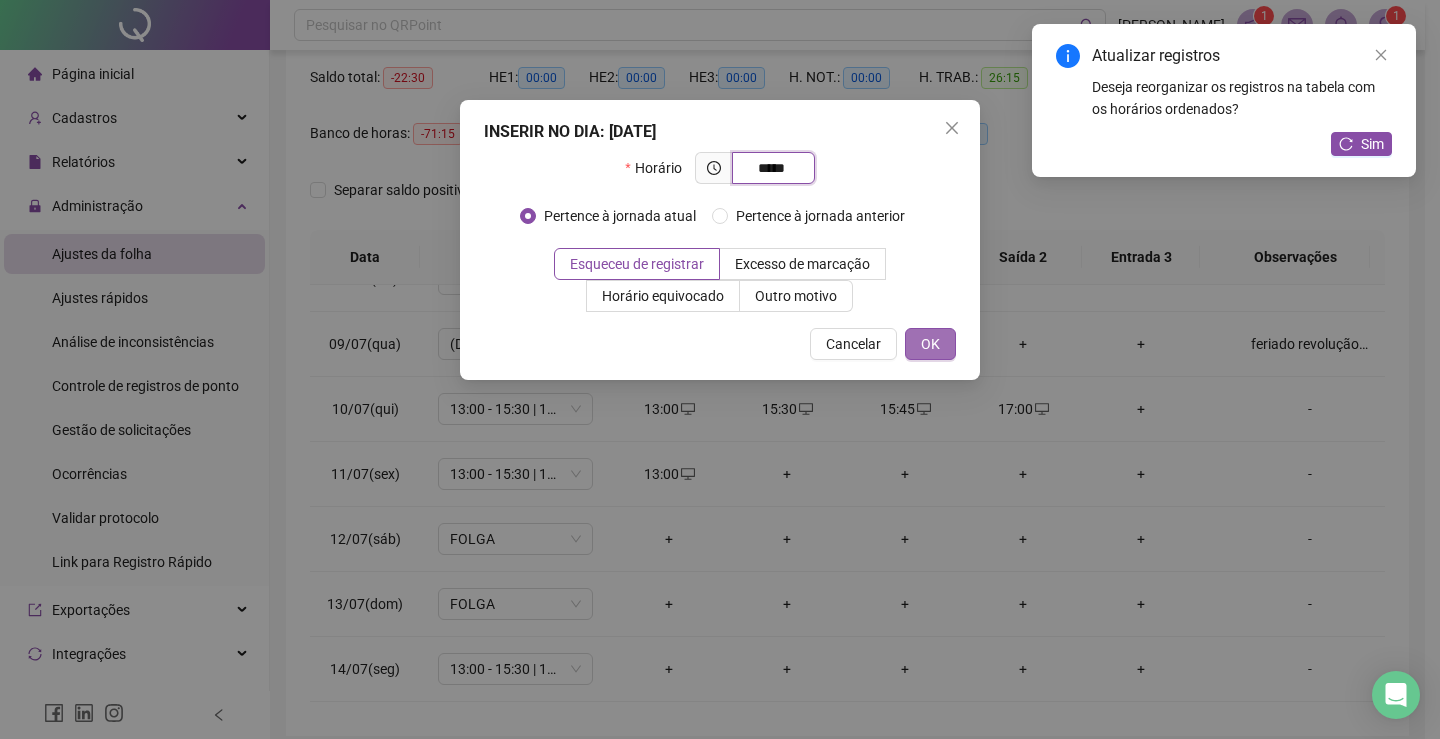 type on "*****" 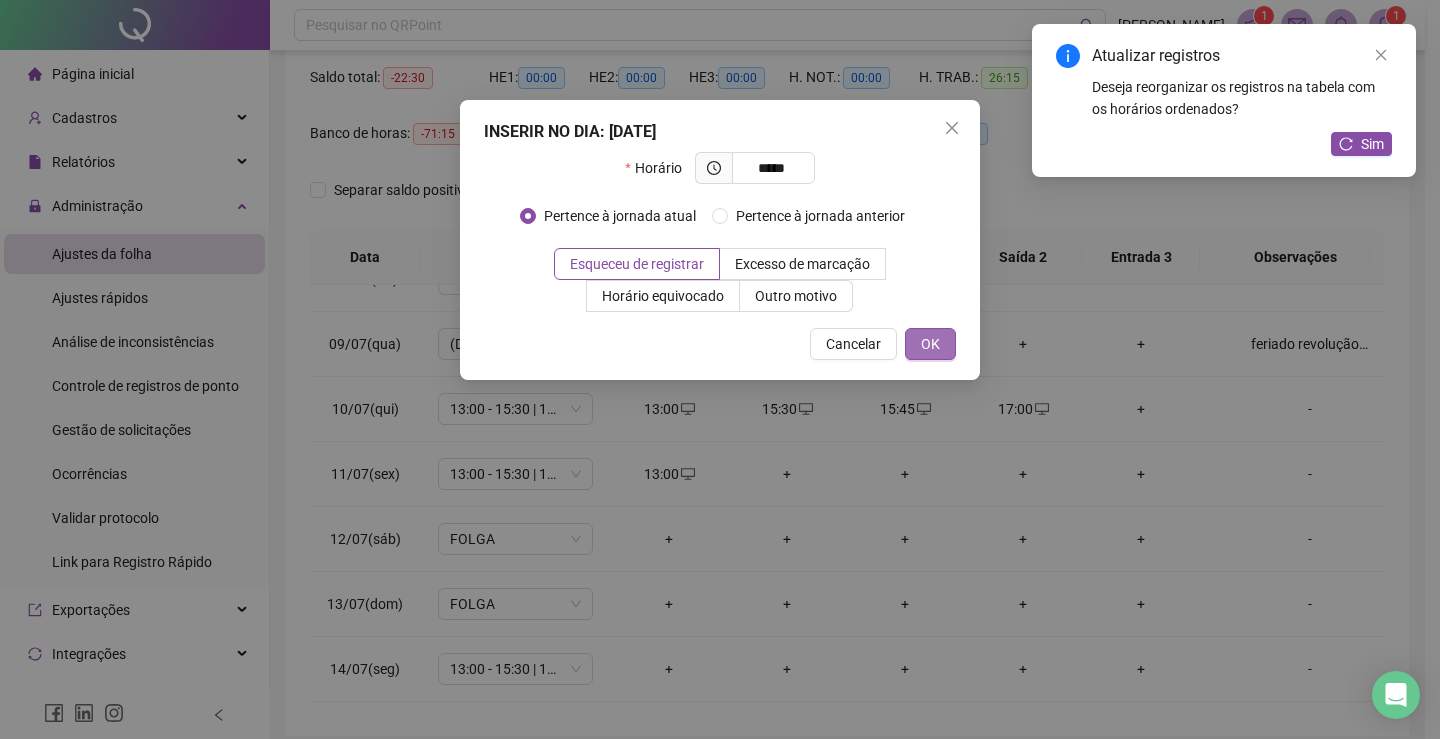 click on "OK" at bounding box center [930, 344] 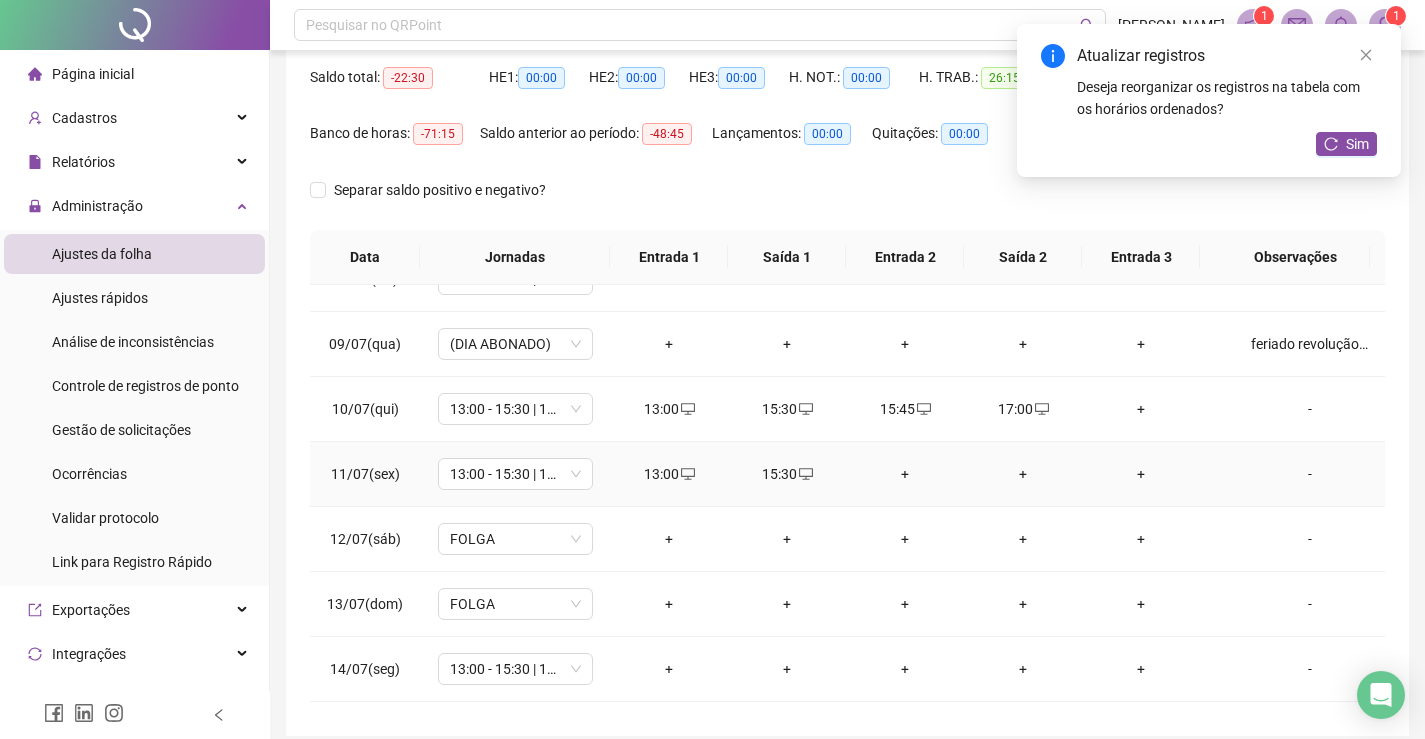 click on "+" at bounding box center (905, 474) 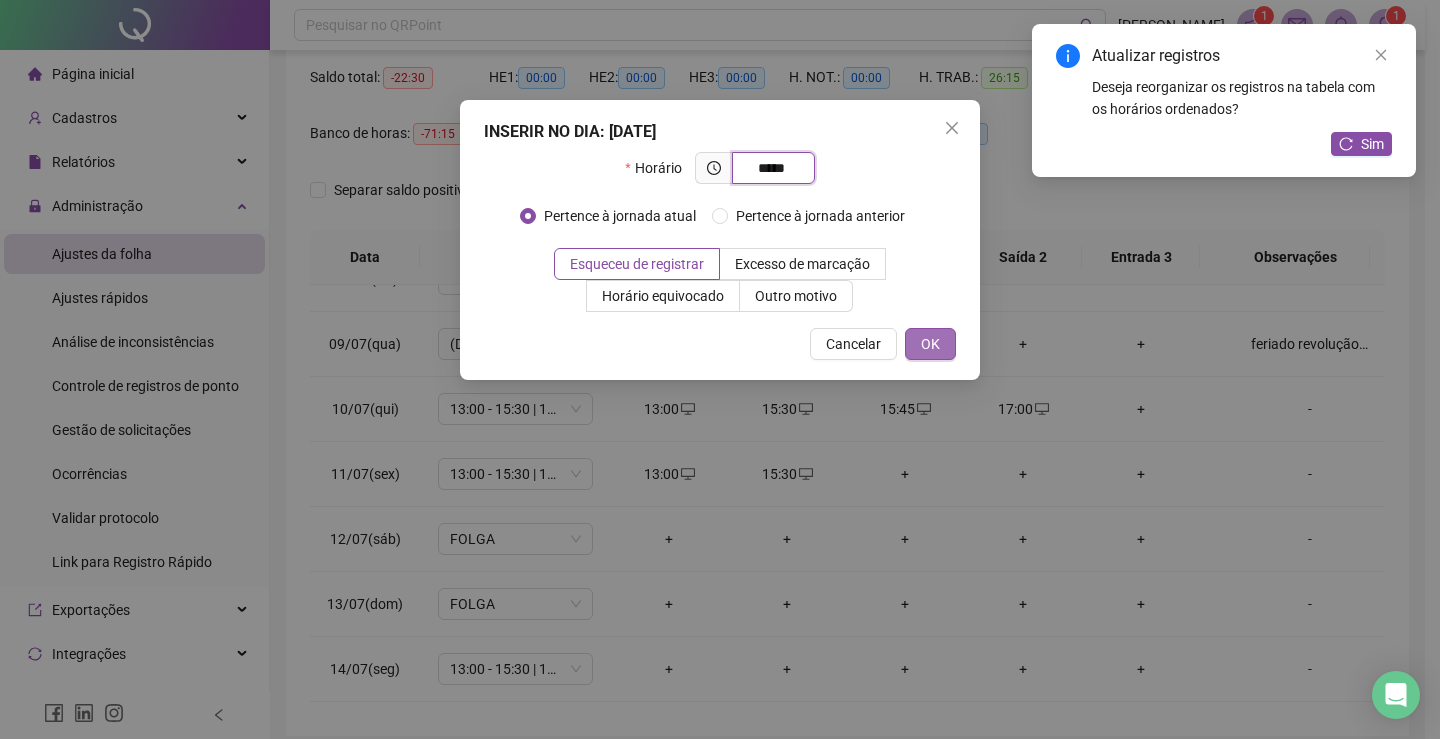 type on "*****" 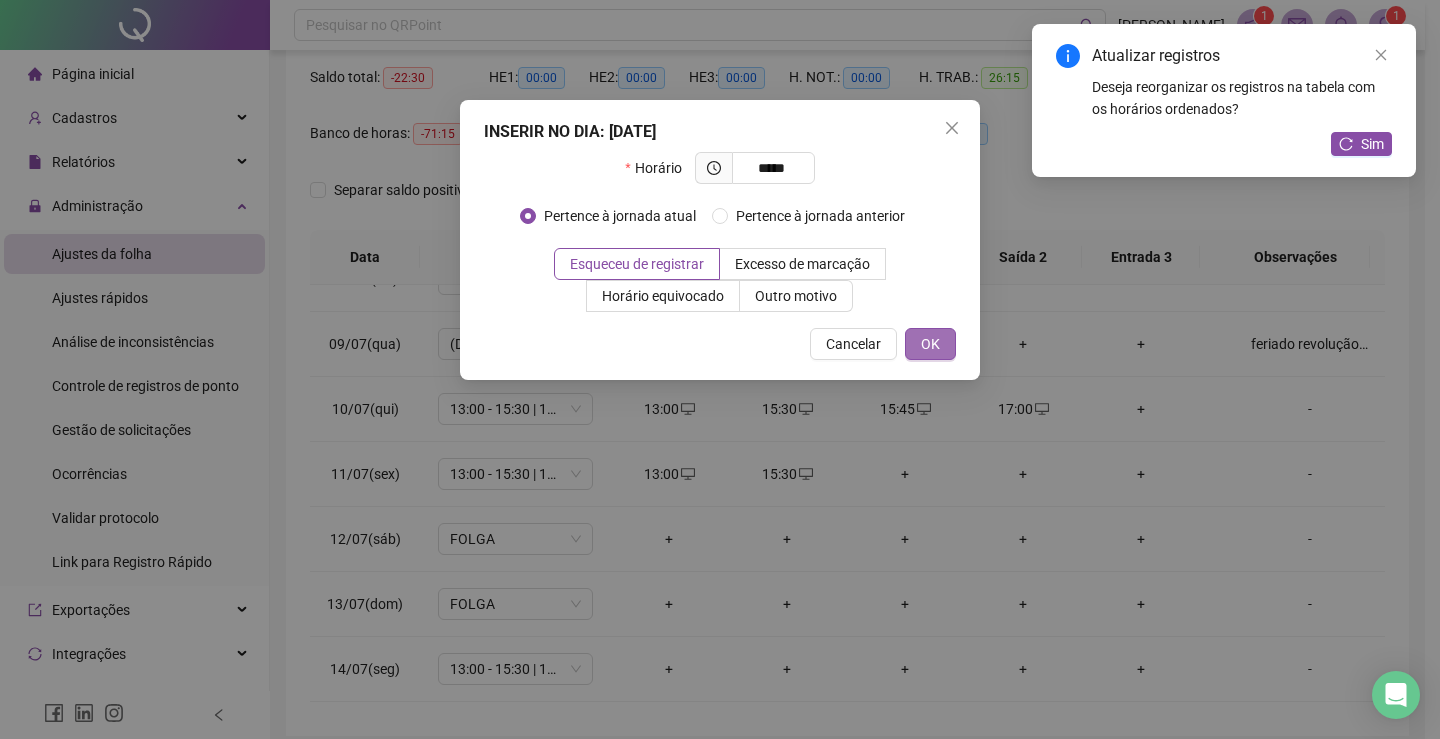 click on "OK" at bounding box center (930, 344) 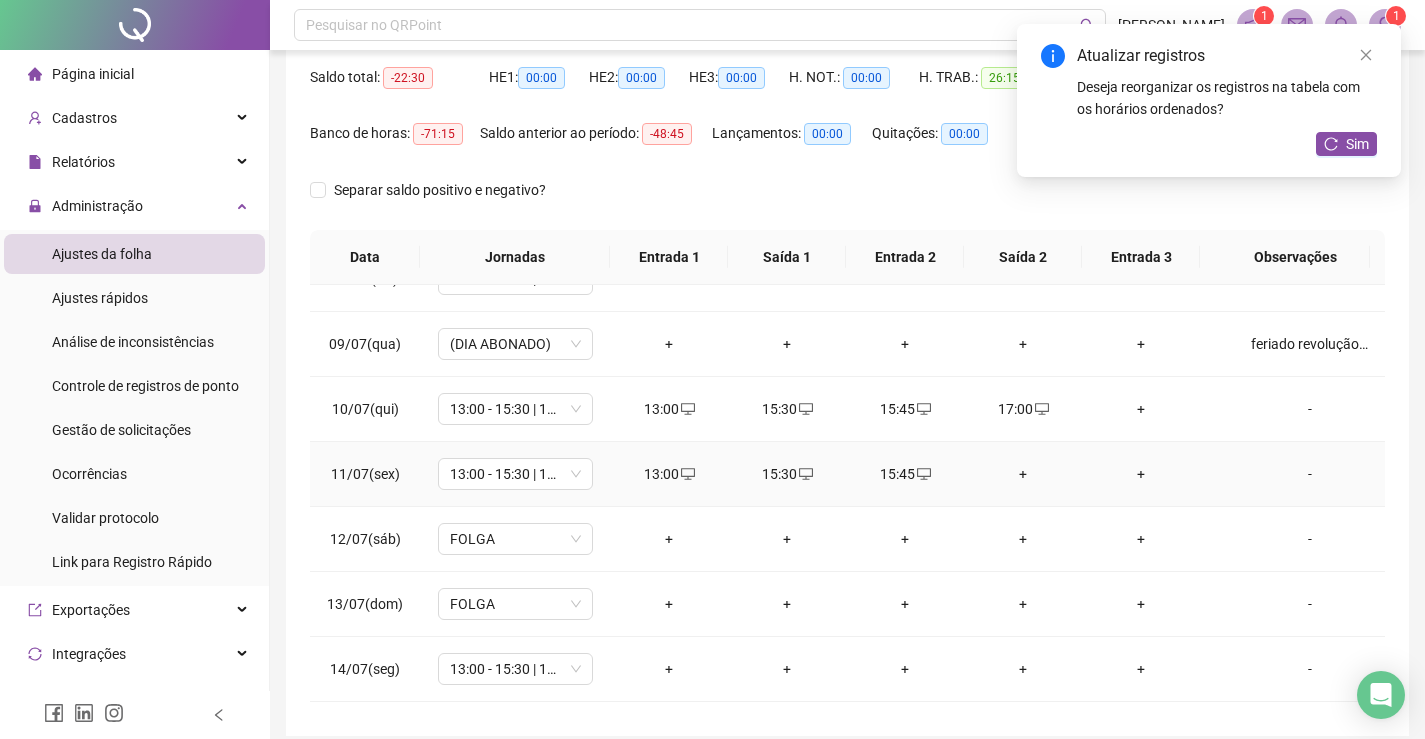 click on "+" at bounding box center (1023, 474) 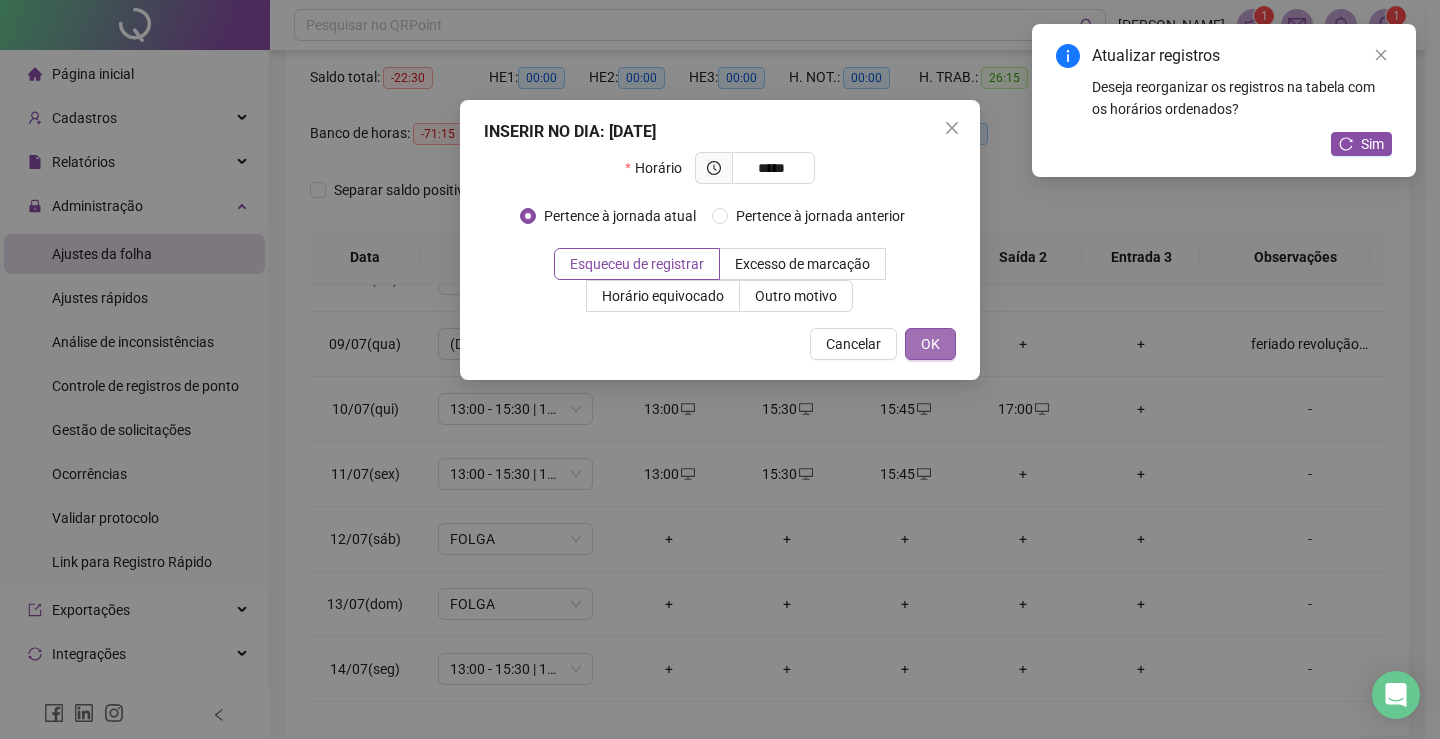 type on "*****" 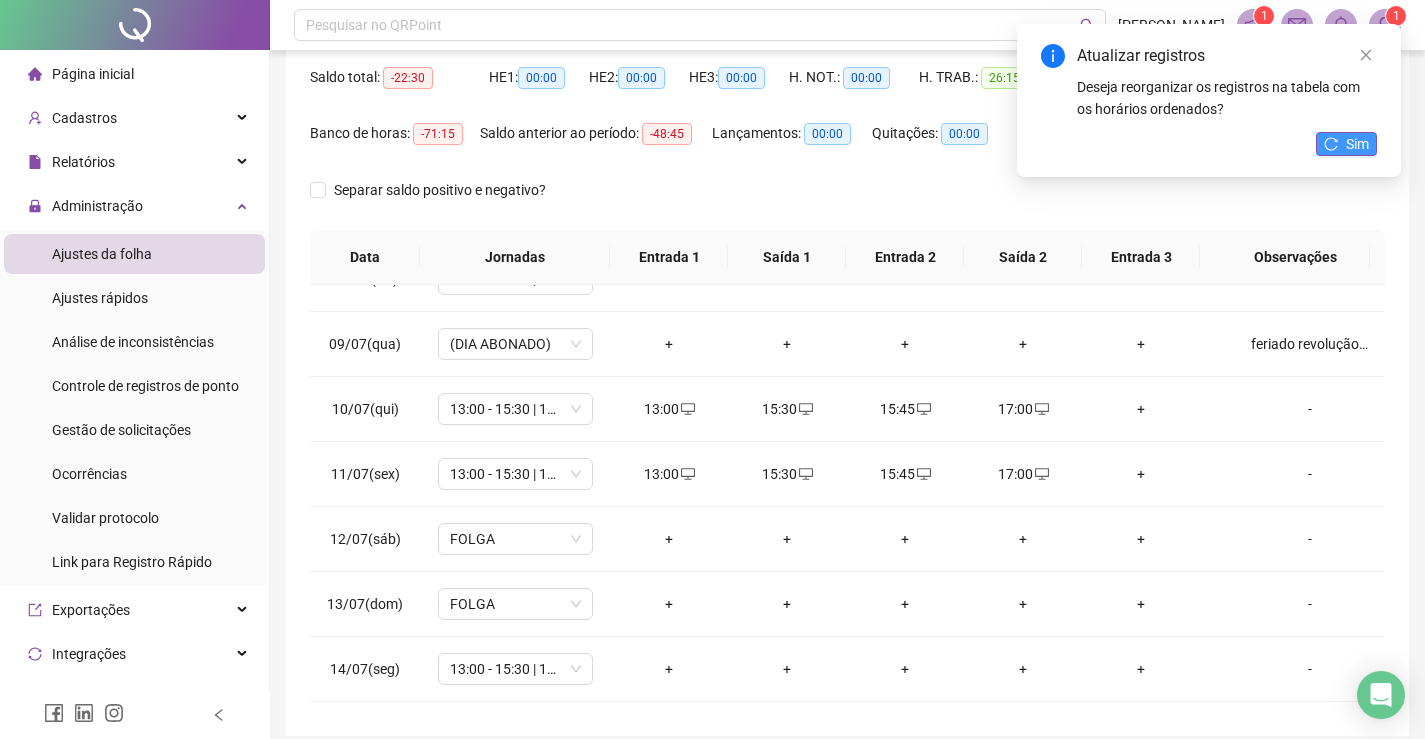 click on "Sim" at bounding box center (1346, 144) 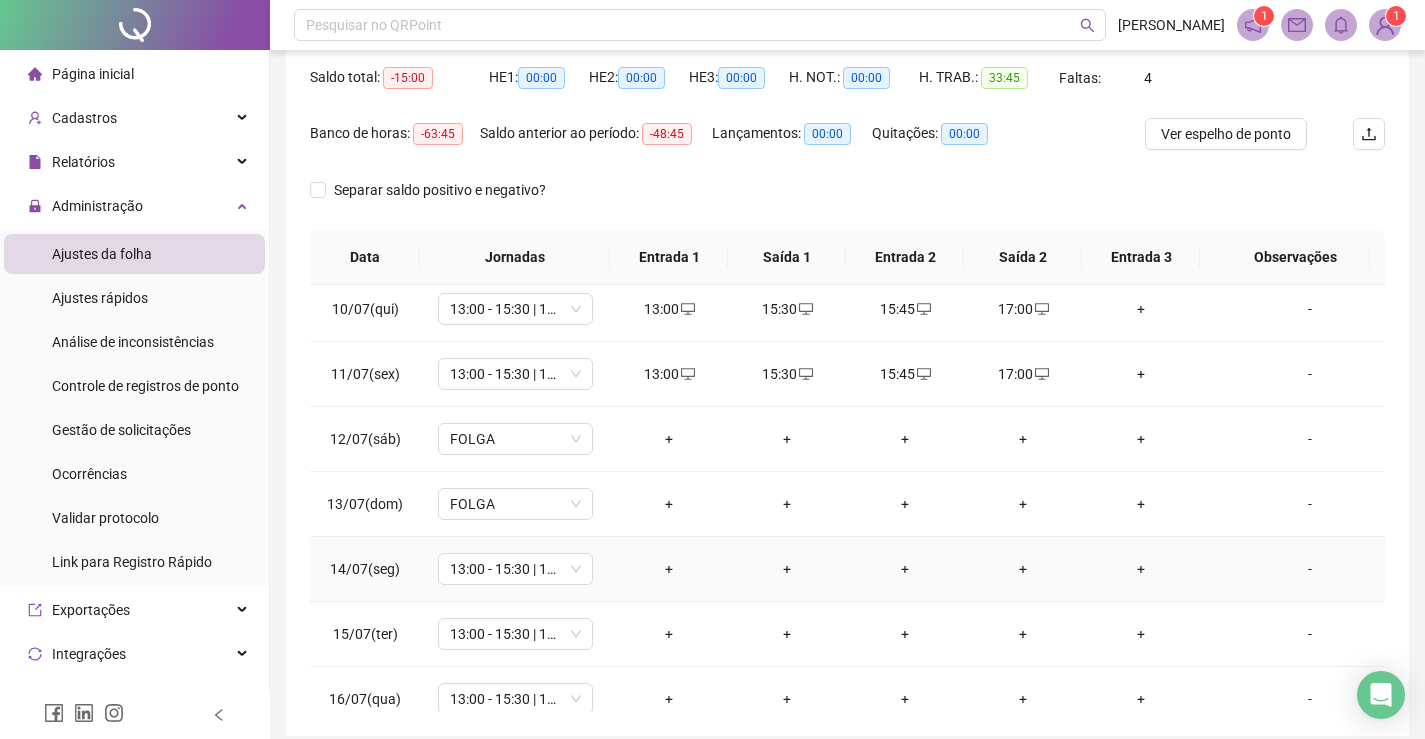 scroll, scrollTop: 693, scrollLeft: 0, axis: vertical 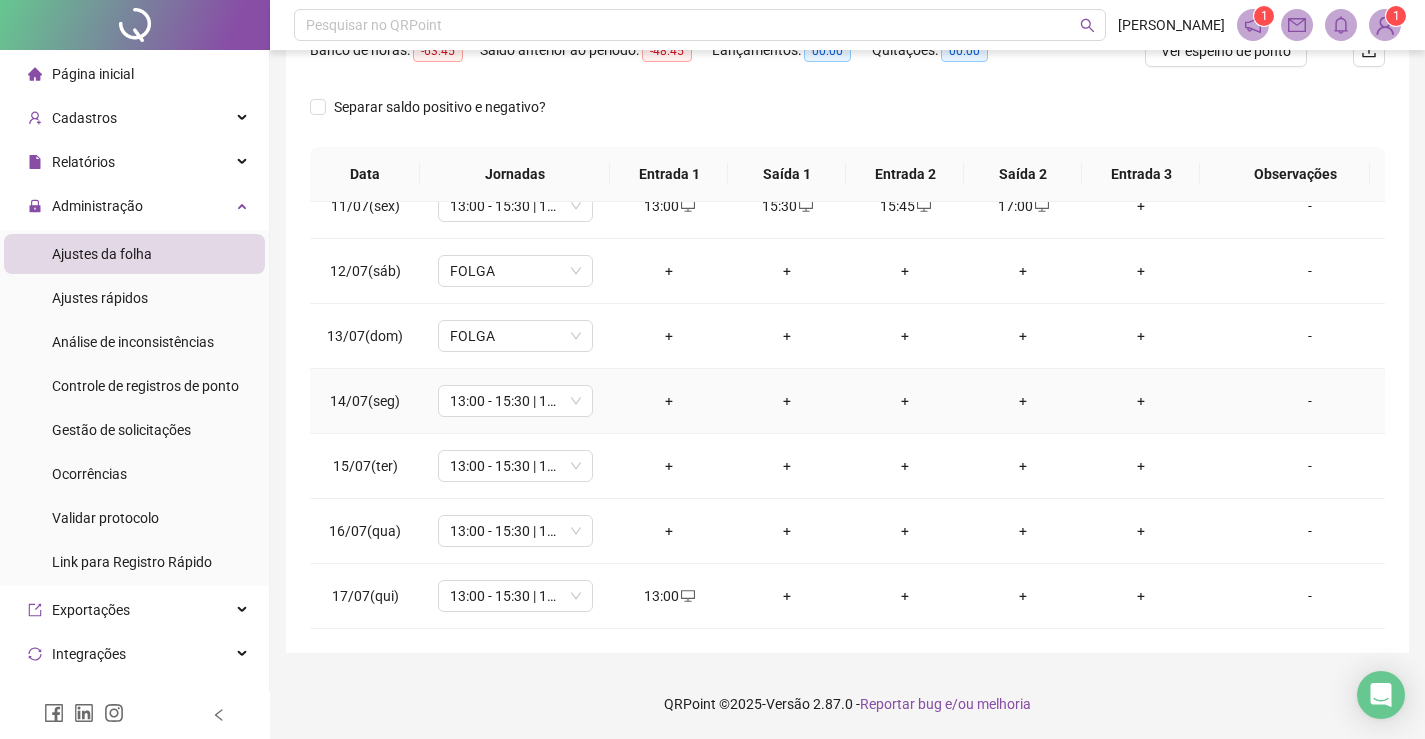 click on "+" at bounding box center (669, 401) 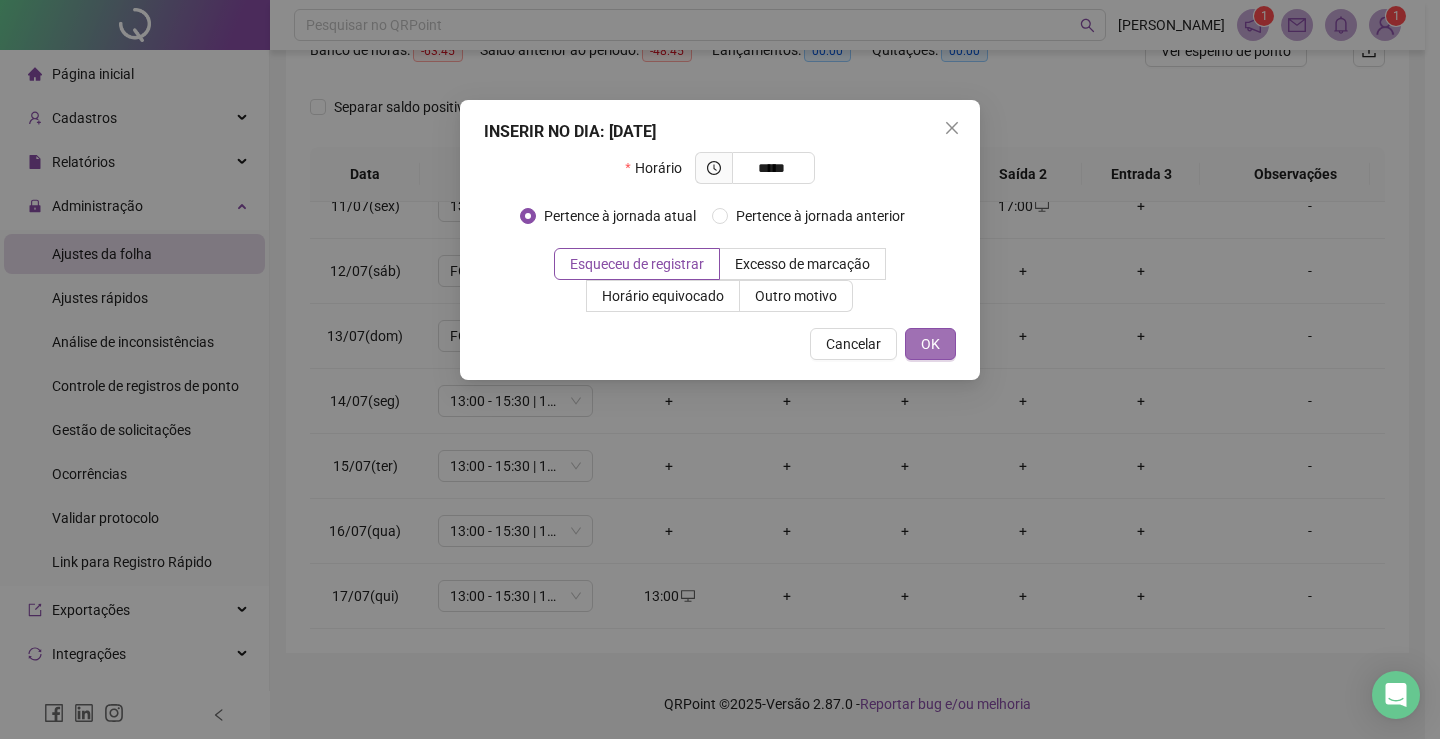 type on "*****" 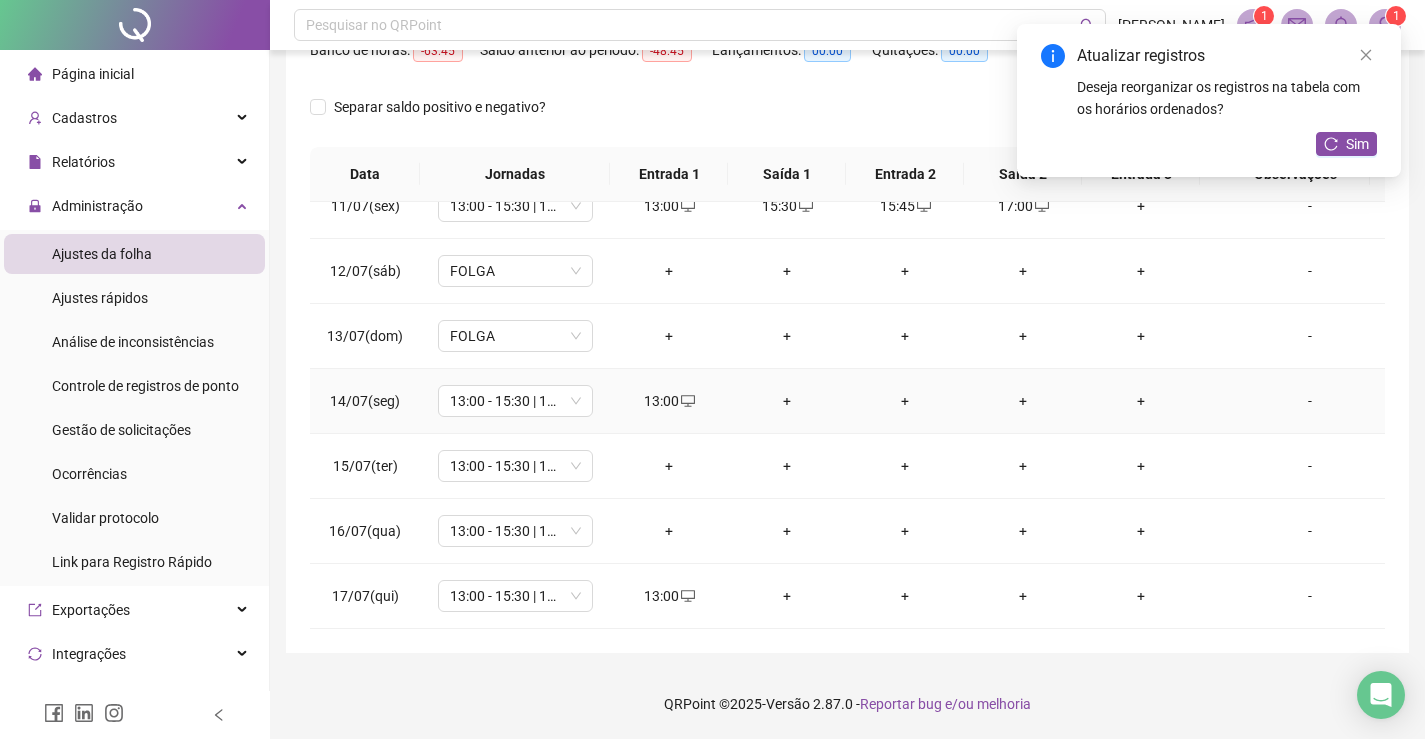 click on "+" at bounding box center (787, 401) 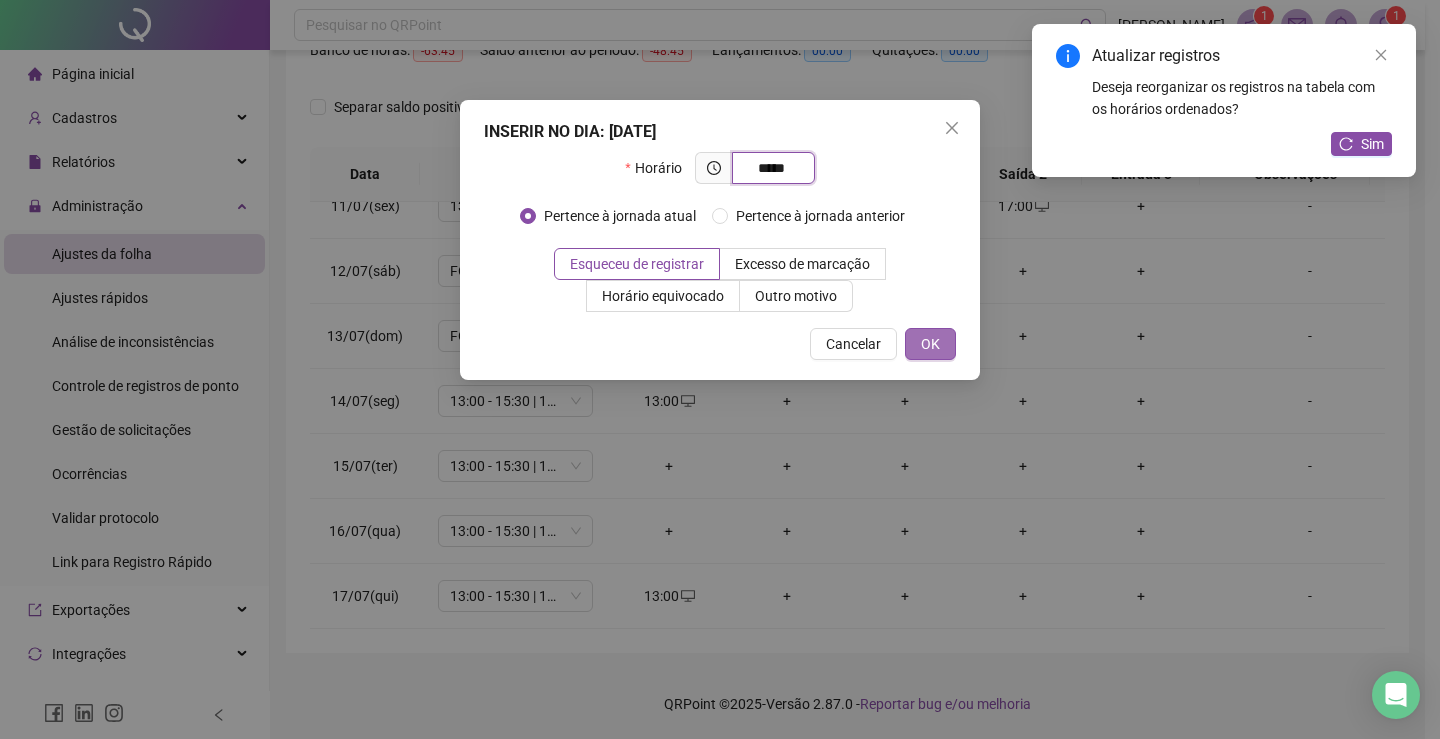 type on "*****" 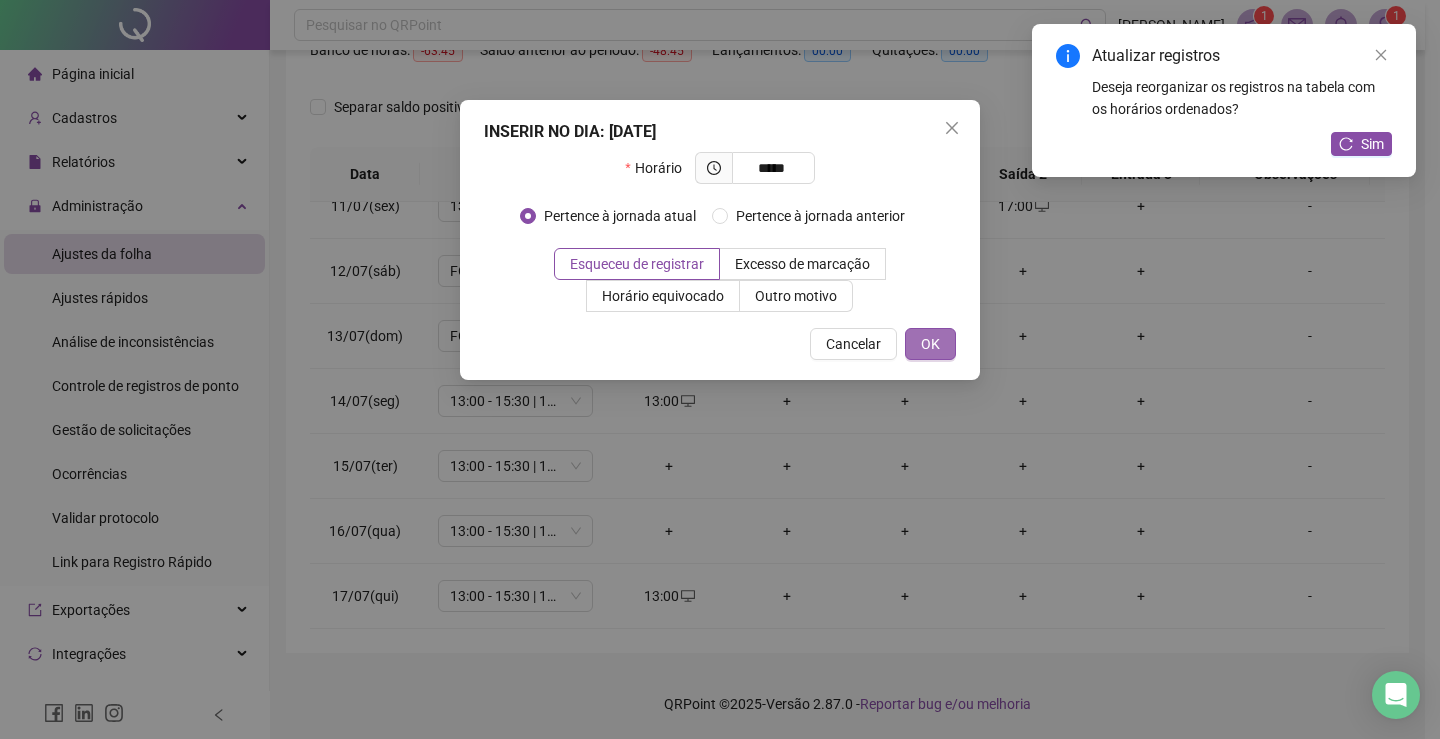 click on "OK" at bounding box center [930, 344] 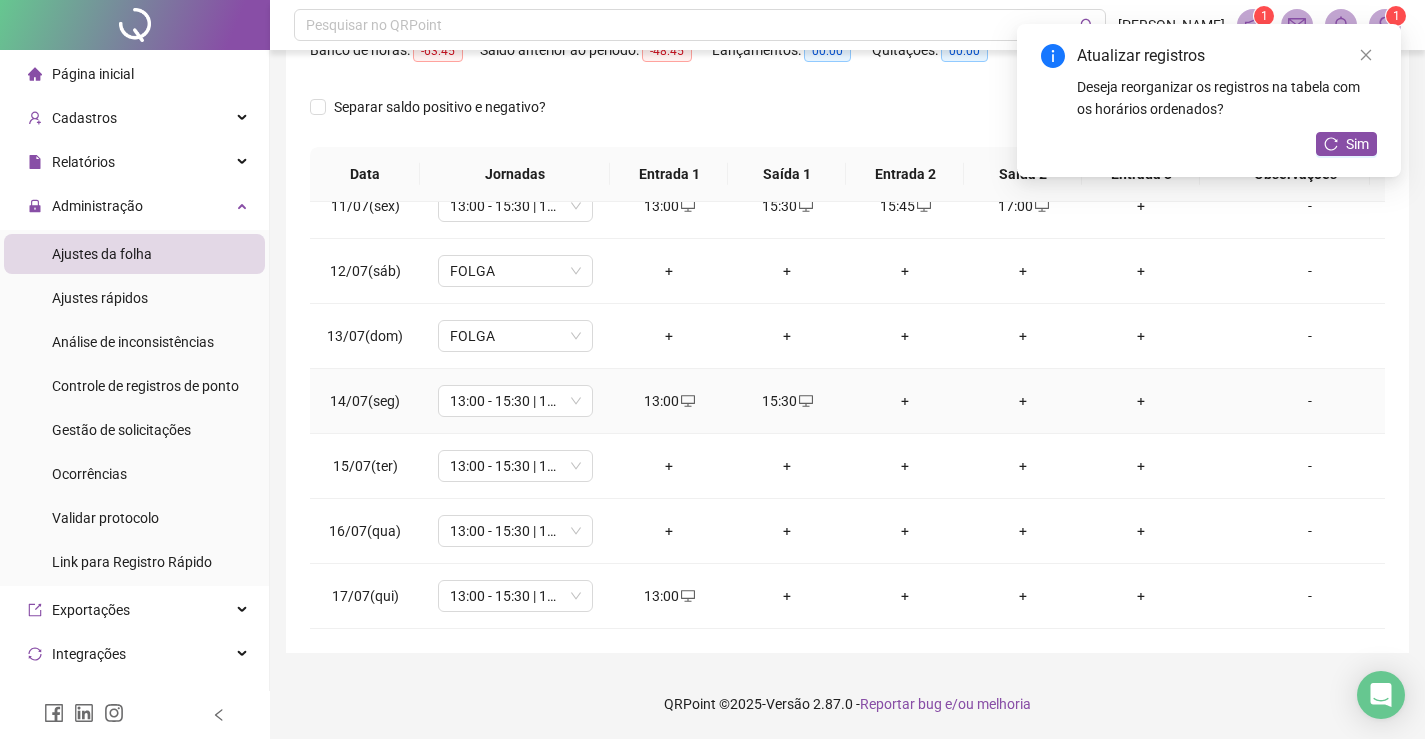 click on "+" at bounding box center (905, 401) 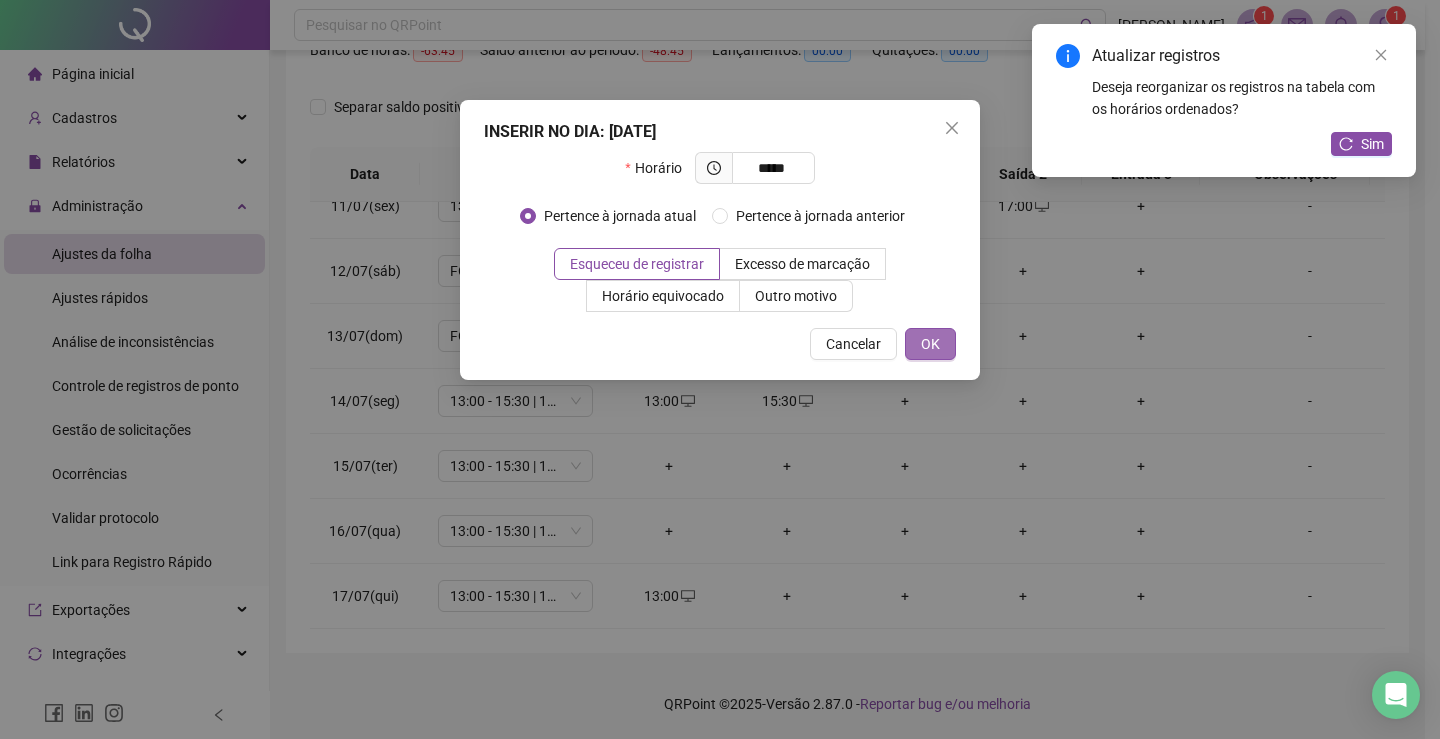type on "*****" 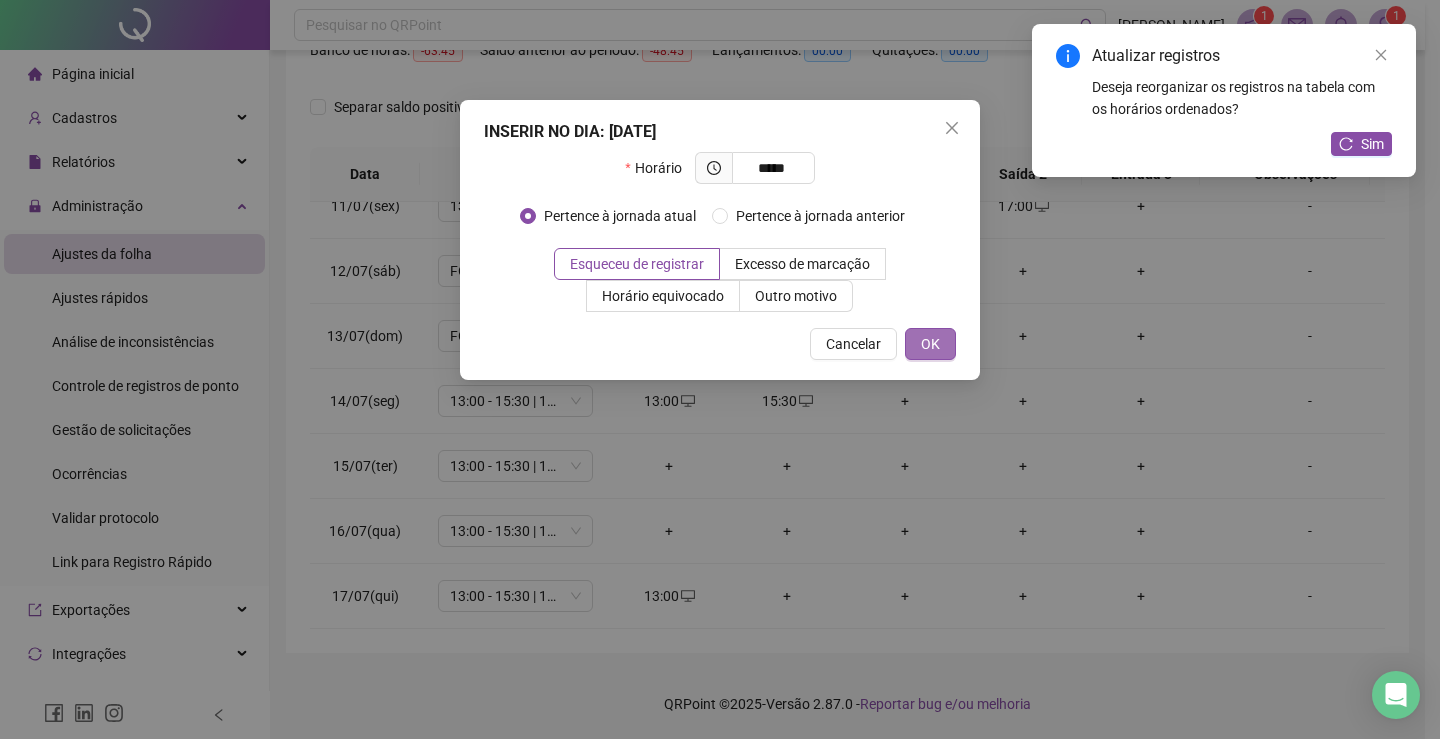 click on "OK" at bounding box center (930, 344) 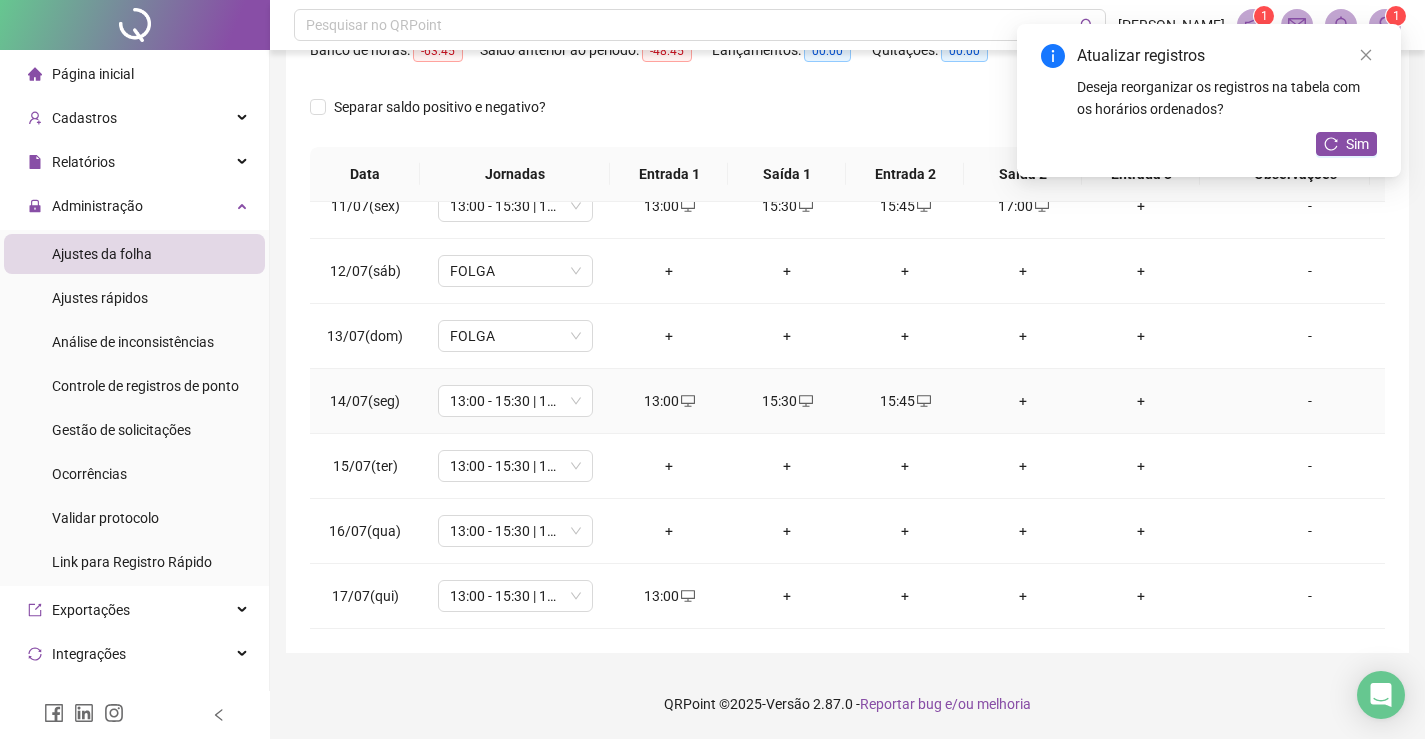 click on "+" at bounding box center [1023, 401] 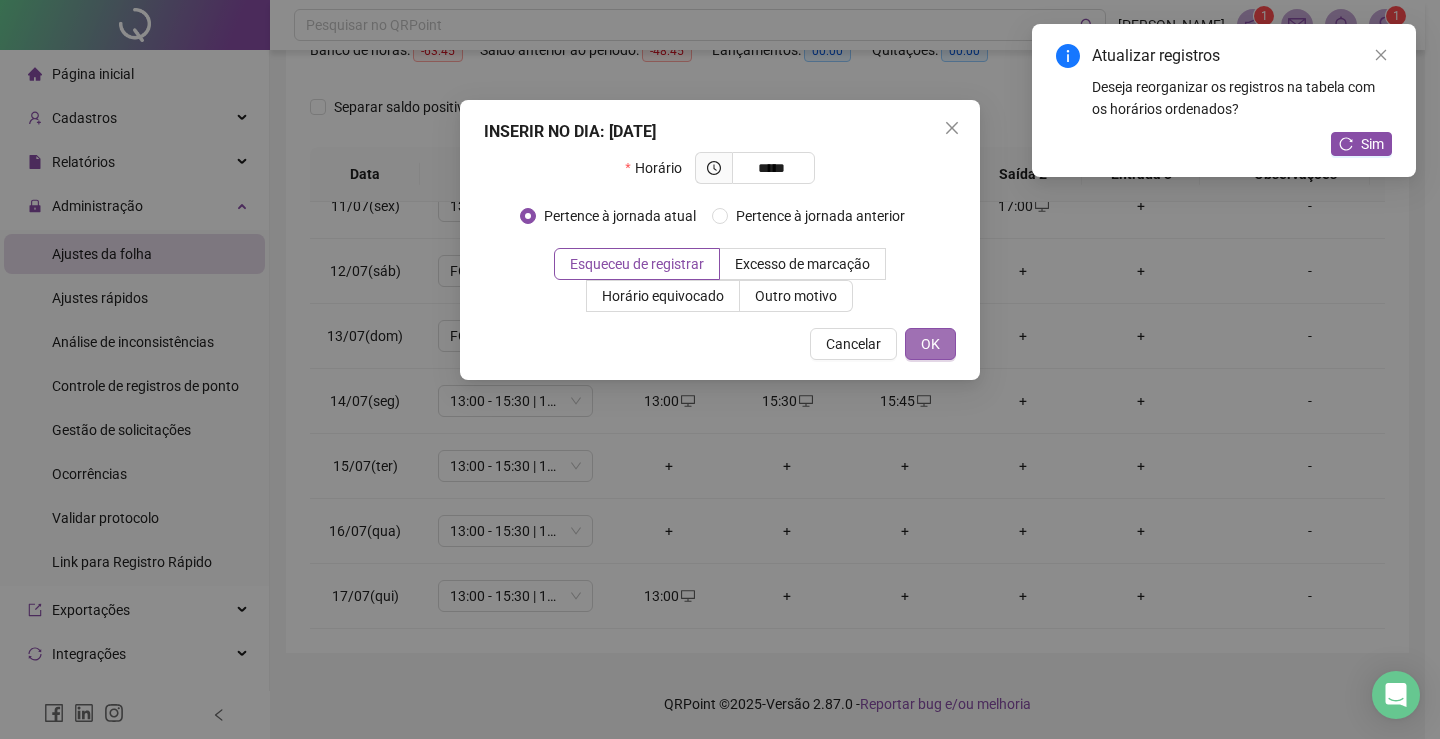 type on "*****" 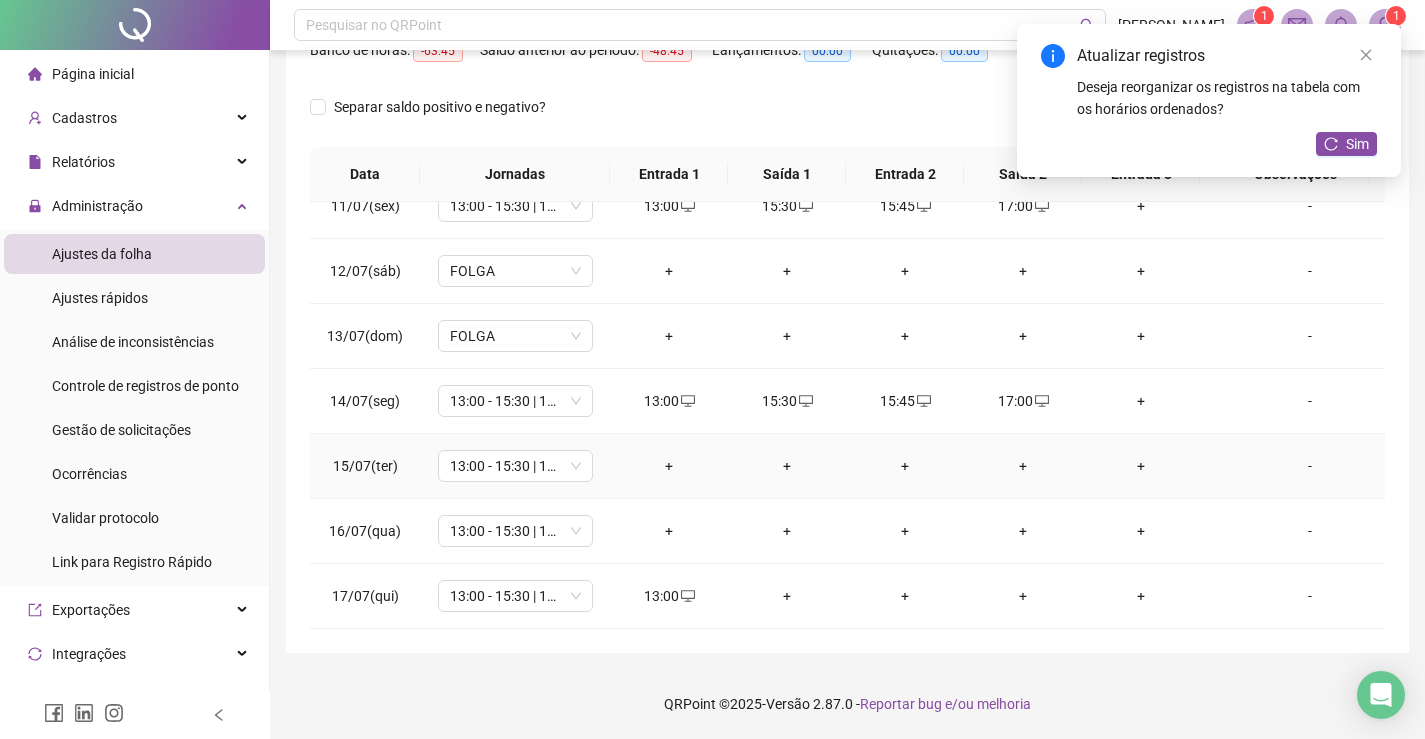 click on "+" at bounding box center (669, 466) 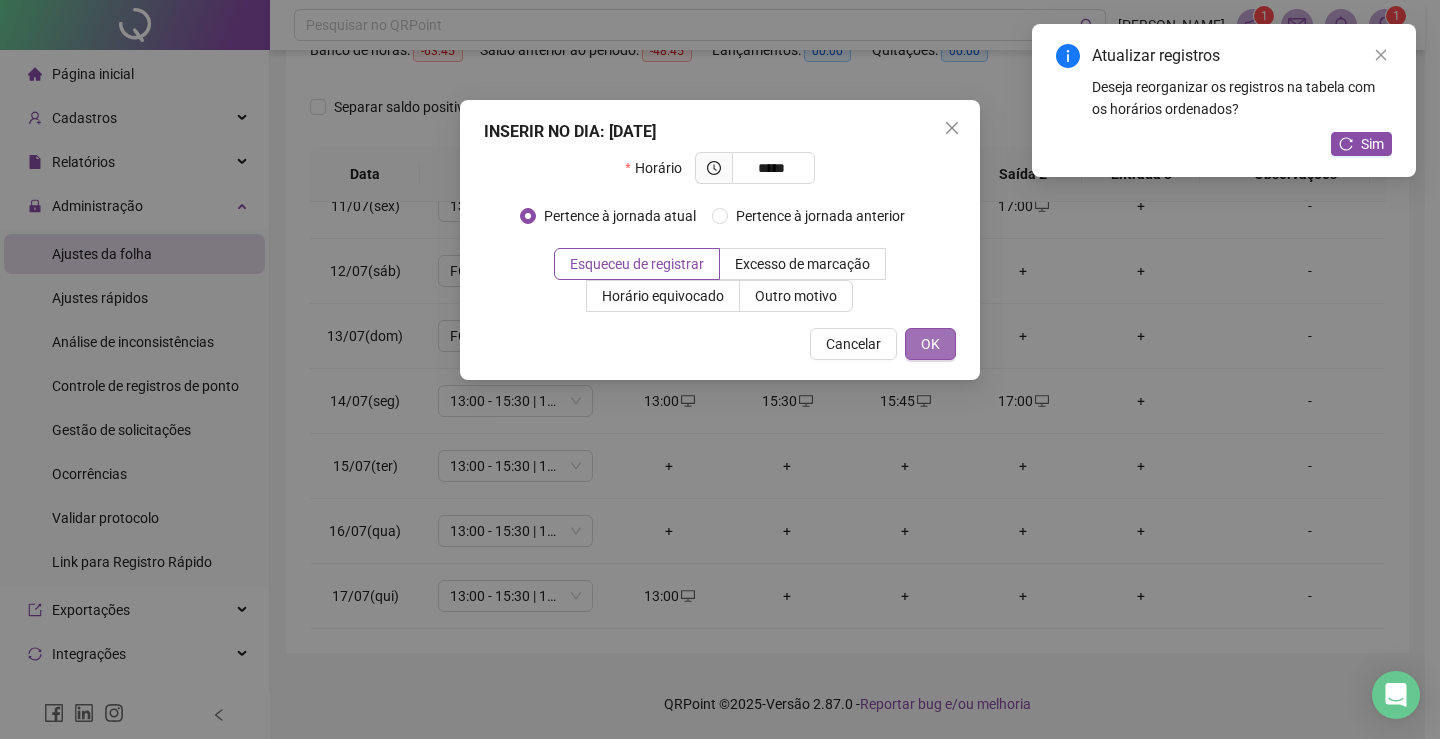 type on "*****" 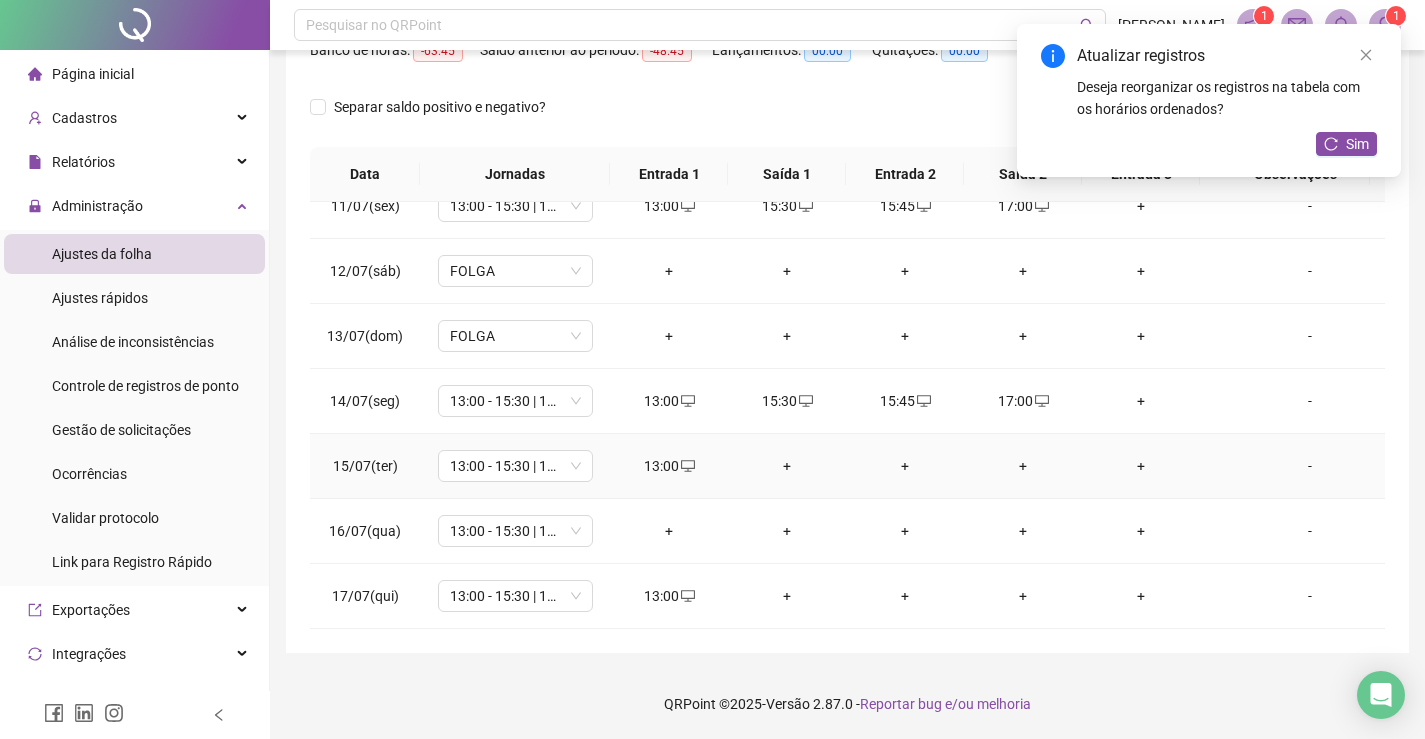 click on "+" at bounding box center [787, 466] 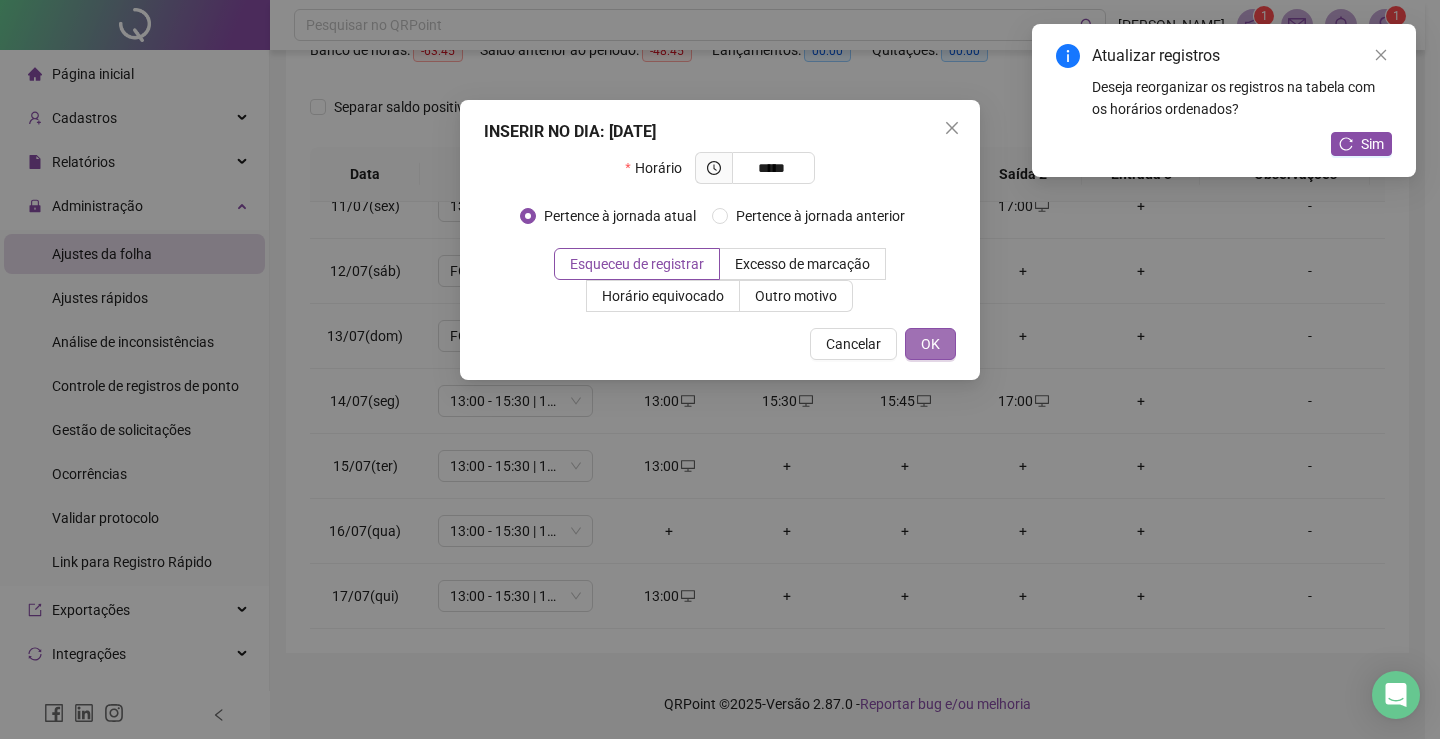 type on "*****" 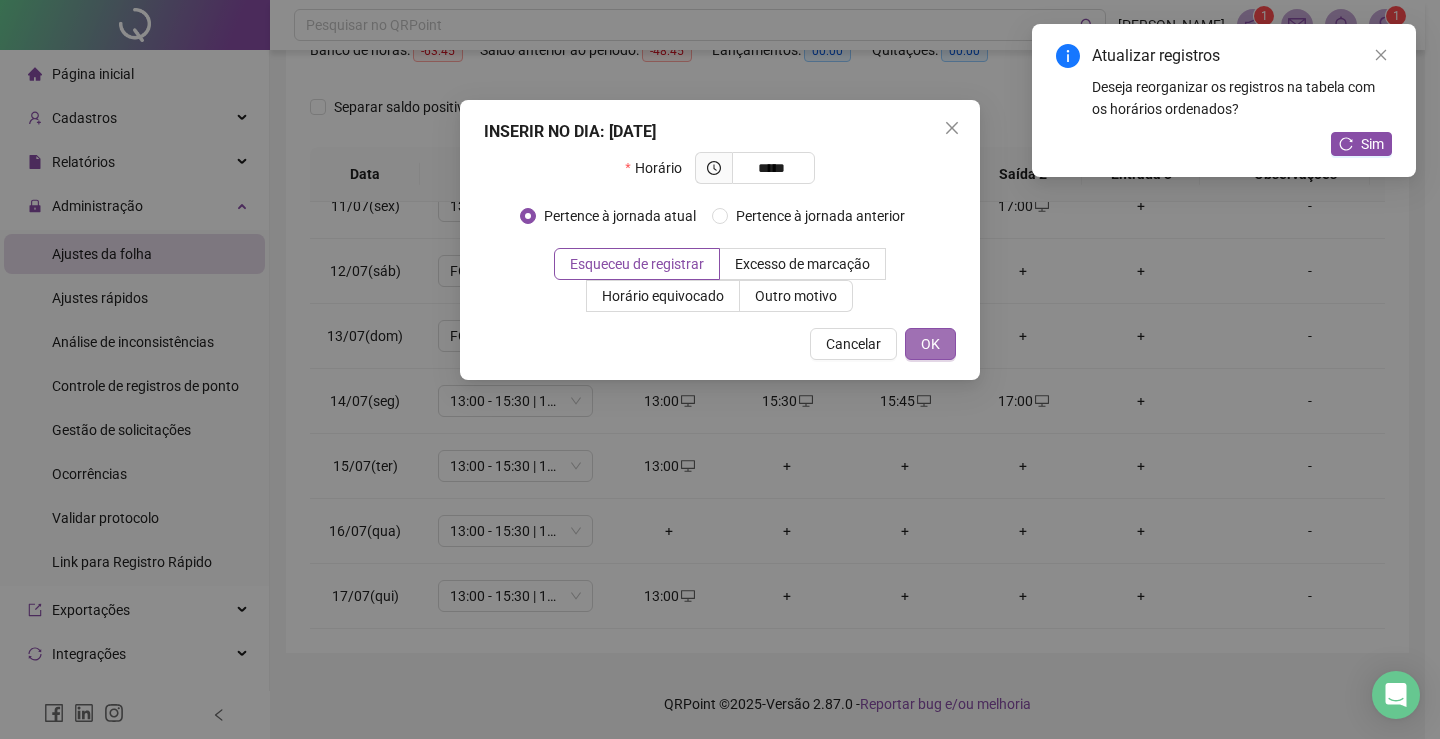 click on "OK" at bounding box center (930, 344) 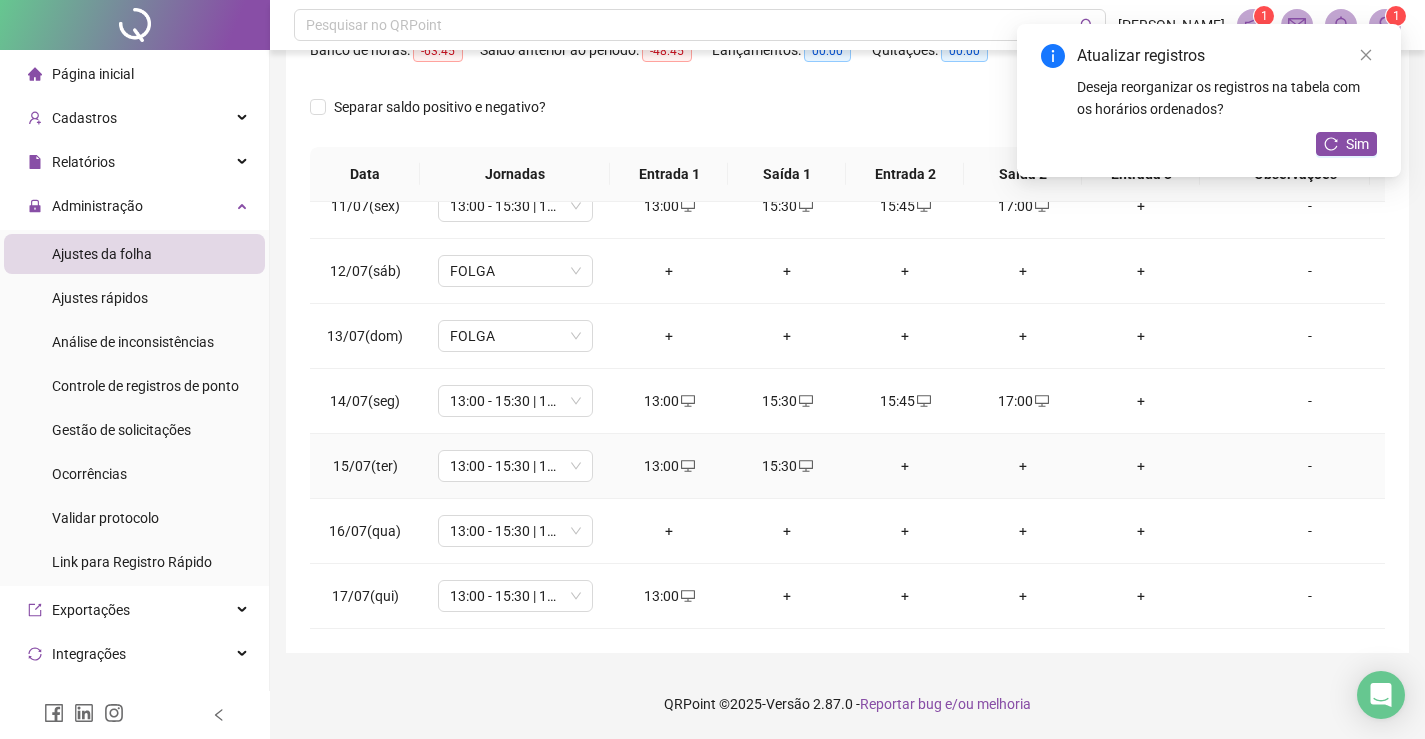 click on "+" at bounding box center (905, 466) 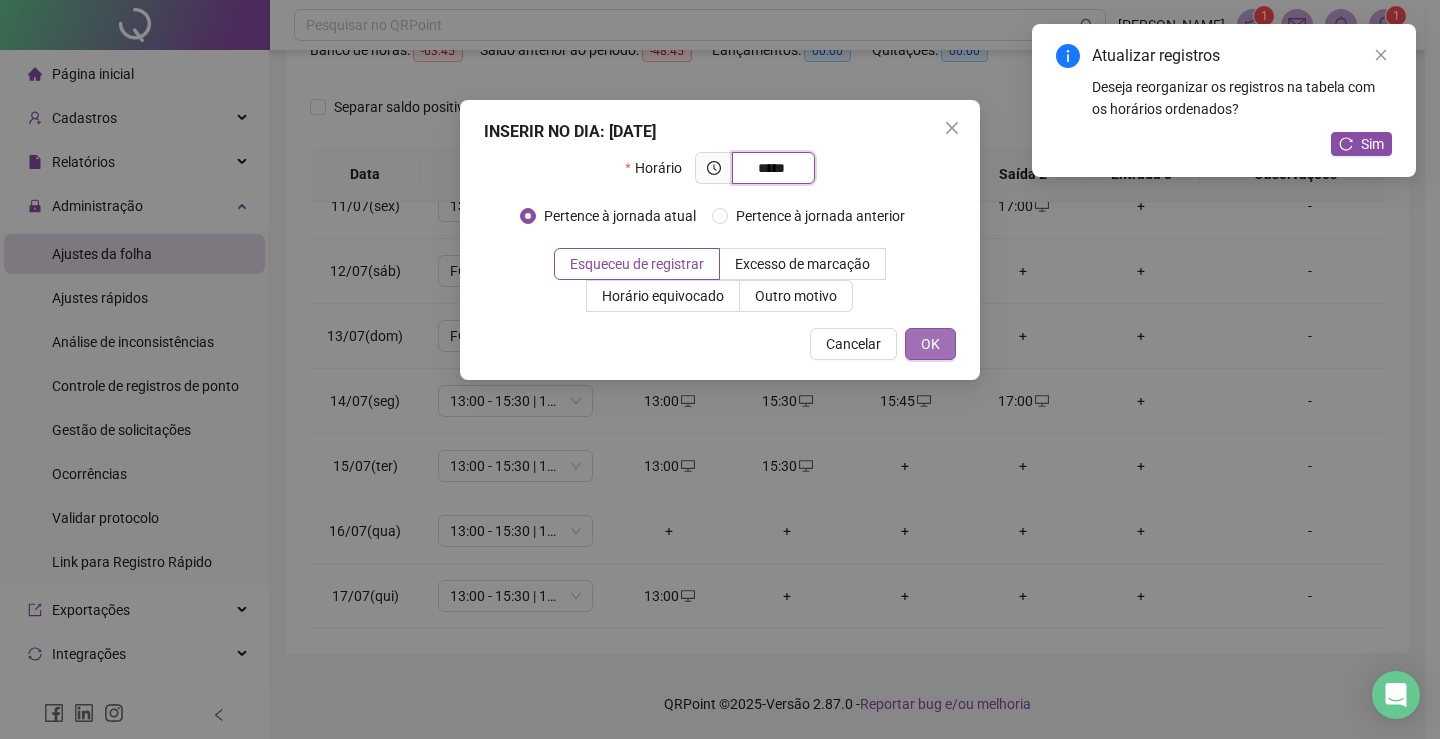 type on "*****" 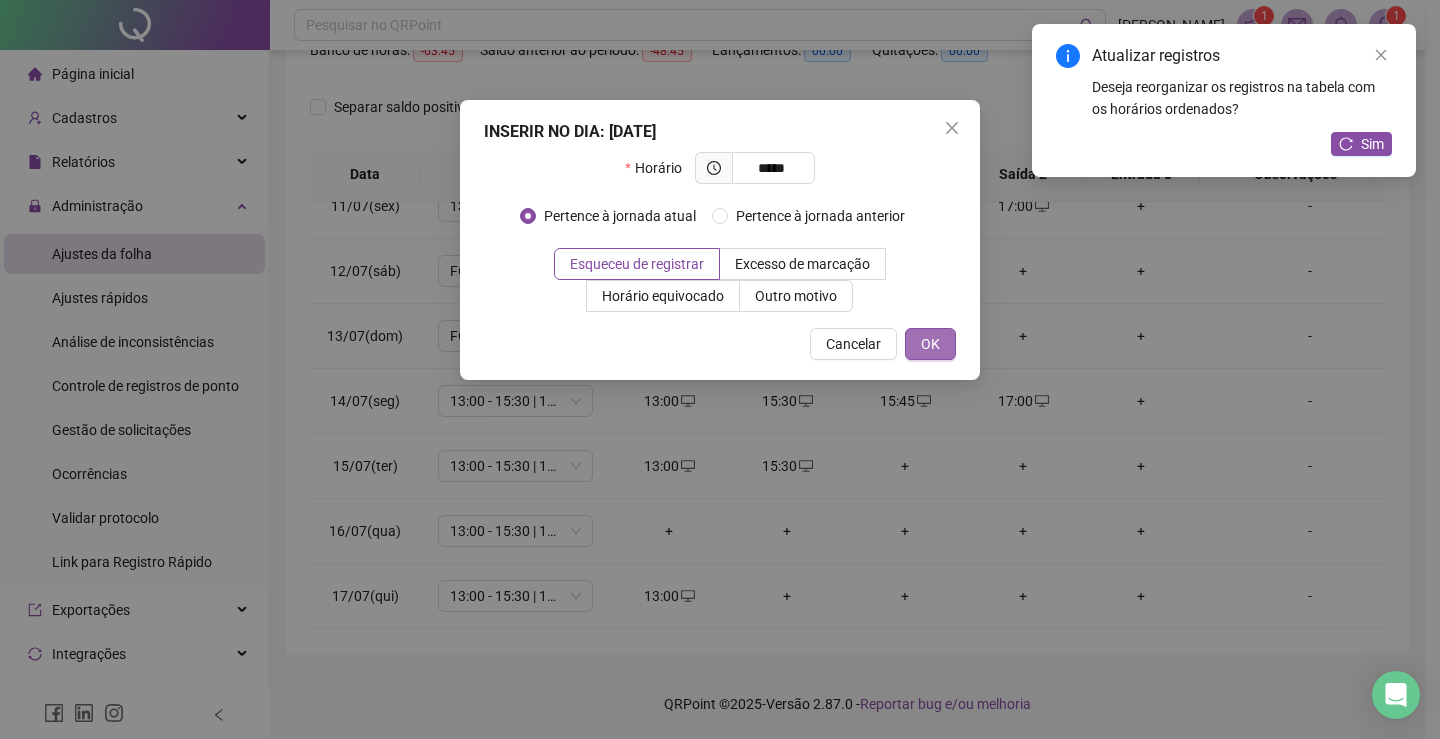 click on "OK" at bounding box center (930, 344) 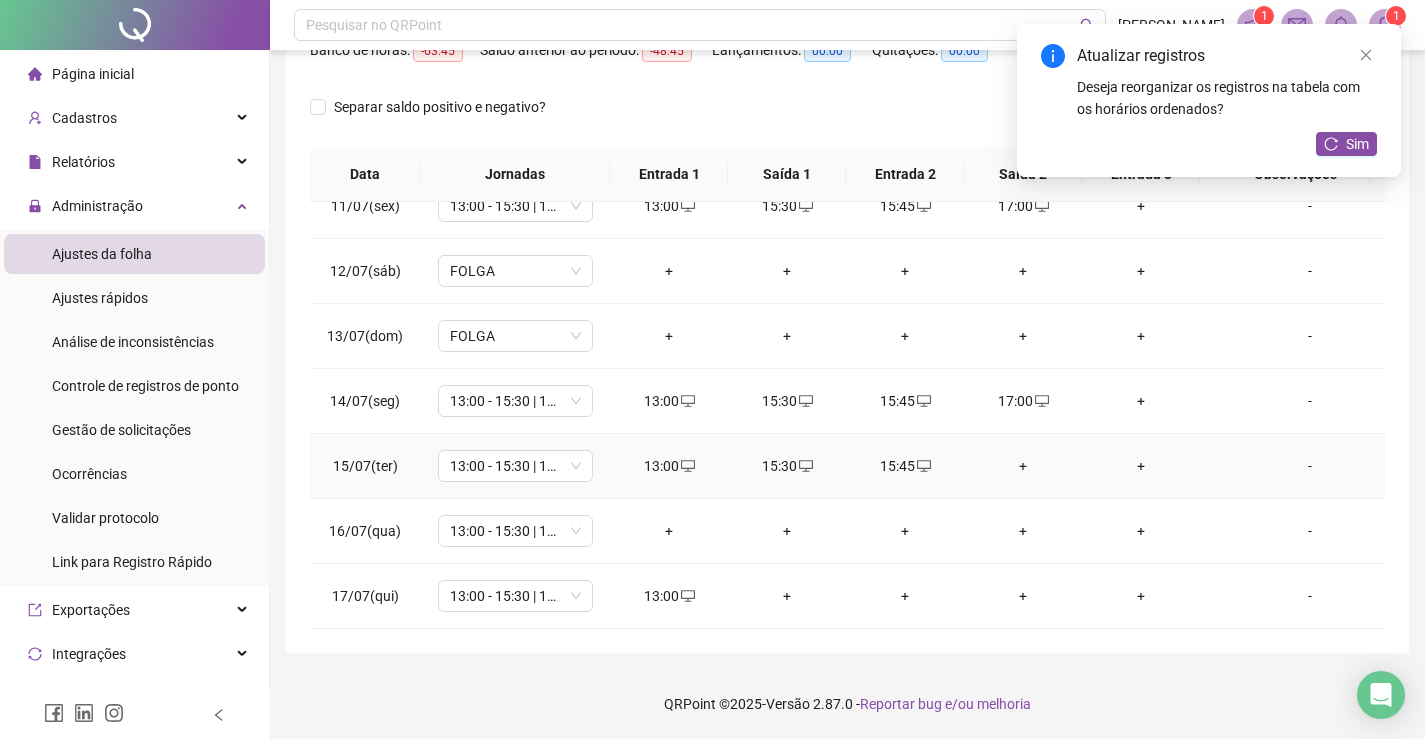 click on "+" at bounding box center (1023, 466) 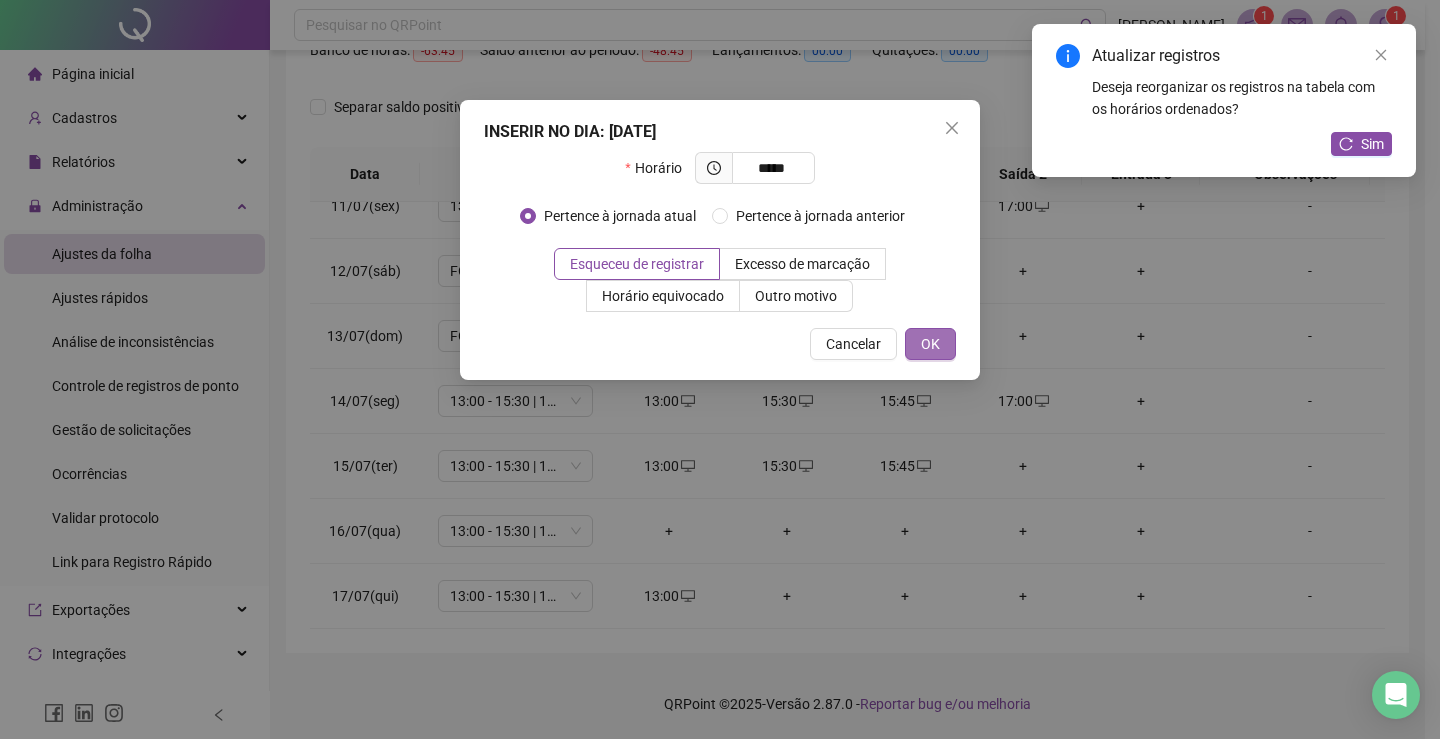 type on "*****" 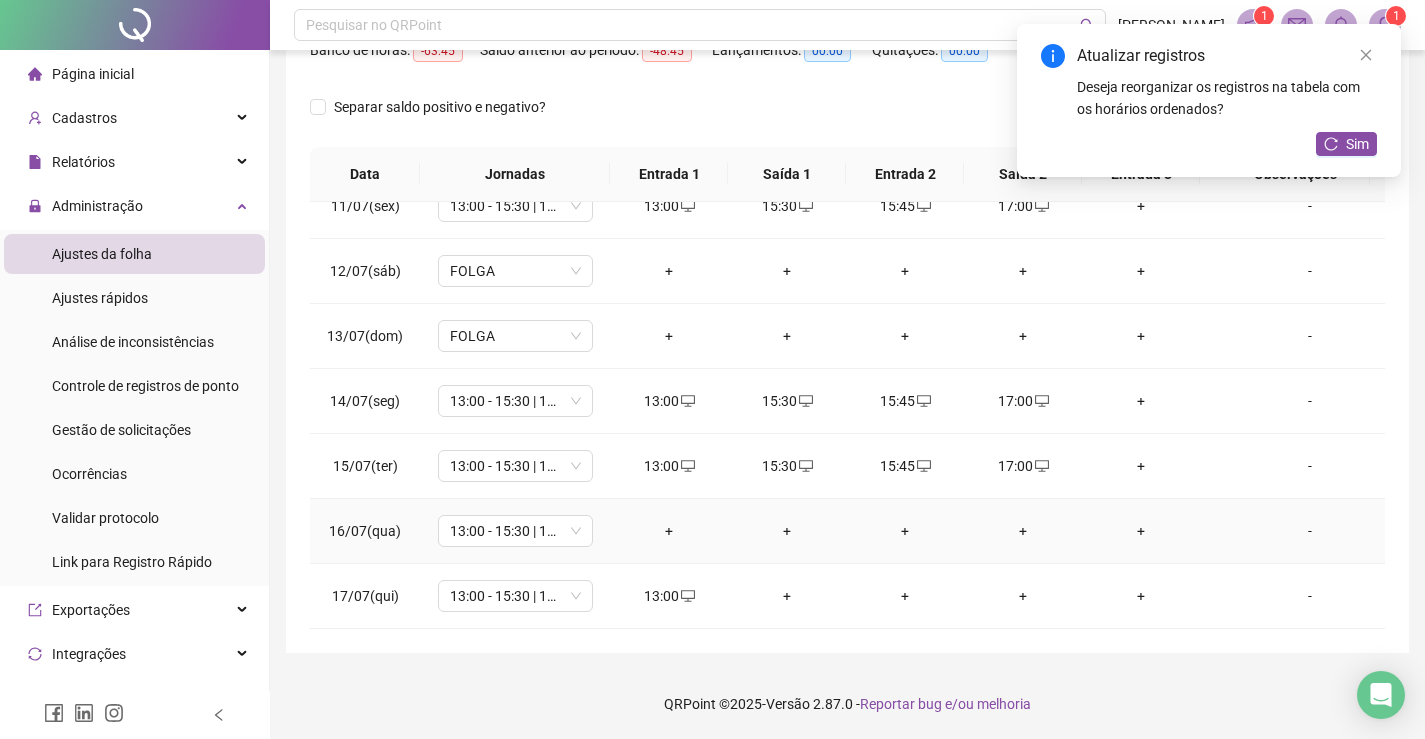 click on "+" at bounding box center (669, 531) 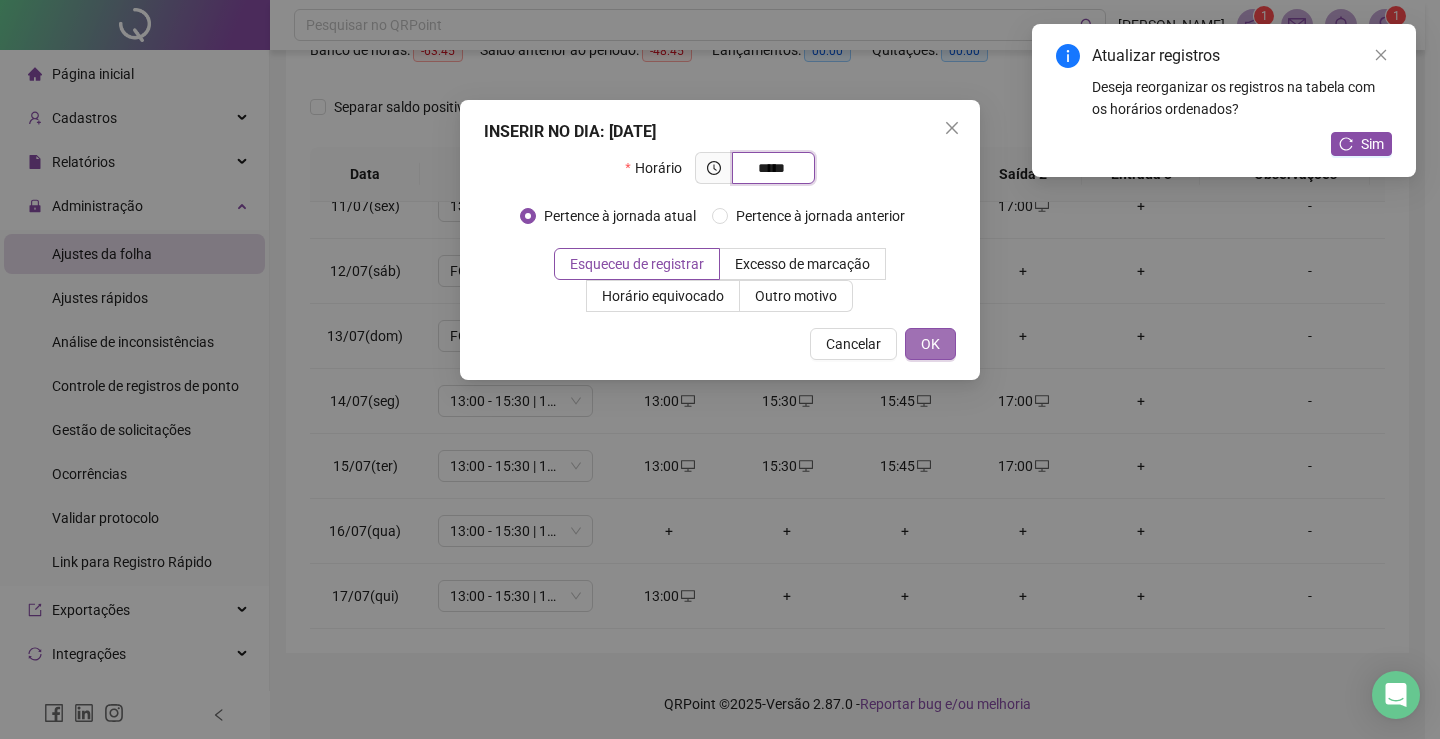 type on "*****" 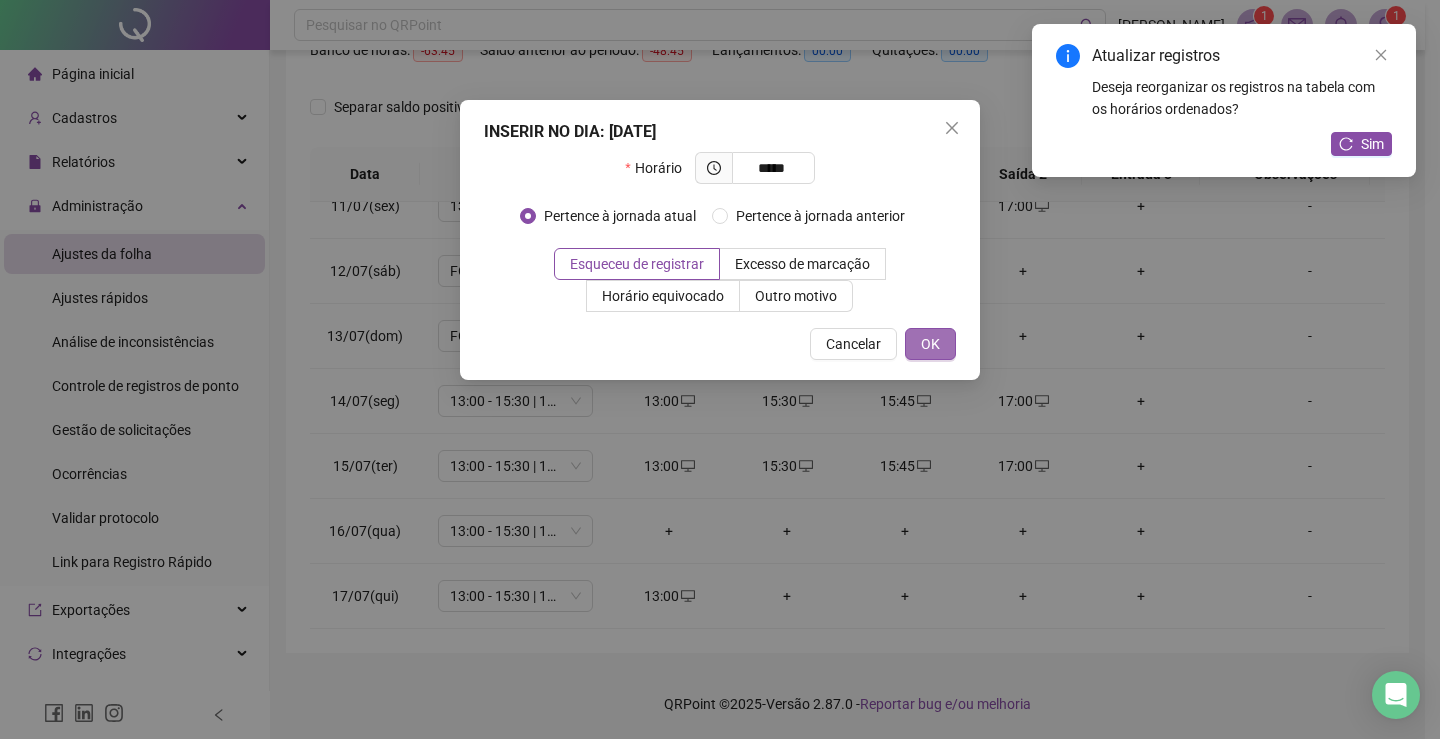 click on "OK" at bounding box center (930, 344) 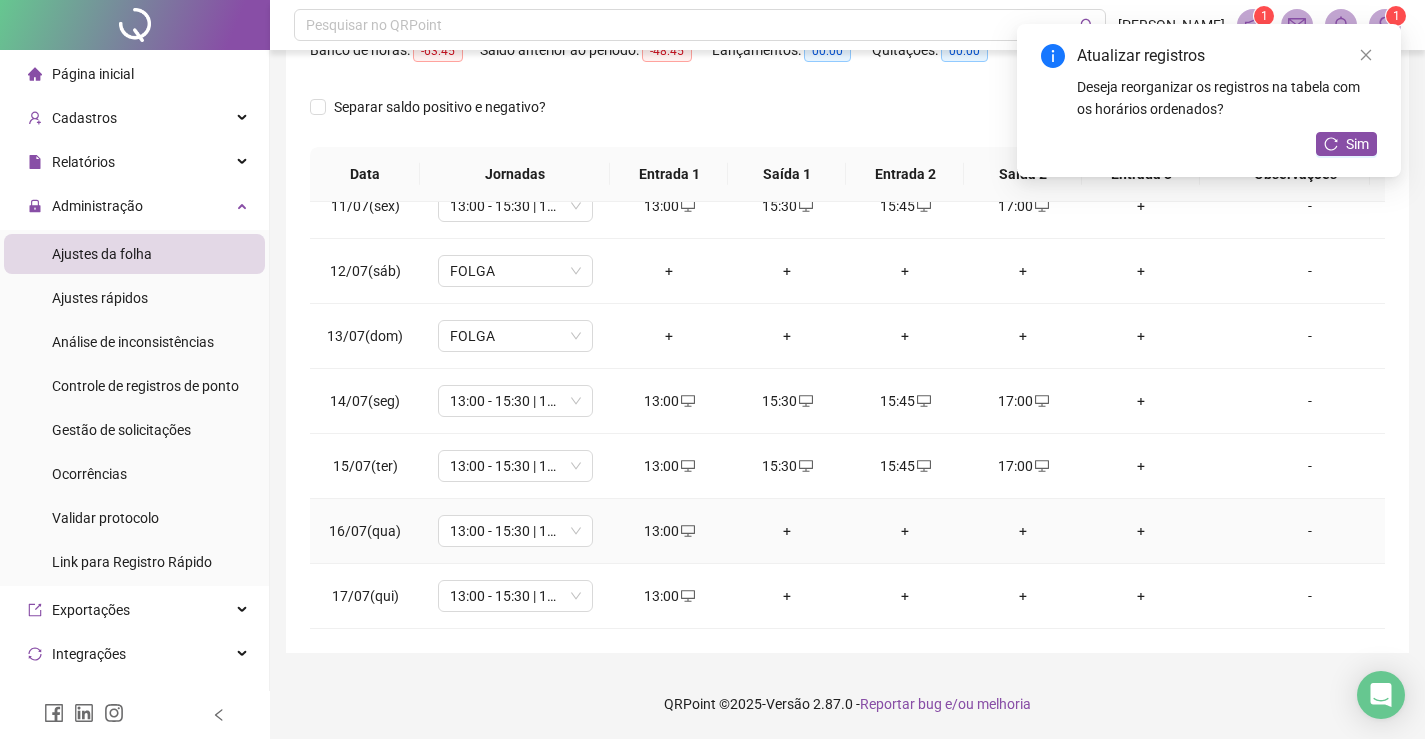 click on "+" at bounding box center [787, 531] 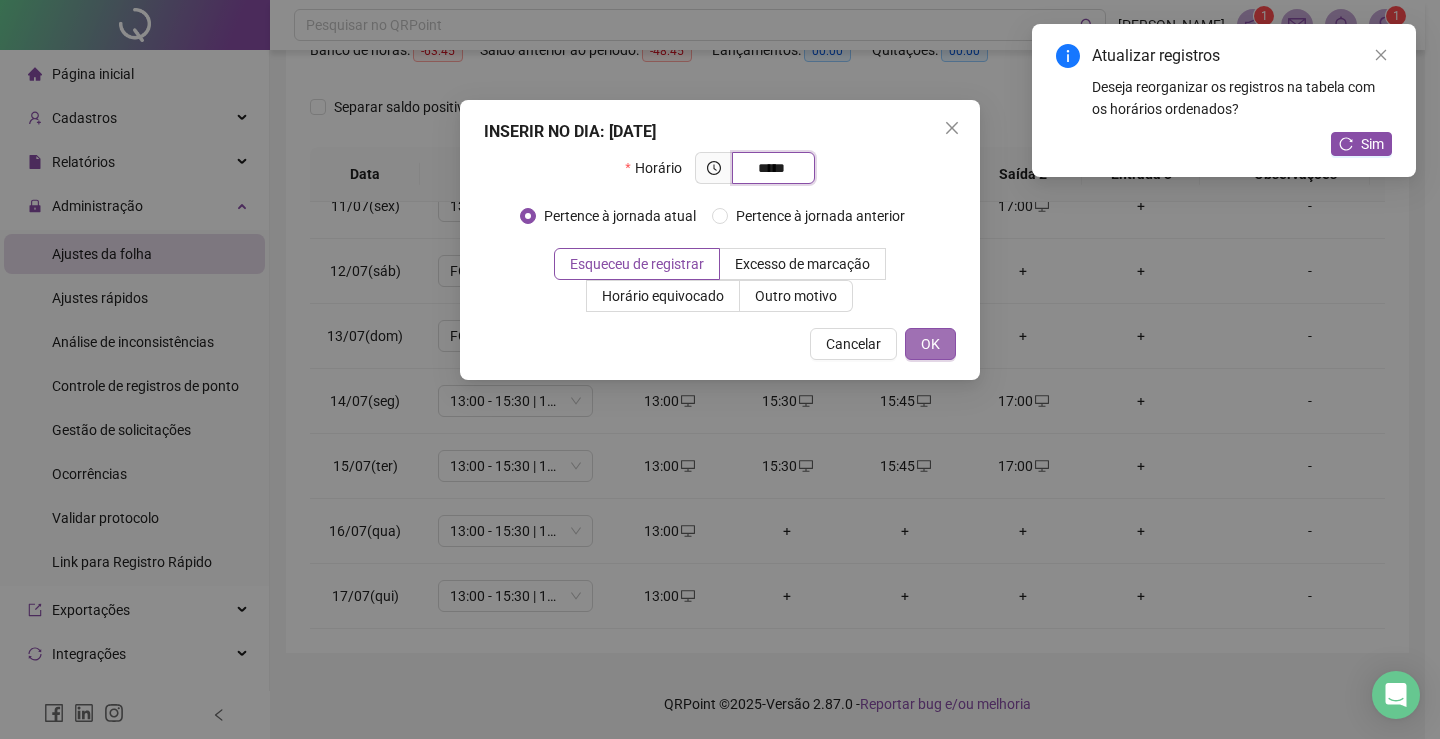 type on "*****" 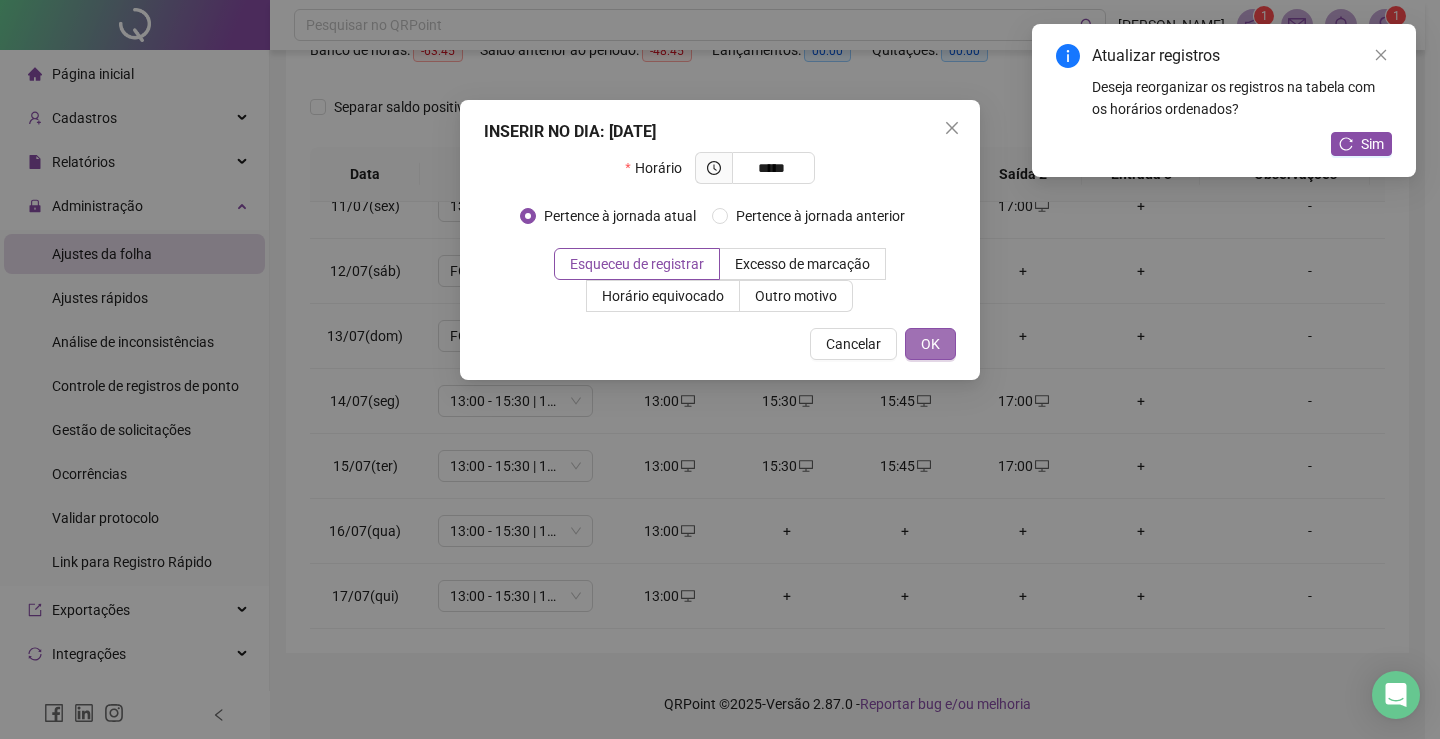 click on "OK" at bounding box center [930, 344] 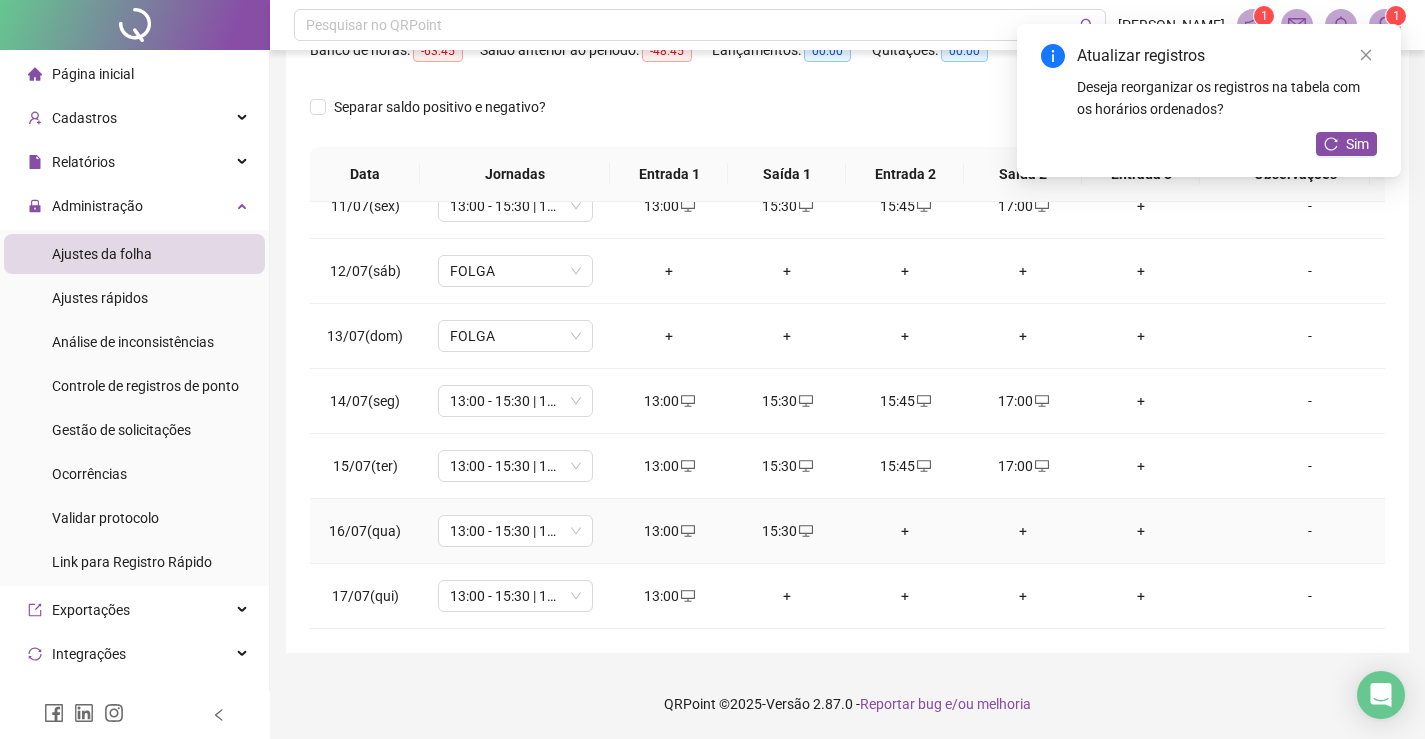 click on "+" at bounding box center [905, 531] 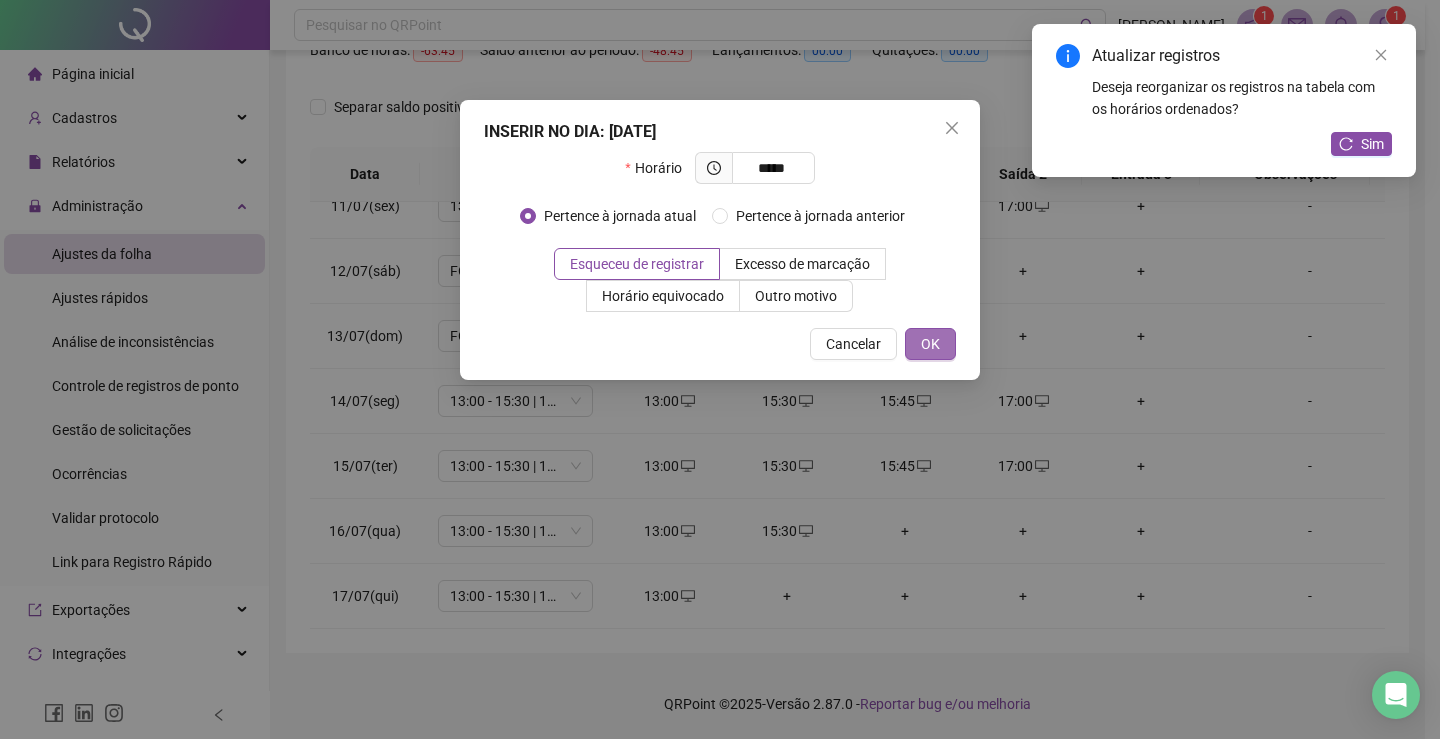 type on "*****" 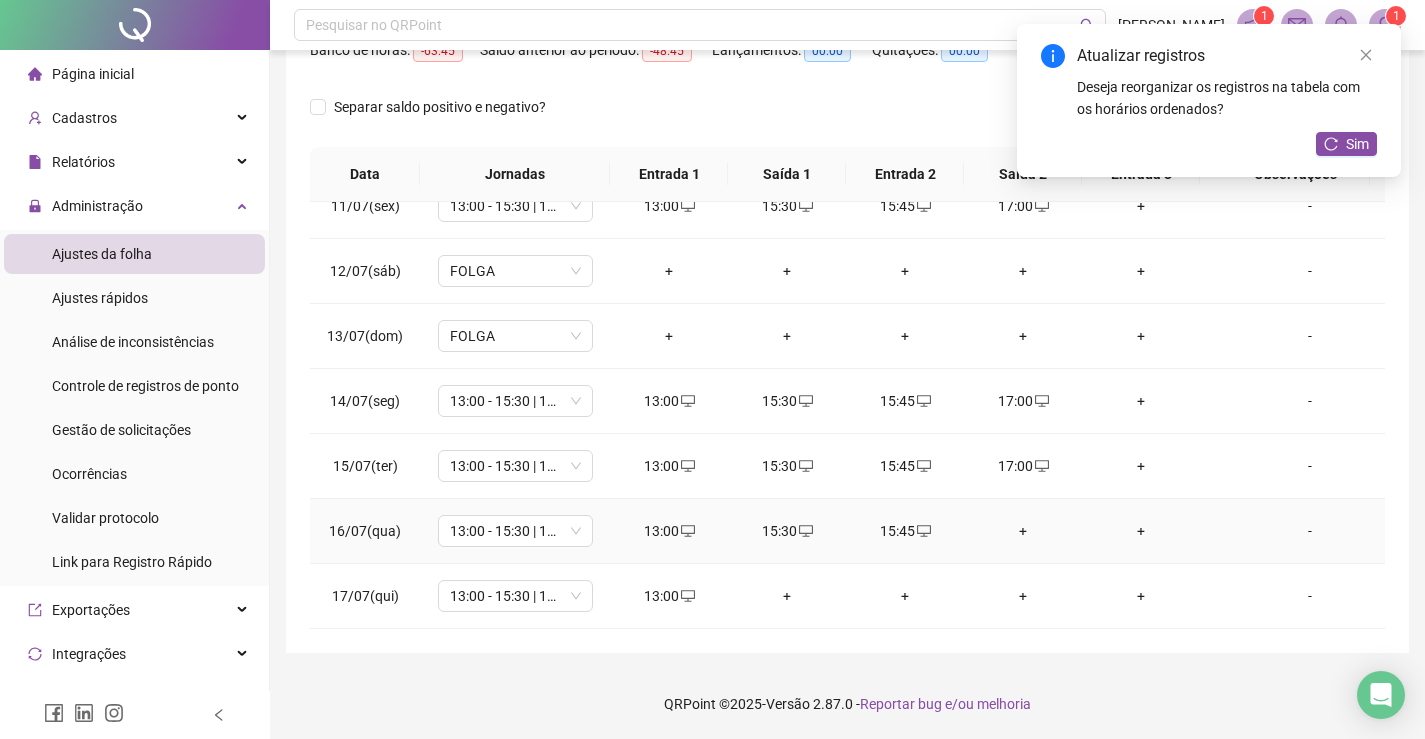 click on "+" at bounding box center [1023, 531] 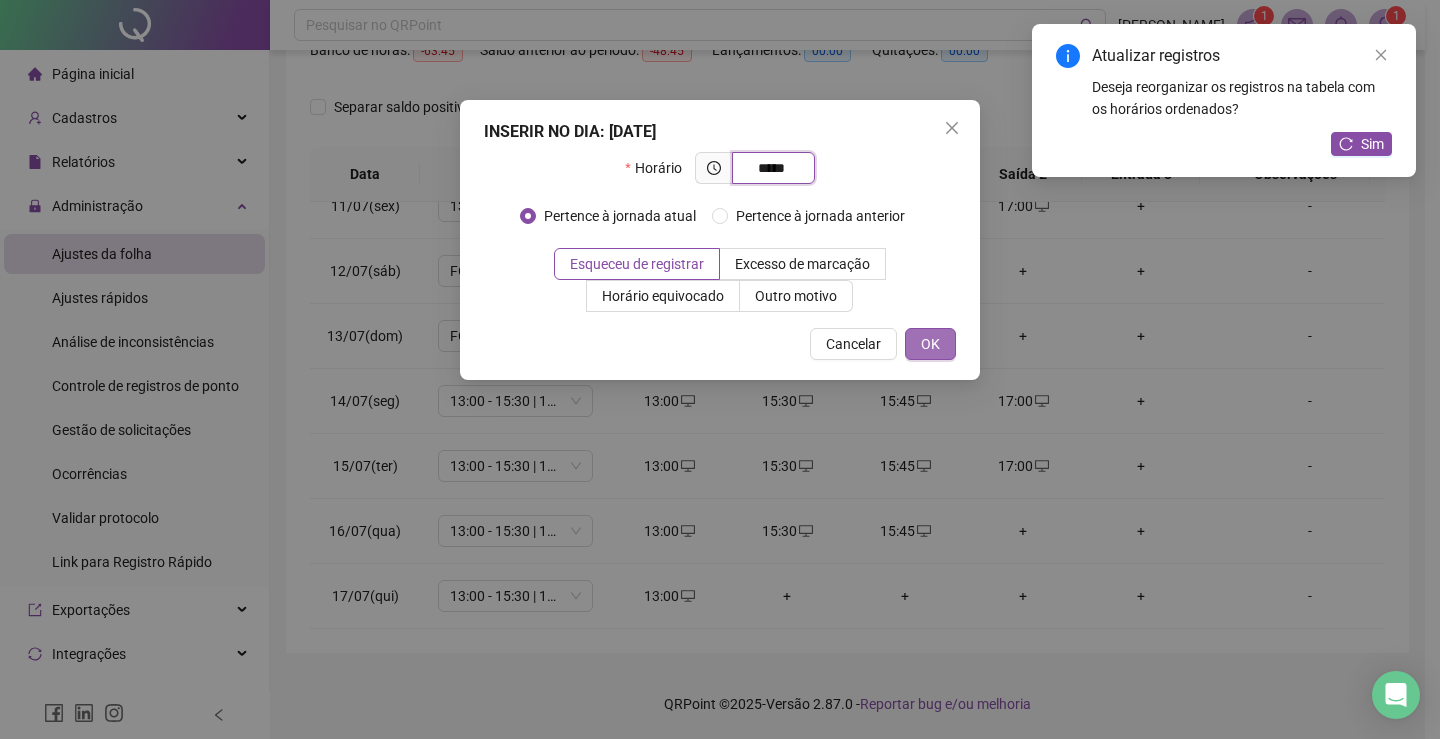 type on "*****" 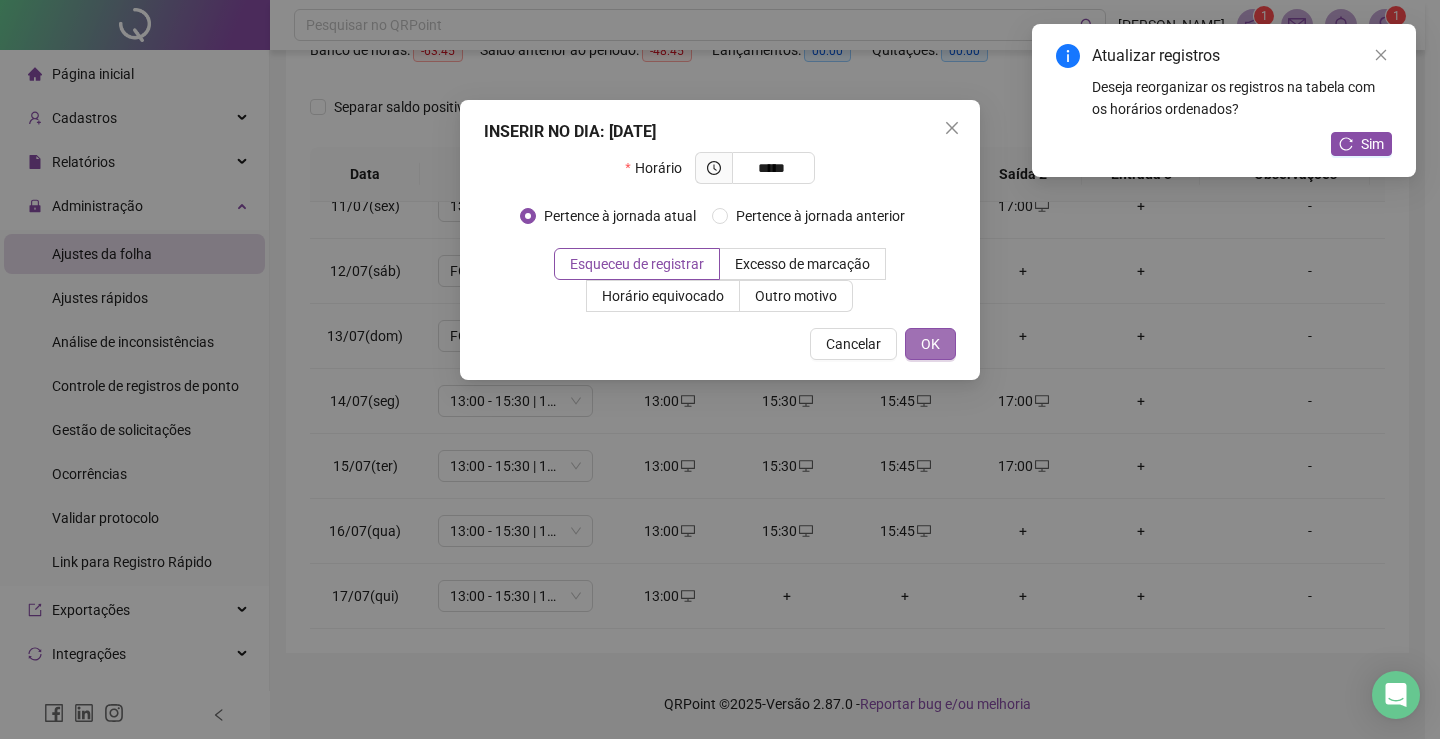click on "OK" at bounding box center [930, 344] 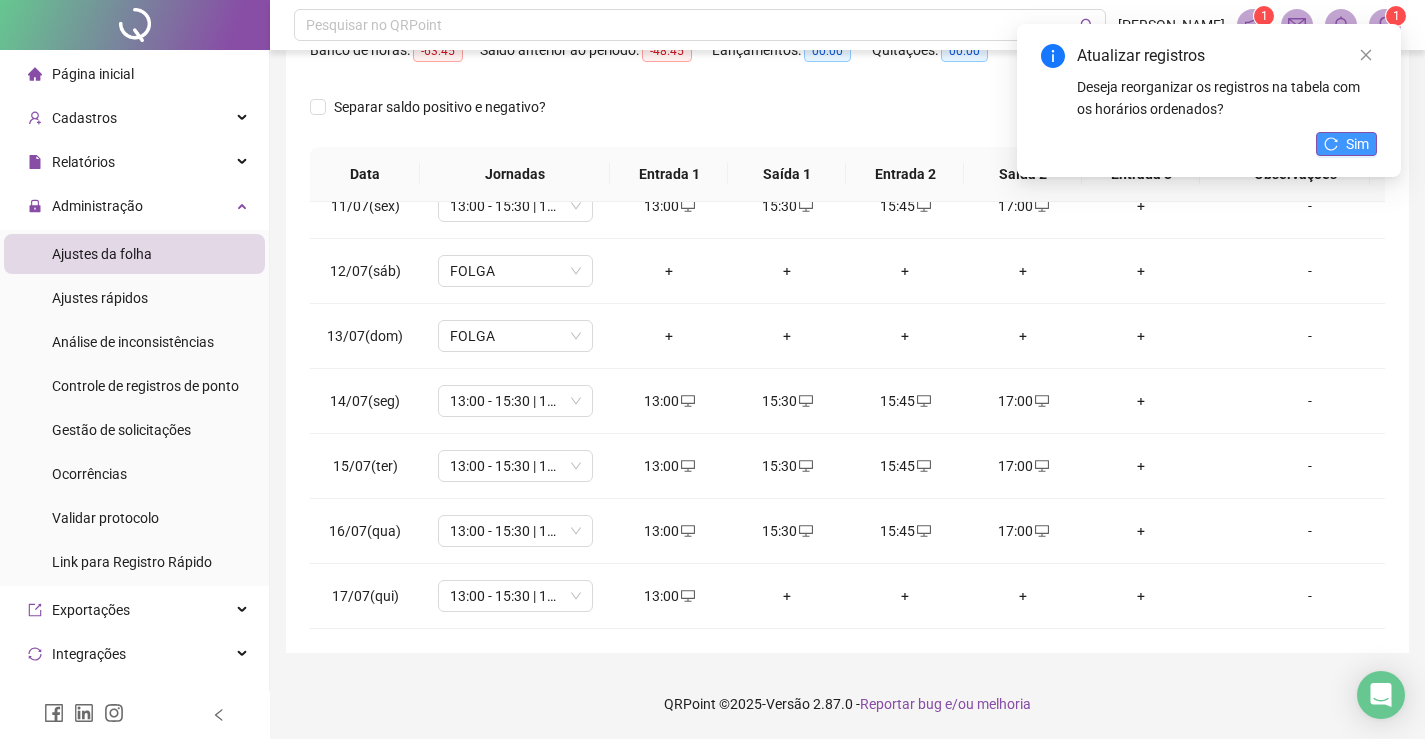 click on "Sim" at bounding box center (1357, 144) 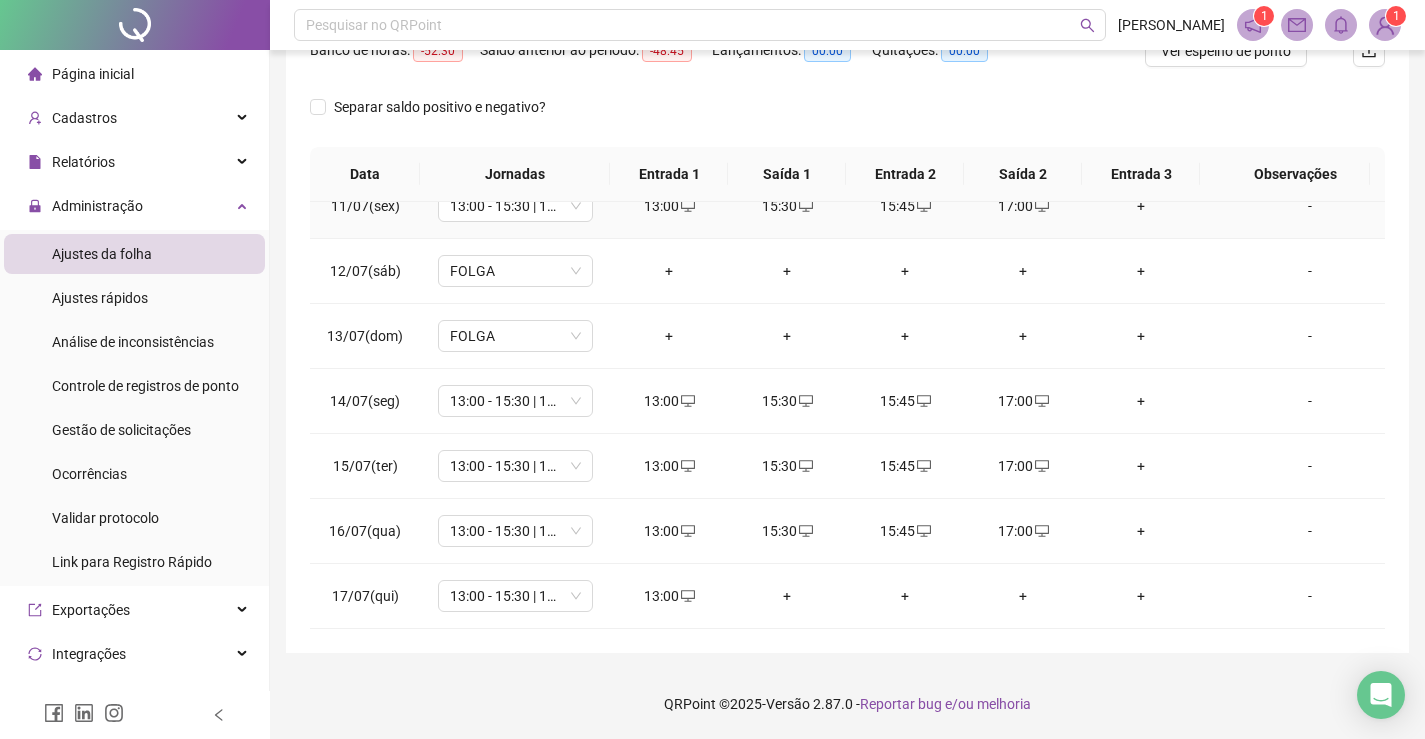 scroll, scrollTop: 393, scrollLeft: 0, axis: vertical 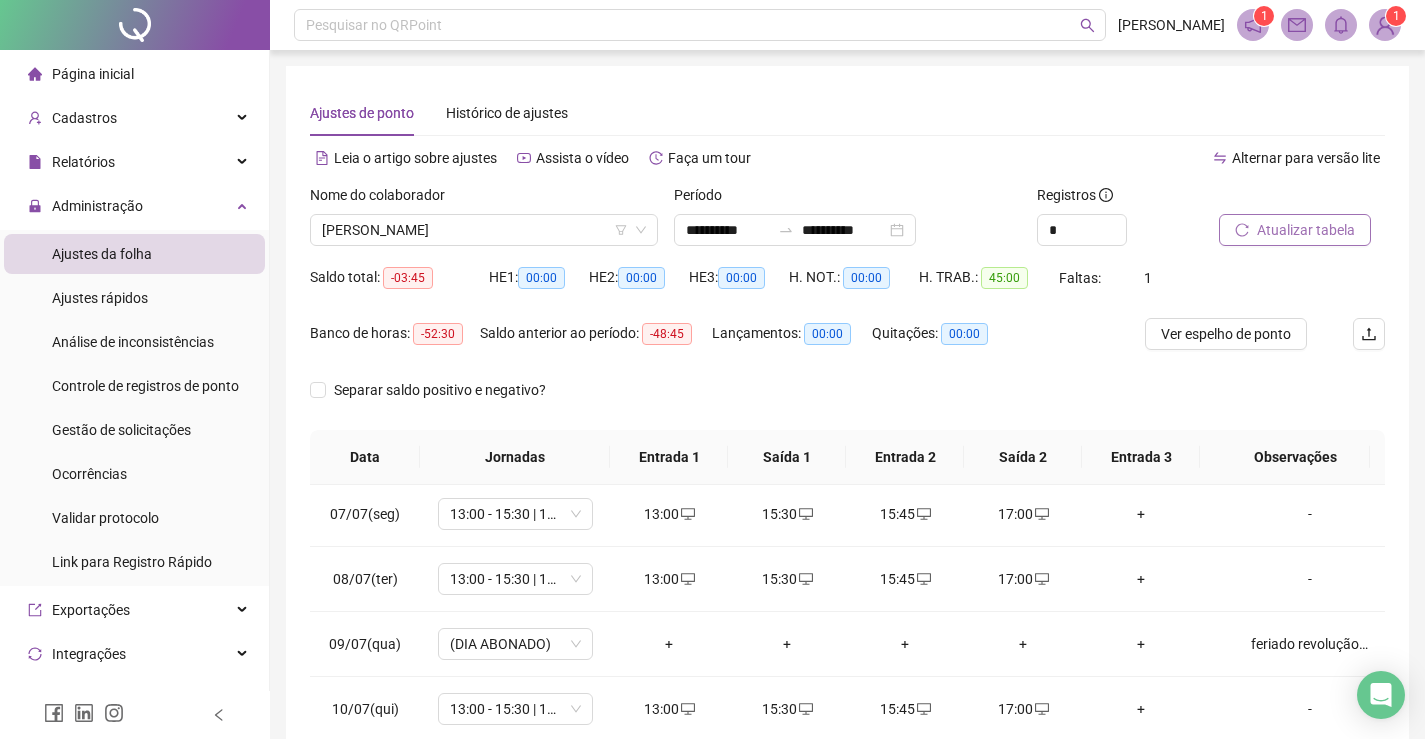 click on "Atualizar tabela" at bounding box center (1306, 230) 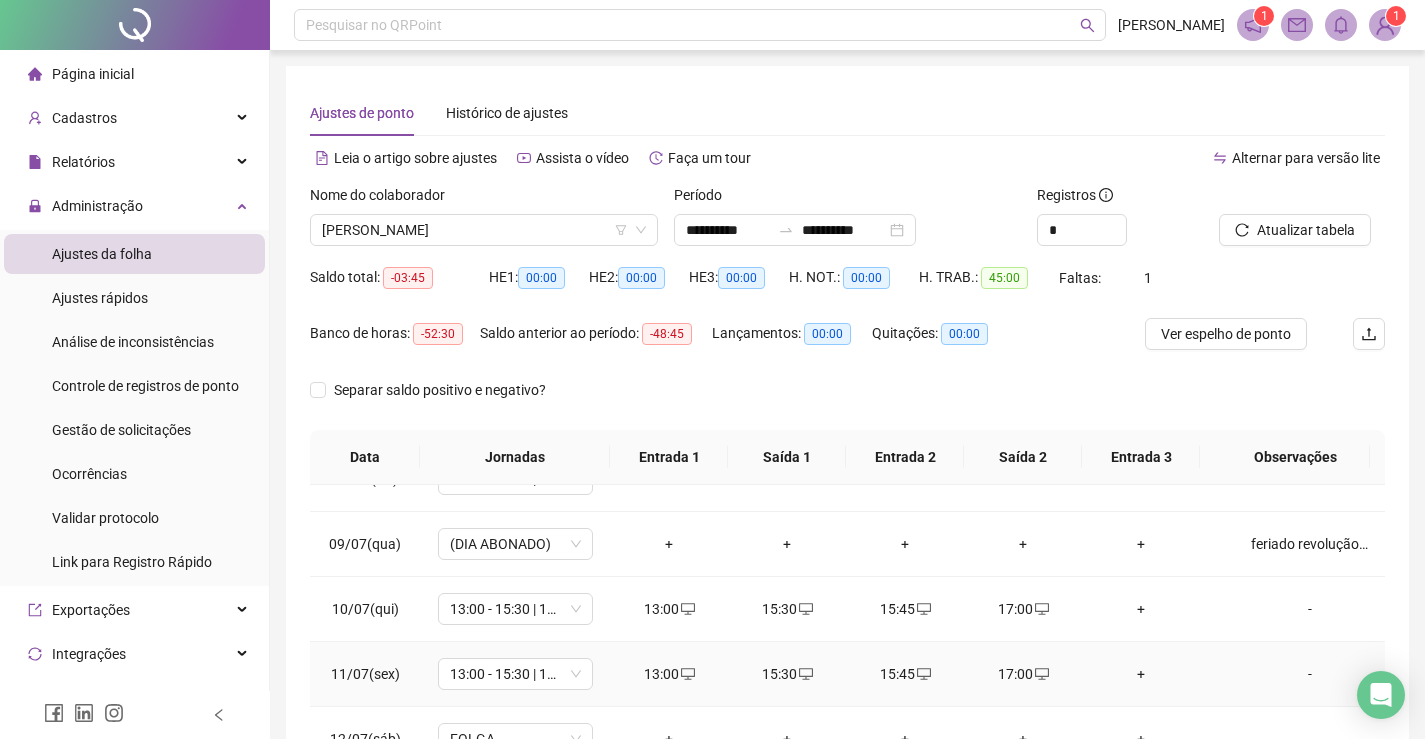 scroll, scrollTop: 693, scrollLeft: 0, axis: vertical 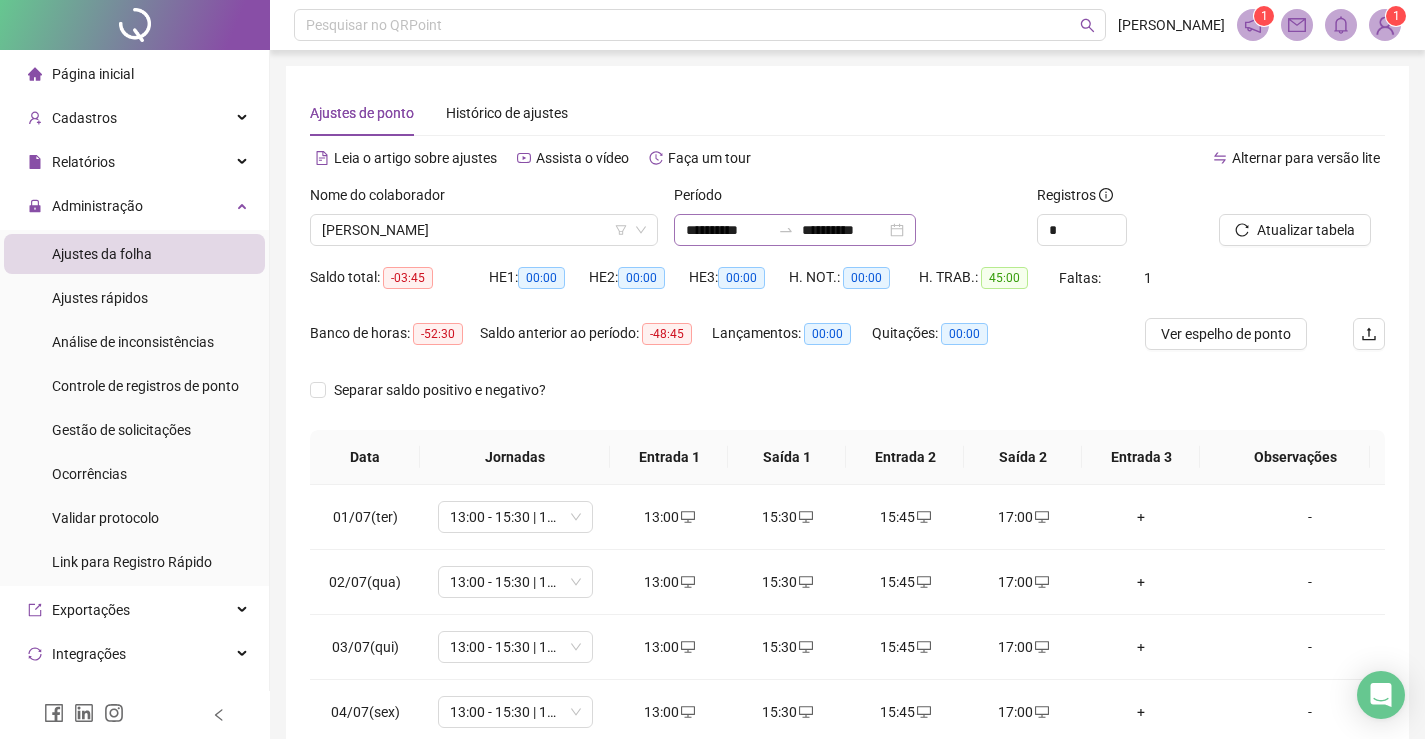 click on "**********" at bounding box center (795, 230) 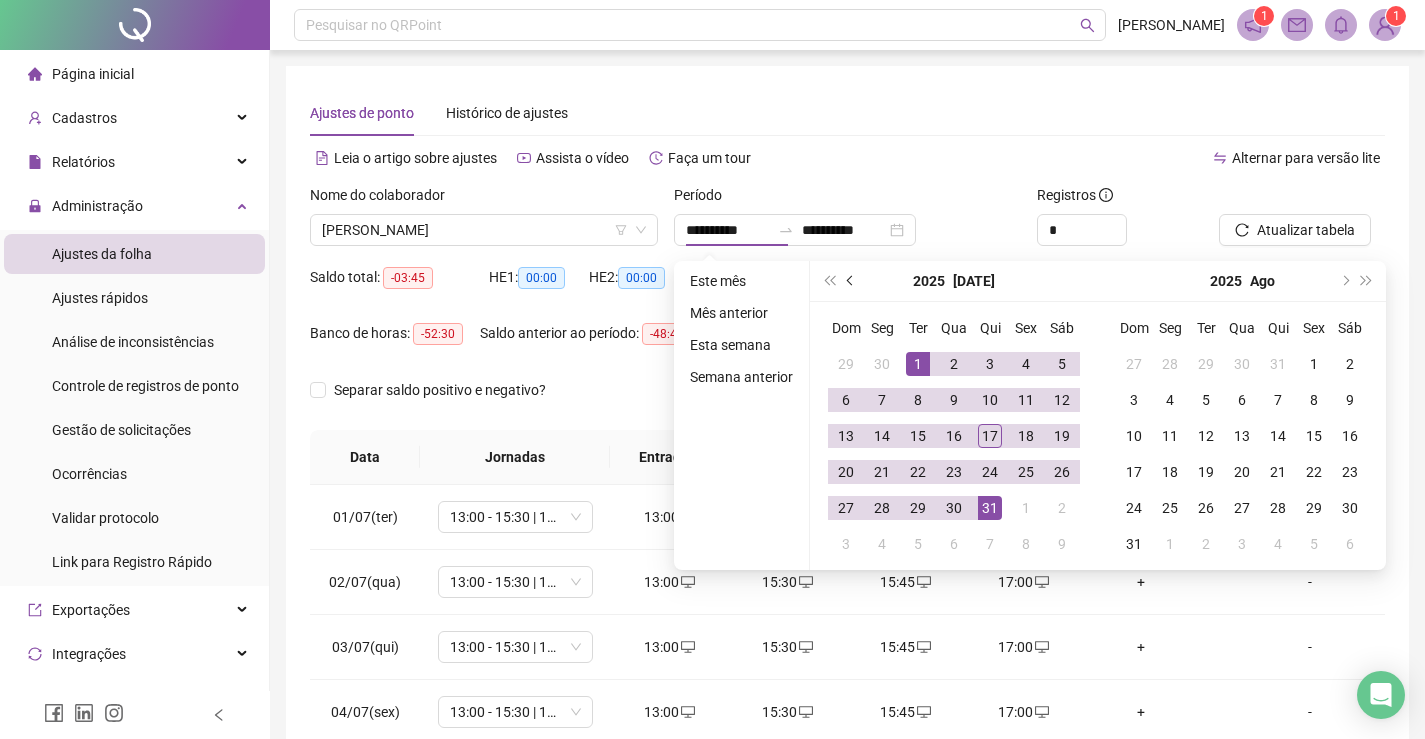click at bounding box center [851, 281] 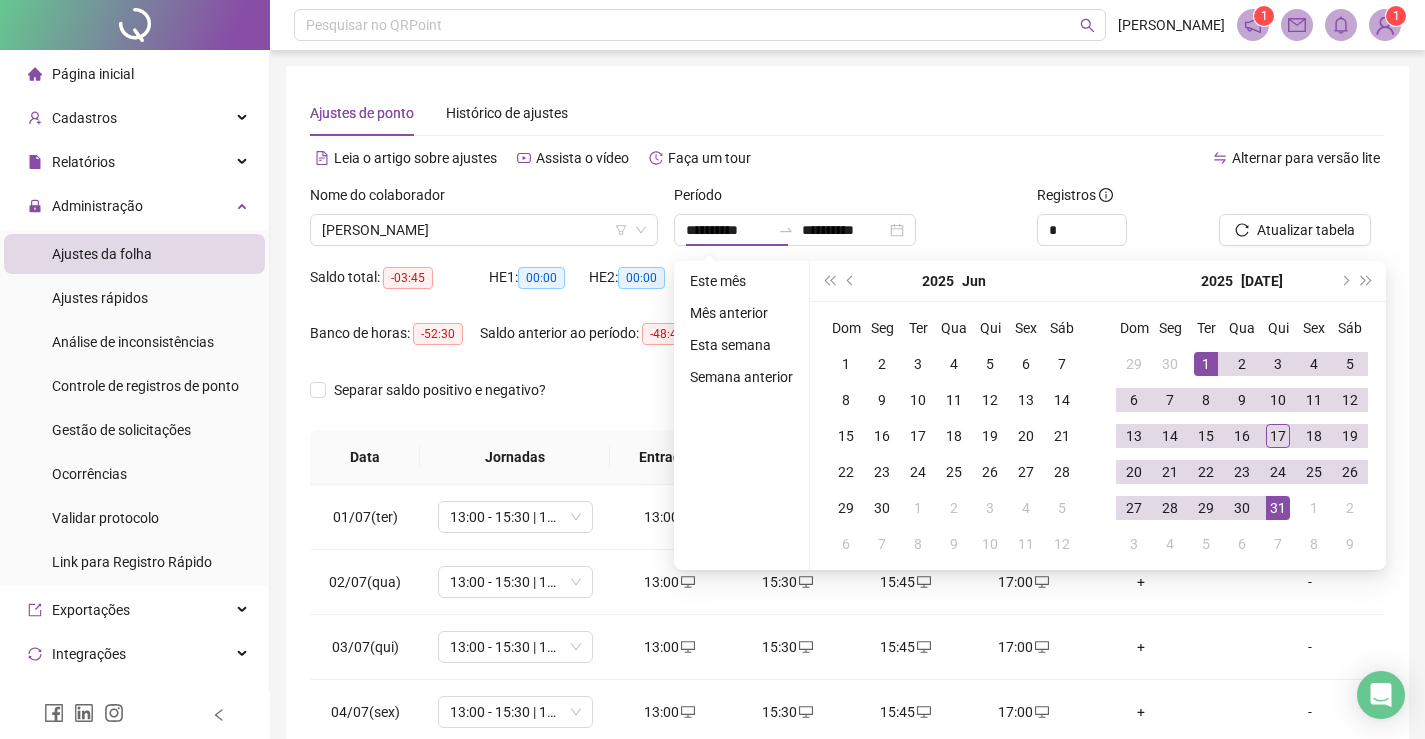 click on "Dom Seg Ter Qua Qui Sex Sáb 1 2 3 4 5 6 7 8 9 10 11 12 13 14 15 16 17 18 19 20 21 22 23 24 25 26 27 28 29 30 1 2 3 4 5 6 7 8 9 10 11 12" at bounding box center [954, 436] 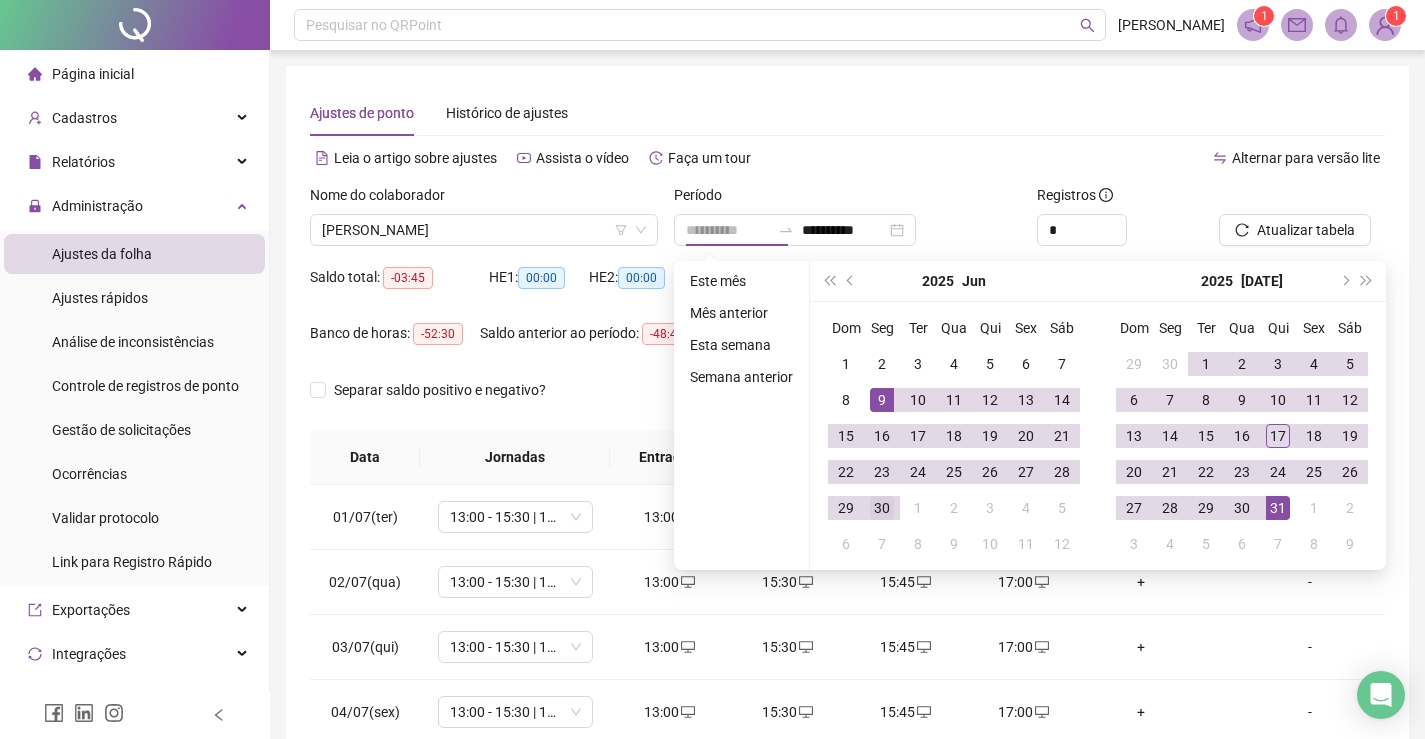 type on "**********" 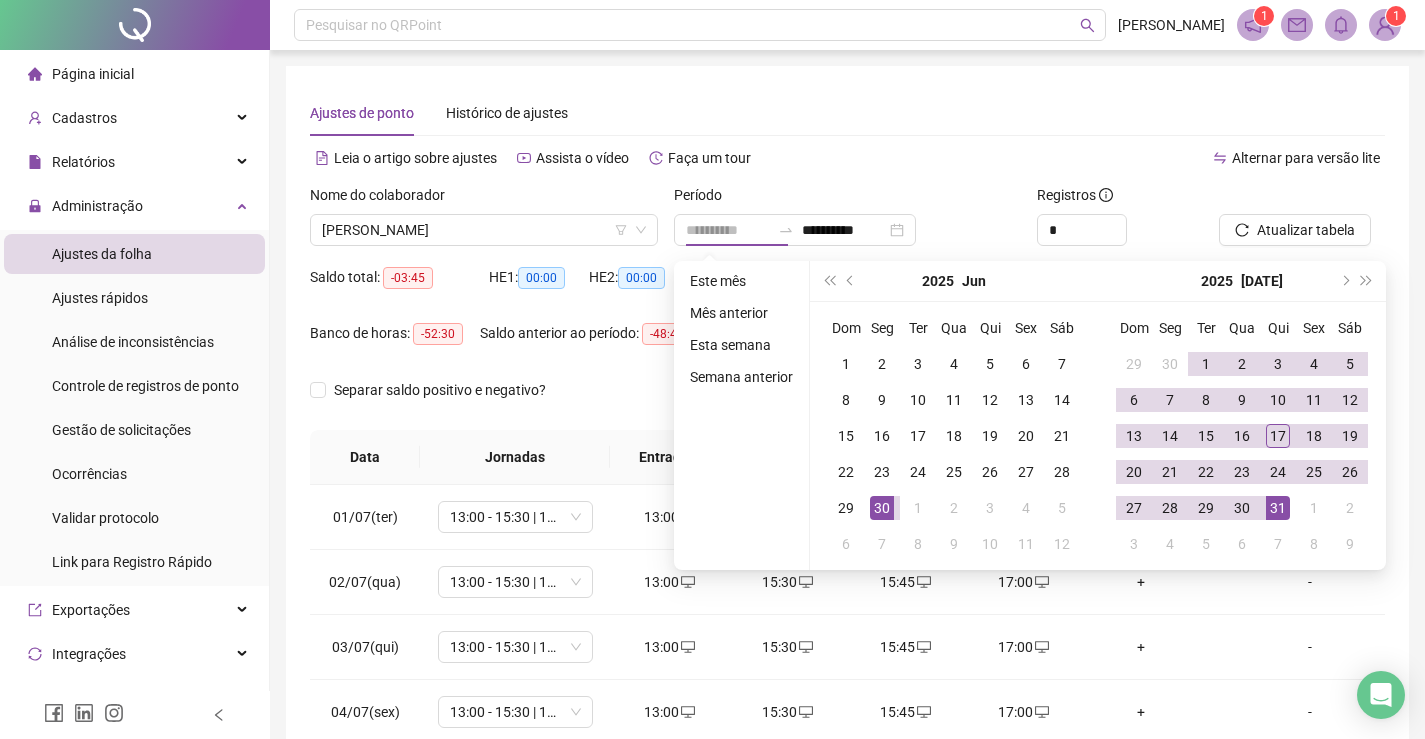 click on "30" at bounding box center [882, 508] 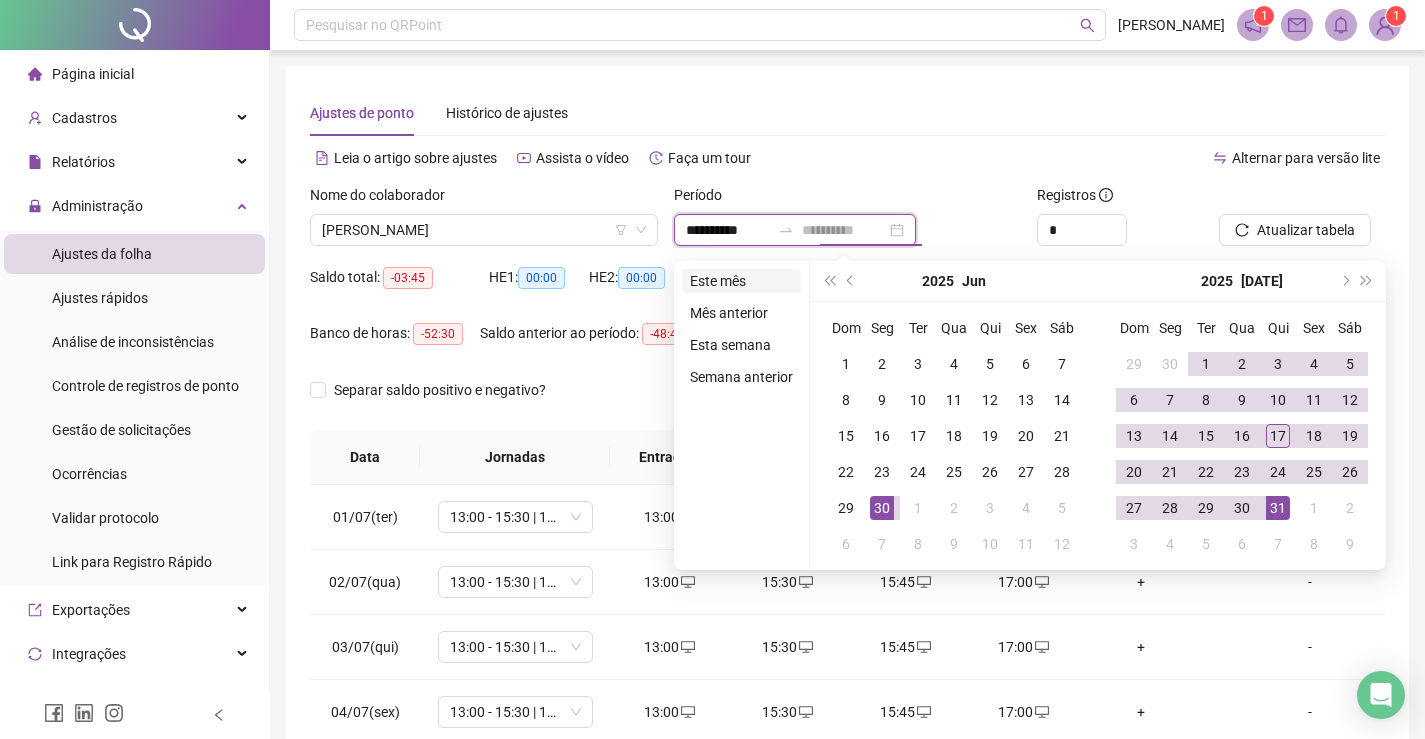 type on "**********" 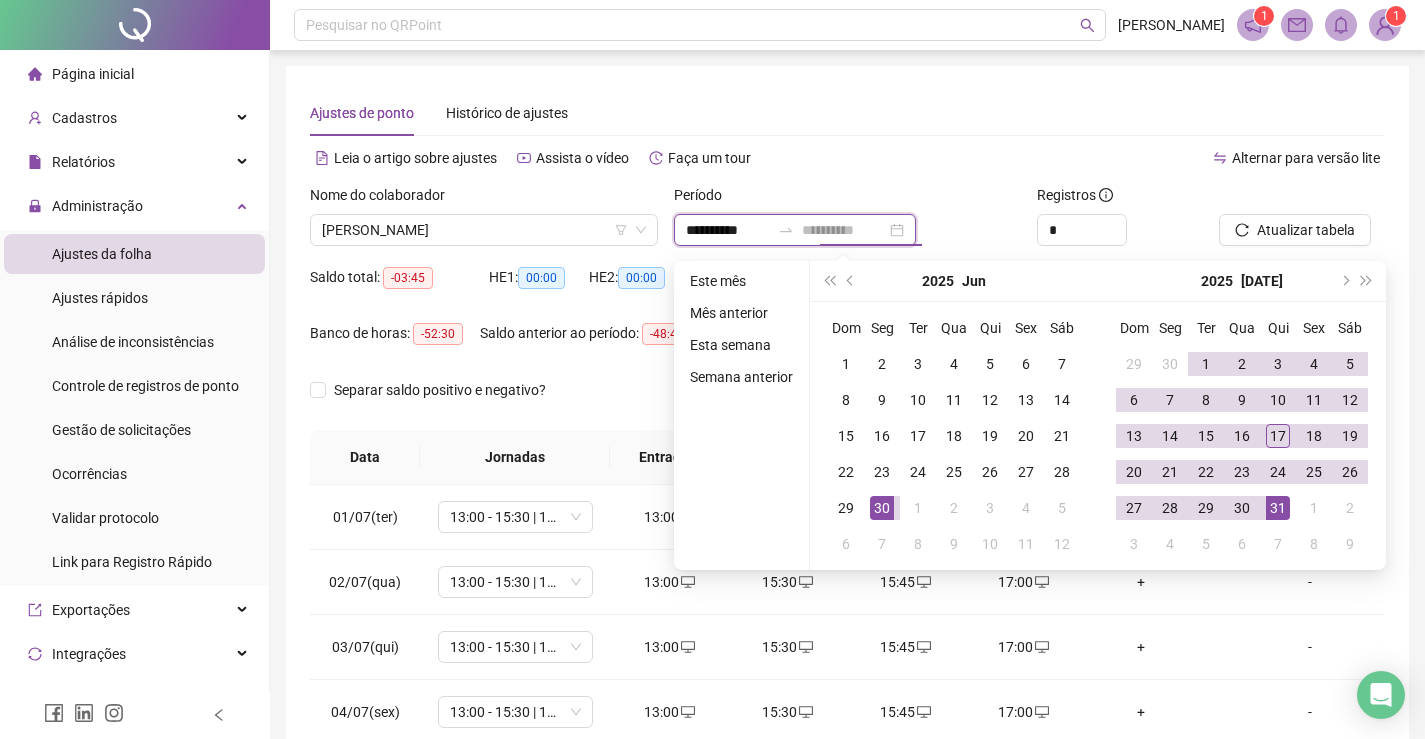 type on "**********" 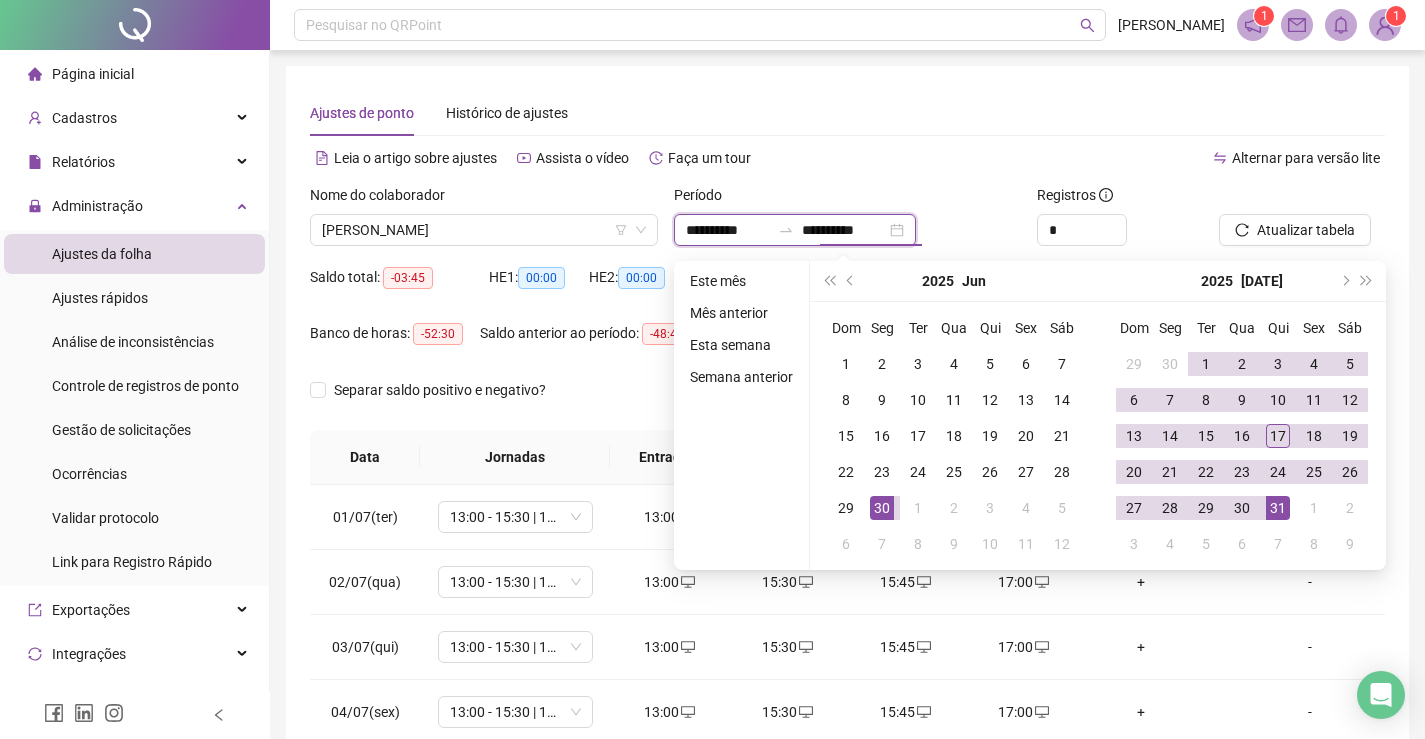 type on "**********" 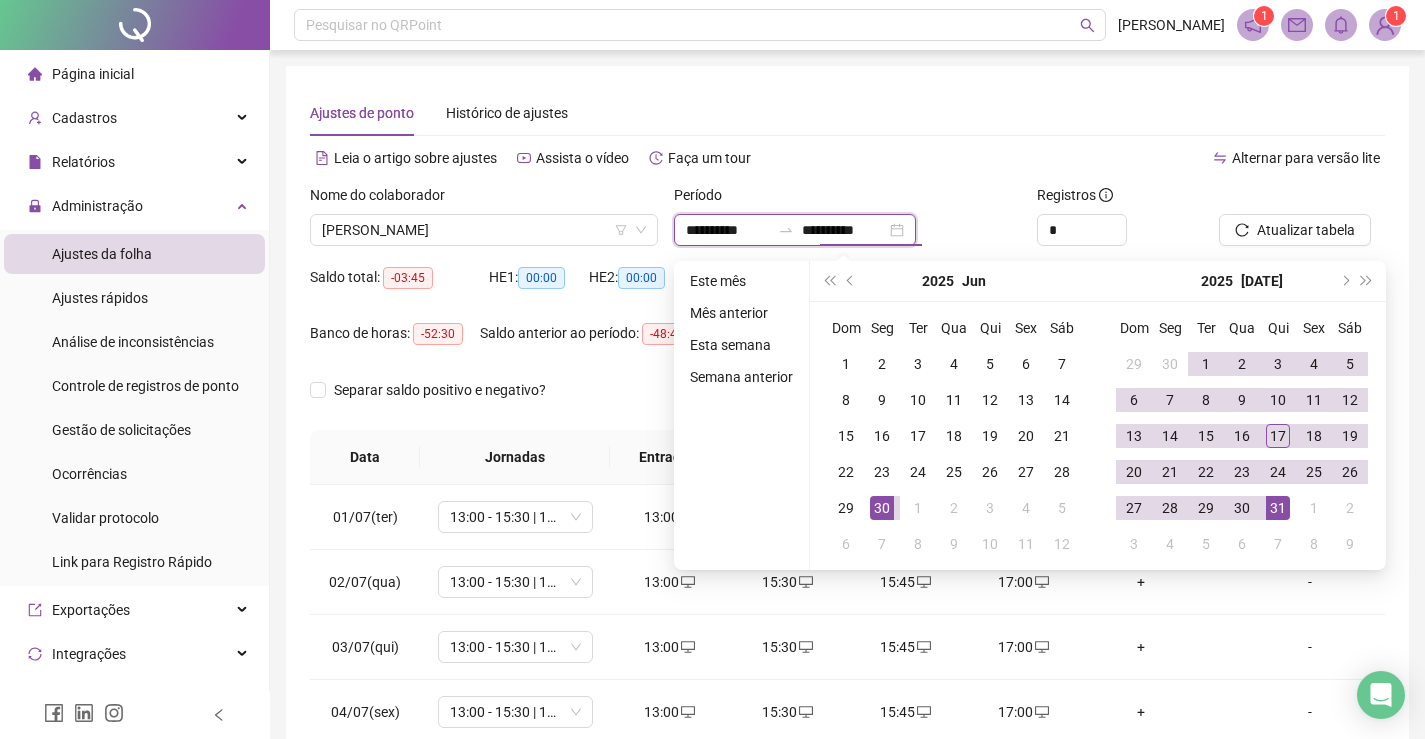 click on "**********" at bounding box center [728, 230] 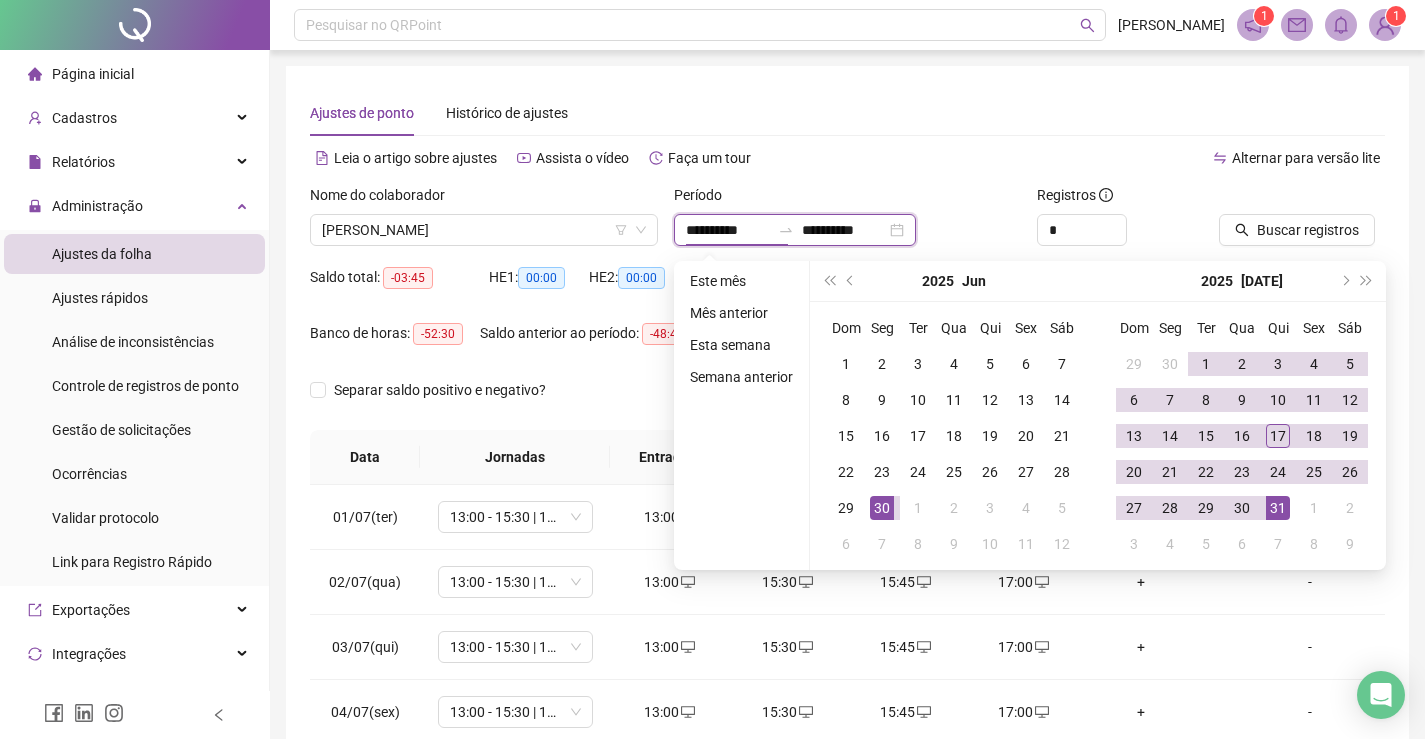 click on "**********" at bounding box center (795, 230) 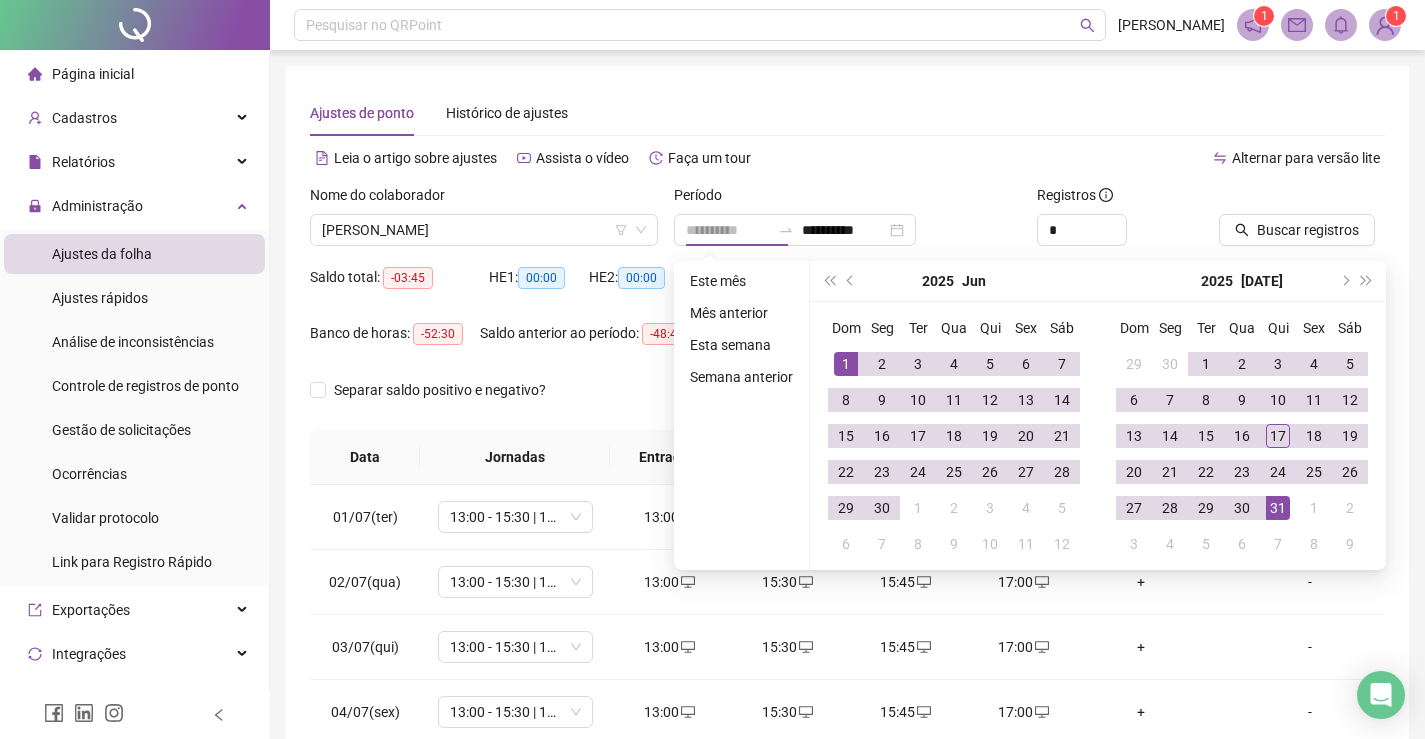 click on "1" at bounding box center (846, 364) 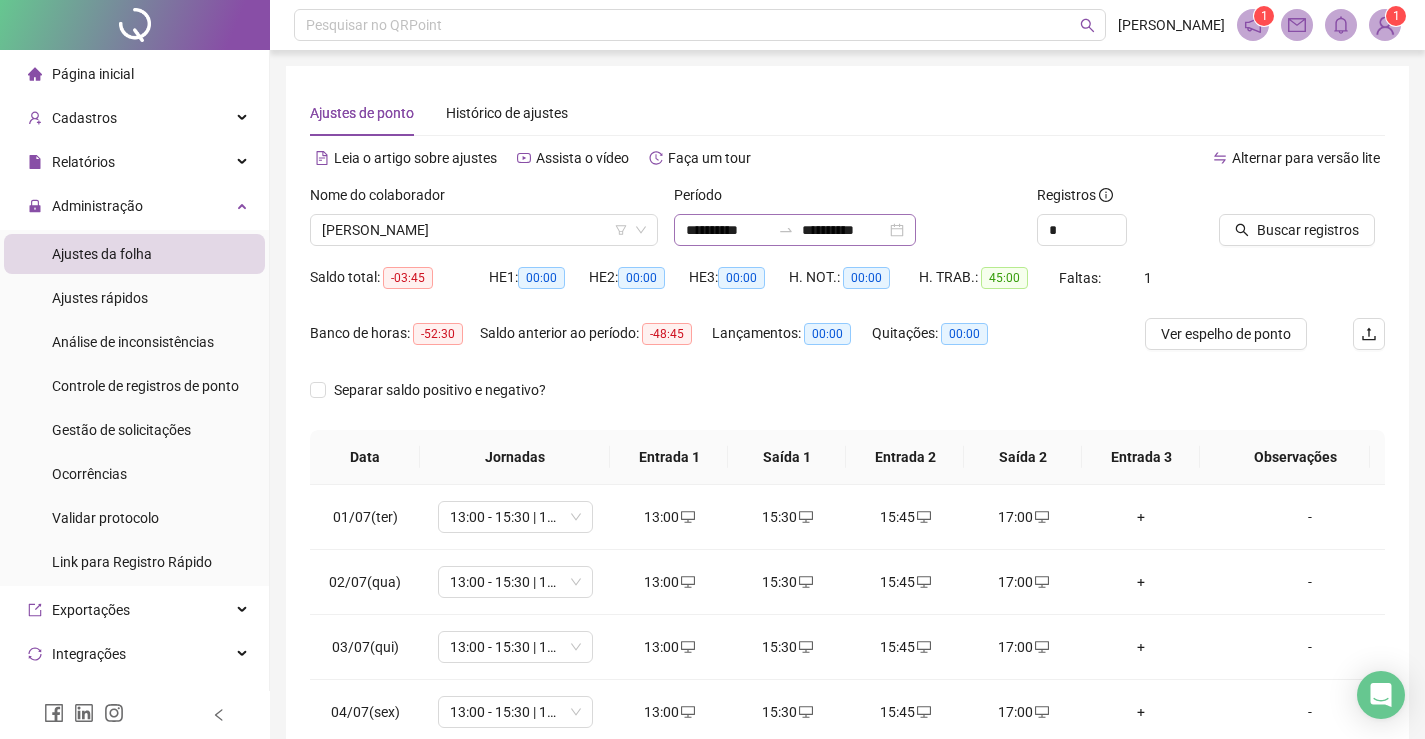 click on "**********" at bounding box center (795, 230) 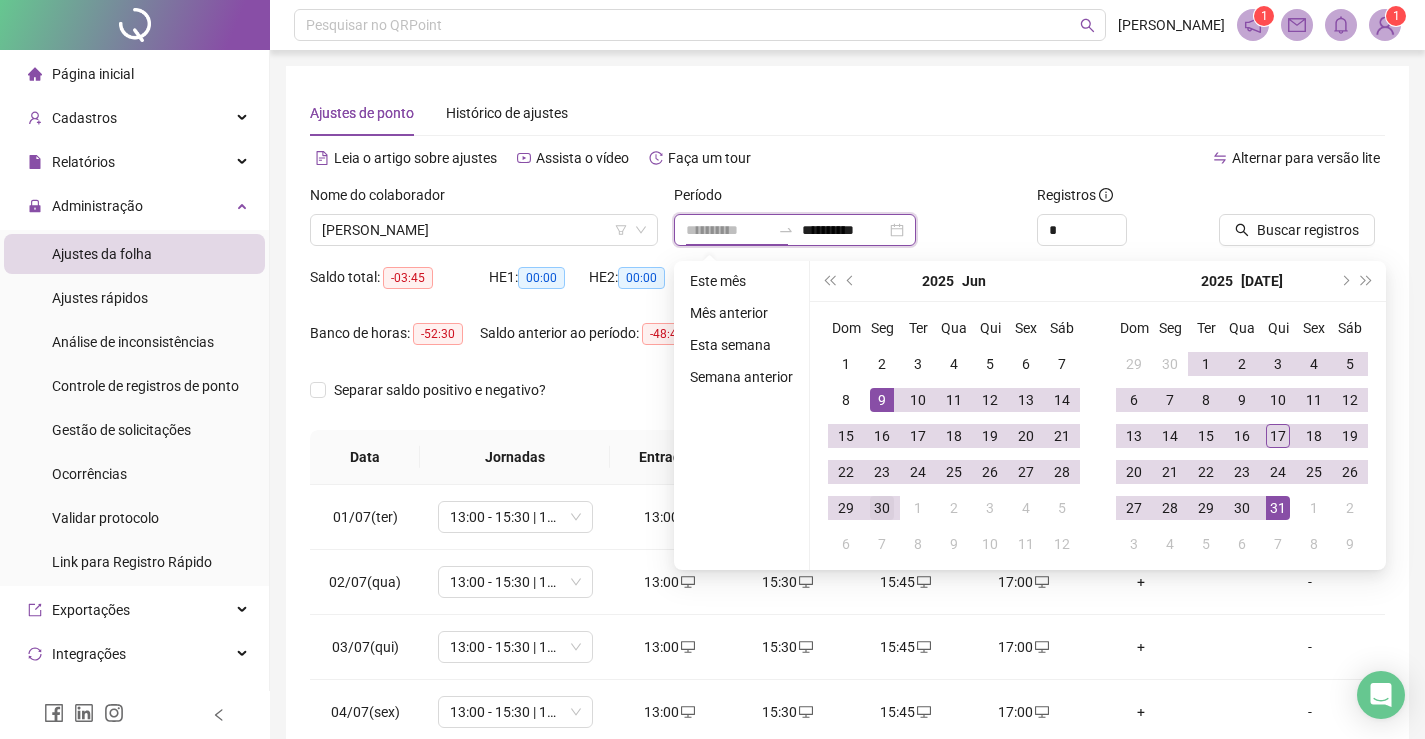 type on "**********" 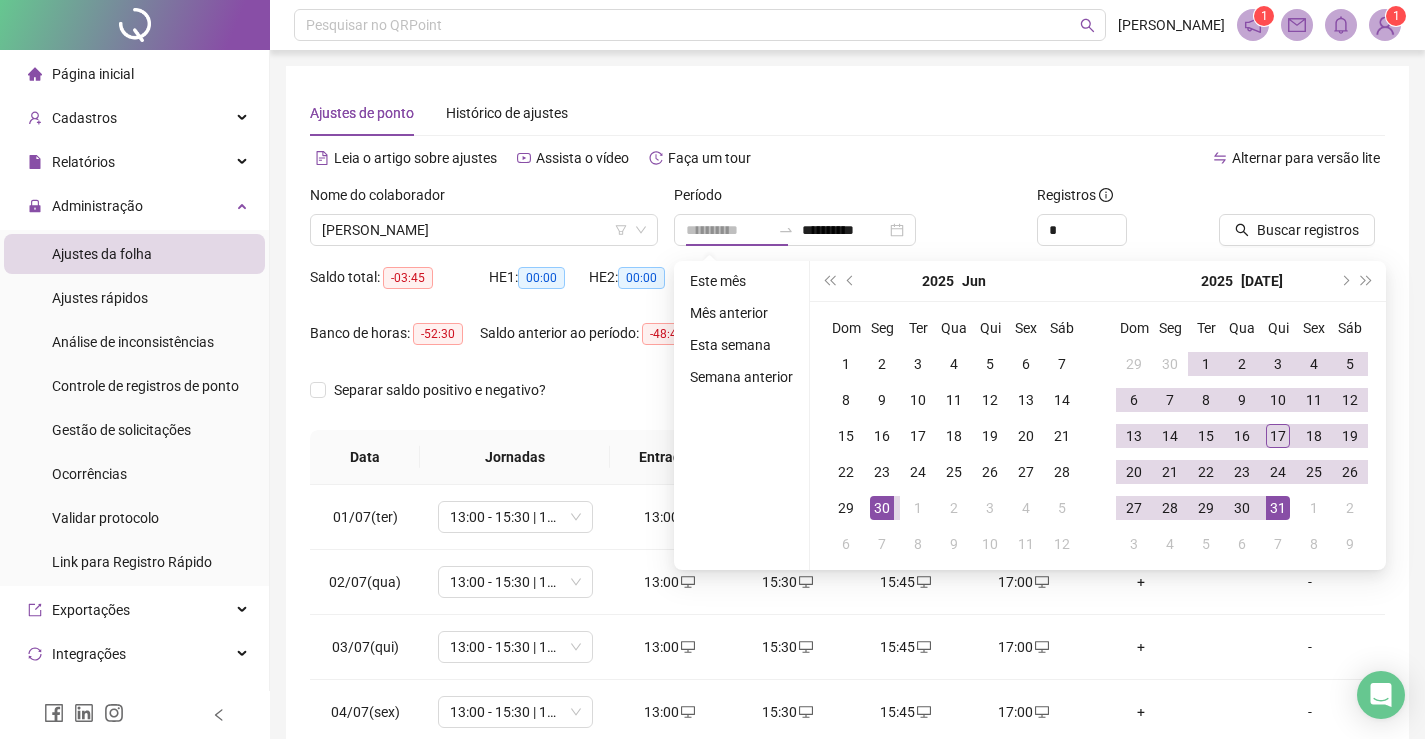 click on "30" at bounding box center [882, 508] 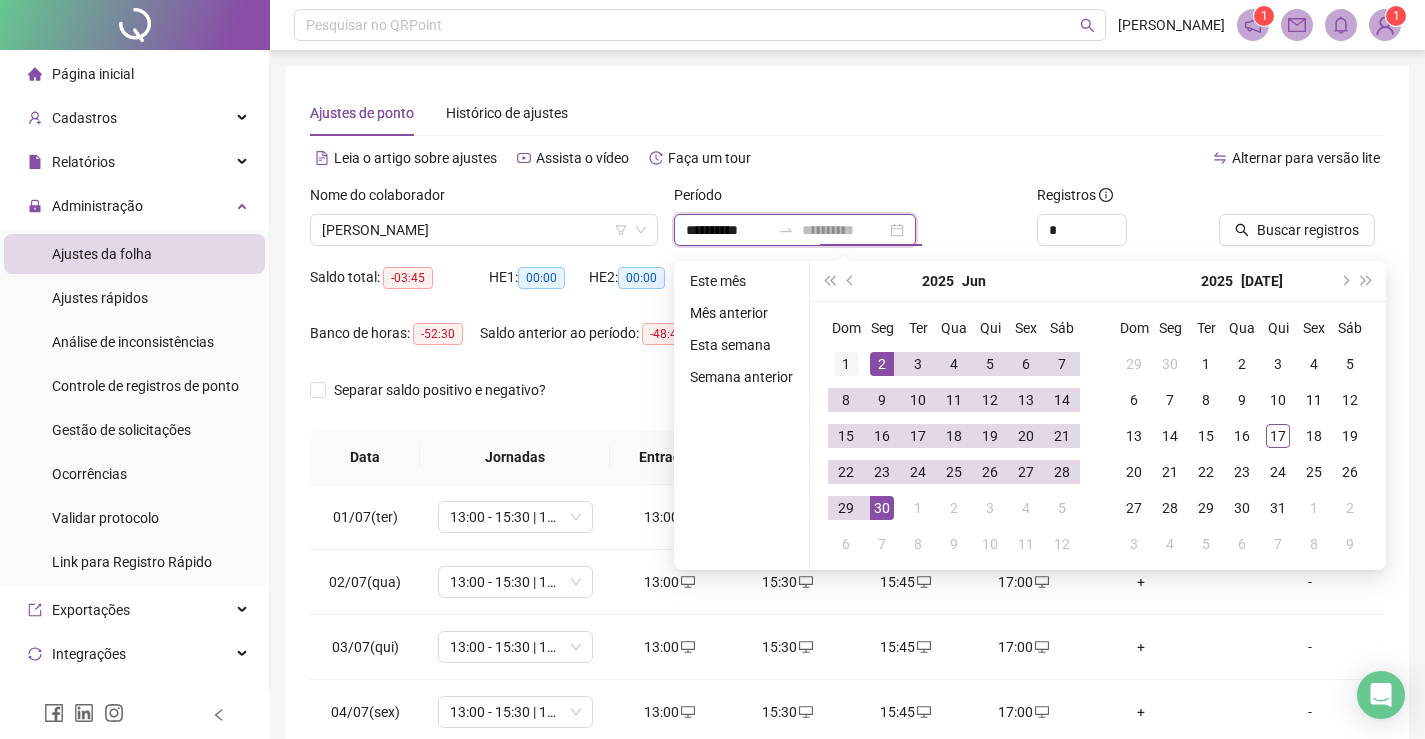 type on "**********" 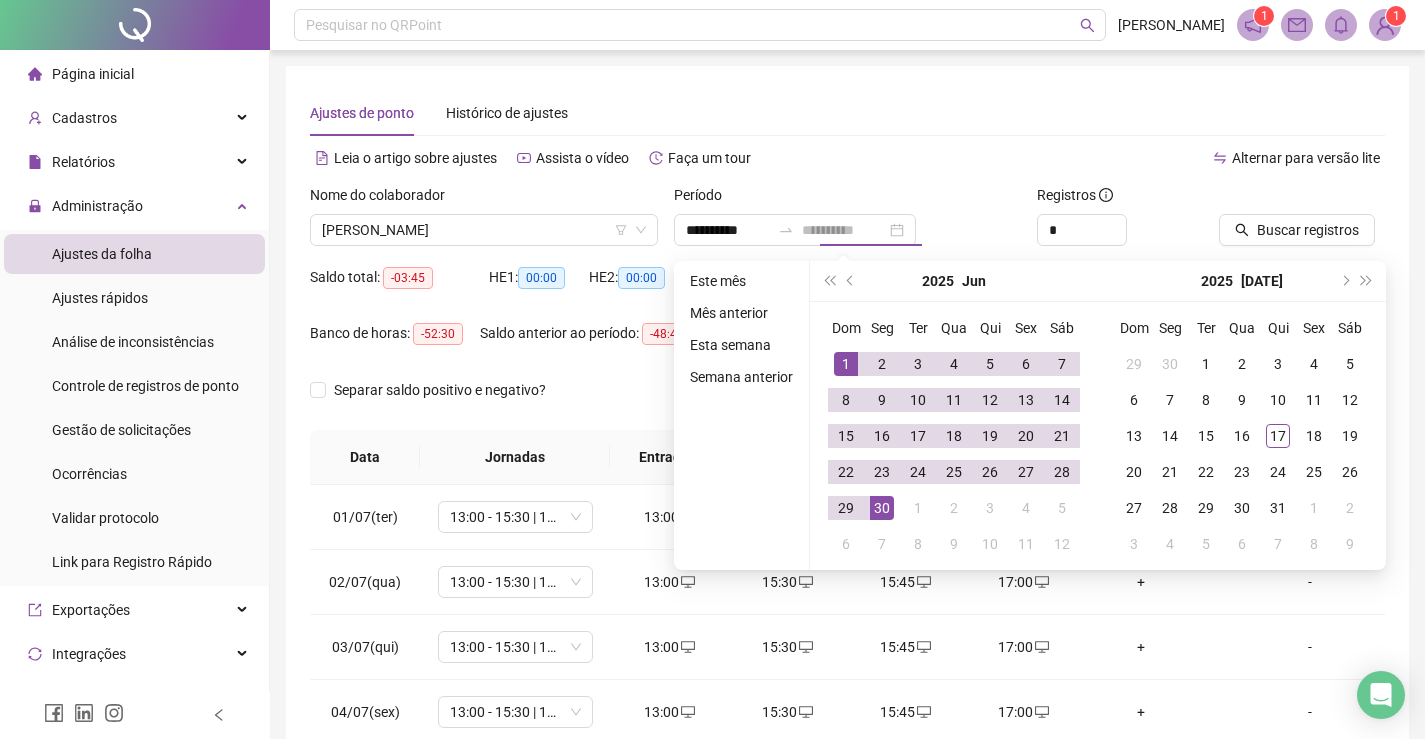 click on "1" at bounding box center [846, 364] 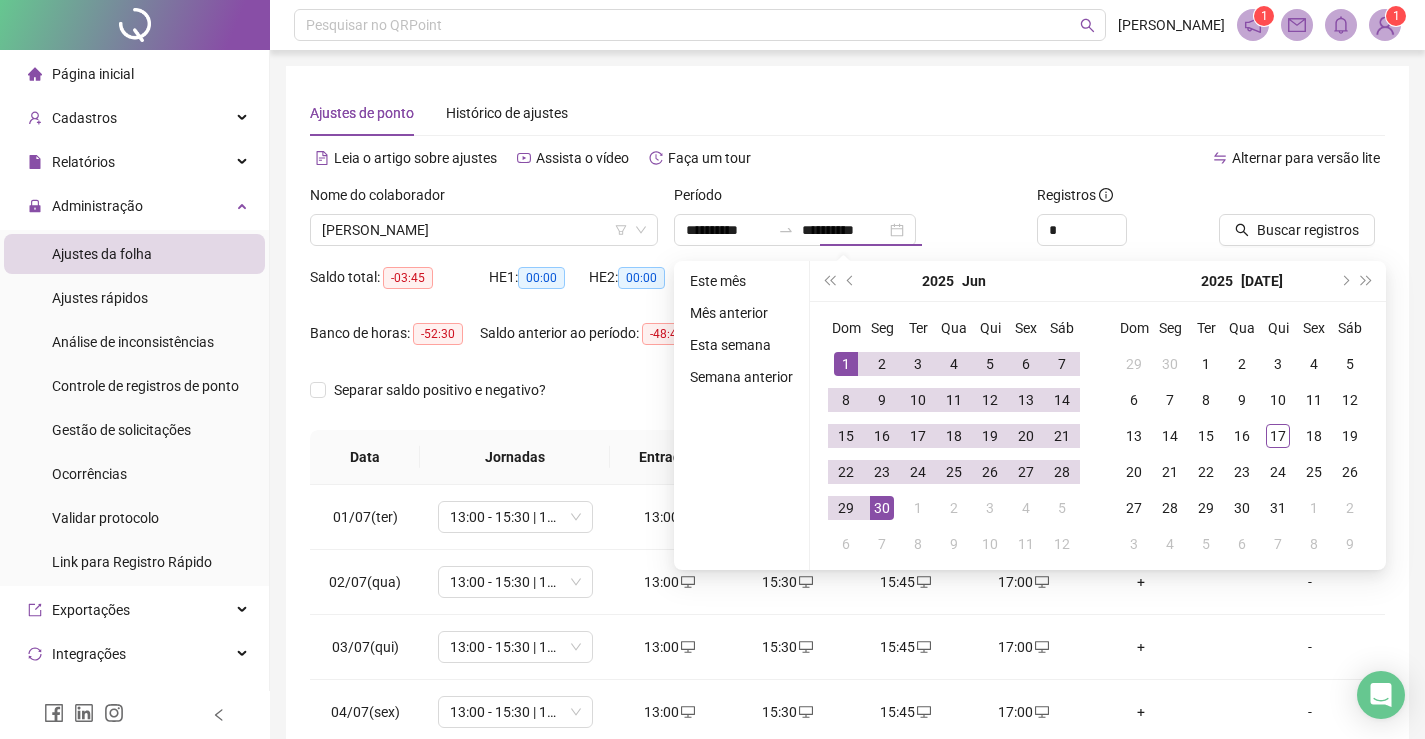 type on "**********" 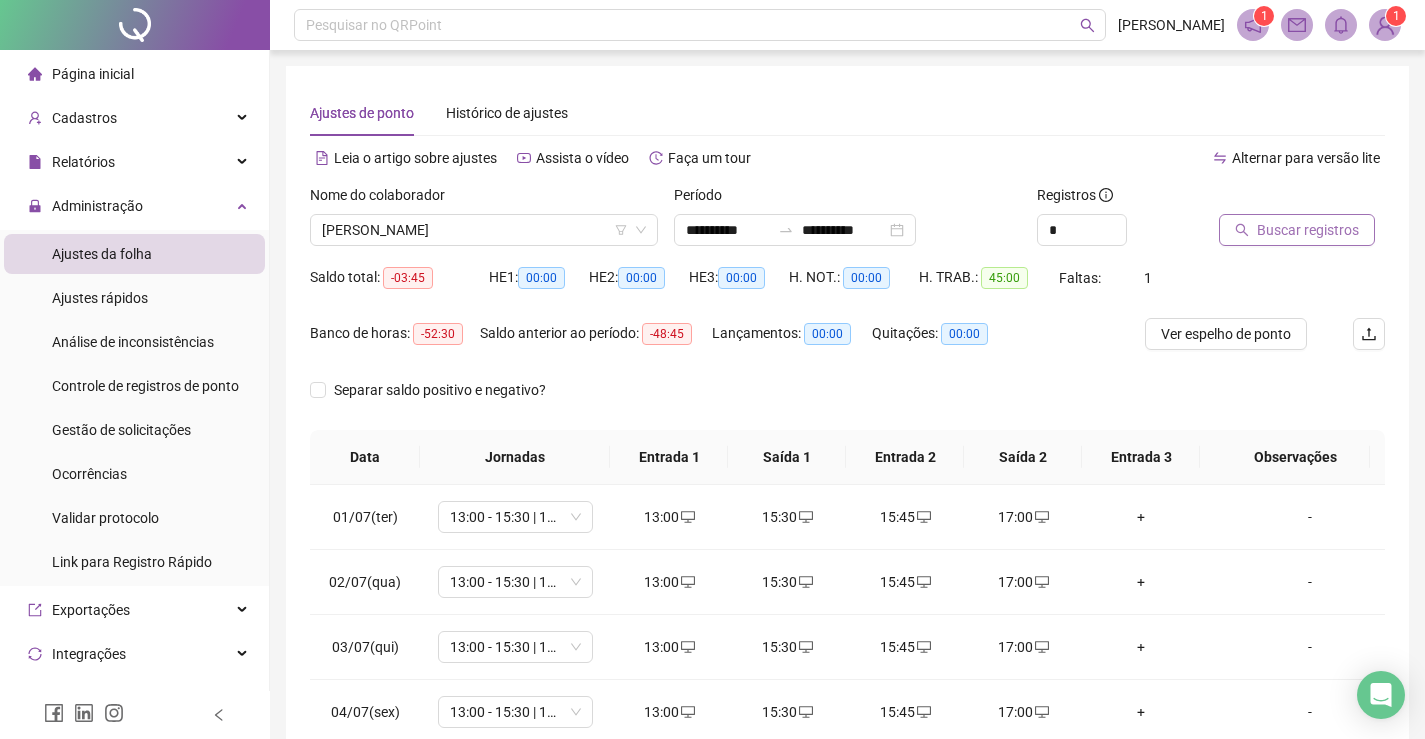 click on "Buscar registros" at bounding box center [1308, 230] 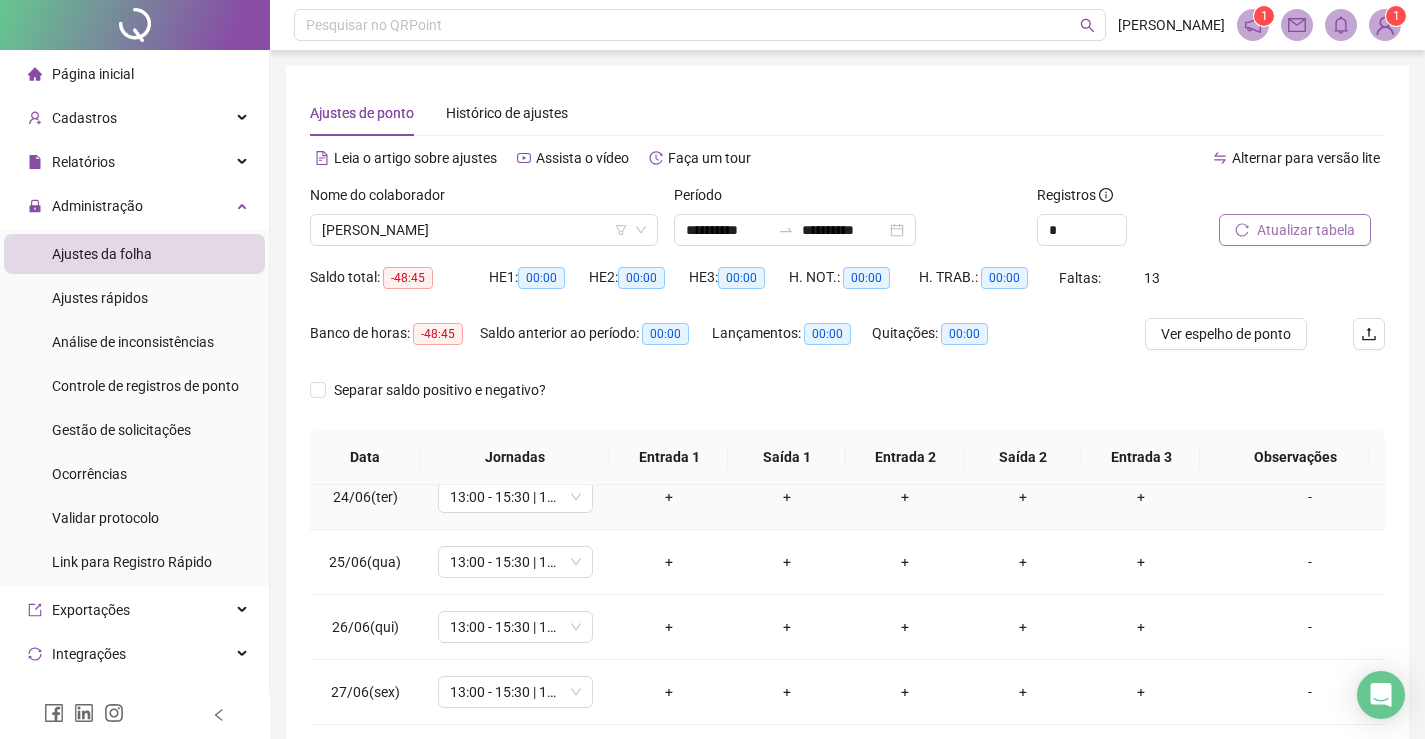 scroll, scrollTop: 823, scrollLeft: 0, axis: vertical 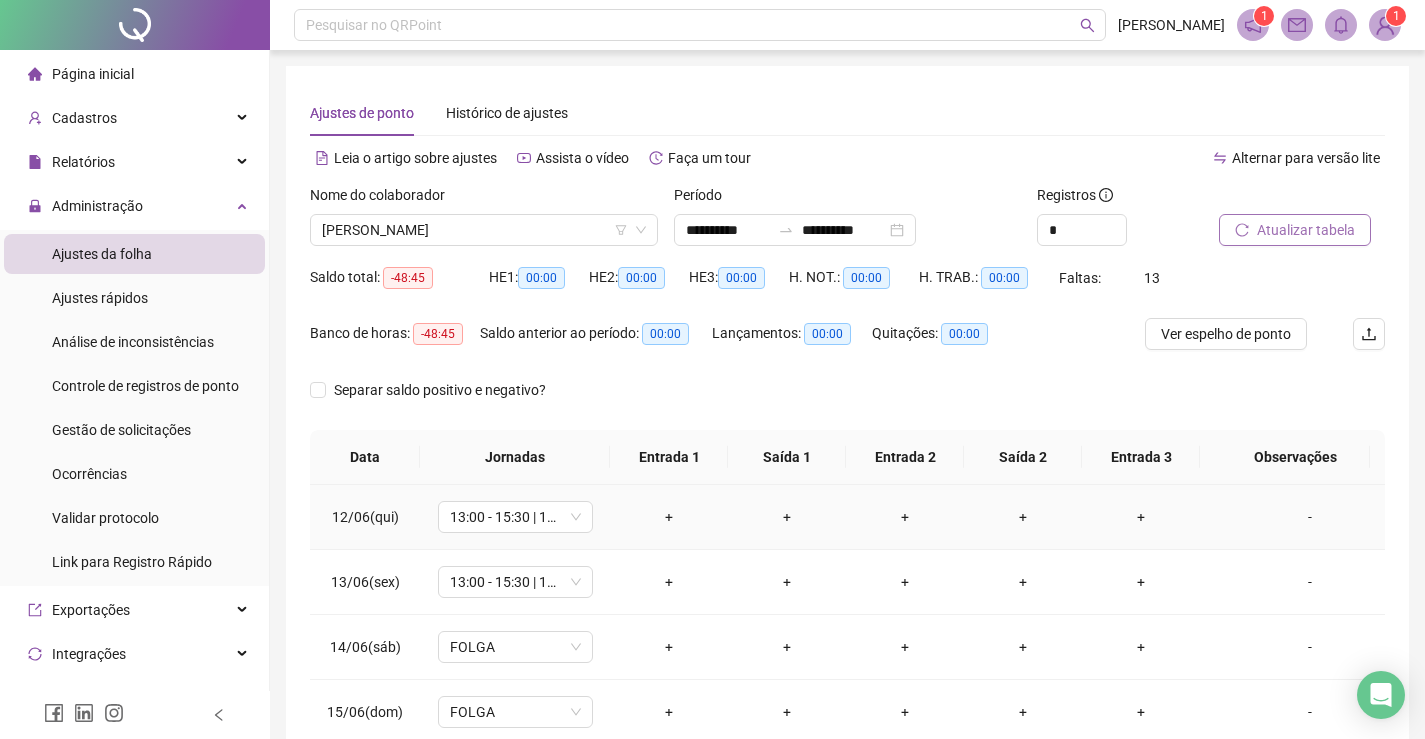 click on "+" at bounding box center [669, 517] 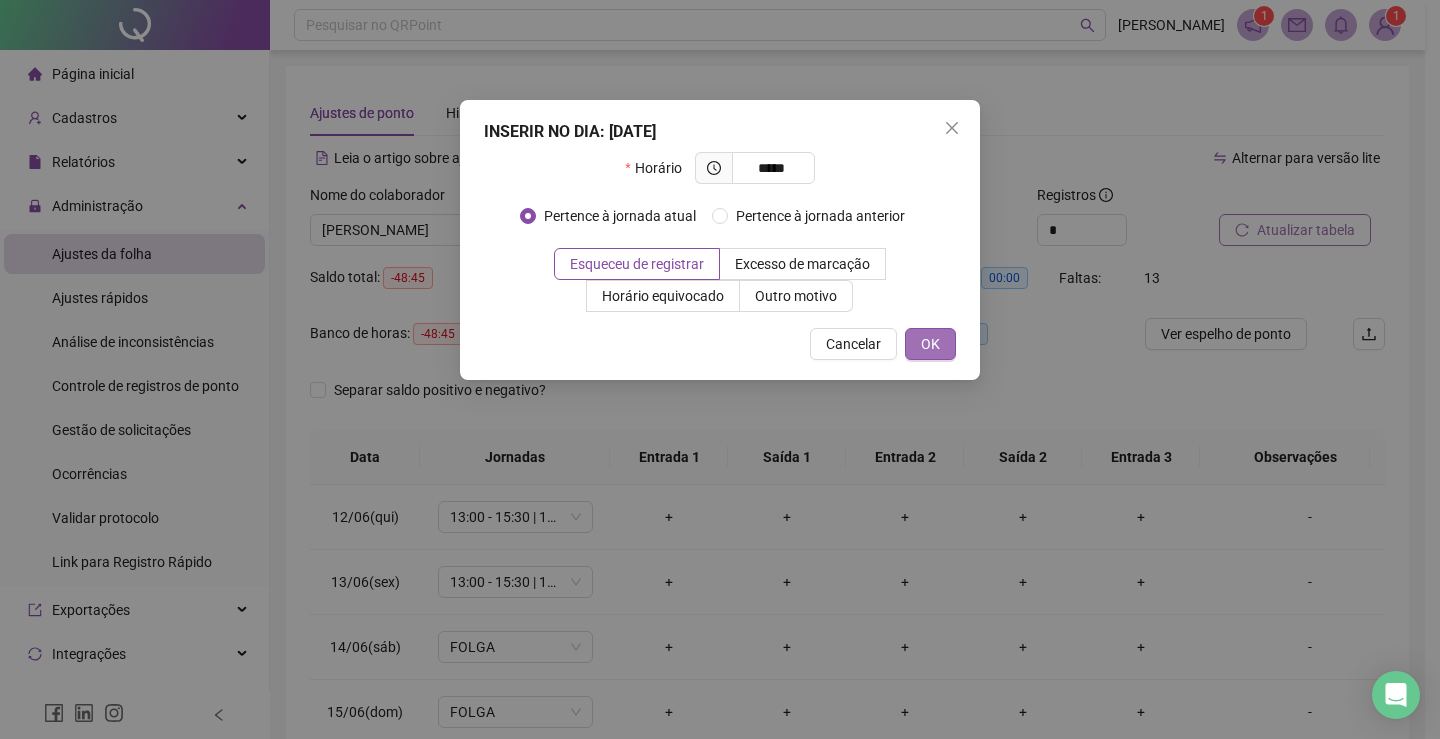 type on "*****" 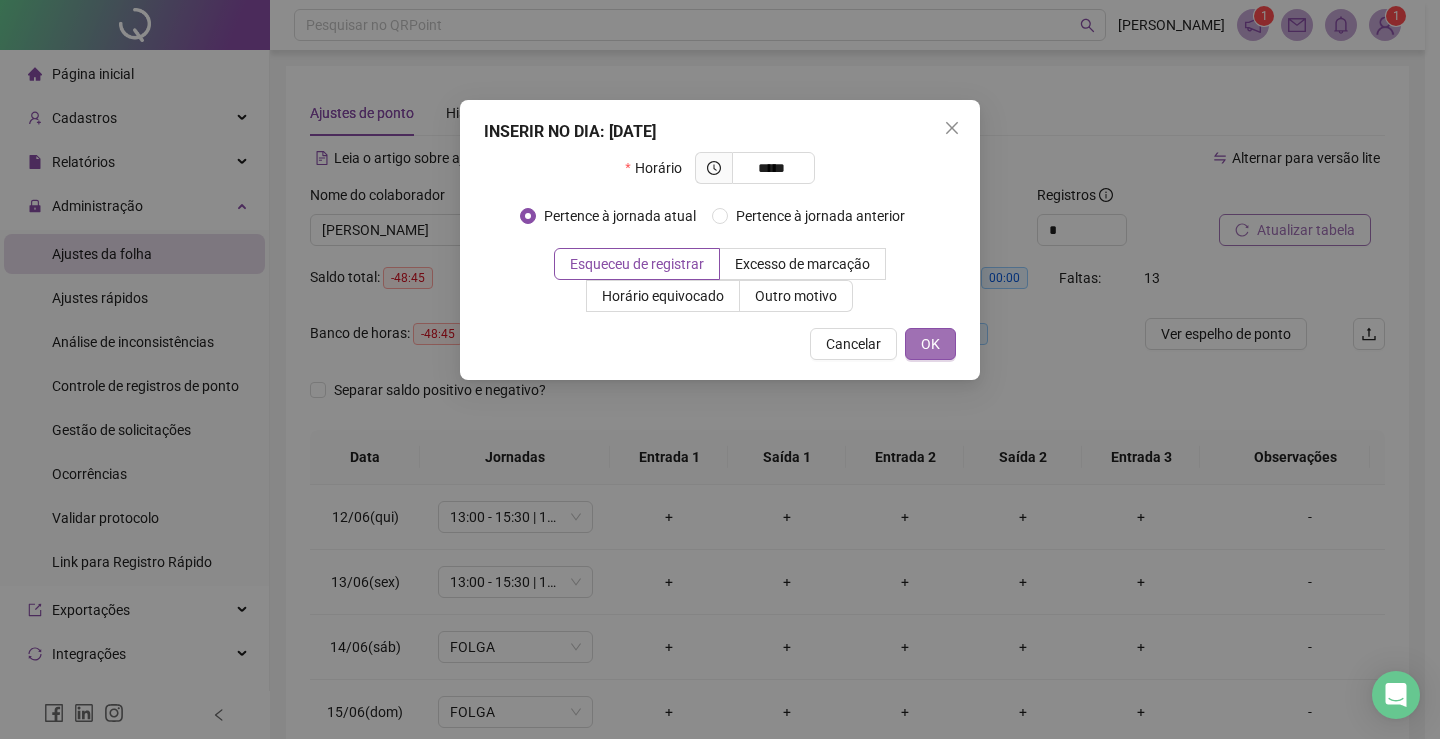 click on "OK" at bounding box center [930, 344] 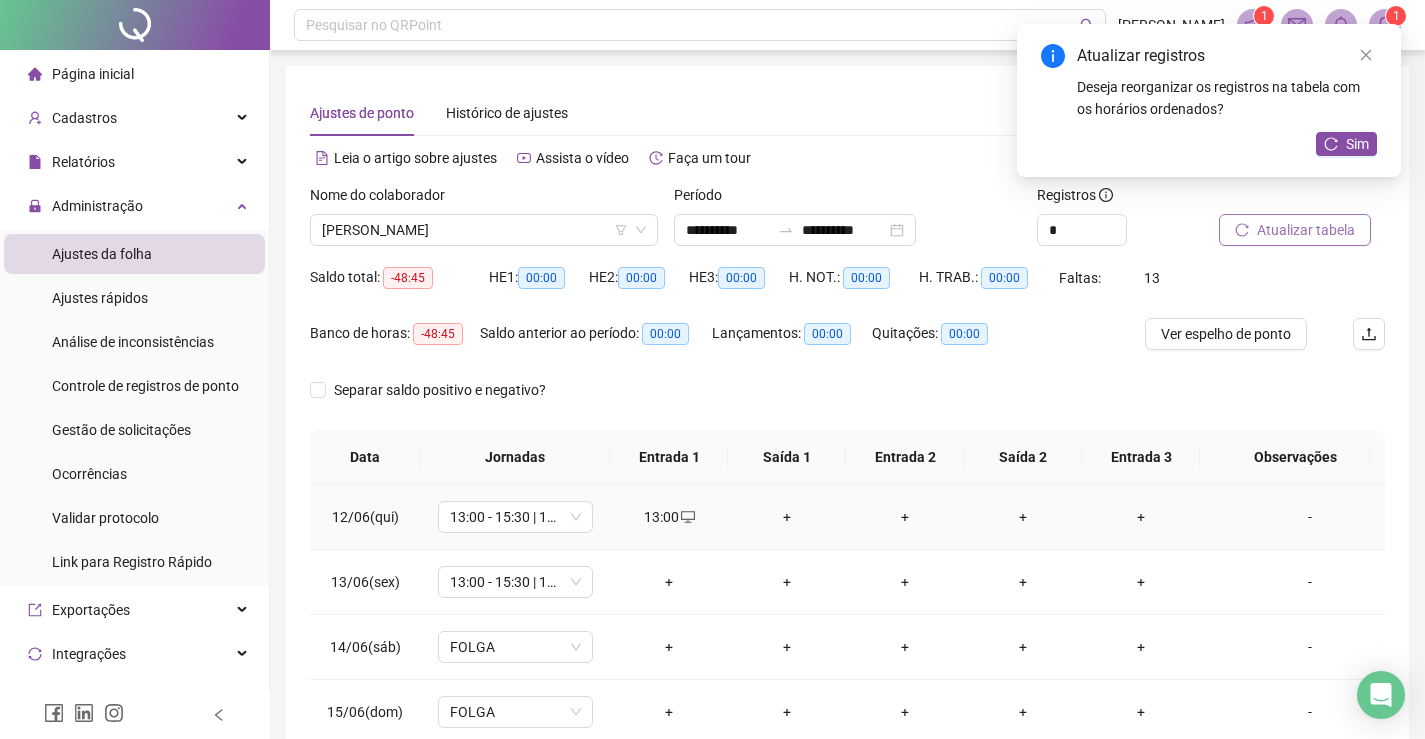 click on "+" at bounding box center [787, 517] 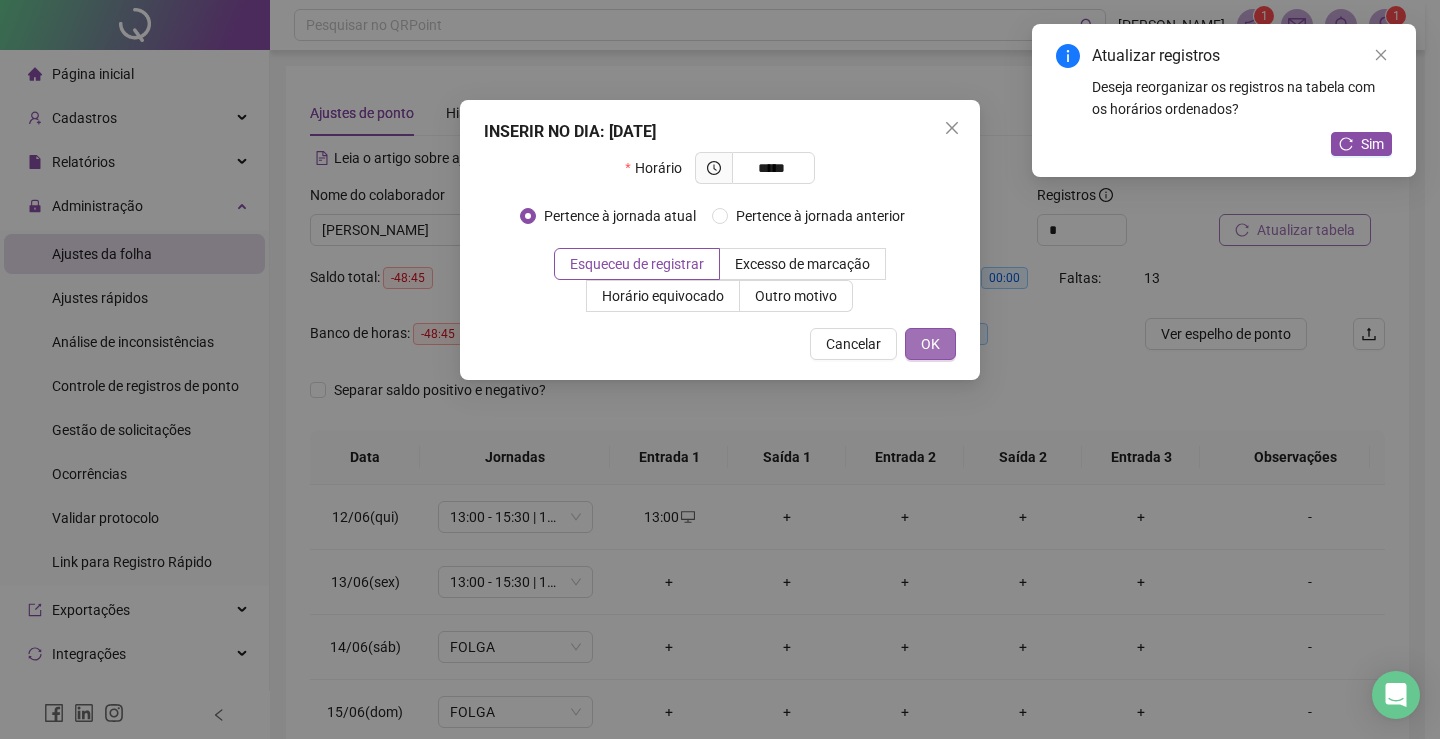 type on "*****" 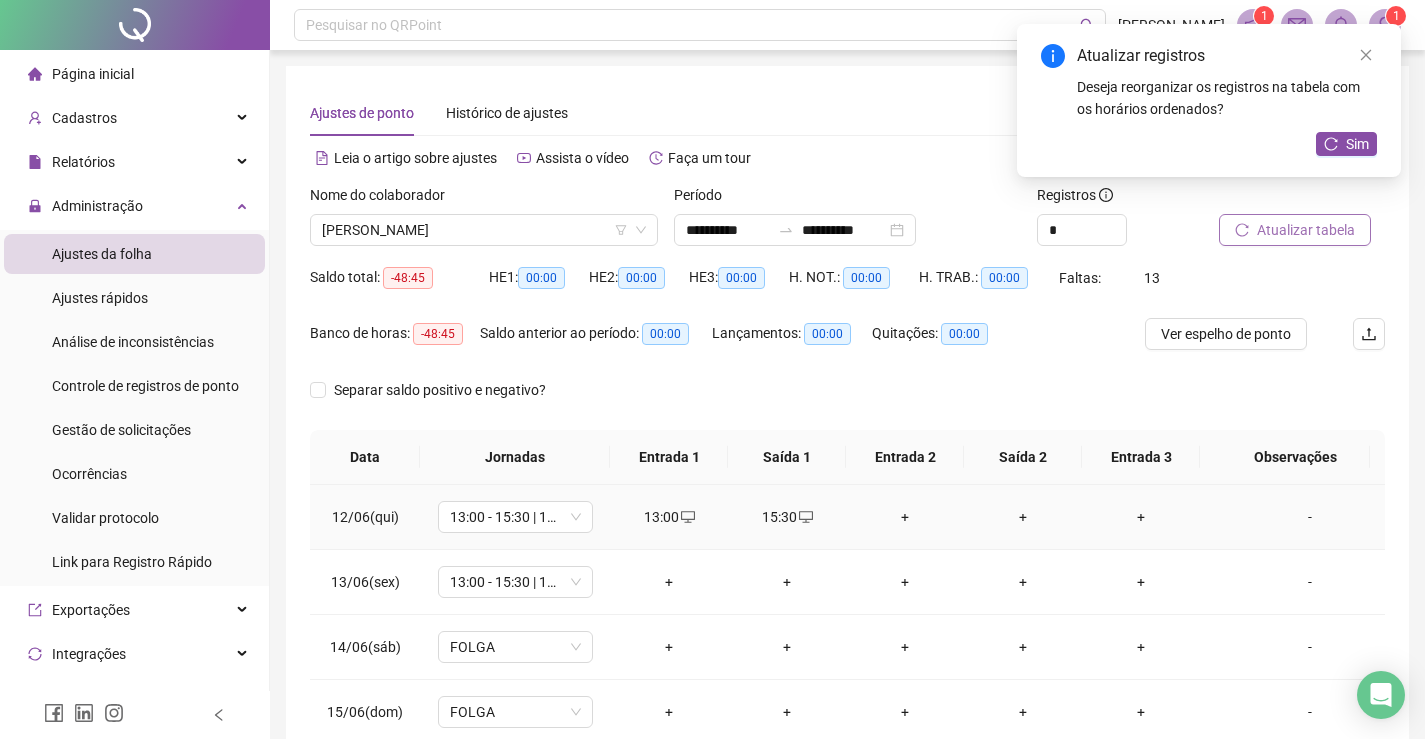 click on "+" at bounding box center (905, 517) 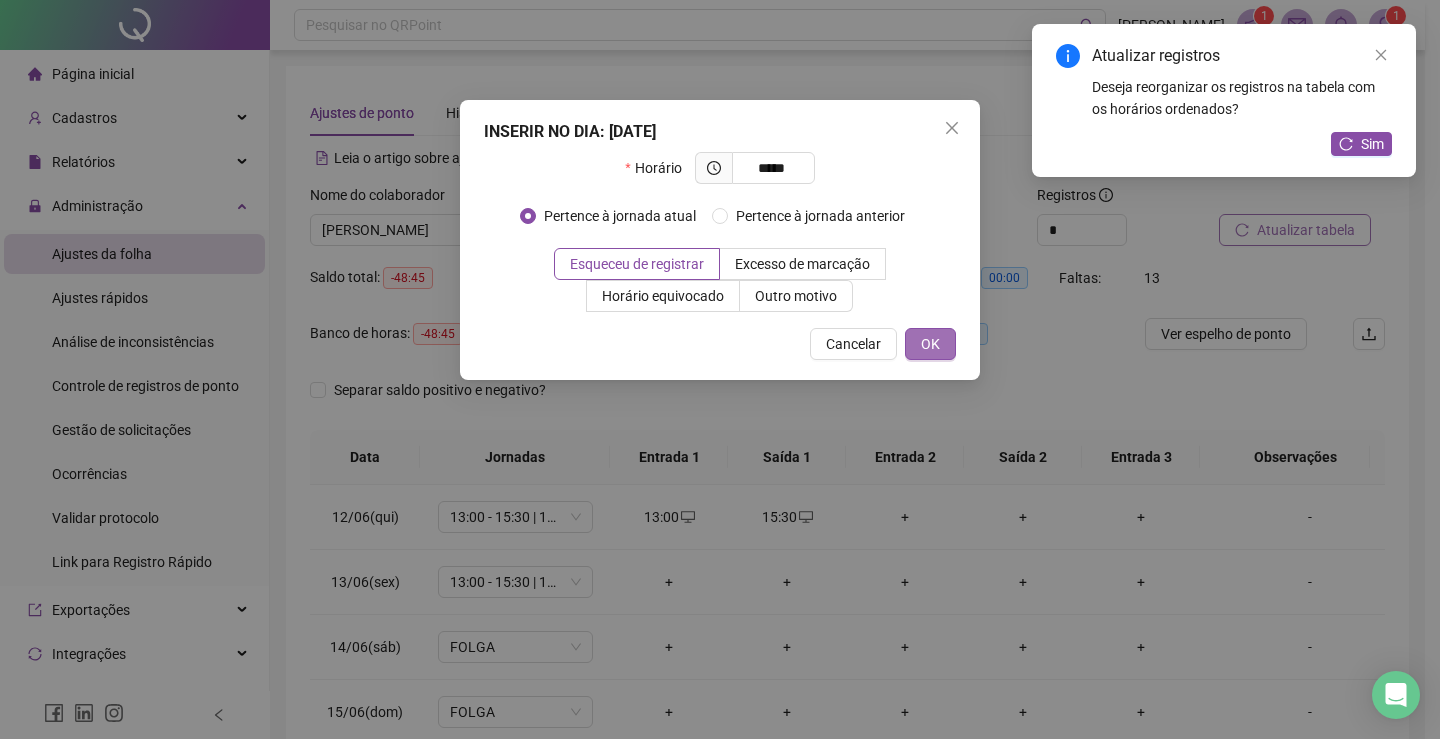 type on "*****" 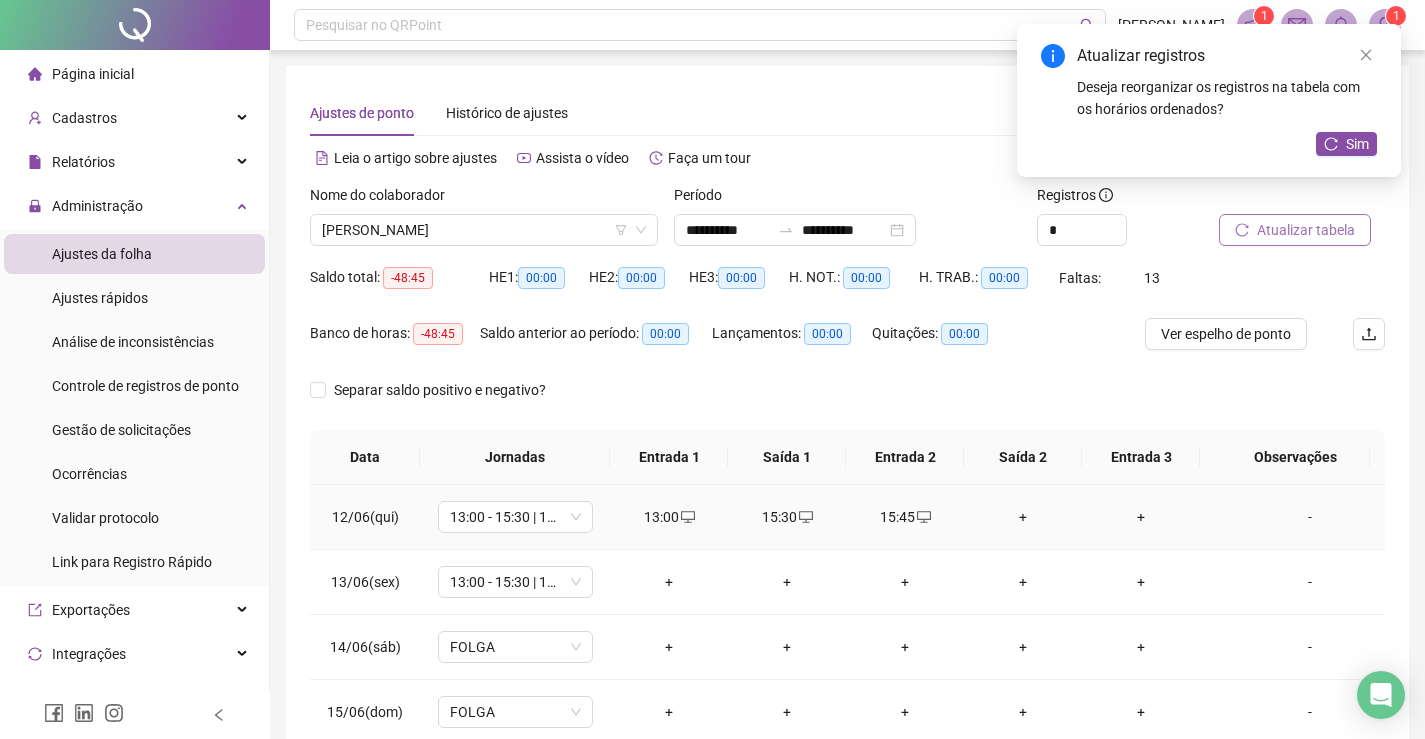 click on "+" at bounding box center [1023, 517] 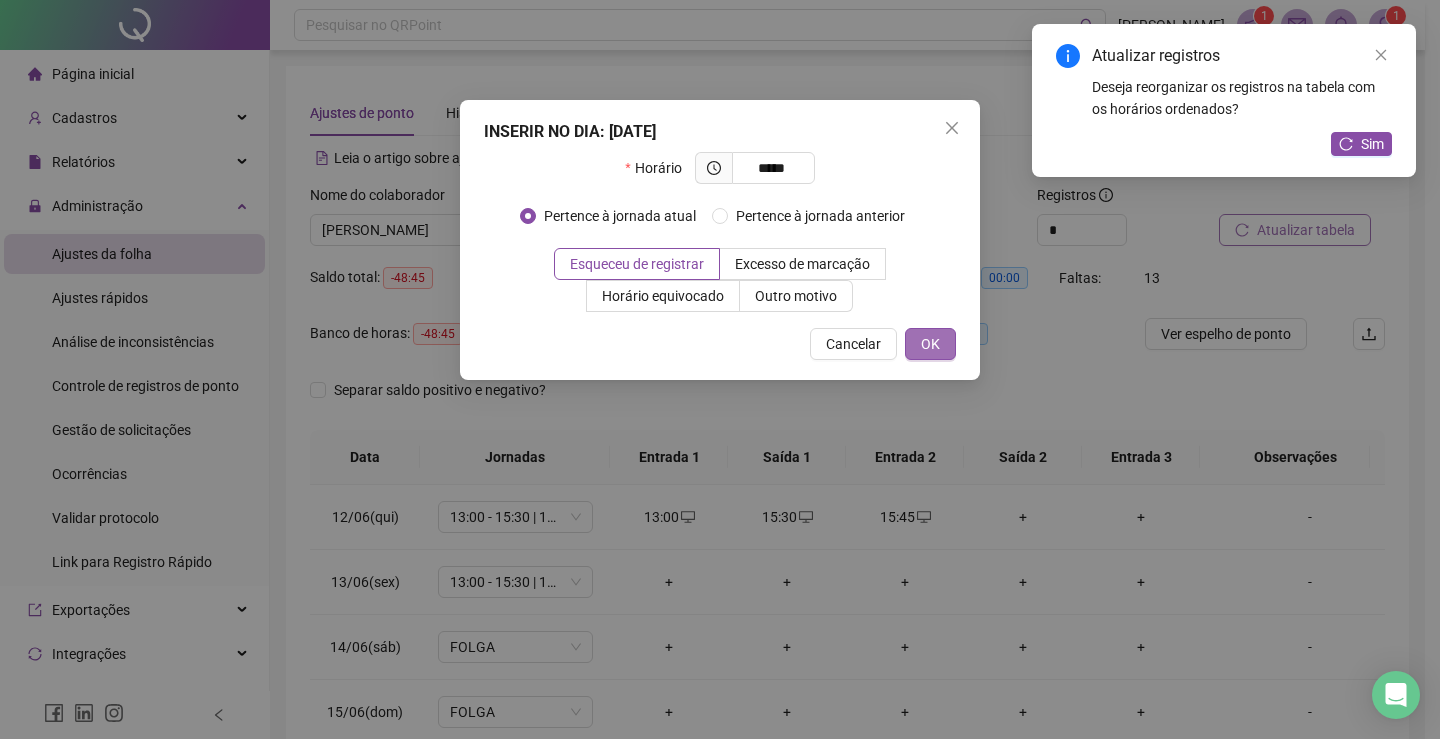 type on "*****" 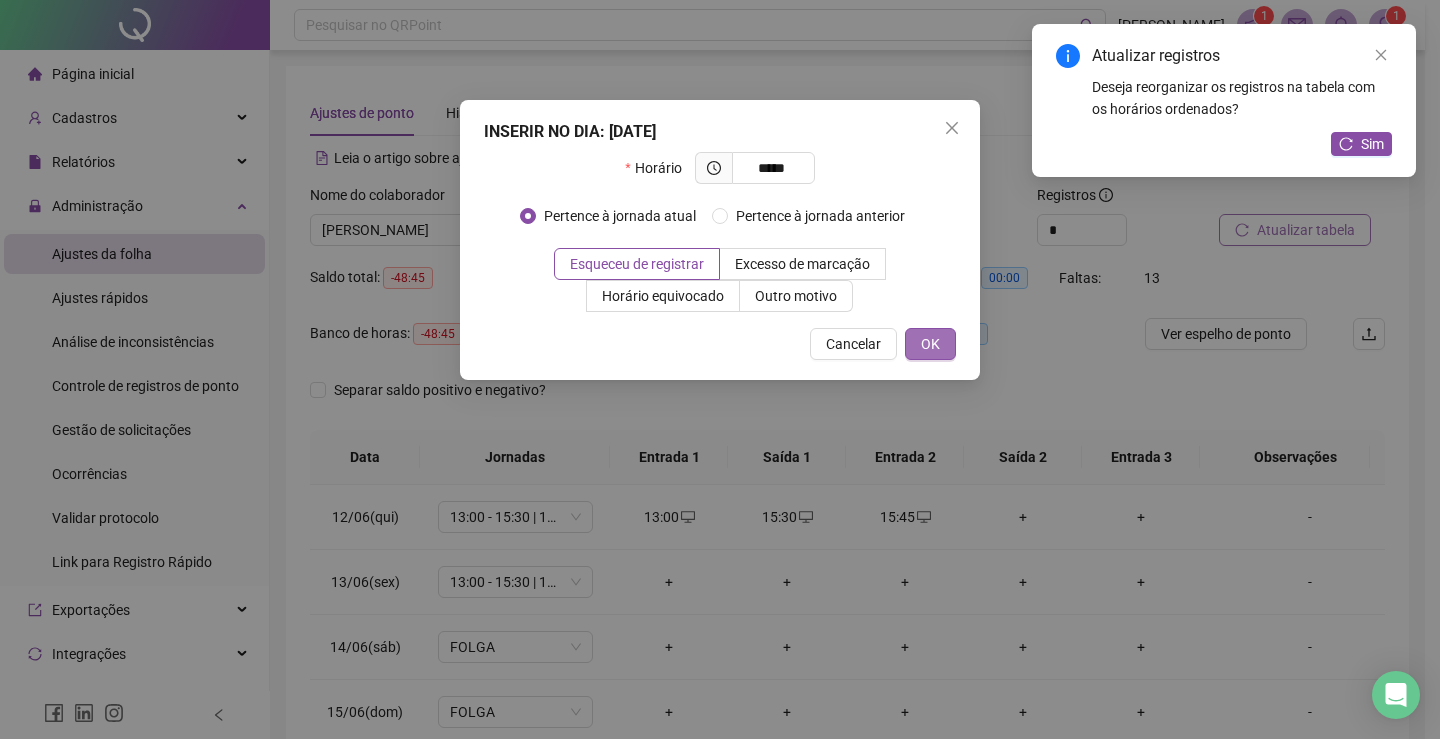 click on "OK" at bounding box center (930, 344) 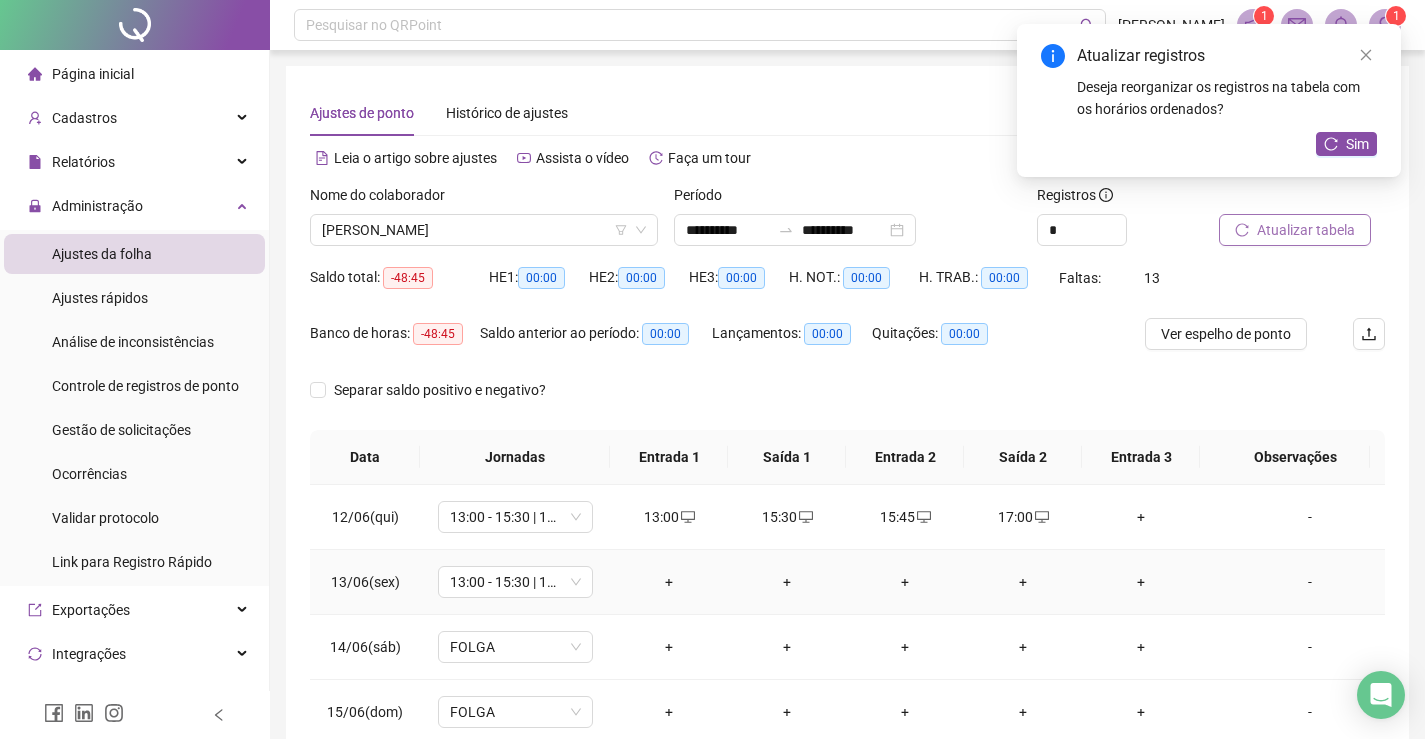 click on "+" at bounding box center (669, 582) 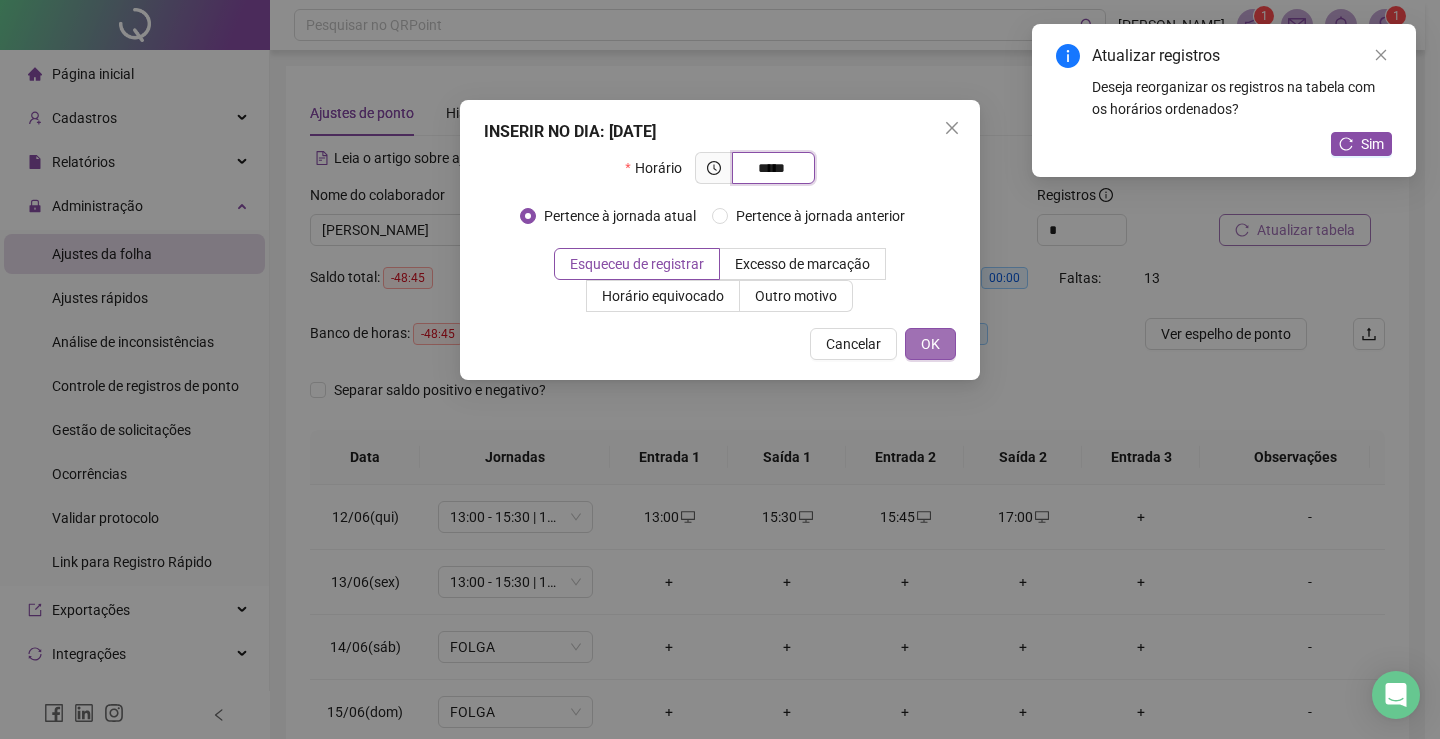 type on "*****" 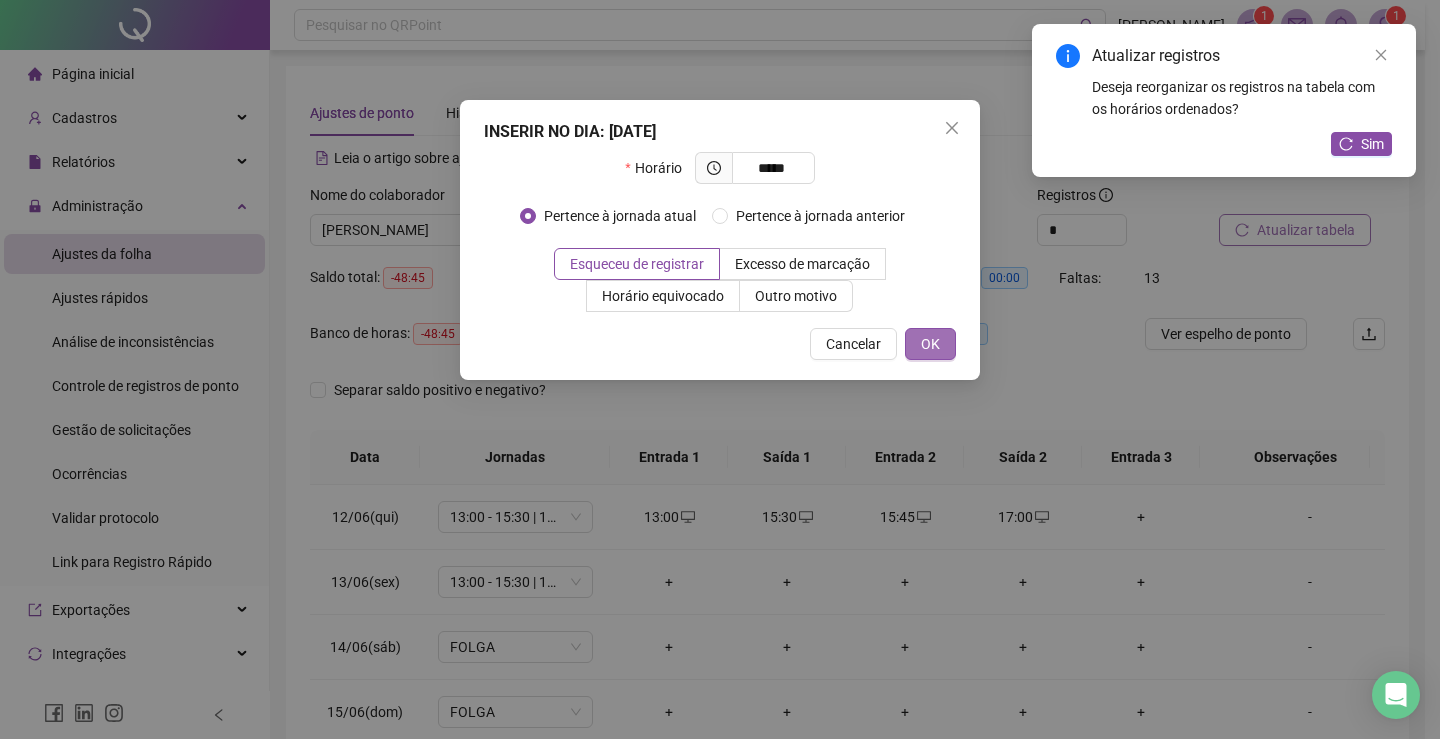 click on "OK" at bounding box center [930, 344] 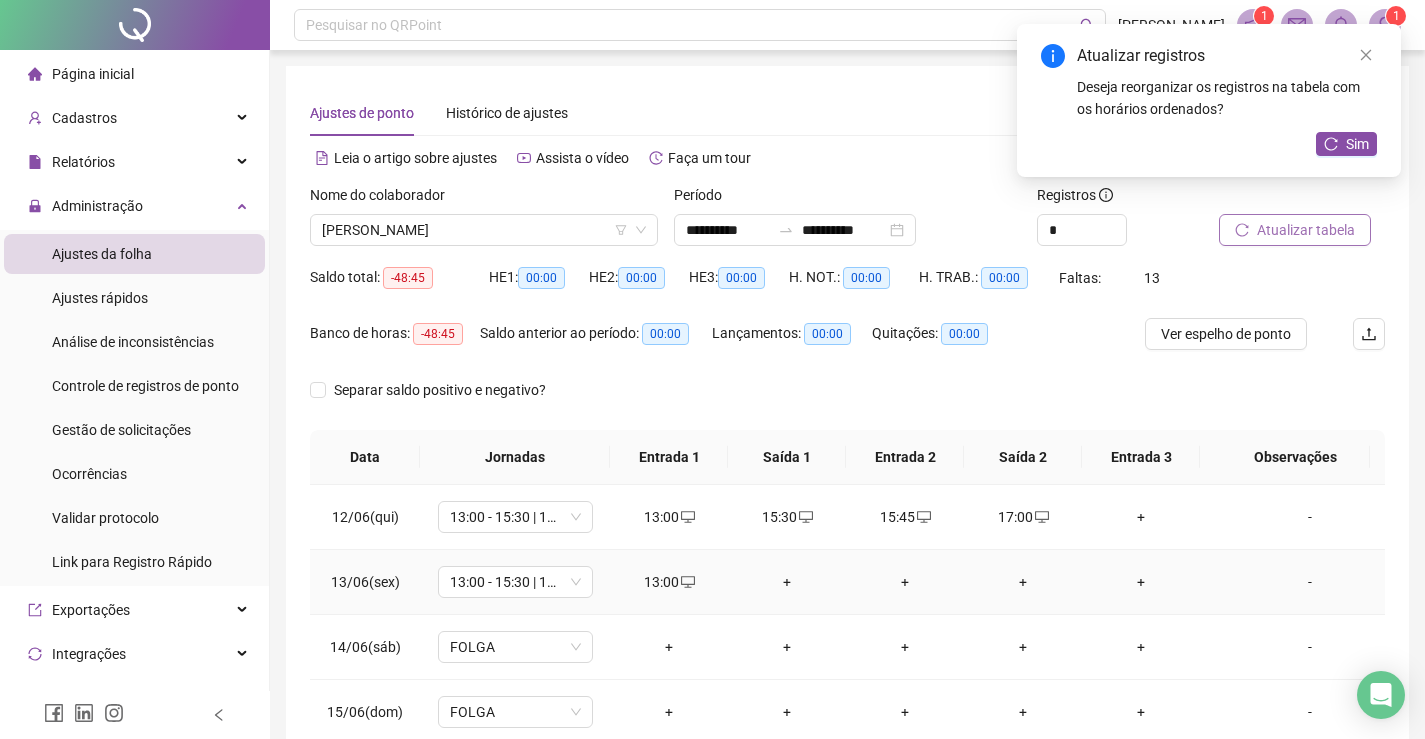 click on "+" at bounding box center (787, 582) 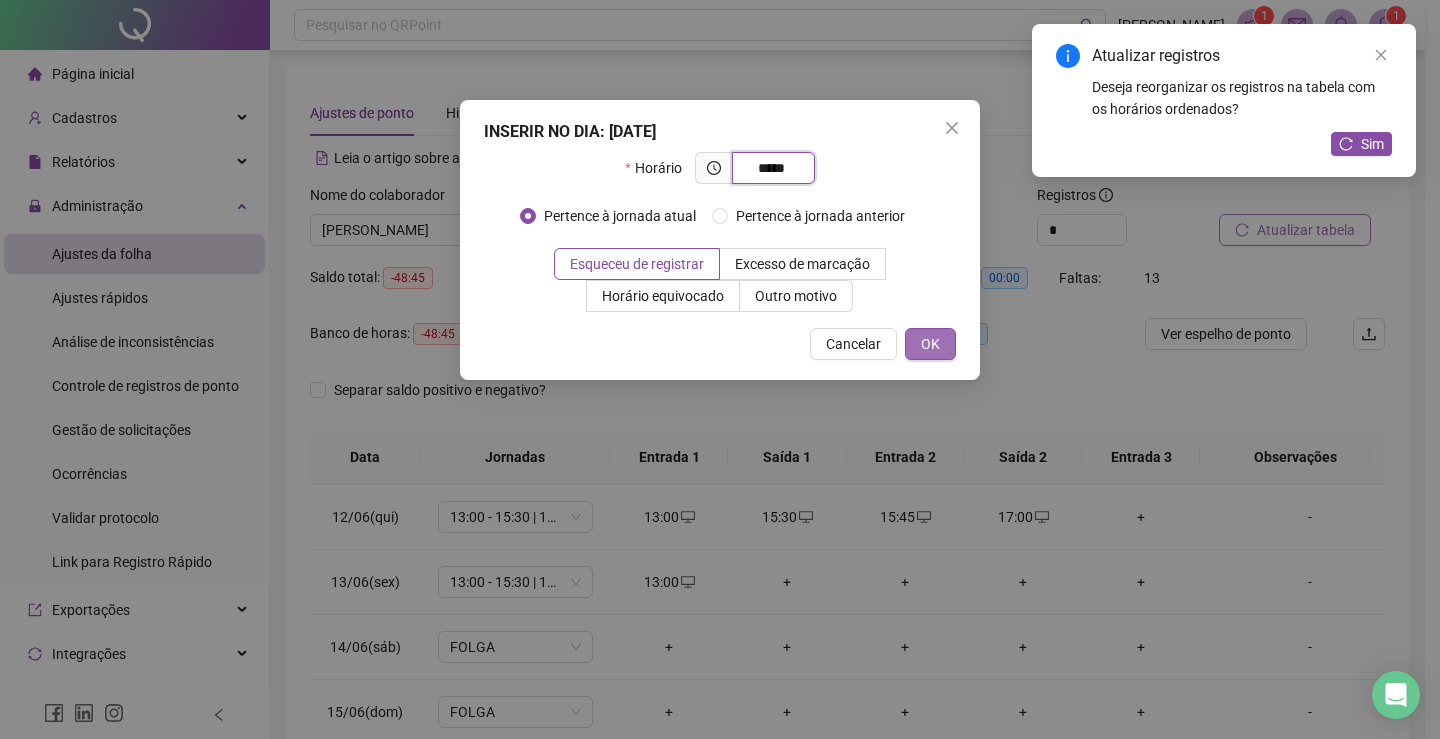 type on "*****" 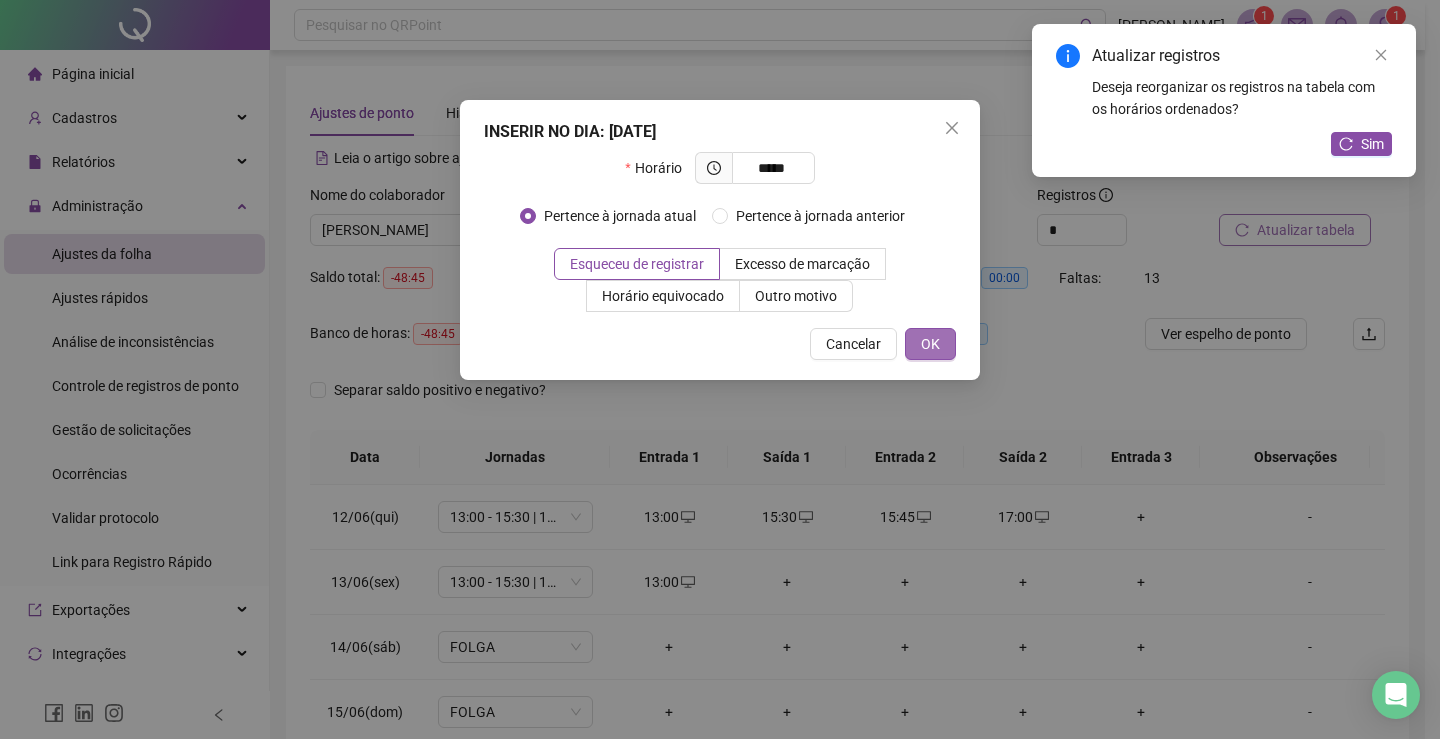 click on "OK" at bounding box center (930, 344) 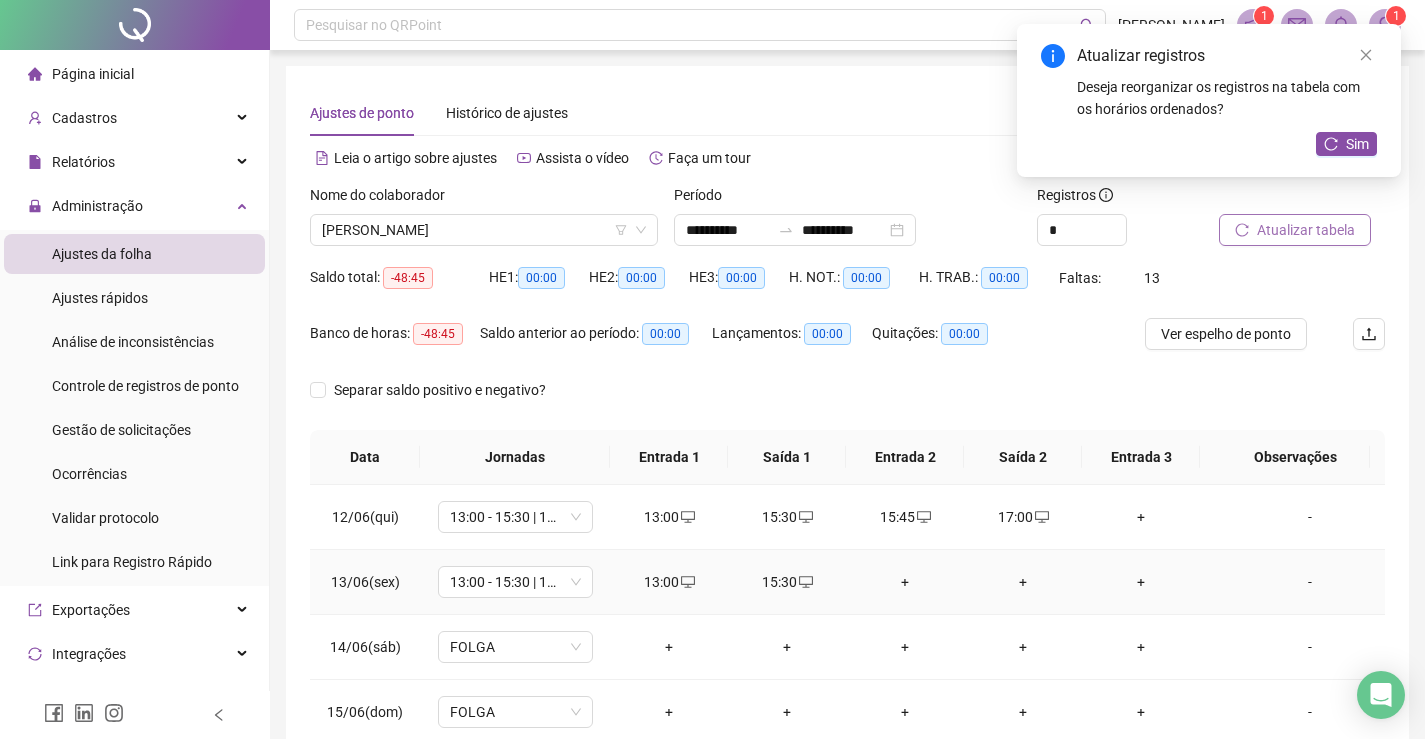 click on "+" at bounding box center (905, 582) 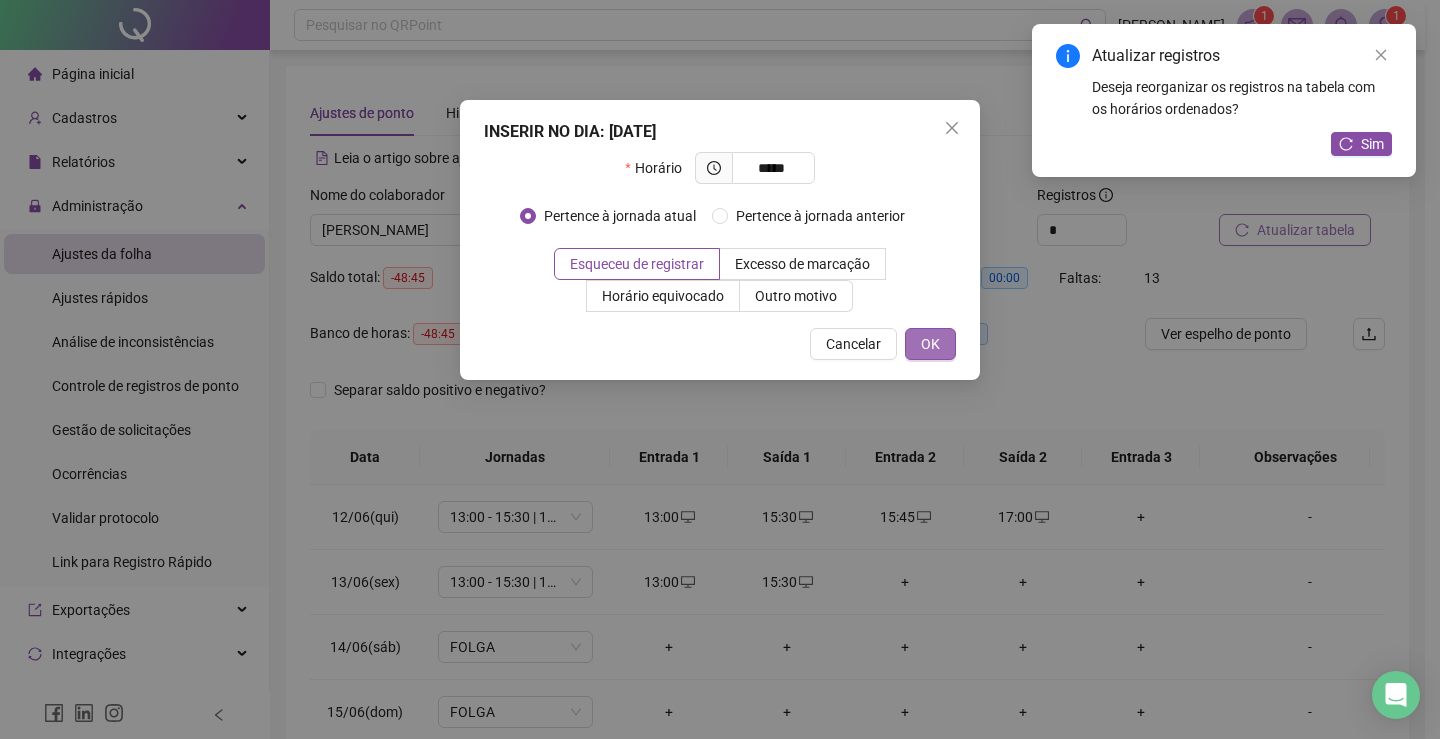 type on "*****" 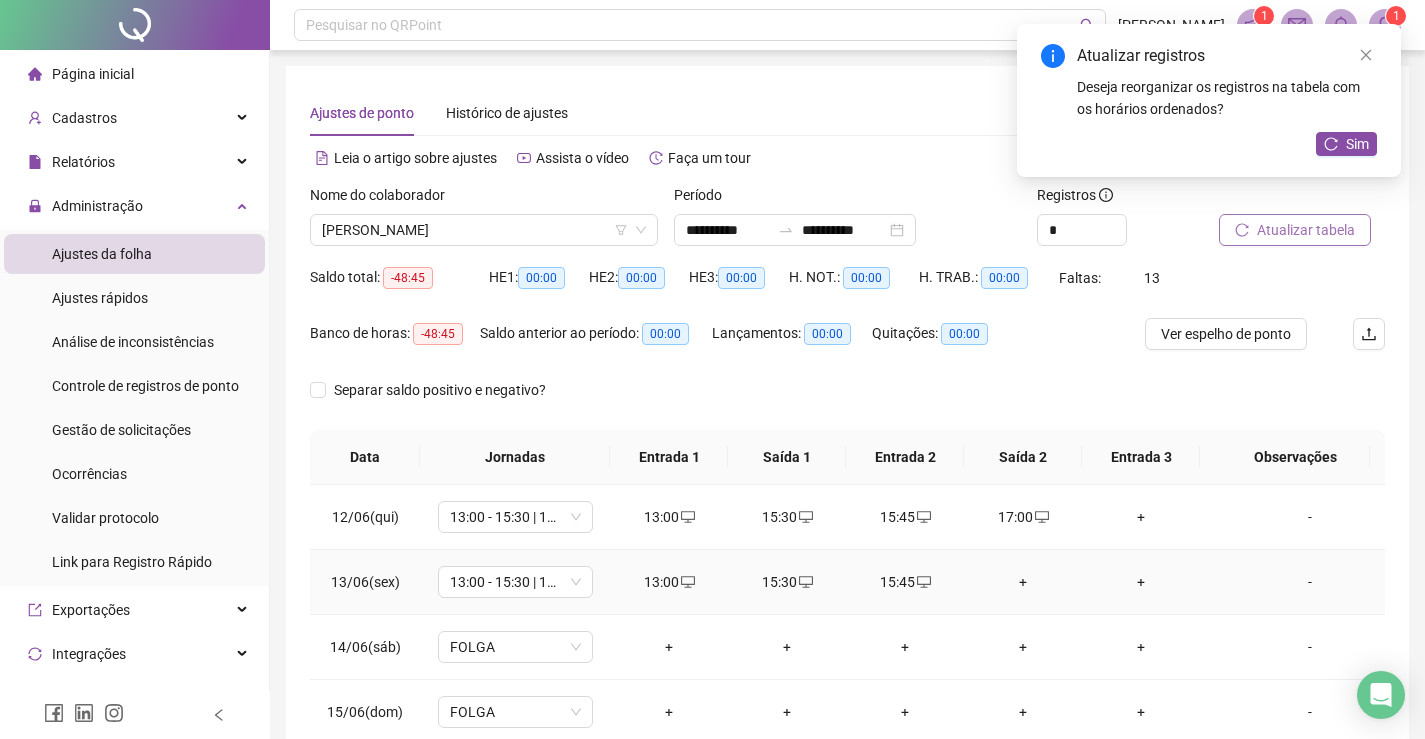 click on "+" at bounding box center [1023, 582] 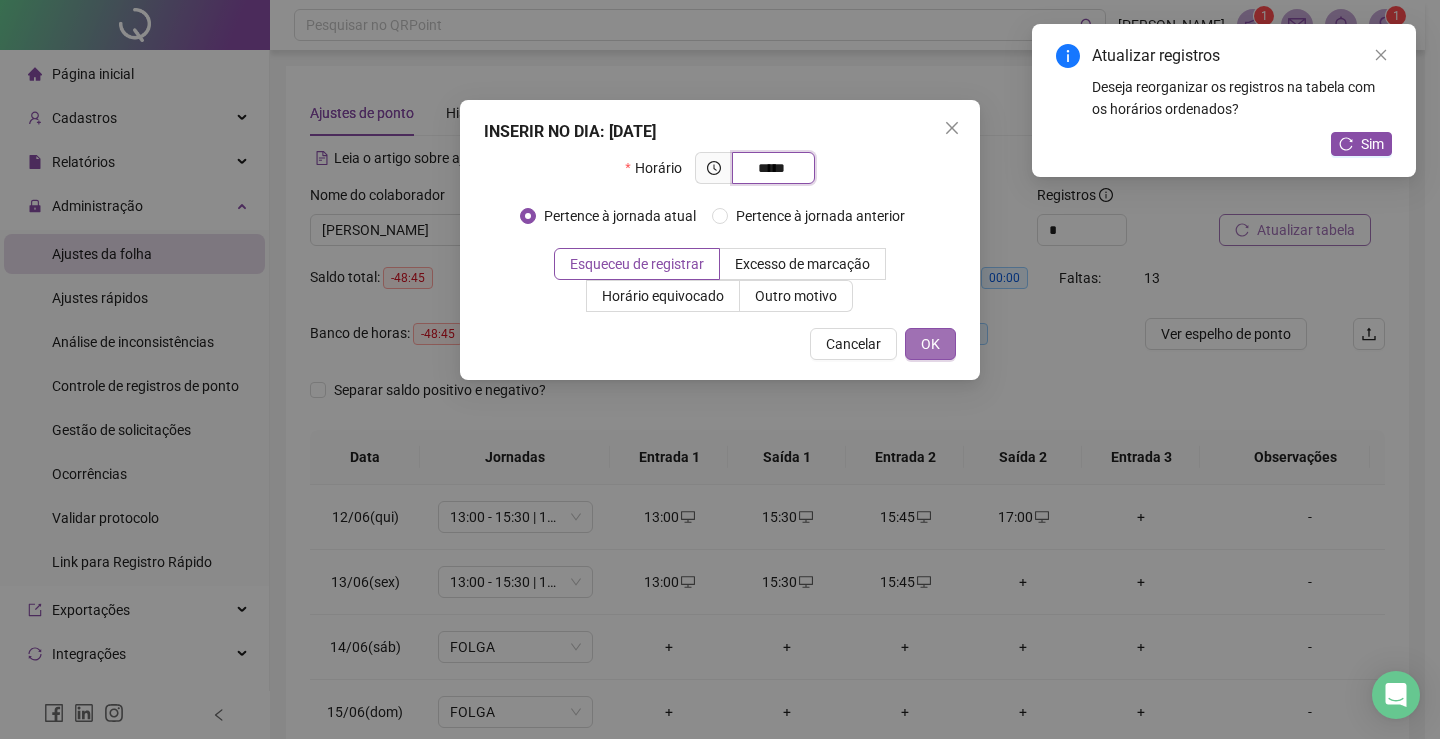 type on "*****" 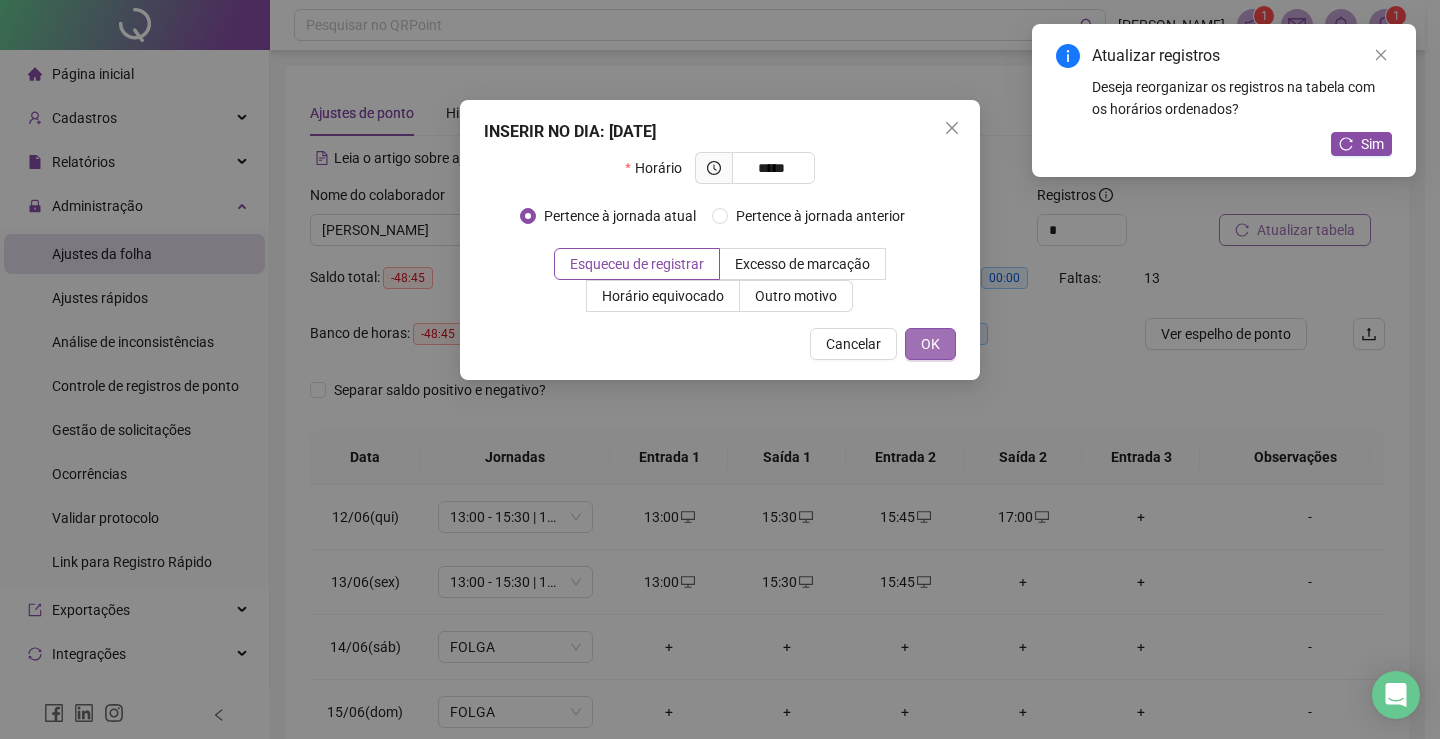 click on "OK" at bounding box center [930, 344] 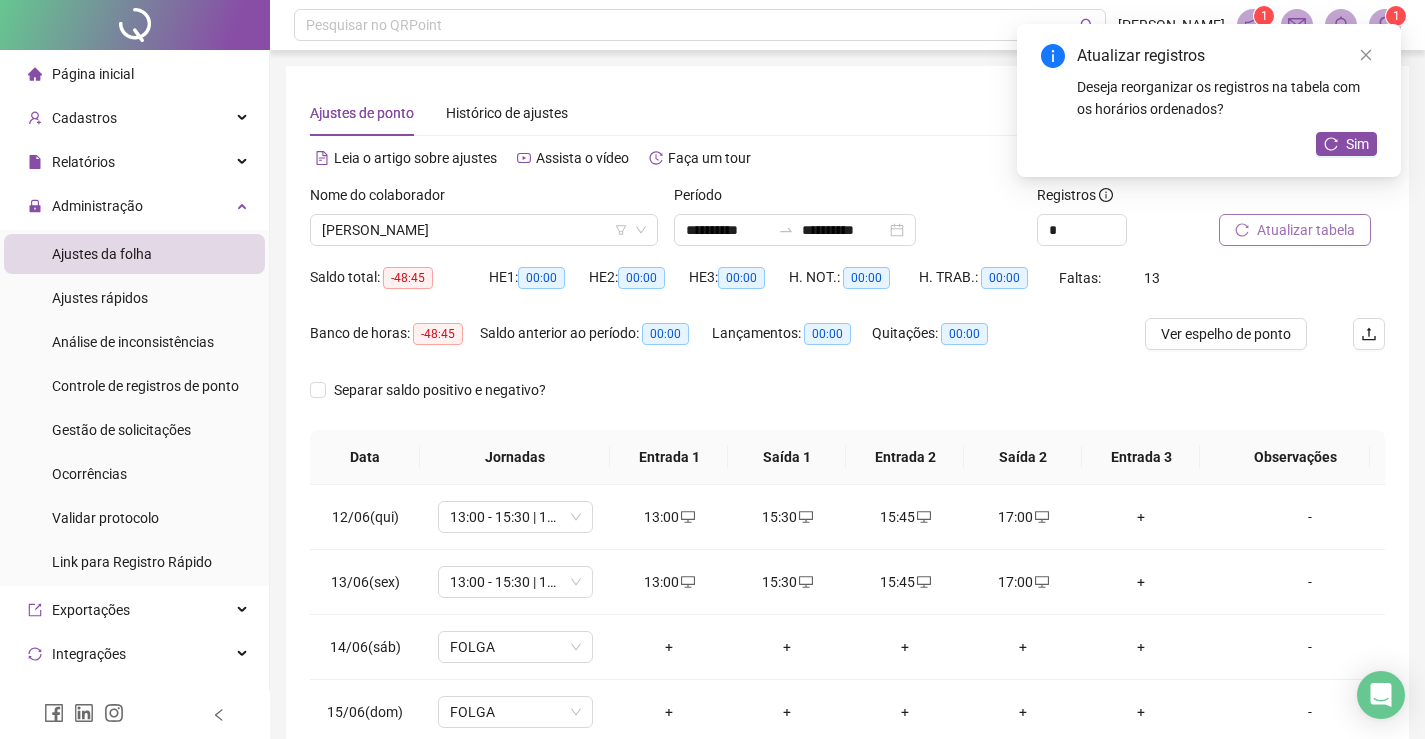 scroll, scrollTop: 100, scrollLeft: 0, axis: vertical 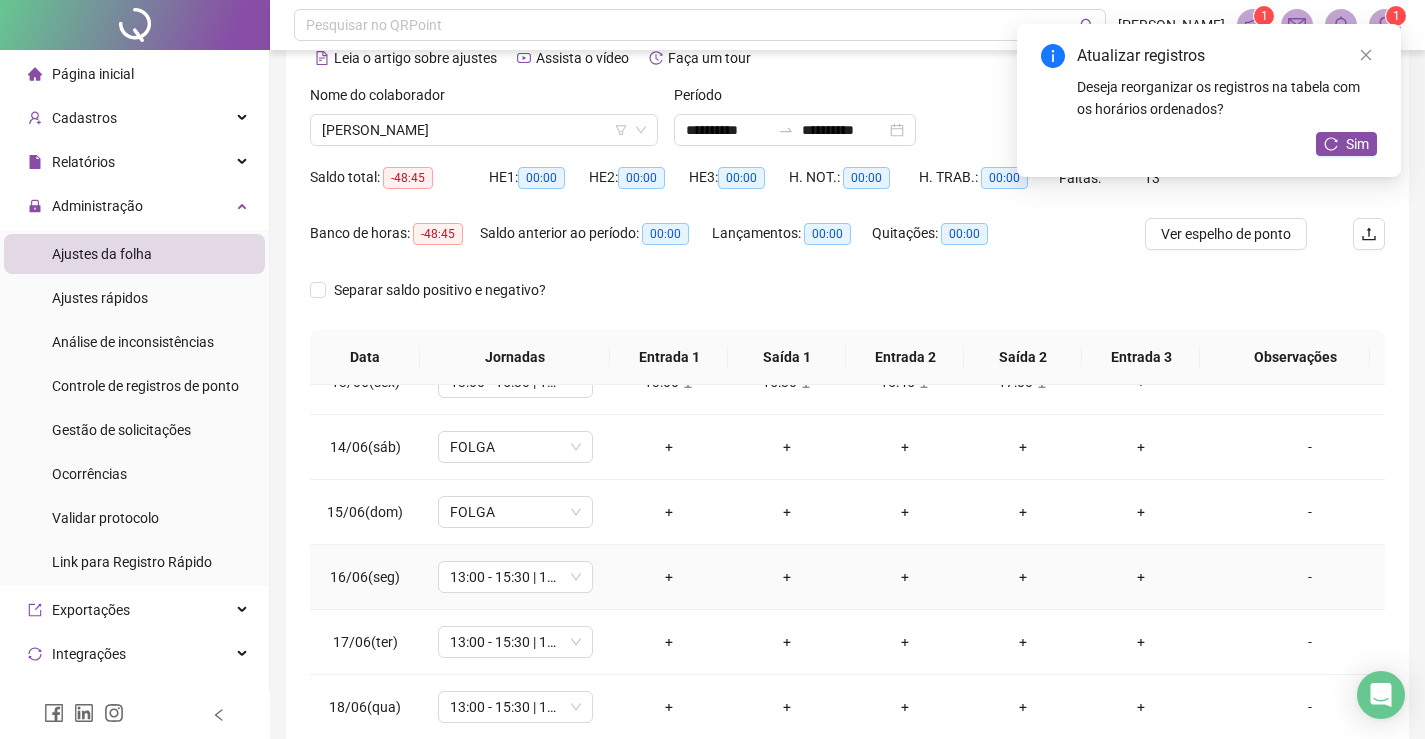 click on "+" at bounding box center (669, 577) 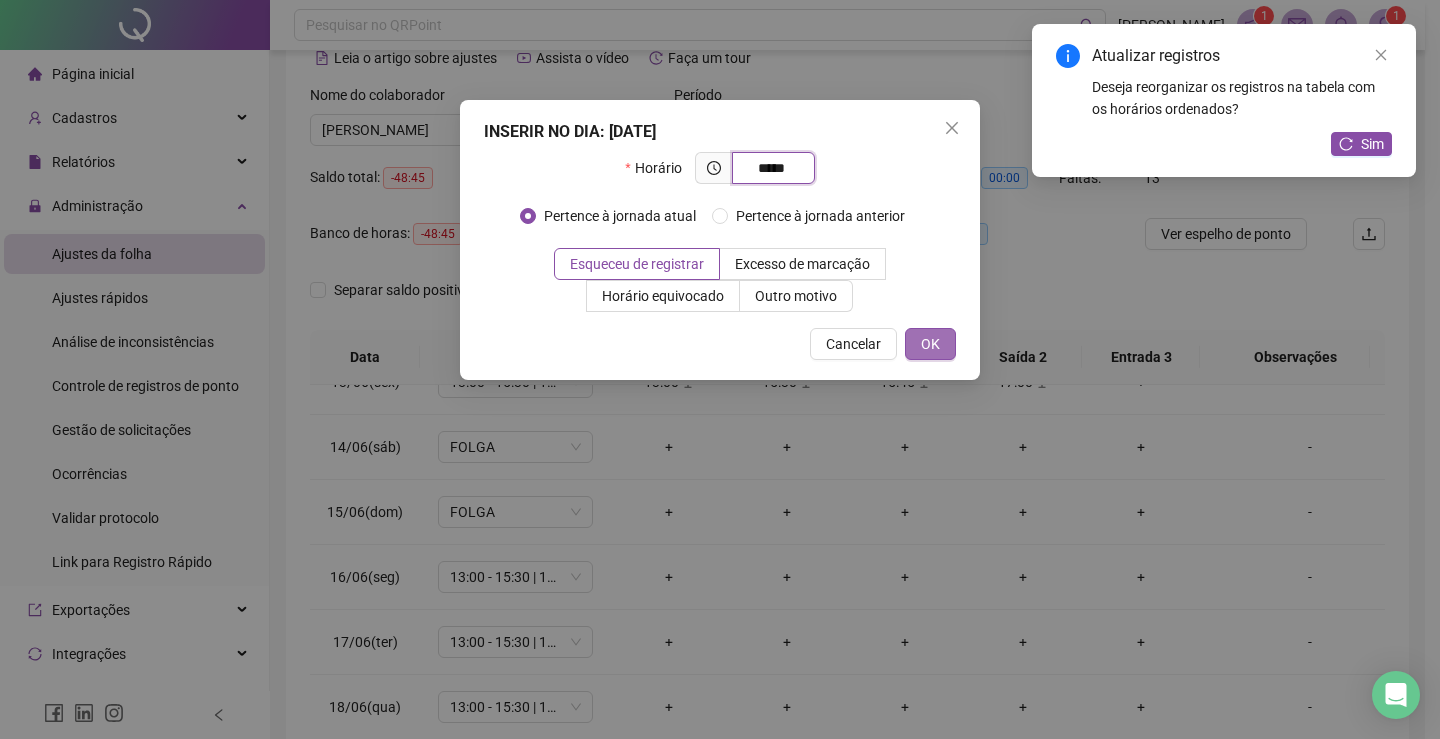 type on "*****" 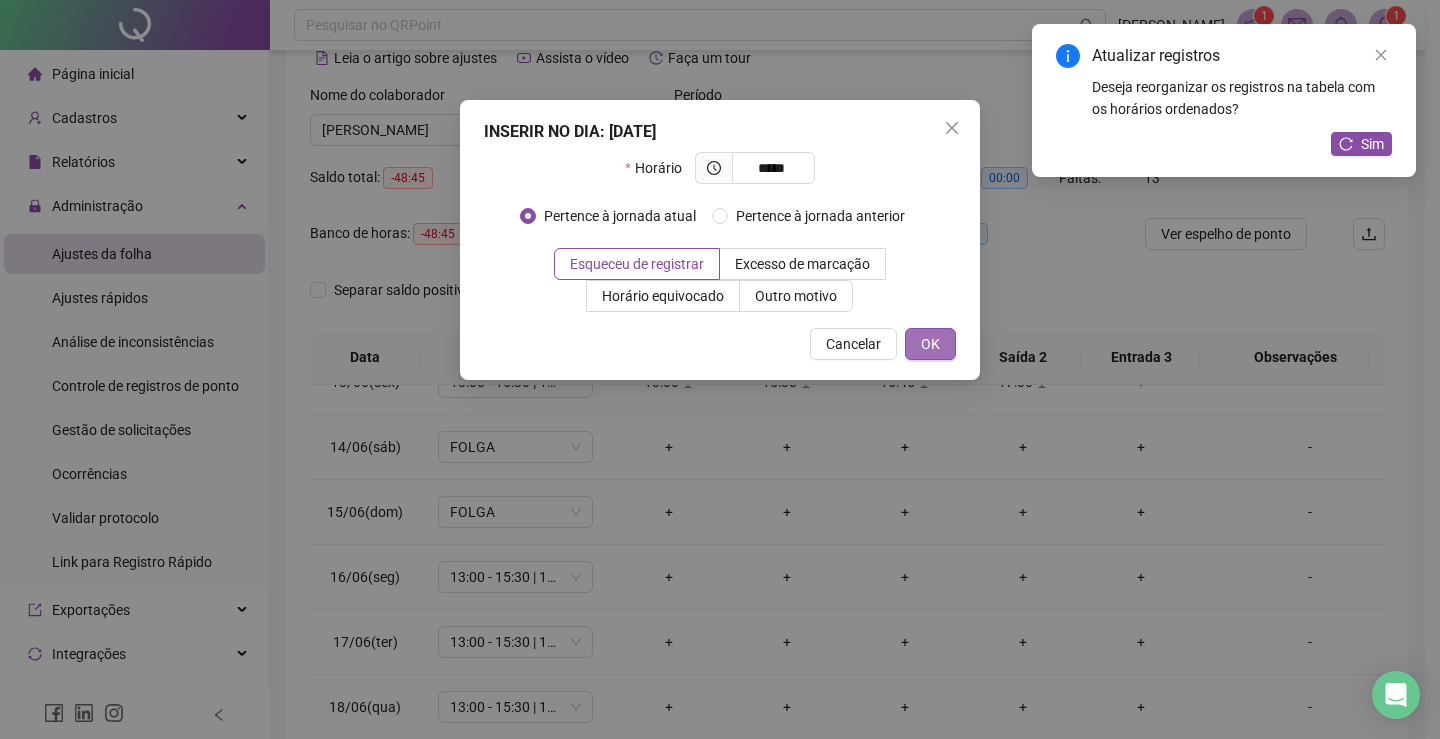 click on "OK" at bounding box center (930, 344) 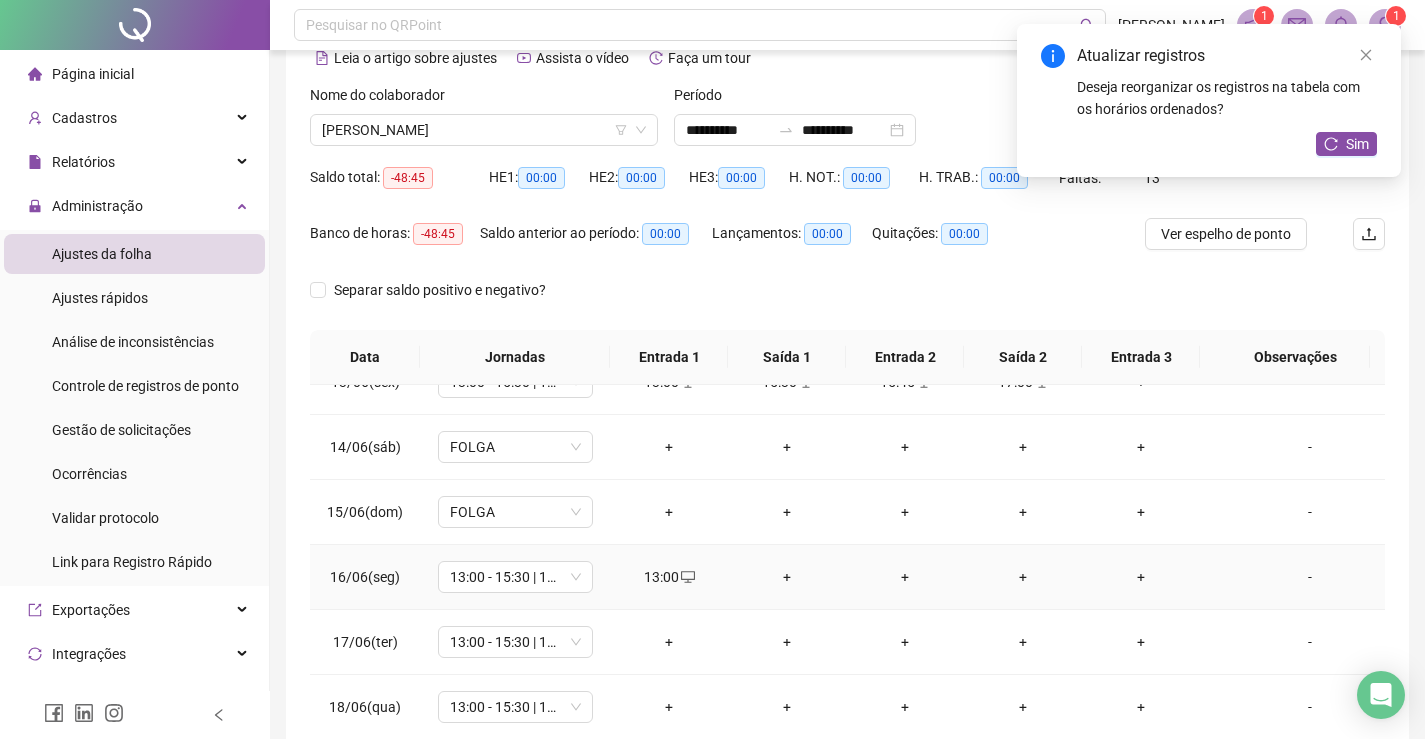 click on "+" at bounding box center (787, 577) 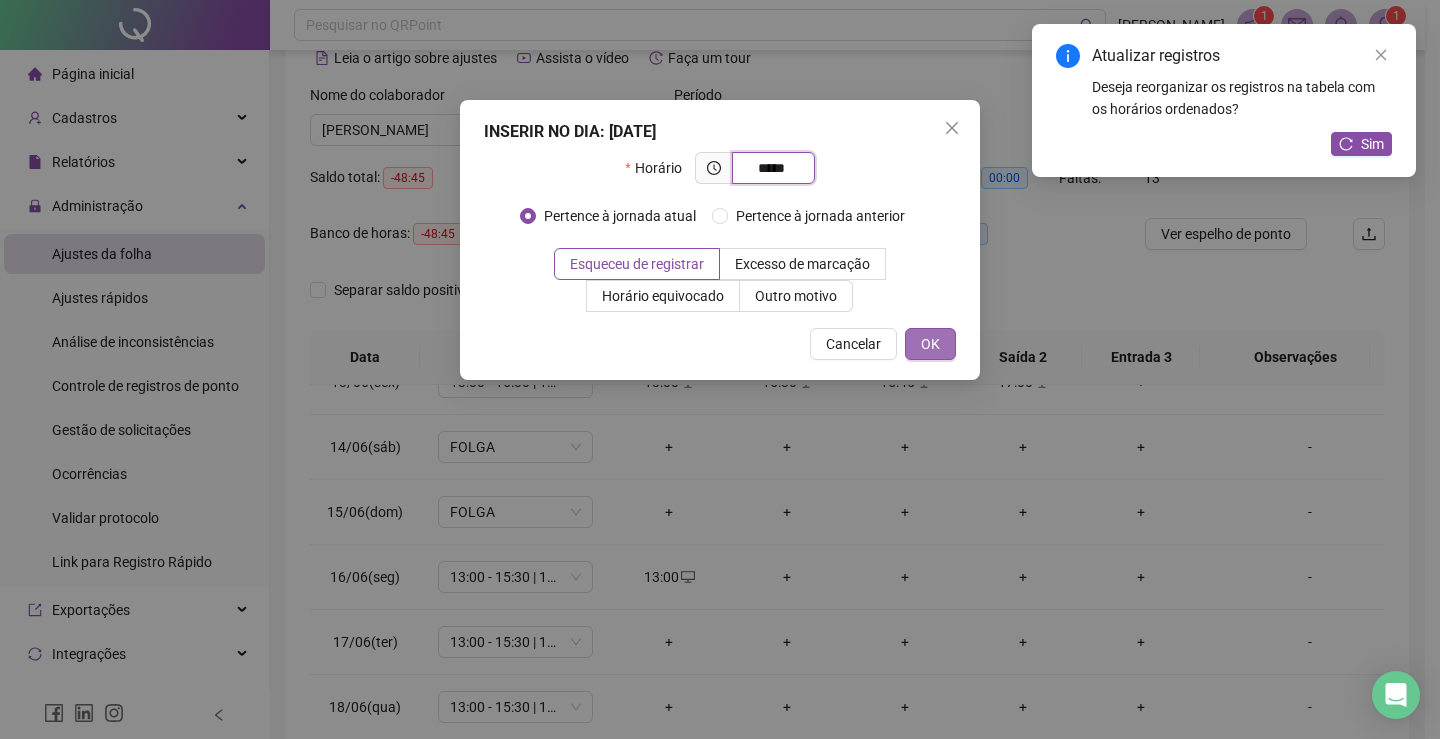 type on "*****" 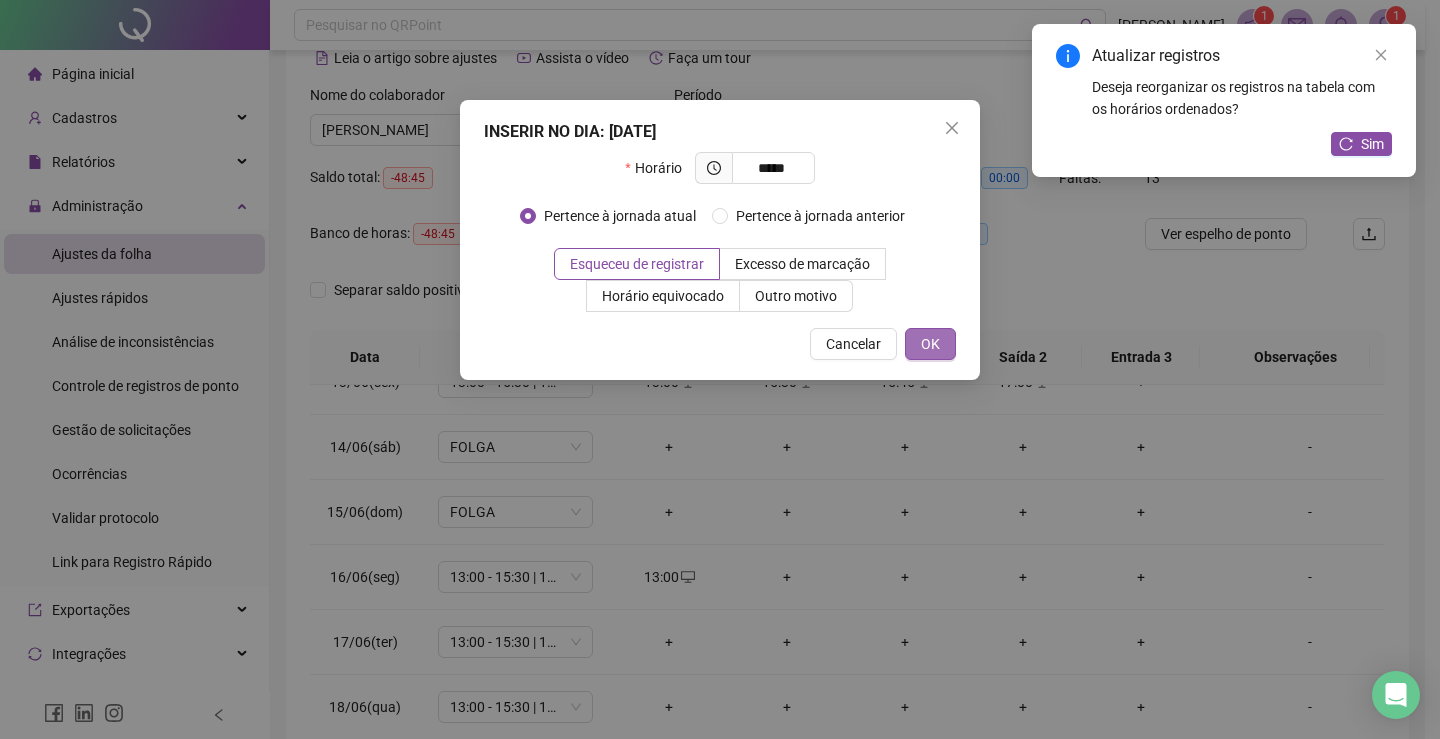 click on "OK" at bounding box center [930, 344] 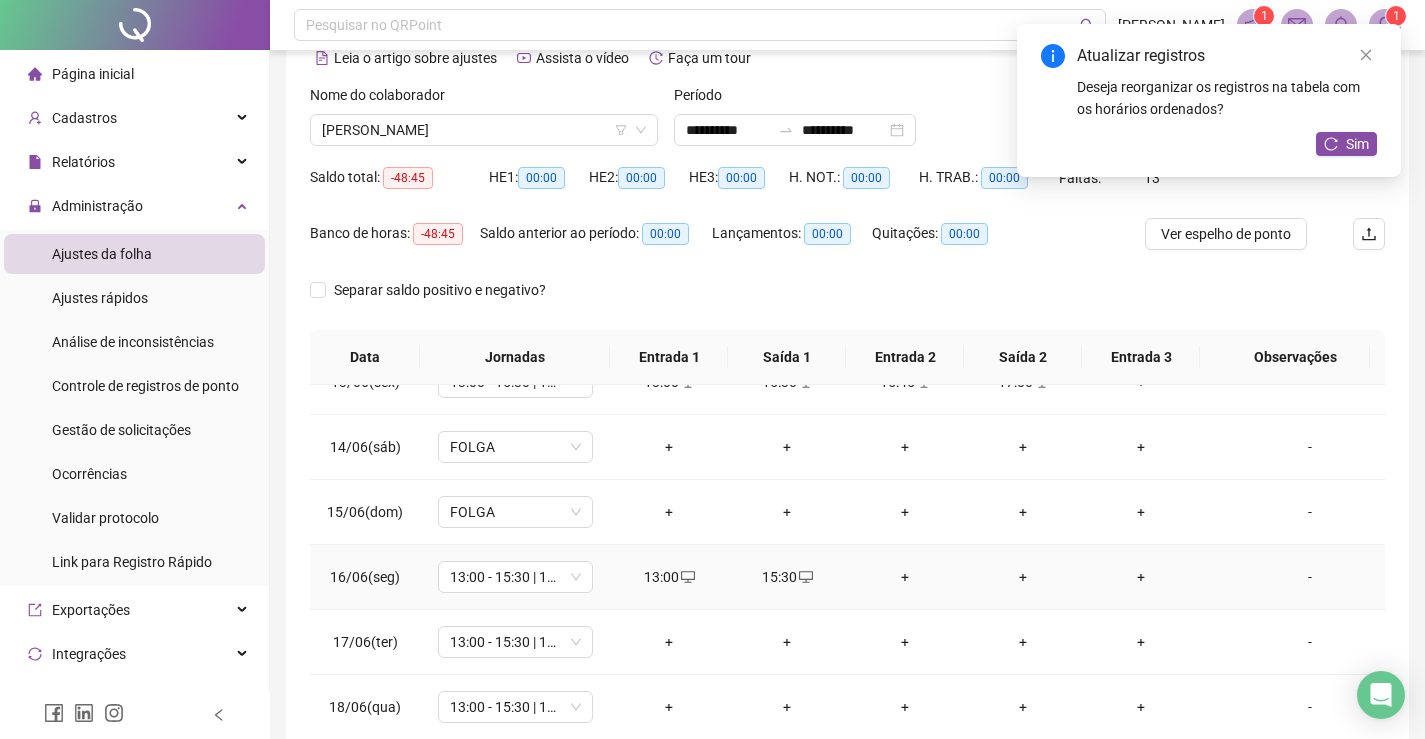 click on "+" at bounding box center [905, 577] 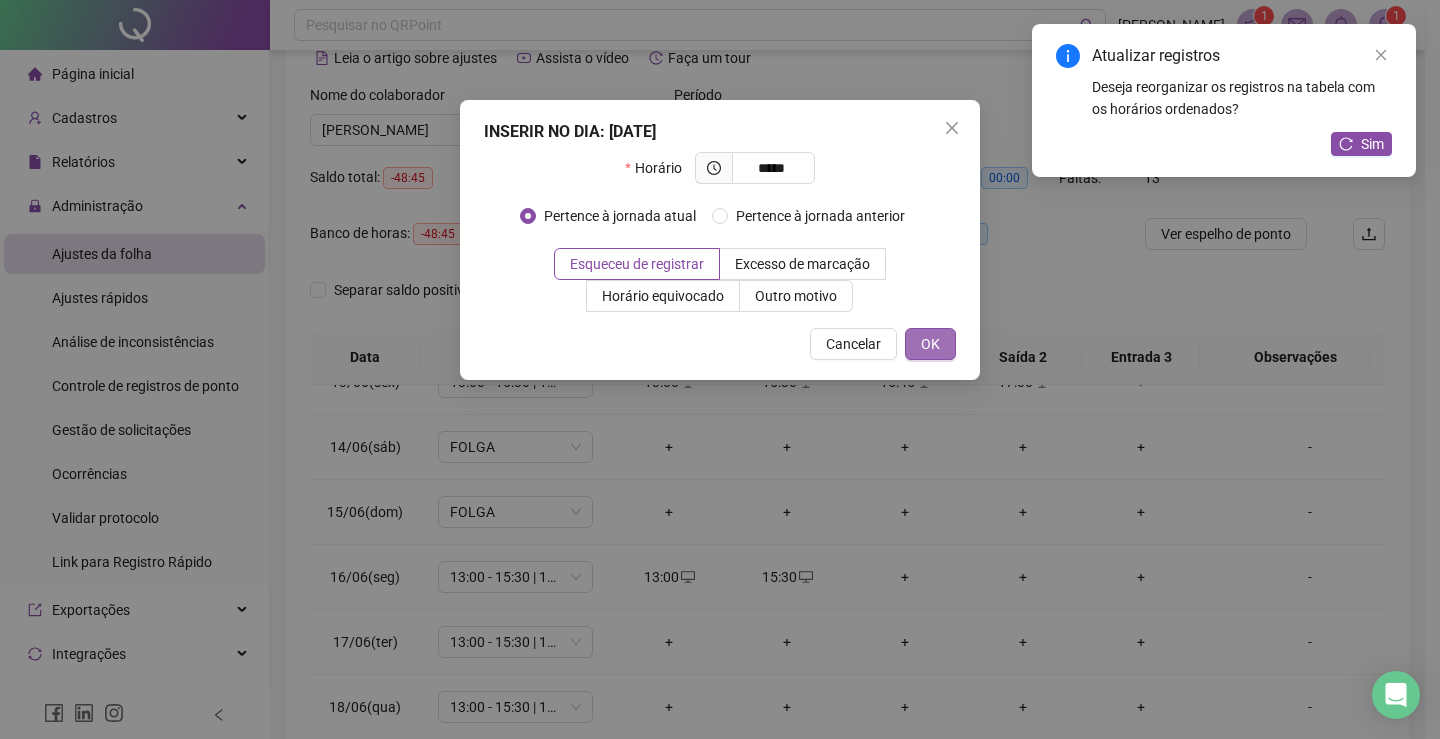 type on "*****" 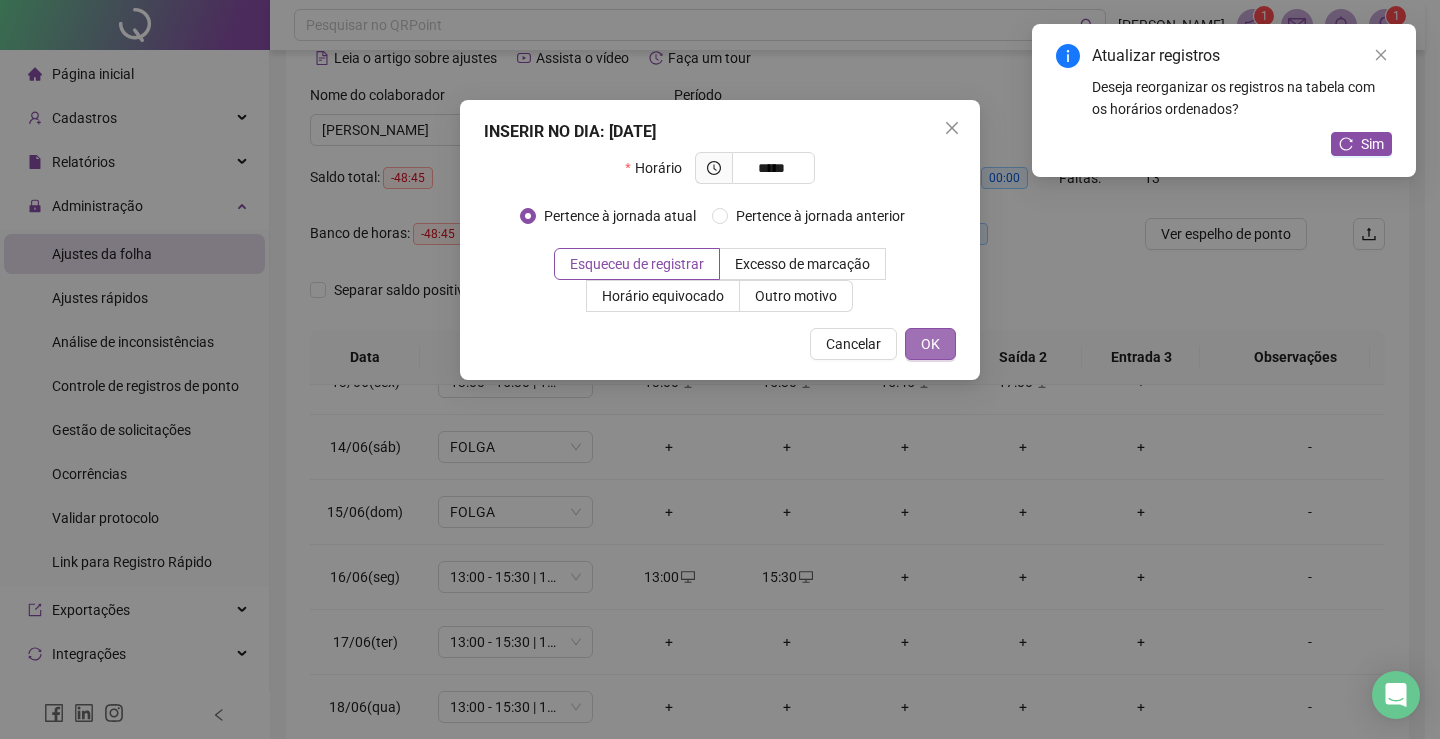 click on "OK" at bounding box center [930, 344] 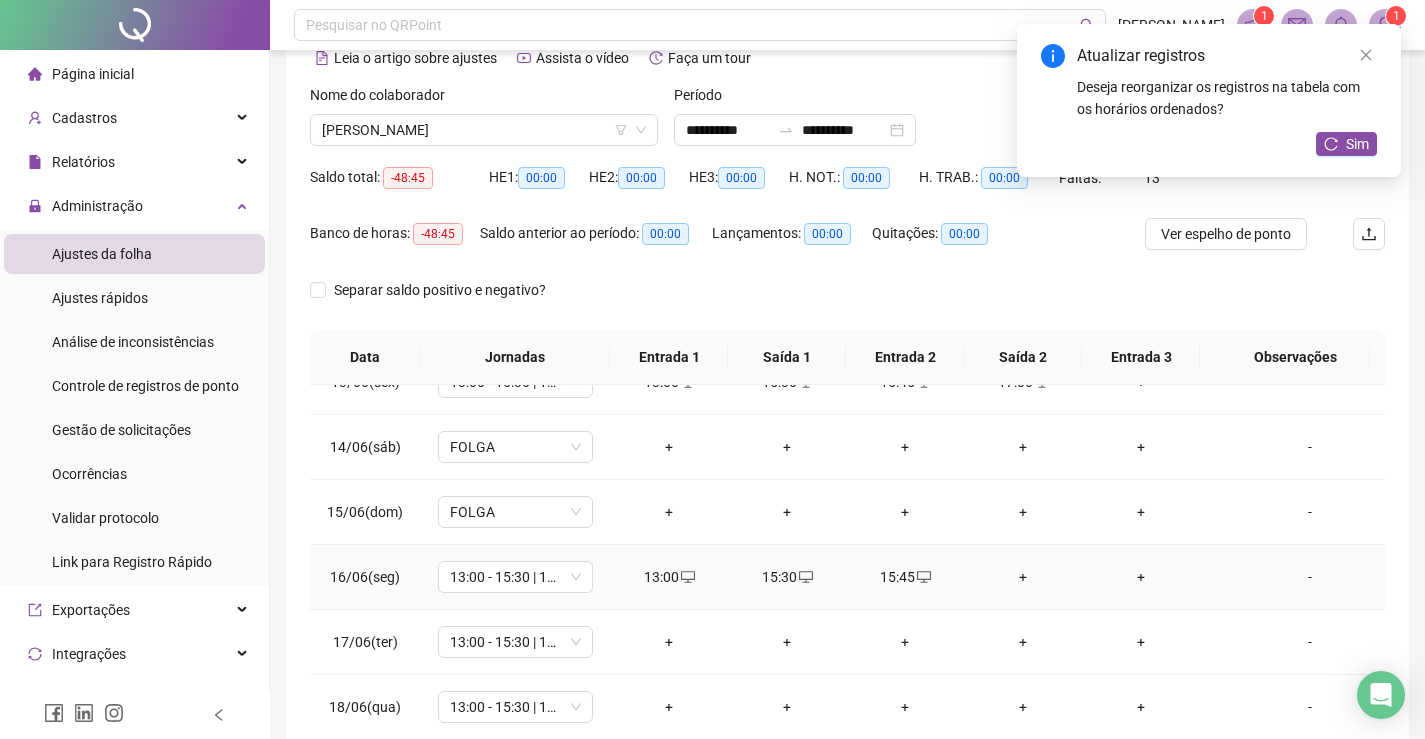 click on "+" at bounding box center (1023, 577) 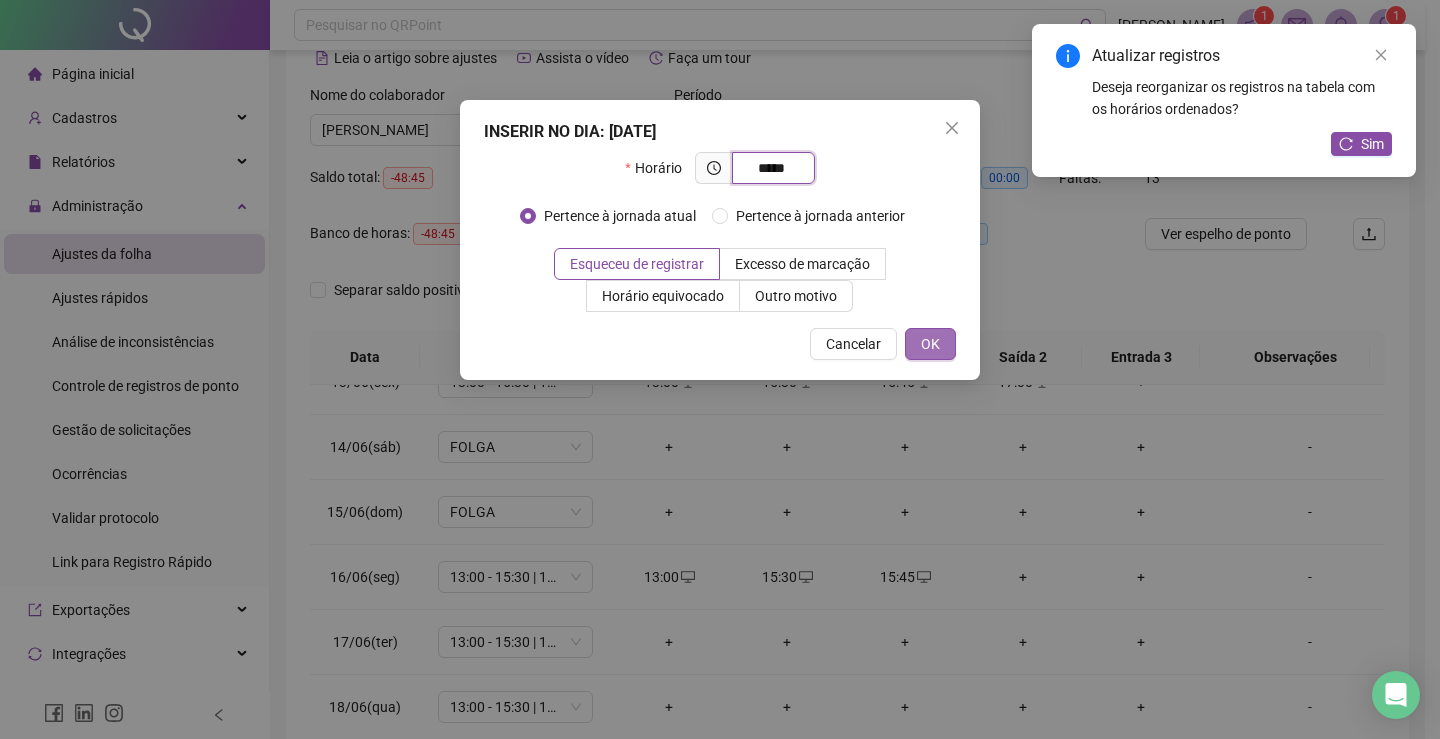 type on "*****" 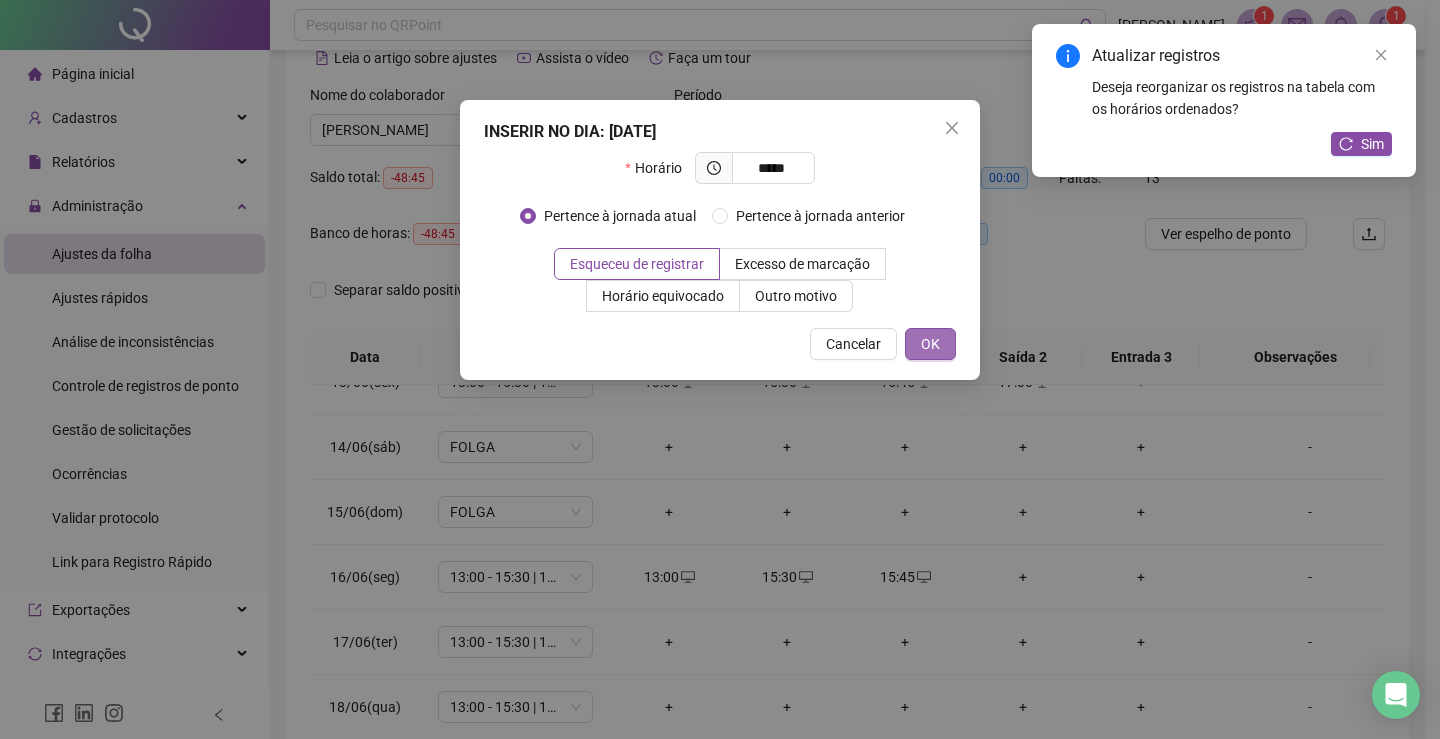 click on "OK" at bounding box center (930, 344) 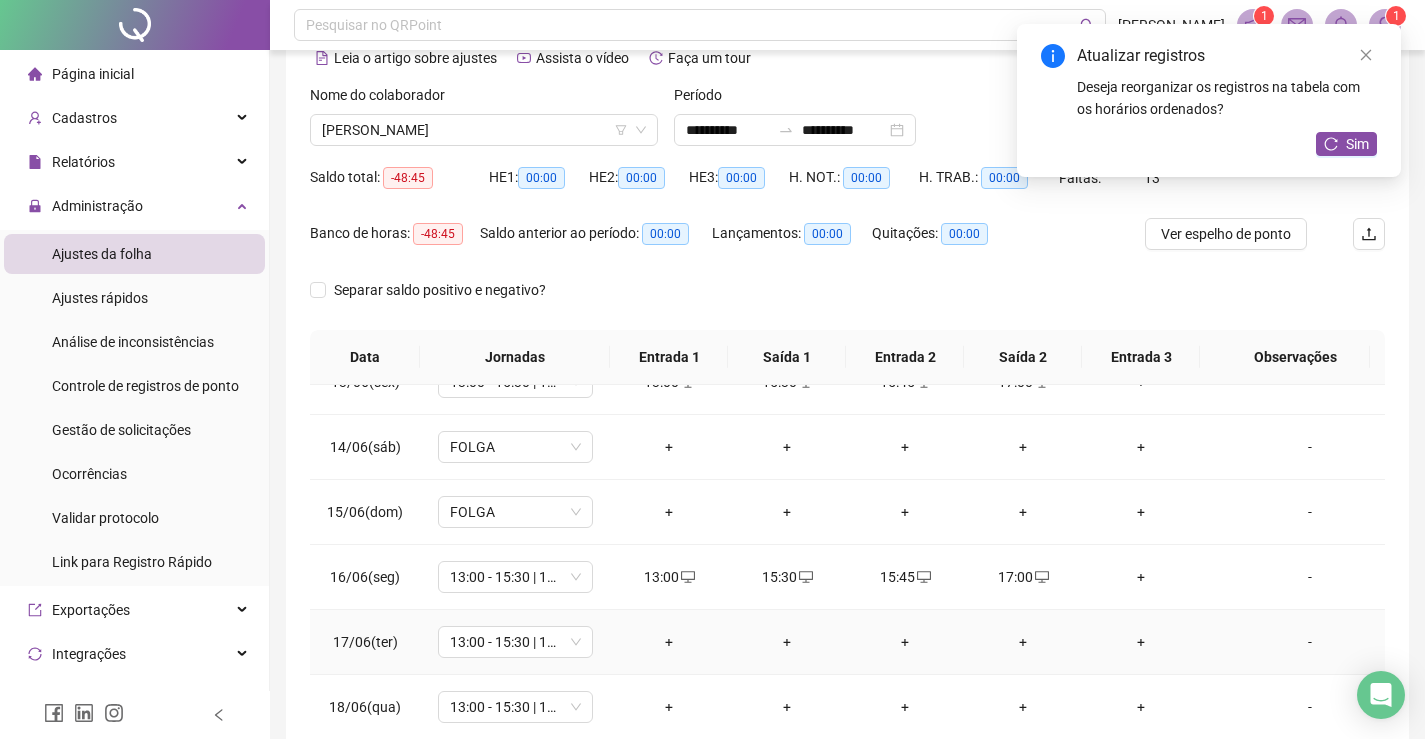click on "+" at bounding box center (669, 642) 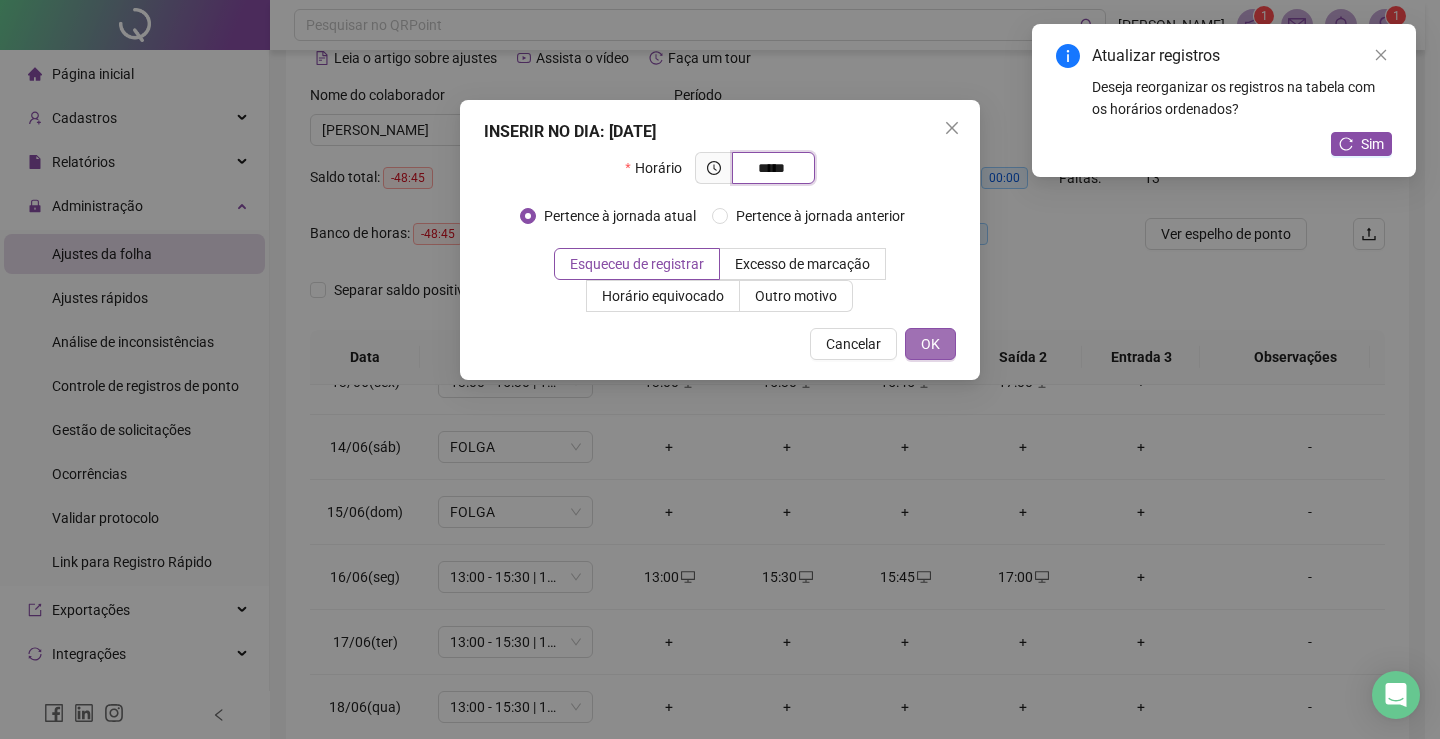 type on "*****" 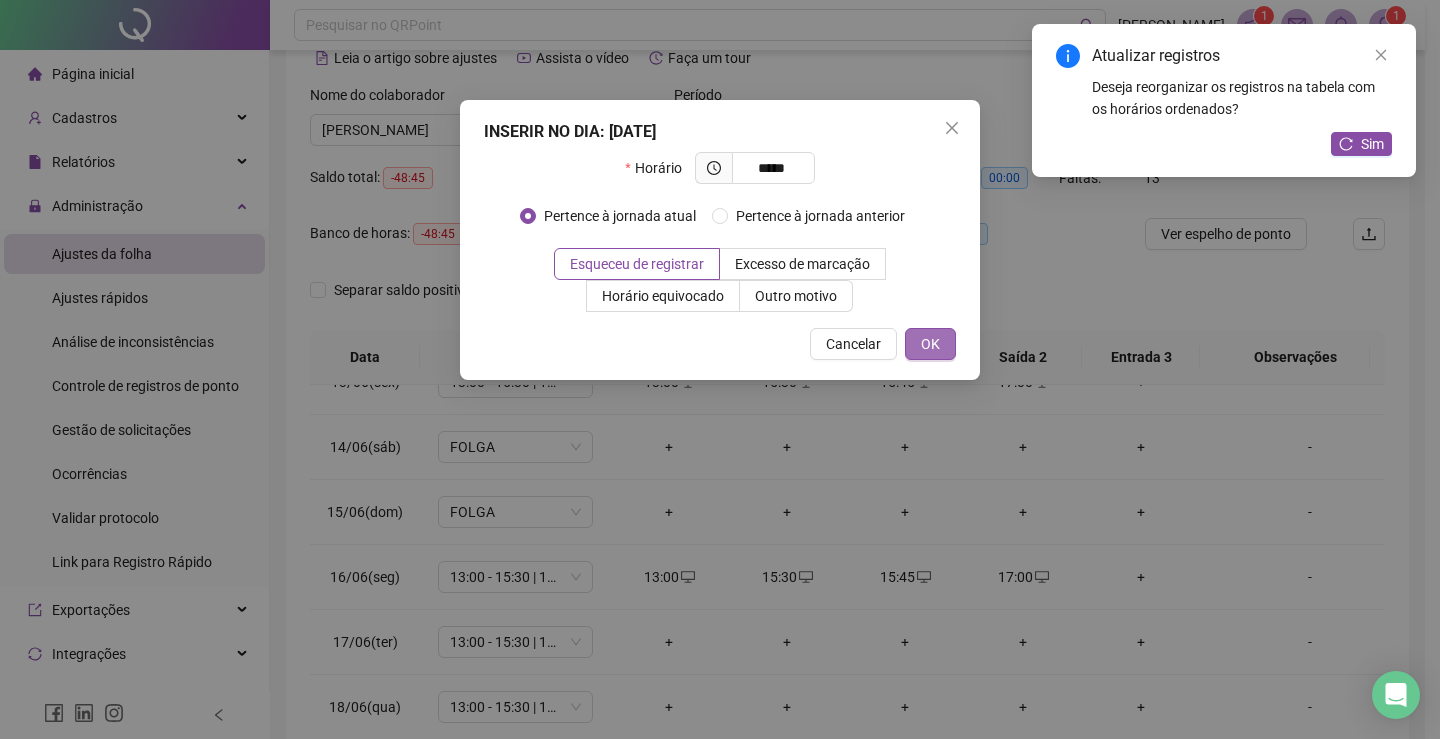 click on "OK" at bounding box center (930, 344) 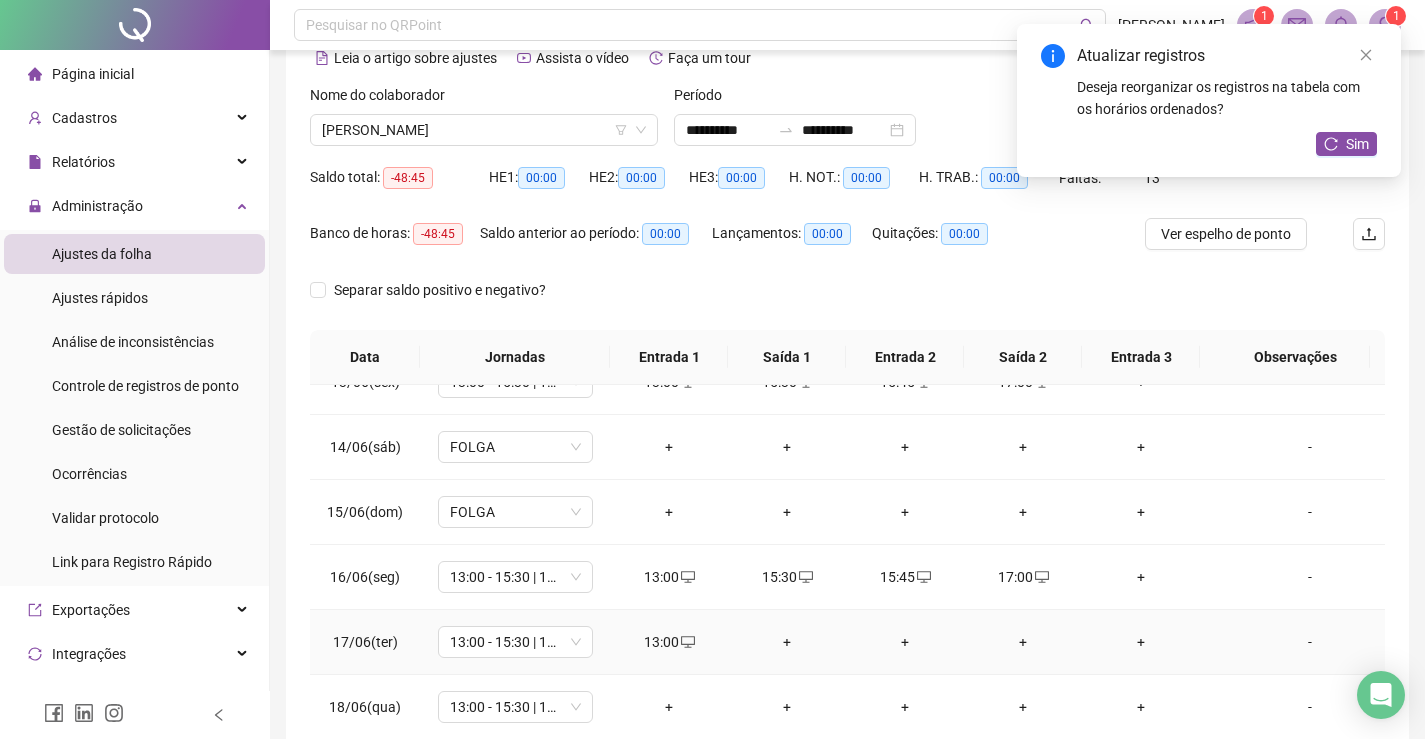 click on "+" at bounding box center (787, 642) 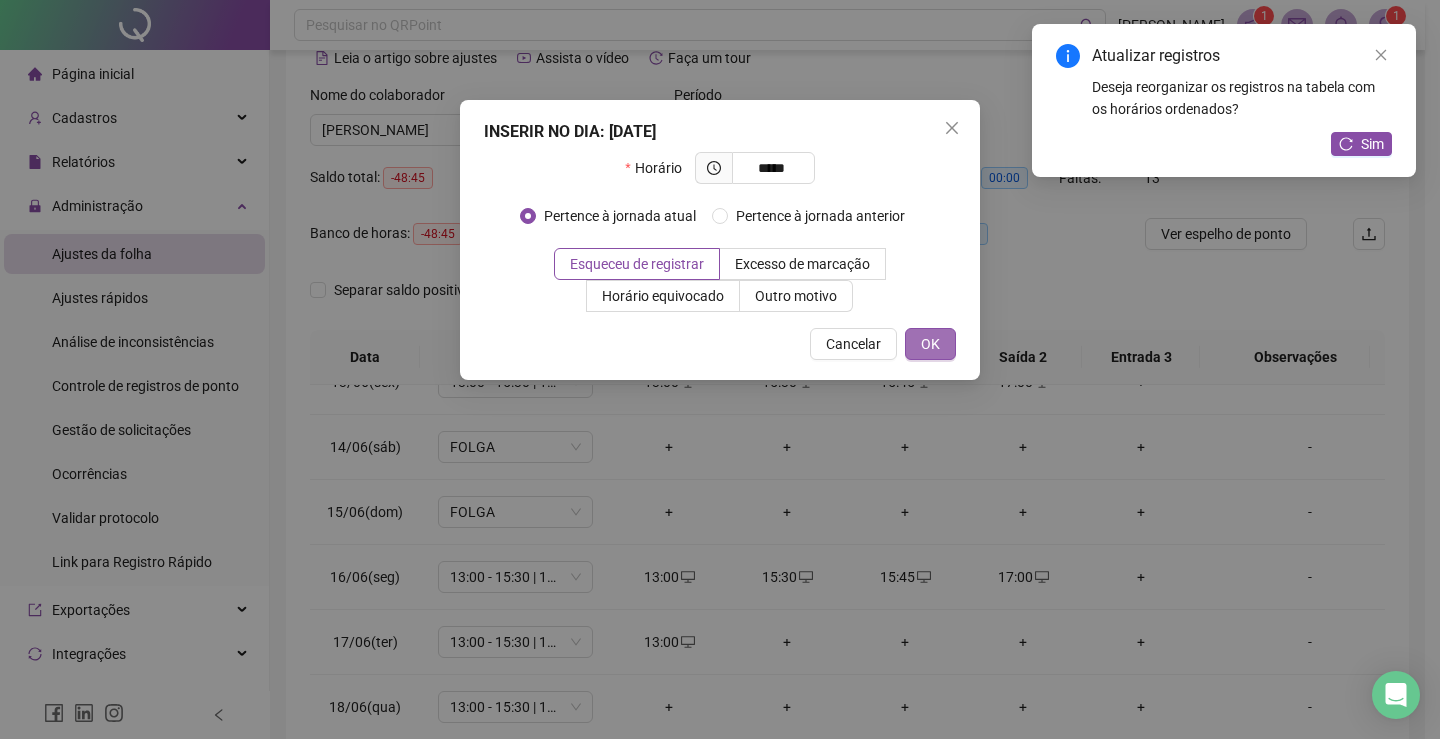 type on "*****" 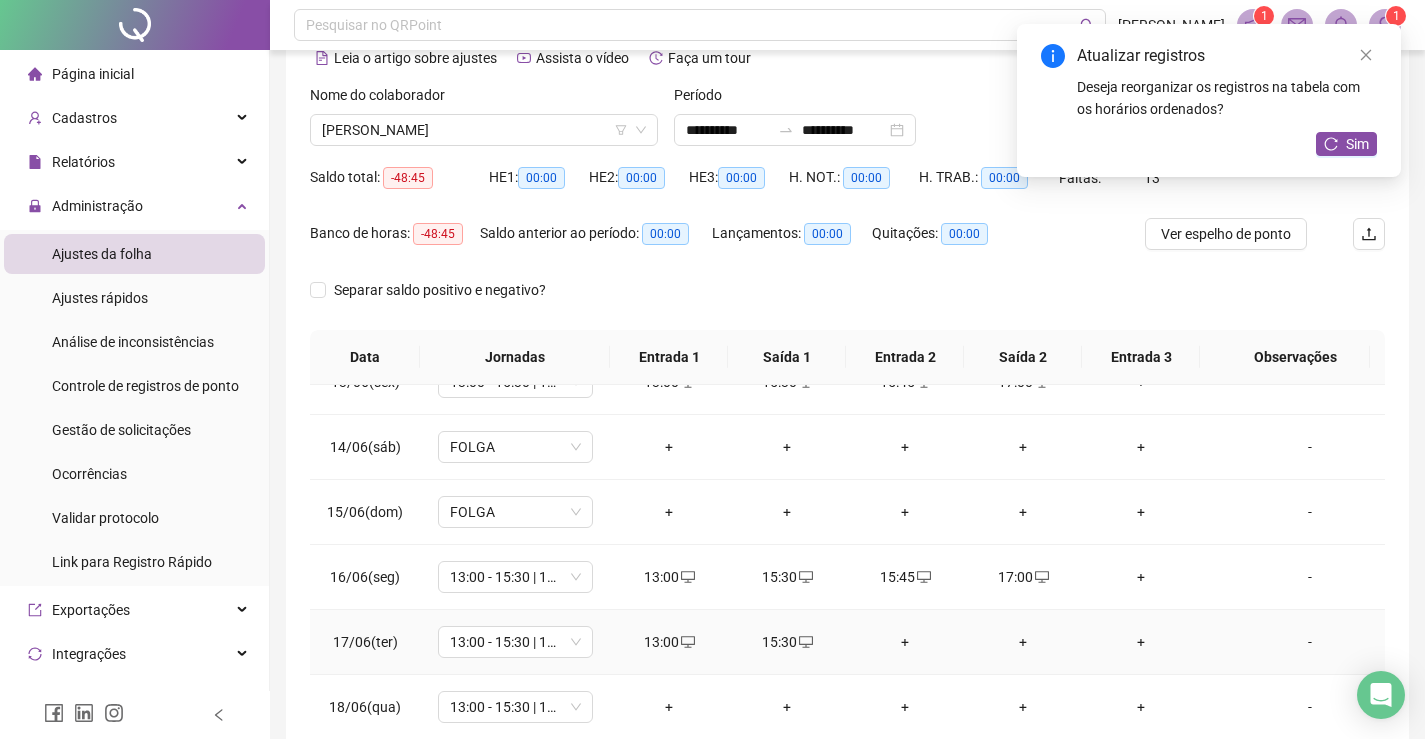 click on "+" at bounding box center [905, 642] 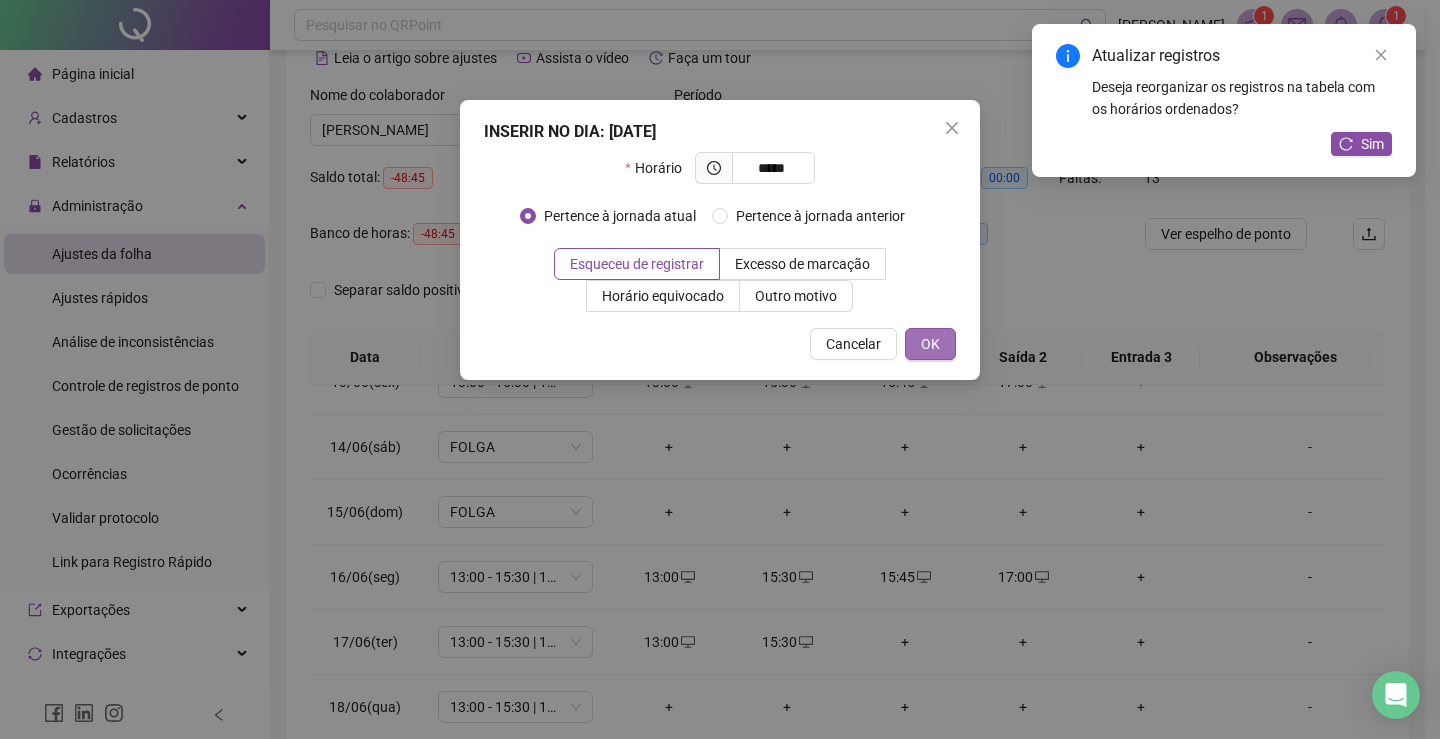 type on "*****" 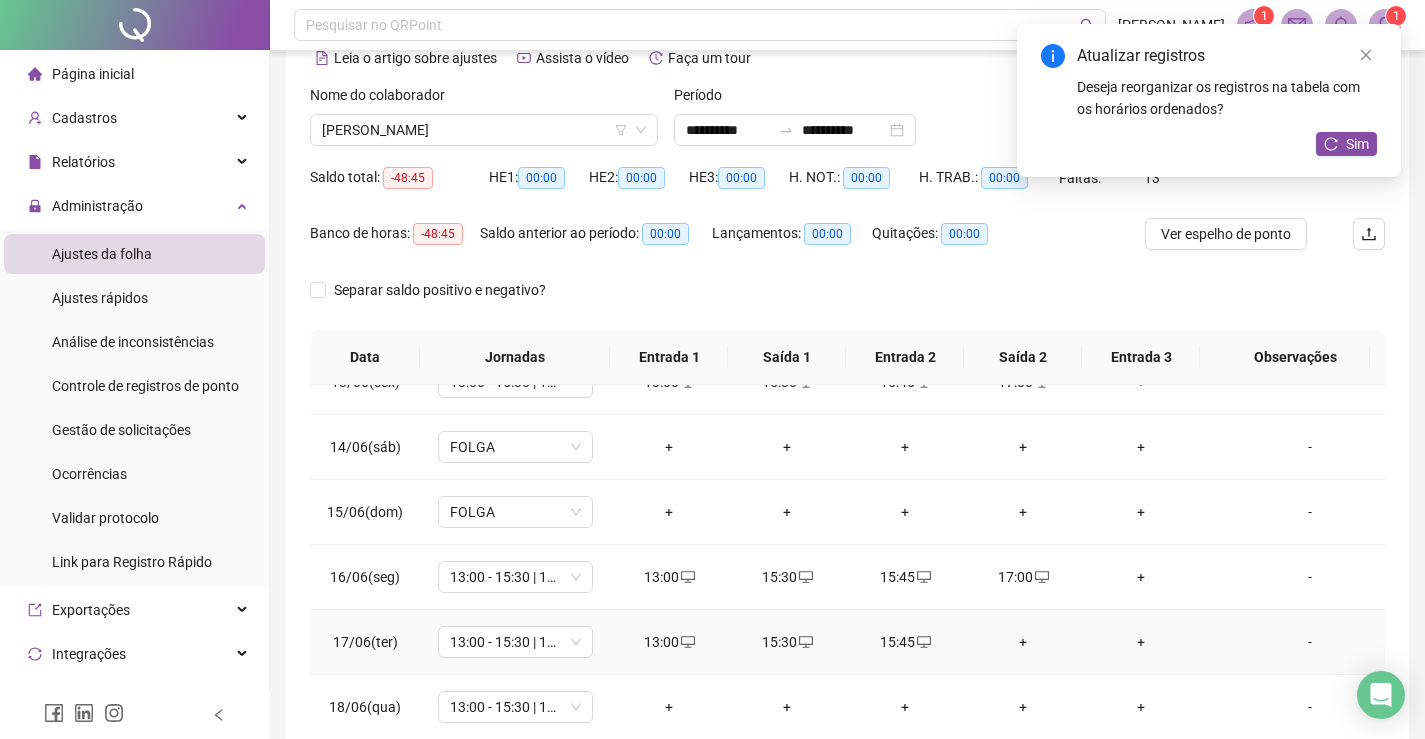 click on "+" at bounding box center [1023, 642] 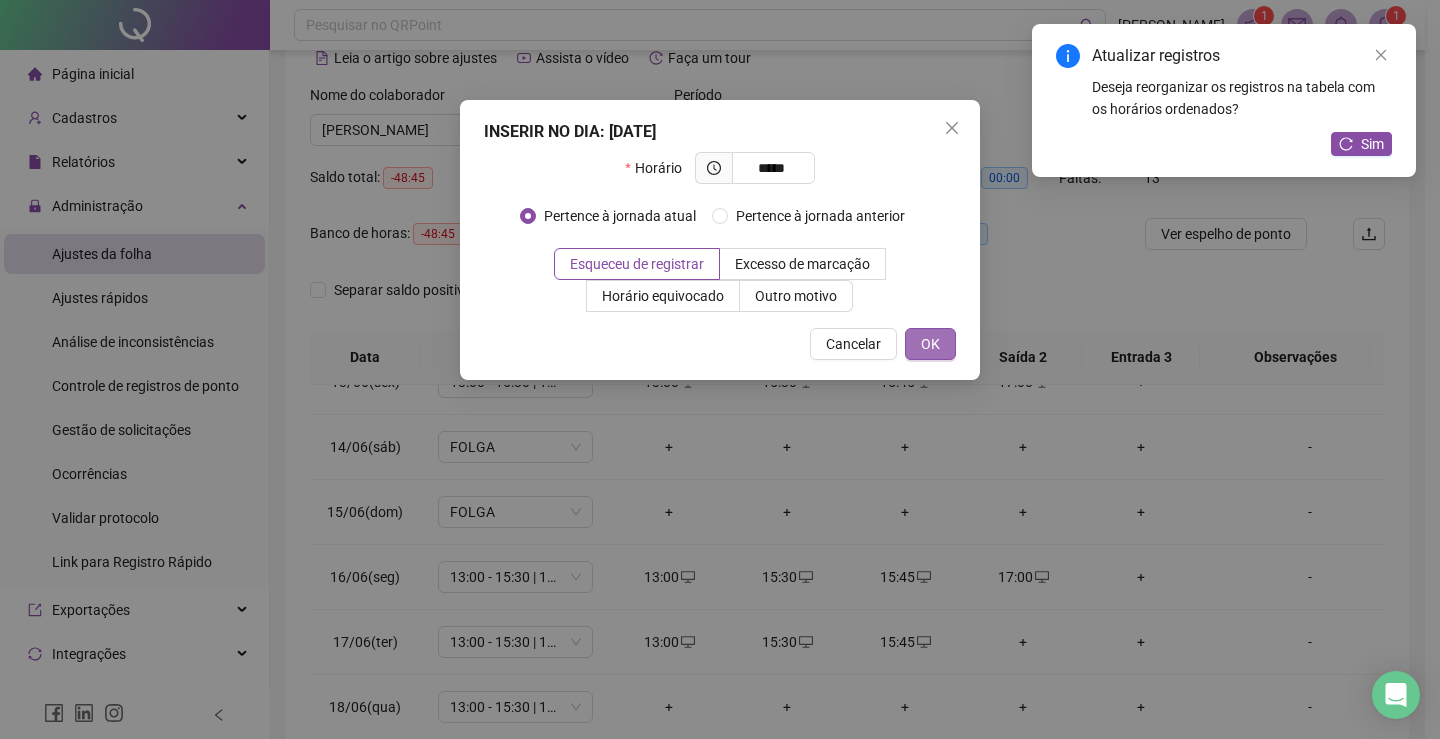 type on "*****" 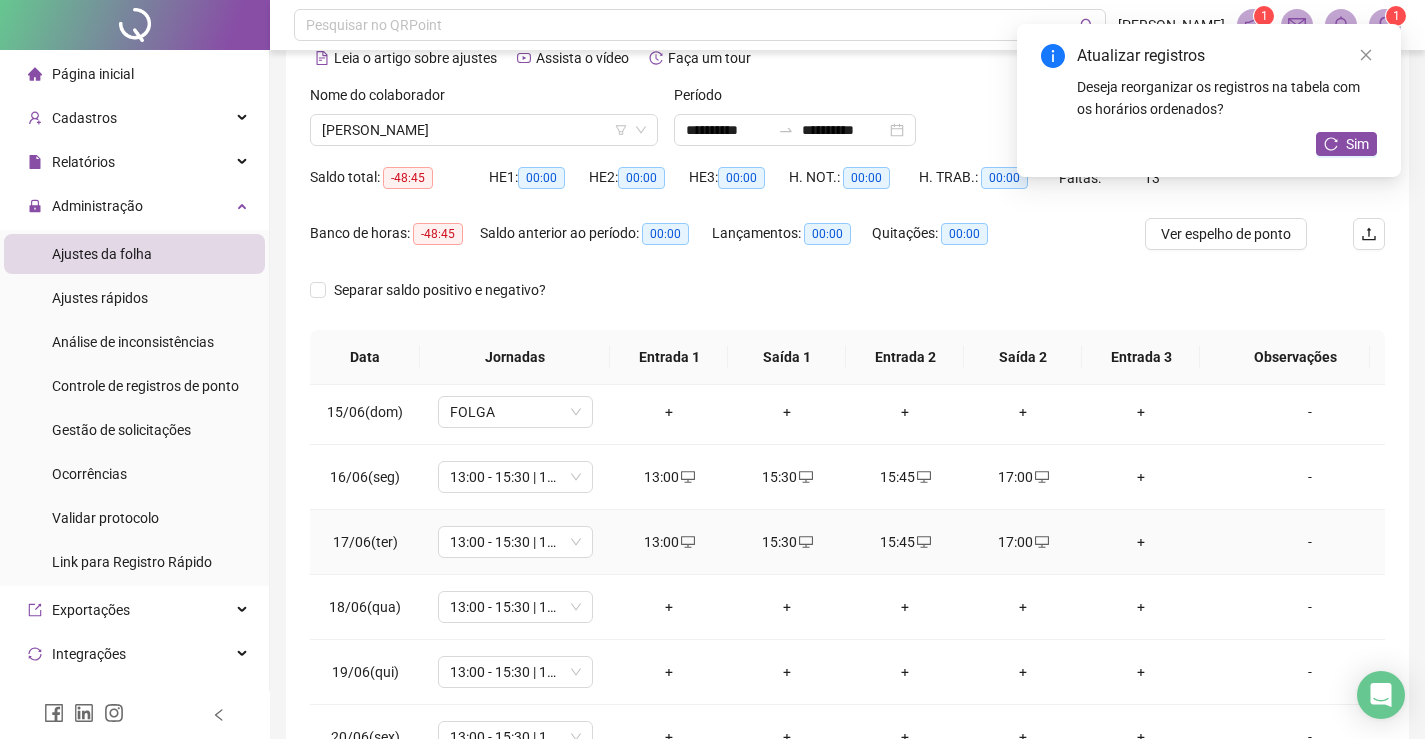 scroll, scrollTop: 300, scrollLeft: 0, axis: vertical 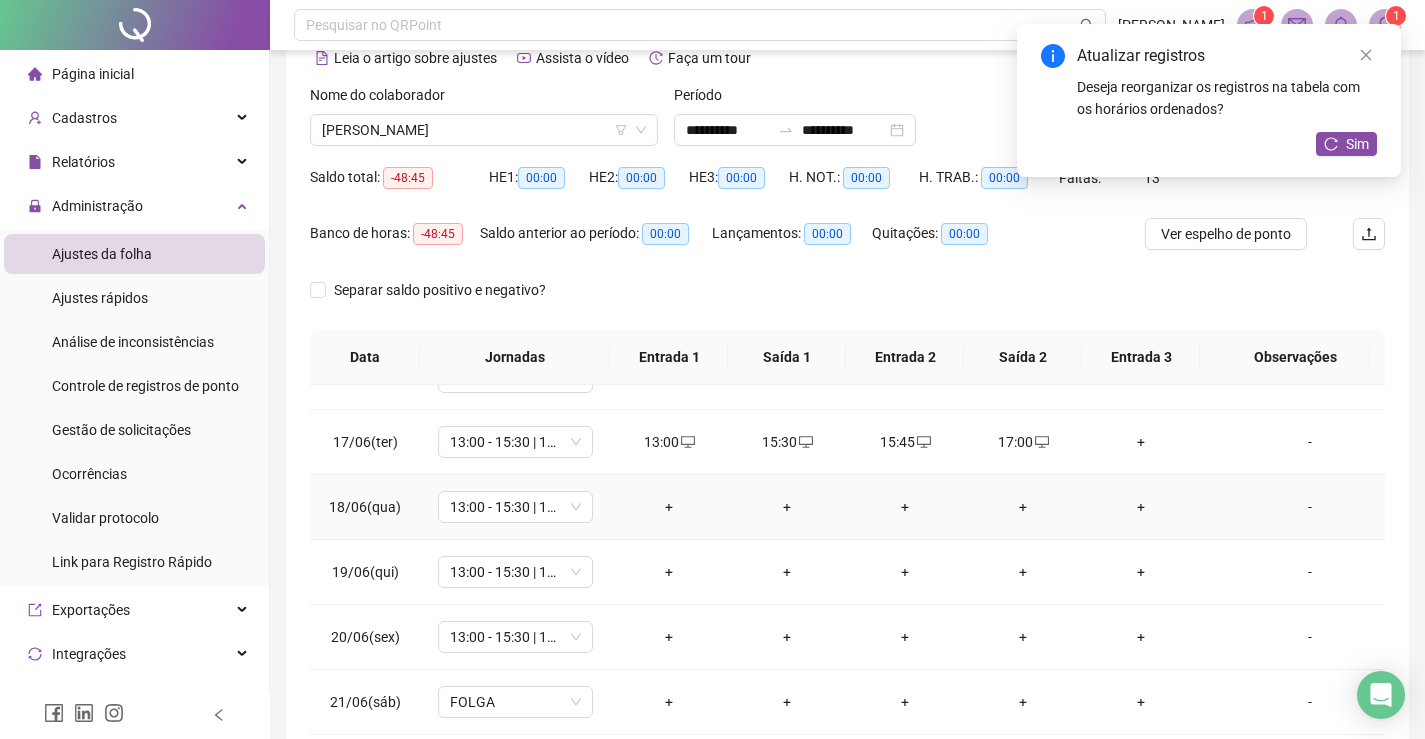 click on "+" at bounding box center (669, 507) 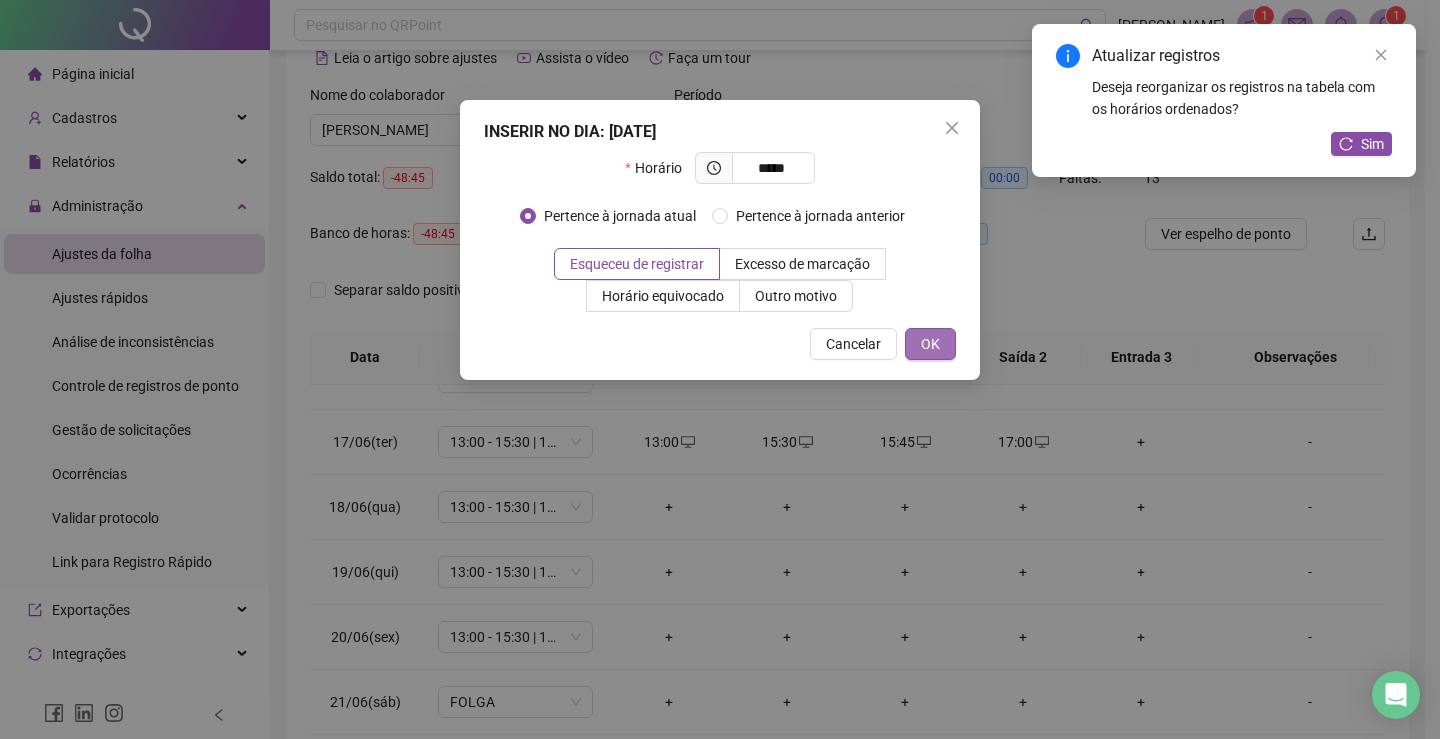 type on "*****" 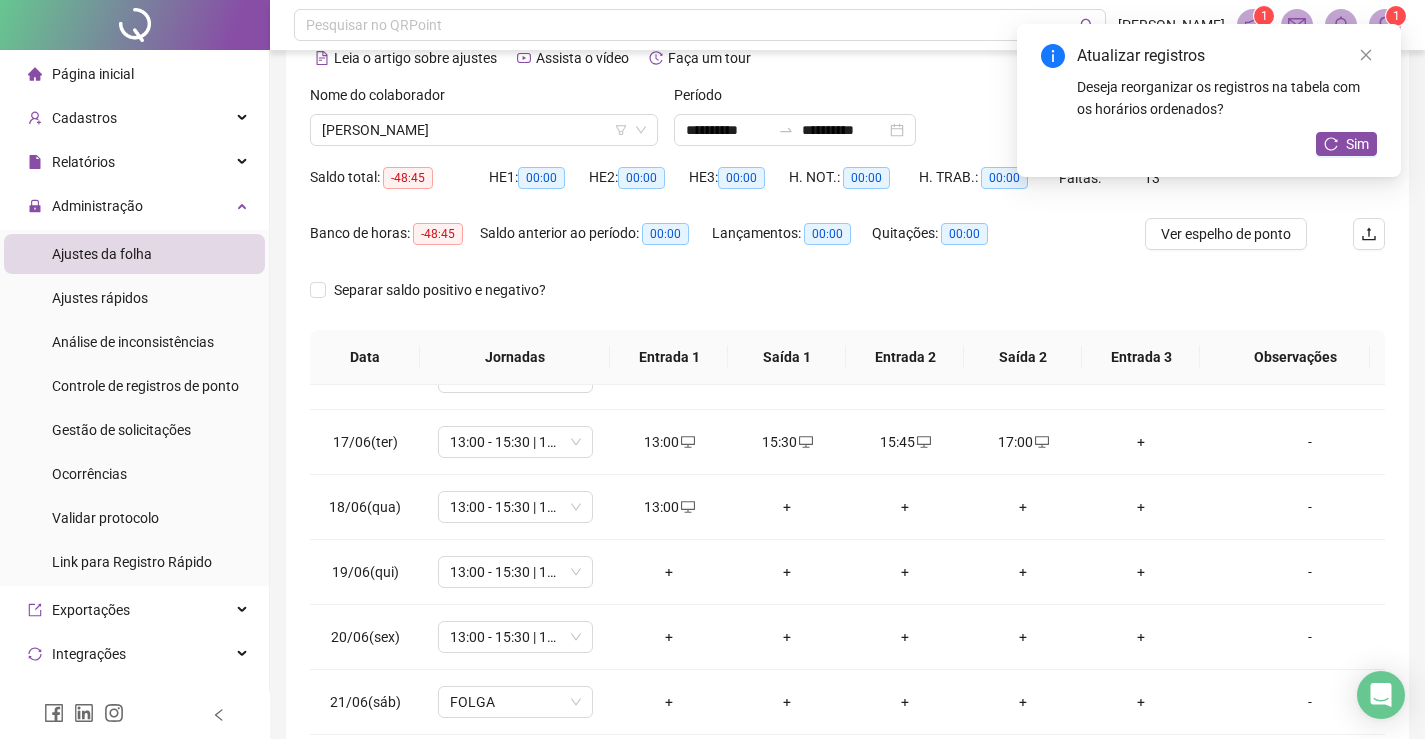 click on "+" at bounding box center [787, 507] 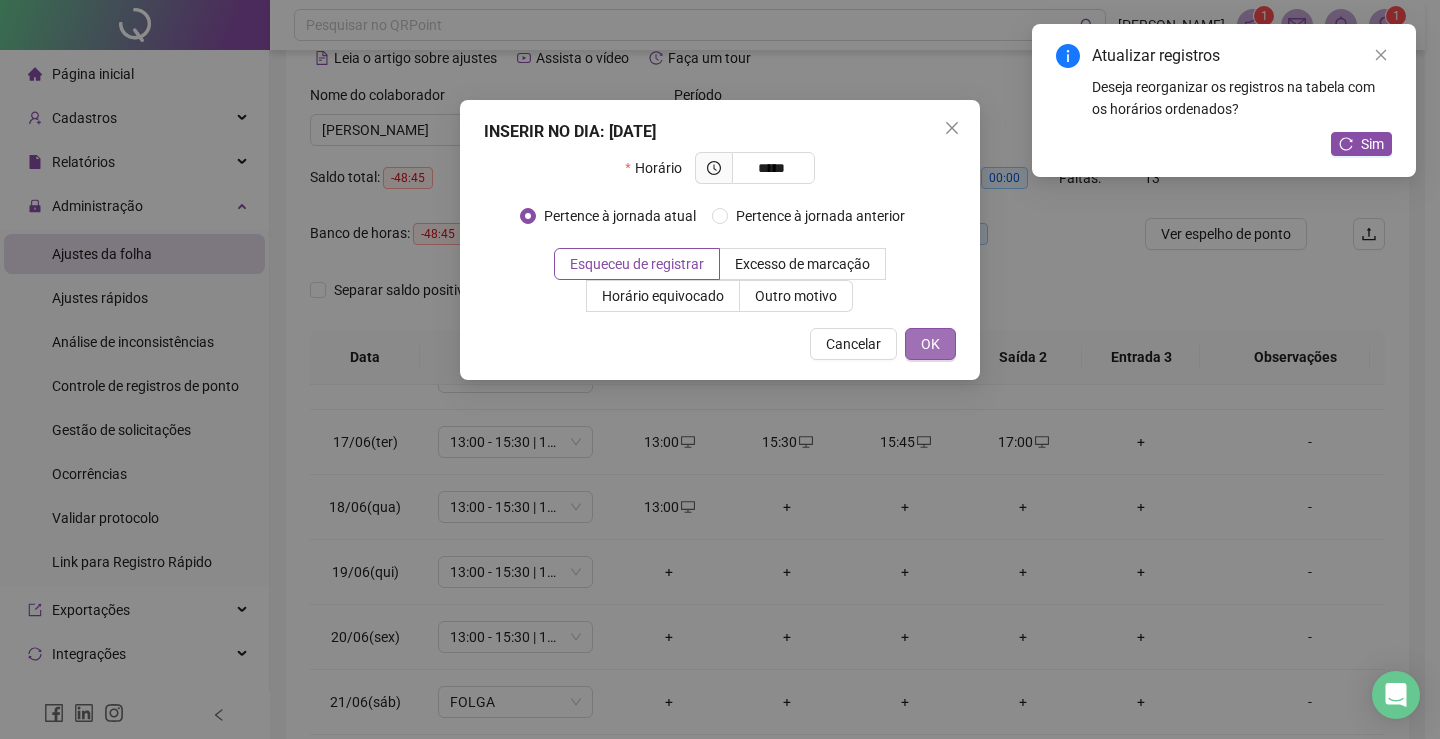 type on "*****" 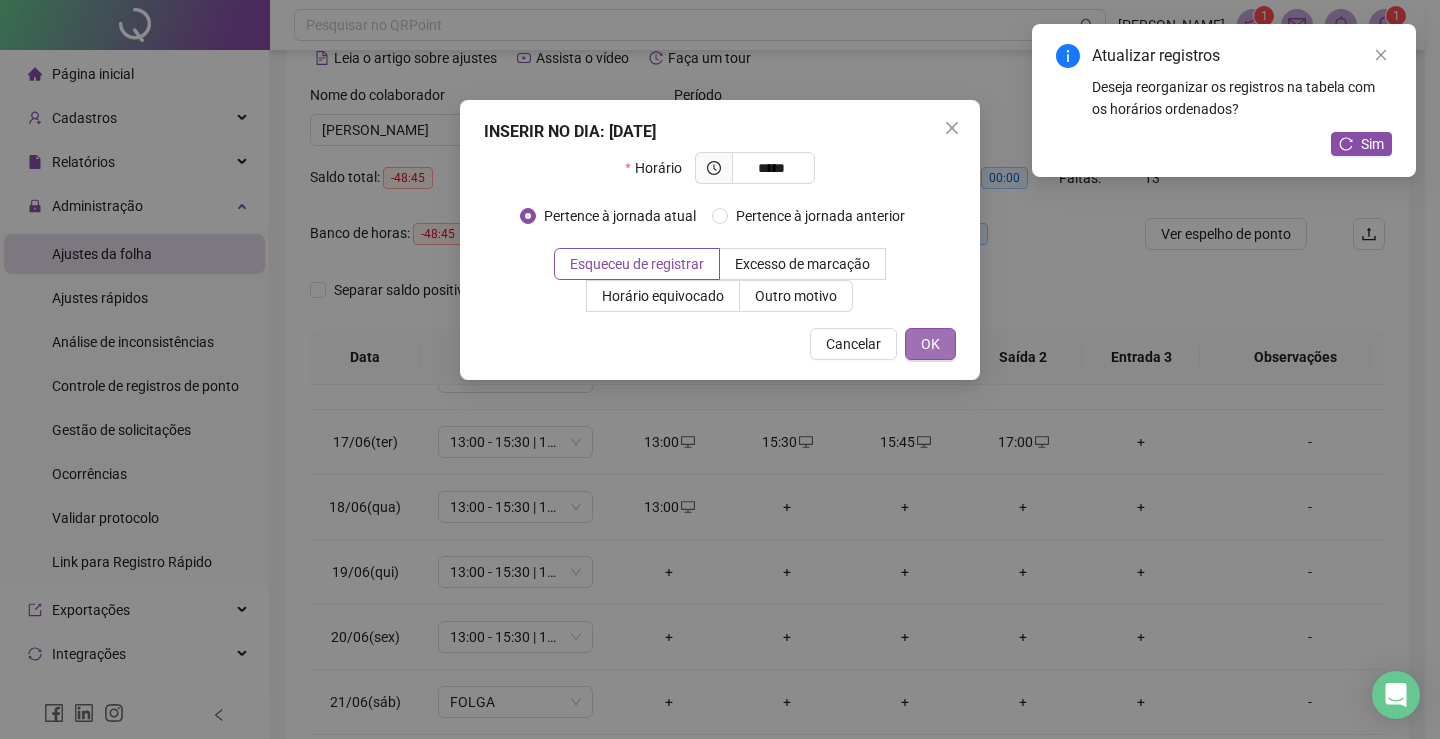 click on "OK" at bounding box center (930, 344) 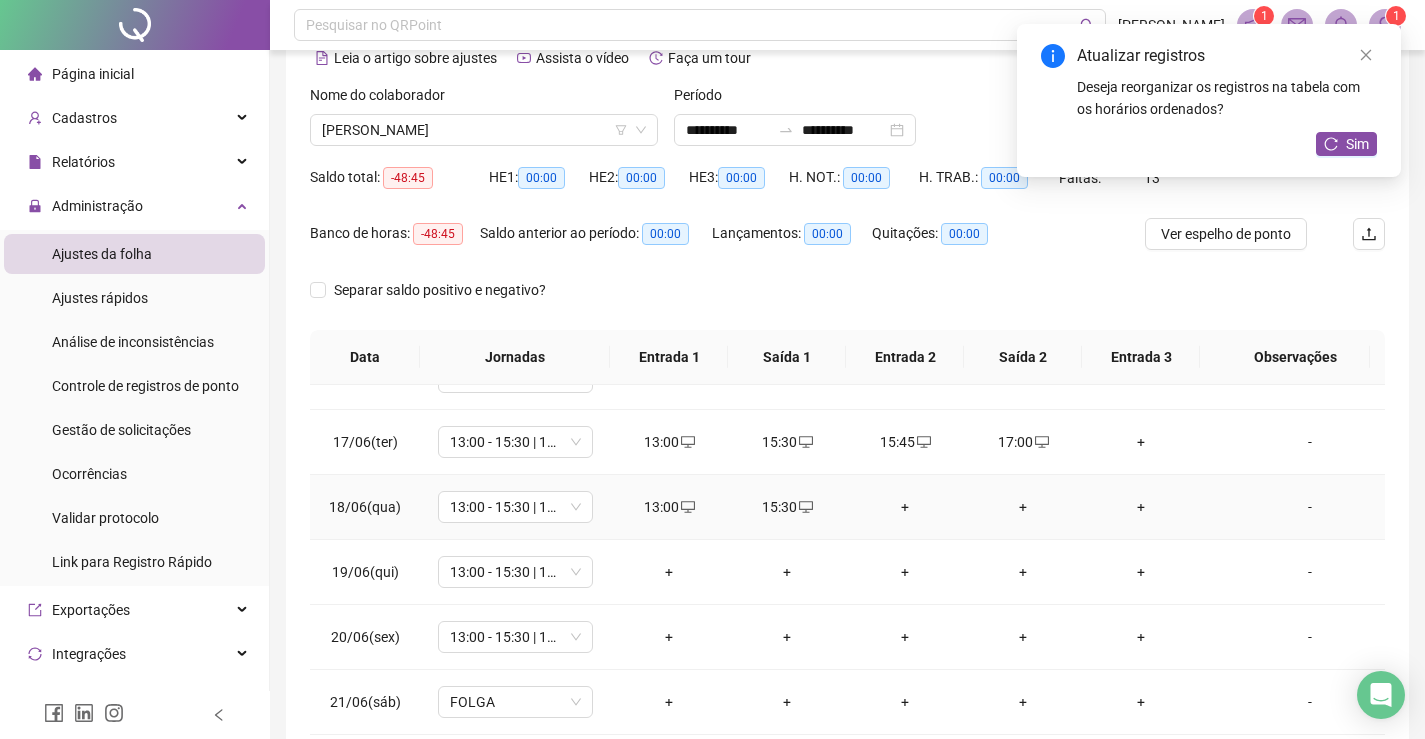click on "+" at bounding box center [905, 507] 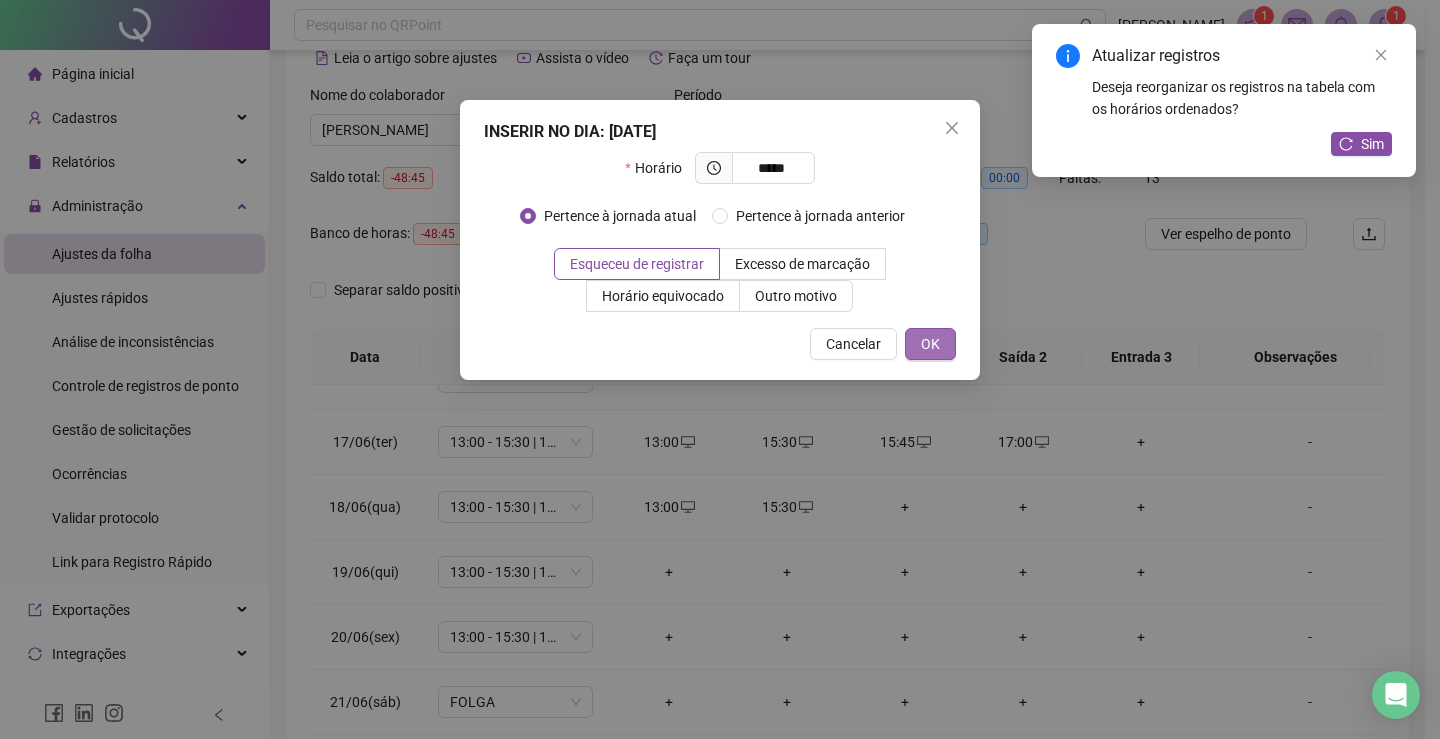 type on "*****" 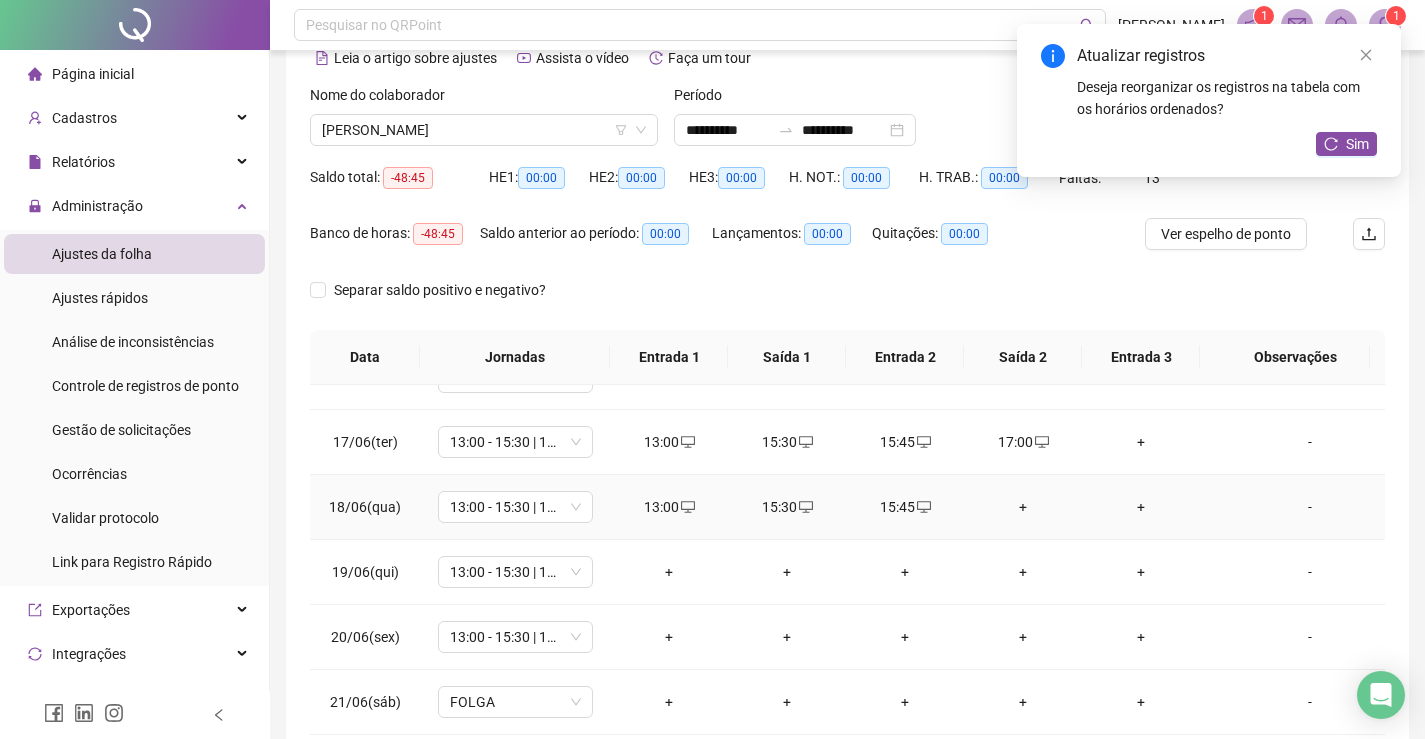 click on "+" at bounding box center (1023, 507) 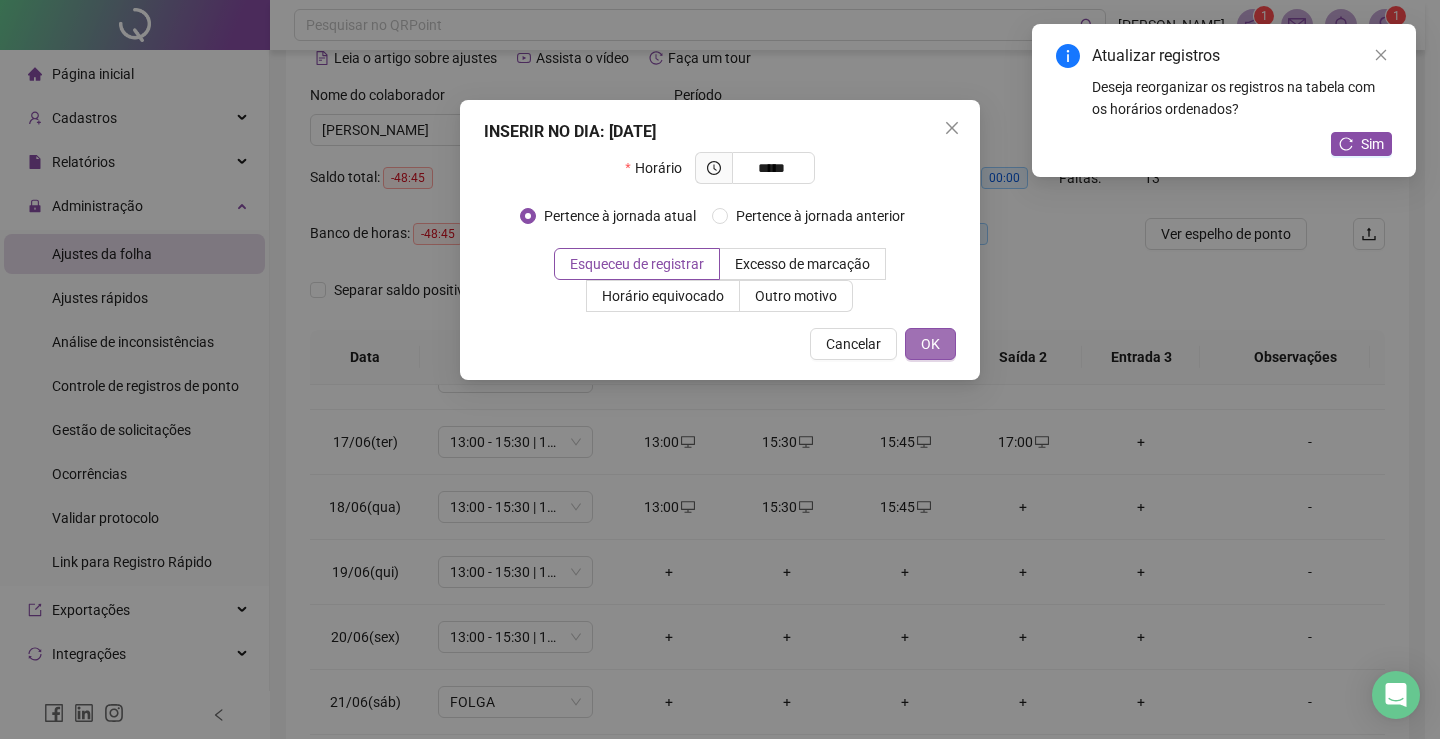 type on "*****" 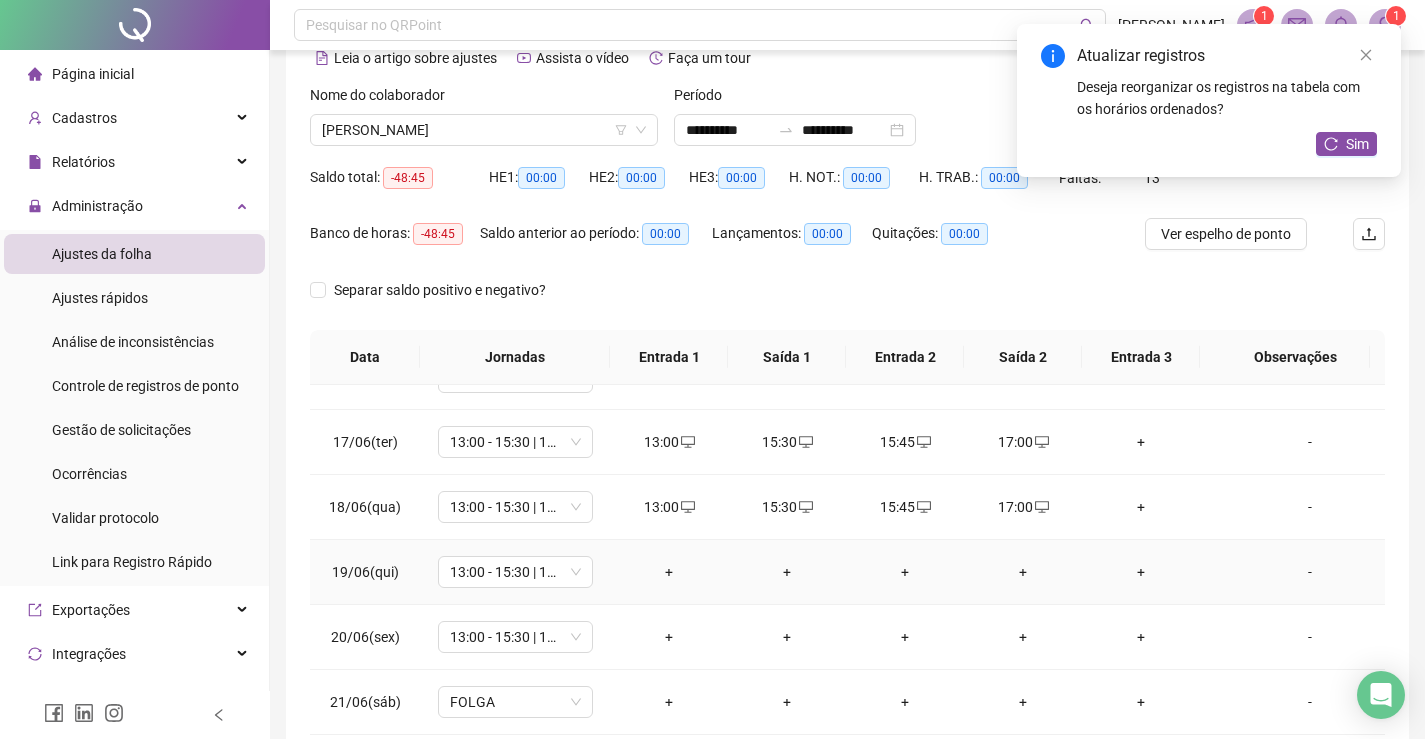 click on "+" at bounding box center [669, 572] 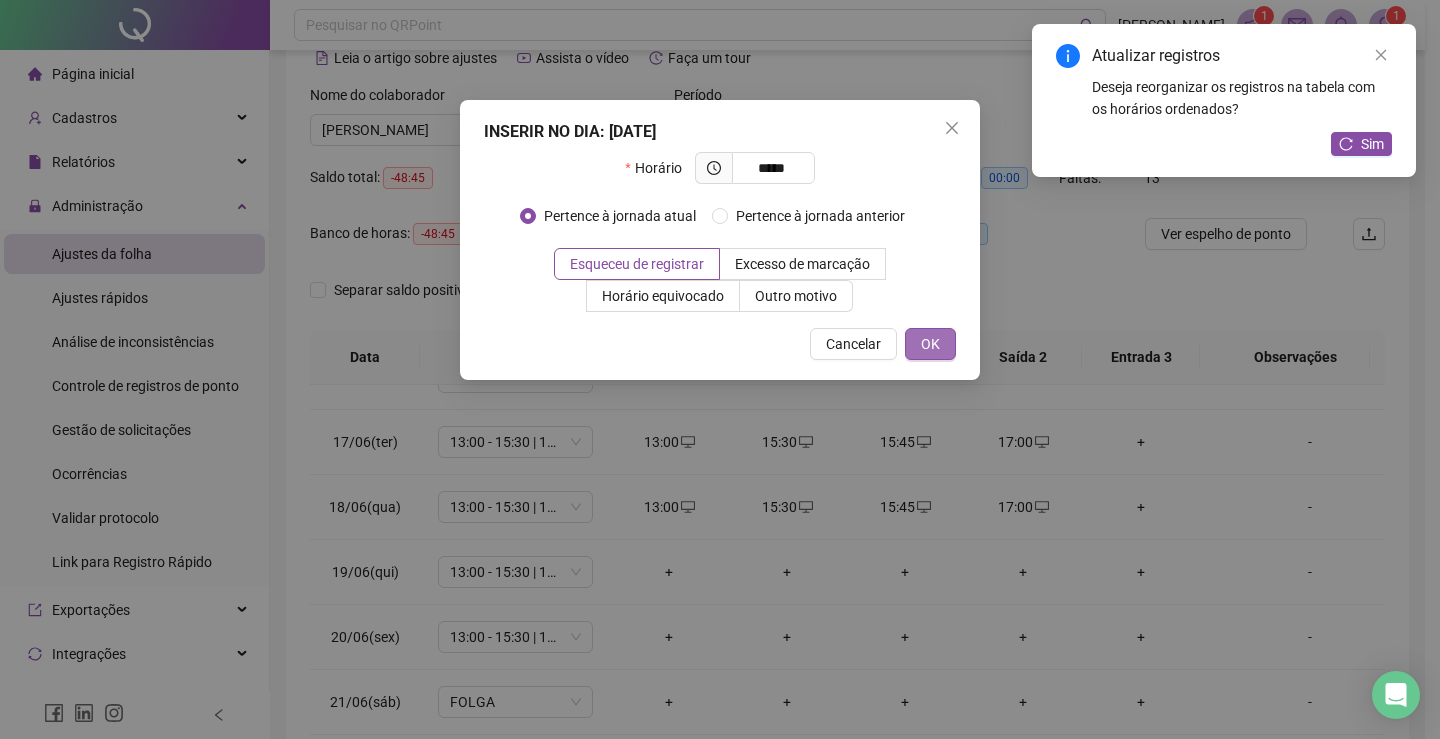 type on "*****" 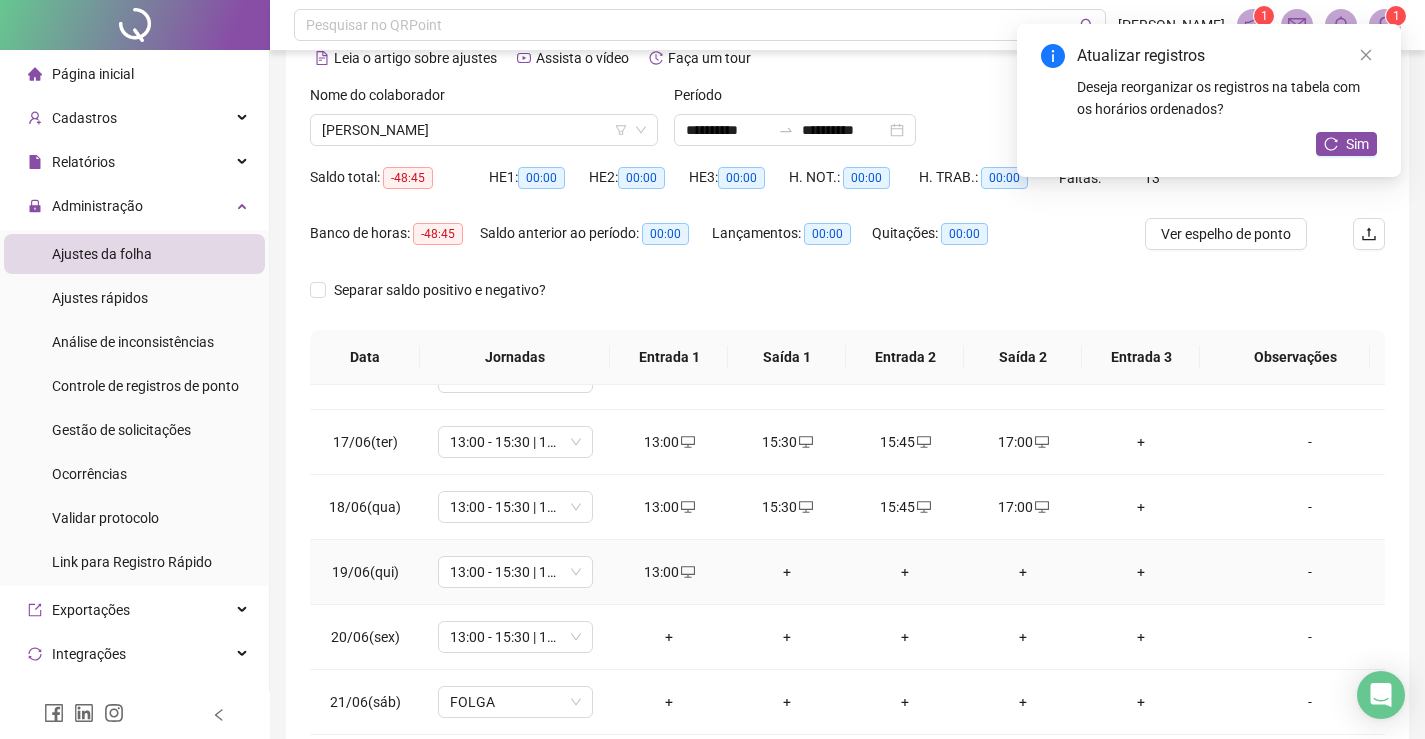 click on "+" at bounding box center [787, 572] 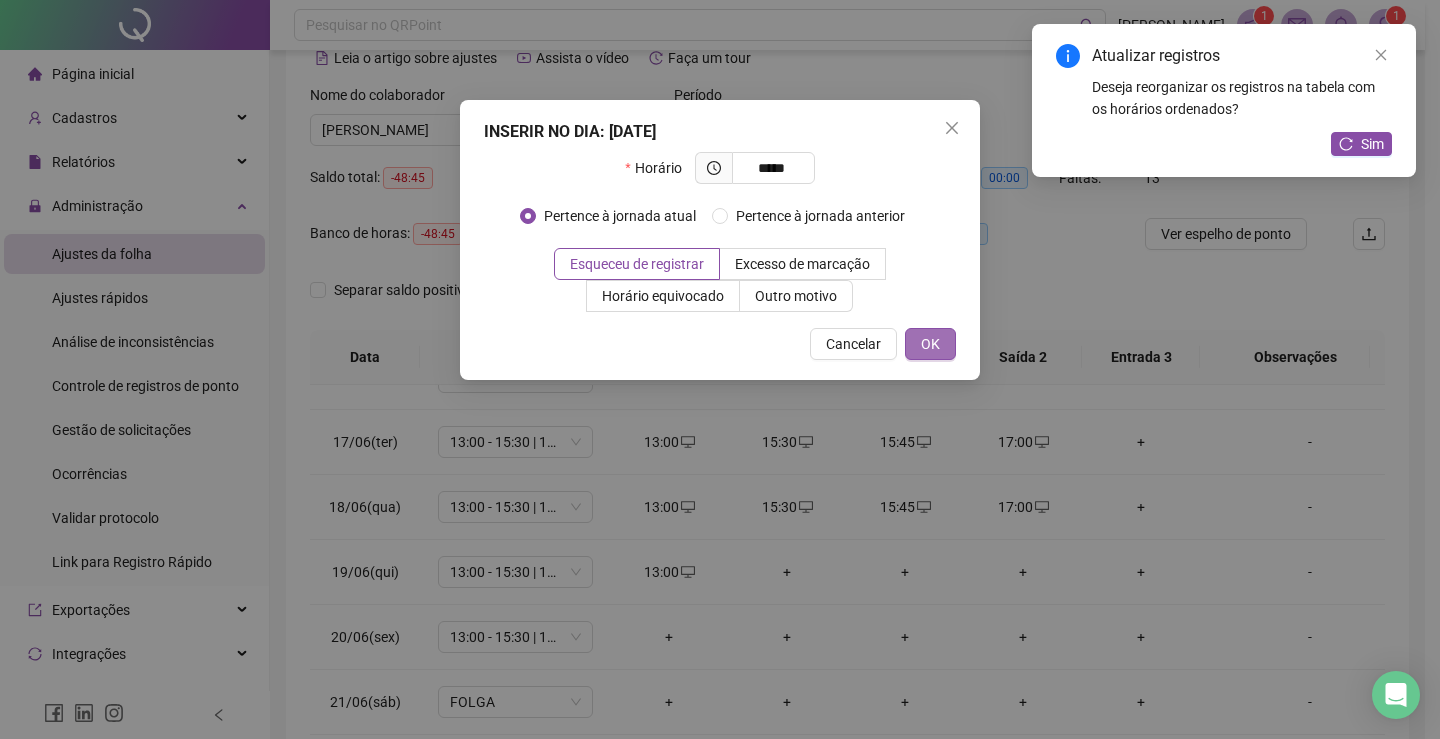 type on "*****" 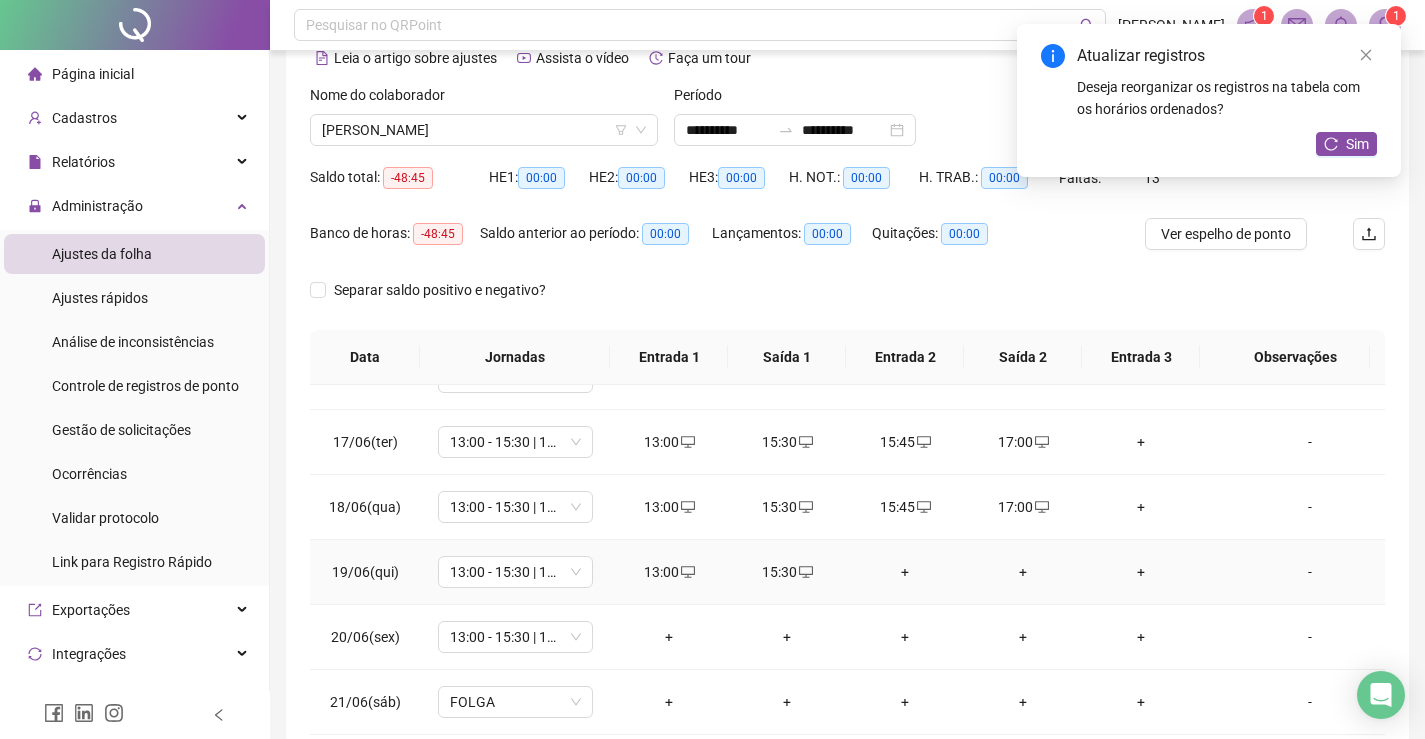 click on "+" at bounding box center [905, 572] 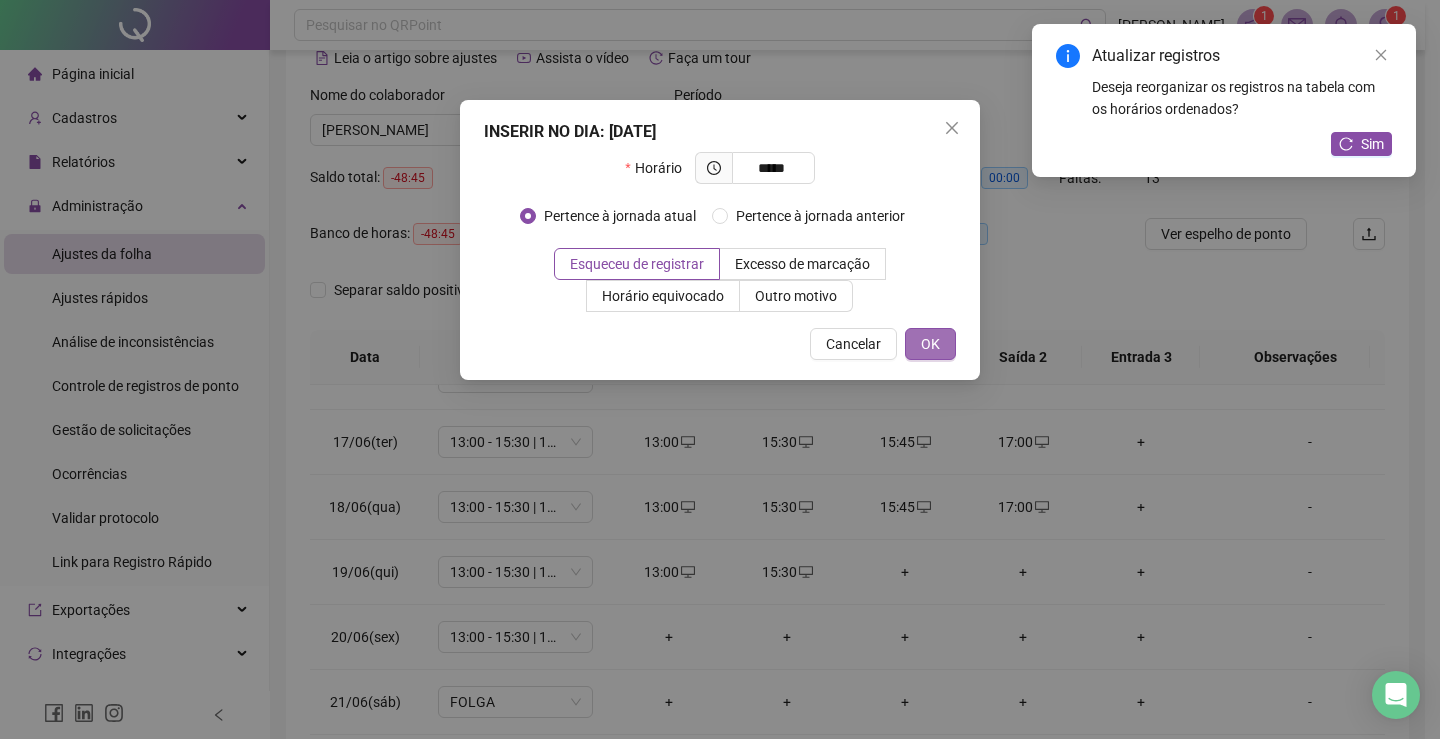 type on "*****" 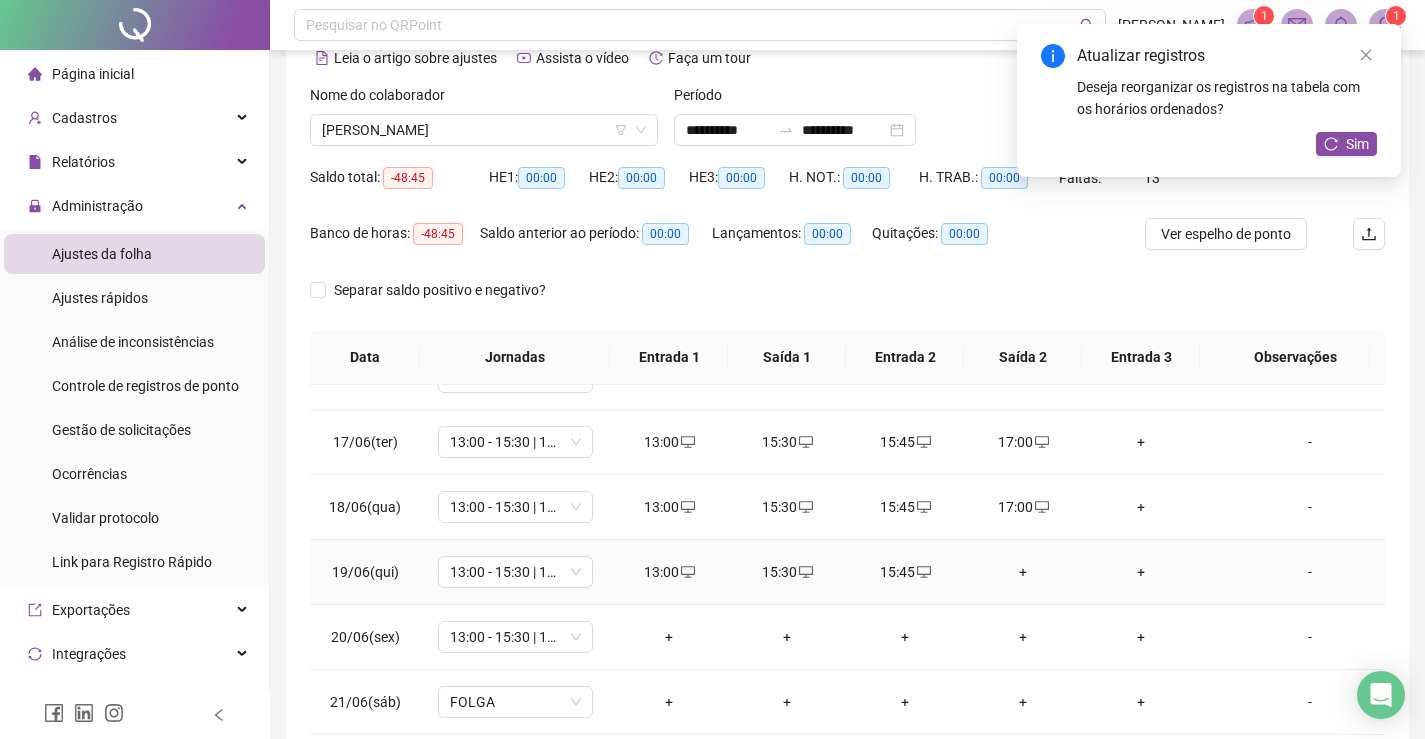 click on "+" at bounding box center [1023, 572] 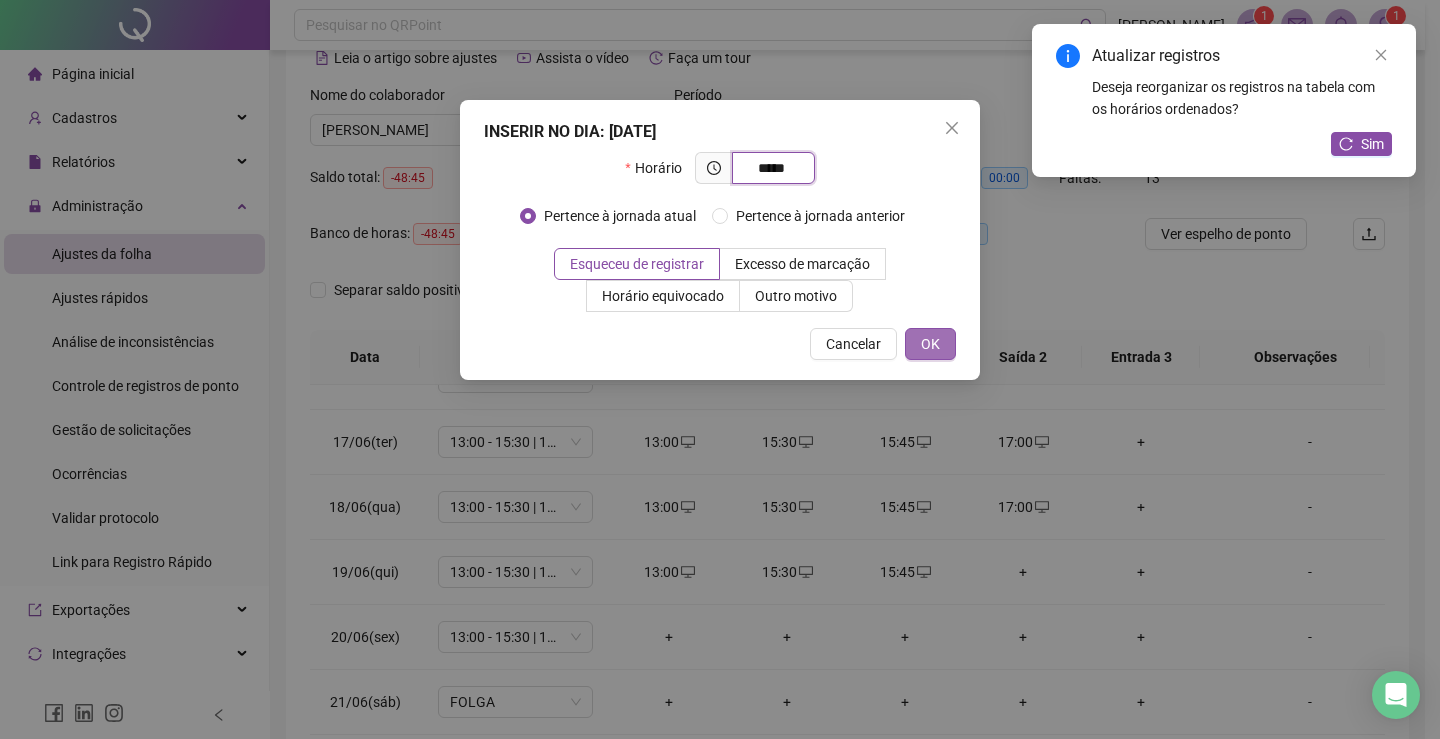 type on "*****" 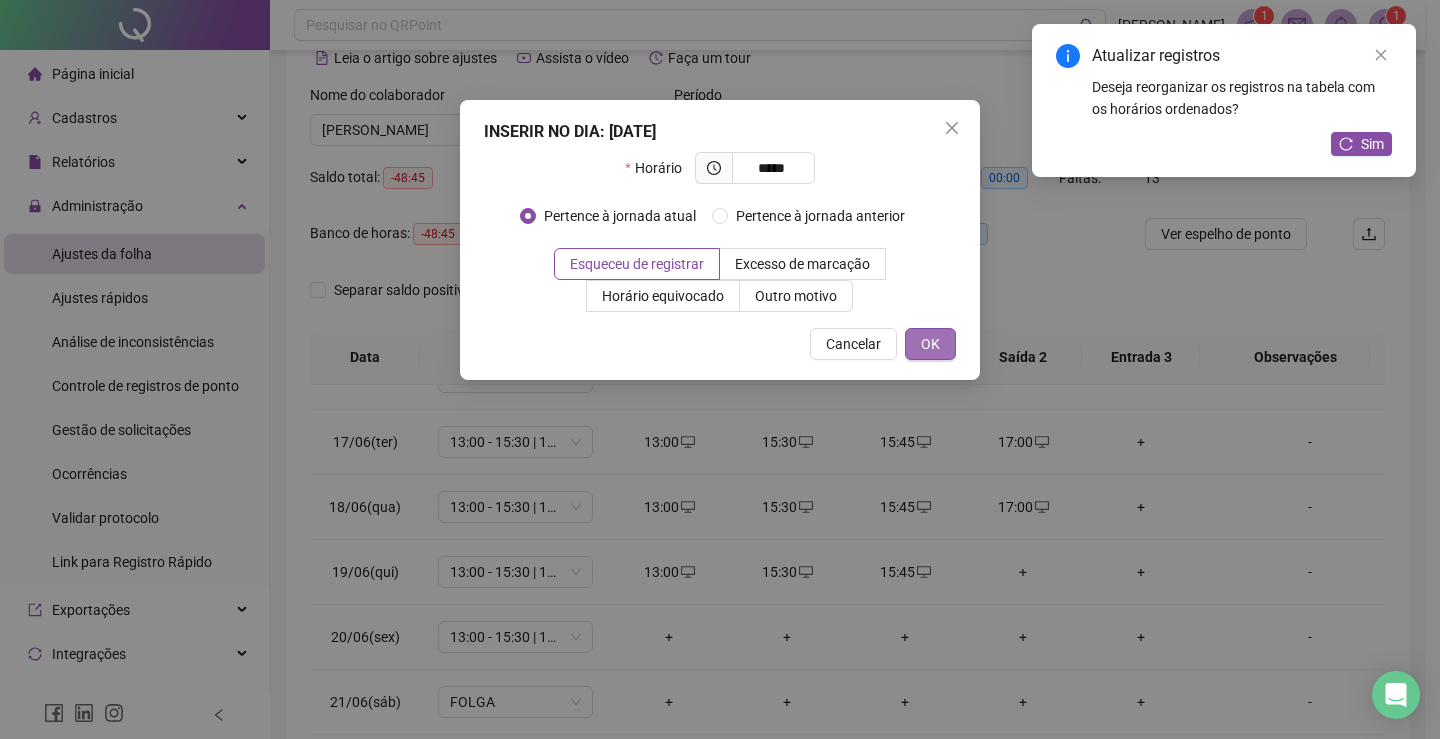 click on "OK" at bounding box center (930, 344) 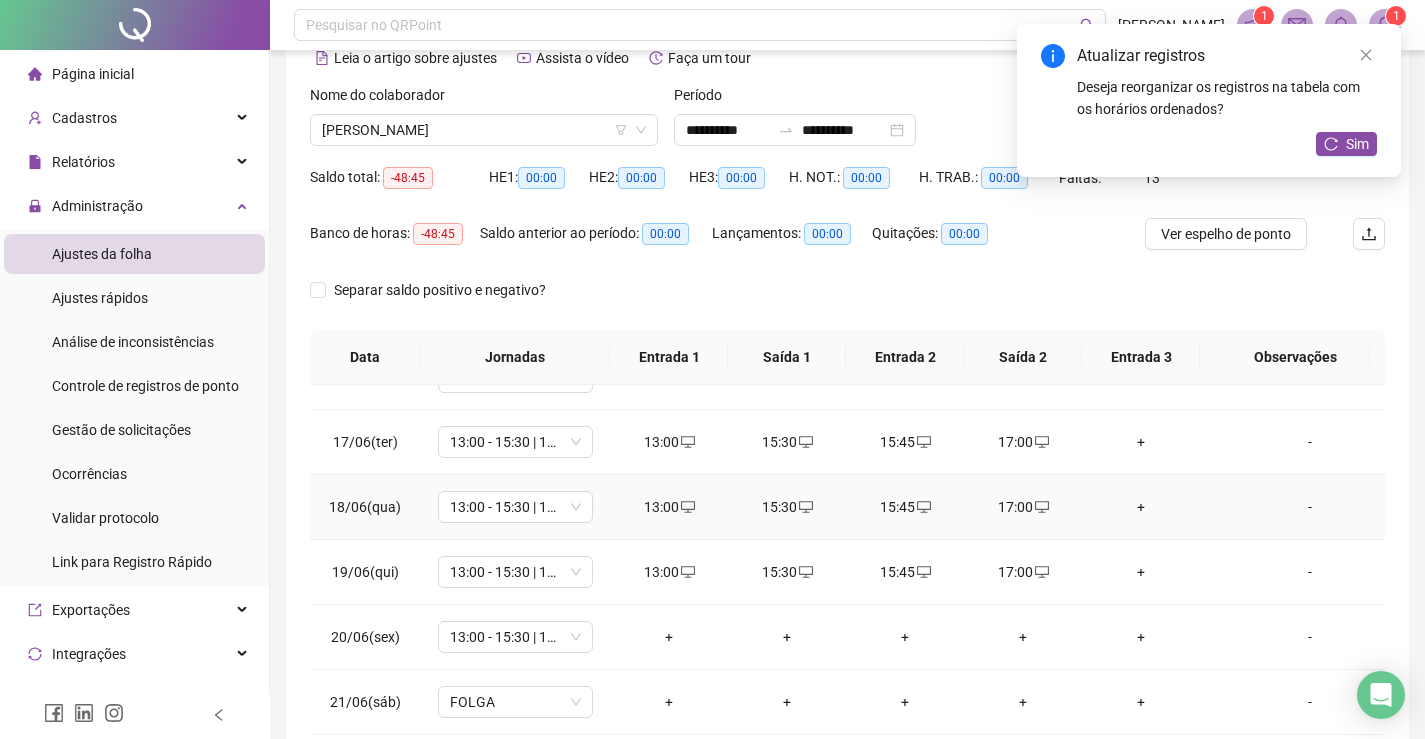 scroll, scrollTop: 400, scrollLeft: 0, axis: vertical 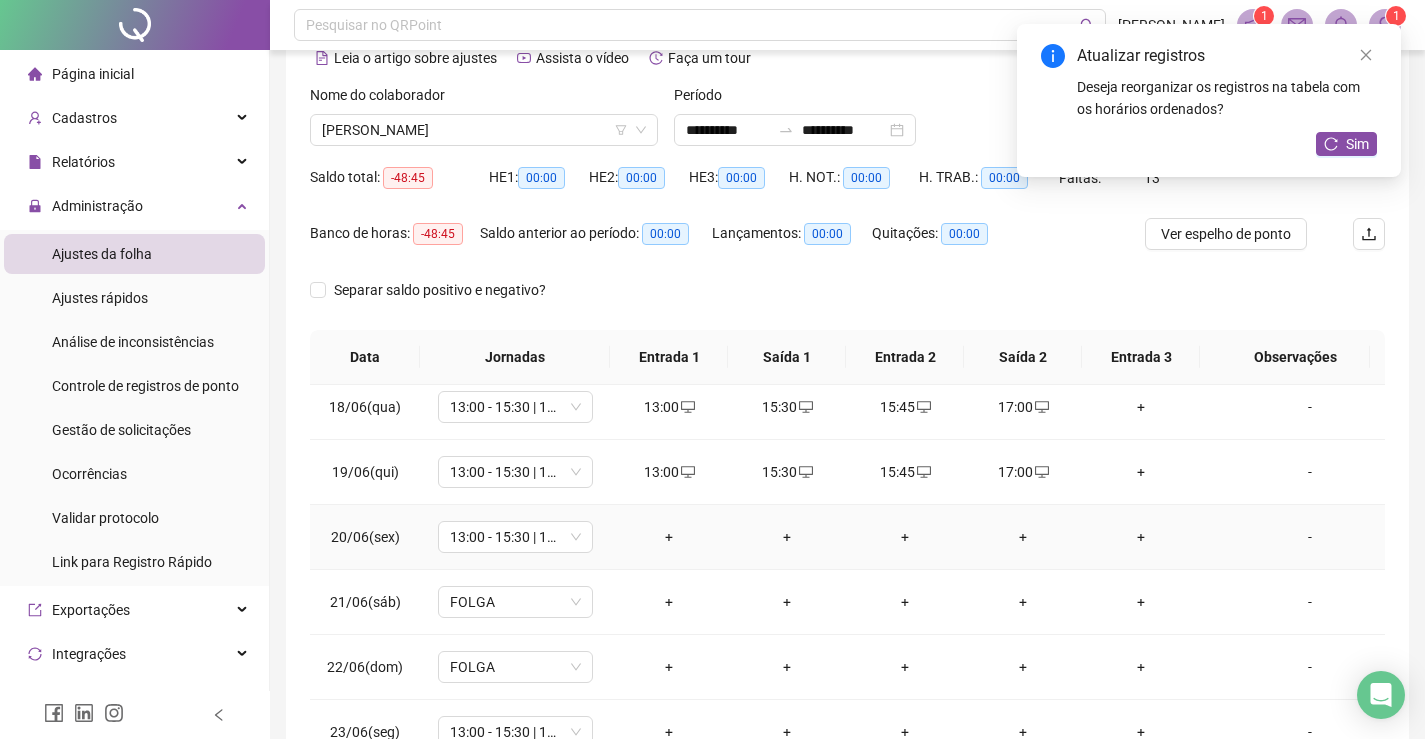 click on "+" at bounding box center (669, 537) 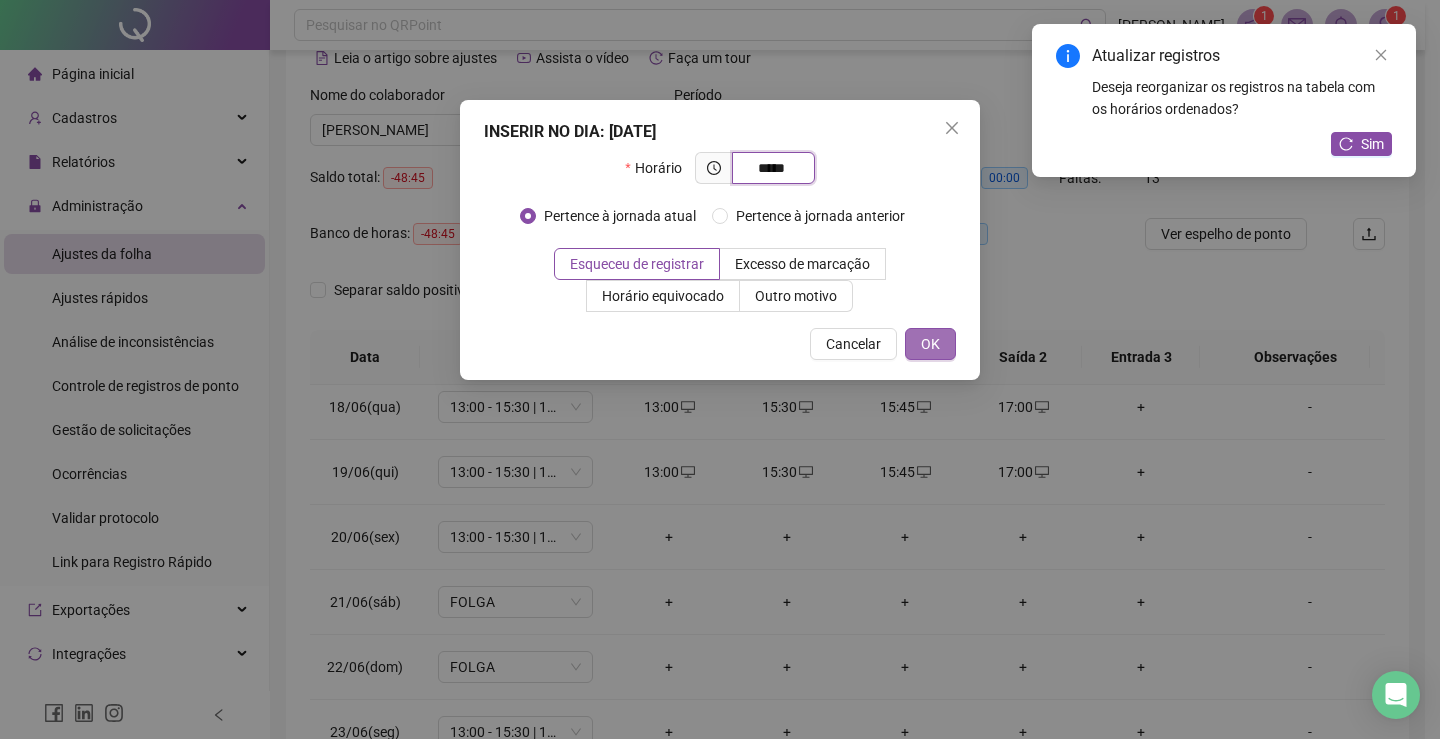 type on "*****" 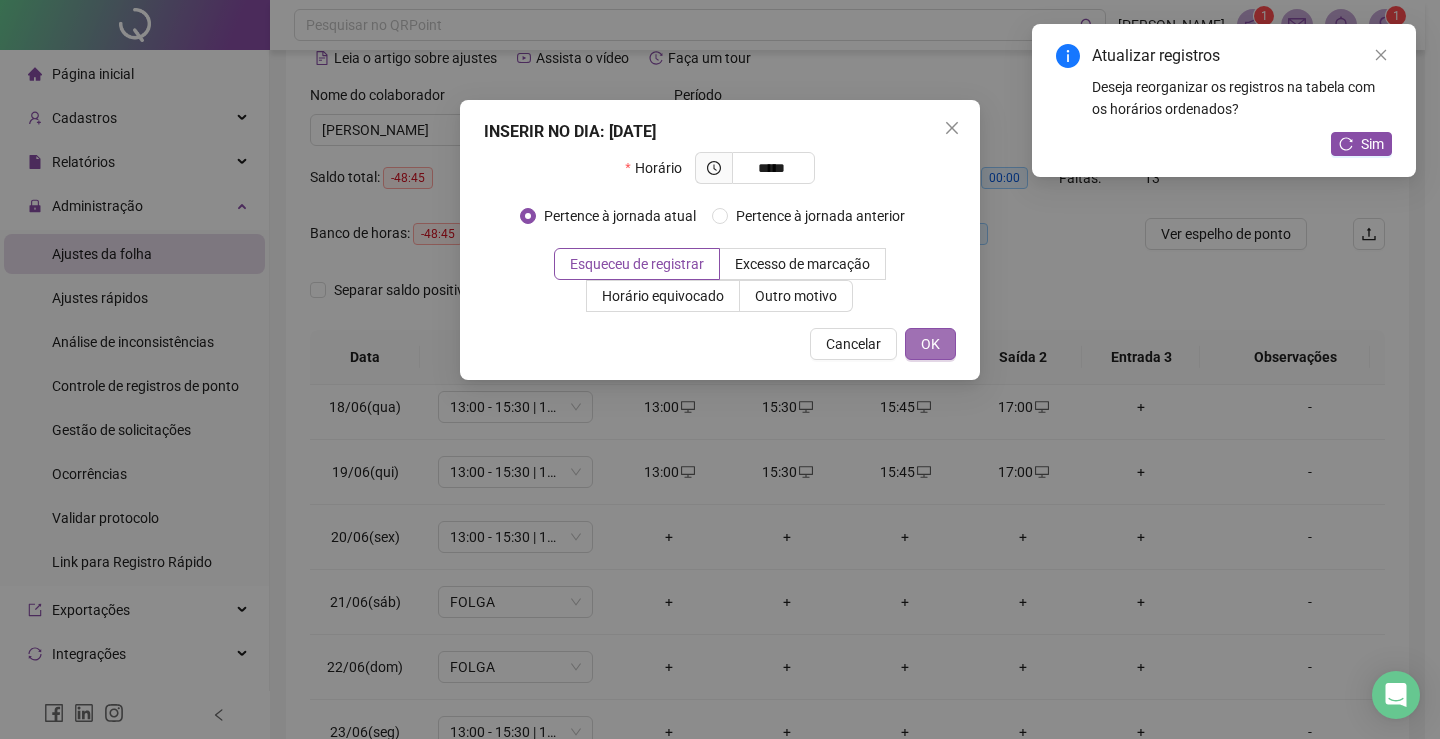 click on "OK" at bounding box center [930, 344] 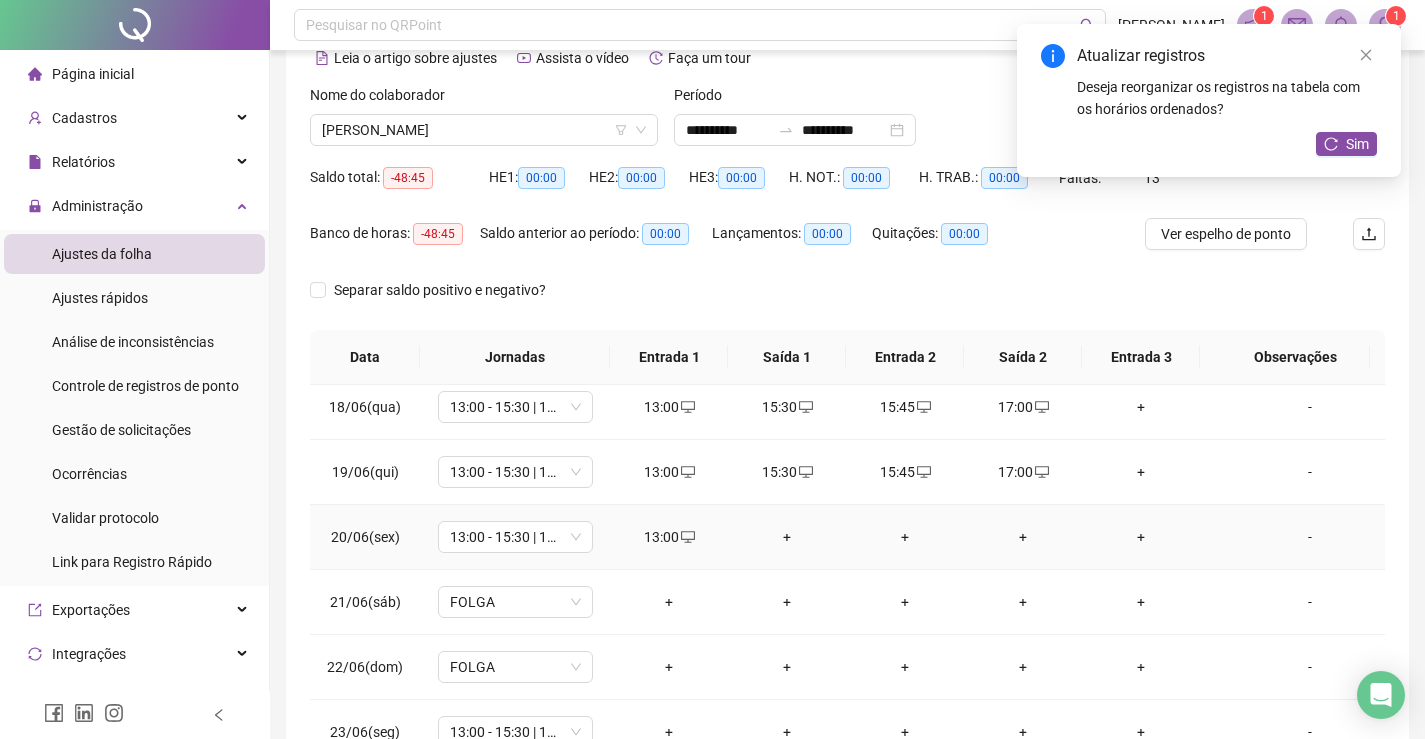 click on "+" at bounding box center (787, 537) 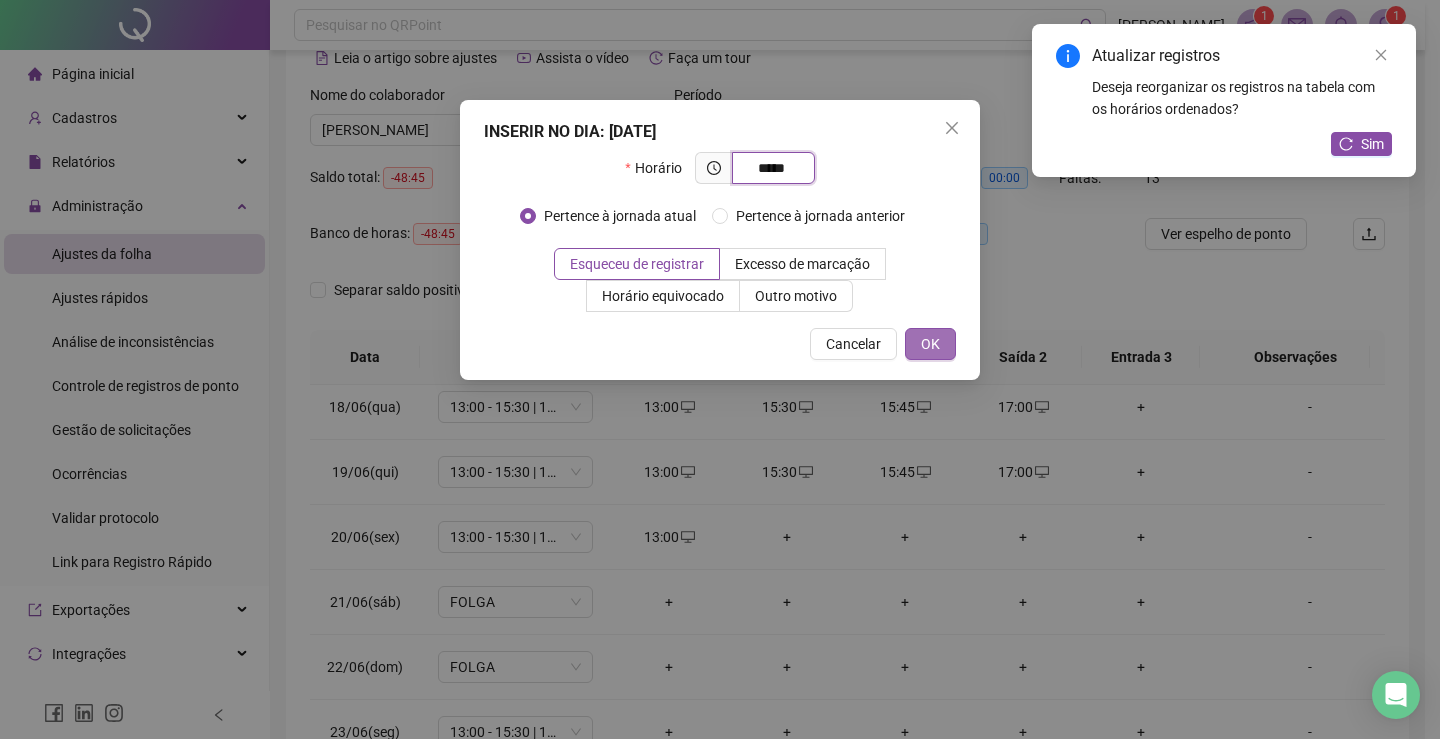 type on "*****" 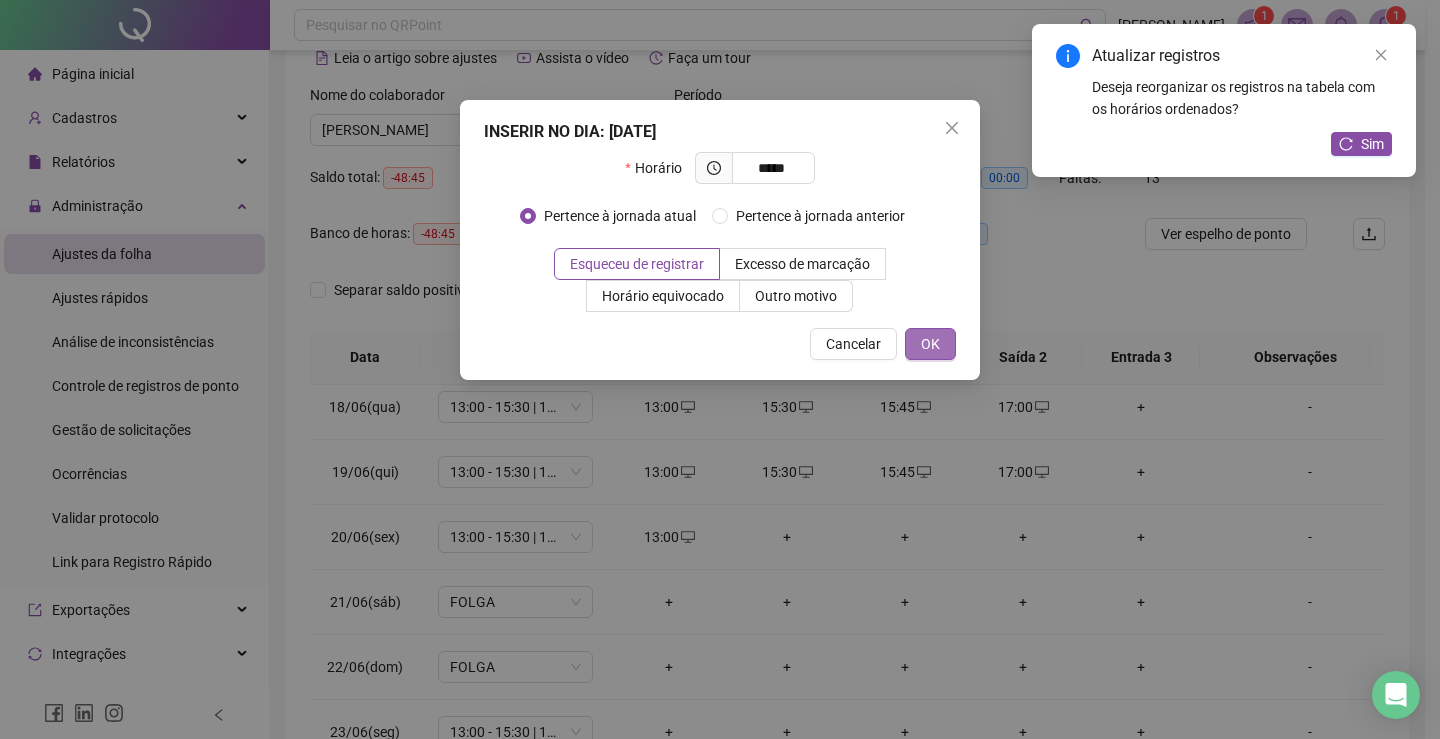 click on "OK" at bounding box center [930, 344] 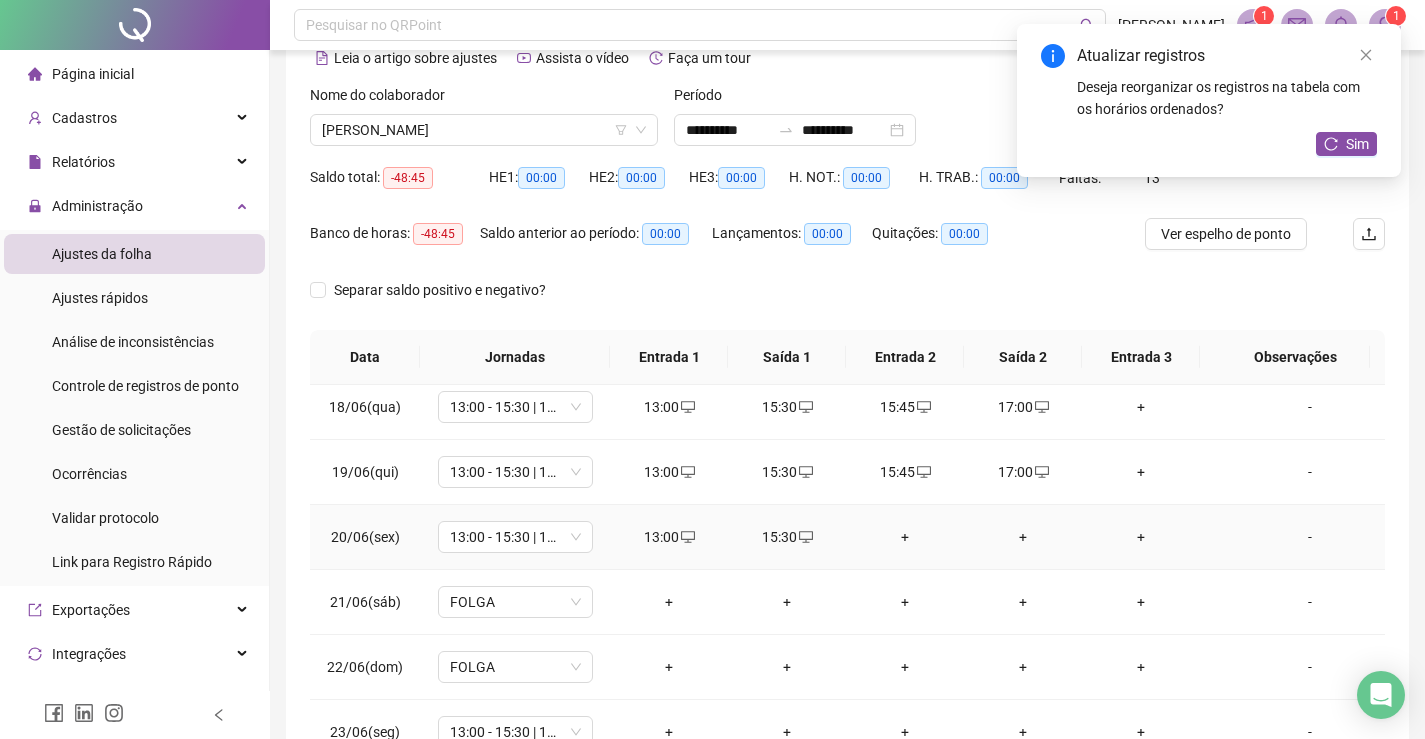 click on "+" at bounding box center (905, 537) 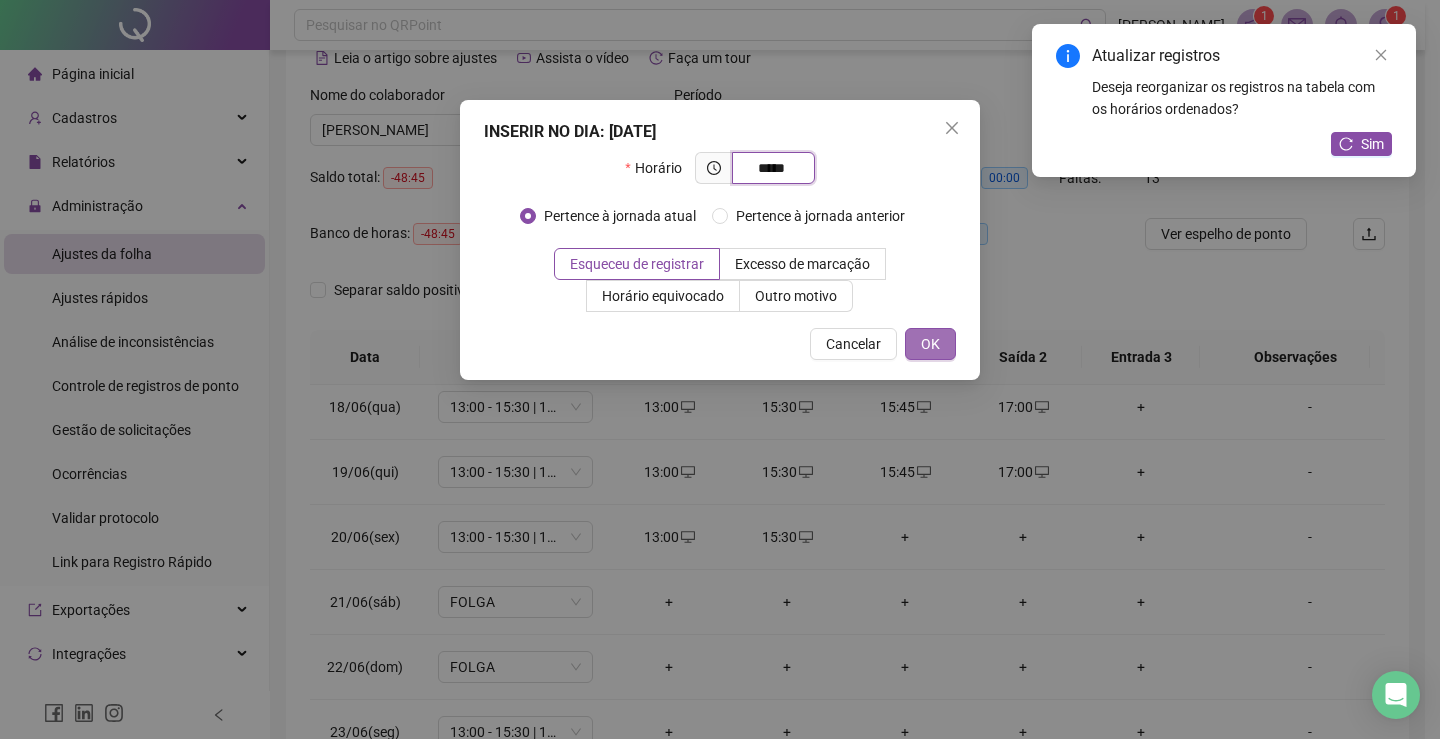 type on "*****" 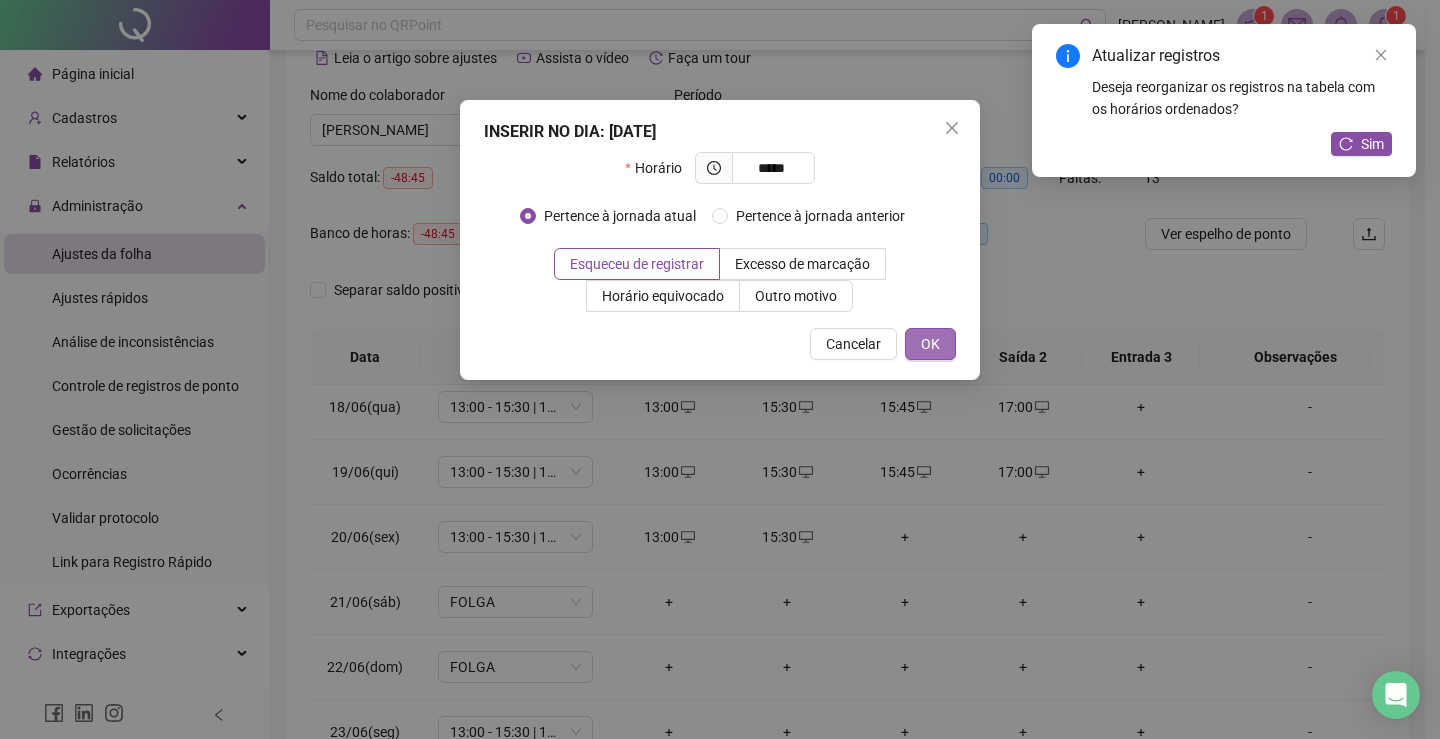 click on "OK" at bounding box center [930, 344] 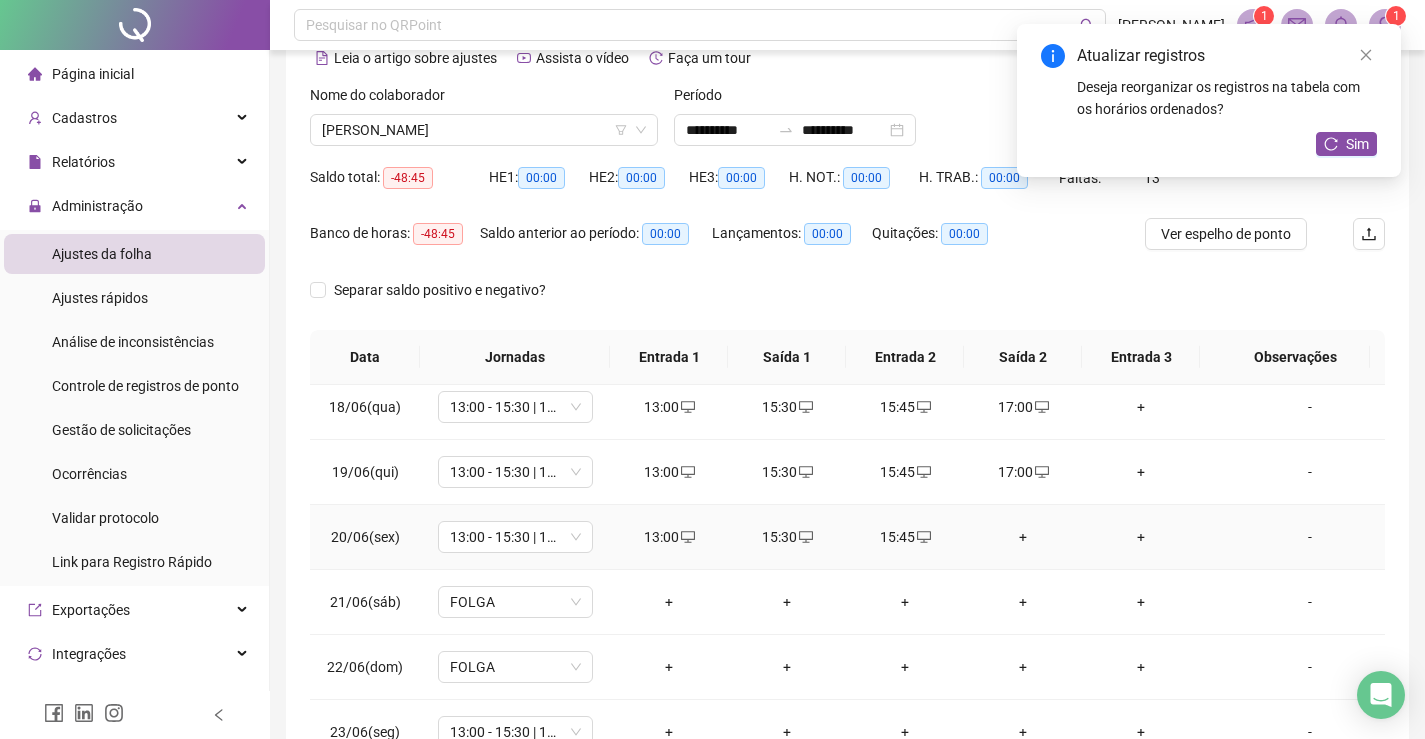 click on "+" at bounding box center (1023, 537) 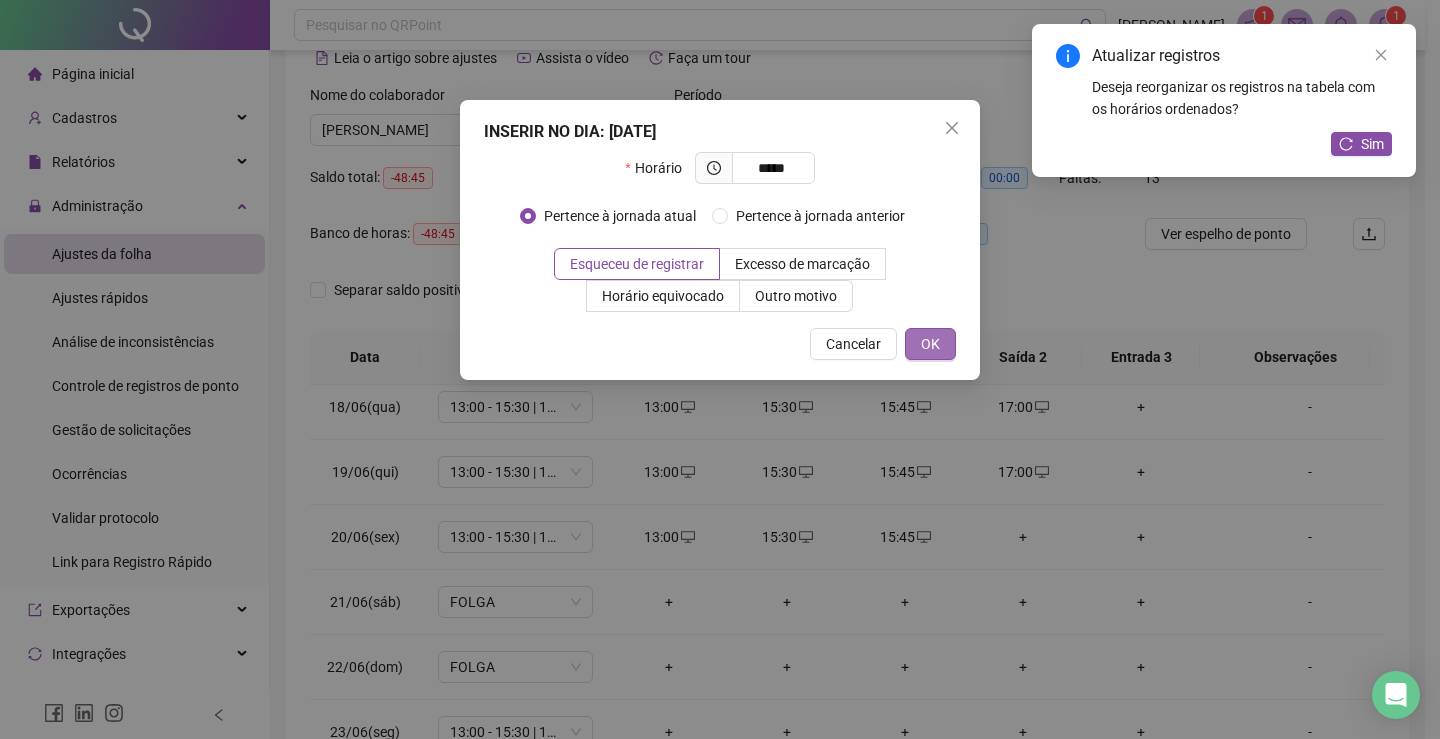 type on "*****" 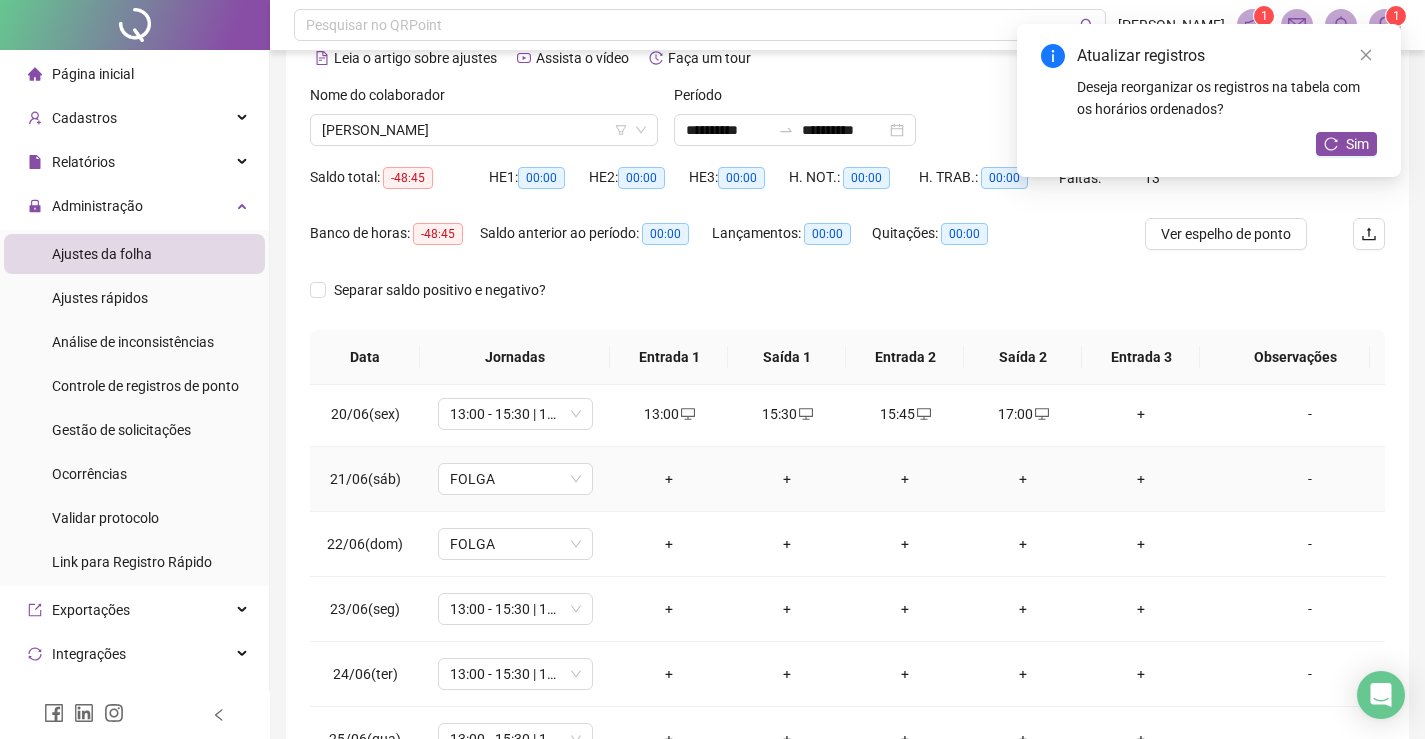 scroll, scrollTop: 623, scrollLeft: 0, axis: vertical 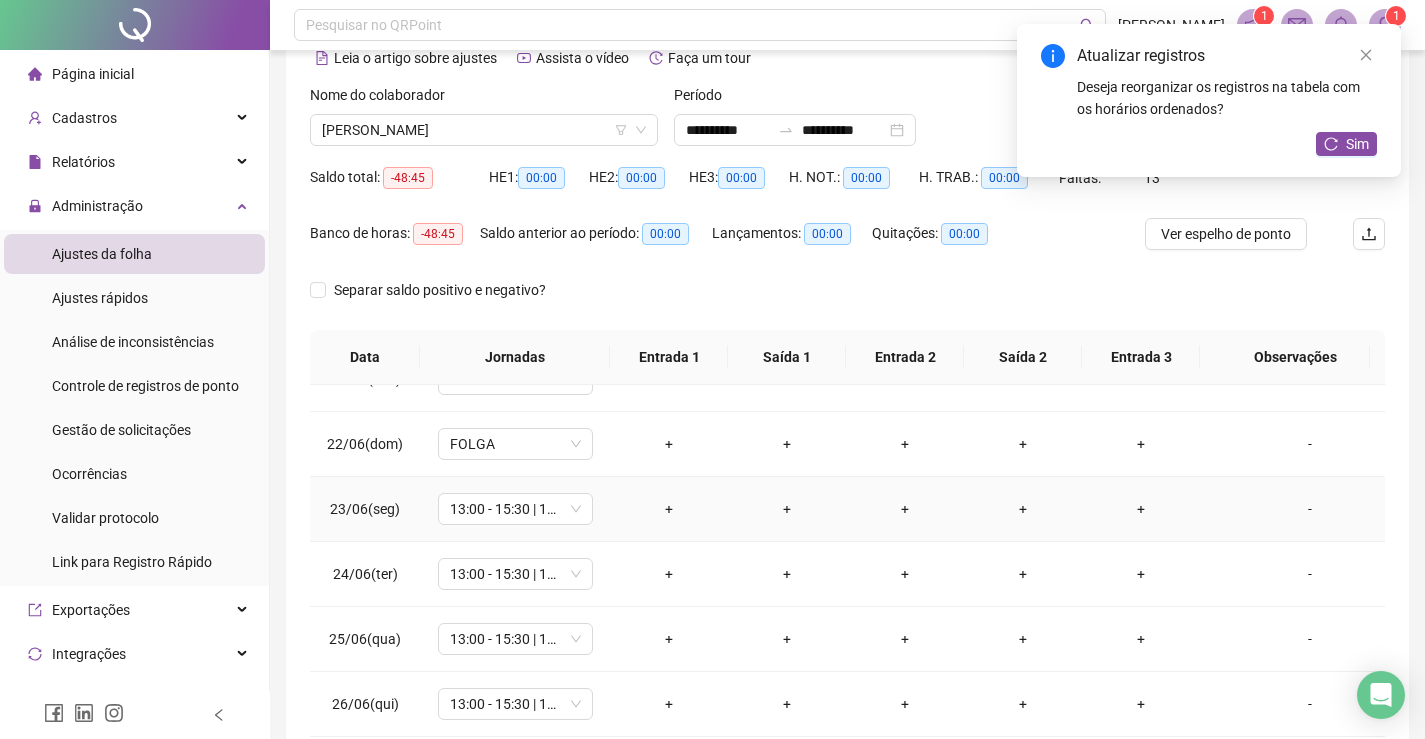 click on "+" at bounding box center (669, 509) 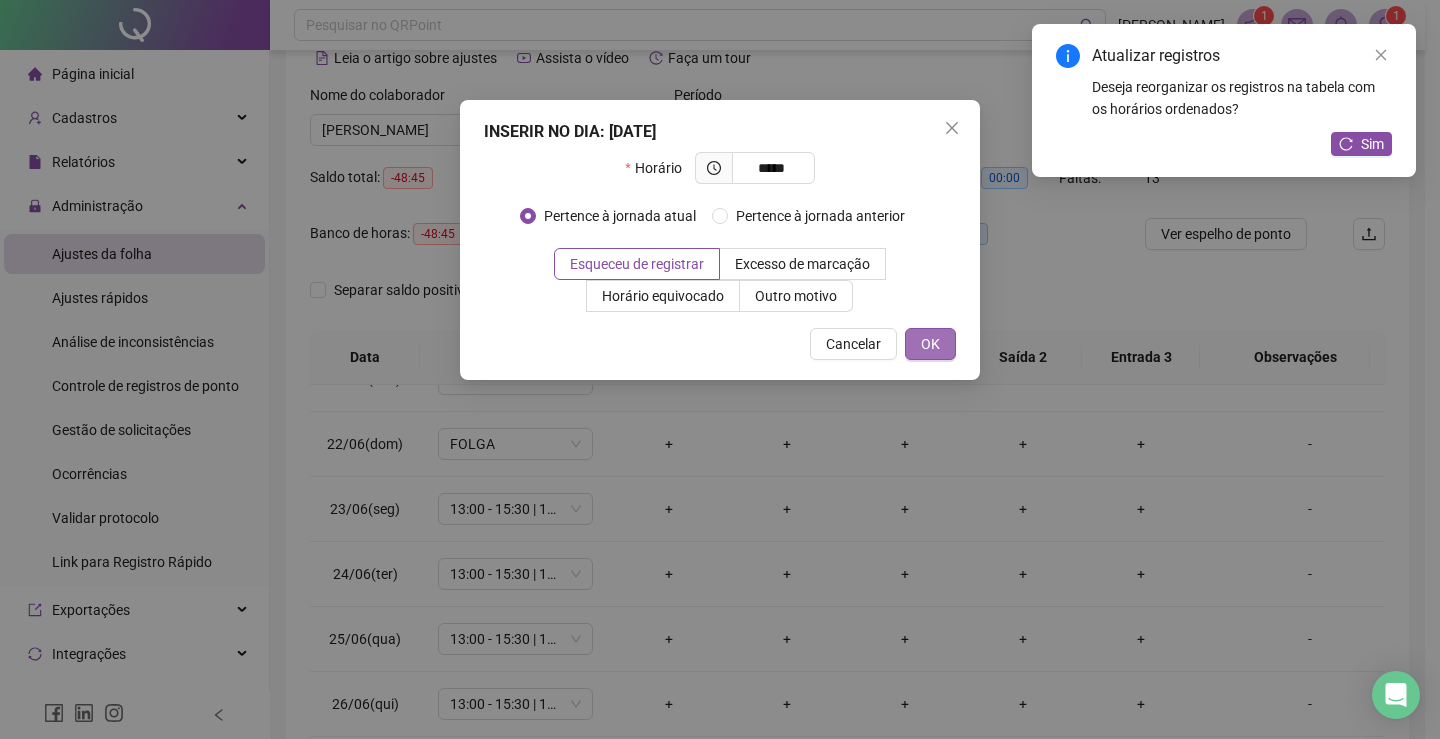 type on "*****" 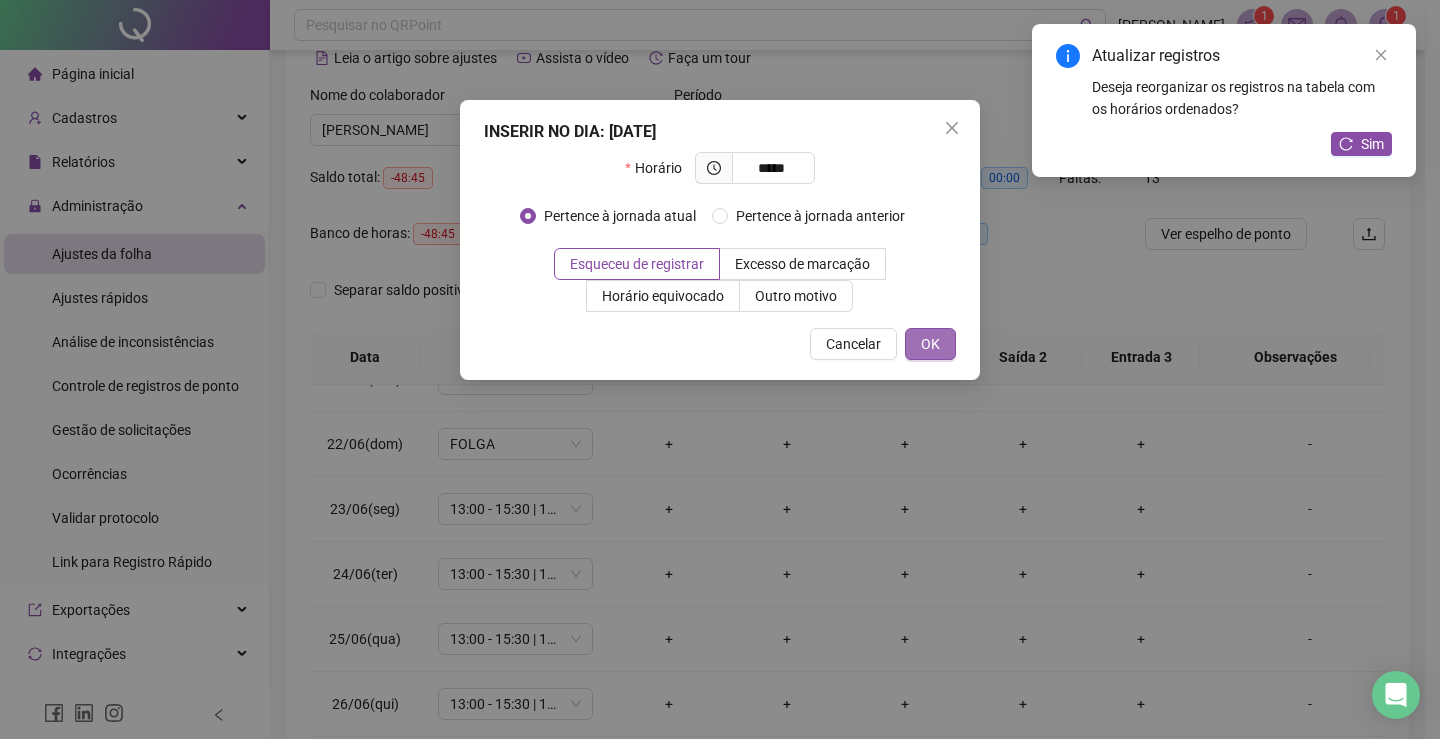 click on "OK" at bounding box center (930, 344) 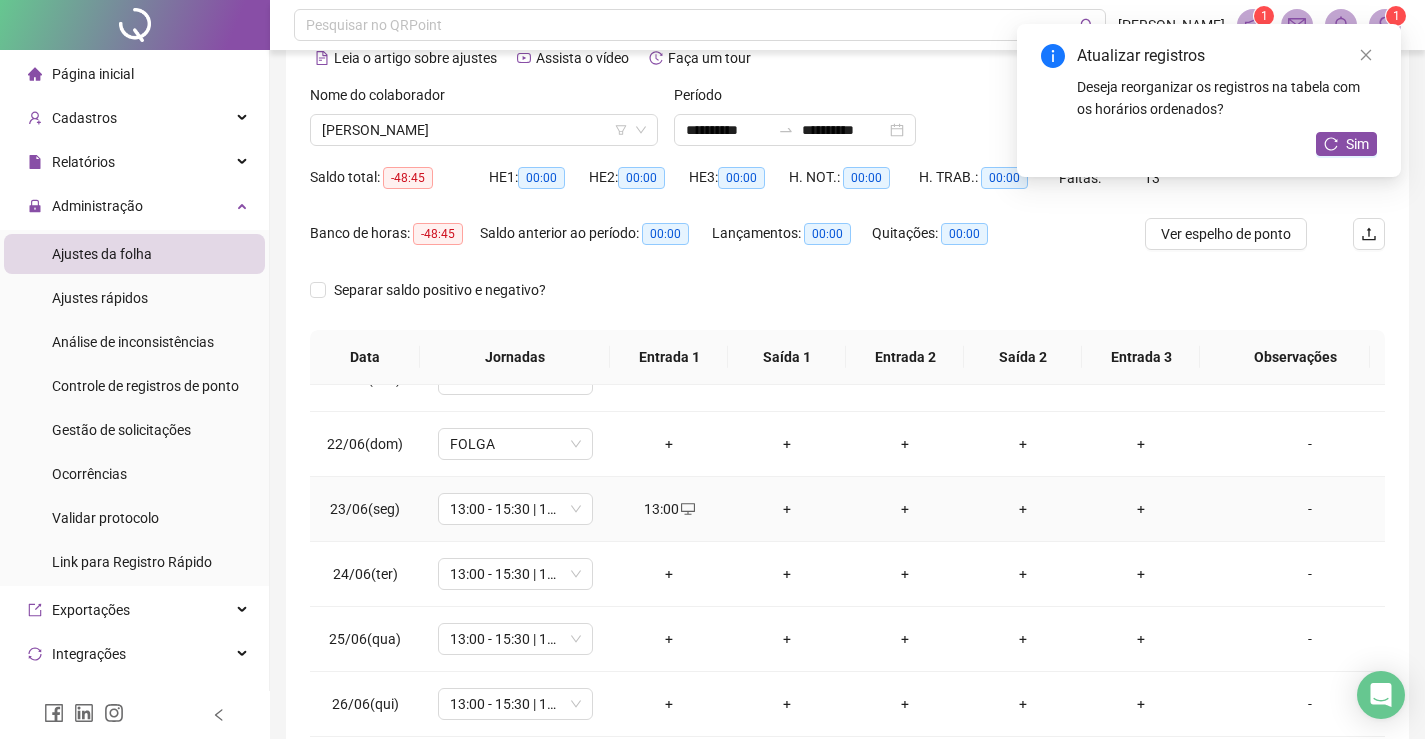 click on "+" at bounding box center (787, 509) 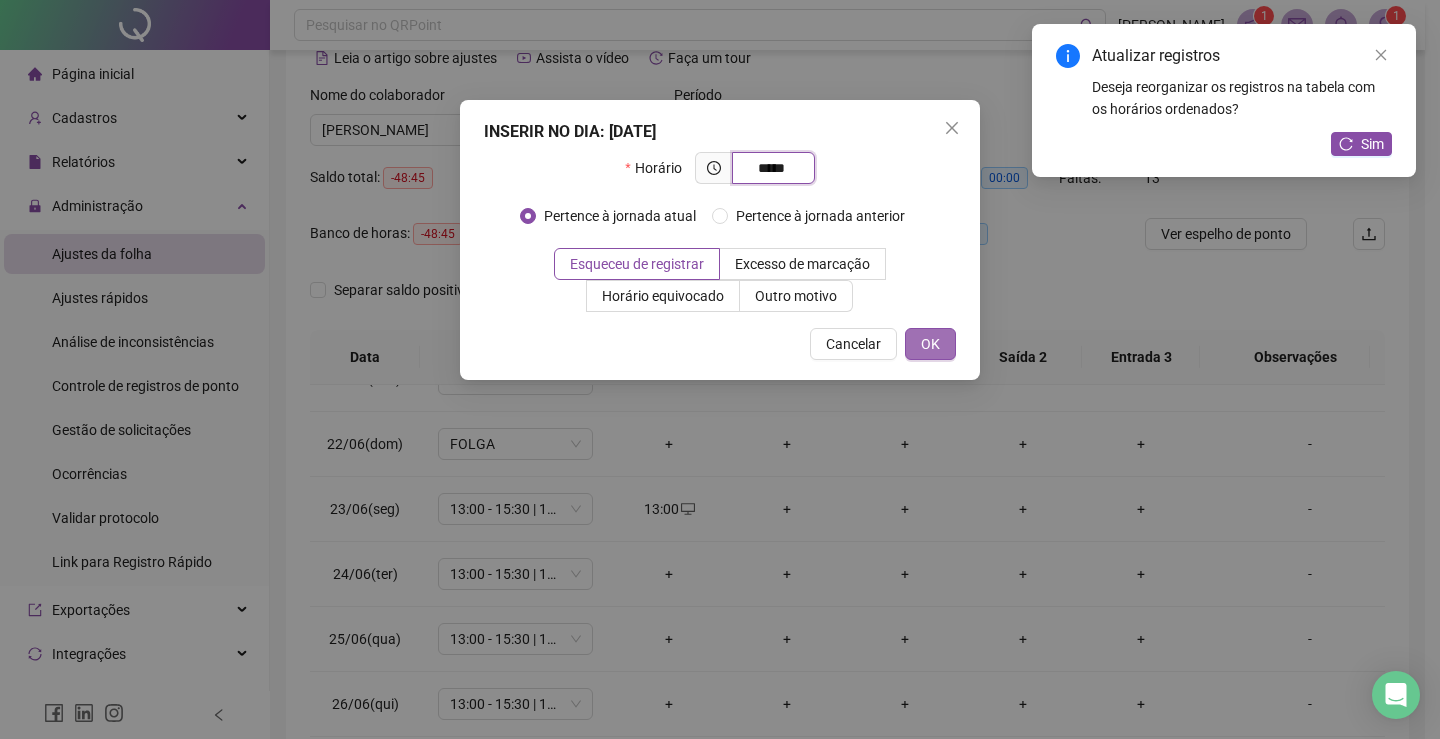 type on "*****" 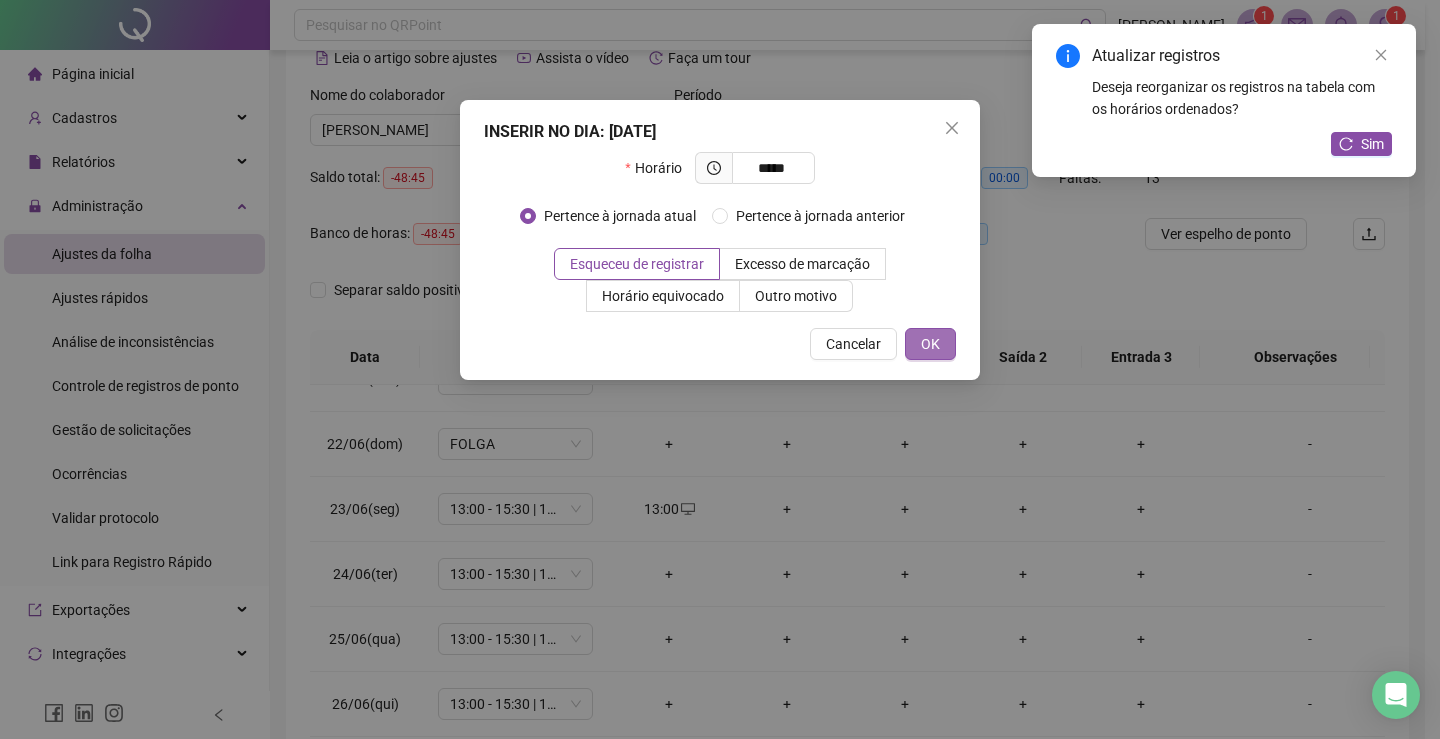 click on "OK" at bounding box center (930, 344) 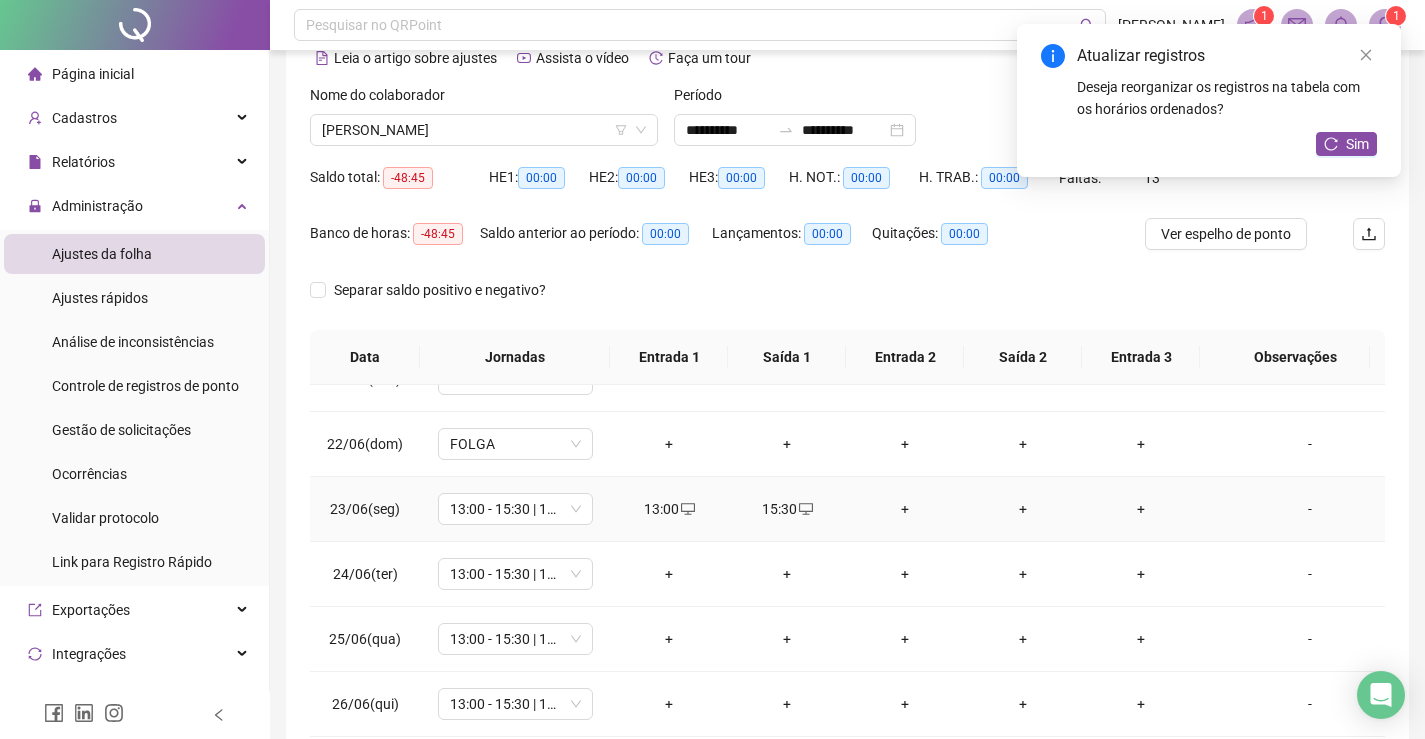 click on "+" at bounding box center [905, 509] 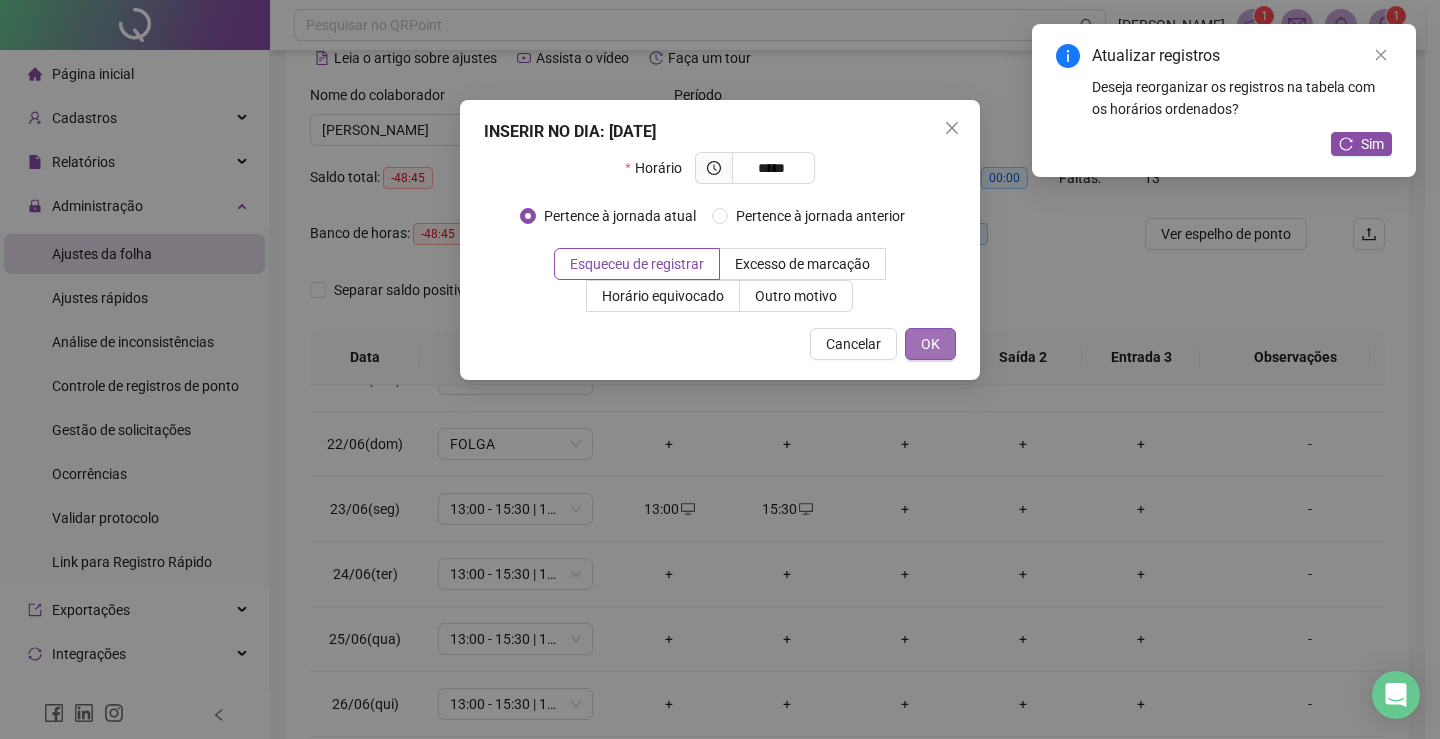 type on "*****" 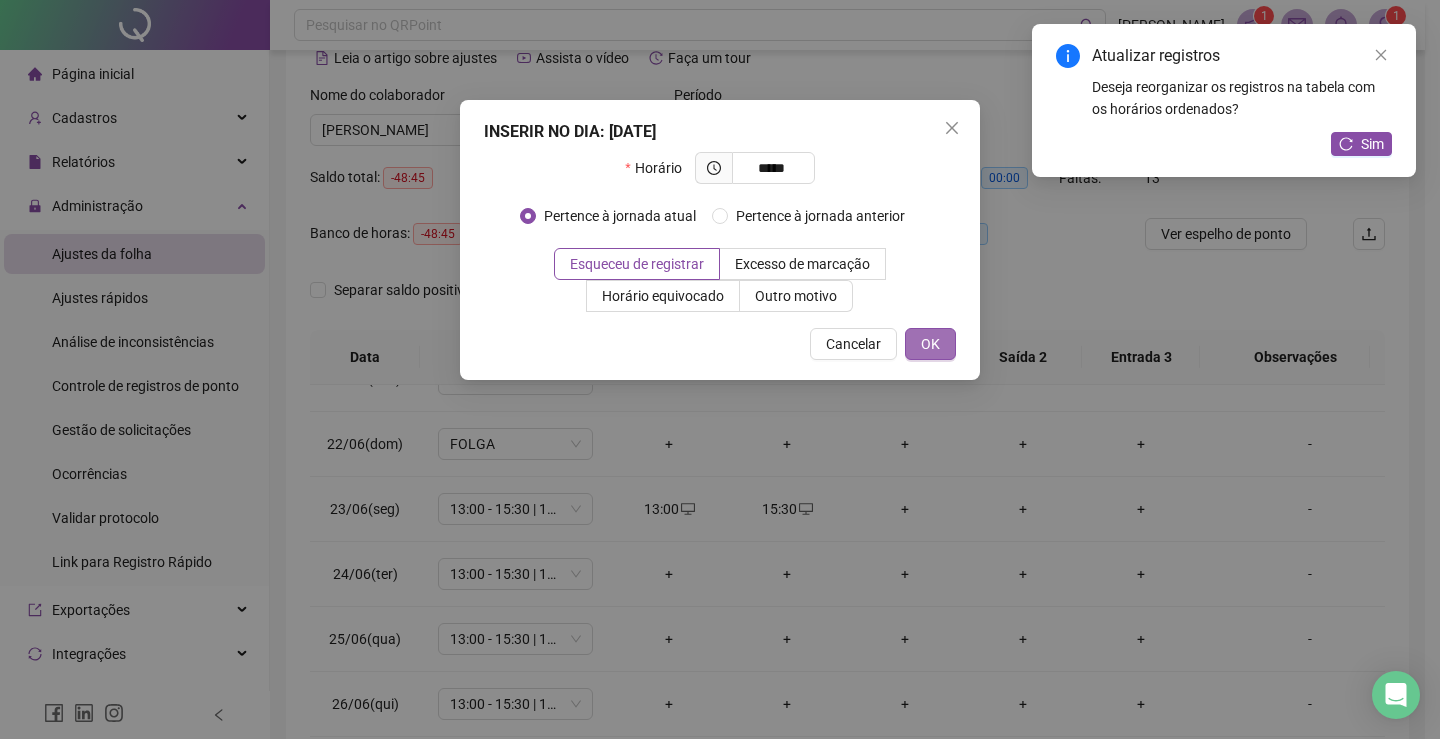 click on "OK" at bounding box center [930, 344] 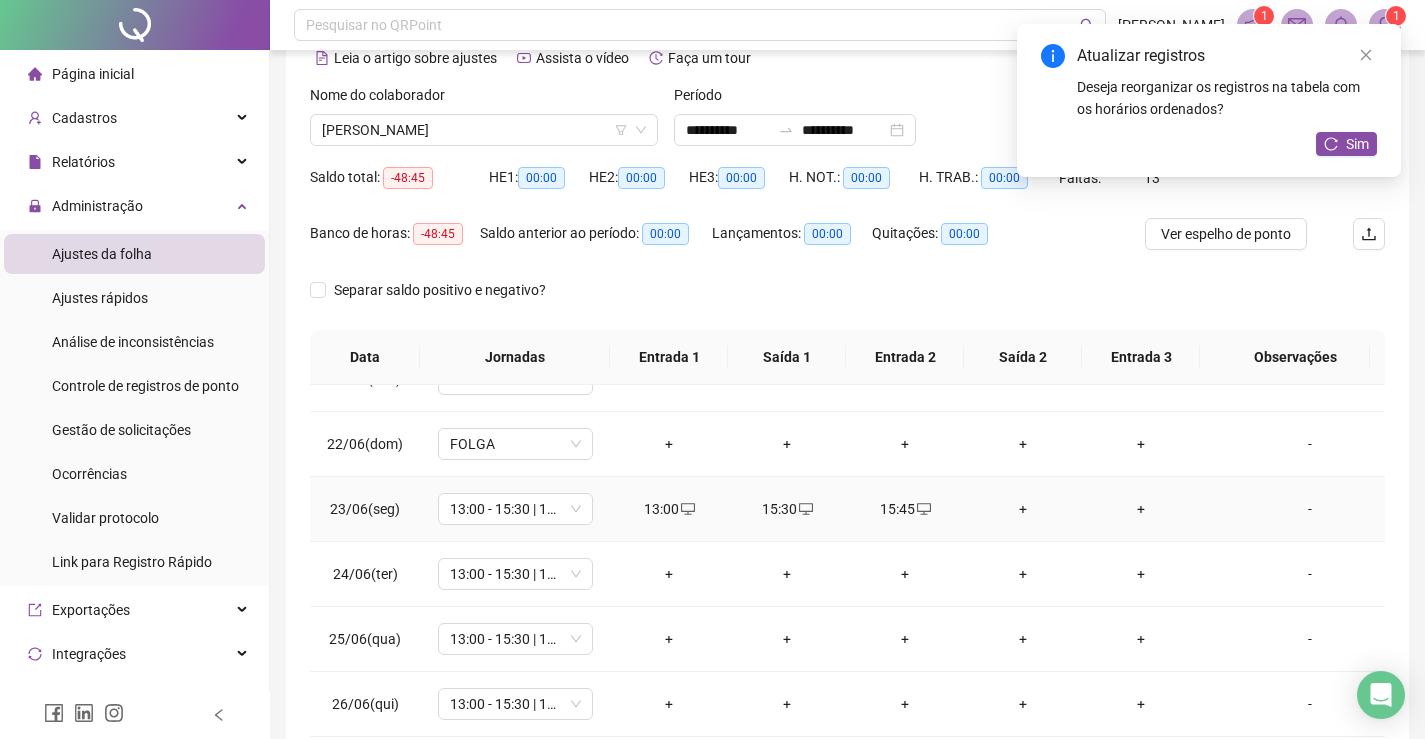 click on "+" at bounding box center [1023, 509] 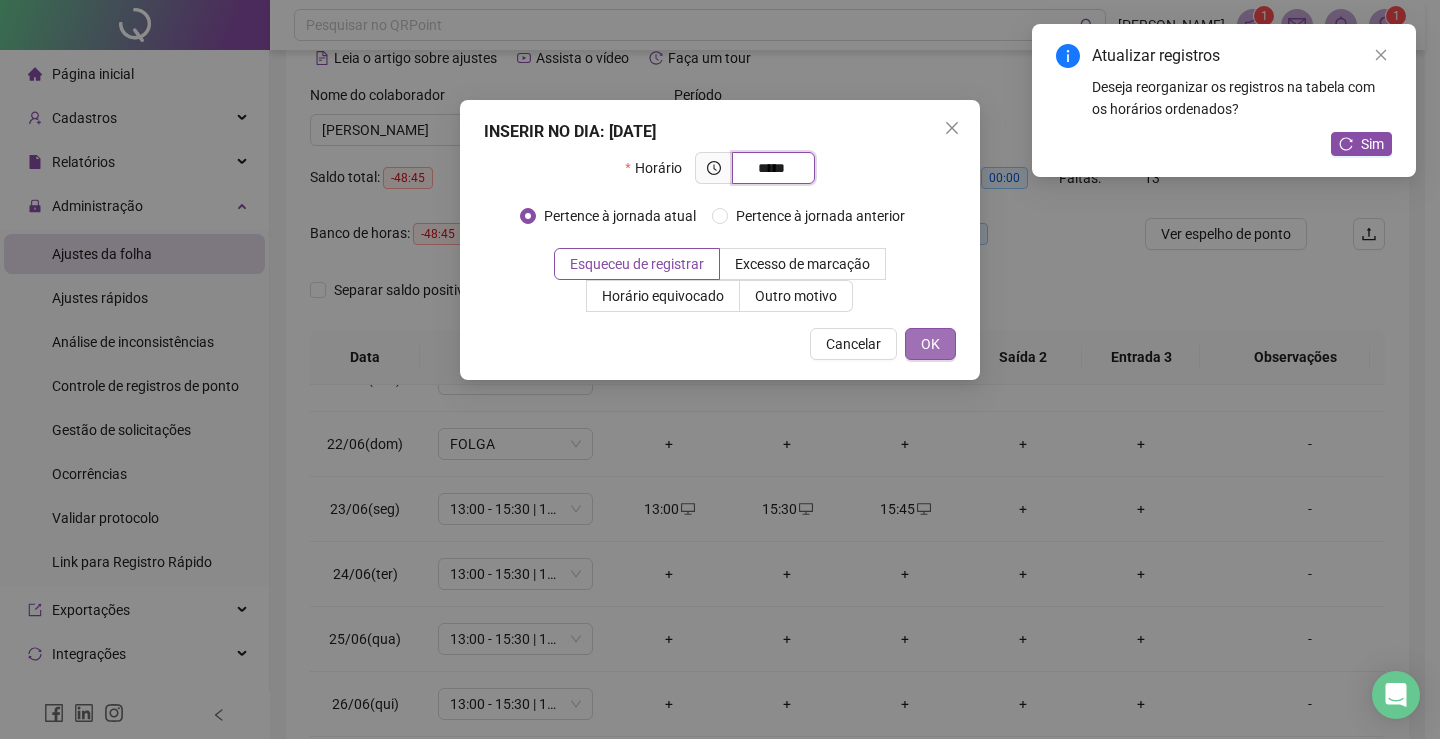 type on "*****" 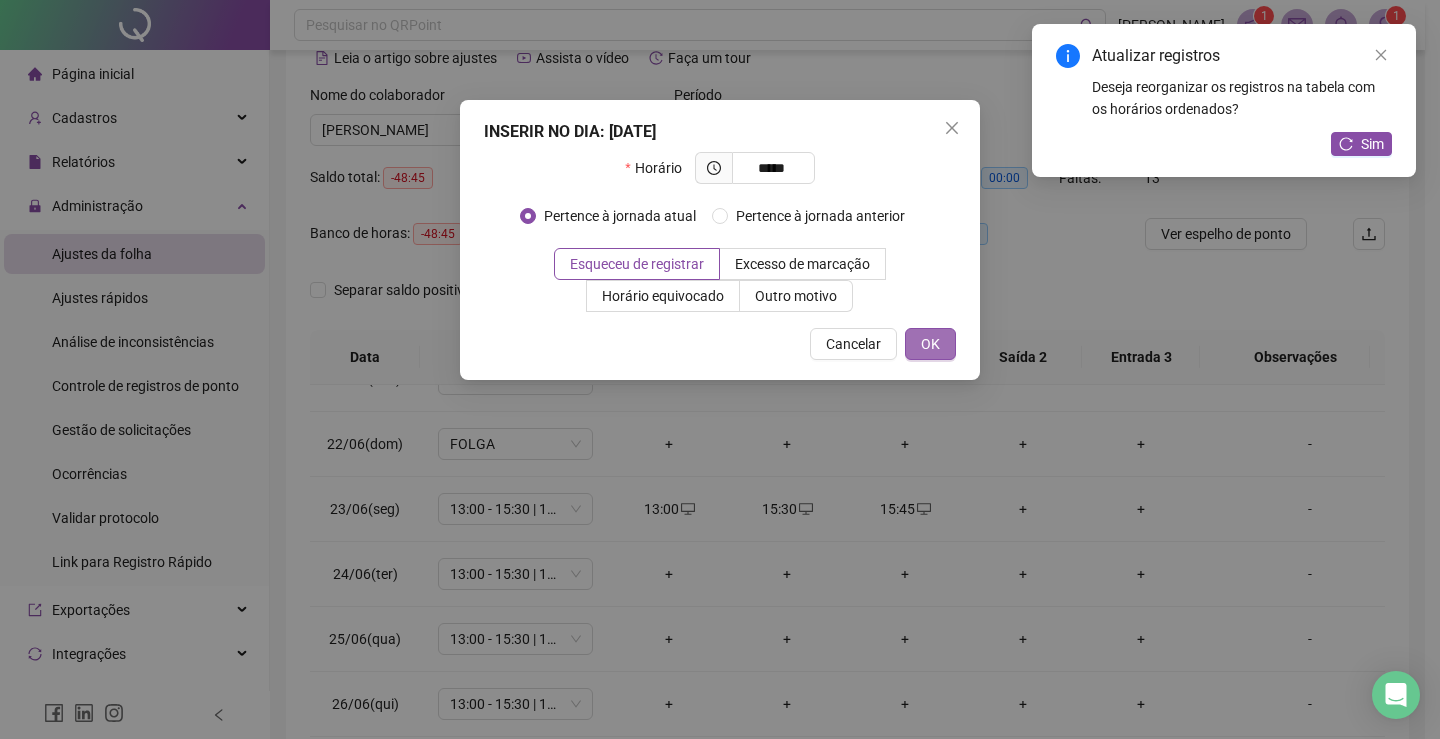 click on "OK" at bounding box center [930, 344] 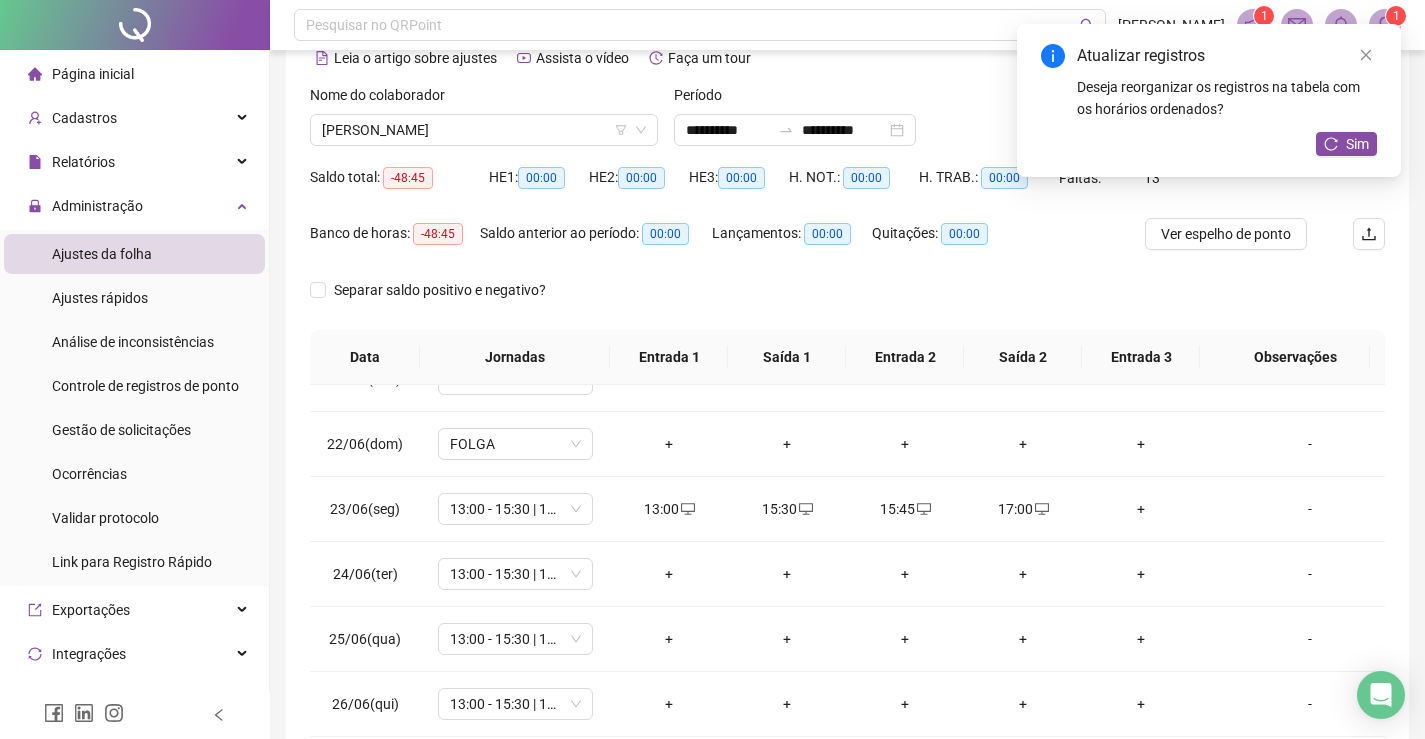 click on "+" at bounding box center [669, 574] 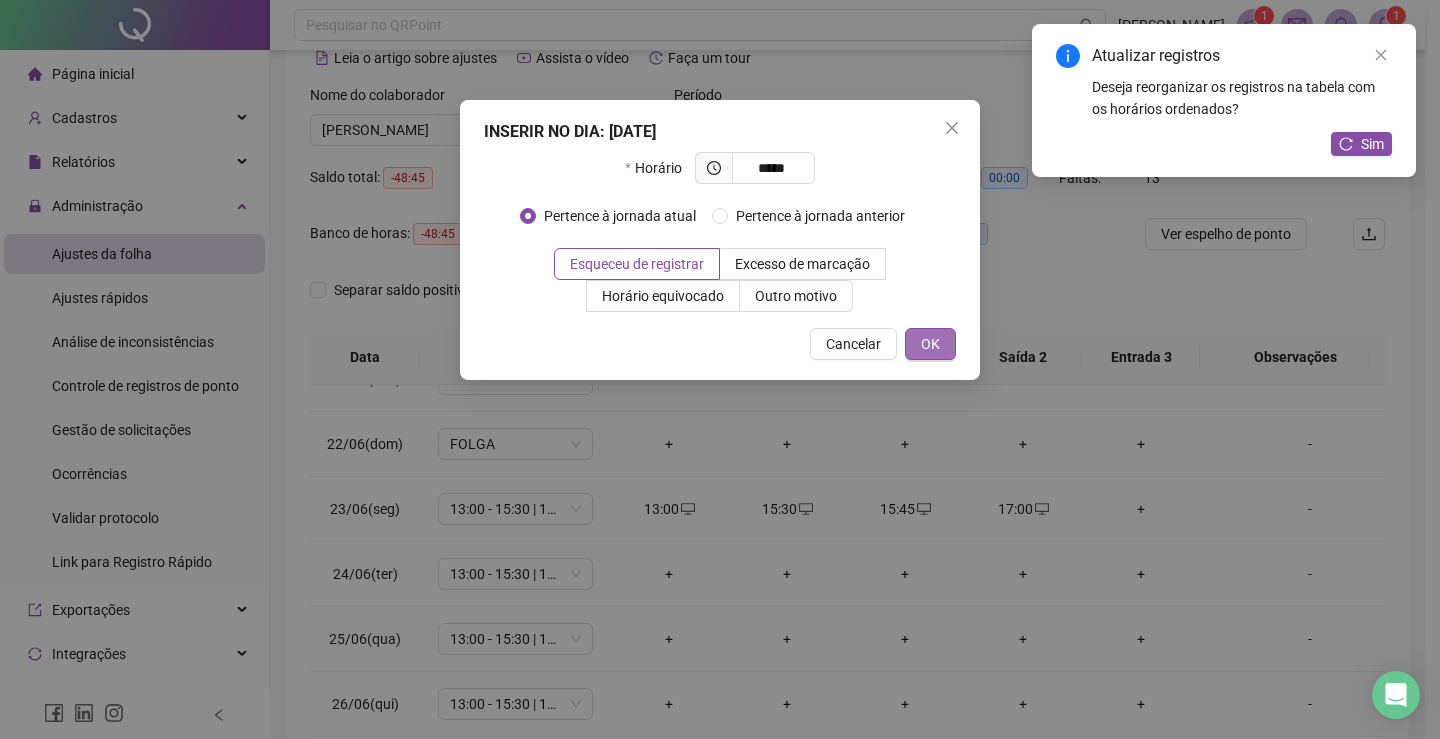 type on "*****" 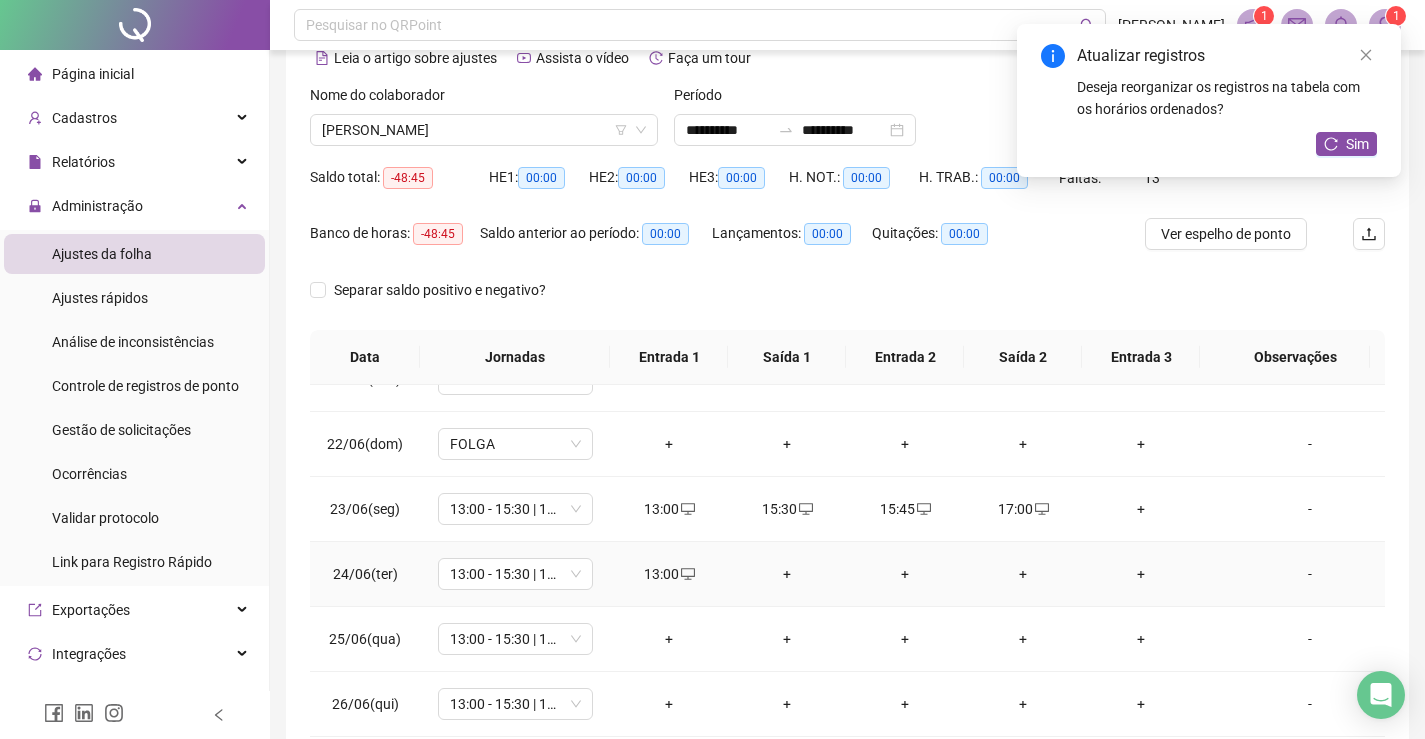 click on "+" at bounding box center (787, 574) 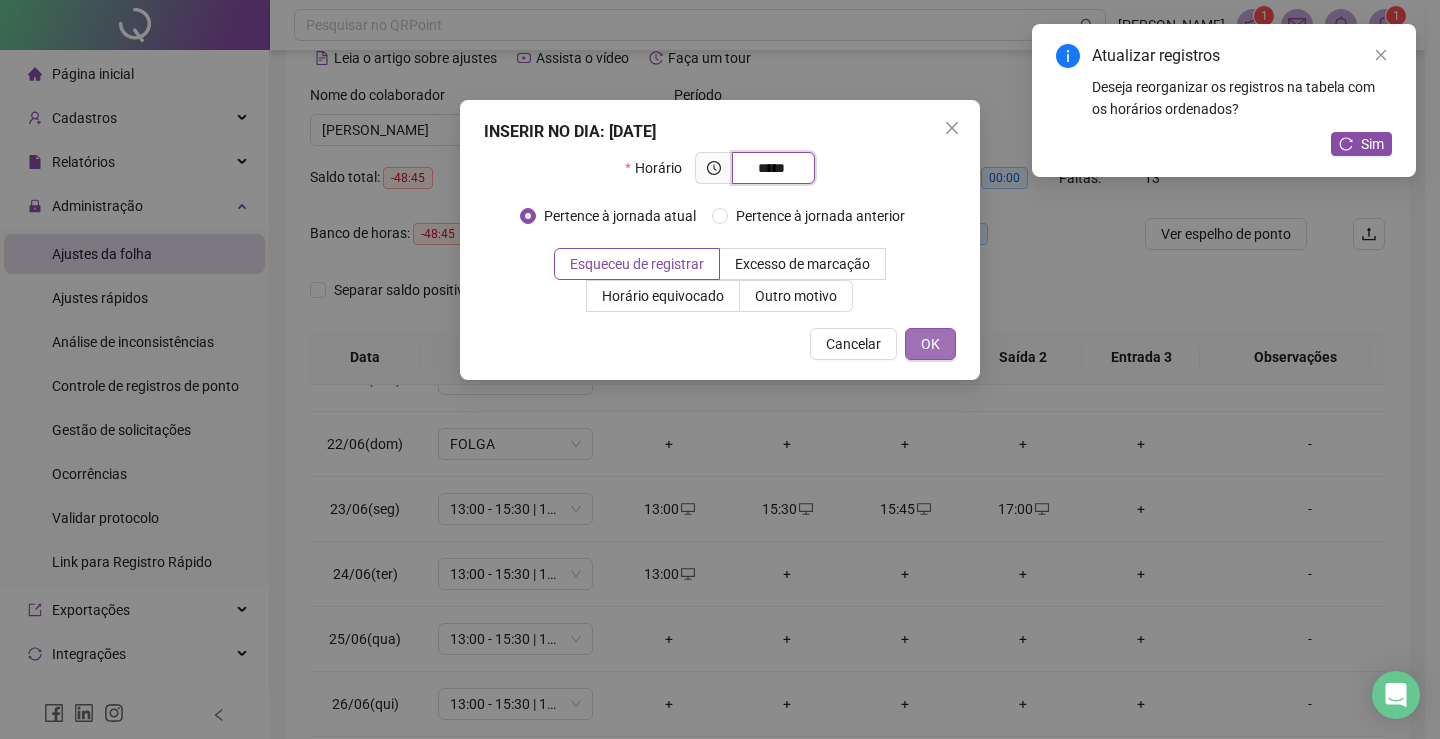 type on "*****" 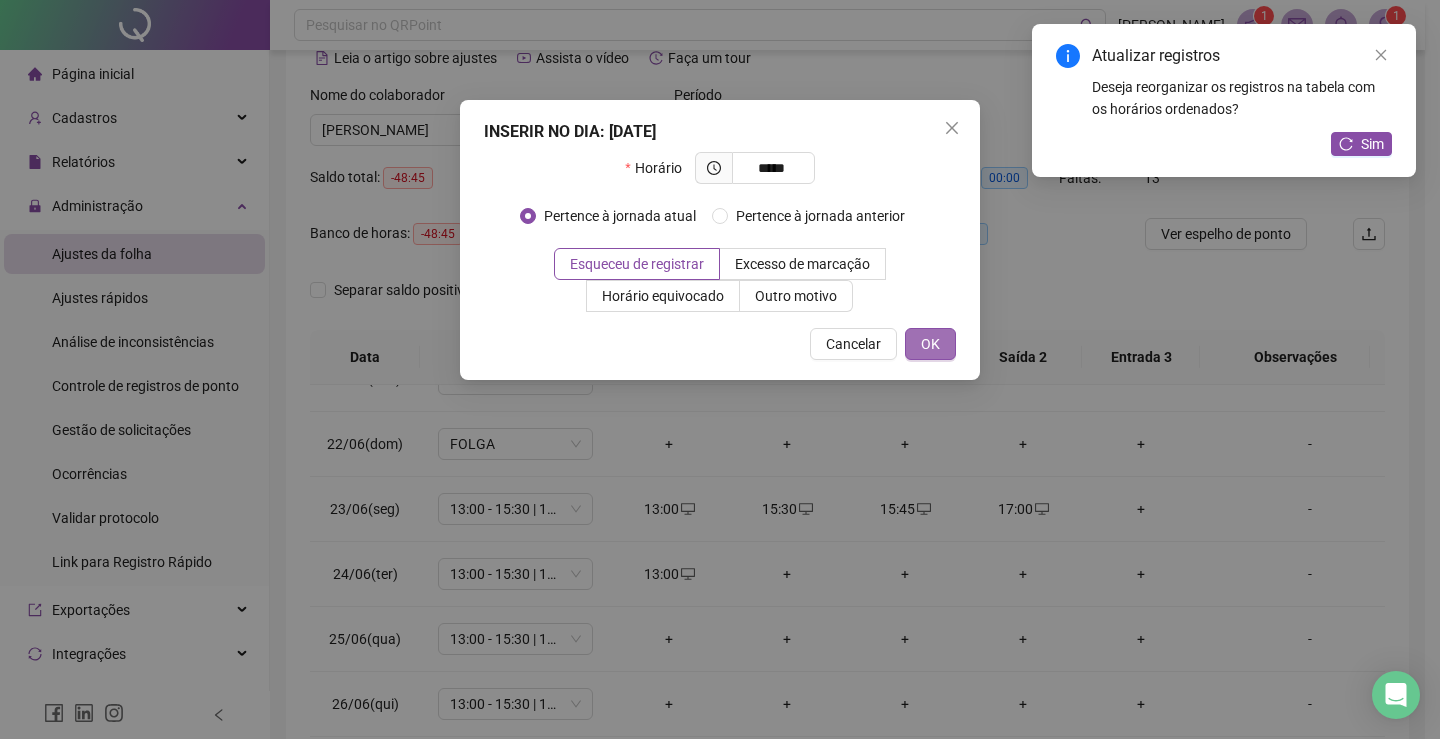 click on "OK" at bounding box center [930, 344] 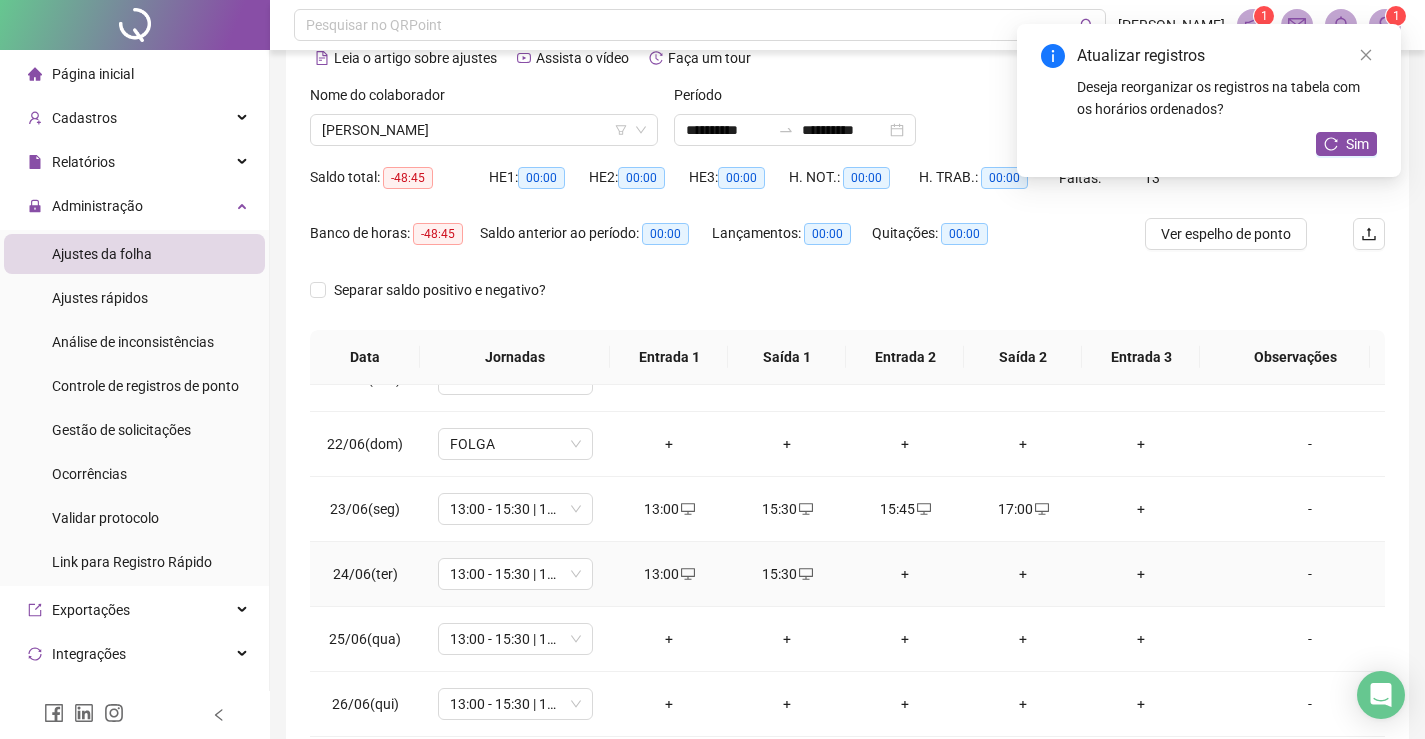 click on "+" at bounding box center [905, 574] 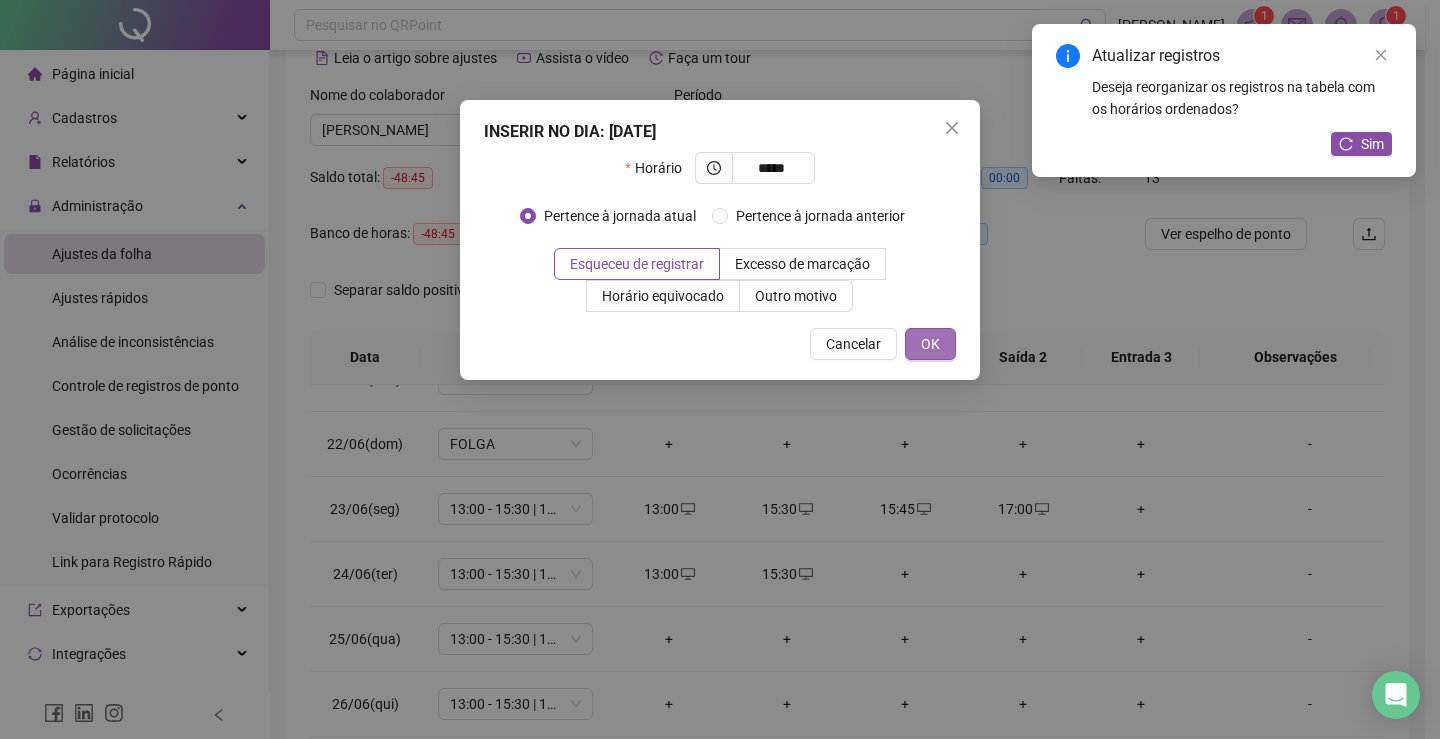 type on "*****" 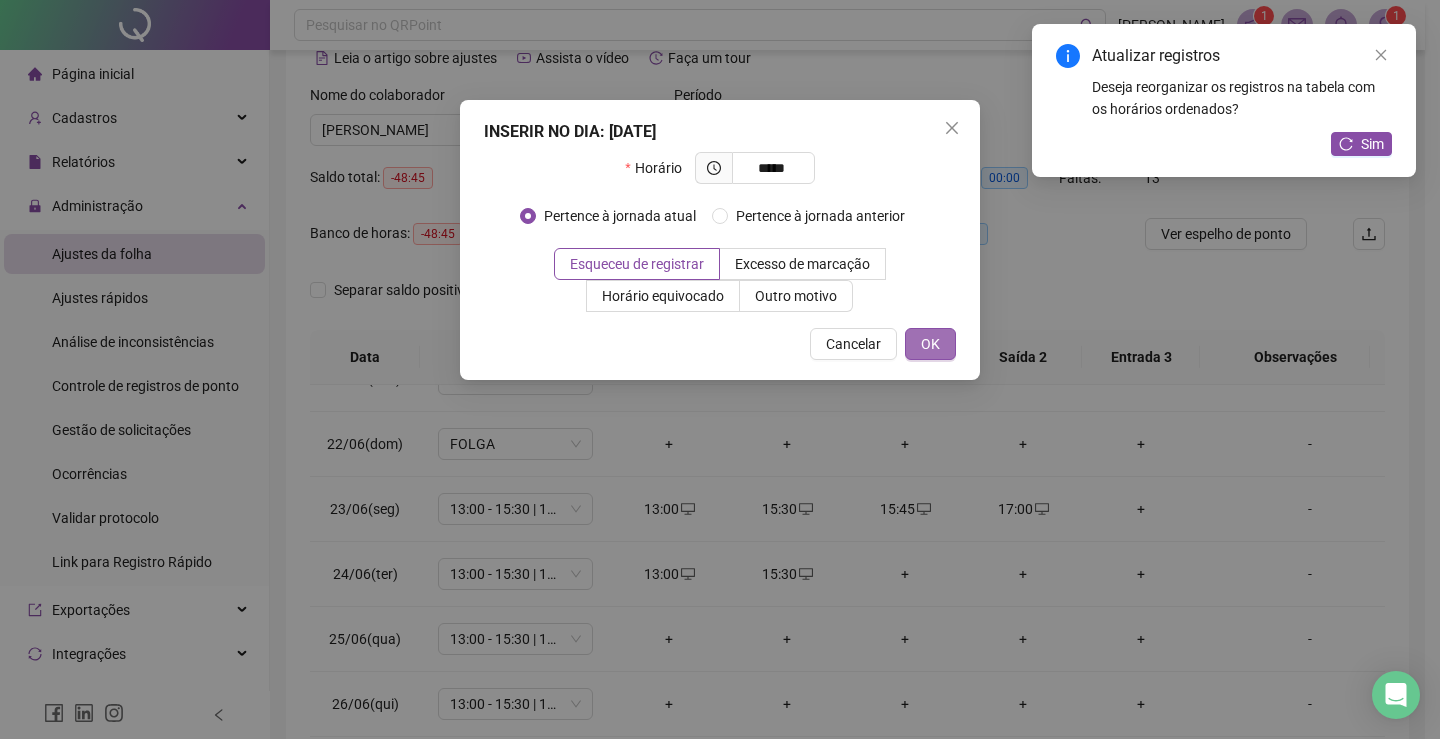 click on "OK" at bounding box center (930, 344) 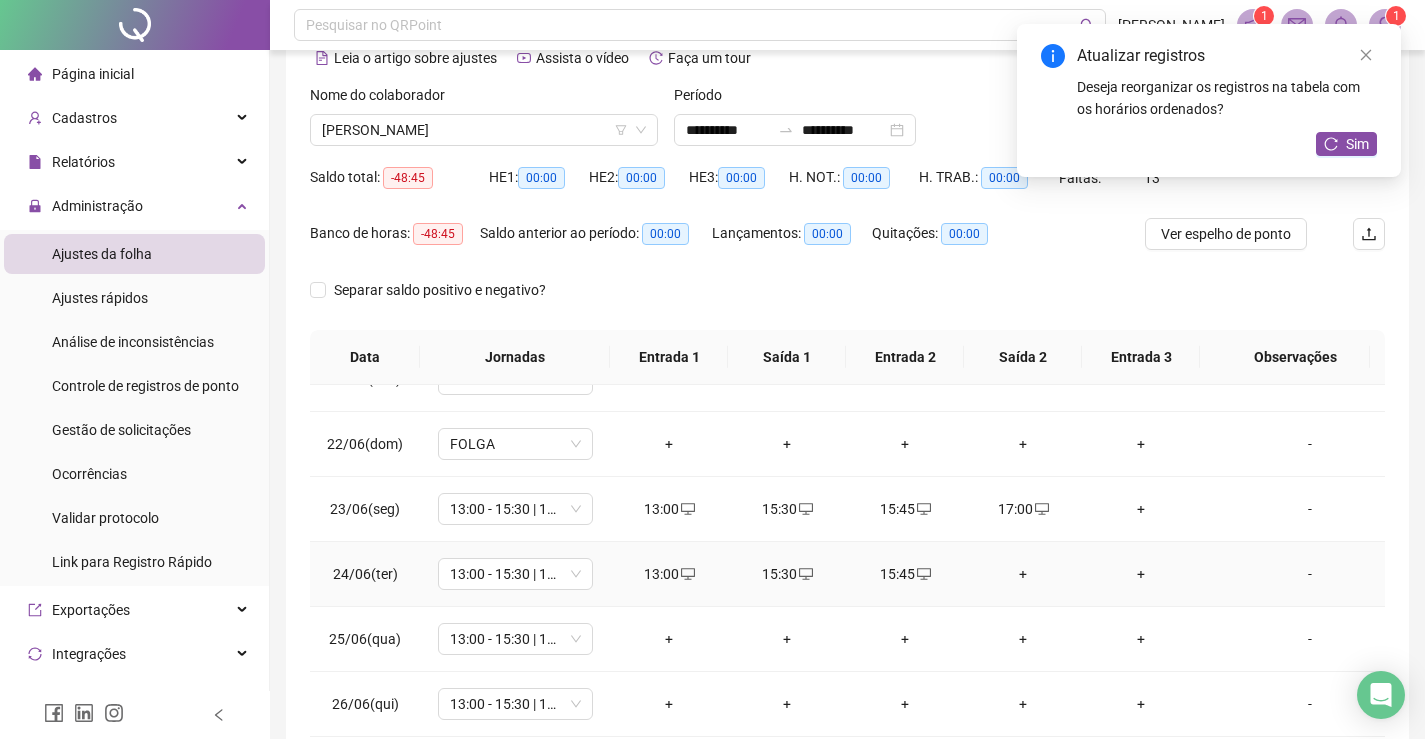 click on "+" at bounding box center [1023, 574] 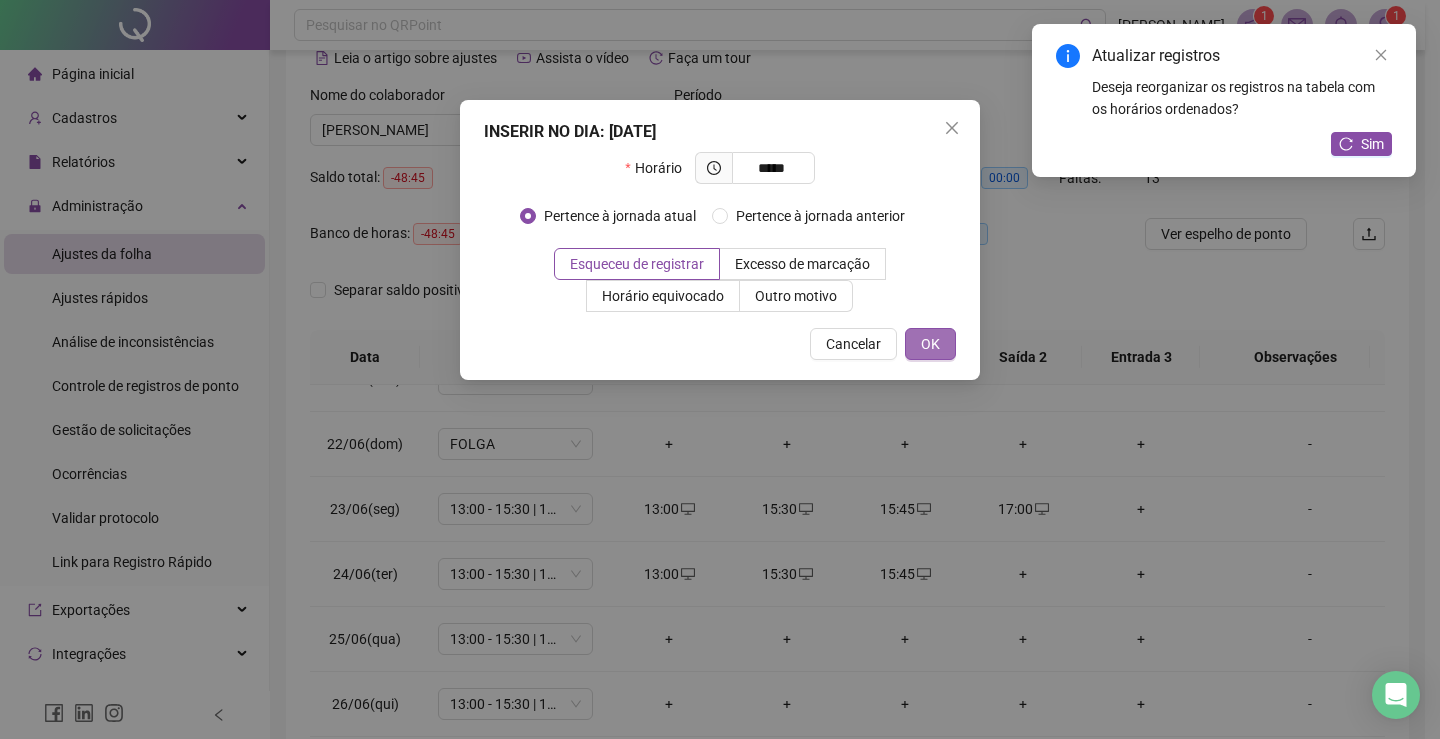 type on "*****" 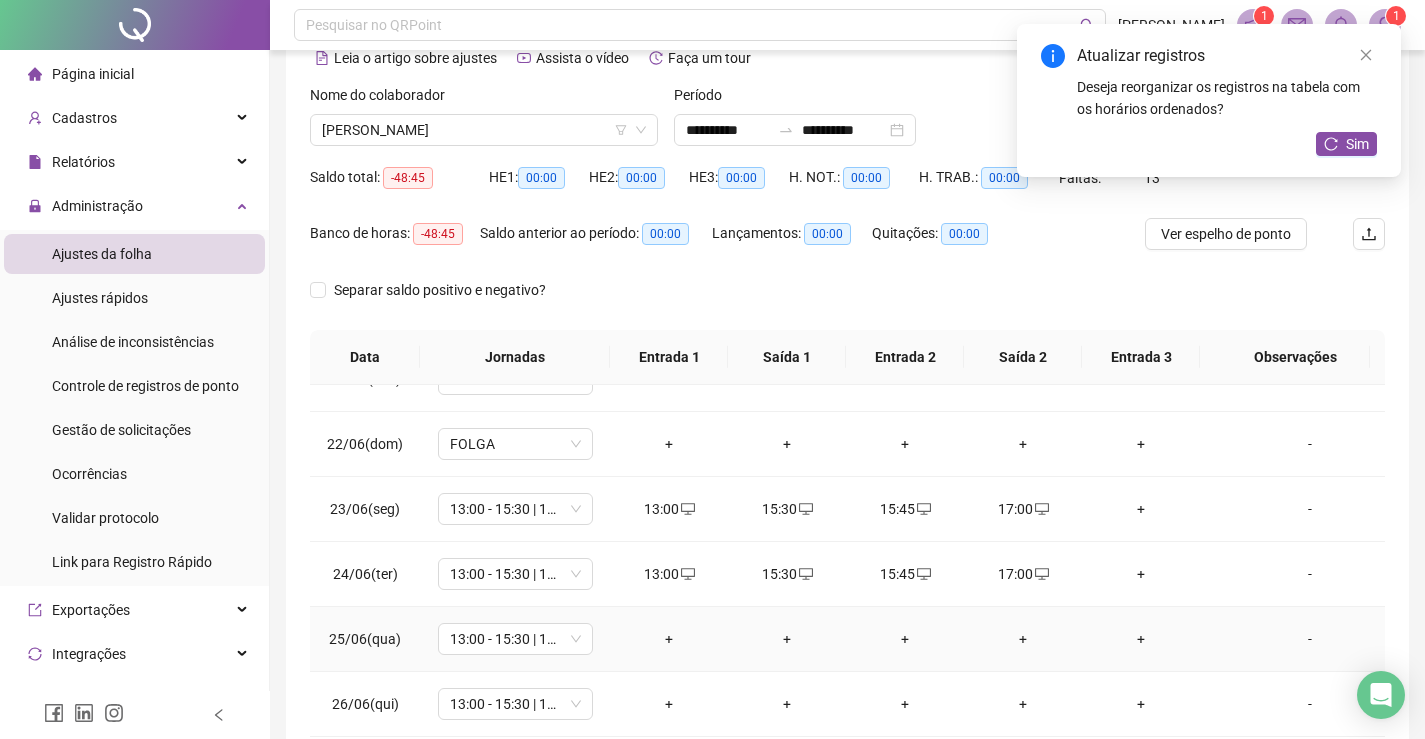 click on "+" at bounding box center (669, 639) 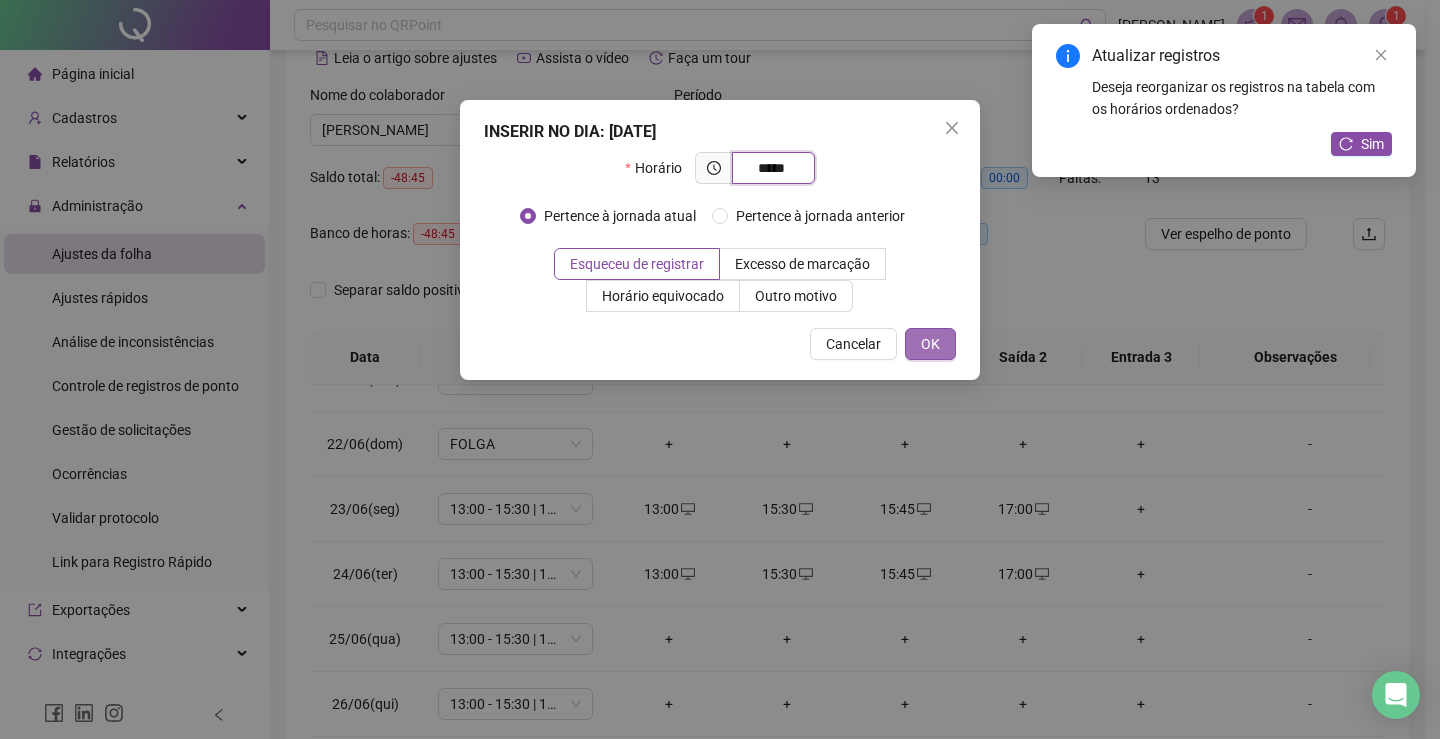 type on "*****" 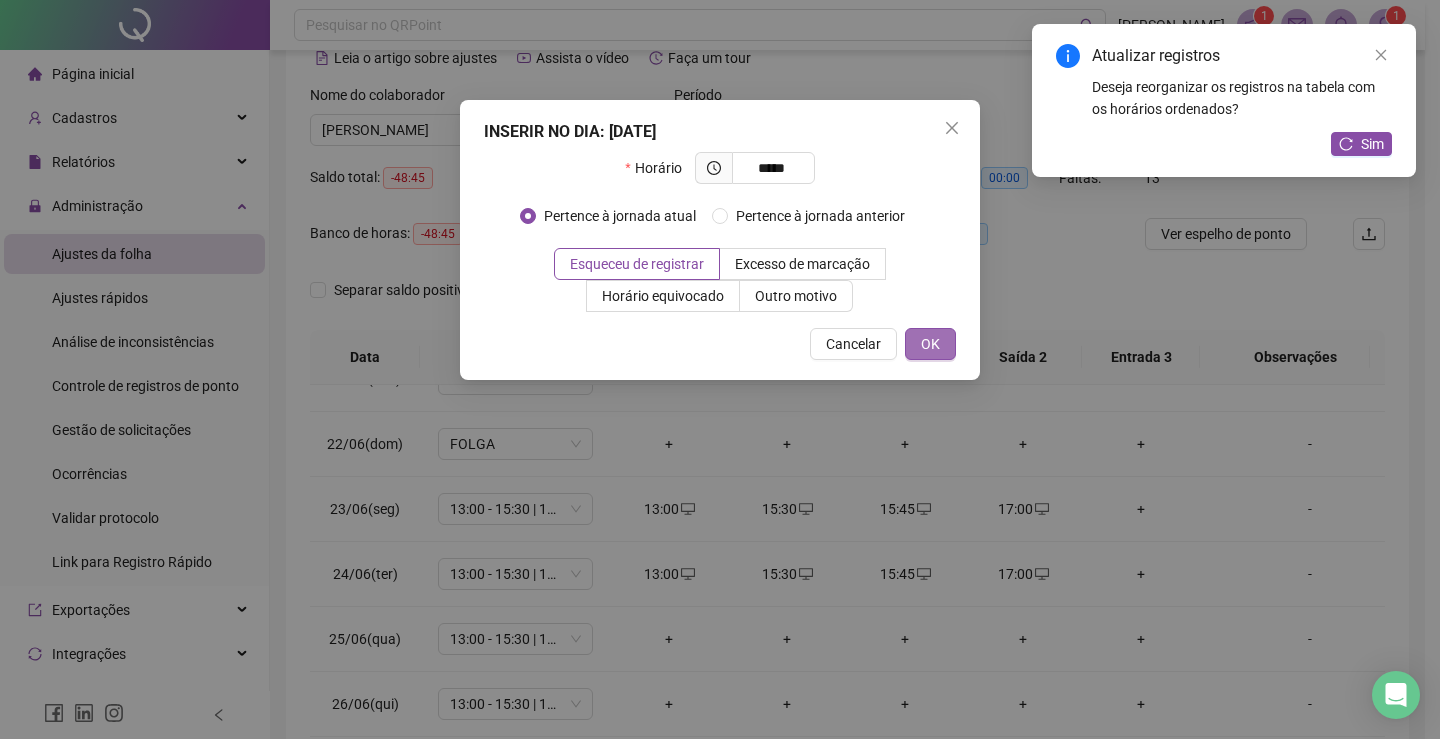 click on "OK" at bounding box center [930, 344] 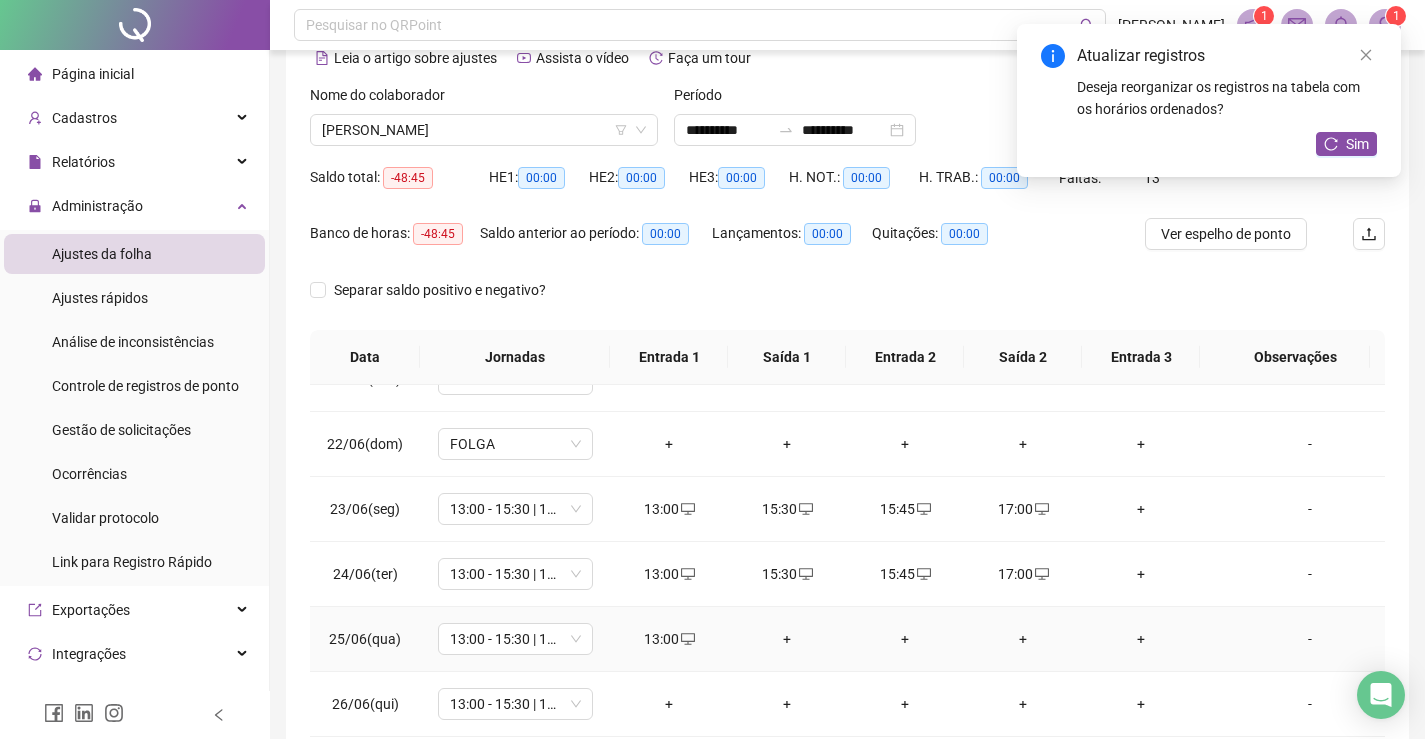 click on "+" at bounding box center (787, 639) 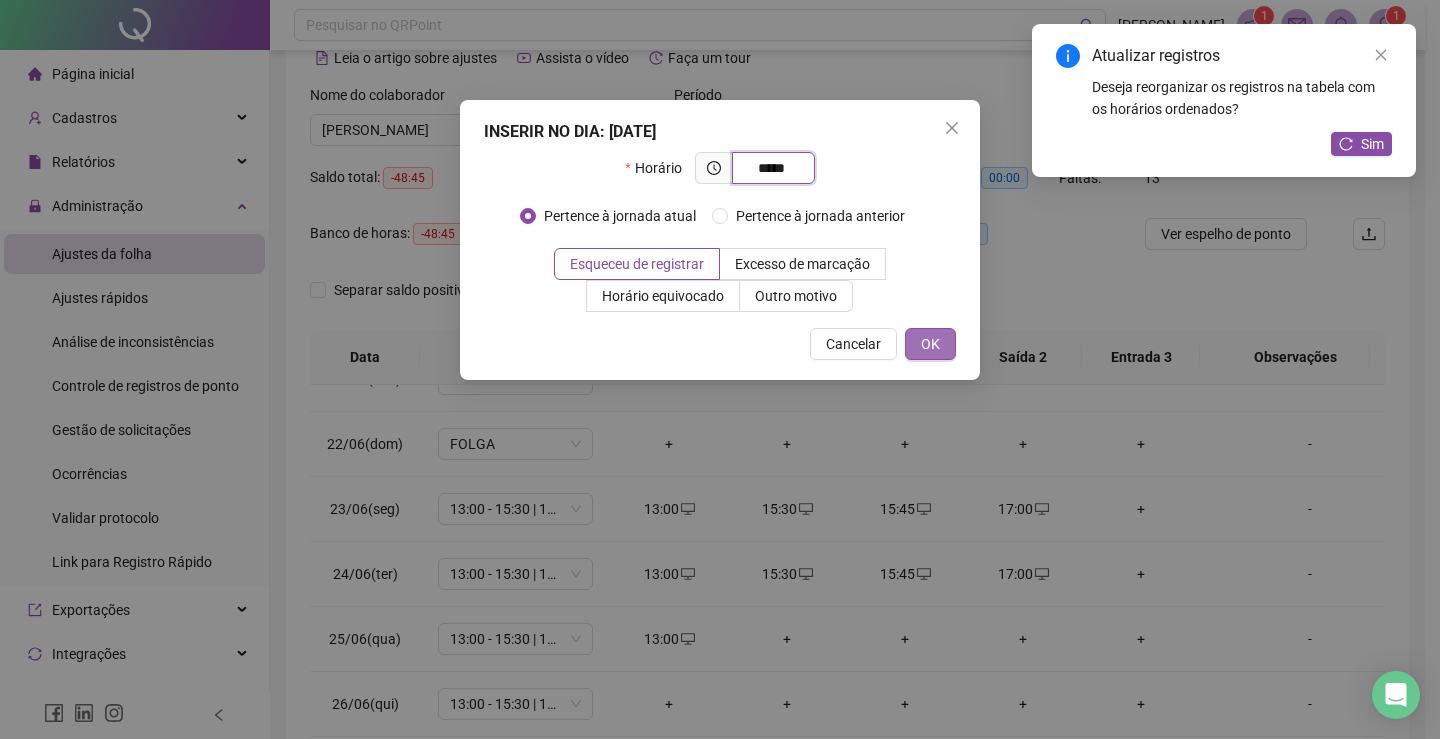 type on "*****" 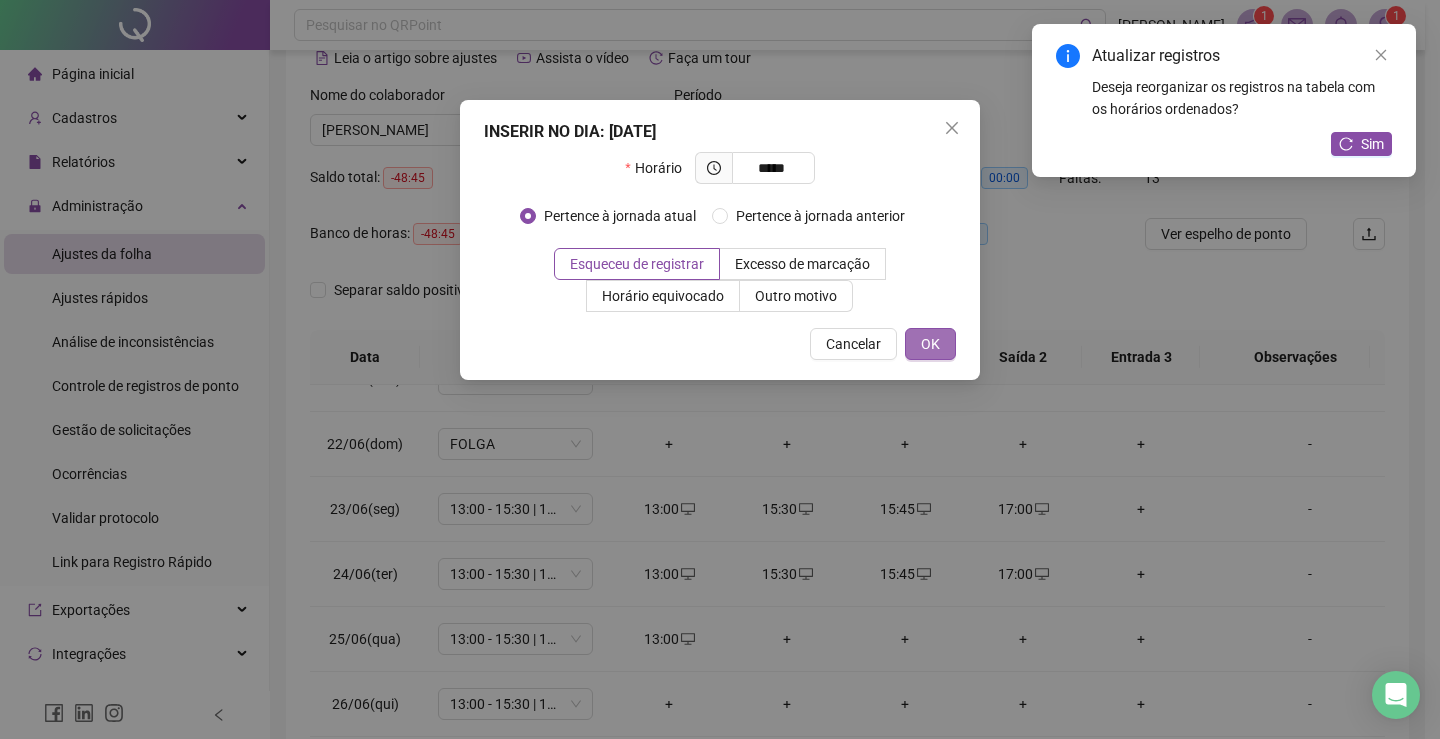 click on "OK" at bounding box center [930, 344] 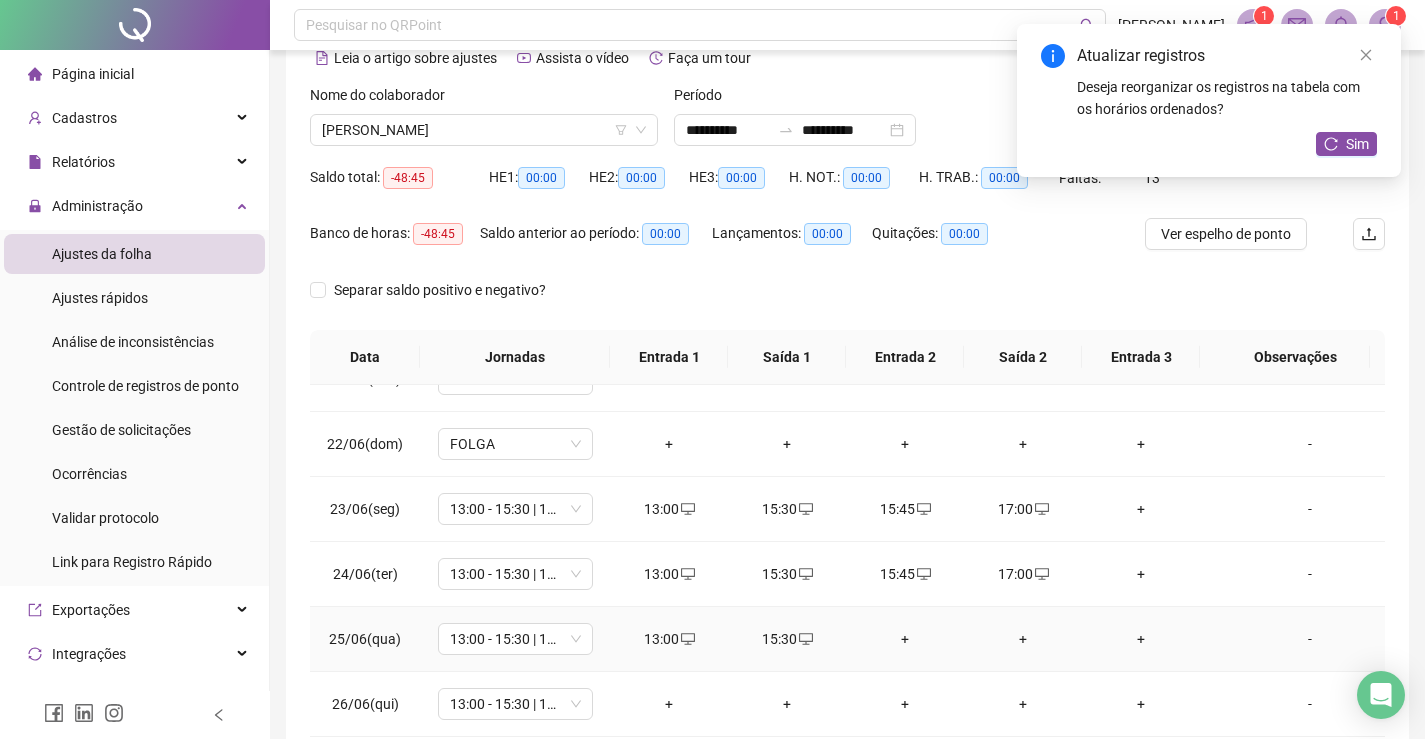 click on "+" at bounding box center [905, 639] 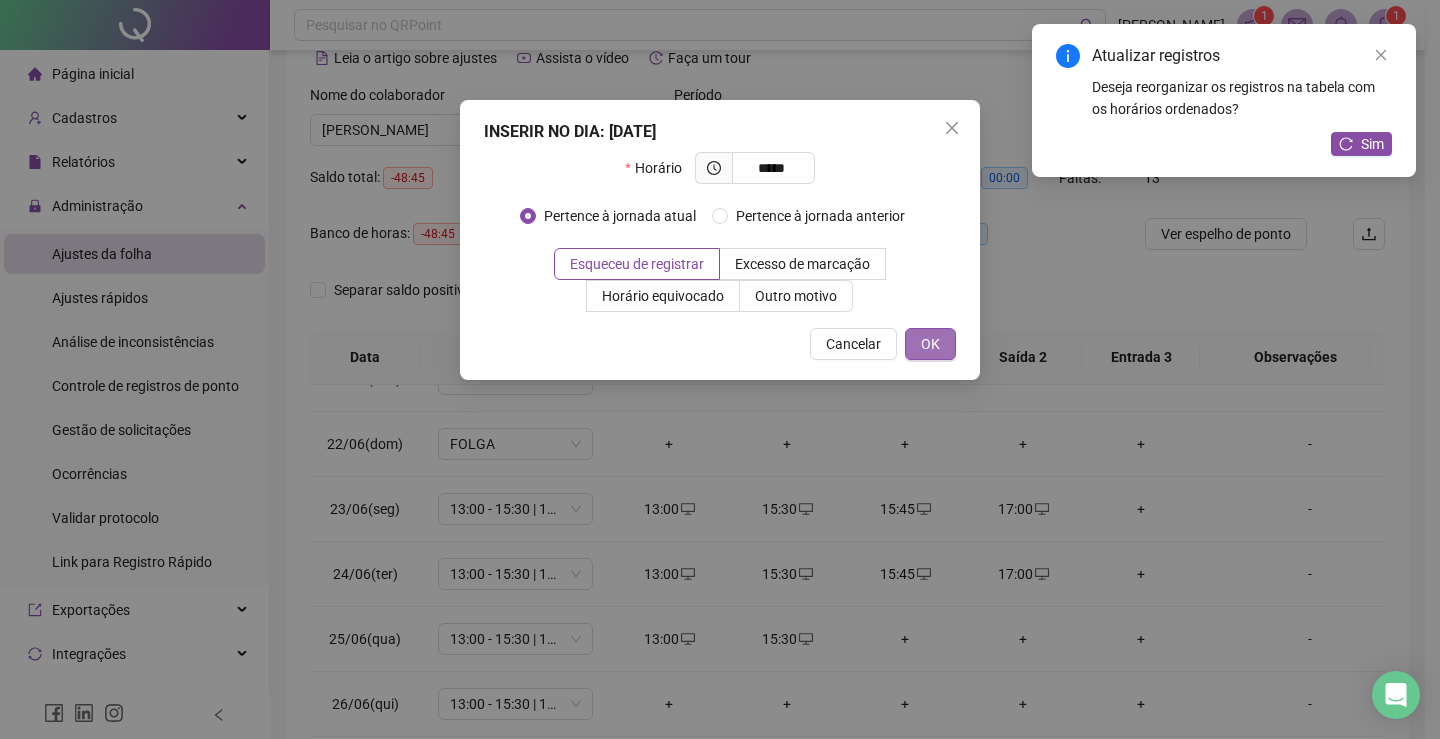 type on "*****" 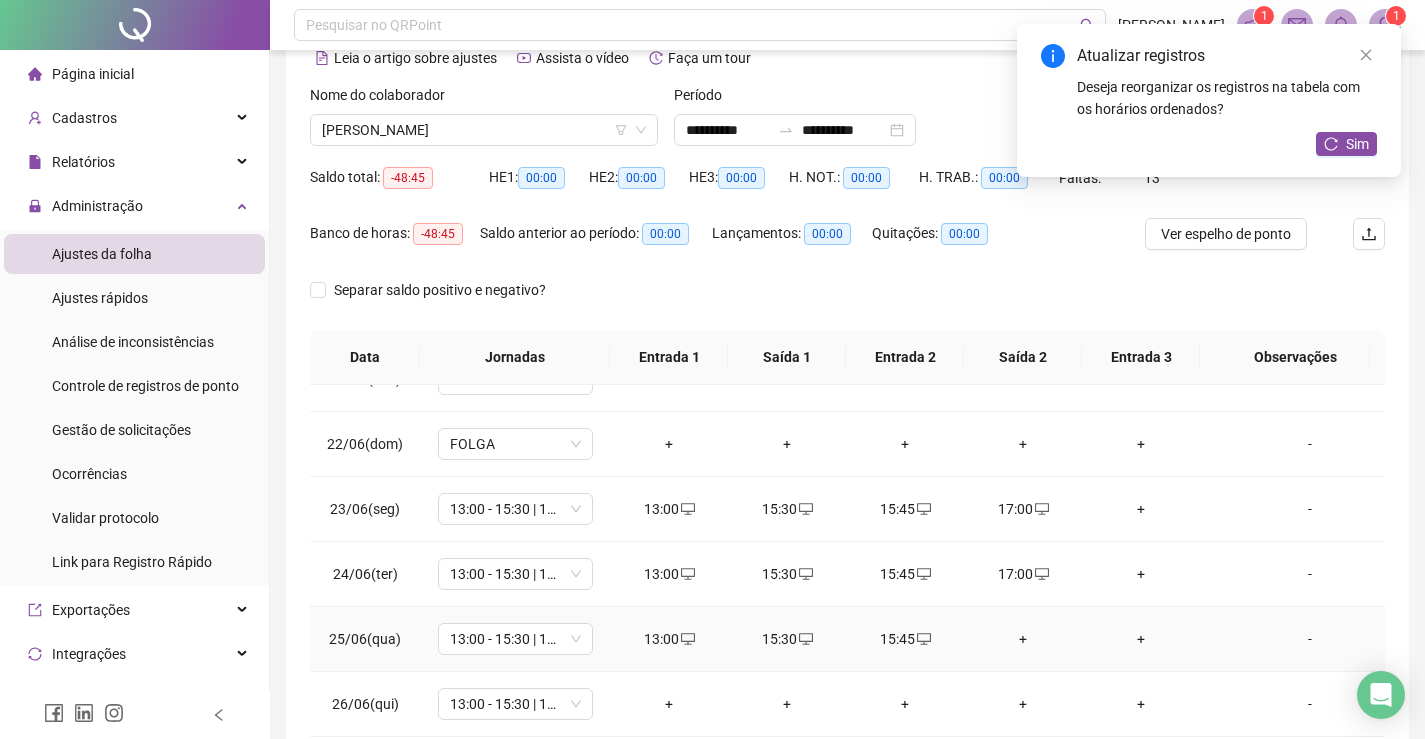 click on "+" at bounding box center [1023, 639] 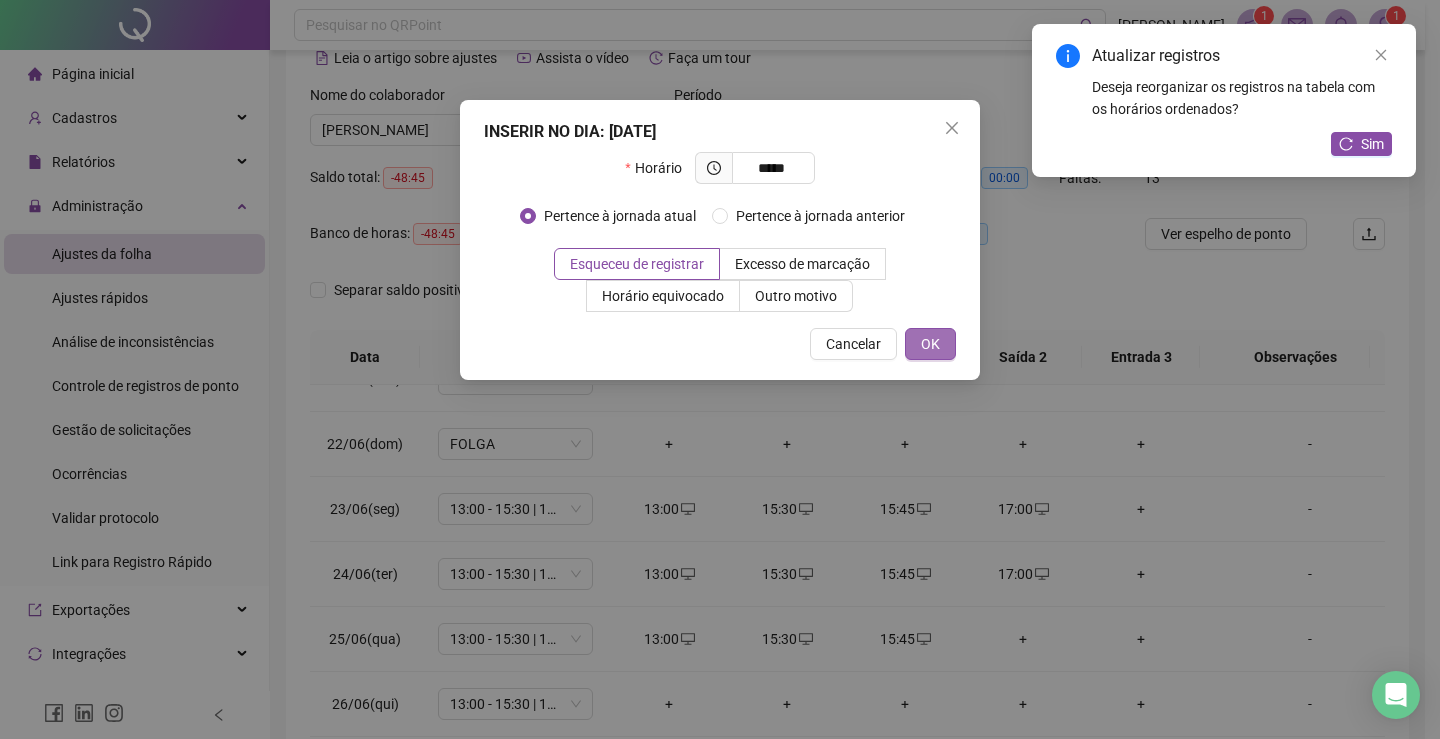type on "*****" 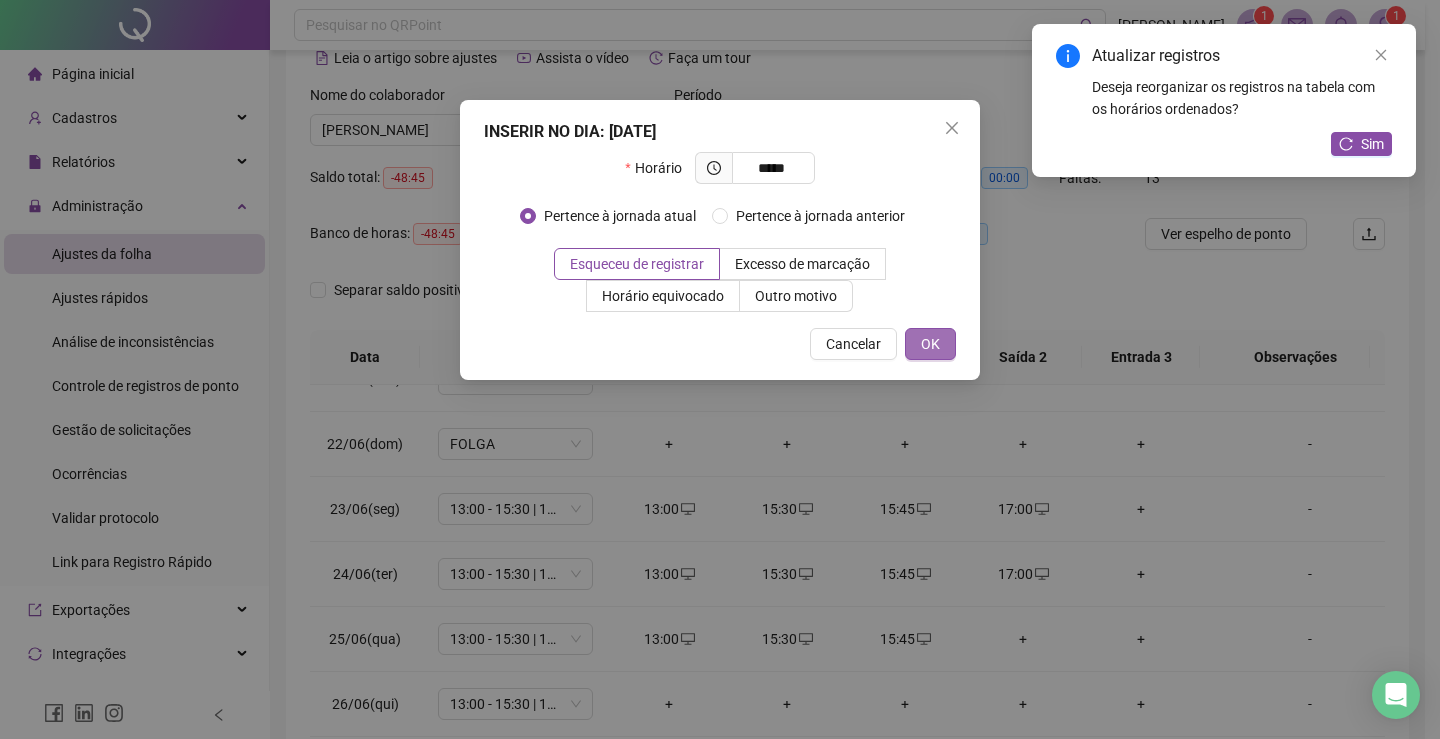 click on "OK" at bounding box center [930, 344] 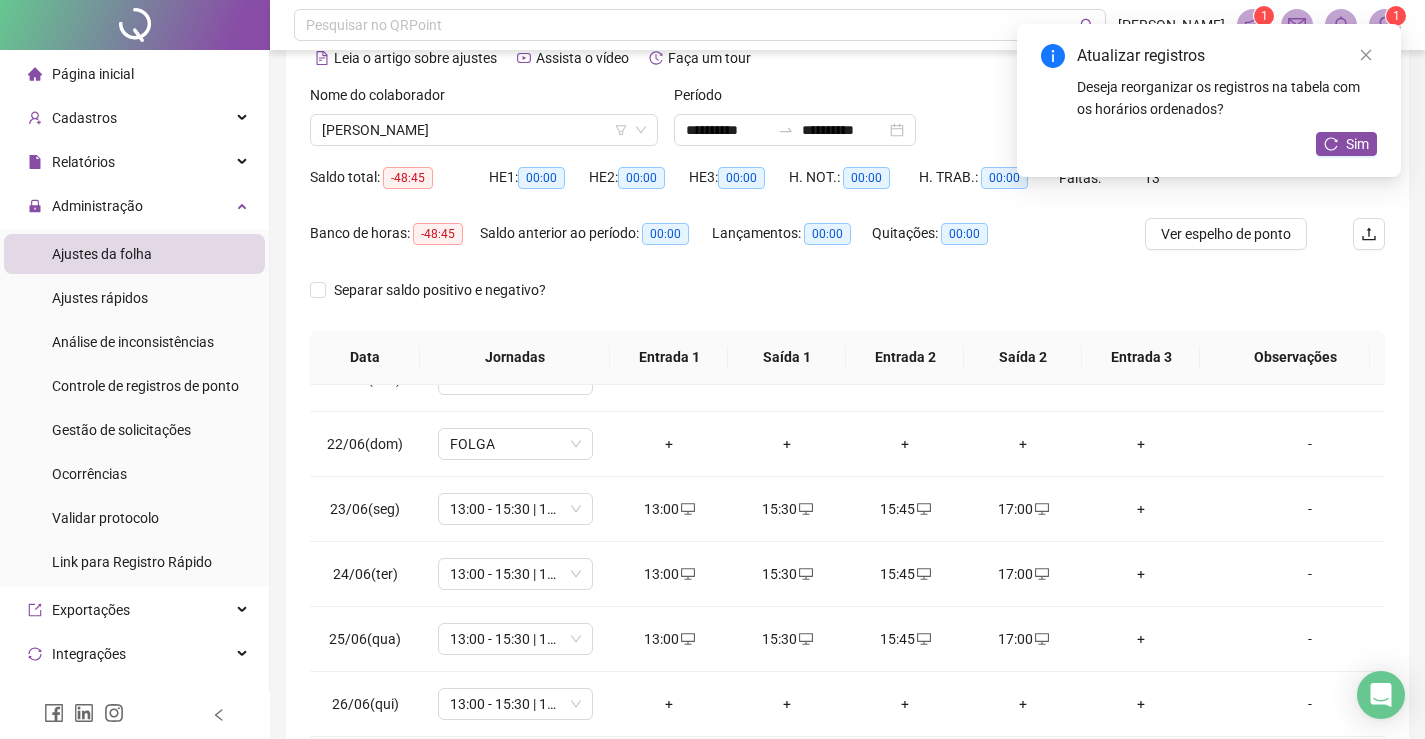 scroll, scrollTop: 823, scrollLeft: 0, axis: vertical 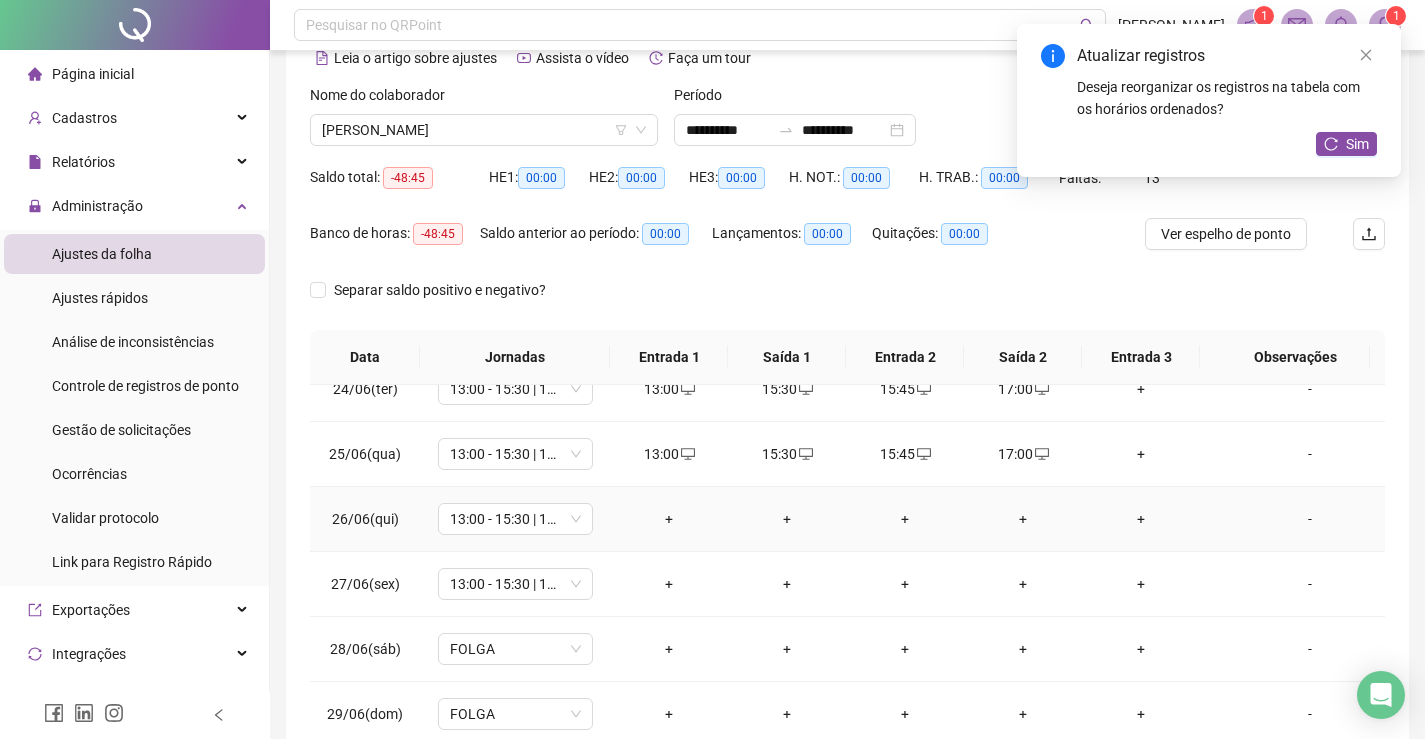 click on "+" at bounding box center (669, 519) 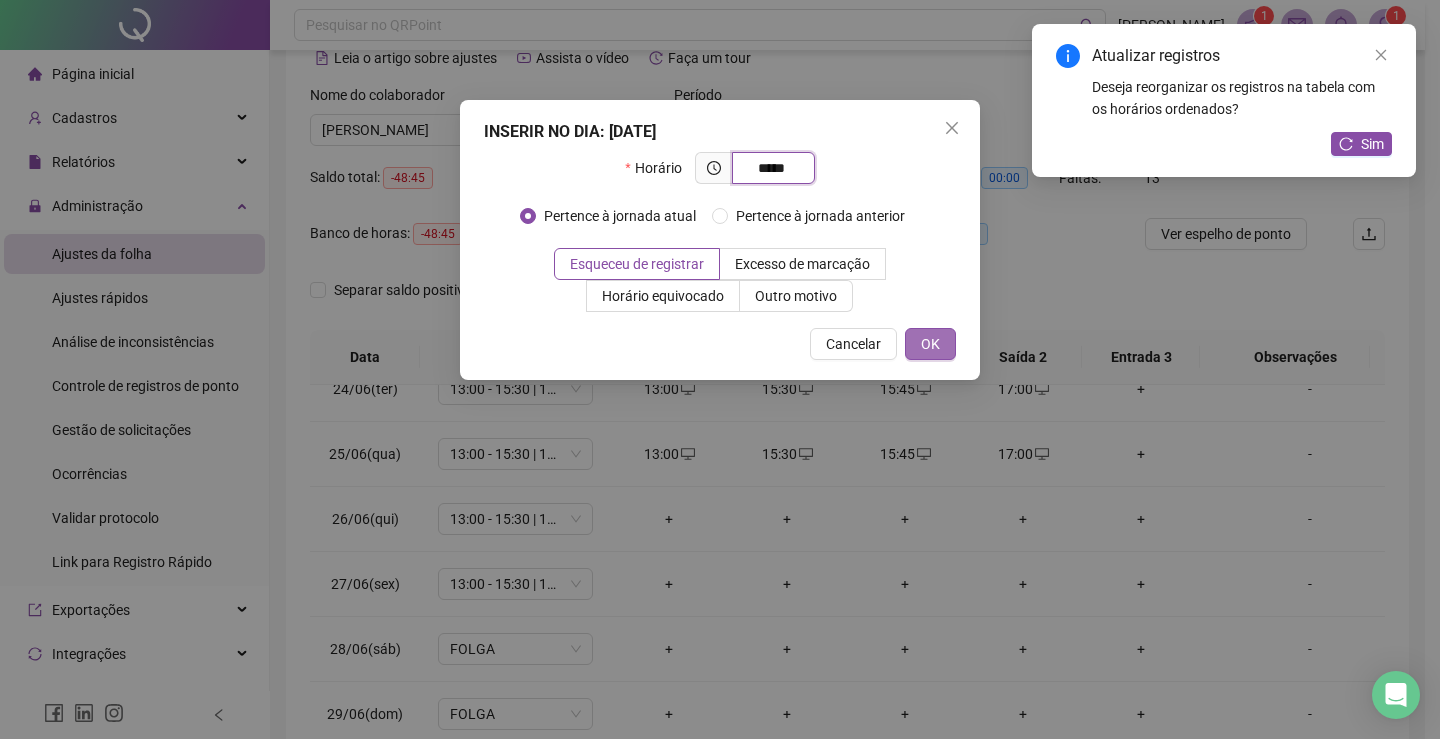 type on "*****" 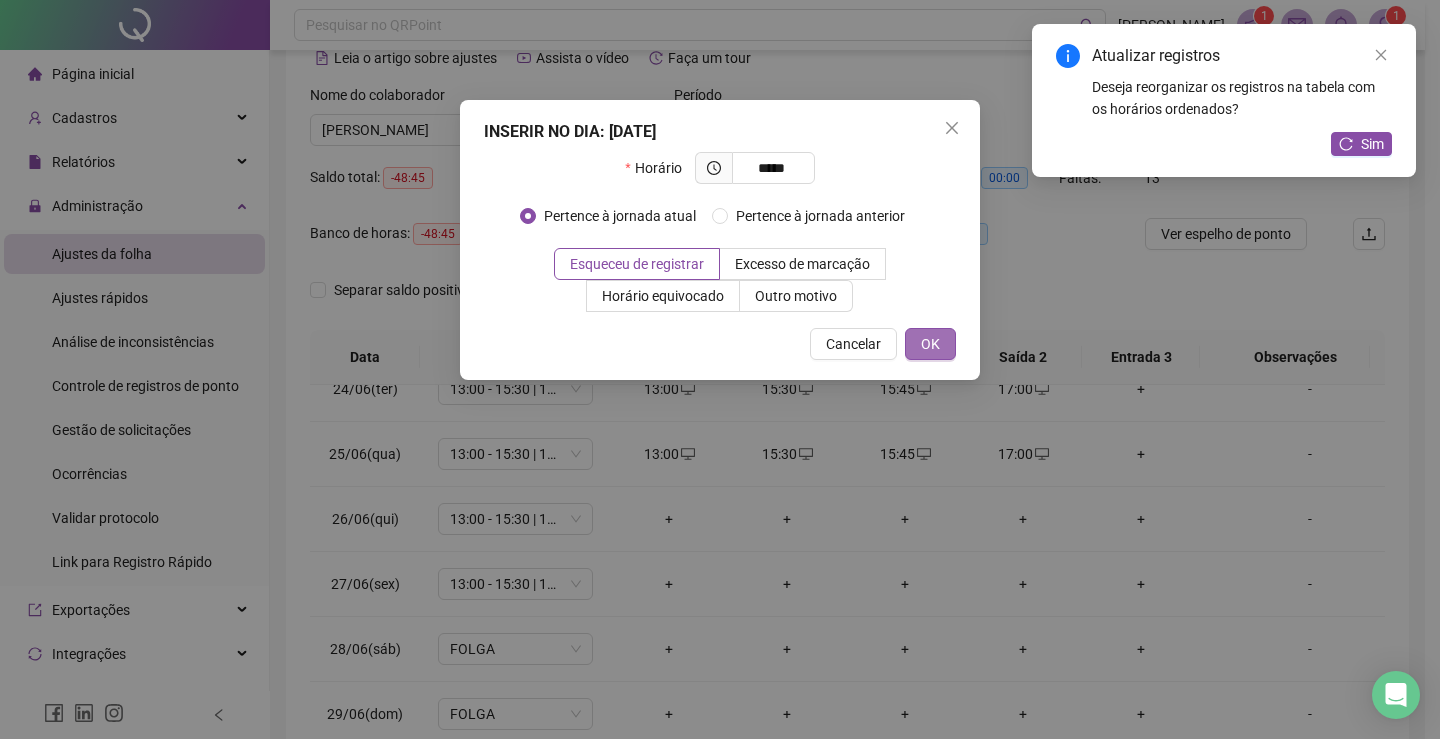 click on "OK" at bounding box center (930, 344) 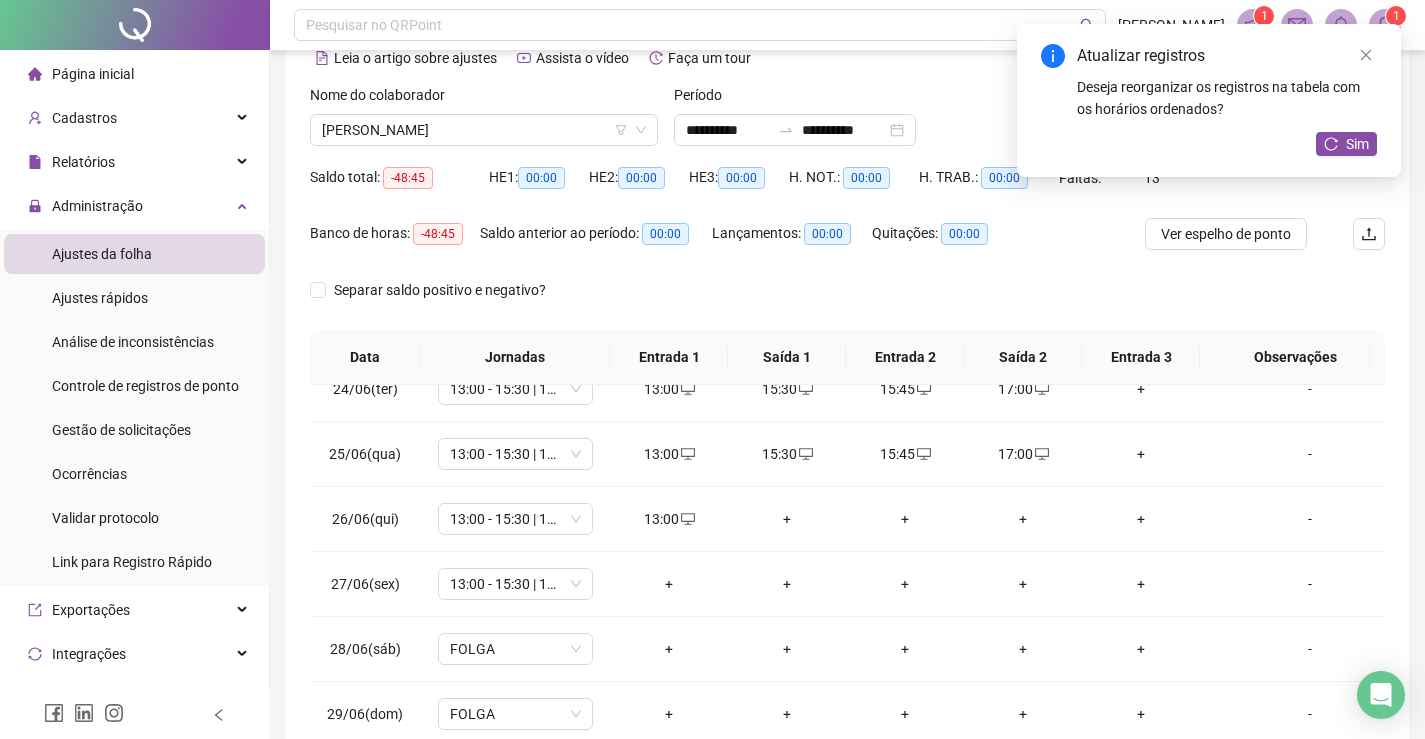 click on "+" at bounding box center (787, 519) 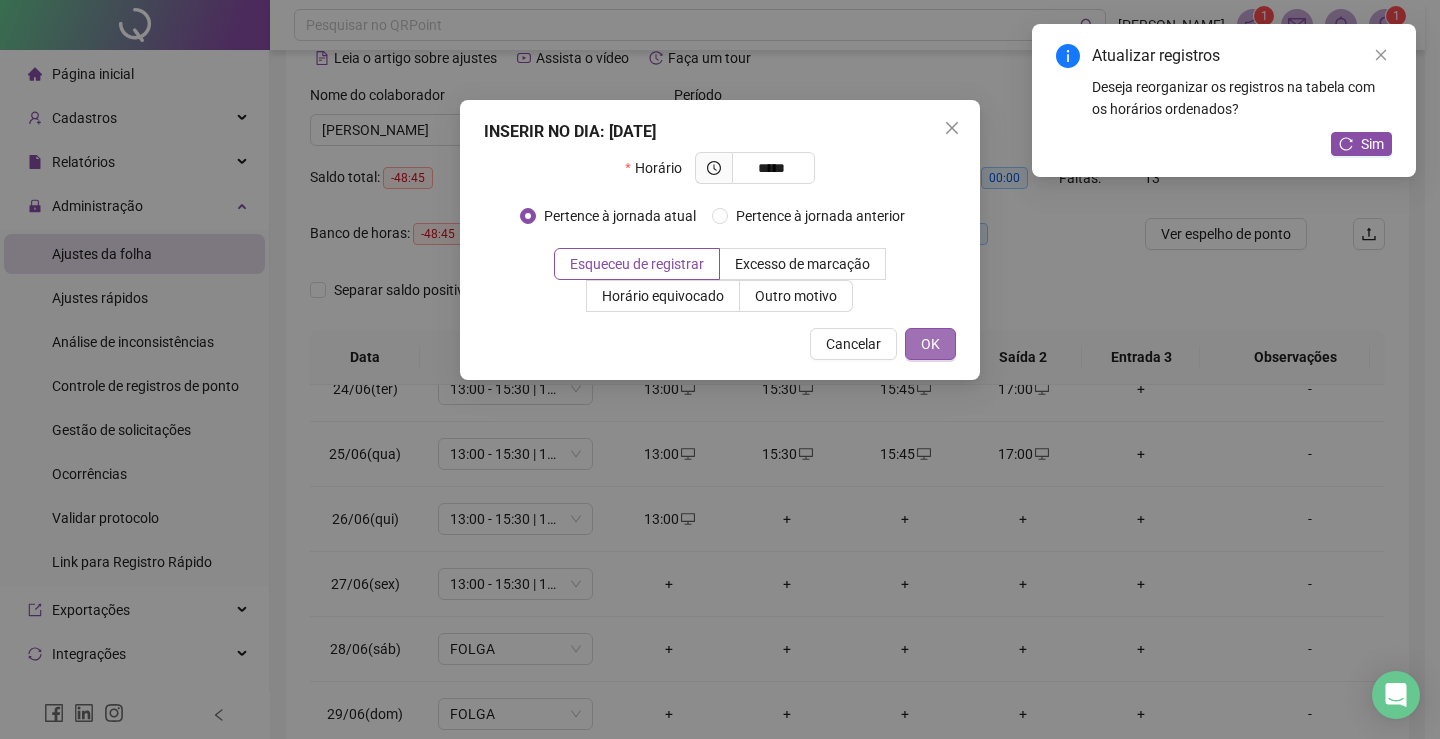 type on "*****" 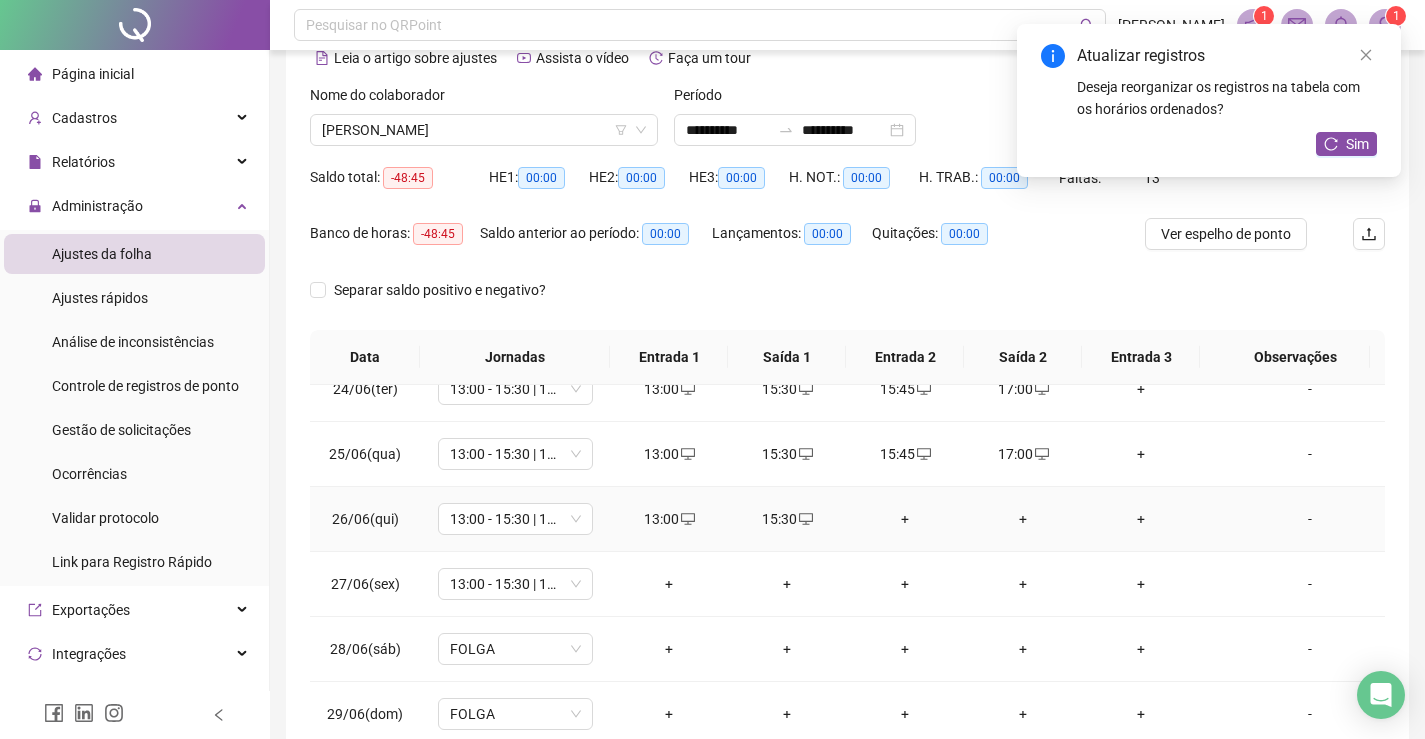 click on "+" at bounding box center (905, 519) 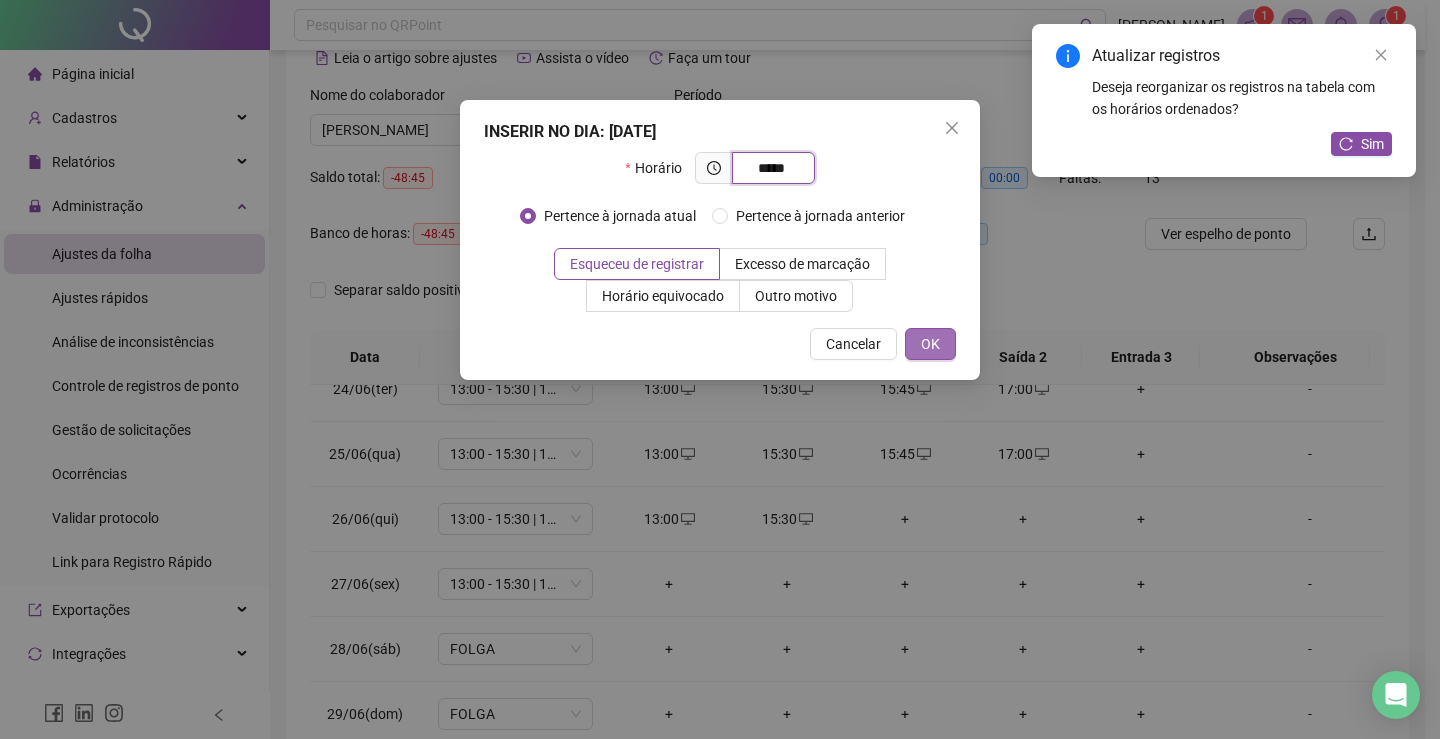 type on "*****" 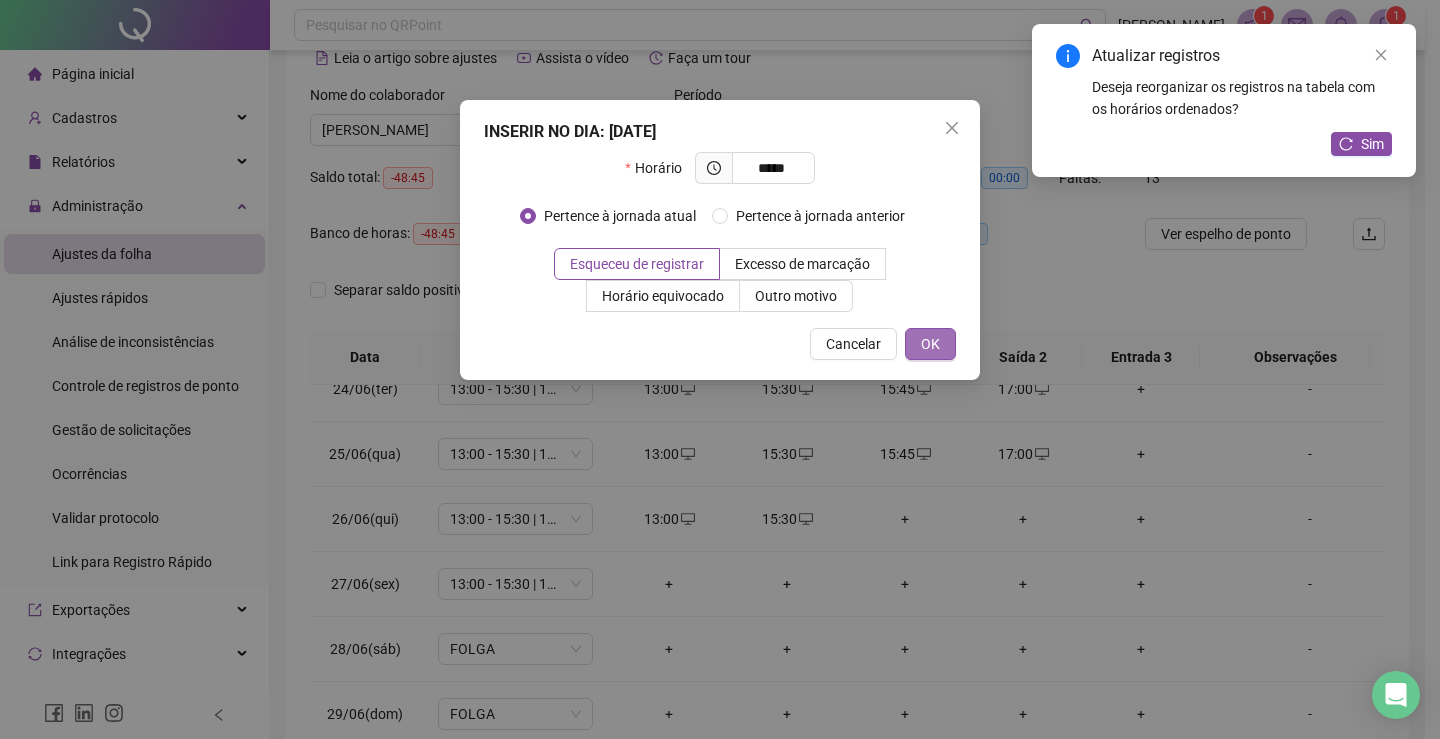 click on "OK" at bounding box center (930, 344) 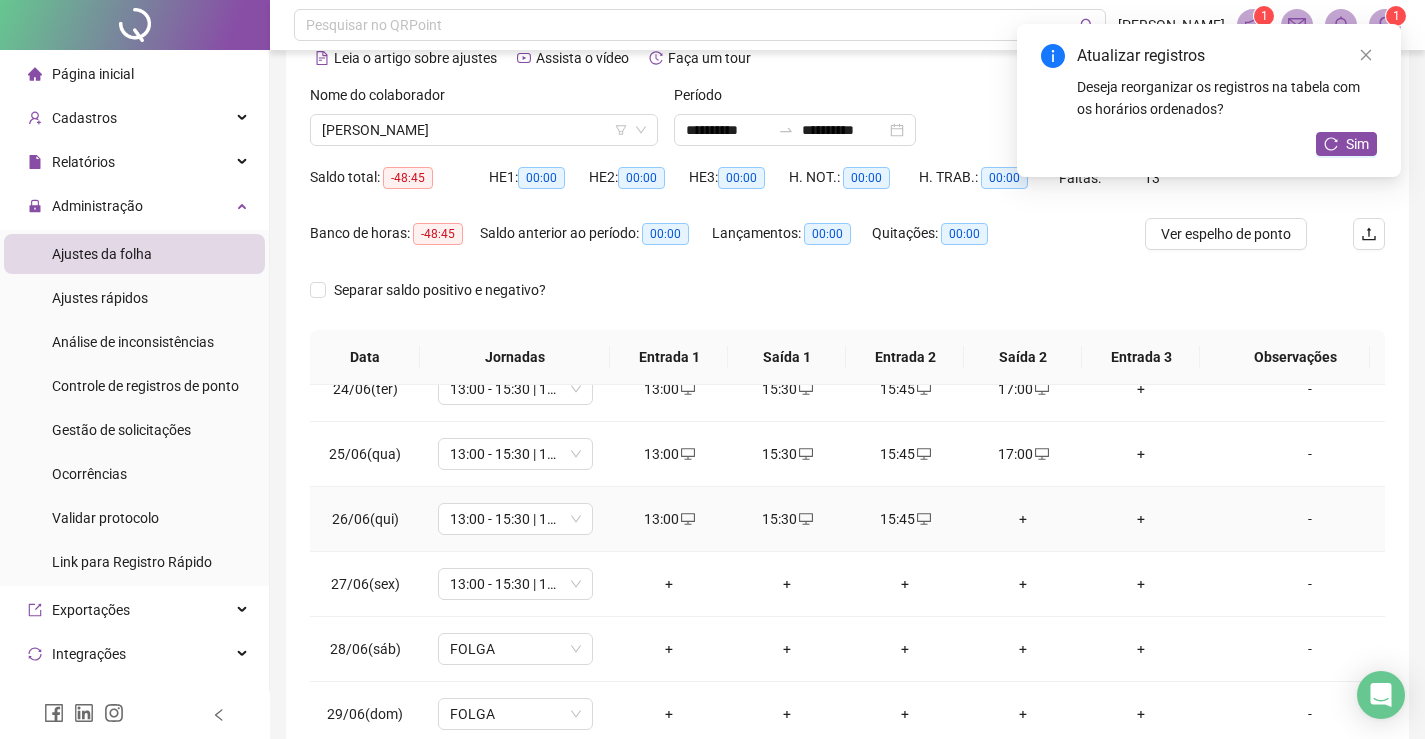 click on "+" at bounding box center (1023, 519) 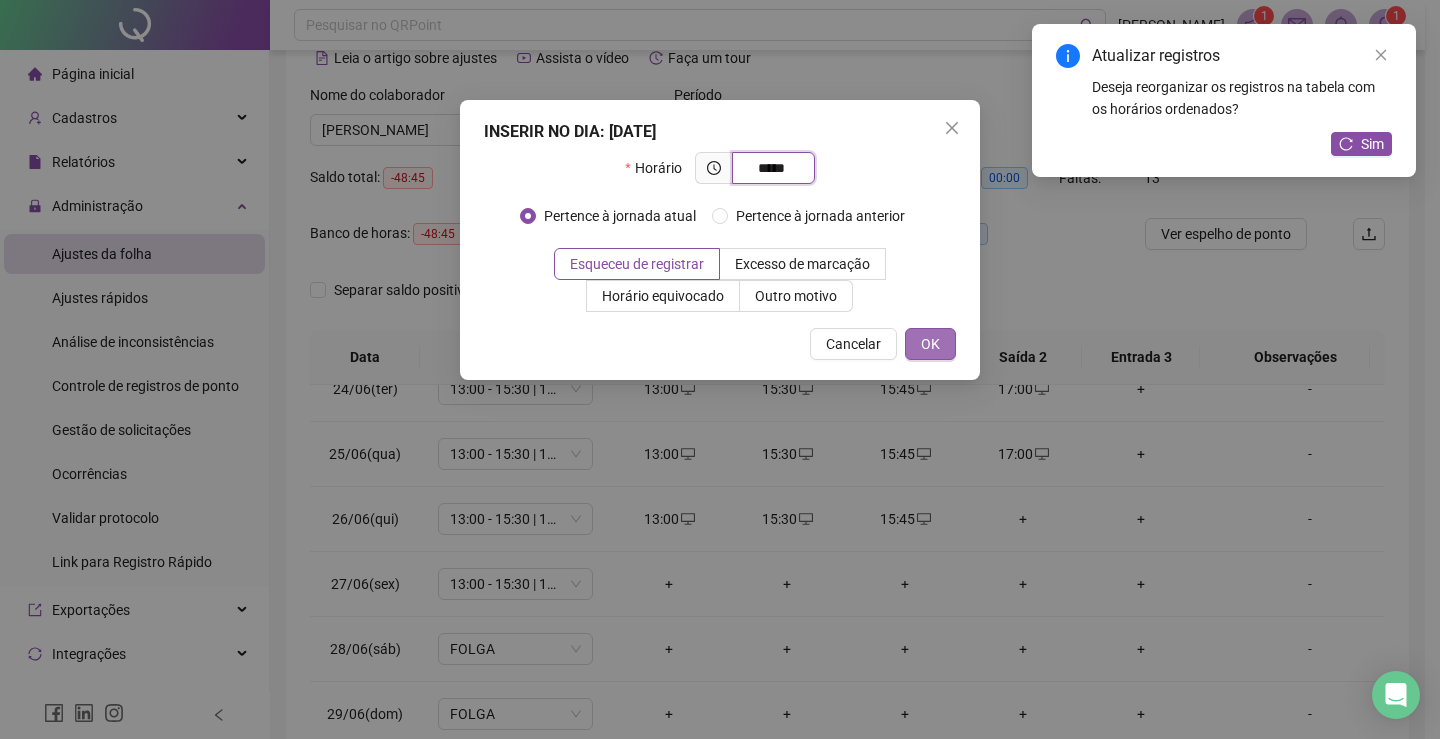 type on "*****" 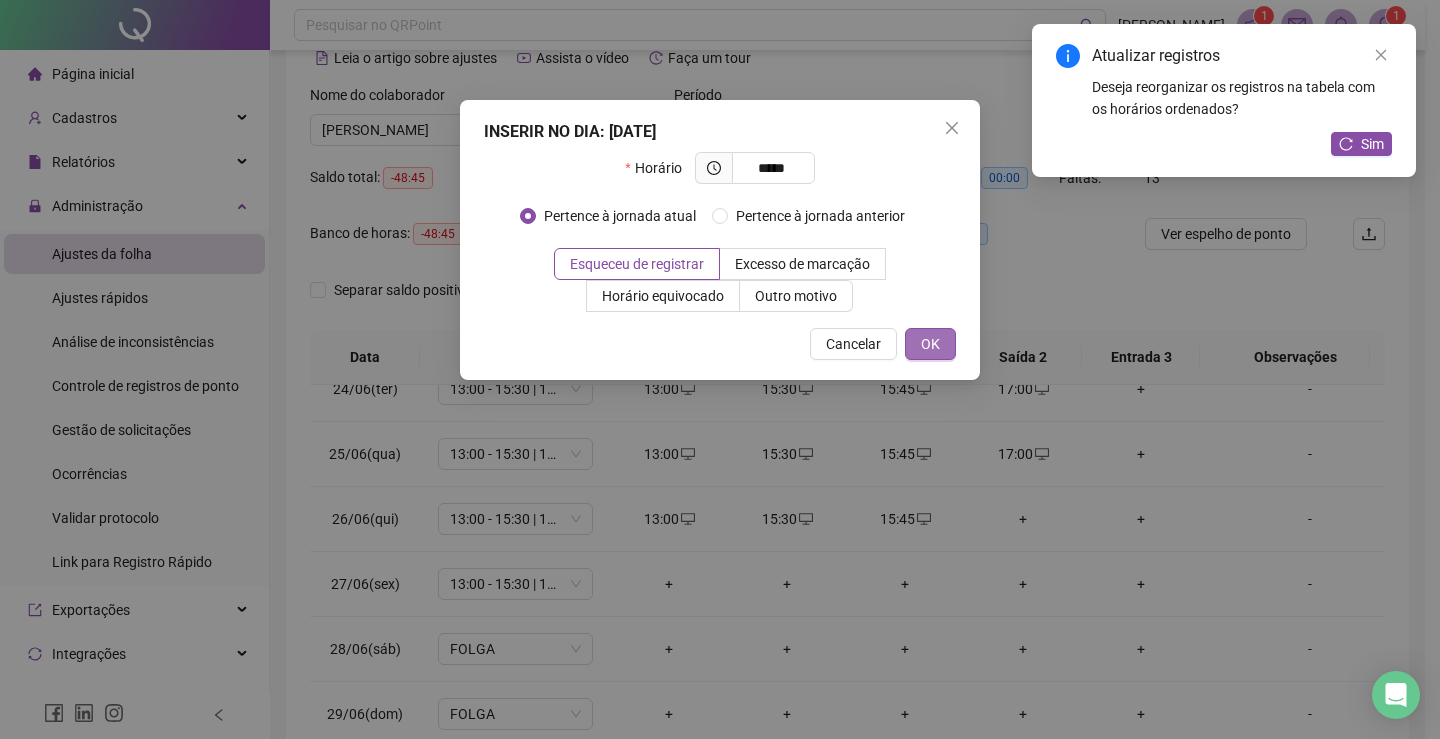 click on "OK" at bounding box center (930, 344) 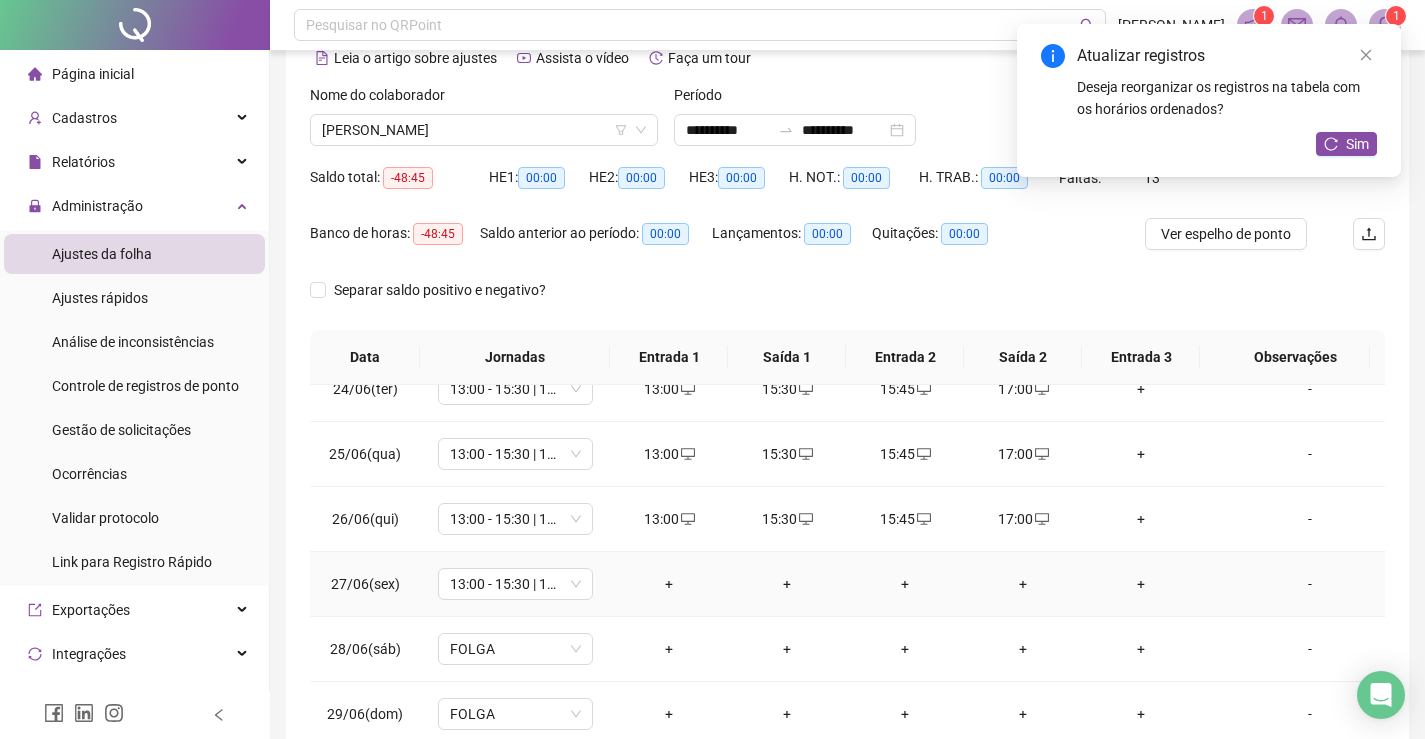 click on "+" at bounding box center [669, 584] 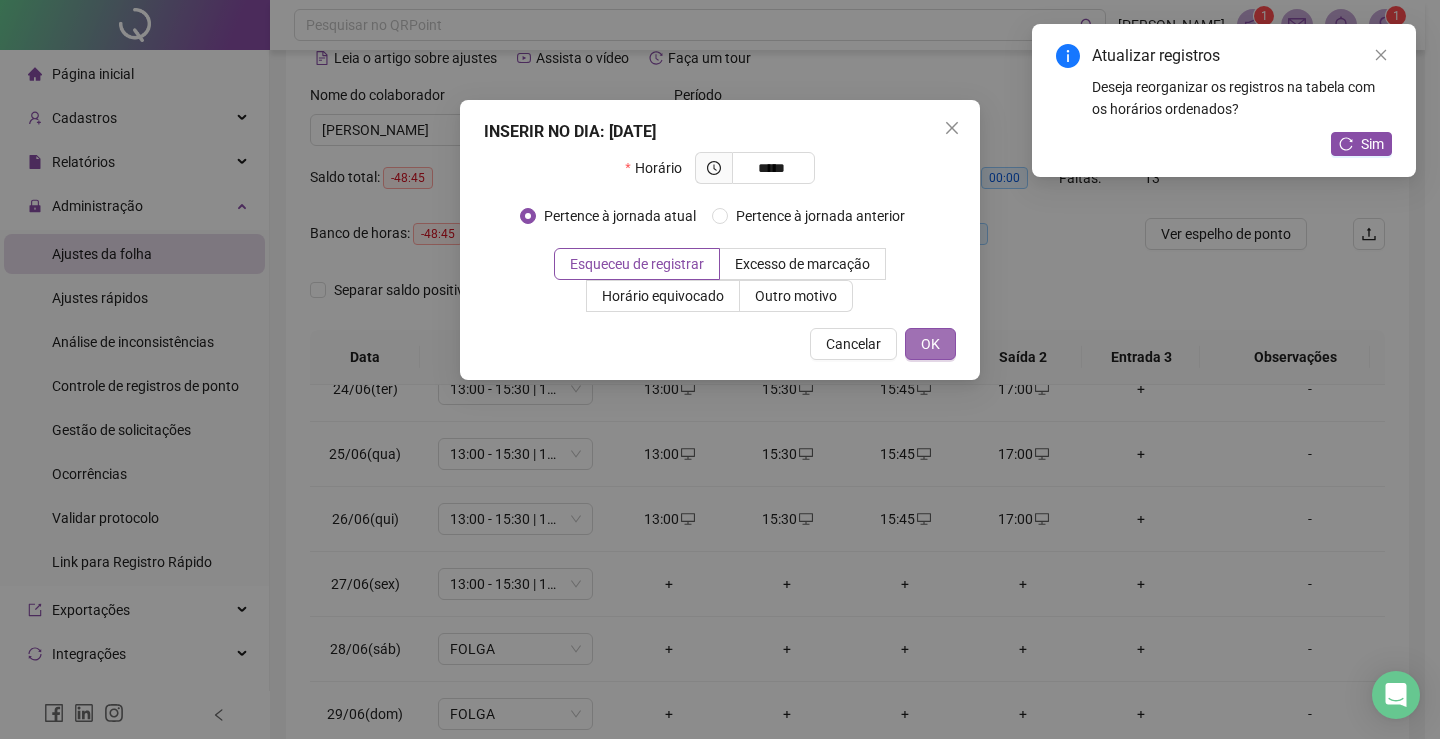 type on "*****" 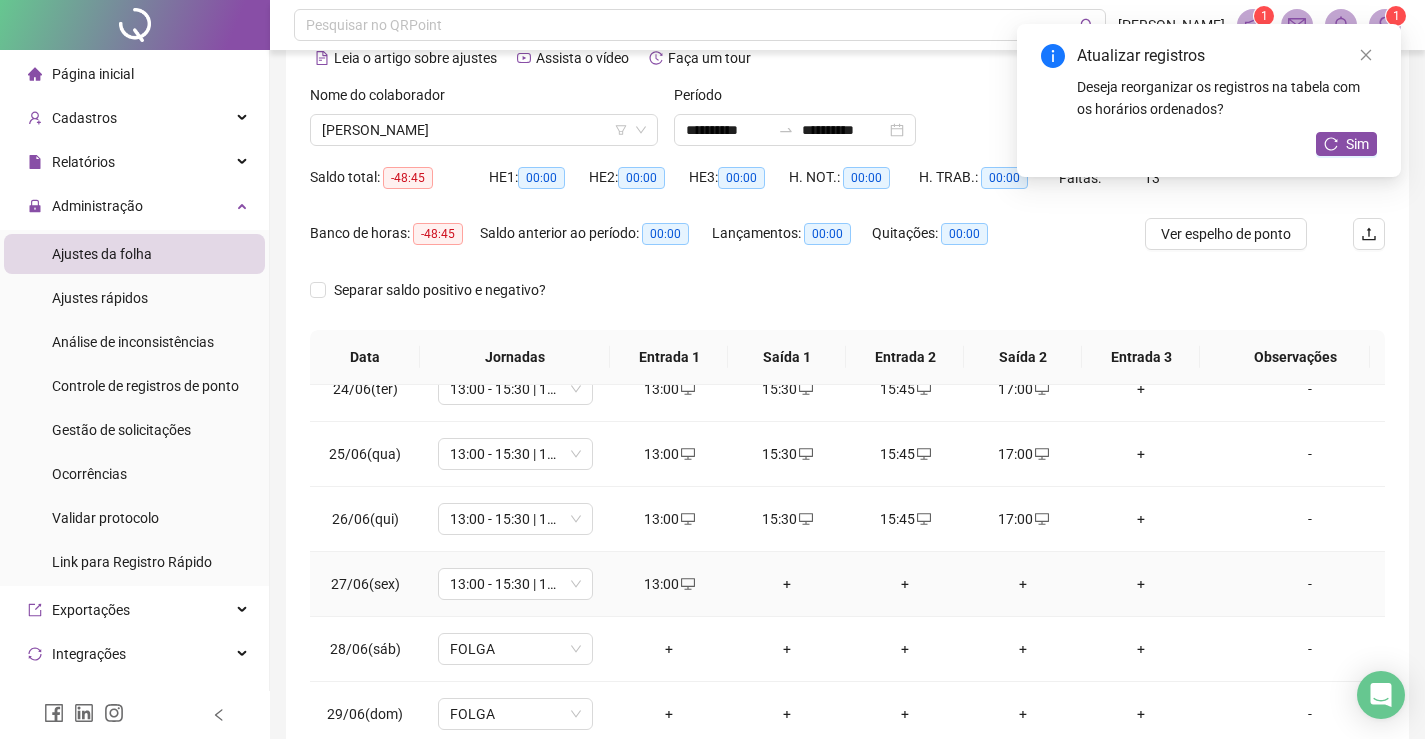 click on "+" at bounding box center (787, 584) 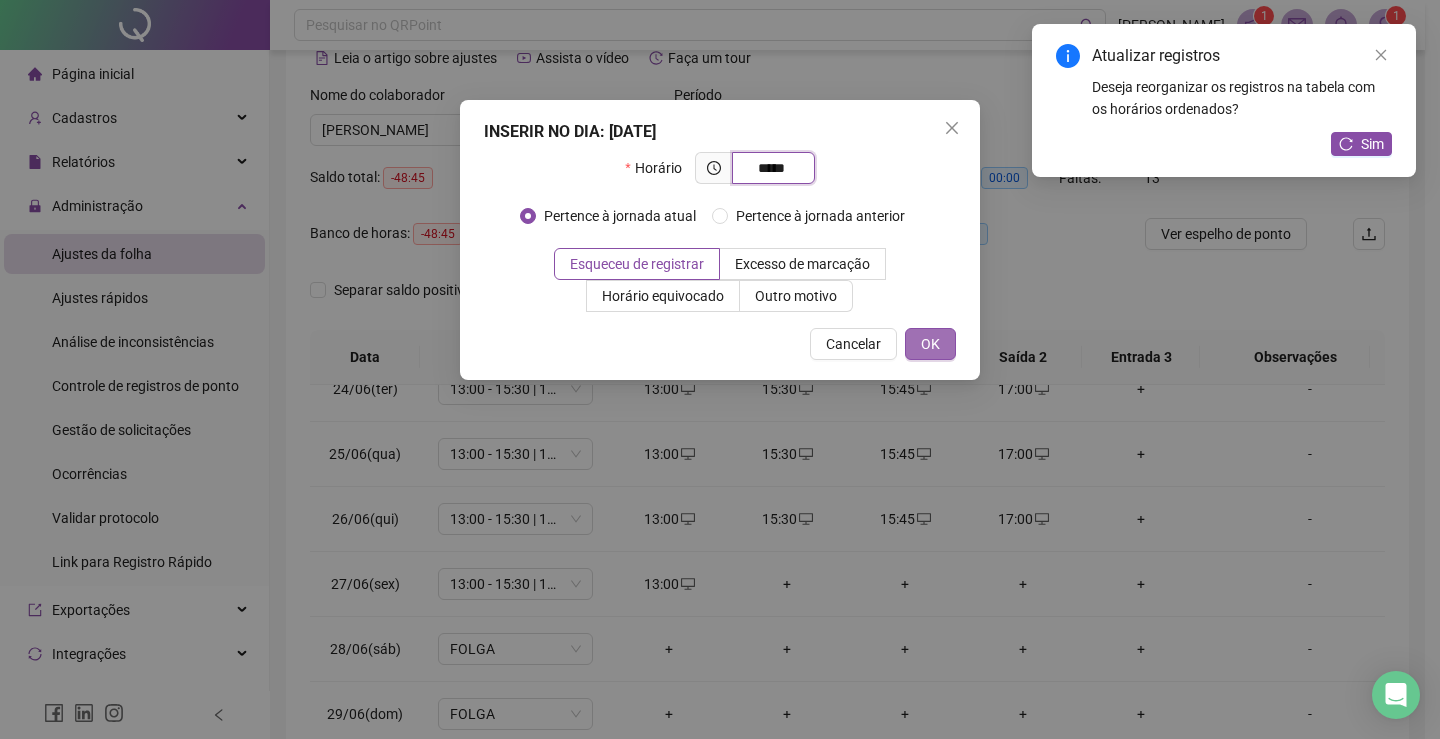 type on "*****" 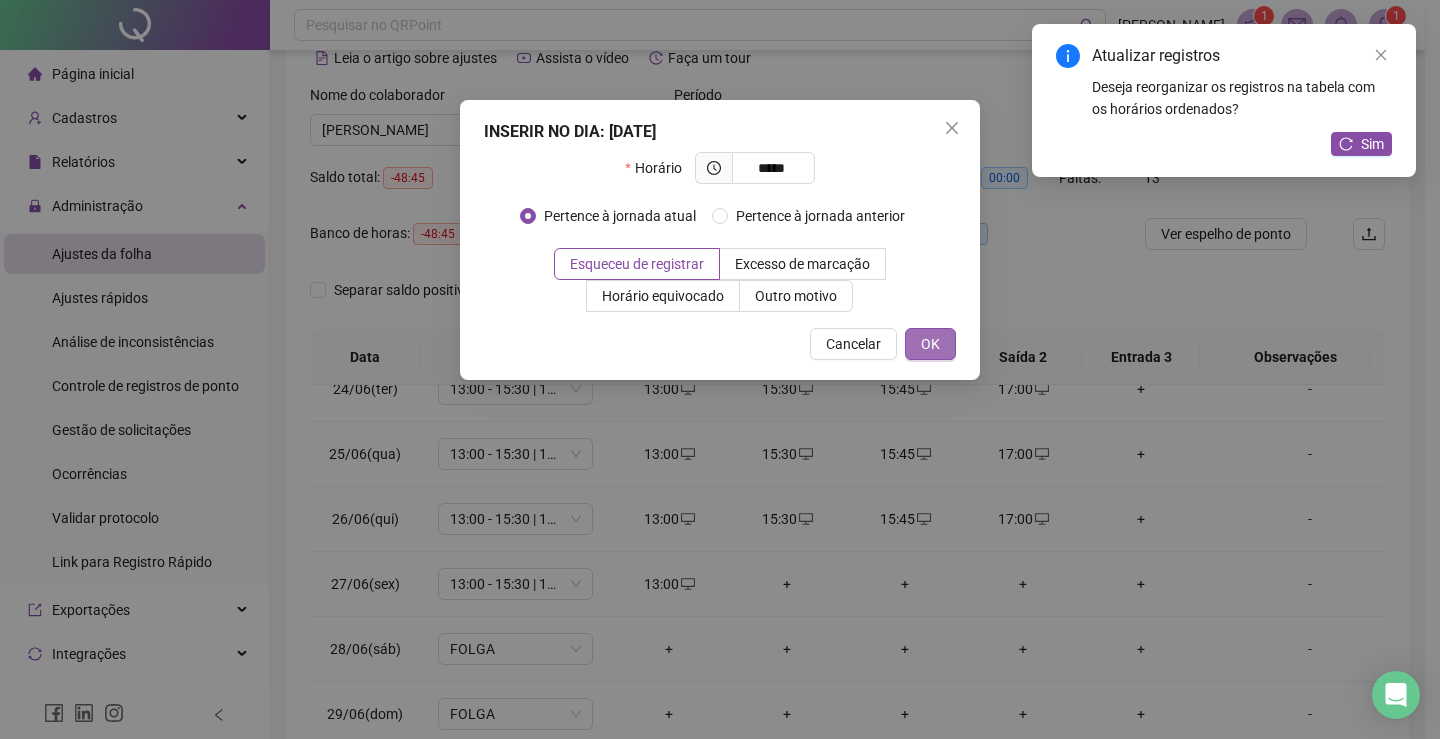 click on "OK" at bounding box center (930, 344) 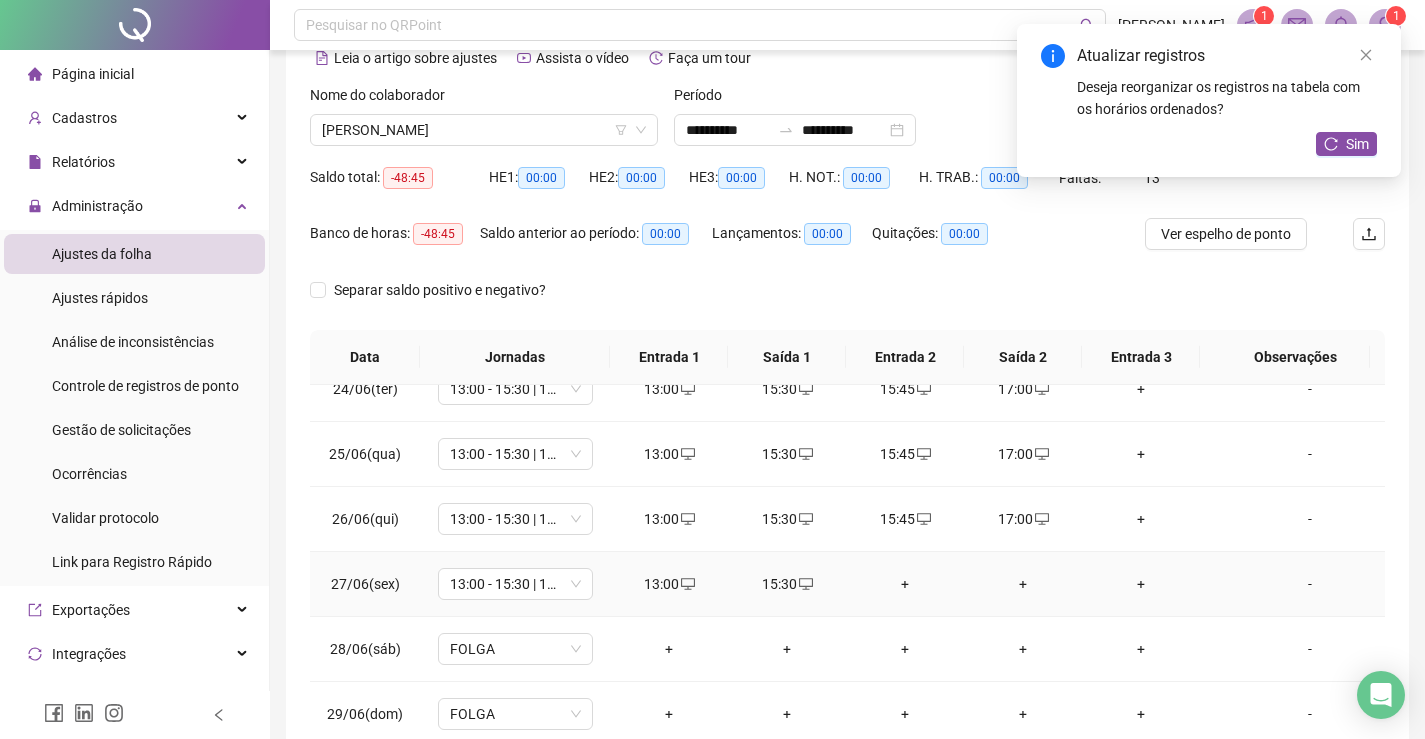 click on "+" at bounding box center (905, 584) 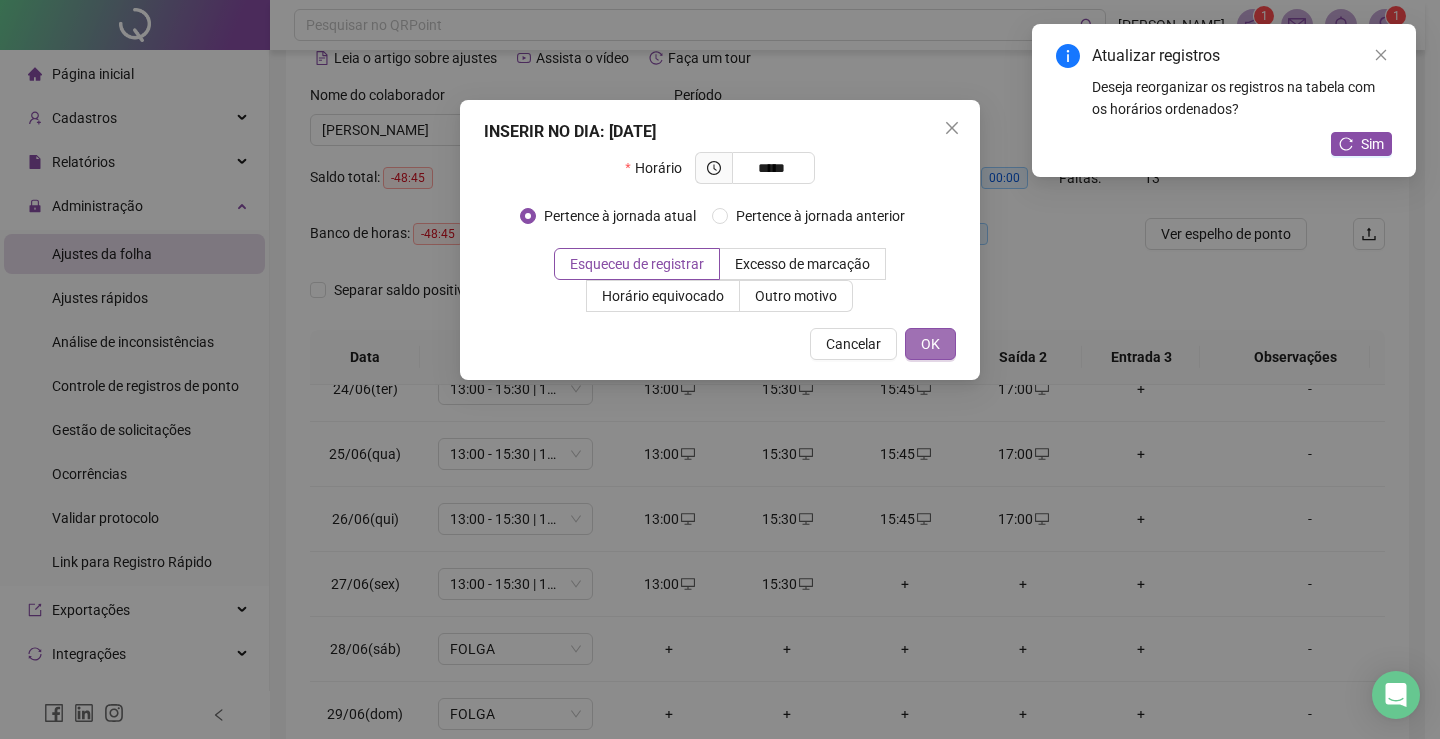 type on "*****" 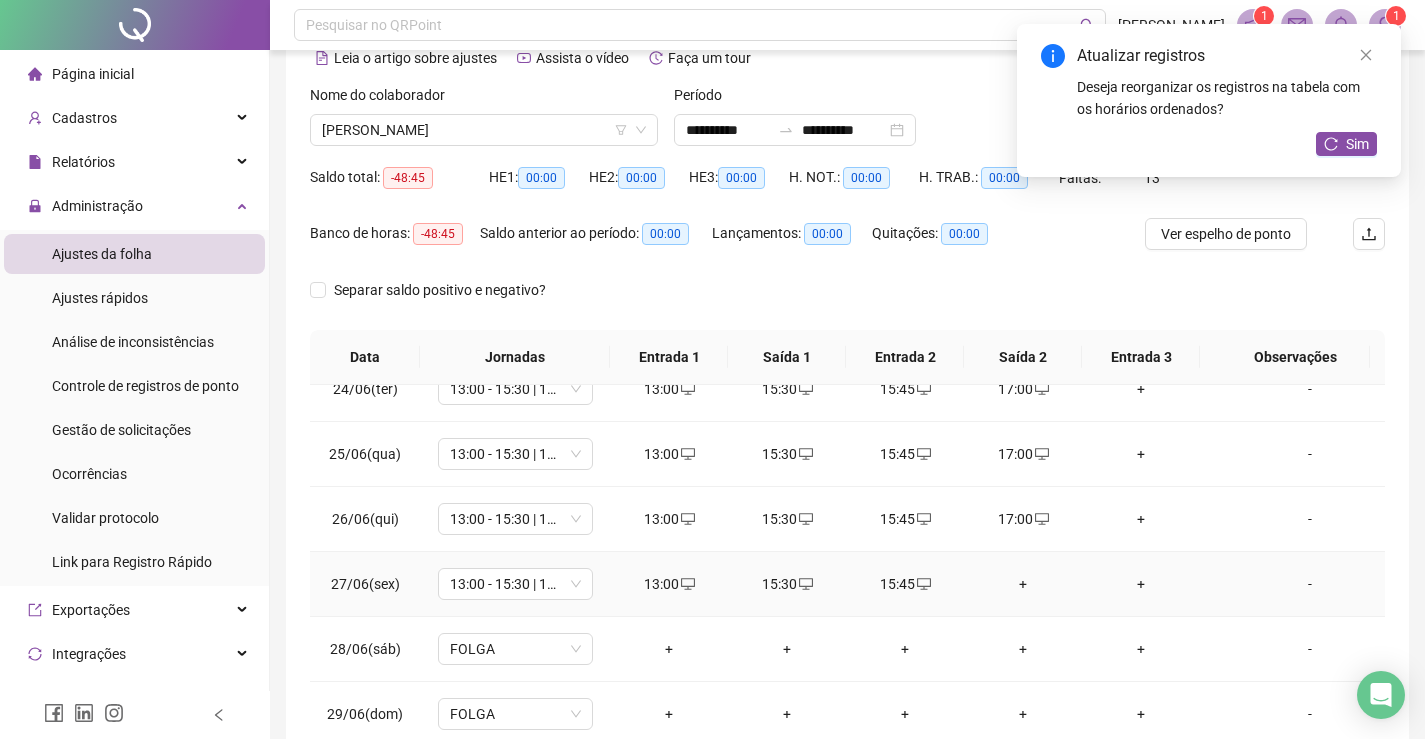 click on "+" at bounding box center (1023, 584) 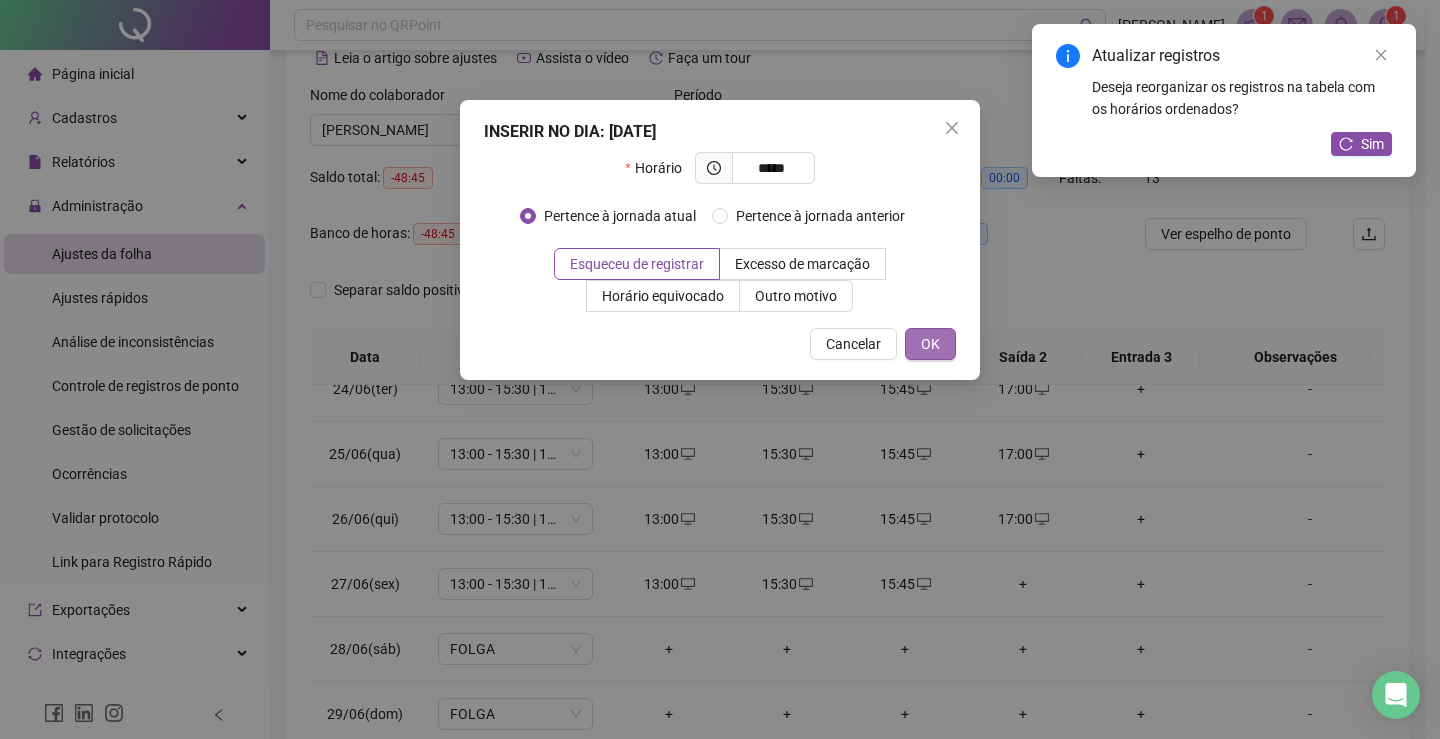 type on "*****" 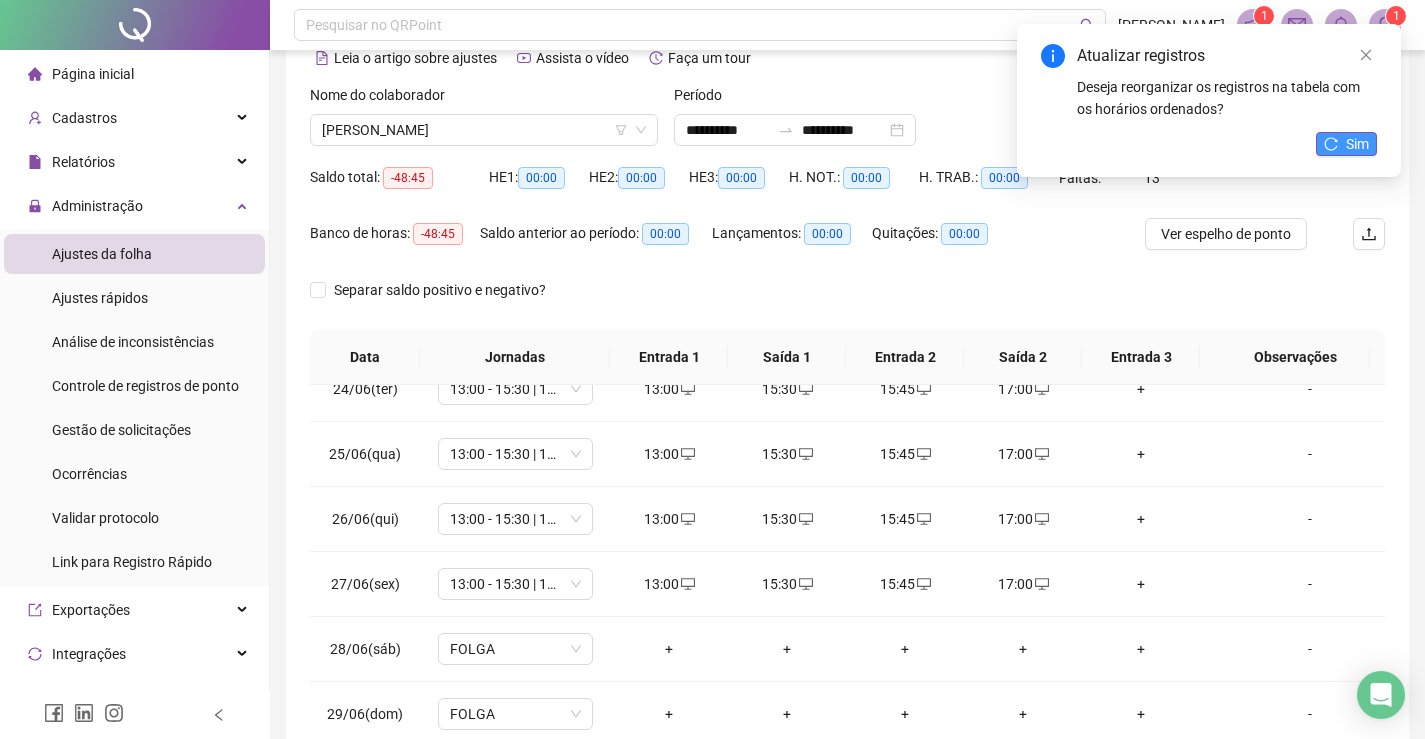 click on "Sim" at bounding box center [1357, 144] 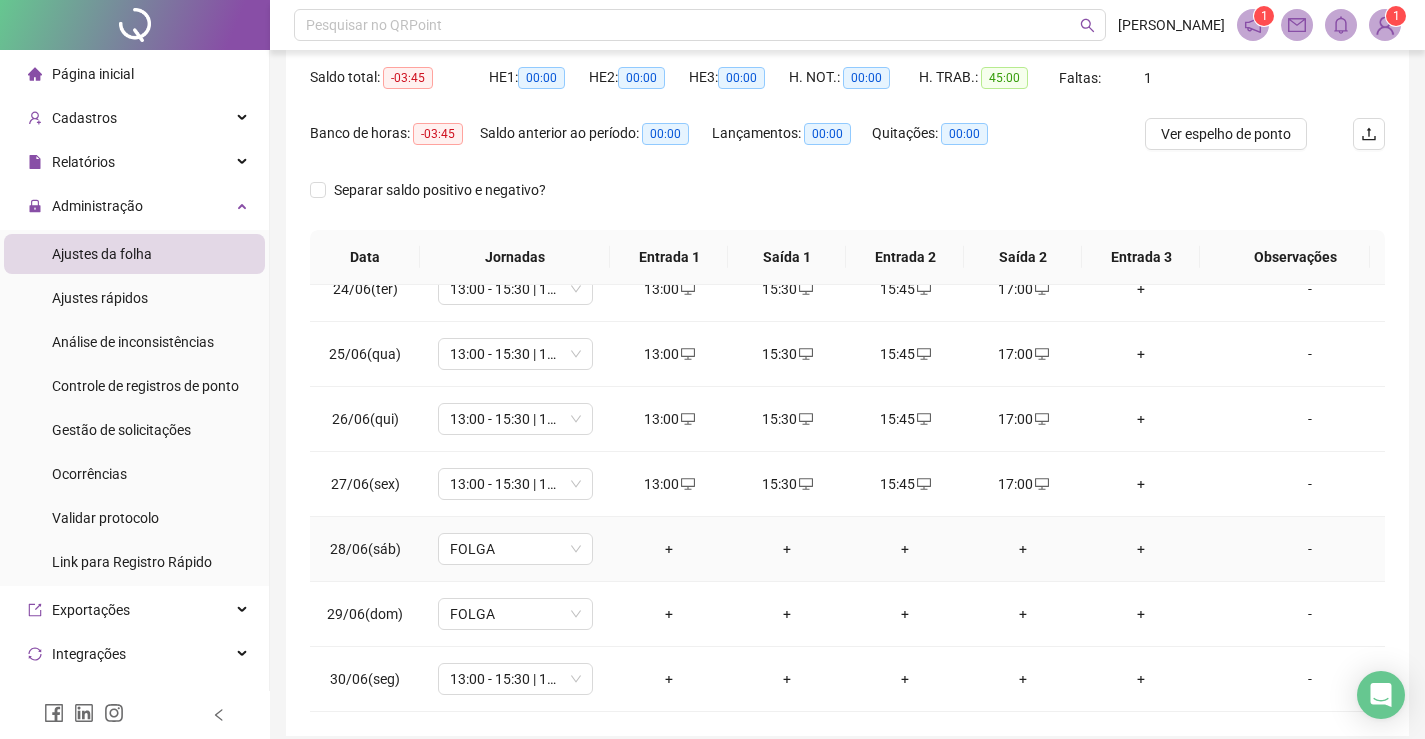 scroll, scrollTop: 283, scrollLeft: 0, axis: vertical 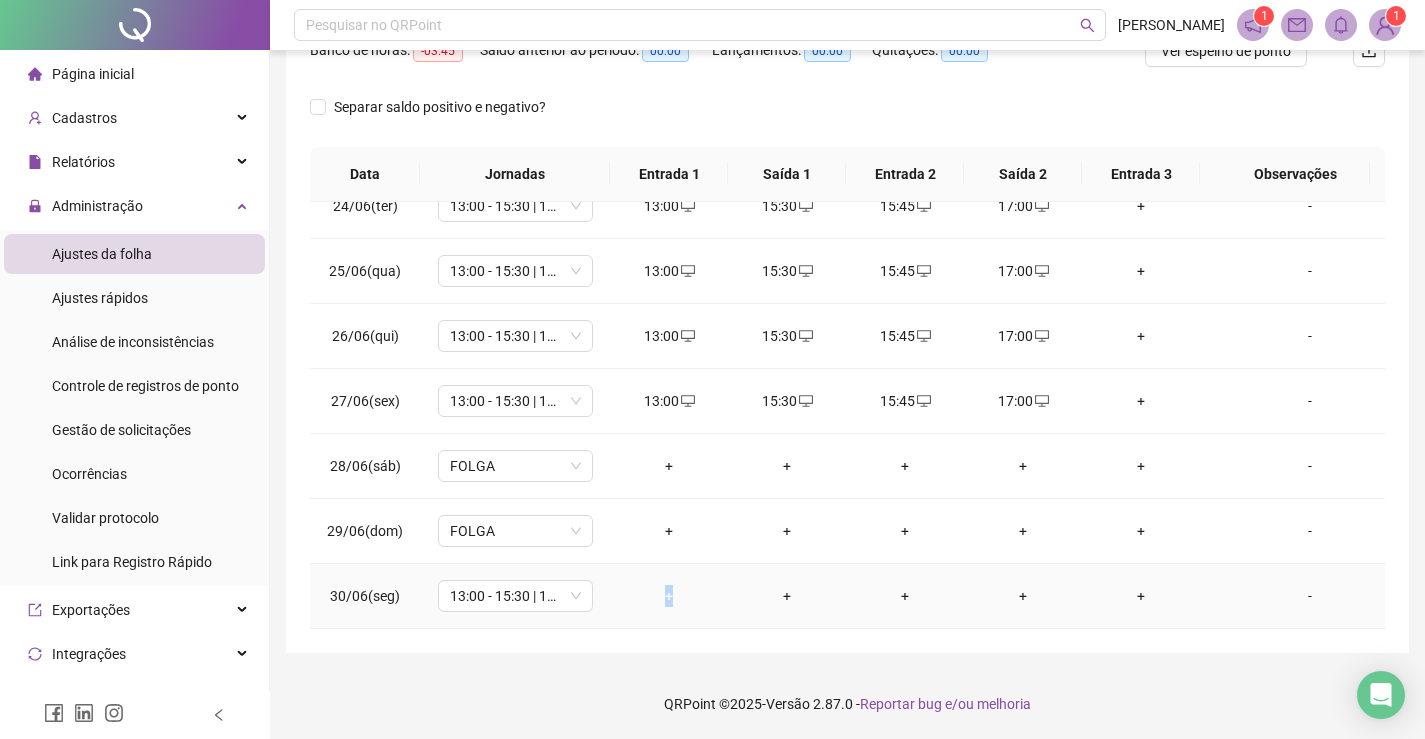 click on "+" at bounding box center [669, 596] 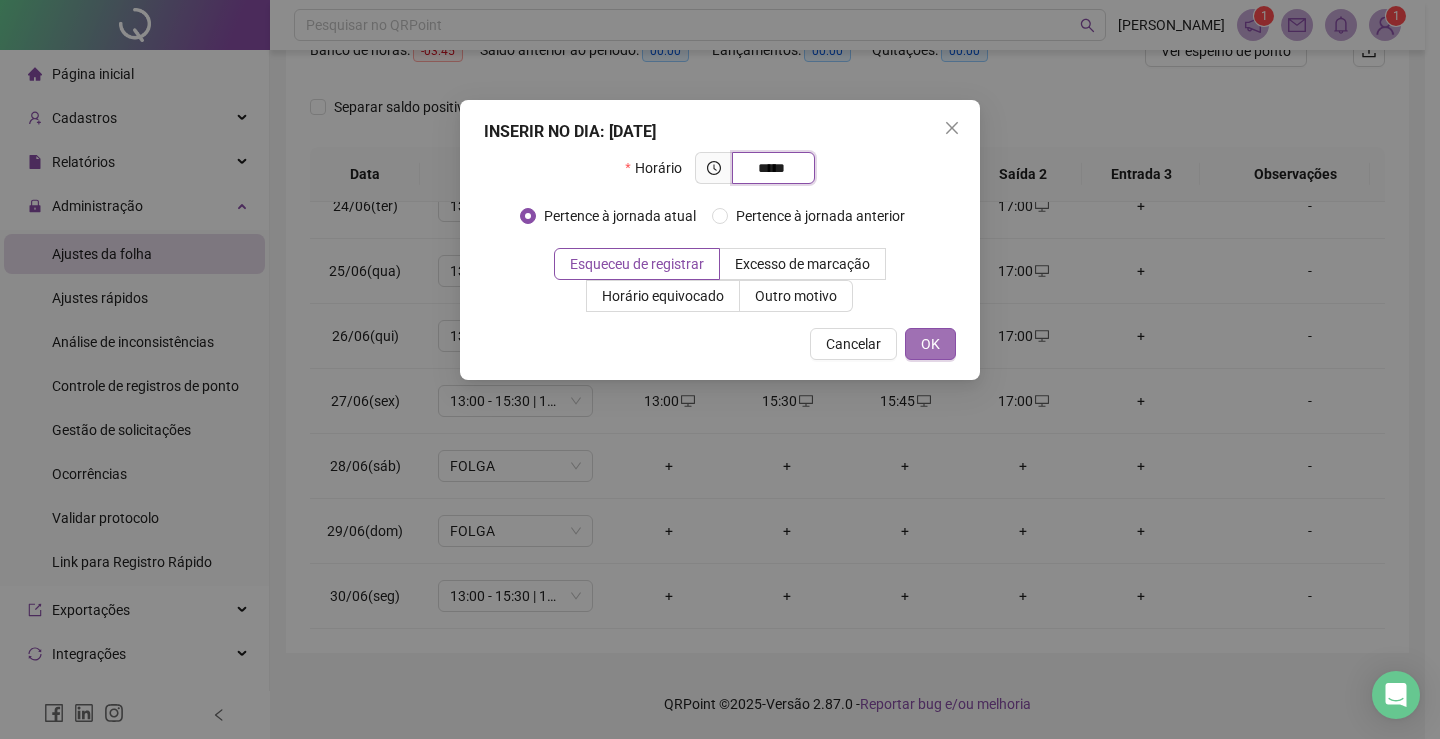 type on "*****" 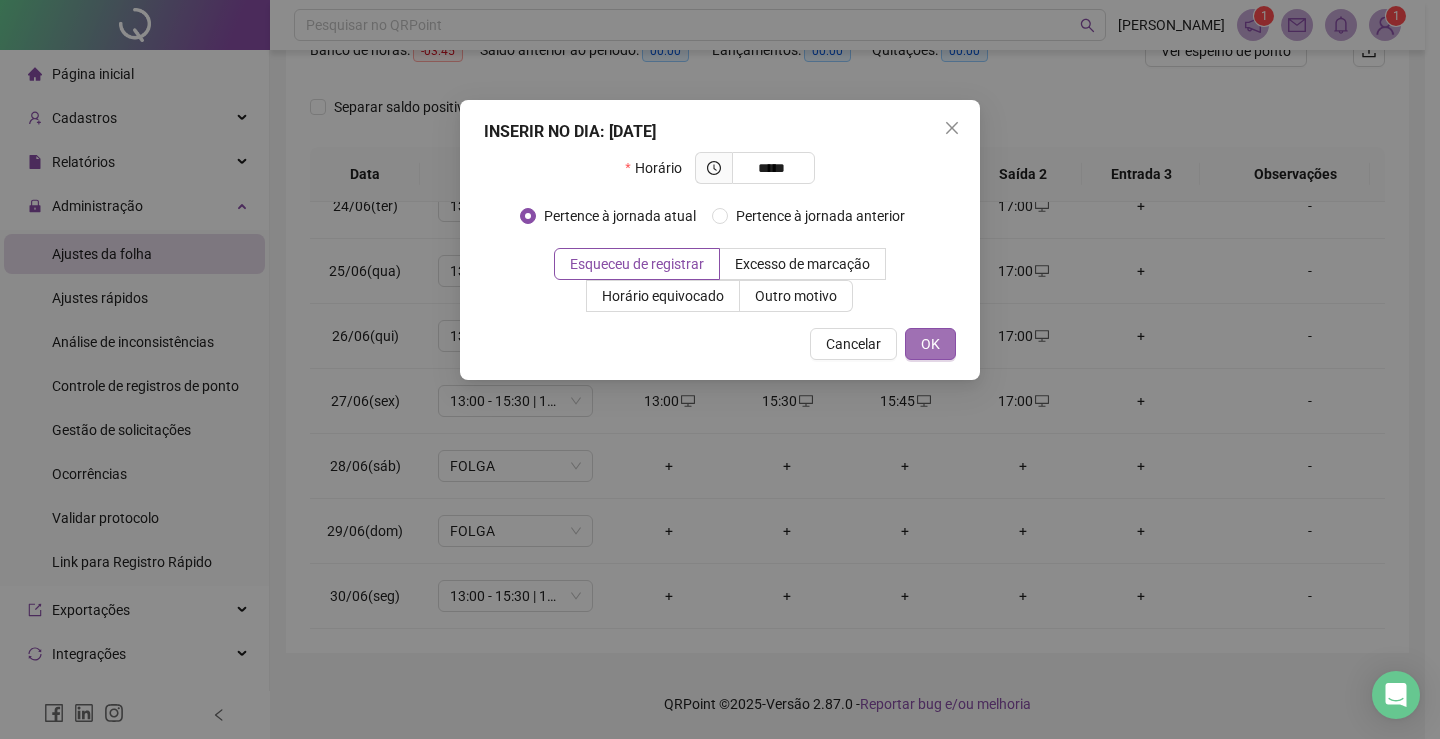 click on "OK" at bounding box center (930, 344) 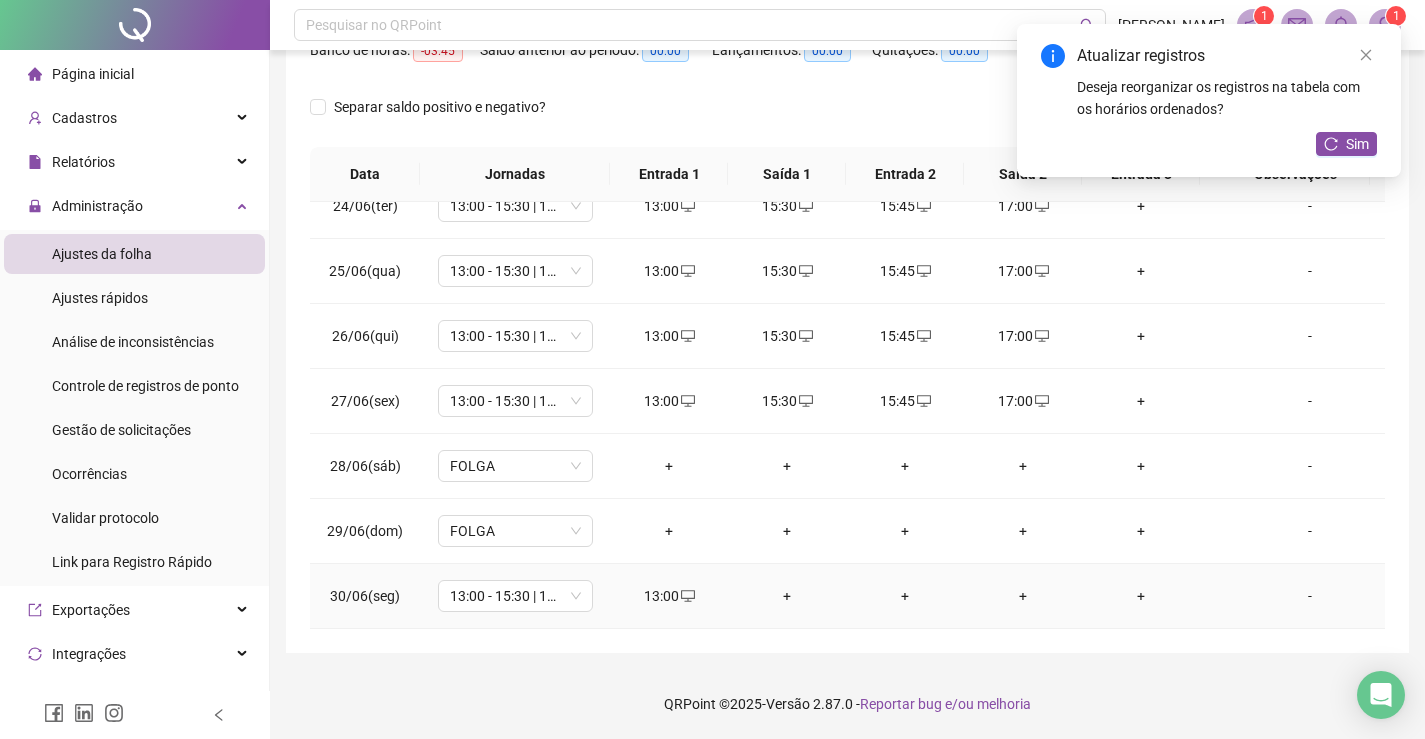 click on "+" at bounding box center [787, 596] 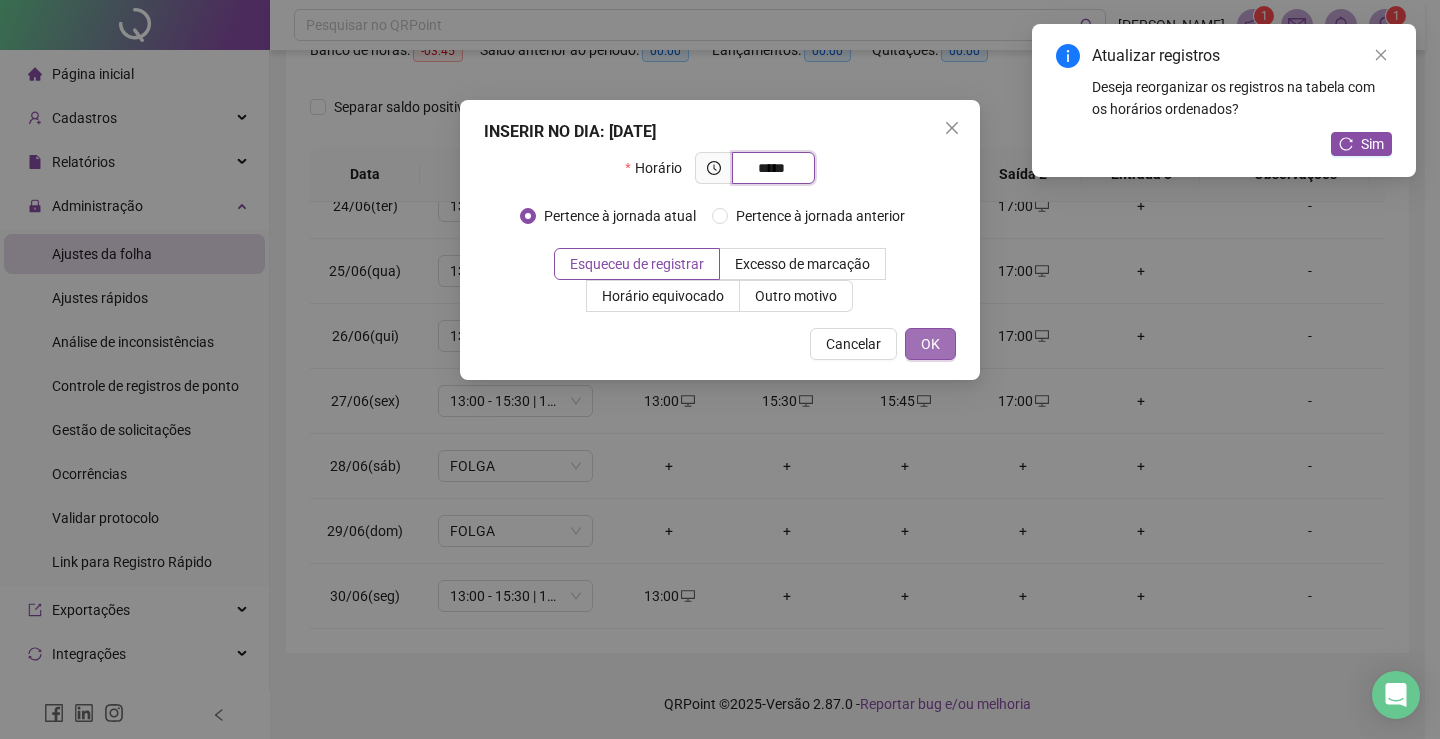 type on "*****" 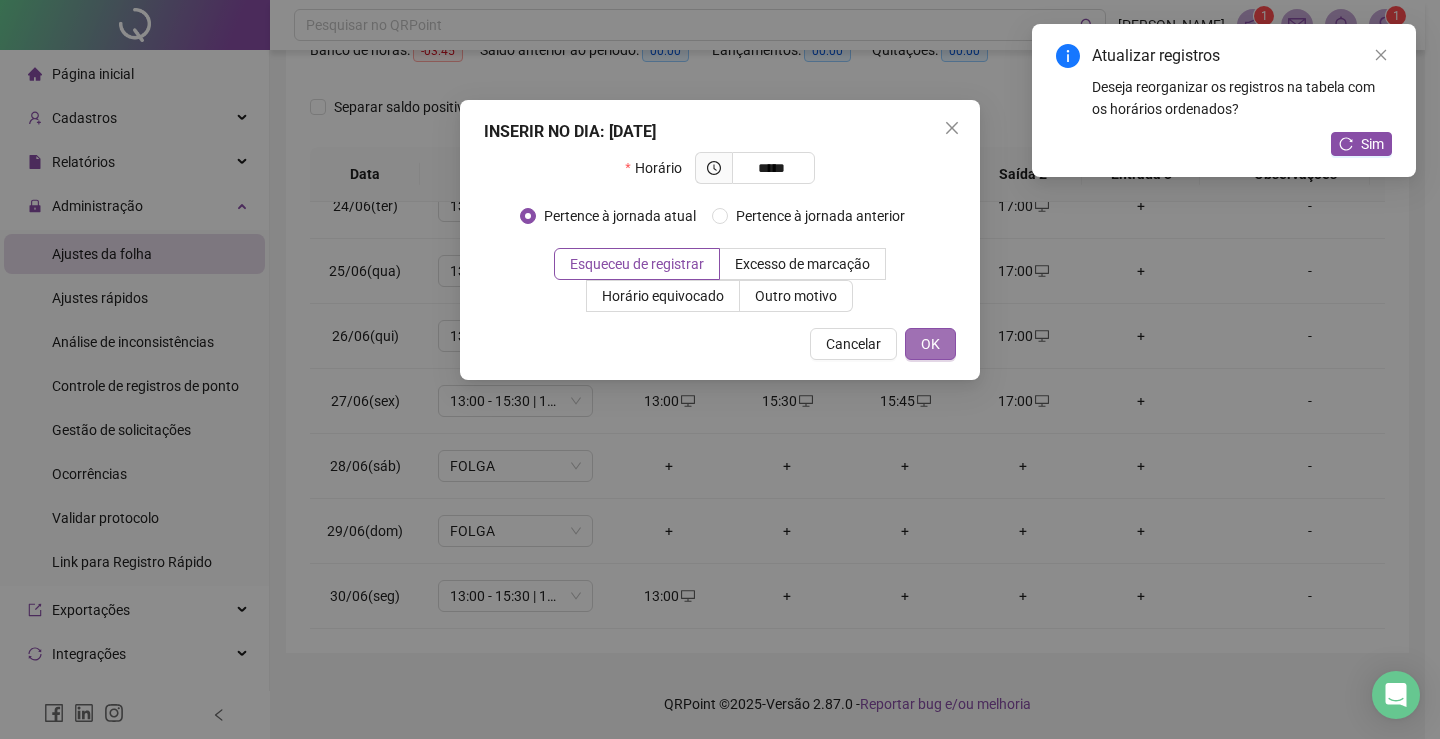 click on "OK" at bounding box center [930, 344] 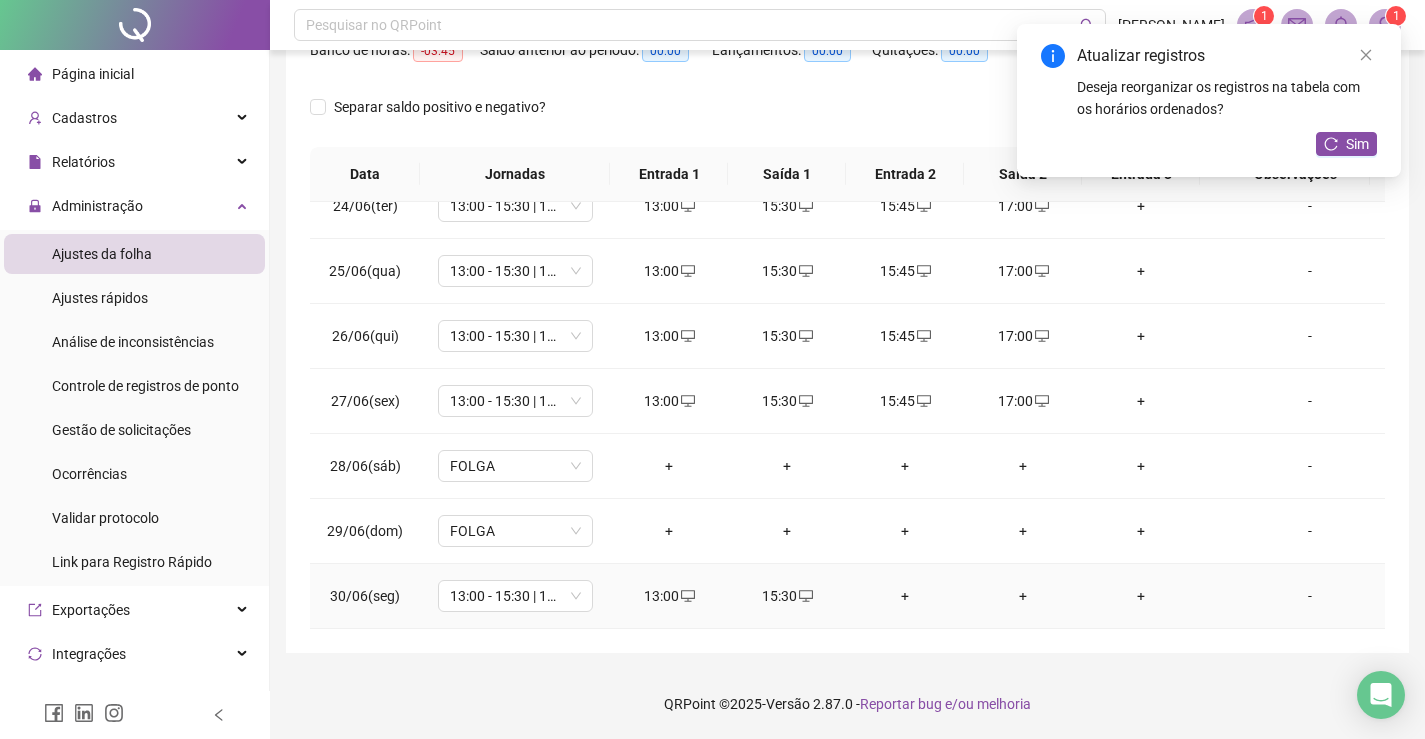 click on "+" at bounding box center [905, 596] 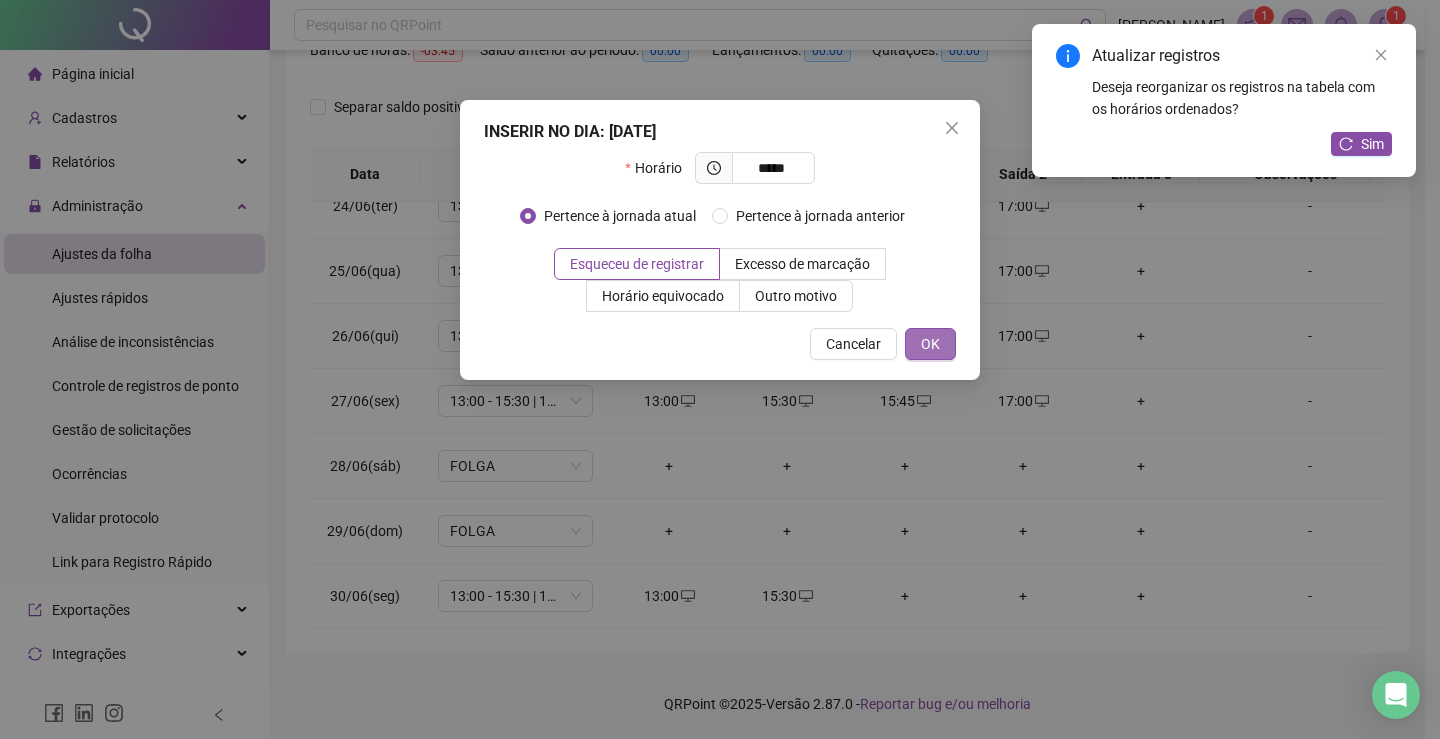 type on "*****" 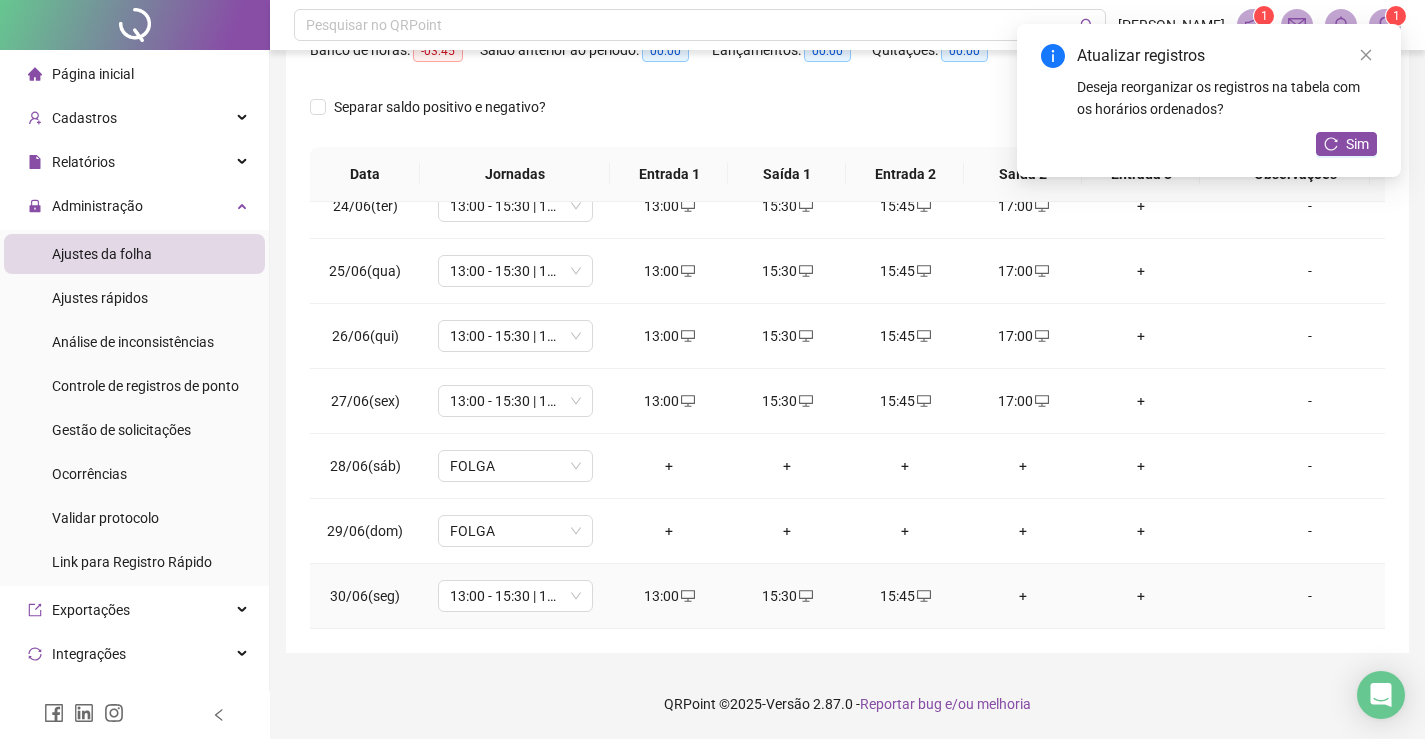 click on "+" at bounding box center [1023, 596] 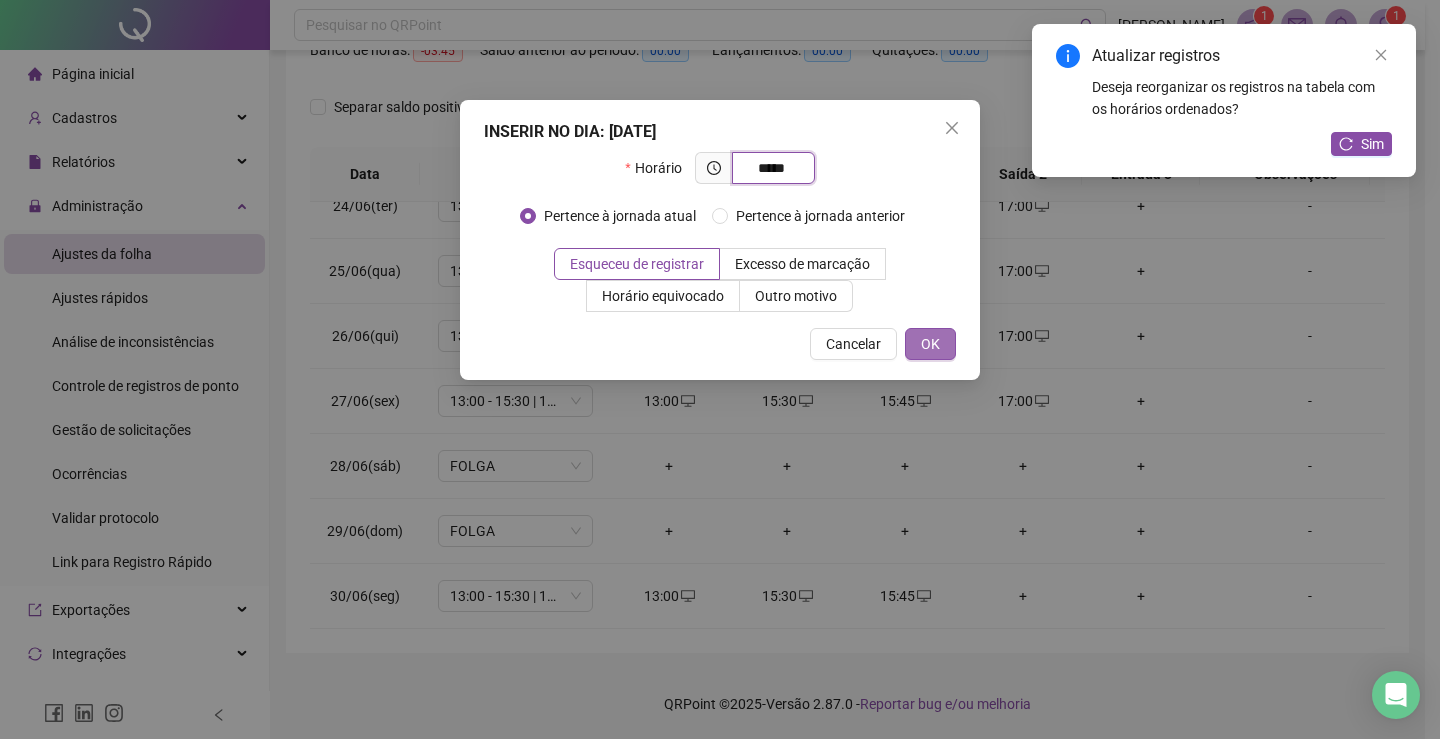 type on "*****" 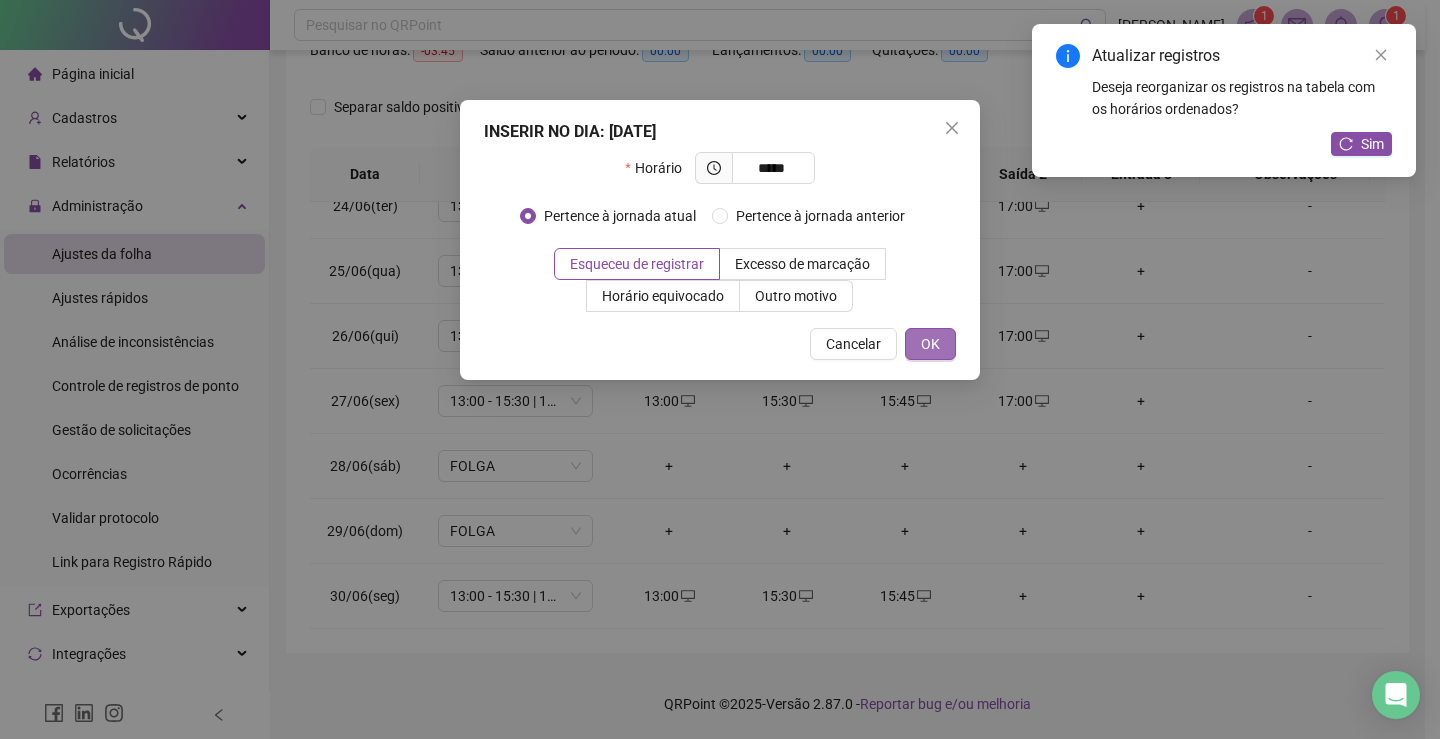 click on "OK" at bounding box center [930, 344] 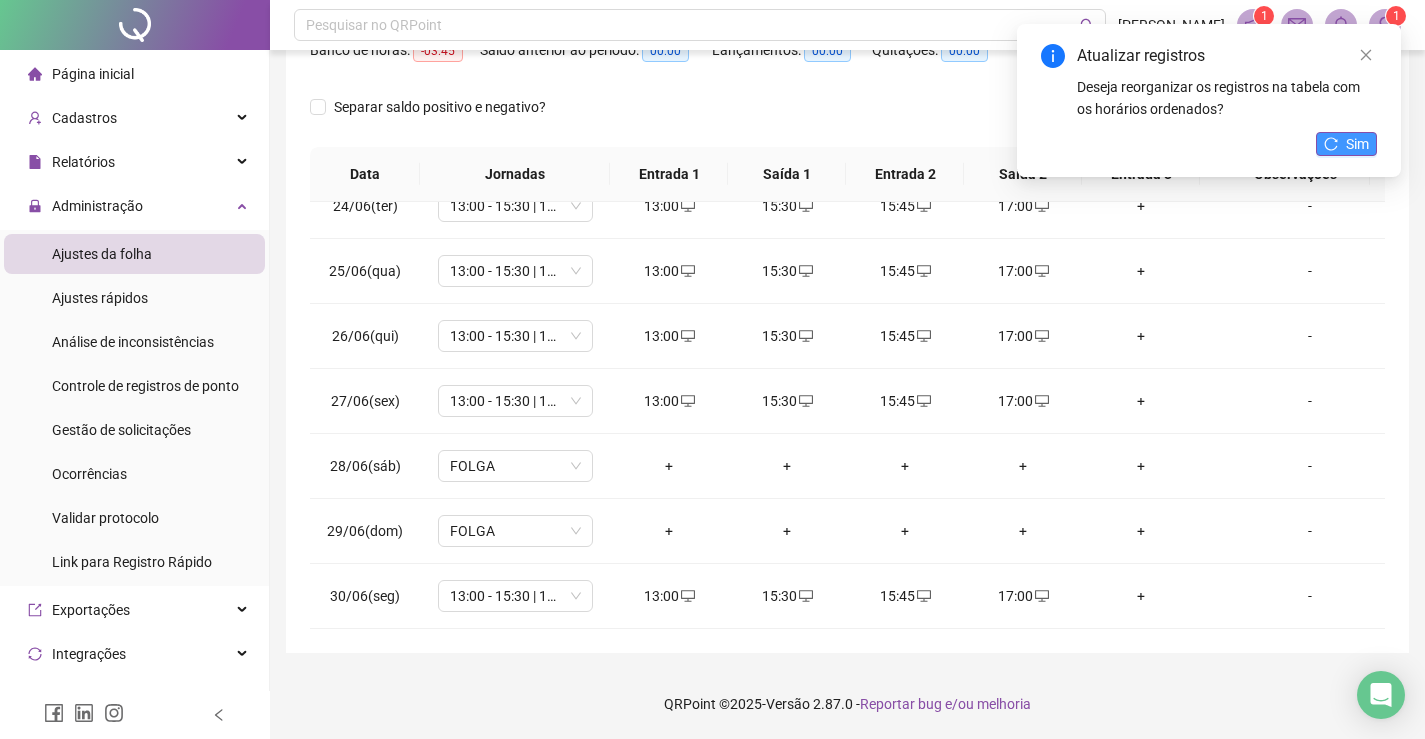 click on "Sim" at bounding box center [1357, 144] 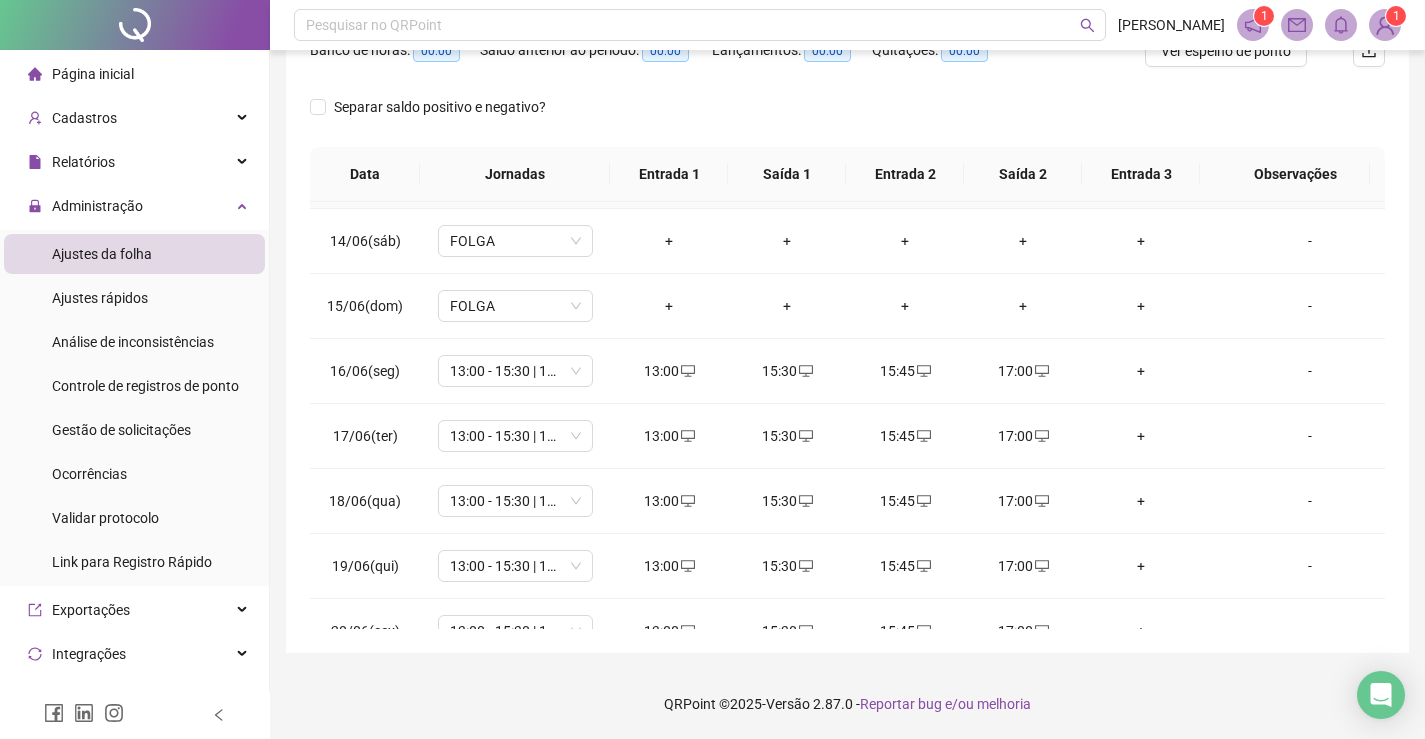 scroll, scrollTop: 0, scrollLeft: 0, axis: both 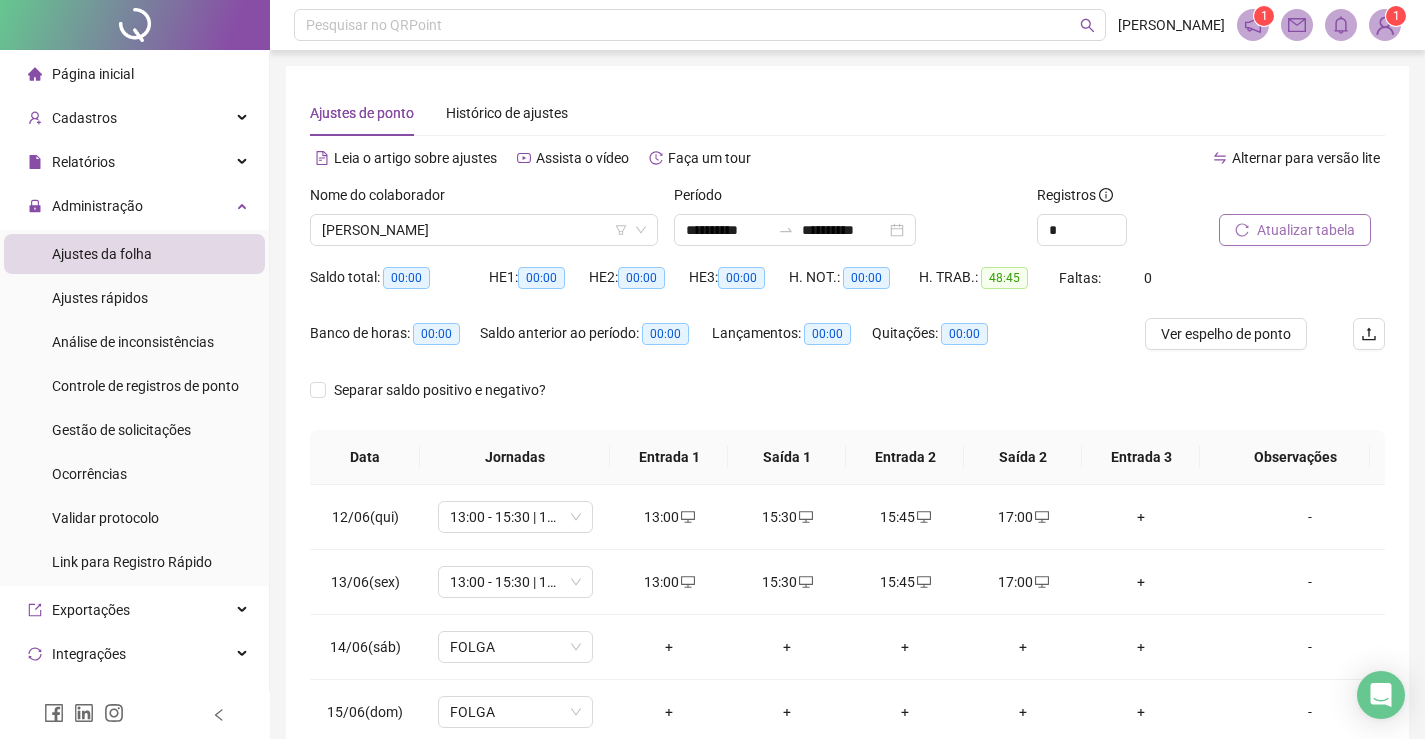 click on "Atualizar tabela" at bounding box center (1306, 230) 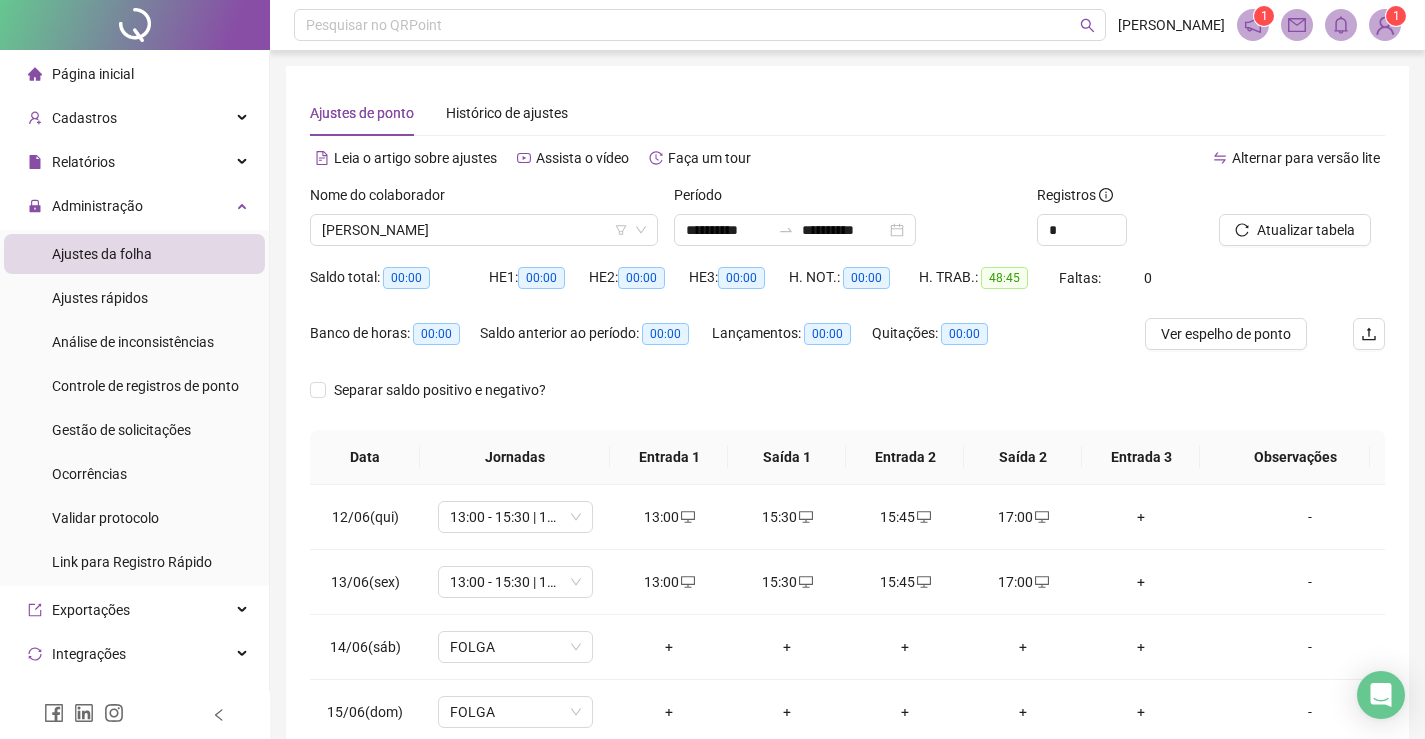 scroll, scrollTop: 159, scrollLeft: 0, axis: vertical 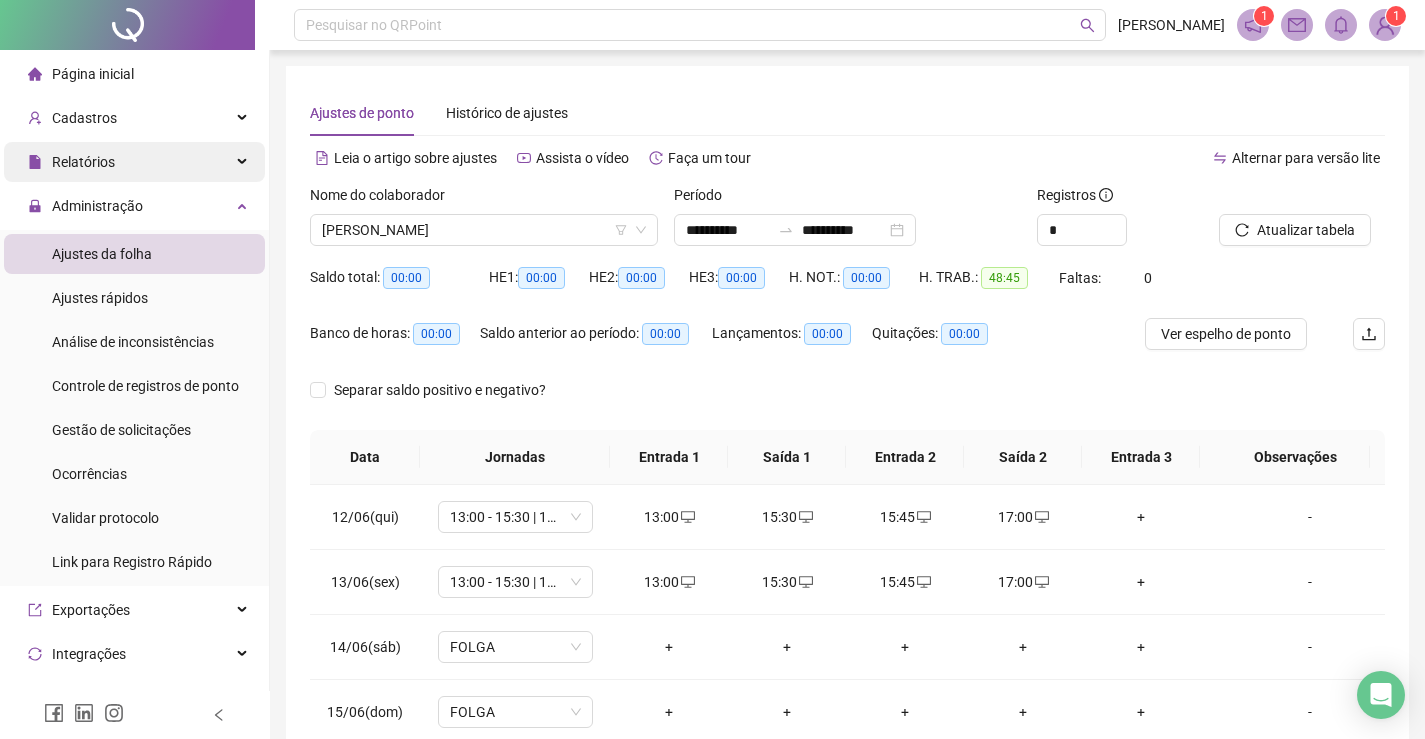click on "Relatórios" at bounding box center (134, 162) 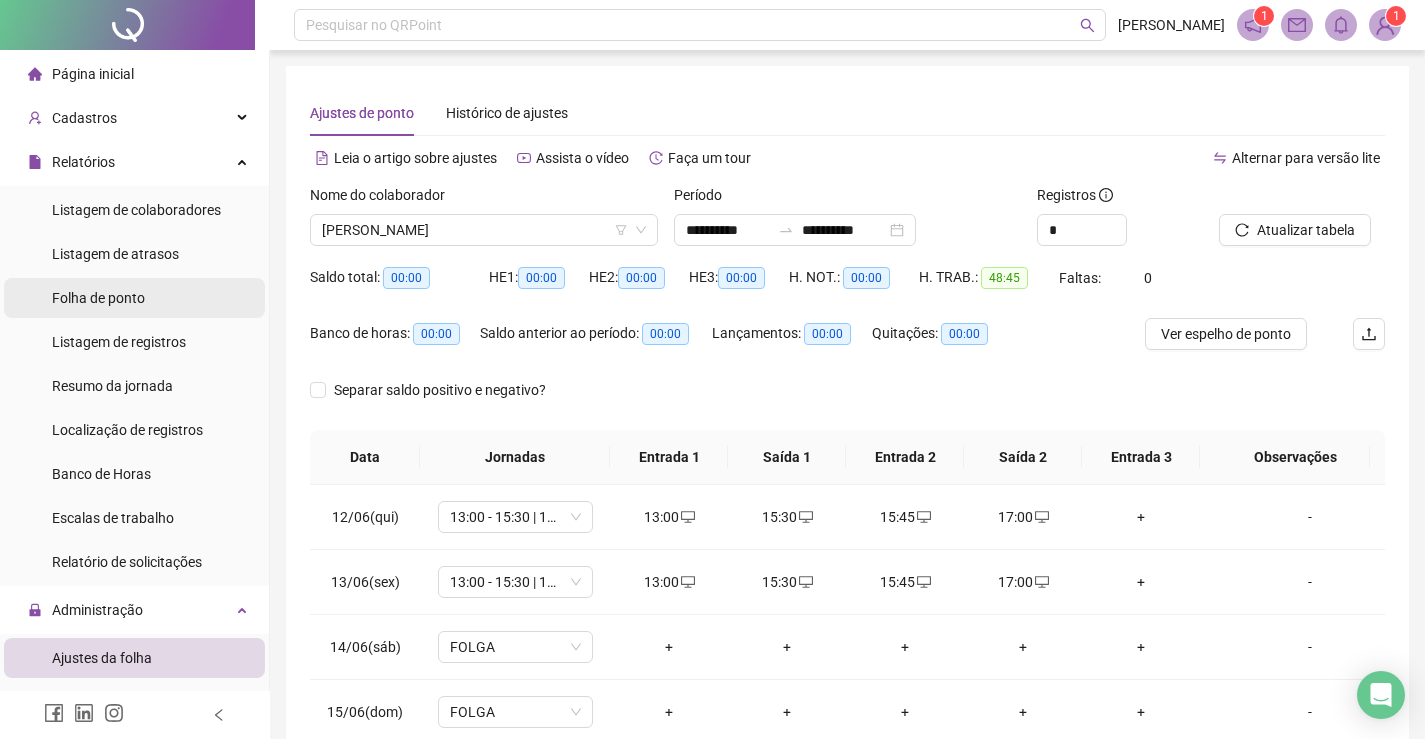 click on "Folha de ponto" at bounding box center (98, 298) 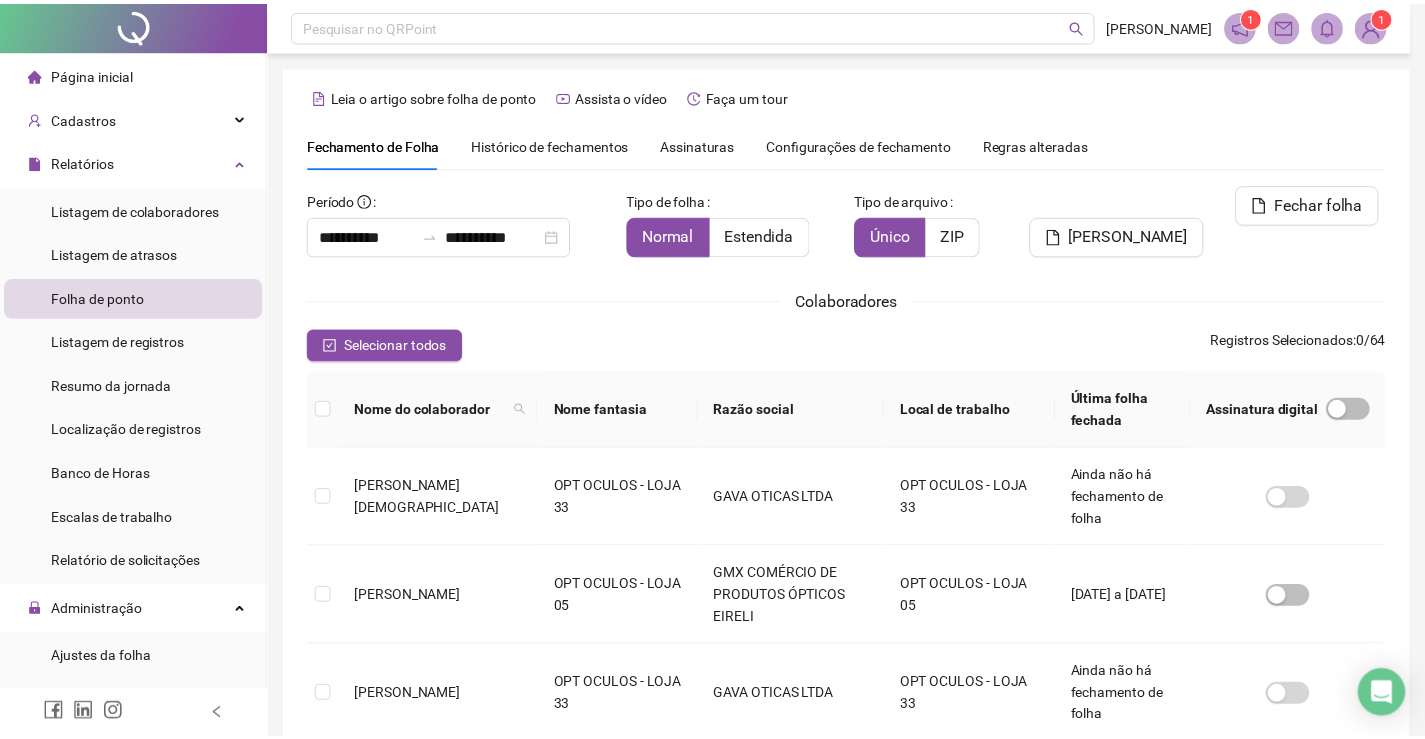 scroll, scrollTop: 40, scrollLeft: 0, axis: vertical 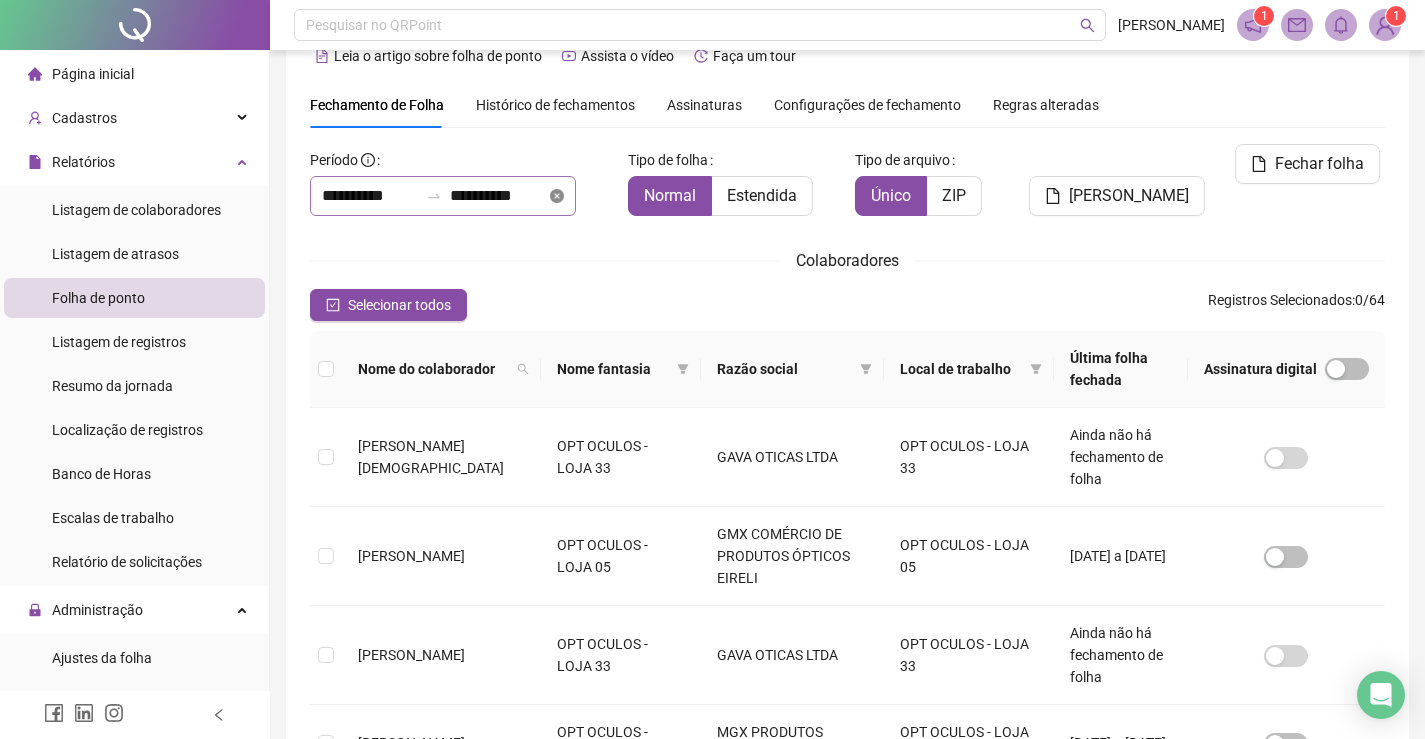 click 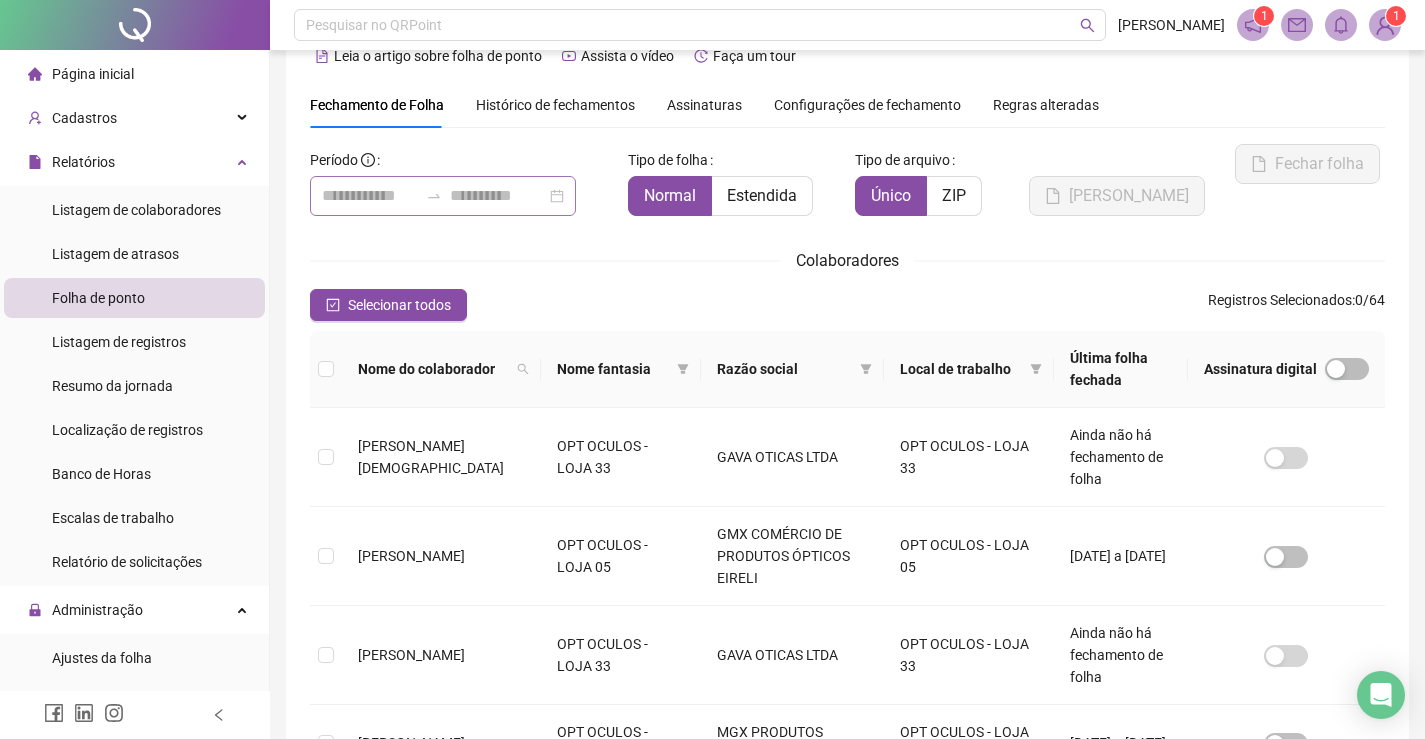 click at bounding box center (443, 196) 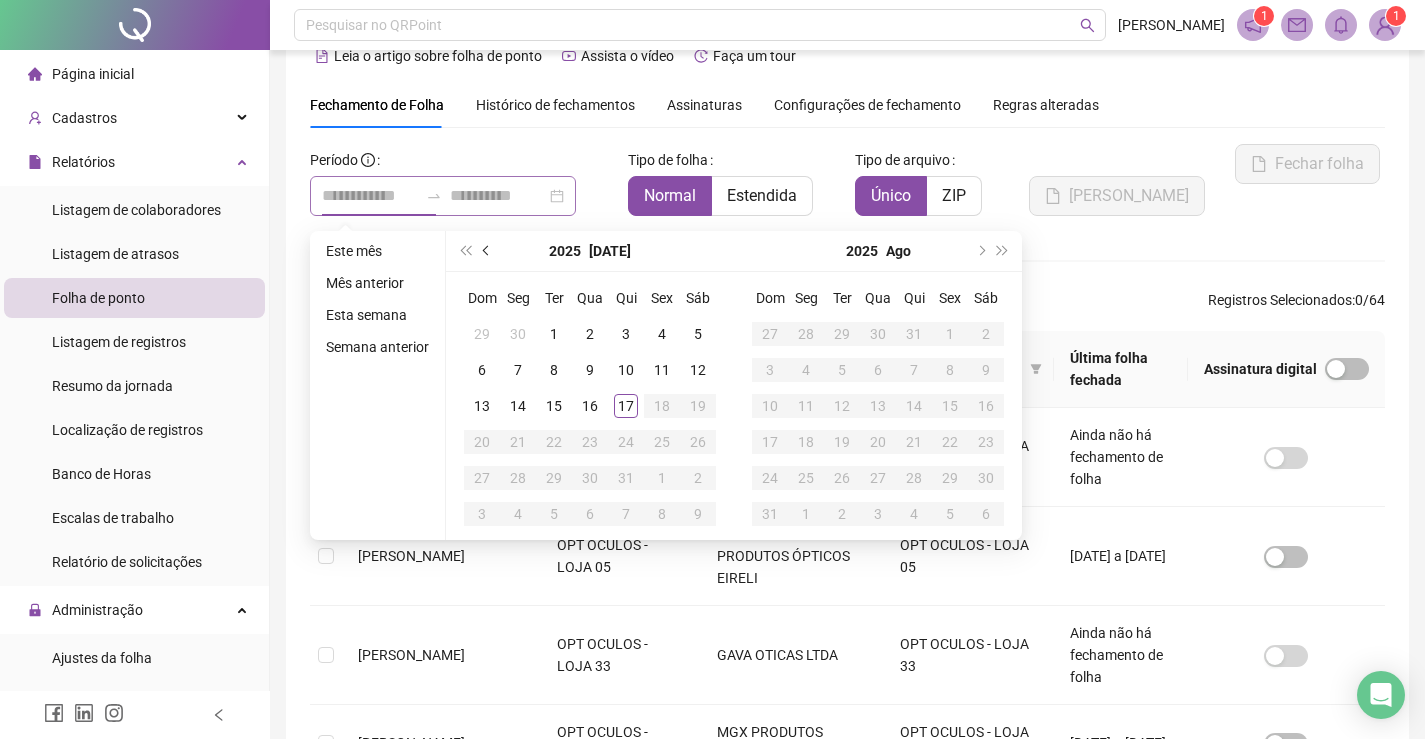 click at bounding box center [488, 251] 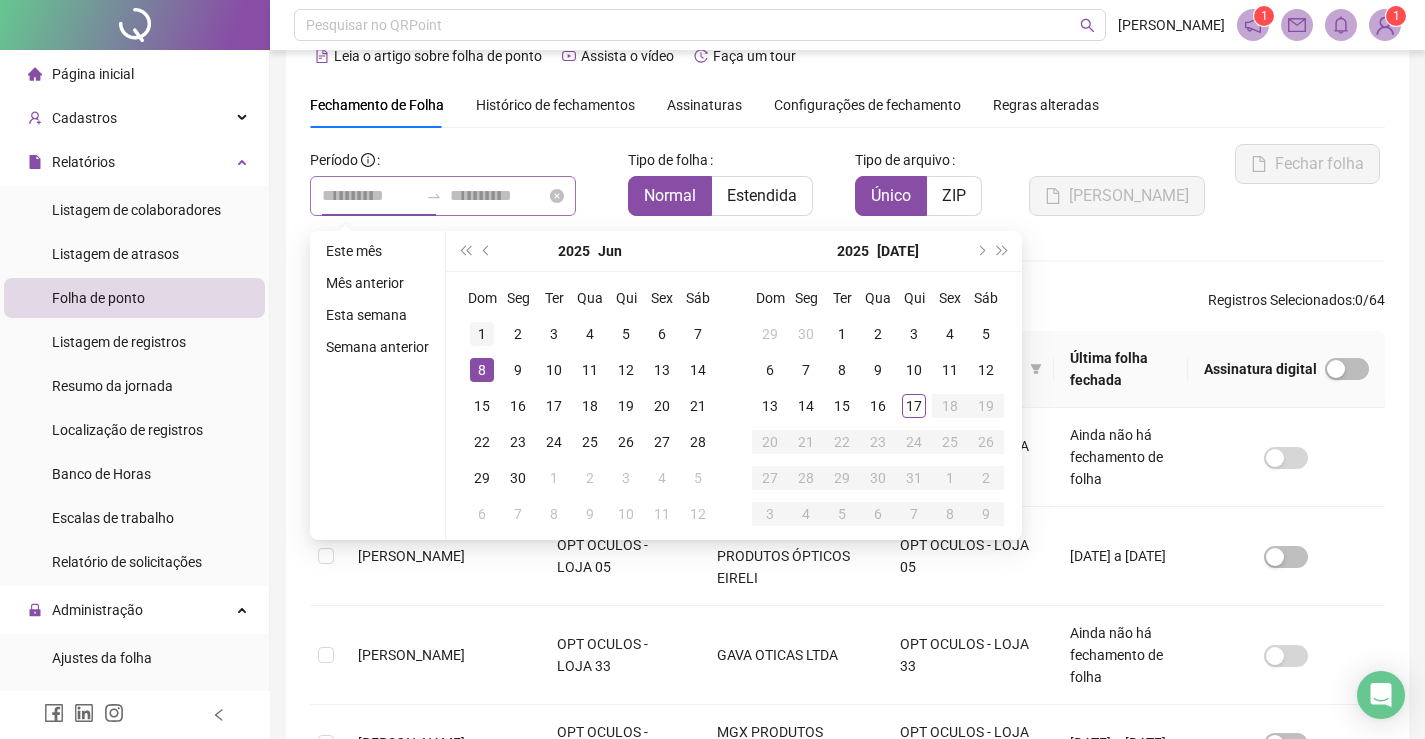 type on "**********" 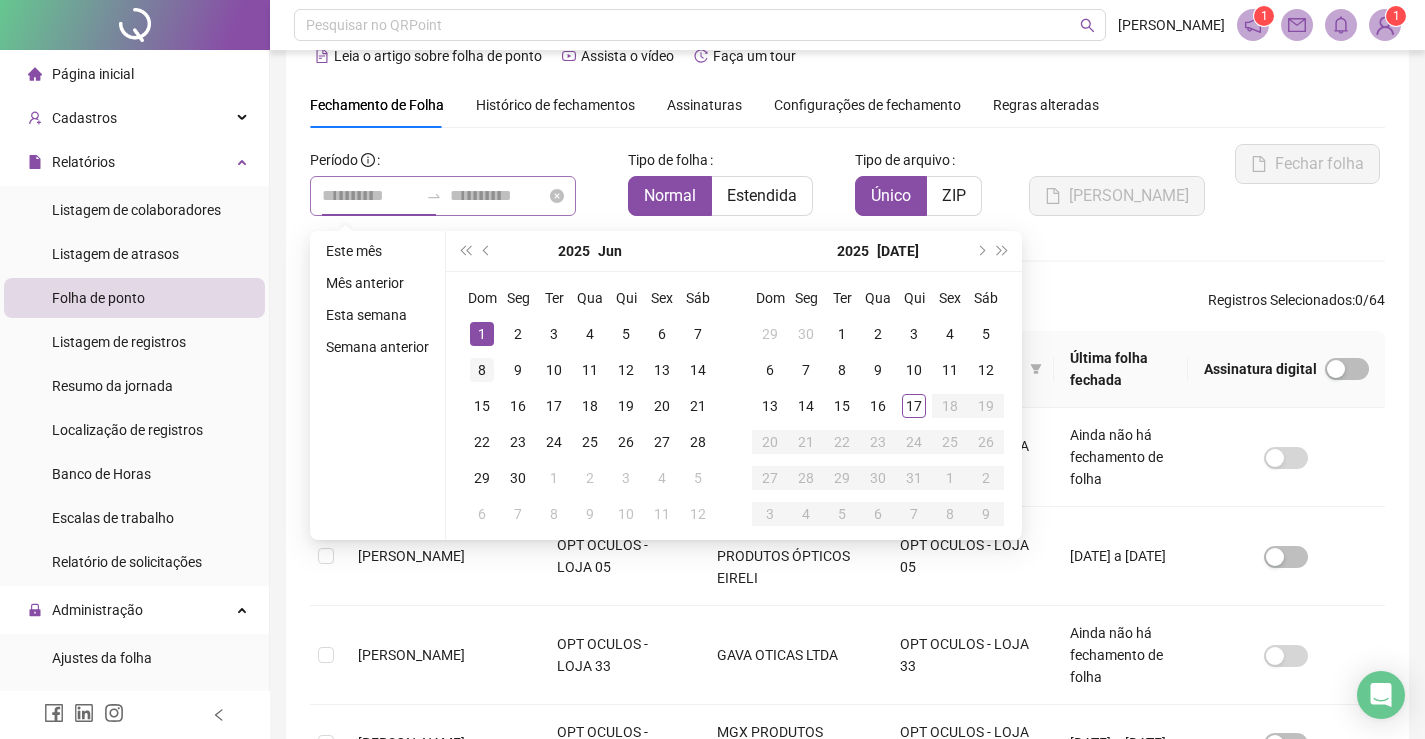 click on "1" at bounding box center [482, 334] 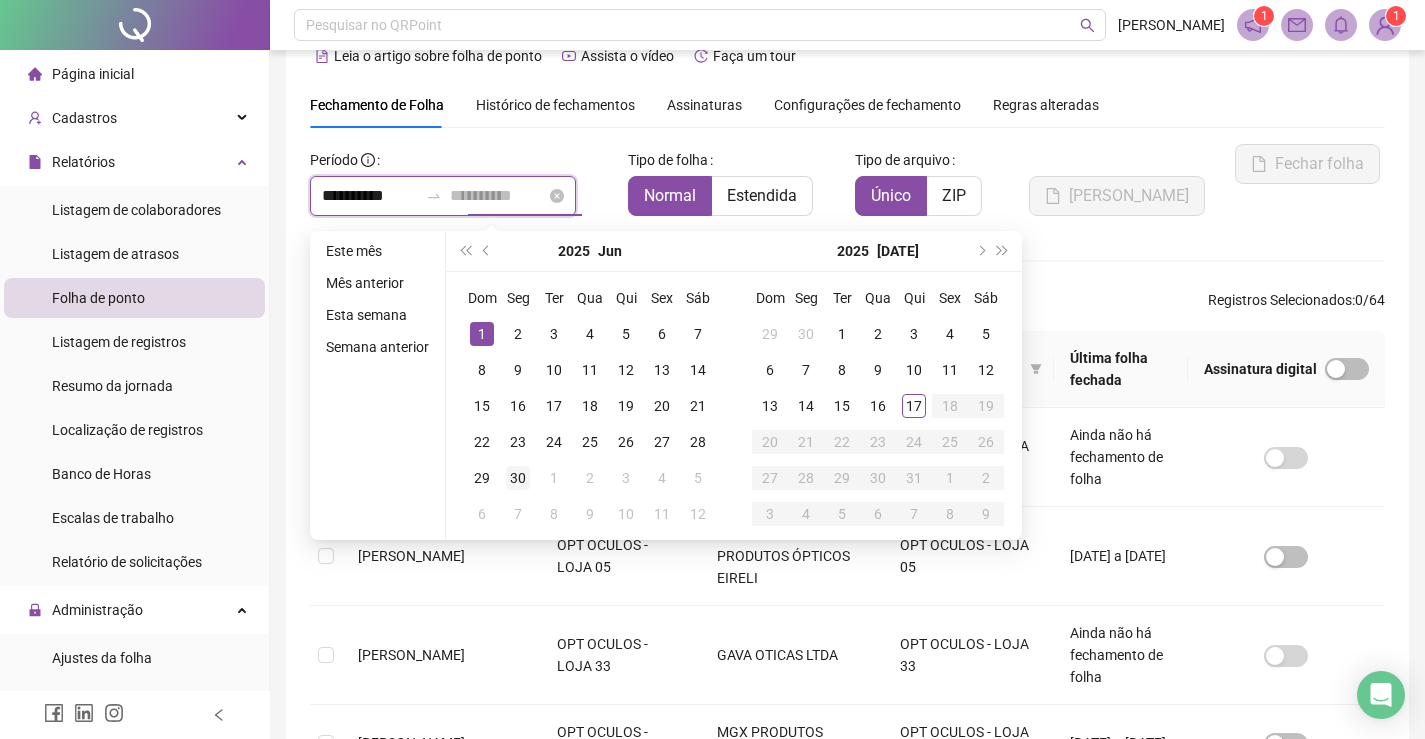 type on "**********" 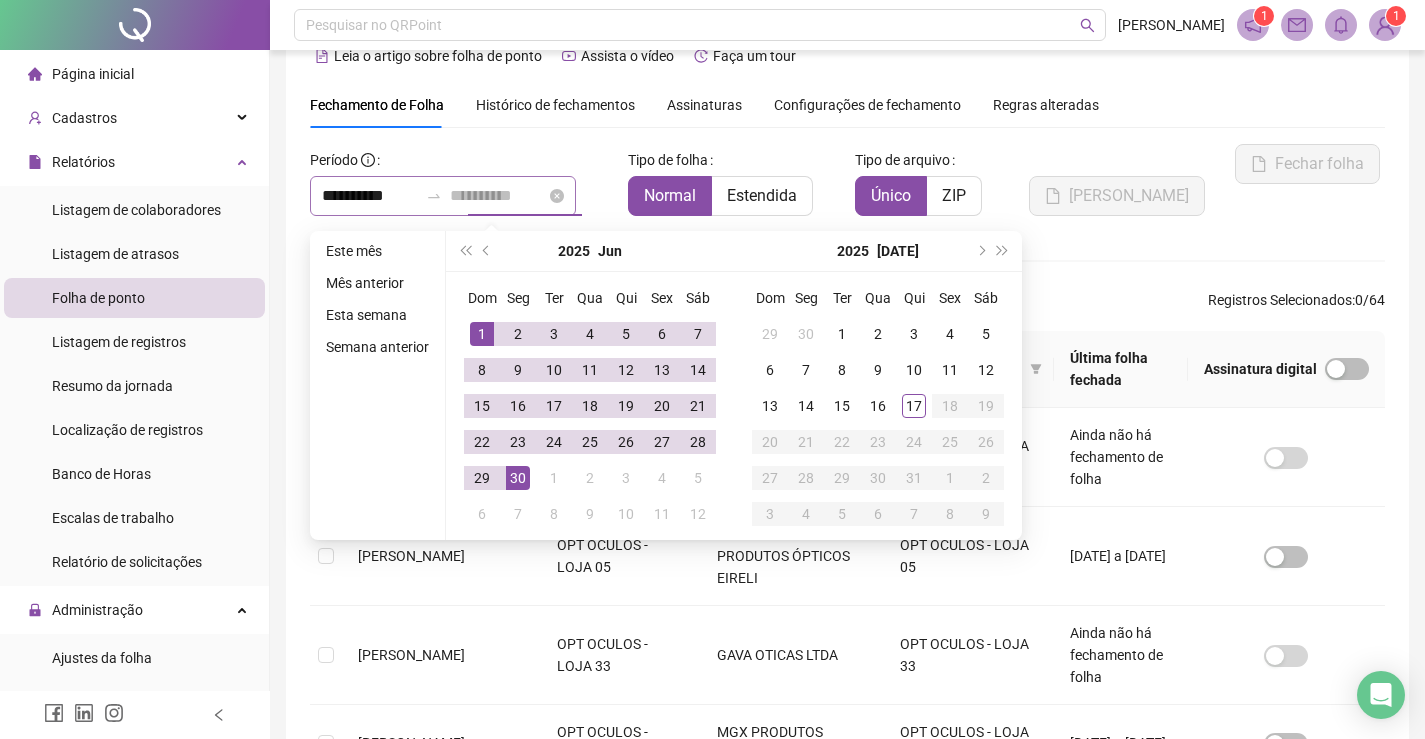 click on "30" at bounding box center (518, 478) 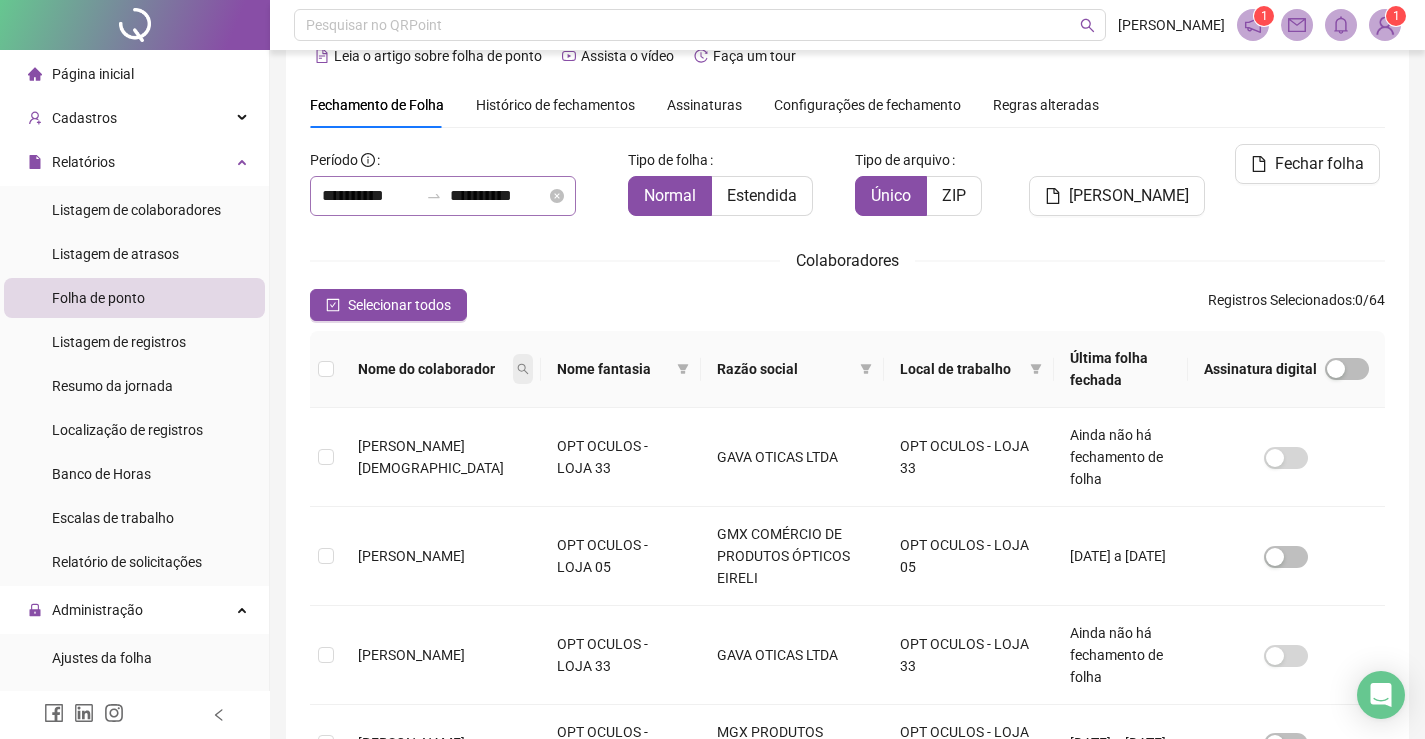 click at bounding box center (523, 369) 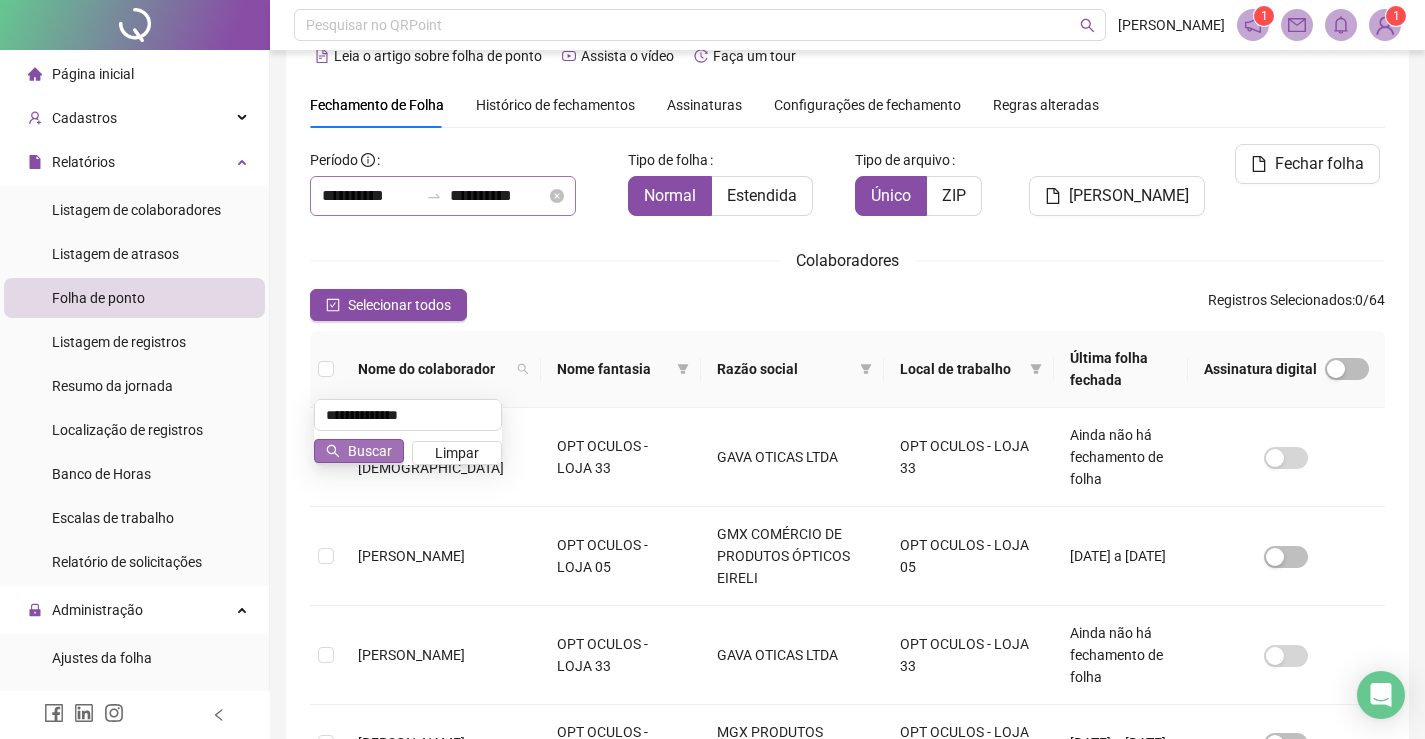 type on "**********" 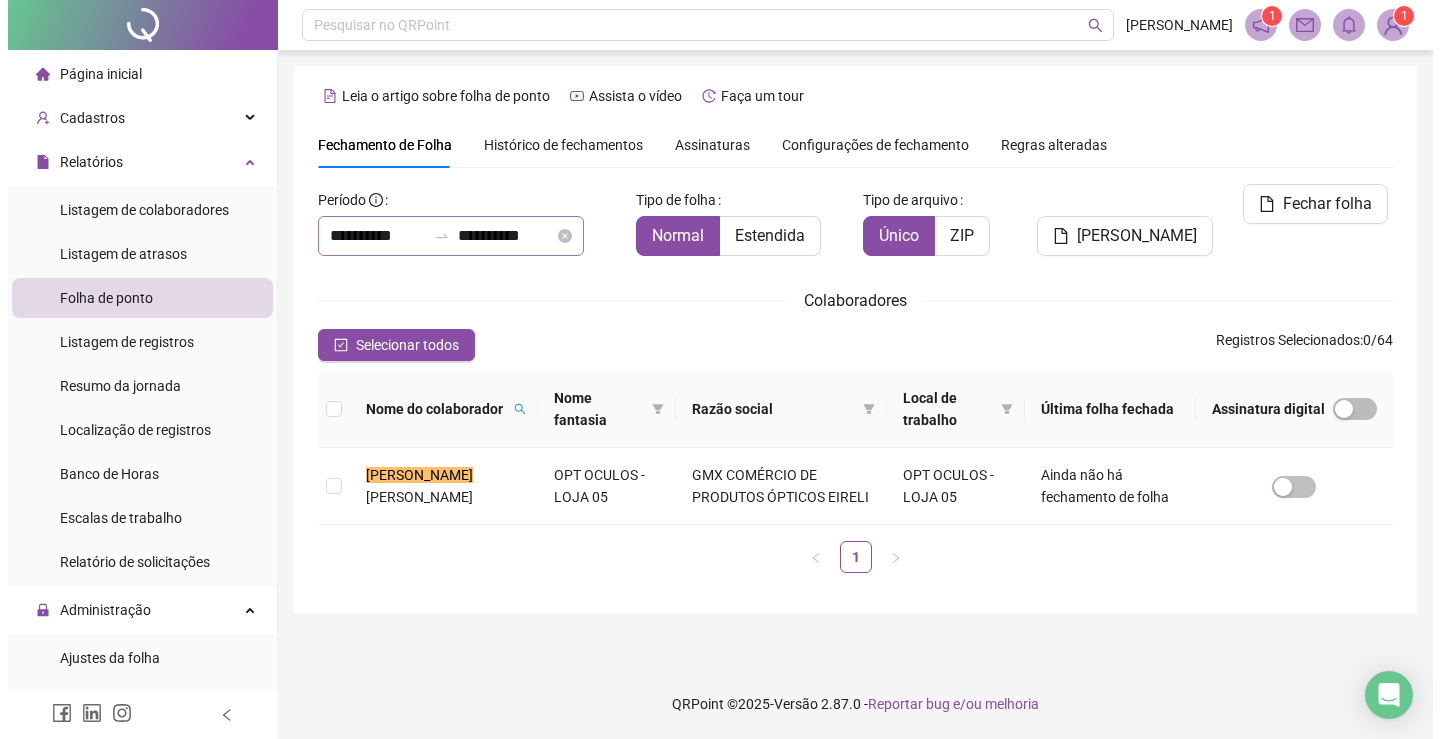 scroll, scrollTop: 0, scrollLeft: 0, axis: both 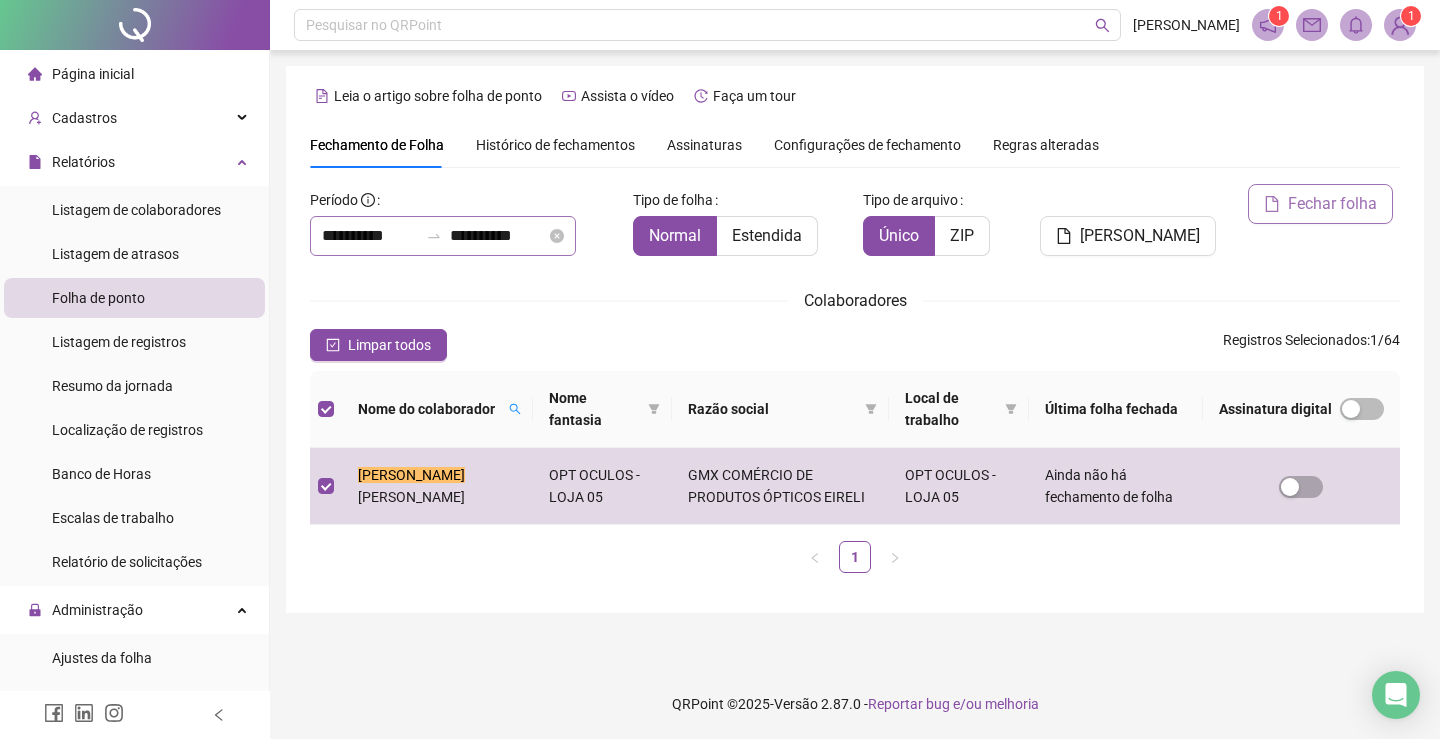 click on "Fechar folha" at bounding box center [1332, 204] 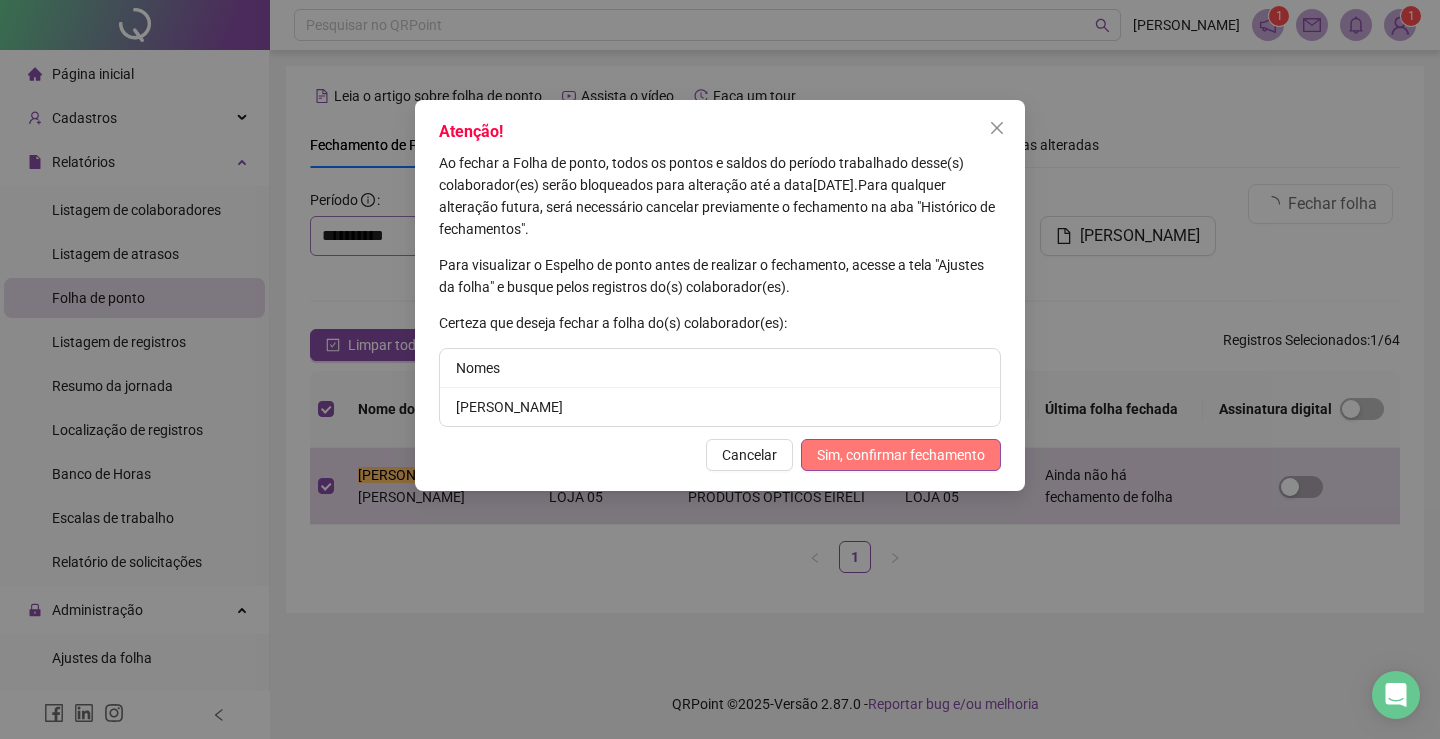 click on "Sim, confirmar fechamento" at bounding box center [901, 455] 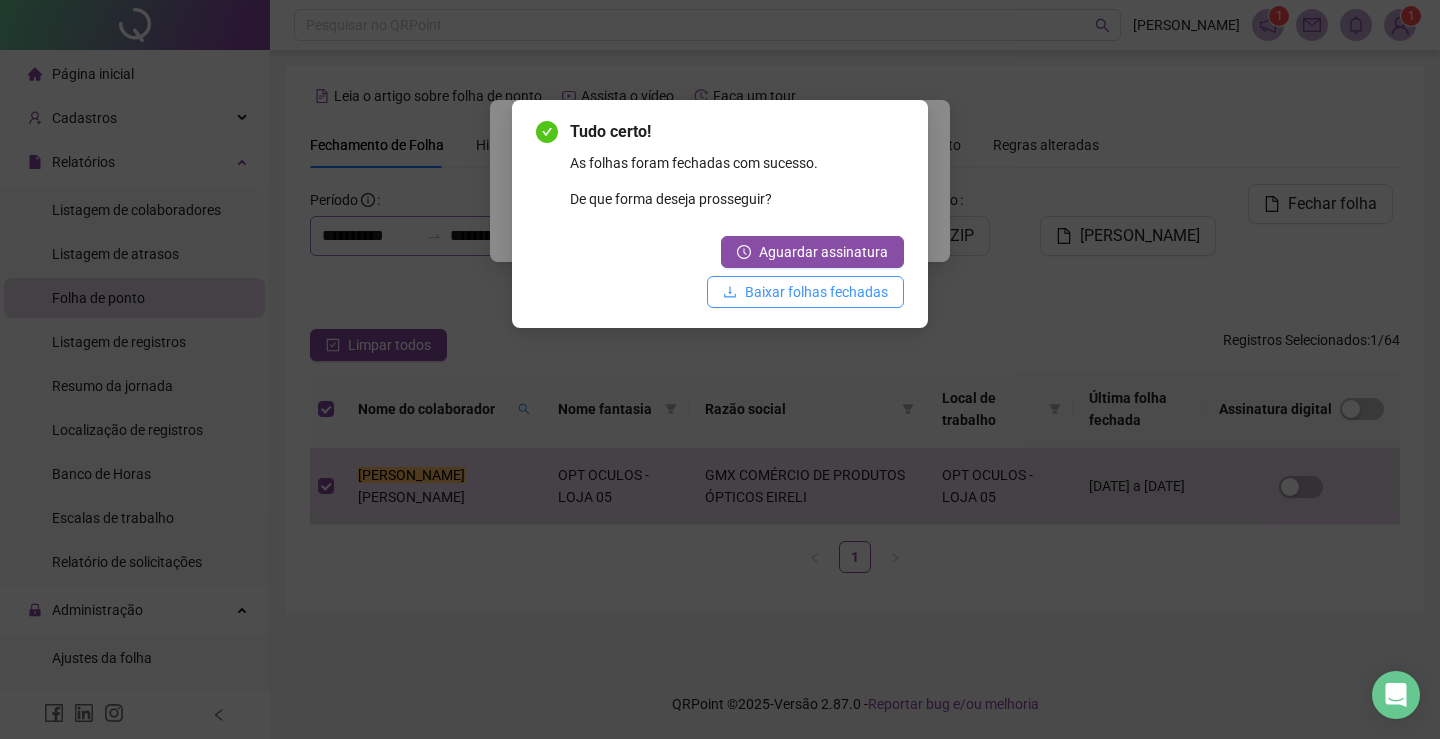 click on "Baixar folhas fechadas" at bounding box center (816, 292) 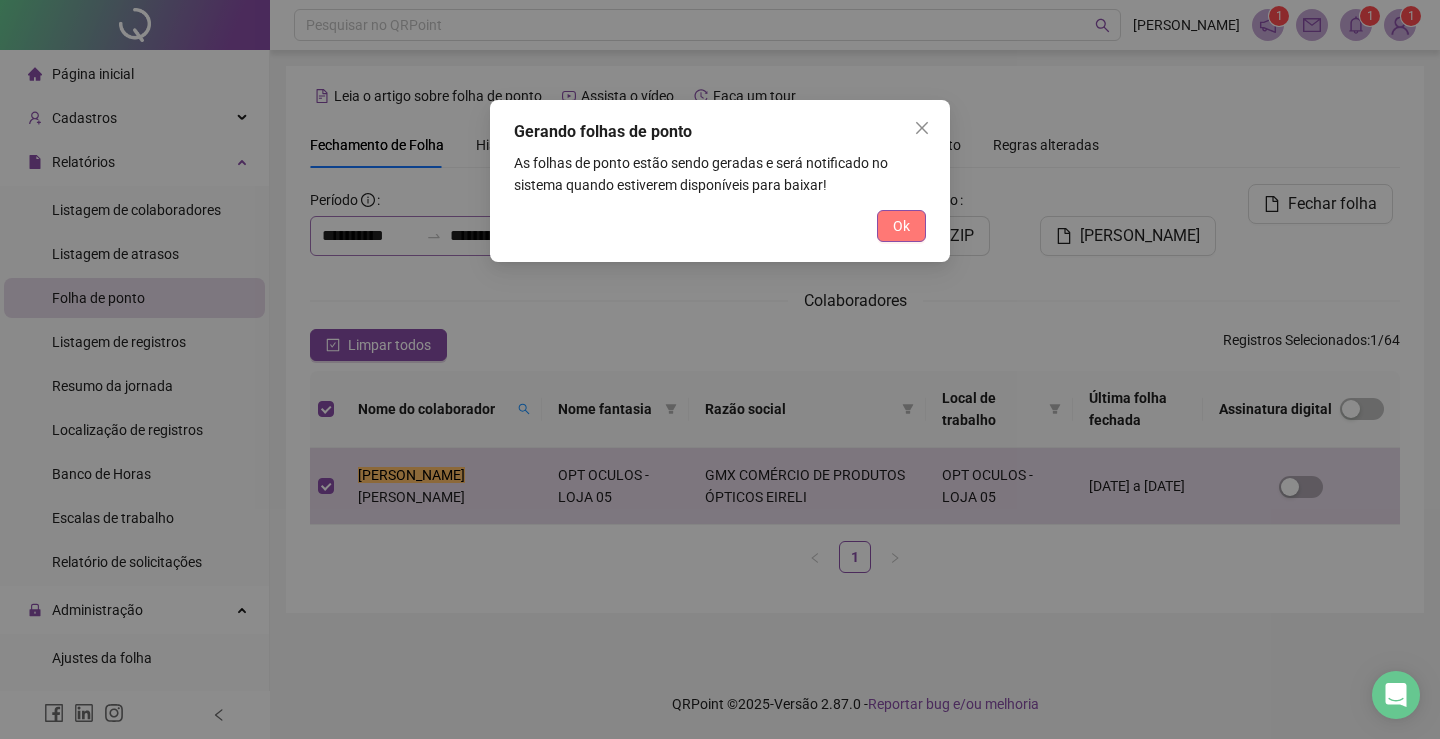 click on "Ok" at bounding box center (901, 226) 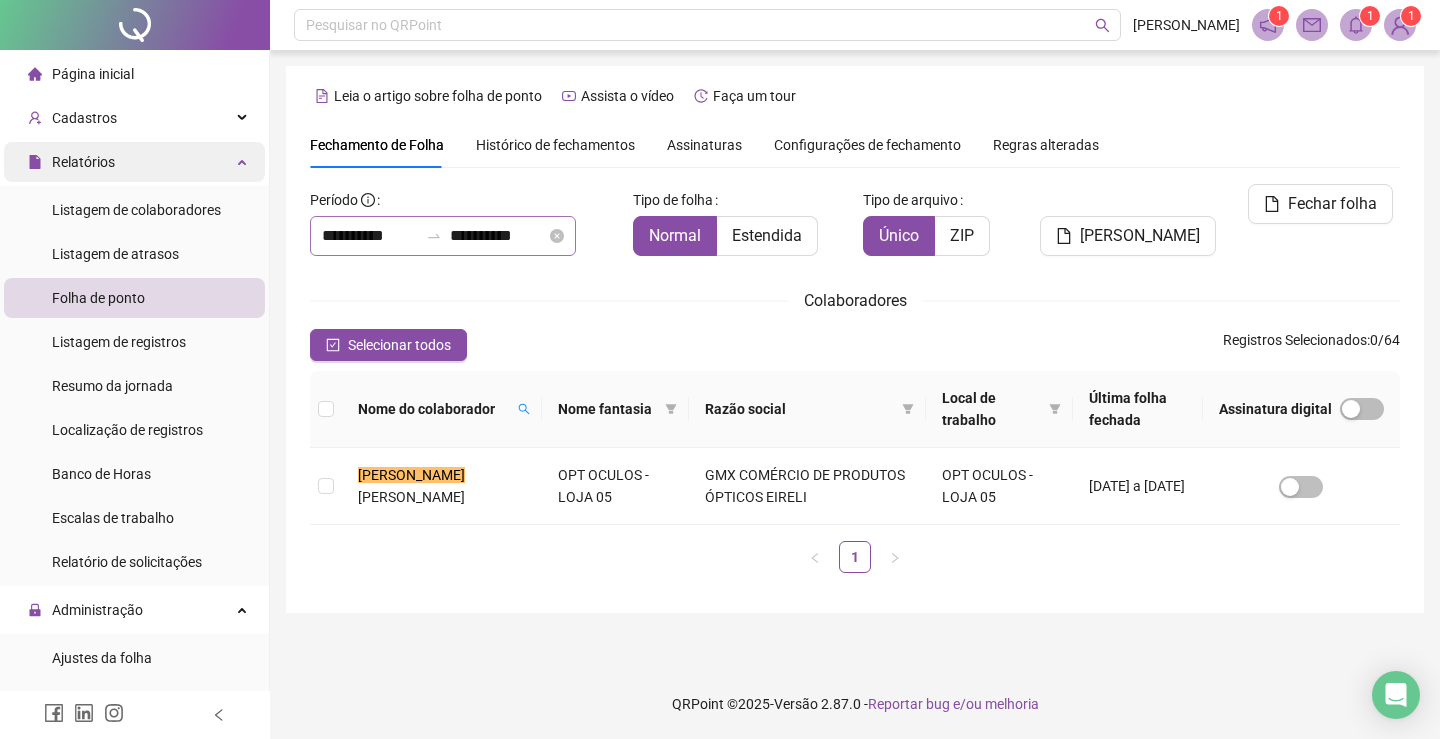 click on "Relatórios" at bounding box center (134, 162) 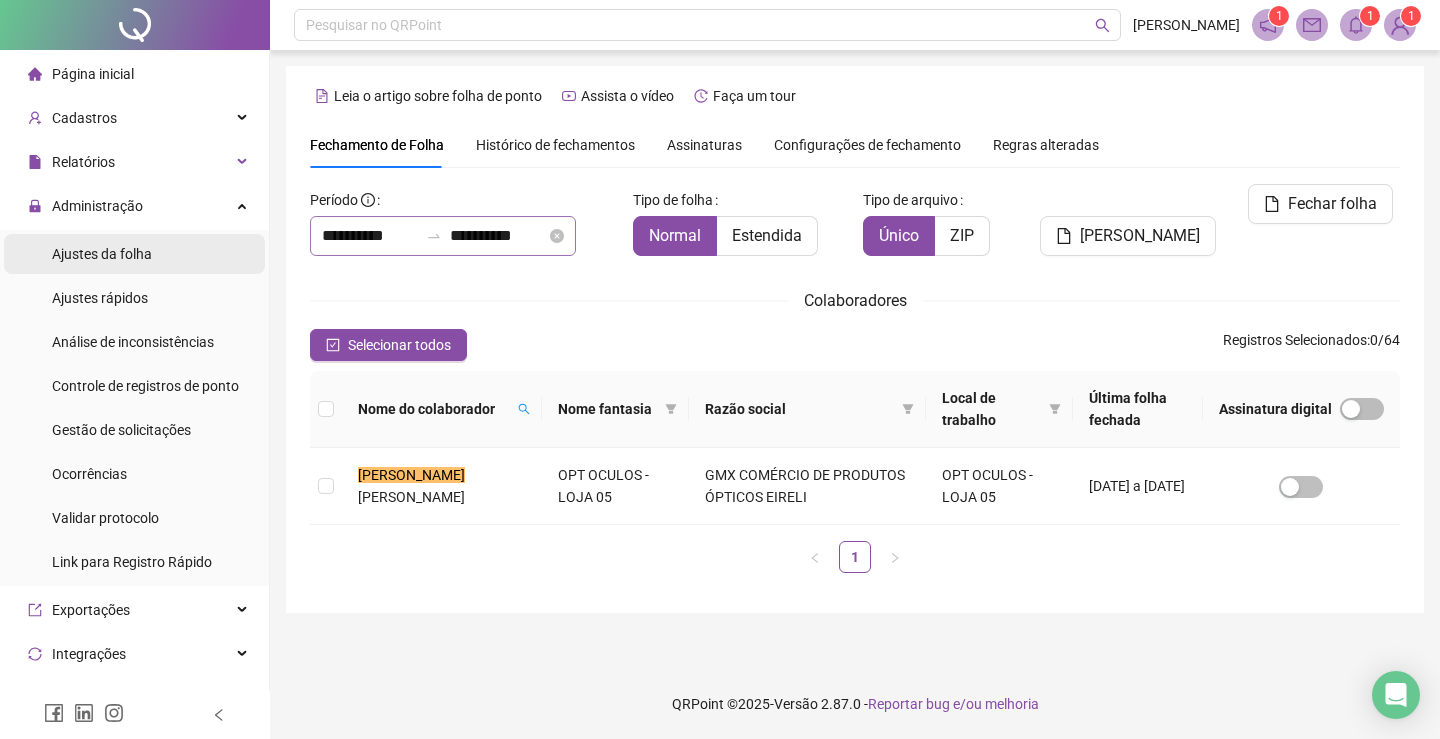 click on "Ajustes da folha" at bounding box center (102, 254) 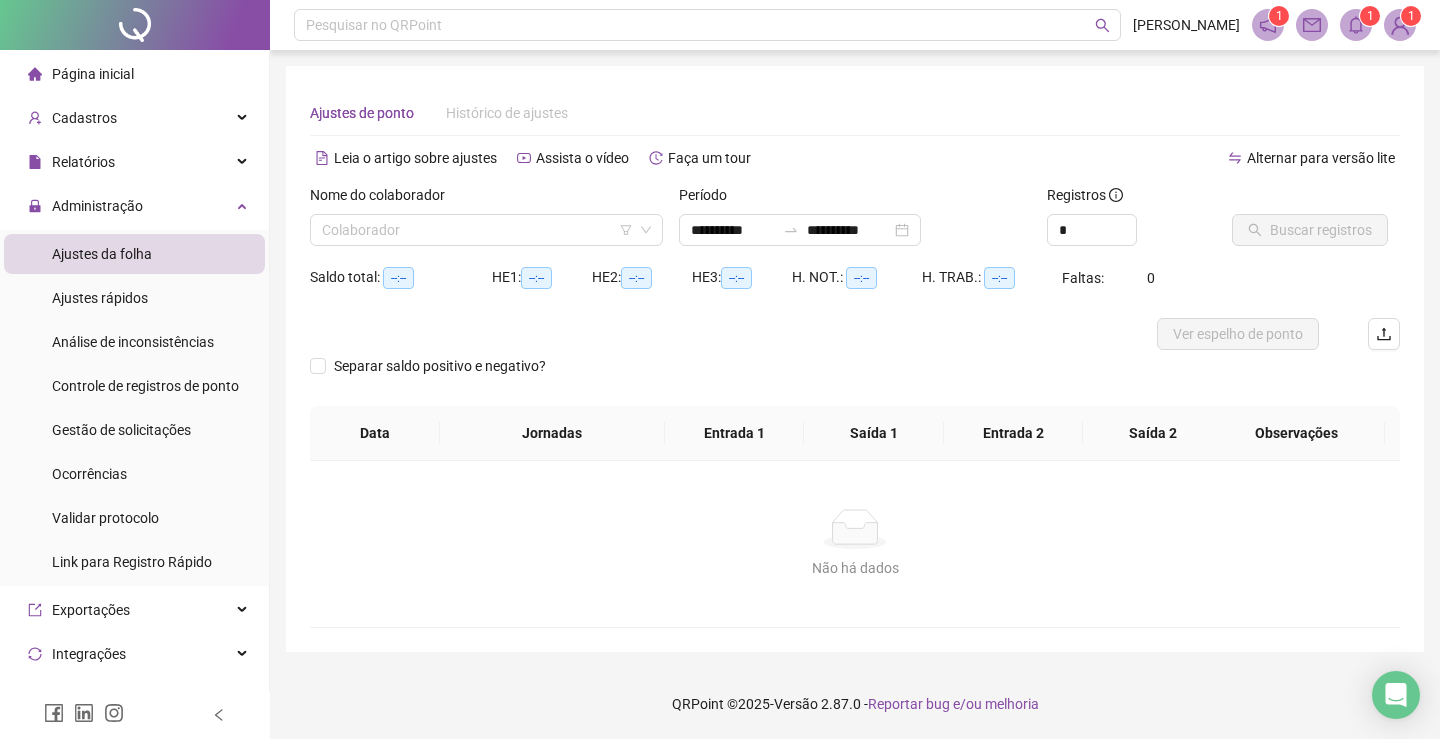 type on "**********" 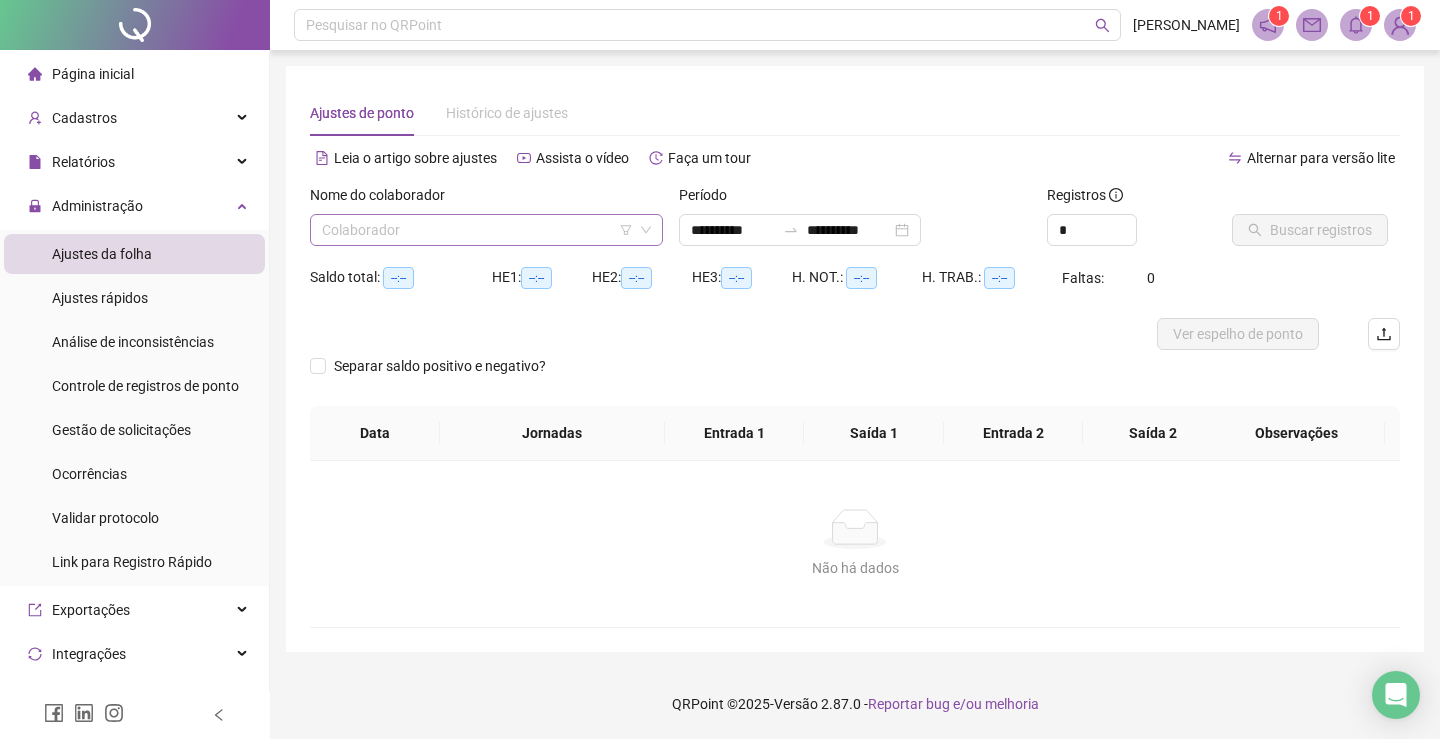 click at bounding box center (480, 230) 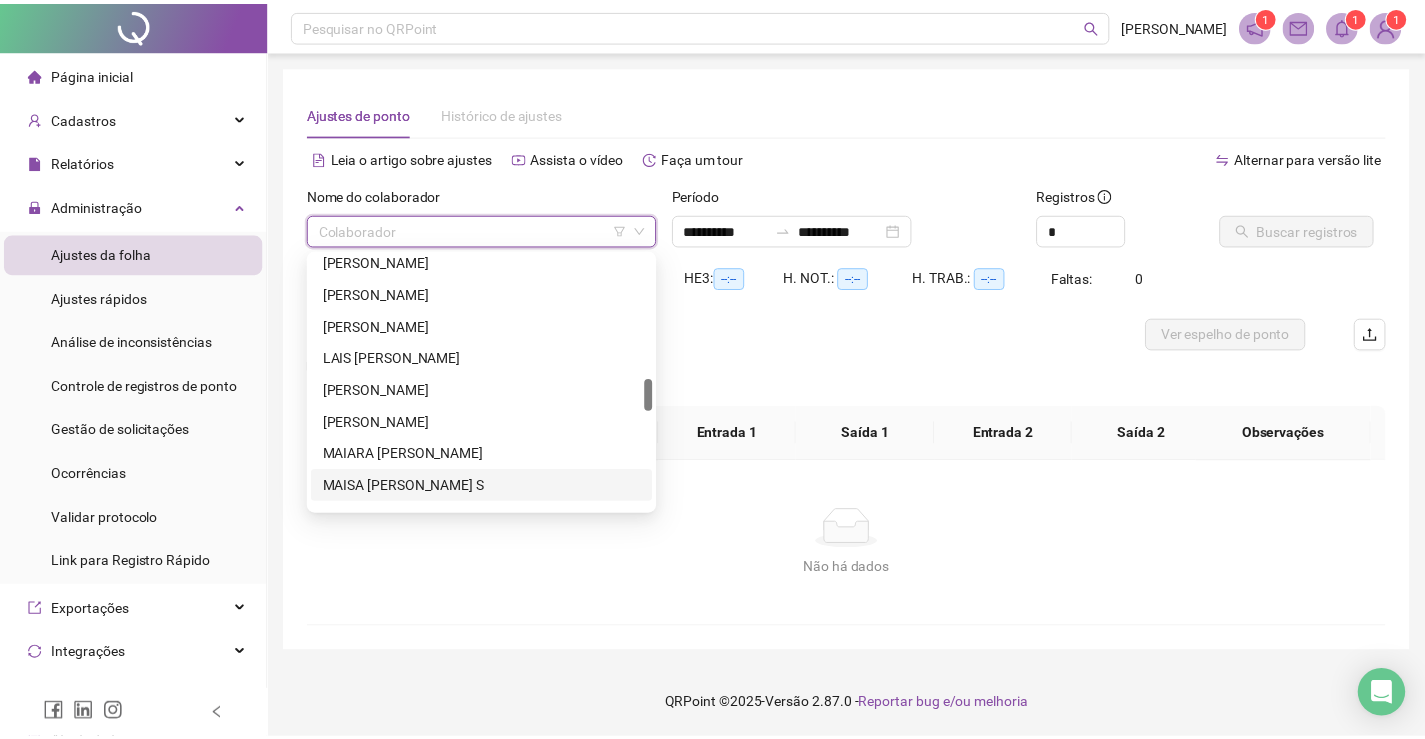 scroll, scrollTop: 1100, scrollLeft: 0, axis: vertical 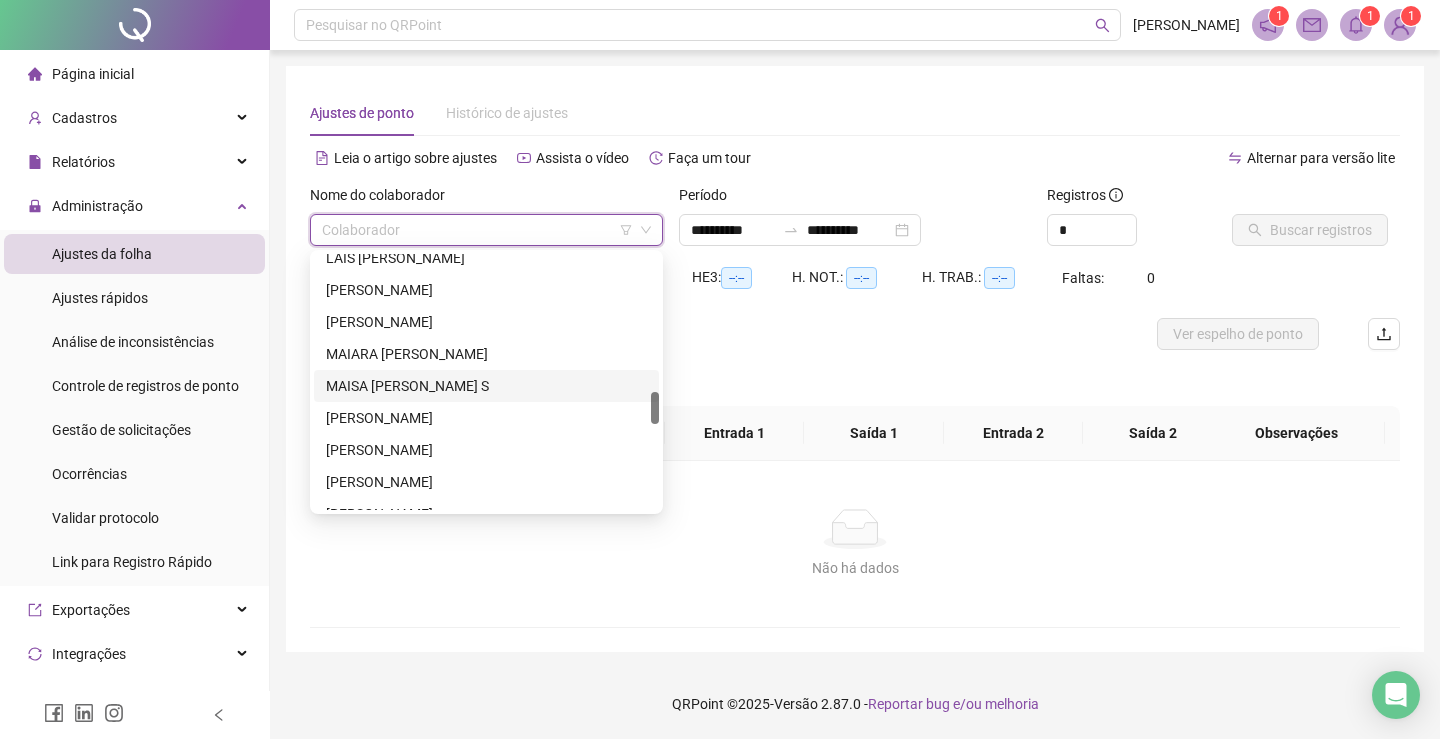click on "MAISA [PERSON_NAME] S" at bounding box center (486, 386) 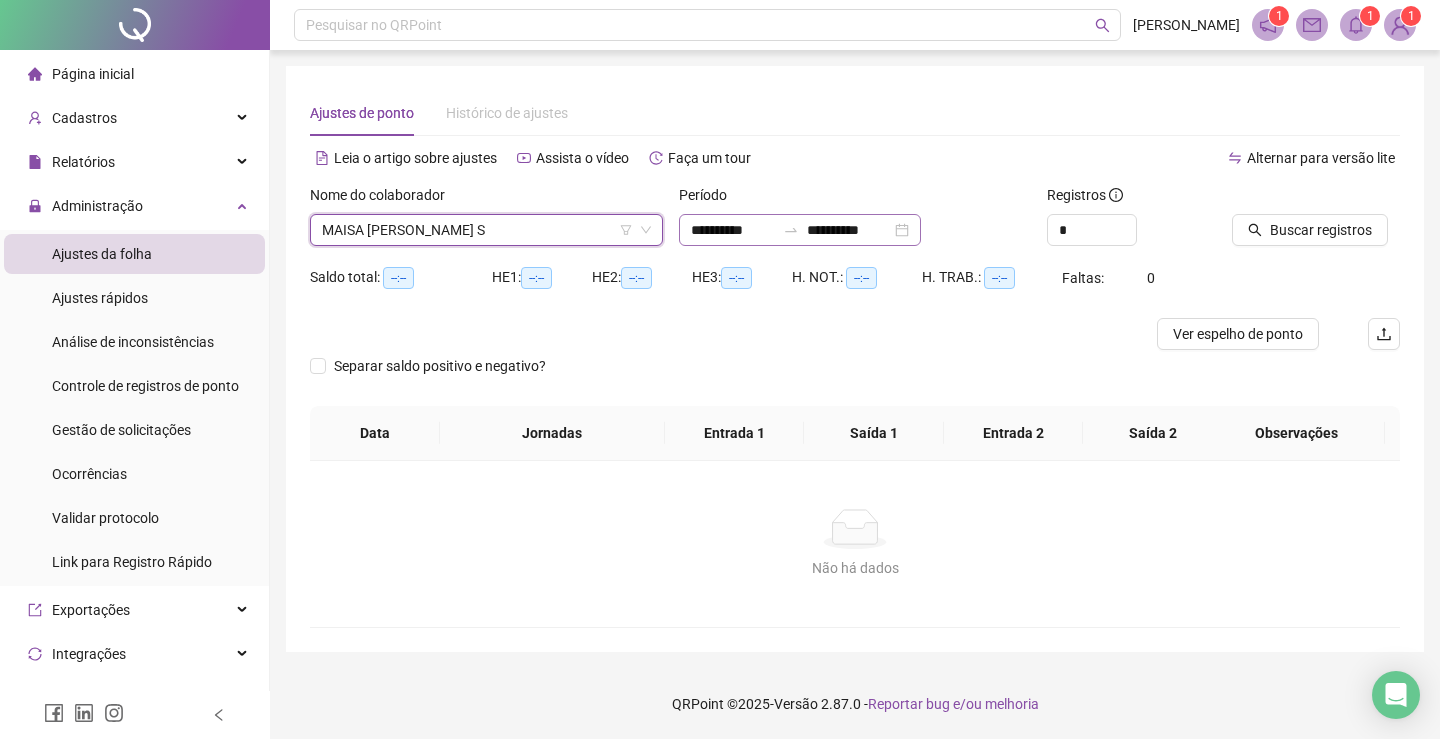 click on "**********" at bounding box center (800, 230) 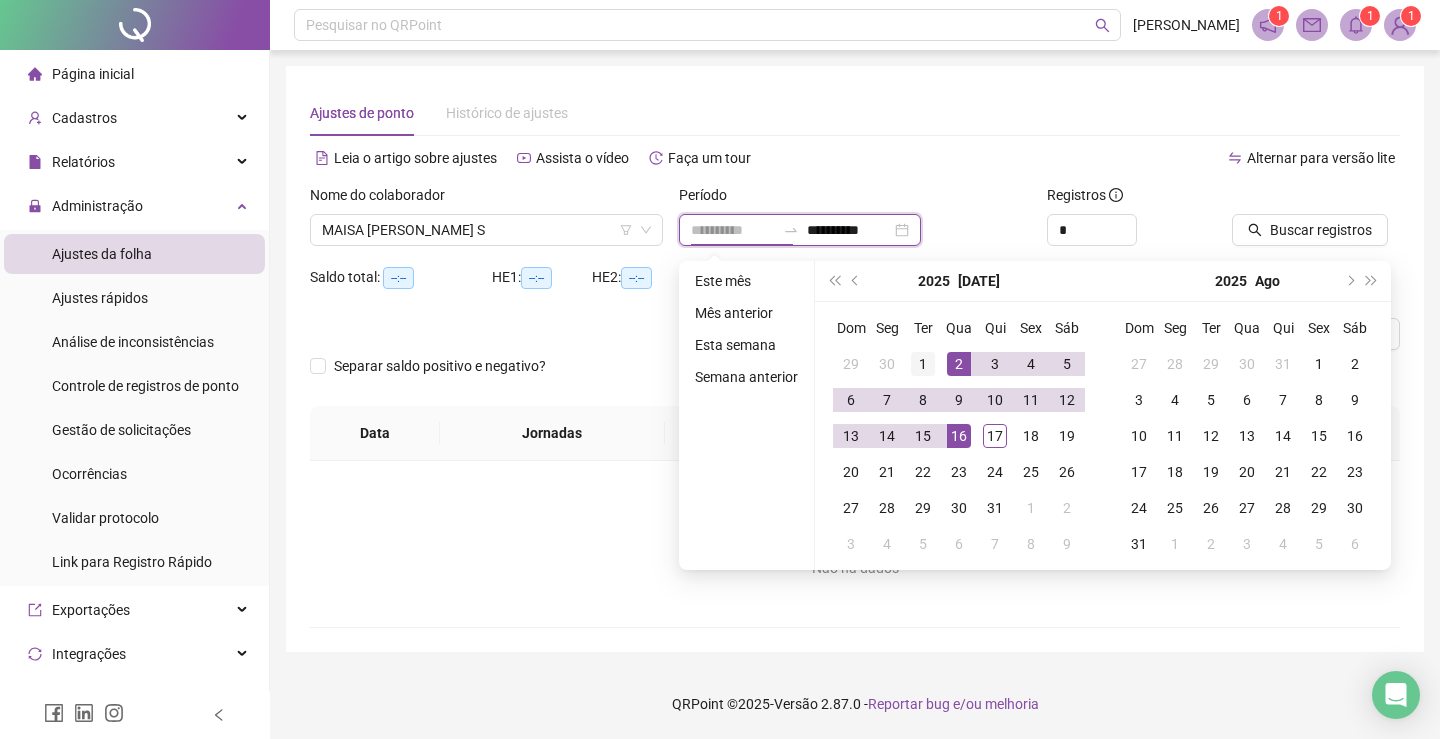 type on "**********" 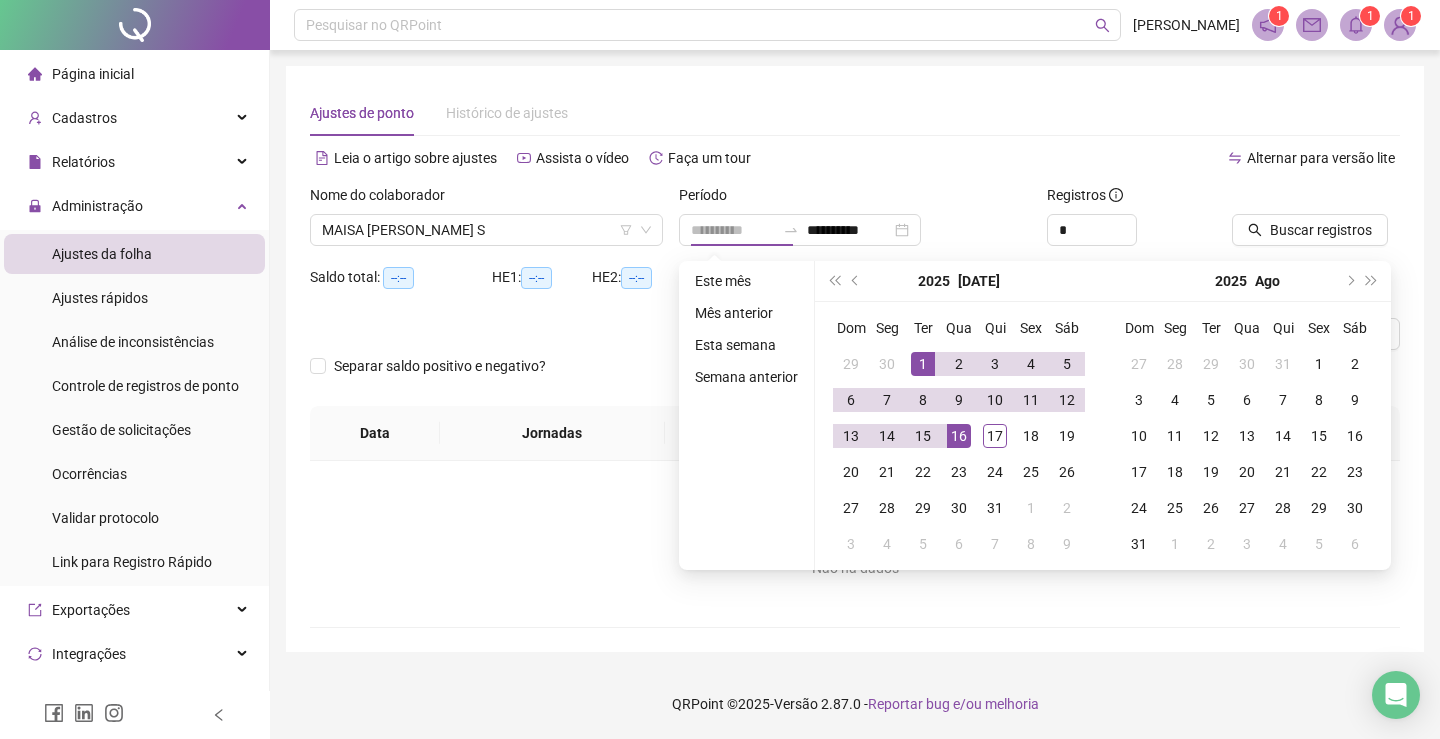 click on "1" at bounding box center [923, 364] 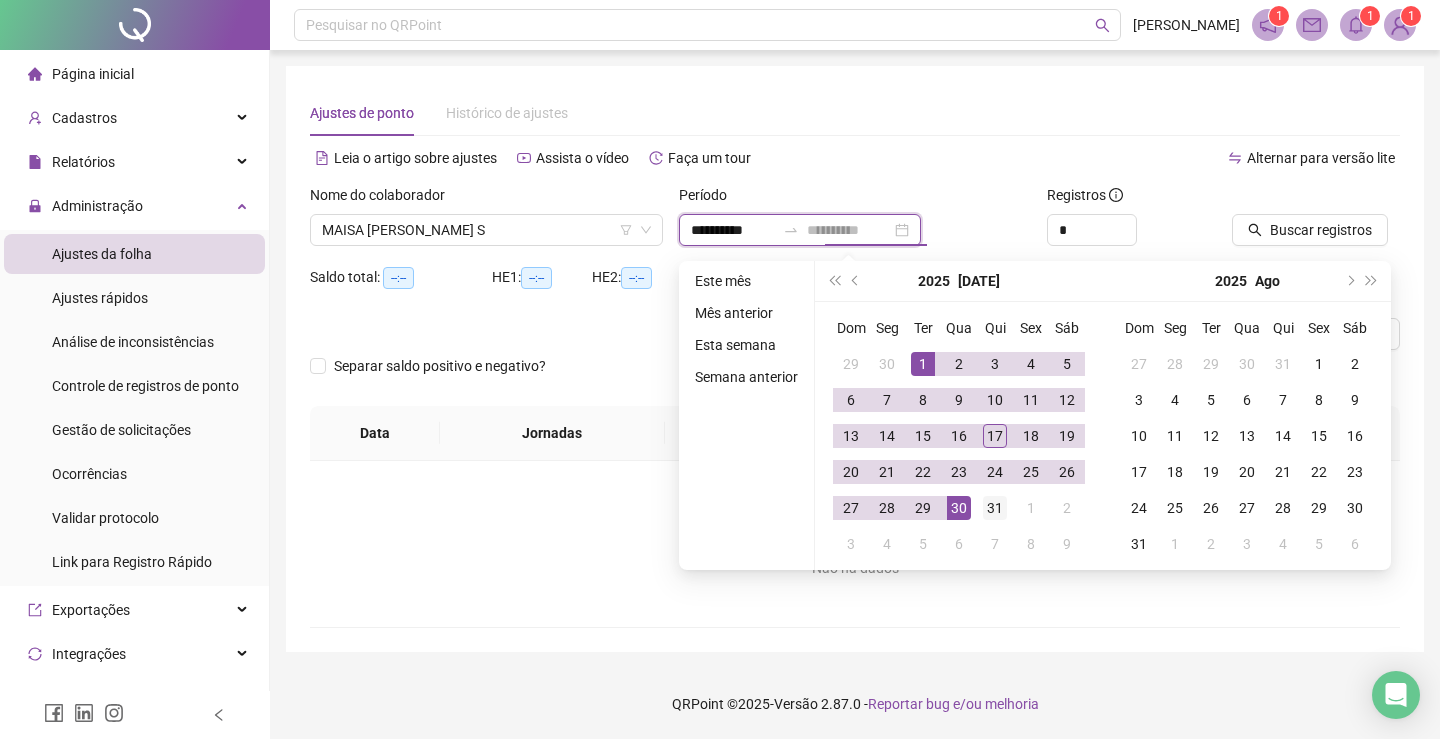 type on "**********" 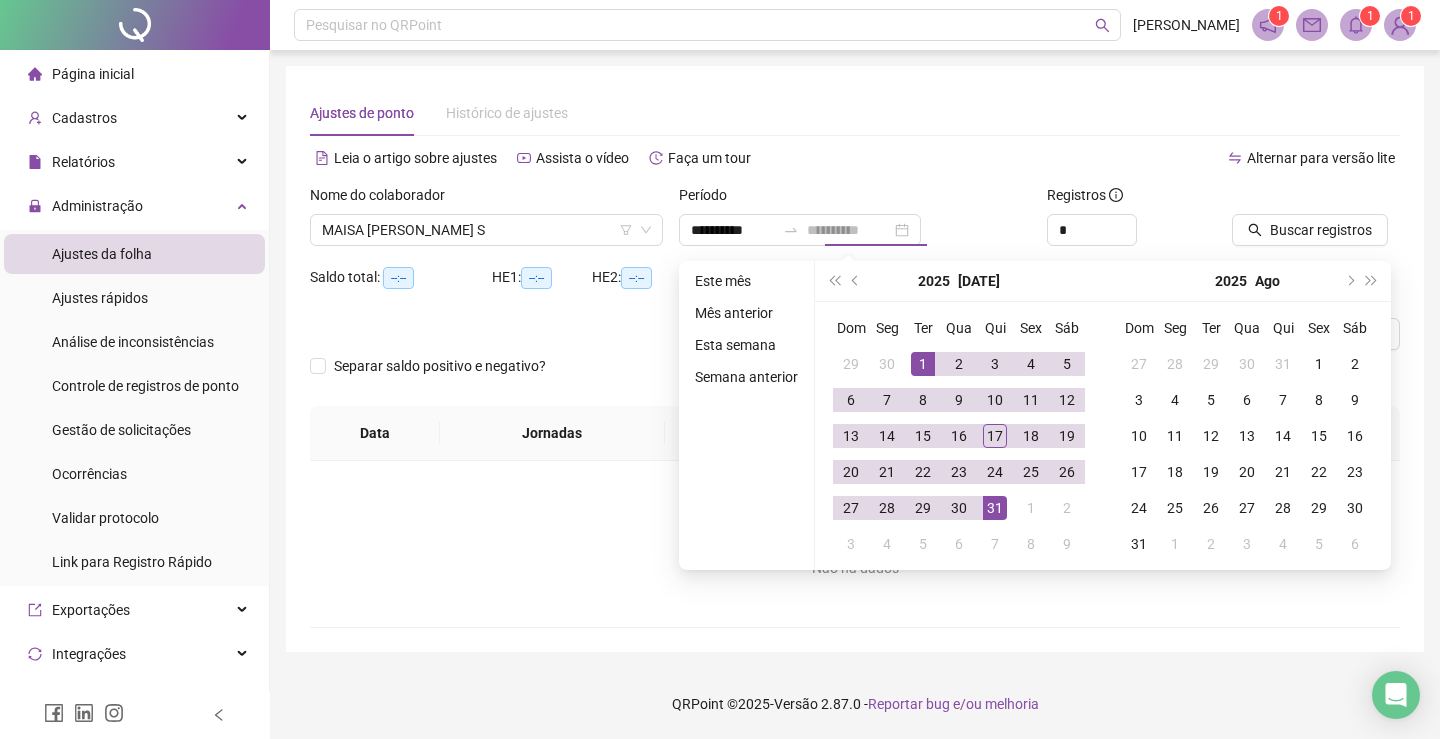 click on "31" at bounding box center [995, 508] 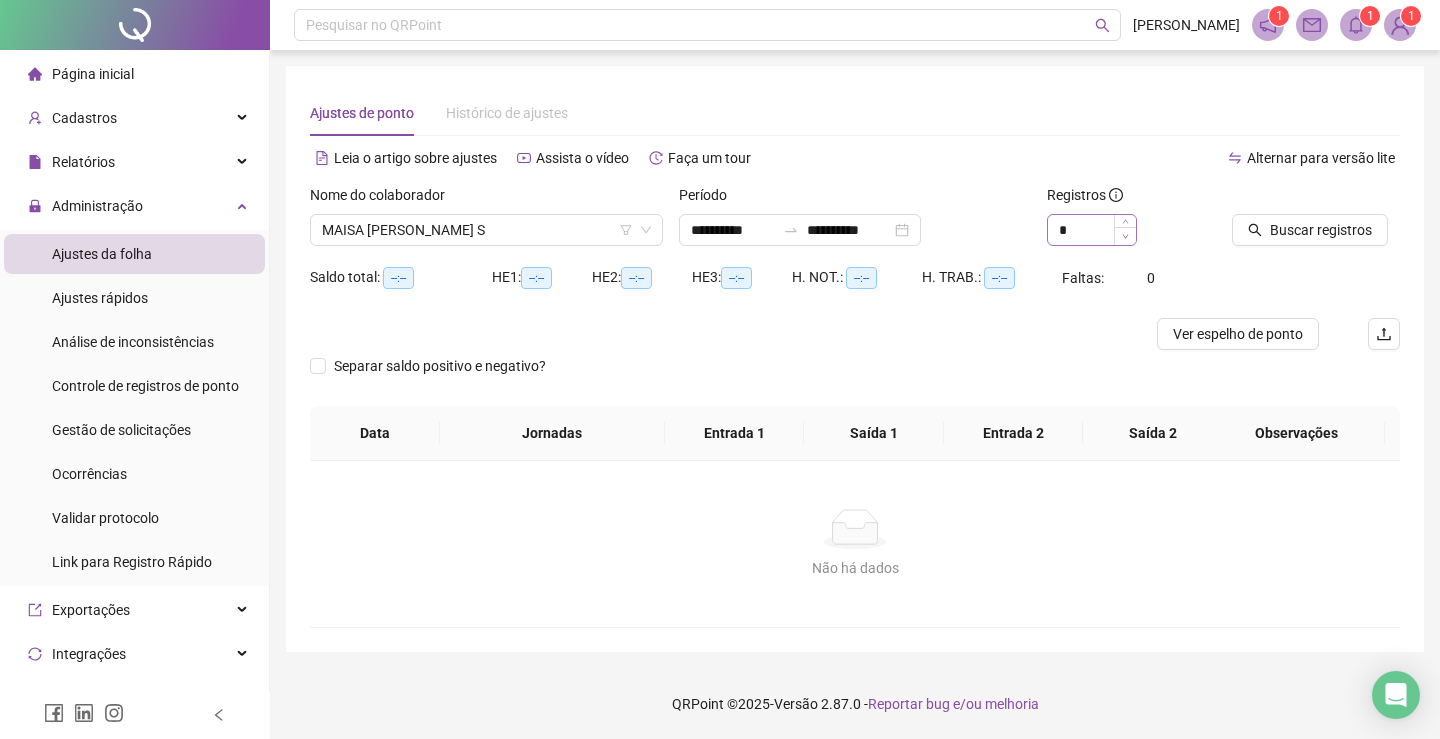 click at bounding box center (1125, 236) 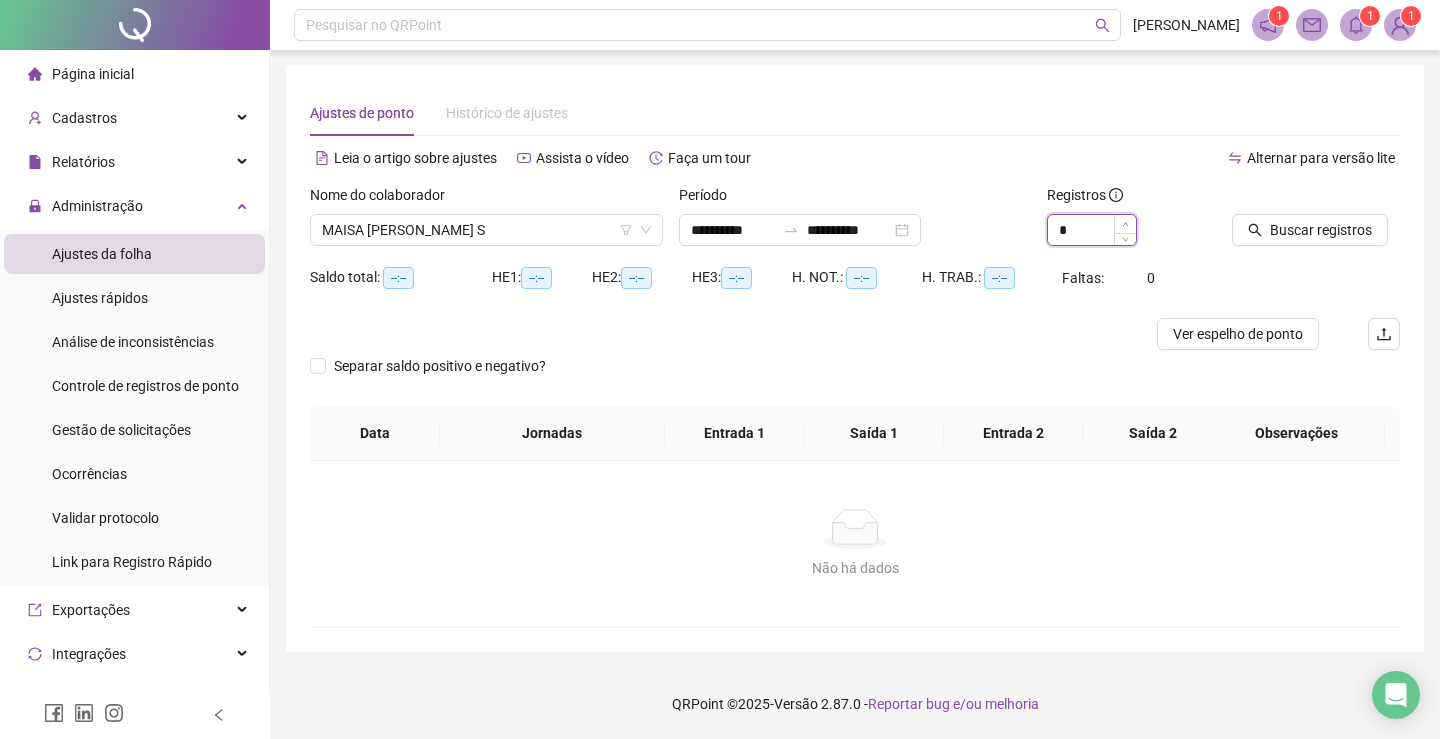 type on "*" 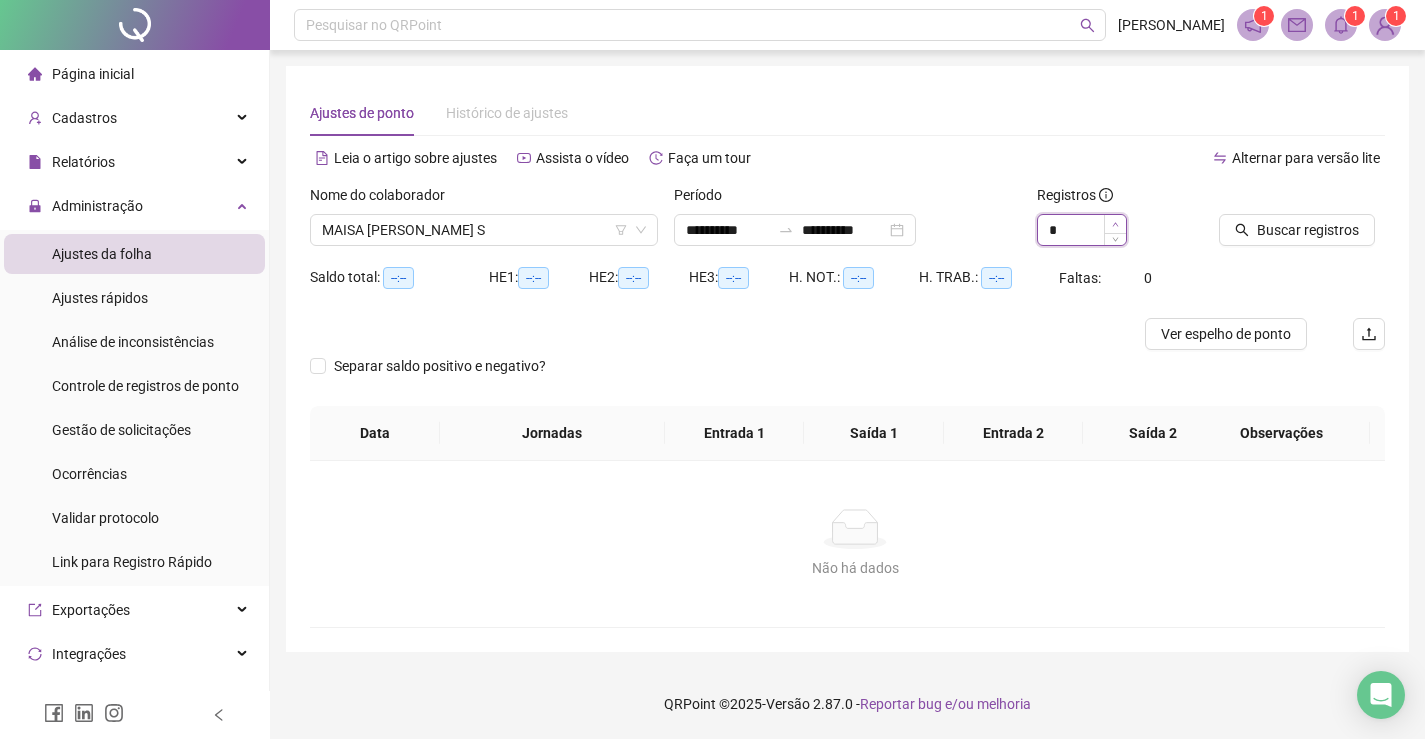 click at bounding box center [1115, 224] 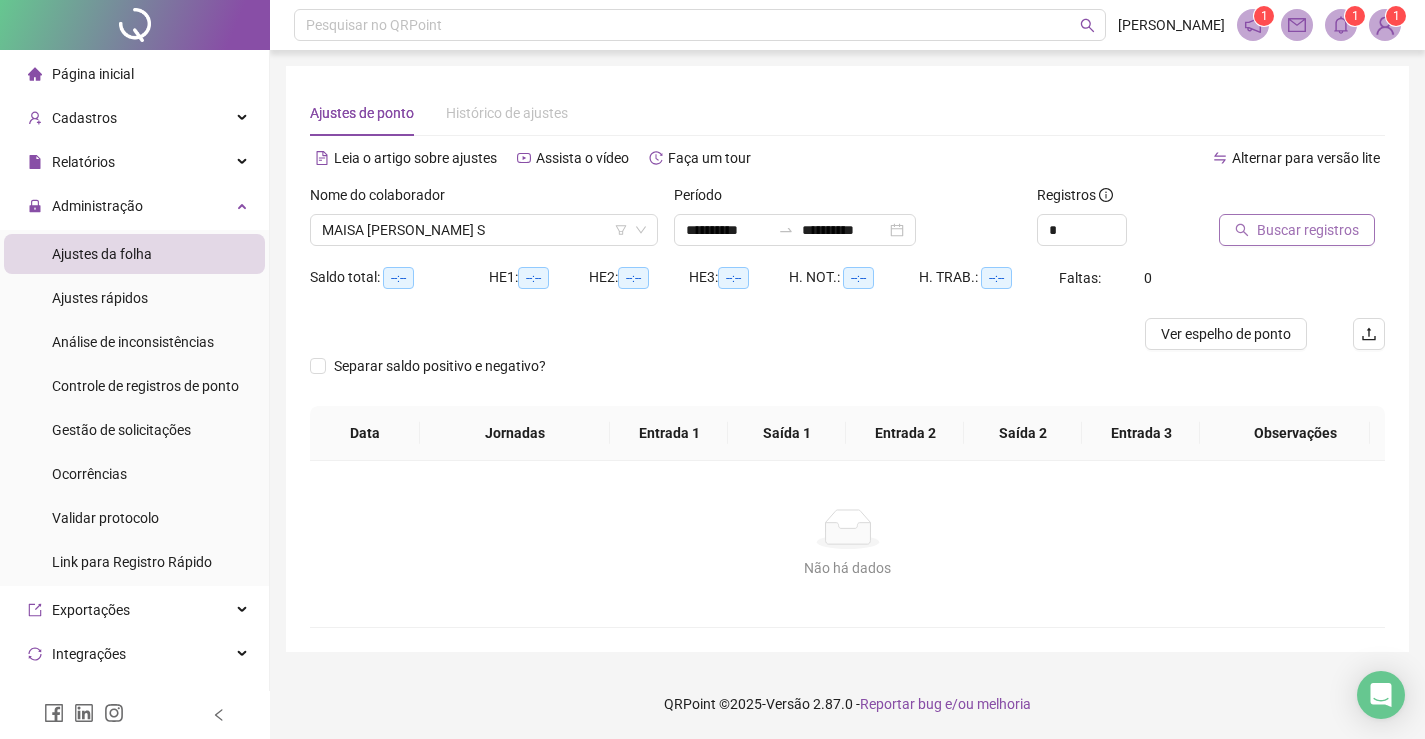 click on "Buscar registros" at bounding box center (1308, 230) 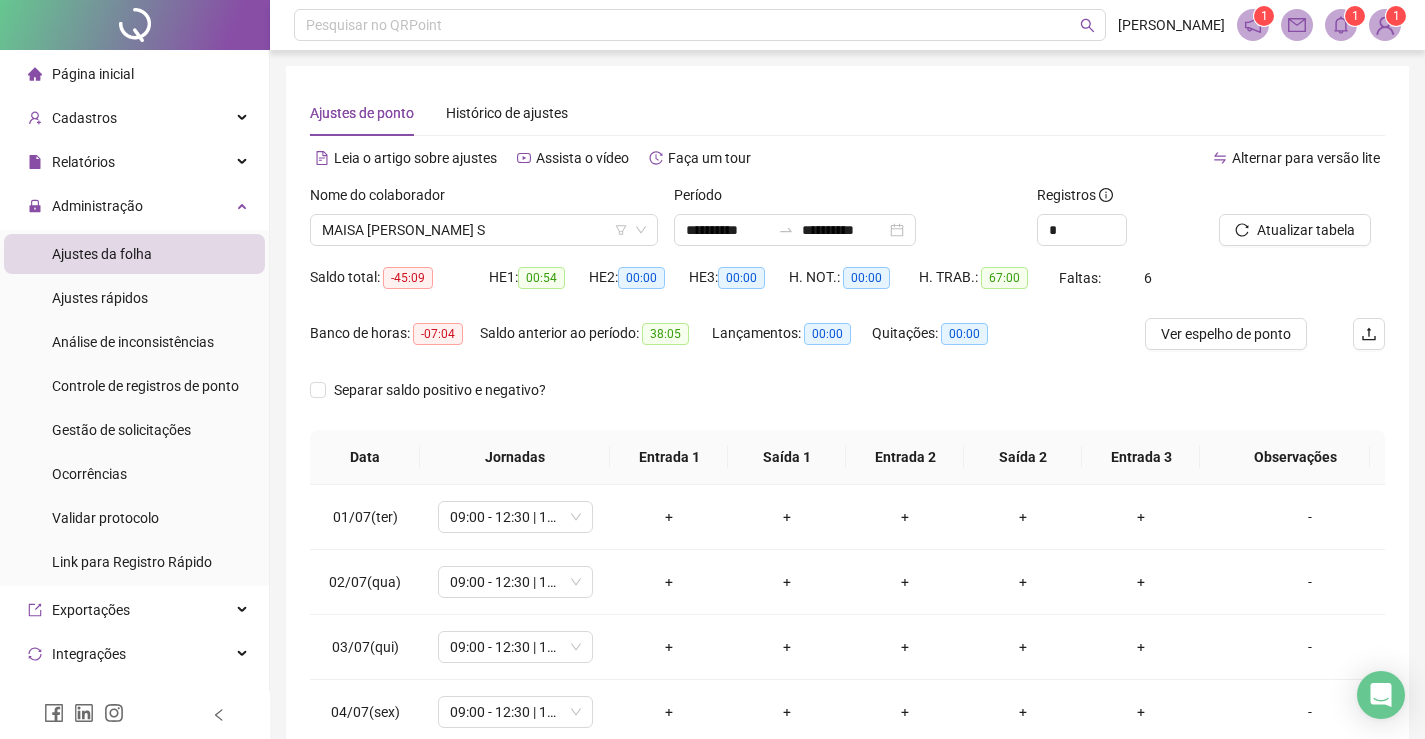 scroll, scrollTop: 100, scrollLeft: 0, axis: vertical 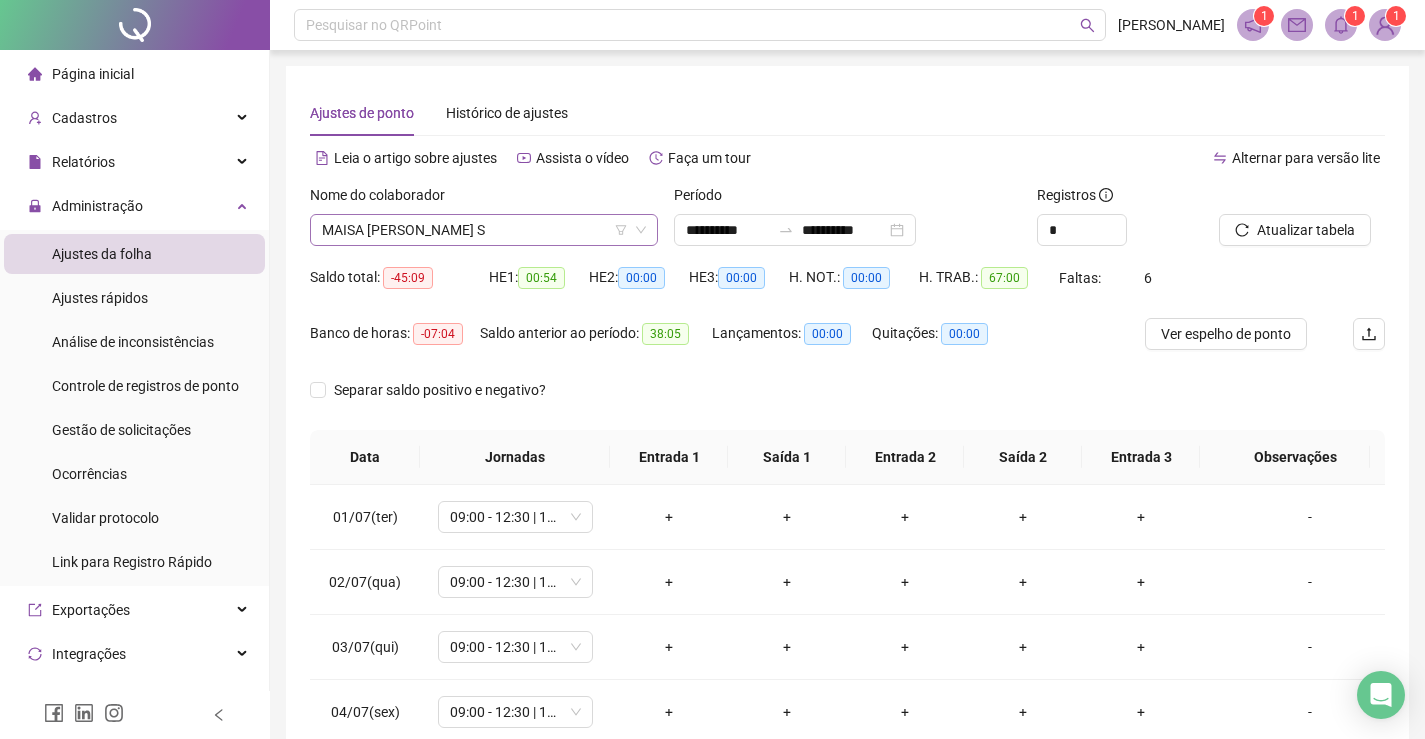 click on "MAISA [PERSON_NAME] S" at bounding box center (484, 230) 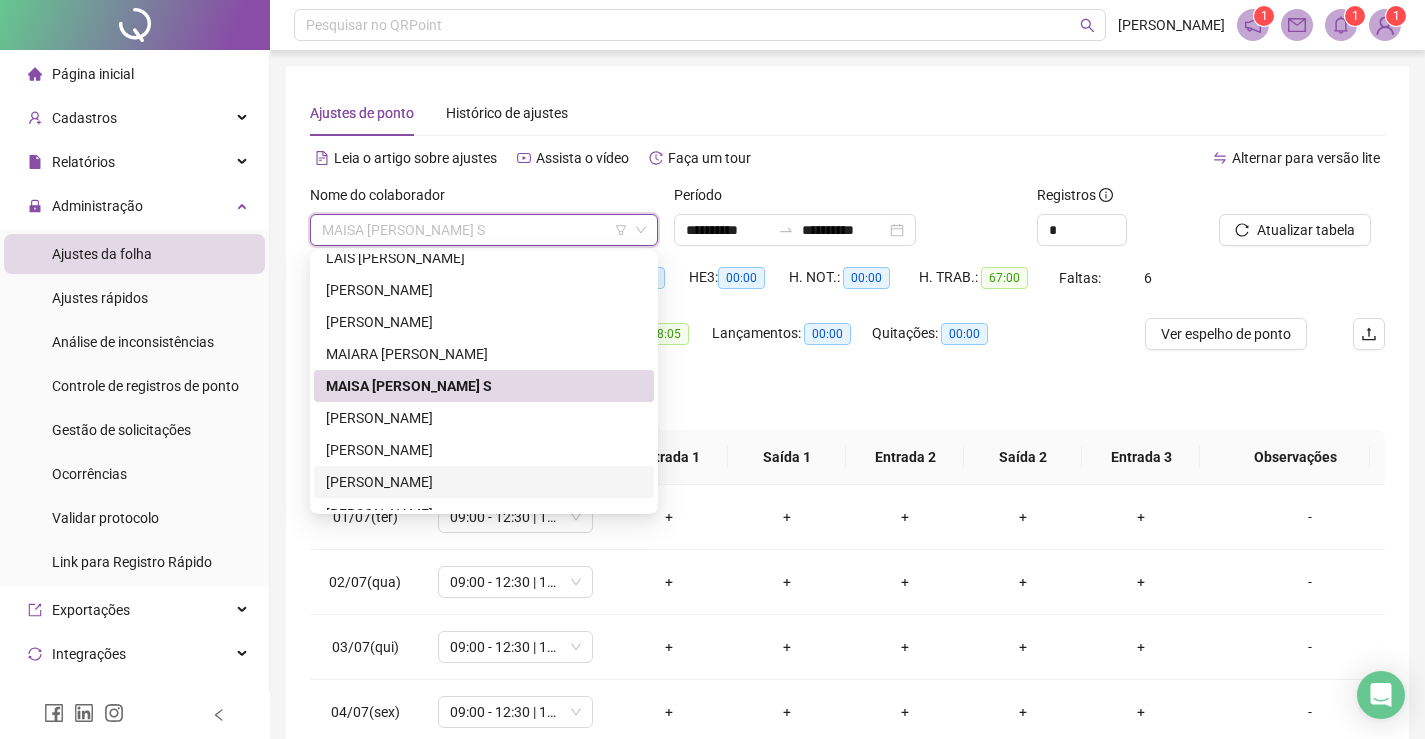 click on "[PERSON_NAME]" at bounding box center (484, 482) 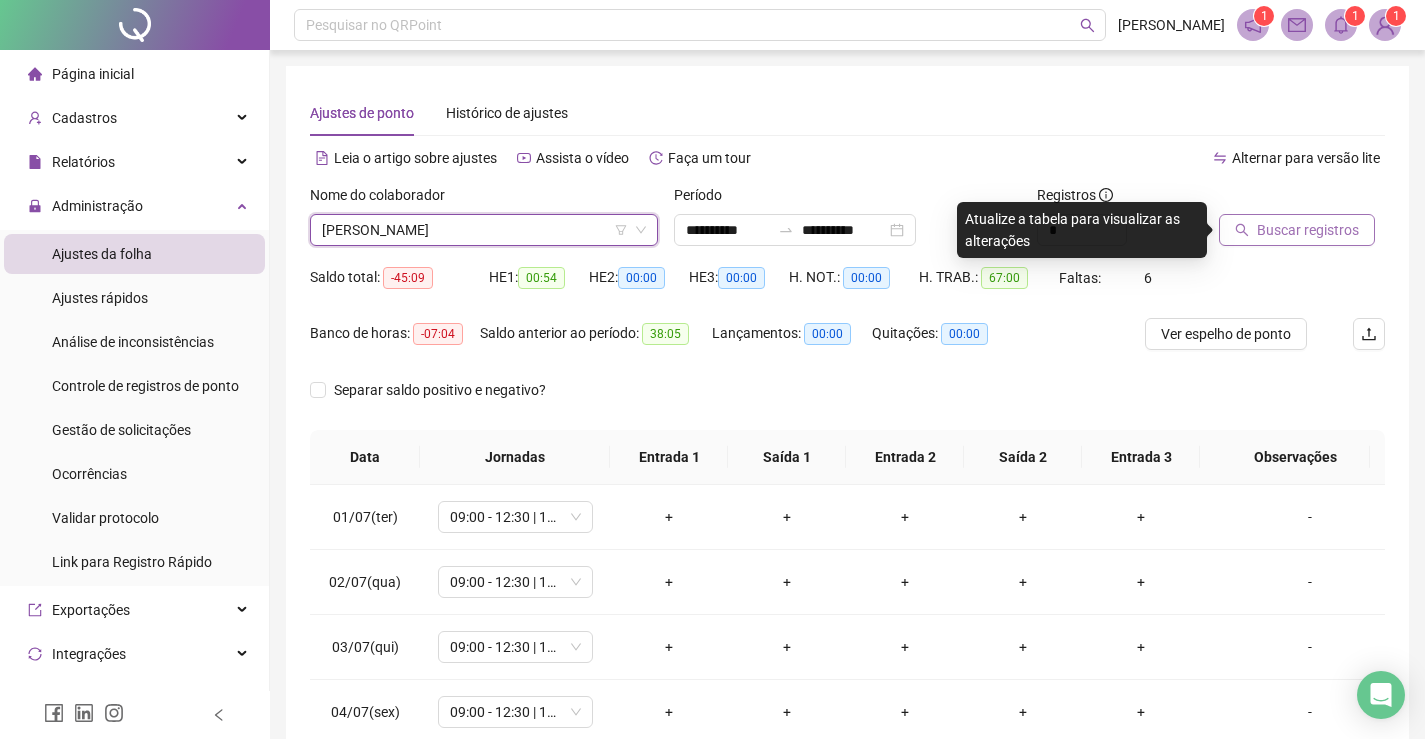 click on "Buscar registros" at bounding box center [1308, 230] 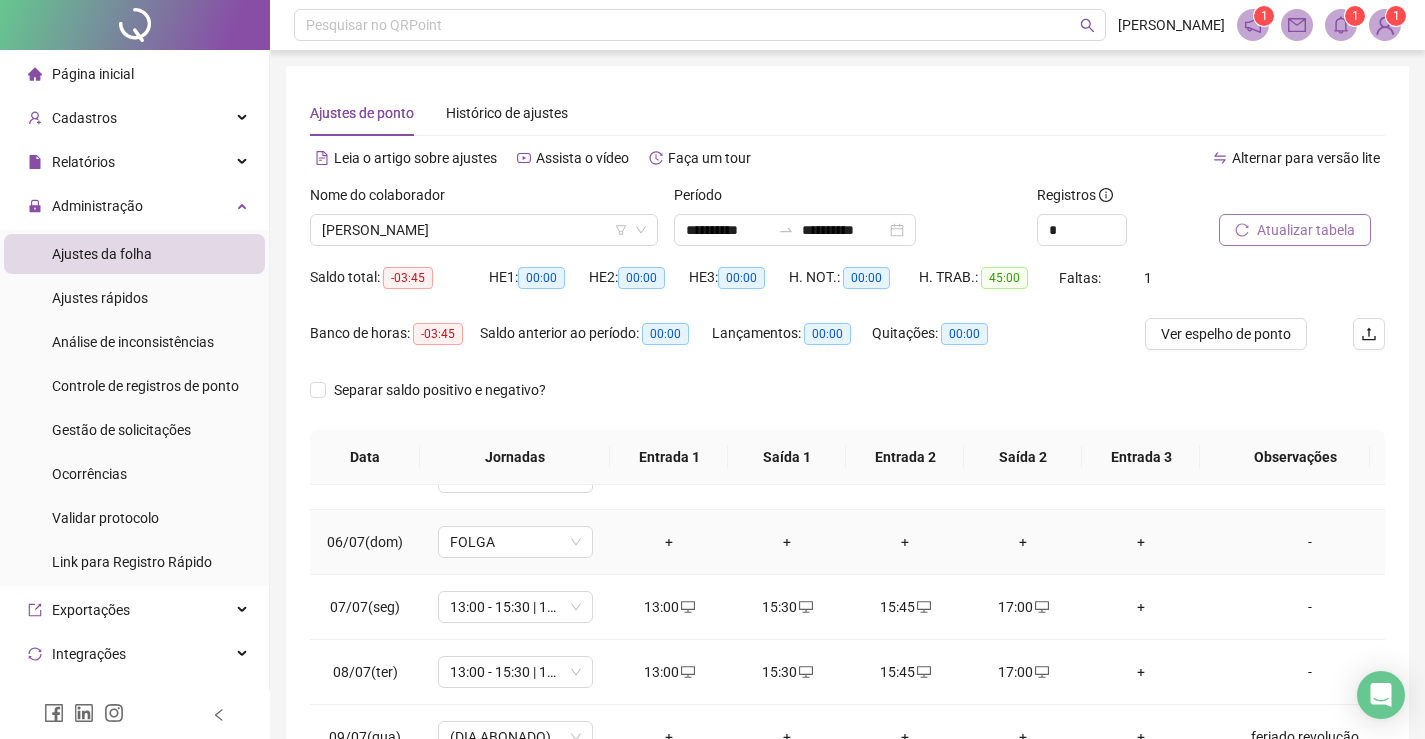 scroll, scrollTop: 693, scrollLeft: 0, axis: vertical 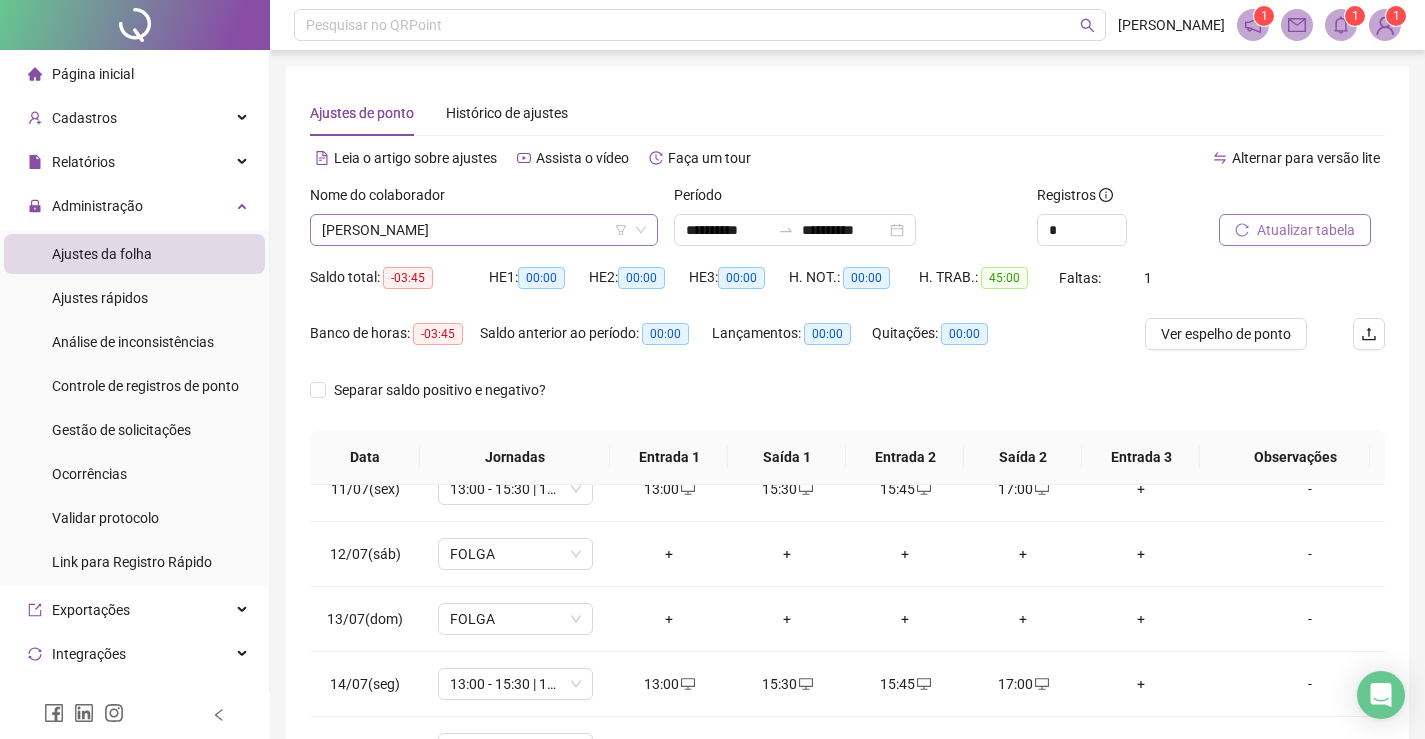 click on "[PERSON_NAME]" at bounding box center (484, 230) 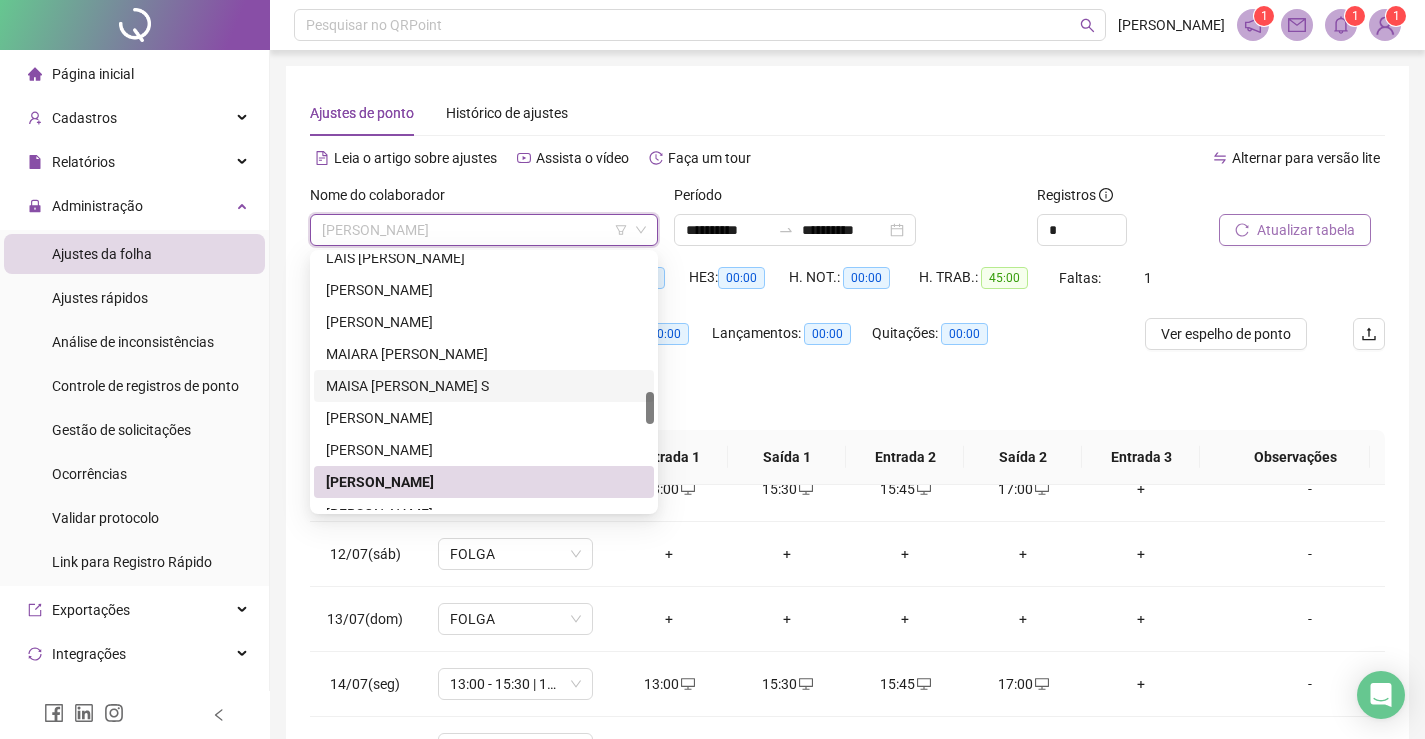 scroll, scrollTop: 1200, scrollLeft: 0, axis: vertical 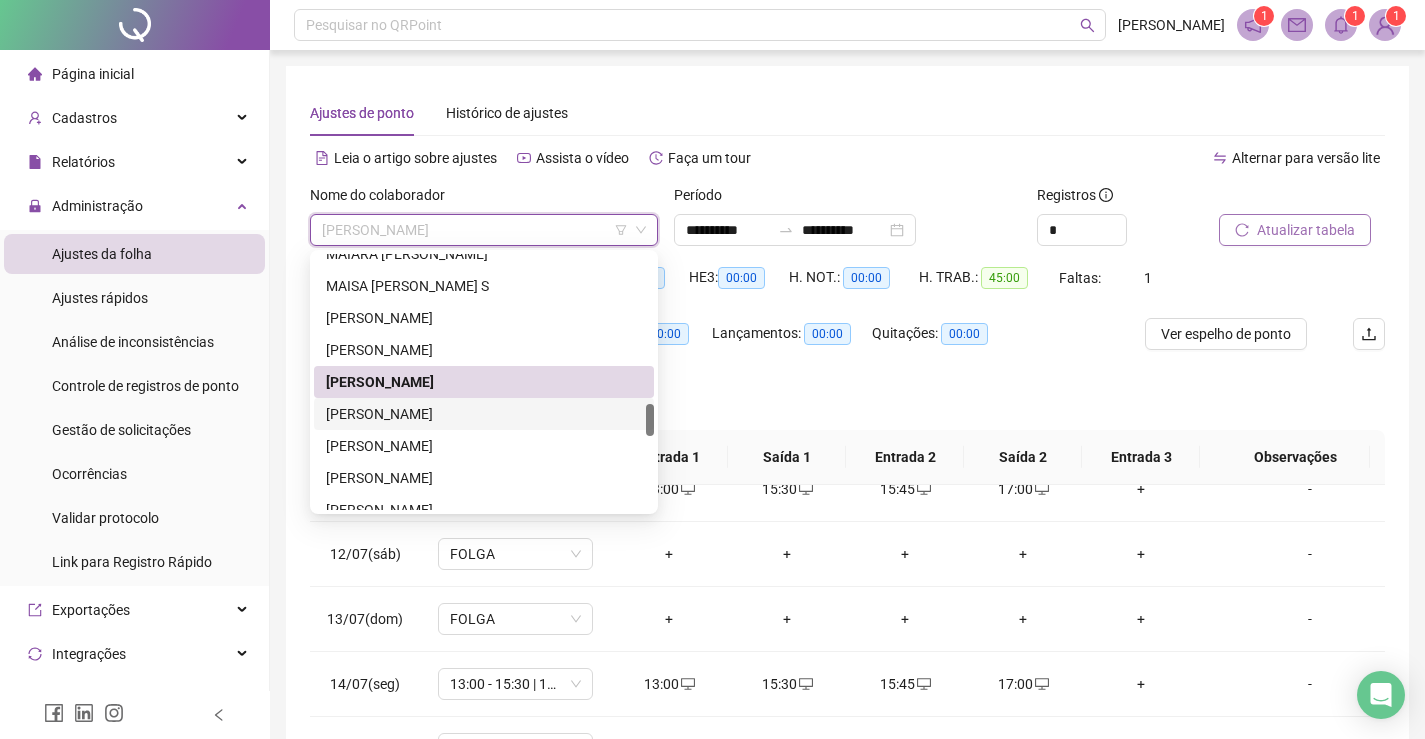 click on "[PERSON_NAME]" at bounding box center [484, 414] 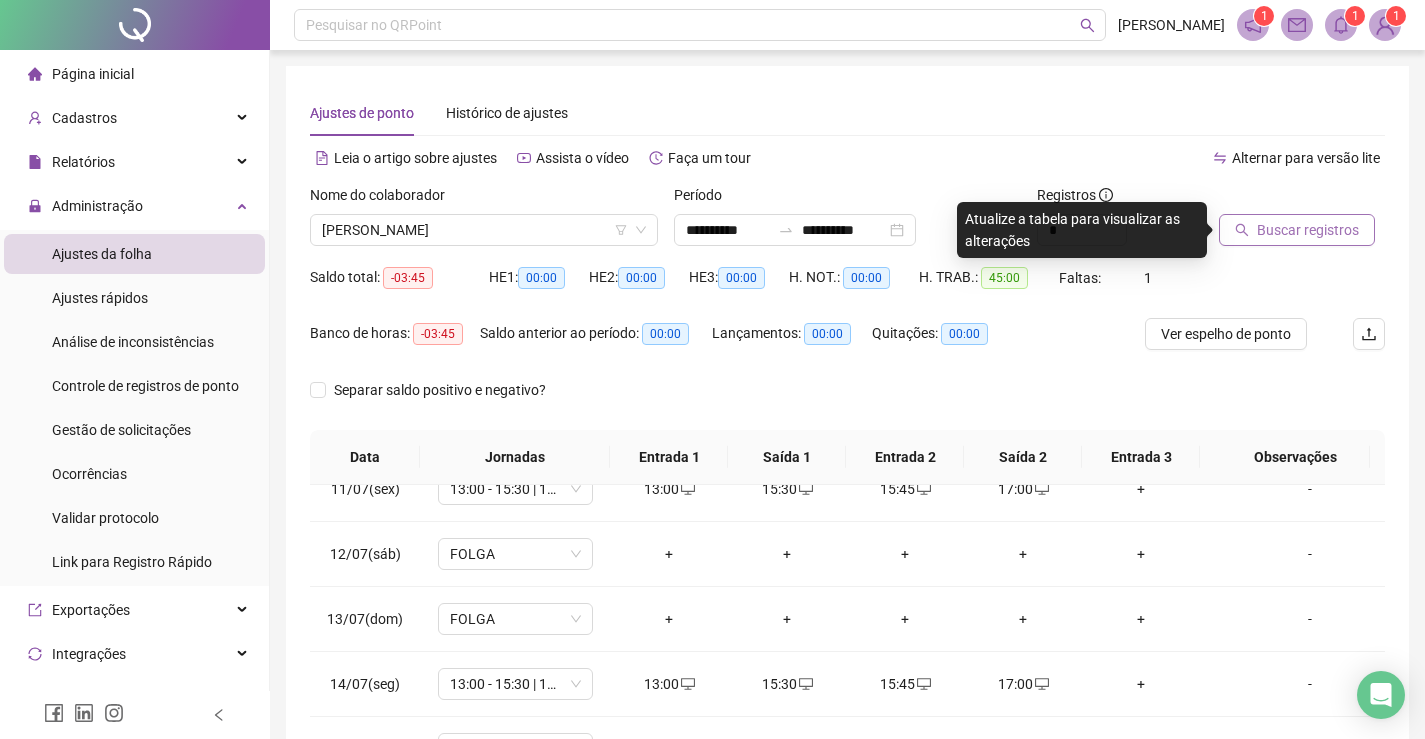 click on "Buscar registros" at bounding box center (1308, 230) 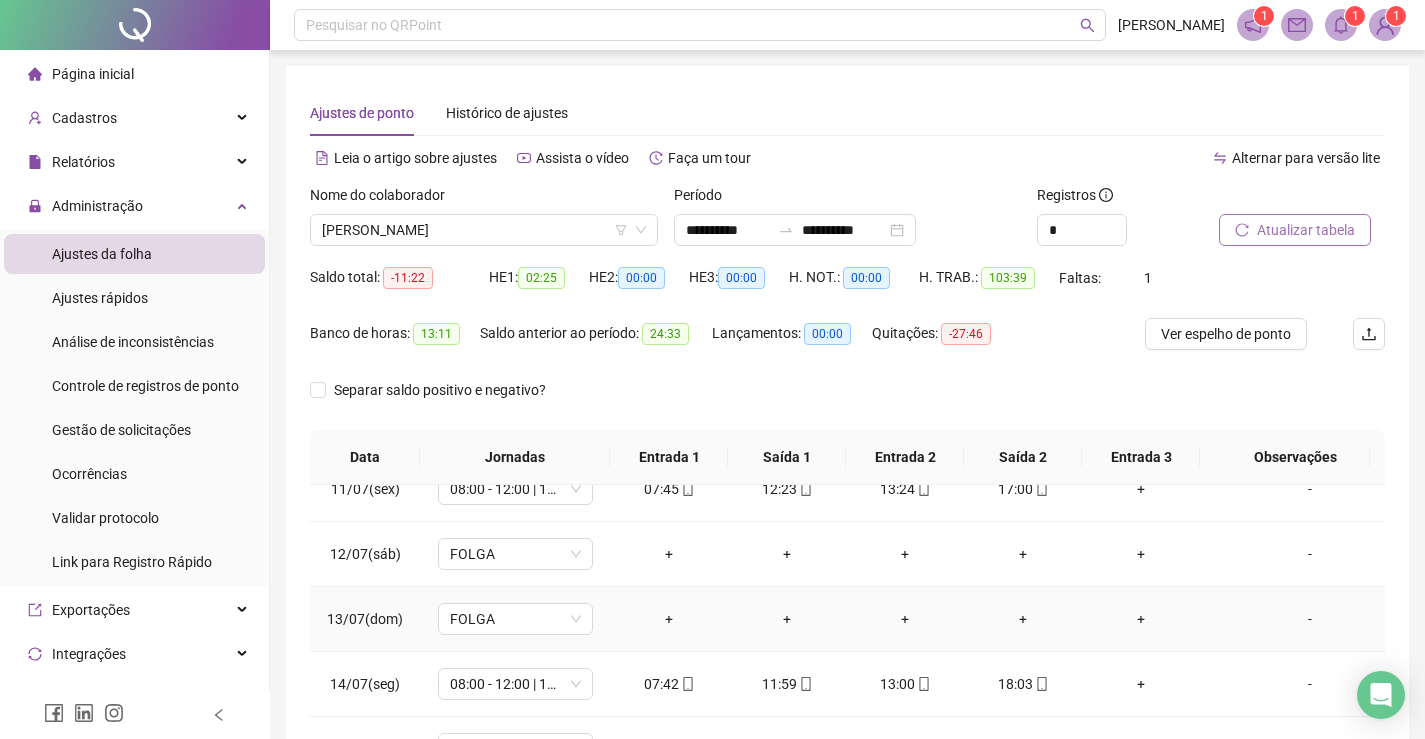 scroll, scrollTop: 283, scrollLeft: 0, axis: vertical 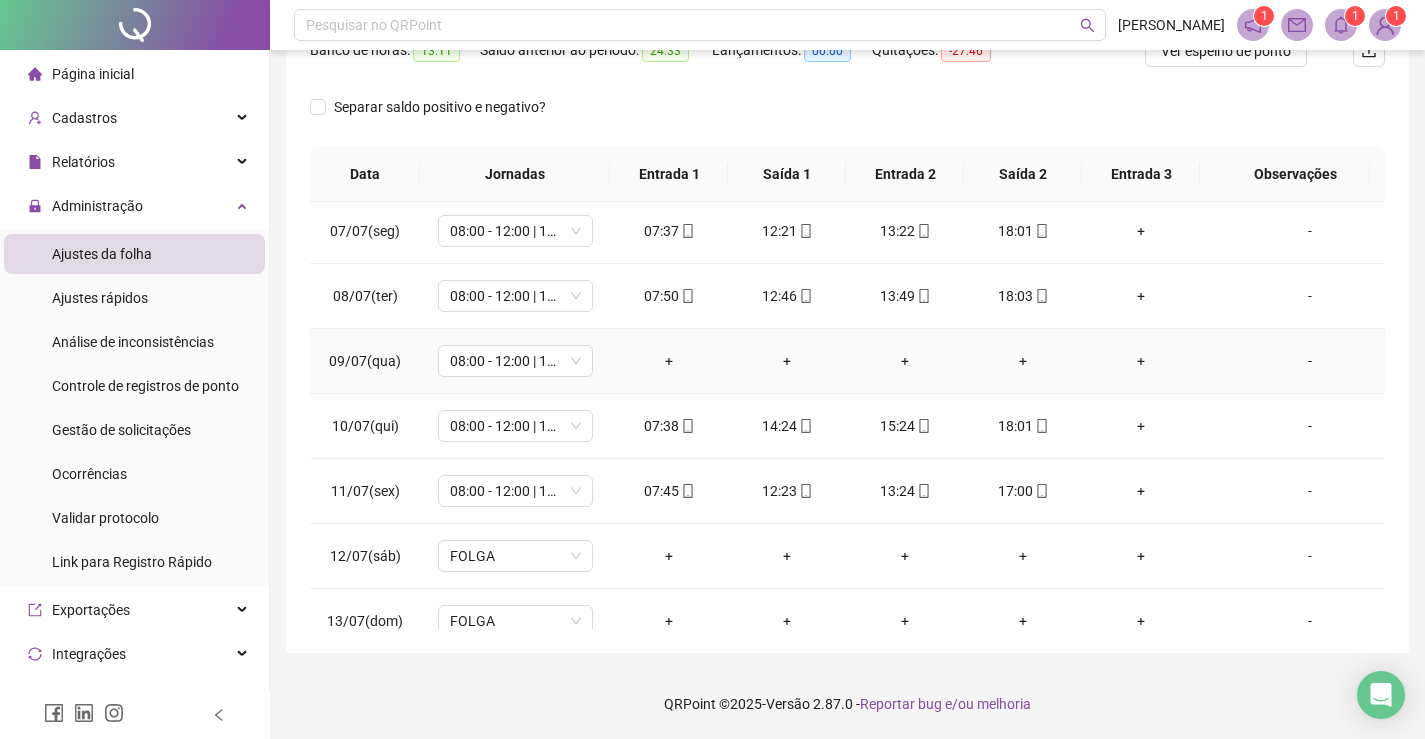 click on "-" at bounding box center [1310, 361] 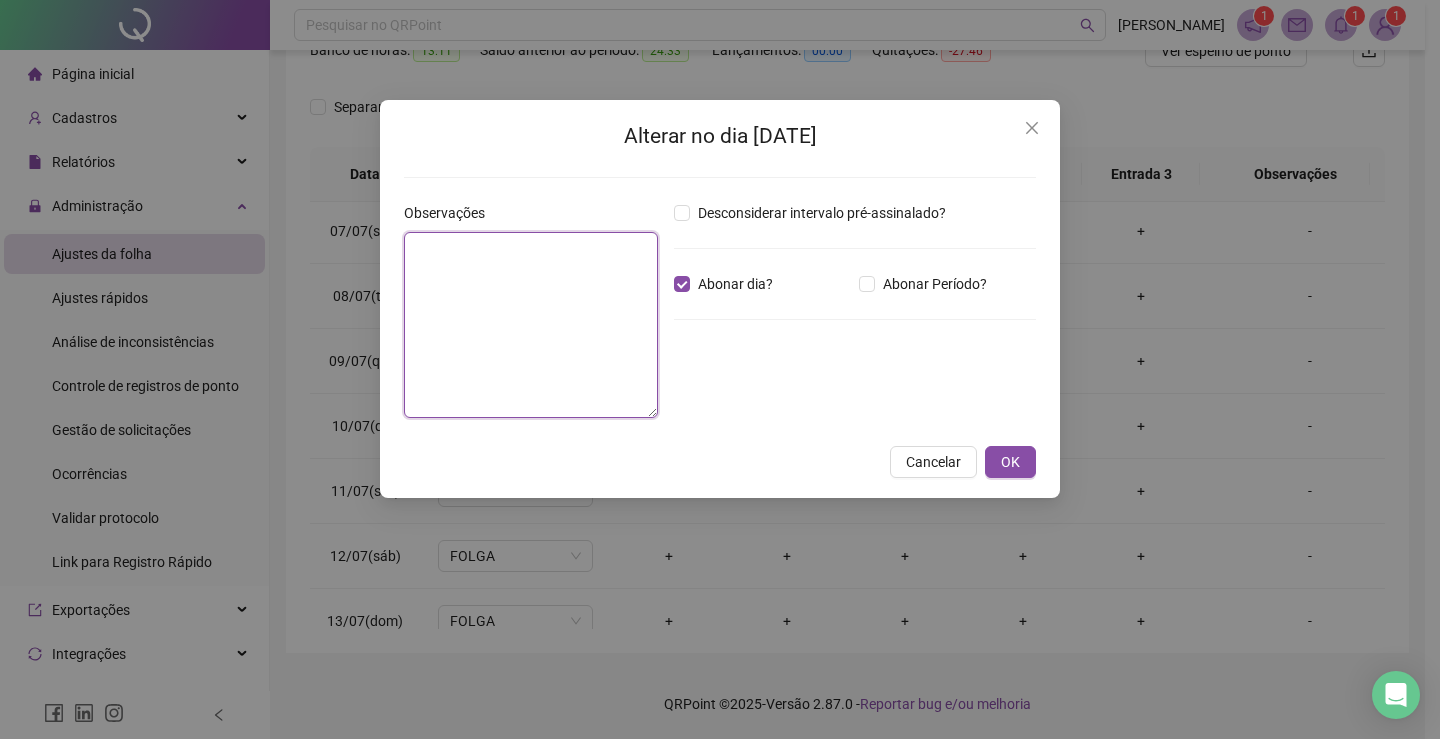 click at bounding box center (531, 325) 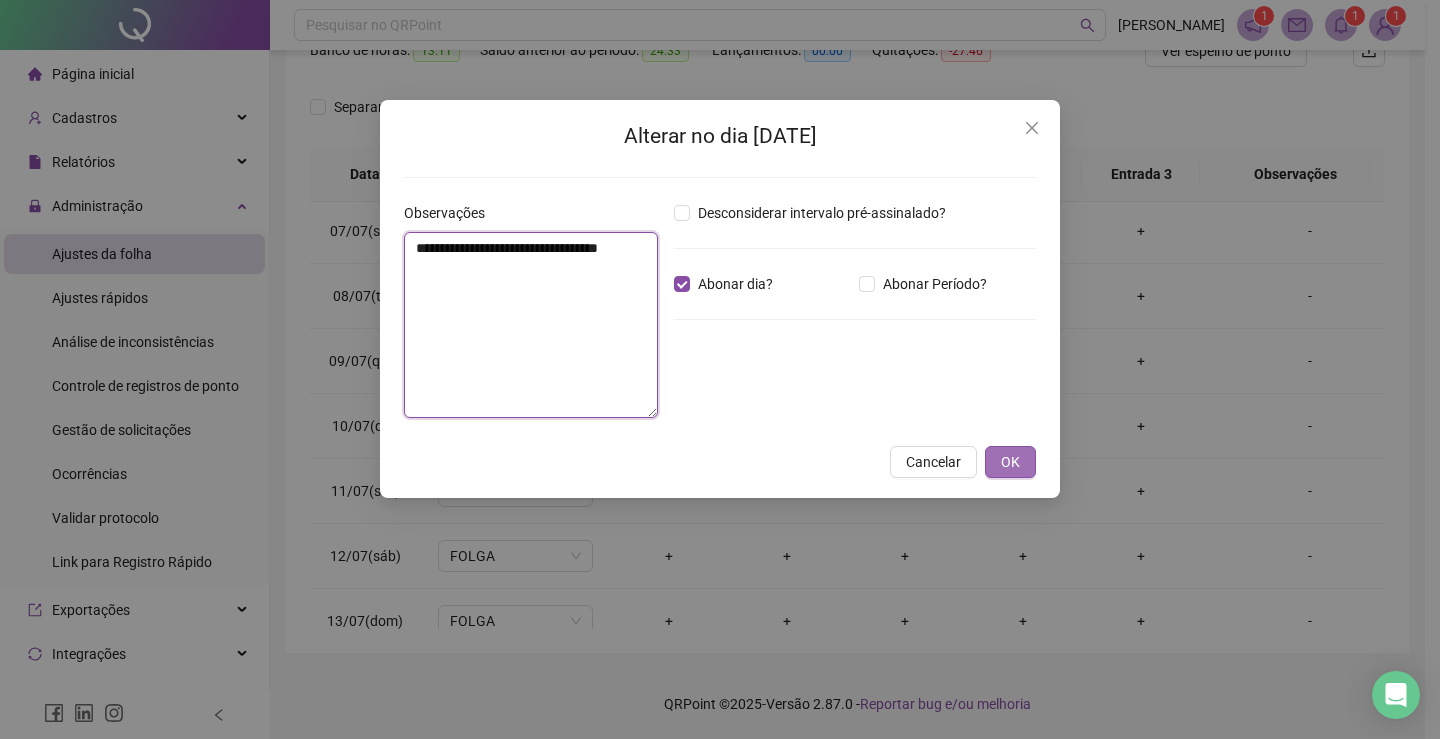 type on "**********" 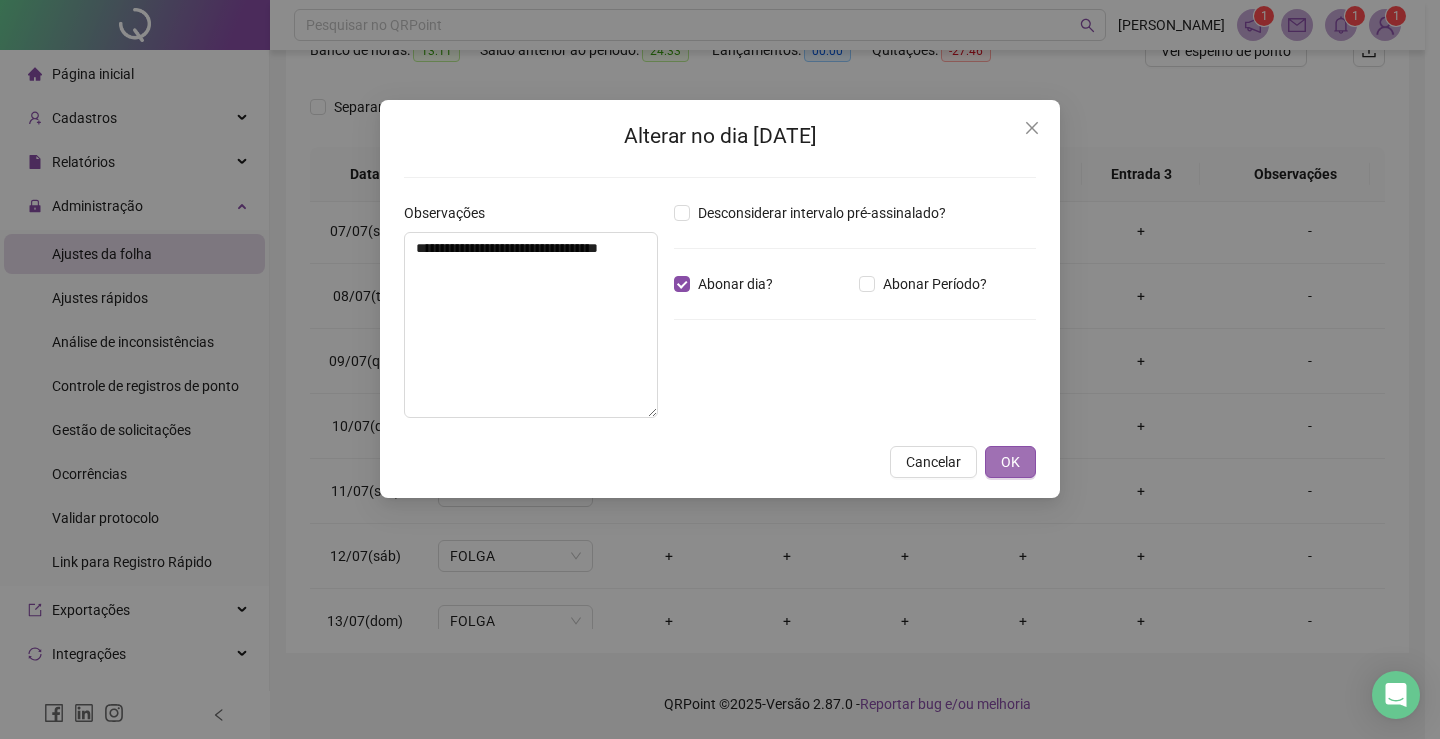 click on "OK" at bounding box center [1010, 462] 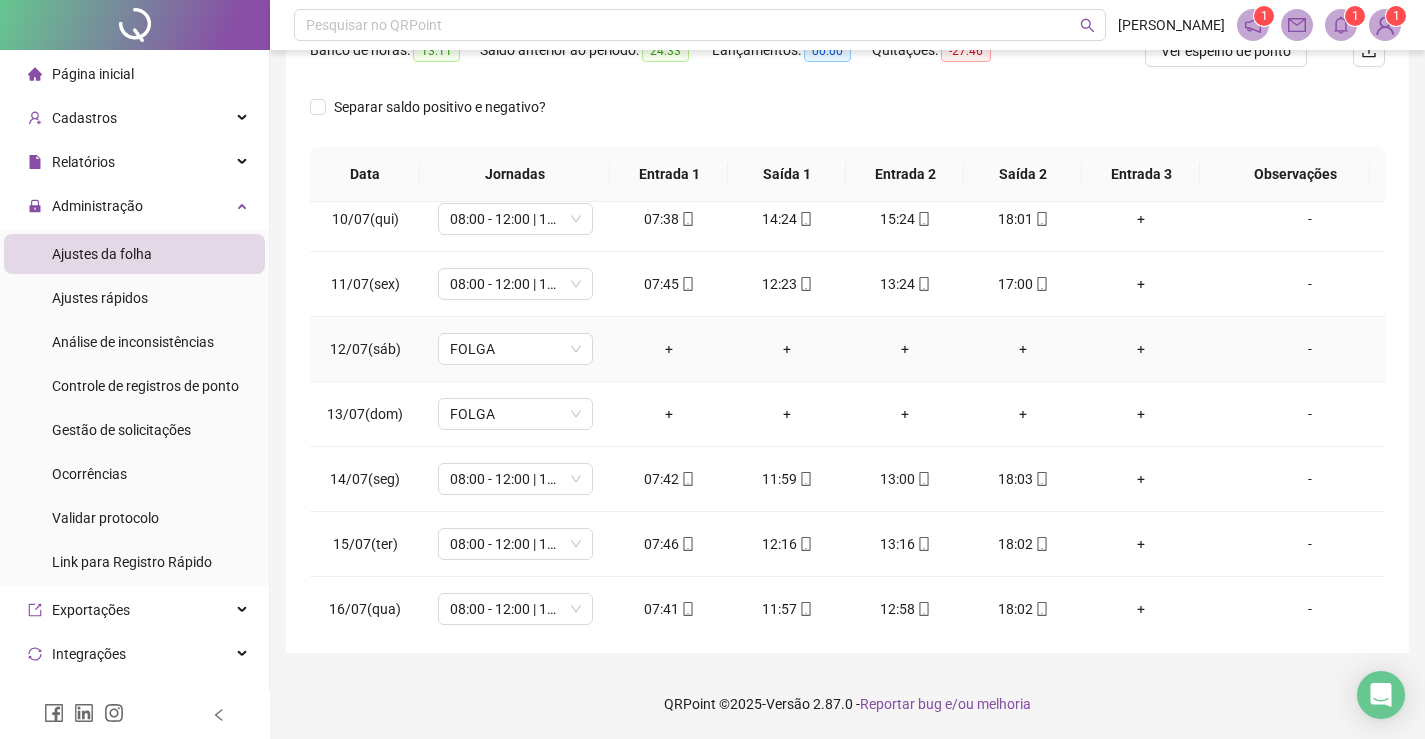 scroll, scrollTop: 693, scrollLeft: 0, axis: vertical 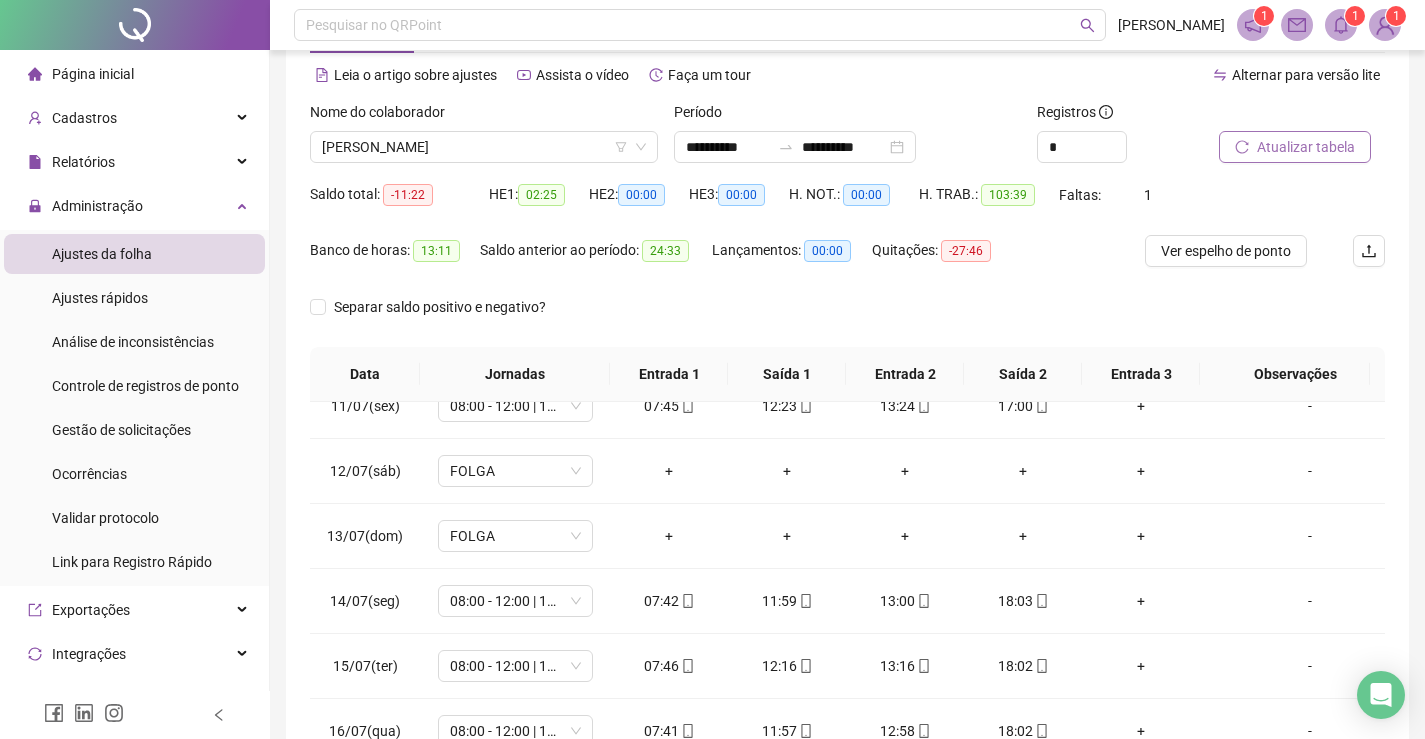 click on "Atualizar tabela" at bounding box center (1306, 147) 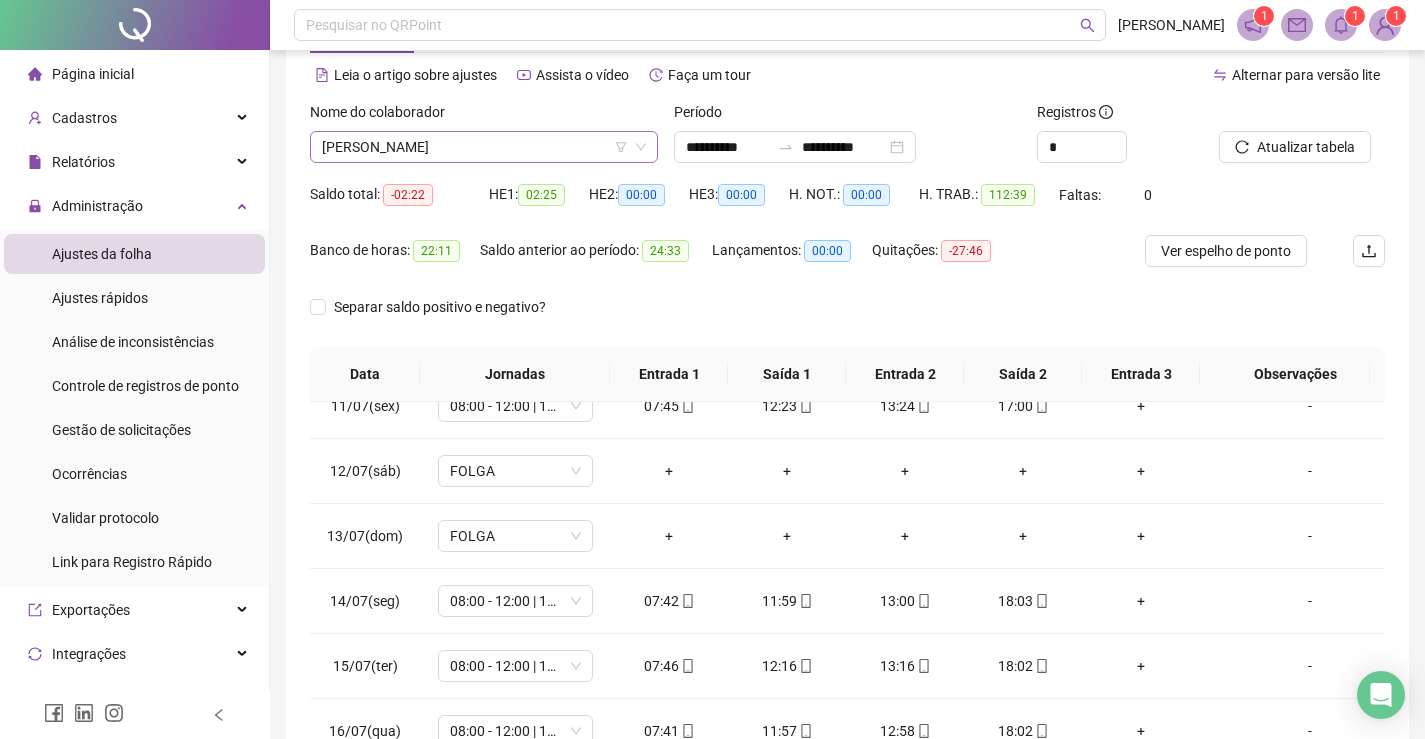 click on "[PERSON_NAME]" at bounding box center (484, 147) 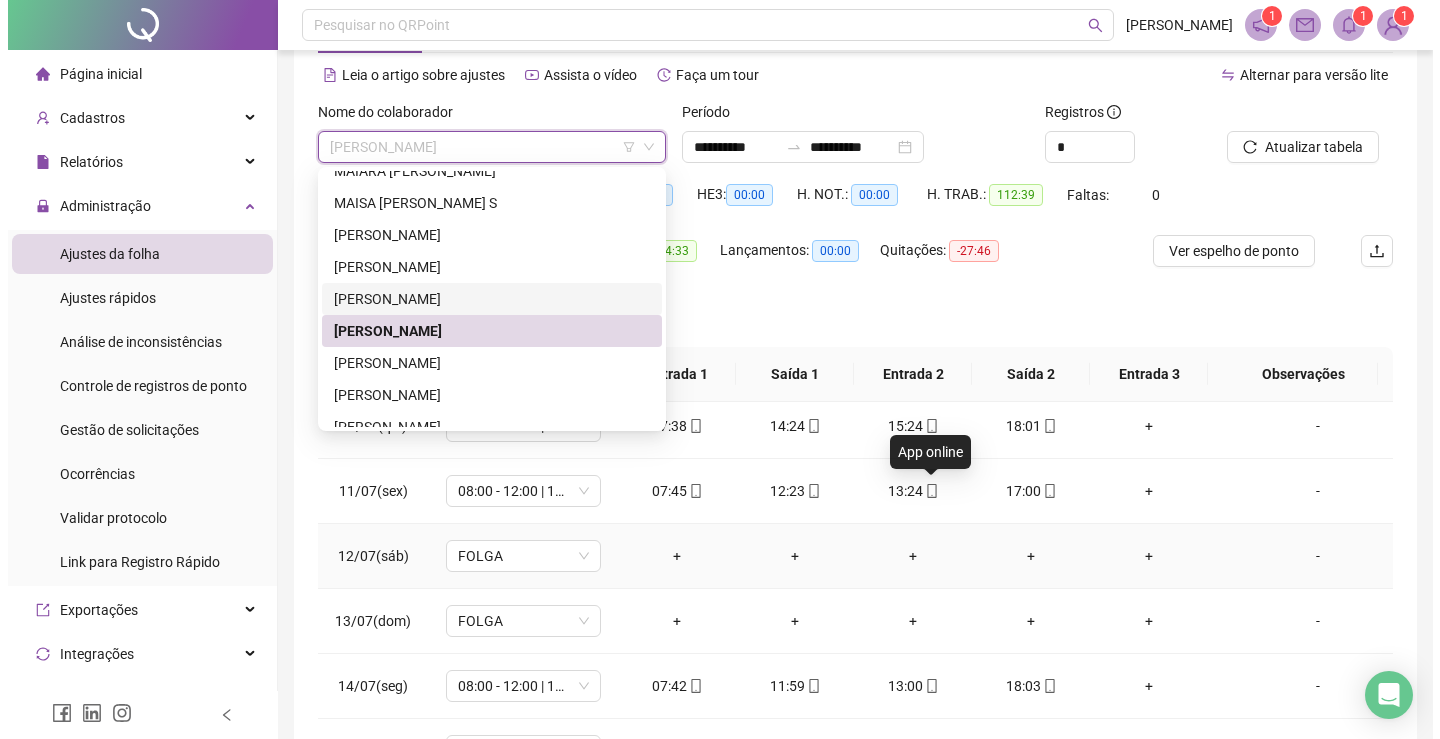 scroll, scrollTop: 493, scrollLeft: 0, axis: vertical 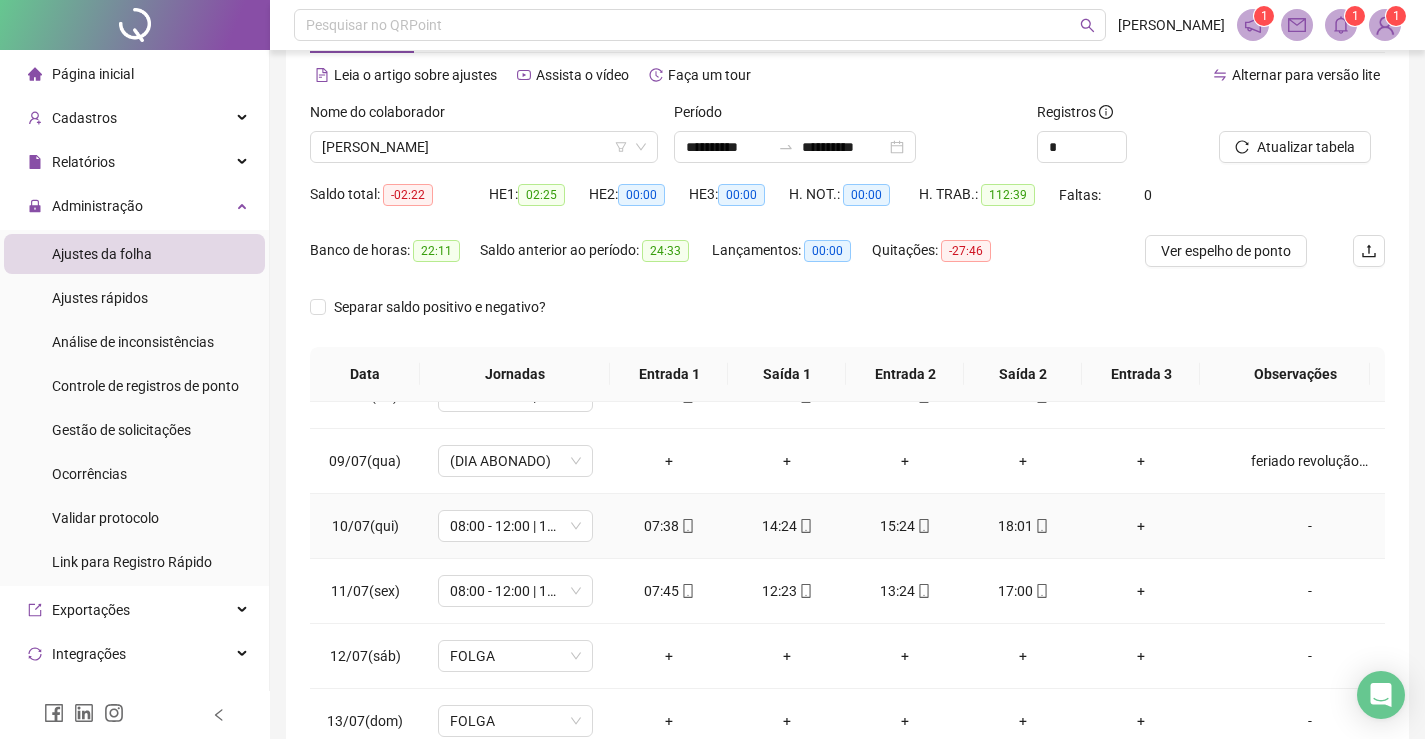 click on "-" at bounding box center (1310, 526) 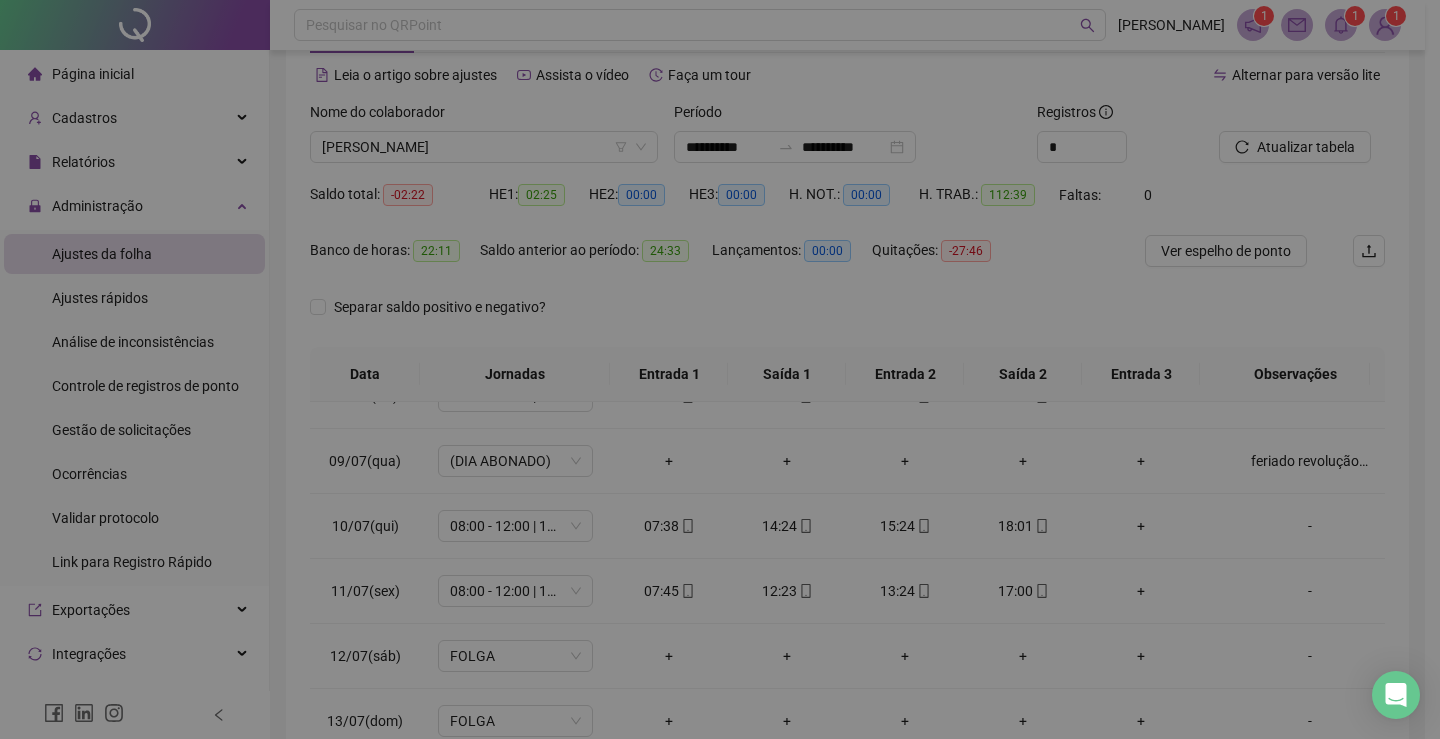 type 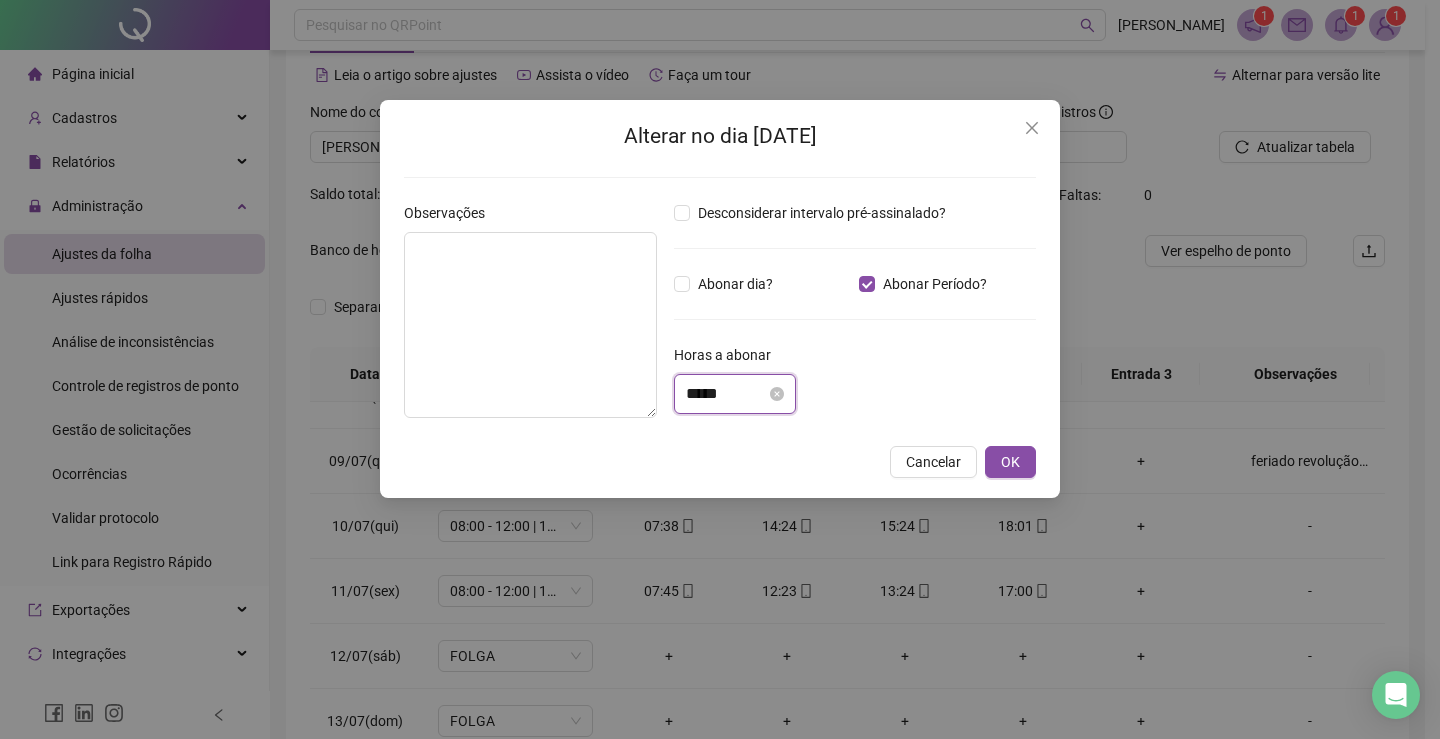 click on "*****" at bounding box center [726, 394] 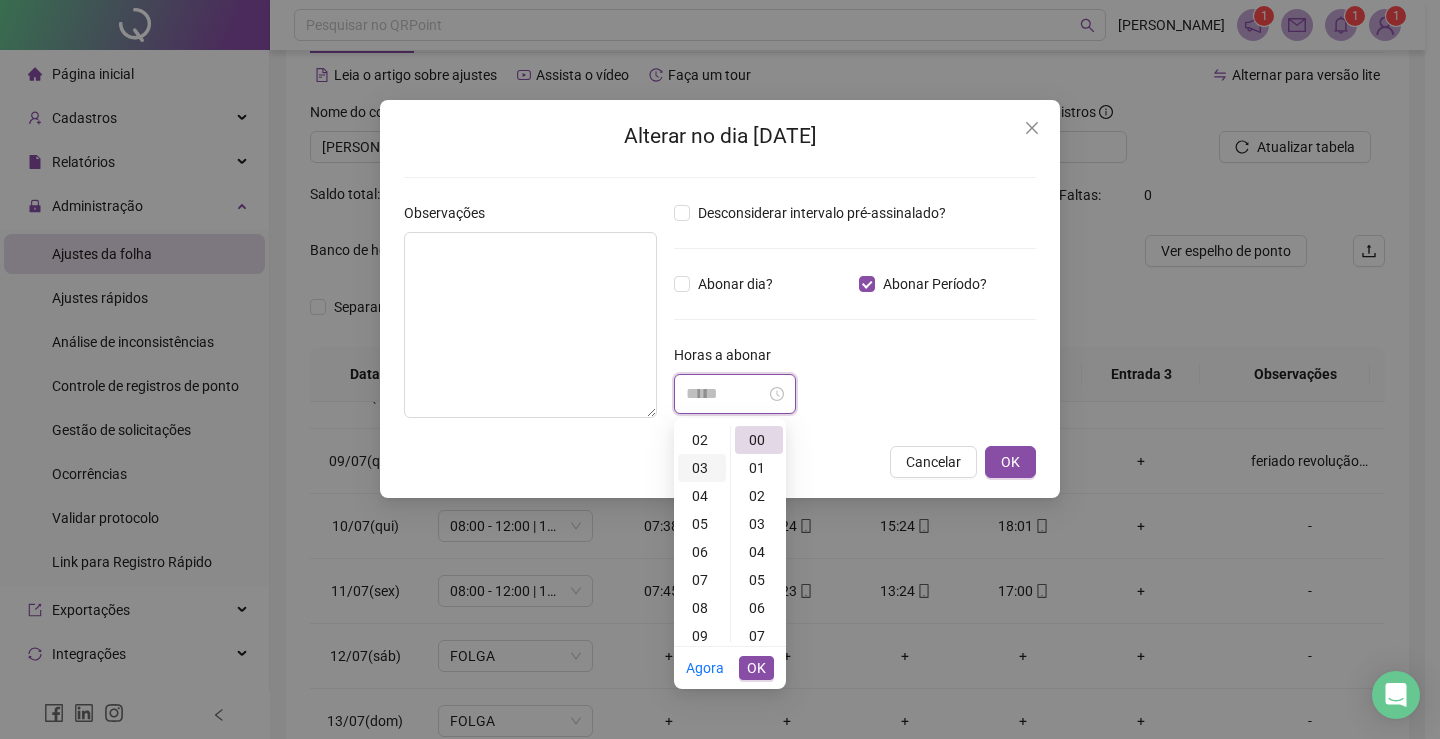 scroll, scrollTop: 0, scrollLeft: 0, axis: both 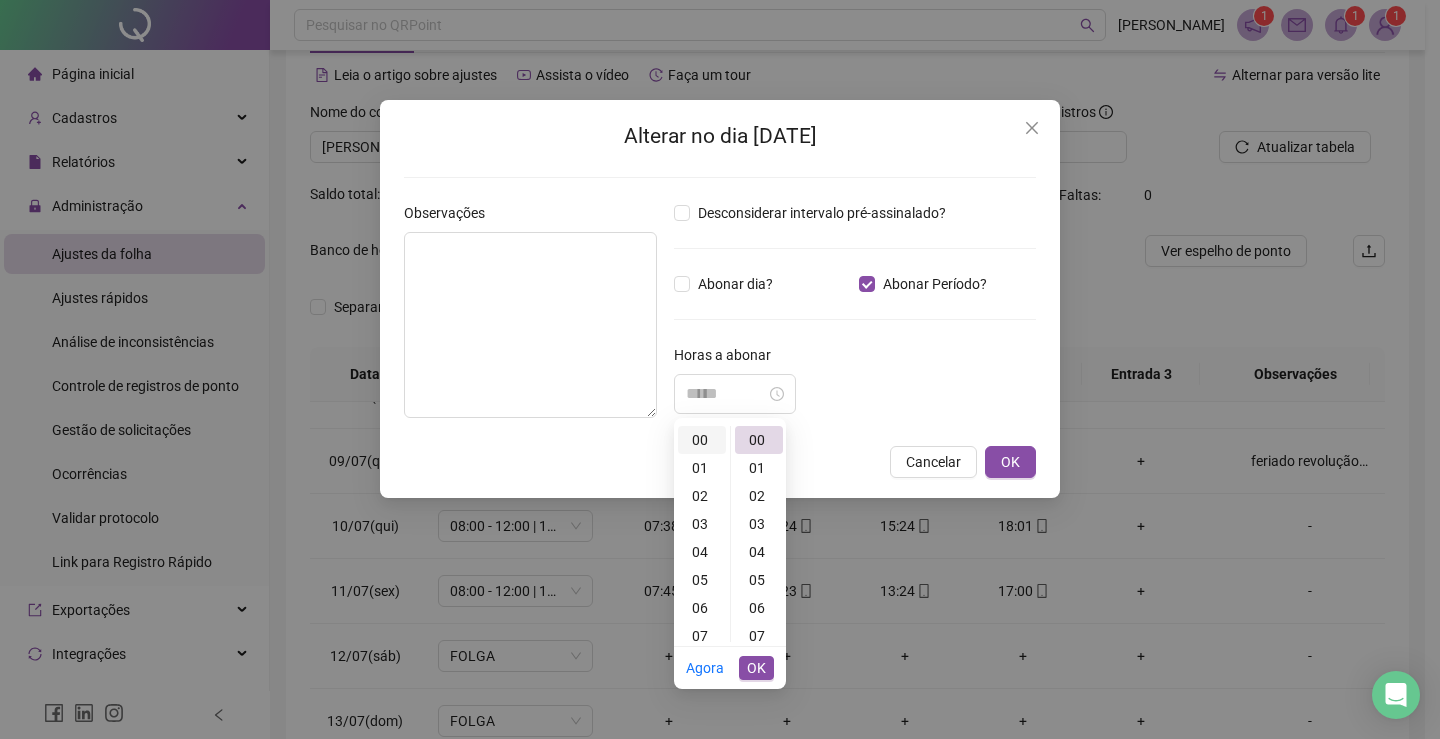 click on "00" at bounding box center [702, 440] 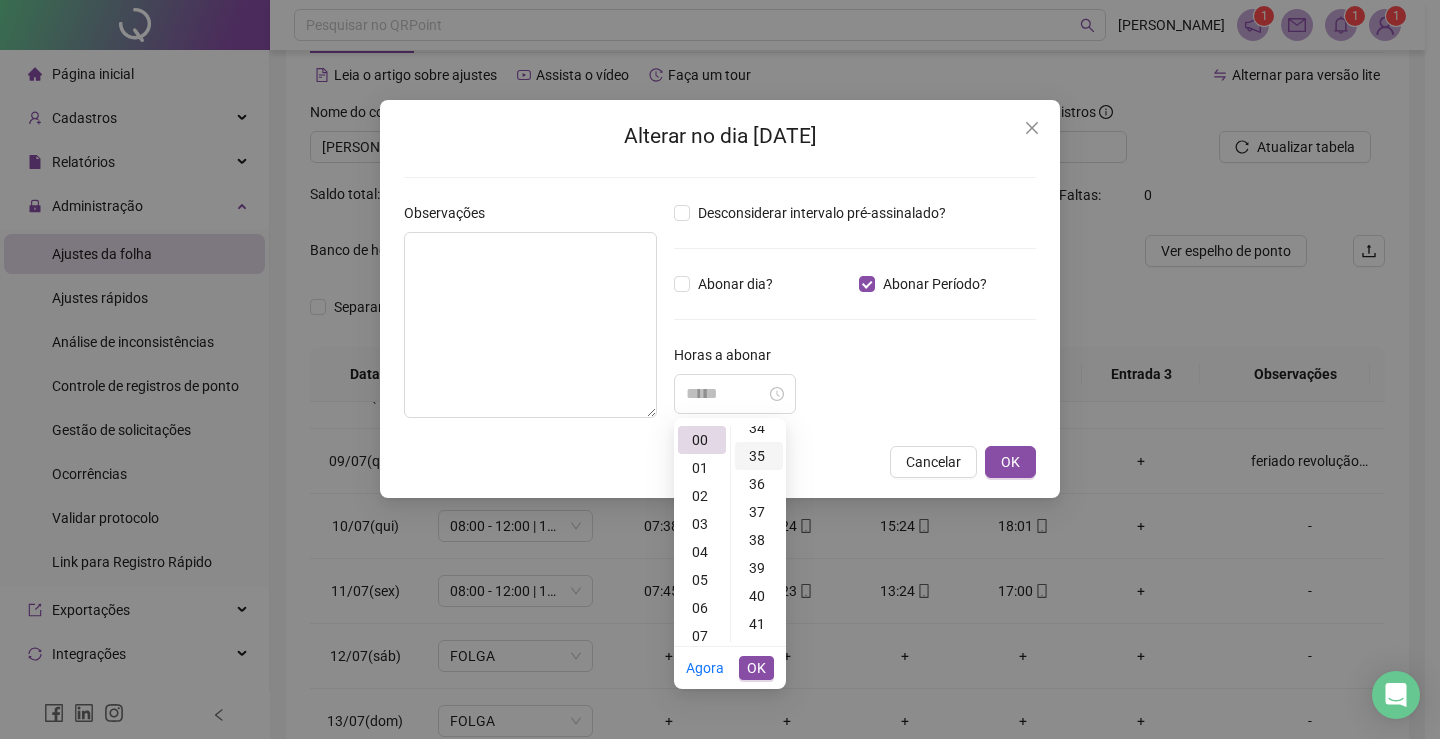 click on "35" at bounding box center (759, 456) 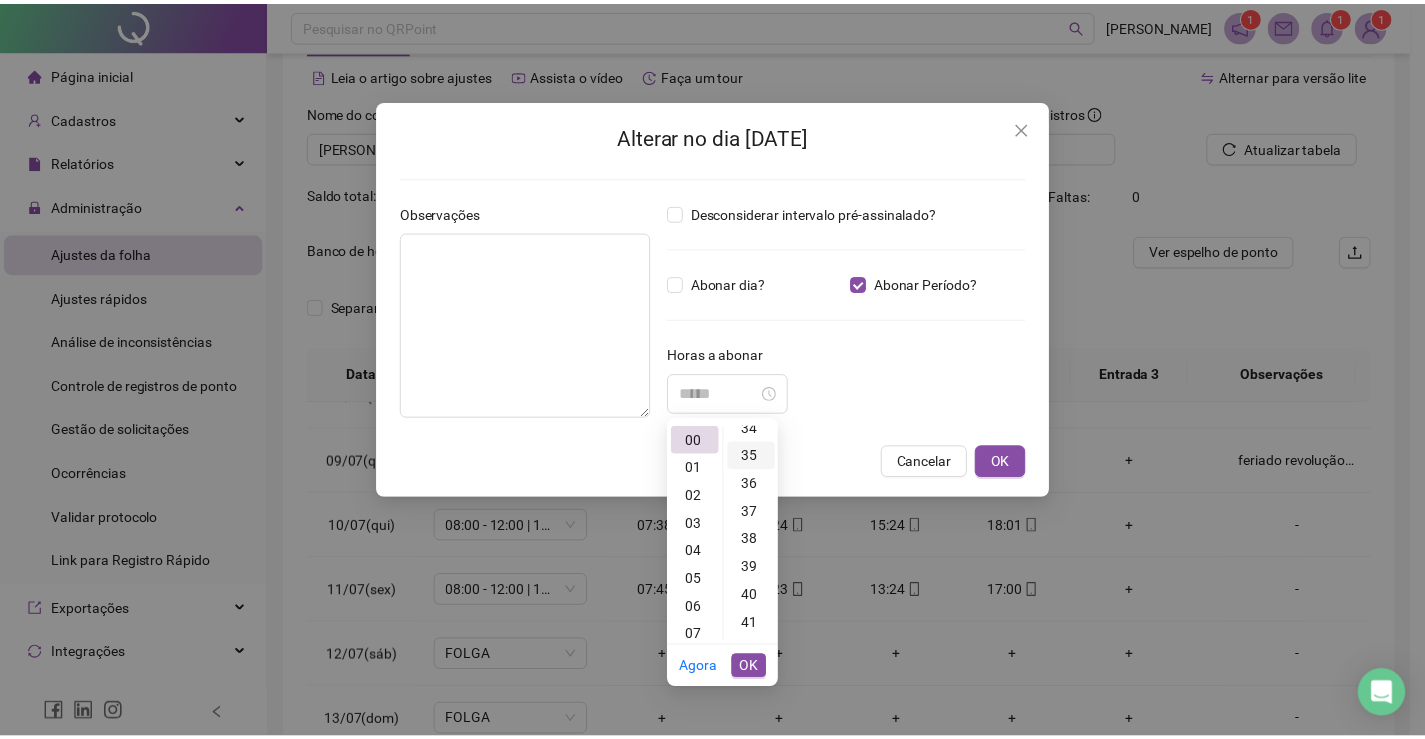 scroll, scrollTop: 980, scrollLeft: 0, axis: vertical 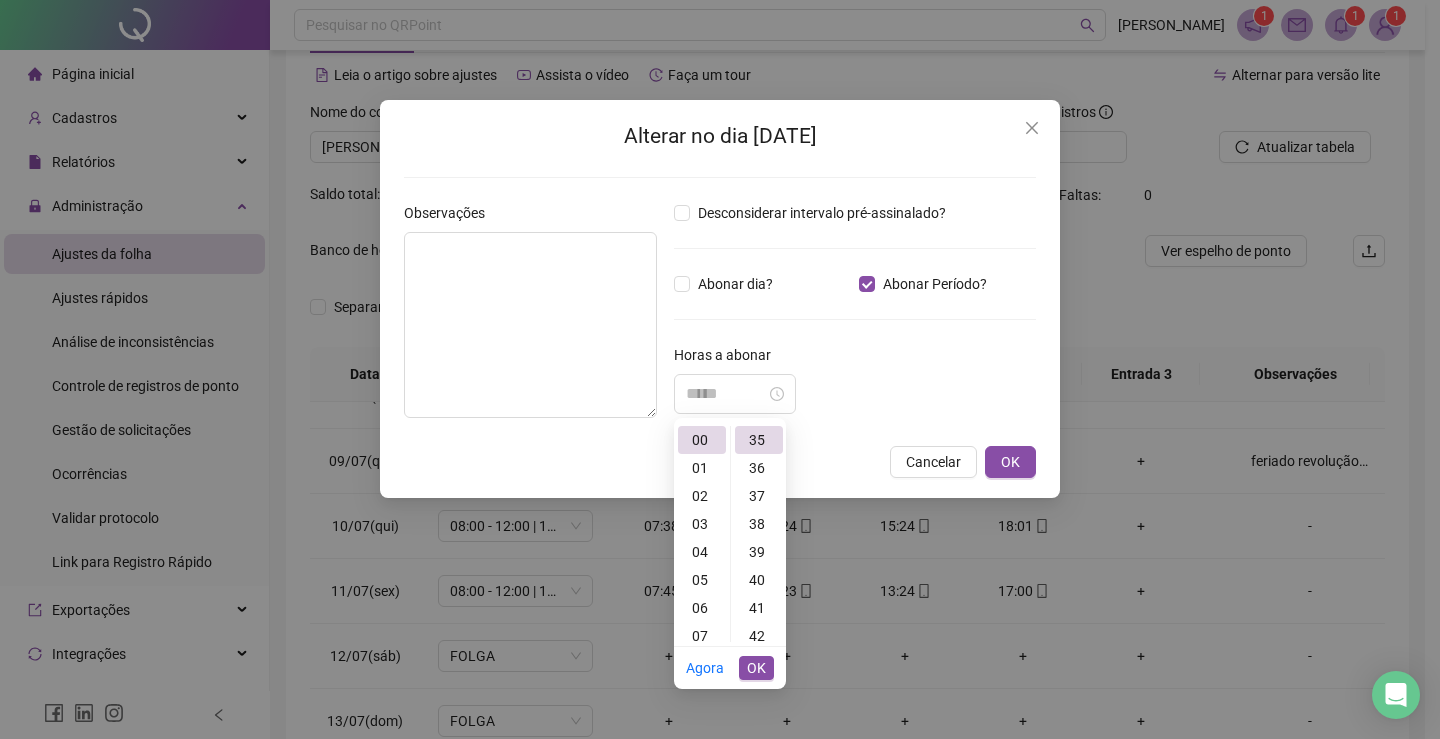 type on "*****" 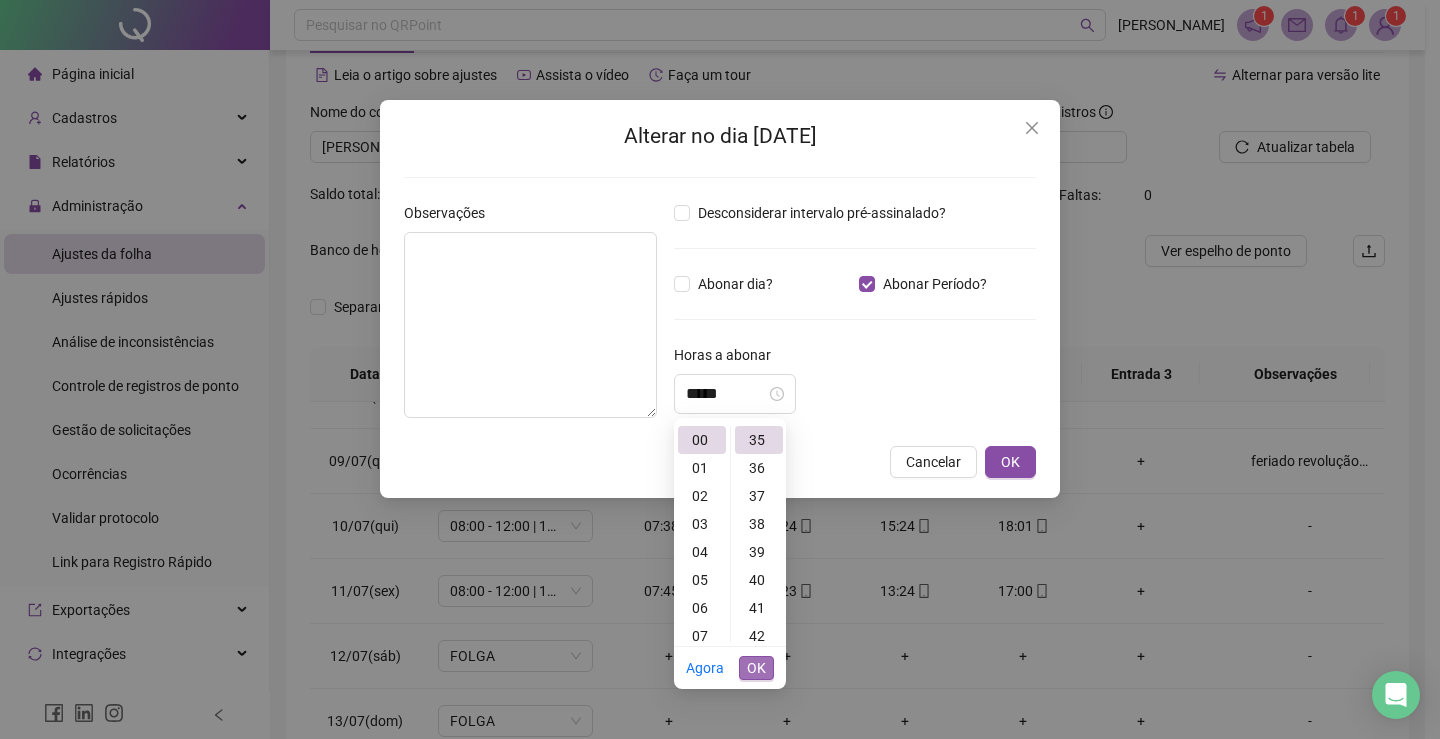 click on "OK" at bounding box center (756, 668) 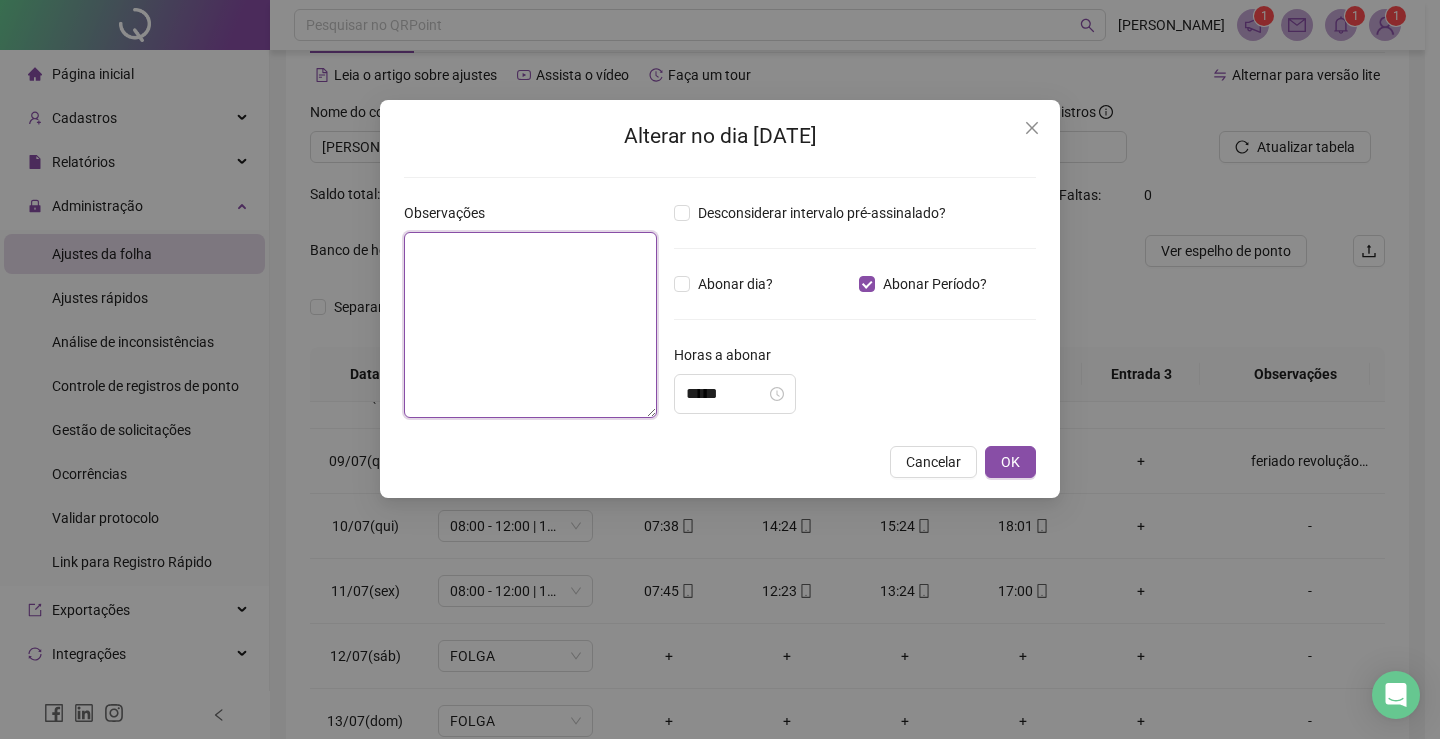 click at bounding box center [530, 325] 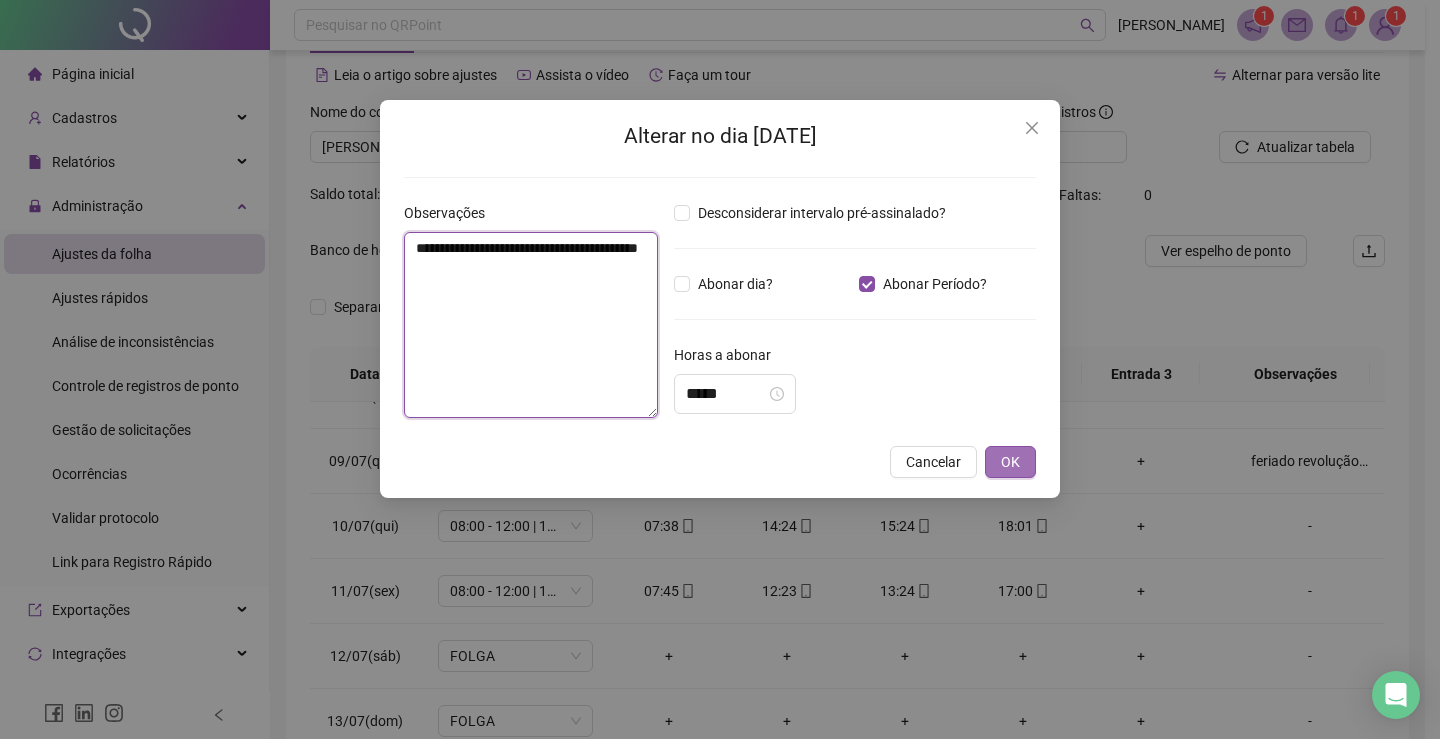 type on "**********" 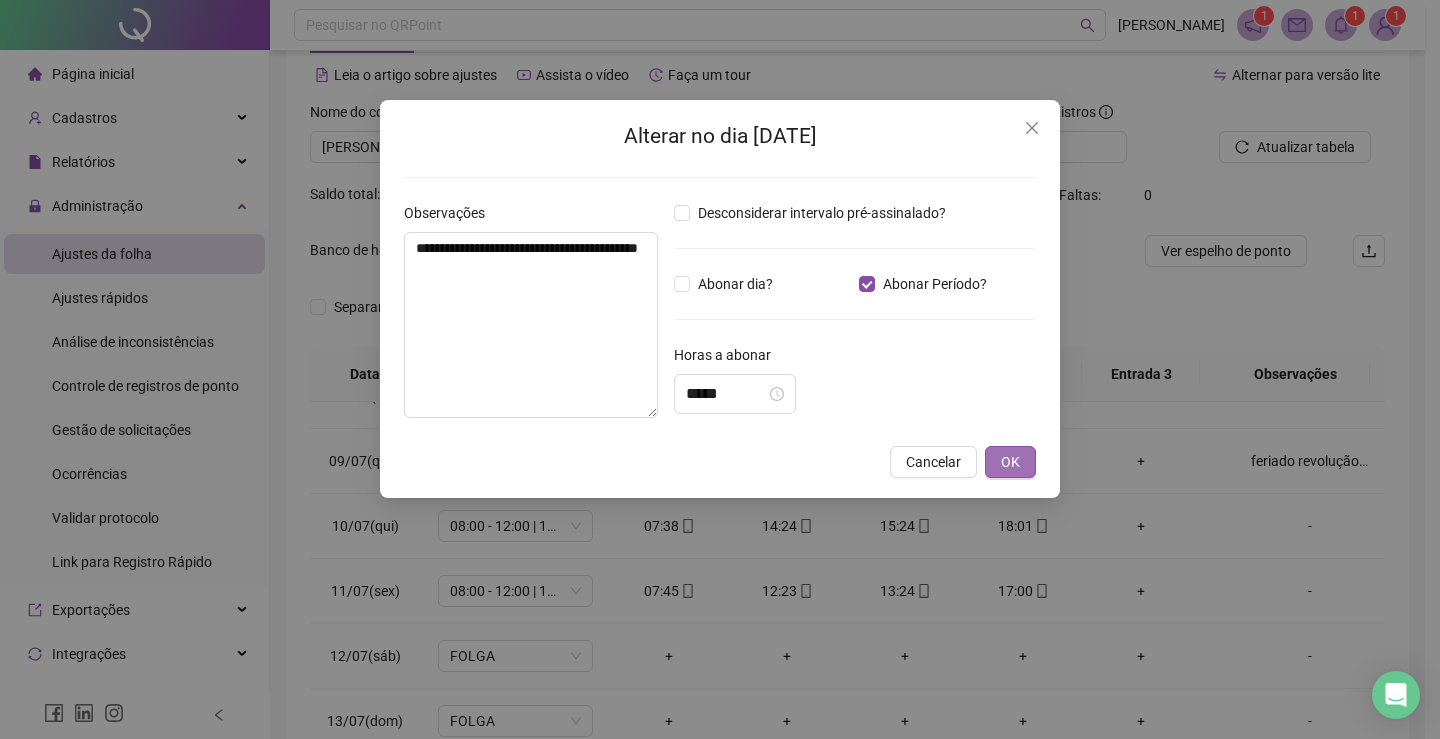 click on "OK" at bounding box center [1010, 462] 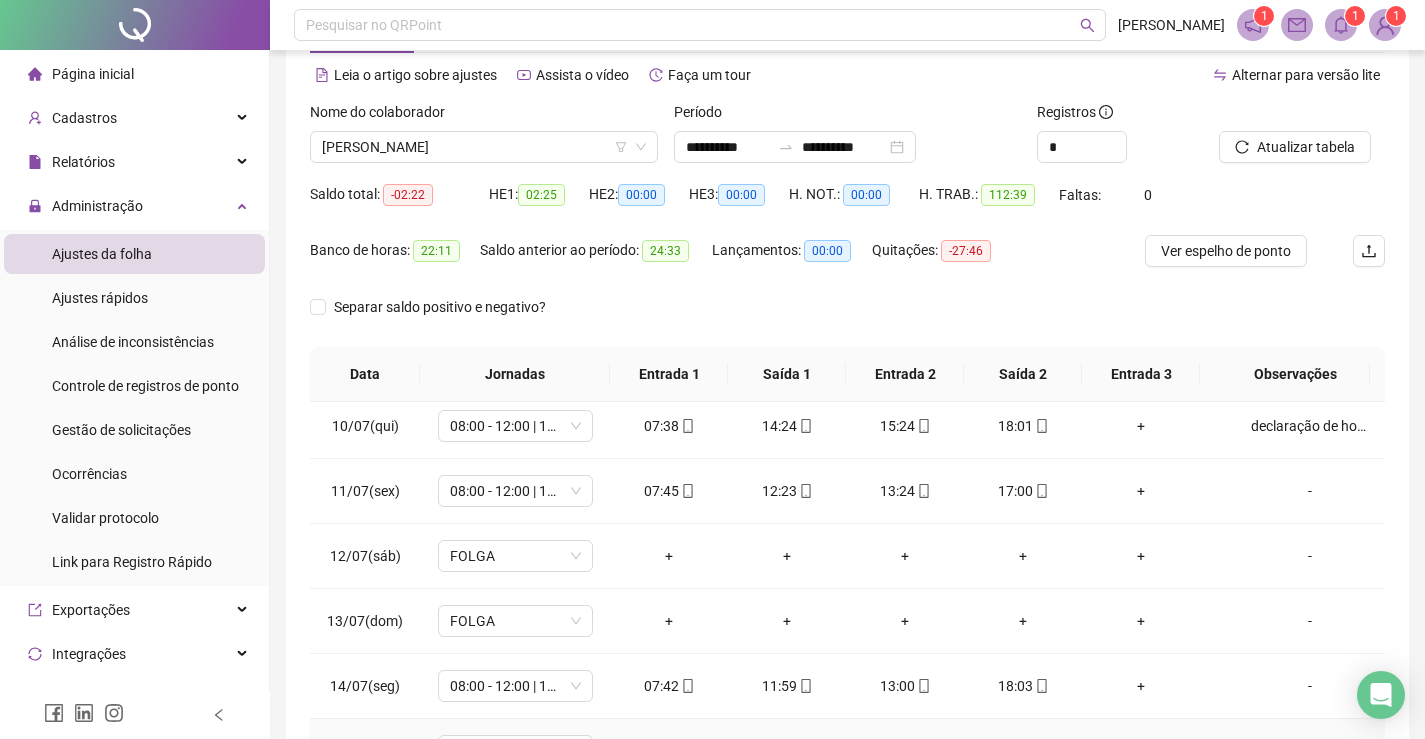 scroll, scrollTop: 693, scrollLeft: 0, axis: vertical 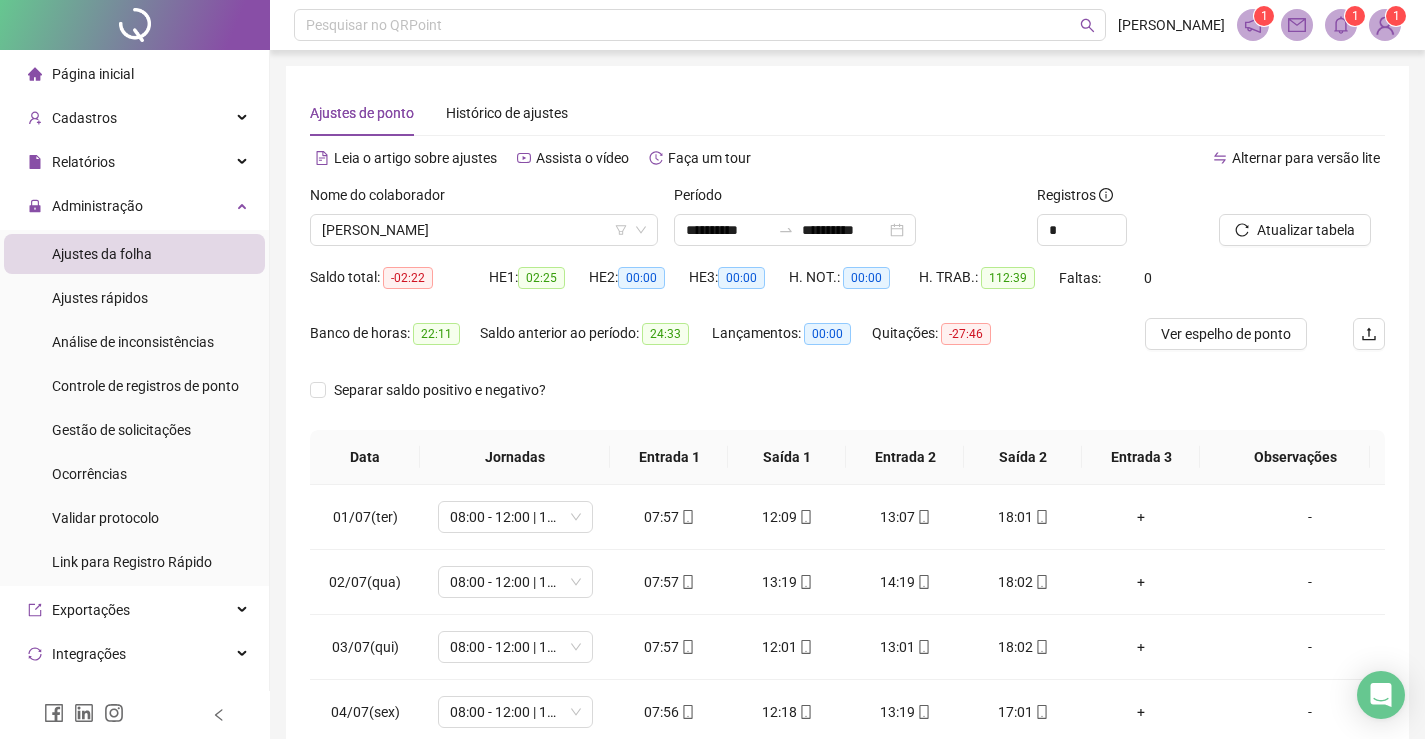 click on "Atualizar tabela" at bounding box center (1302, 223) 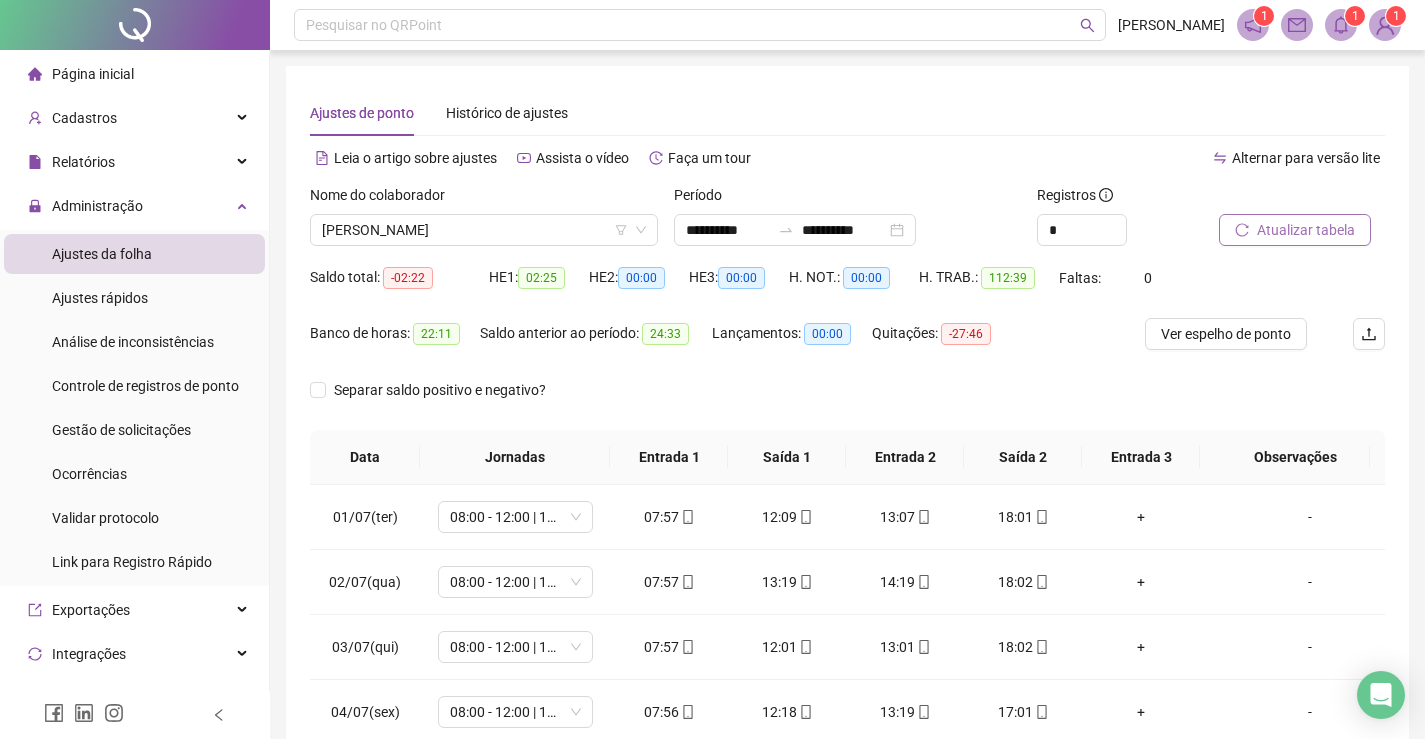 click on "Atualizar tabela" at bounding box center [1306, 230] 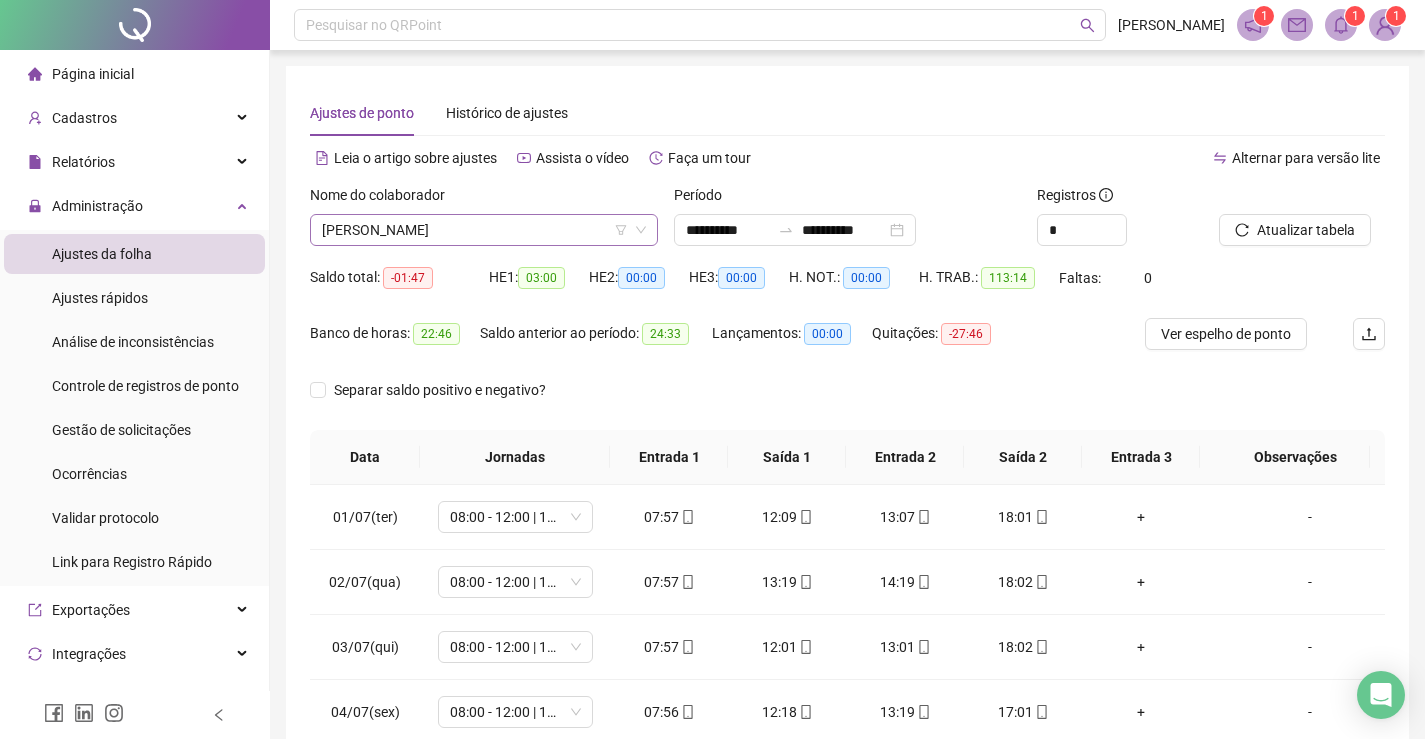 click on "[PERSON_NAME]" at bounding box center [484, 230] 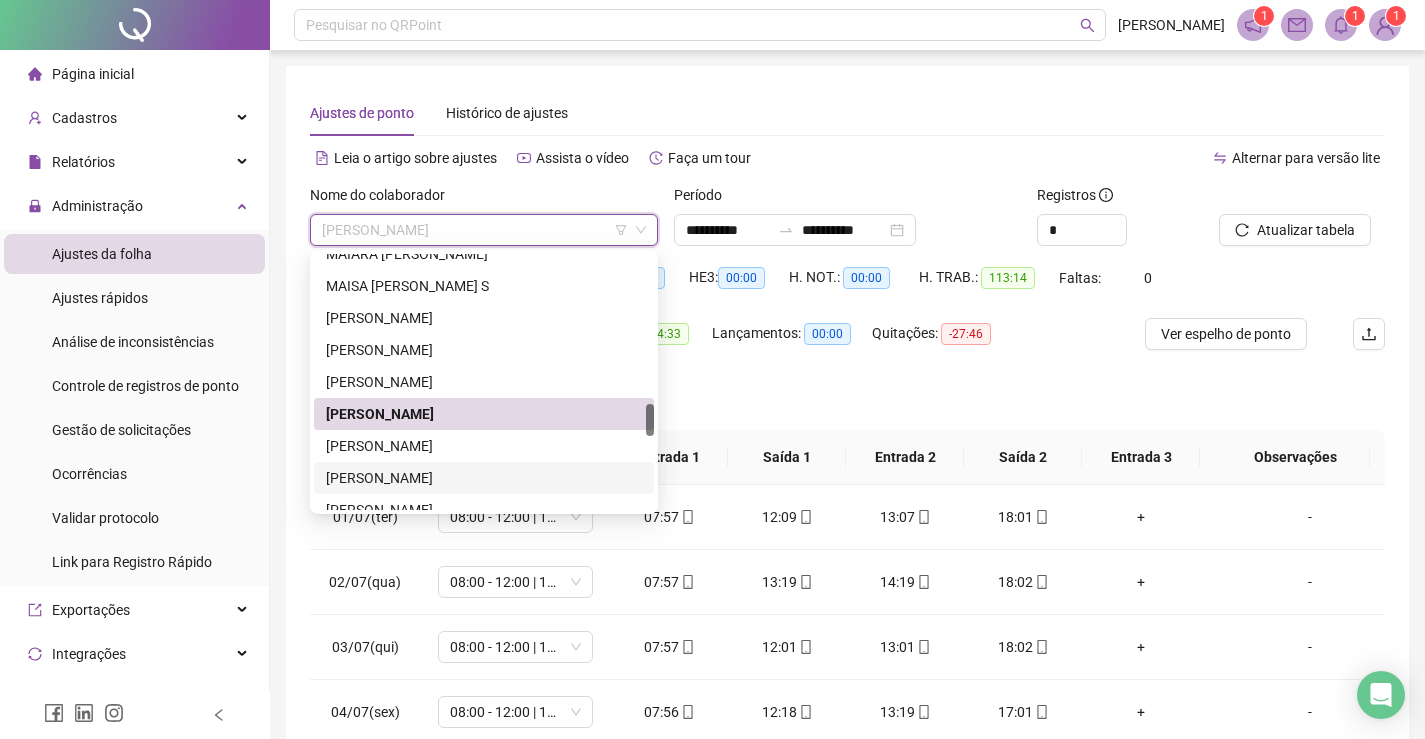 click on "[PERSON_NAME]" at bounding box center (484, 478) 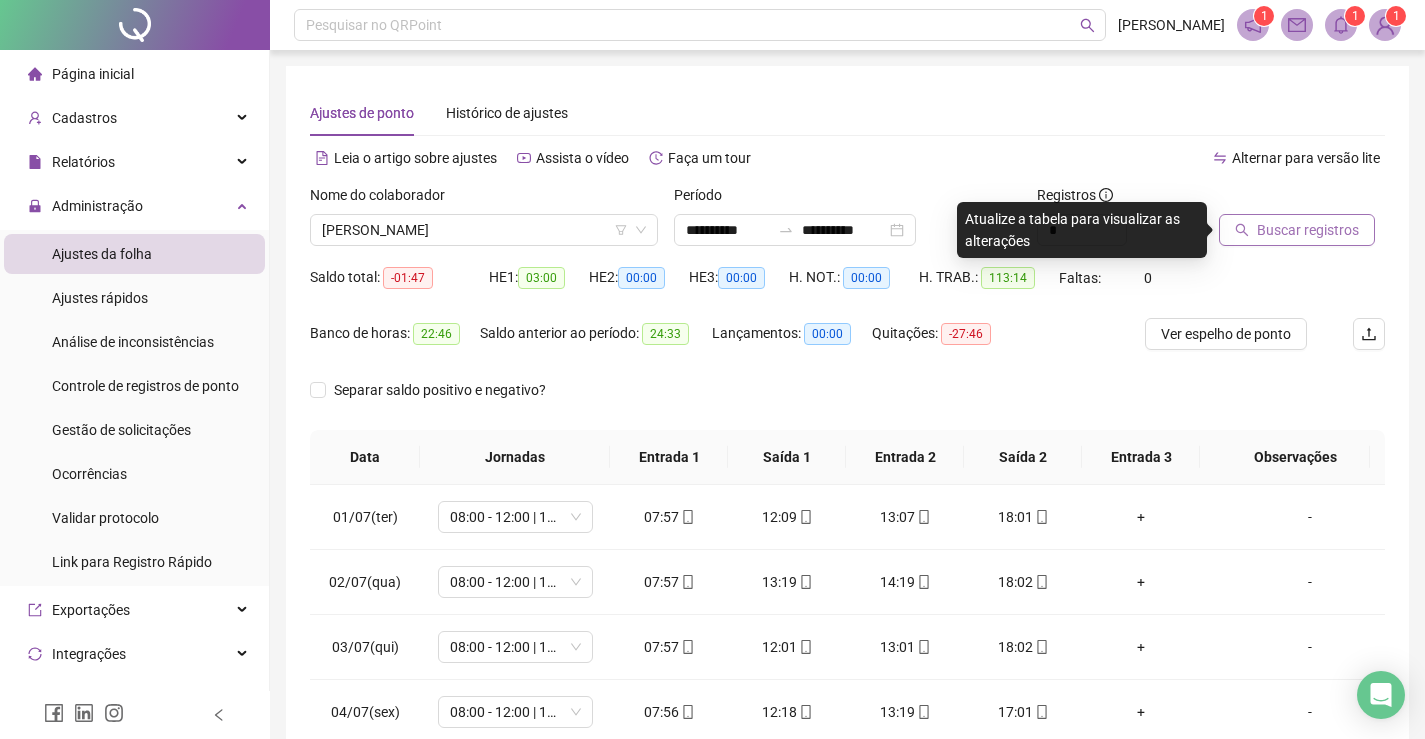 click on "Buscar registros" at bounding box center (1308, 230) 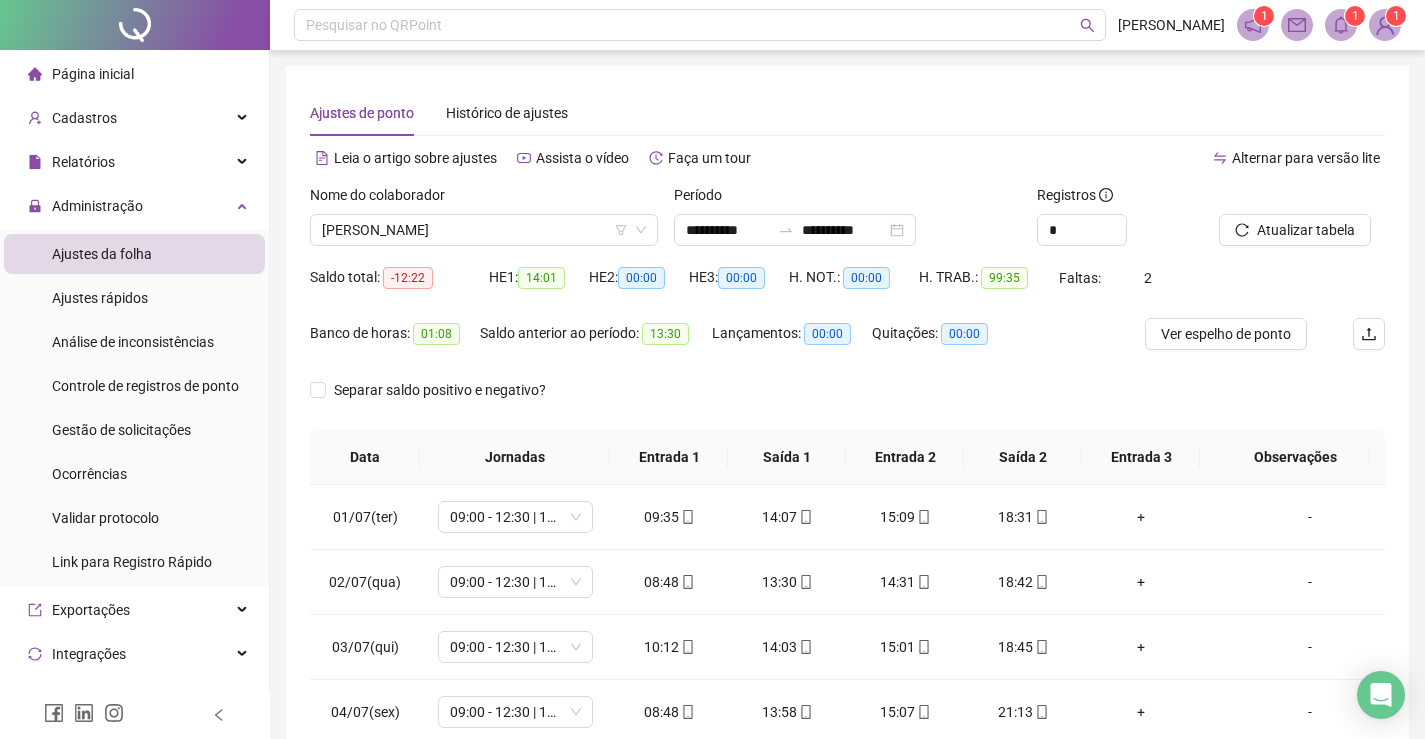 scroll, scrollTop: 100, scrollLeft: 0, axis: vertical 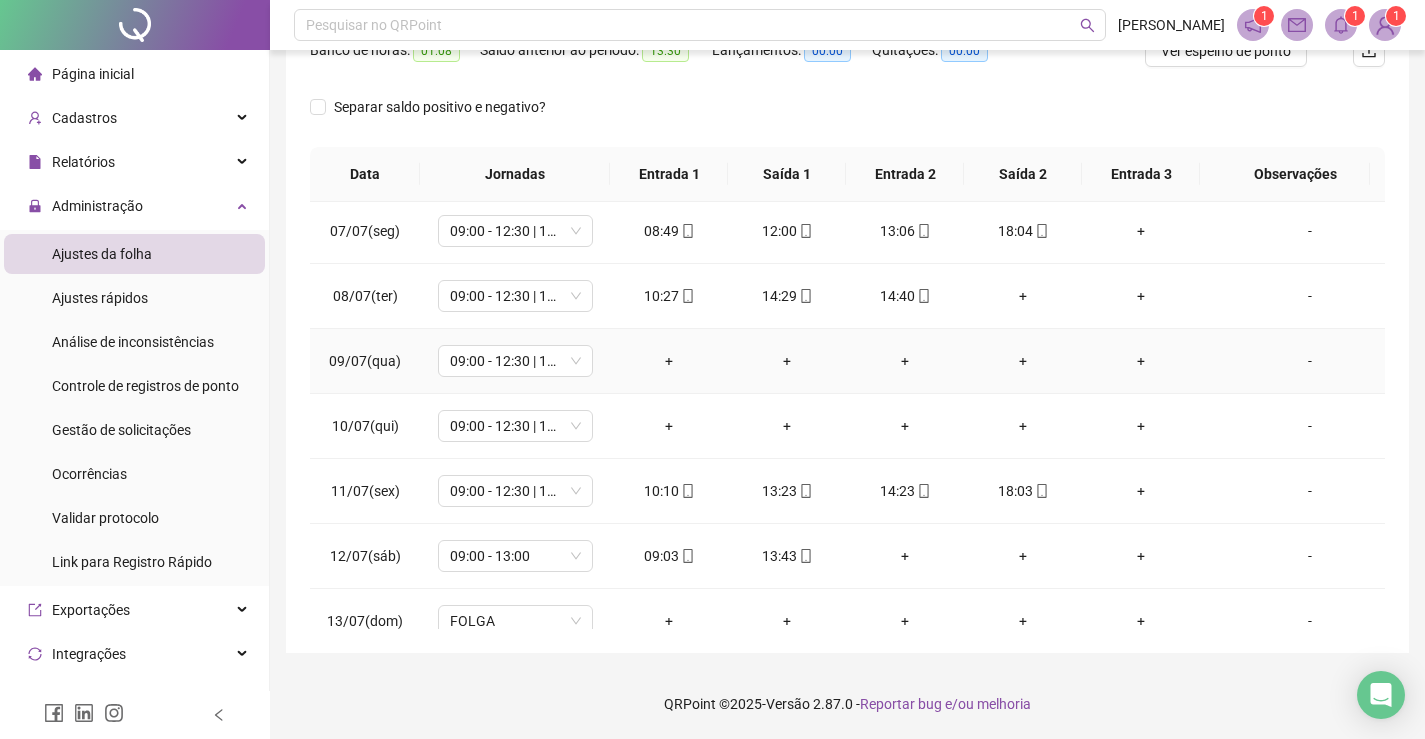 click on "-" at bounding box center (1310, 361) 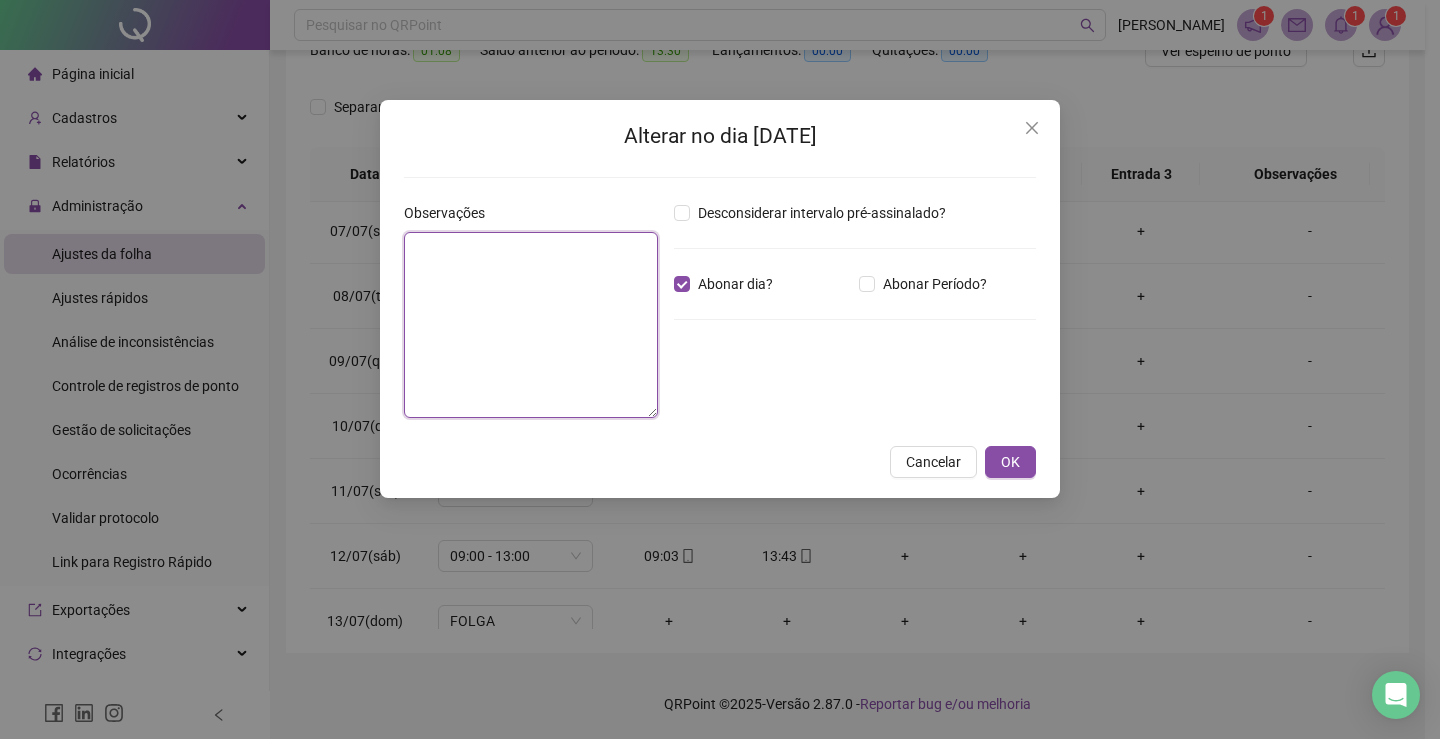 click at bounding box center [531, 325] 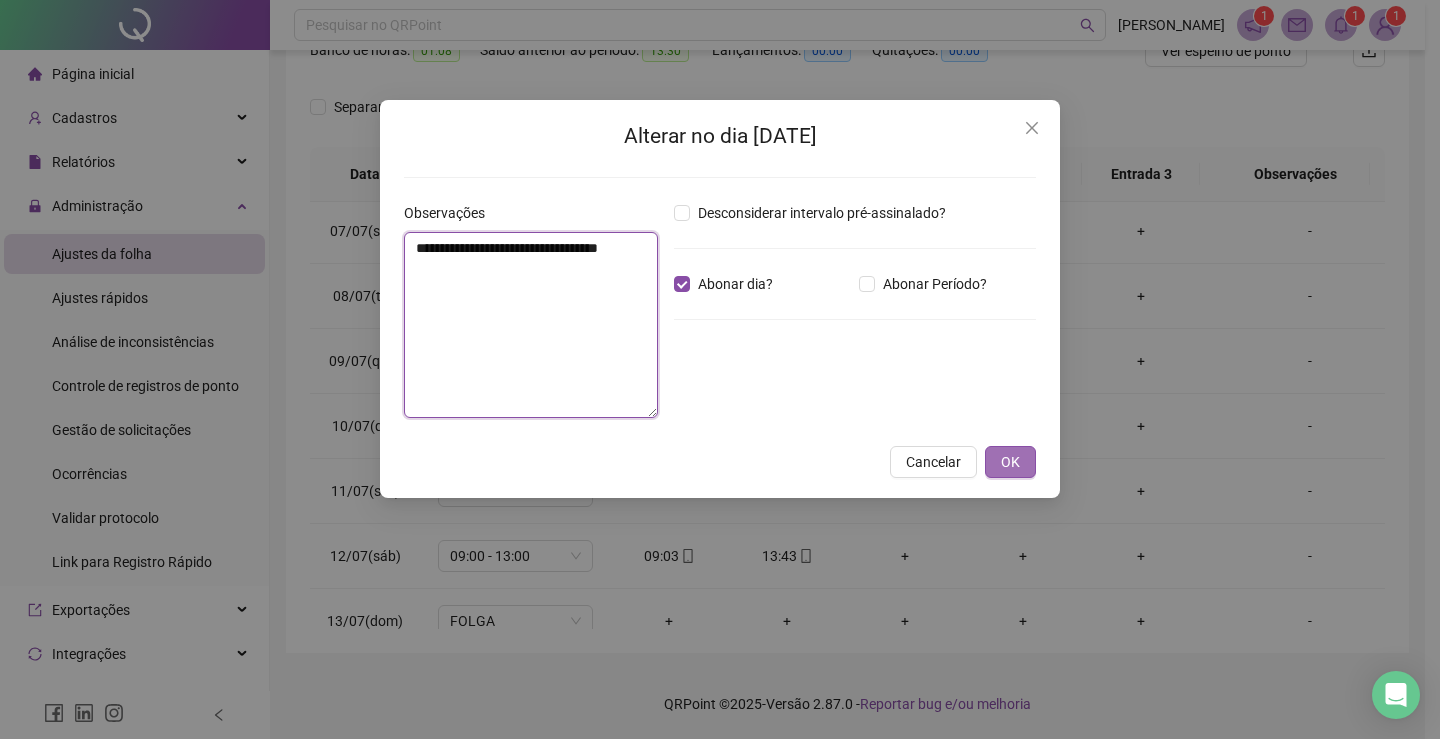 type on "**********" 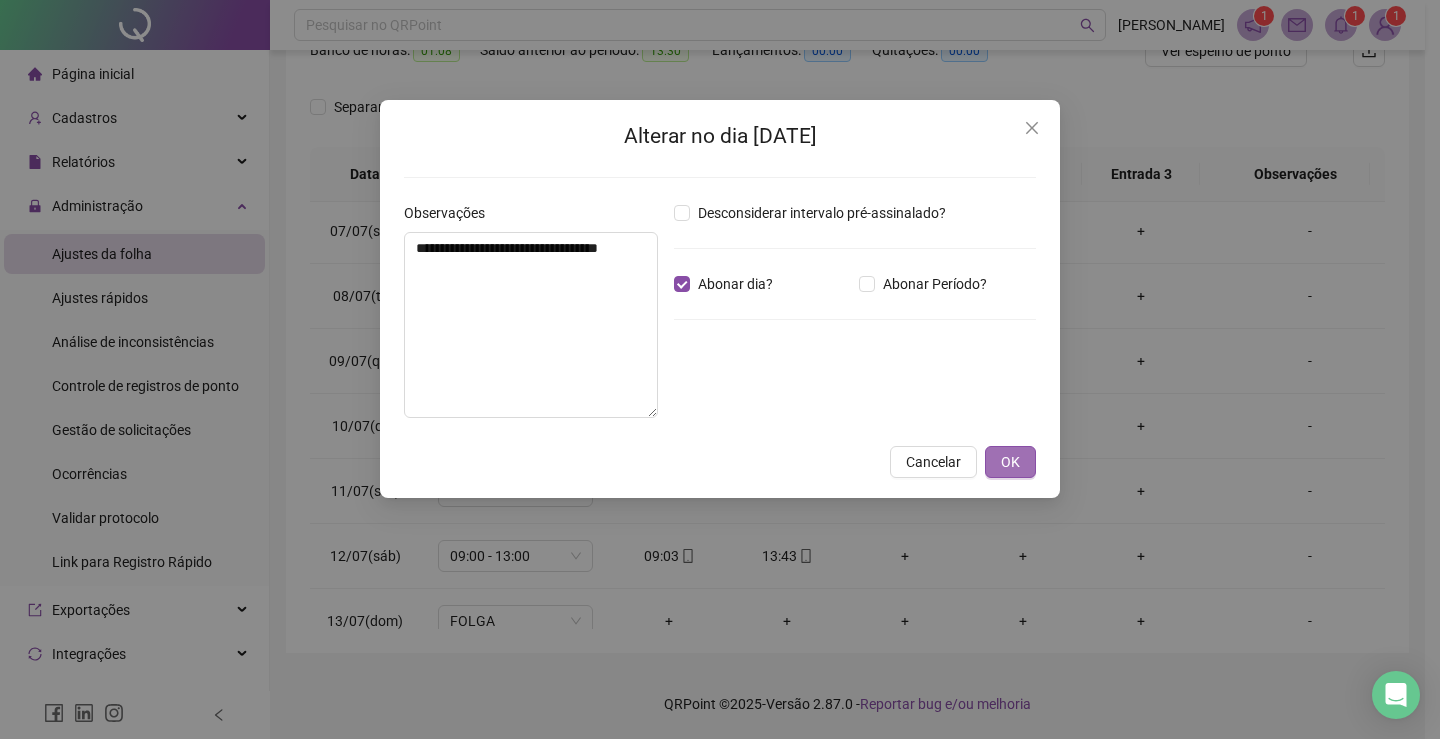 click on "OK" at bounding box center [1010, 462] 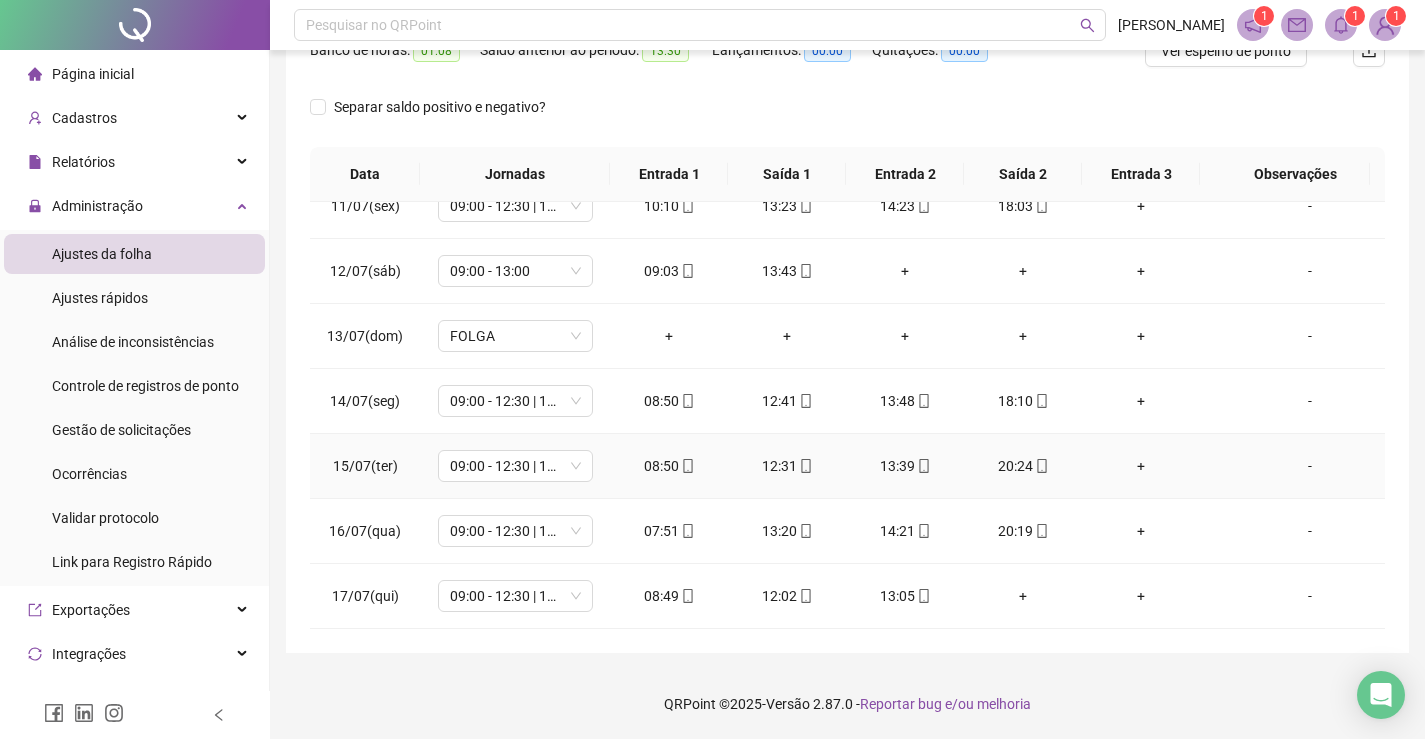 scroll, scrollTop: 393, scrollLeft: 0, axis: vertical 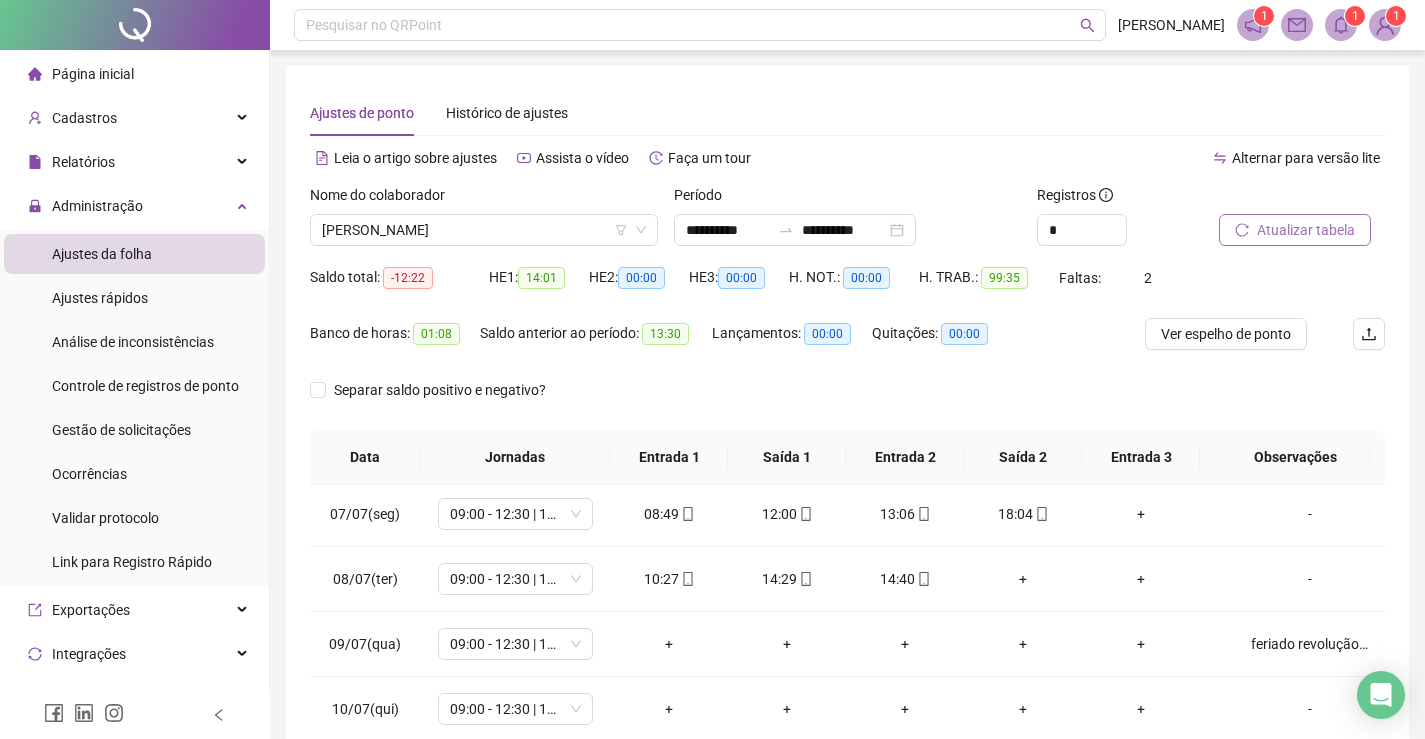 click on "Atualizar tabela" at bounding box center [1306, 230] 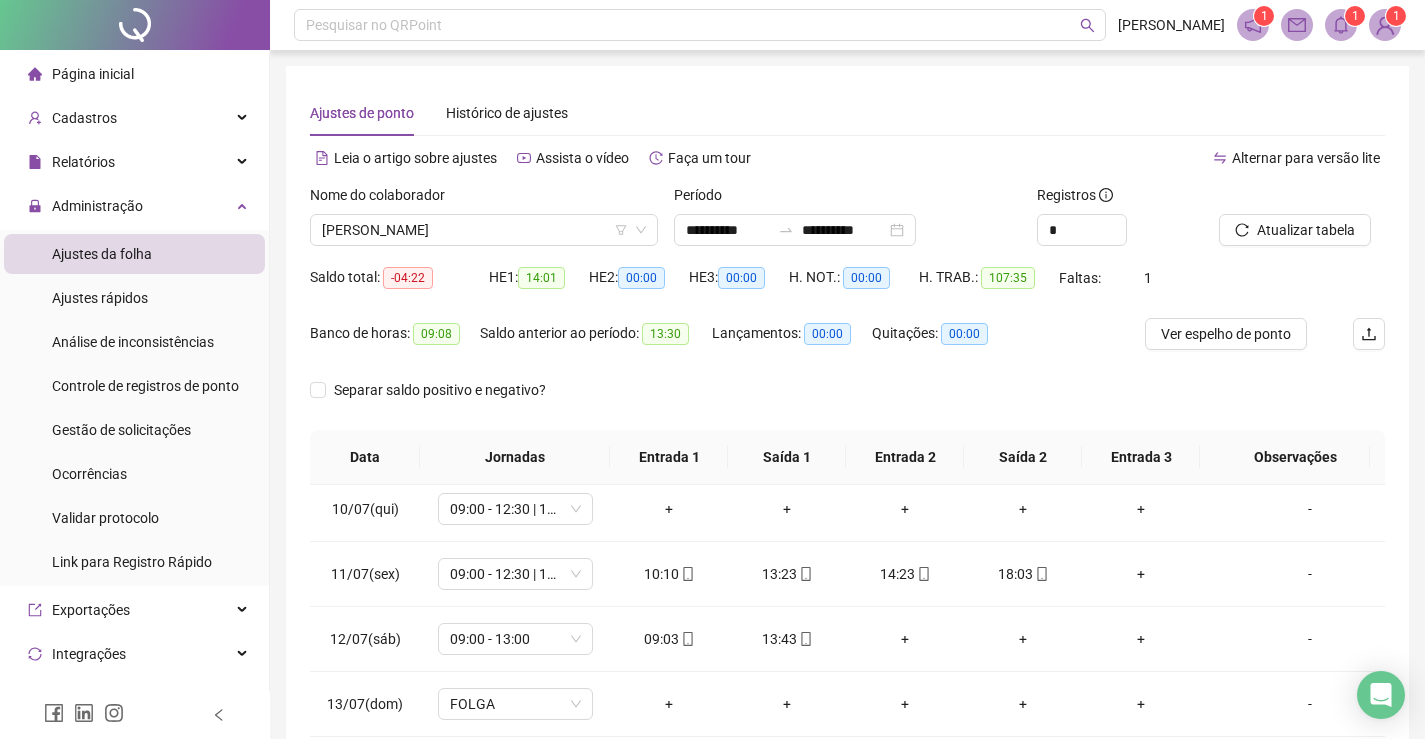 scroll, scrollTop: 193, scrollLeft: 0, axis: vertical 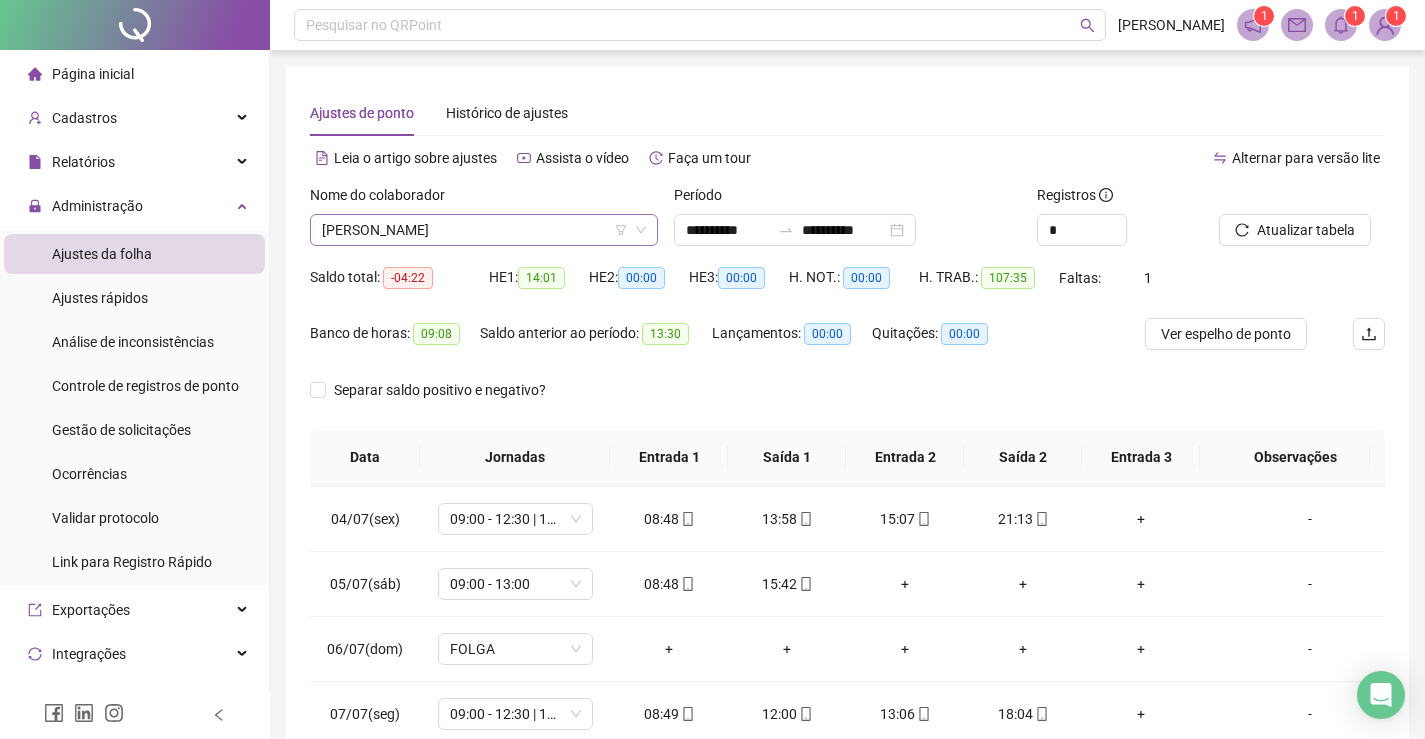 click on "[PERSON_NAME]" at bounding box center (484, 230) 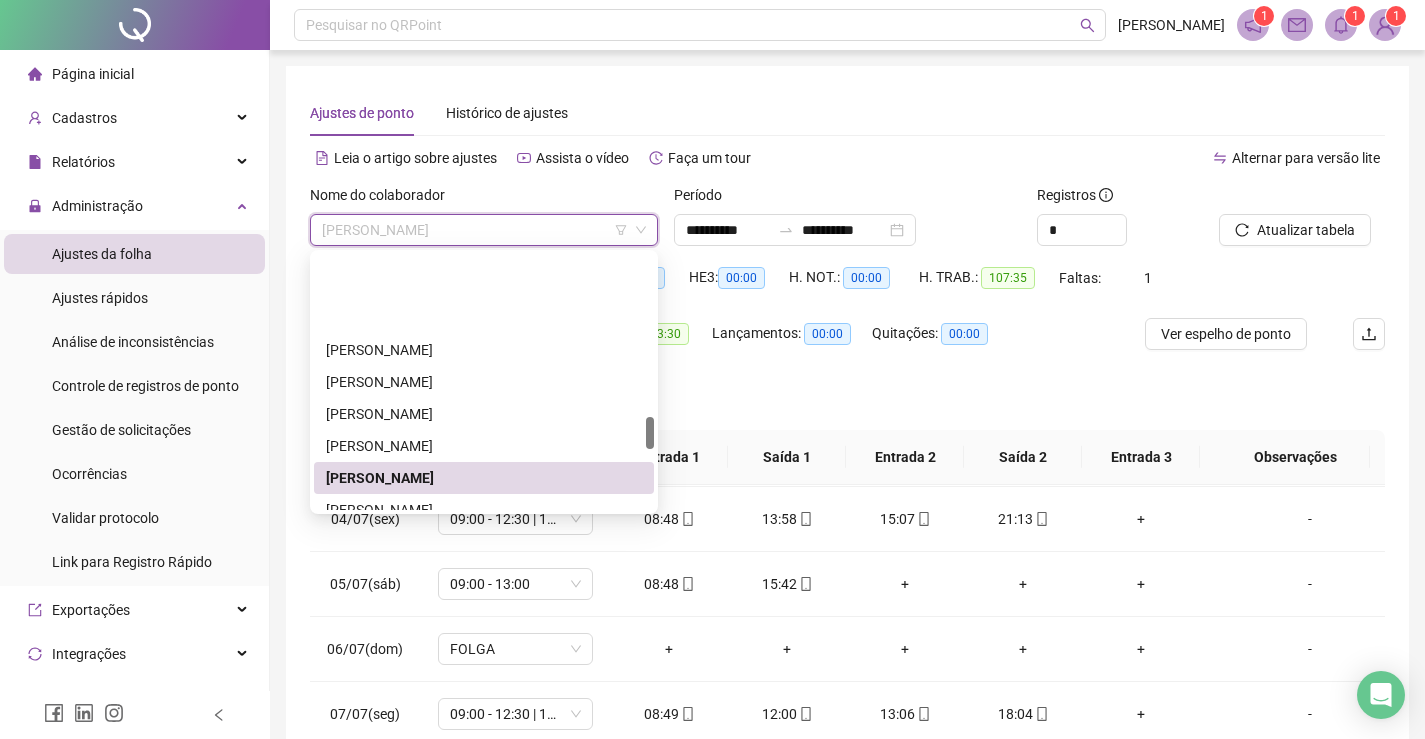 scroll, scrollTop: 100, scrollLeft: 0, axis: vertical 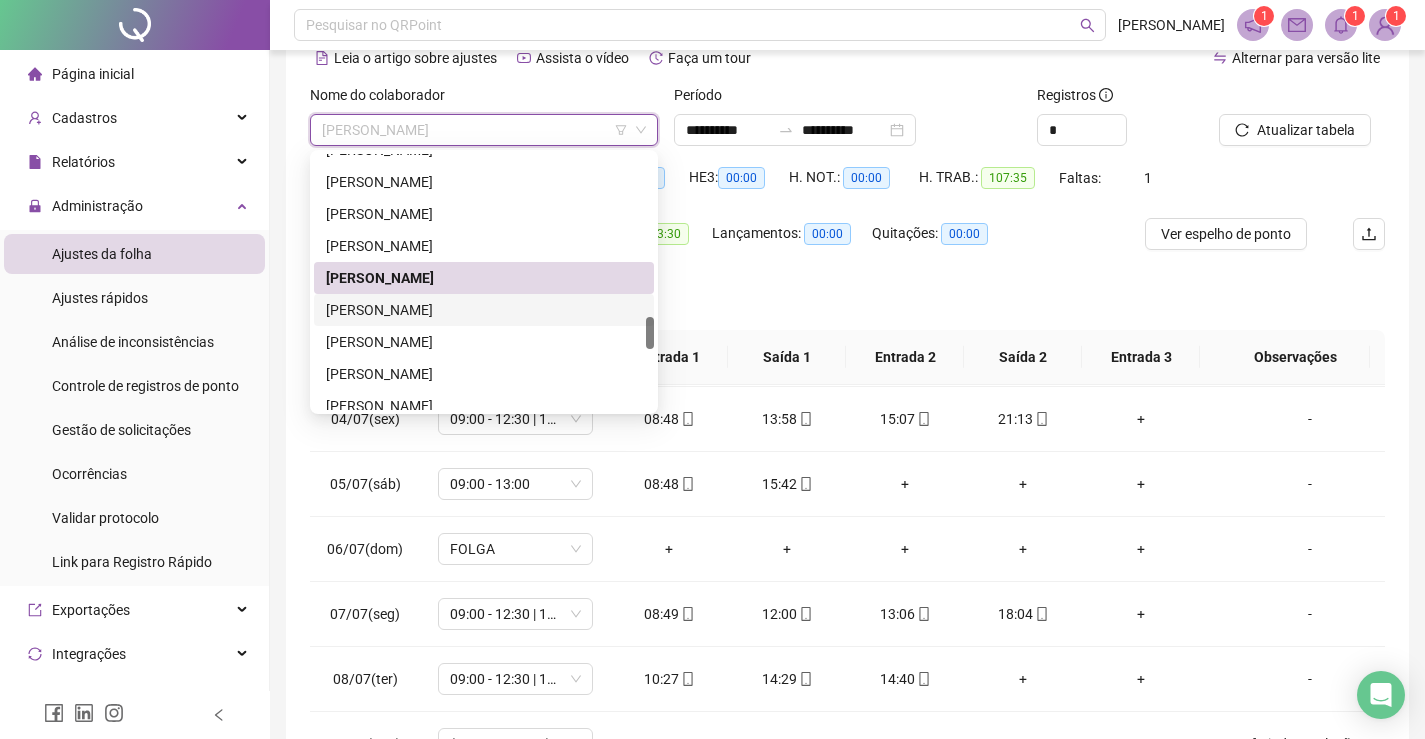 click on "[PERSON_NAME]" at bounding box center (484, 310) 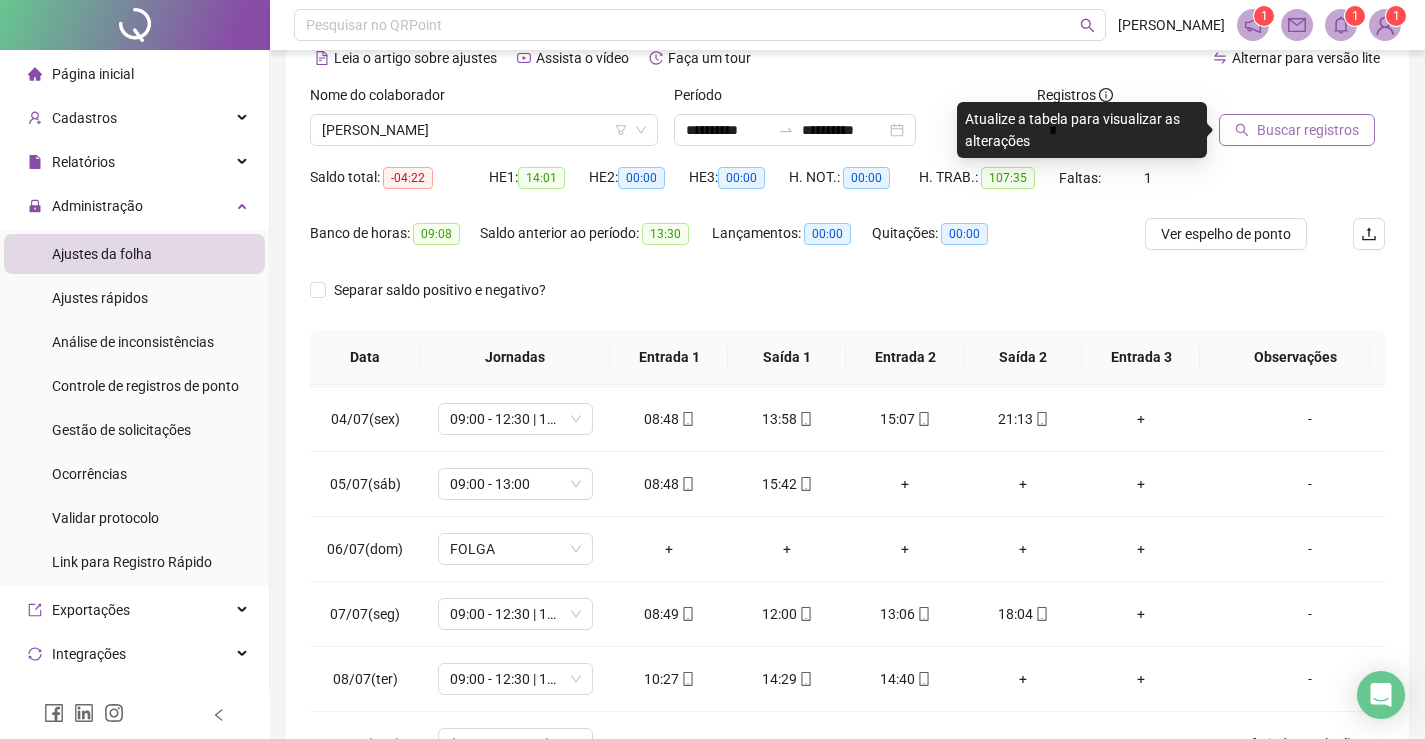 click on "Buscar registros" at bounding box center [1308, 130] 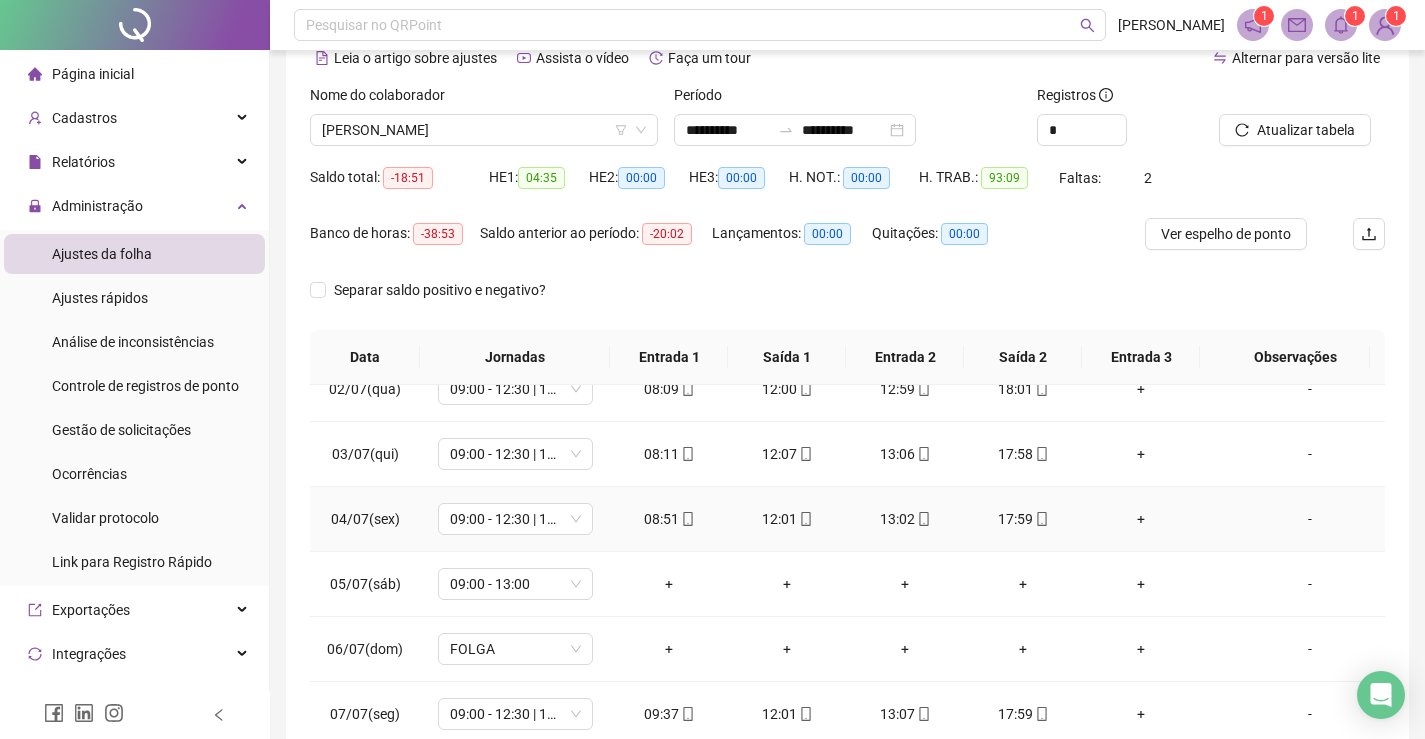 scroll, scrollTop: 0, scrollLeft: 0, axis: both 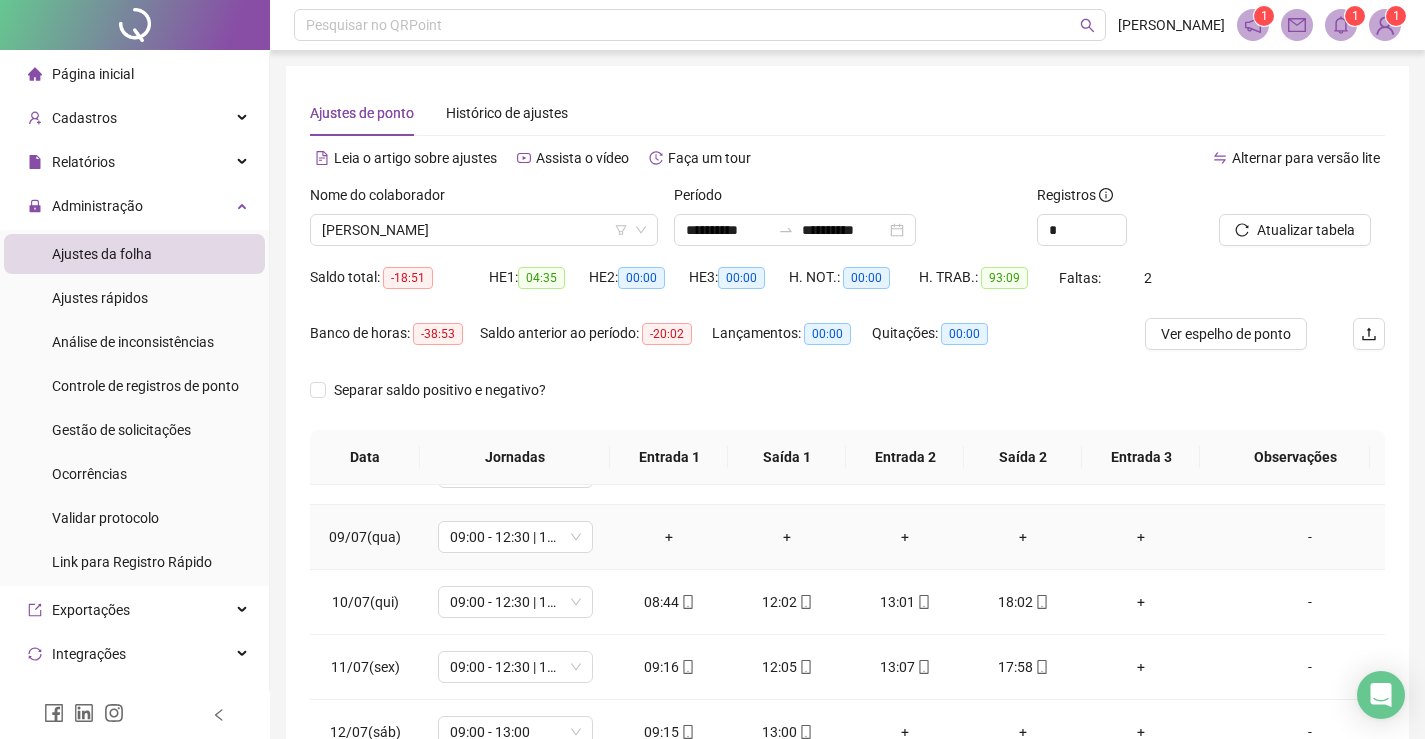 click on "-" at bounding box center (1310, 537) 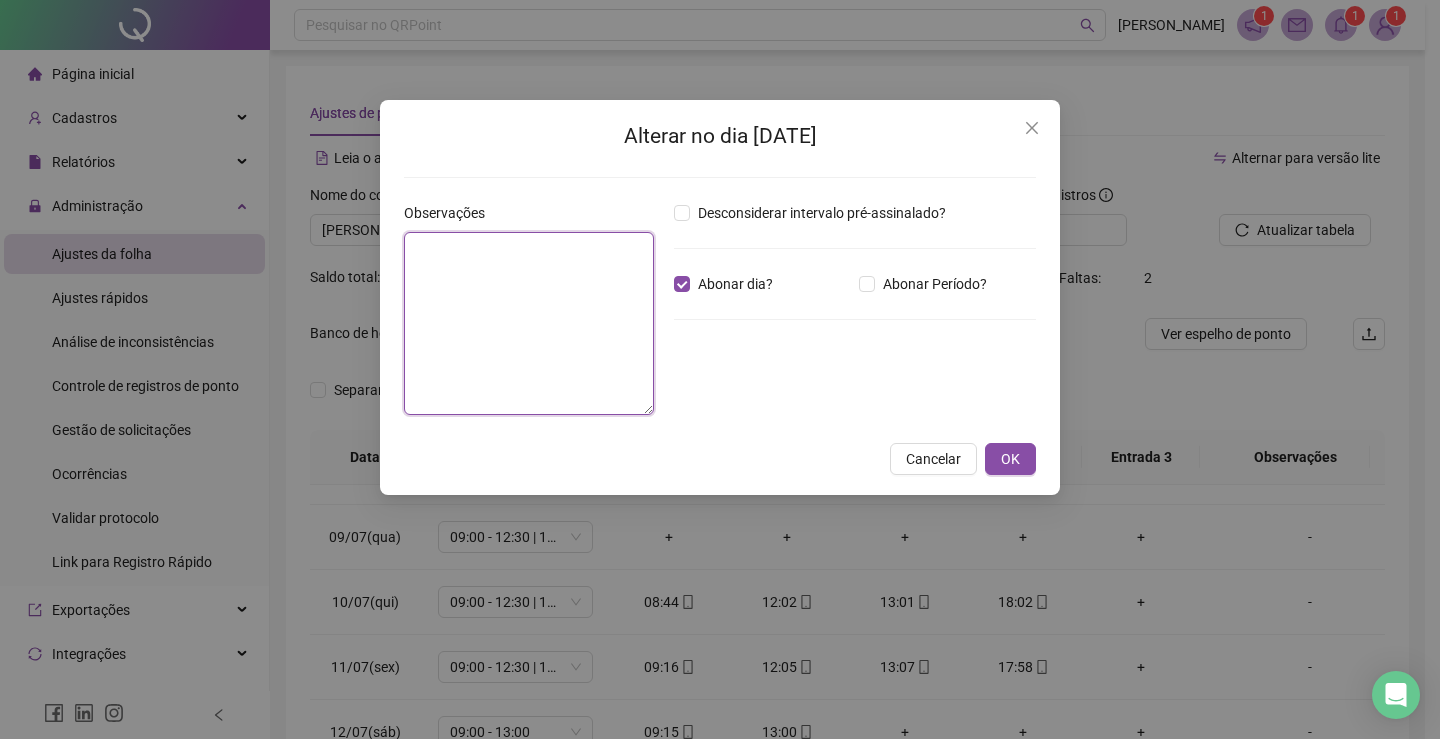 click at bounding box center [529, 323] 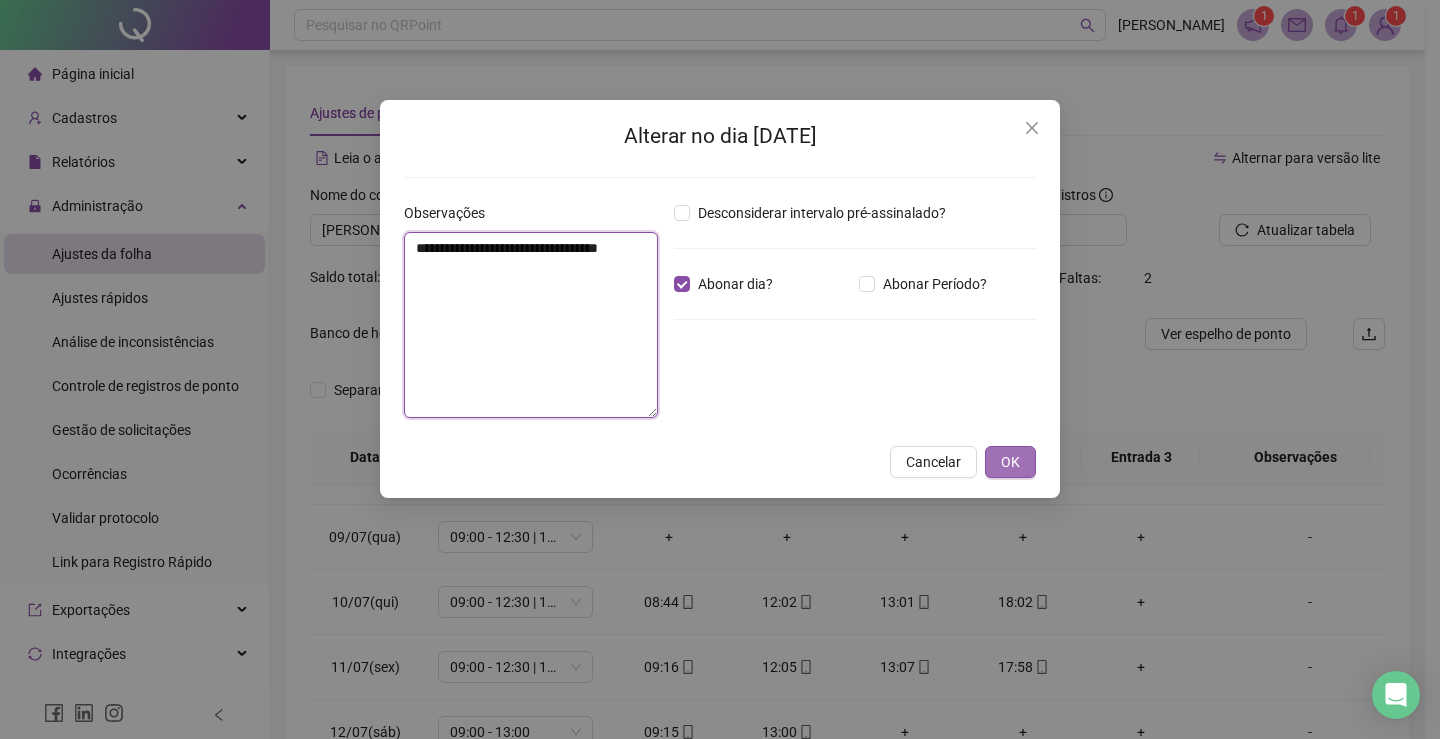type on "**********" 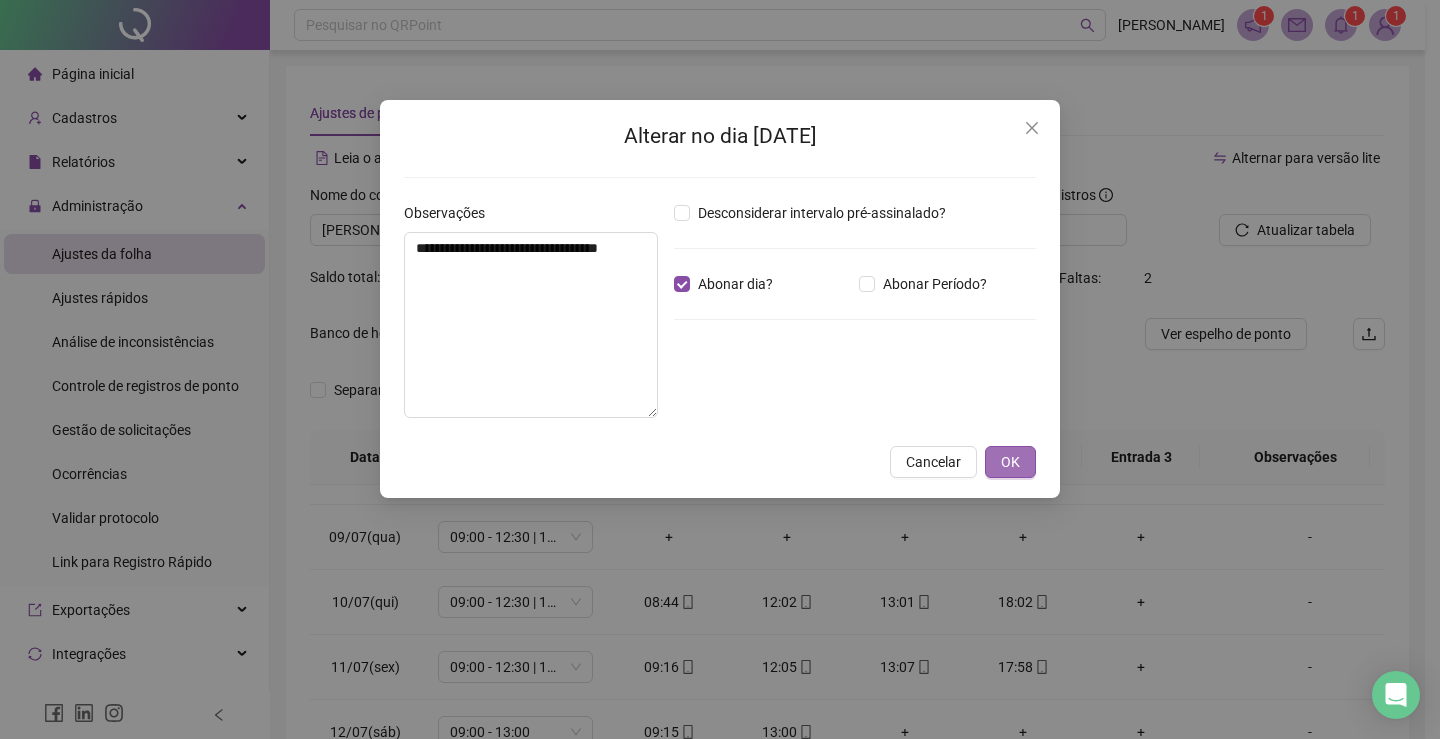 click on "OK" at bounding box center (1010, 462) 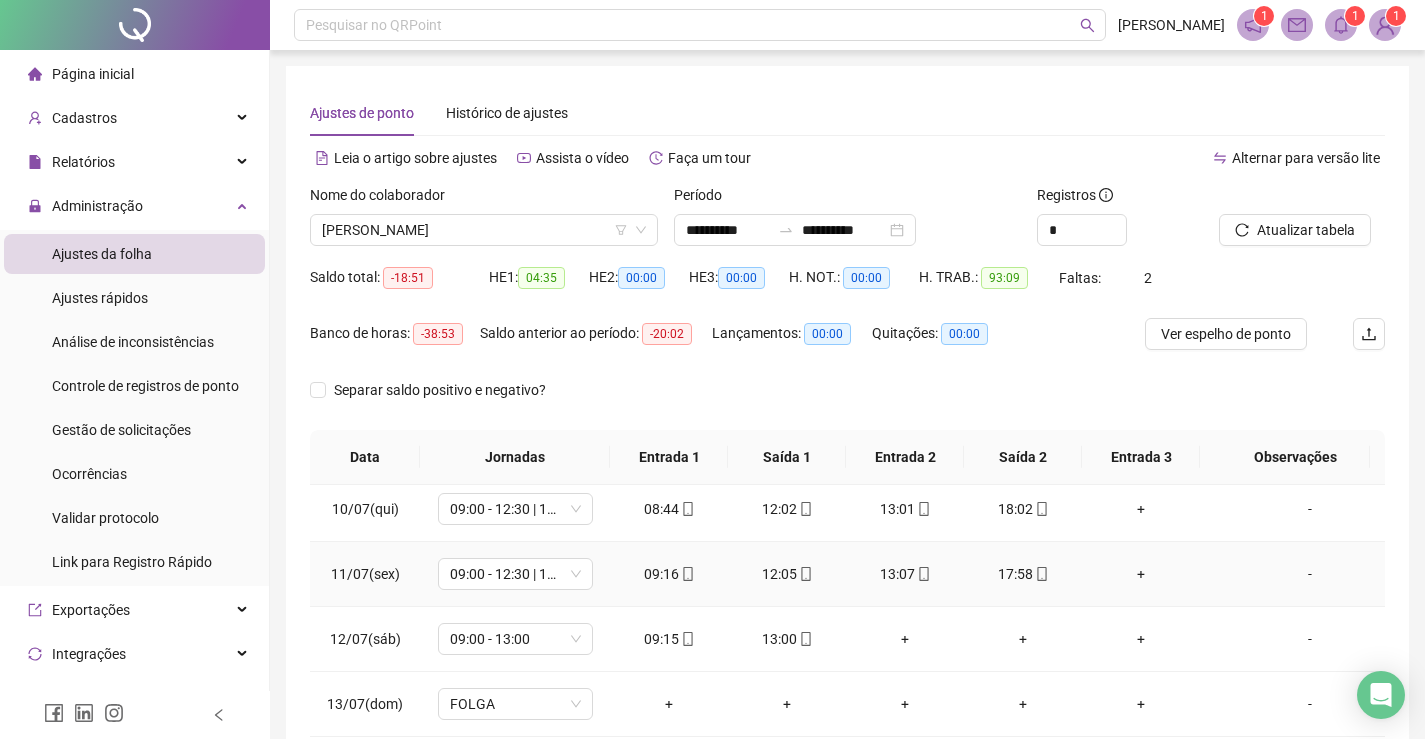 scroll, scrollTop: 693, scrollLeft: 0, axis: vertical 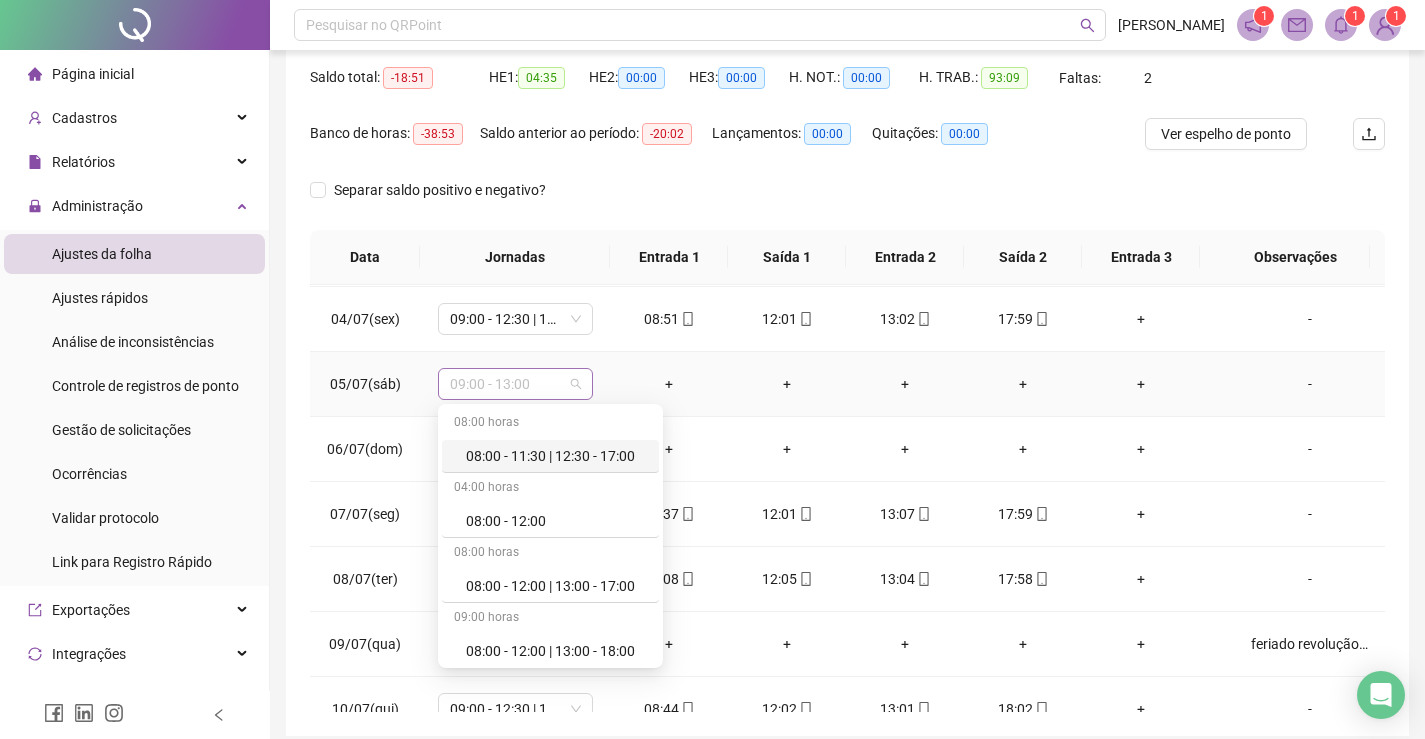 click on "09:00 - 13:00" at bounding box center (515, 384) 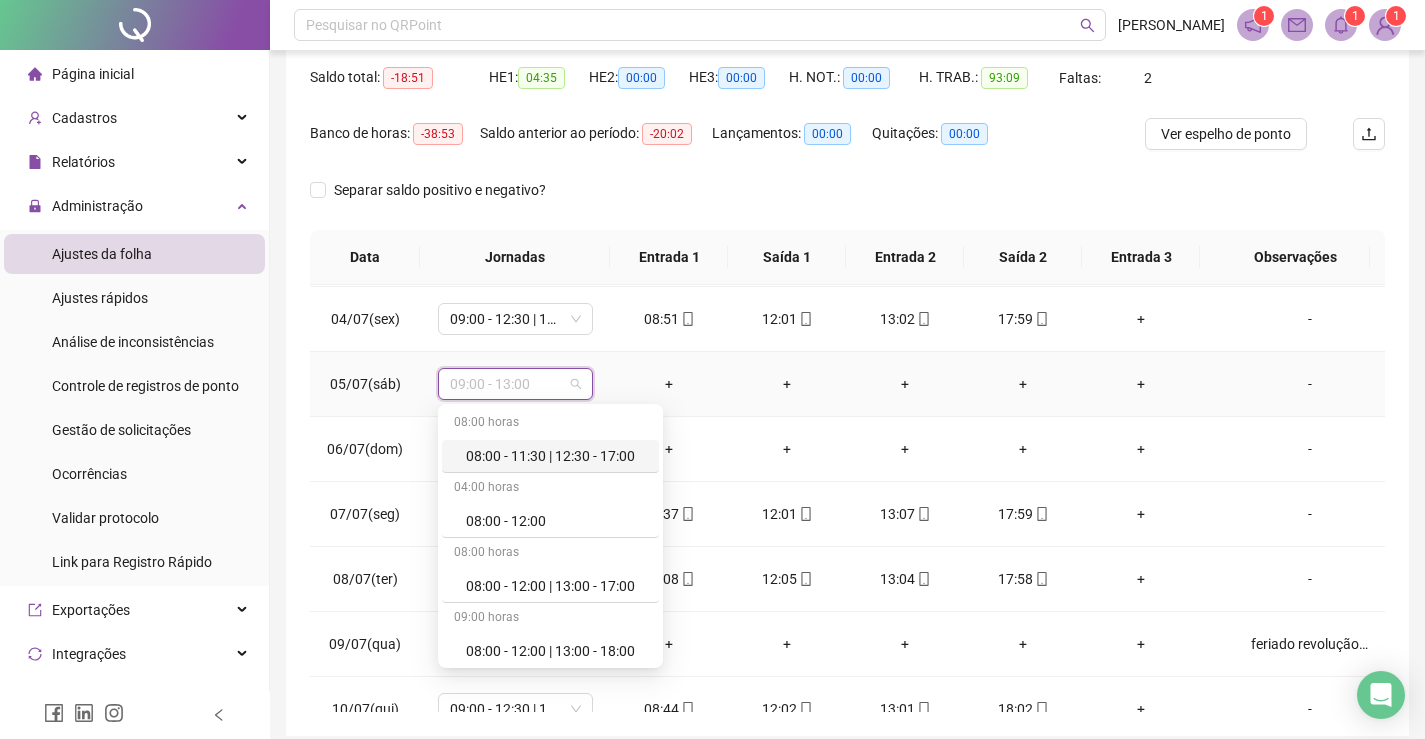 type on "*" 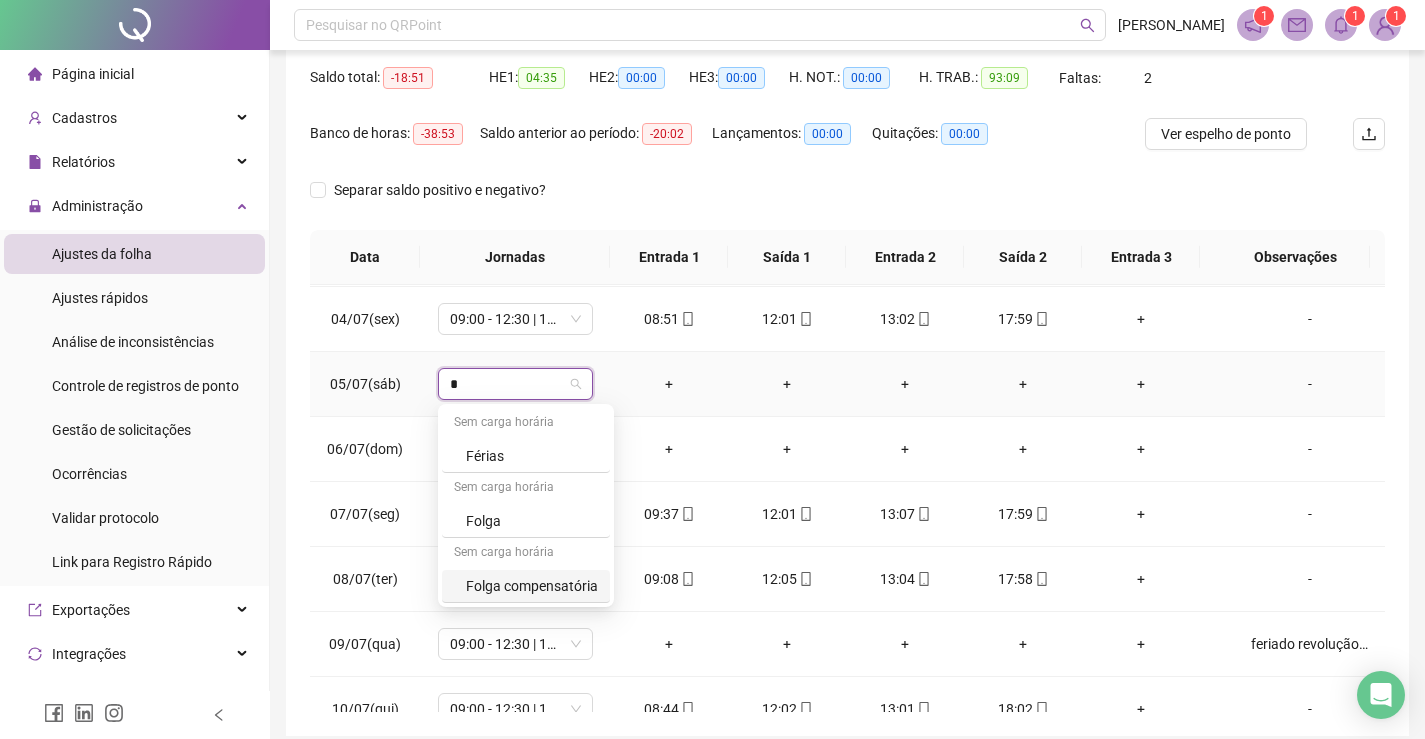 click on "Folga compensatória" at bounding box center (532, 586) 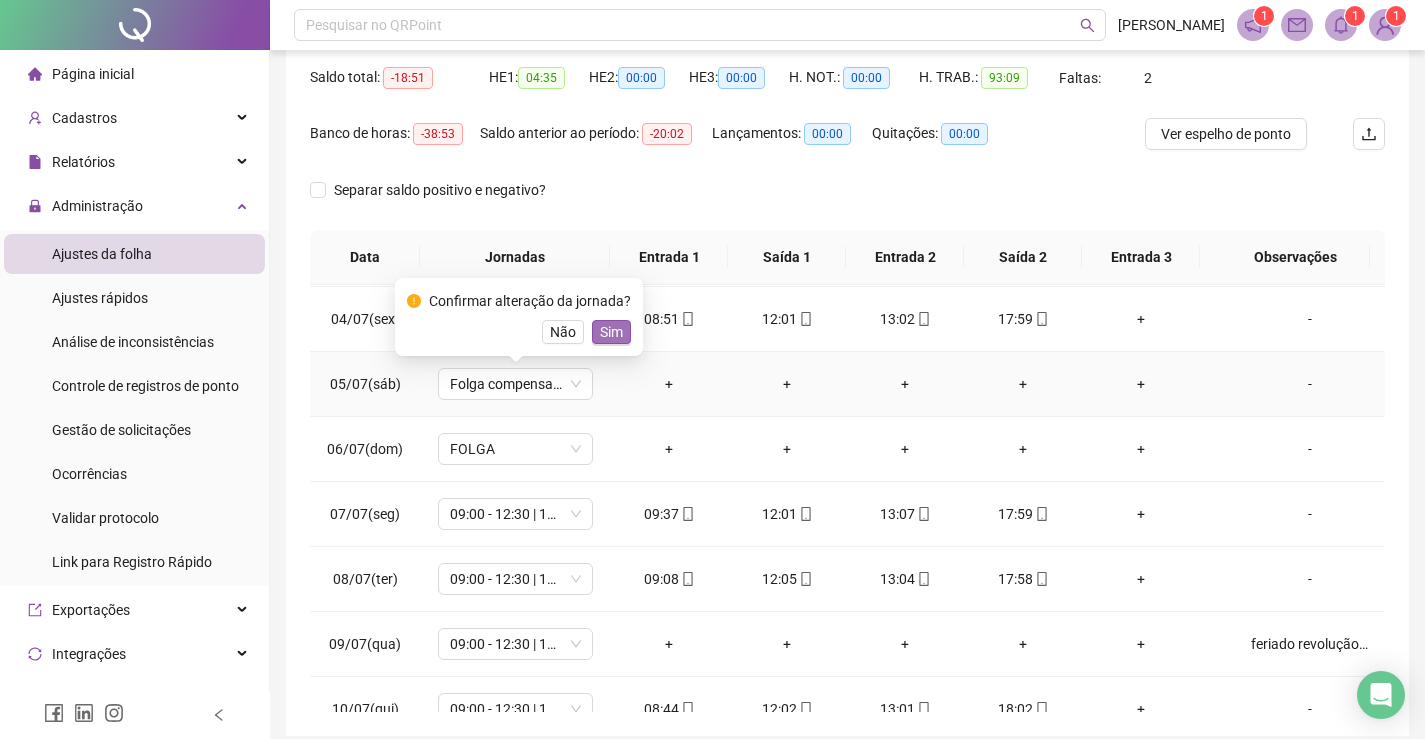 click on "Sim" at bounding box center (611, 332) 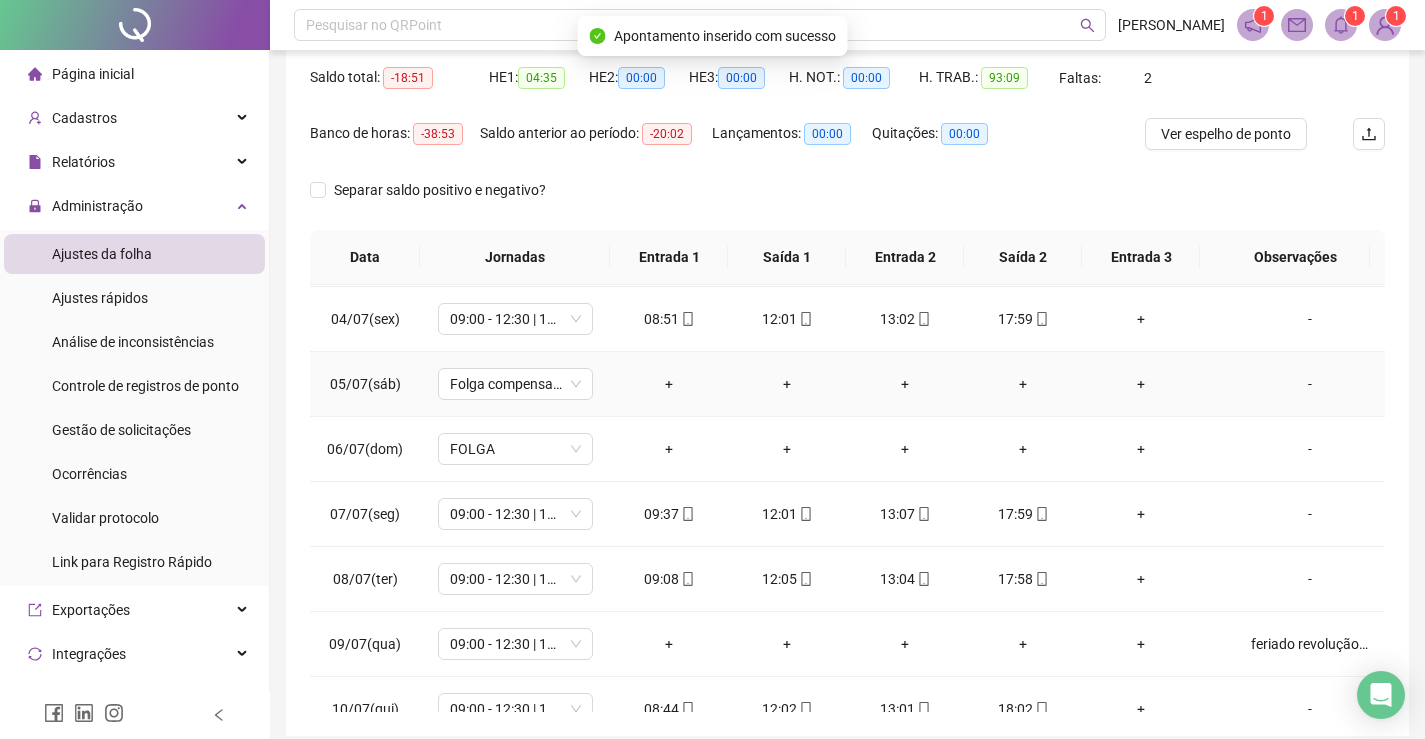 scroll, scrollTop: 0, scrollLeft: 0, axis: both 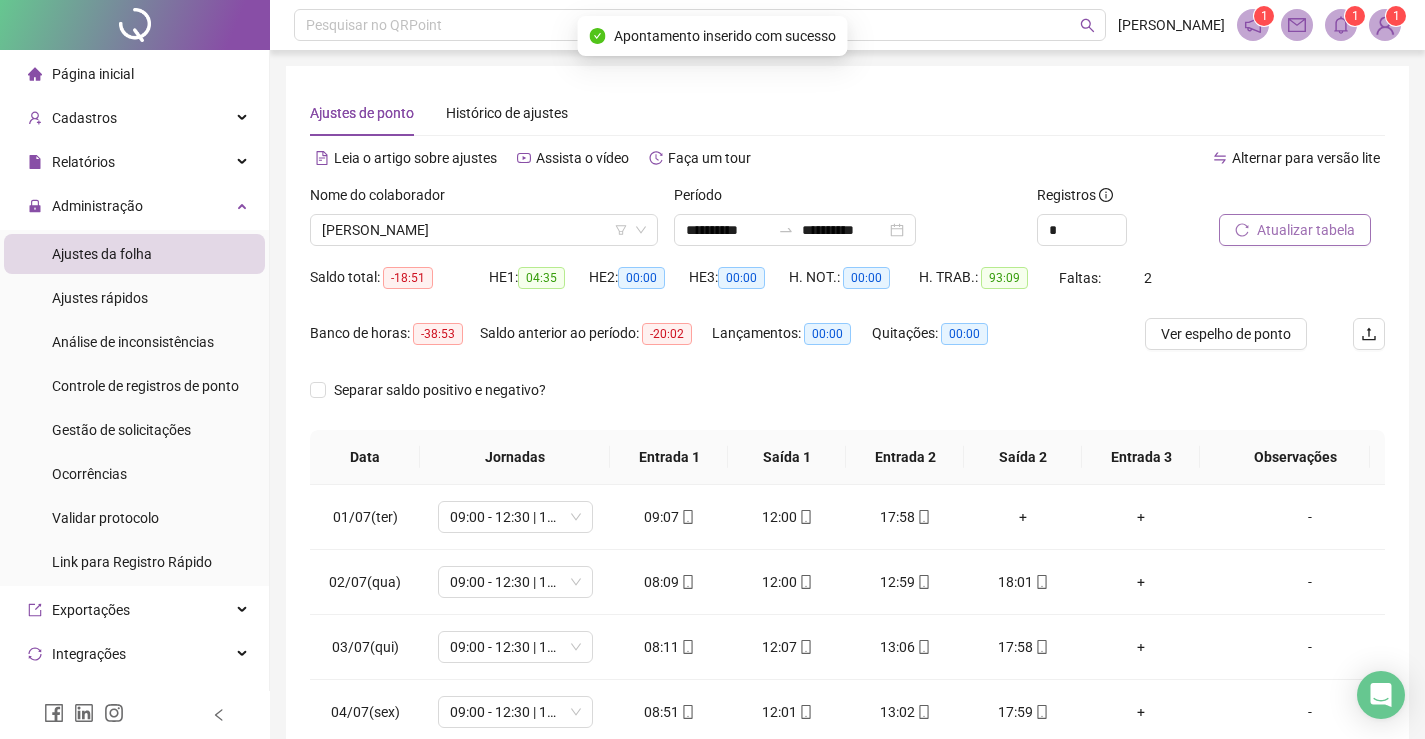 click on "Atualizar tabela" at bounding box center (1306, 230) 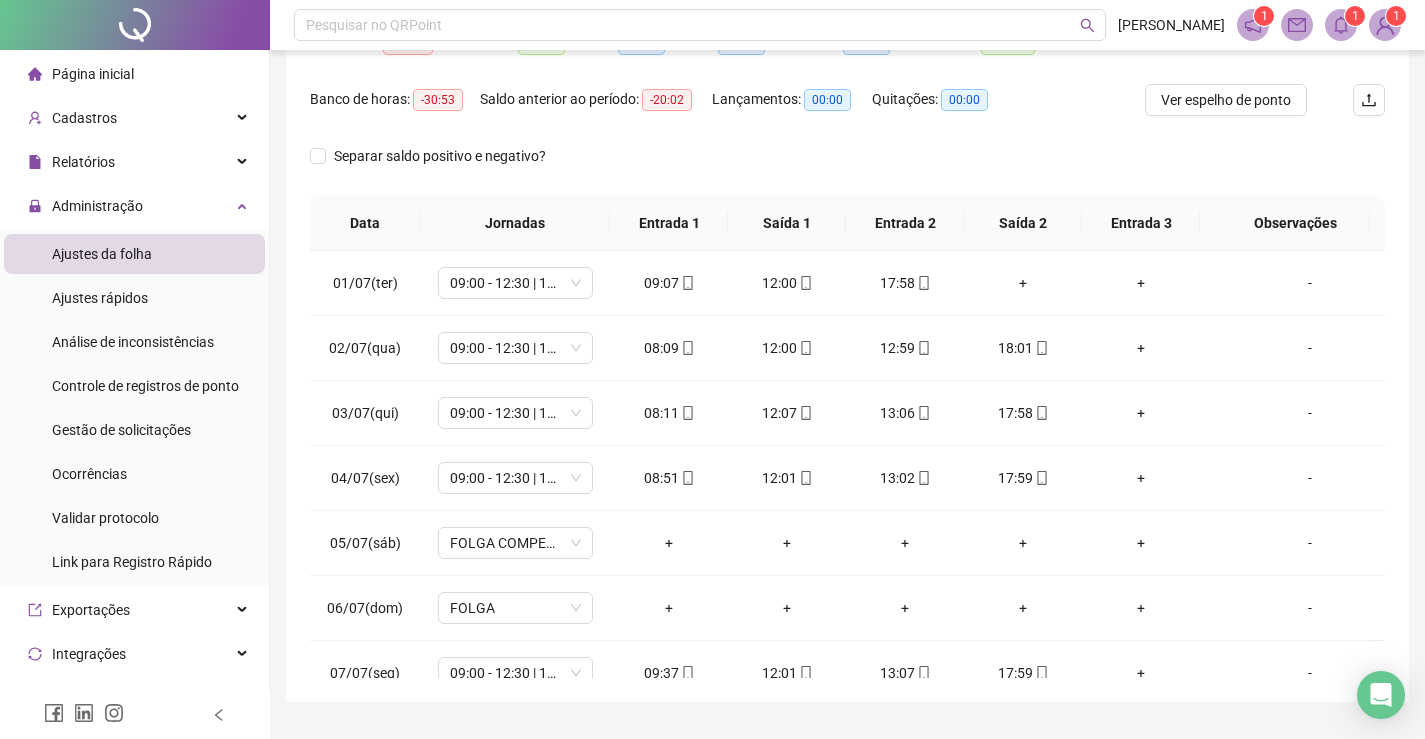 scroll, scrollTop: 283, scrollLeft: 0, axis: vertical 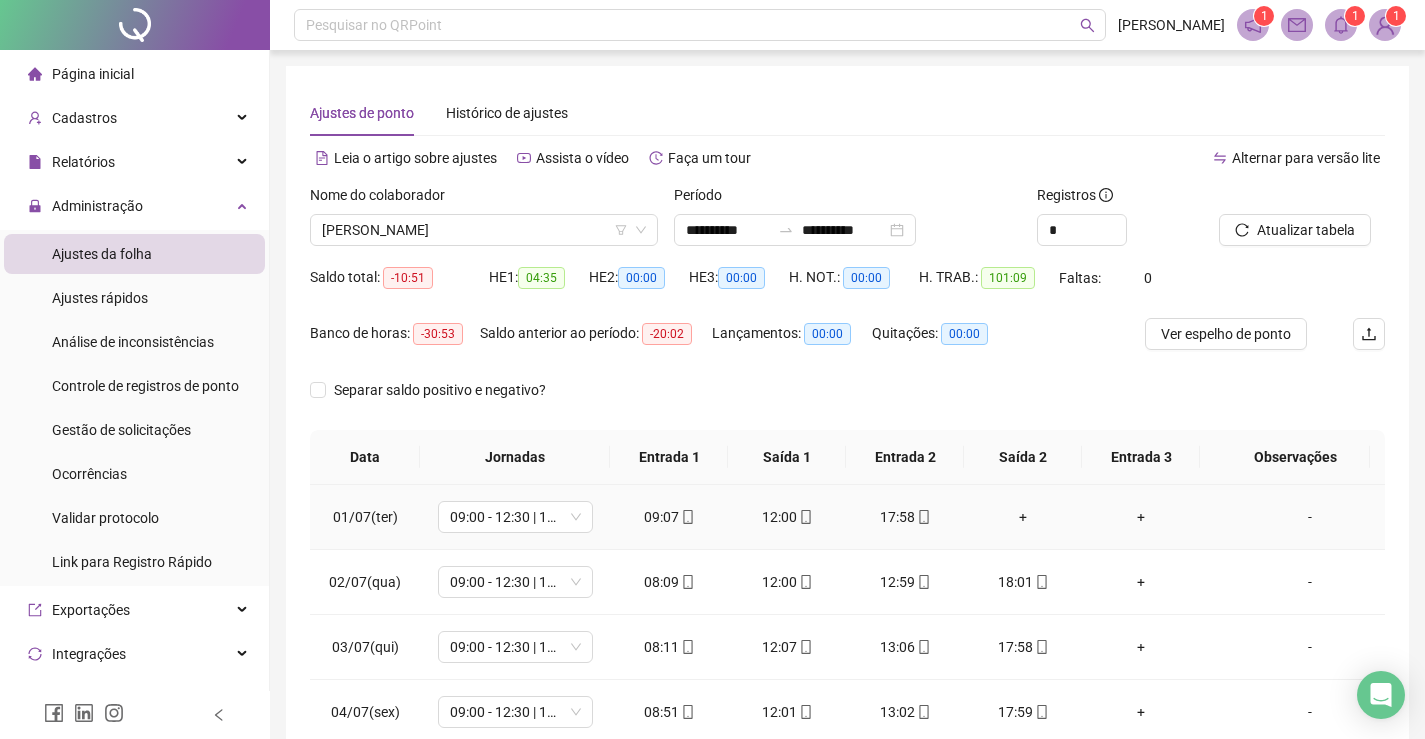 click on "+" at bounding box center (1023, 517) 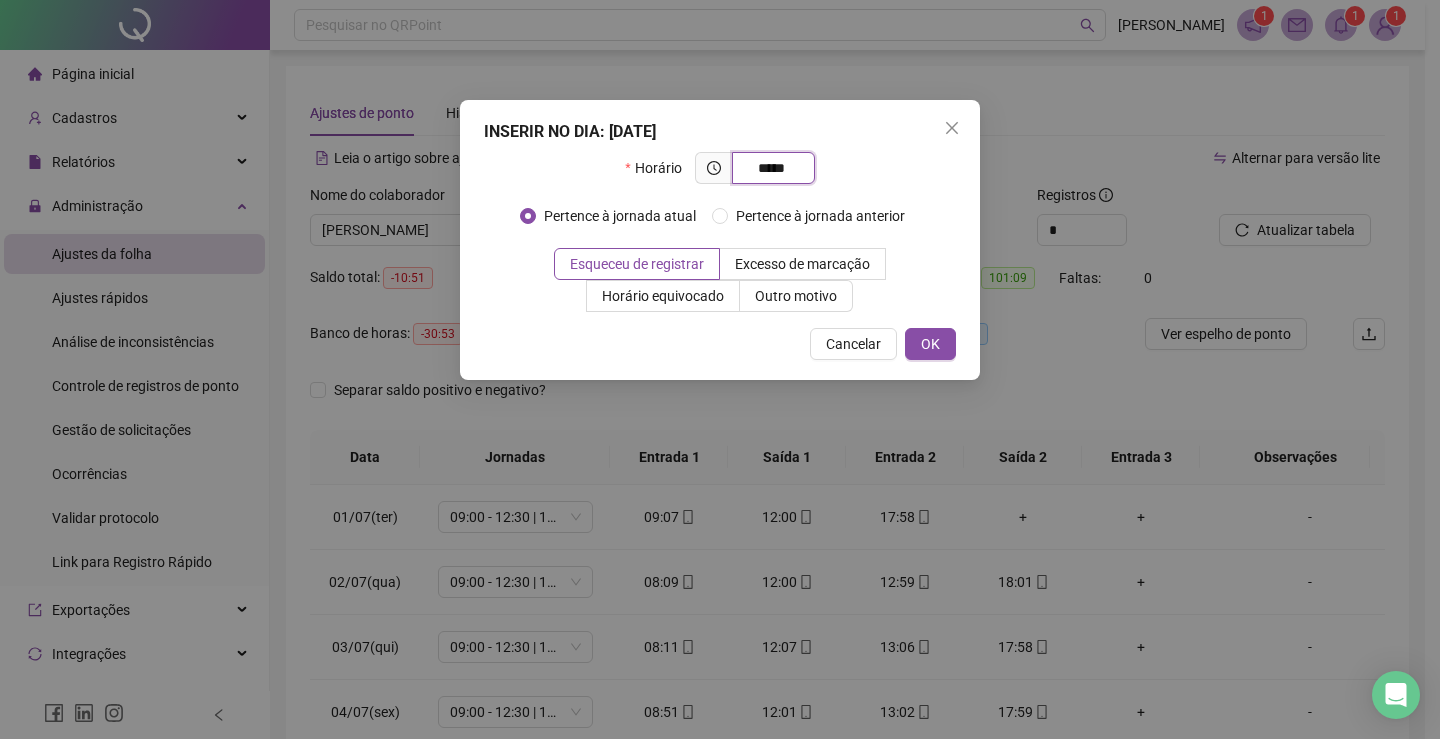 type on "*****" 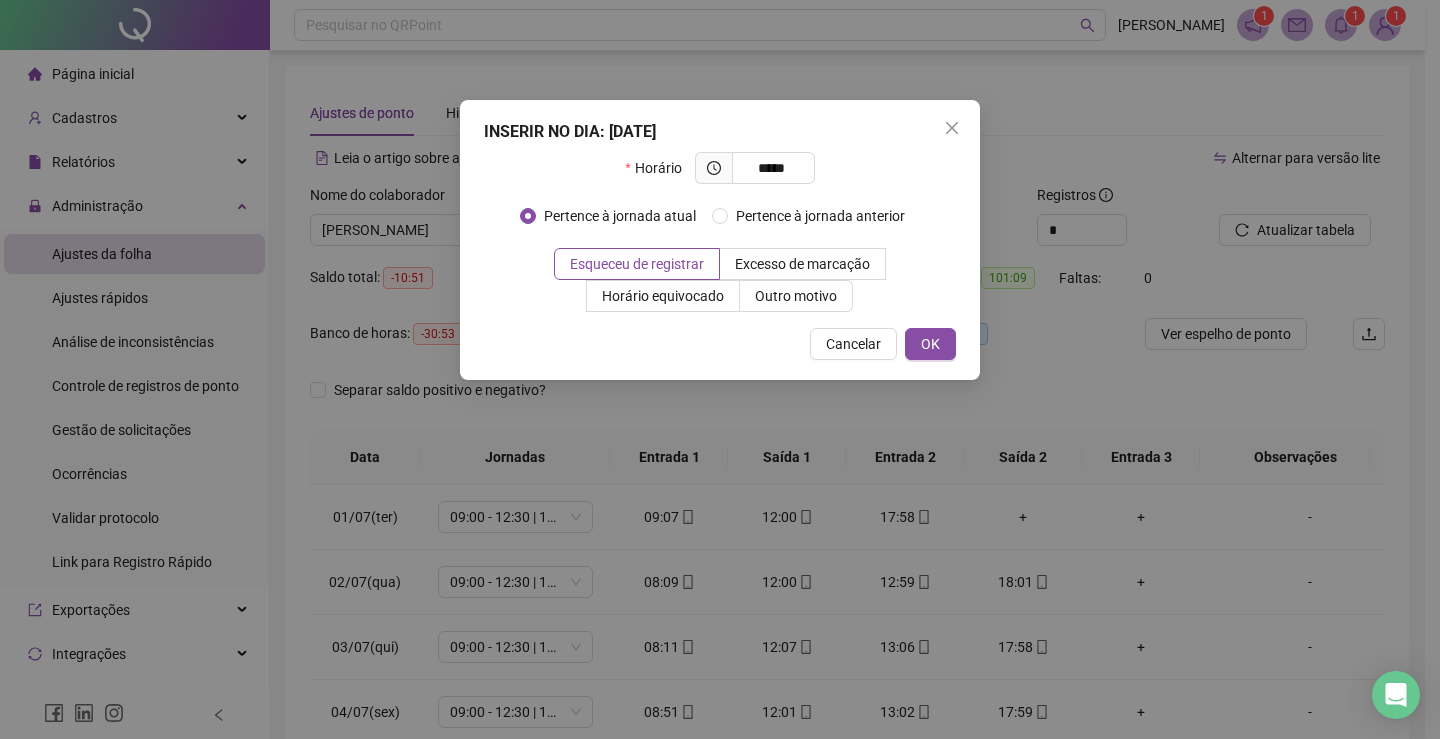click on "INSERIR NO DIA :   [DATE] Horário ***** Pertence à jornada atual Pertence à jornada anterior Esqueceu de registrar Excesso de marcação Horário equivocado Outro motivo Motivo Cancelar OK" at bounding box center [720, 240] 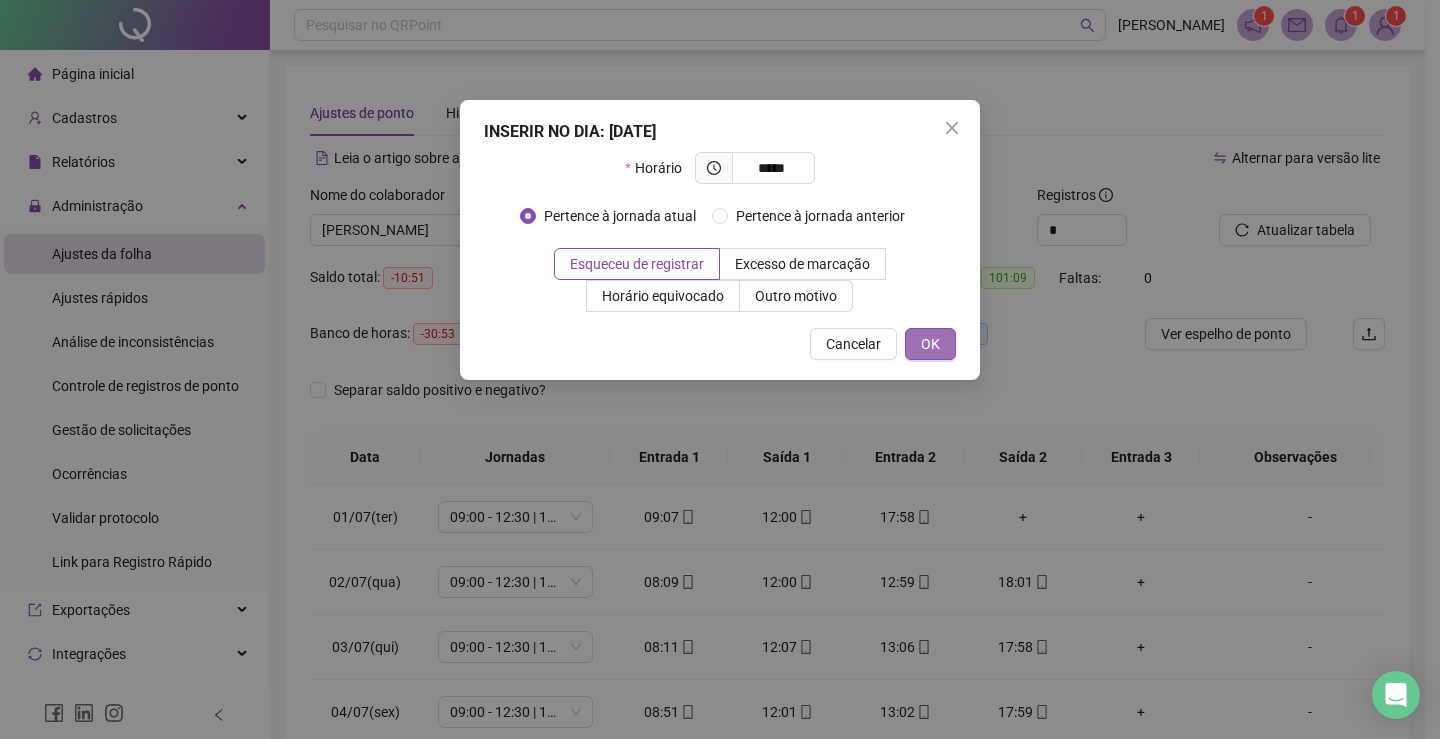click on "OK" at bounding box center [930, 344] 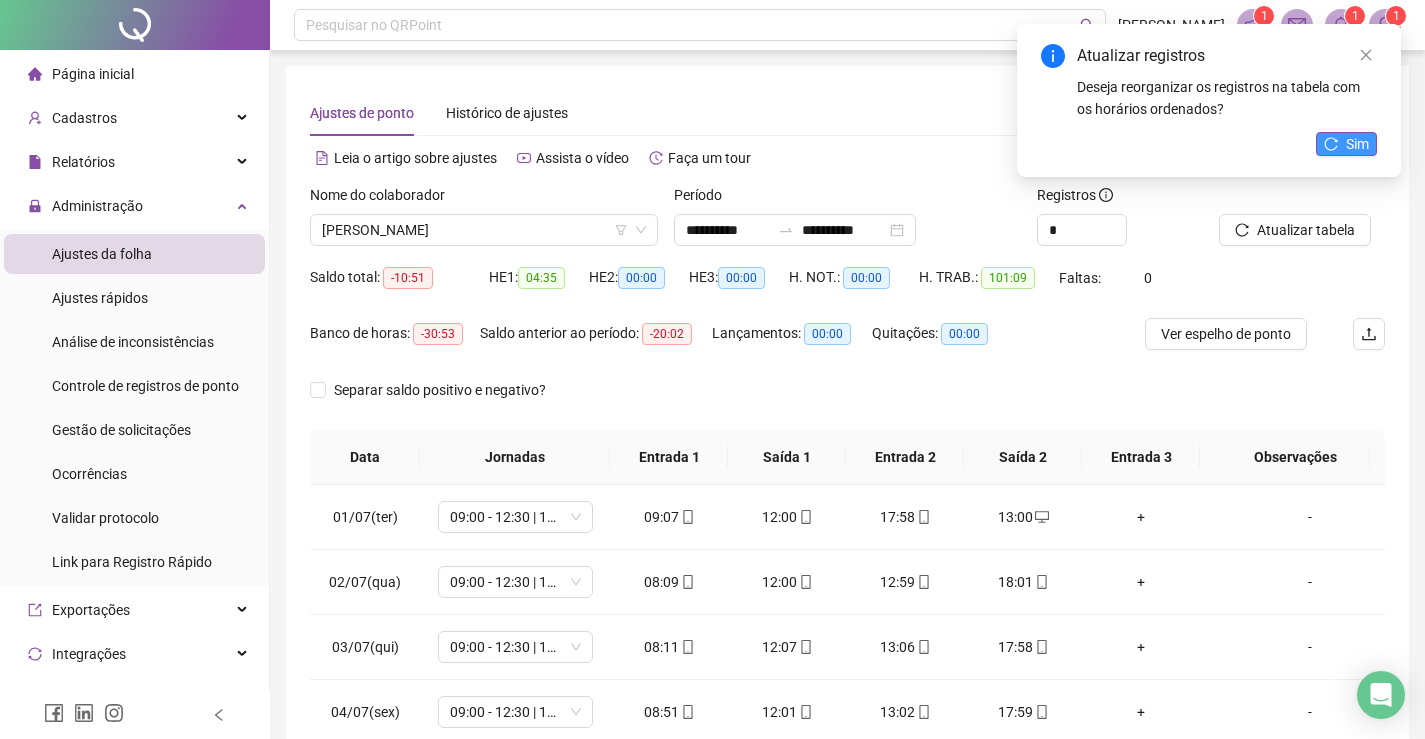 click on "Sim" at bounding box center (1357, 144) 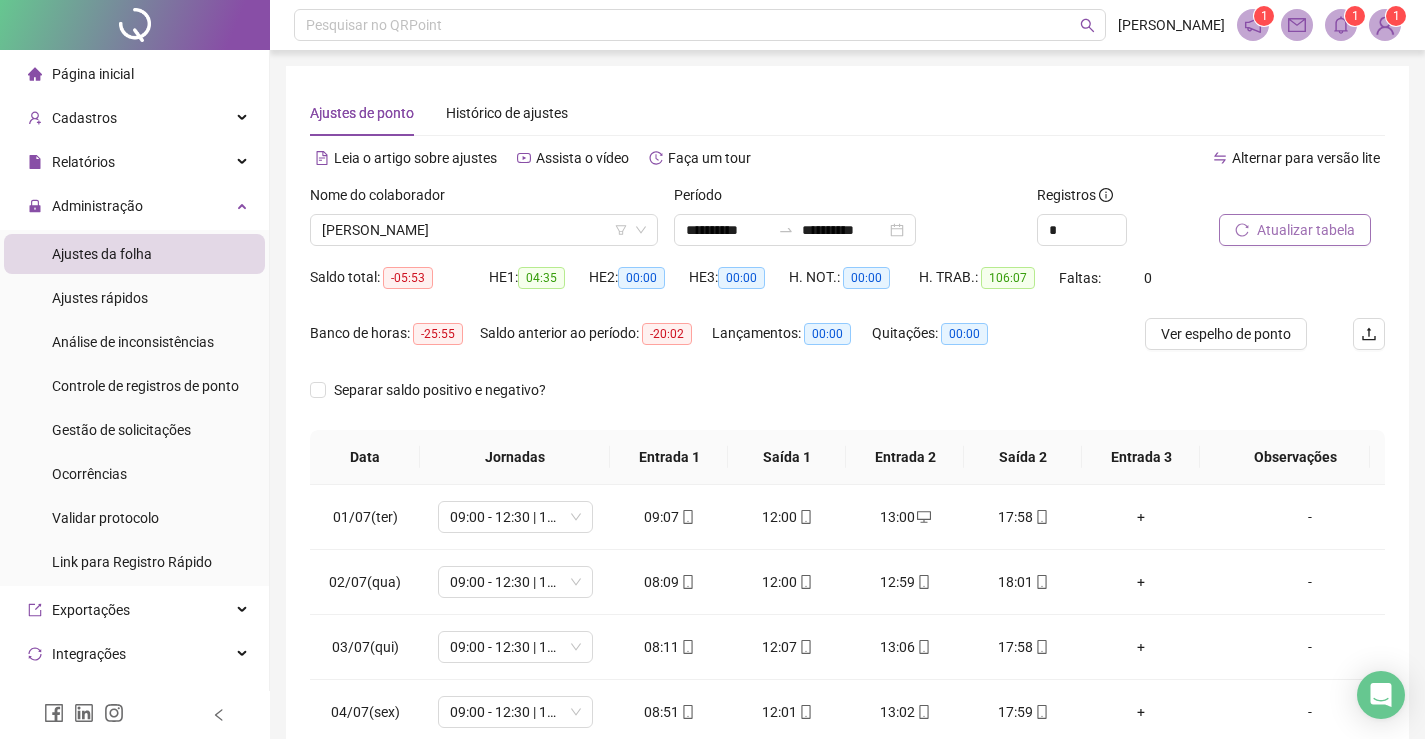 click on "Atualizar tabela" at bounding box center (1306, 230) 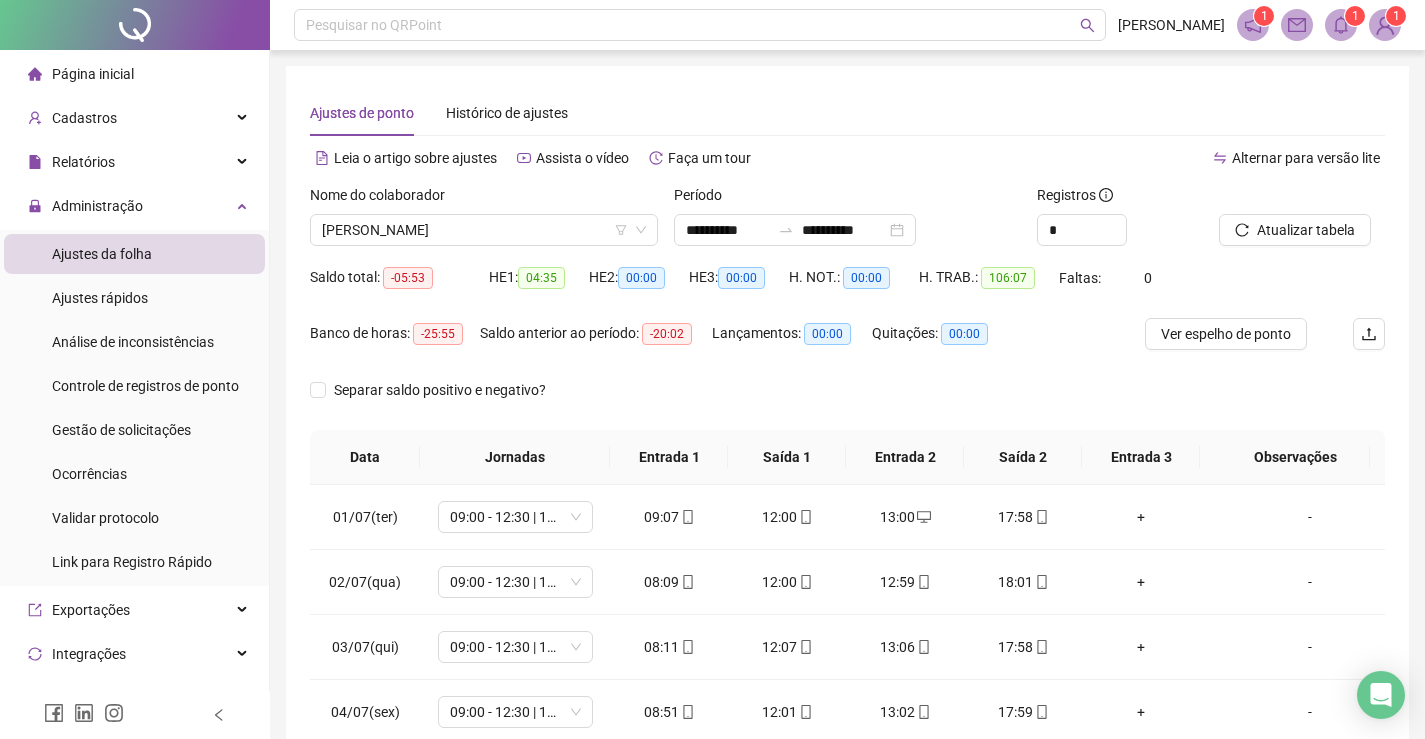 scroll, scrollTop: 100, scrollLeft: 0, axis: vertical 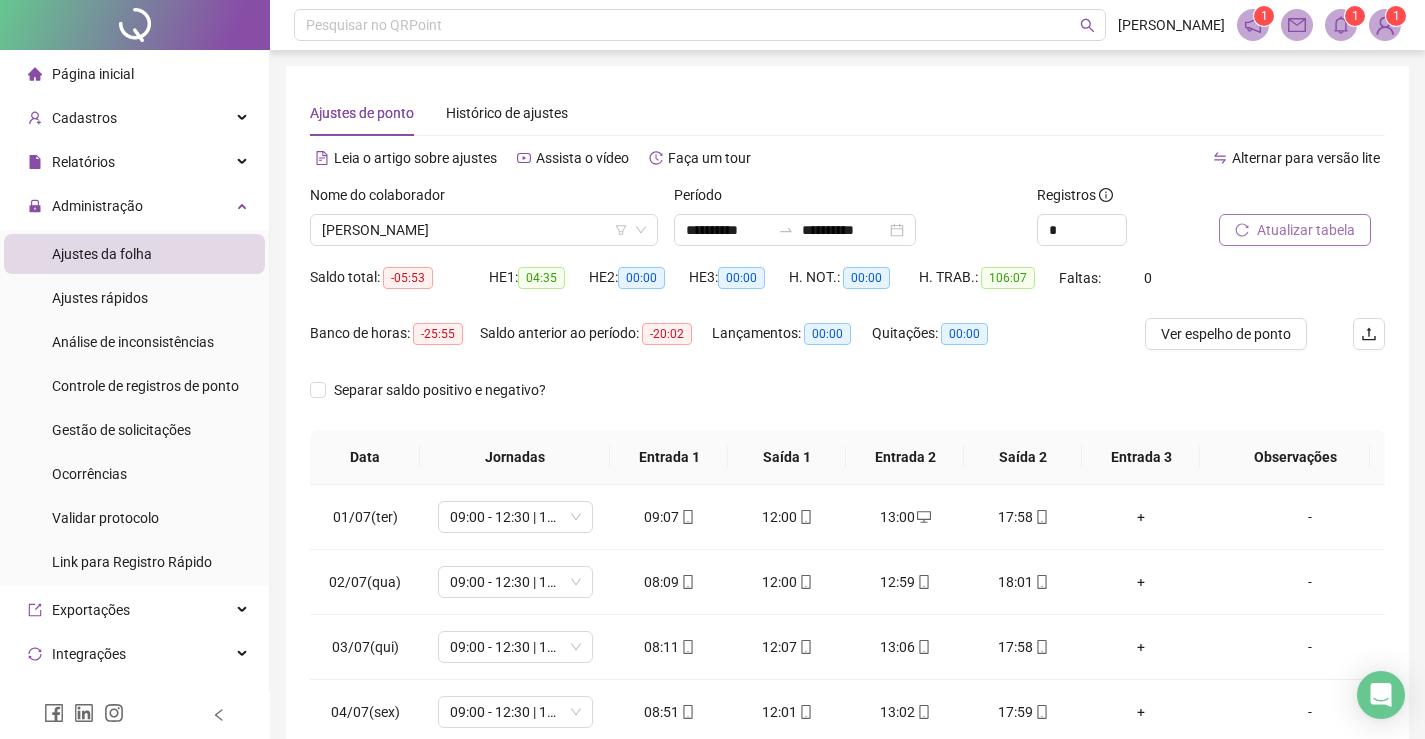 click on "Atualizar tabela" at bounding box center (1306, 230) 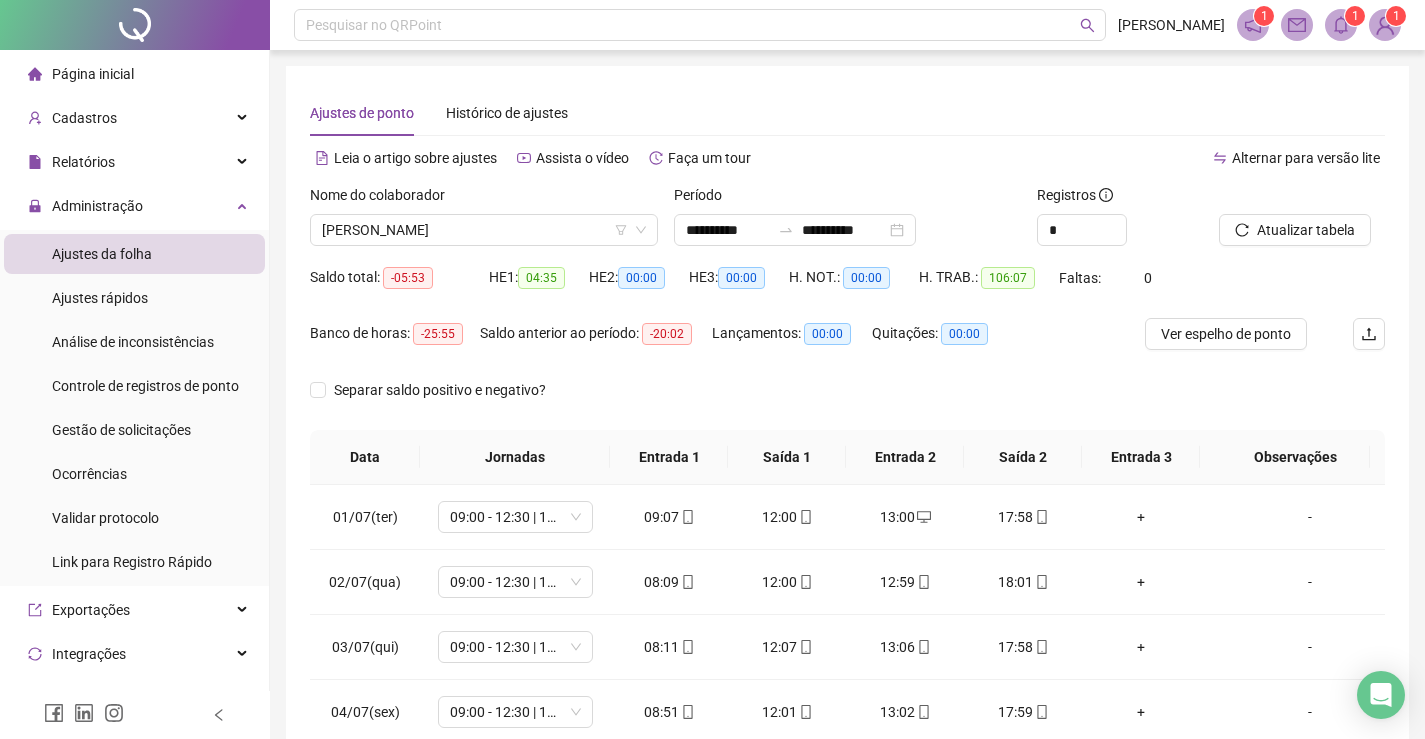scroll, scrollTop: 100, scrollLeft: 0, axis: vertical 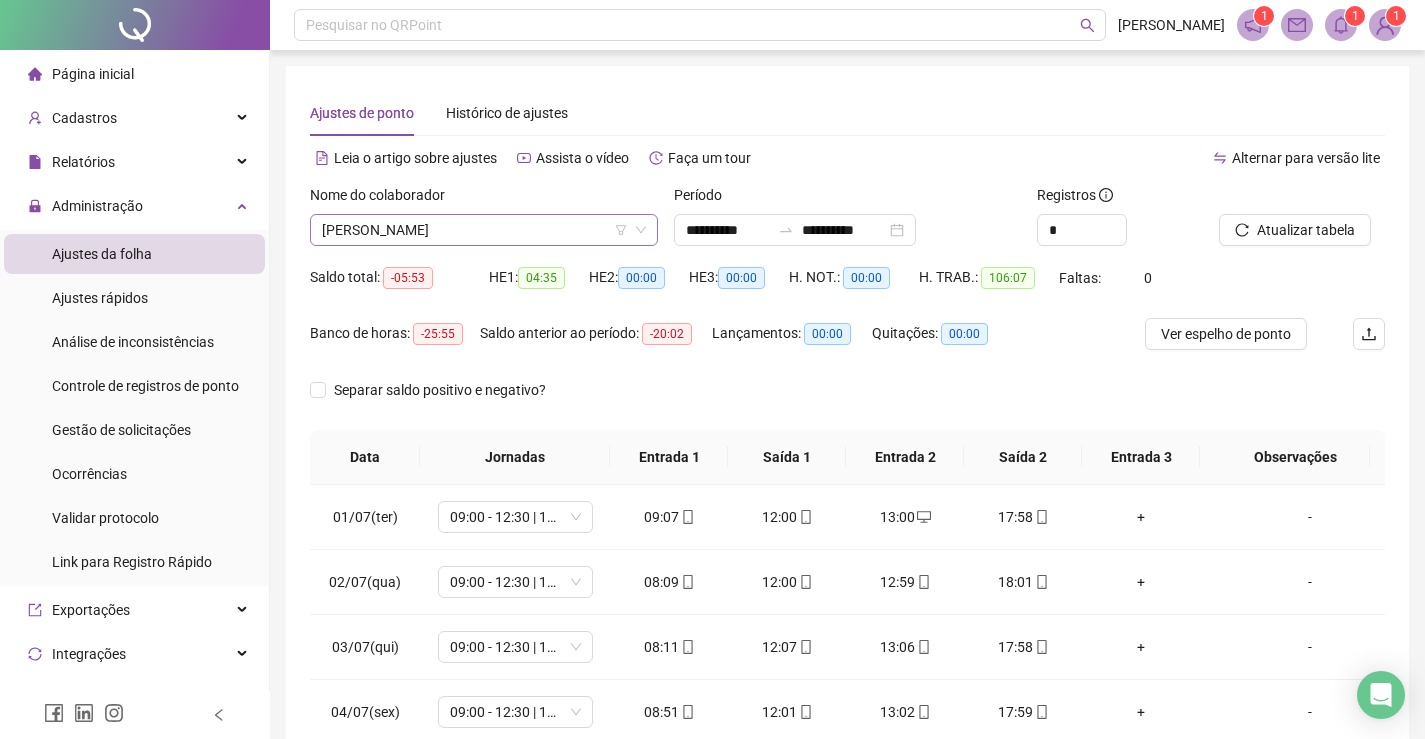 click on "[PERSON_NAME]" at bounding box center [484, 230] 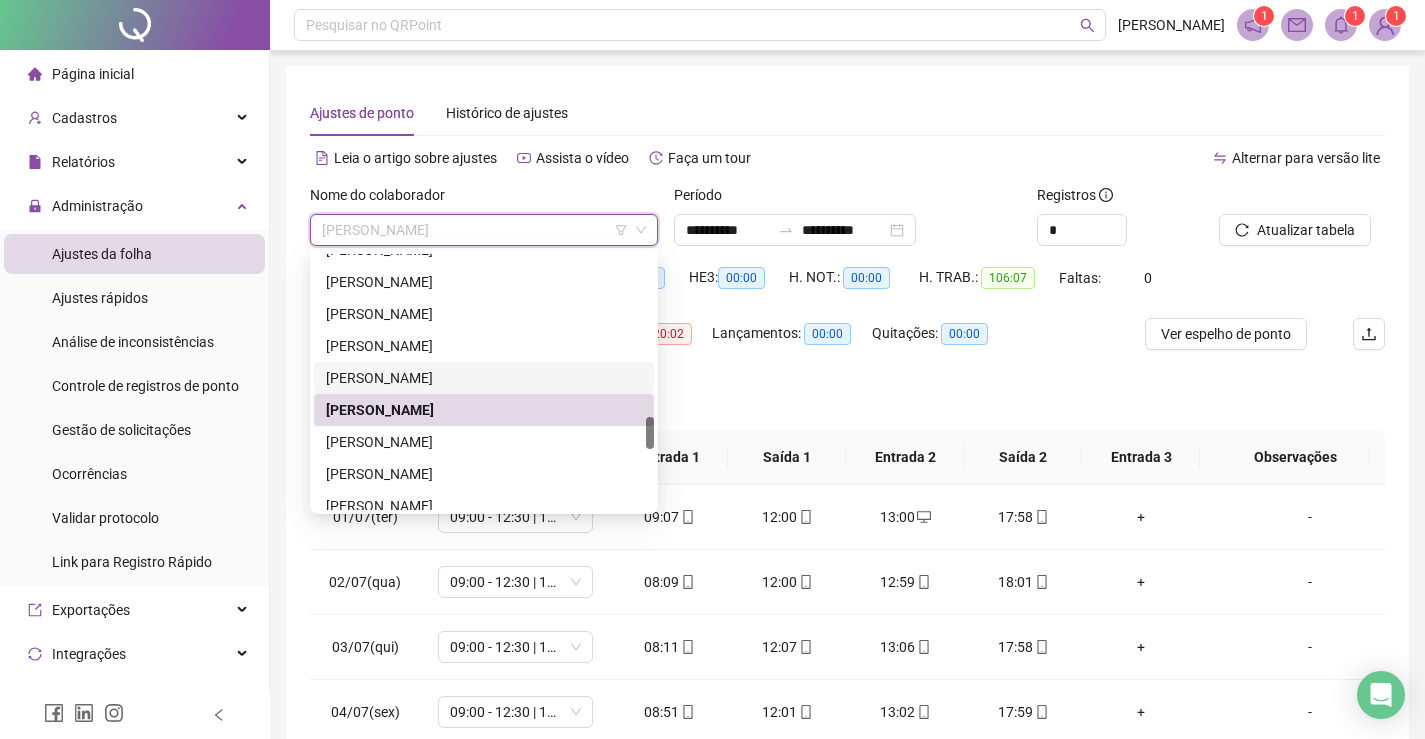 click on "[PERSON_NAME]" at bounding box center (484, 378) 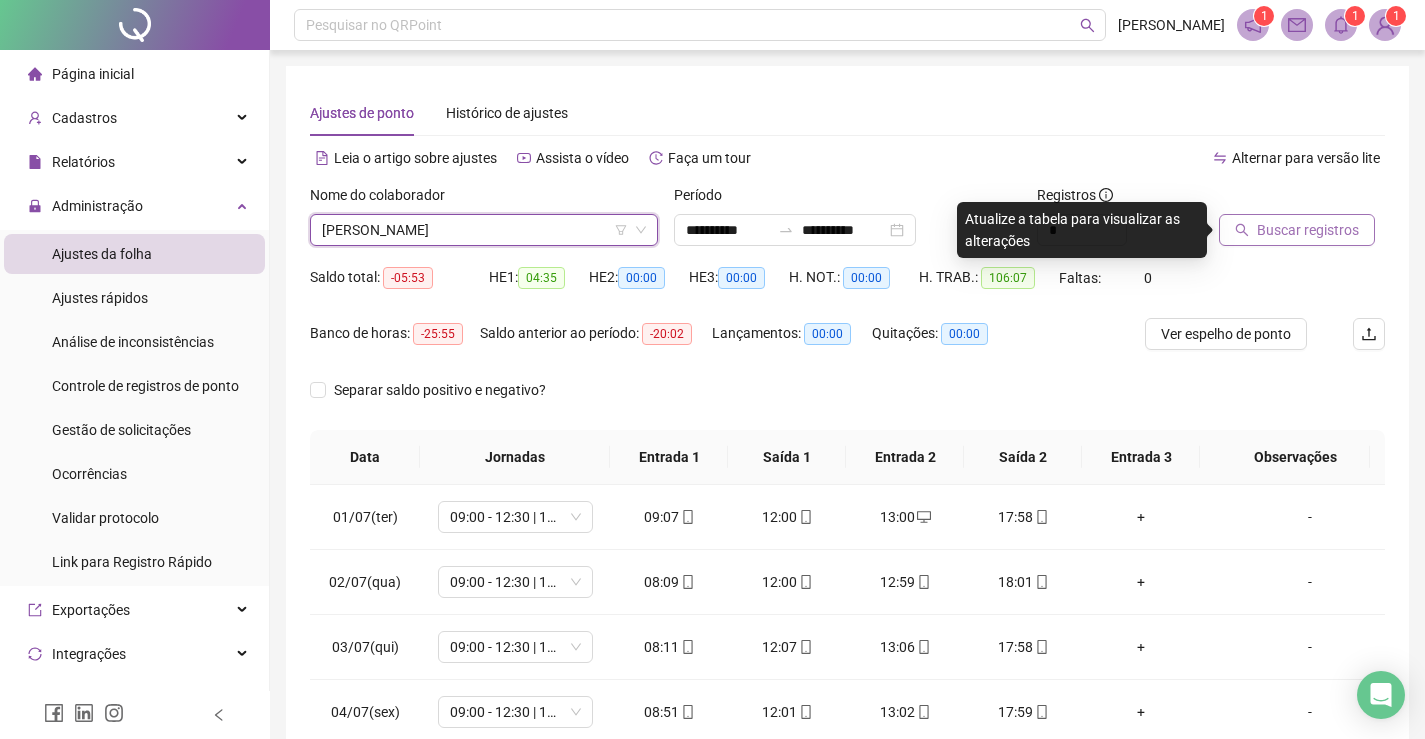 click on "Buscar registros" at bounding box center [1308, 230] 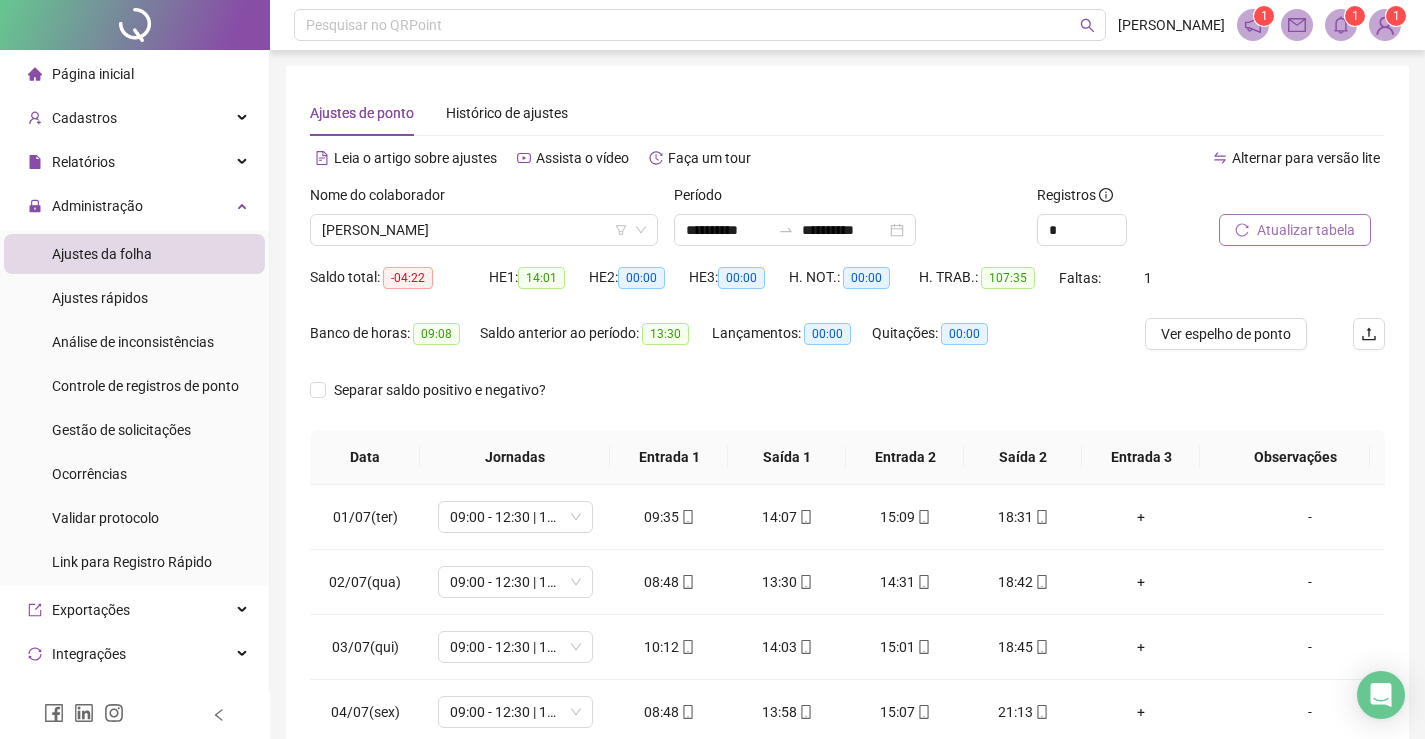 scroll, scrollTop: 100, scrollLeft: 0, axis: vertical 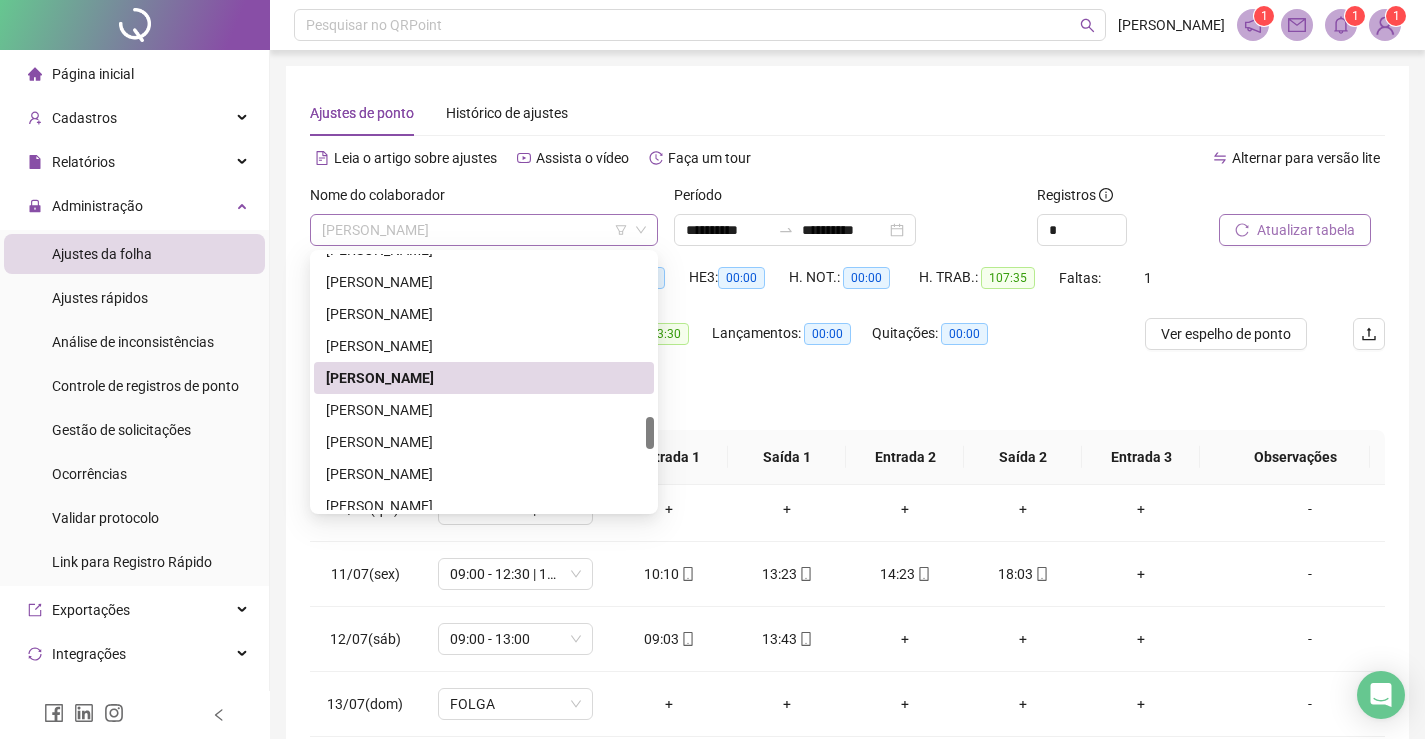 click on "[PERSON_NAME]" at bounding box center (484, 230) 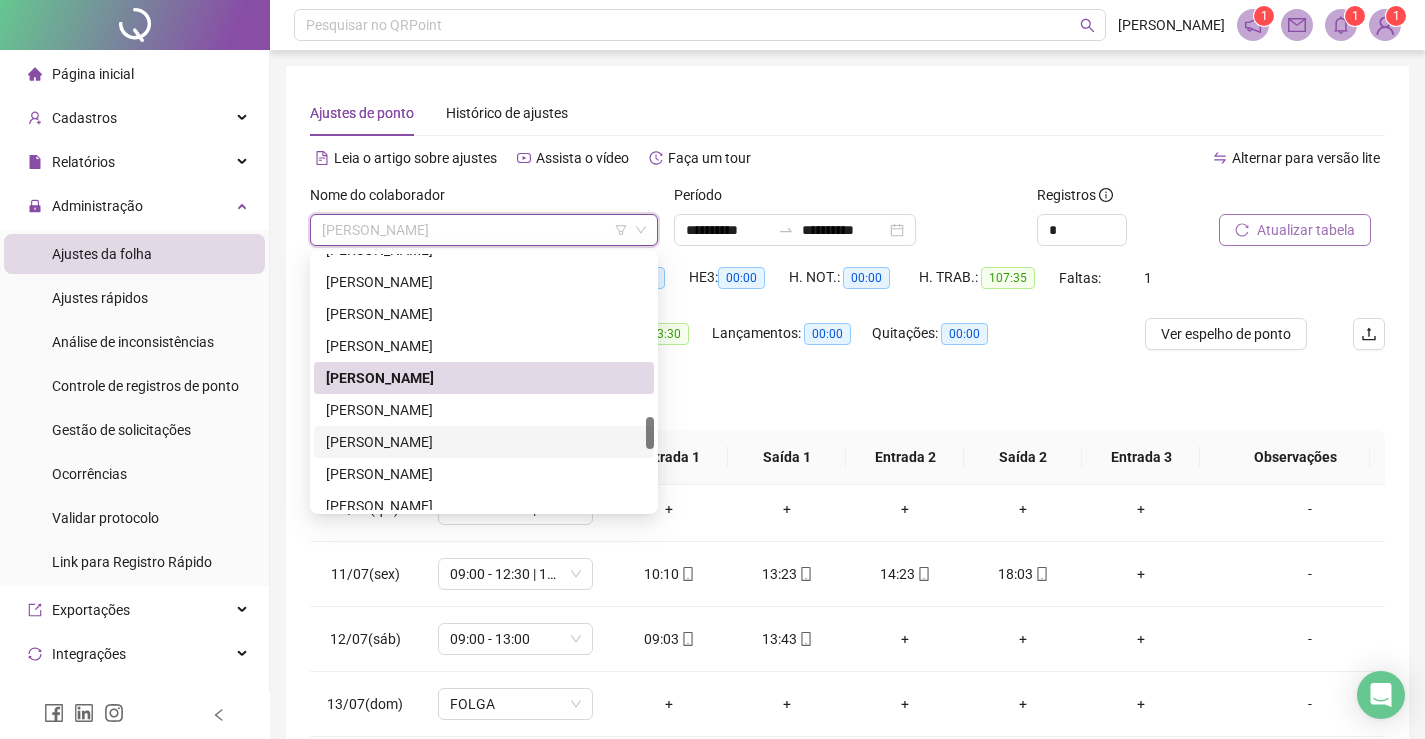 click on "[PERSON_NAME]" at bounding box center [484, 442] 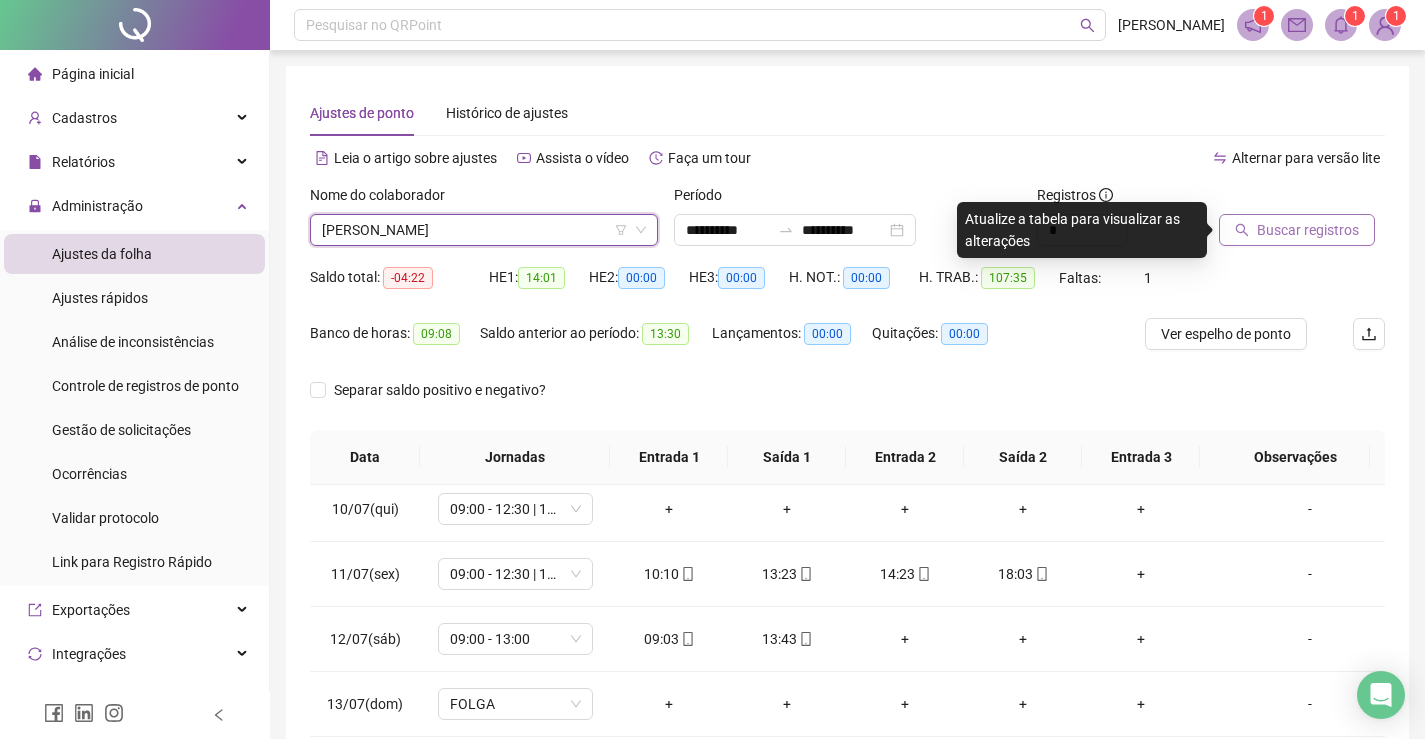 click on "Buscar registros" at bounding box center [1308, 230] 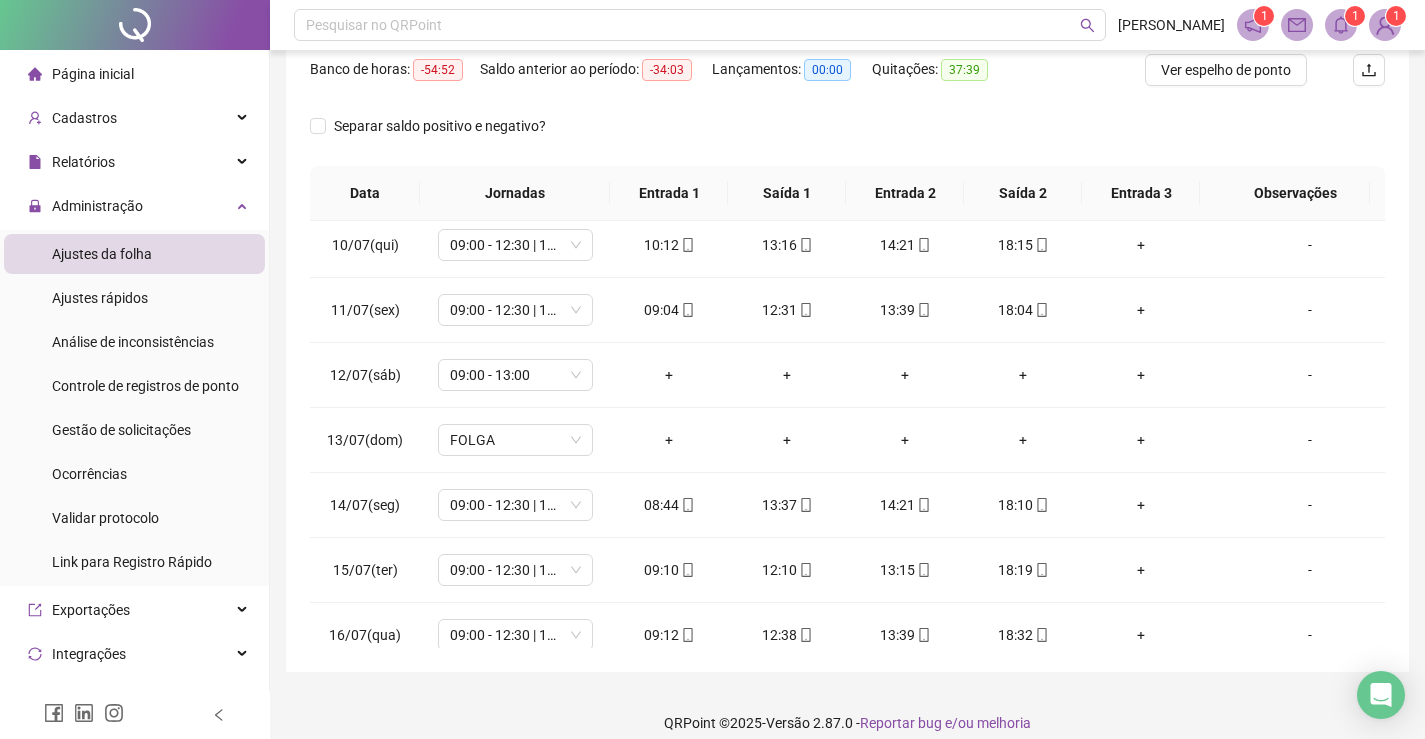 scroll, scrollTop: 283, scrollLeft: 0, axis: vertical 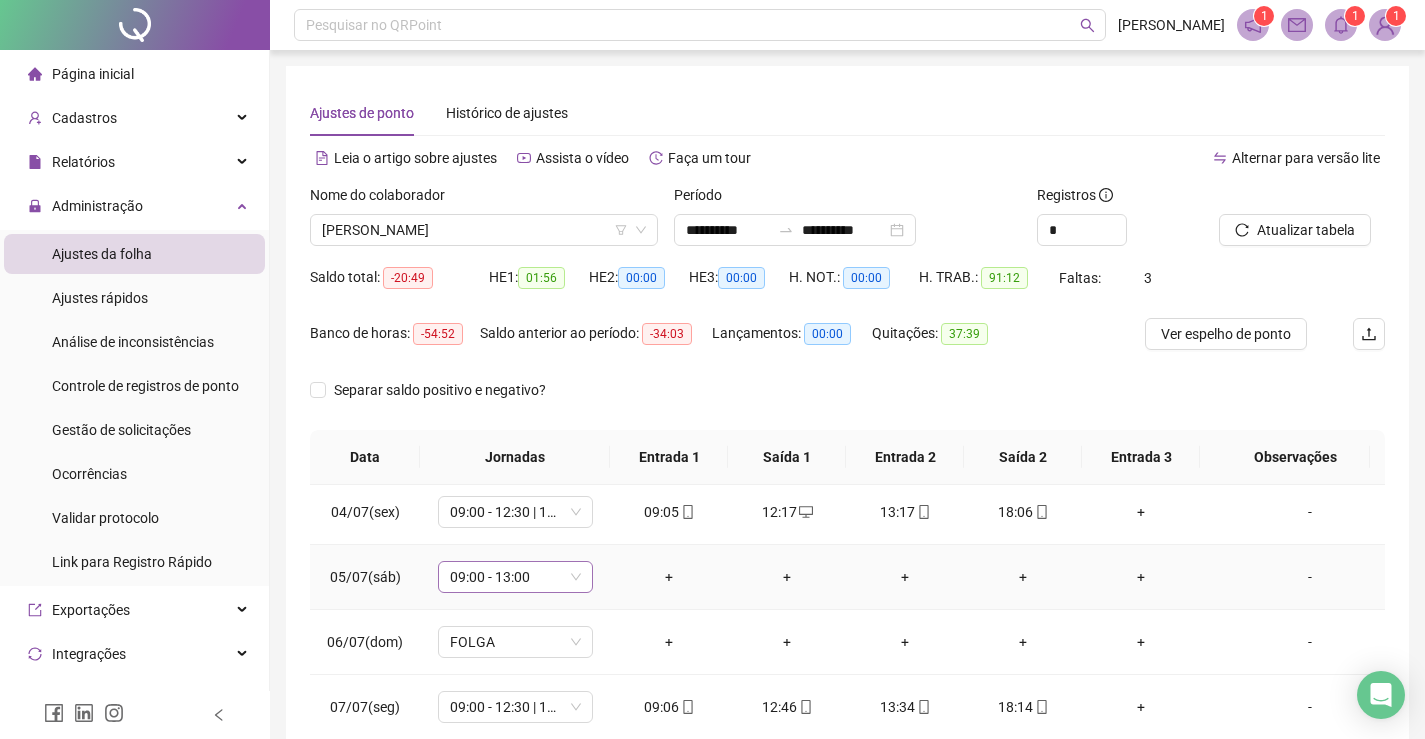 click on "09:00 - 13:00" at bounding box center (515, 577) 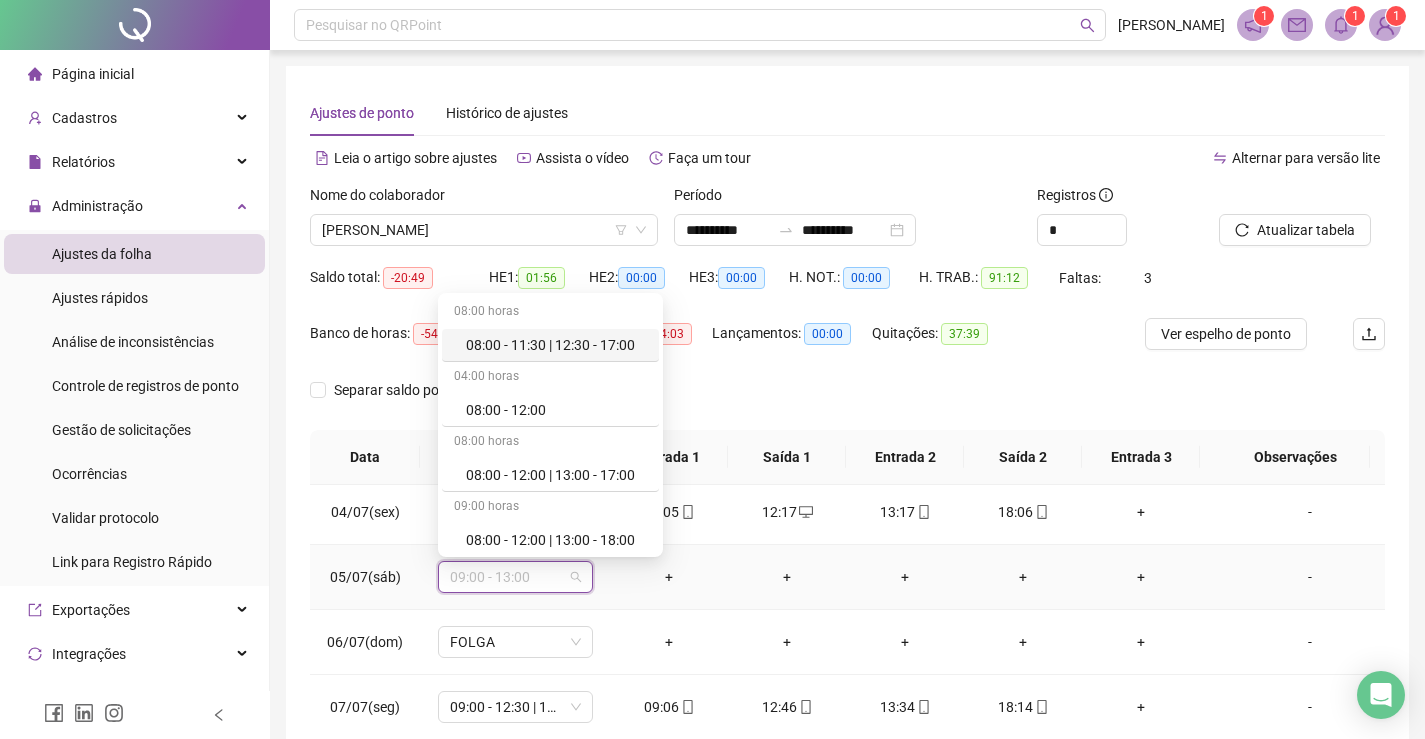 type on "*" 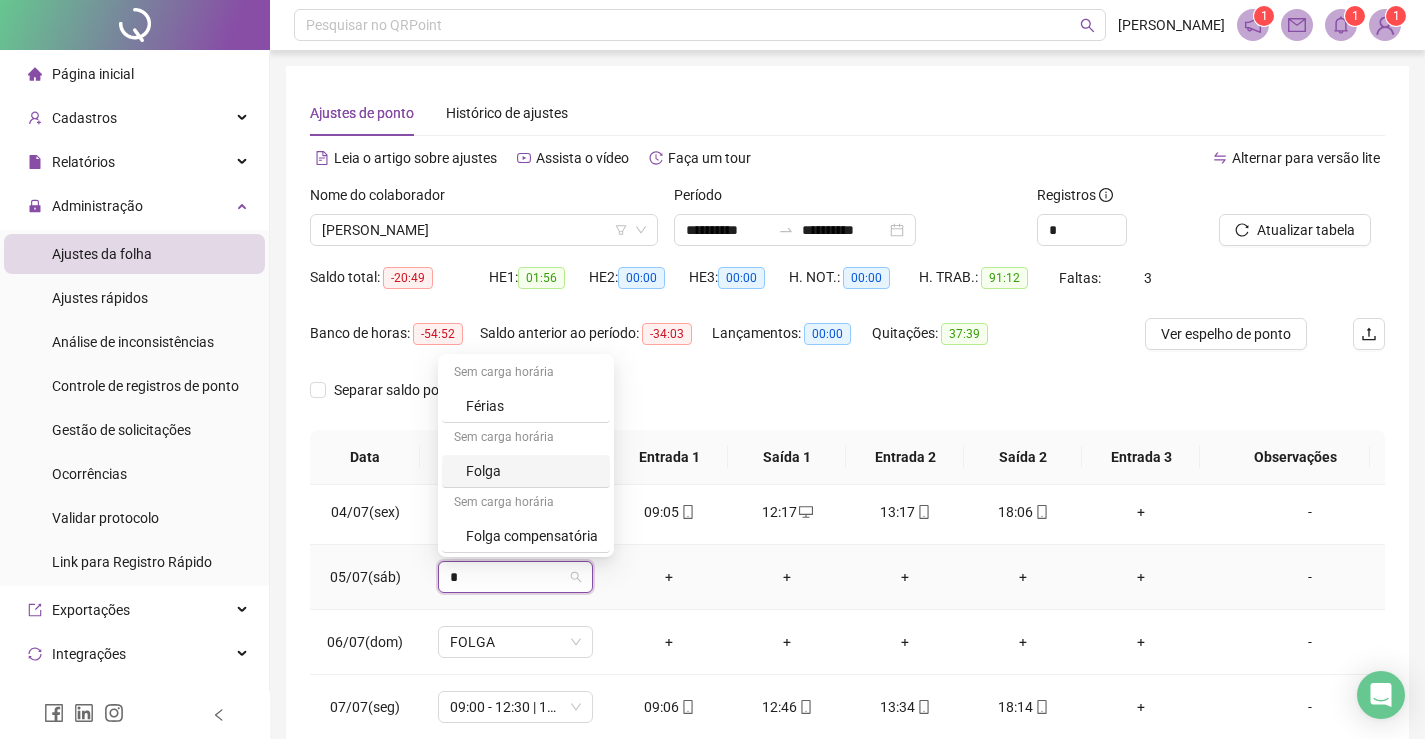 click on "Folga" at bounding box center (532, 471) 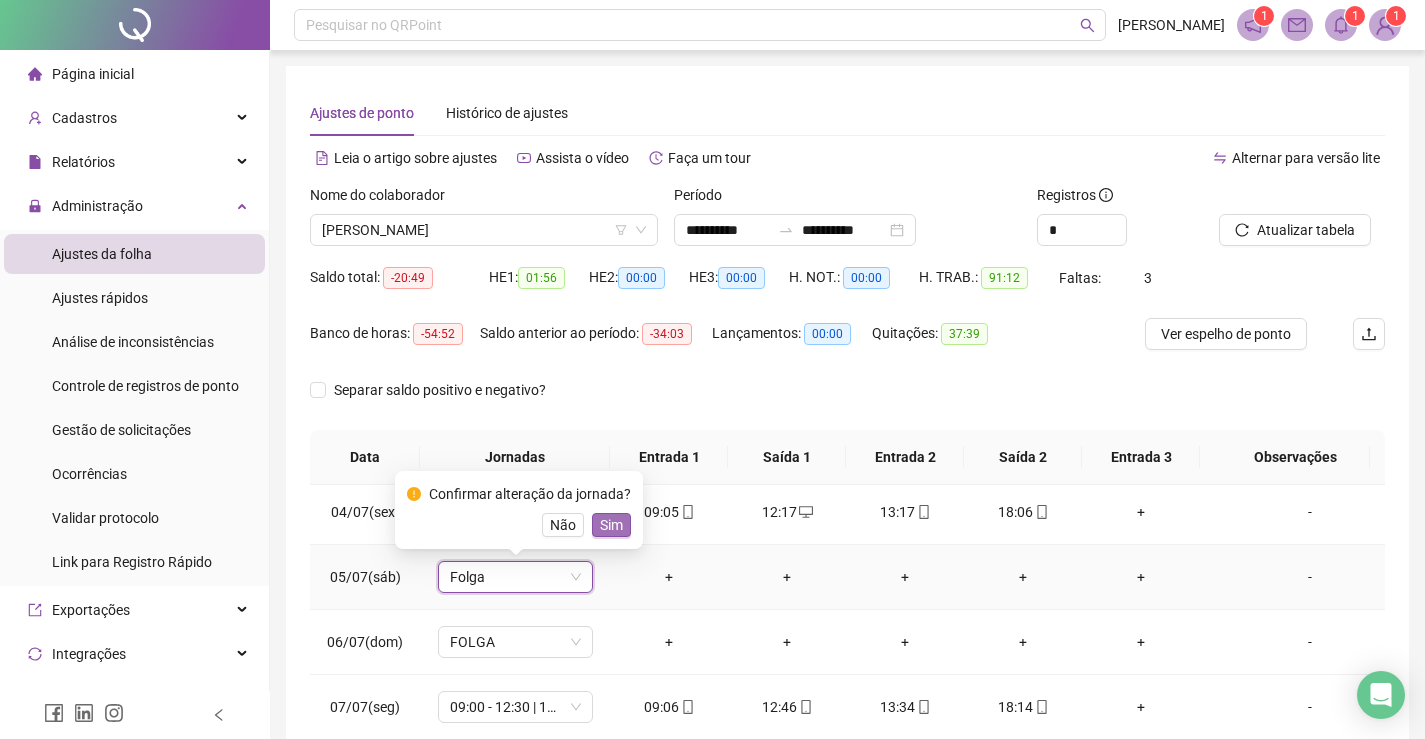 click on "Sim" at bounding box center (611, 525) 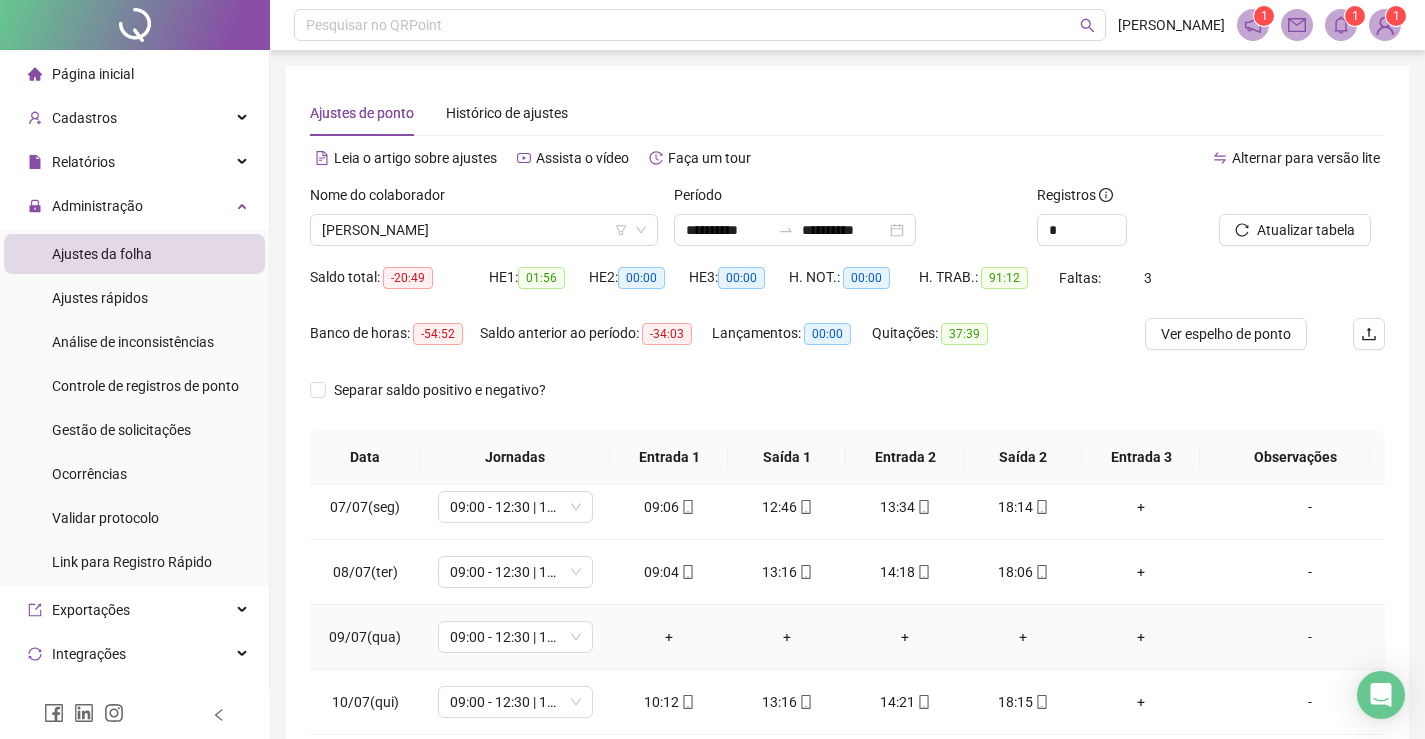 click on "-" at bounding box center (1310, 637) 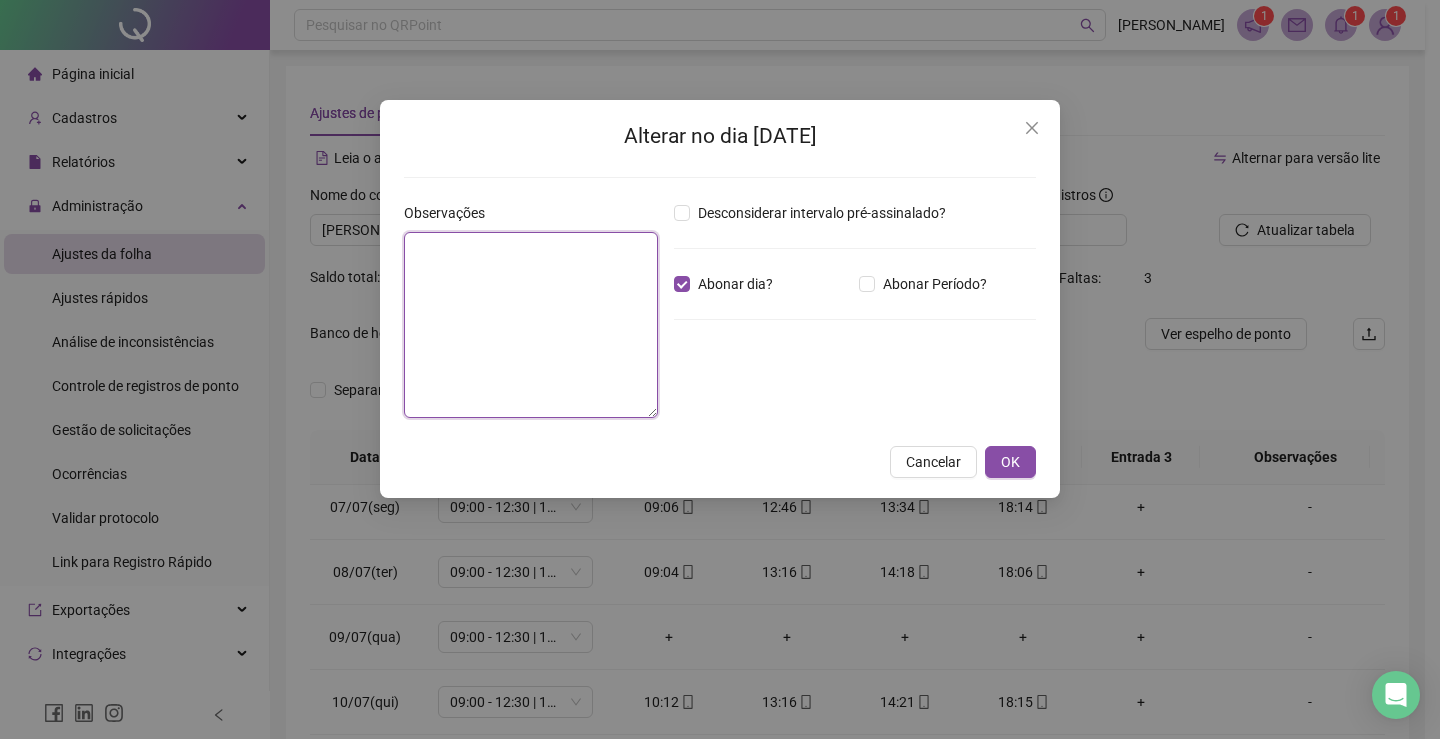 click at bounding box center [531, 325] 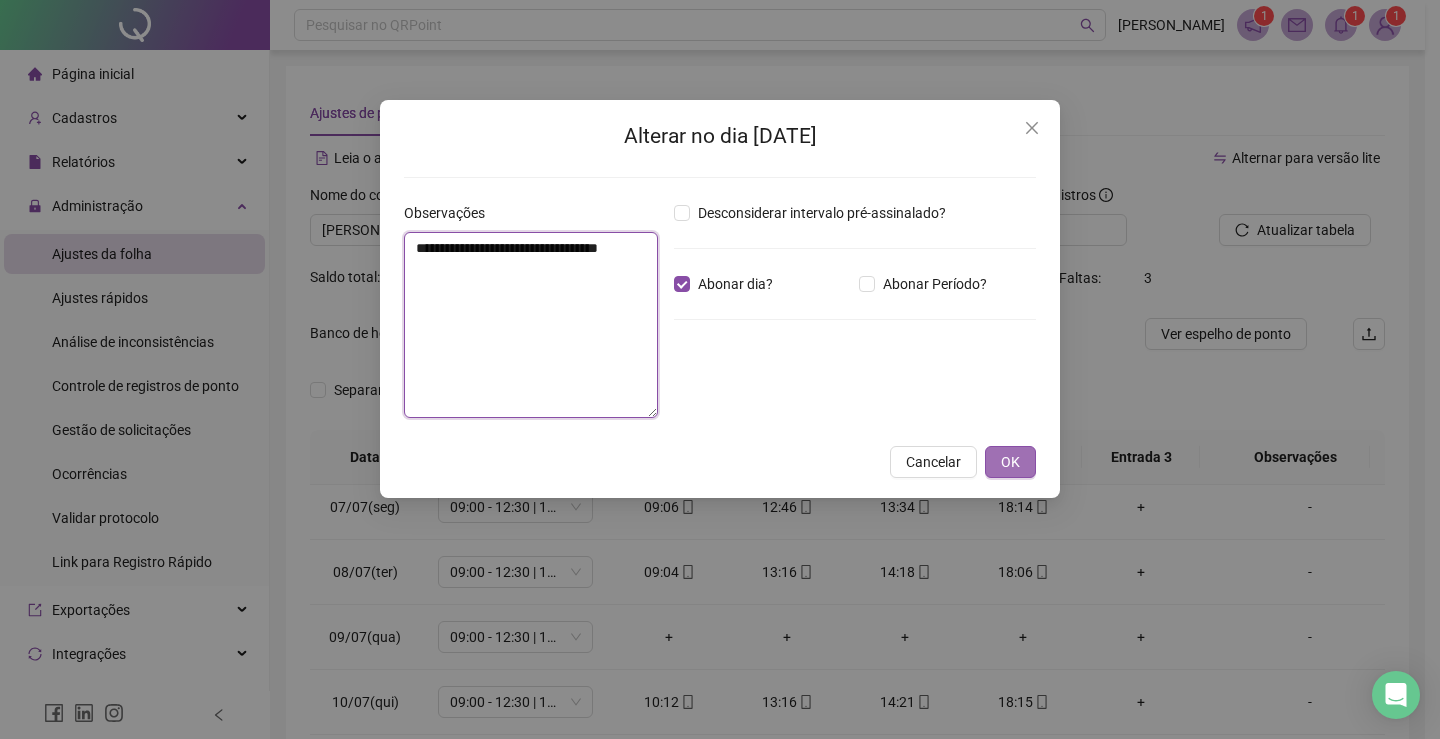 type on "**********" 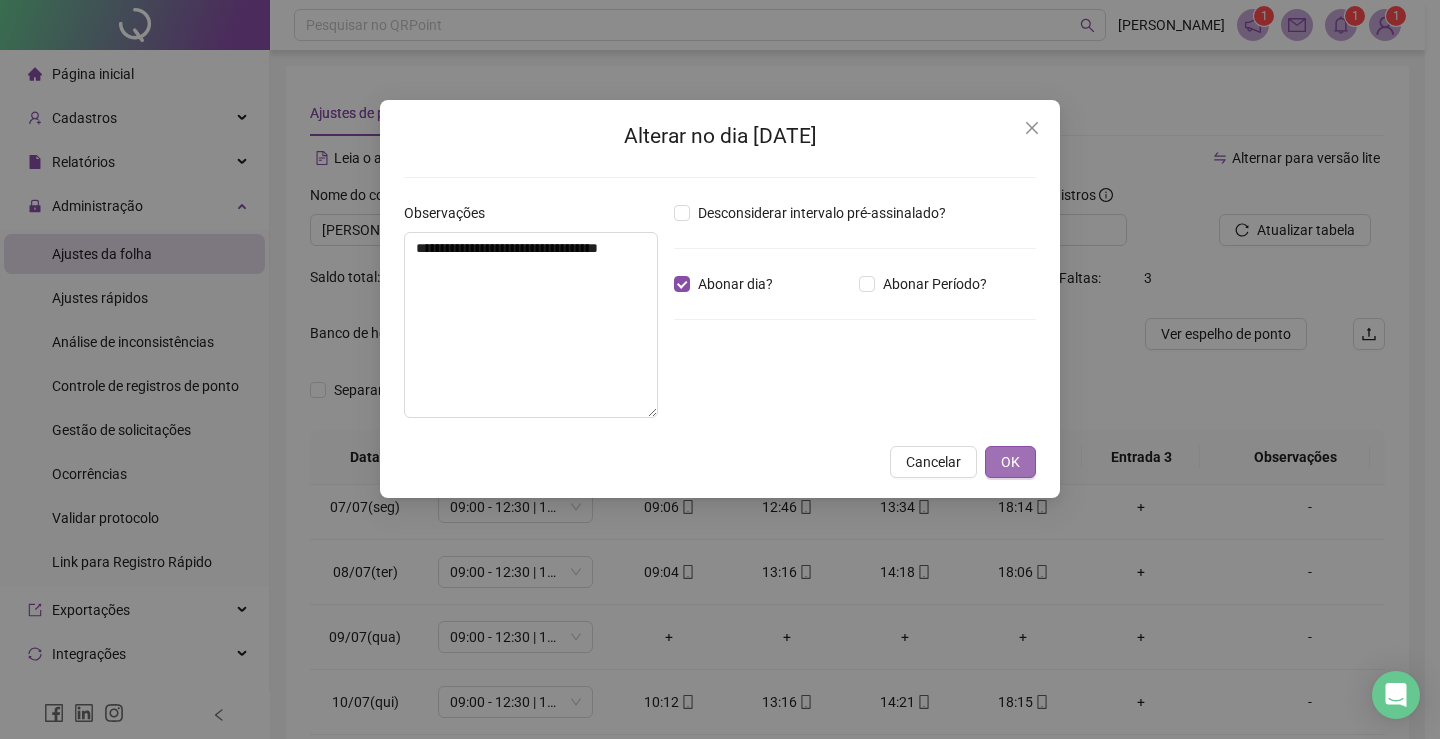 click on "OK" at bounding box center [1010, 462] 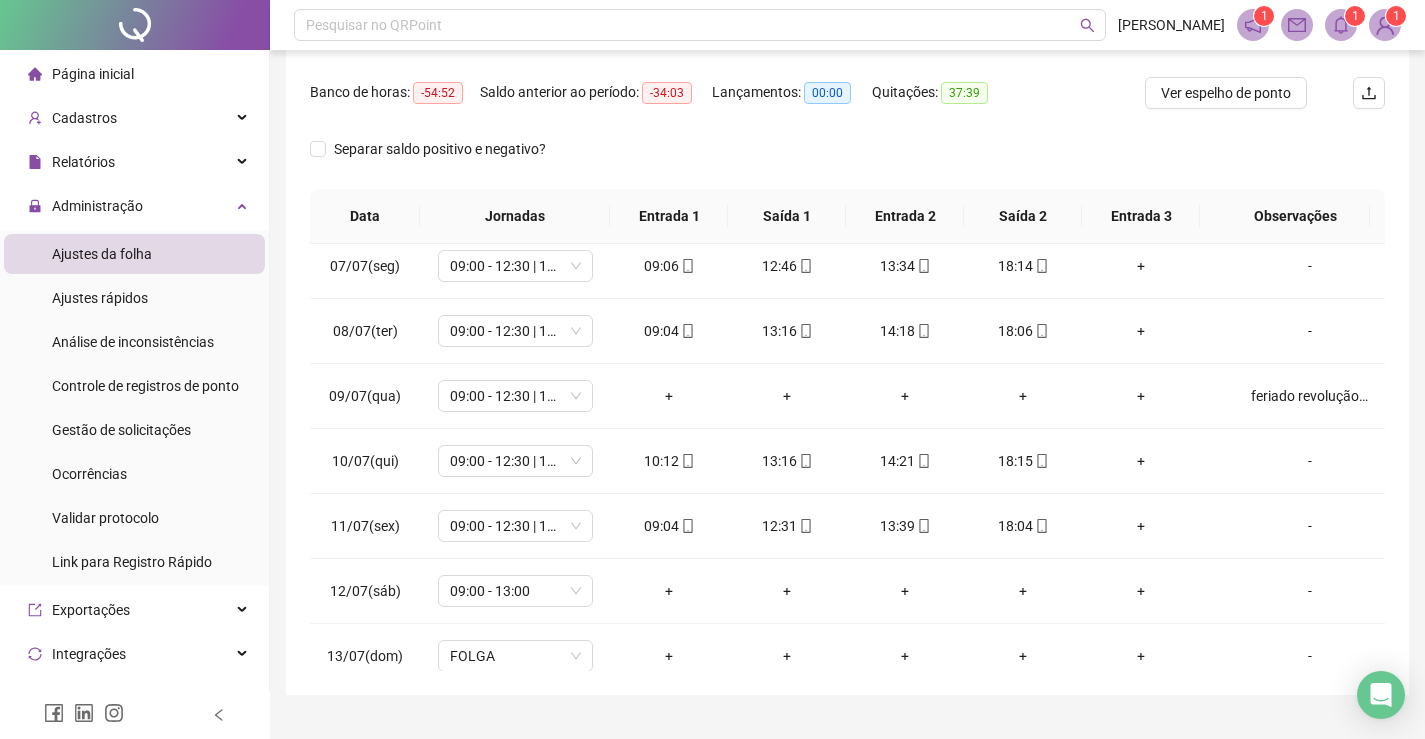 scroll, scrollTop: 283, scrollLeft: 0, axis: vertical 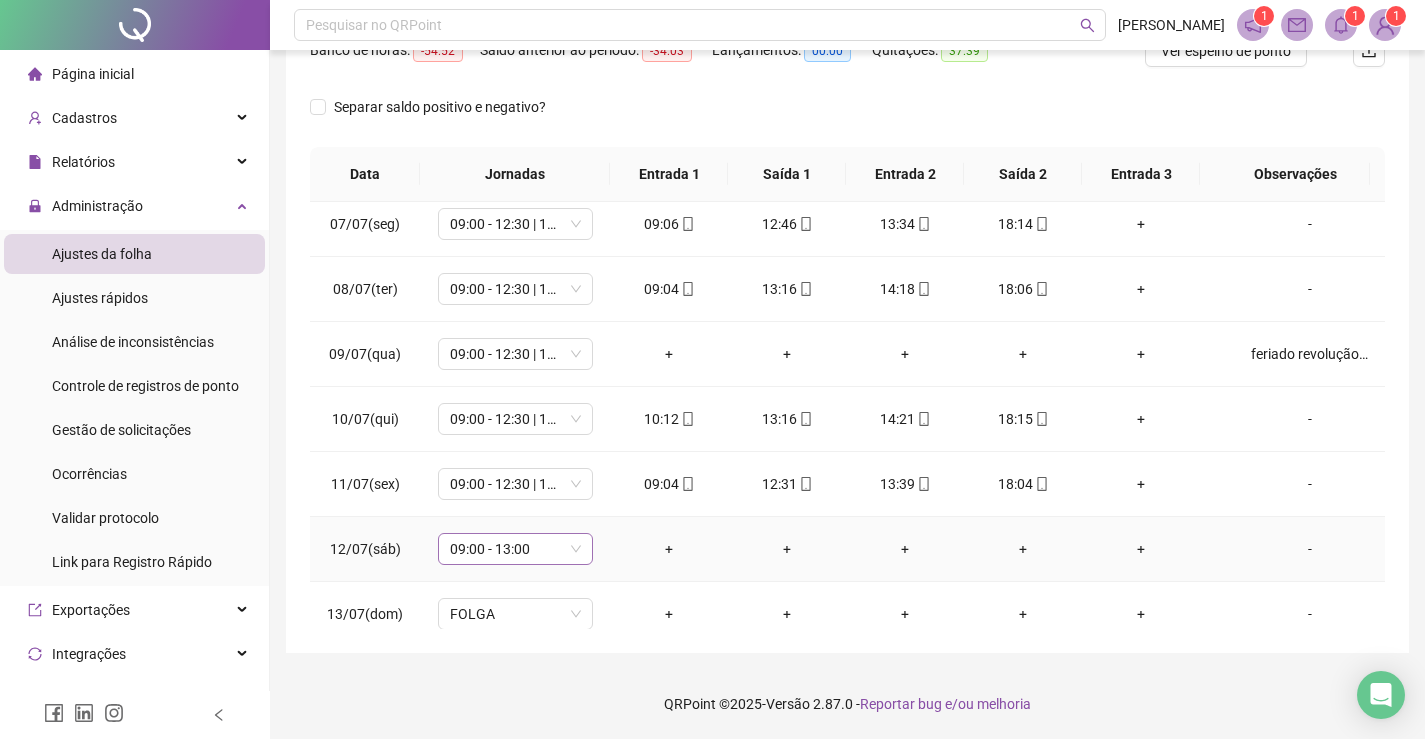 click on "09:00 - 13:00" at bounding box center [515, 549] 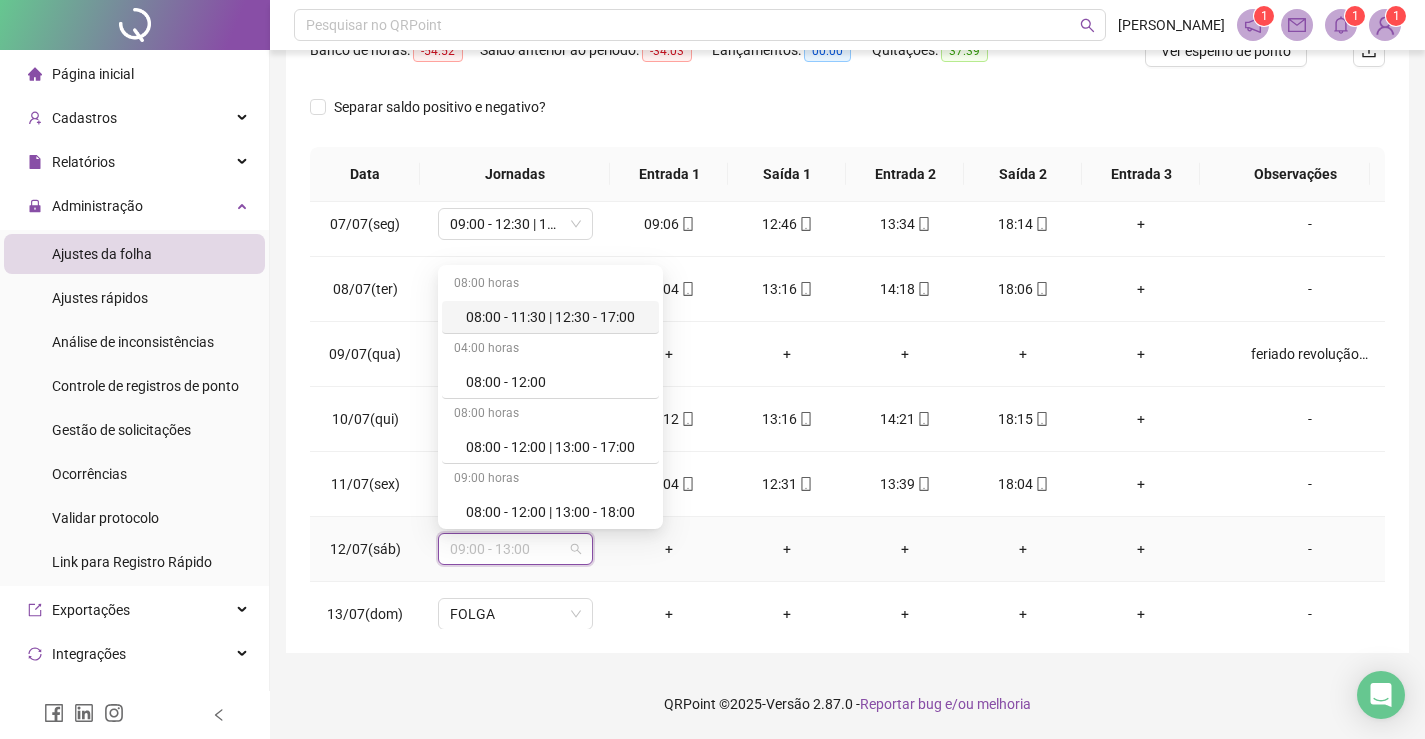 type on "*" 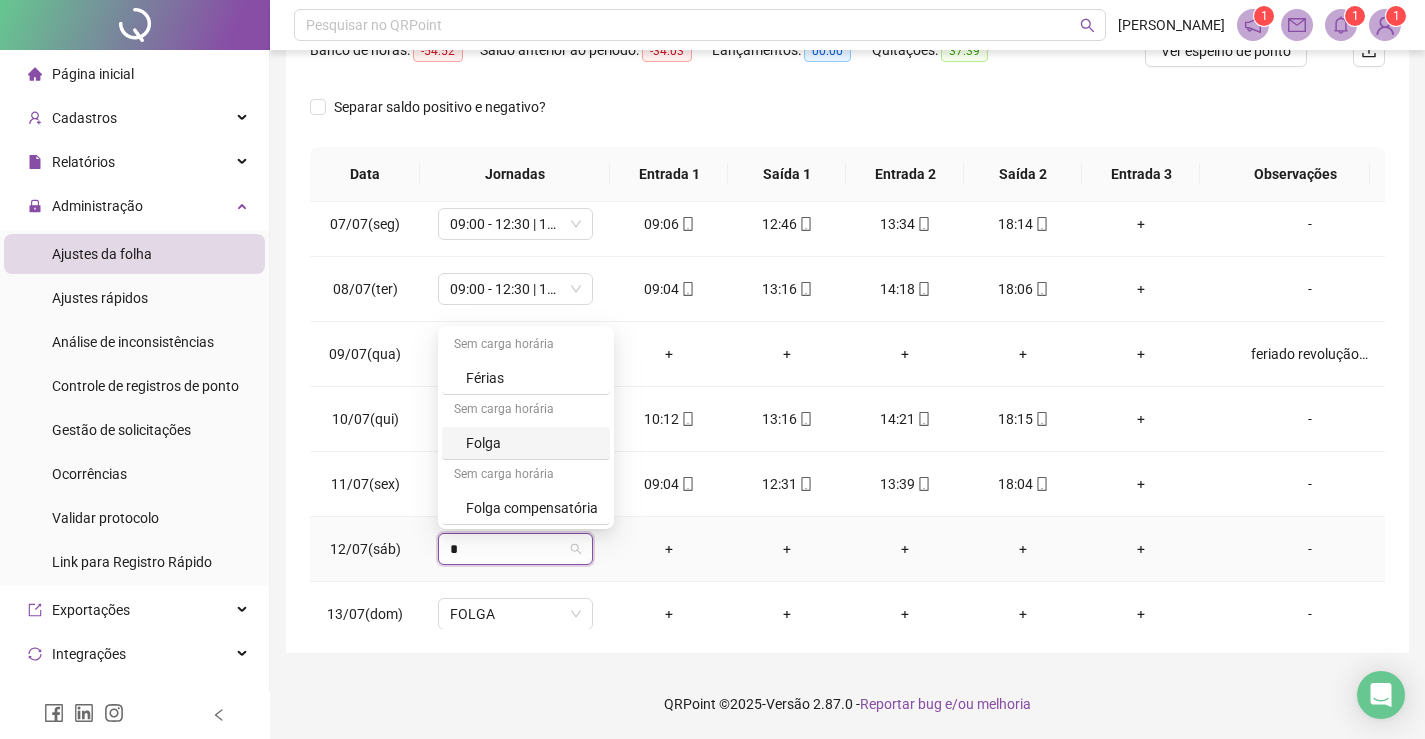click on "Folga" at bounding box center (532, 443) 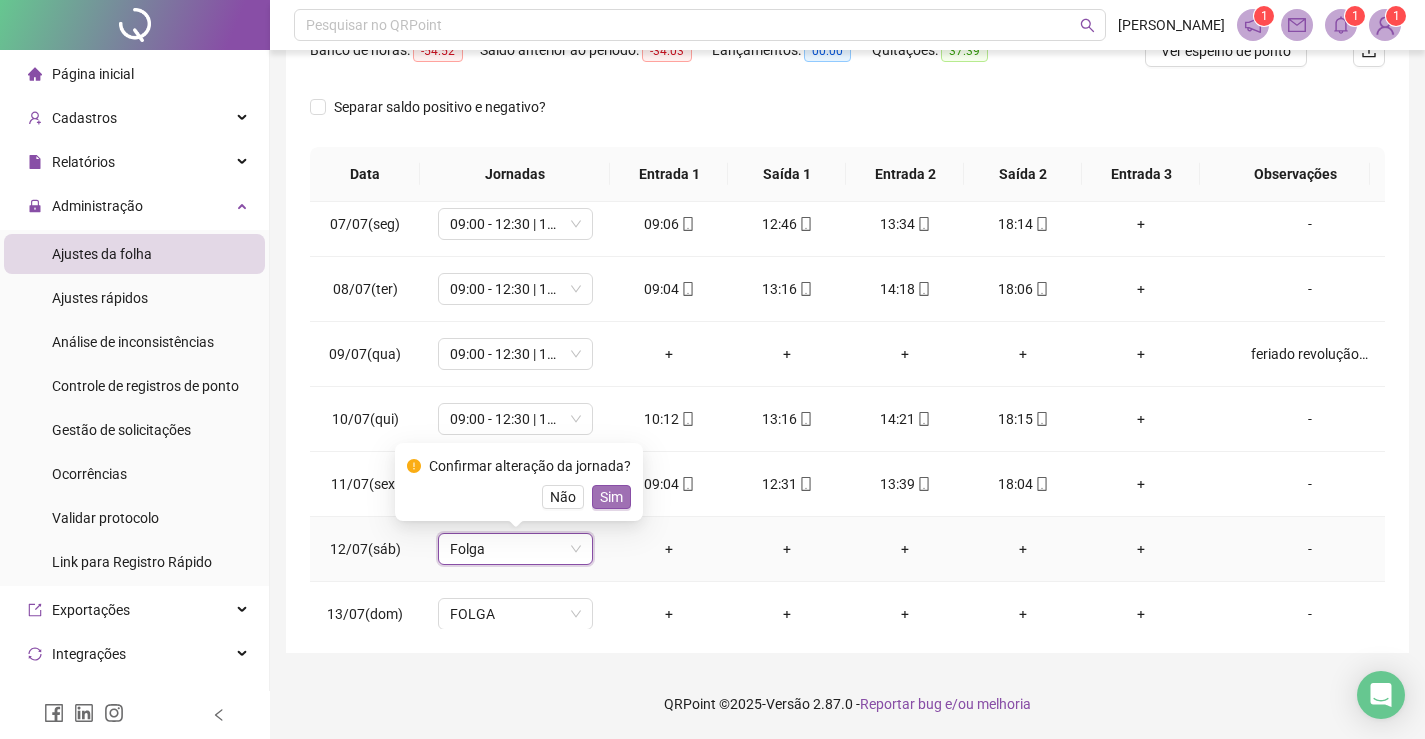 click on "Sim" at bounding box center [611, 497] 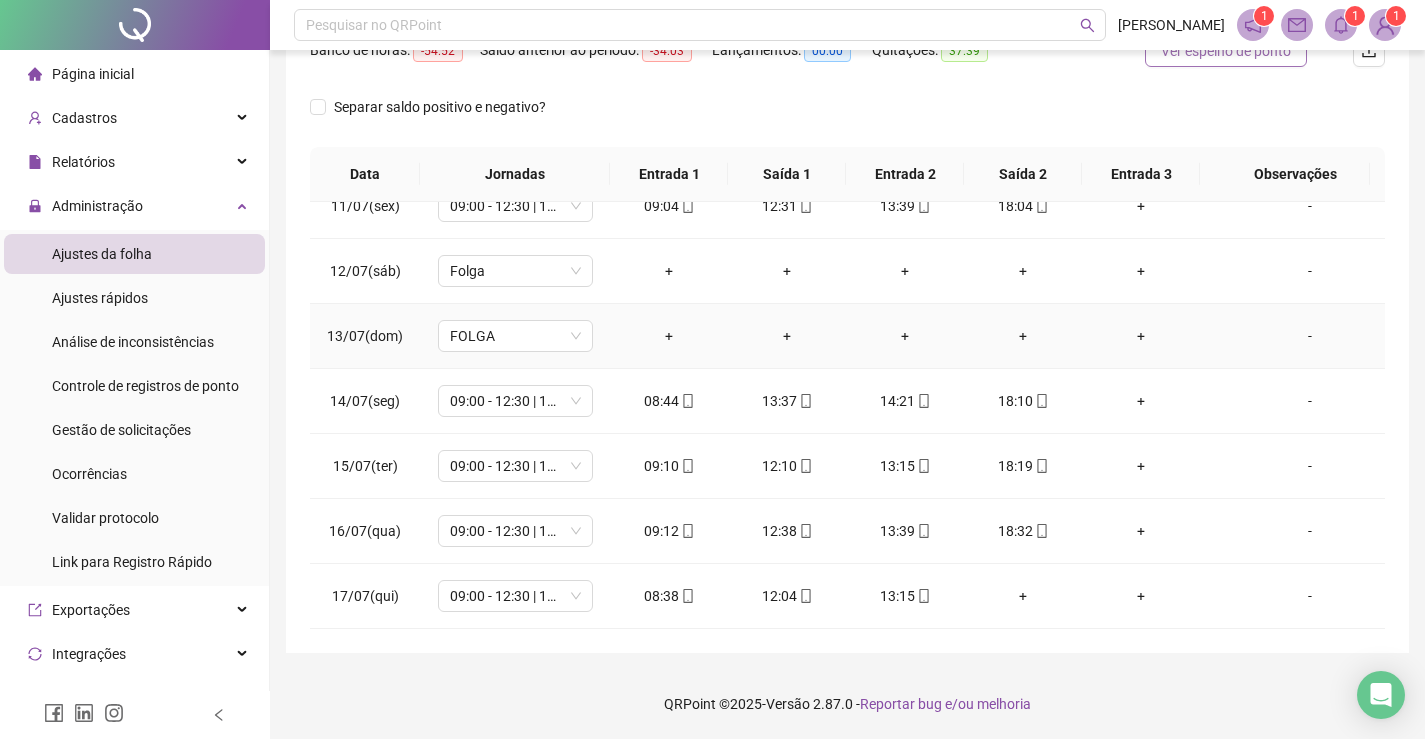 scroll, scrollTop: 593, scrollLeft: 0, axis: vertical 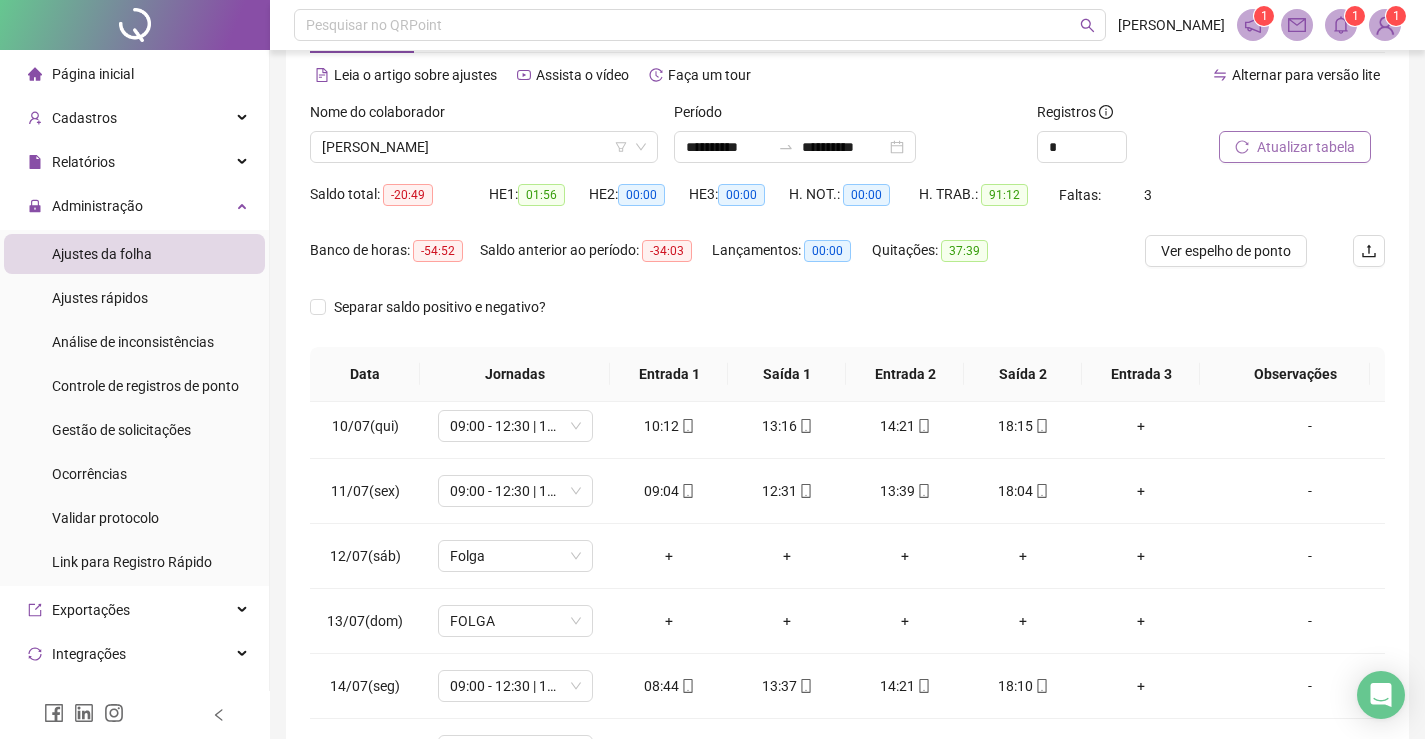 click on "Atualizar tabela" at bounding box center (1306, 147) 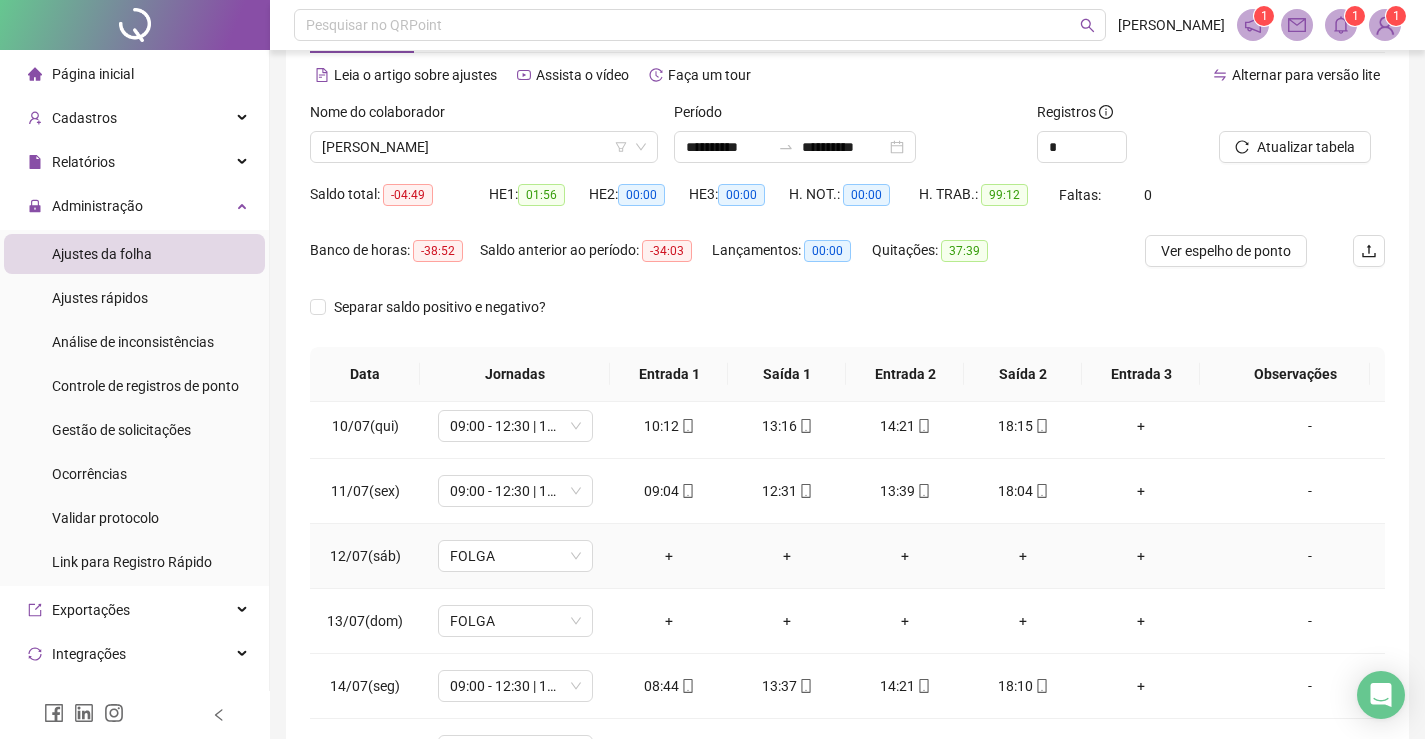 scroll, scrollTop: 693, scrollLeft: 0, axis: vertical 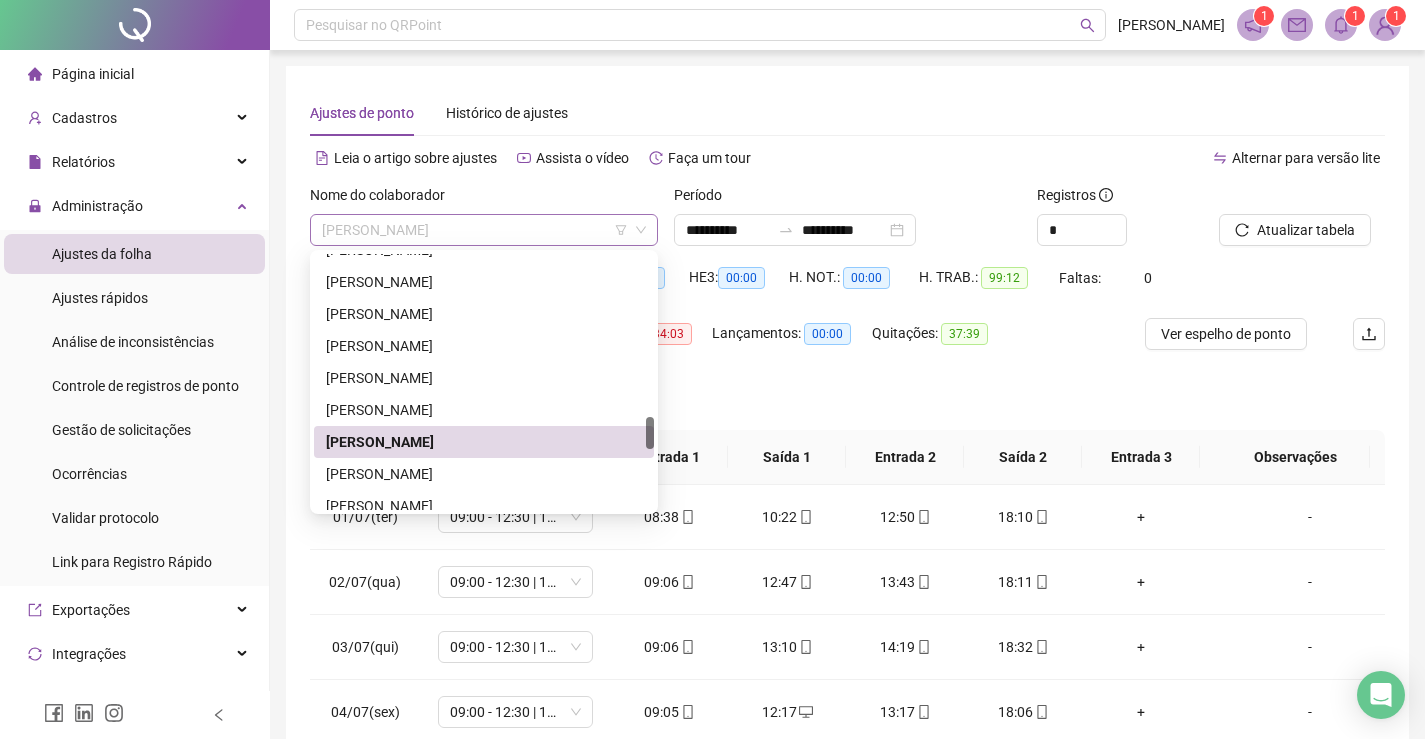 click on "[PERSON_NAME]" at bounding box center [484, 230] 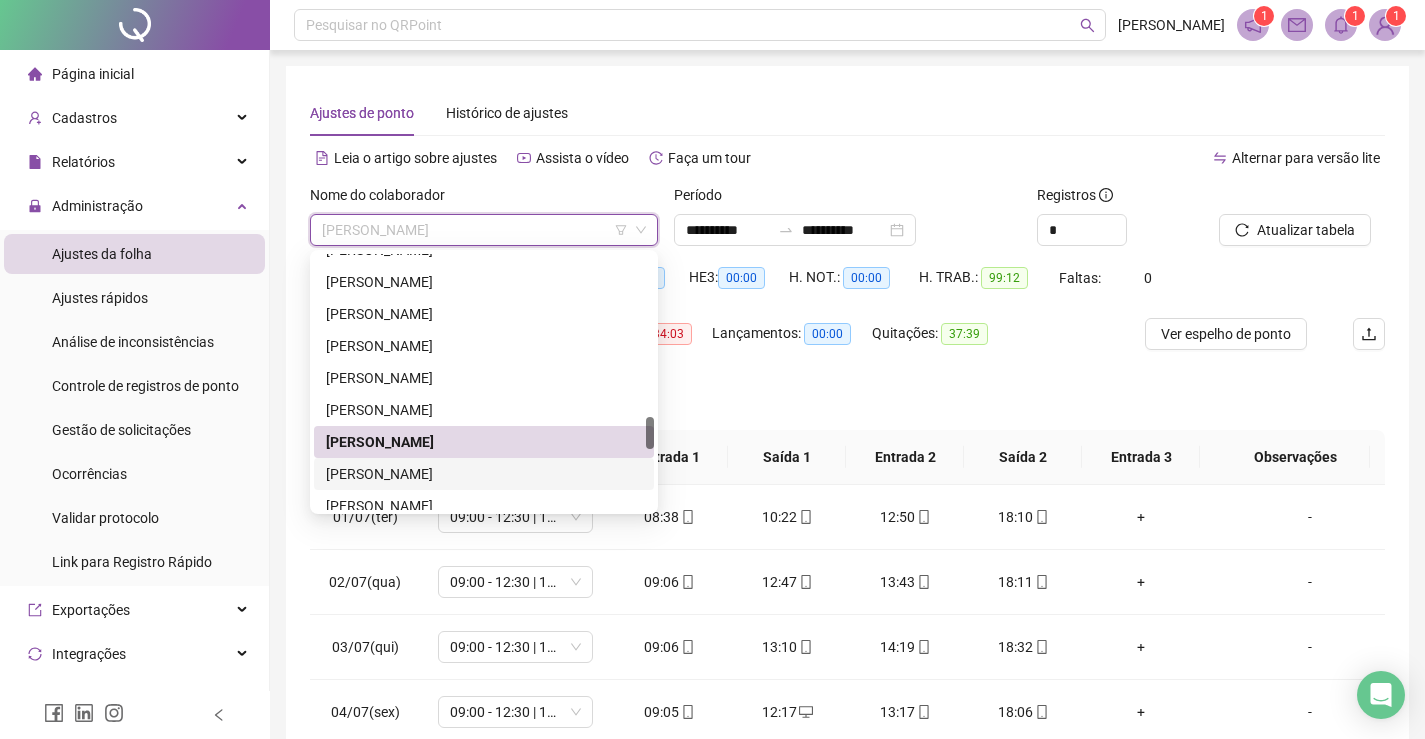 click on "[PERSON_NAME]" at bounding box center [484, 474] 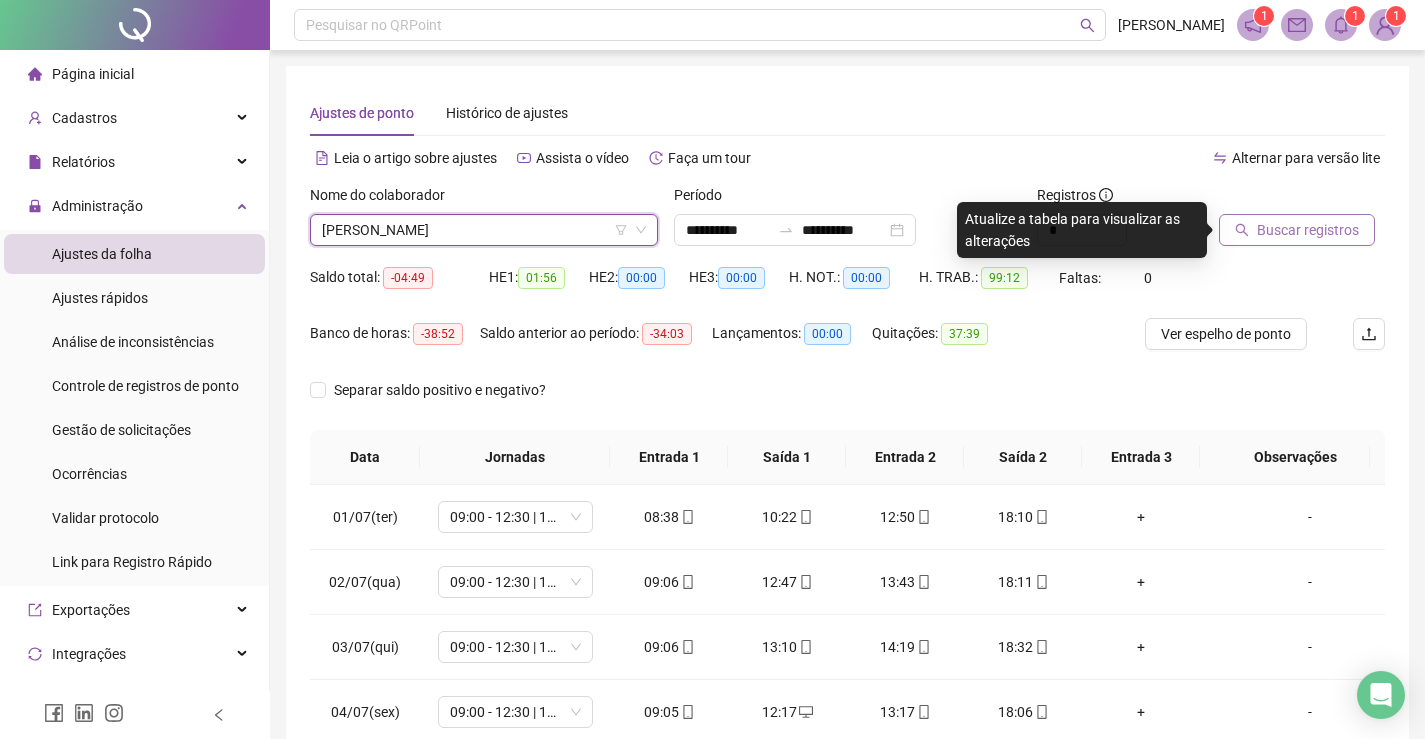click on "Buscar registros" at bounding box center [1308, 230] 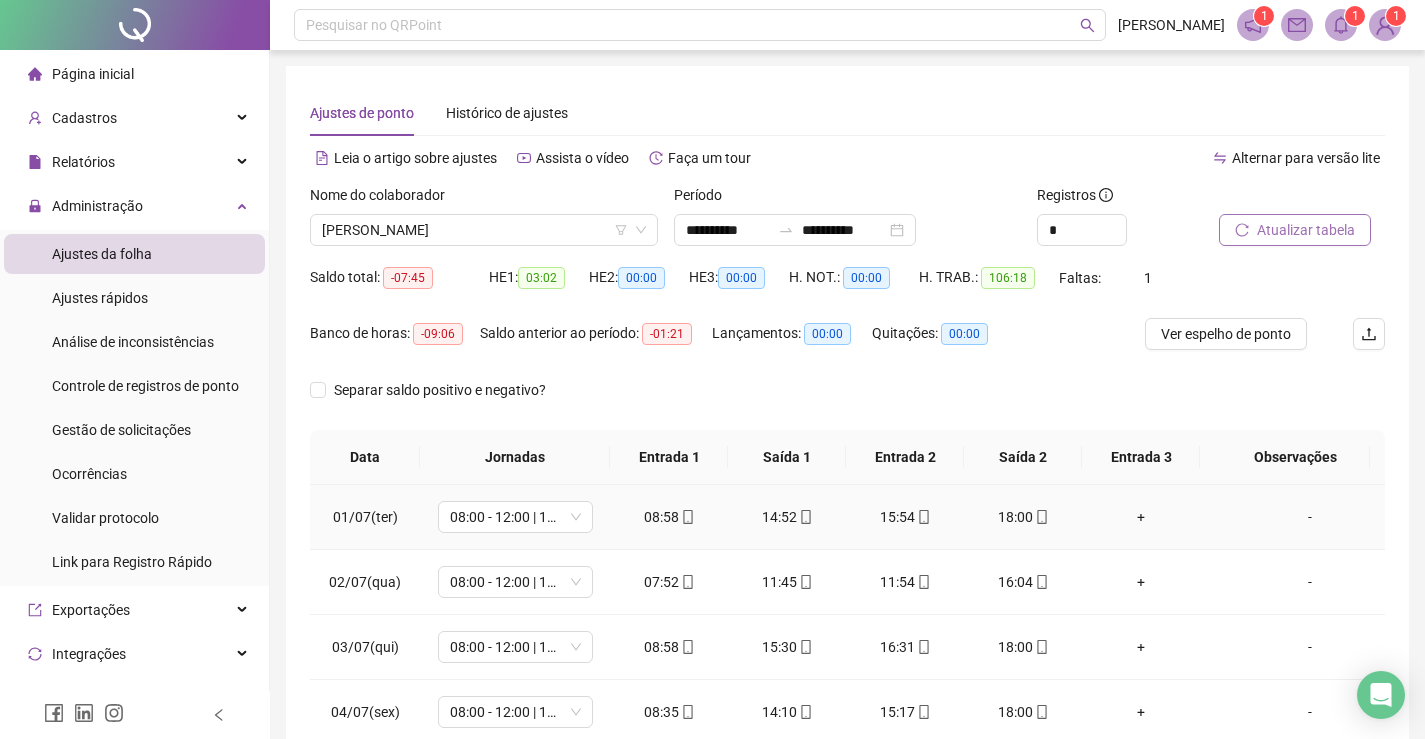 scroll, scrollTop: 100, scrollLeft: 0, axis: vertical 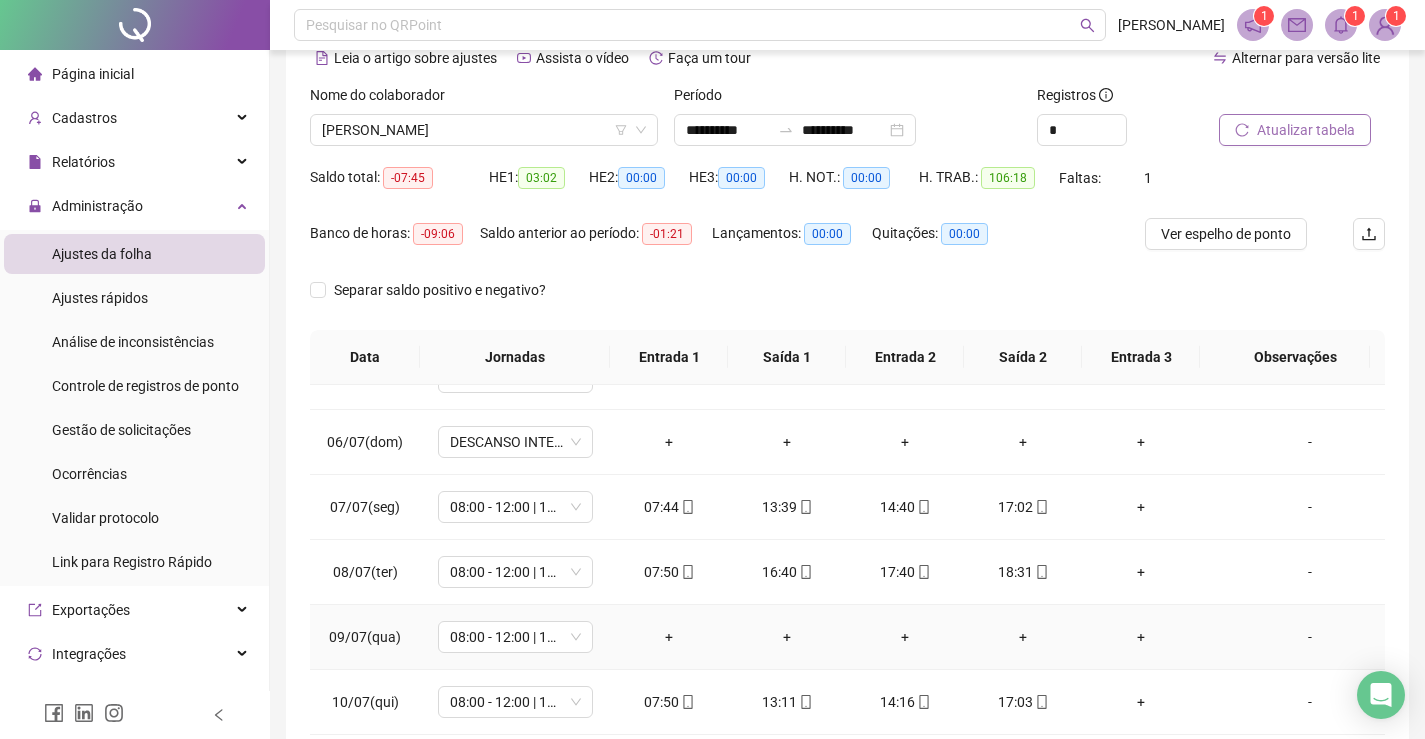 click on "-" at bounding box center (1310, 637) 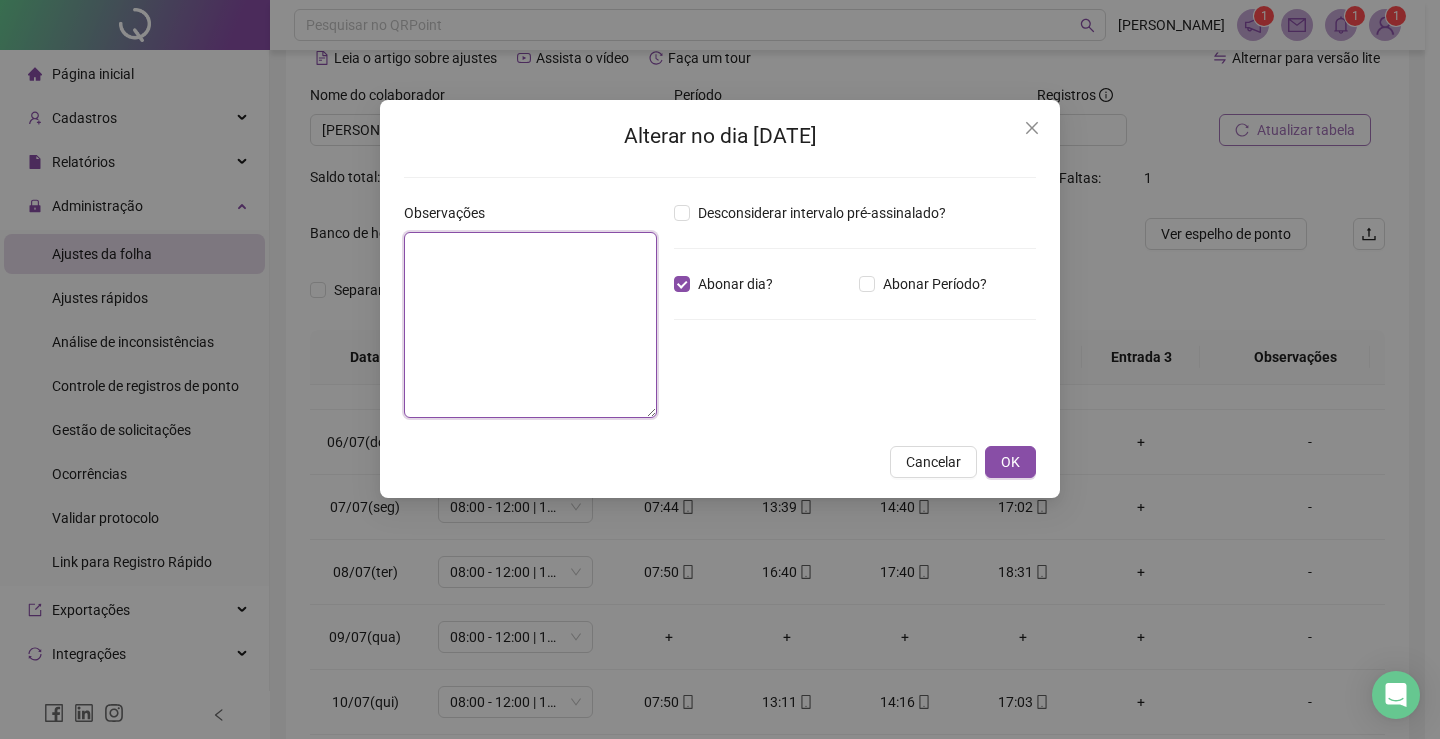 click at bounding box center [530, 325] 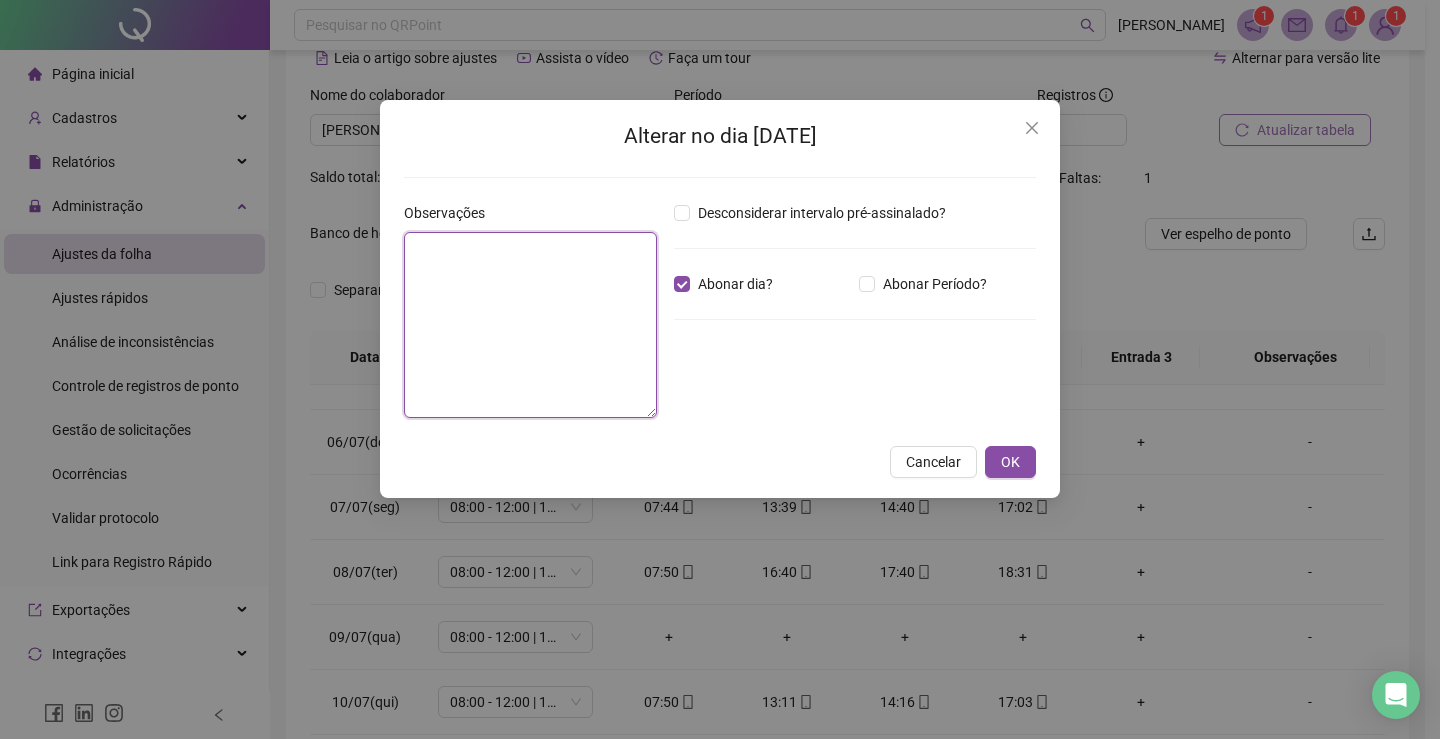 paste on "**********" 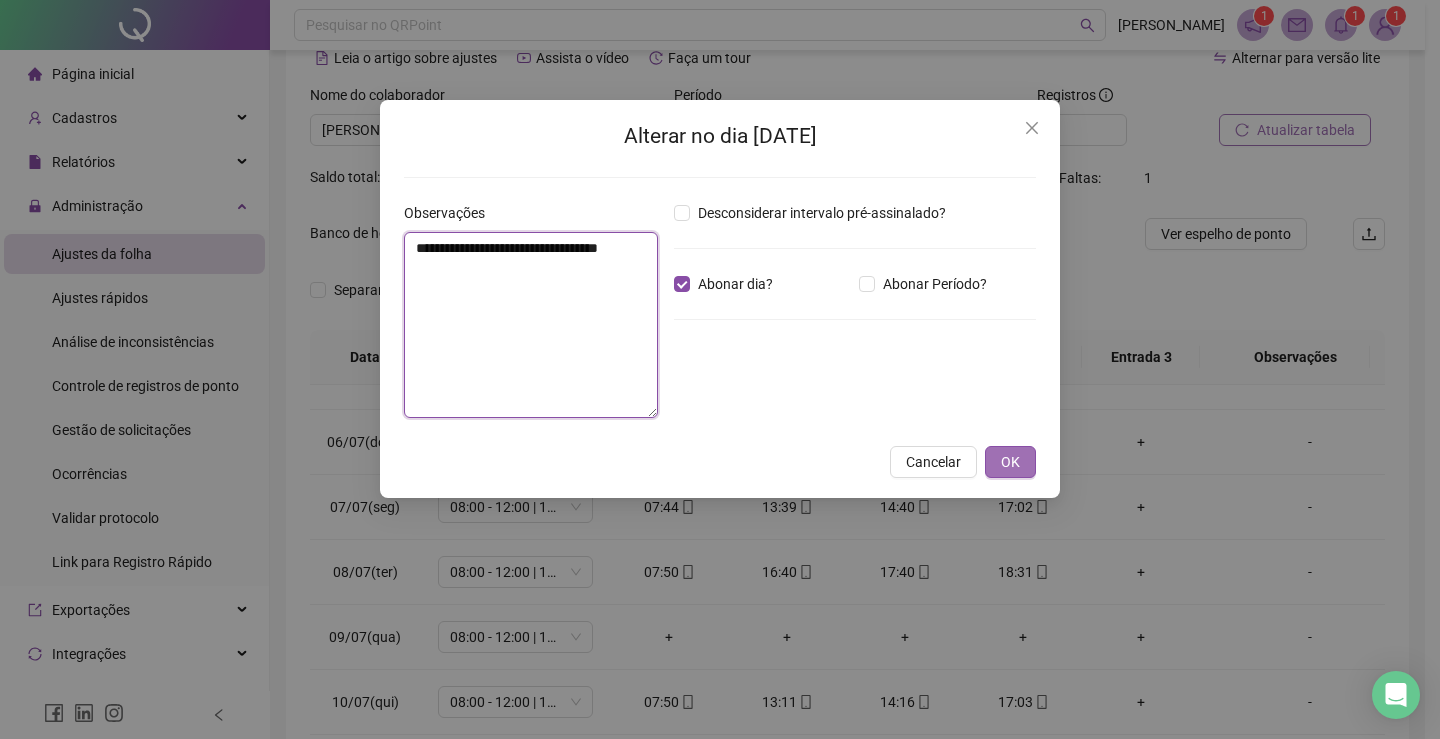 type on "**********" 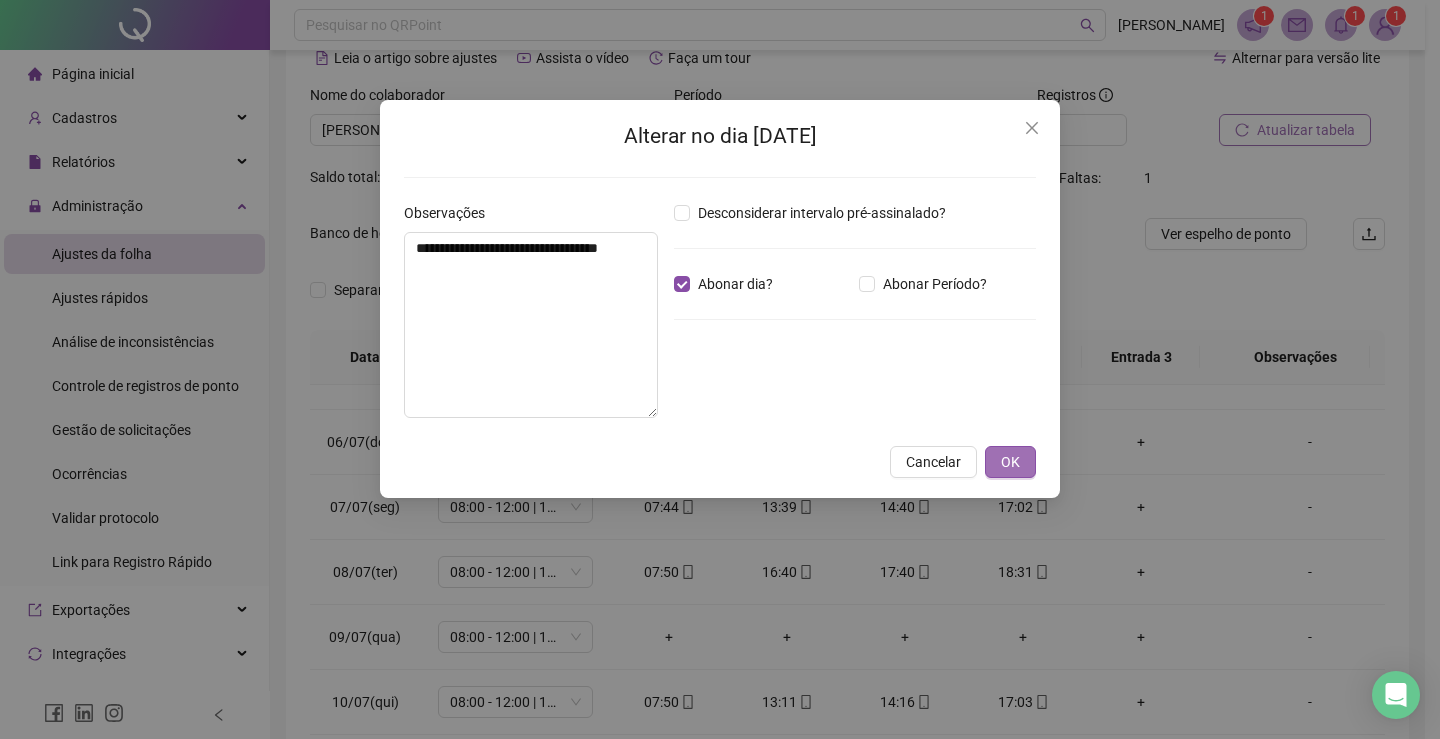 click on "OK" at bounding box center (1010, 462) 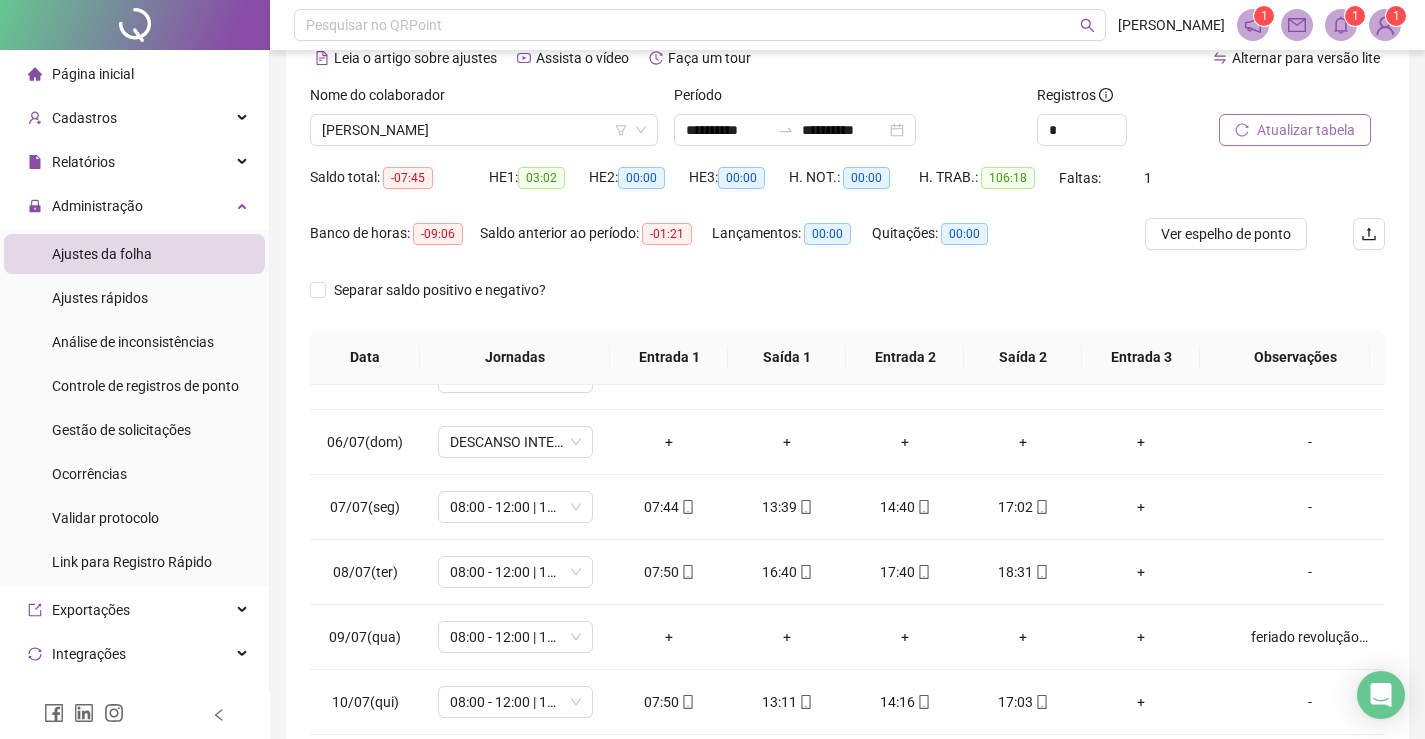 click on "Atualizar tabela" at bounding box center [1306, 130] 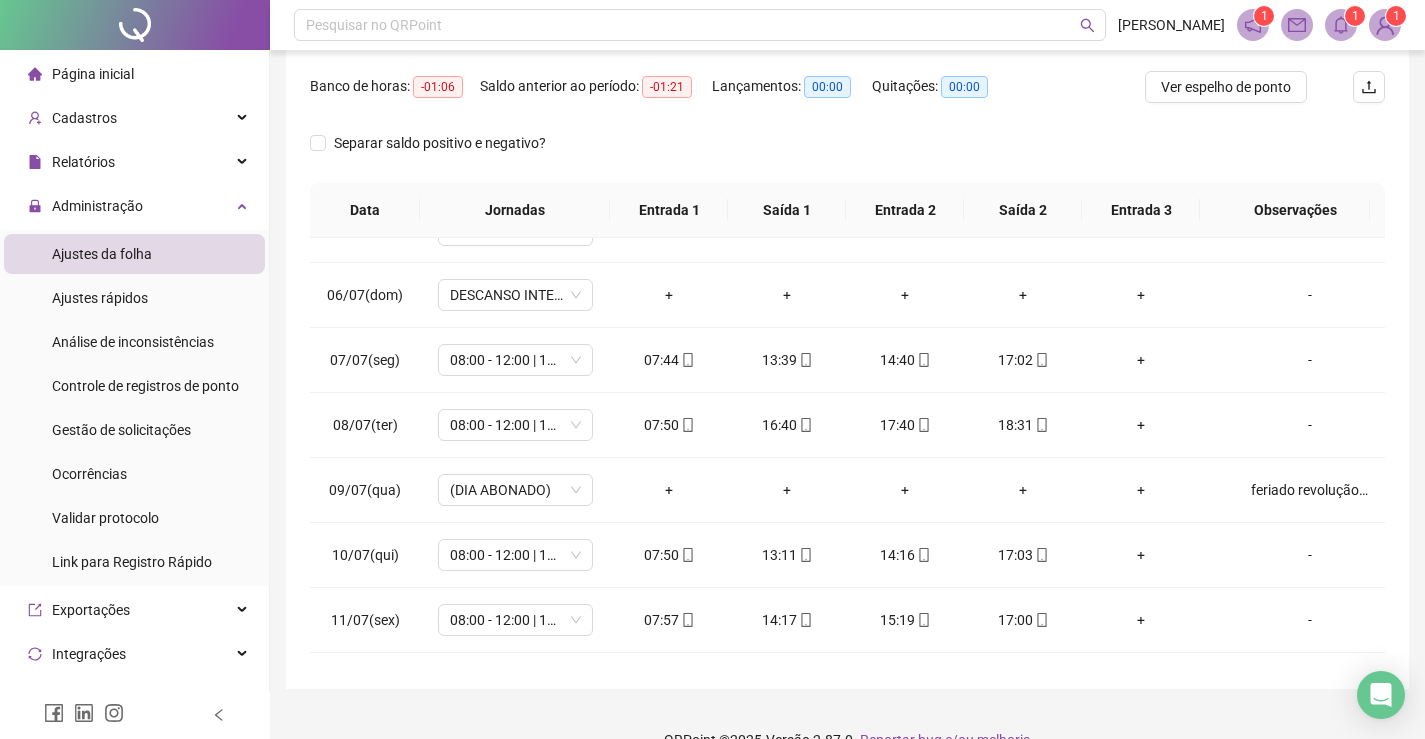 scroll, scrollTop: 283, scrollLeft: 0, axis: vertical 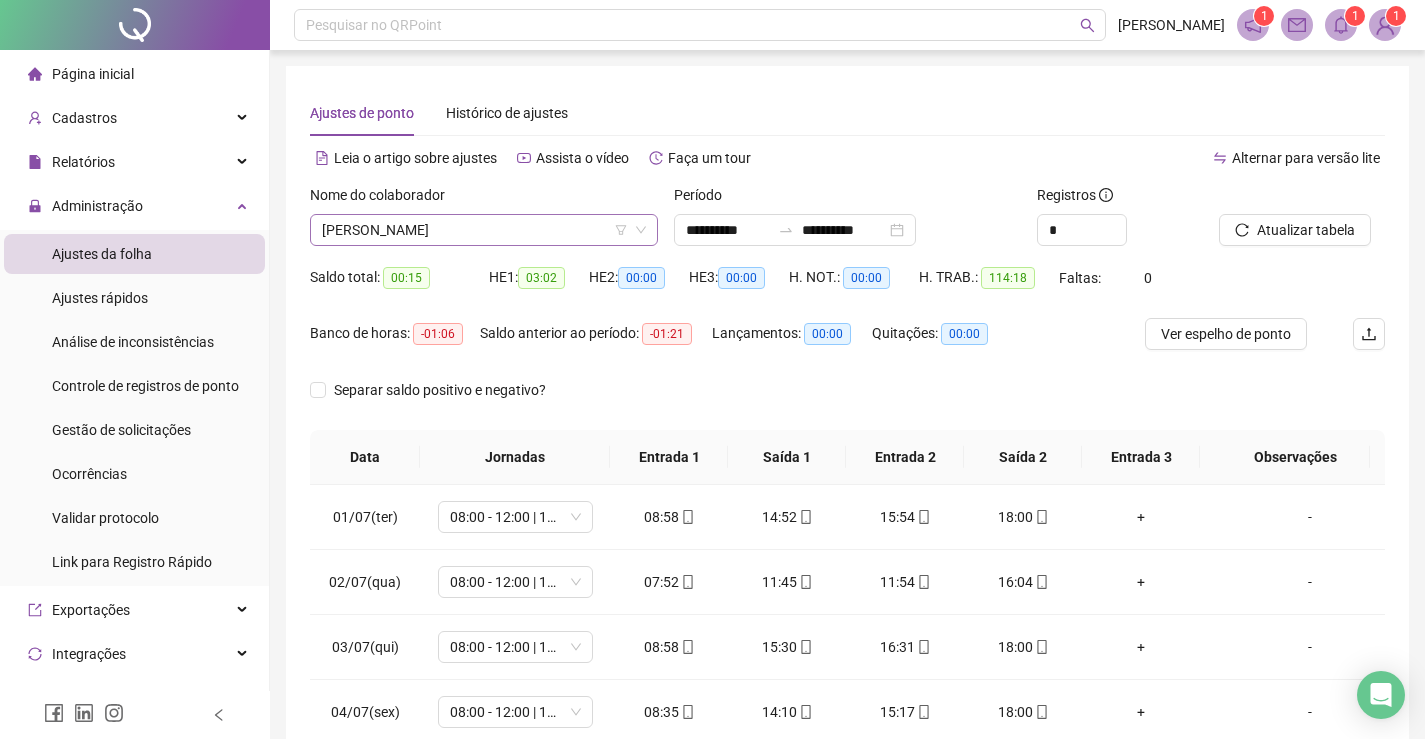 click on "[PERSON_NAME]" at bounding box center (484, 230) 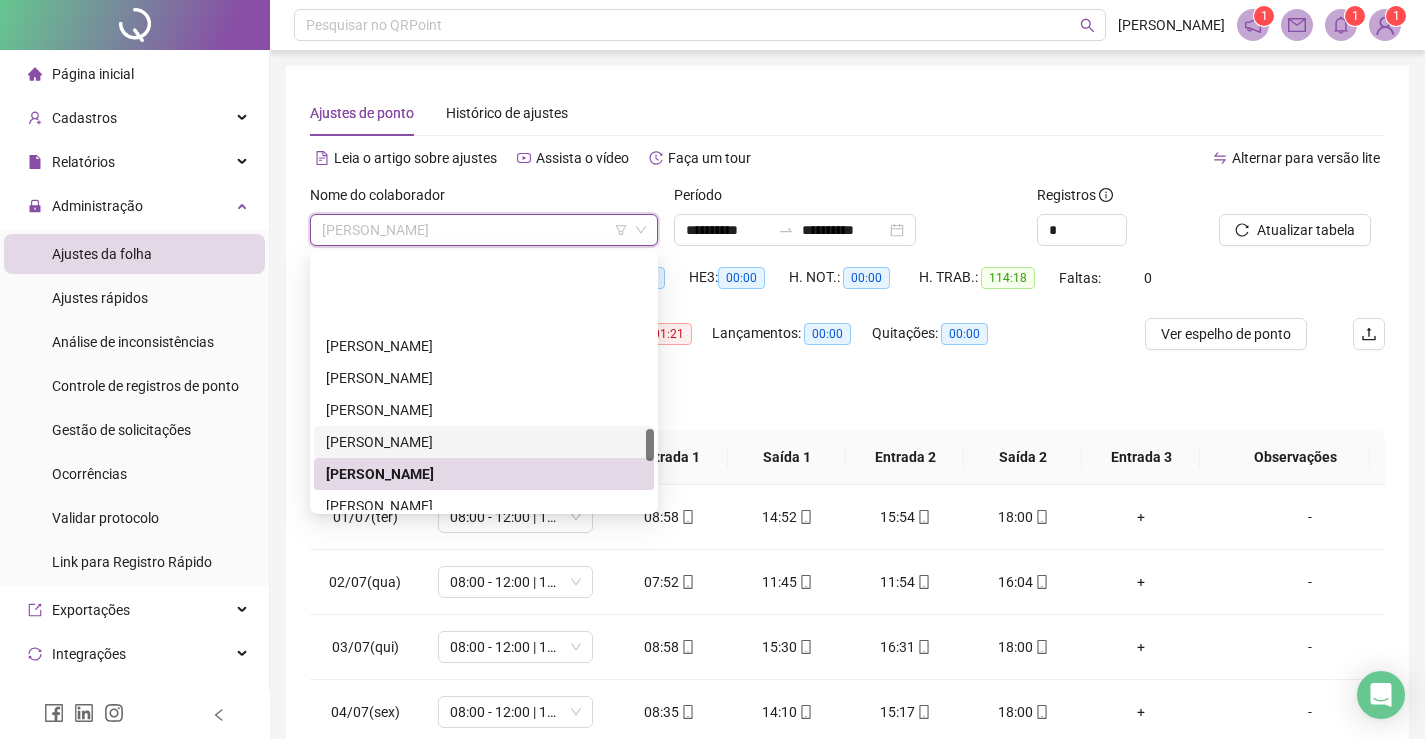 scroll, scrollTop: 1400, scrollLeft: 0, axis: vertical 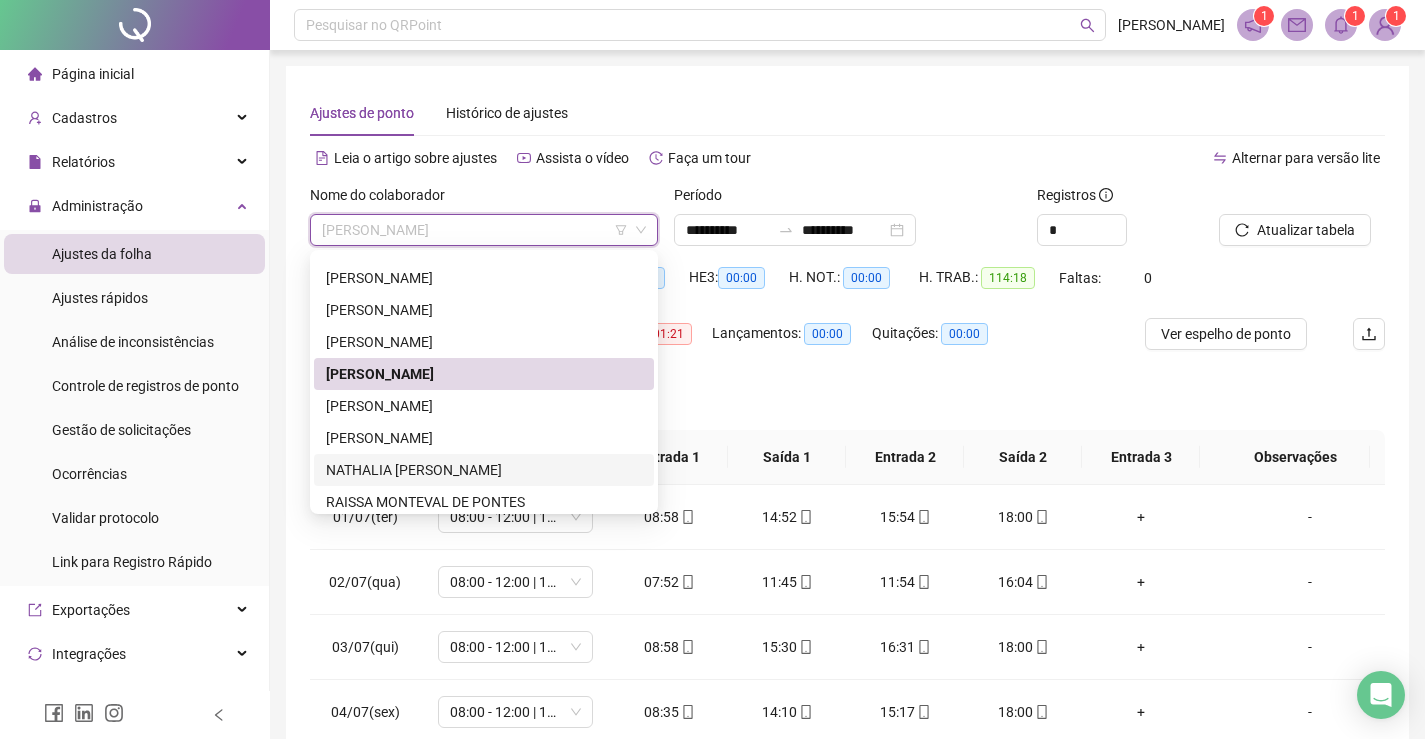 click on "NATHALIA [PERSON_NAME]" at bounding box center (484, 470) 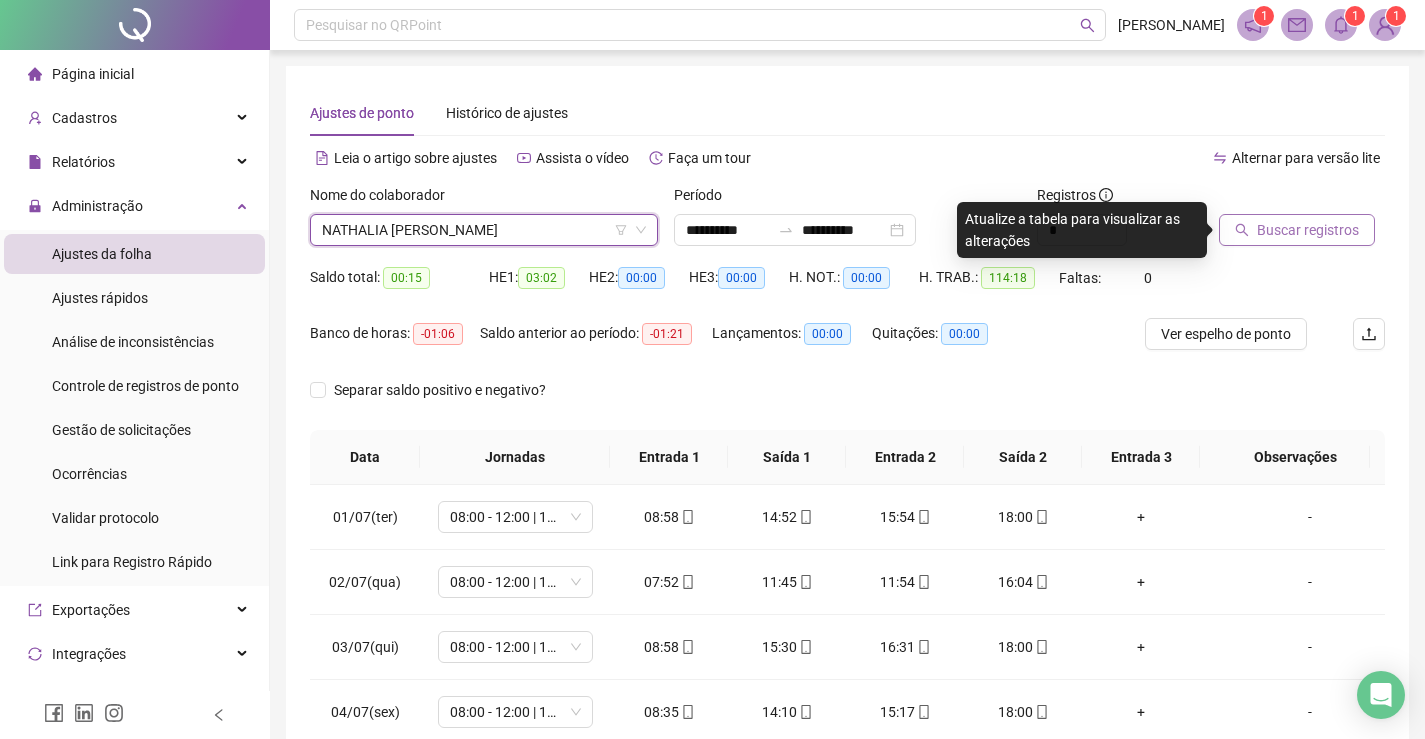 click on "Buscar registros" at bounding box center [1308, 230] 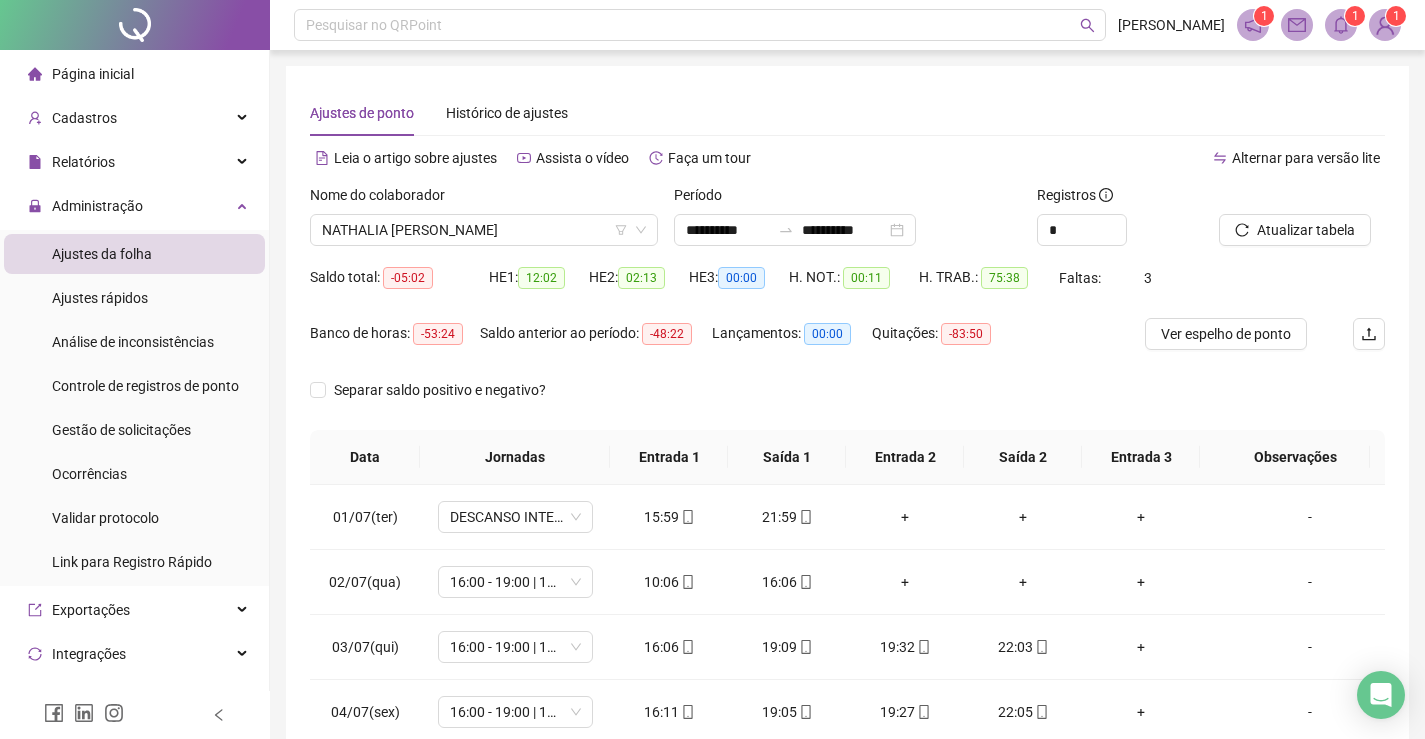 scroll, scrollTop: 200, scrollLeft: 0, axis: vertical 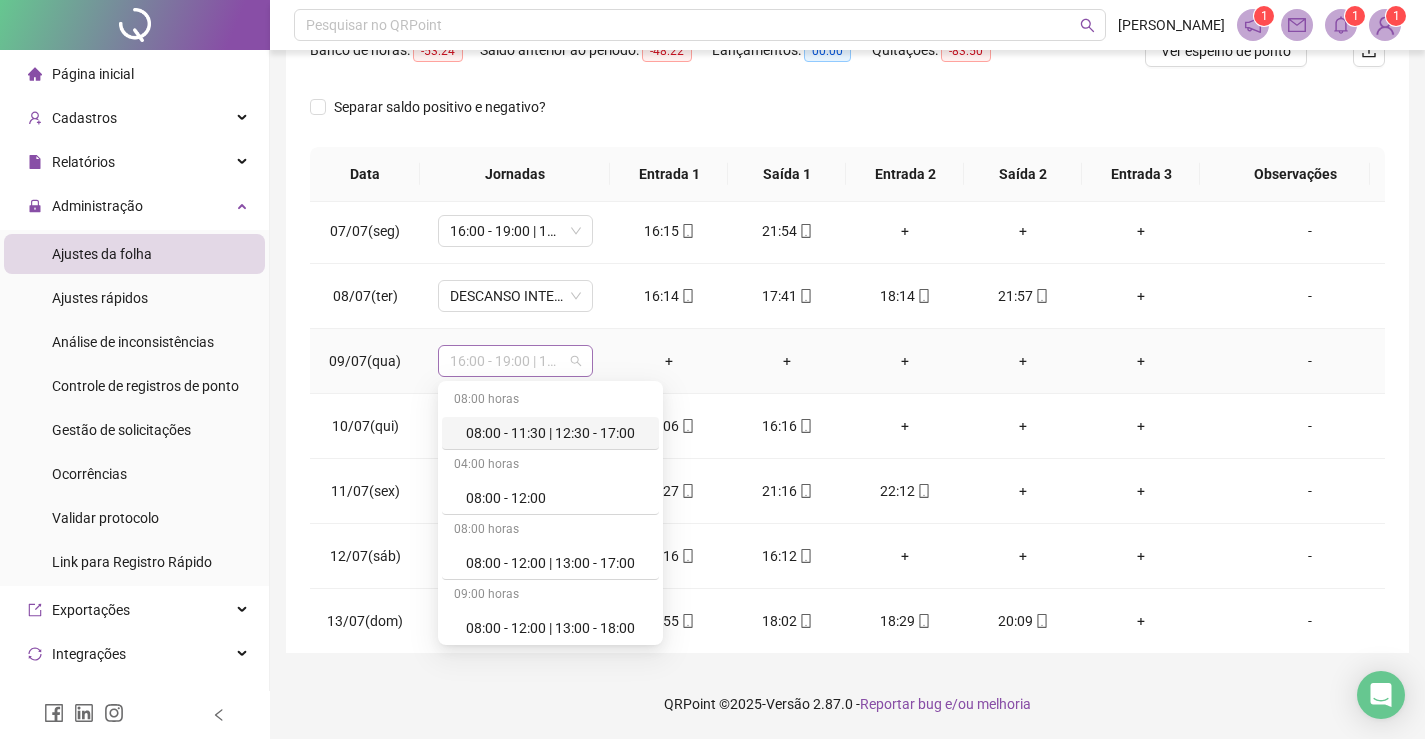 click on "16:00 - 19:00 | 19:15 - 22:00" at bounding box center [515, 361] 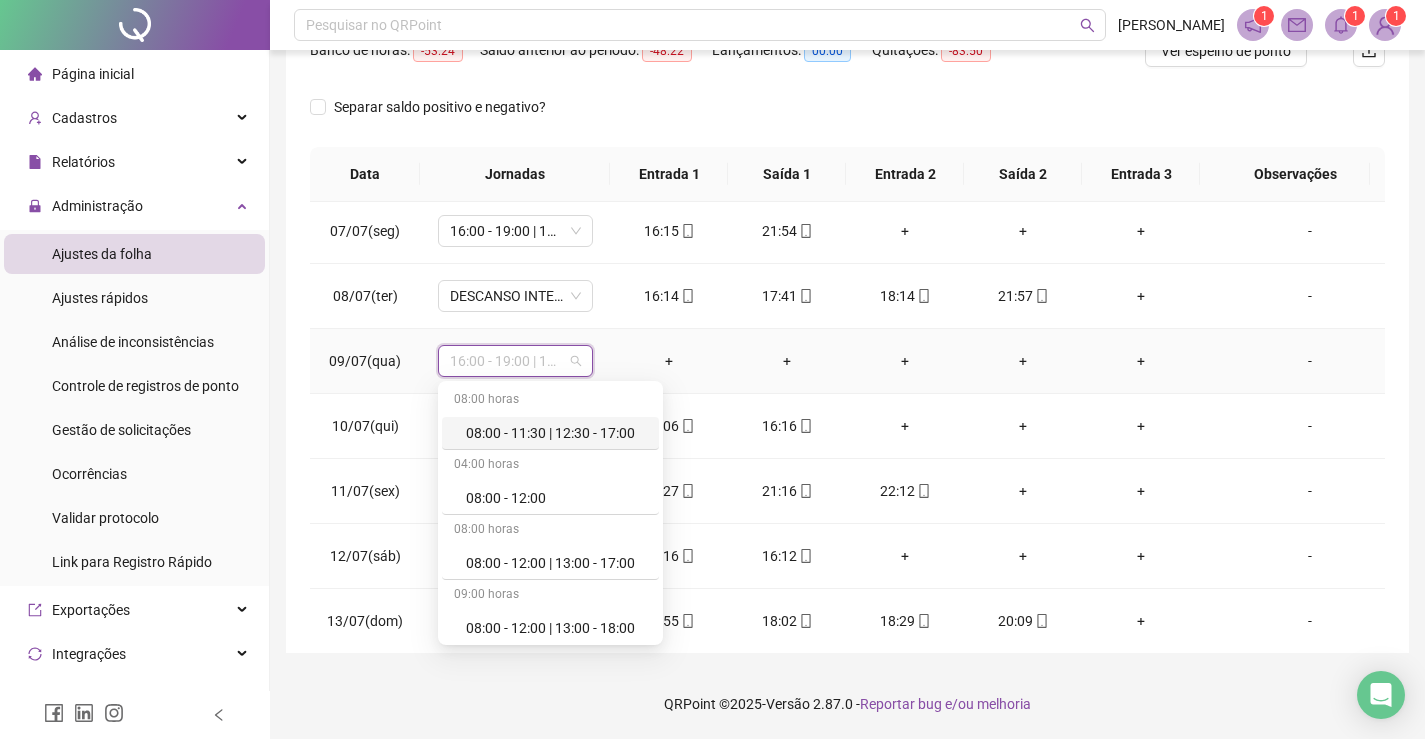 type on "*" 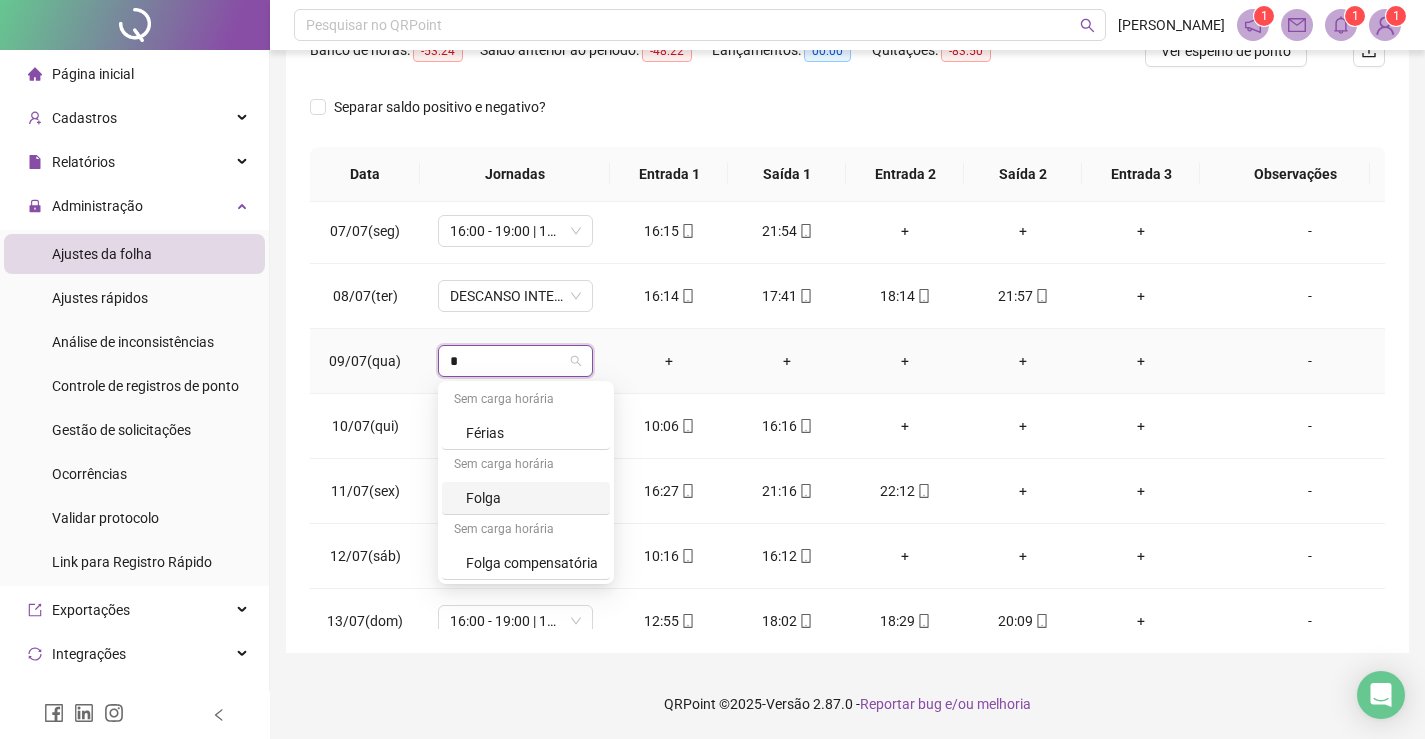 click on "Folga" at bounding box center [532, 498] 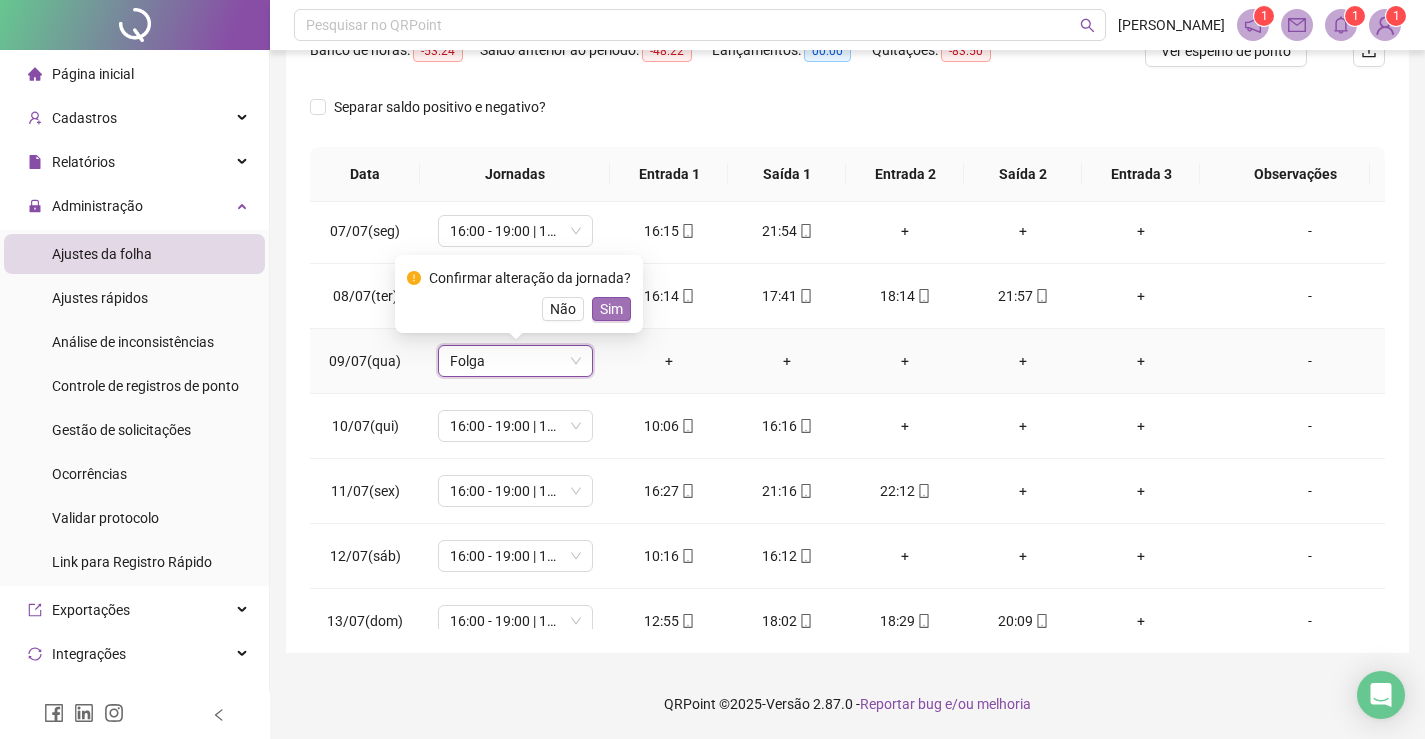 click on "Sim" at bounding box center (611, 309) 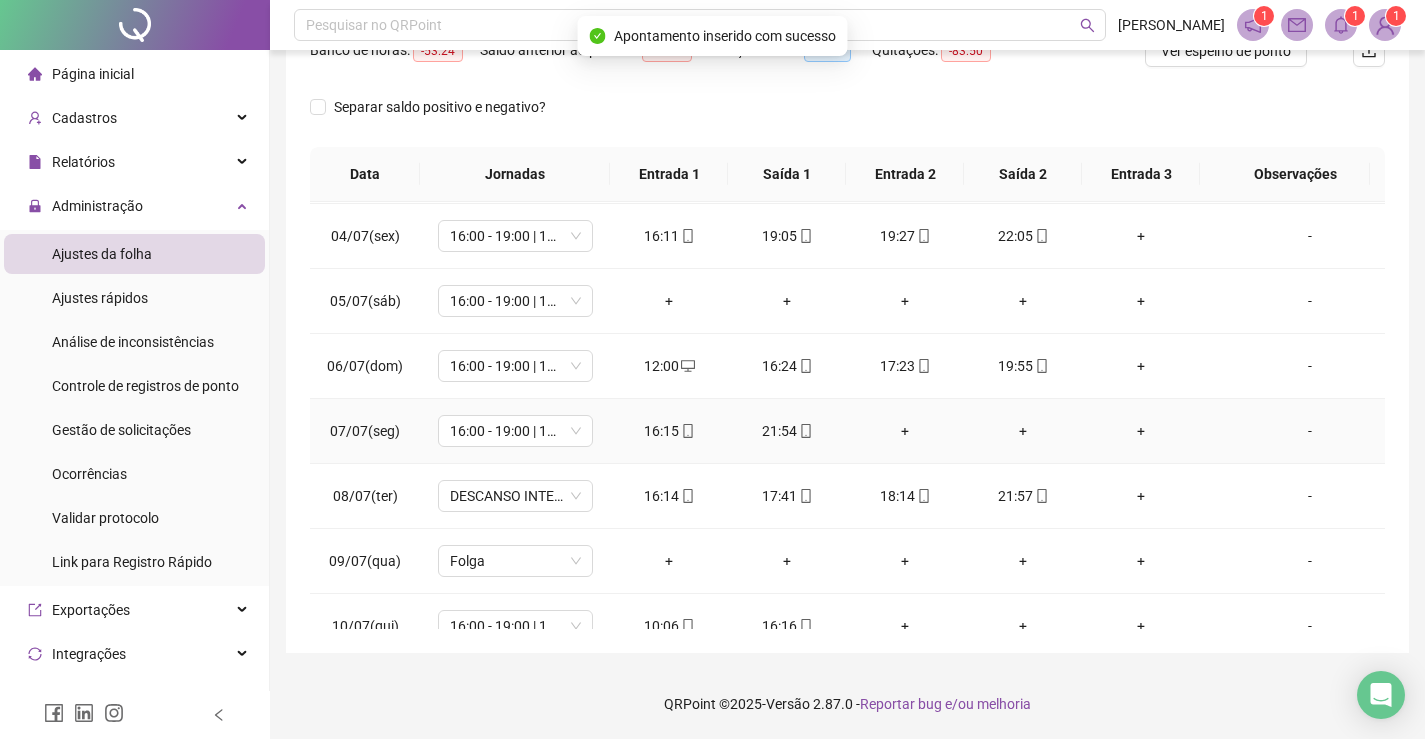 scroll, scrollTop: 93, scrollLeft: 0, axis: vertical 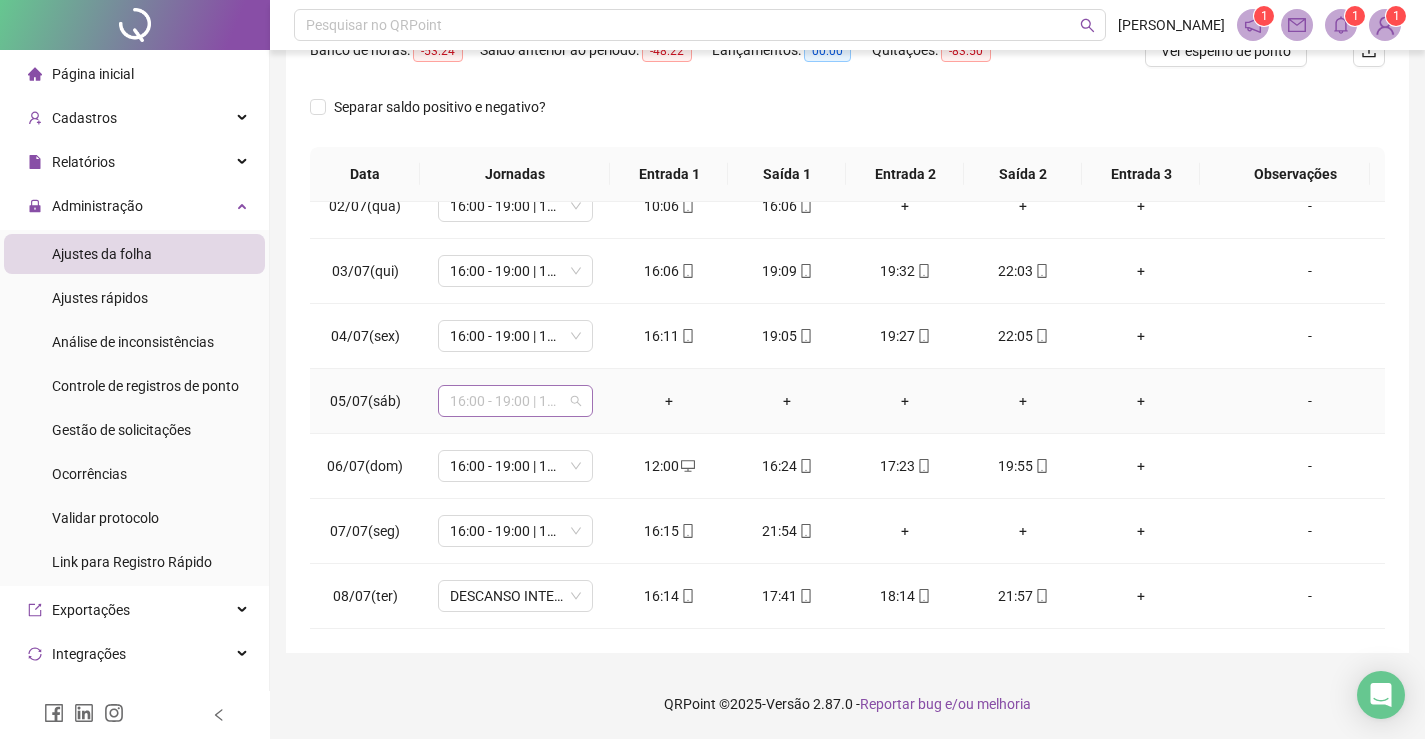 click on "16:00 - 19:00 | 19:15 - 22:00" at bounding box center (515, 401) 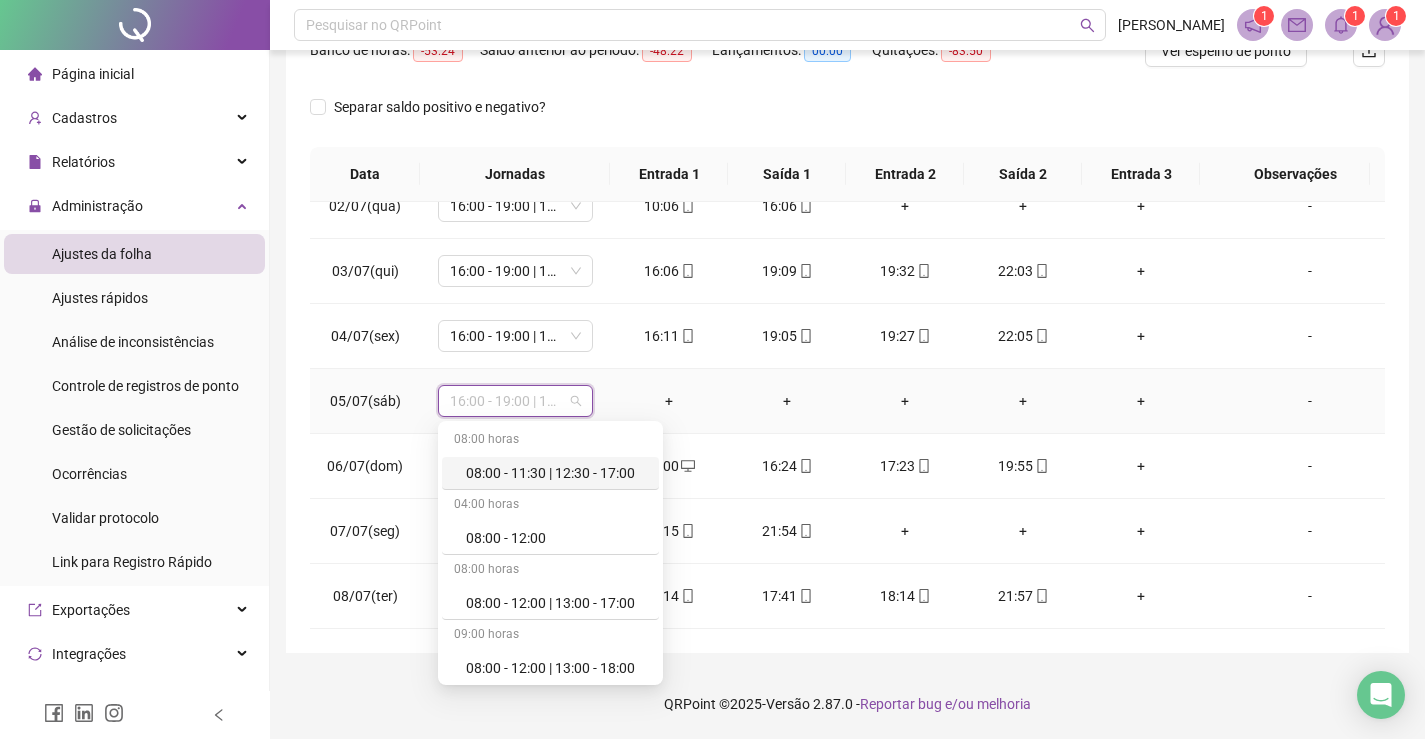 type on "*" 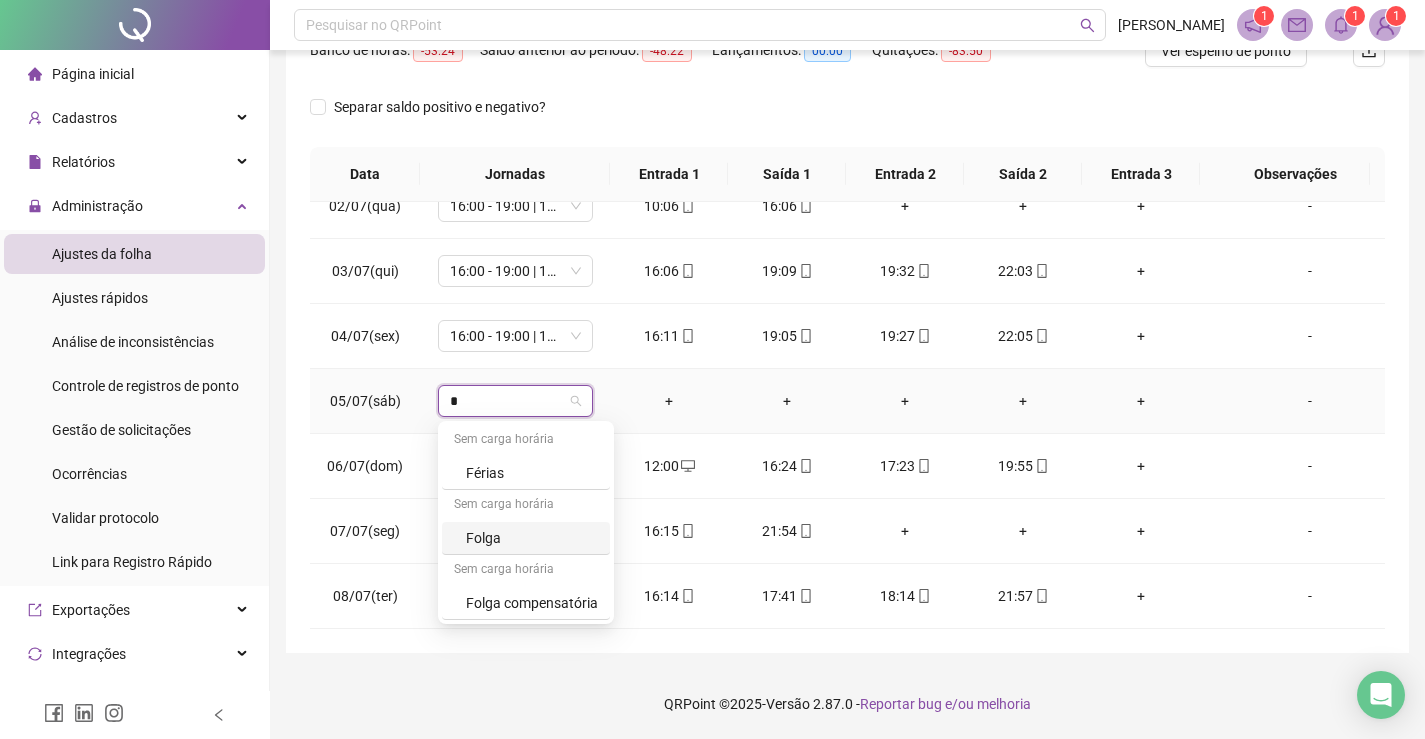 click on "Folga" at bounding box center (532, 538) 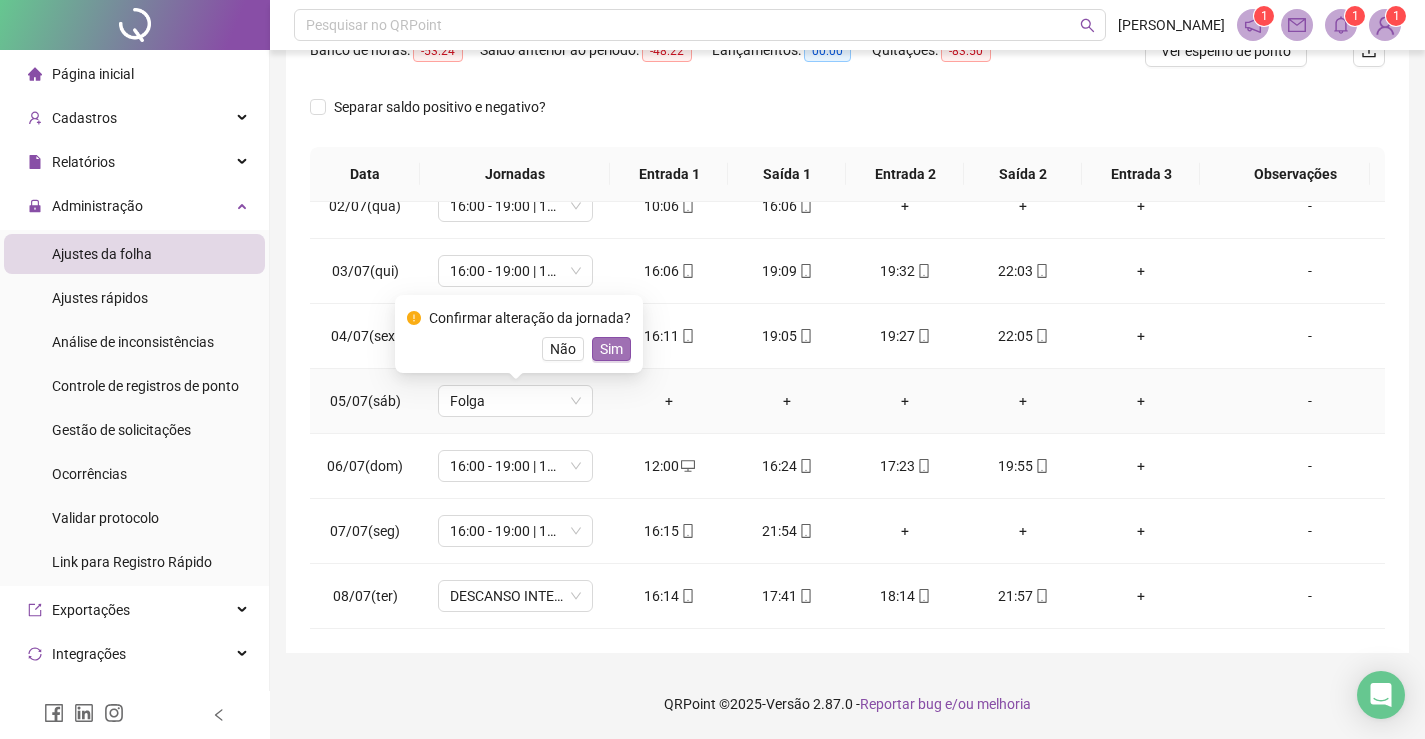 click on "Sim" at bounding box center (611, 349) 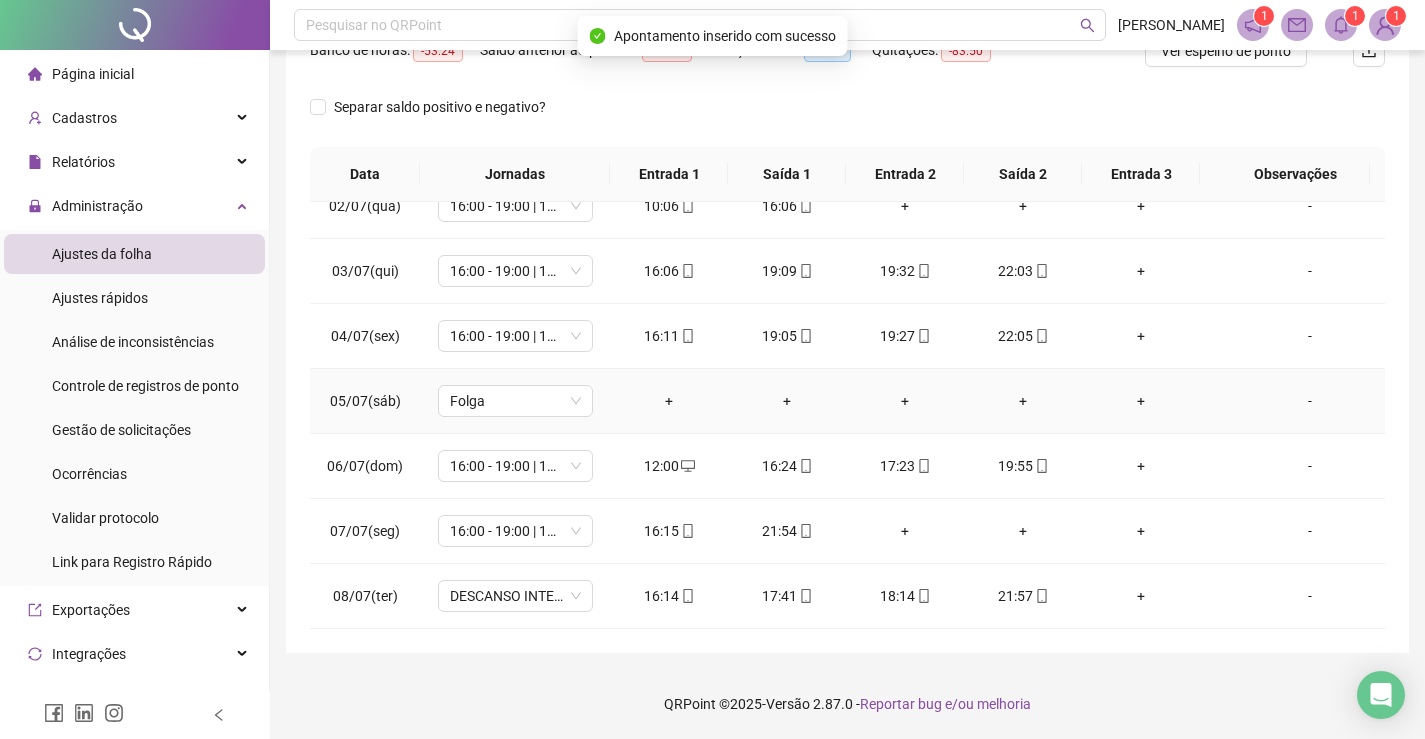 scroll, scrollTop: 0, scrollLeft: 0, axis: both 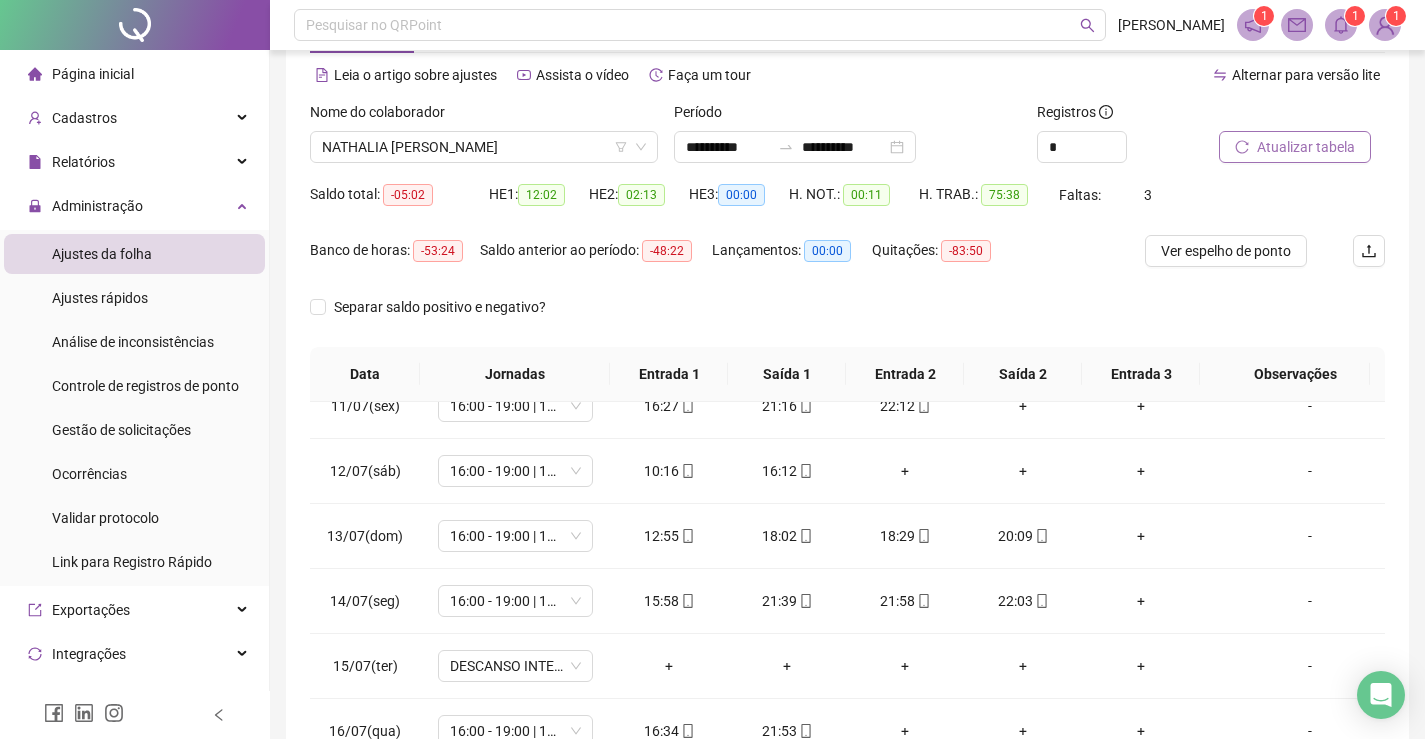 click on "Atualizar tabela" at bounding box center [1306, 147] 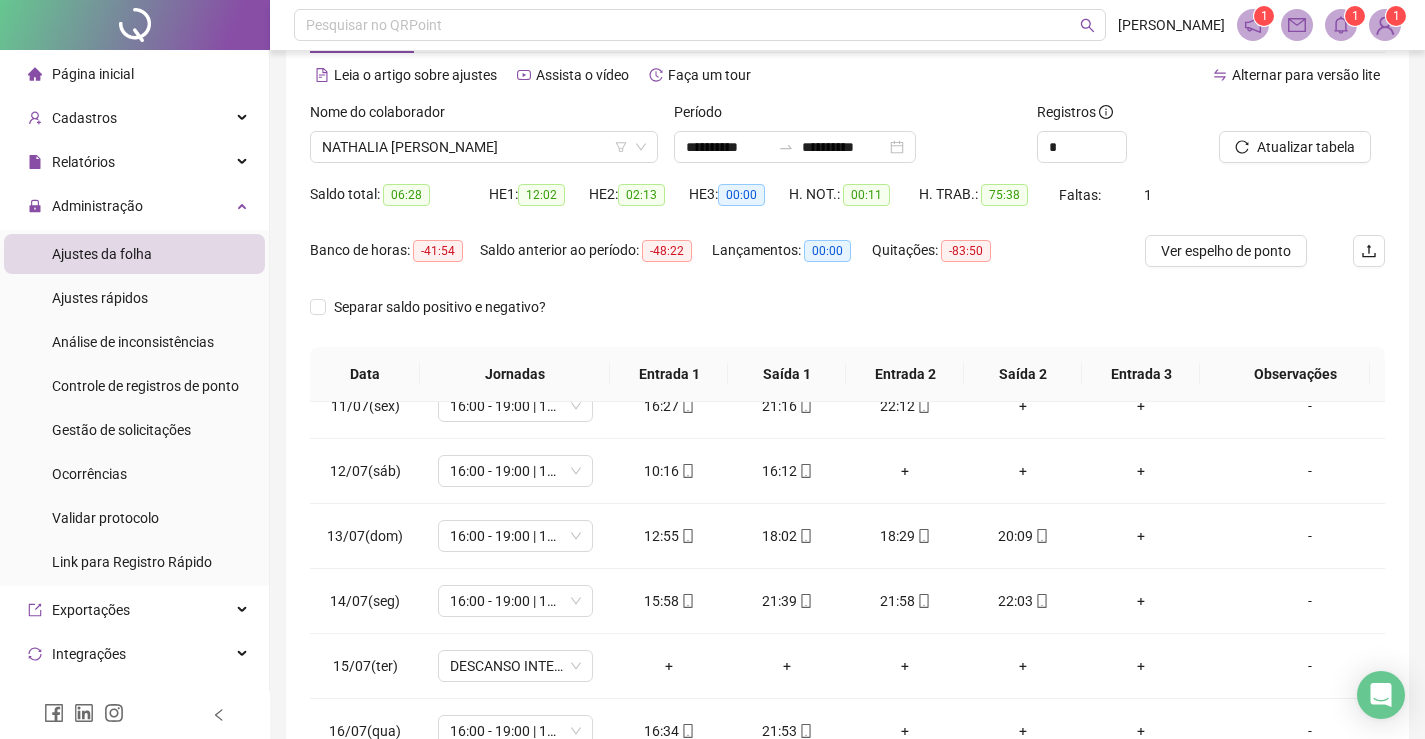 scroll, scrollTop: 283, scrollLeft: 0, axis: vertical 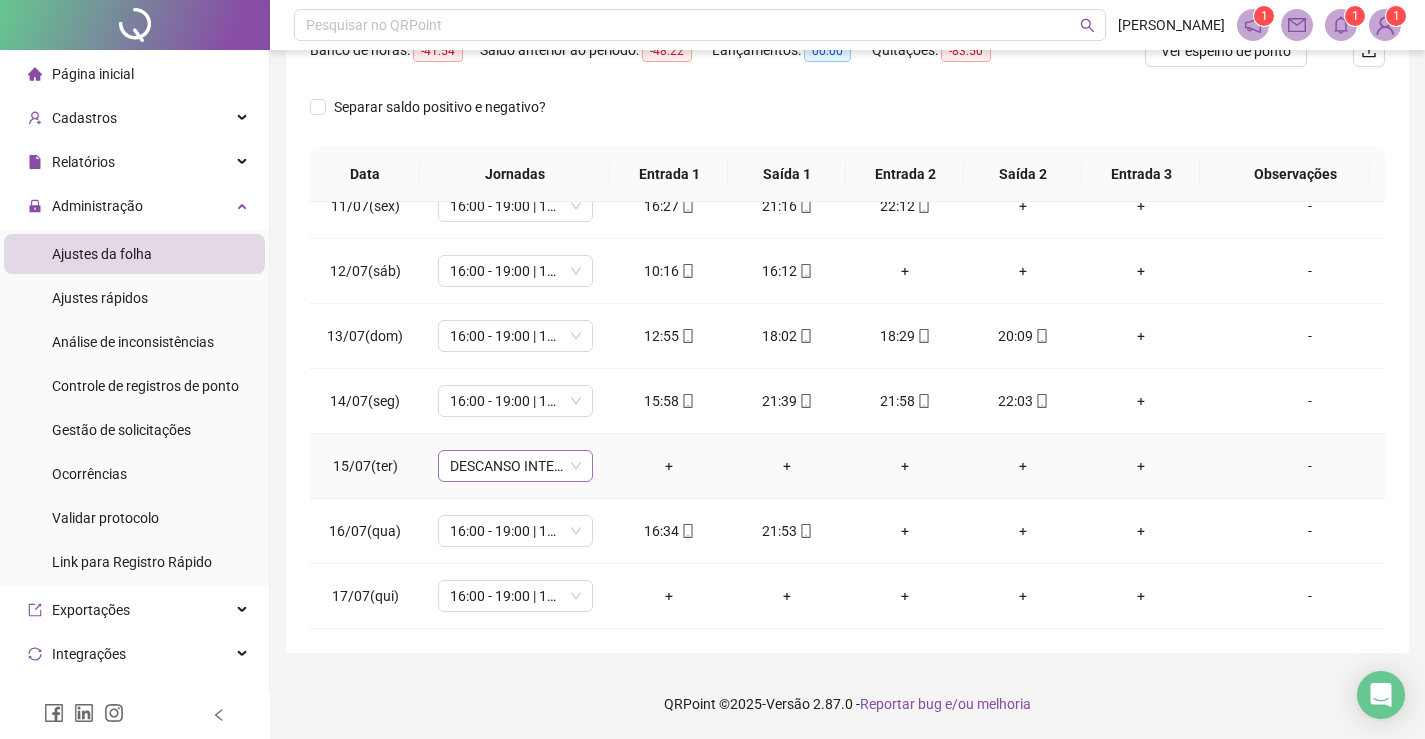 click on "DESCANSO INTER-JORNADA" at bounding box center [515, 466] 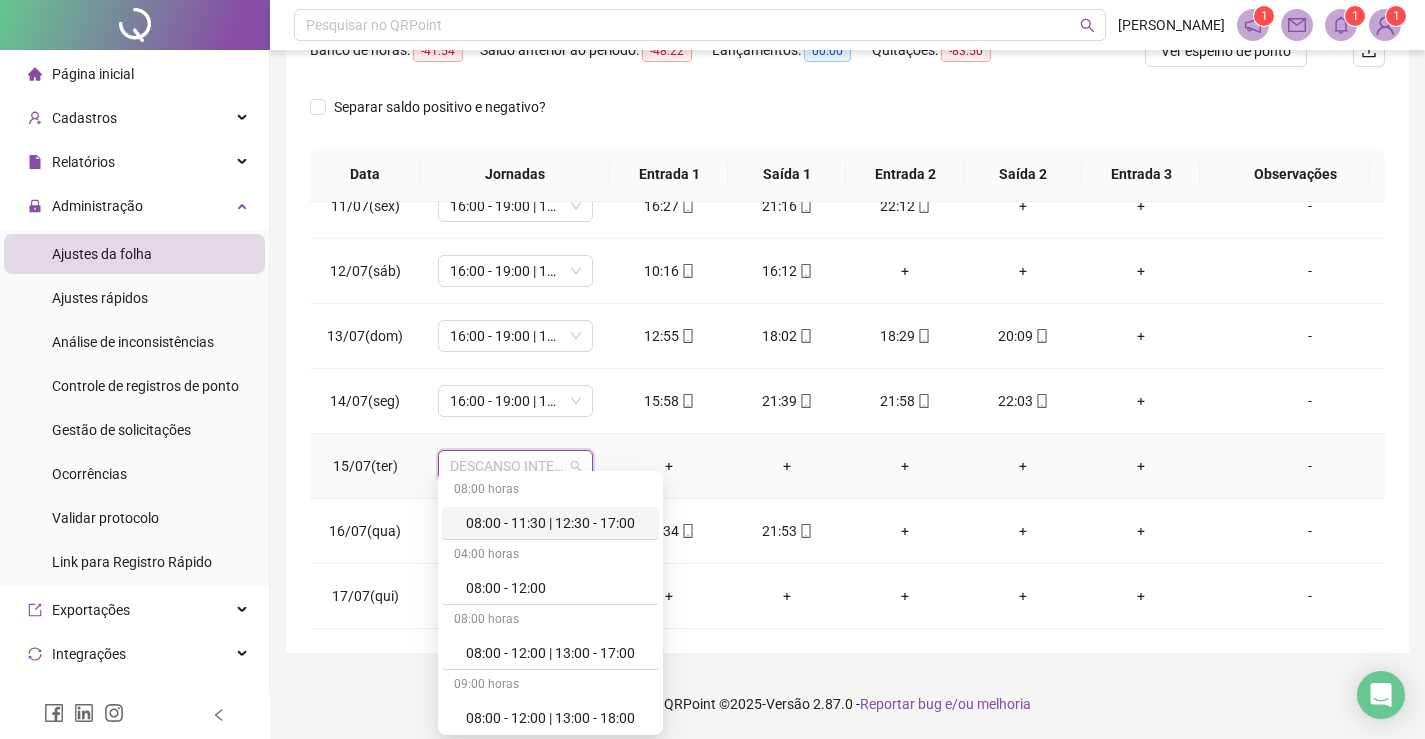 type on "*" 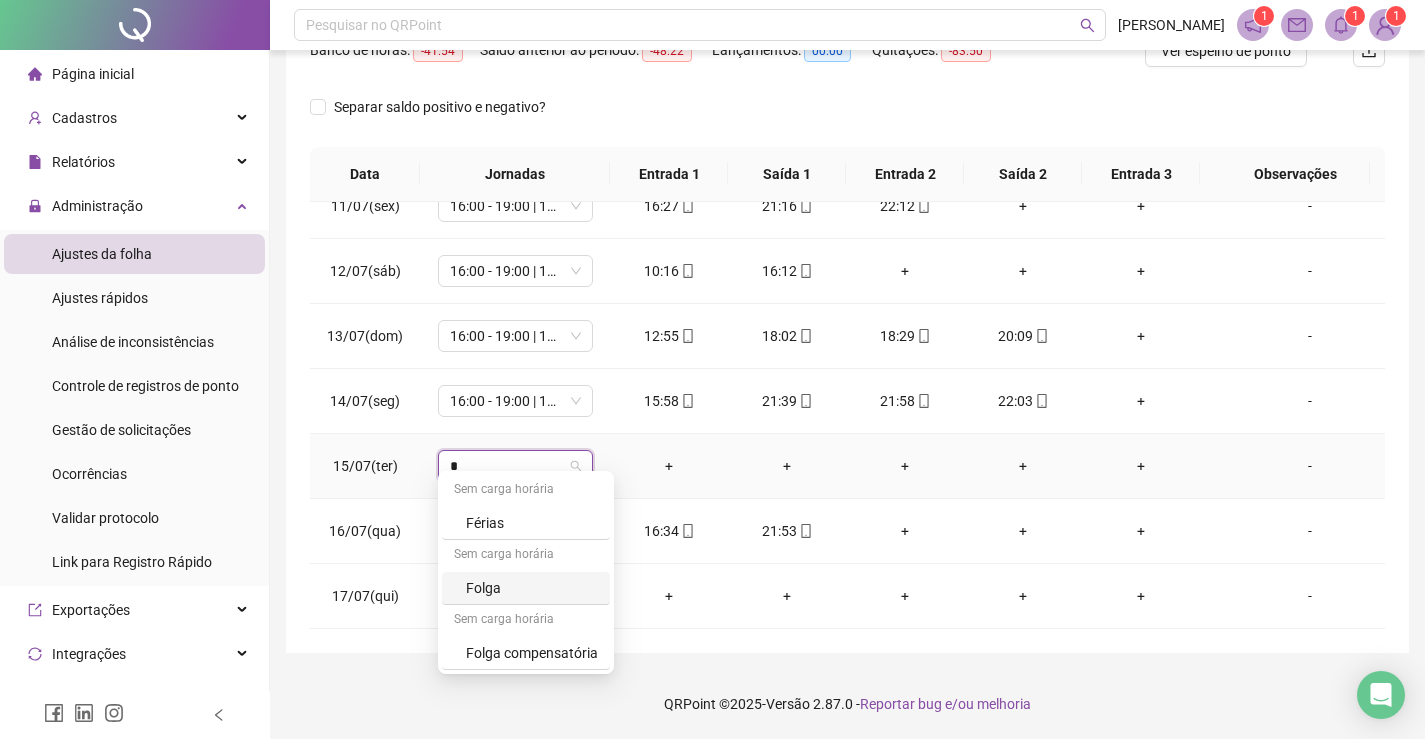 click on "Folga" at bounding box center (532, 588) 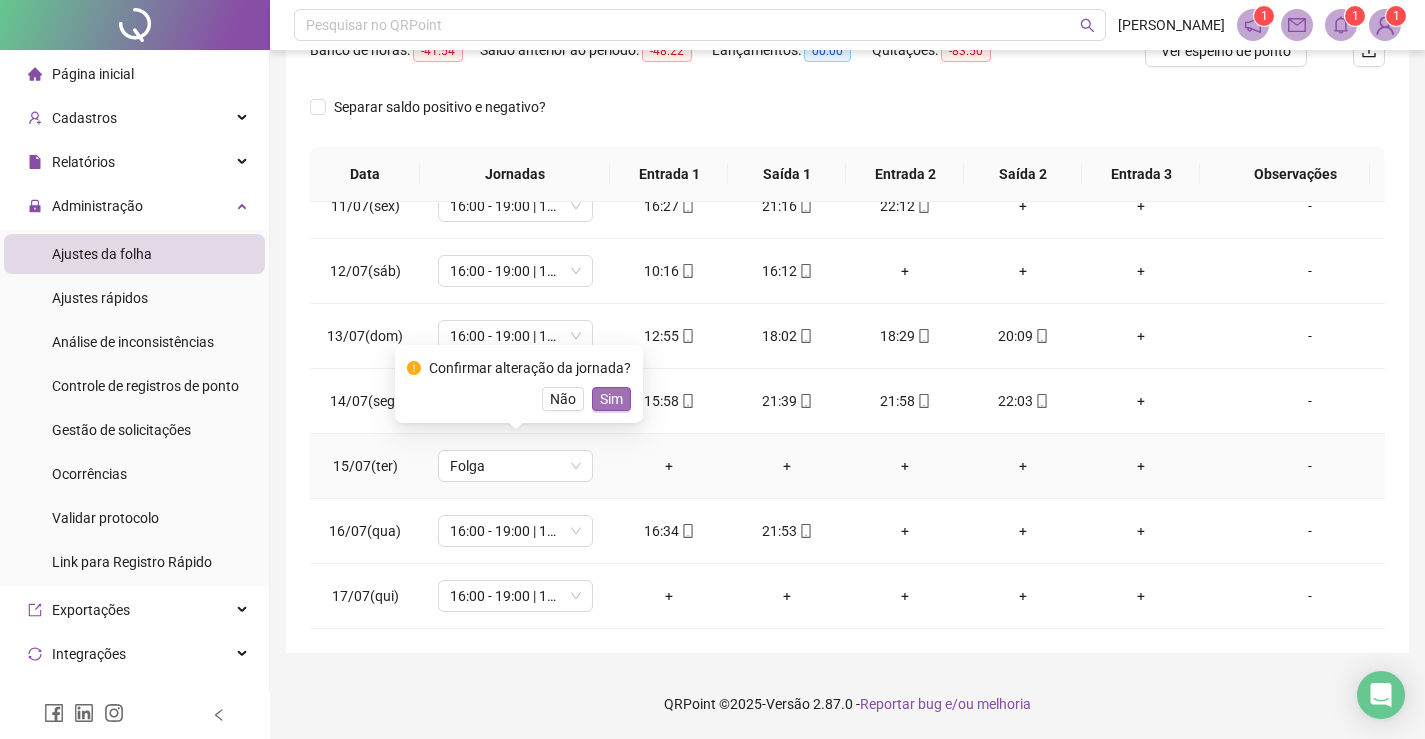 click on "Sim" at bounding box center (611, 399) 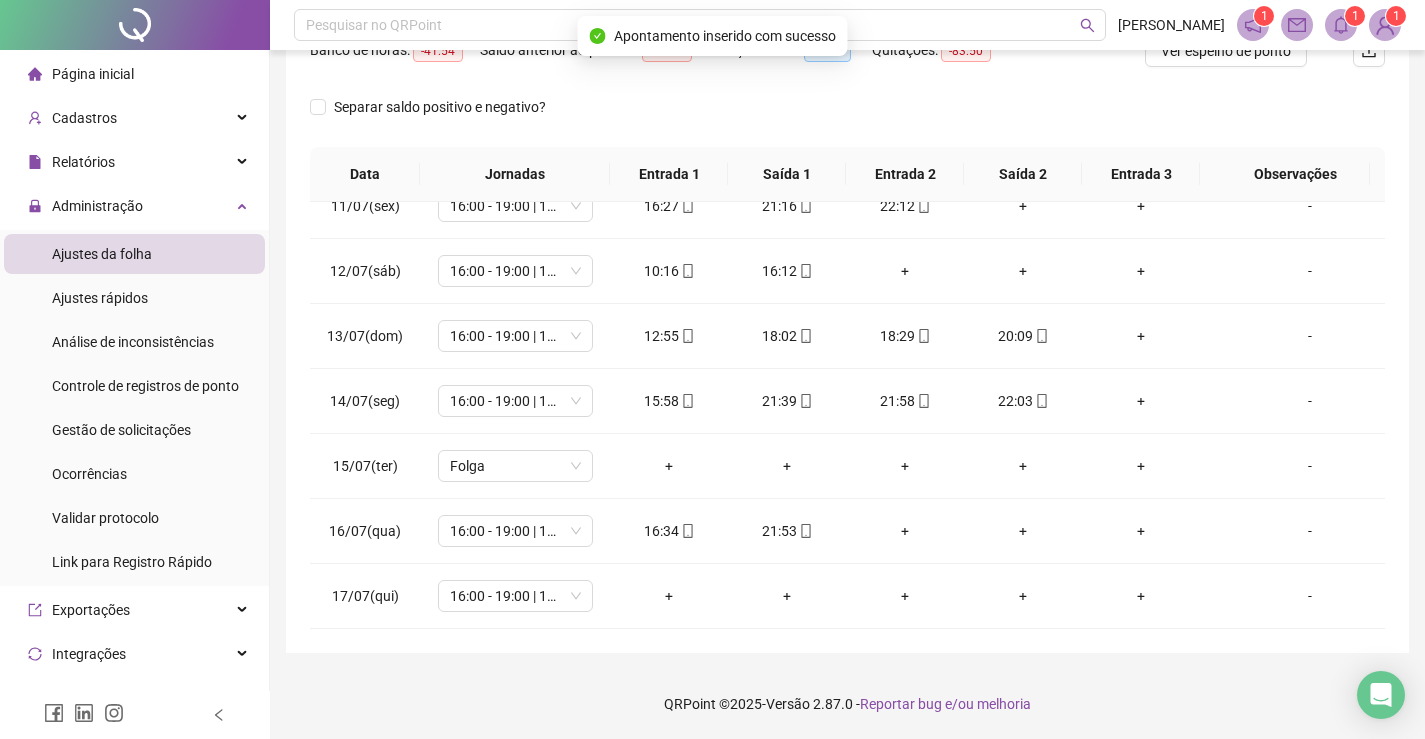scroll, scrollTop: 83, scrollLeft: 0, axis: vertical 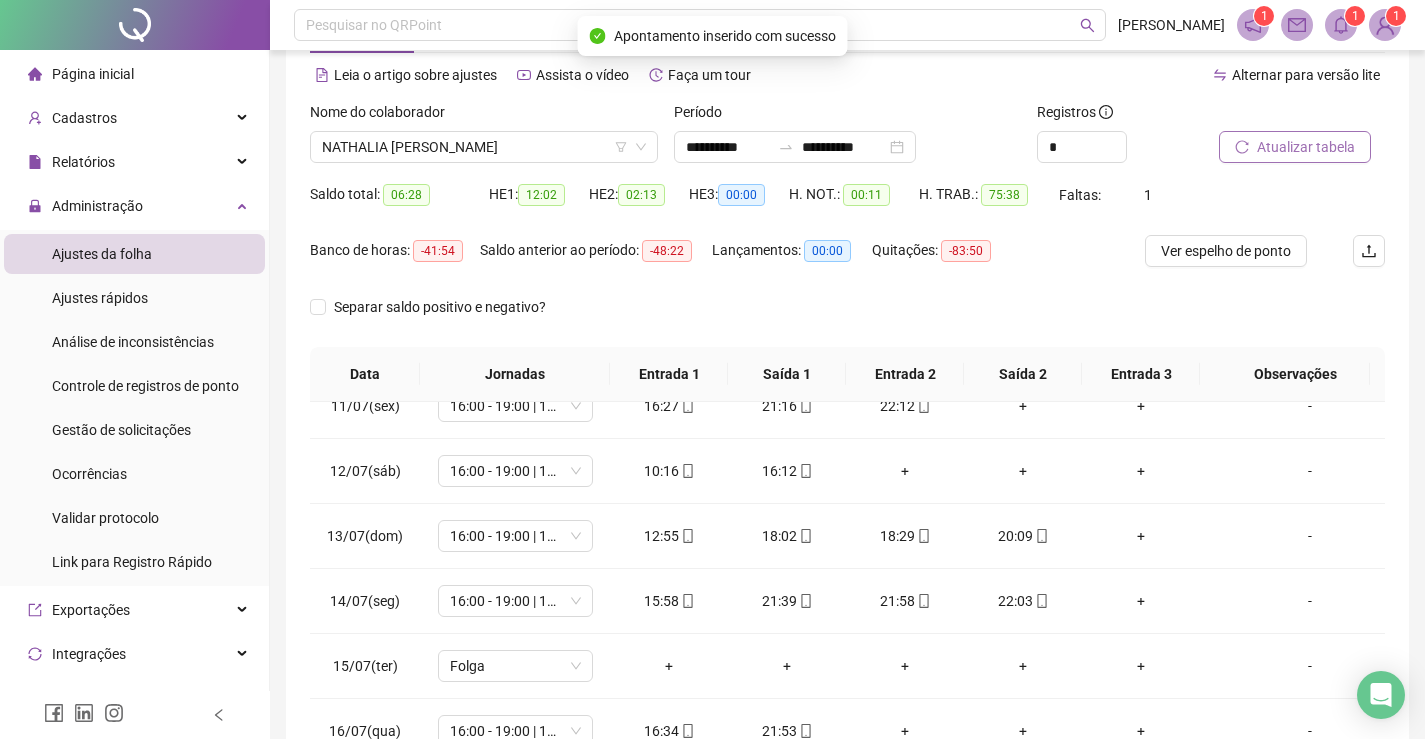 click on "Atualizar tabela" at bounding box center (1306, 147) 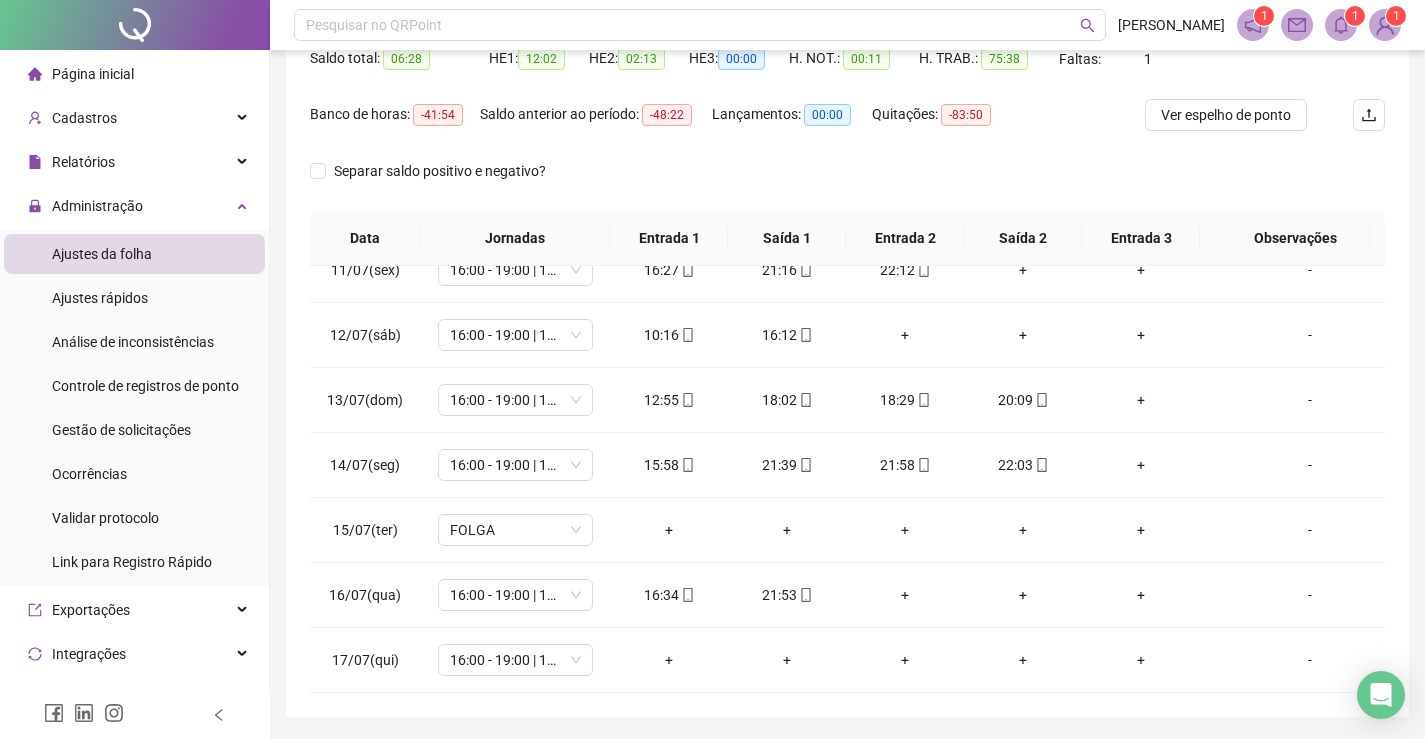 scroll, scrollTop: 283, scrollLeft: 0, axis: vertical 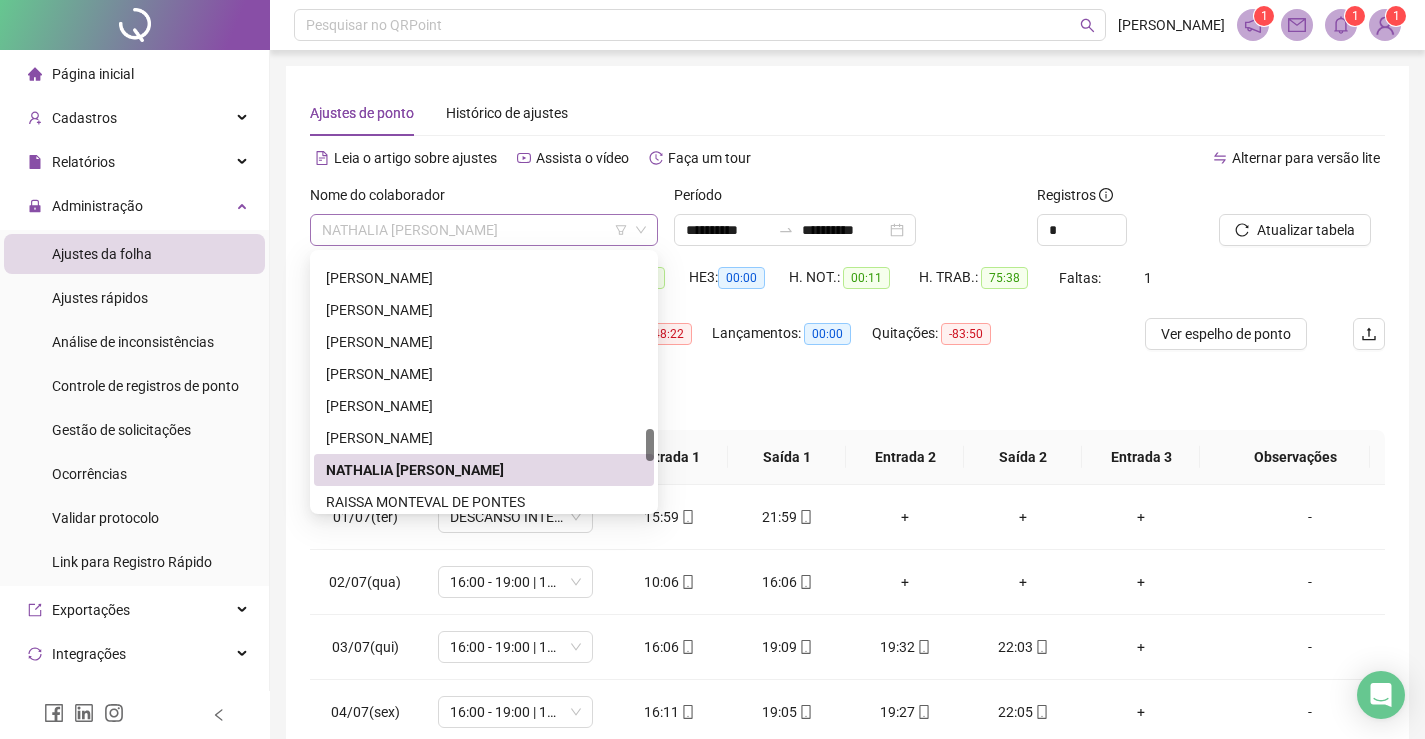 click on "NATHALIA [PERSON_NAME]" at bounding box center [484, 230] 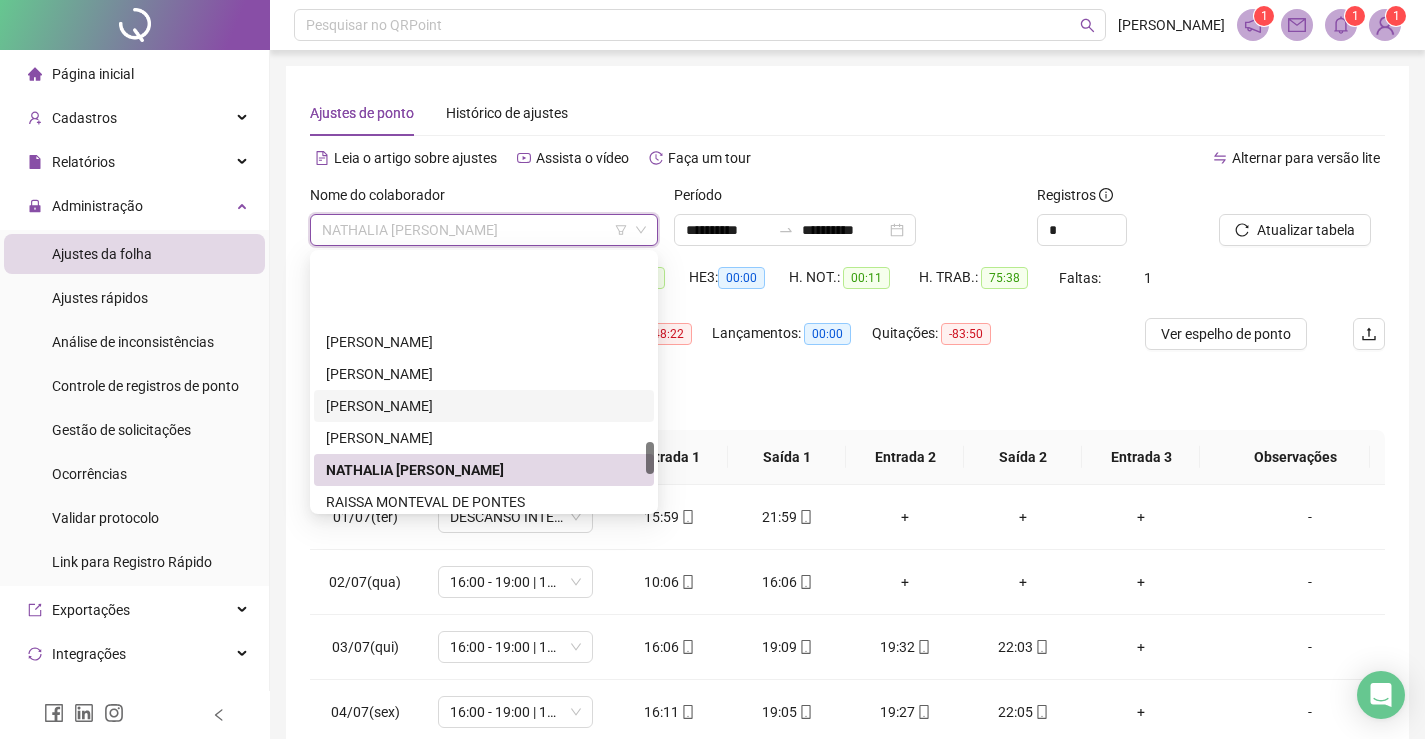 scroll, scrollTop: 1500, scrollLeft: 0, axis: vertical 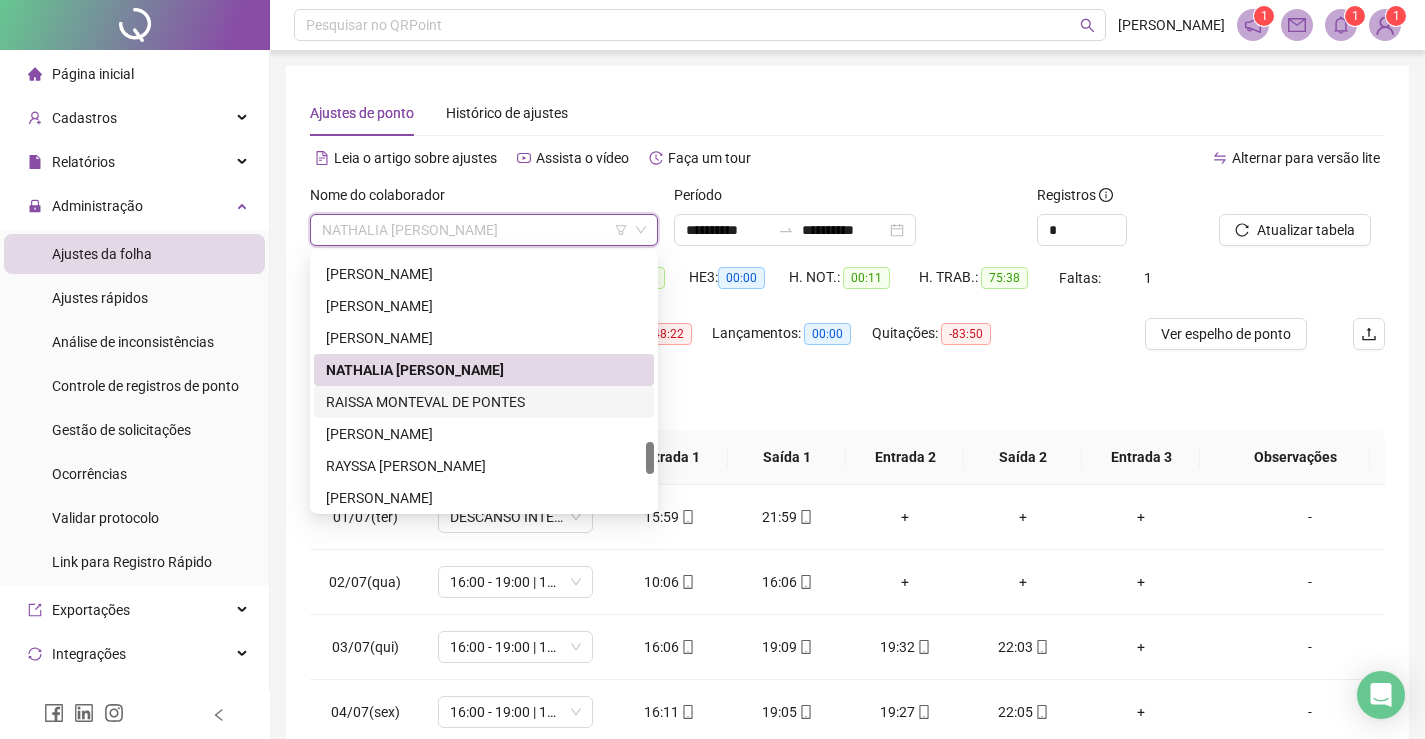 click on "RAISSA MONTEVAL DE PONTES" at bounding box center (484, 402) 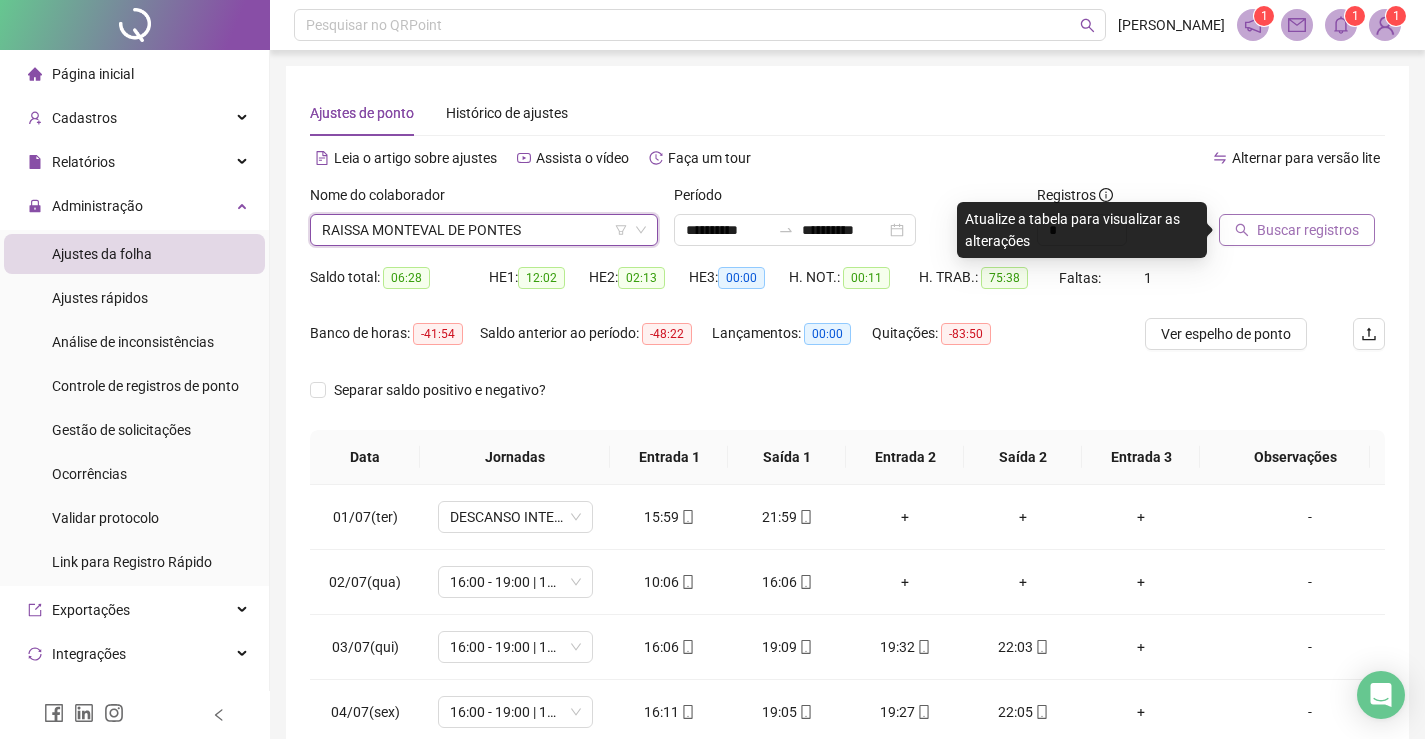 click on "Buscar registros" at bounding box center (1308, 230) 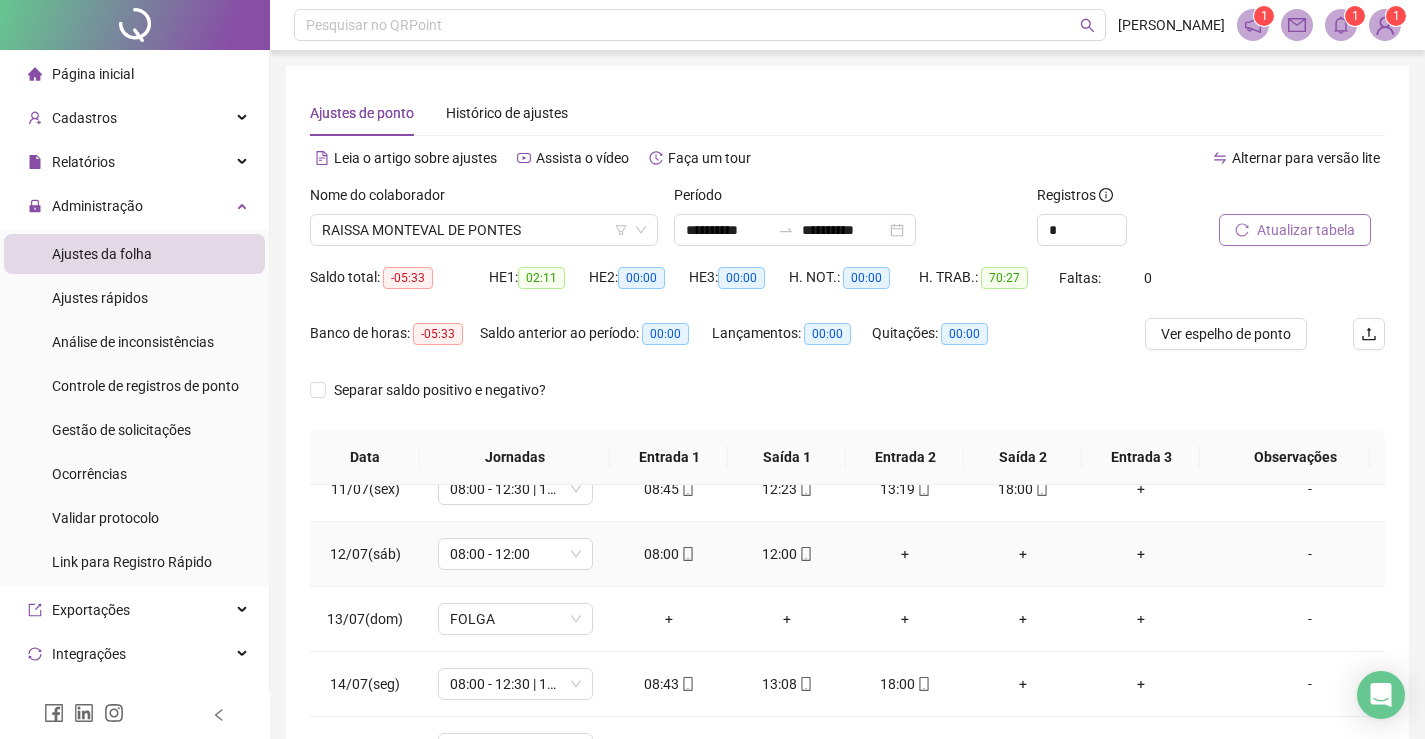 scroll, scrollTop: 303, scrollLeft: 0, axis: vertical 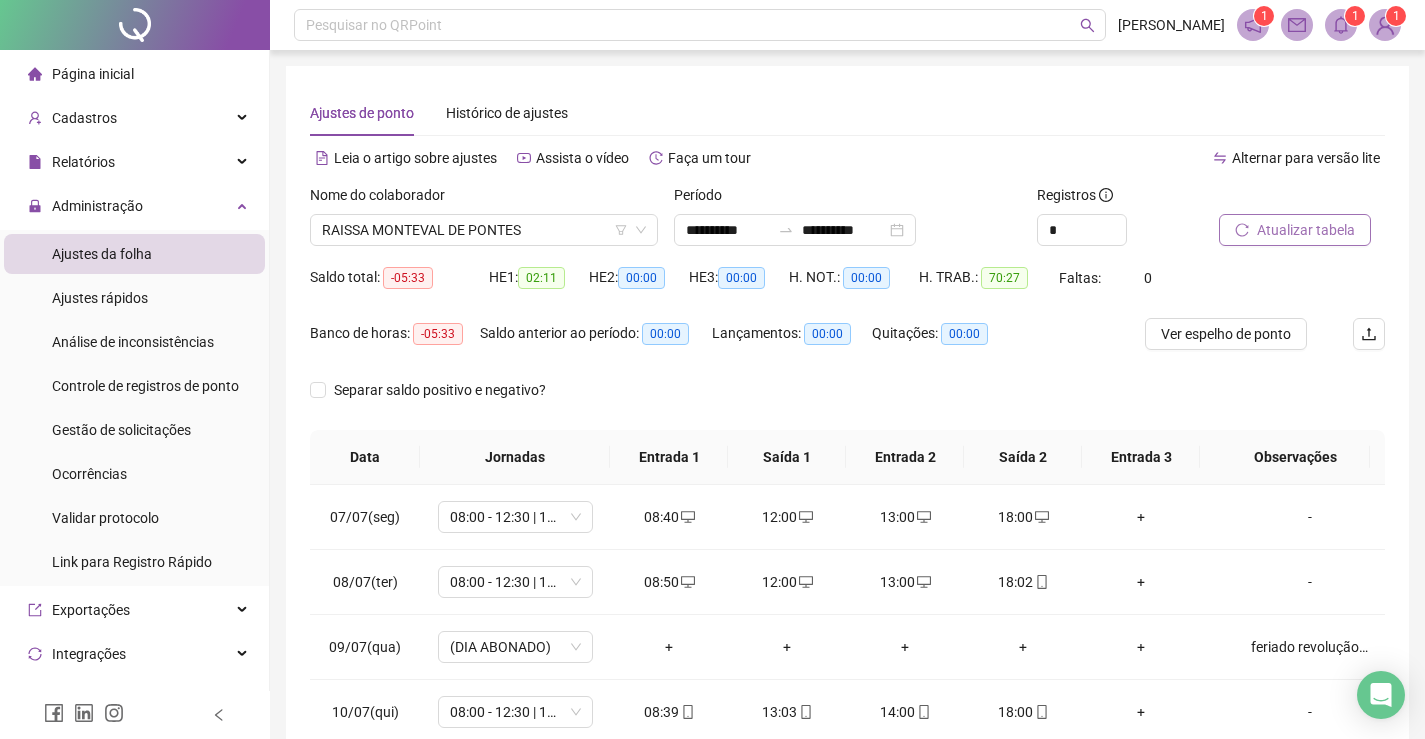 click on "Atualizar tabela" at bounding box center [1306, 230] 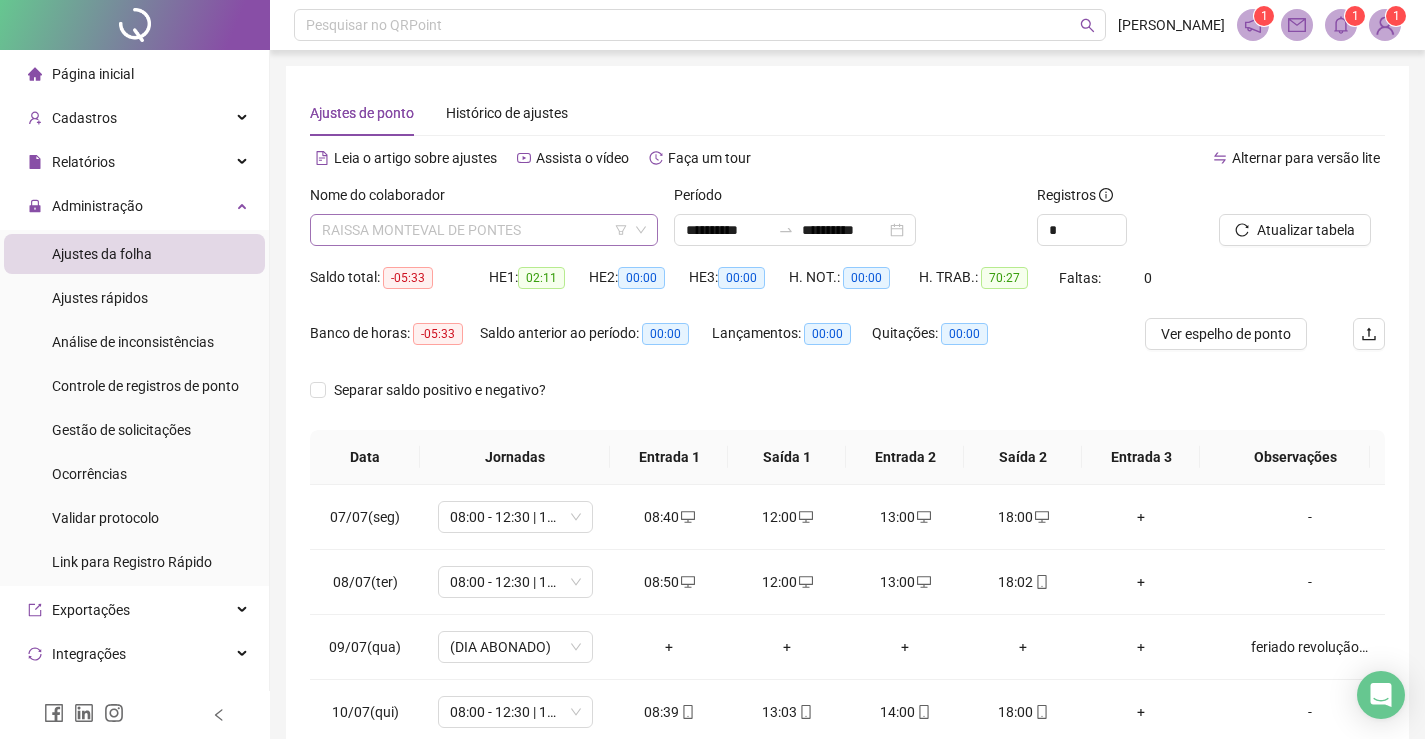 click on "RAISSA MONTEVAL DE PONTES" at bounding box center [484, 230] 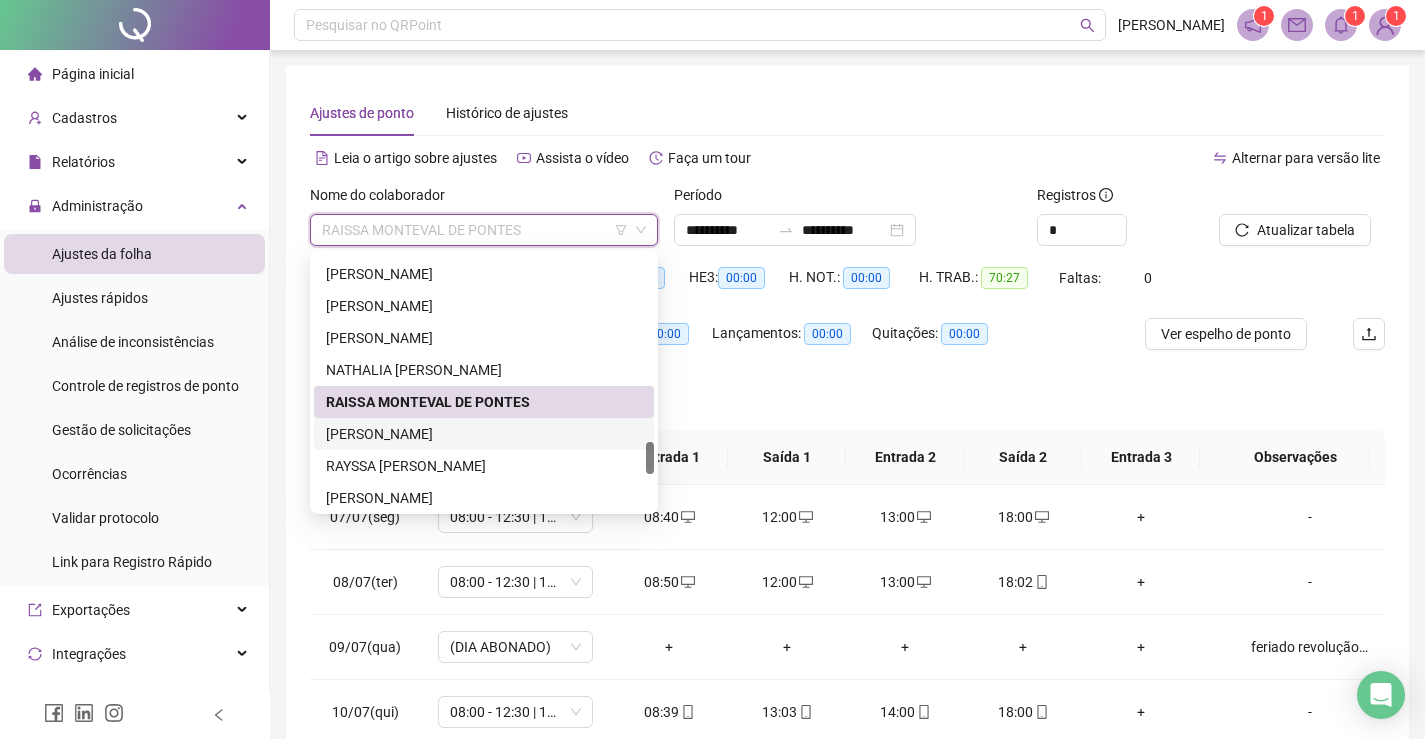click on "[PERSON_NAME]" at bounding box center (484, 434) 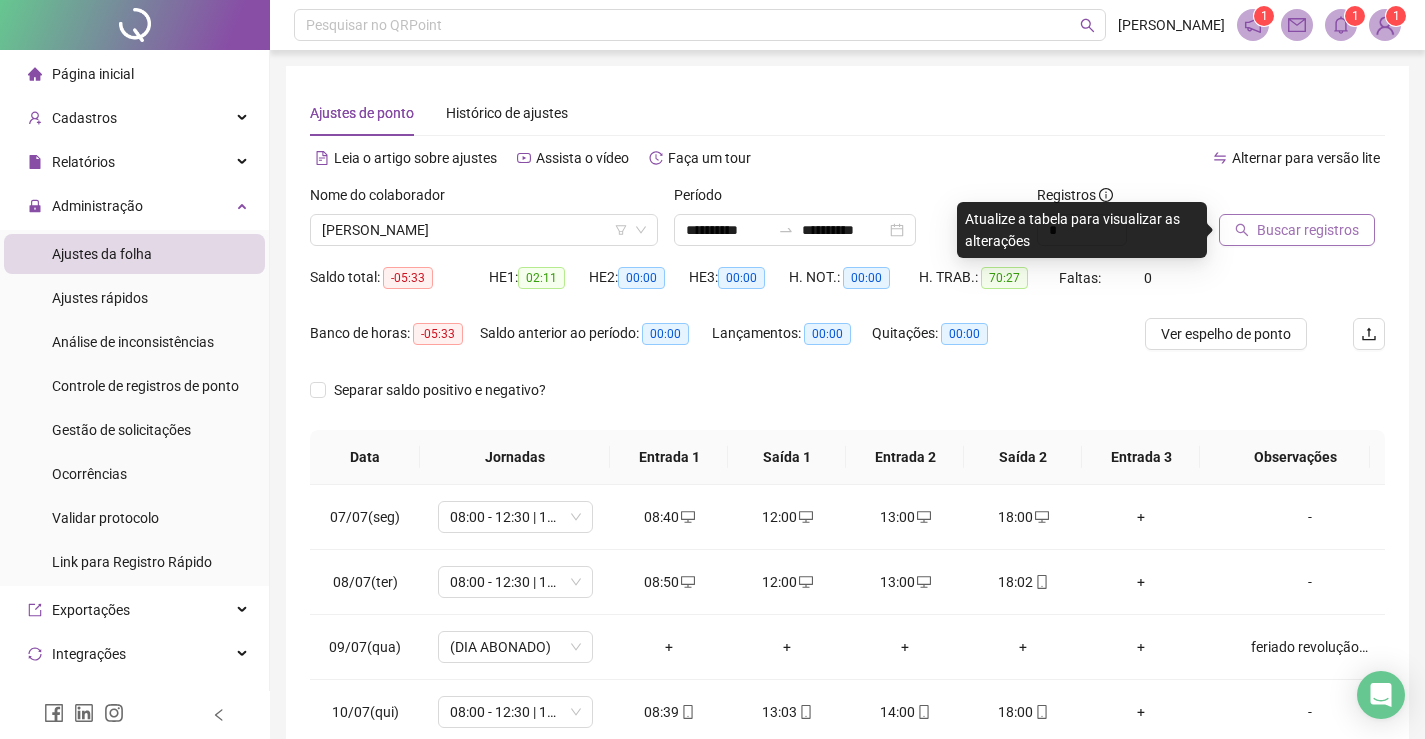 click on "Buscar registros" at bounding box center [1308, 230] 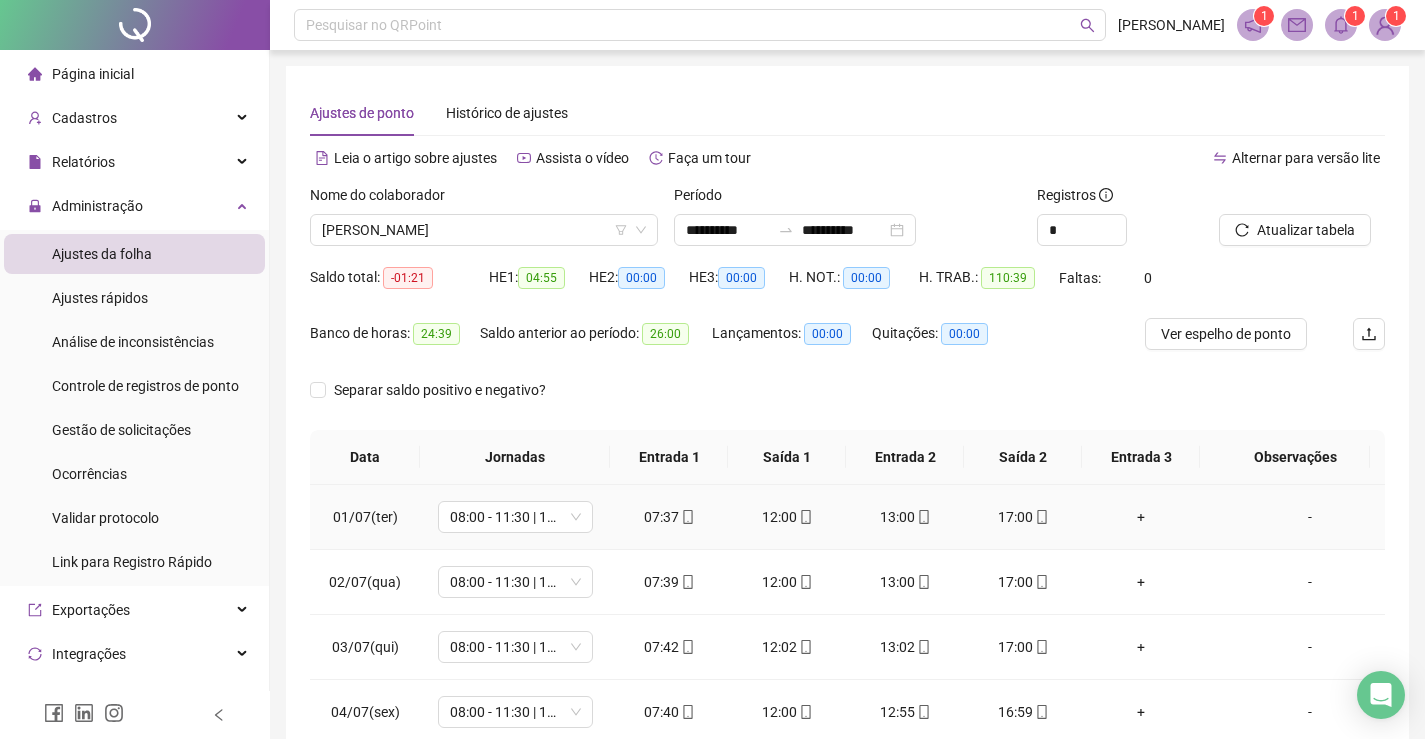 scroll, scrollTop: 100, scrollLeft: 0, axis: vertical 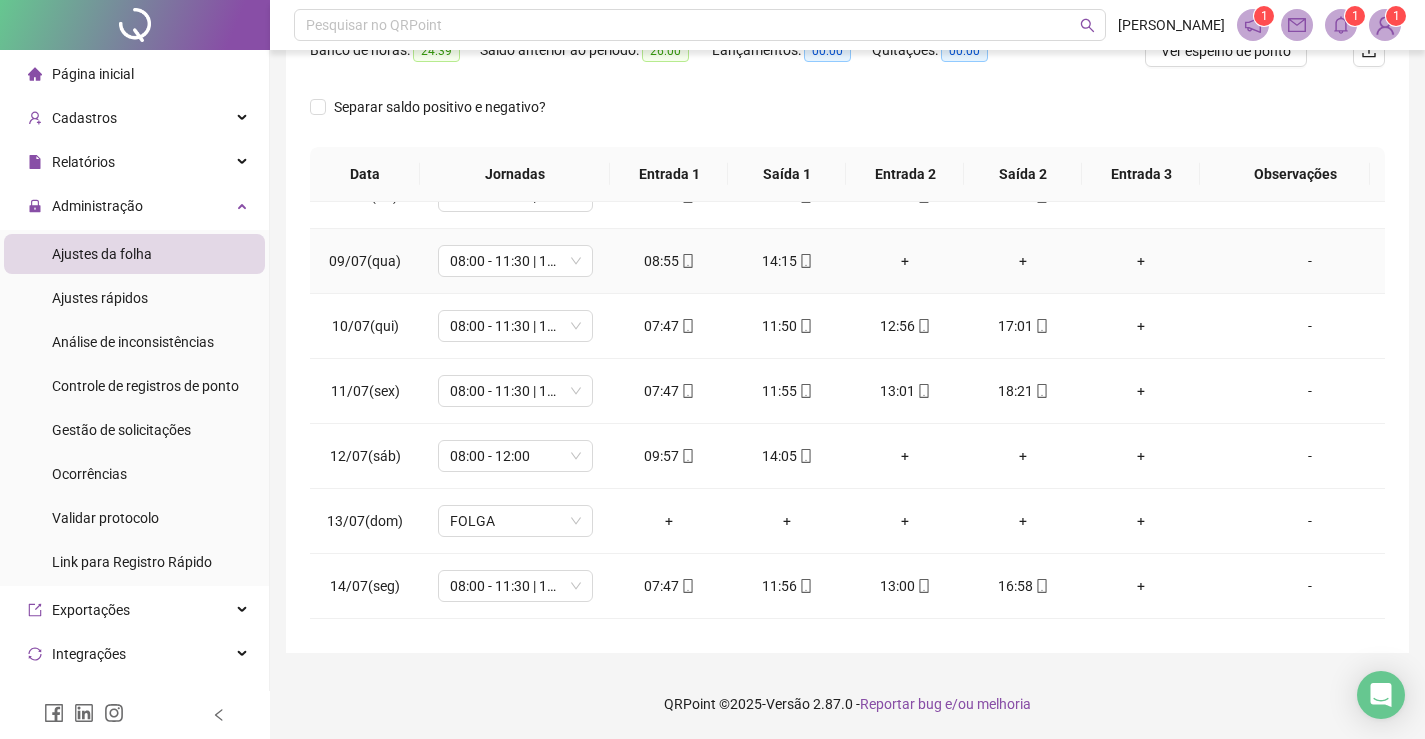 click on "-" at bounding box center [1310, 261] 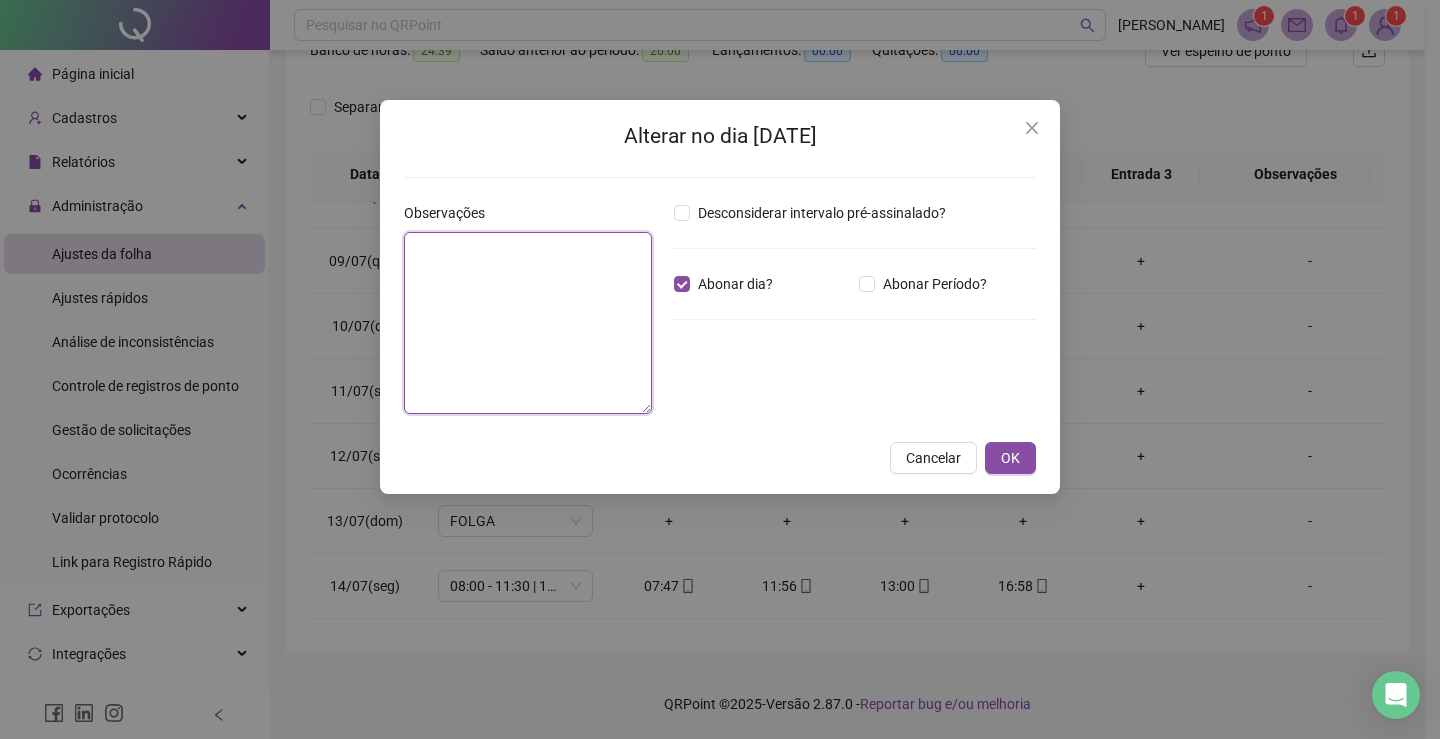 click at bounding box center [528, 323] 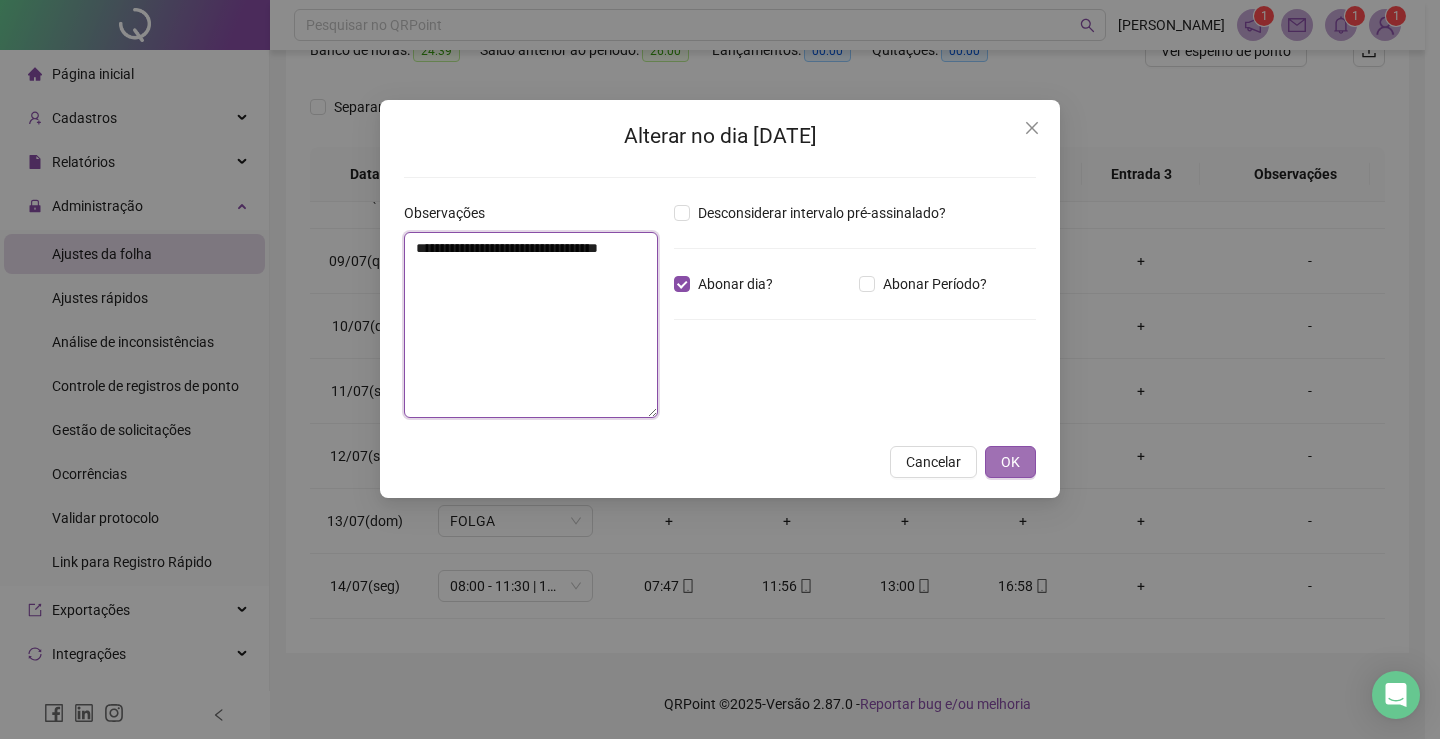 type on "**********" 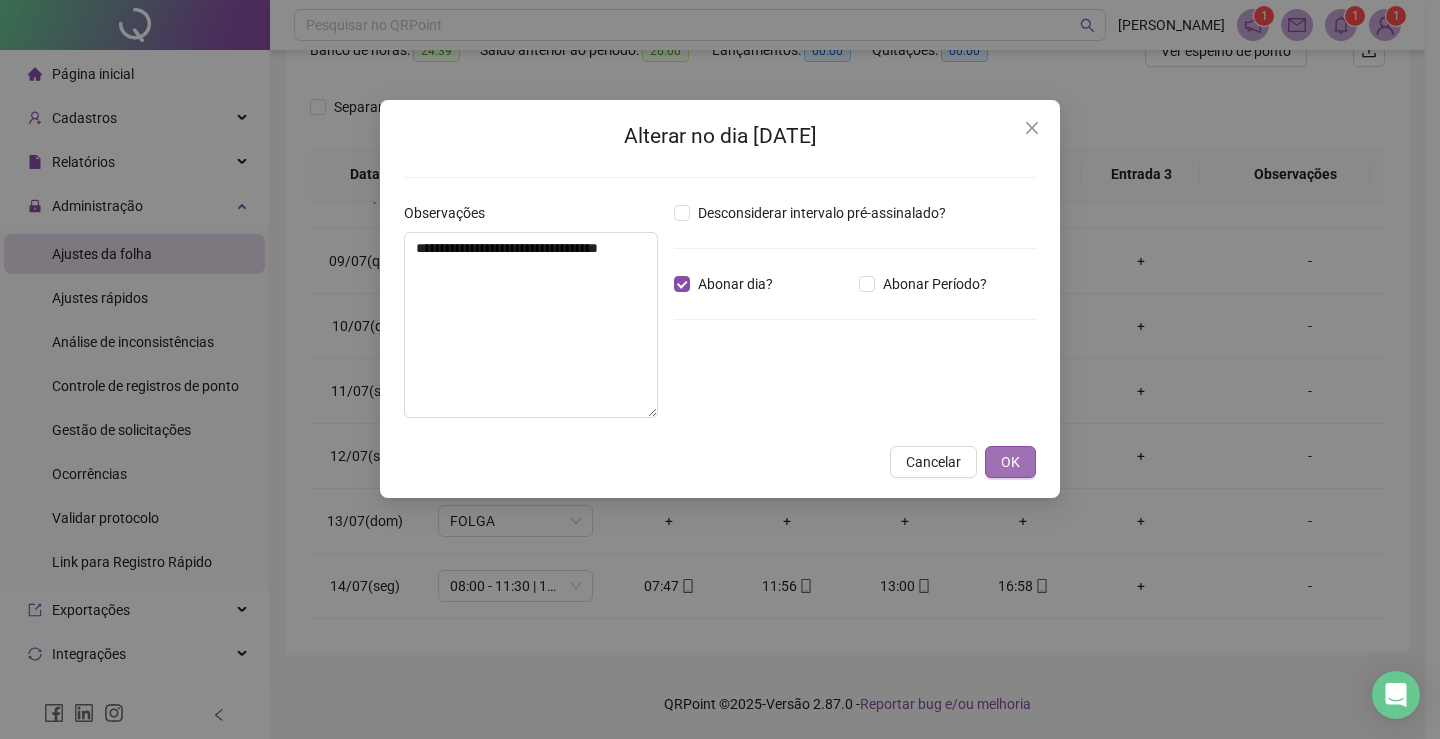 click on "OK" at bounding box center [1010, 462] 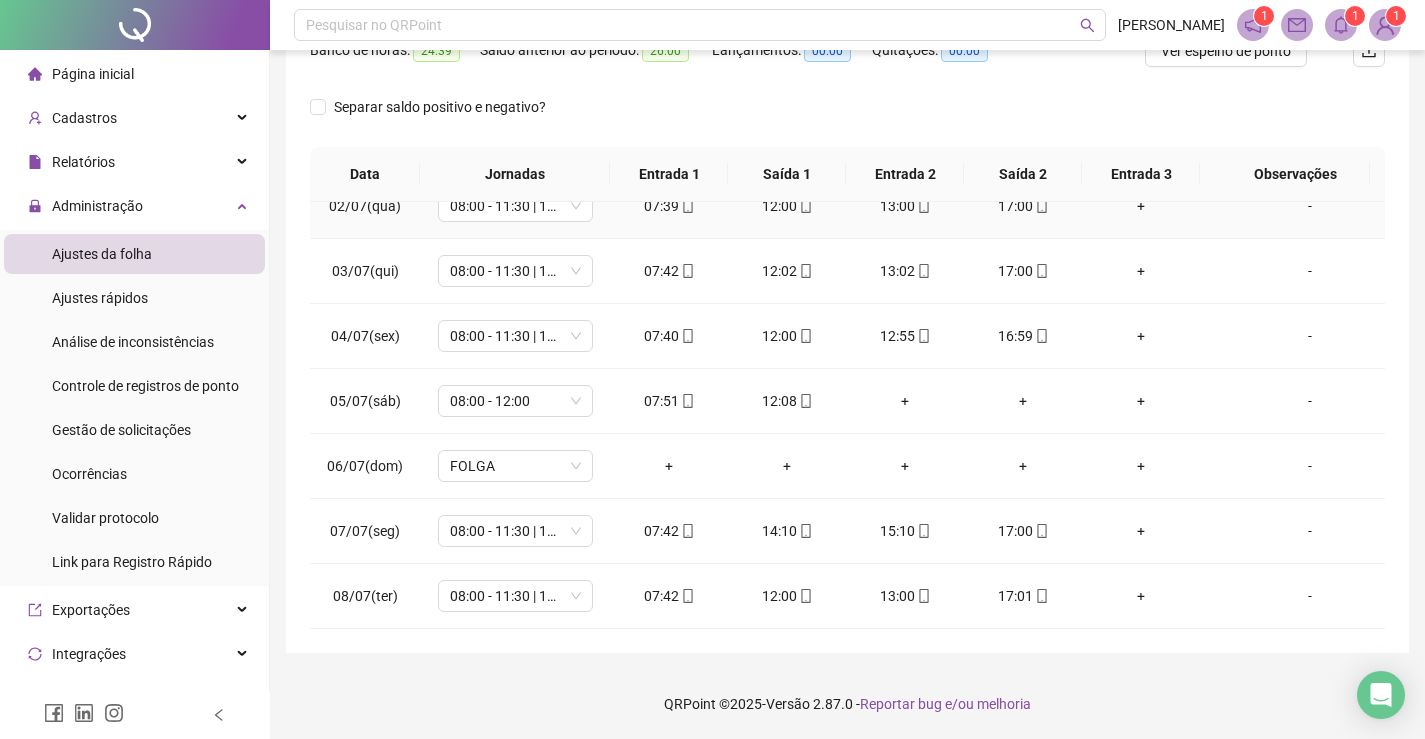 scroll, scrollTop: 0, scrollLeft: 0, axis: both 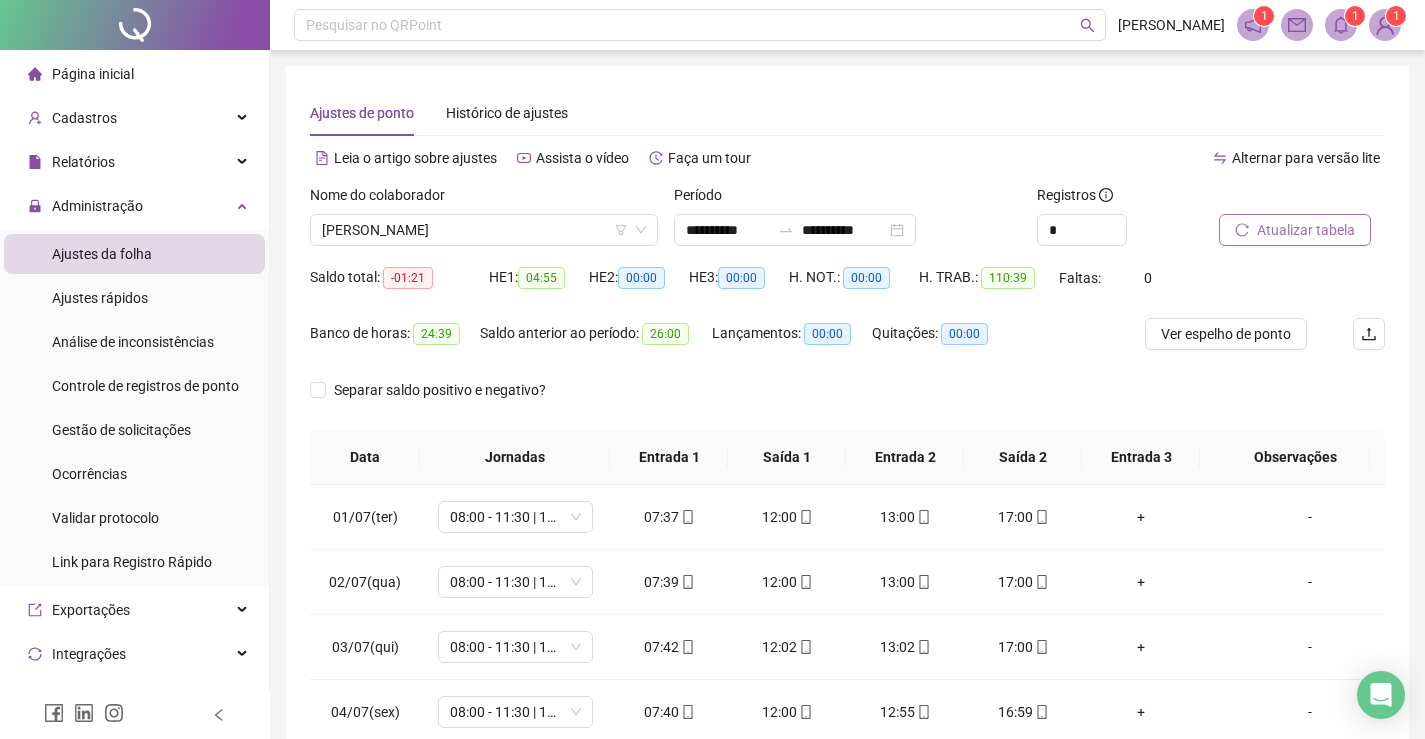 click on "Atualizar tabela" at bounding box center (1306, 230) 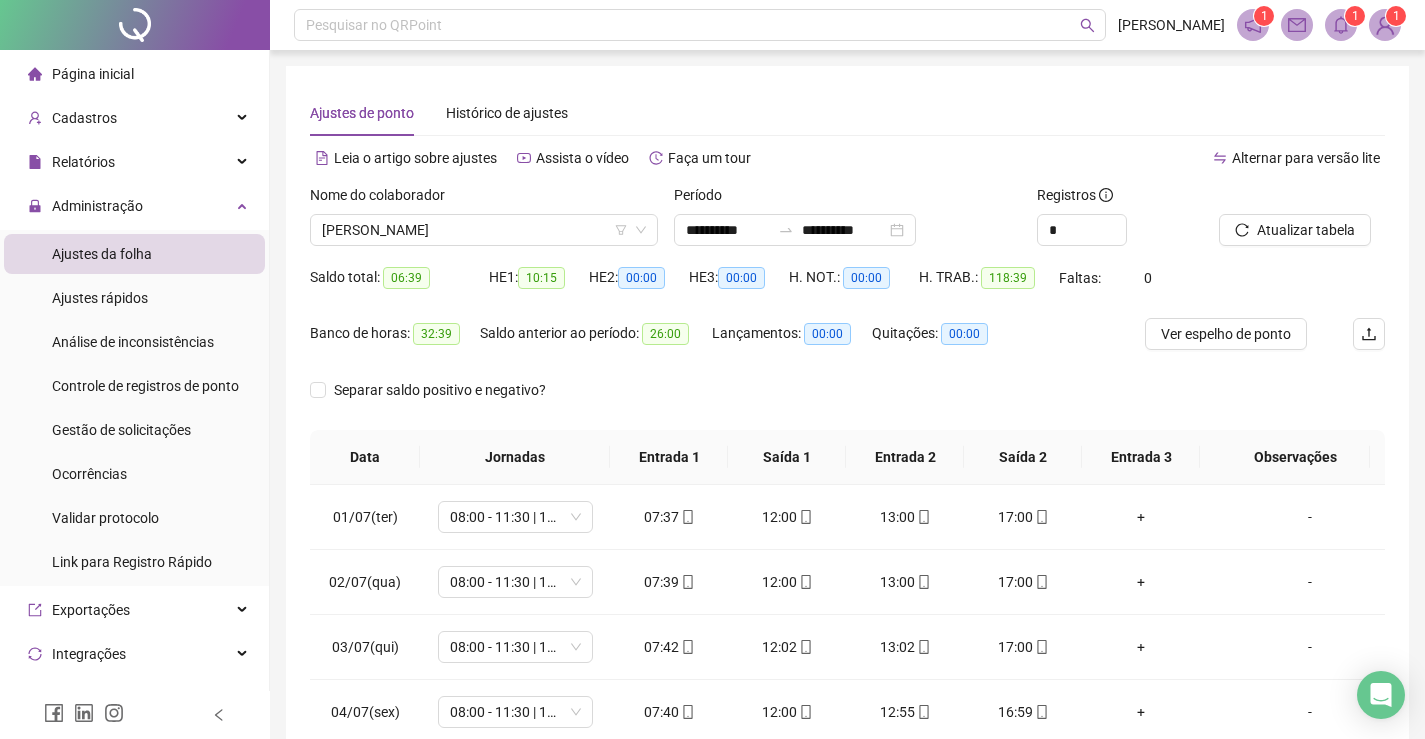 scroll, scrollTop: 283, scrollLeft: 0, axis: vertical 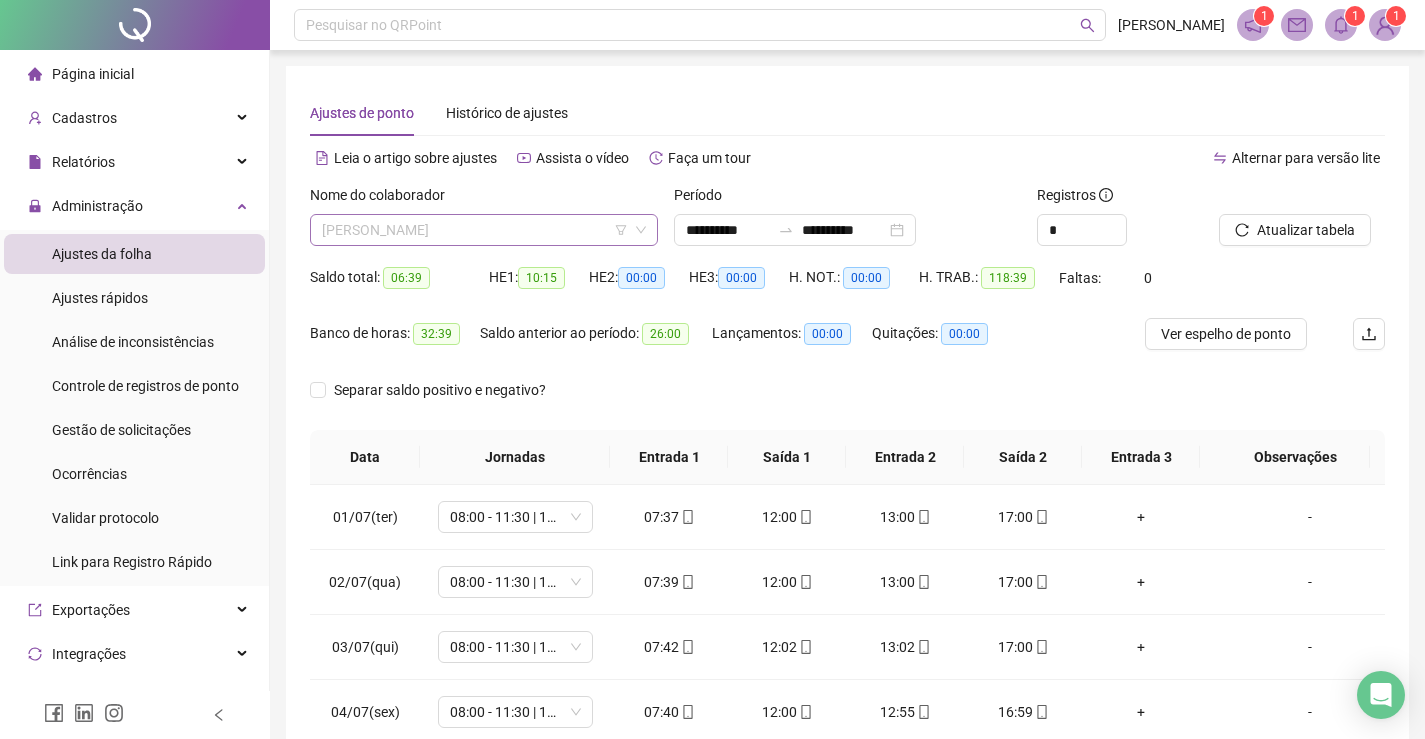 click on "[PERSON_NAME]" at bounding box center (484, 230) 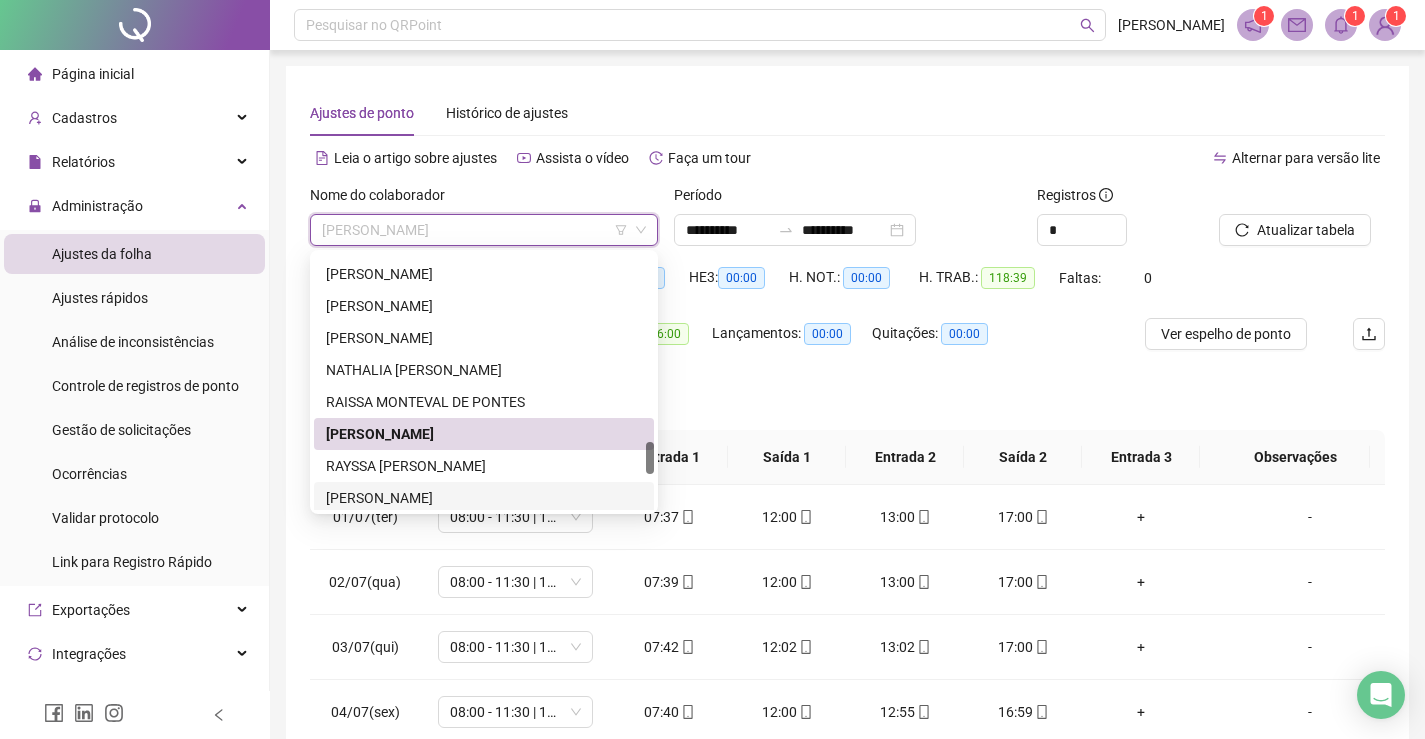 click on "[PERSON_NAME]" at bounding box center (484, 498) 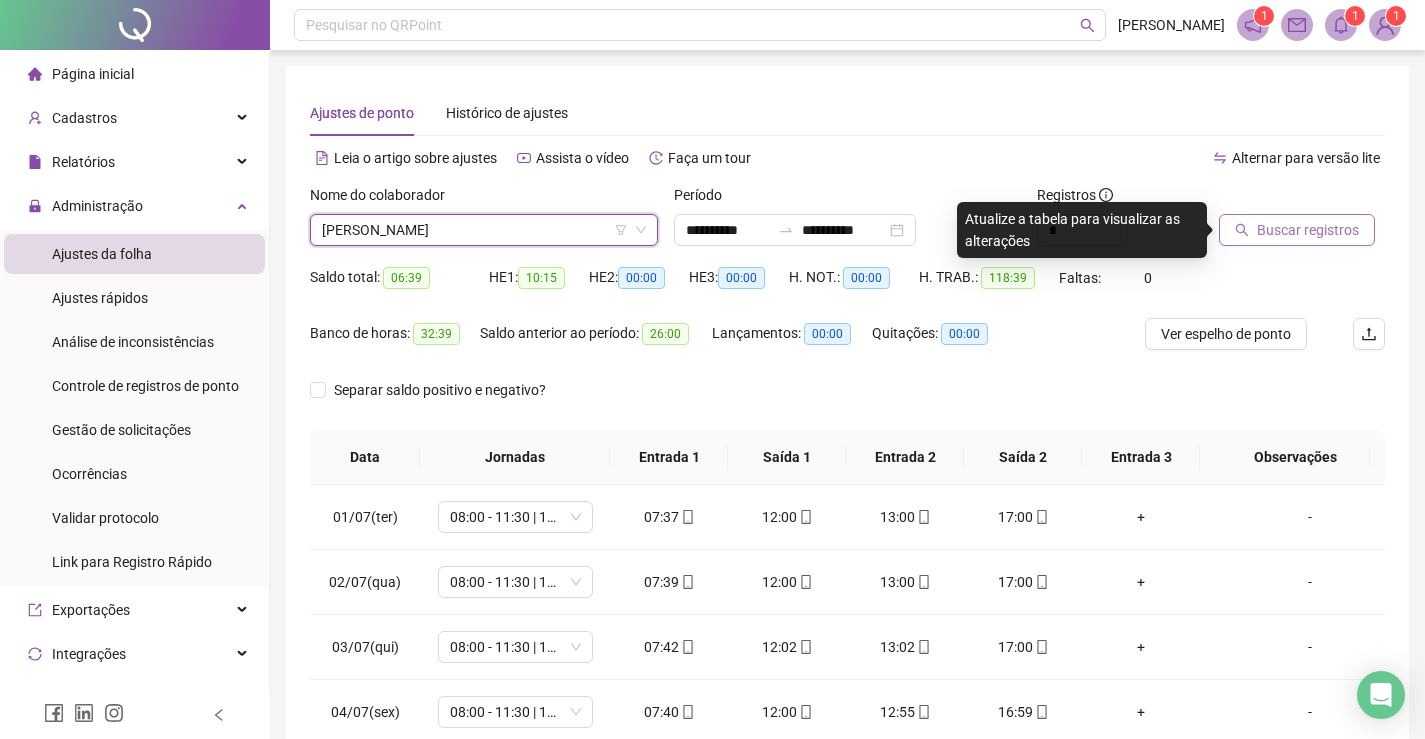 click on "Buscar registros" at bounding box center (1308, 230) 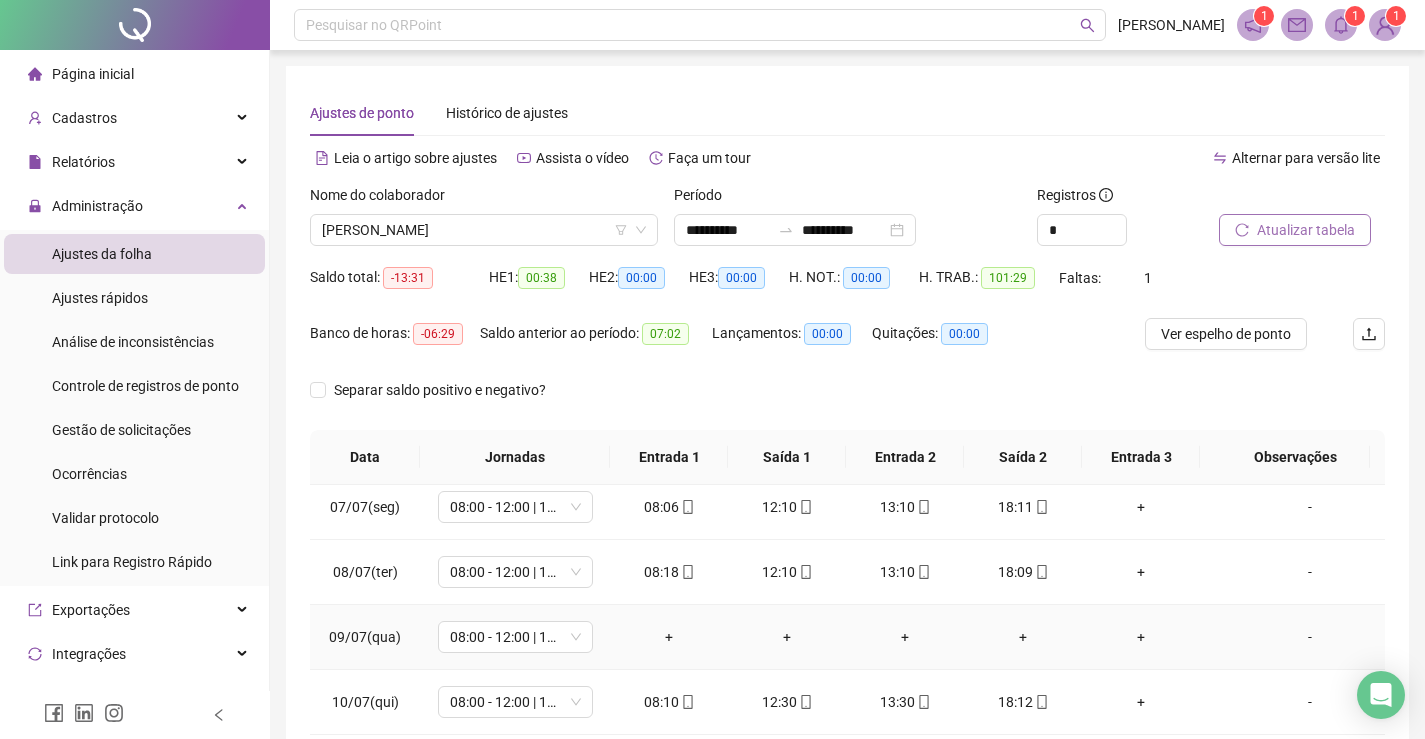 scroll, scrollTop: 693, scrollLeft: 0, axis: vertical 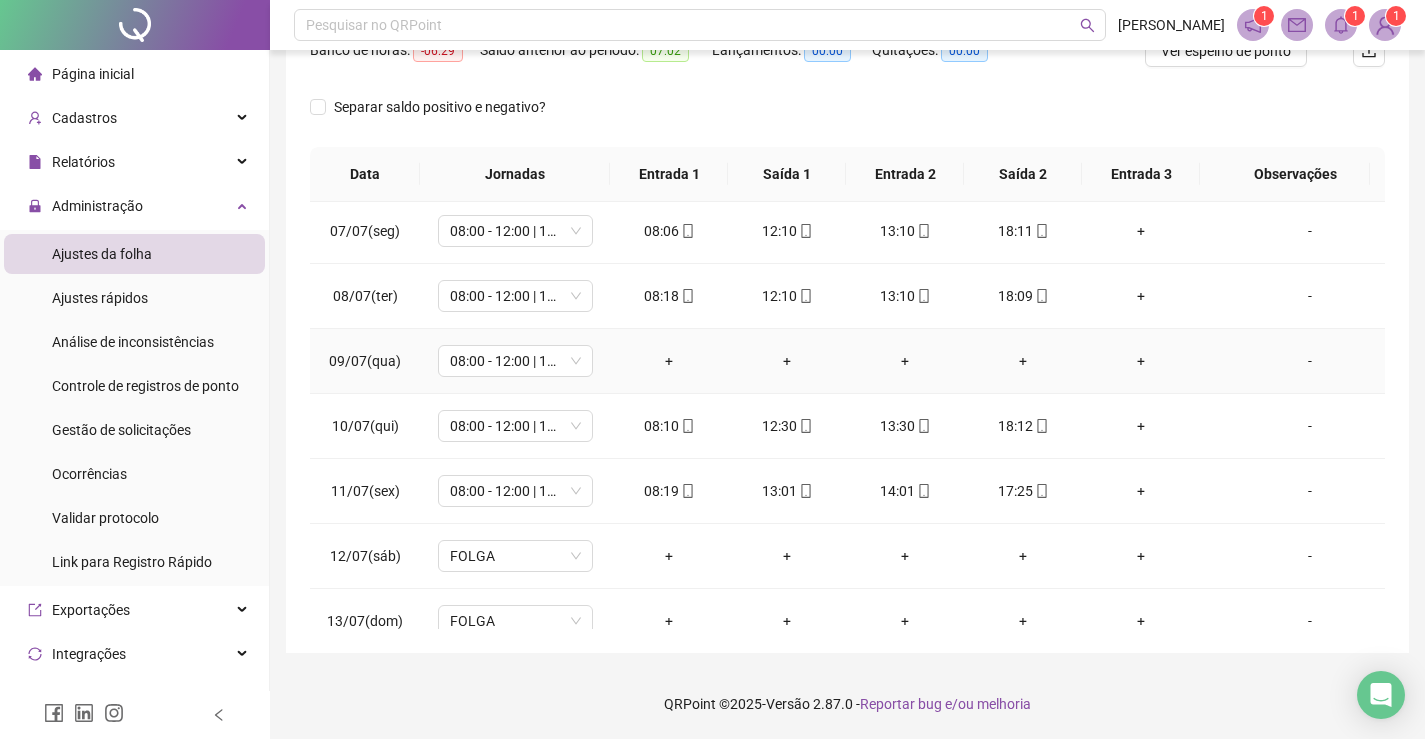 click on "-" at bounding box center [1310, 361] 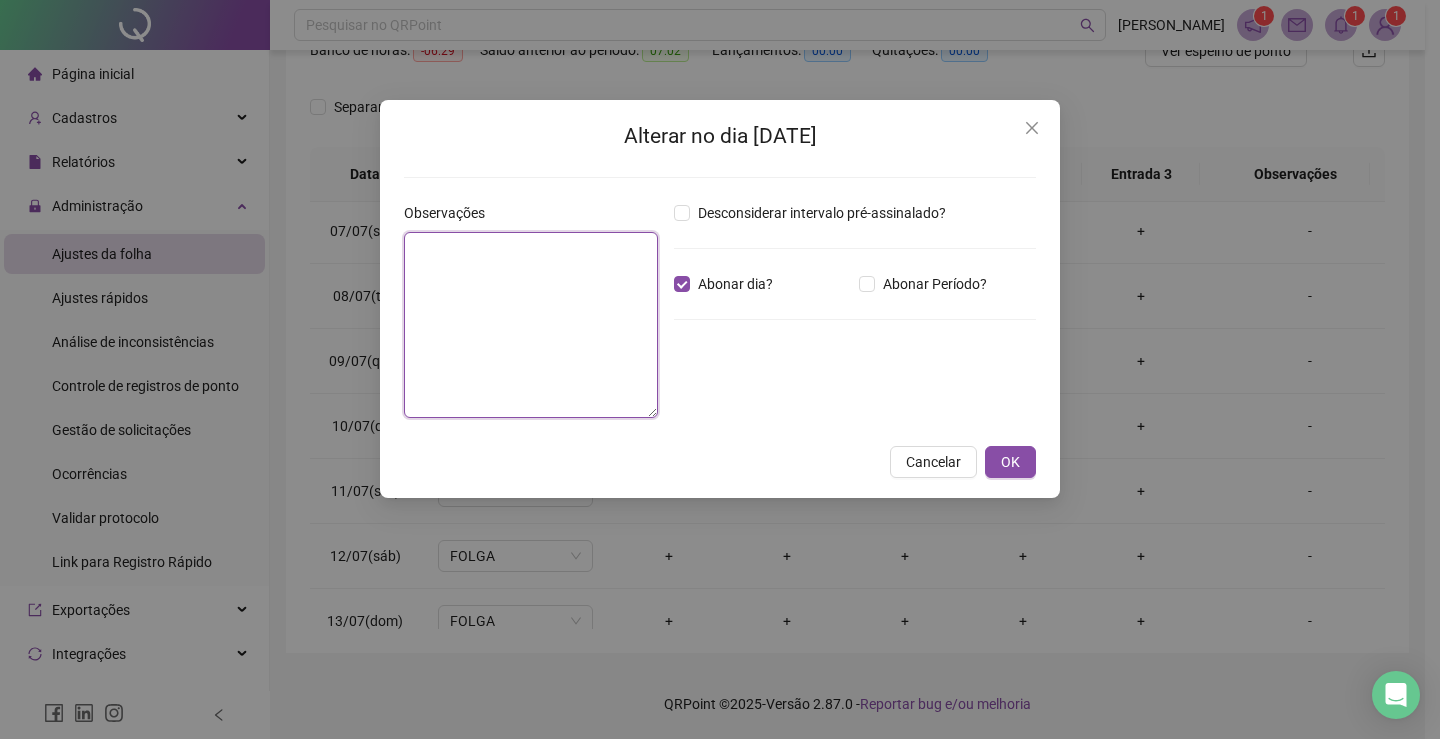 click at bounding box center [531, 325] 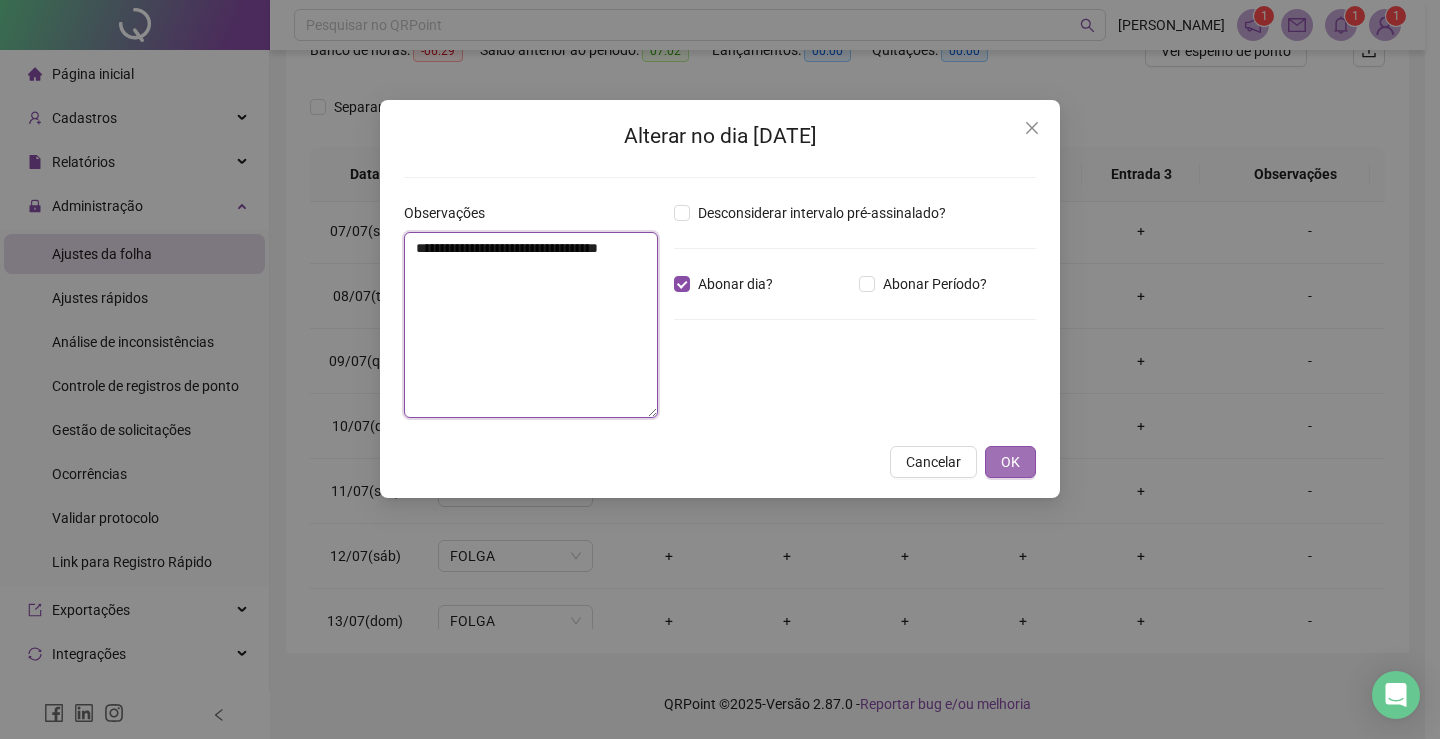 type on "**********" 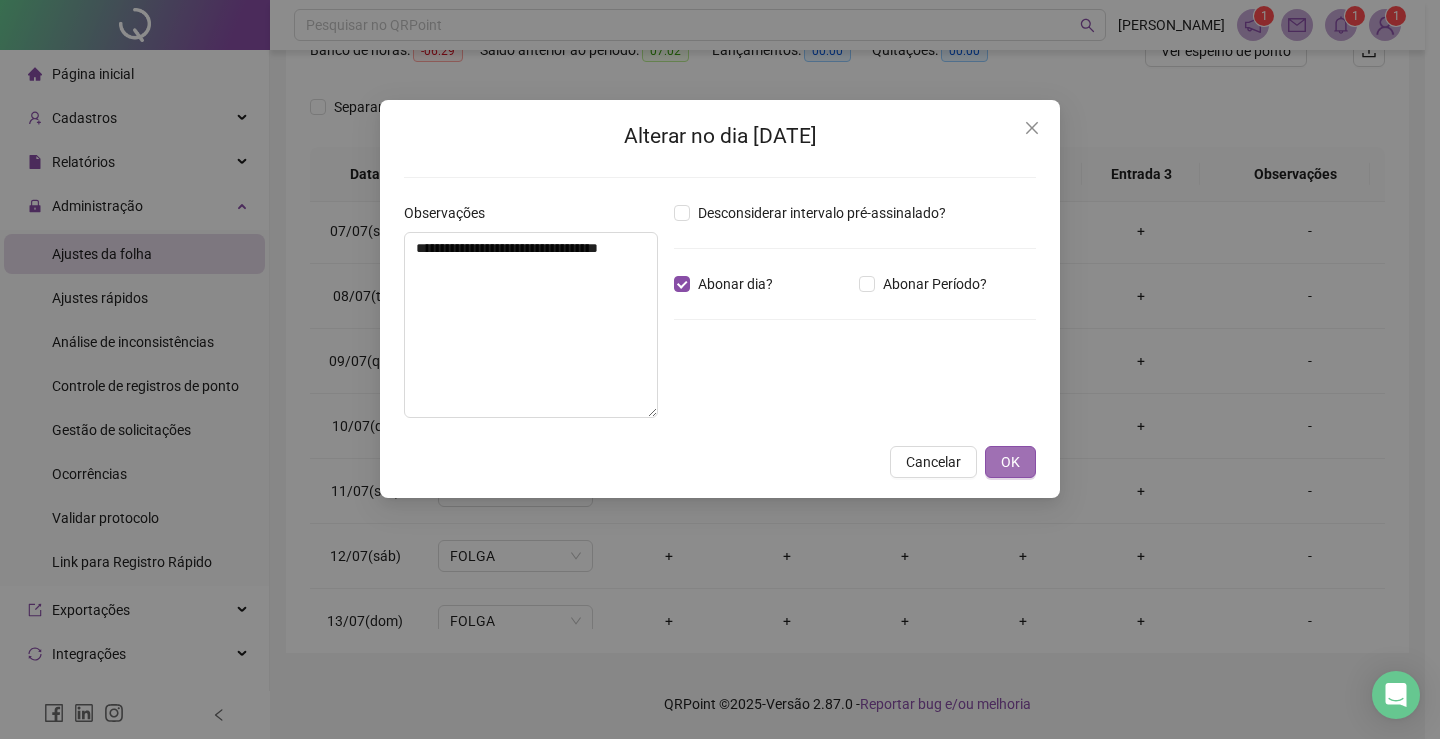 click on "OK" at bounding box center [1010, 462] 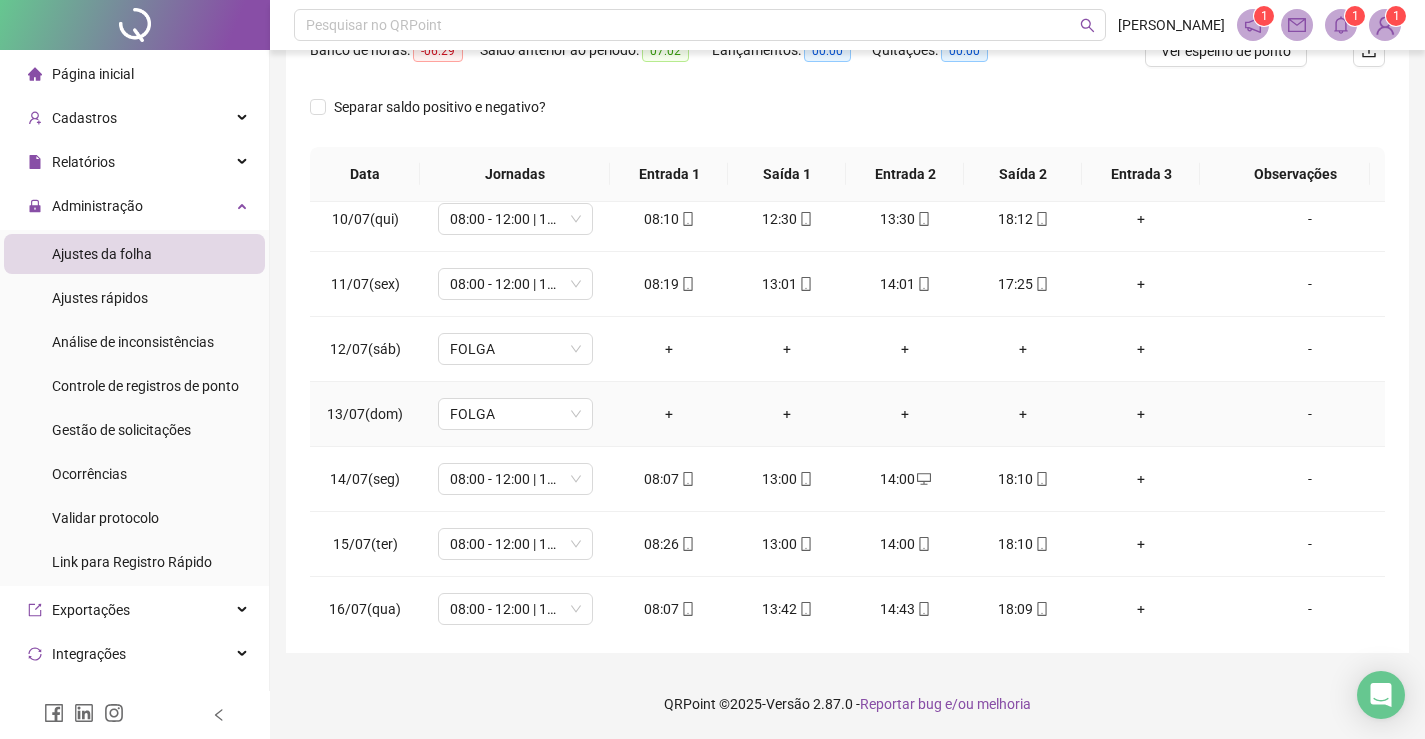 scroll, scrollTop: 693, scrollLeft: 0, axis: vertical 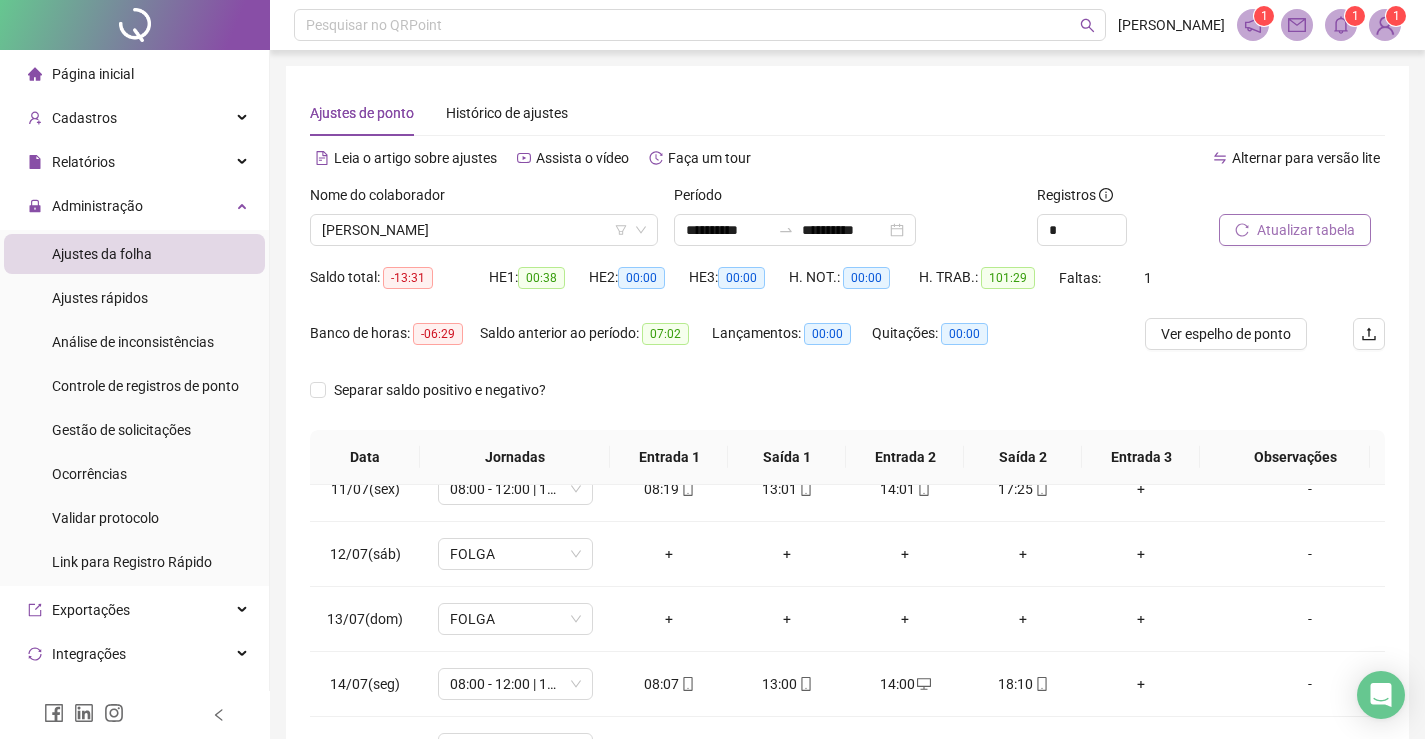 click on "Atualizar tabela" at bounding box center (1306, 230) 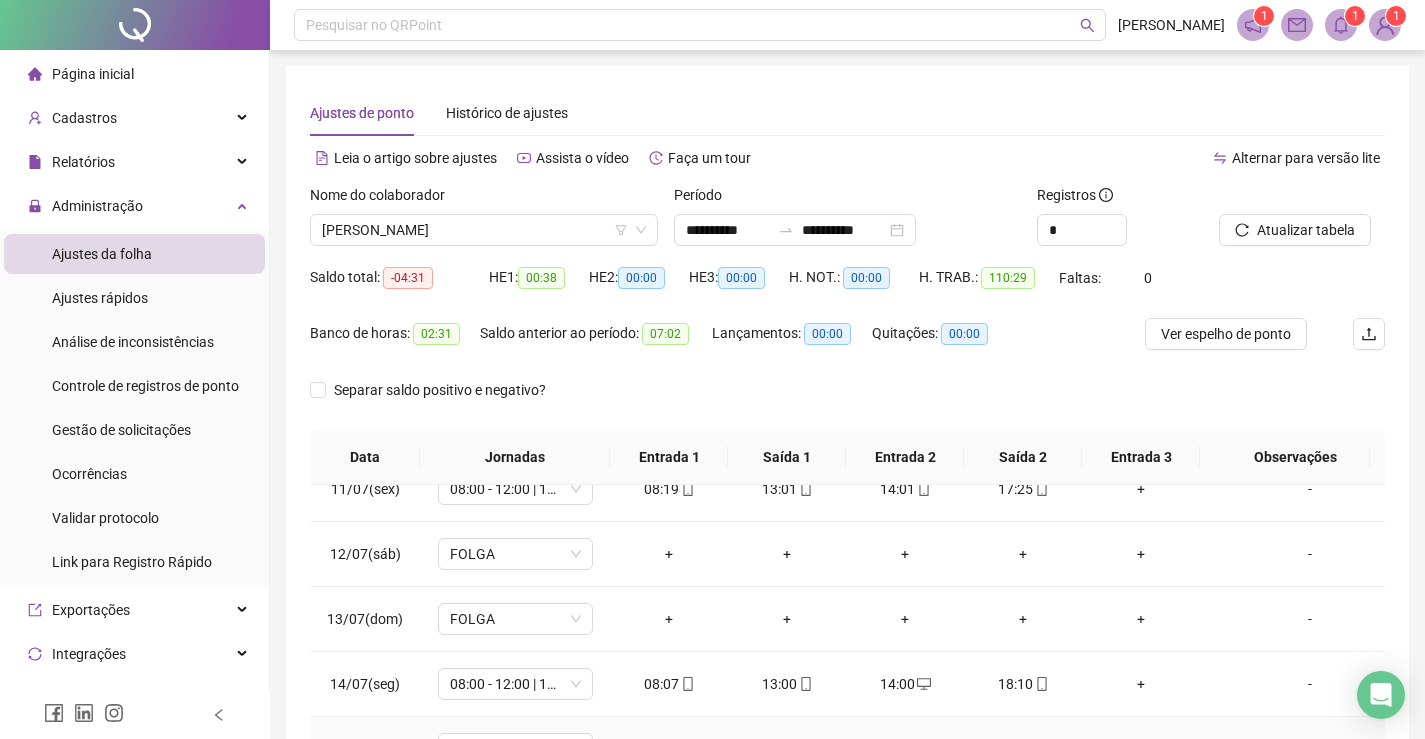 scroll, scrollTop: 283, scrollLeft: 0, axis: vertical 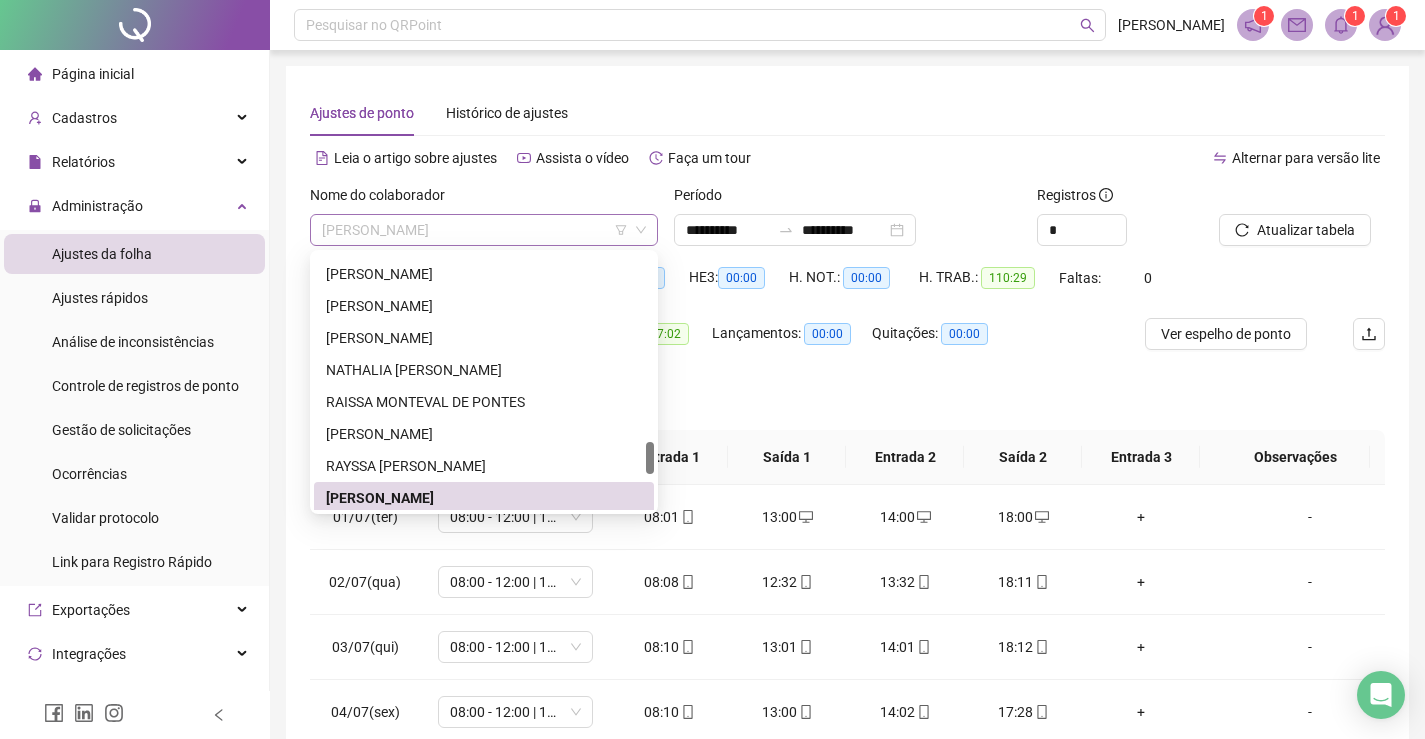 click on "[PERSON_NAME]" at bounding box center (484, 230) 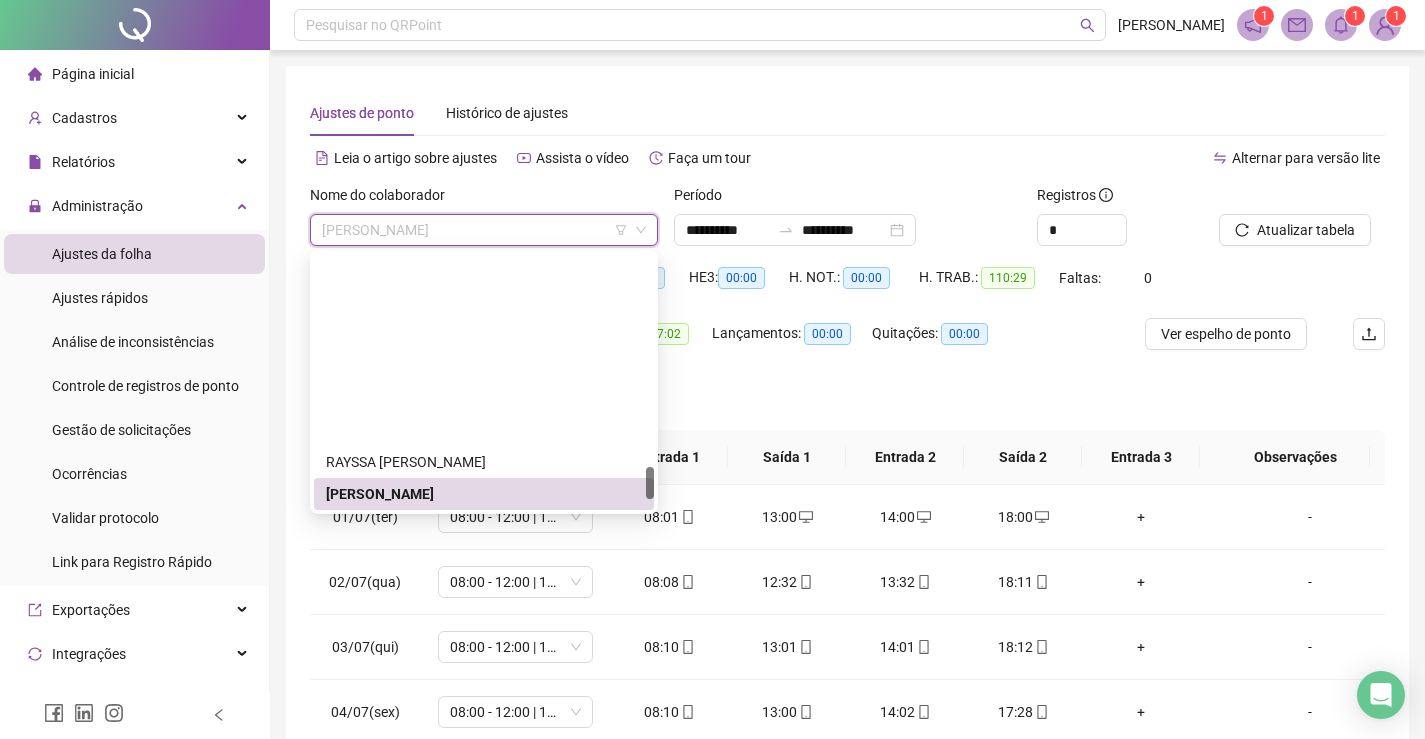 scroll, scrollTop: 1704, scrollLeft: 0, axis: vertical 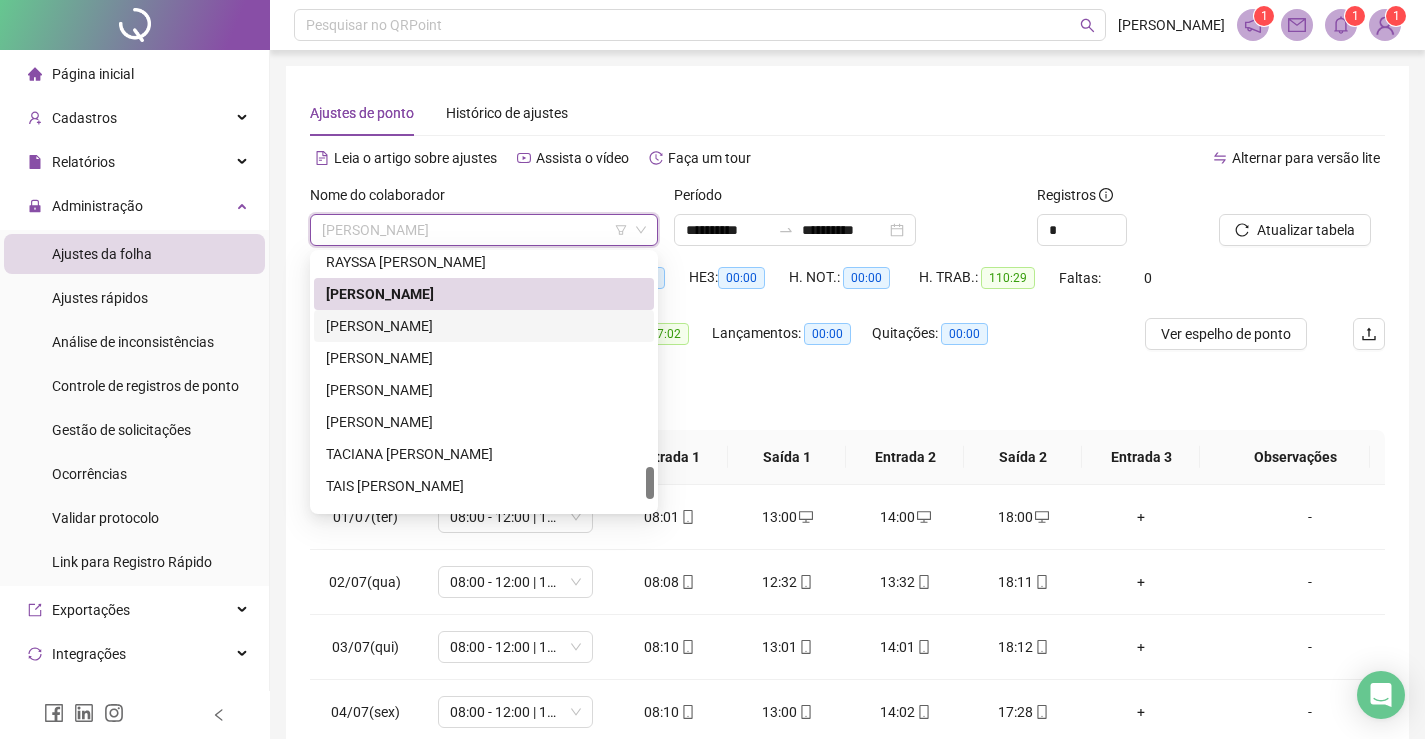 click on "[PERSON_NAME]" at bounding box center (484, 326) 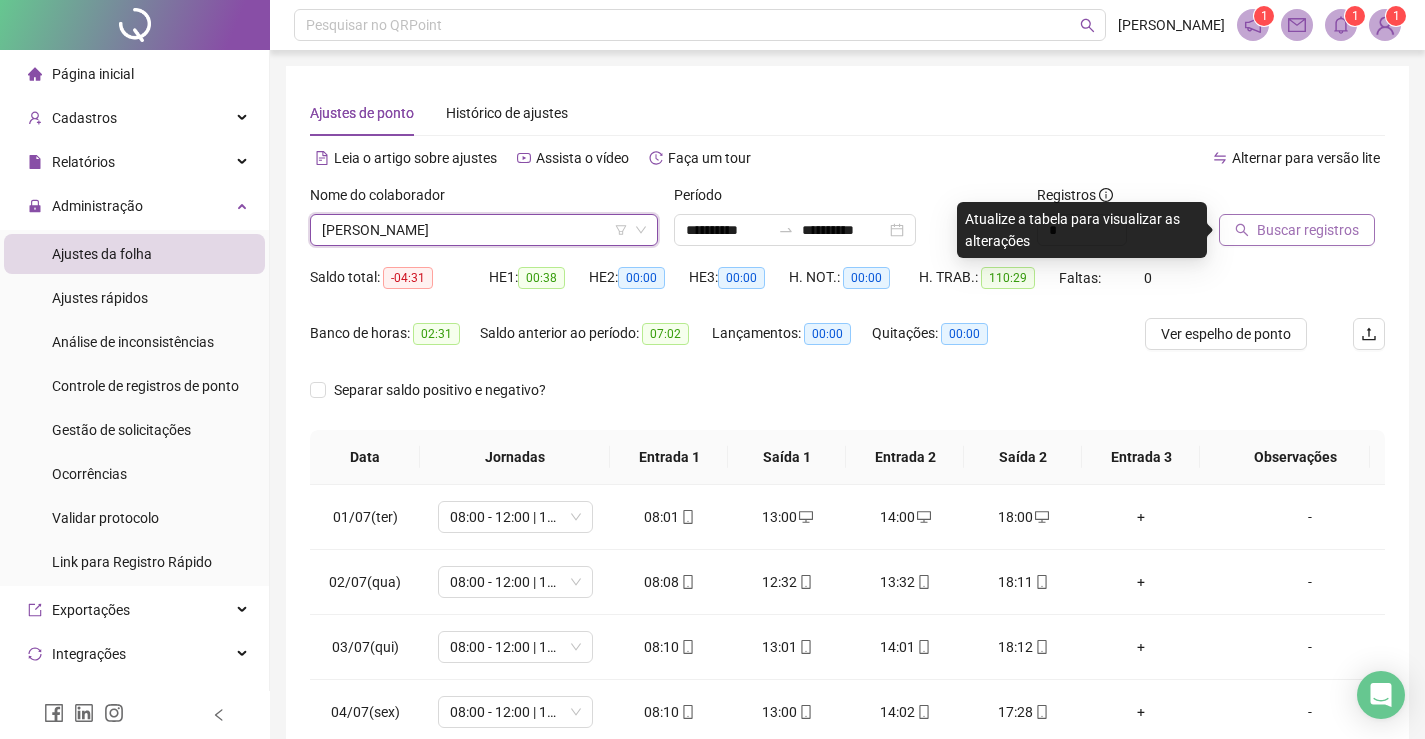 click on "Buscar registros" at bounding box center (1308, 230) 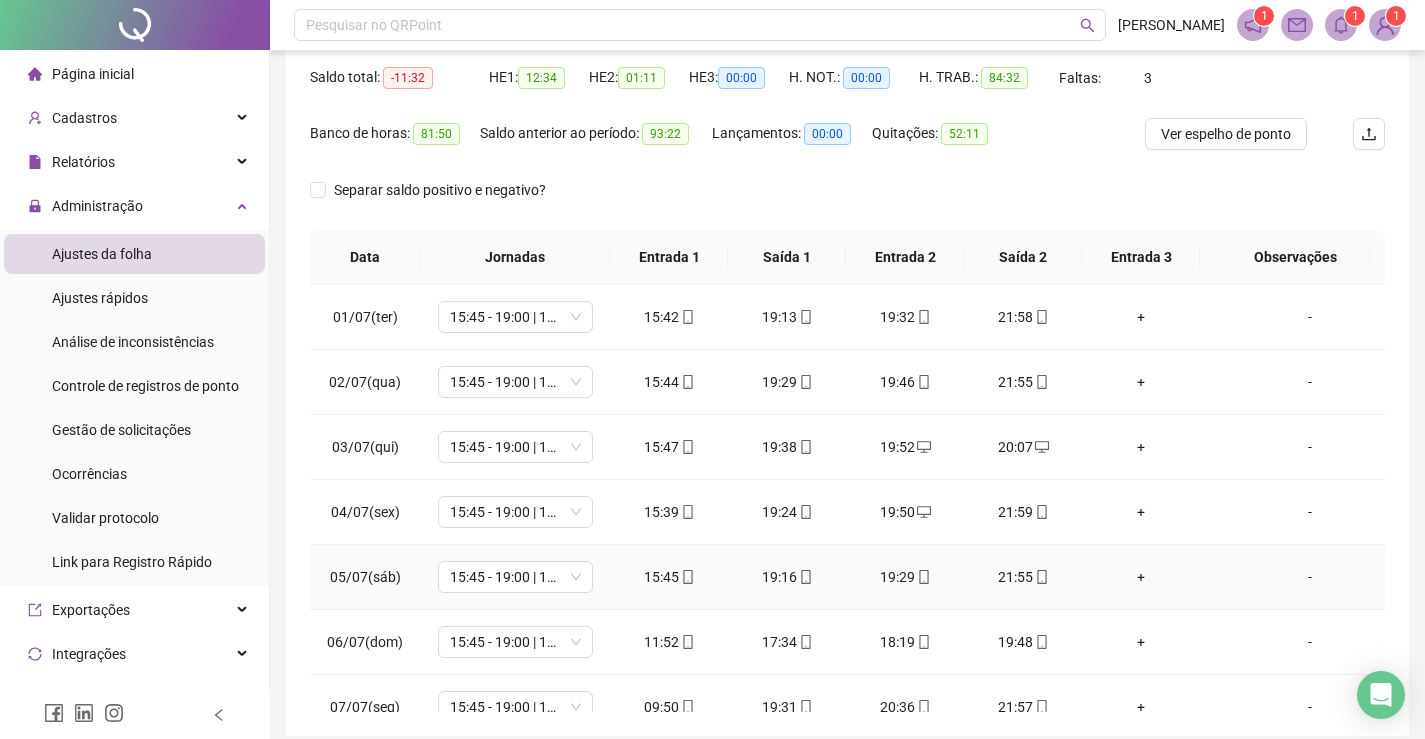 scroll, scrollTop: 283, scrollLeft: 0, axis: vertical 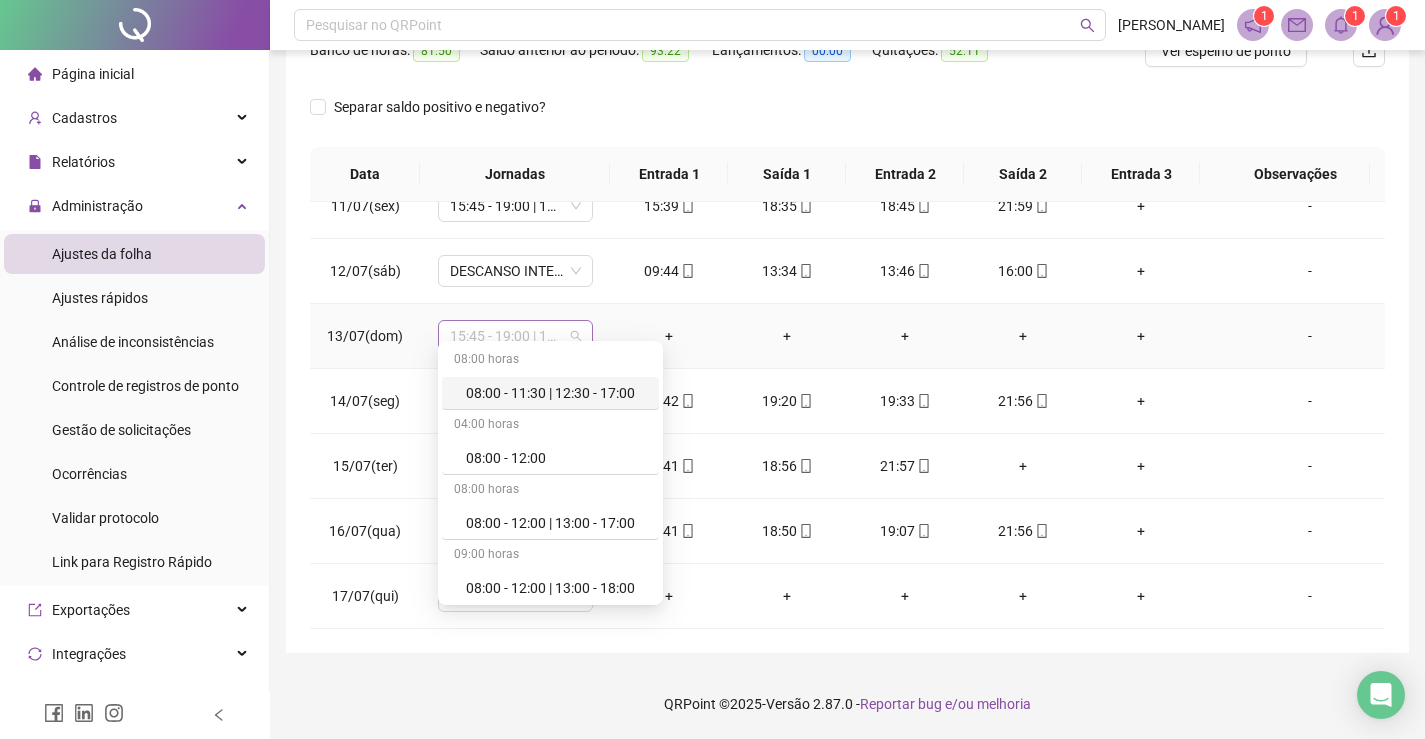click on "15:45 - 19:00 | 19:15 - 22:00" at bounding box center (515, 336) 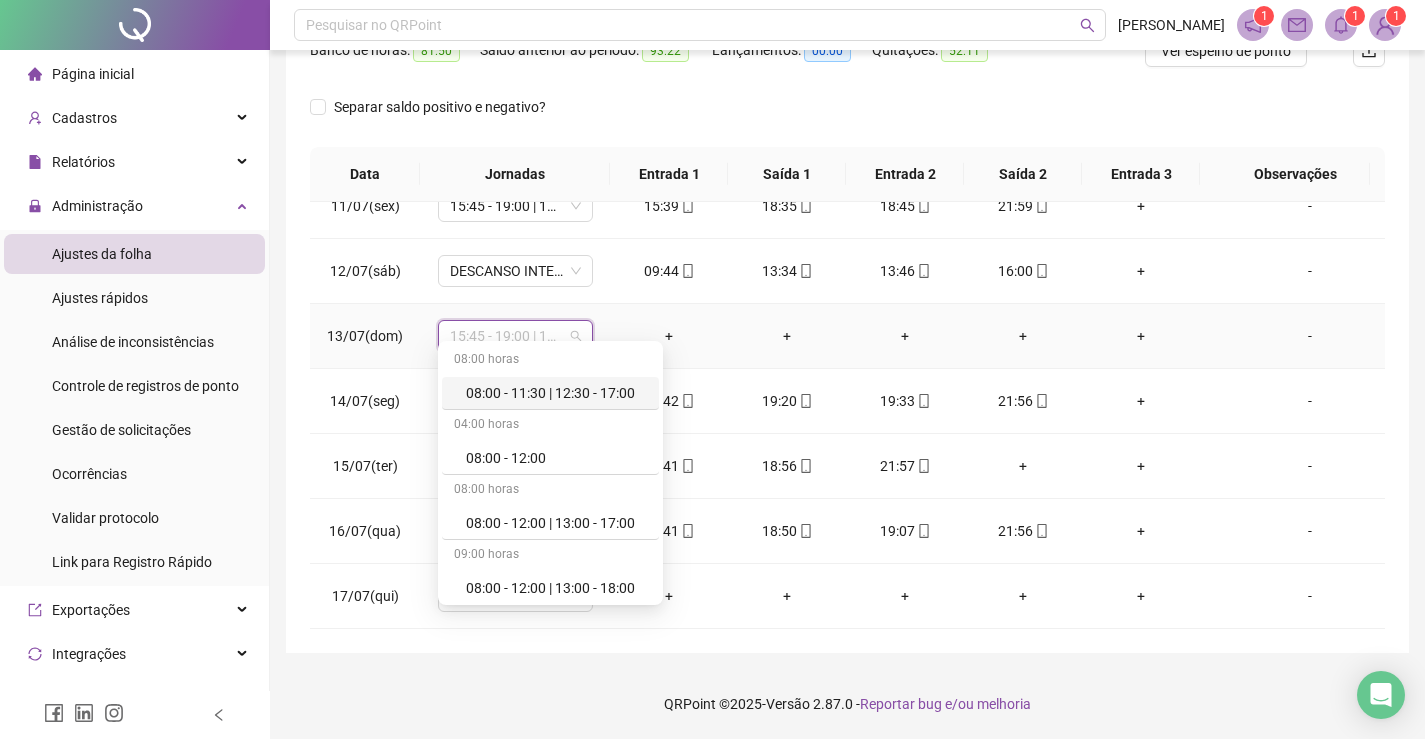 type on "*" 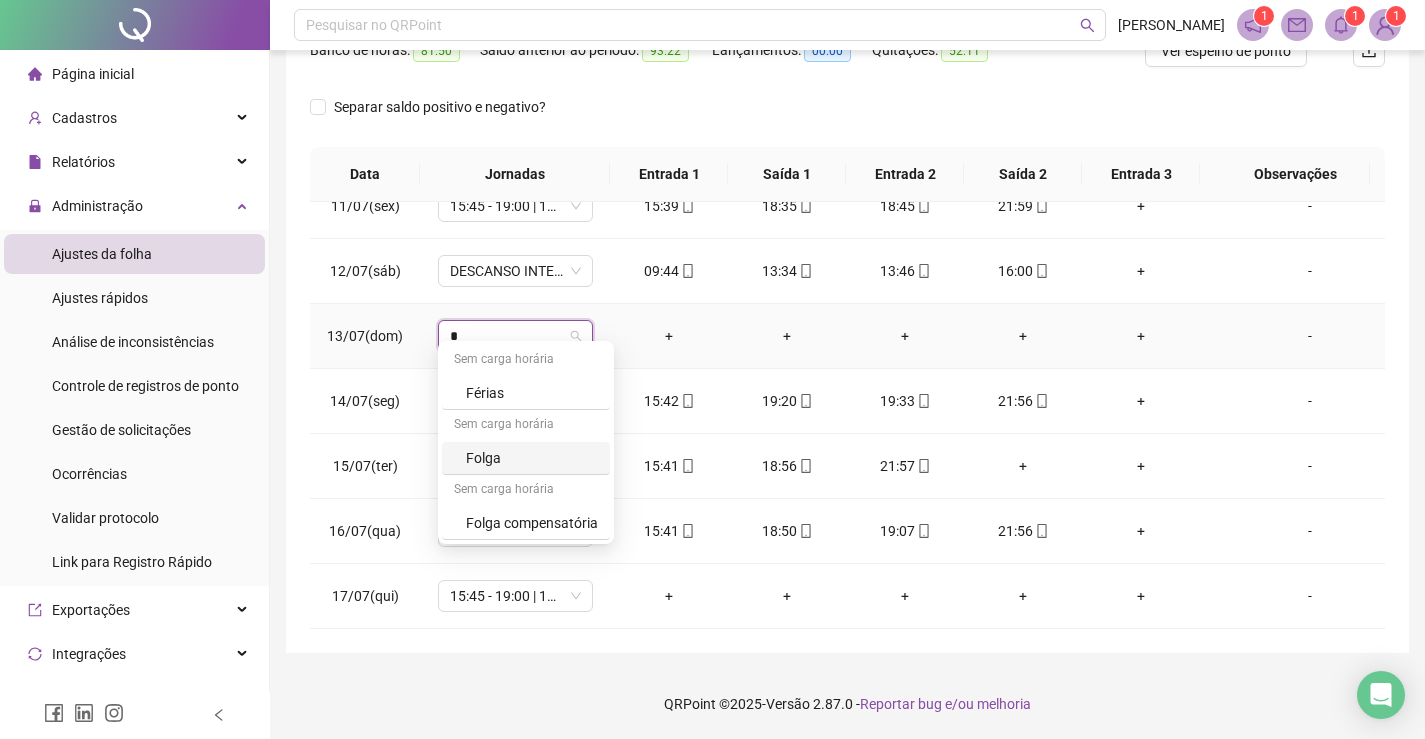 click on "Folga" at bounding box center [532, 458] 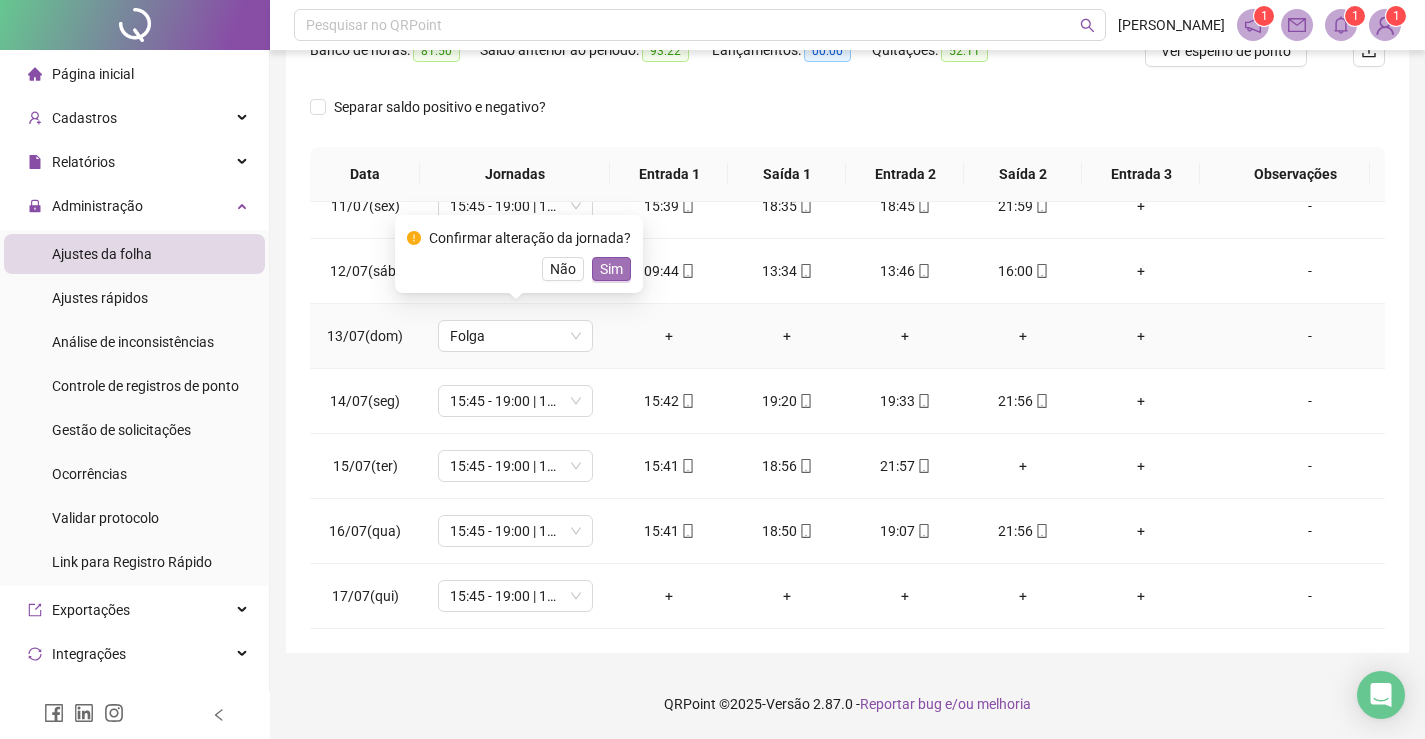 click on "Sim" at bounding box center (611, 269) 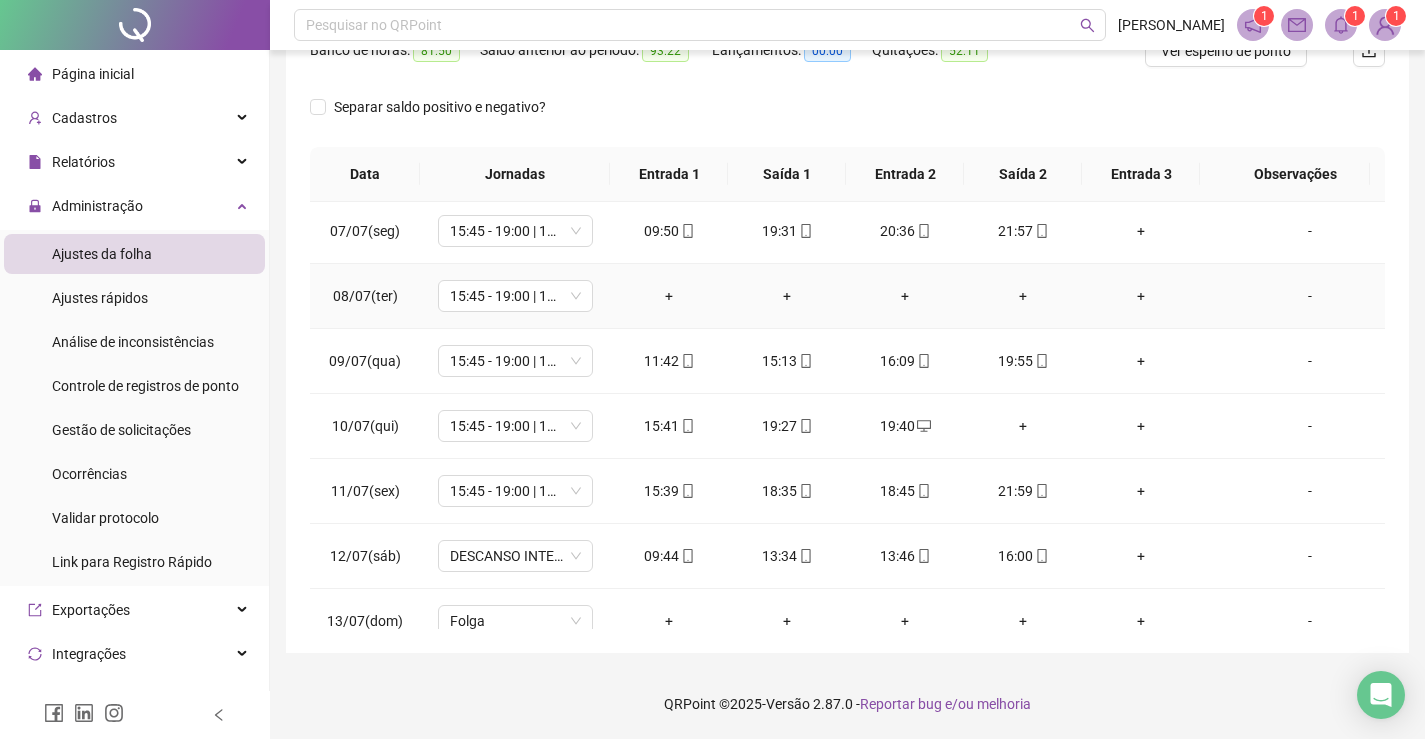 scroll, scrollTop: 293, scrollLeft: 0, axis: vertical 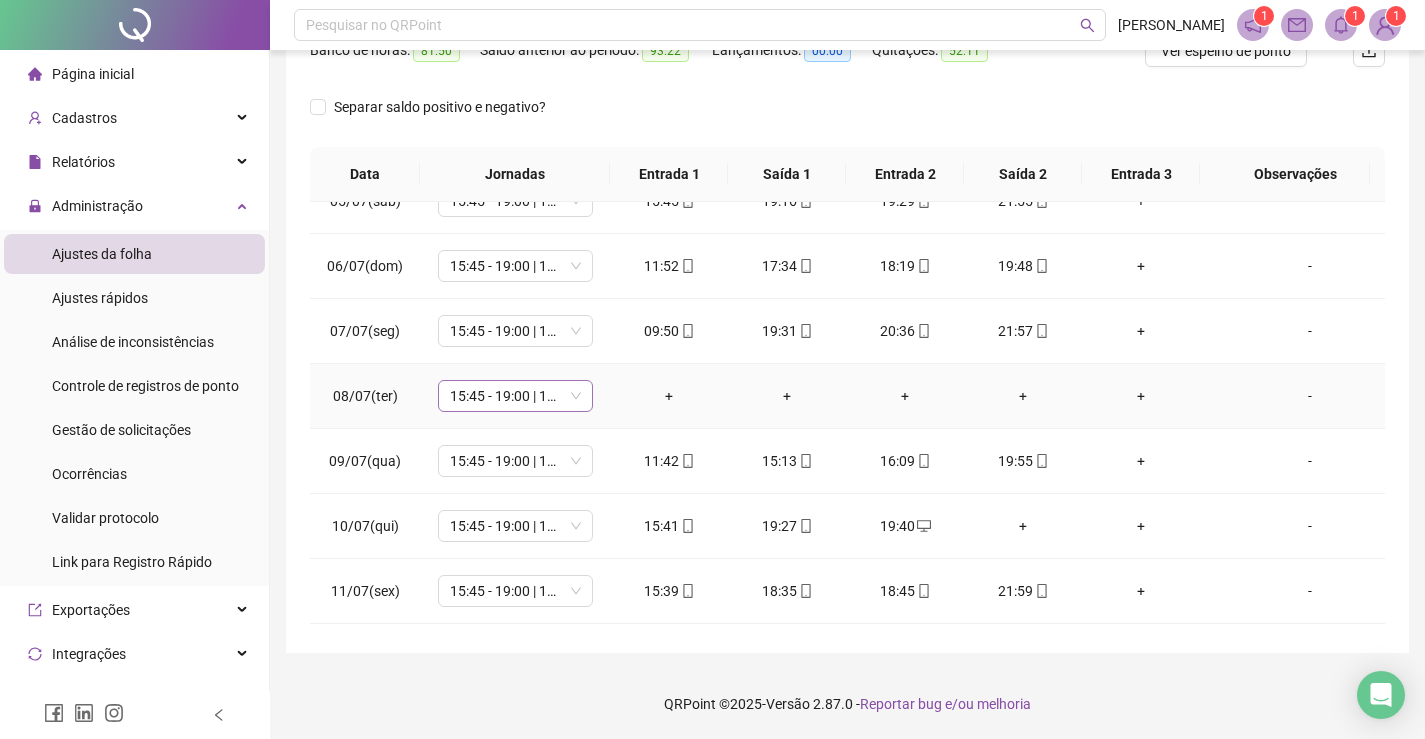 click on "15:45 - 19:00 | 19:15 - 22:00" at bounding box center (515, 396) 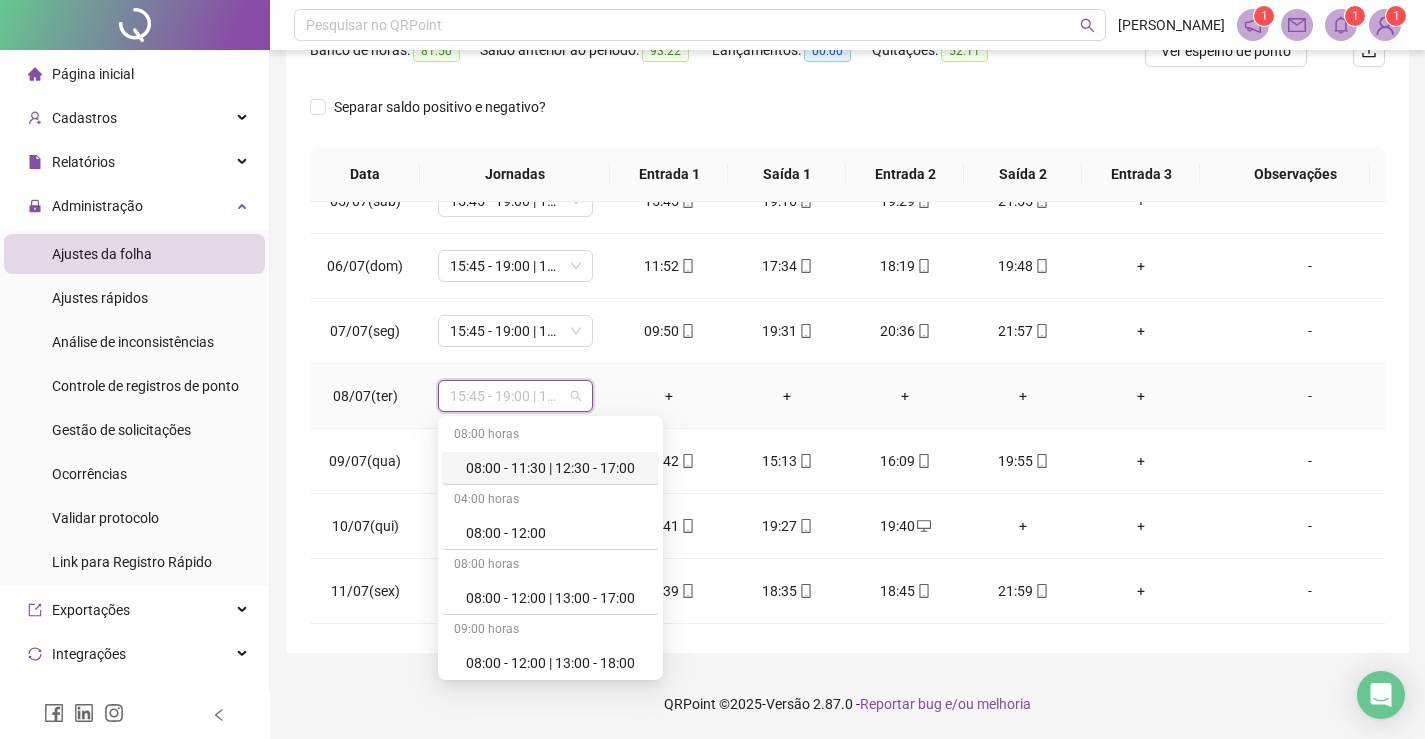type on "*" 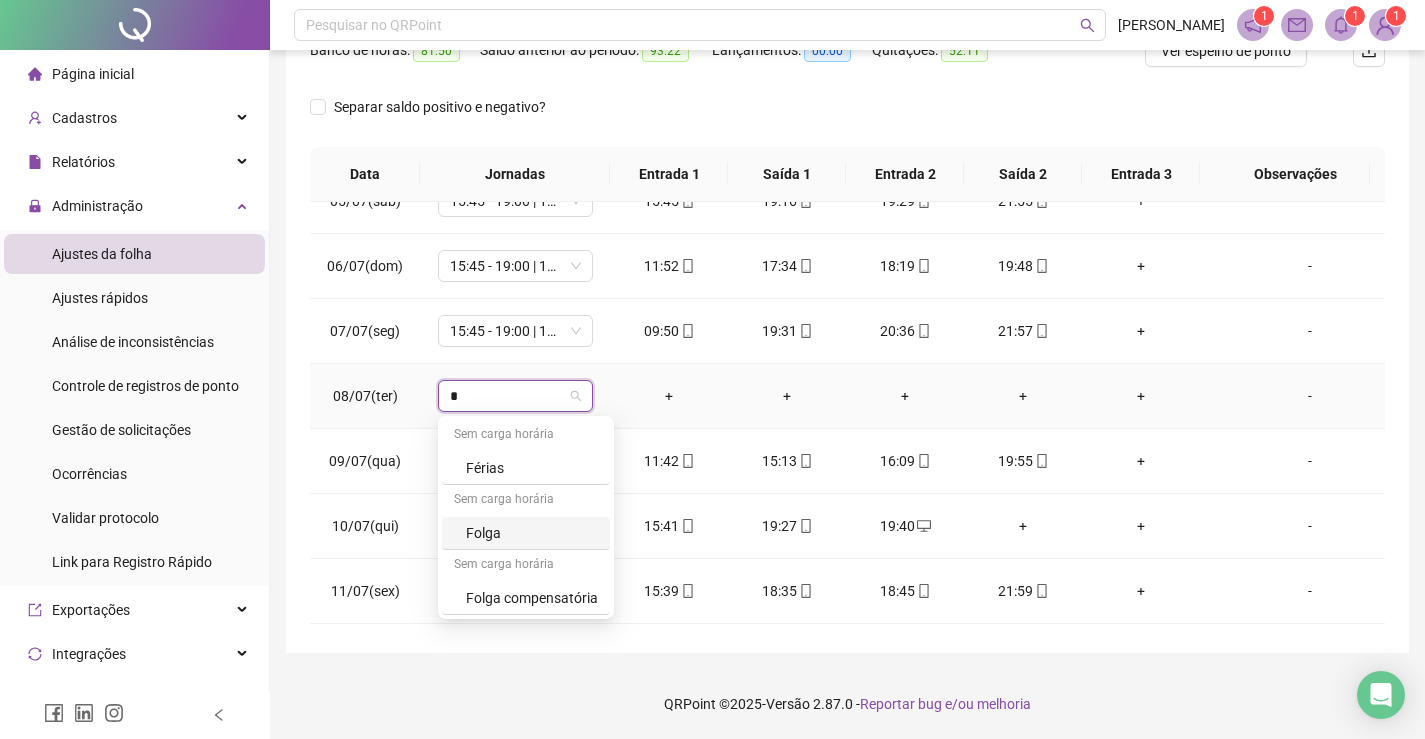 click on "Folga" at bounding box center [532, 533] 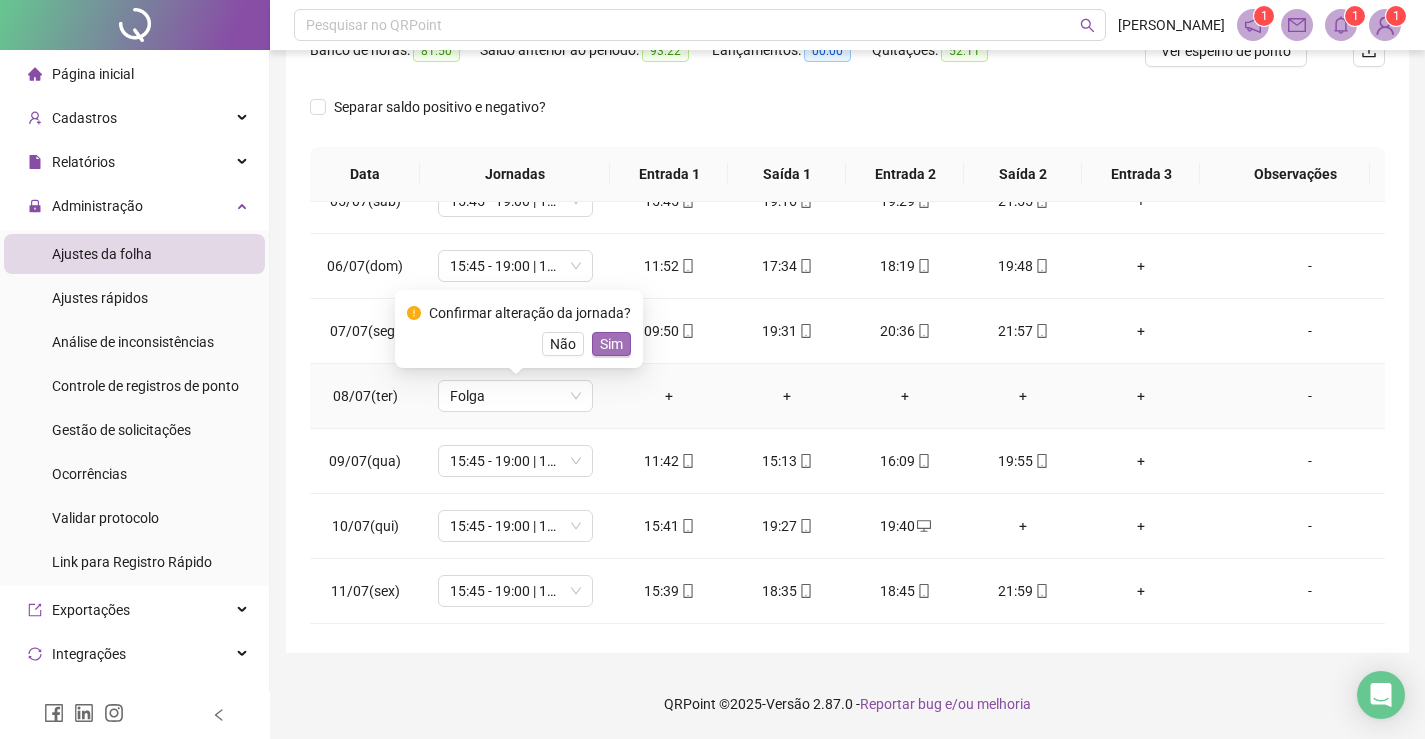 click on "Sim" at bounding box center (611, 344) 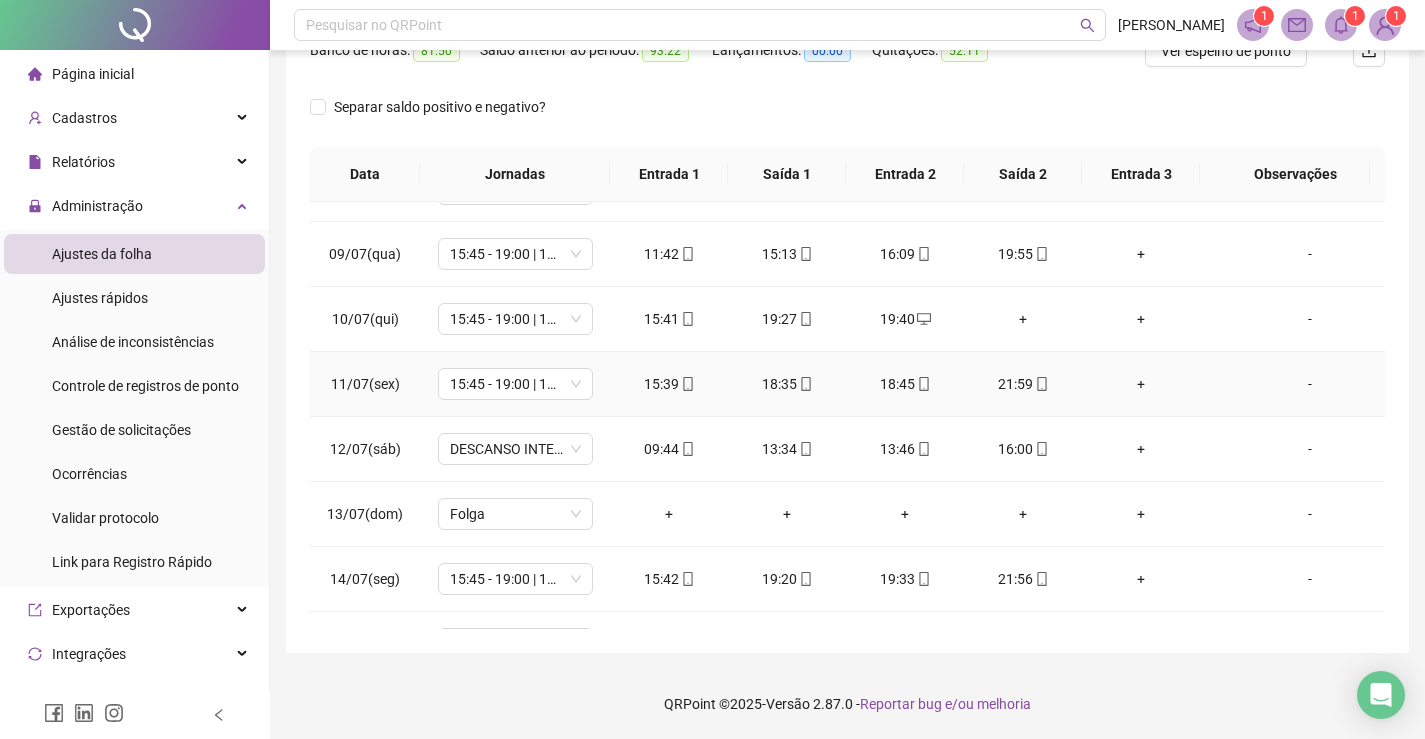 scroll, scrollTop: 600, scrollLeft: 0, axis: vertical 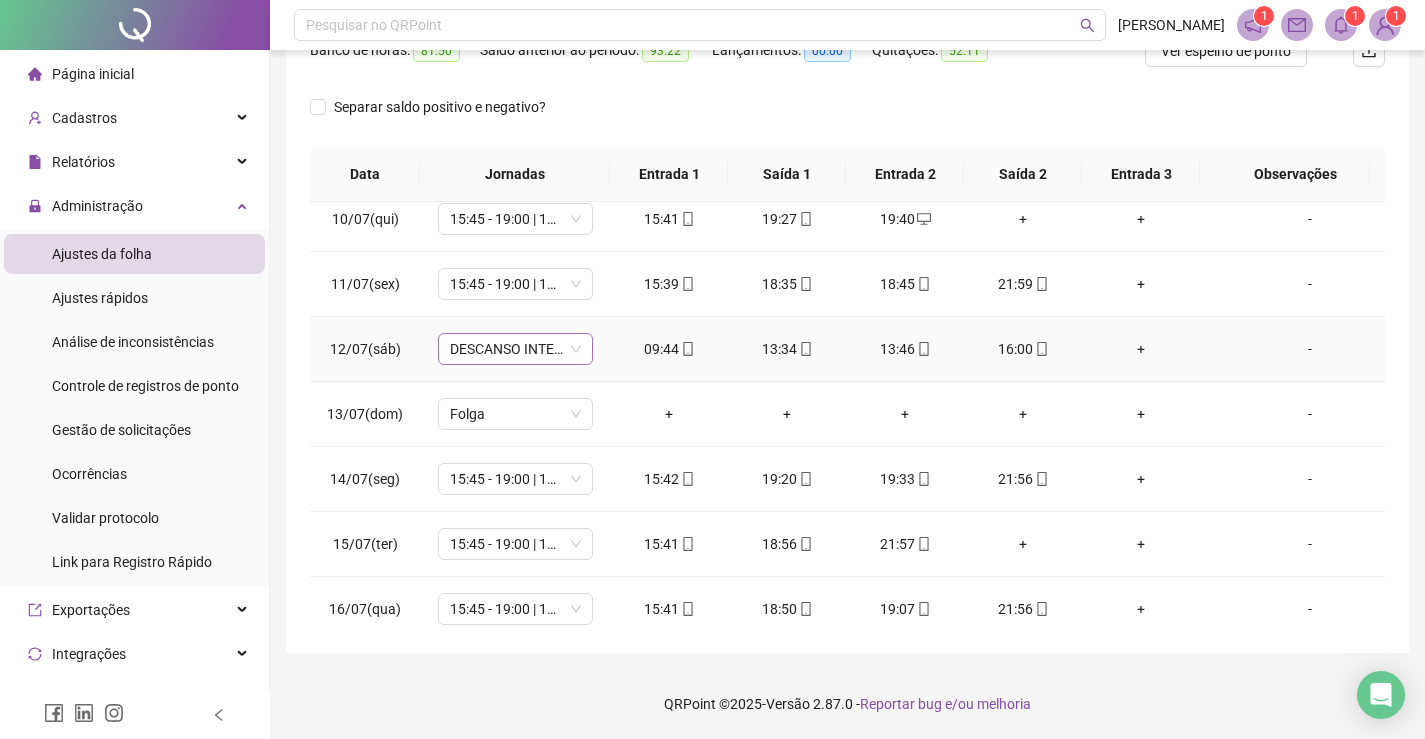 click on "DESCANSO INTER-JORNADA" at bounding box center [515, 349] 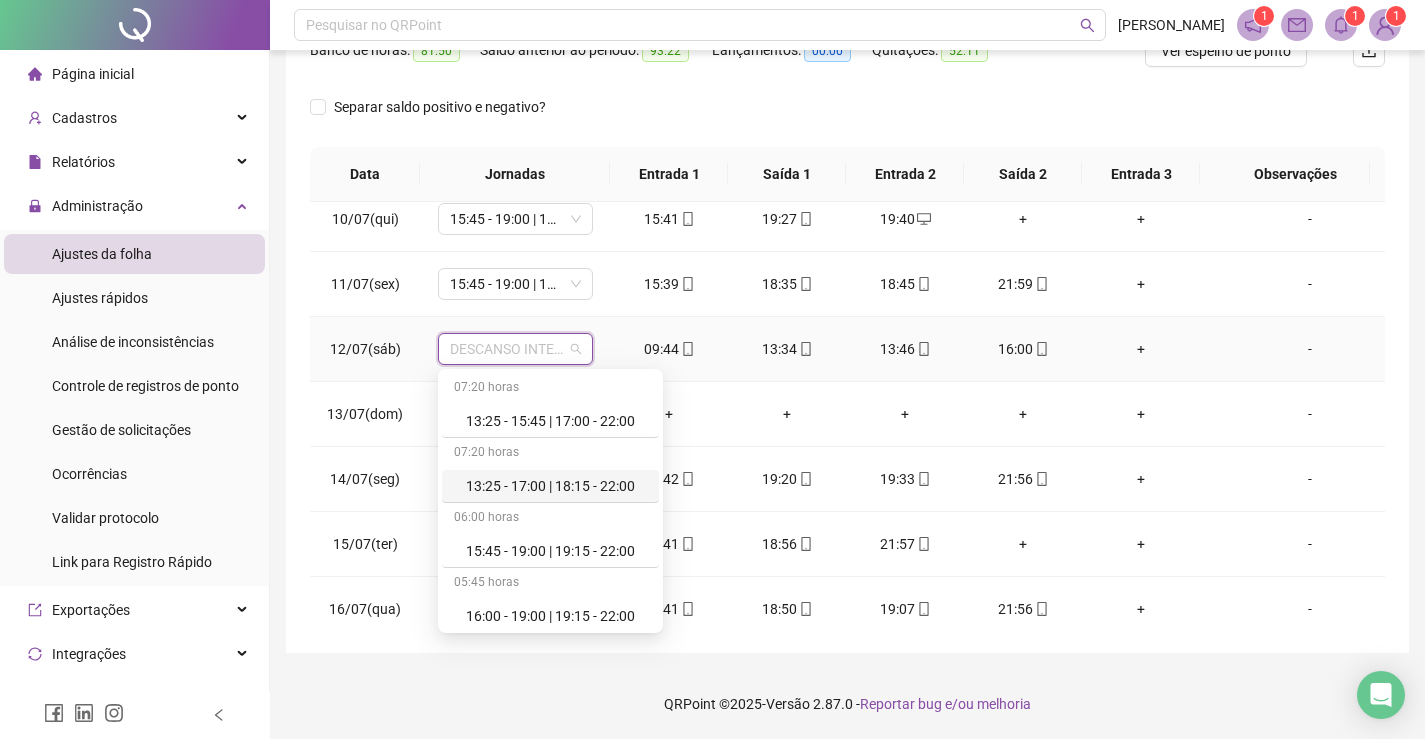 scroll, scrollTop: 2700, scrollLeft: 0, axis: vertical 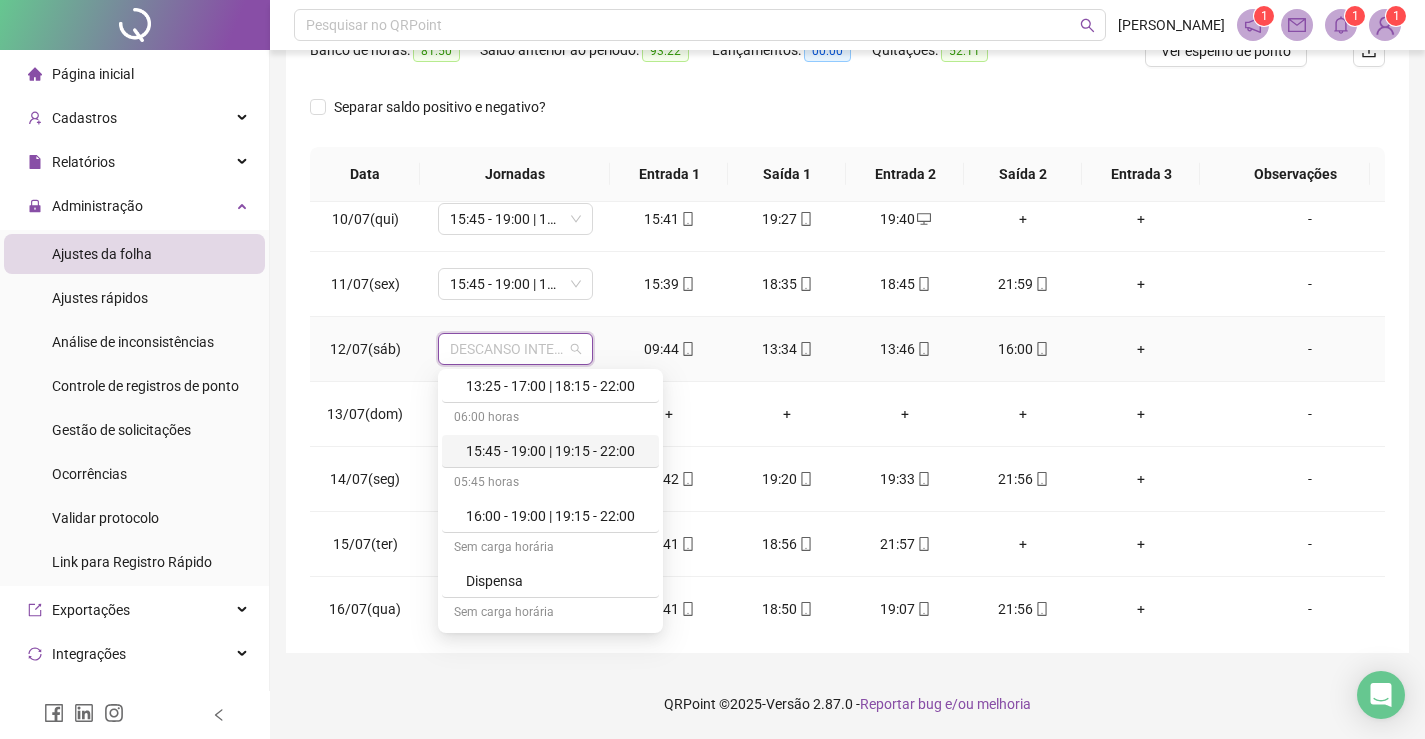 click on "15:45 - 19:00 | 19:15 - 22:00" at bounding box center (556, 451) 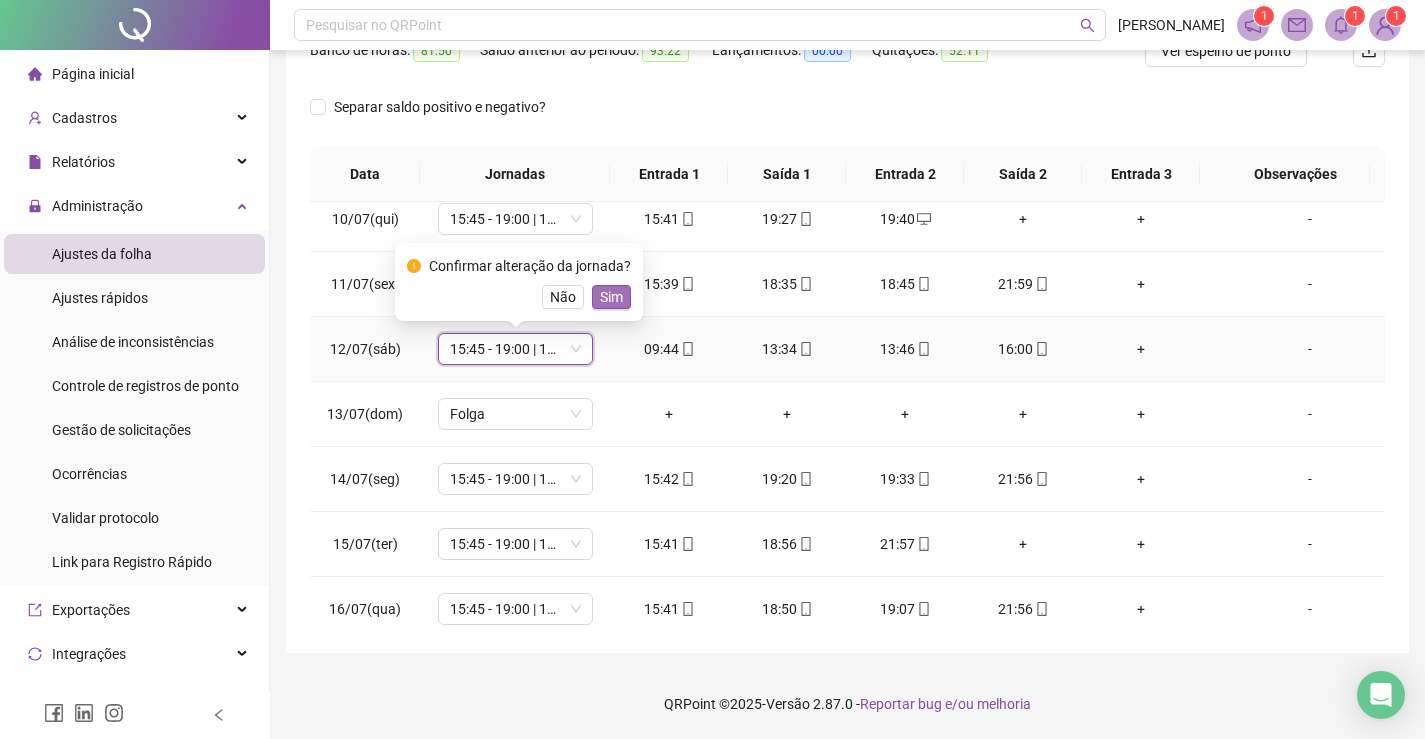 click on "Sim" at bounding box center (611, 297) 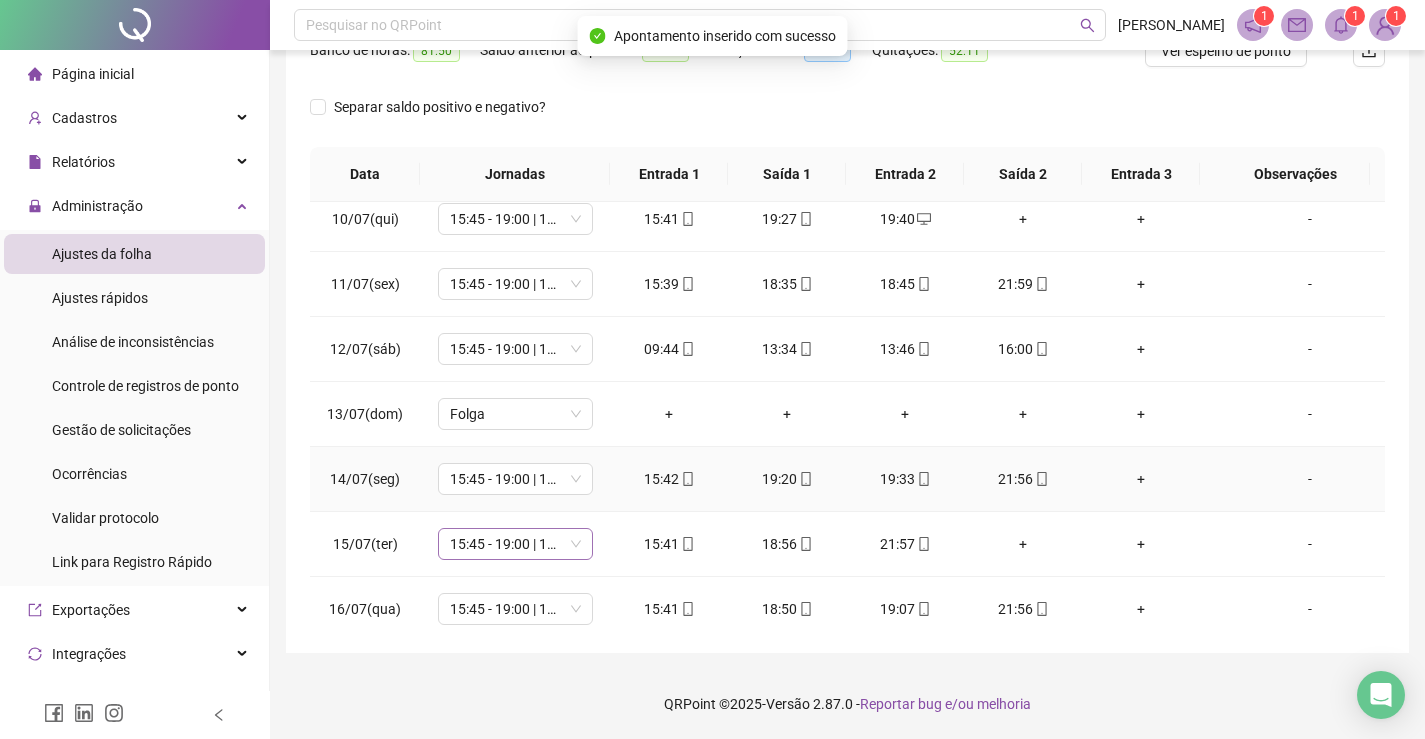scroll, scrollTop: 693, scrollLeft: 0, axis: vertical 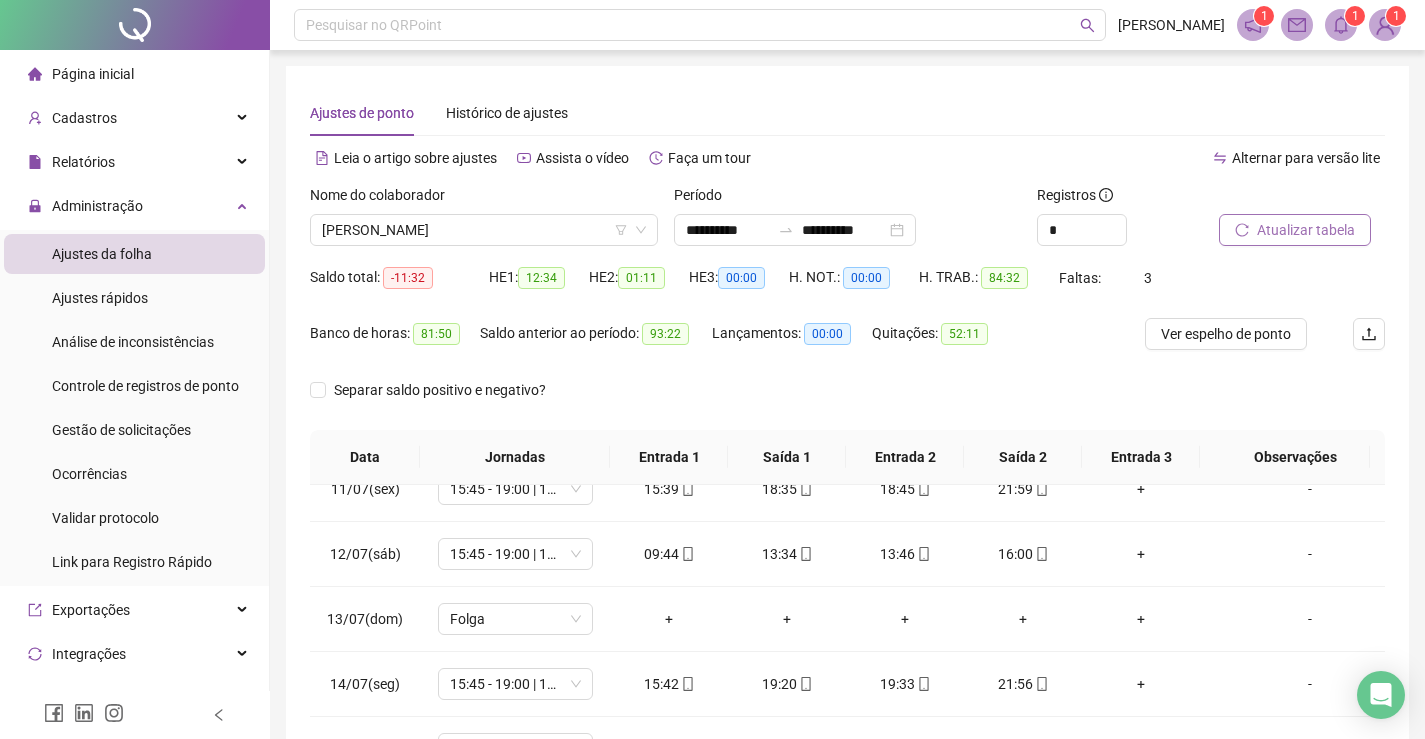 click on "Atualizar tabela" at bounding box center [1306, 230] 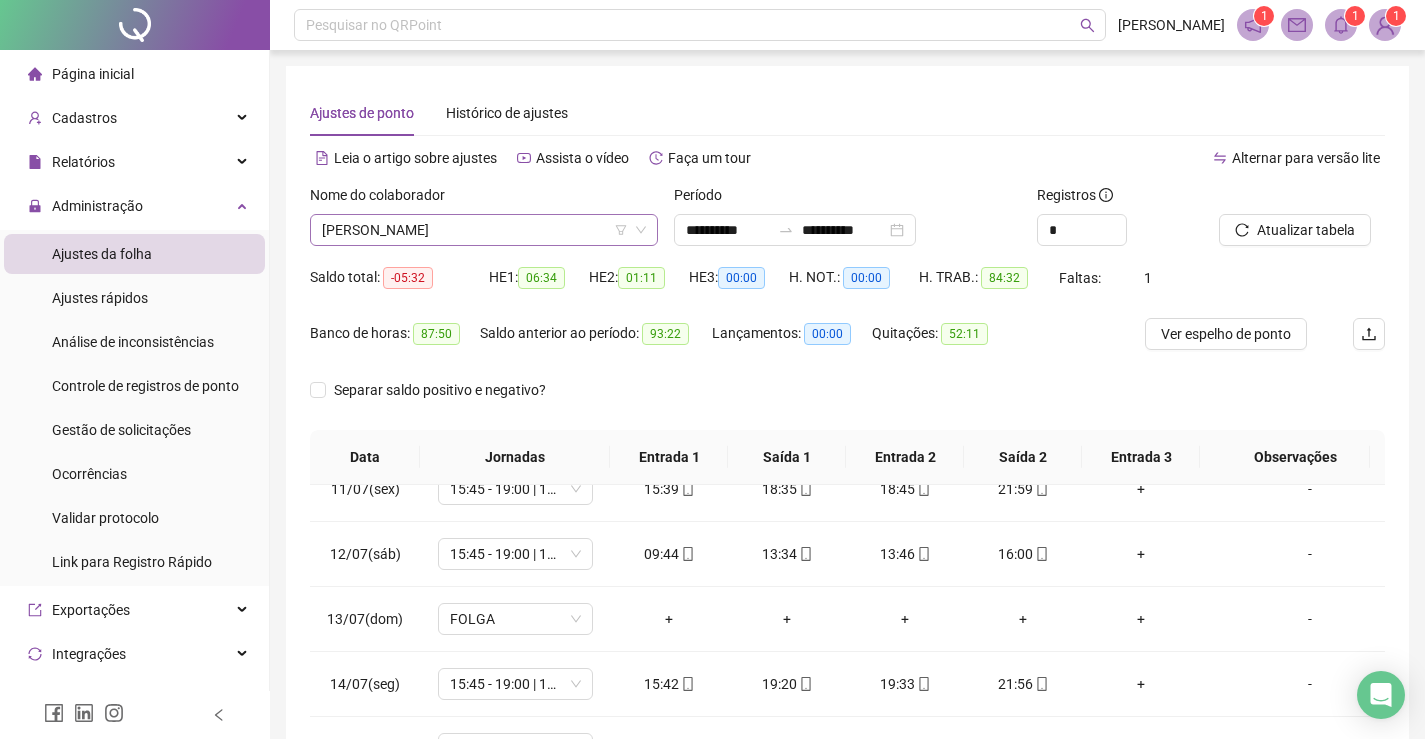 click on "[PERSON_NAME]" at bounding box center [484, 230] 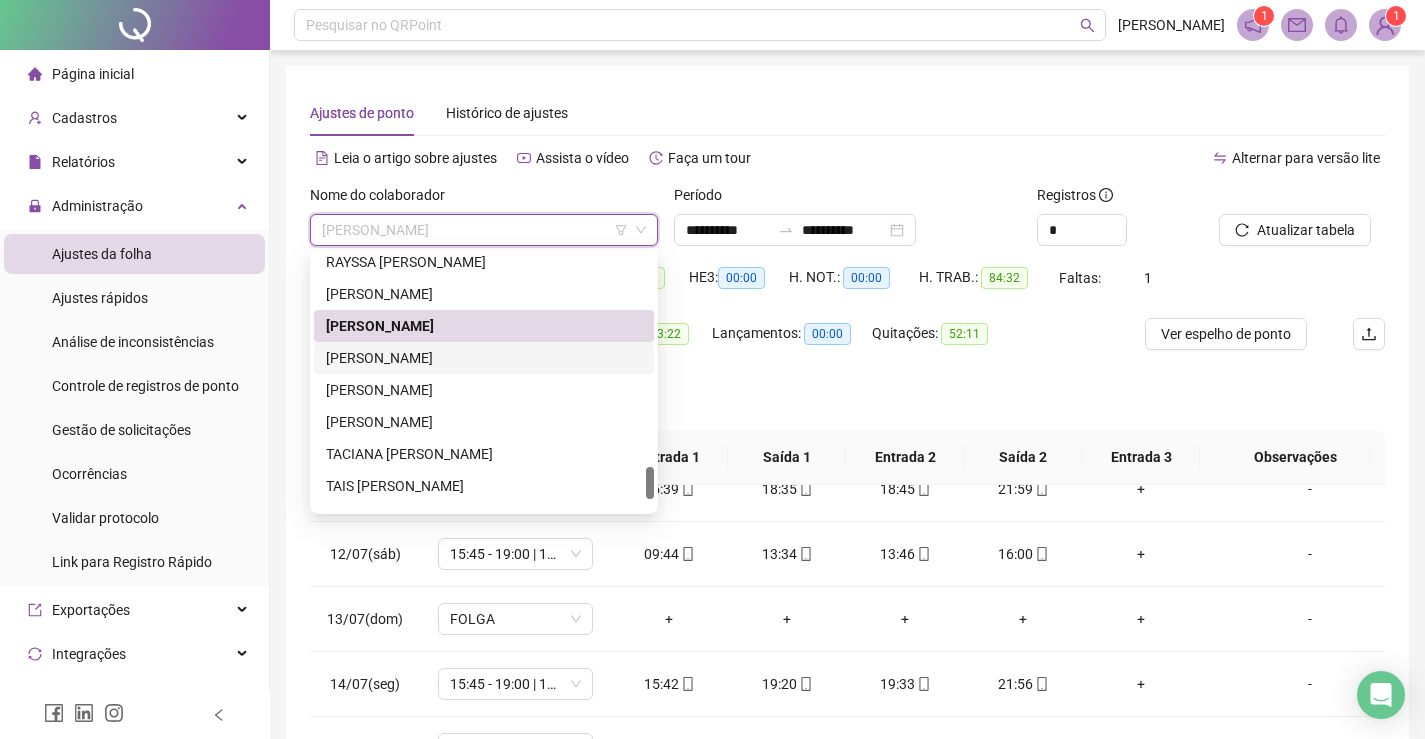click on "[PERSON_NAME]" at bounding box center [484, 358] 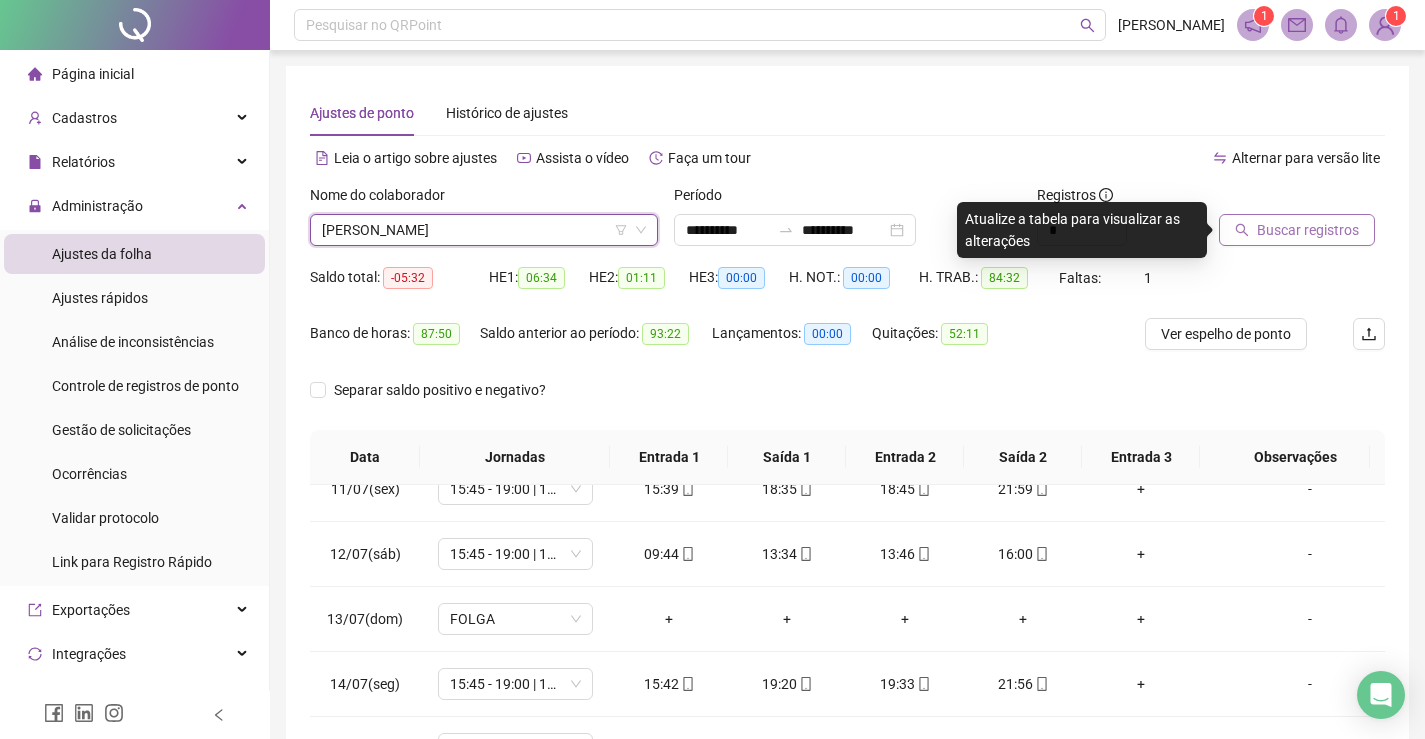 click on "Buscar registros" at bounding box center [1308, 230] 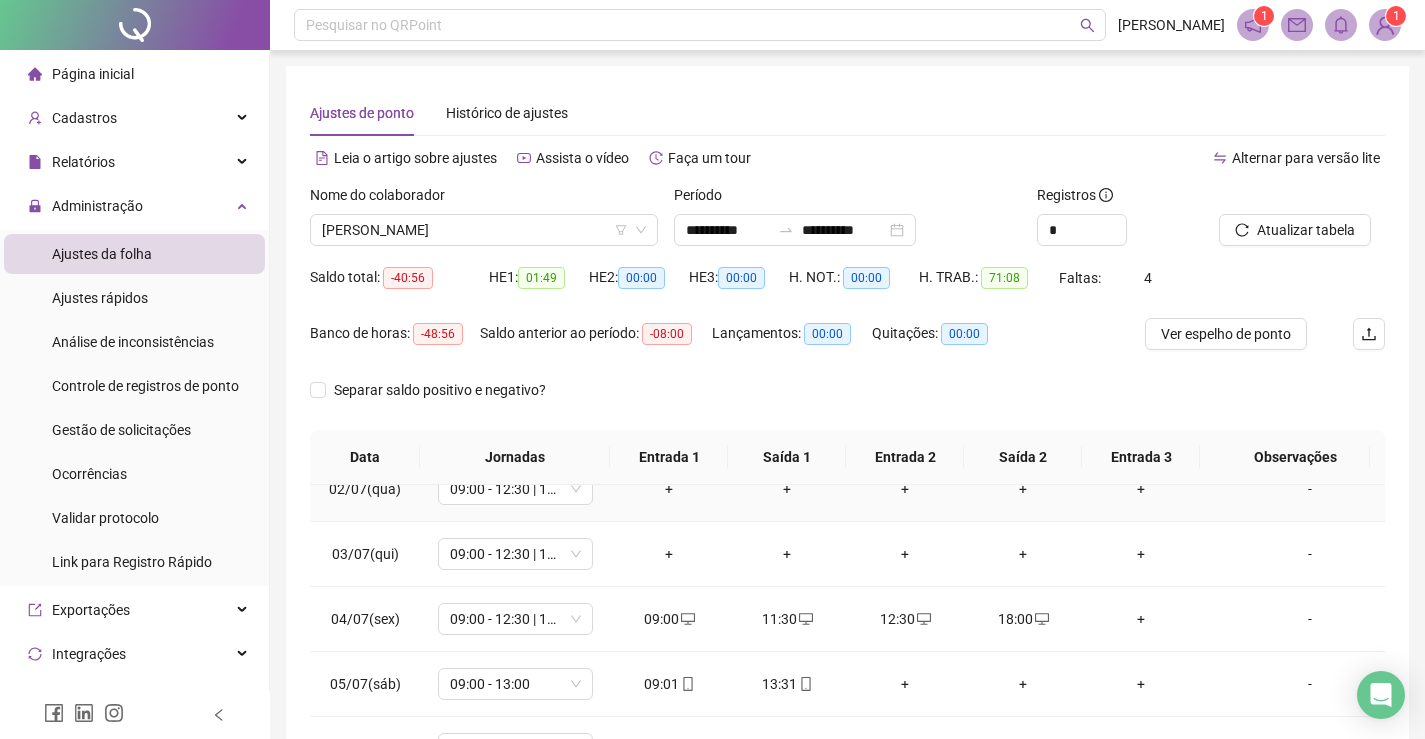 scroll, scrollTop: 0, scrollLeft: 0, axis: both 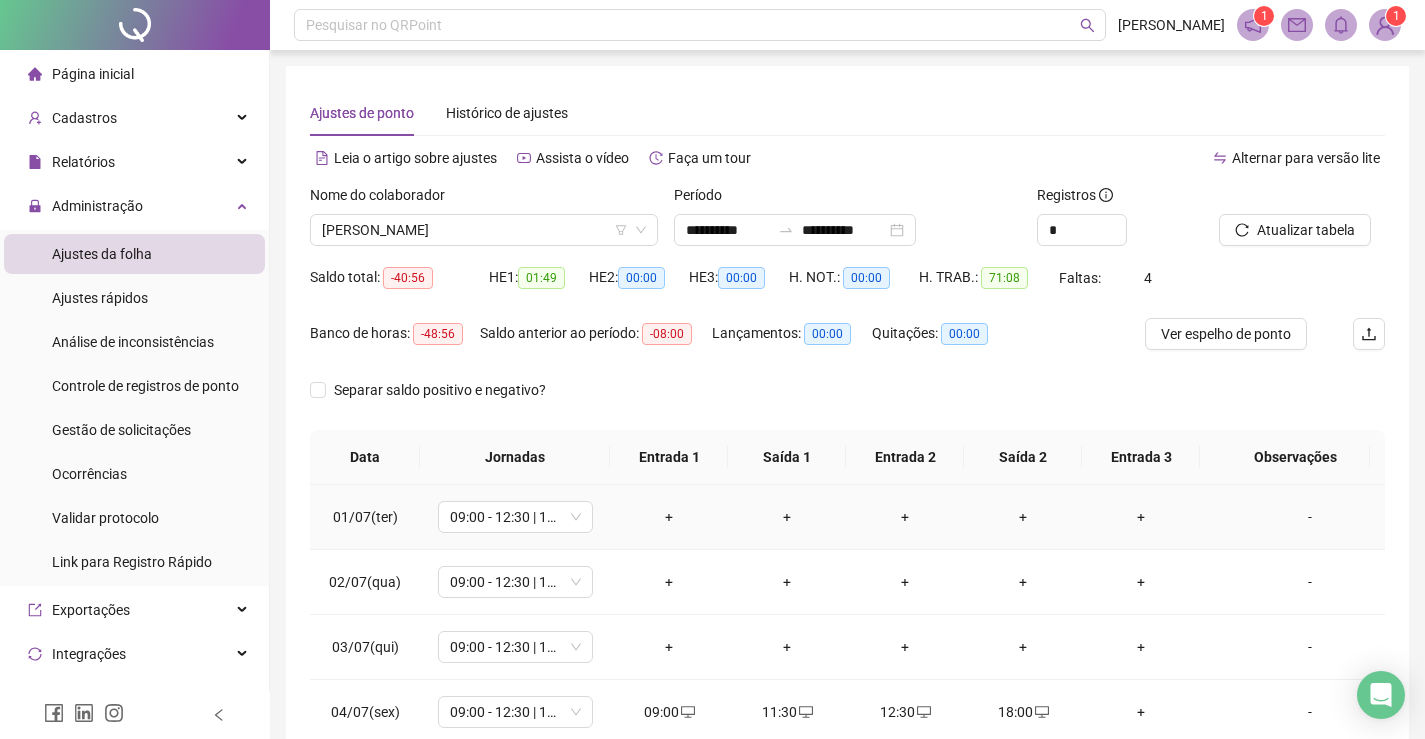 click on "+" at bounding box center [669, 517] 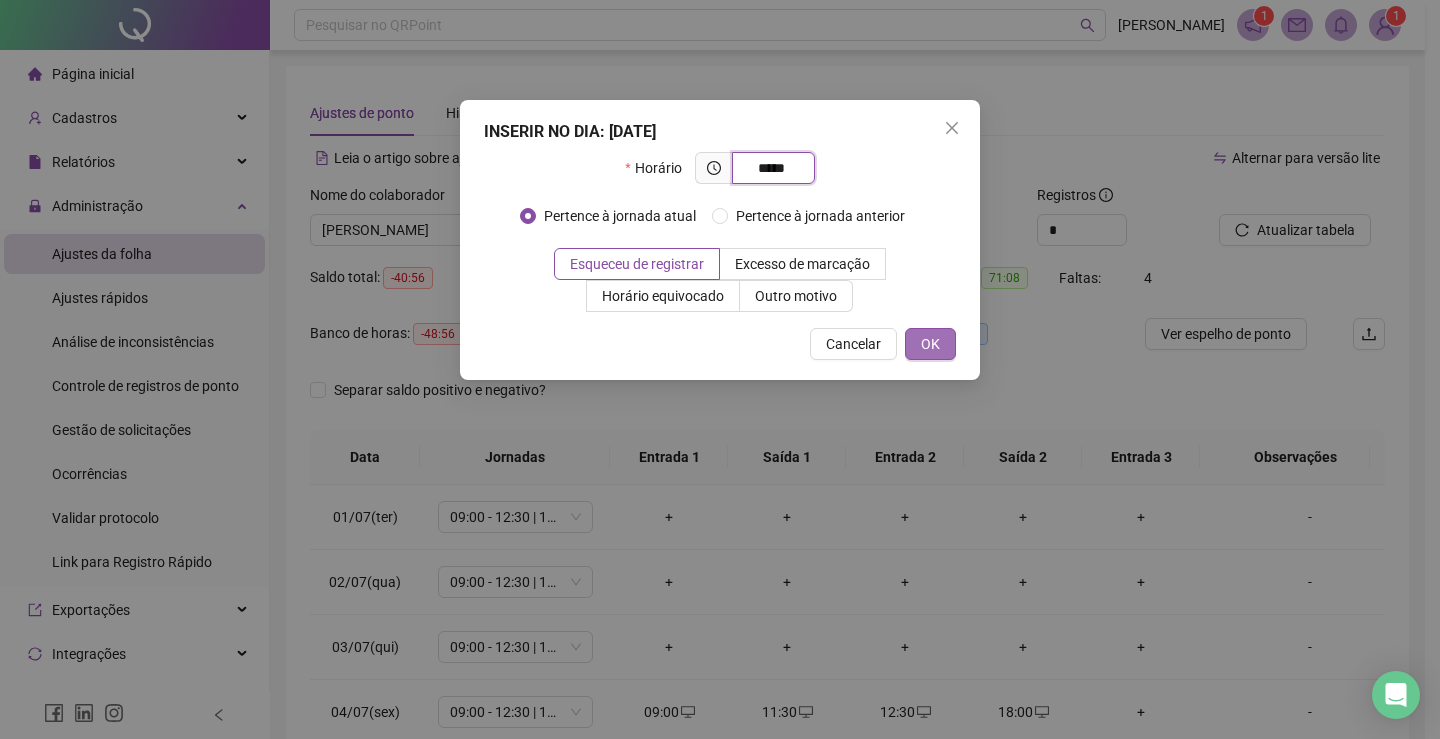 type on "*****" 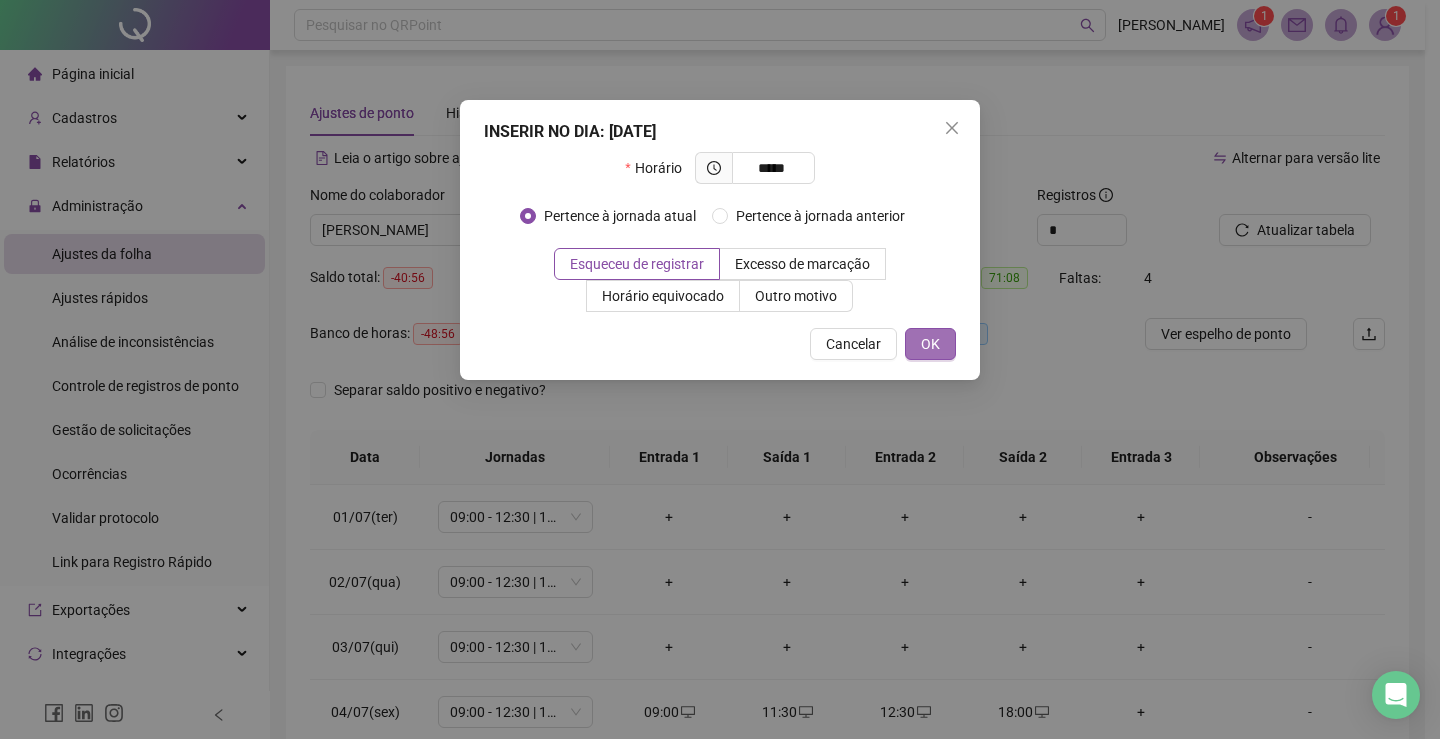 click on "OK" at bounding box center [930, 344] 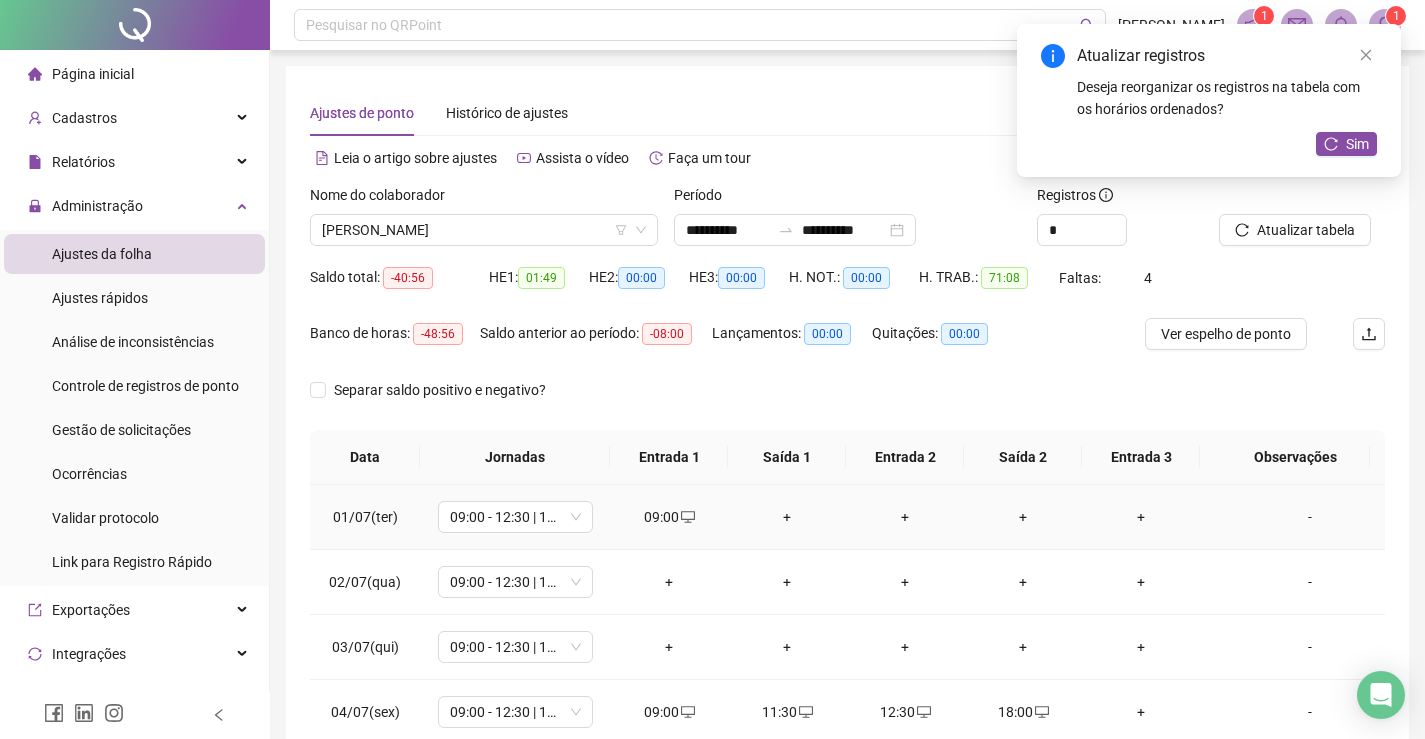 click on "+" at bounding box center (787, 517) 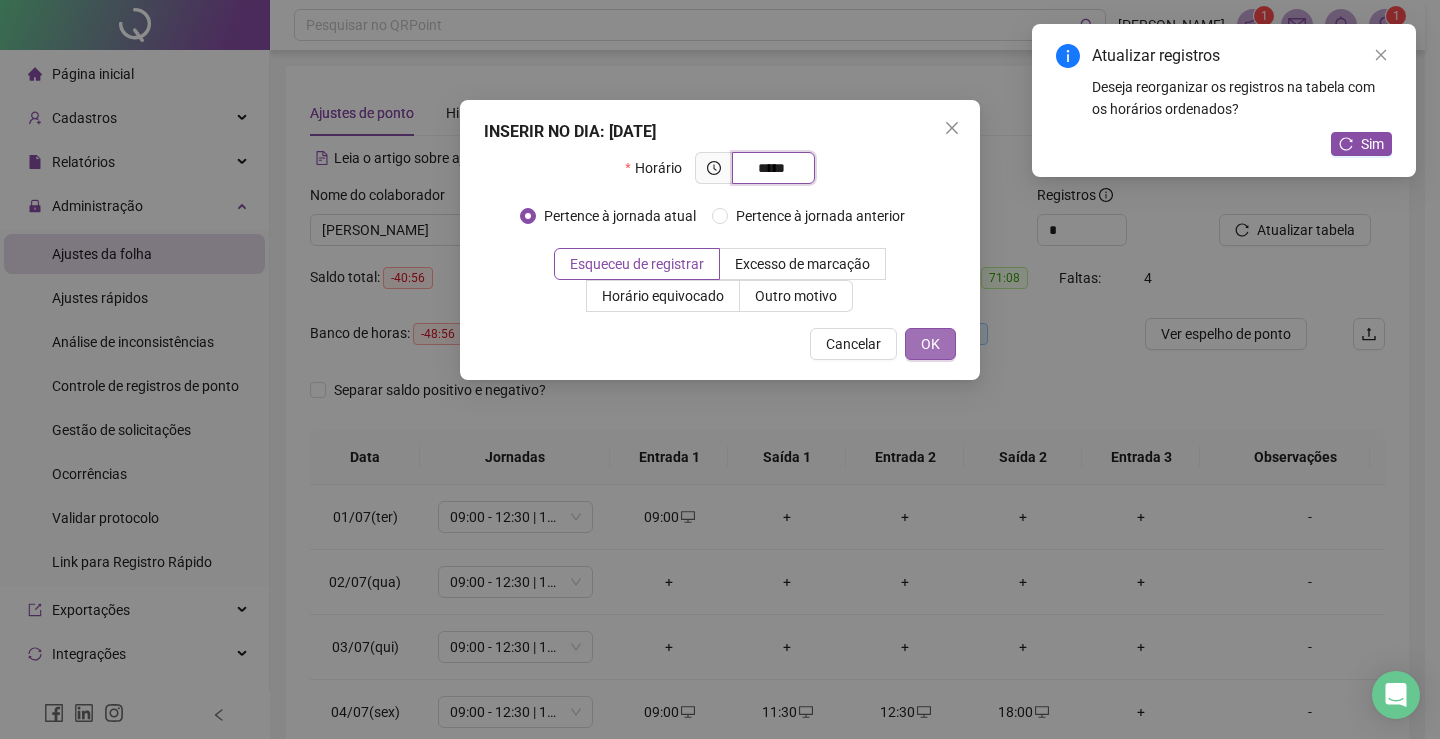 type on "*****" 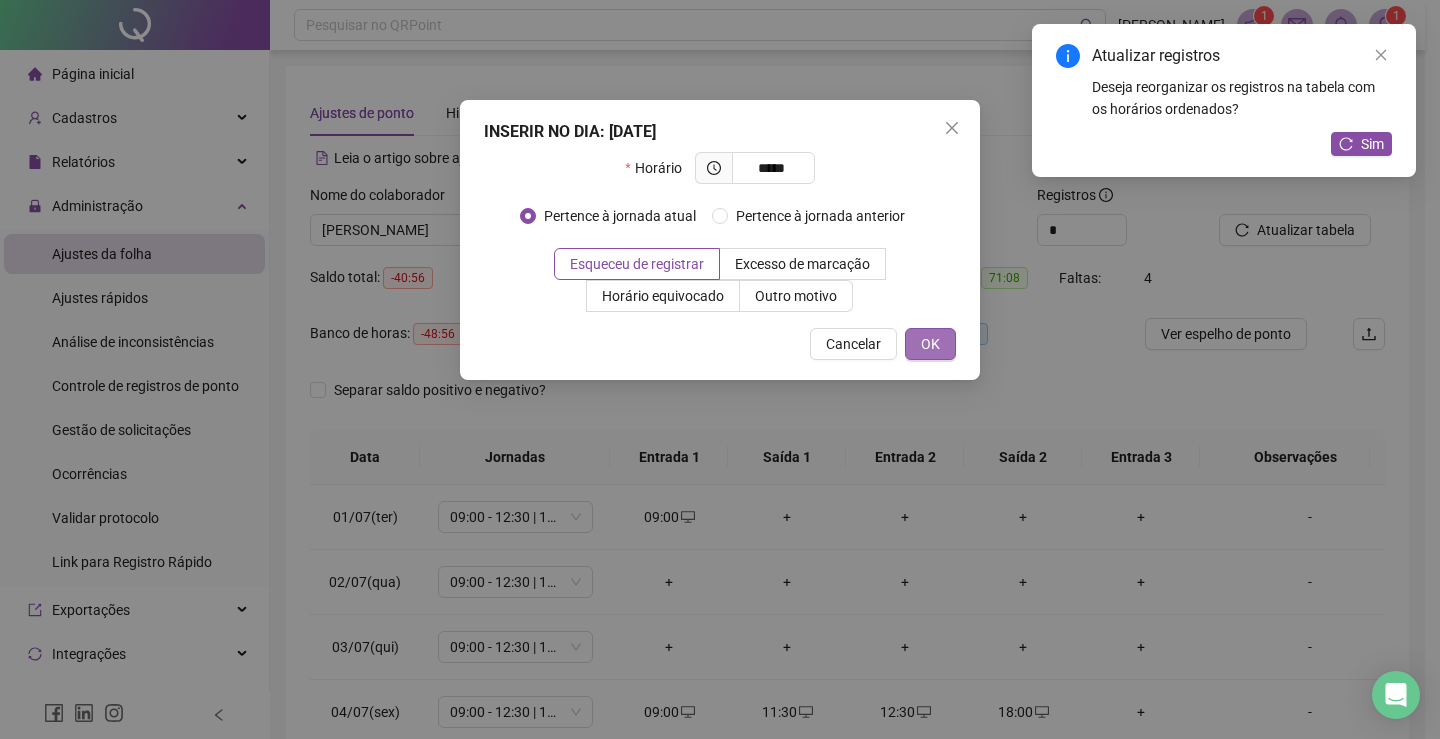 click on "OK" at bounding box center (930, 344) 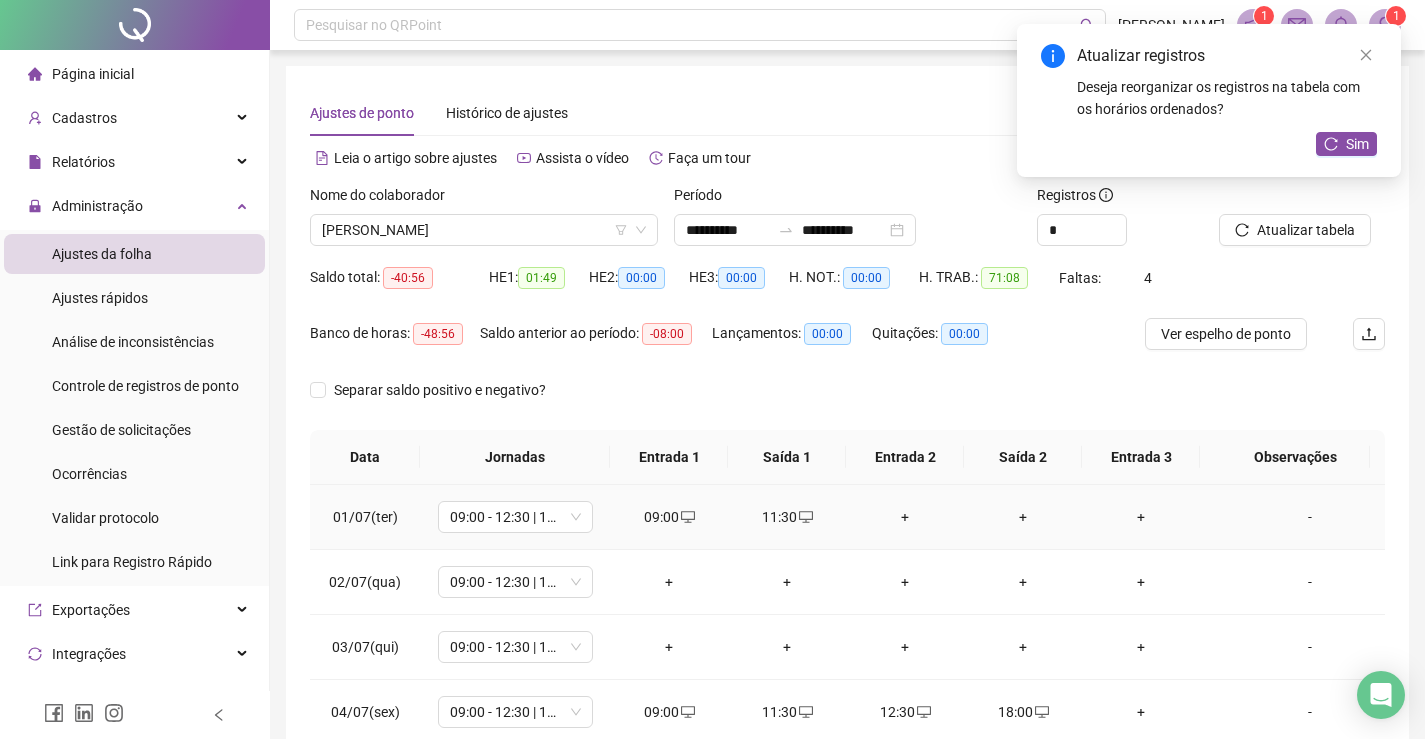 click on "+" at bounding box center (905, 517) 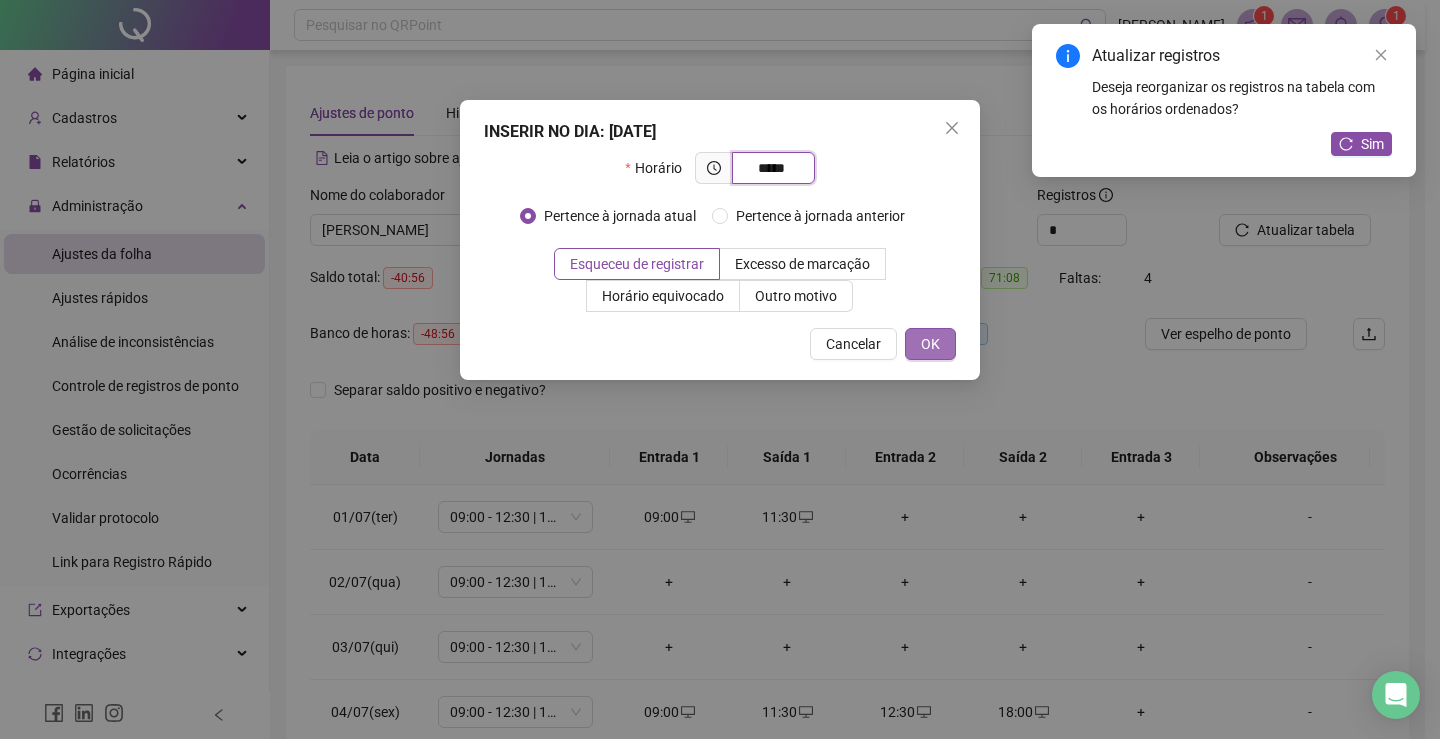 type on "*****" 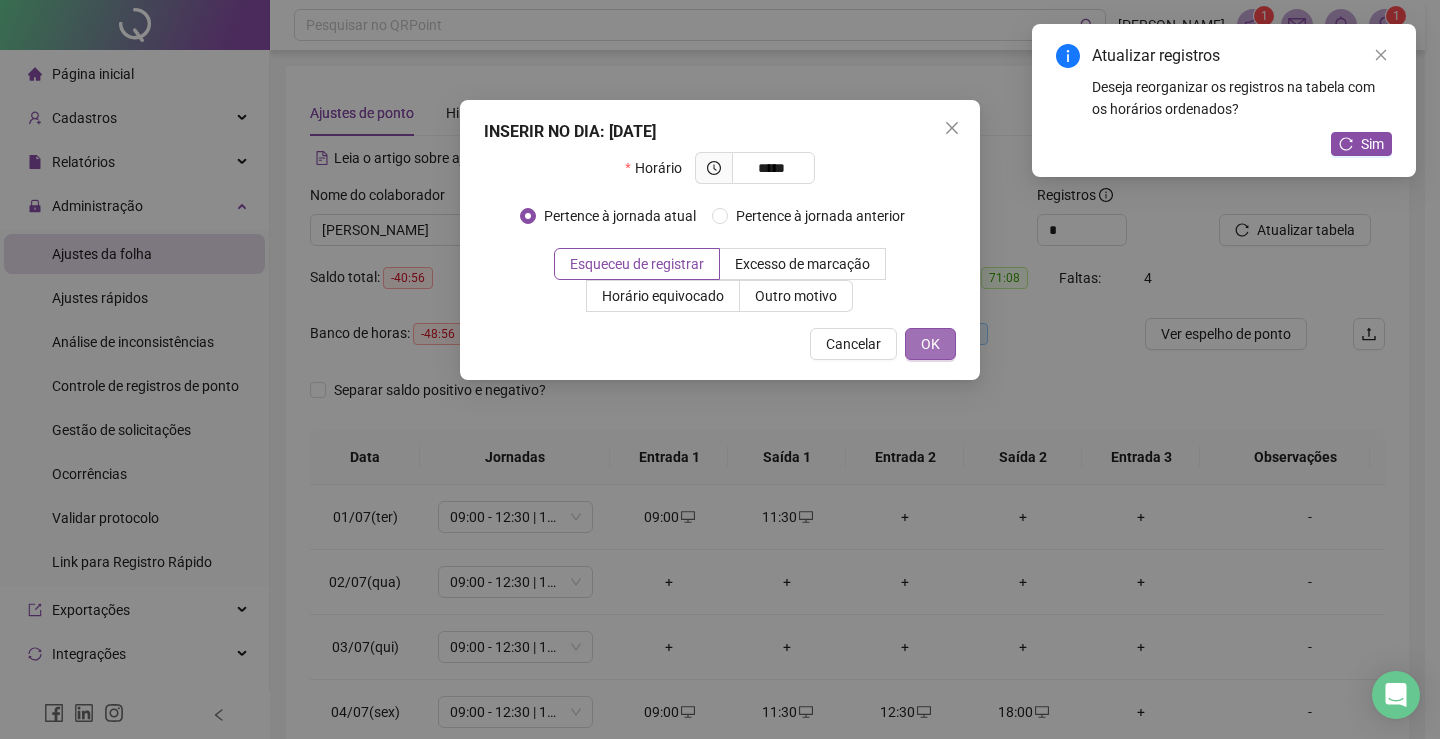click on "OK" at bounding box center (930, 344) 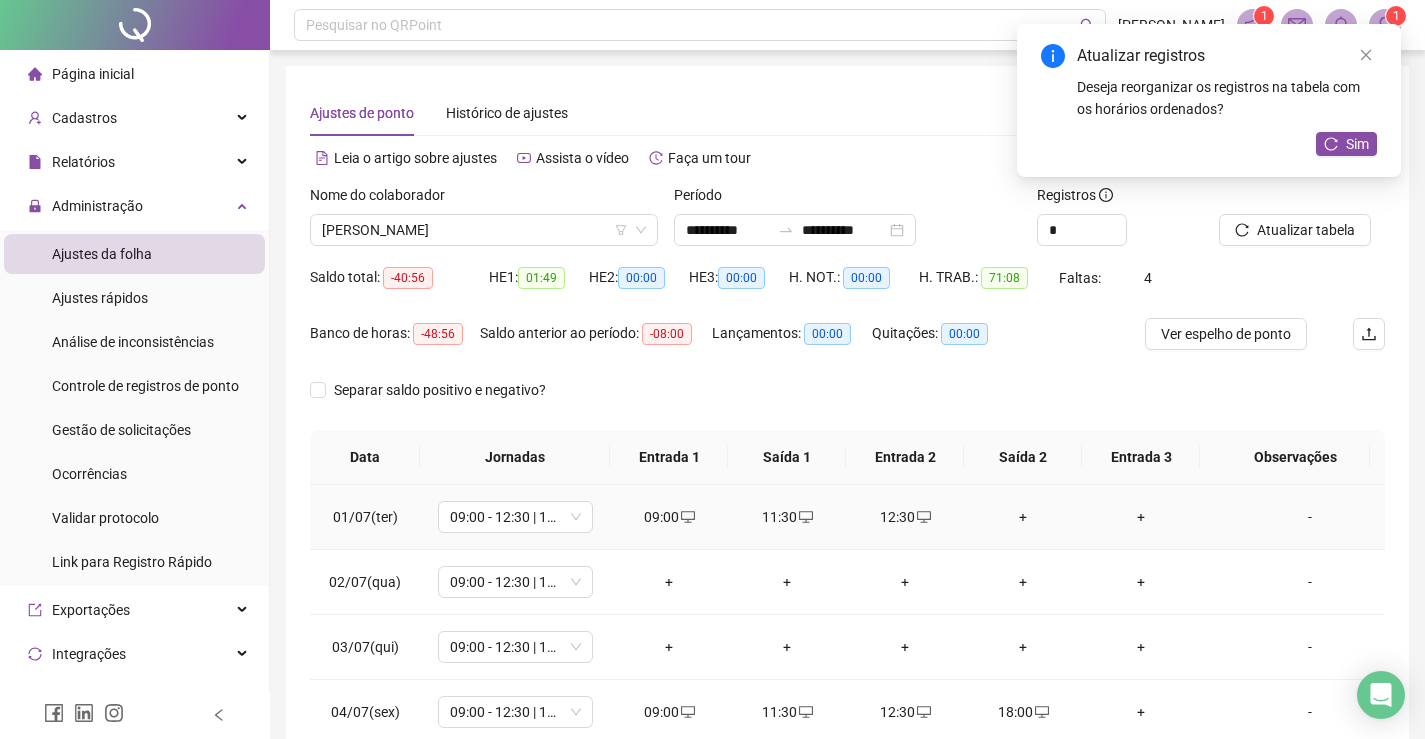 click on "+" at bounding box center [1023, 517] 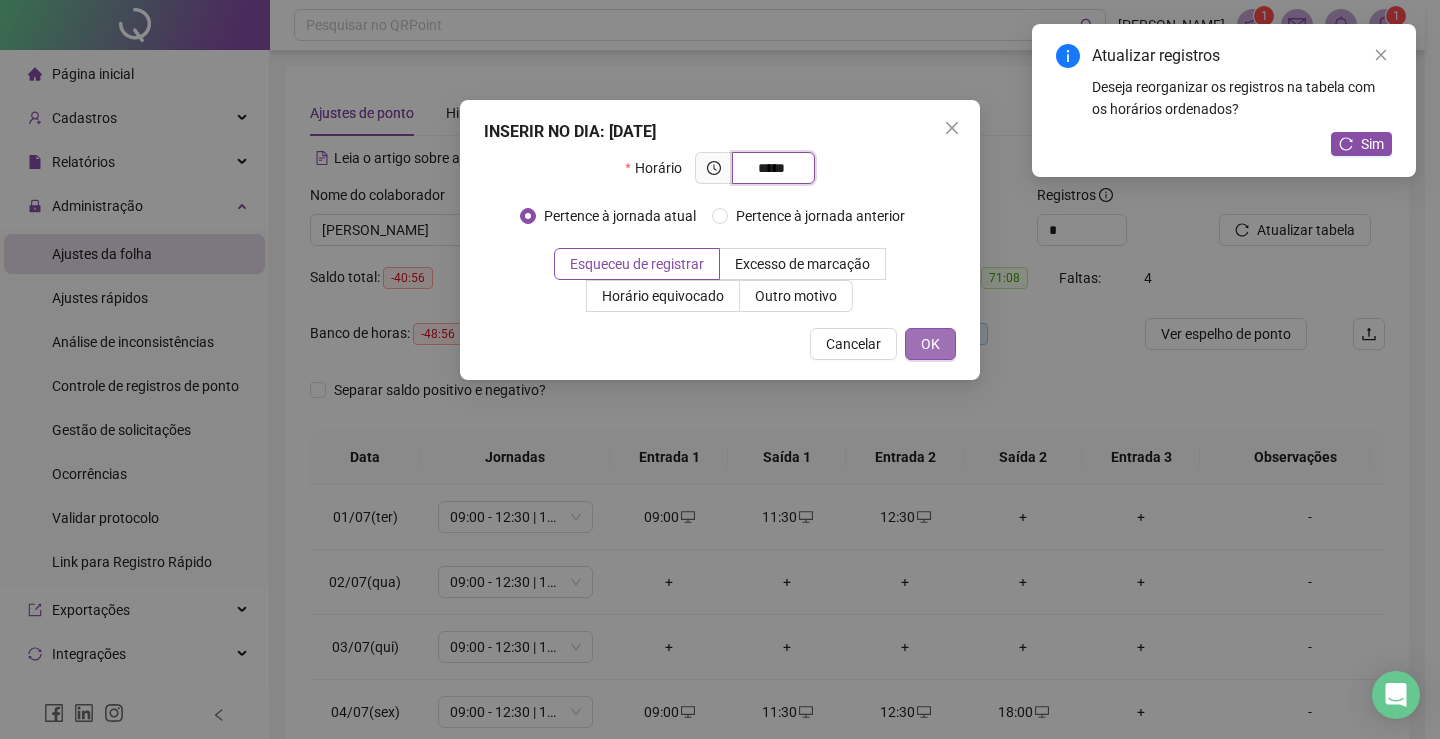 type on "*****" 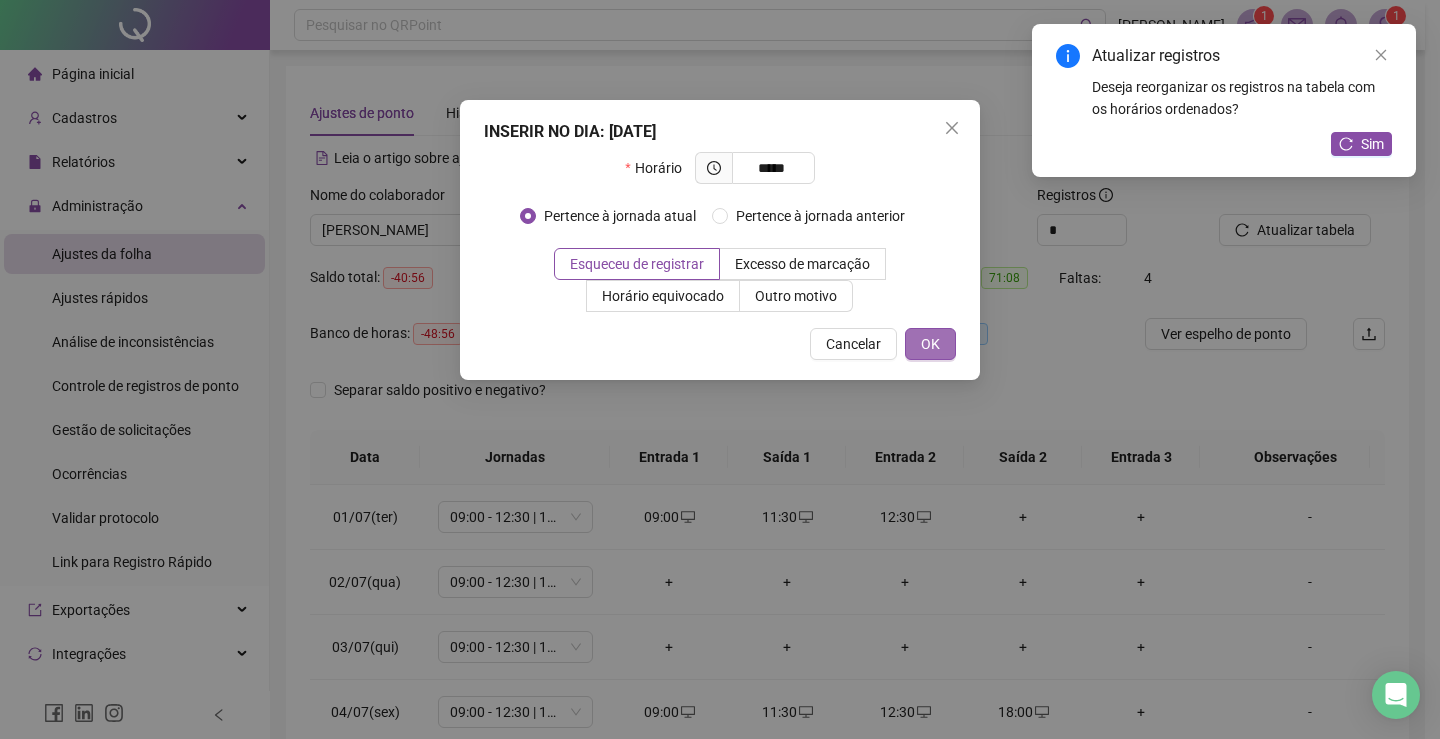 click on "OK" at bounding box center (930, 344) 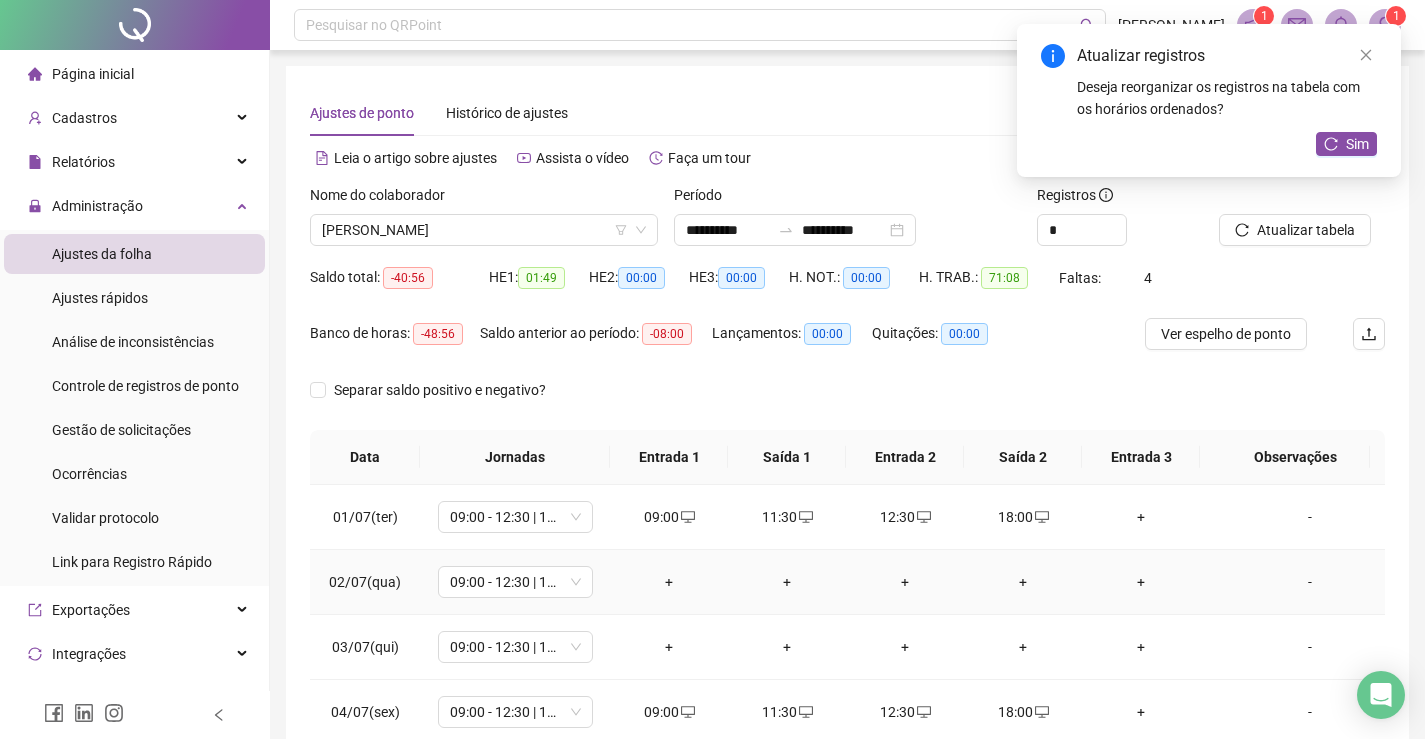 click on "+" at bounding box center [669, 582] 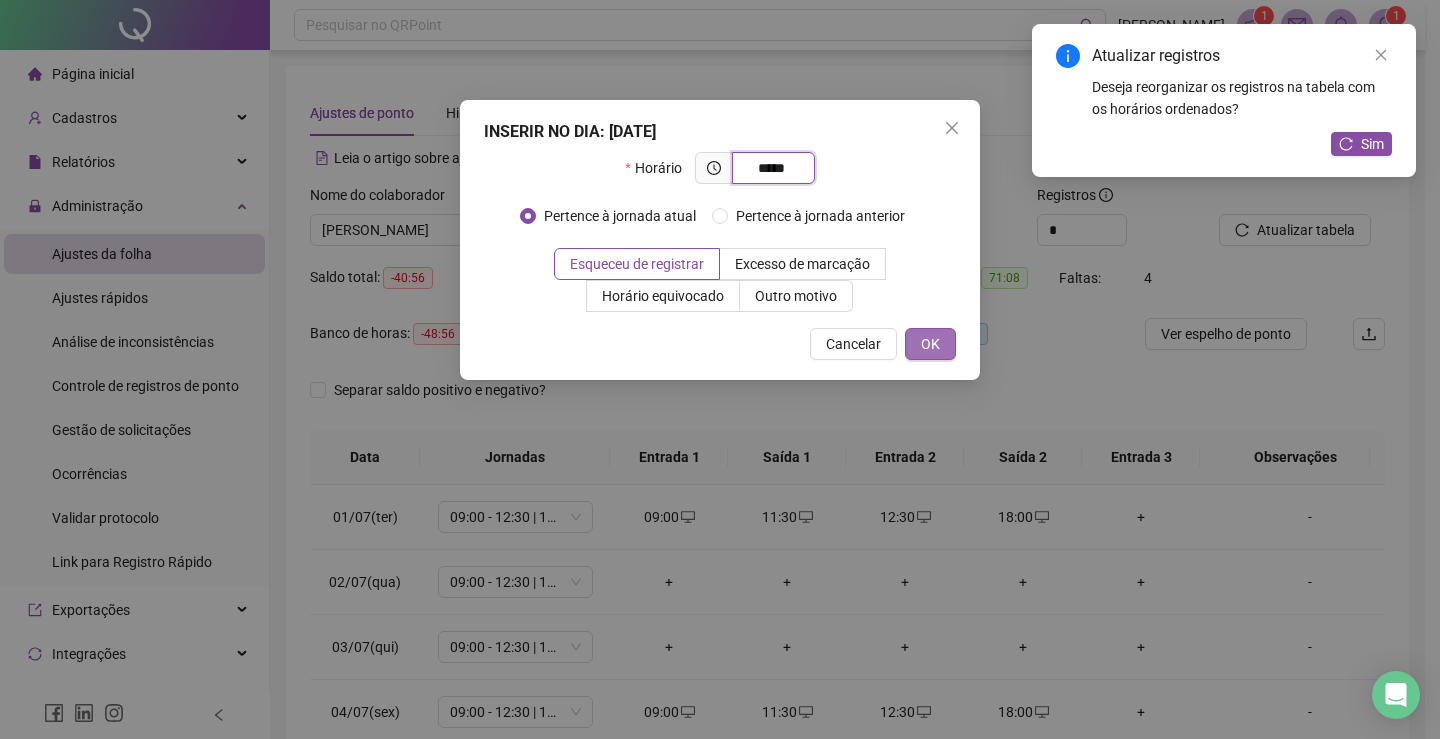 type on "*****" 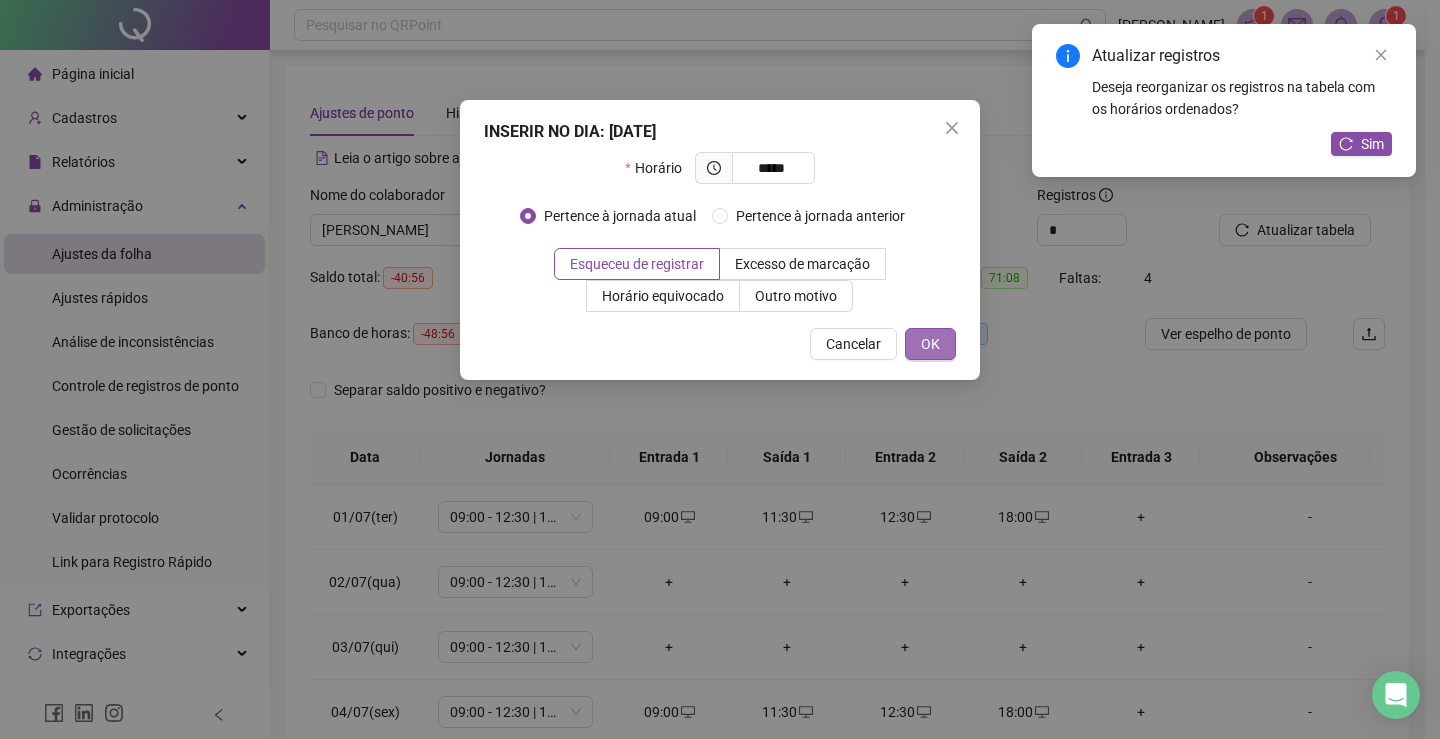 click on "OK" at bounding box center [930, 344] 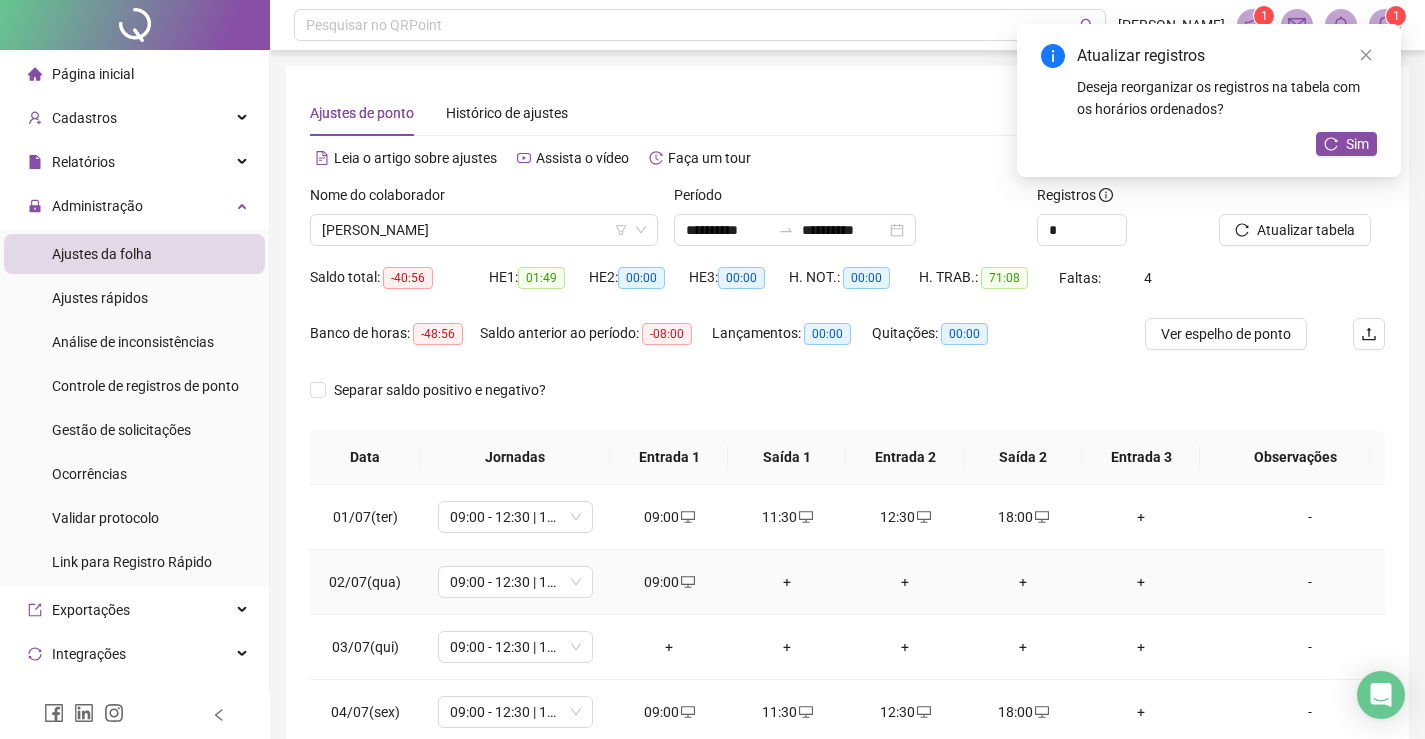 click on "+" at bounding box center (787, 582) 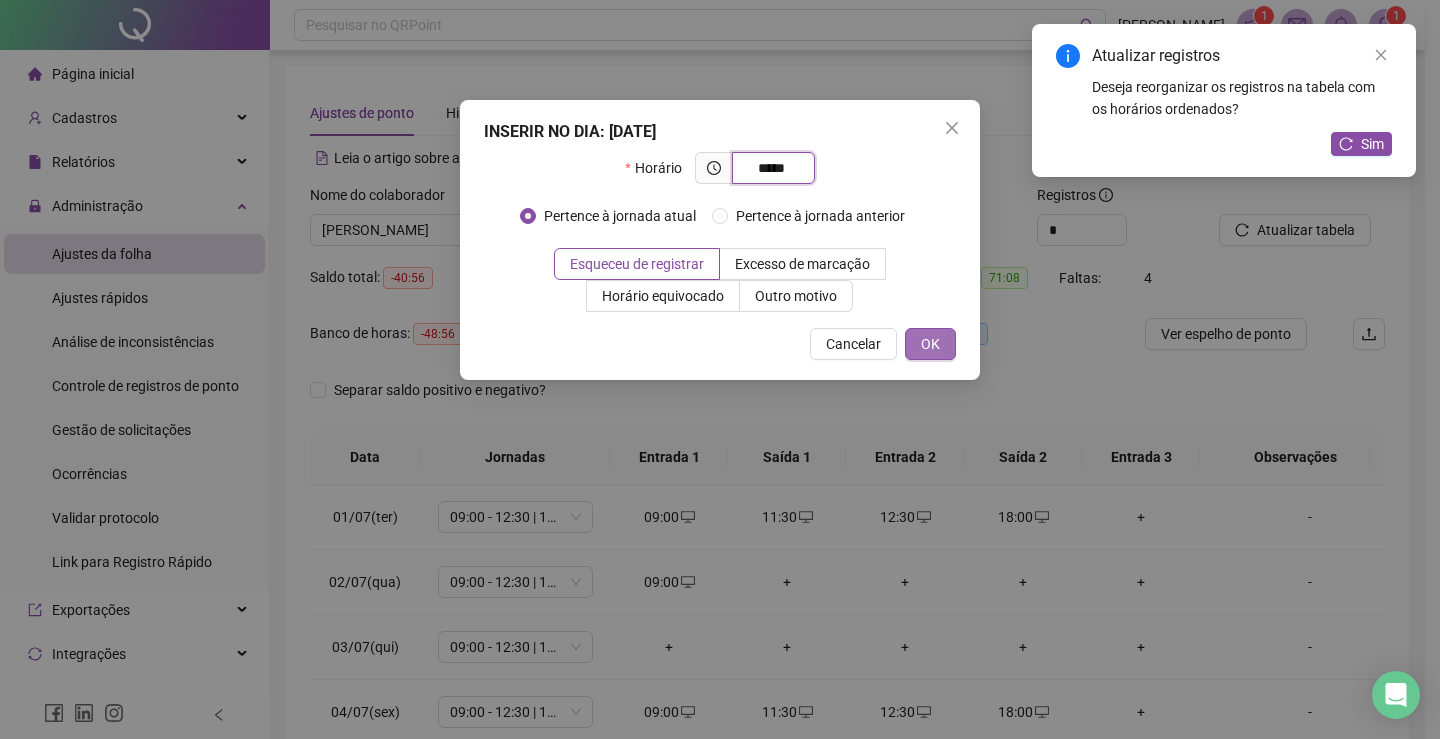 type on "*****" 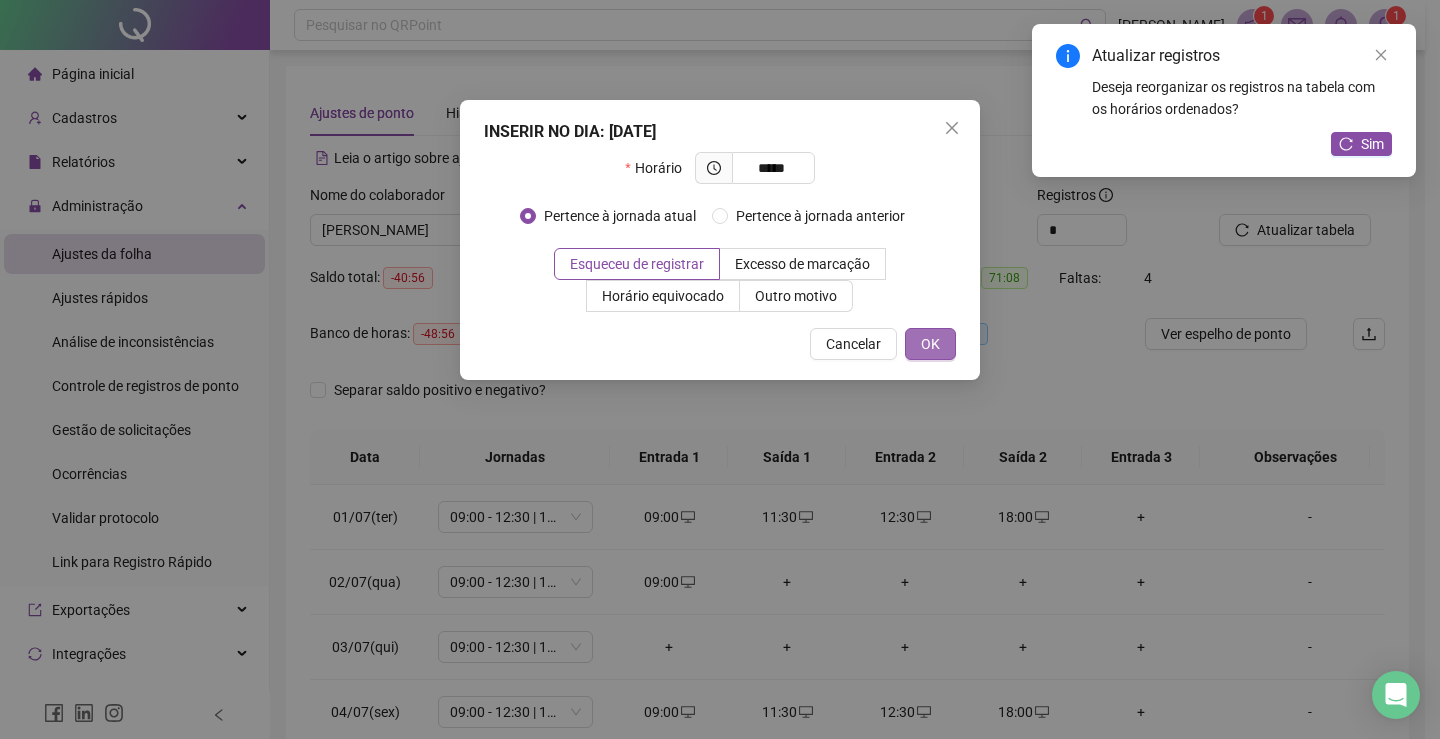 click on "OK" at bounding box center [930, 344] 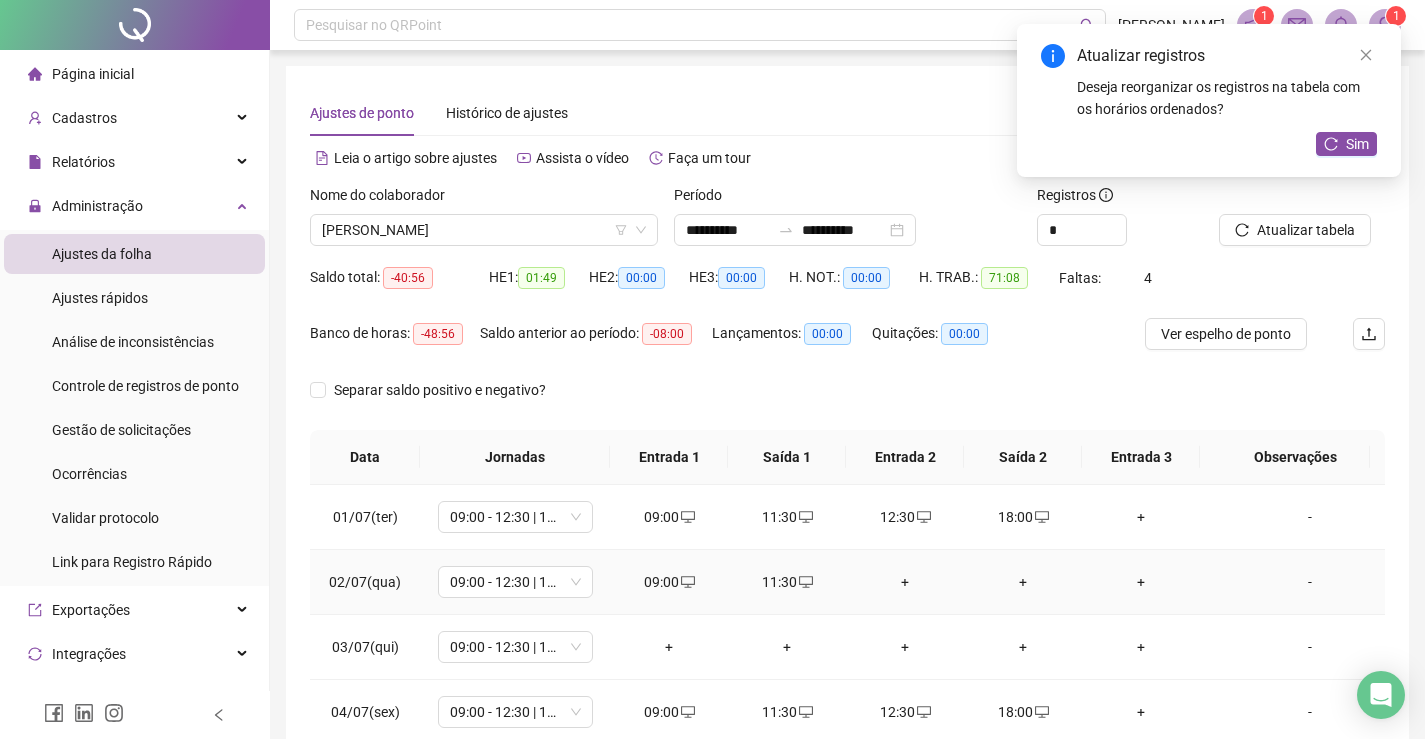click on "+" at bounding box center [905, 582] 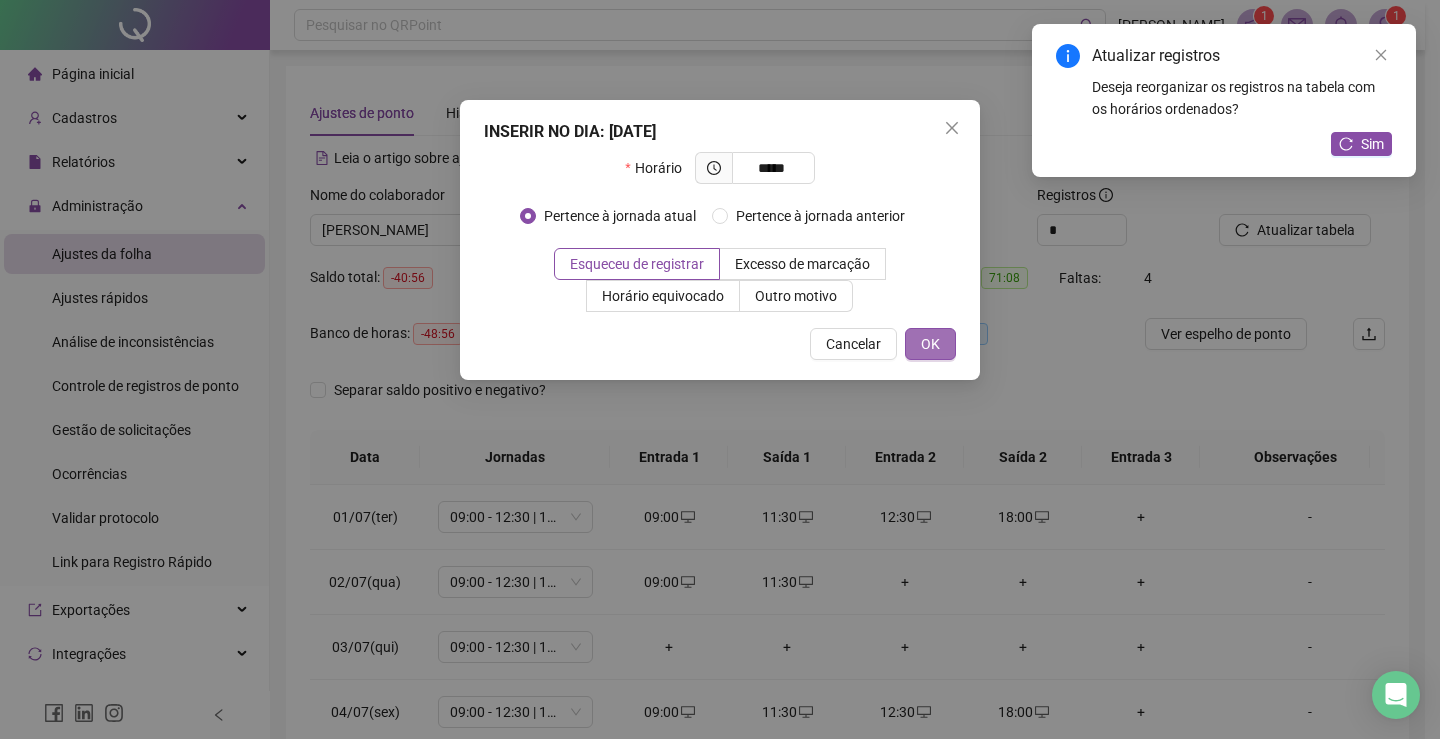 type on "*****" 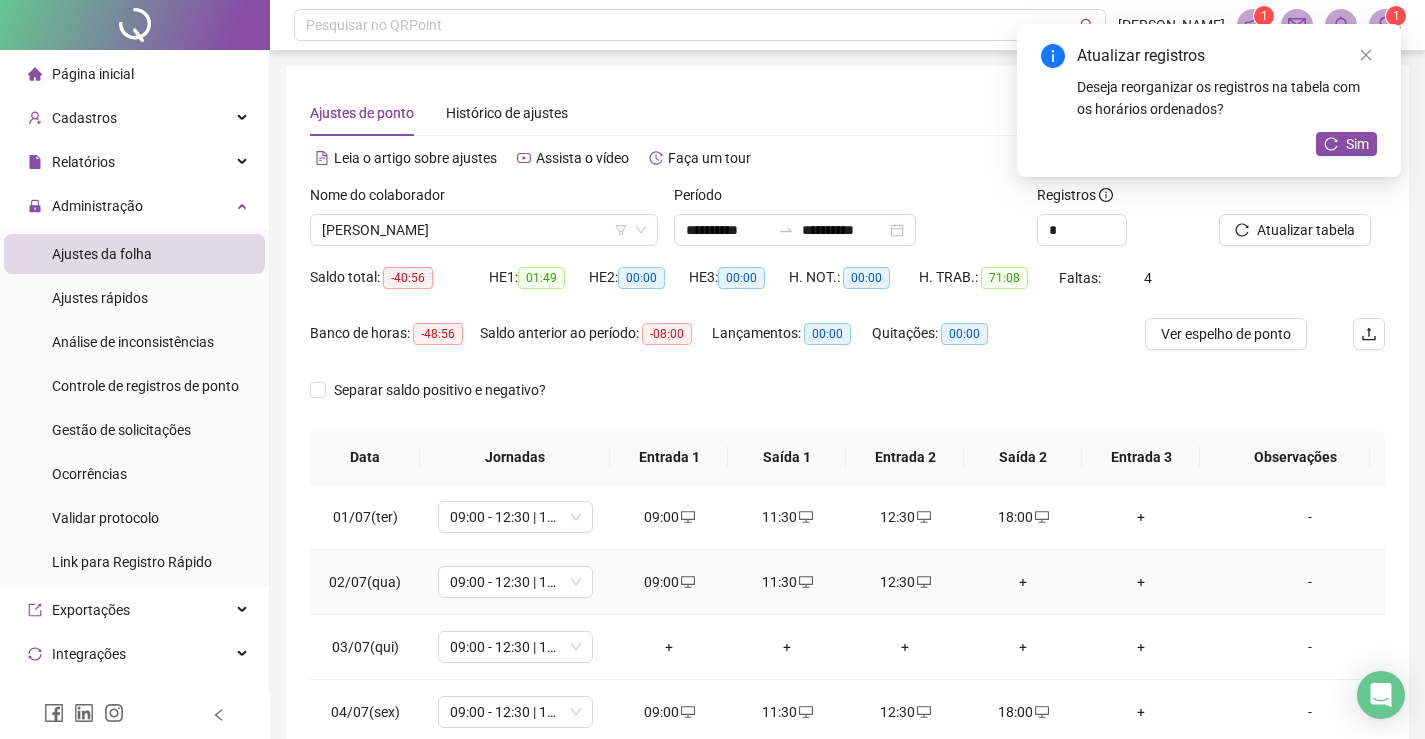 click on "+" at bounding box center [1023, 582] 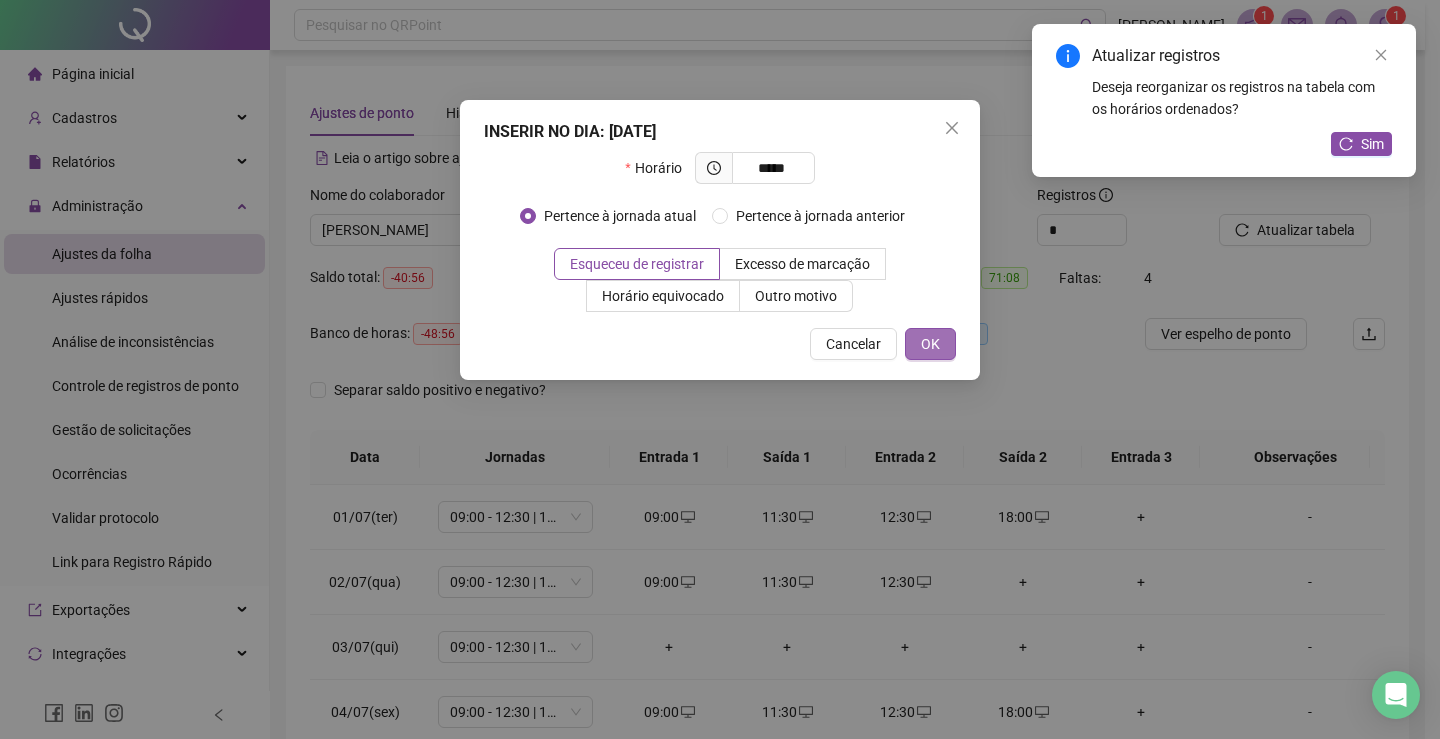 type on "*****" 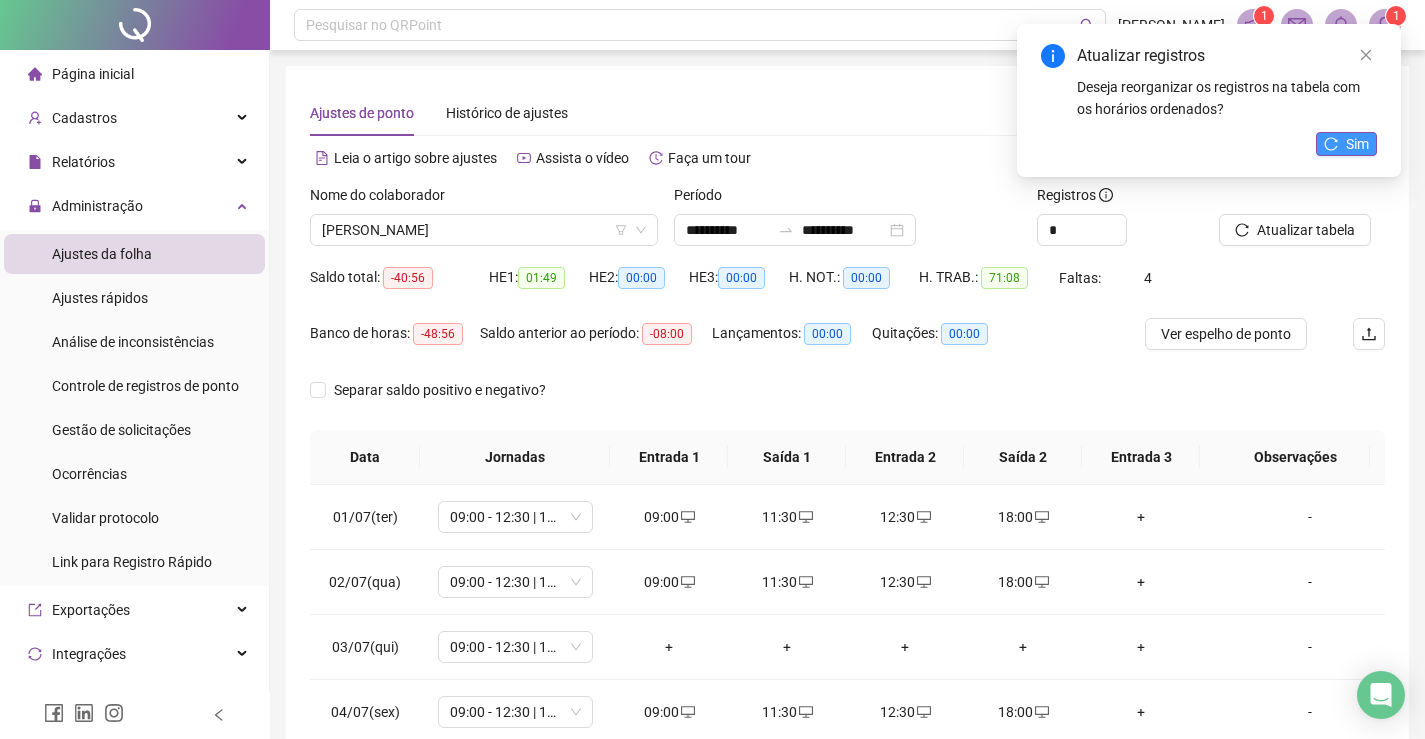 click on "Sim" at bounding box center [1357, 144] 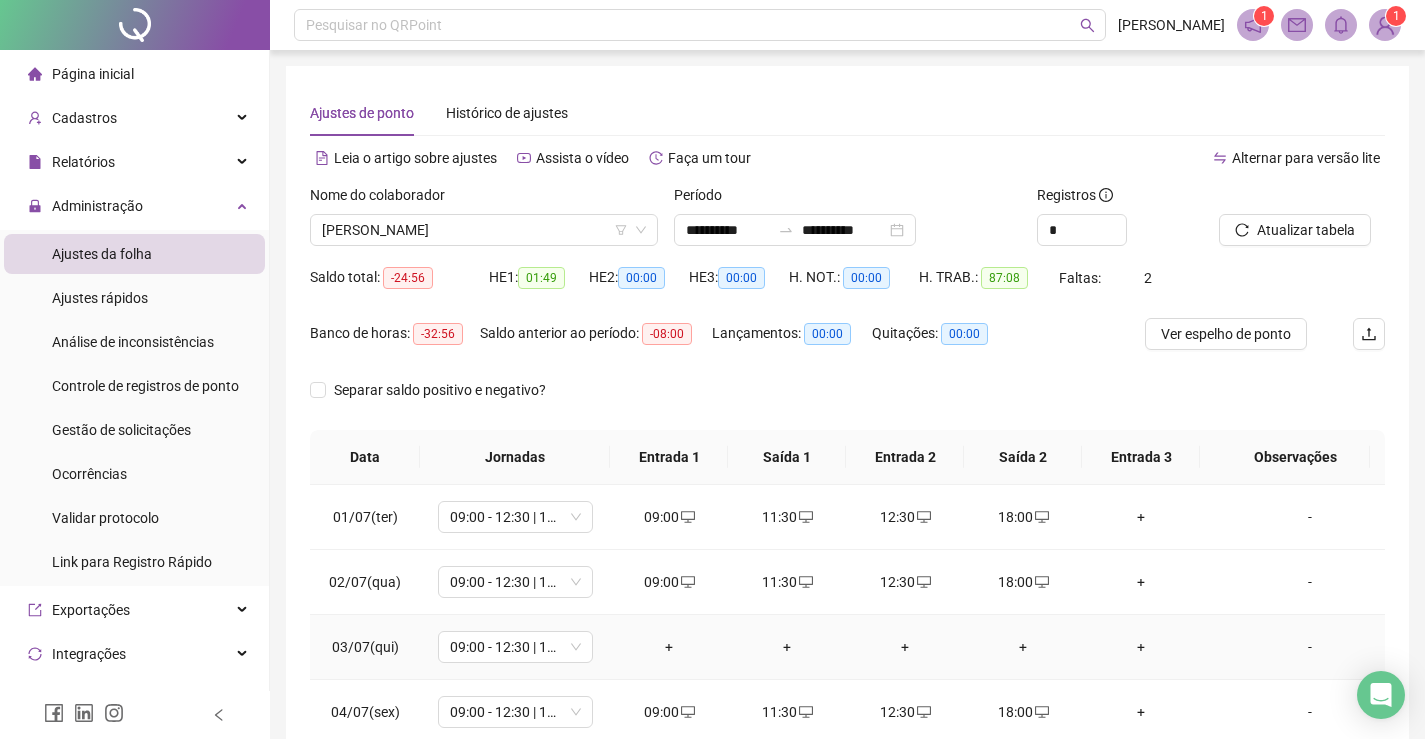 scroll, scrollTop: 100, scrollLeft: 0, axis: vertical 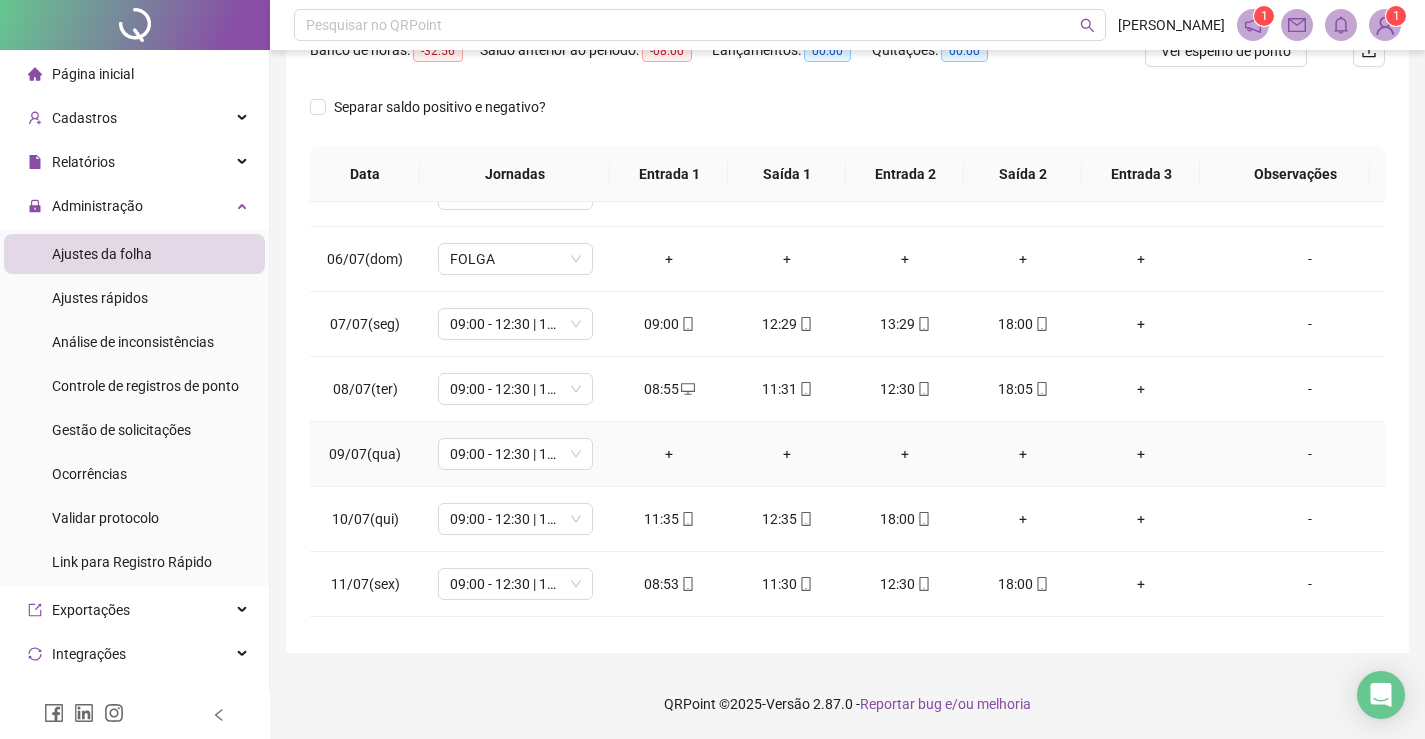 click on "-" at bounding box center [1310, 454] 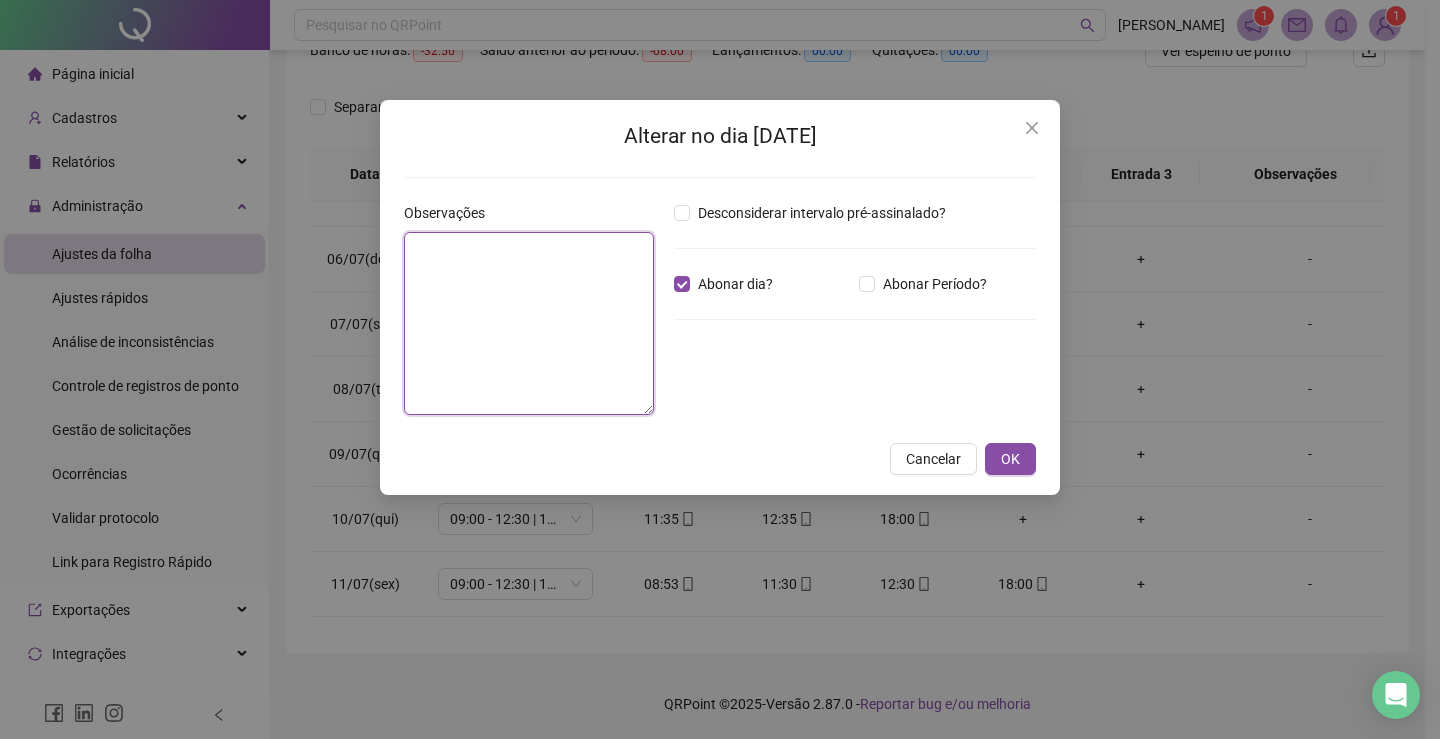 click at bounding box center [529, 323] 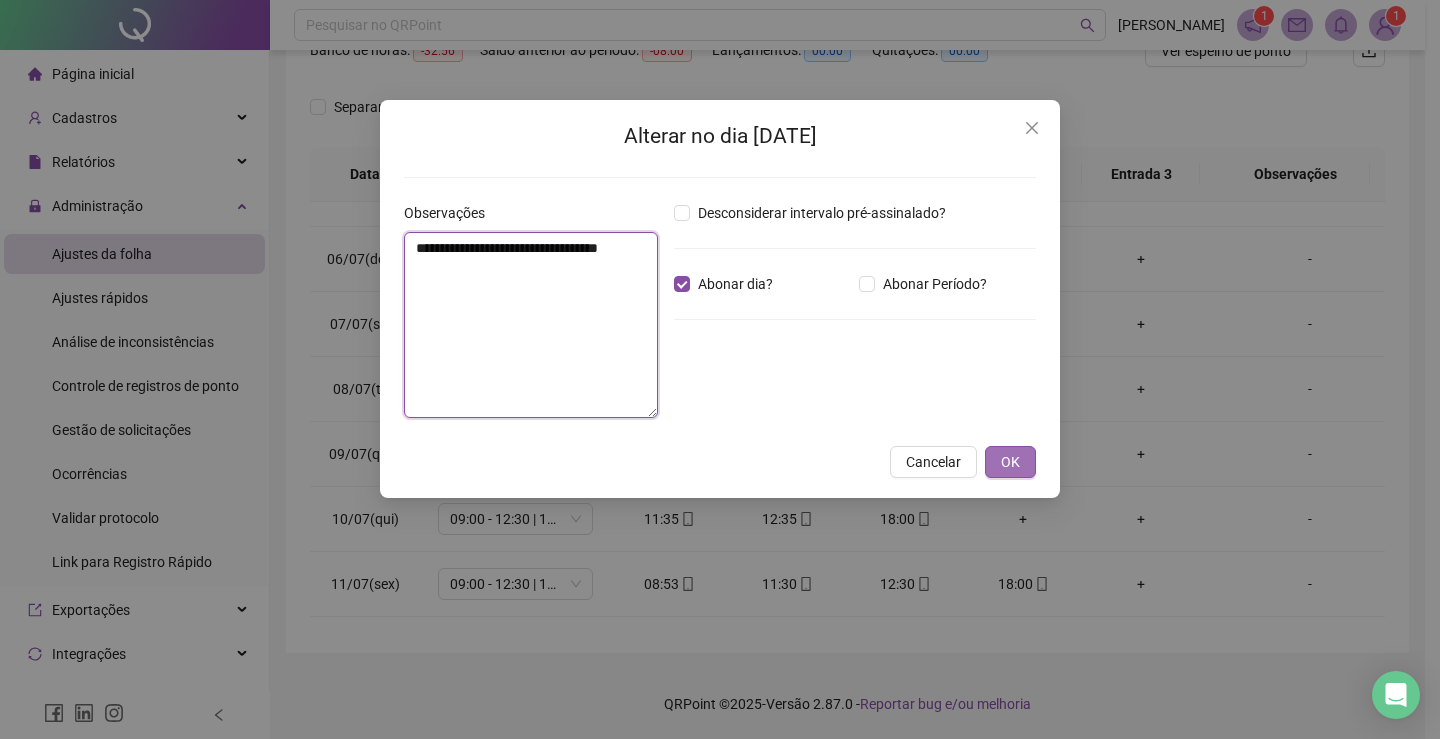 type on "**********" 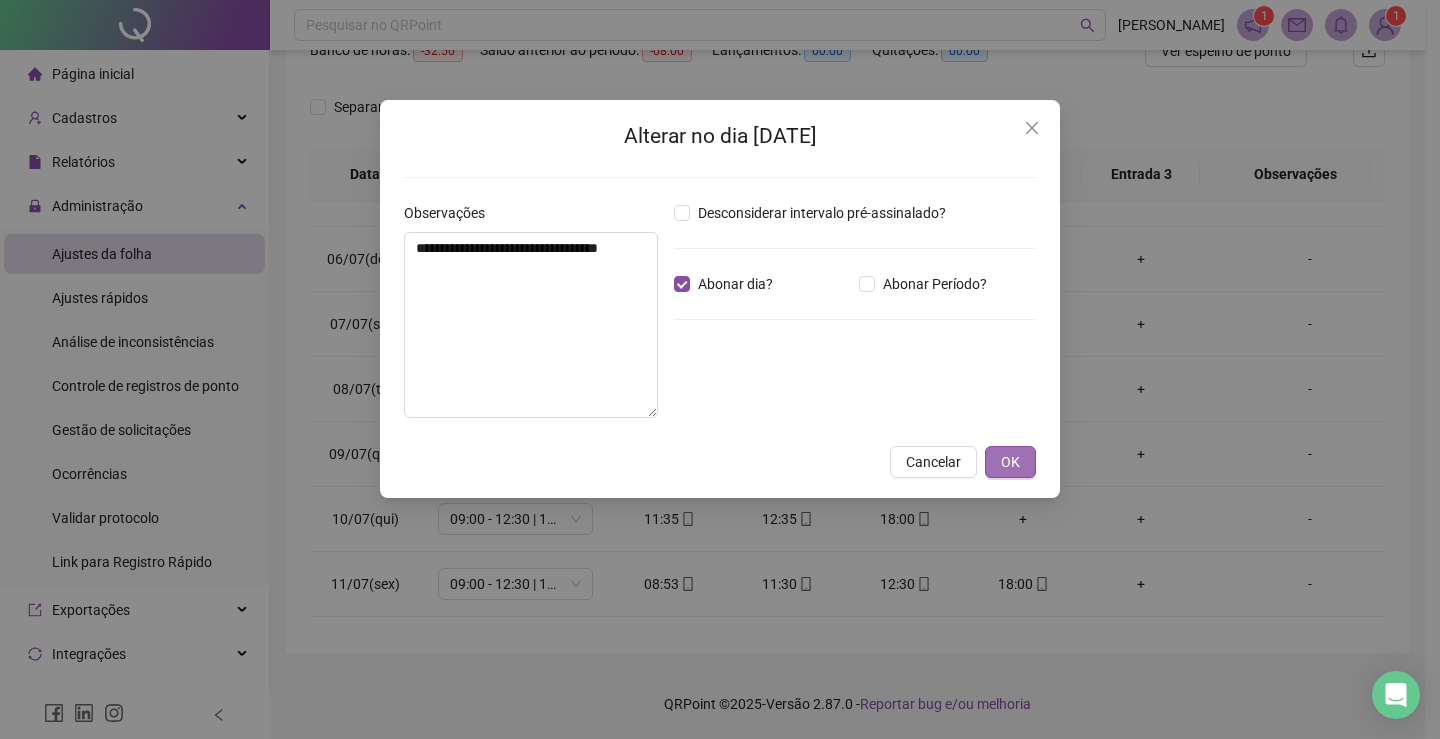 click on "OK" at bounding box center (1010, 462) 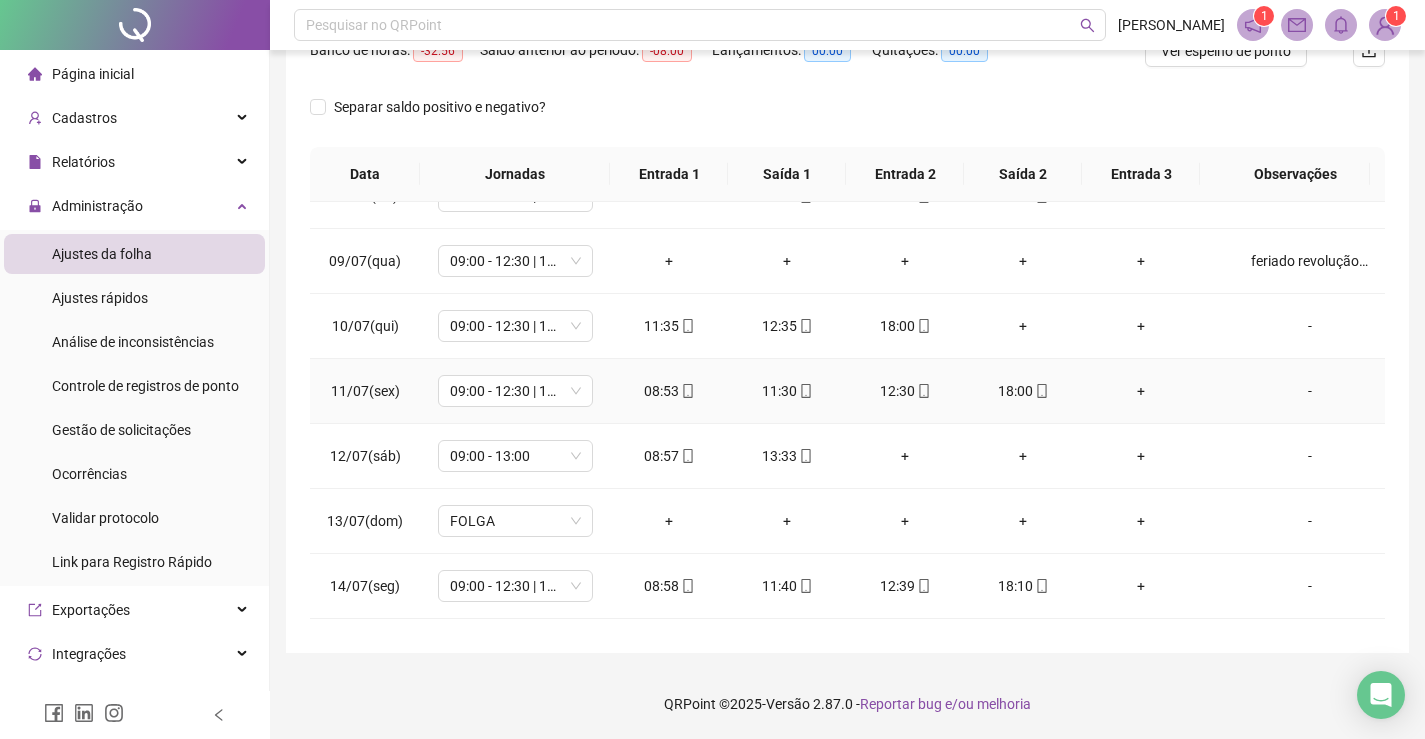 scroll, scrollTop: 393, scrollLeft: 0, axis: vertical 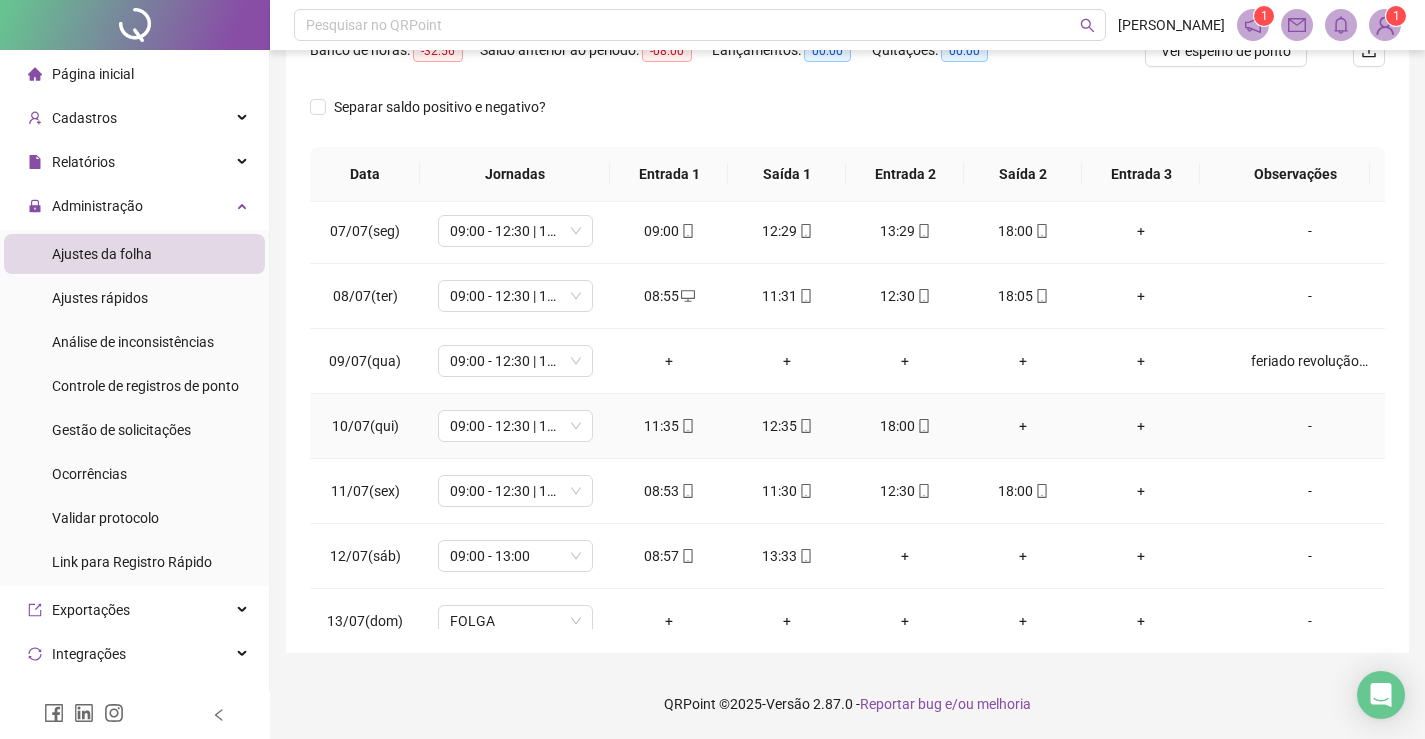 click on "+" at bounding box center [1023, 426] 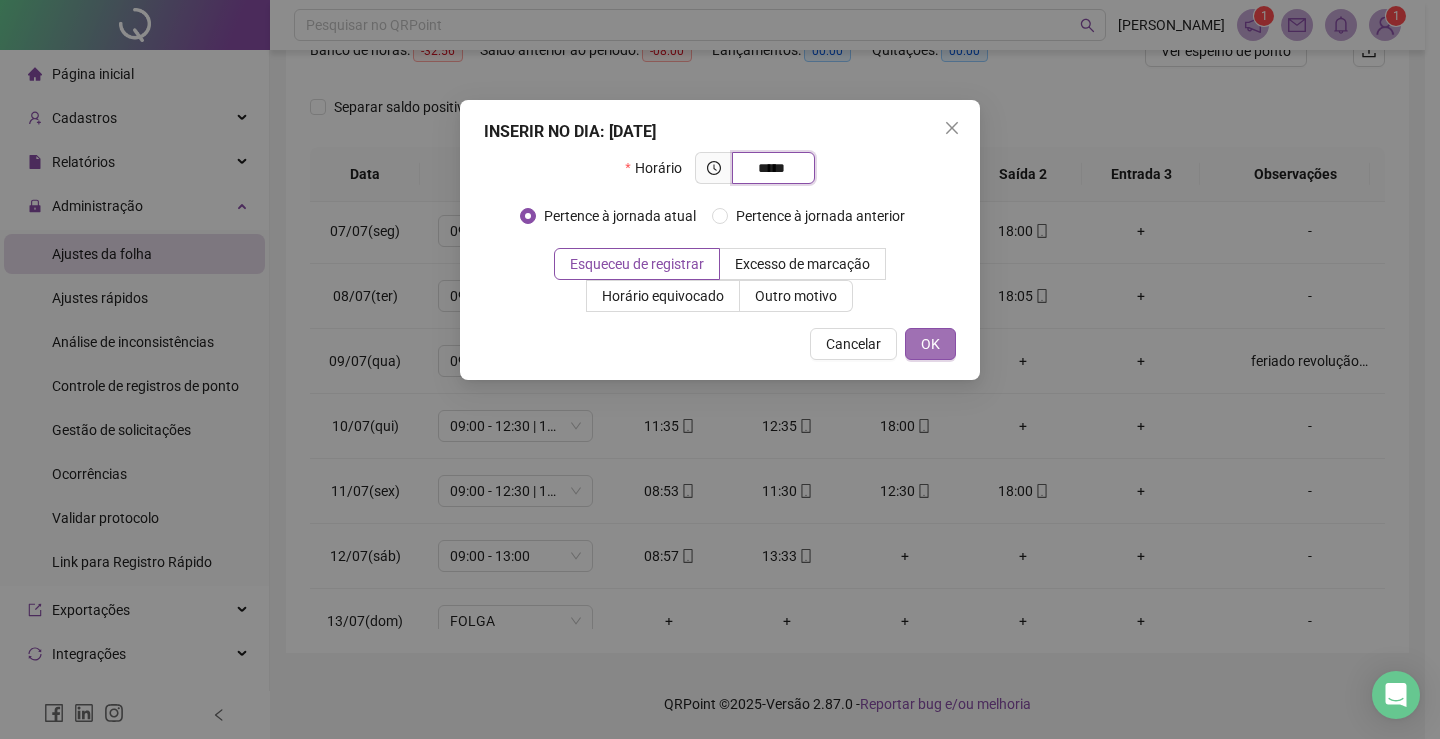 type on "*****" 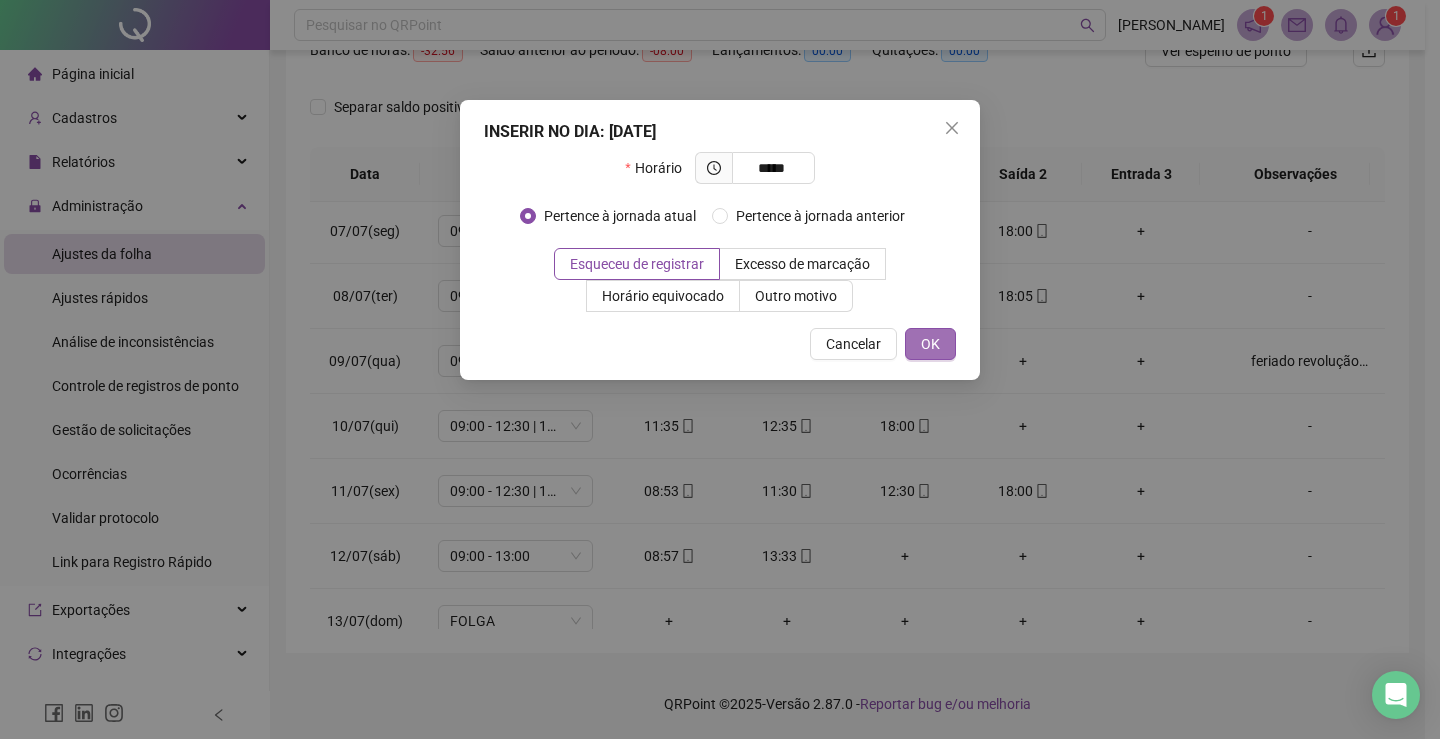 click on "OK" at bounding box center [930, 344] 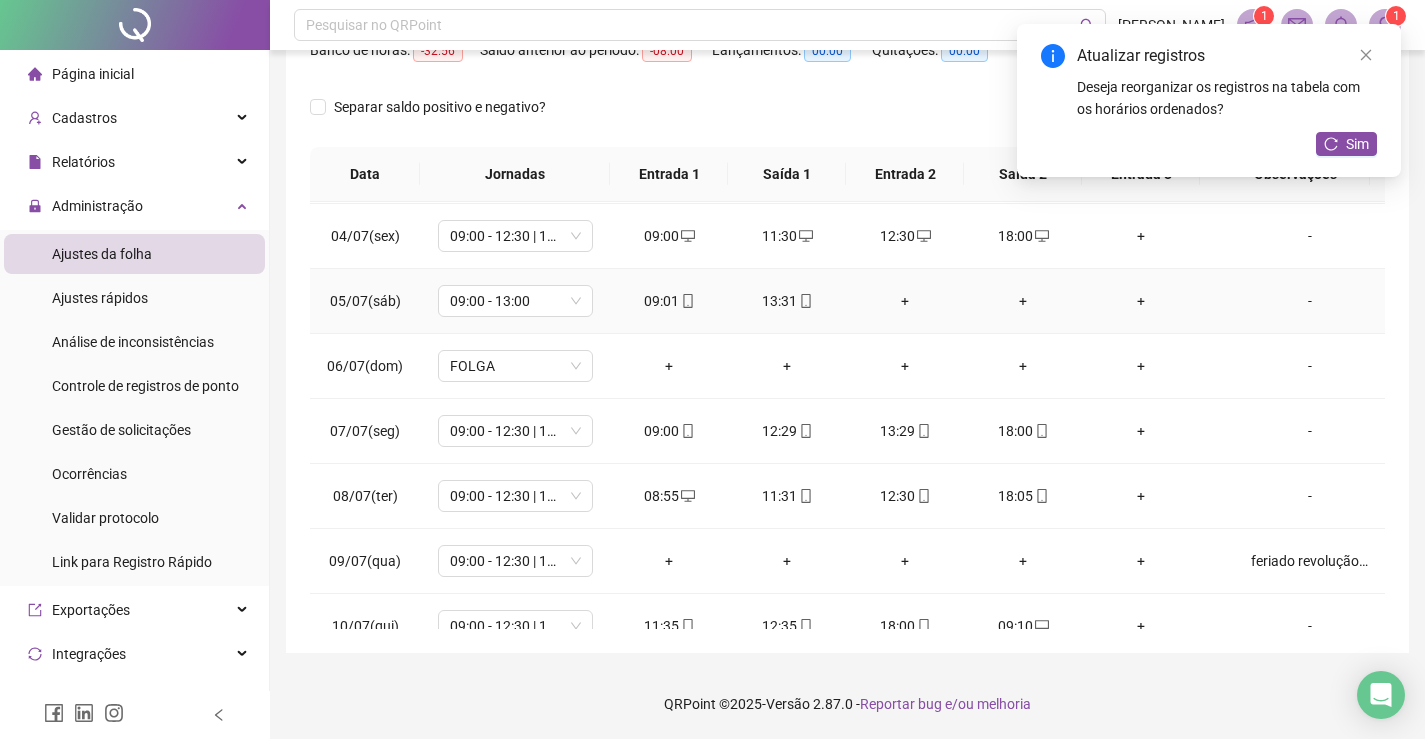scroll, scrollTop: 93, scrollLeft: 0, axis: vertical 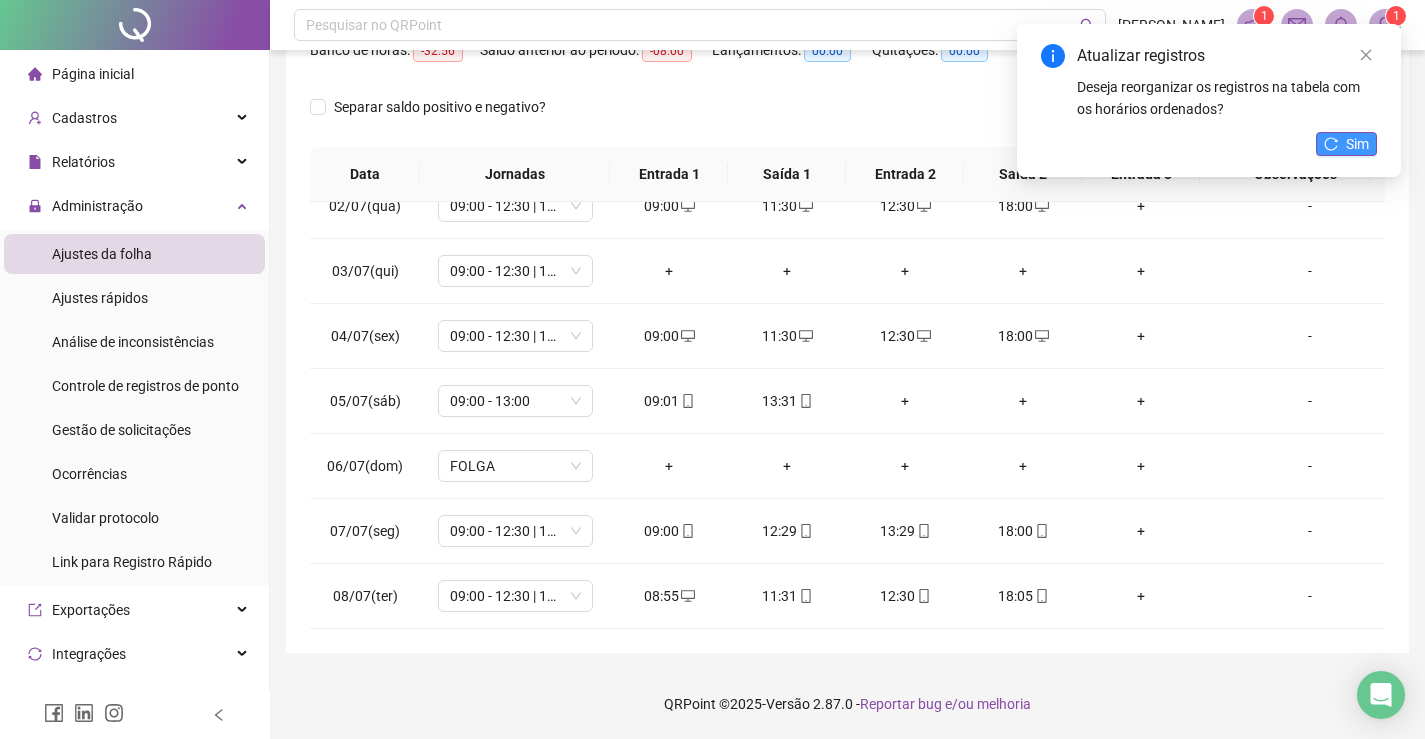 click on "Sim" at bounding box center [1357, 144] 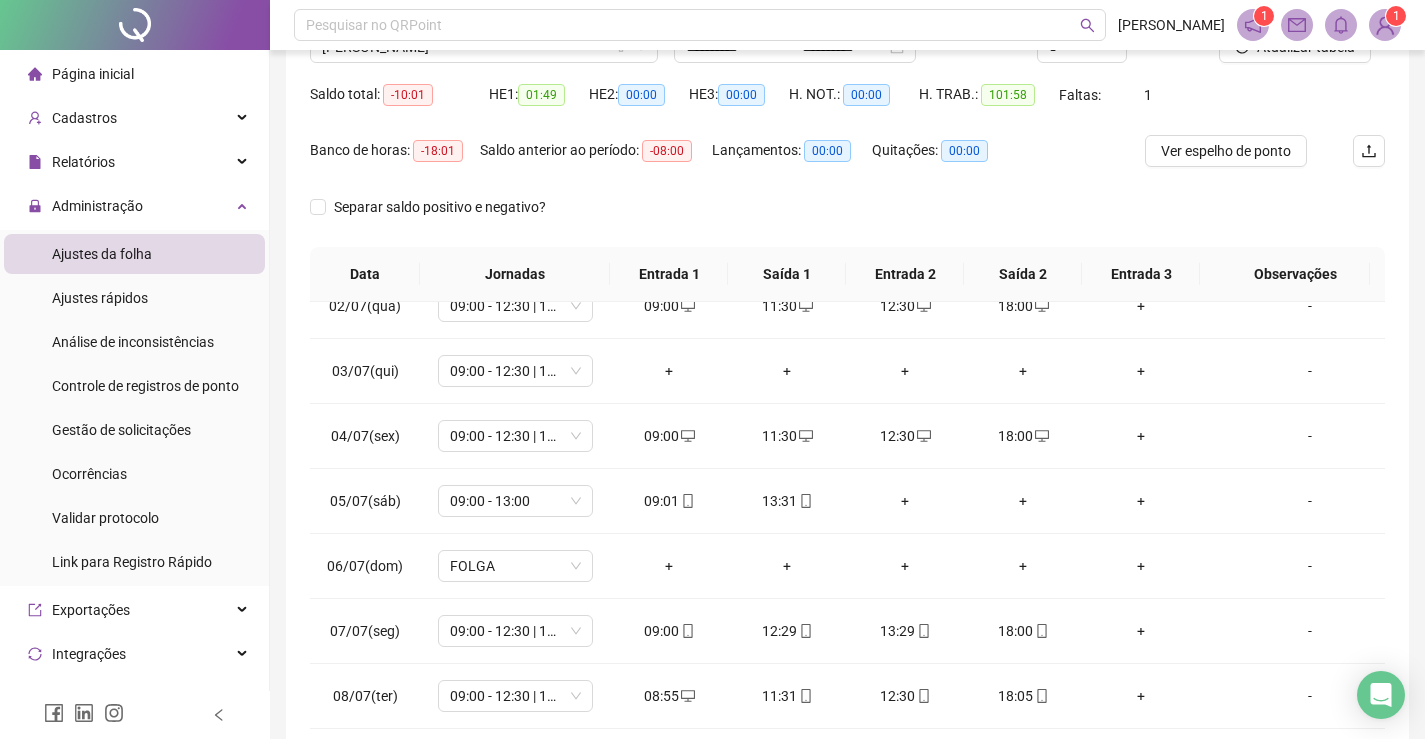 scroll, scrollTop: 83, scrollLeft: 0, axis: vertical 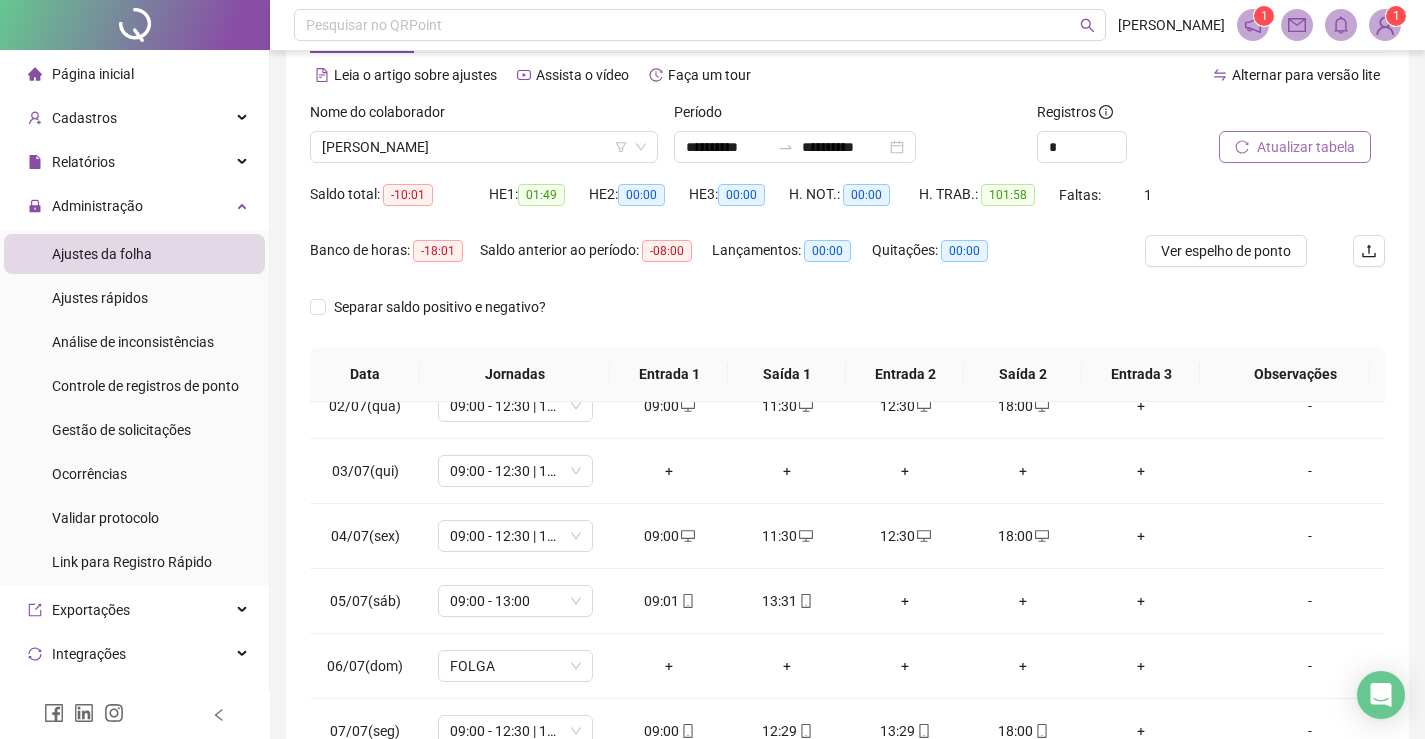 click on "Atualizar tabela" at bounding box center (1306, 147) 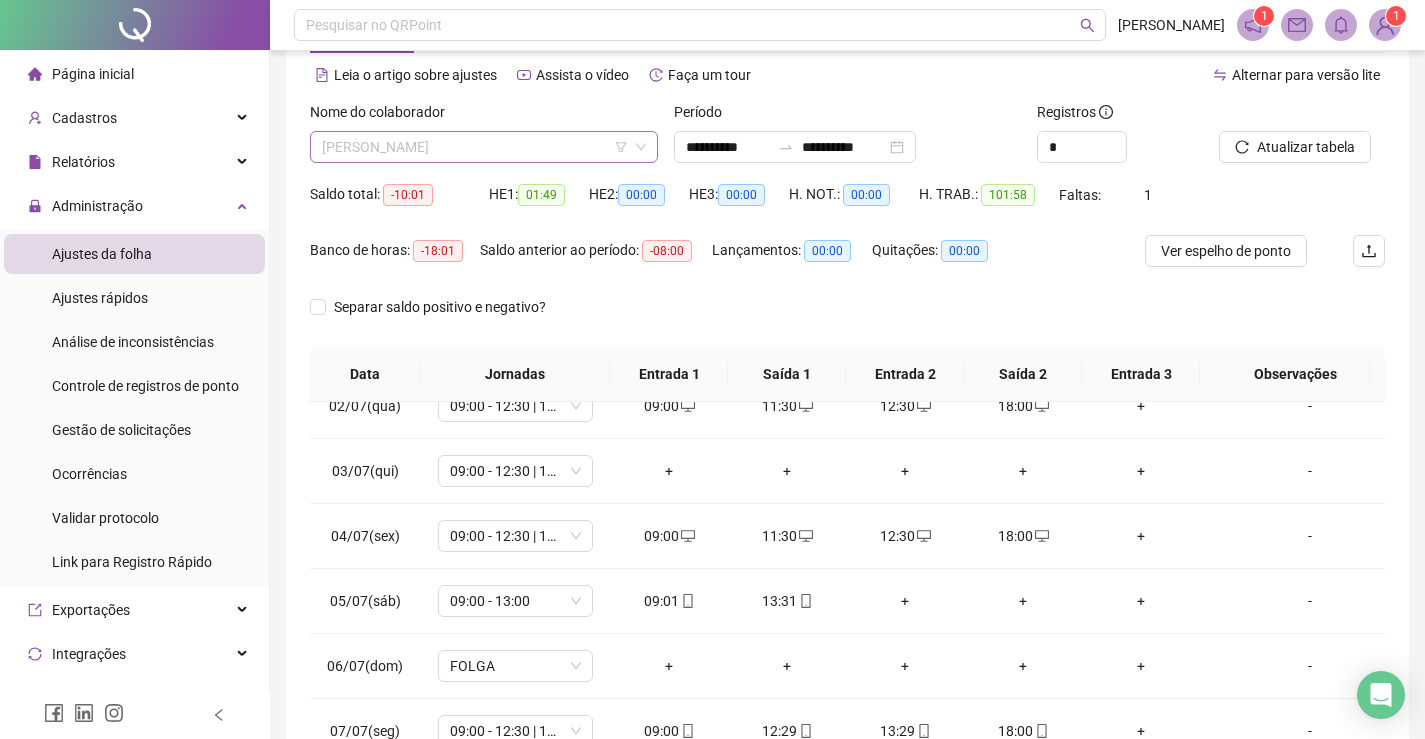 click on "[PERSON_NAME]" at bounding box center [484, 147] 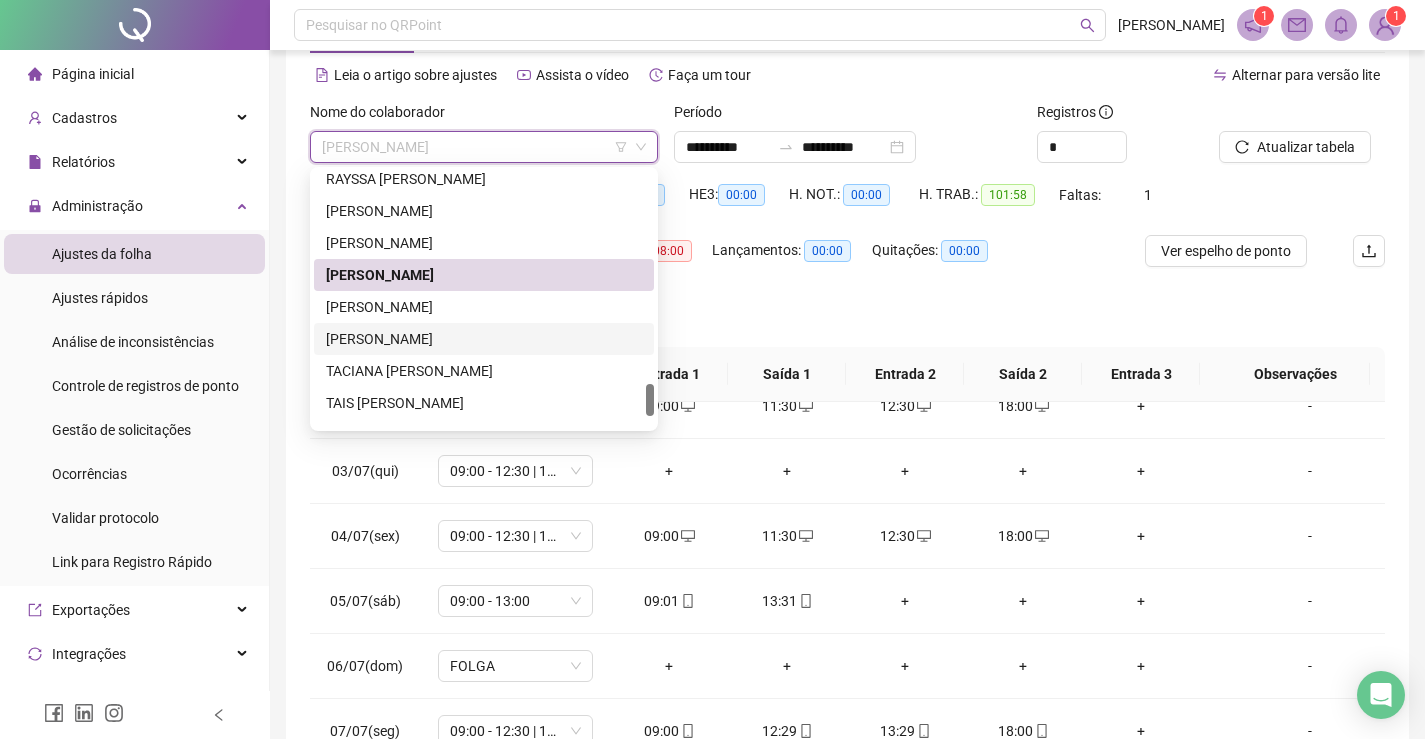 click on "[PERSON_NAME]" at bounding box center [484, 339] 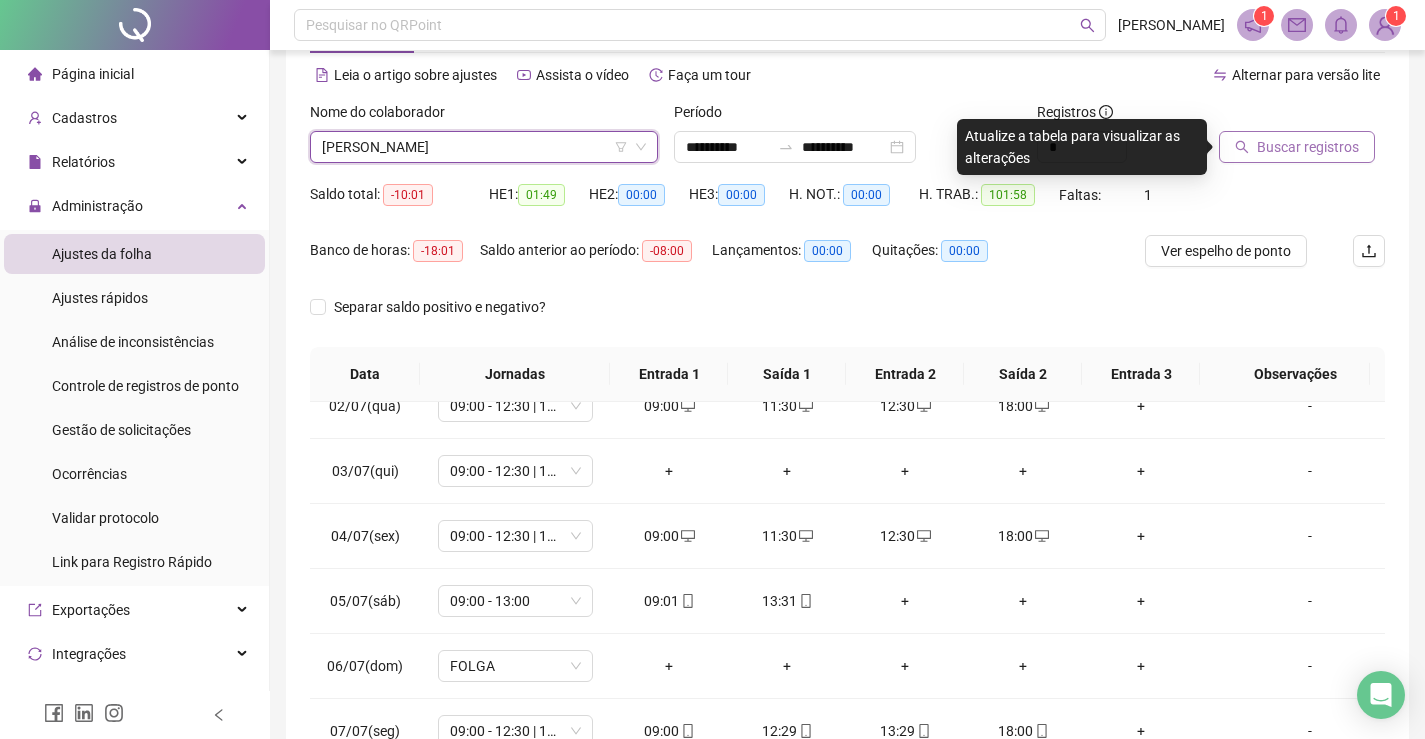 click on "Buscar registros" at bounding box center (1308, 147) 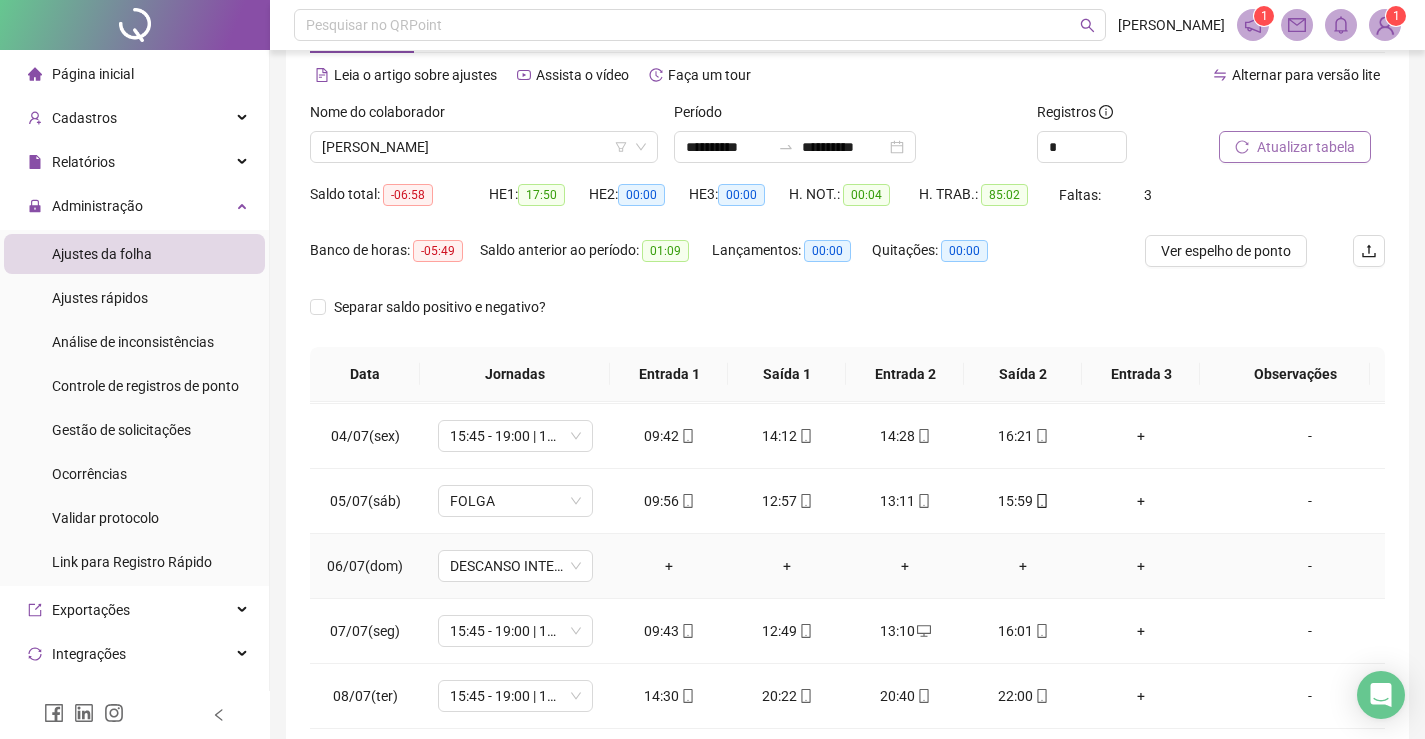 scroll, scrollTop: 293, scrollLeft: 0, axis: vertical 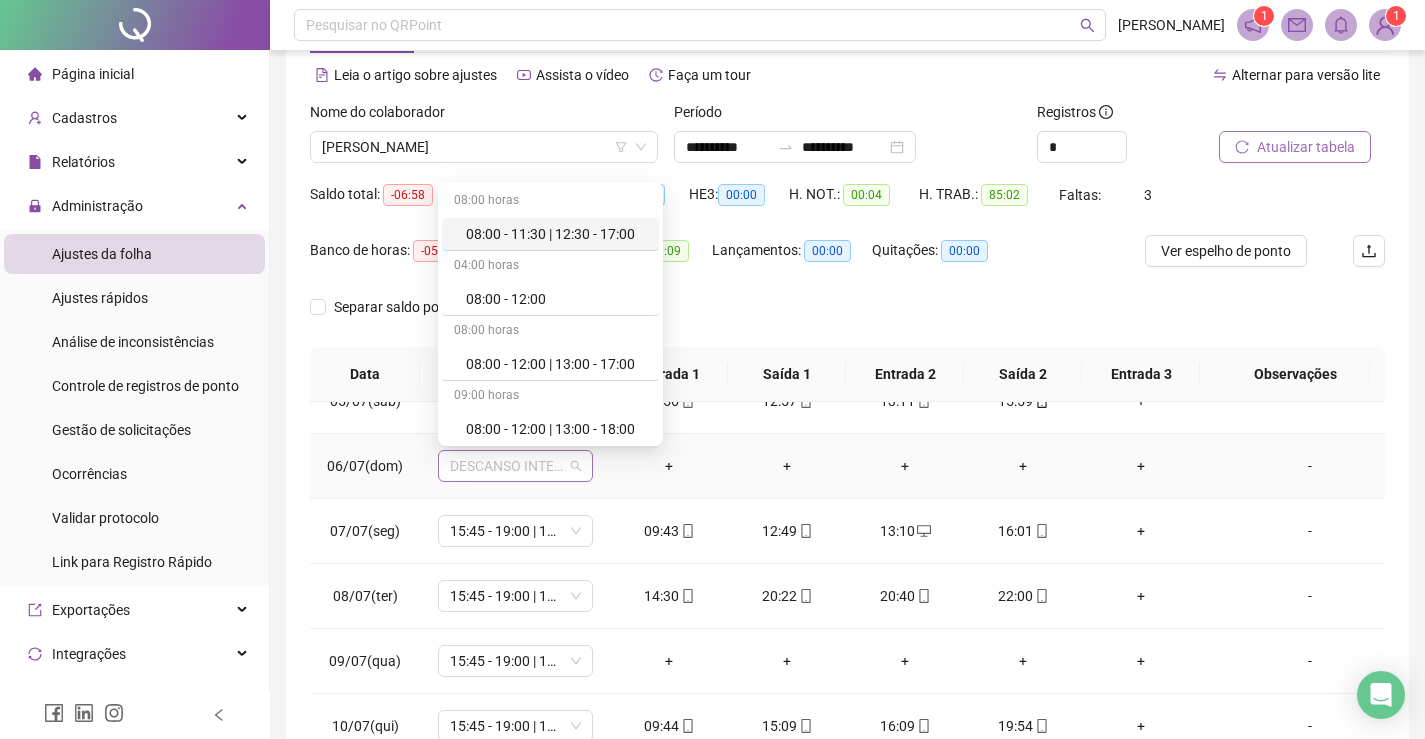 click on "DESCANSO INTER-JORNADA" at bounding box center (515, 466) 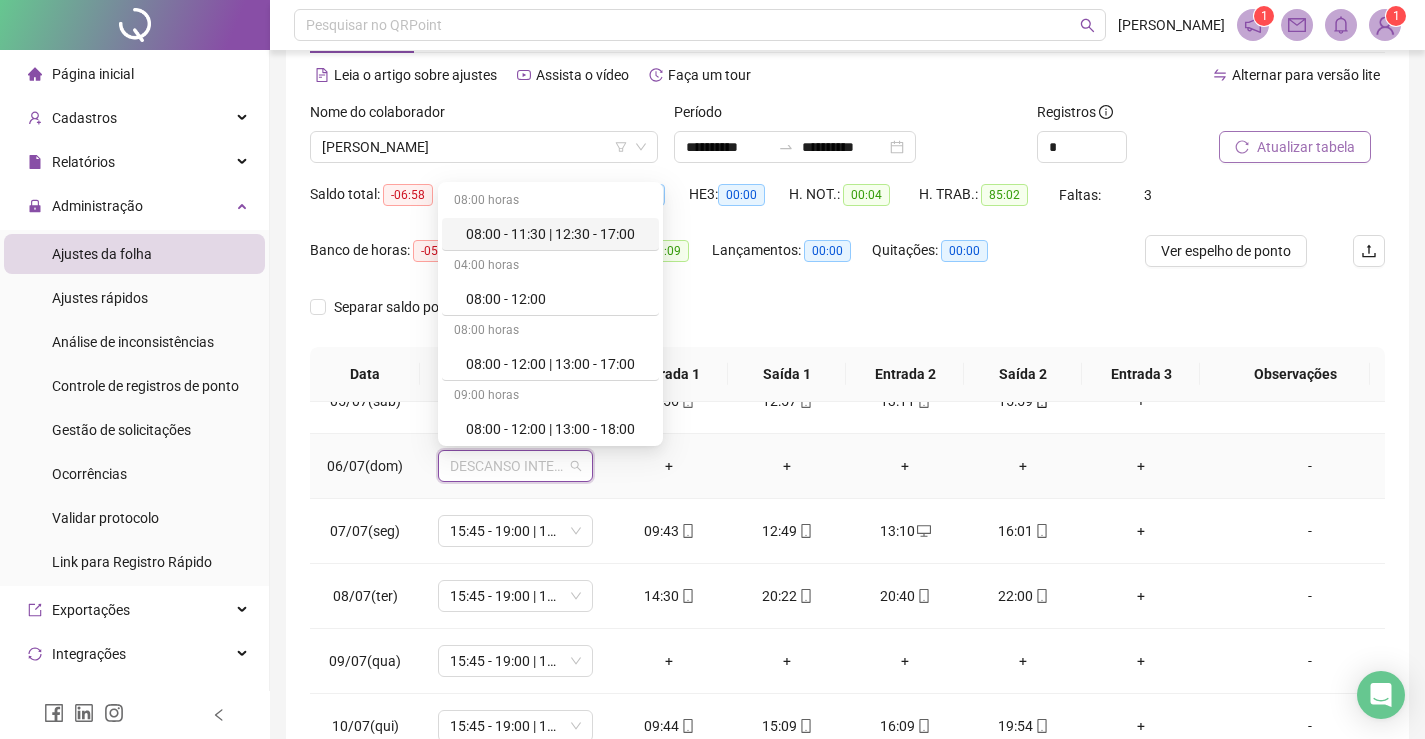 type on "*" 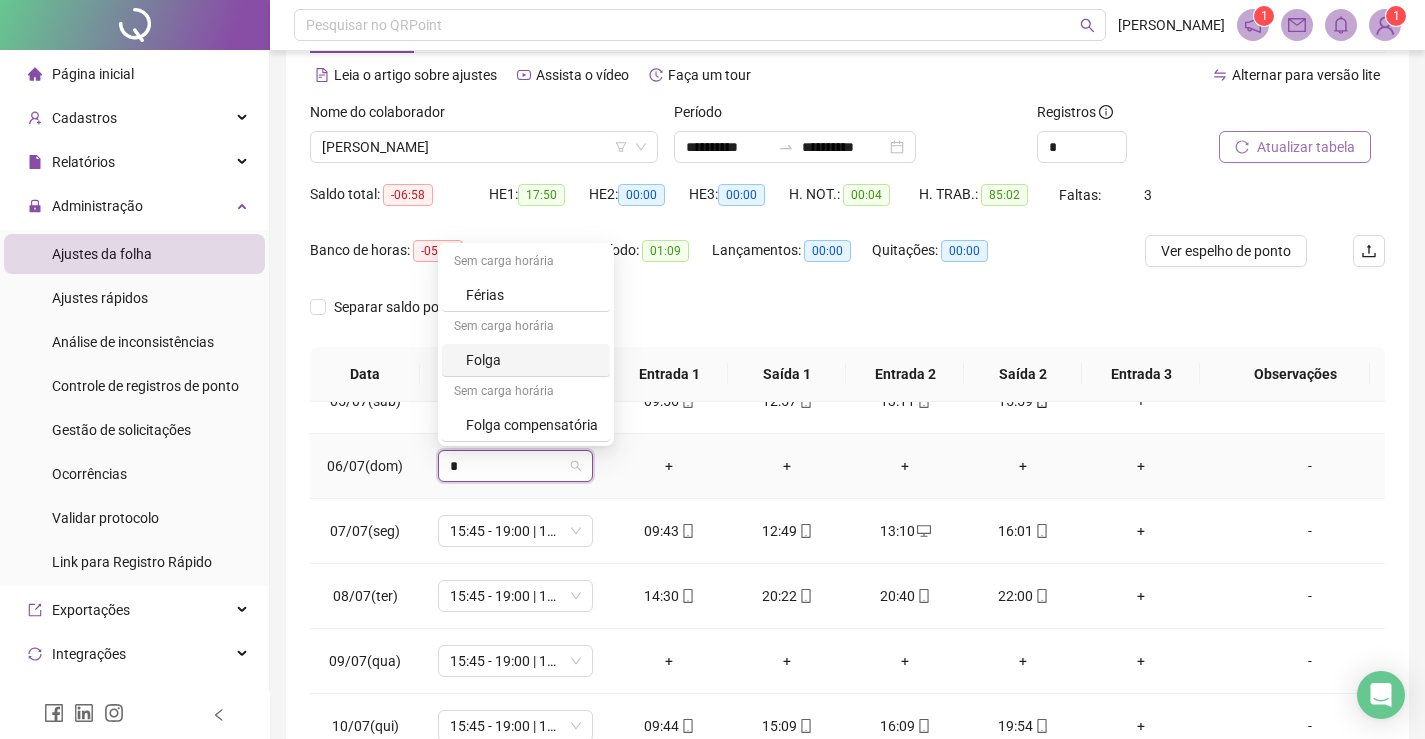 click on "Folga" at bounding box center [526, 360] 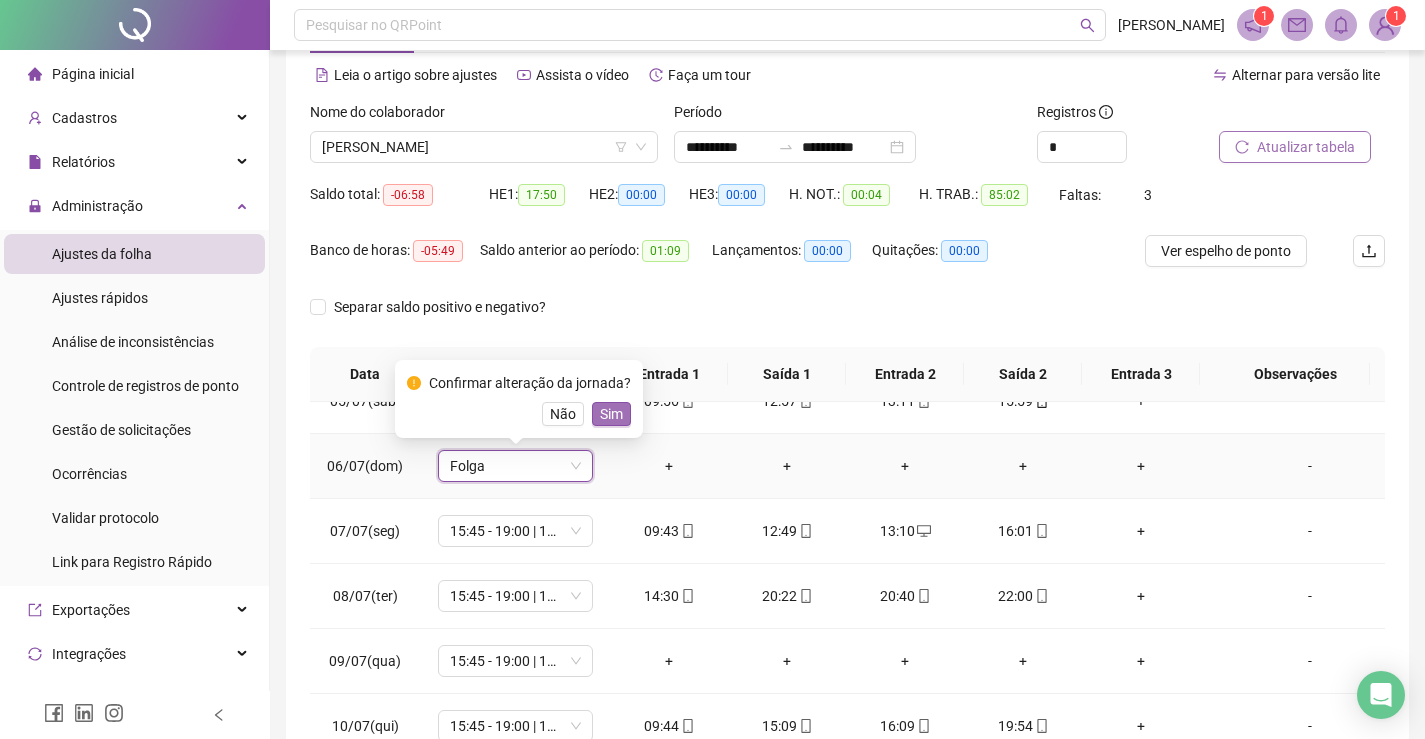 click on "Sim" at bounding box center (611, 414) 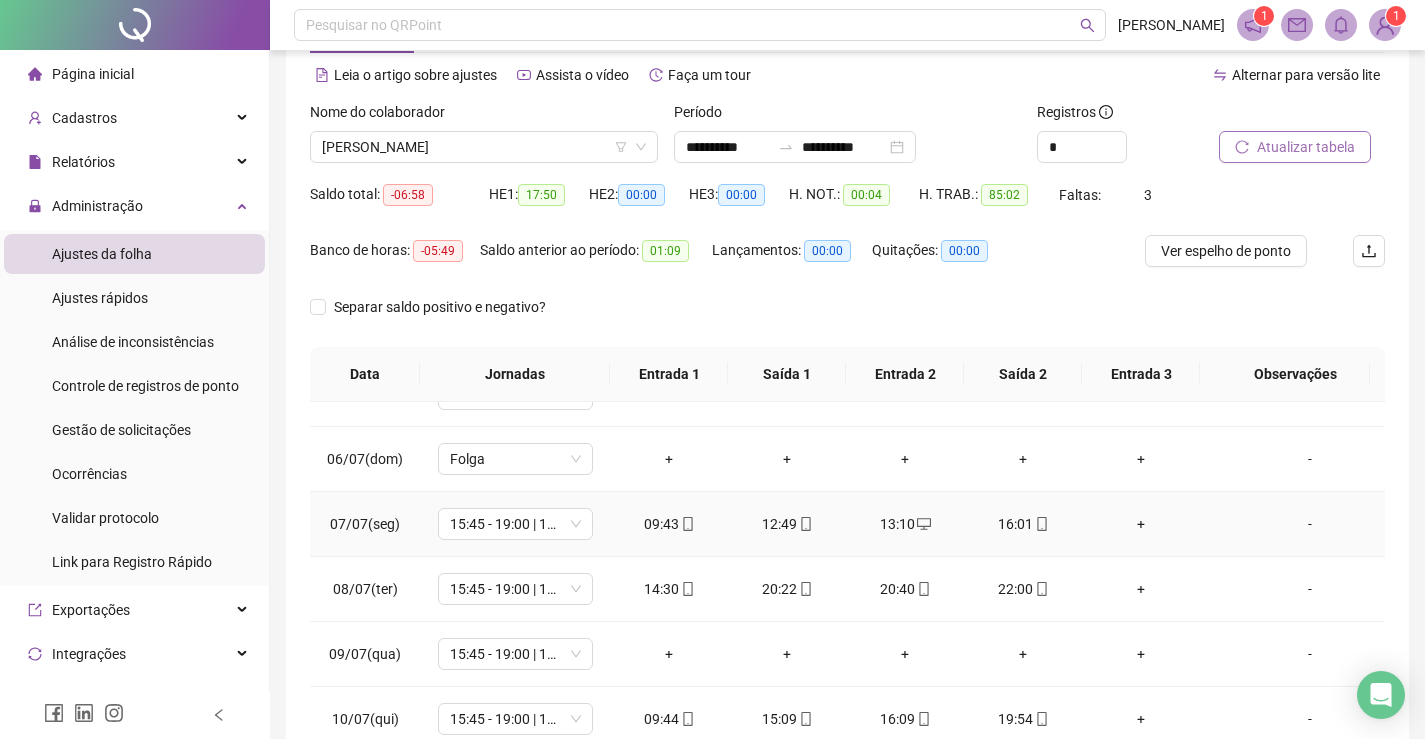 scroll, scrollTop: 400, scrollLeft: 0, axis: vertical 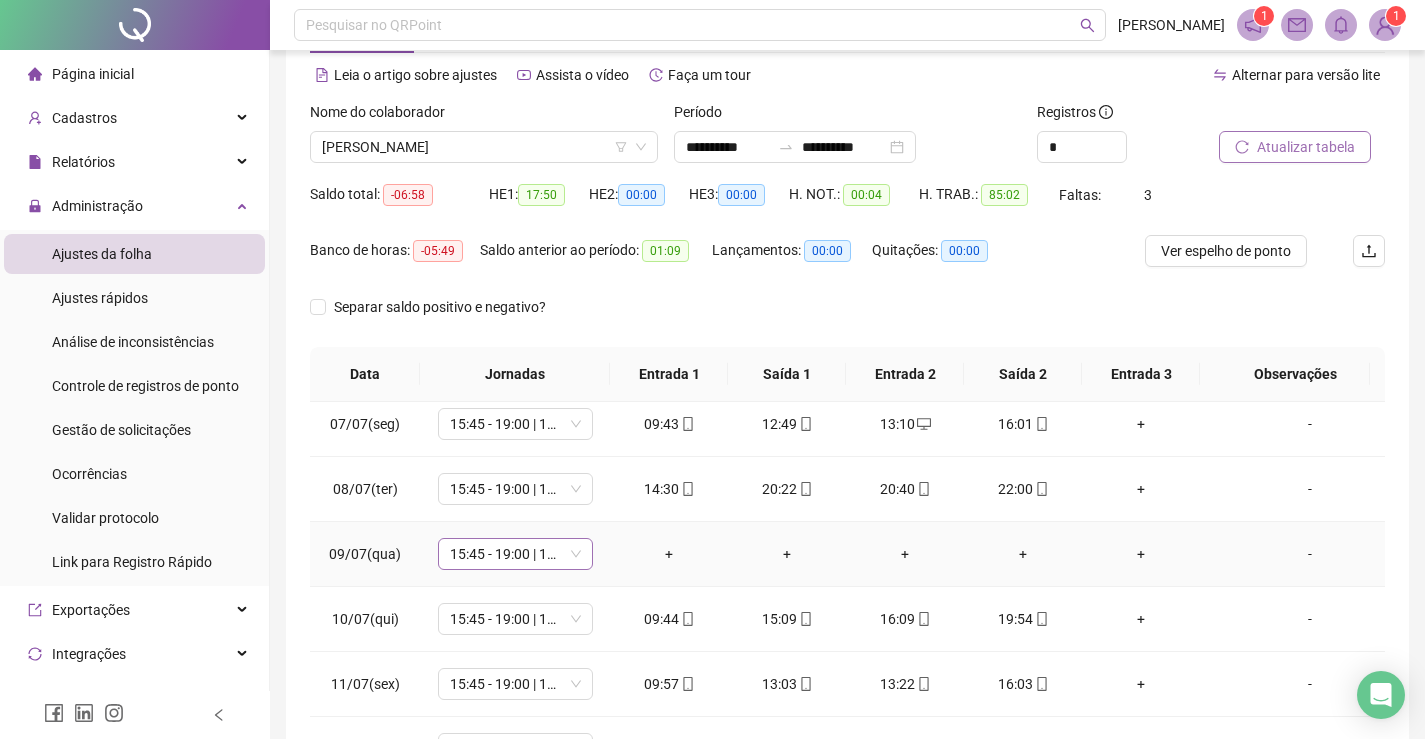 click on "15:45 - 19:00 | 19:15 - 22:00" at bounding box center (515, 554) 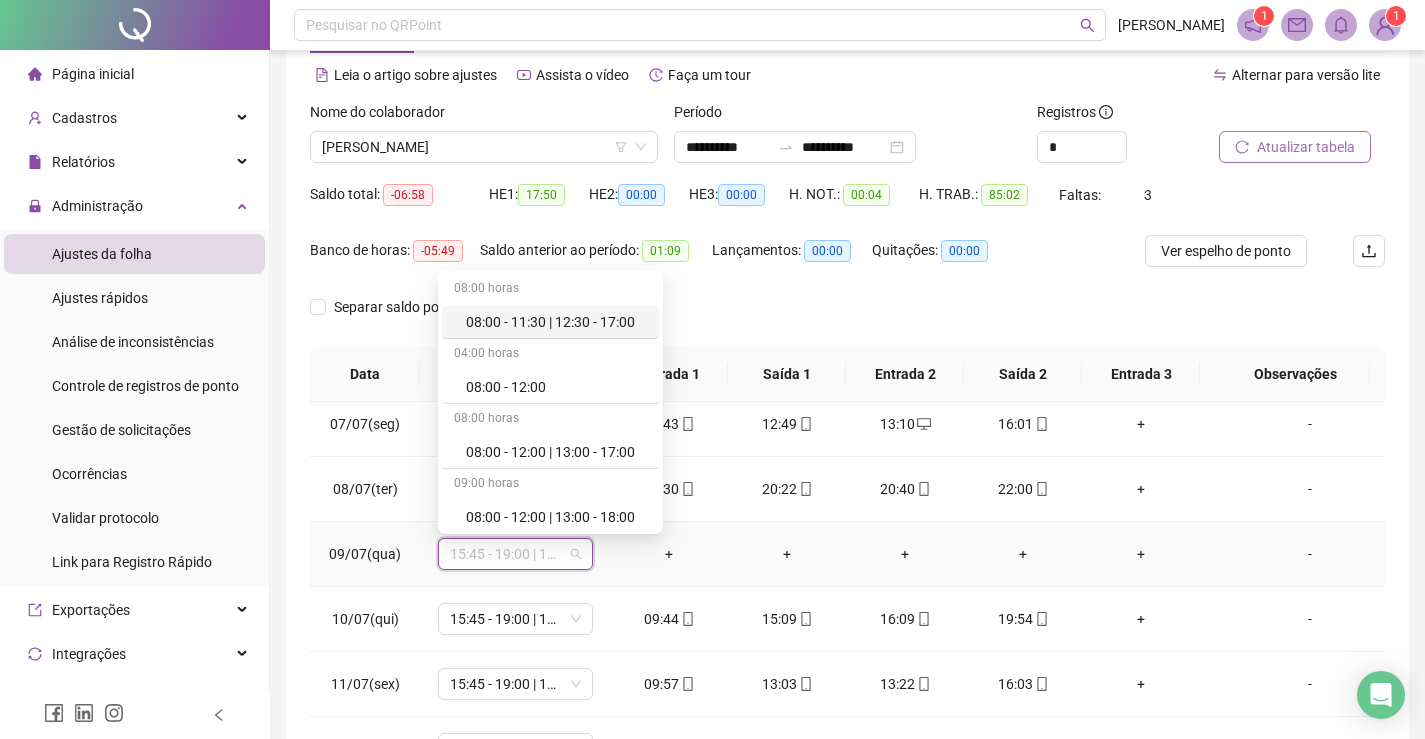 type on "*" 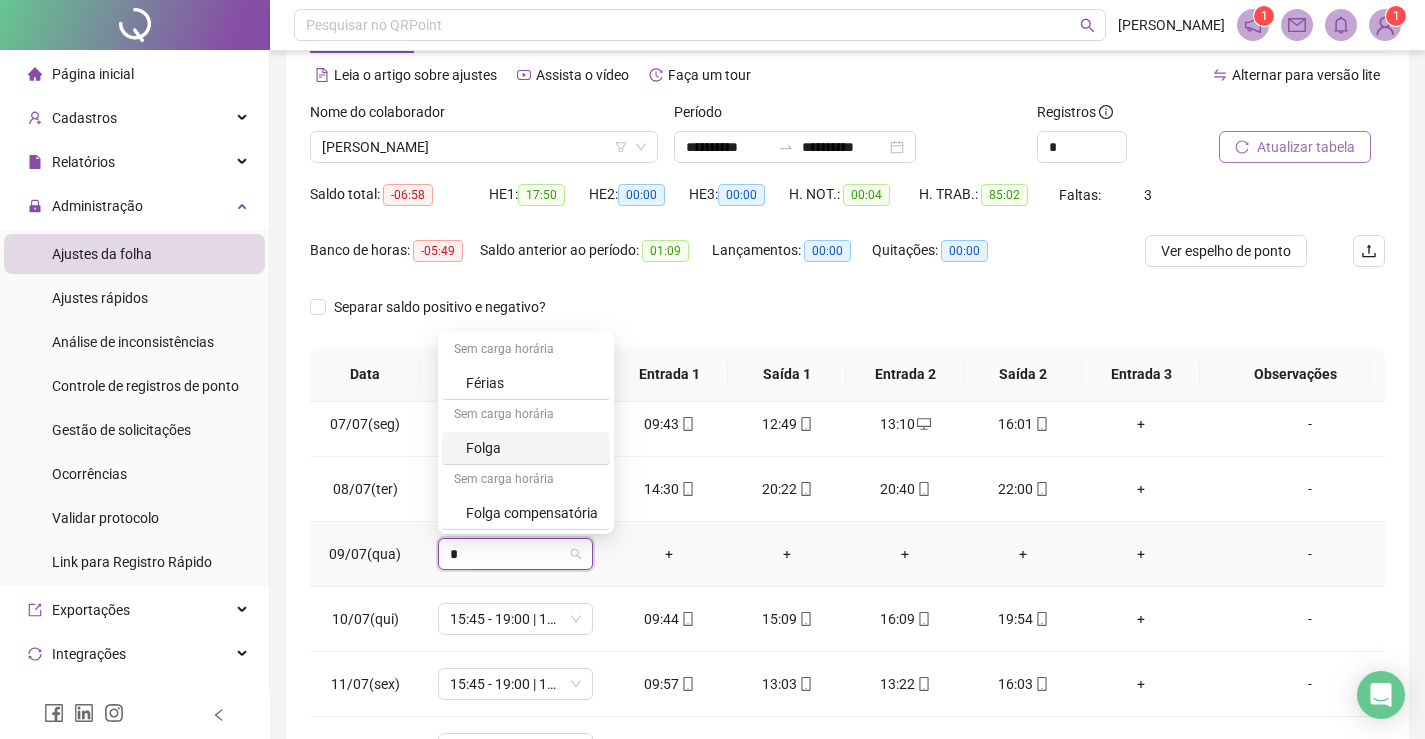 click on "Folga" at bounding box center [532, 448] 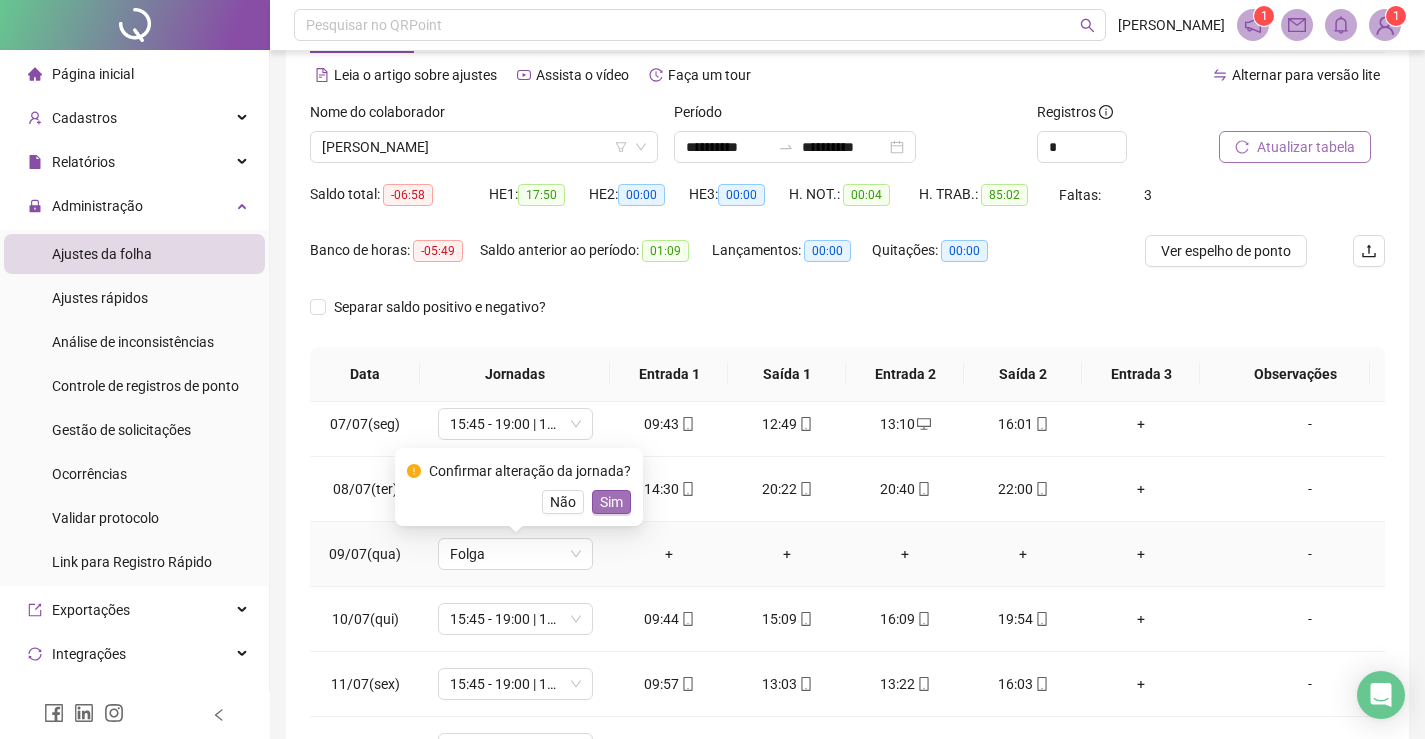 click on "Sim" at bounding box center (611, 502) 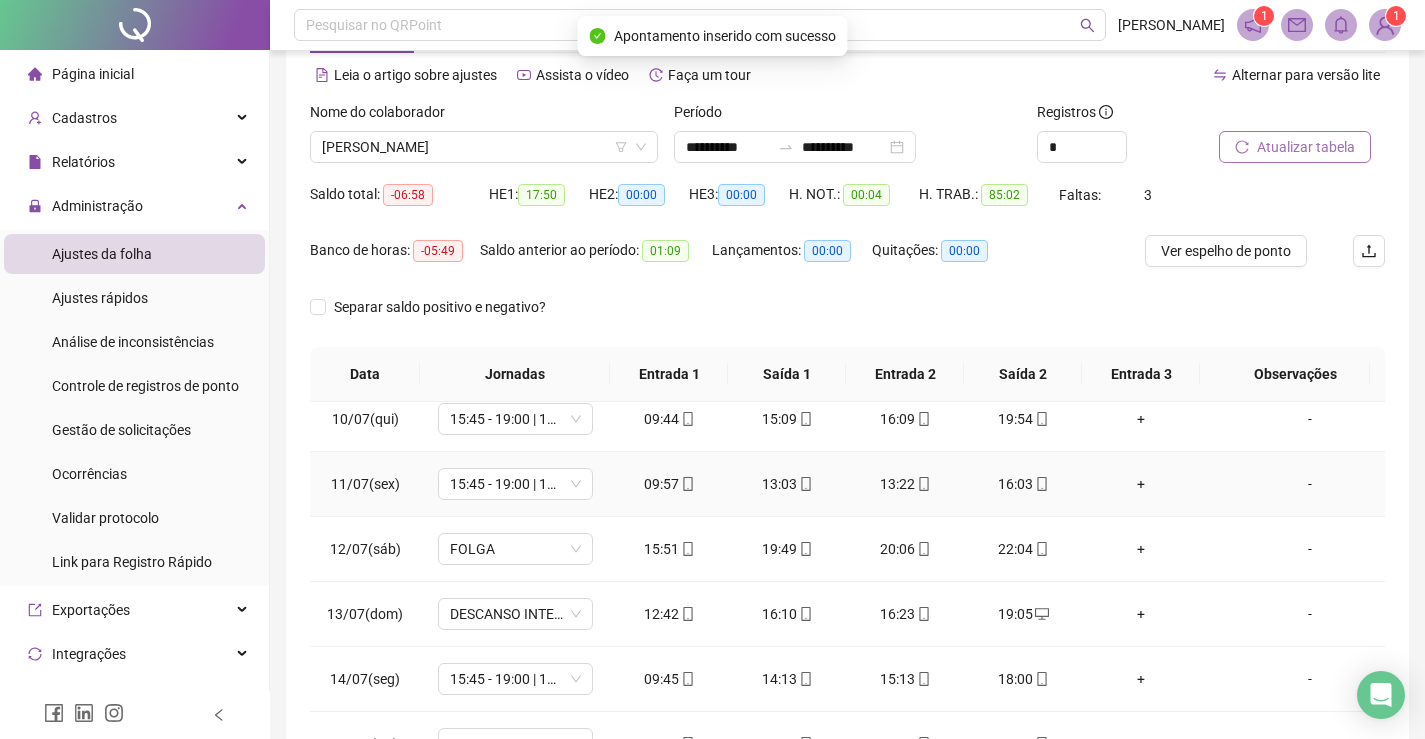scroll, scrollTop: 693, scrollLeft: 0, axis: vertical 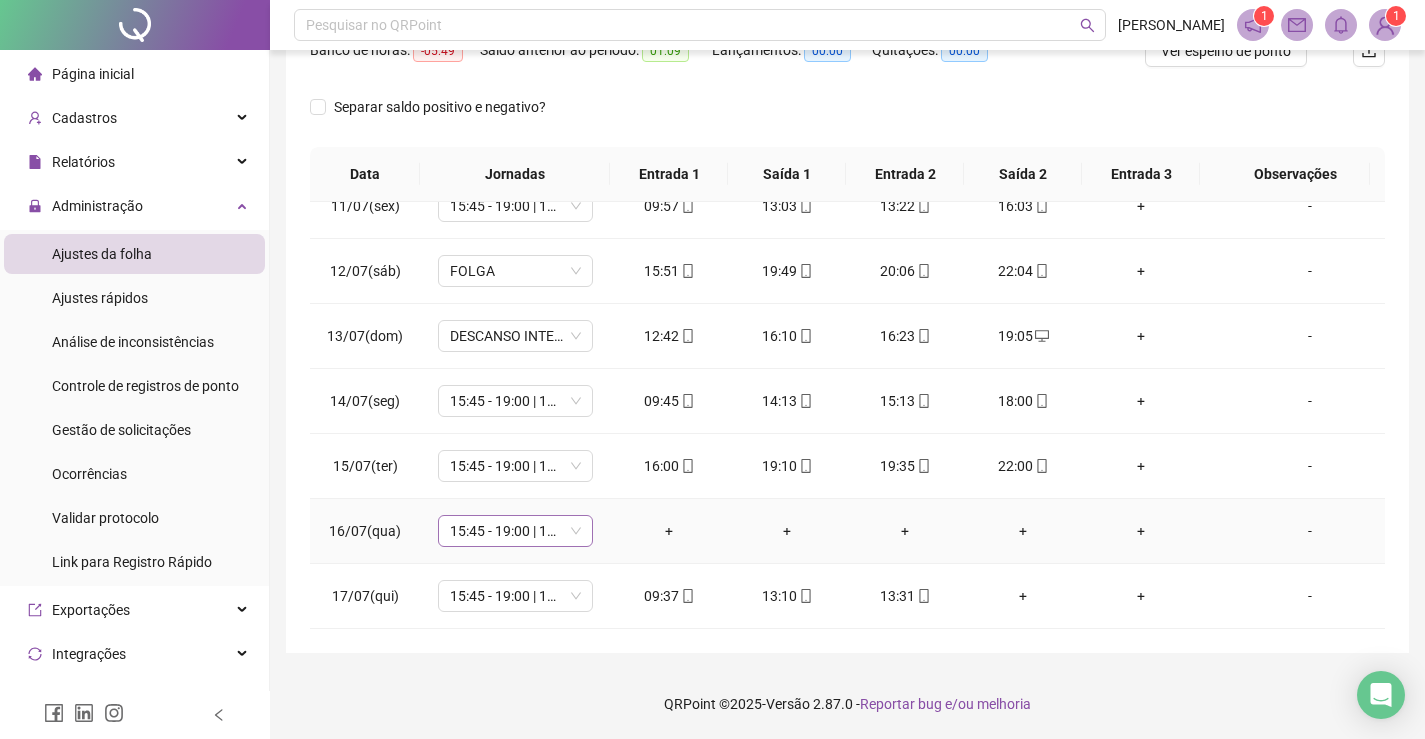 click on "15:45 - 19:00 | 19:15 - 22:00" at bounding box center (515, 531) 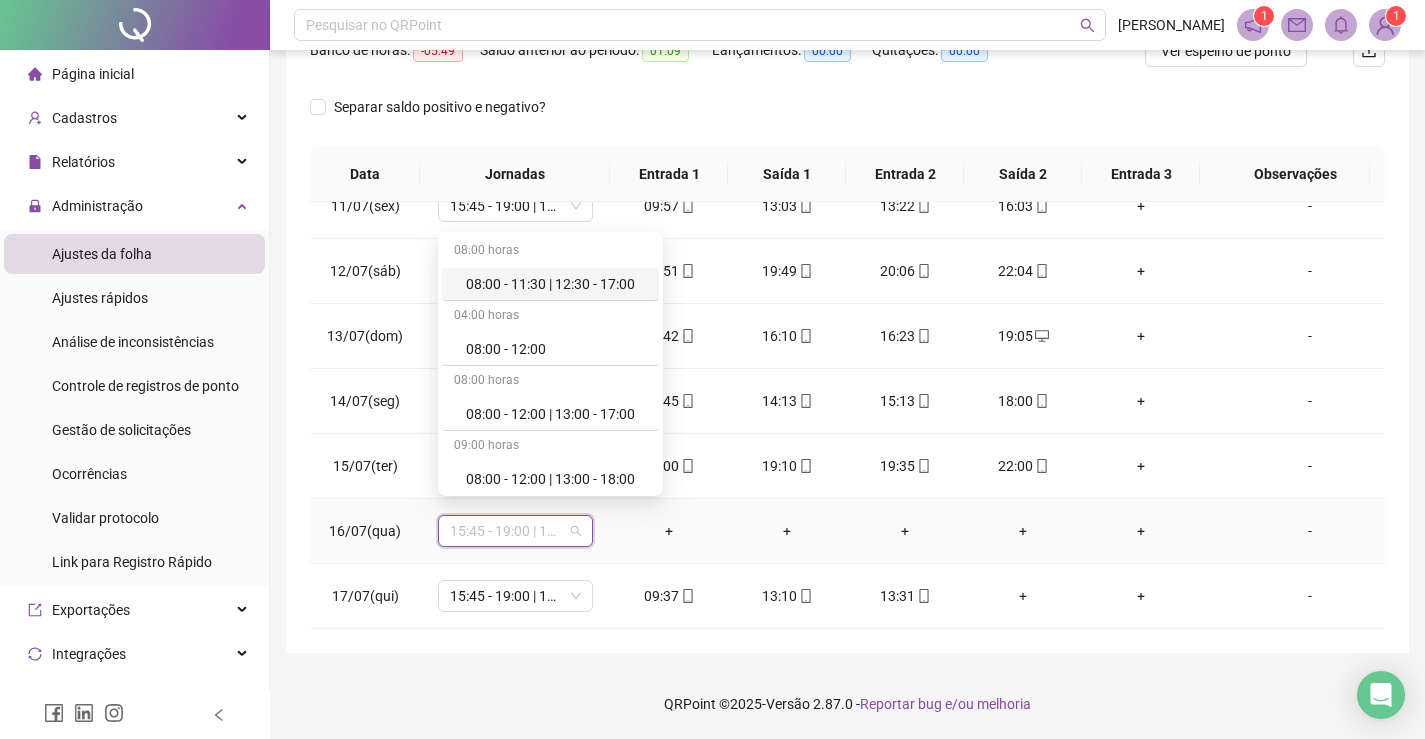 type on "*" 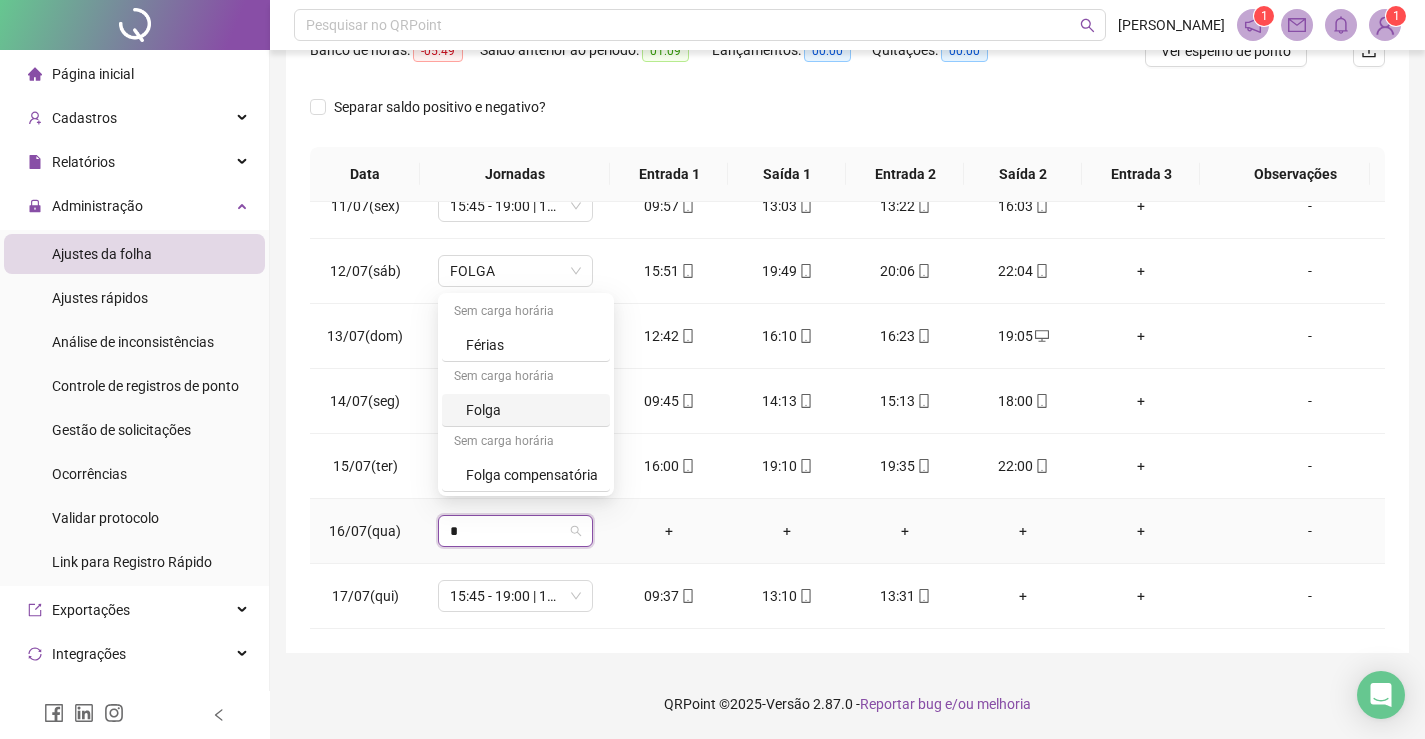 click on "Folga" at bounding box center [532, 410] 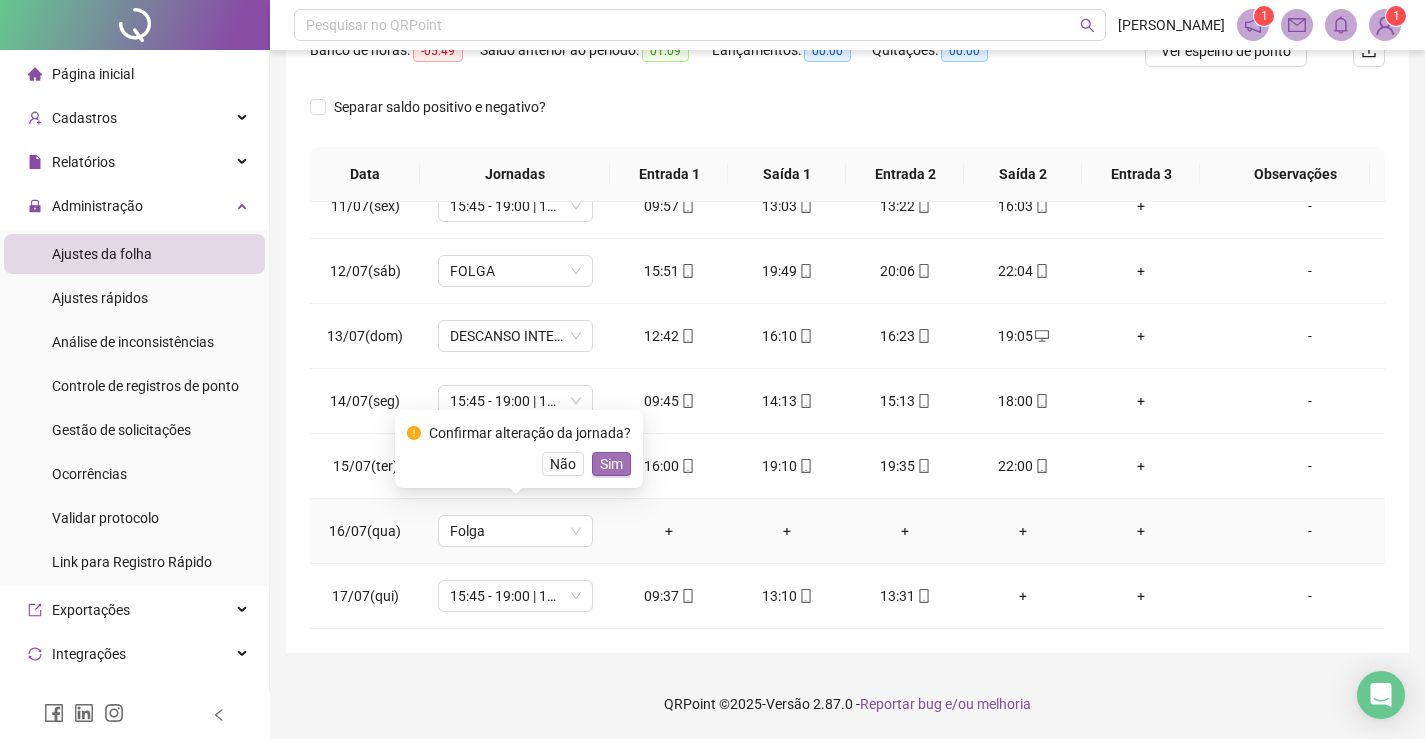 click on "Sim" at bounding box center [611, 464] 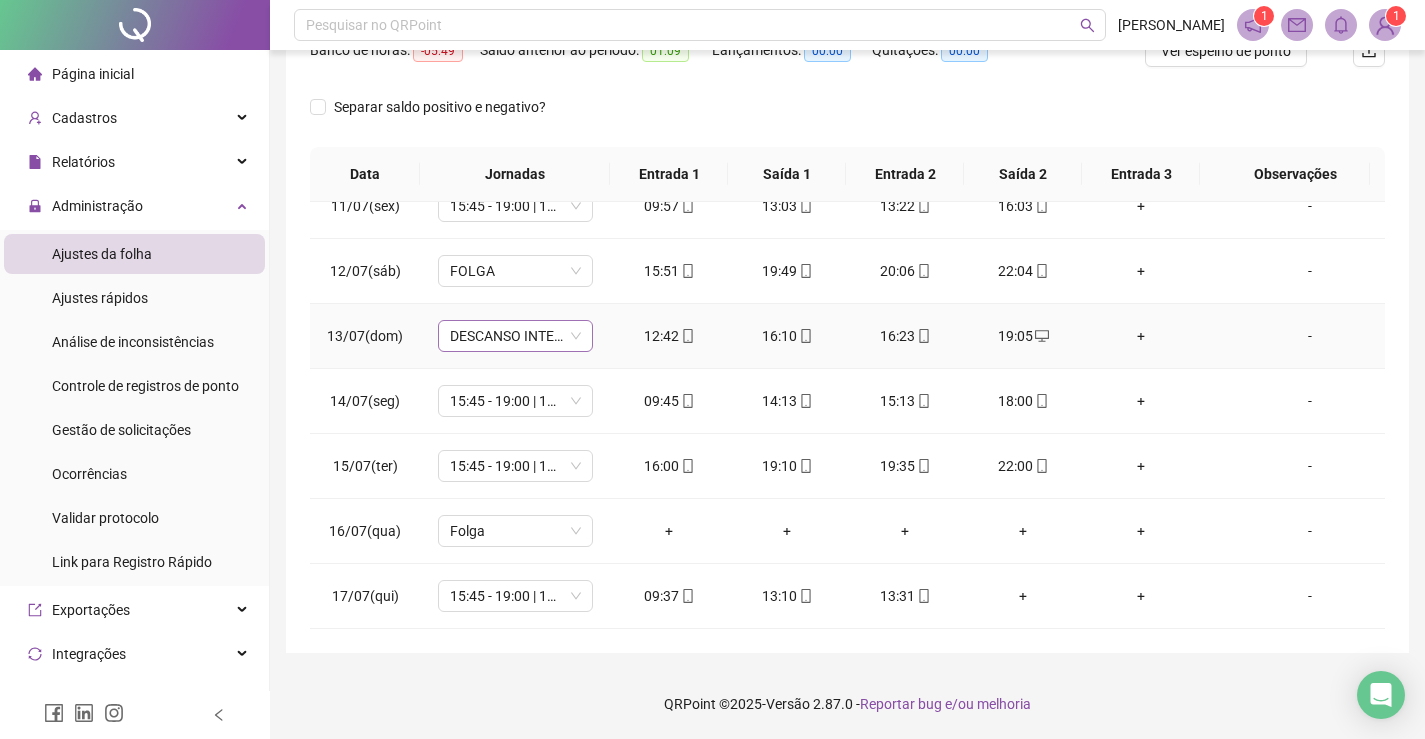 click on "DESCANSO INTER-JORNADA" at bounding box center (515, 336) 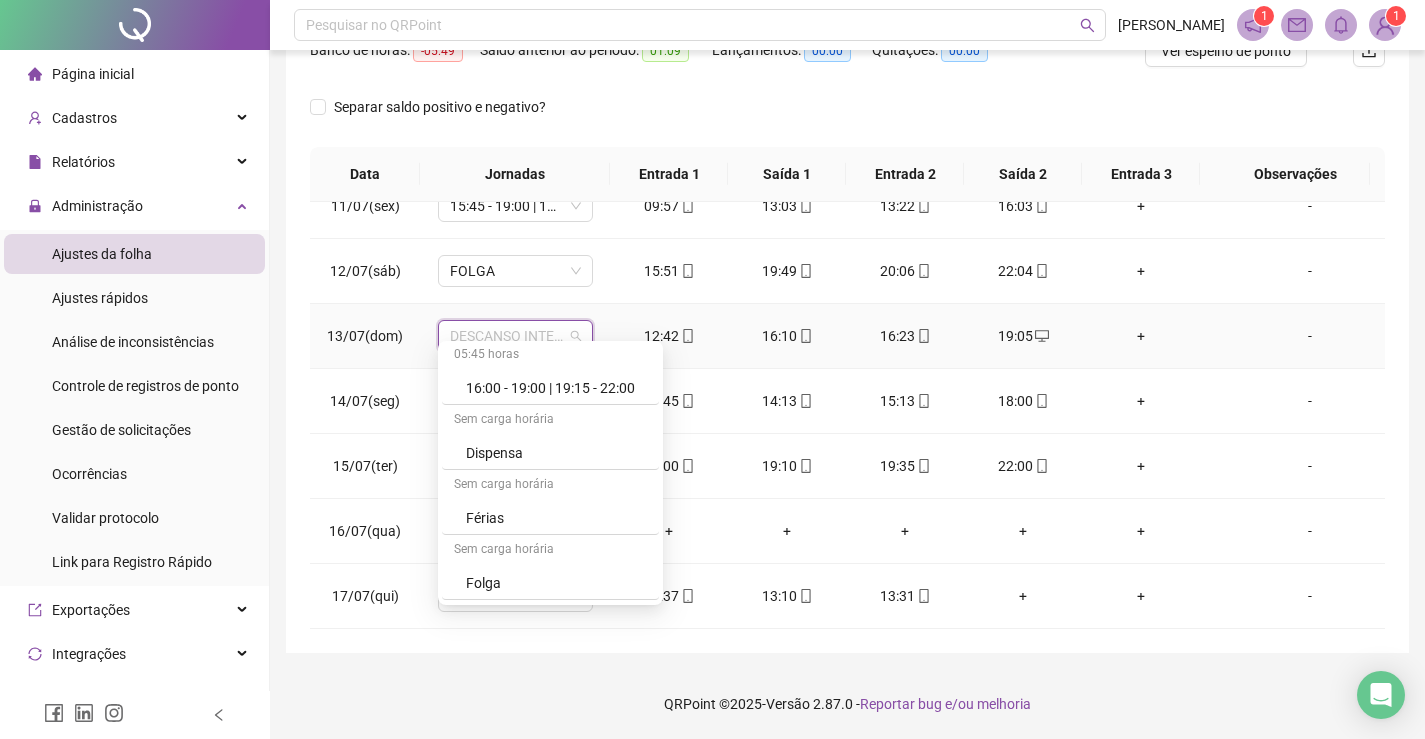 scroll, scrollTop: 2700, scrollLeft: 0, axis: vertical 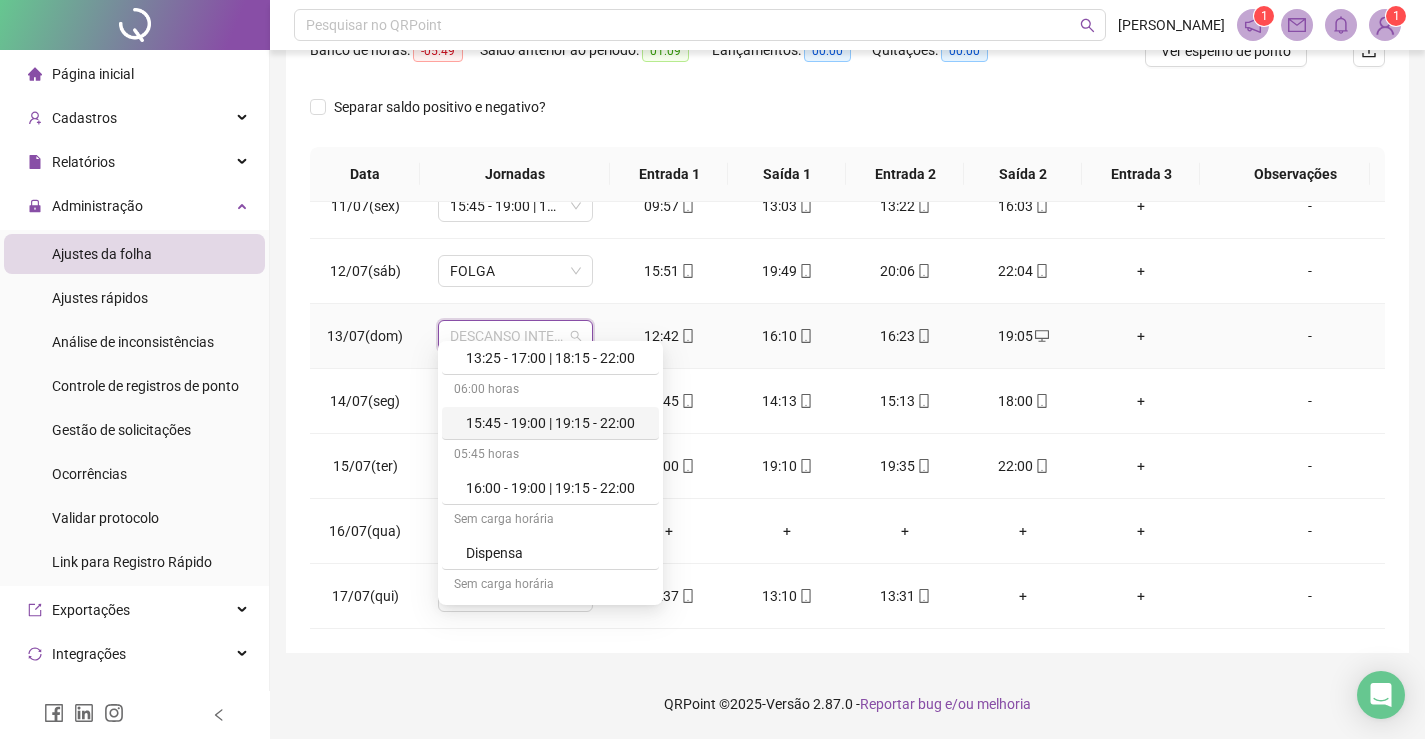 click on "15:45 - 19:00 | 19:15 - 22:00" at bounding box center [556, 423] 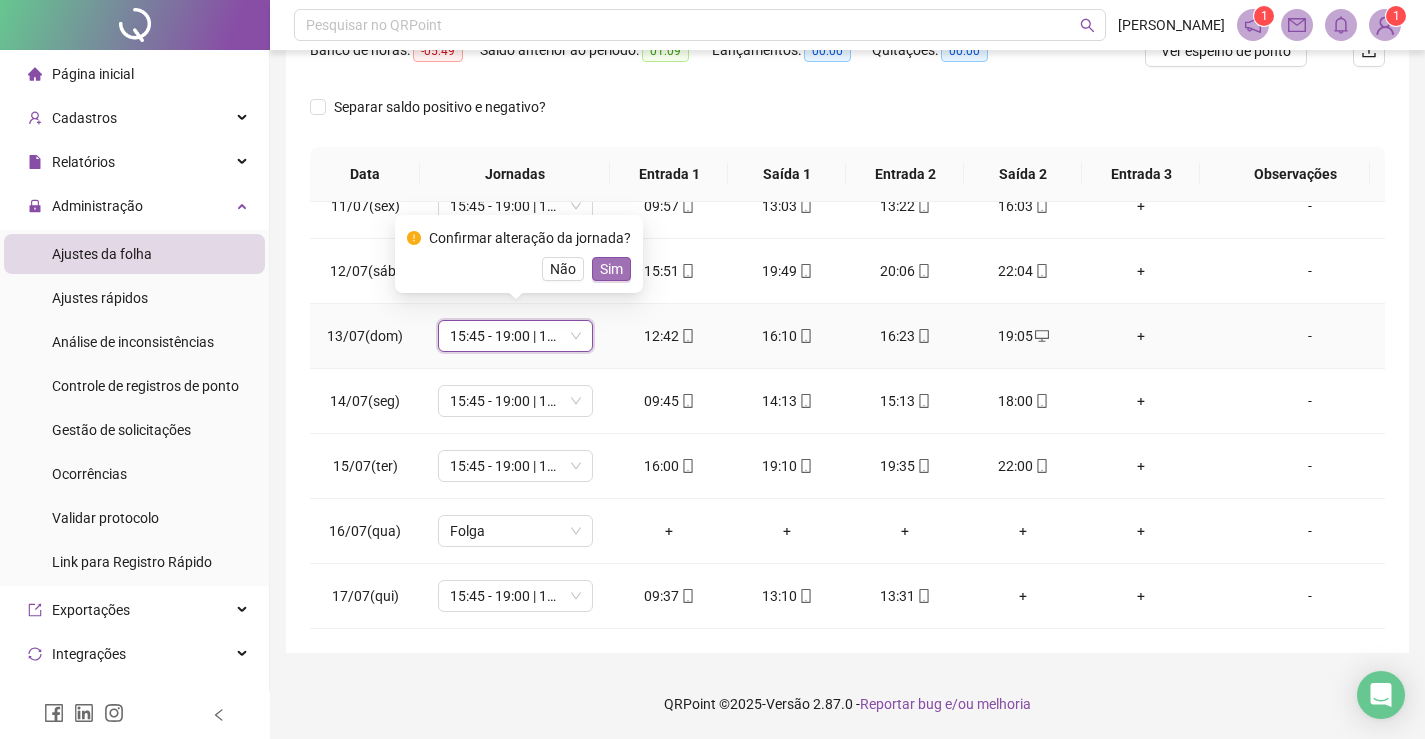 click on "Sim" at bounding box center (611, 269) 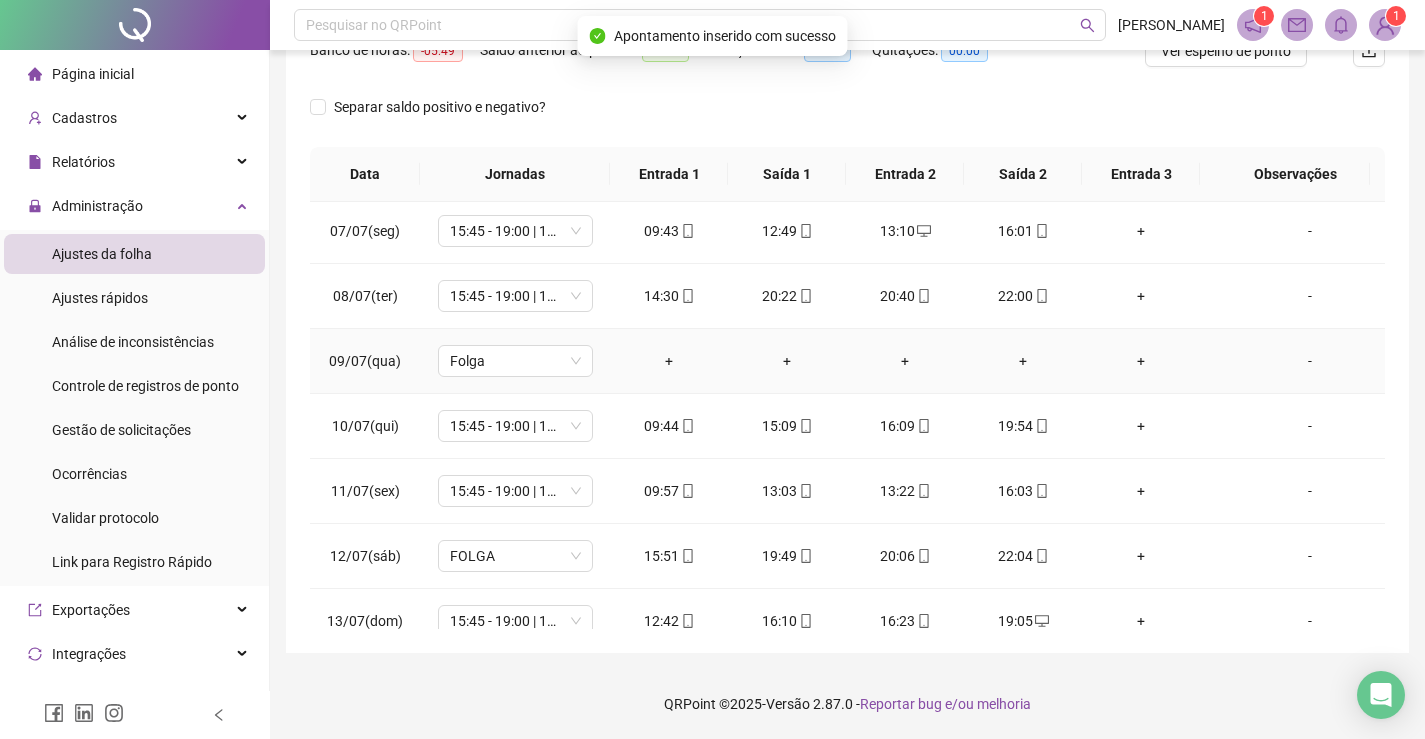 scroll, scrollTop: 0, scrollLeft: 0, axis: both 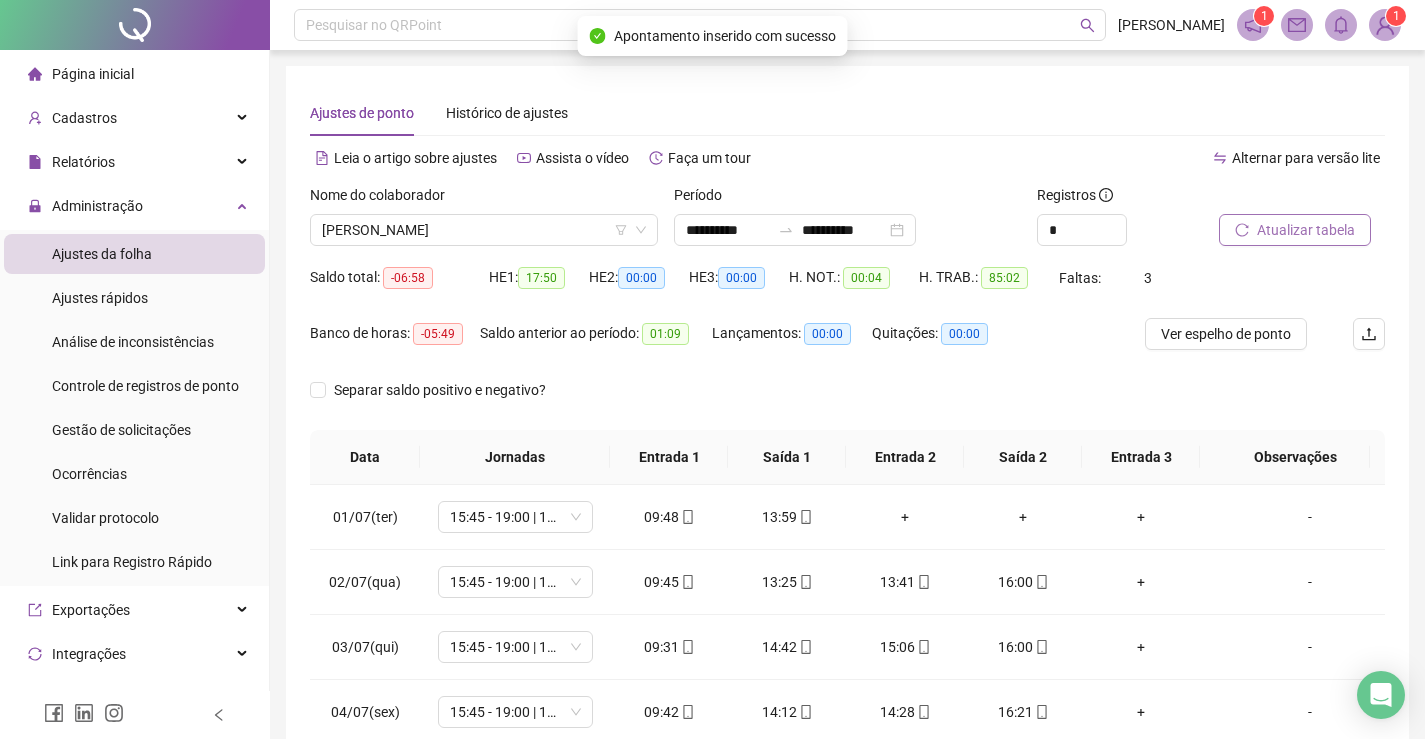 click on "Atualizar tabela" at bounding box center [1306, 230] 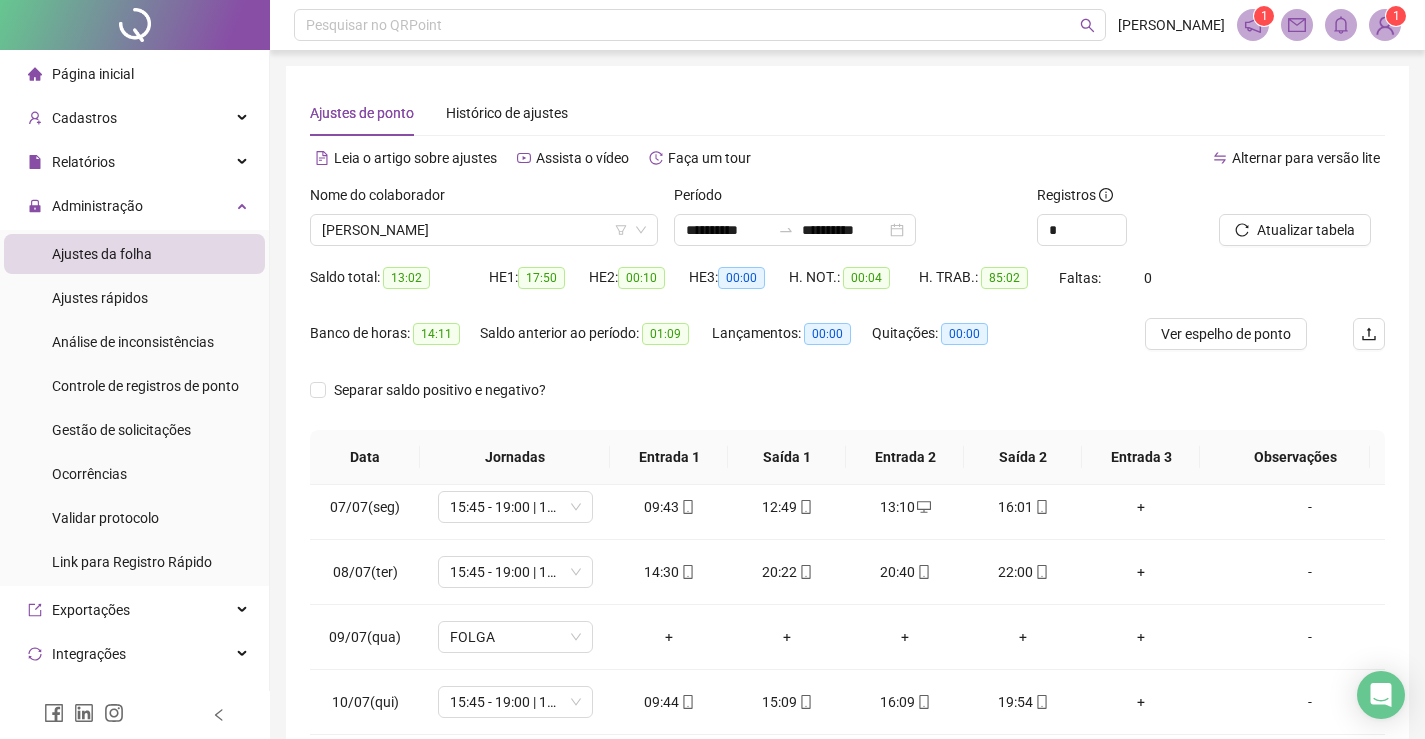 scroll, scrollTop: 693, scrollLeft: 0, axis: vertical 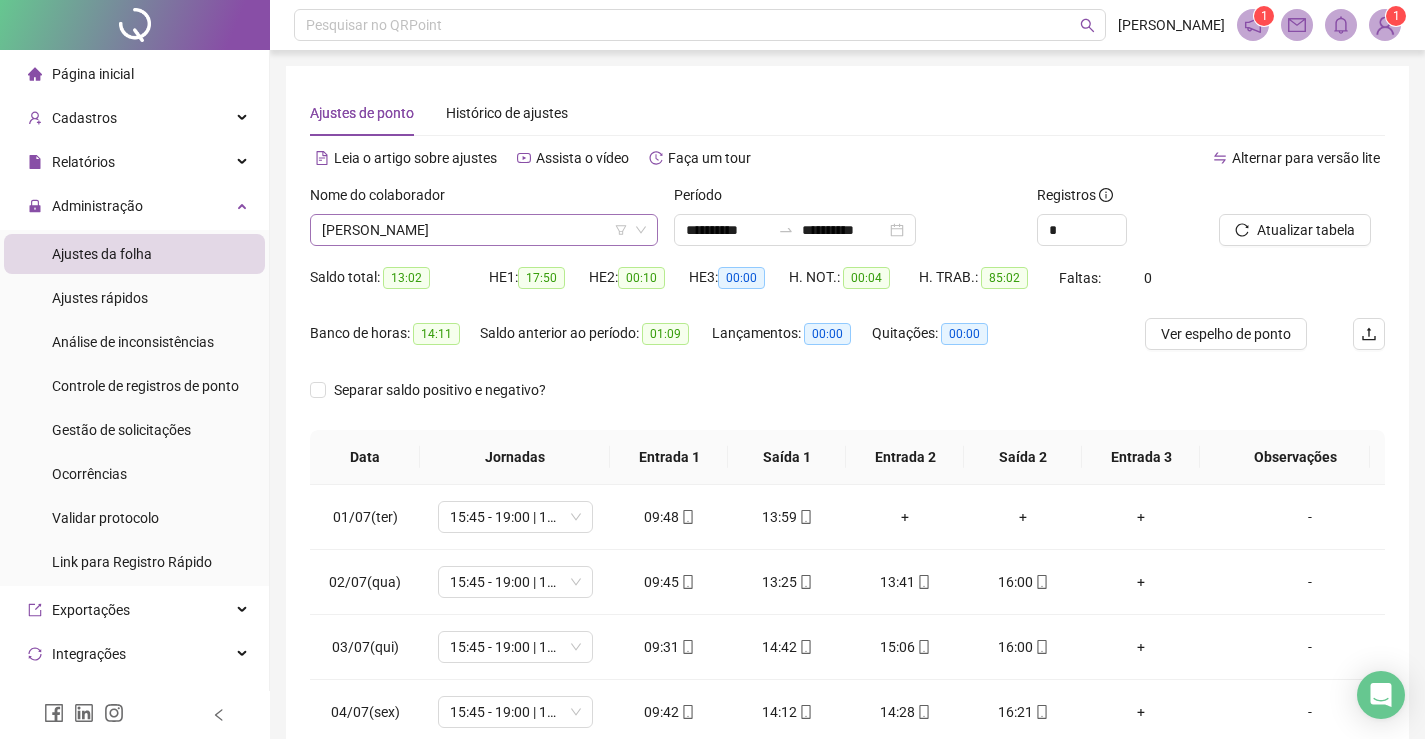 click on "[PERSON_NAME]" at bounding box center (484, 230) 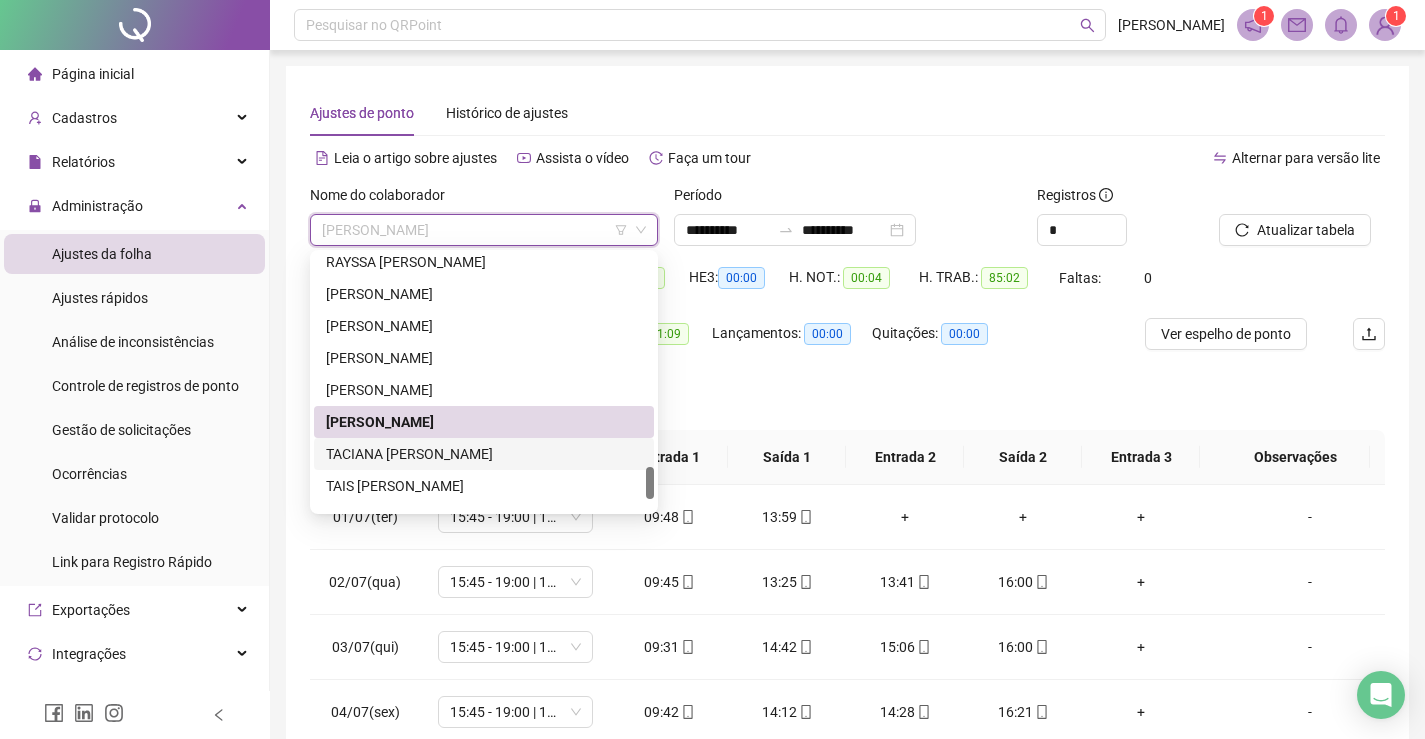 scroll, scrollTop: 1792, scrollLeft: 0, axis: vertical 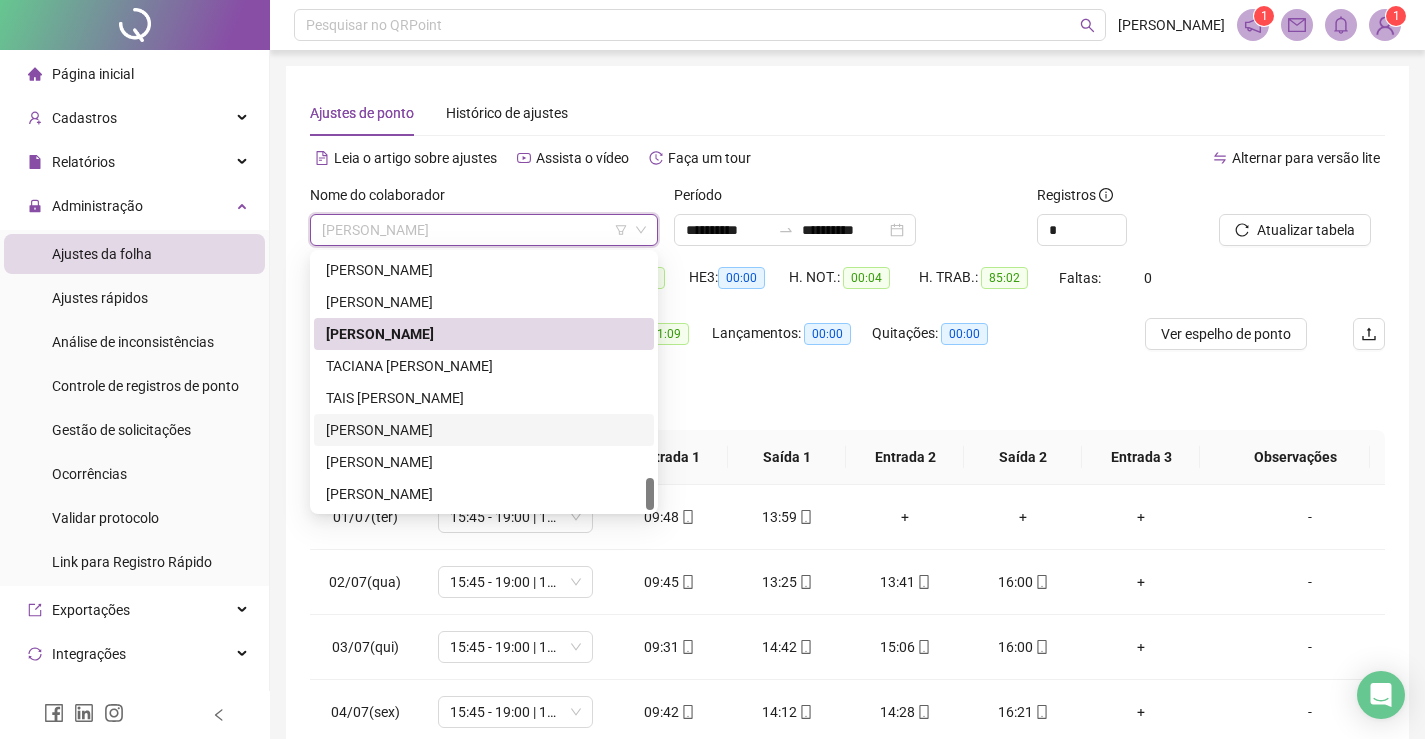 click on "[PERSON_NAME]" at bounding box center (484, 430) 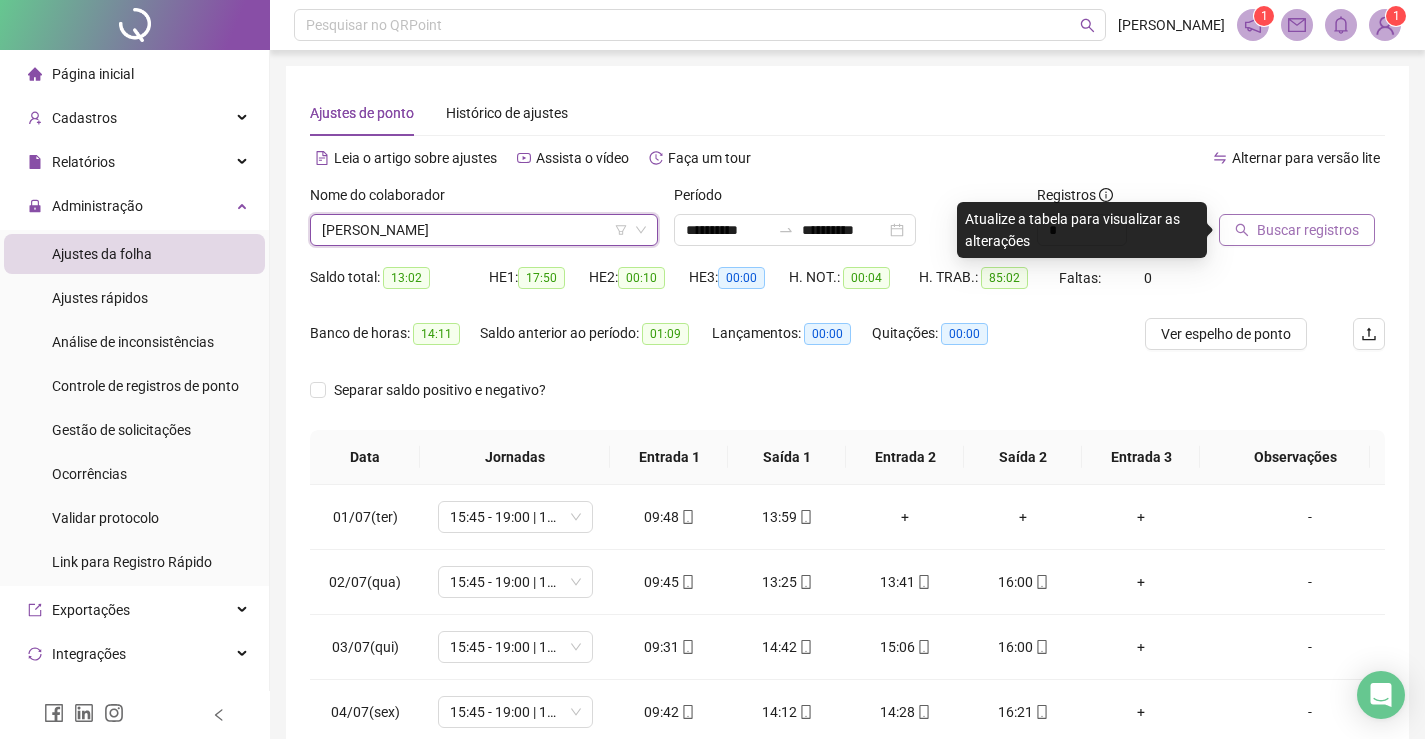 click on "Buscar registros" at bounding box center (1308, 230) 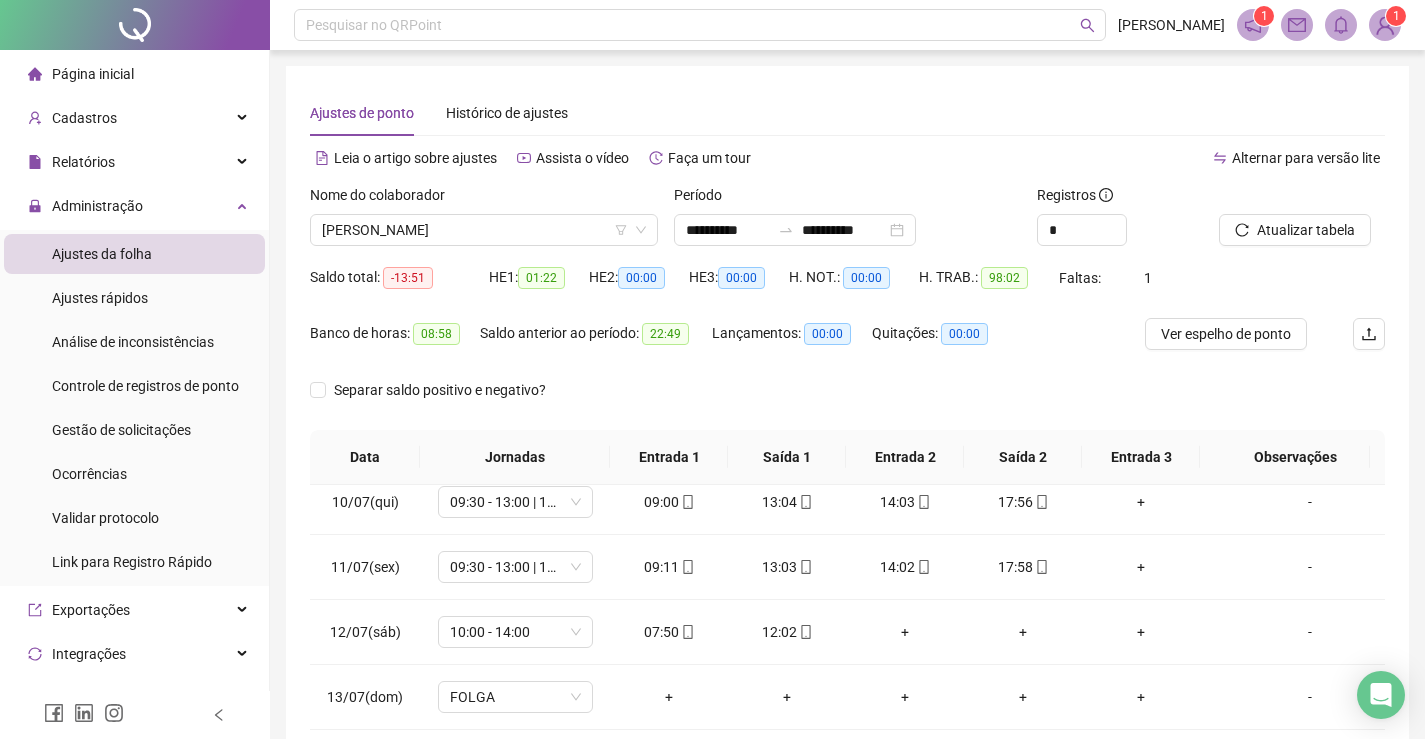 scroll, scrollTop: 693, scrollLeft: 0, axis: vertical 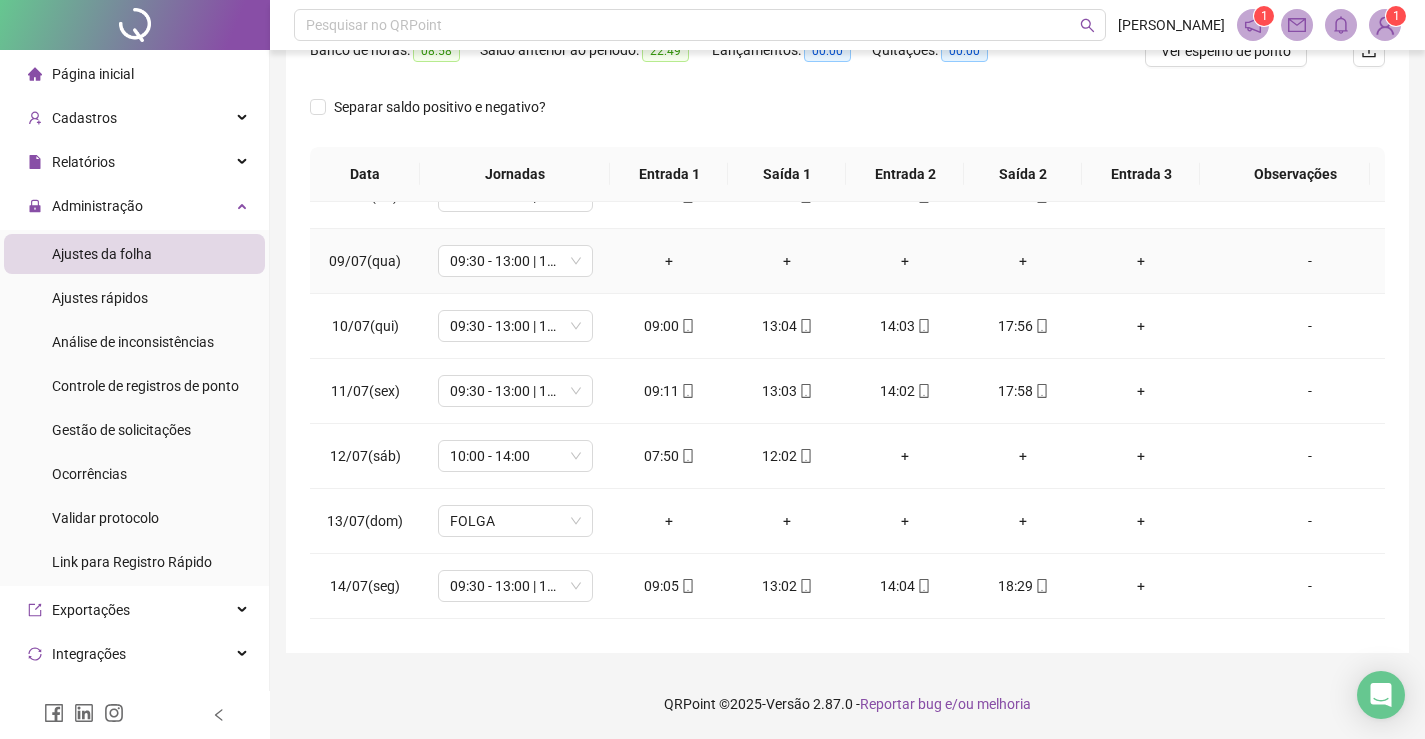click on "-" at bounding box center (1310, 261) 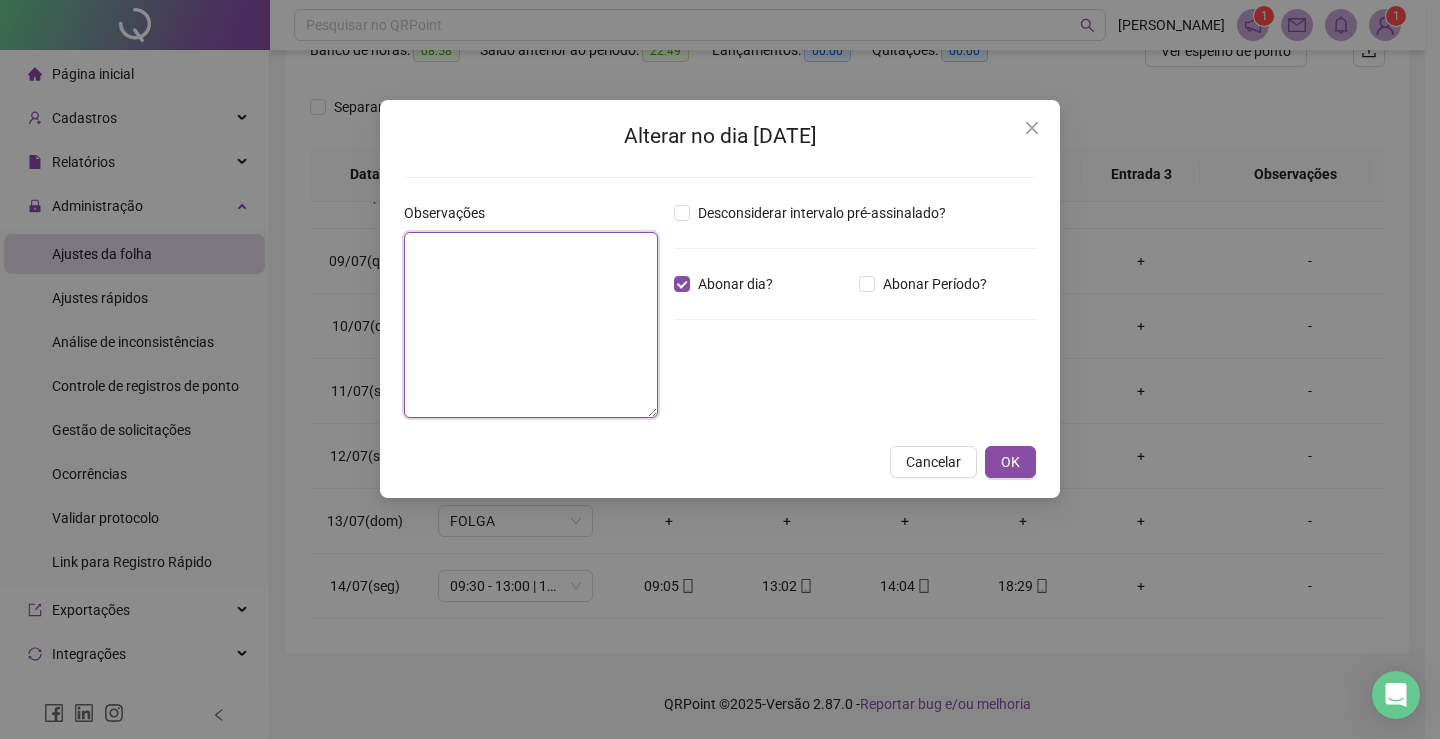 click at bounding box center (531, 325) 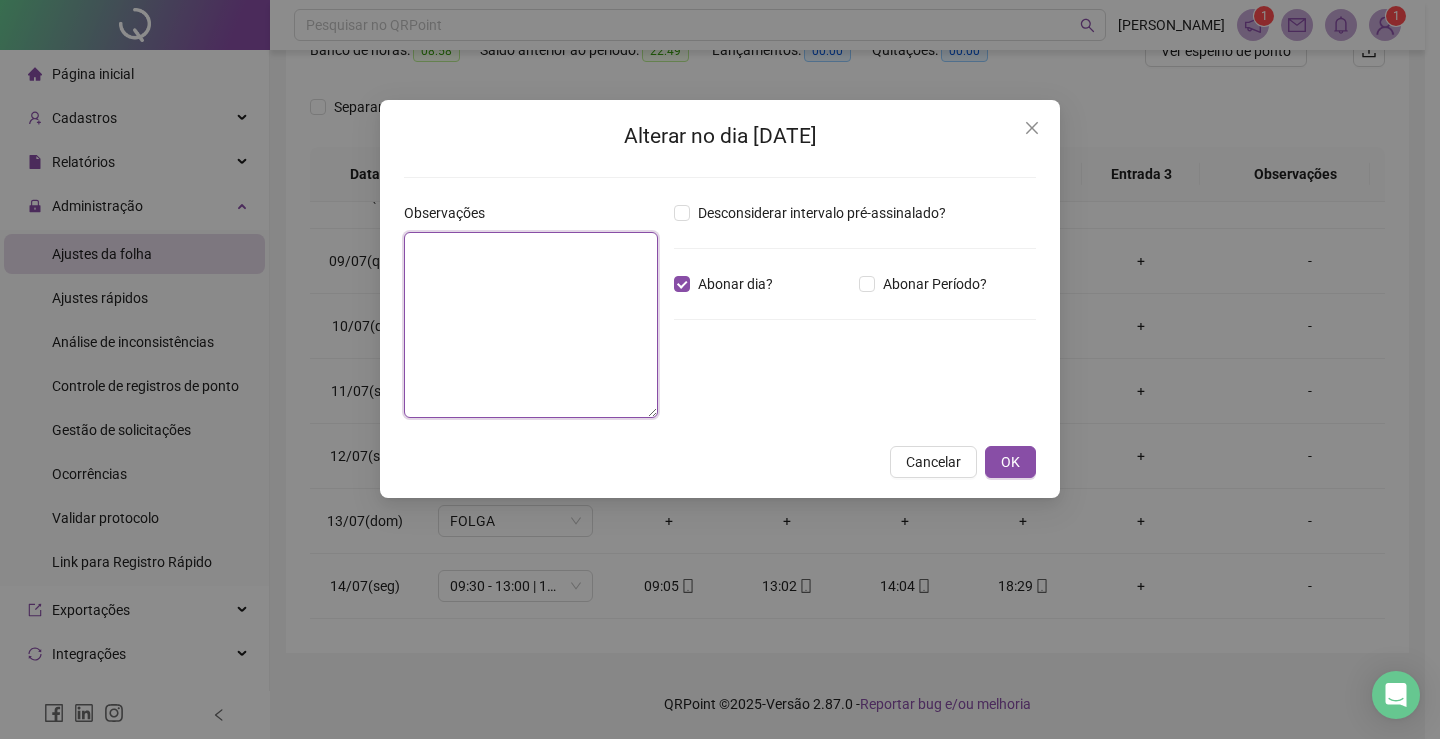 paste on "**********" 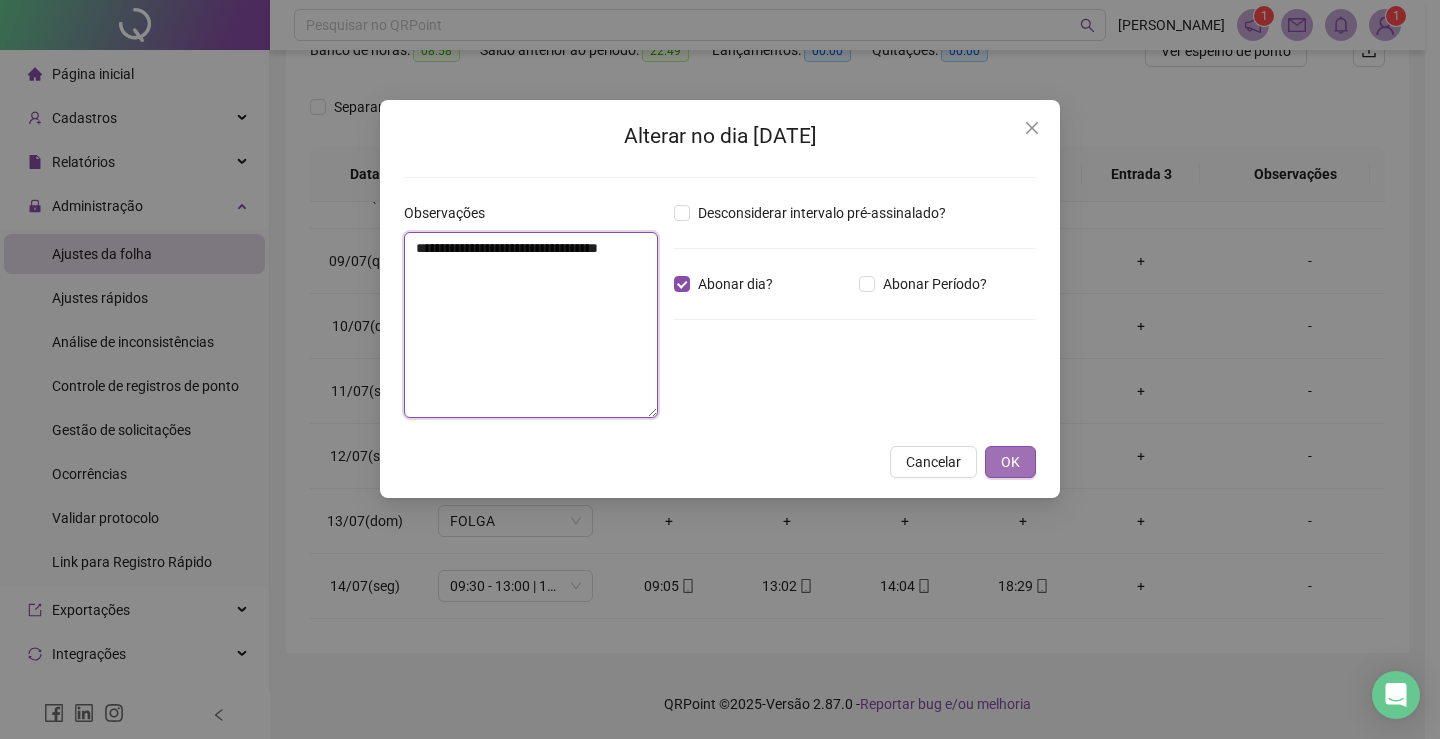 type on "**********" 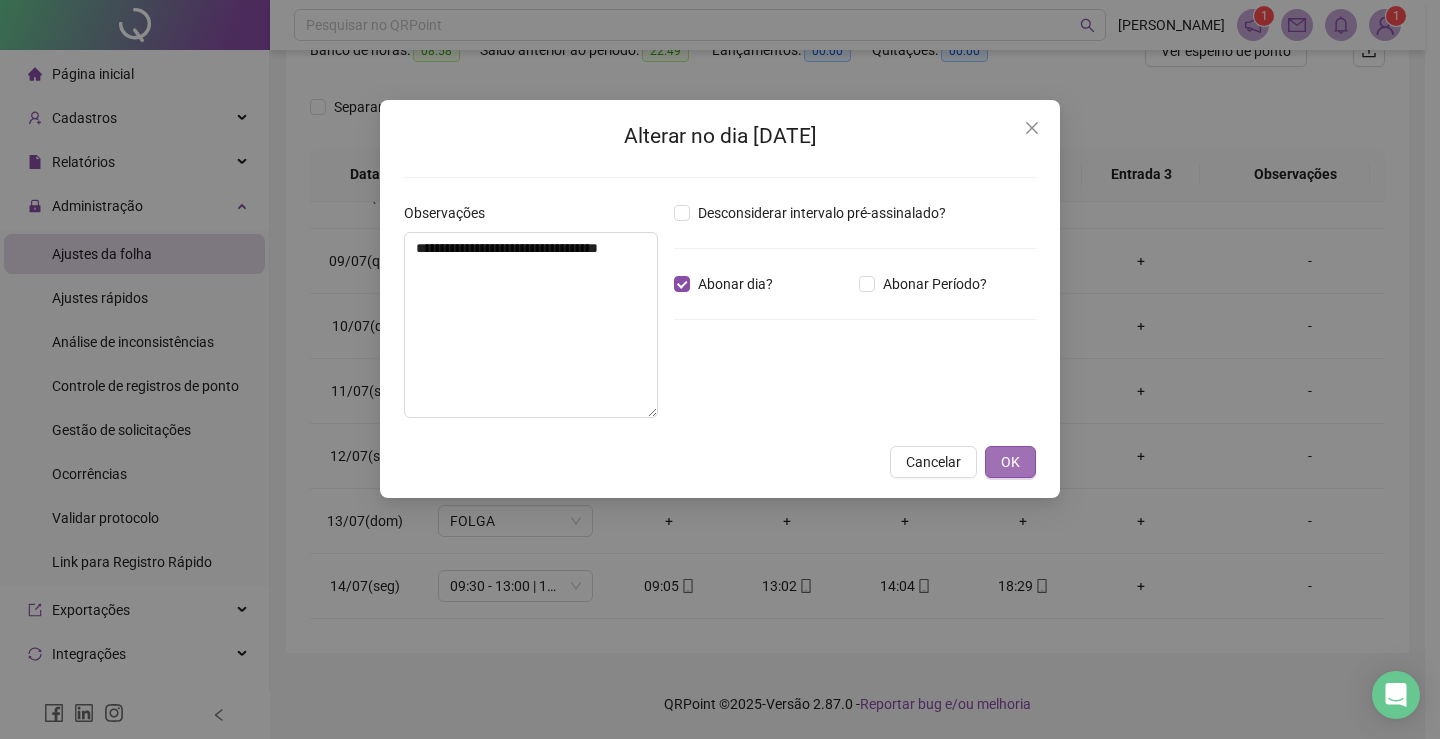 click on "OK" at bounding box center [1010, 462] 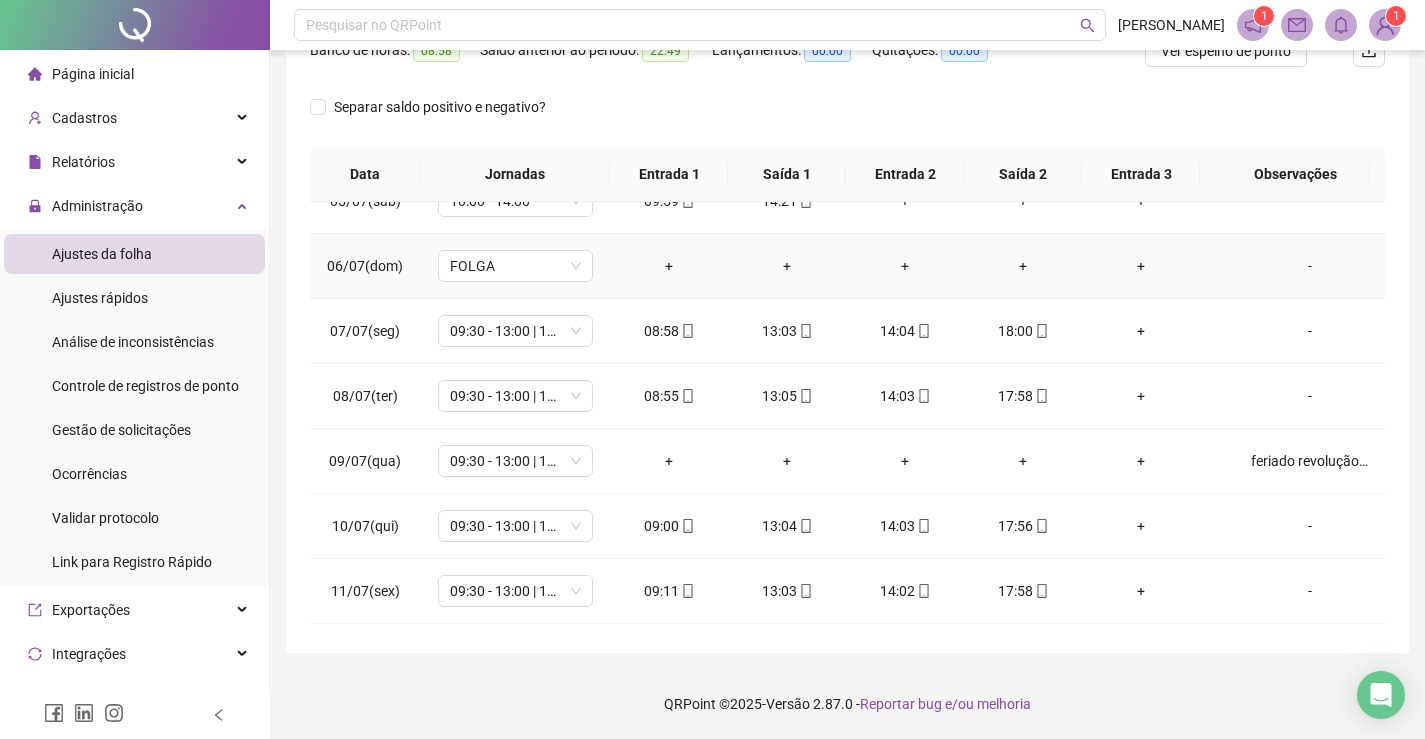 scroll, scrollTop: 0, scrollLeft: 0, axis: both 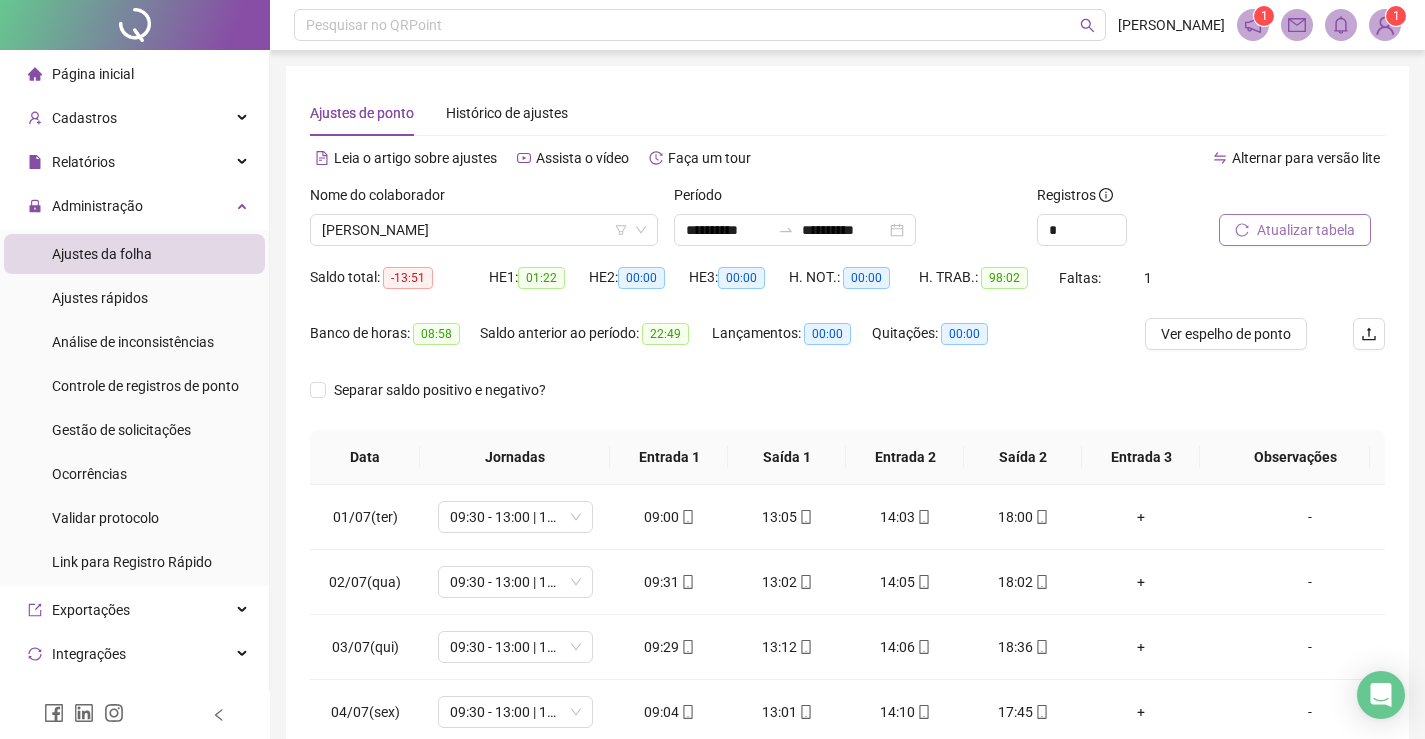 click on "Atualizar tabela" at bounding box center [1306, 230] 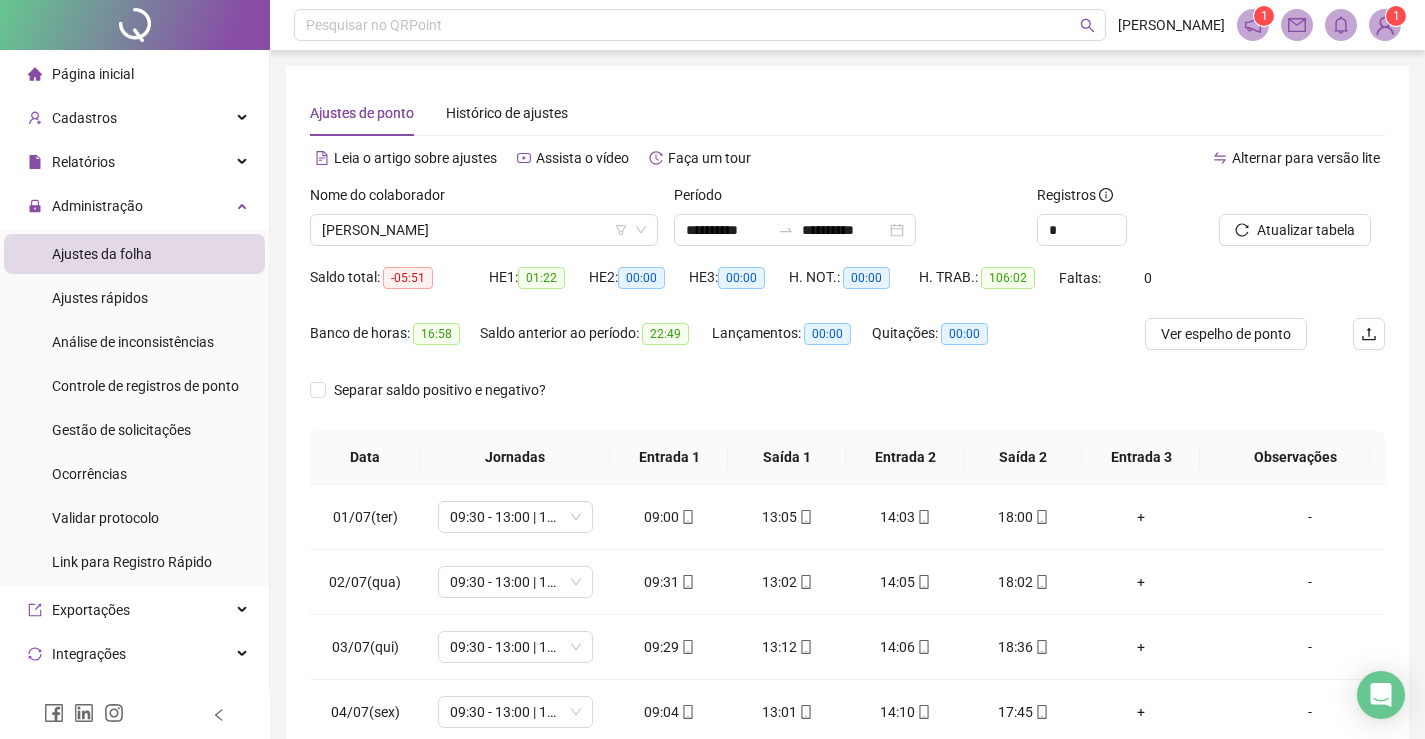 scroll, scrollTop: 283, scrollLeft: 0, axis: vertical 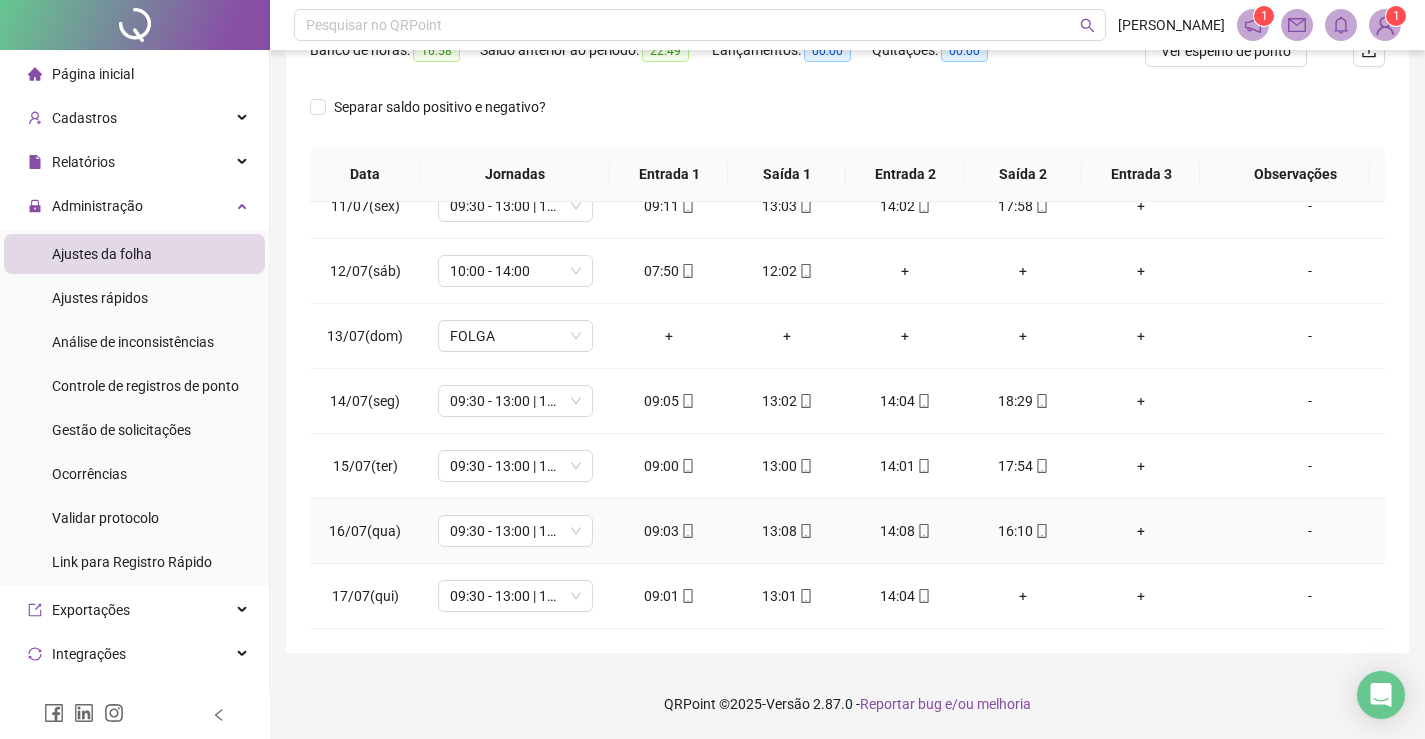 click on "-" at bounding box center [1310, 531] 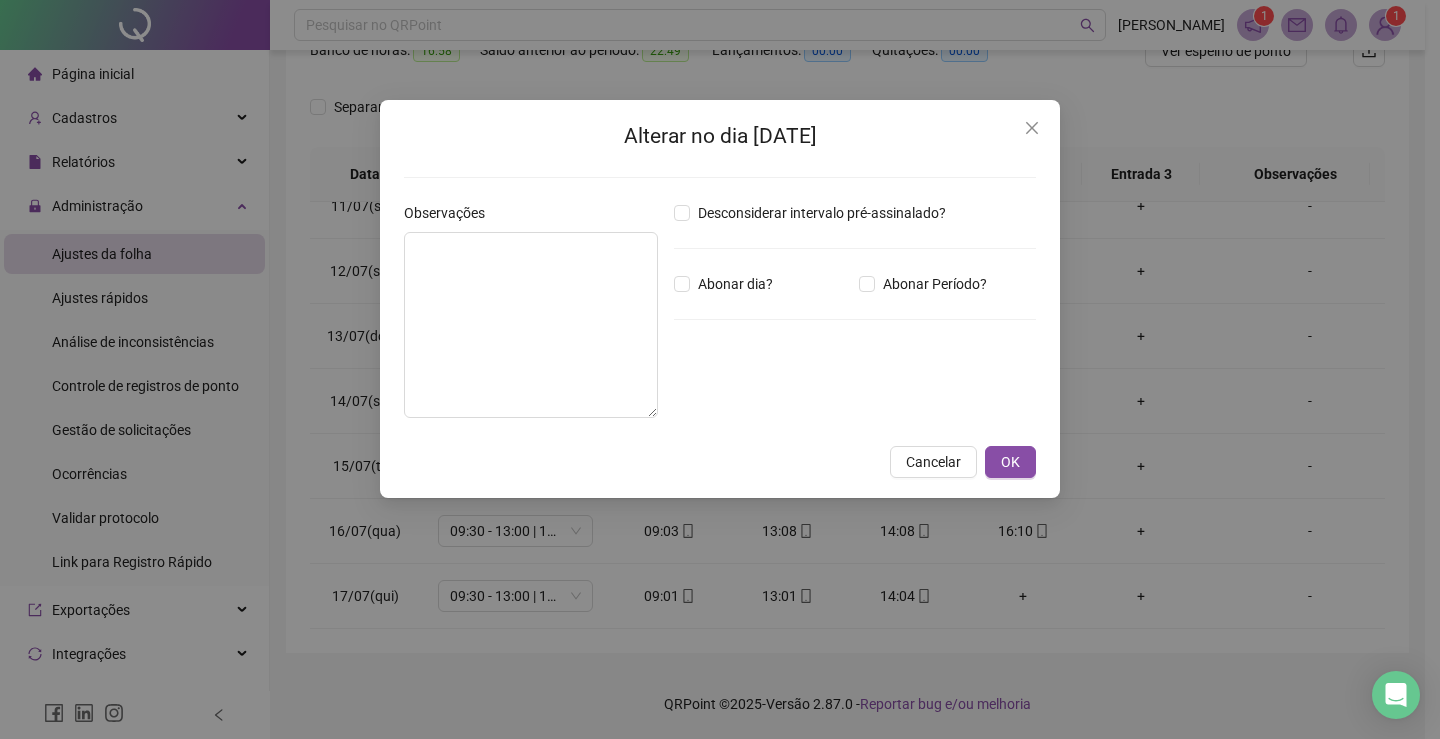 type 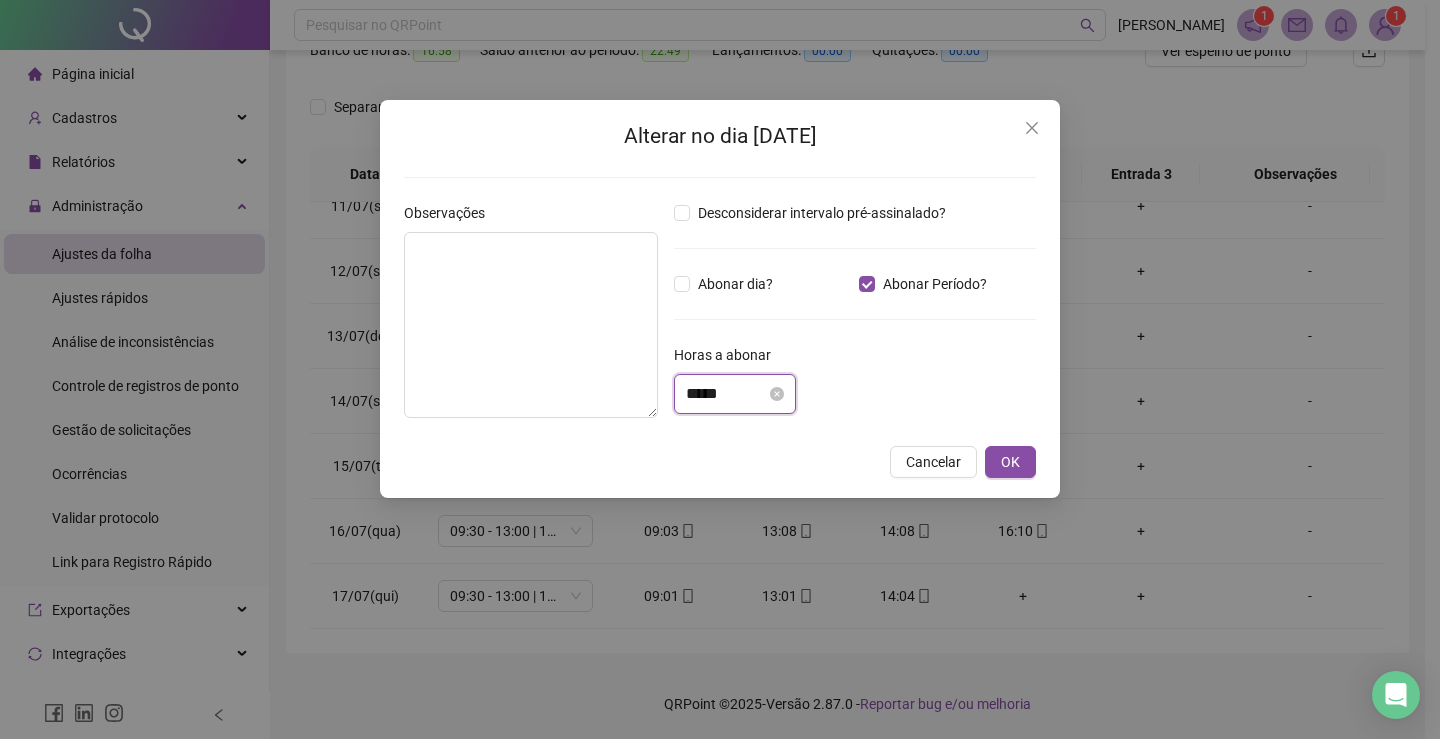 click on "*****" at bounding box center (726, 394) 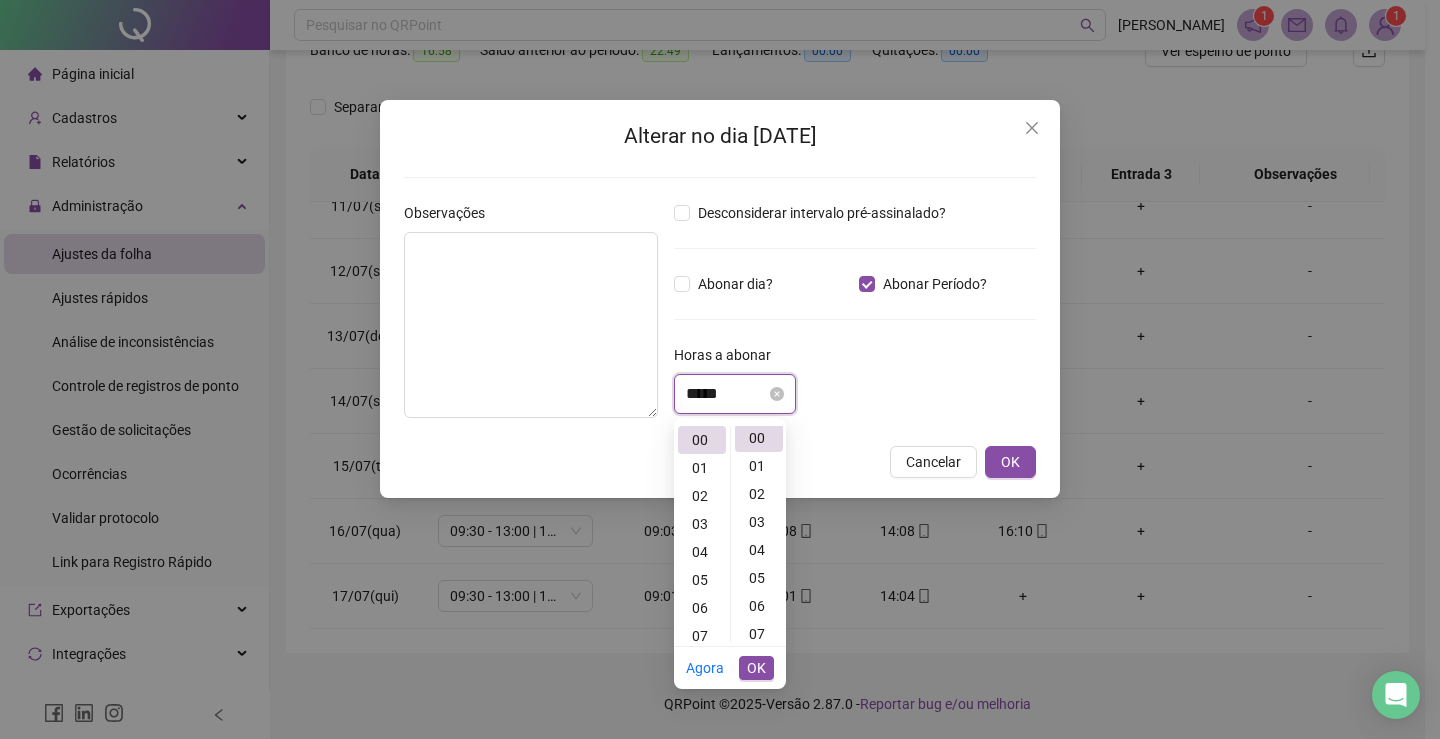 scroll, scrollTop: 0, scrollLeft: 0, axis: both 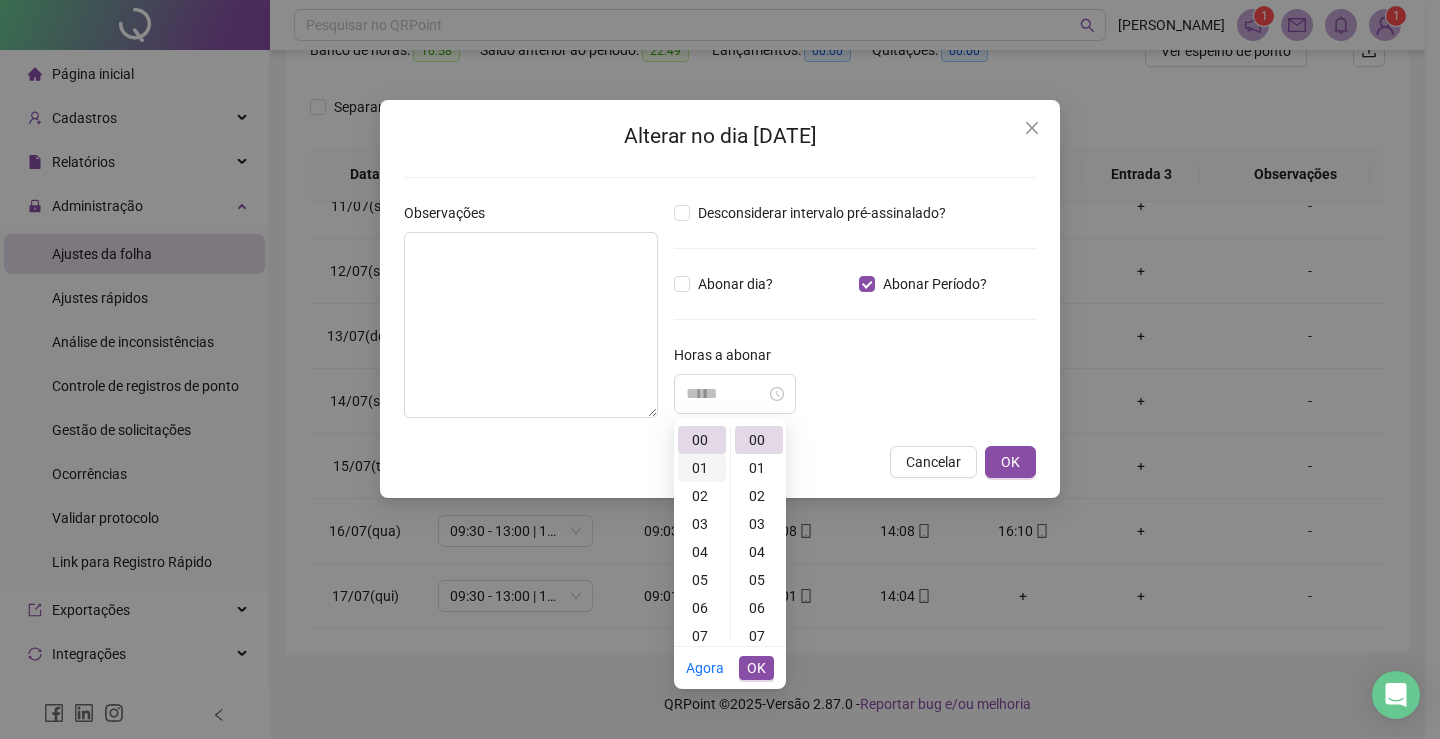 click on "01" at bounding box center (702, 468) 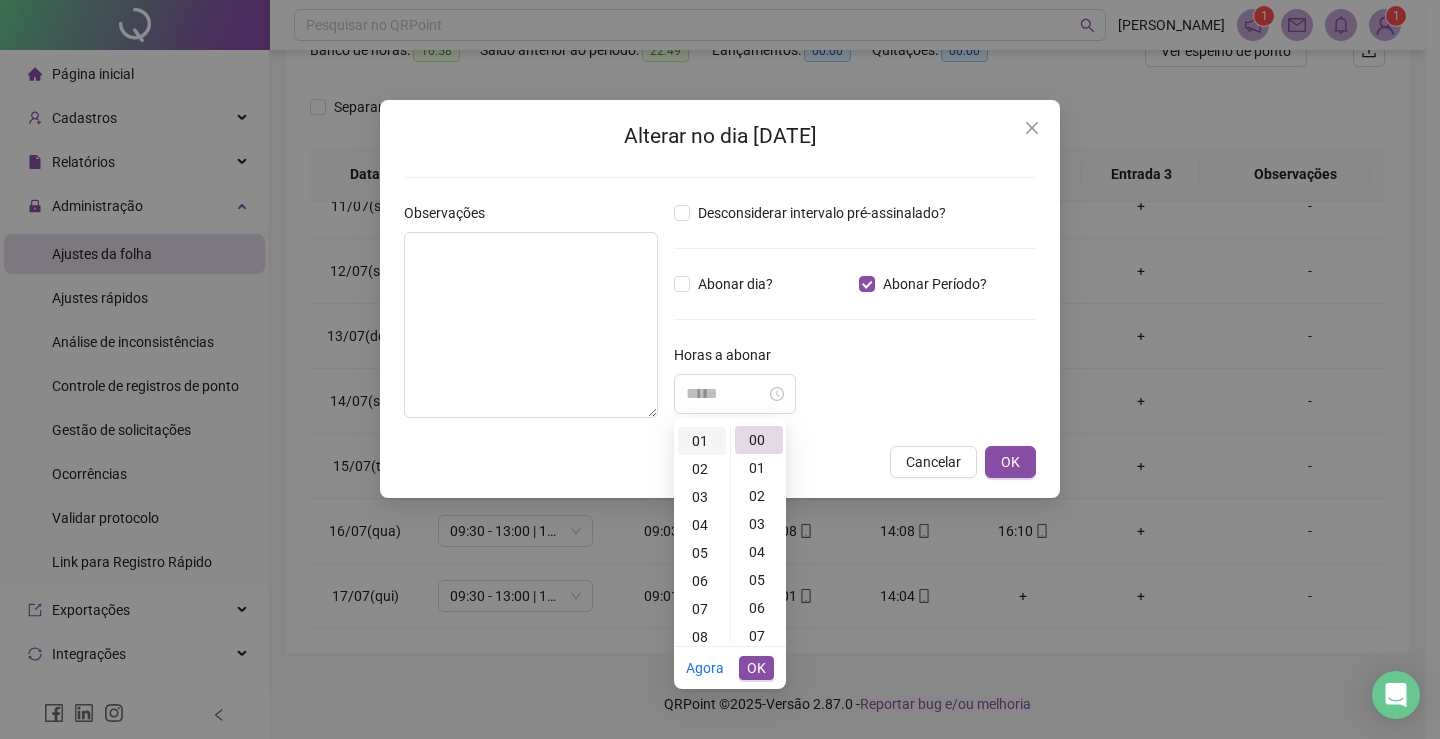 scroll, scrollTop: 28, scrollLeft: 0, axis: vertical 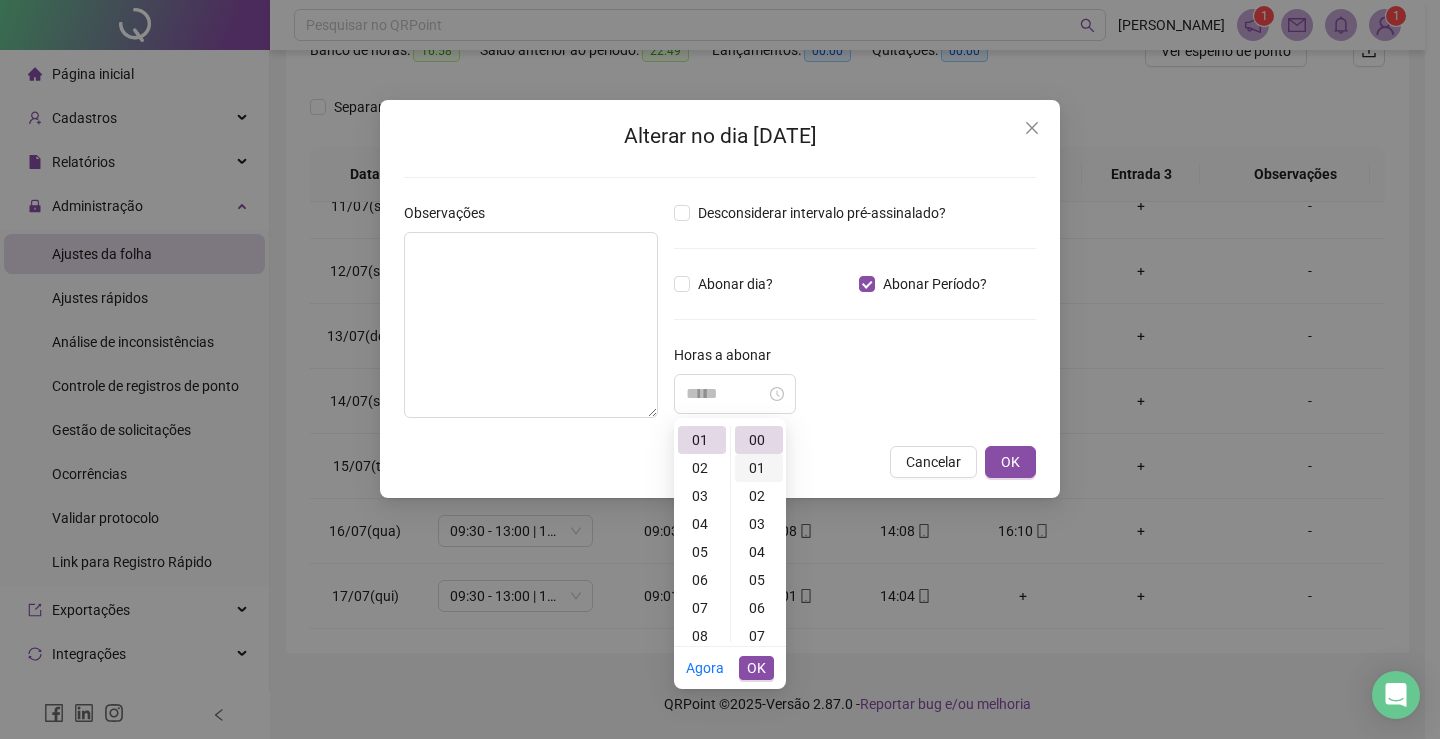 click on "01" at bounding box center (759, 468) 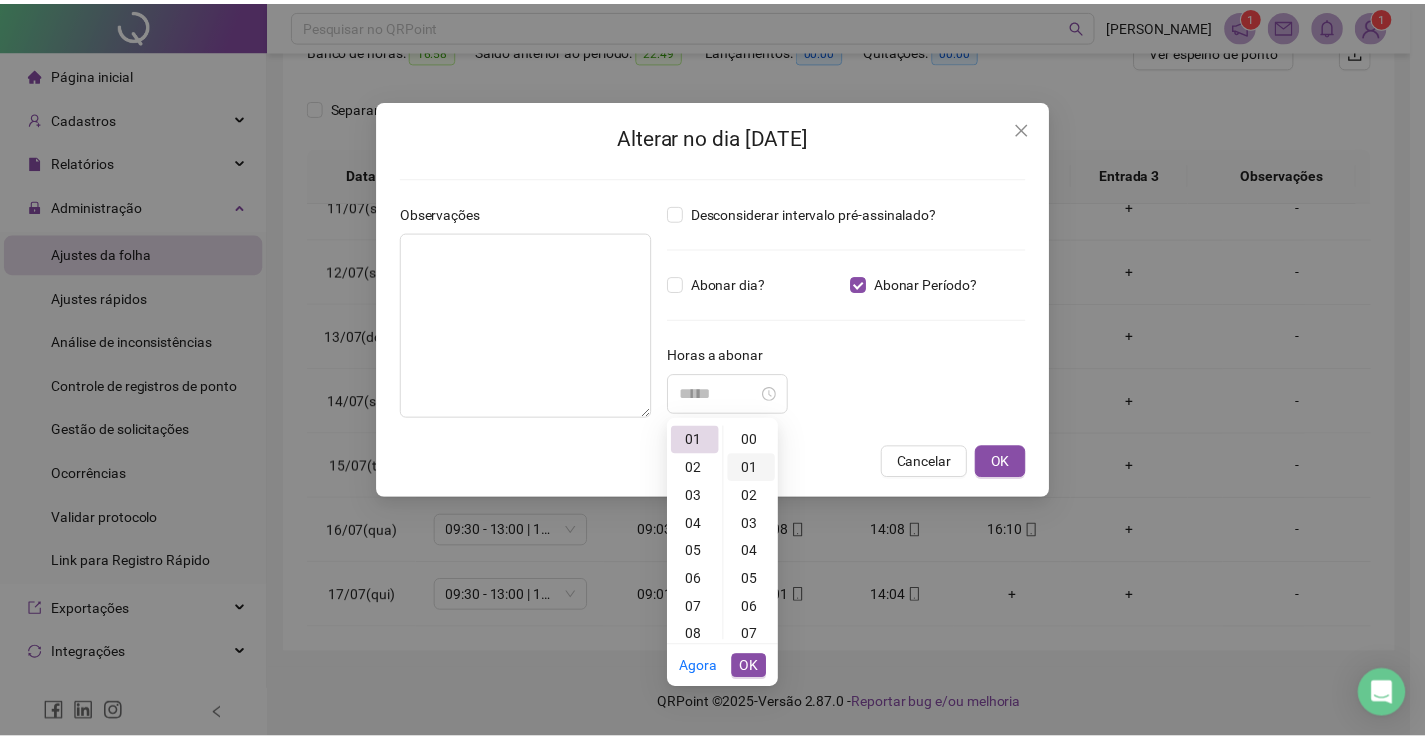 scroll, scrollTop: 28, scrollLeft: 0, axis: vertical 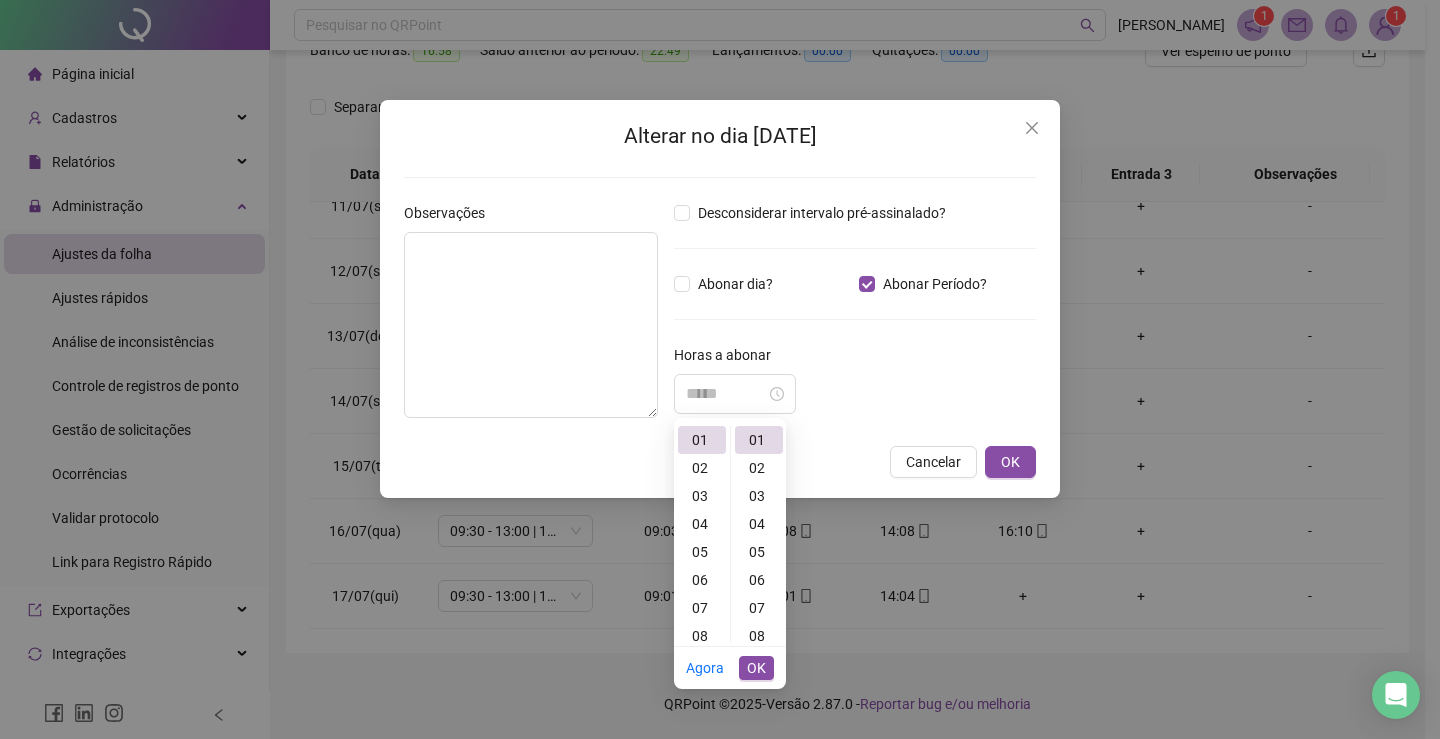 type on "*****" 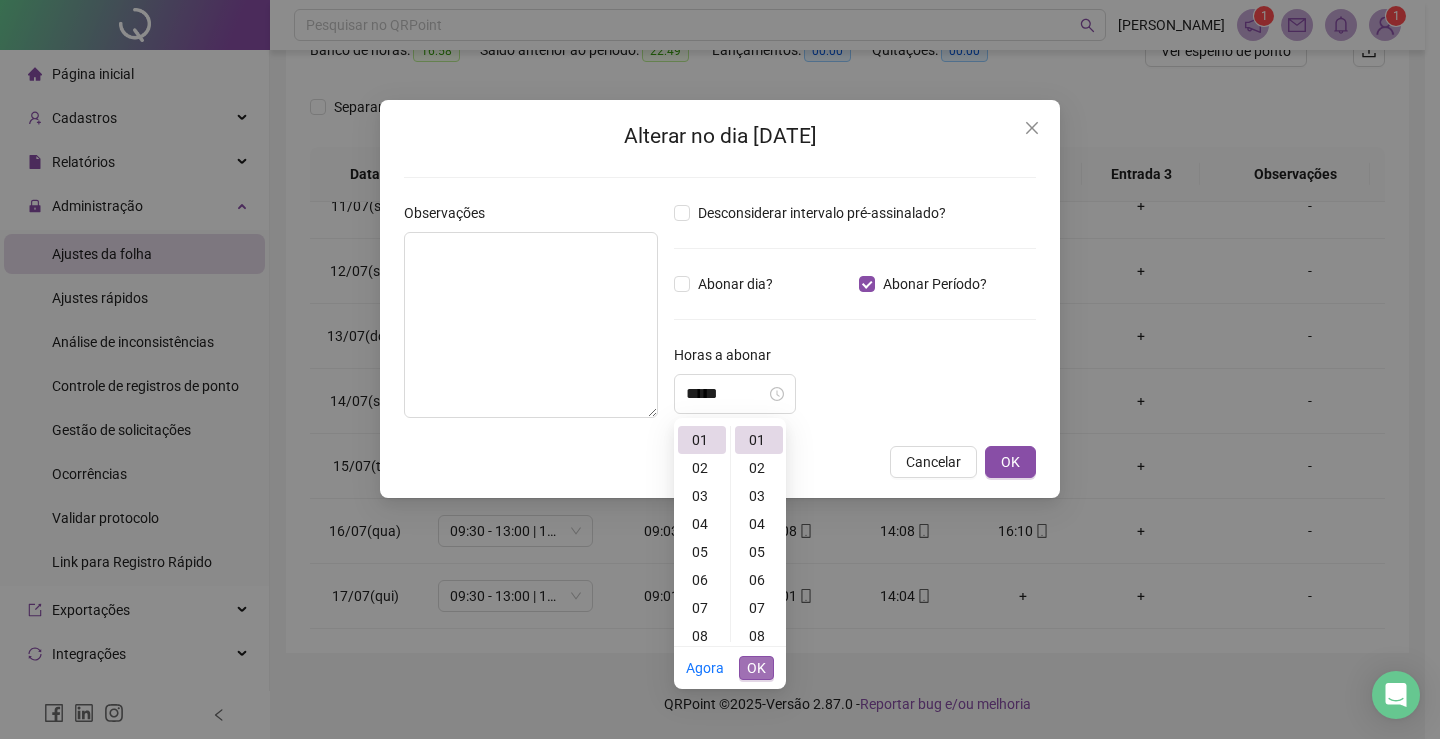 click on "OK" at bounding box center (756, 668) 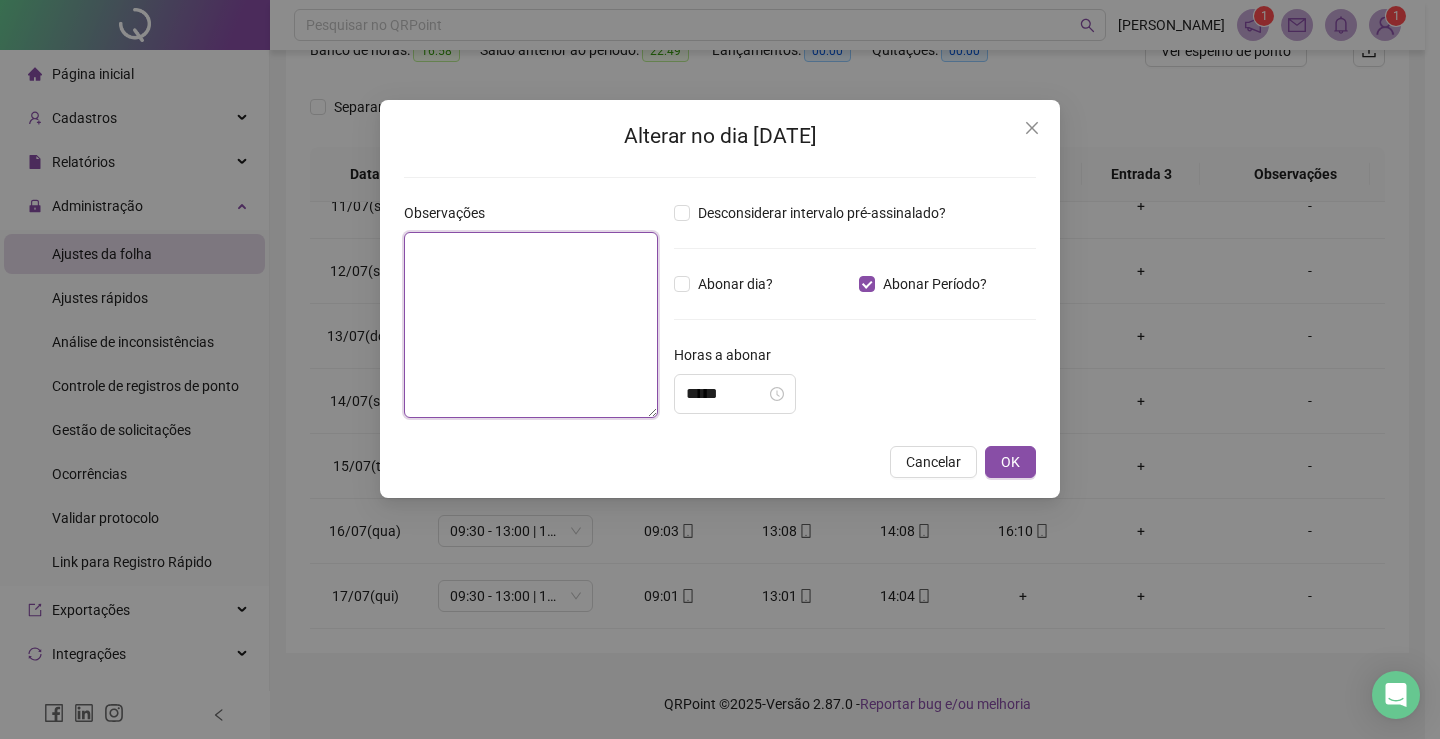 click at bounding box center (531, 325) 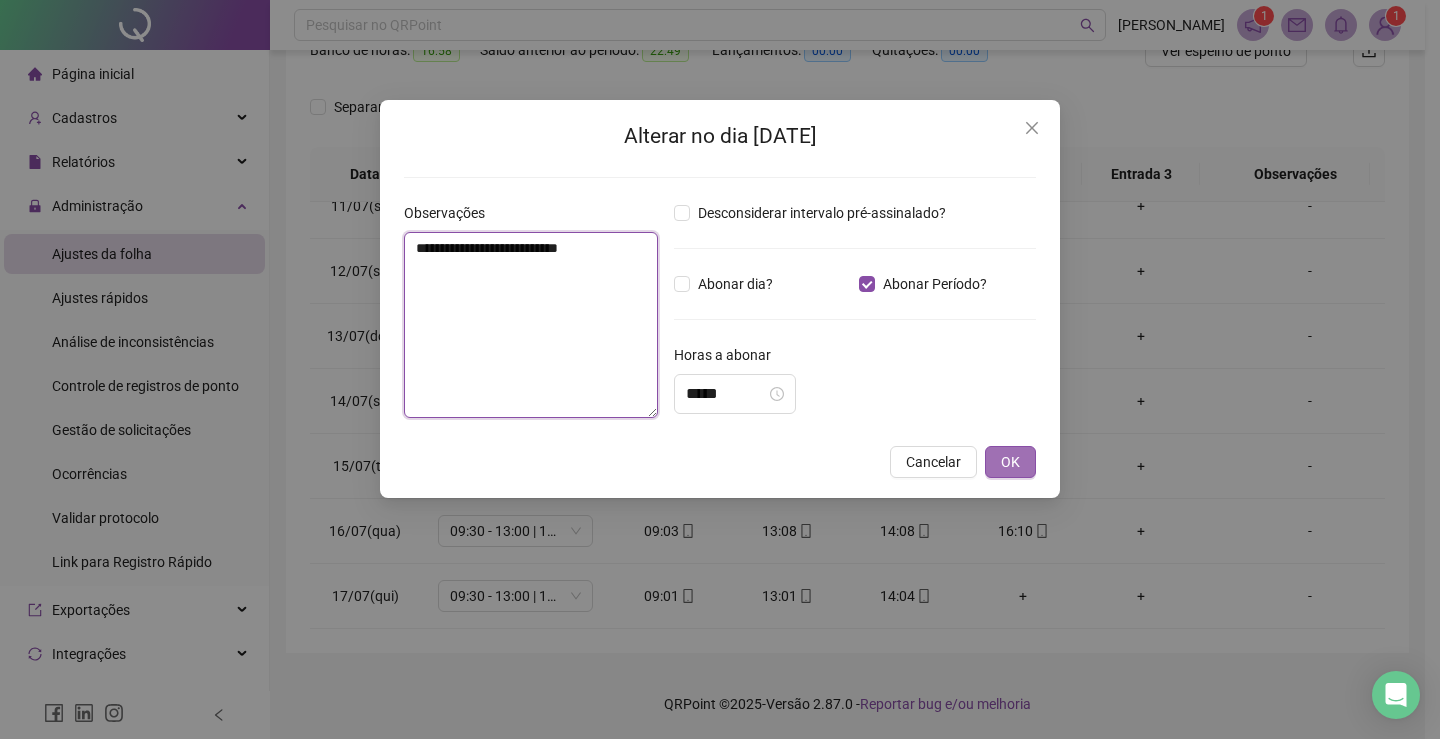 type on "**********" 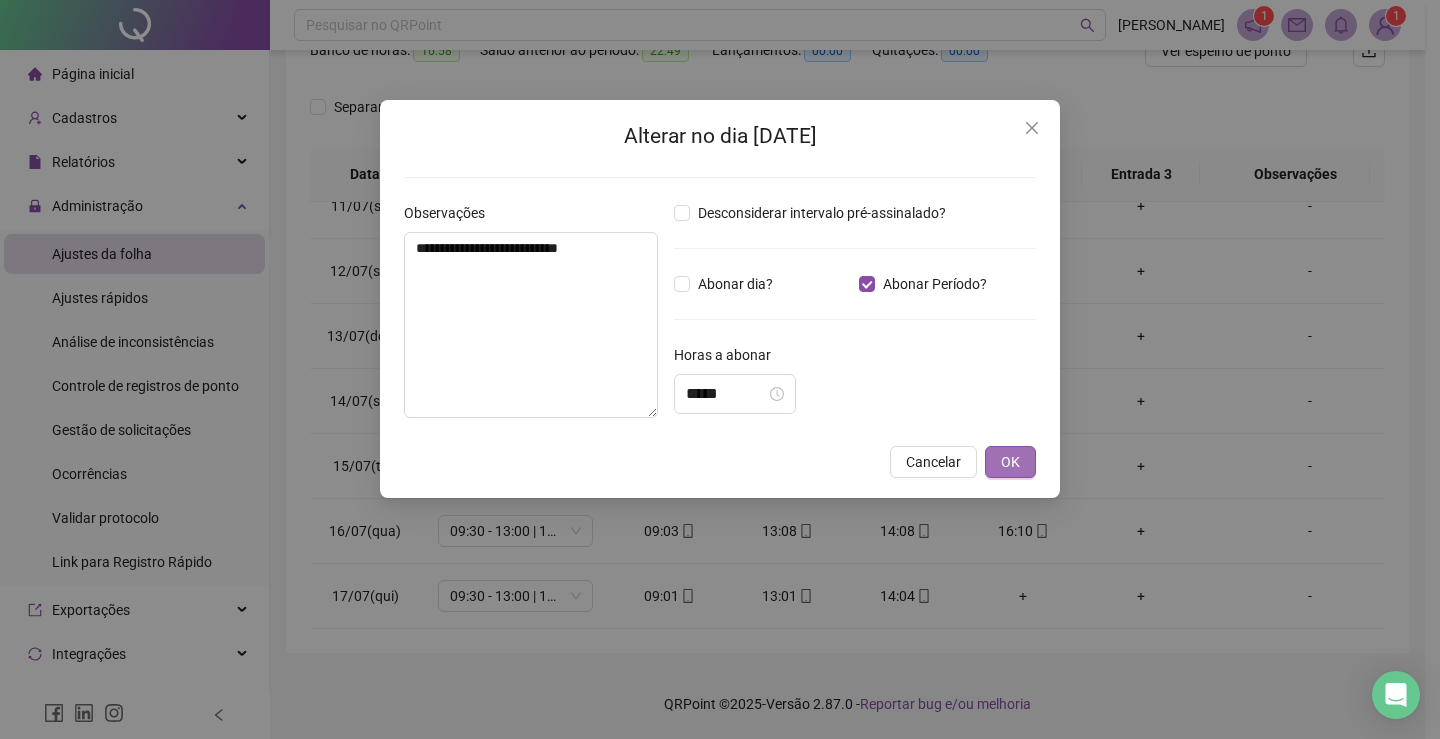 click on "OK" at bounding box center [1010, 462] 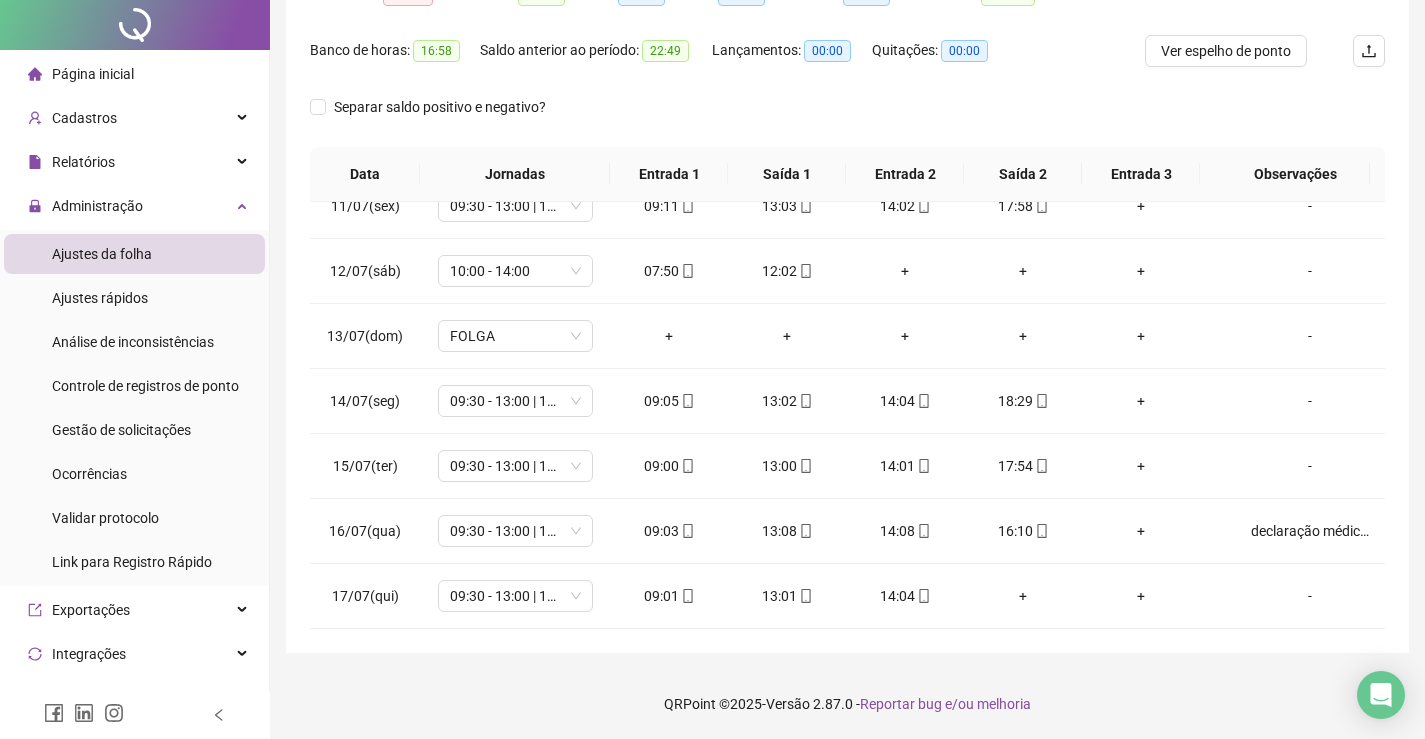 scroll, scrollTop: 0, scrollLeft: 0, axis: both 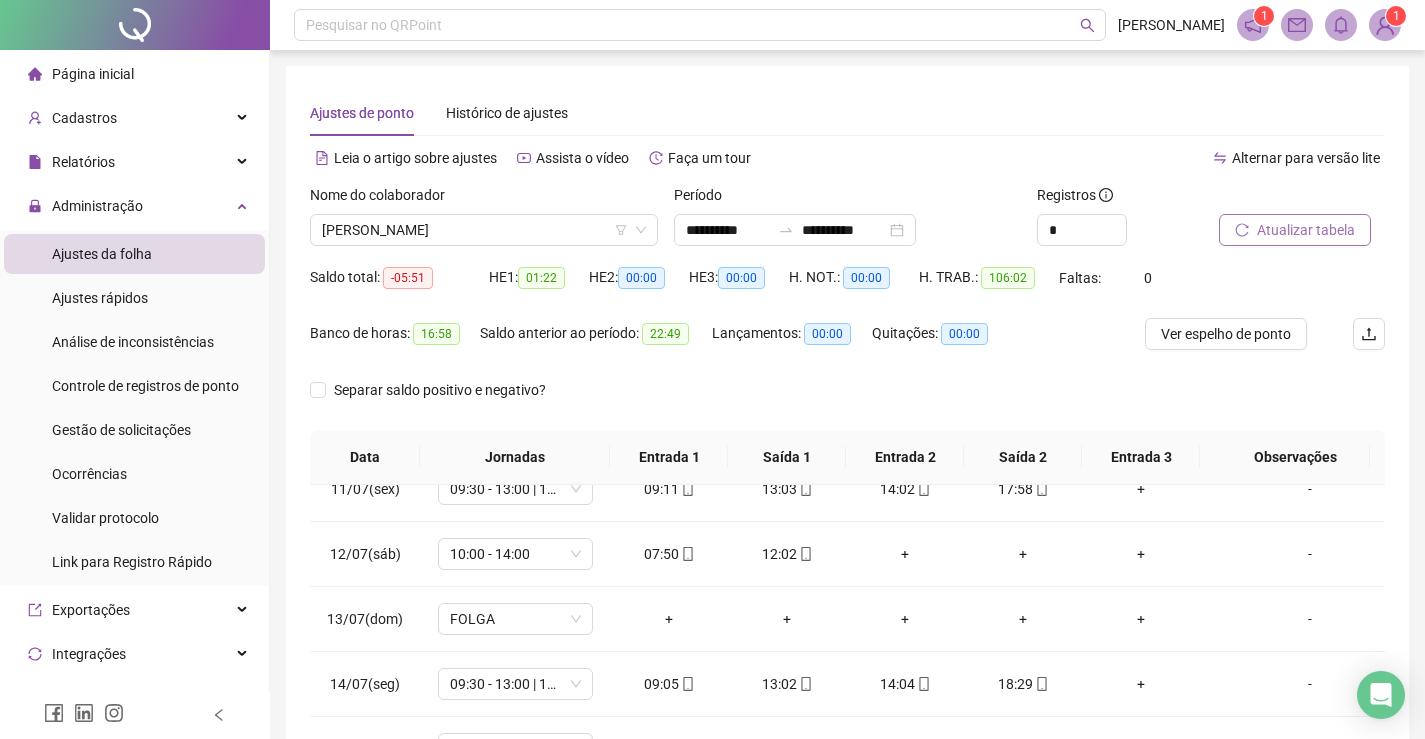 click on "Atualizar tabela" at bounding box center [1306, 230] 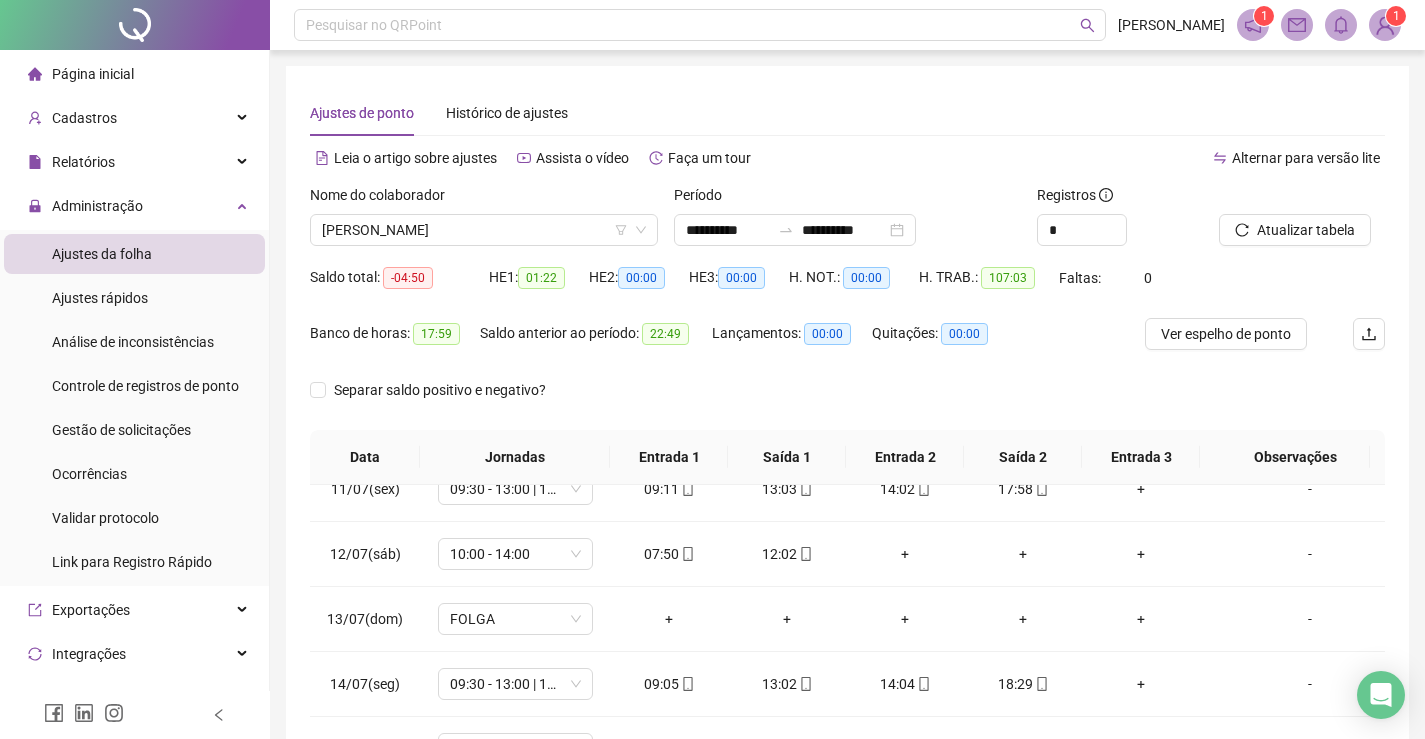 scroll, scrollTop: 283, scrollLeft: 0, axis: vertical 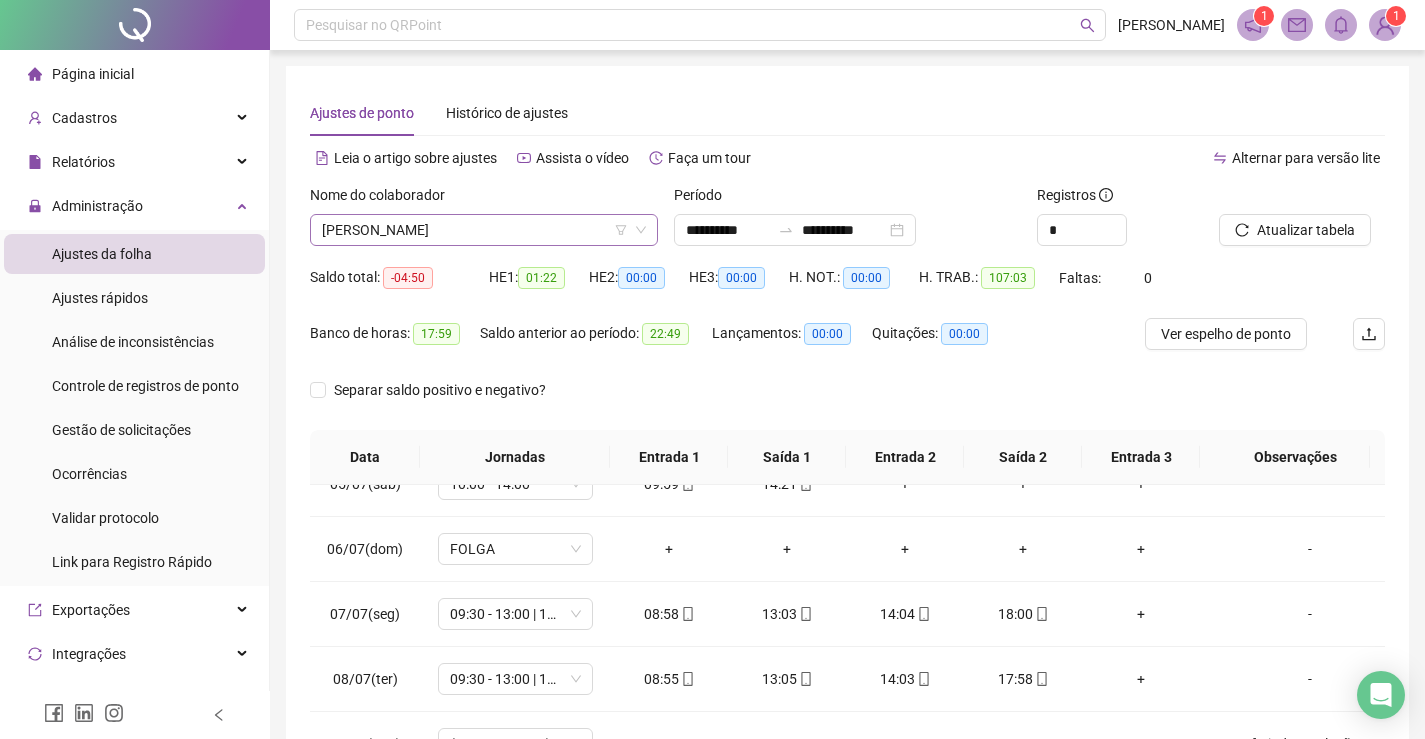 click on "[PERSON_NAME]" at bounding box center (484, 230) 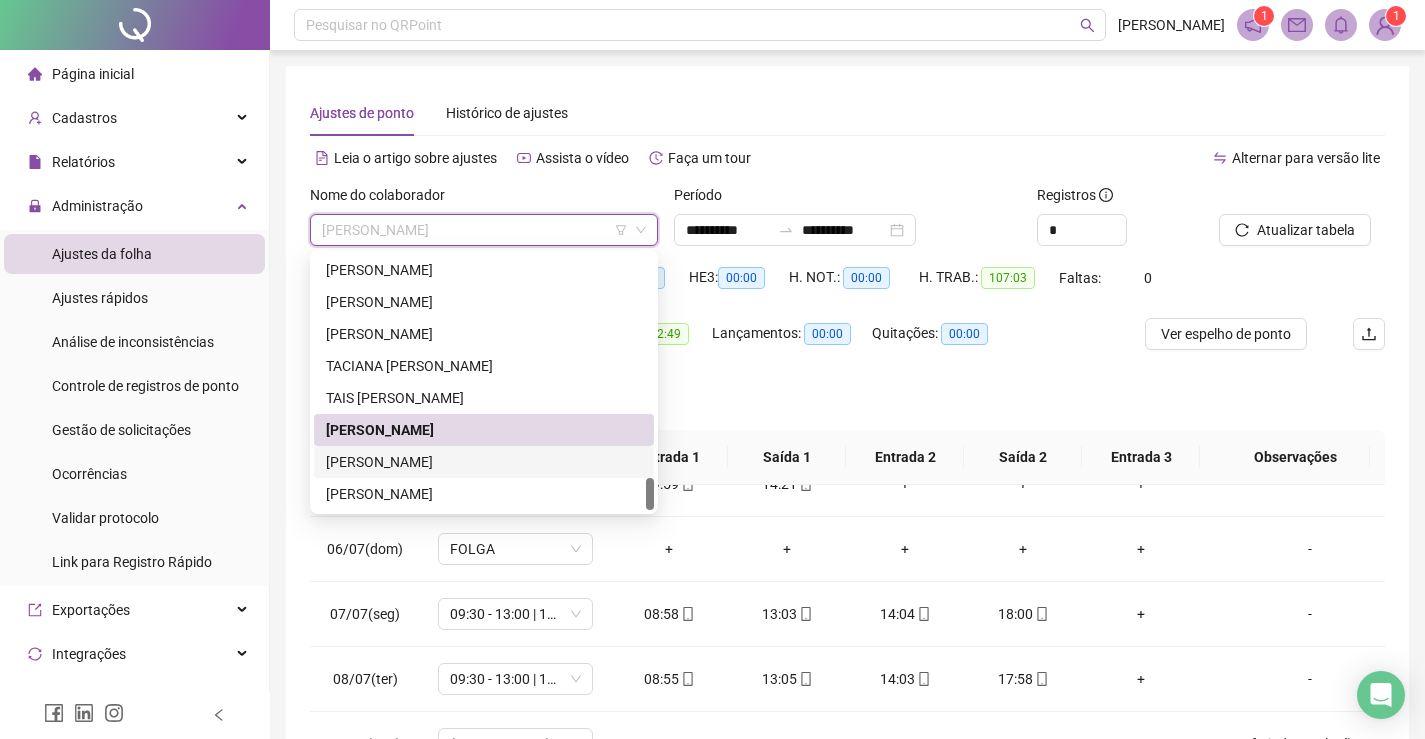 click on "[PERSON_NAME]" at bounding box center [484, 462] 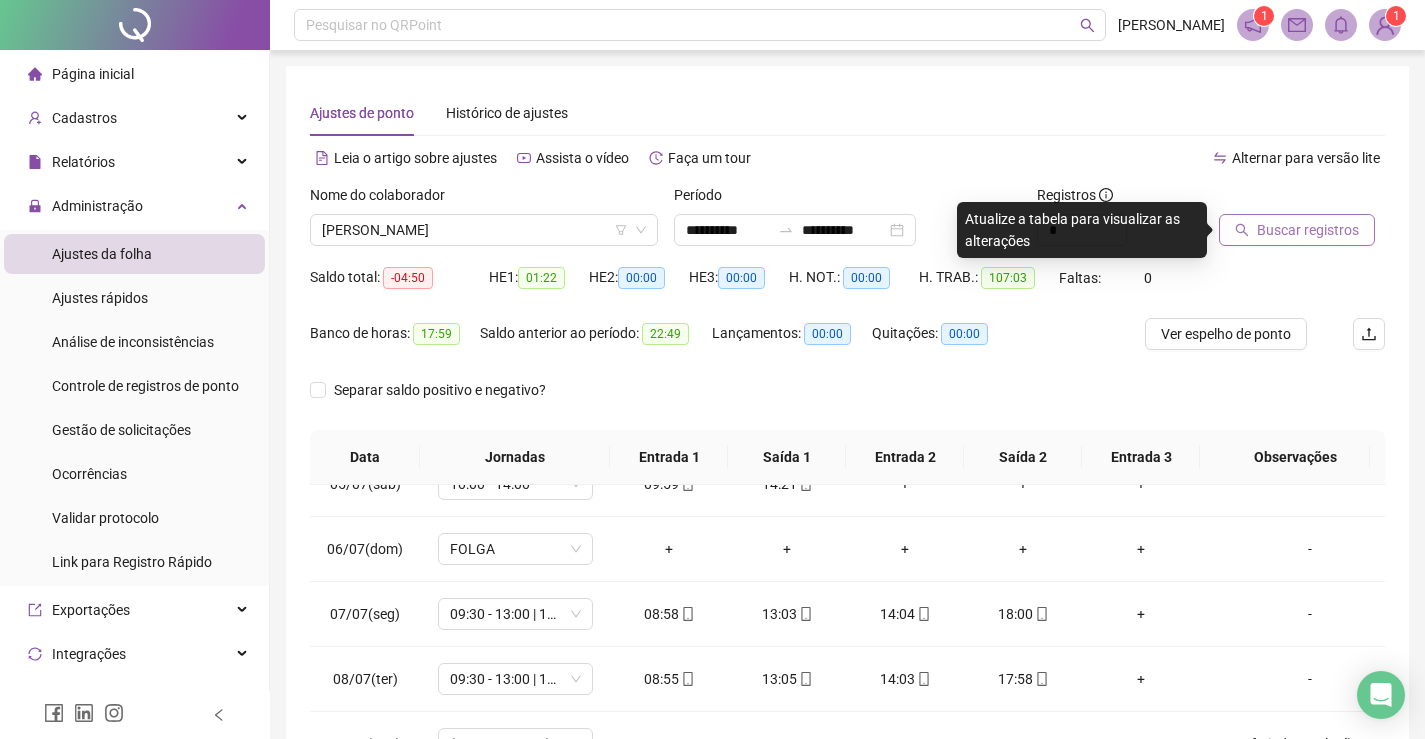 click on "Buscar registros" at bounding box center [1308, 230] 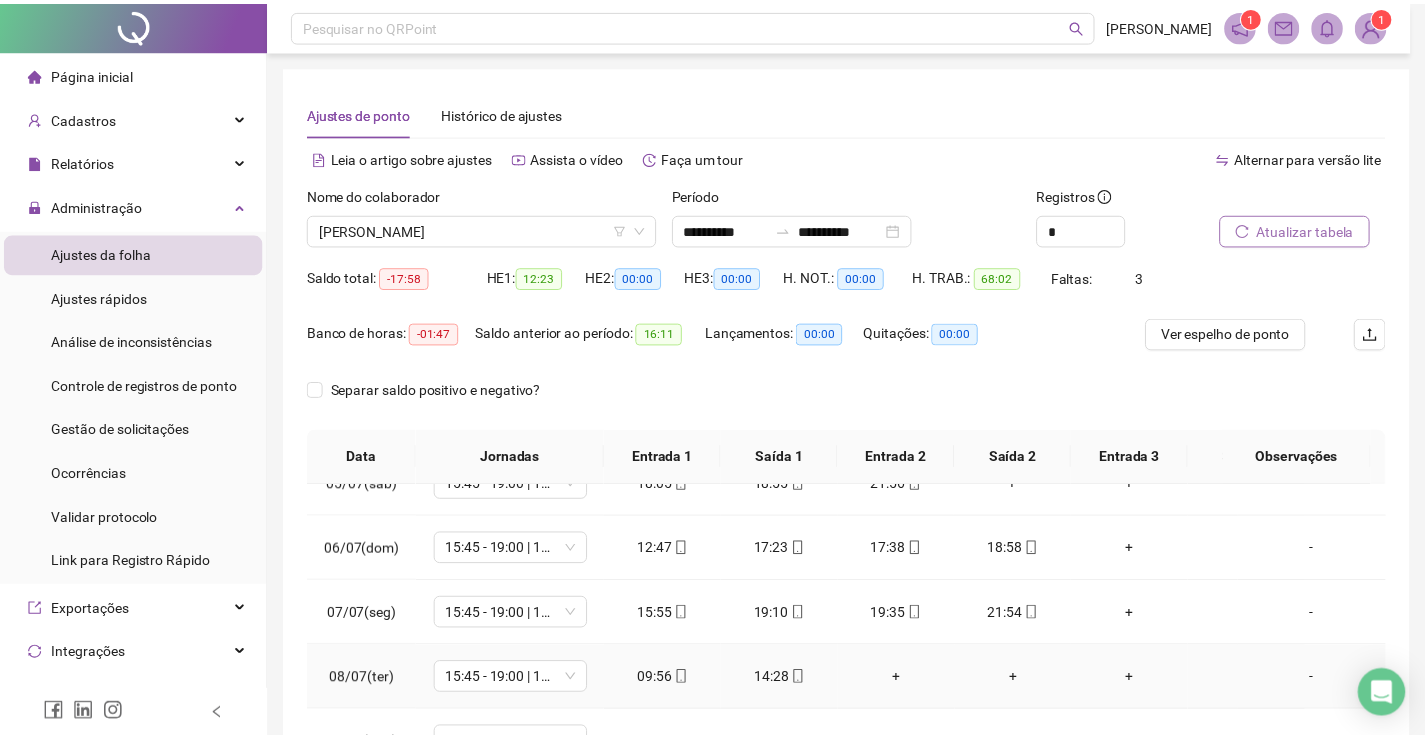 scroll, scrollTop: 200, scrollLeft: 0, axis: vertical 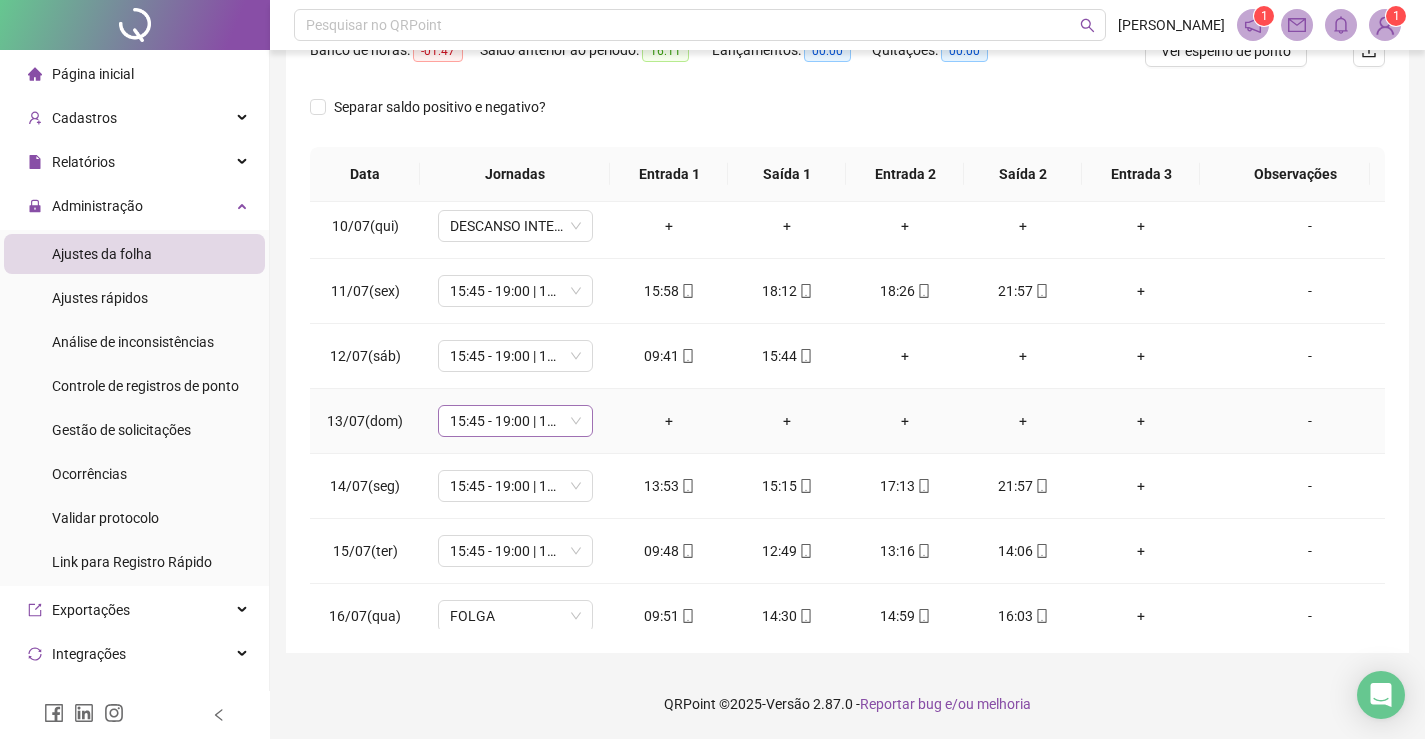 click on "15:45 - 19:00 | 19:15 - 22:00" at bounding box center (515, 421) 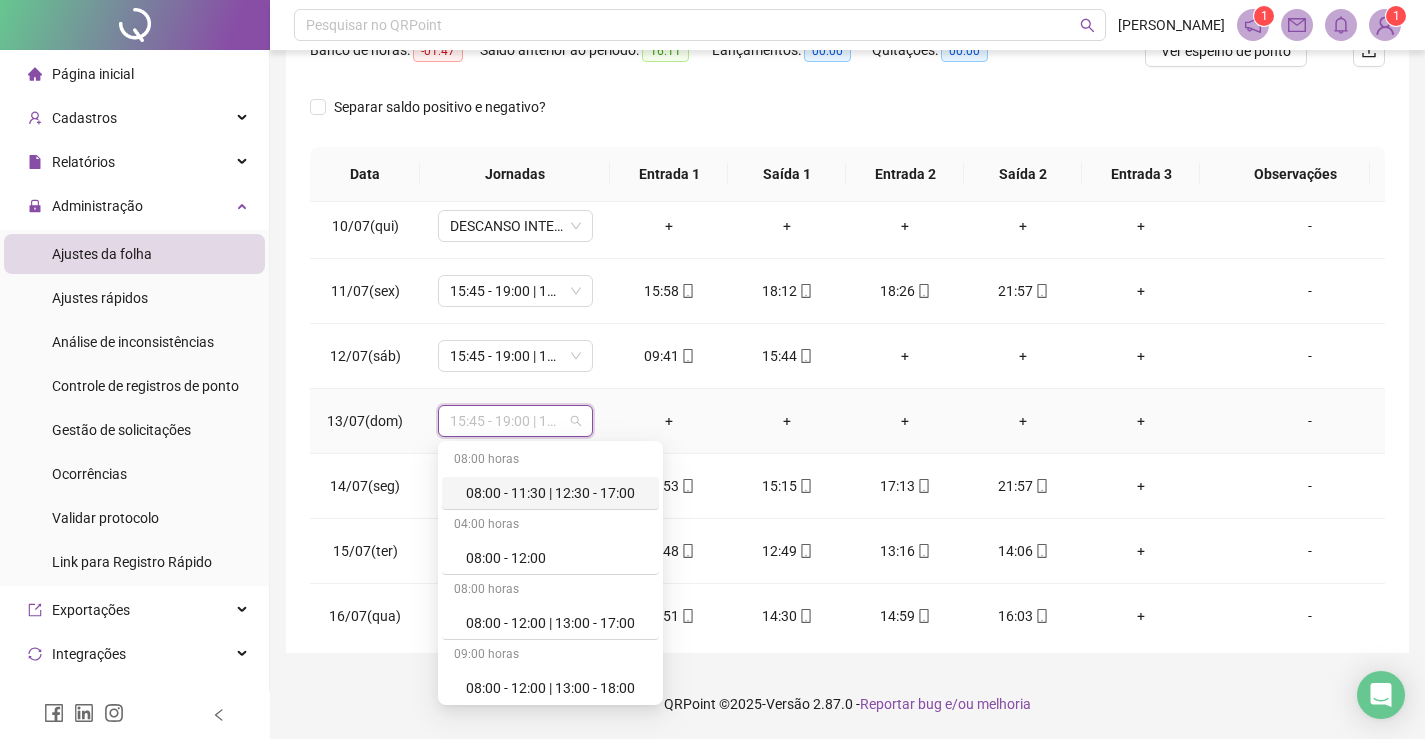 type on "*" 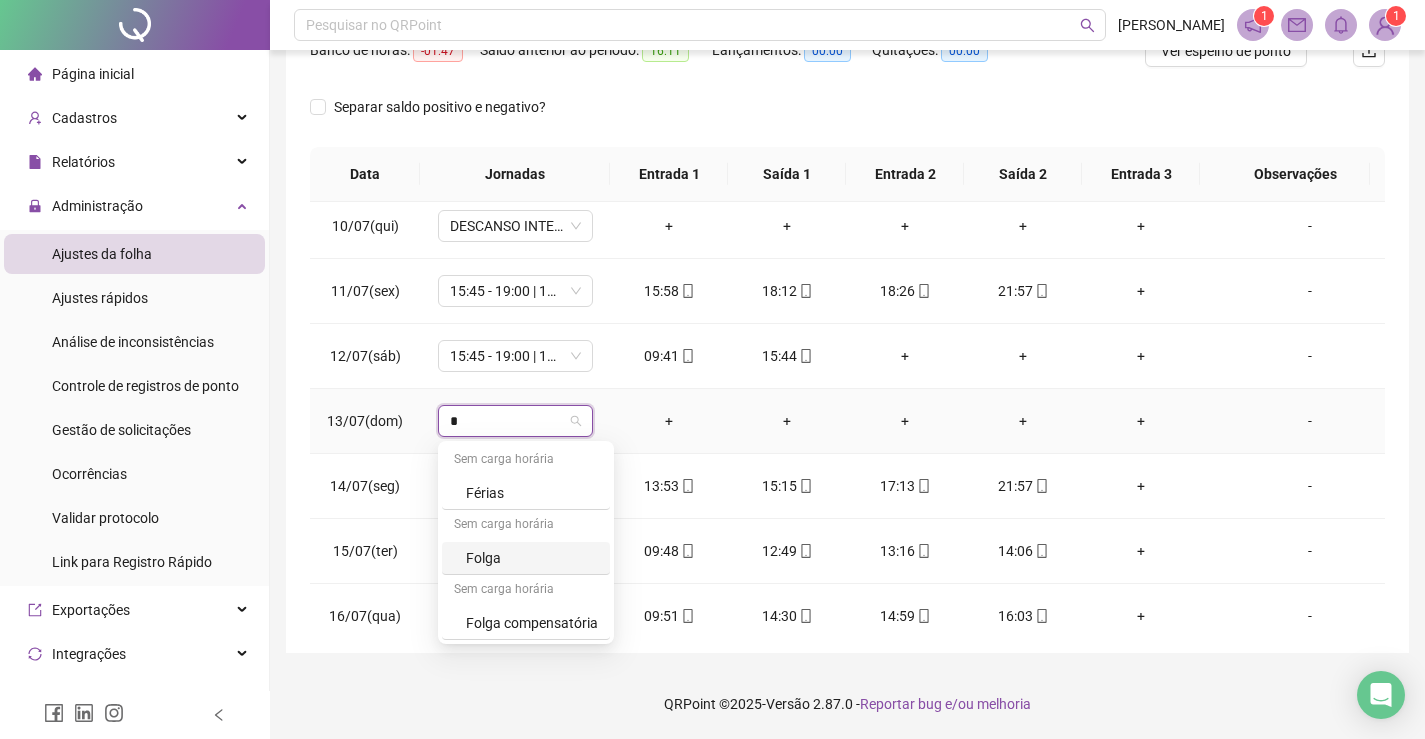 click on "Folga" at bounding box center [532, 558] 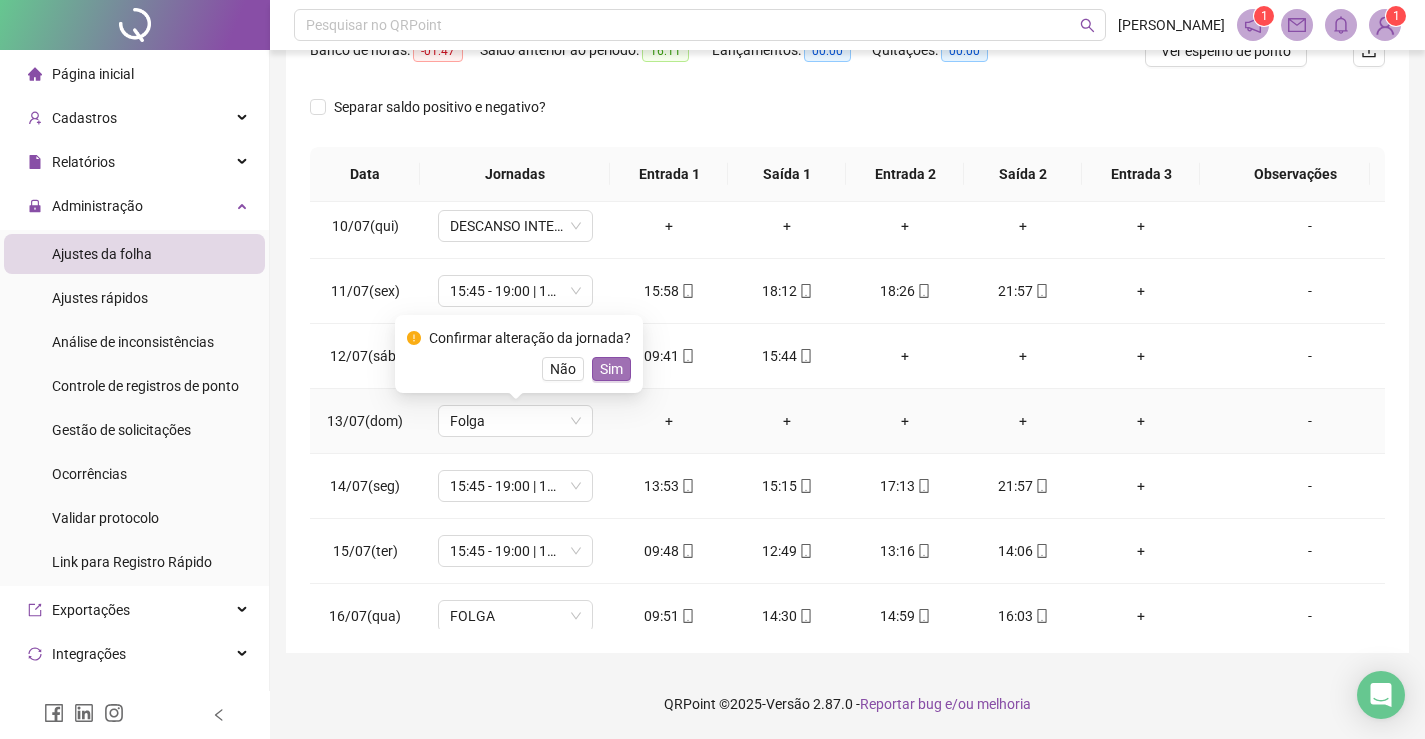click on "Sim" at bounding box center (611, 369) 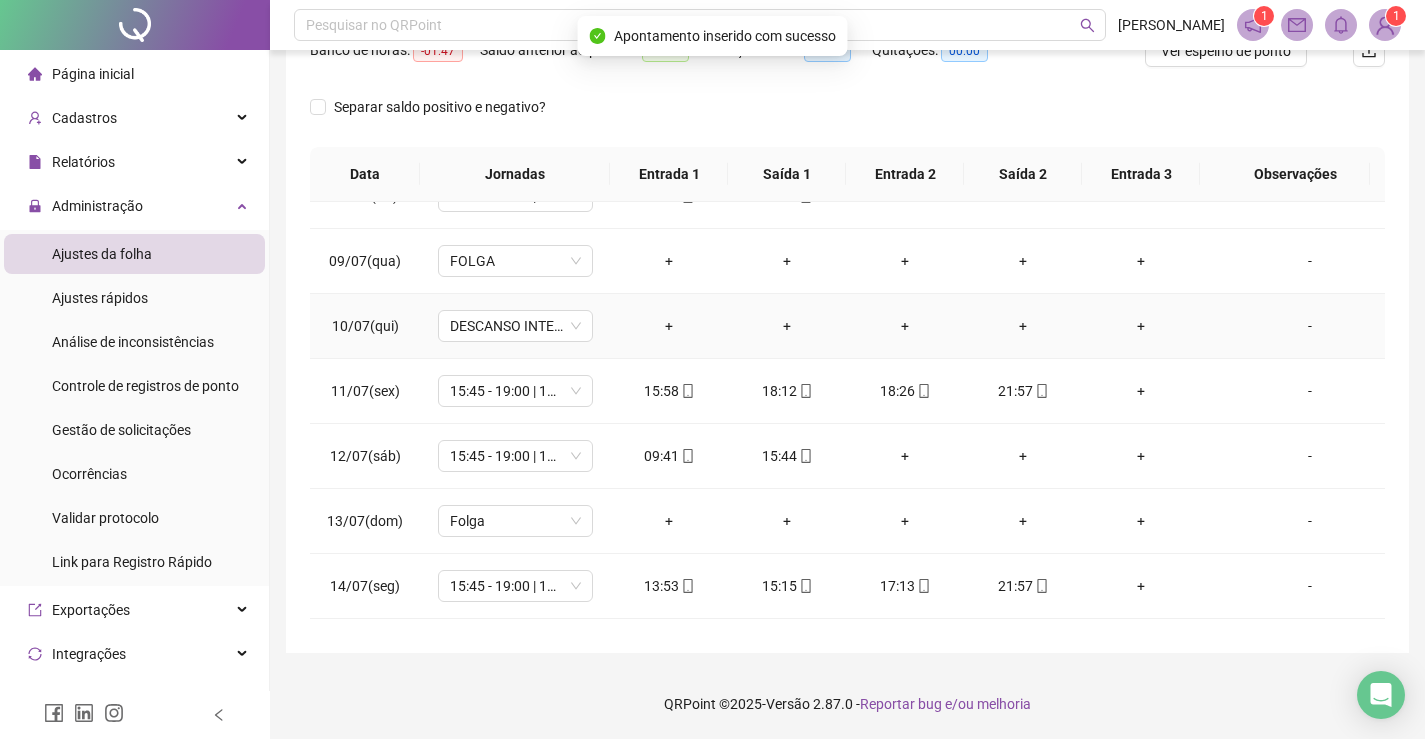 scroll, scrollTop: 393, scrollLeft: 0, axis: vertical 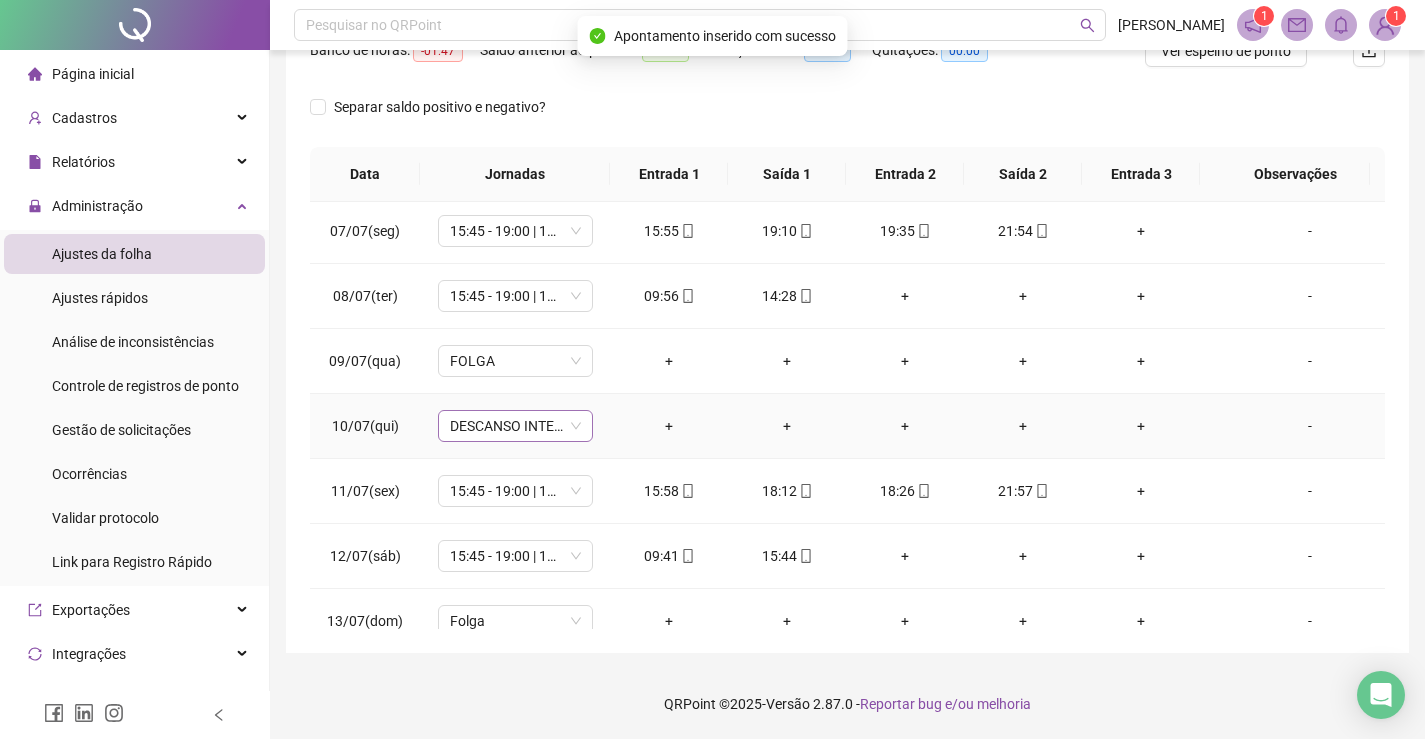 click on "DESCANSO INTER-JORNADA" at bounding box center [515, 426] 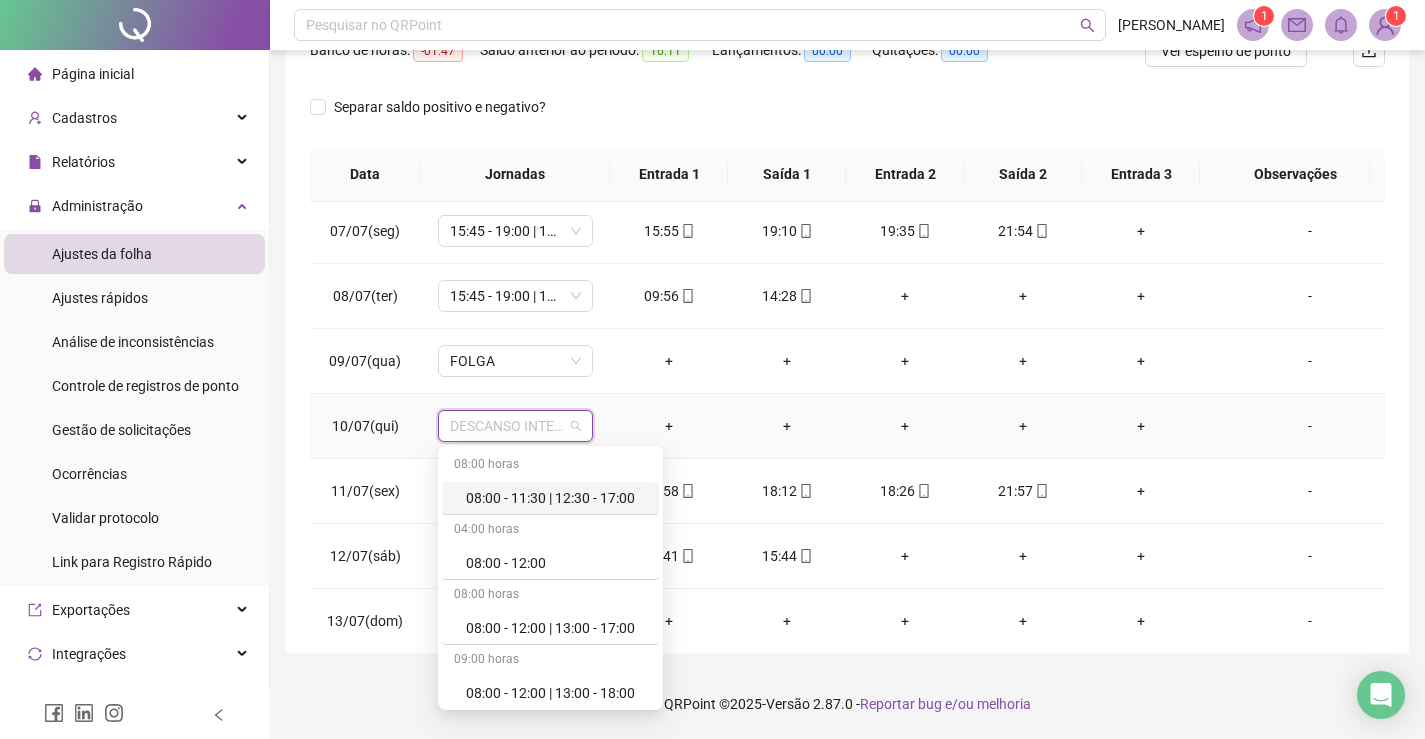 type on "*" 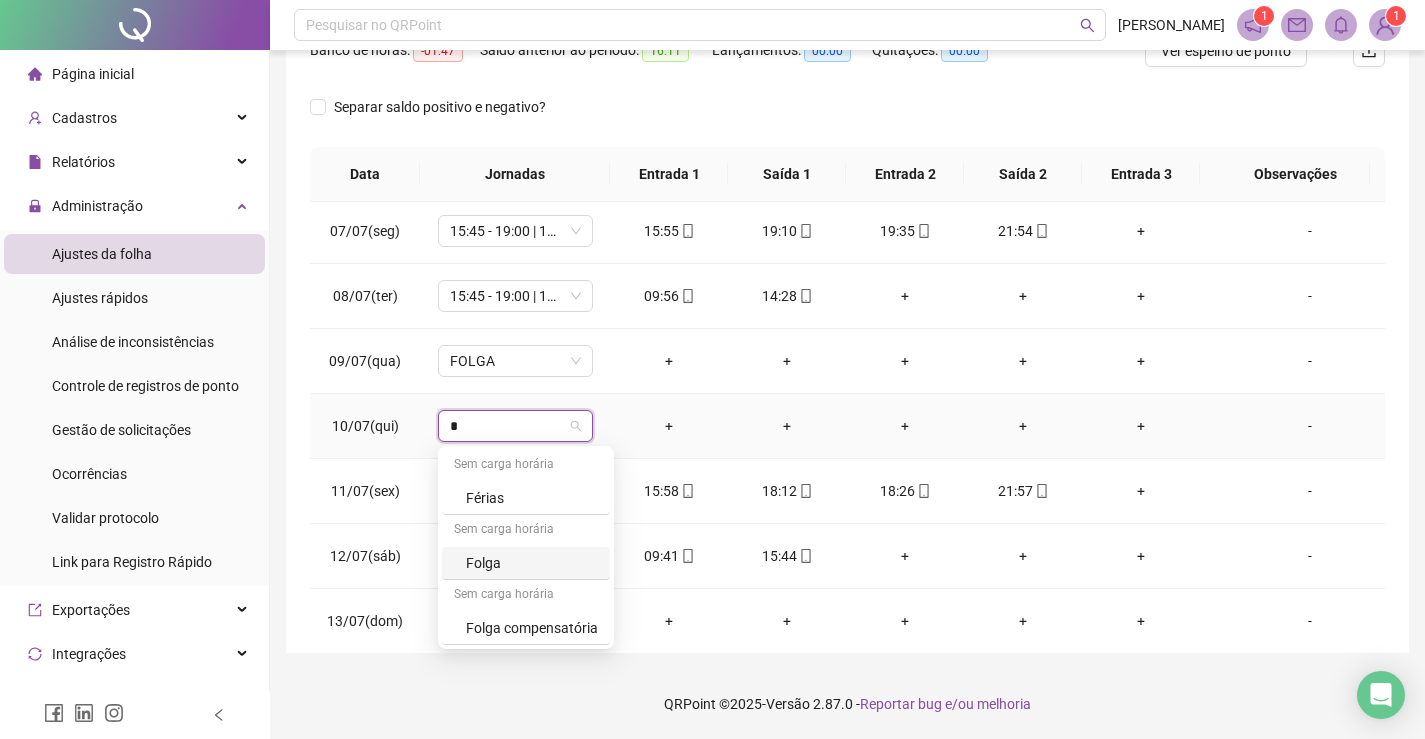 click on "Folga" at bounding box center (532, 563) 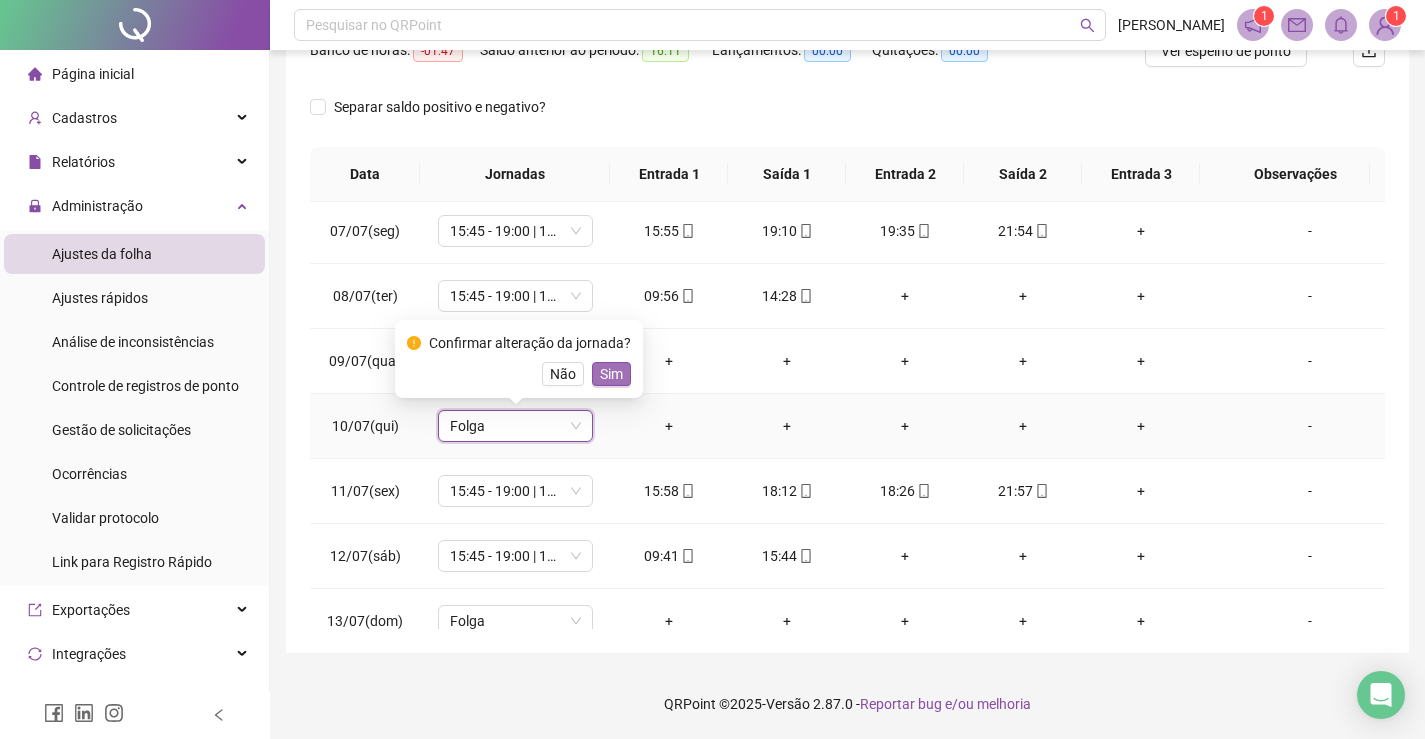 click on "Sim" at bounding box center (611, 374) 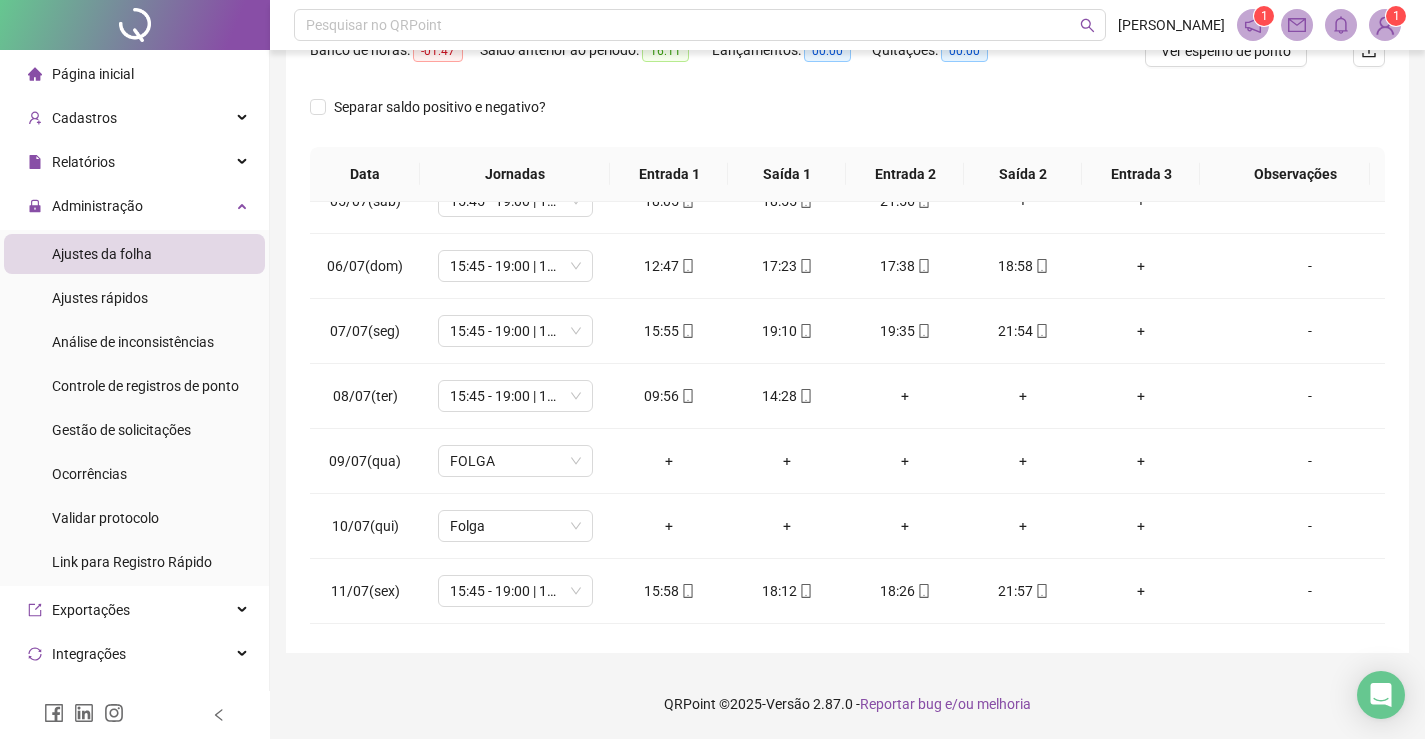 scroll, scrollTop: 0, scrollLeft: 0, axis: both 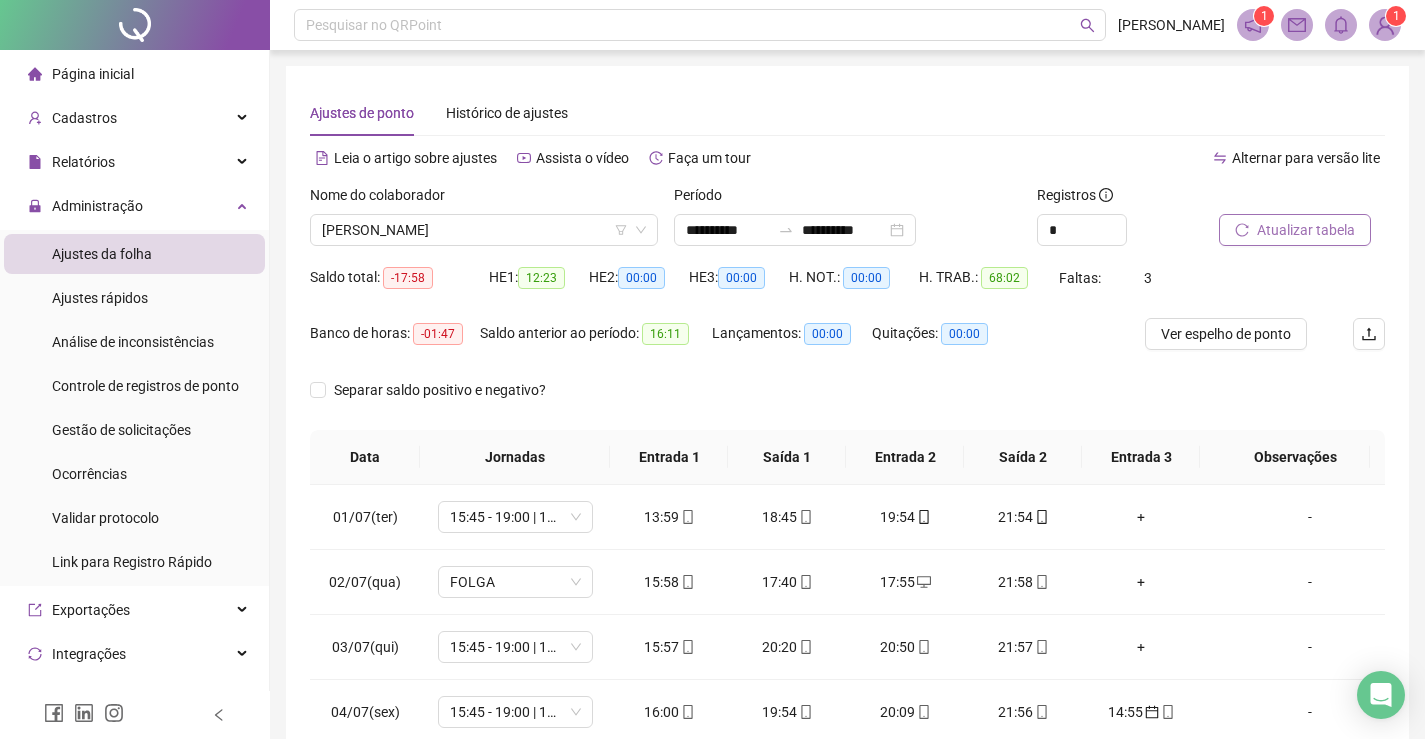 click on "Atualizar tabela" at bounding box center [1306, 230] 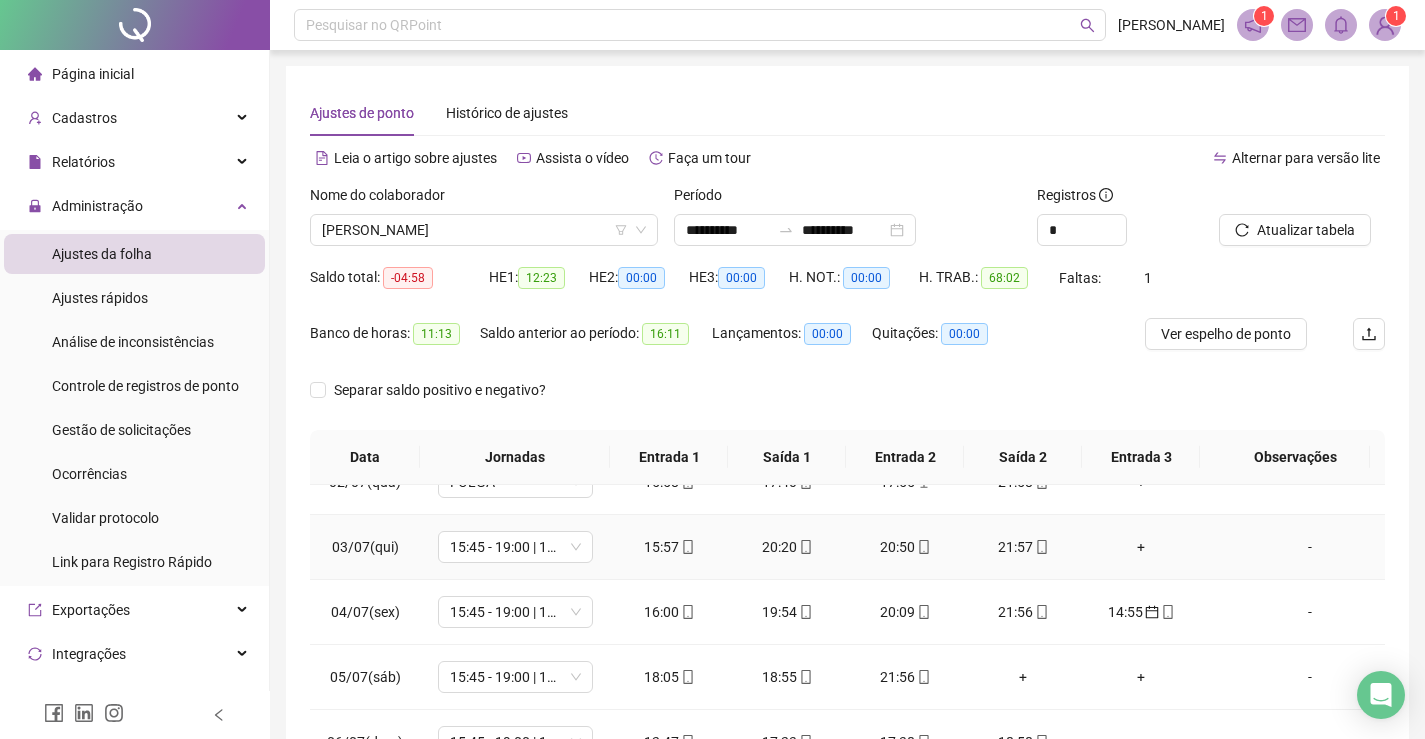 scroll, scrollTop: 200, scrollLeft: 0, axis: vertical 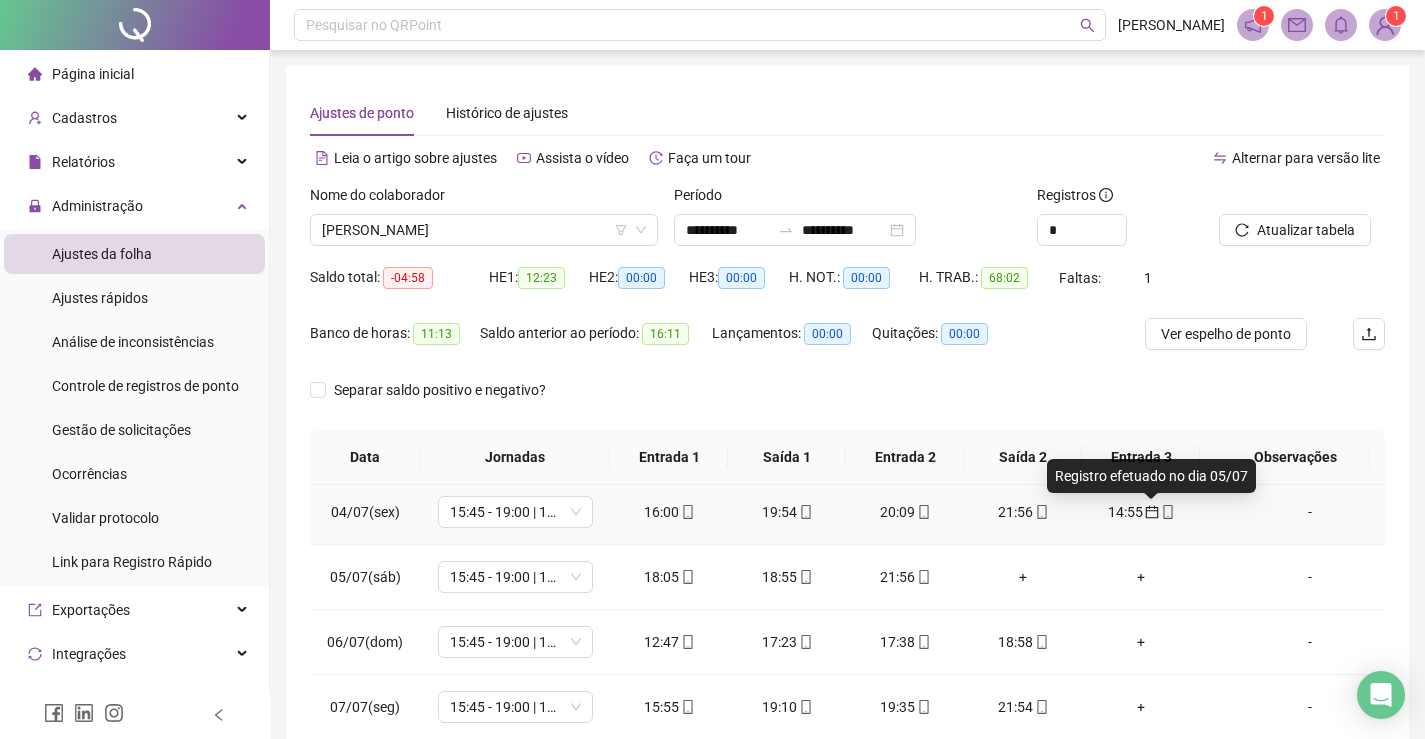 click 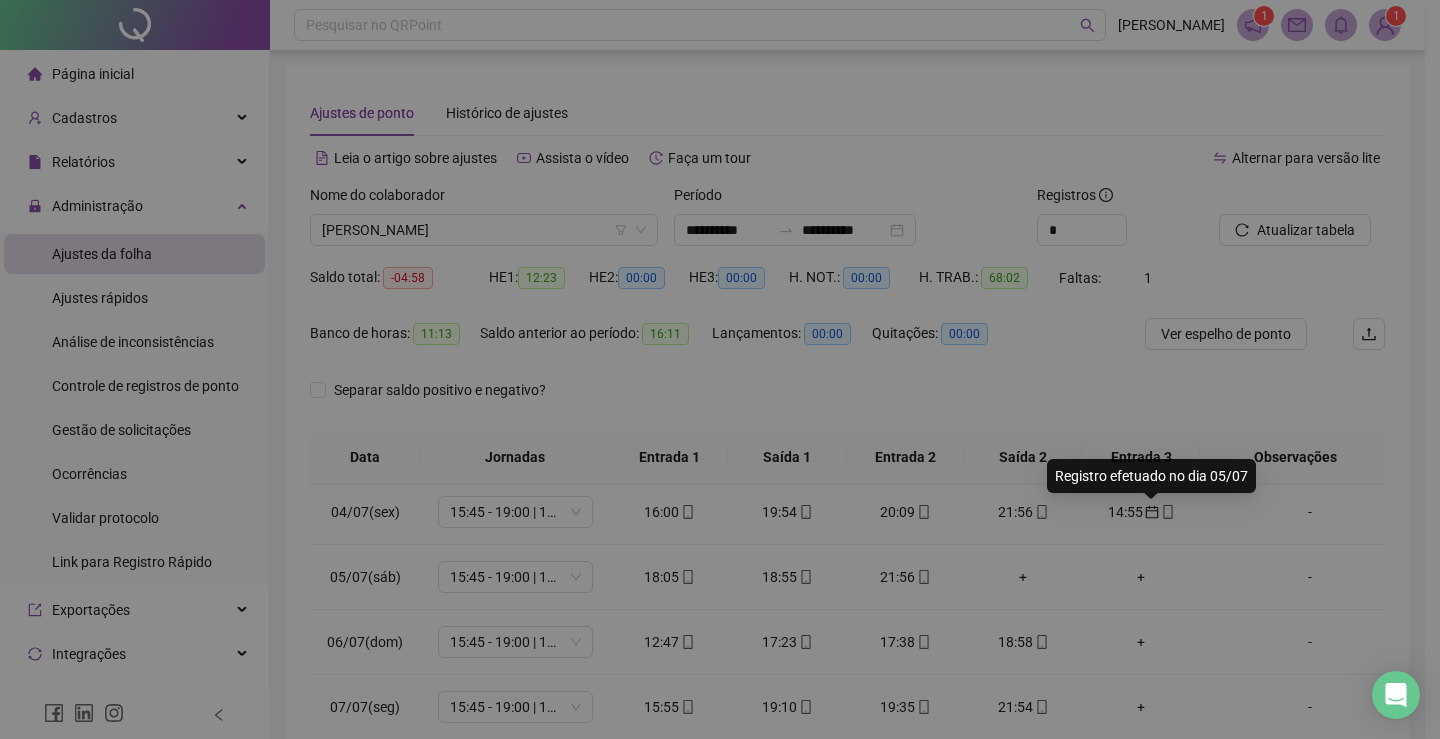 type on "**********" 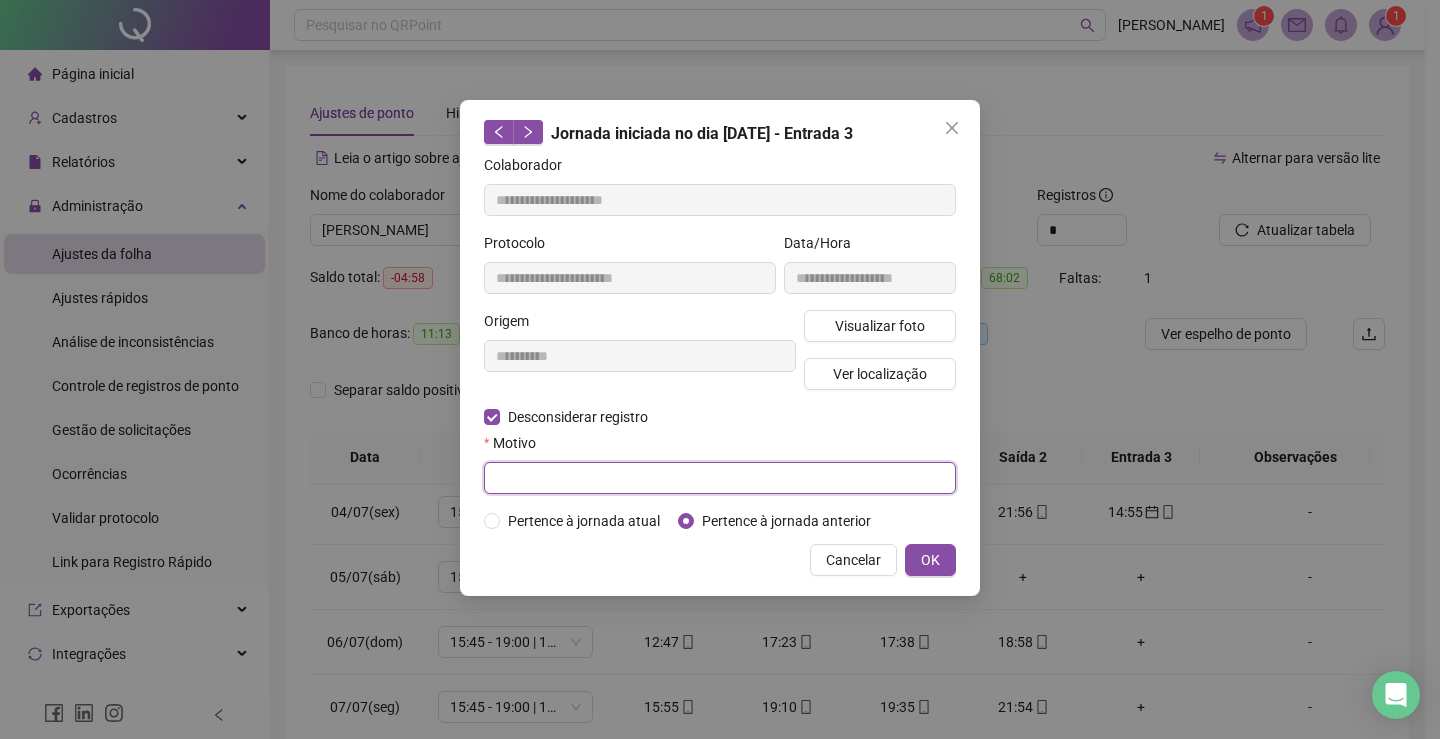 click at bounding box center [720, 478] 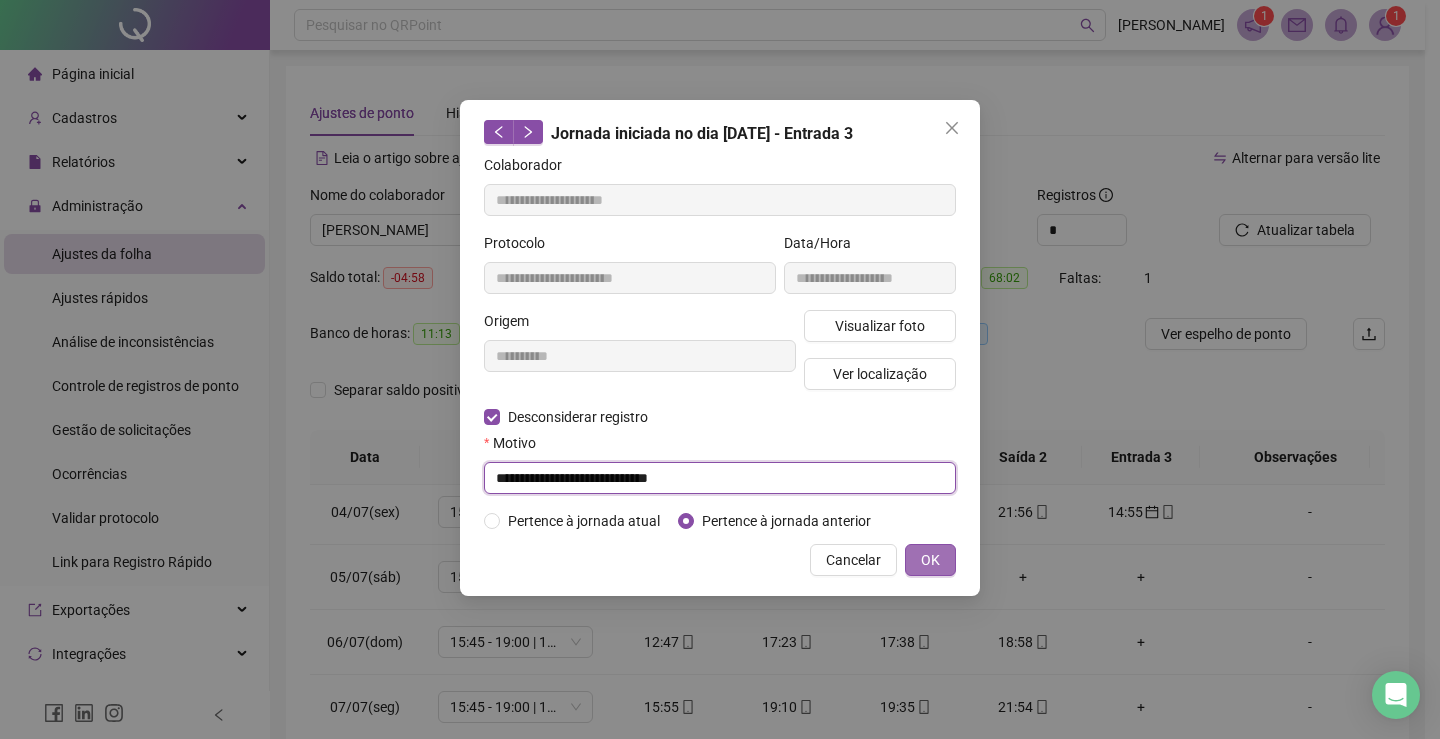 type on "**********" 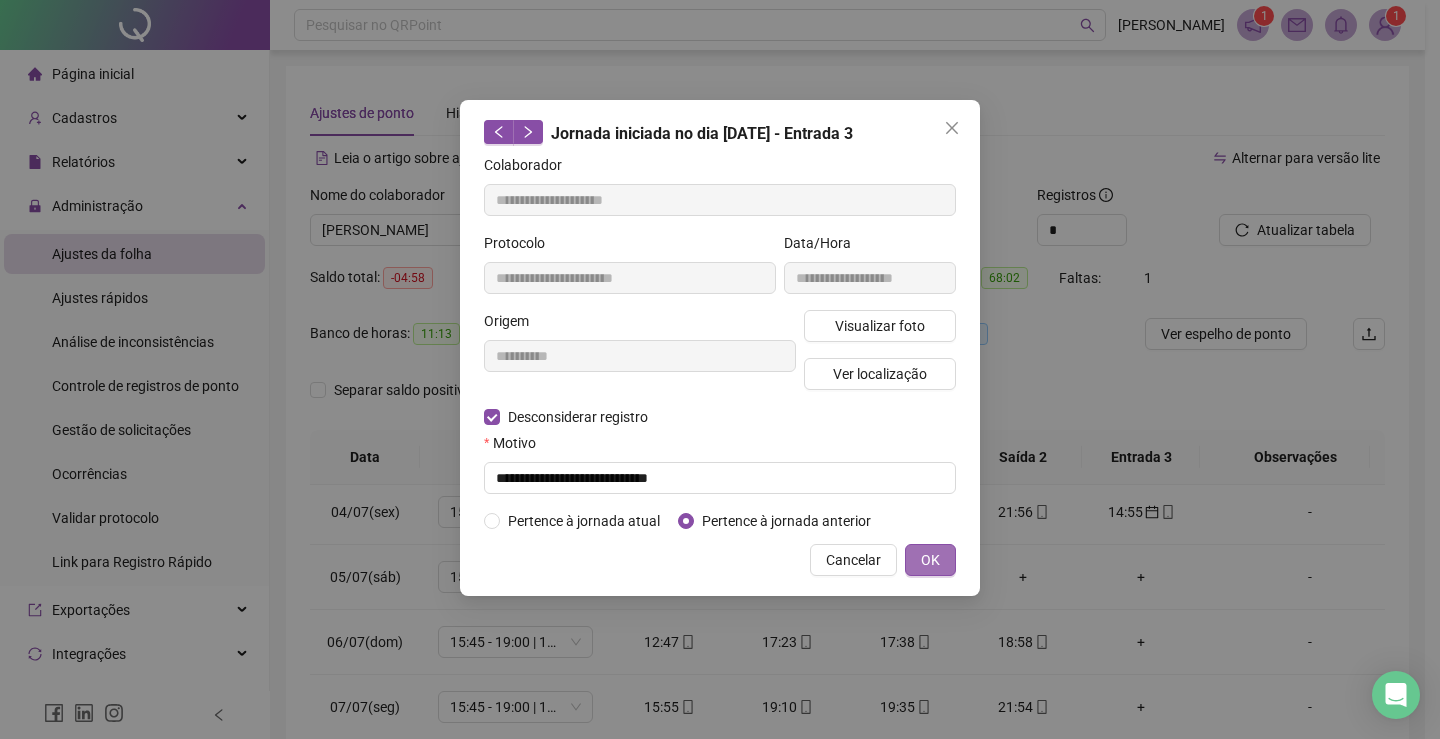 click on "OK" at bounding box center [930, 560] 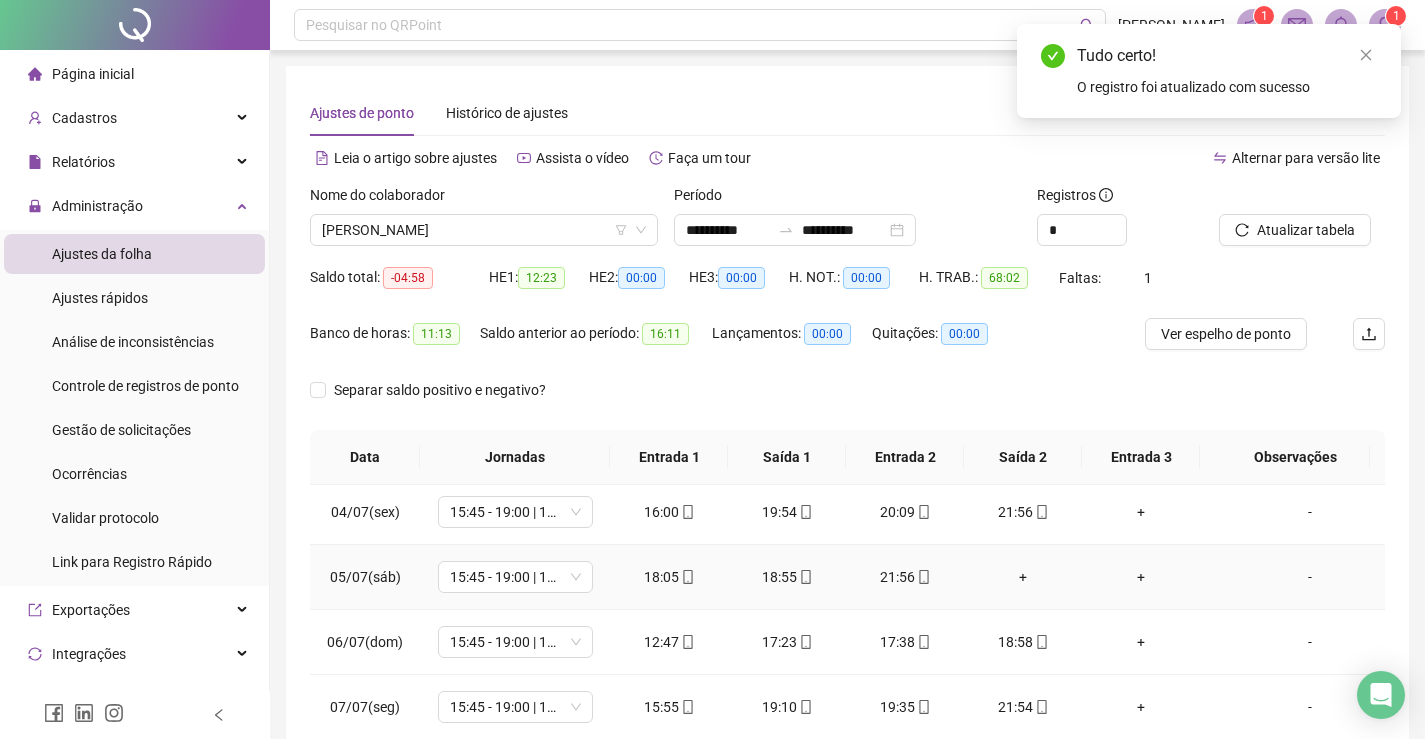 click on "+" at bounding box center [1023, 577] 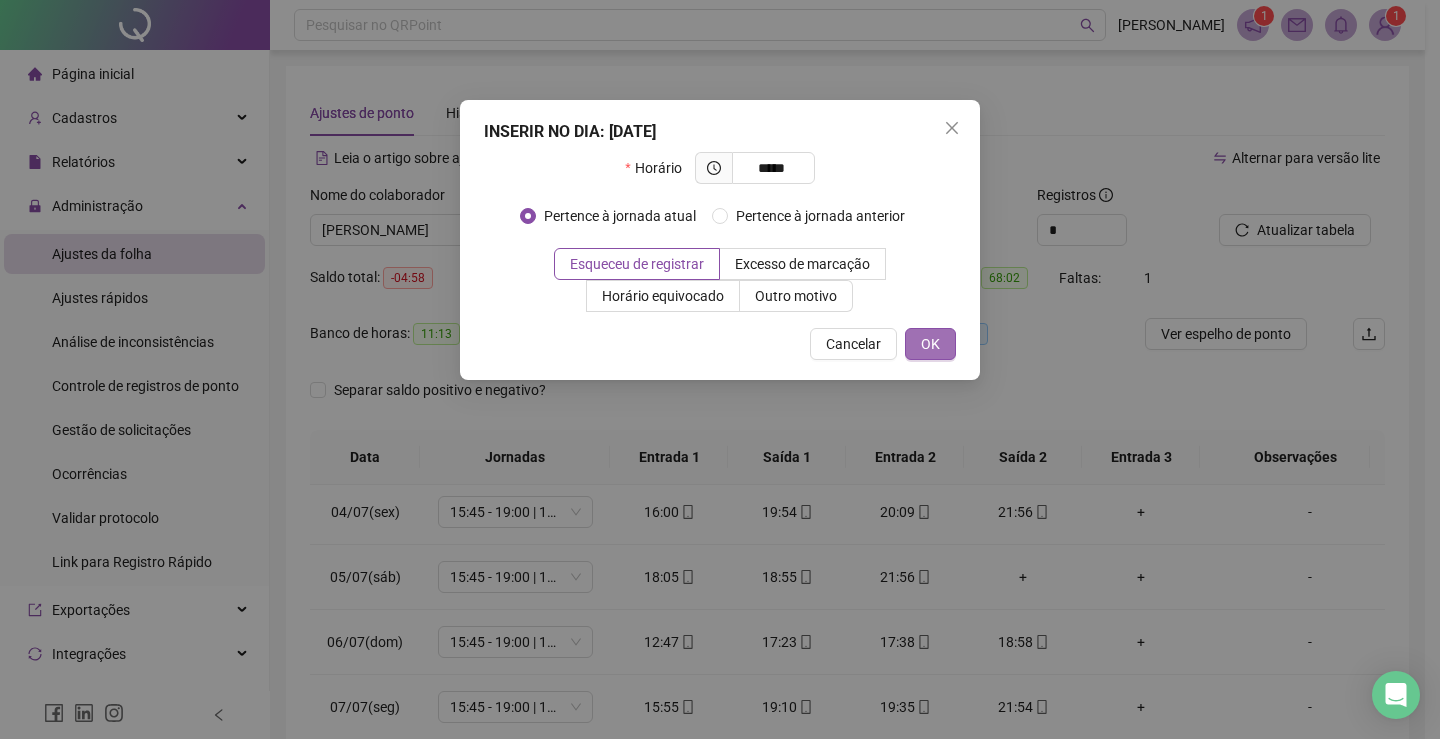 type on "*****" 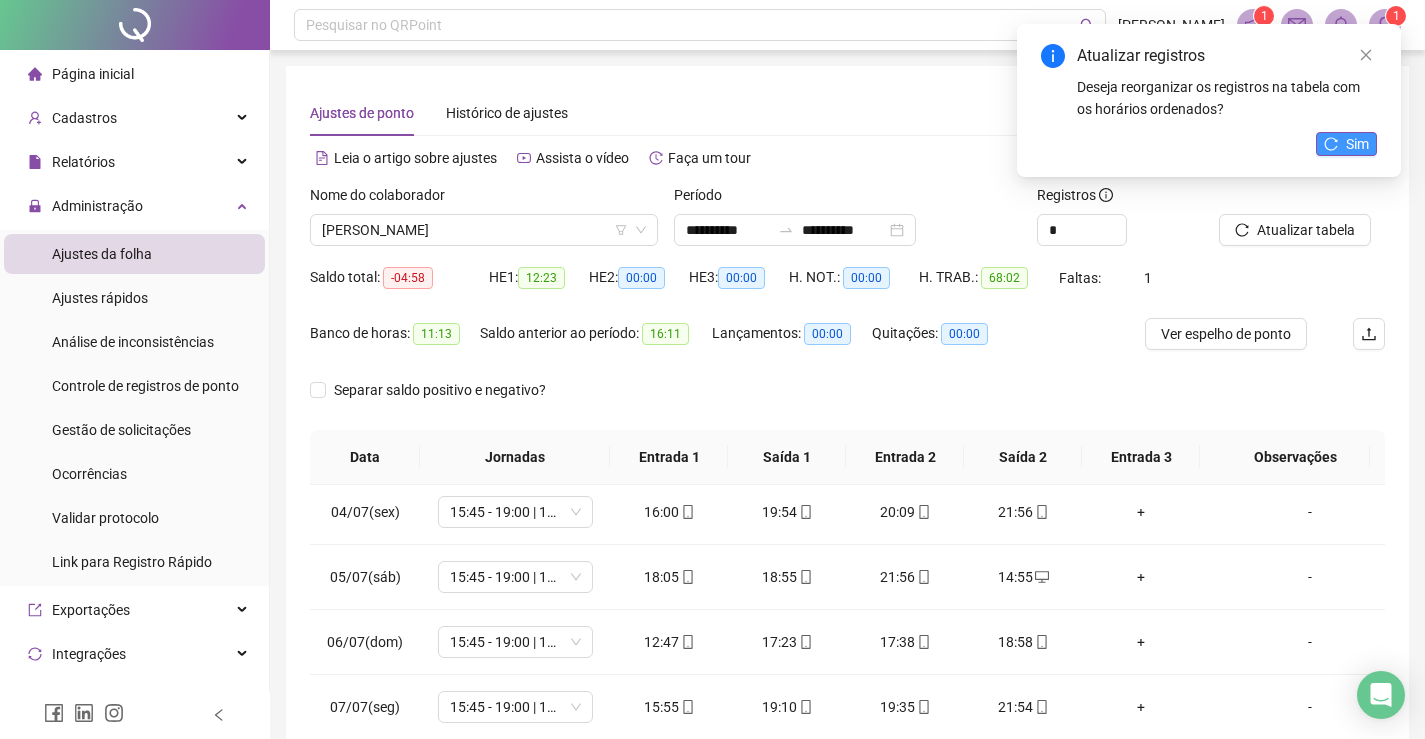 click 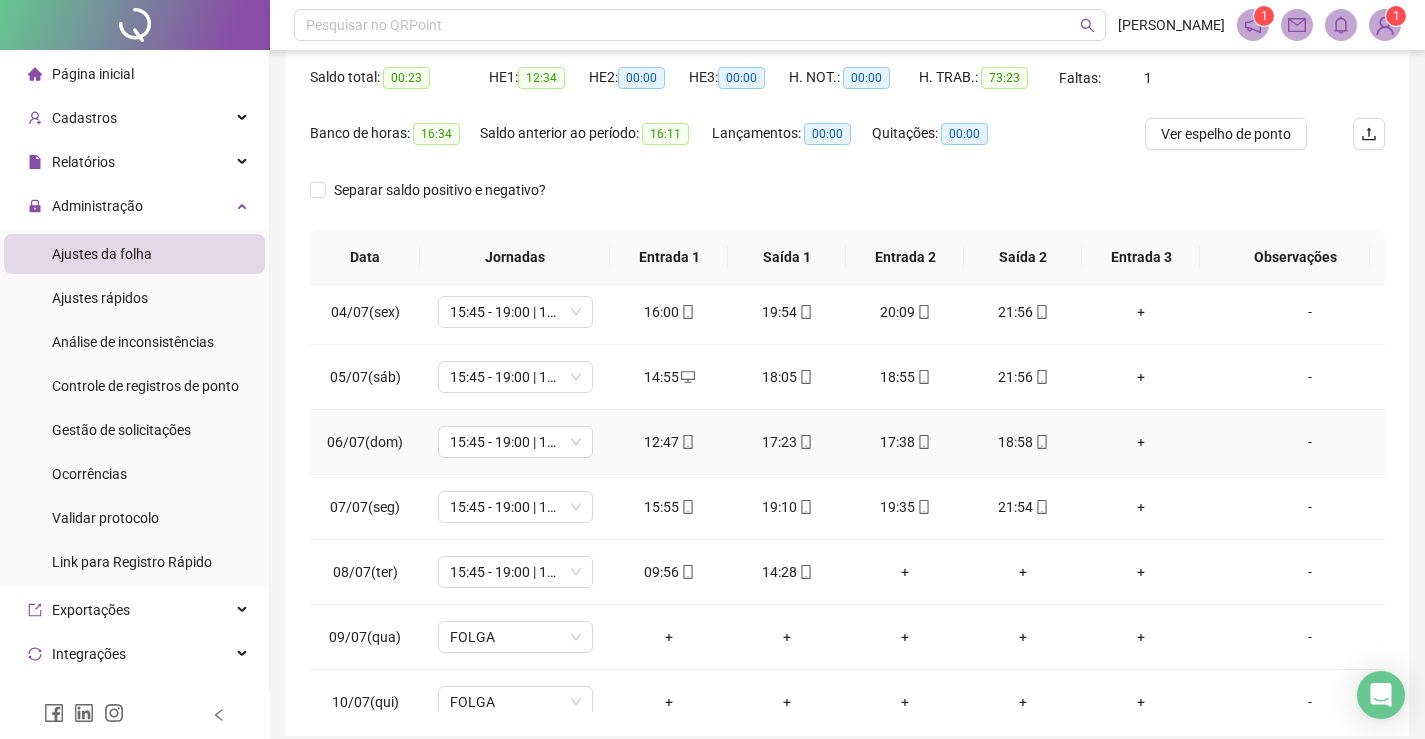 scroll, scrollTop: 283, scrollLeft: 0, axis: vertical 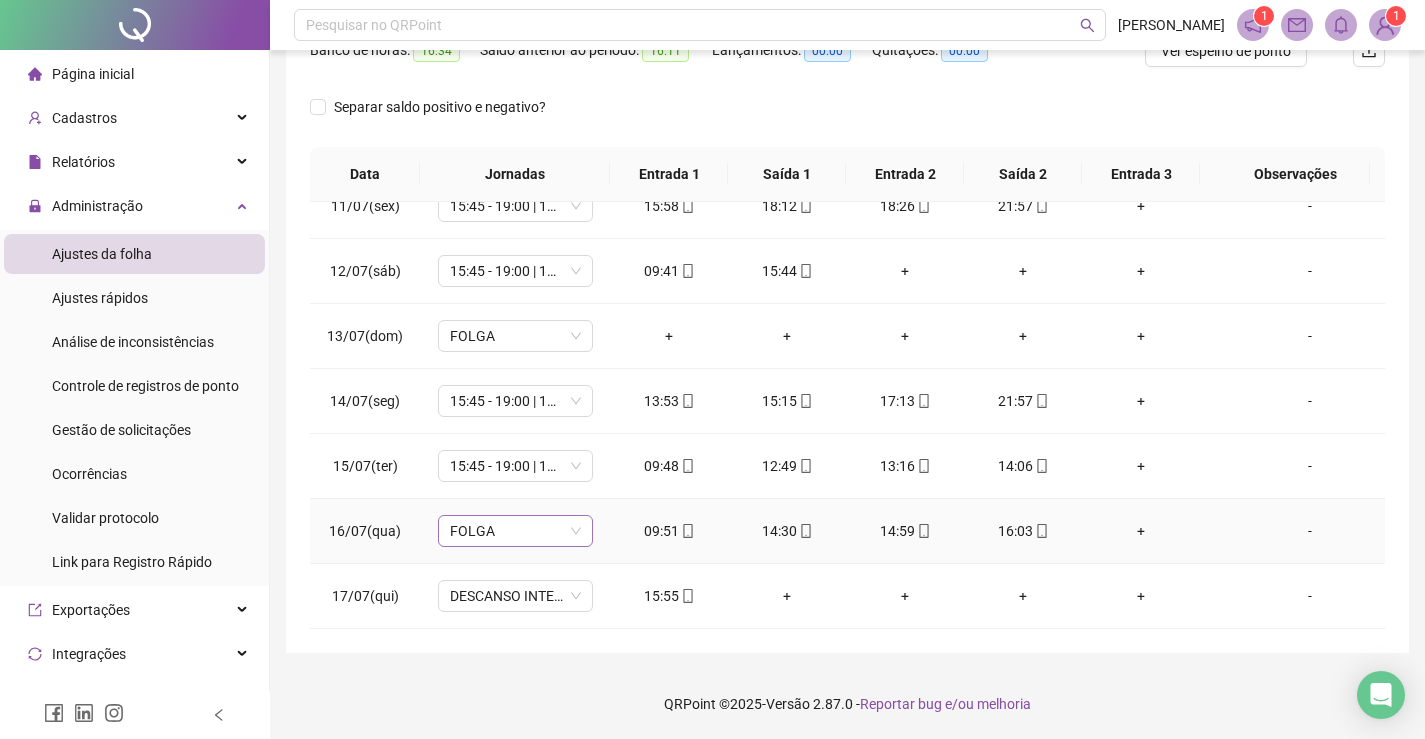 click on "FOLGA" at bounding box center [515, 531] 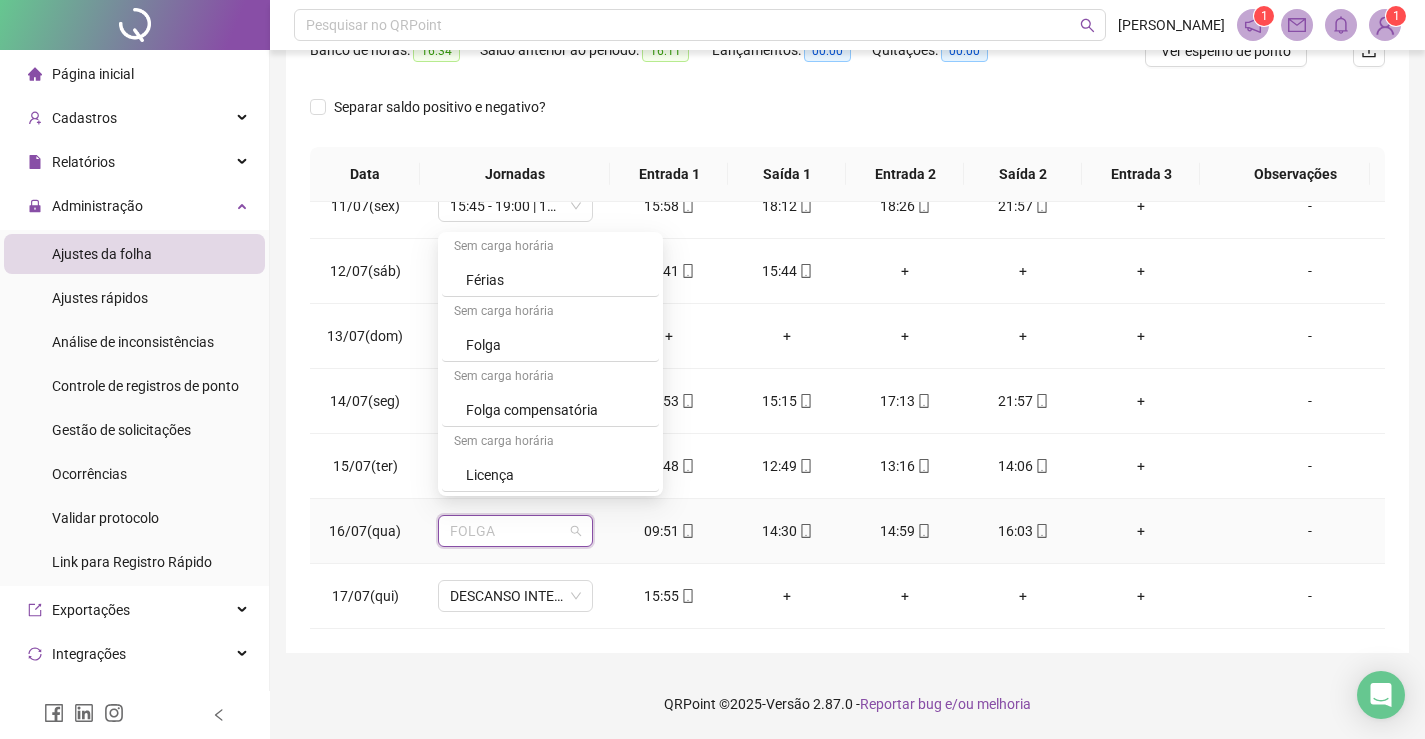 scroll, scrollTop: 2729, scrollLeft: 0, axis: vertical 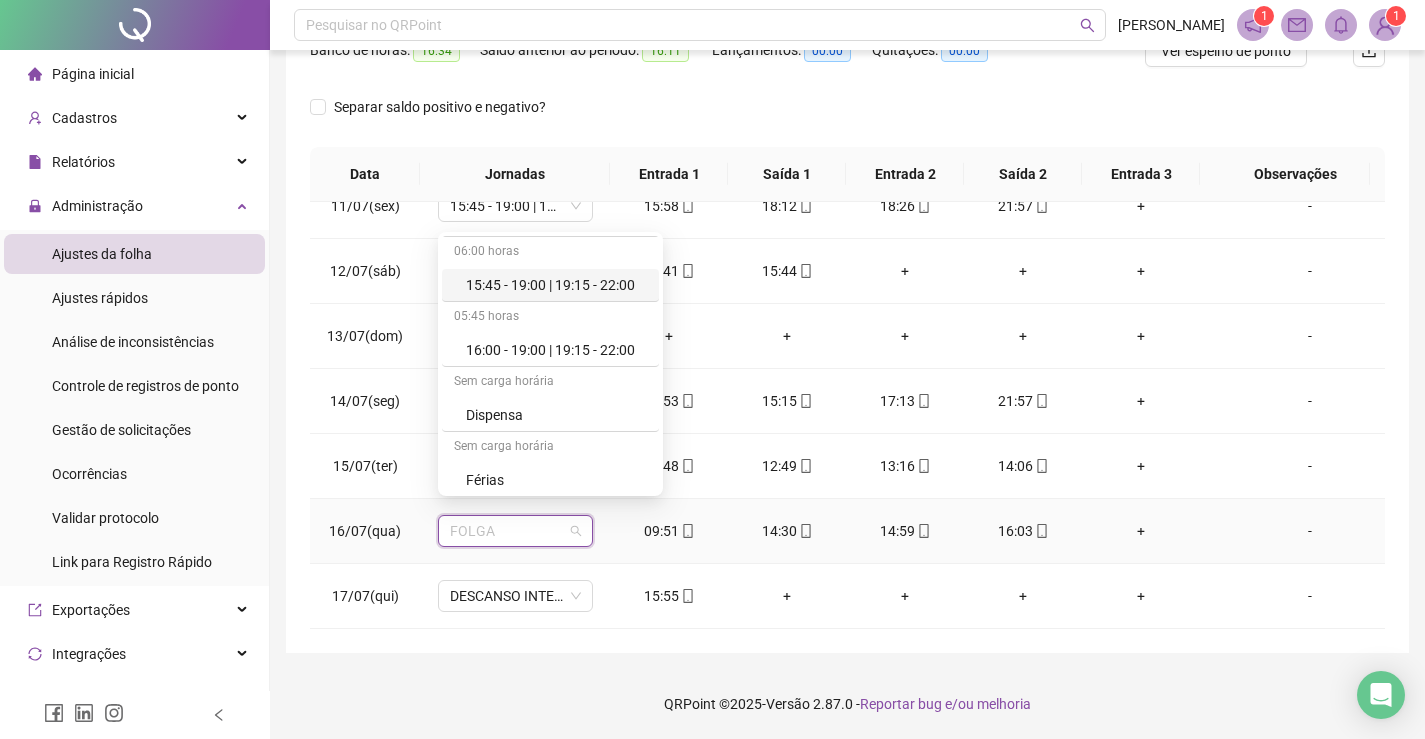 click on "15:45 - 19:00 | 19:15 - 22:00" at bounding box center (556, 285) 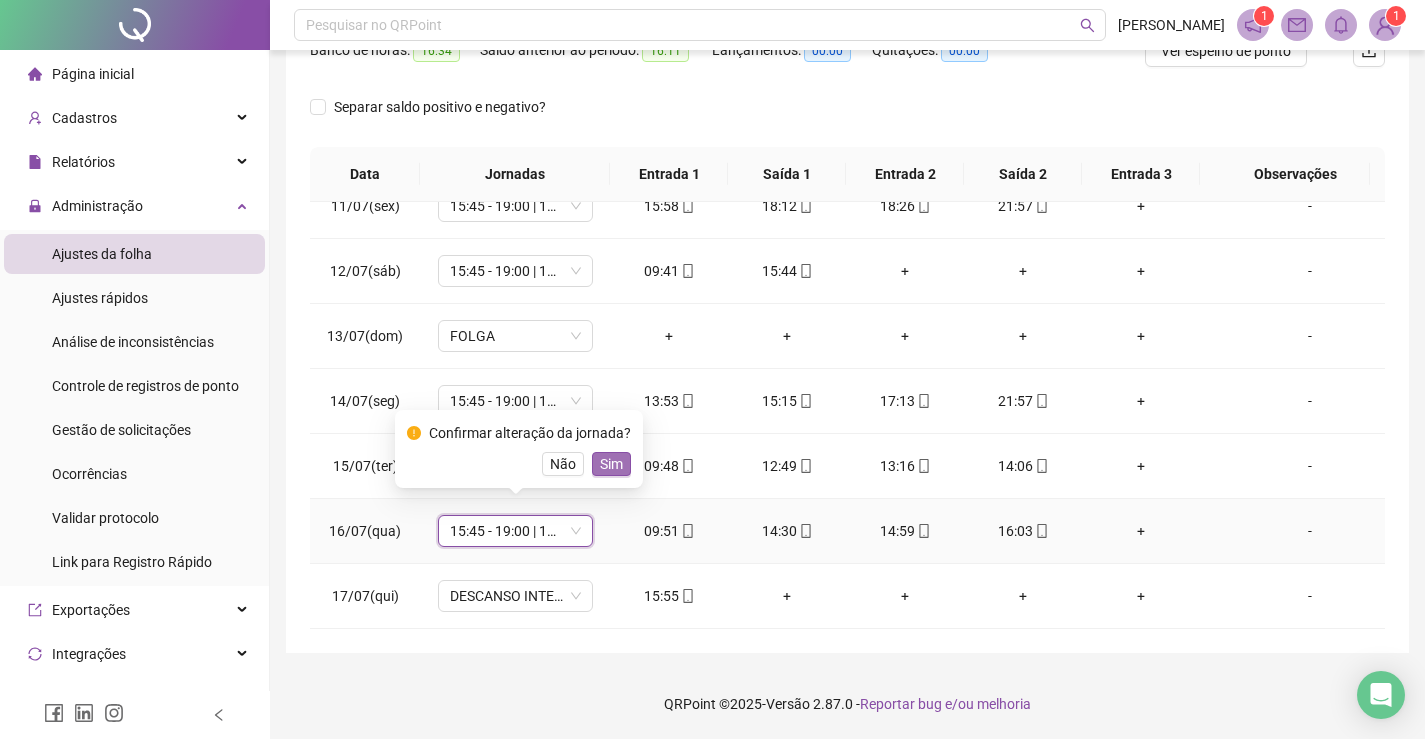 click on "Sim" at bounding box center [611, 464] 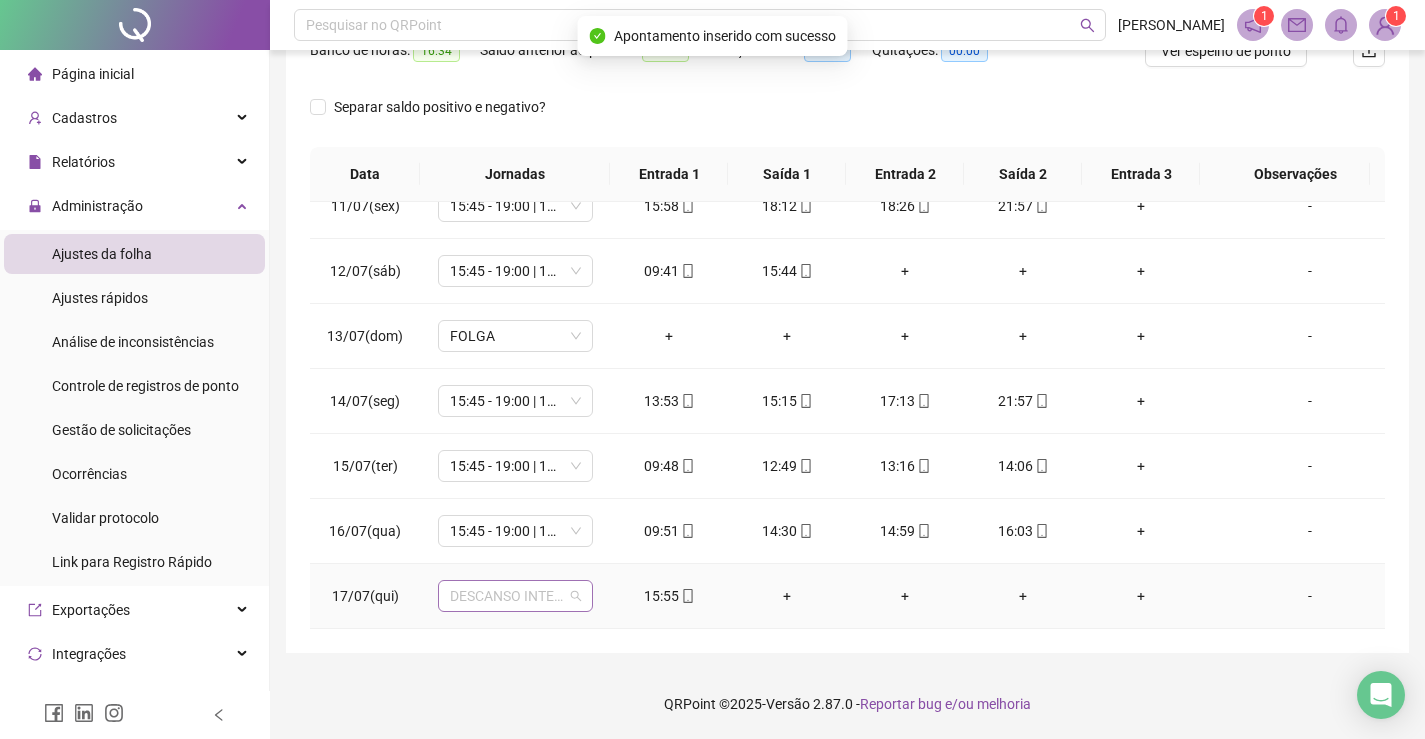 click on "DESCANSO INTER-JORNADA" at bounding box center (515, 596) 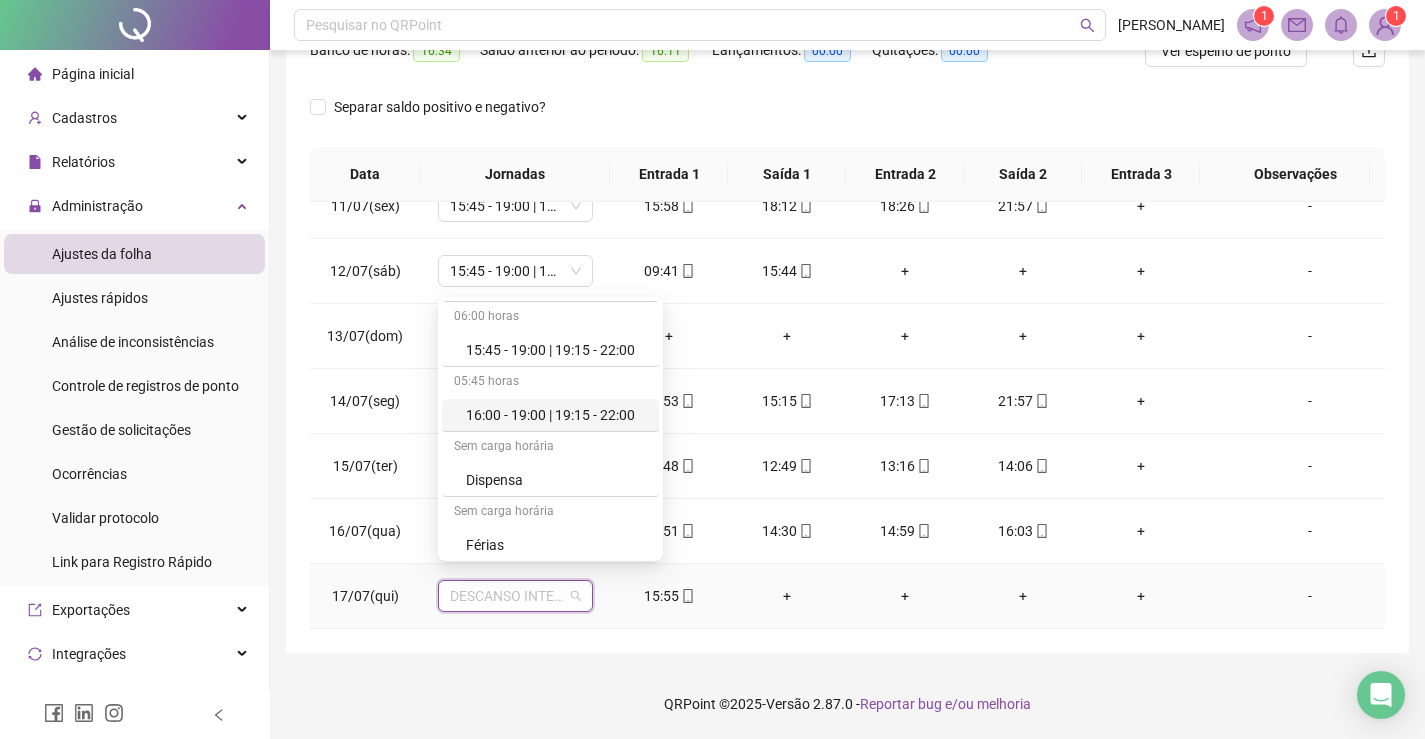 scroll, scrollTop: 2629, scrollLeft: 0, axis: vertical 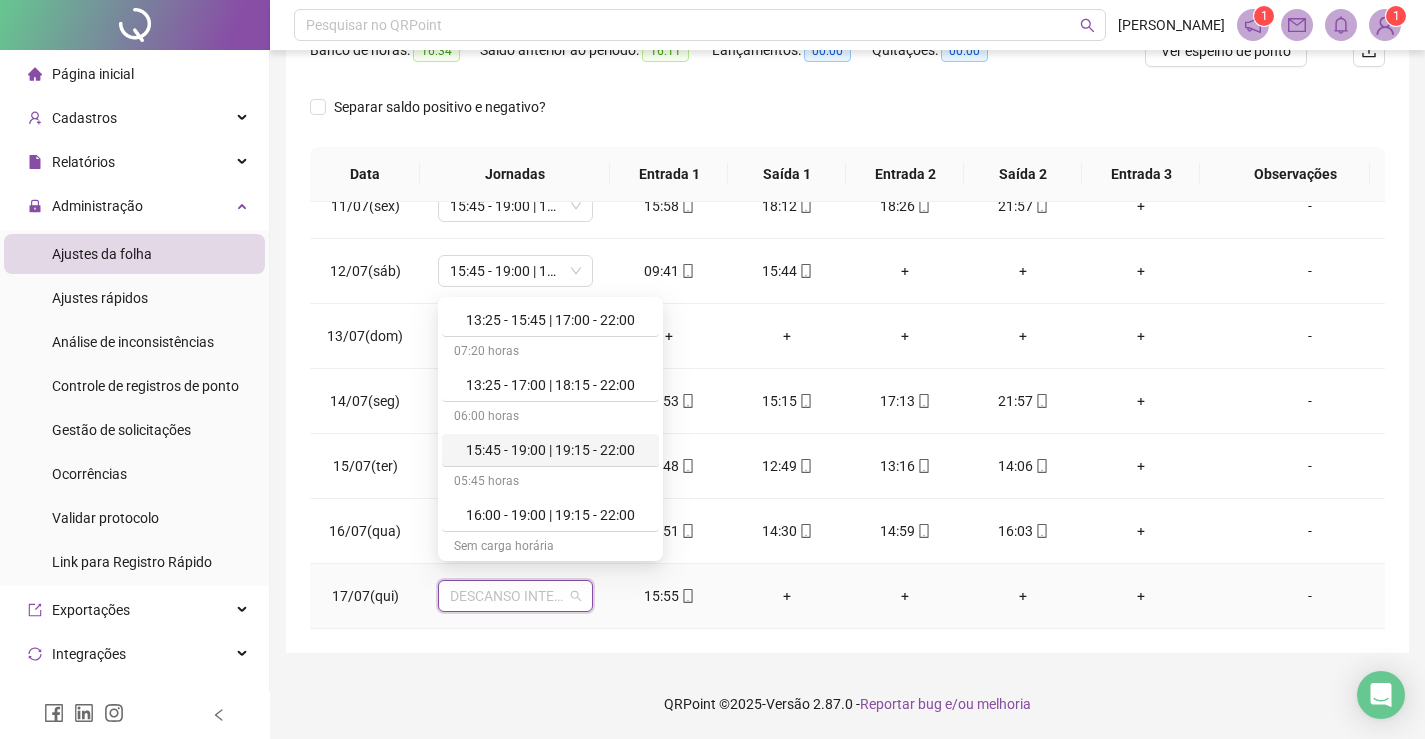 click on "15:45 - 19:00 | 19:15 - 22:00" at bounding box center (556, 450) 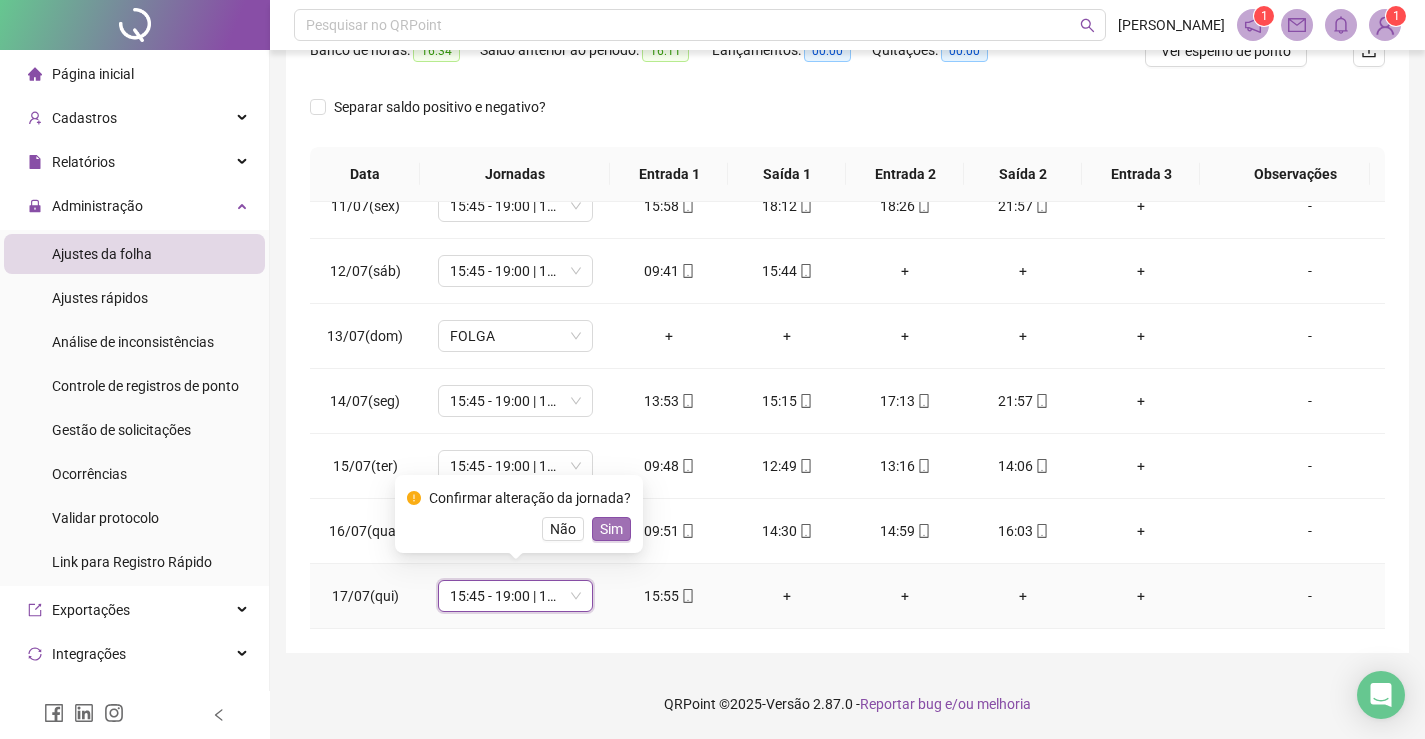 click on "Sim" at bounding box center (611, 529) 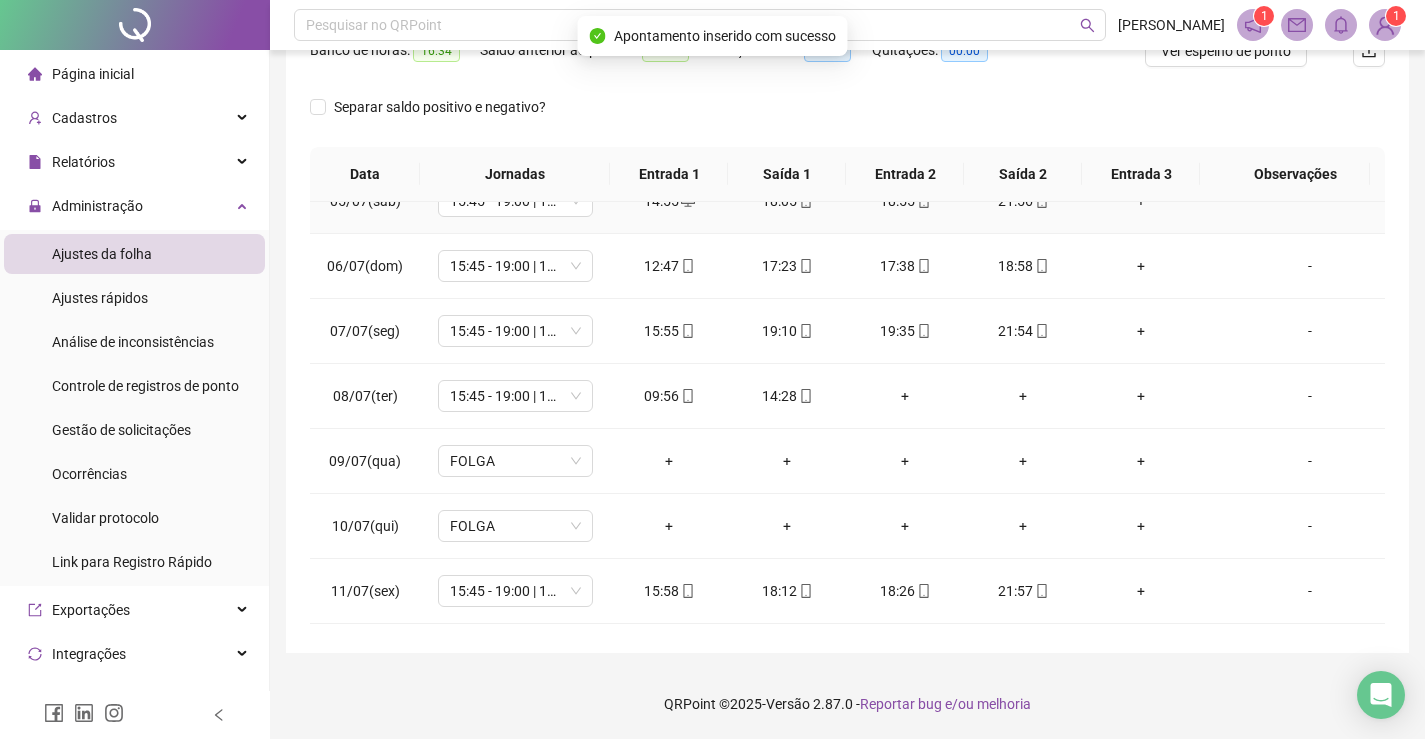 scroll, scrollTop: 0, scrollLeft: 0, axis: both 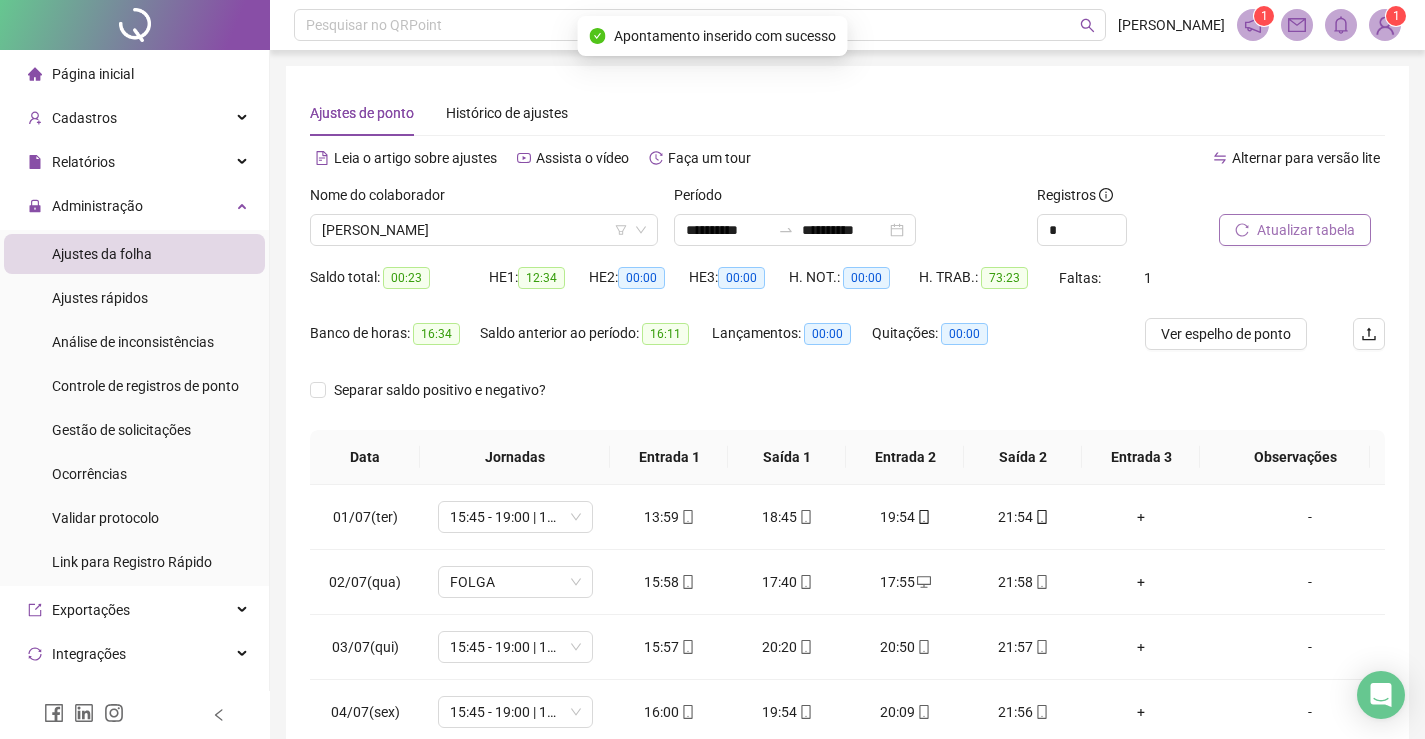 click on "Atualizar tabela" at bounding box center [1306, 230] 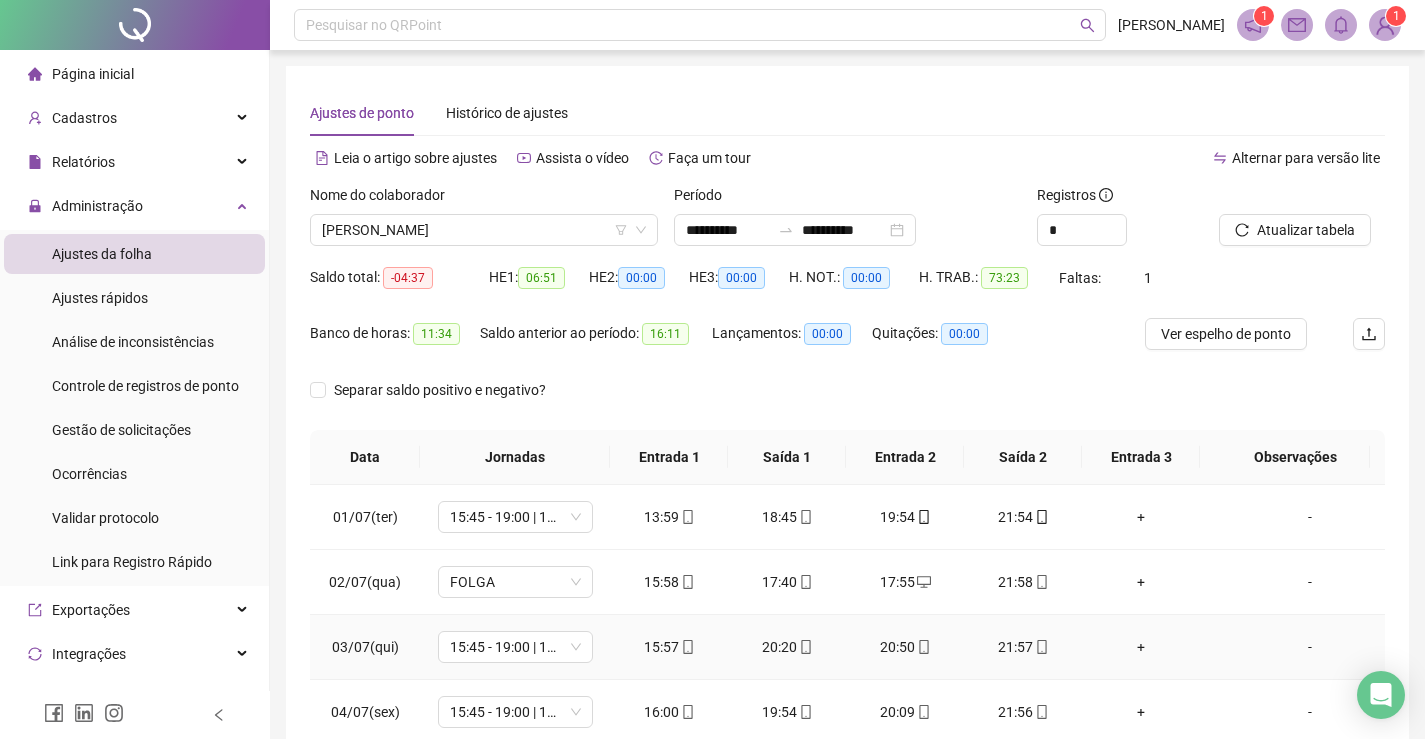 scroll, scrollTop: 100, scrollLeft: 0, axis: vertical 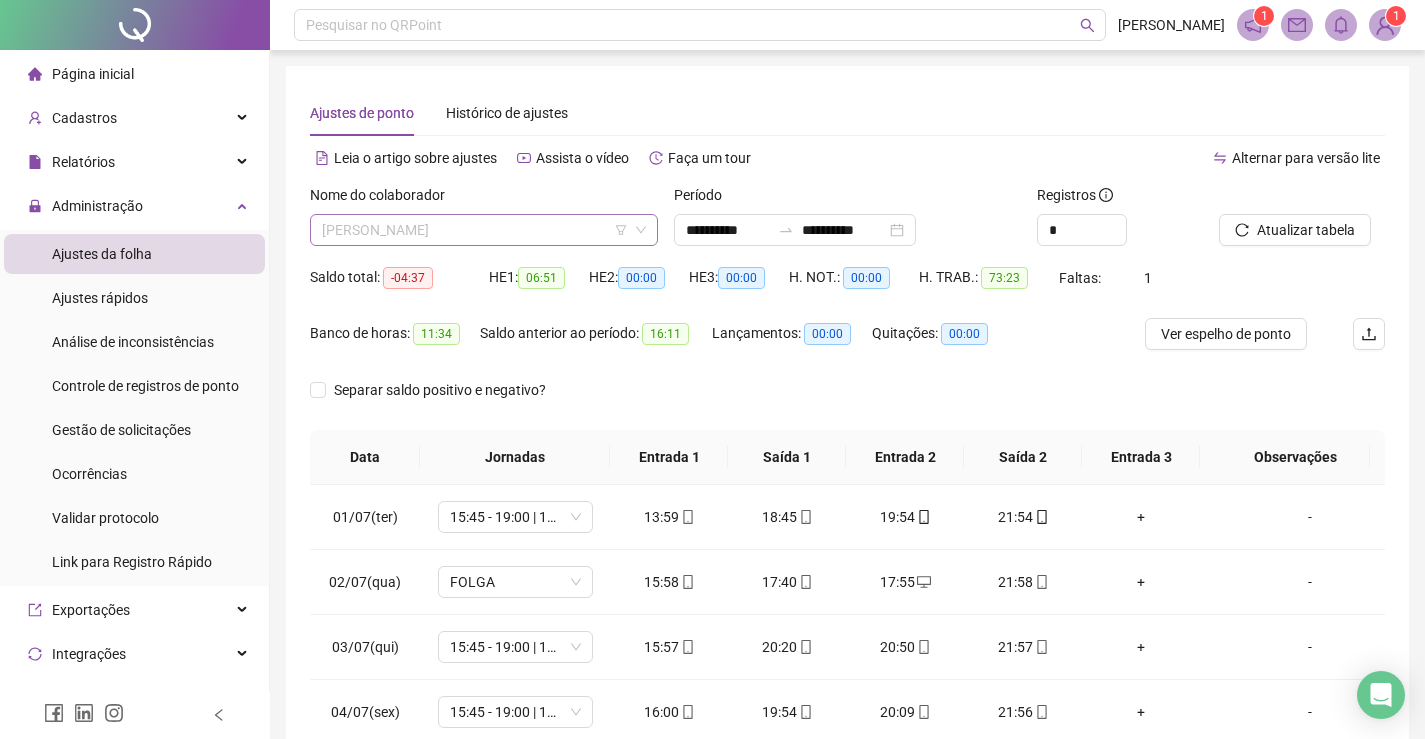 click on "[PERSON_NAME]" at bounding box center (484, 230) 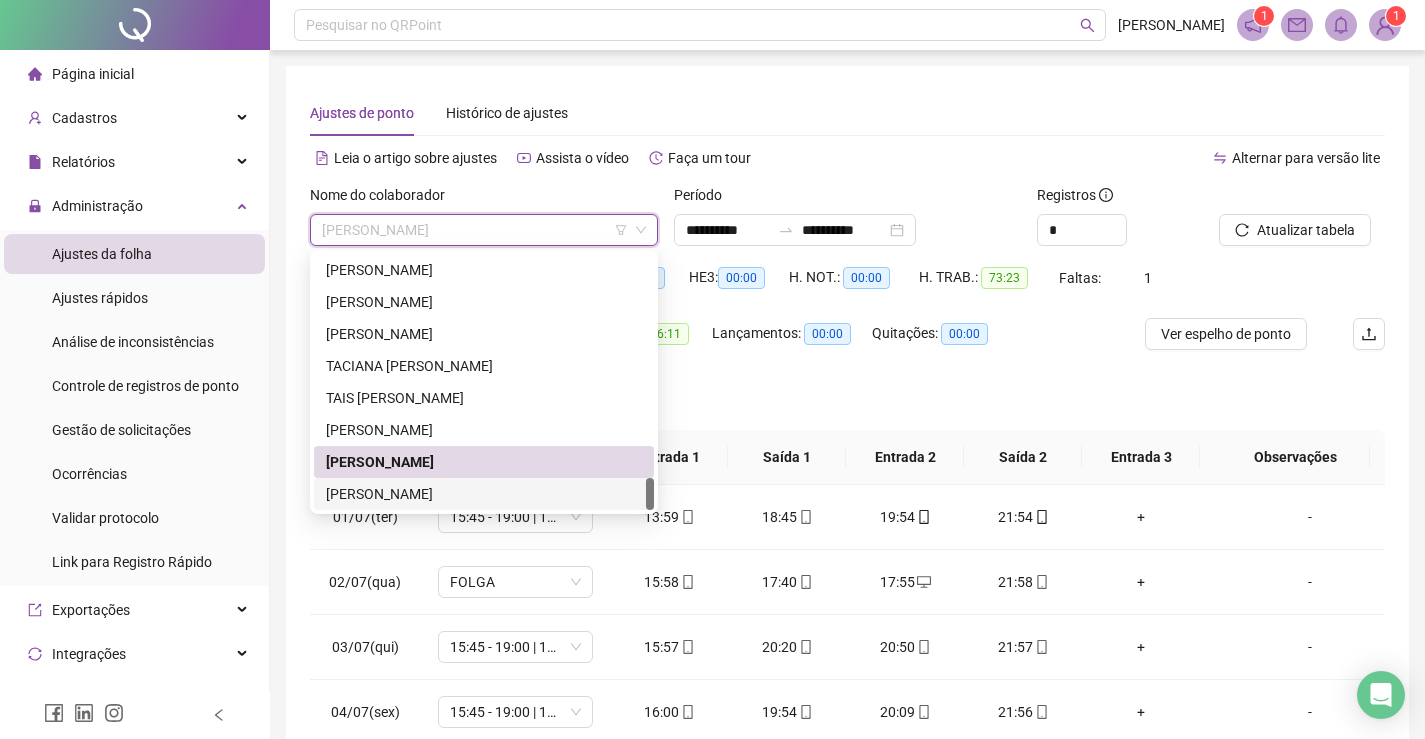 click on "[PERSON_NAME]" at bounding box center (484, 494) 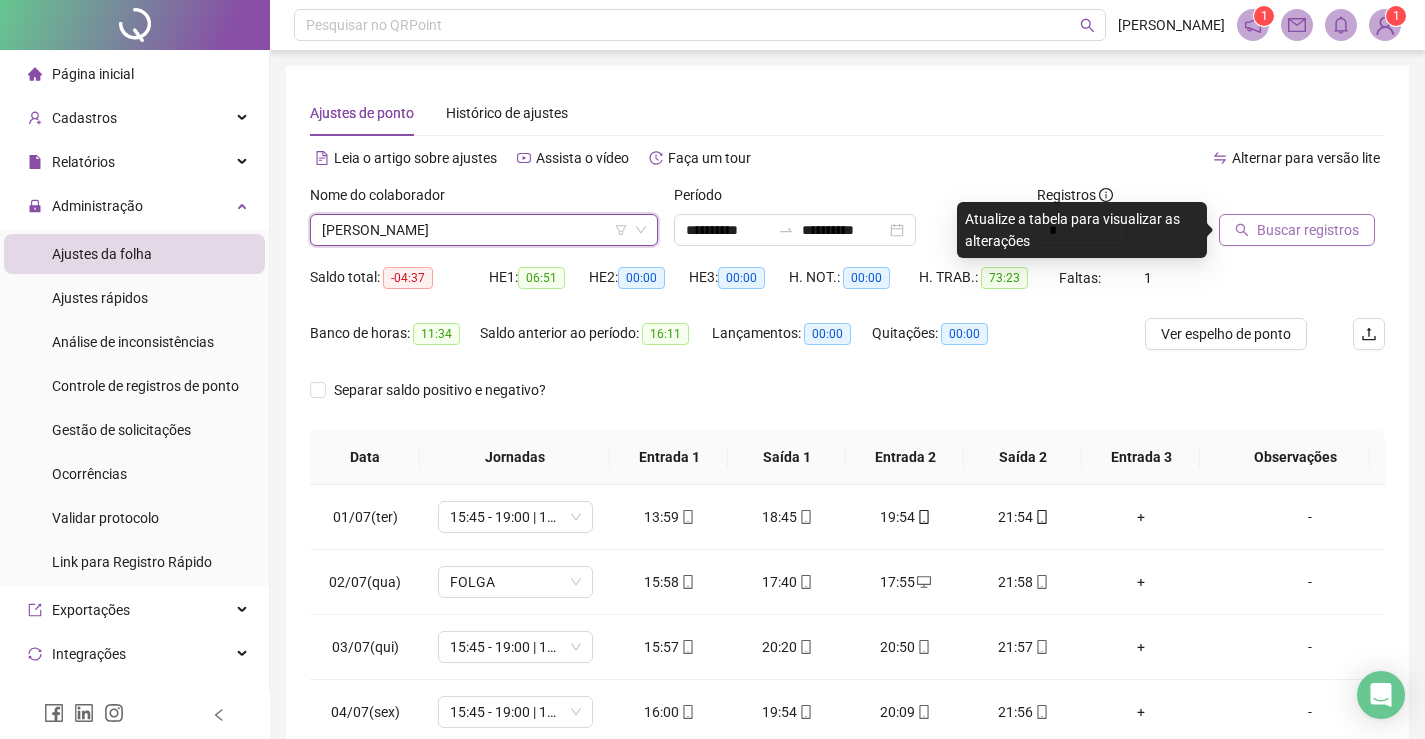 click on "Buscar registros" at bounding box center (1308, 230) 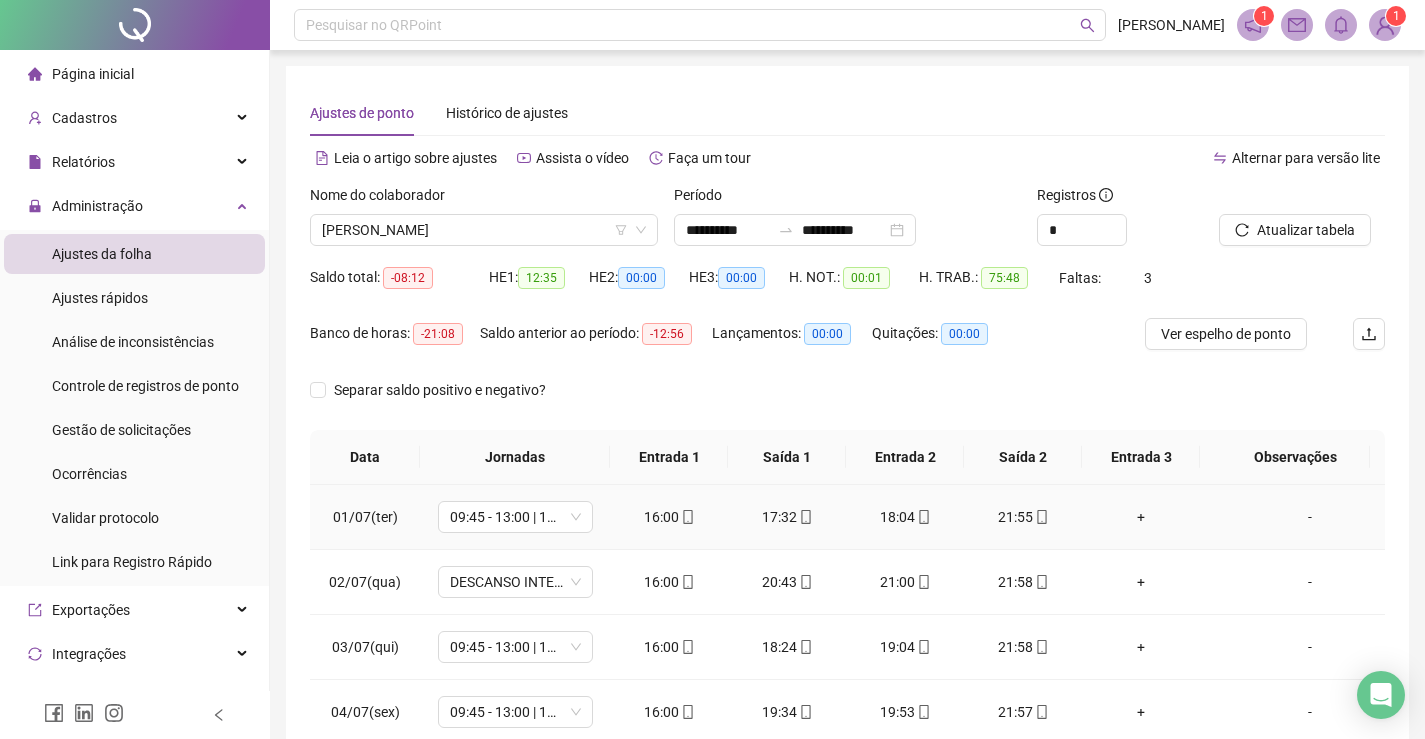 scroll, scrollTop: 100, scrollLeft: 0, axis: vertical 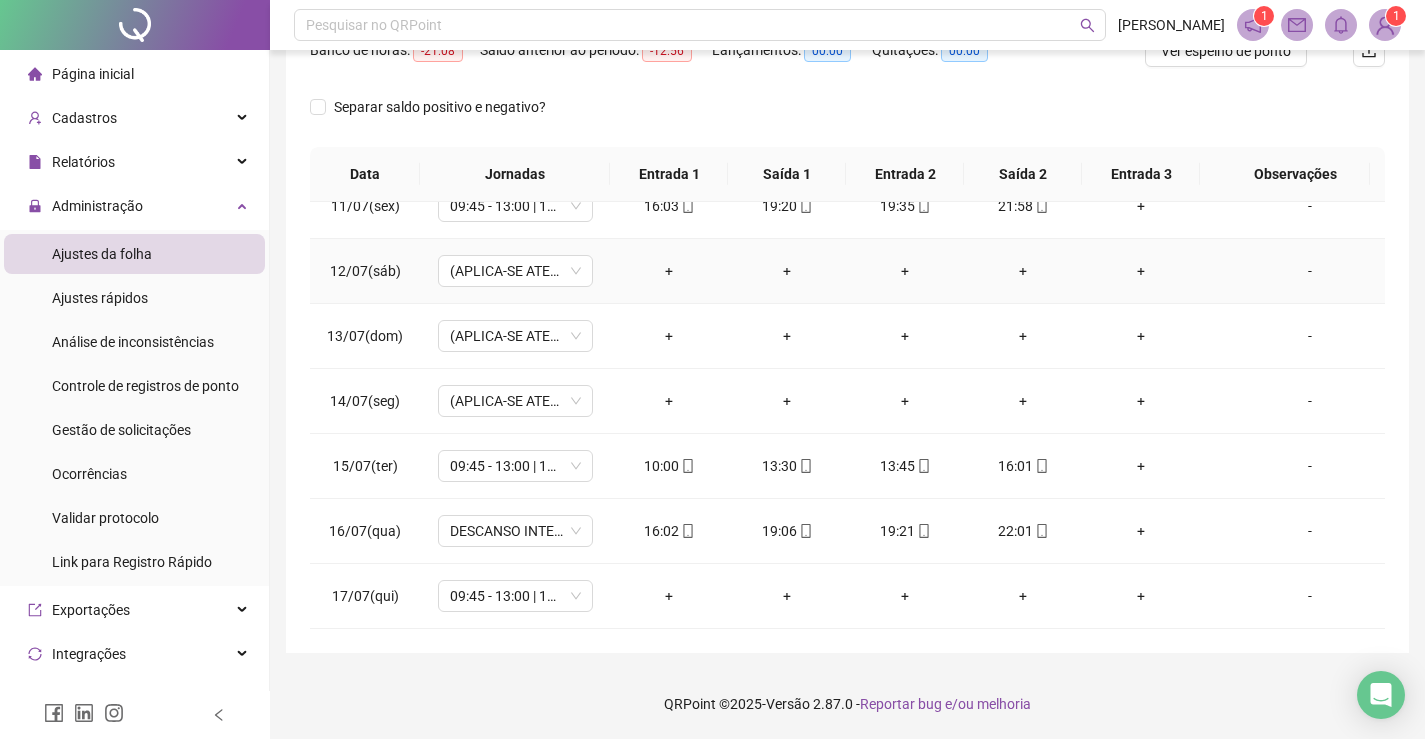 click on "-" at bounding box center (1310, 271) 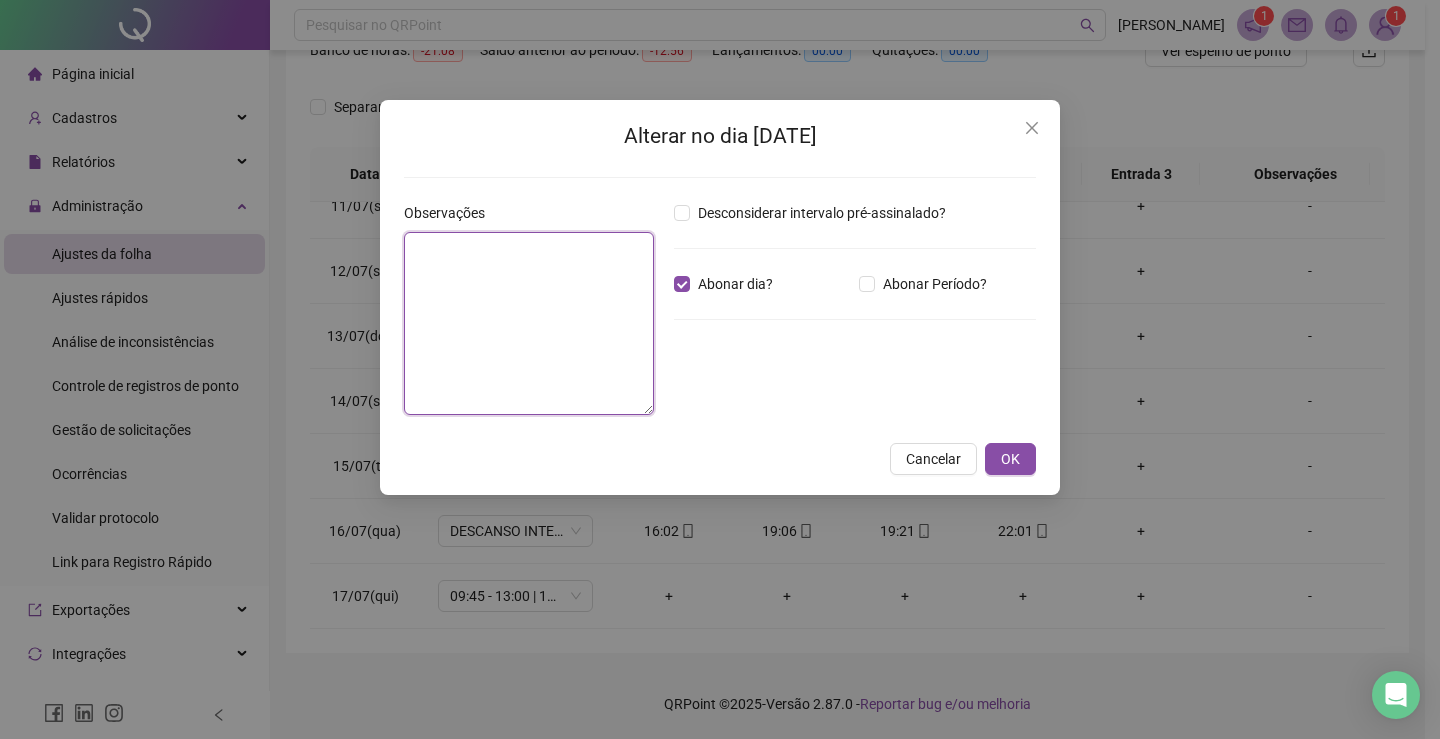 click at bounding box center [529, 323] 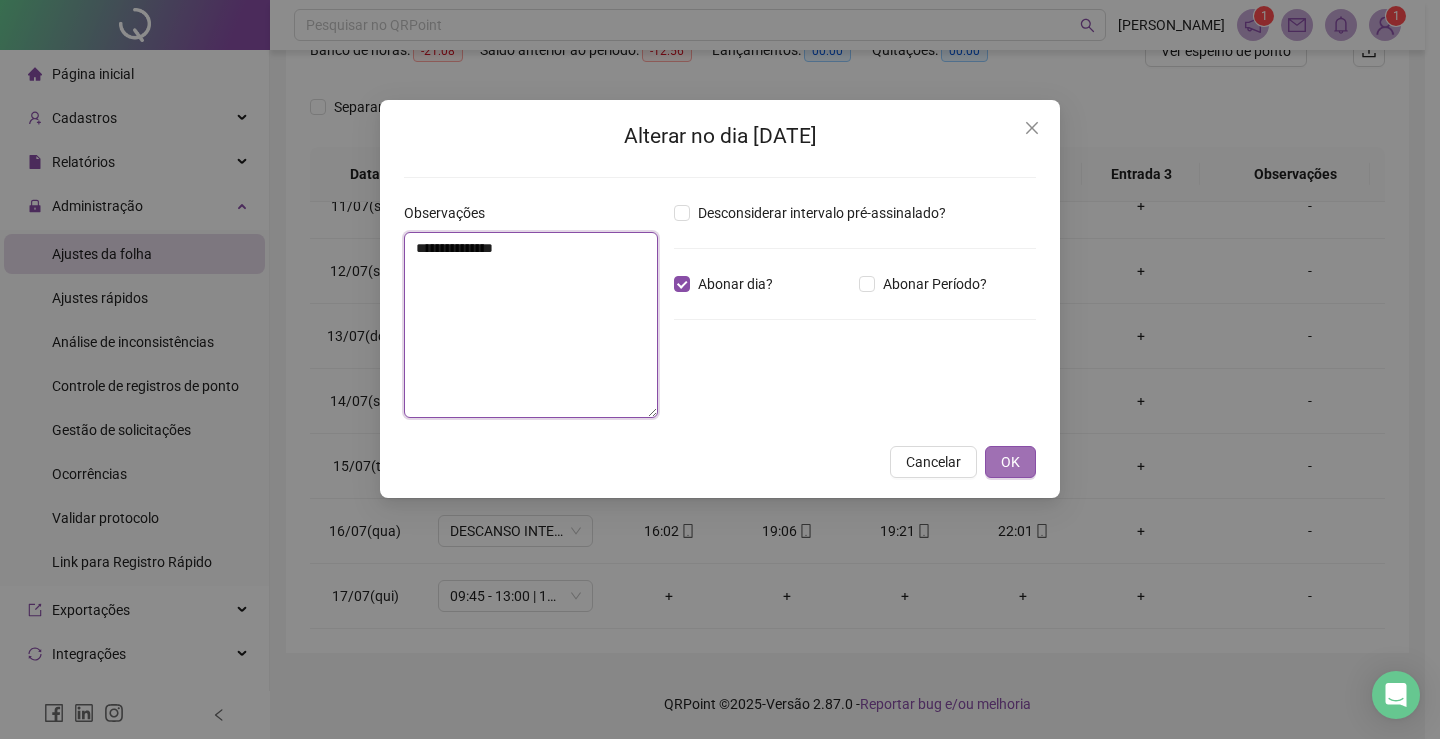 type on "**********" 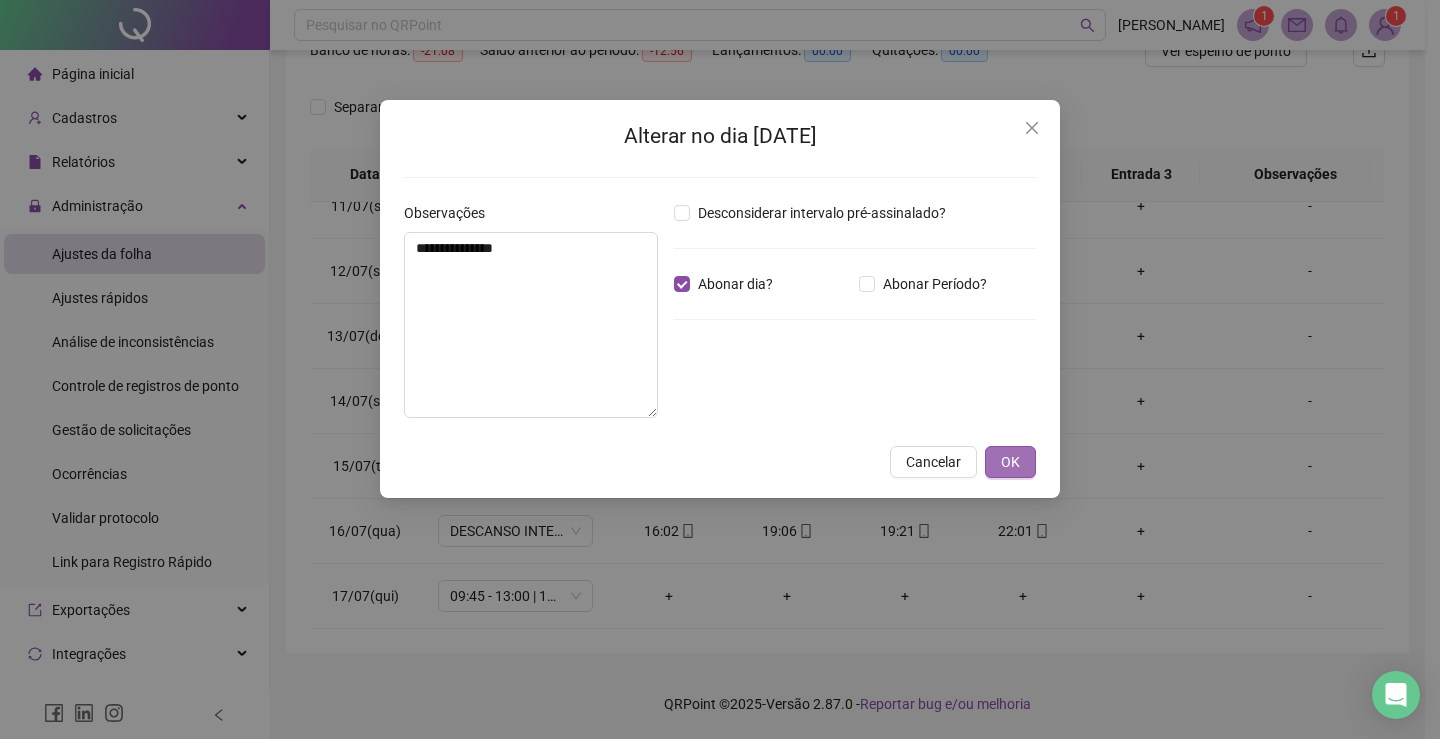 click on "OK" at bounding box center [1010, 462] 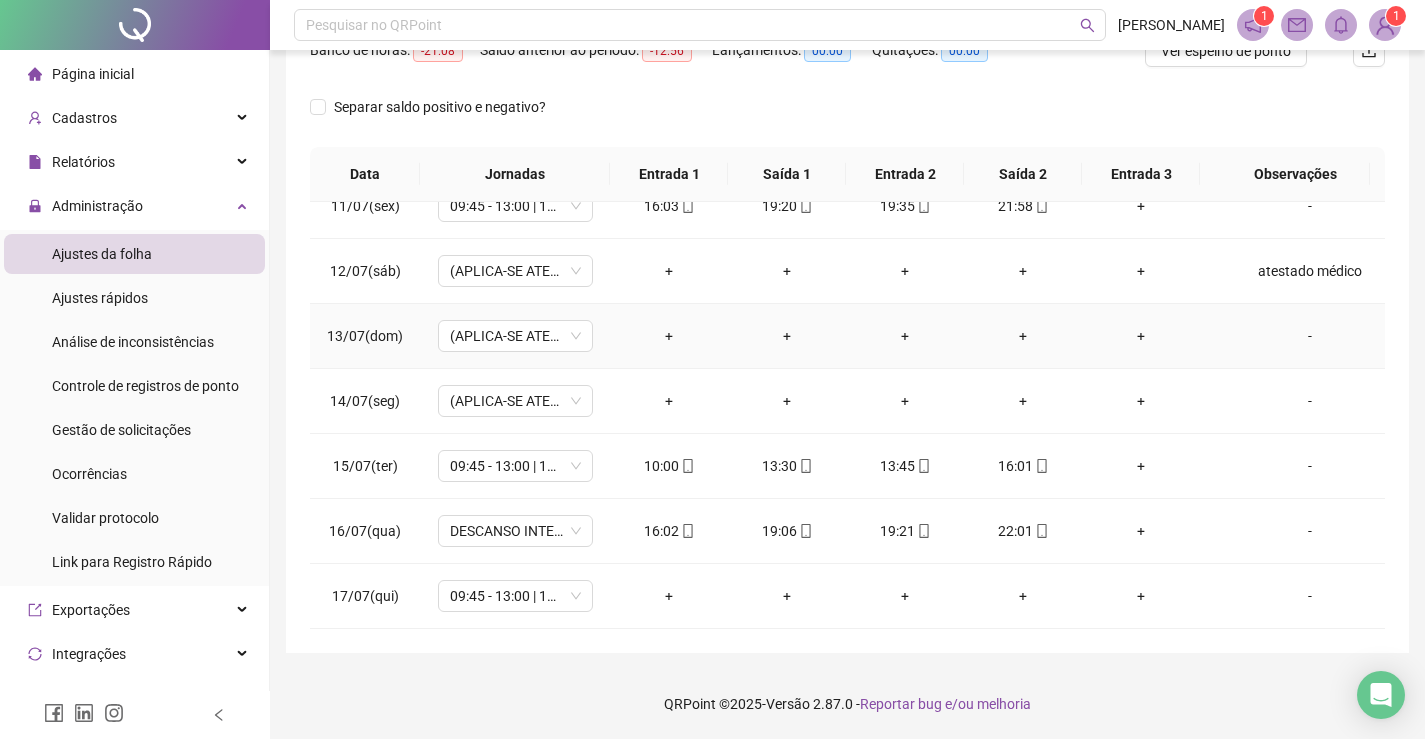 click on "-" at bounding box center [1310, 336] 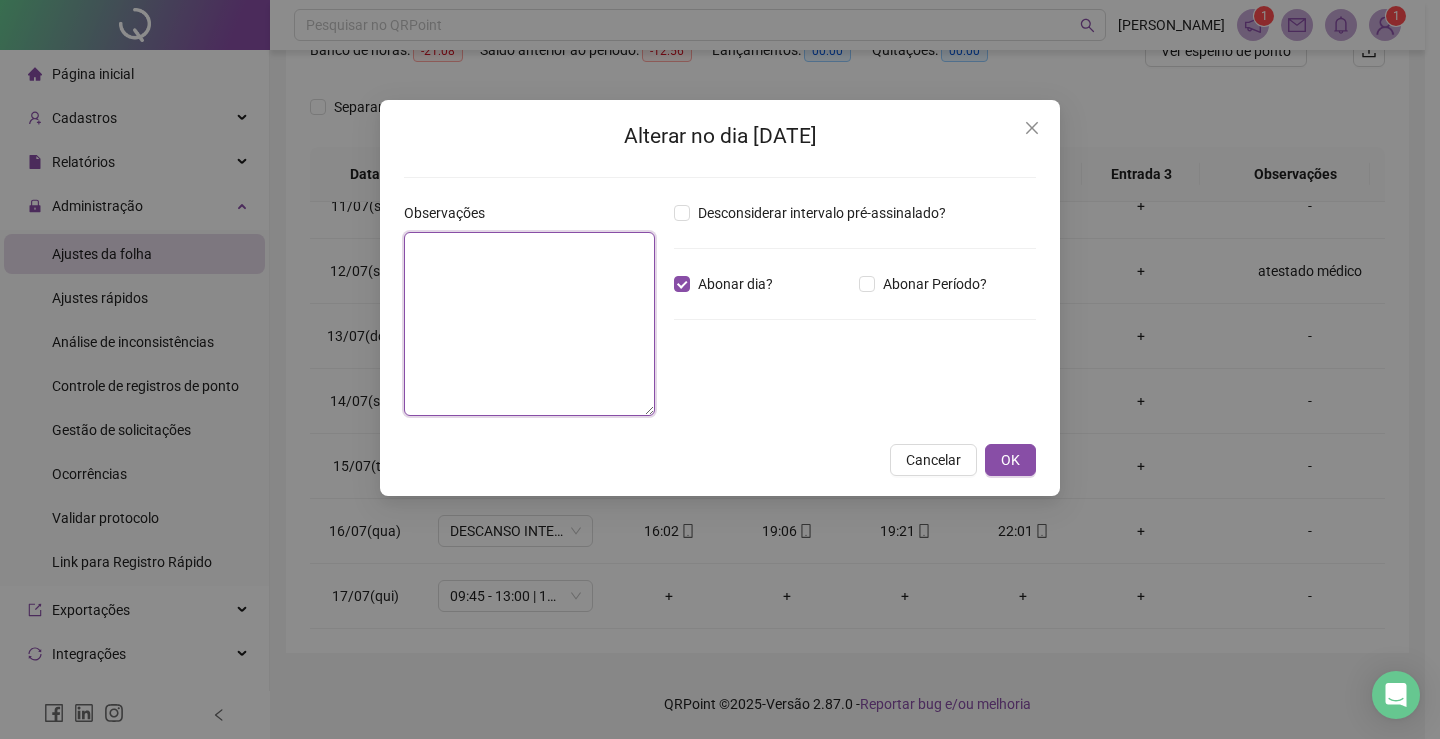 click at bounding box center [529, 324] 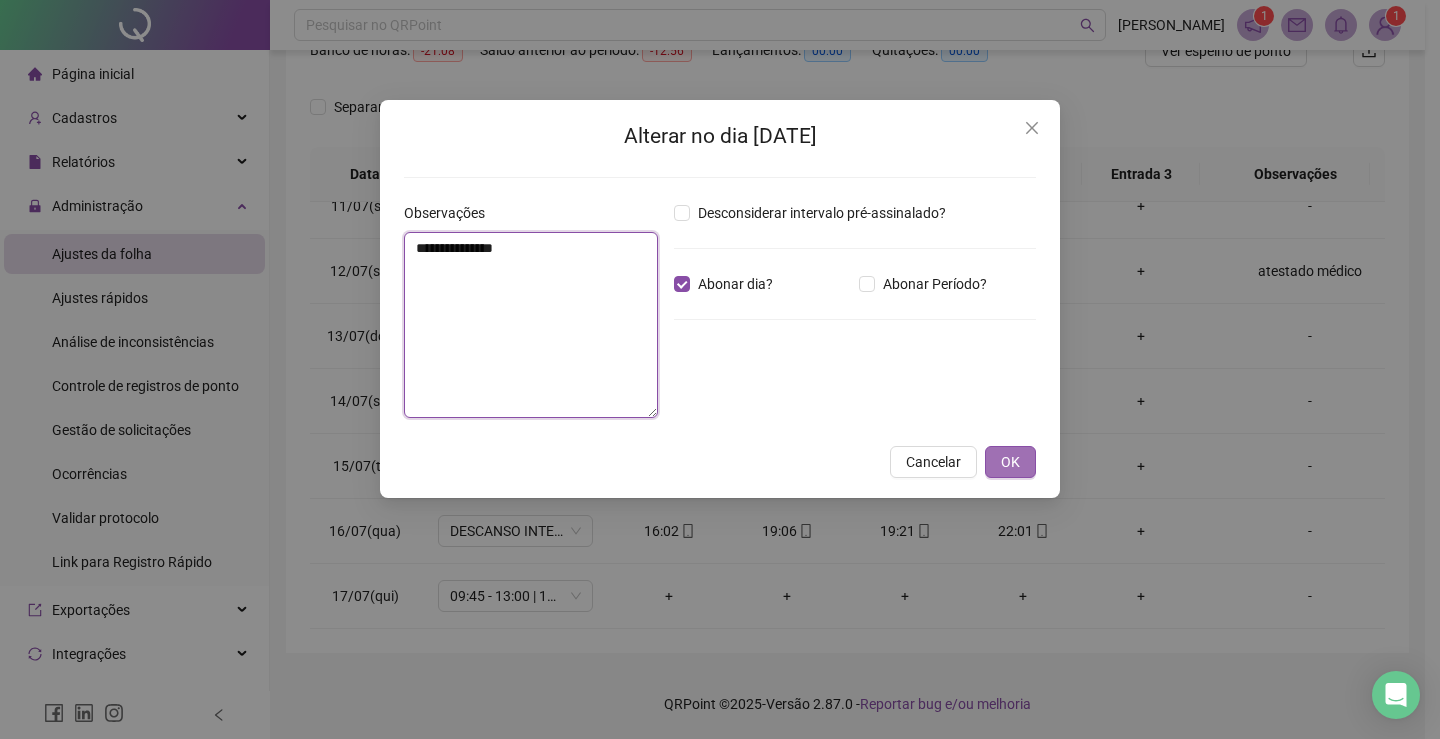 type on "**********" 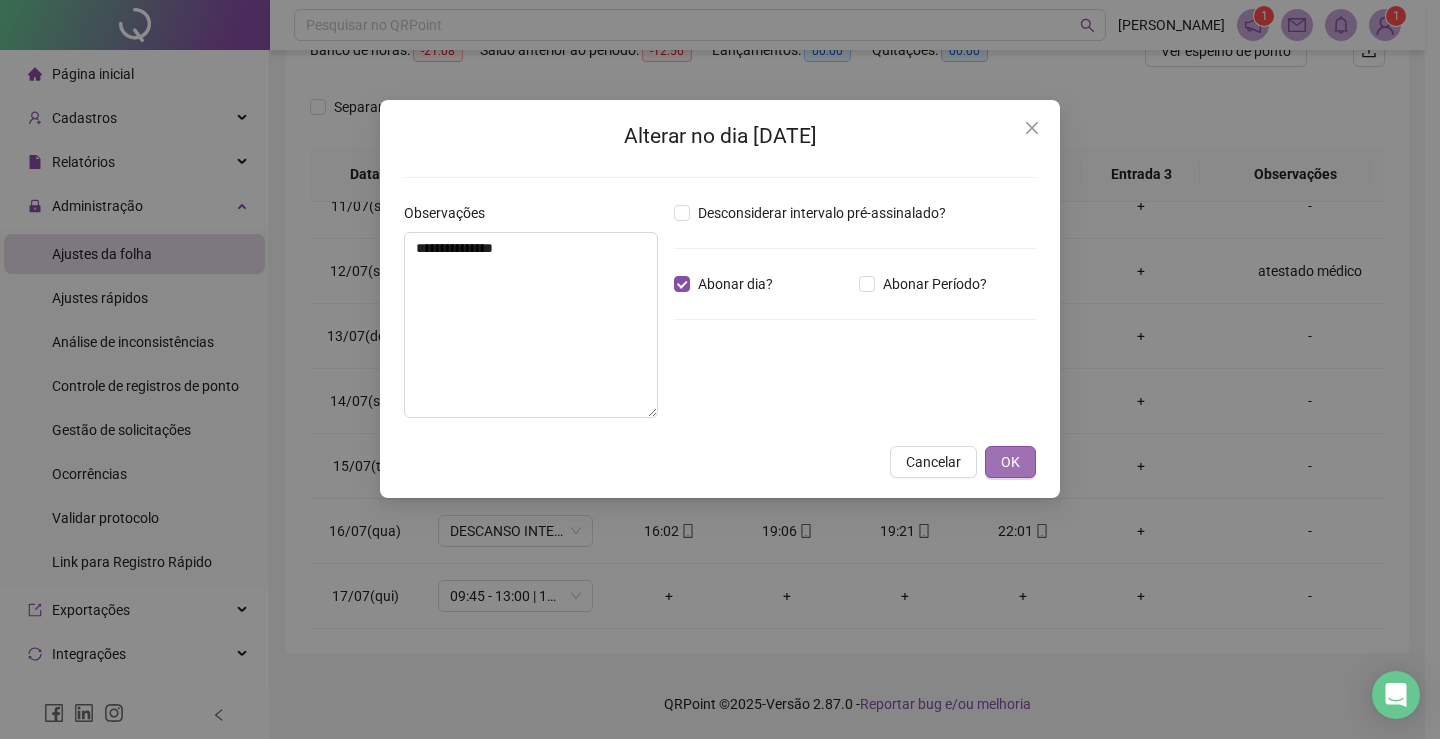 click on "OK" at bounding box center [1010, 462] 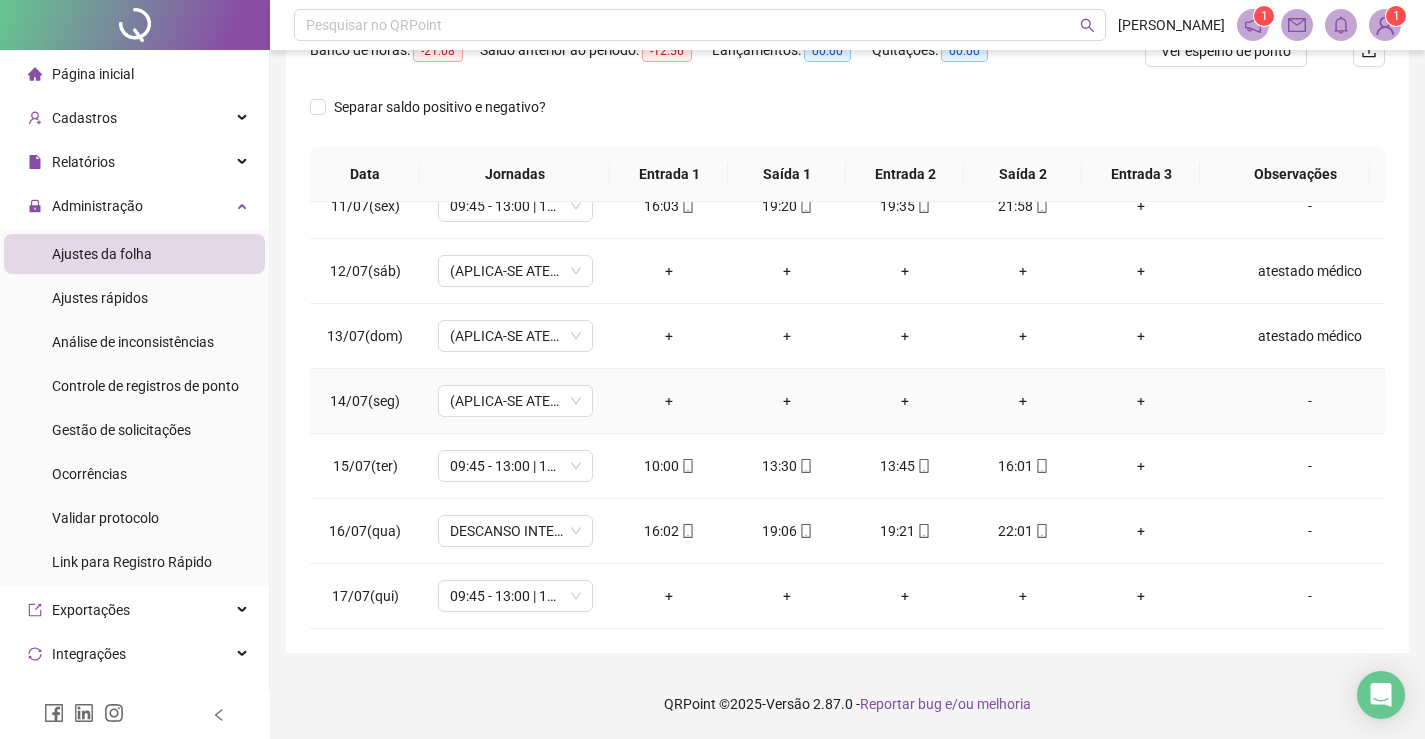 click on "-" at bounding box center [1310, 401] 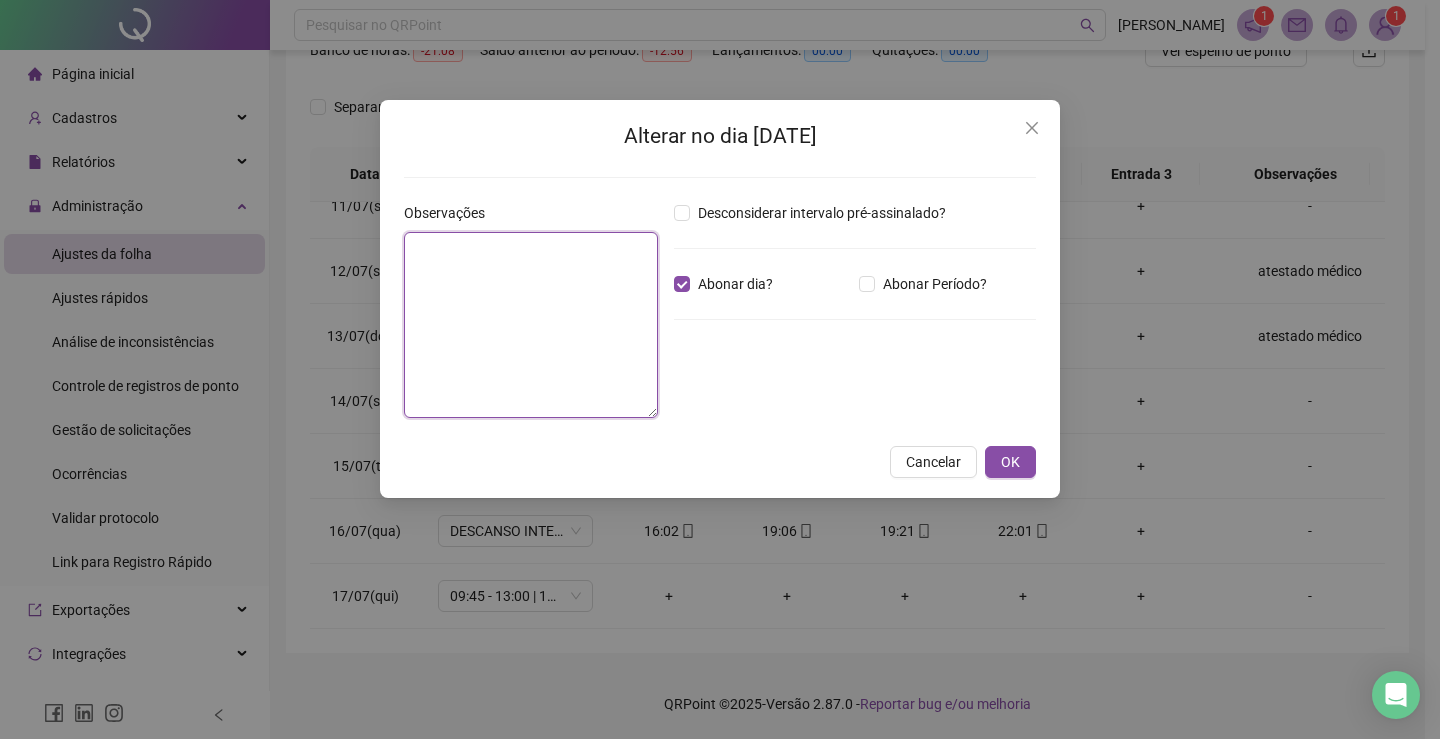 click at bounding box center [531, 325] 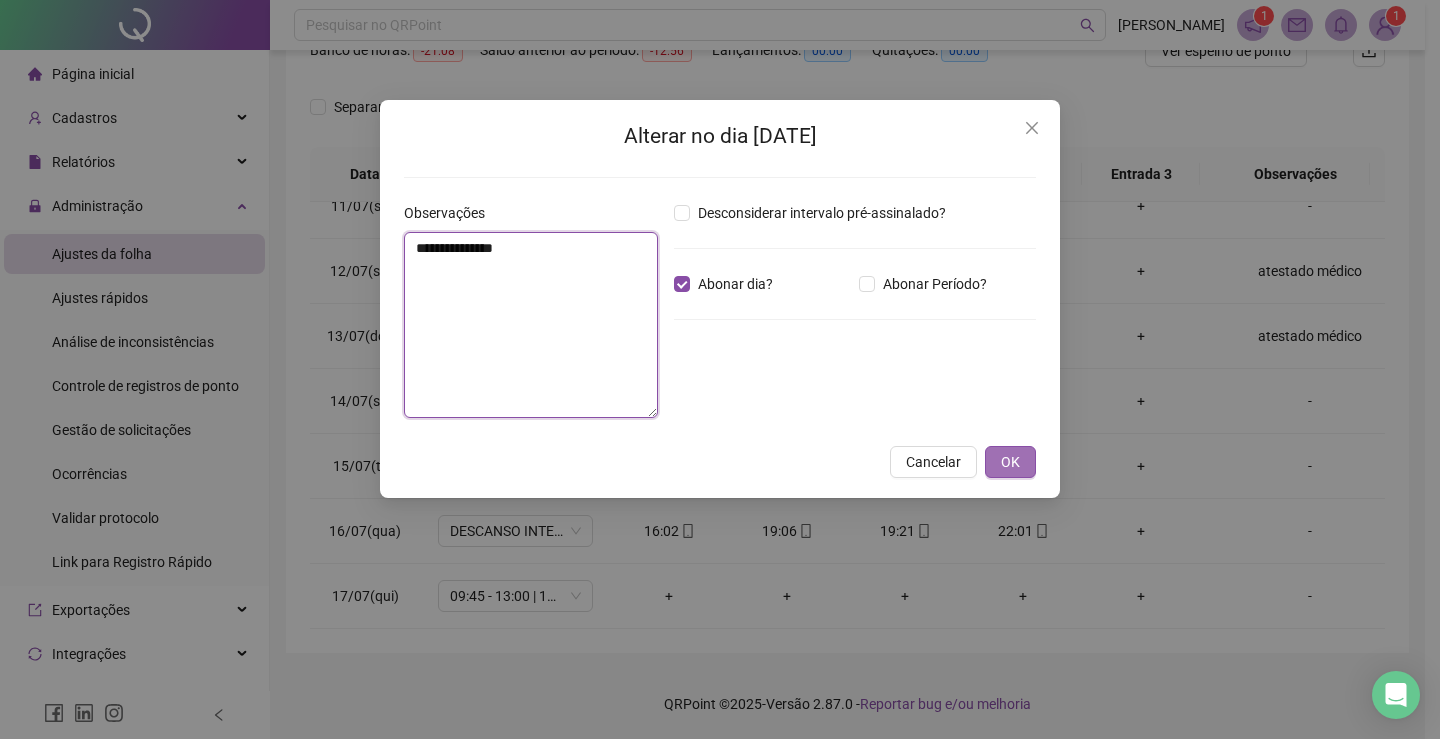 type on "**********" 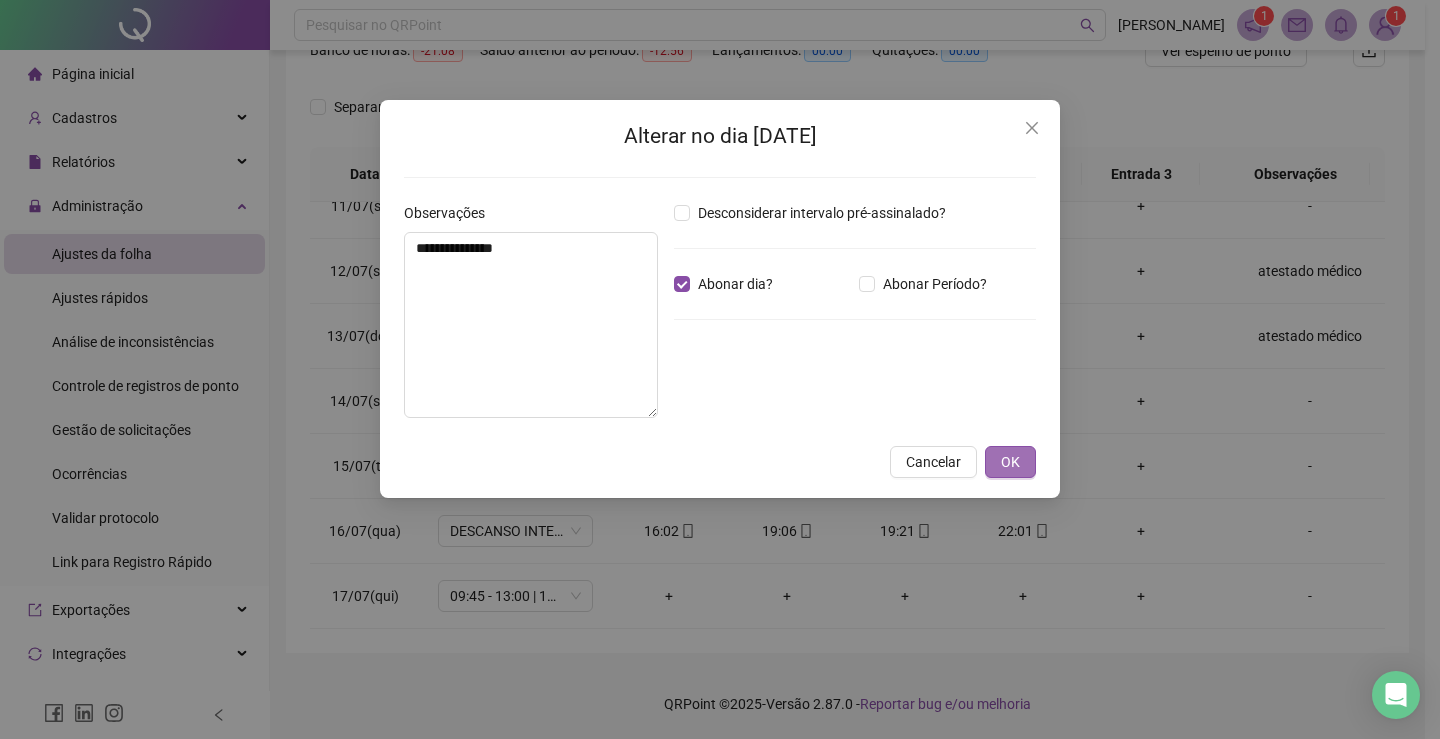 click on "OK" at bounding box center [1010, 462] 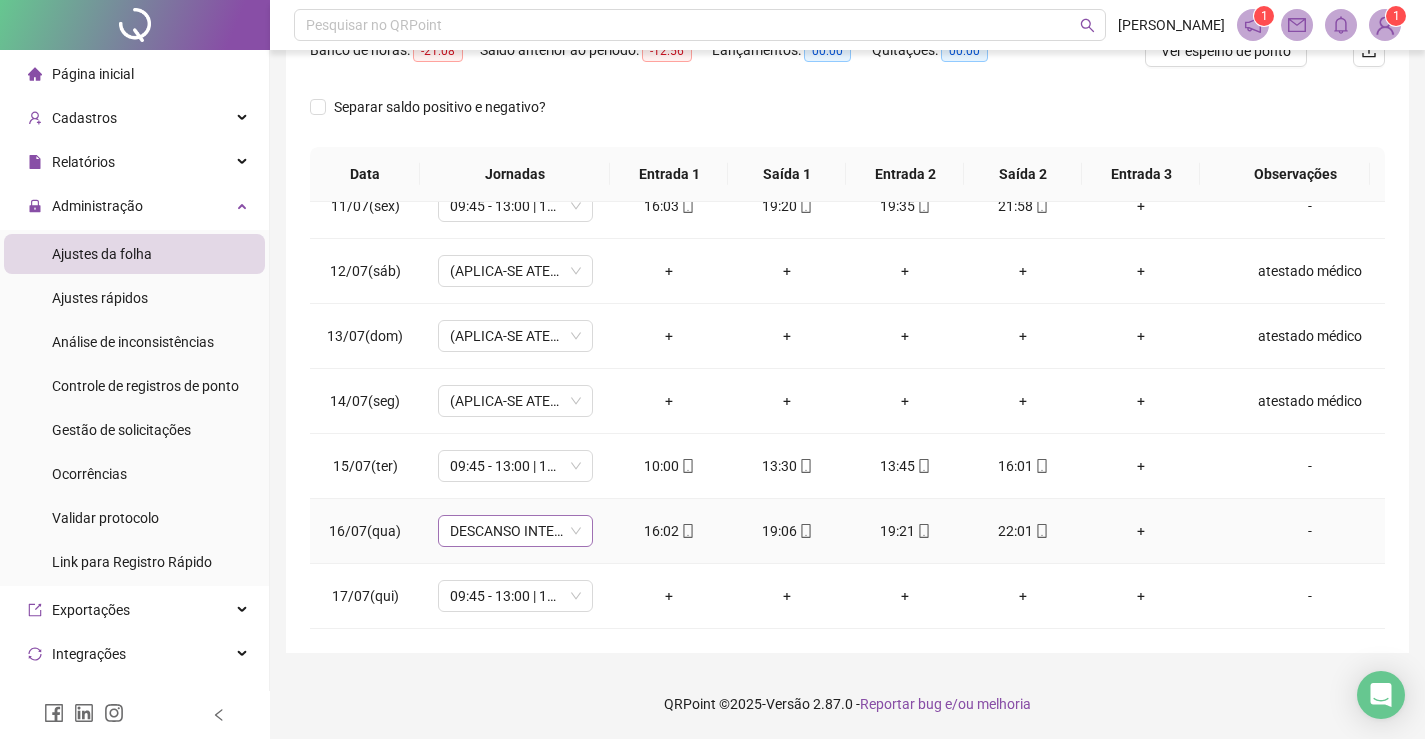 click on "DESCANSO INTER-JORNADA" at bounding box center (515, 531) 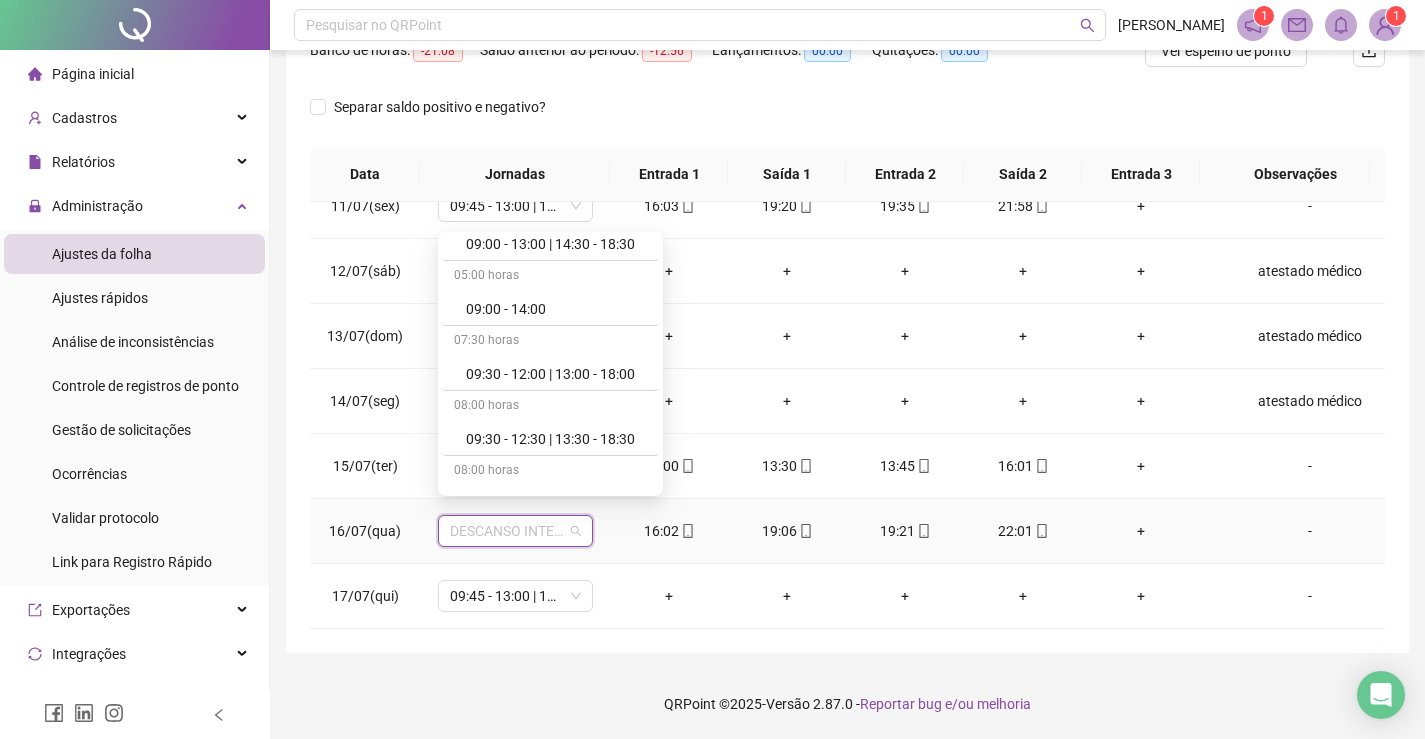 scroll, scrollTop: 1800, scrollLeft: 0, axis: vertical 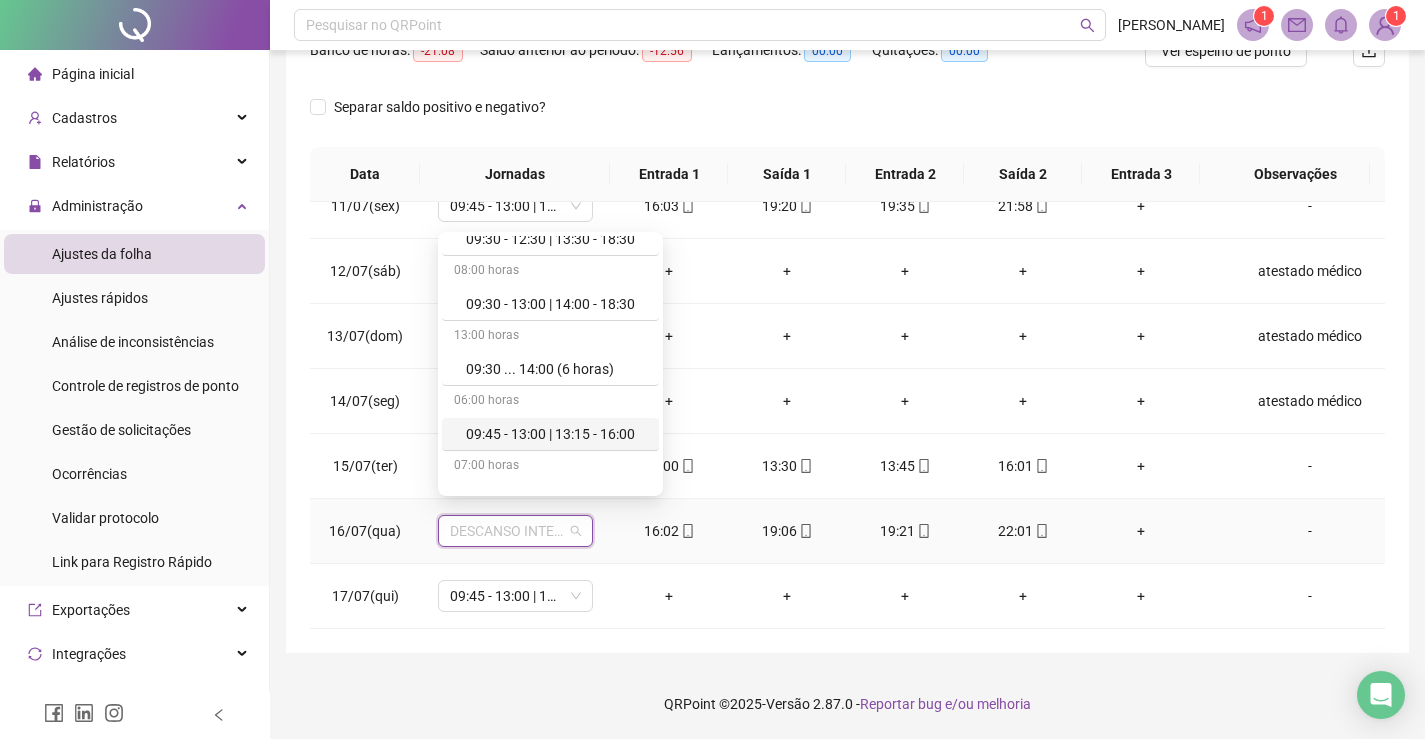 click on "09:45 - 13:00 | 13:15 - 16:00" at bounding box center (550, 434) 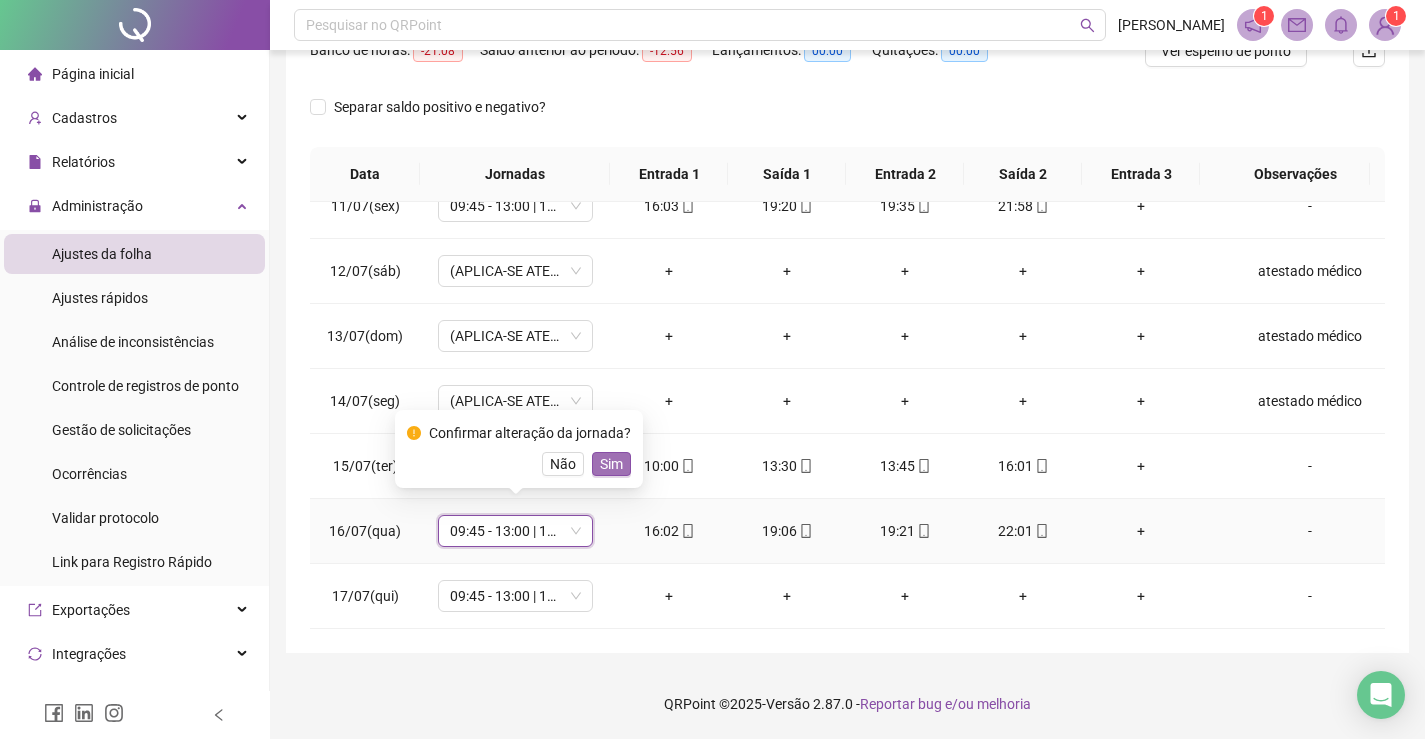 click on "Sim" at bounding box center (611, 464) 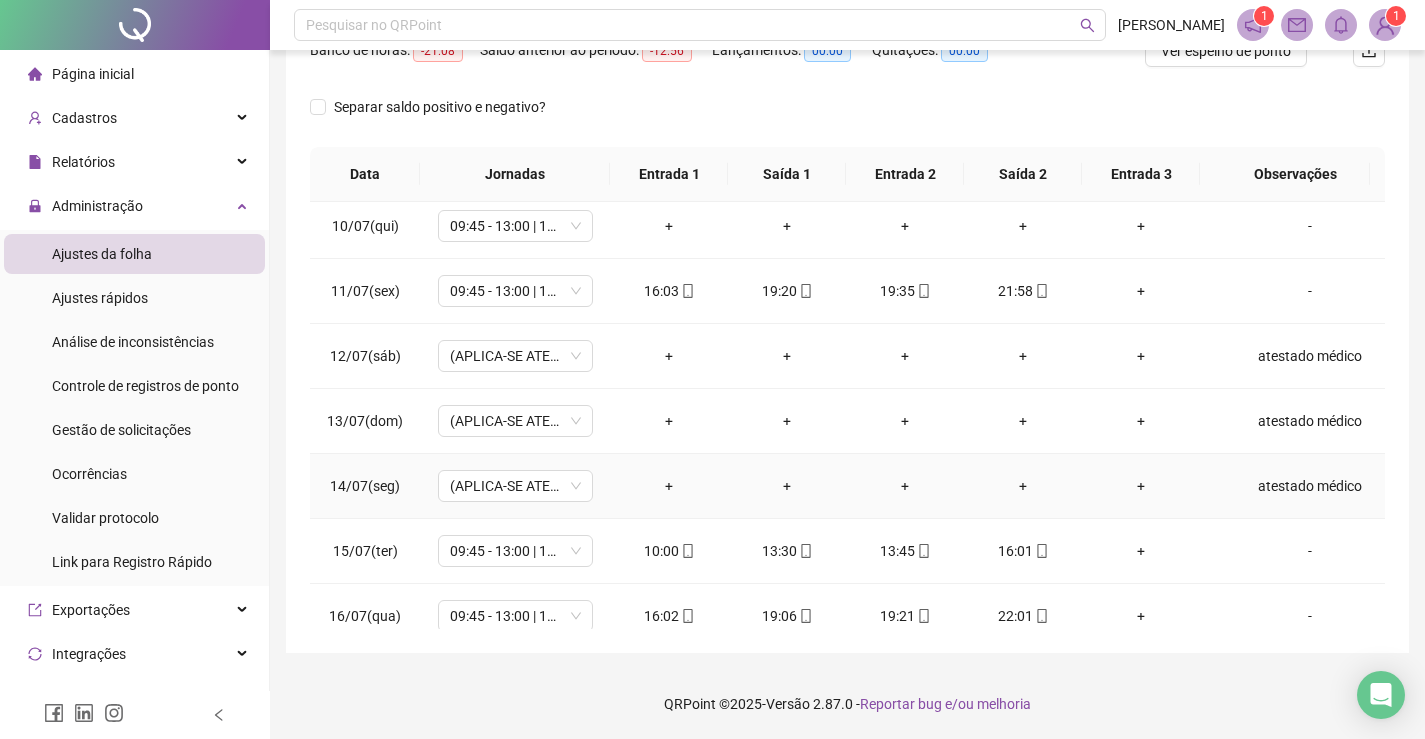 scroll, scrollTop: 493, scrollLeft: 0, axis: vertical 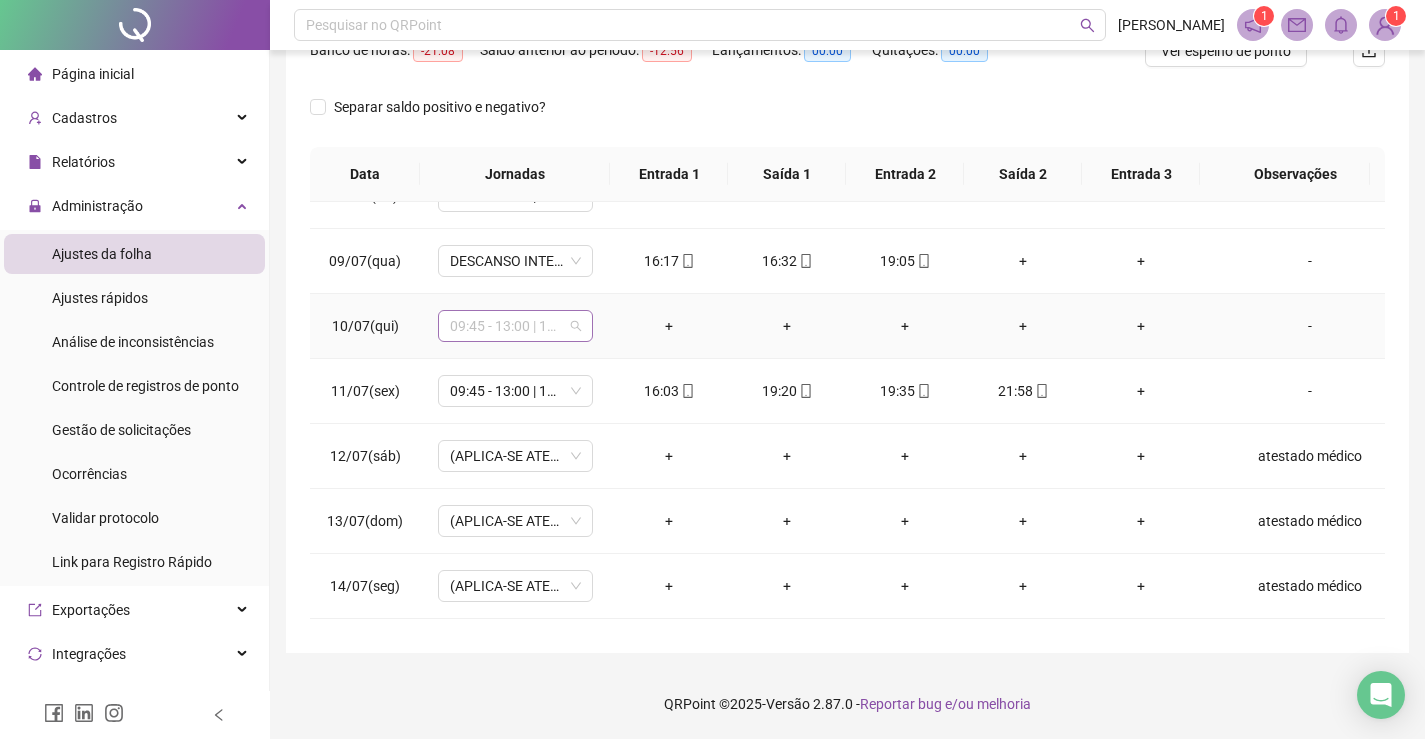 click on "09:45 - 13:00 | 13:15 - 16:00" at bounding box center [515, 326] 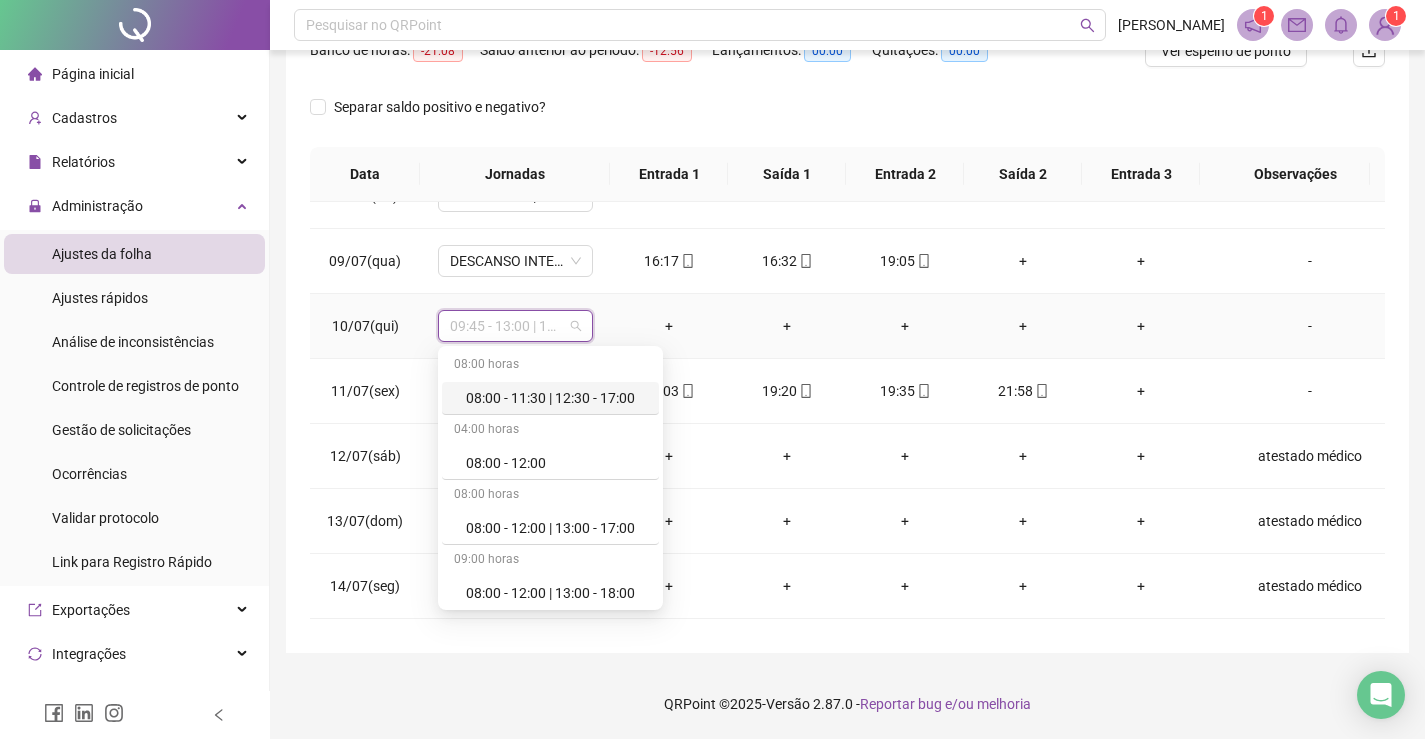 type on "*" 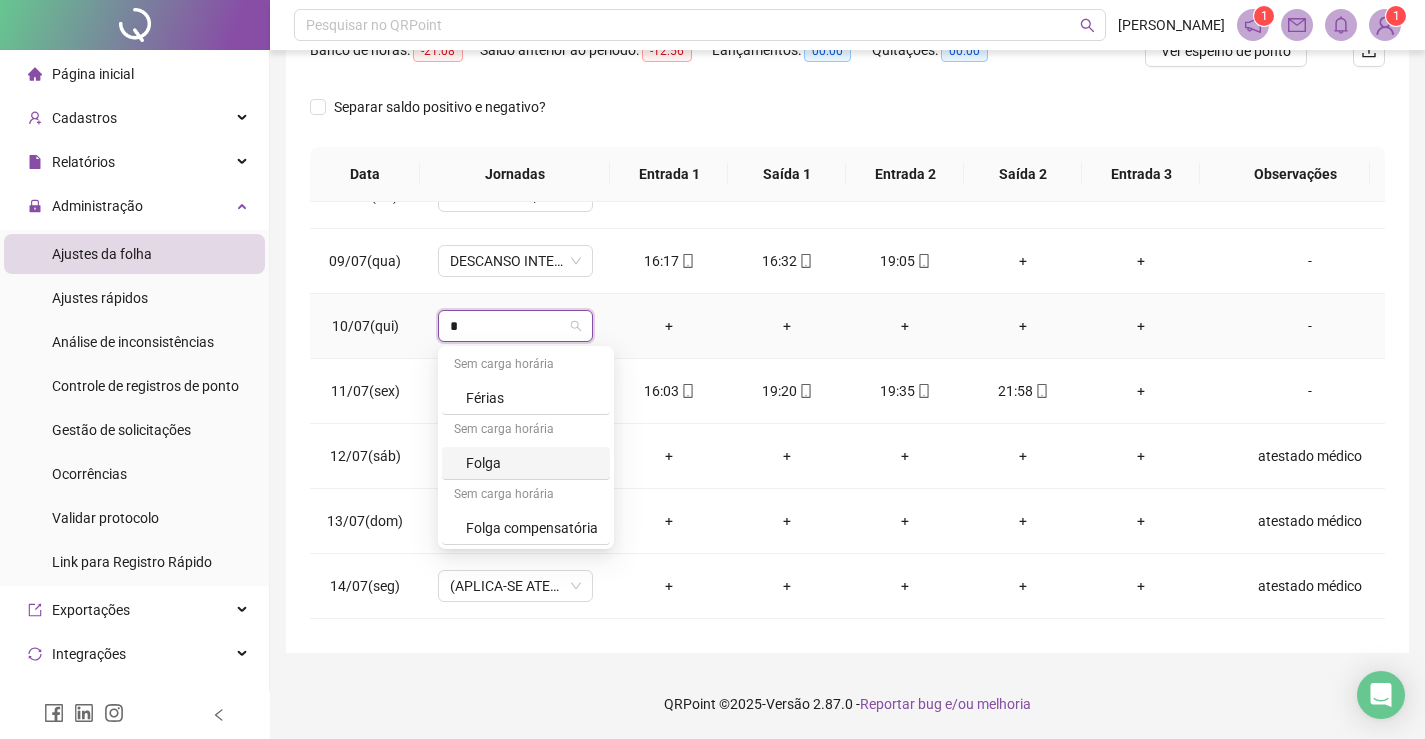 click on "Folga" at bounding box center [532, 463] 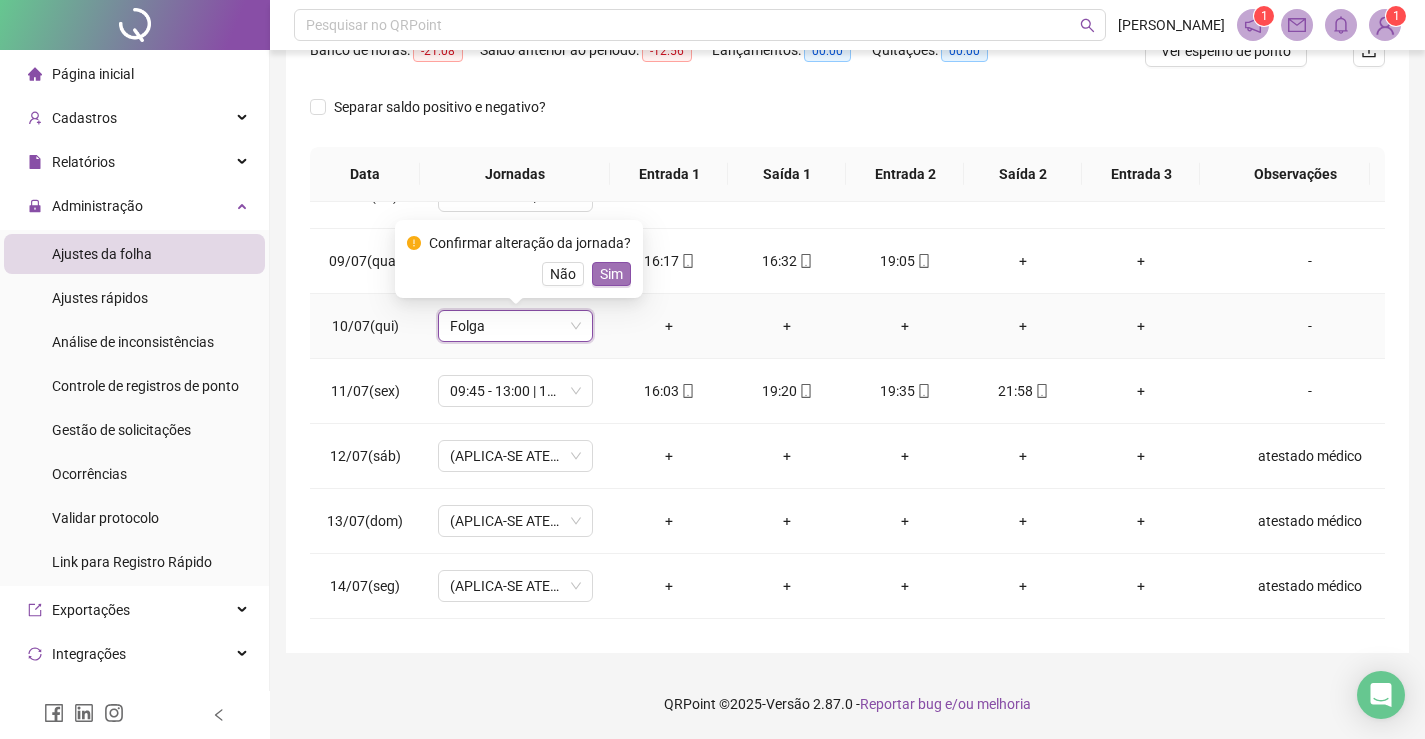 click on "Sim" at bounding box center (611, 274) 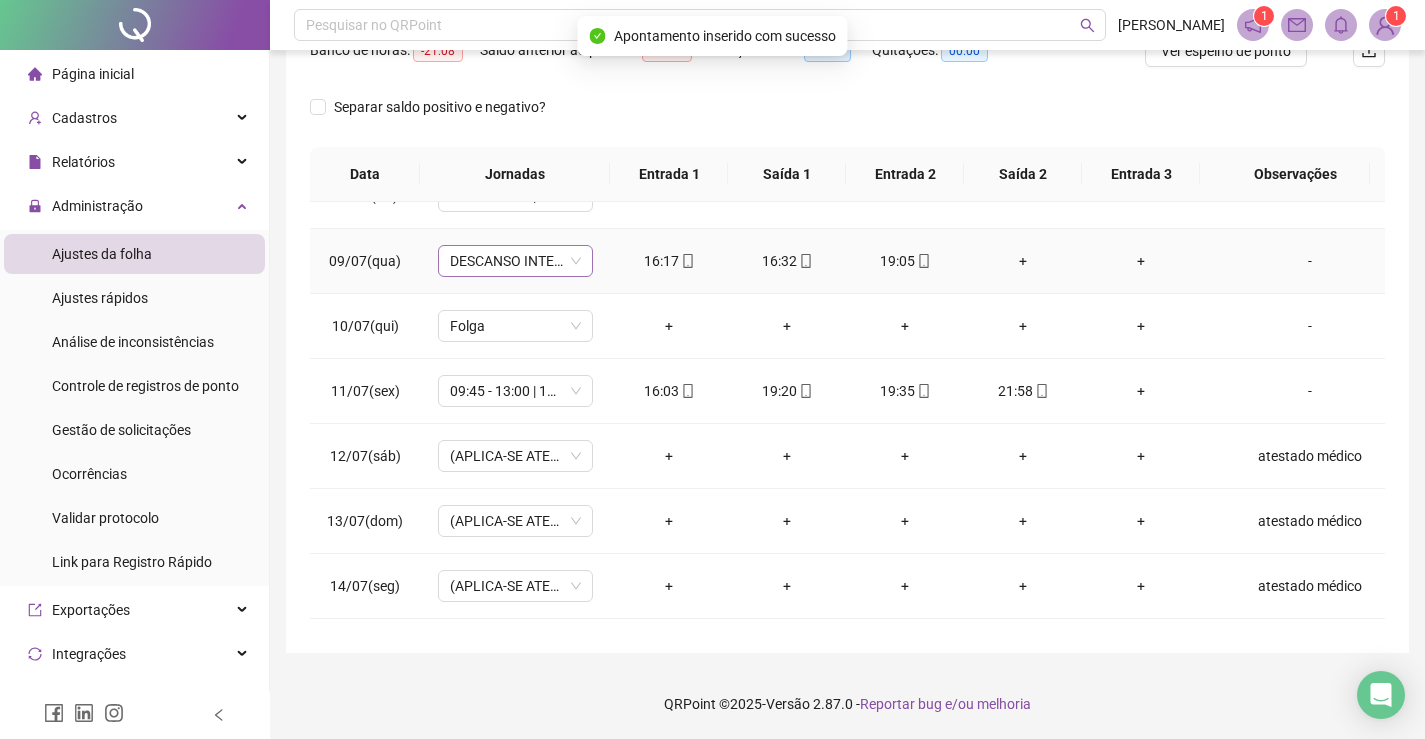 click on "DESCANSO INTER-JORNADA" at bounding box center [515, 261] 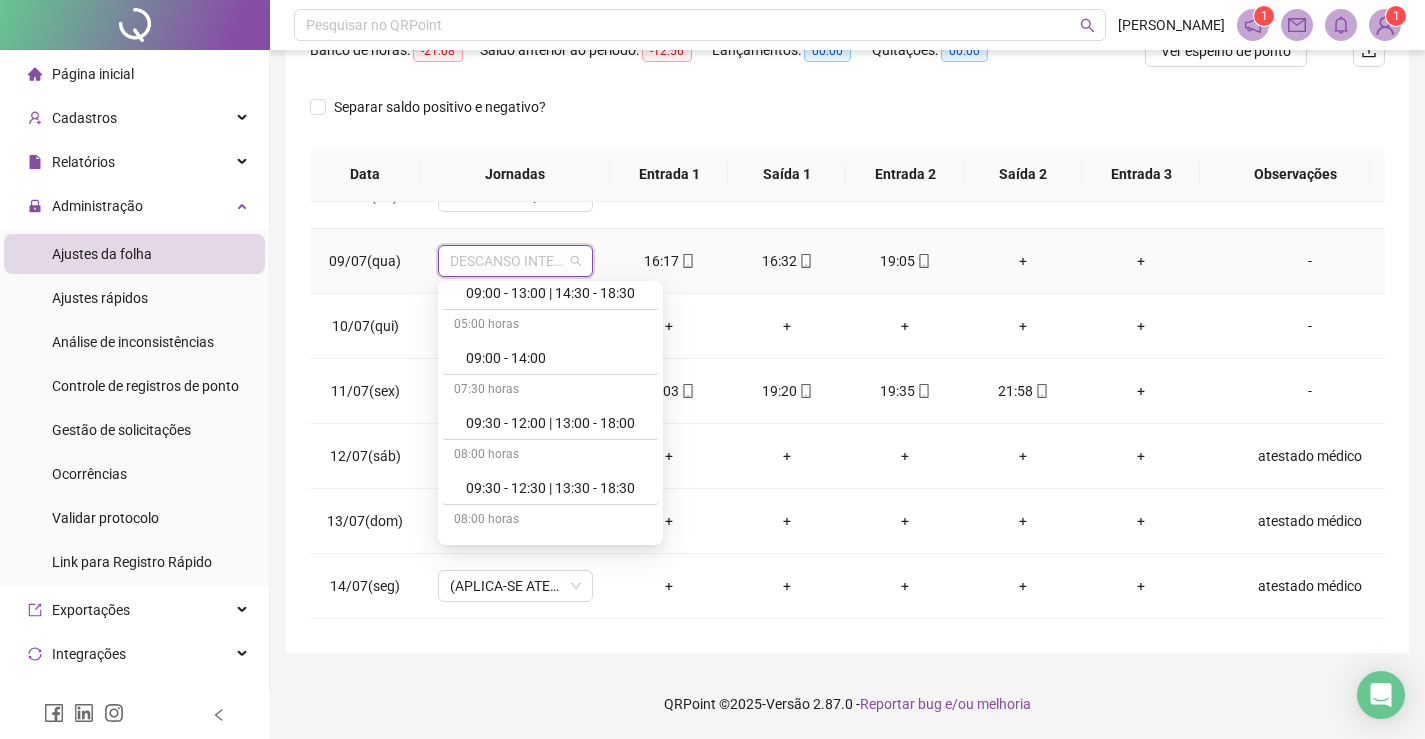 scroll, scrollTop: 1900, scrollLeft: 0, axis: vertical 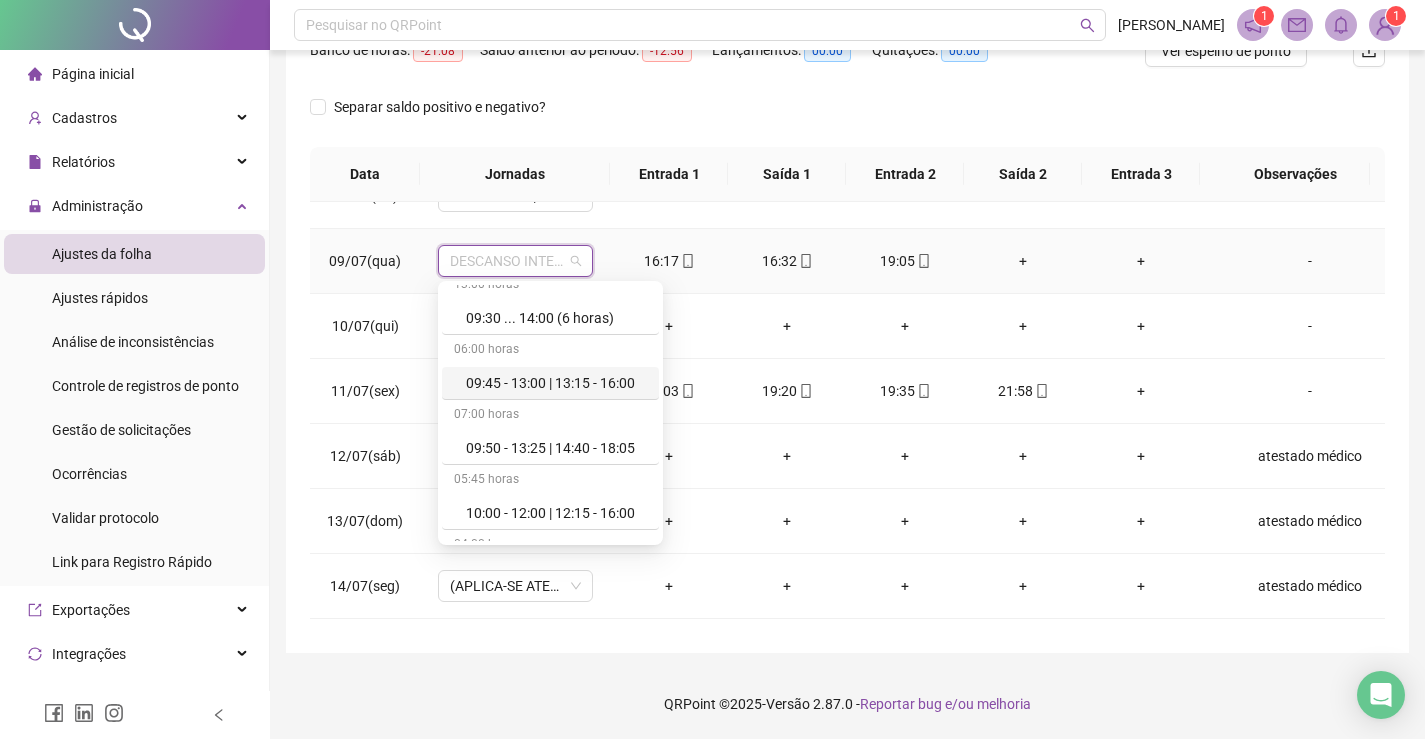 click on "09:45 - 13:00 | 13:15 - 16:00" at bounding box center [556, 383] 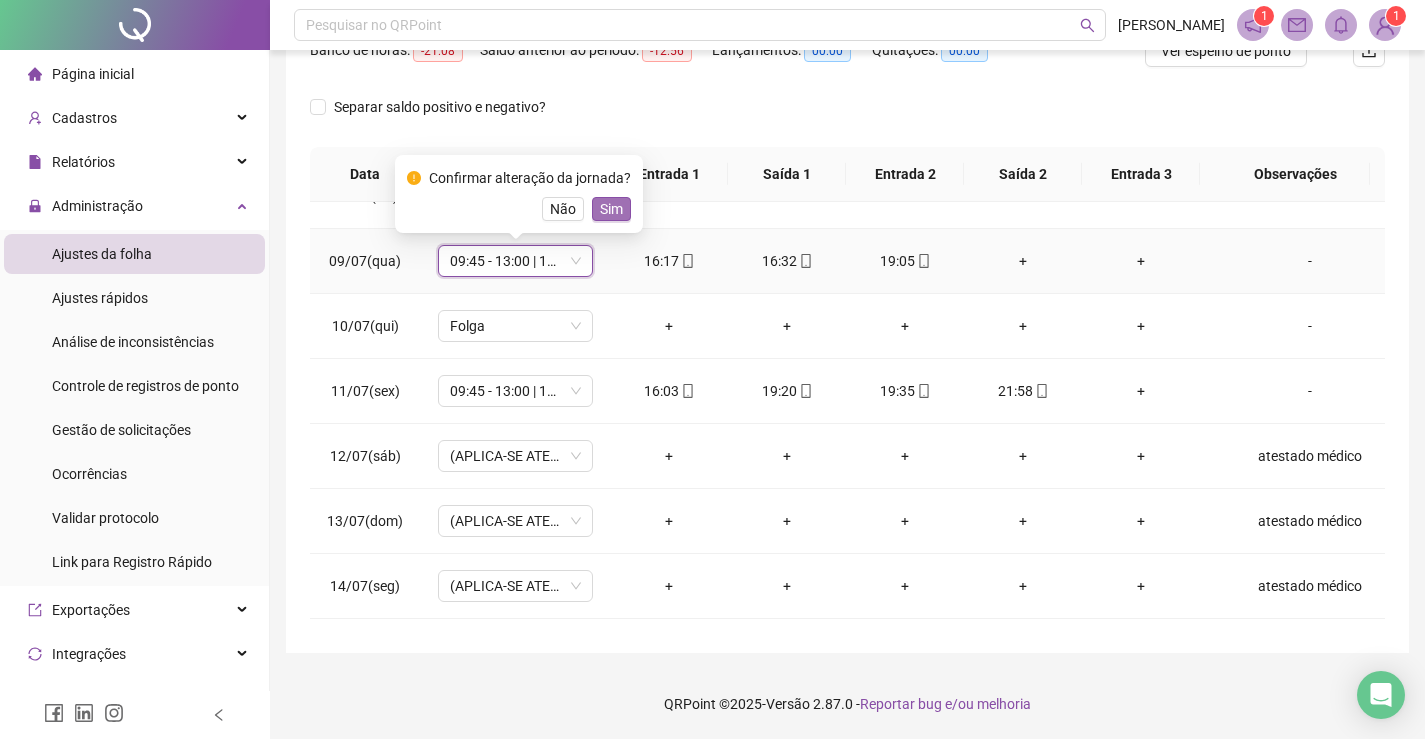 click on "Sim" at bounding box center (611, 209) 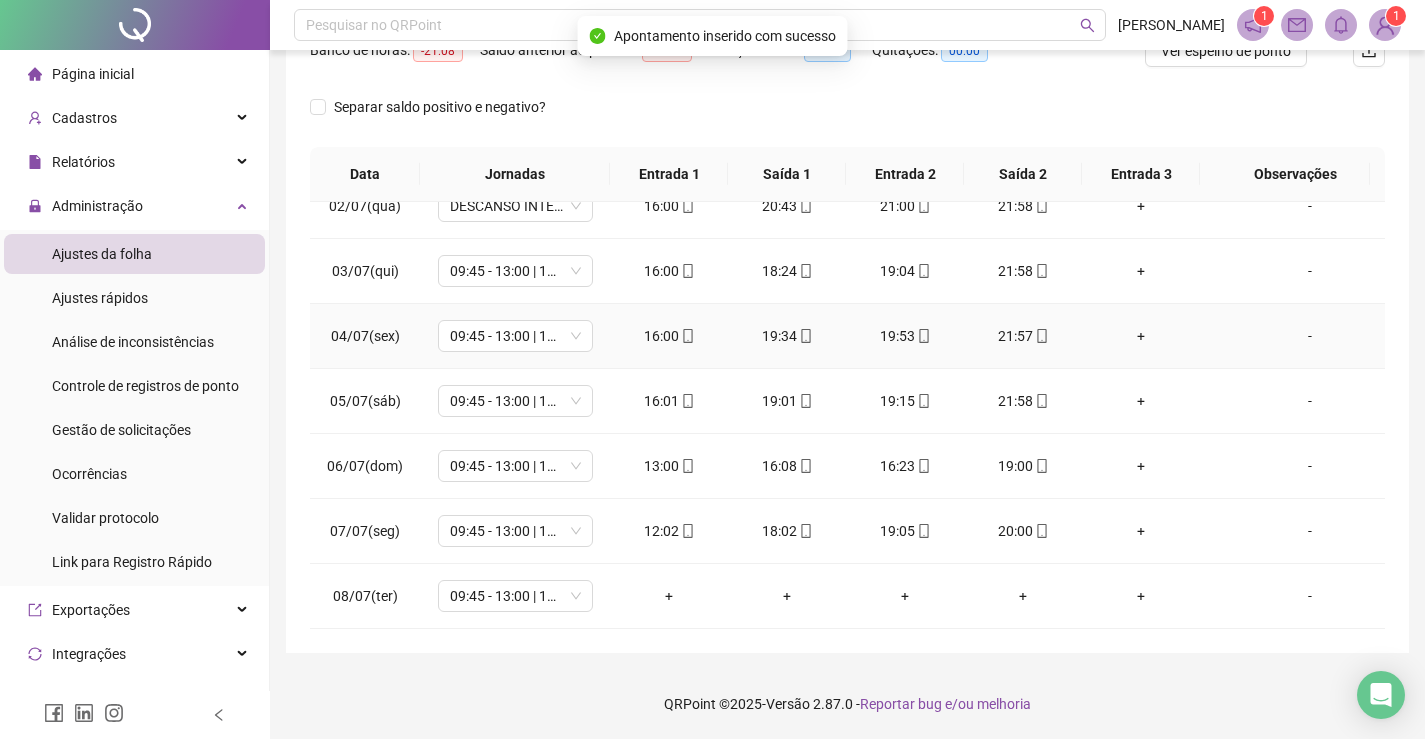 scroll, scrollTop: 0, scrollLeft: 0, axis: both 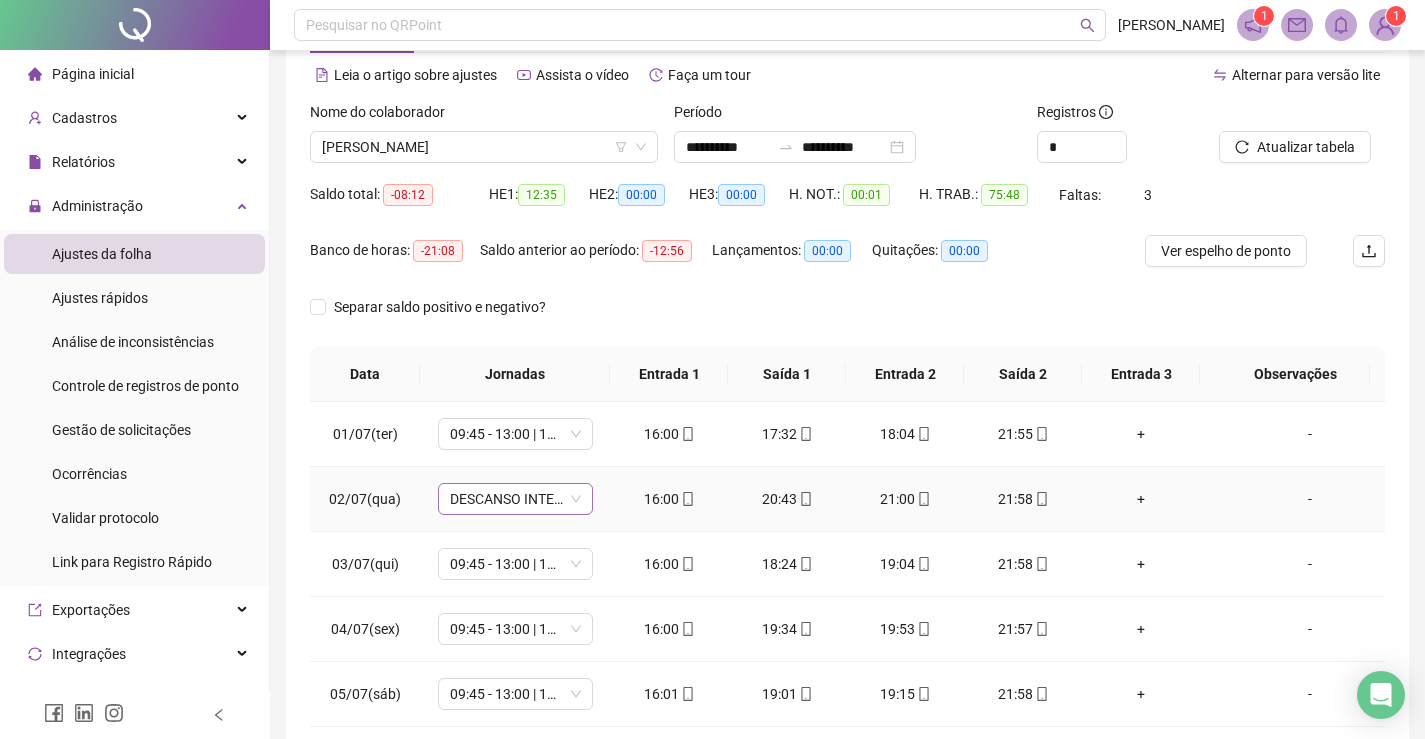 click on "DESCANSO INTER-JORNADA" at bounding box center [515, 499] 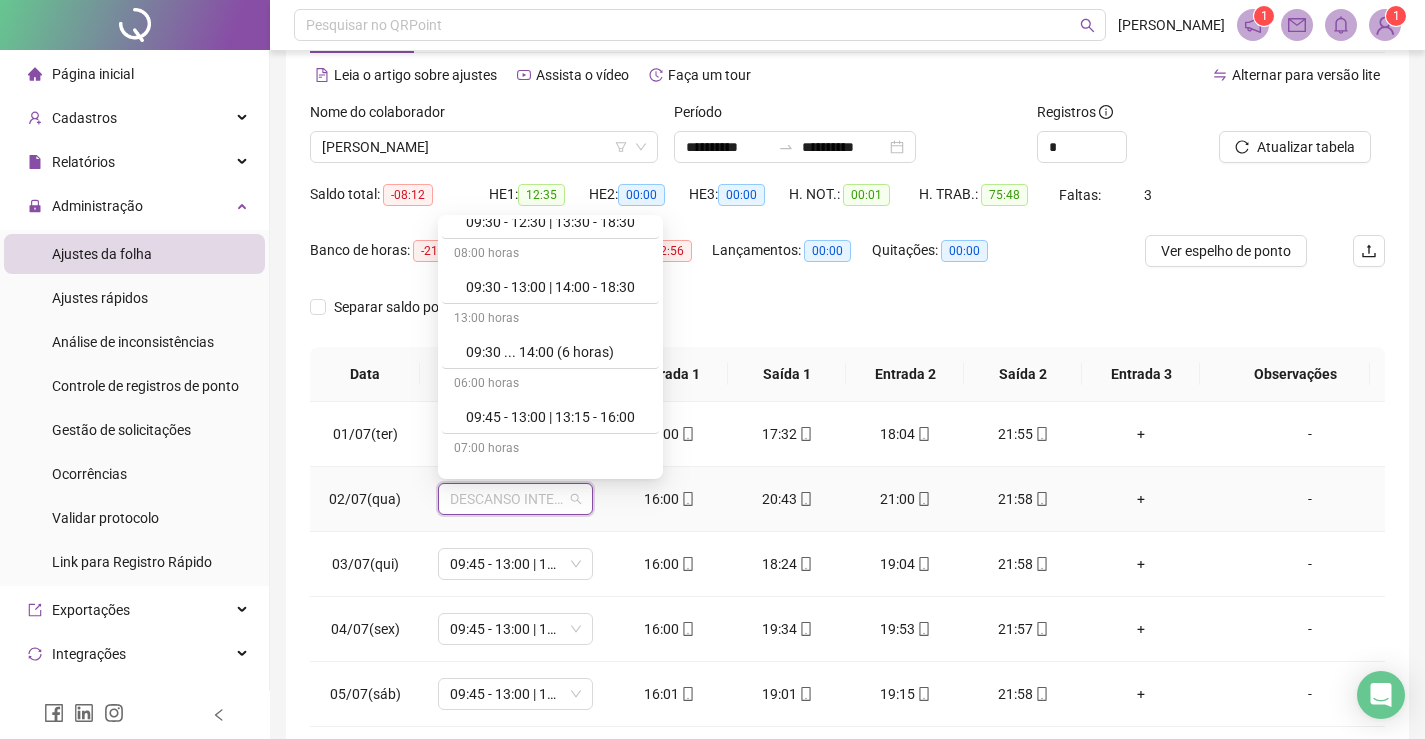 scroll, scrollTop: 1900, scrollLeft: 0, axis: vertical 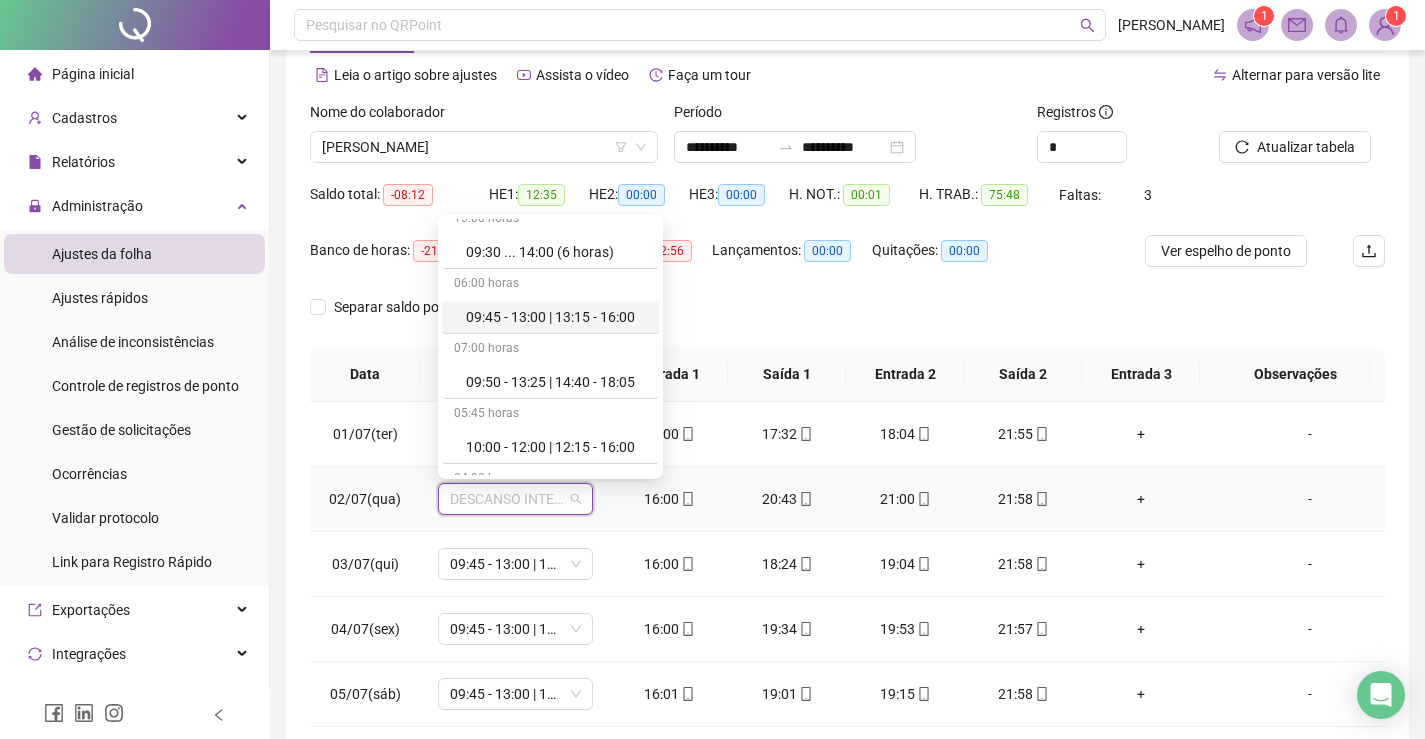 click on "09:45 - 13:00 | 13:15 - 16:00" at bounding box center [556, 317] 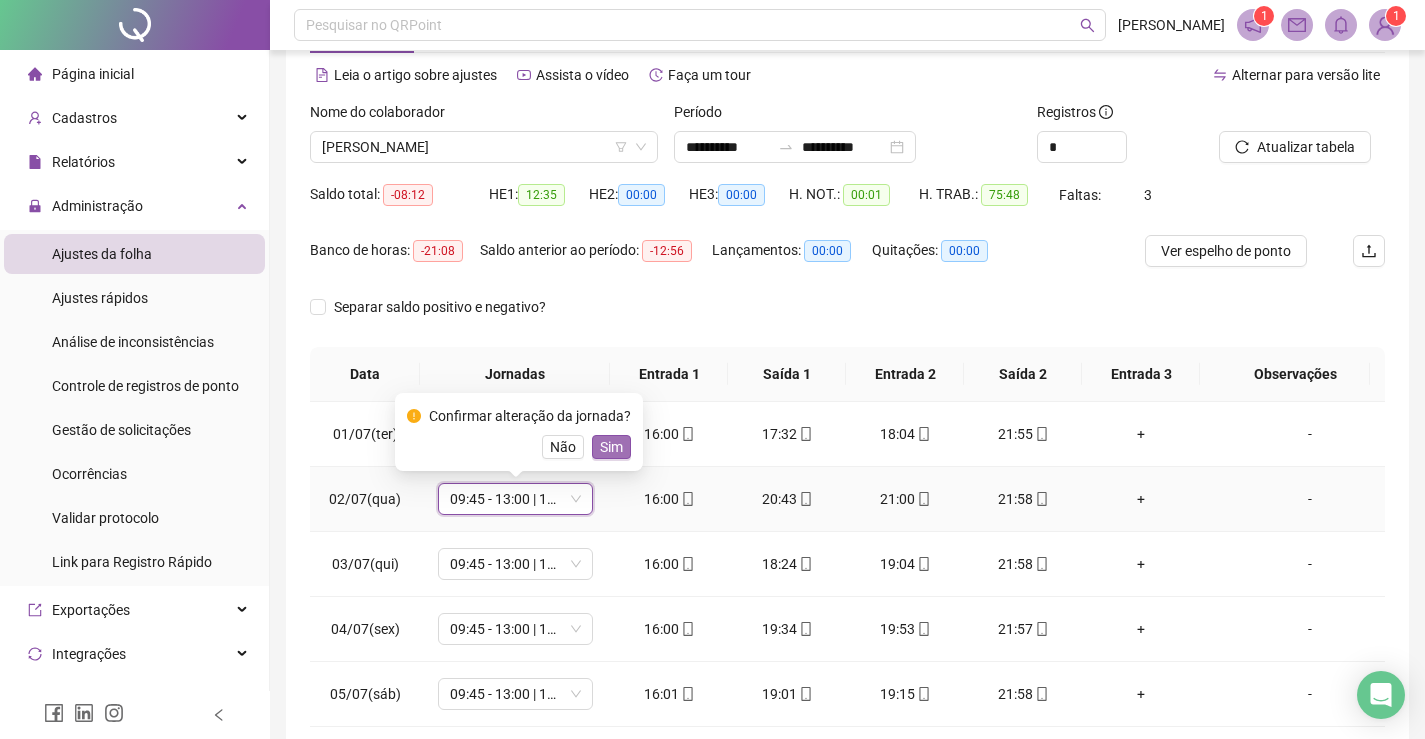 click on "Sim" at bounding box center [611, 447] 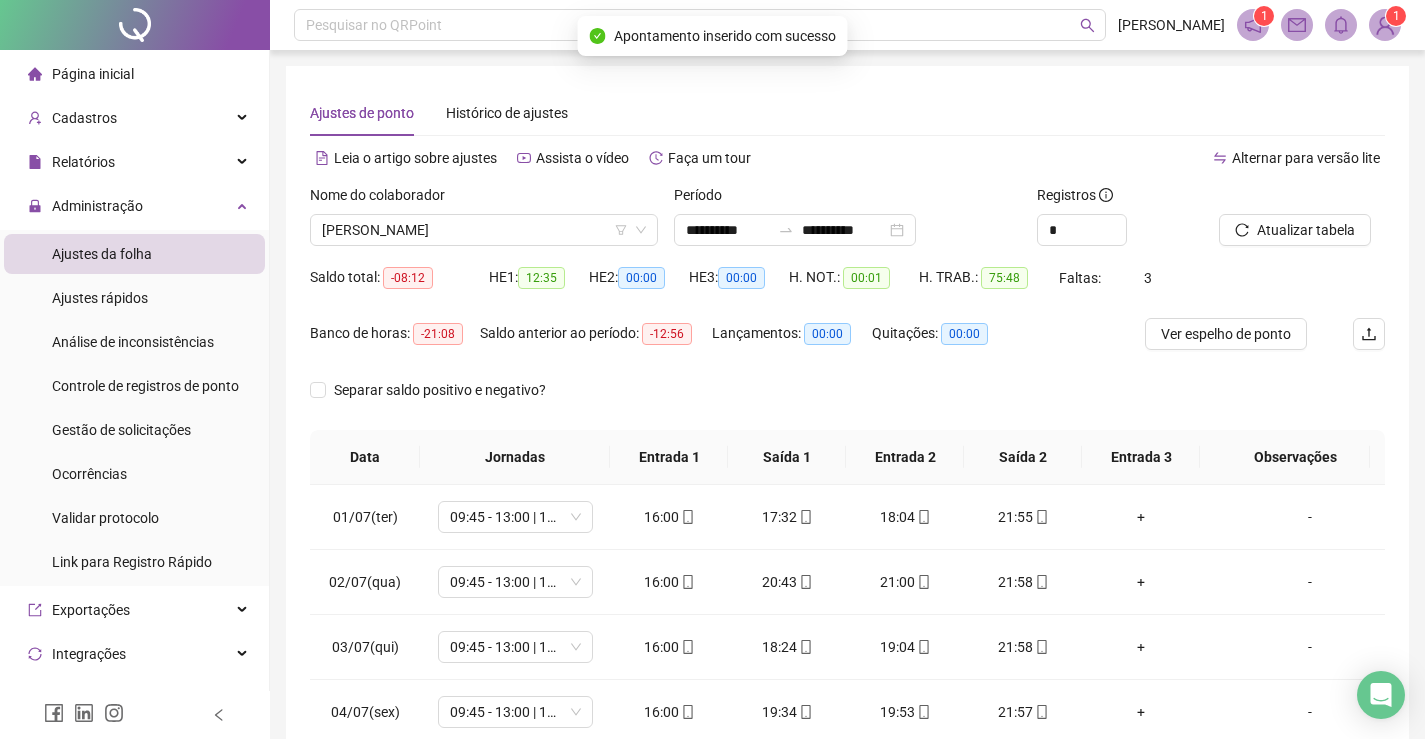 scroll, scrollTop: 100, scrollLeft: 0, axis: vertical 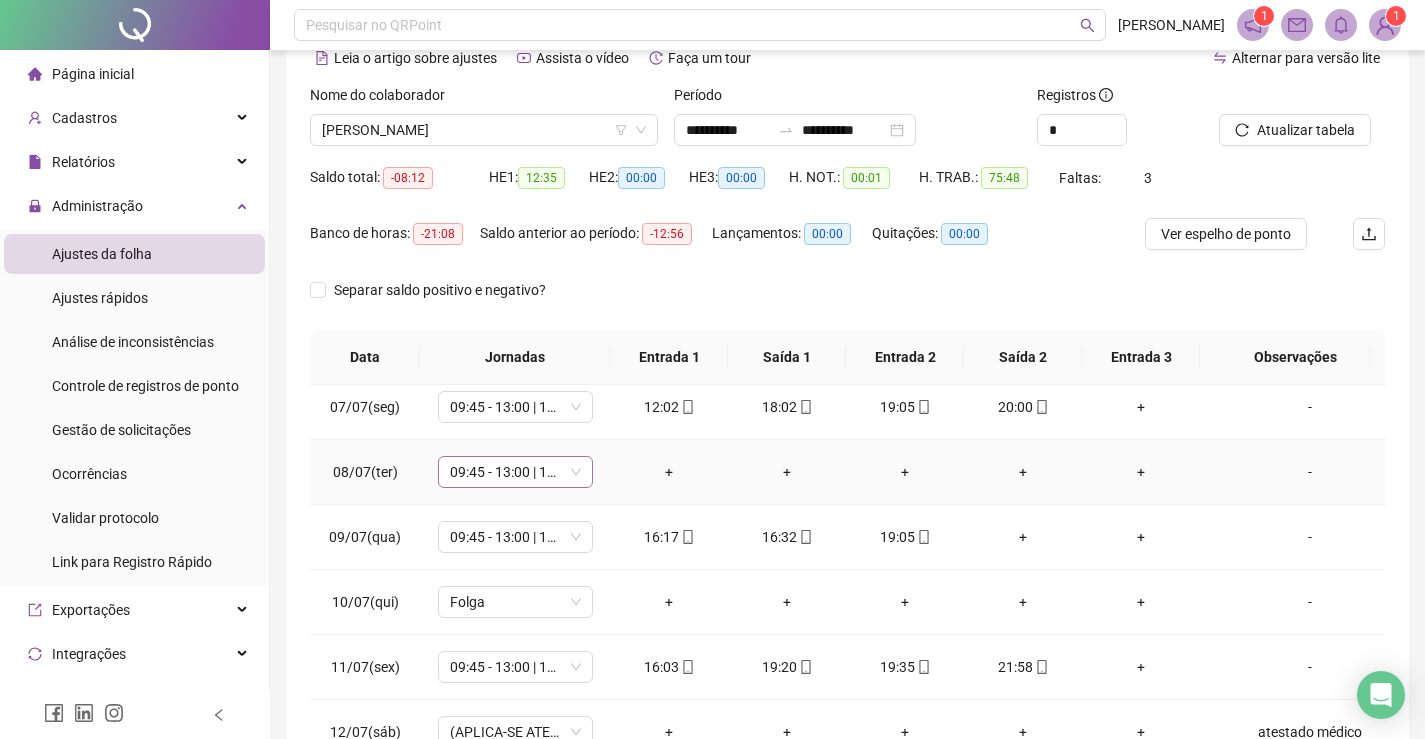 click on "09:45 - 13:00 | 13:15 - 16:00" at bounding box center [515, 472] 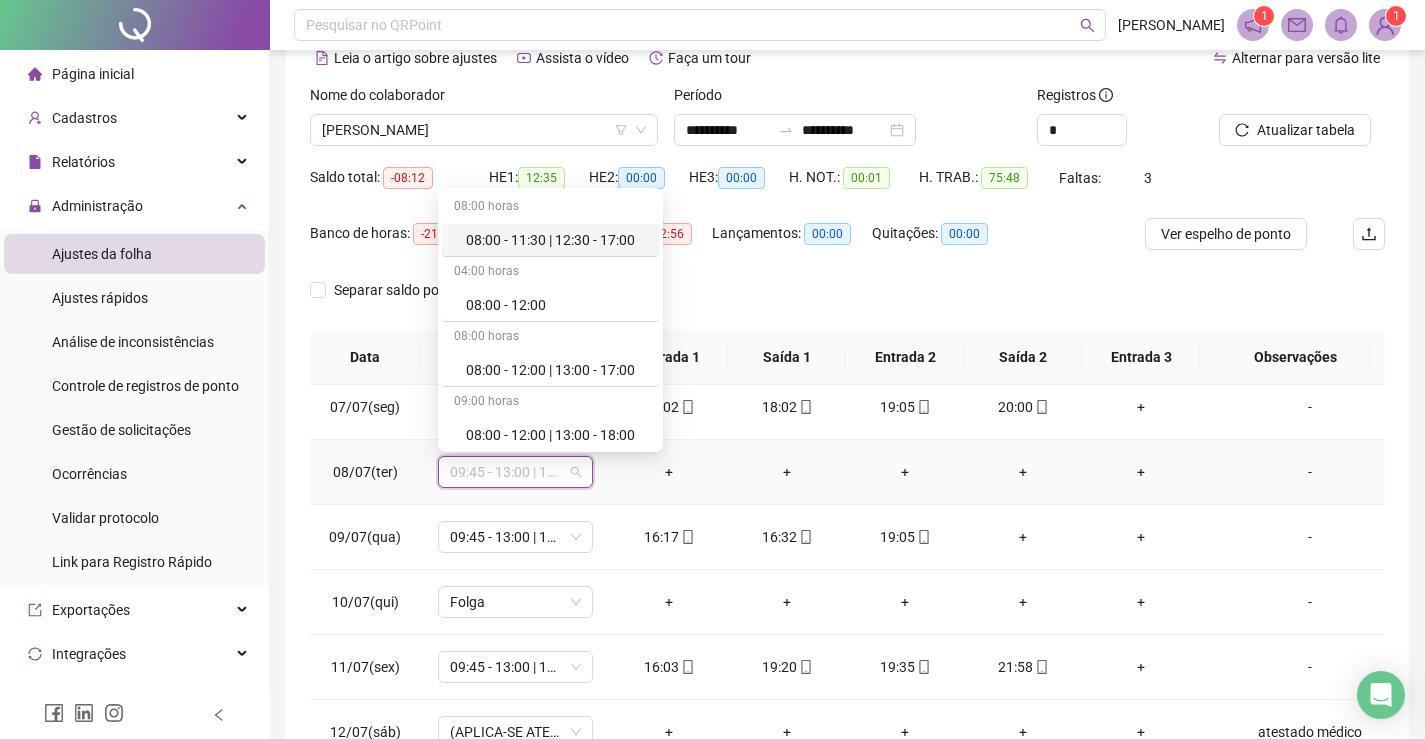 type on "*" 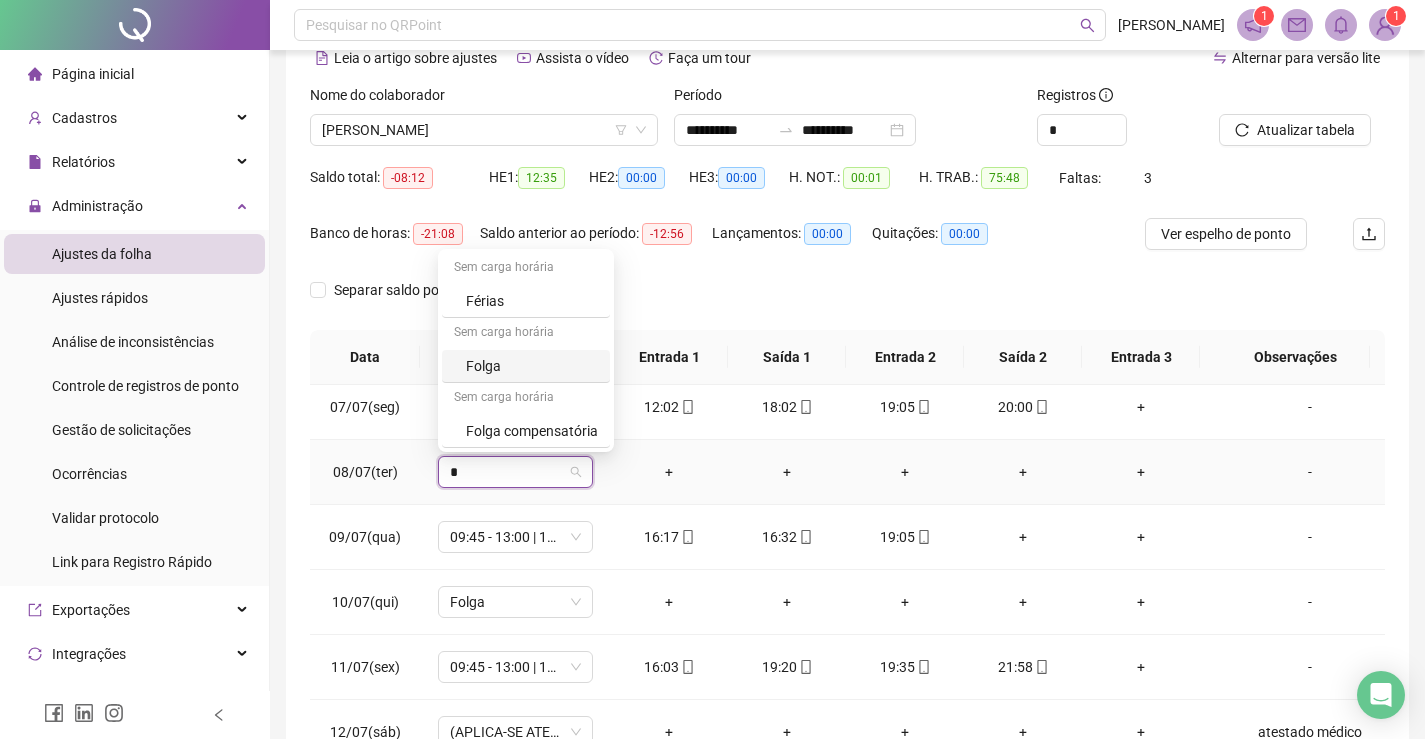 click on "Folga" at bounding box center [532, 366] 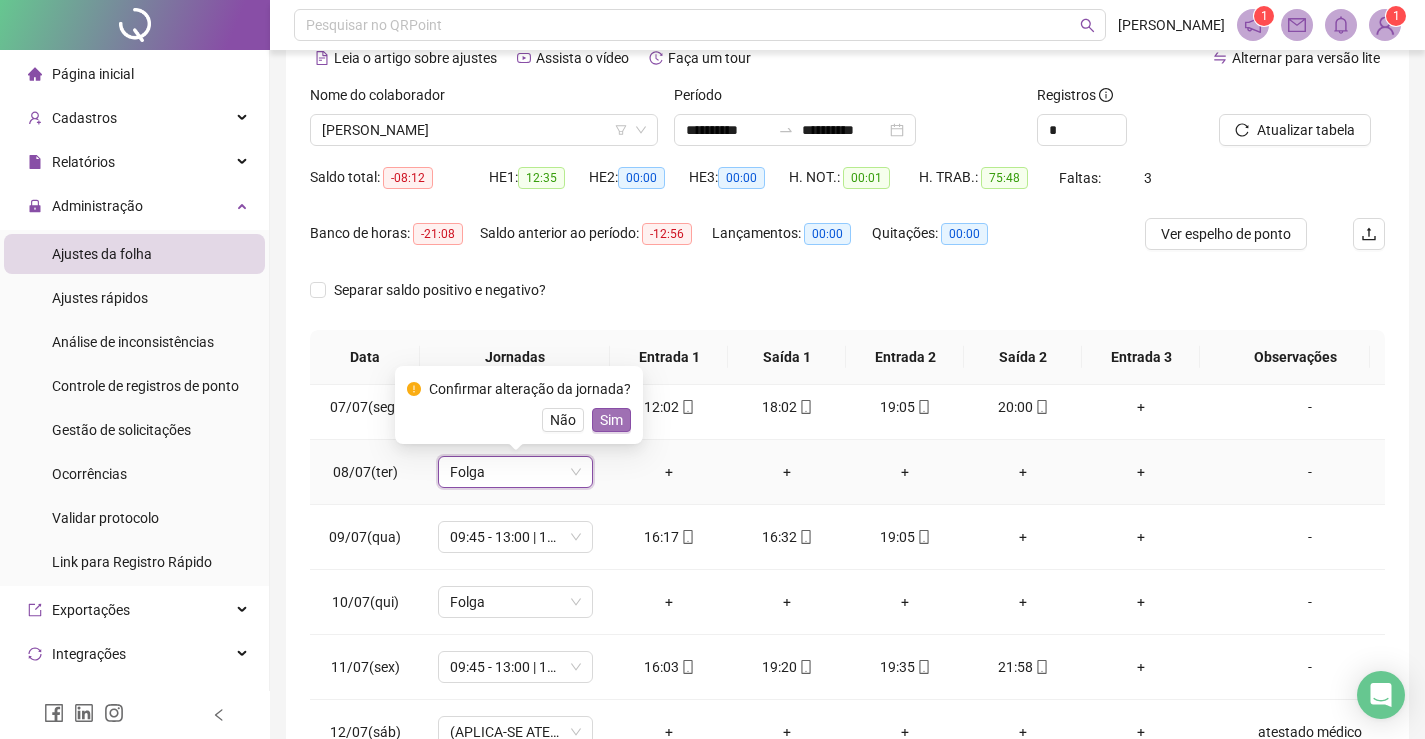 click on "Sim" at bounding box center (611, 420) 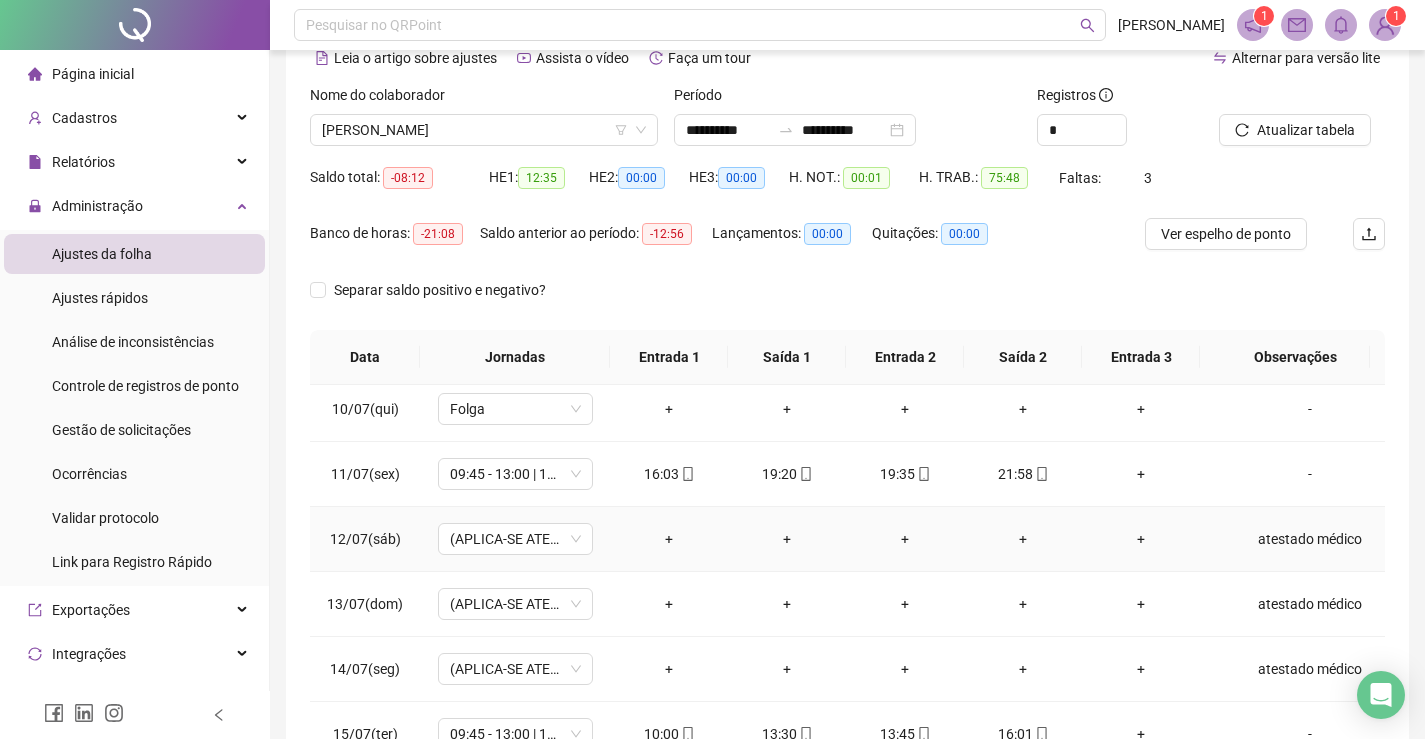 scroll, scrollTop: 693, scrollLeft: 0, axis: vertical 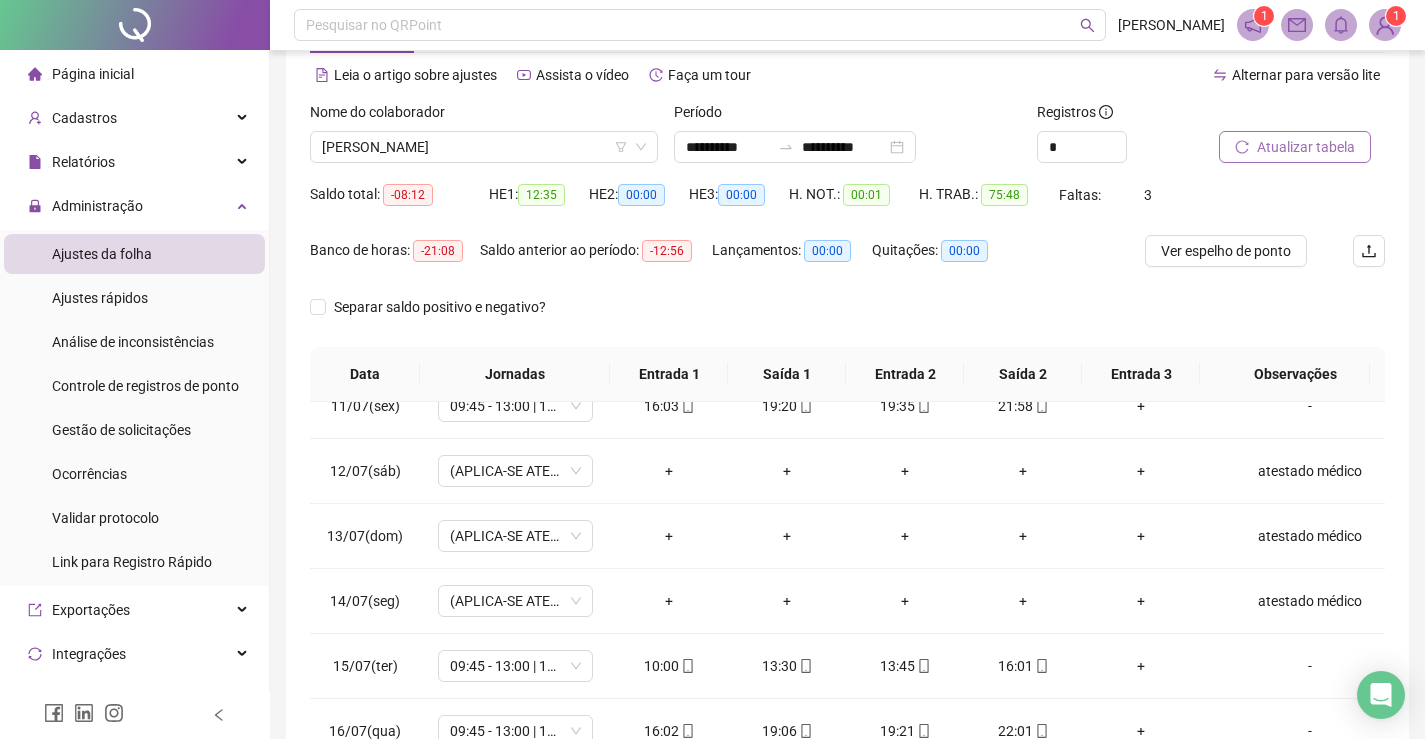 click on "Atualizar tabela" at bounding box center (1306, 147) 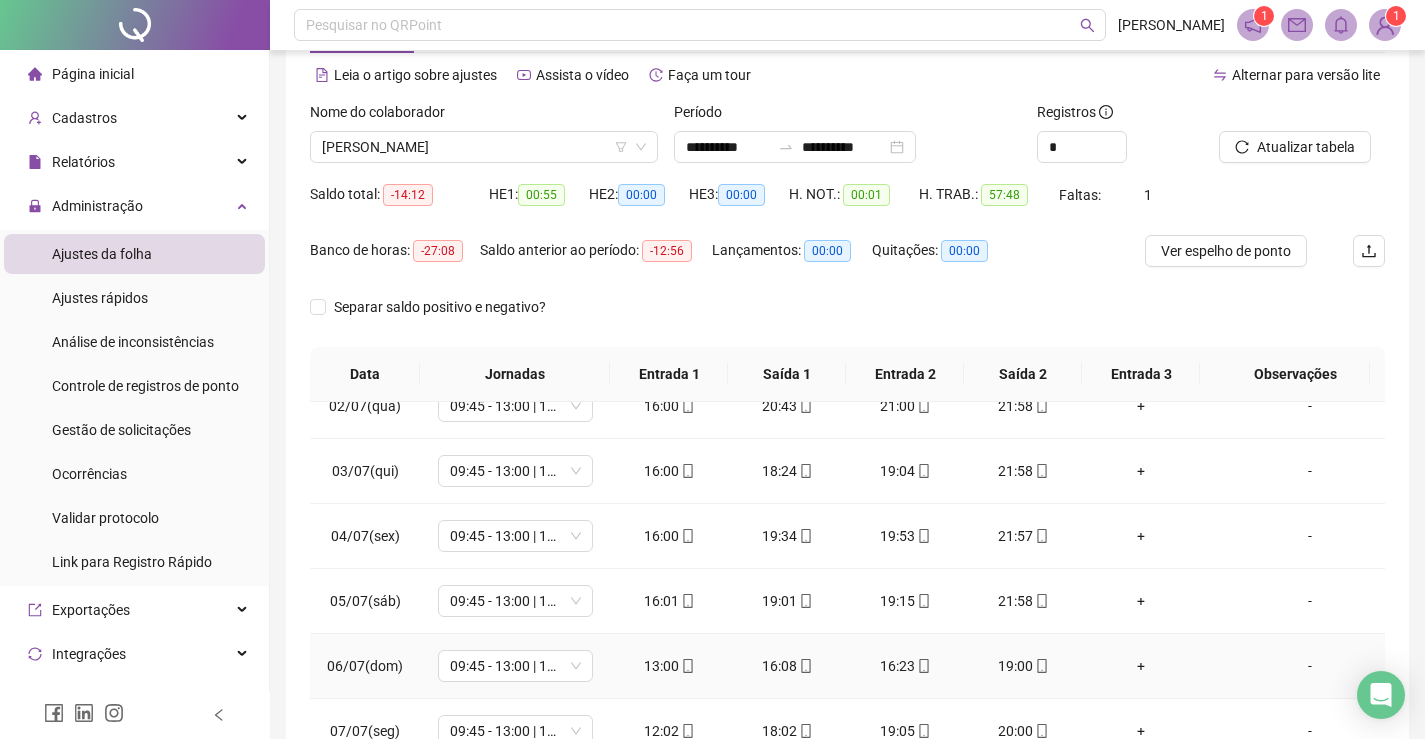 scroll, scrollTop: 0, scrollLeft: 0, axis: both 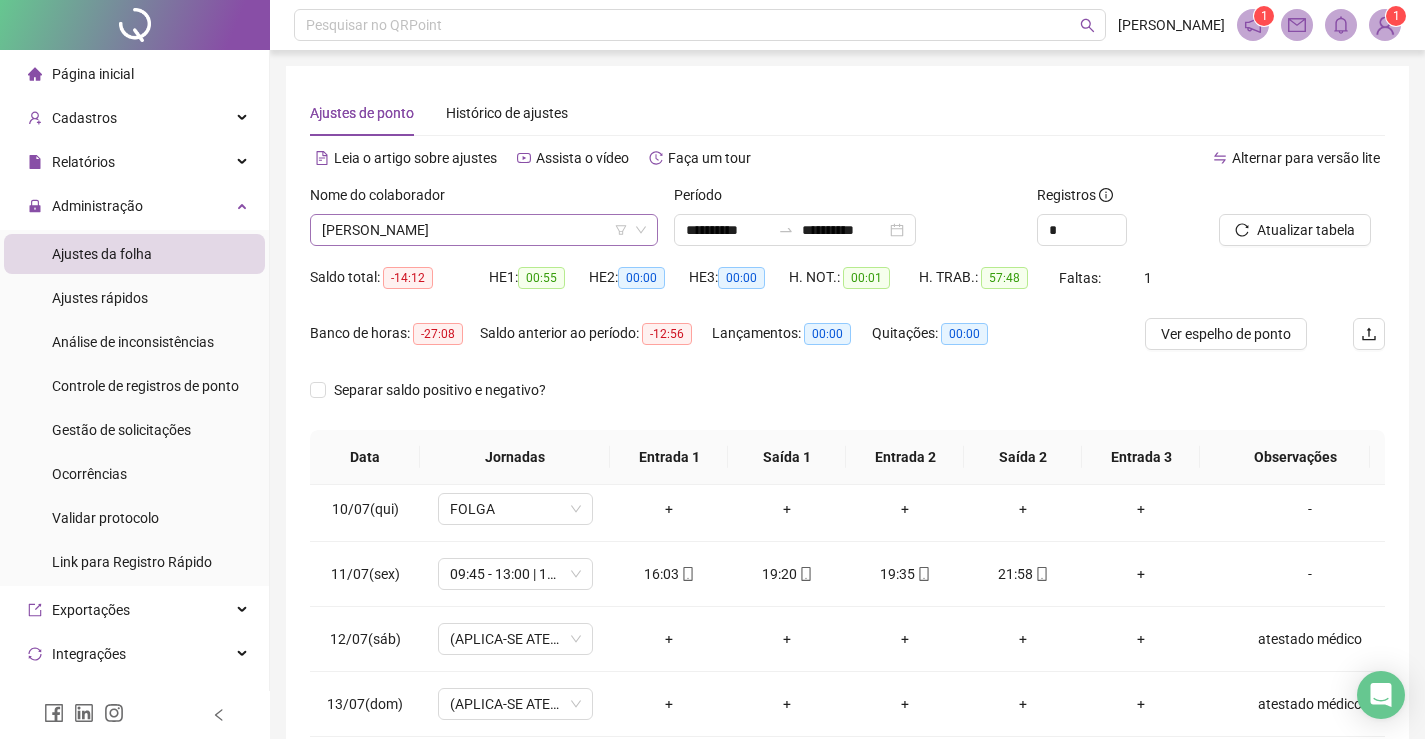 click on "[PERSON_NAME]" at bounding box center (484, 230) 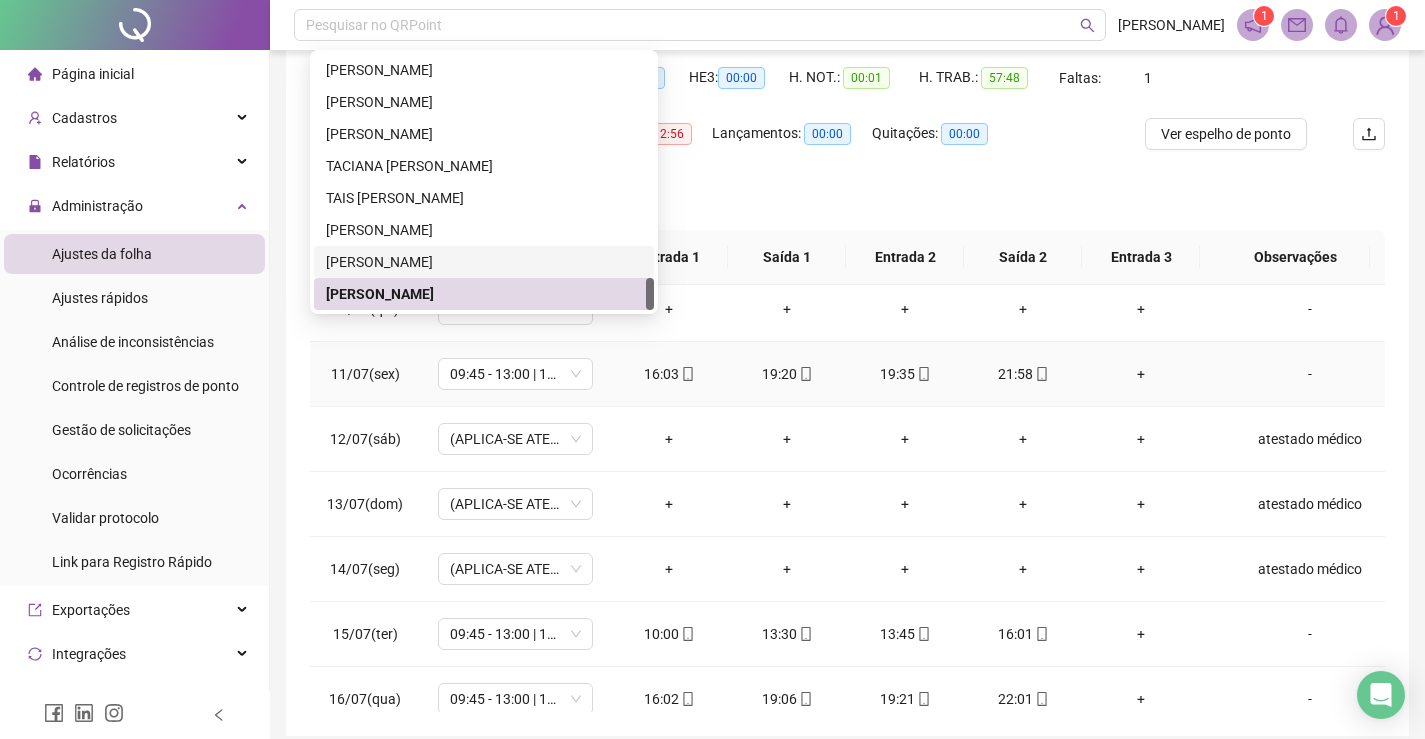 scroll, scrollTop: 283, scrollLeft: 0, axis: vertical 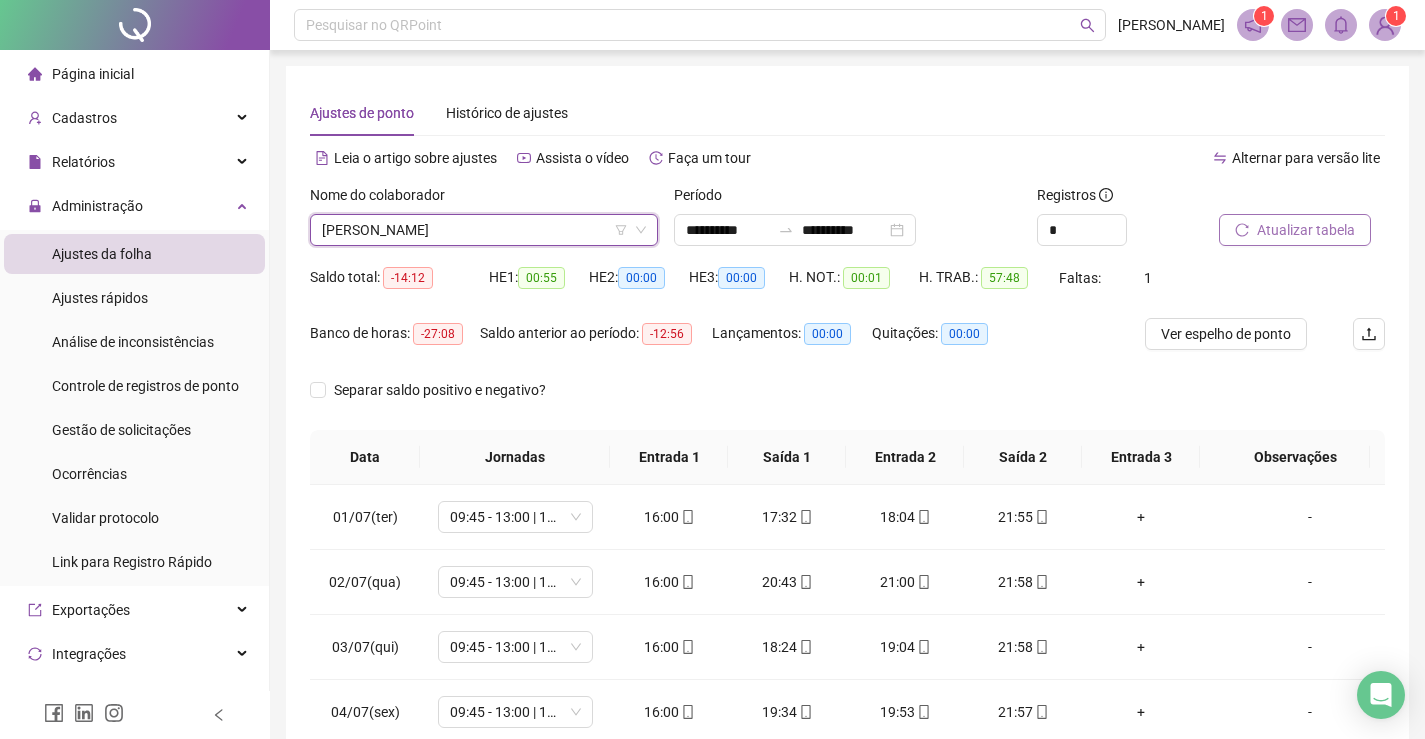click on "Atualizar tabela" at bounding box center (1306, 230) 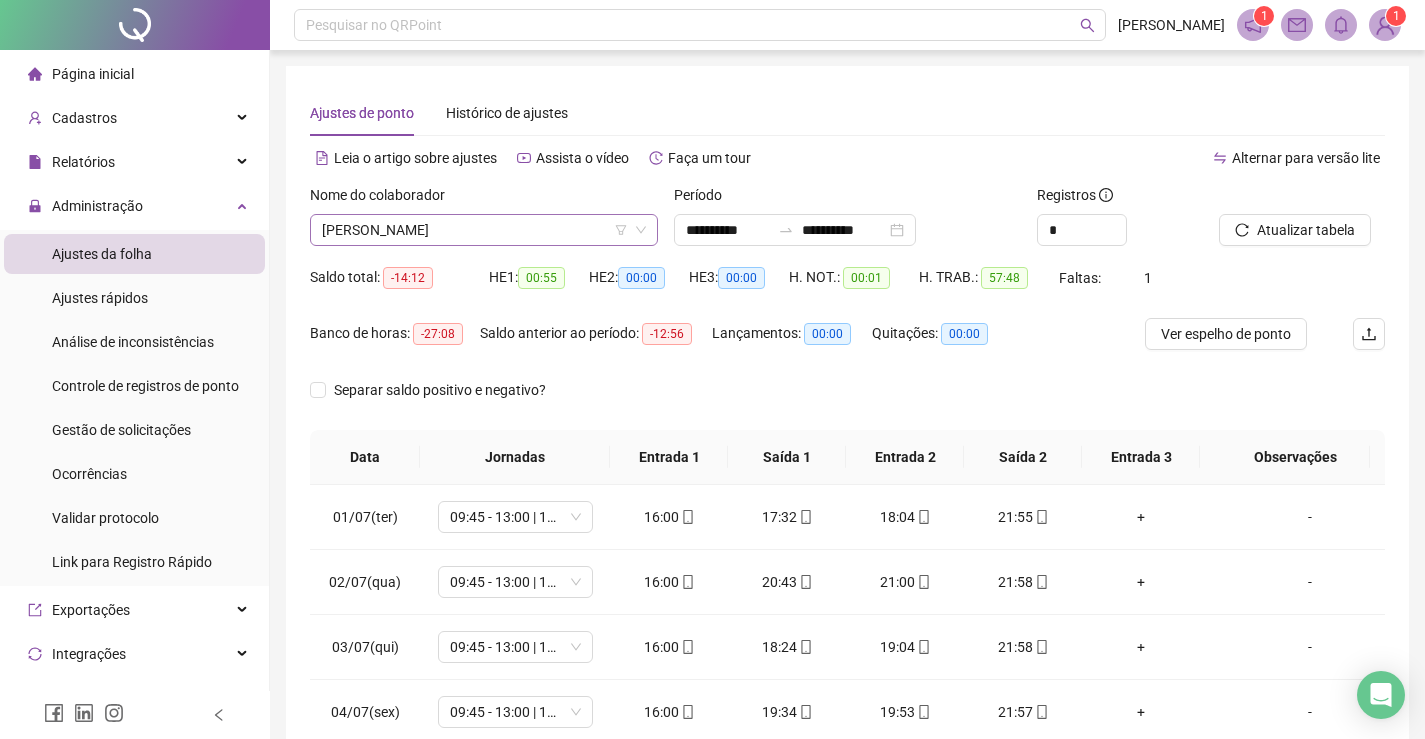 click on "[PERSON_NAME]" at bounding box center [484, 230] 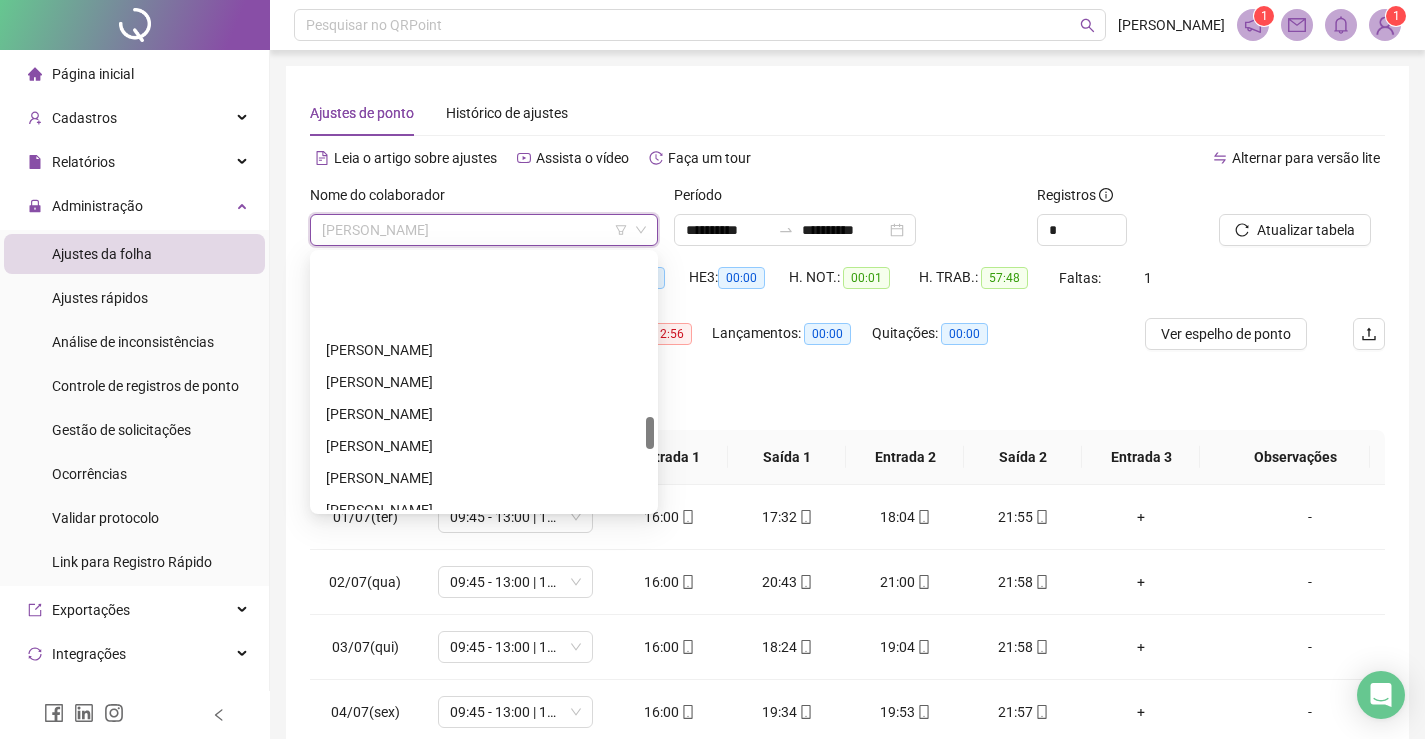 scroll, scrollTop: 1300, scrollLeft: 0, axis: vertical 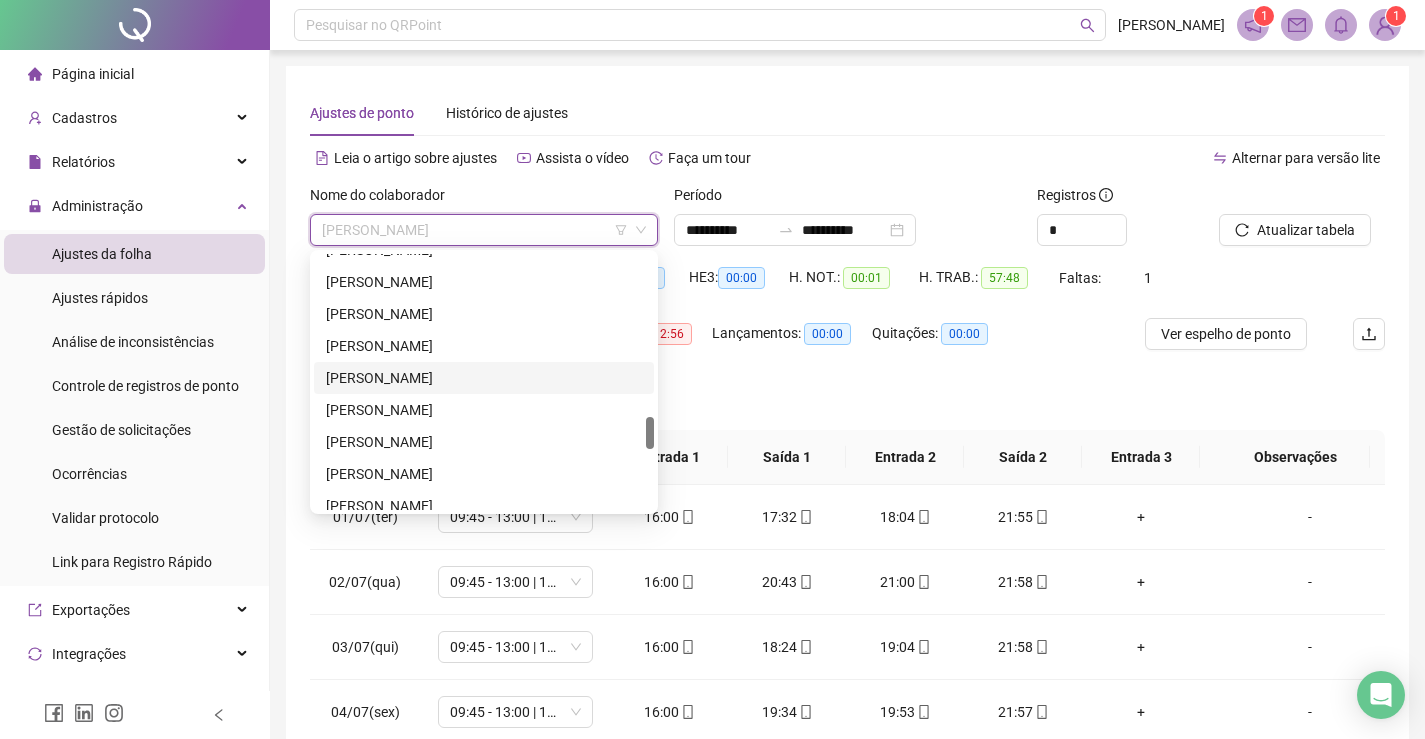 click on "[PERSON_NAME]" at bounding box center [484, 378] 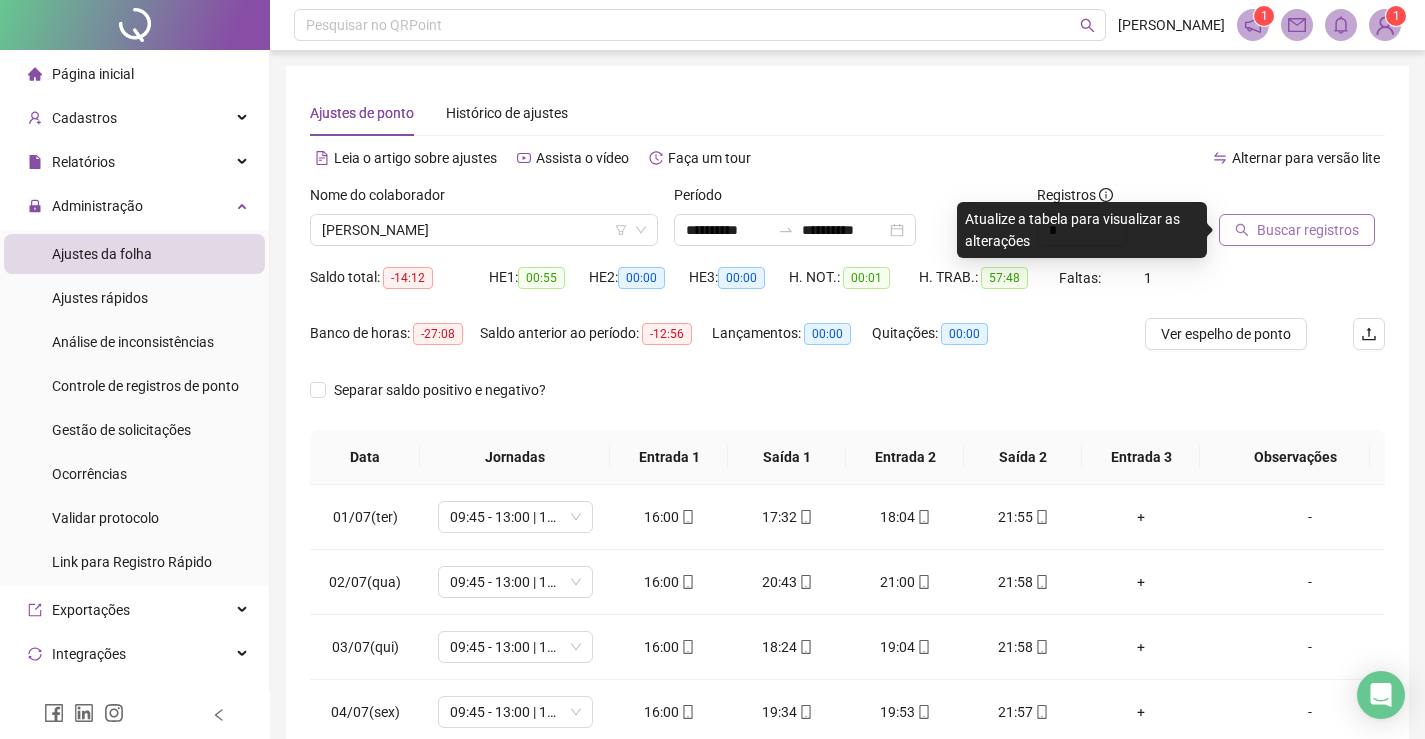 click on "Buscar registros" at bounding box center [1308, 230] 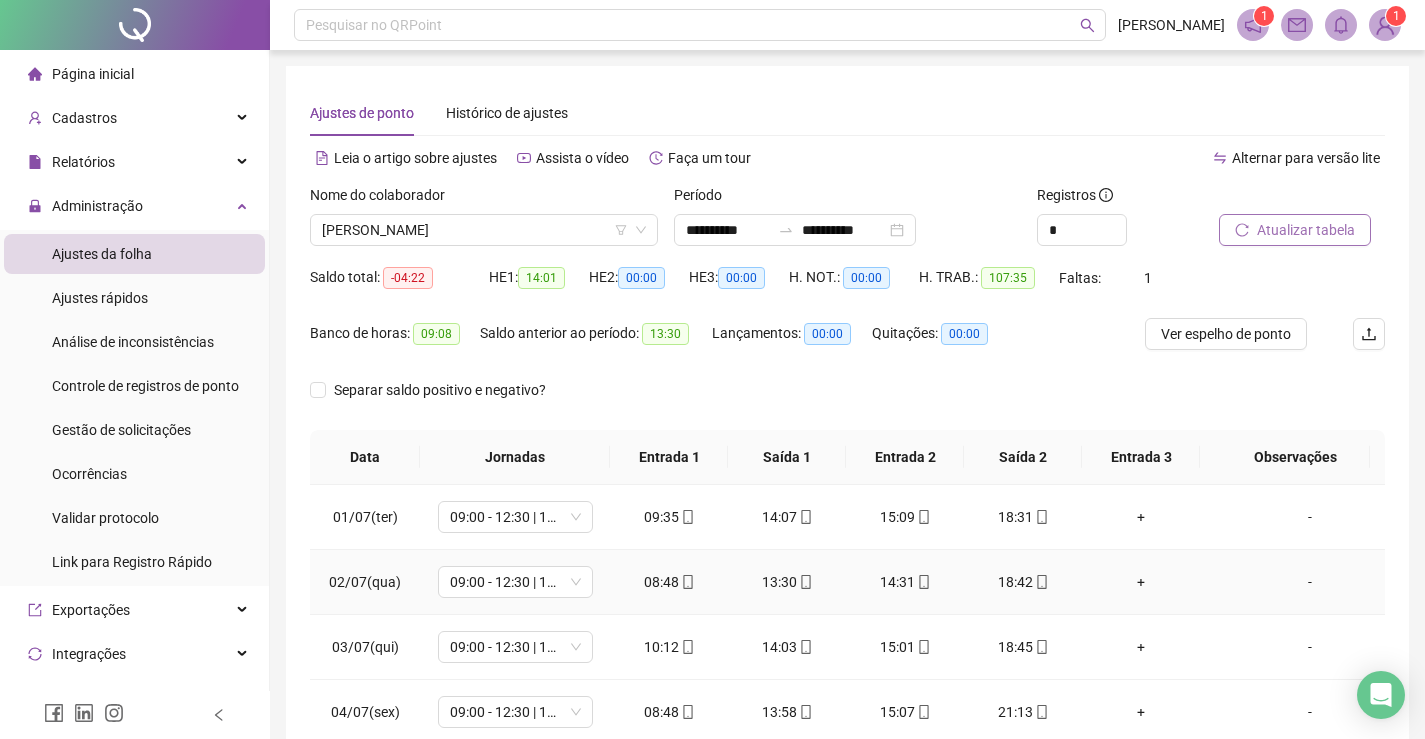 scroll, scrollTop: 100, scrollLeft: 0, axis: vertical 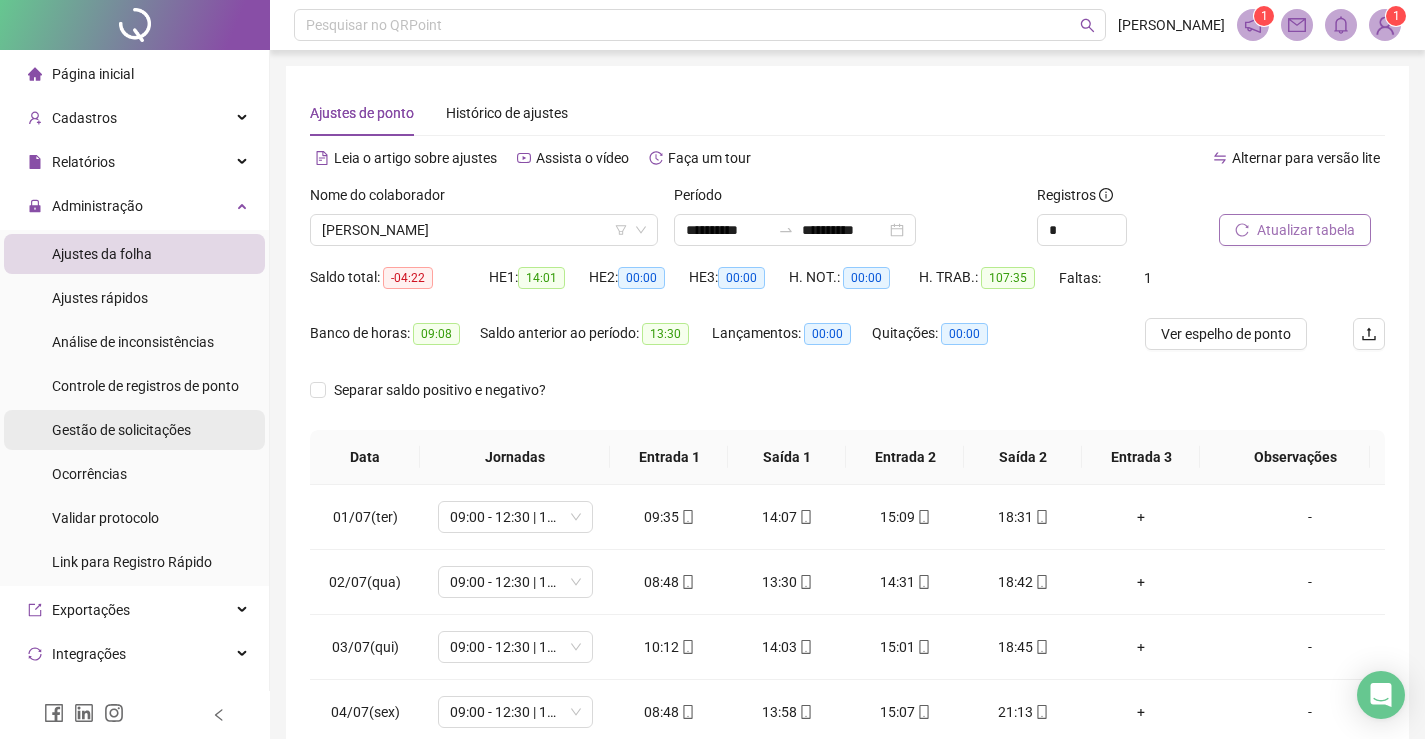 click on "Gestão de solicitações" at bounding box center (121, 430) 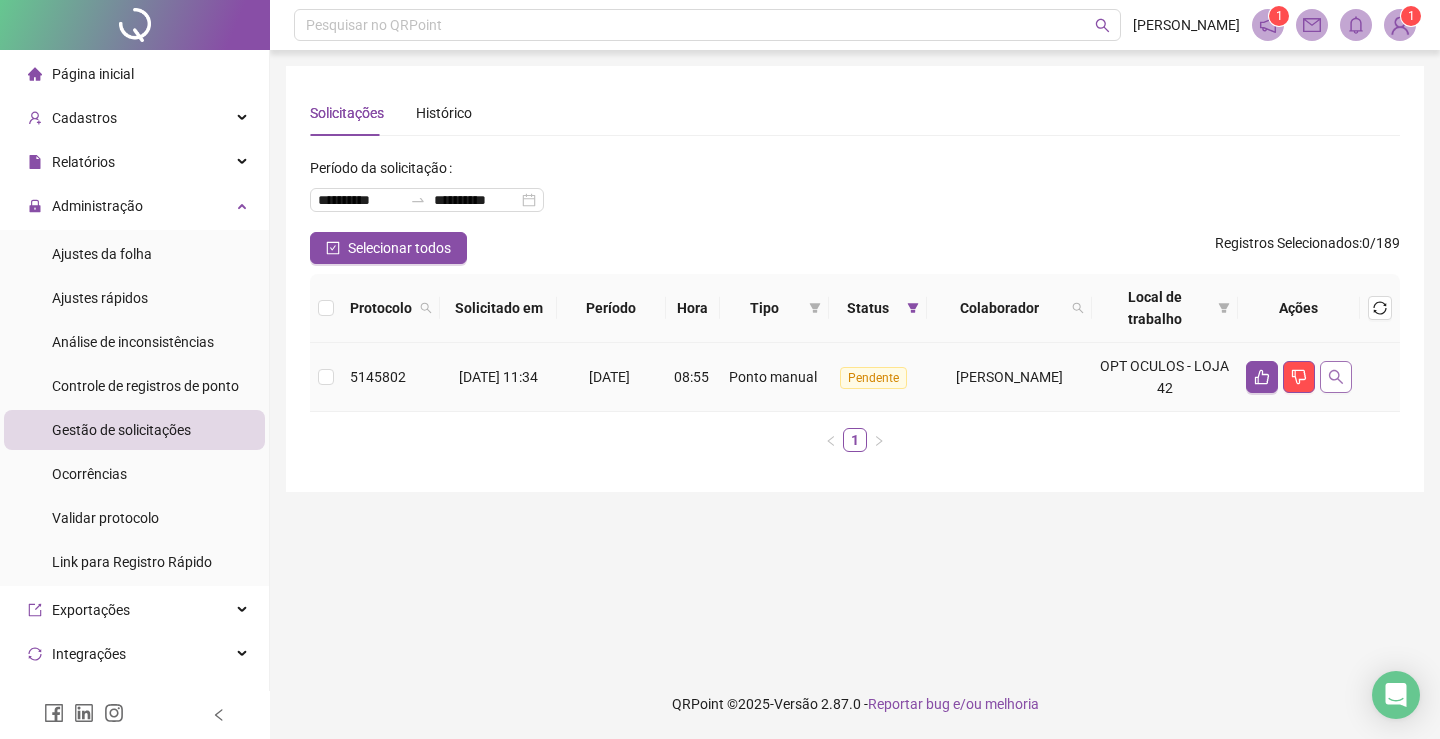 click 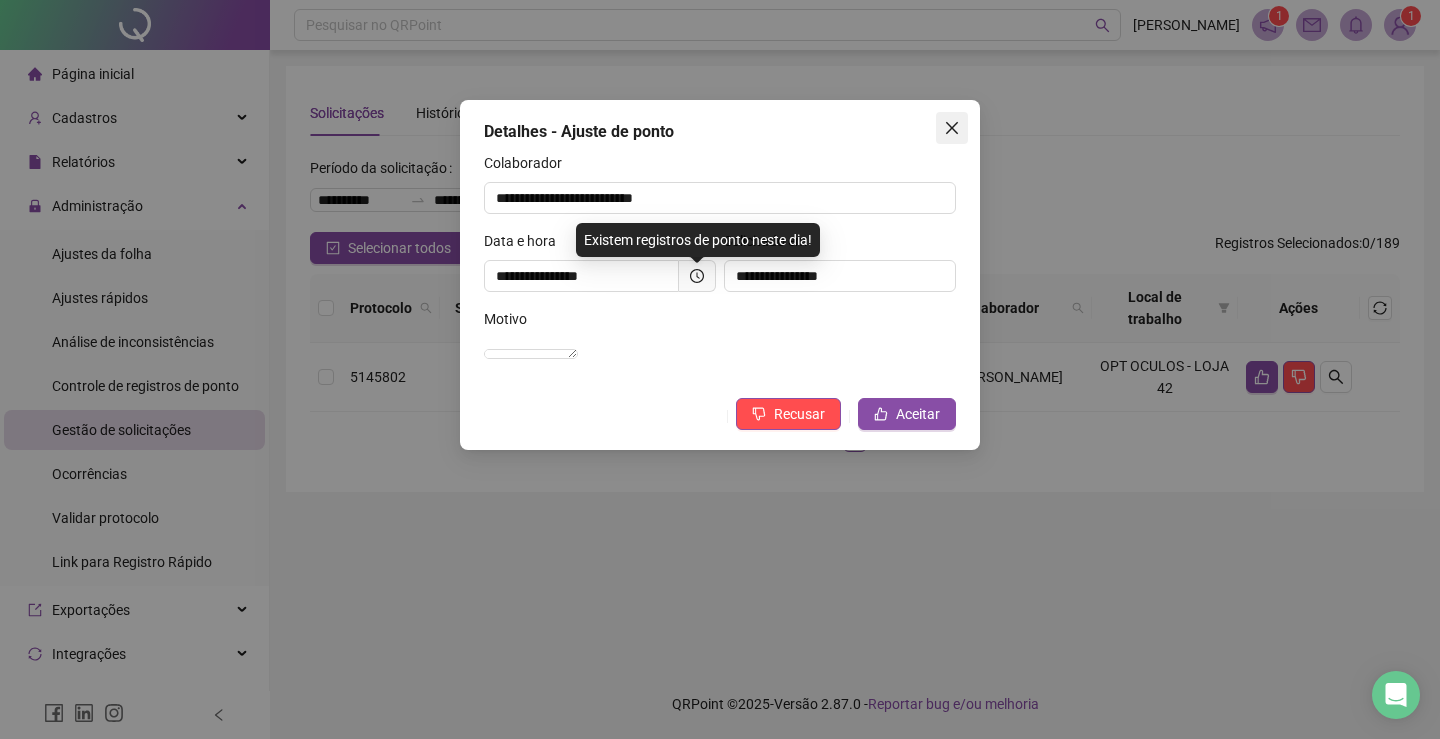 click 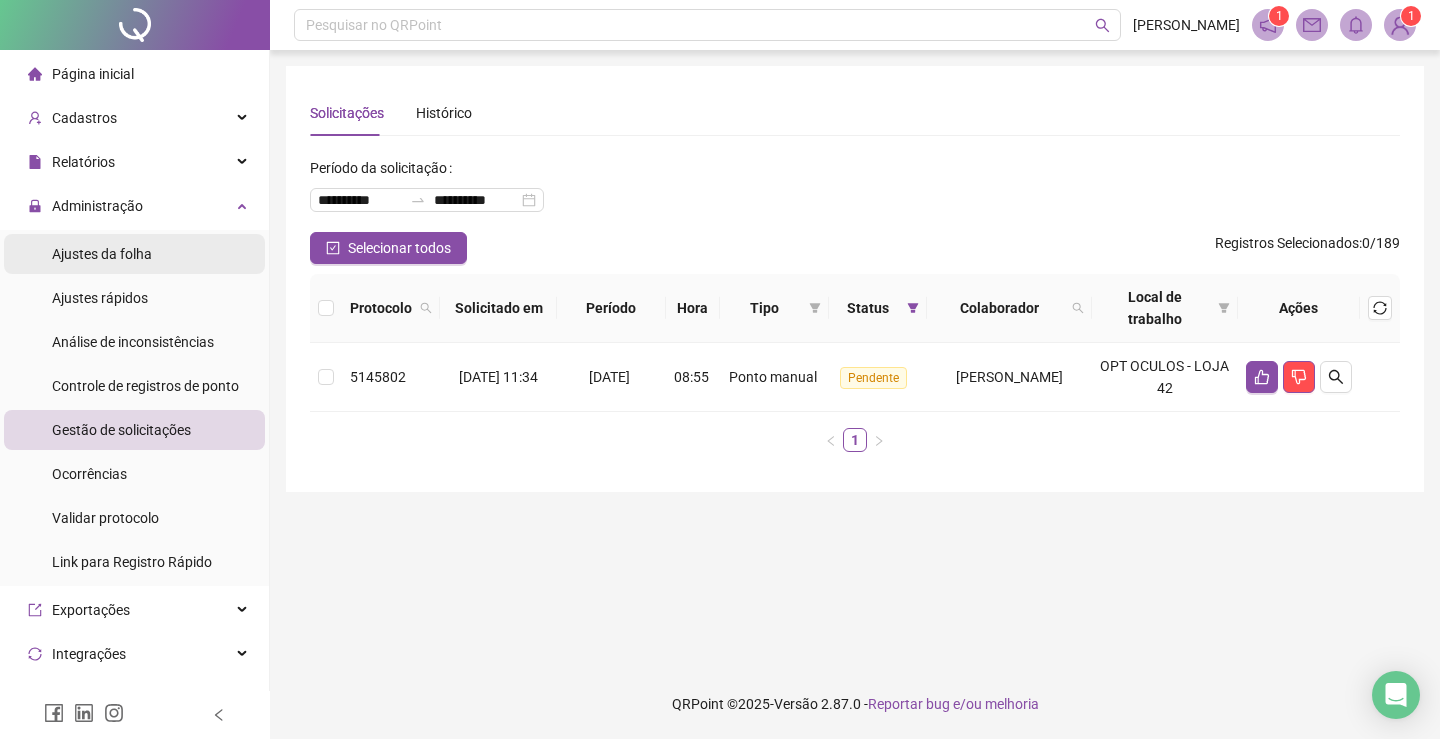 click on "Ajustes da folha" at bounding box center (102, 254) 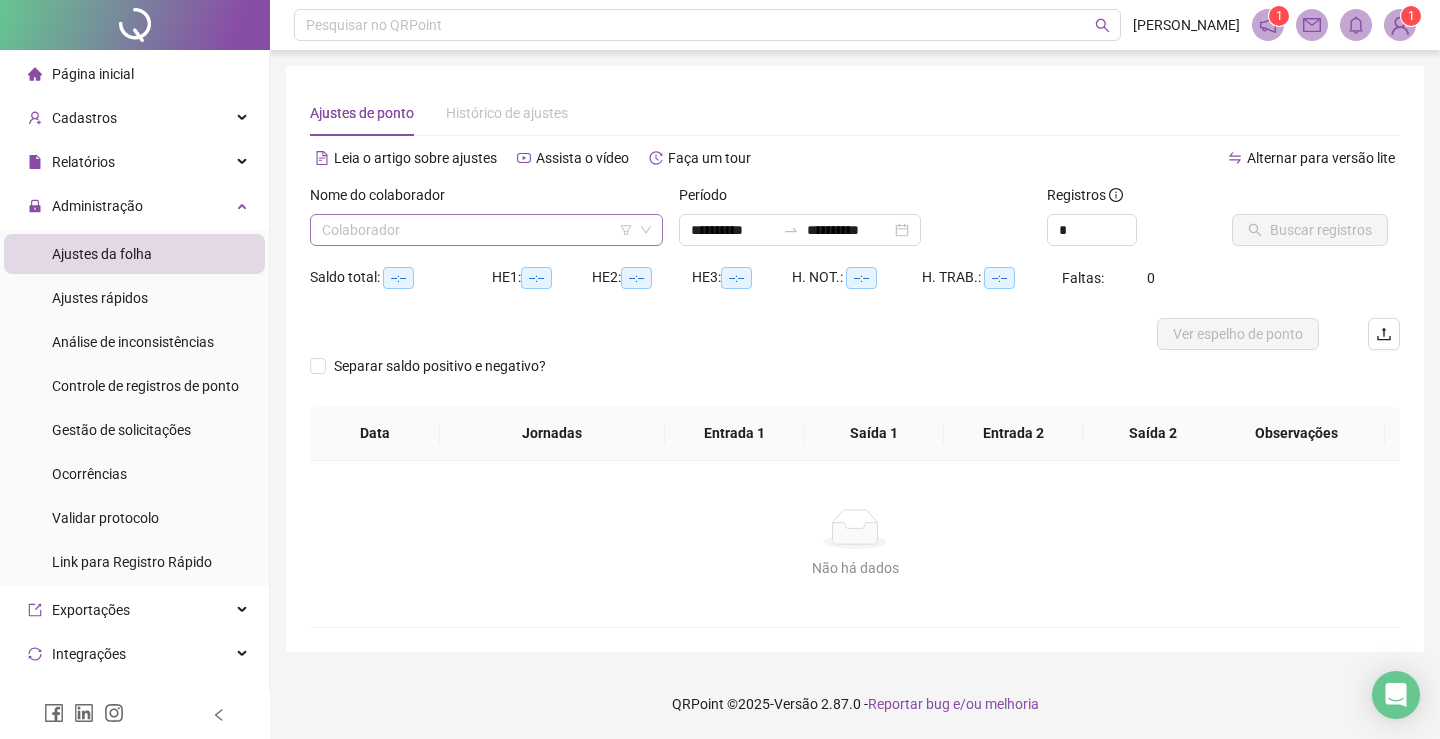 type on "**********" 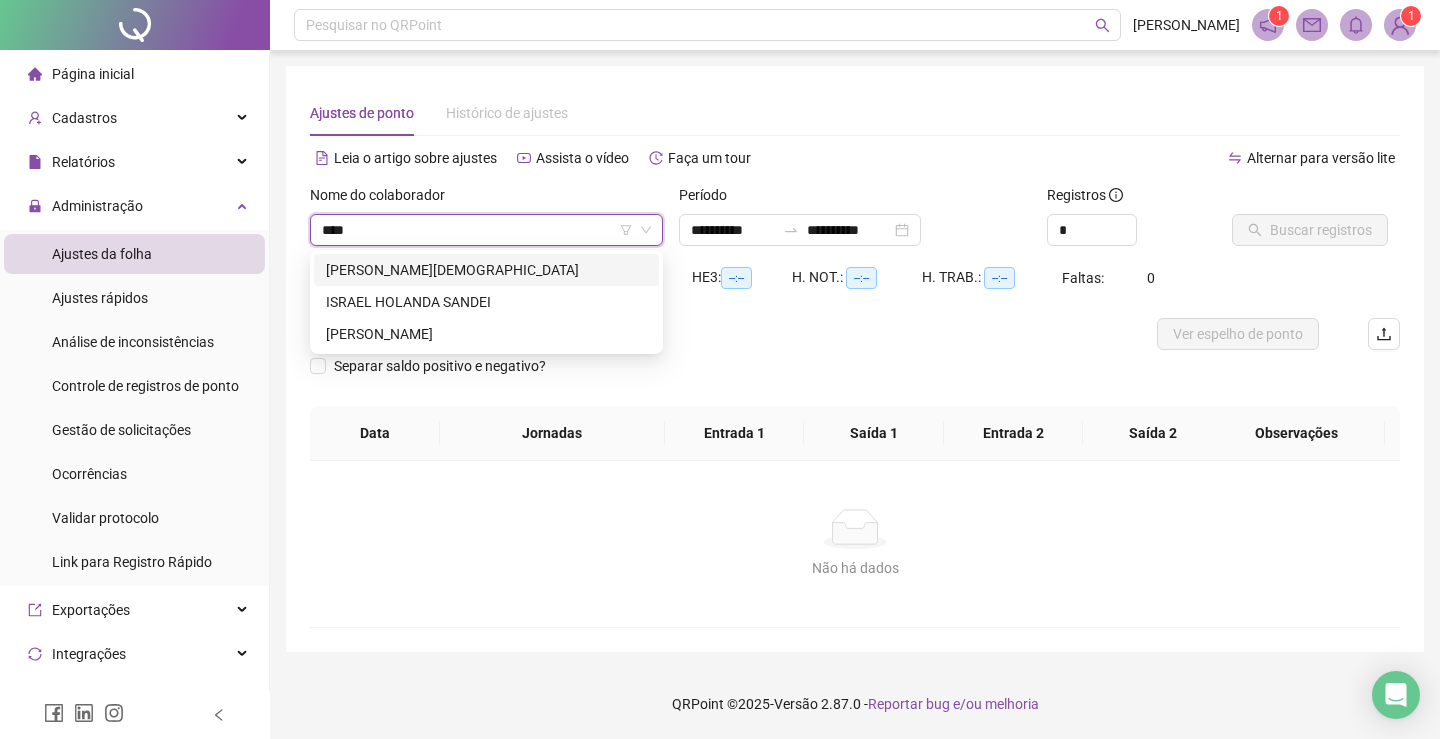 type on "*****" 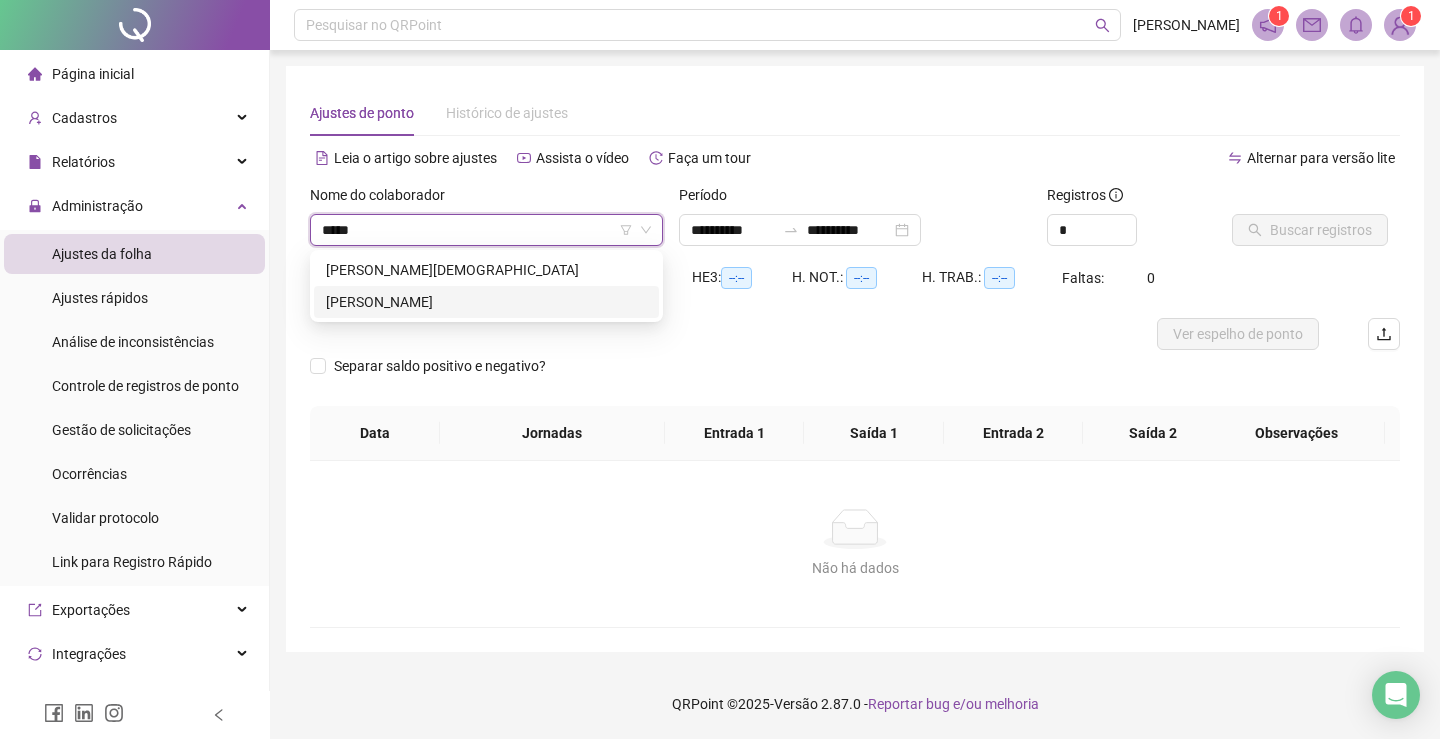 click on "[PERSON_NAME]" at bounding box center (486, 302) 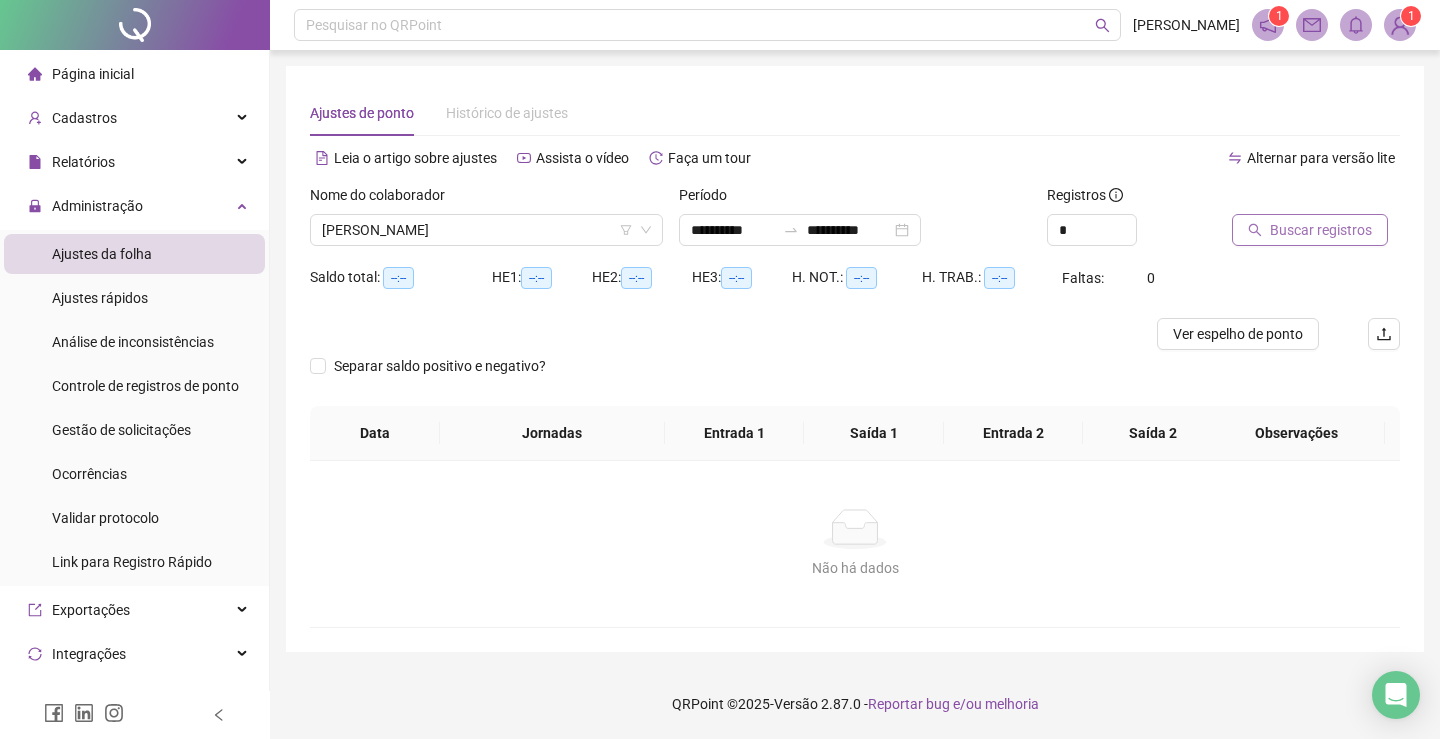 click on "Buscar registros" at bounding box center (1321, 230) 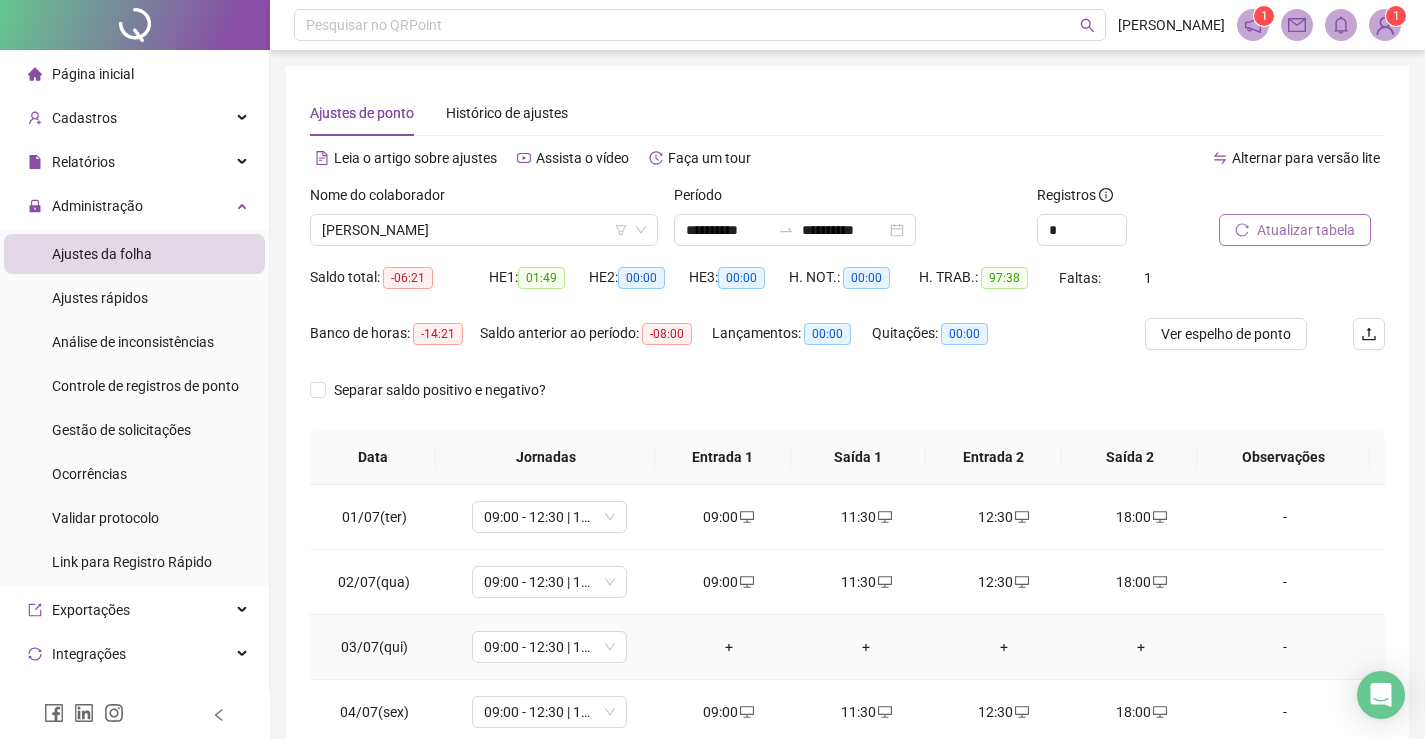 scroll, scrollTop: 283, scrollLeft: 0, axis: vertical 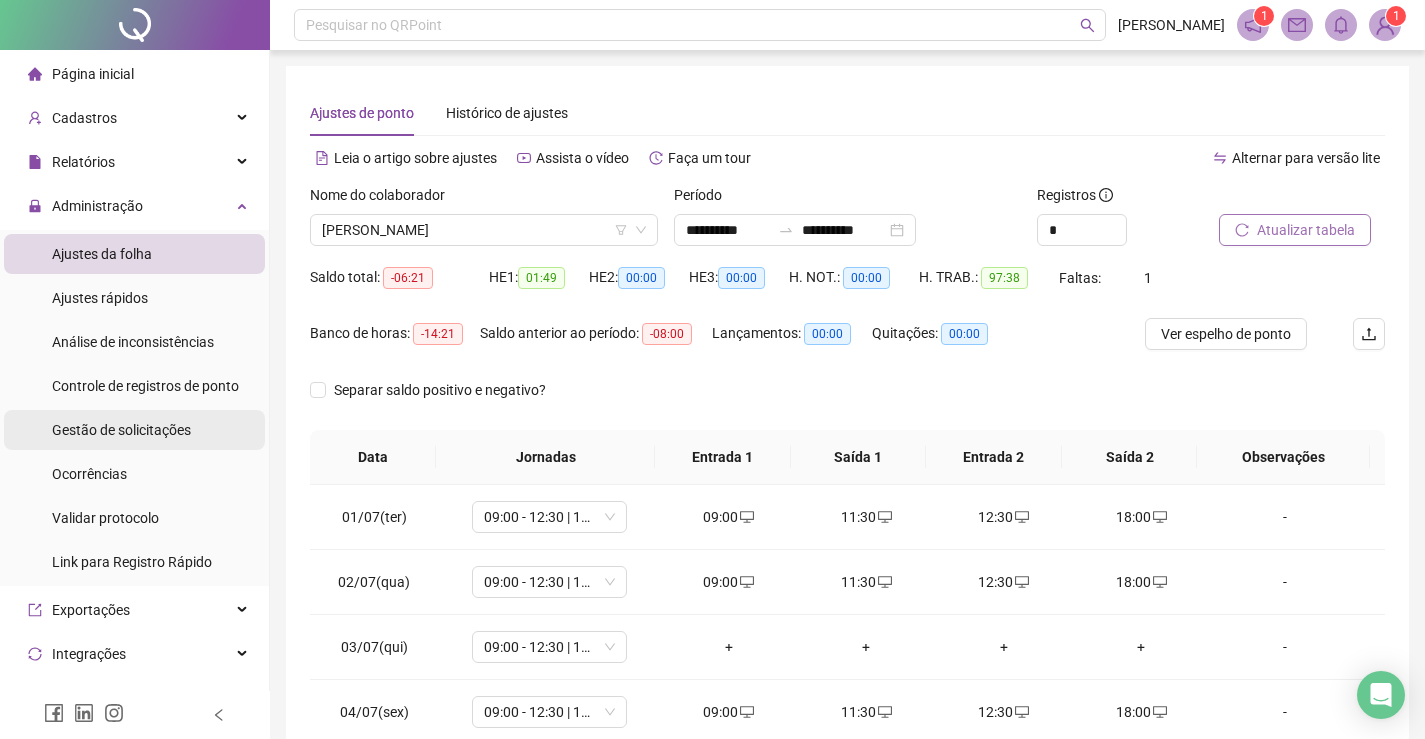 click on "Gestão de solicitações" at bounding box center (121, 430) 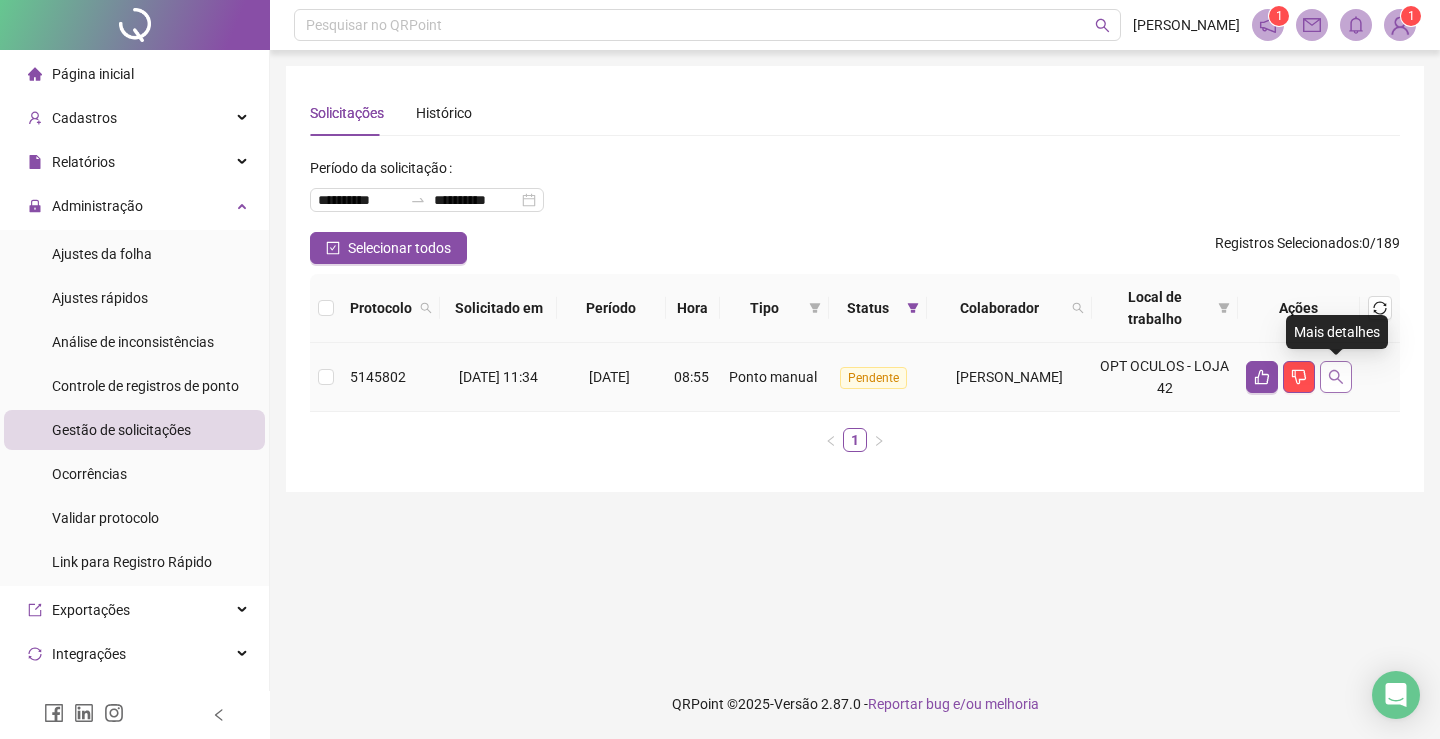 click 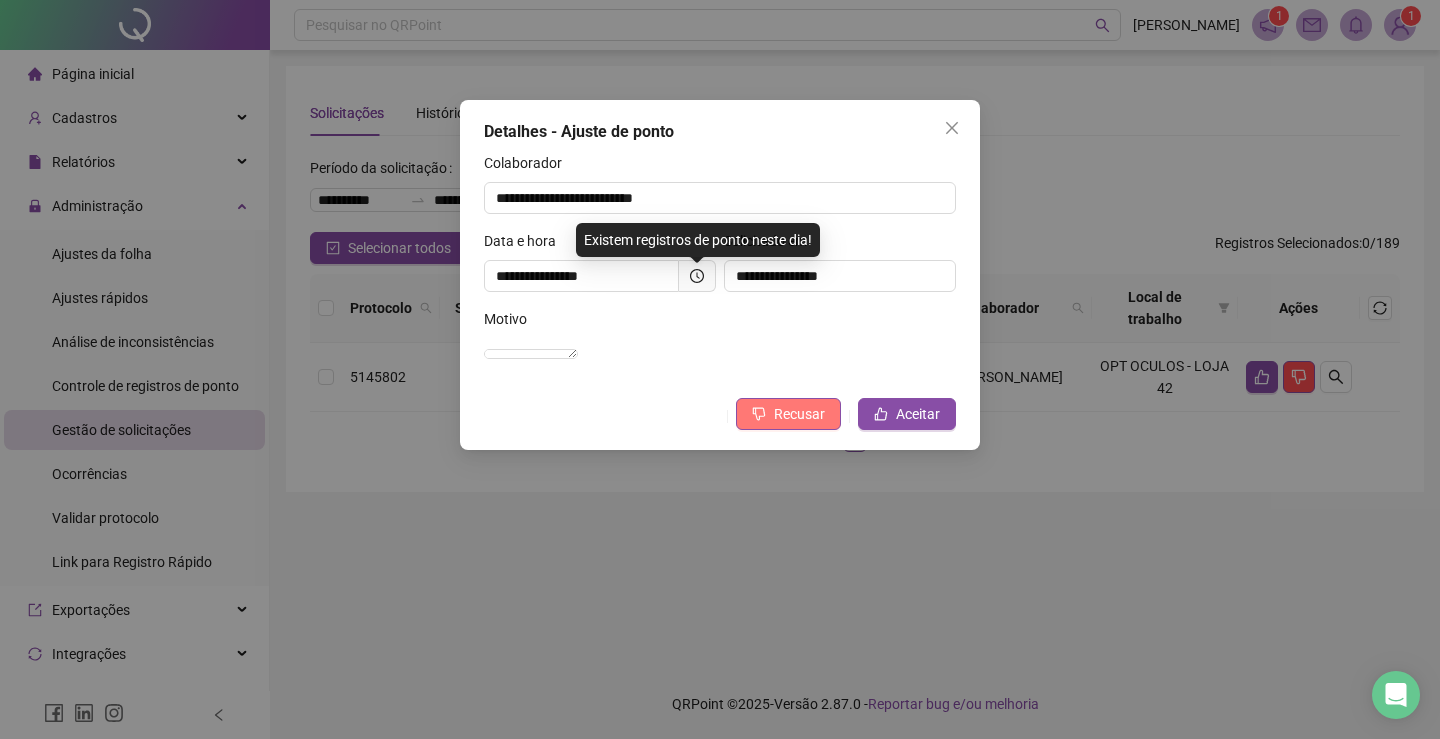 click on "Recusar" at bounding box center [799, 414] 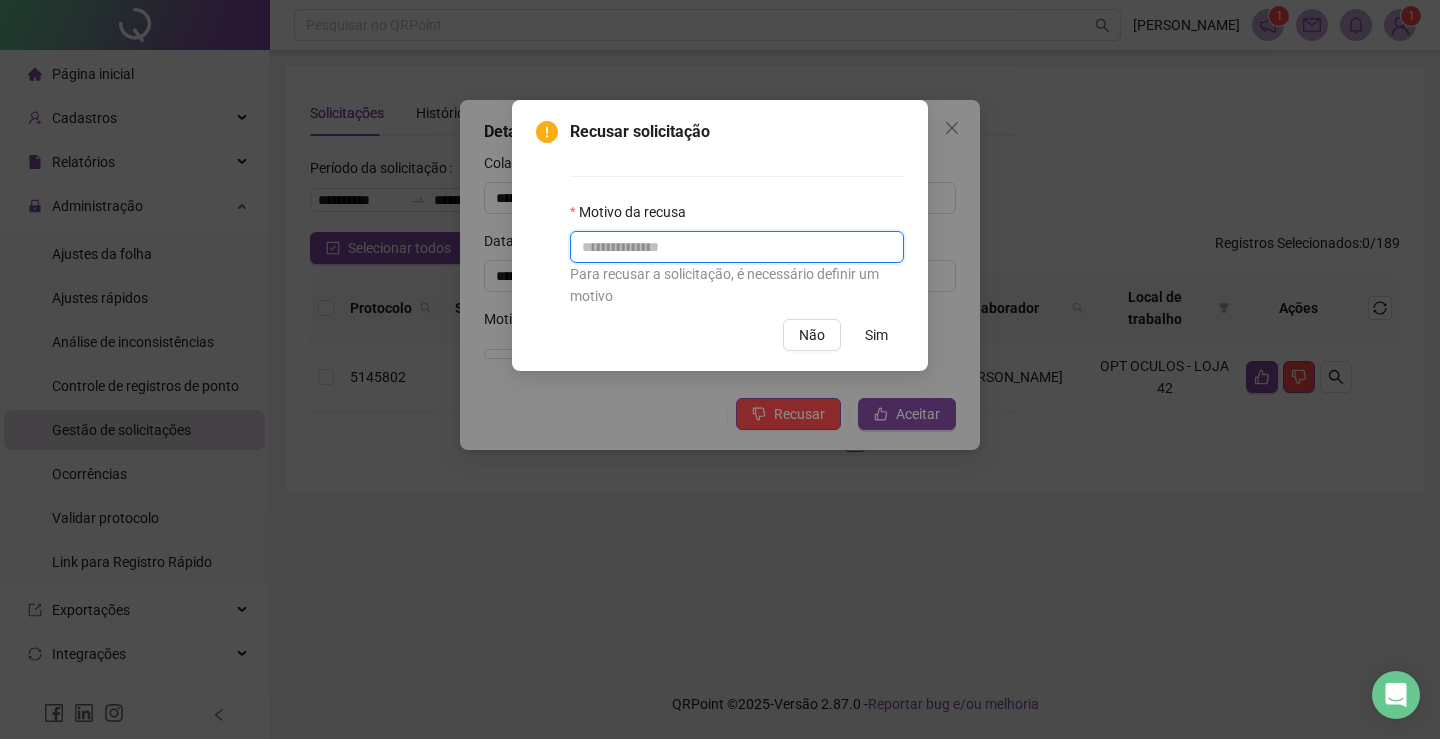 click at bounding box center [737, 247] 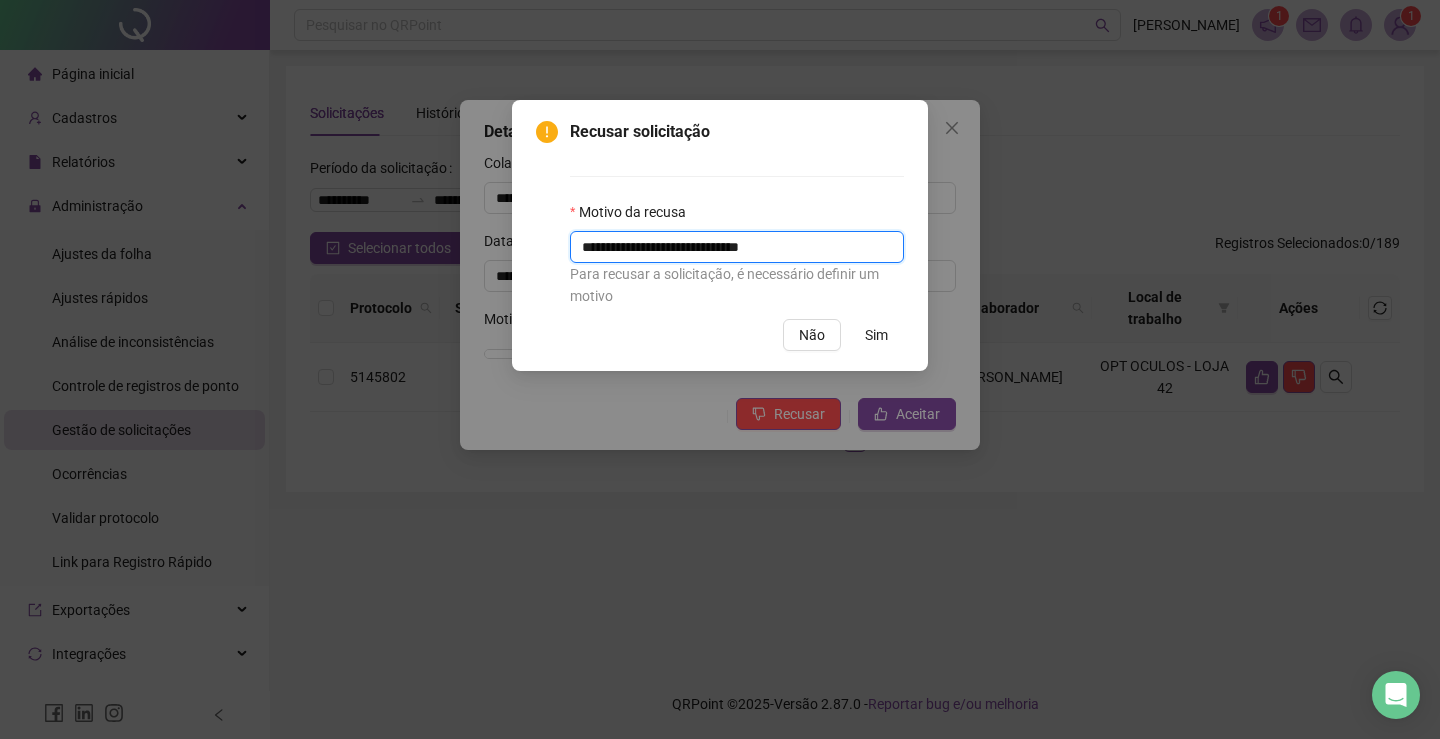 type on "**********" 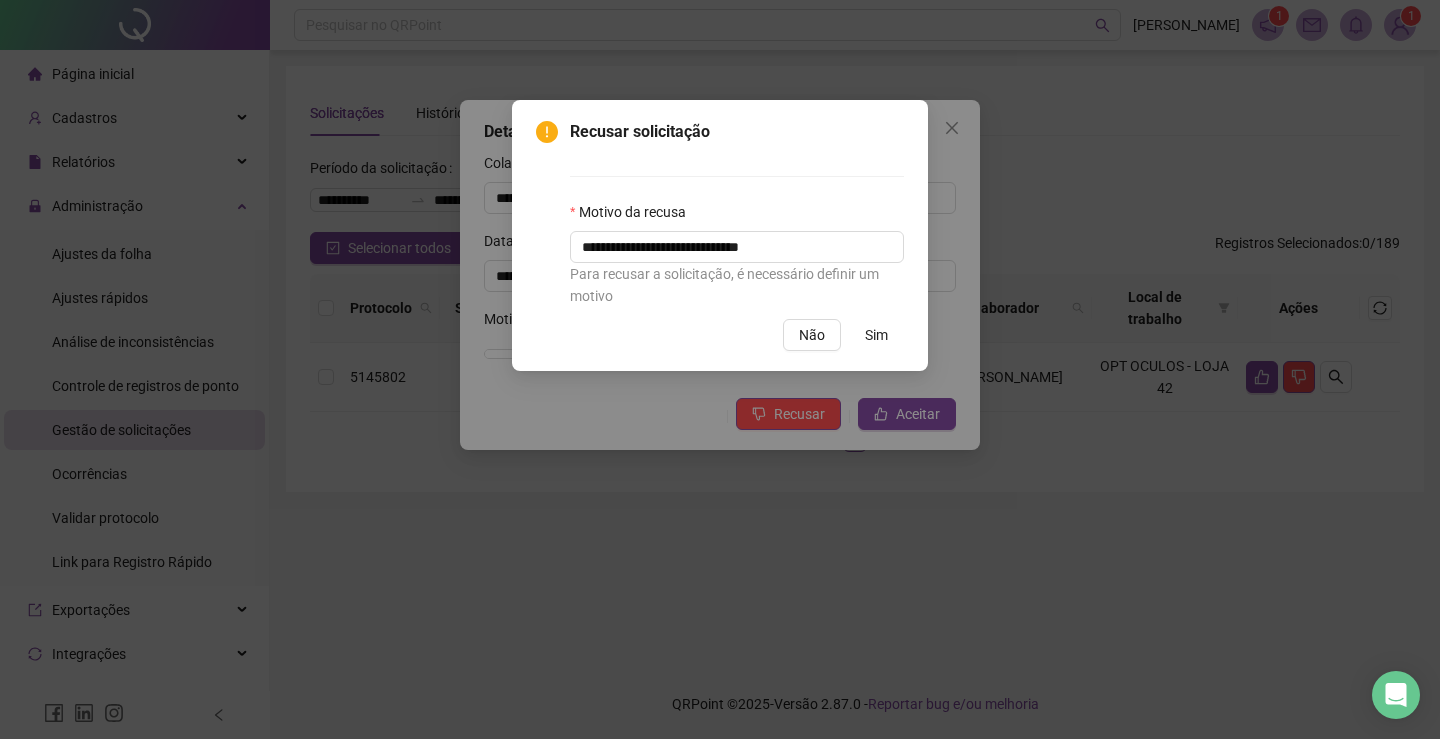 click on "Sim" at bounding box center [876, 335] 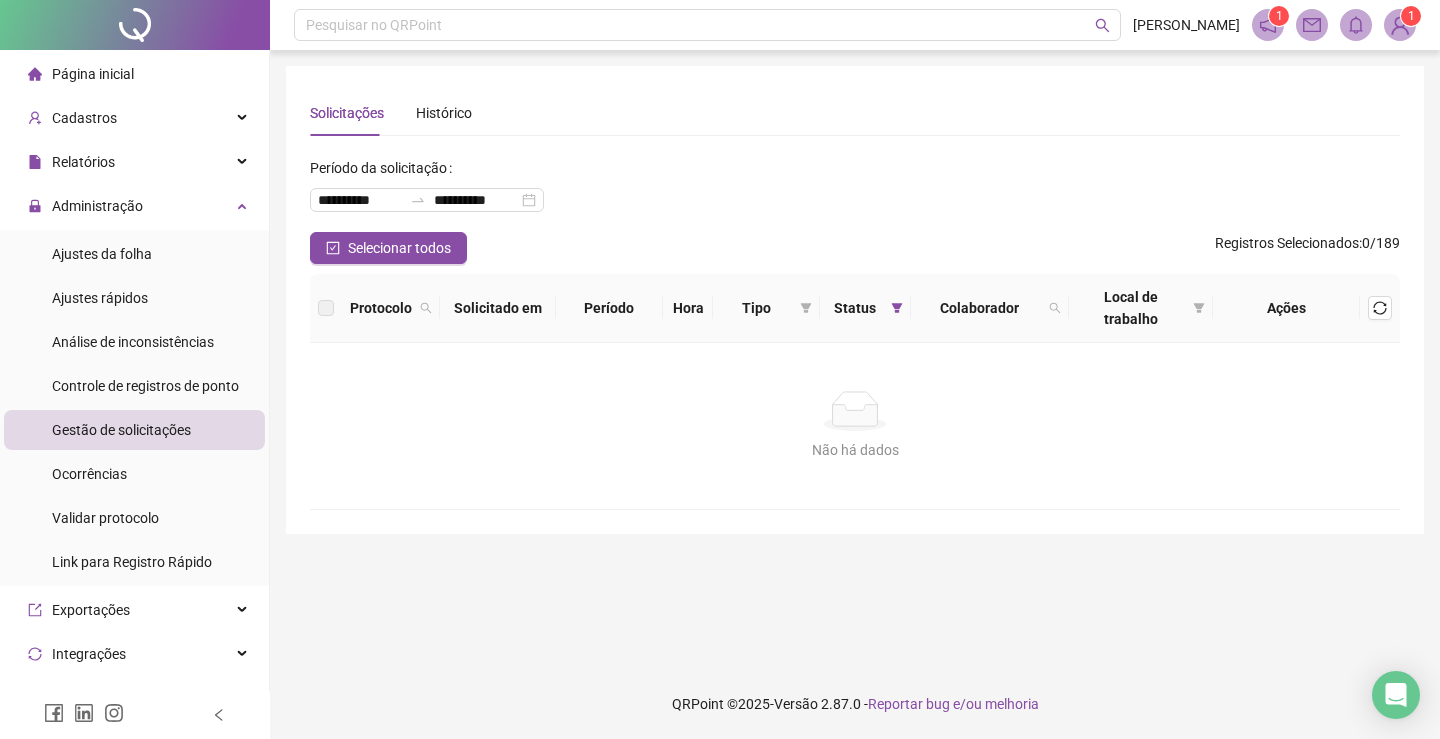 click on "Página inicial" at bounding box center (134, 74) 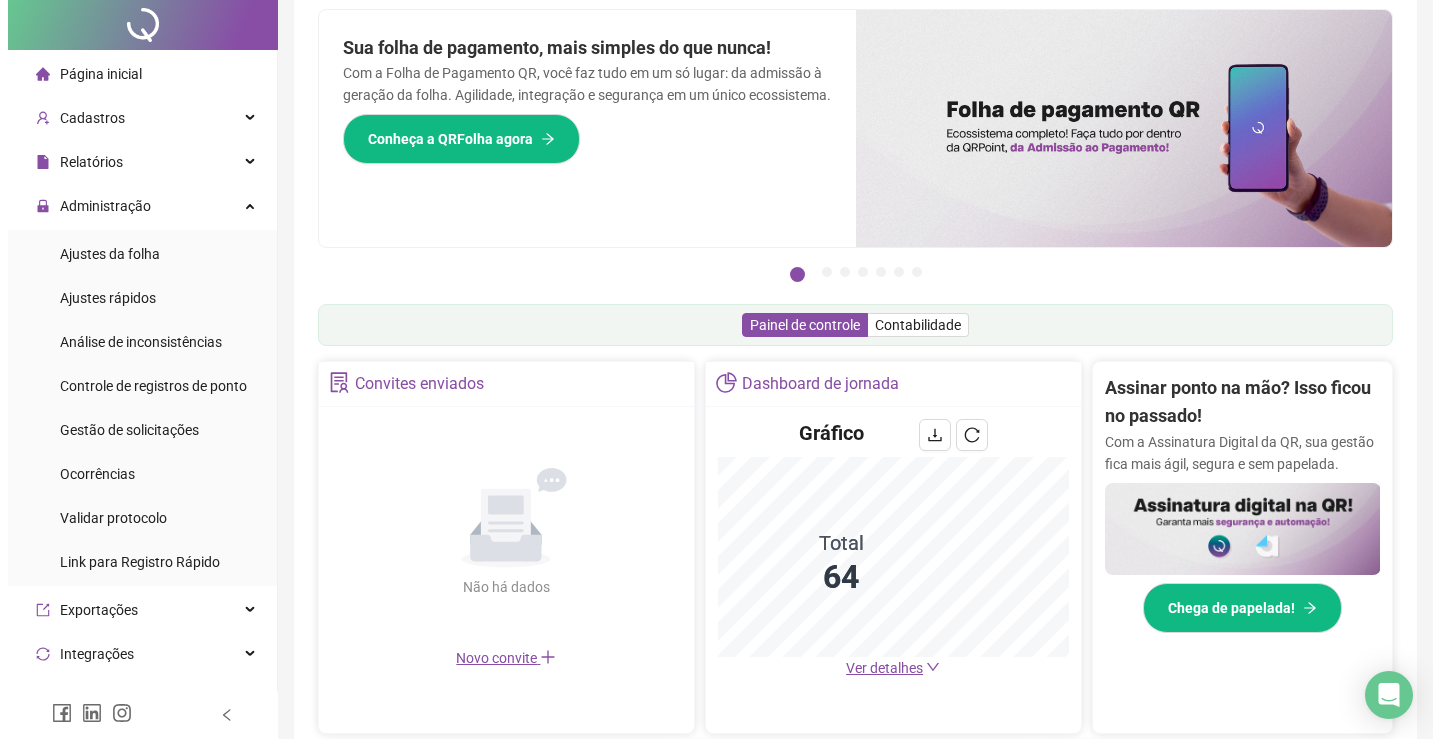 scroll, scrollTop: 0, scrollLeft: 0, axis: both 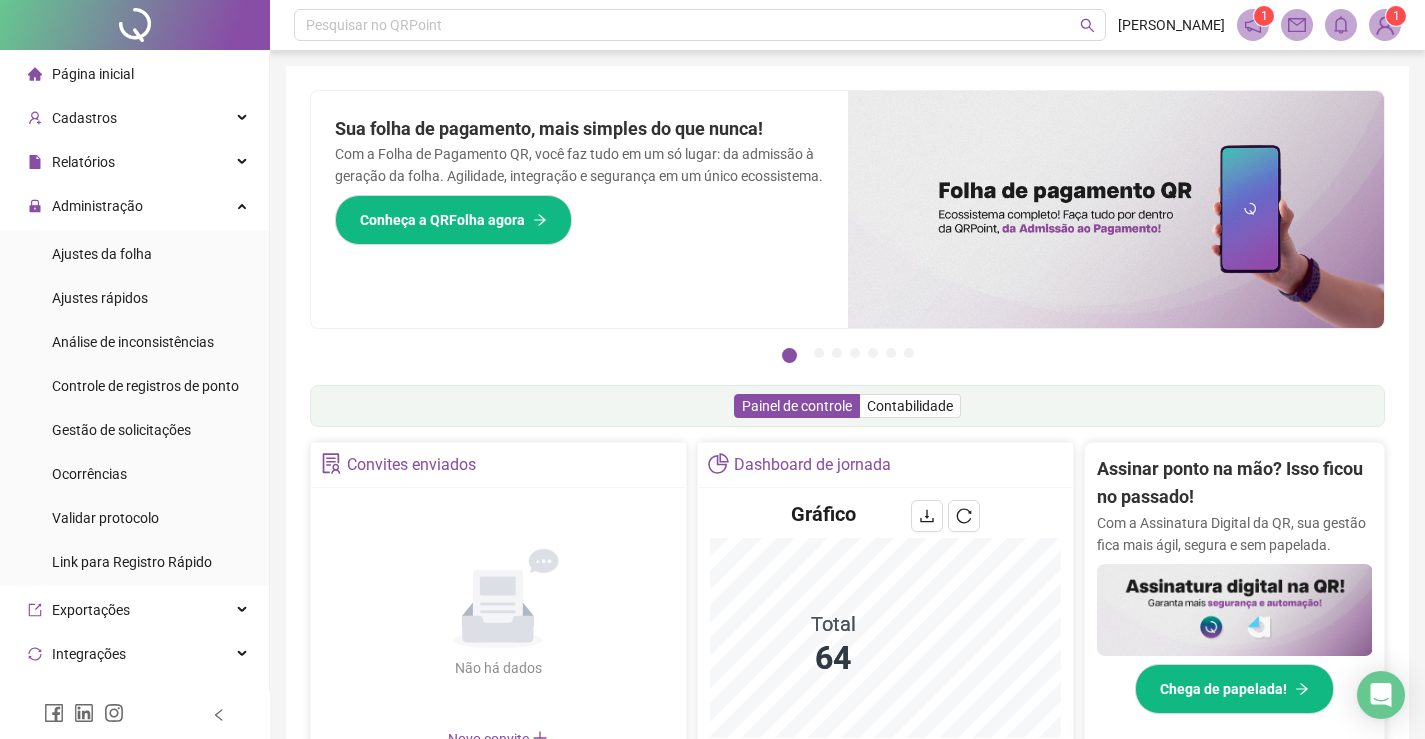 click at bounding box center [1385, 25] 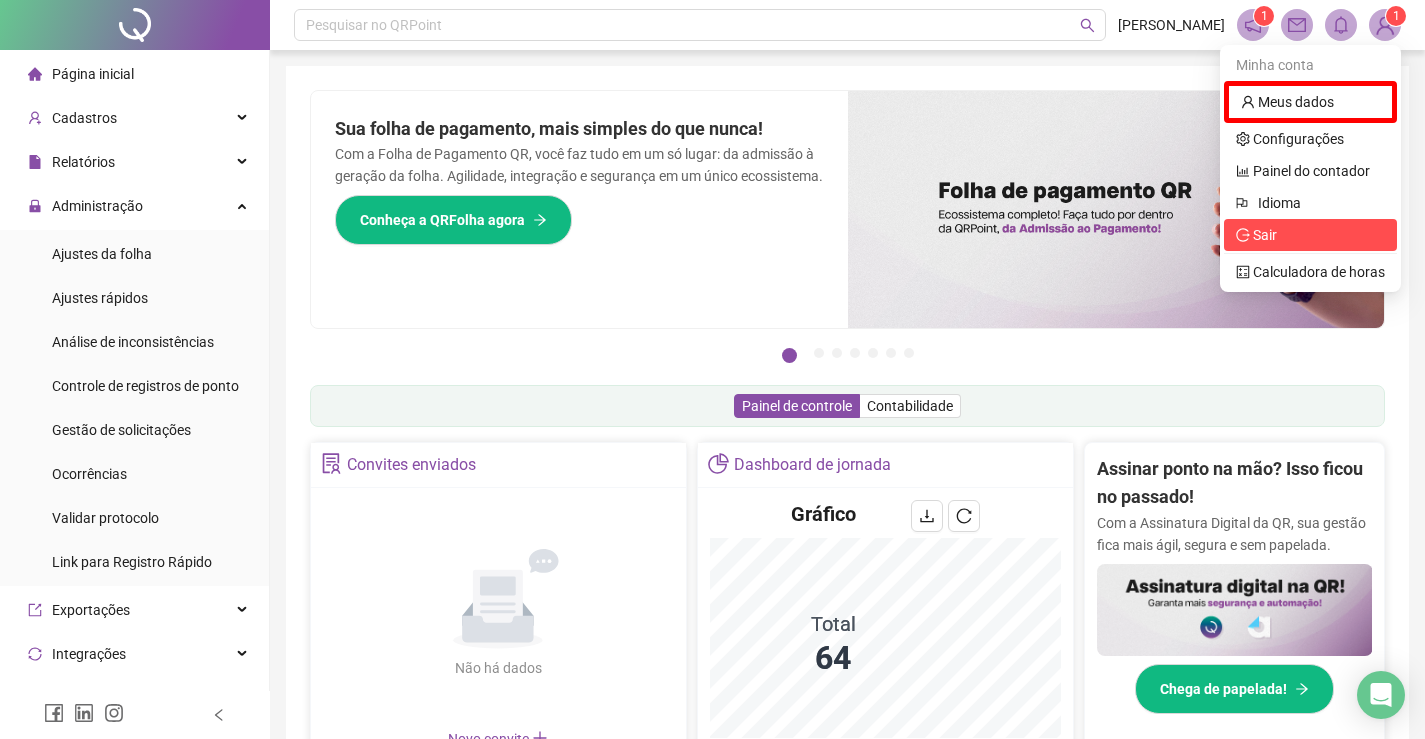 click on "Sair" at bounding box center [1310, 235] 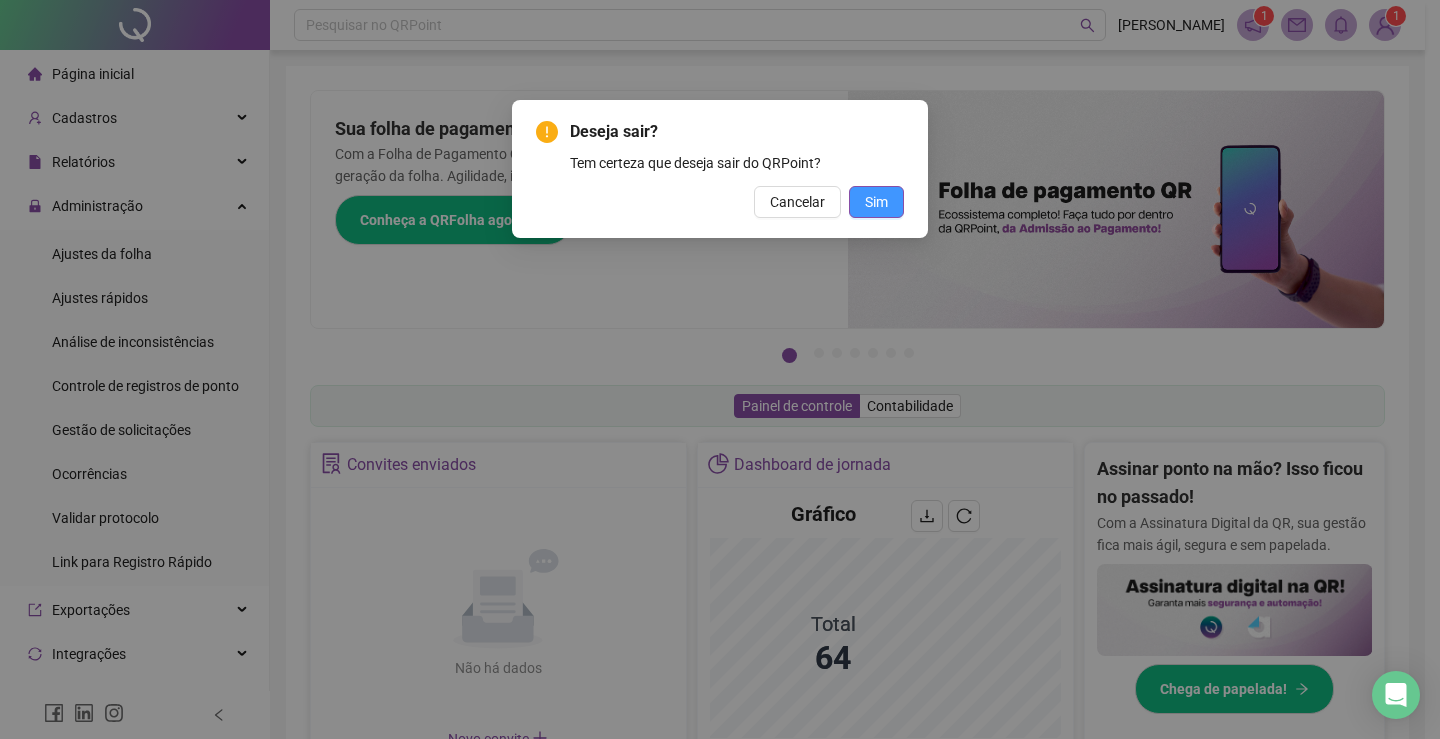 click on "Sim" at bounding box center [876, 202] 